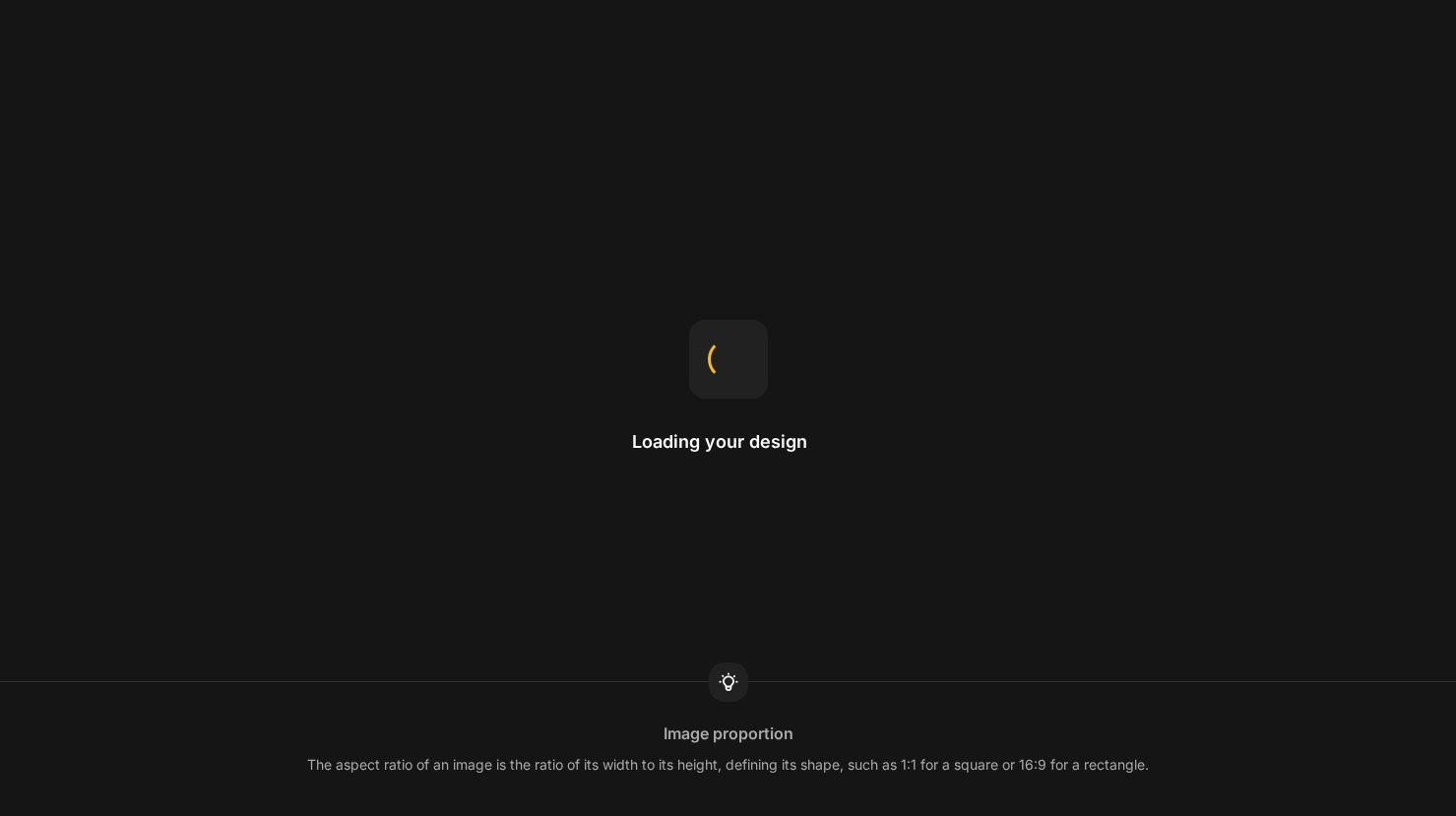 scroll, scrollTop: 0, scrollLeft: 0, axis: both 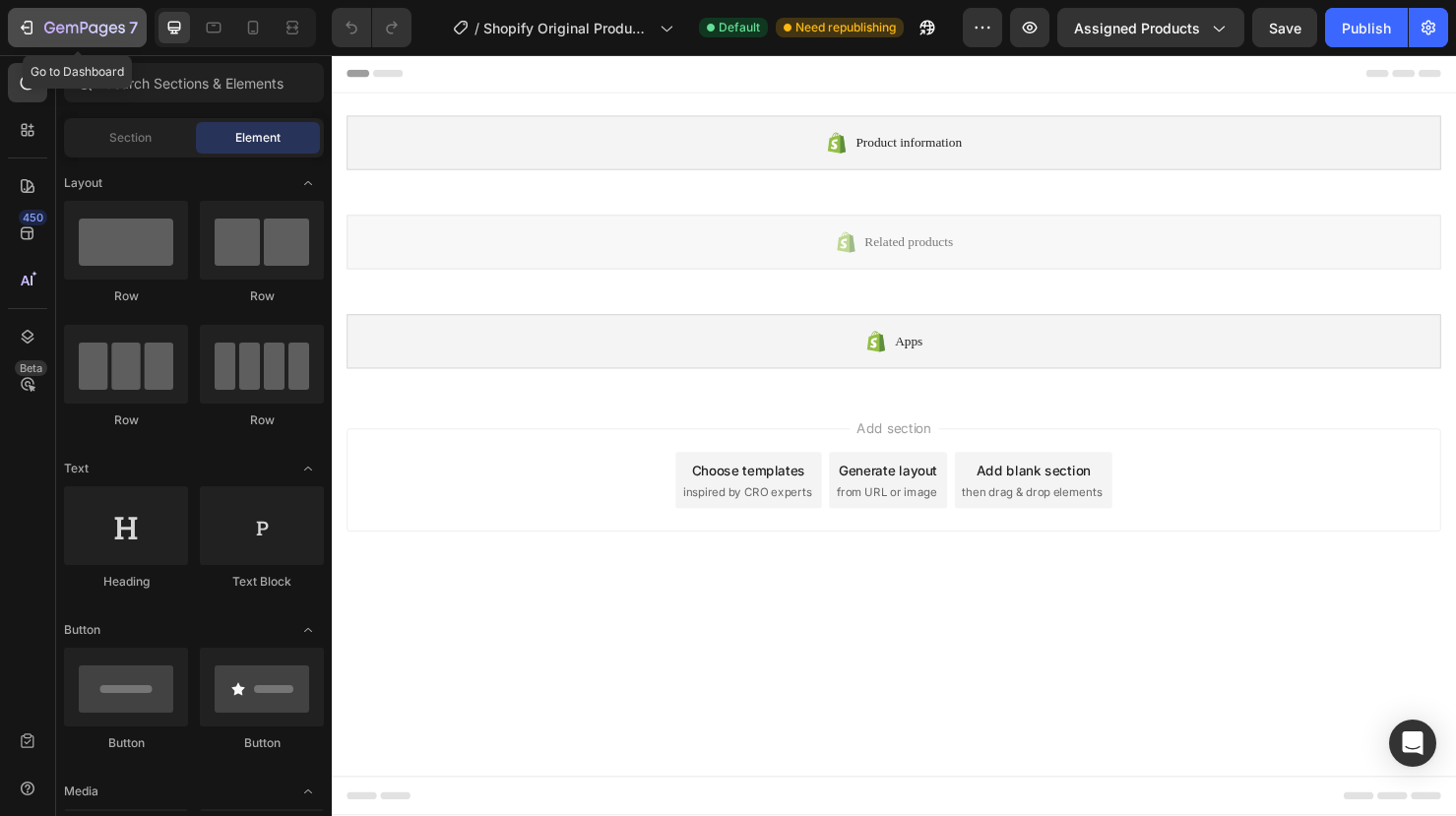 click 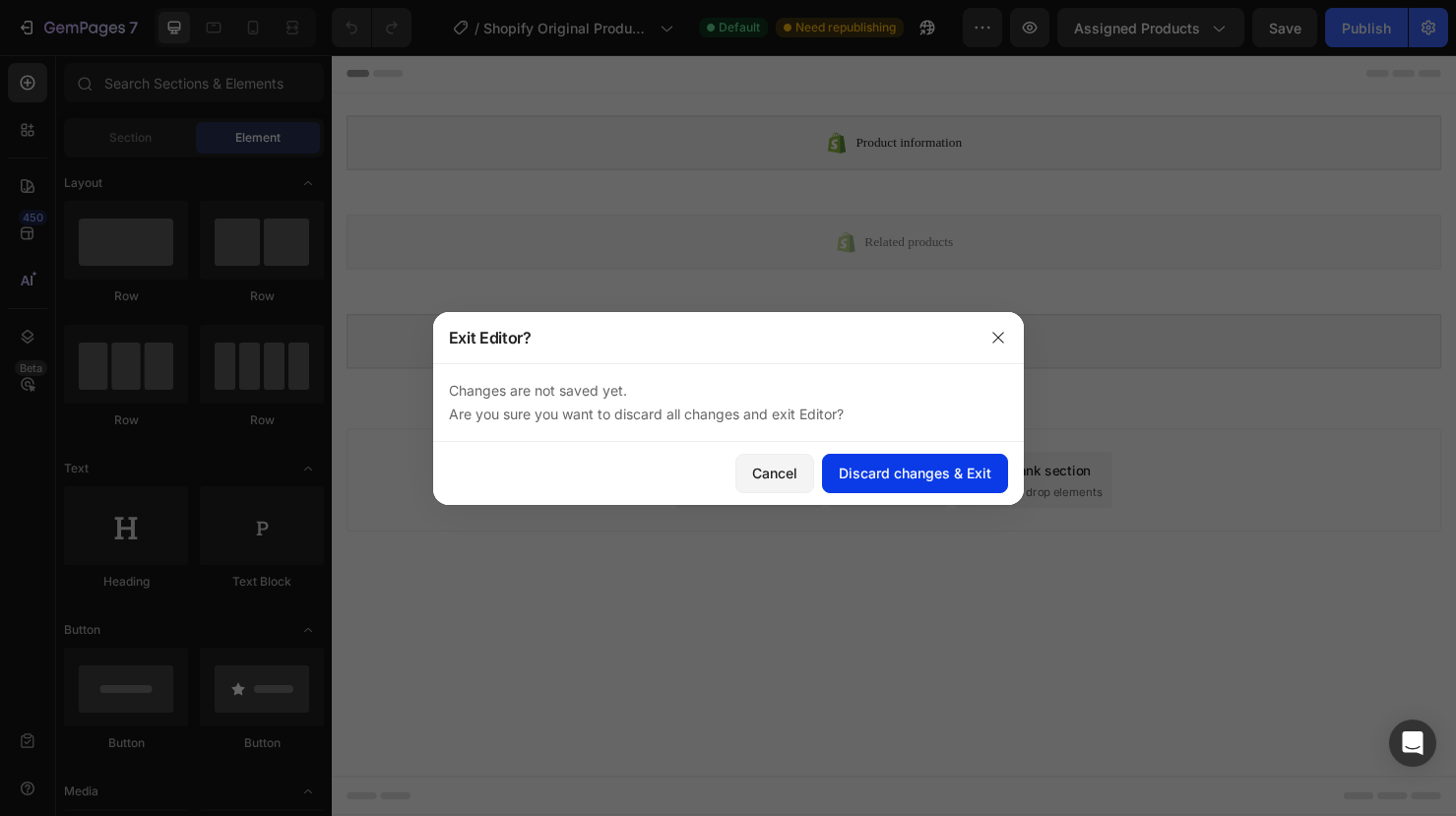 click on "Discard changes & Exit" at bounding box center (915, 472) 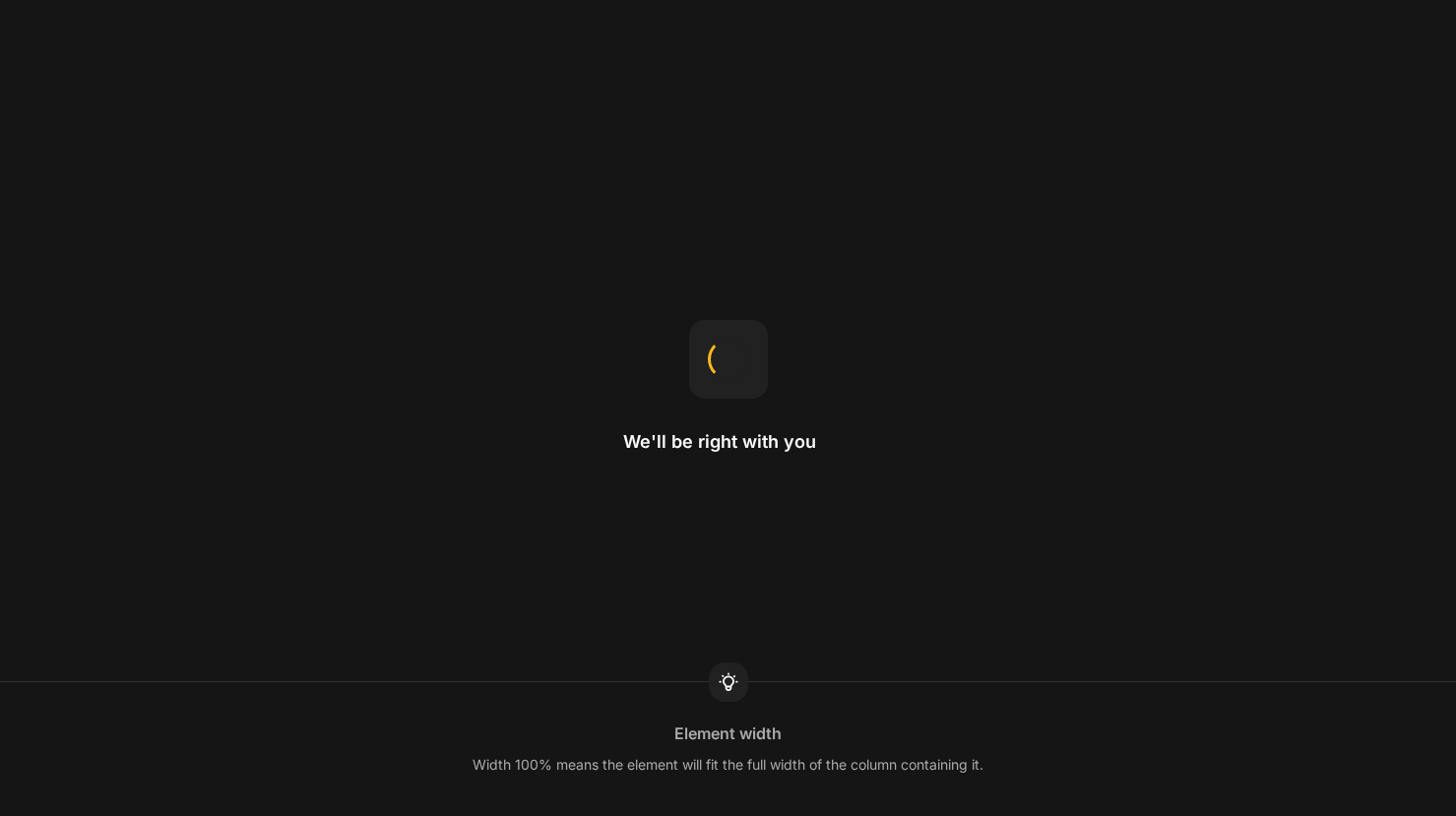 scroll, scrollTop: 0, scrollLeft: 0, axis: both 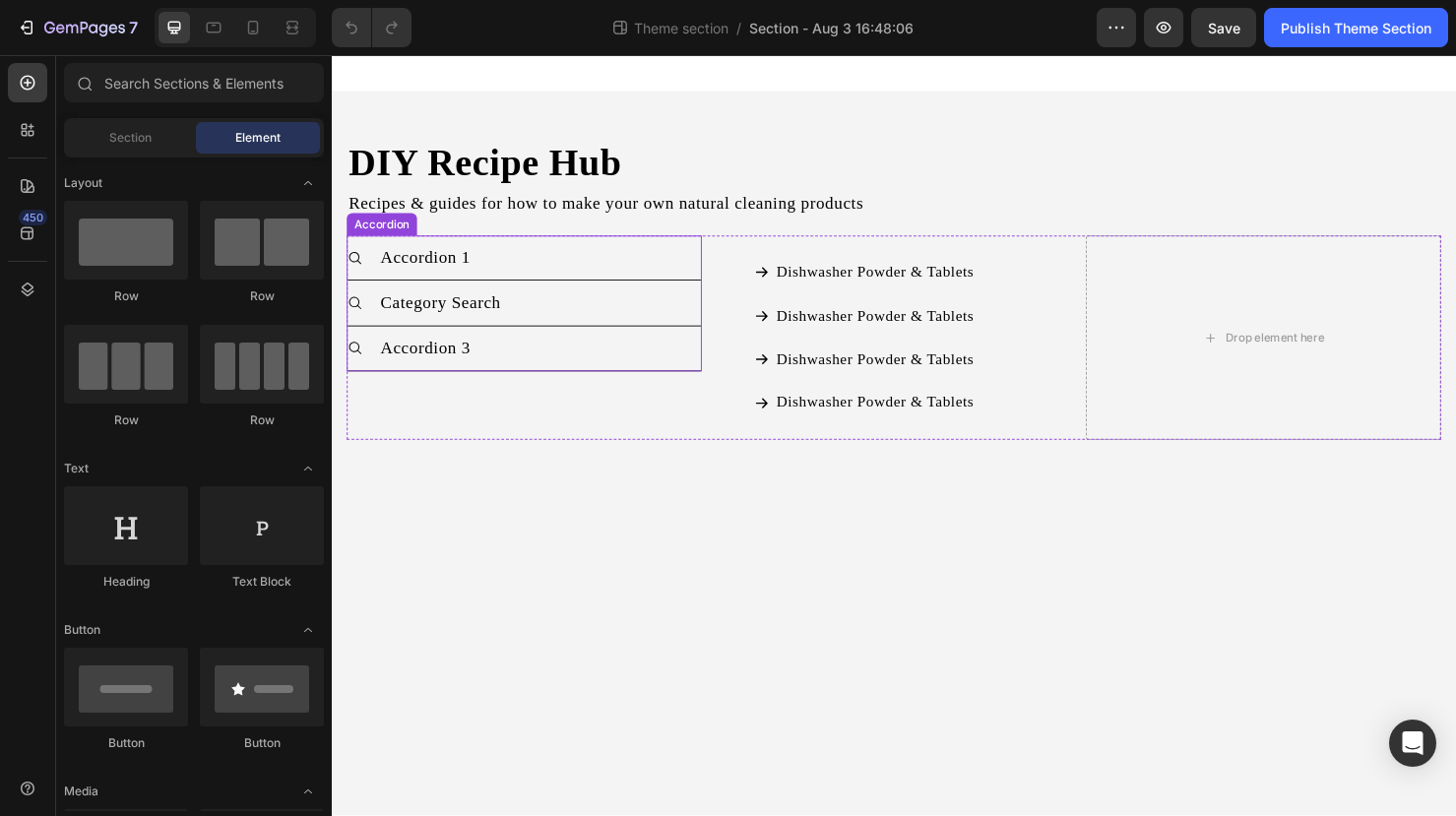 click on "Accordion 1" at bounding box center (549, 268) 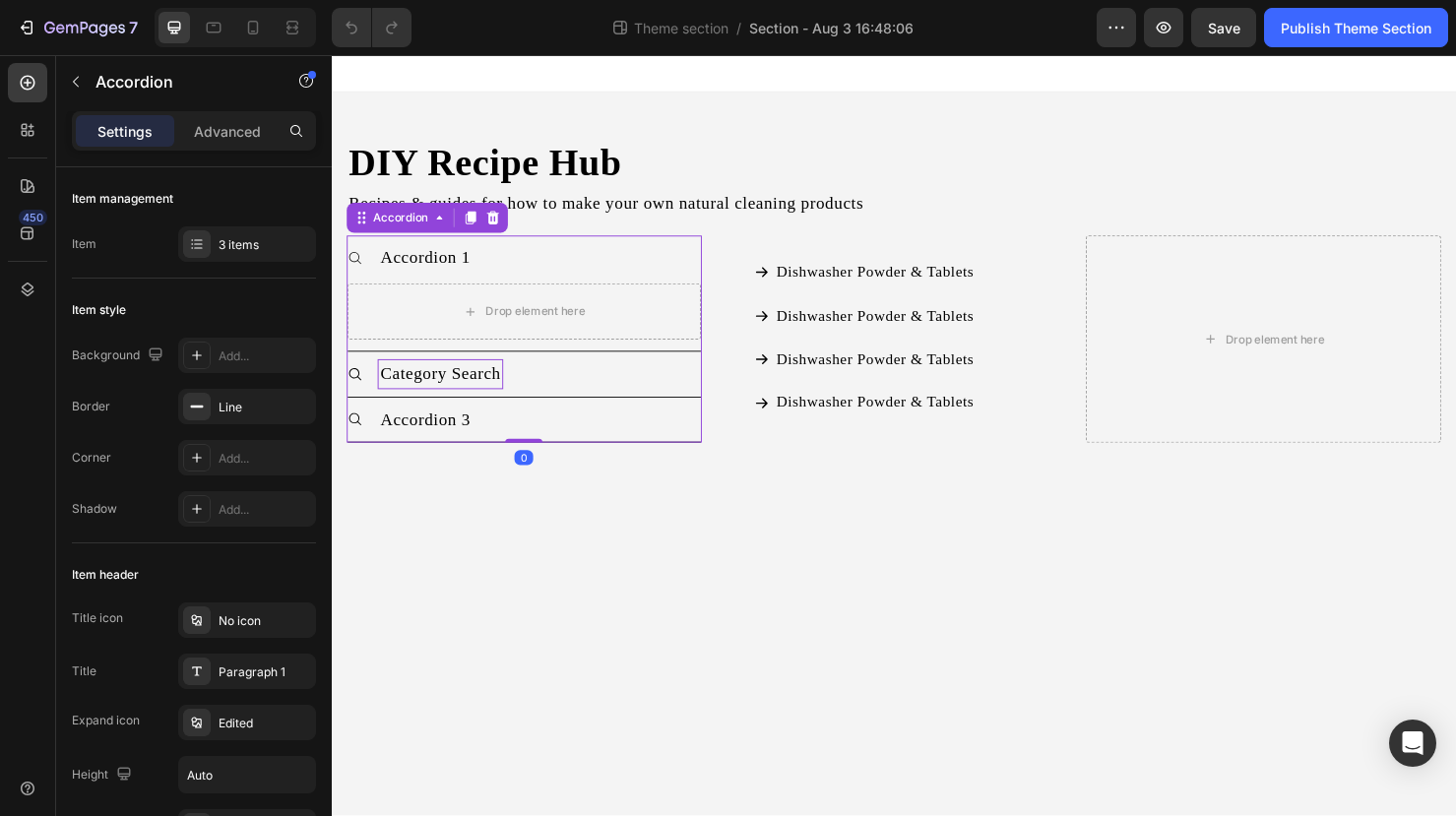 click on "Category Search" at bounding box center (446, 390) 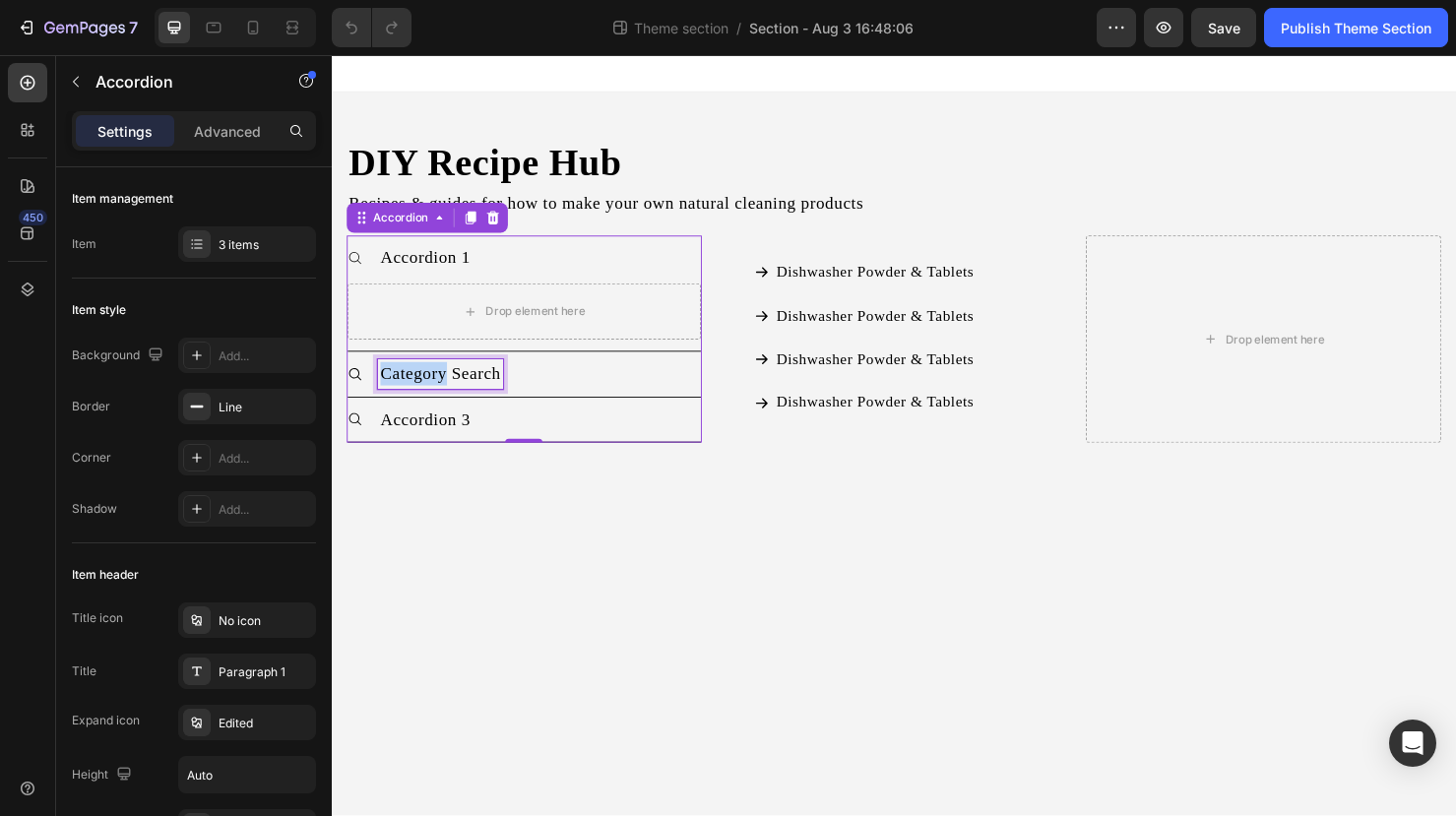 click on "Category Search" at bounding box center [446, 390] 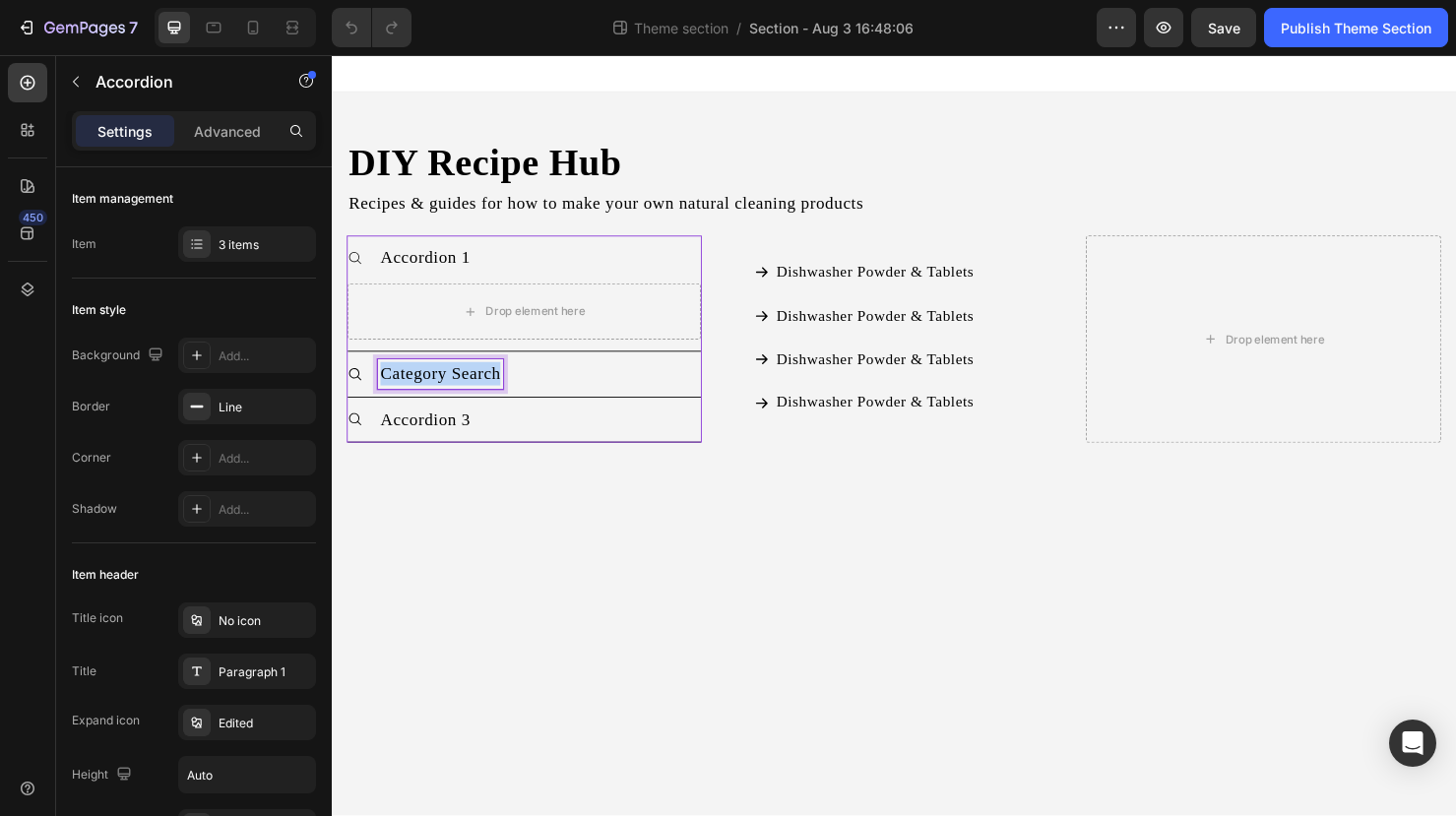 click on "Category Search" at bounding box center (446, 390) 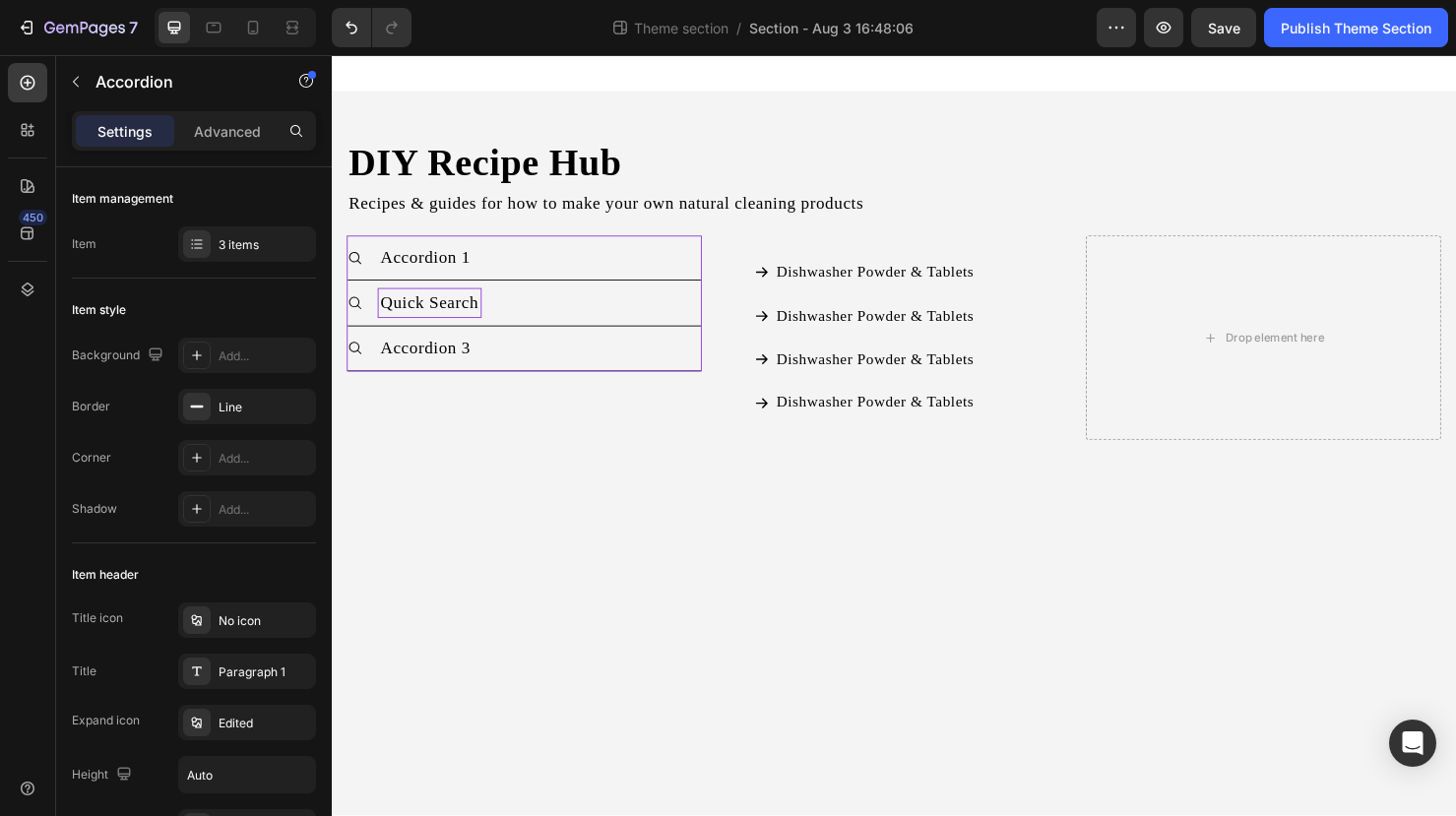 click on "Quick Search" at bounding box center [534, 315] 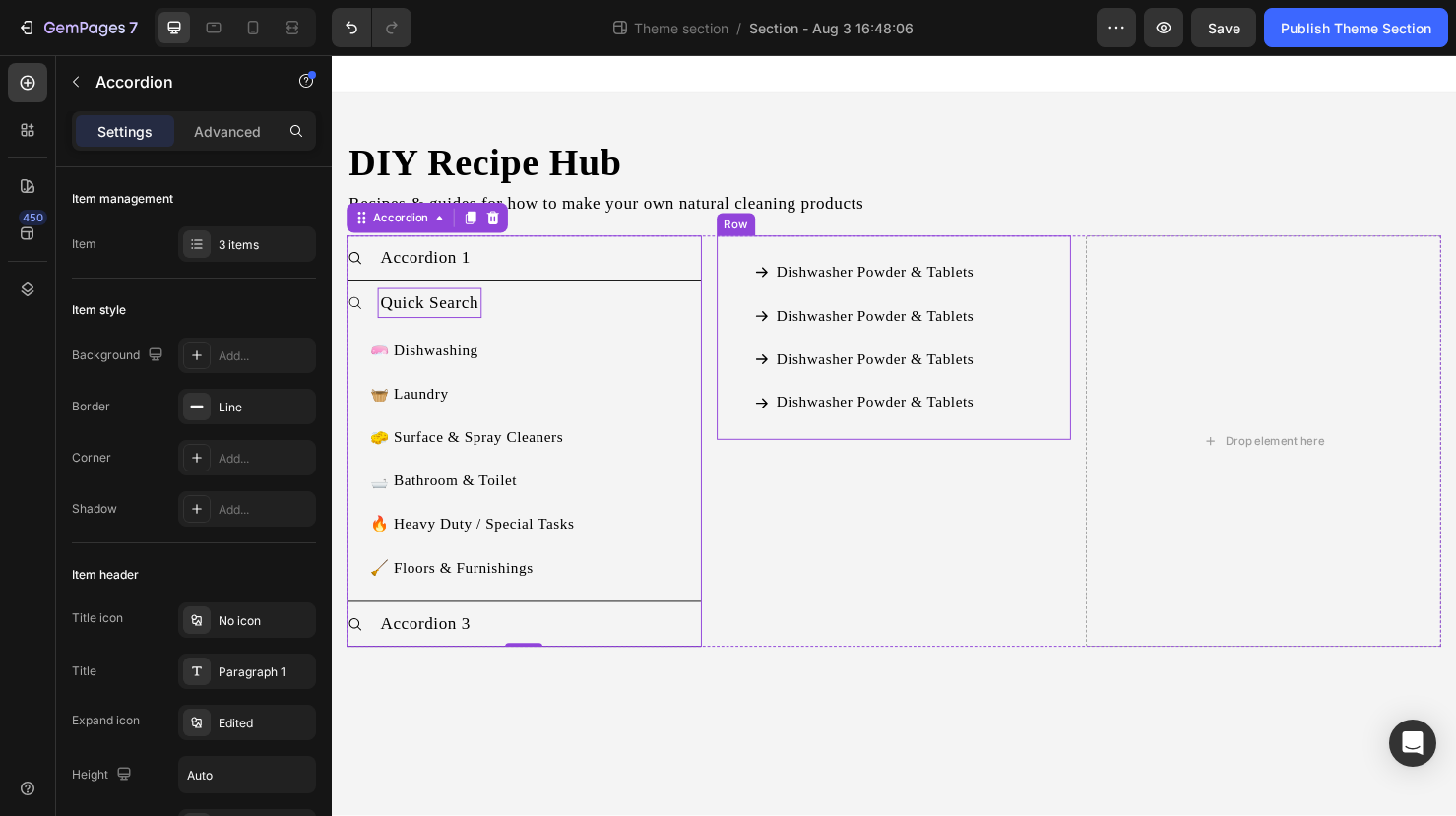 click on "Dishwasher Powder & Tablets Button
Dishwasher Powder & Tablets Button
Dishwasher Powder & Tablets Button
Dishwasher Powder & Tablets Button Row" at bounding box center [922, 352] 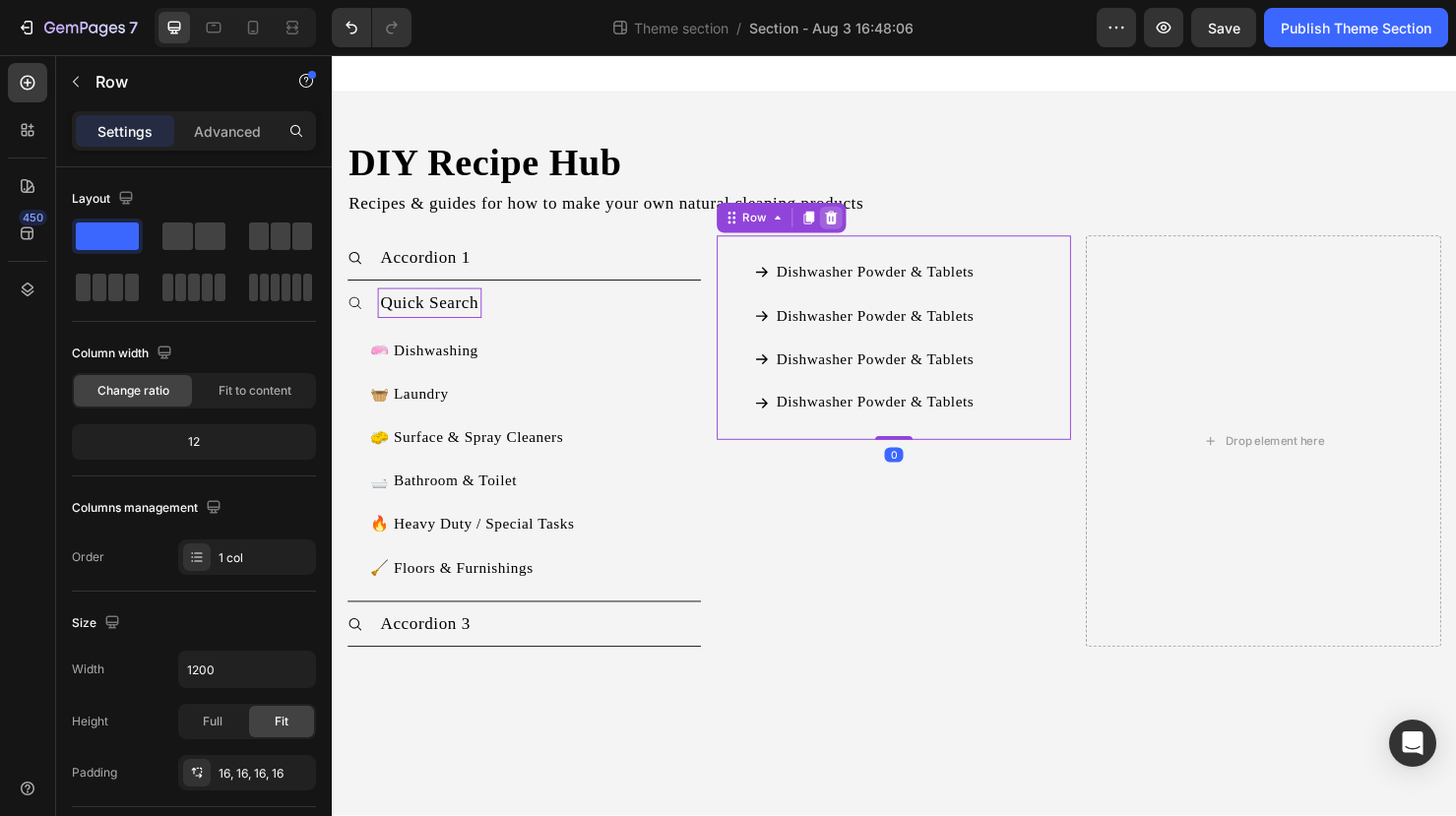 click 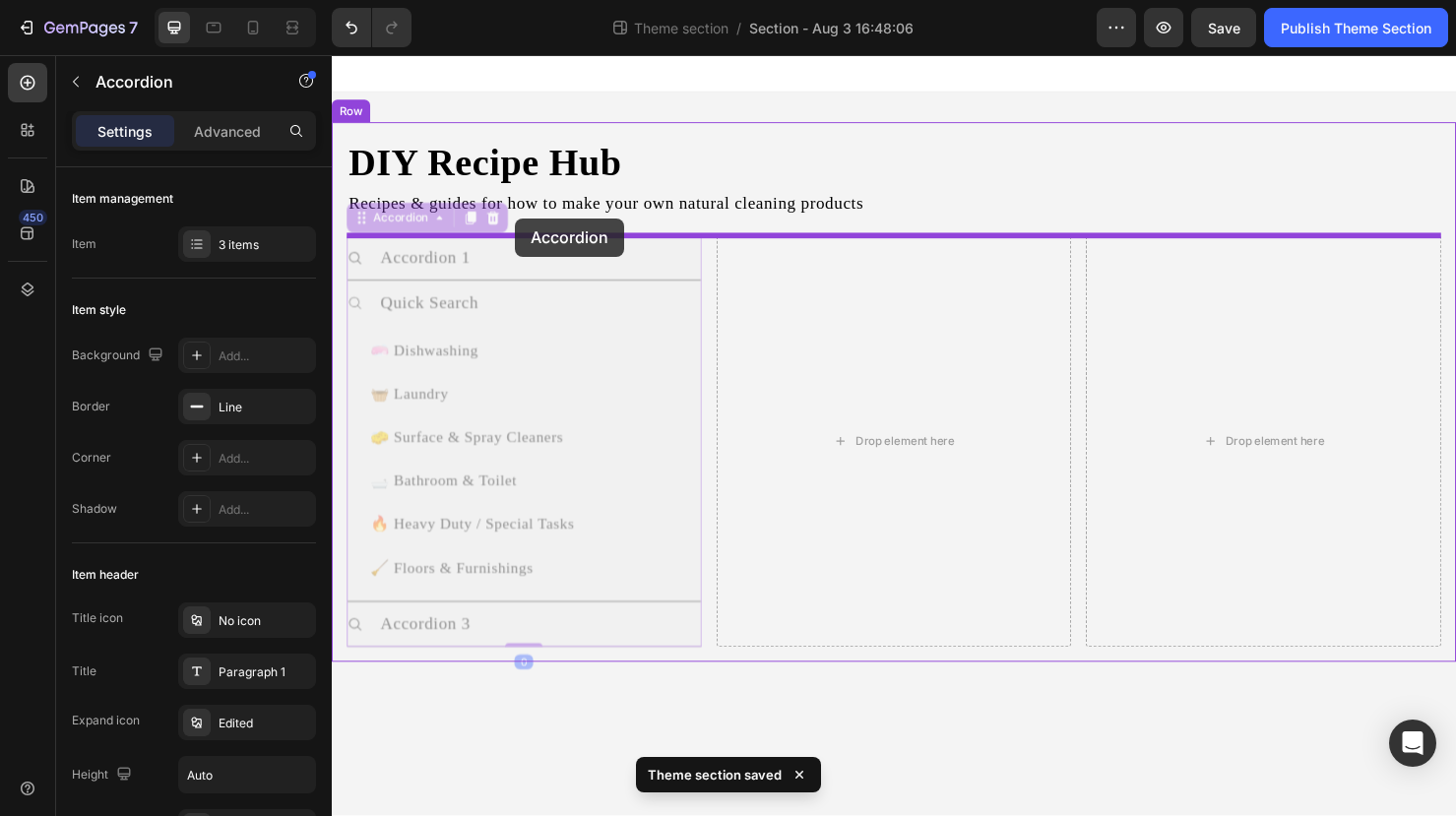 drag, startPoint x: 385, startPoint y: 235, endPoint x: 524, endPoint y: 226, distance: 139.29106 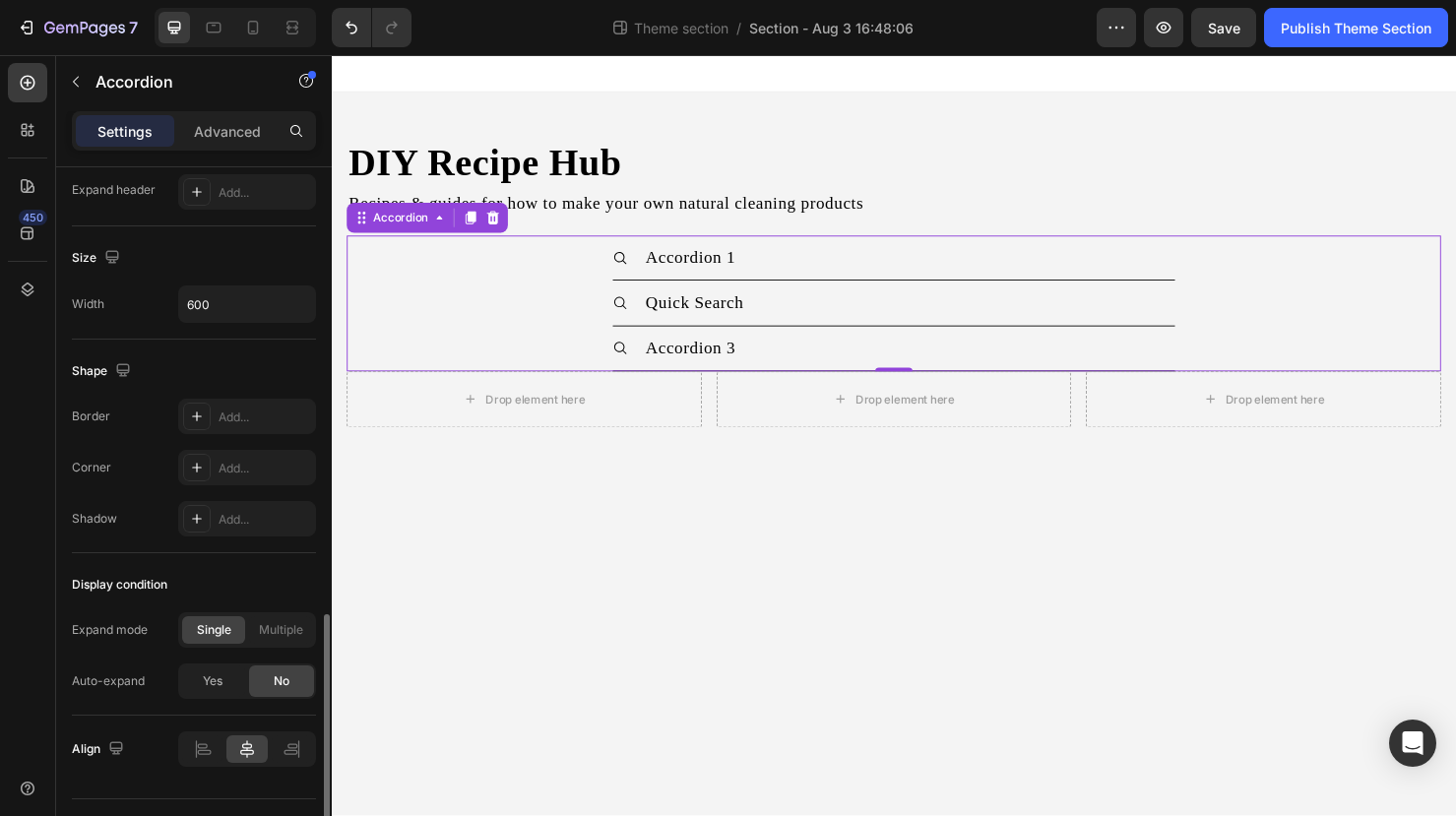 scroll, scrollTop: 1169, scrollLeft: 0, axis: vertical 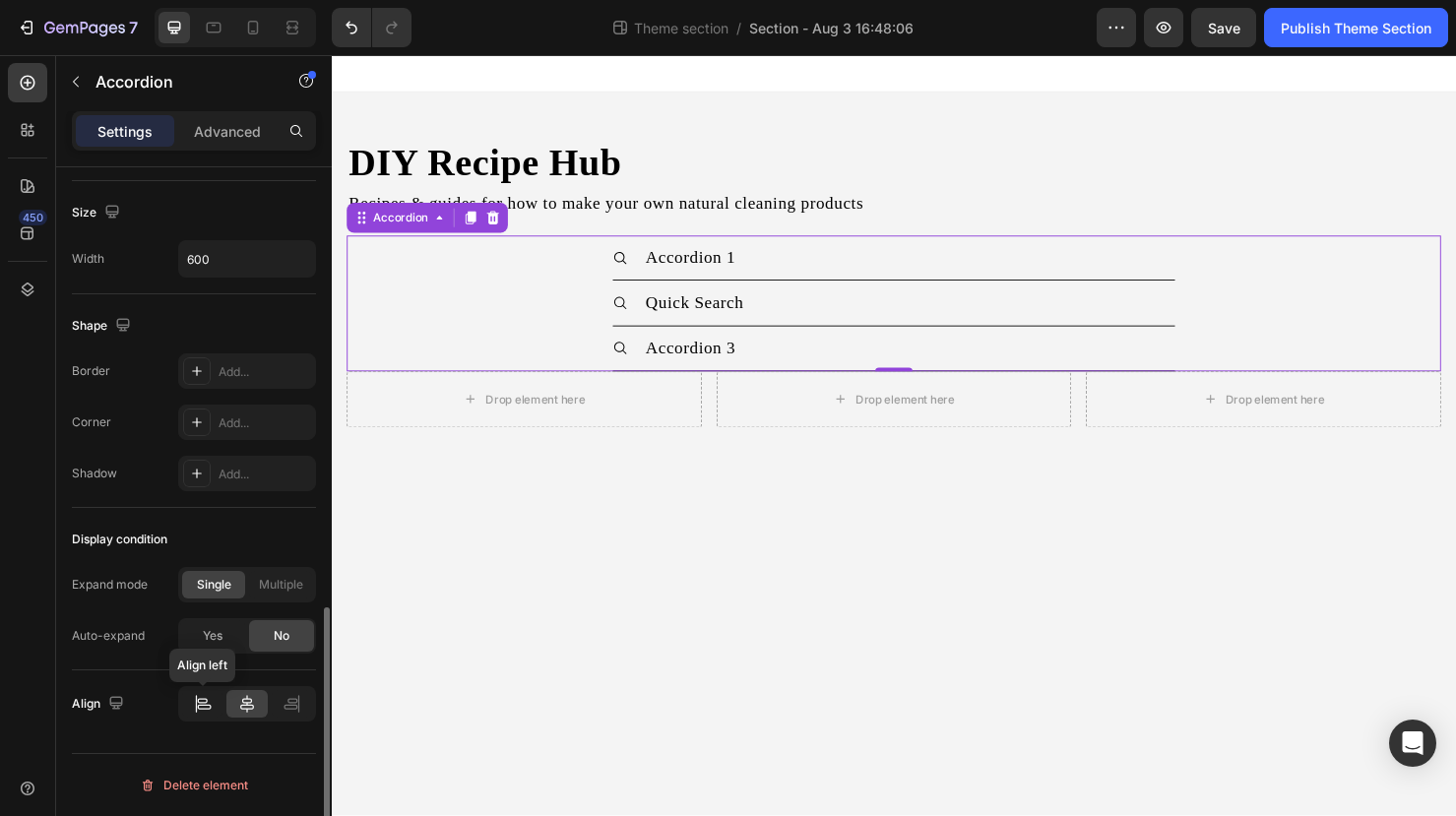 click 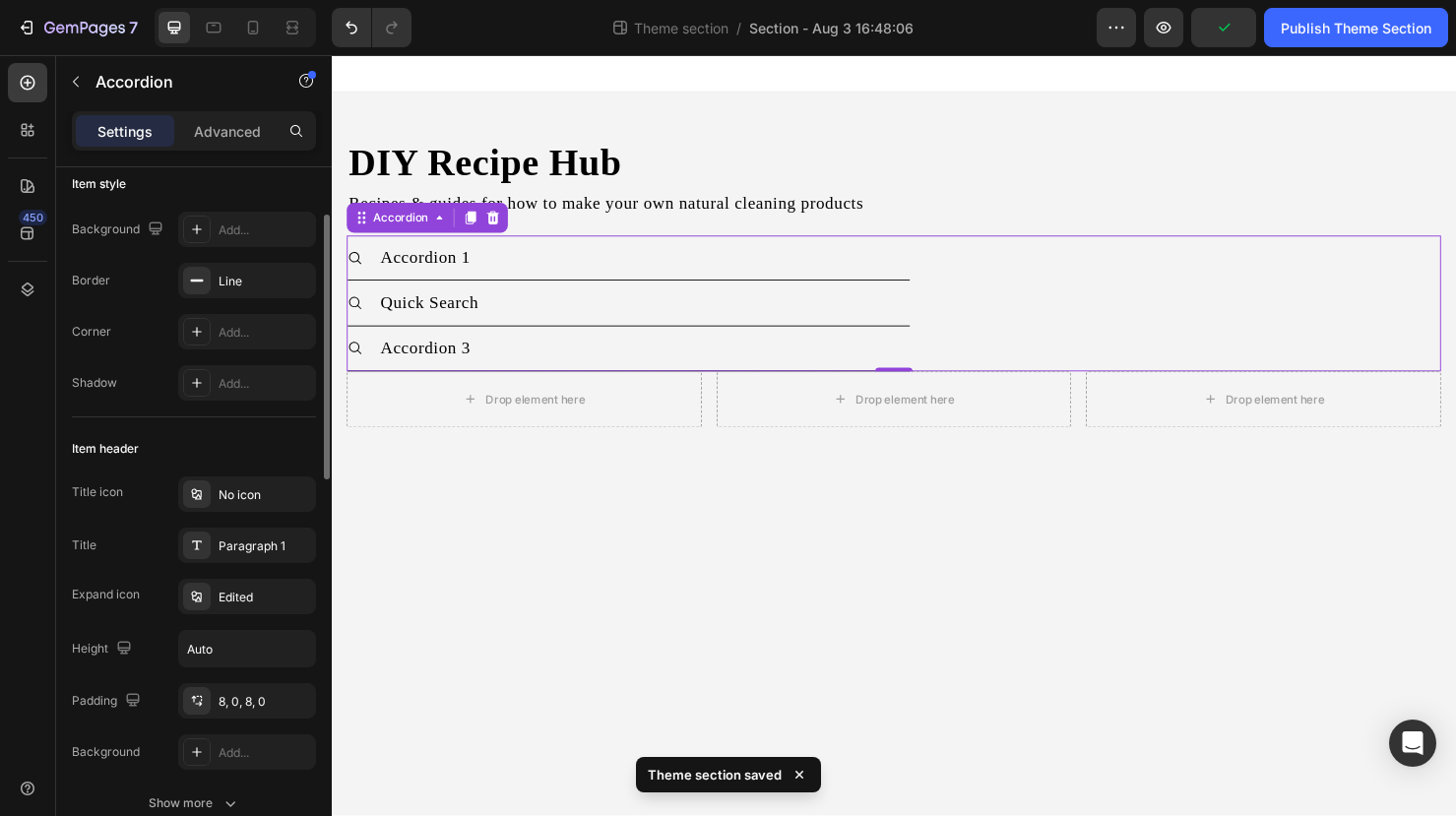 scroll, scrollTop: 0, scrollLeft: 0, axis: both 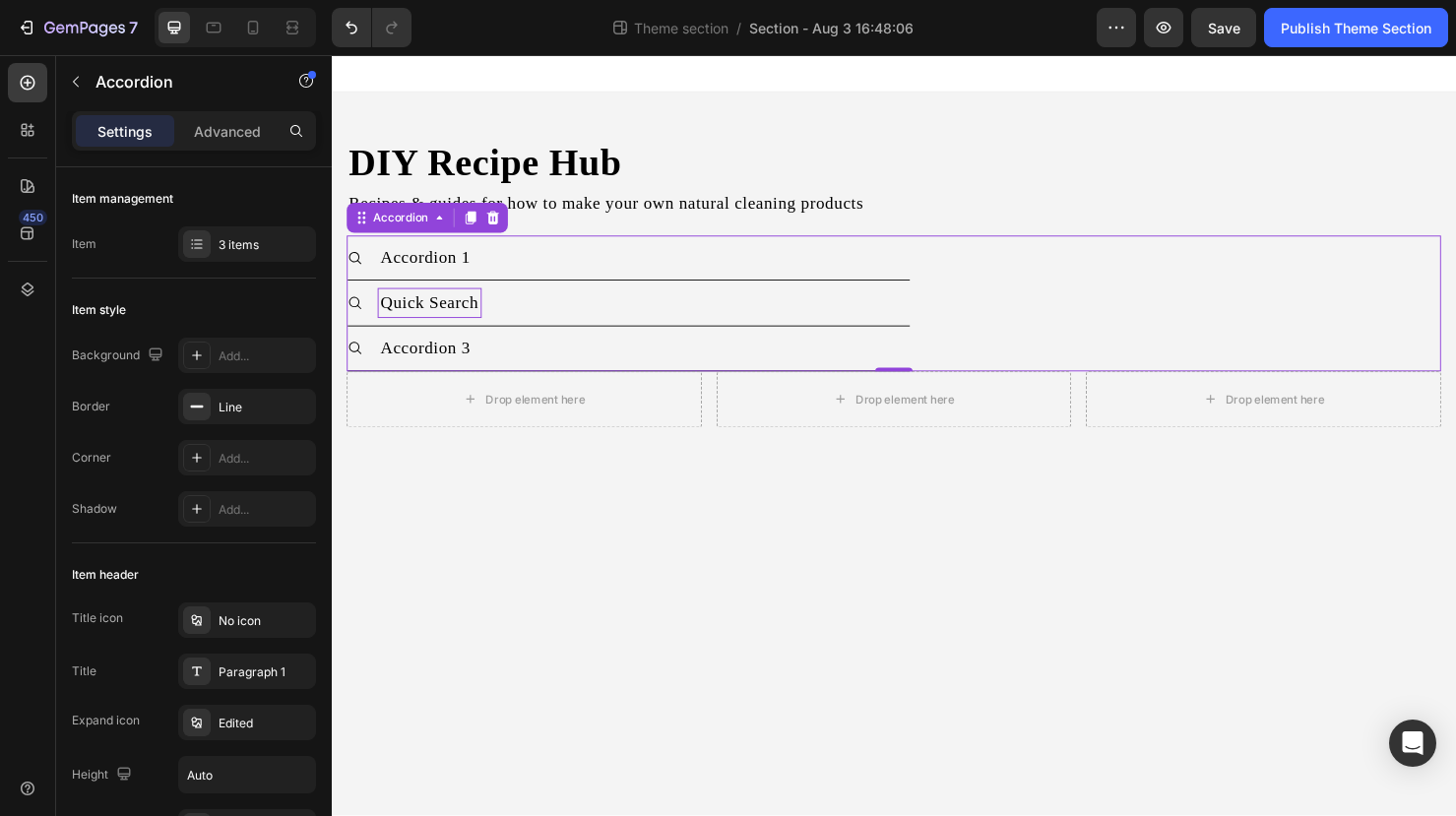 click on "Quick Search" at bounding box center [434, 315] 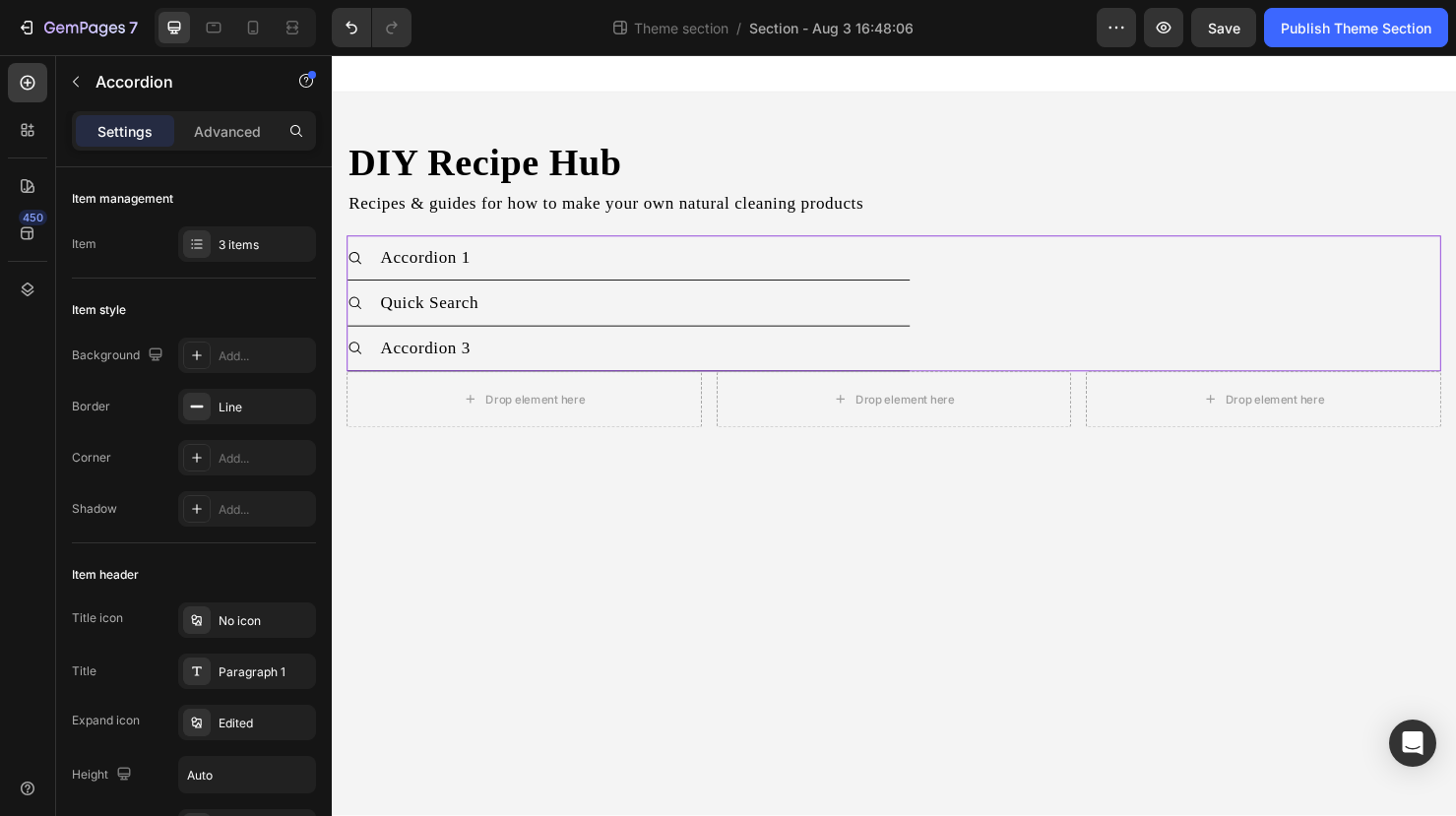 click on "Quick Search" at bounding box center [660, 315] 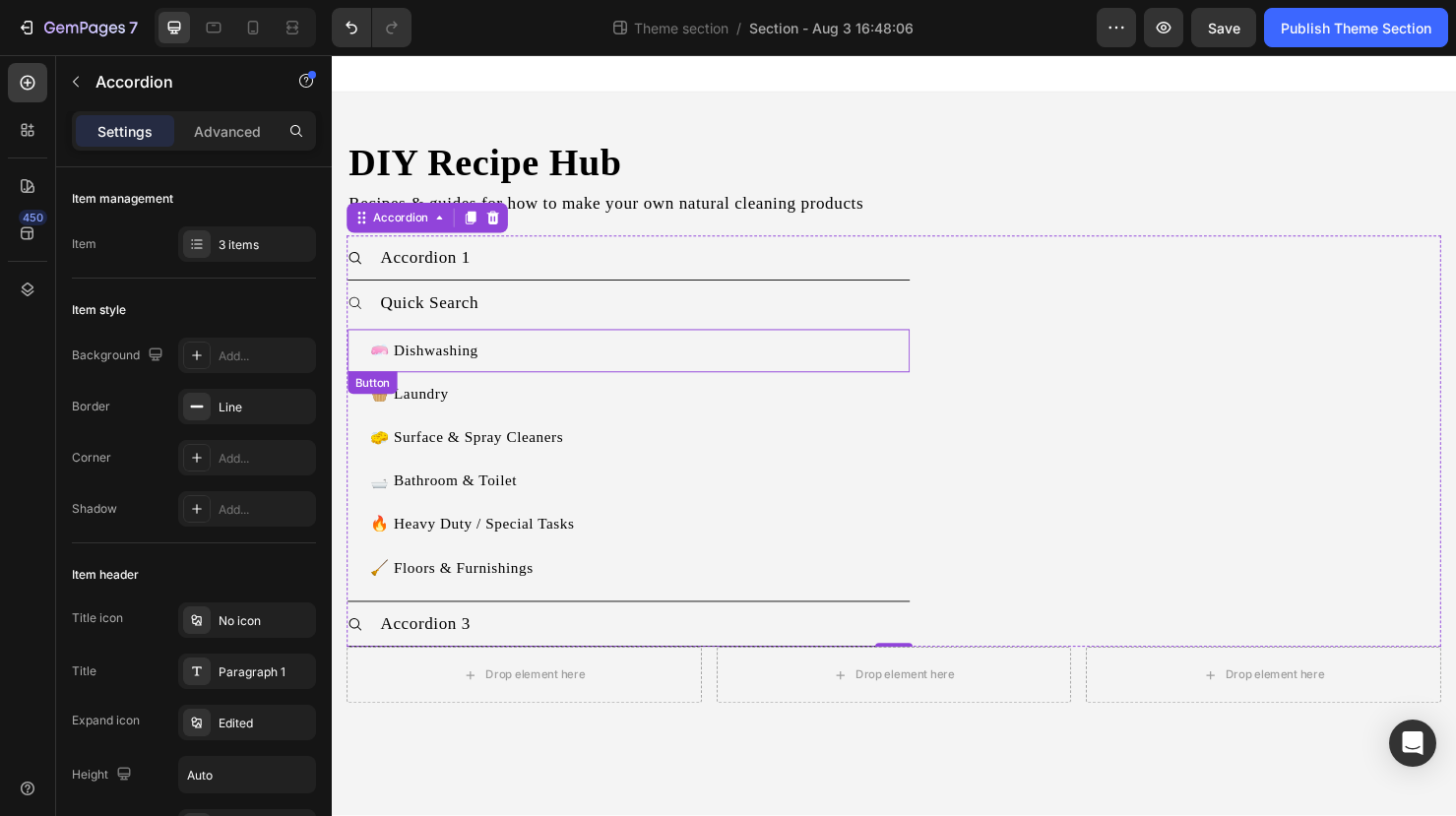 click on "🧼 Dishwashing" at bounding box center (428, 366) 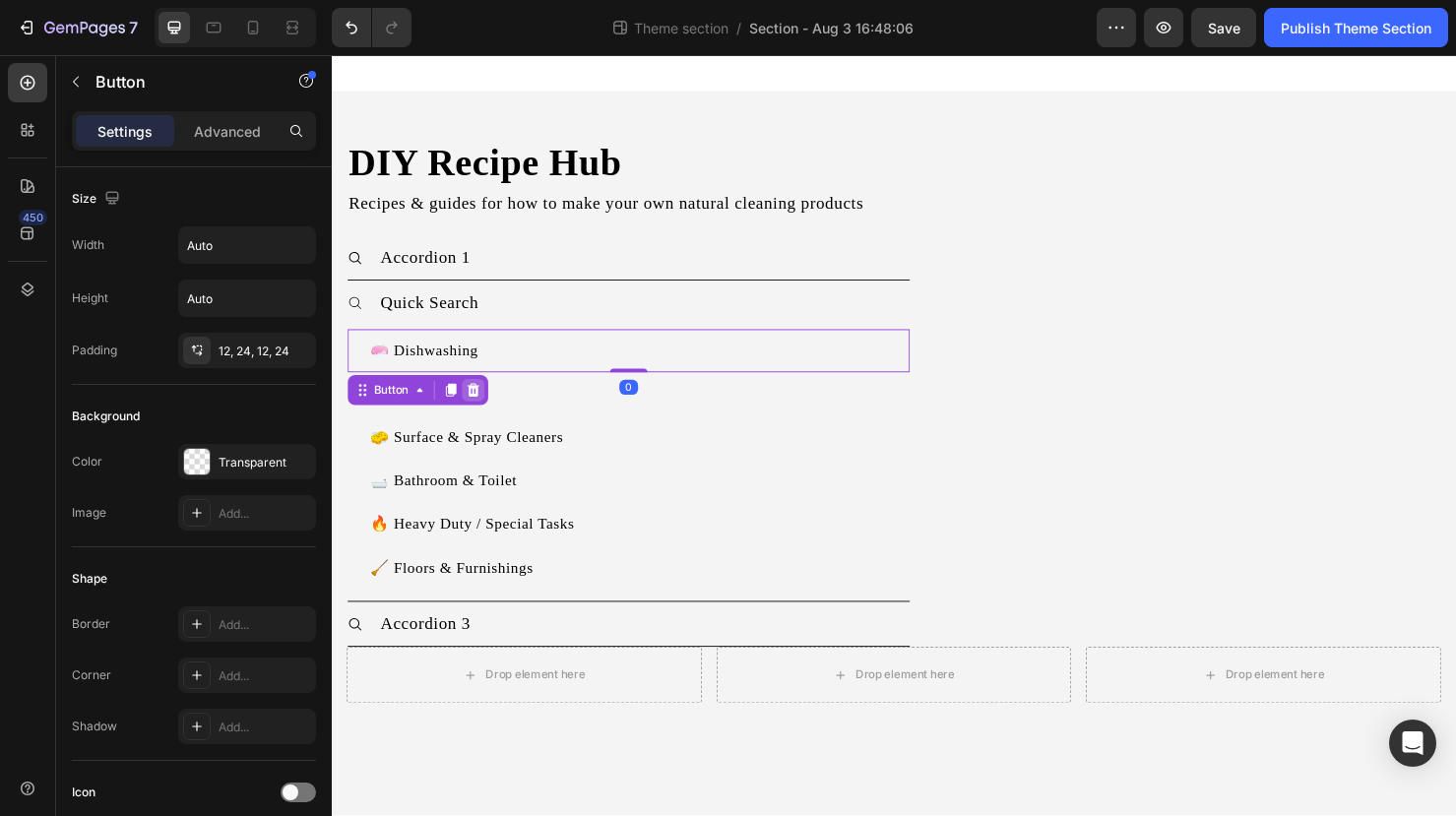 click 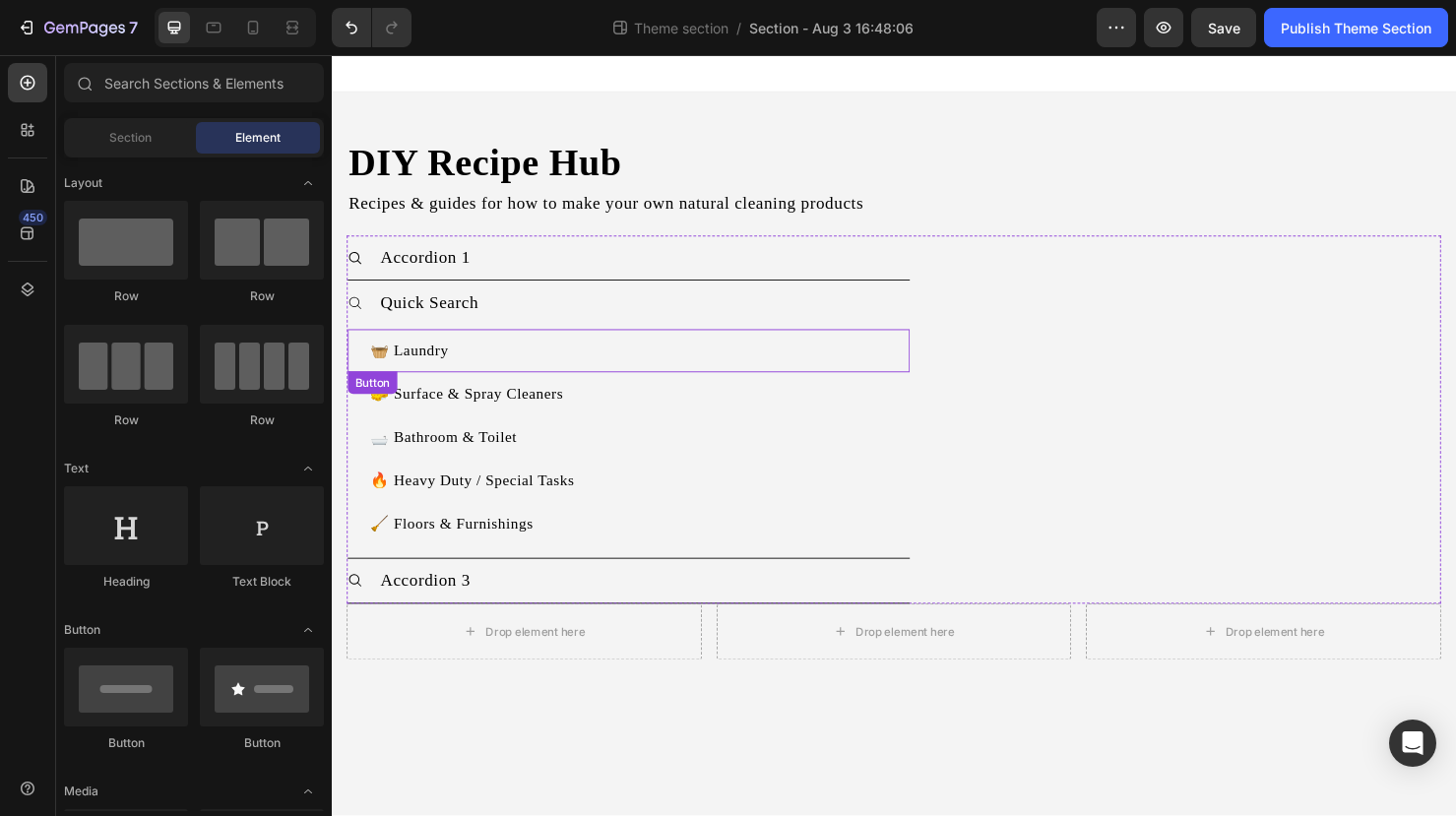 click on "🧺 Laundry Button" at bounding box center (644, 366) 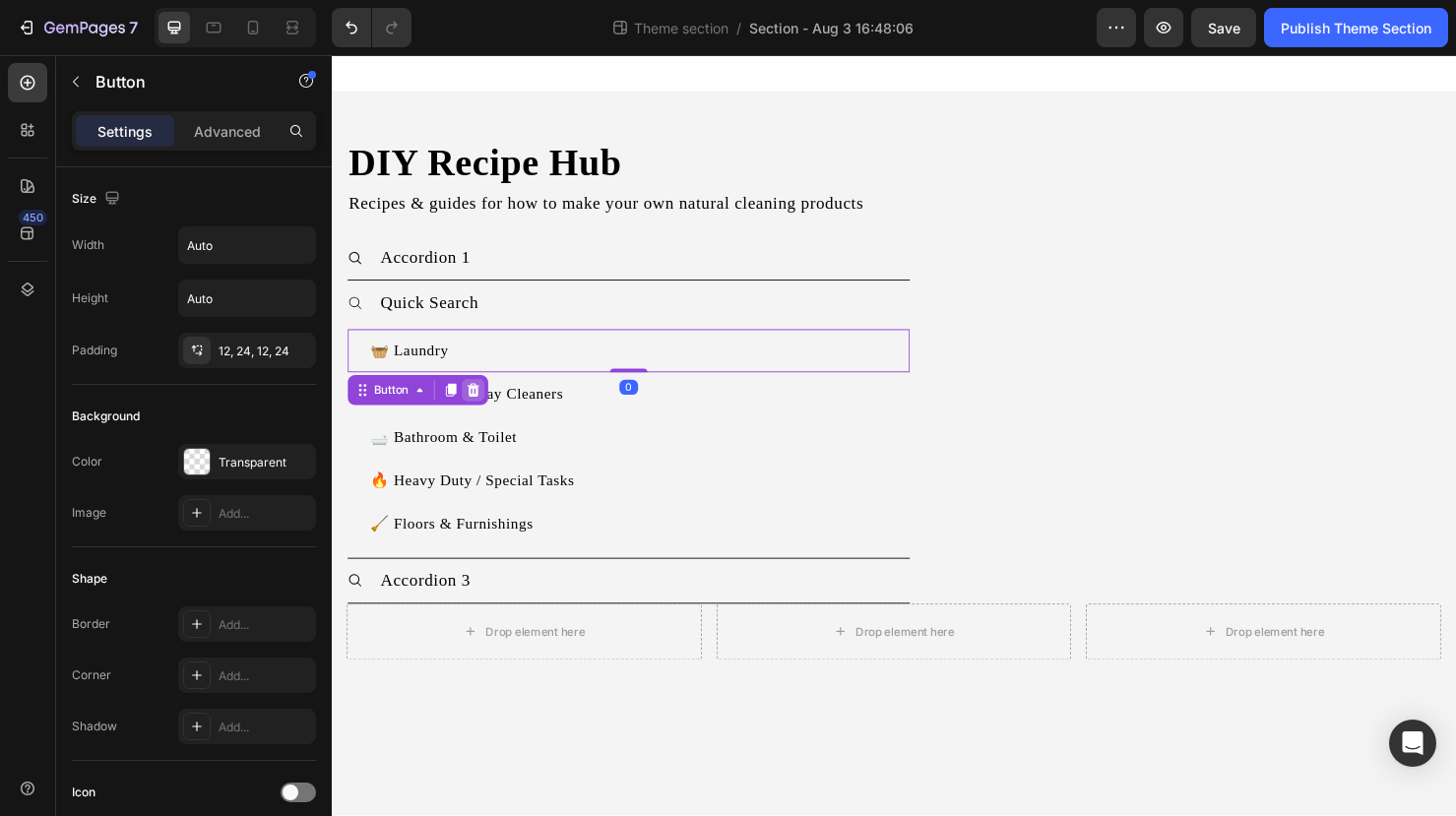 click 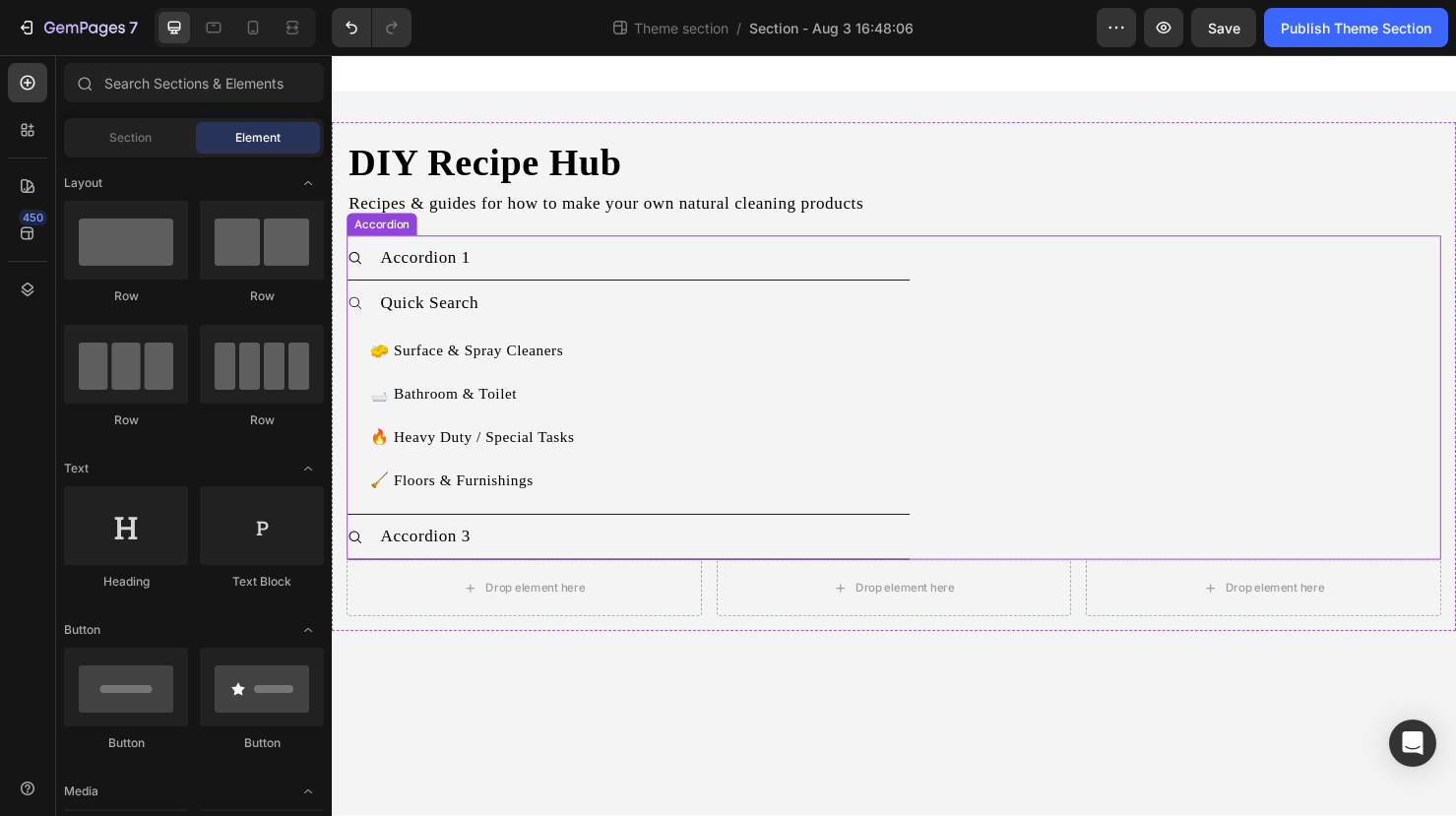 click on "Quick Search" at bounding box center [660, 315] 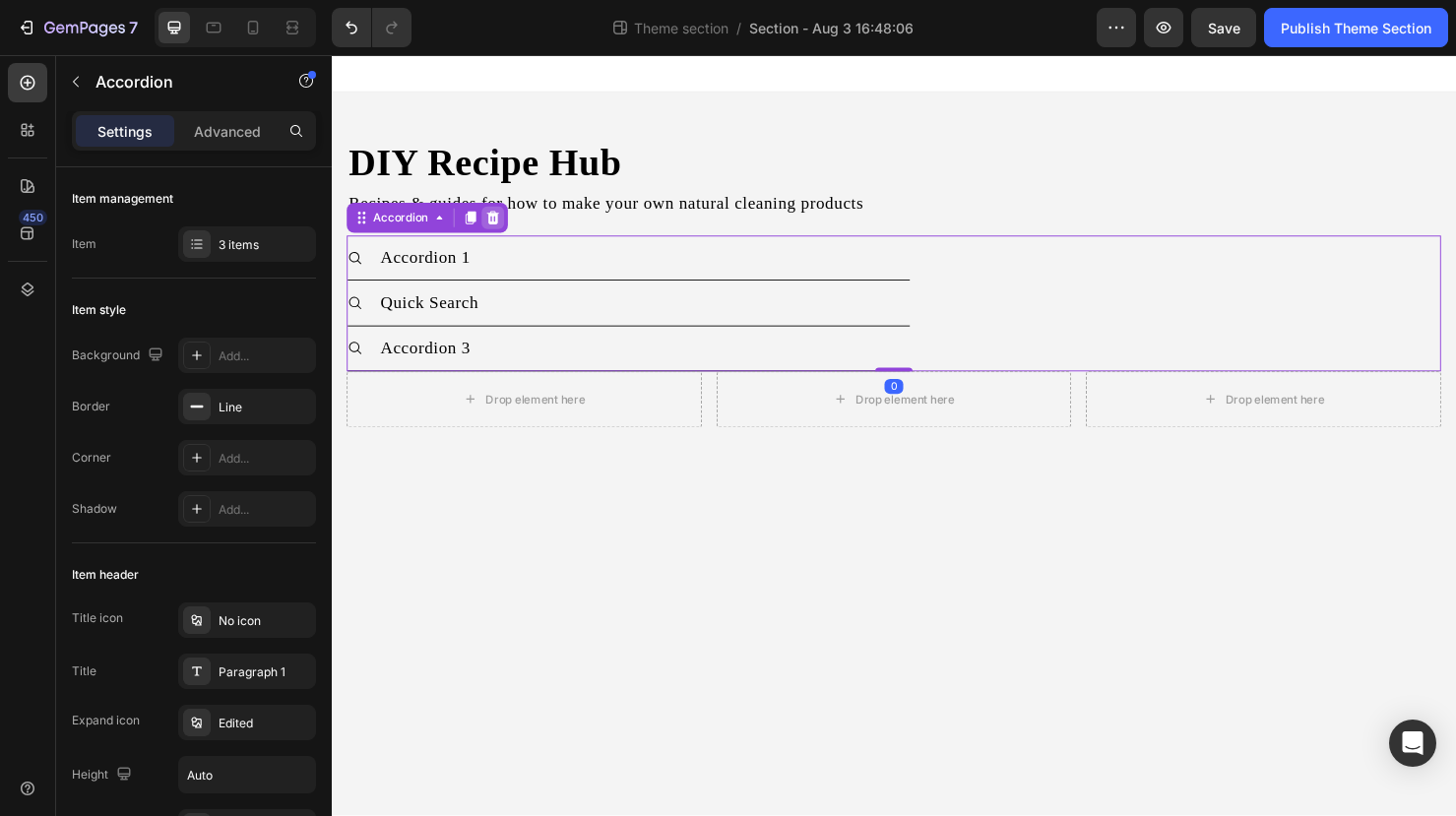 click 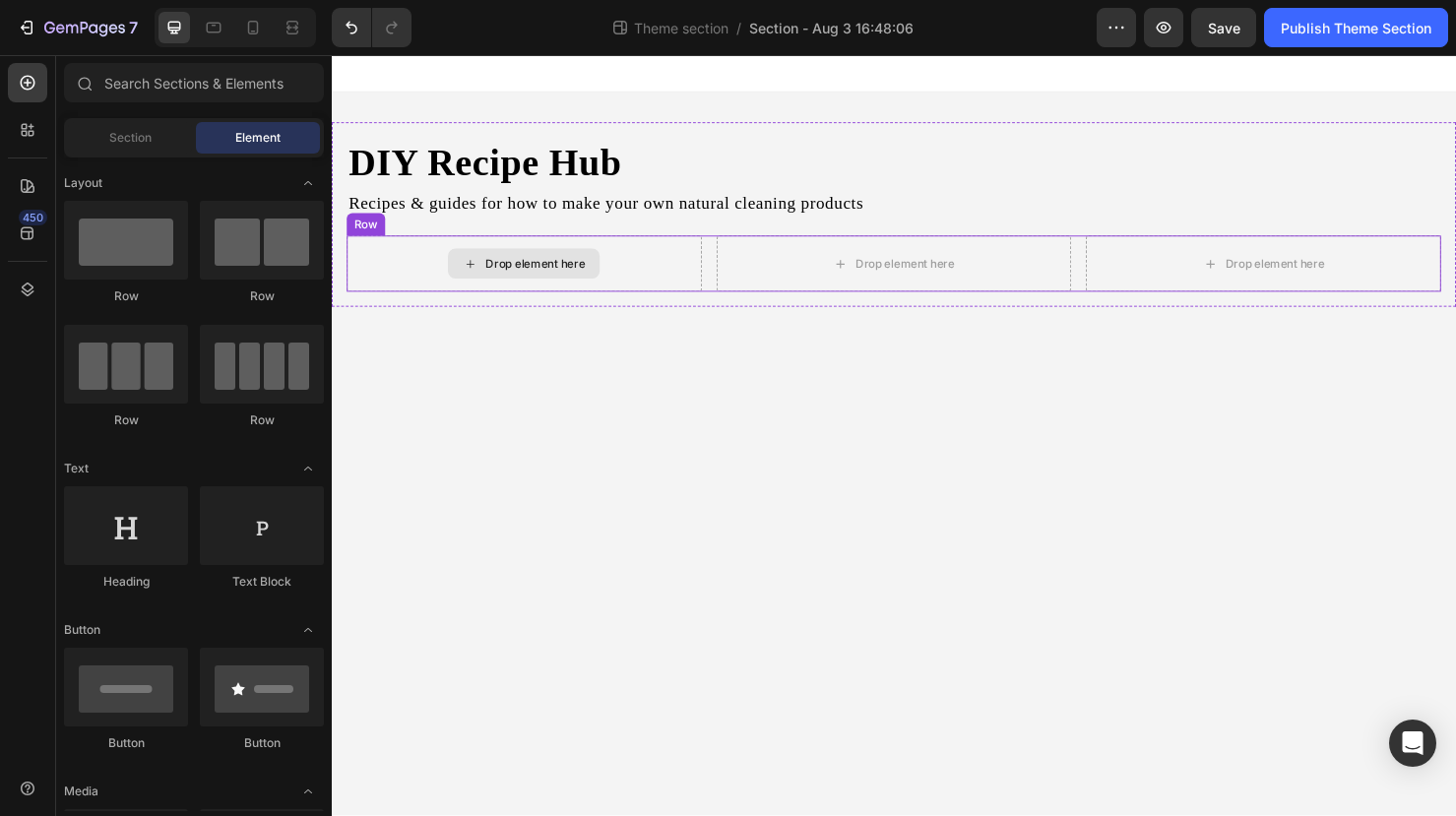 click on "Drop element here" at bounding box center (534, 275) 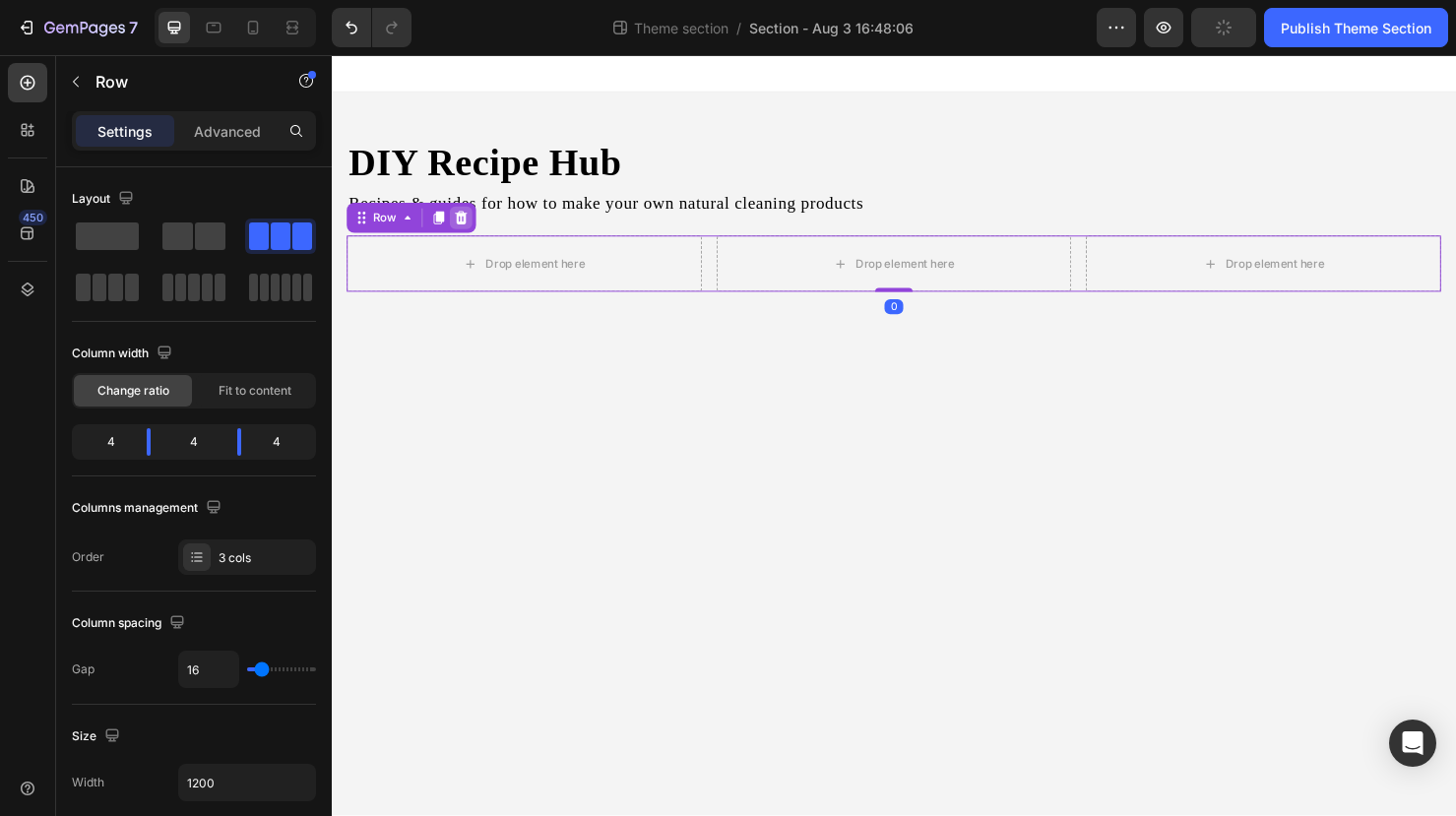 click 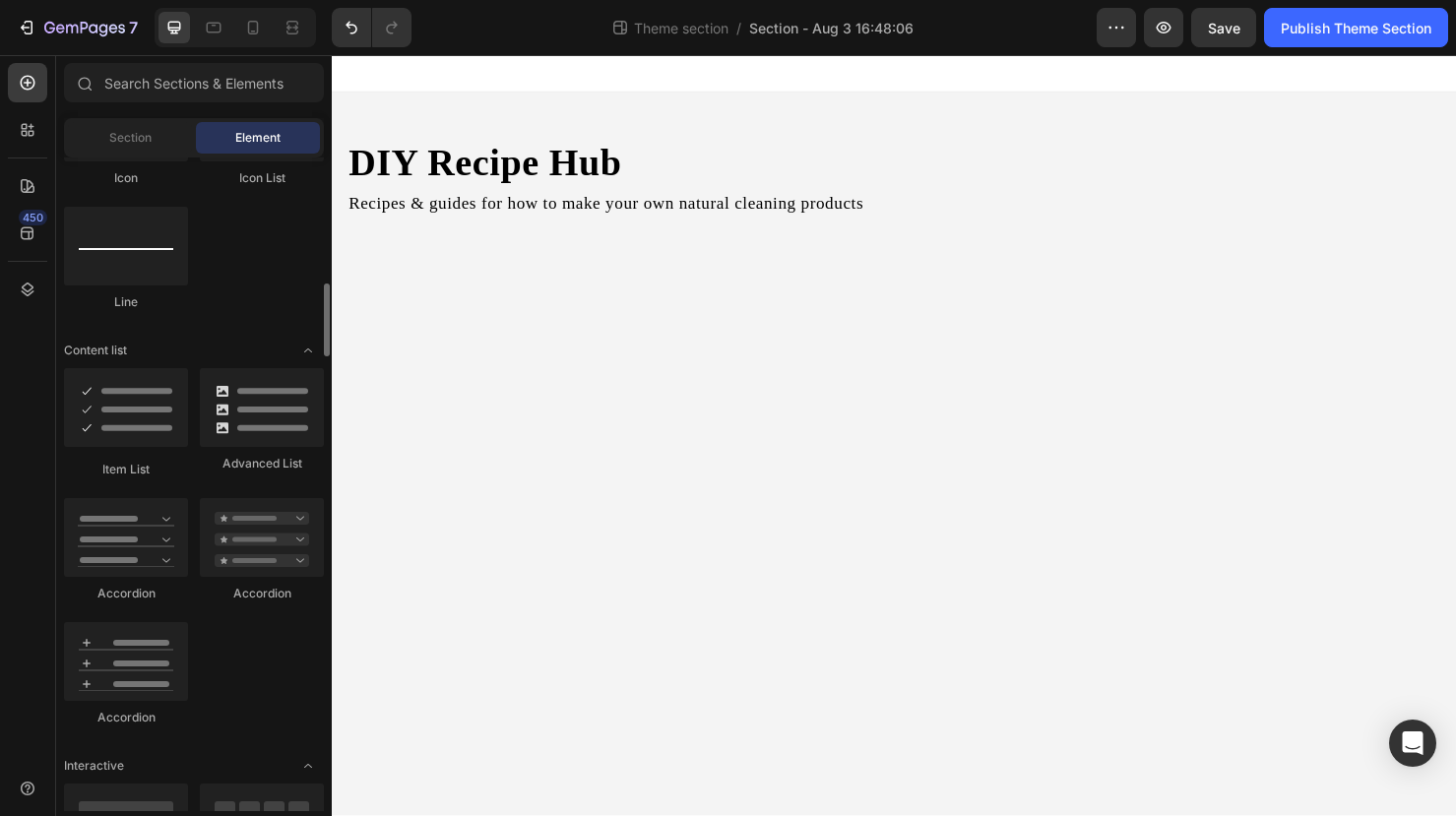 scroll, scrollTop: 1385, scrollLeft: 0, axis: vertical 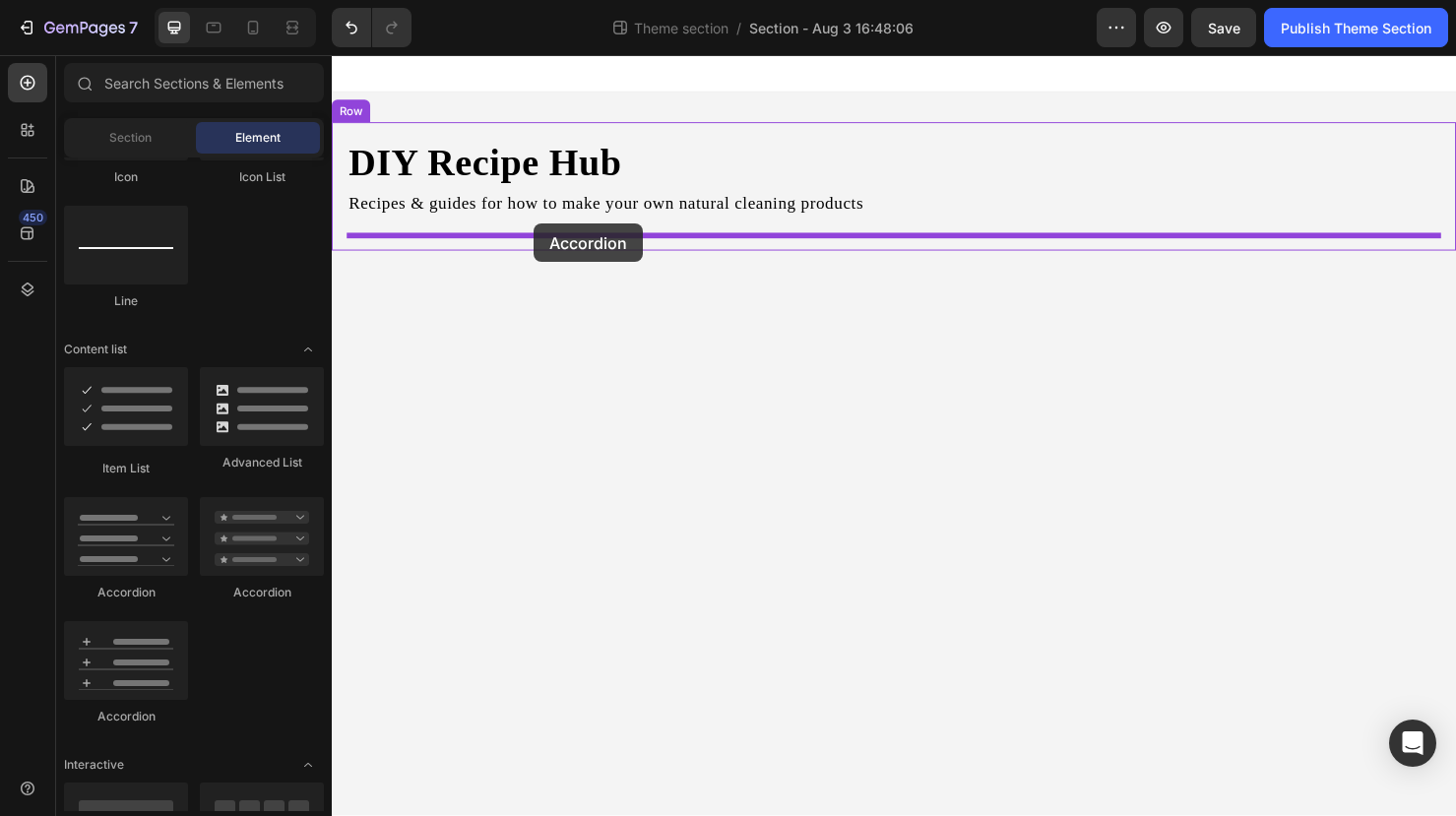 drag, startPoint x: 474, startPoint y: 700, endPoint x: 543, endPoint y: 232, distance: 473.059 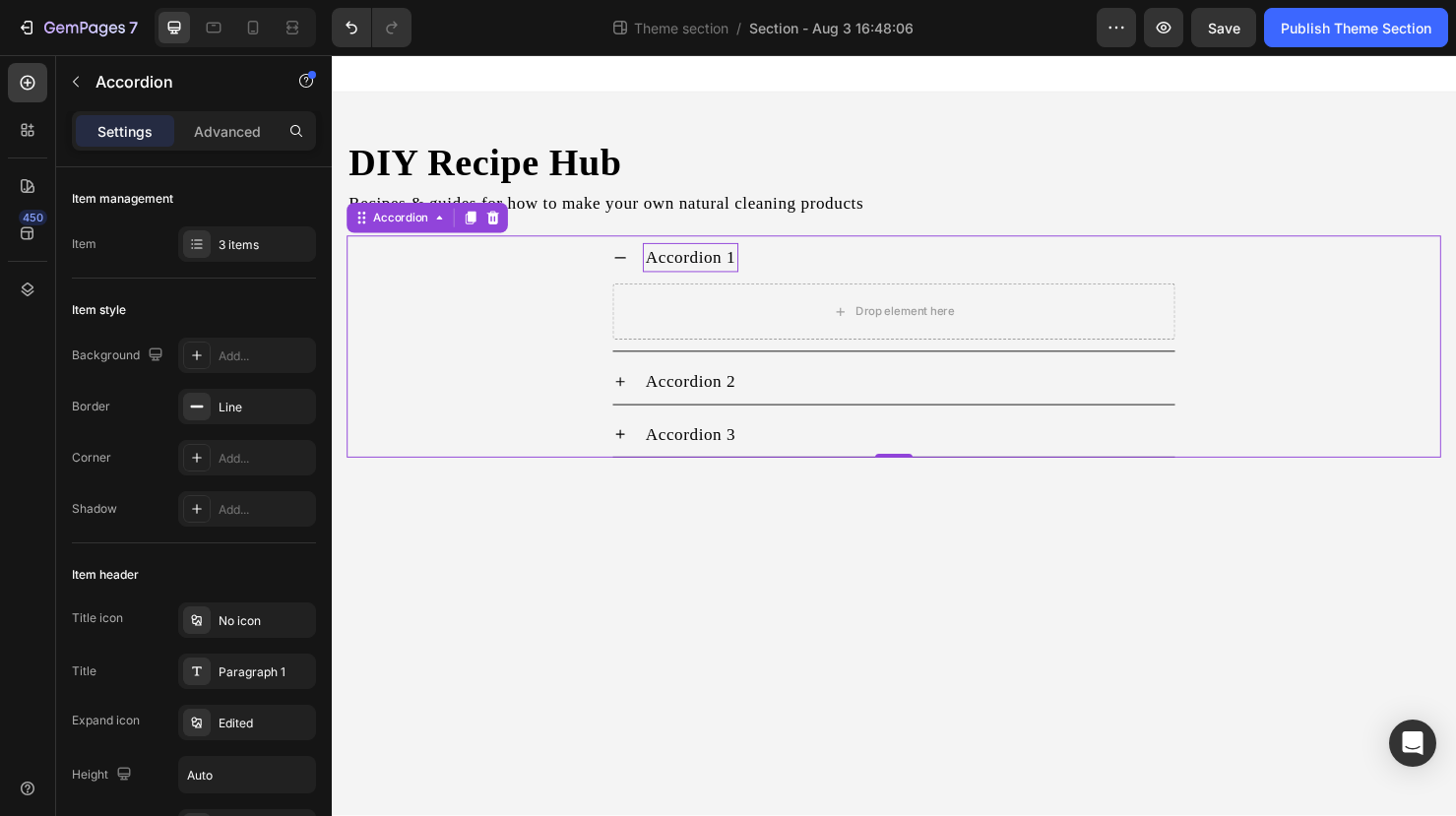 click on "Accordion 1" at bounding box center (709, 268) 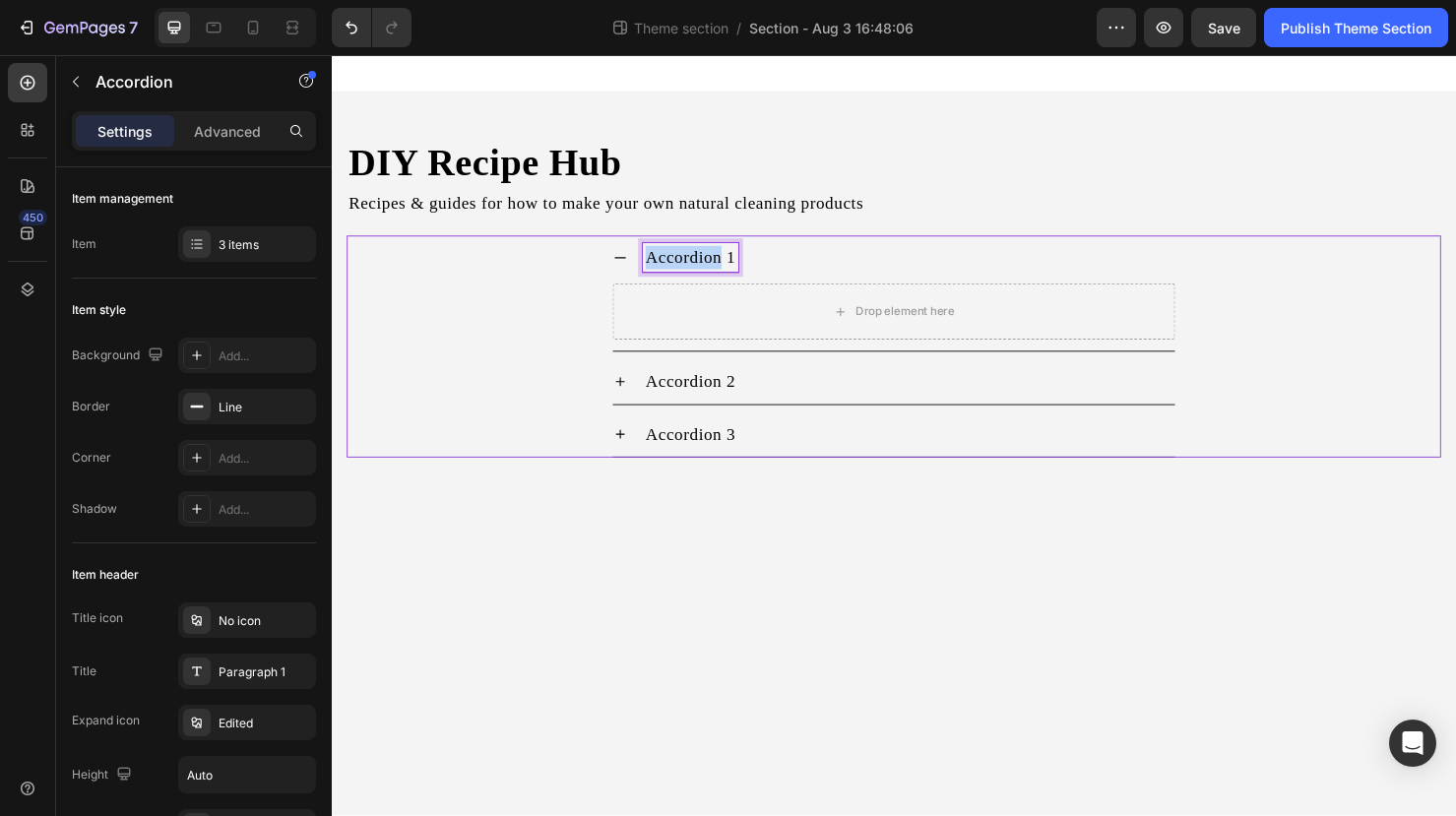 click on "Accordion 1" at bounding box center (709, 268) 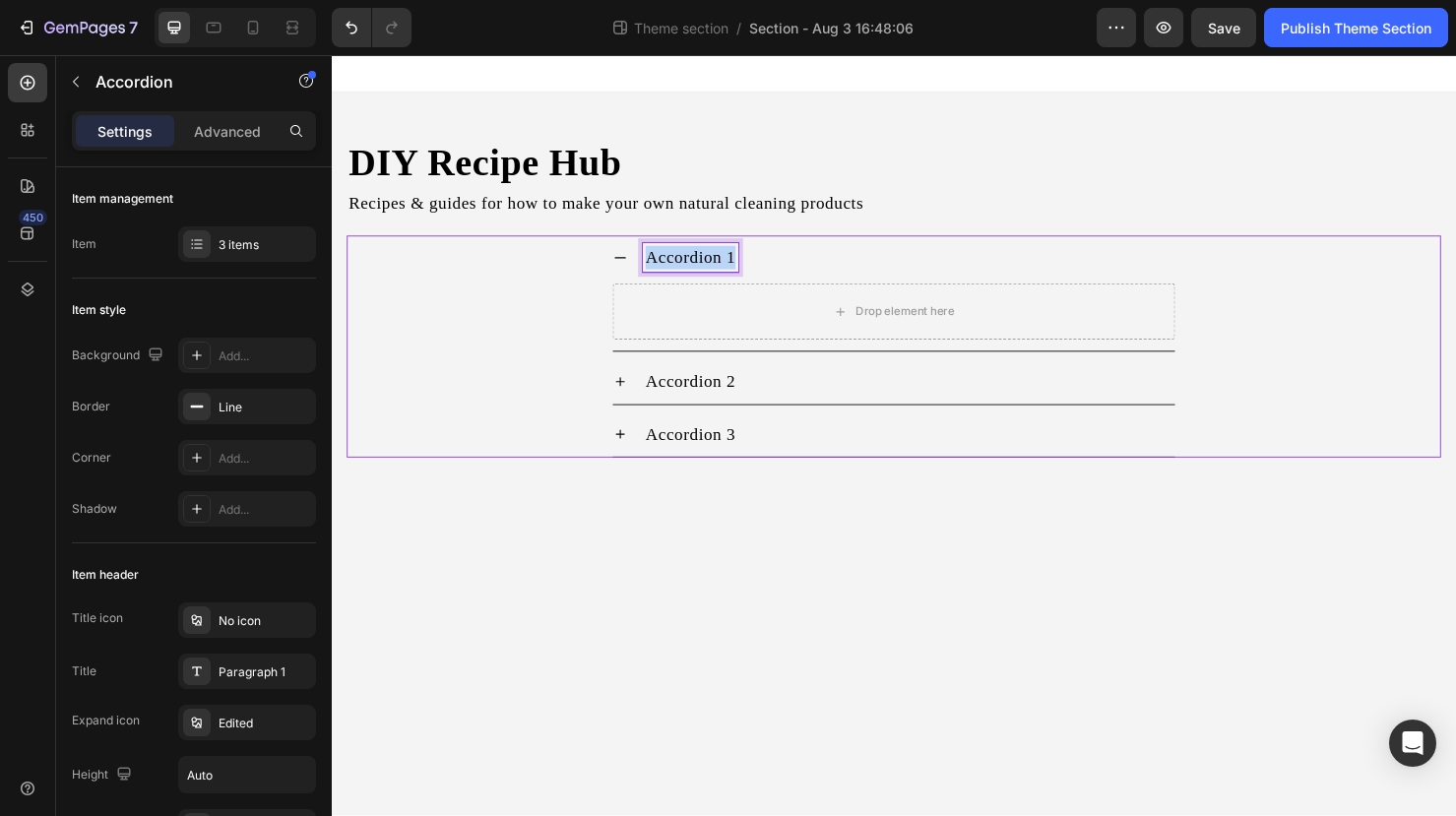 click on "Accordion 1" at bounding box center (709, 268) 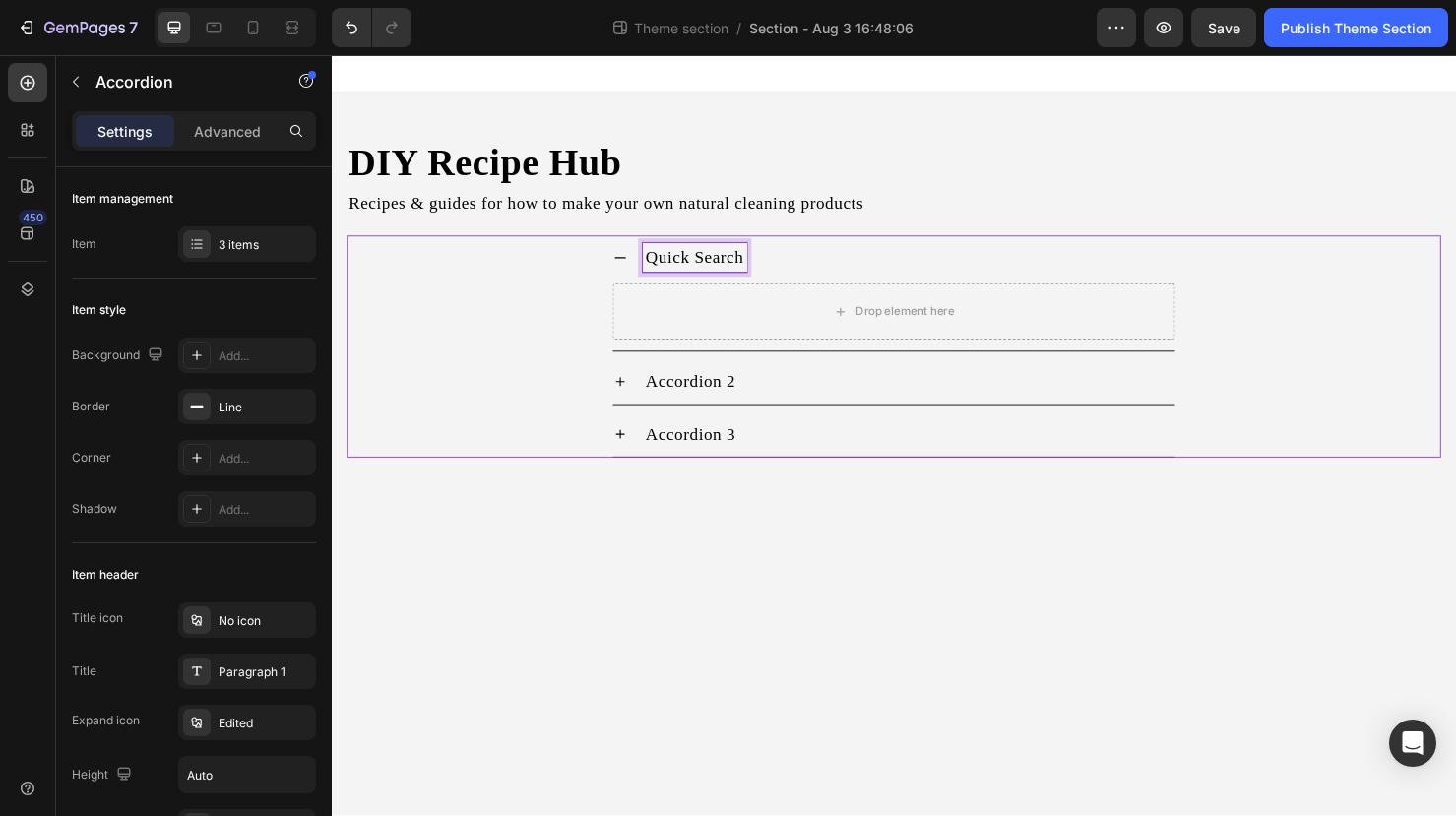 click 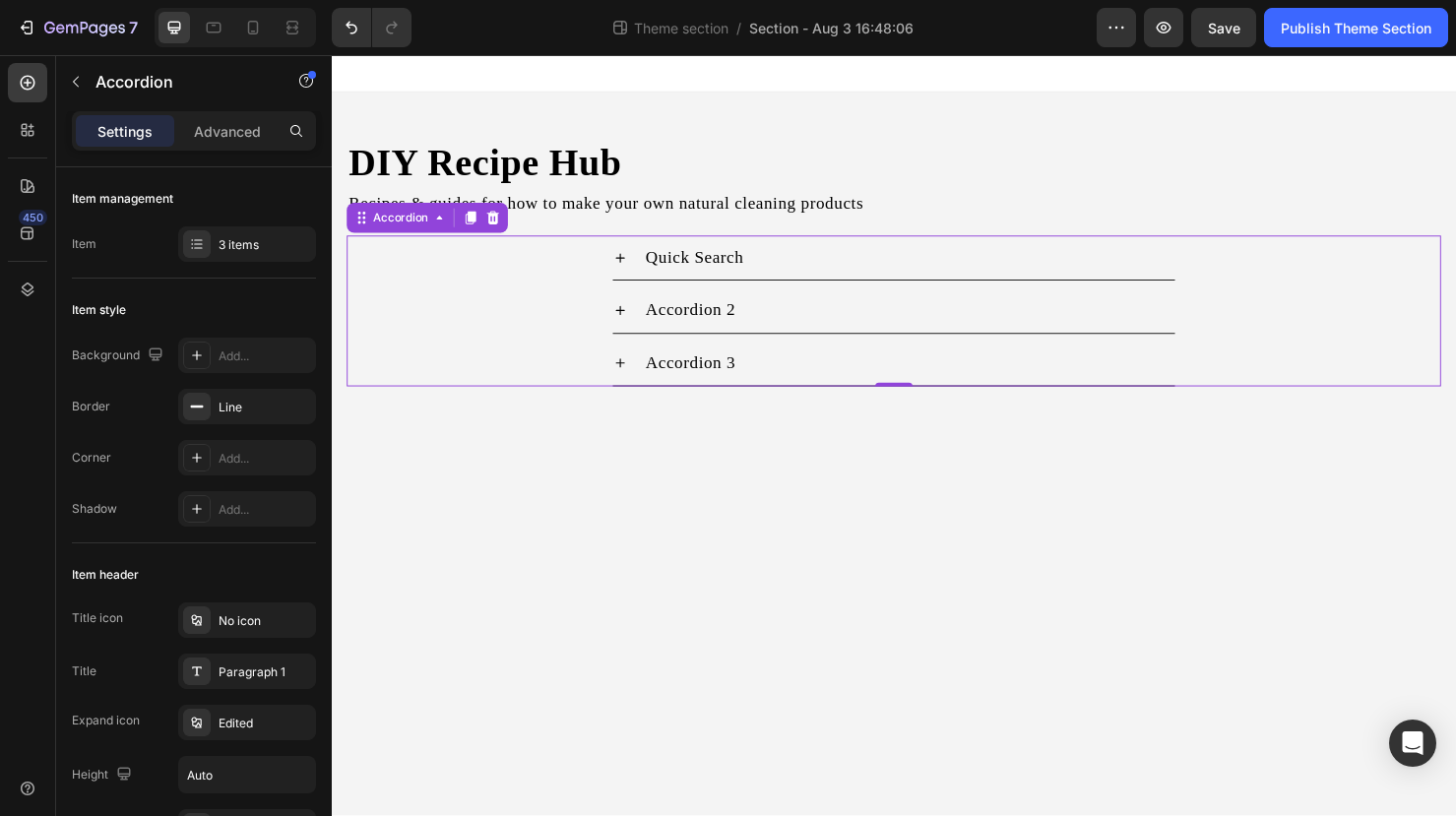 click 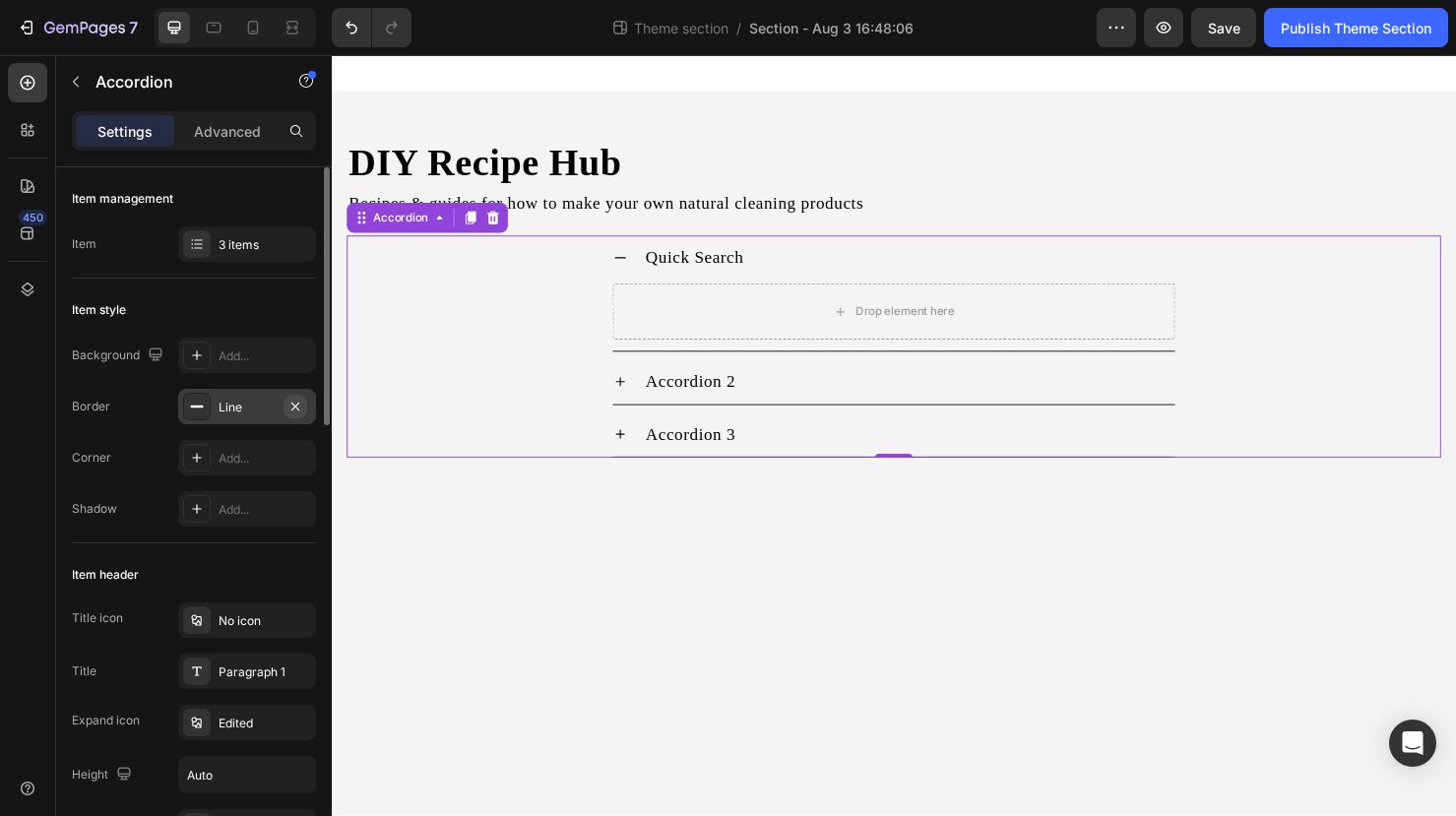 click 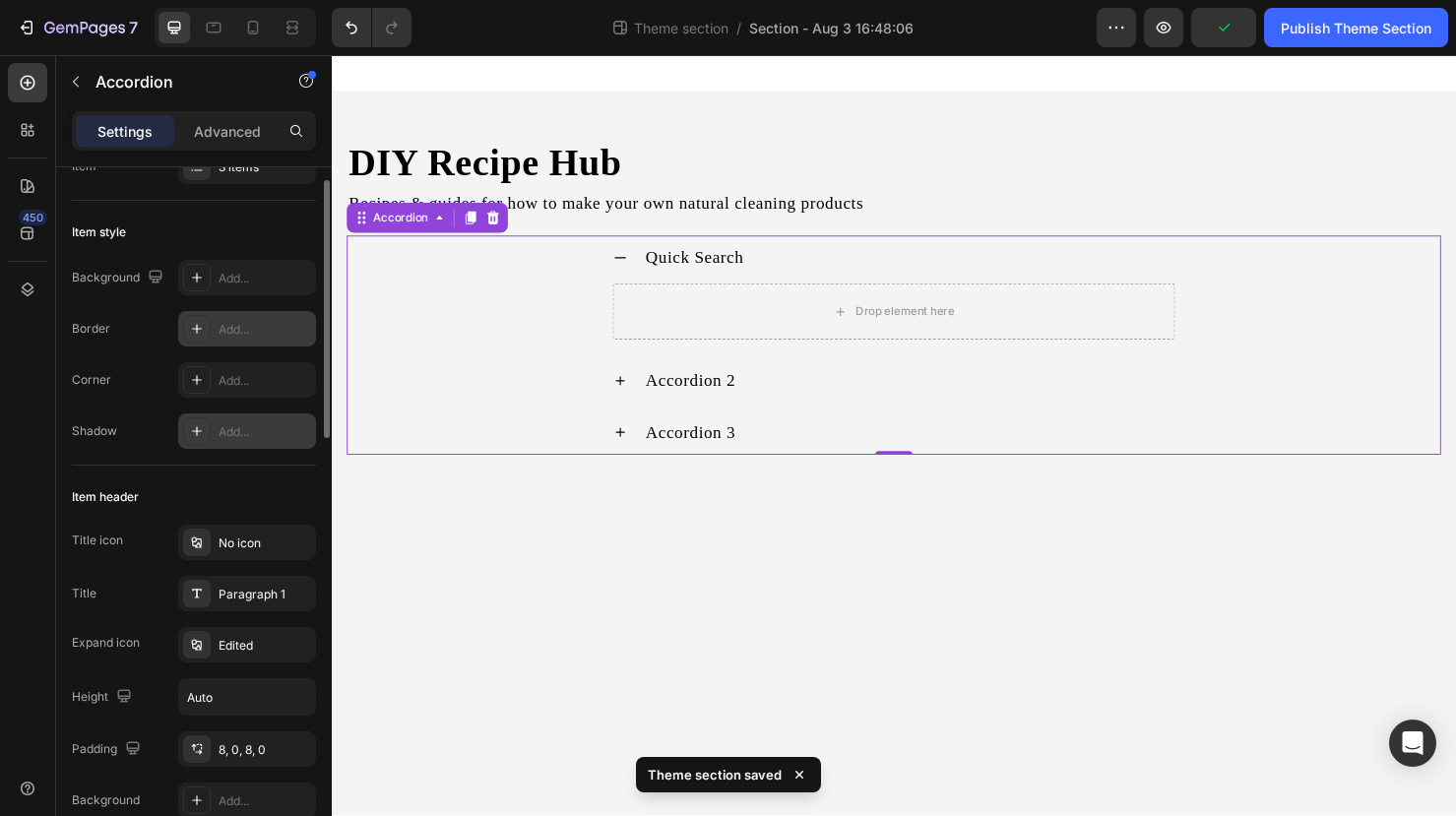 scroll, scrollTop: 90, scrollLeft: 0, axis: vertical 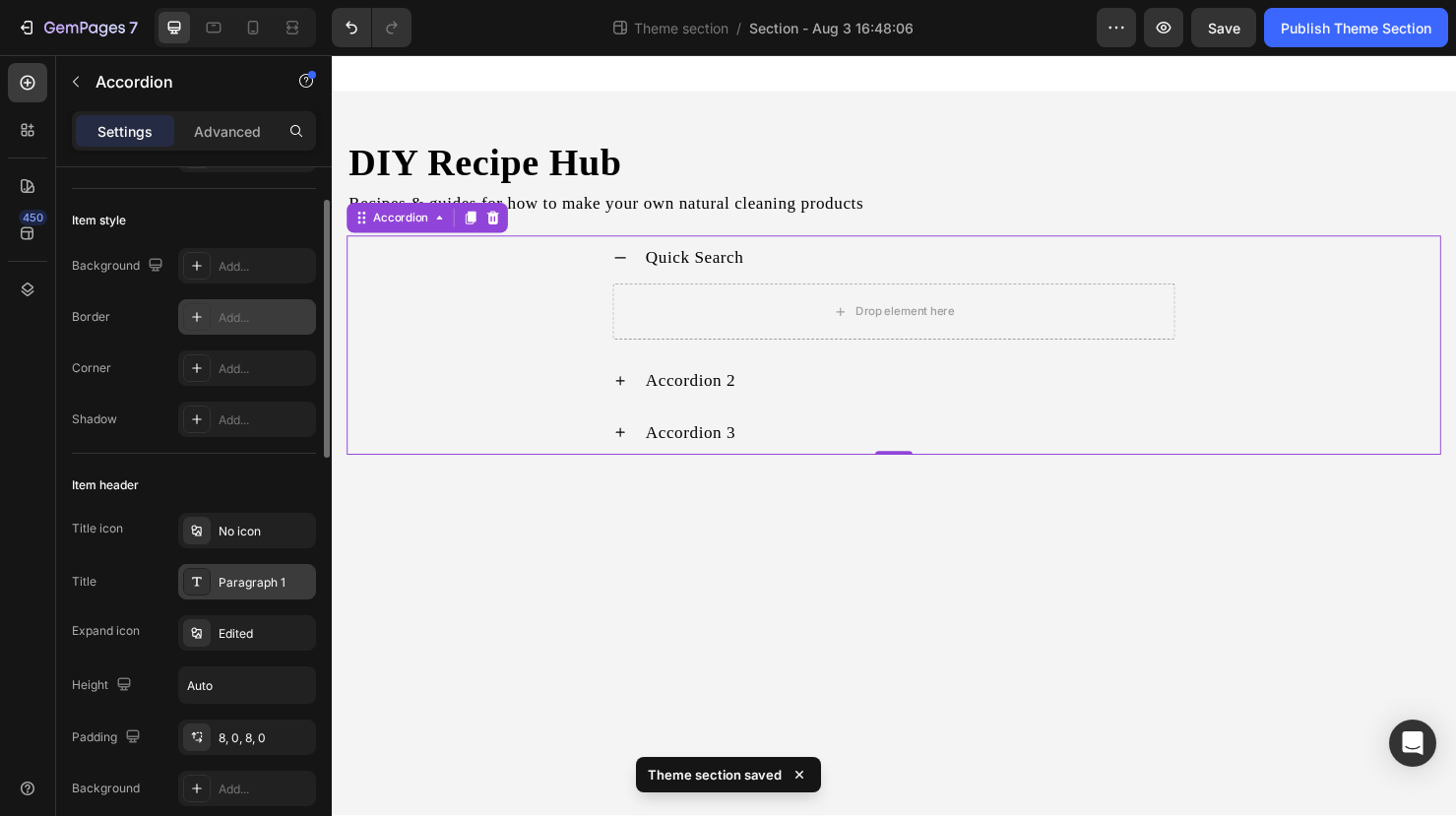 click on "Paragraph 1" at bounding box center (247, 582) 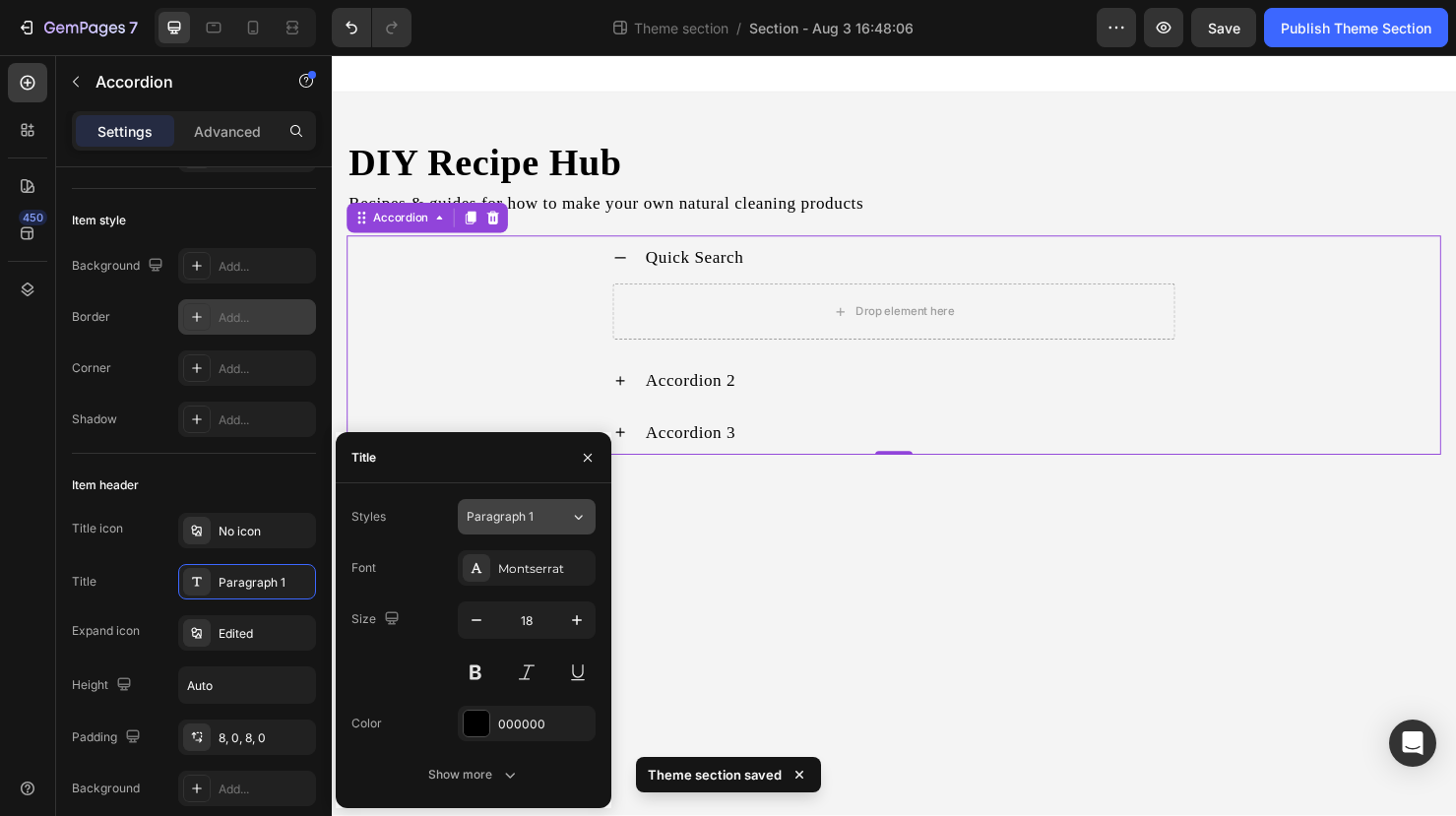 click on "Paragraph 1" 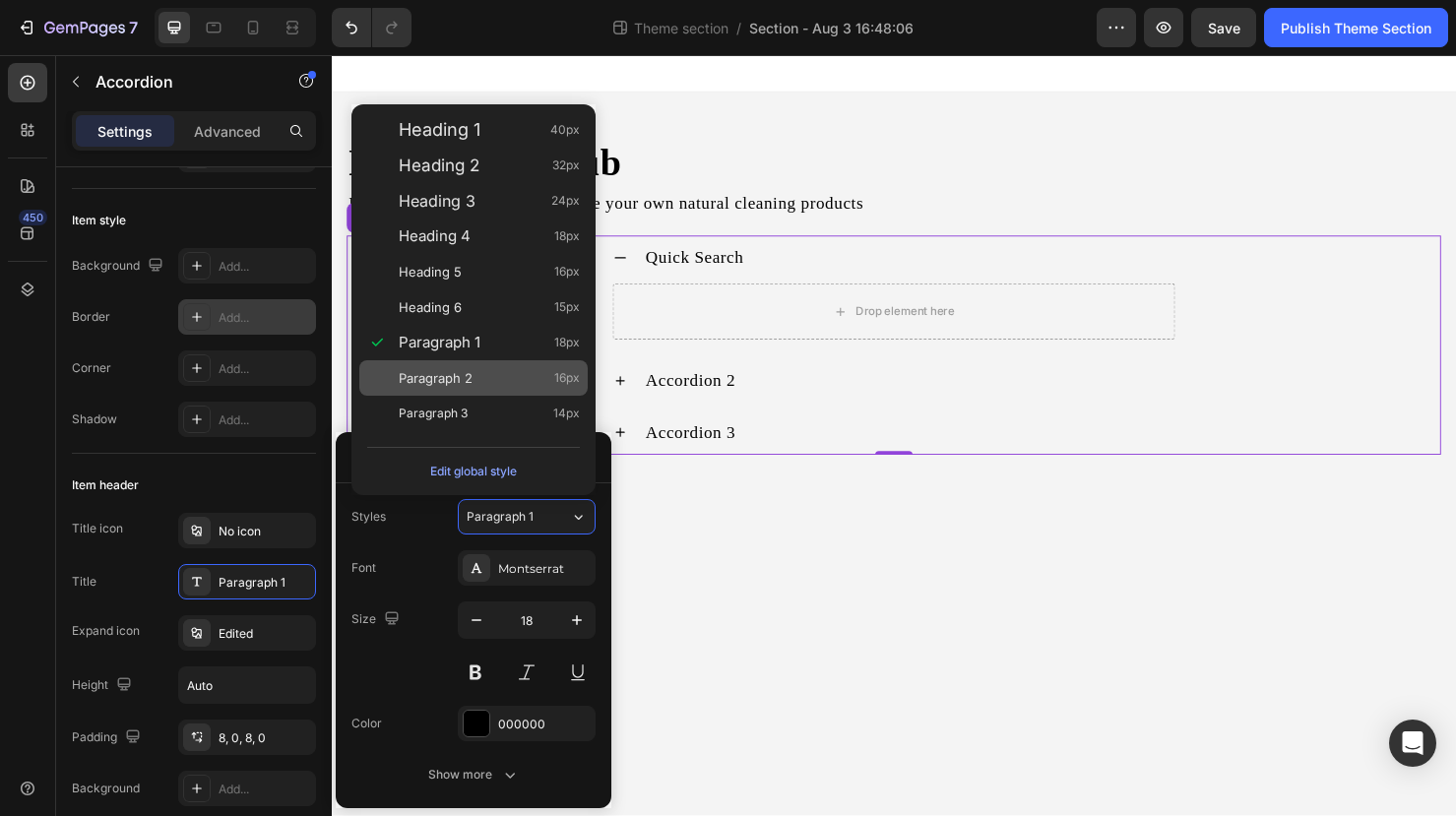 click on "Paragraph 2 16px" at bounding box center [489, 378] 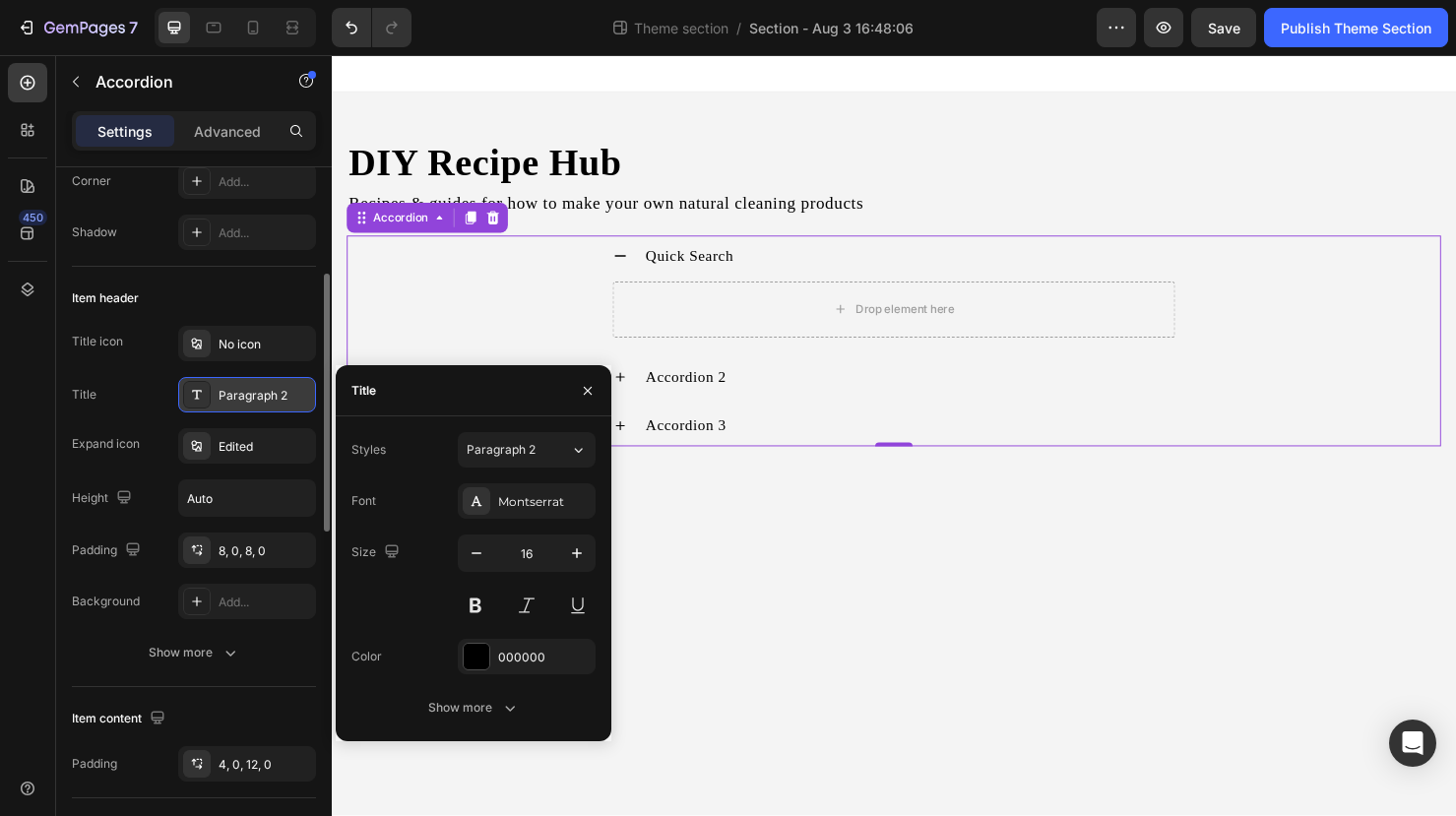 scroll, scrollTop: 292, scrollLeft: 0, axis: vertical 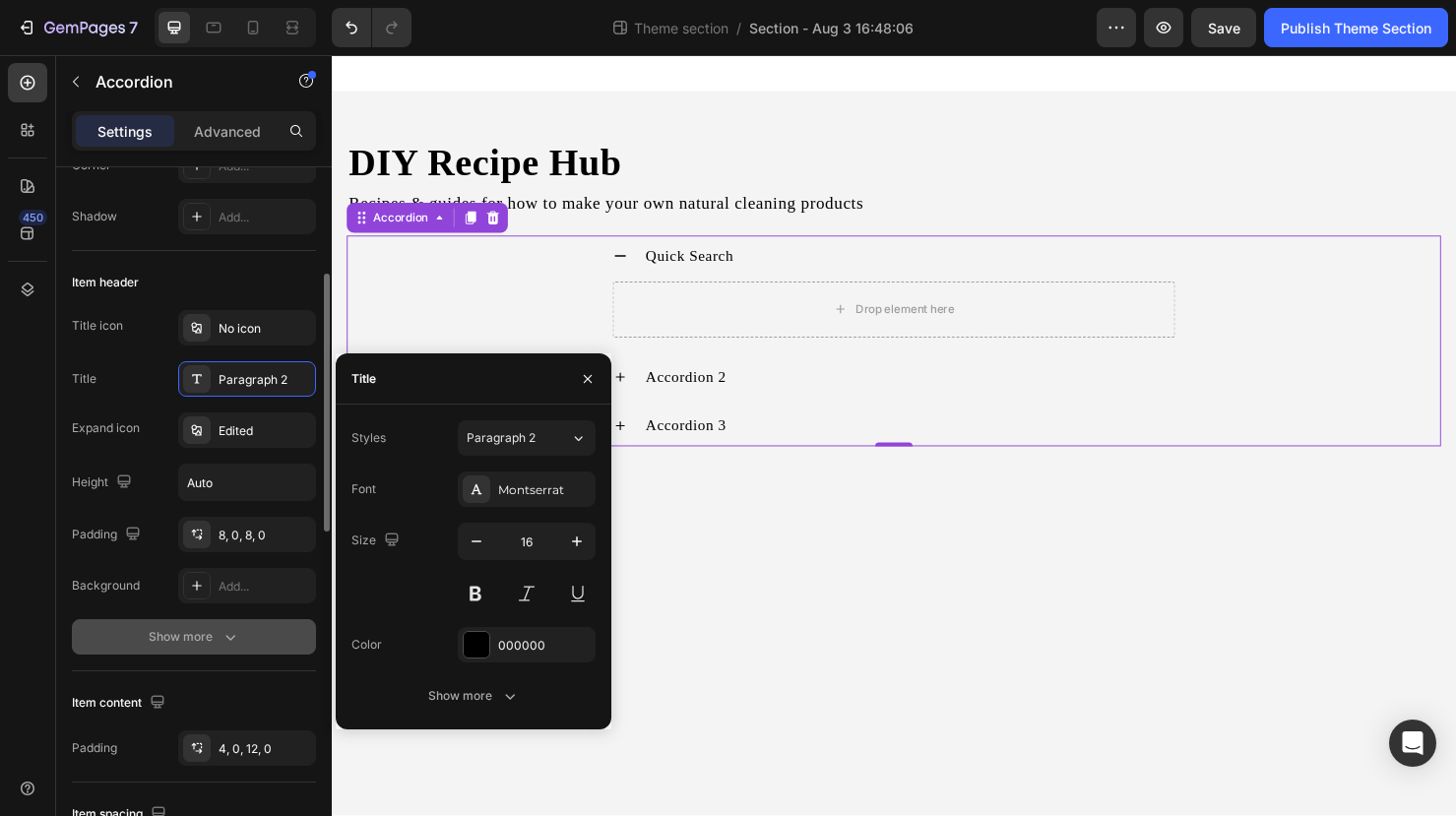 click 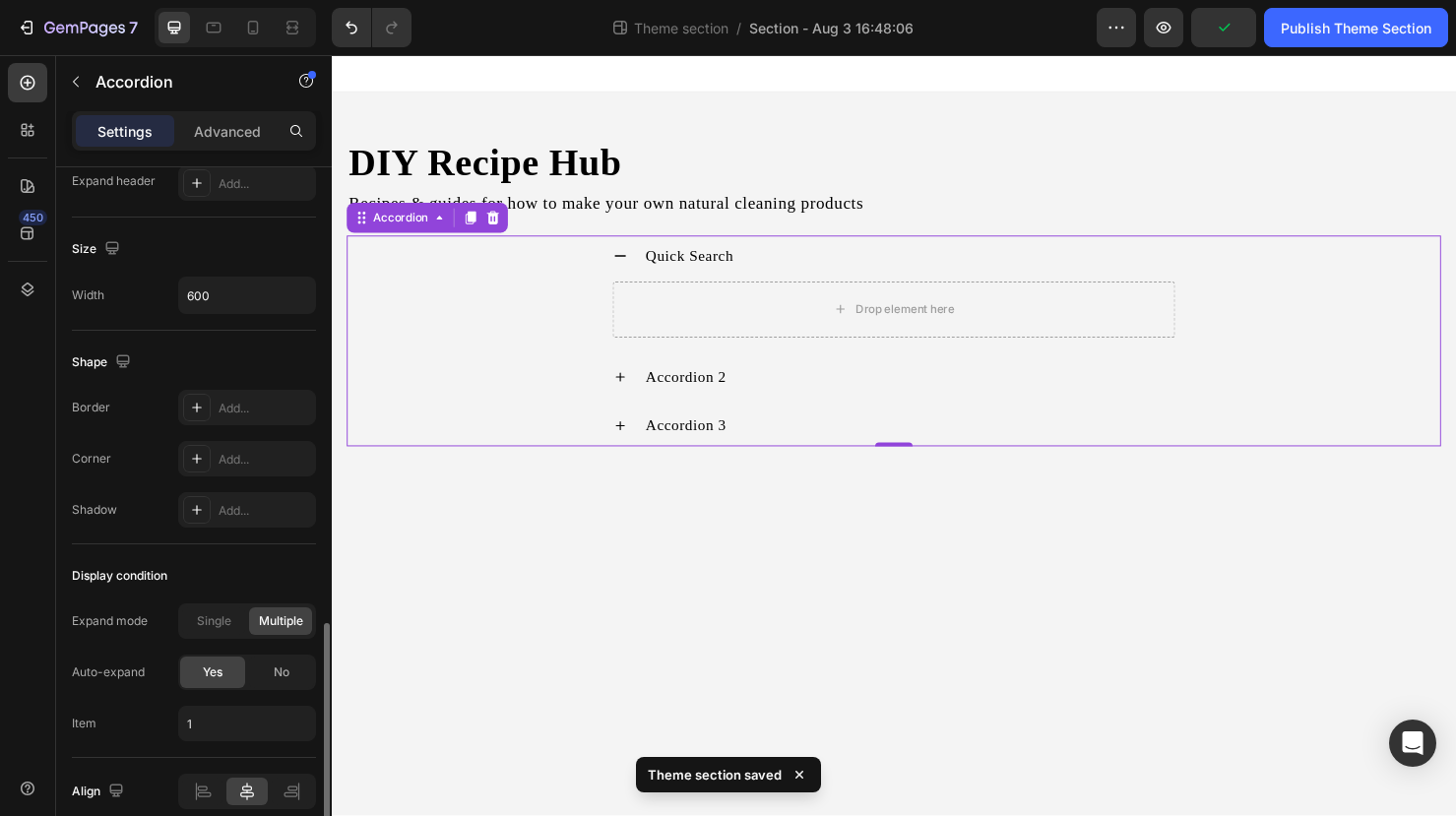 scroll, scrollTop: 1257, scrollLeft: 0, axis: vertical 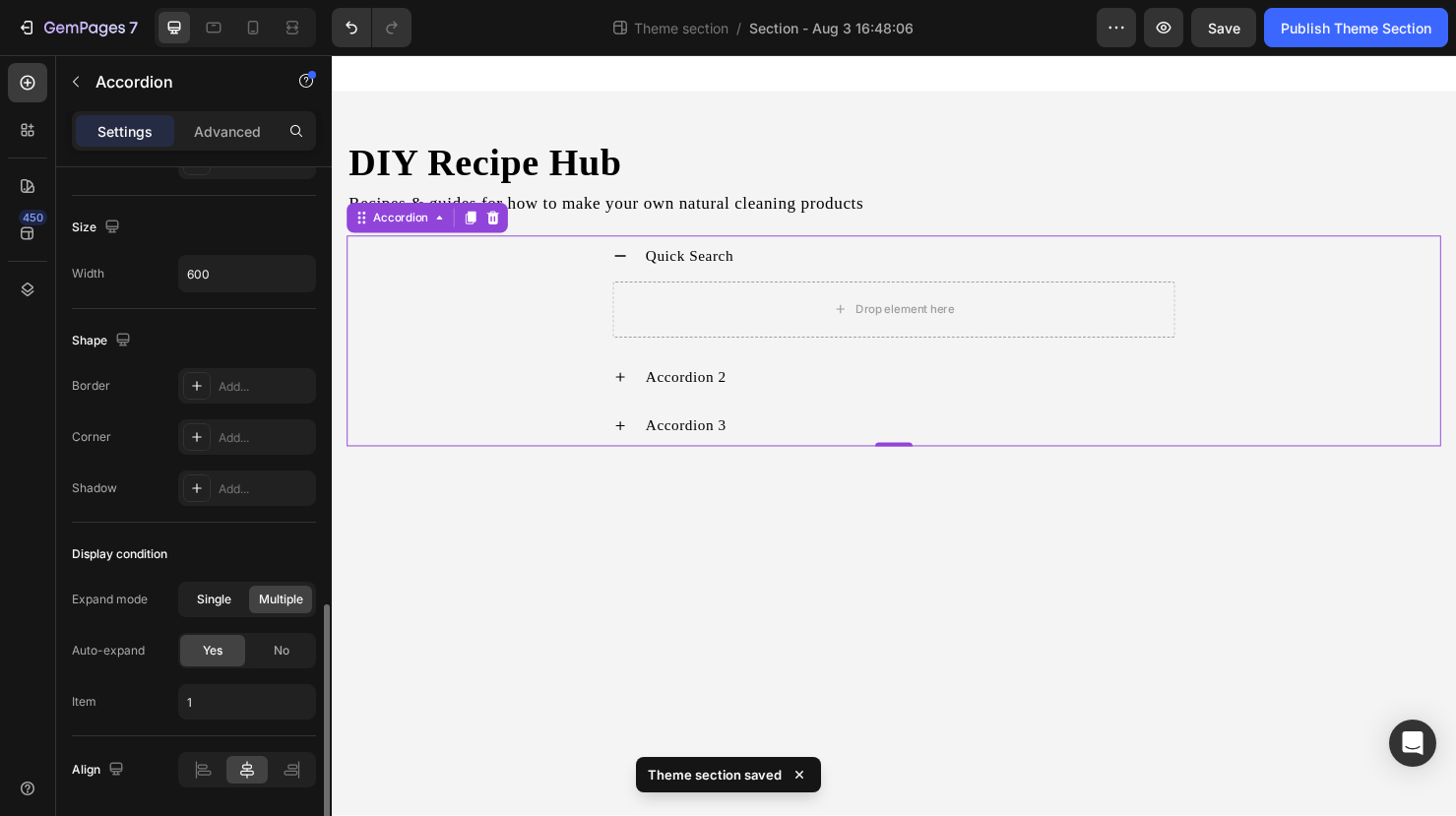 click on "Single" 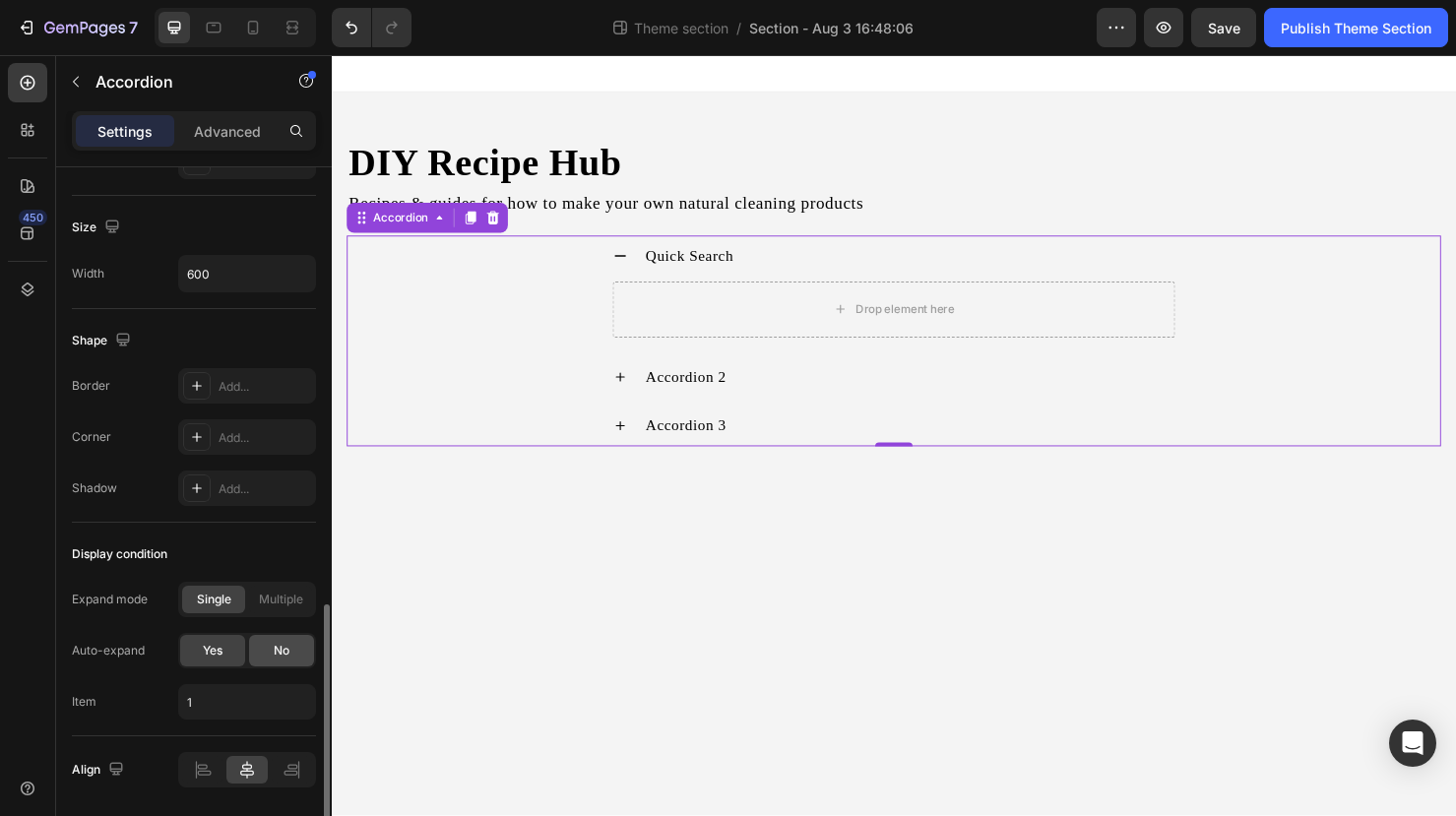 click on "No" 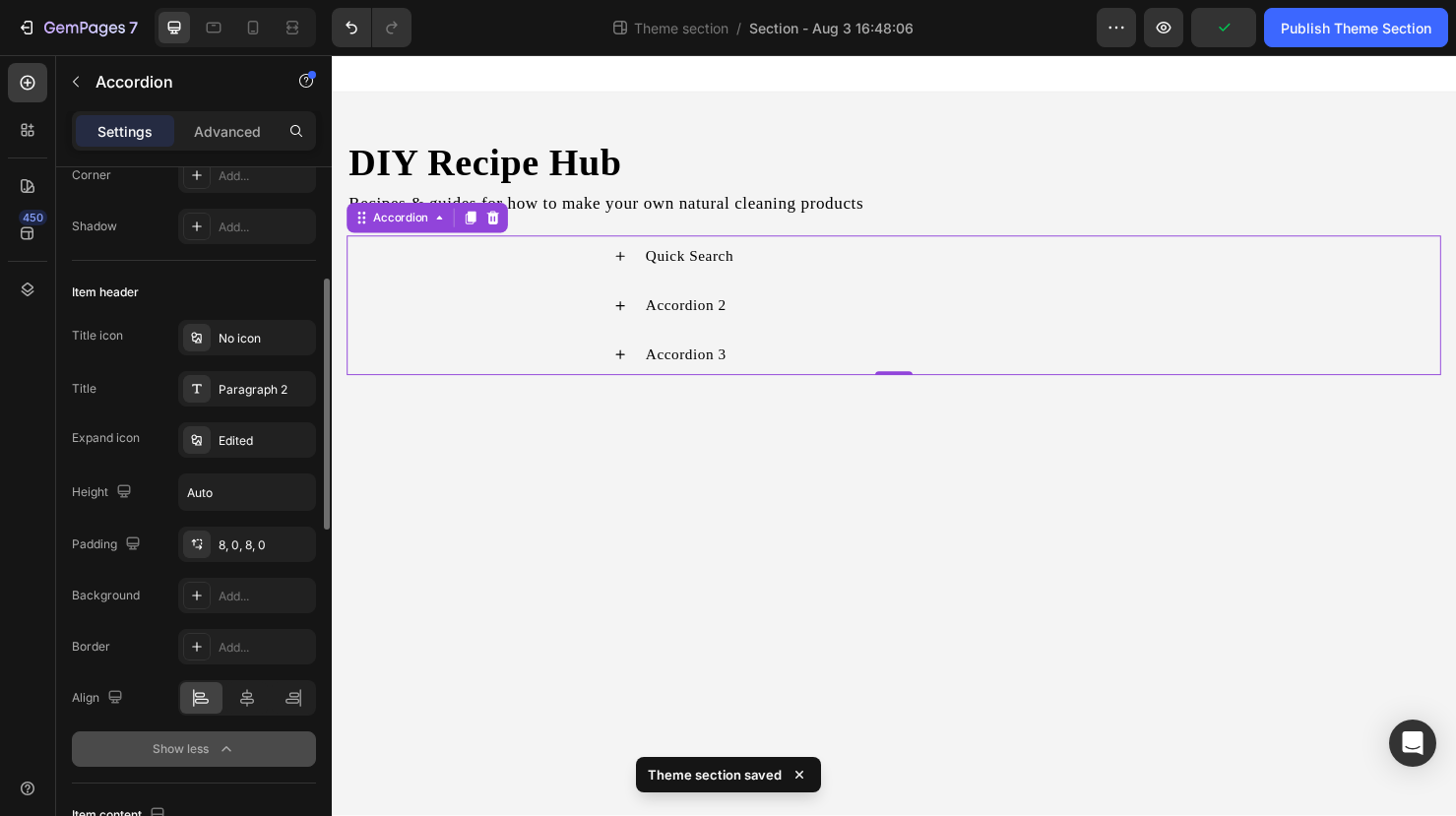 scroll, scrollTop: 282, scrollLeft: 0, axis: vertical 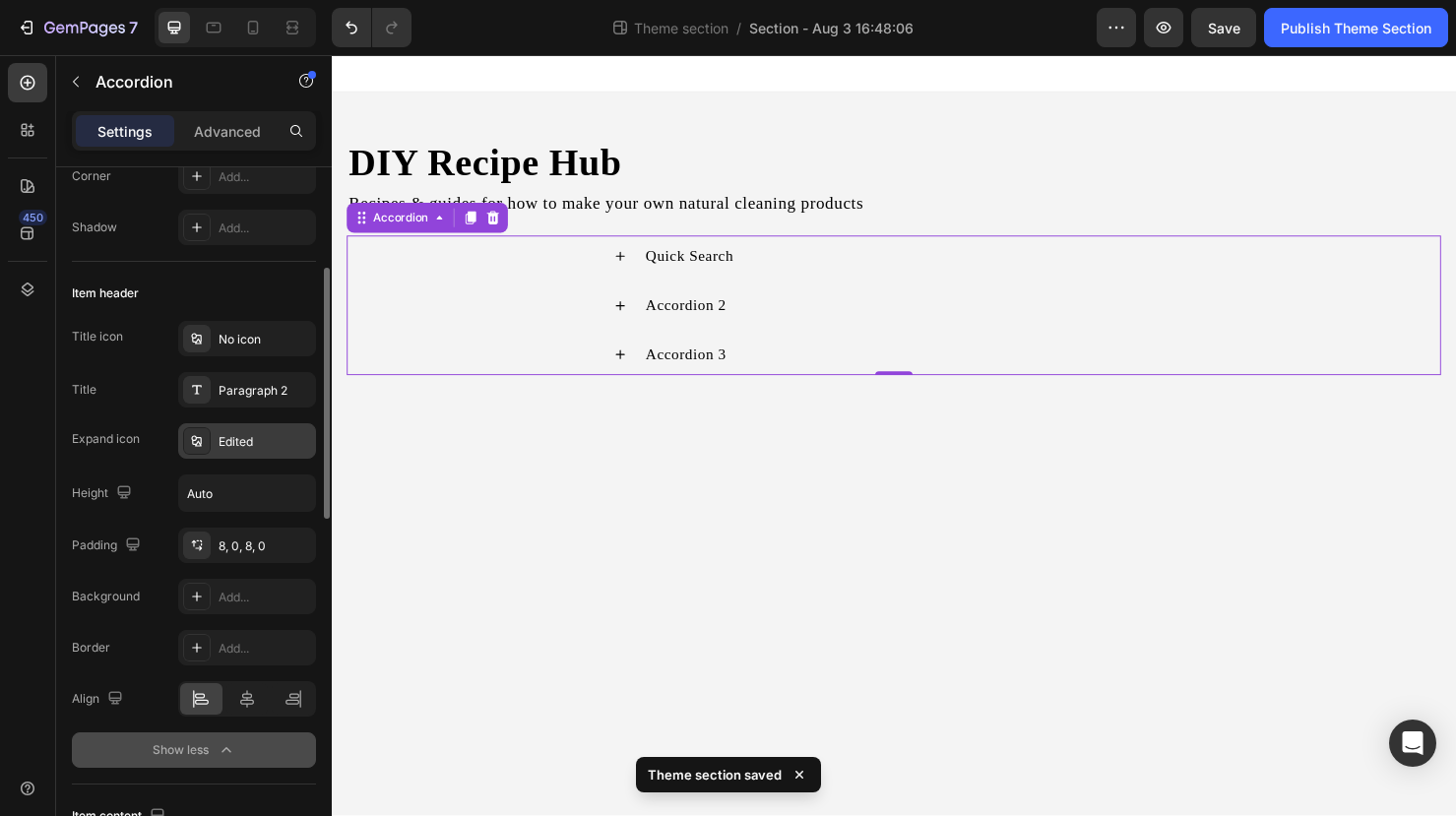 click 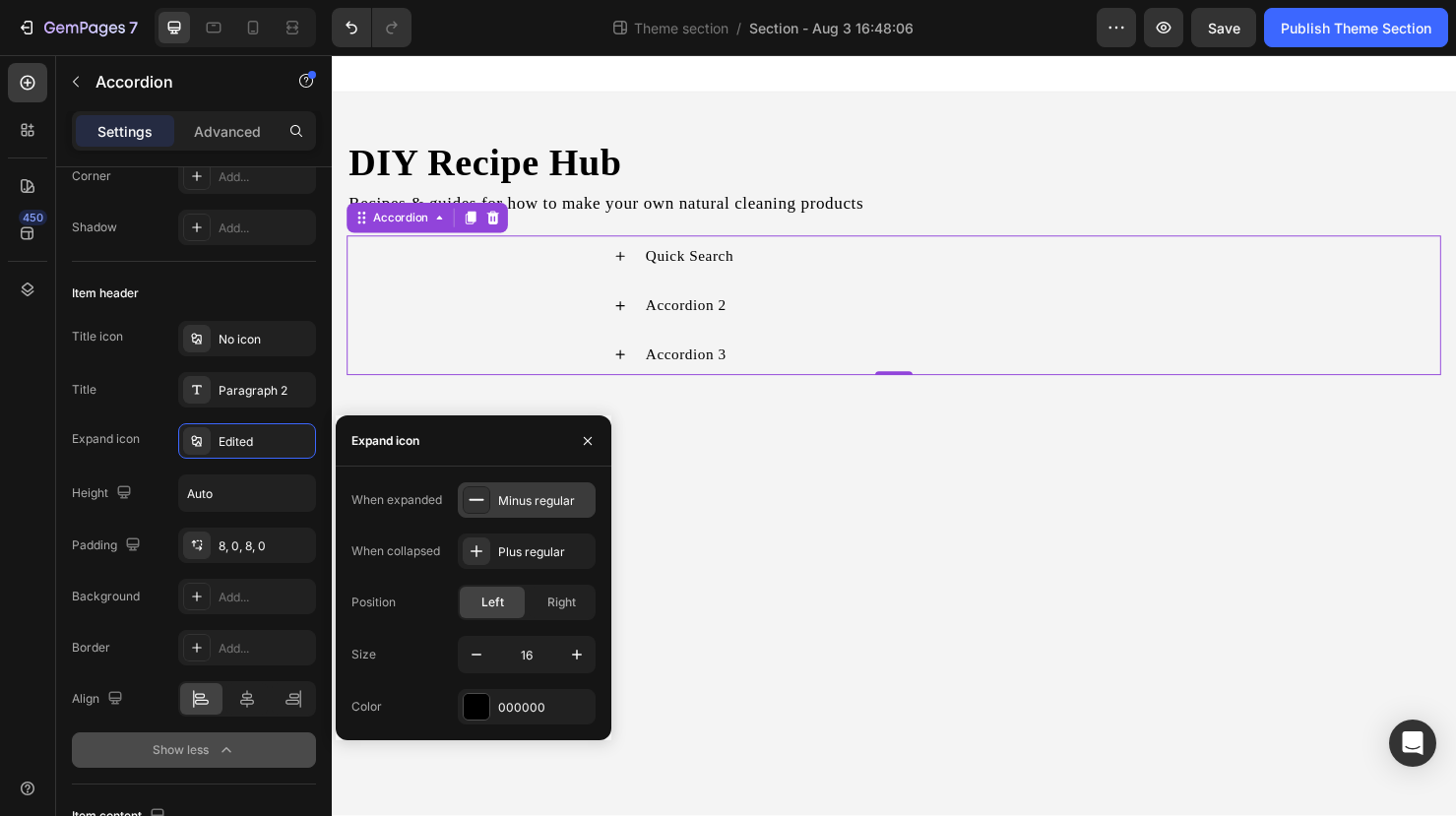 click 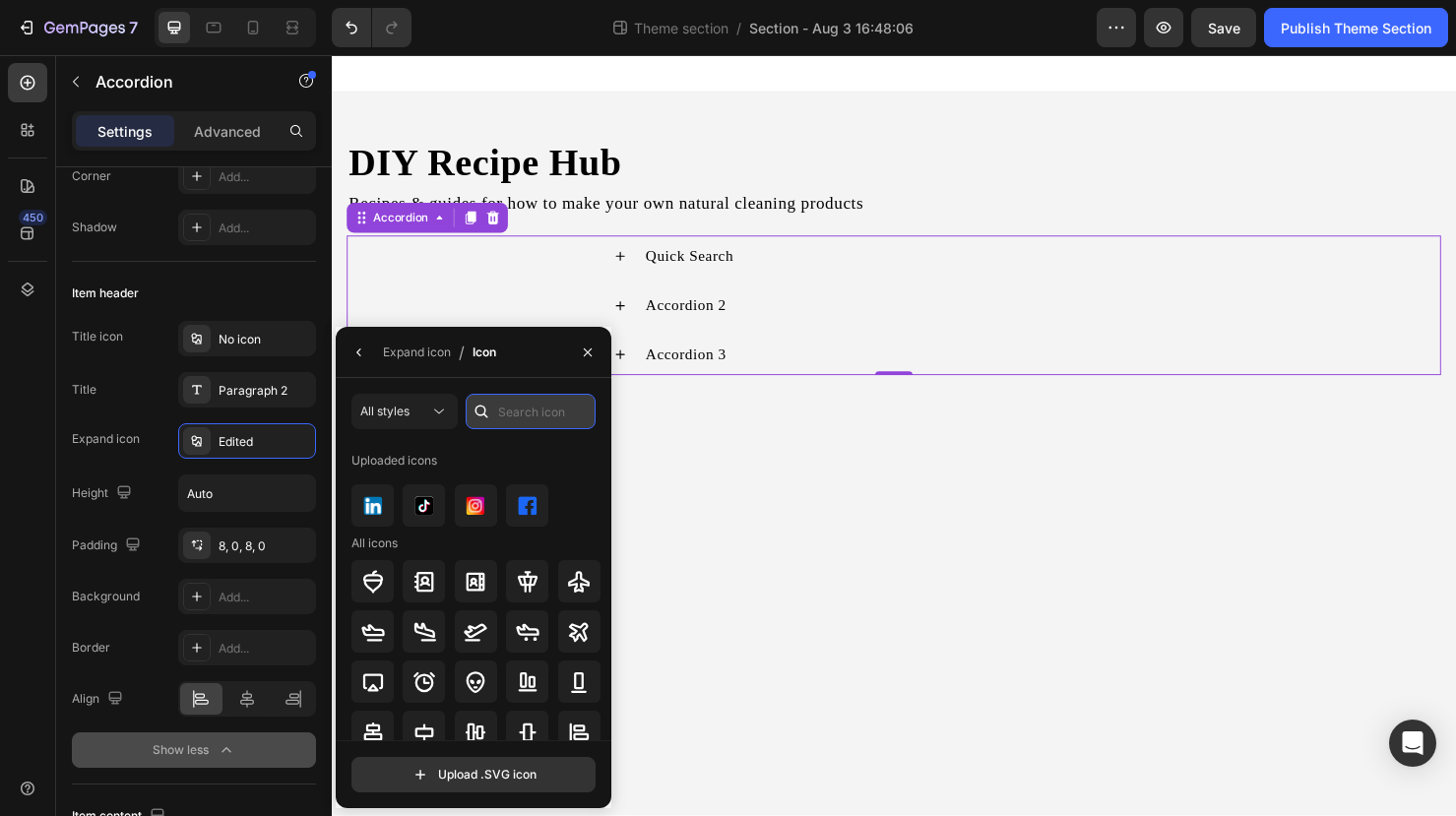 click at bounding box center (531, 411) 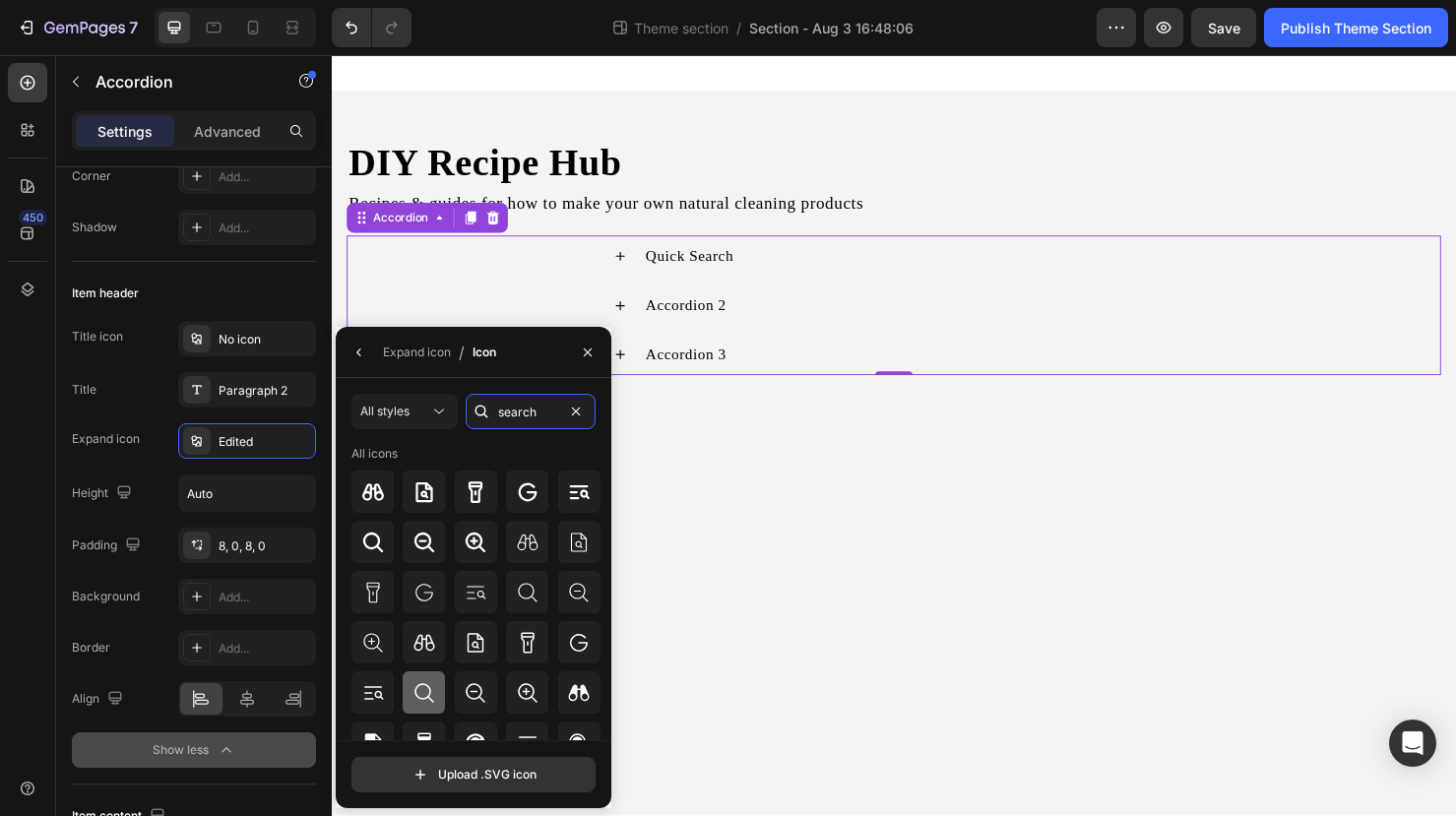 type on "search" 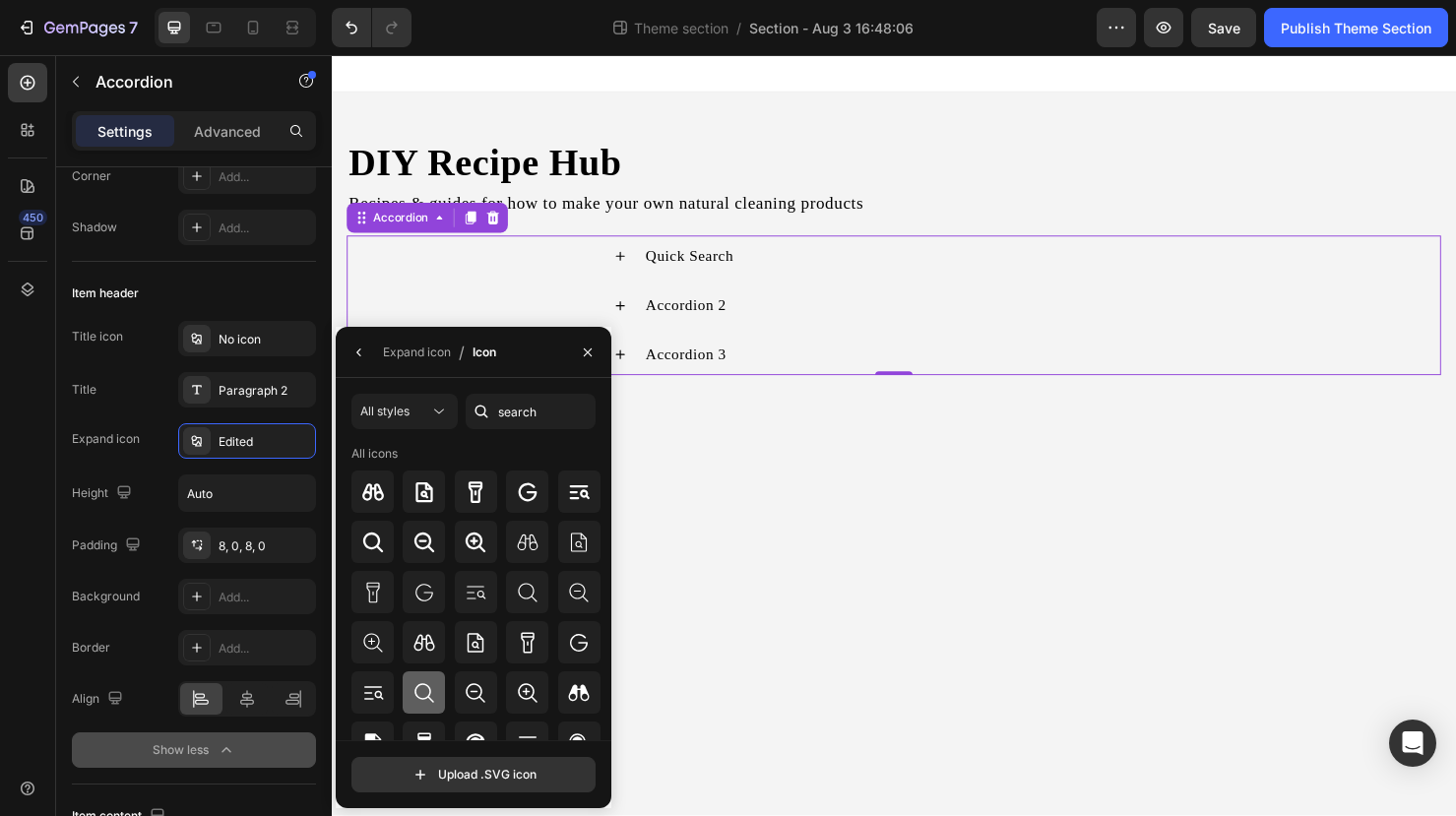 click 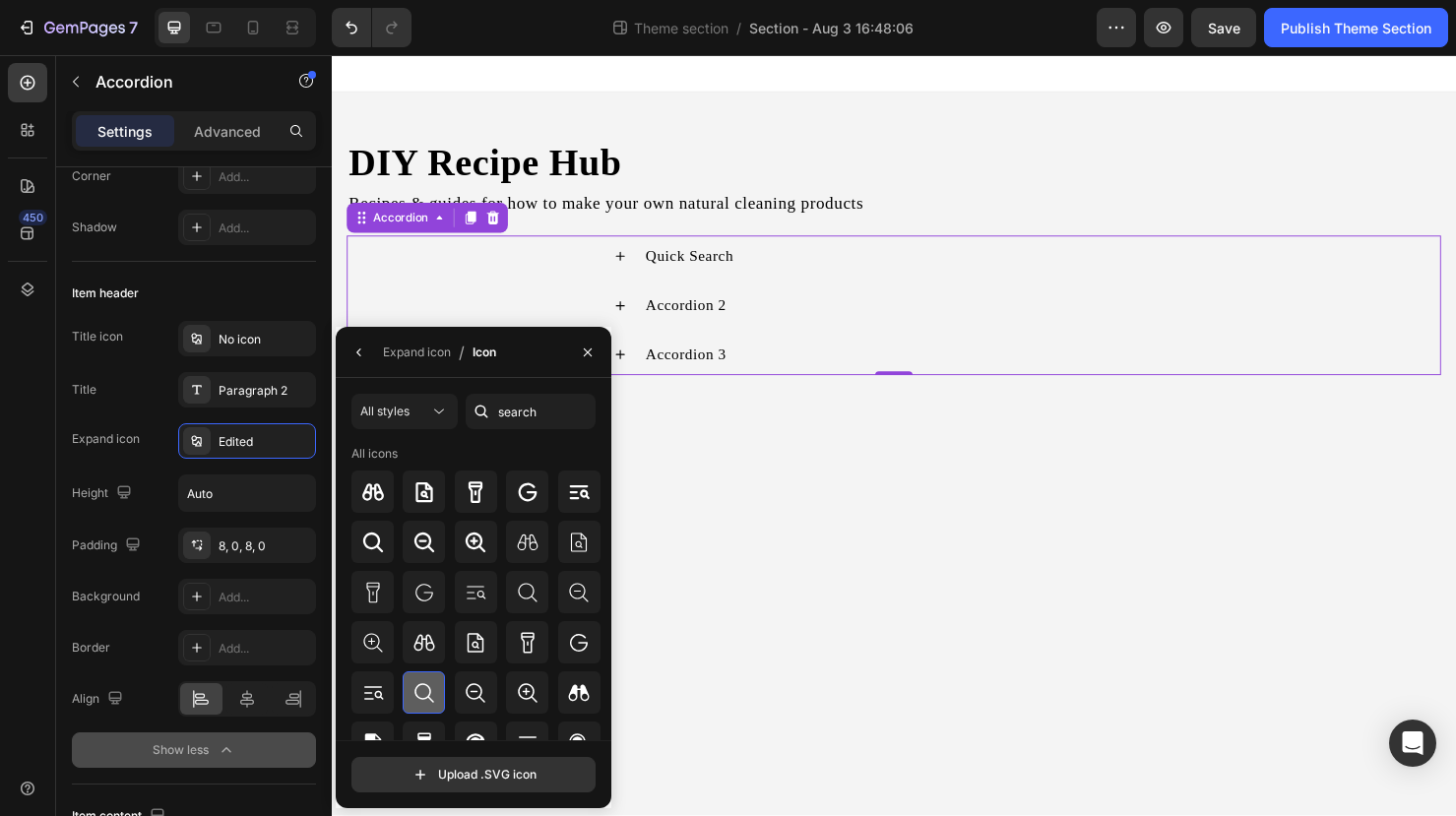 click 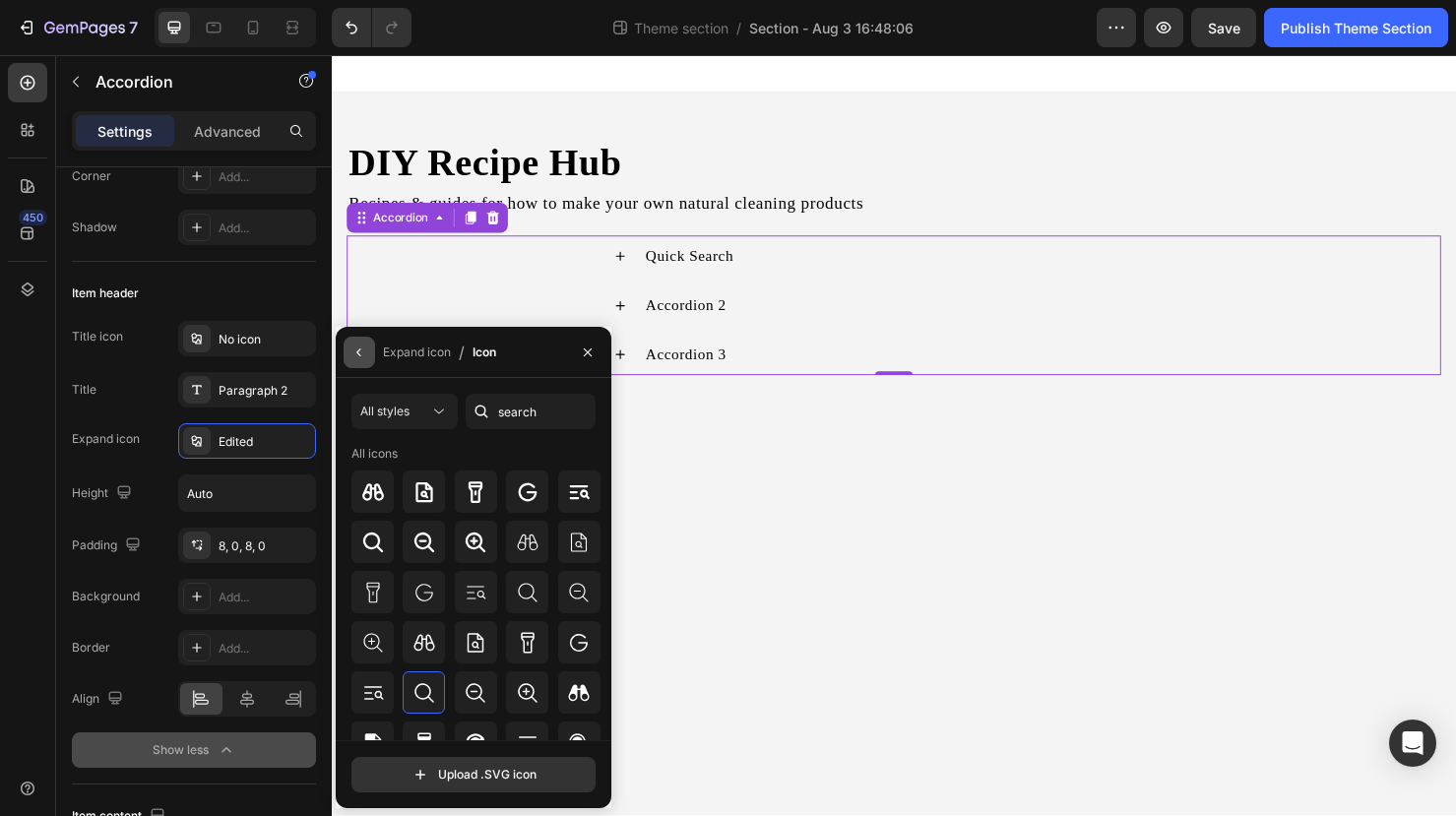 click 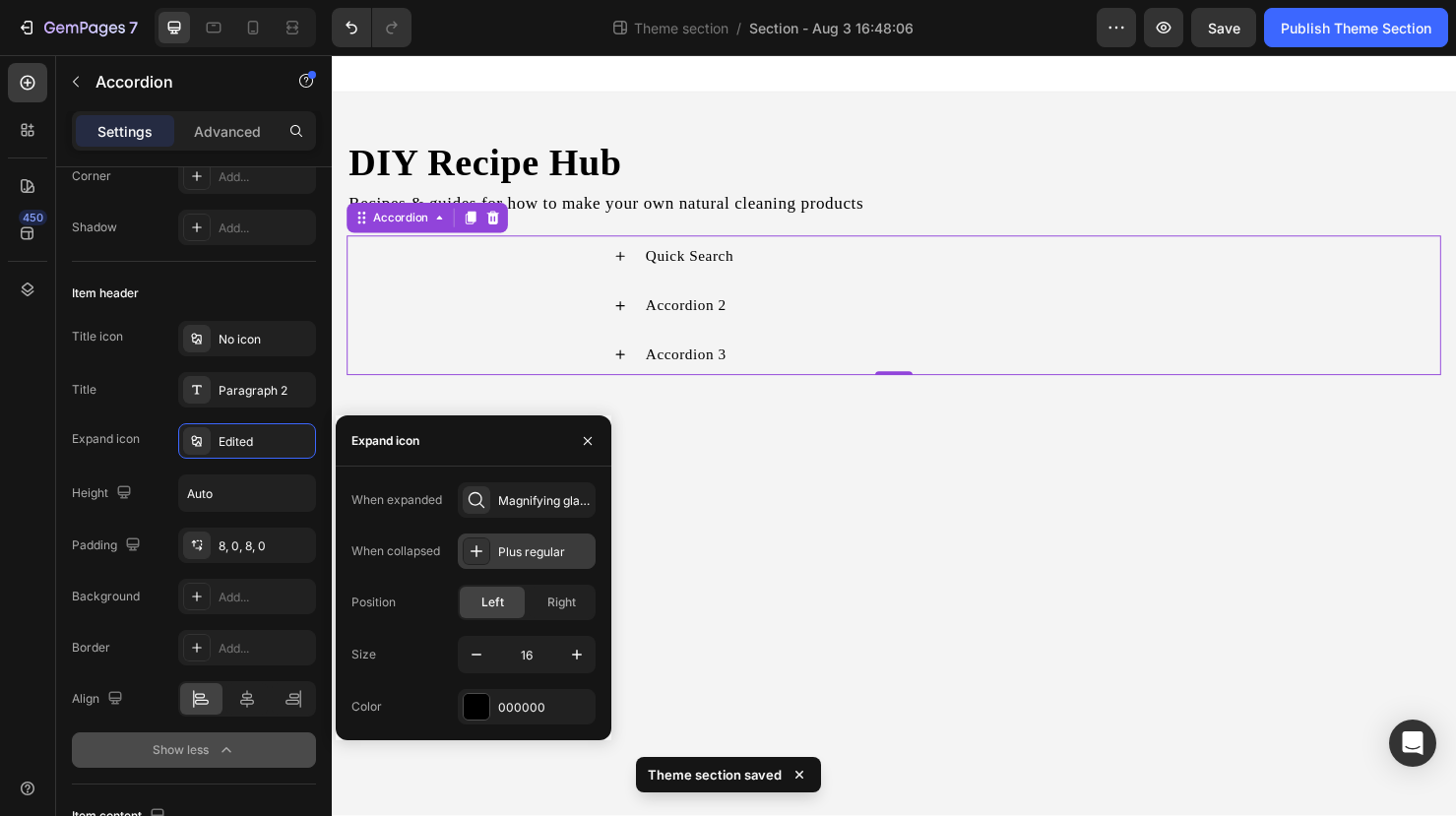 click 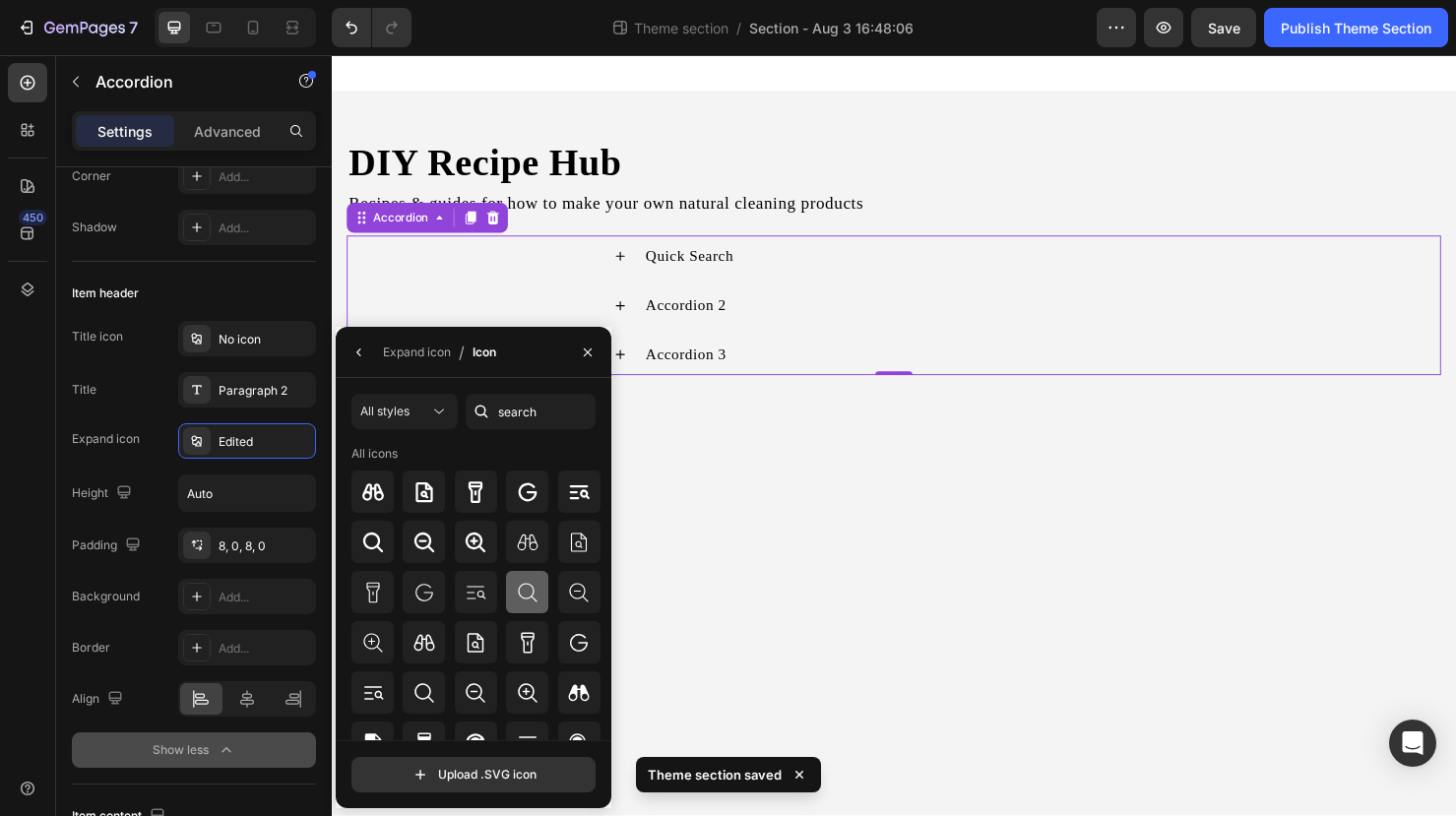 click 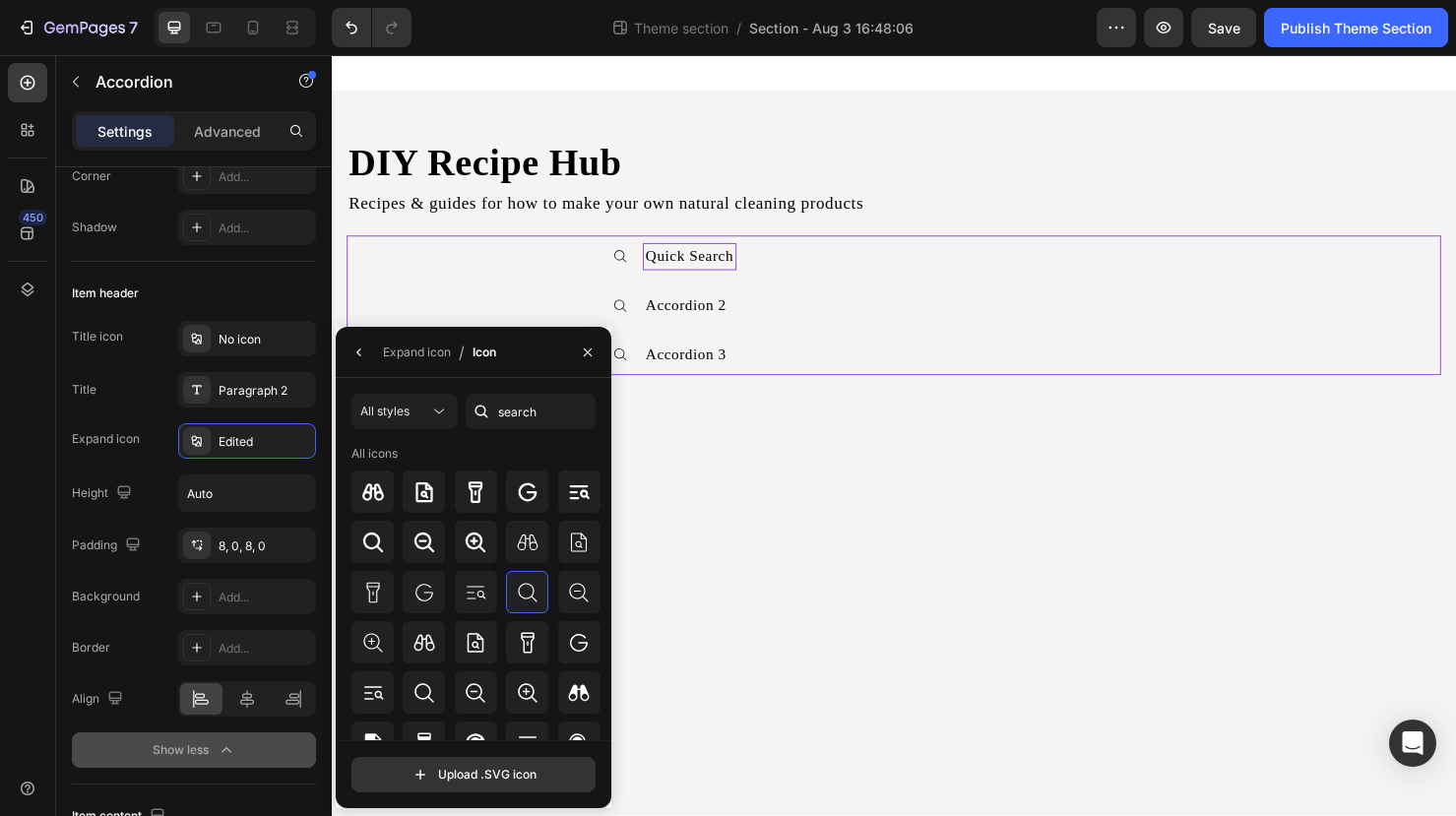 click on "Quick Search" at bounding box center (938, 267) 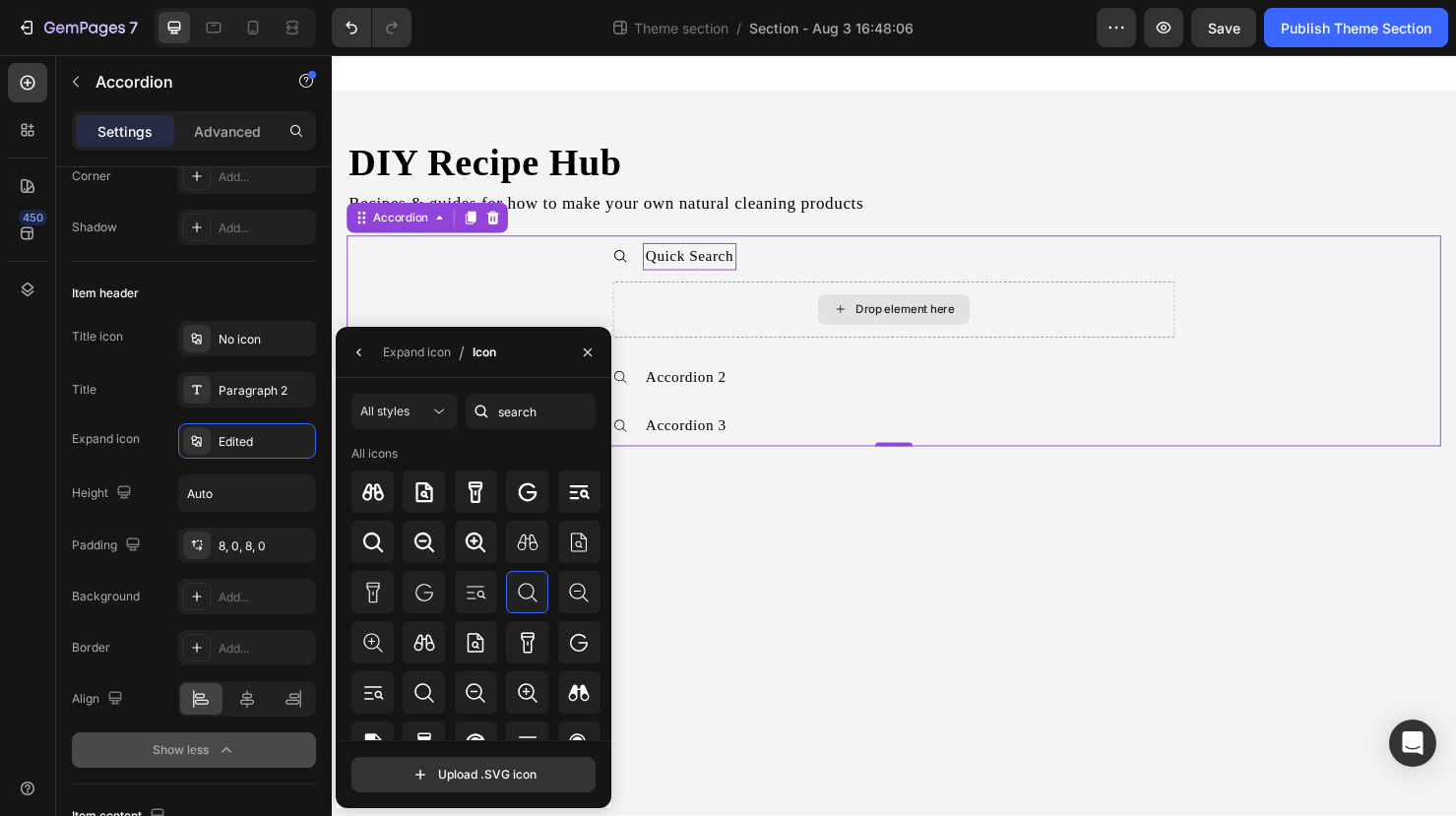 click on "Drop element here" at bounding box center [922, 323] 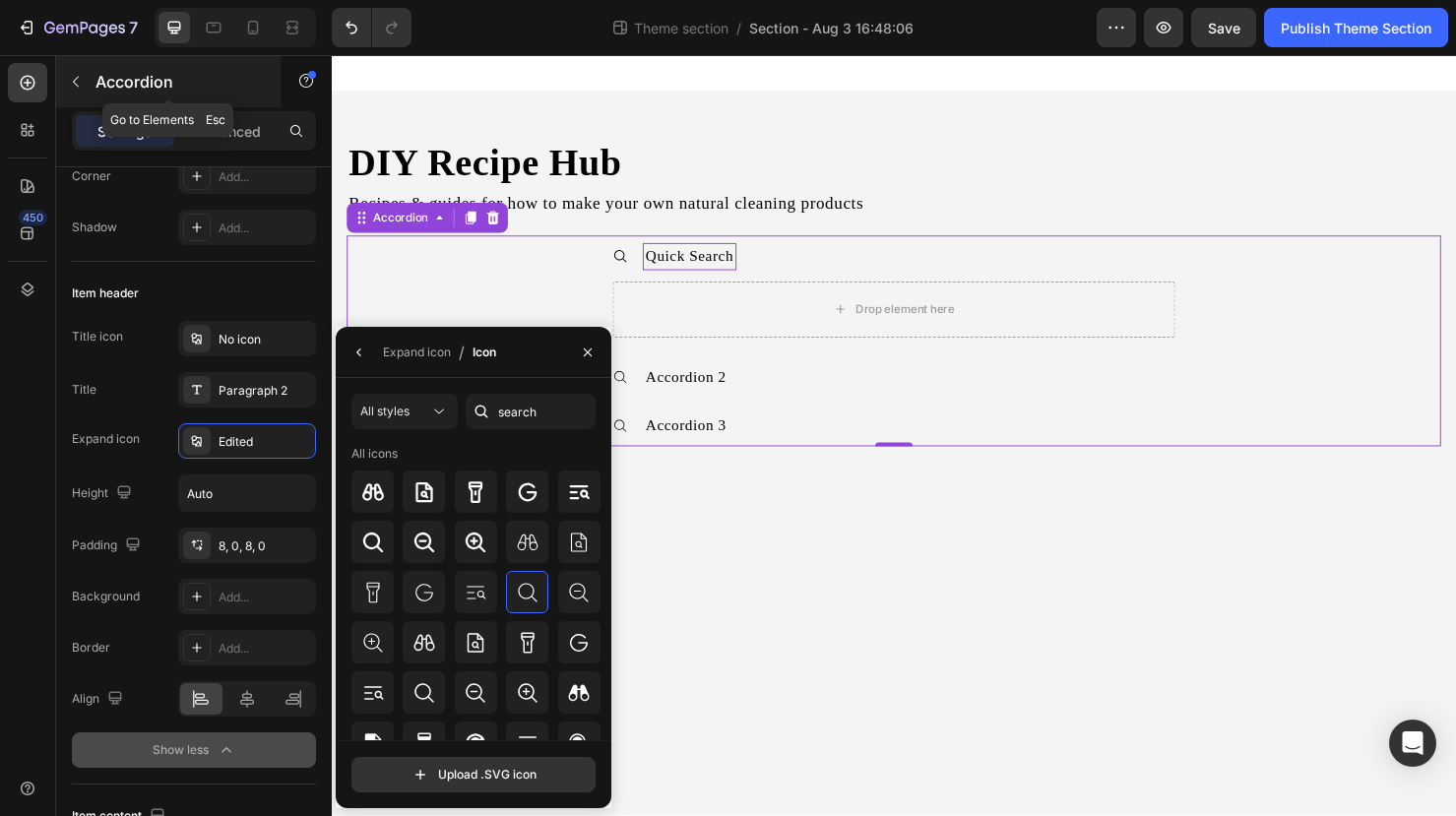 click 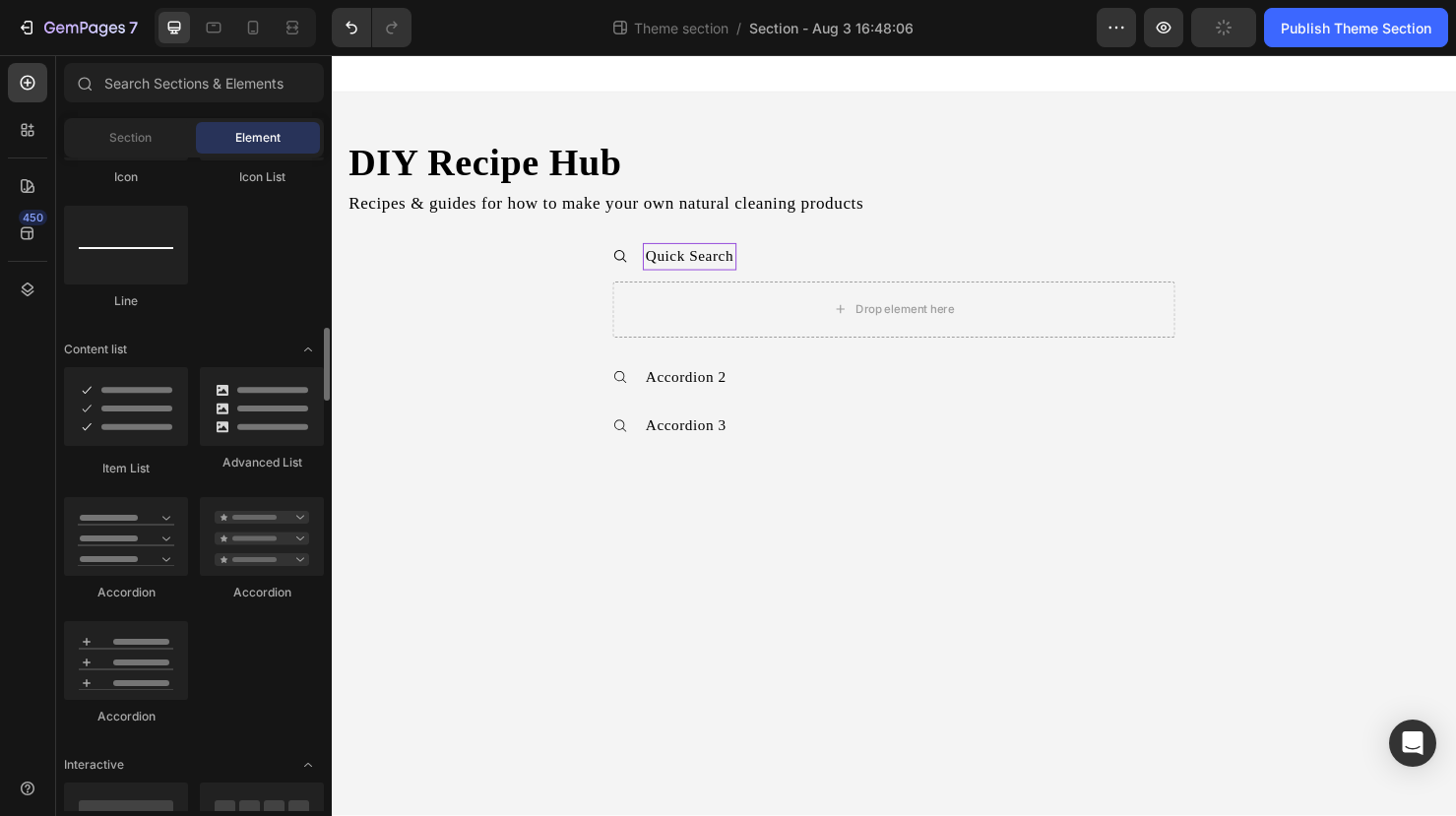 scroll, scrollTop: 1380, scrollLeft: 0, axis: vertical 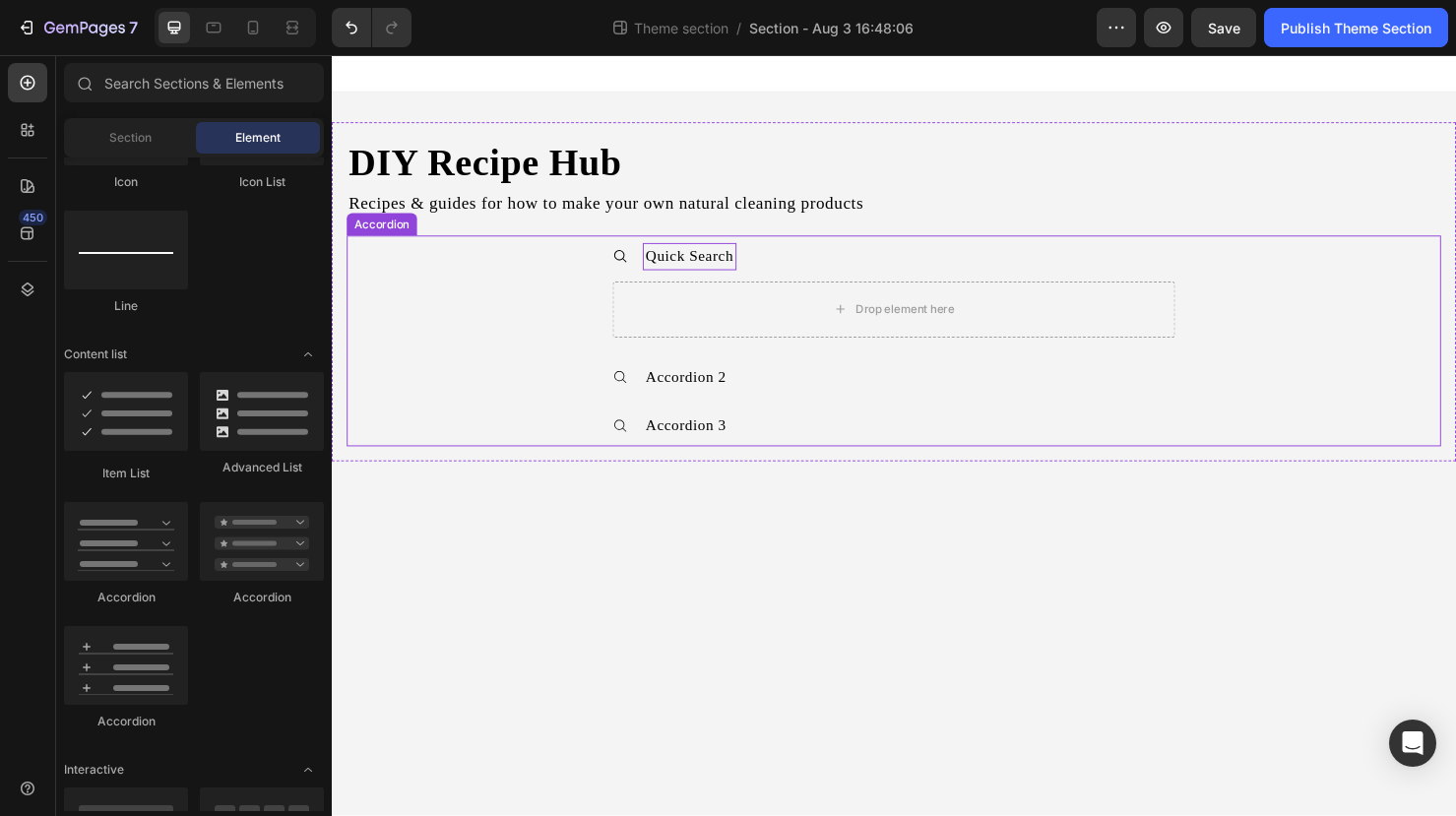 click on "Accordion" at bounding box center (384, 233) 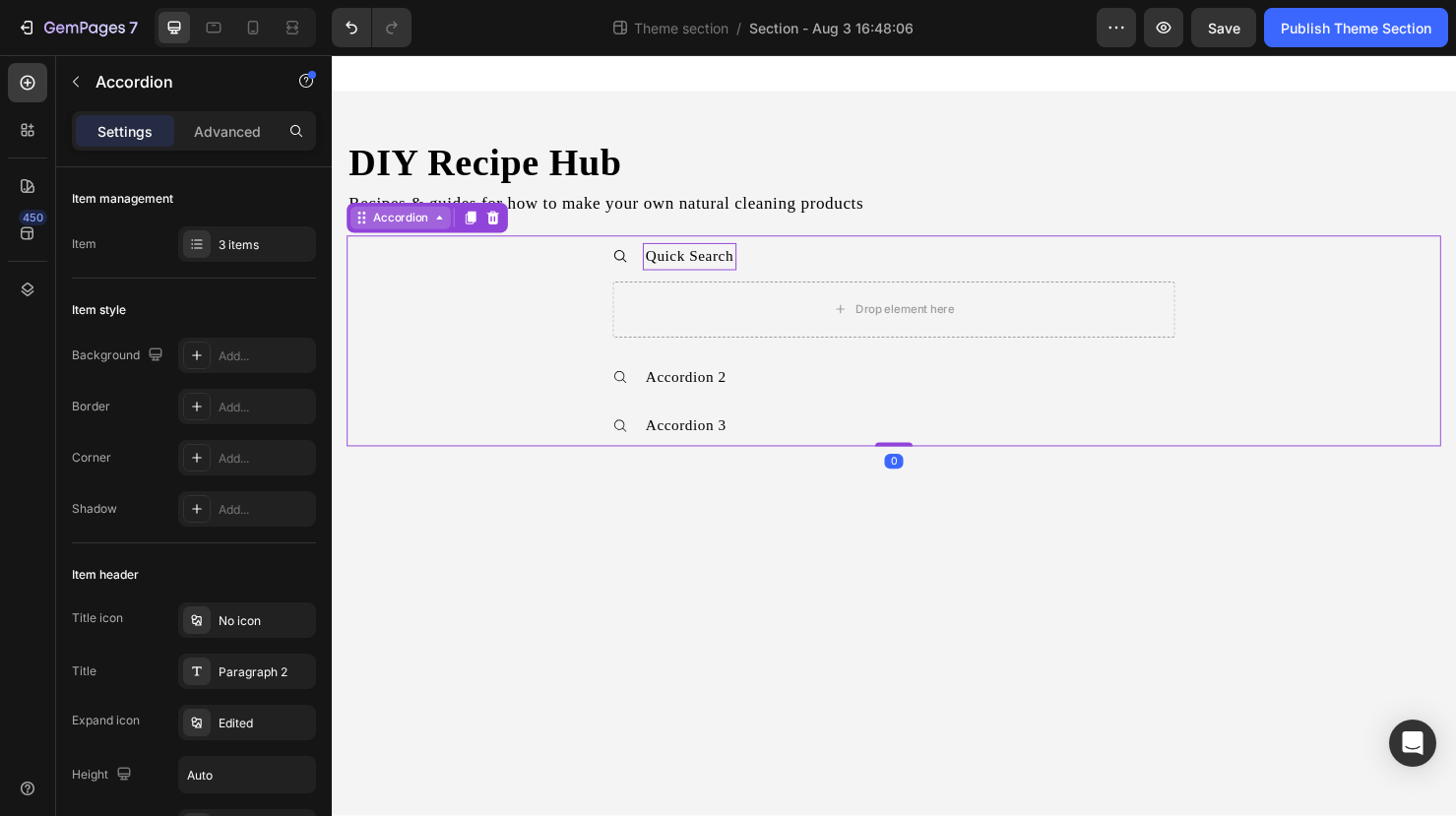 click on "Accordion" at bounding box center (404, 226) 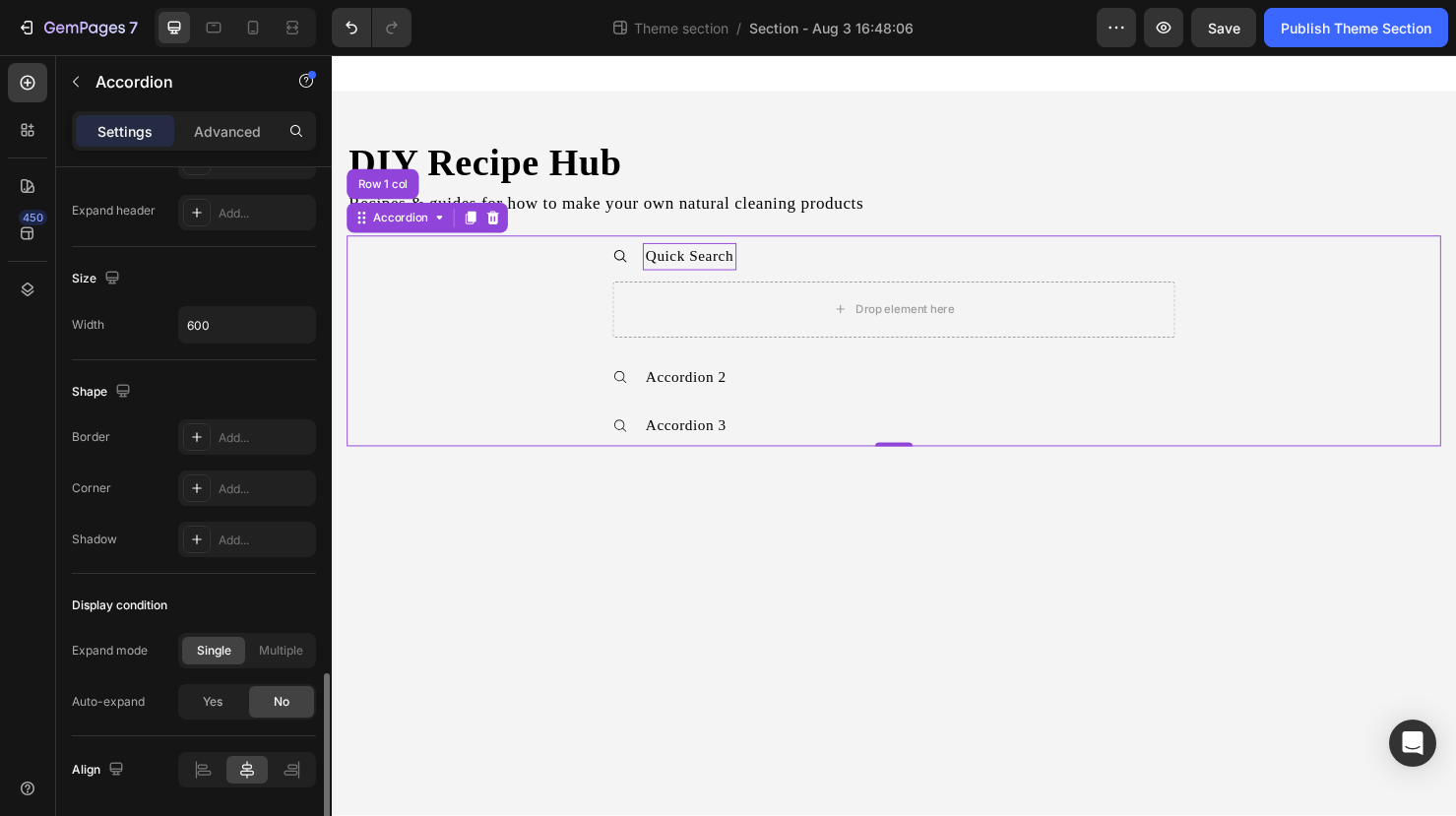 scroll, scrollTop: 1169, scrollLeft: 0, axis: vertical 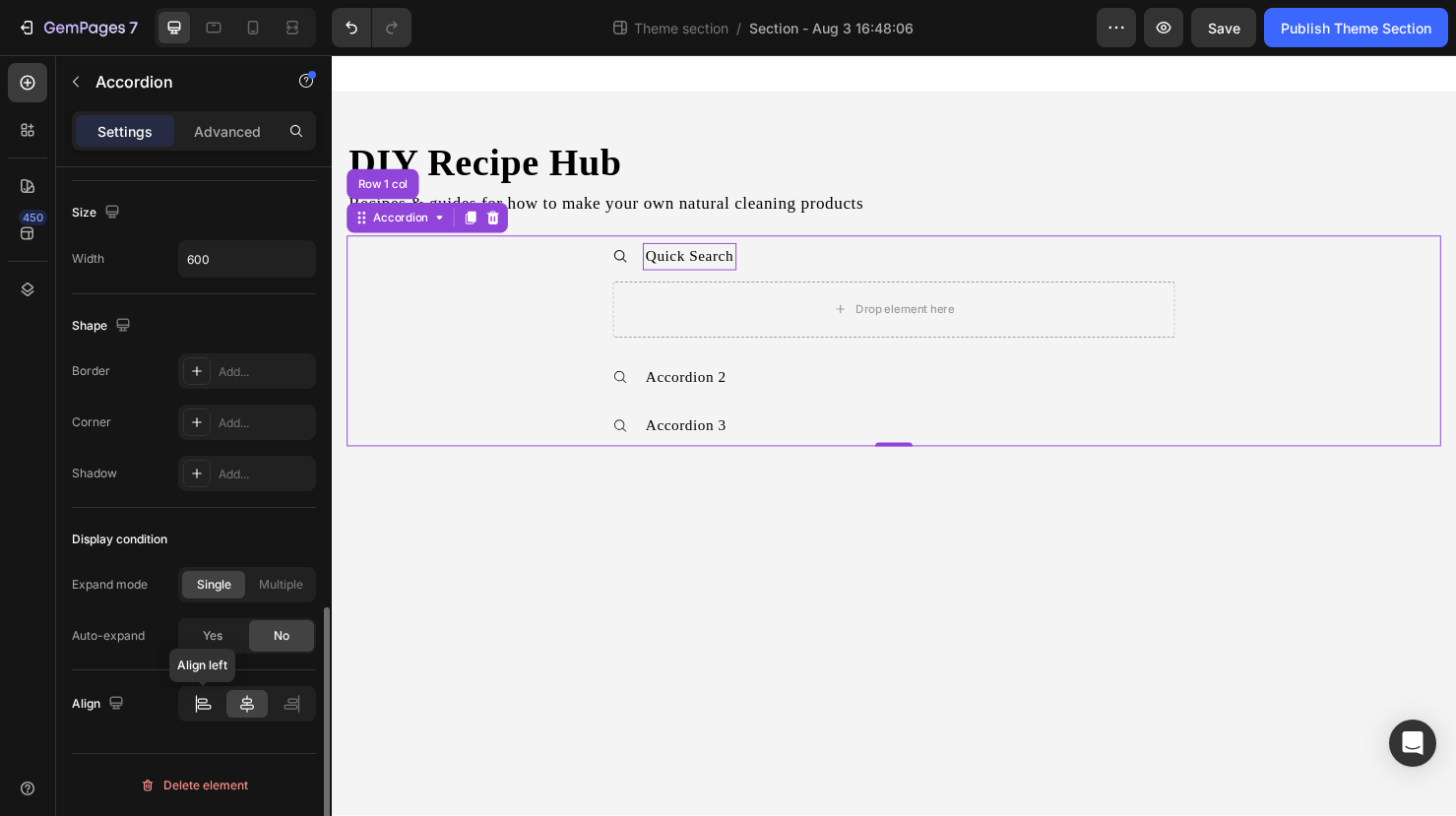 click 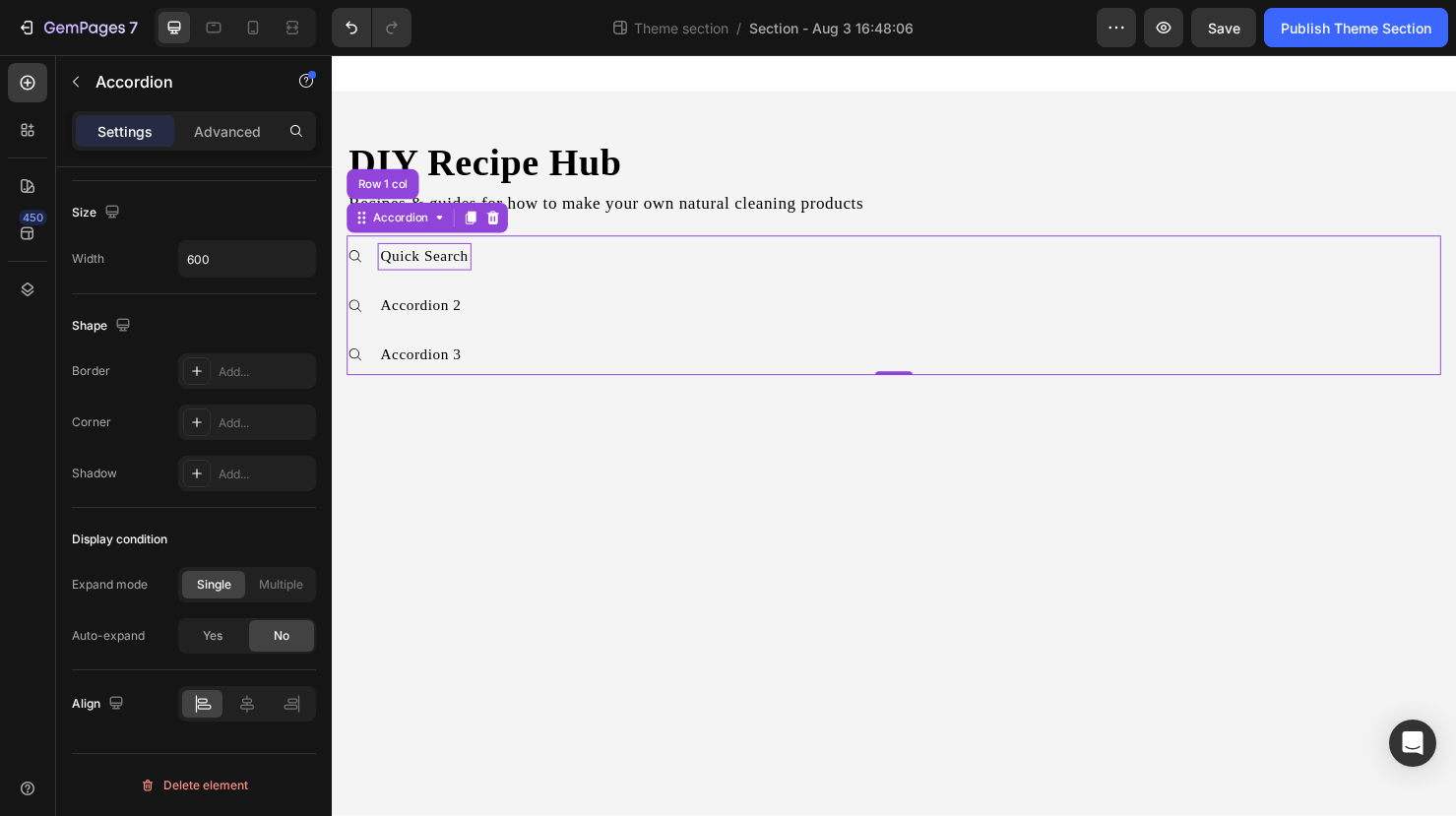 click on "Quick Search" at bounding box center [660, 267] 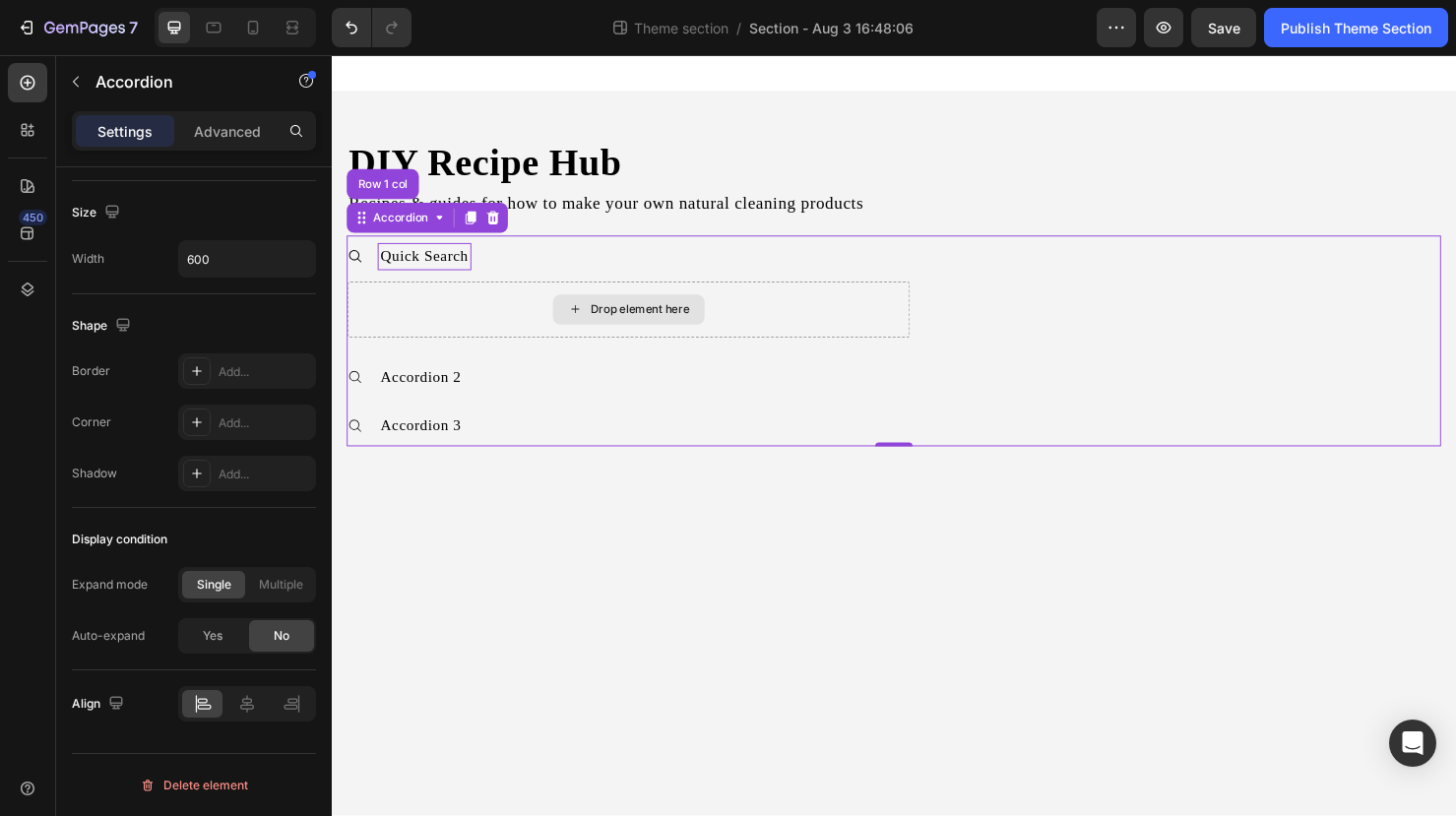 click on "Drop element here" at bounding box center (644, 323) 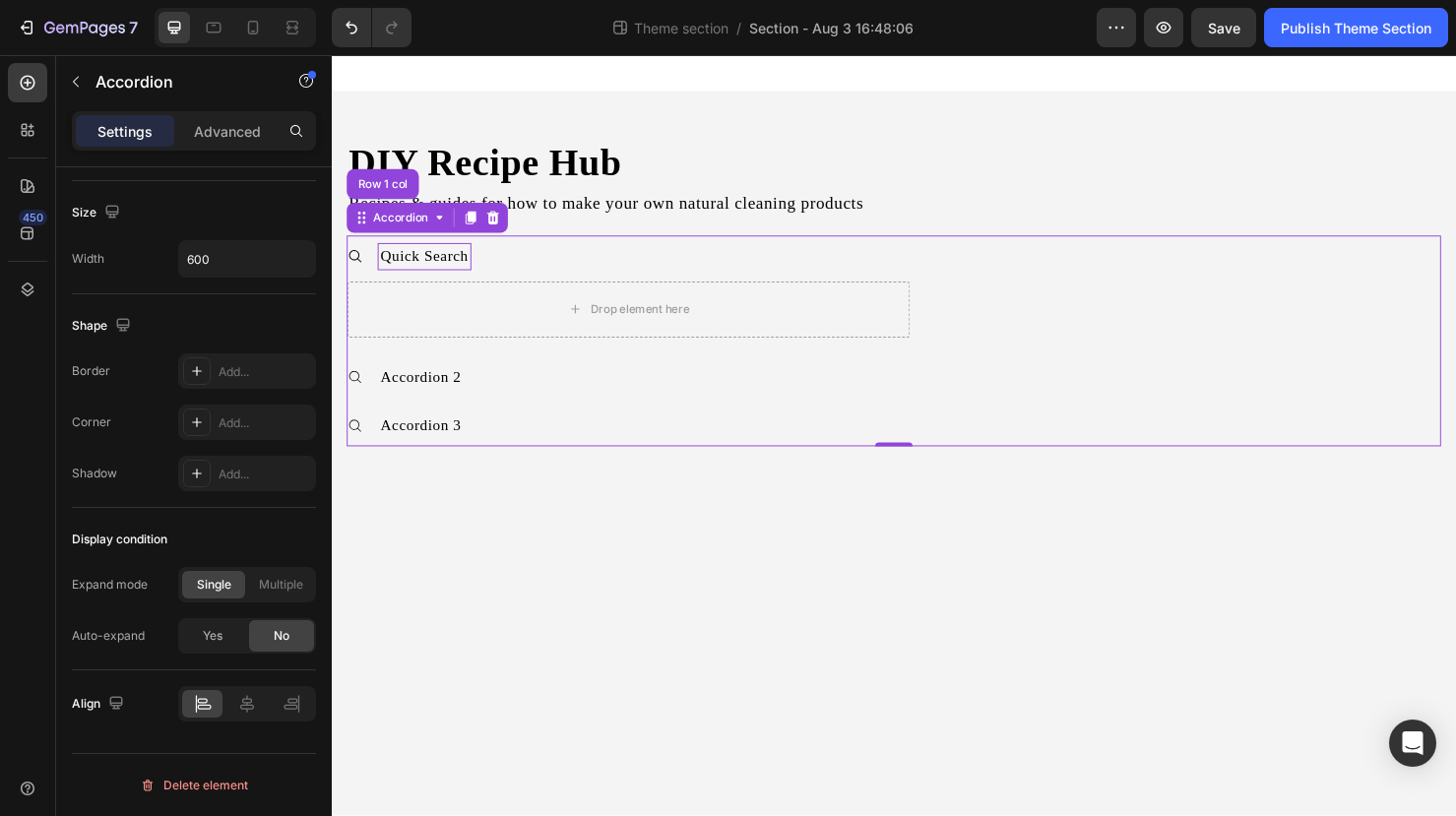 click on "Accordion Row 1 col" at bounding box center [432, 226] 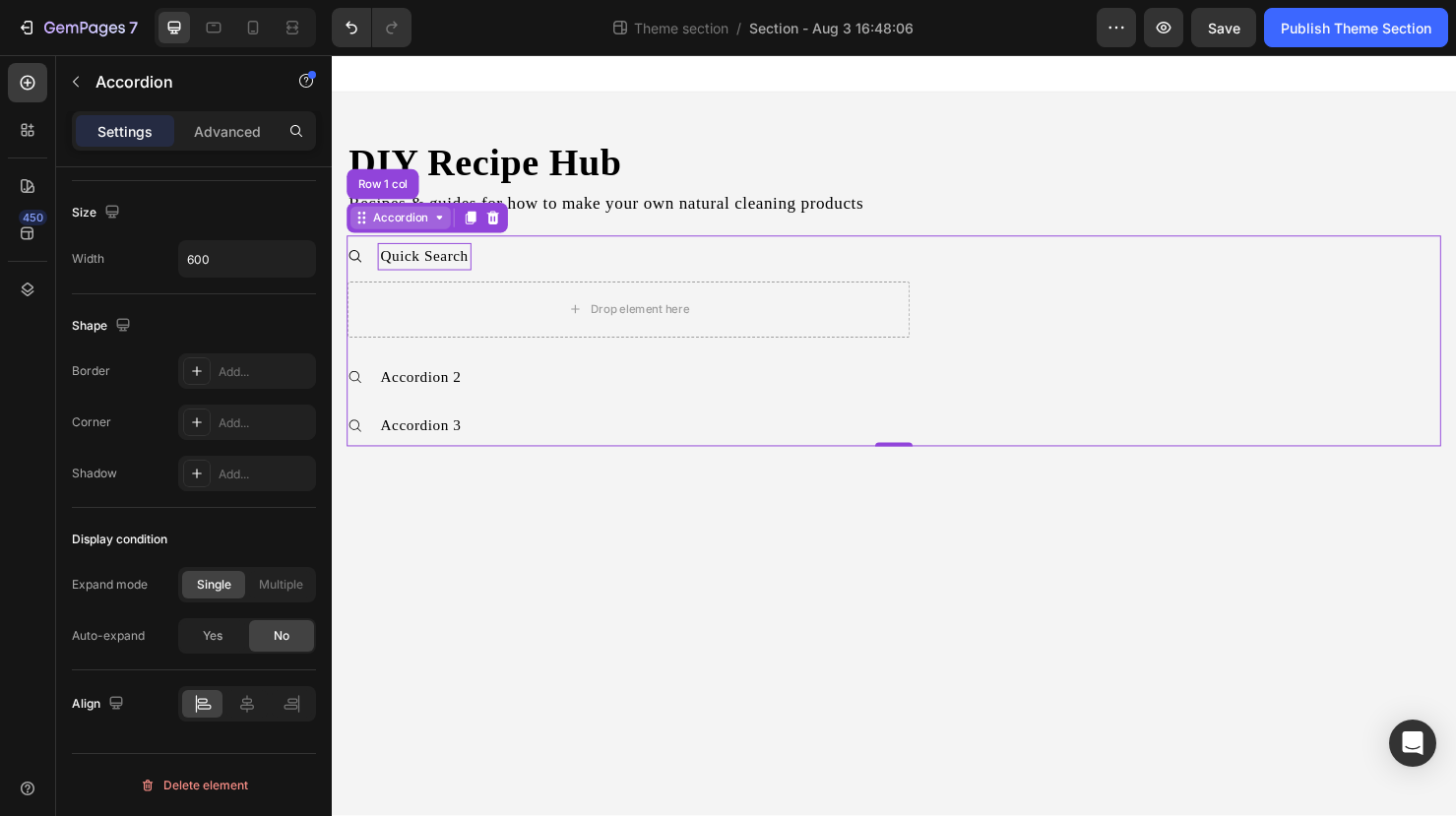 click on "Accordion" at bounding box center [404, 226] 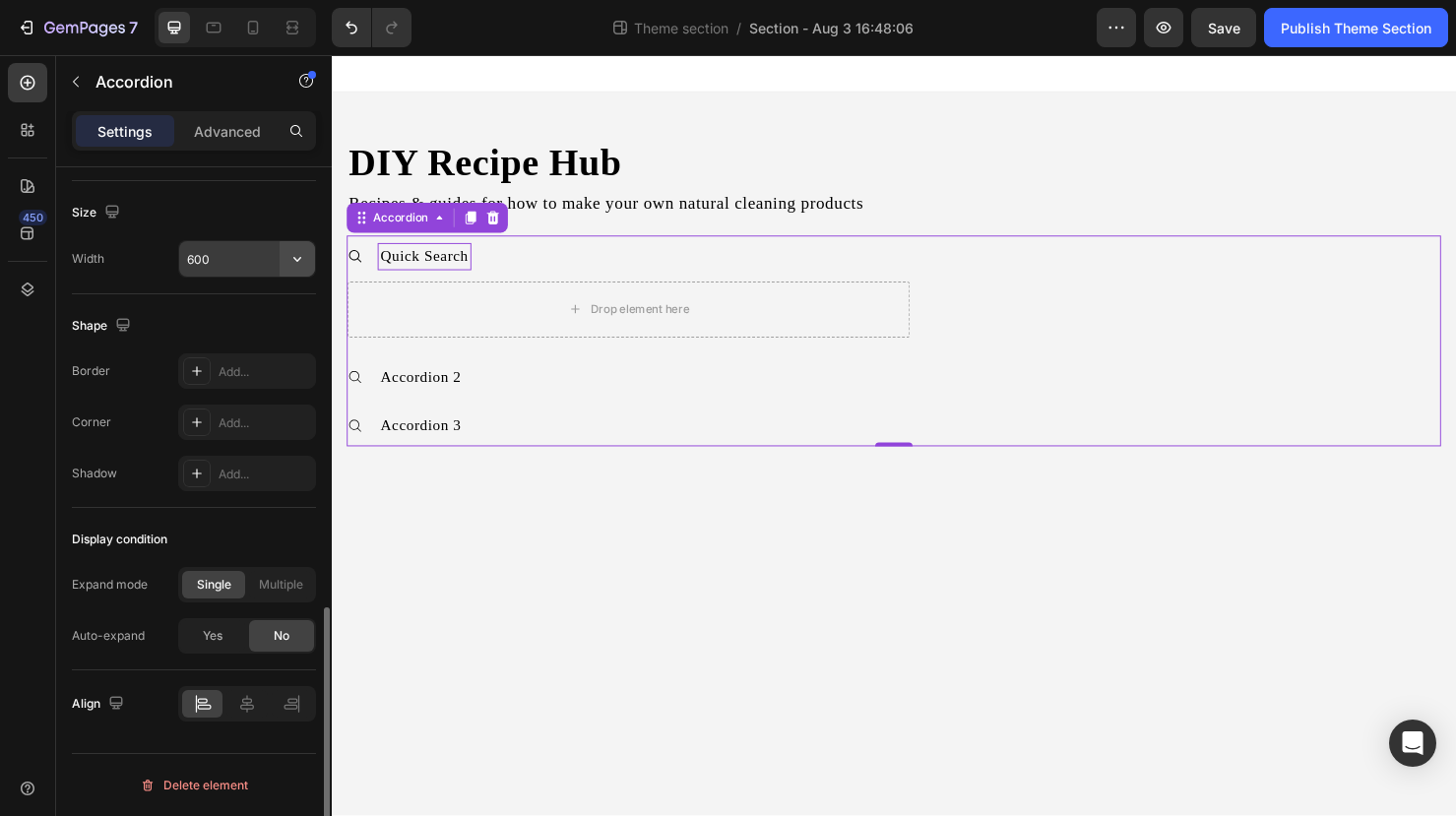 click 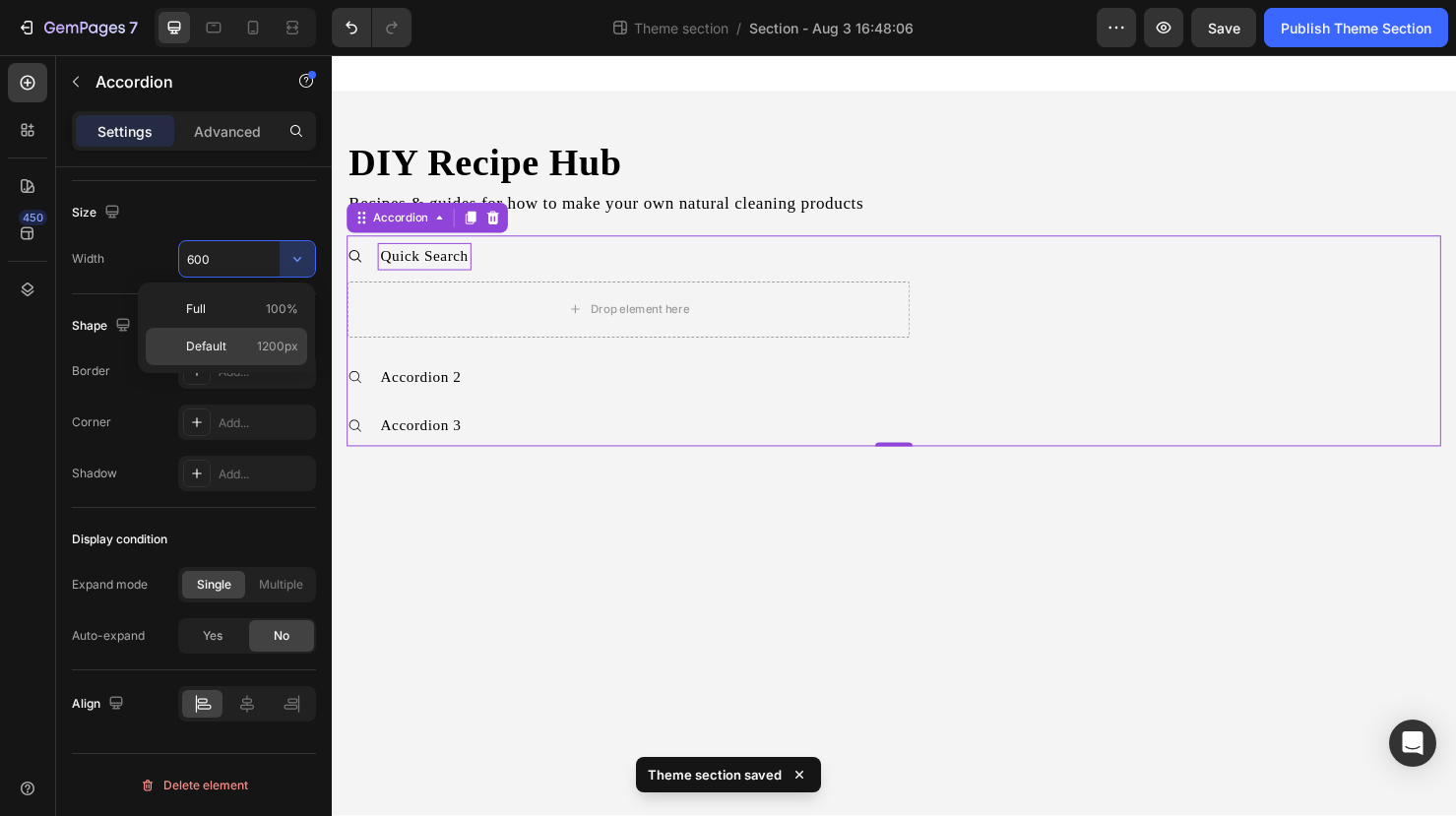 click on "Default 1200px" 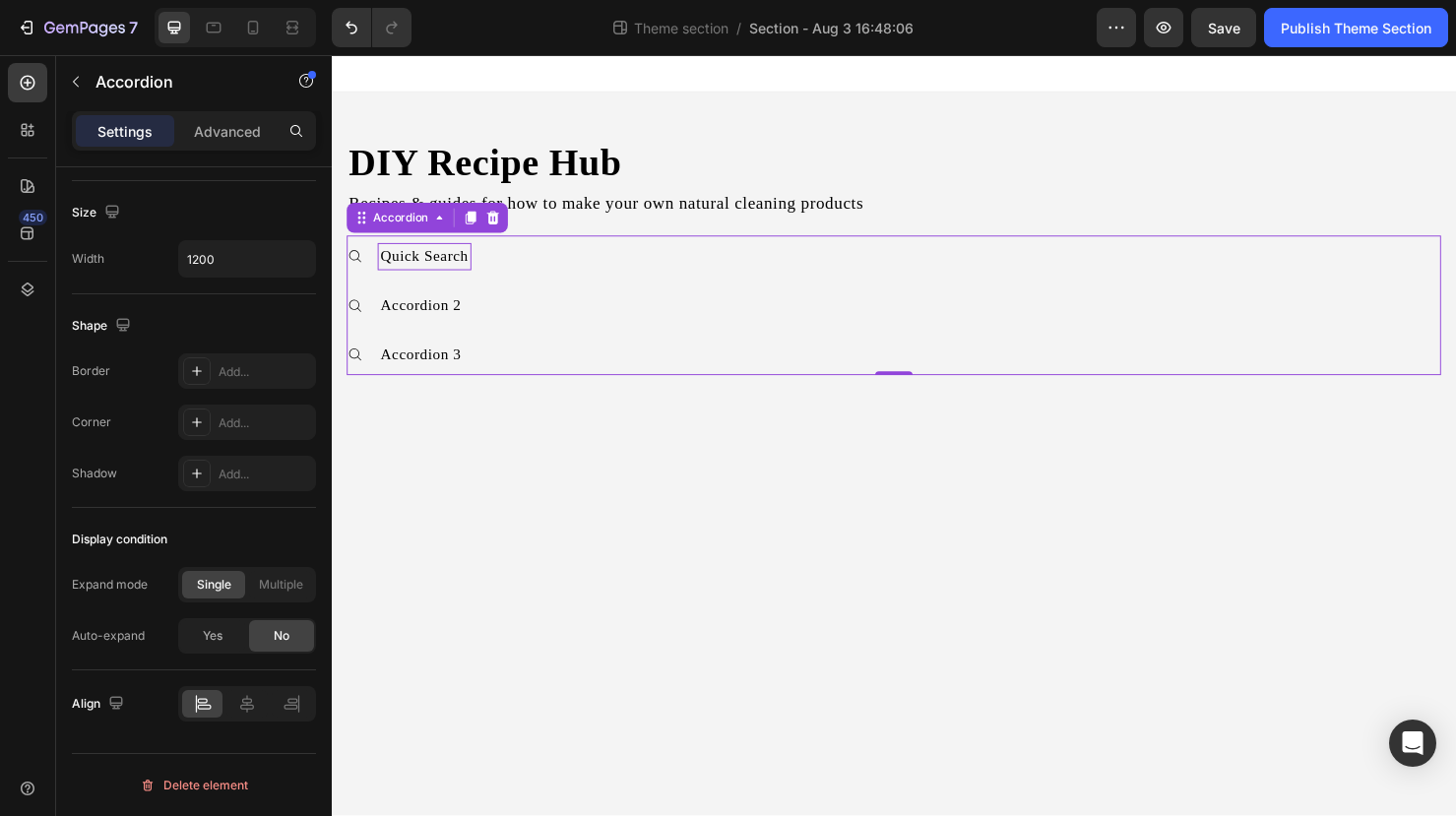 click on "Quick Search" at bounding box center [938, 267] 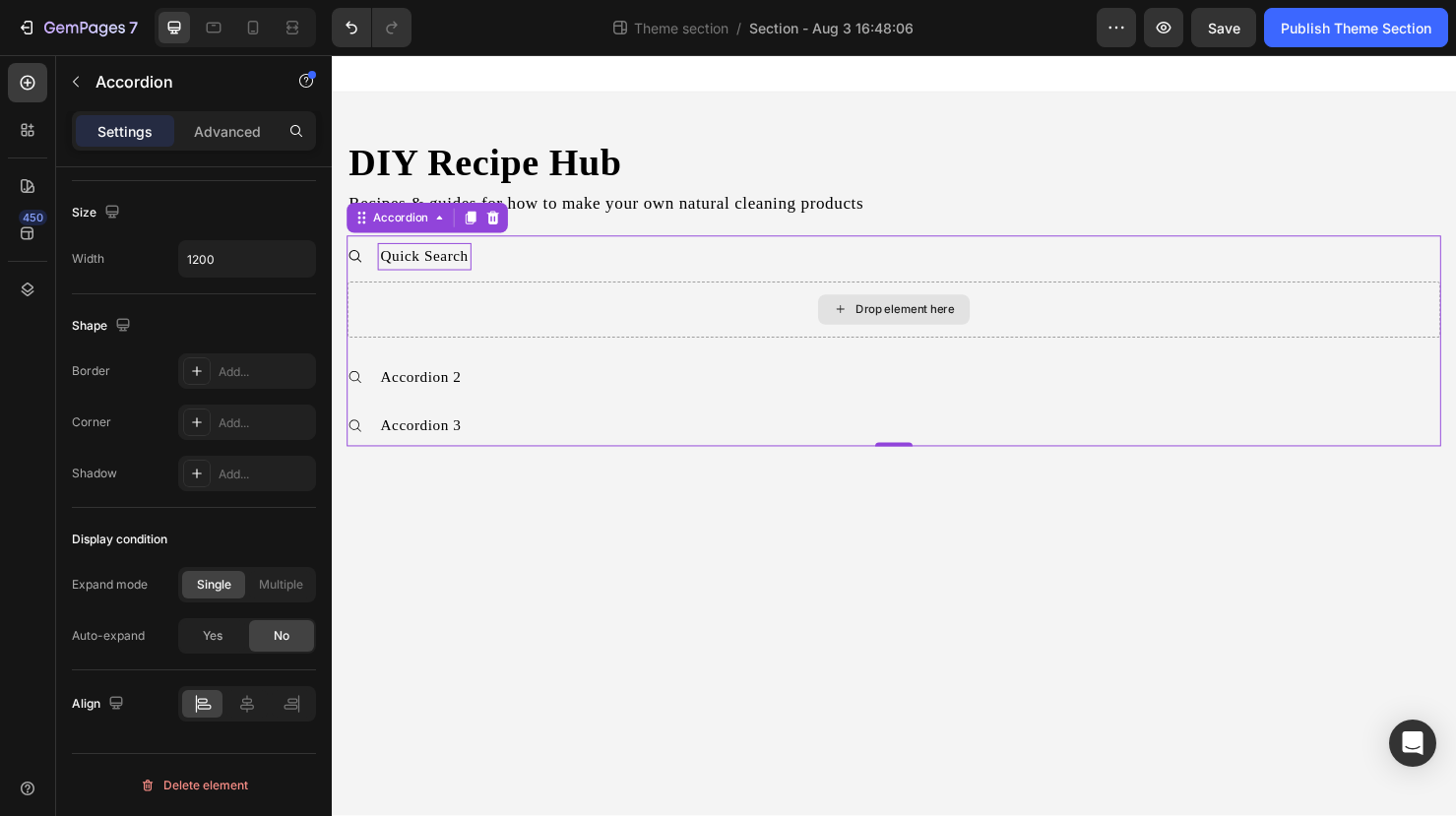 click on "Drop element here" at bounding box center (922, 323) 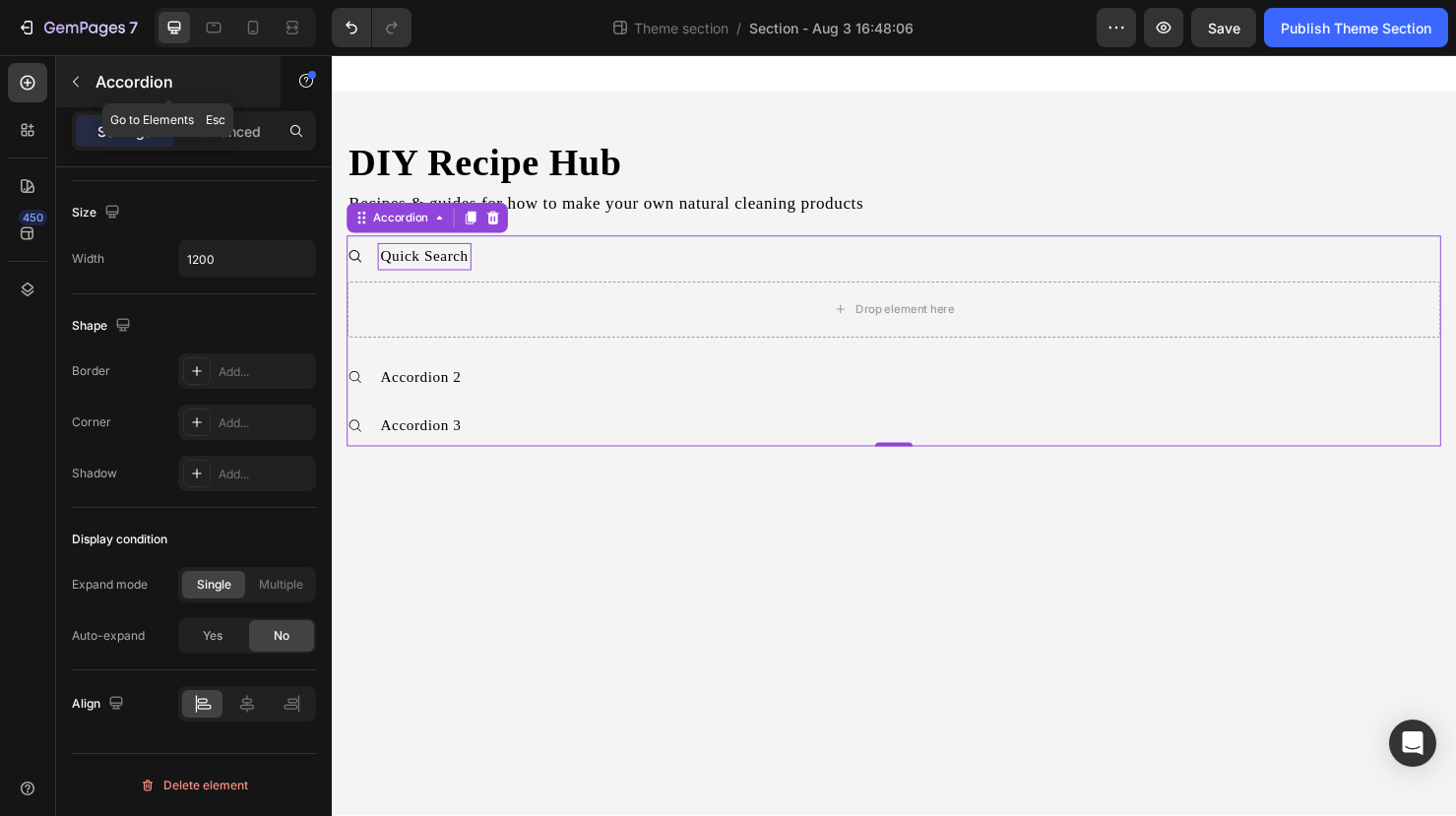 click 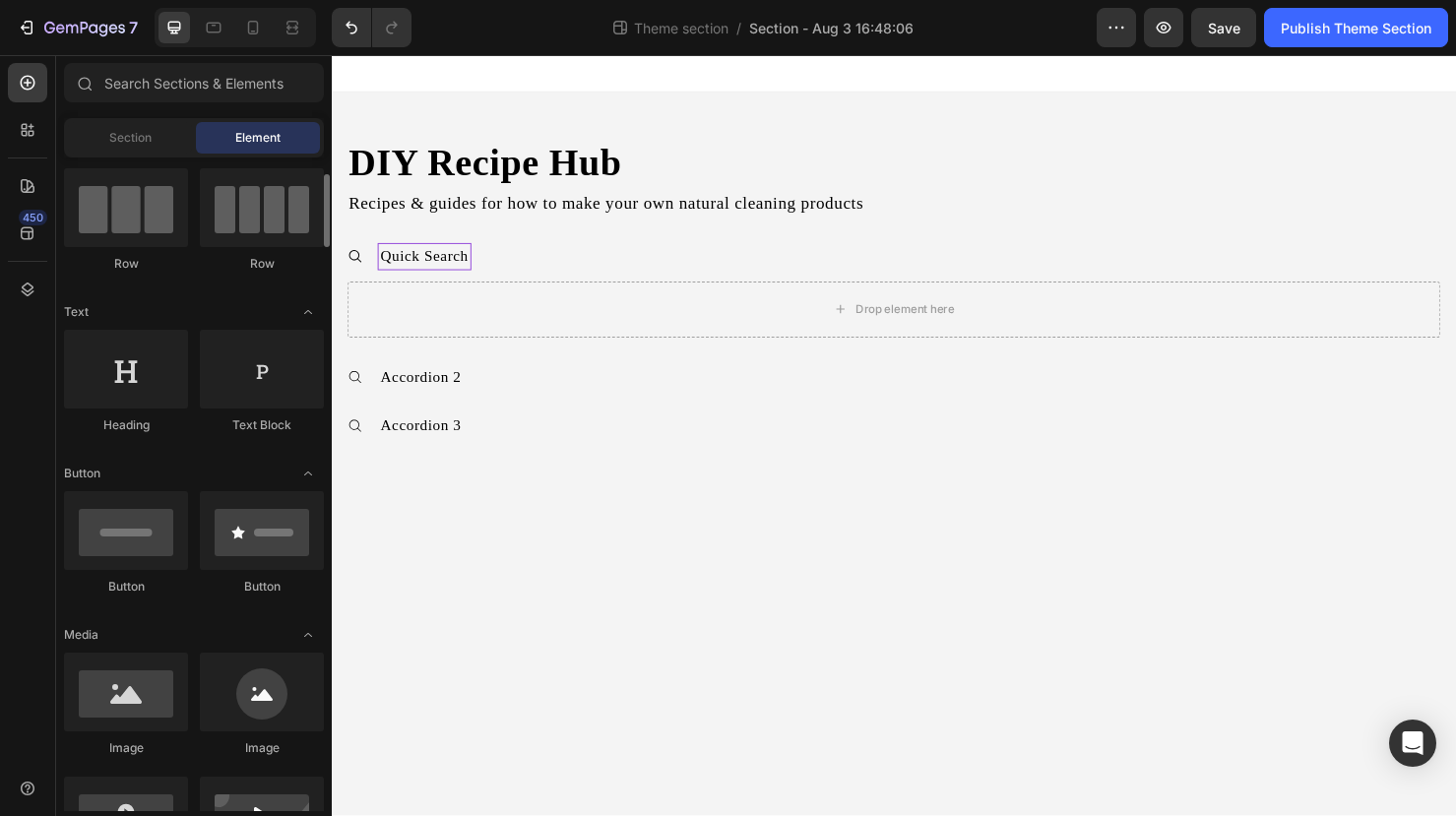 scroll, scrollTop: 0, scrollLeft: 0, axis: both 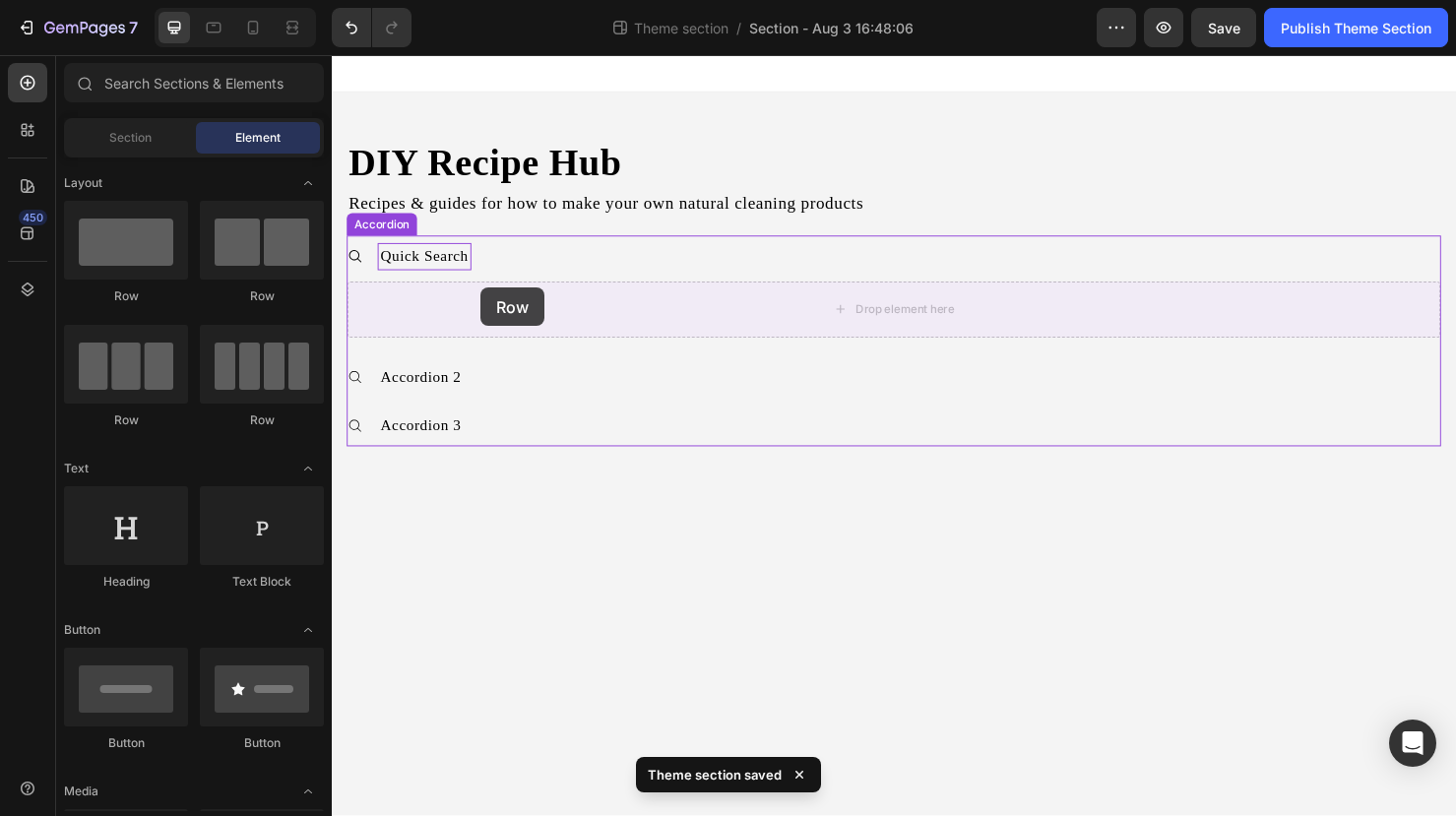 drag, startPoint x: 580, startPoint y: 289, endPoint x: 488, endPoint y: 298, distance: 92.43917 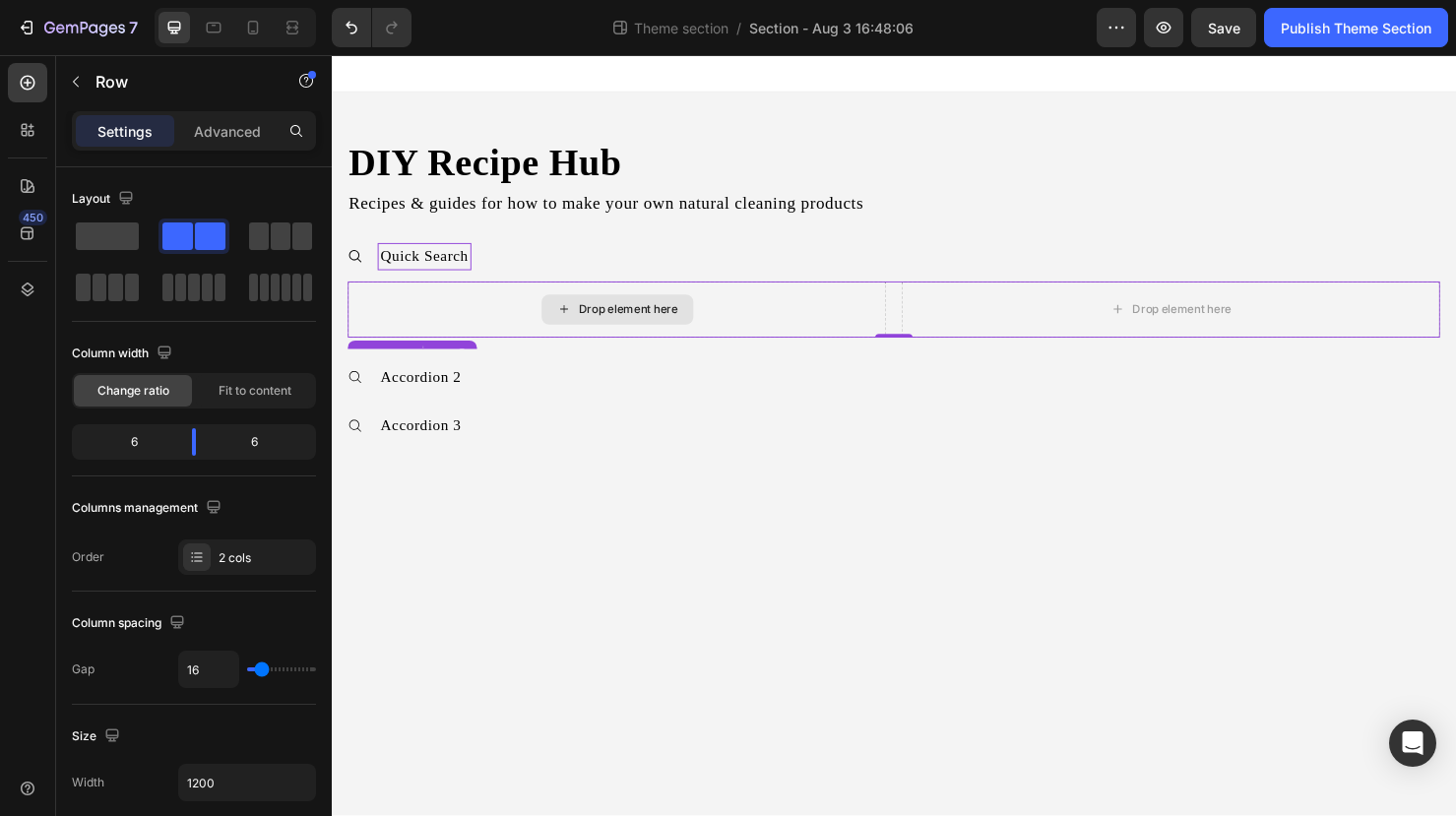 click on "Drop element here" at bounding box center [631, 323] 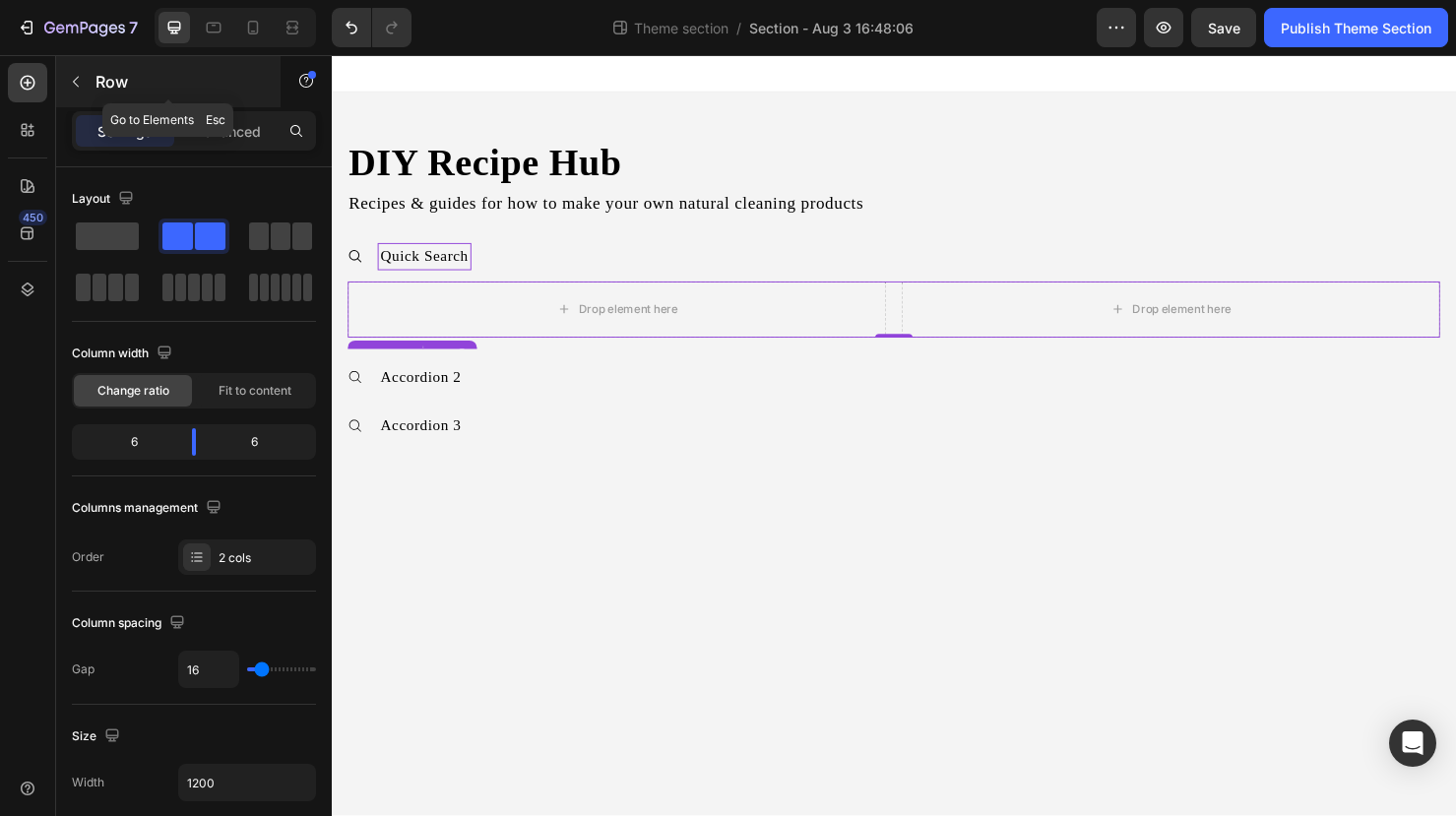click 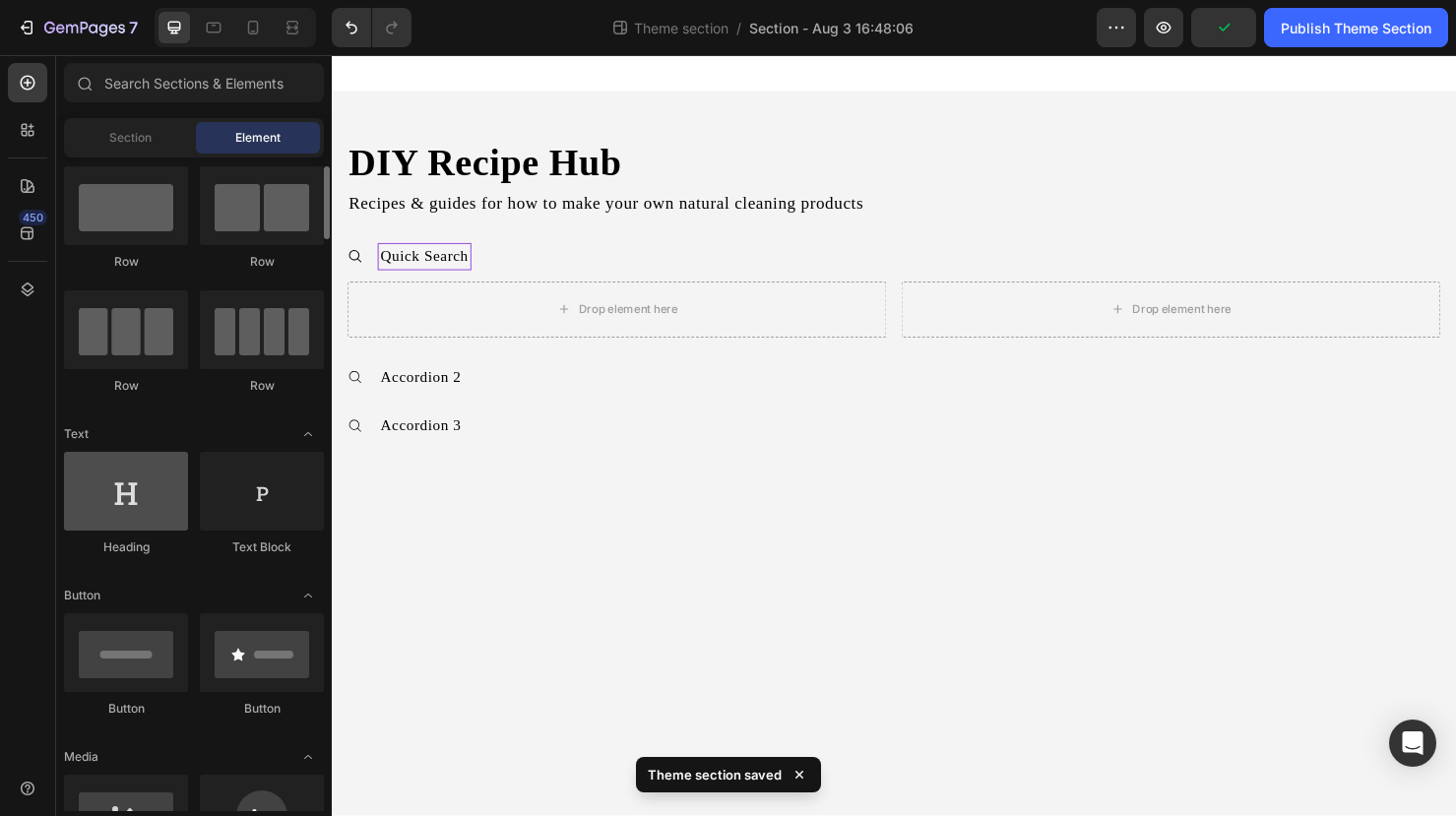 scroll, scrollTop: 45, scrollLeft: 0, axis: vertical 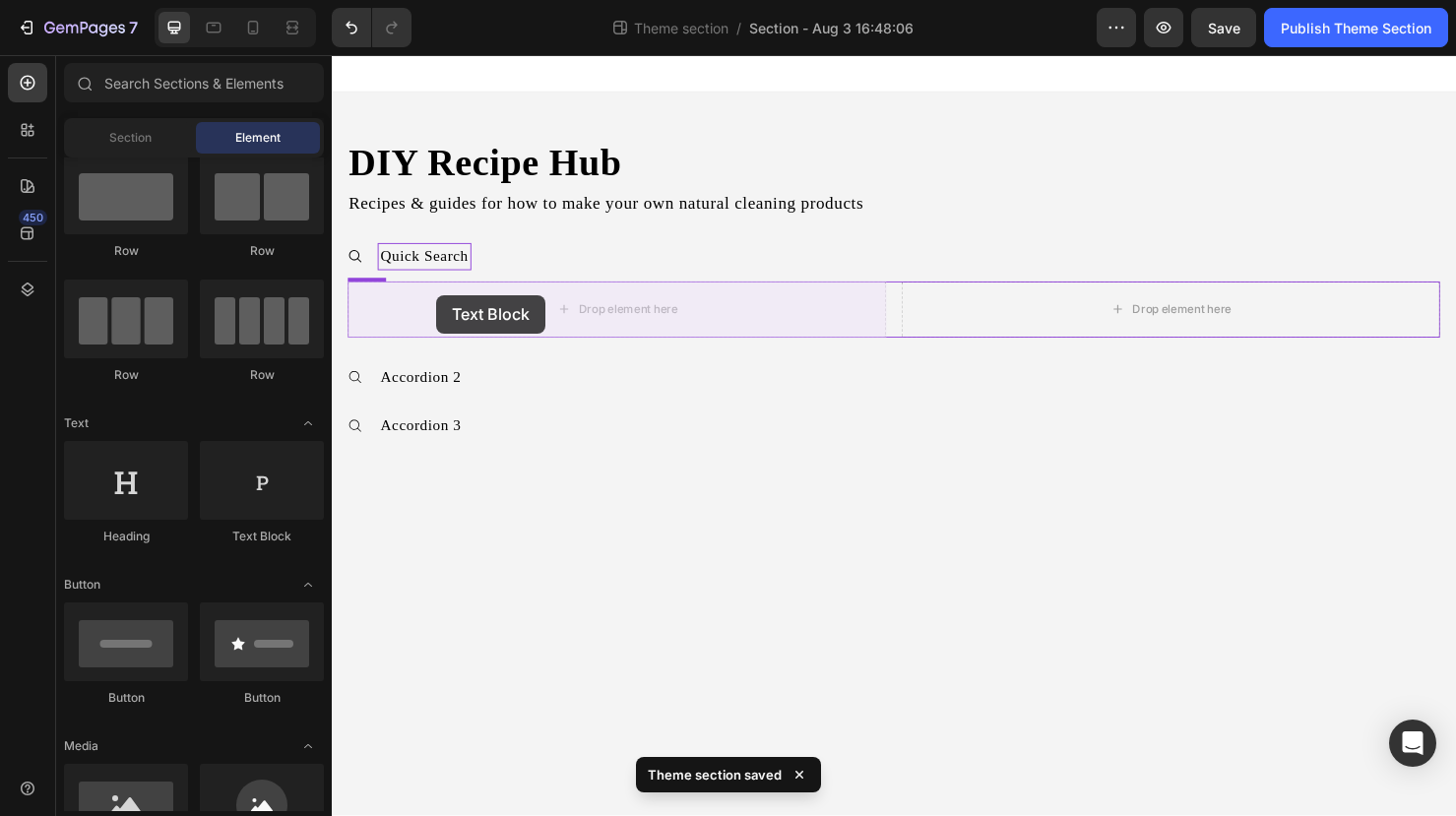 drag, startPoint x: 598, startPoint y: 526, endPoint x: 441, endPoint y: 307, distance: 269.46243 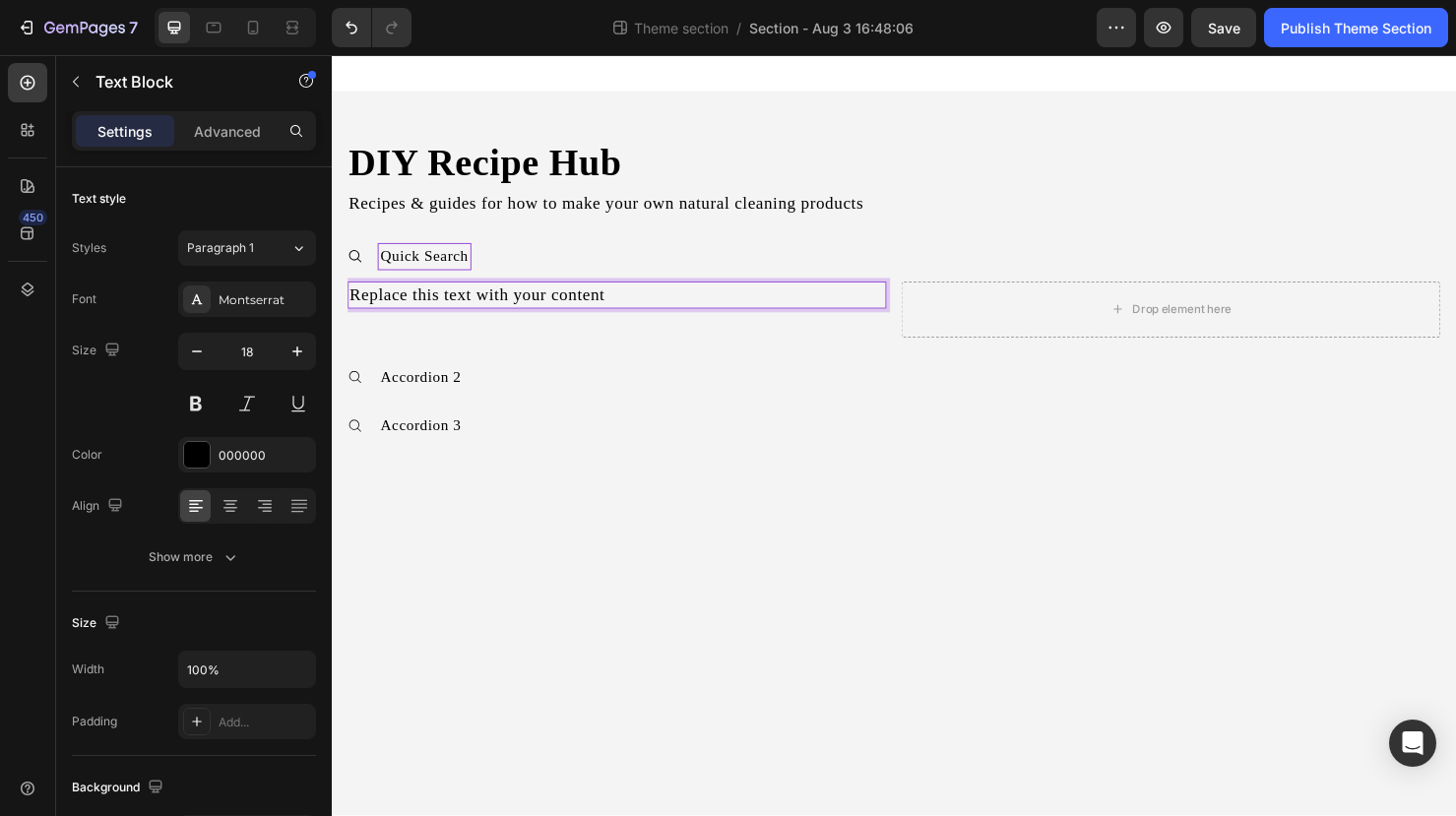 click on "Replace this text with your content" at bounding box center [631, 307] 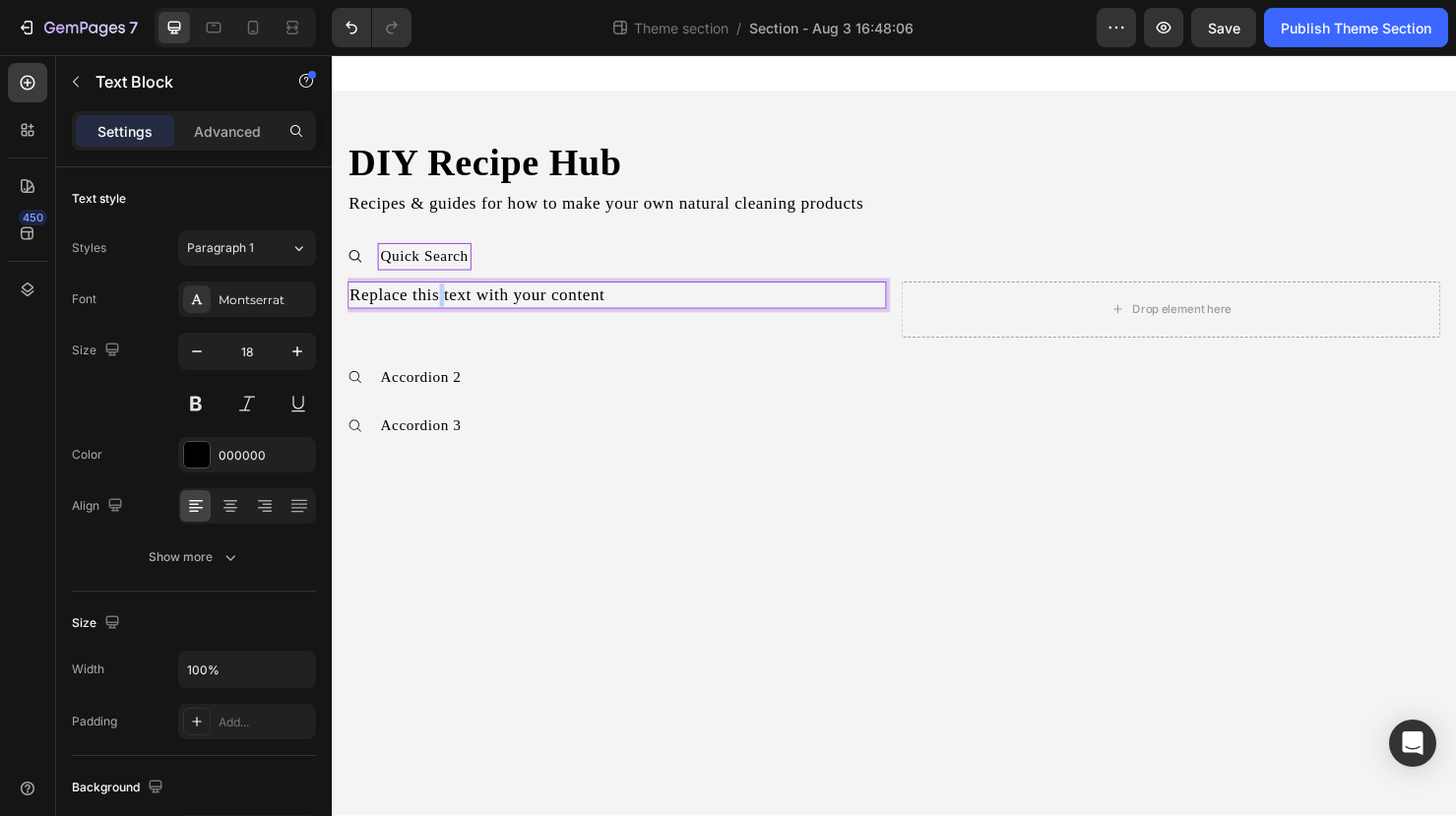 click on "Replace this text with your content" at bounding box center [631, 307] 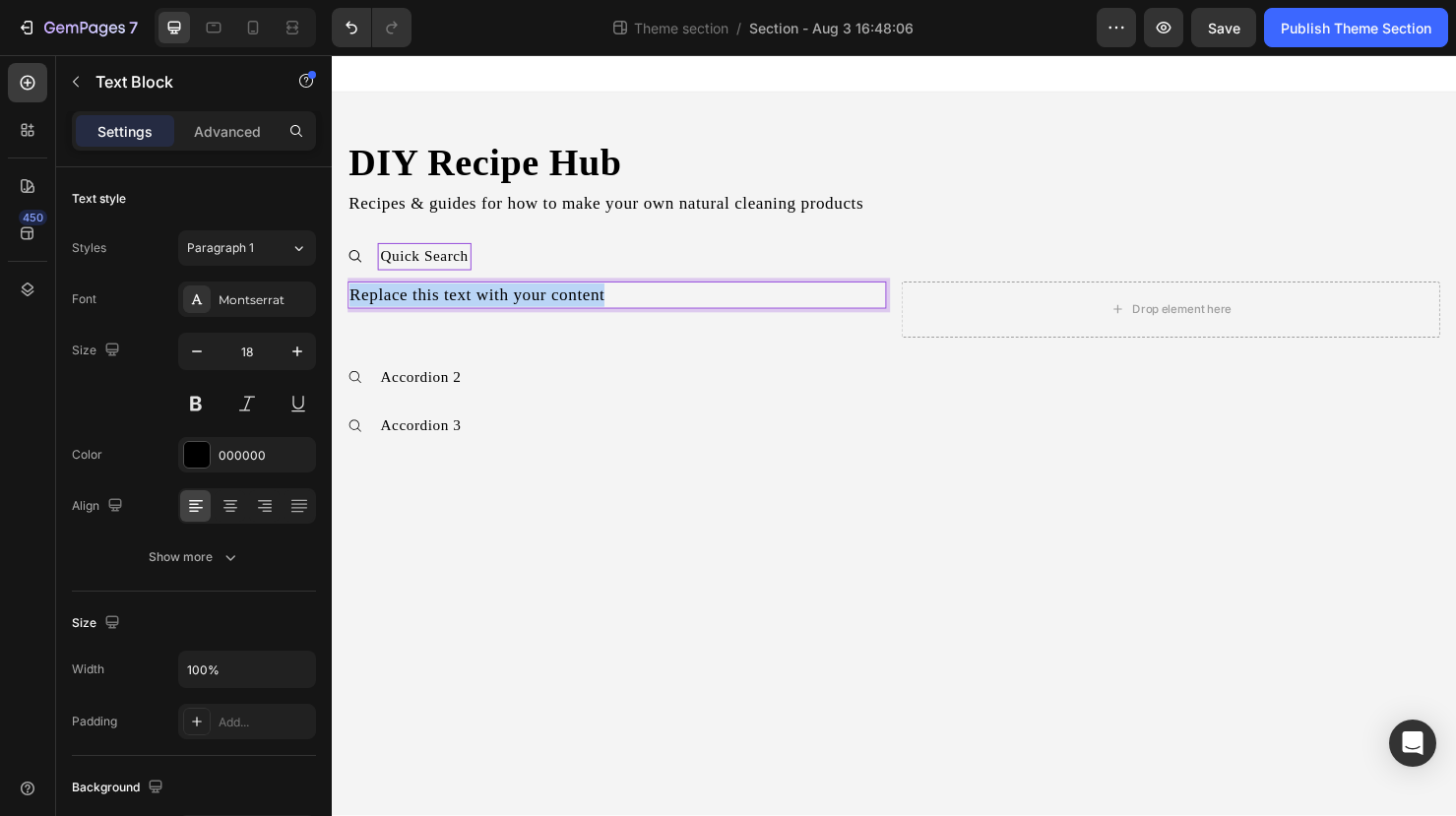 click on "Replace this text with your content" at bounding box center (631, 307) 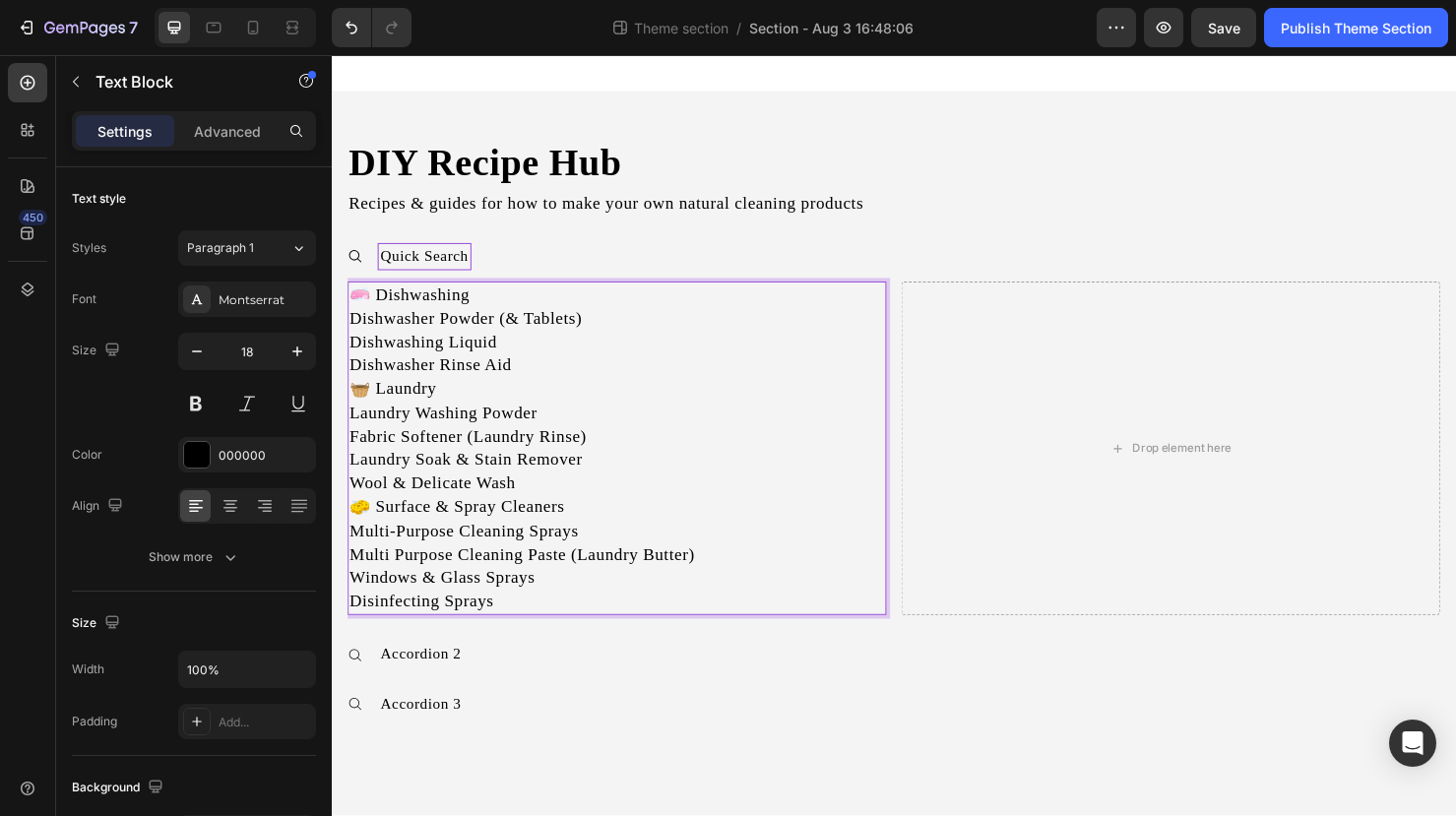 click on "🧼 Dishwashing Dishwasher Powder (& Tablets) Dishwashing Liquid Dishwasher Rinse Aid" at bounding box center (631, 345) 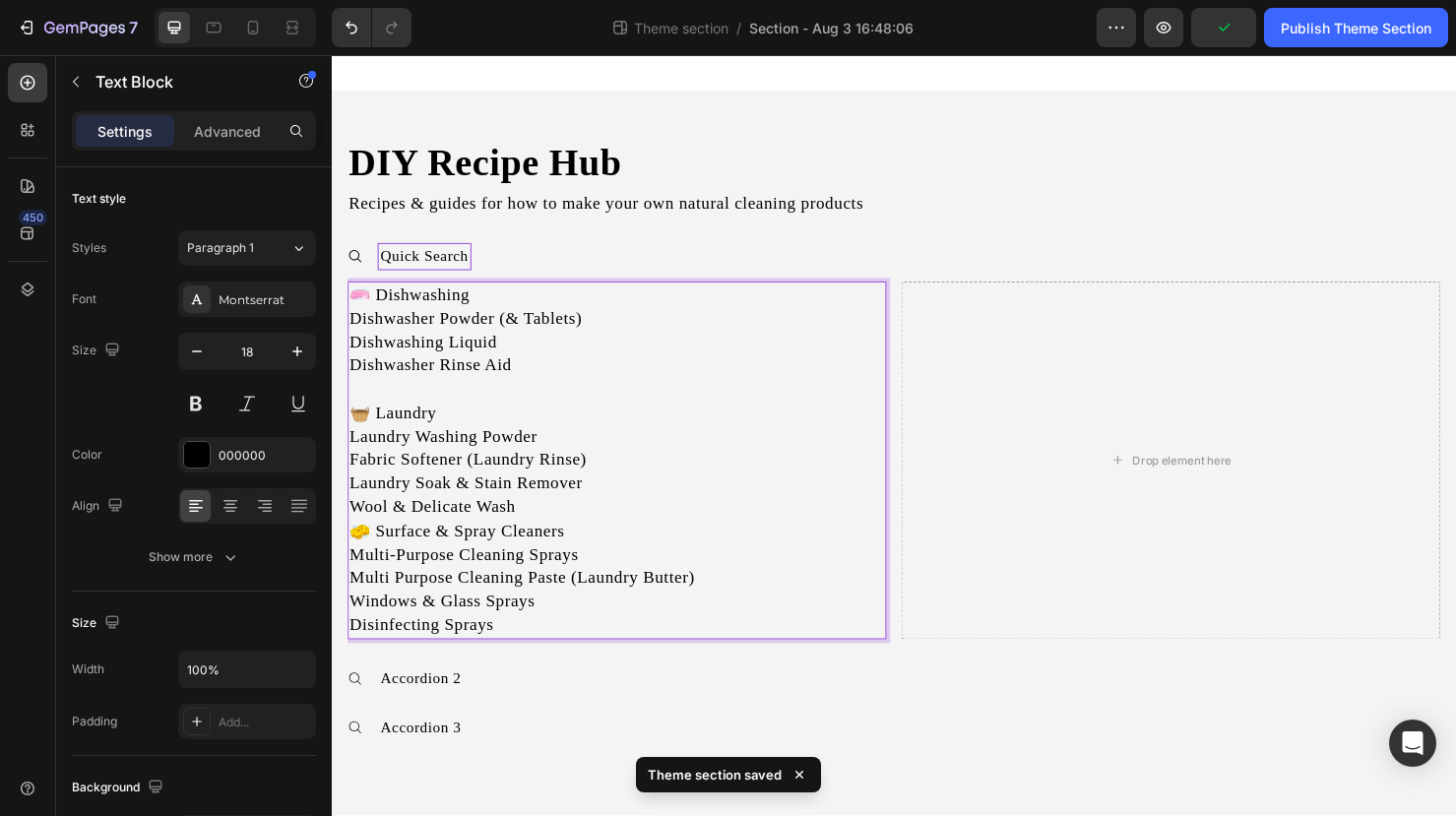 click on "🧺 Laundry Laundry Washing Powder Fabric Softener (Laundry Rinse) Laundry Soak & Stain Remover Wool & Delicate Wash" at bounding box center [631, 481] 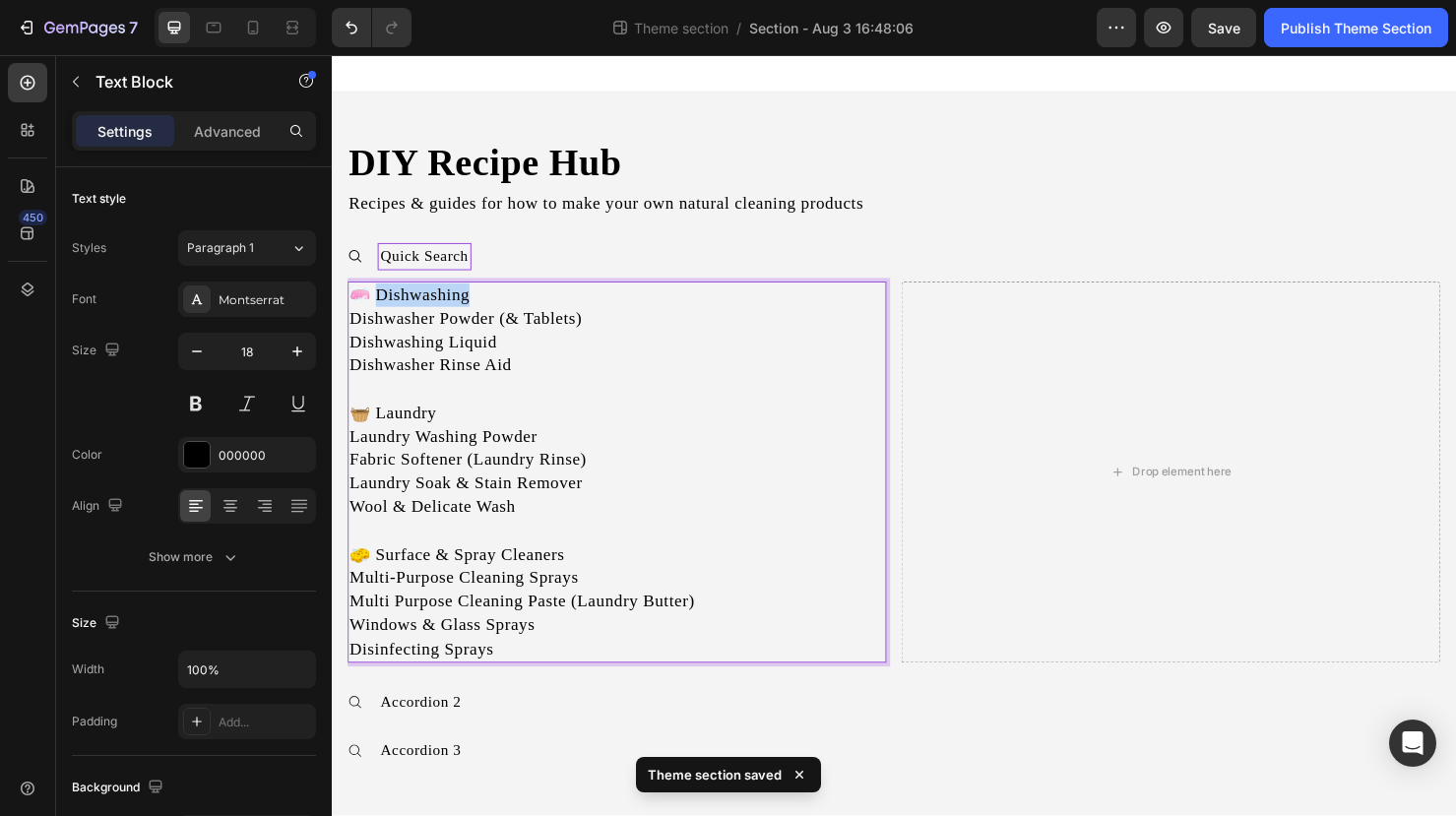 drag, startPoint x: 479, startPoint y: 310, endPoint x: 373, endPoint y: 308, distance: 106.01887 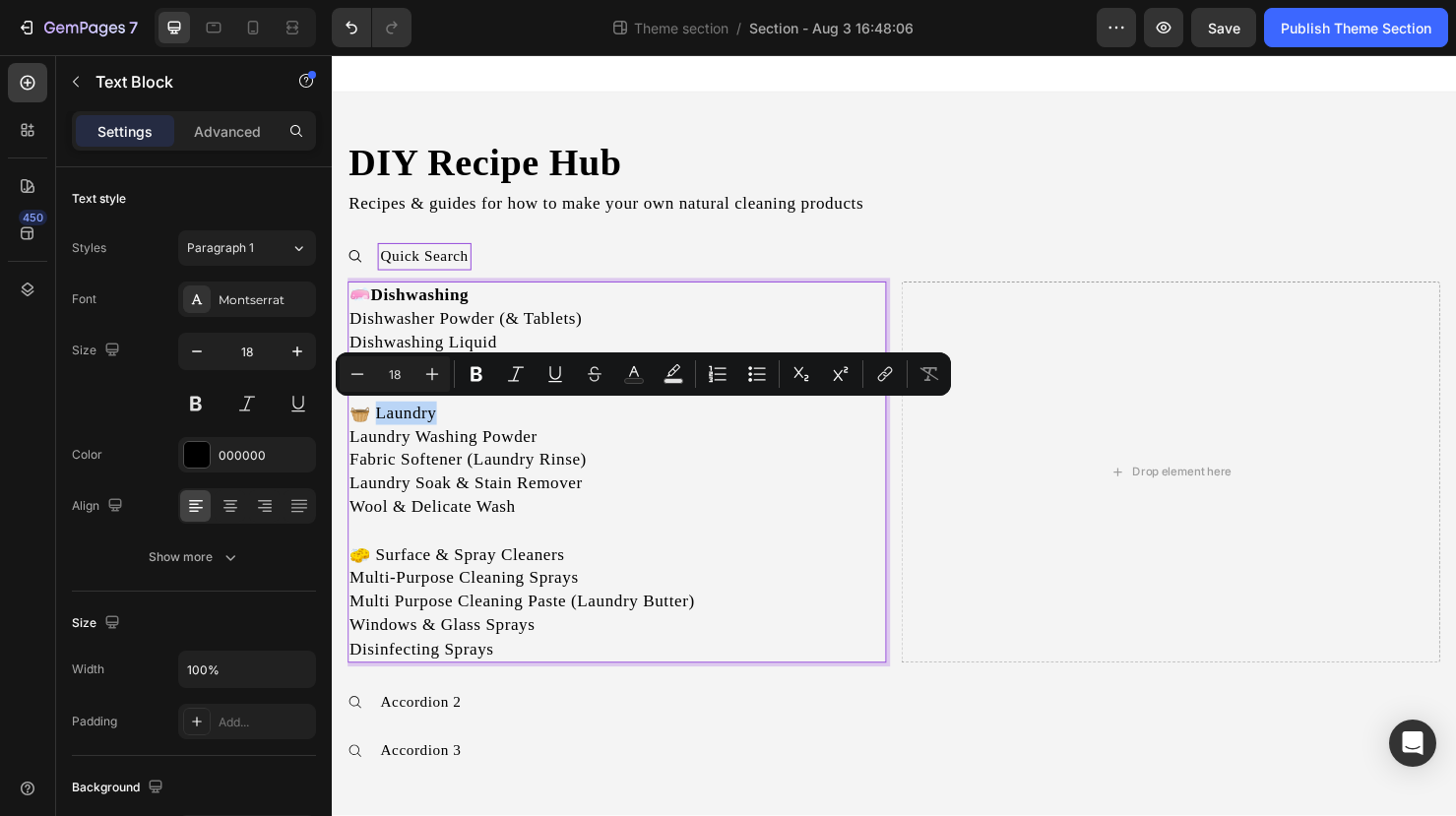 drag, startPoint x: 452, startPoint y: 439, endPoint x: 392, endPoint y: 298, distance: 153.23511 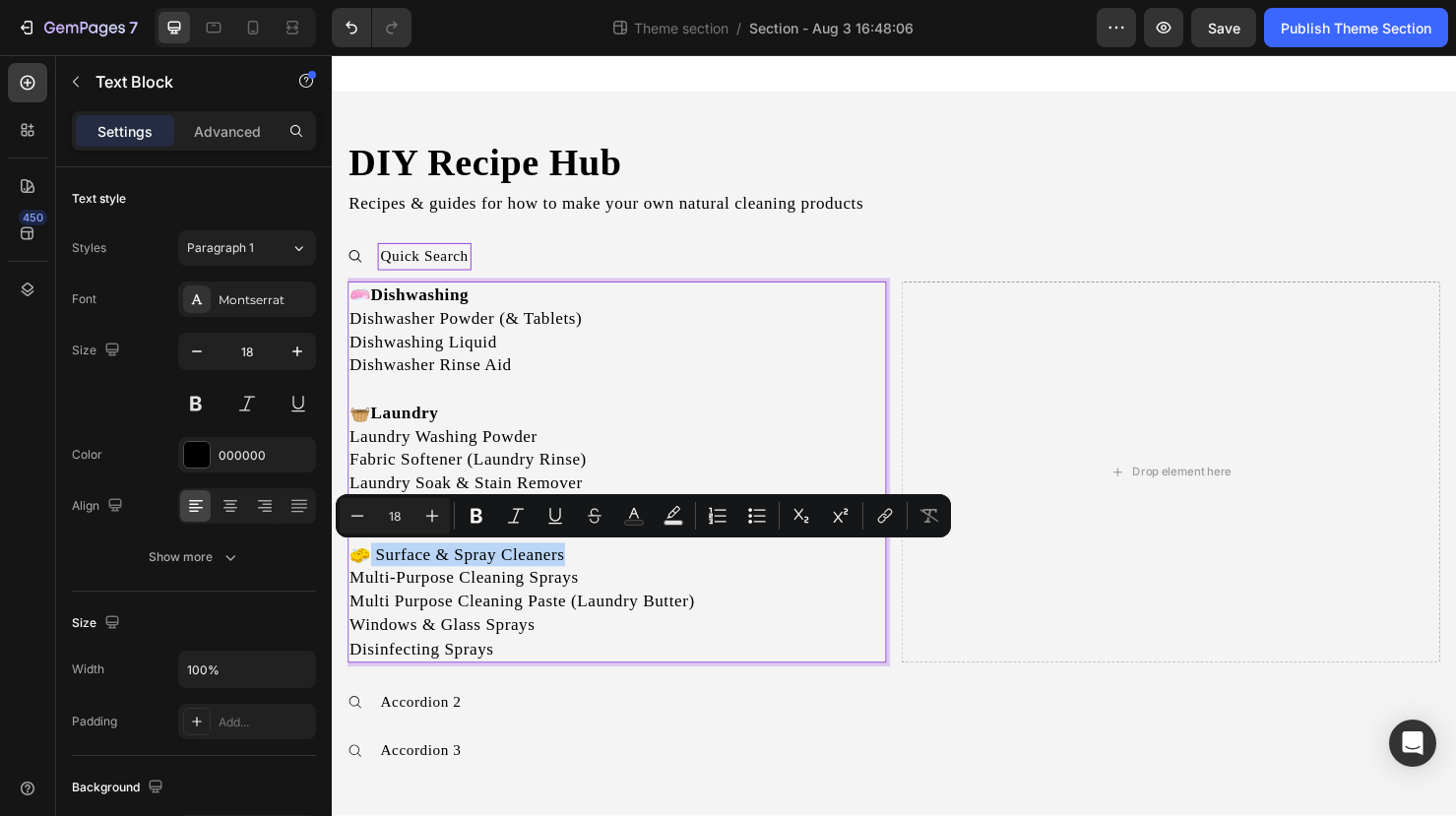 drag, startPoint x: 576, startPoint y: 577, endPoint x: 371, endPoint y: 577, distance: 205 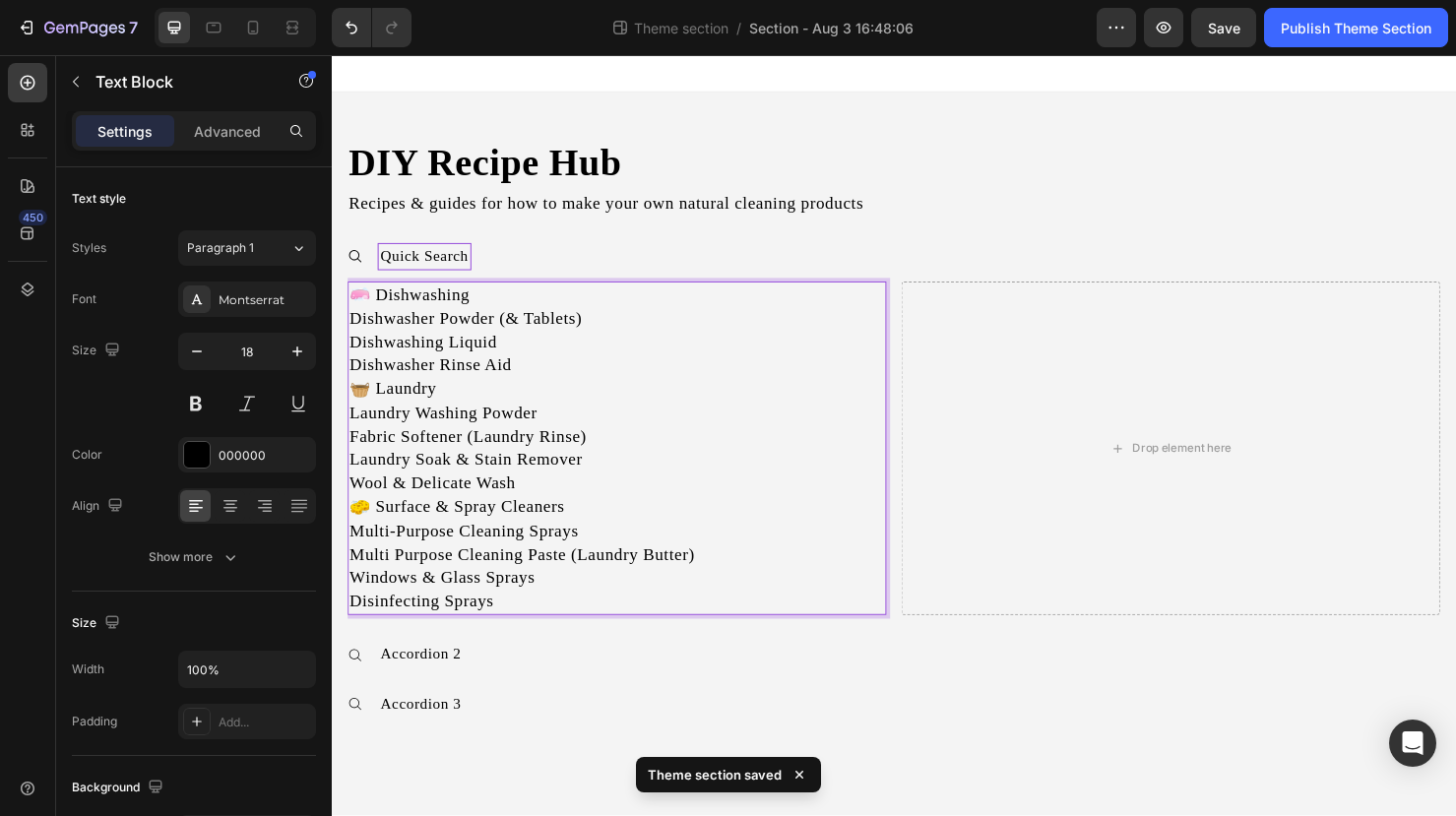click on "🧼 Dishwashing Dishwasher Powder (& Tablets) Dishwashing Liquid Dishwasher Rinse Aid" at bounding box center (631, 345) 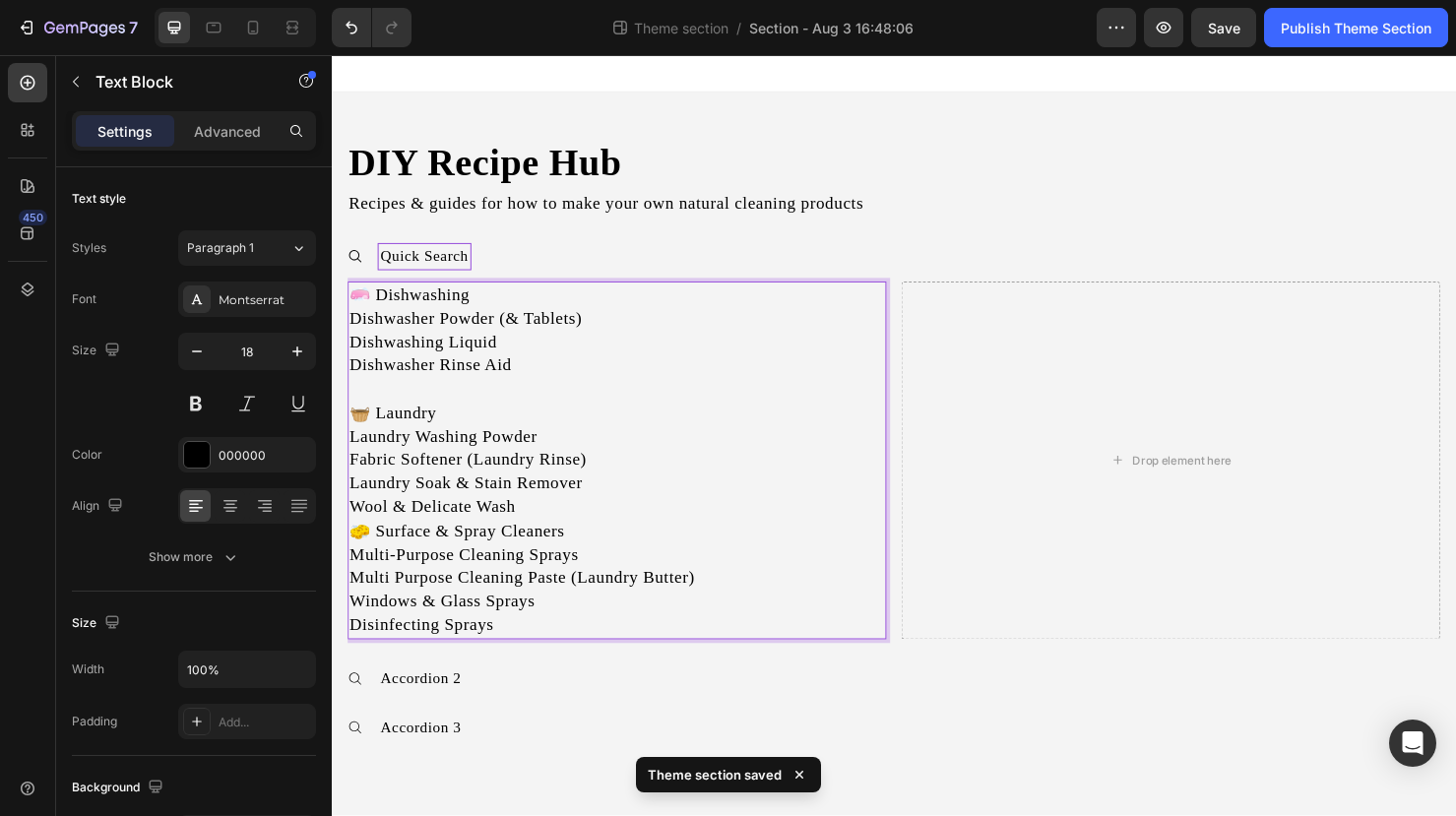 click on "🧺 Laundry Laundry Washing Powder Fabric Softener (Laundry Rinse) Laundry Soak & Stain Remover Wool & Delicate Wash" at bounding box center [631, 481] 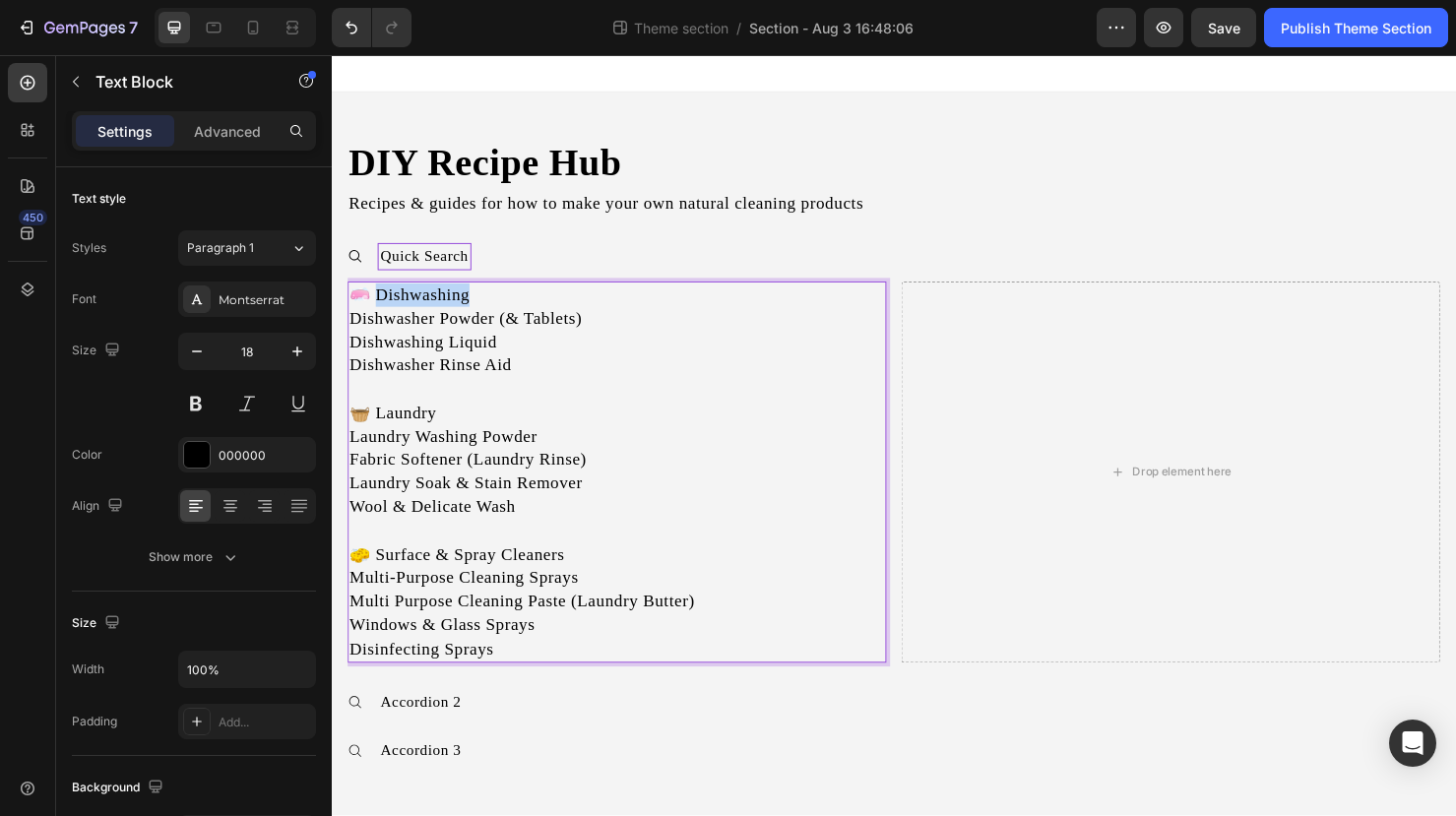 drag, startPoint x: 491, startPoint y: 312, endPoint x: 376, endPoint y: 301, distance: 115.52489 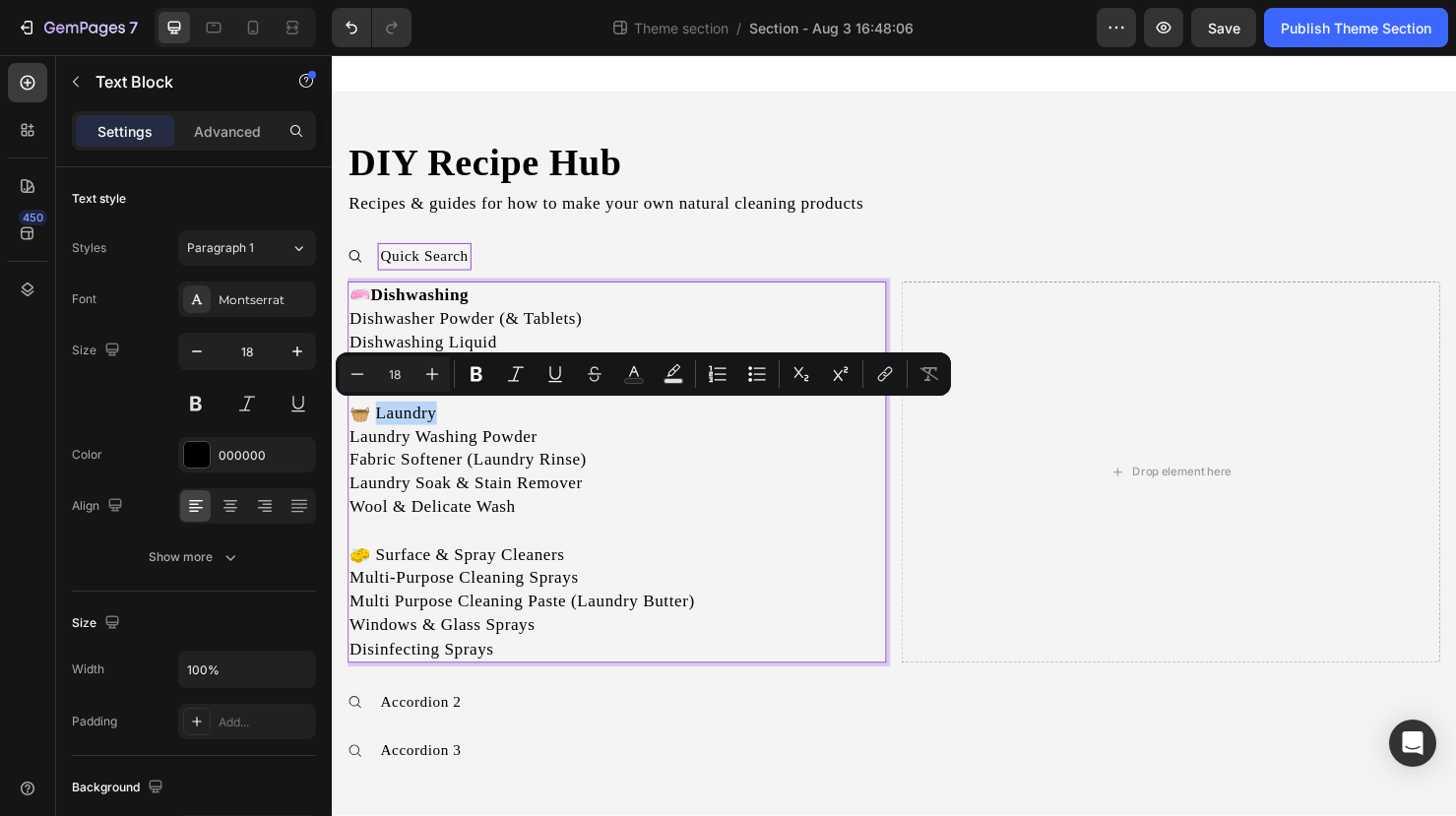 drag, startPoint x: 445, startPoint y: 431, endPoint x: 377, endPoint y: 424, distance: 68.359345 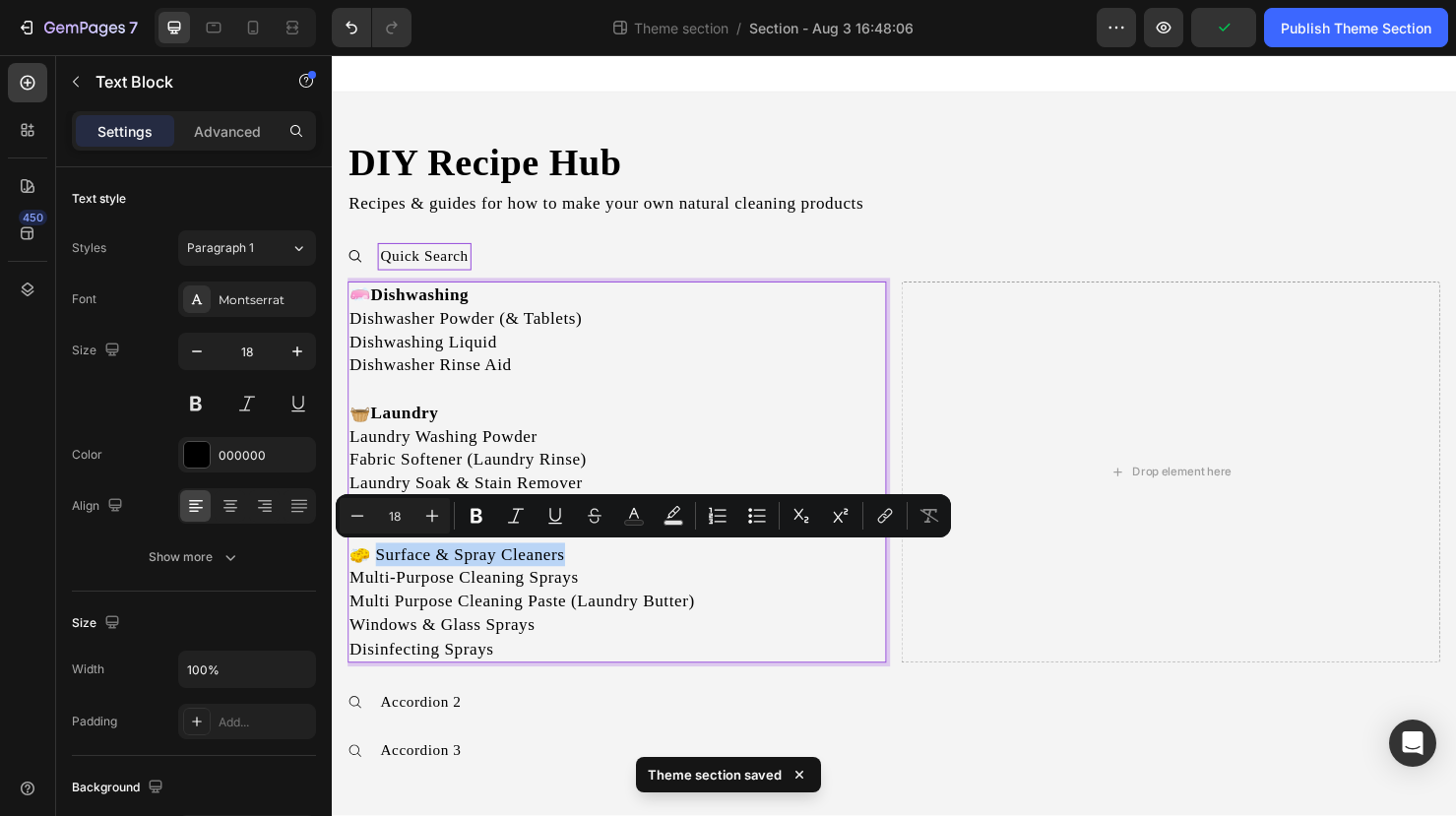 drag, startPoint x: 579, startPoint y: 579, endPoint x: 376, endPoint y: 572, distance: 203.1207 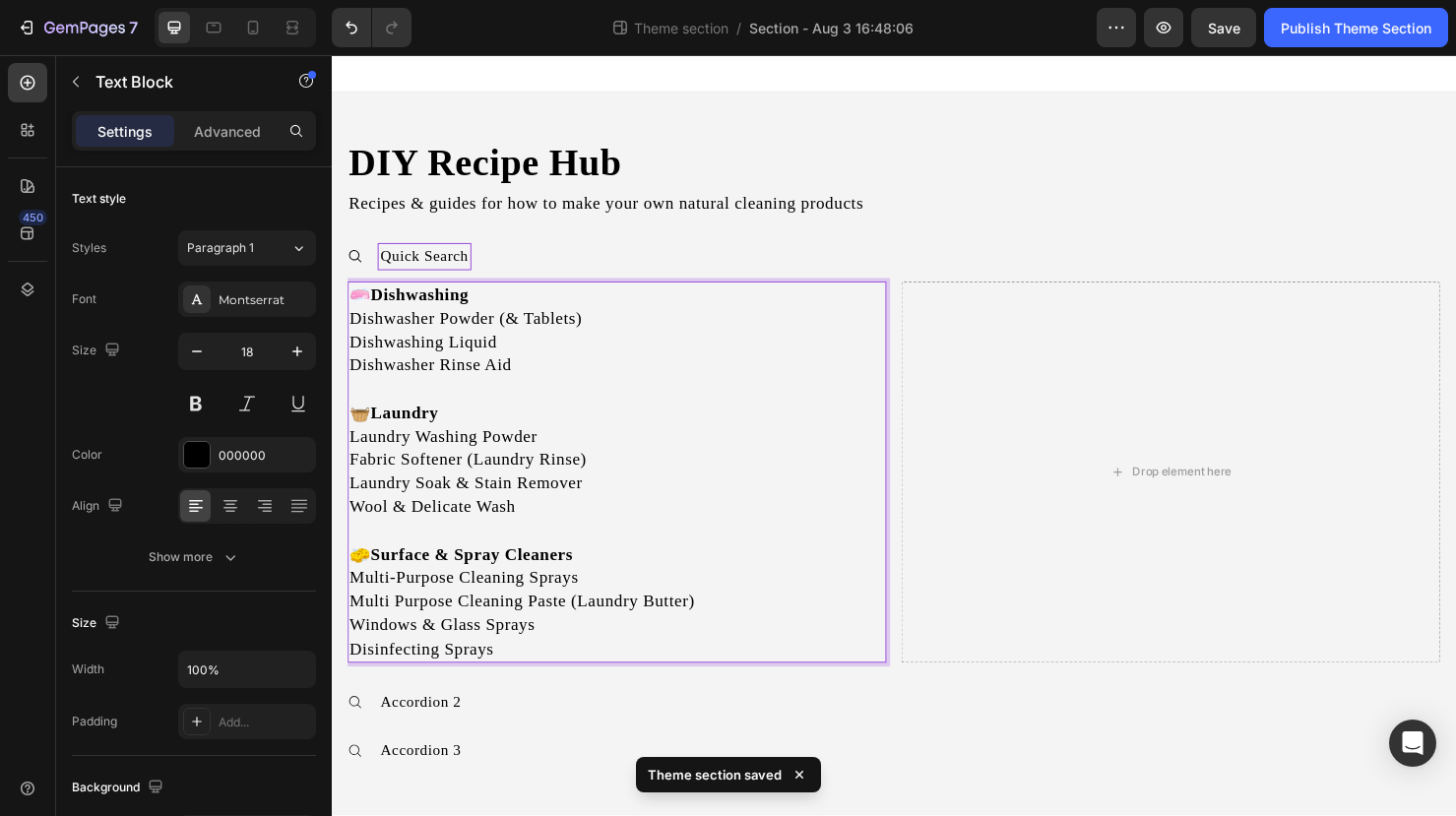 click on "🧼  Dishwashing Dishwasher Powder (& Tablets) Dishwashing Liquid Dishwasher Rinse Aid" at bounding box center [631, 357] 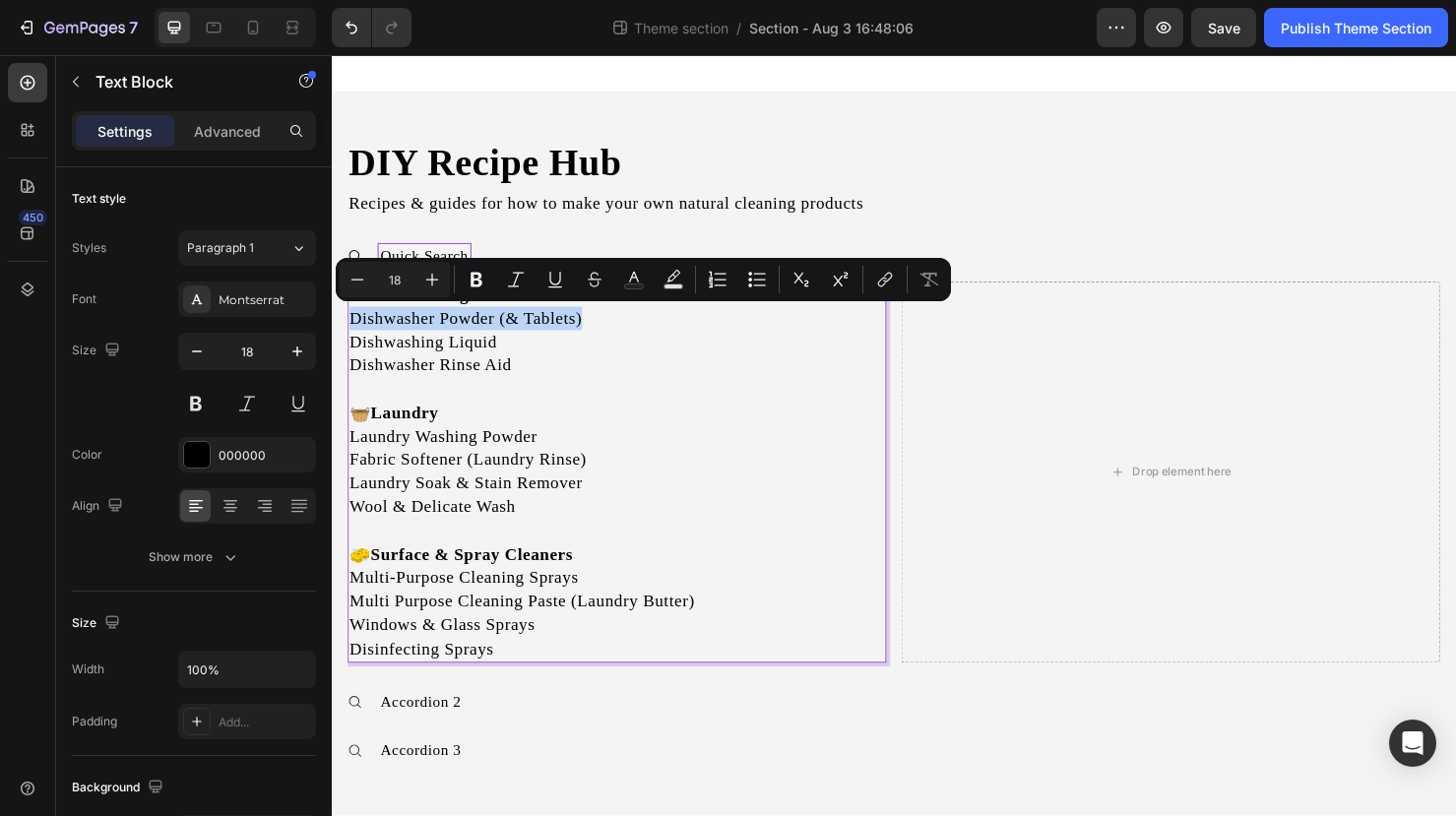 drag, startPoint x: 610, startPoint y: 333, endPoint x: 352, endPoint y: 331, distance: 258.00775 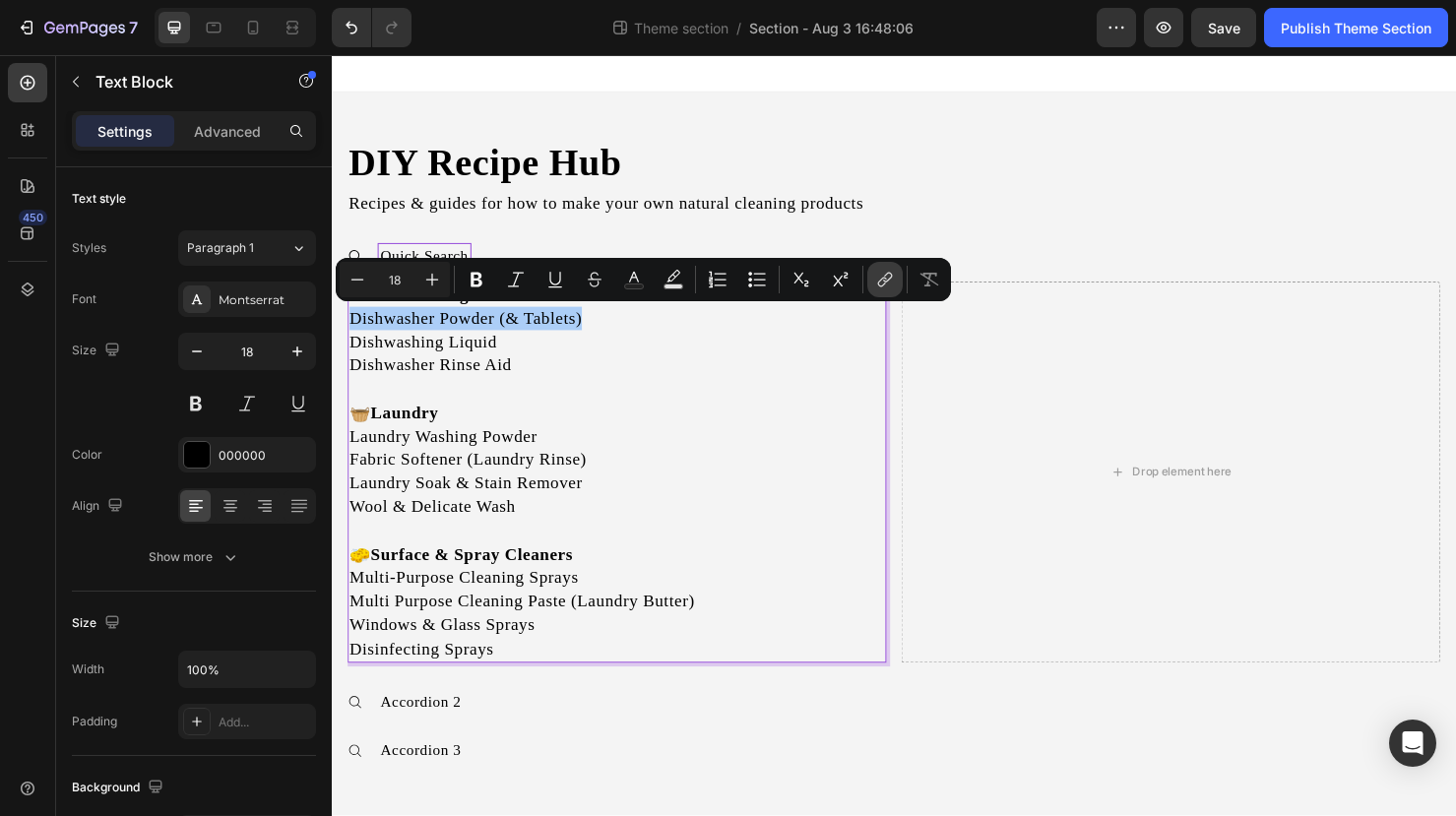 click 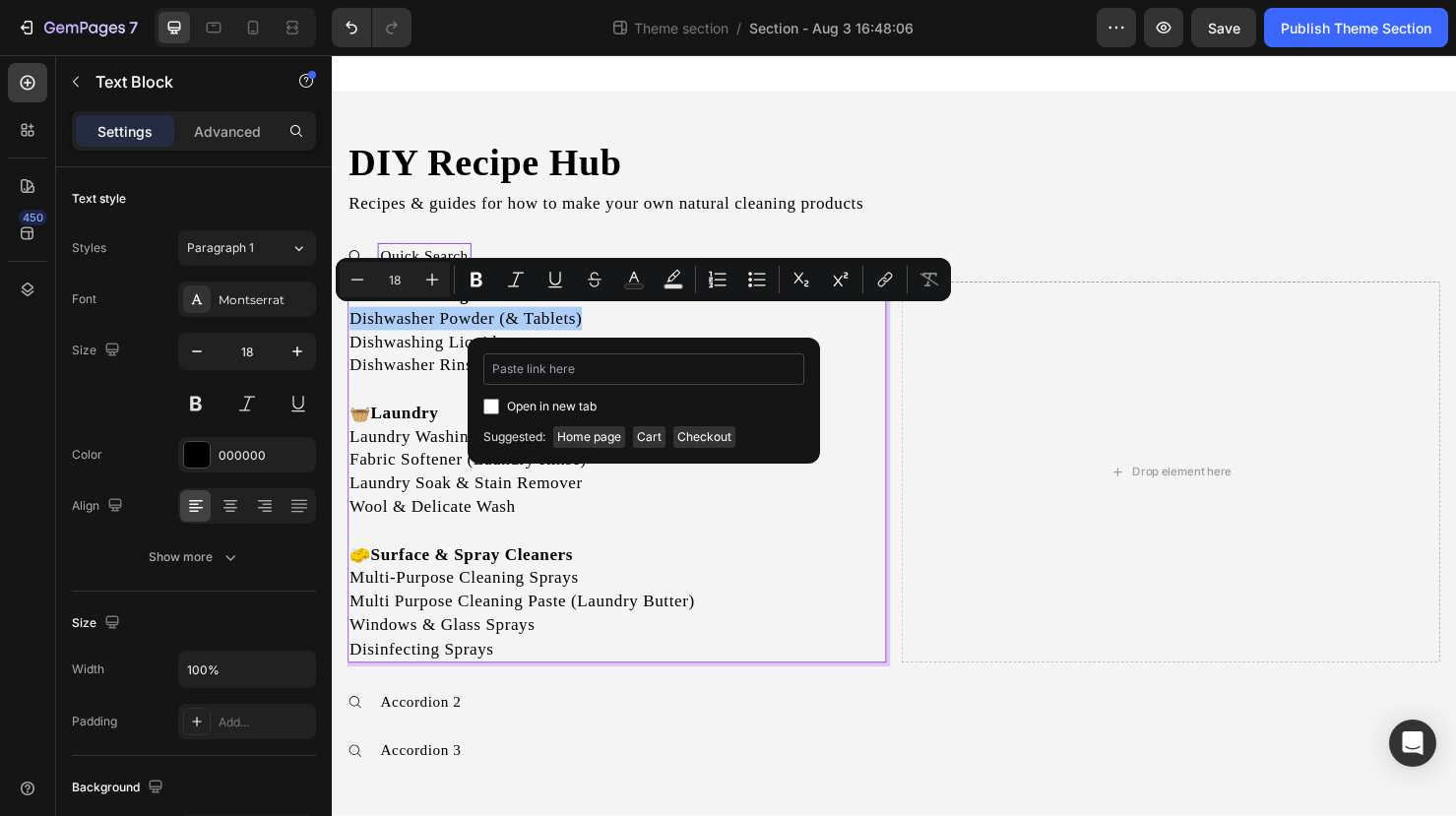 click at bounding box center (644, 369) 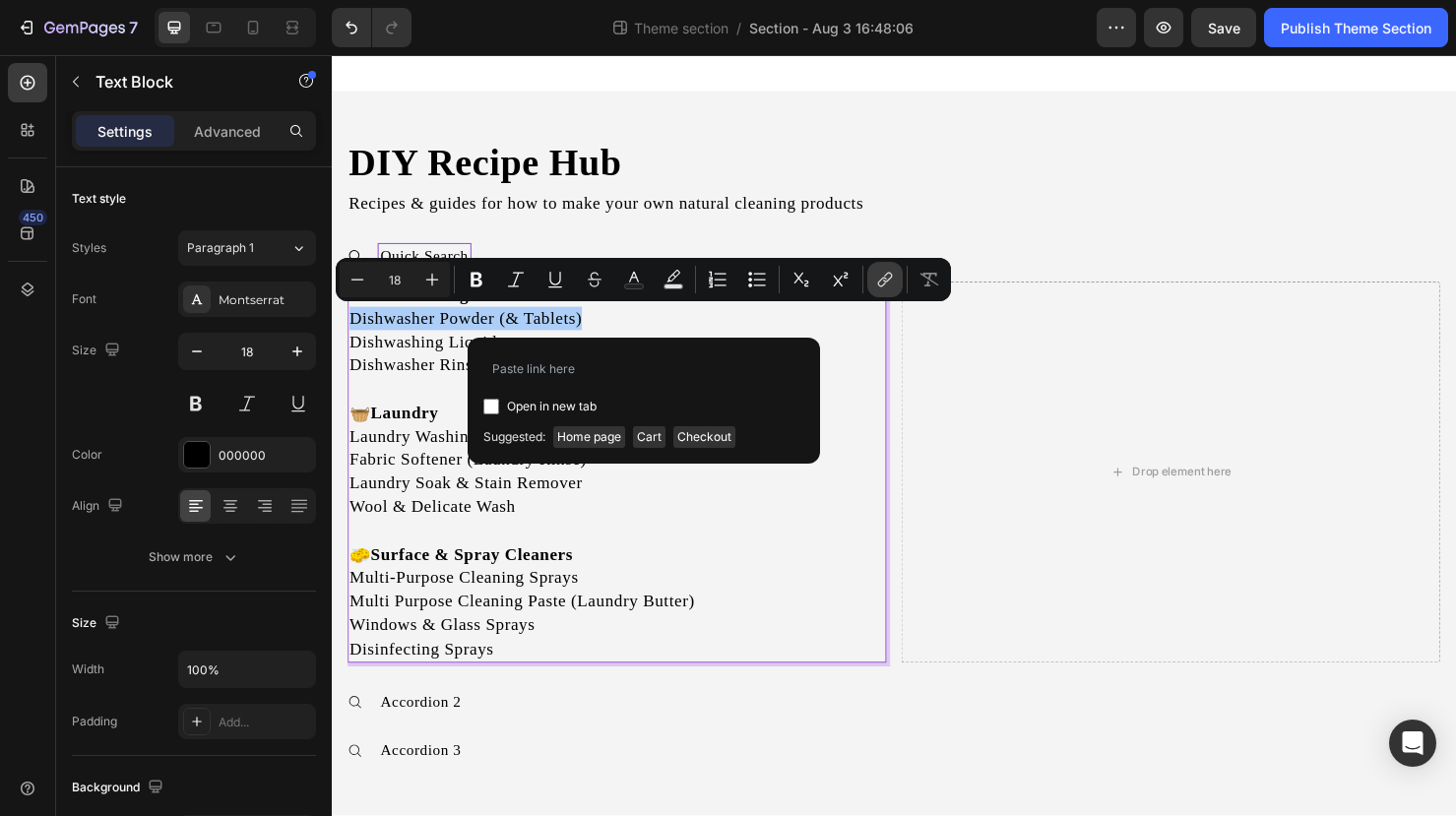 click 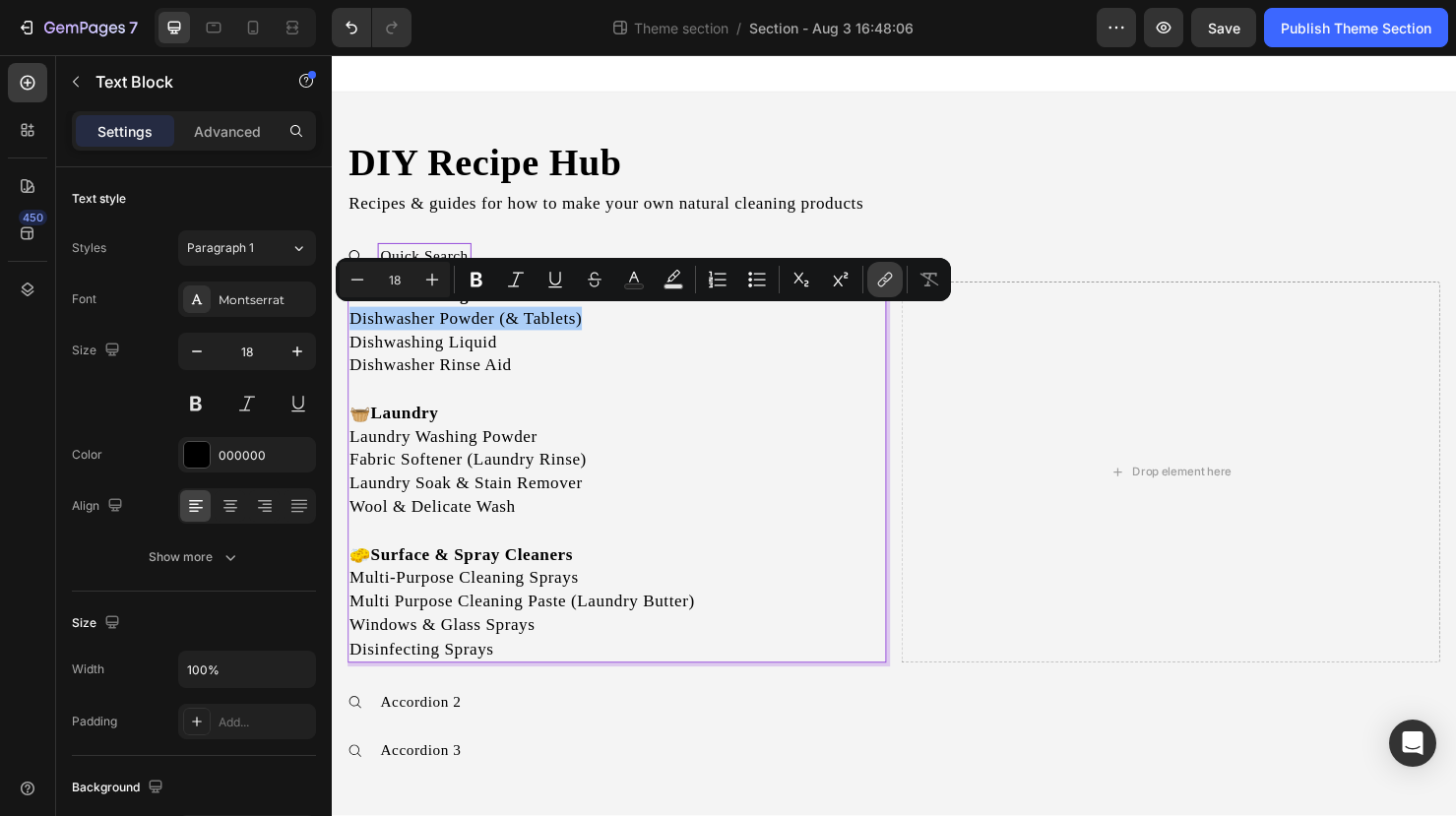 click 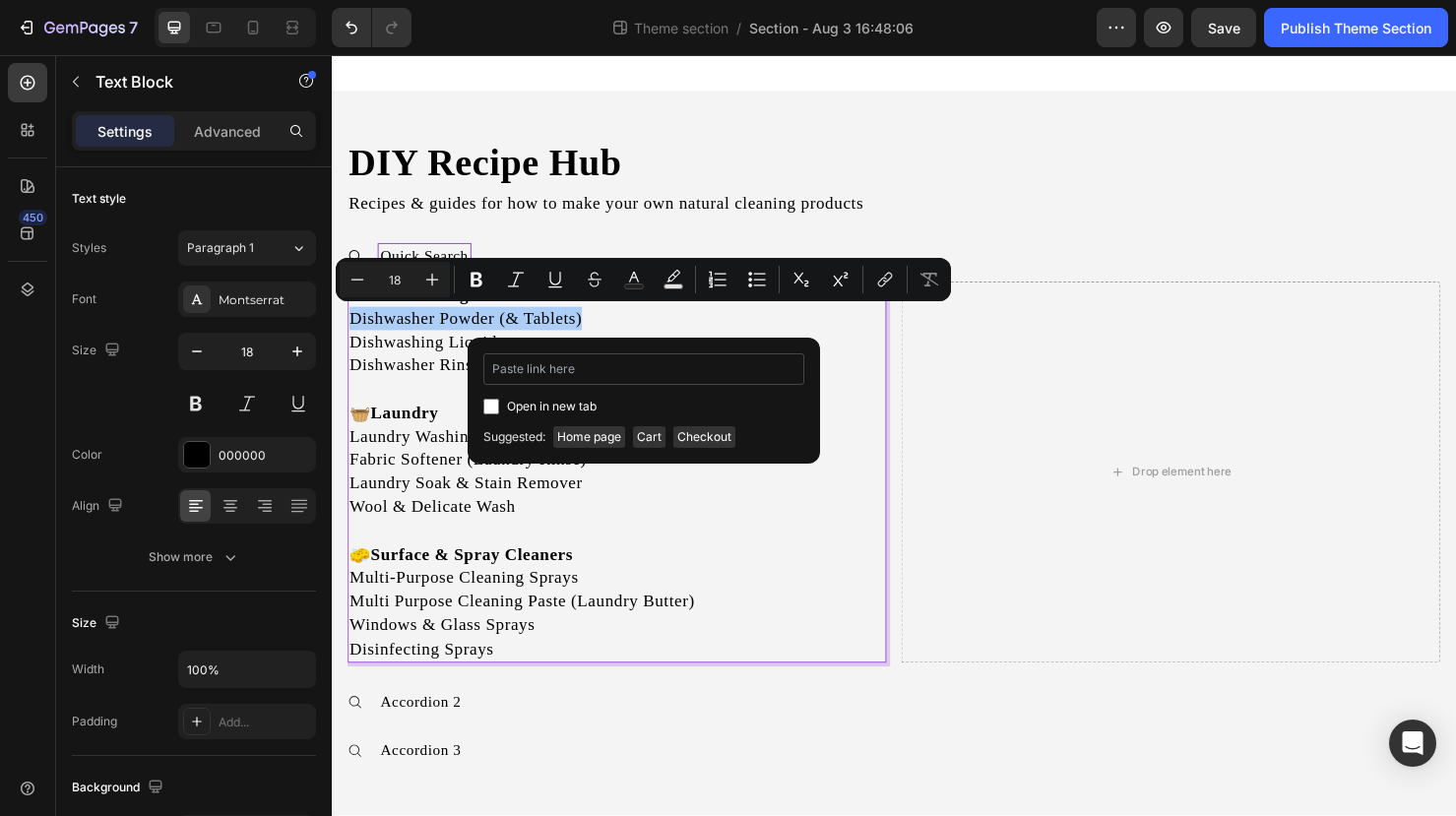 click at bounding box center (644, 369) 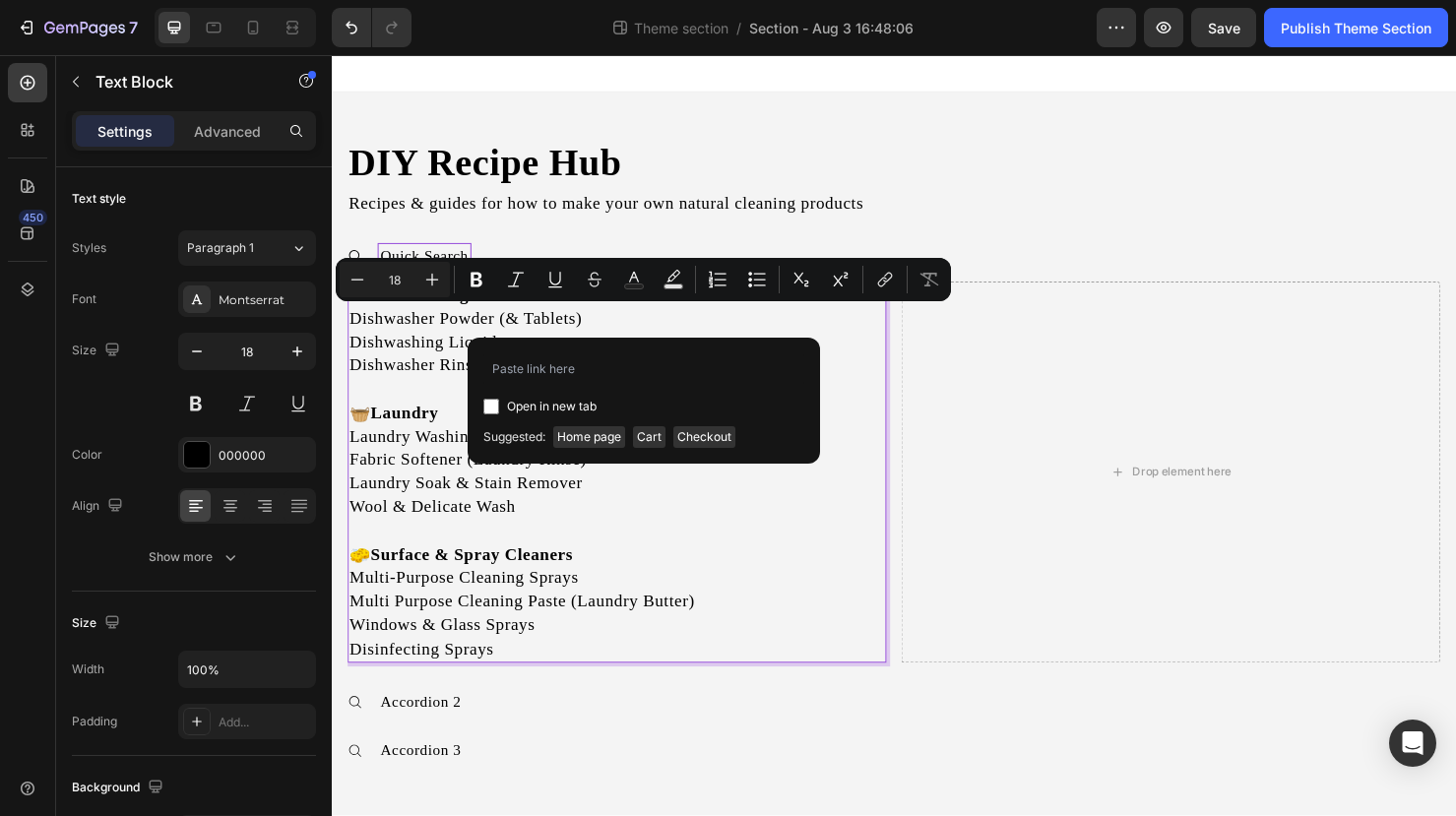 click on "🧺  Laundry Laundry Washing Powder Fabric Softener (Laundry Rinse) Laundry Soak & Stain Remover Wool & Delicate Wash" at bounding box center (631, 493) 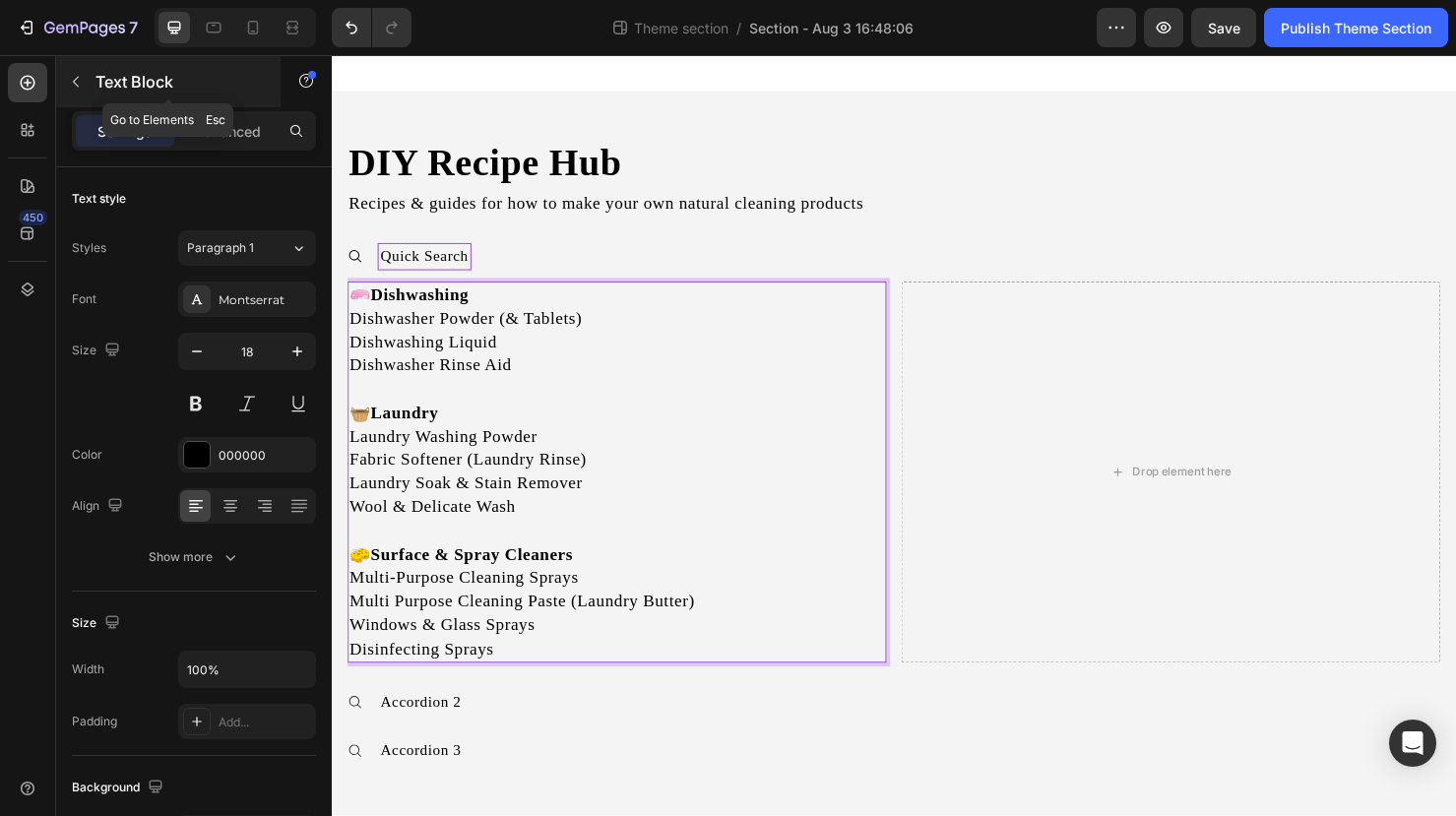 click 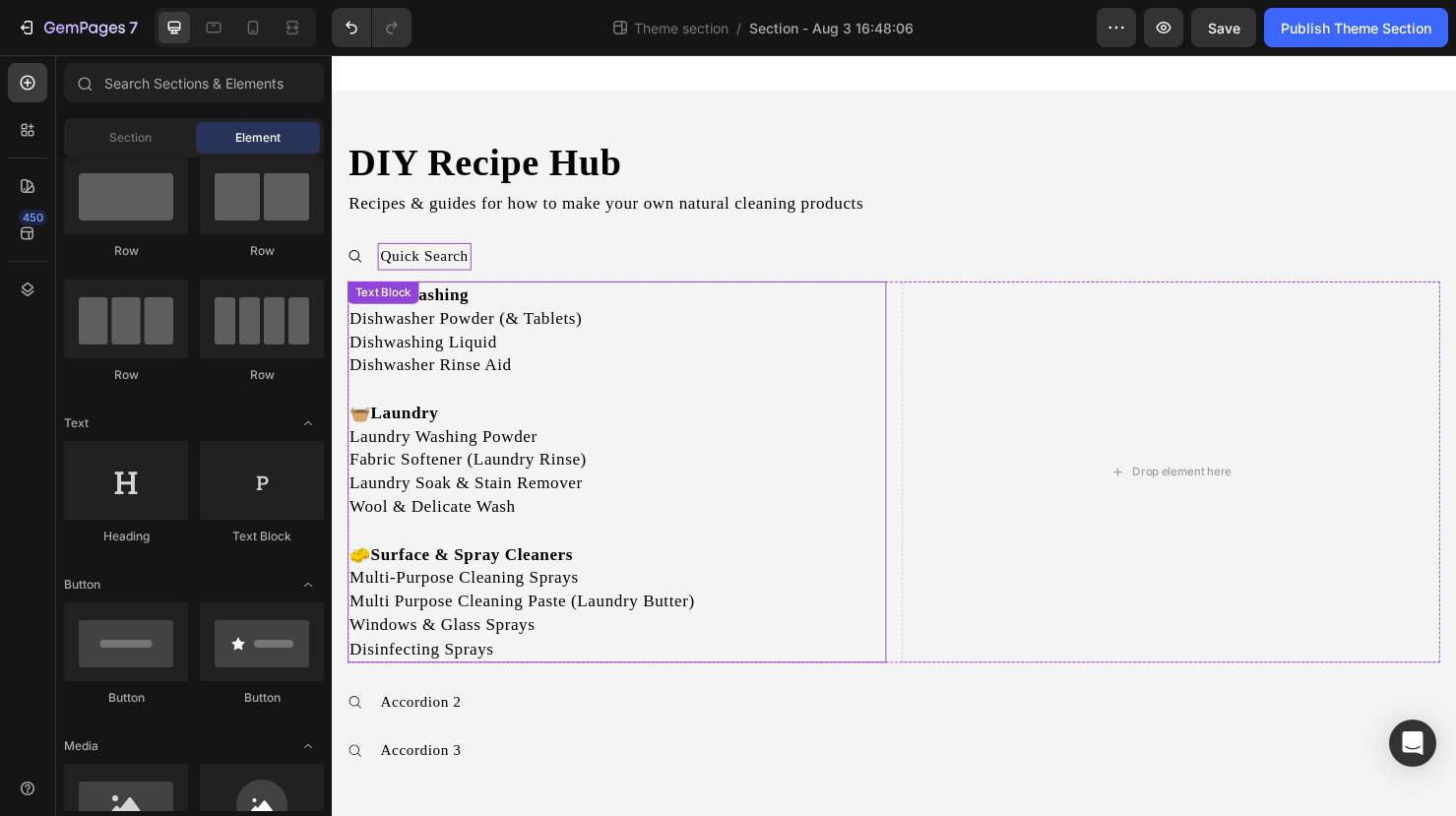 click on "🧼  Dishwashing Dishwasher Powder (& Tablets) Dishwashing Liquid Dishwasher Rinse Aid" at bounding box center (631, 357) 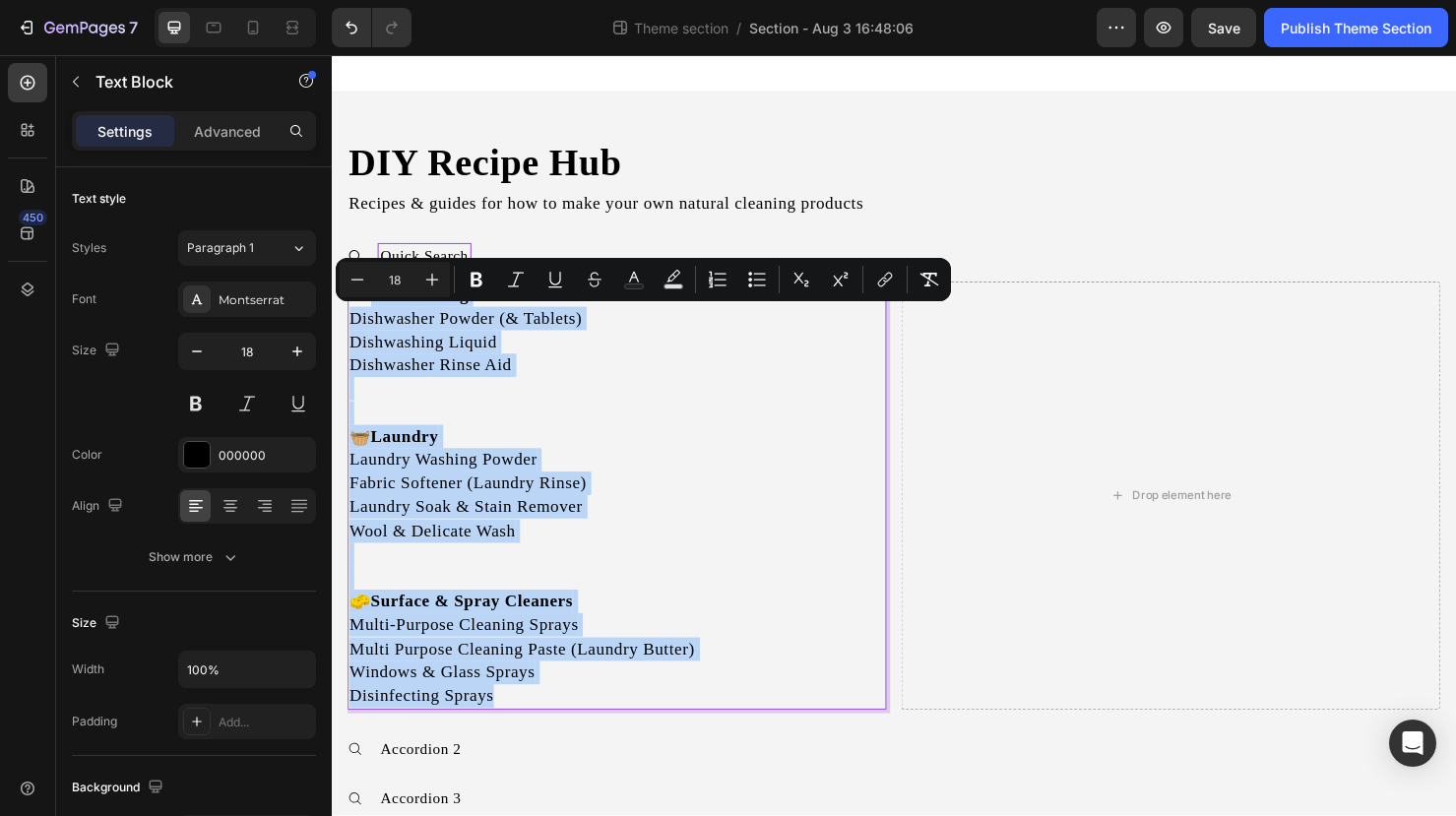 drag, startPoint x: 530, startPoint y: 309, endPoint x: 612, endPoint y: 727, distance: 425.96713 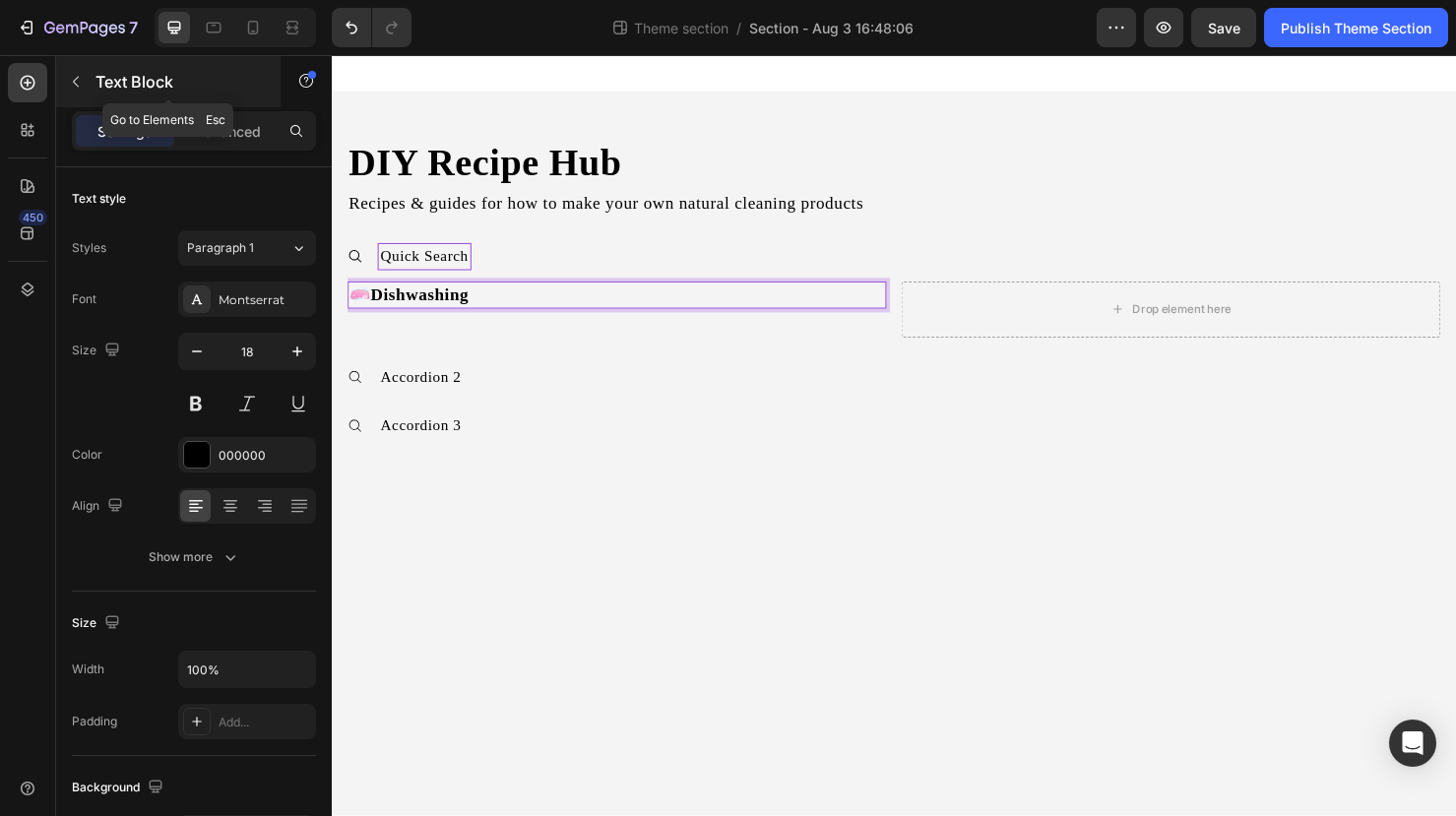 click 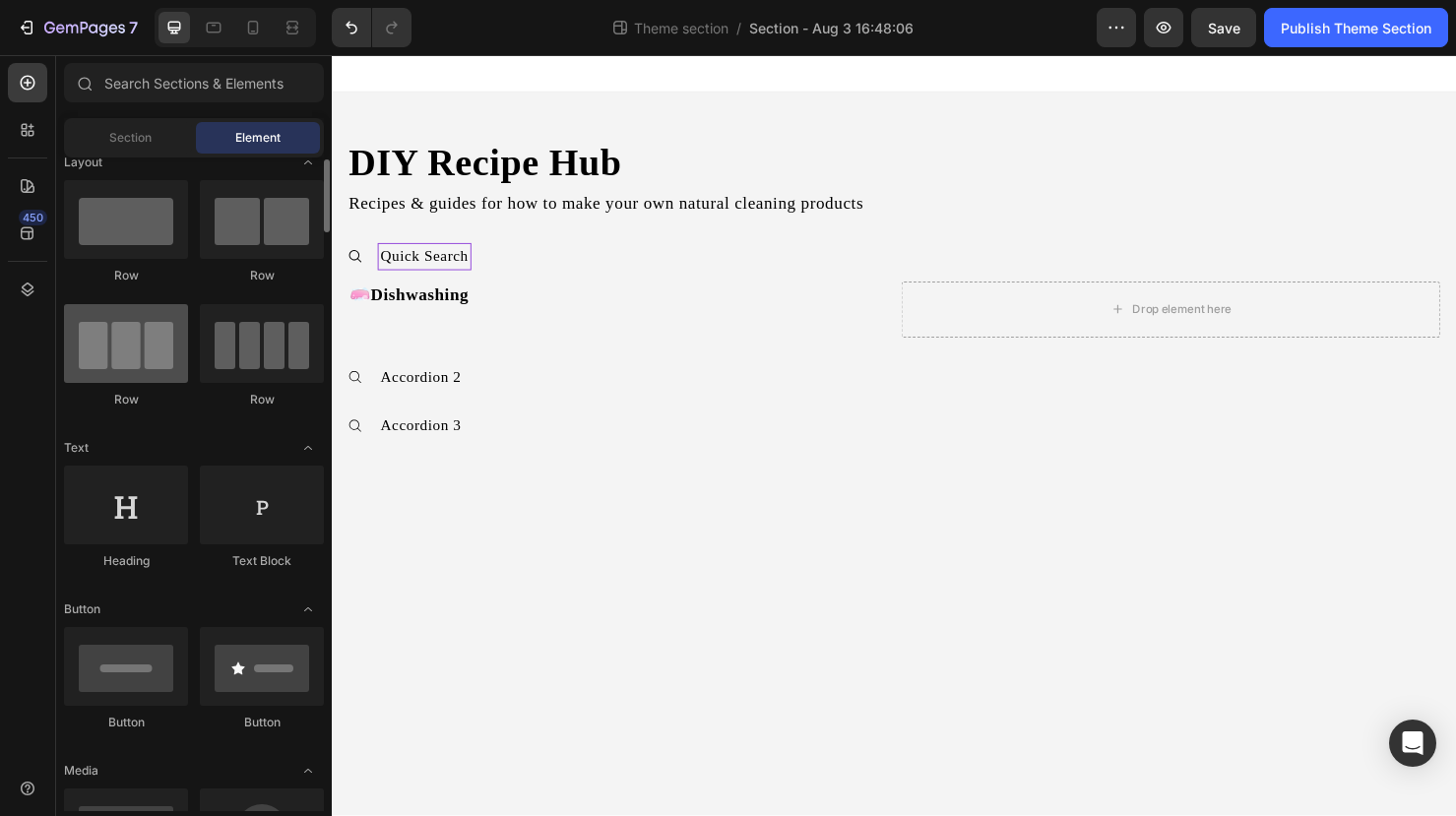 scroll, scrollTop: 0, scrollLeft: 0, axis: both 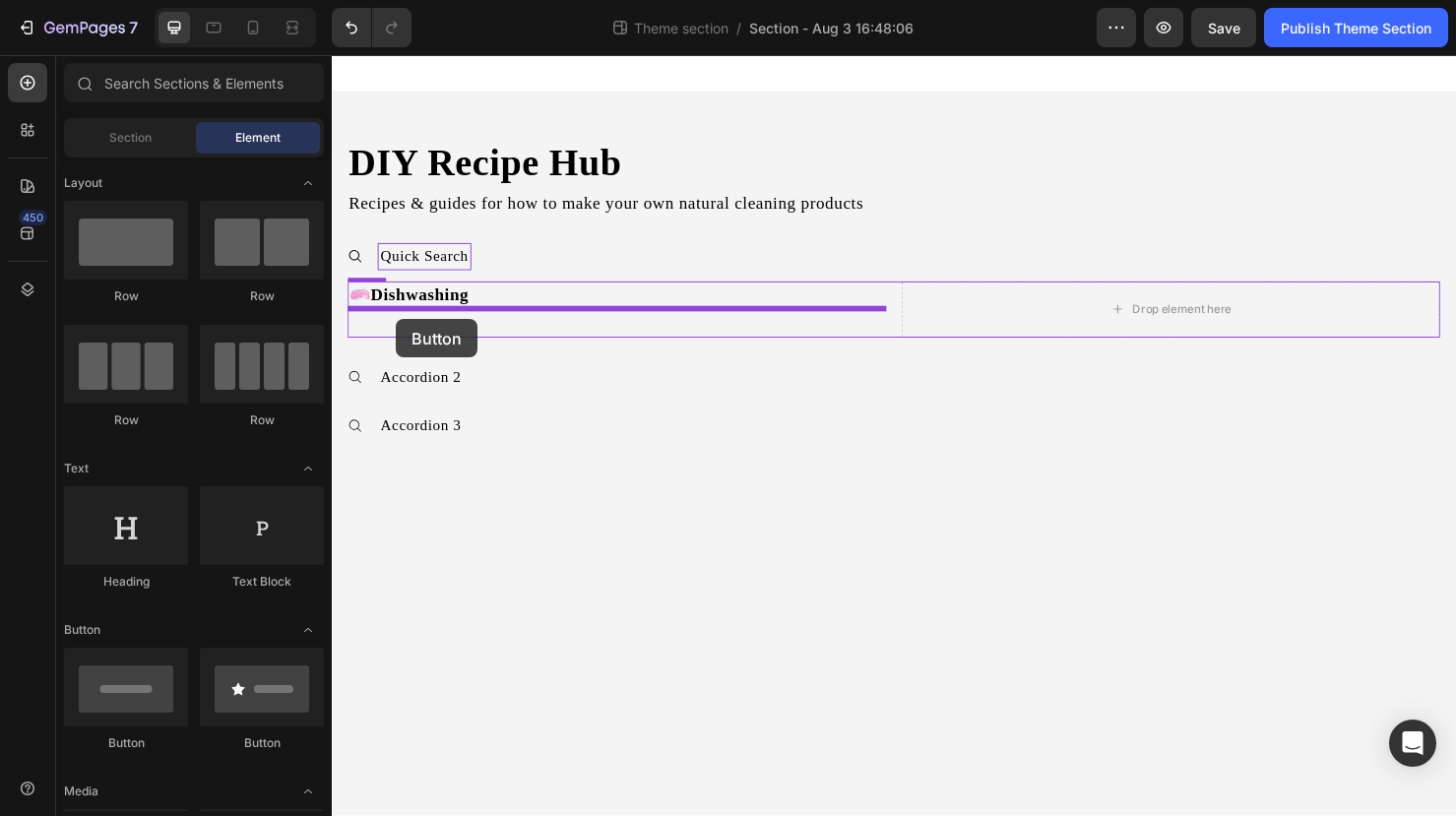 drag, startPoint x: 457, startPoint y: 747, endPoint x: 399, endPoint y: 333, distance: 418.0431 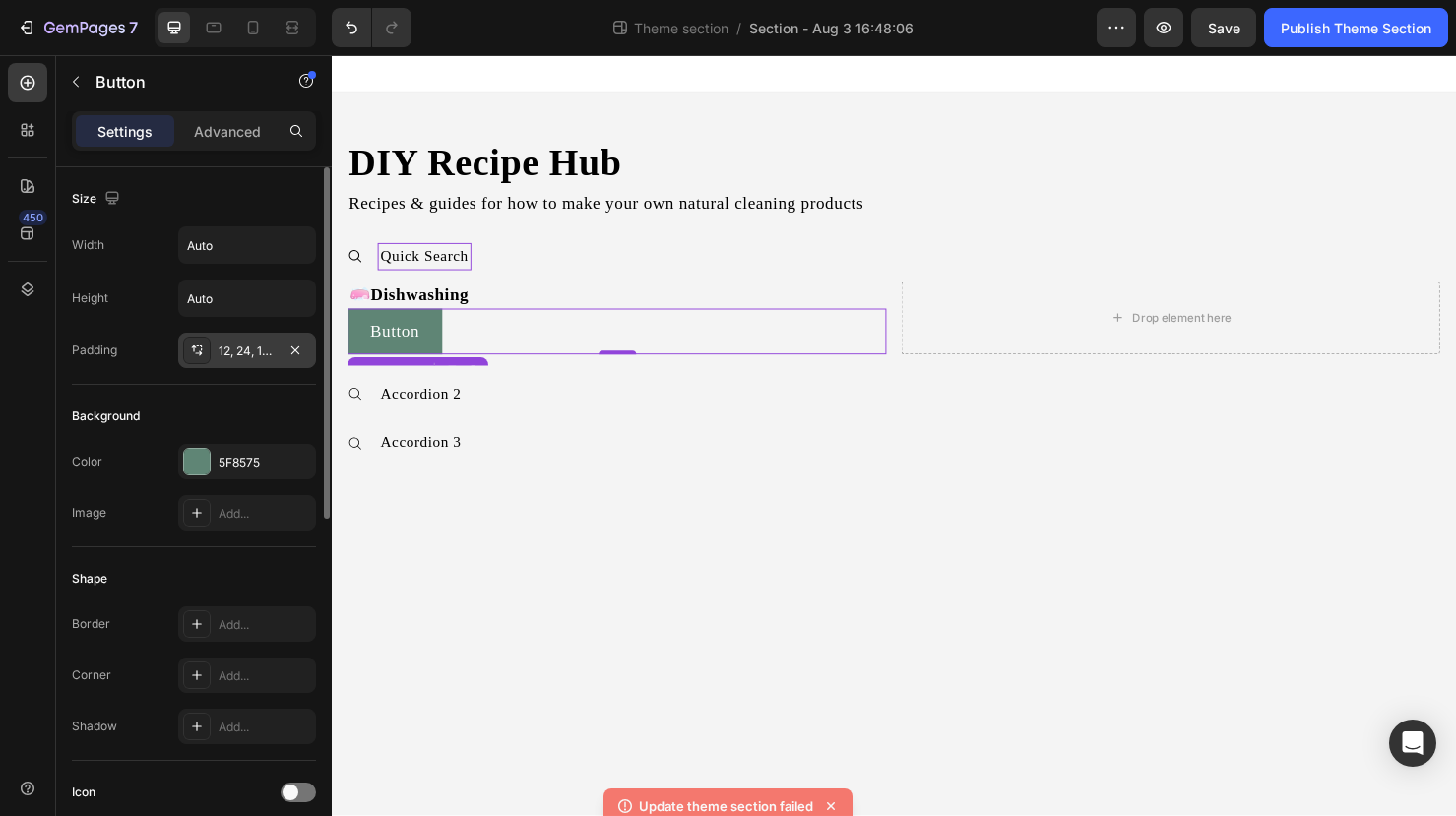 click 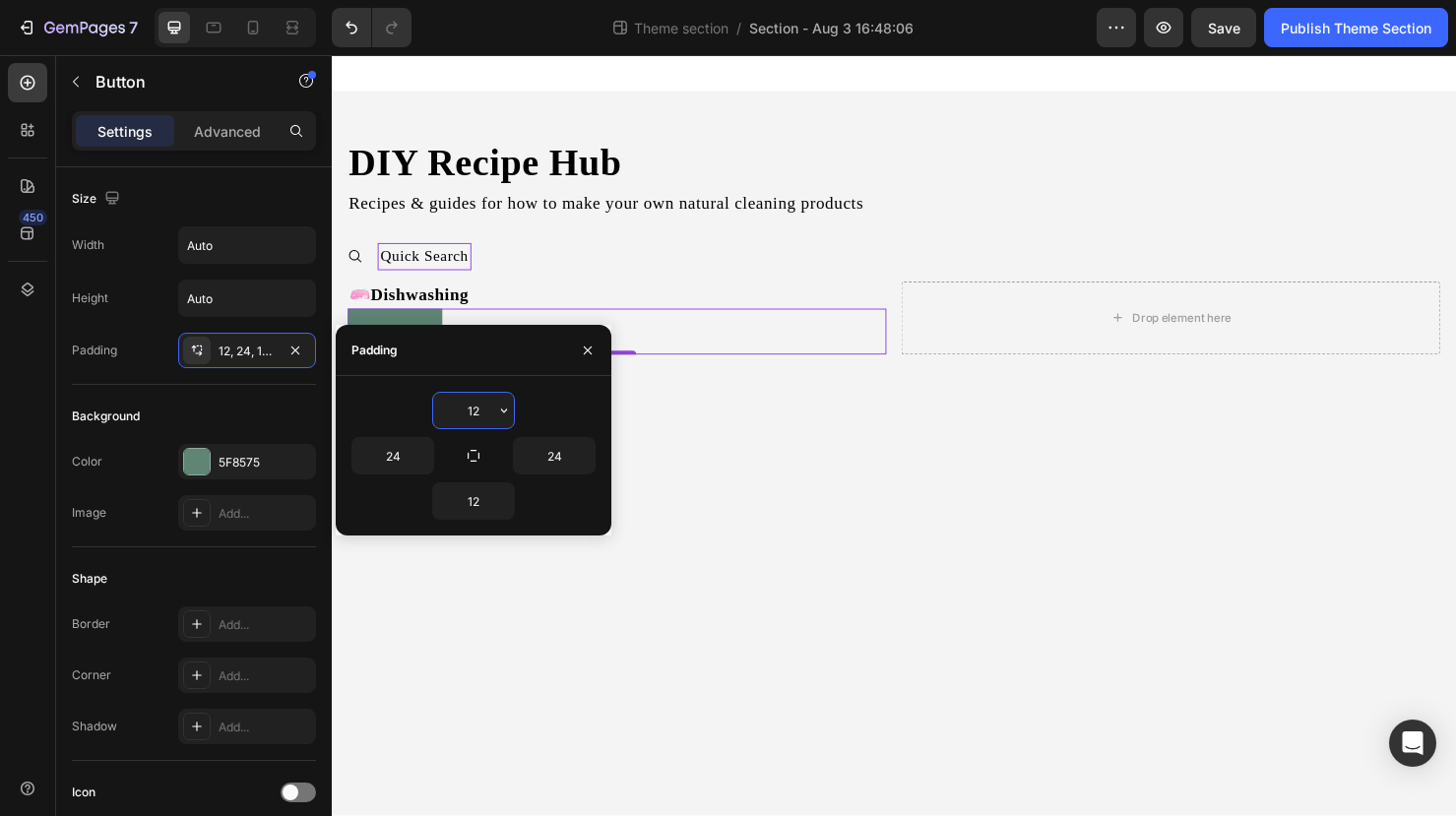 click on "12" at bounding box center (474, 410) 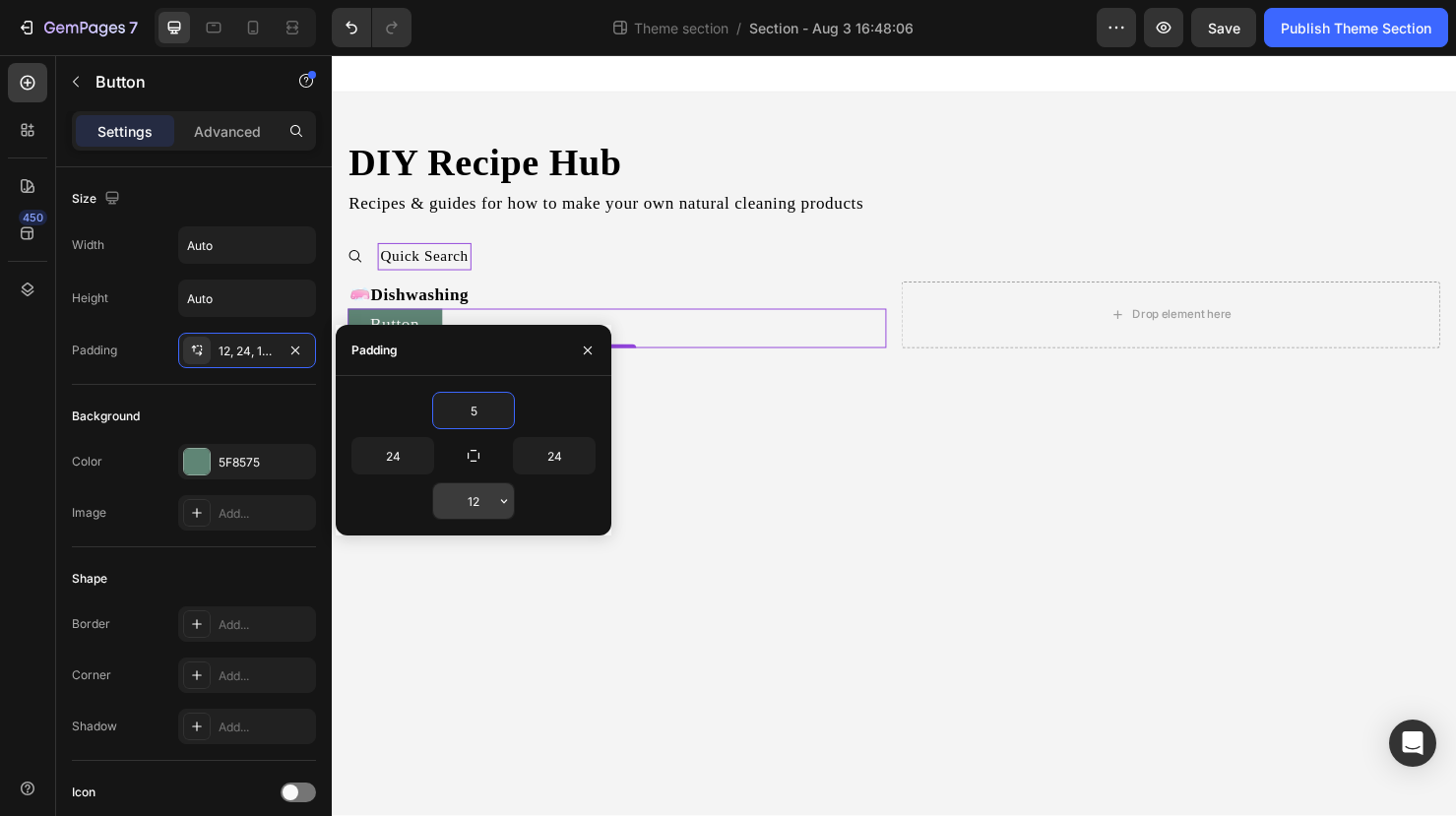 type on "5" 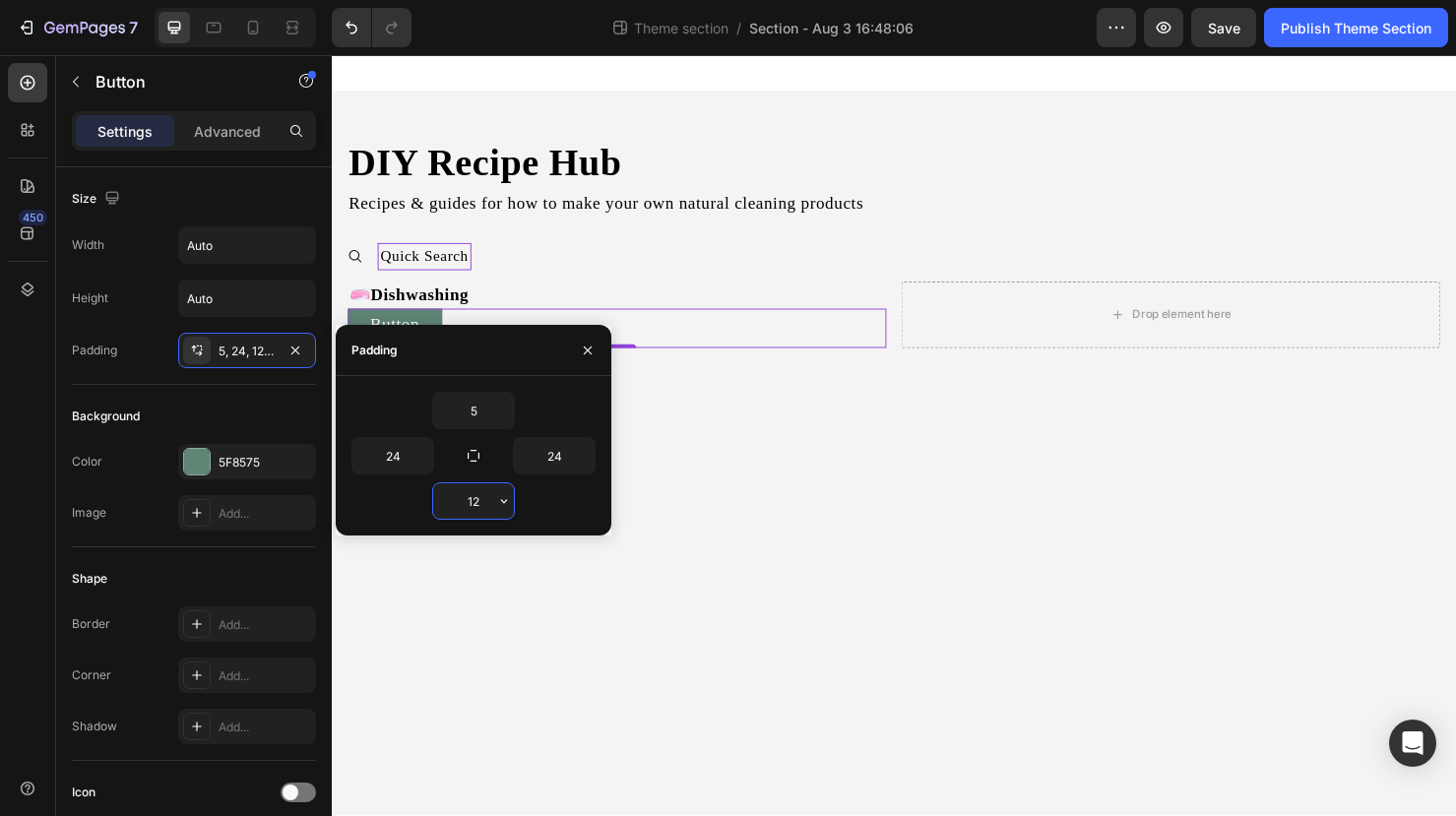 click on "12" at bounding box center [474, 501] 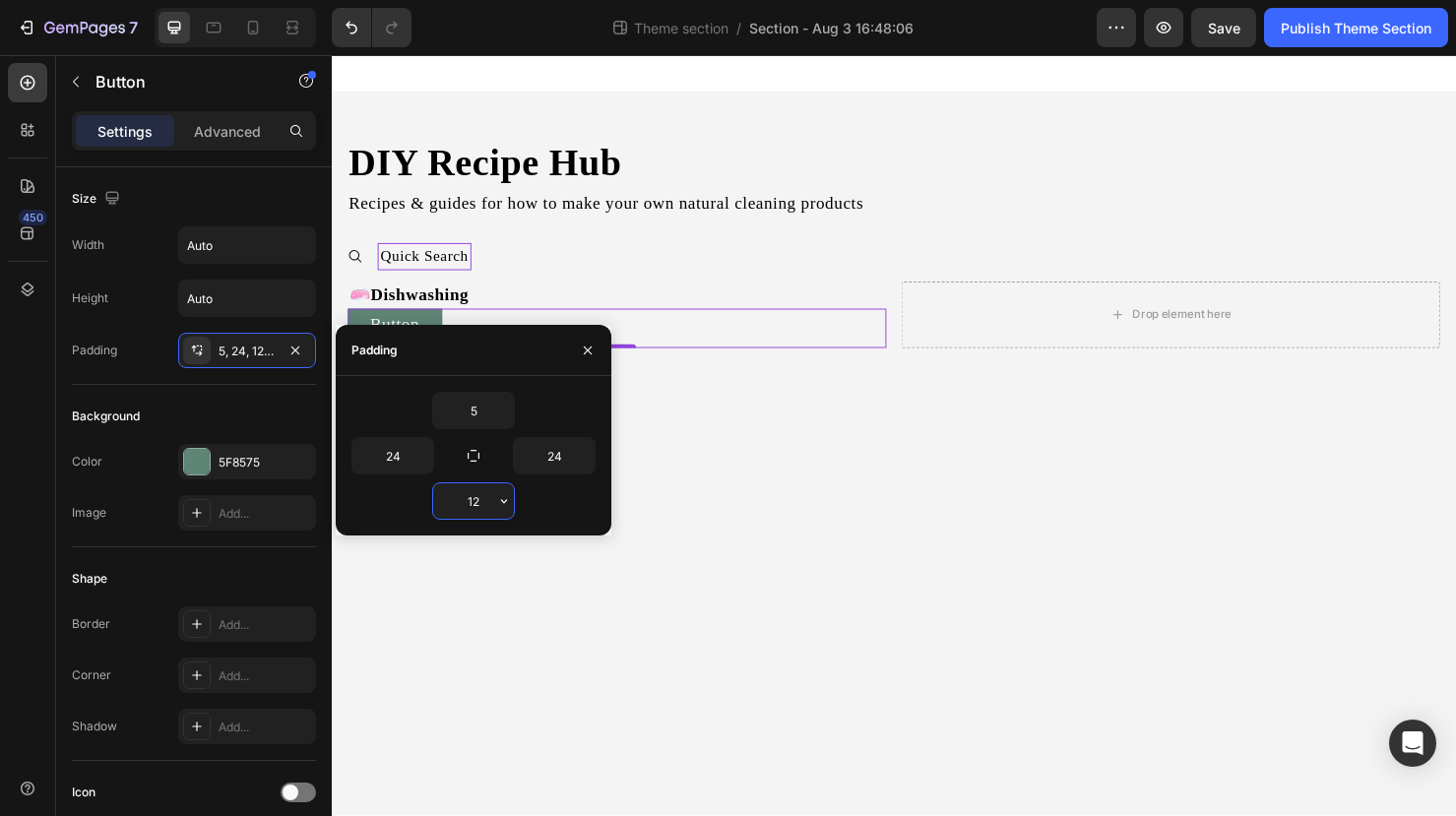 type on "5" 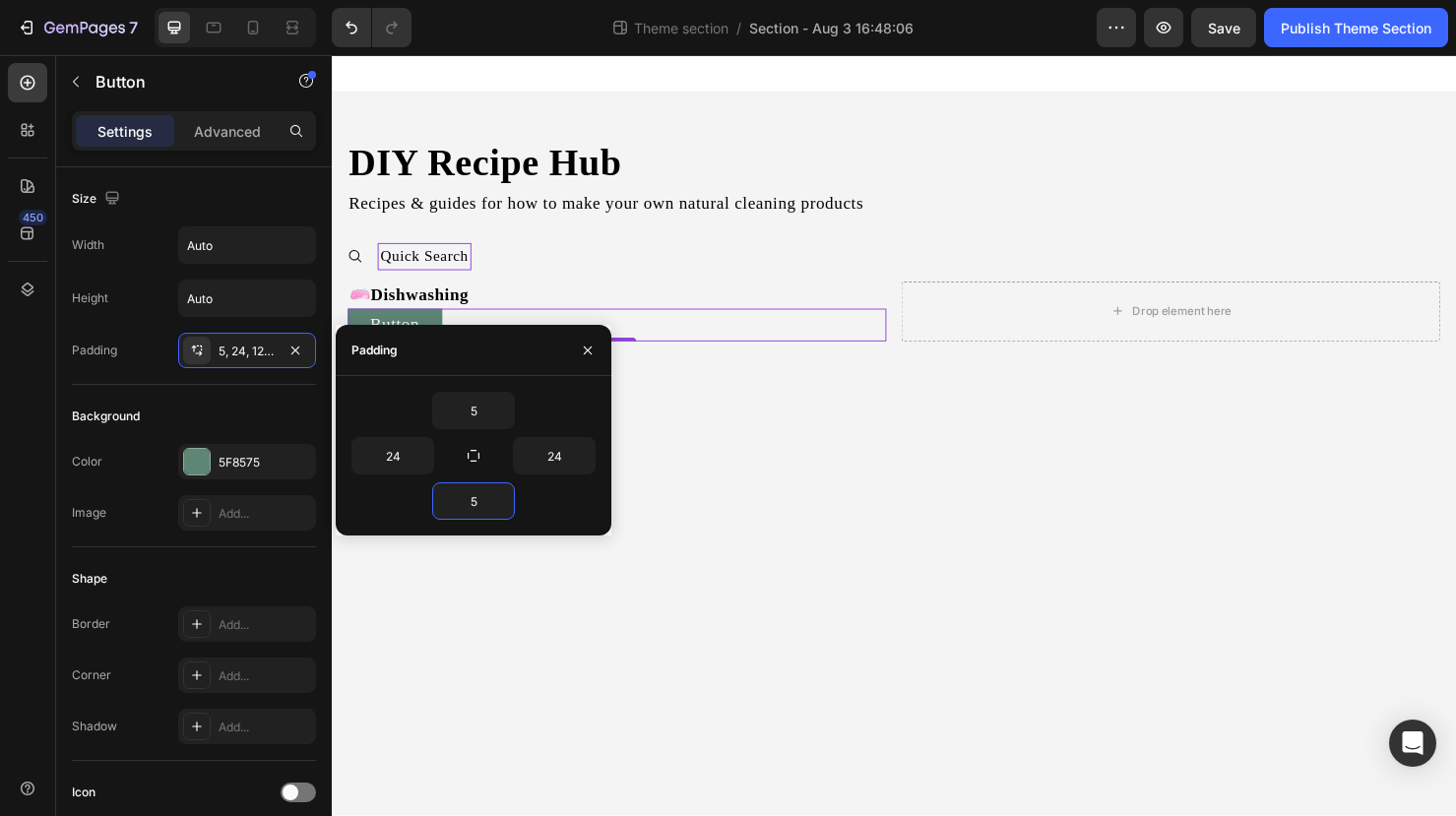 click on "DIY Recipe Hub Heading Recipes & guides for how to make your own natural cleaning products Text Block
Quick Search 🧼  Dishwashing Text Block Button Button   0
Drop element here Row
Accordion 2
Accordion 3 Accordion Row Root
Drag & drop element from sidebar or
Explore Library
Add section Choose templates inspired by CRO experts Generate layout from URL or image Add blank section then drag & drop elements" at bounding box center [922, 455] 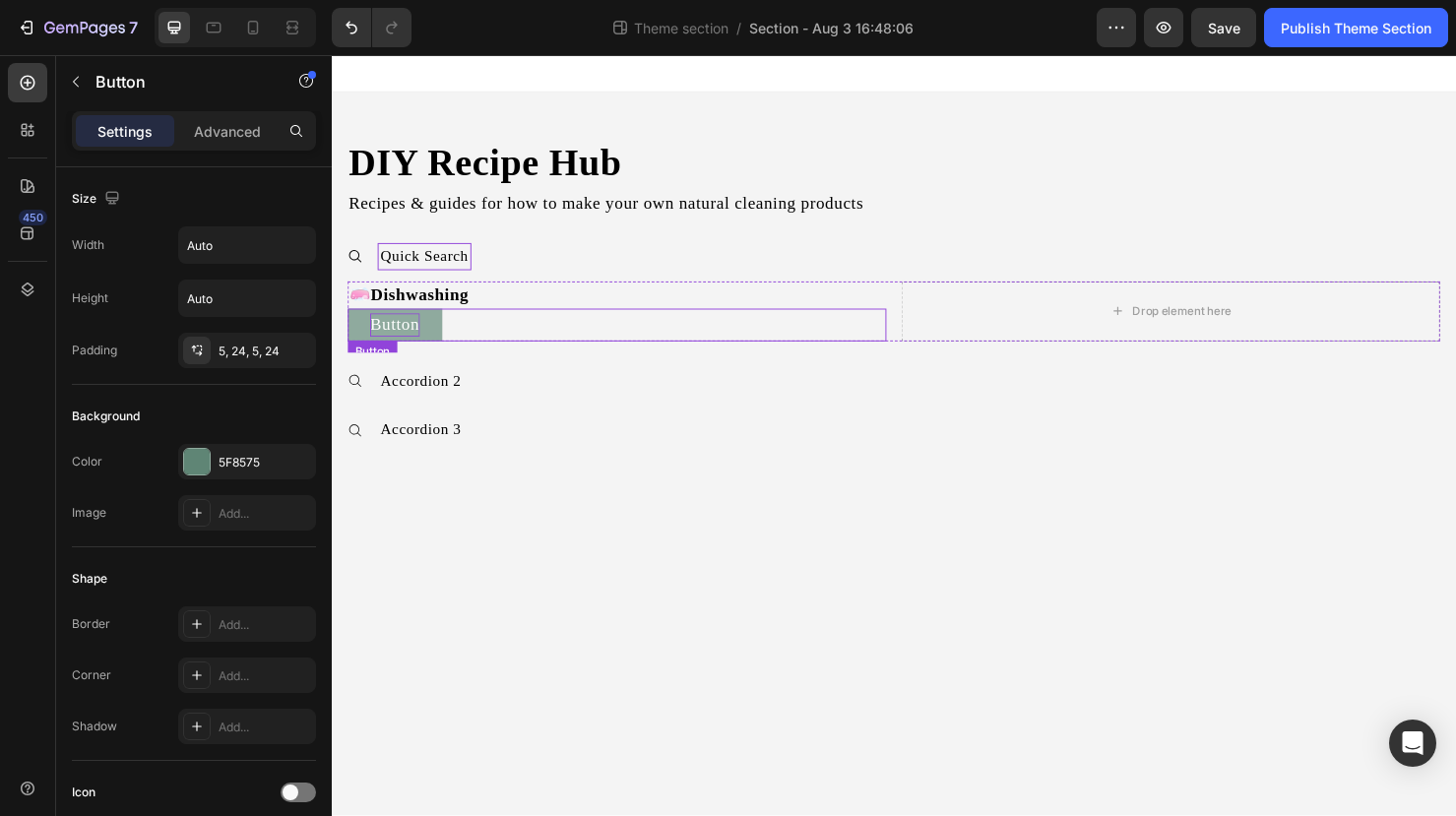 click on "Button" at bounding box center [398, 339] 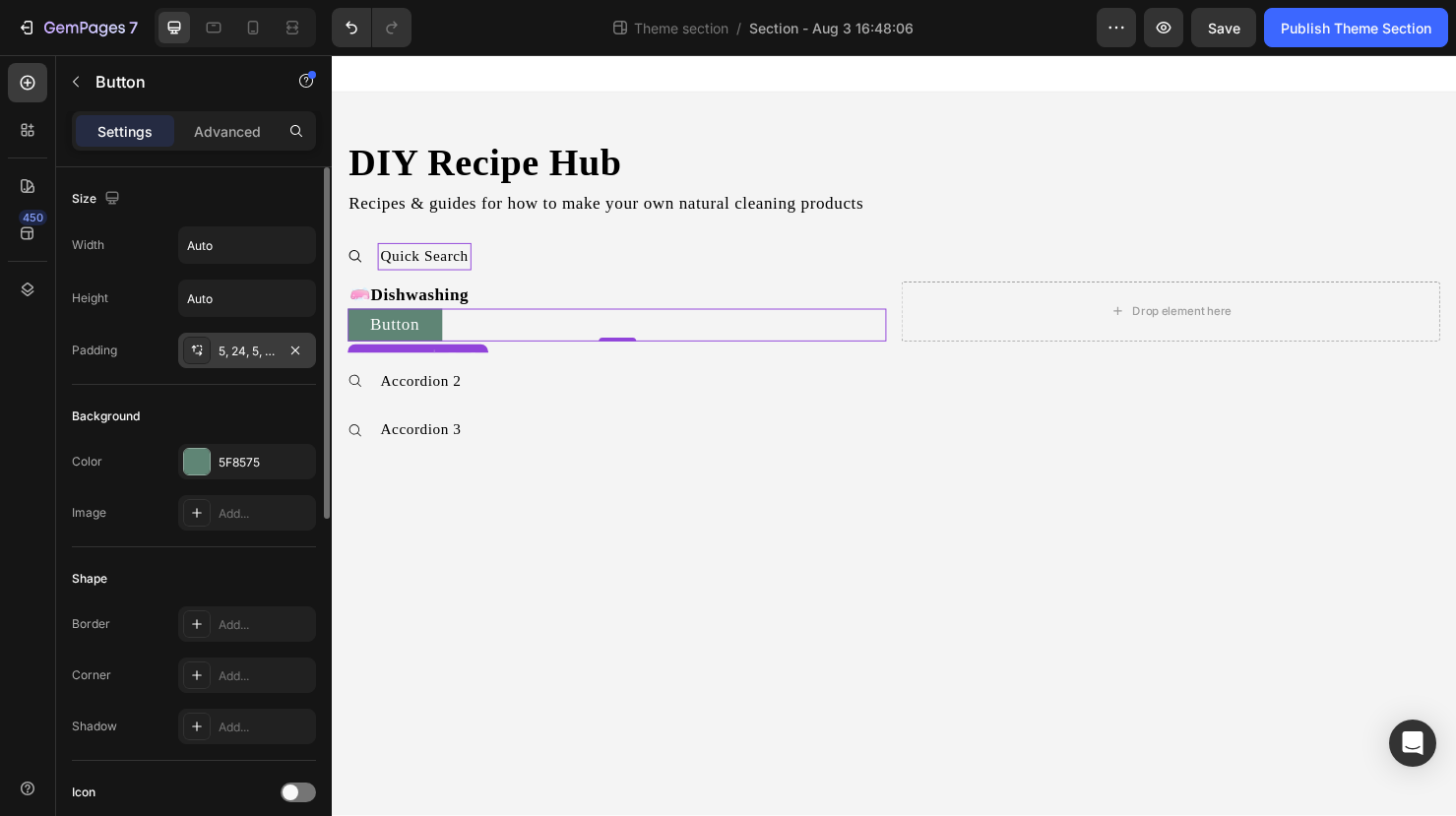click on "5, 24, 5, 24" at bounding box center [247, 351] 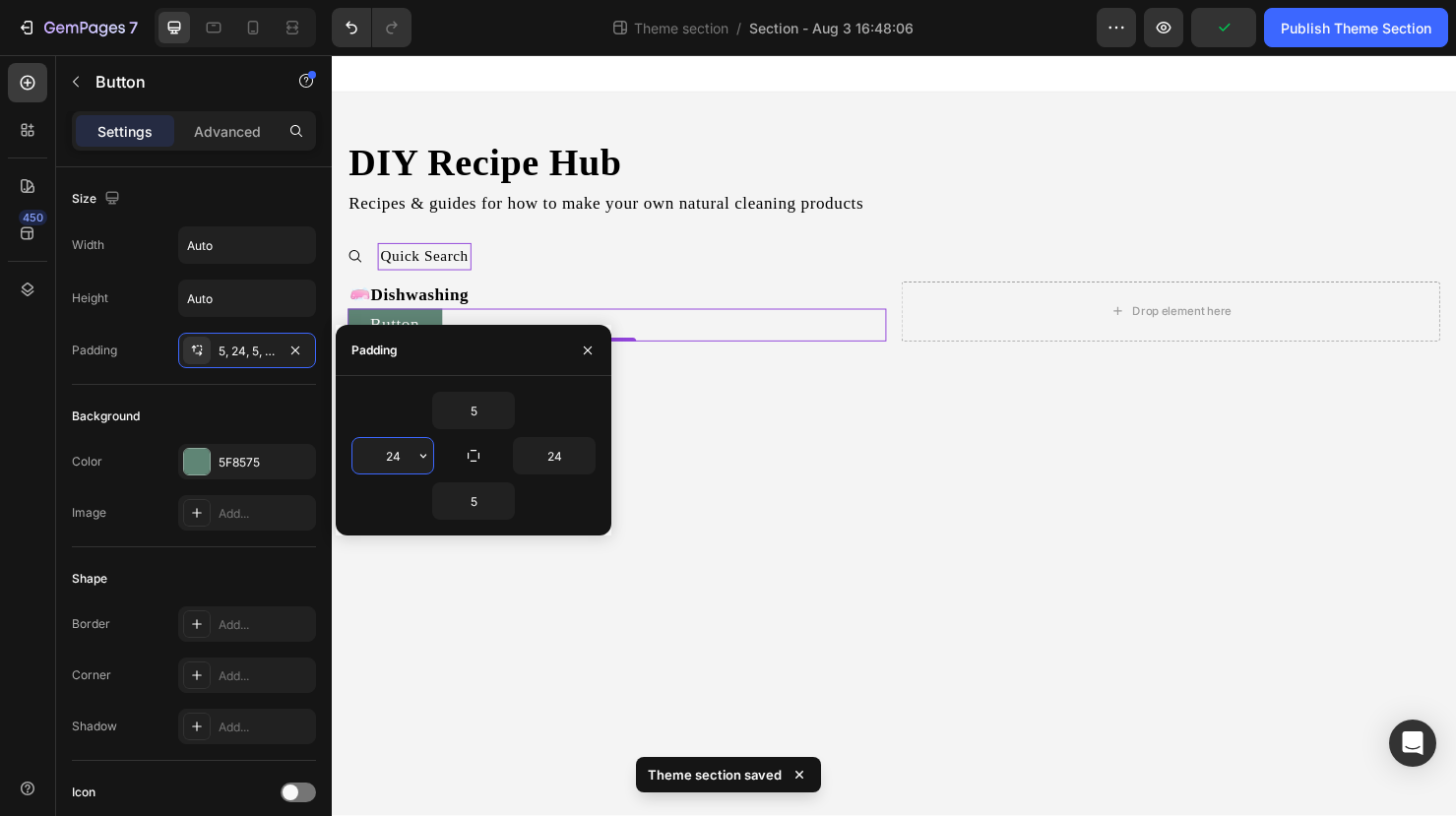 click on "24" at bounding box center [393, 456] 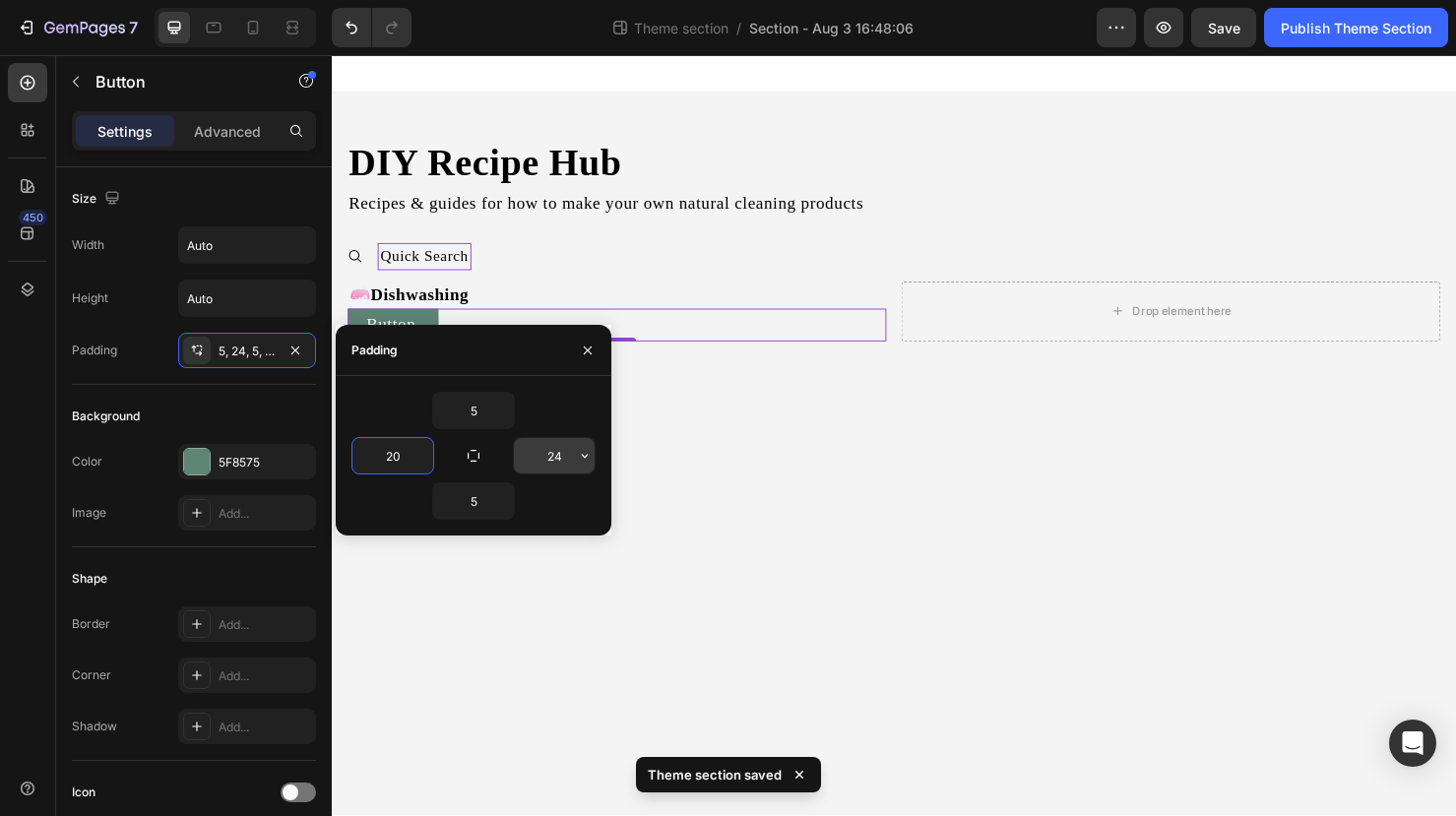 type on "20" 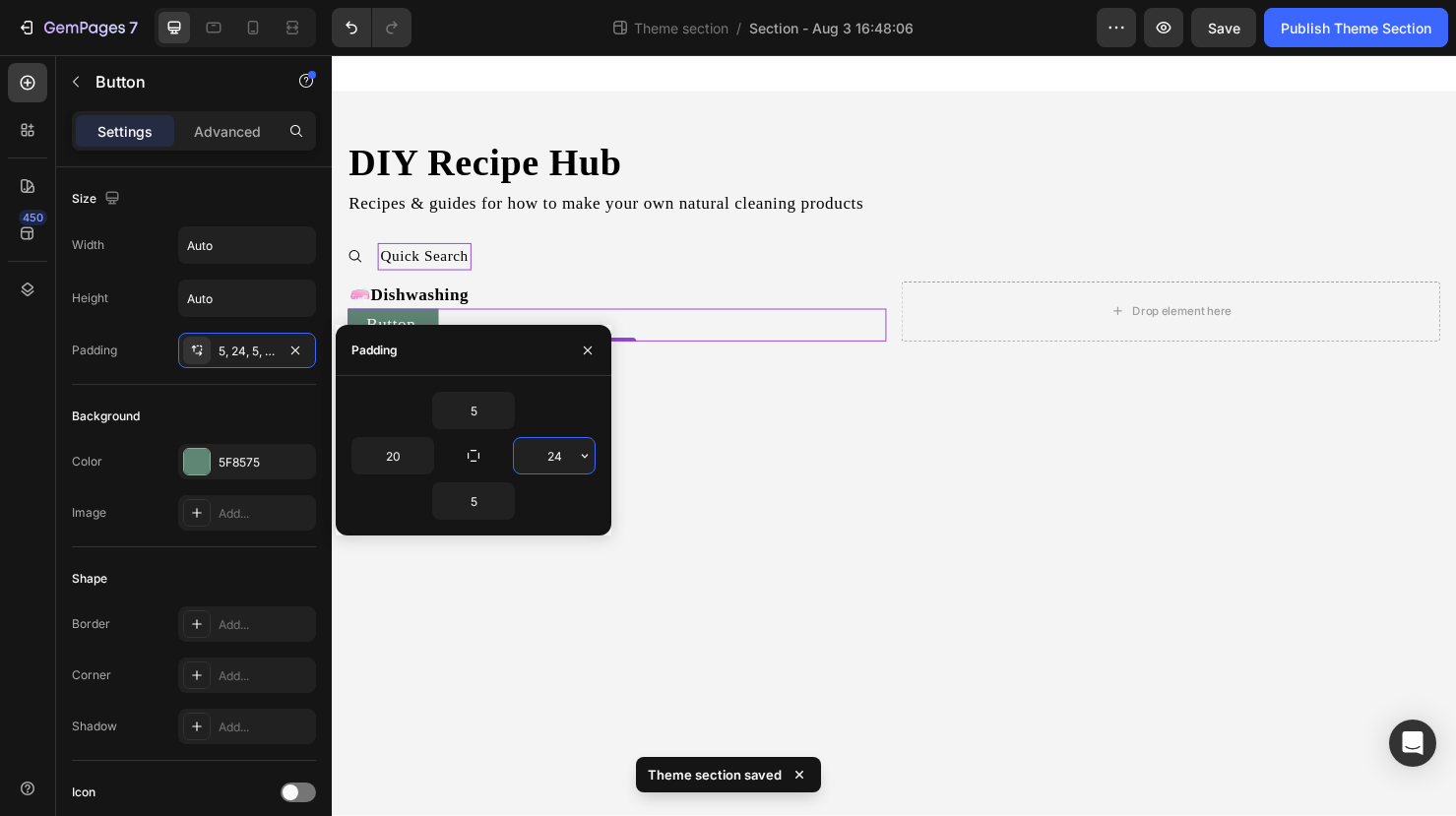 click on "24" at bounding box center [554, 456] 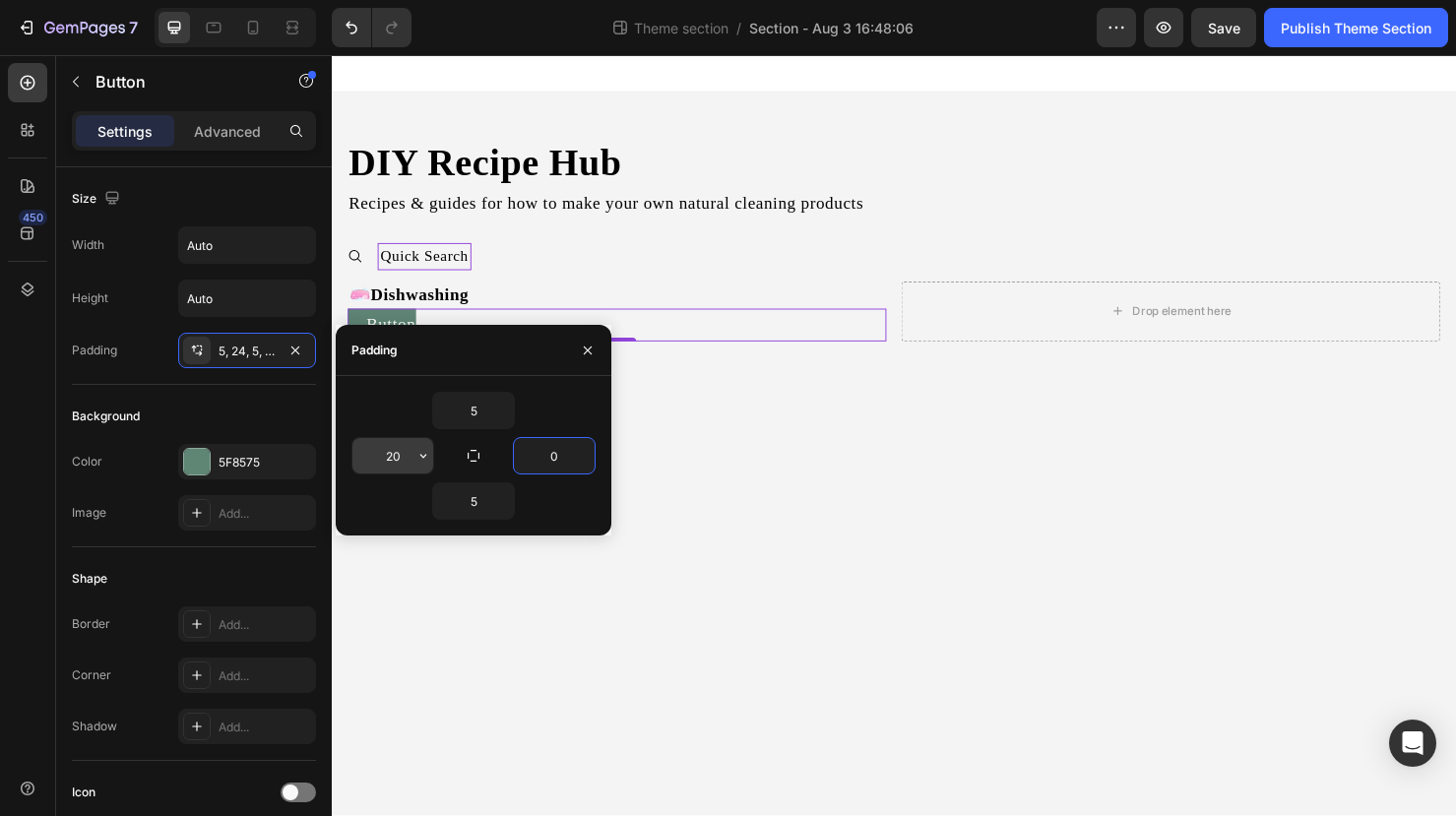 type on "0" 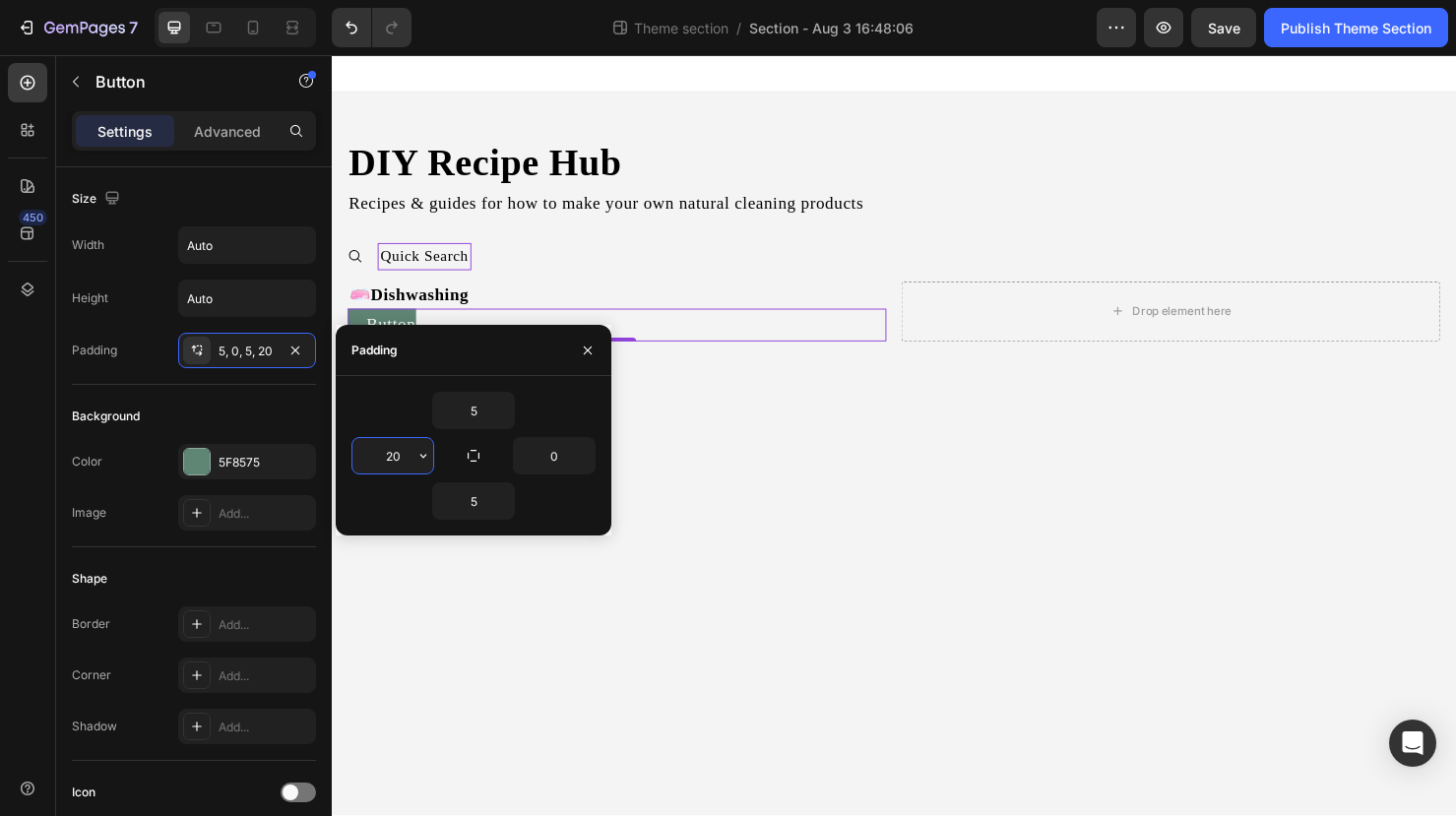 click on "20" at bounding box center (393, 456) 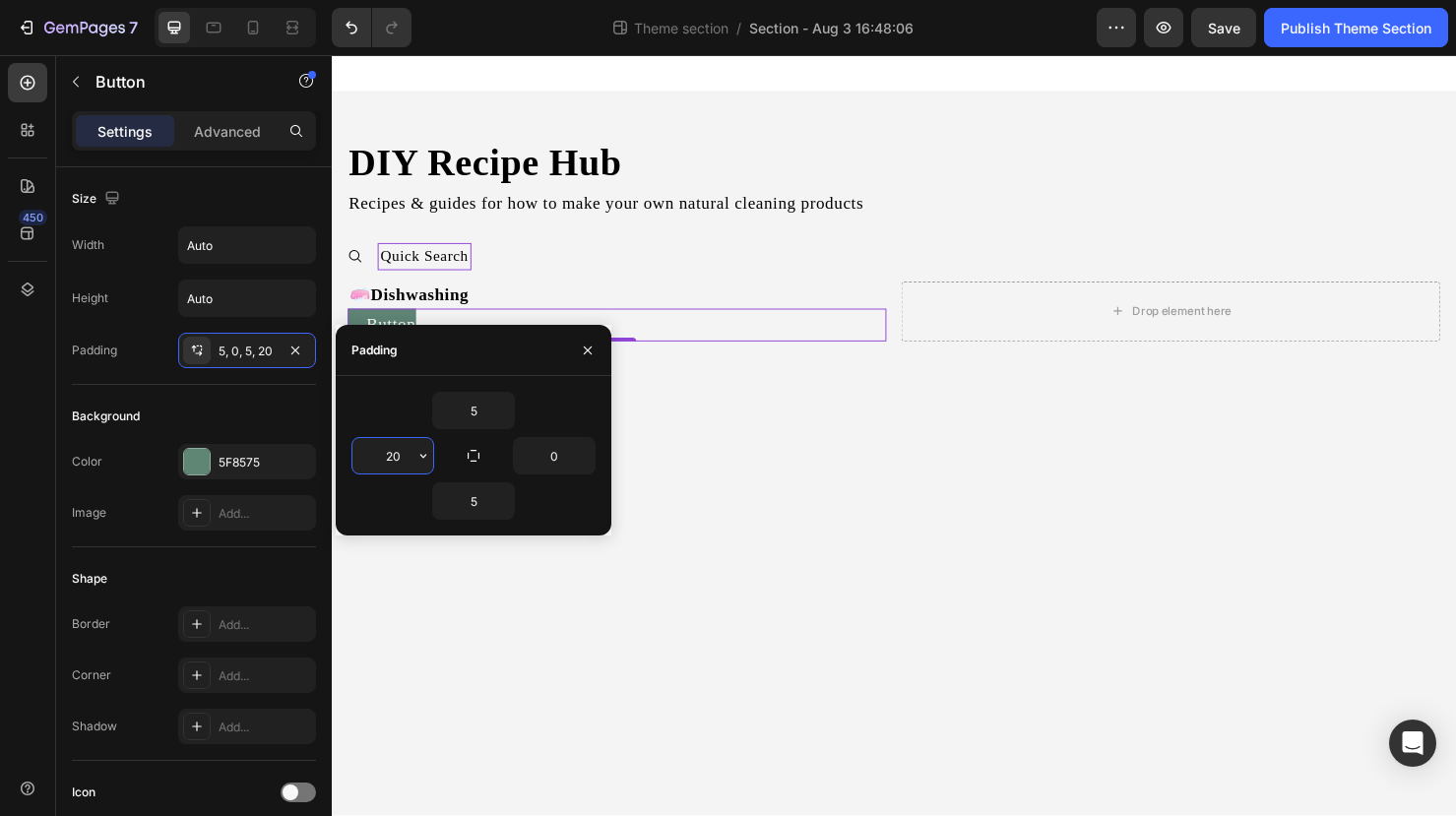 type 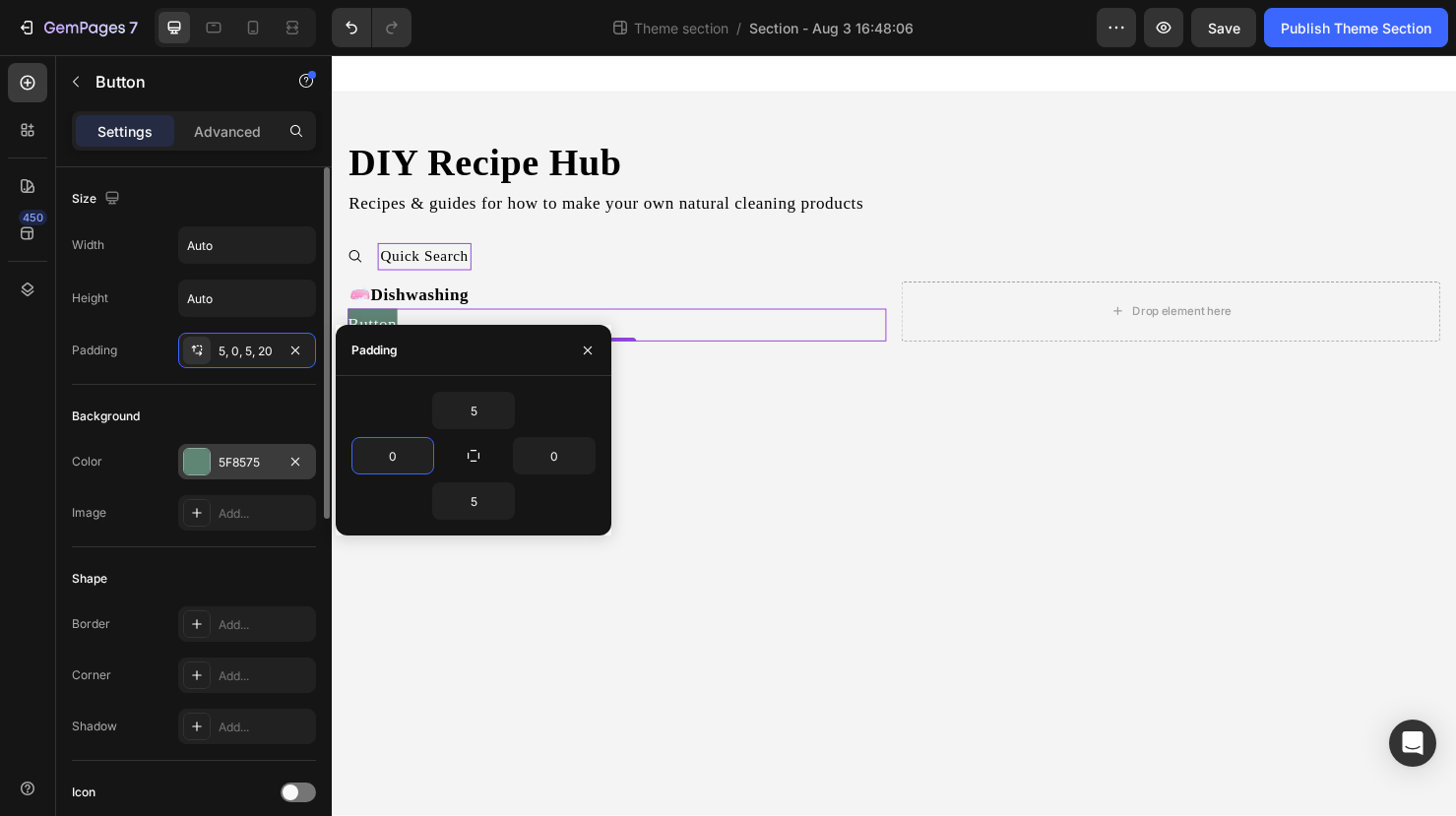 click at bounding box center (197, 462) 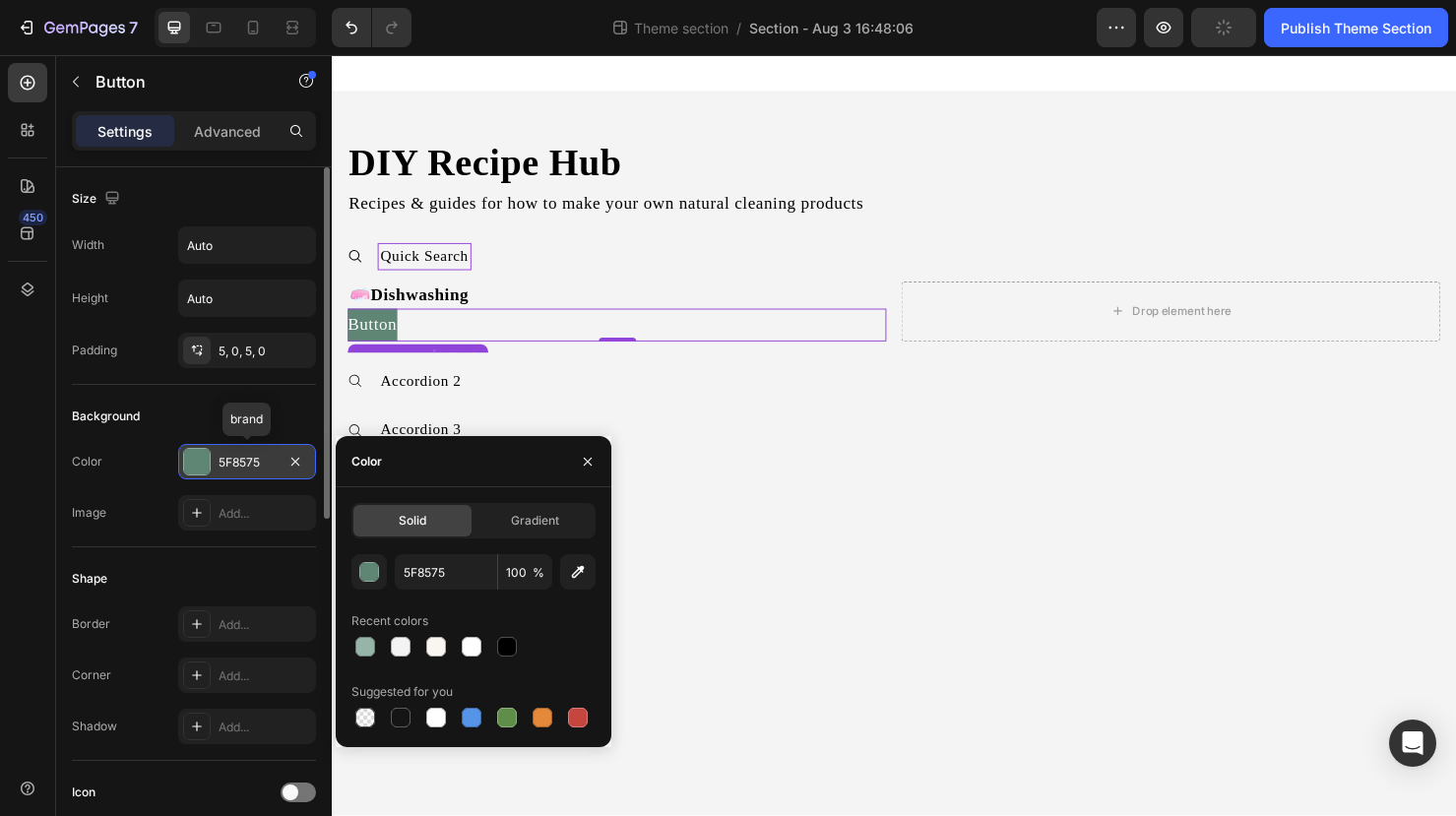 click at bounding box center [197, 462] 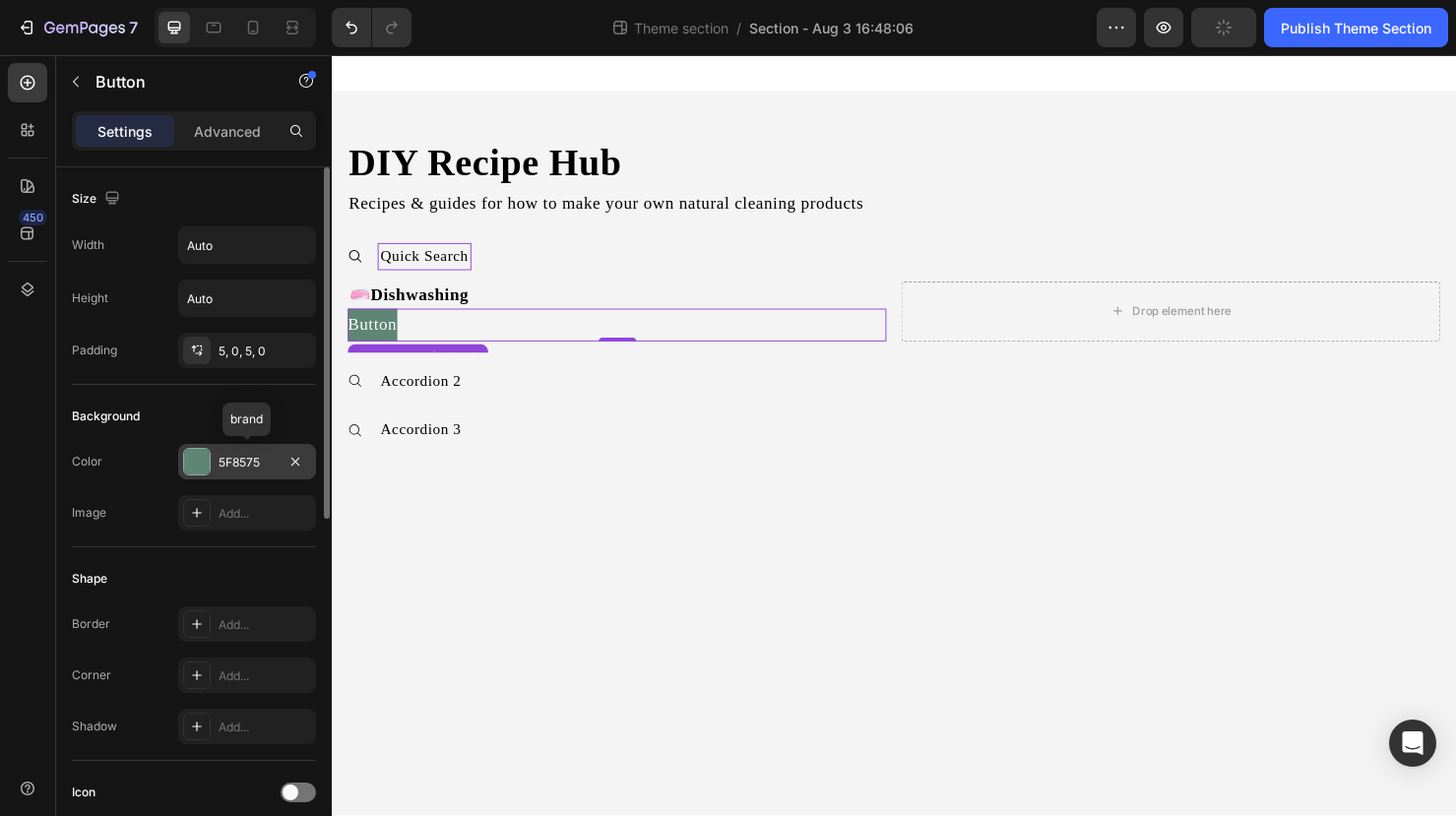 click at bounding box center (197, 462) 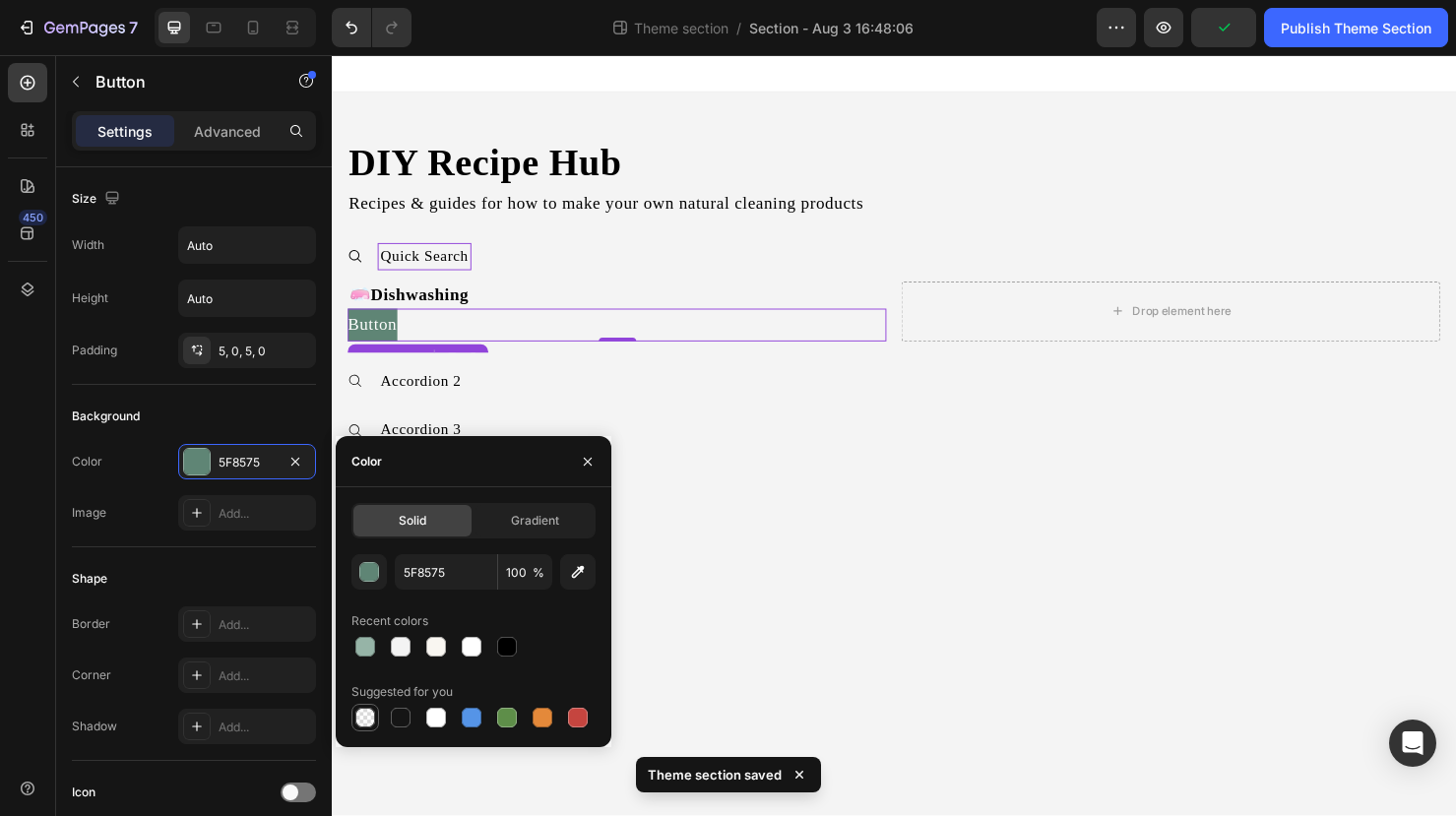 click at bounding box center [365, 718] 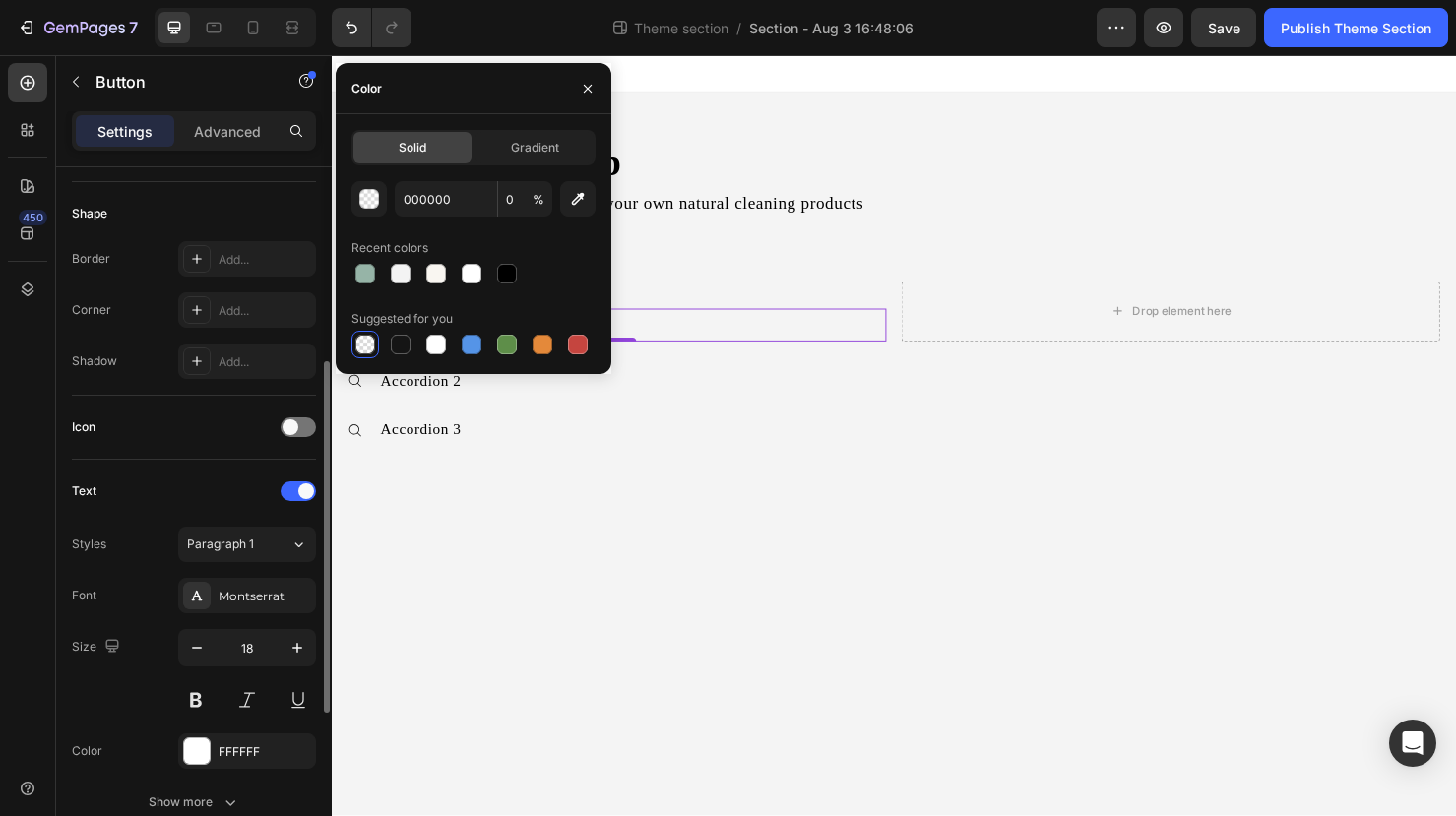 scroll, scrollTop: 381, scrollLeft: 0, axis: vertical 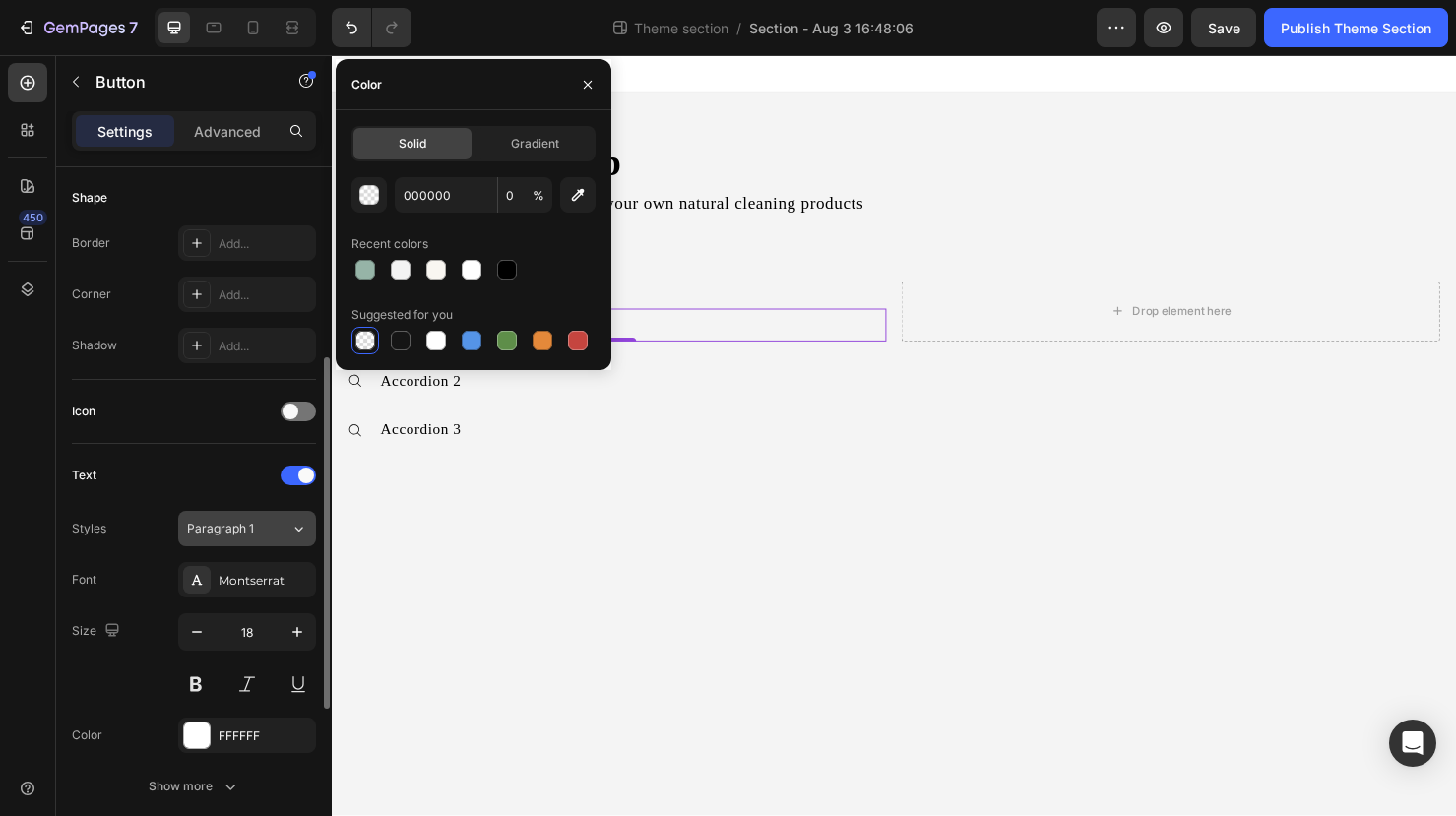 click 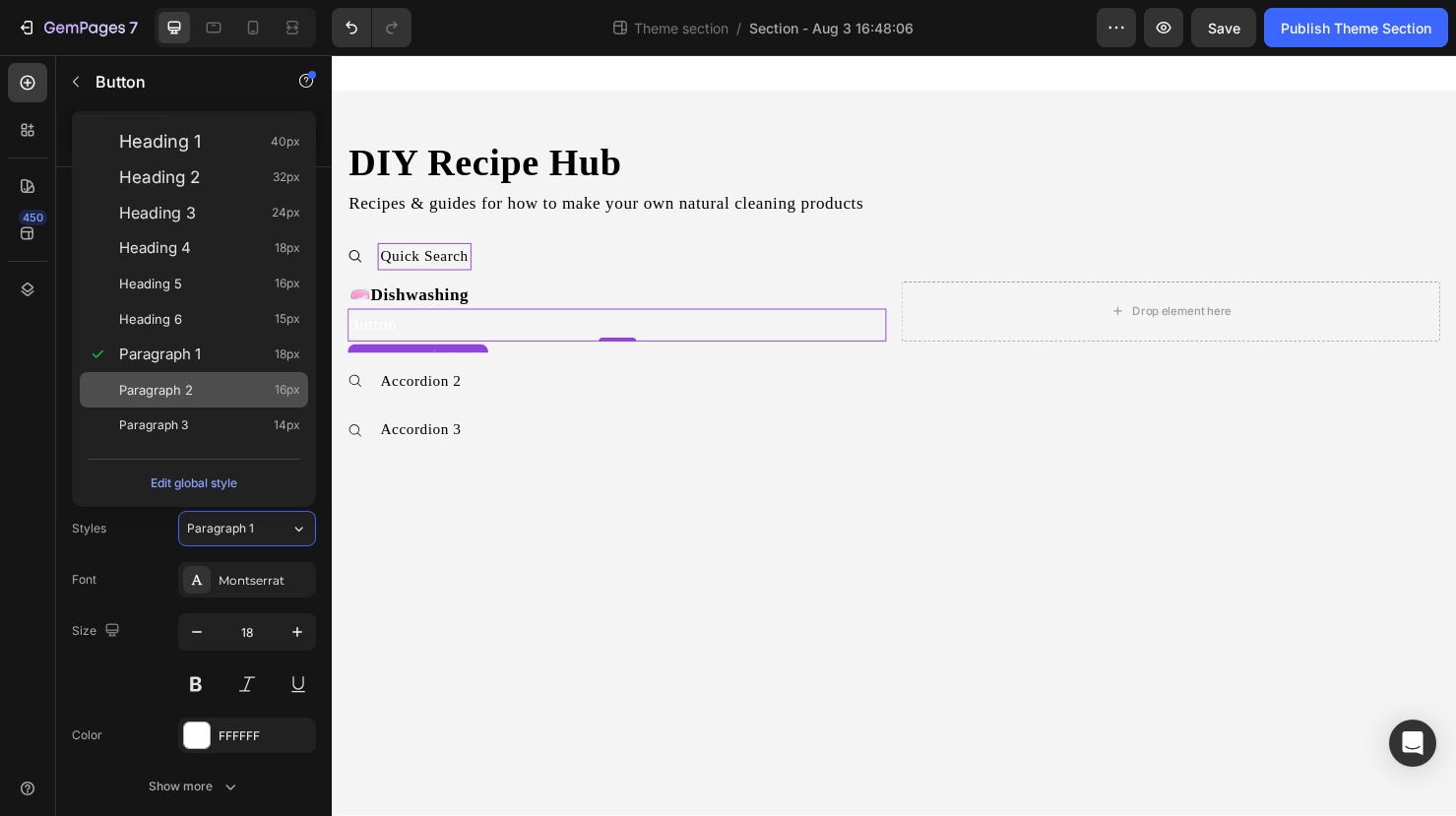 click on "Paragraph 2 16px" at bounding box center [210, 390] 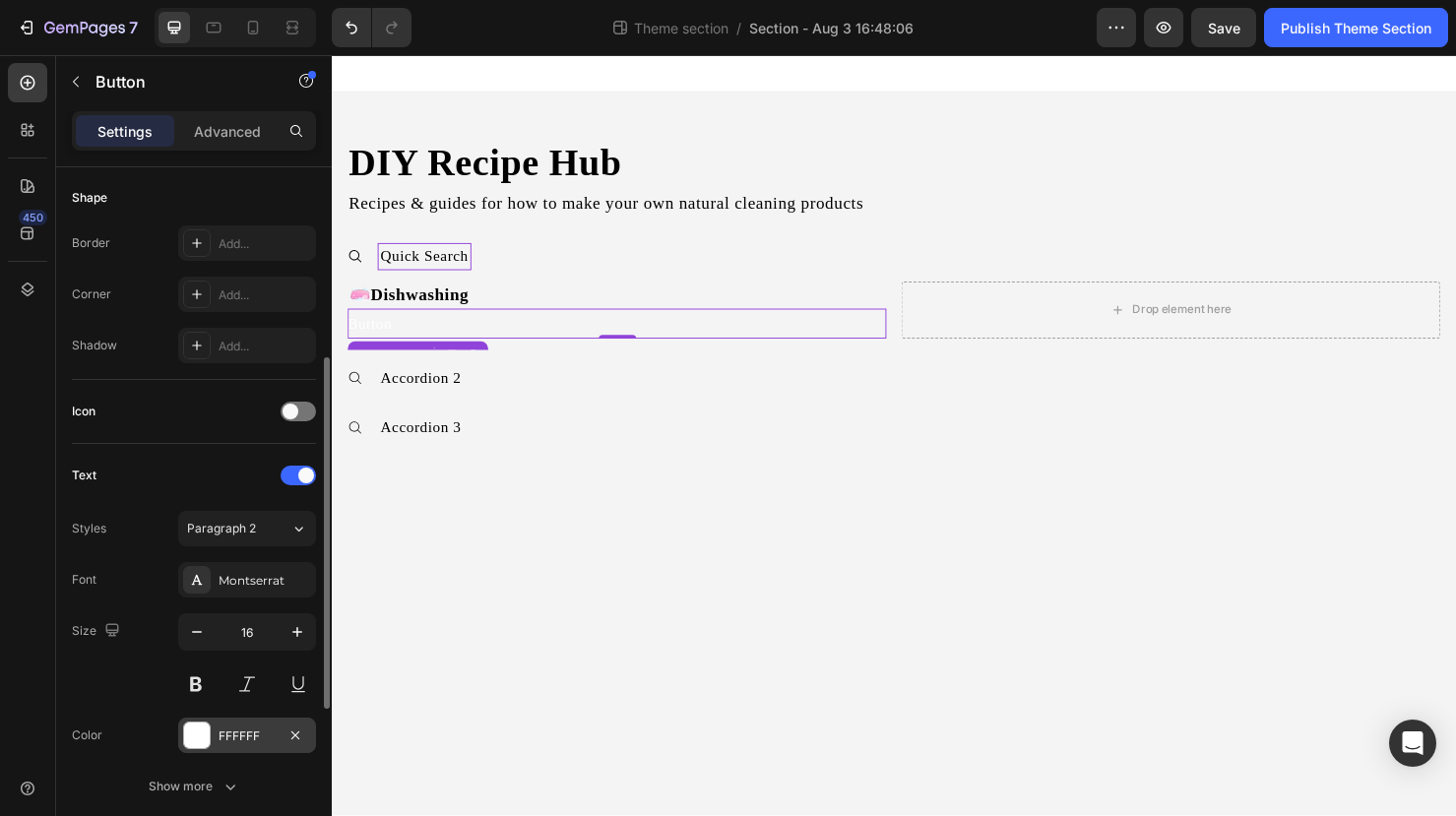 click at bounding box center [197, 735] 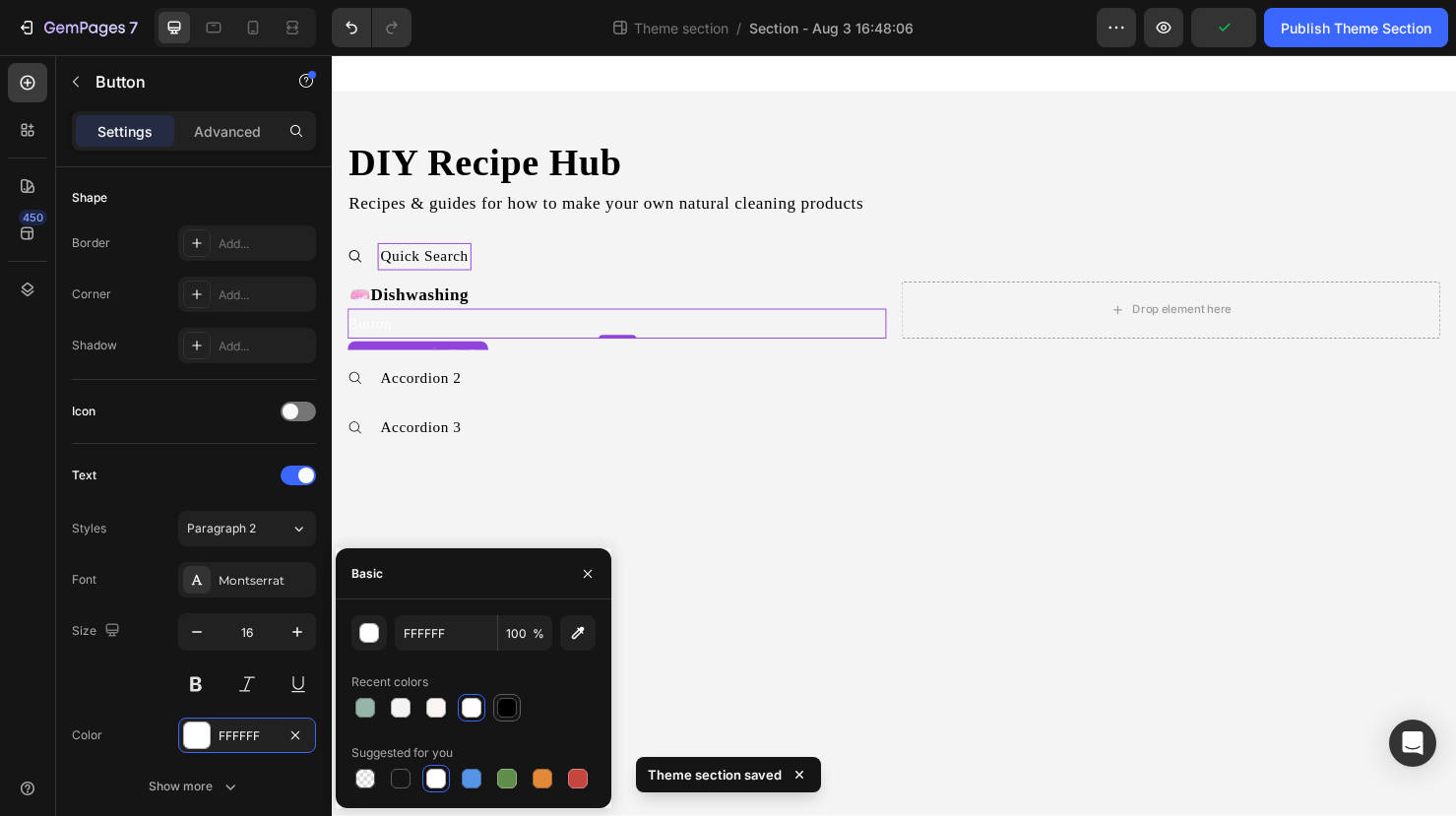 click at bounding box center [507, 708] 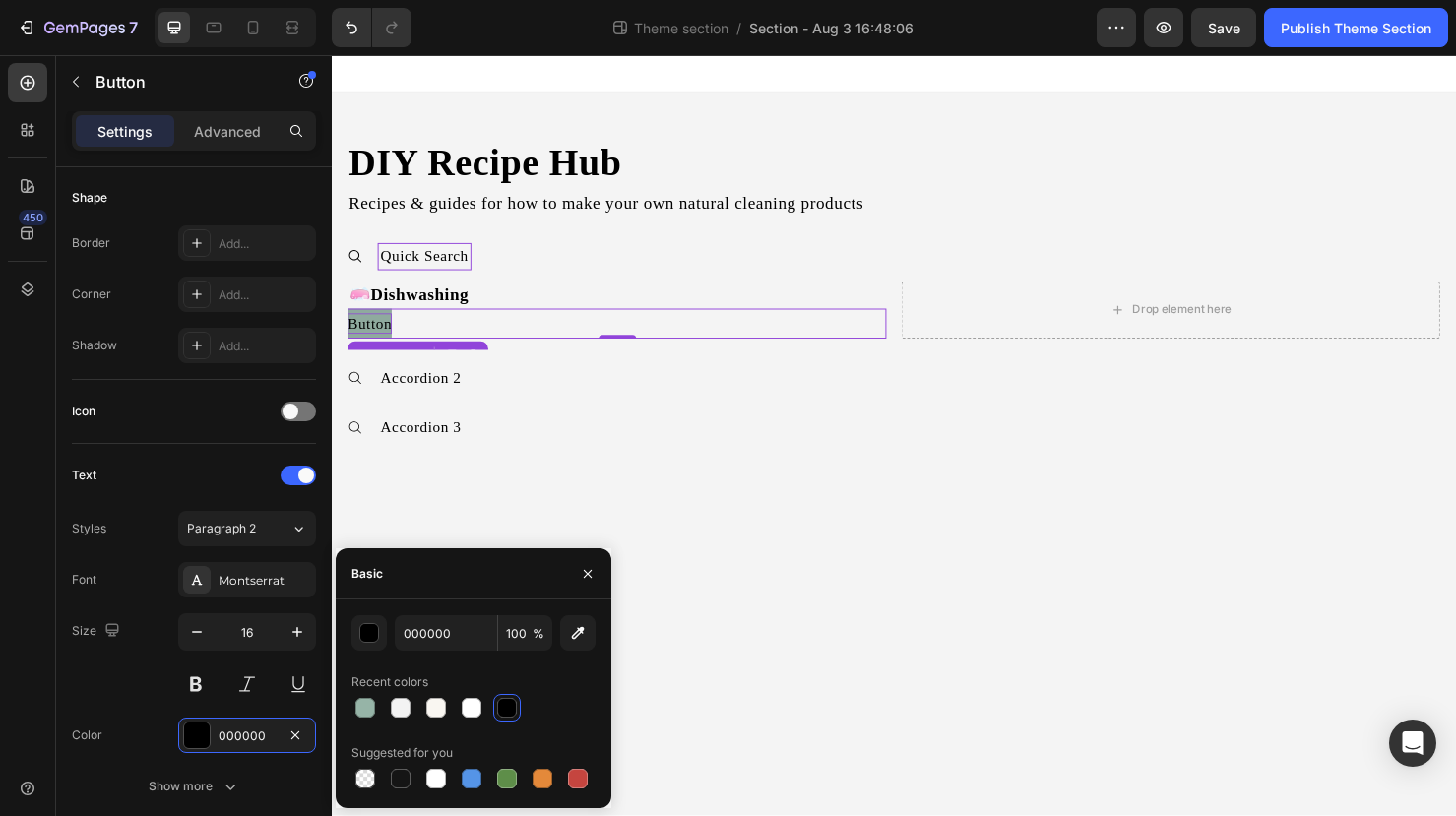 click on "Button" at bounding box center [371, 338] 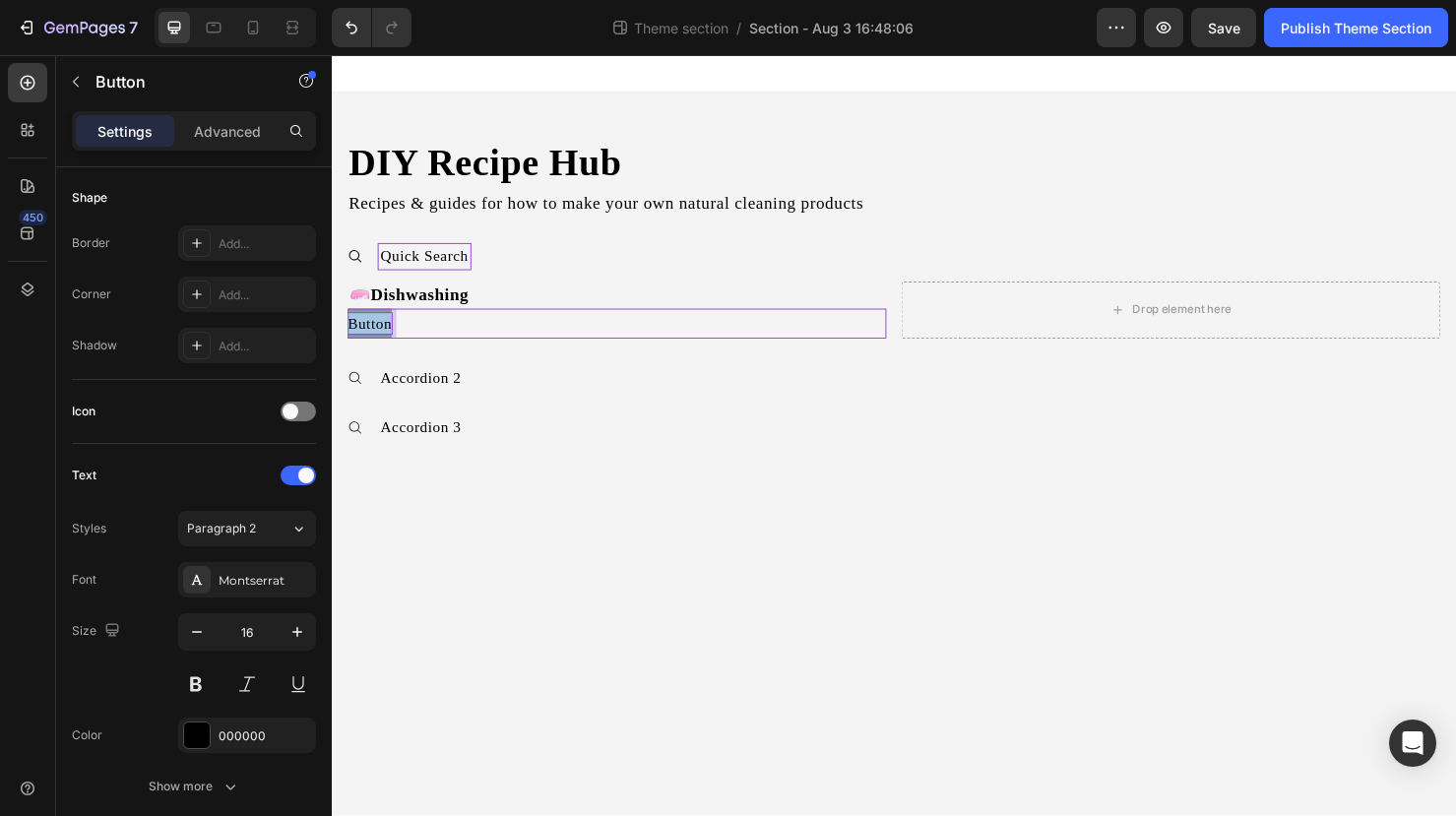 click on "Button" at bounding box center [371, 338] 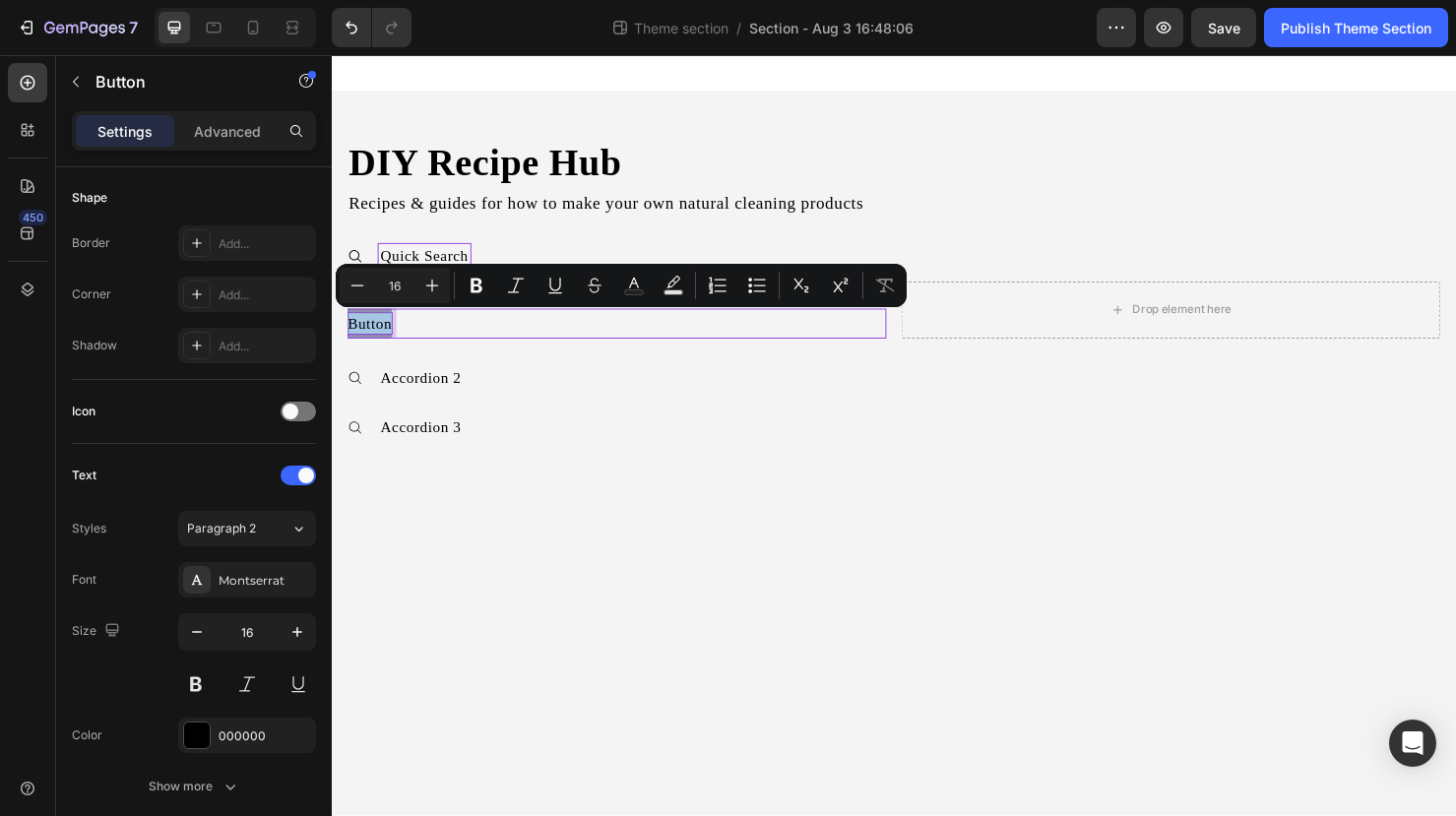click on "Button" at bounding box center (371, 338) 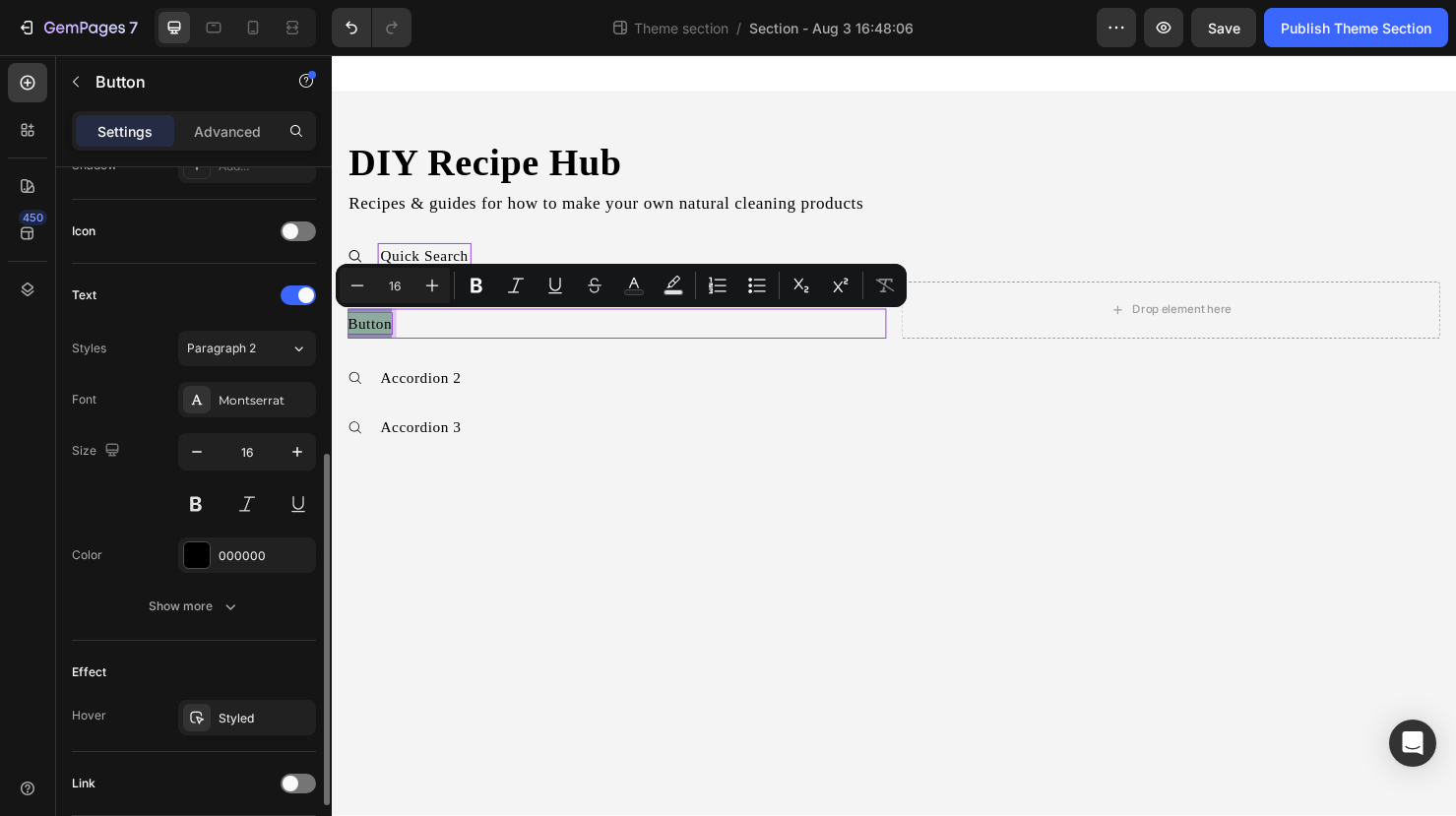 scroll, scrollTop: 565, scrollLeft: 0, axis: vertical 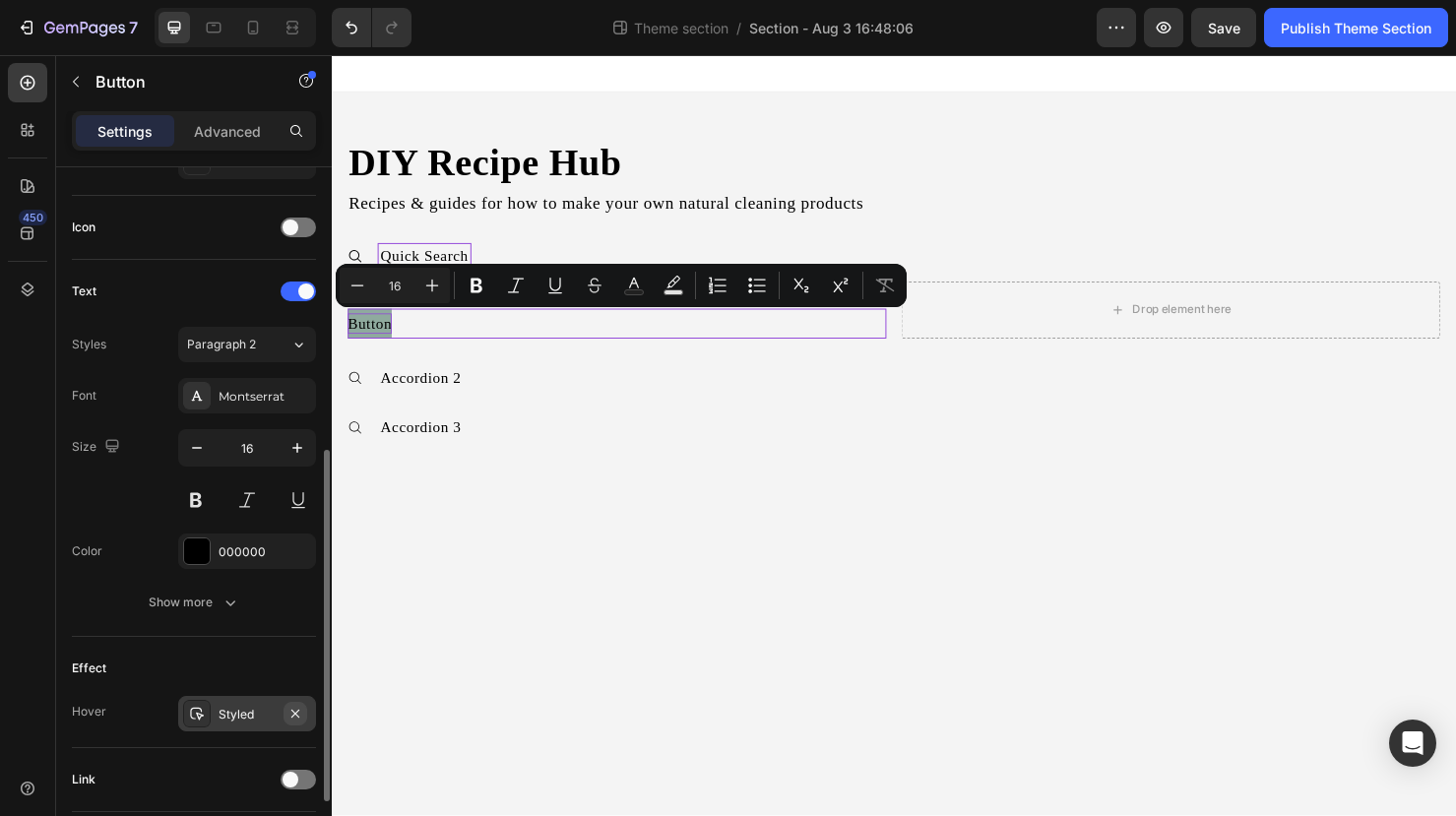 click 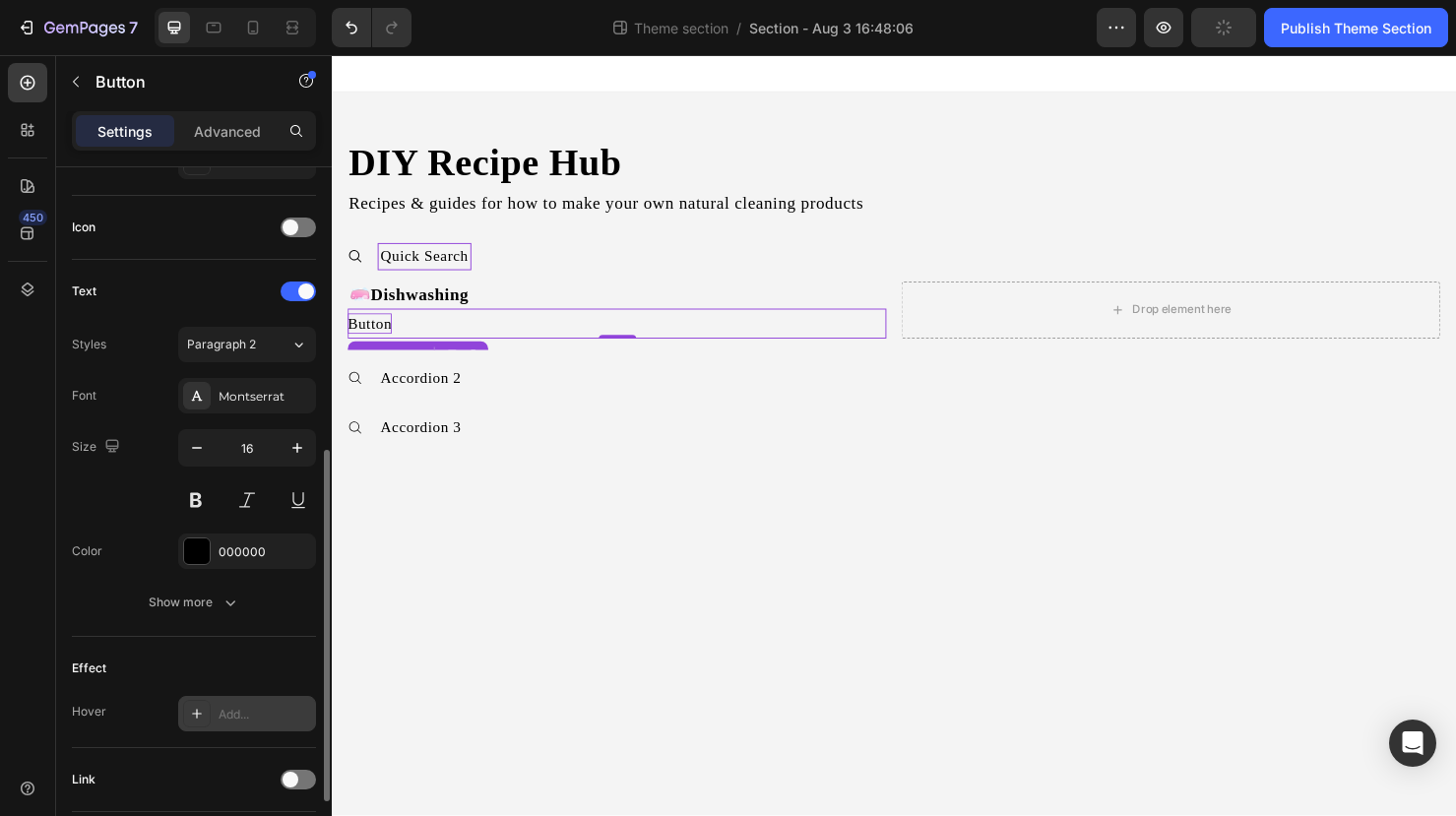 click on "Button" at bounding box center (371, 338) 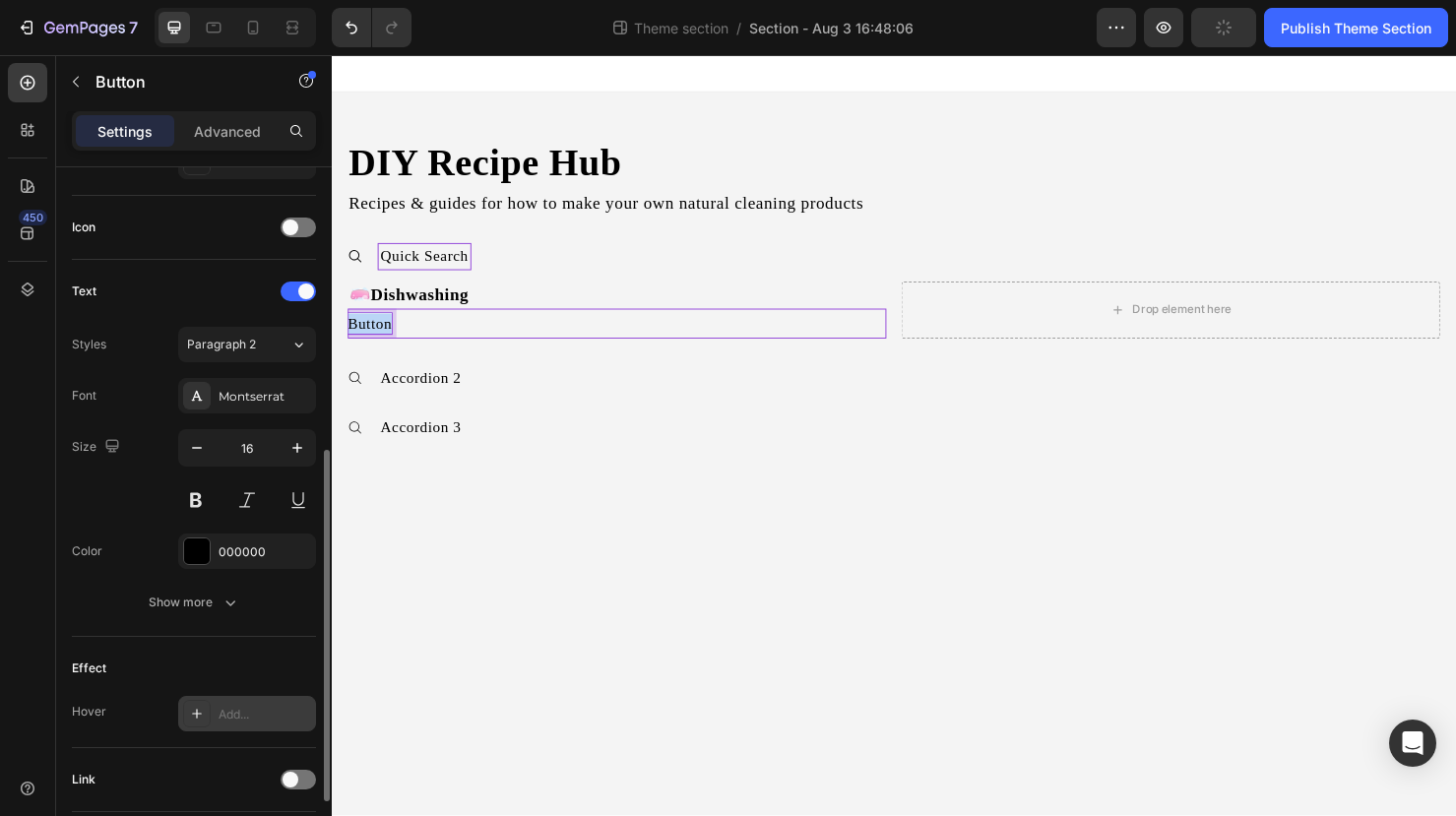 click on "Button" at bounding box center [371, 338] 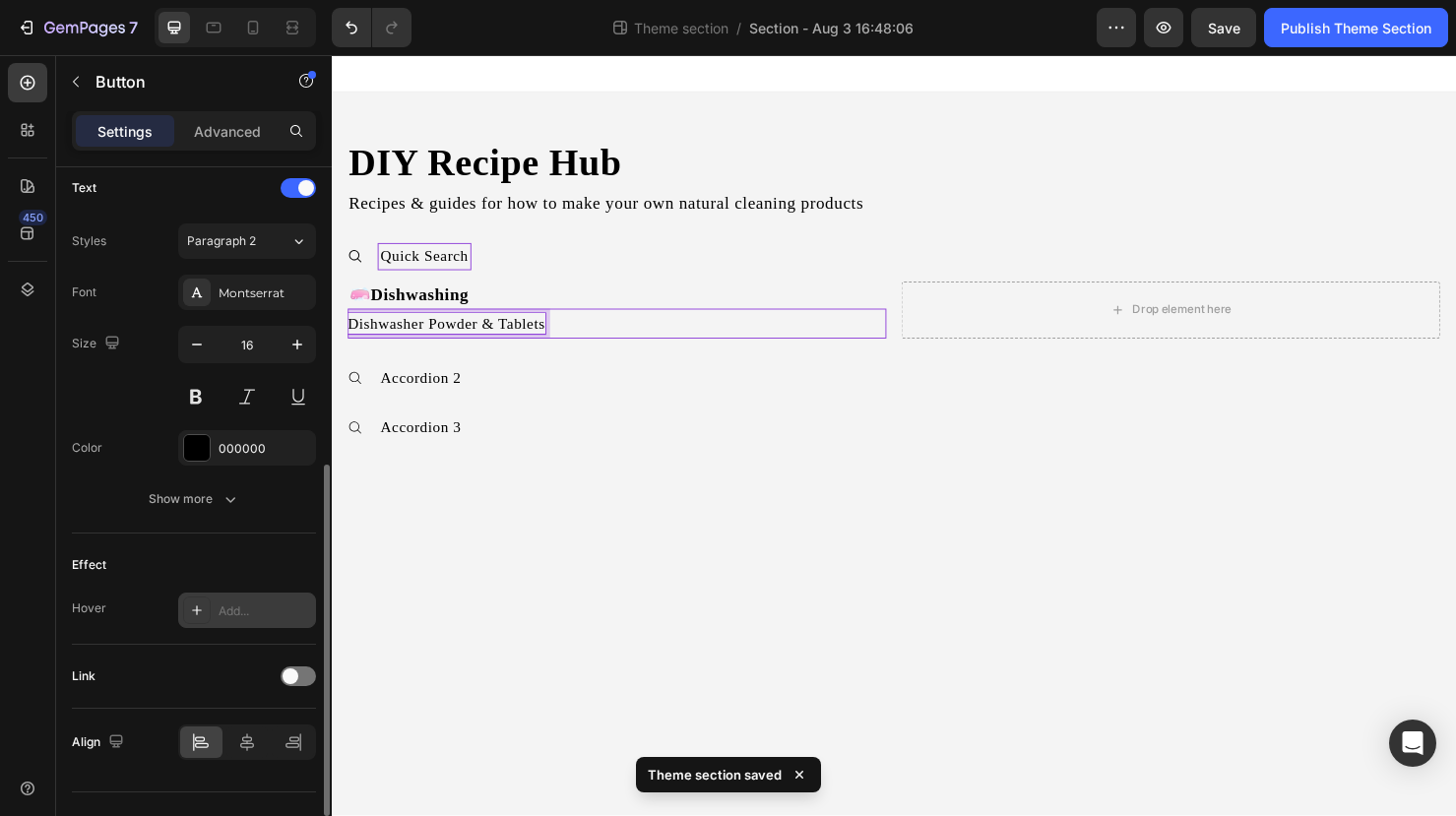 scroll, scrollTop: 670, scrollLeft: 0, axis: vertical 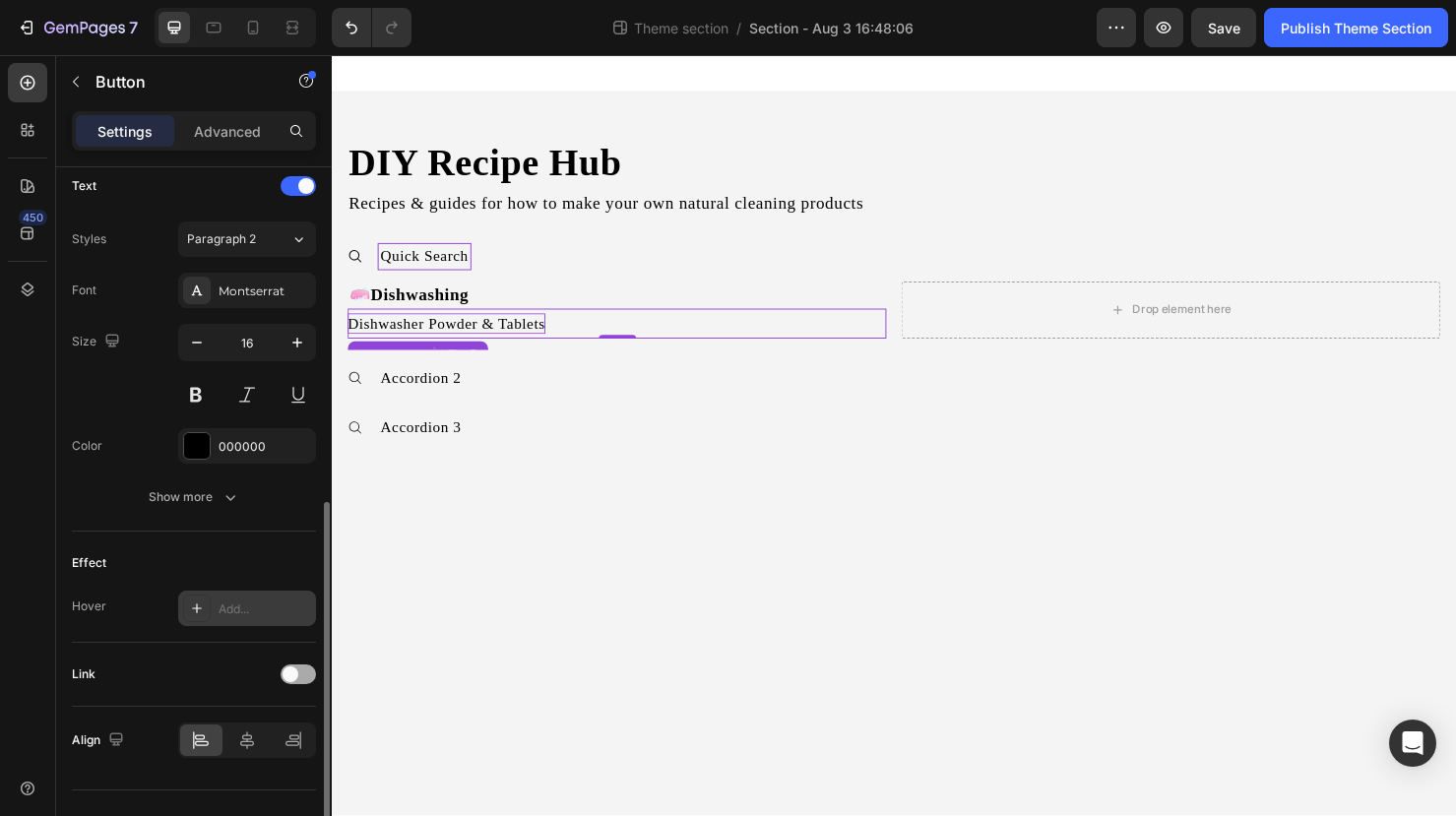 click at bounding box center (290, 674) 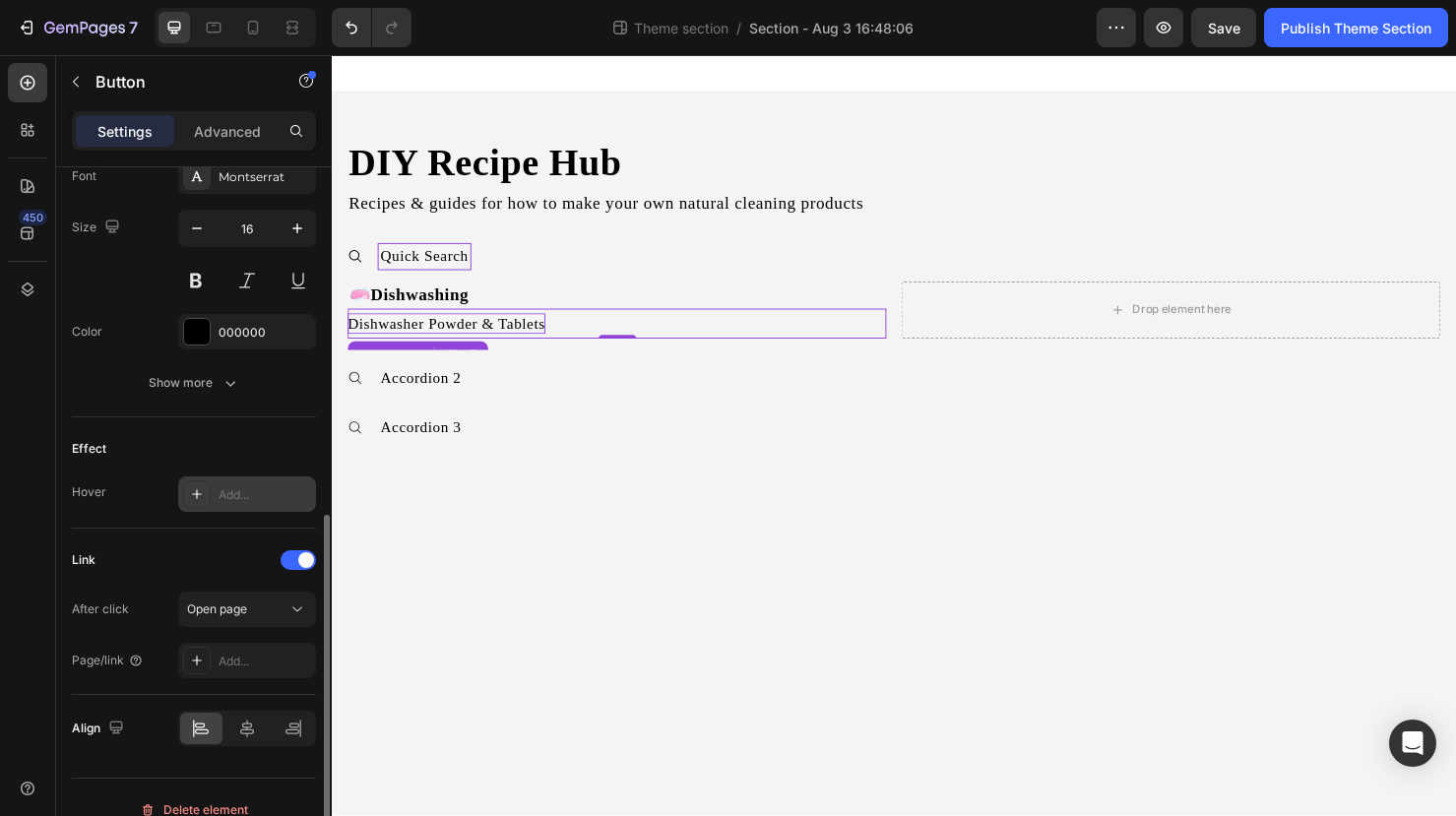 scroll, scrollTop: 799, scrollLeft: 0, axis: vertical 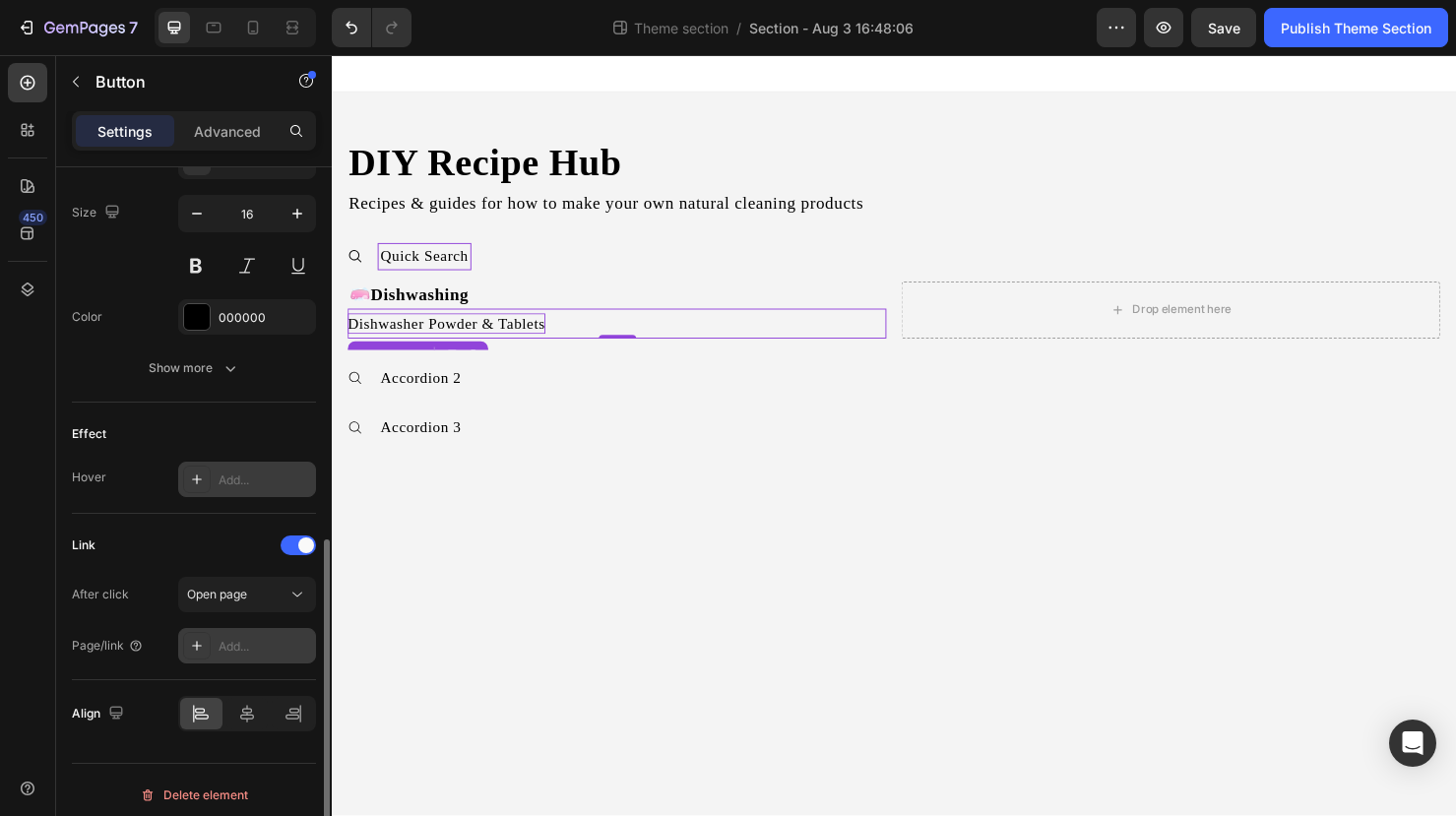 click on "Add..." at bounding box center (265, 647) 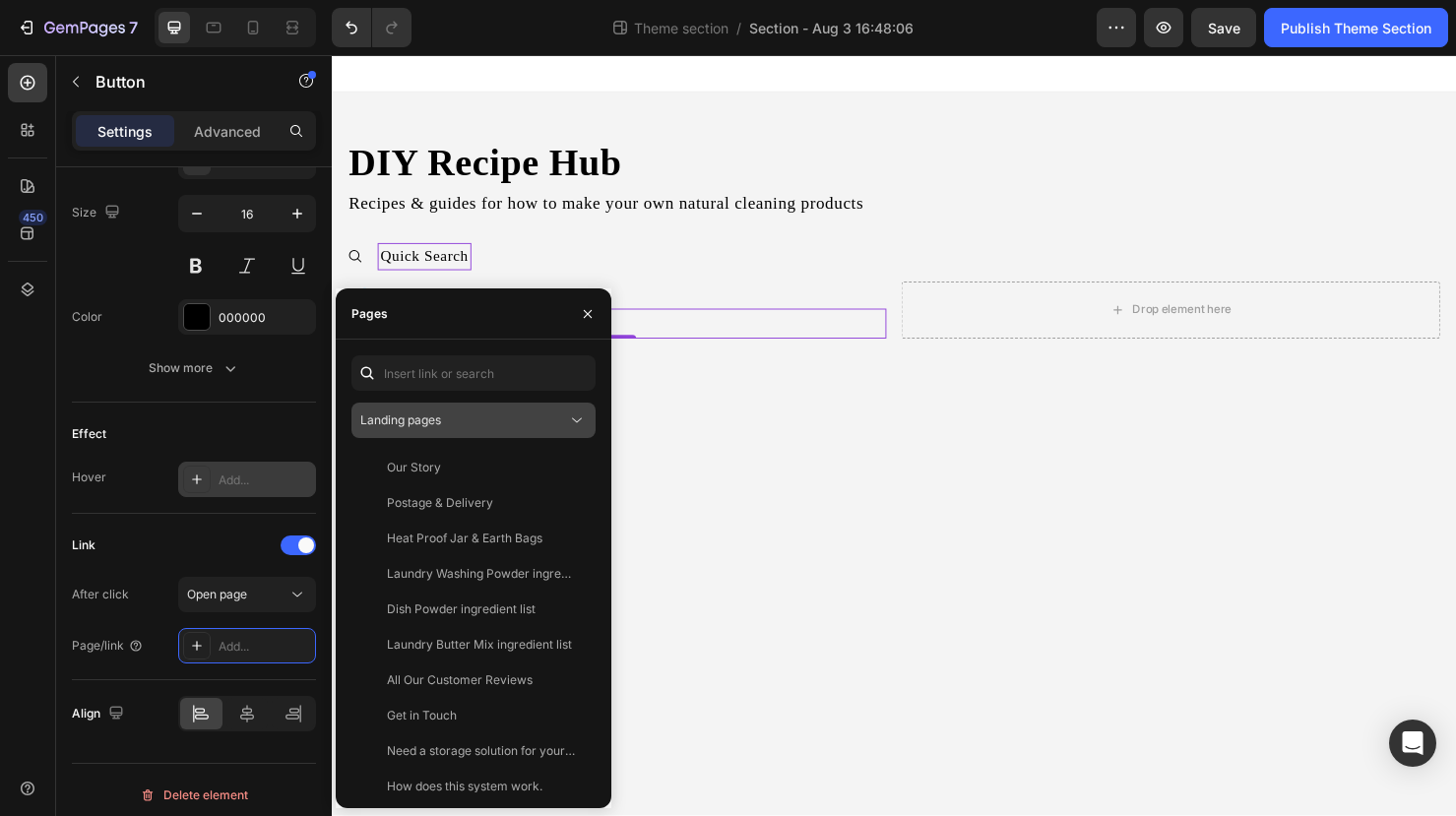 click on "Landing pages" at bounding box center (464, 420) 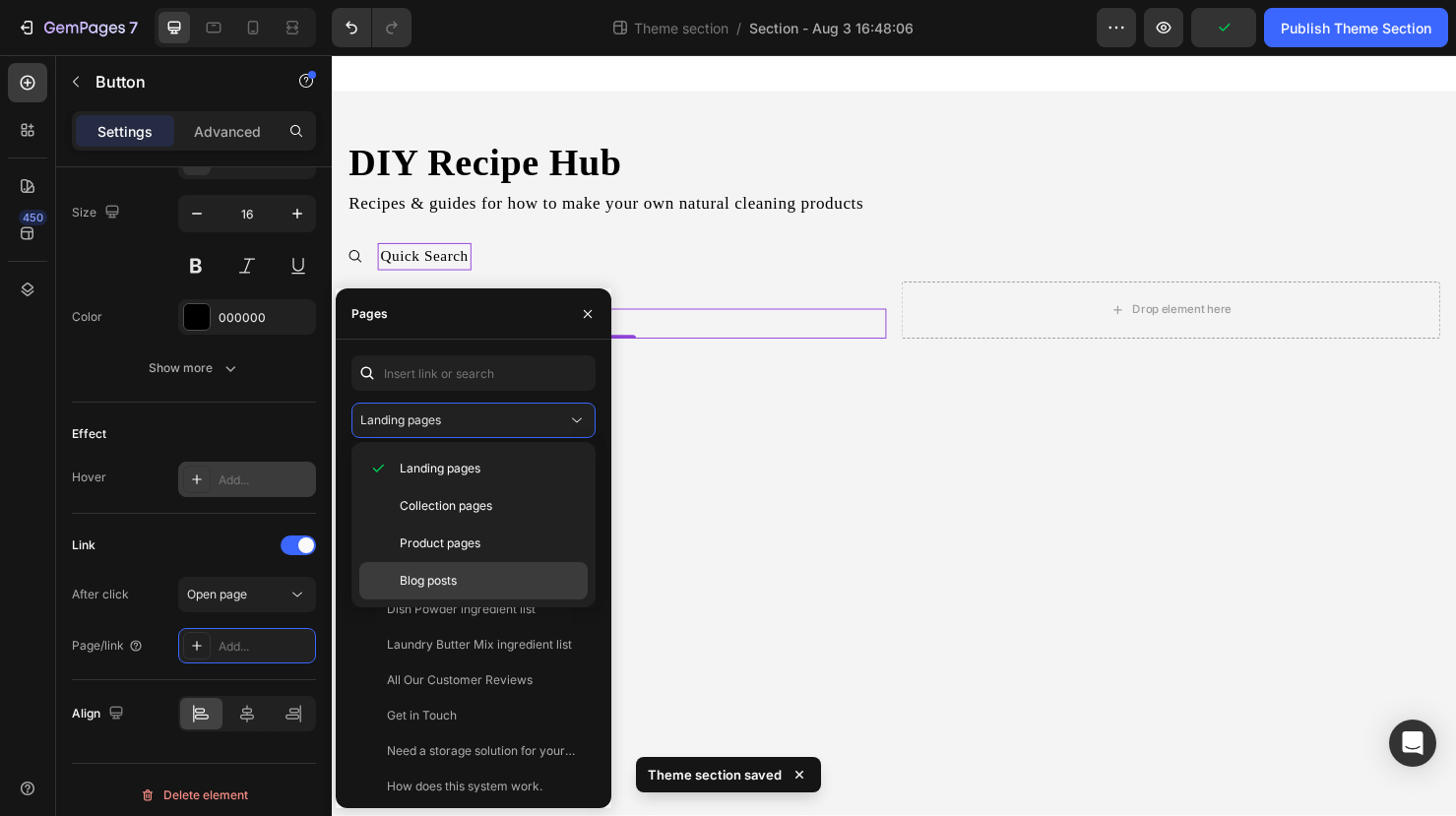 click on "Blog posts" at bounding box center (489, 581) 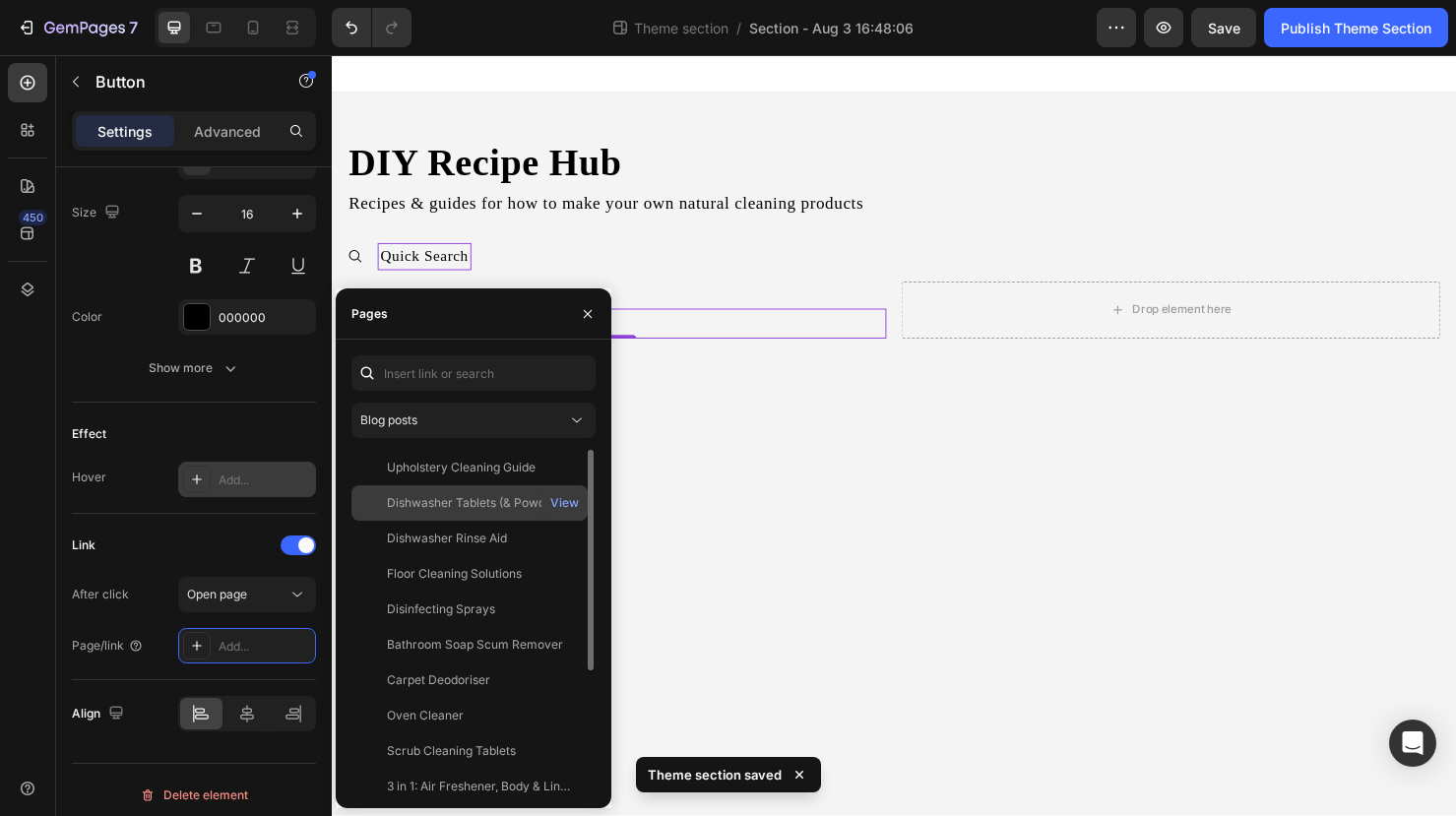click on "Dishwasher Tablets (& Powder)   View" 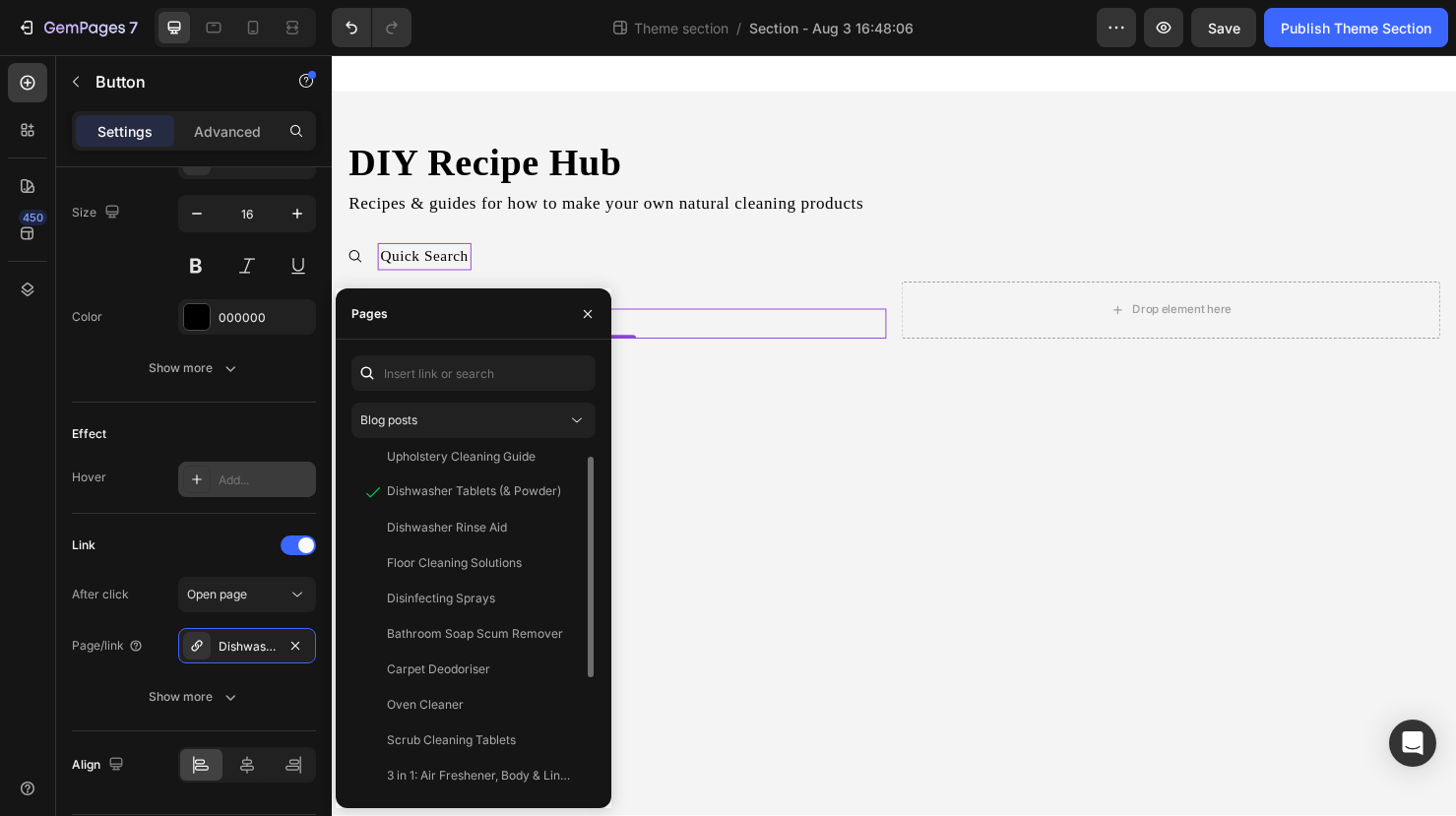 scroll, scrollTop: 0, scrollLeft: 0, axis: both 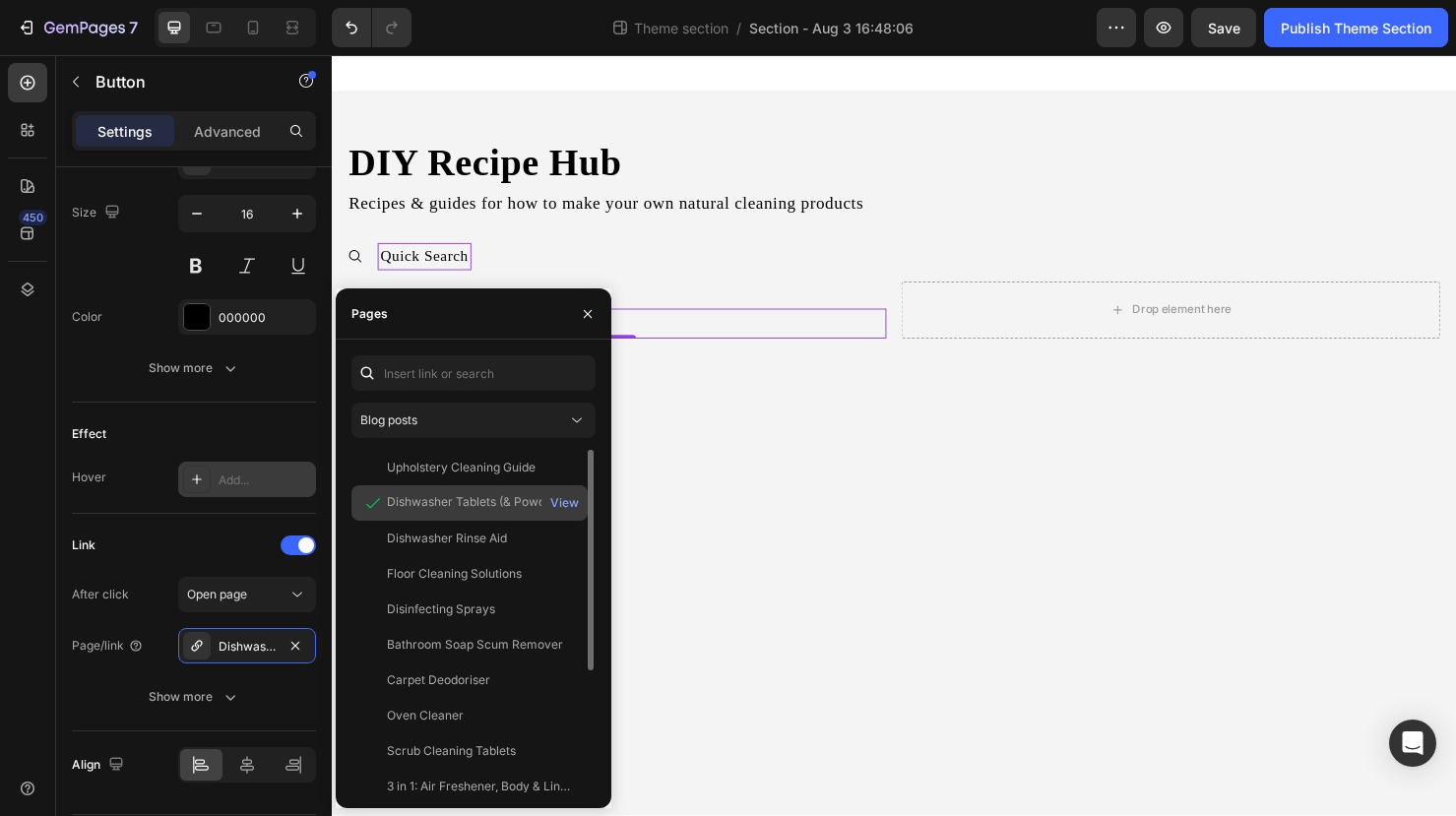 click on "Dishwasher Tablets (& Powder)" 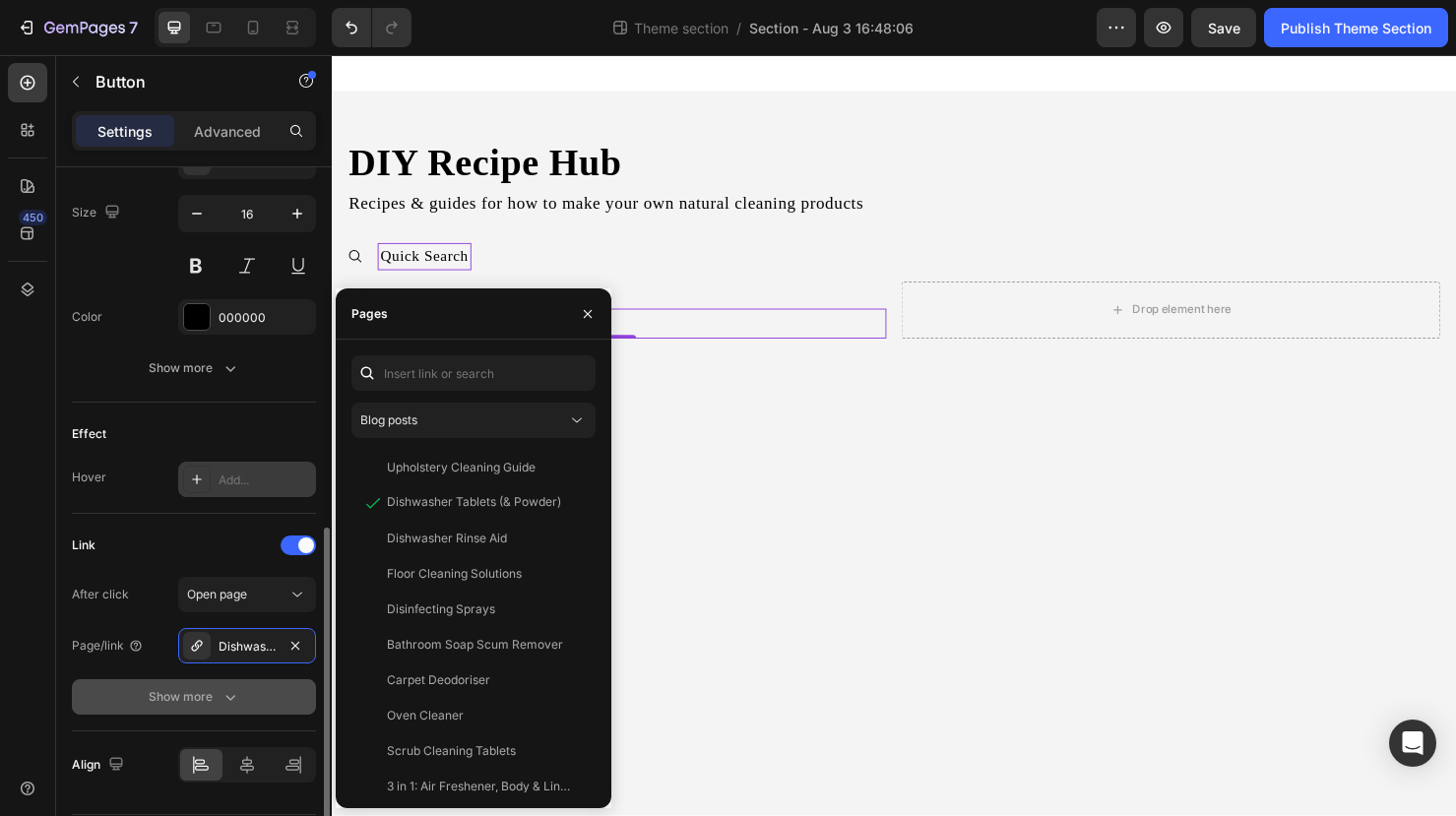 click on "Show more" 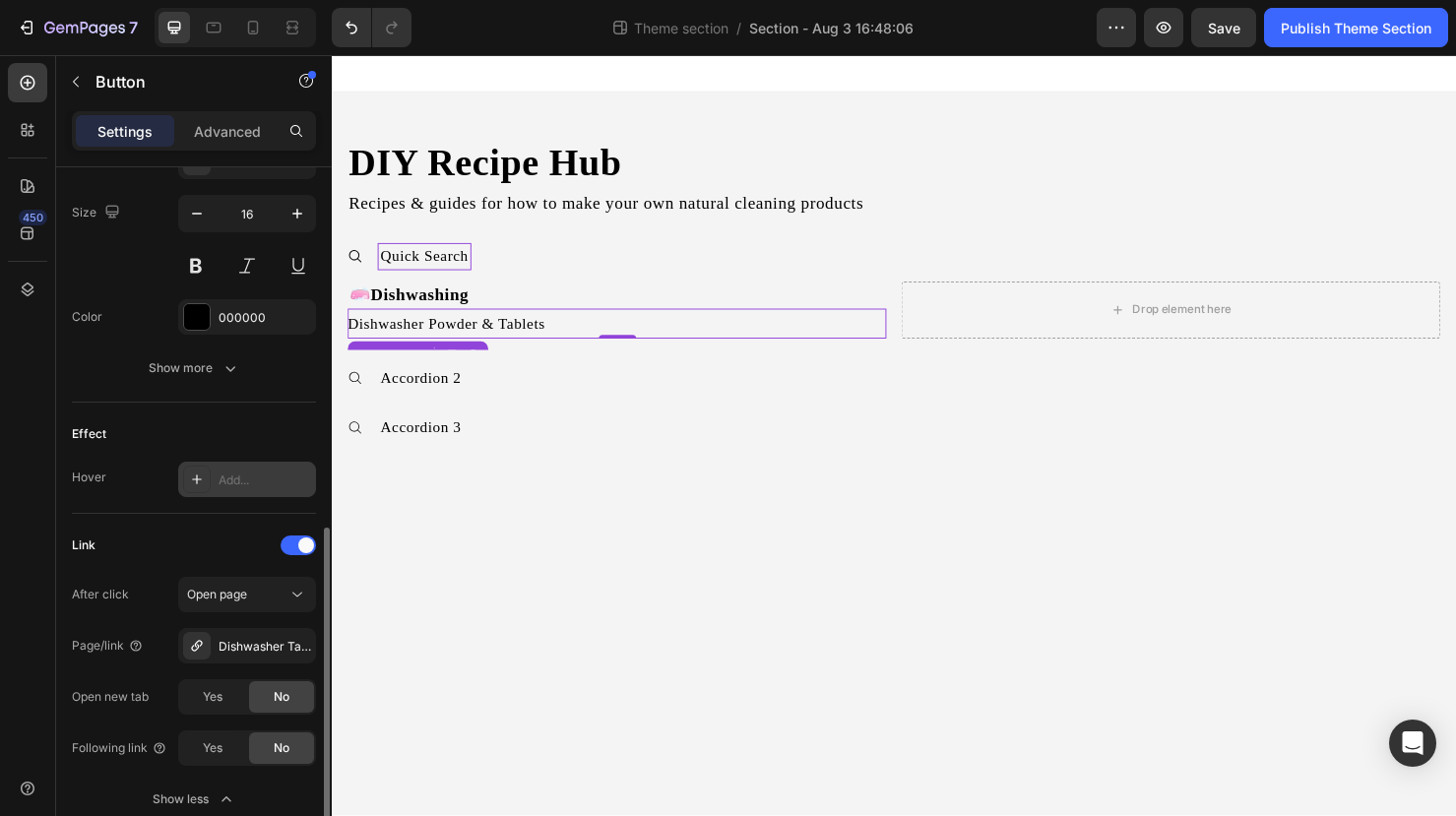 click on "No" 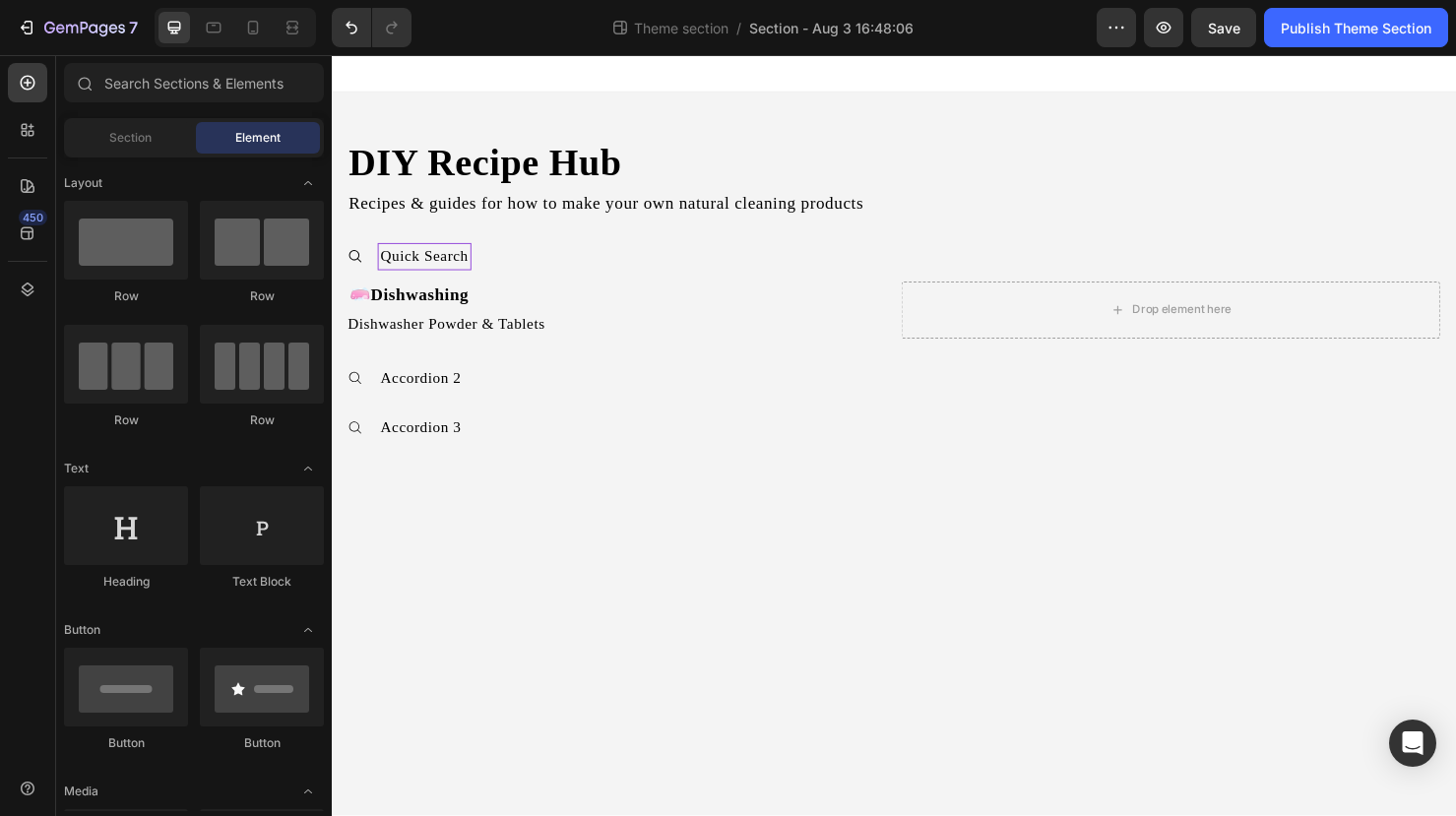 click on "DIY Recipe Hub Heading Recipes & guides for how to make your own natural cleaning products Text Block
Quick Search 🧼  Dishwashing Text Block Dishwasher Powder & Tablets Button
Drop element here Row
Accordion 2
Accordion 3 Accordion Row Root
Drag & drop element from sidebar or
Explore Library
Add section Choose templates inspired by CRO experts Generate layout from URL or image Add blank section then drag & drop elements" at bounding box center [922, 455] 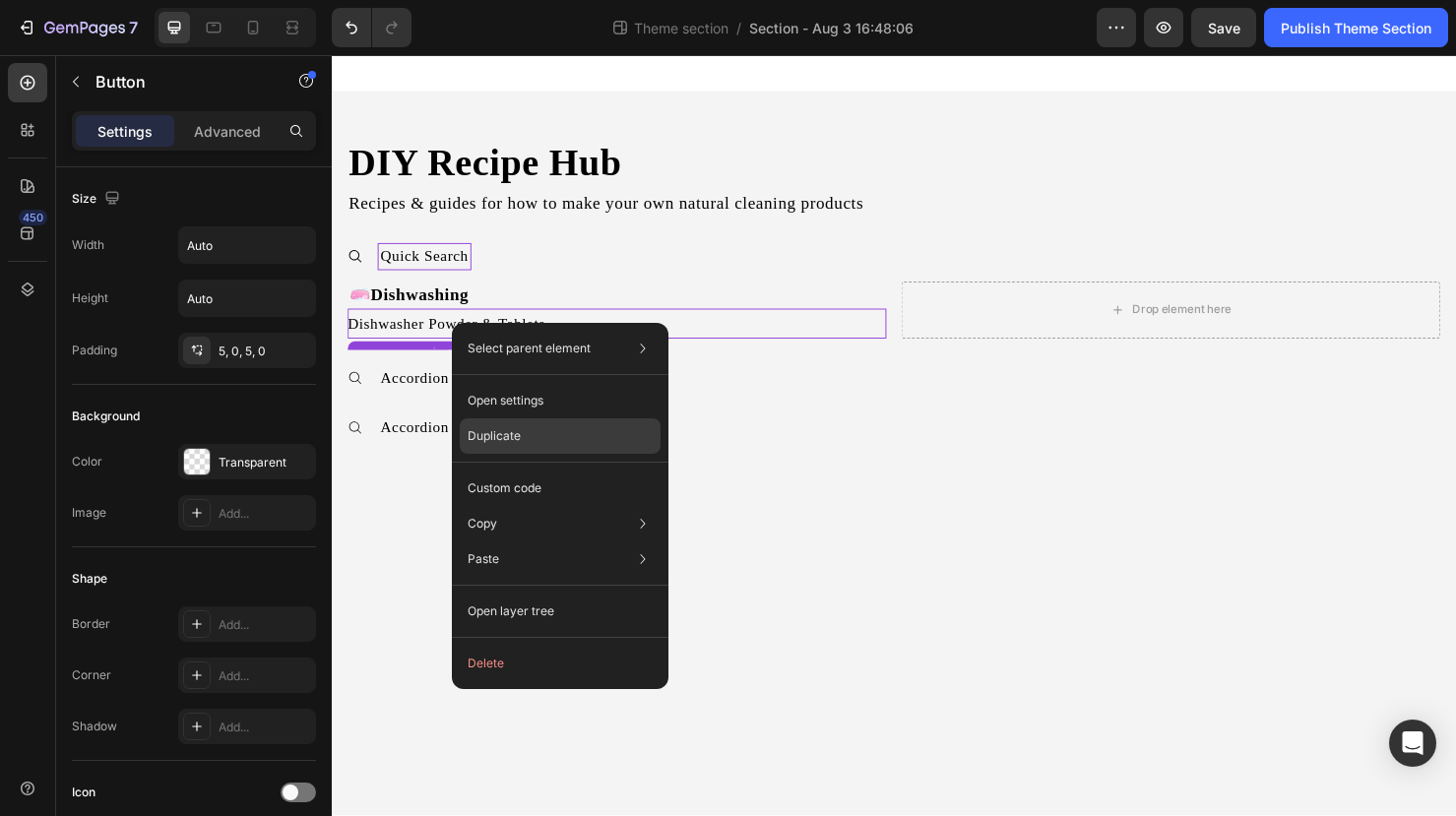 click on "Duplicate" at bounding box center (494, 436) 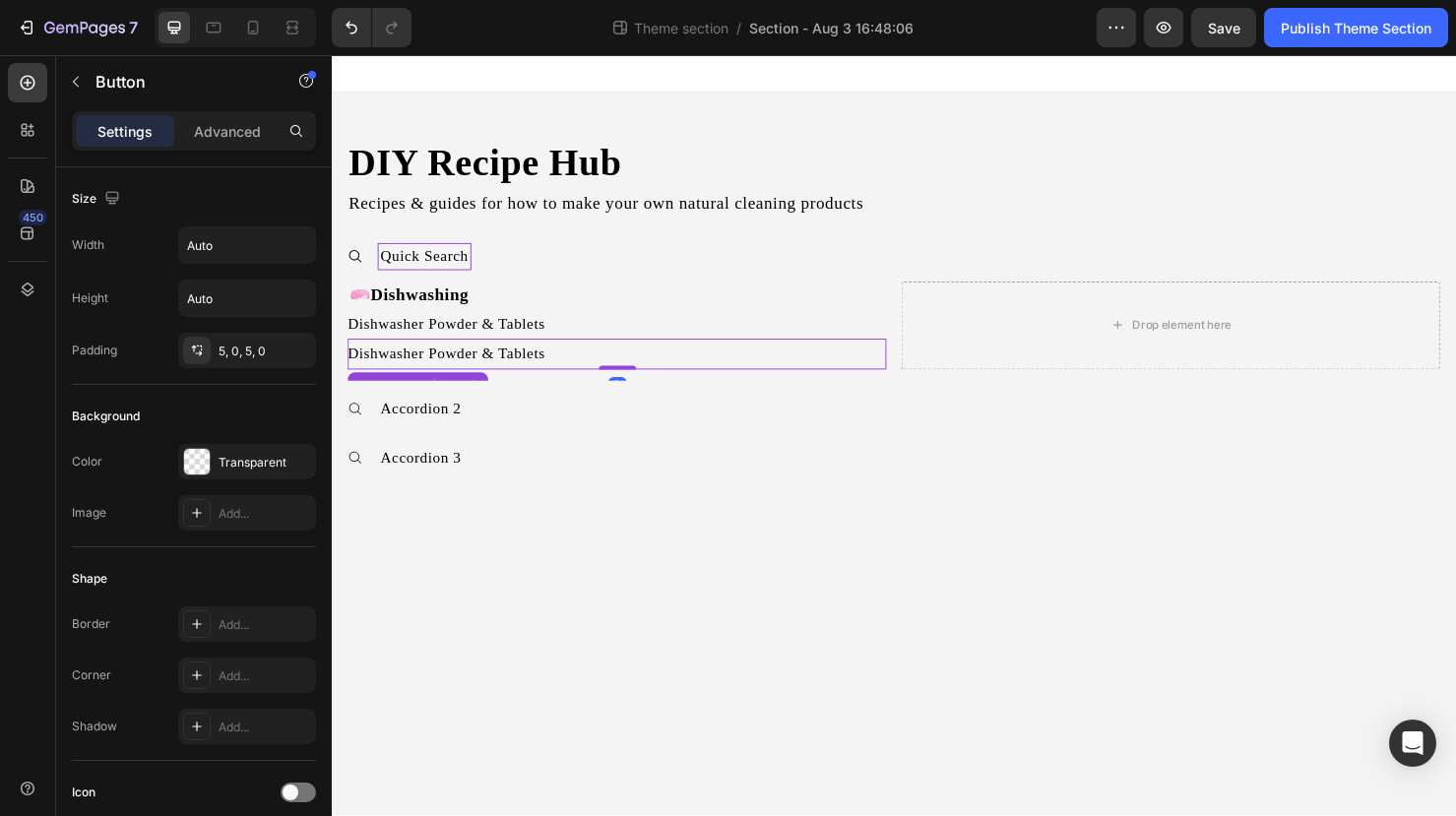 scroll, scrollTop: 799, scrollLeft: 0, axis: vertical 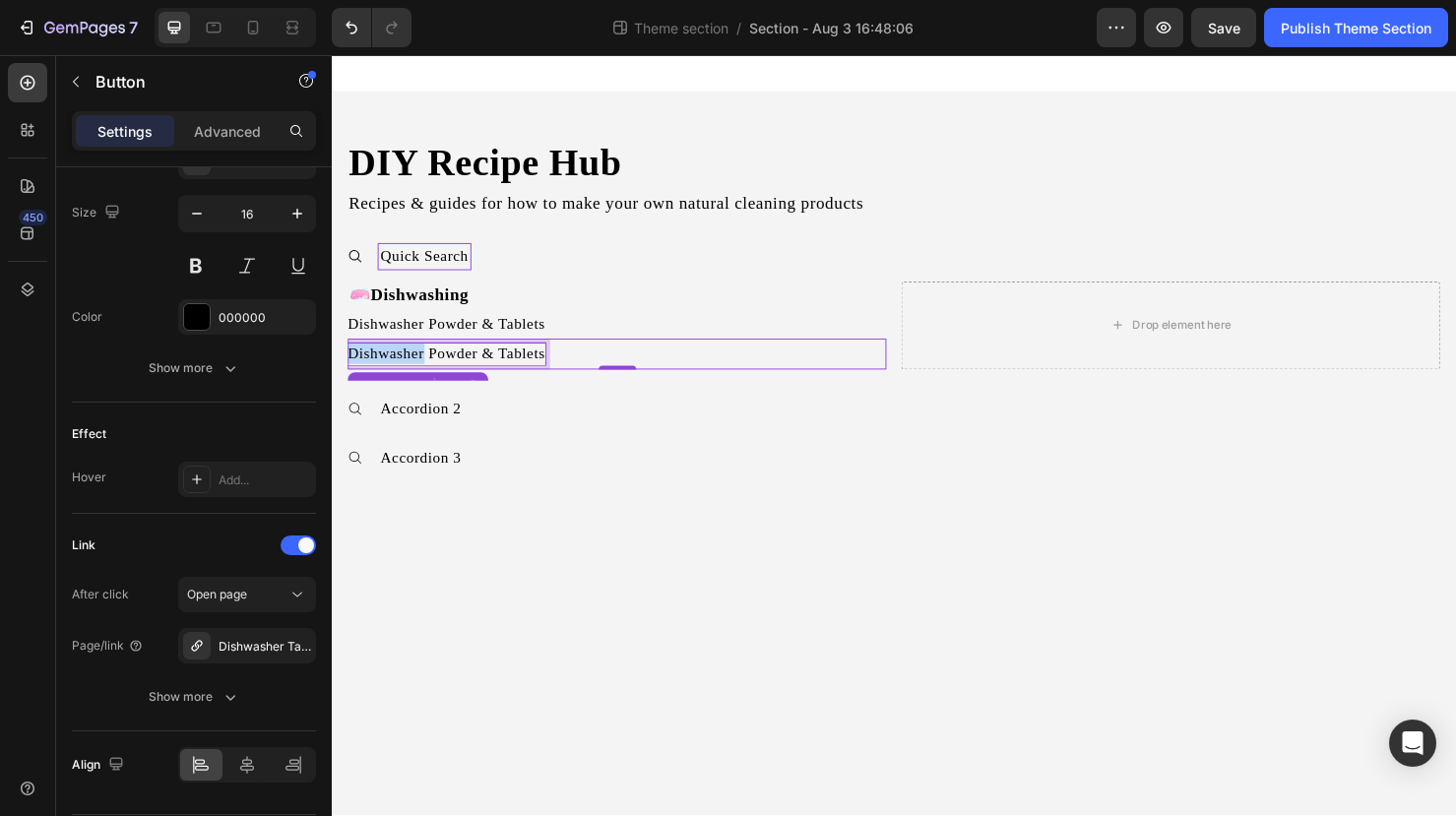 click on "Dishwasher Powder & Tablets" at bounding box center [452, 369] 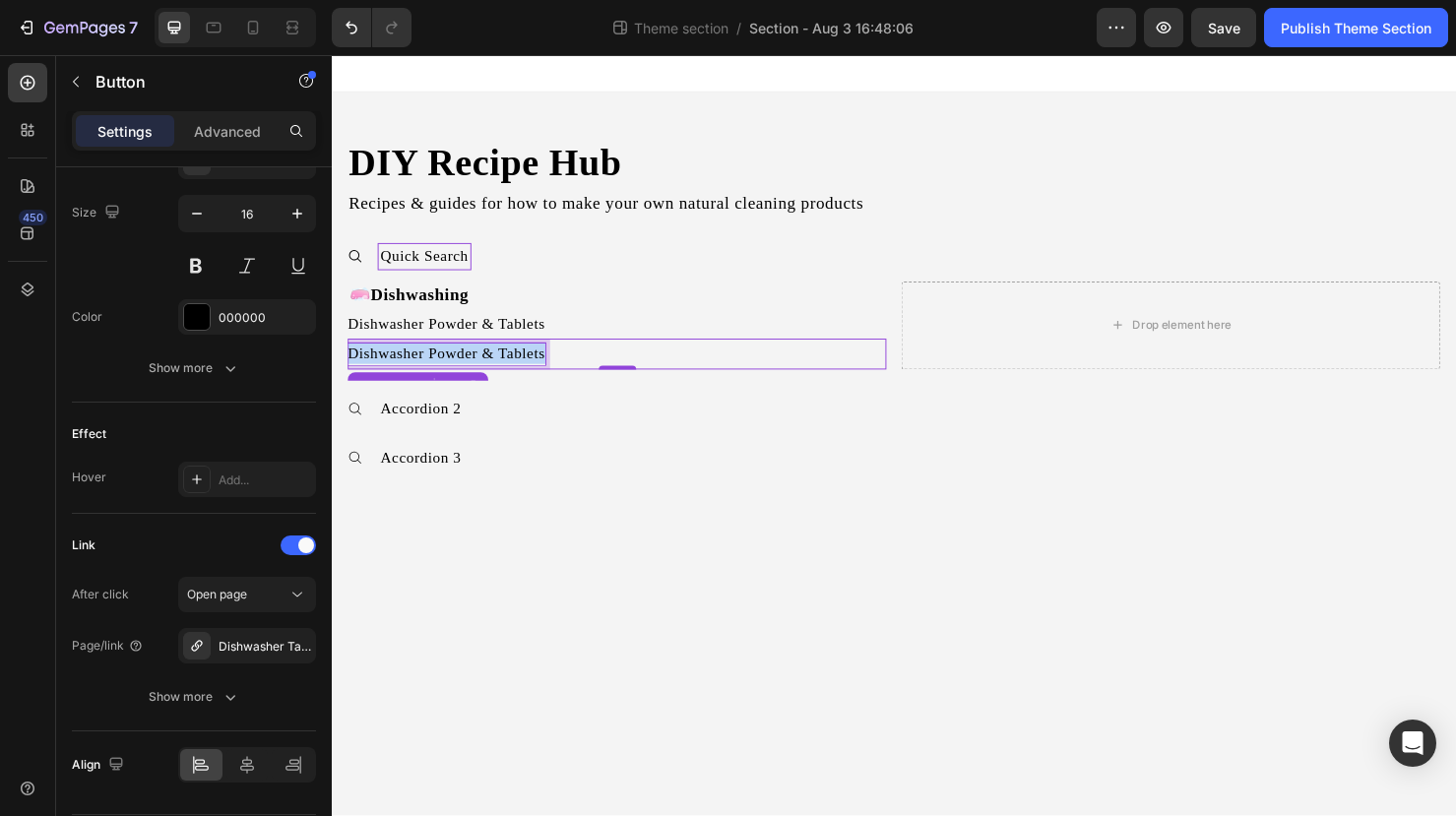 click on "Dishwasher Powder & Tablets" at bounding box center (452, 369) 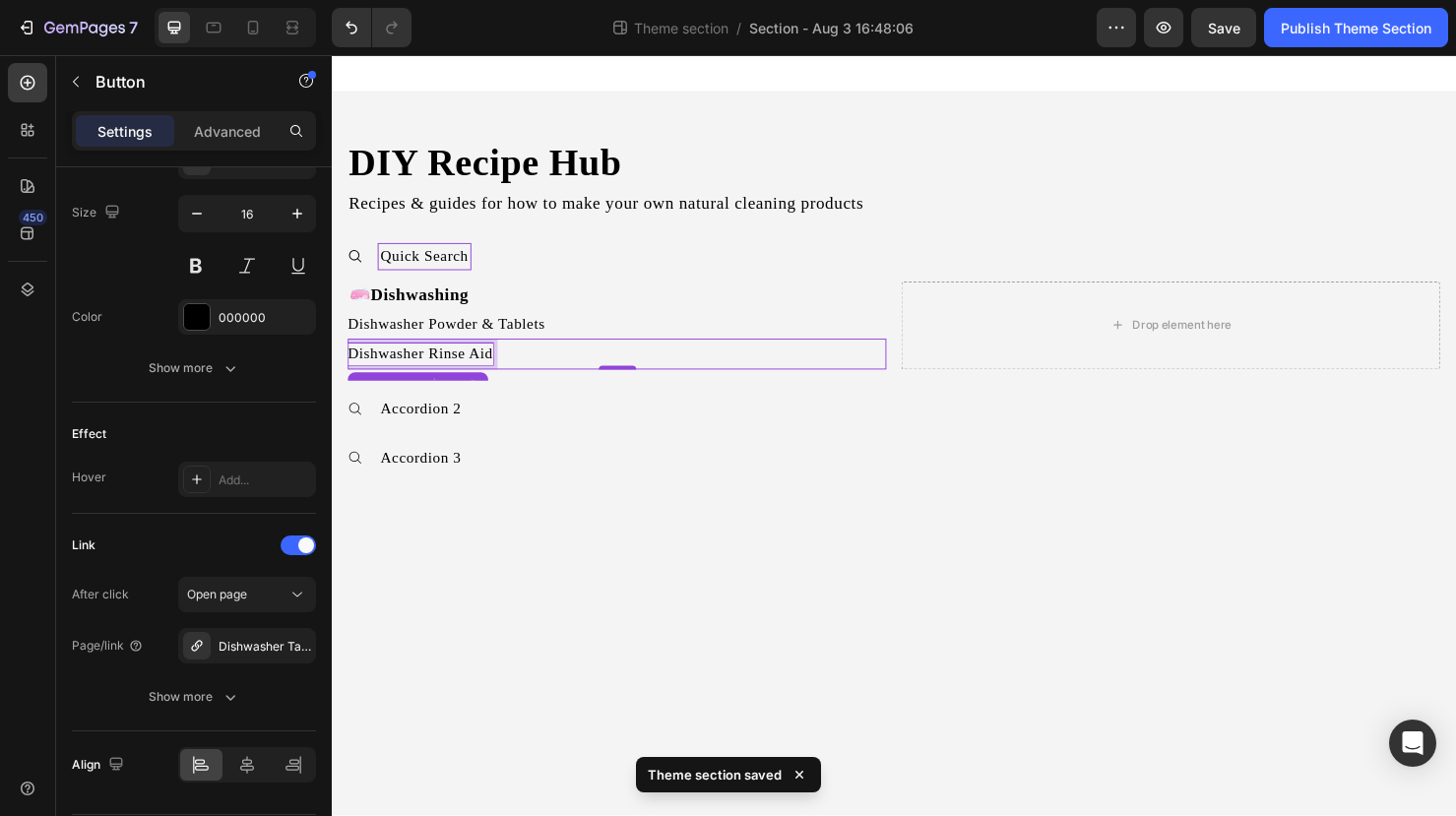 click on "DIY Recipe Hub Heading Recipes & guides for how to make your own natural cleaning products Text Block
Quick Search 🧼  Dishwashing Text Block Dishwasher Powder & Tablets Button Dishwasher Rinse Aid Button   0
Drop element here Row
Accordion 2
Accordion 3 Accordion Row Root
Drag & drop element from sidebar or
Explore Library
Add section Choose templates inspired by CRO experts Generate layout from URL or image Add blank section then drag & drop elements" at bounding box center [922, 455] 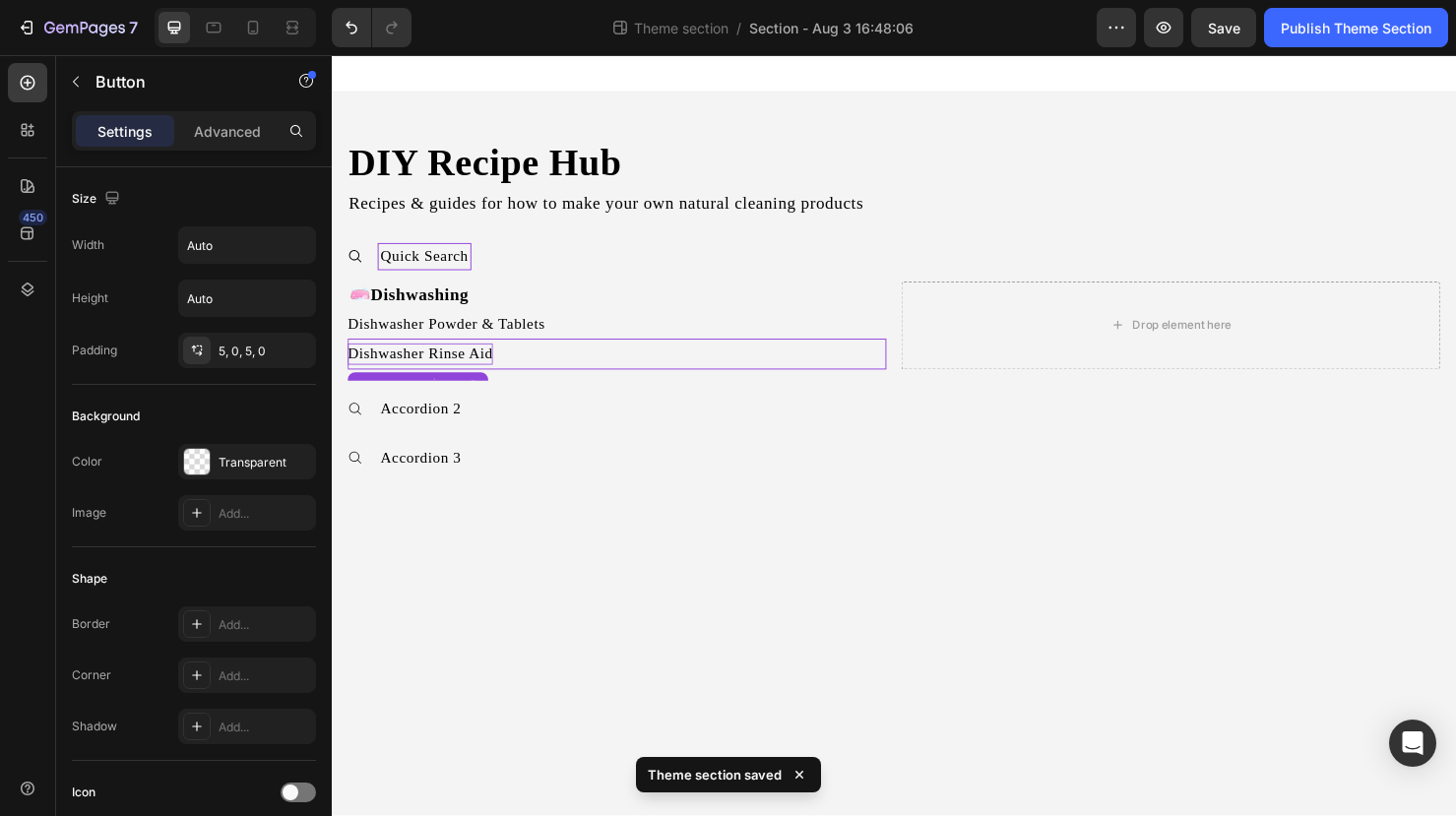click on "Dishwasher Rinse Aid" at bounding box center (424, 369) 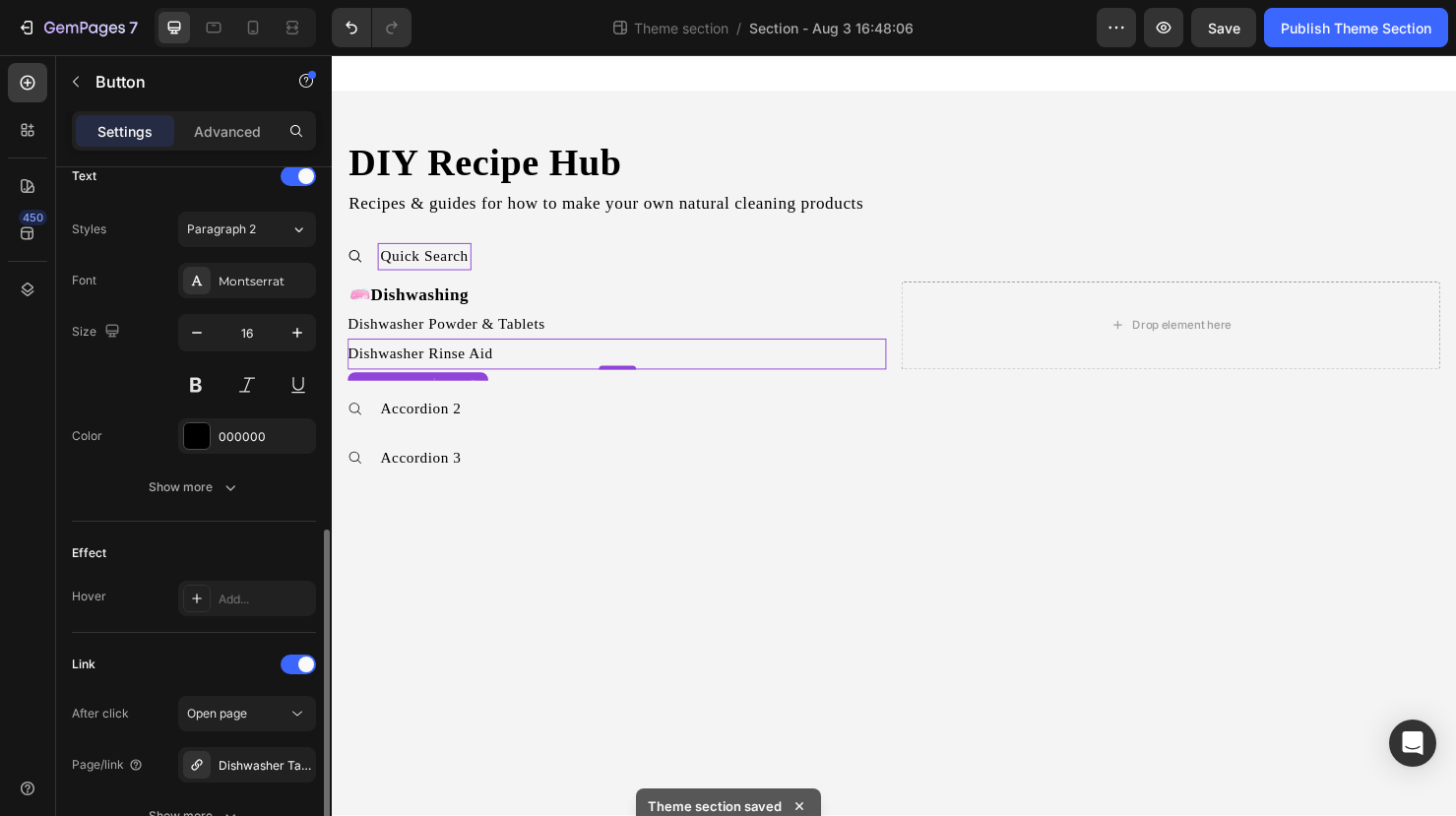 scroll, scrollTop: 782, scrollLeft: 0, axis: vertical 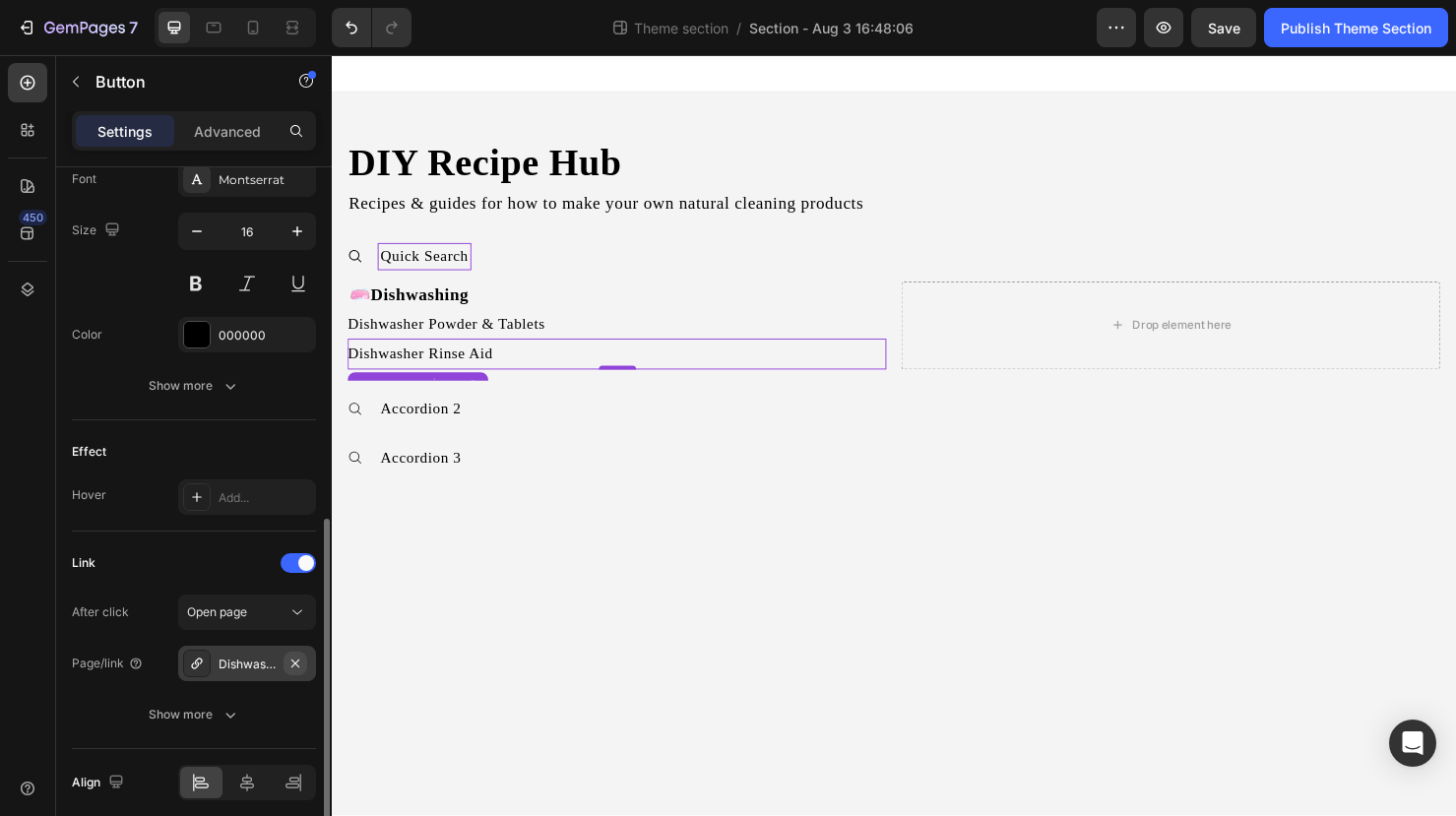 click 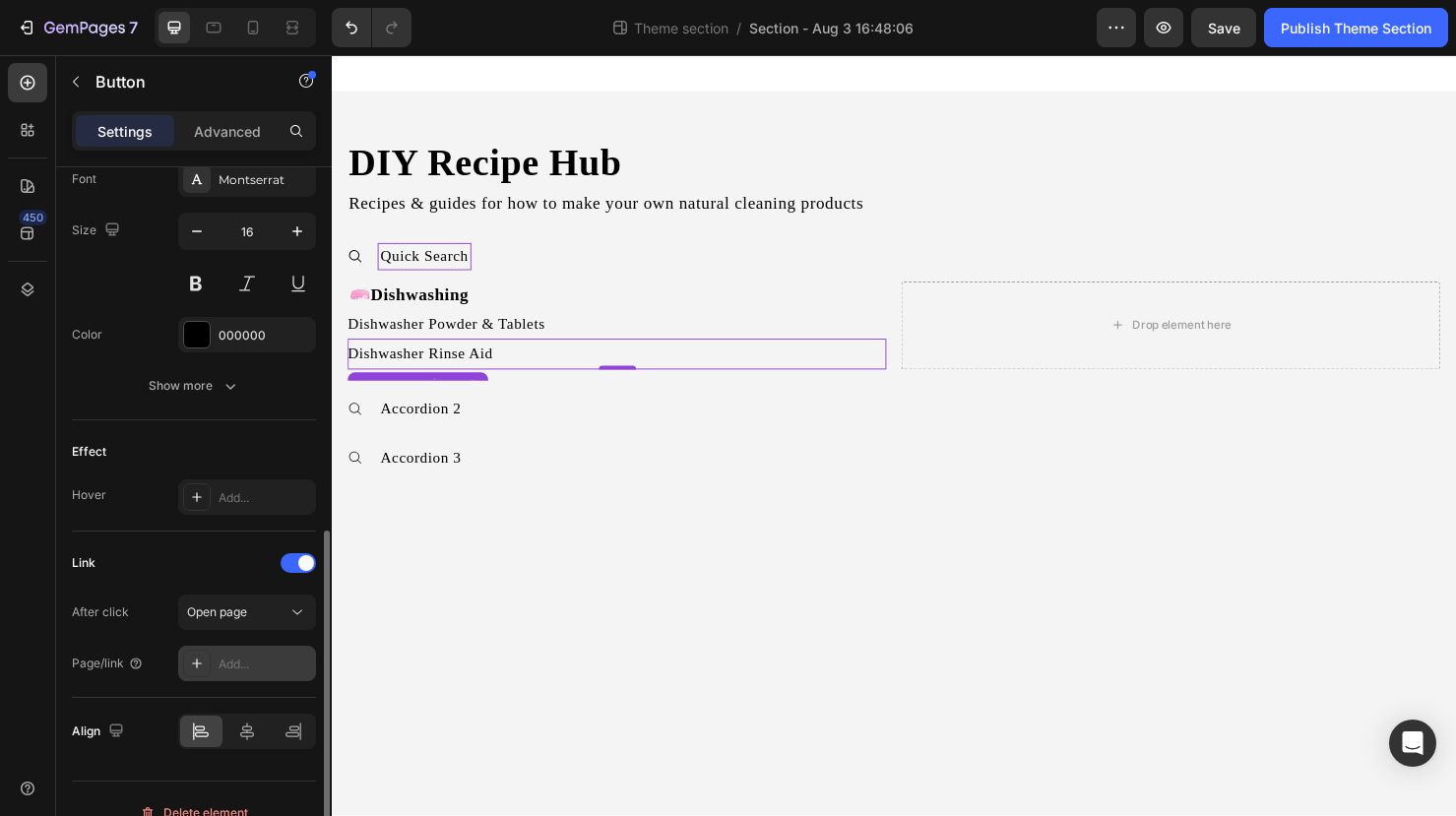 click on "Add..." at bounding box center (265, 664) 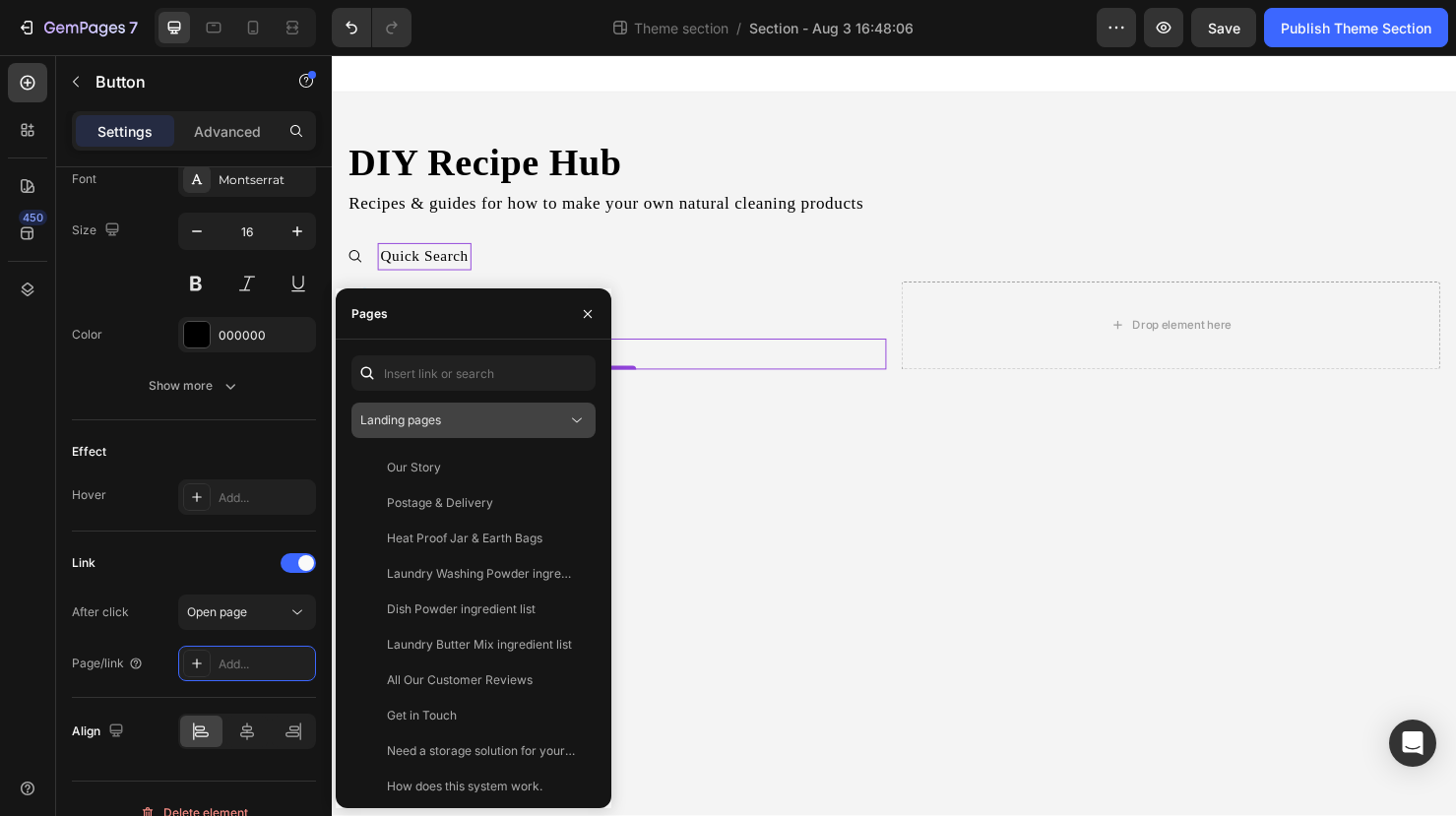 click on "Landing pages" at bounding box center [464, 420] 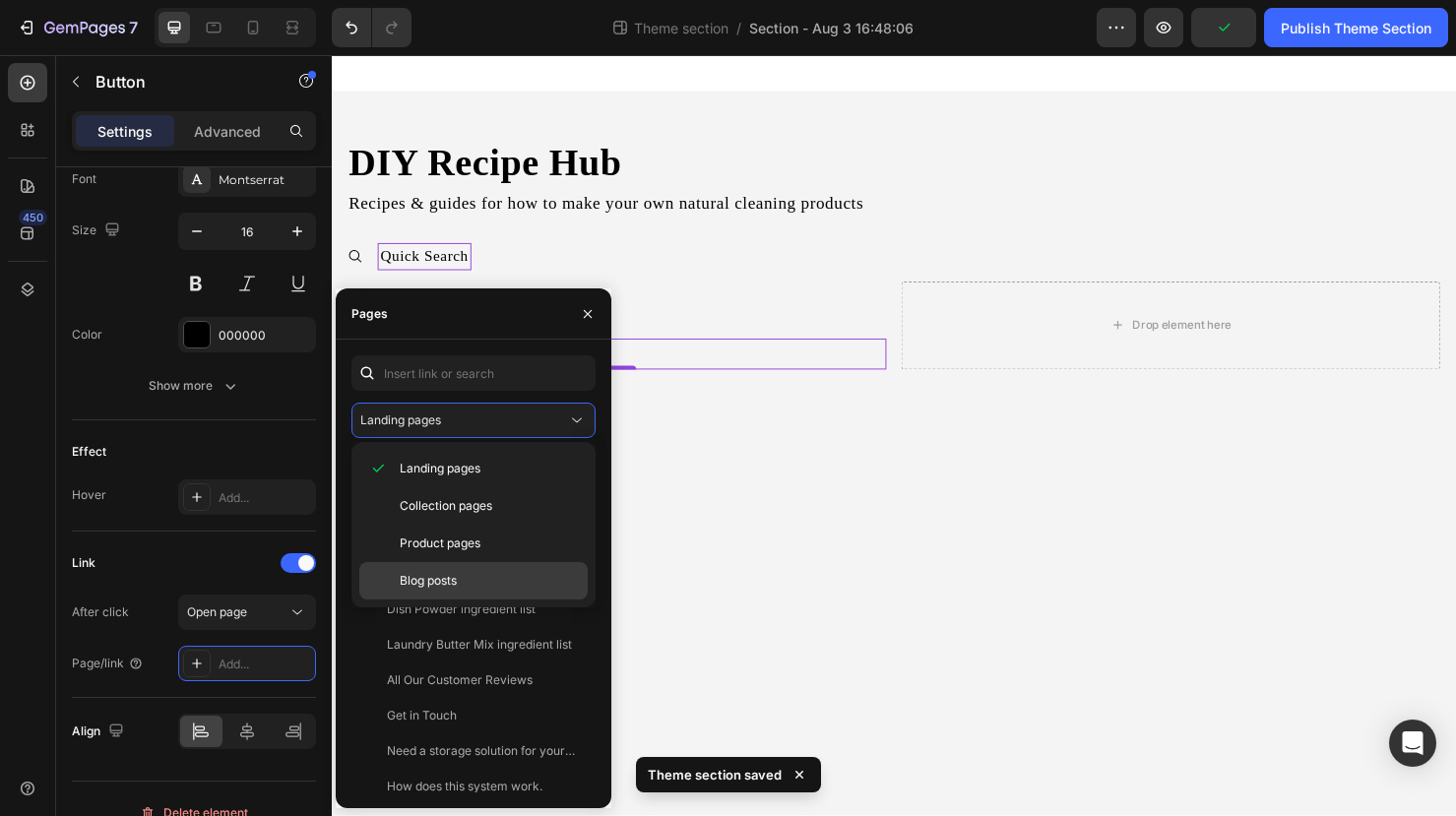 click on "Blog posts" 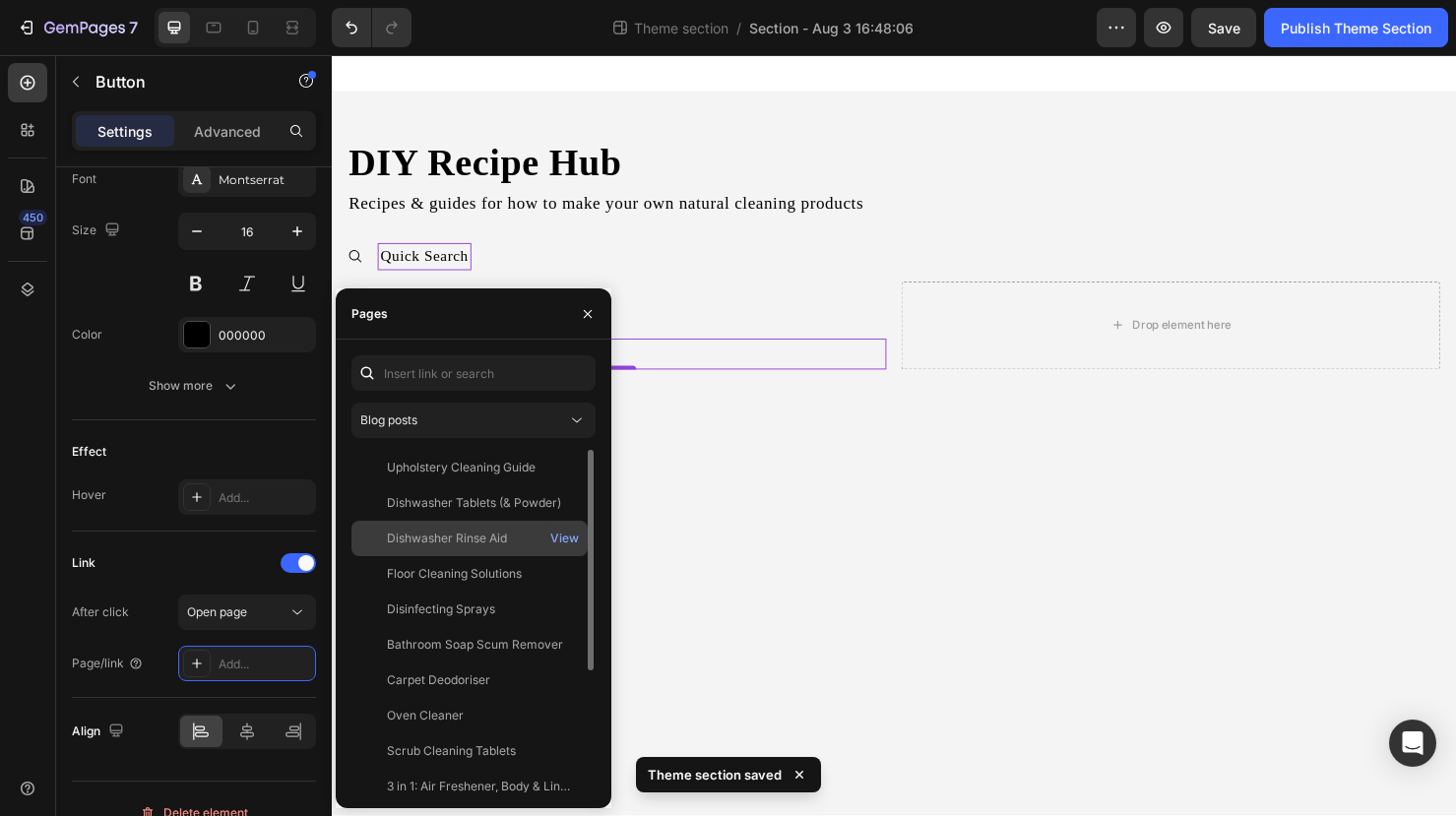 click on "Dishwasher Rinse Aid" 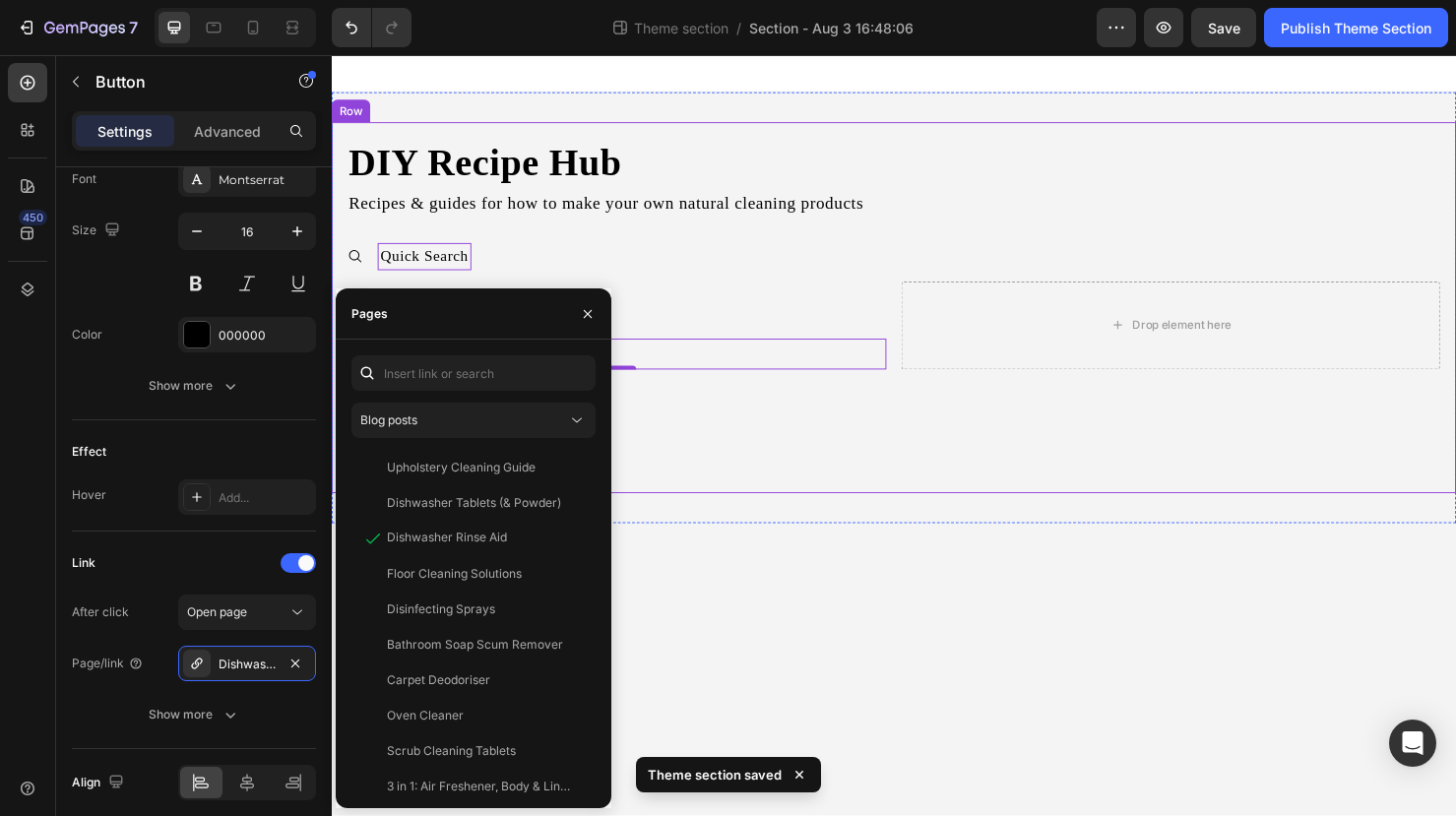scroll, scrollTop: 0, scrollLeft: 0, axis: both 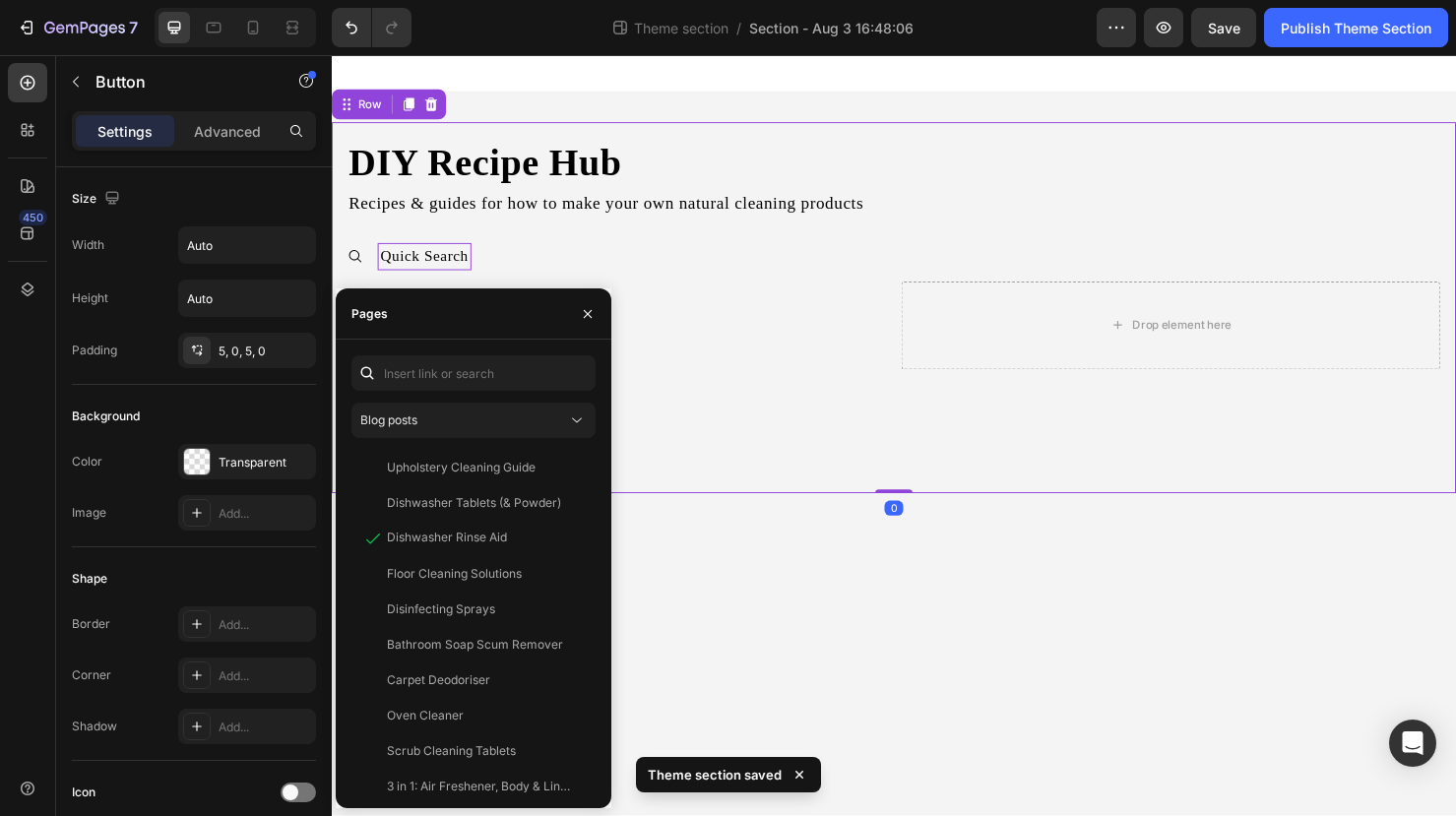 click on "DIY Recipe Hub Heading Recipes & guides for how to make your own natural cleaning products Text Block
Quick Search 🧼  Dishwashing Text Block Dishwasher Powder & Tablets Button Dishwasher Rinse Aid Button
Drop element here Row
Accordion 2
Accordion 3 Accordion Row   0" at bounding box center [922, 321] 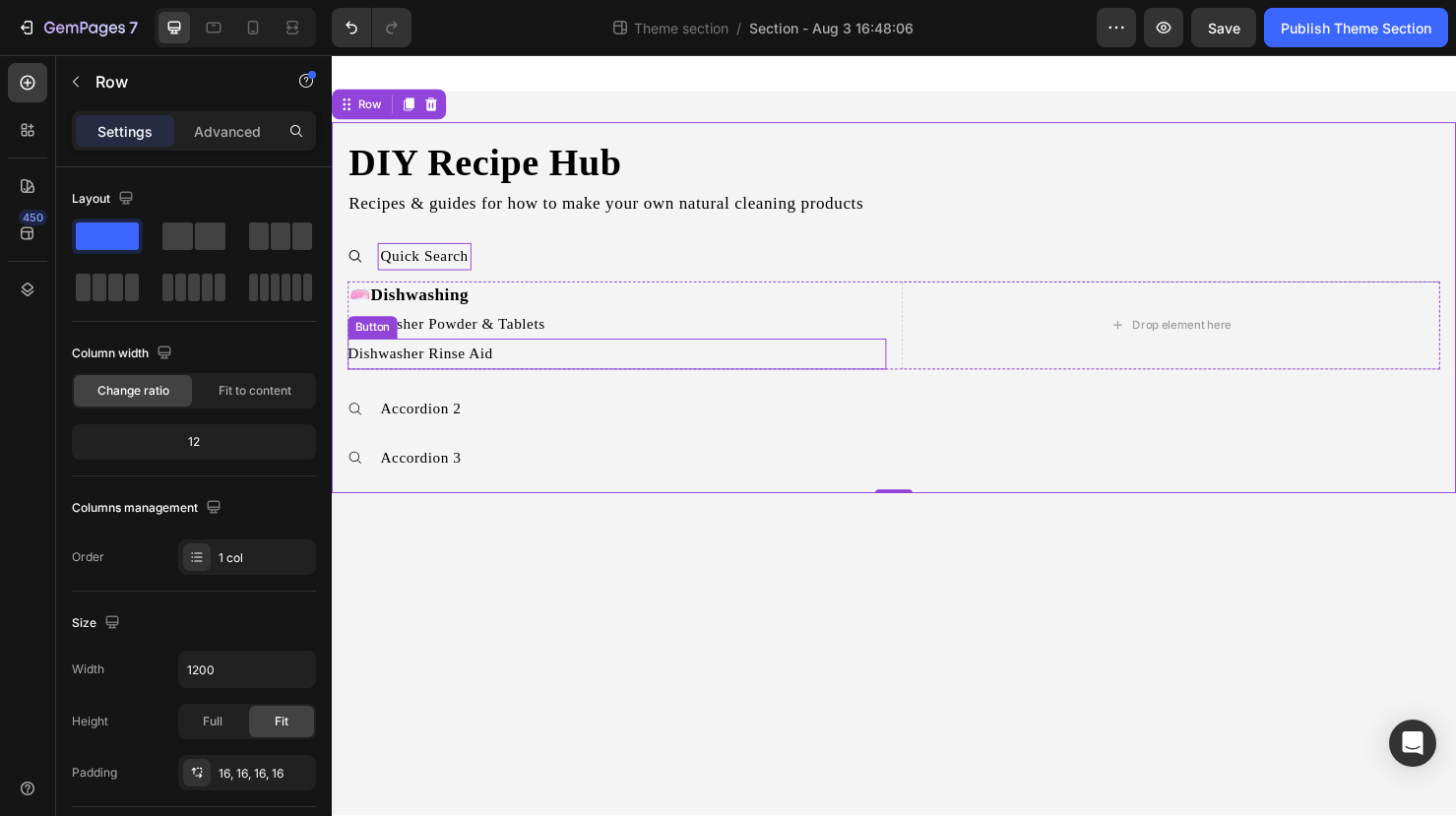 click on "Dishwasher Rinse Aid Button" at bounding box center (631, 369) 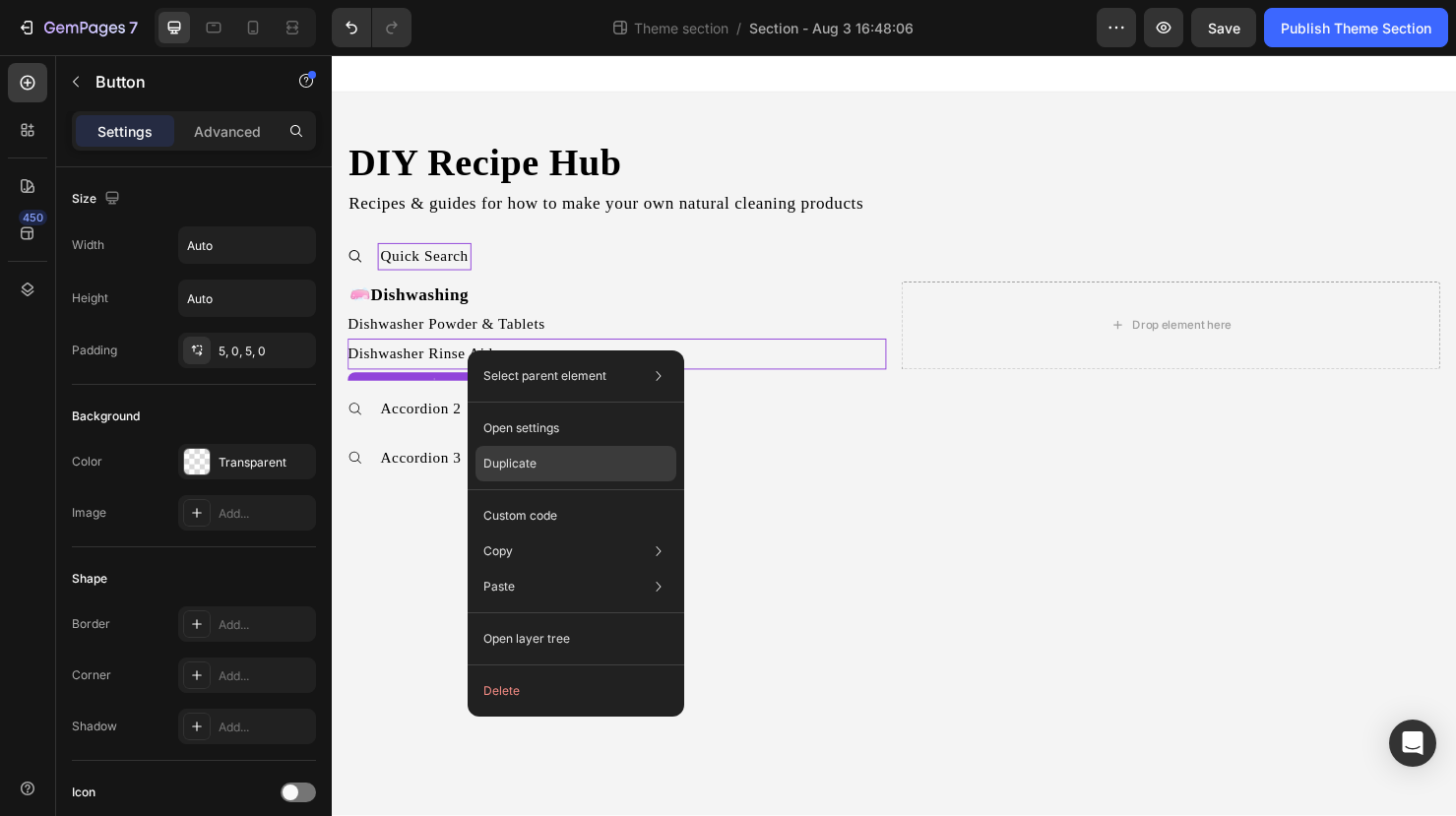 click on "Duplicate" at bounding box center [510, 464] 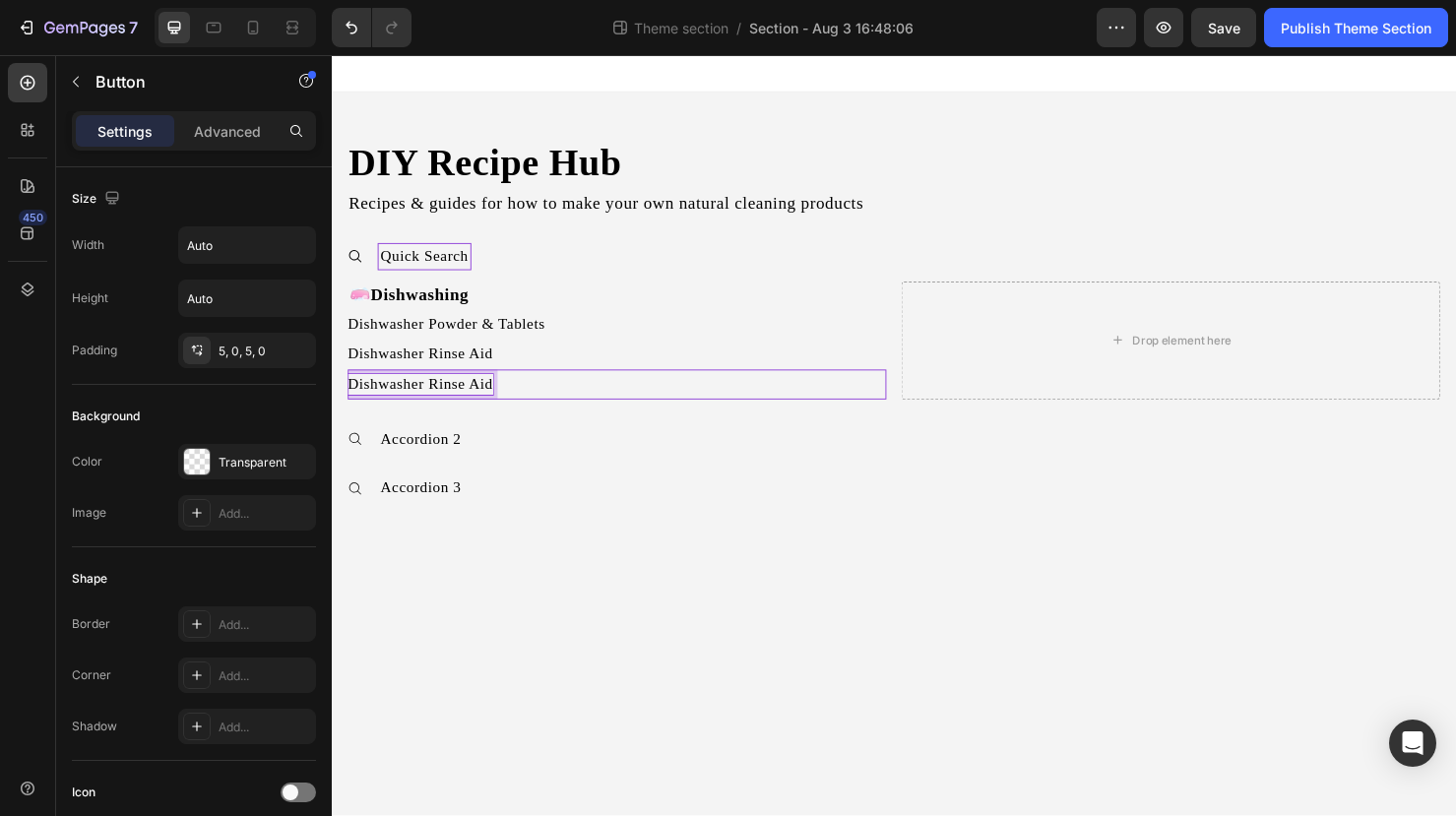 click on "Dishwasher Rinse Aid" at bounding box center [424, 402] 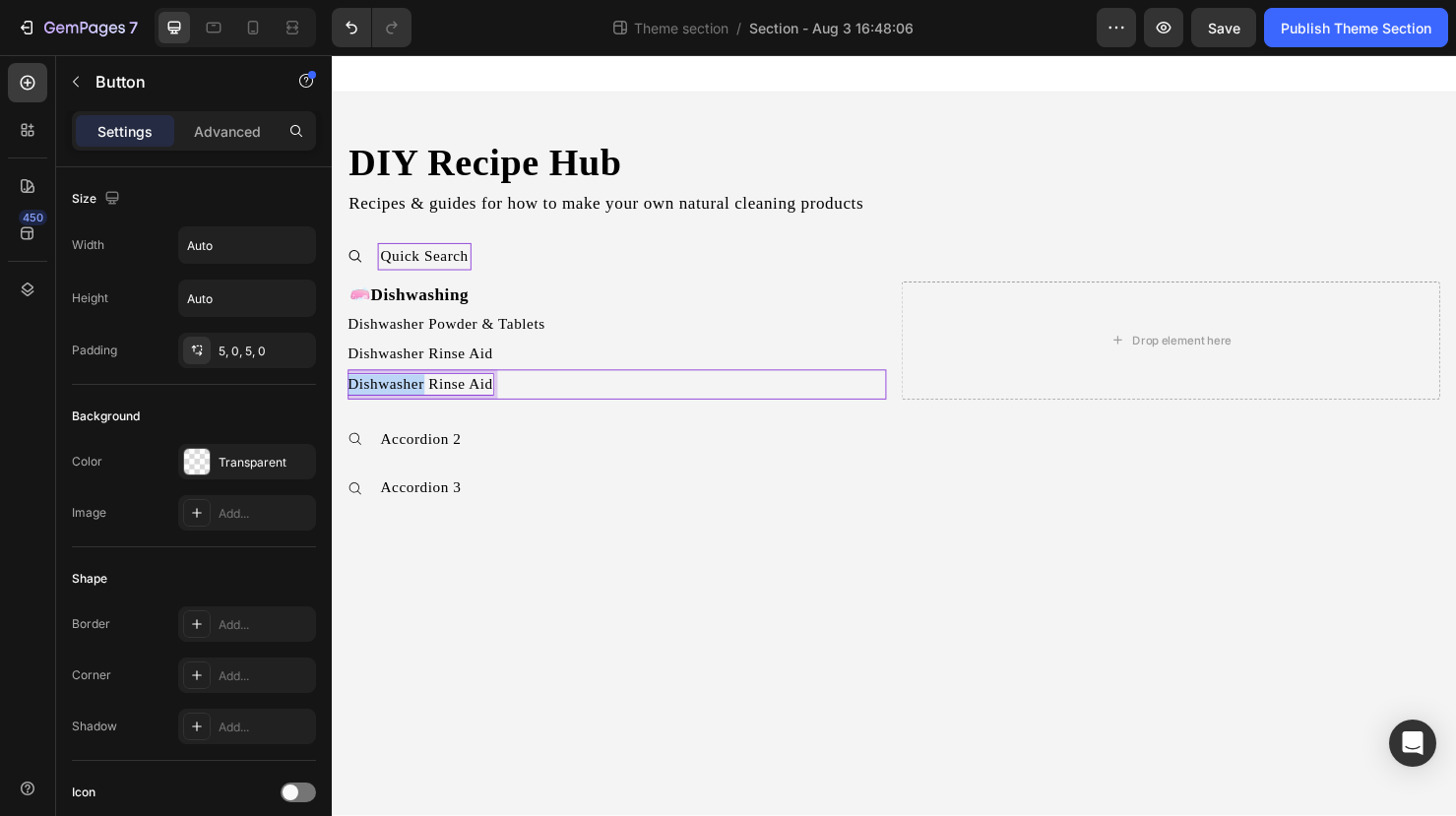 click on "Dishwasher Rinse Aid" at bounding box center [424, 402] 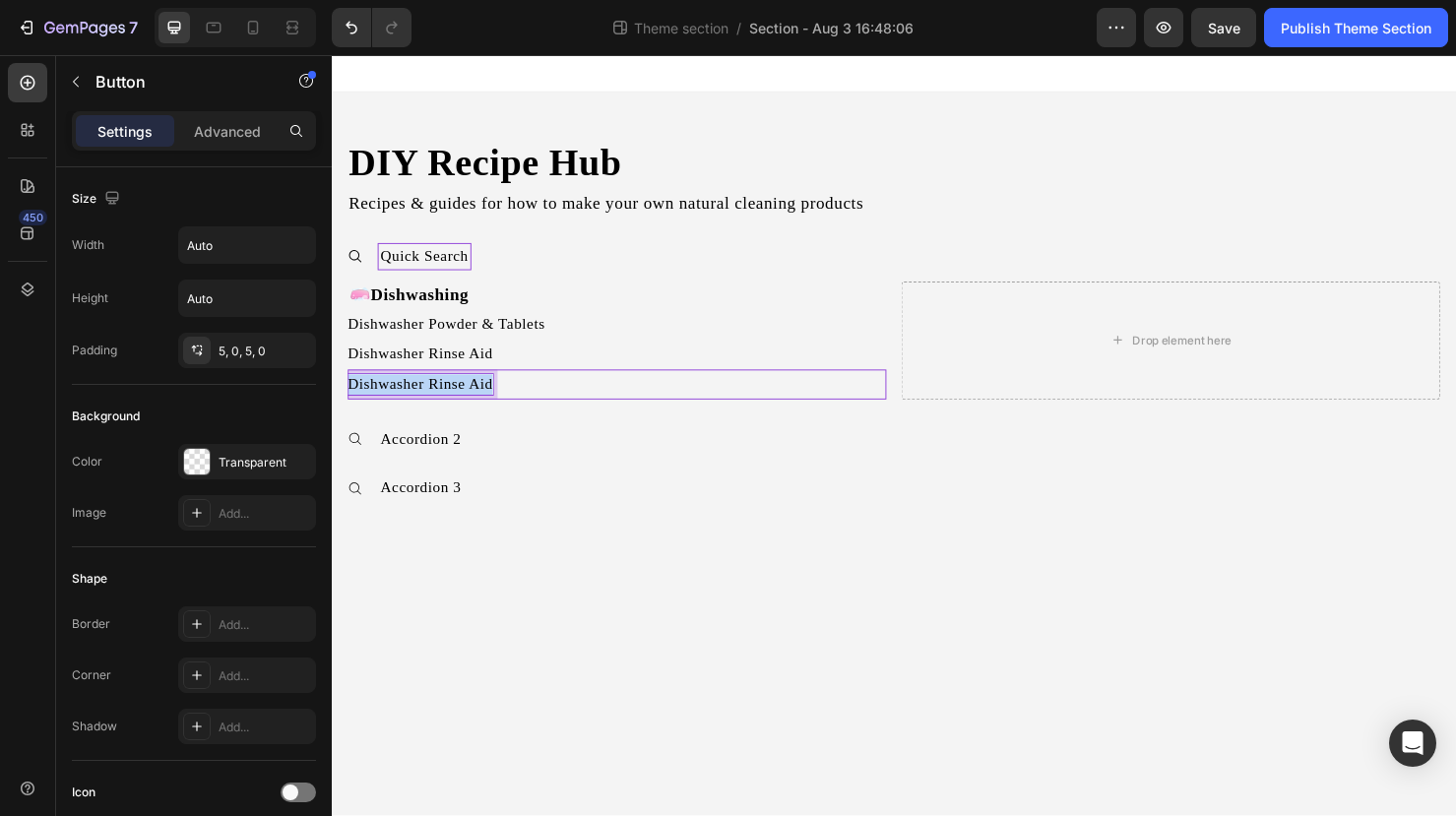 click on "Dishwasher Rinse Aid" at bounding box center (424, 402) 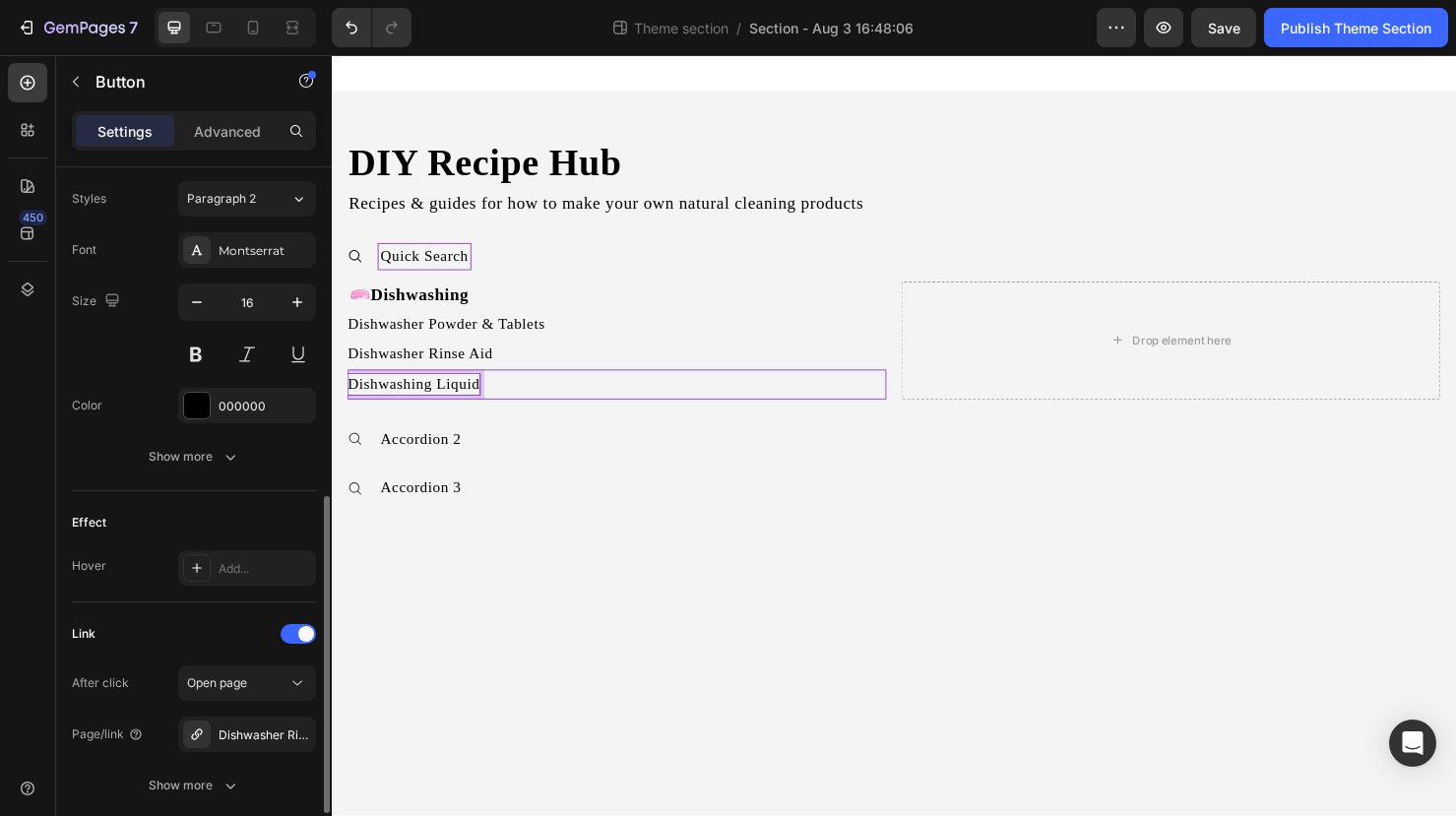 scroll, scrollTop: 730, scrollLeft: 0, axis: vertical 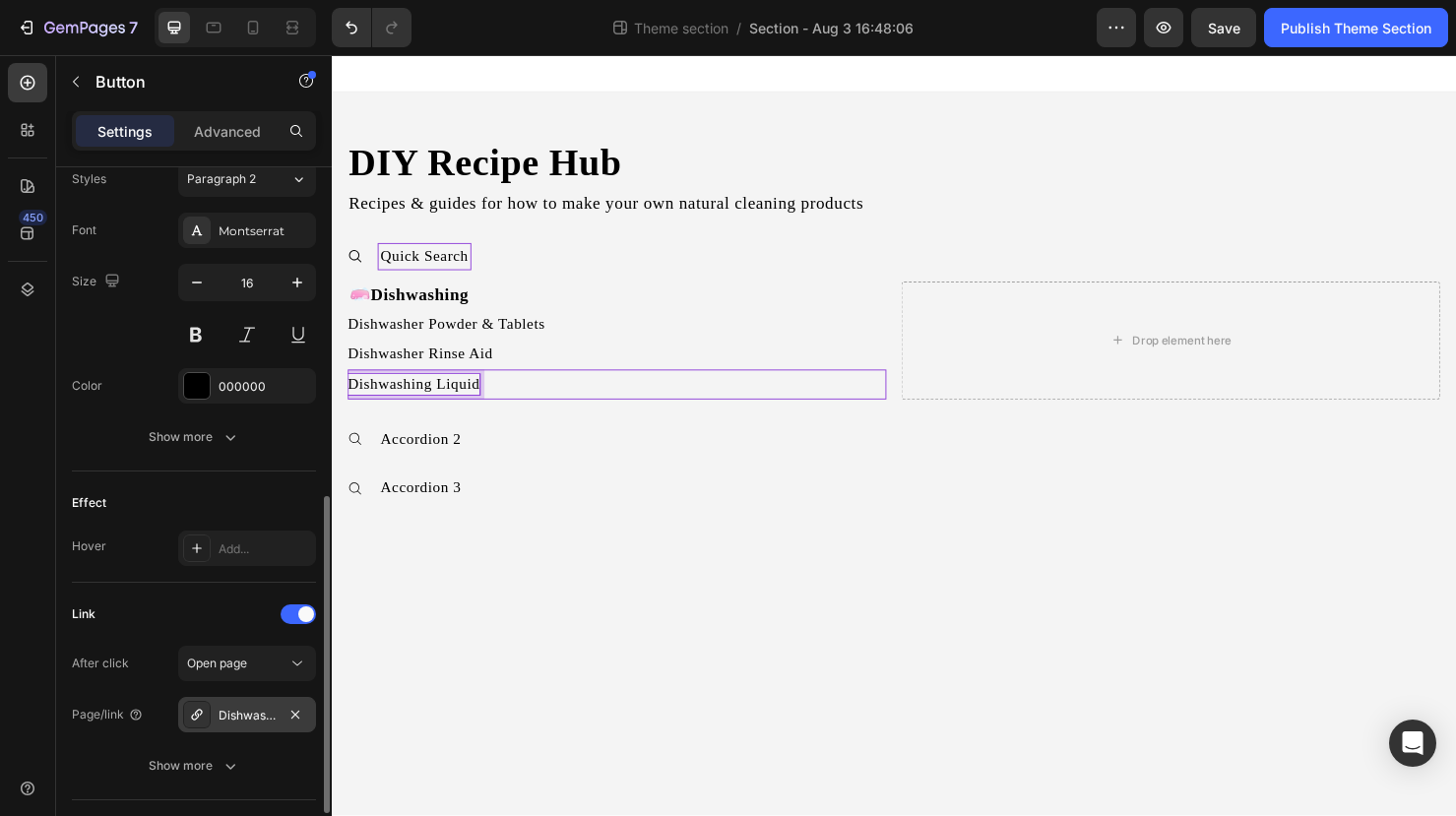 click on "Dishwasher Rinse Aid" at bounding box center [247, 716] 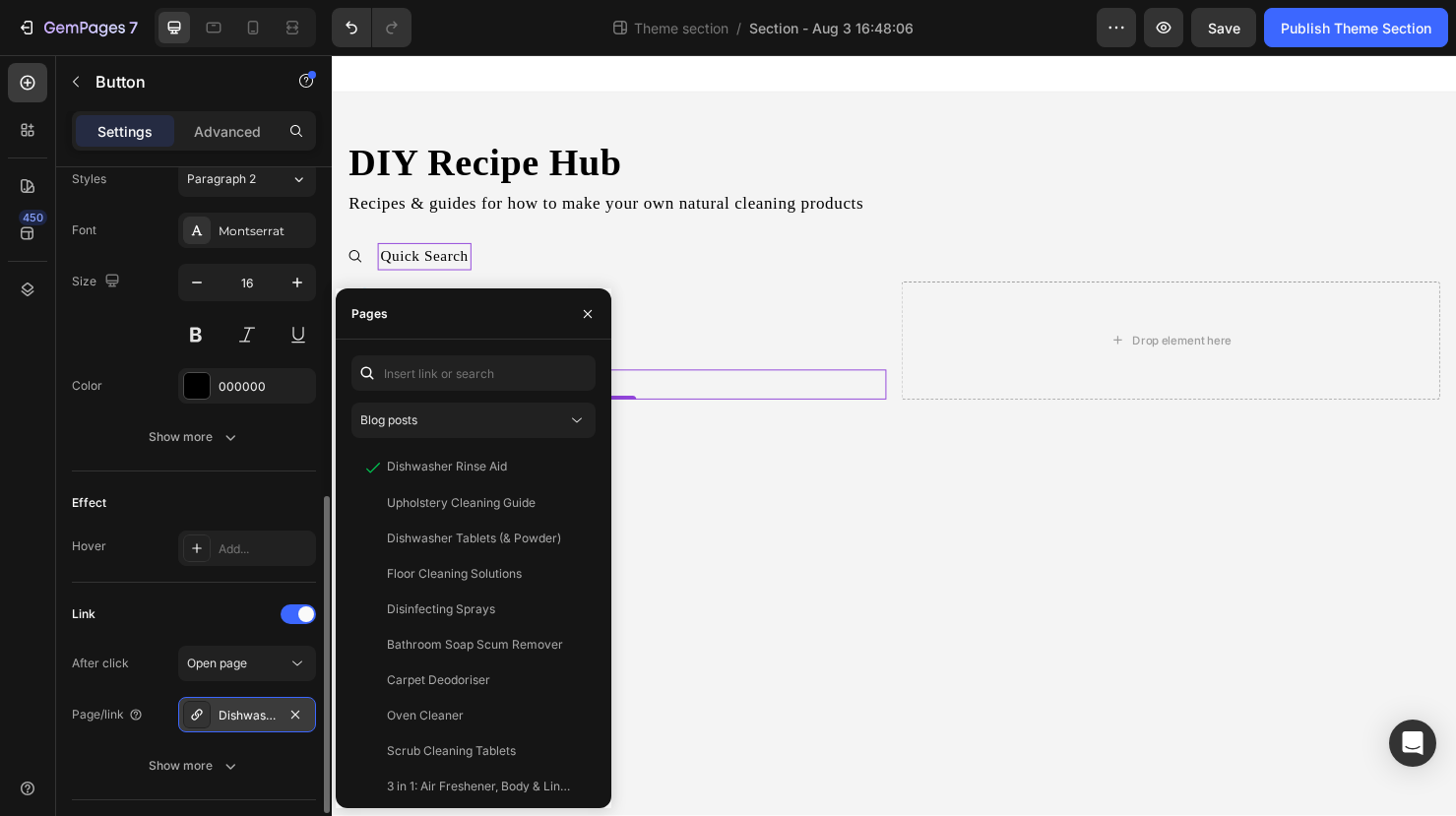 click on "Dishwasher Rinse Aid" at bounding box center [247, 715] 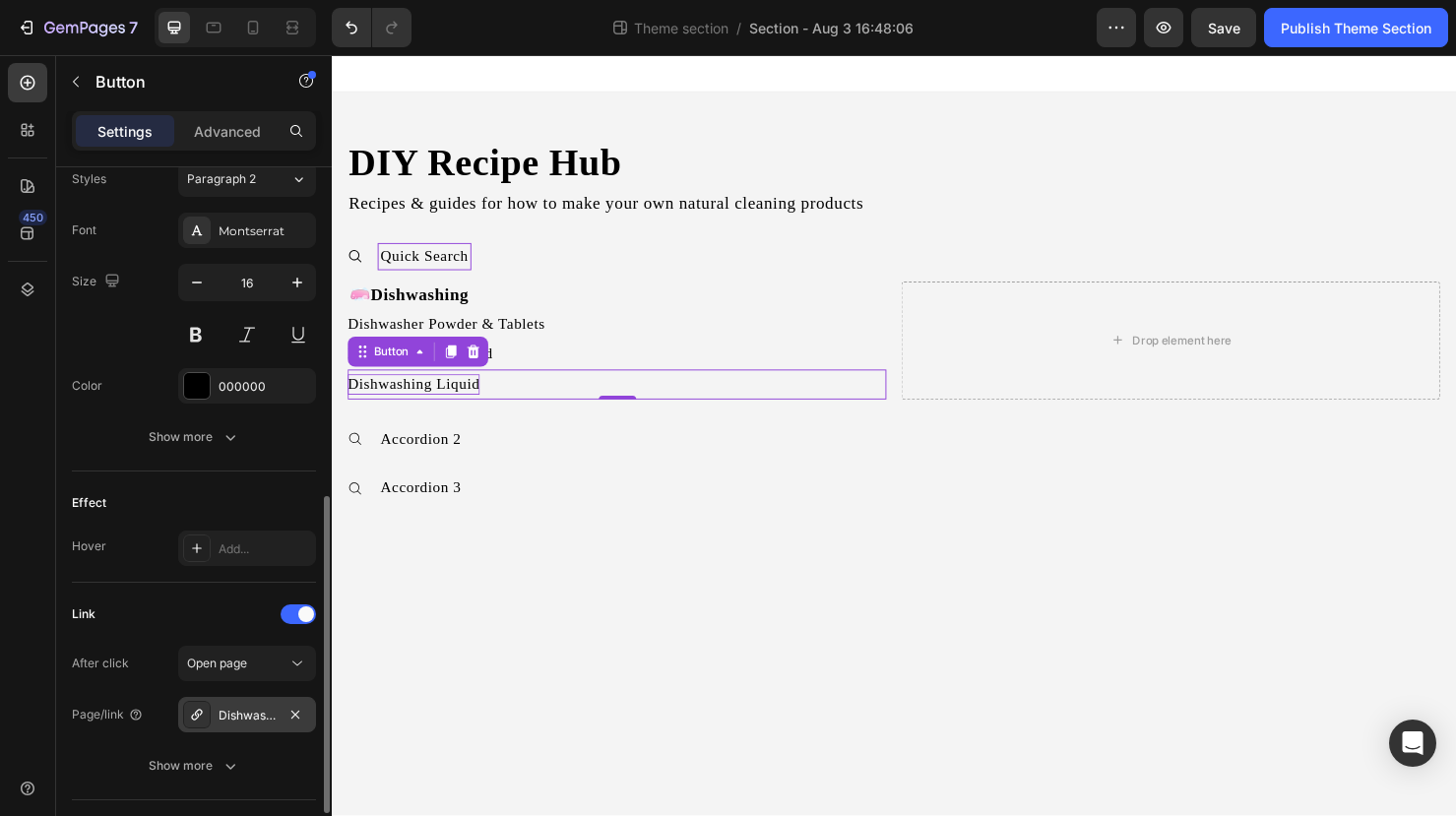 click on "Dishwasher Rinse Aid" at bounding box center [247, 715] 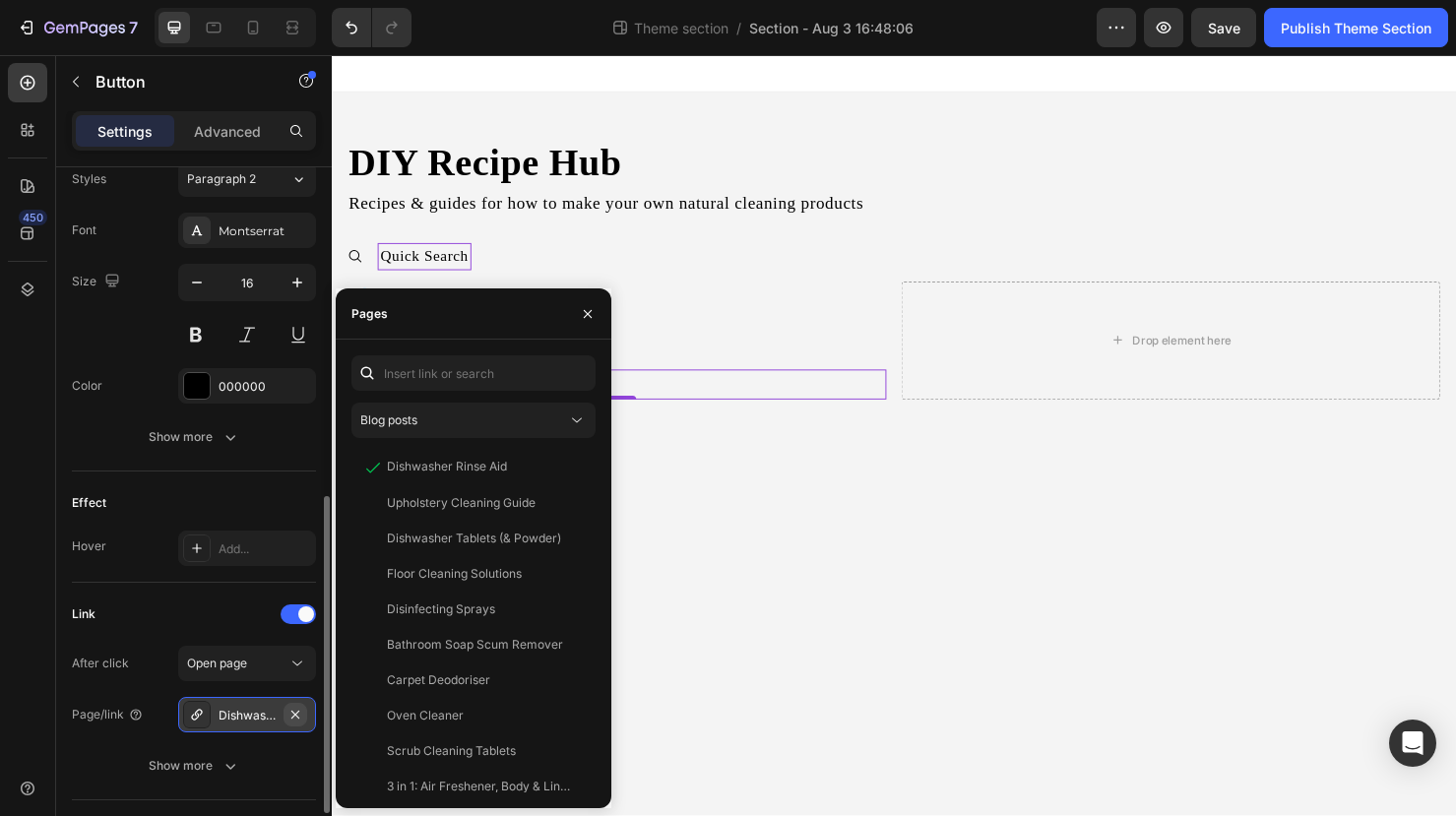 click 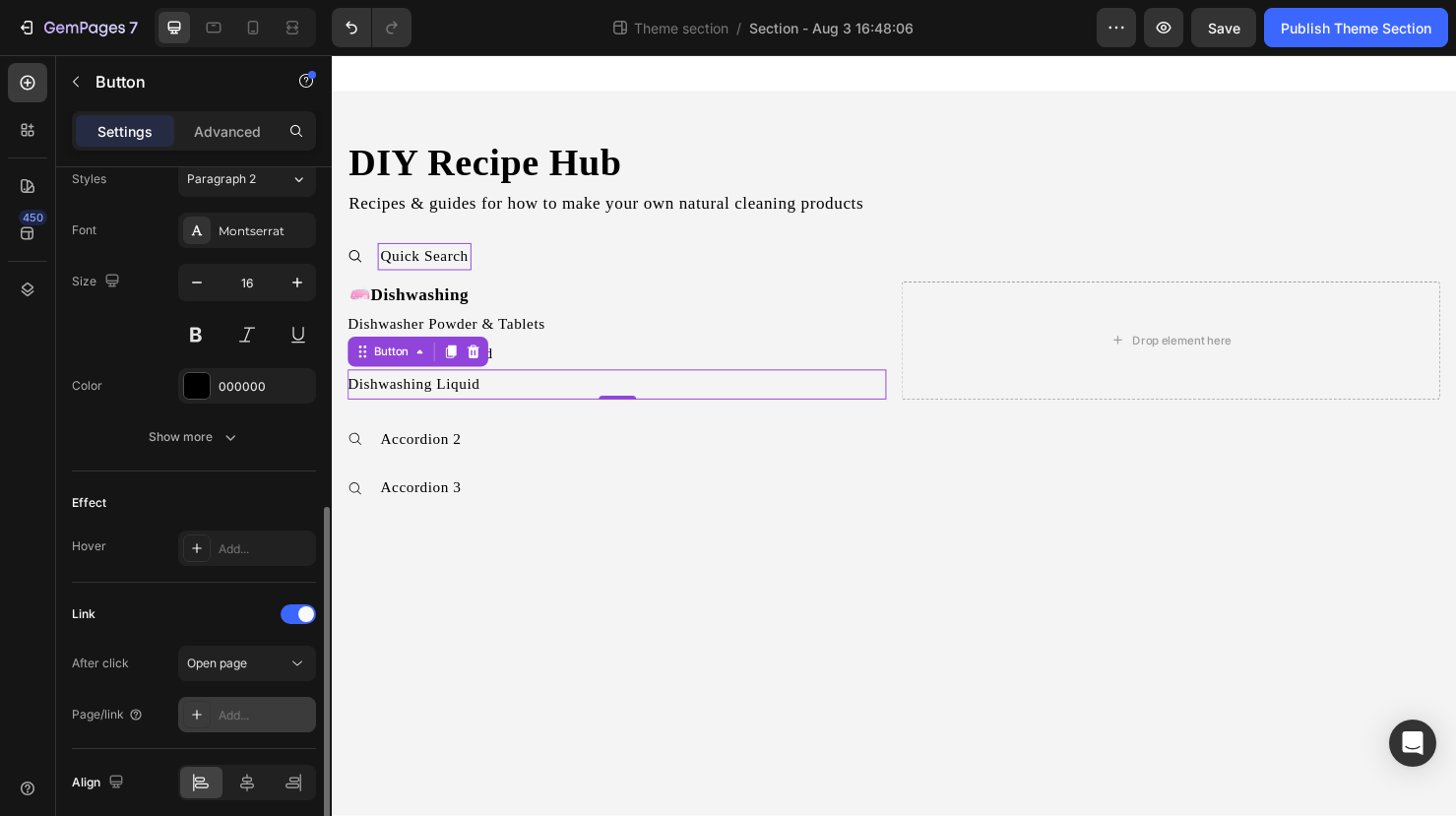 click on "Add..." at bounding box center (265, 716) 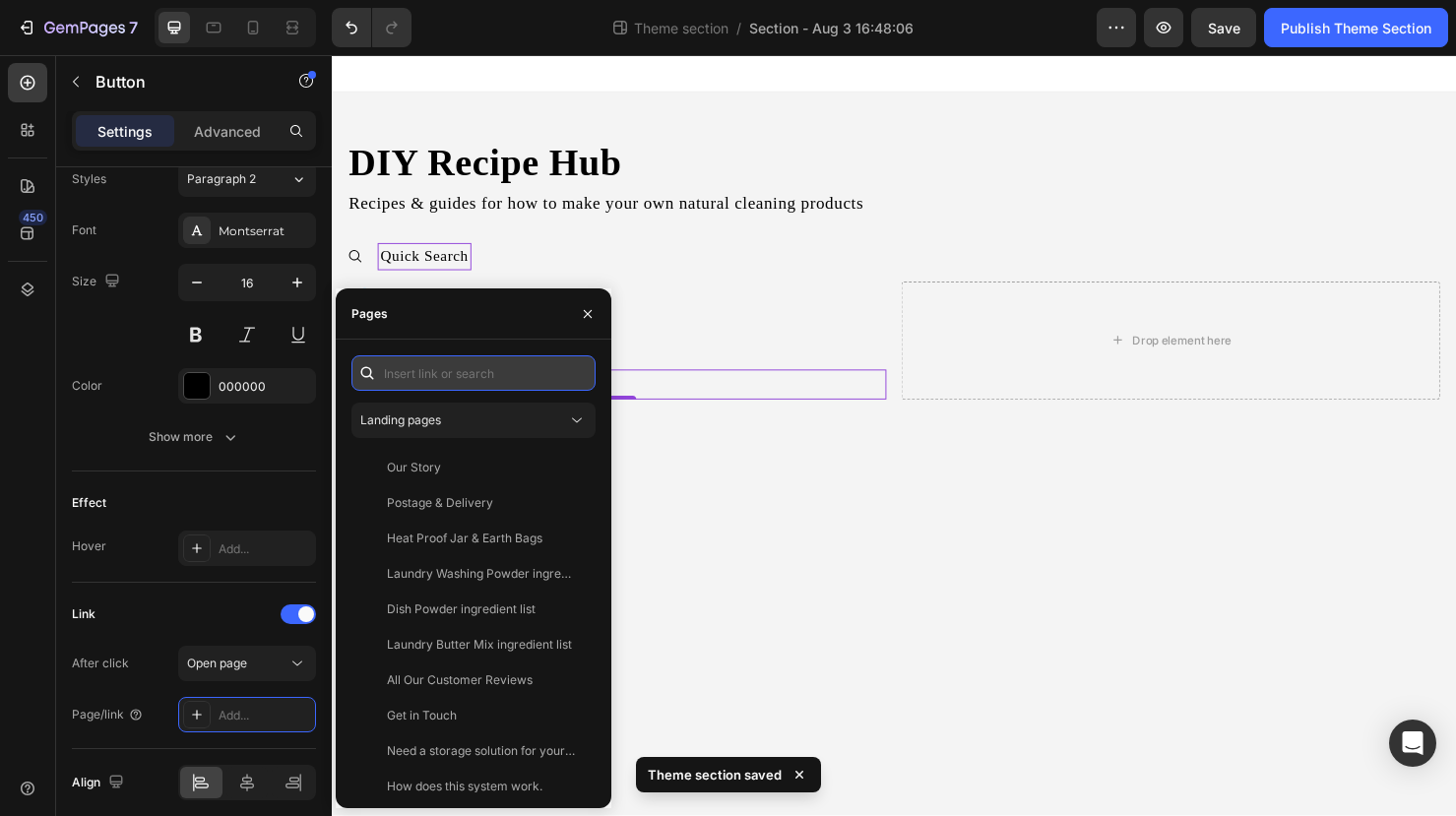 click at bounding box center (474, 373) 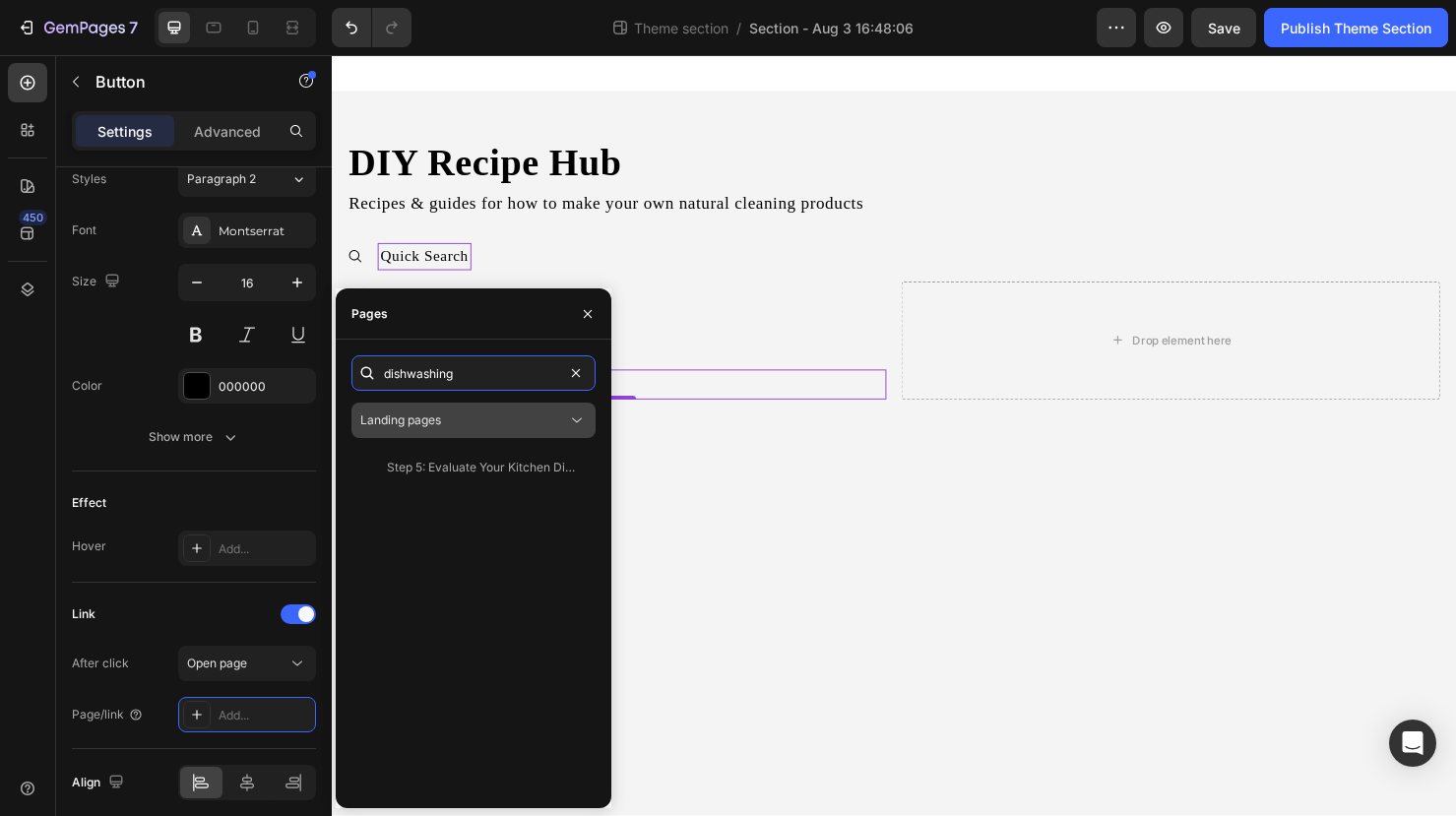 type on "dishwashing" 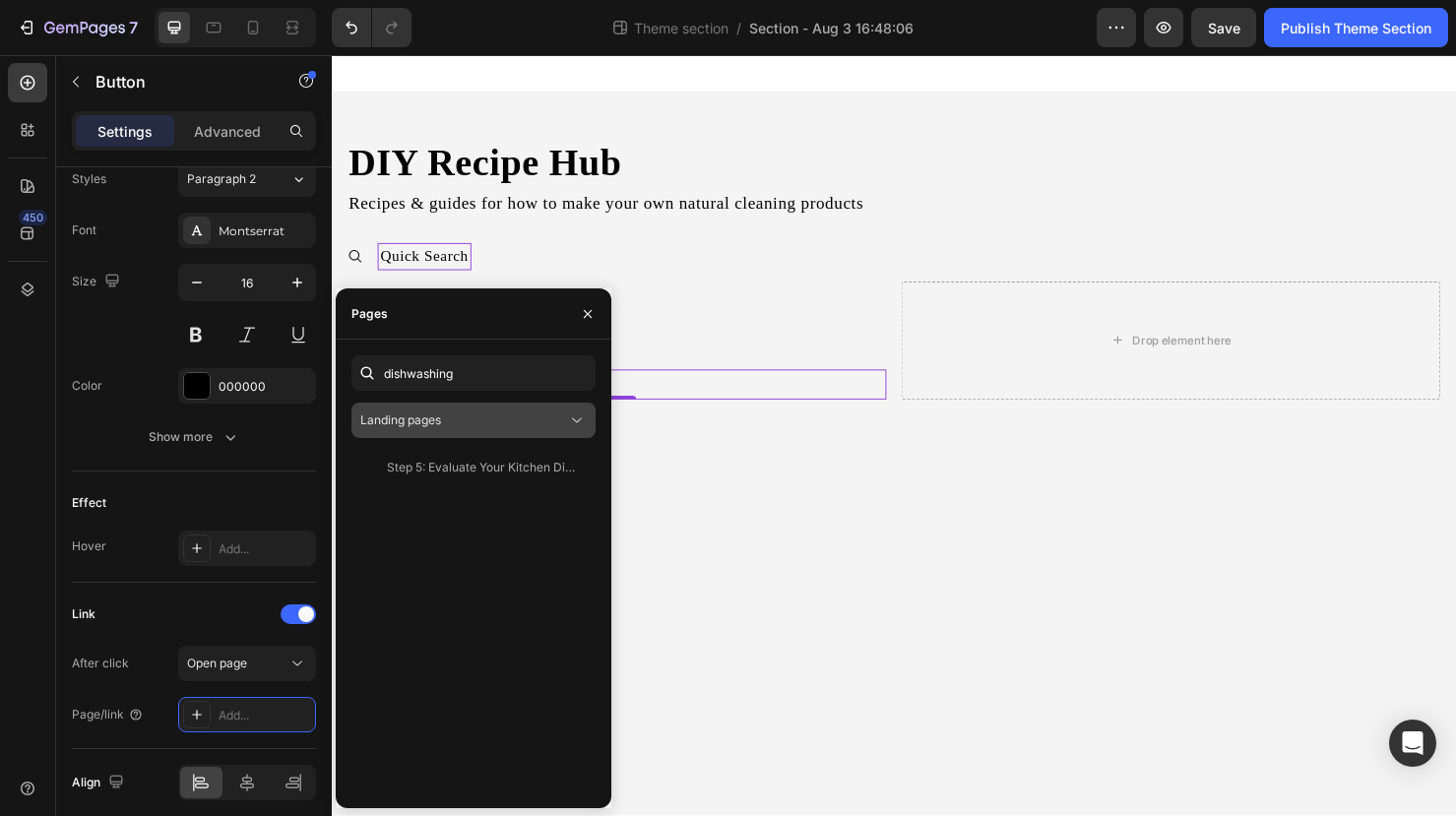 click on "Landing pages" at bounding box center [464, 420] 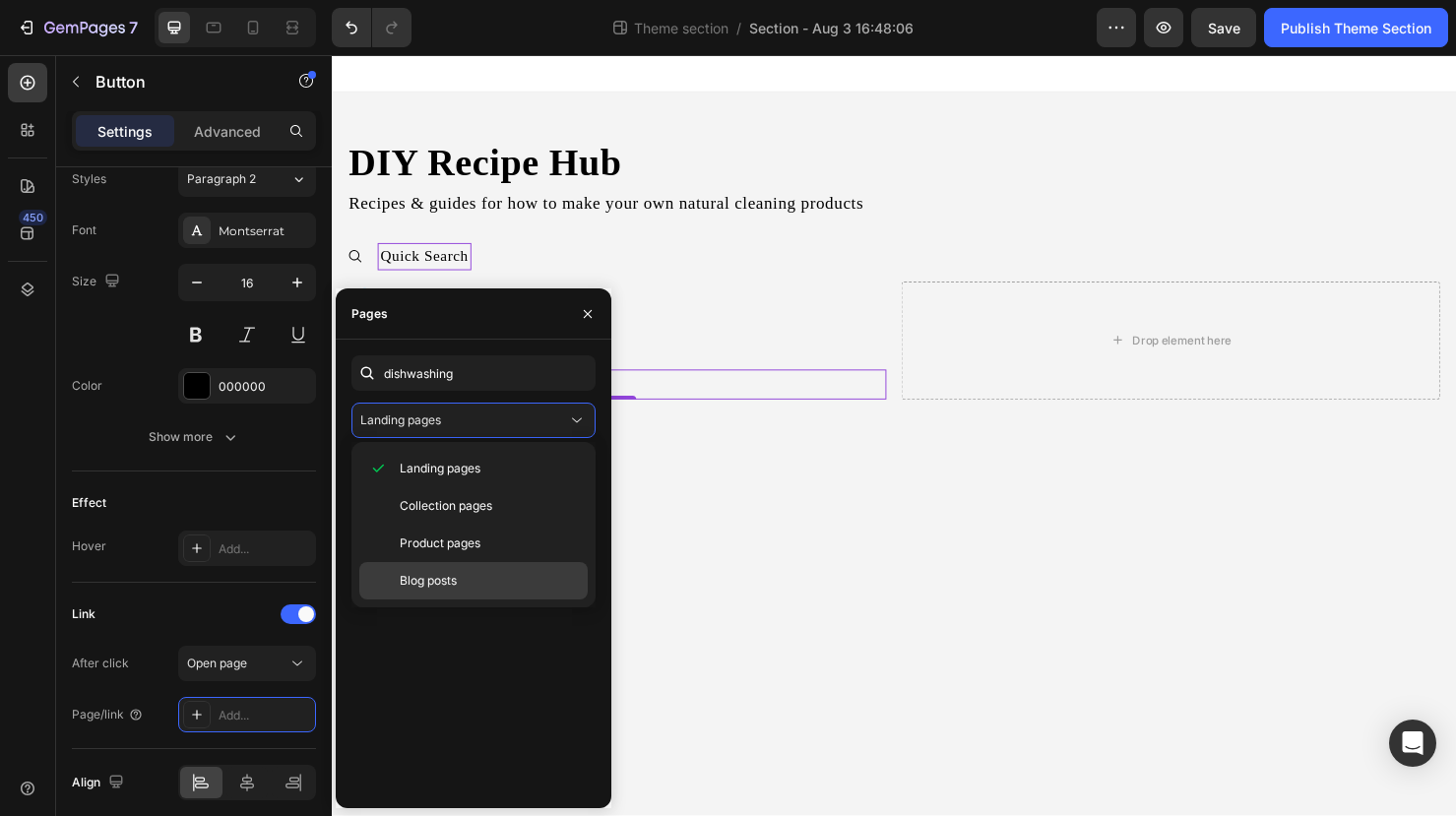 click on "Blog posts" at bounding box center [489, 581] 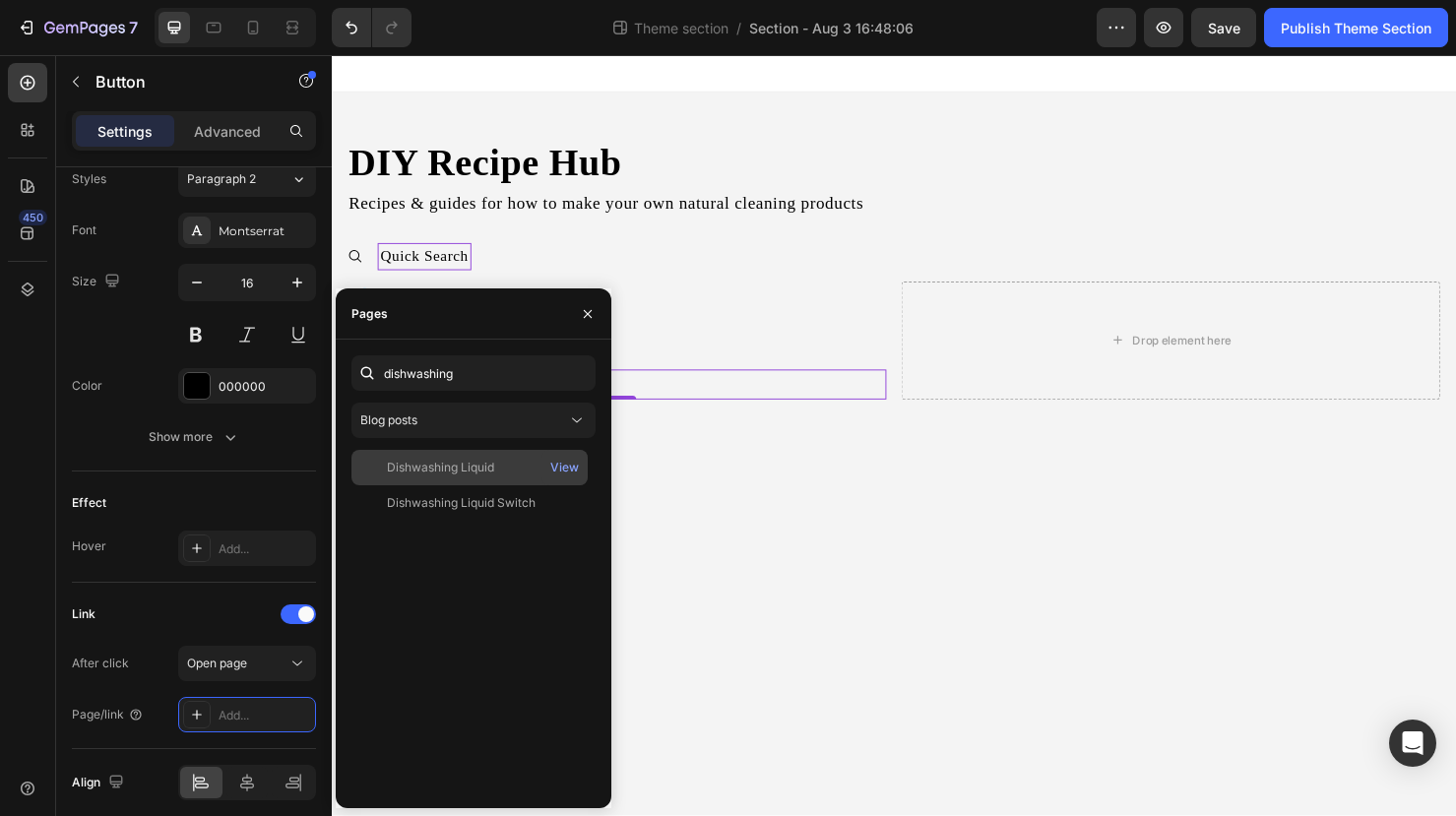 click on "Dishwashing Liquid" 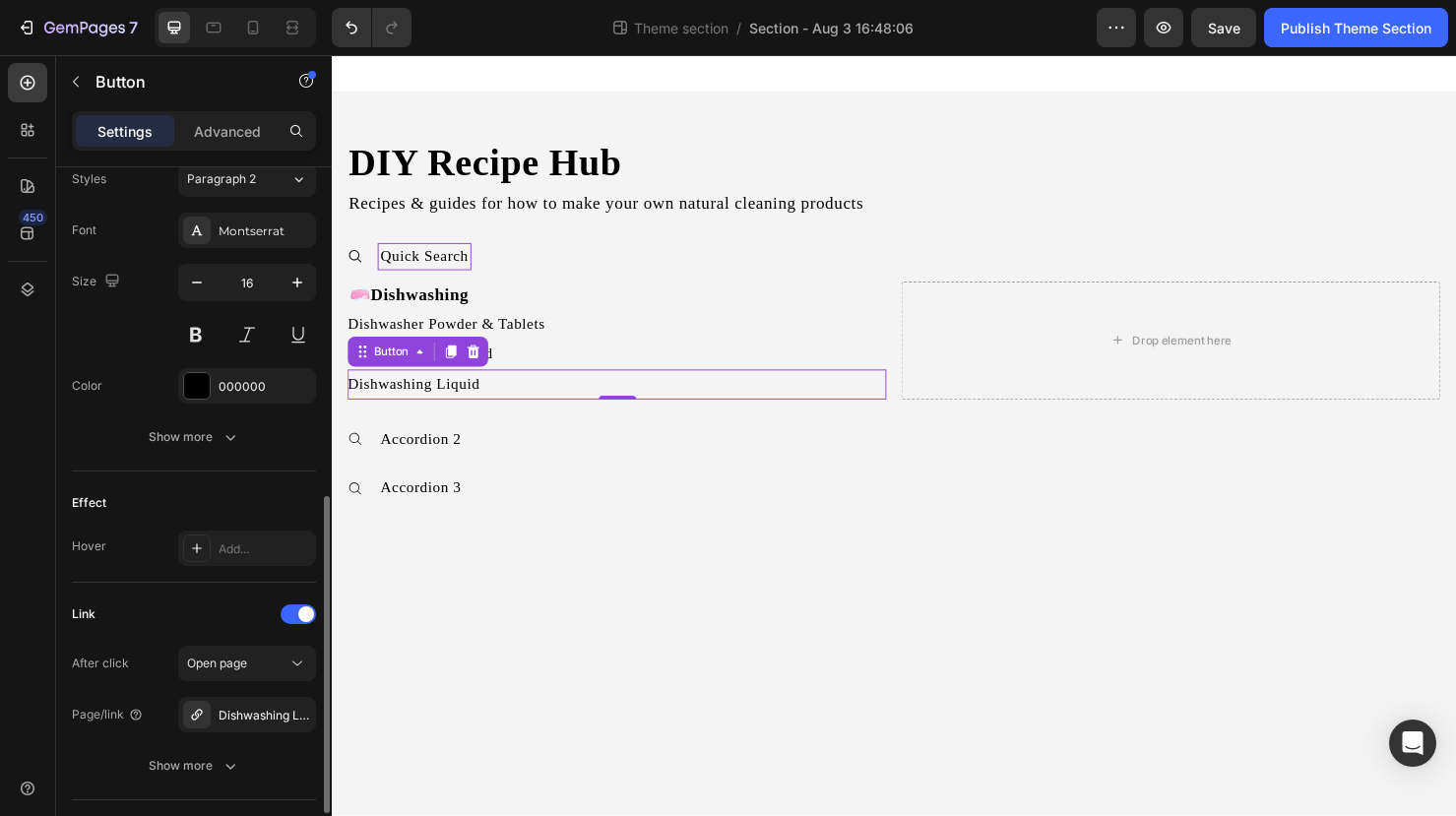 click on "Link After click Open page Page/link Dishwashing Liquid Show more" 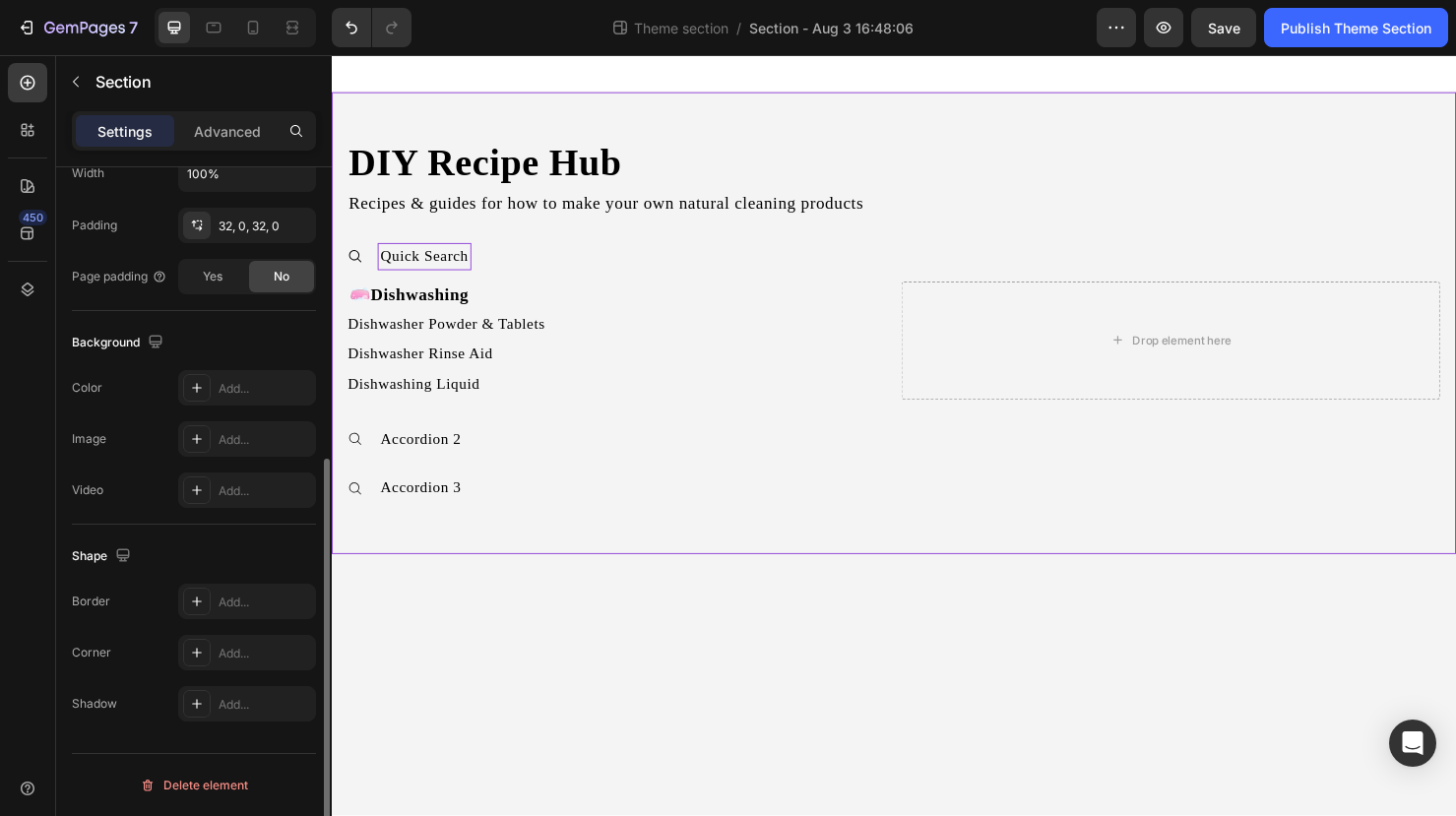 scroll, scrollTop: 0, scrollLeft: 0, axis: both 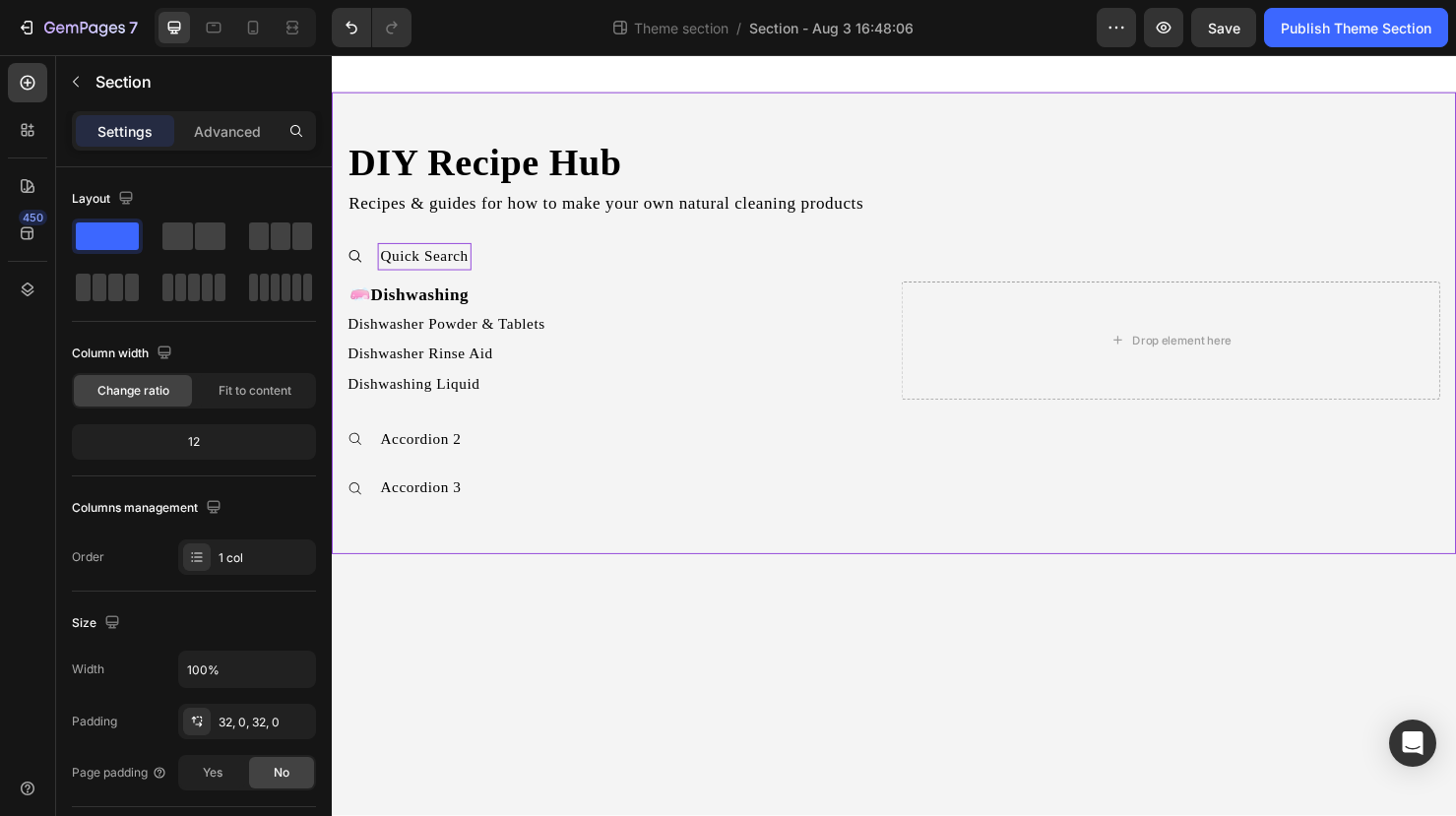 click on "DIY Recipe Hub Heading Recipes & guides for how to make your own natural cleaning products Text Block
Quick Search 🧼  Dishwashing Text Block Dishwasher Powder & Tablets Button Dishwasher Rinse Aid Button Dishwashing Liquid Button
Drop element here Row
Accordion 2
Accordion 3 Accordion Row" at bounding box center [922, 337] 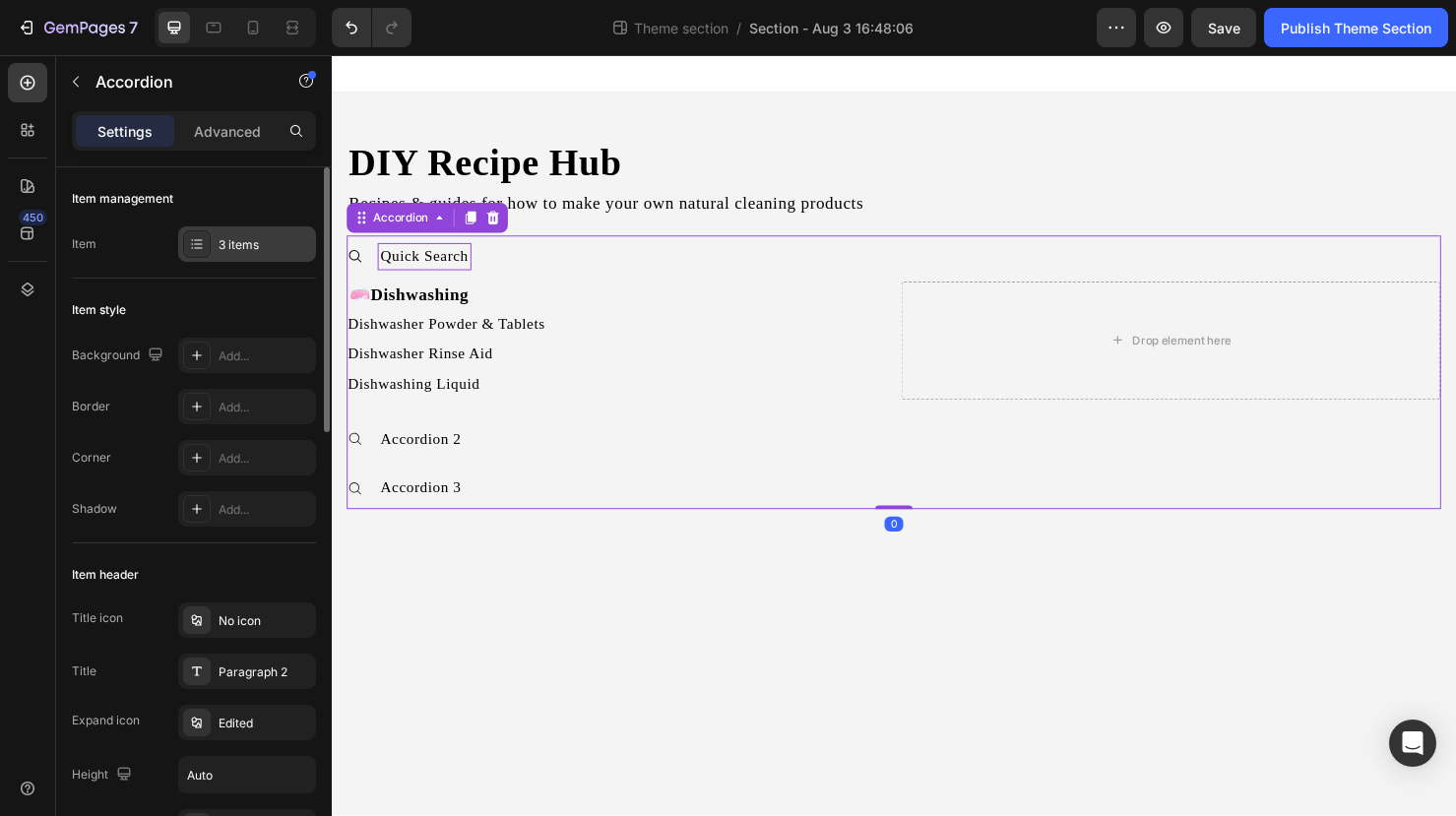 click on "3 items" at bounding box center [265, 245] 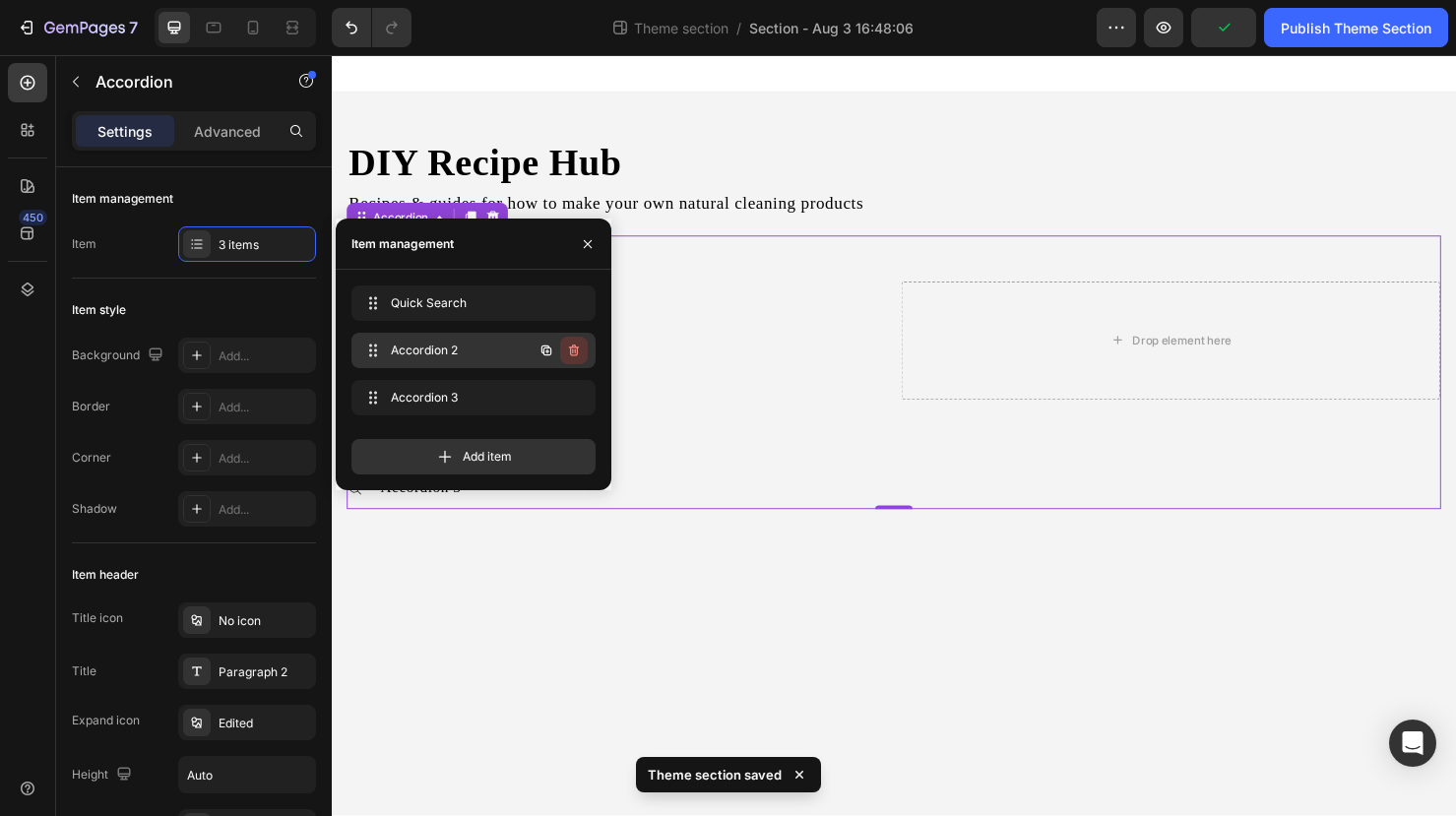 click 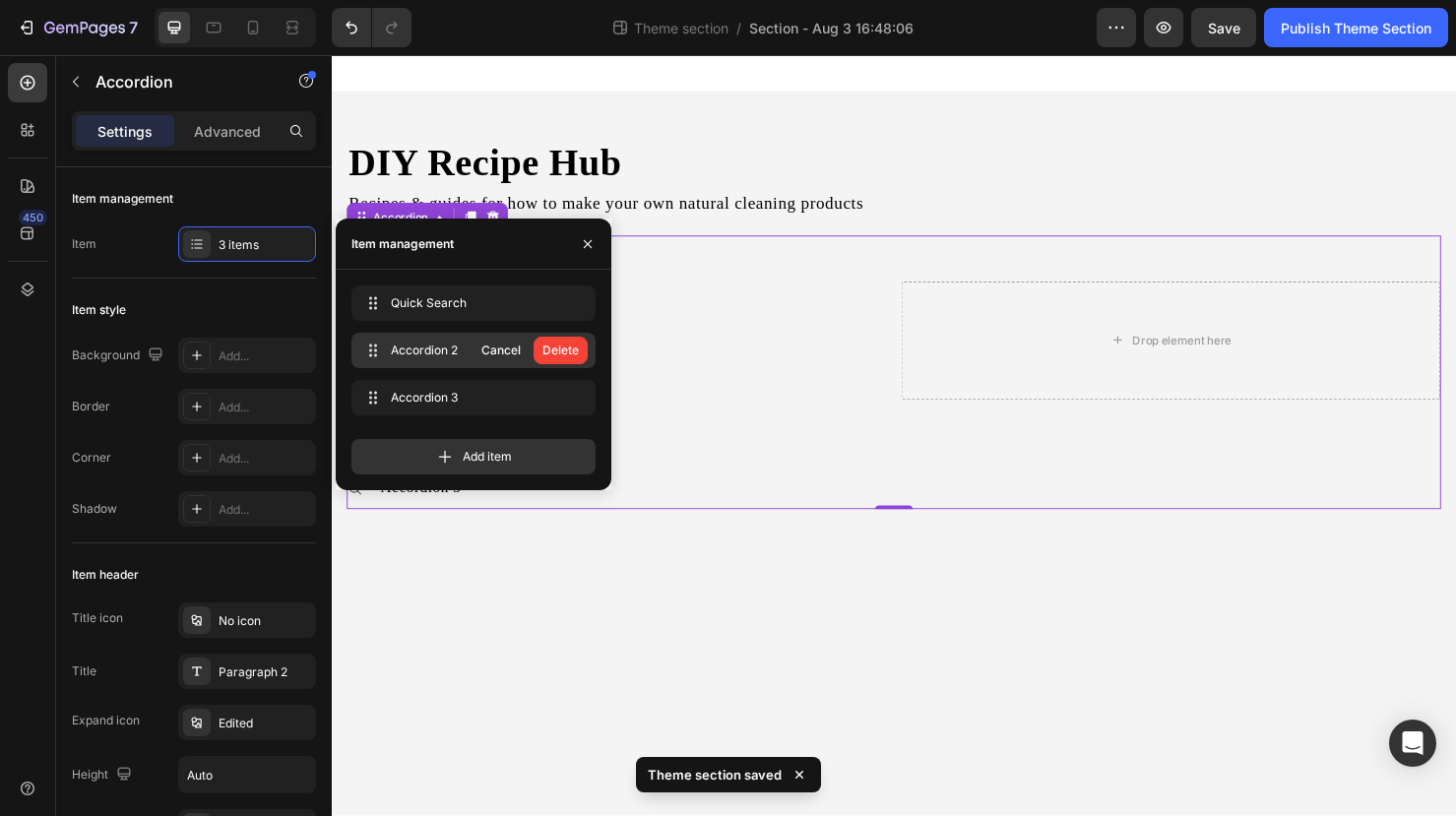 click on "Delete" at bounding box center (560, 350) 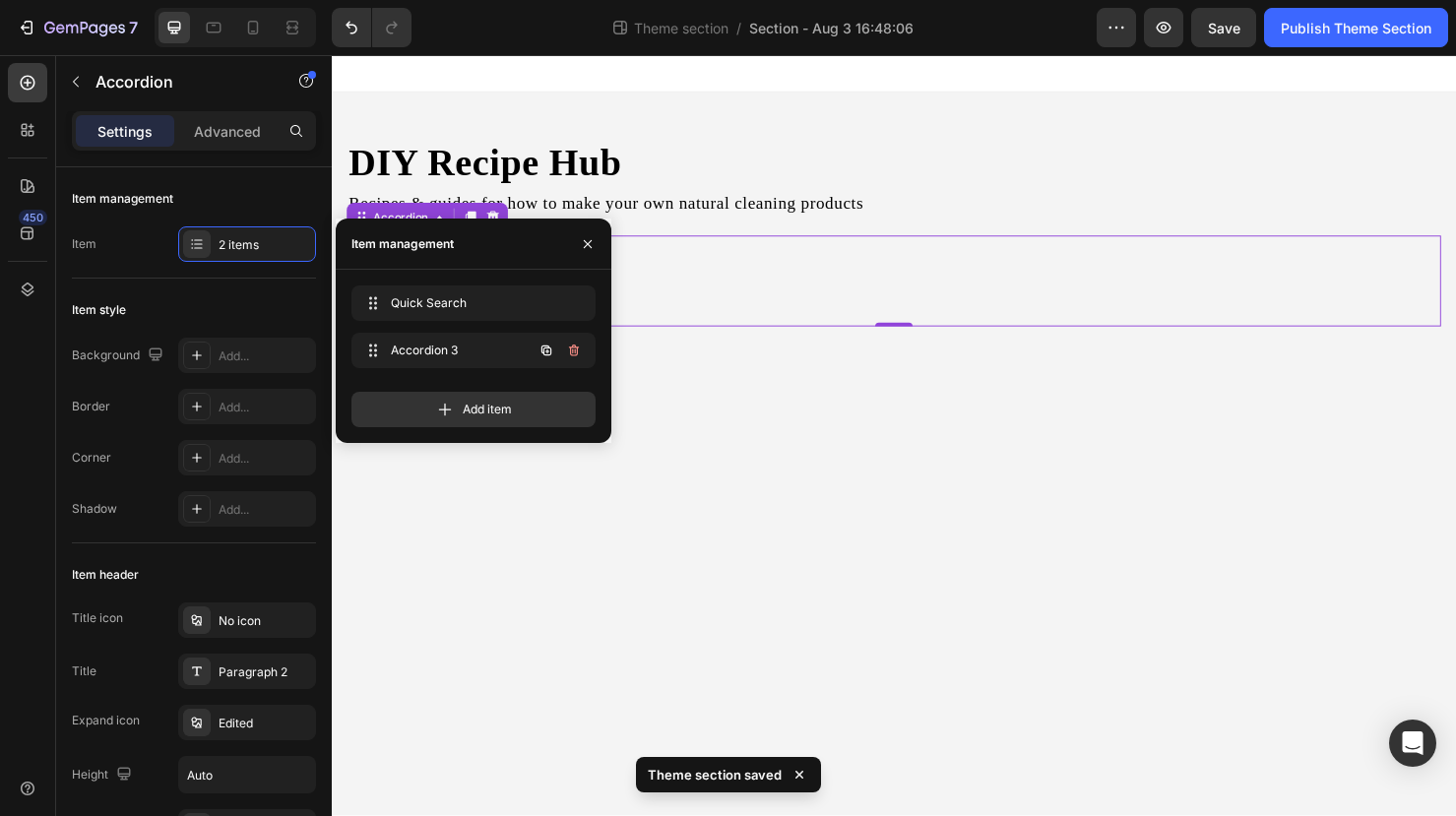 click 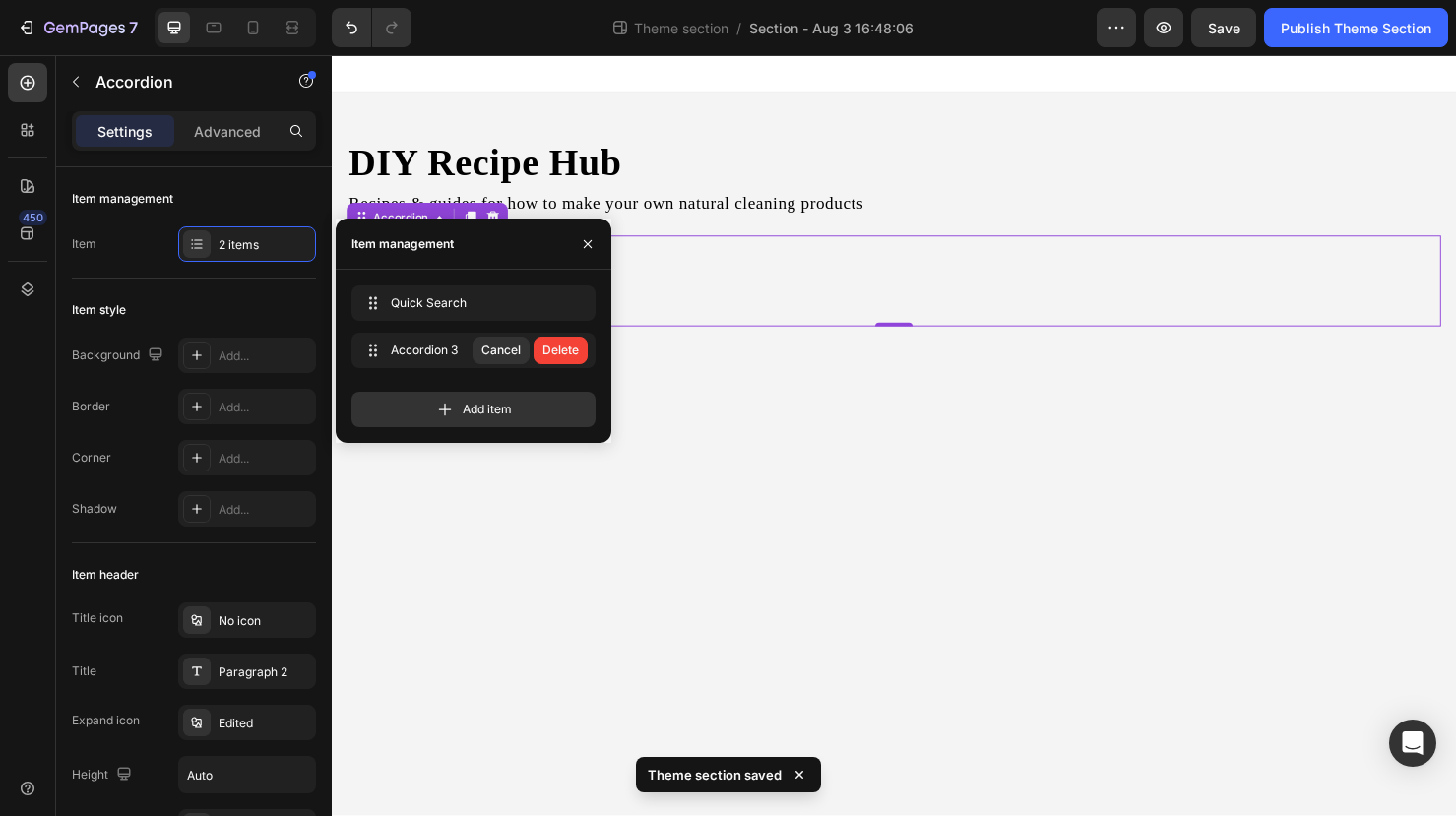 click on "Delete" at bounding box center [560, 350] 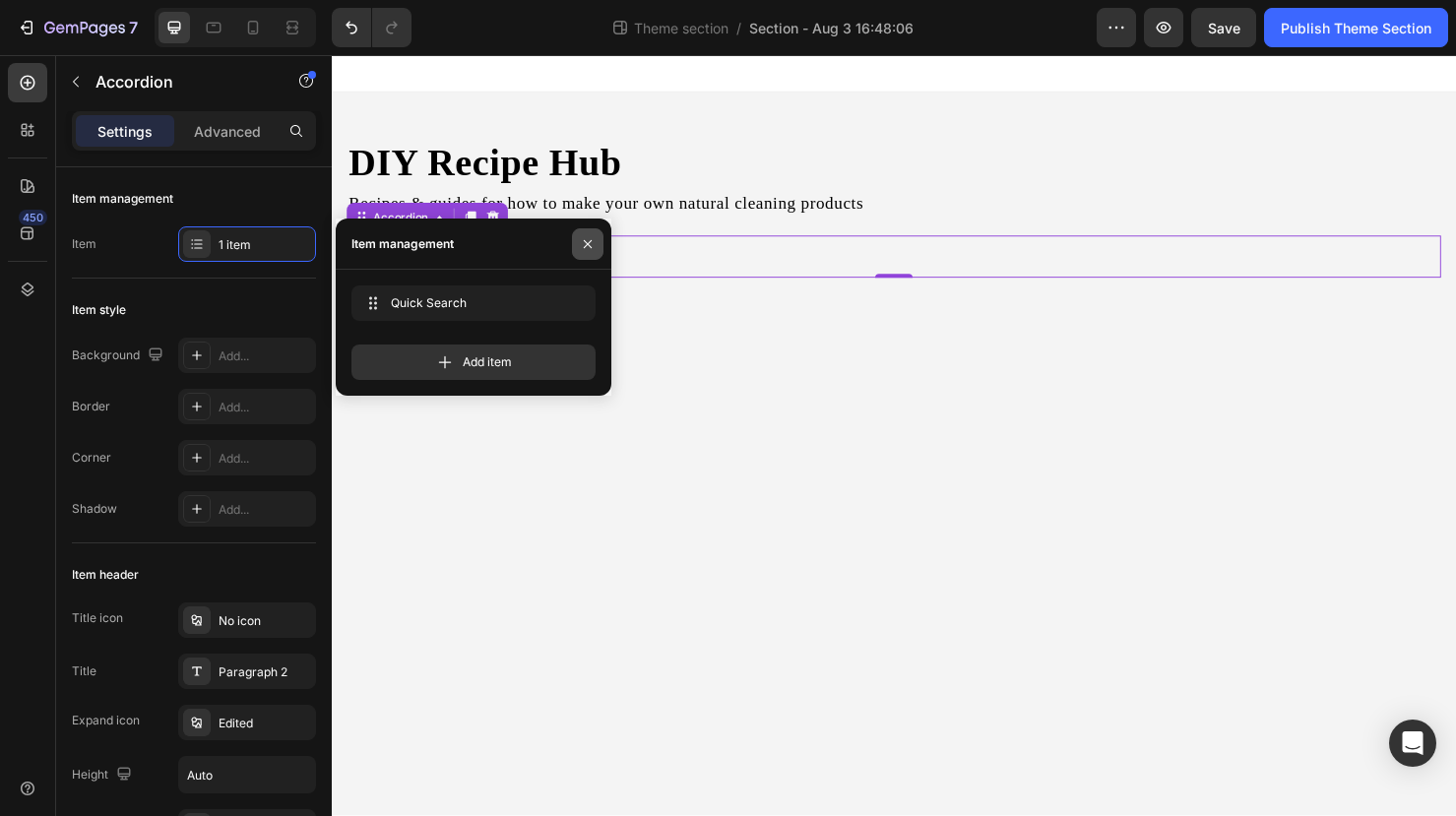 click 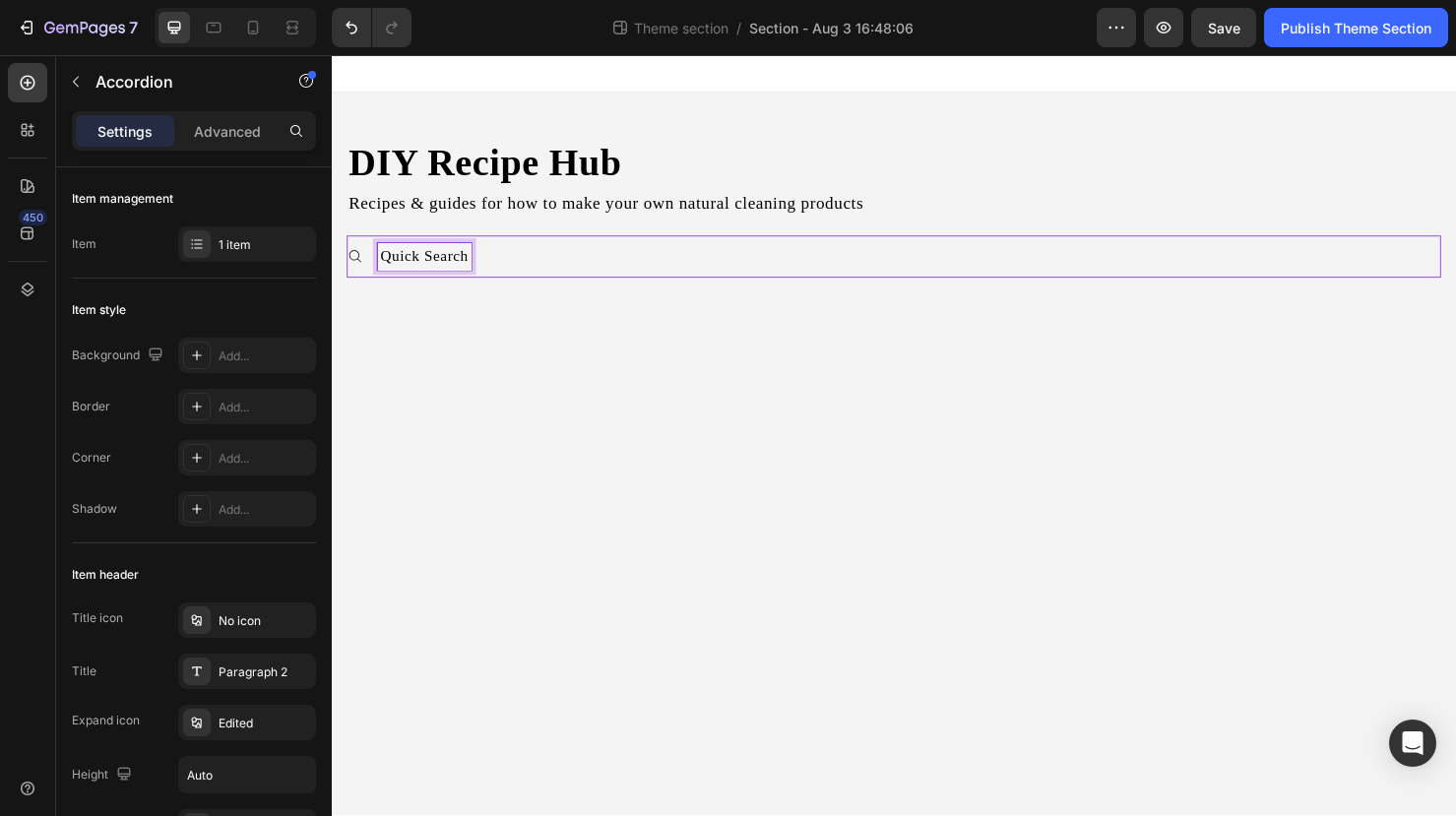 click on "Quick Search" at bounding box center (938, 267) 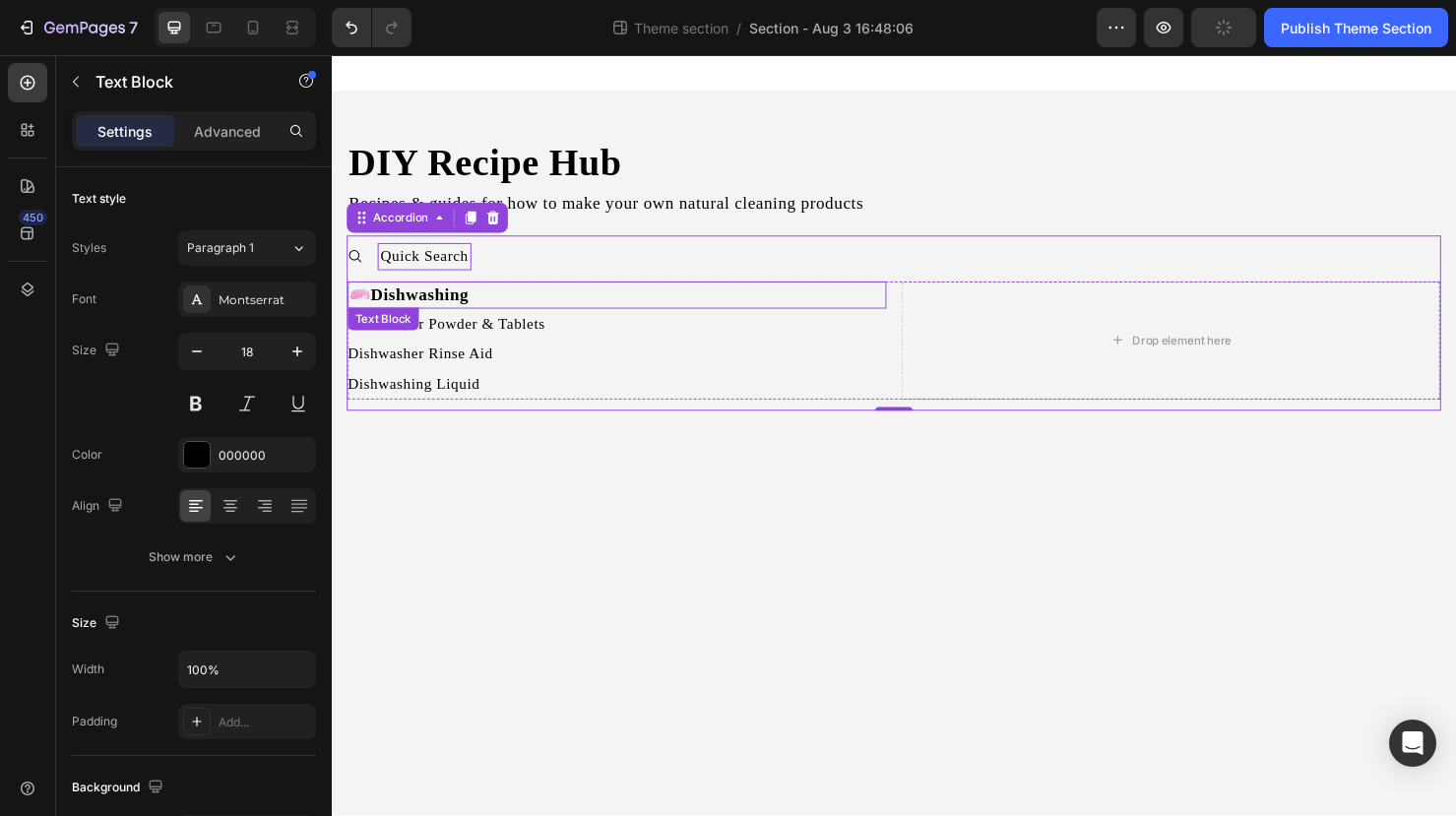 click on "🧼  Dishwashing" at bounding box center [631, 307] 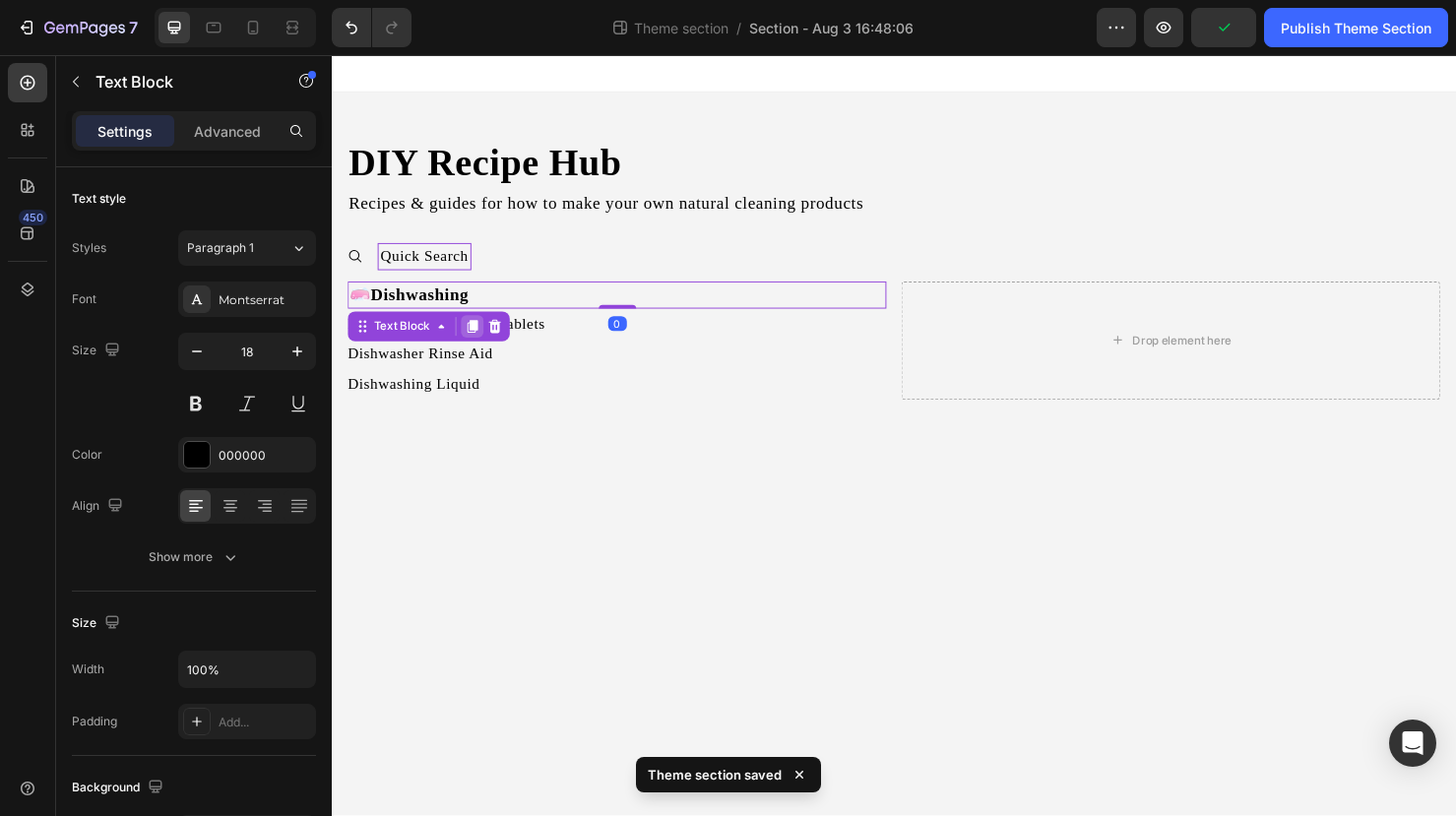click 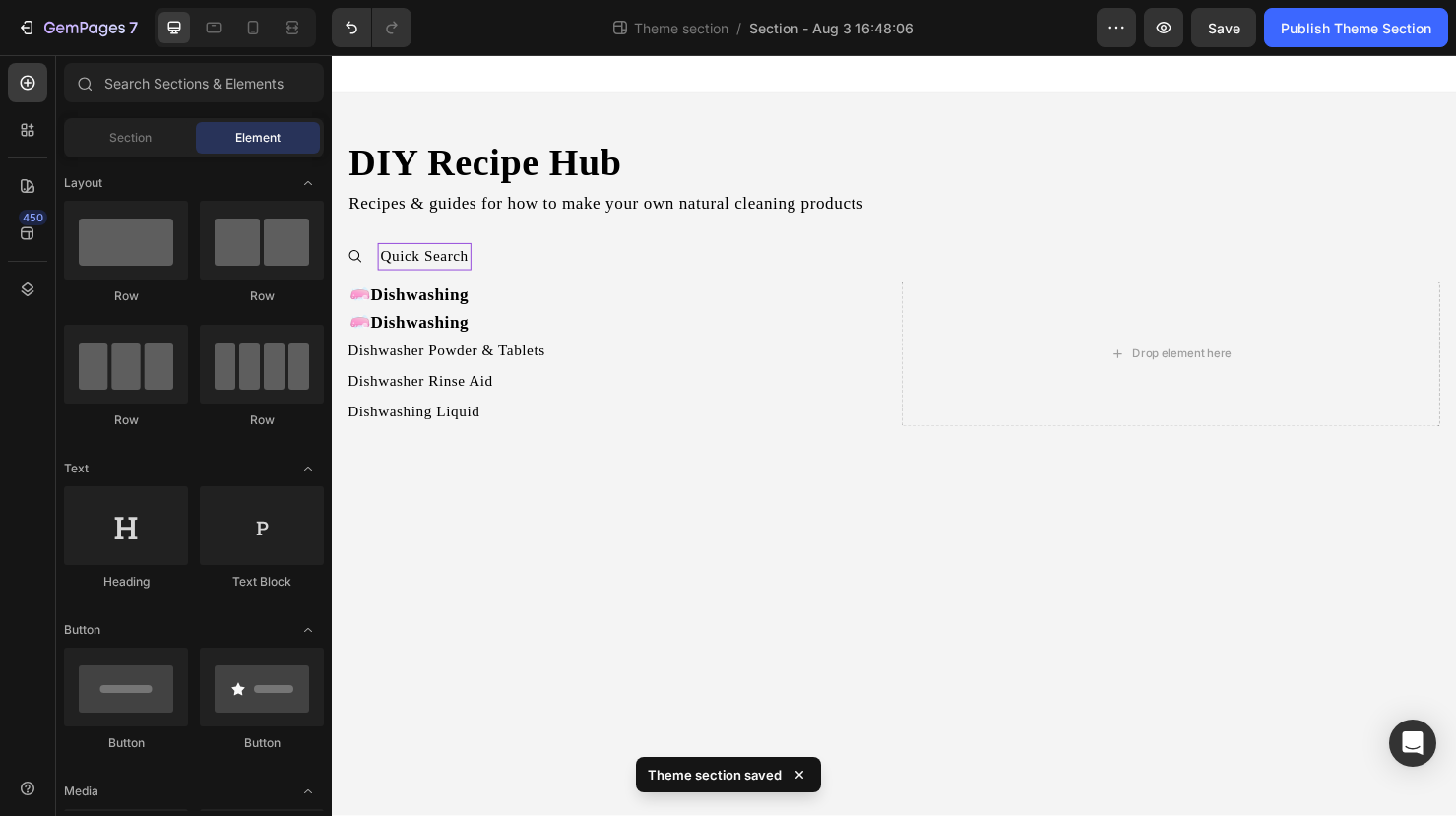 click on "DIY Recipe Hub Heading Recipes & guides for how to make your own natural cleaning products Text Block
Quick Search 🧼  Dishwashing Text Block 🧼  Dishwashing Text Block Dishwasher Powder & Tablets Button Dishwasher Rinse Aid Button Dishwashing Liquid Button
Drop element here Row Accordion Row Root
Drag & drop element from sidebar or
Explore Library
Add section Choose templates inspired by CRO experts Generate layout from URL or image Add blank section then drag & drop elements" at bounding box center [922, 455] 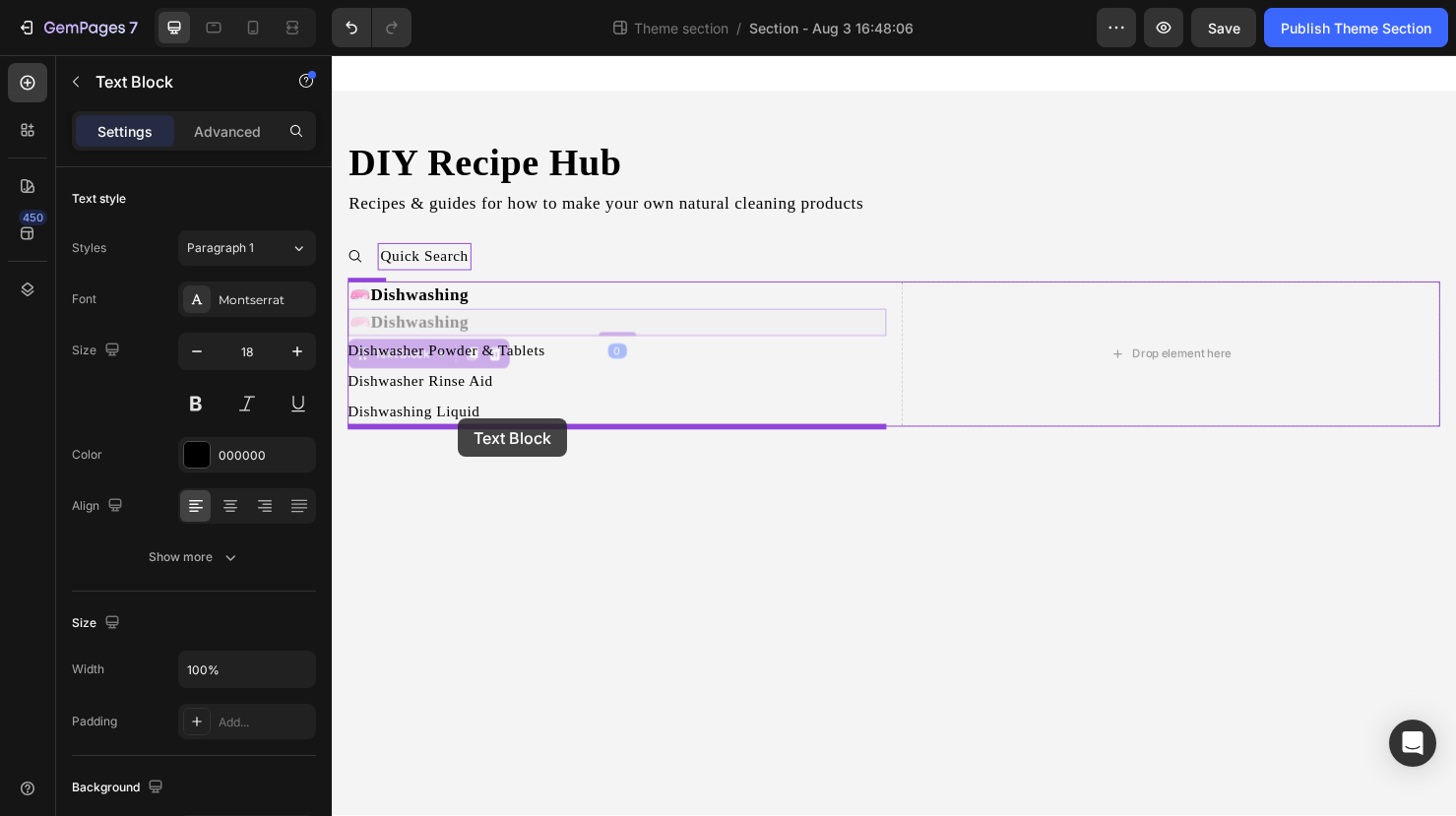 drag, startPoint x: 507, startPoint y: 337, endPoint x: 465, endPoint y: 437, distance: 108.46197 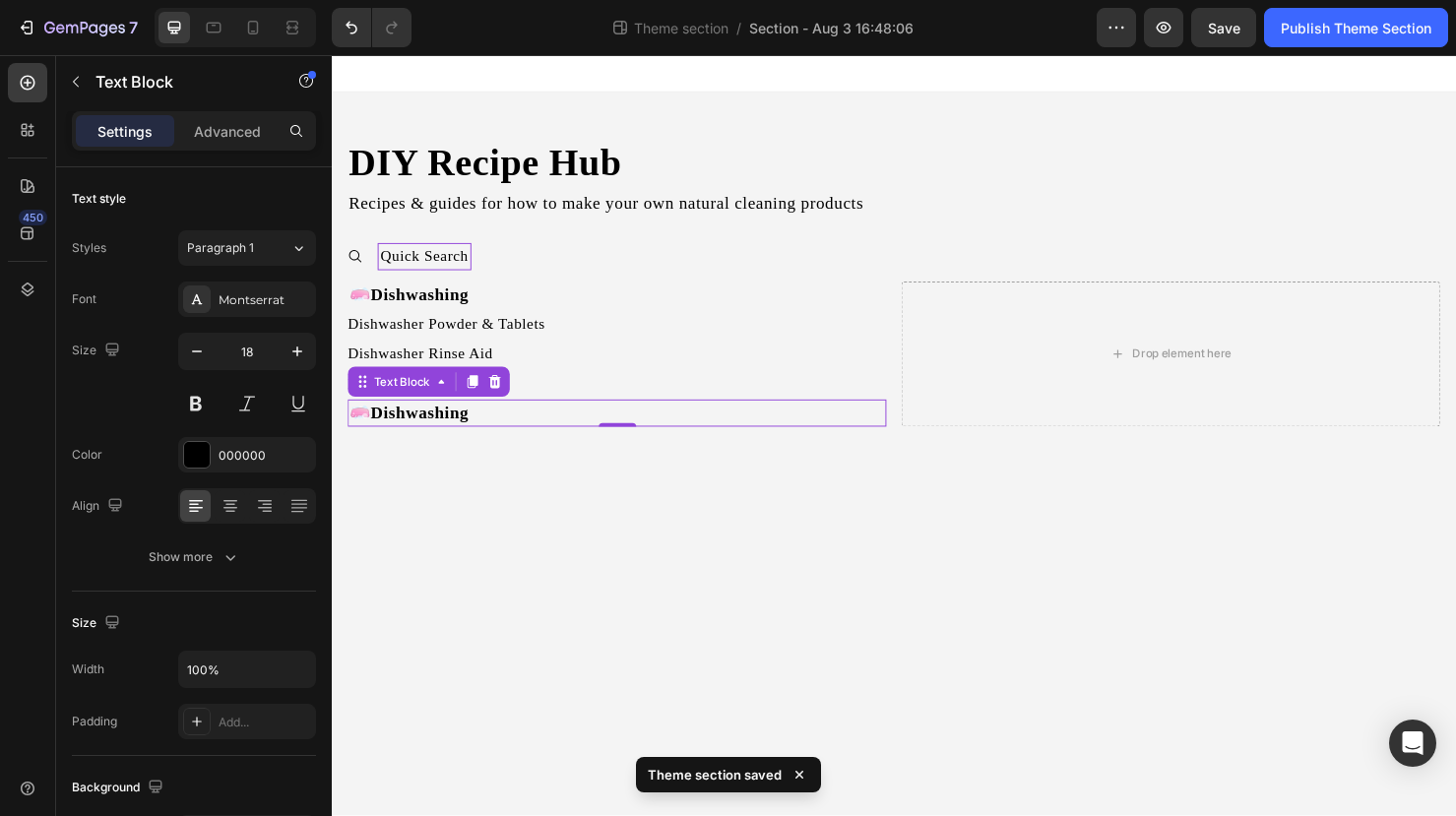 click on "Dishwashing" at bounding box center (424, 431) 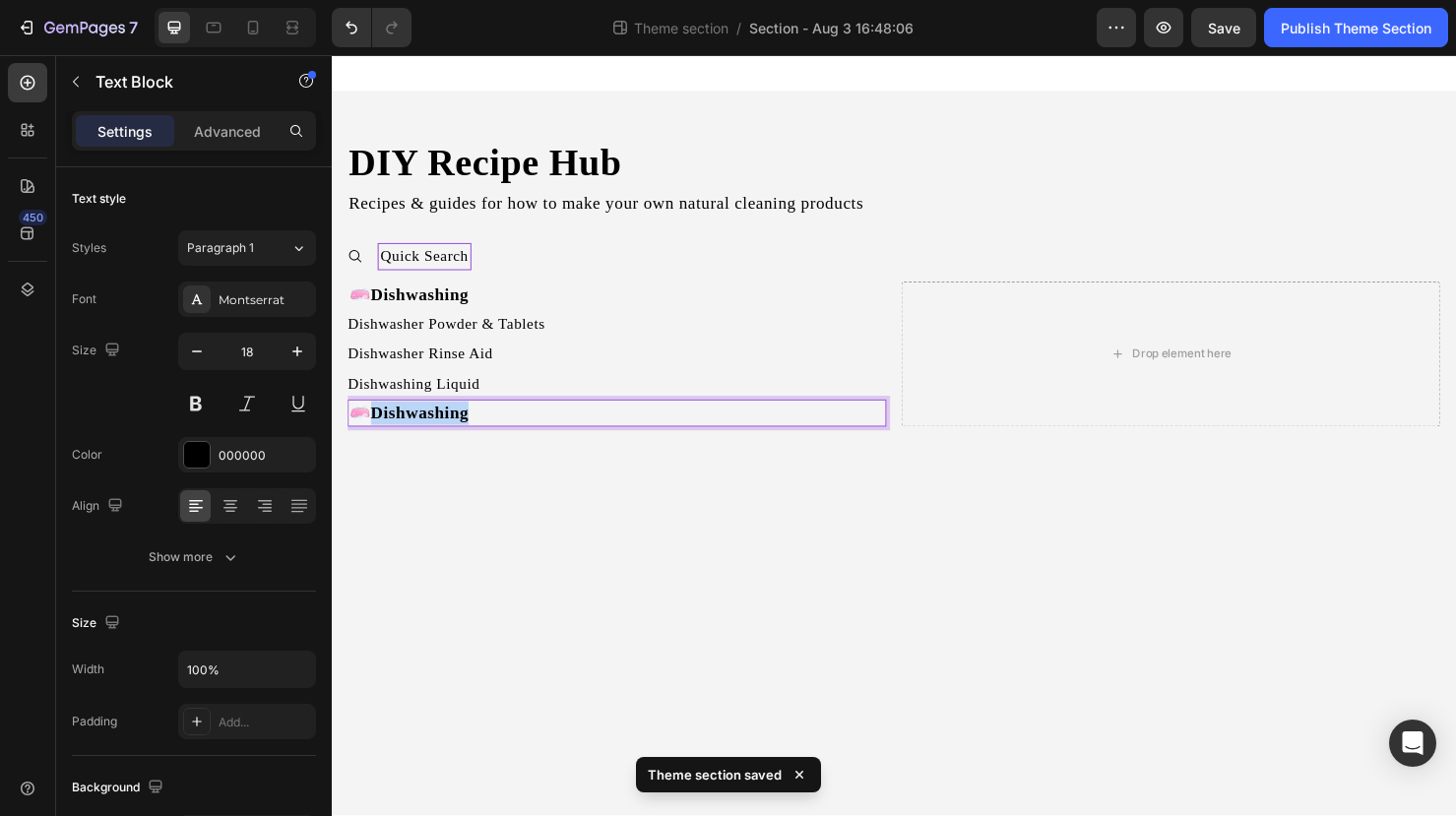 click on "Dishwashing" at bounding box center (424, 431) 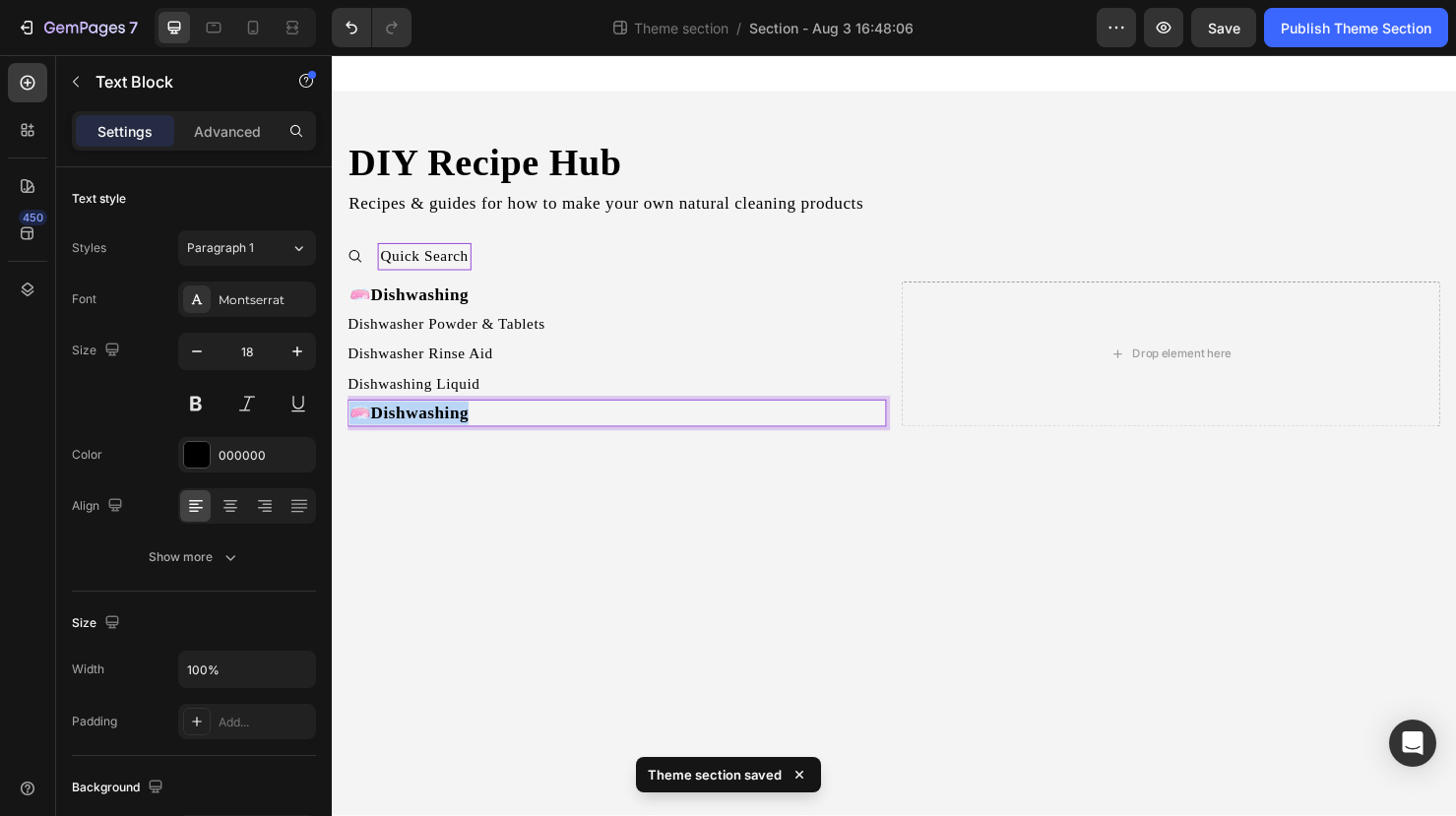 click on "Dishwashing" at bounding box center [424, 431] 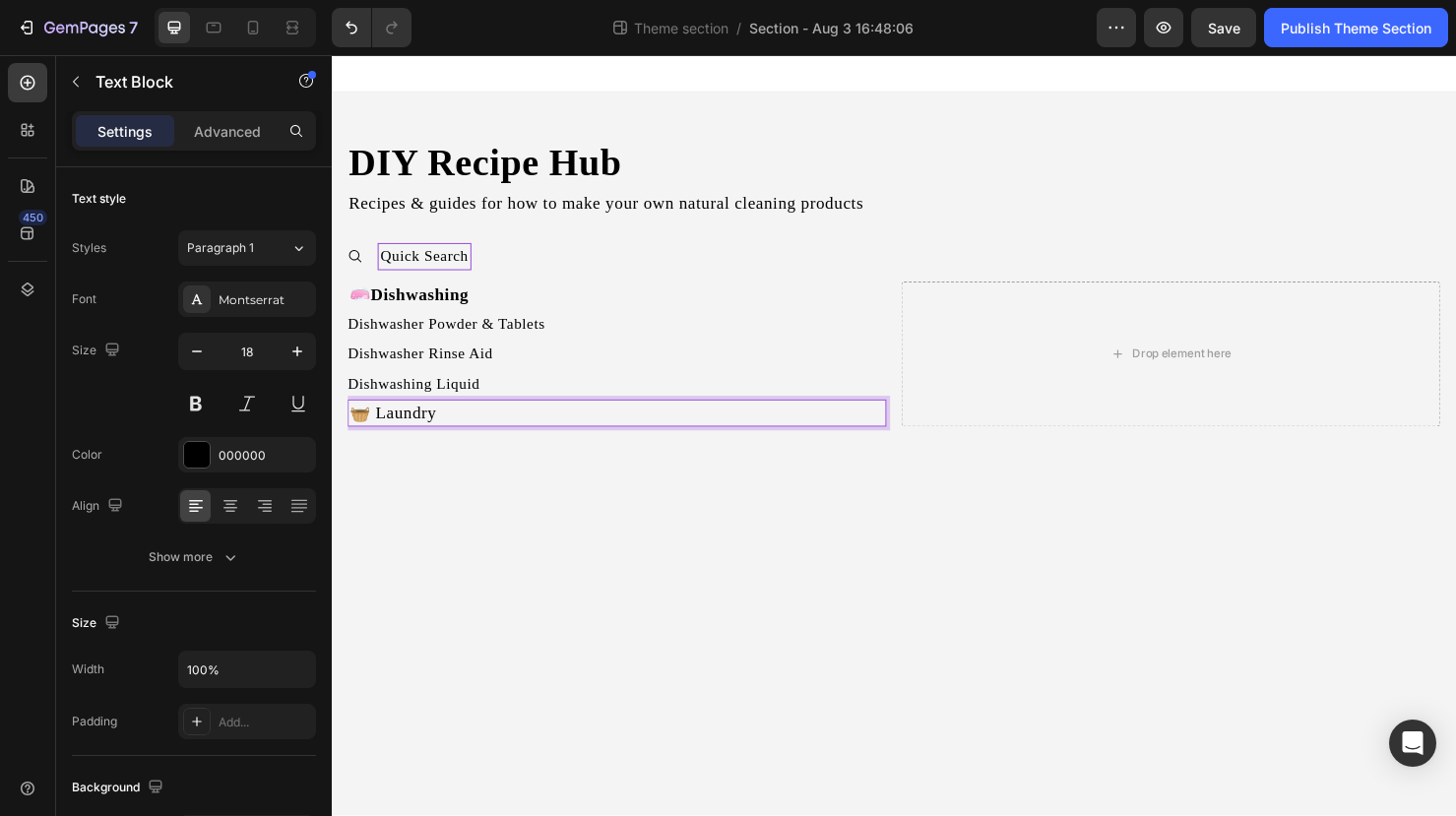 click on "🧺 Laundry" at bounding box center [631, 431] 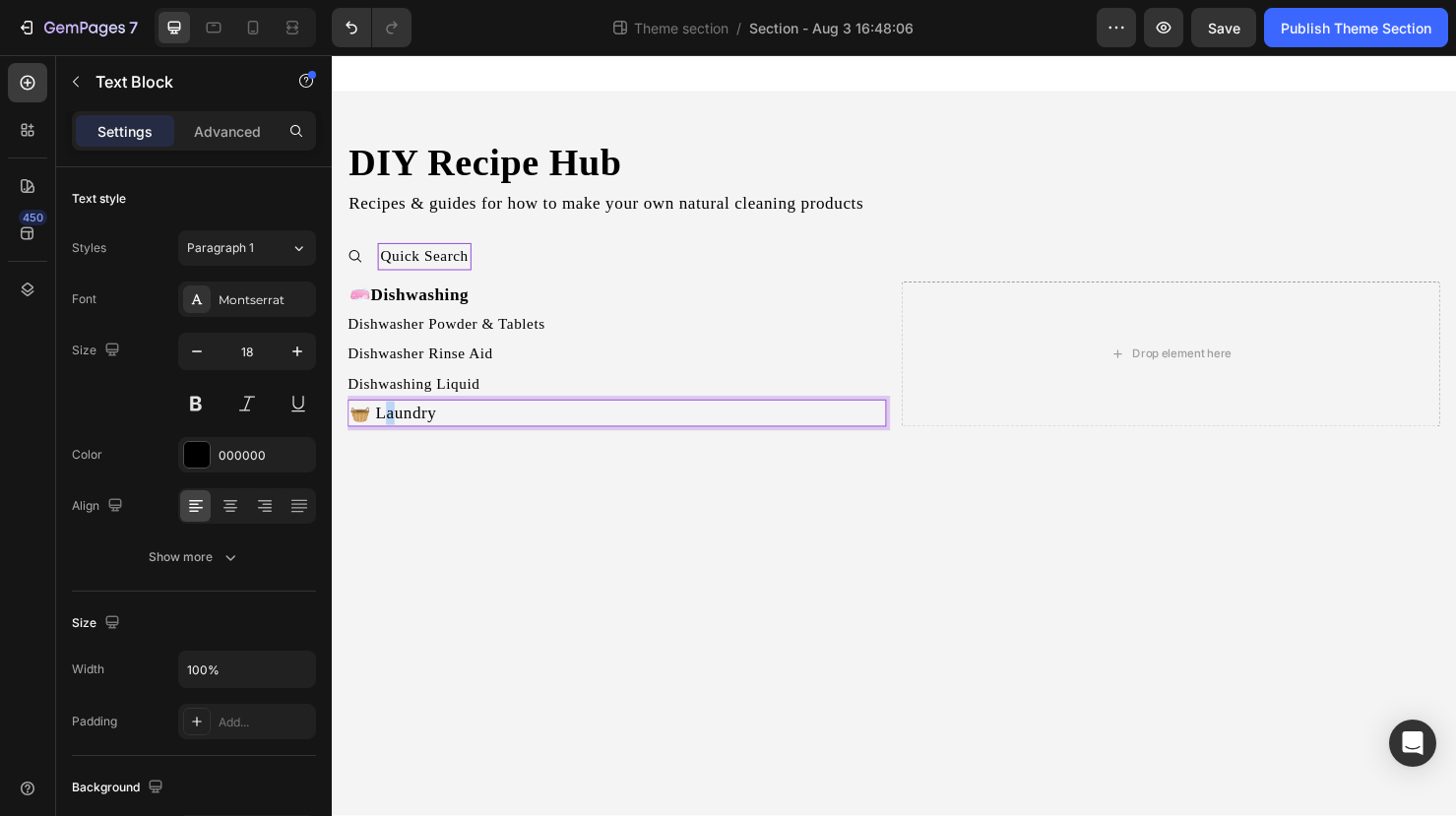 click on "🧺 Laundry" at bounding box center (631, 431) 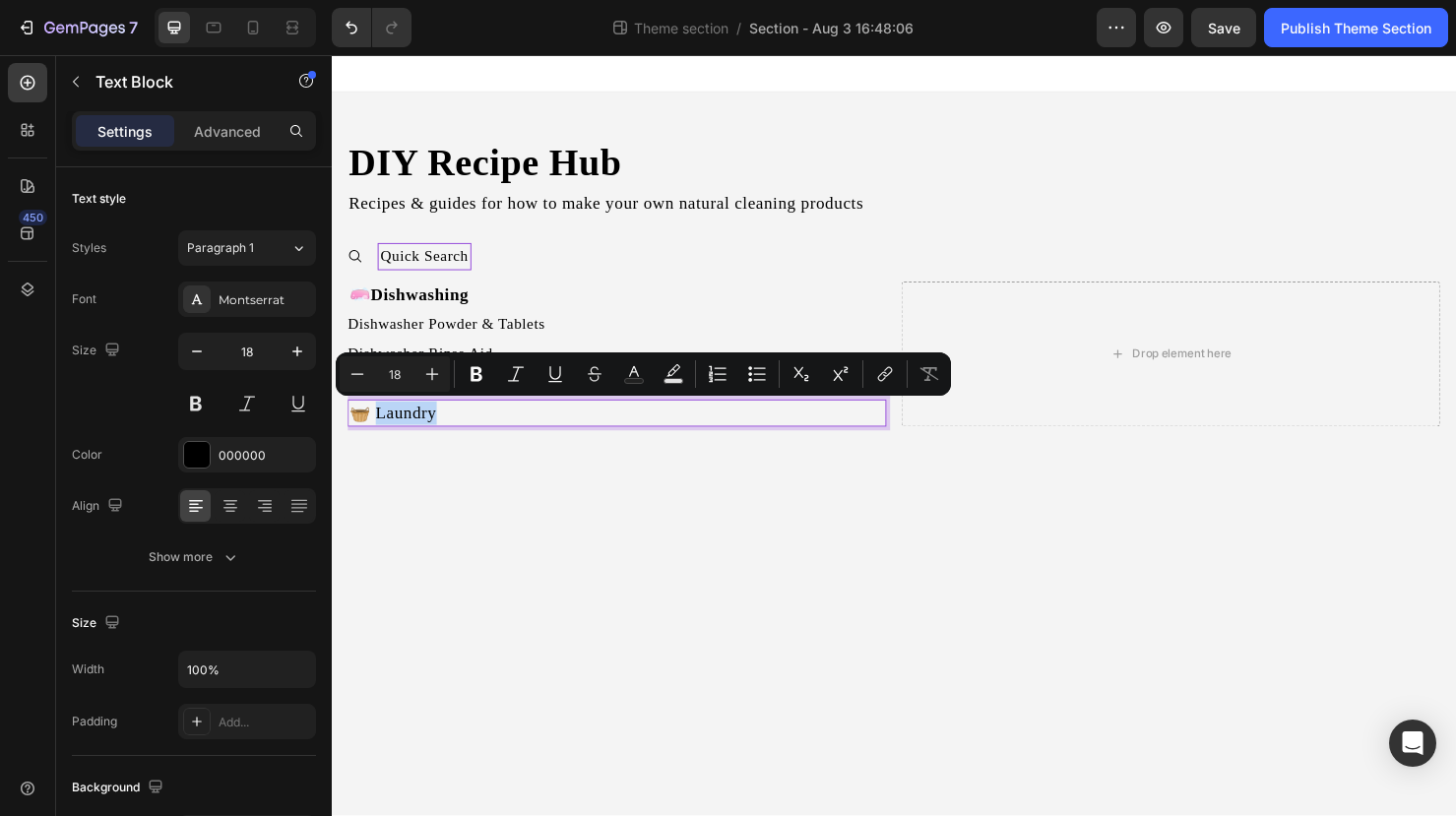 drag, startPoint x: 437, startPoint y: 425, endPoint x: 375, endPoint y: 430, distance: 62.2013 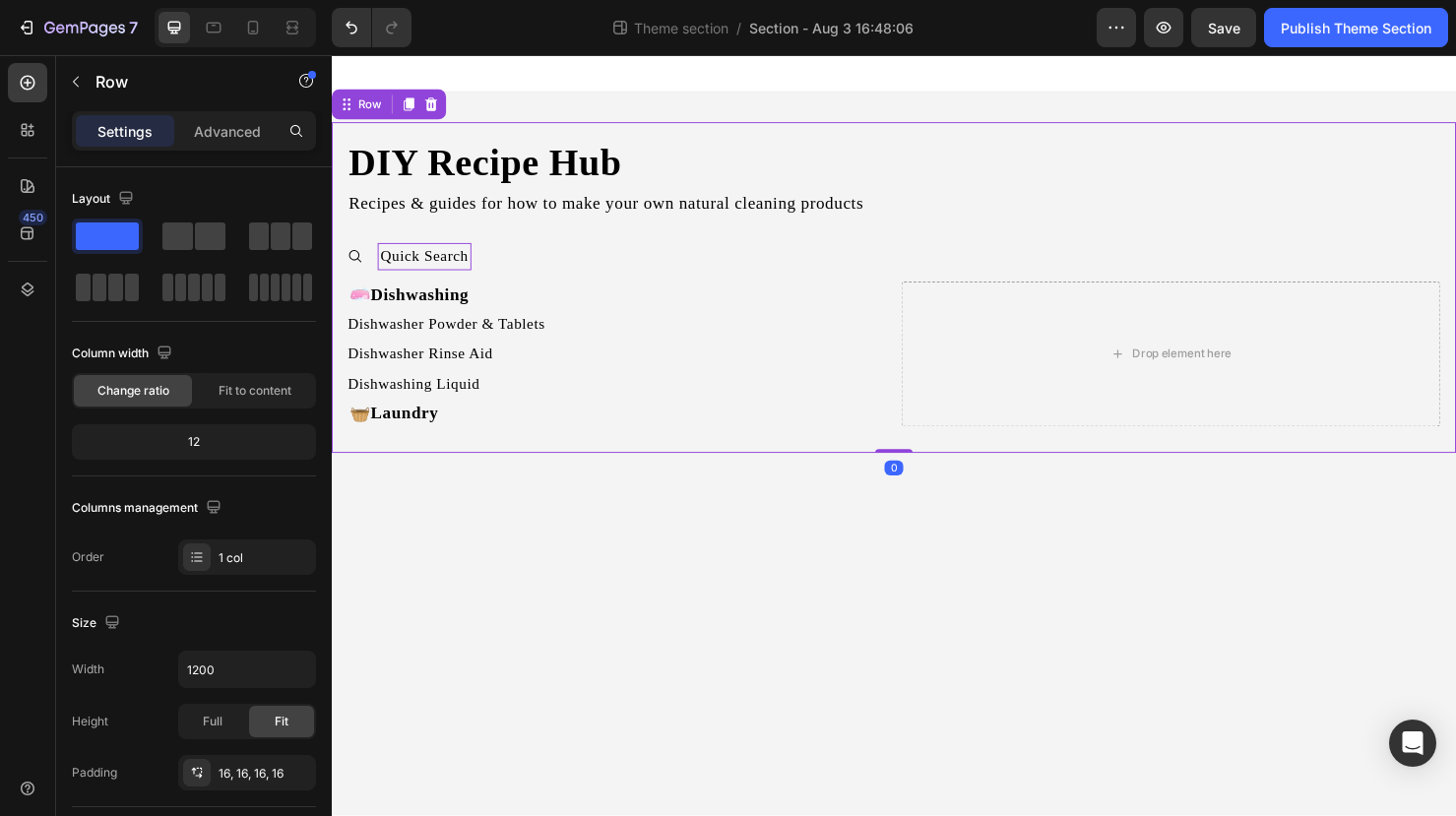 click on "DIY Recipe Hub Heading Recipes & guides for how to make your own natural cleaning products Text Block
Quick Search 🧼  Dishwashing Text Block Dishwasher Powder & Tablets Button Dishwasher Rinse Aid Button Dishwashing Liquid Button 🧺  Laundry Text Block
Drop element here Row Accordion Row   0" at bounding box center (922, 299) 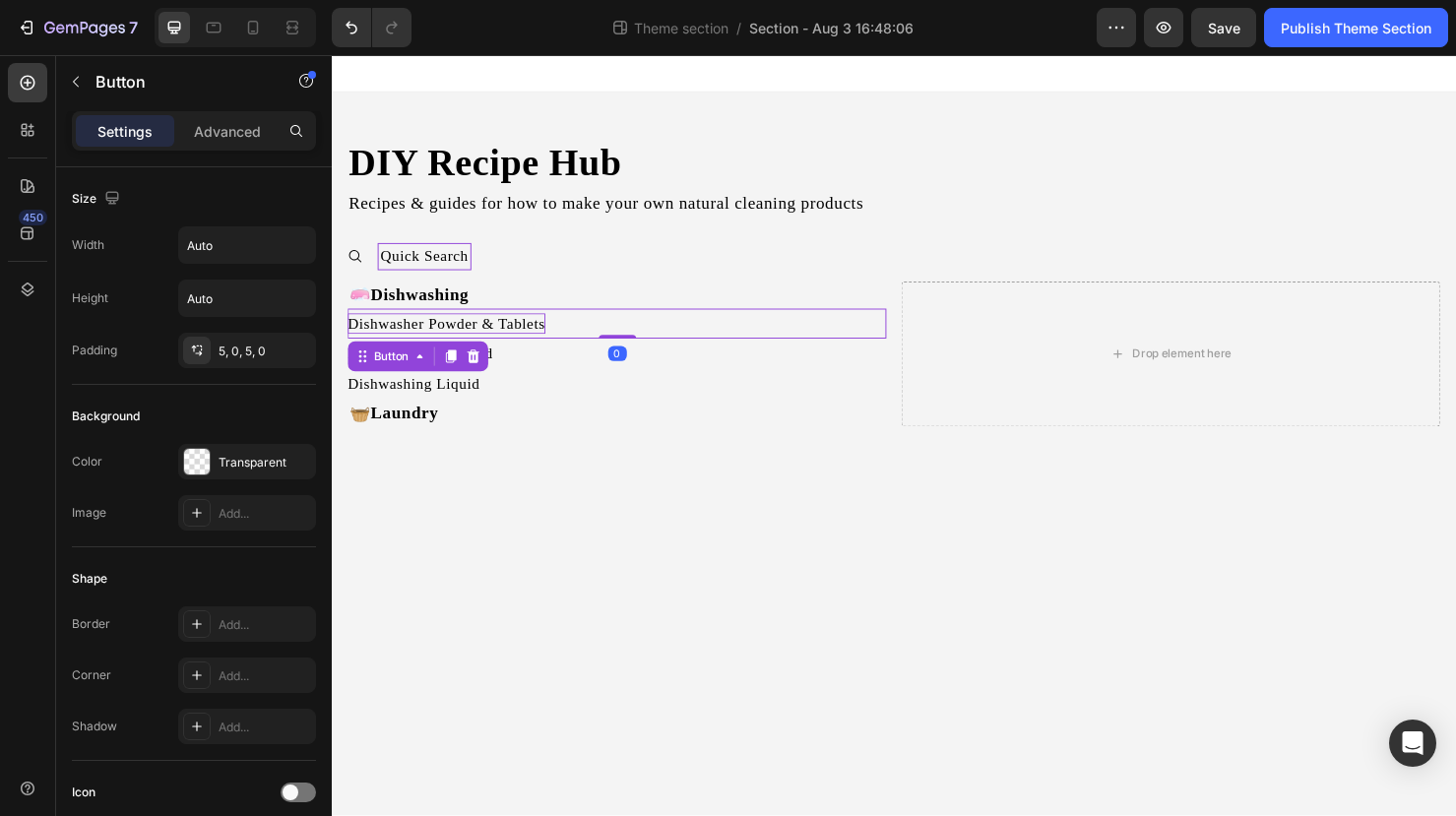 click on "Dishwasher Powder & Tablets" at bounding box center (452, 338) 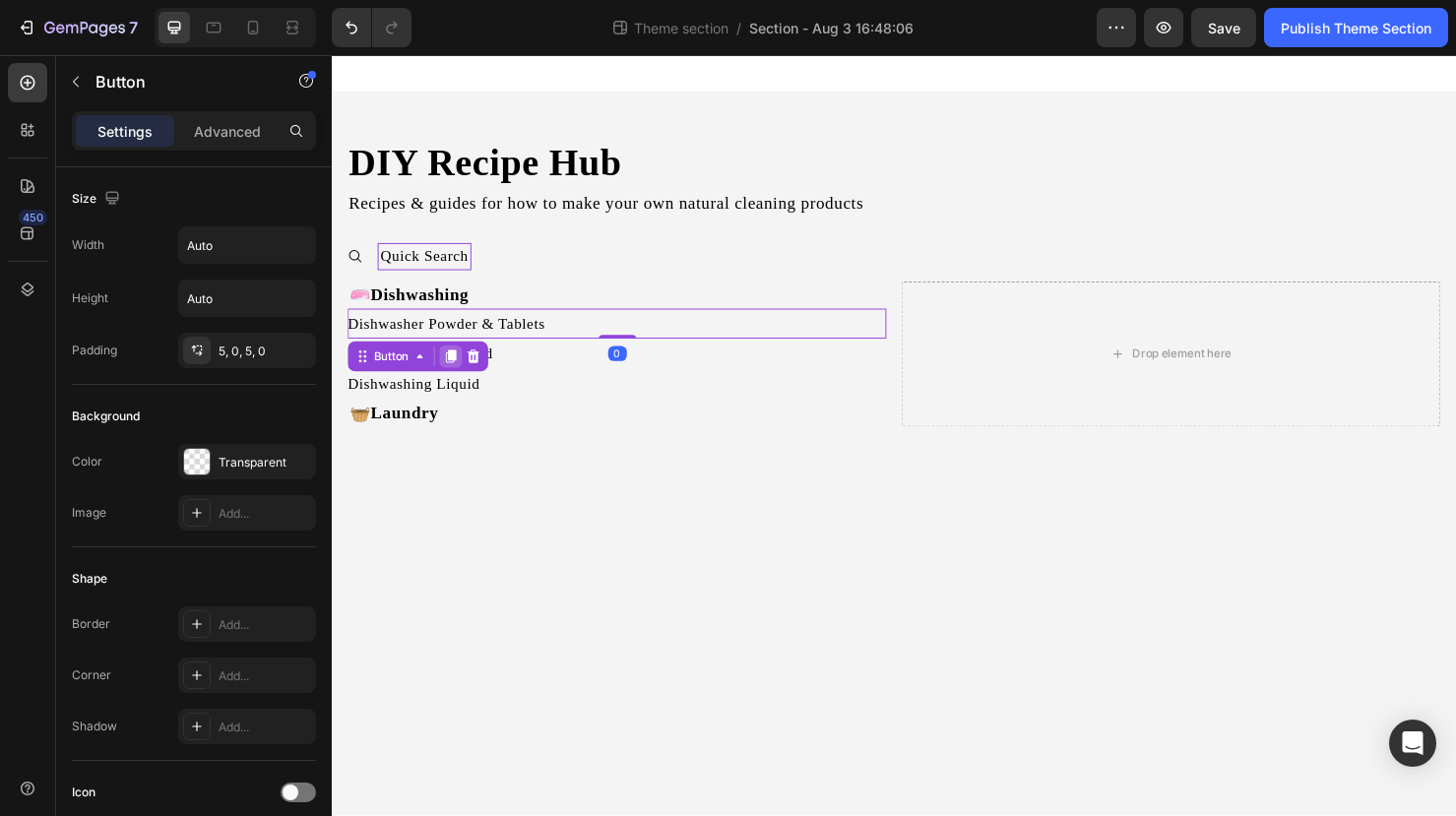 click 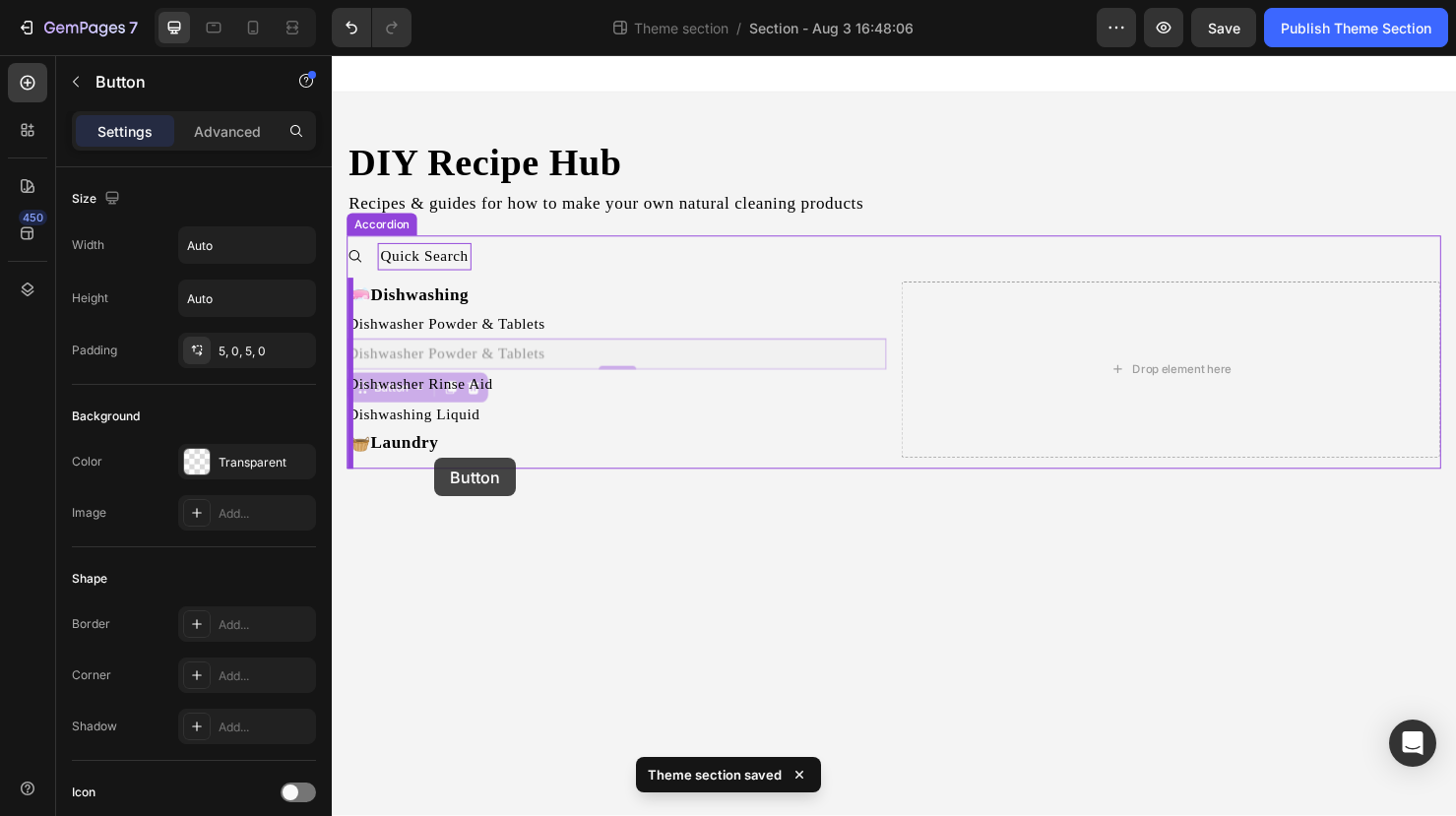 drag, startPoint x: 370, startPoint y: 405, endPoint x: 439, endPoint y: 478, distance: 100.44899 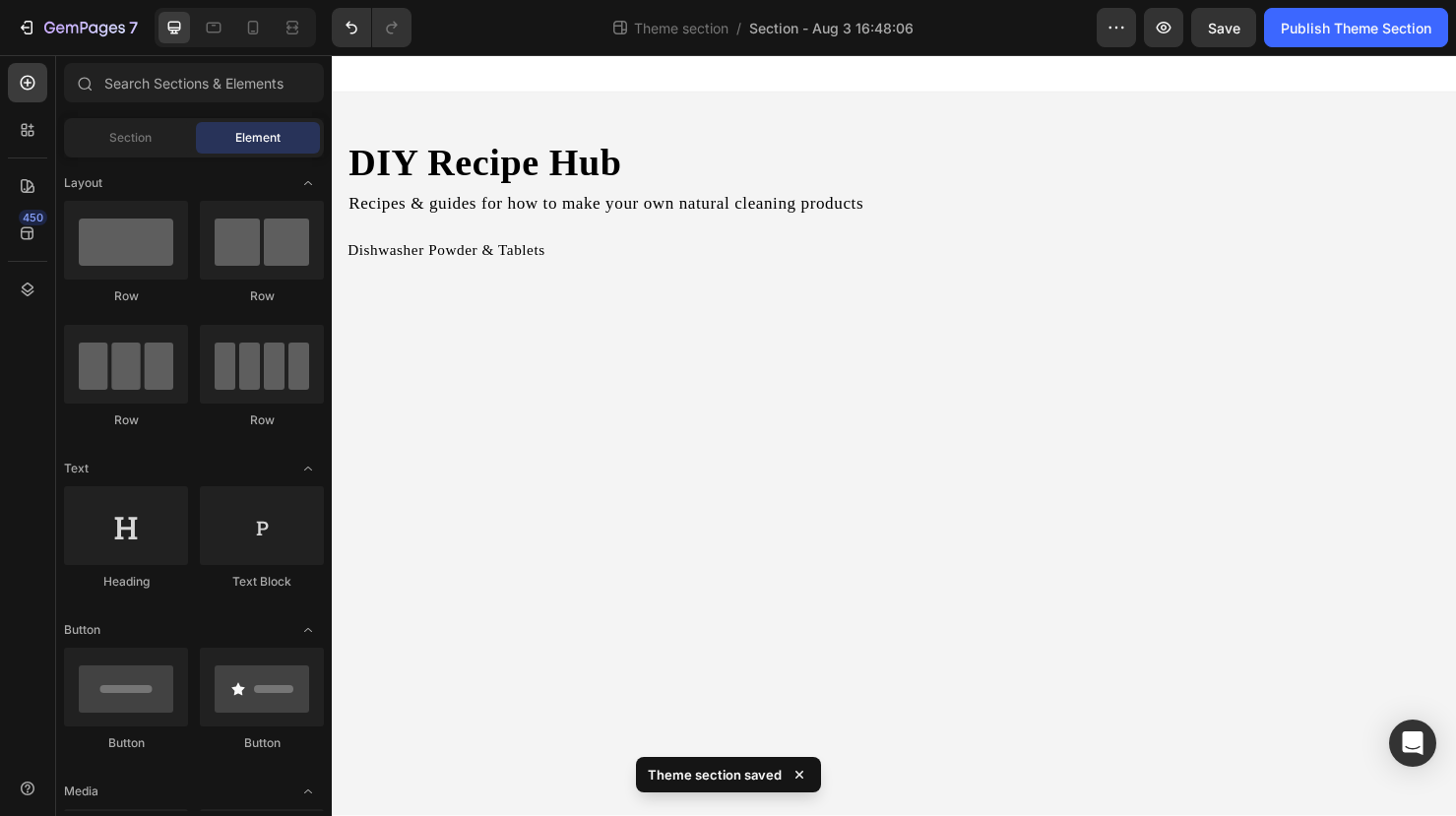 click on "DIY Recipe Hub Heading Recipes & guides for how to make your own natural cleaning products Text Block Dishwasher Powder & Tablets Button   0 Row Accordion Row Root
Drag & drop element from sidebar or
Explore Library
Add section Choose templates inspired by CRO experts Generate layout from URL or image Add blank section then drag & drop elements" at bounding box center [922, 455] 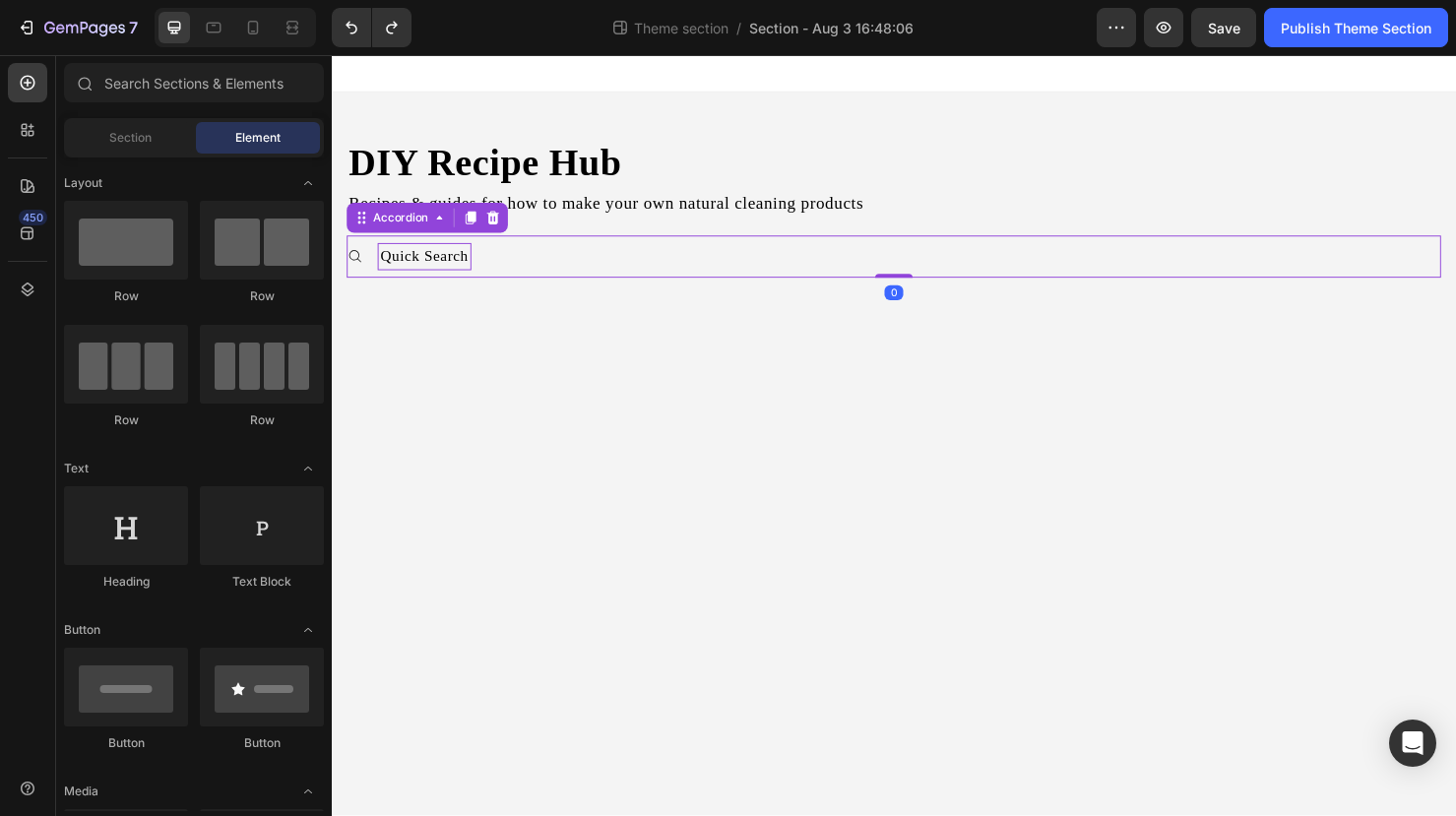 click on "Quick Search" at bounding box center [429, 267] 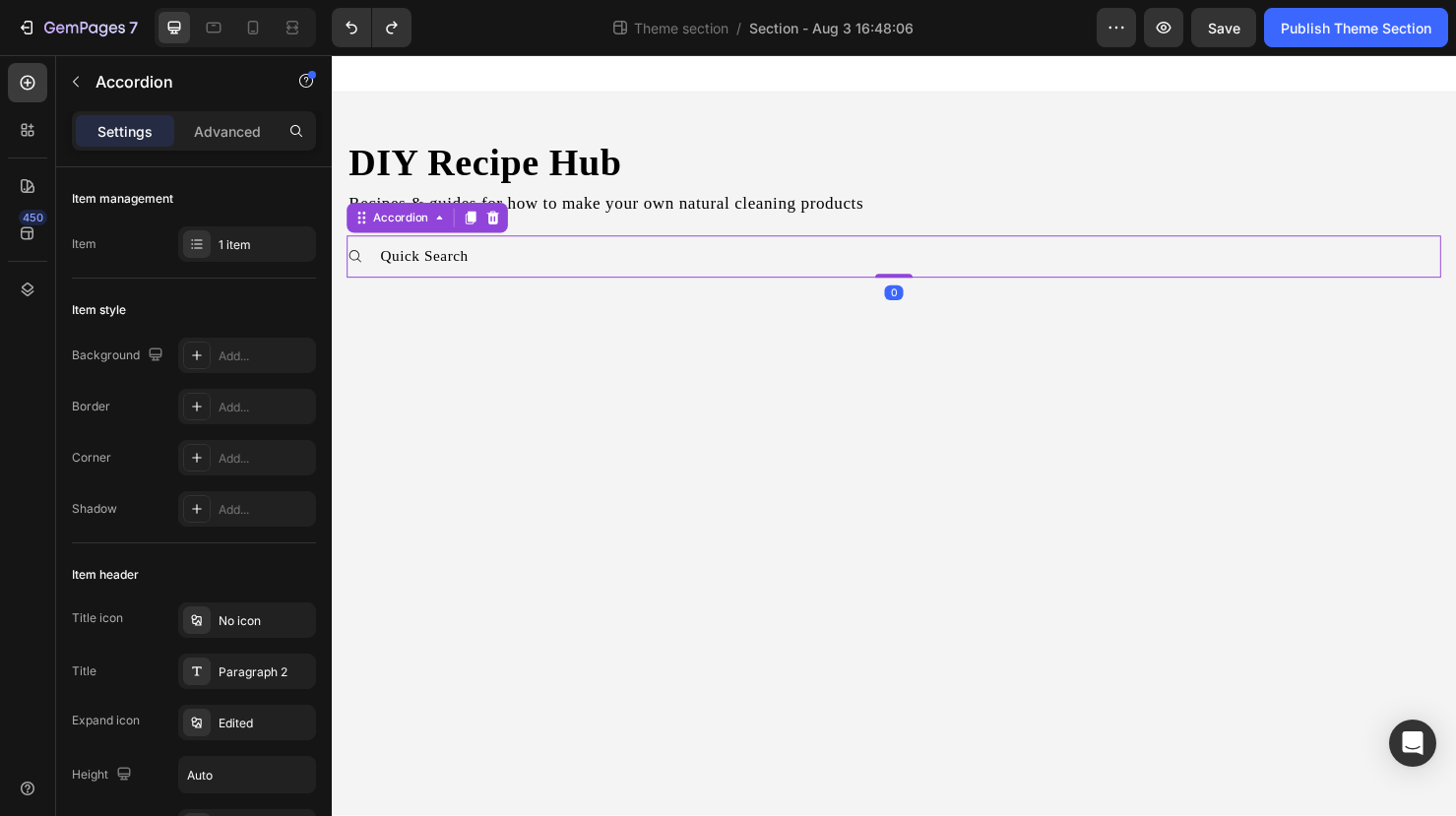 click on "Quick Search" at bounding box center (922, 267) 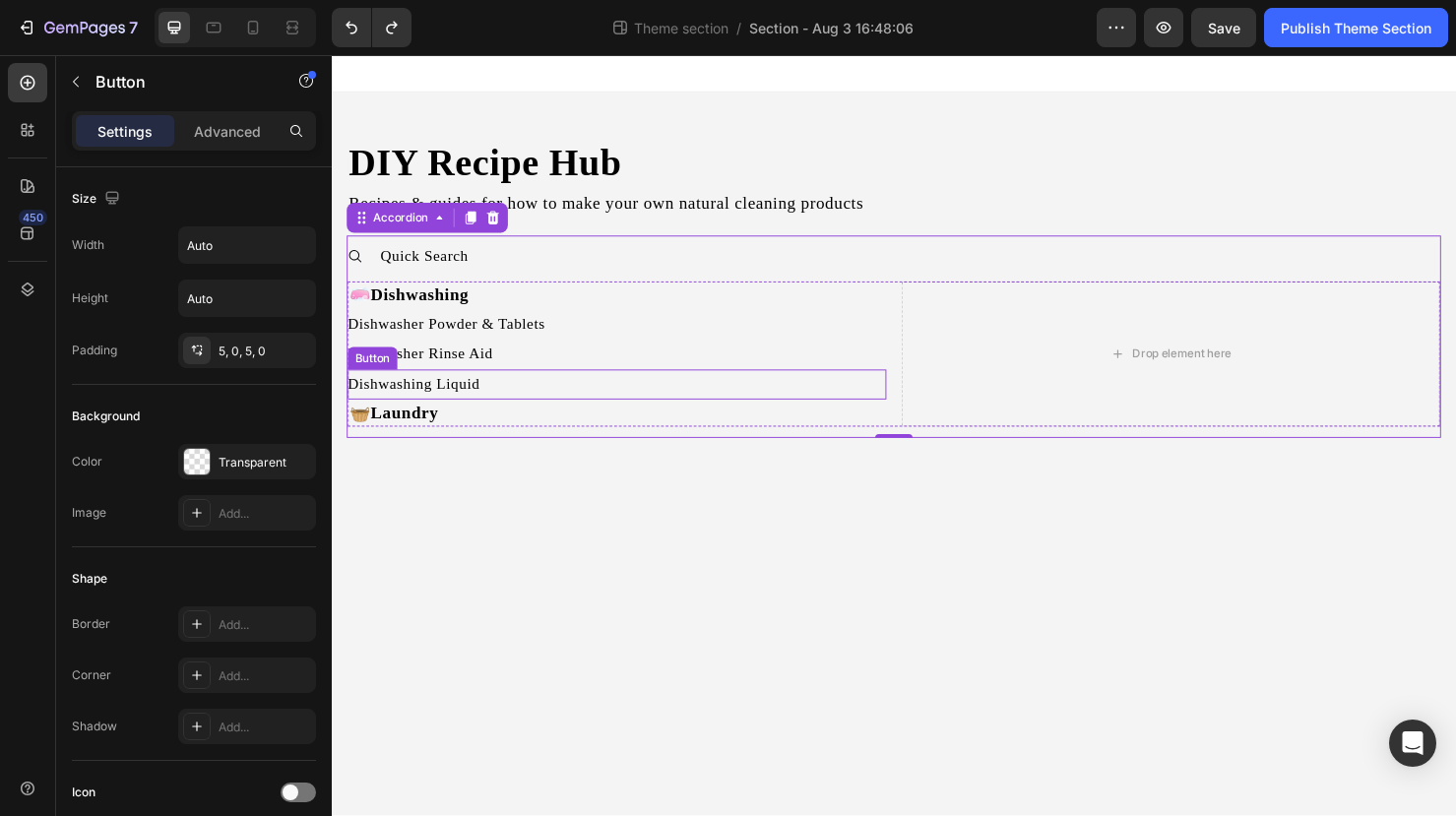 click on "Dishwashing Liquid Button" at bounding box center [631, 402] 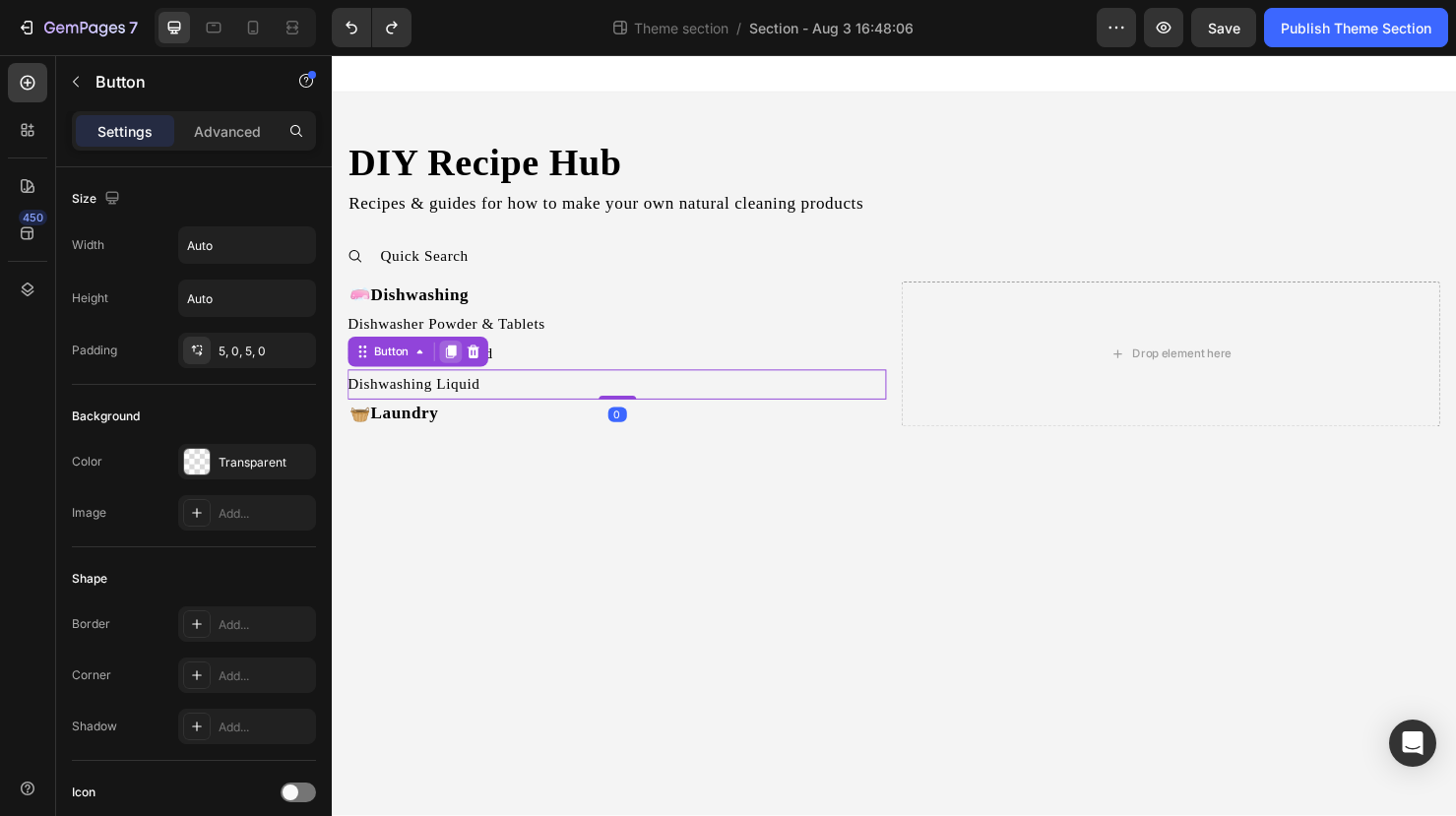 click 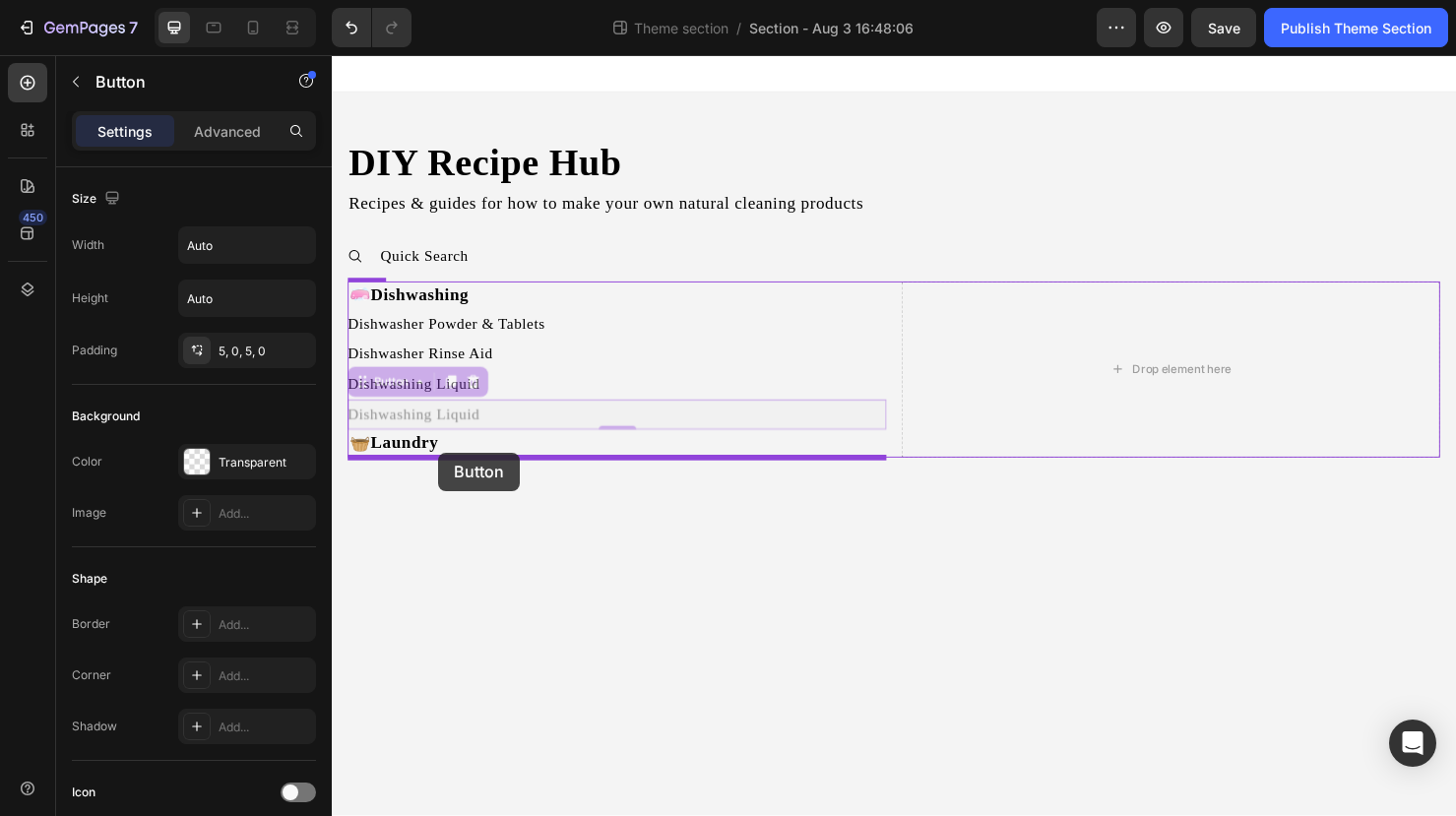drag, startPoint x: 366, startPoint y: 403, endPoint x: 443, endPoint y: 472, distance: 103.39246 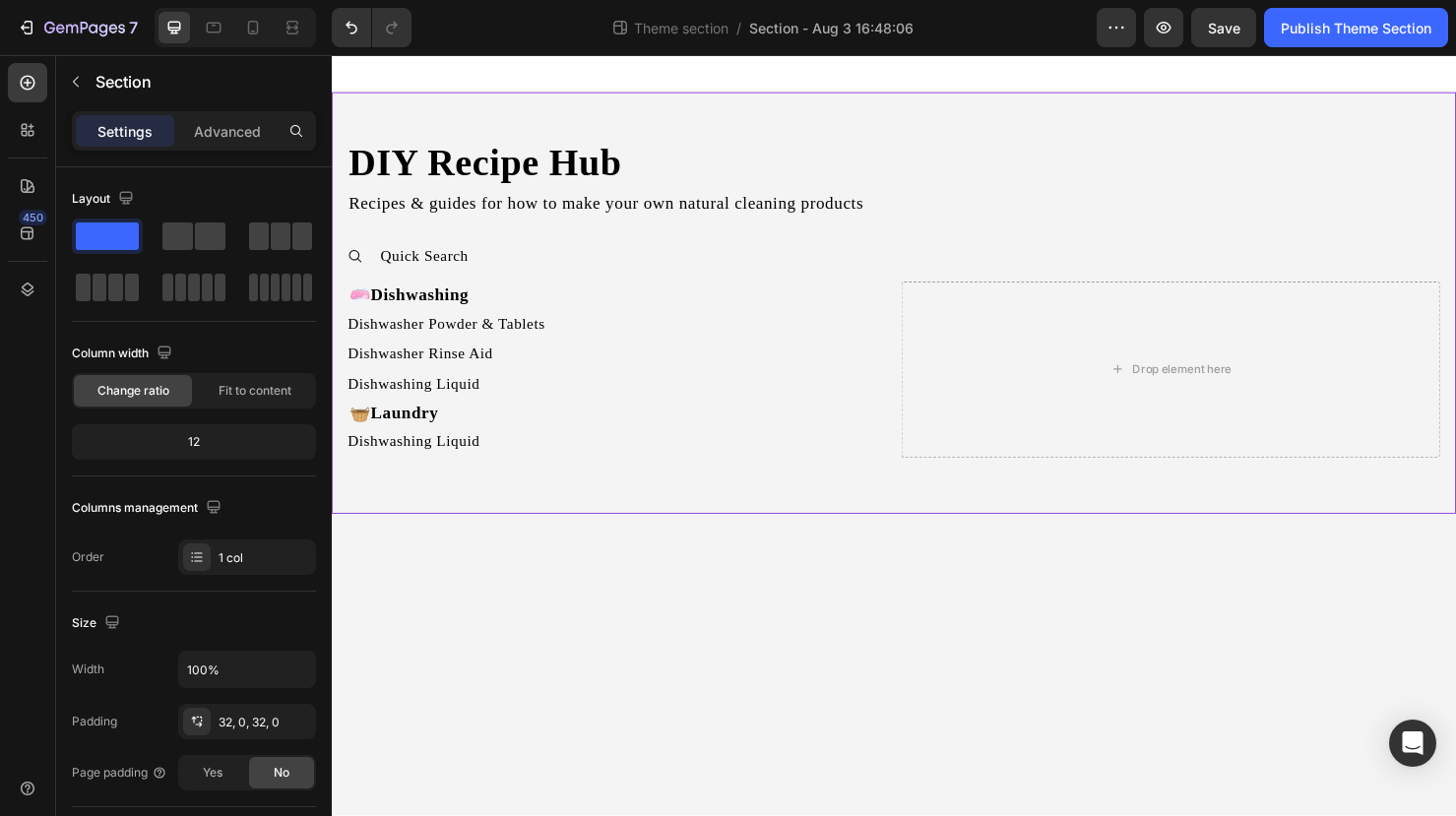 click on "DIY Recipe Hub Heading Recipes & guides for how to make your own natural cleaning products Text Block
Quick Search 🧼  Dishwashing Text Block Dishwasher Powder & Tablets Button Dishwasher Rinse Aid Button Dishwashing Liquid Button 🧺  Laundry Text Block Dishwashing Liquid Button
Drop element here Row Accordion Row" at bounding box center (922, 316) 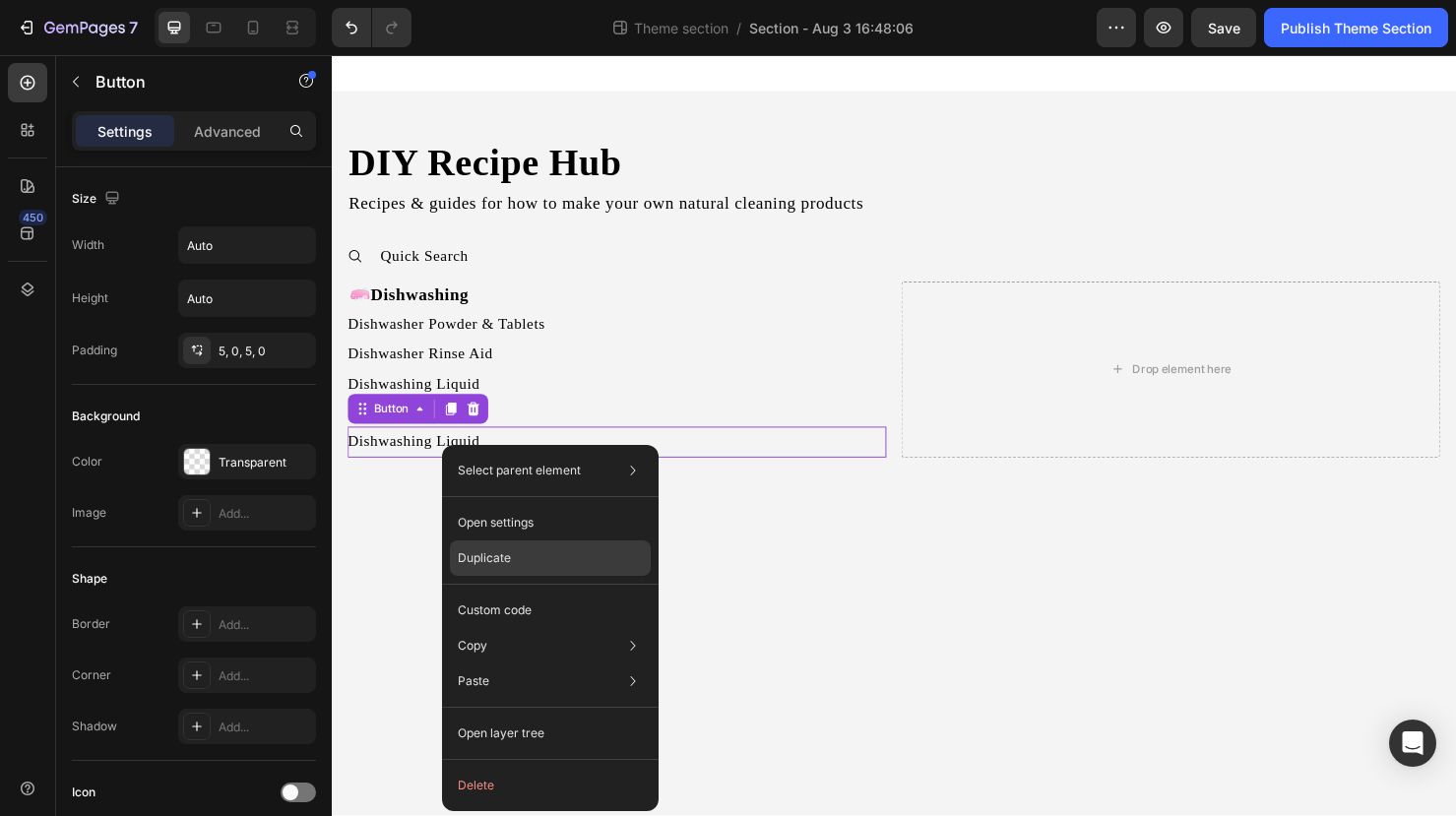 click on "Duplicate" at bounding box center (484, 558) 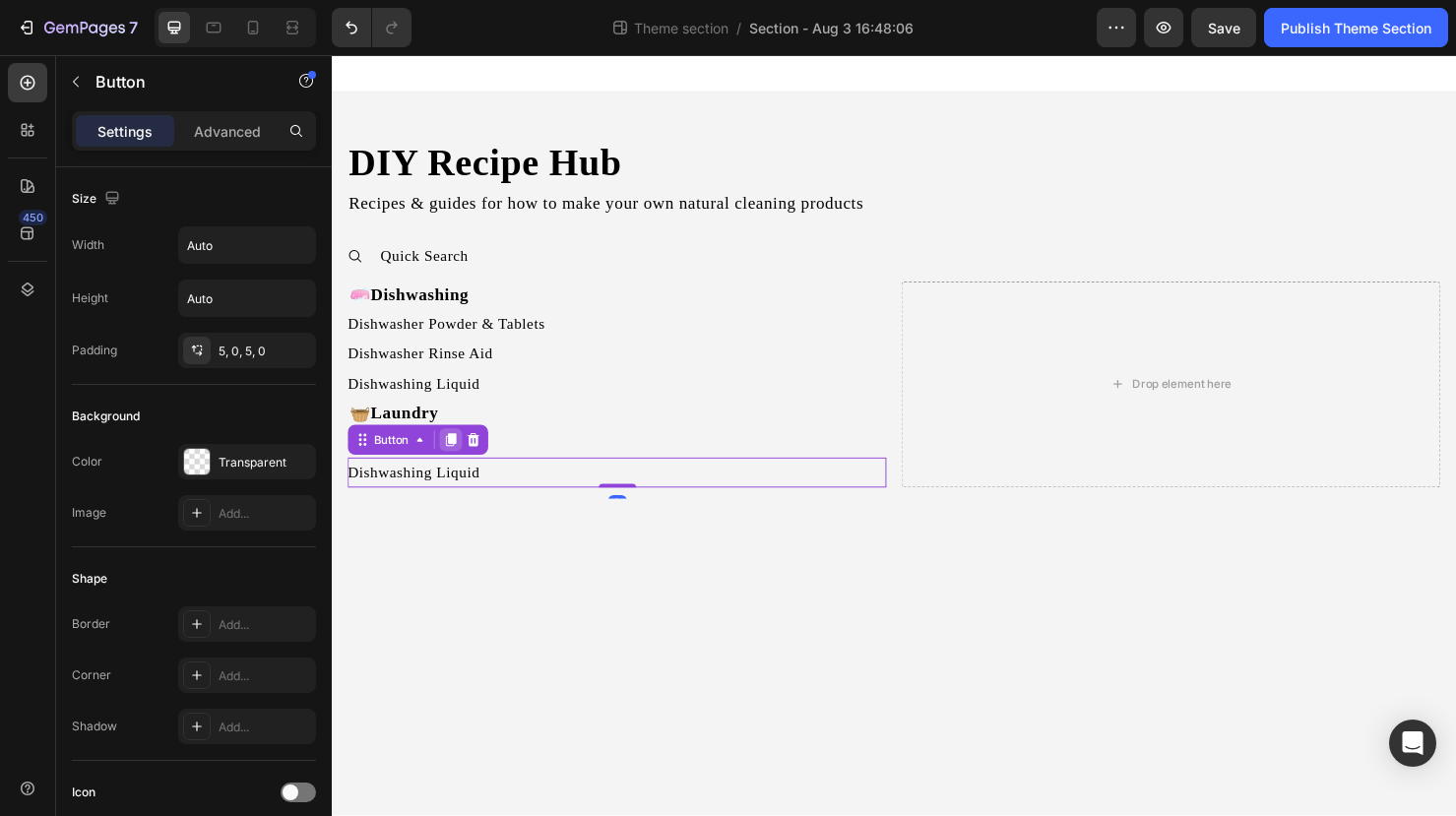 click 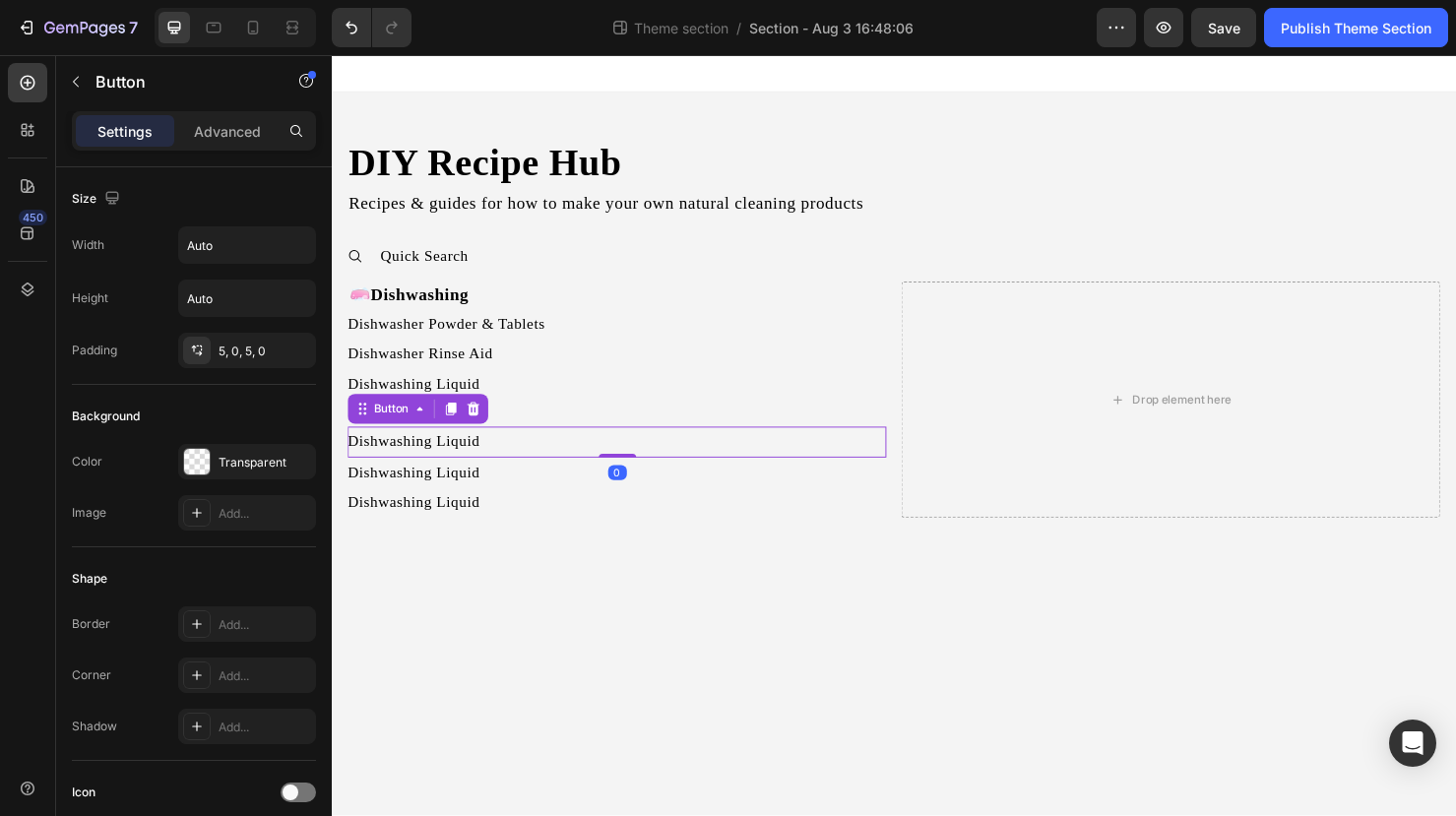 click on "Dishwashing Liquid" at bounding box center [417, 462] 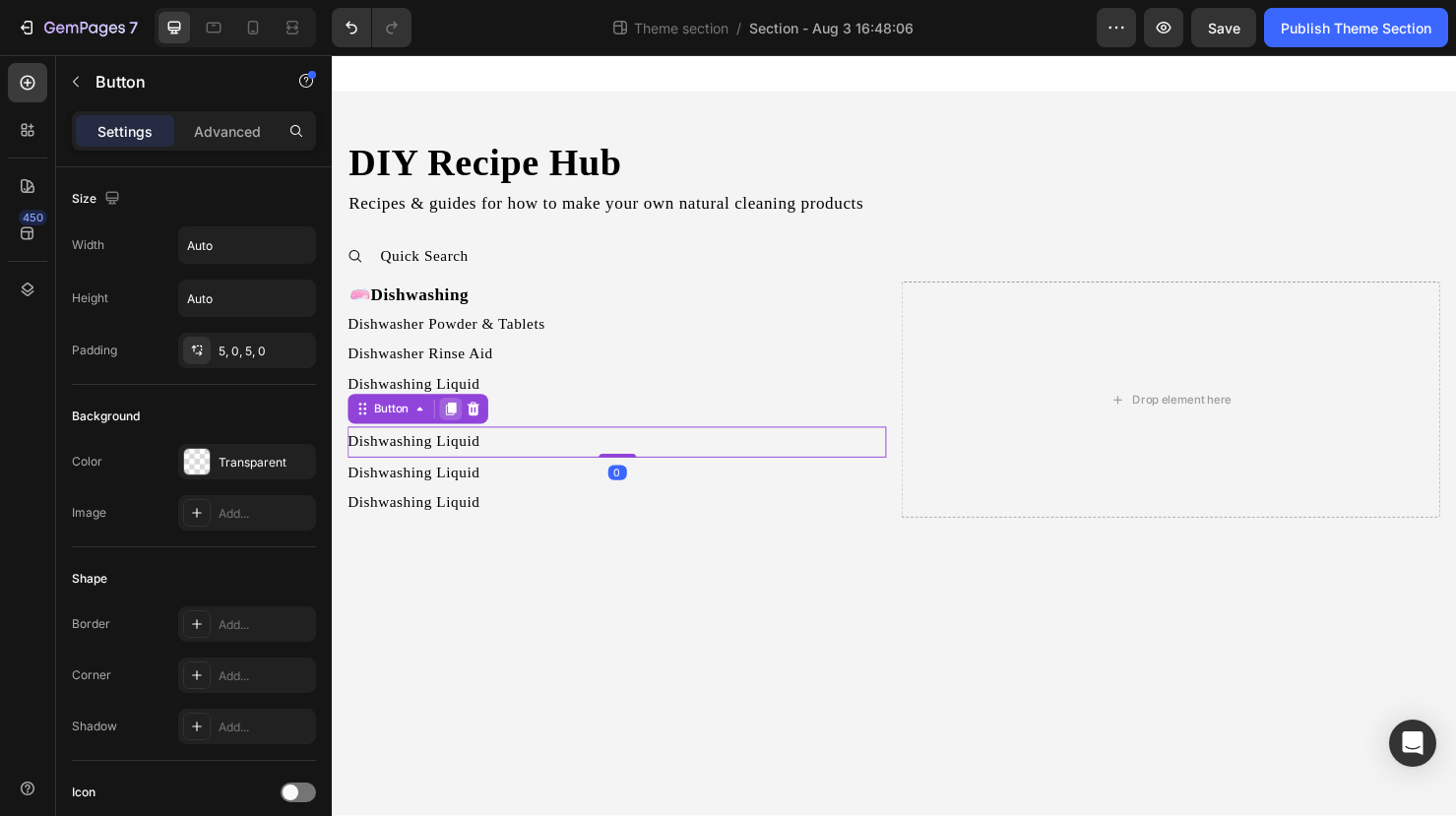 click 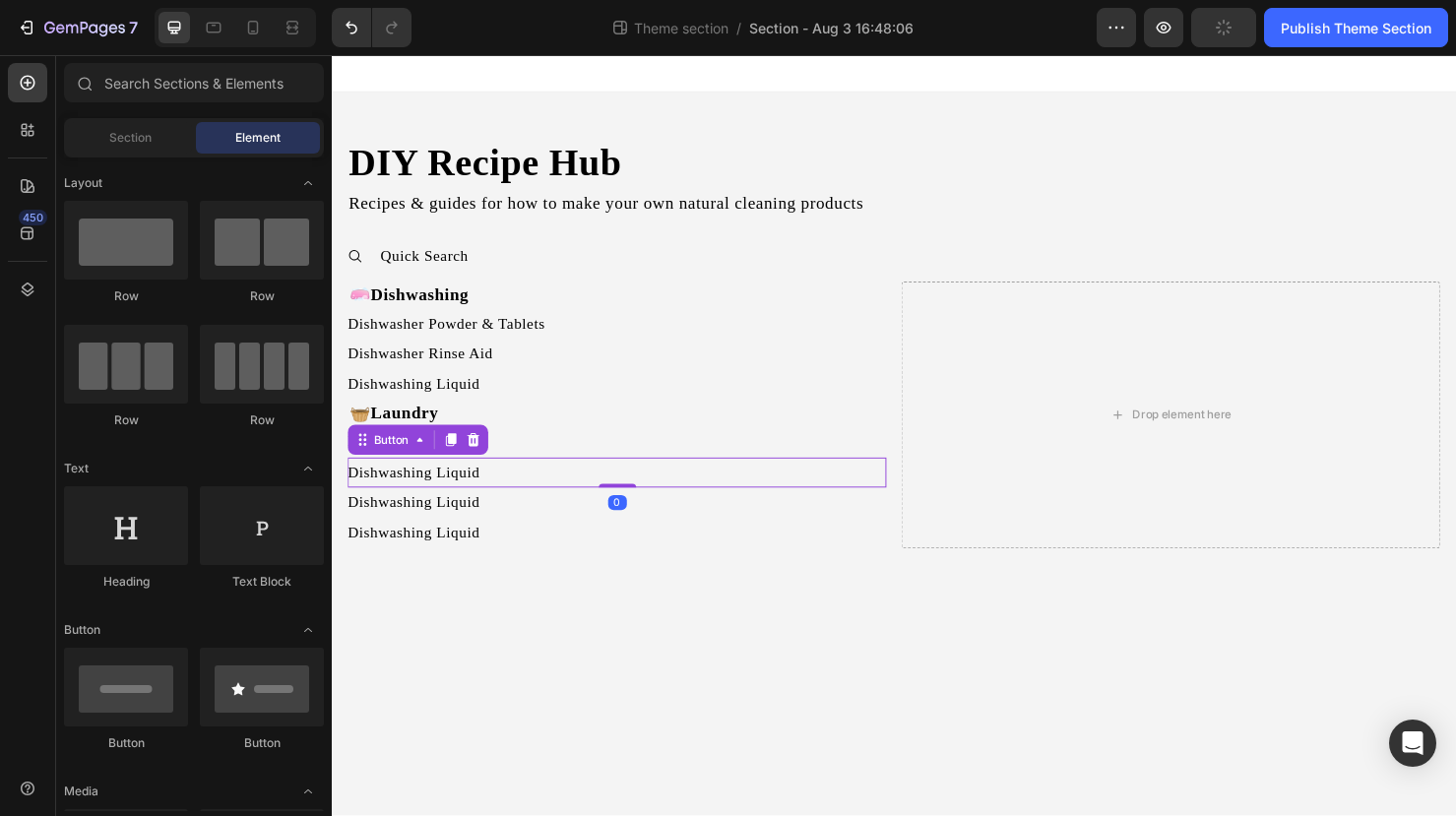 click on "DIY Recipe Hub Heading Recipes & guides for how to make your own natural cleaning products Text Block
Quick Search 🧼  Dishwashing Text Block Dishwasher Powder & Tablets Button Dishwasher Rinse Aid Button Dishwashing Liquid Button 🧺  Laundry Text Block Dishwashing Liquid Button Dishwashing Liquid Button   0 Dishwashing Liquid Button Dishwashing Liquid Button
Drop element here Row Accordion Row Root
Drag & drop element from sidebar or
Explore Library
Add section Choose templates inspired by CRO experts Generate layout from URL or image Add blank section then drag & drop elements" at bounding box center (922, 455) 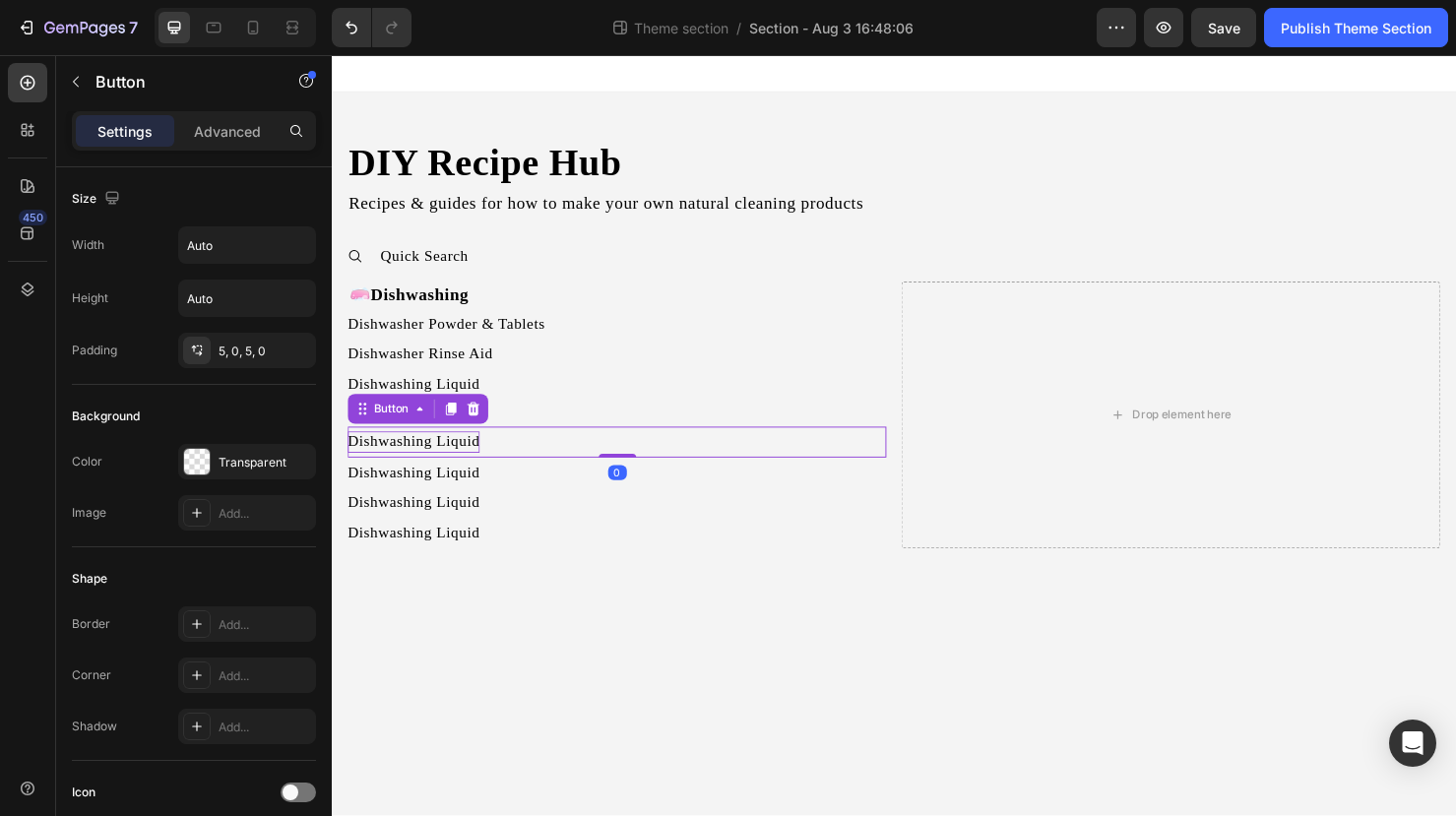 click on "Dishwashing Liquid" at bounding box center [417, 462] 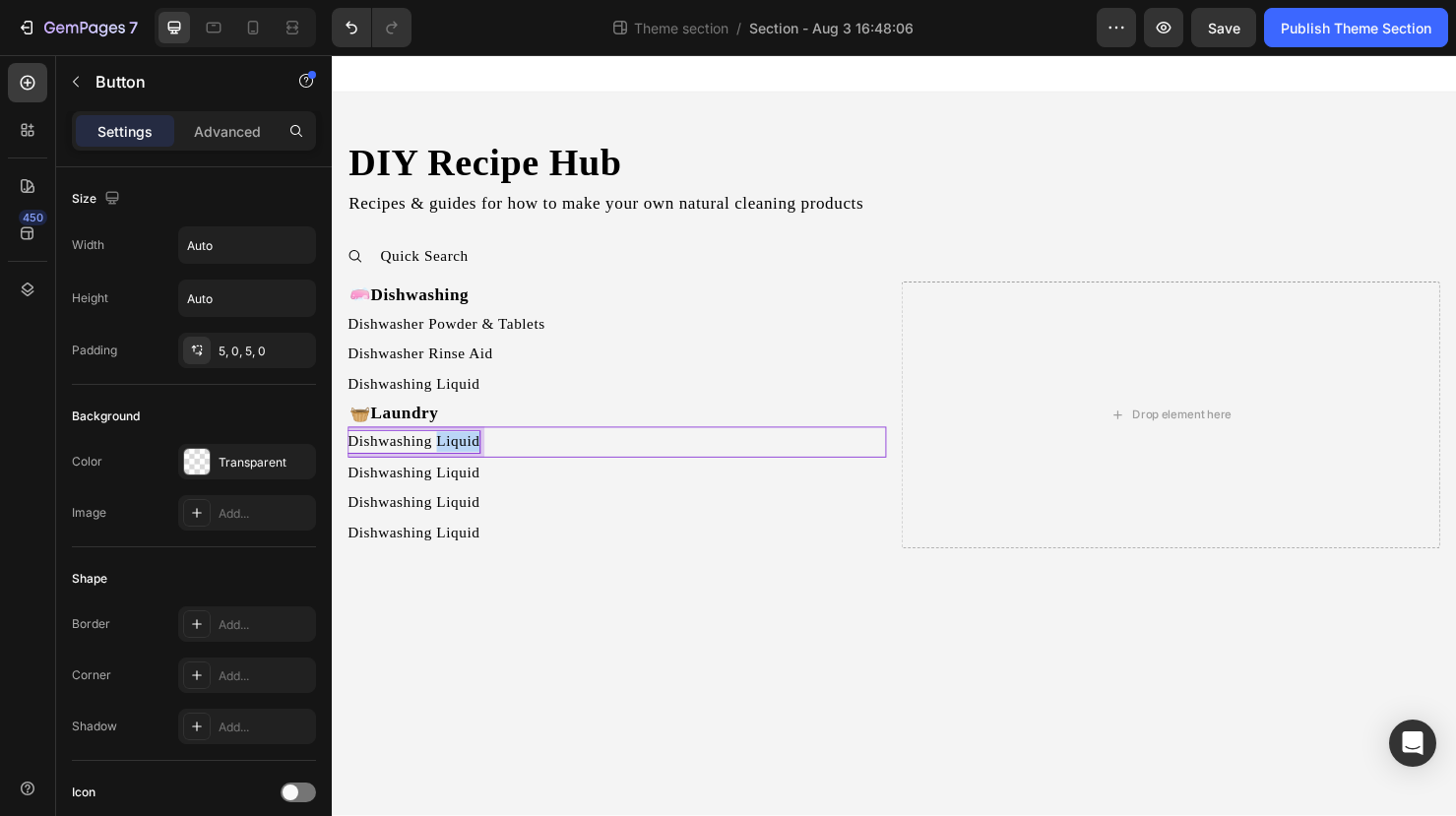 click on "Dishwashing Liquid" at bounding box center (417, 462) 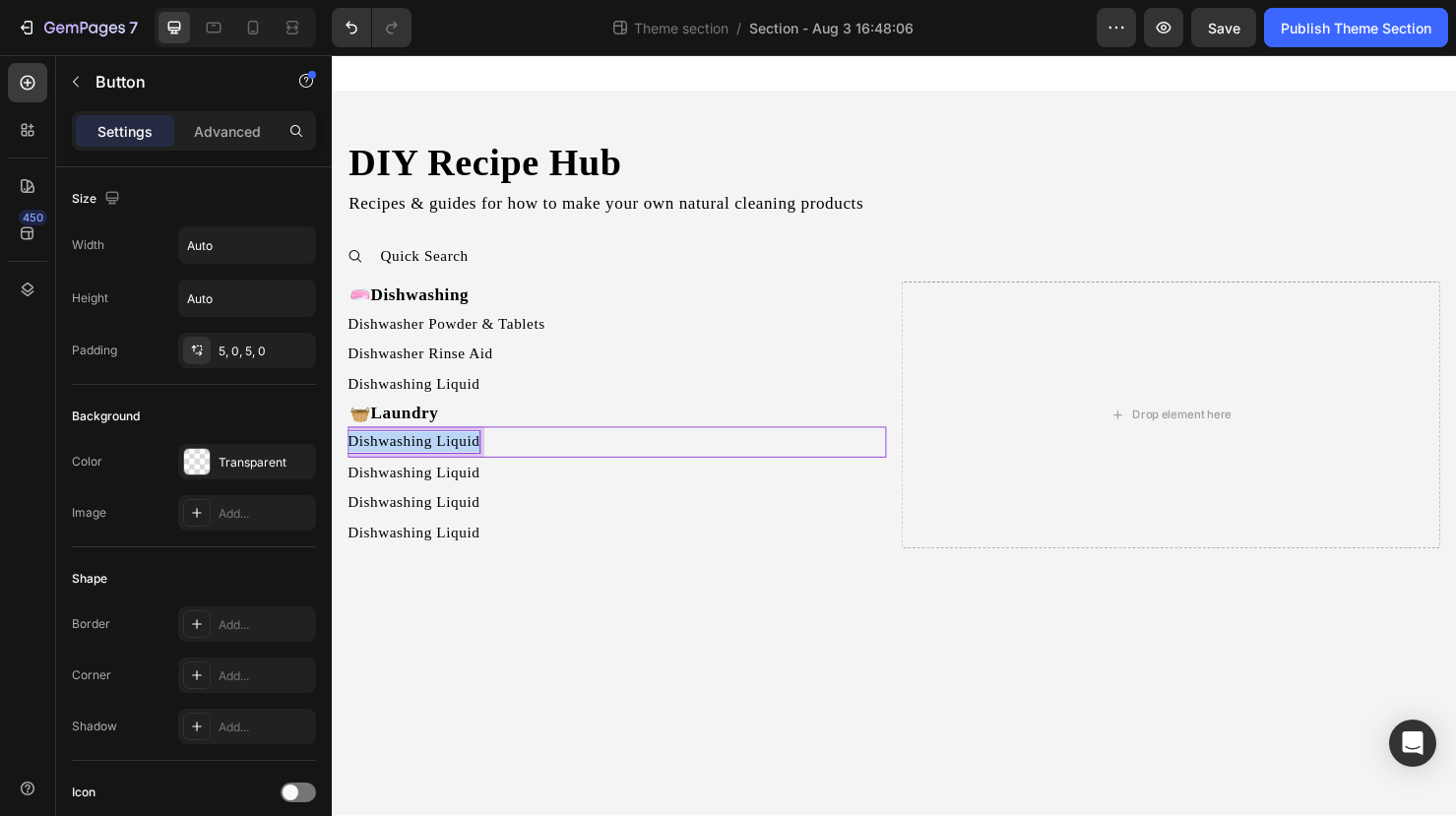 click on "Dishwashing Liquid" at bounding box center (417, 462) 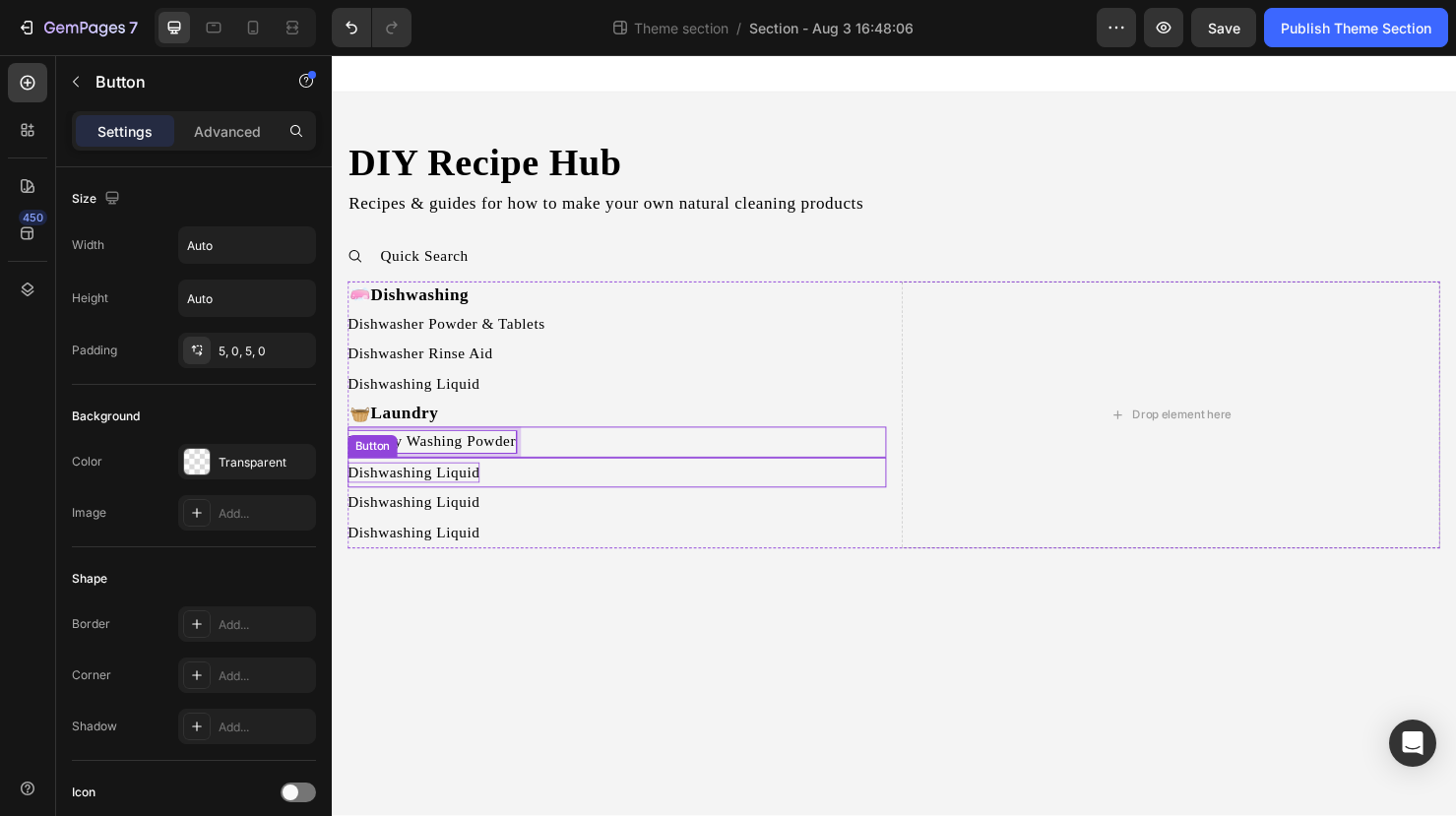 click on "Dishwashing Liquid" at bounding box center [417, 494] 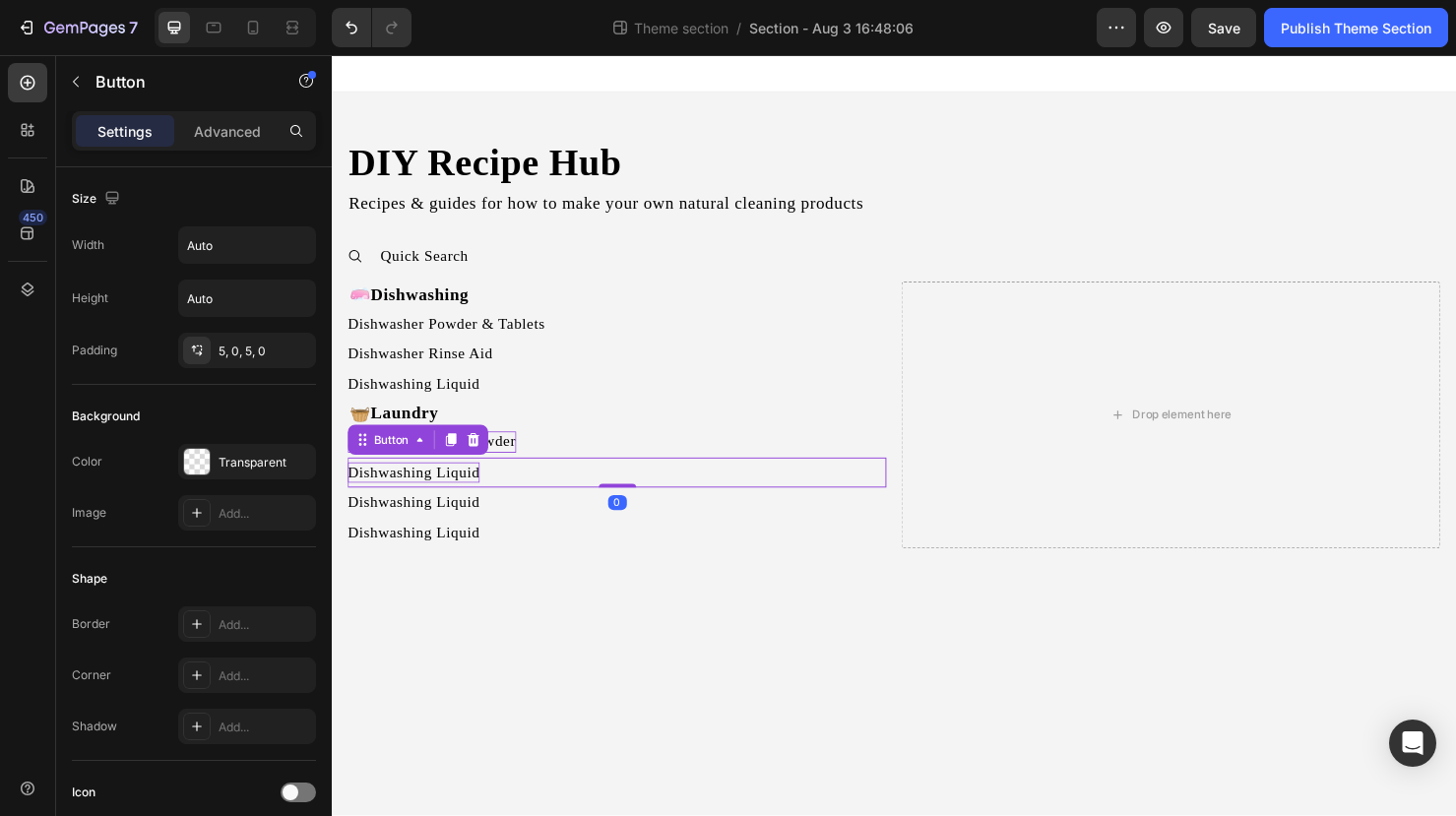 click on "Dishwashing Liquid" at bounding box center [417, 494] 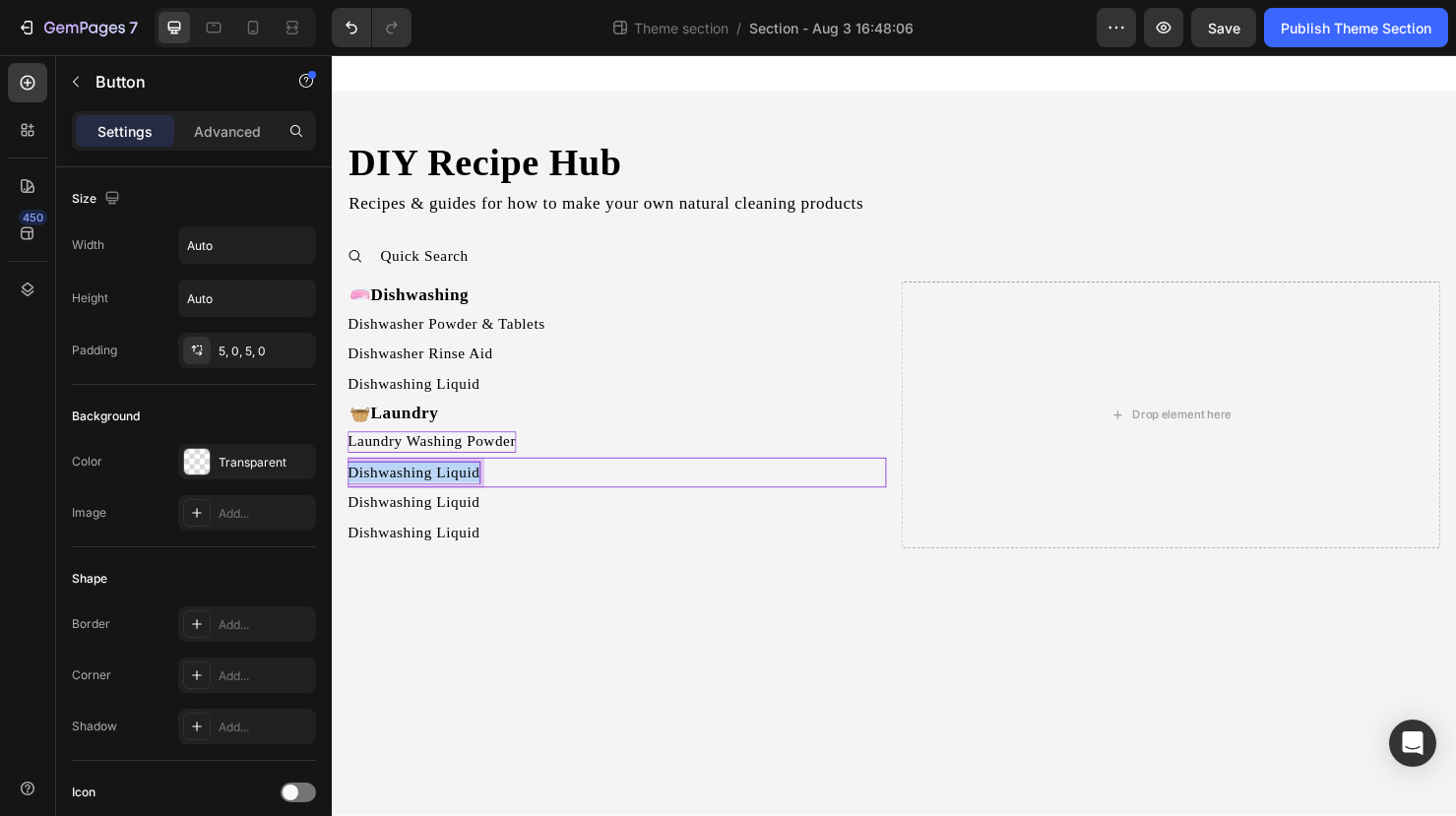 click on "Dishwashing Liquid" at bounding box center (417, 494) 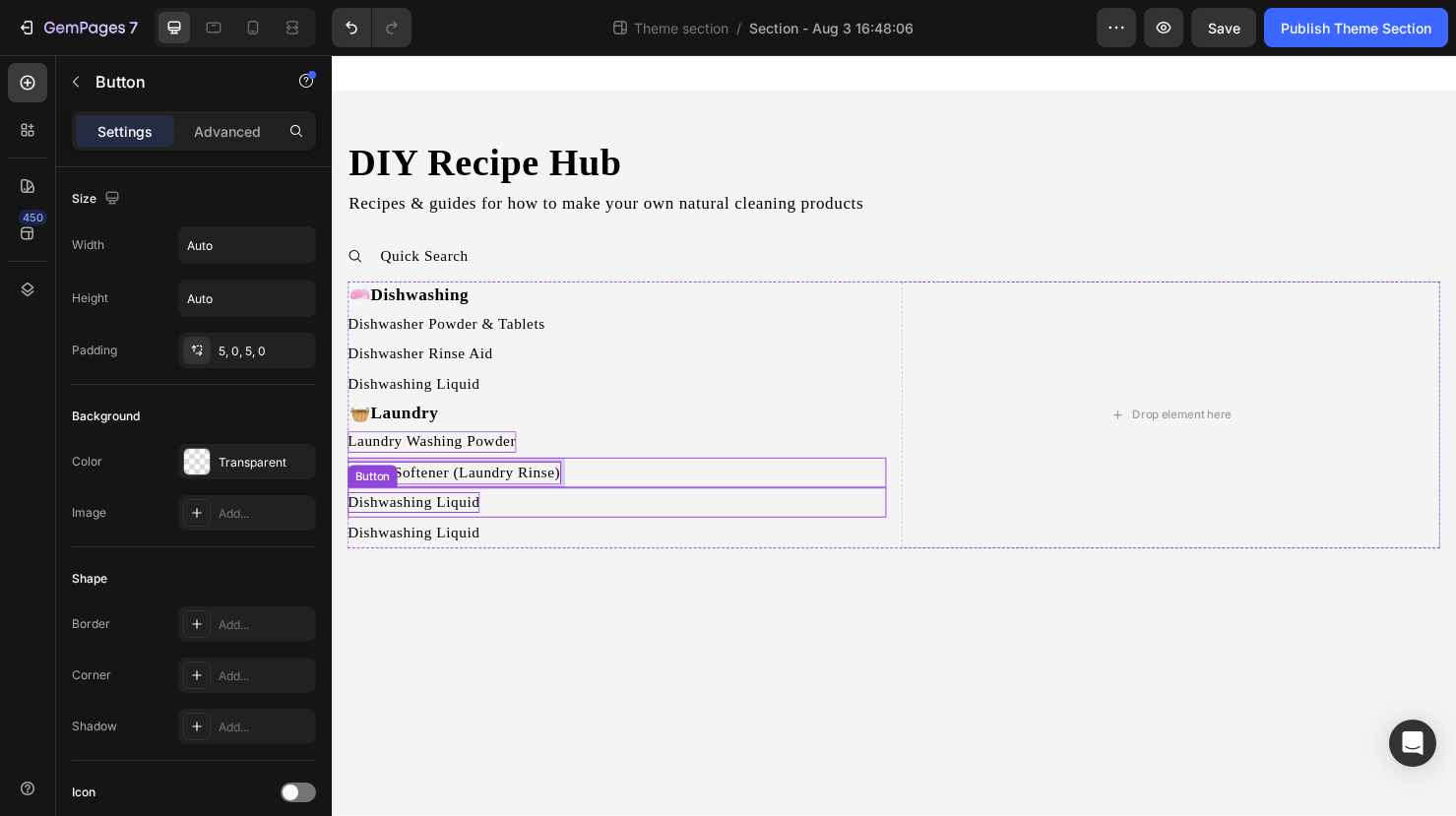 click on "Dishwashing Liquid" at bounding box center [417, 526] 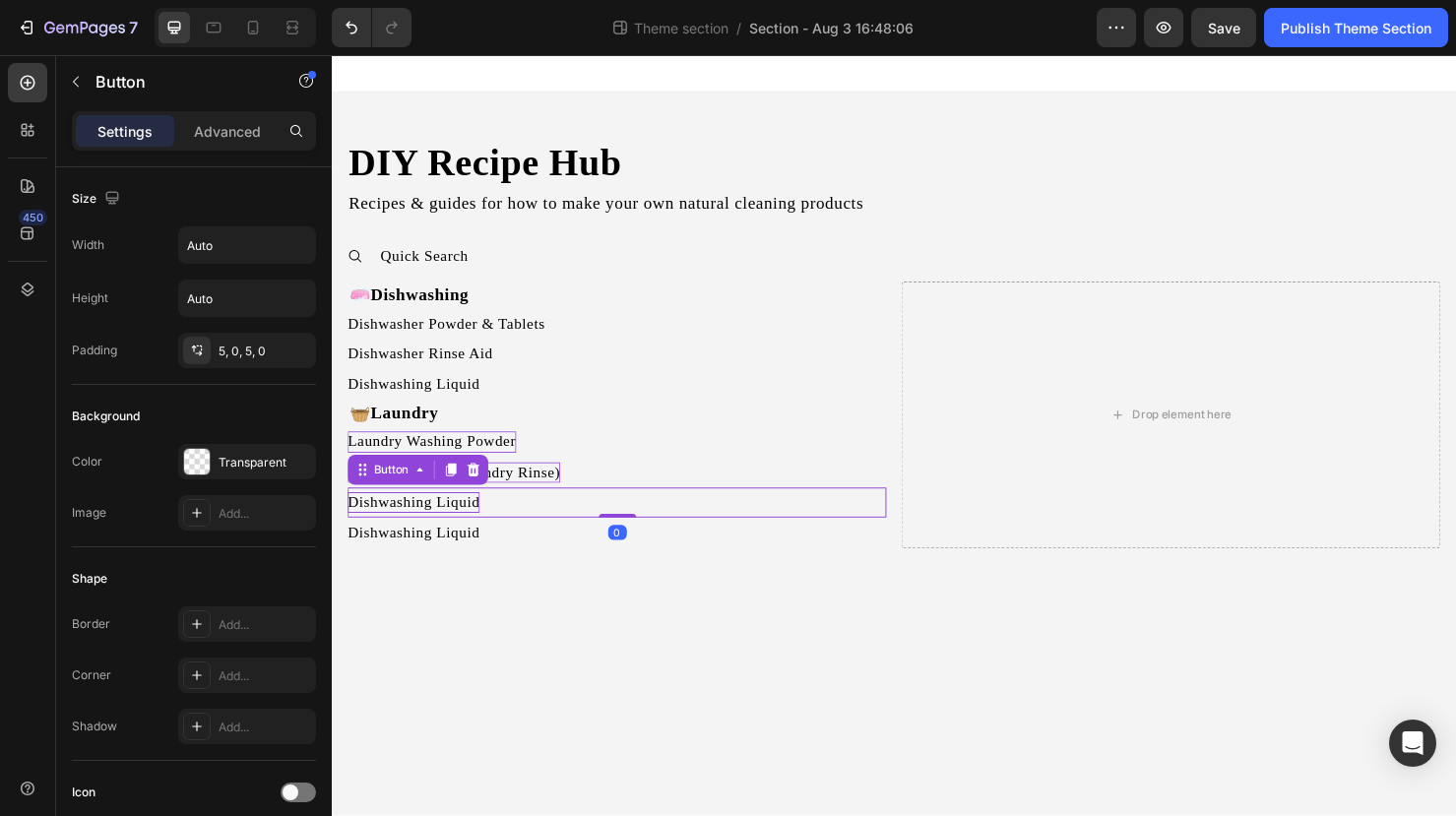 click on "Dishwashing Liquid" at bounding box center [417, 526] 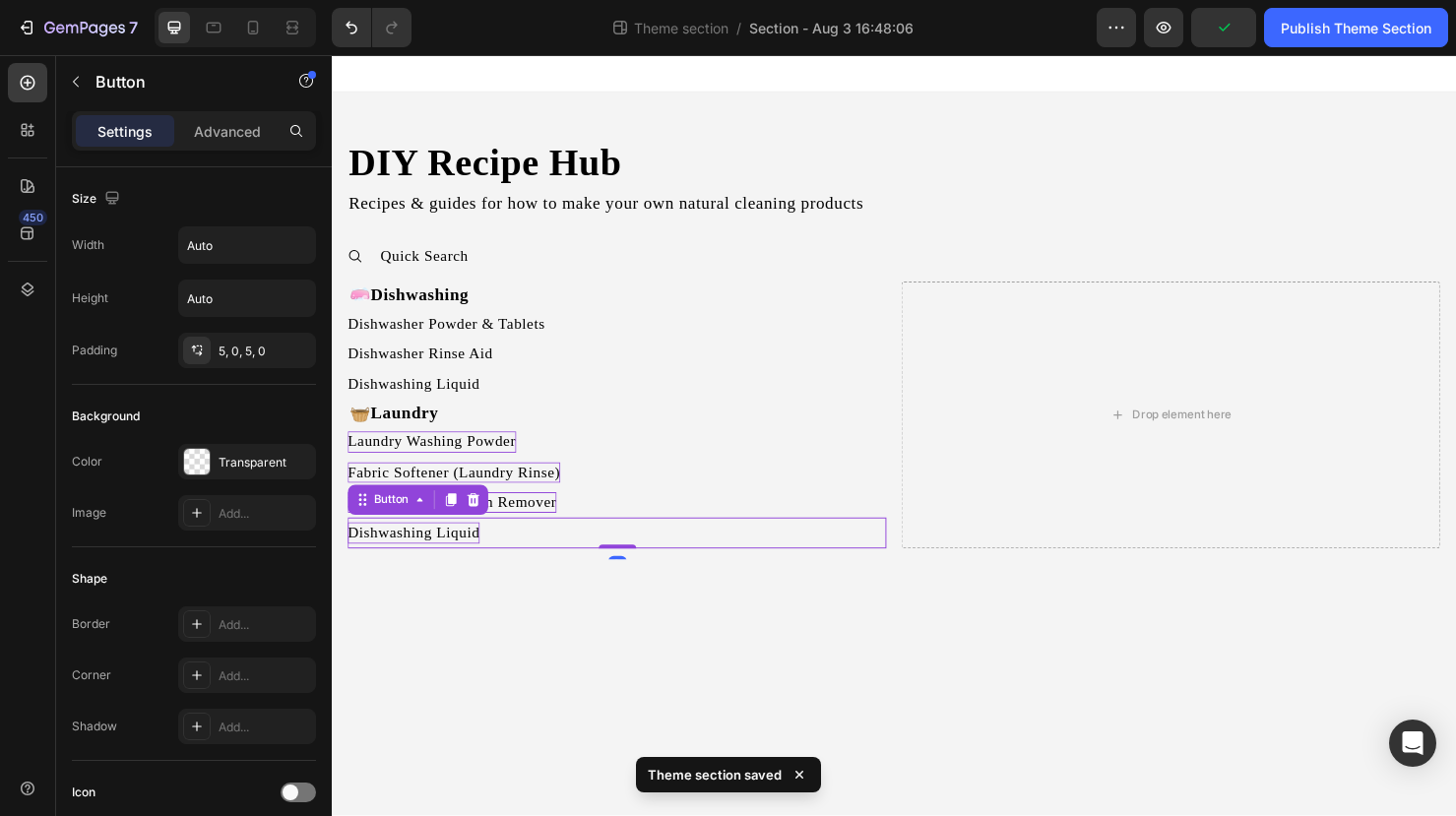 click on "Dishwashing Liquid" at bounding box center [417, 557] 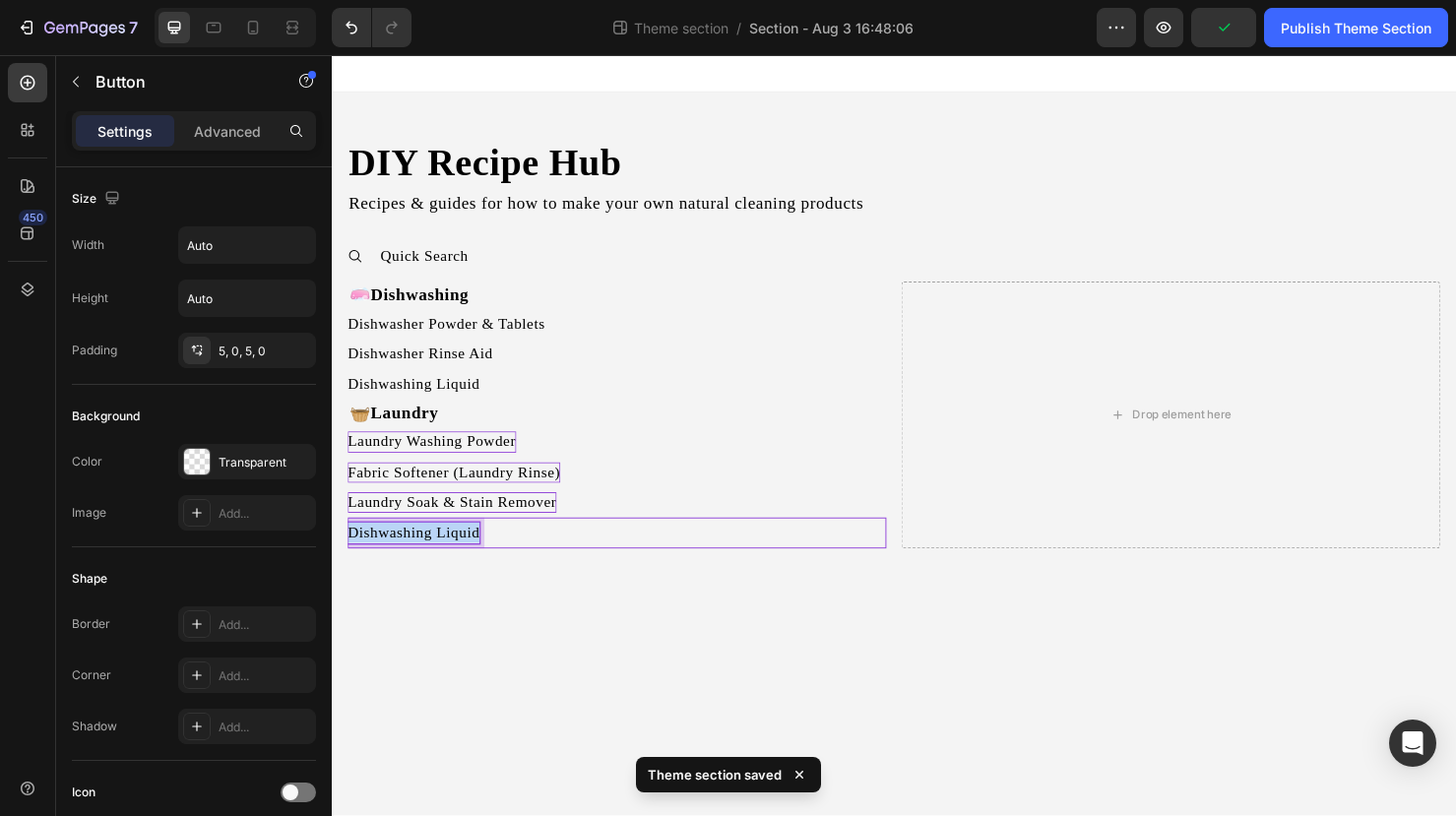 click on "Dishwashing Liquid" at bounding box center [417, 557] 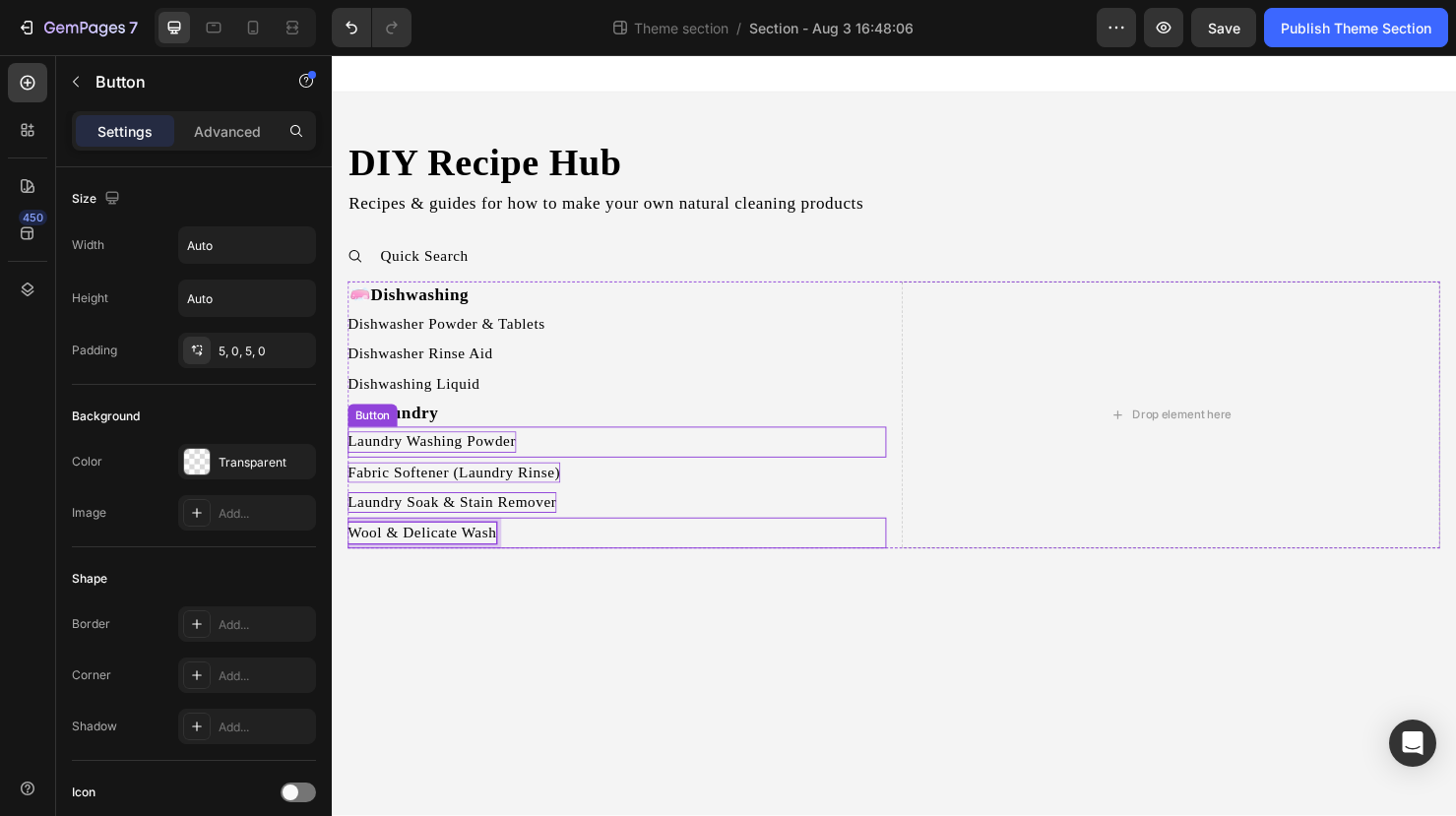 click on "Laundry Washing Powder" at bounding box center (437, 462) 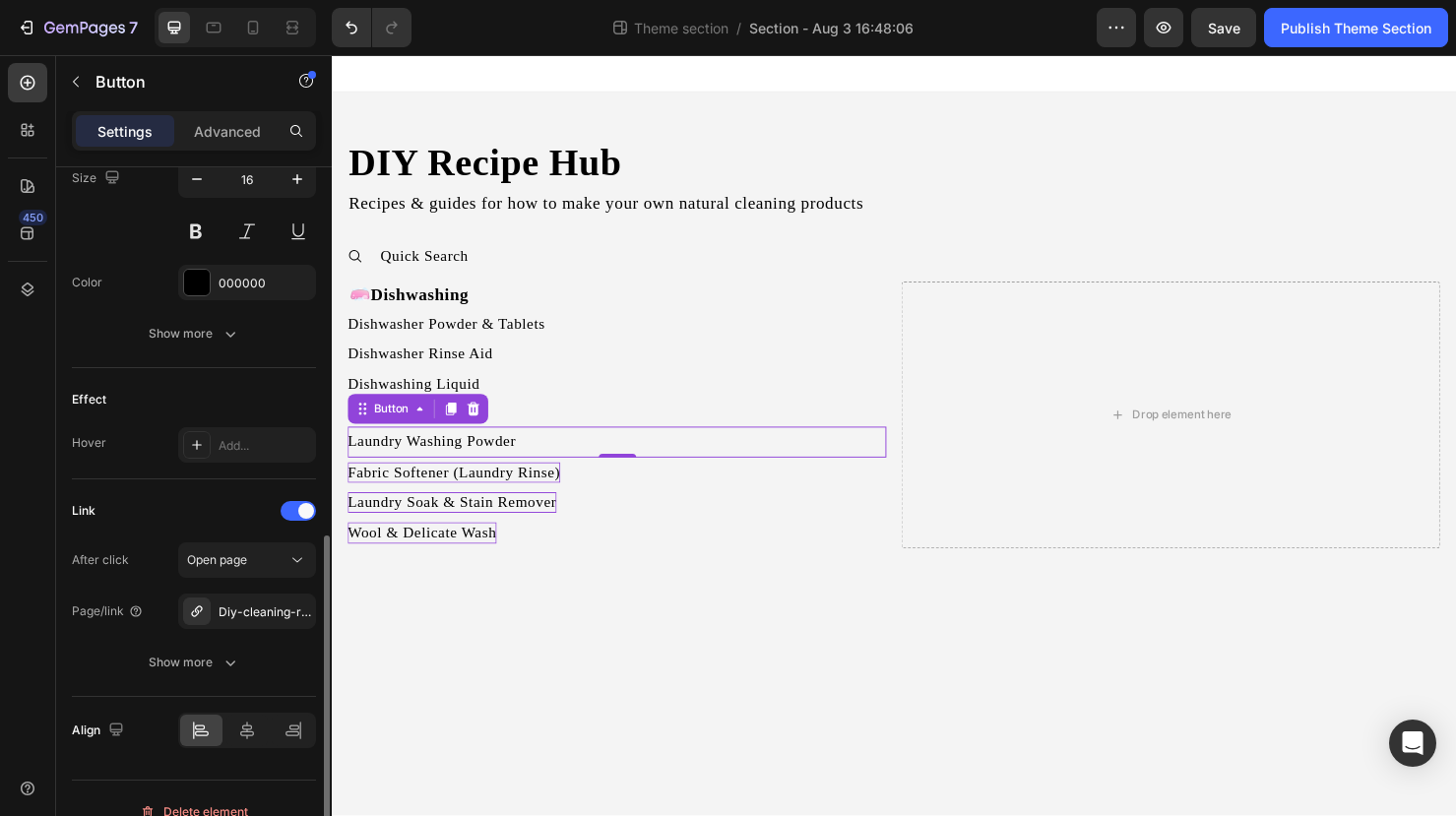 scroll, scrollTop: 843, scrollLeft: 0, axis: vertical 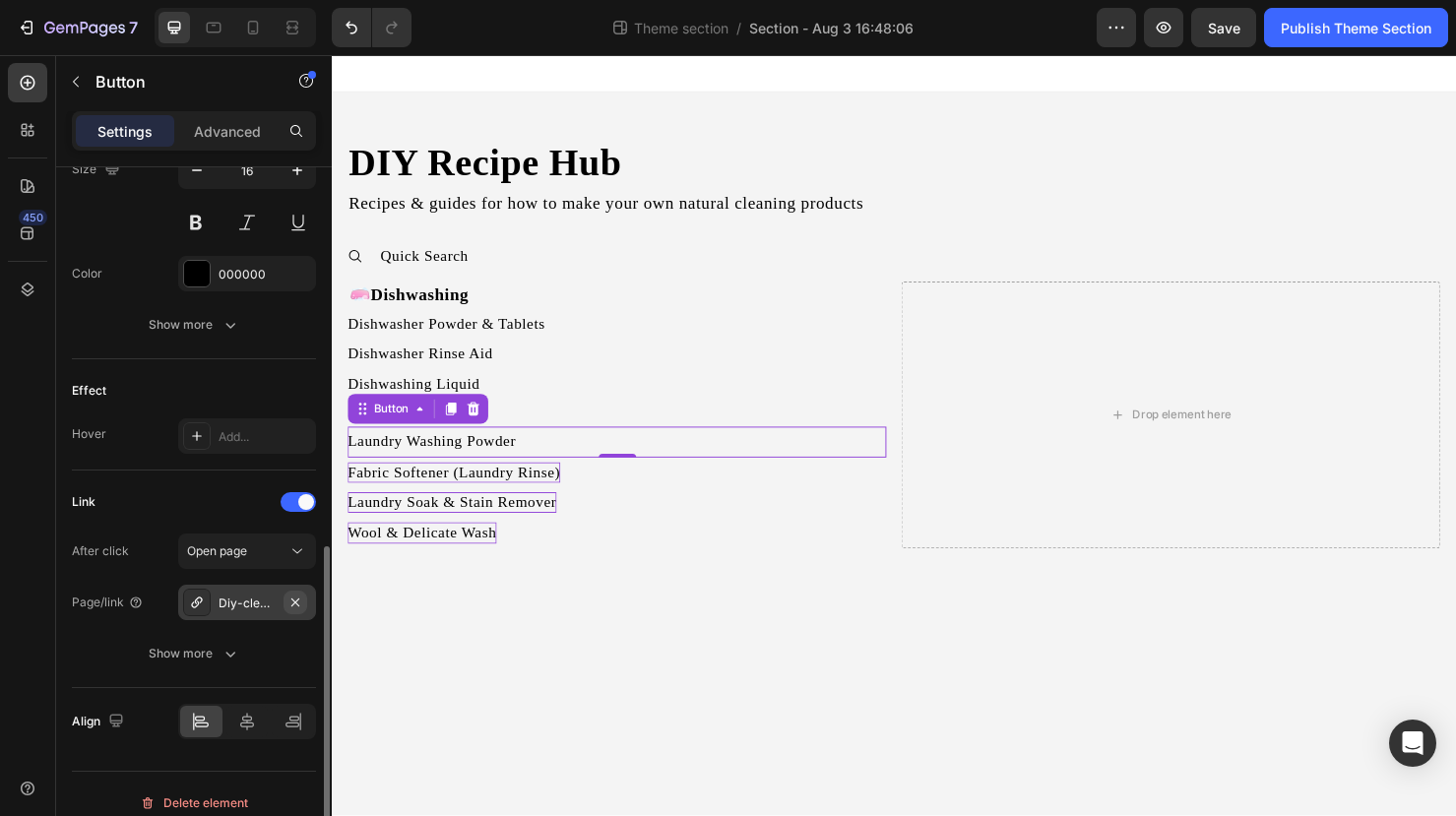 click 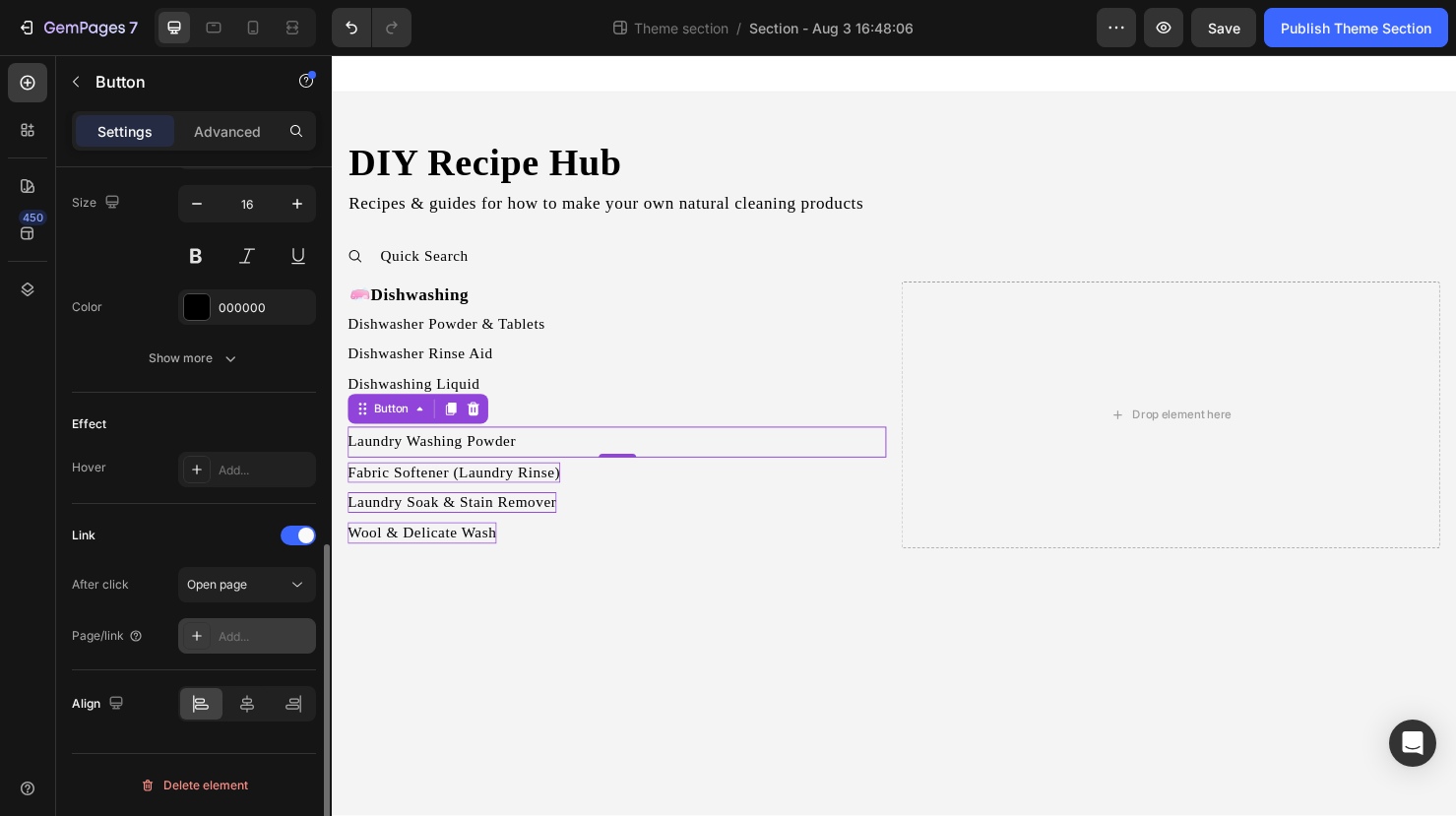 scroll, scrollTop: 809, scrollLeft: 0, axis: vertical 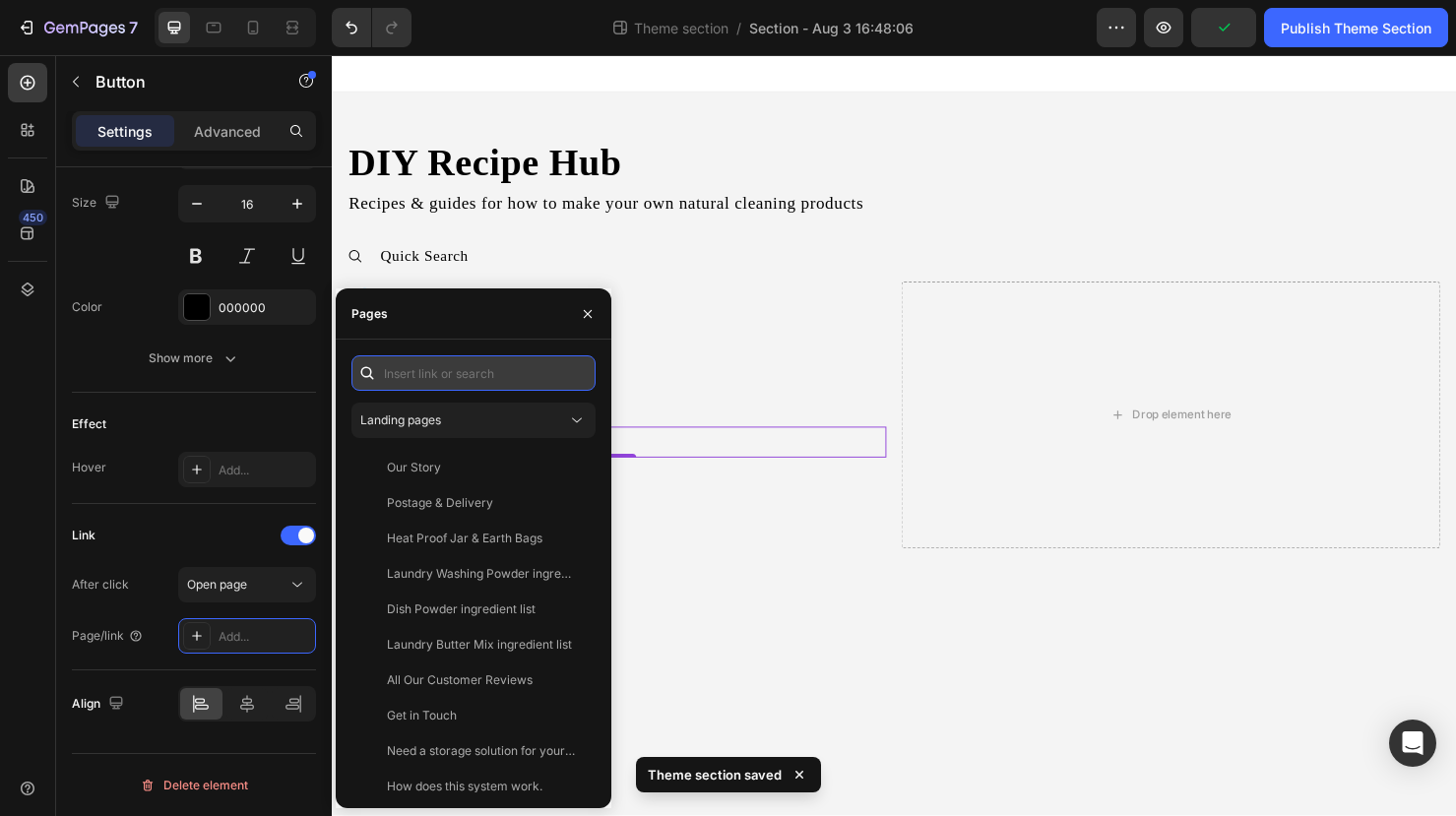 click at bounding box center (474, 373) 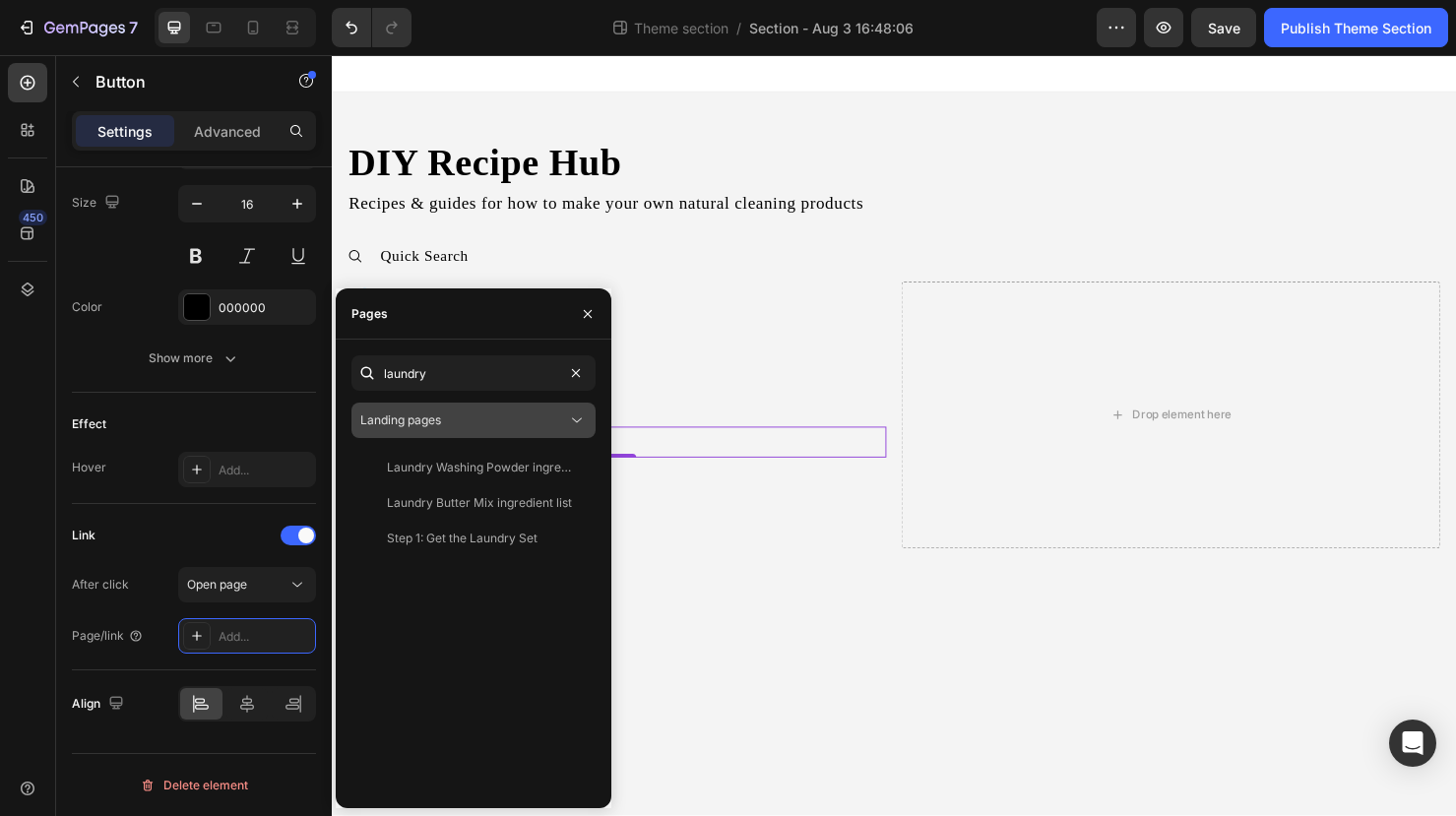type on "laundry" 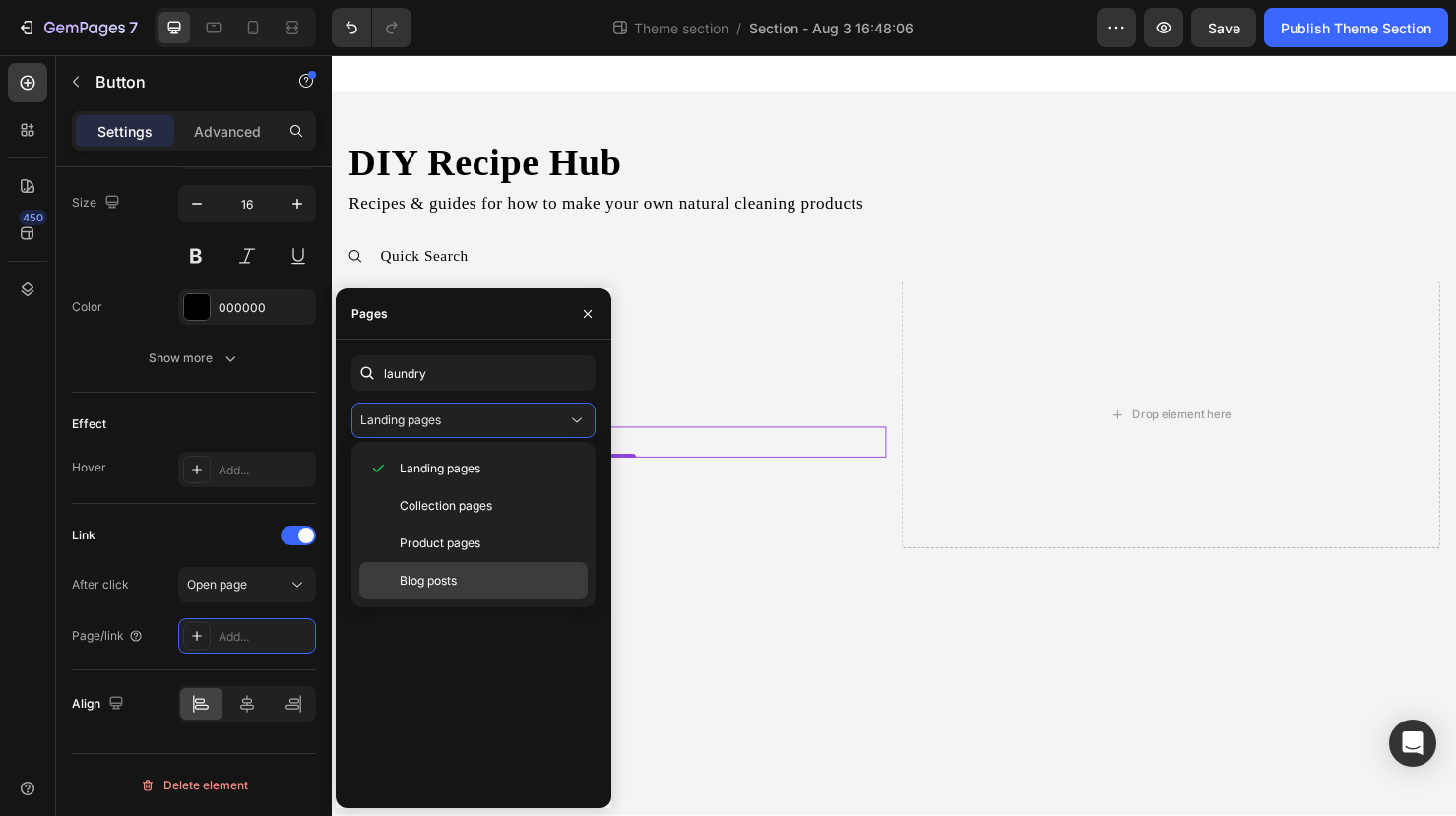 click on "Blog posts" at bounding box center (489, 581) 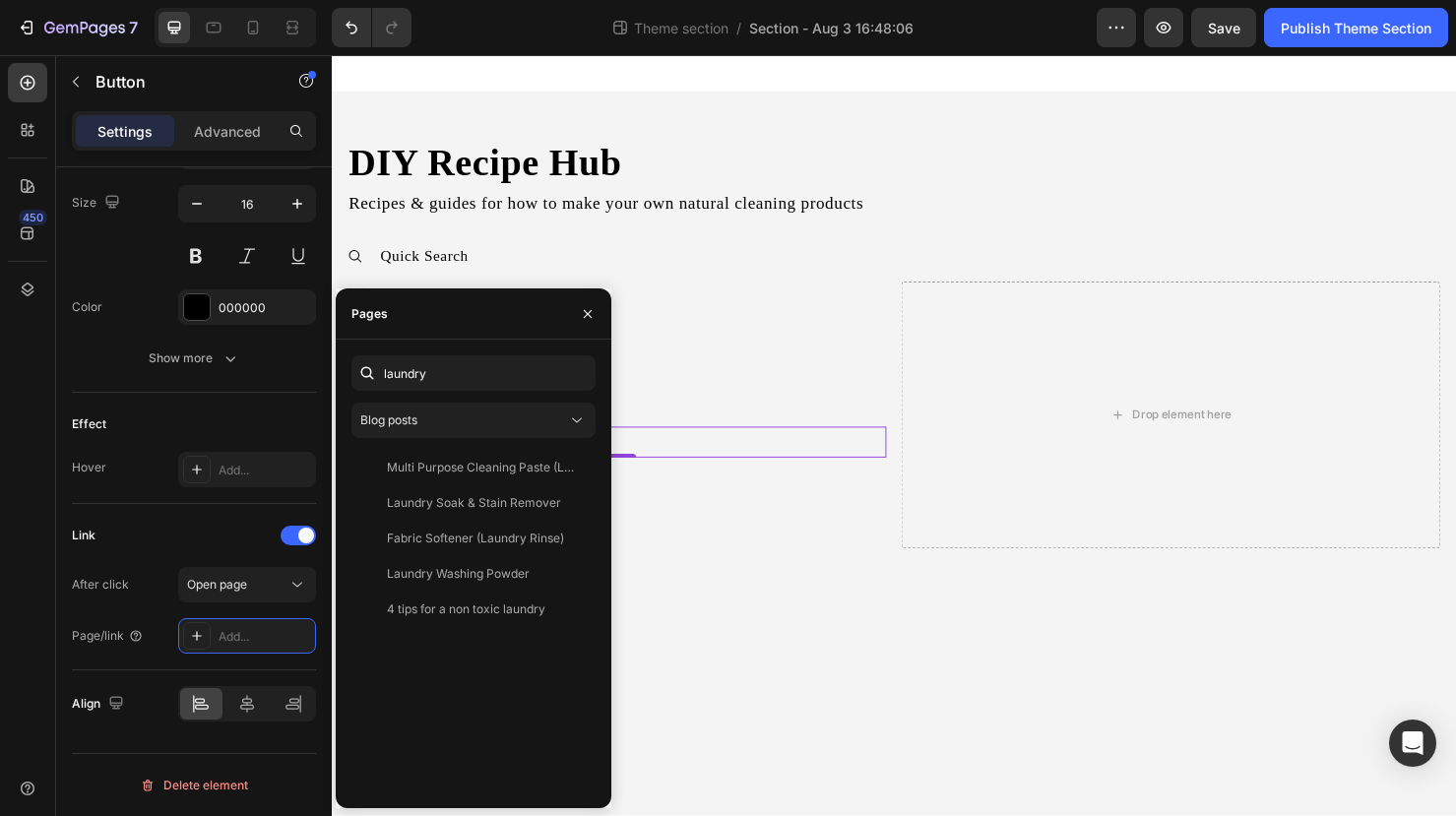 click on "Laundry Washing Powder" 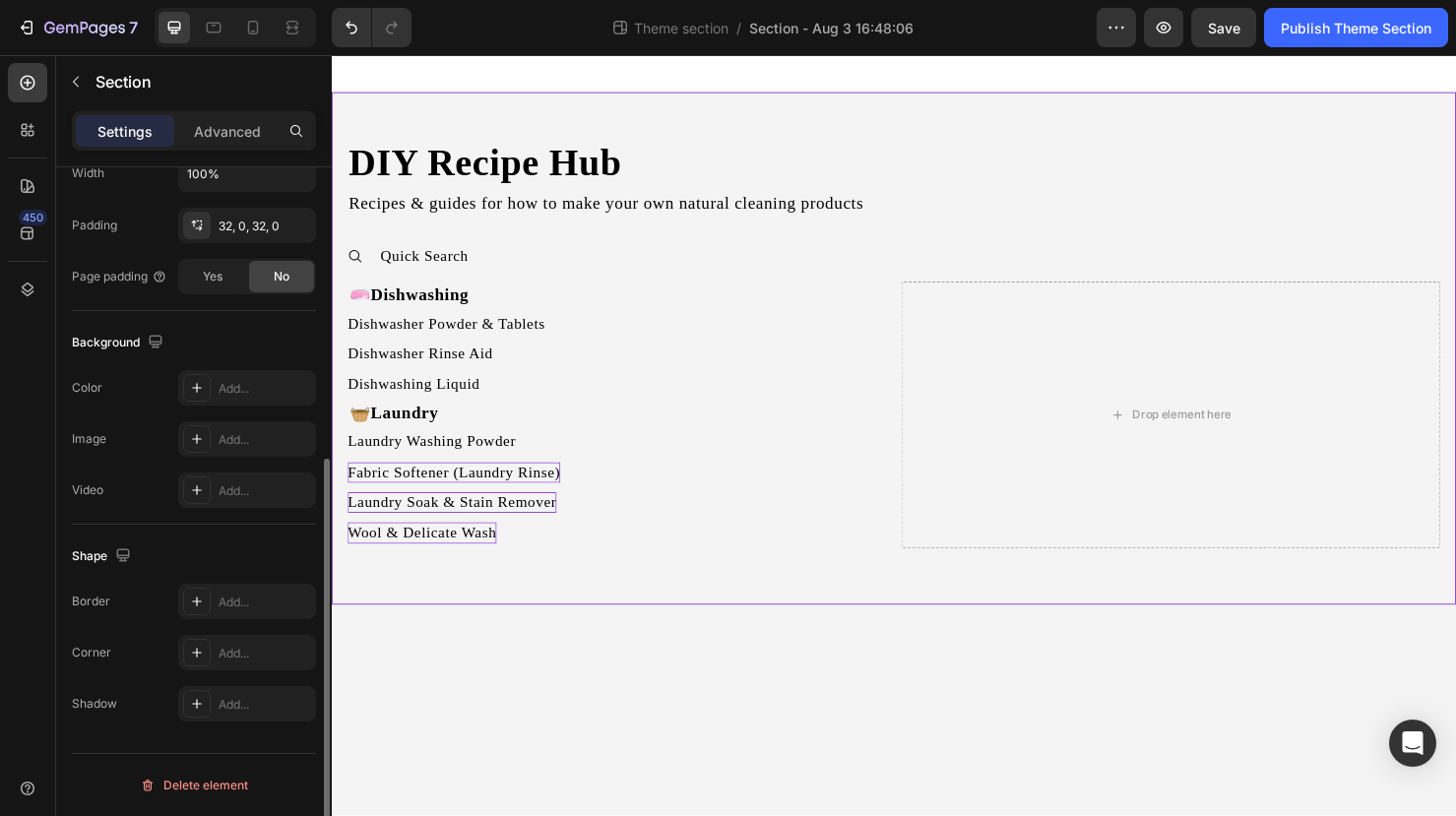 scroll, scrollTop: 0, scrollLeft: 0, axis: both 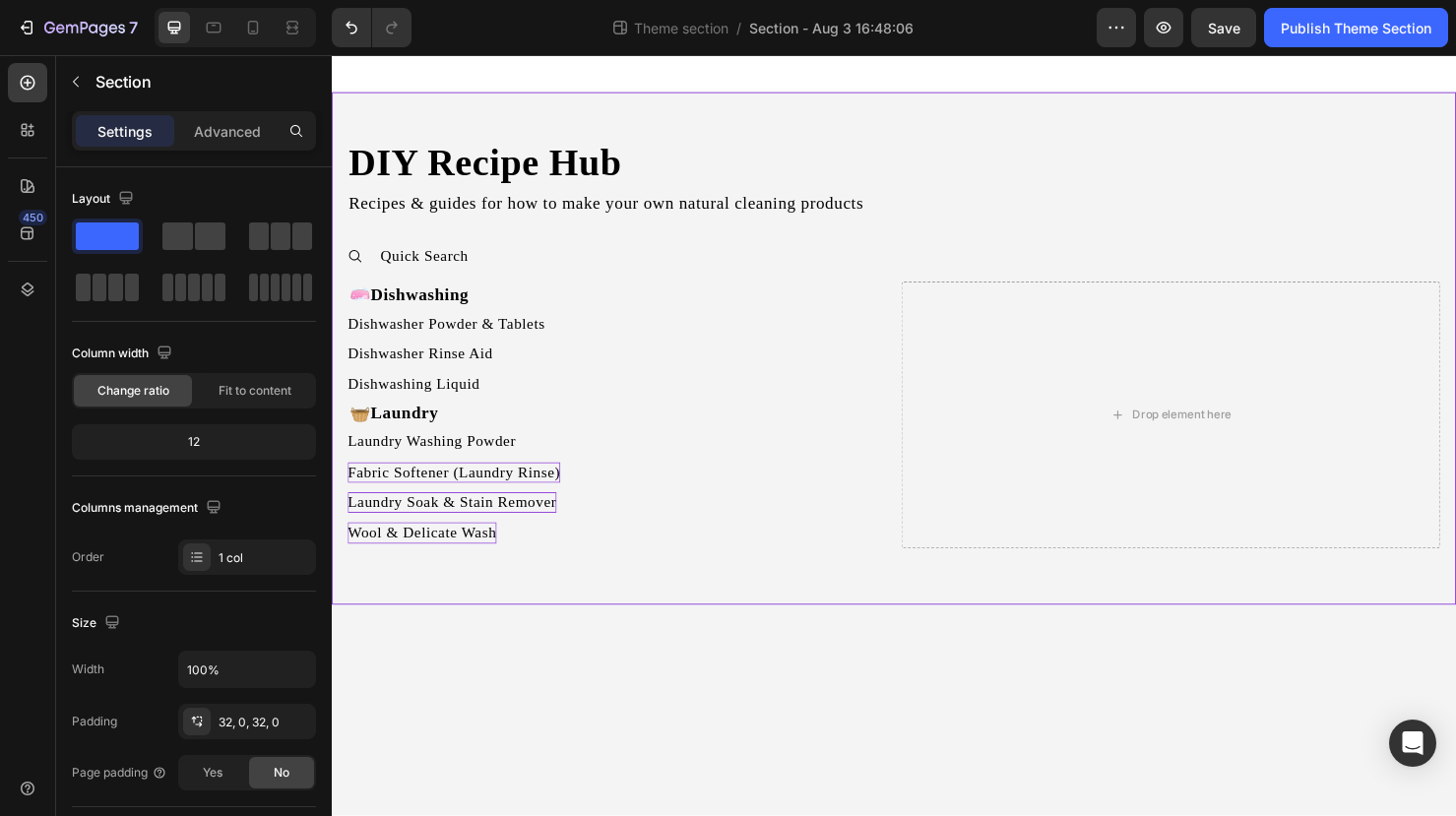 click on "DIY Recipe Hub Heading Recipes & guides for how to make your own natural cleaning products Text Block
Quick Search 🧼  Dishwashing Text Block Dishwasher Powder & Tablets Button Dishwasher Rinse Aid Button Dishwashing Liquid Button 🧺  Laundry Text Block Laundry Washing Powder Button Fabric Softener (Laundry Rinse) Button Laundry Soak & Stain Remover Button Wool & Delicate Wash Button
Drop element here Row Accordion Row" at bounding box center (922, 363) 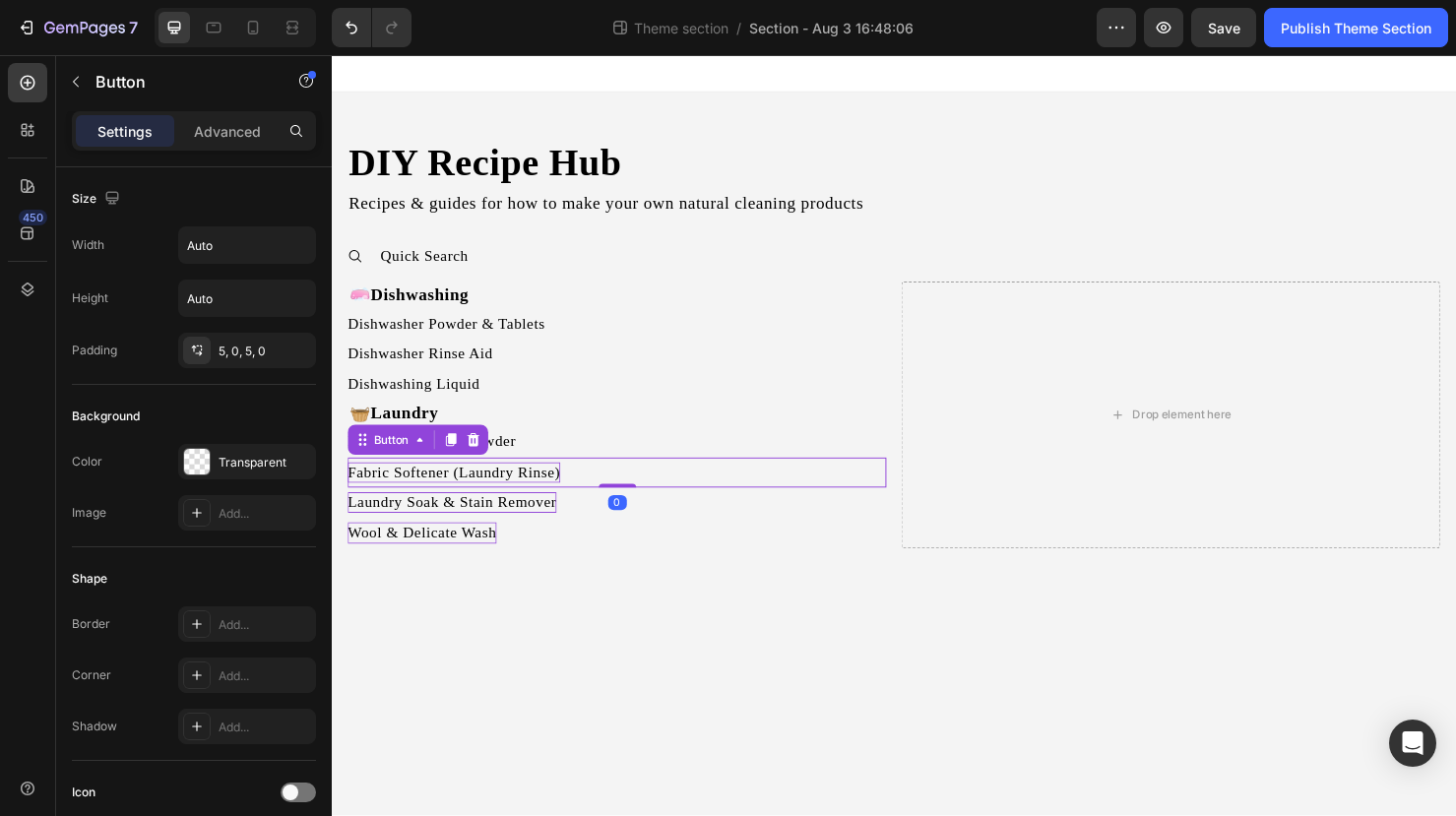 click on "Fabric Softener (Laundry Rinse)" at bounding box center [460, 494] 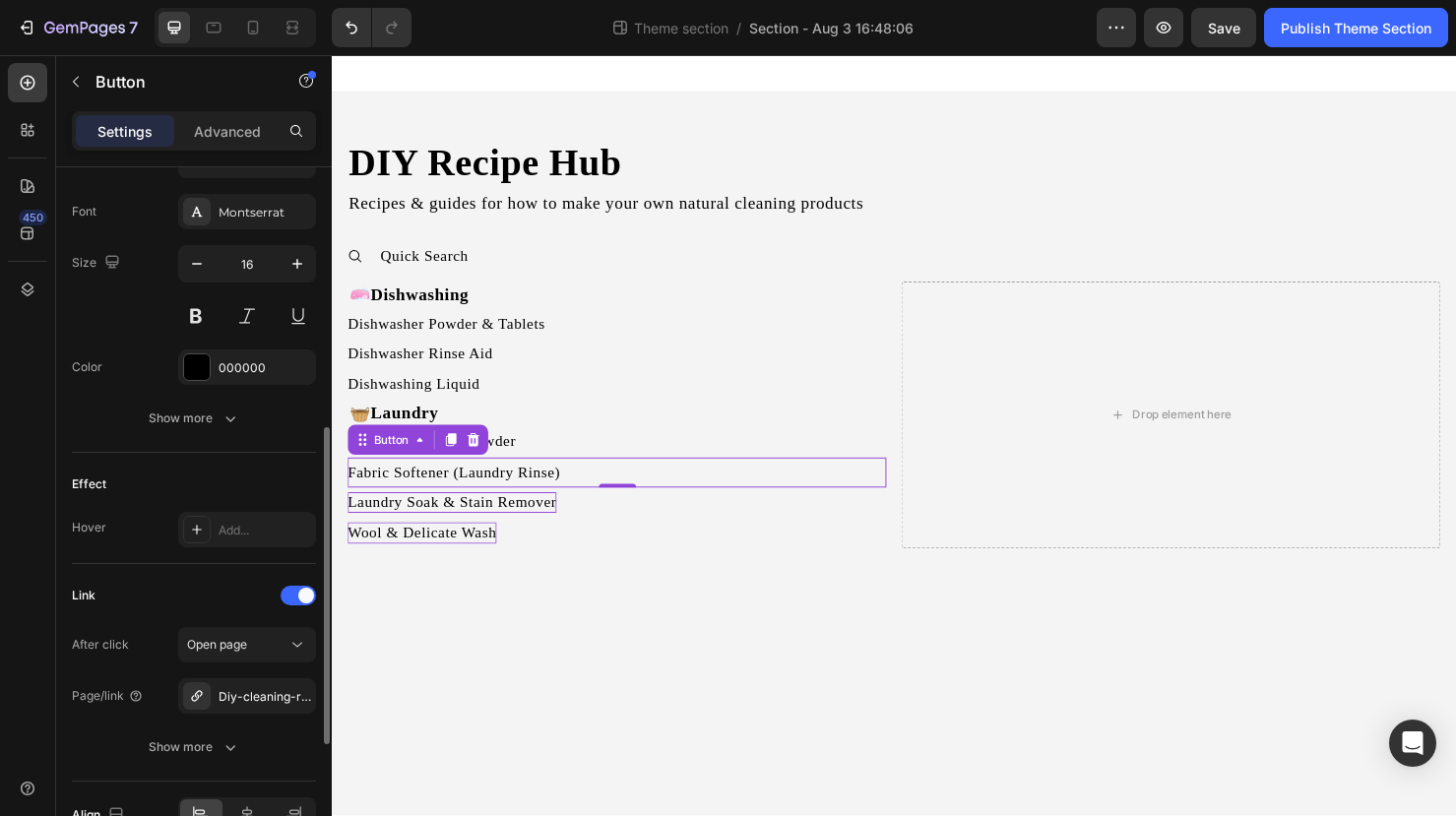 scroll, scrollTop: 766, scrollLeft: 0, axis: vertical 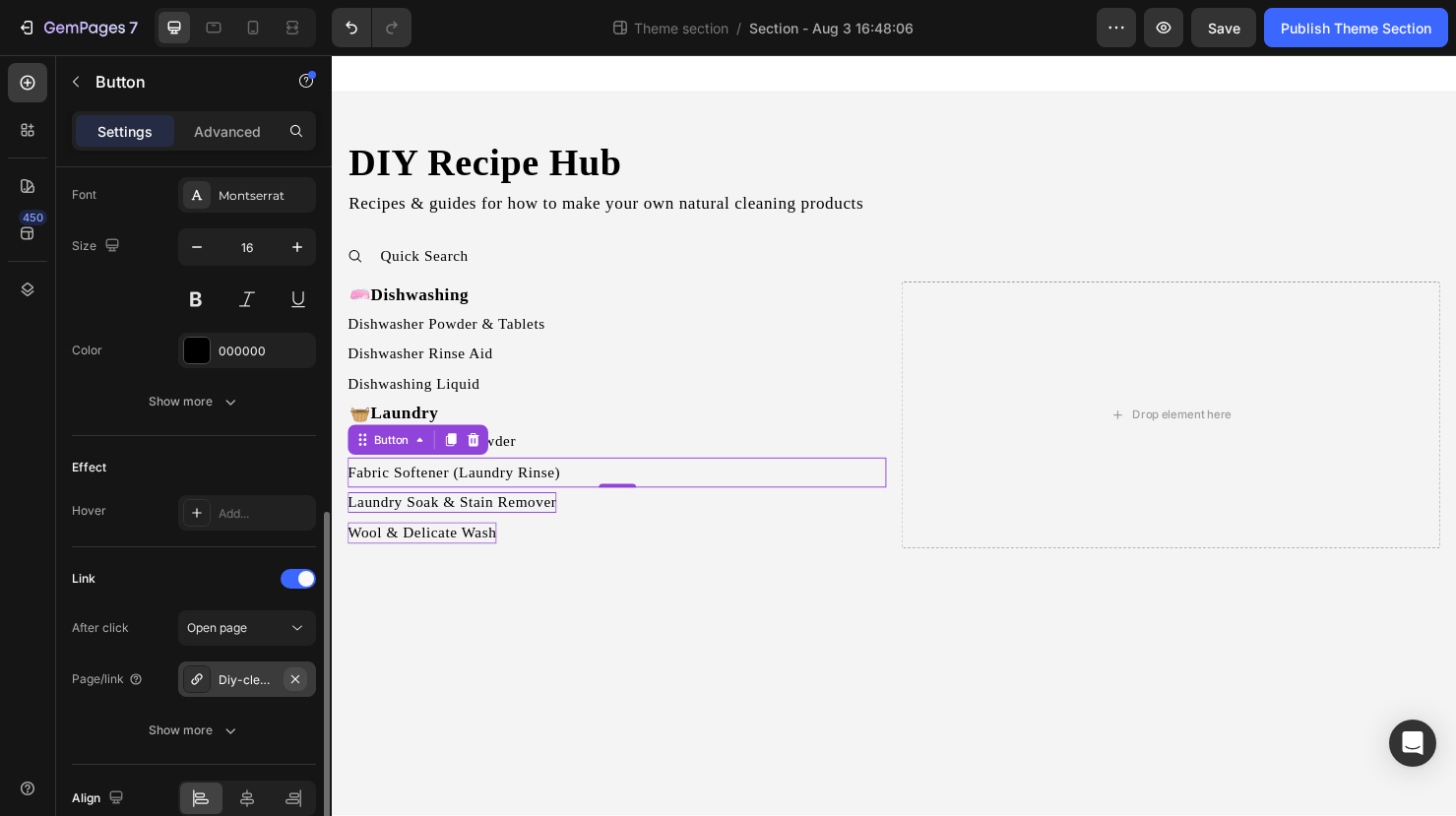 click 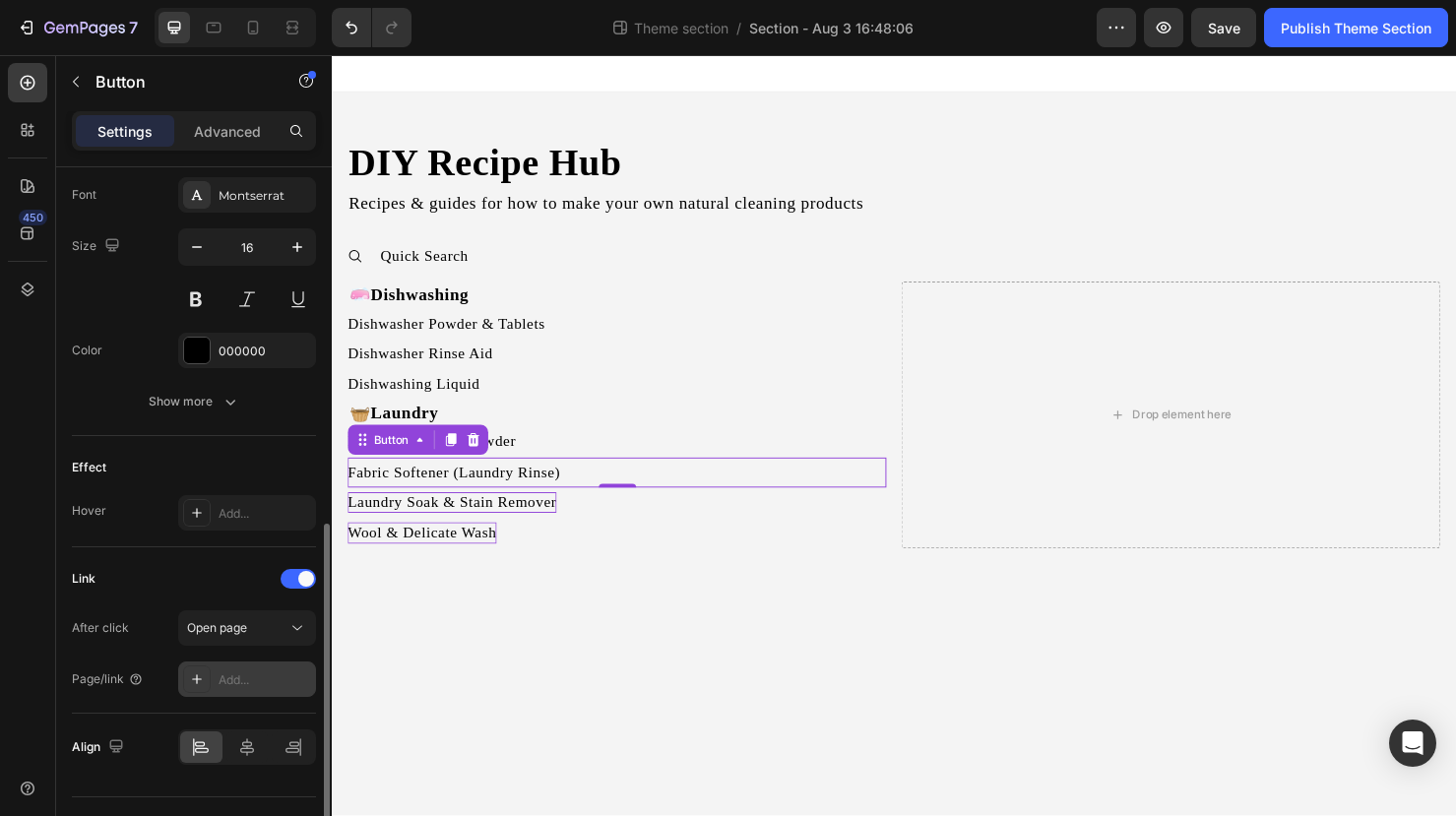 click on "Add..." at bounding box center (265, 680) 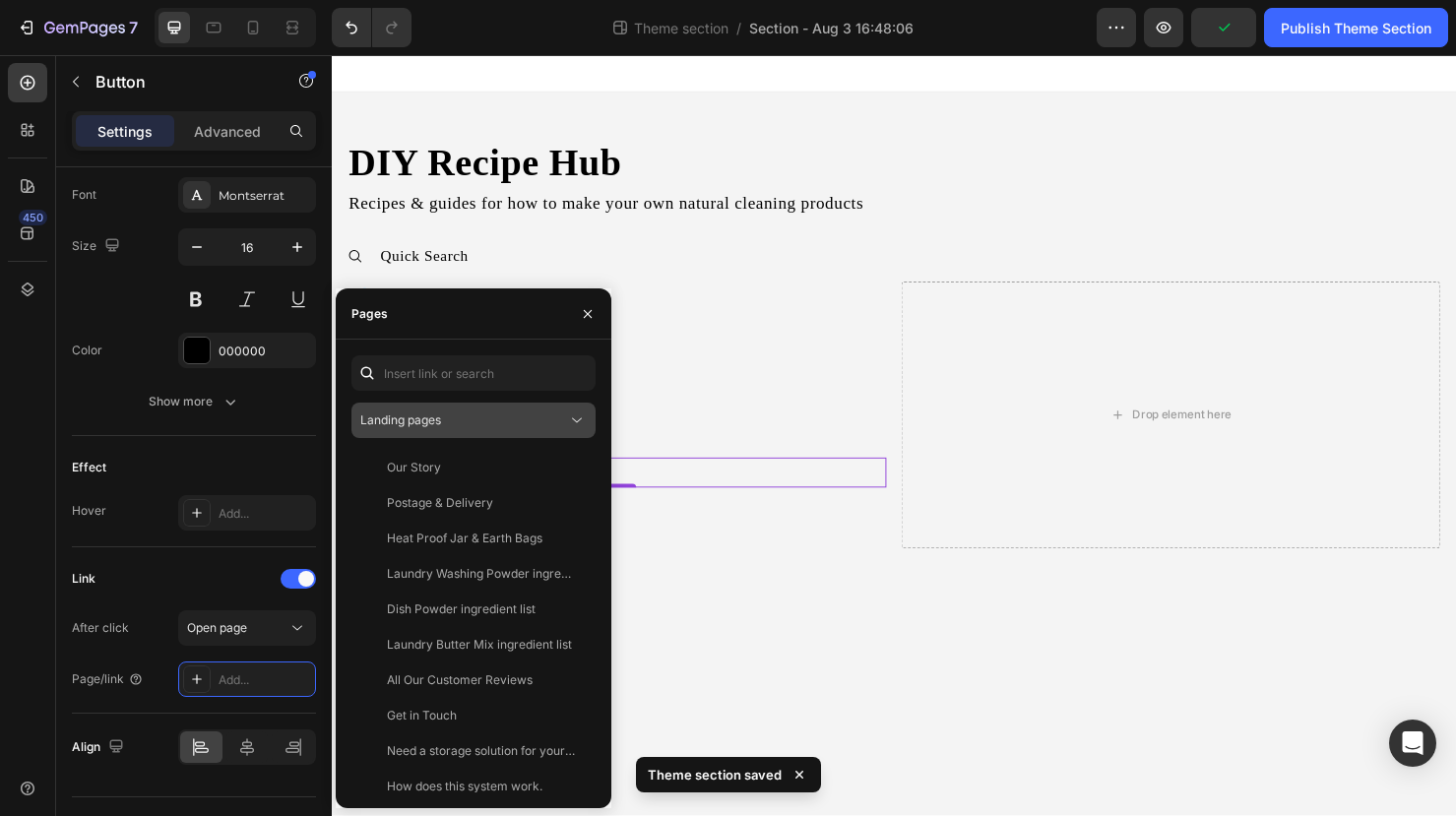 click on "Landing pages" at bounding box center [464, 420] 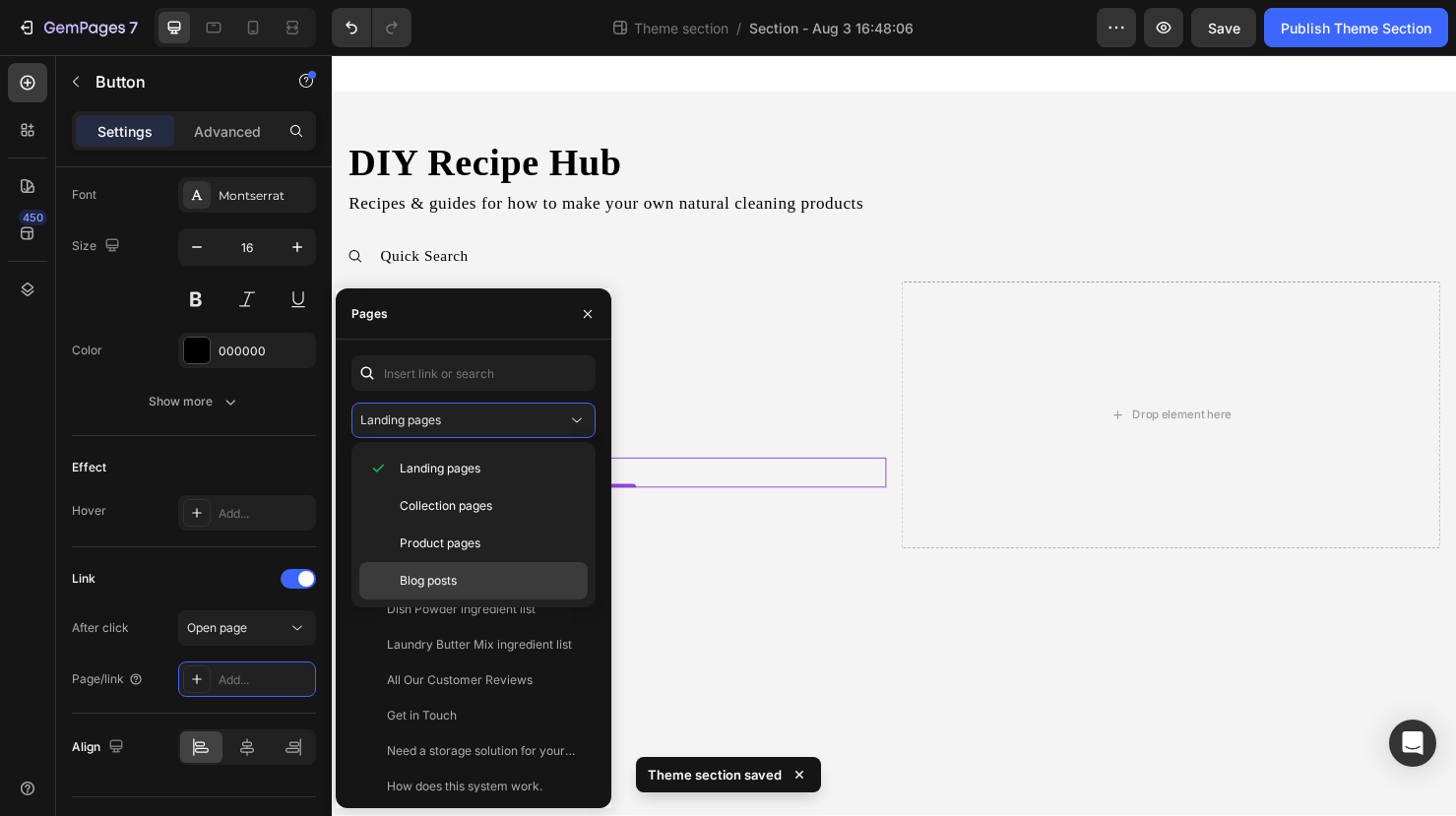 click on "Blog posts" 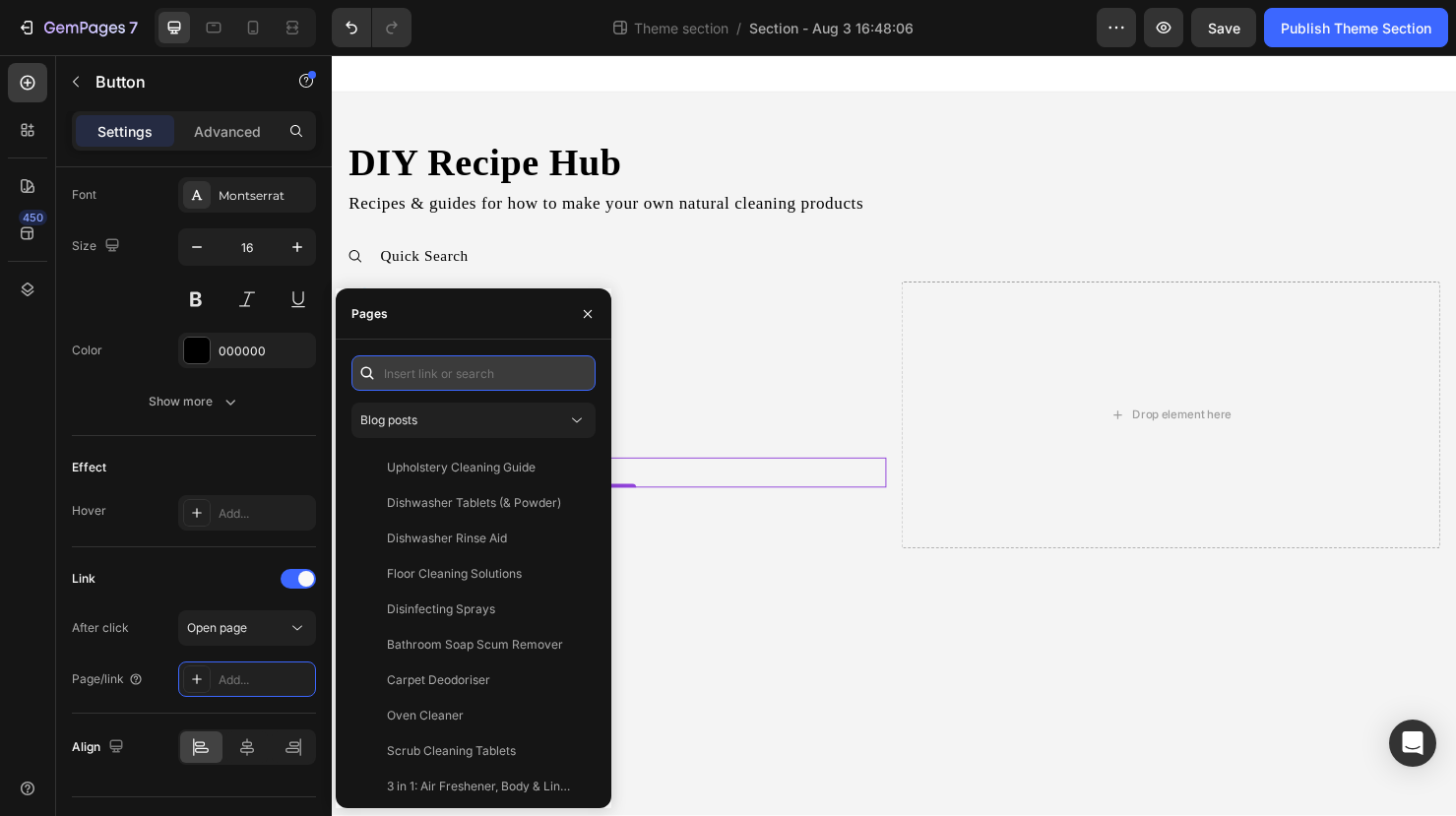 click at bounding box center (474, 373) 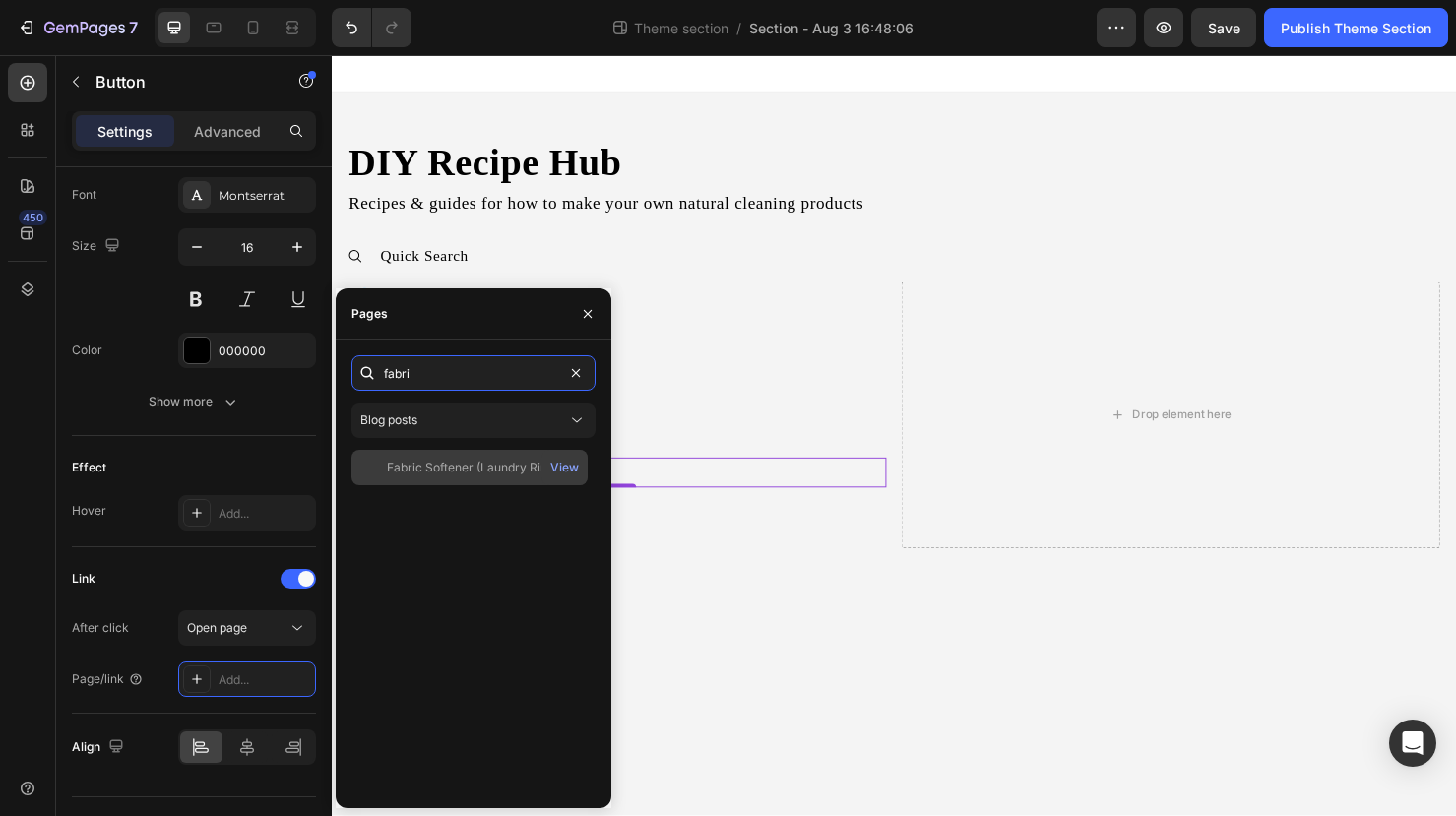 type on "fabri" 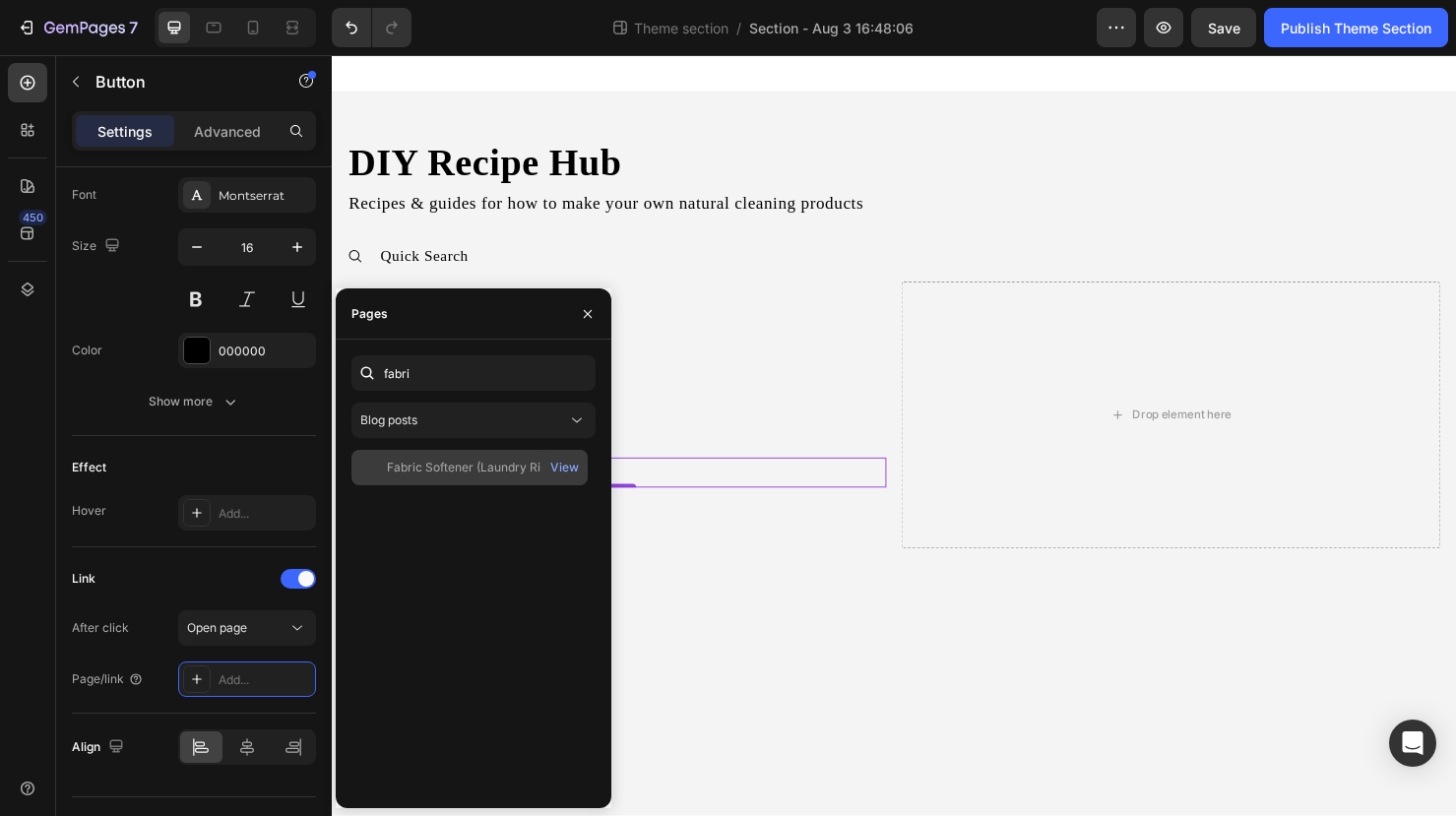 click on "Fabric Softener (Laundry Rinse)" 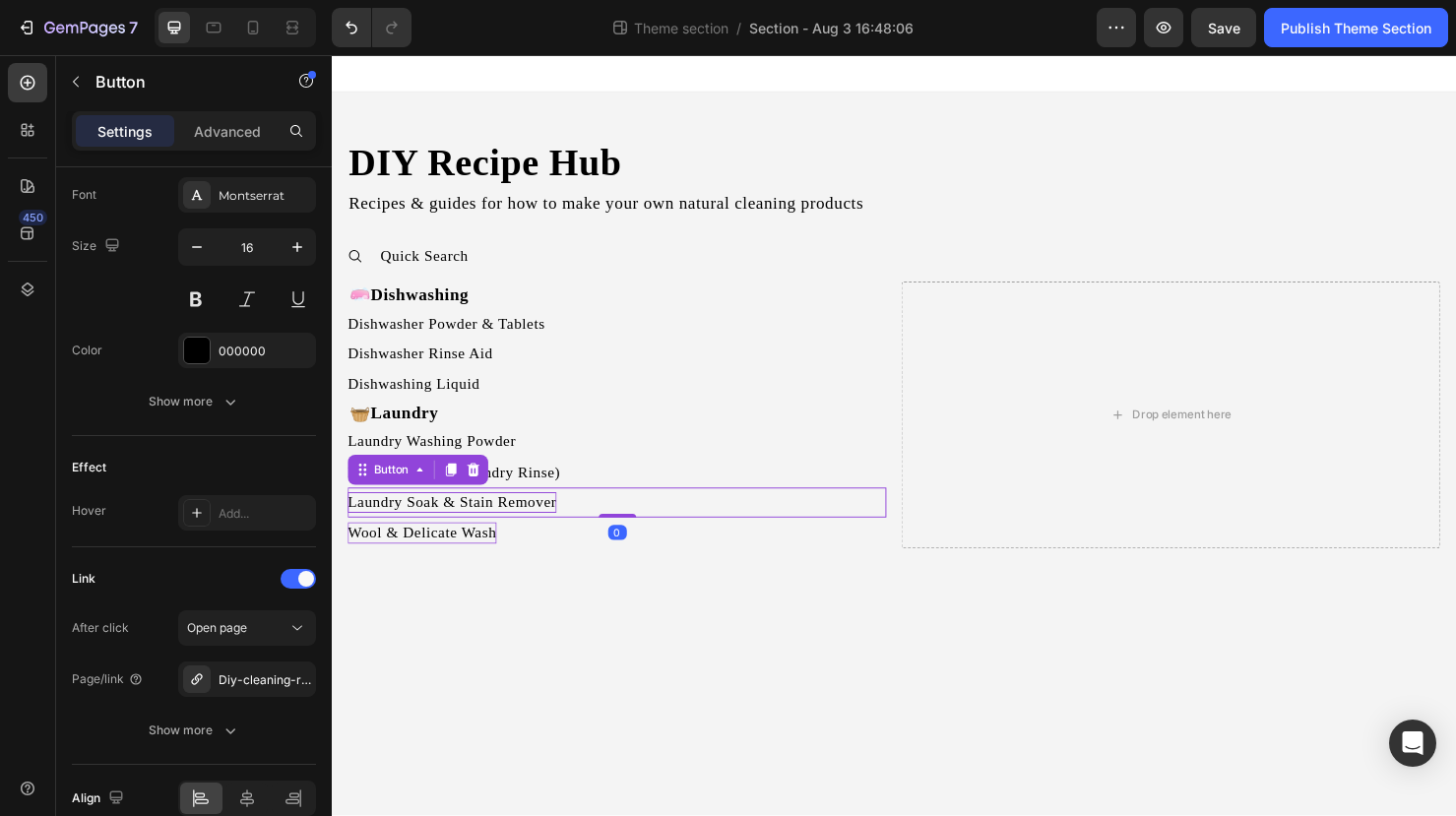 click on "Laundry Soak & Stain Remover Button   0" at bounding box center (631, 526) 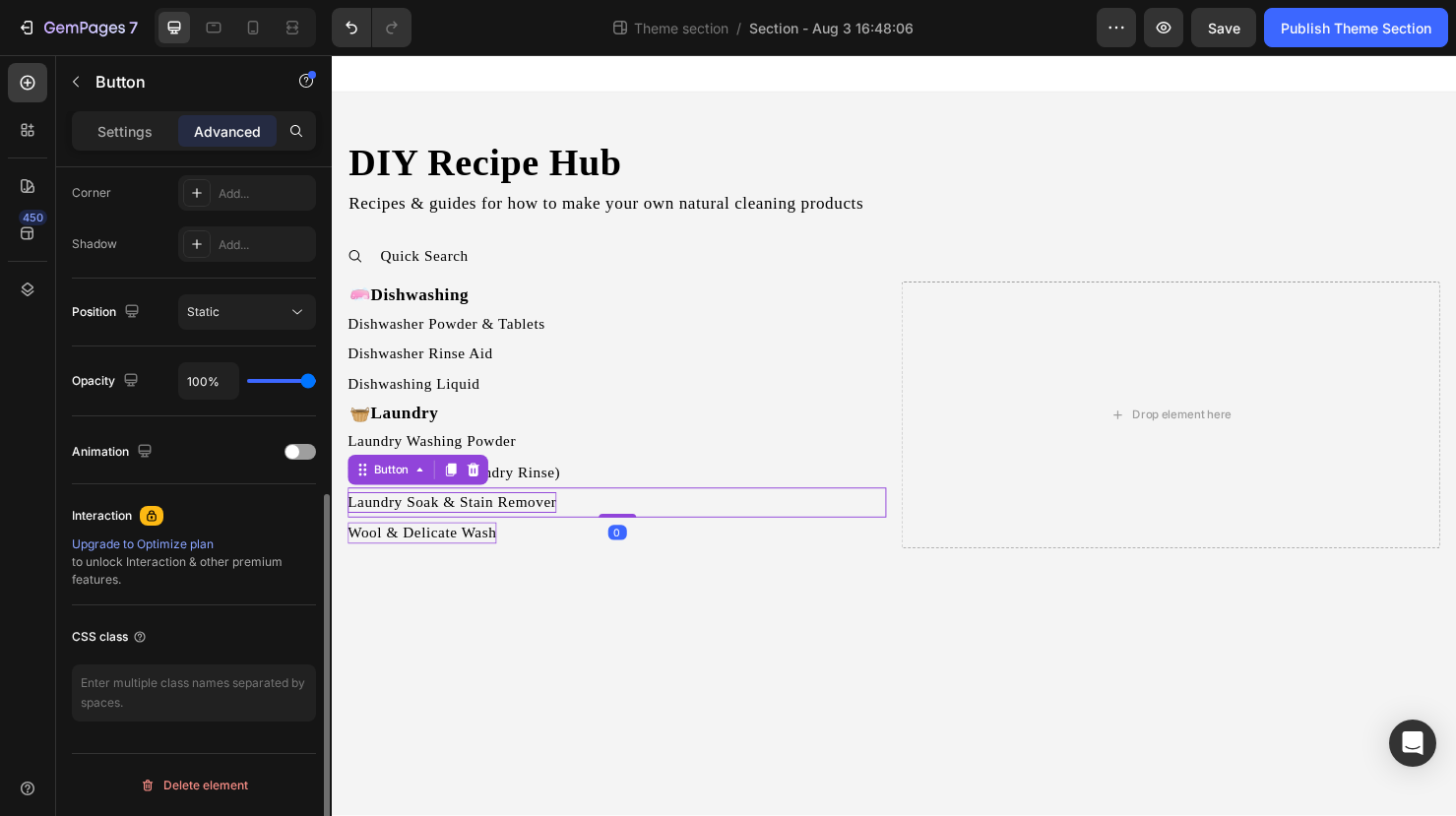 scroll, scrollTop: 608, scrollLeft: 0, axis: vertical 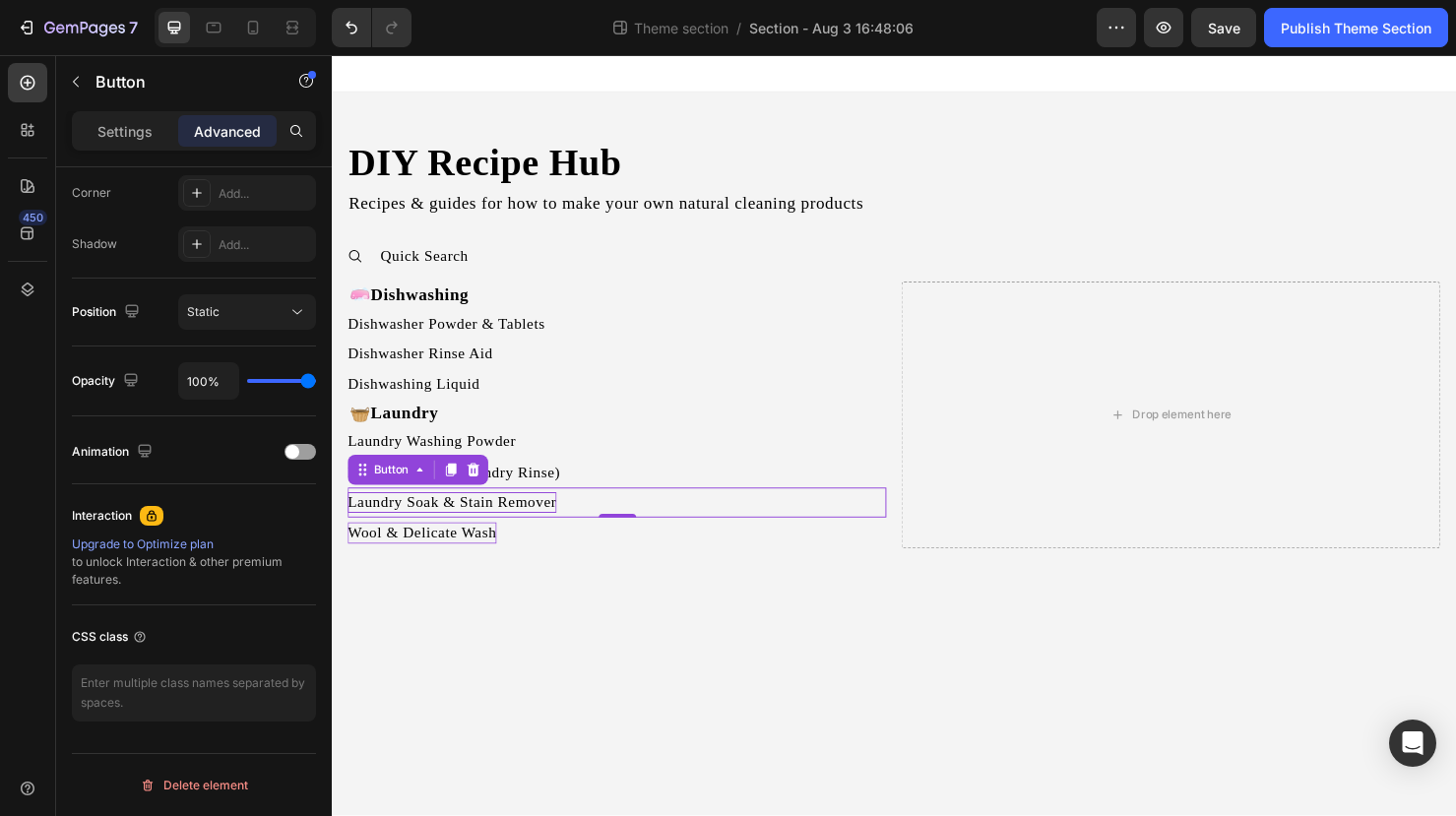 click on "DIY Recipe Hub Heading Recipes & guides for how to make your own natural cleaning products Text Block
Quick Search 🧼  Dishwashing Text Block Dishwasher Powder & Tablets Button Dishwasher Rinse Aid Button Dishwashing Liquid Button 🧺  Laundry Text Block Laundry Washing Powder Button Fabric Softener (Laundry Rinse) Button Laundry Soak & Stain Remover Button   0 Wool & Delicate Wash Button
Drop element here Row Accordion Row Root
Drag & drop element from sidebar or
Explore Library
Add section Choose templates inspired by CRO experts Generate layout from URL or image Add blank section then drag & drop elements" at bounding box center (922, 455) 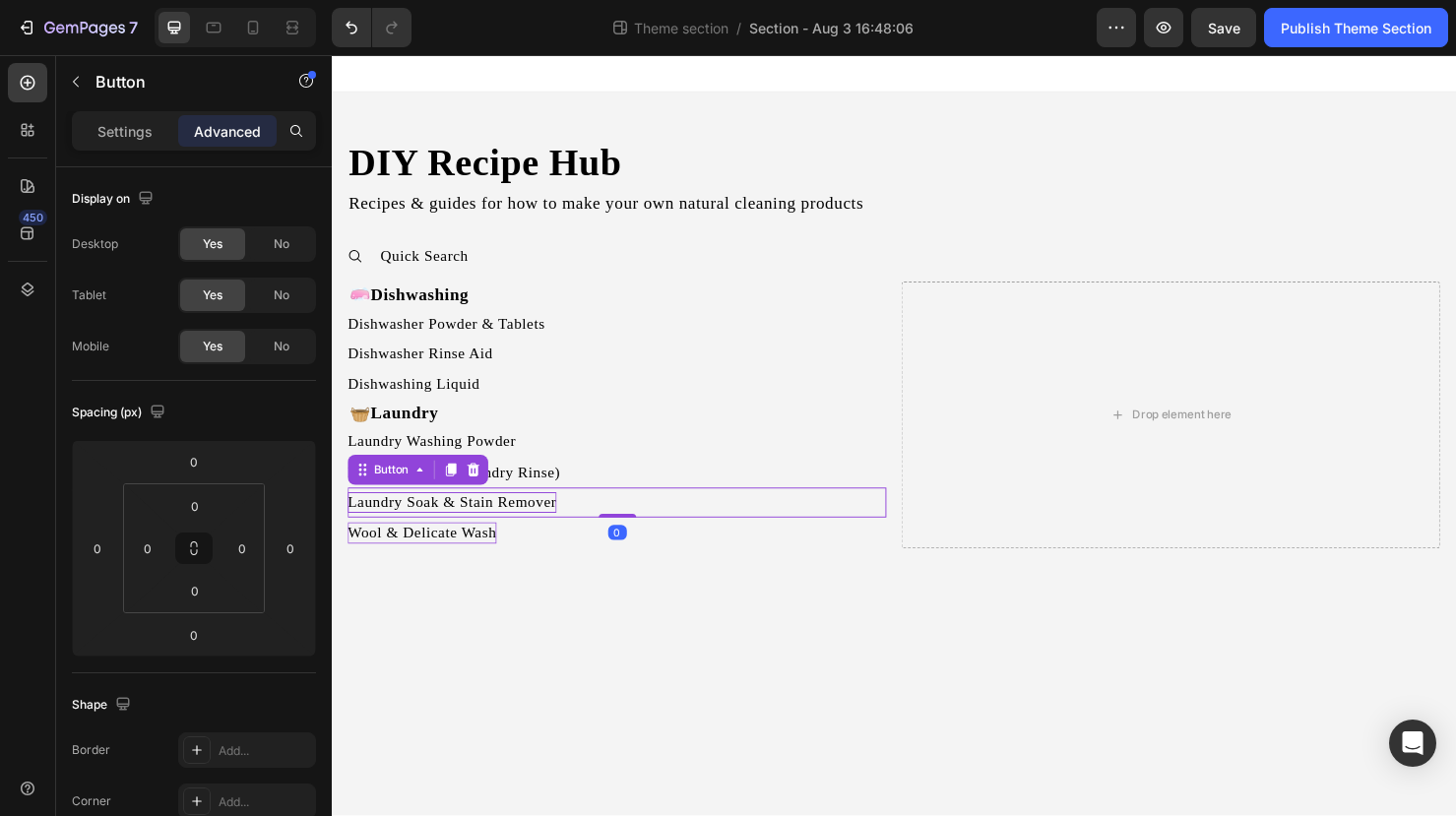 click on "Laundry Soak & Stain Remover" at bounding box center [458, 526] 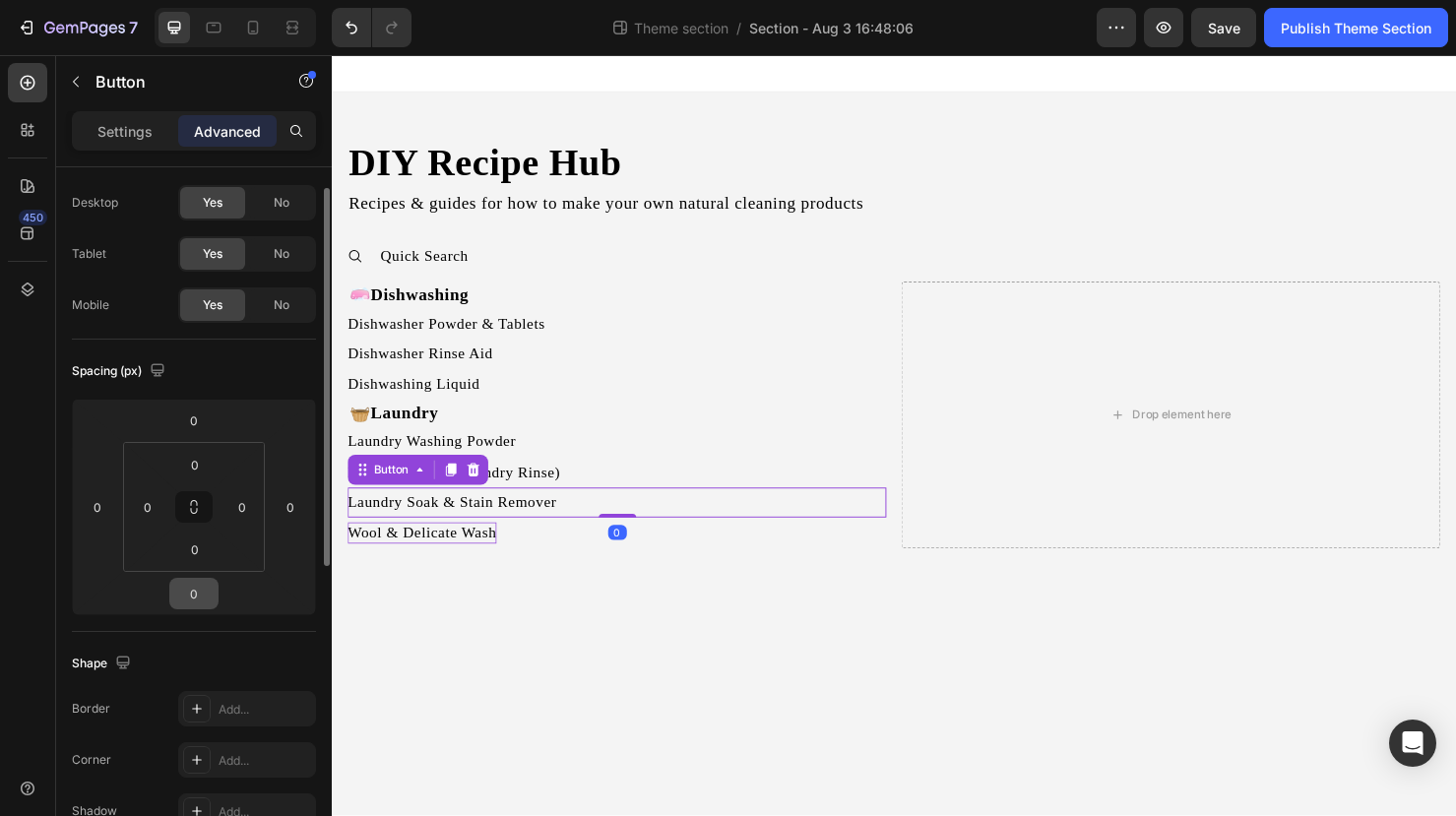 scroll, scrollTop: 0, scrollLeft: 0, axis: both 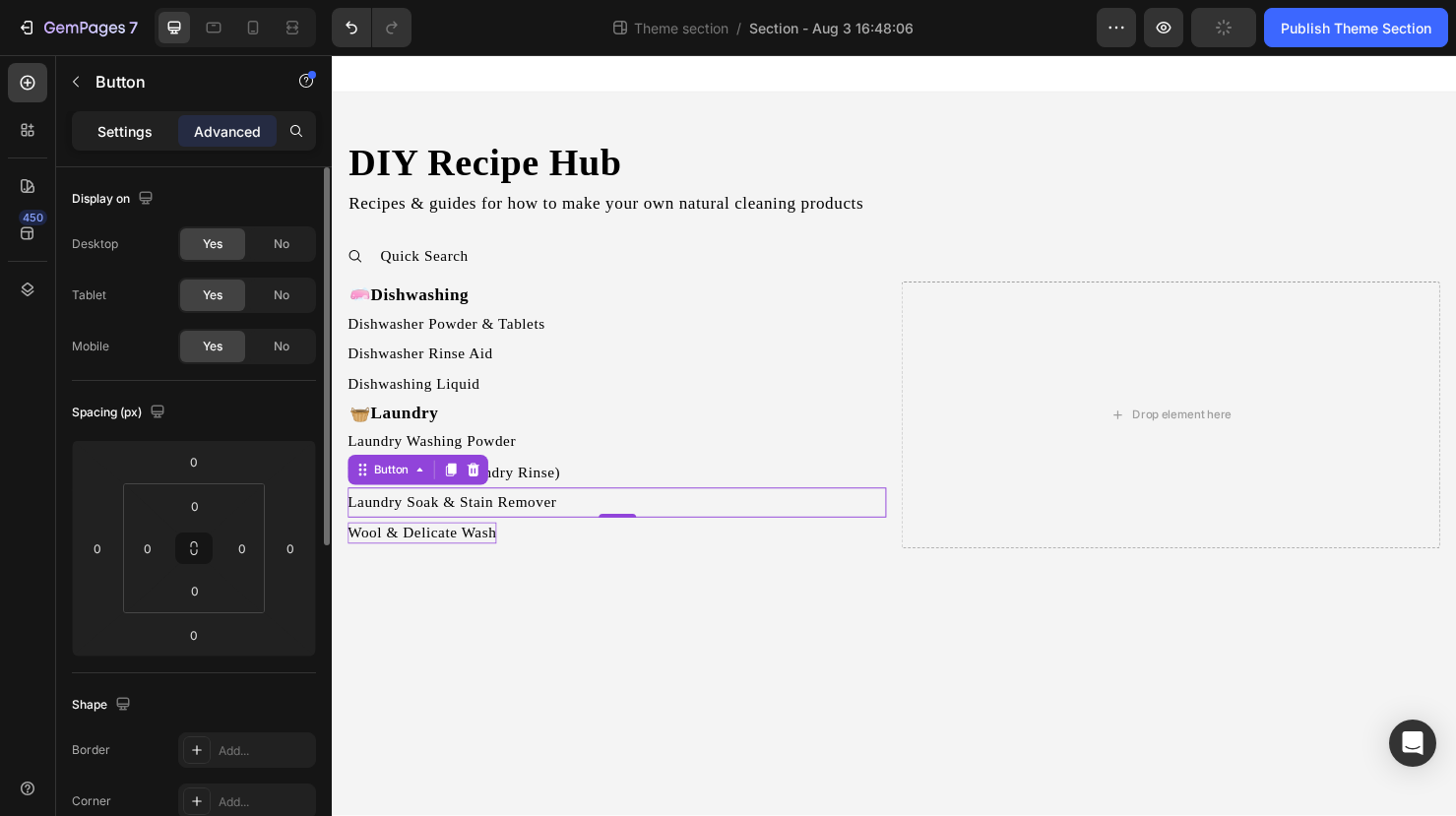 click on "Settings" at bounding box center [125, 131] 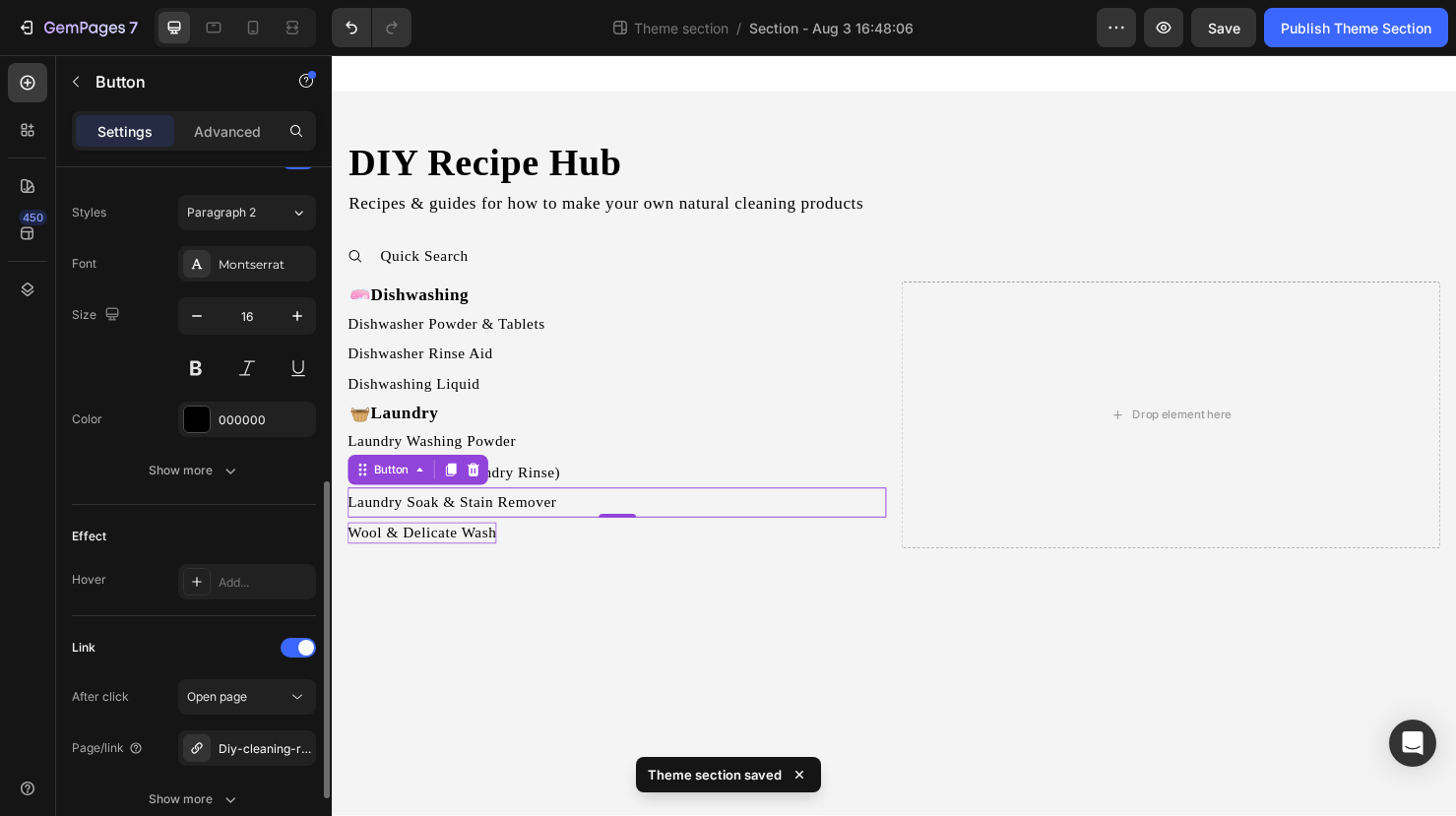 scroll, scrollTop: 829, scrollLeft: 0, axis: vertical 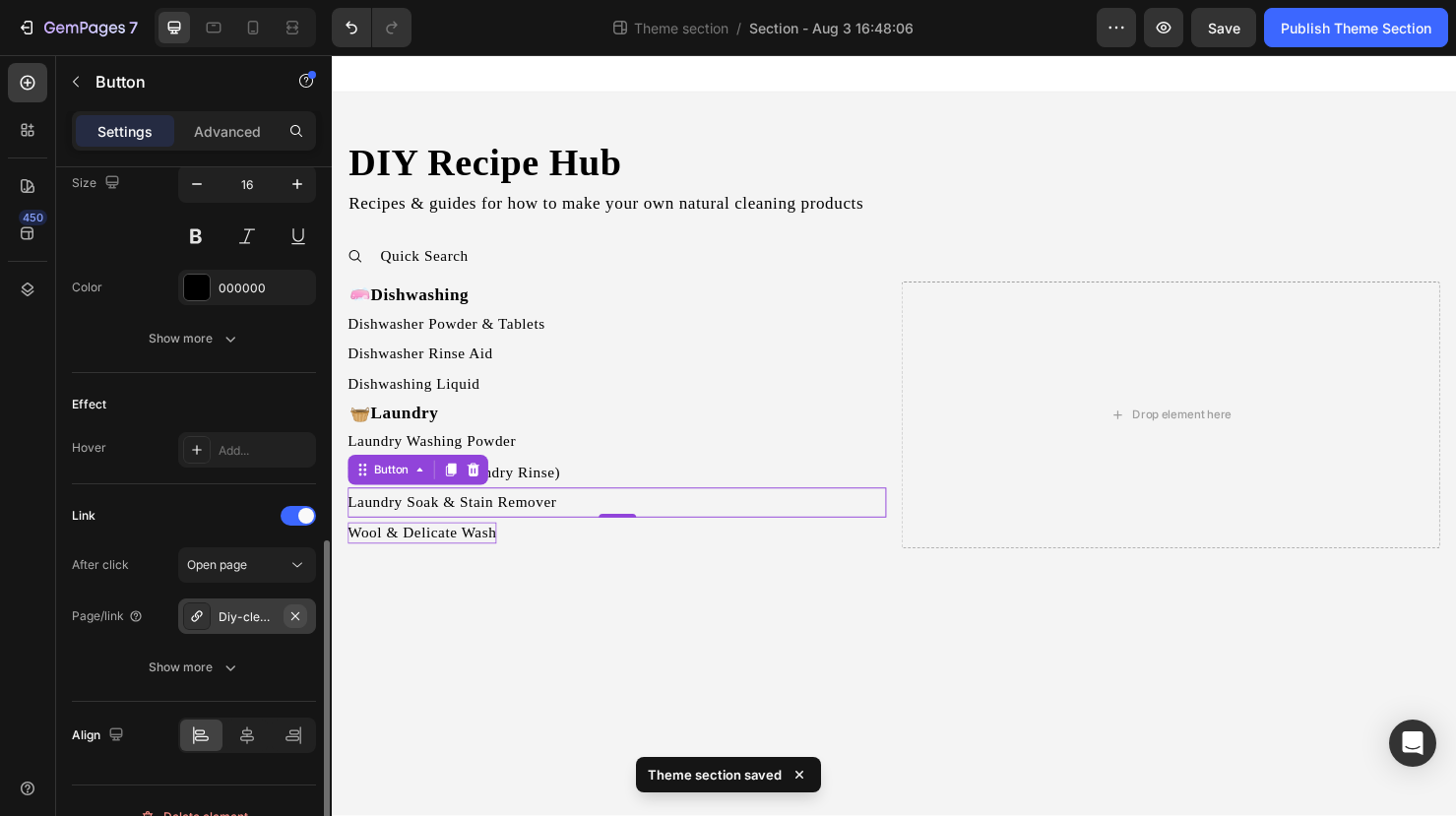 click 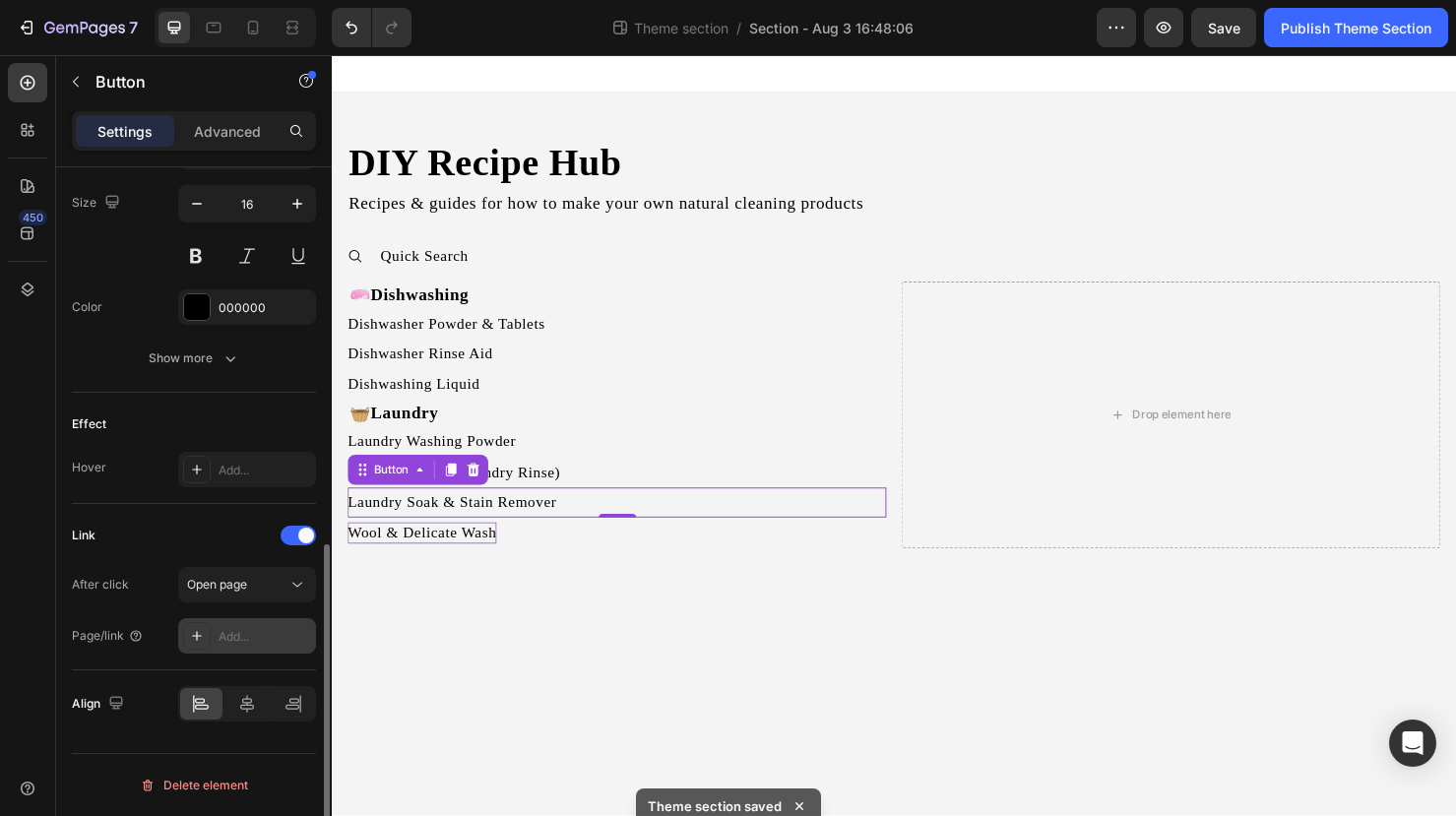 click on "Add..." at bounding box center [265, 637] 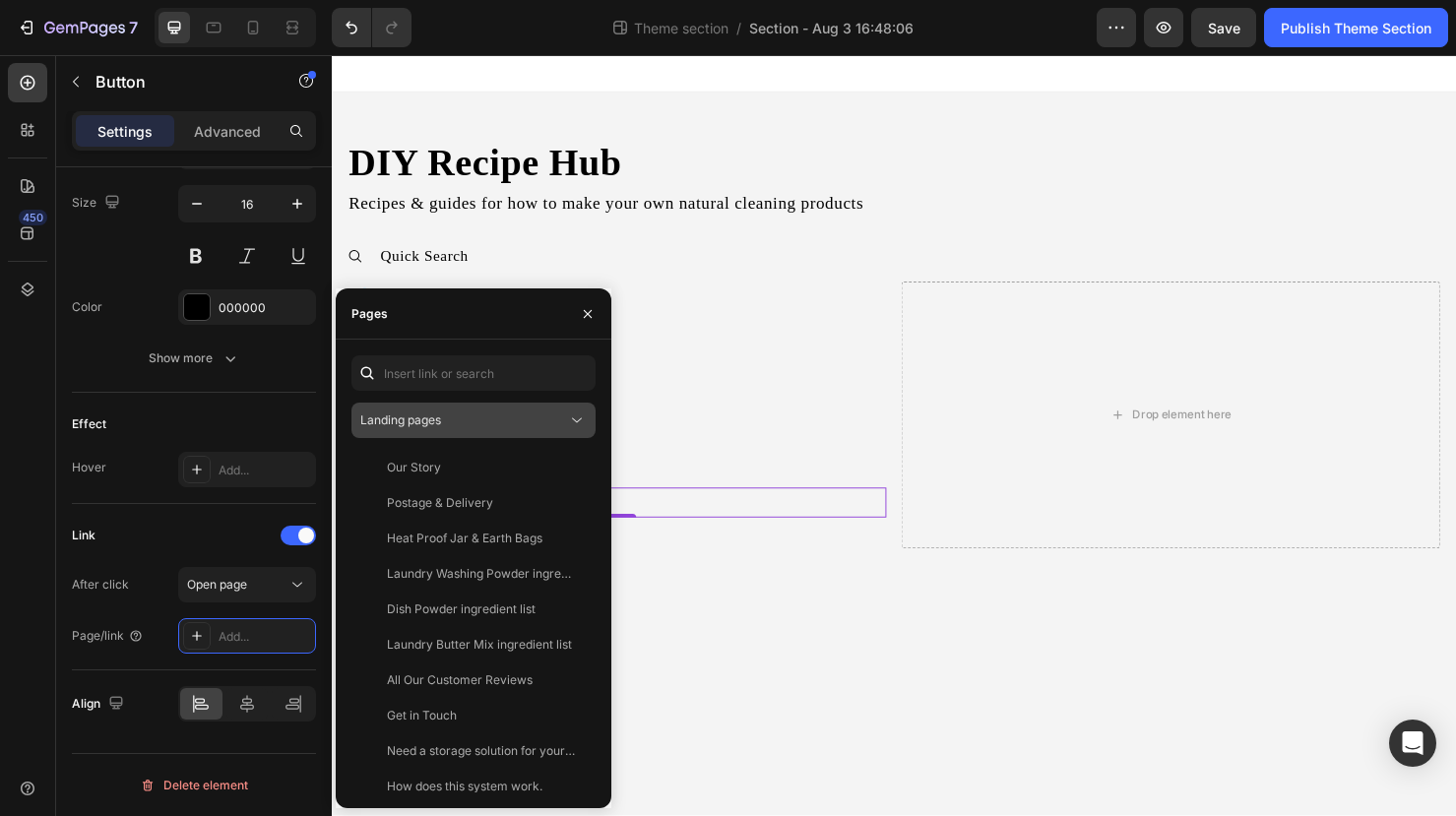 click on "Landing pages" at bounding box center [464, 420] 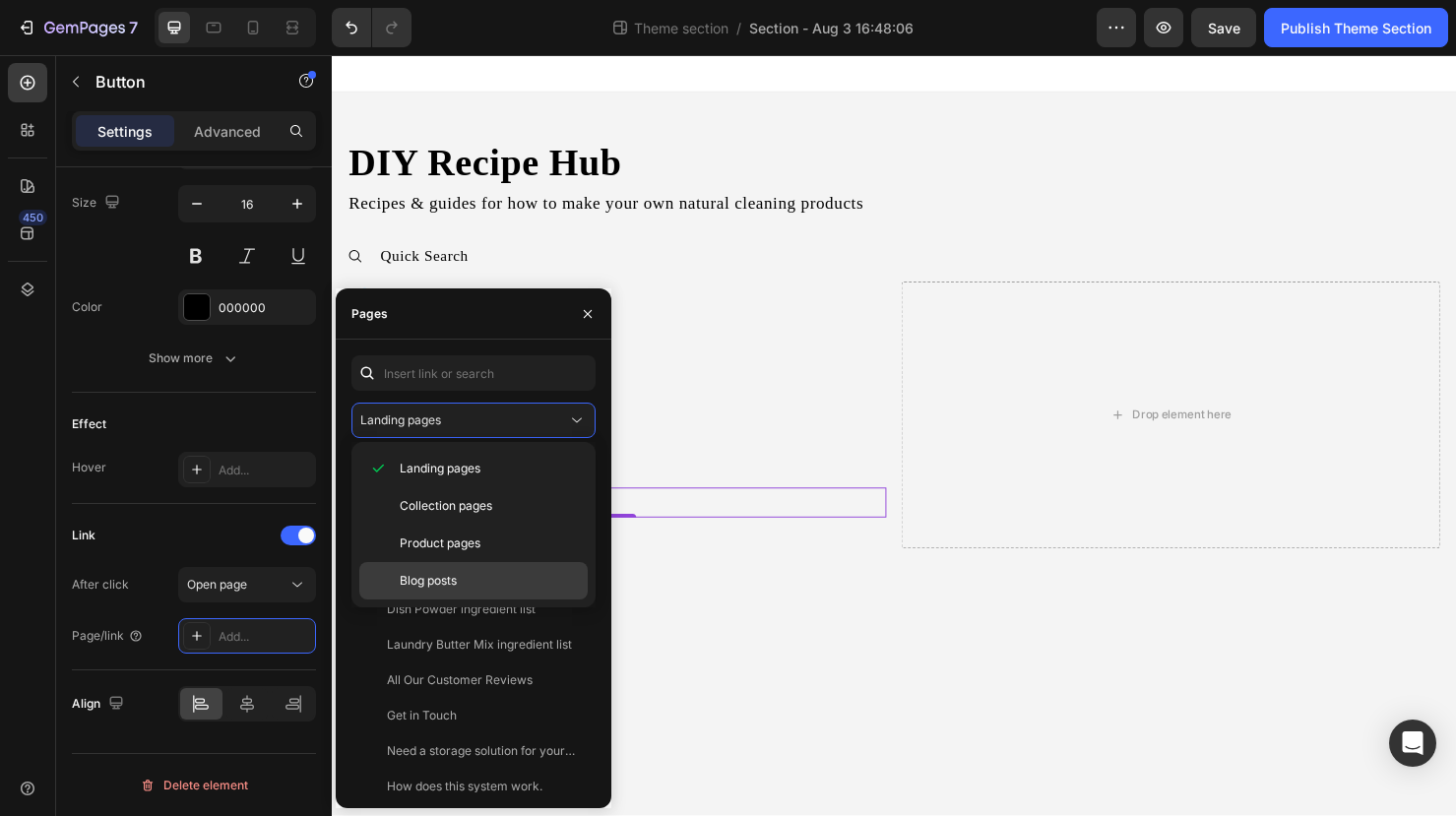 click on "Blog posts" at bounding box center (428, 581) 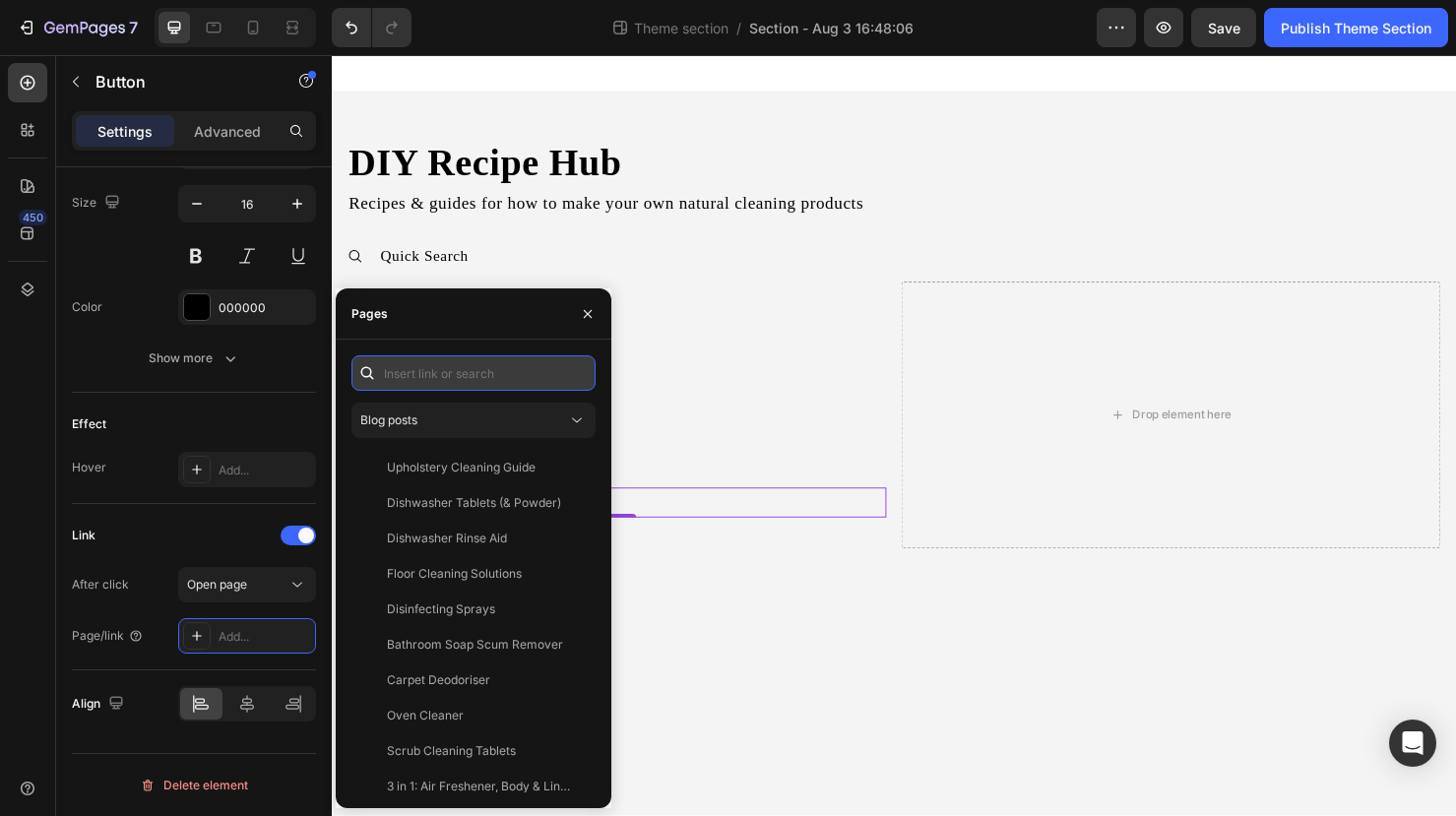 click at bounding box center [474, 373] 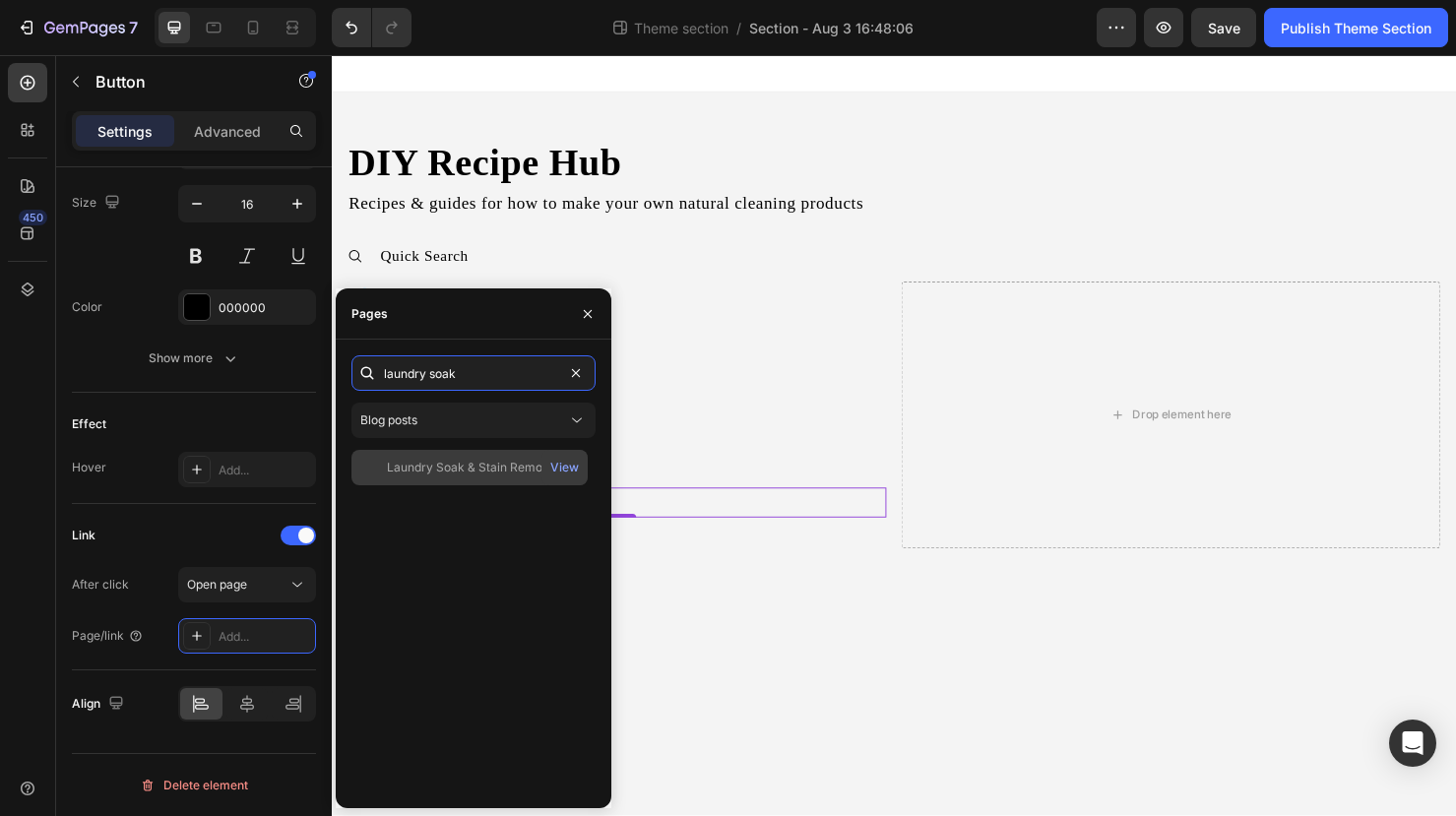 type on "laundry soak" 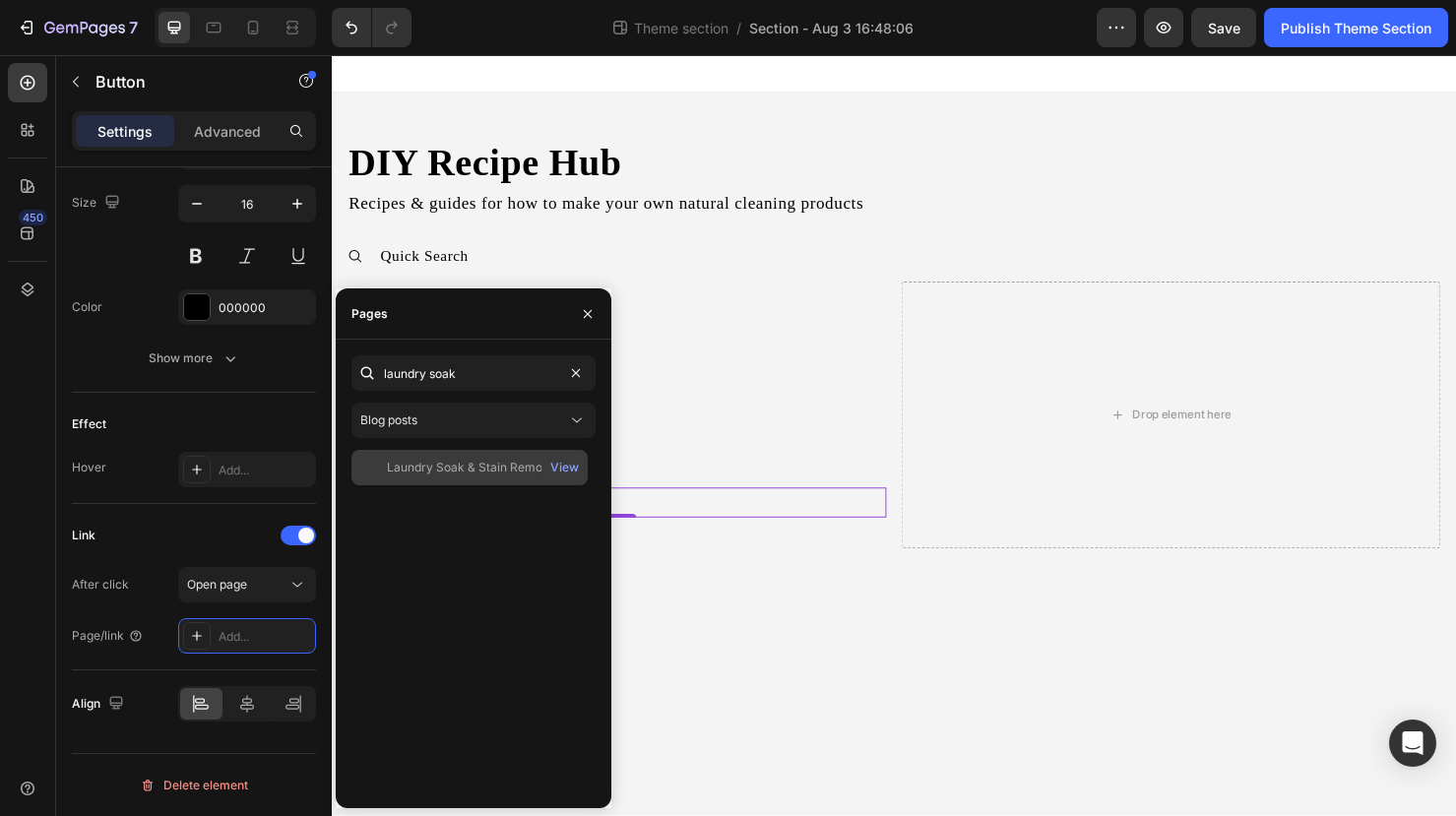 click on "Laundry Soak & Stain Remover   View" 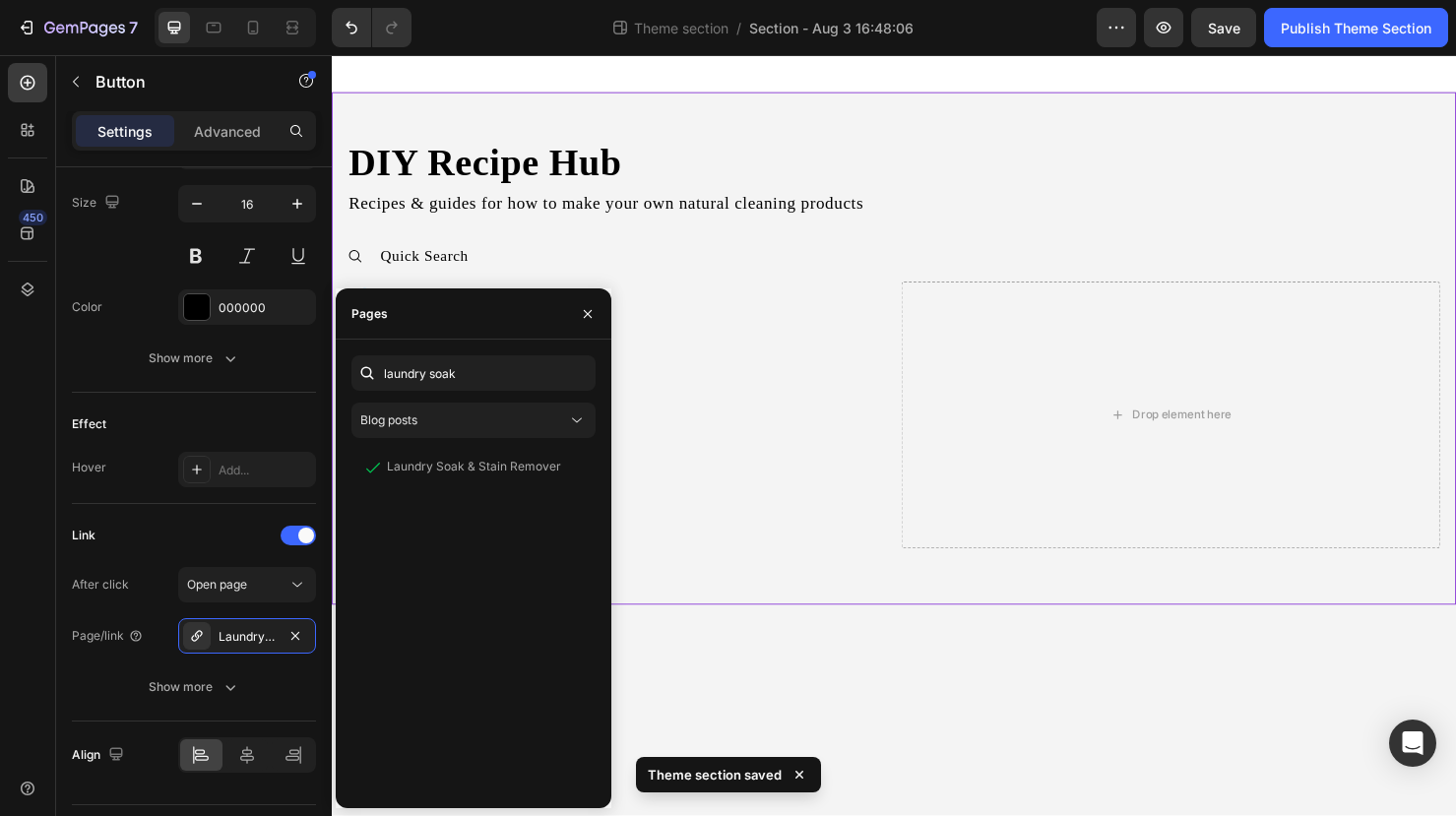 scroll, scrollTop: 0, scrollLeft: 0, axis: both 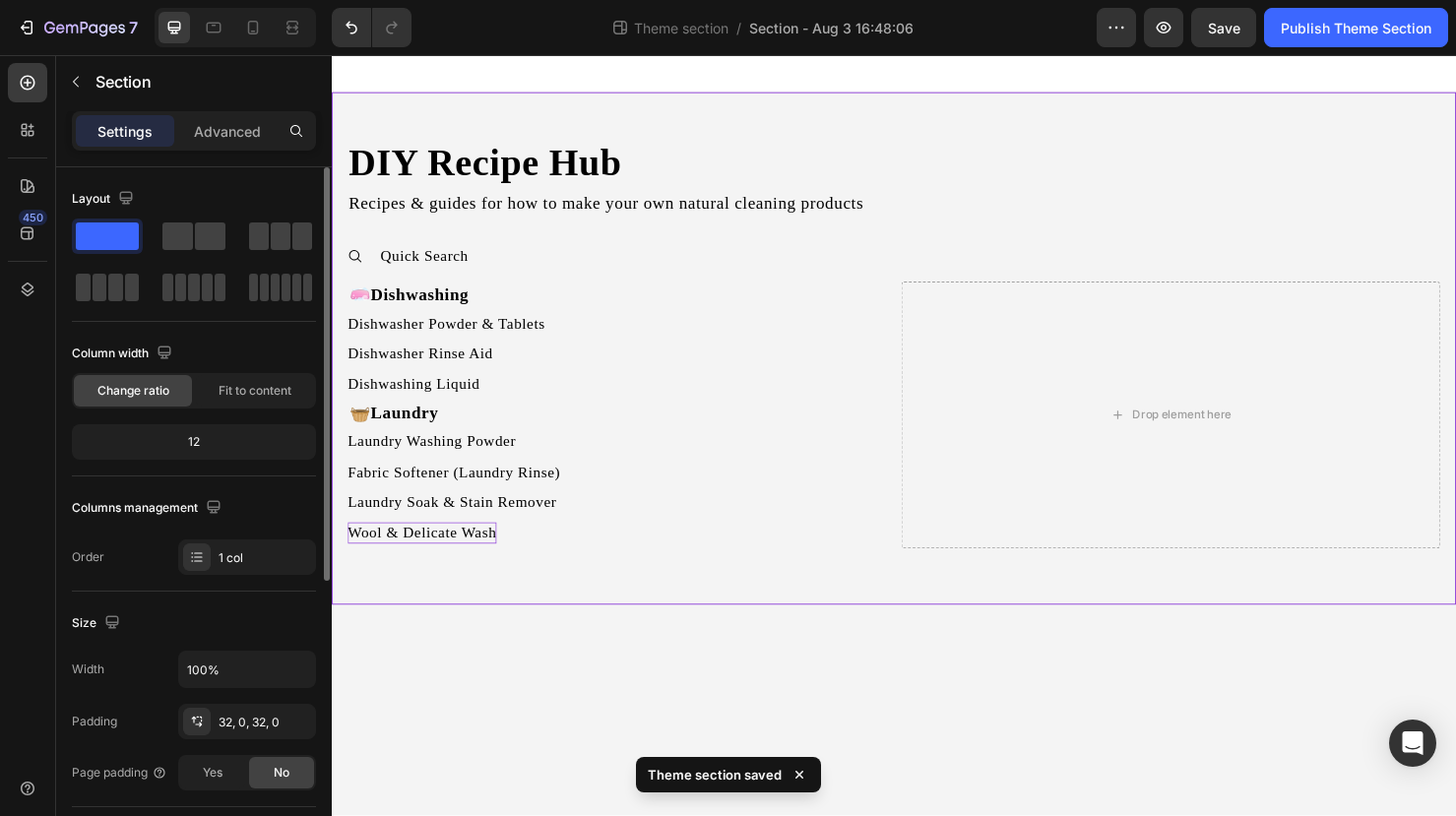 click on "DIY Recipe Hub Heading Recipes & guides for how to make your own natural cleaning products Text Block
Quick Search 🧼  Dishwashing Text Block Dishwasher Powder & Tablets Button Dishwasher Rinse Aid Button Dishwashing Liquid Button 🧺  Laundry Text Block Laundry Washing Powder Button Fabric Softener (Laundry Rinse) Button Laundry Soak & Stain Remover Button Wool & Delicate Wash Button
Drop element here Row Accordion Row" at bounding box center [922, 363] 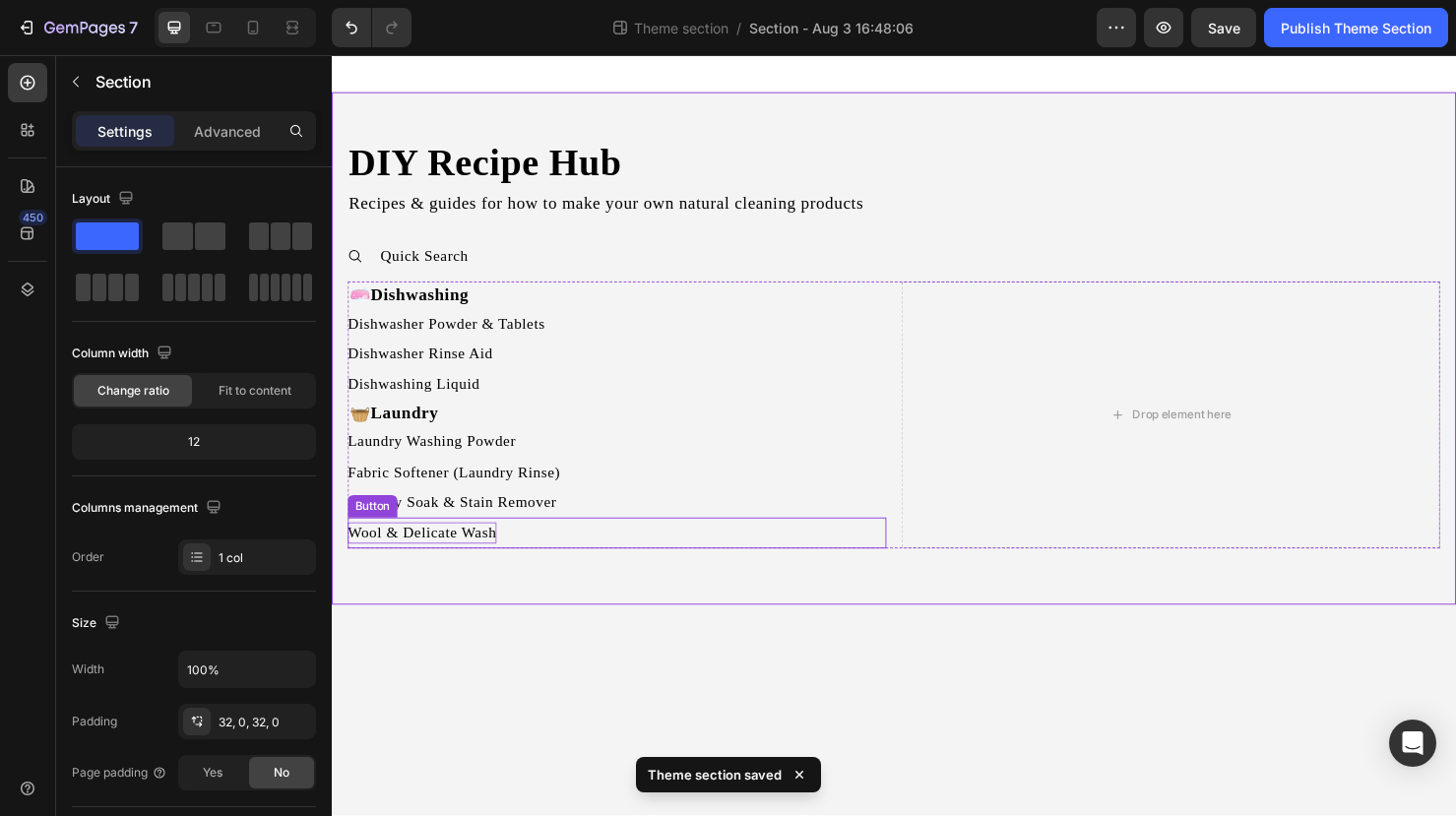 click on "Wool & Delicate Wash" at bounding box center [426, 557] 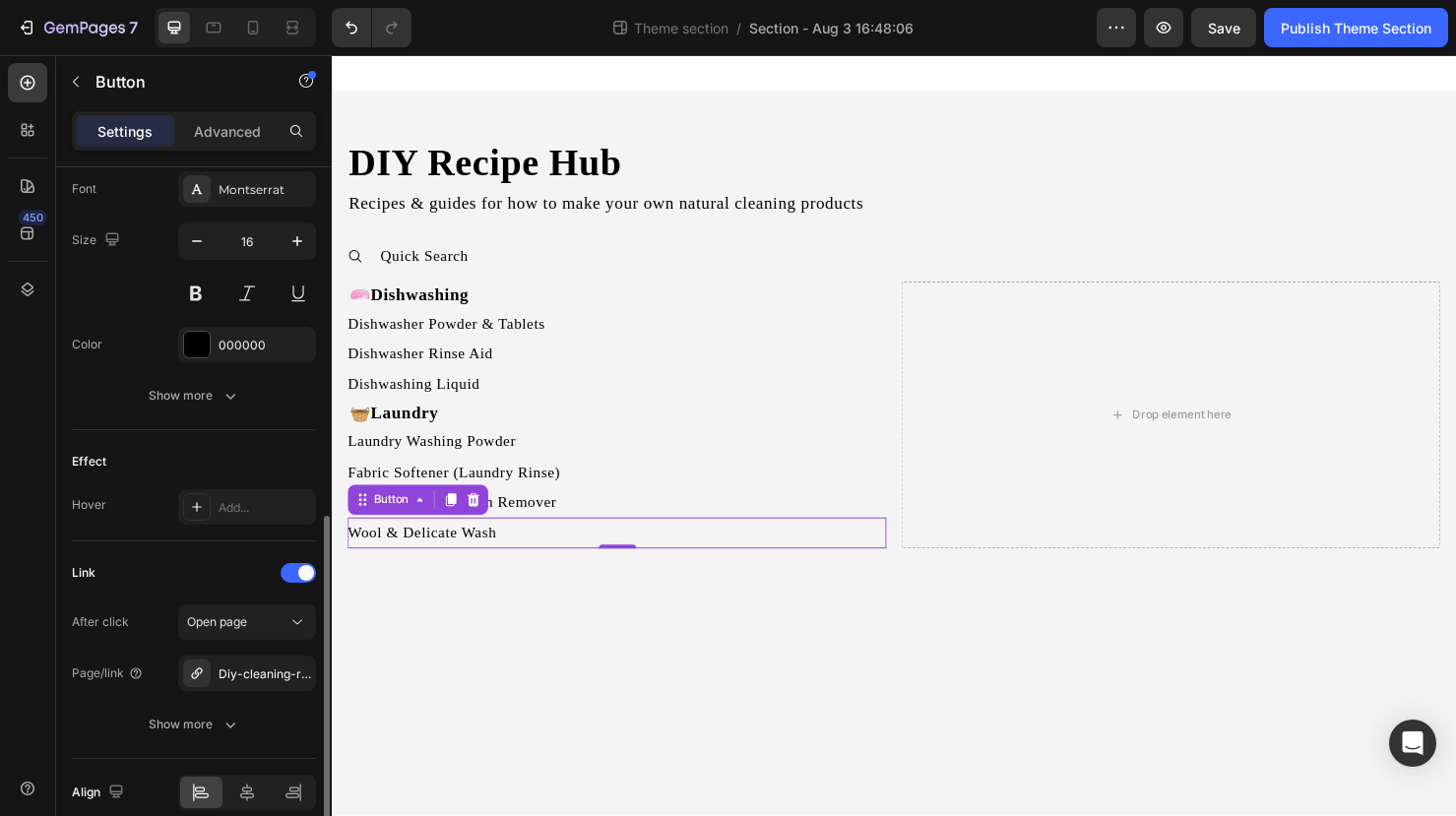 scroll, scrollTop: 774, scrollLeft: 0, axis: vertical 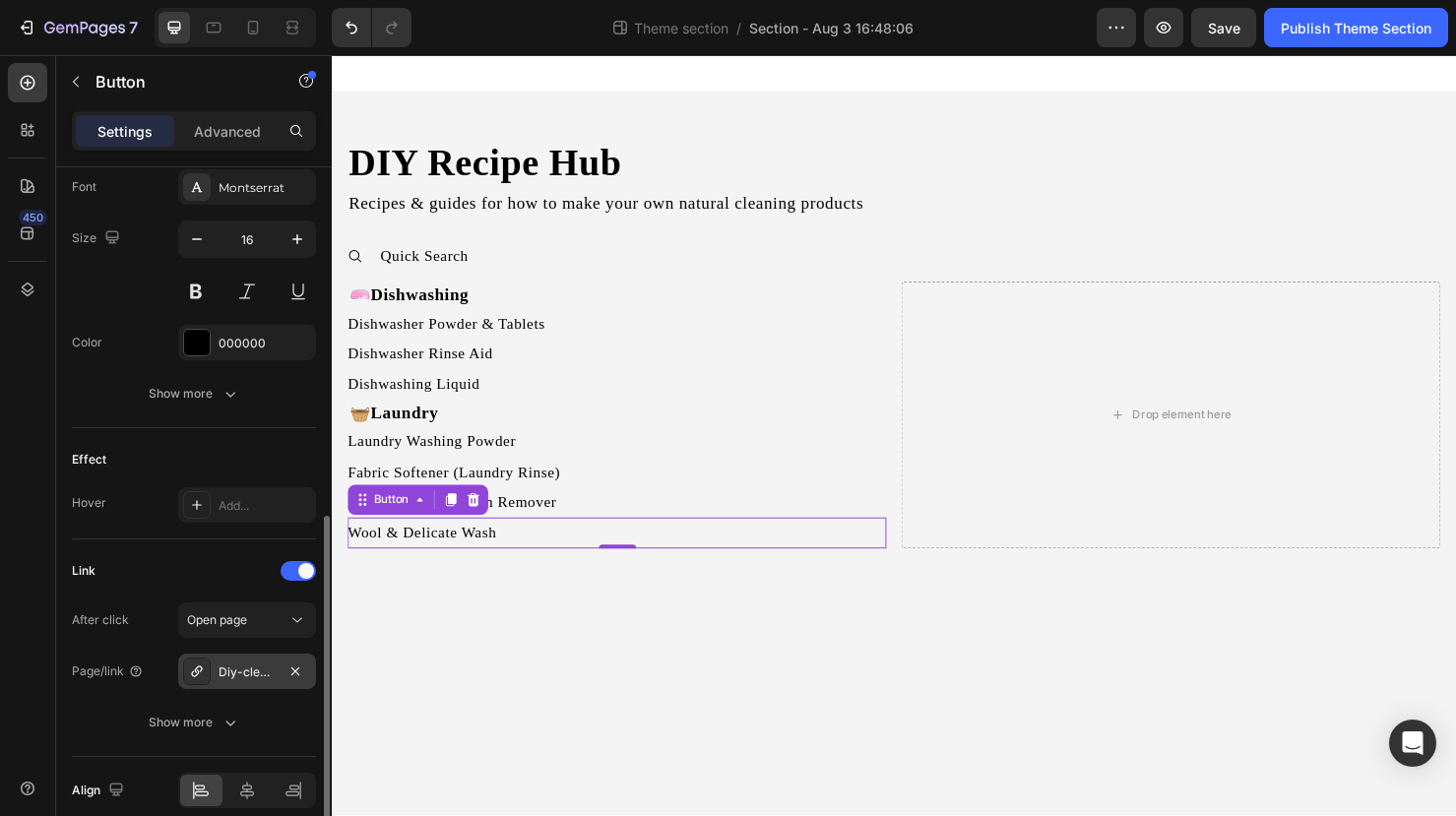 click on "Diy-cleaning-recipes/diy-dish-liquid" at bounding box center (247, 672) 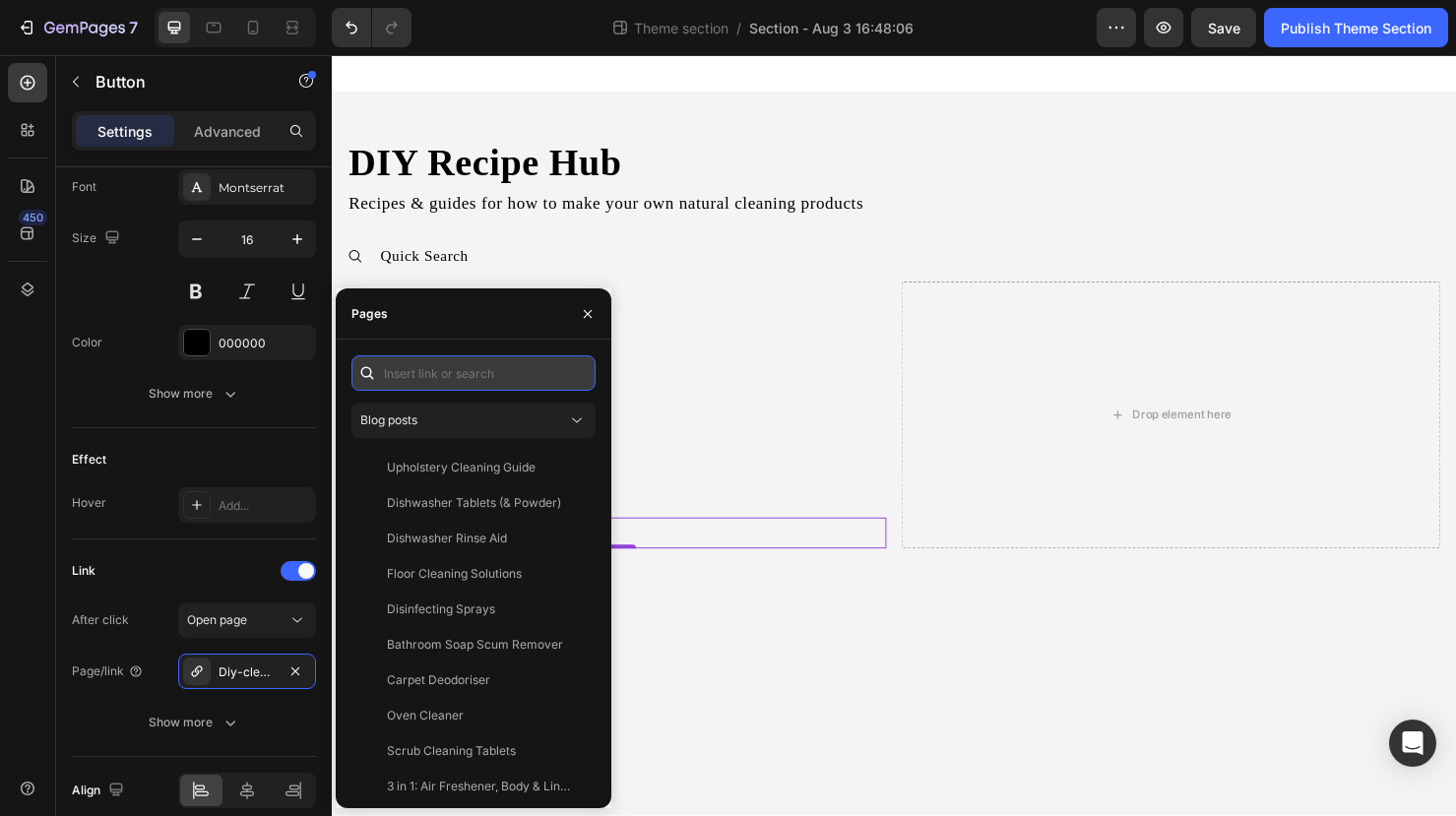 click at bounding box center [474, 373] 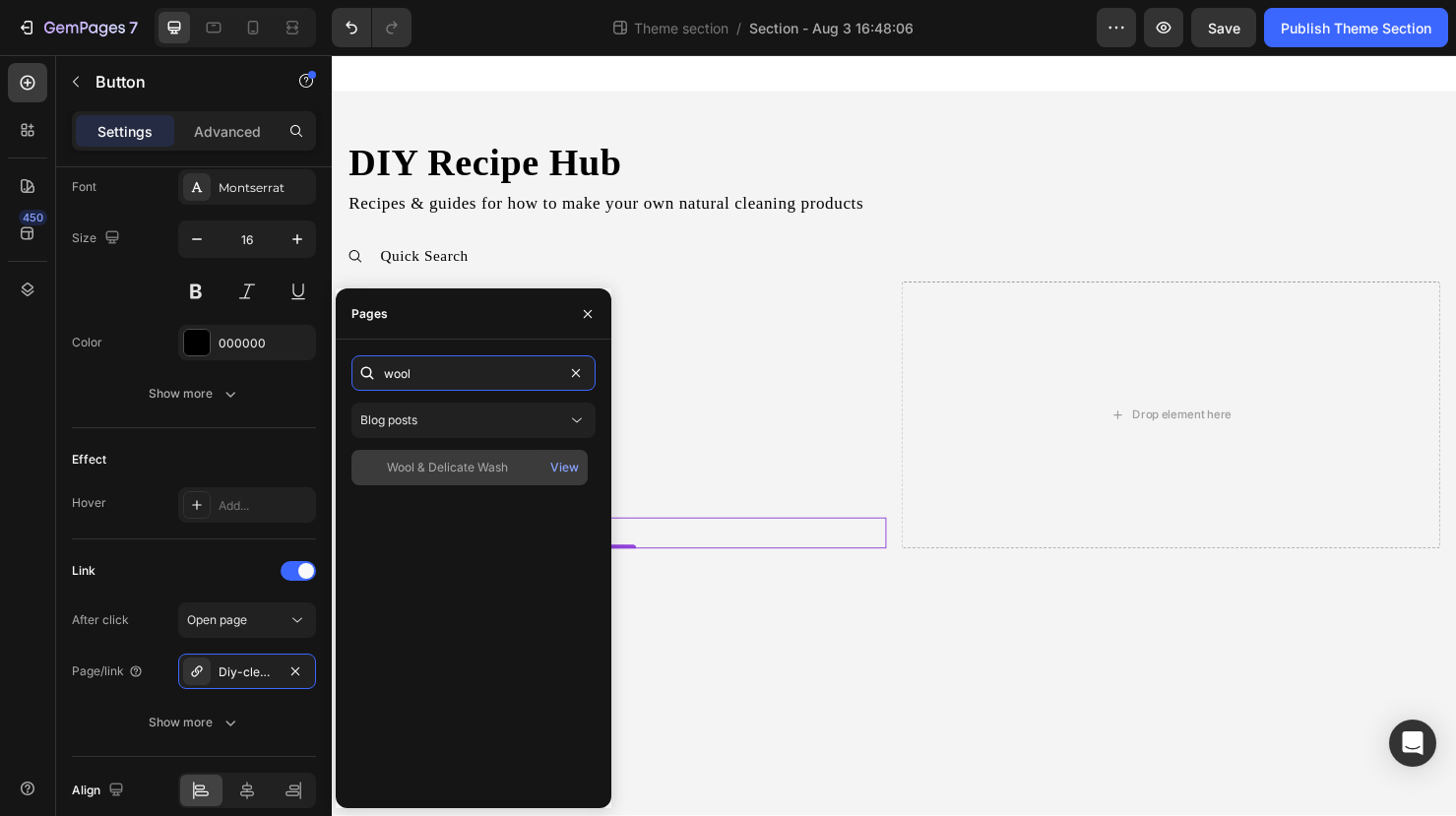 type on "wool" 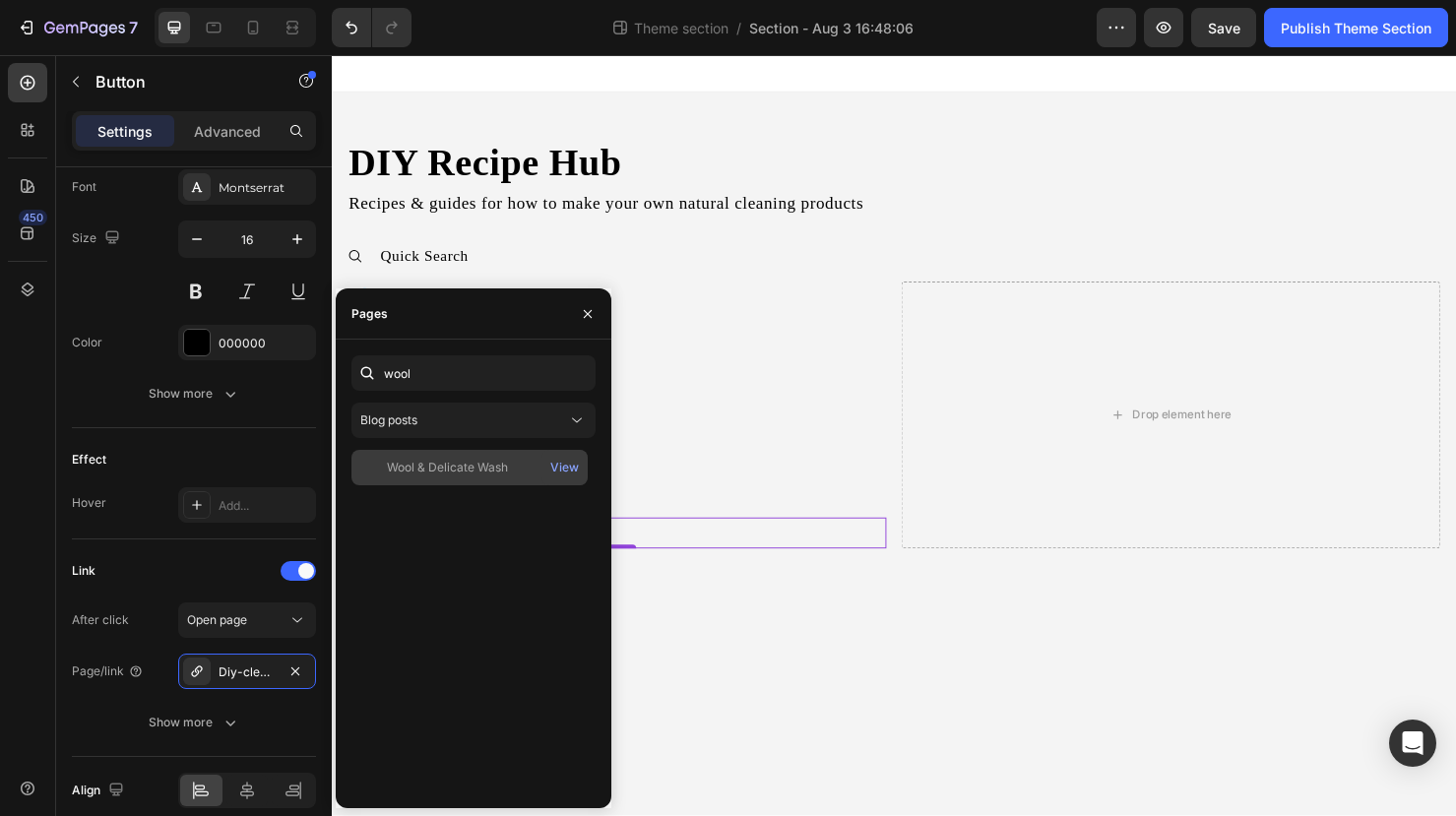 click on "Wool & Delicate Wash" at bounding box center (470, 468) 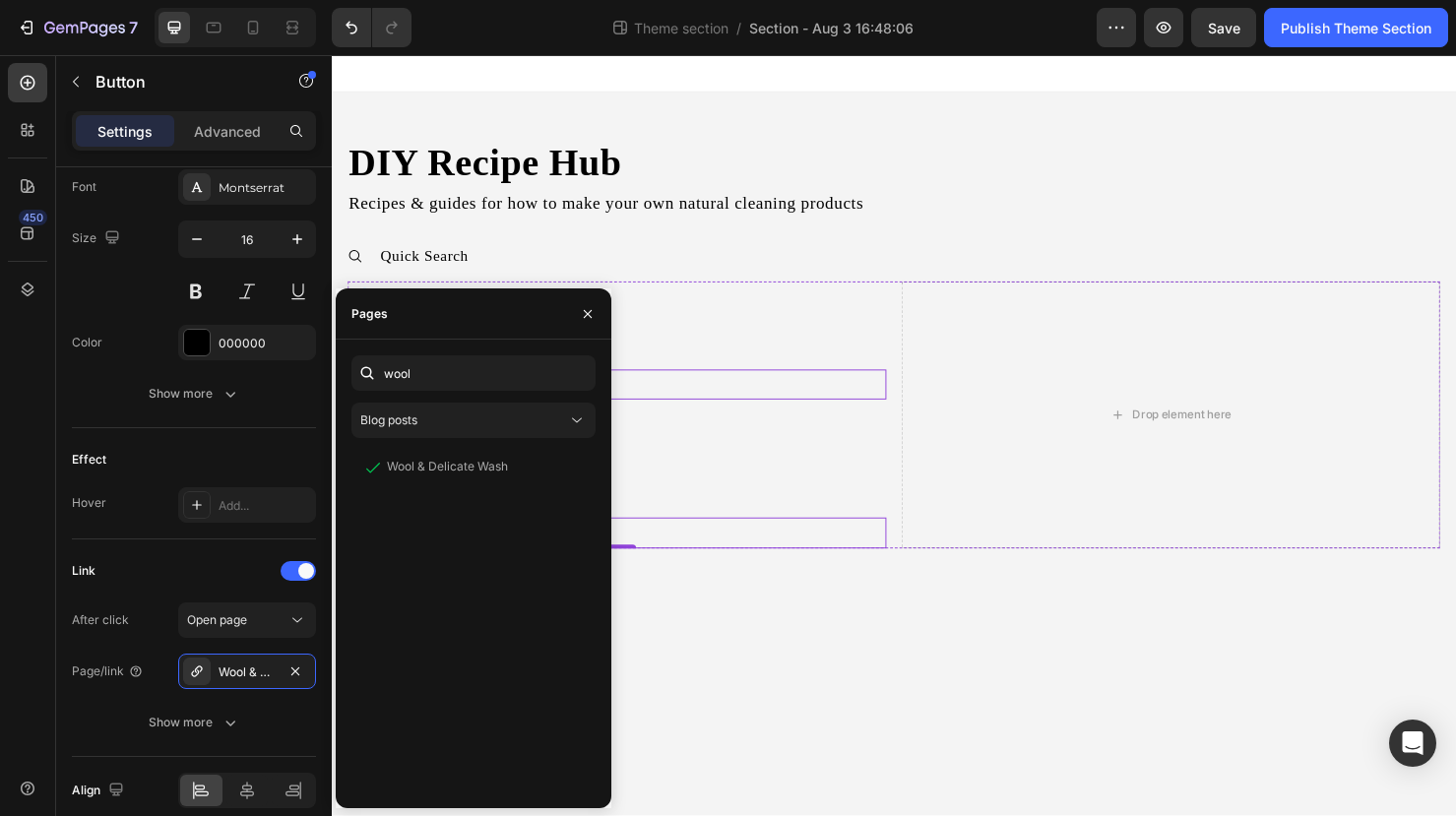 click on "Dishwashing Liquid Button" at bounding box center (631, 402) 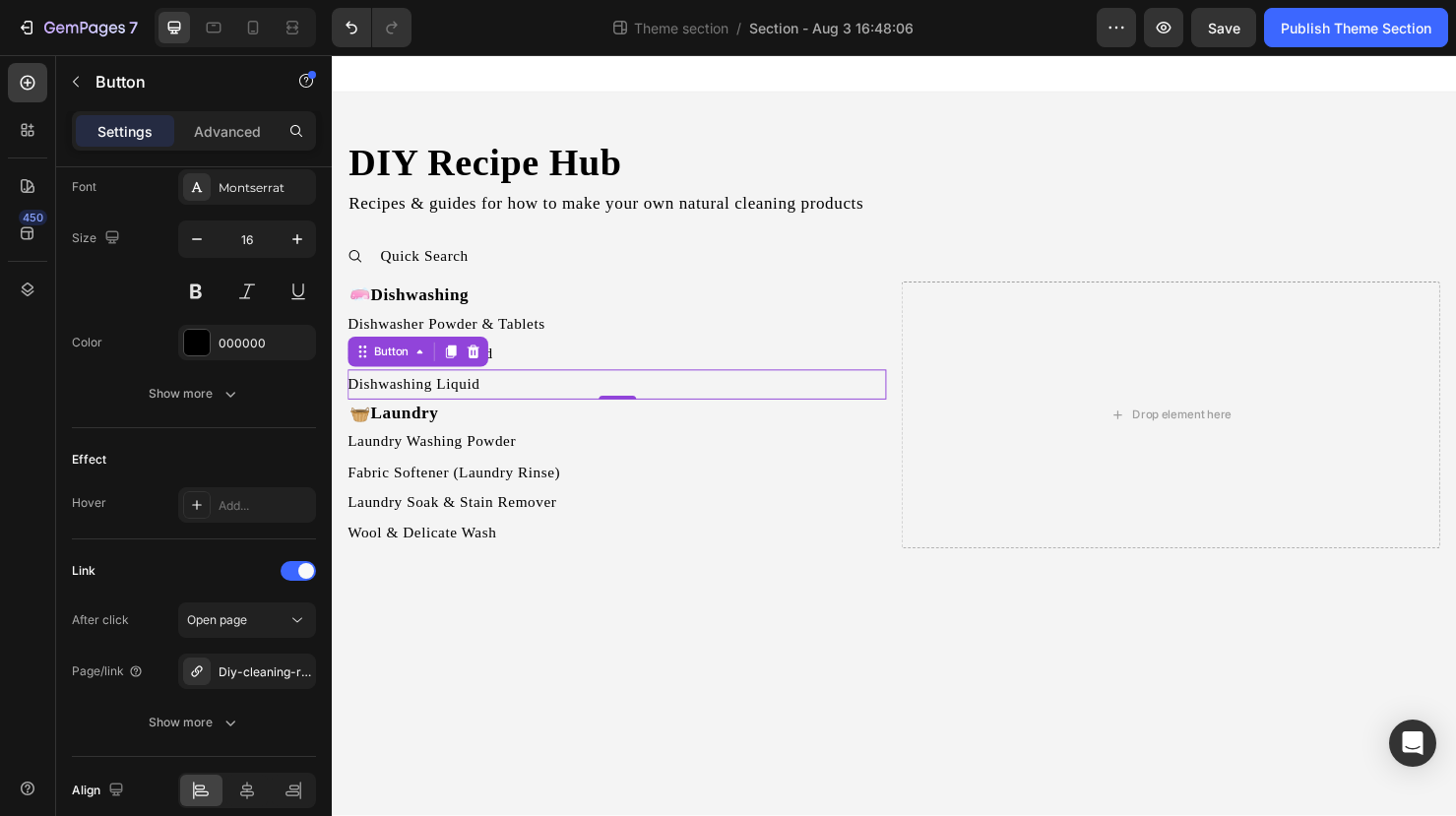 click on "DIY Recipe Hub Heading Recipes & guides for how to make your own natural cleaning products Text Block
Quick Search 🧼  Dishwashing Text Block Dishwasher Powder & Tablets Button Dishwasher Rinse Aid Button Dishwashing Liquid Button   0 🧺  Laundry Text Block Laundry Washing Powder Button Fabric Softener (Laundry Rinse) Button Laundry Soak & Stain Remover Button Wool & Delicate Wash Button
Drop element here Row Accordion Row Root
Drag & drop element from sidebar or
Explore Library
Add section Choose templates inspired by CRO experts Generate layout from URL or image Add blank section then drag & drop elements" at bounding box center (922, 455) 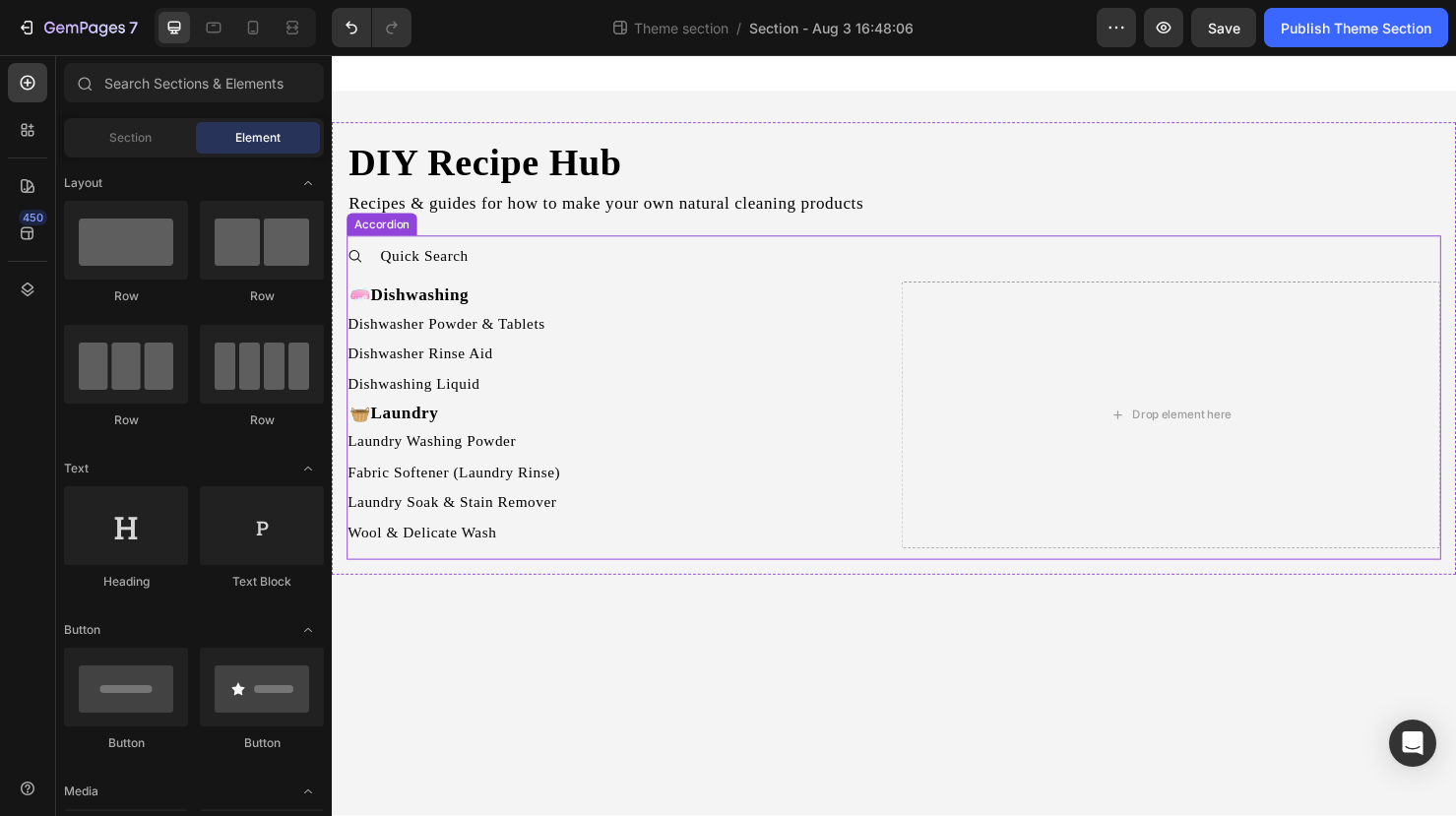 scroll, scrollTop: 0, scrollLeft: 0, axis: both 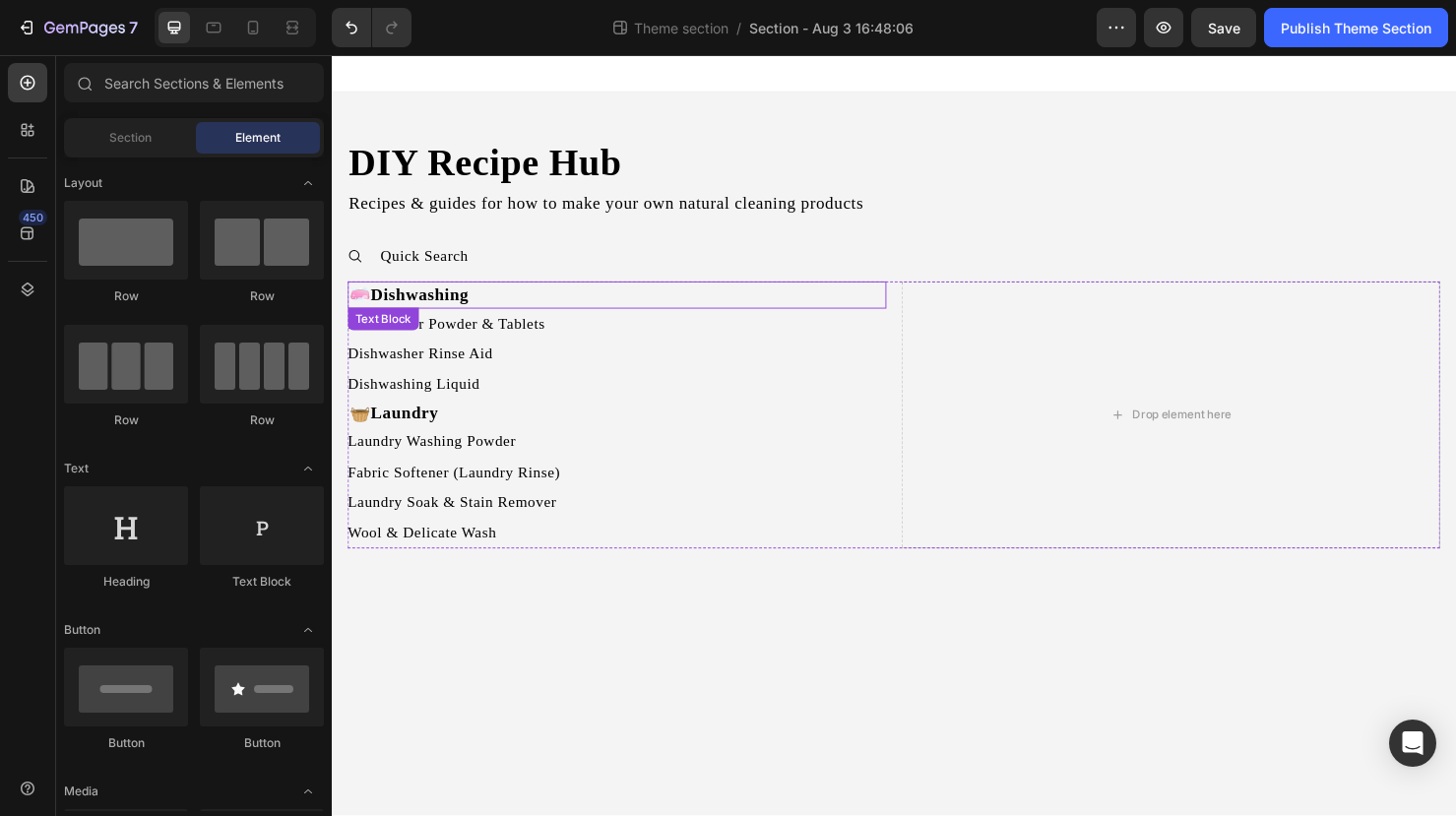 click on "Text Block" at bounding box center (386, 333) 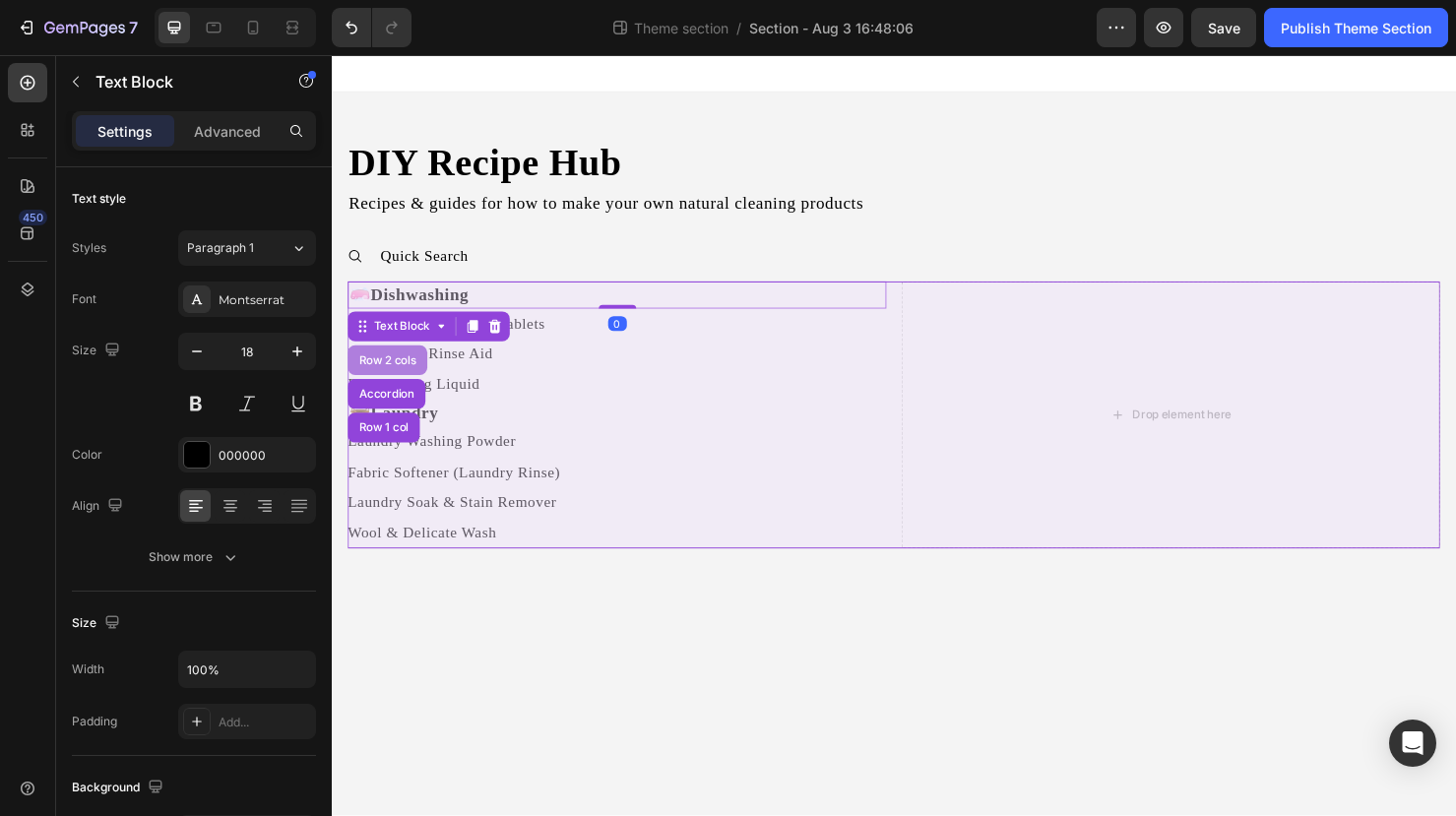 click on "Row 2 cols" at bounding box center (390, 376) 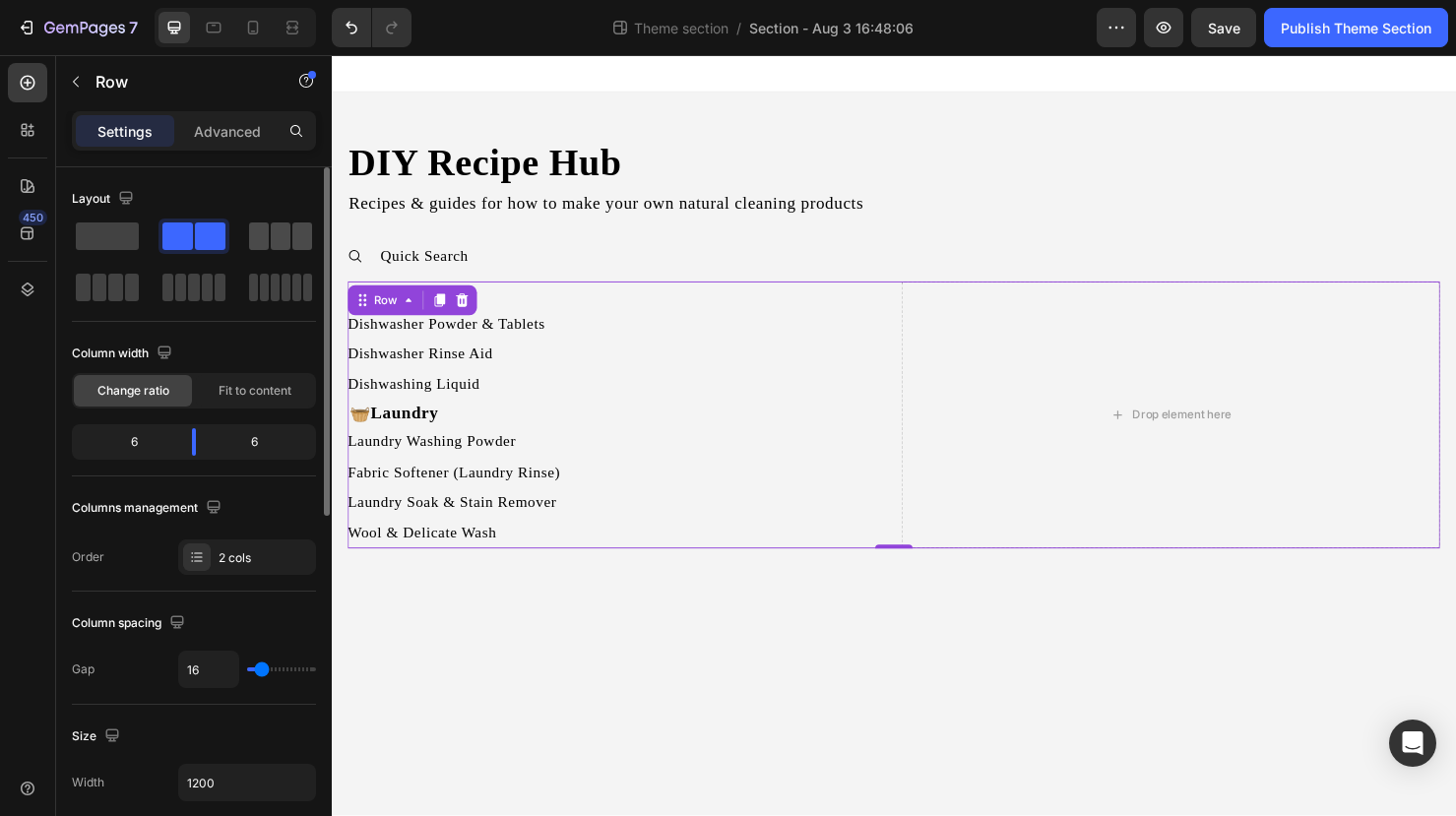 click 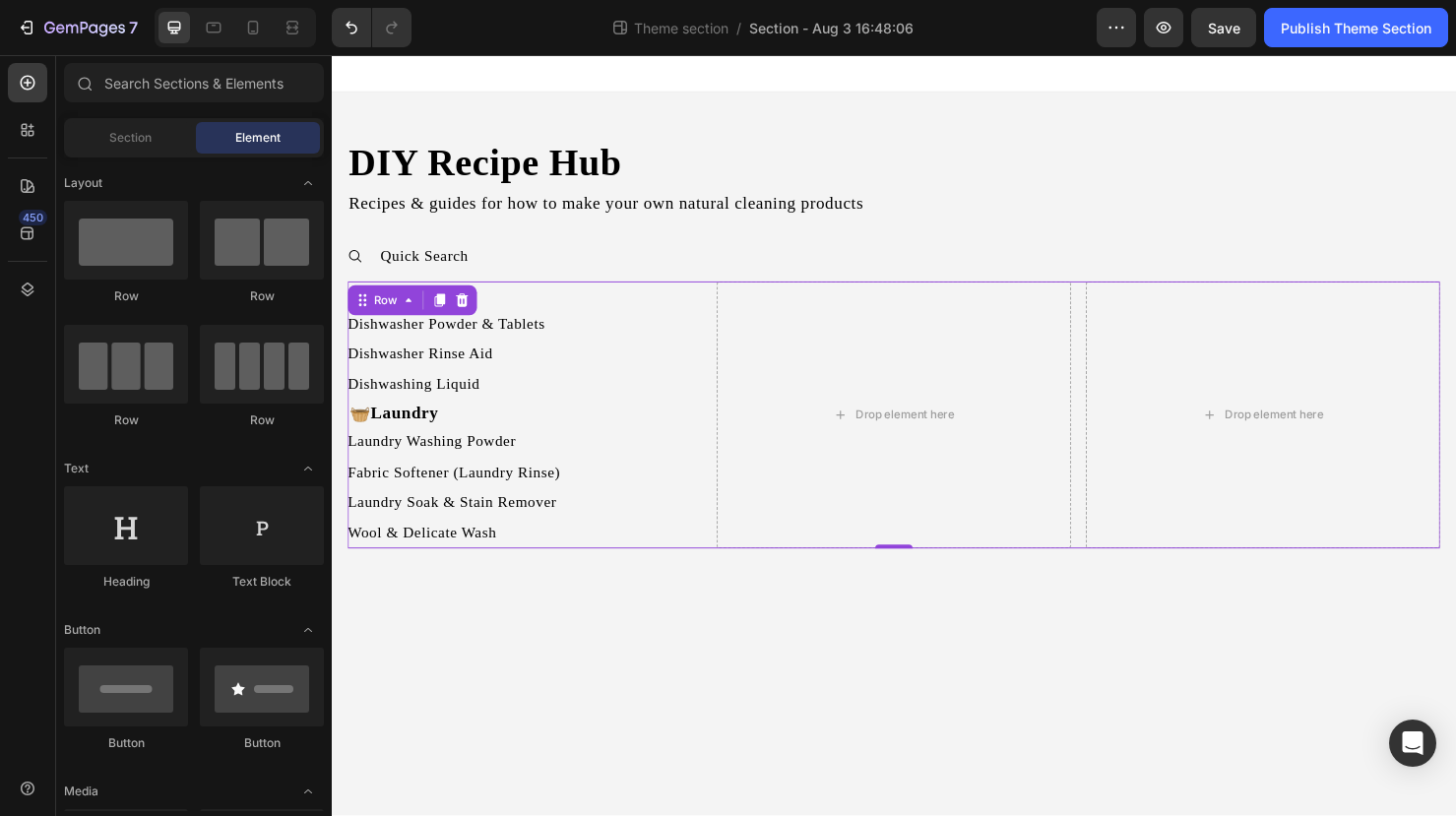 click on "DIY Recipe Hub Heading Recipes & guides for how to make your own natural cleaning products Text Block
Quick Search 🧼  Dishwashing Text Block Dishwasher Powder & Tablets Button Dishwasher Rinse Aid Button Dishwashing Liquid Button 🧺  Laundry Text Block Laundry Washing Powder Button Fabric Softener (Laundry Rinse) Button Laundry Soak & Stain Remover Button Wool & Delicate Wash Button
Drop element here
Drop element here Row   0 Accordion Row Root
Drag & drop element from sidebar or
Explore Library
Add section Choose templates inspired by CRO experts Generate layout from URL or image Add blank section then drag & drop elements" at bounding box center [922, 455] 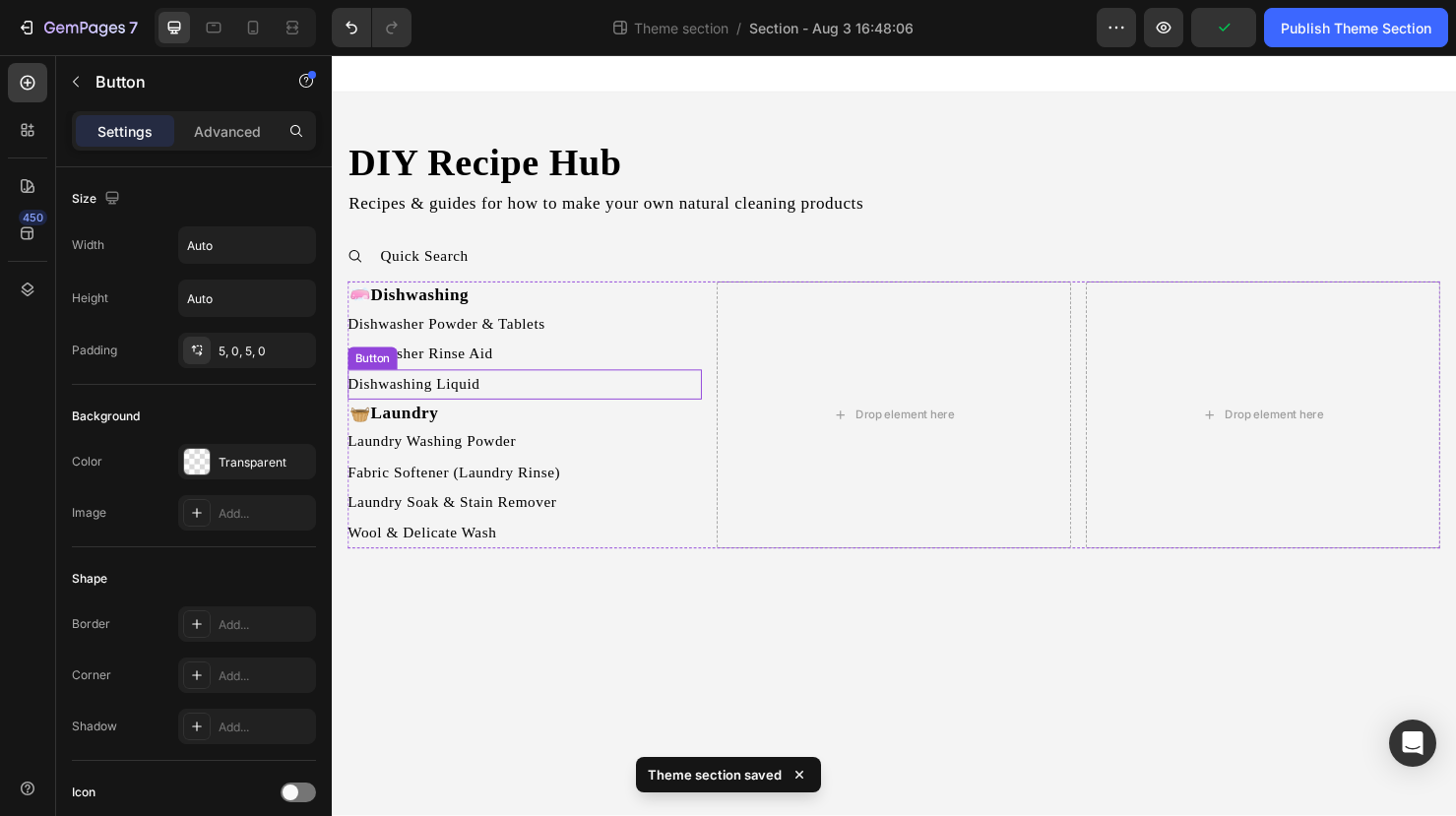 click on "Dishwashing Liquid Button" at bounding box center (535, 402) 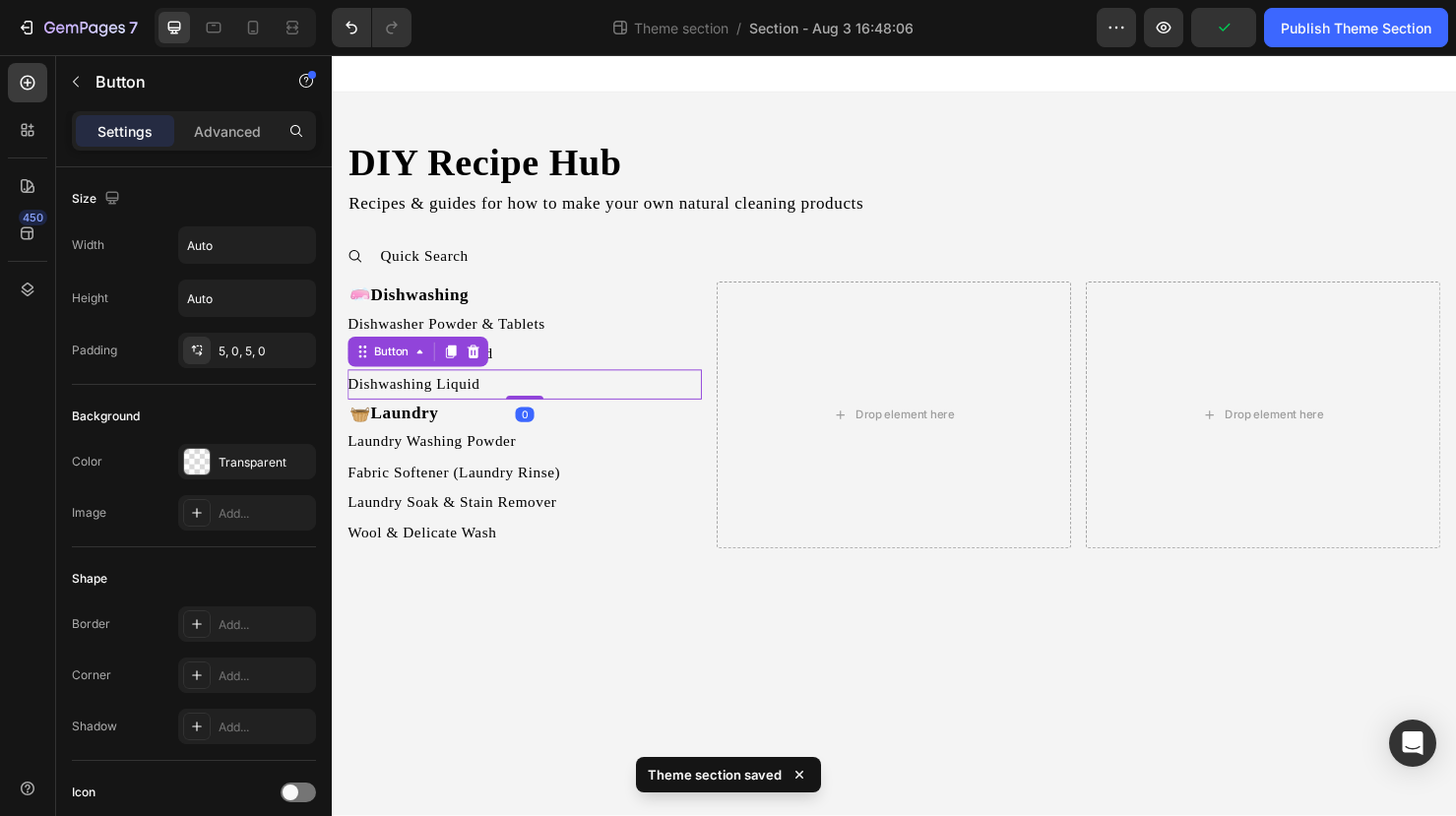 click on "Dishwashing Liquid Button   0" at bounding box center [535, 402] 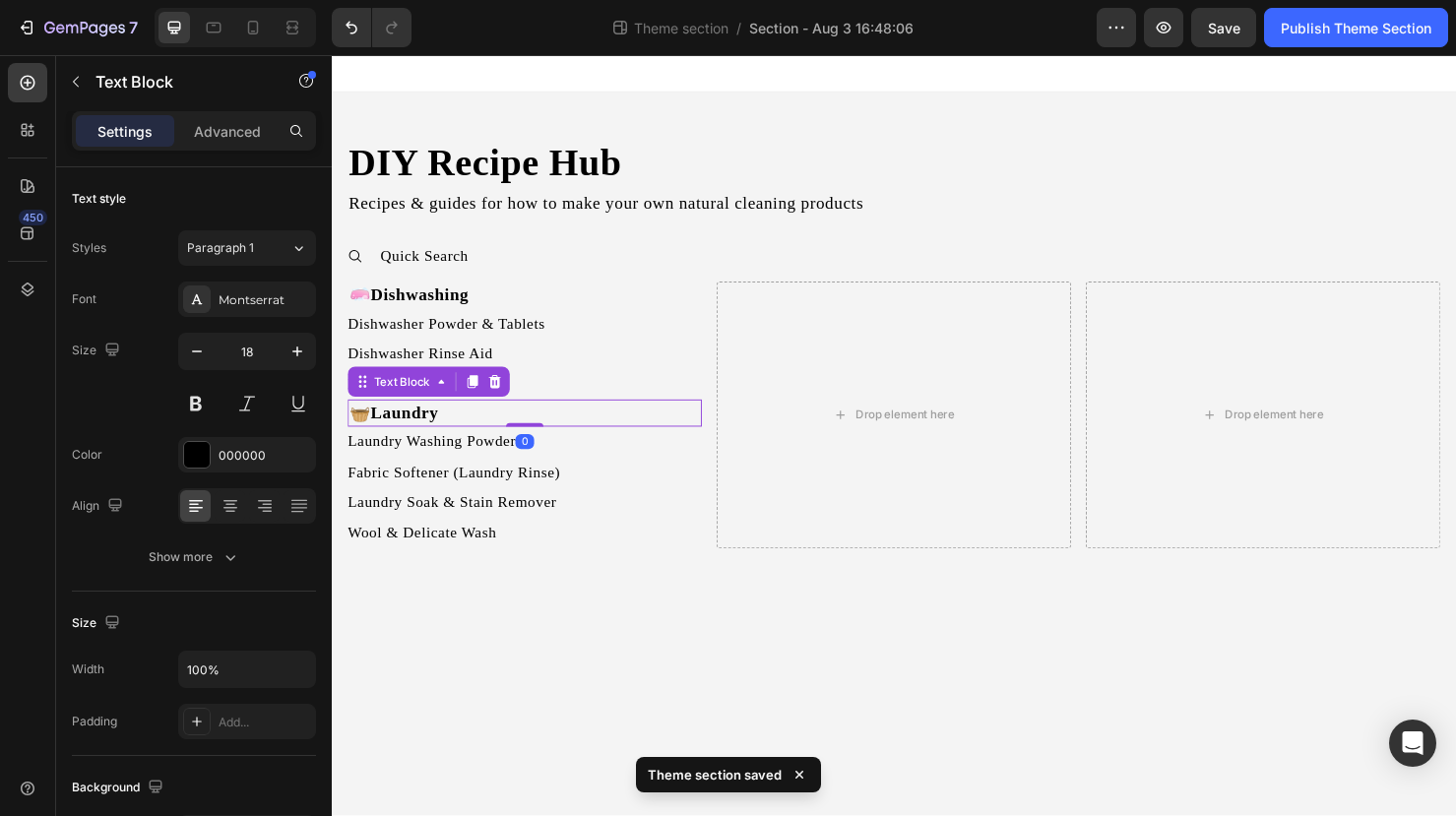 click on "Laundry" at bounding box center [409, 431] 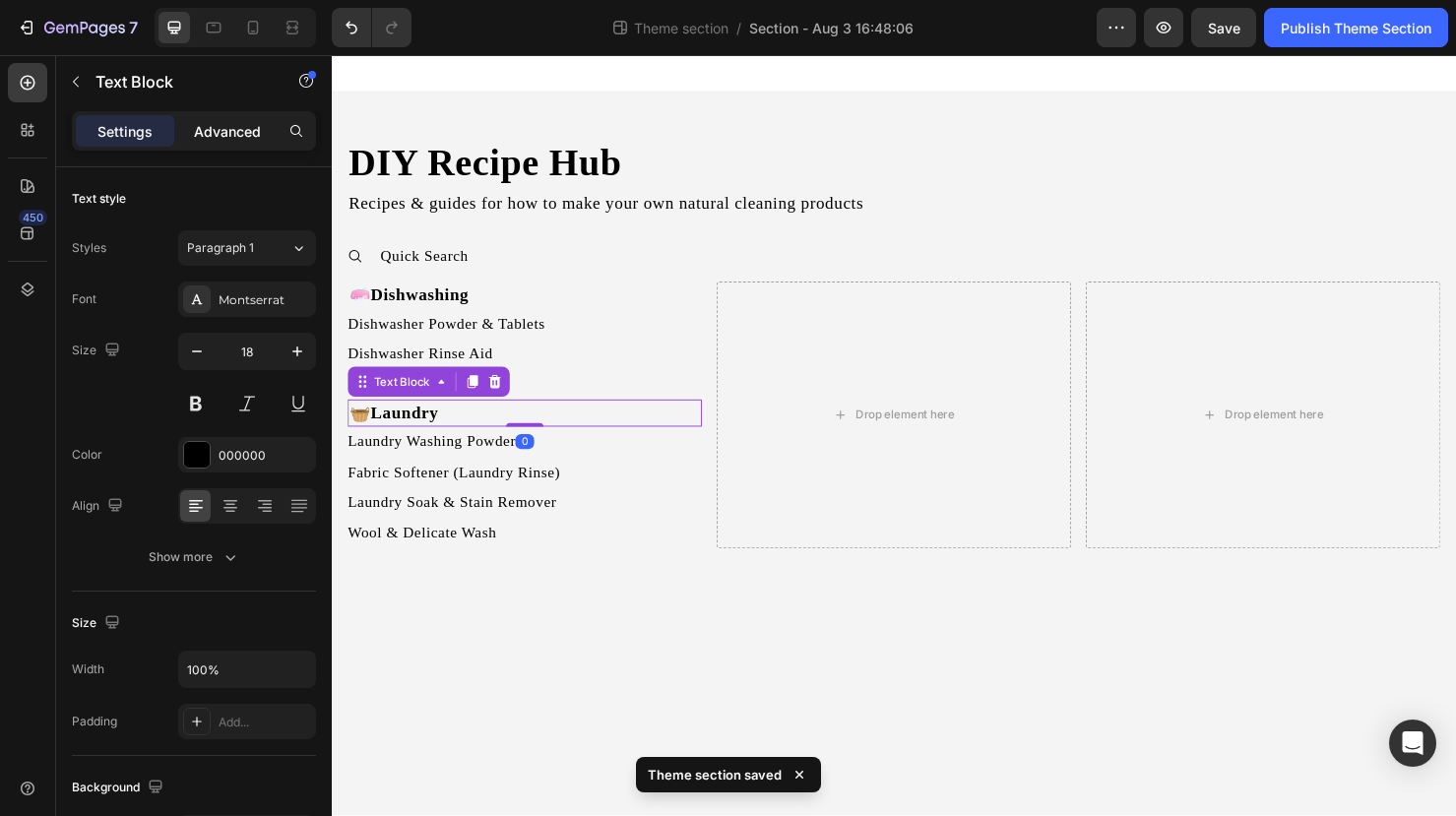 click on "Advanced" at bounding box center [227, 131] 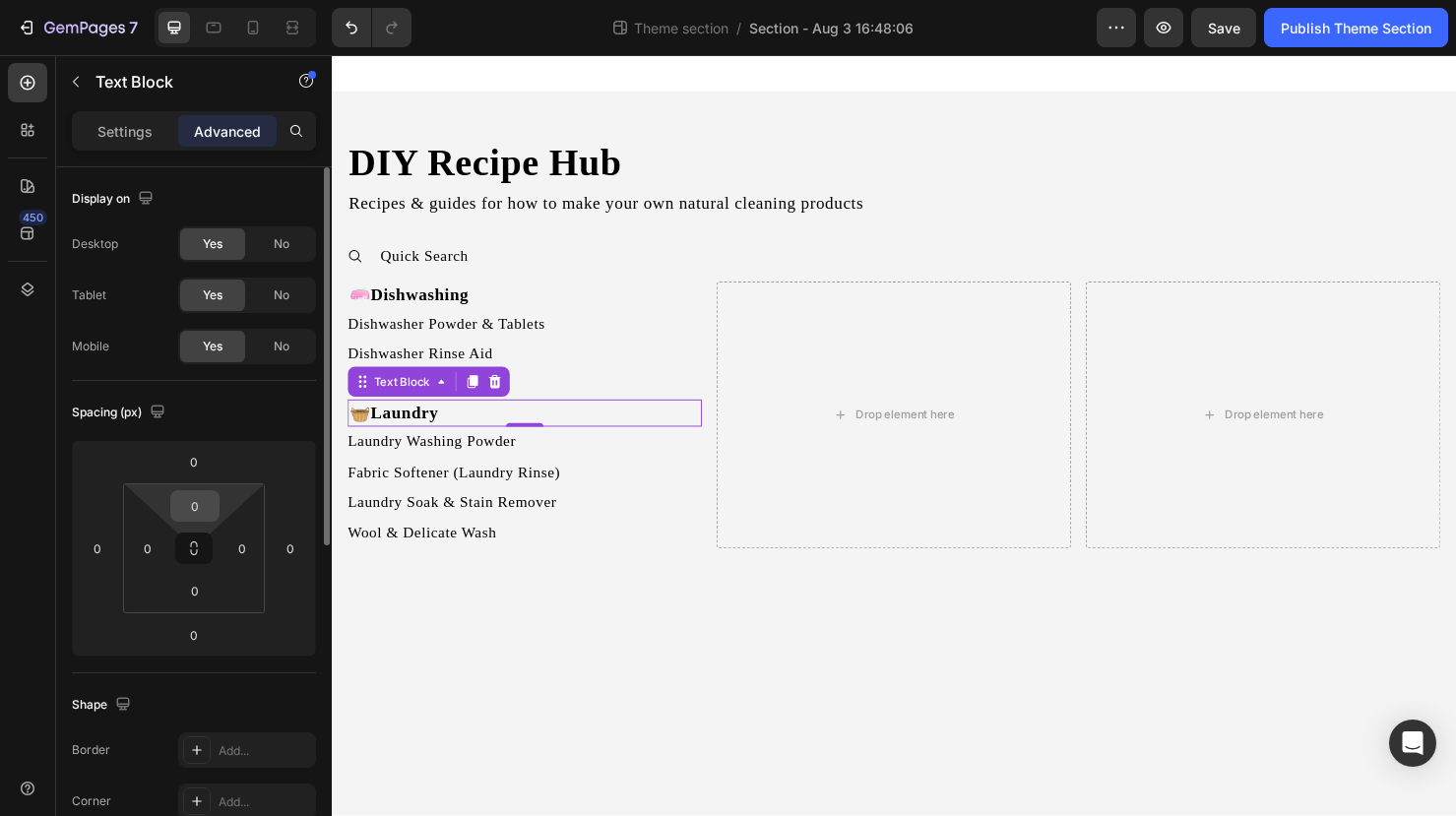 click on "0" at bounding box center (195, 506) 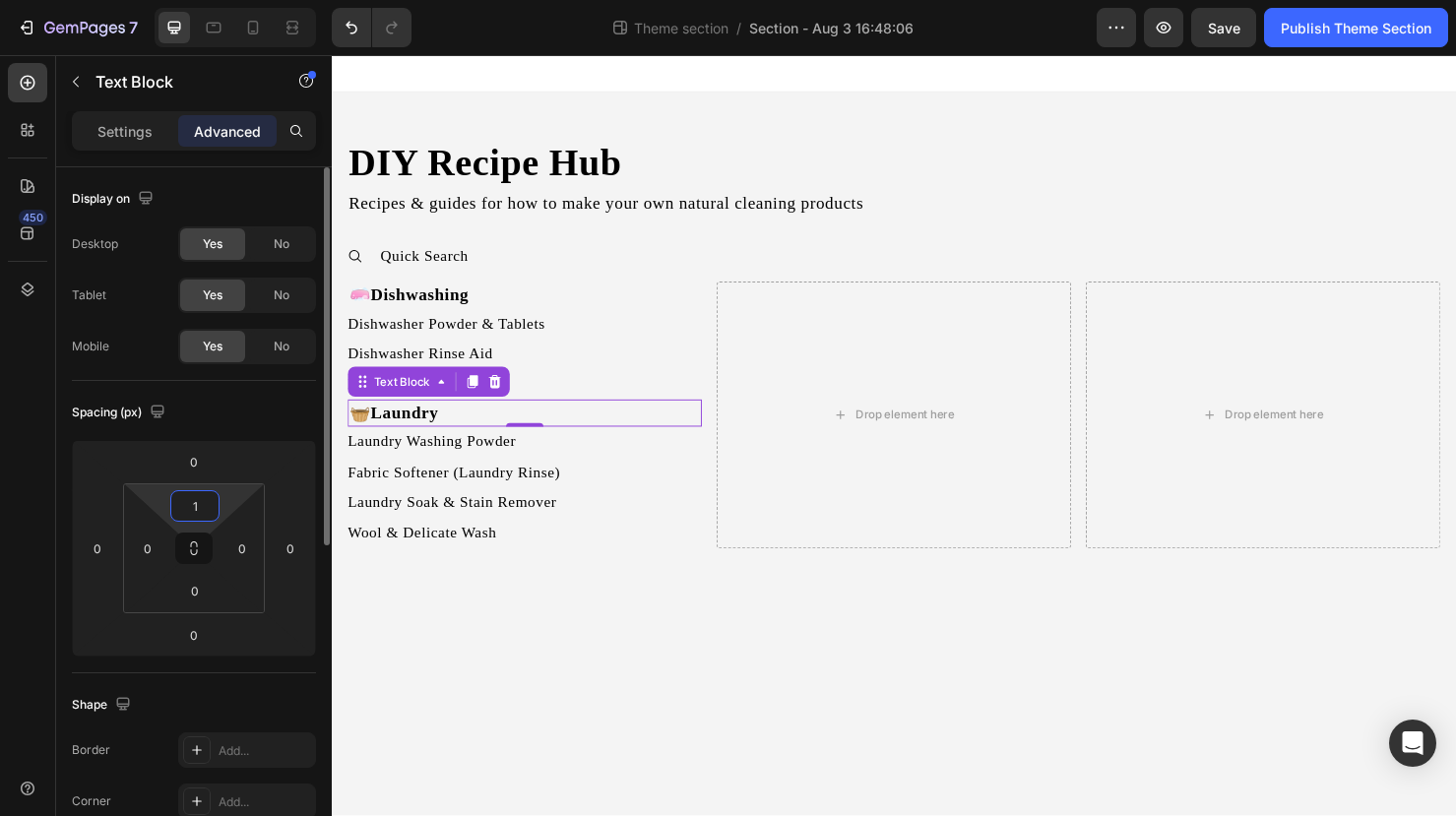 type on "15" 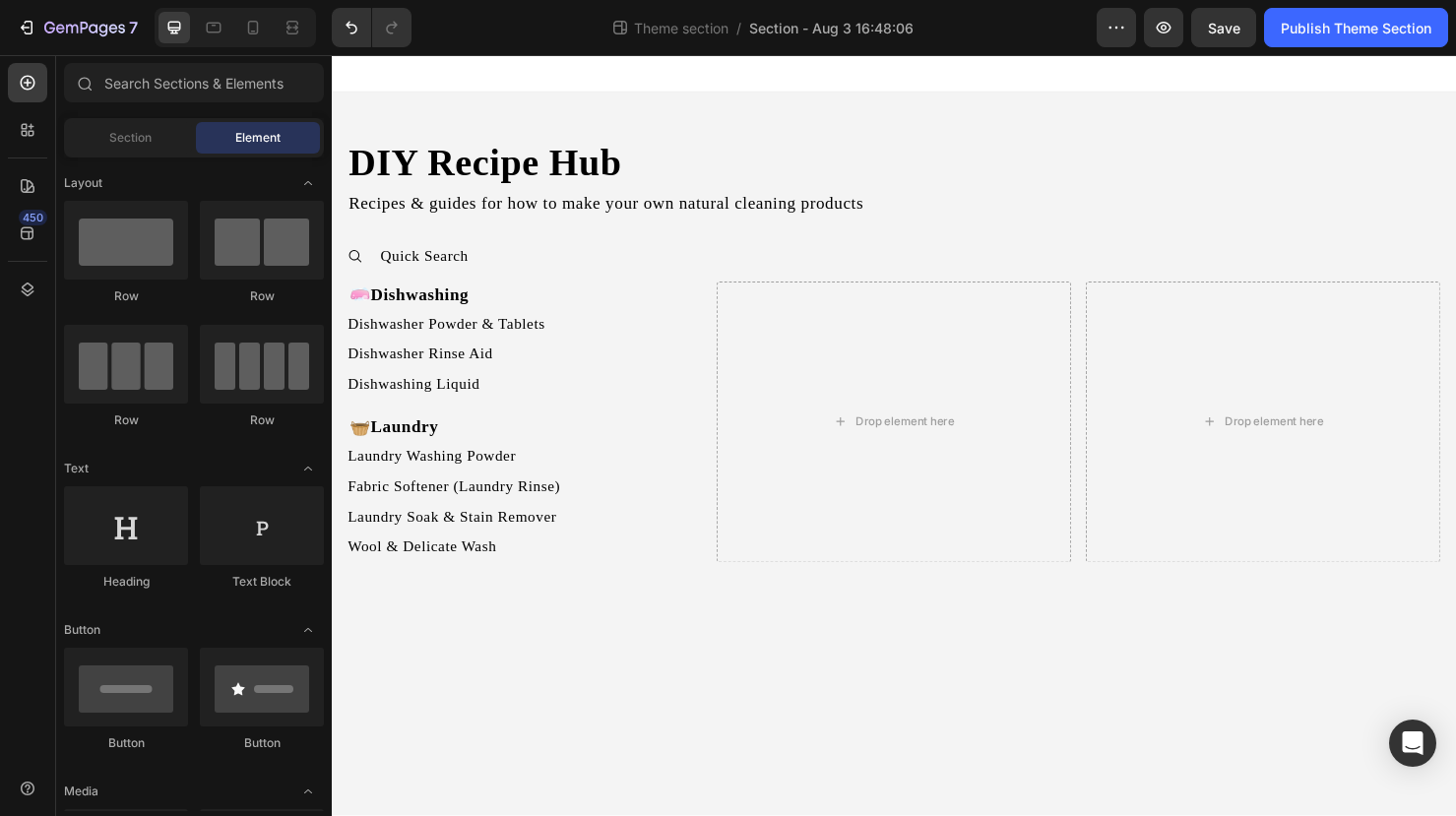click on "DIY Recipe Hub Heading Recipes & guides for how to make your own natural cleaning products Text Block
Quick Search 🧼  Dishwashing Text Block Dishwasher Powder & Tablets Button Dishwasher Rinse Aid Button Dishwashing Liquid Button 🧺  Laundry Text Block Laundry Washing Powder Button Fabric Softener (Laundry Rinse) Button Laundry Soak & Stain Remover Button Wool & Delicate Wash Button
Drop element here
Drop element here Row Accordion Row Root
Drag & drop element from sidebar or
Explore Library
Add section Choose templates inspired by CRO experts Generate layout from URL or image Add blank section then drag & drop elements" at bounding box center [922, 455] 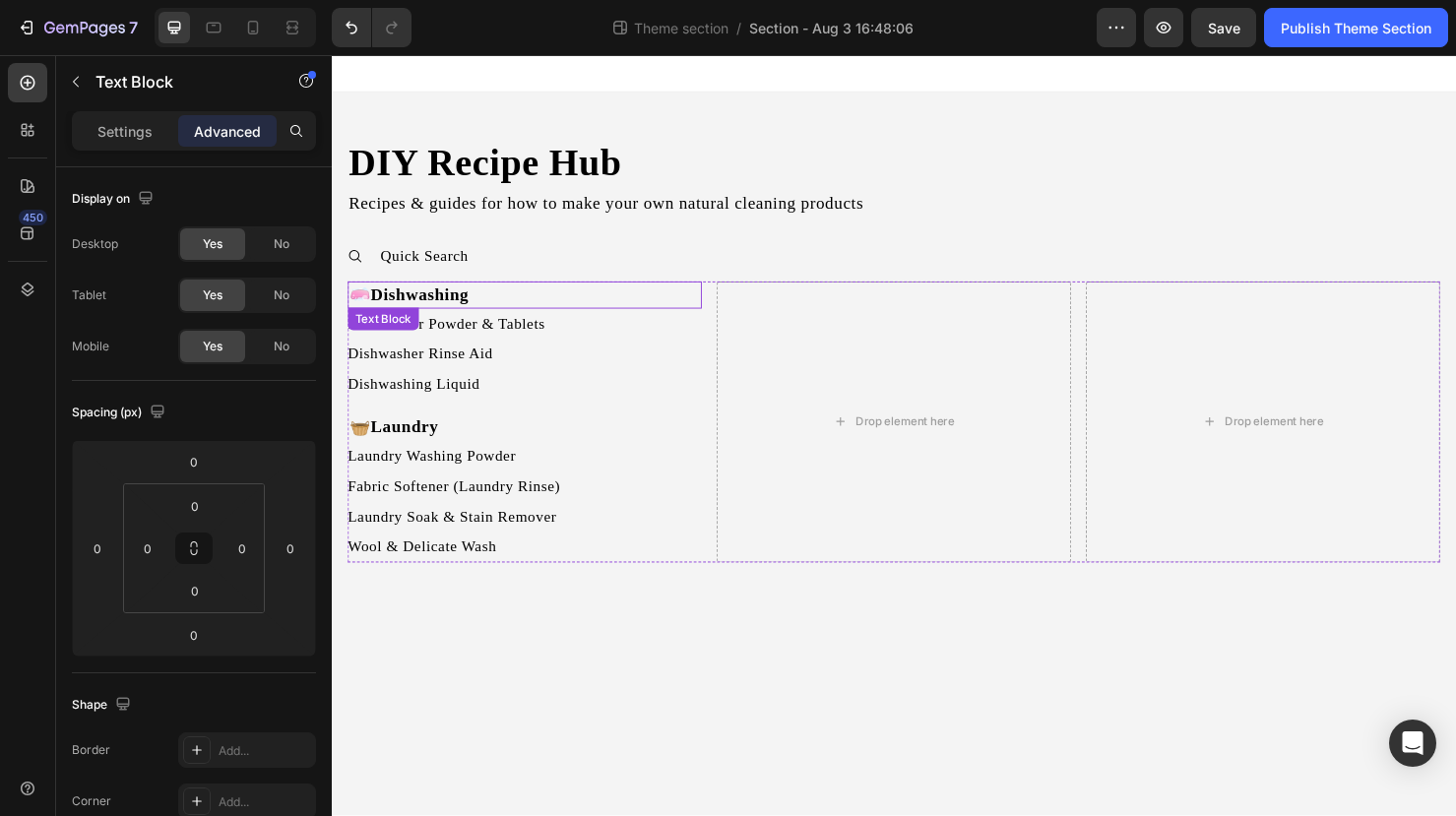 click on "🧼  Dishwashing" at bounding box center [535, 307] 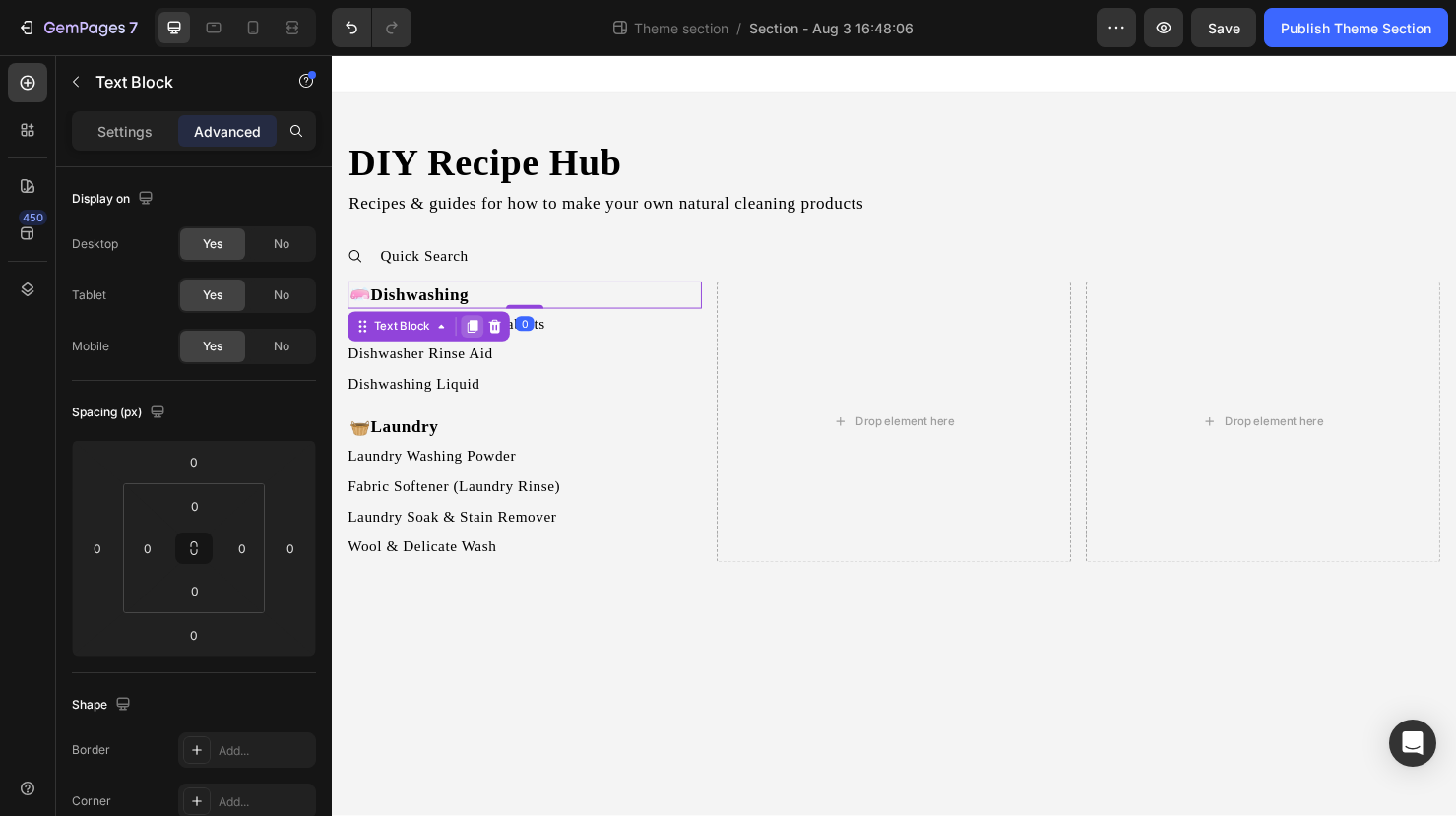 click 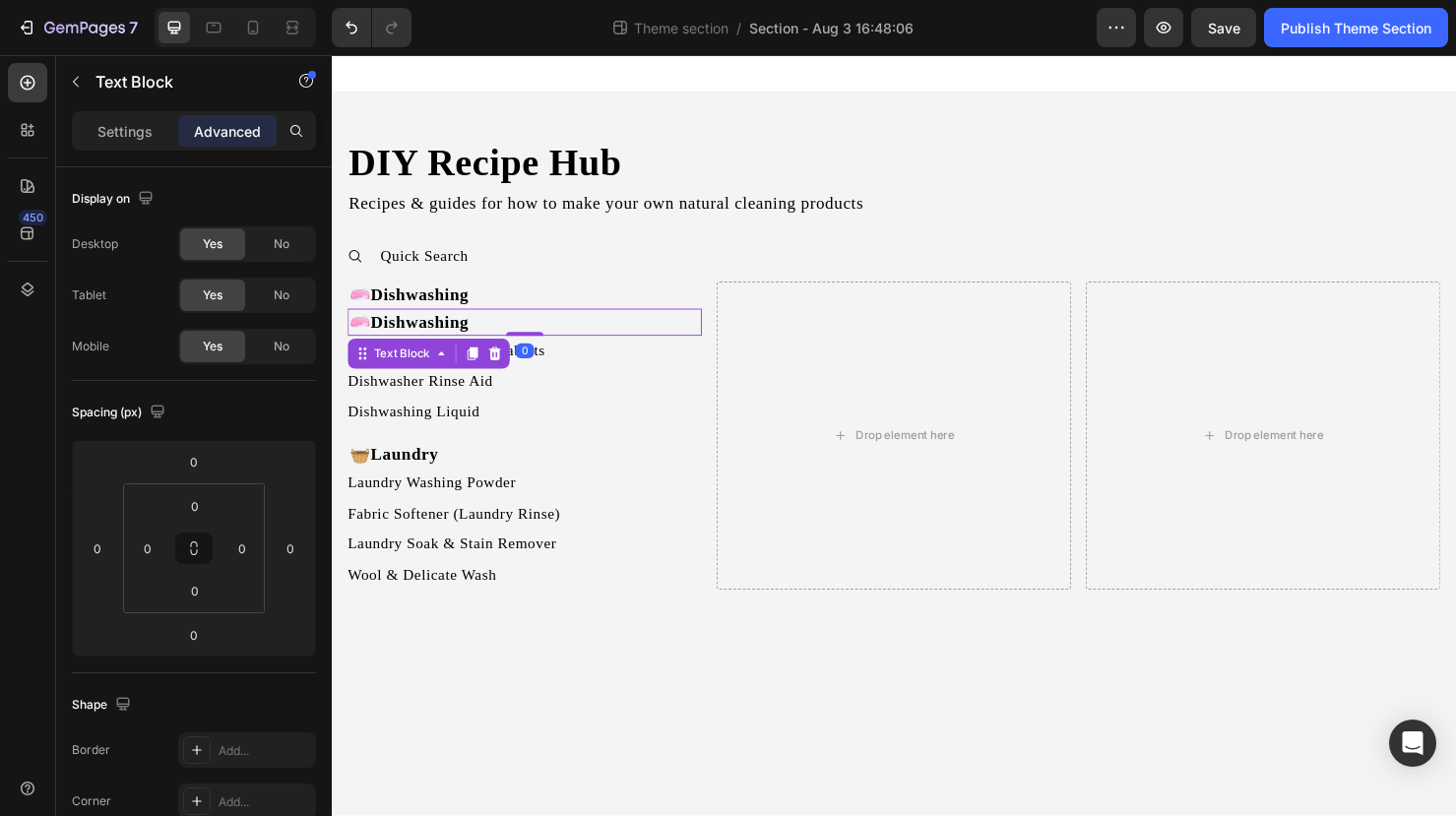scroll, scrollTop: 608, scrollLeft: 0, axis: vertical 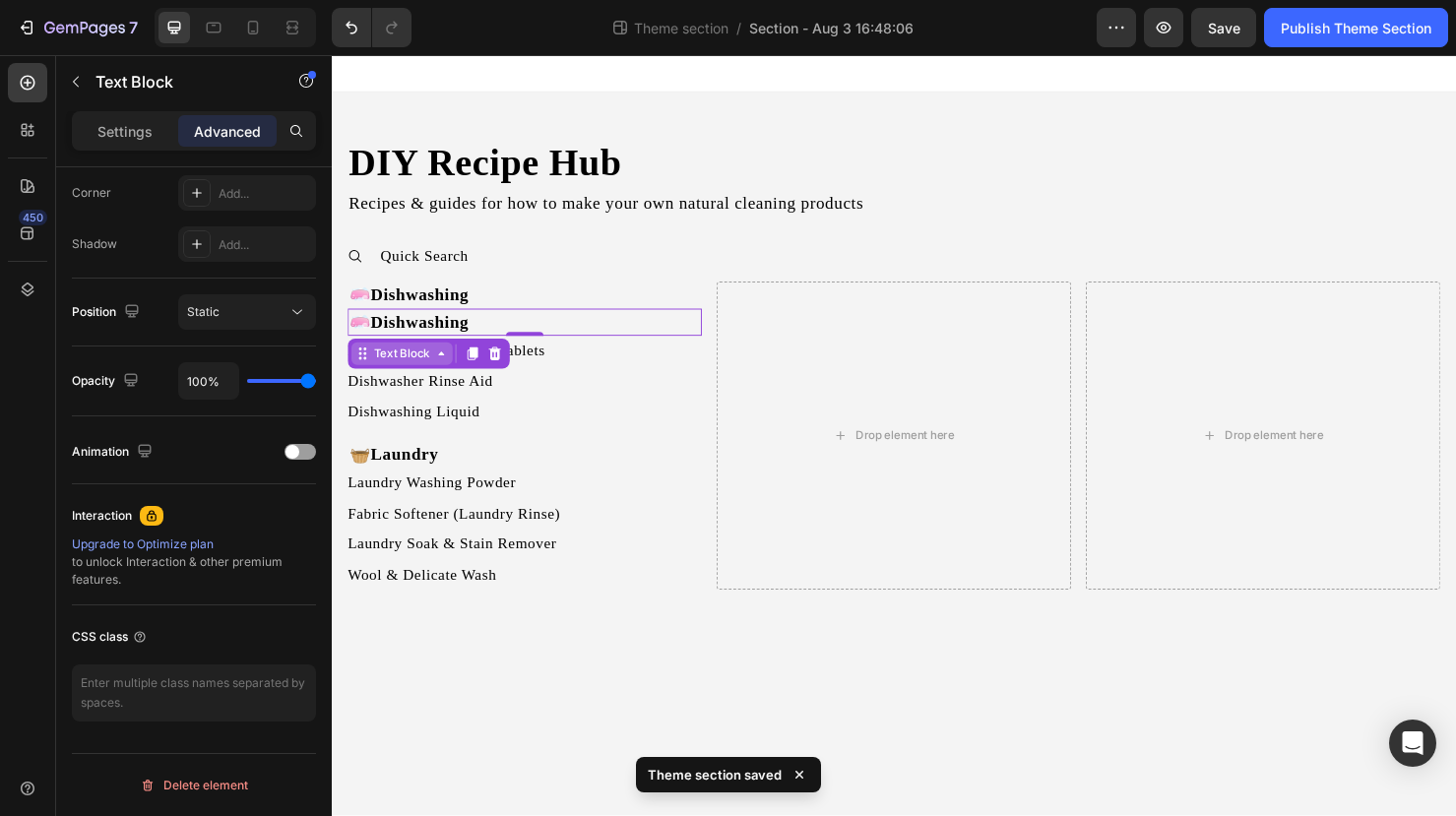 drag, startPoint x: 475, startPoint y: 371, endPoint x: 397, endPoint y: 368, distance: 78.05767 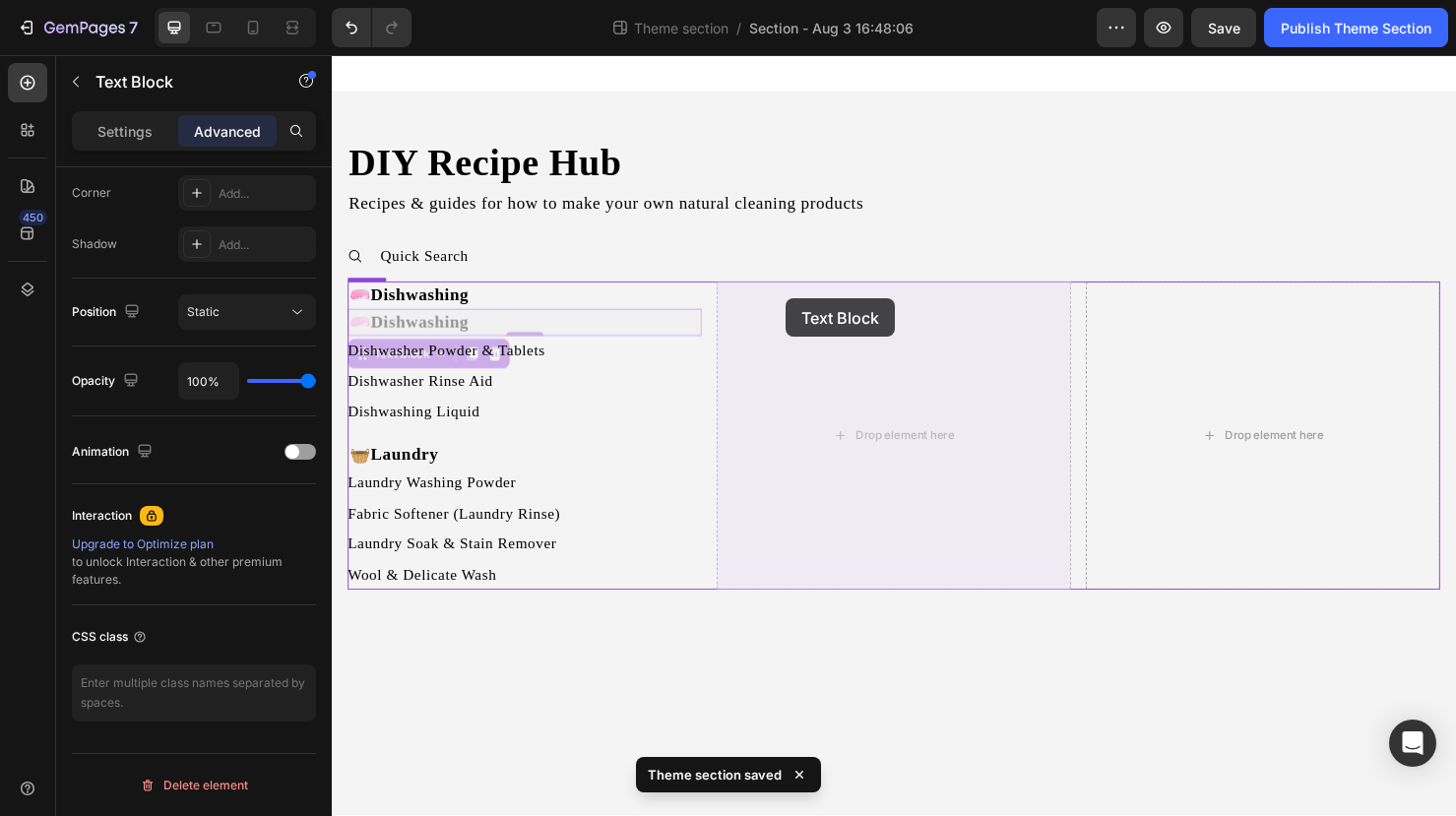 drag, startPoint x: 364, startPoint y: 366, endPoint x: 808, endPoint y: 311, distance: 447.3936 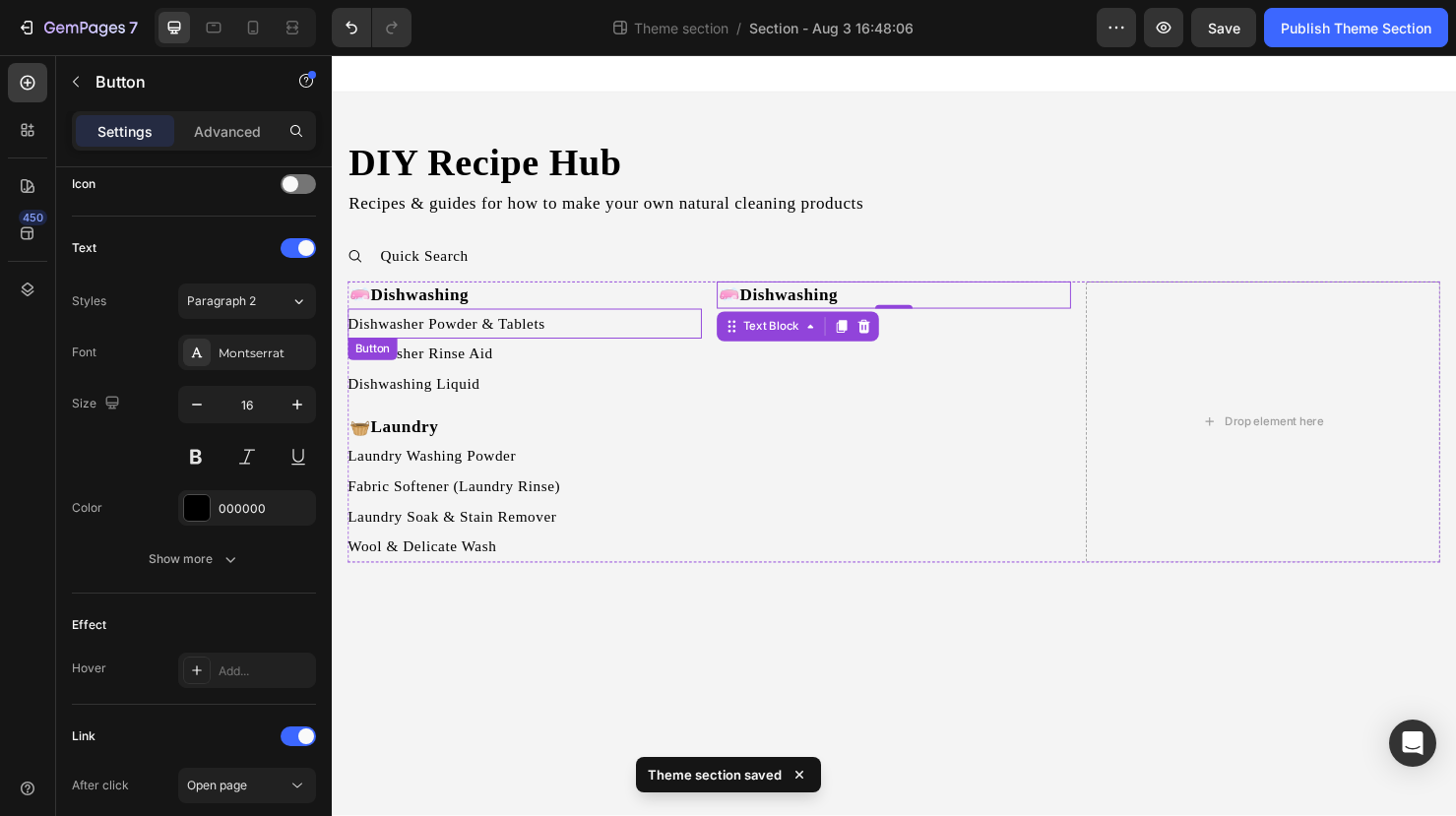 click on "Dishwasher Powder & Tablets Button" at bounding box center (535, 338) 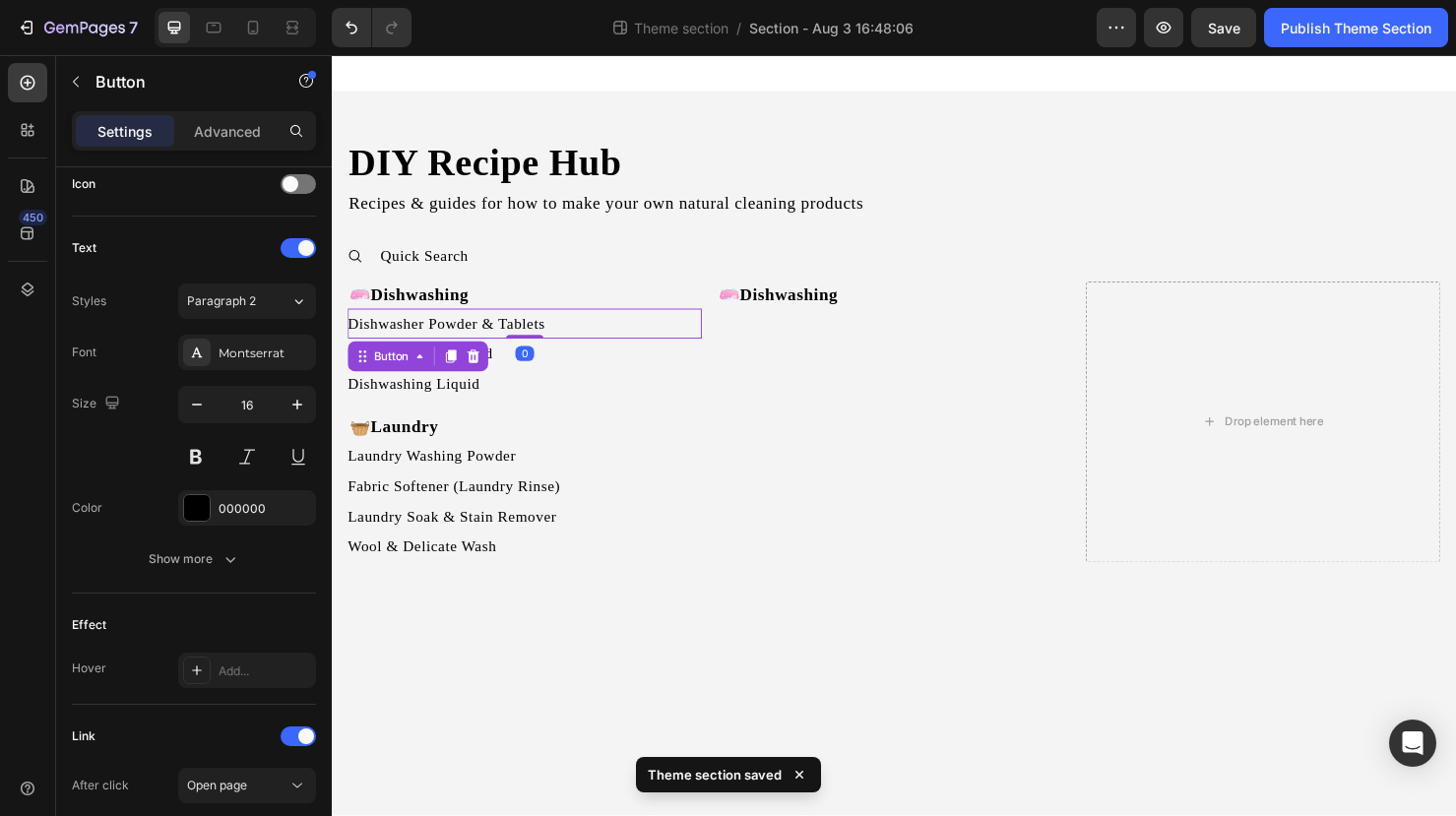 scroll, scrollTop: 0, scrollLeft: 0, axis: both 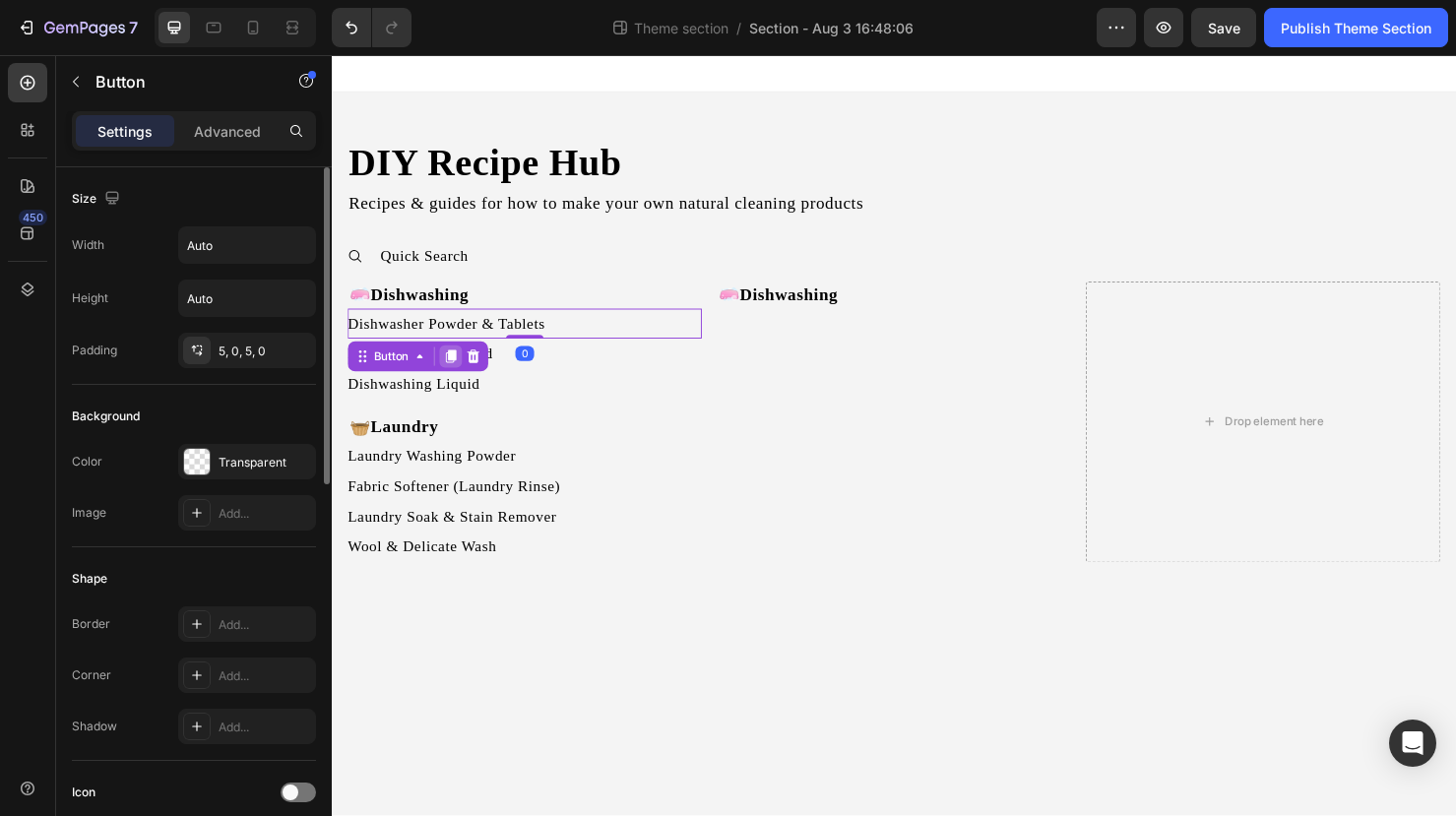 click 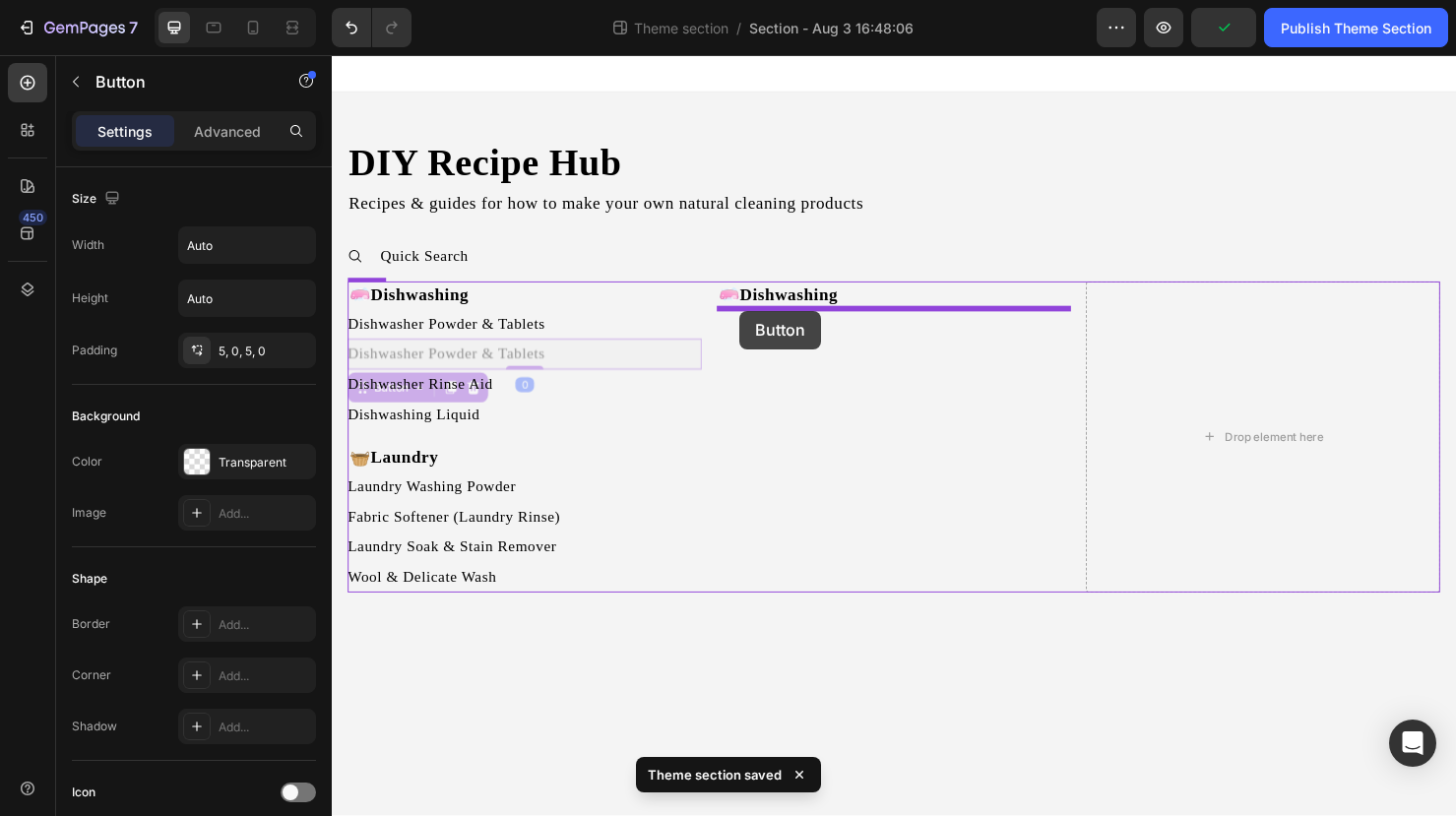 drag, startPoint x: 367, startPoint y: 407, endPoint x: 760, endPoint y: 324, distance: 401.66902 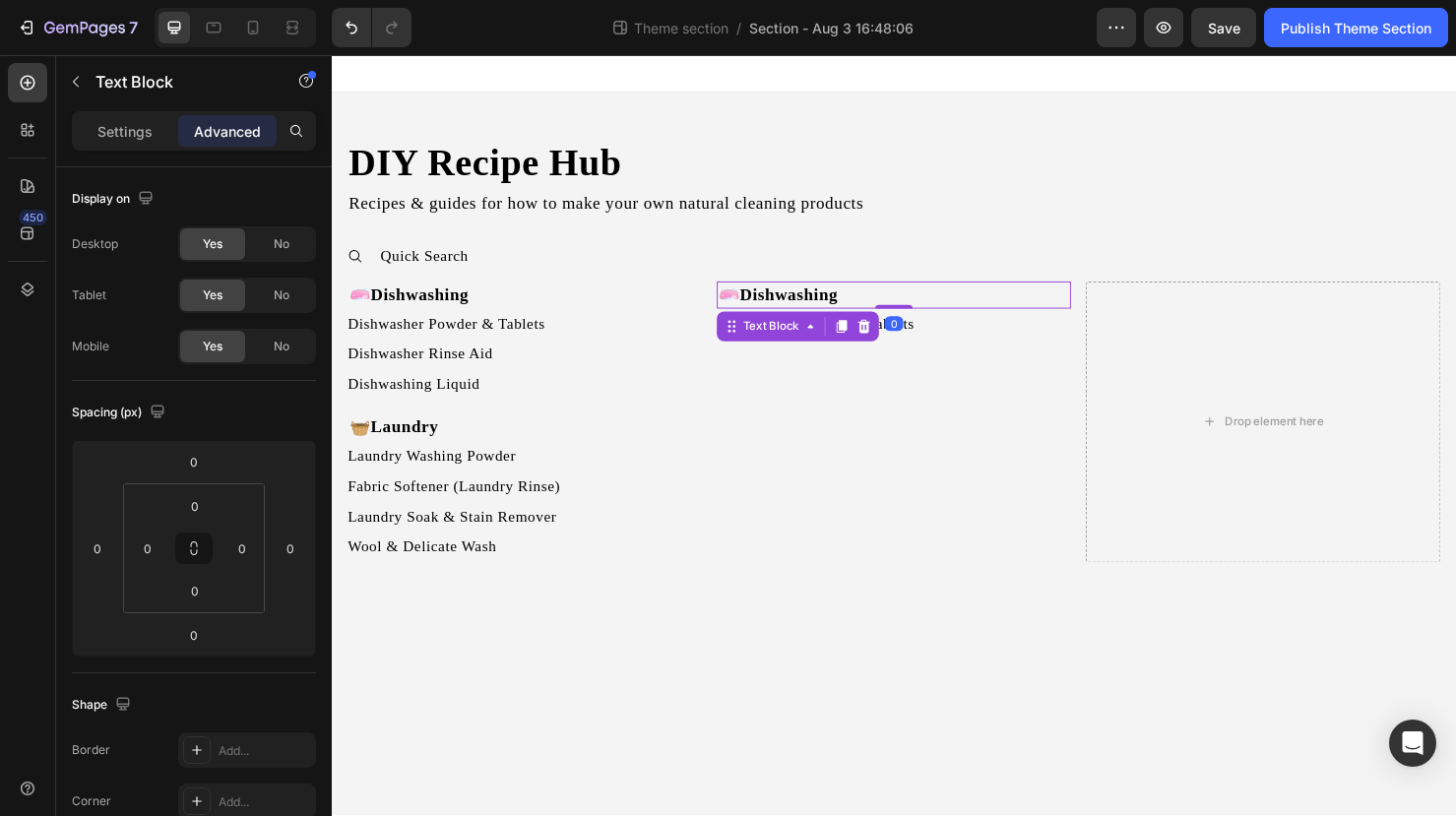 click on "Dishwashing" at bounding box center [812, 307] 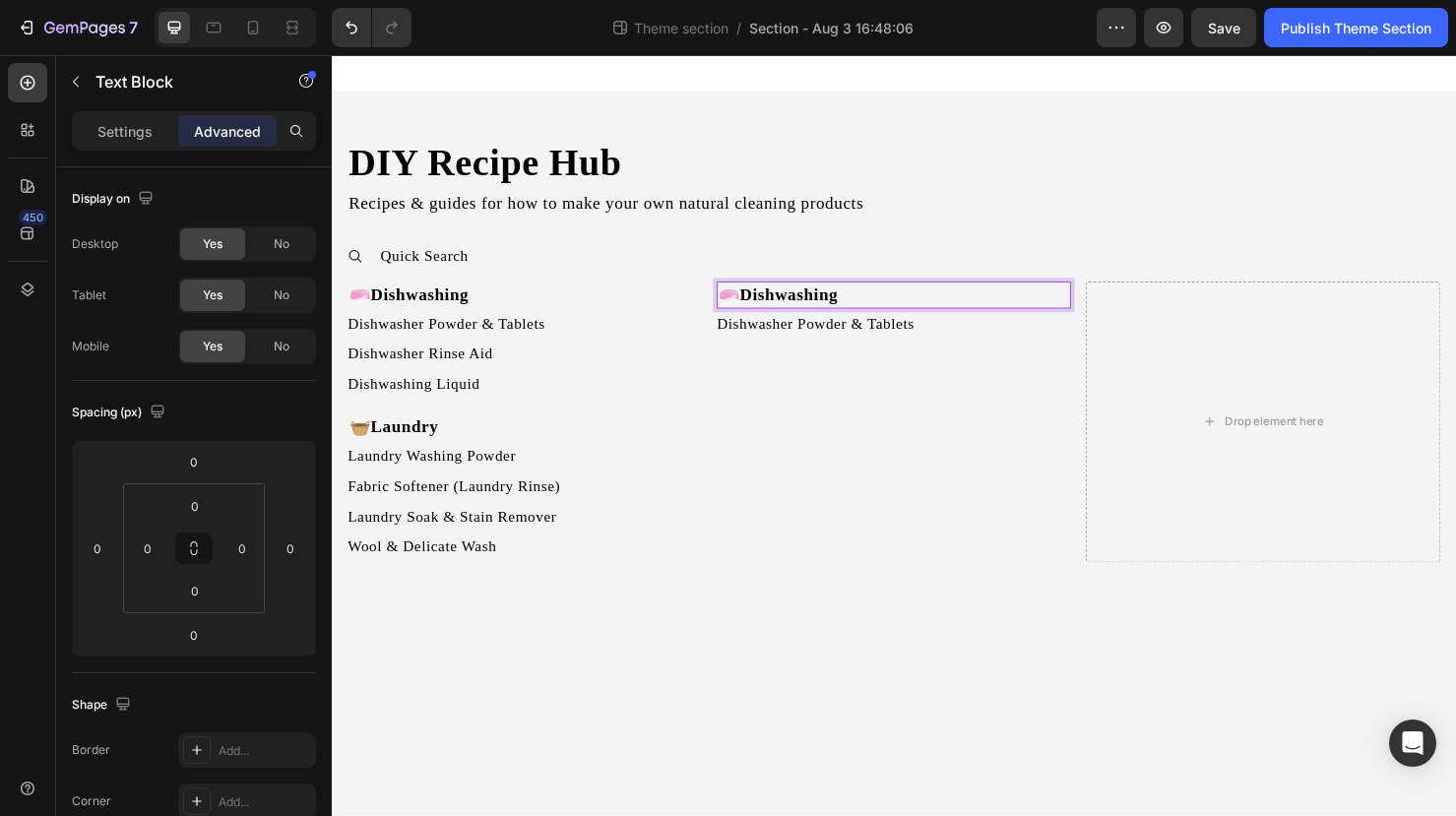 click on "Dishwashing" at bounding box center [812, 307] 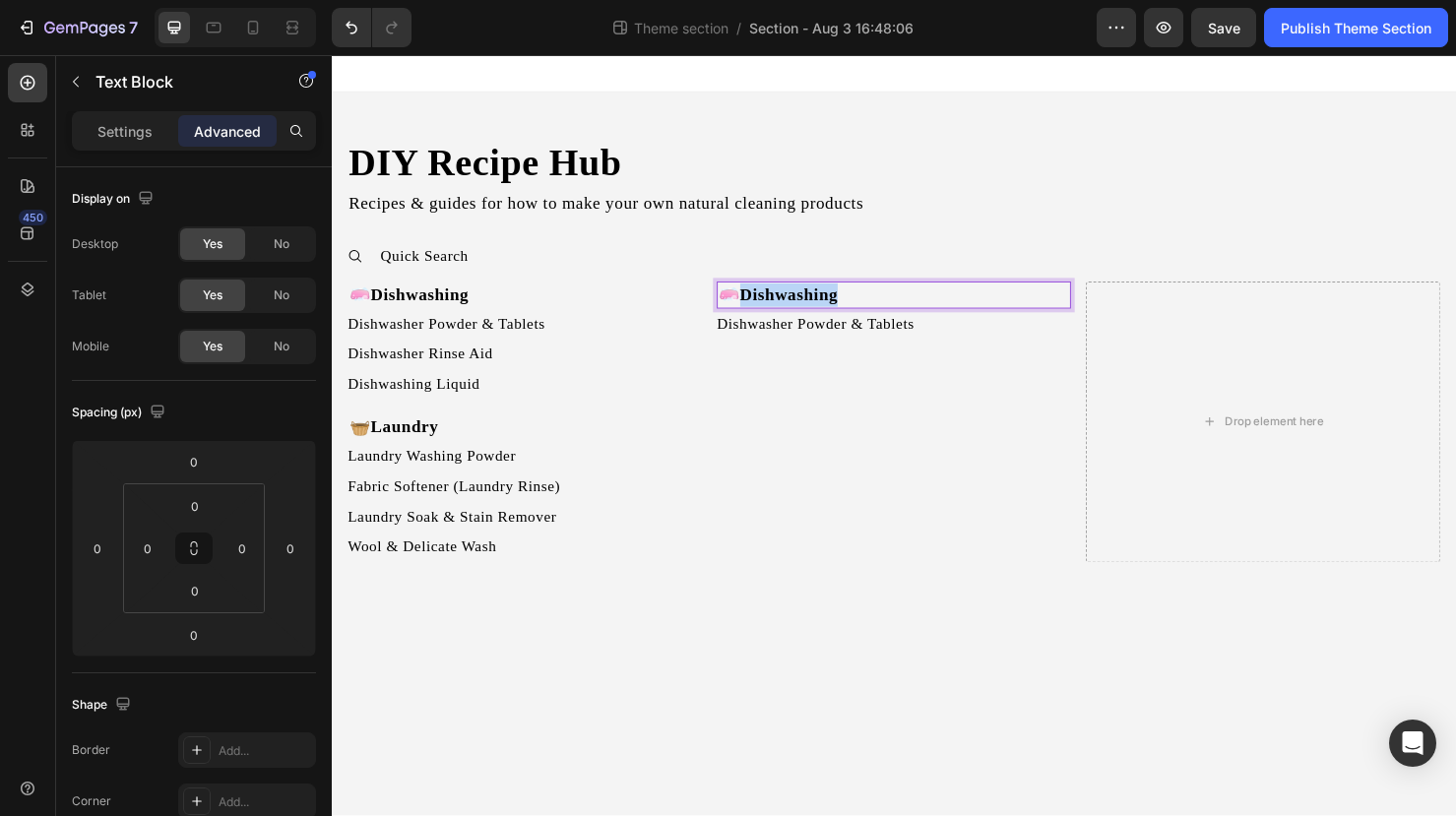 click on "Dishwashing" at bounding box center (812, 307) 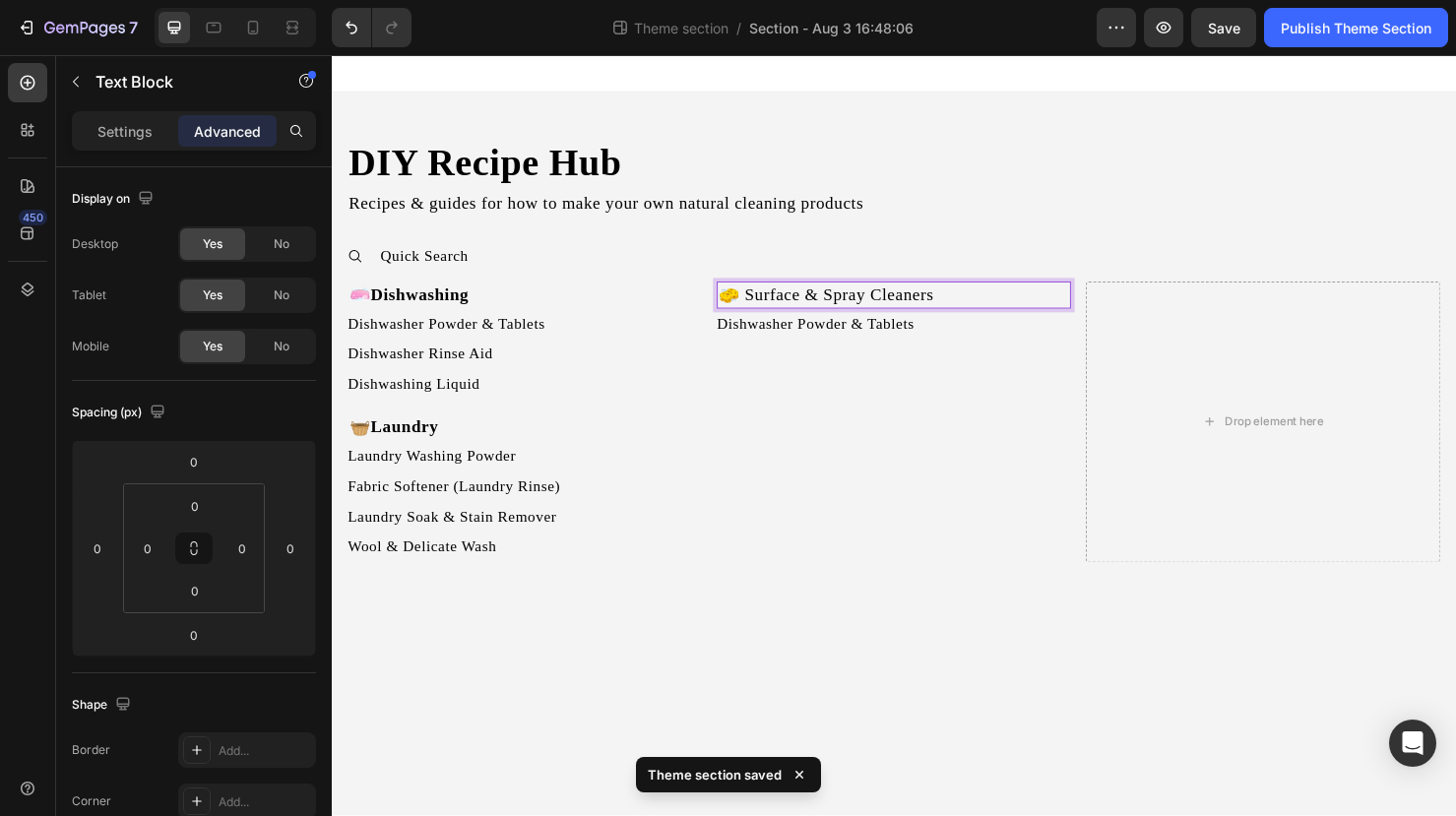 click on "🧽 Surface & Spray Cleaners" at bounding box center (922, 307) 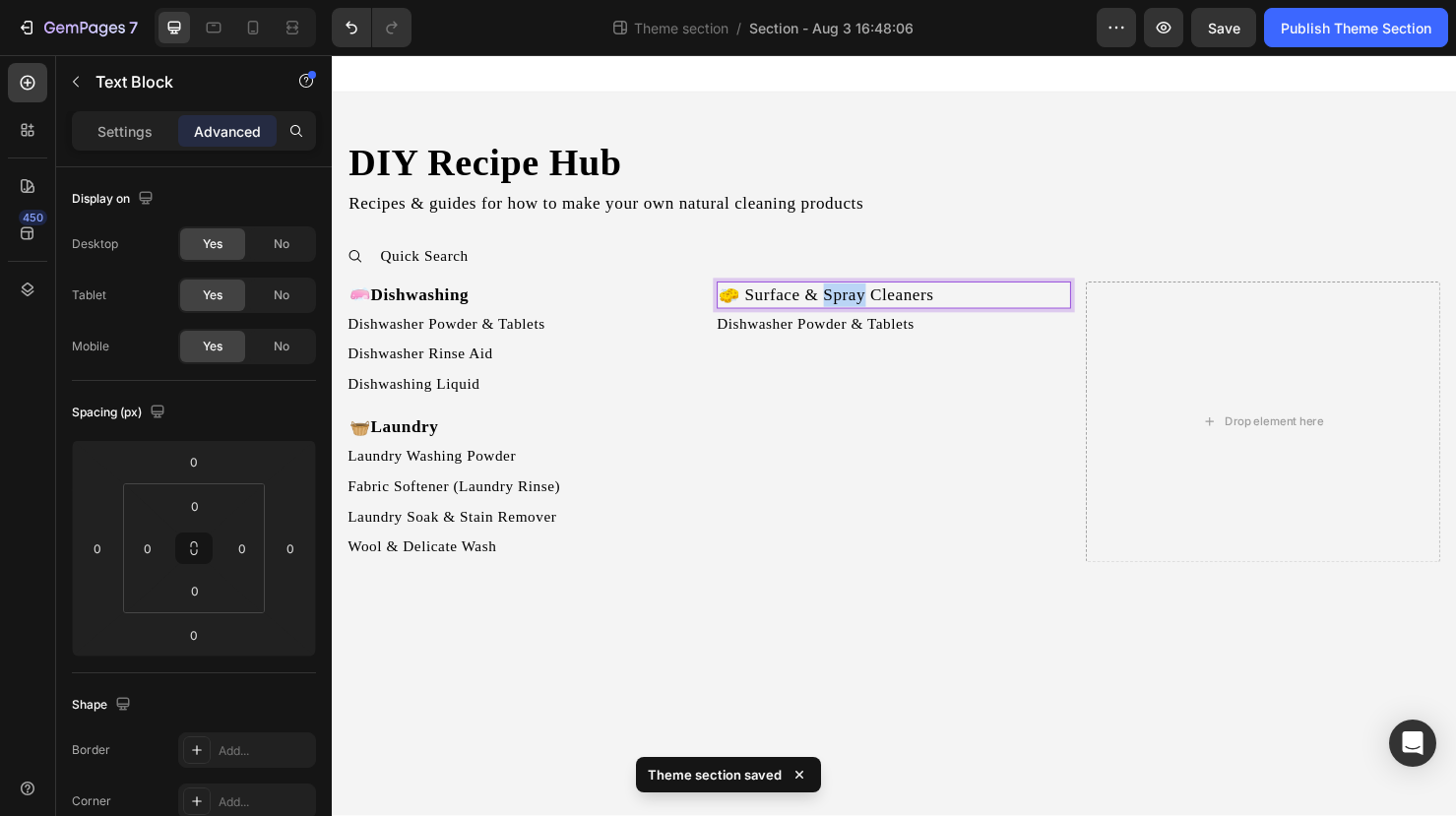 click on "🧽 Surface & Spray Cleaners" at bounding box center [922, 307] 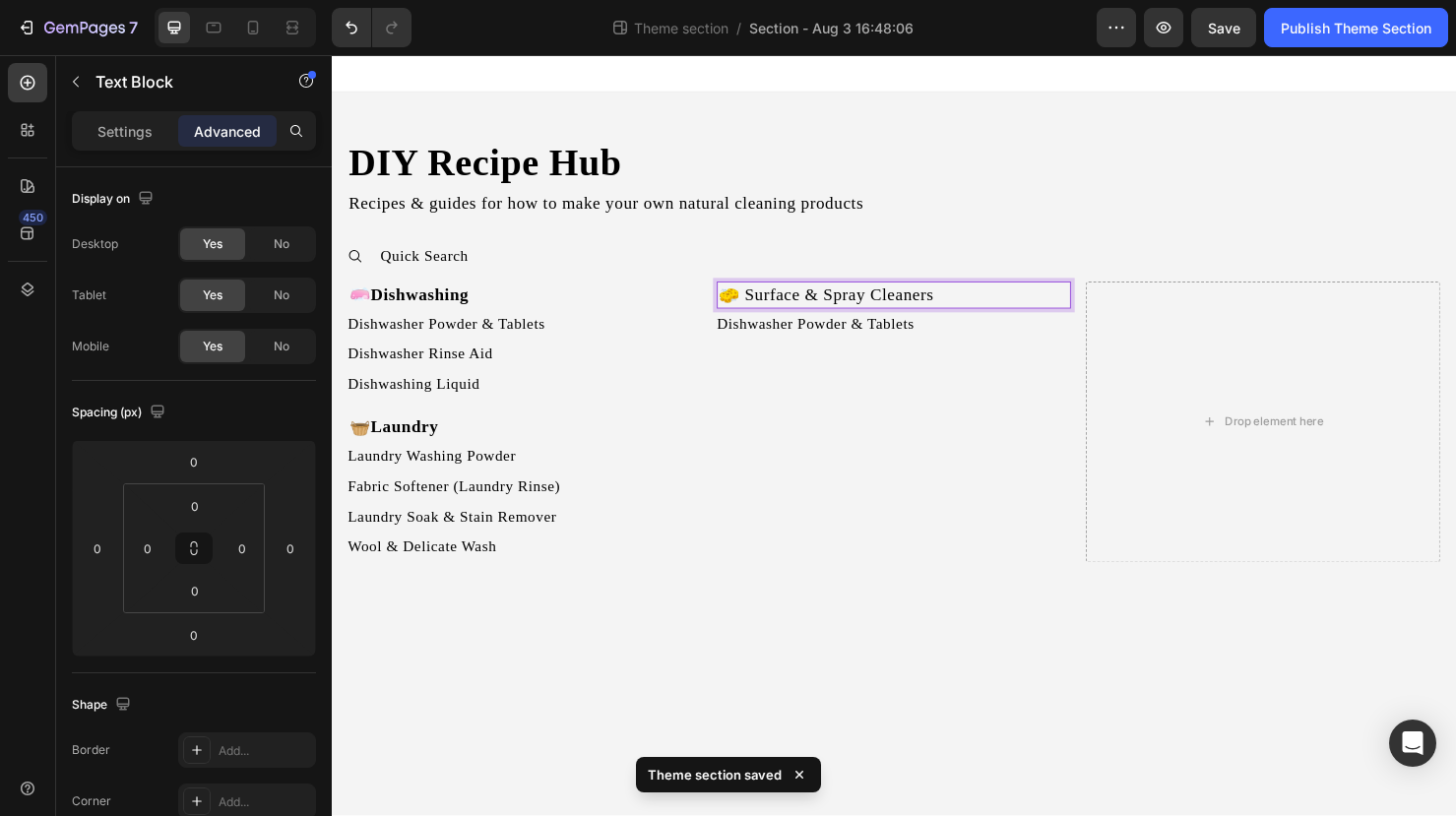 click on "🧽 Surface & Spray Cleaners" at bounding box center [922, 307] 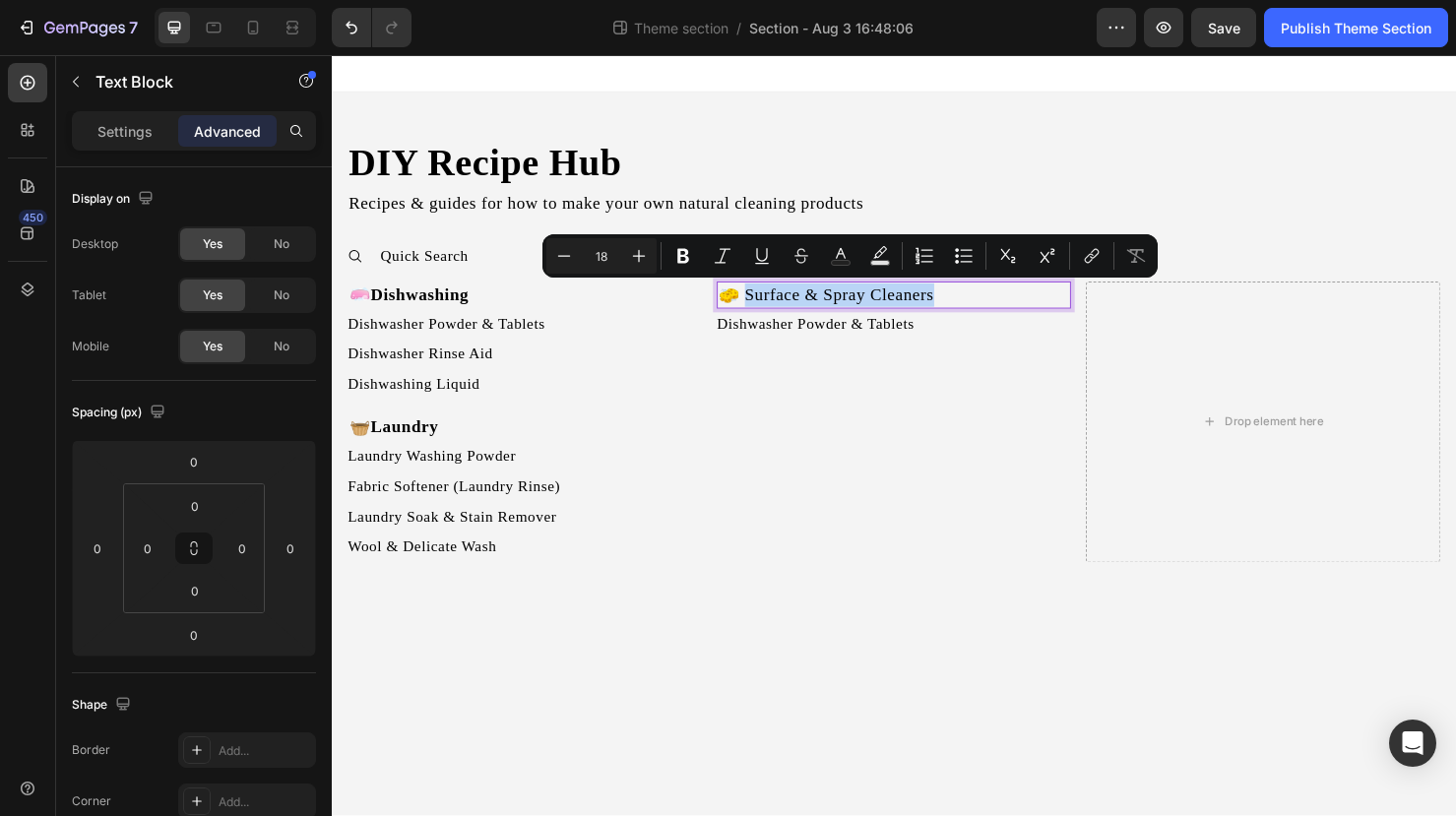 drag, startPoint x: 762, startPoint y: 305, endPoint x: 978, endPoint y: 303, distance: 216.00926 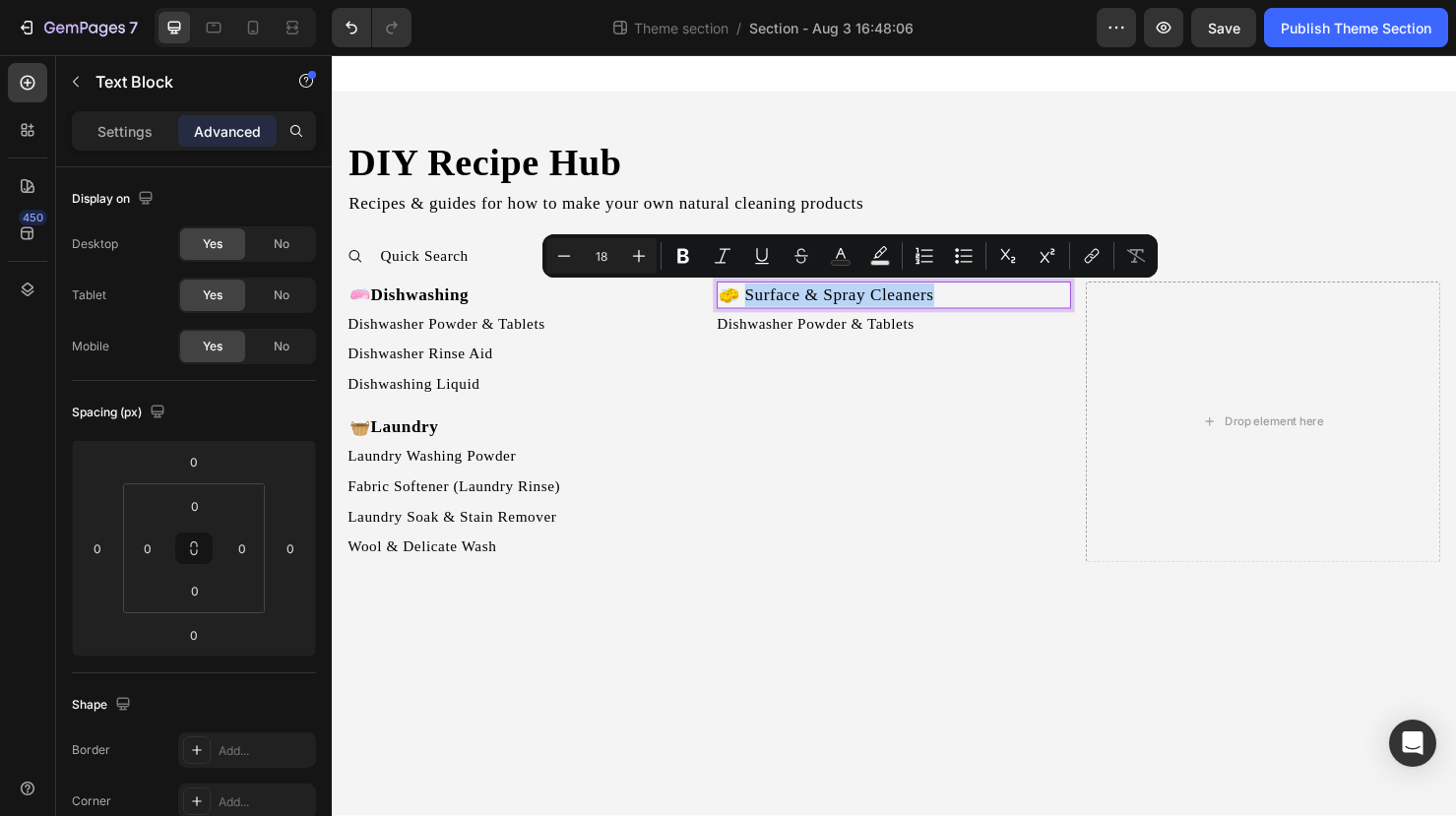 click on "🧽 Surface & Spray Cleaners" at bounding box center [922, 307] 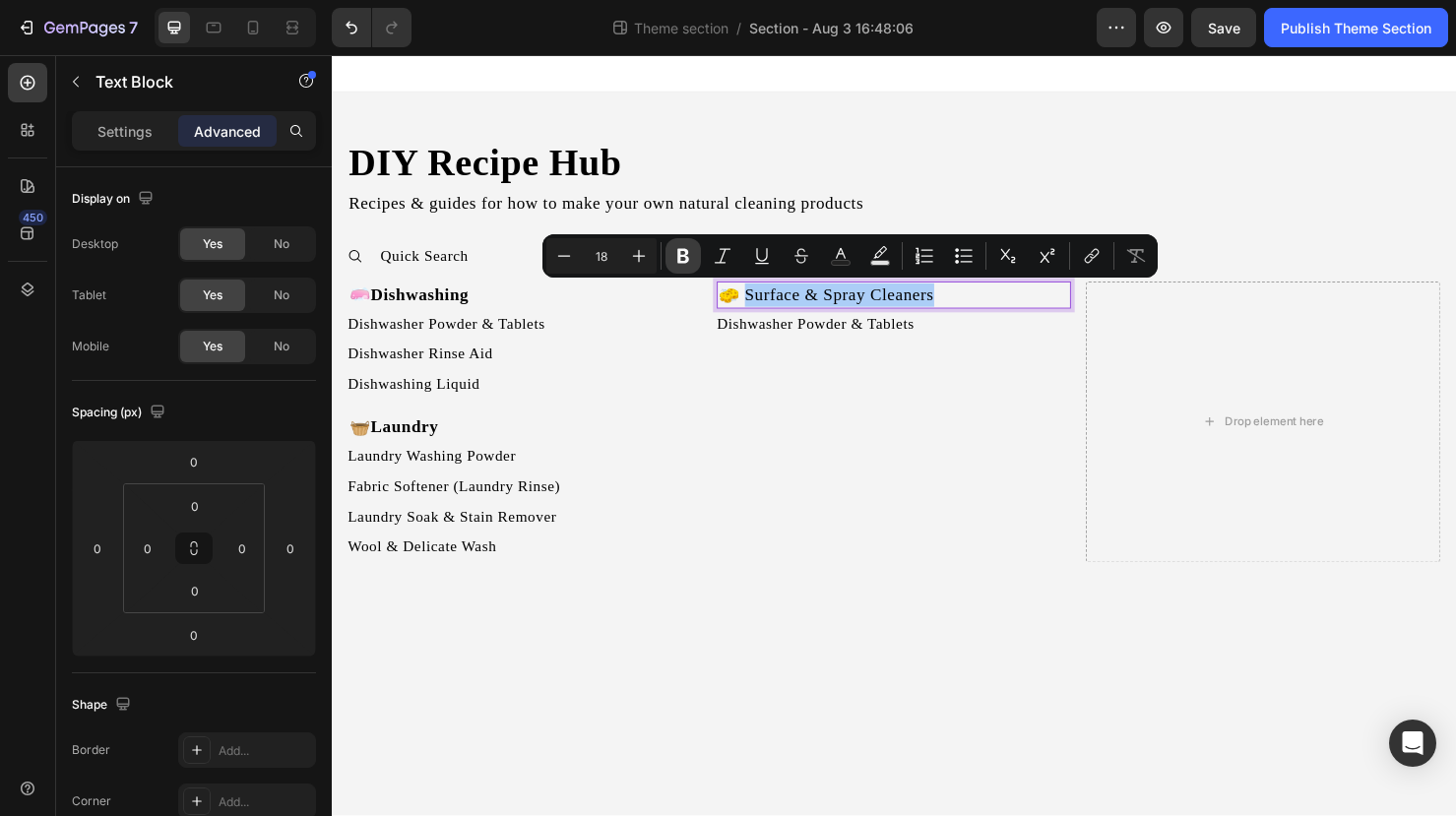 click 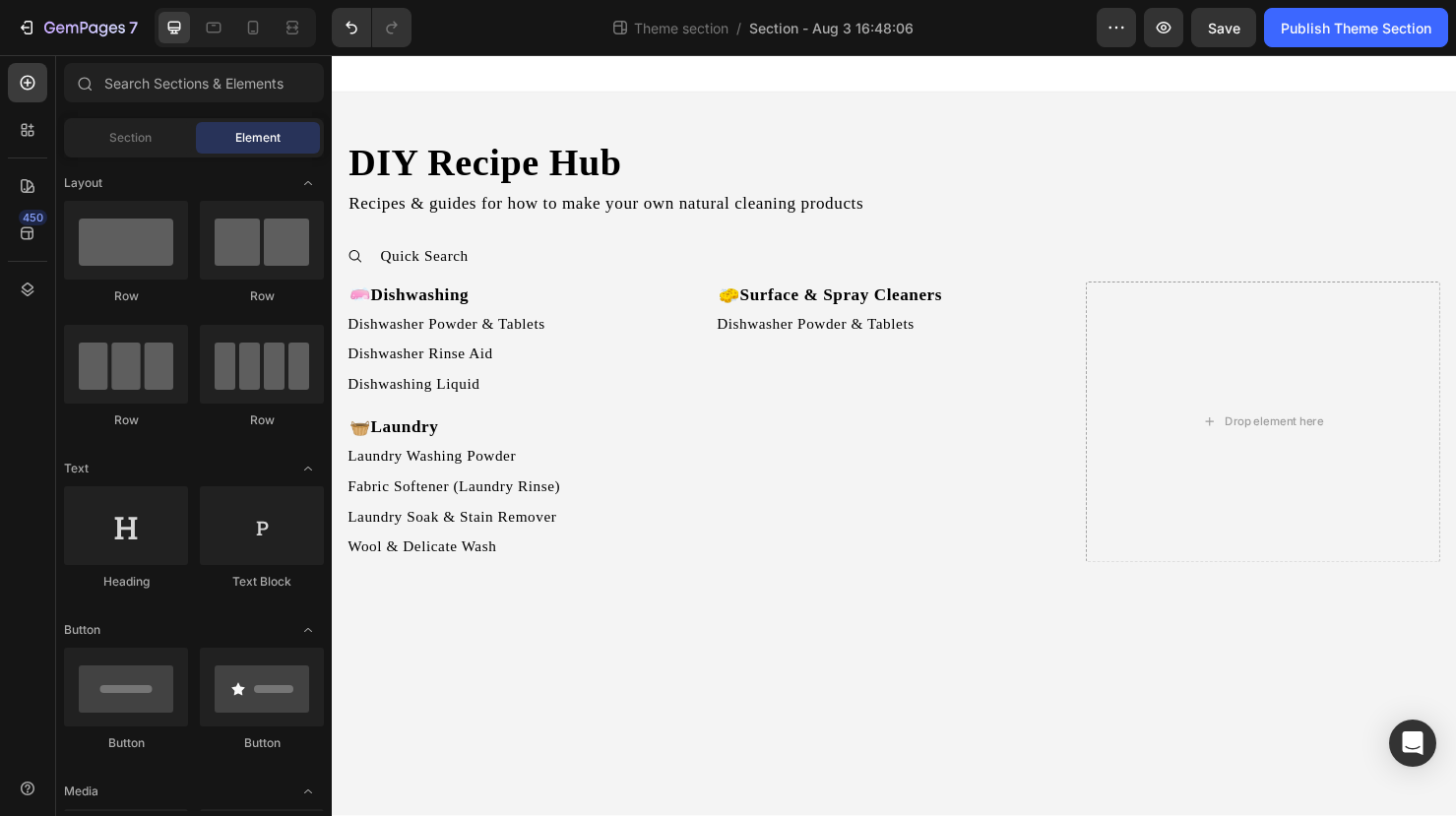 click on "DIY Recipe Hub Heading Recipes & guides for how to make your own natural cleaning products Text Block
Quick Search 🧼  Dishwashing Text Block Dishwasher Powder & Tablets Button Dishwasher Rinse Aid Button Dishwashing Liquid Button 🧺  Laundry Text Block Laundry Washing Powder Button Fabric Softener (Laundry Rinse) Button Laundry Soak & Stain Remover Button Wool & Delicate Wash Button 🧽  Surface & Spray Cleaners Text Block Dishwasher Powder & Tablets Button
Drop element here Row Accordion Row Root
Drag & drop element from sidebar or
Explore Library
Add section Choose templates inspired by CRO experts Generate layout from URL or image Add blank section then drag & drop elements" at bounding box center (922, 455) 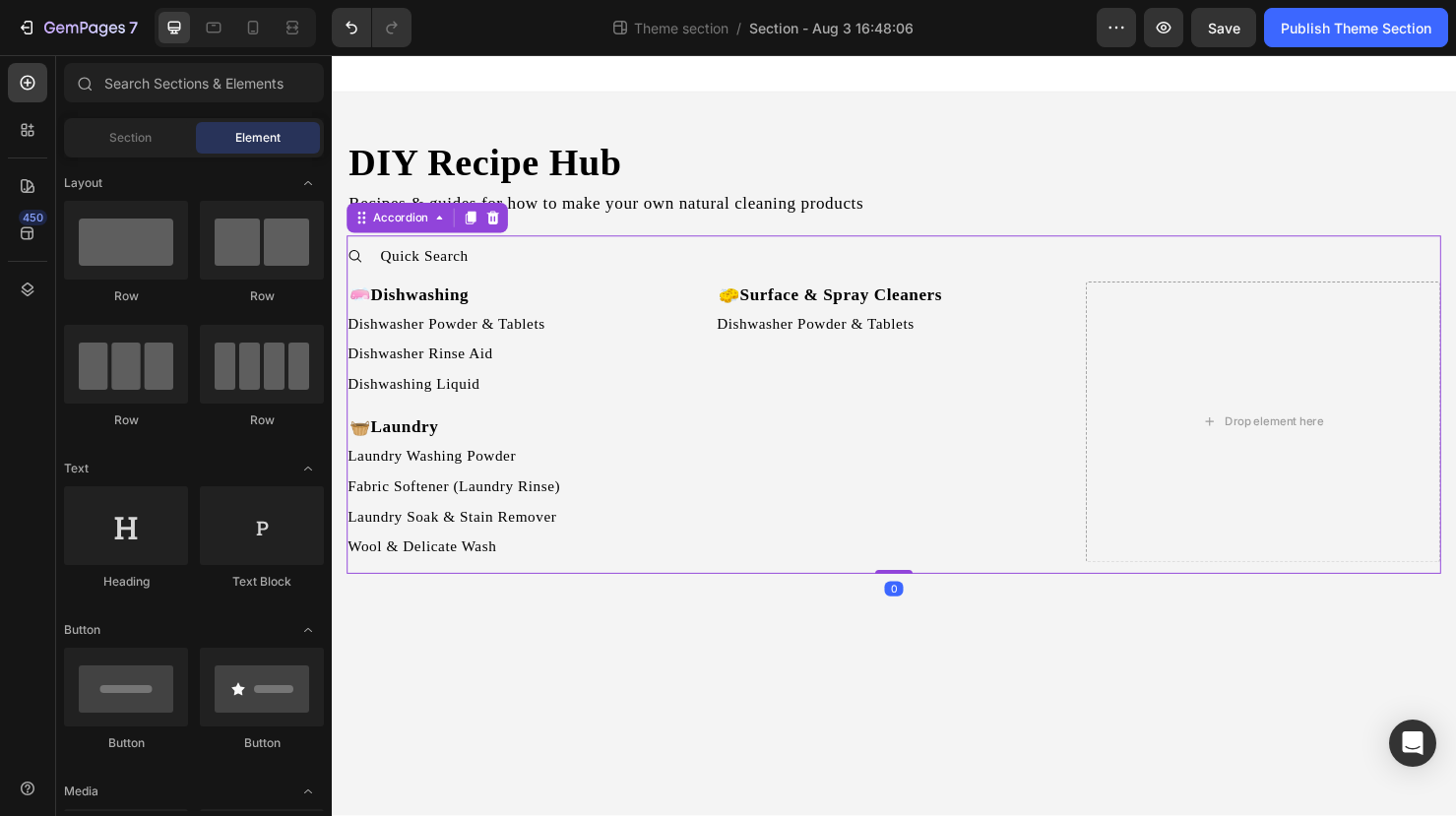 click on "Quick Search" at bounding box center [922, 267] 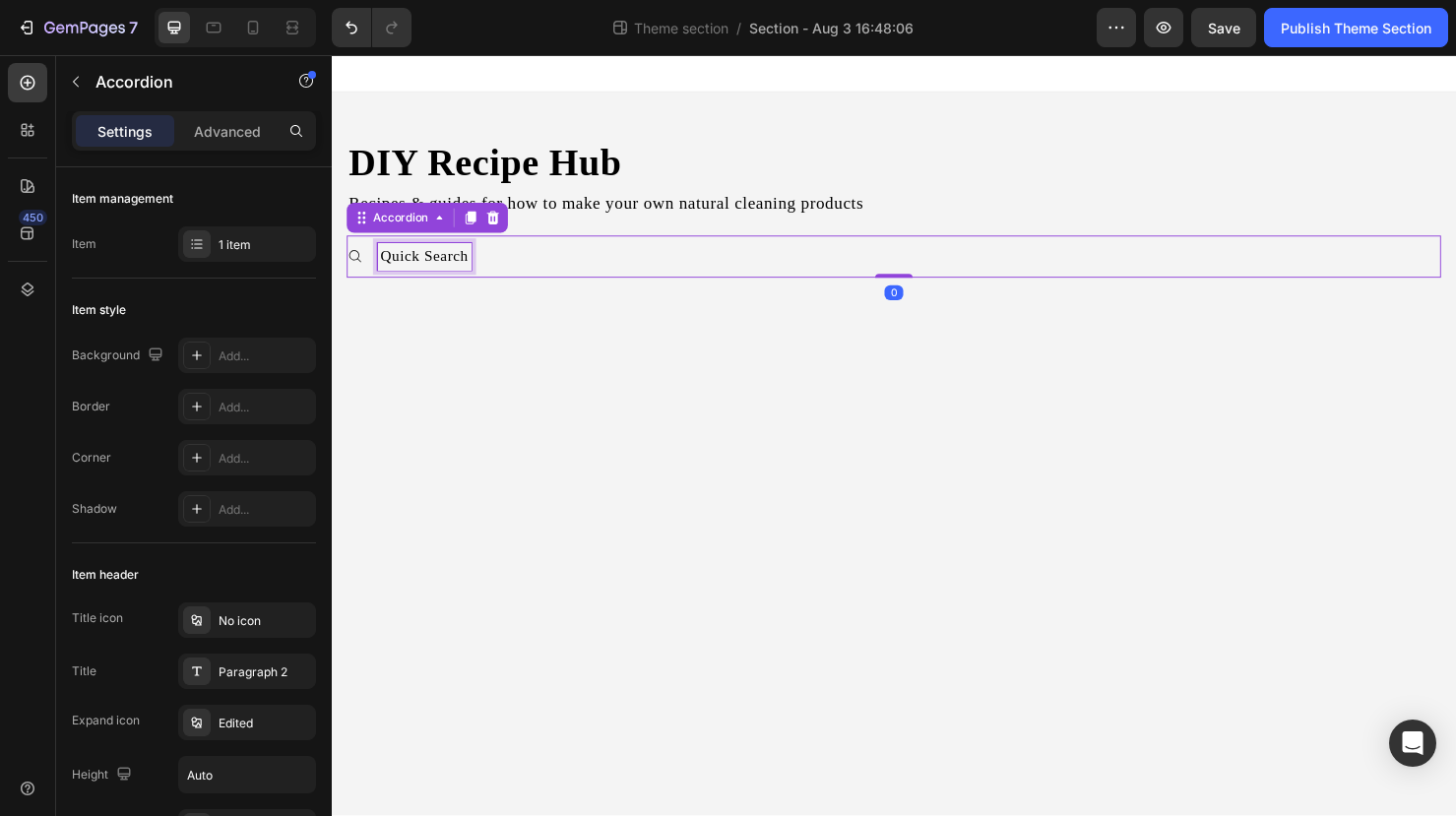 click on "Quick Search" at bounding box center (429, 267) 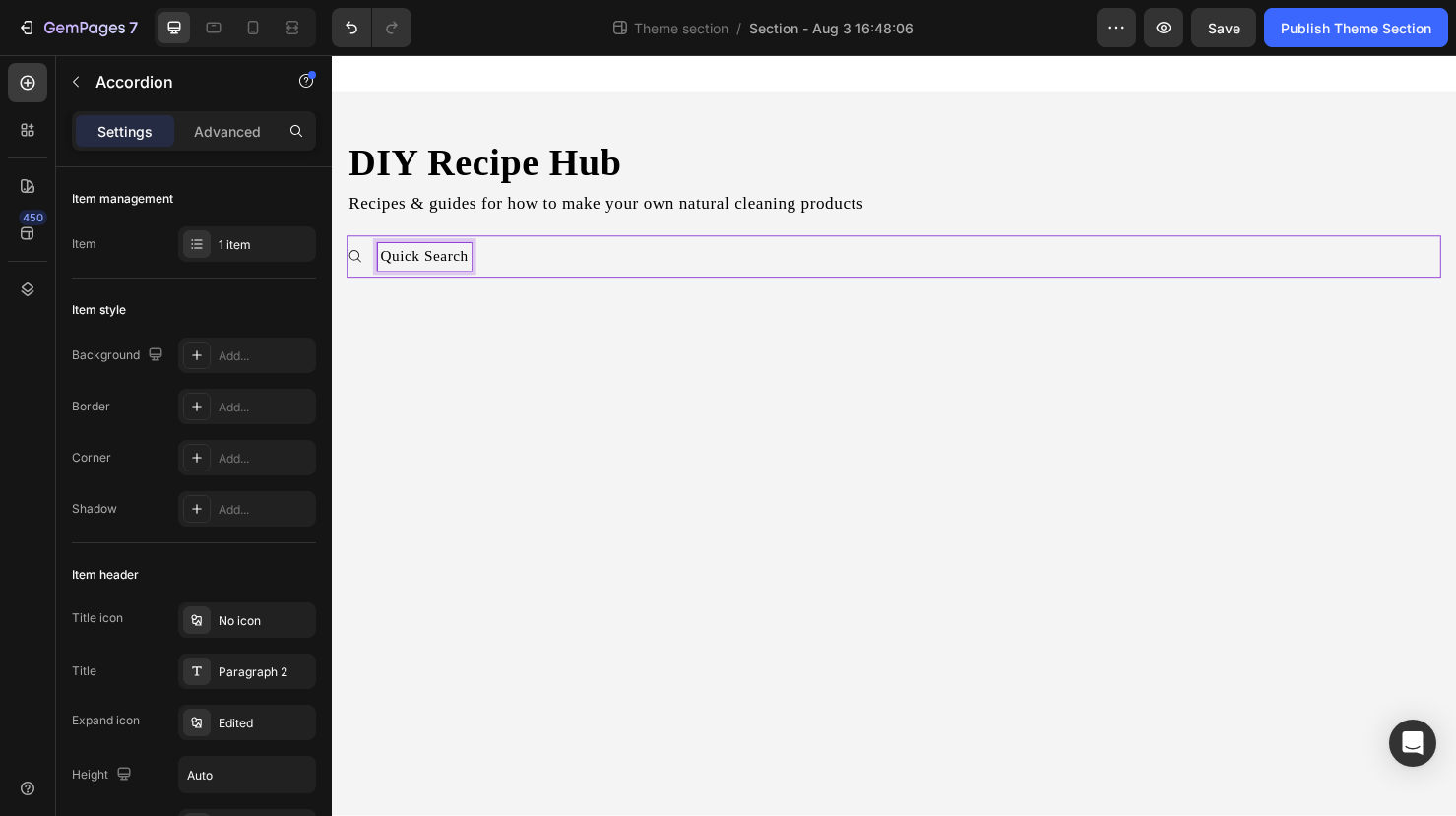 click on "Quick Search" at bounding box center [938, 267] 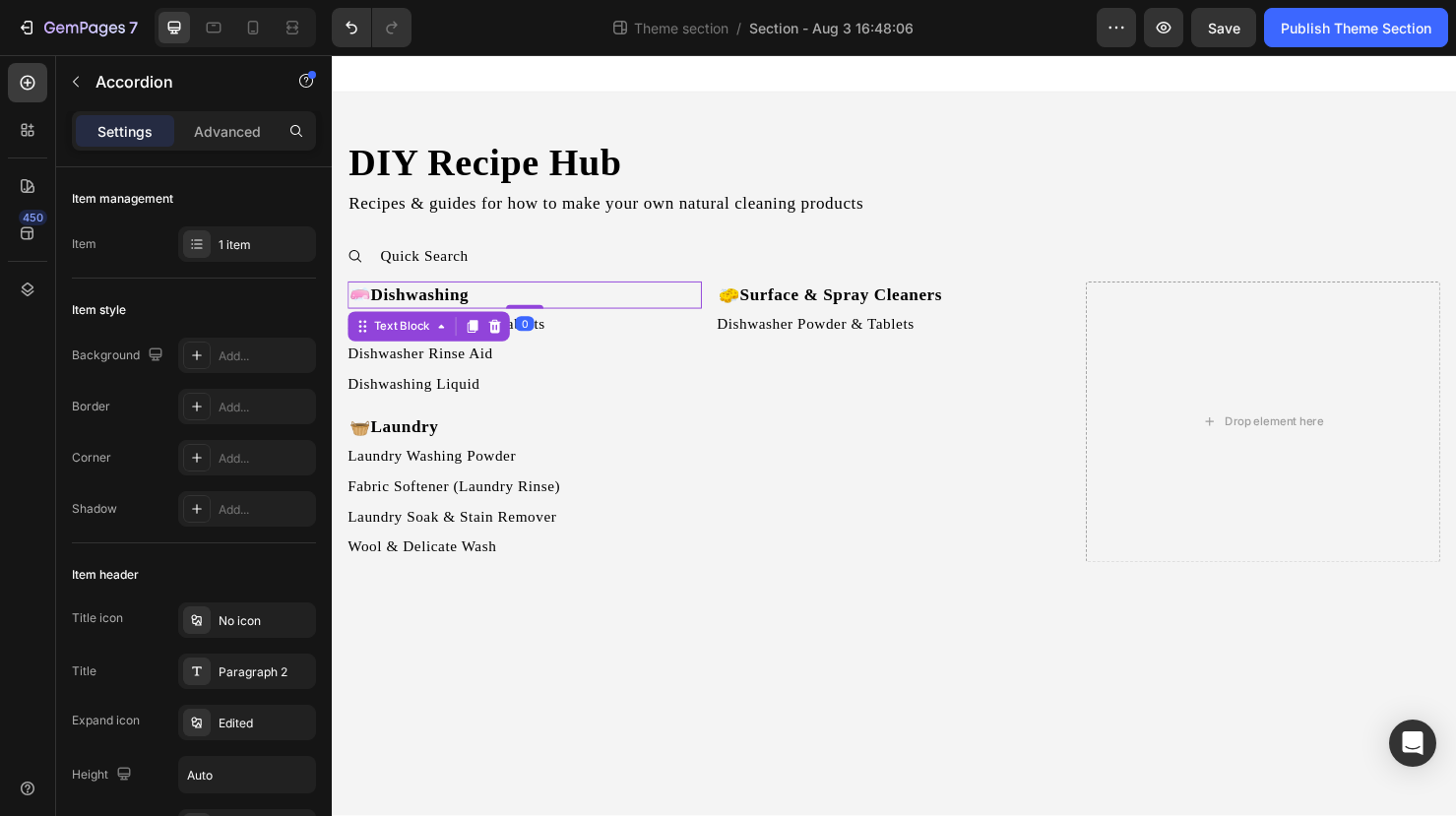 click on "🧼  Dishwashing" at bounding box center [535, 307] 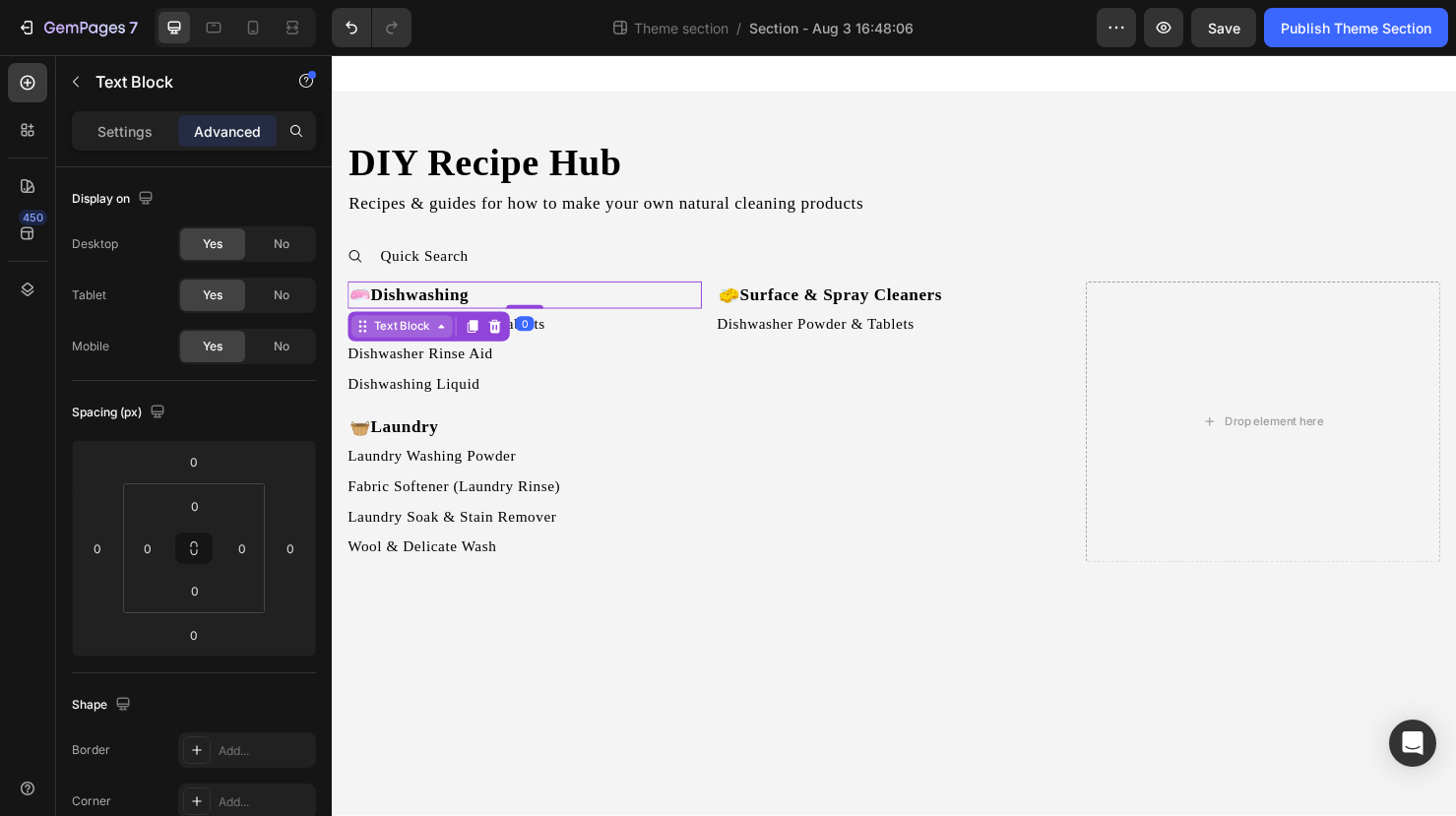 click on "Text Block" at bounding box center [406, 341] 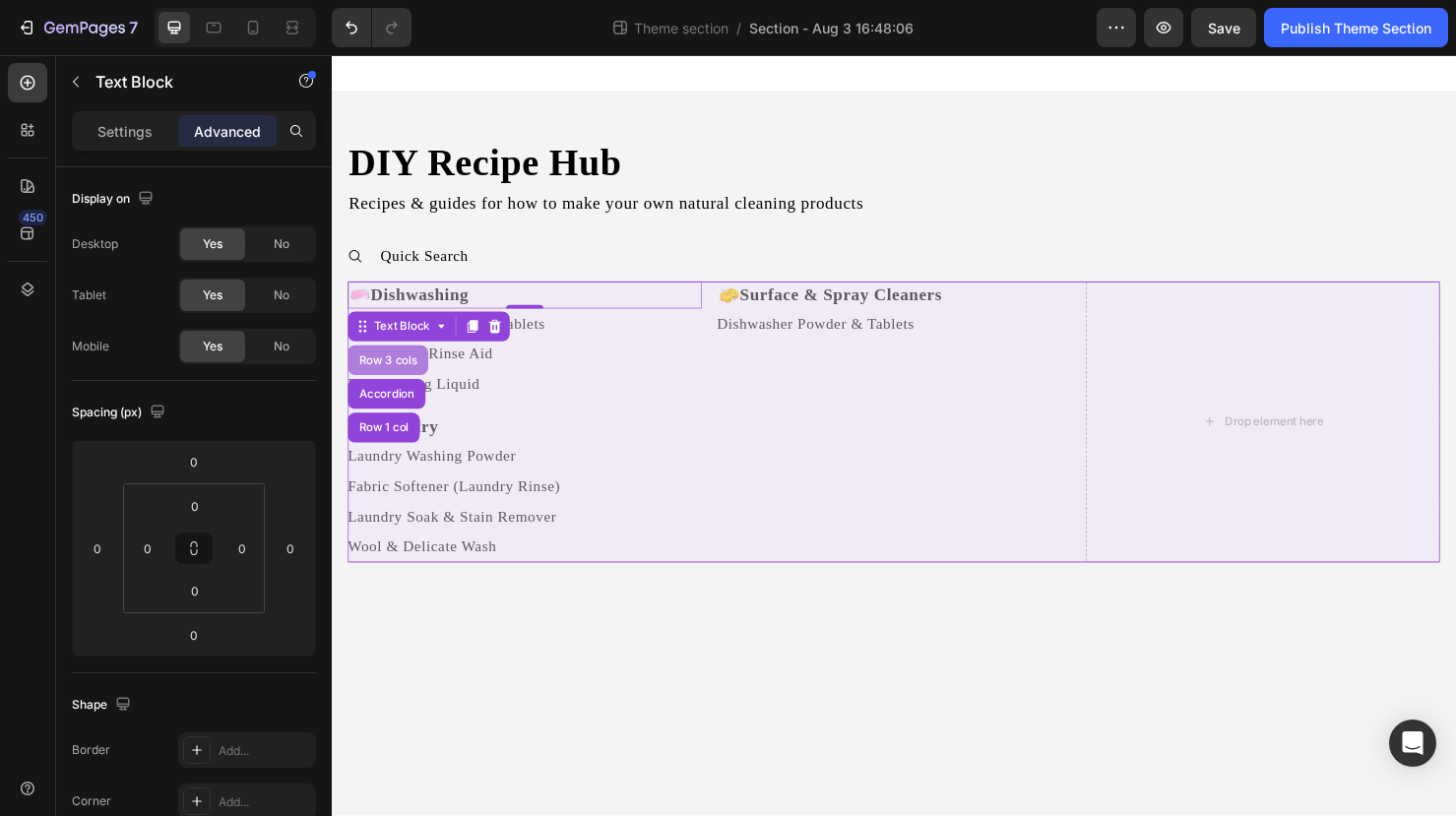 click on "Row 3 cols" at bounding box center [391, 376] 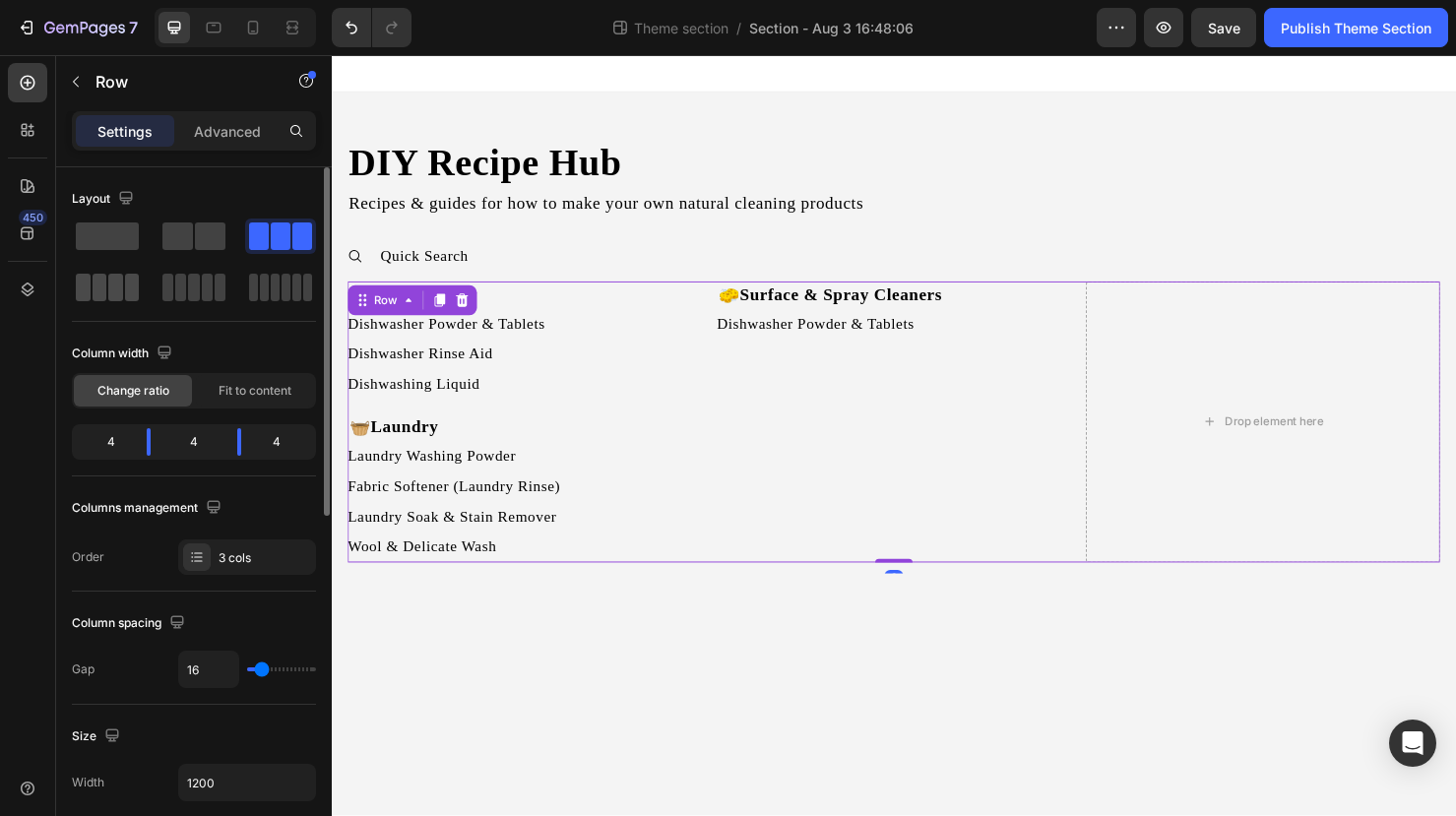 click 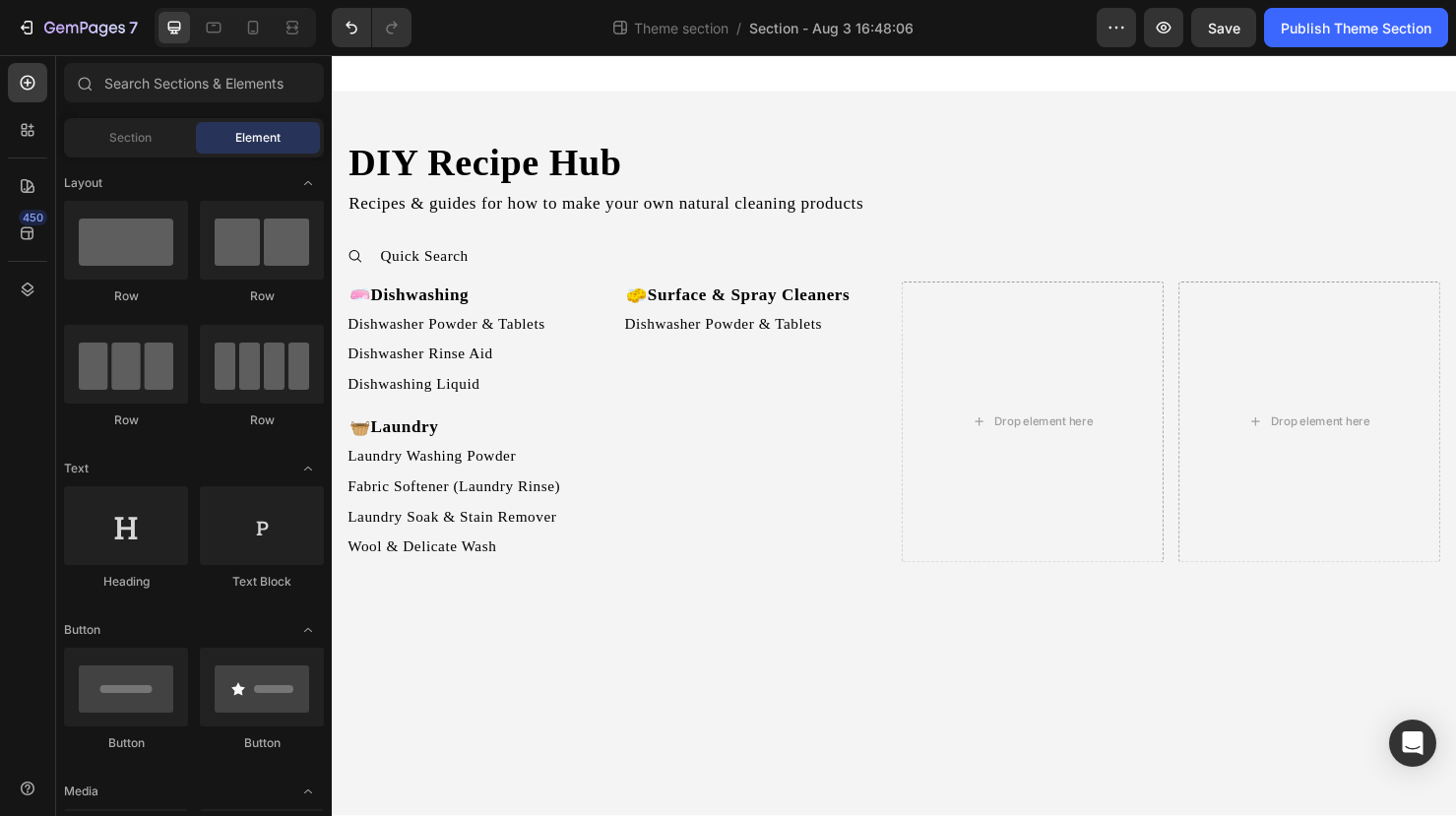 click on "DIY Recipe Hub Heading Recipes & guides for how to make your own natural cleaning products Text Block
Quick Search 🧼  Dishwashing Text Block Dishwasher Powder & Tablets Button Dishwasher Rinse Aid Button Dishwashing Liquid Button 🧺  Laundry Text Block Laundry Washing Powder Button Fabric Softener (Laundry Rinse) Button Laundry Soak & Stain Remover Button Wool & Delicate Wash Button 🧽  Surface & Spray Cleaners Text Block Dishwasher Powder & Tablets Button
Drop element here
Drop element here Row Accordion Row Root
Drag & drop element from sidebar or
Explore Library
Add section Choose templates inspired by CRO experts Generate layout from URL or image Add blank section then drag & drop elements" at bounding box center (922, 455) 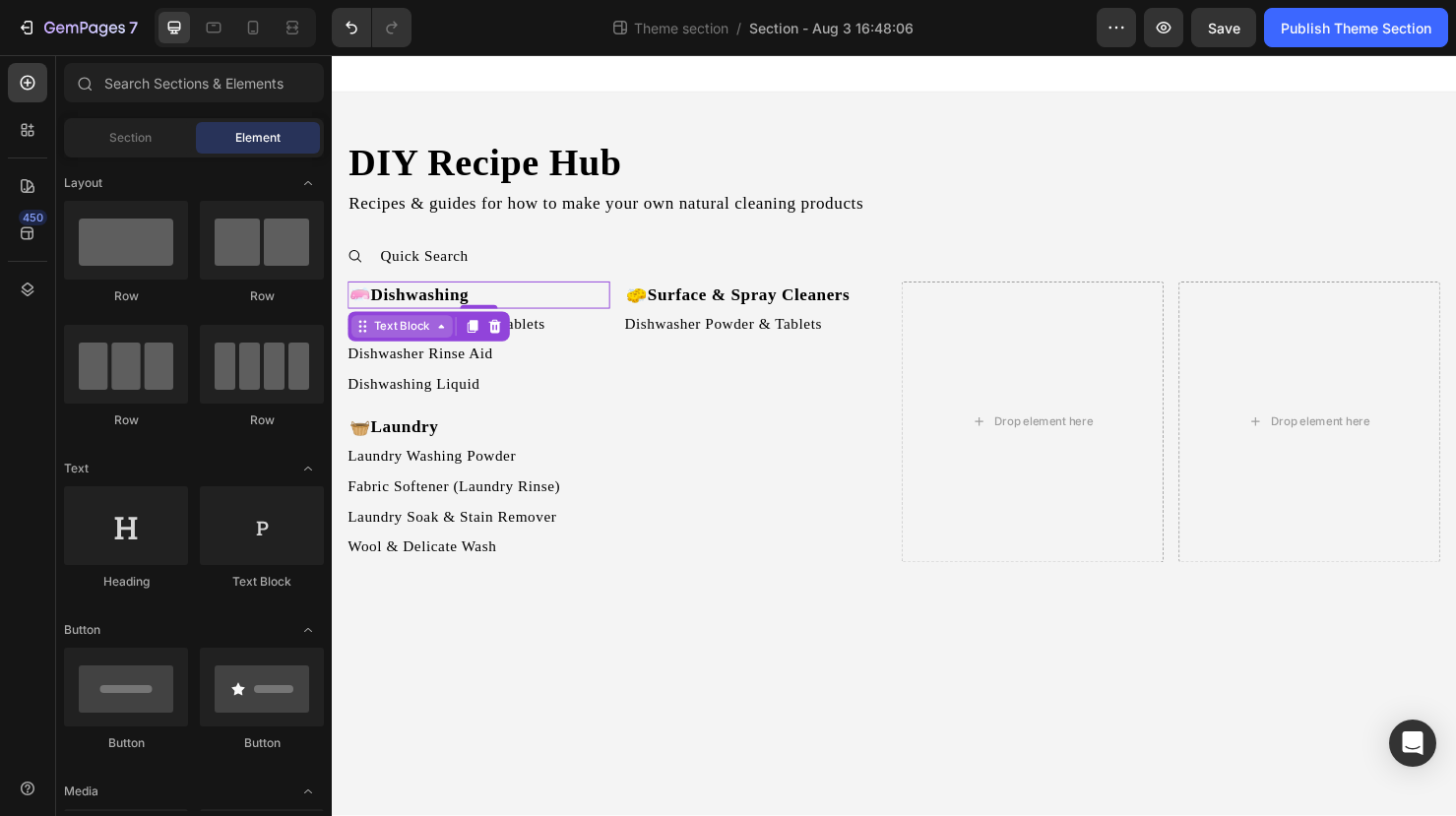 click on "Text Block" at bounding box center [406, 341] 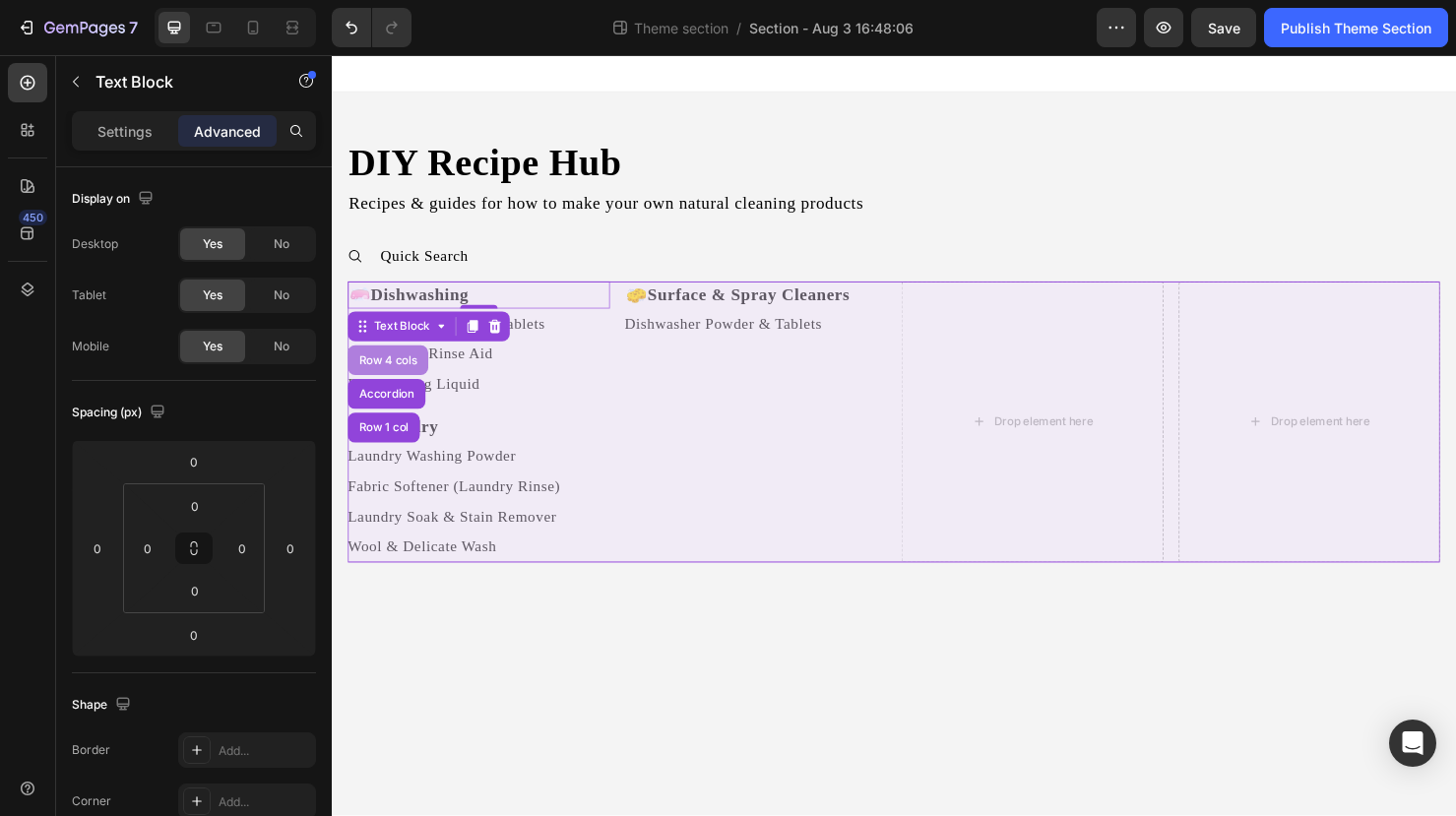 click on "Row 4 cols" at bounding box center [391, 376] 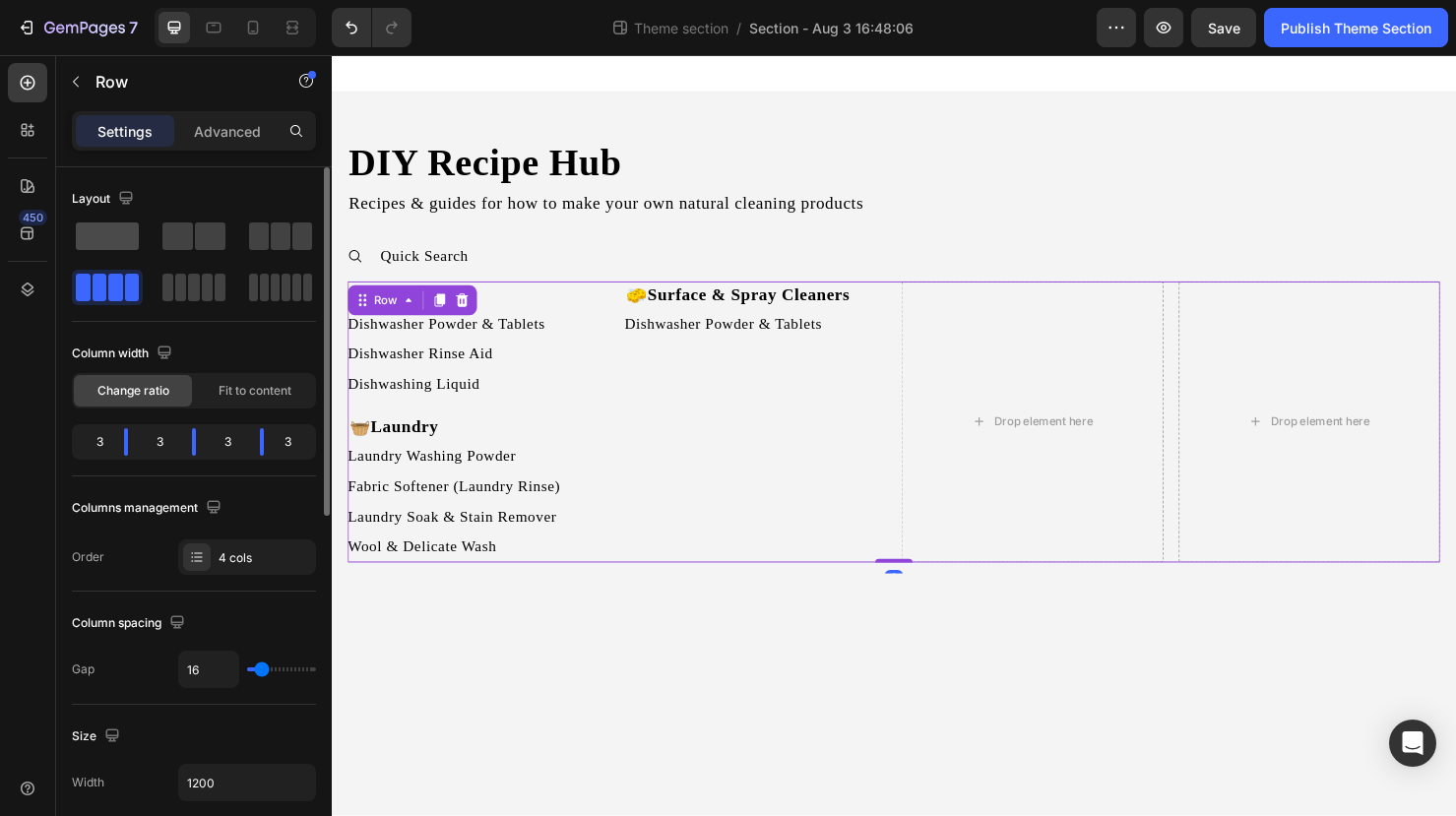 click 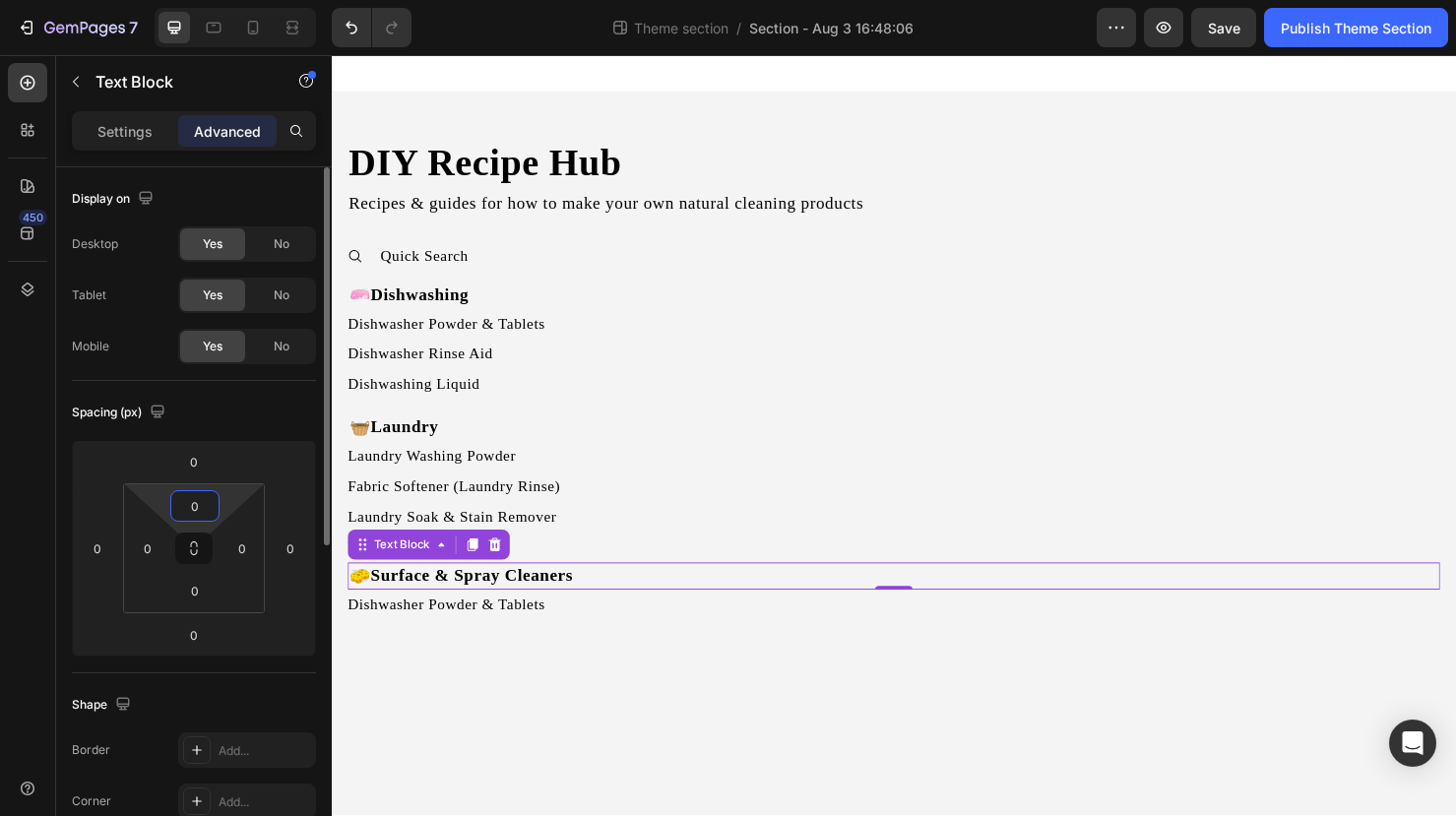 click on "0" at bounding box center [195, 506] 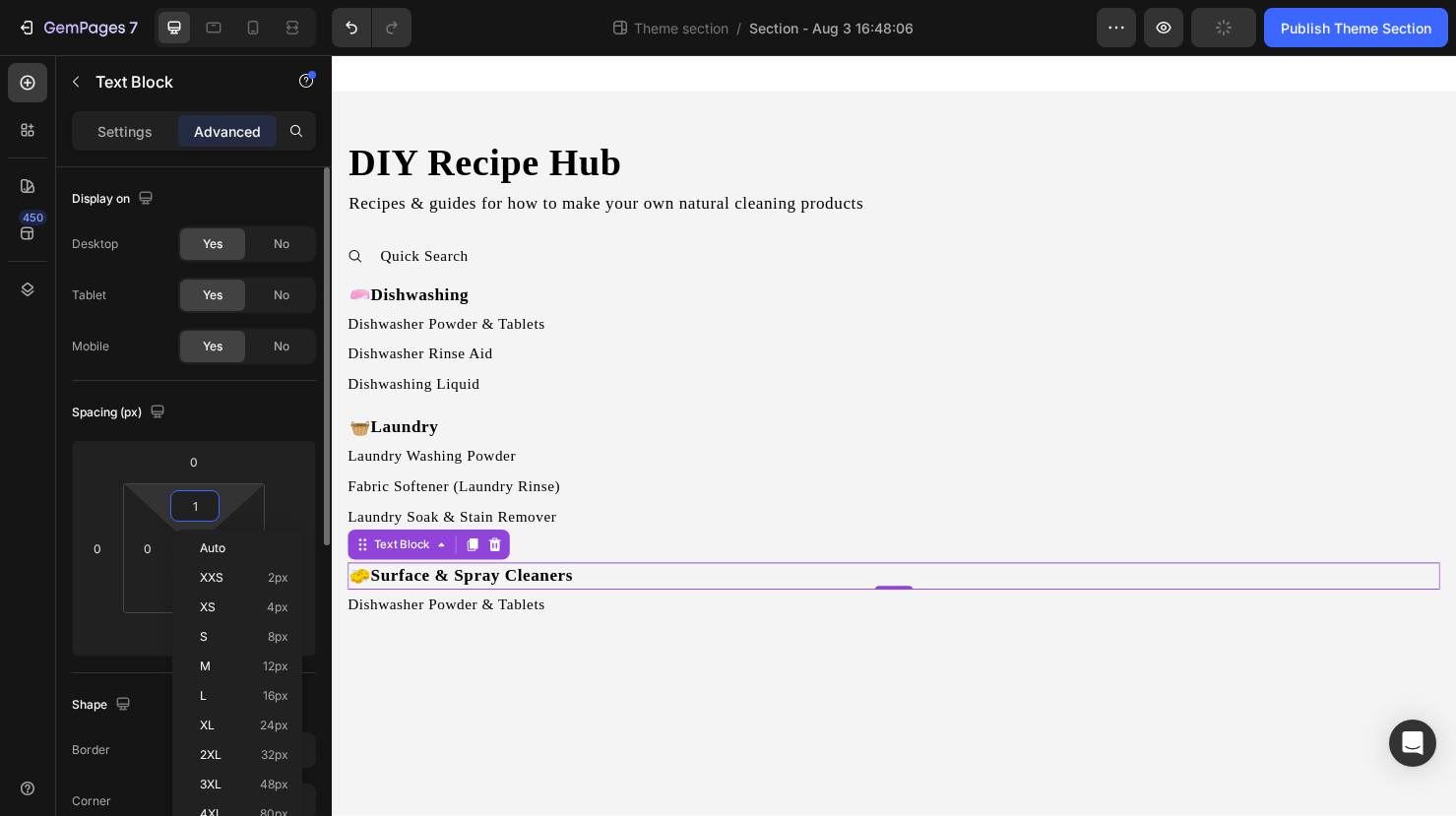 type on "15" 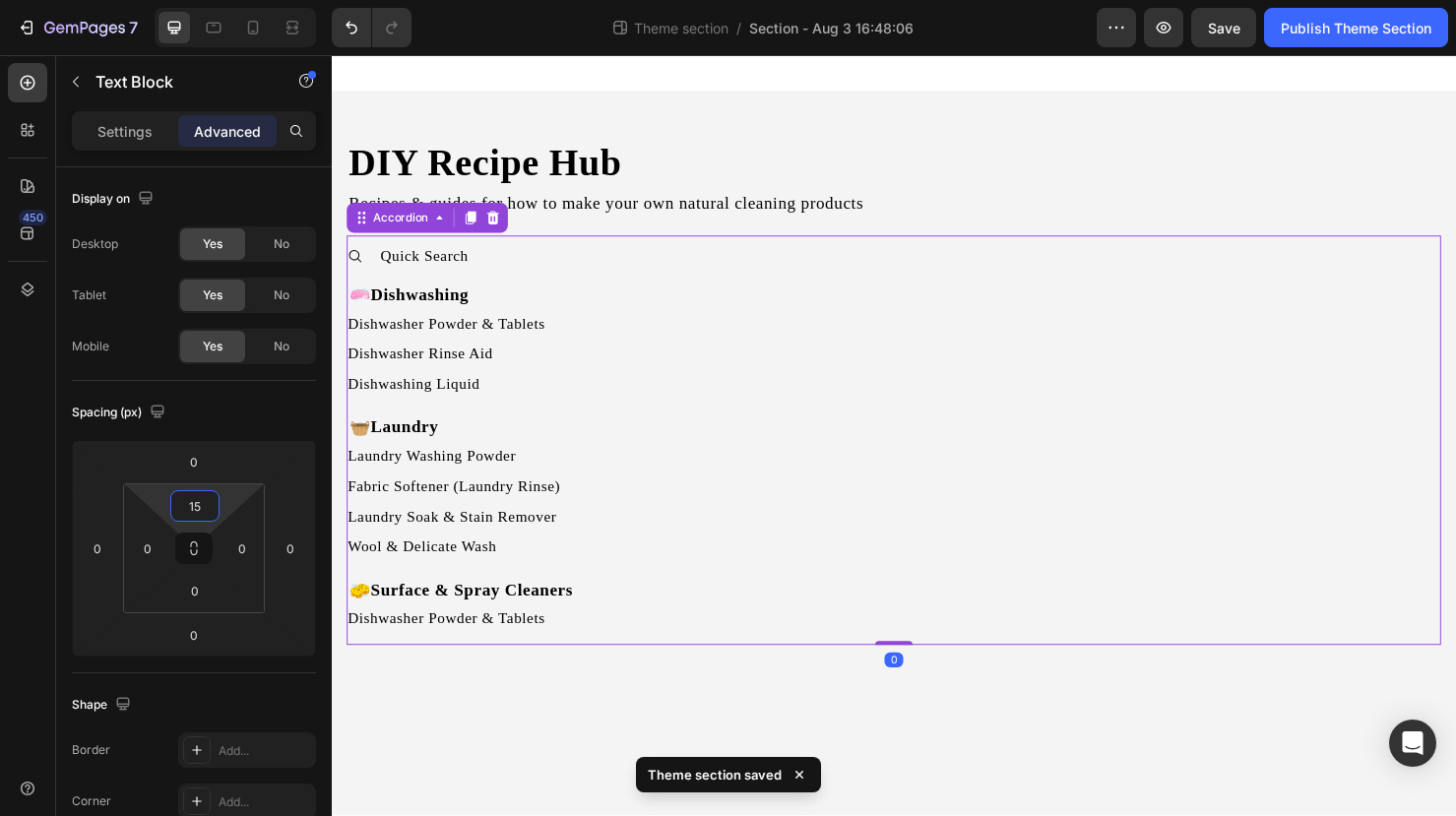 click on "🧼  Dishwashing Text Block Dishwasher Powder & Tablets Button Dishwasher Rinse Aid Button Dishwashing Liquid Button 🧺  Laundry Text Block Laundry Washing Powder Button Fabric Softener (Laundry Rinse) Button Laundry Soak & Stain Remover Button Wool & Delicate Wash Button 🧽  Surface & Spray Cleaners Text Block Dishwasher Powder & Tablets Button Row" at bounding box center (922, 482) 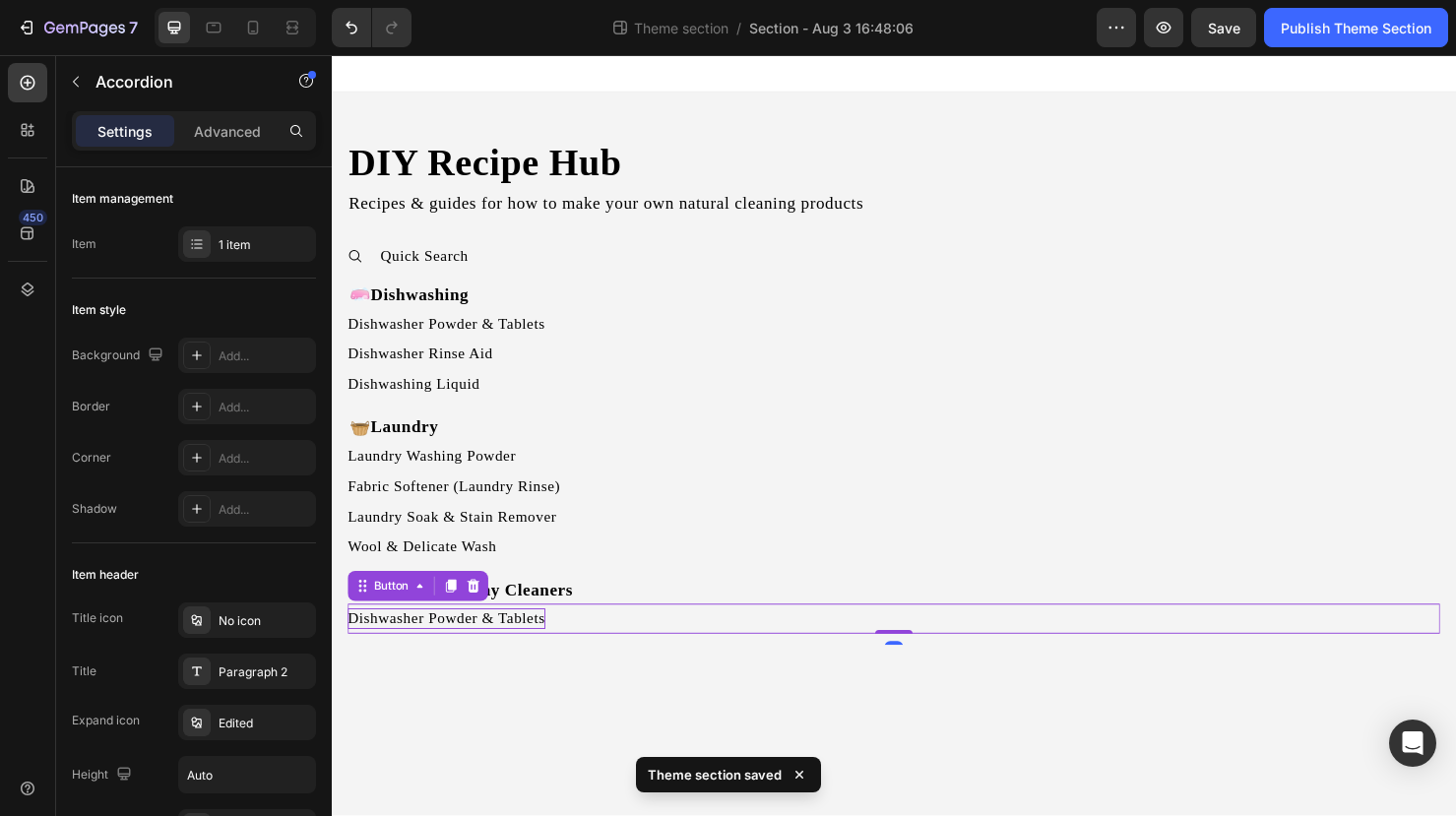click on "Dishwasher Powder & Tablets" at bounding box center (452, 648) 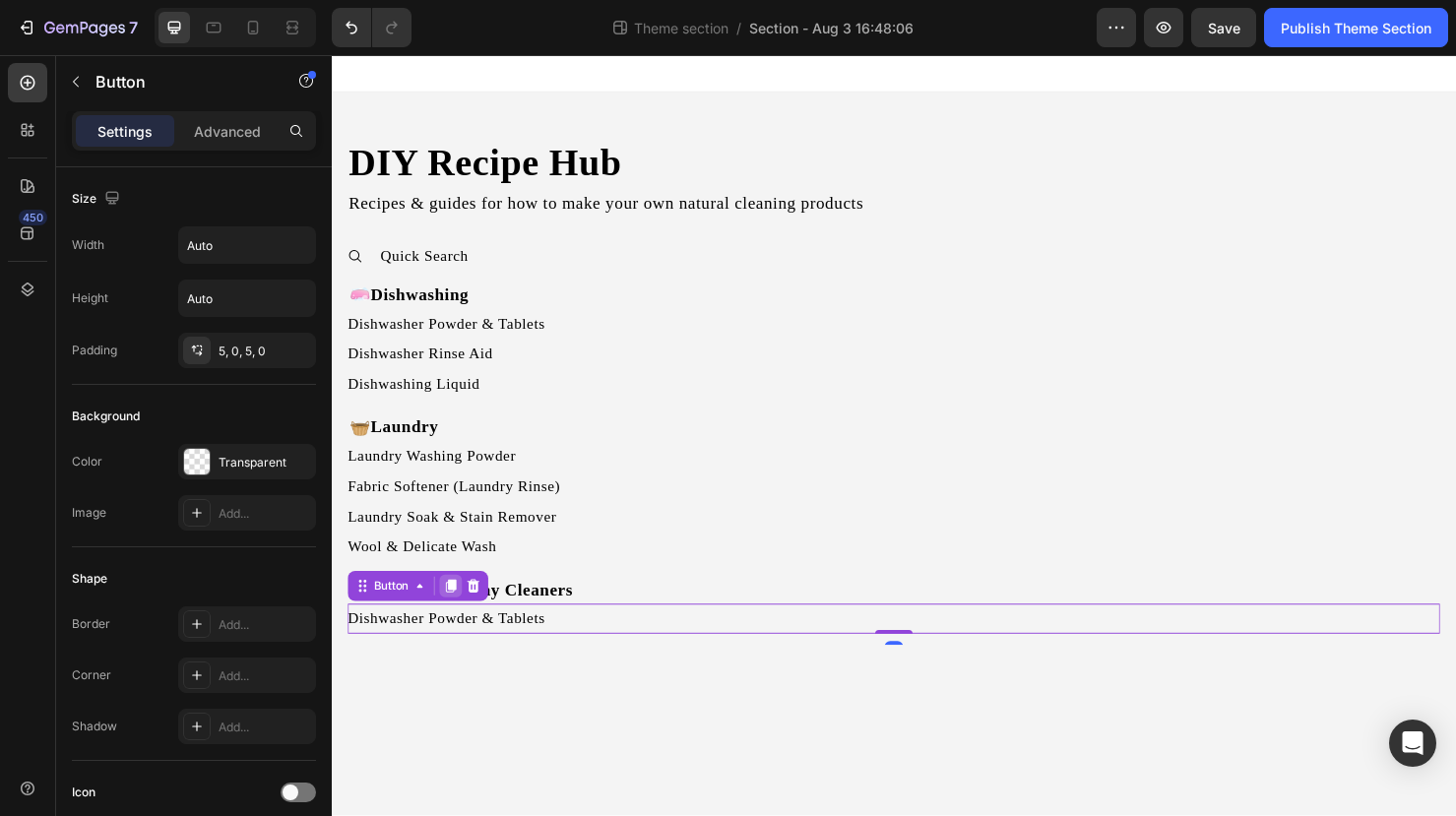 click 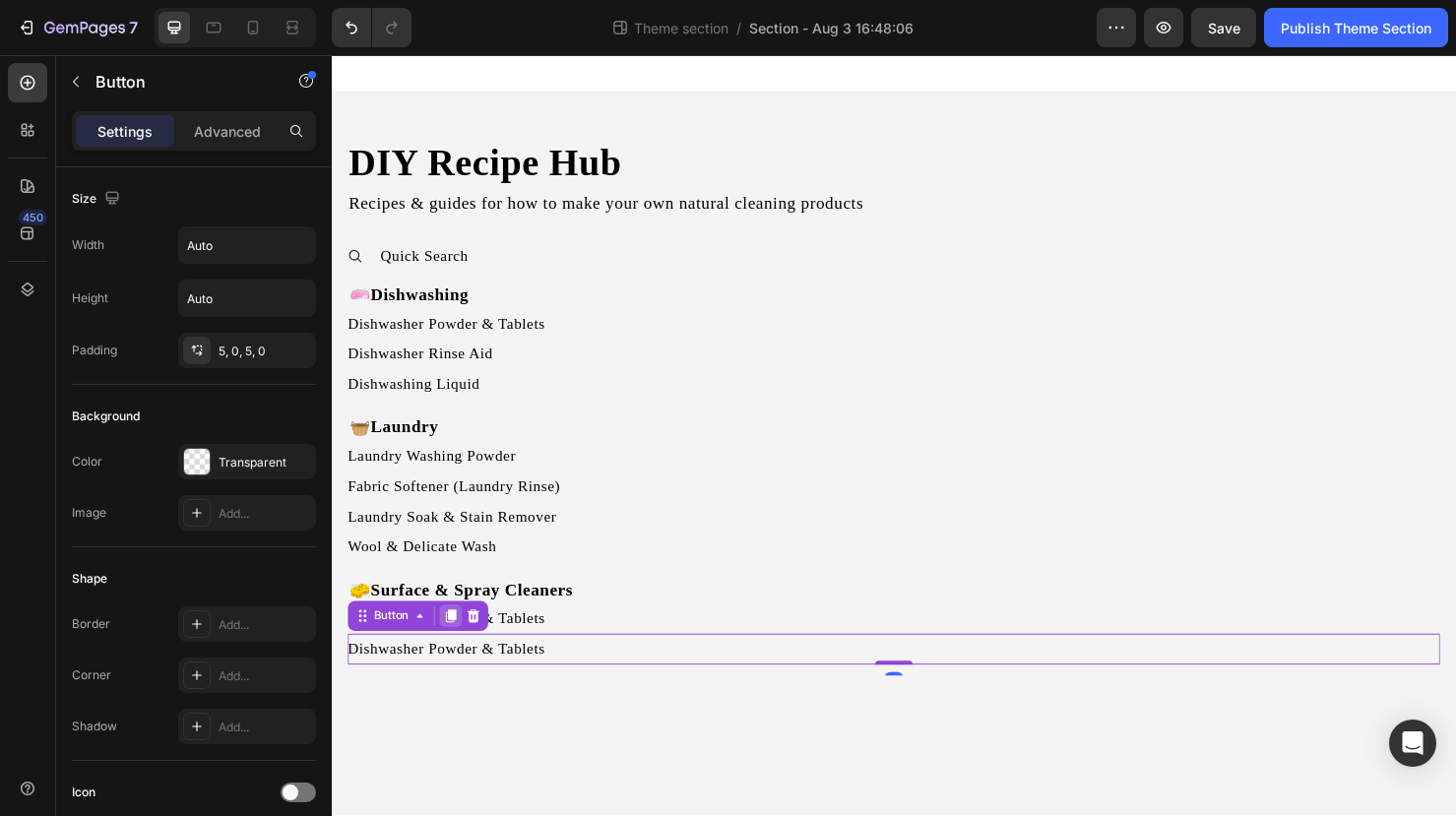 click 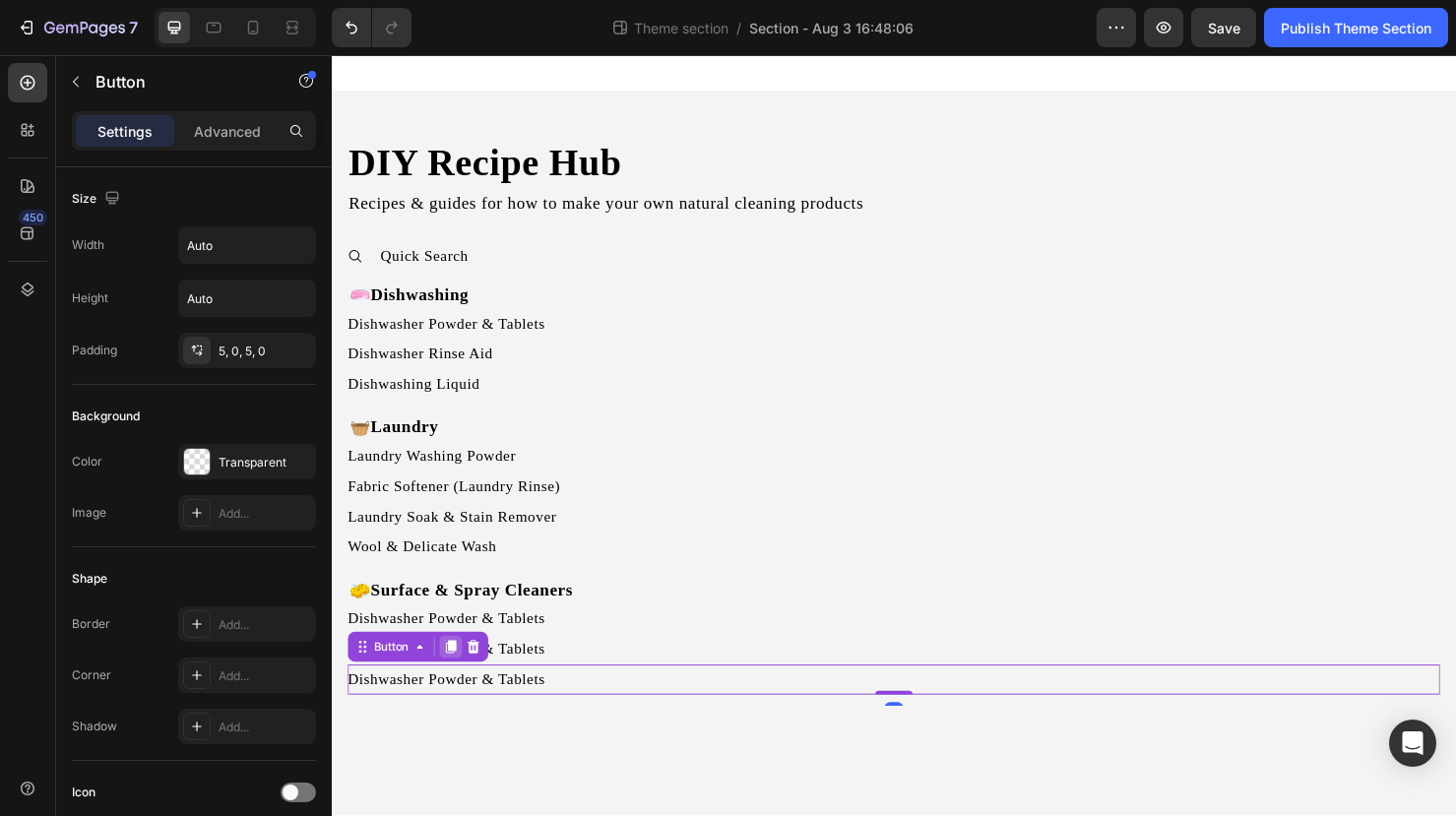 click 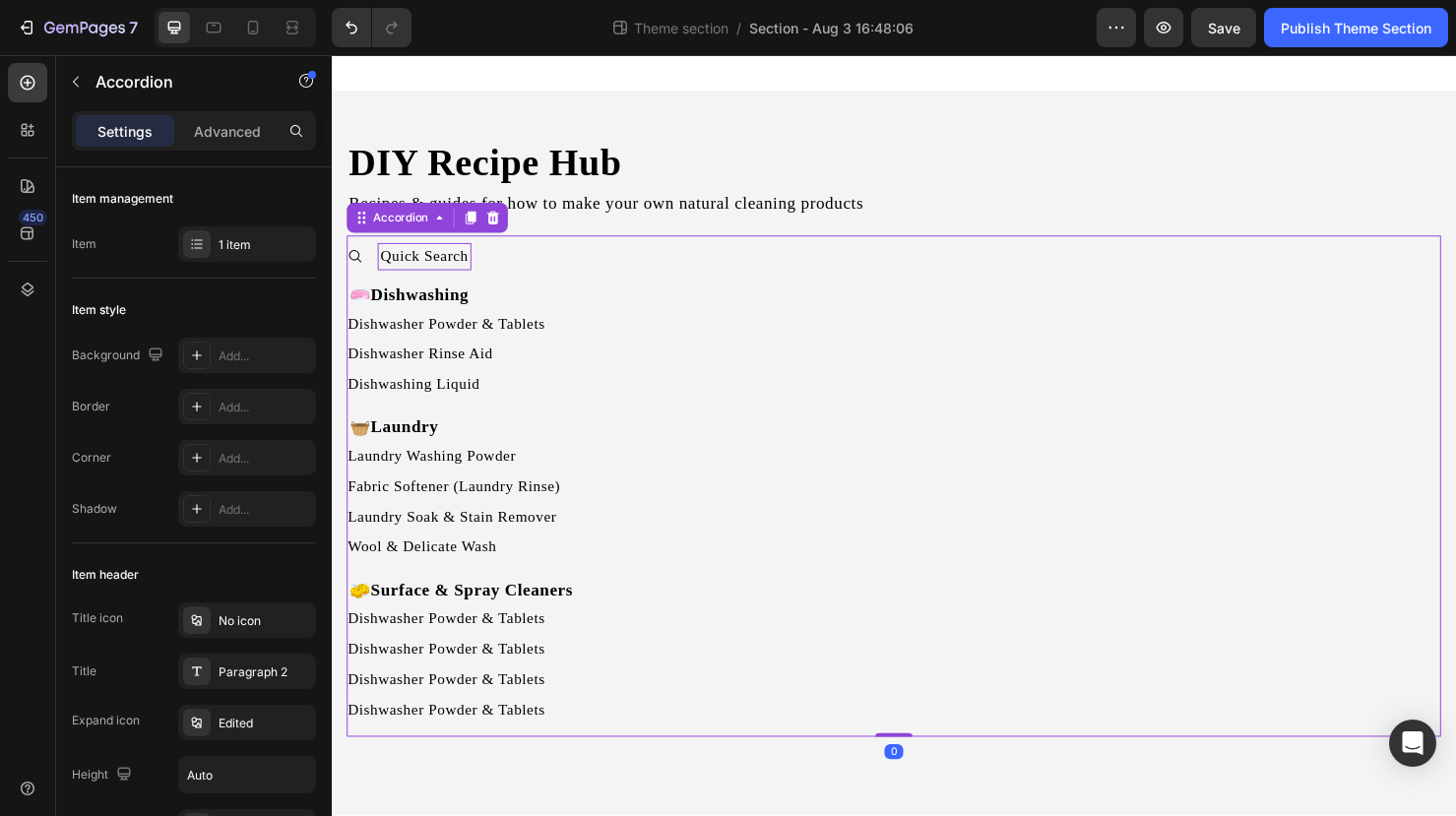 click on "Quick Search" at bounding box center (429, 267) 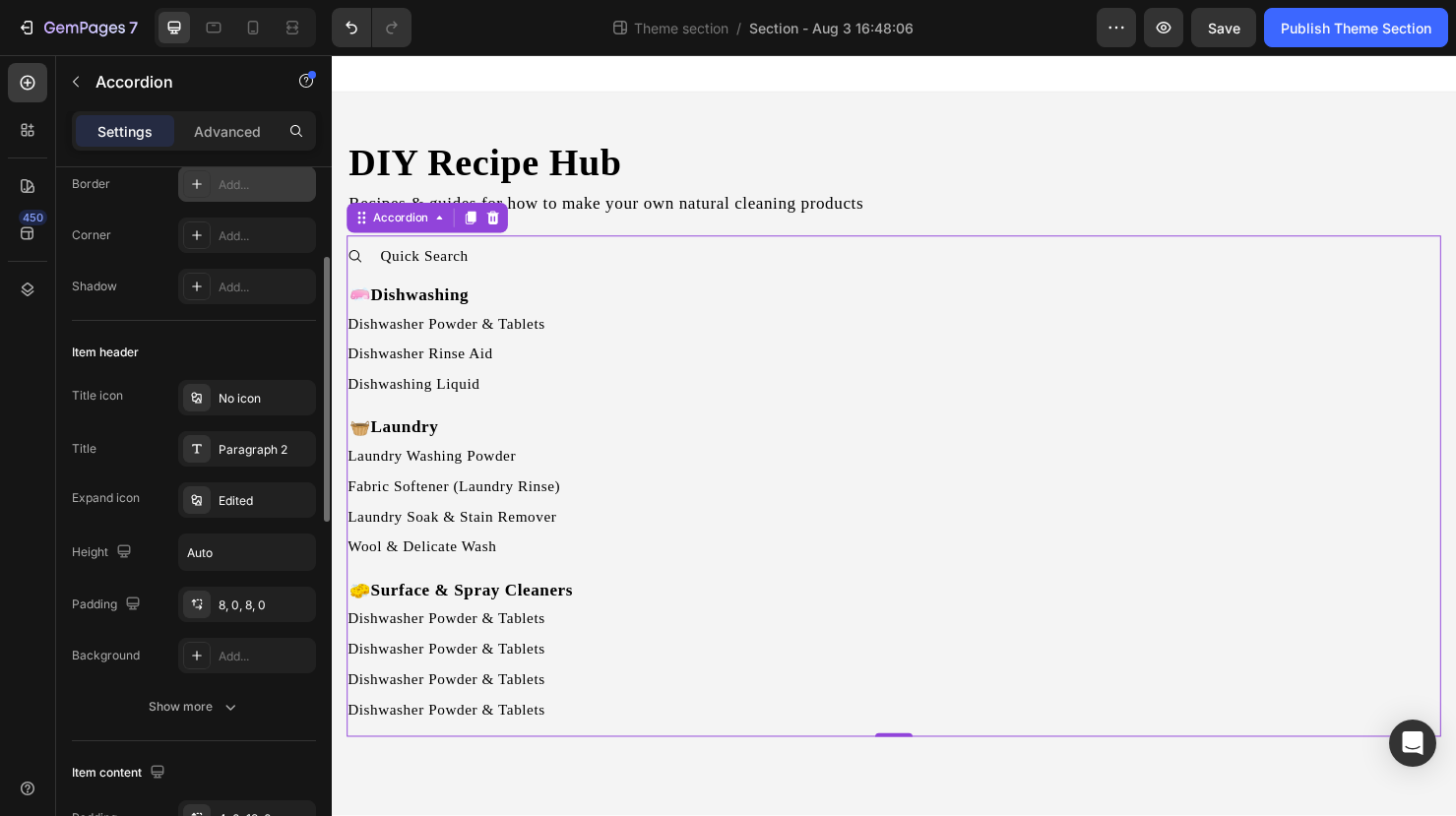 scroll, scrollTop: 233, scrollLeft: 0, axis: vertical 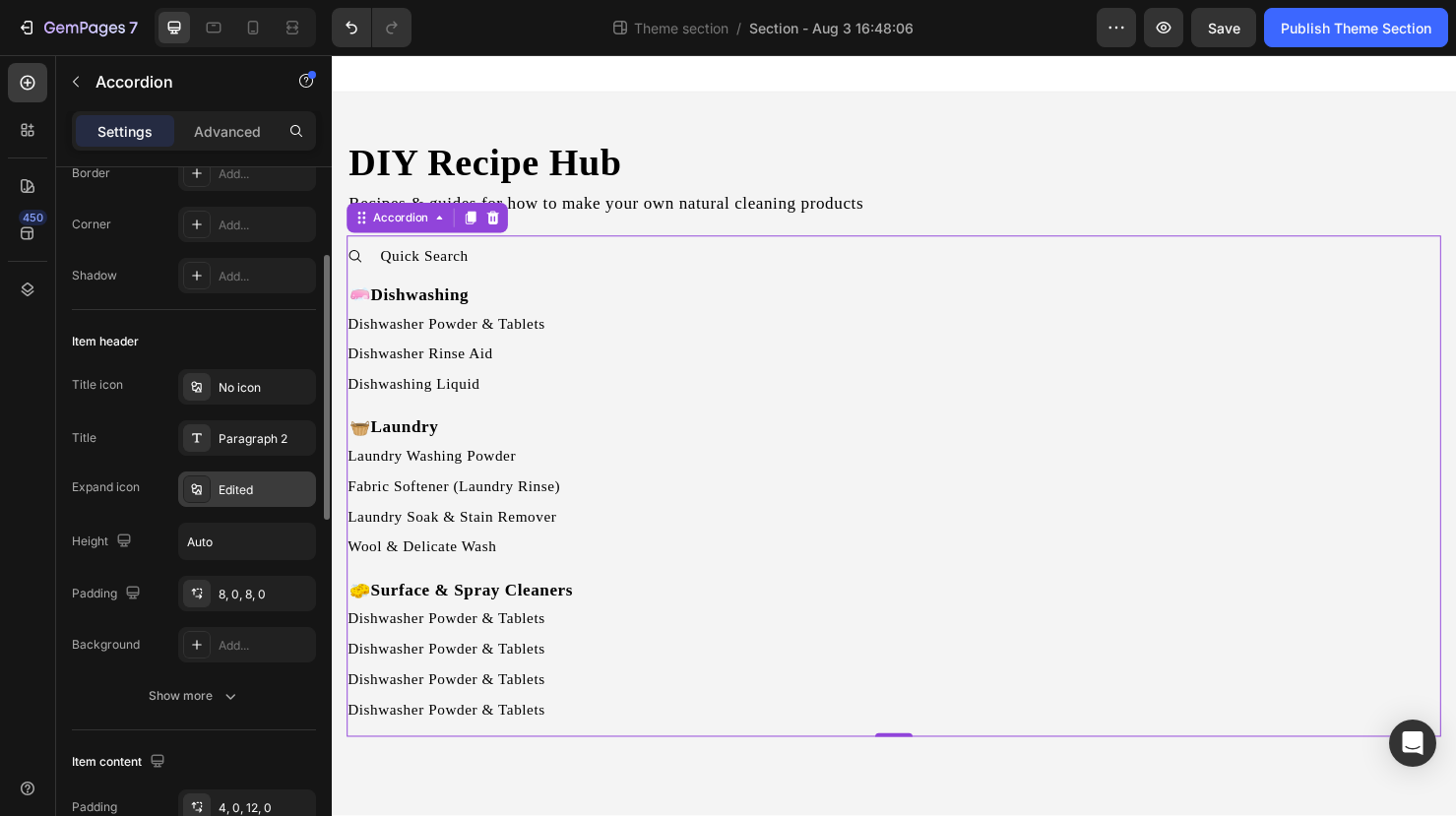 click on "Edited" at bounding box center (265, 490) 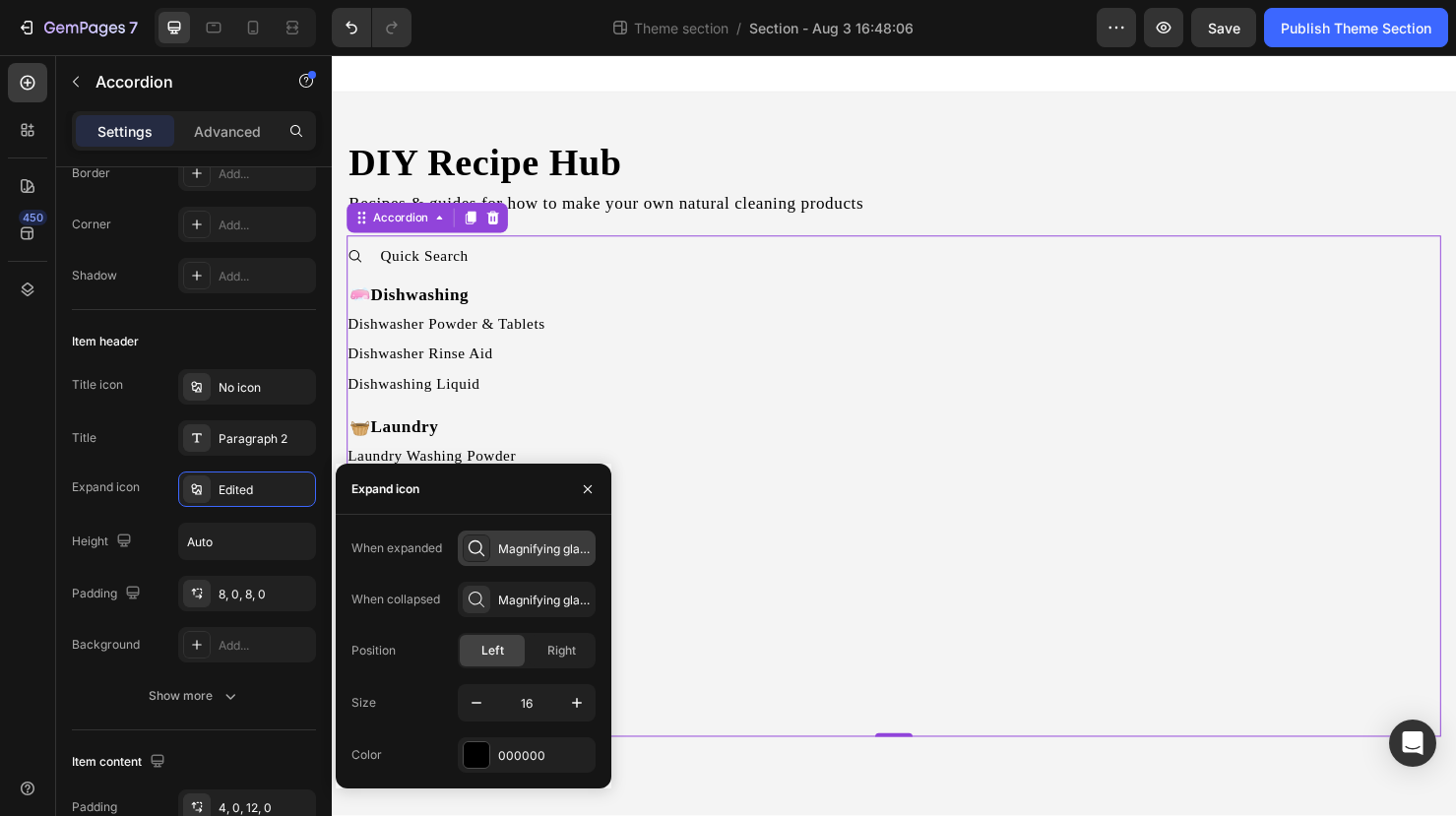 click 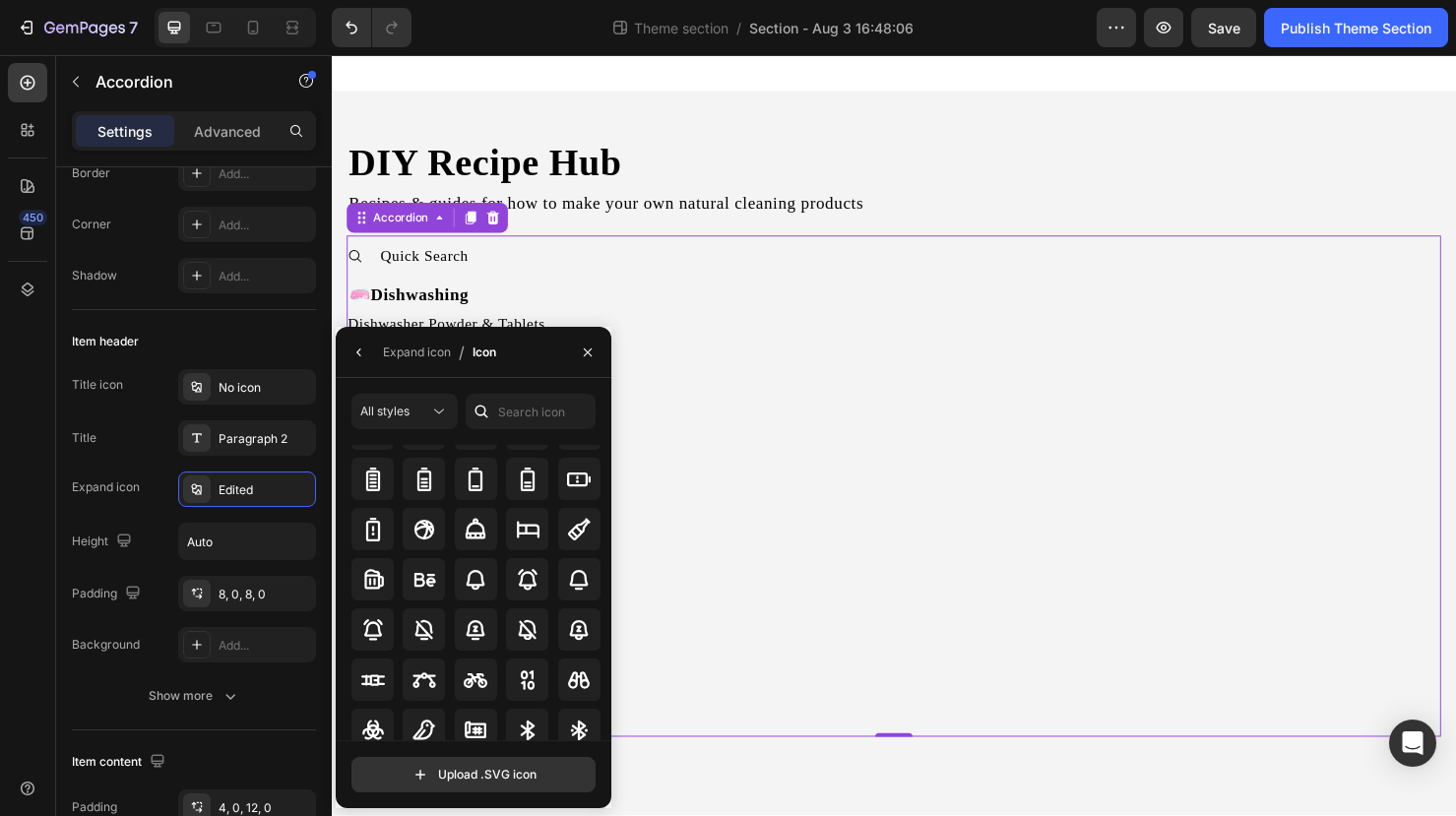scroll, scrollTop: 1601, scrollLeft: 0, axis: vertical 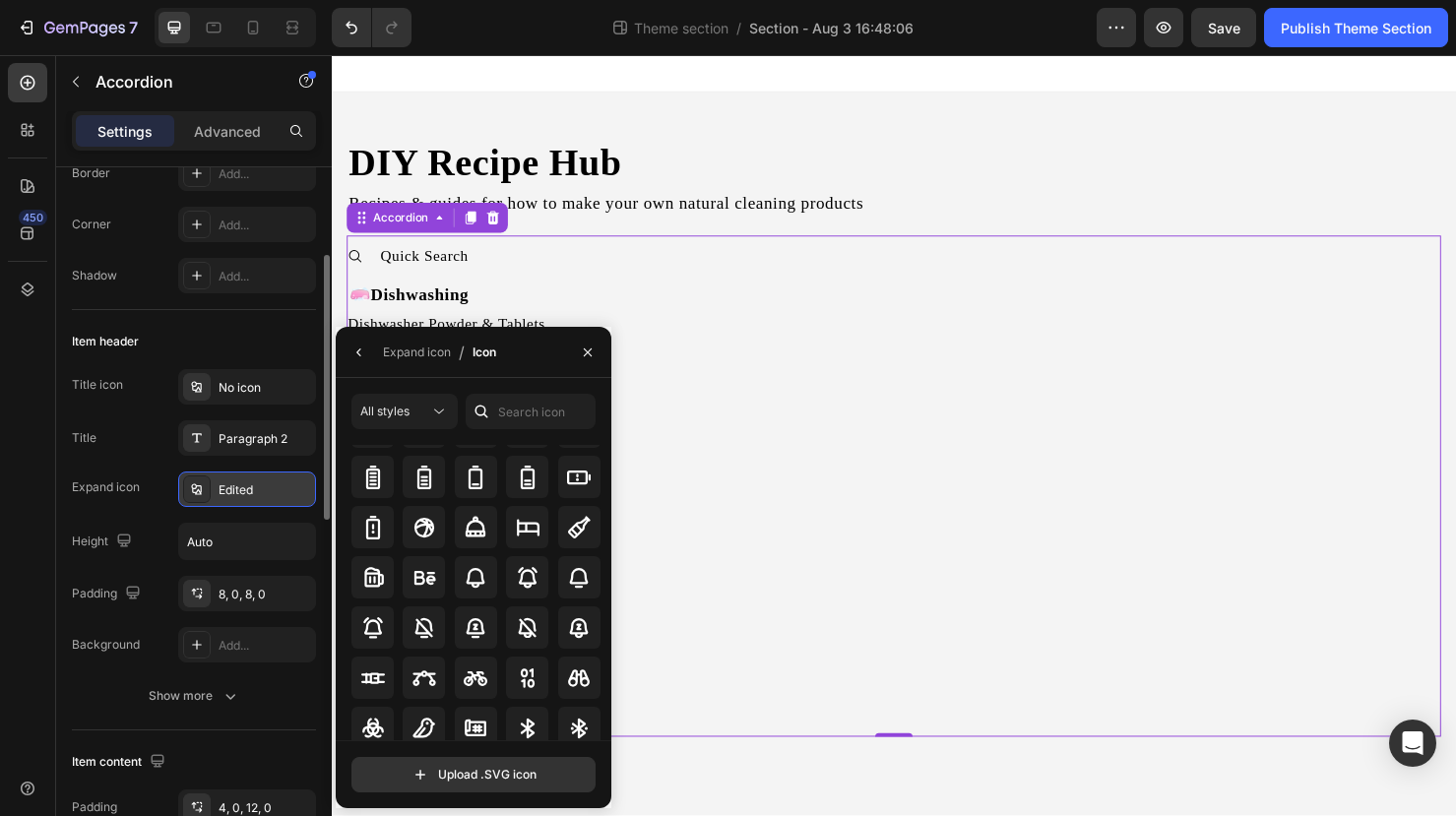 click 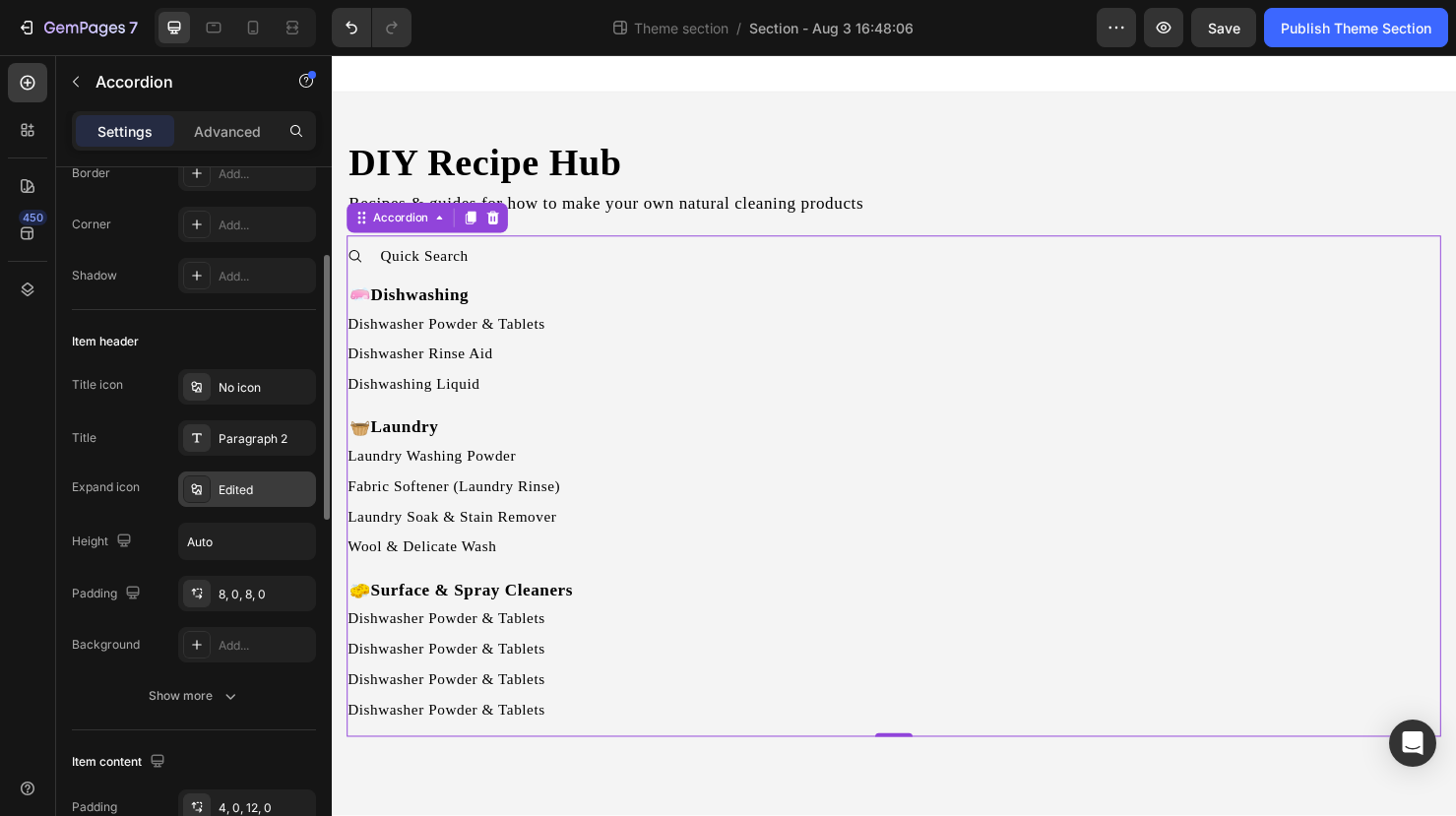 click 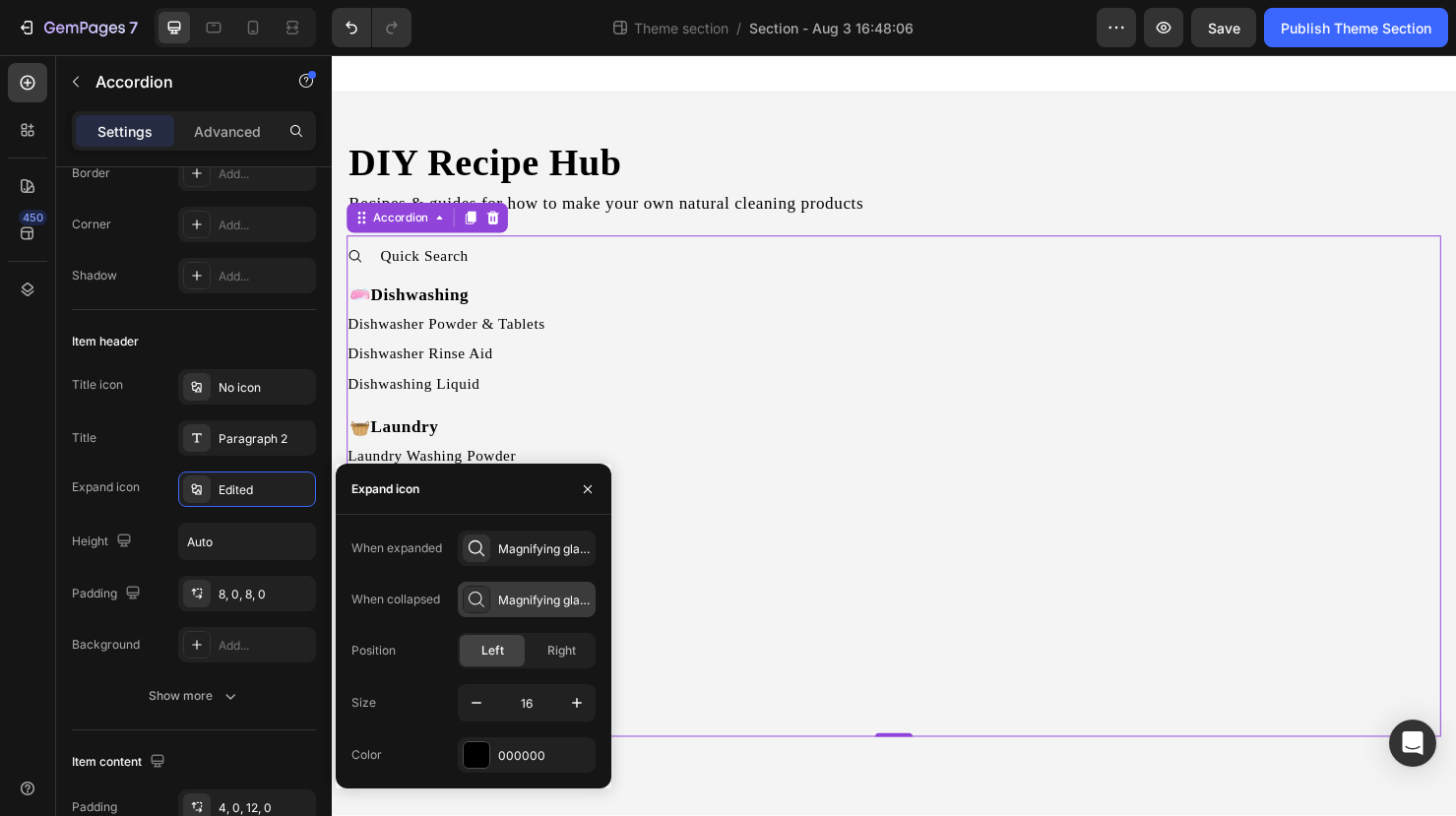 click 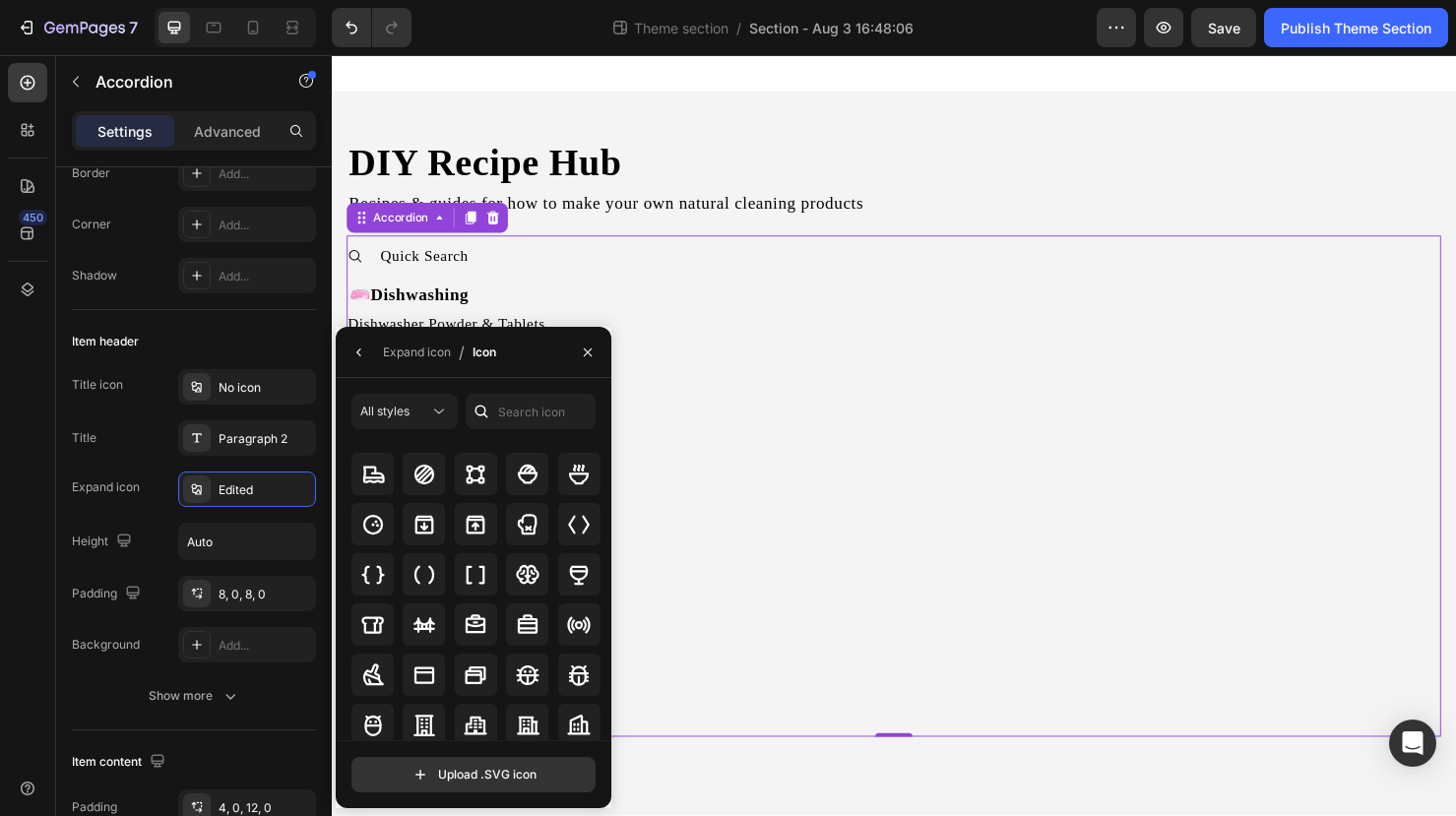scroll, scrollTop: 1983, scrollLeft: 0, axis: vertical 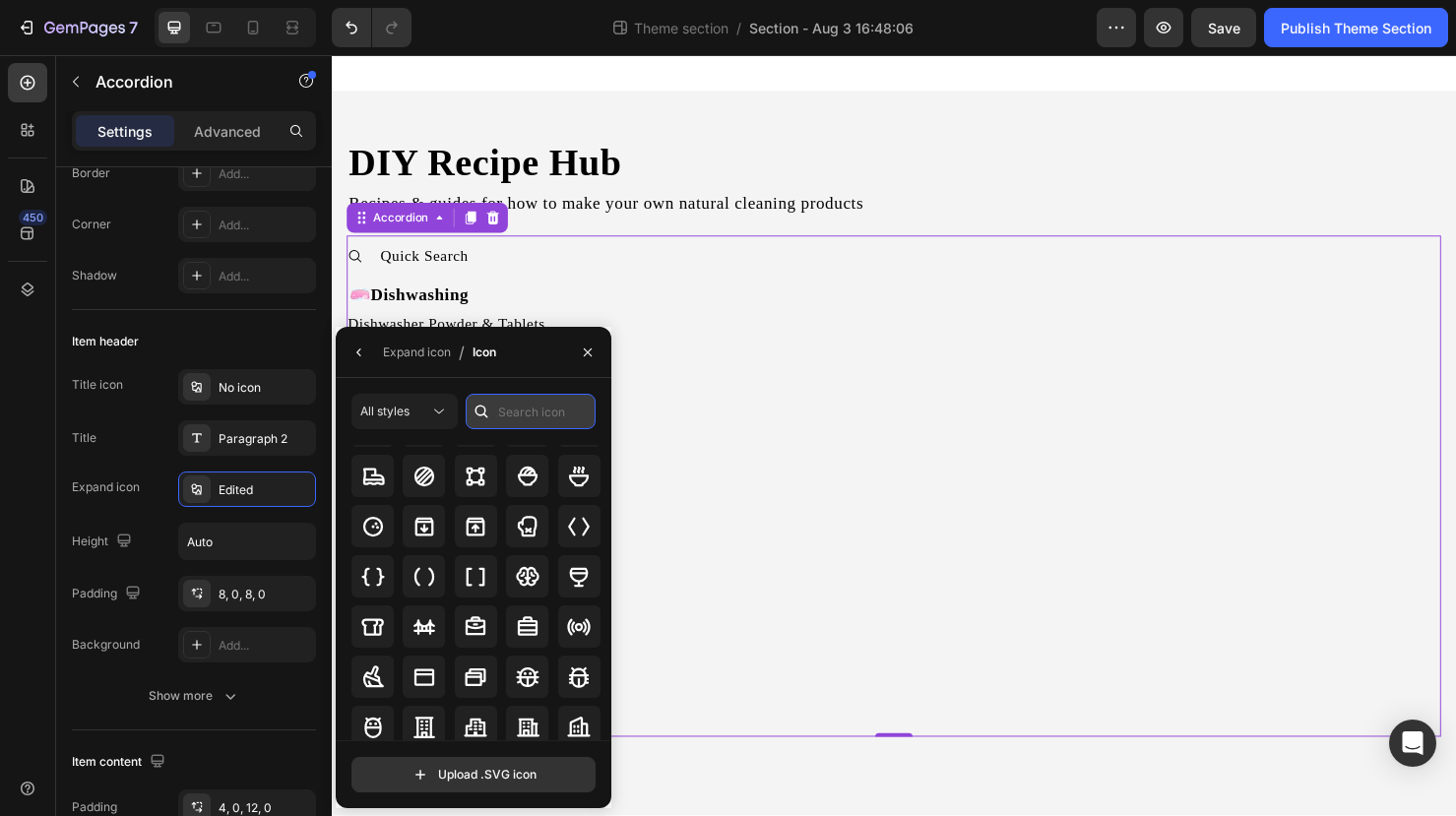 click at bounding box center [531, 411] 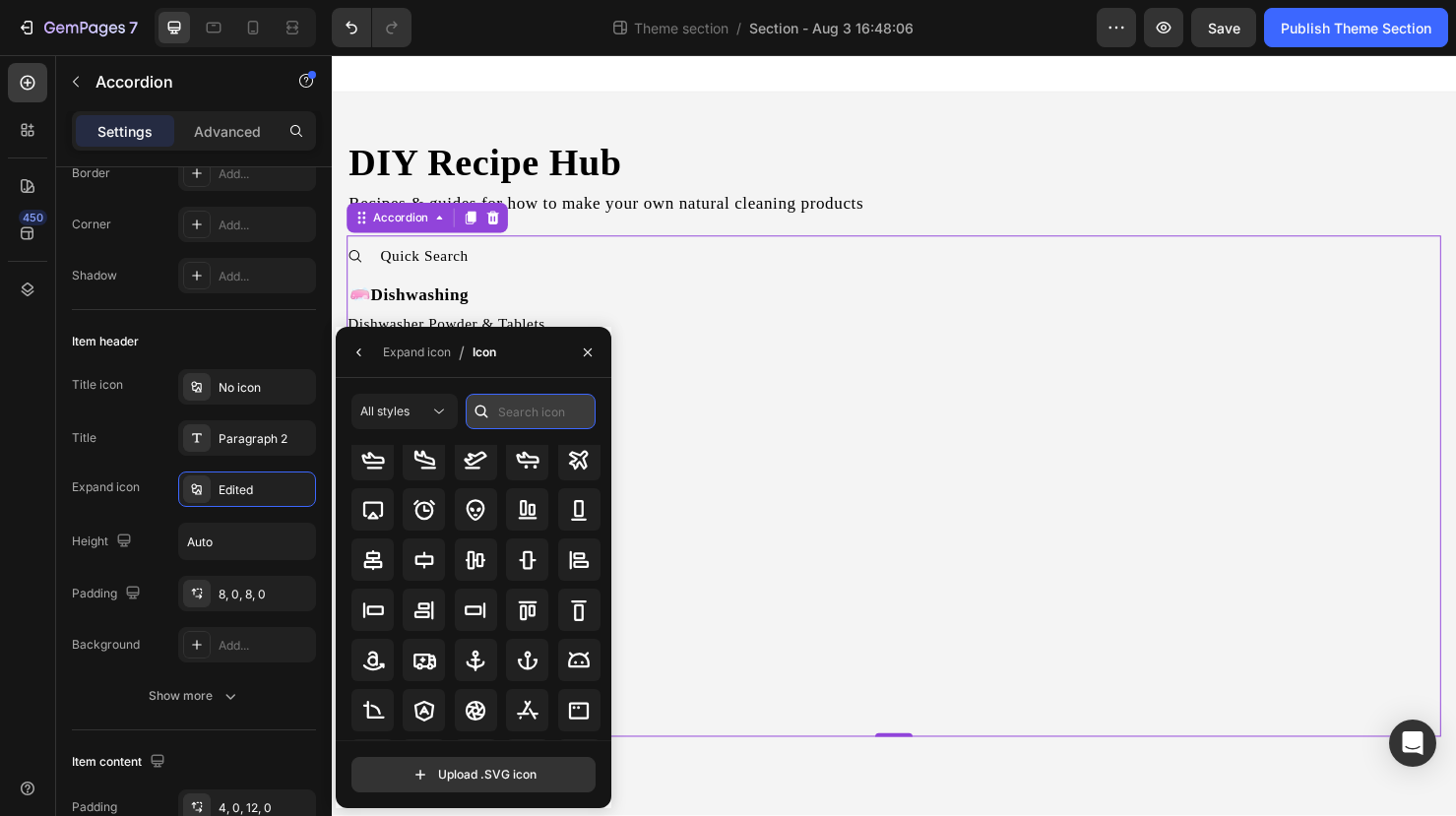 scroll, scrollTop: 0, scrollLeft: 0, axis: both 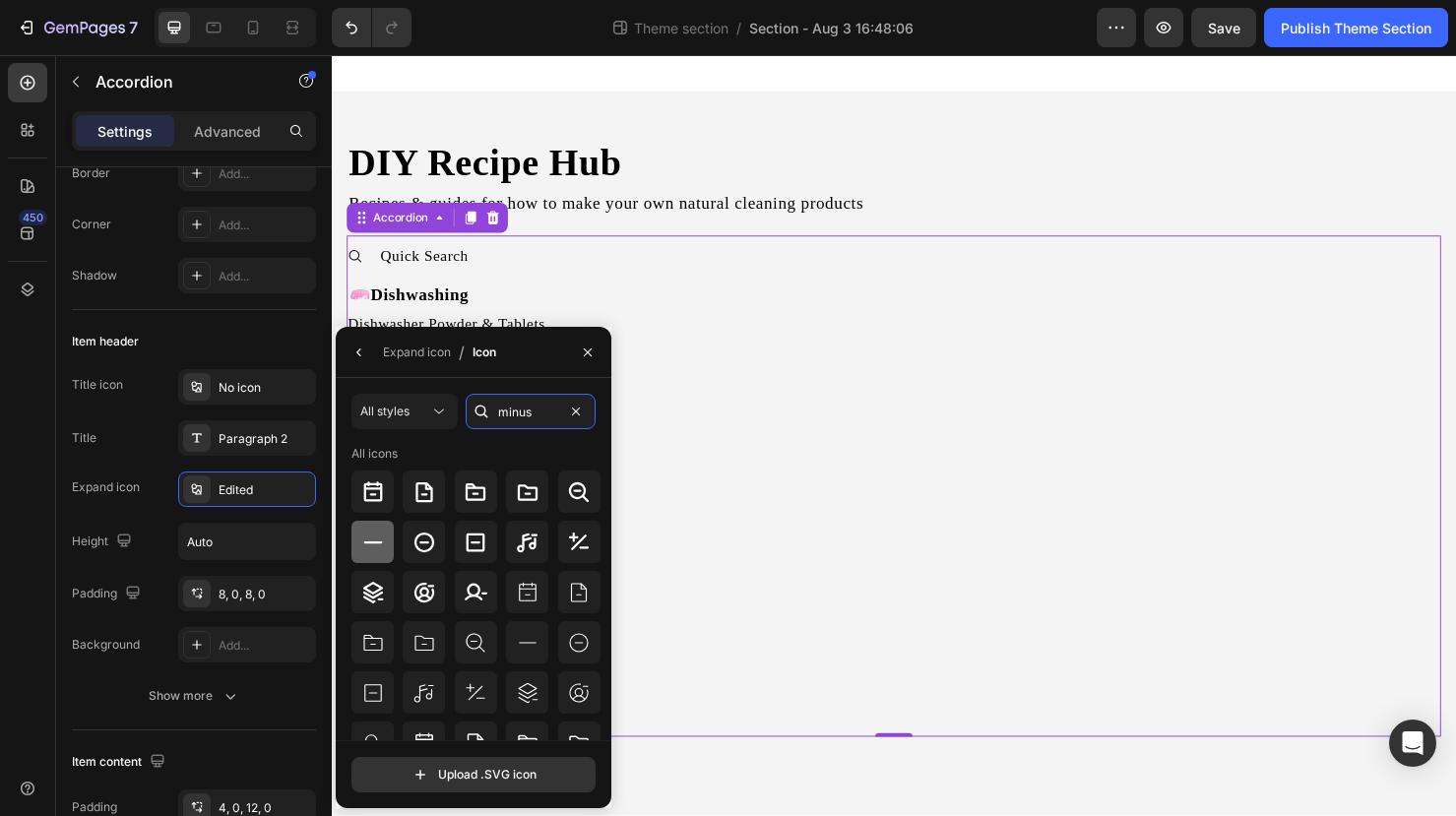 type on "minus" 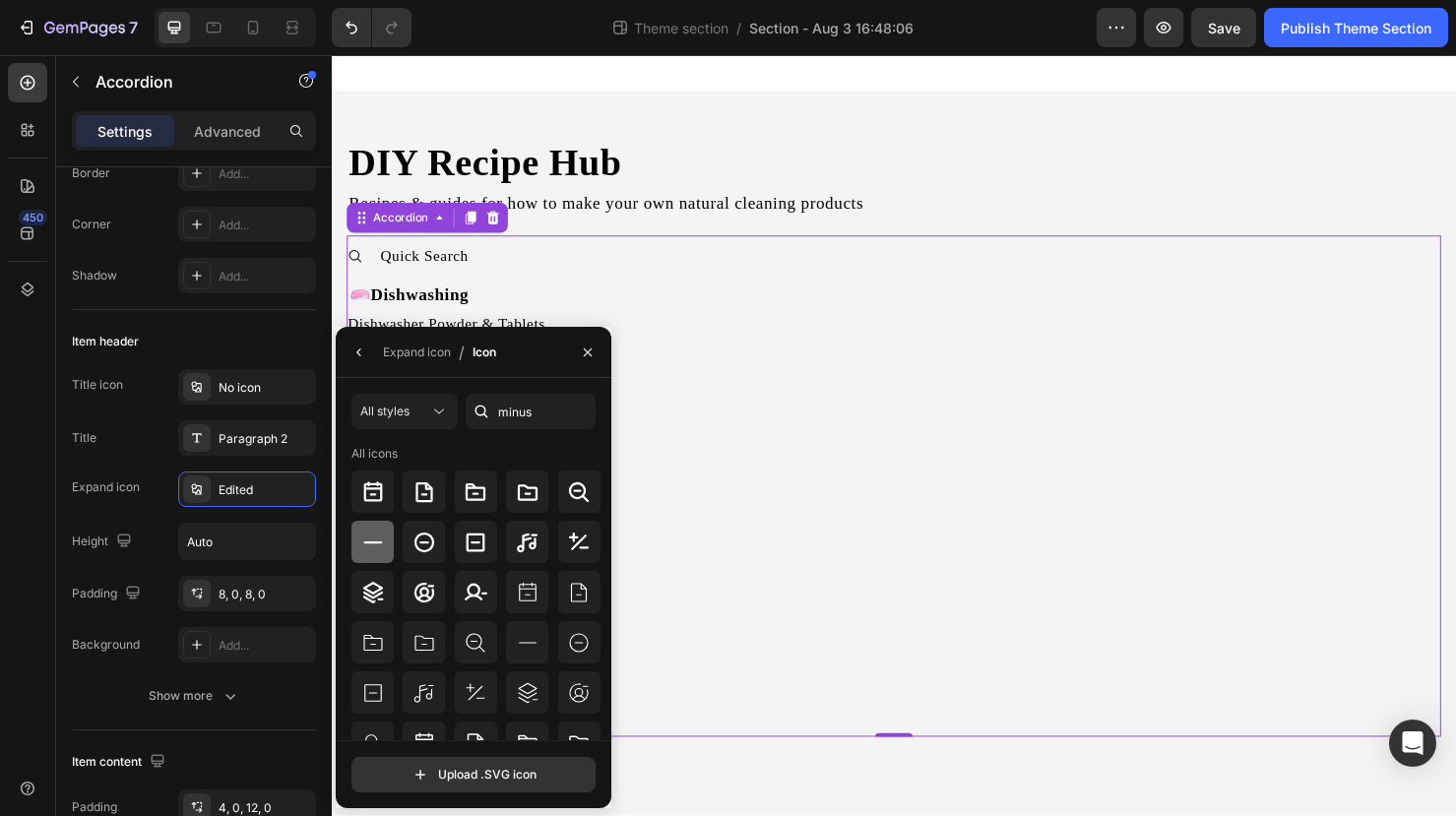 click 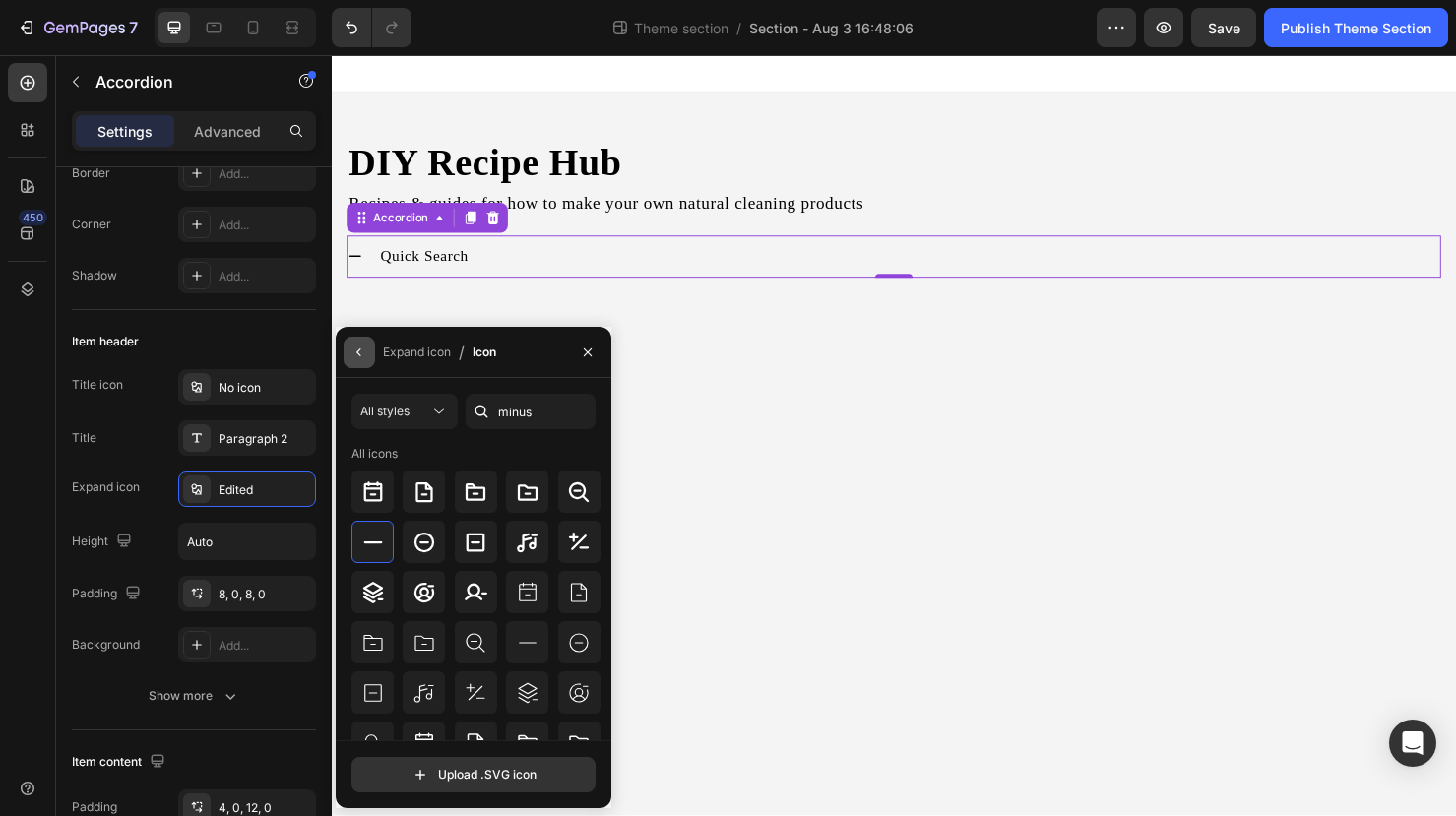 click 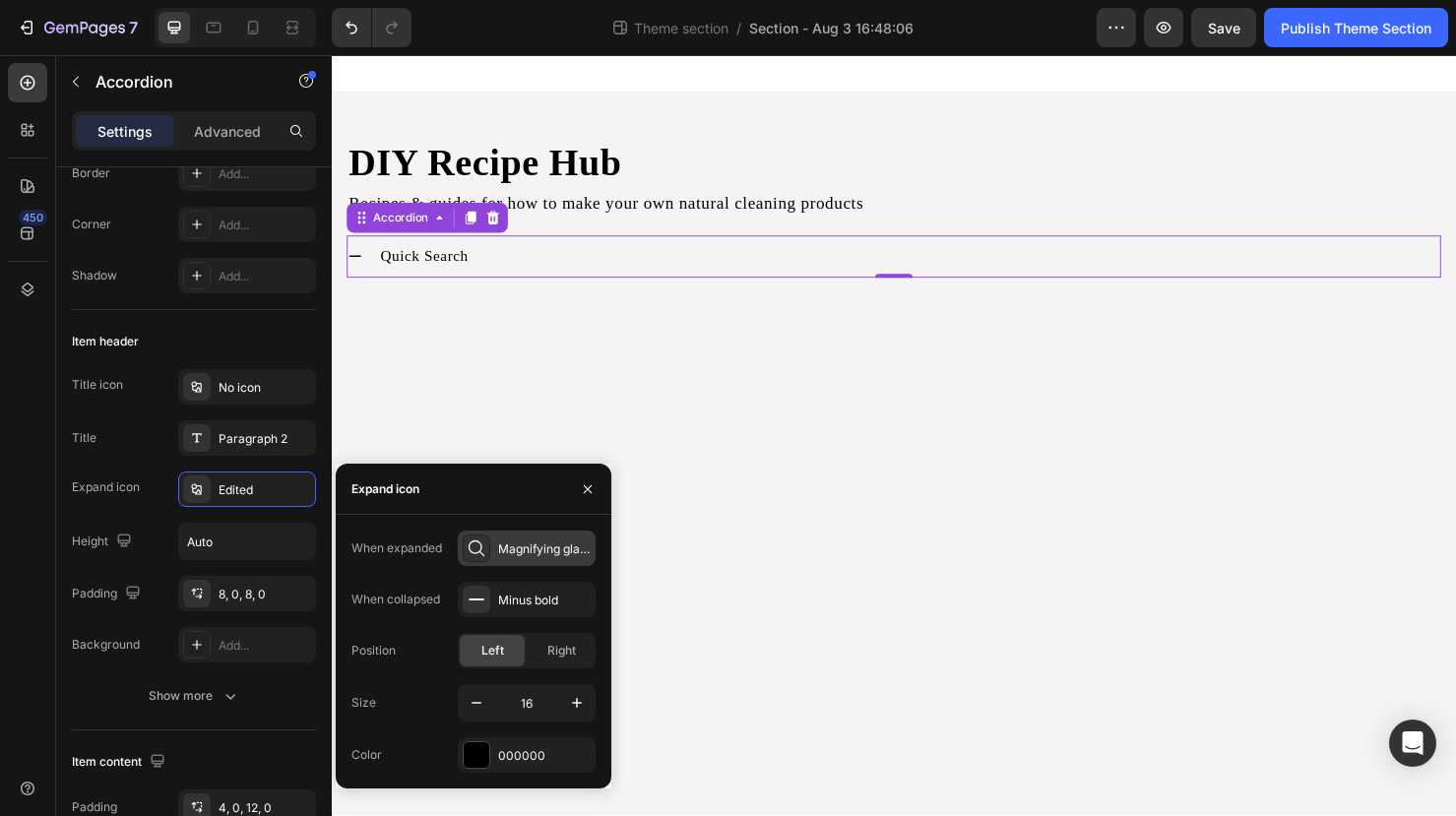 click 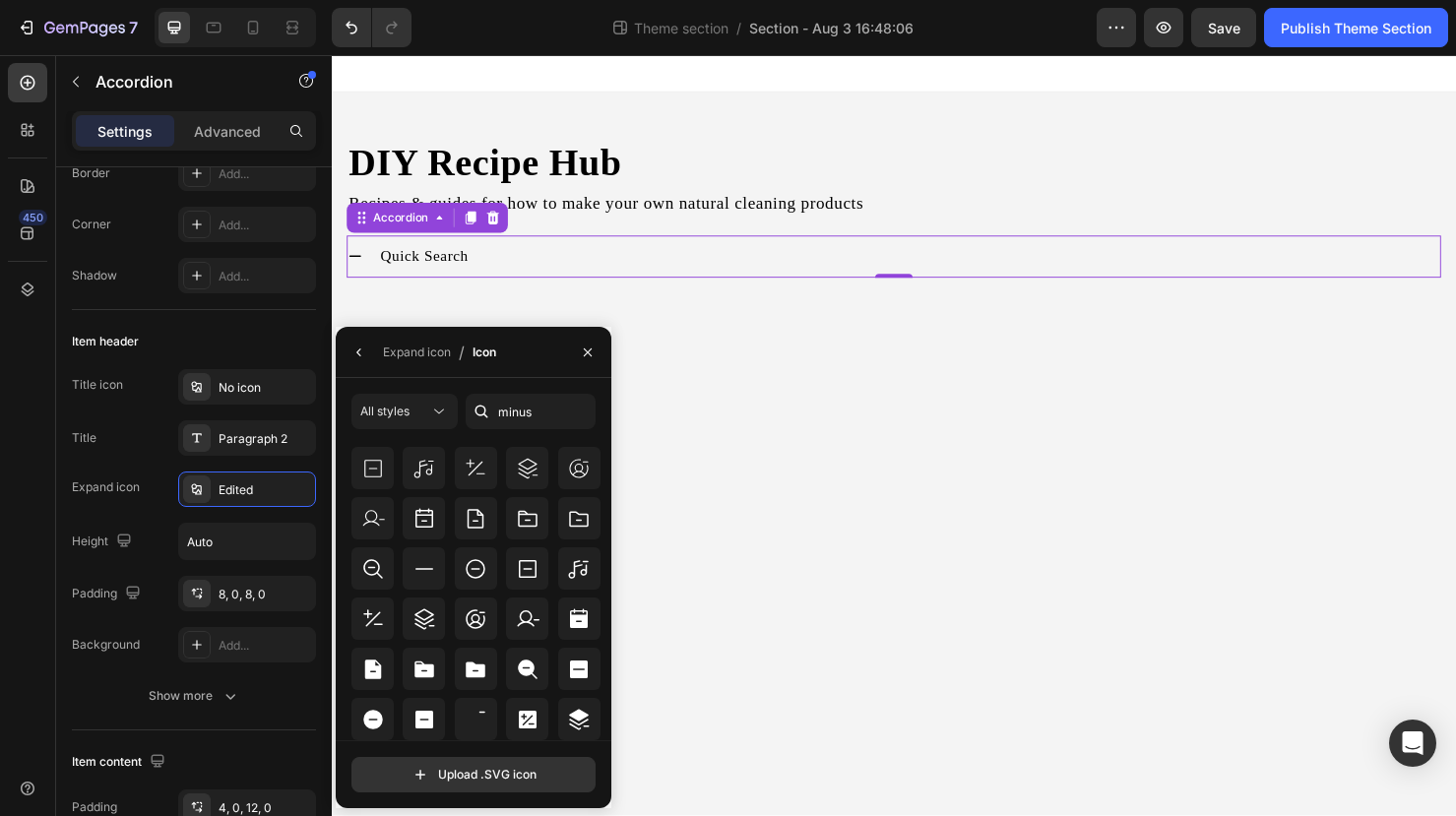 scroll, scrollTop: 114, scrollLeft: 0, axis: vertical 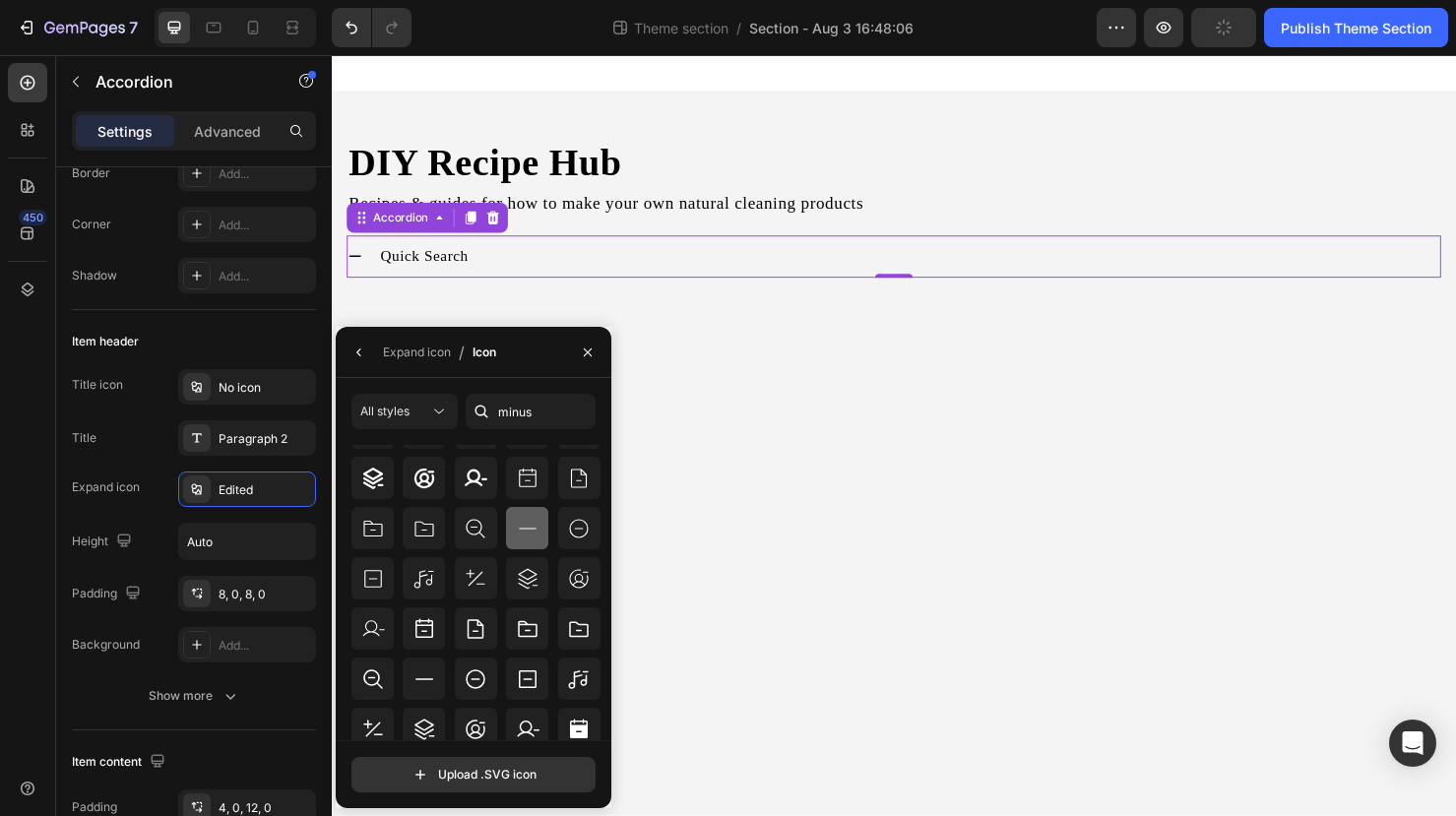 click 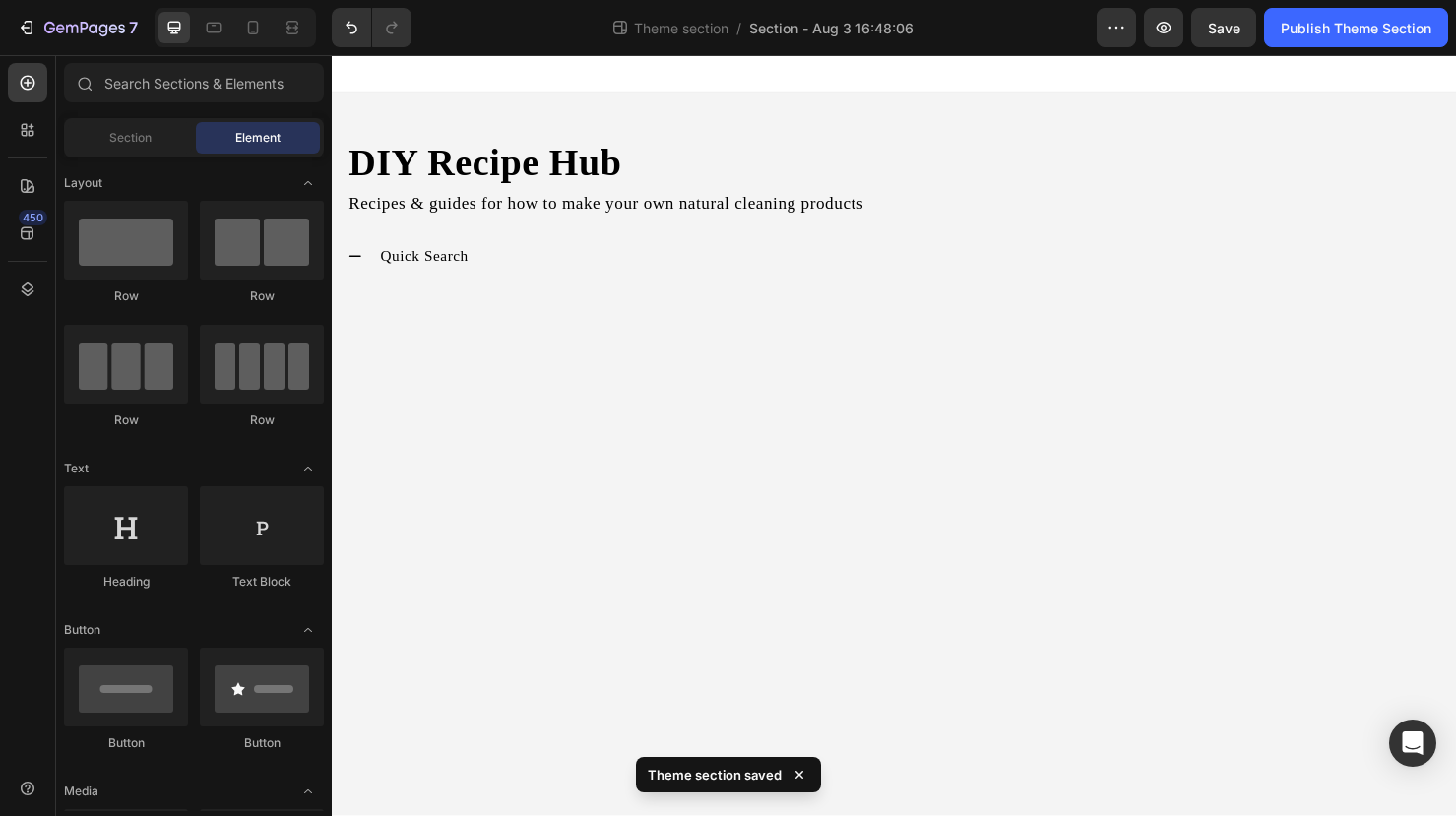 click on "DIY Recipe Hub Heading Recipes & guides for how to make your own natural cleaning products Text Block
Quick Search Accordion Row Root
Drag & drop element from sidebar or
Explore Library
Add section Choose templates inspired by CRO experts Generate layout from URL or image Add blank section then drag & drop elements" at bounding box center (922, 455) 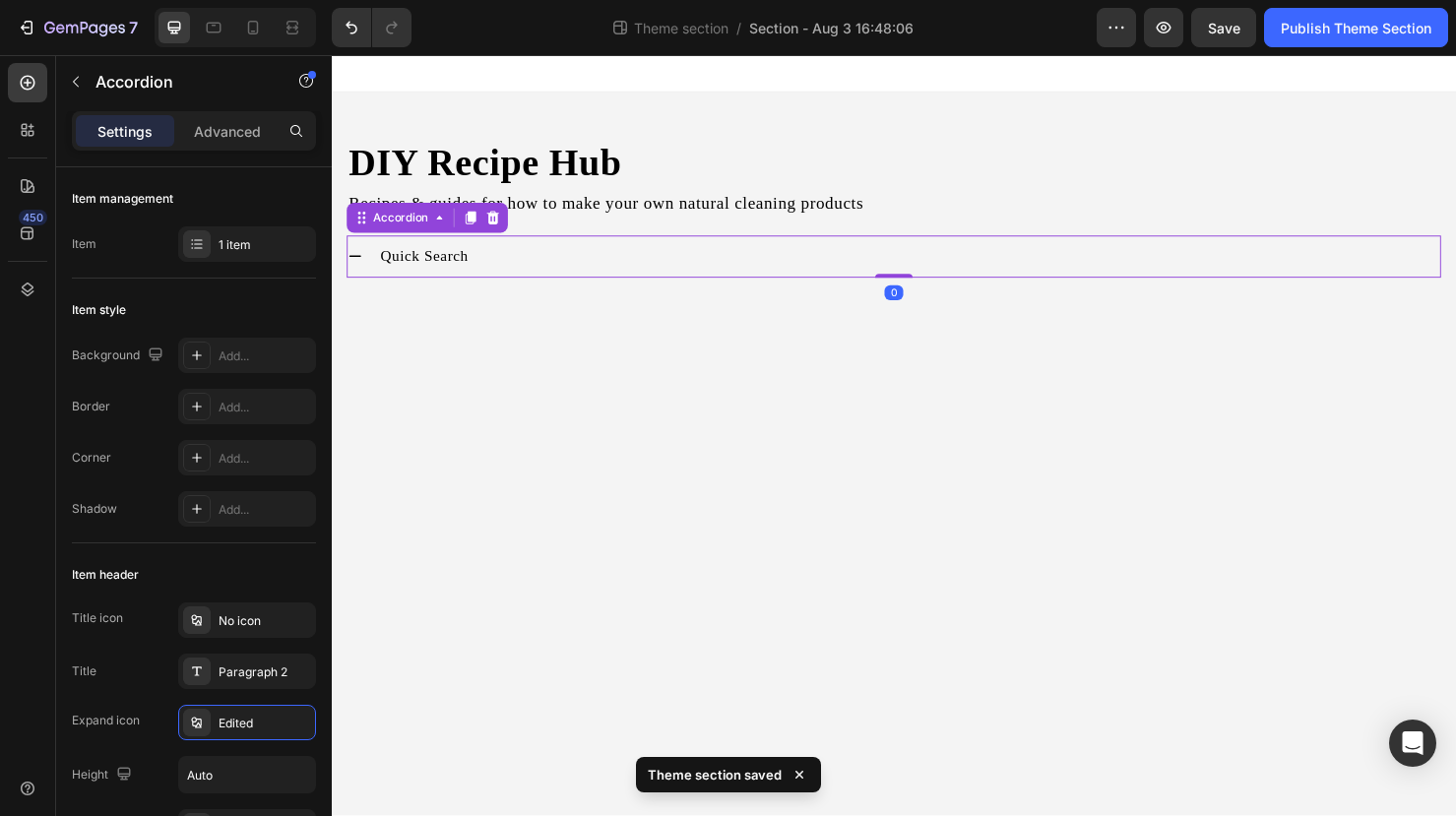 click 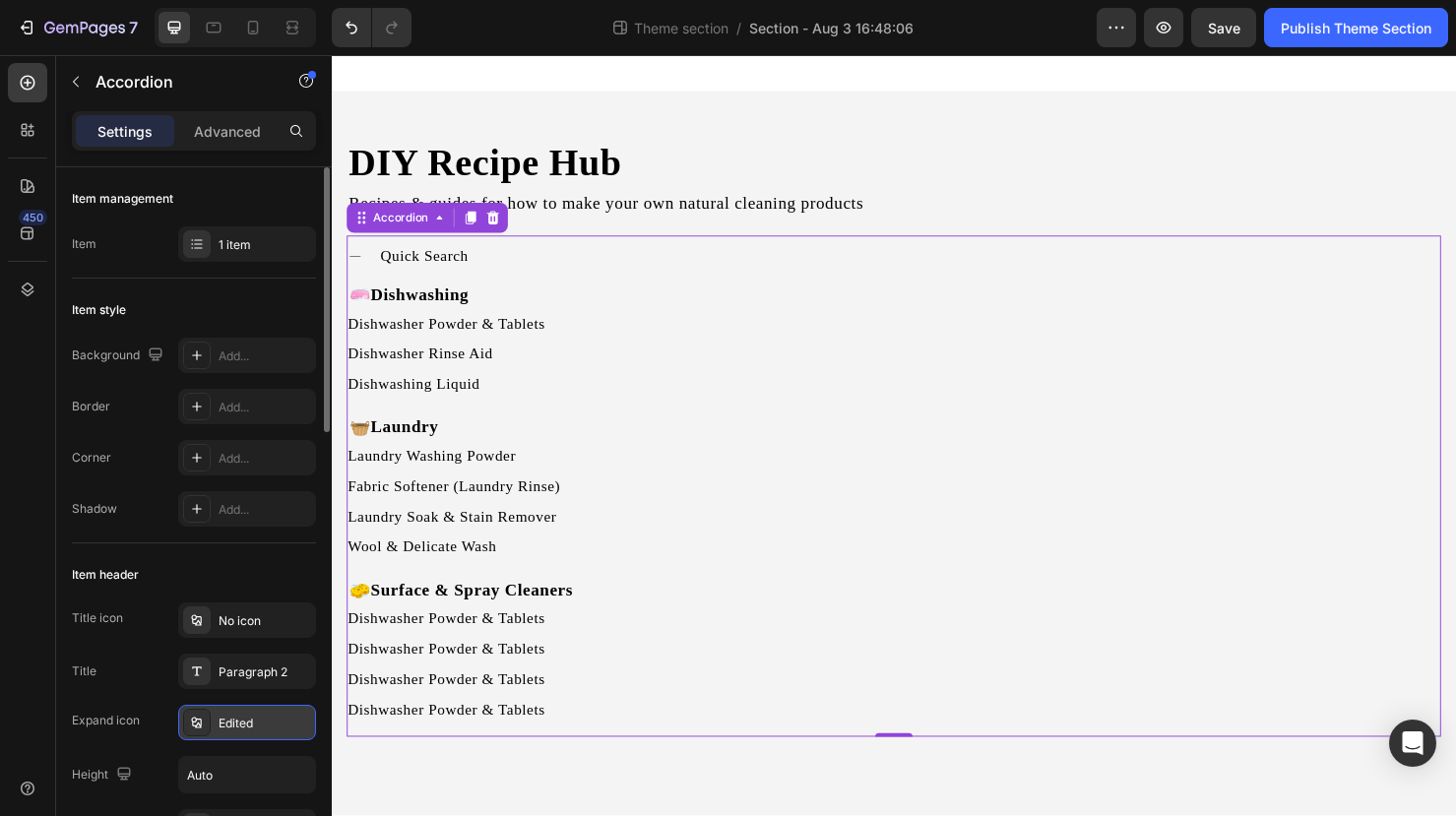click on "Edited" at bounding box center (265, 723) 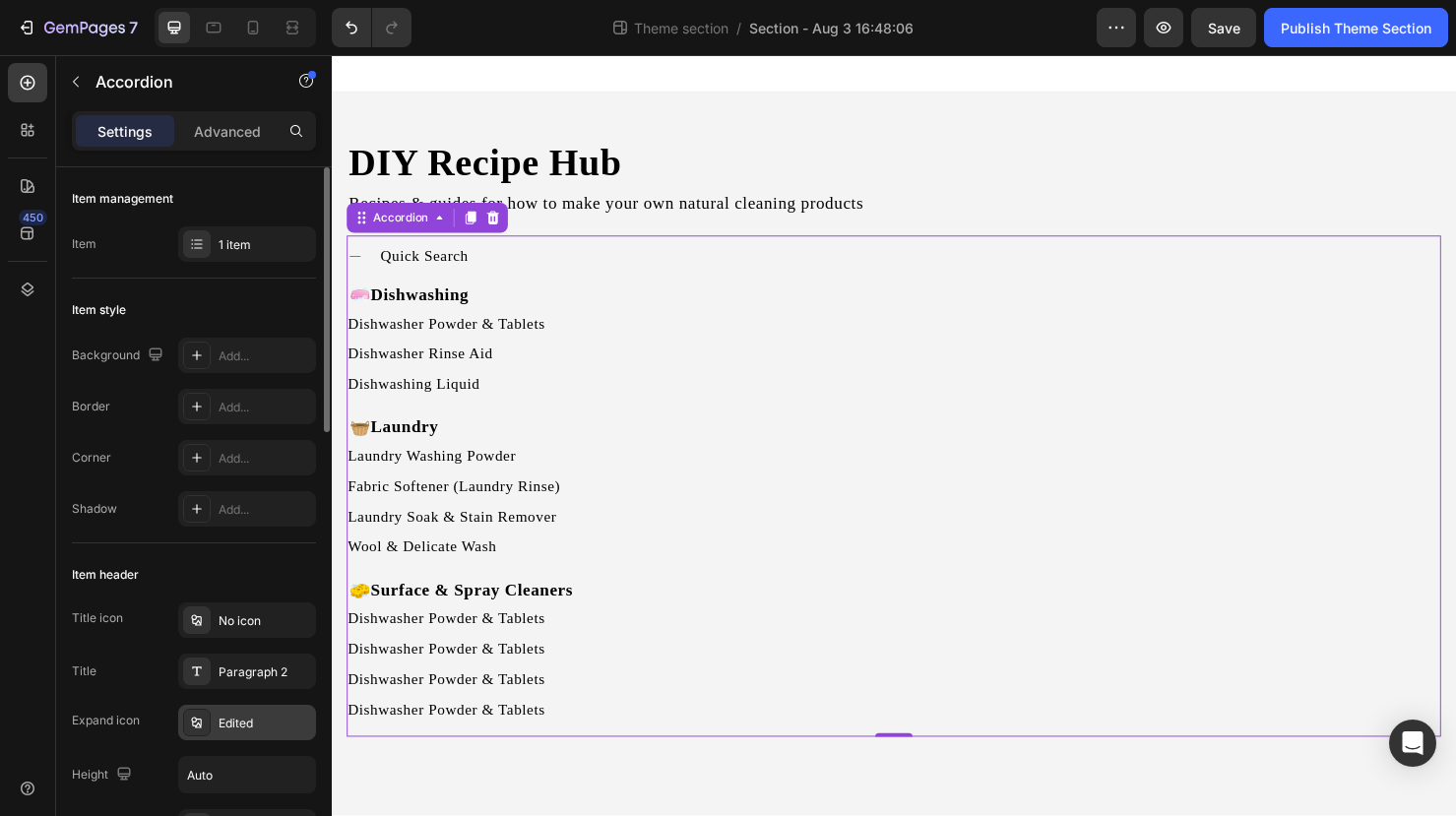 click on "Edited" at bounding box center [265, 723] 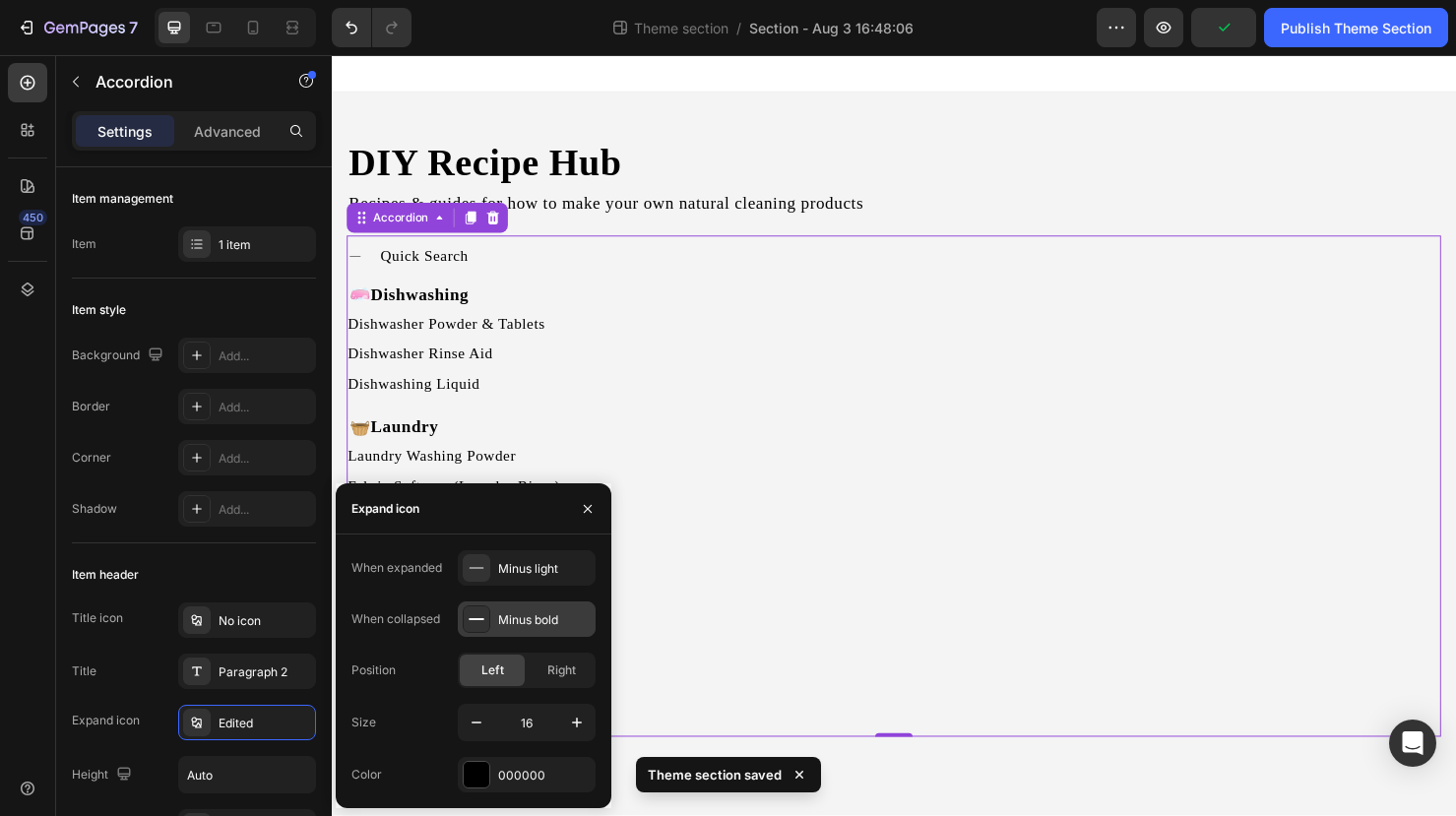 click 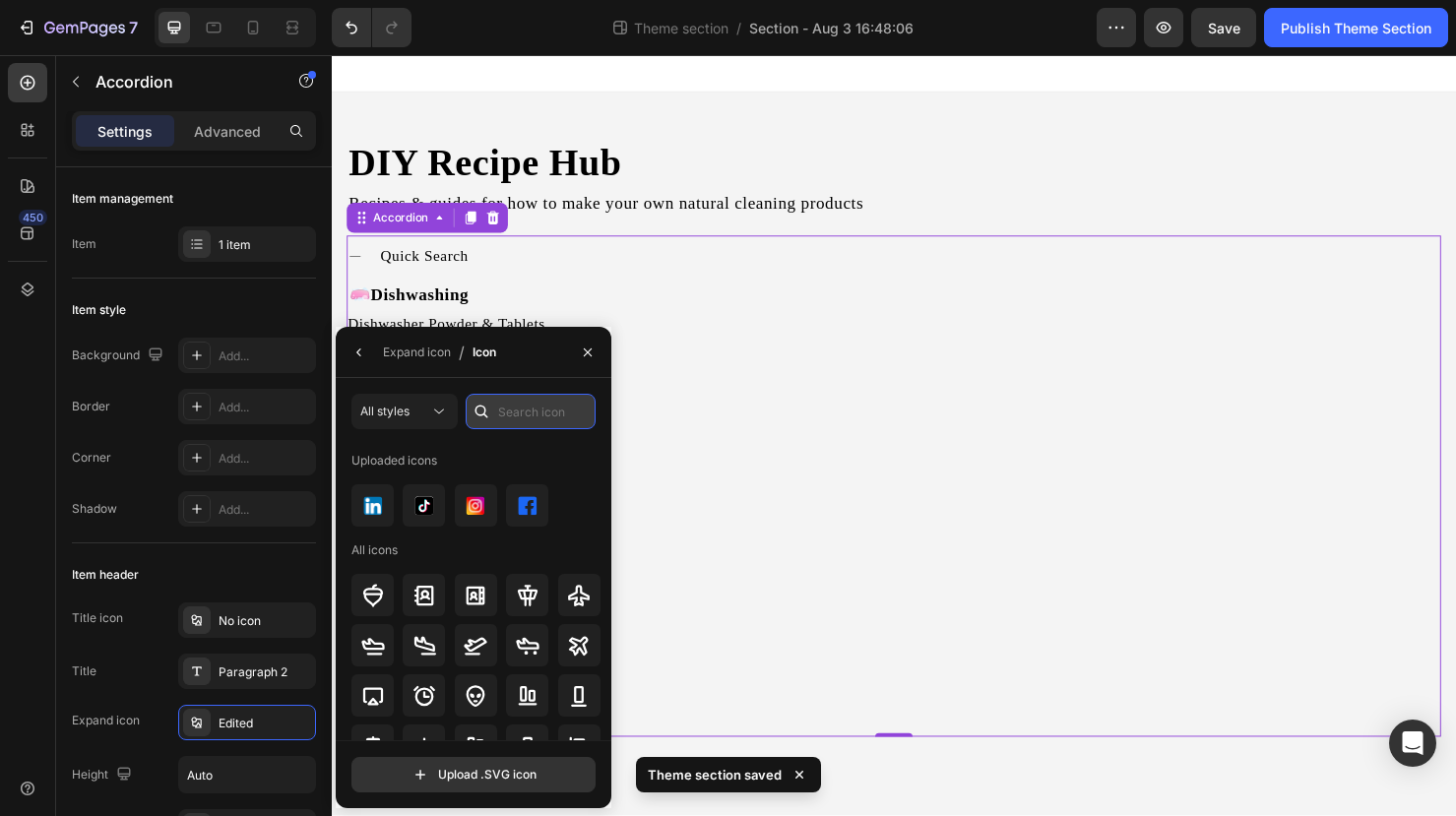 click at bounding box center (531, 411) 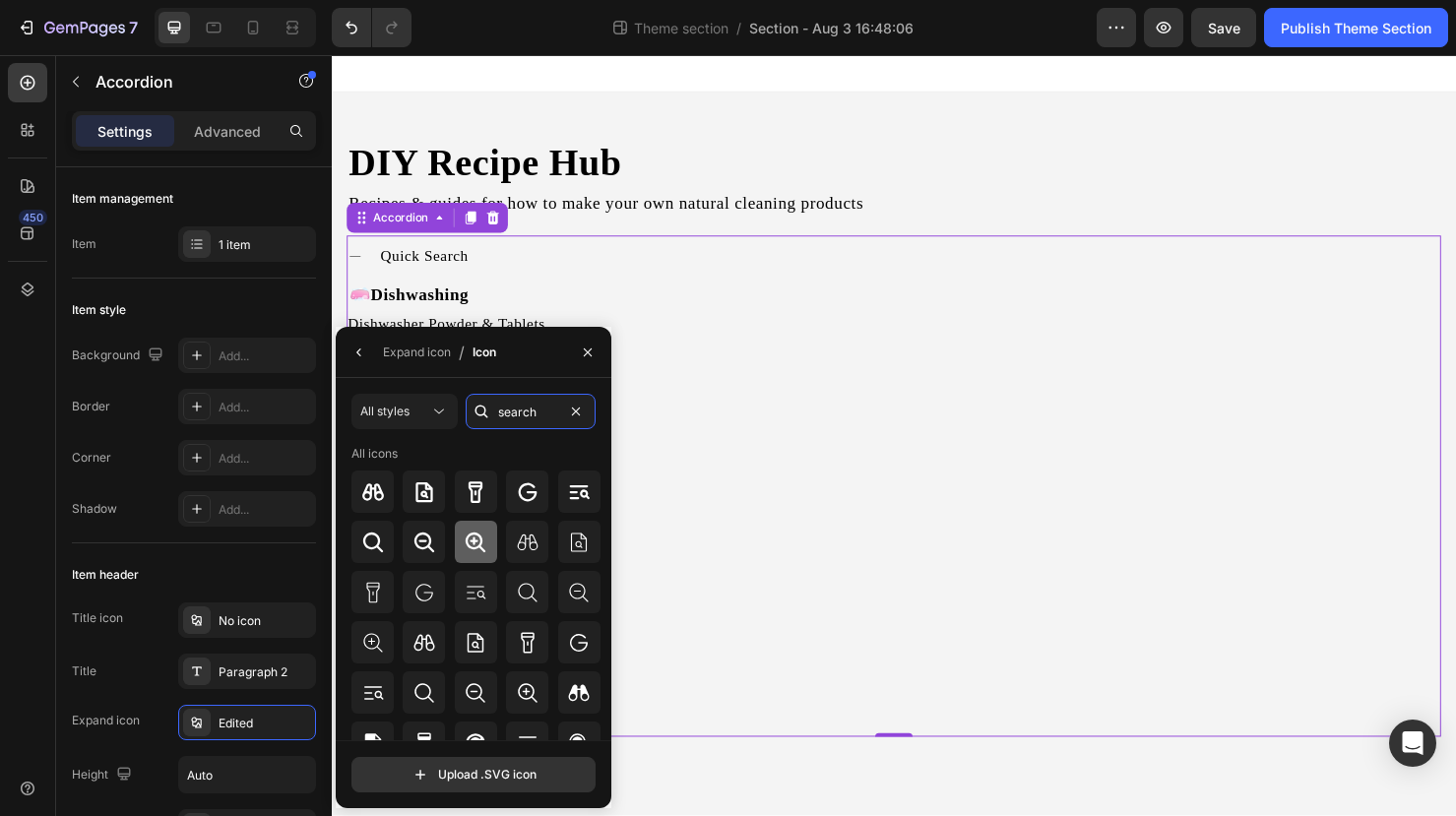 type on "search" 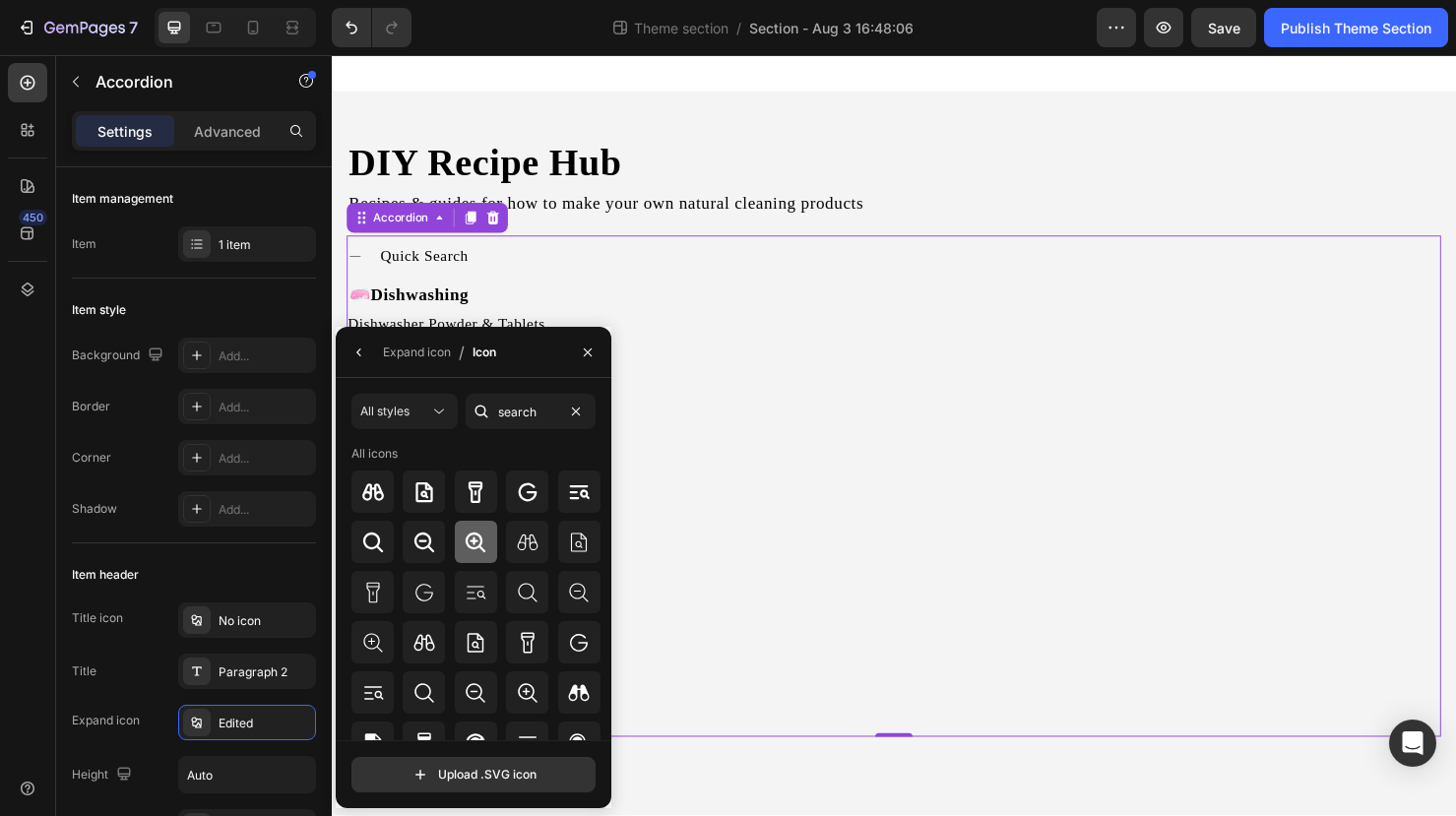 click 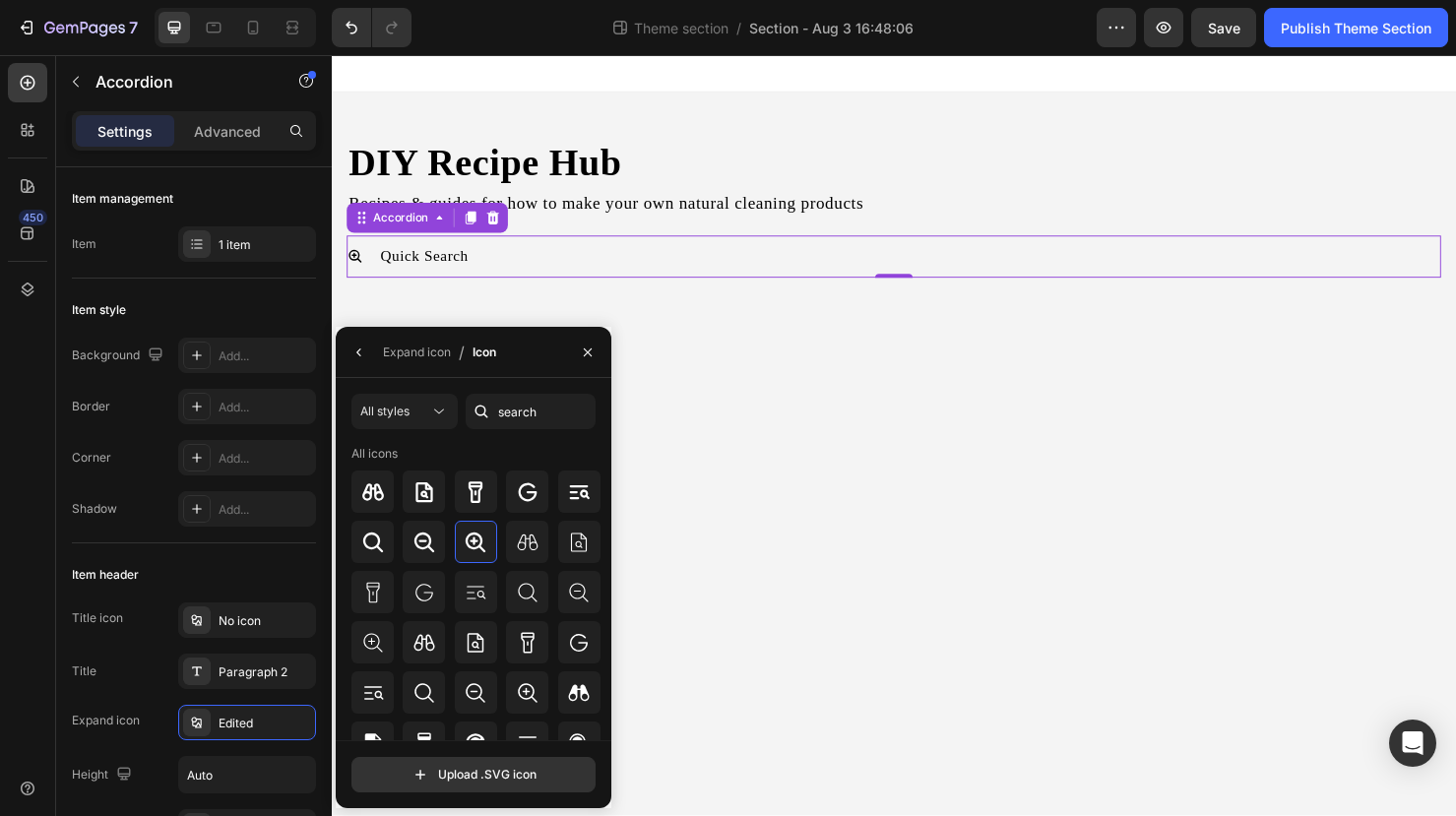 click 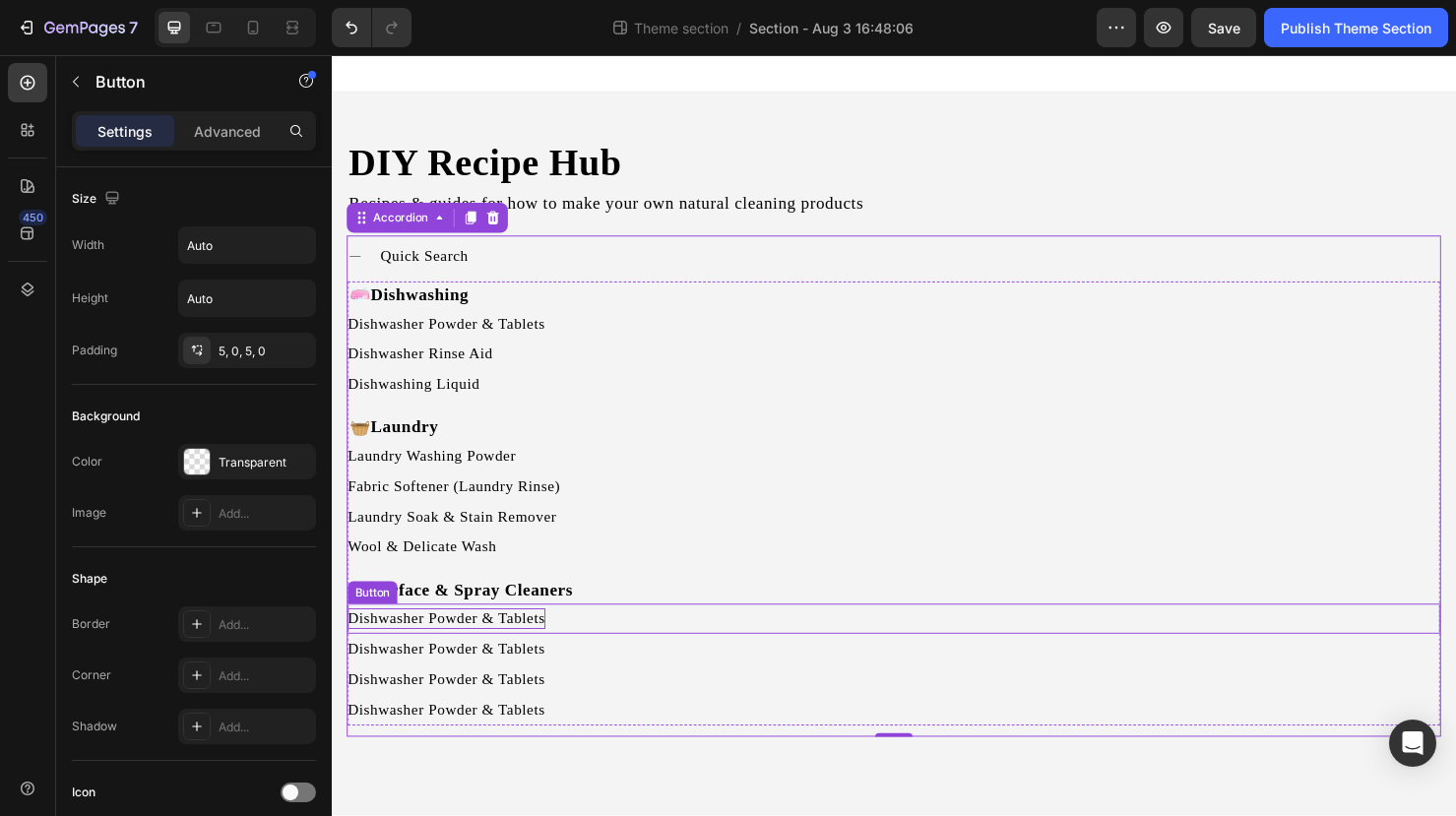 click on "Dishwasher Powder & Tablets" at bounding box center (452, 648) 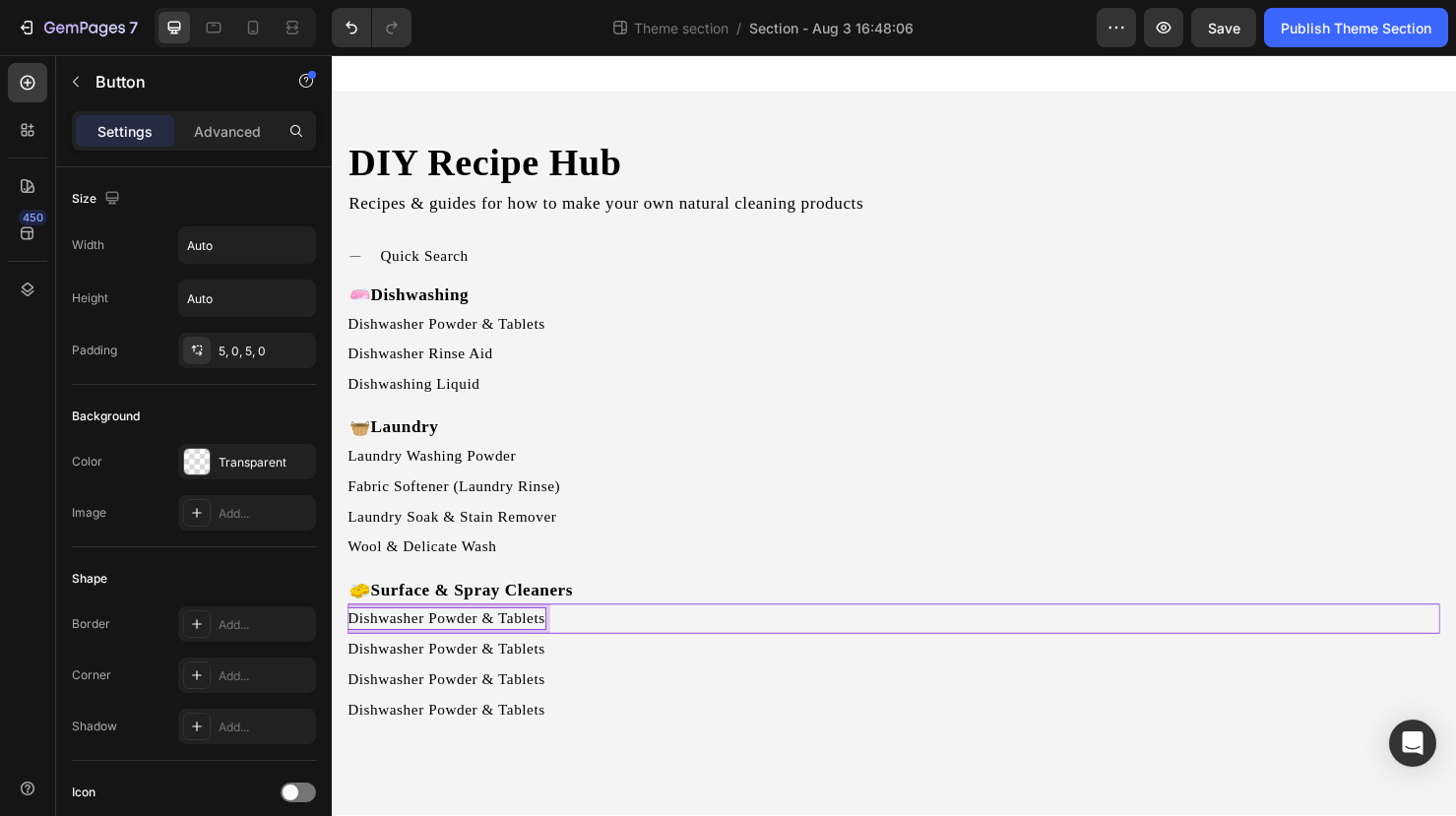 click on "Dishwasher Powder & Tablets" at bounding box center [452, 648] 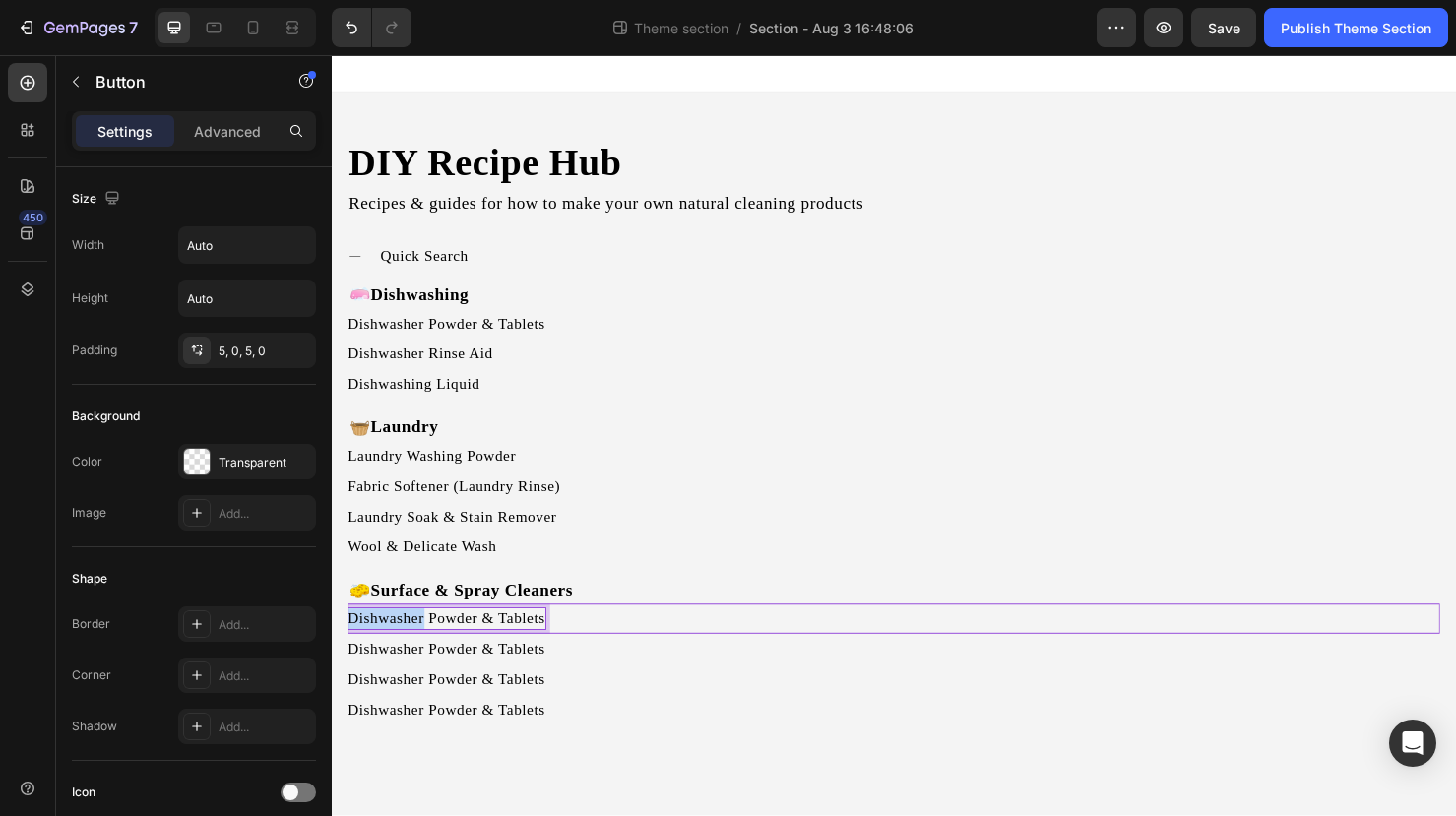click on "Dishwasher Powder & Tablets" at bounding box center (452, 648) 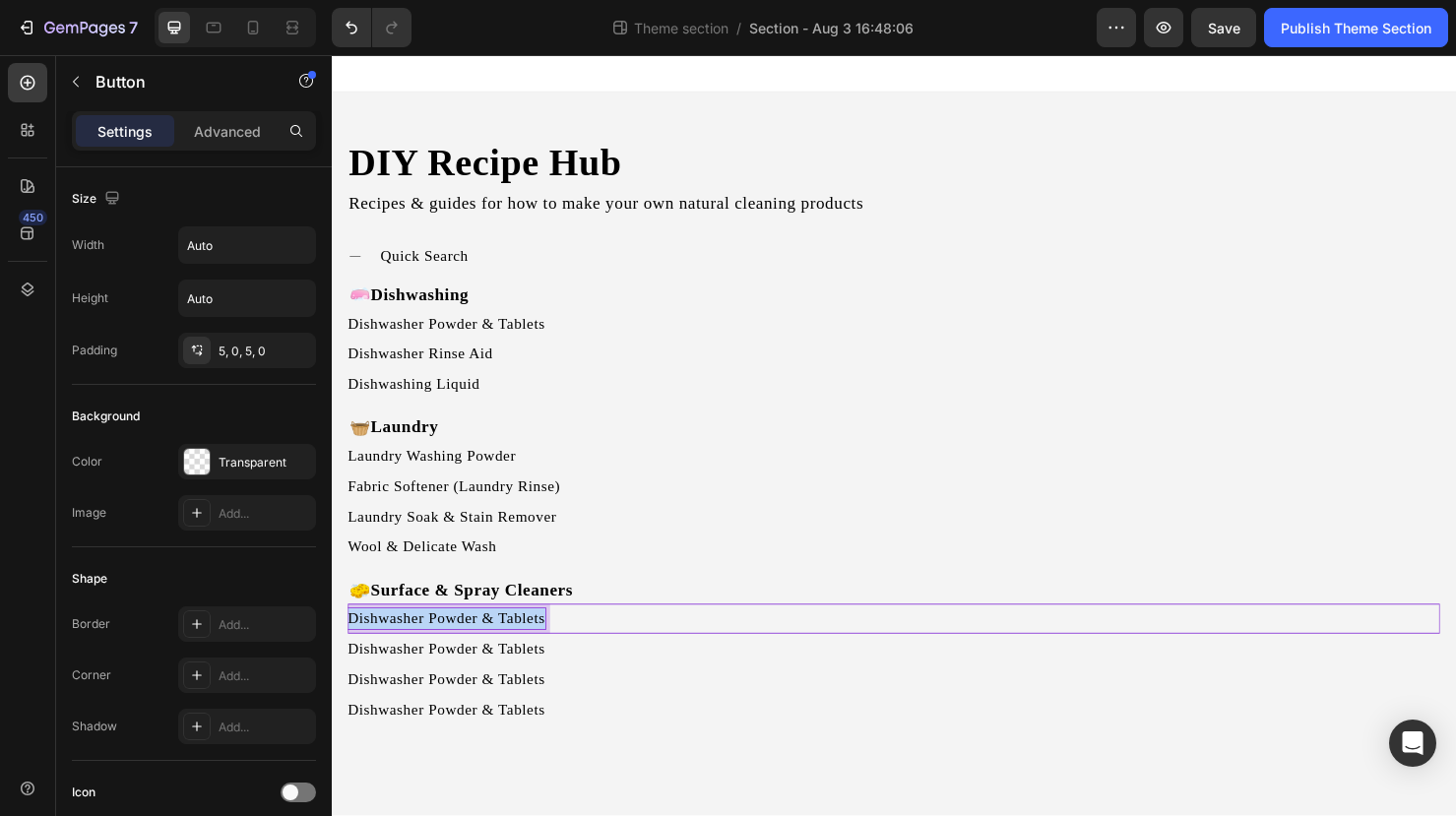 click on "Dishwasher Powder & Tablets" at bounding box center (452, 648) 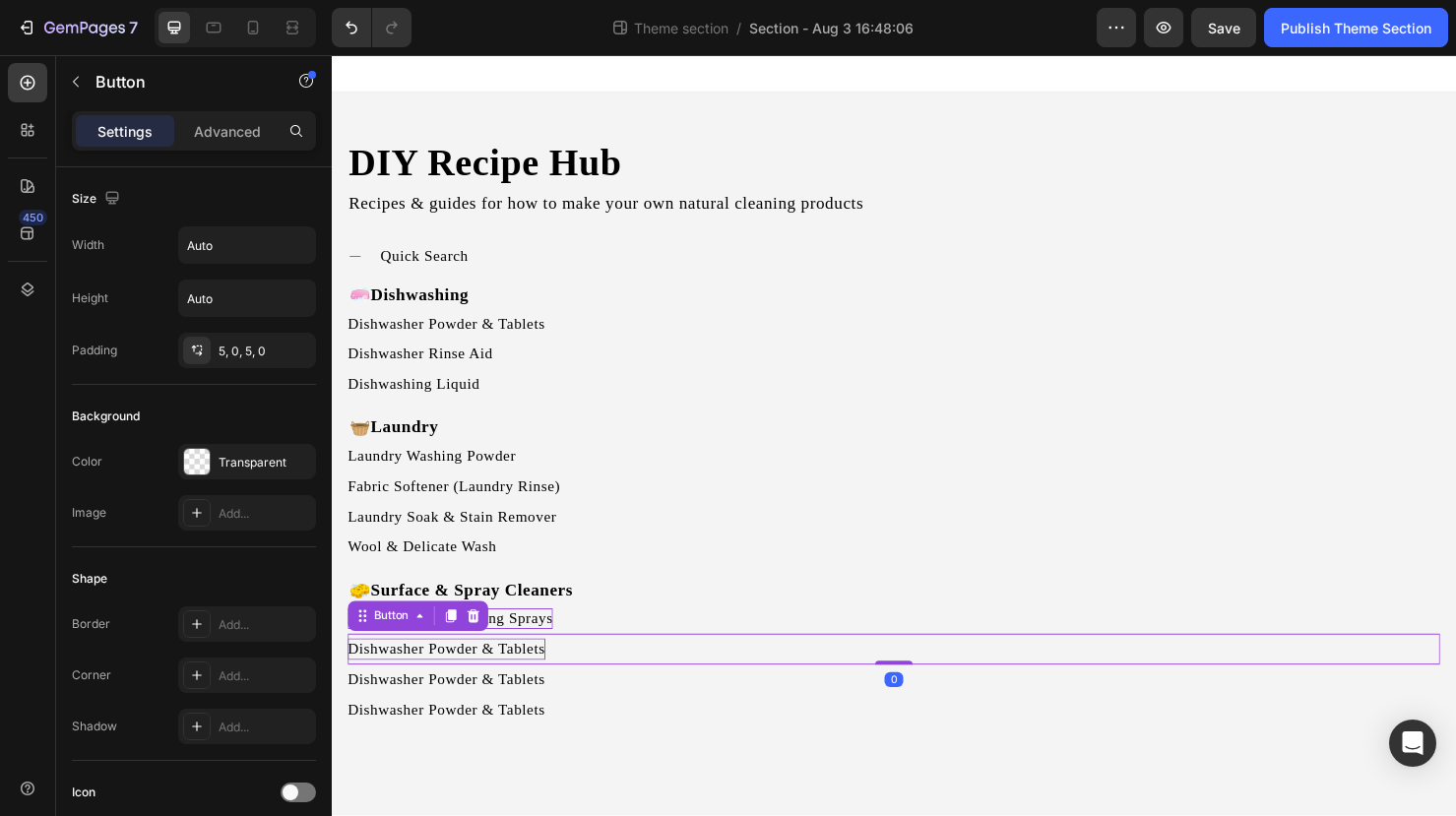 click on "Dishwasher Powder & Tablets" at bounding box center (452, 679) 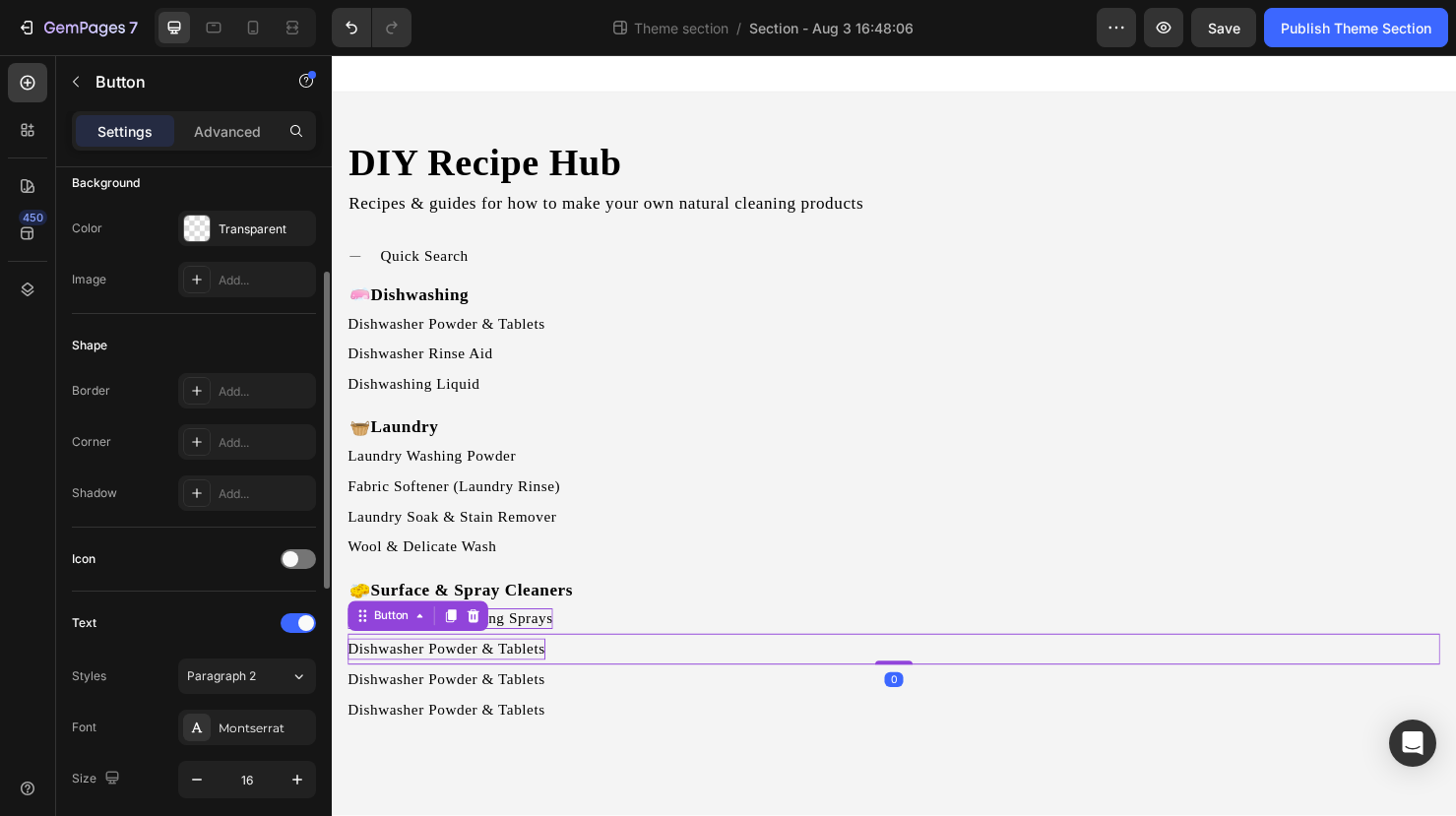click on "Dishwasher Powder & Tablets" at bounding box center [452, 679] 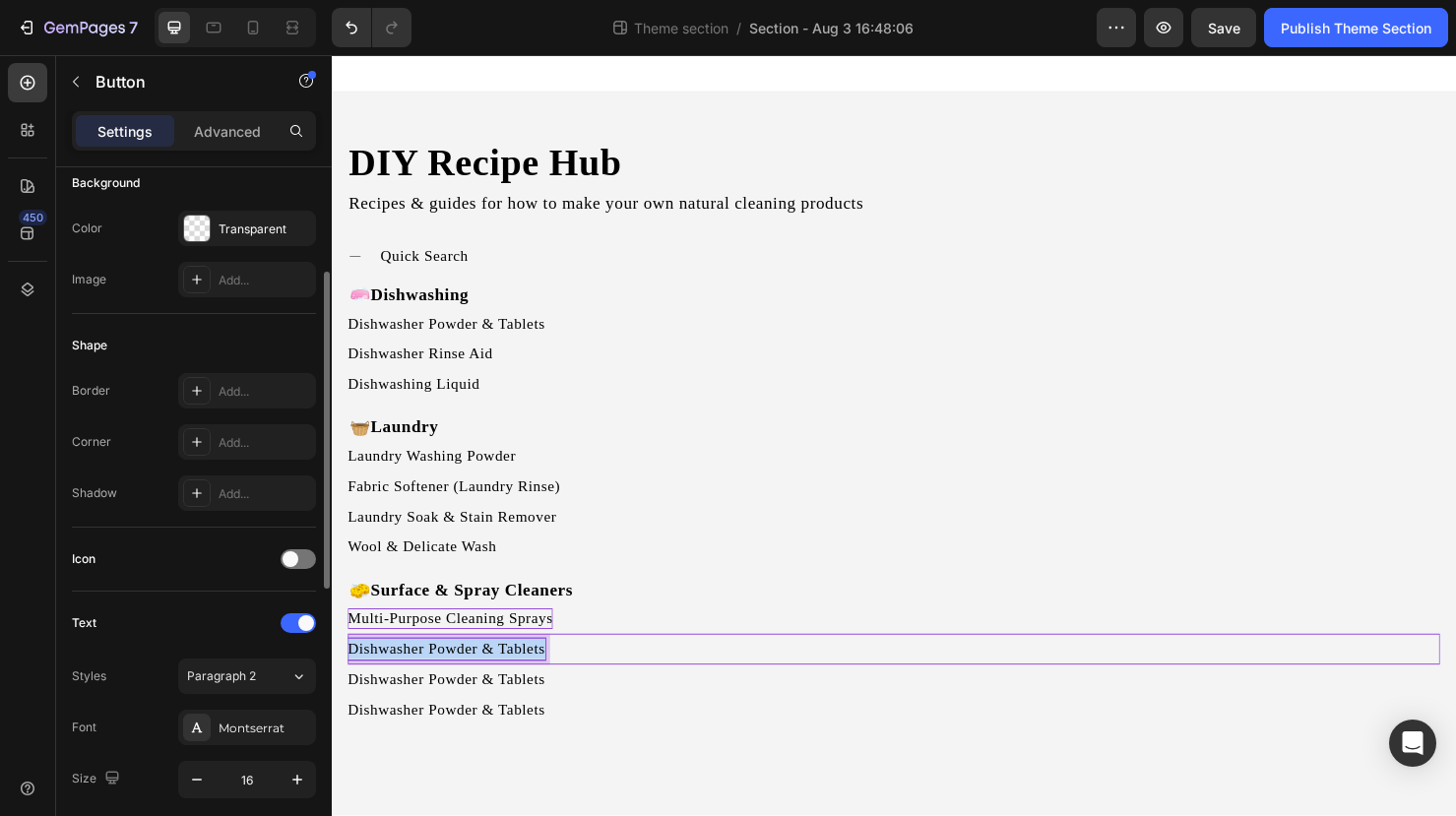 click on "Dishwasher Powder & Tablets" at bounding box center [452, 679] 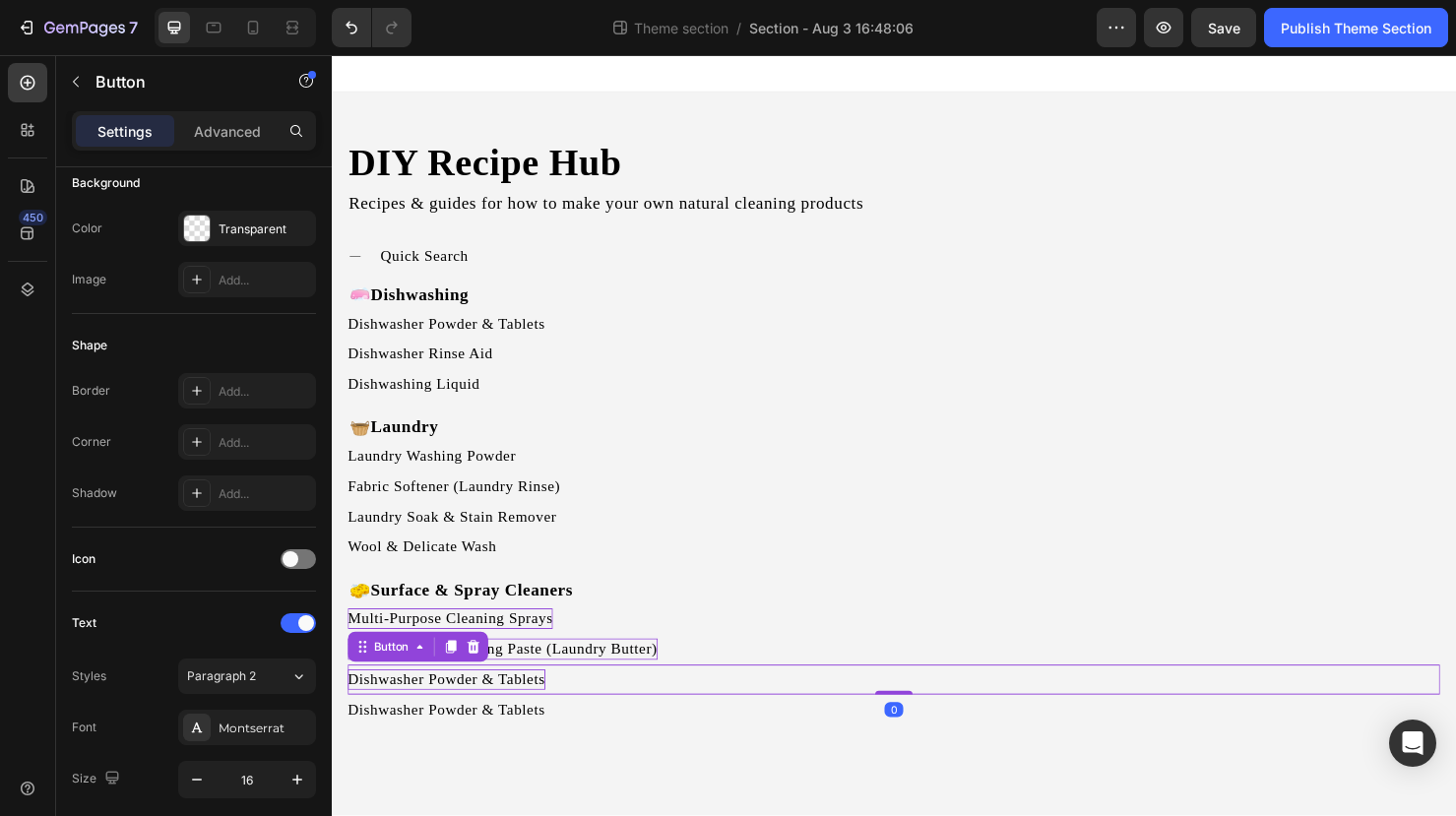 click on "Dishwasher Powder & Tablets" at bounding box center (452, 712) 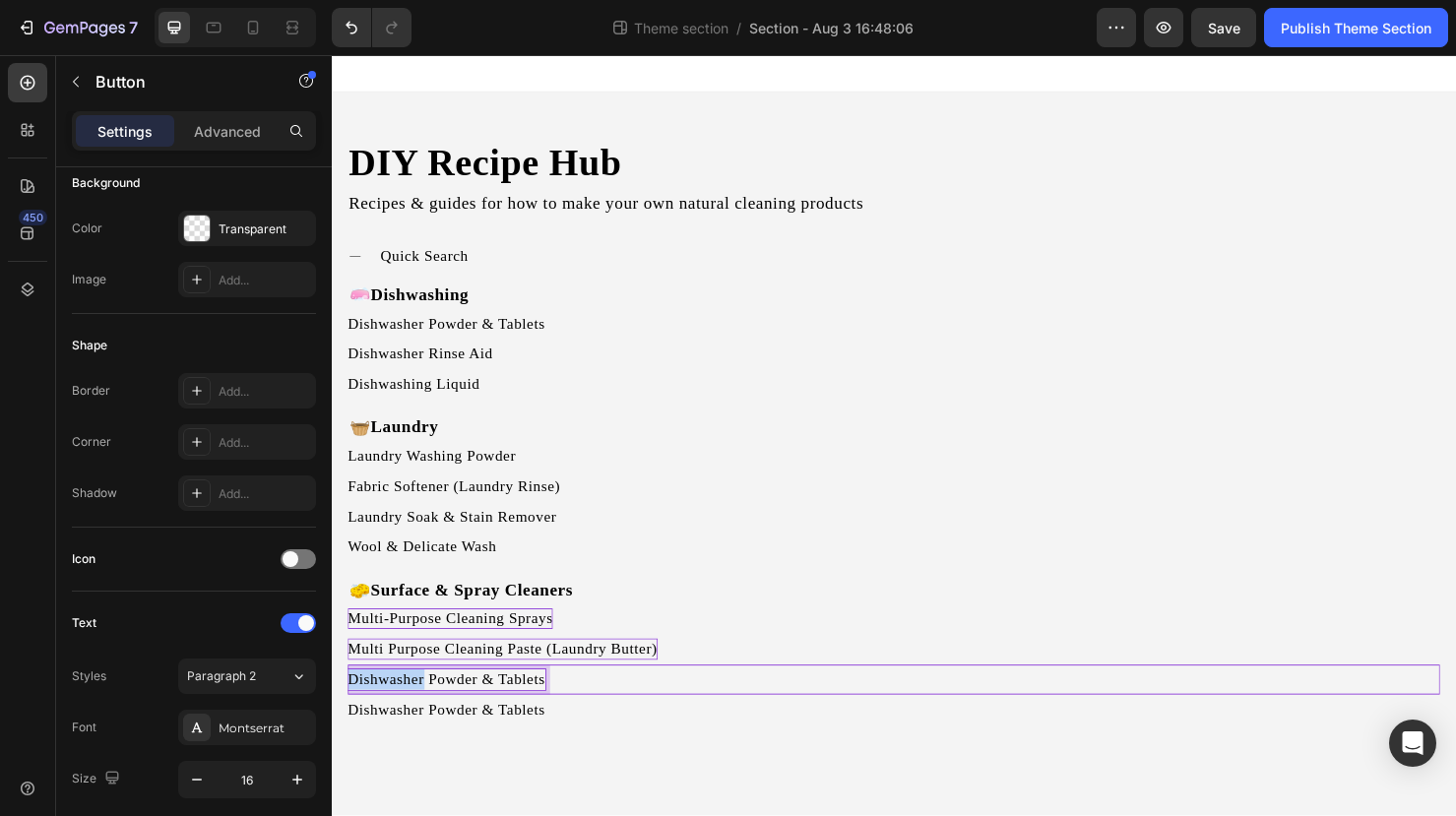 click on "Dishwasher Powder & Tablets" at bounding box center [452, 712] 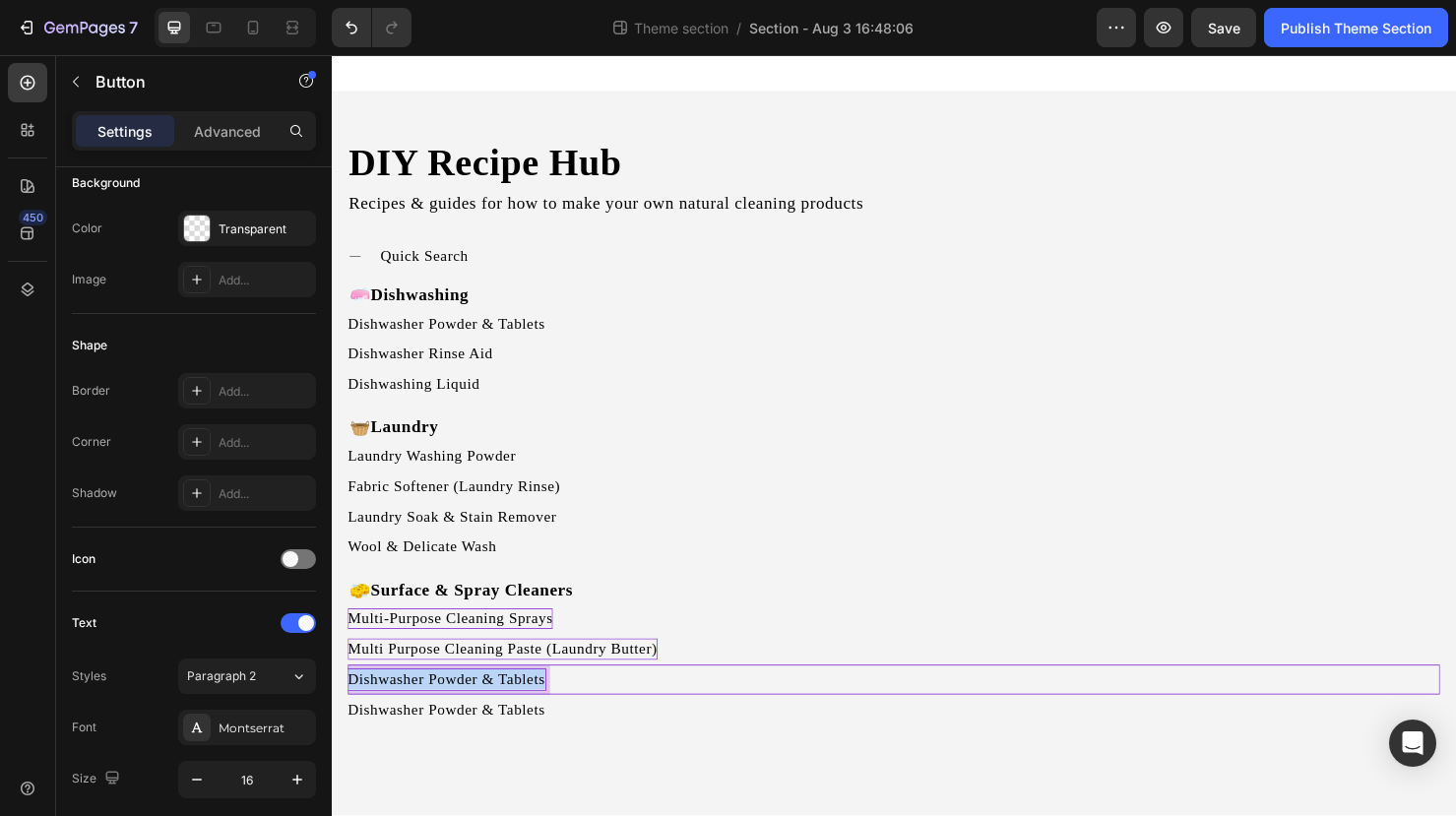 click on "Dishwasher Powder & Tablets" at bounding box center (452, 712) 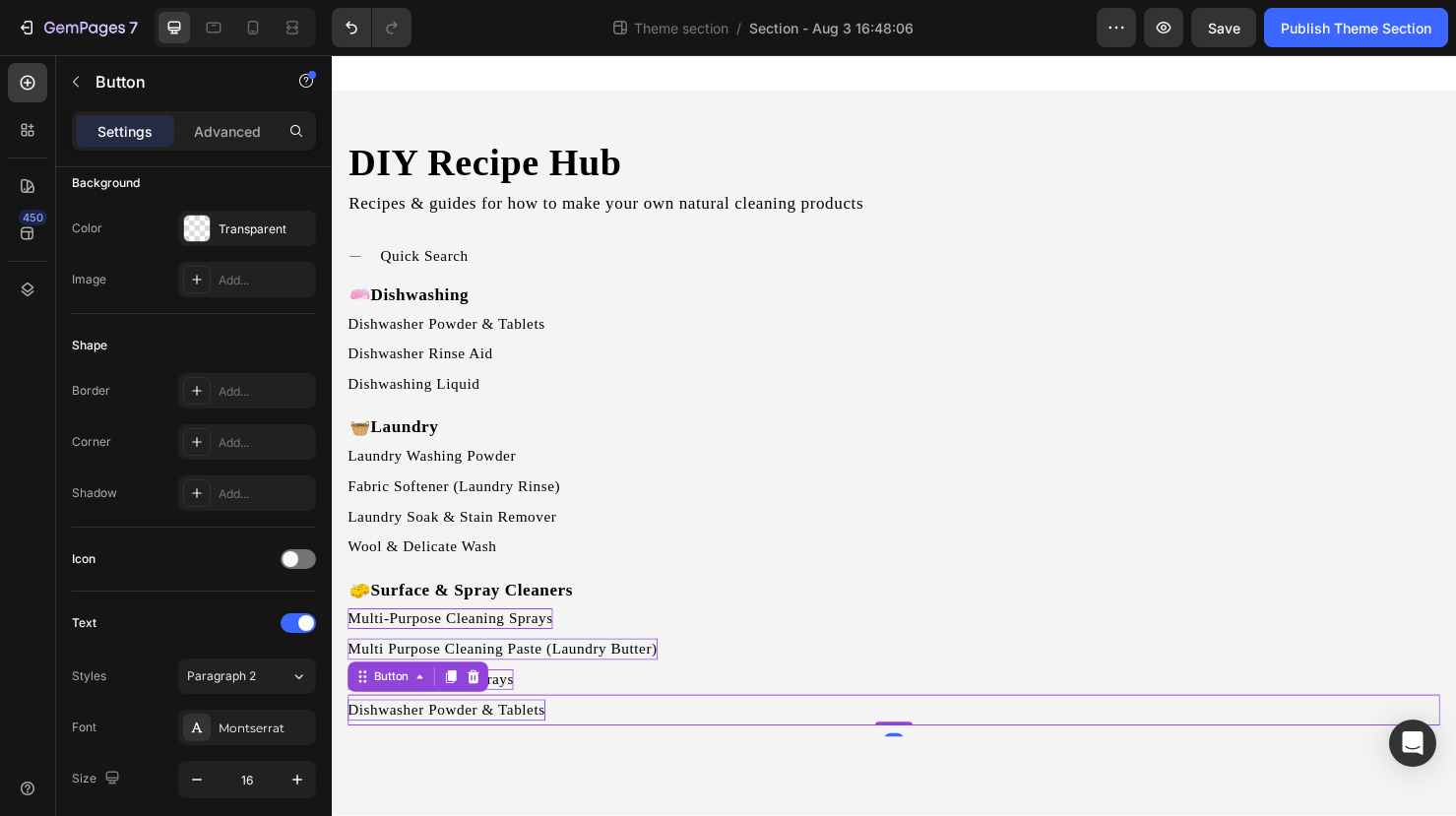 click on "Dishwasher Powder & Tablets" at bounding box center (452, 743) 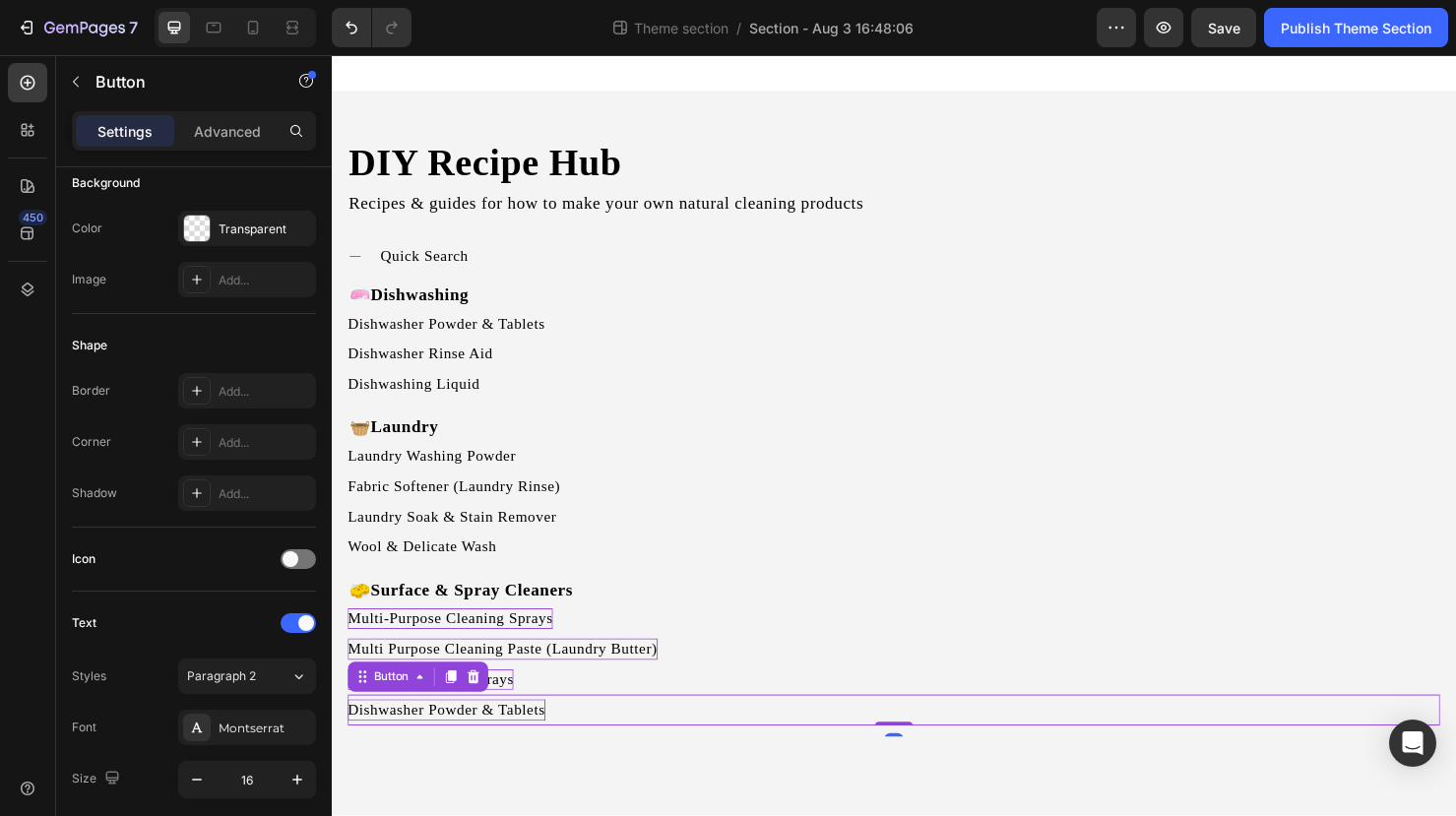 click on "Dishwasher Powder & Tablets" at bounding box center [452, 743] 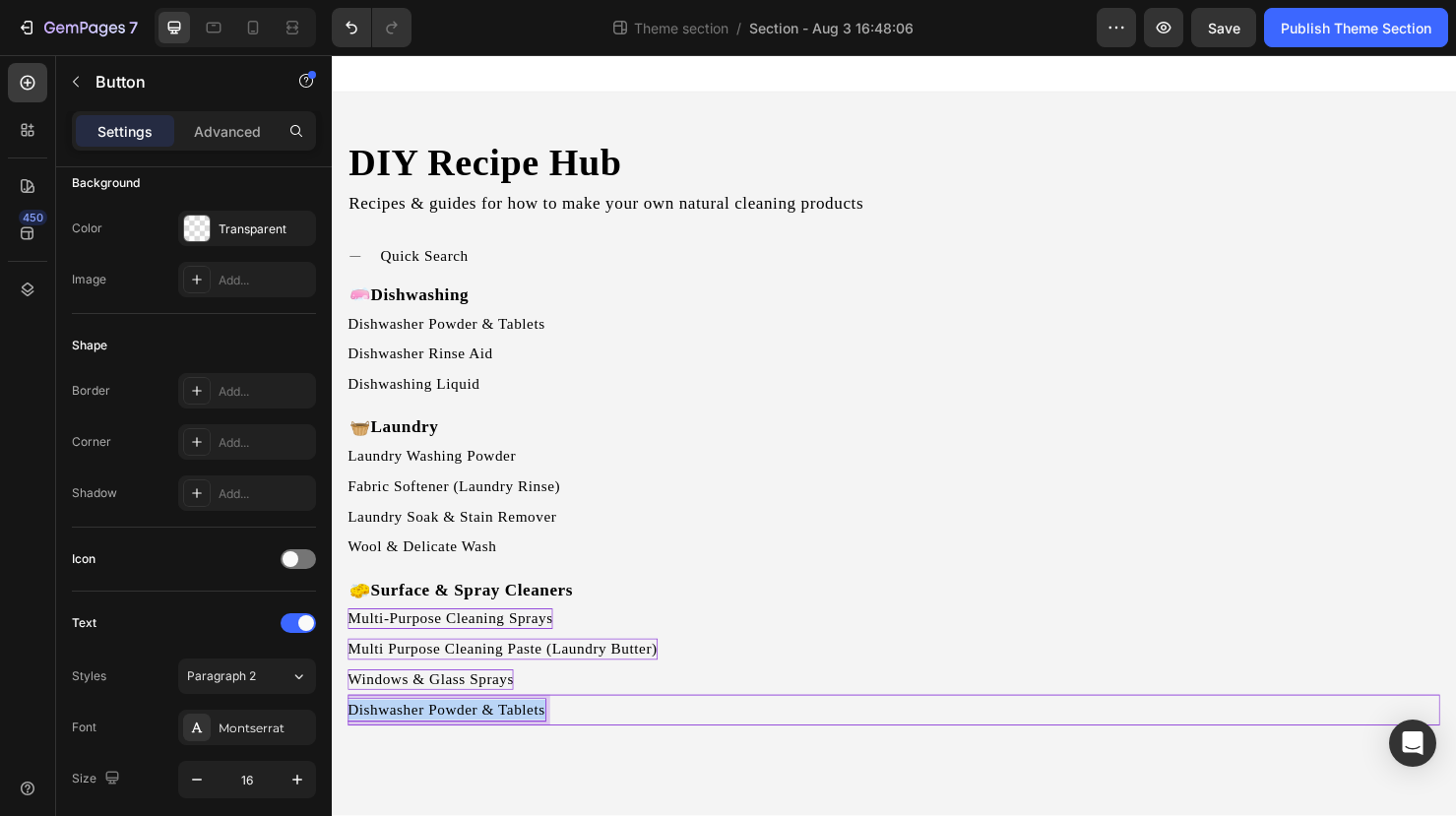 click on "Dishwasher Powder & Tablets" at bounding box center [452, 743] 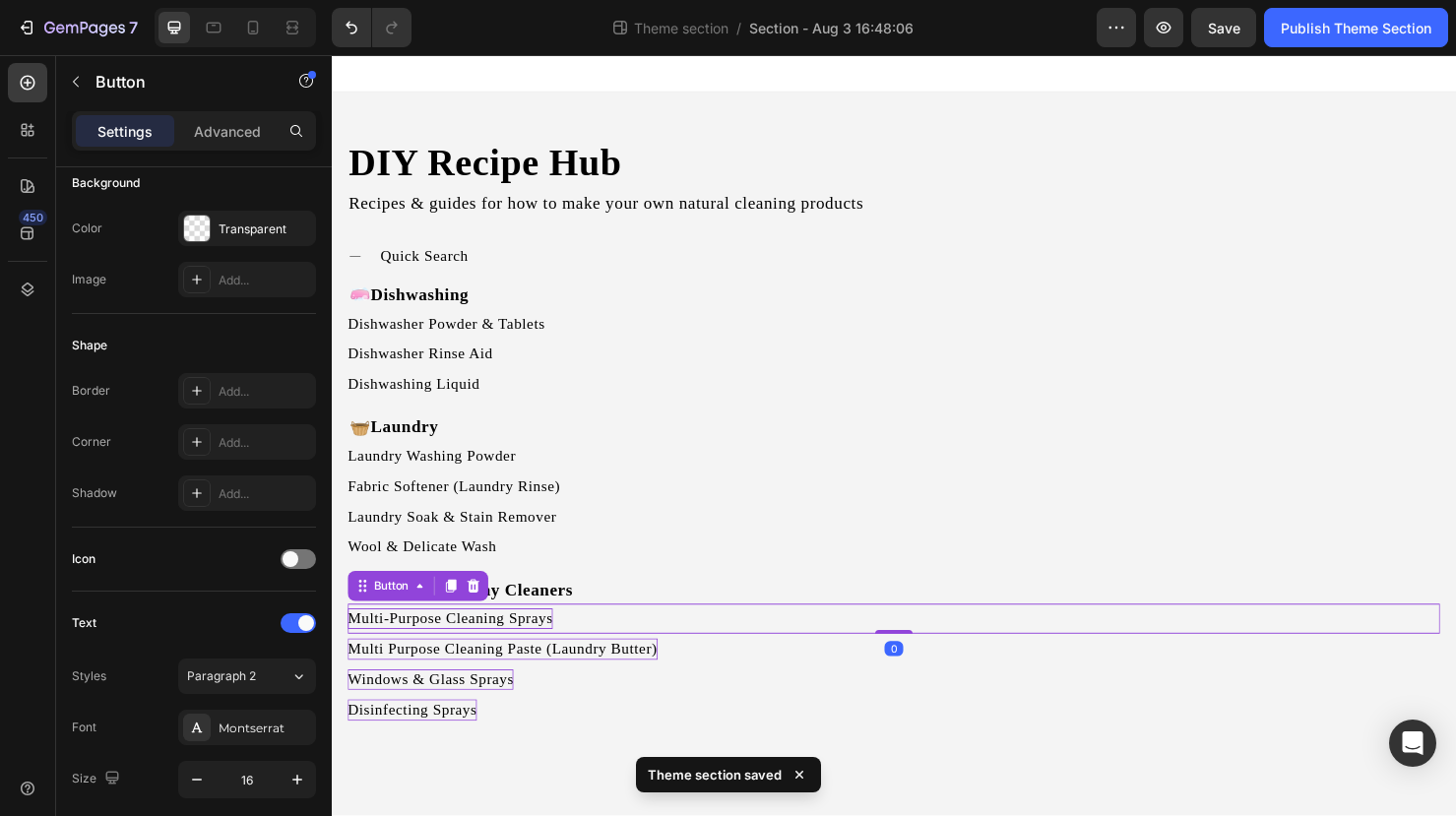click on "Multi-Purpose Cleaning Sprays" at bounding box center [456, 648] 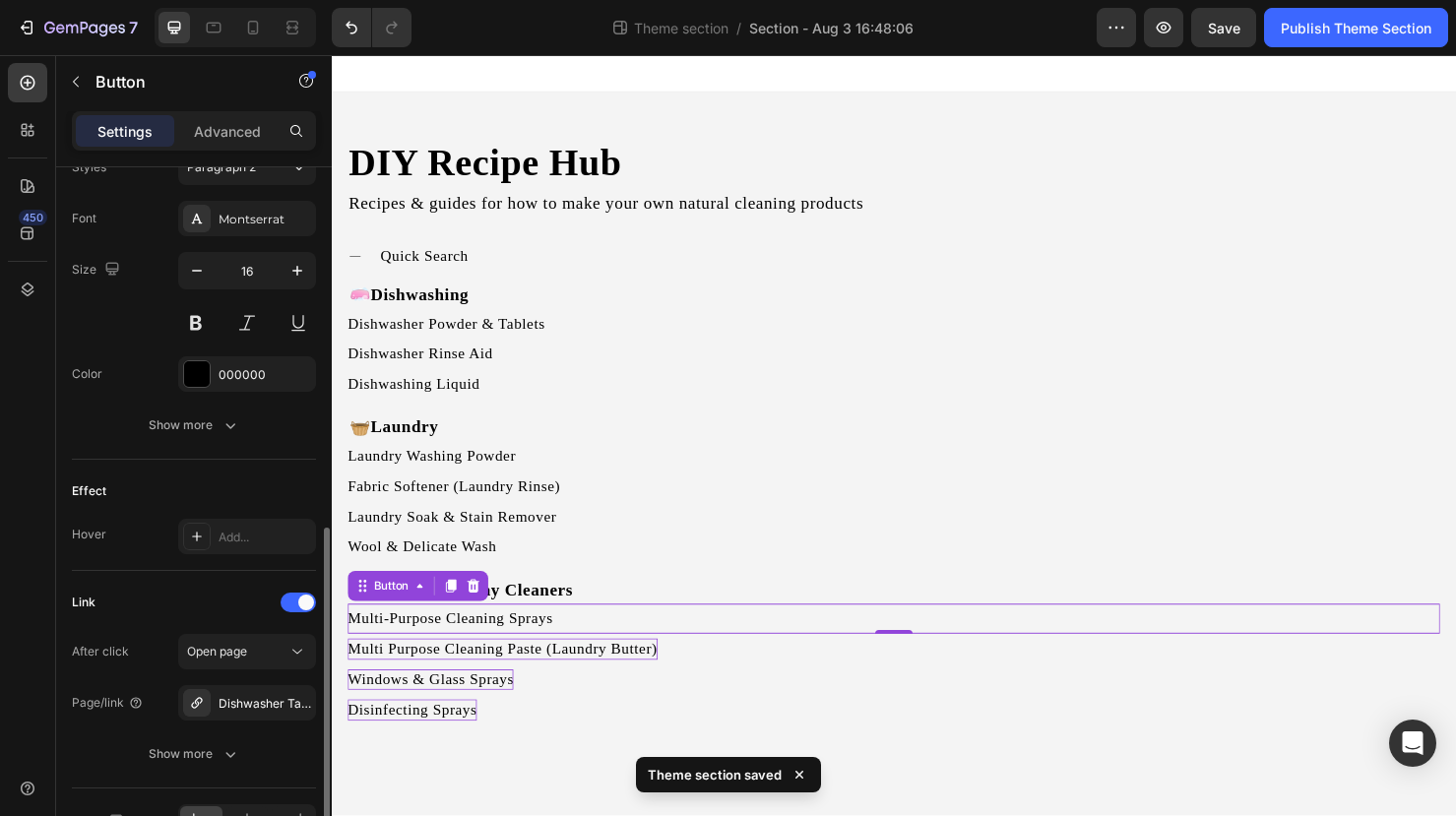 scroll, scrollTop: 860, scrollLeft: 0, axis: vertical 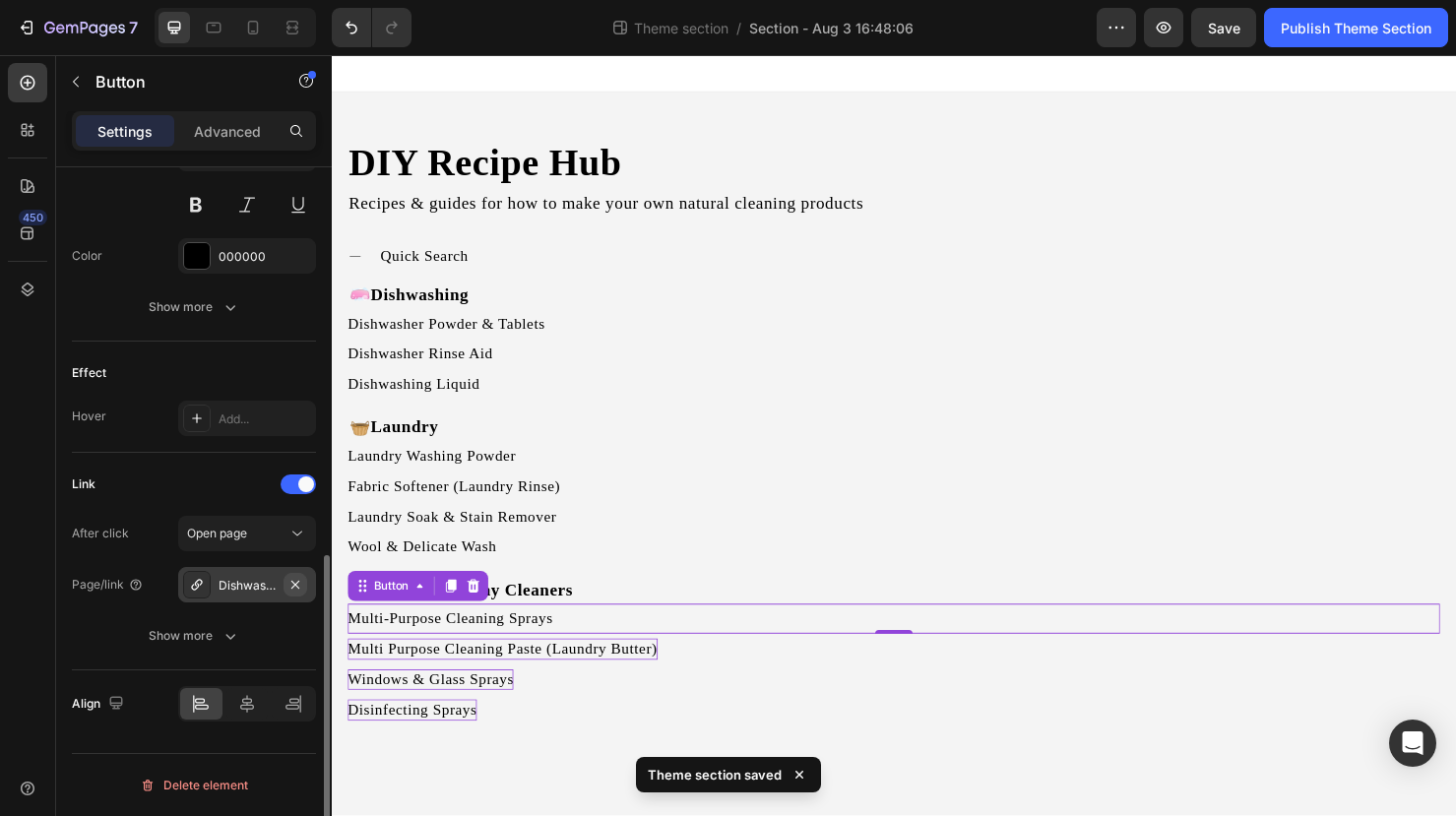 click 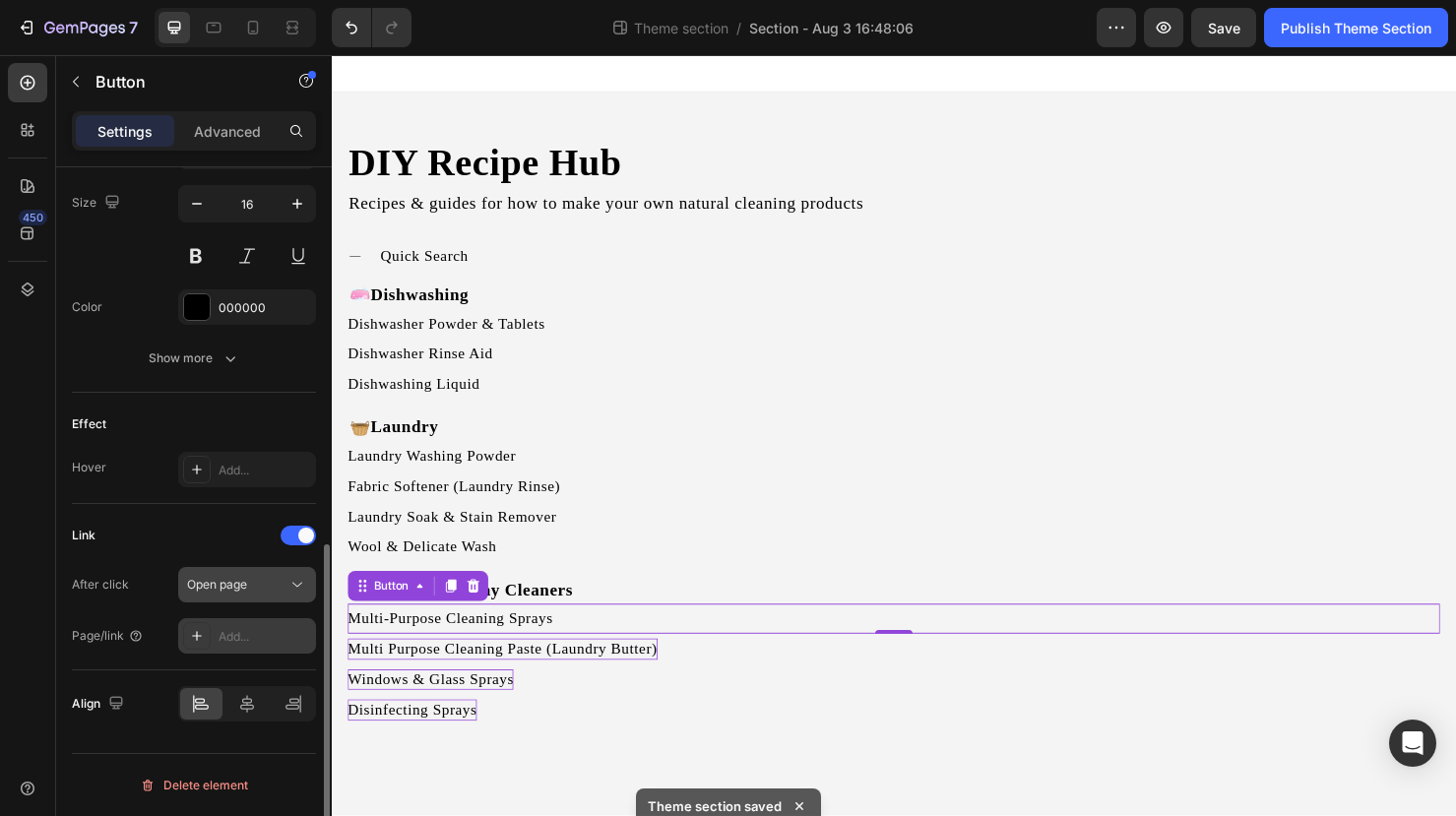 scroll, scrollTop: 809, scrollLeft: 0, axis: vertical 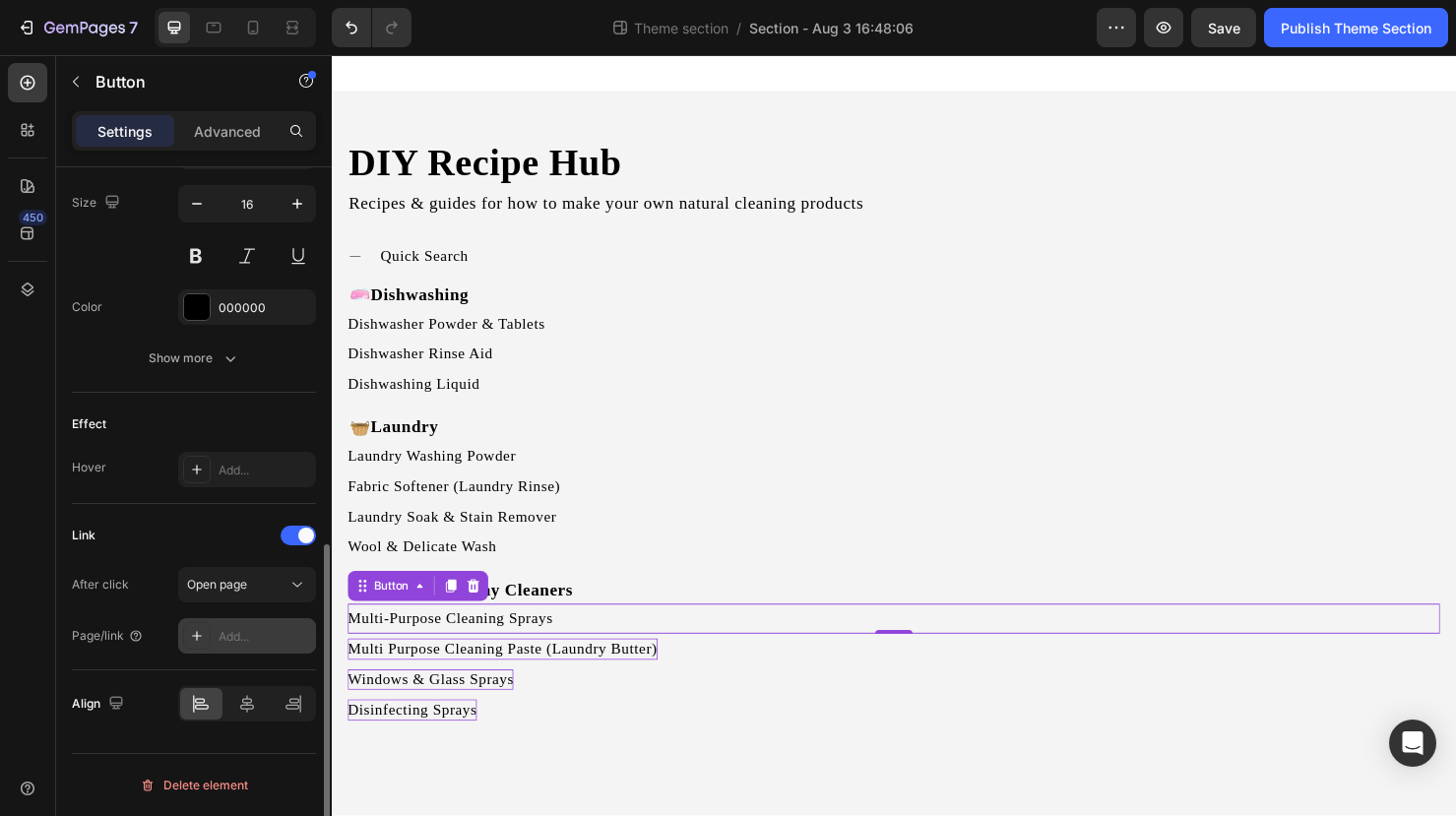 click on "Add..." at bounding box center [265, 637] 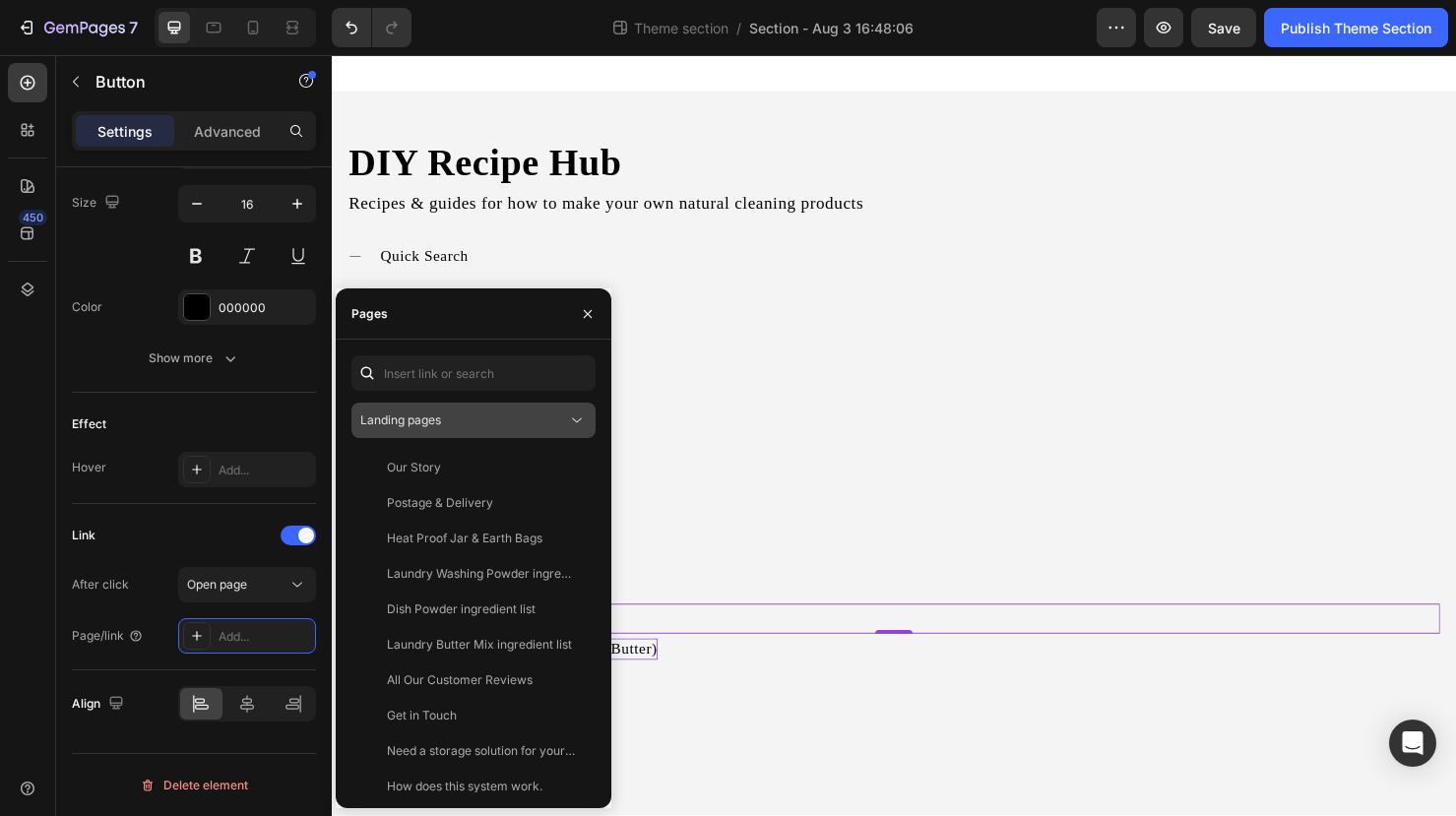 click on "Landing pages" at bounding box center [464, 420] 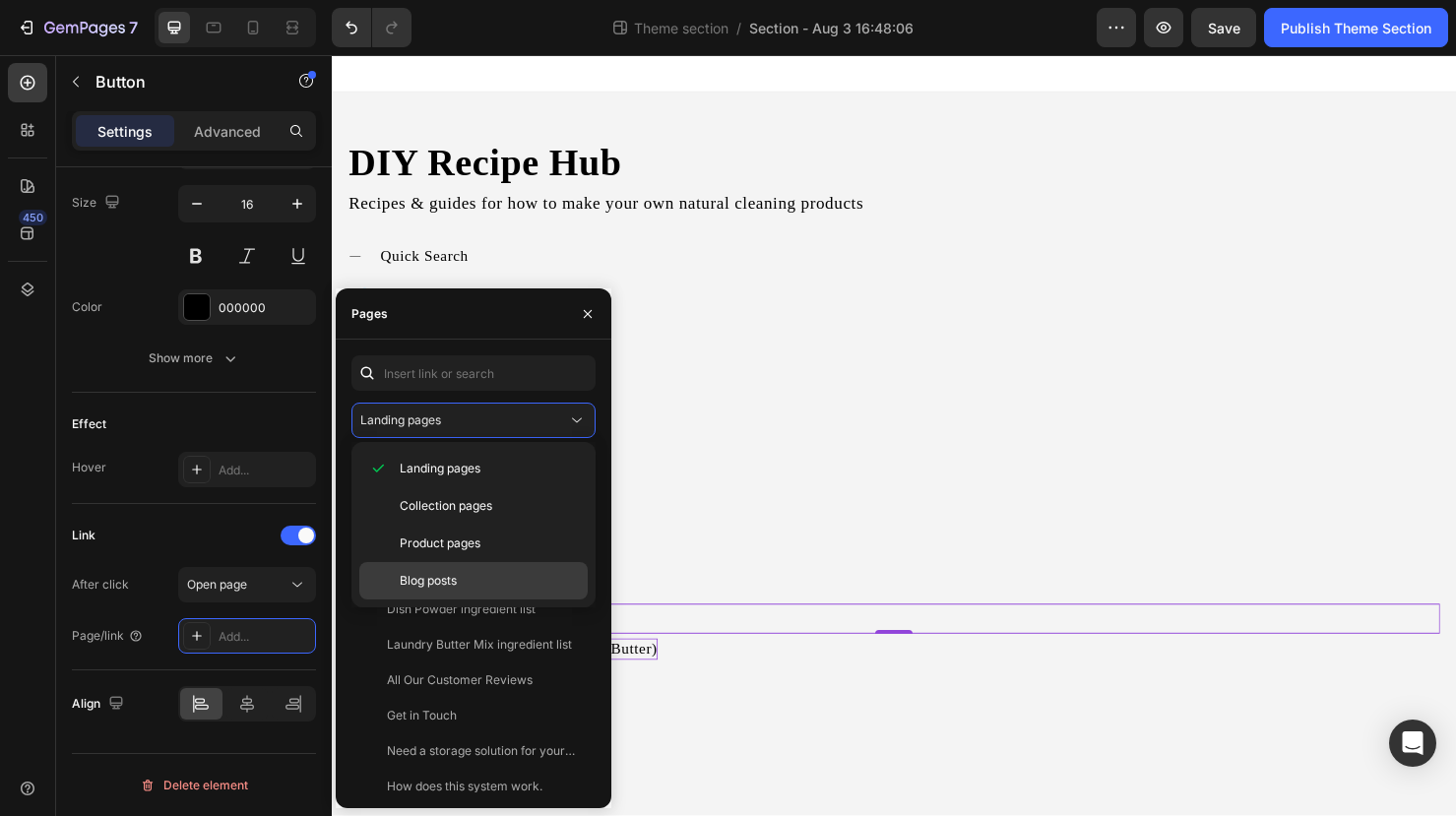 click on "Blog posts" at bounding box center [428, 581] 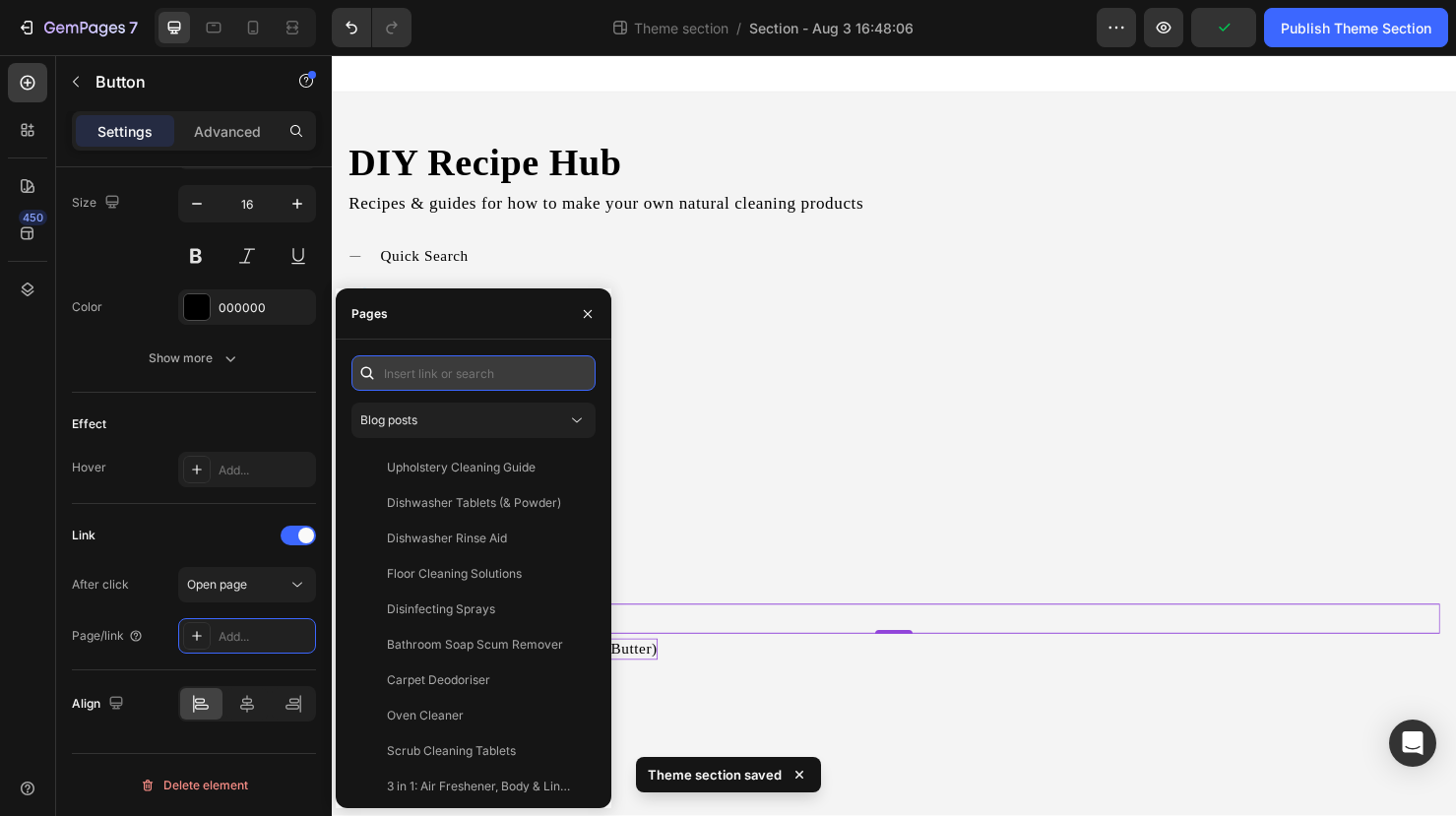 click at bounding box center [474, 373] 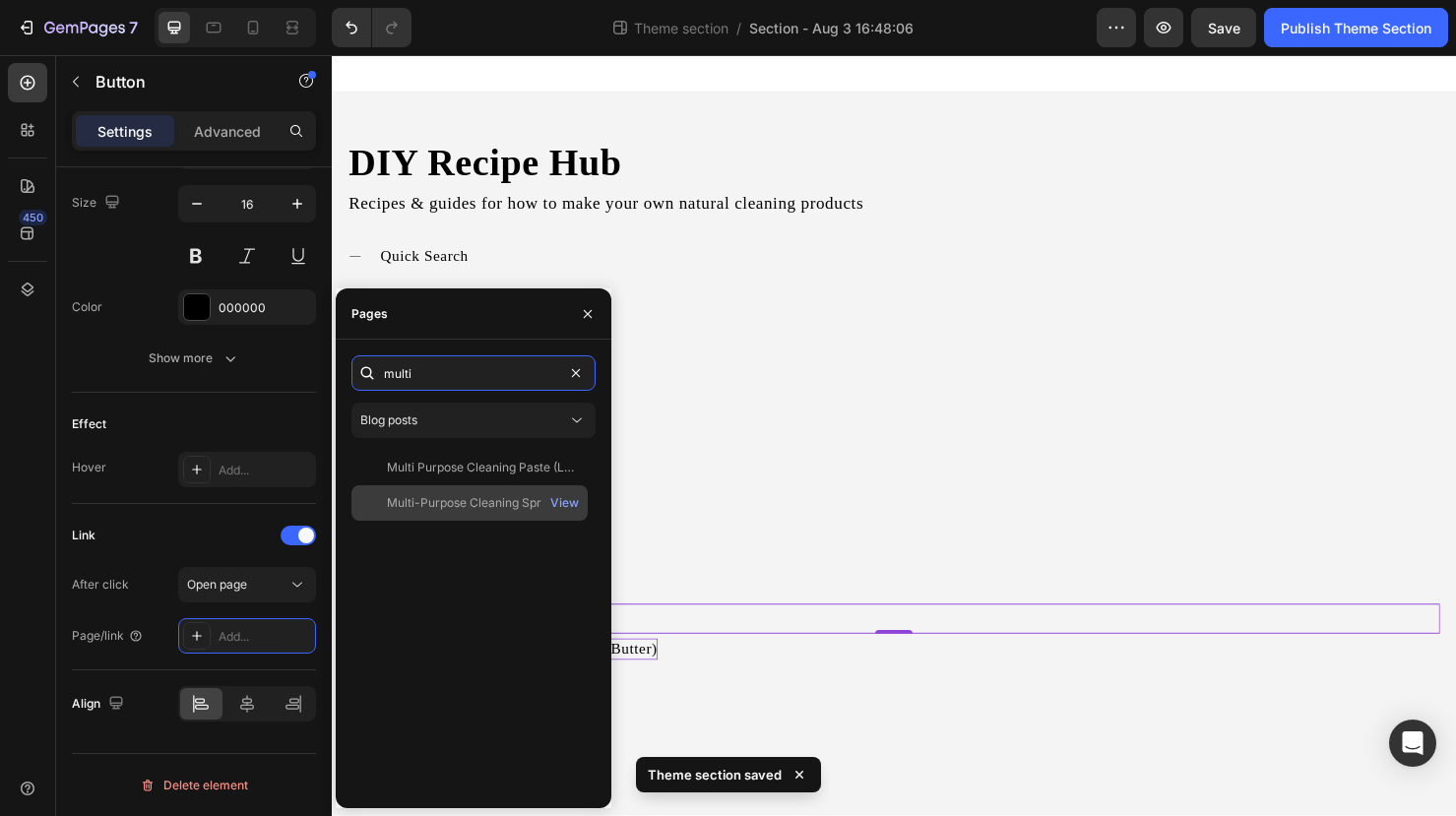type on "multi" 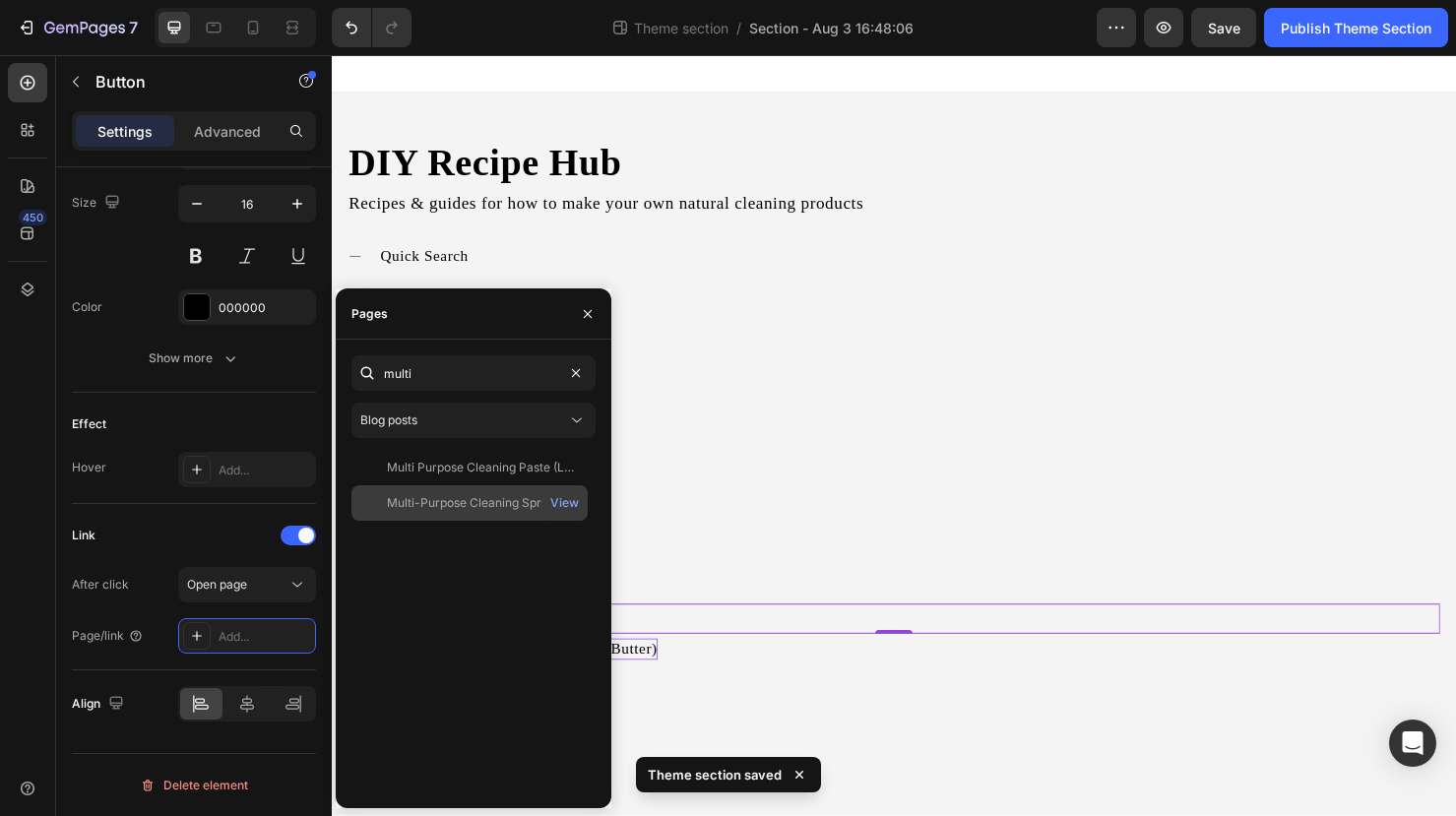 click on "Multi-Purpose Cleaning Sprays" 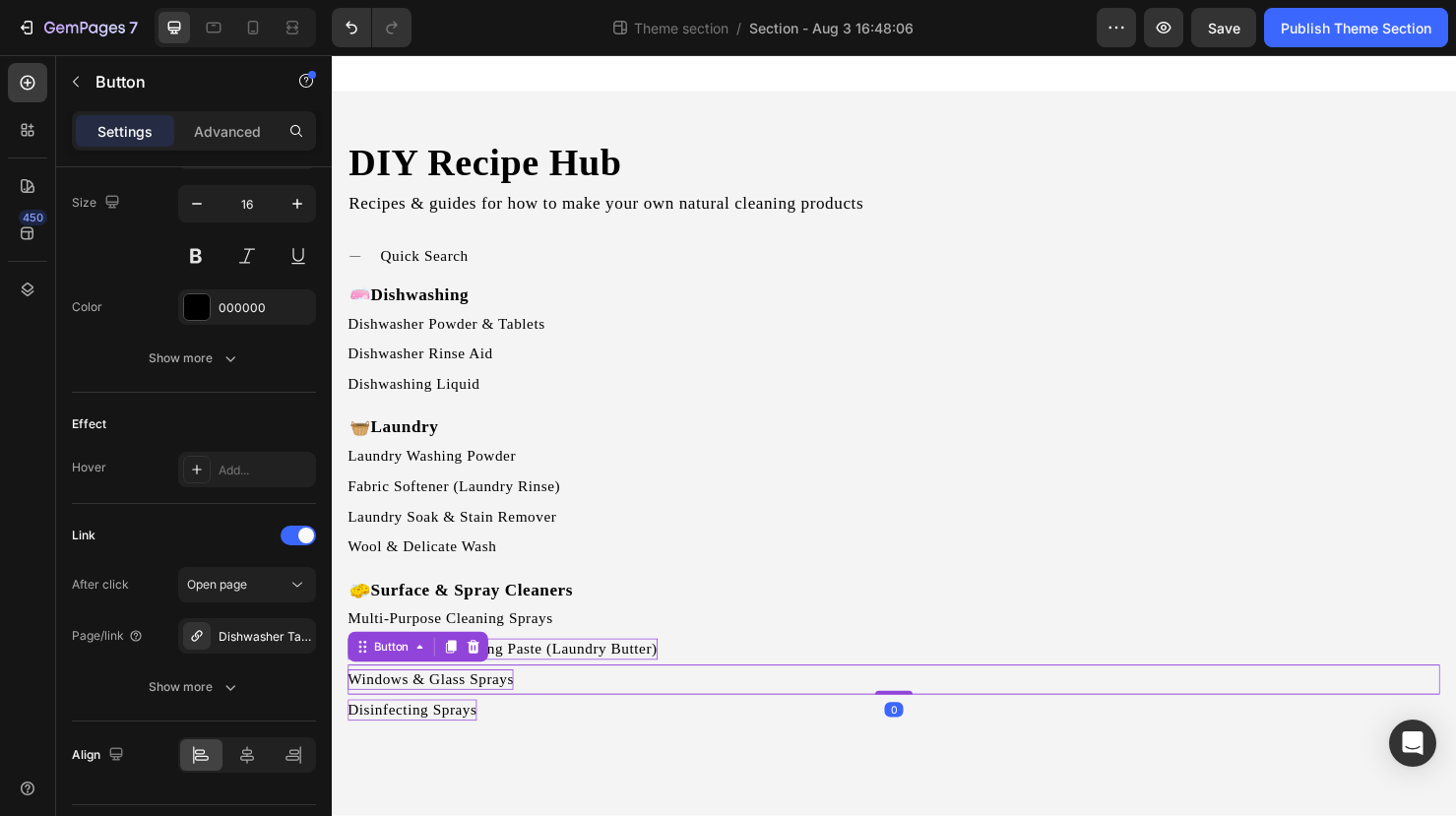 click on "Windows & Glass Sprays Button   0" at bounding box center [922, 712] 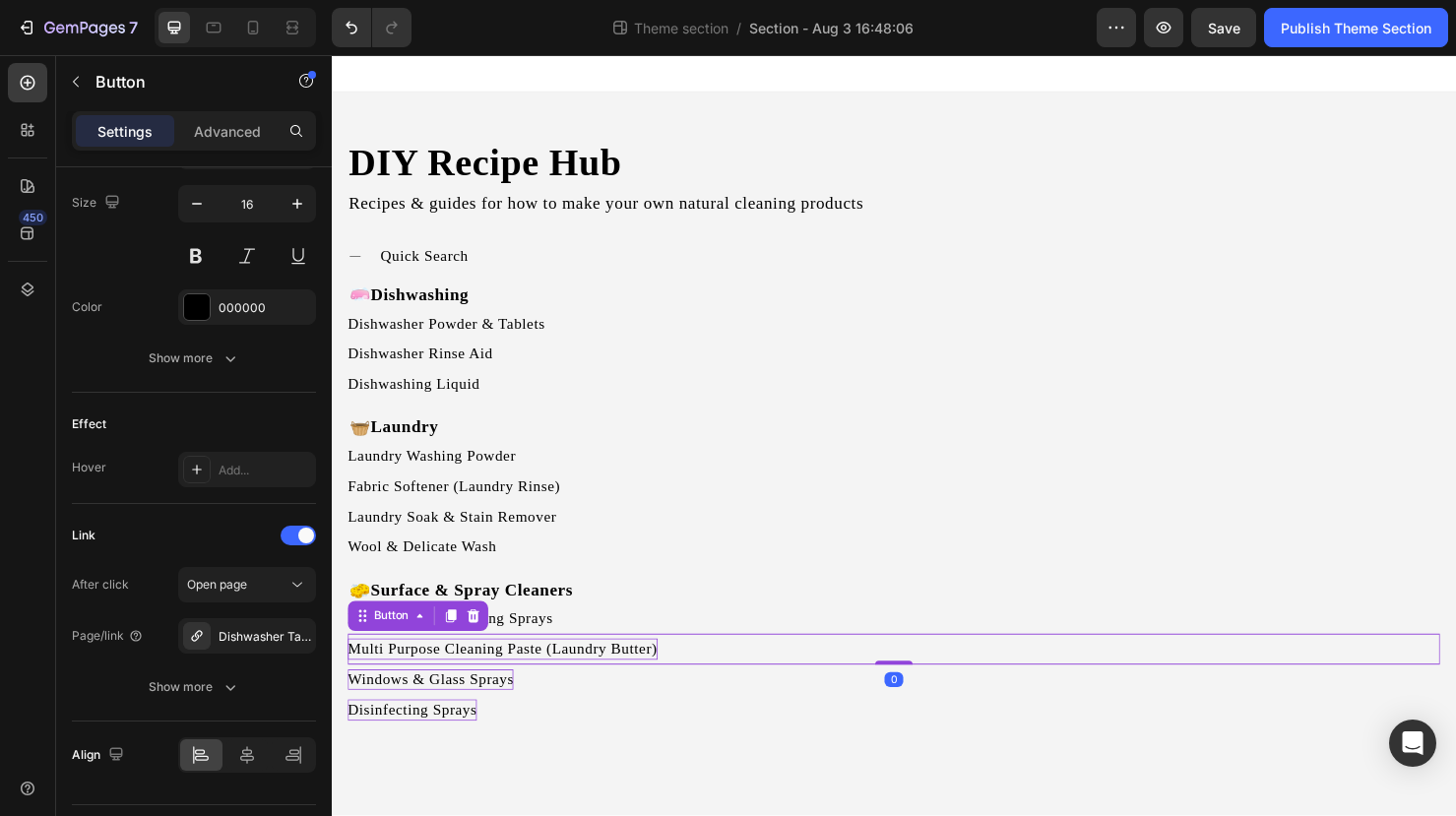click on "Multi Purpose Cleaning Paste (Laundry Butter)" at bounding box center [511, 679] 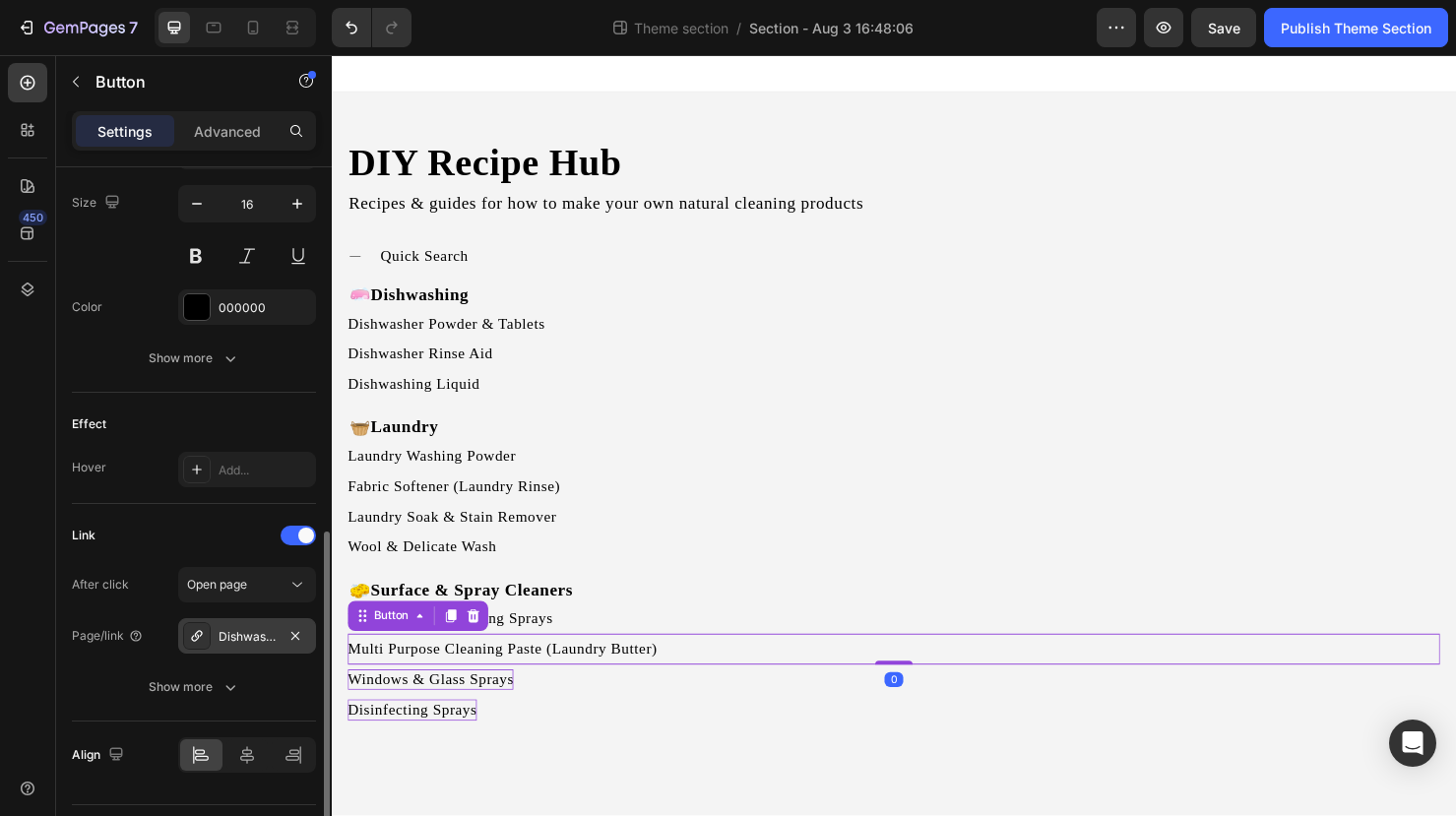 scroll, scrollTop: 860, scrollLeft: 0, axis: vertical 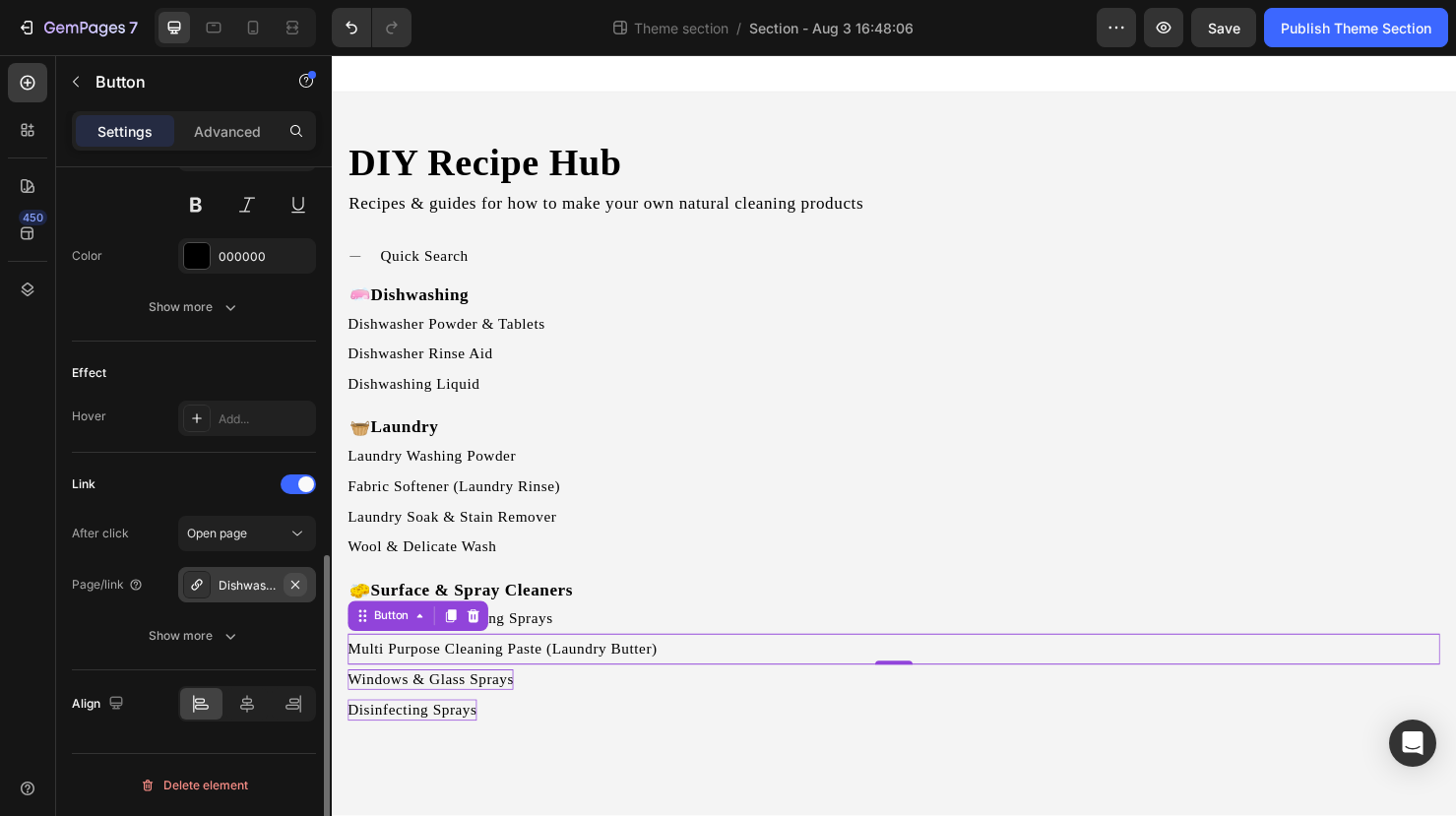 click 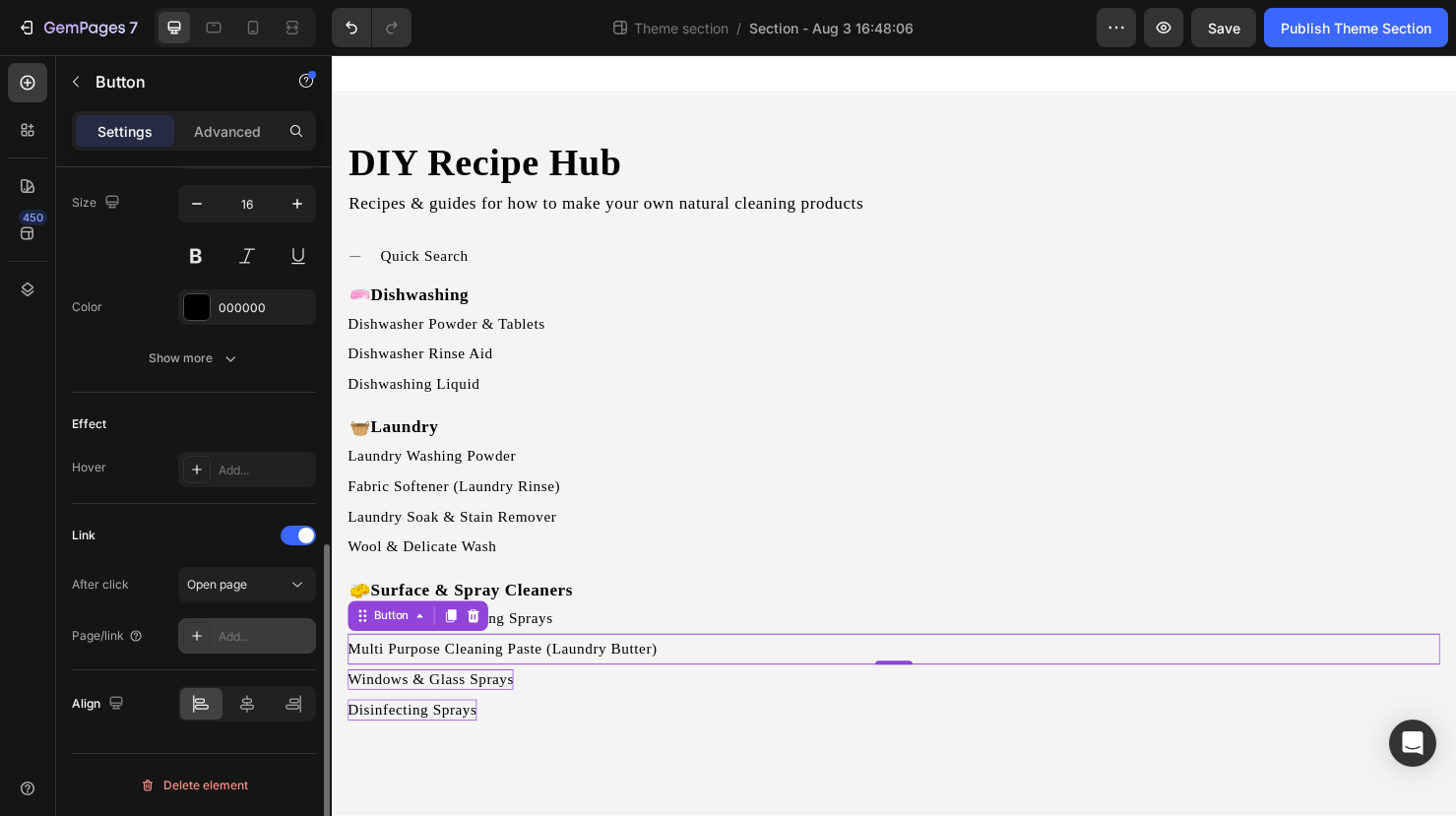 scroll, scrollTop: 809, scrollLeft: 0, axis: vertical 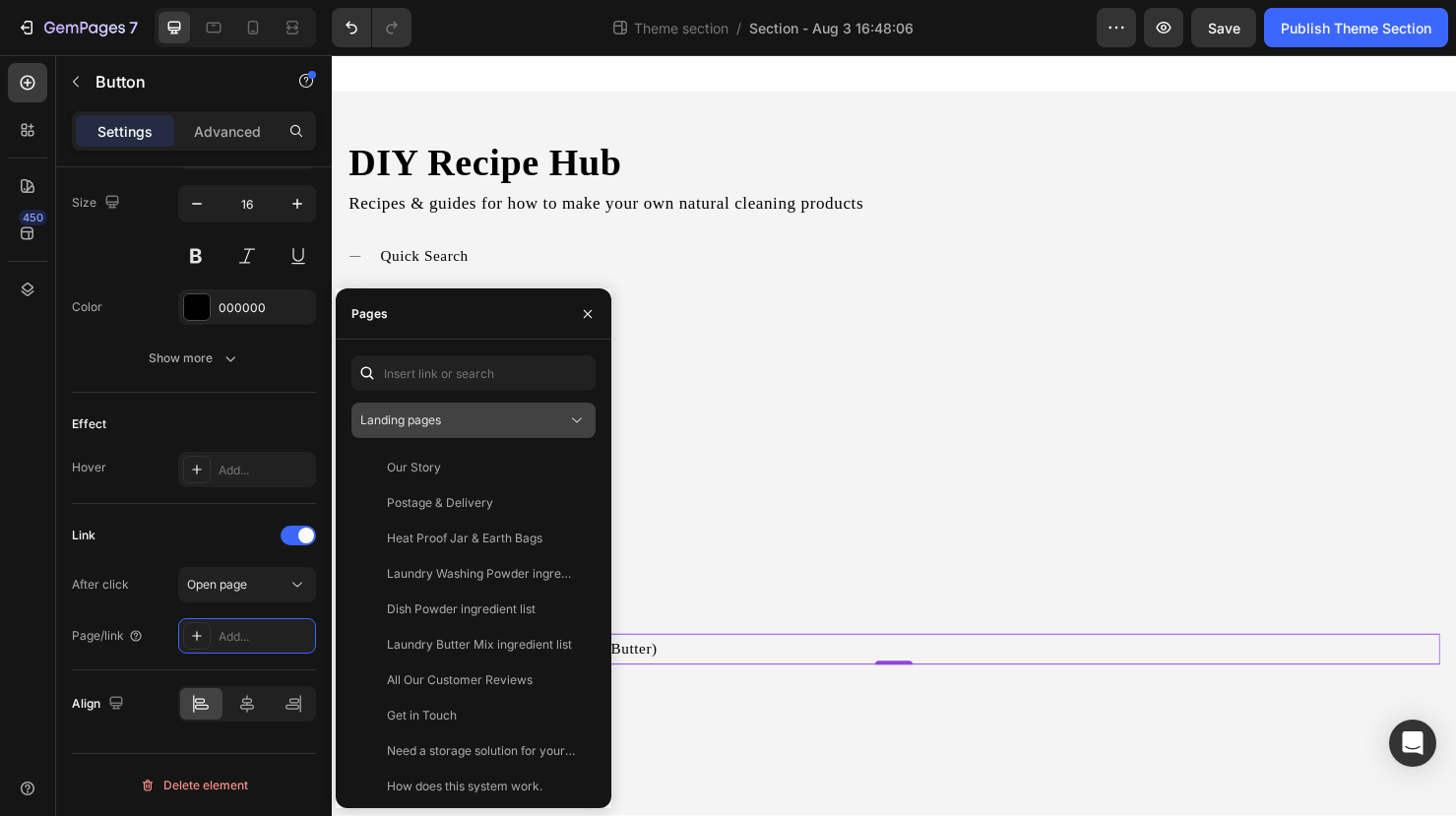 click on "Landing pages" at bounding box center [464, 420] 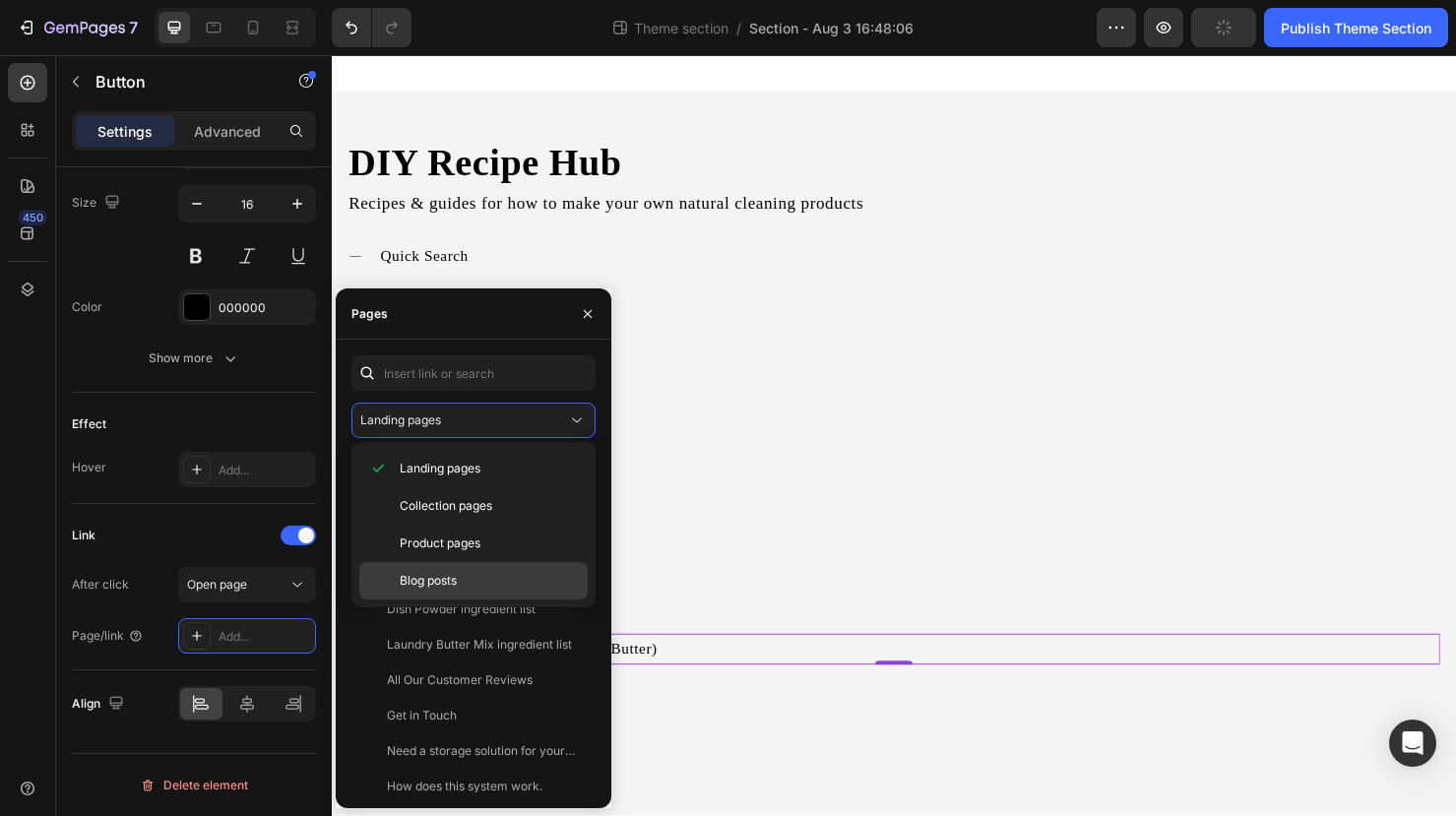 click on "Blog posts" at bounding box center (428, 581) 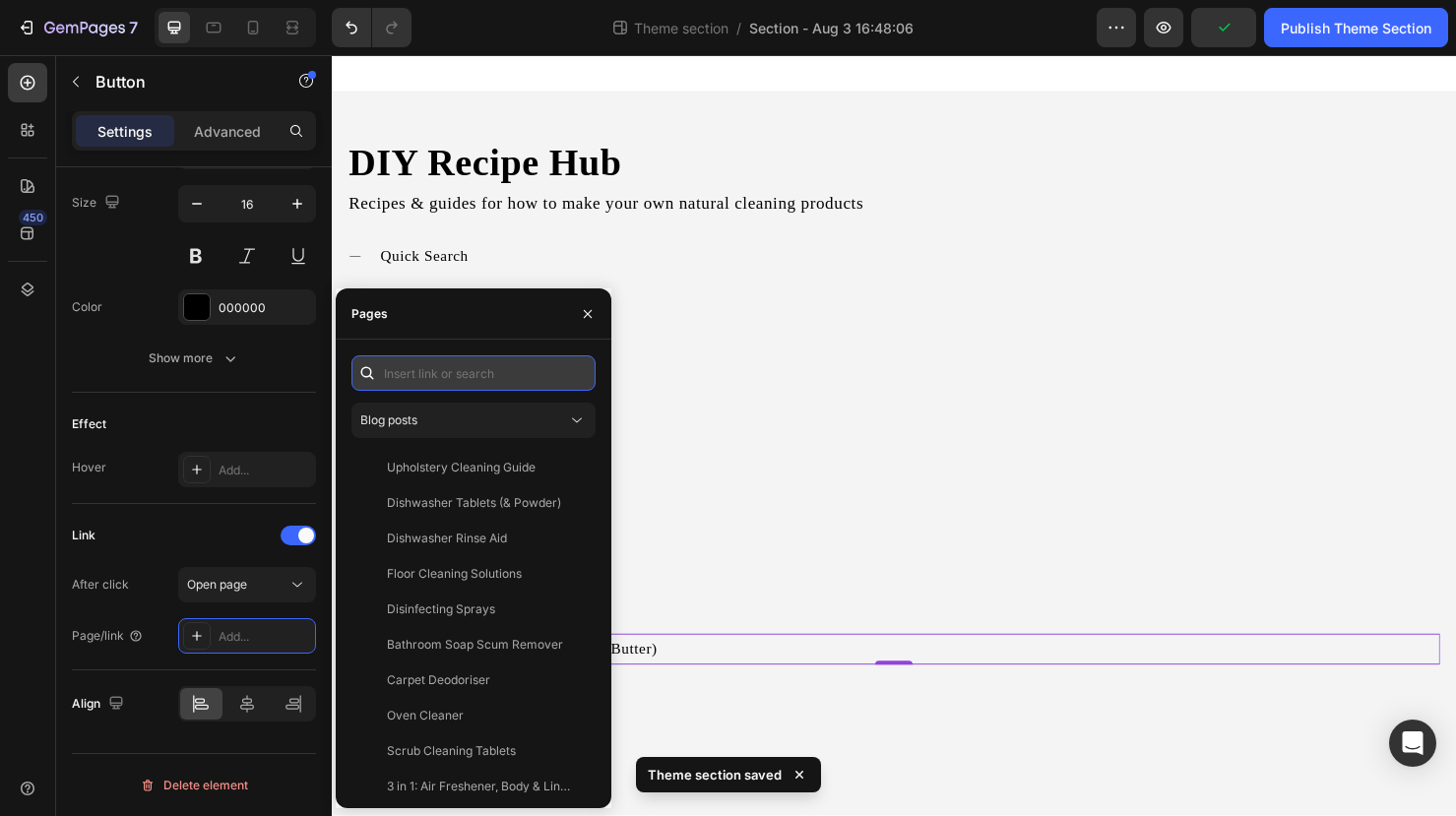 click at bounding box center [474, 373] 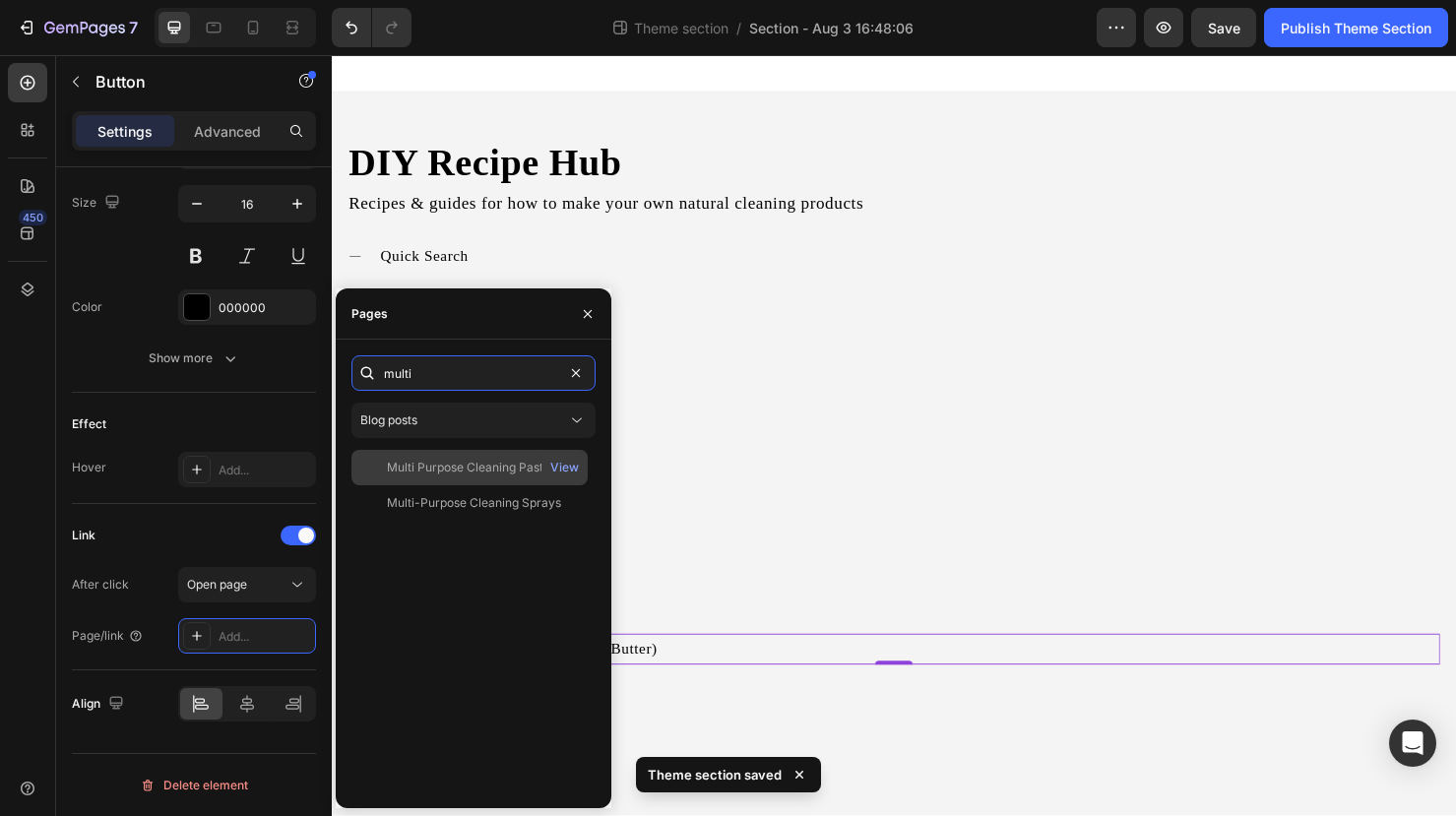 type on "multi" 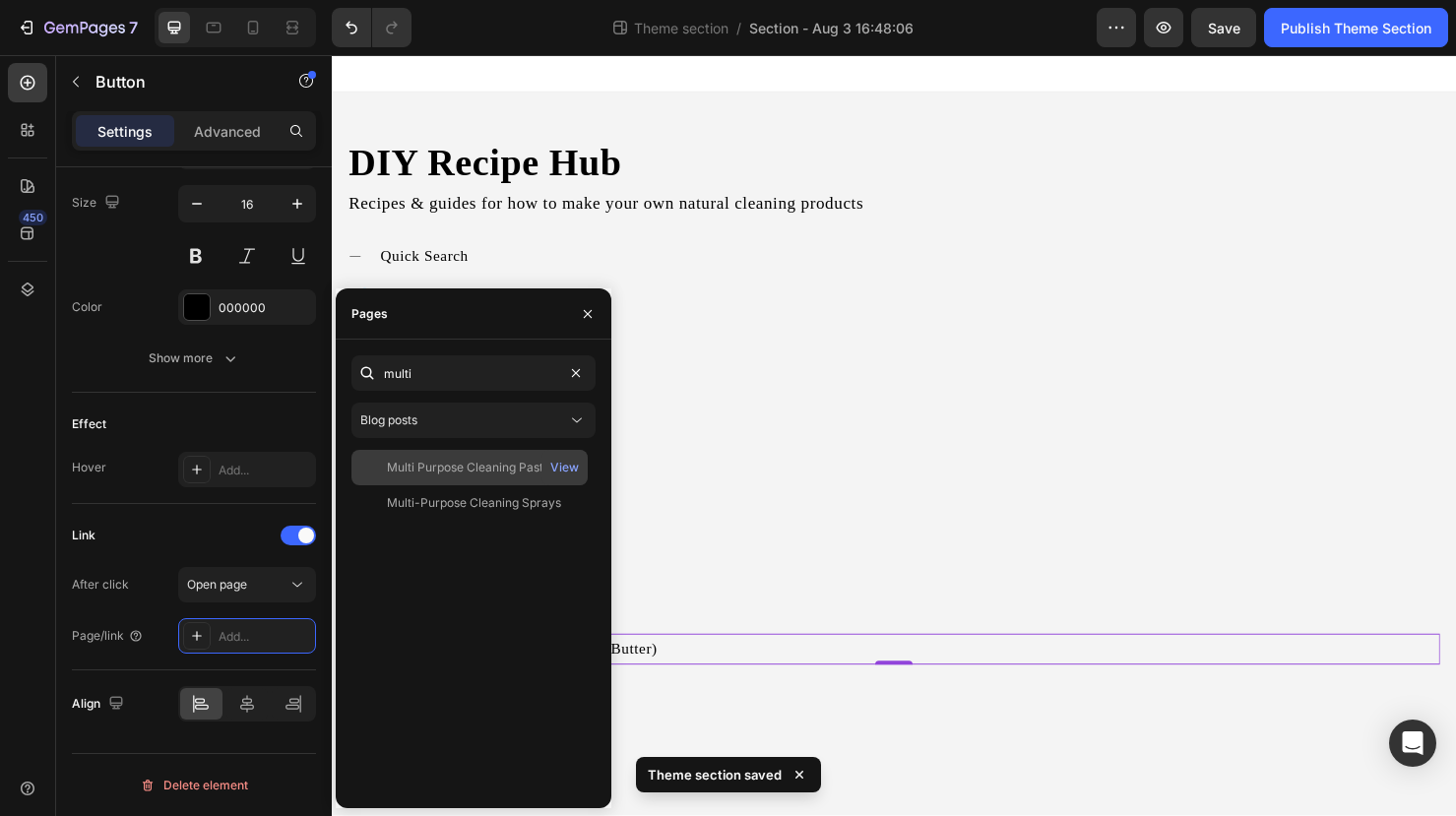 click on "Multi Purpose Cleaning Paste (Laundry Butter)" 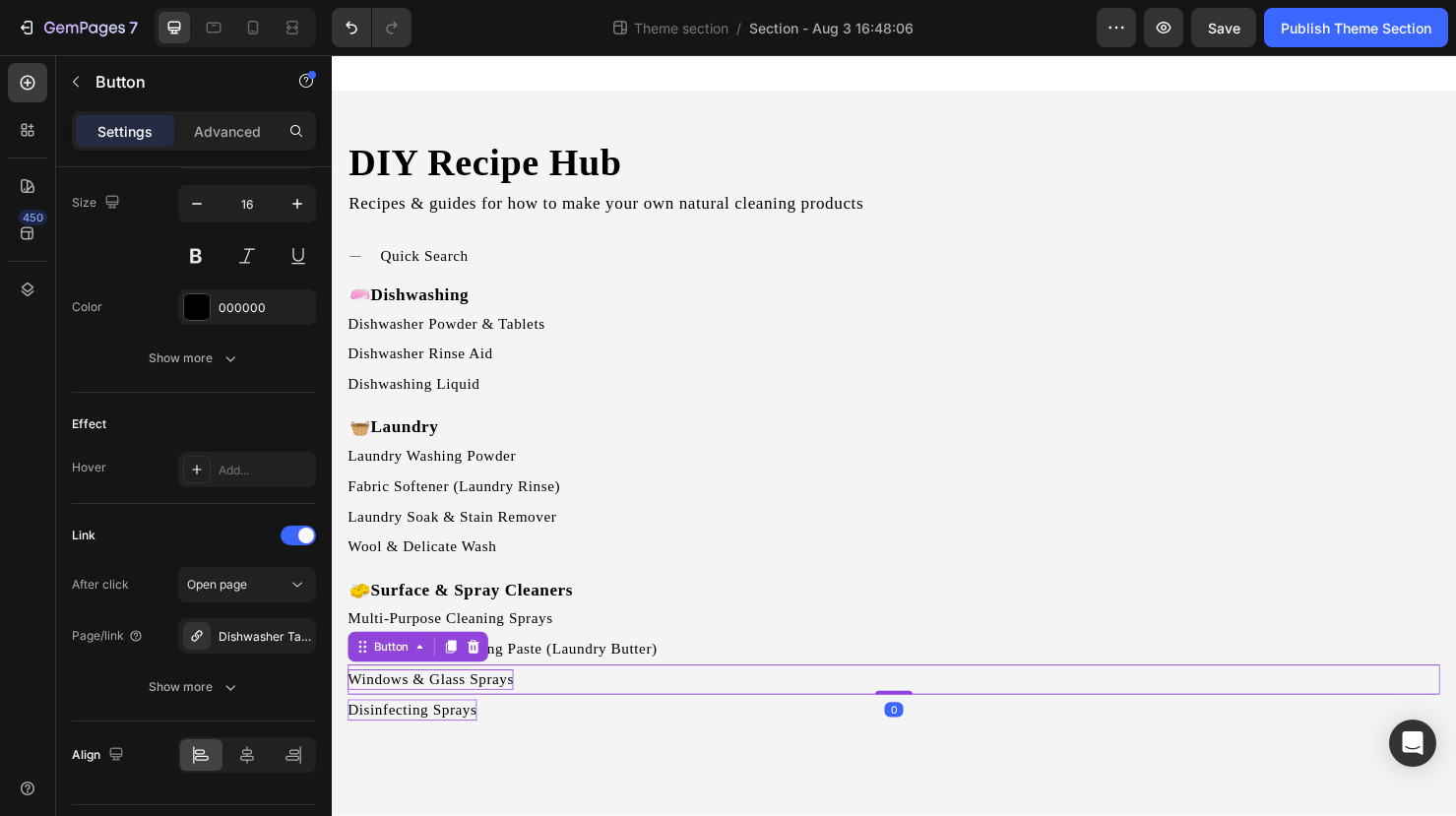 click on "Windows & Glass Sprays Button   0" at bounding box center (922, 712) 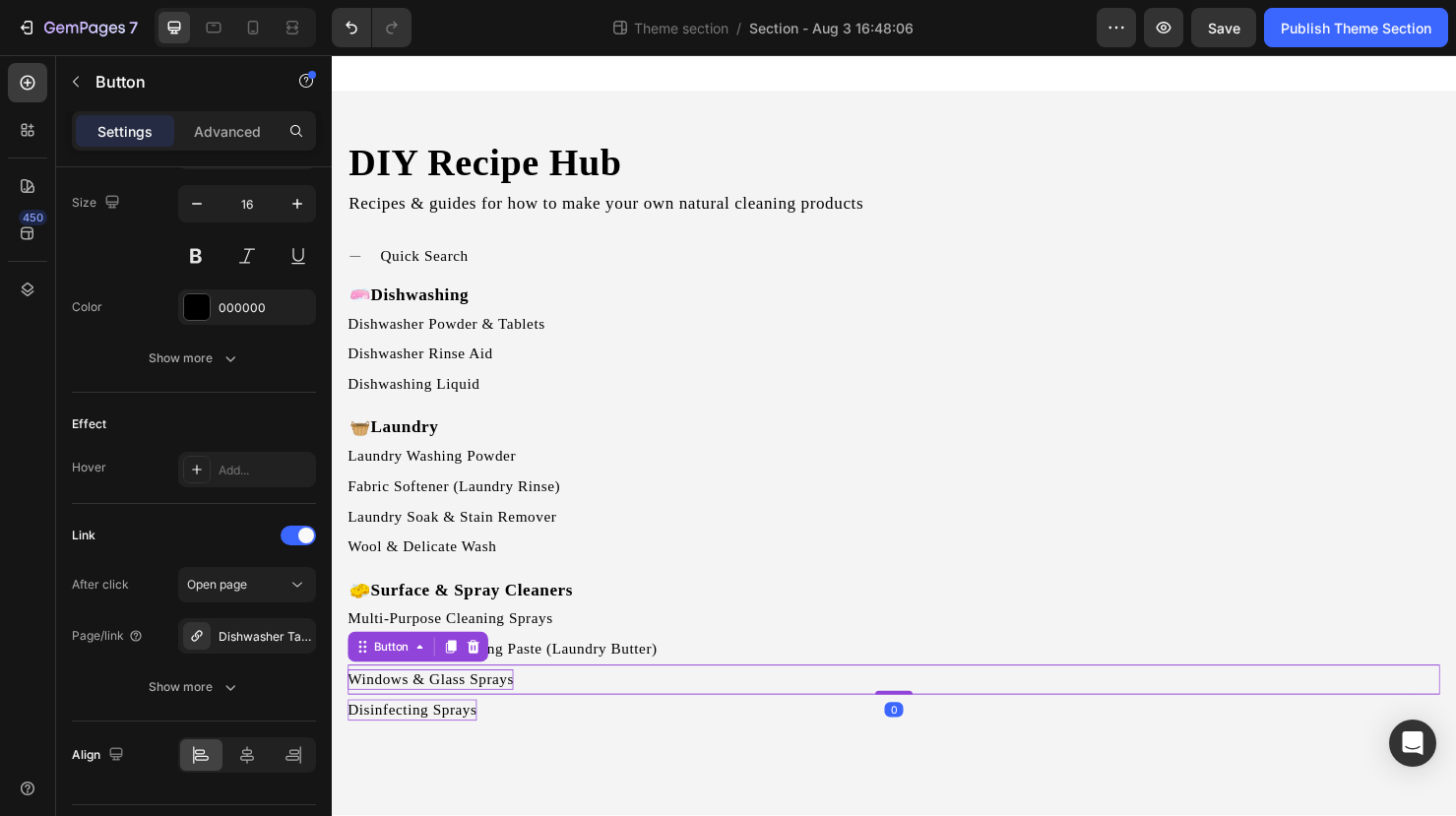 click on "Windows & Glass Sprays Button   0" at bounding box center [922, 712] 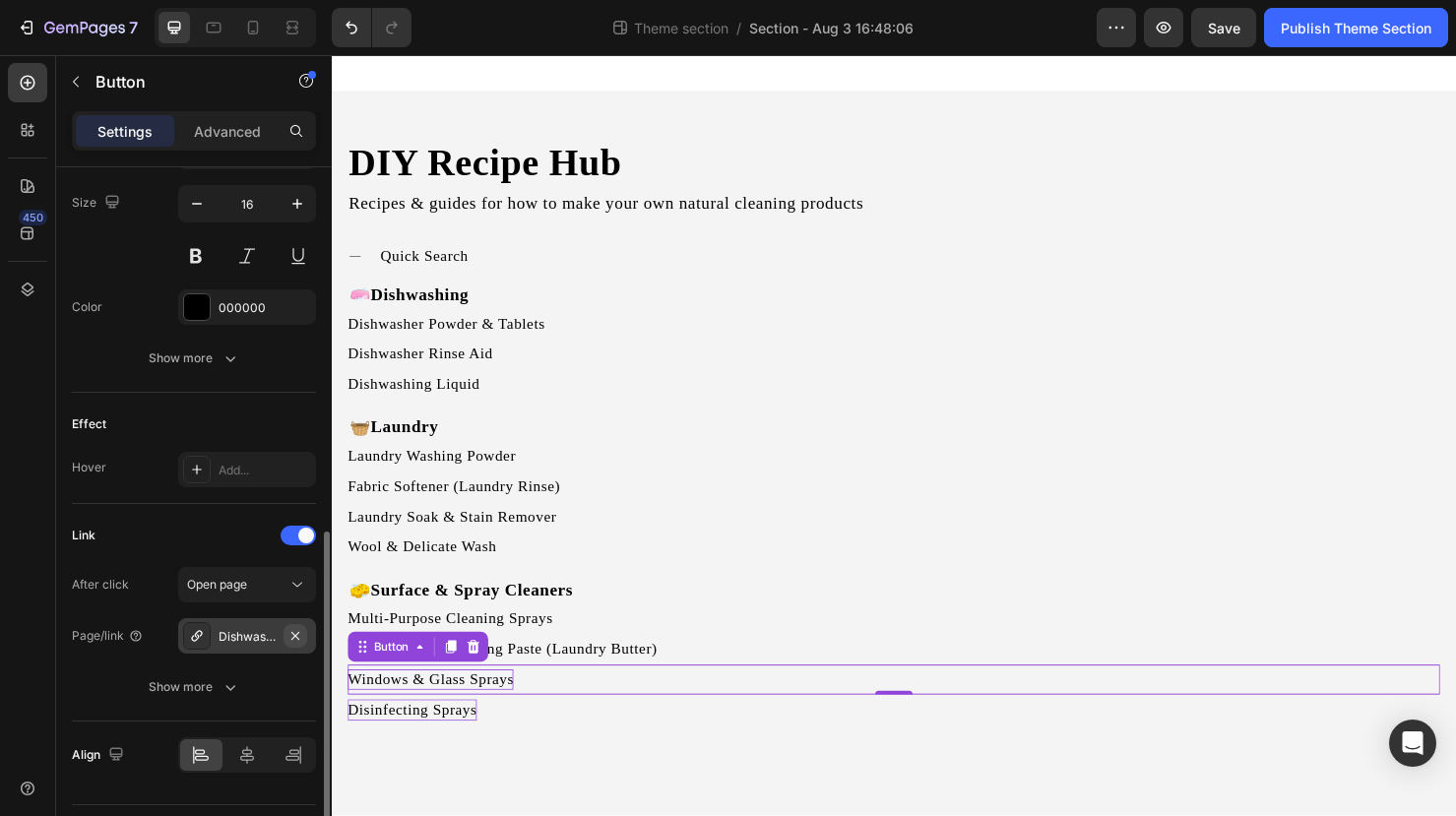 click 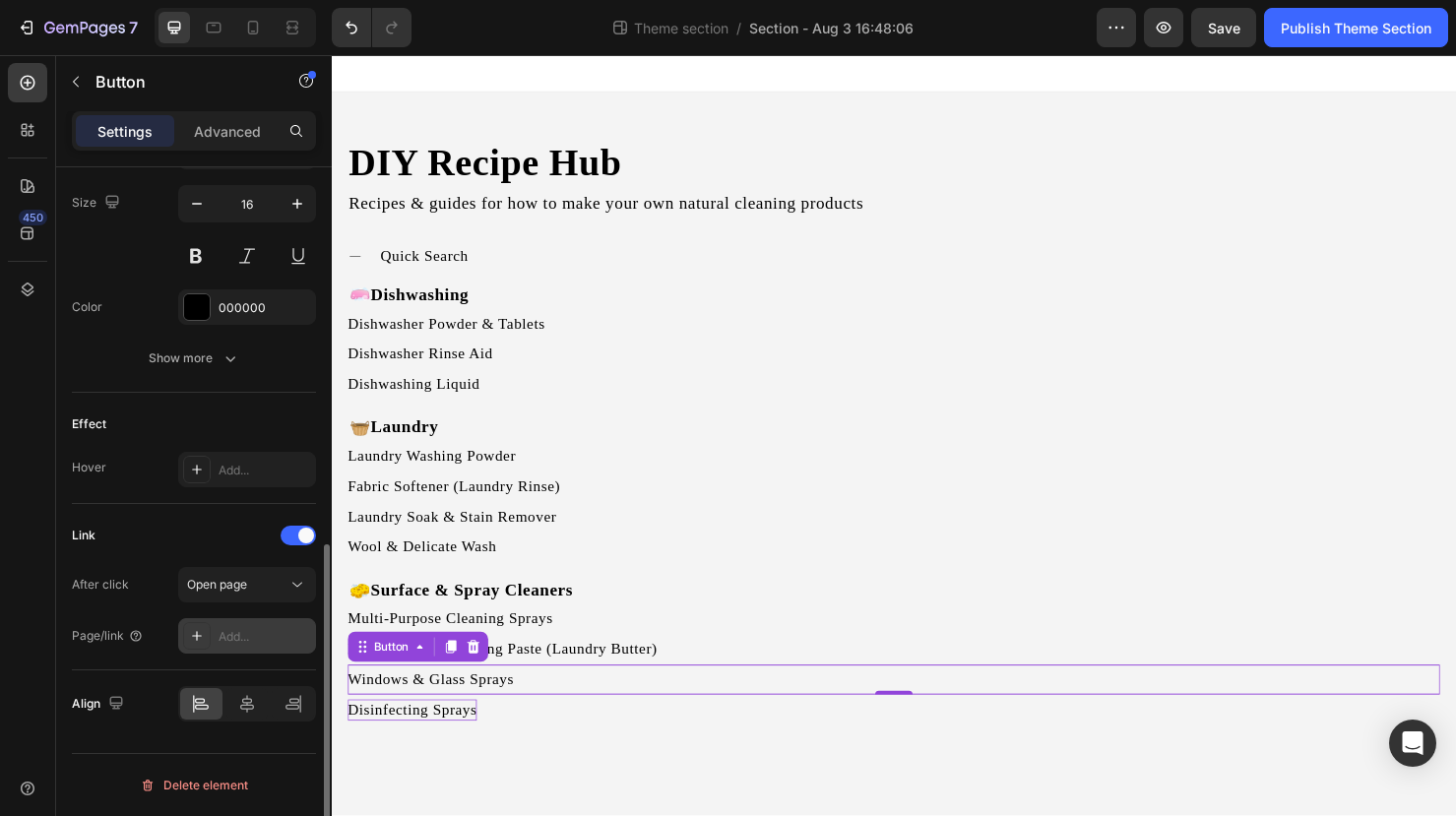 click on "Add..." at bounding box center (265, 637) 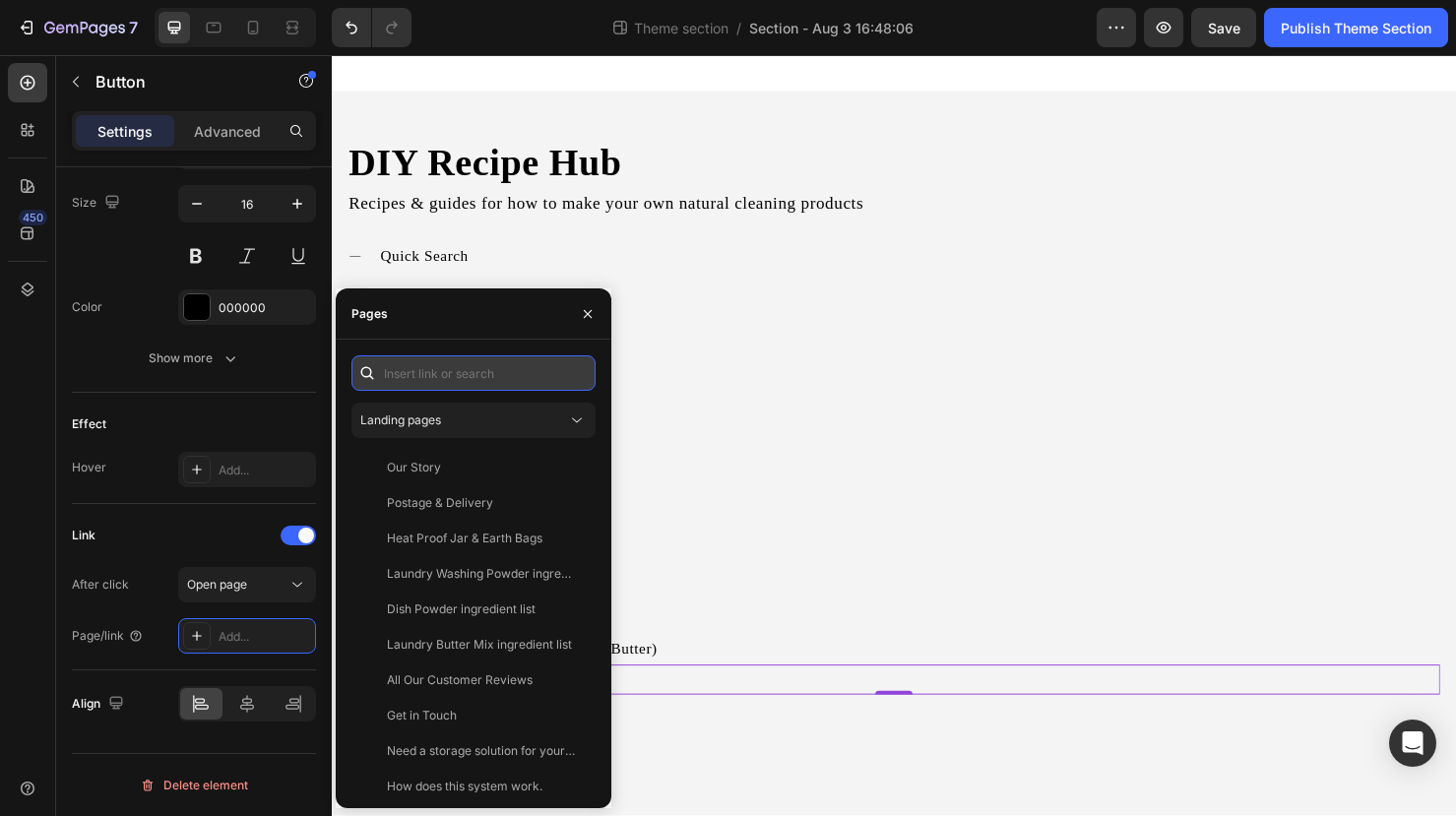 click at bounding box center [474, 373] 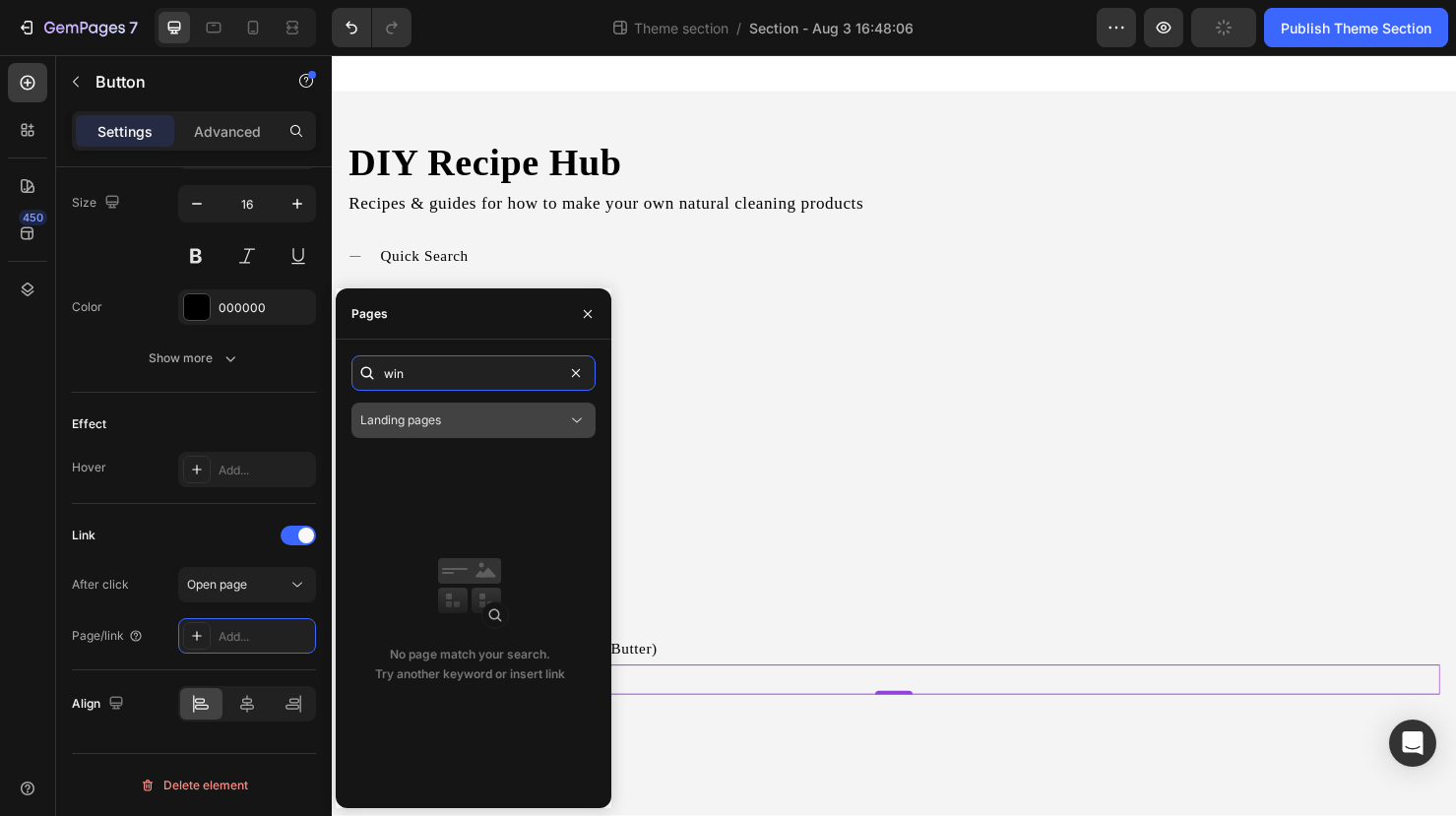 type on "win" 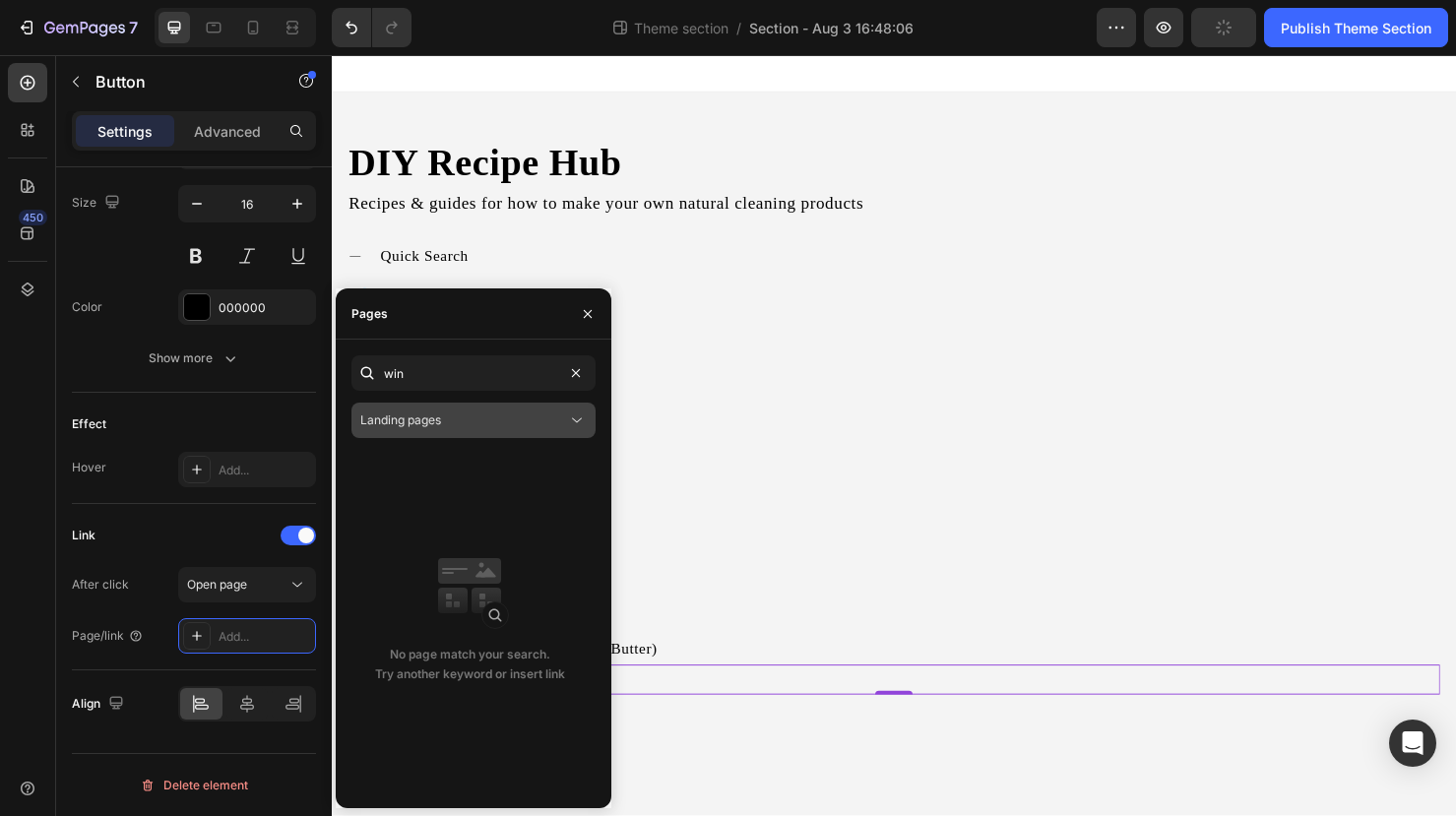 click on "Landing pages" at bounding box center (464, 420) 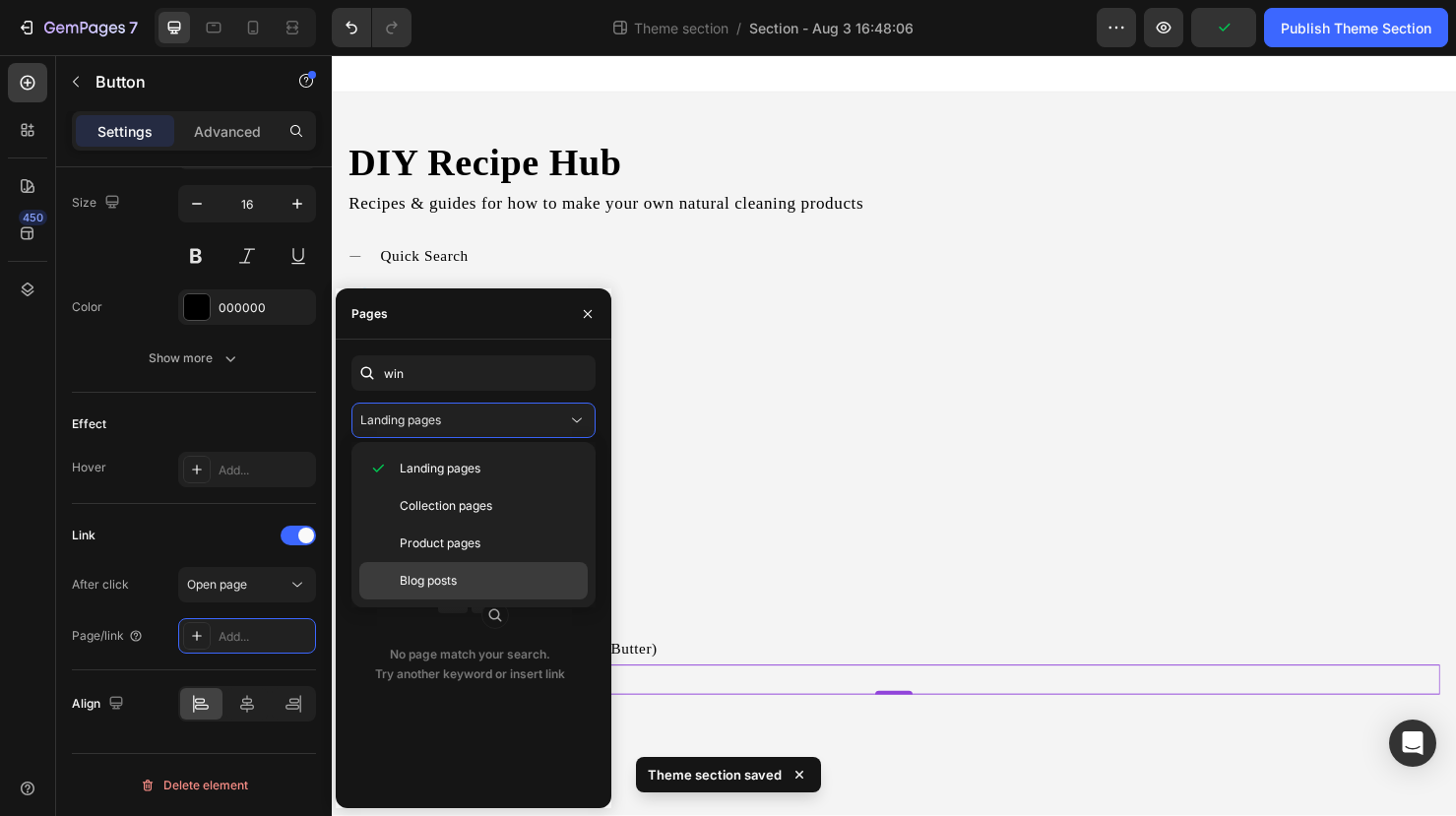 click on "Blog posts" 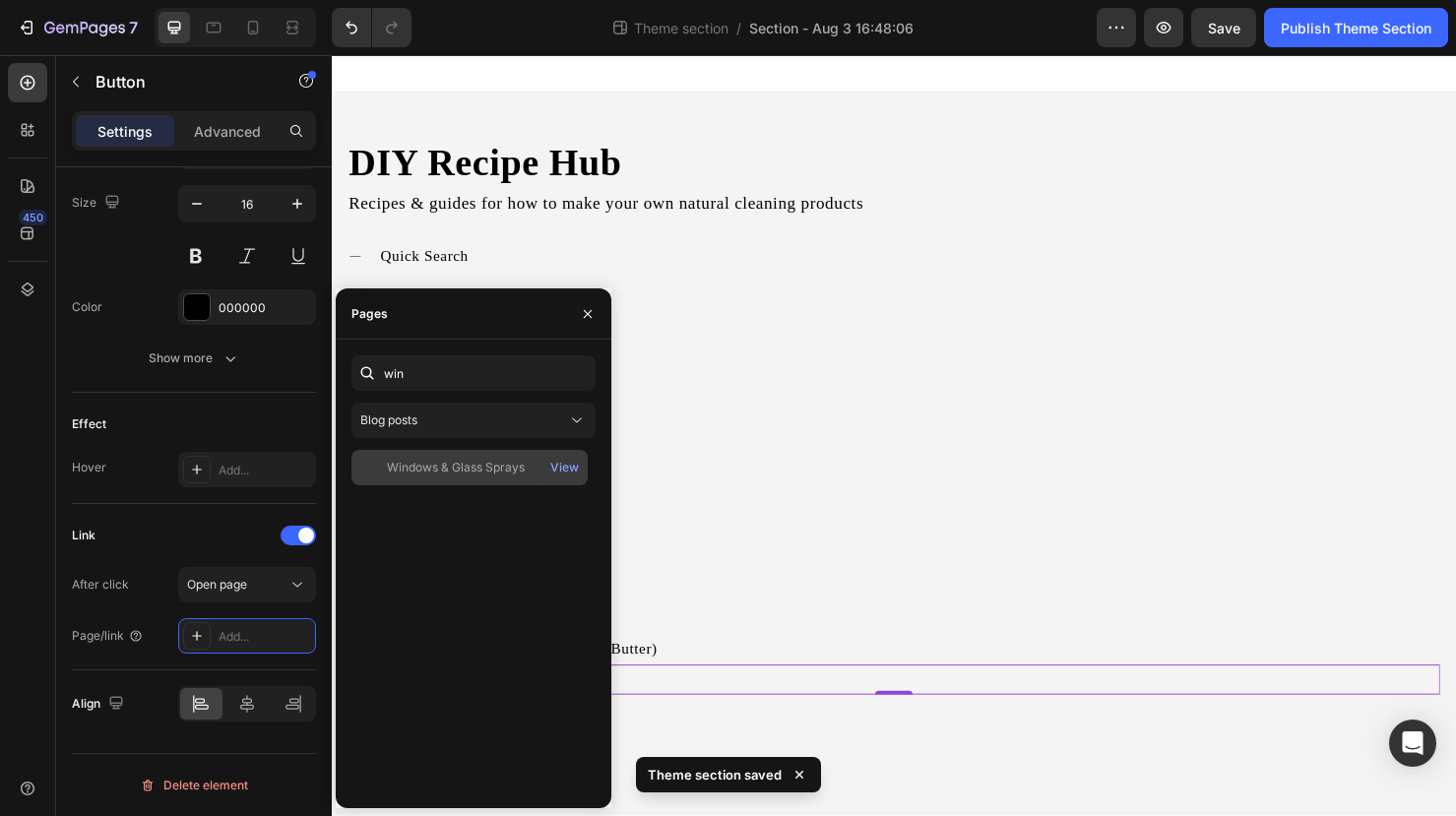 click on "Windows & Glass Sprays" 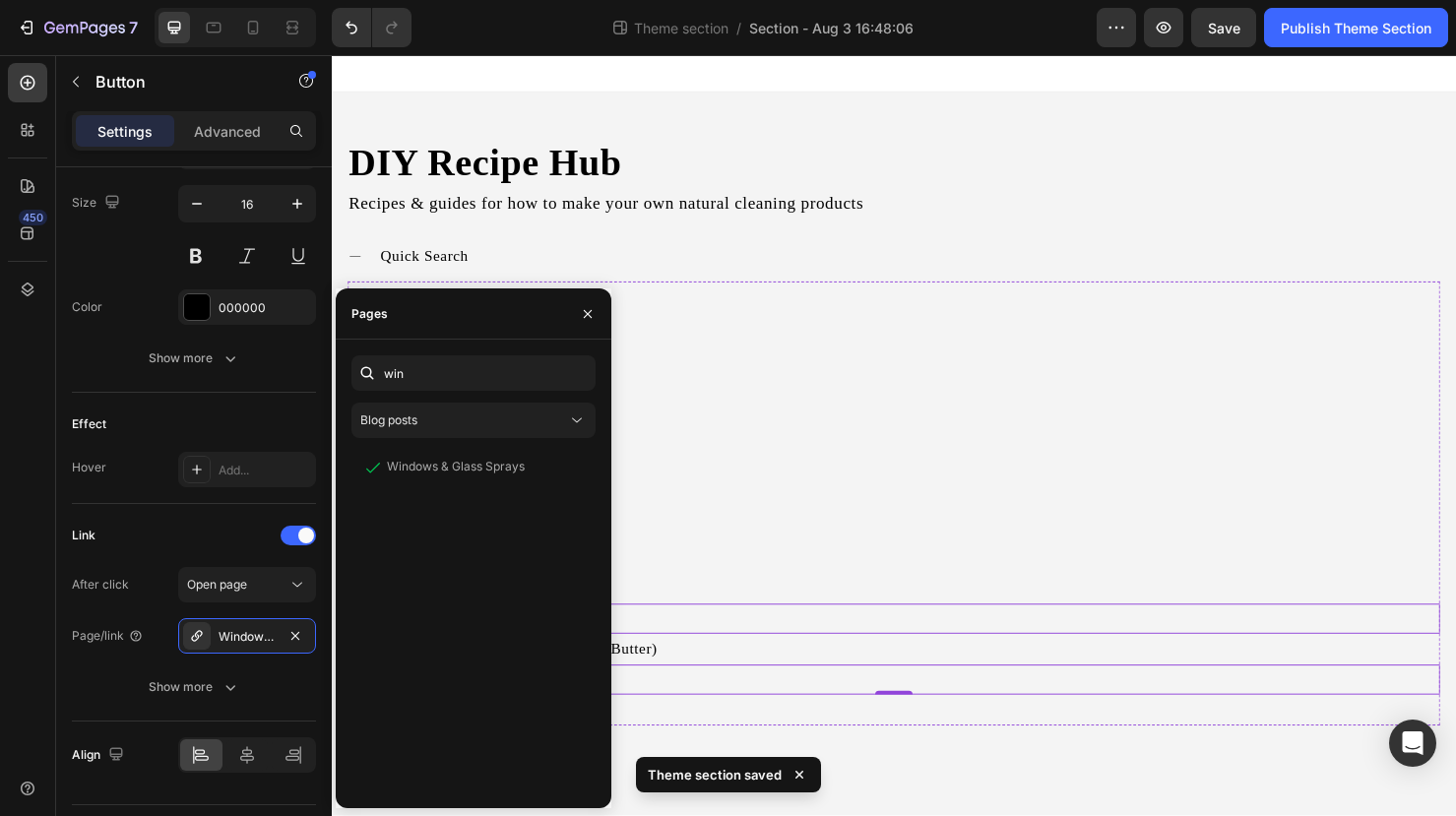 click on "Multi-Purpose Cleaning Sprays Button" at bounding box center [922, 648] 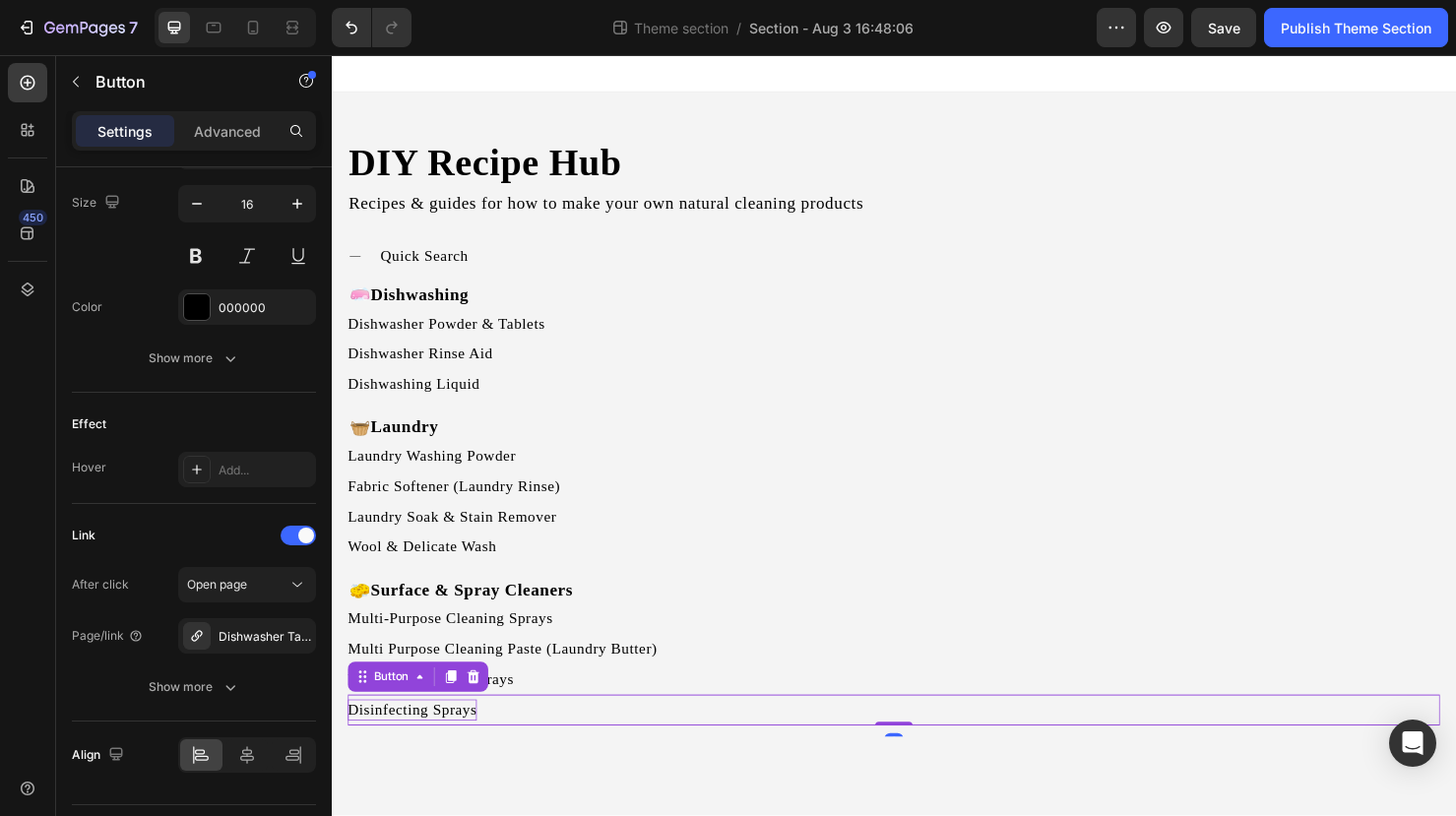 click on "Disinfecting Sprays" at bounding box center (416, 743) 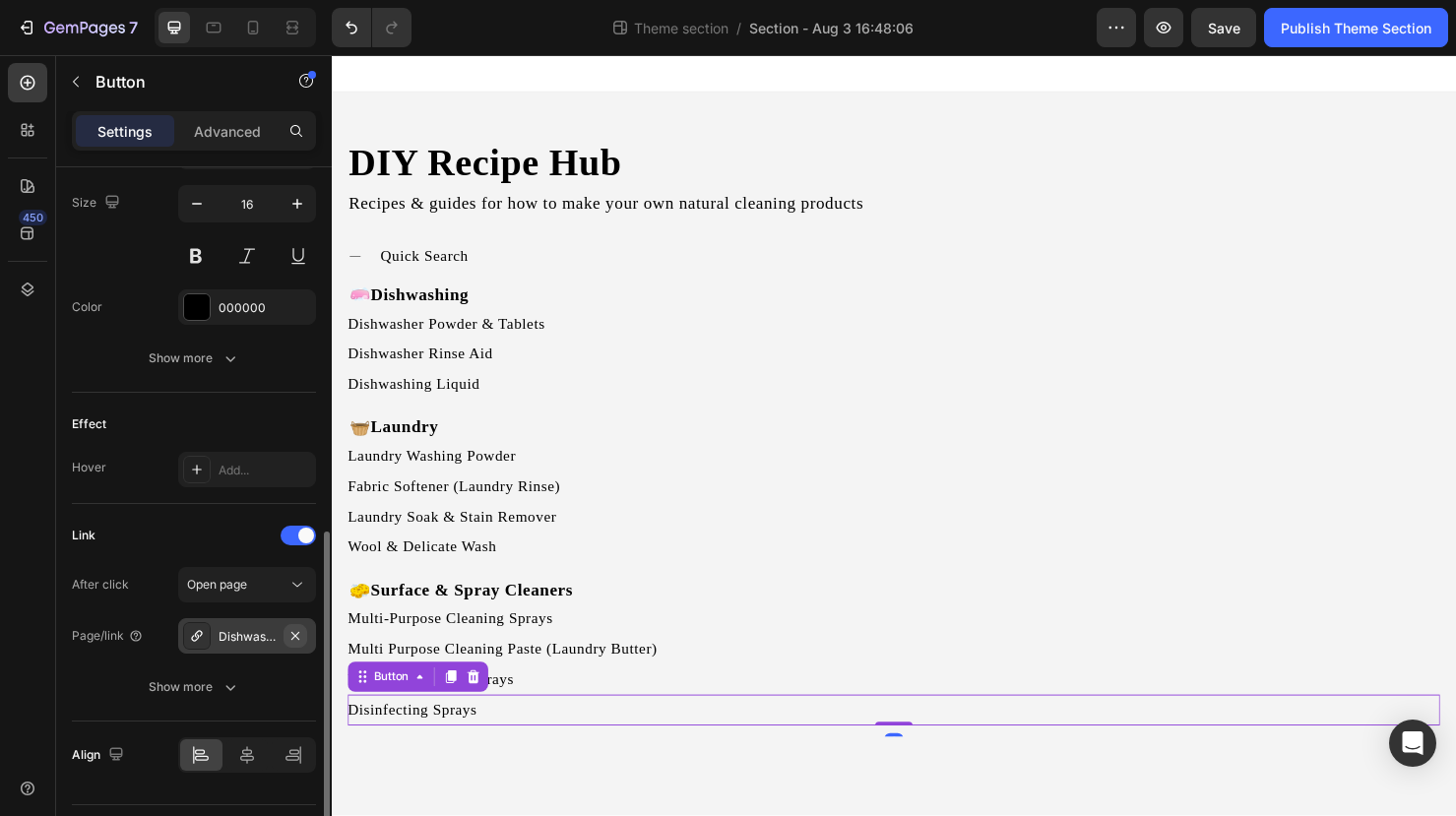 click 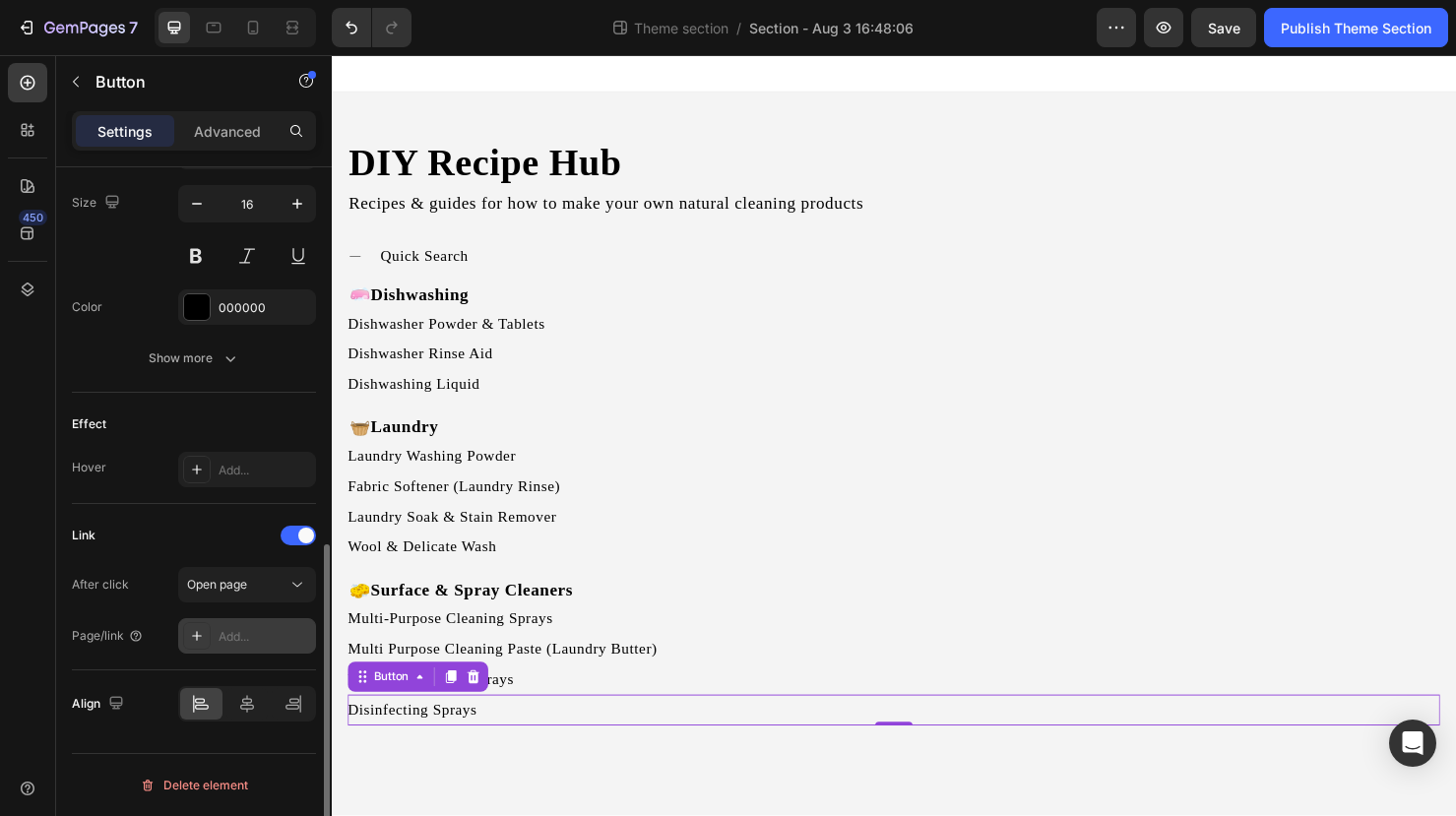click on "Add..." at bounding box center [265, 637] 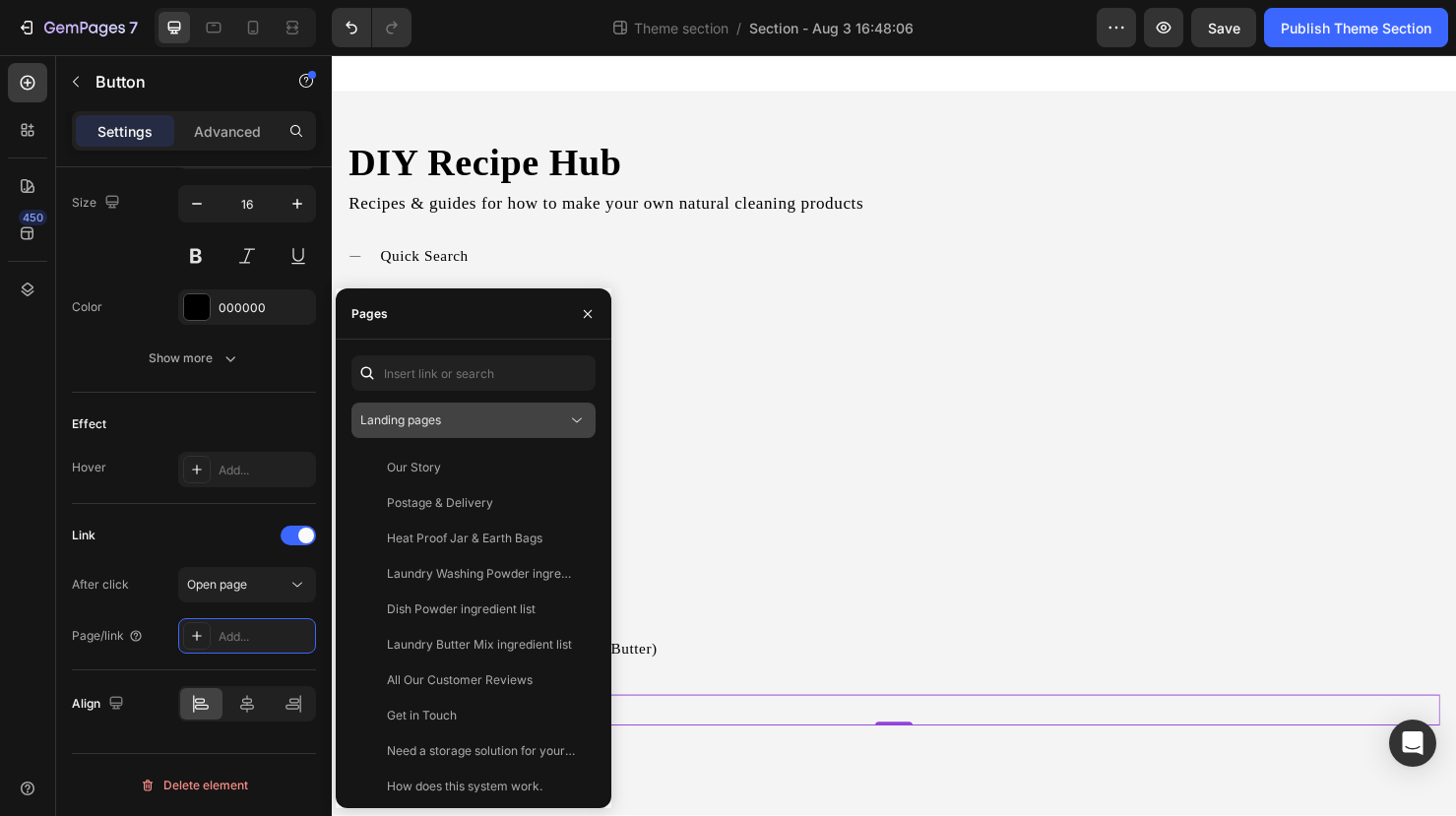click on "Landing pages" at bounding box center [464, 420] 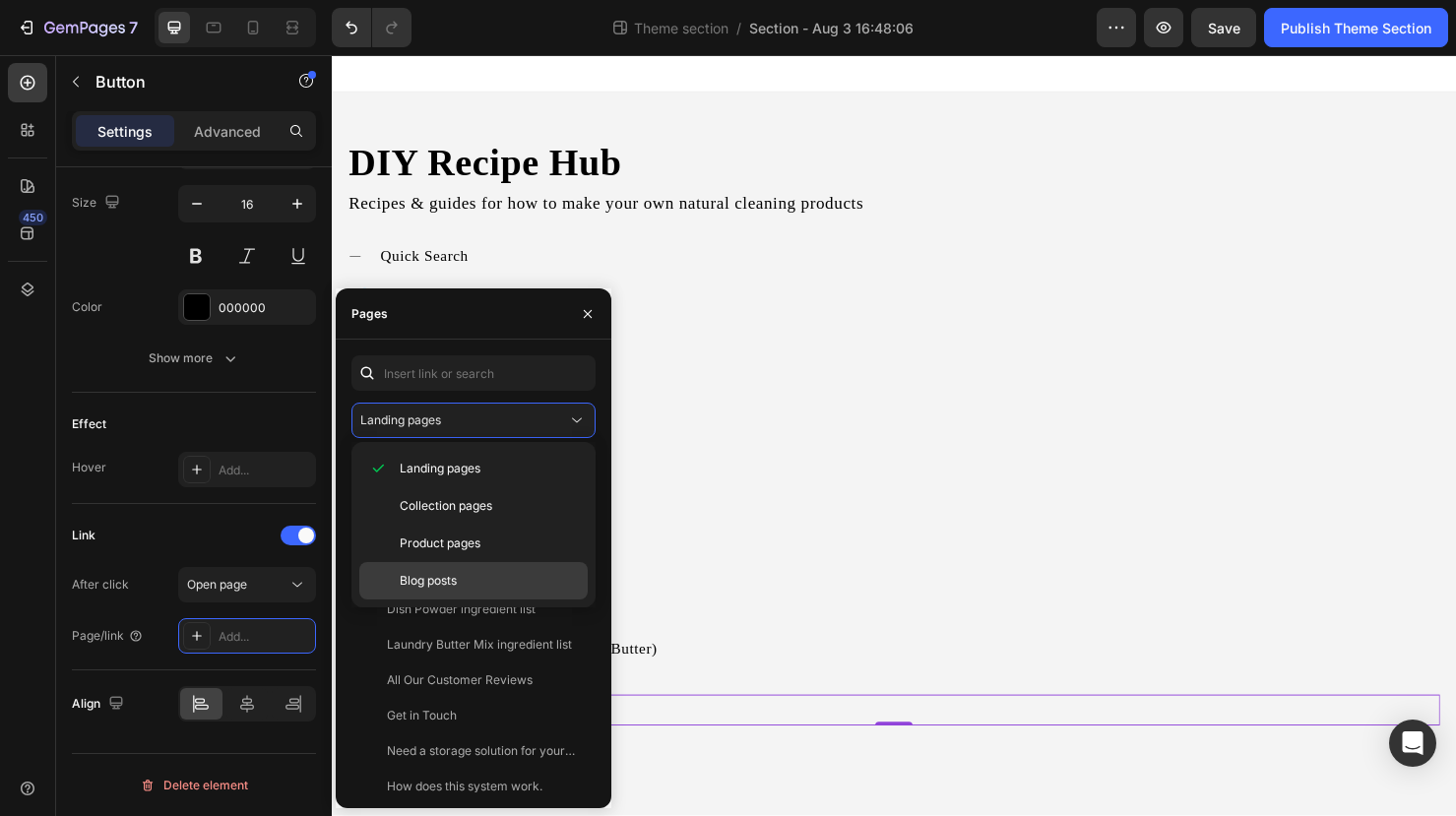 click on "Blog posts" at bounding box center [428, 581] 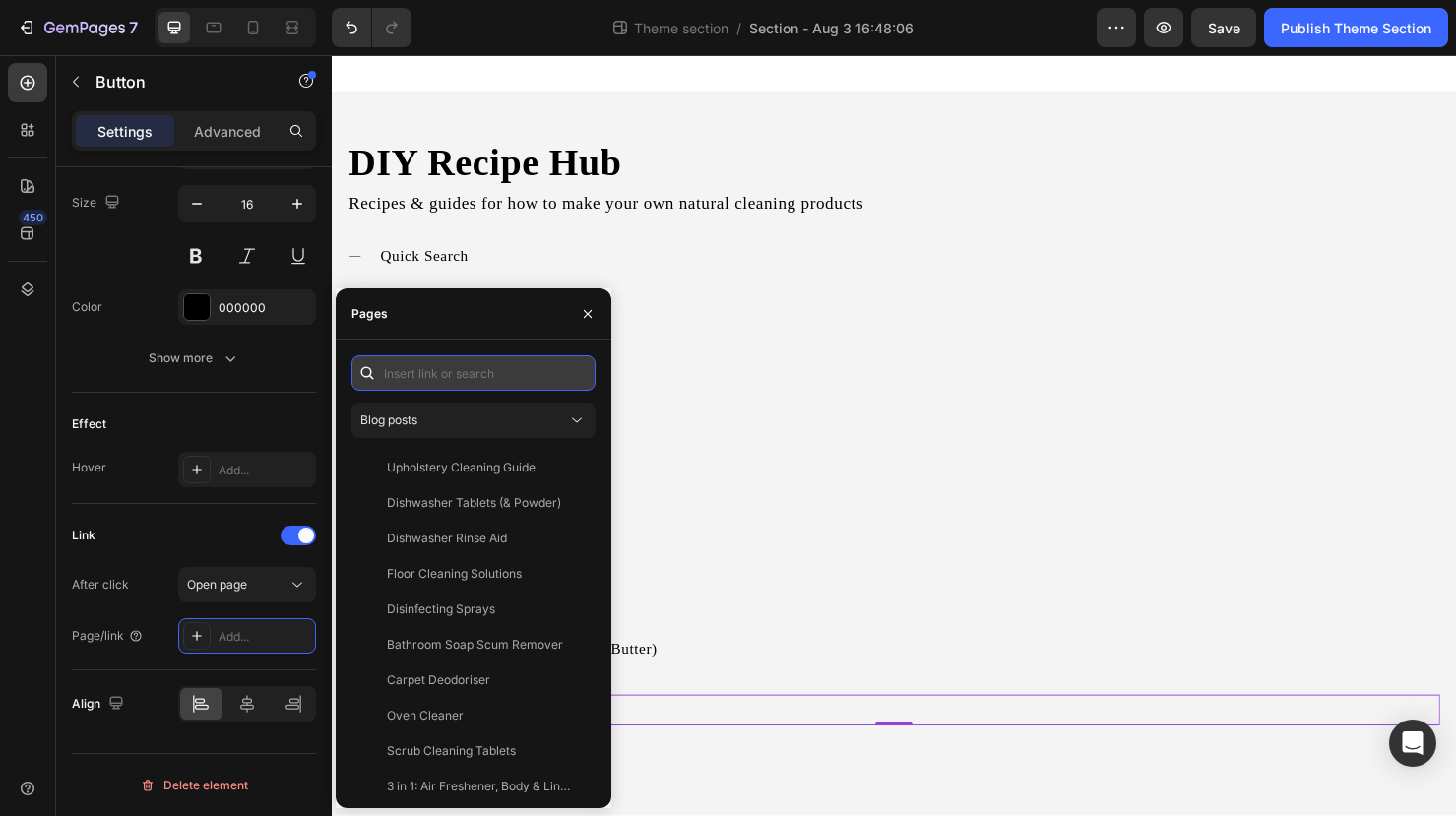 click at bounding box center (474, 373) 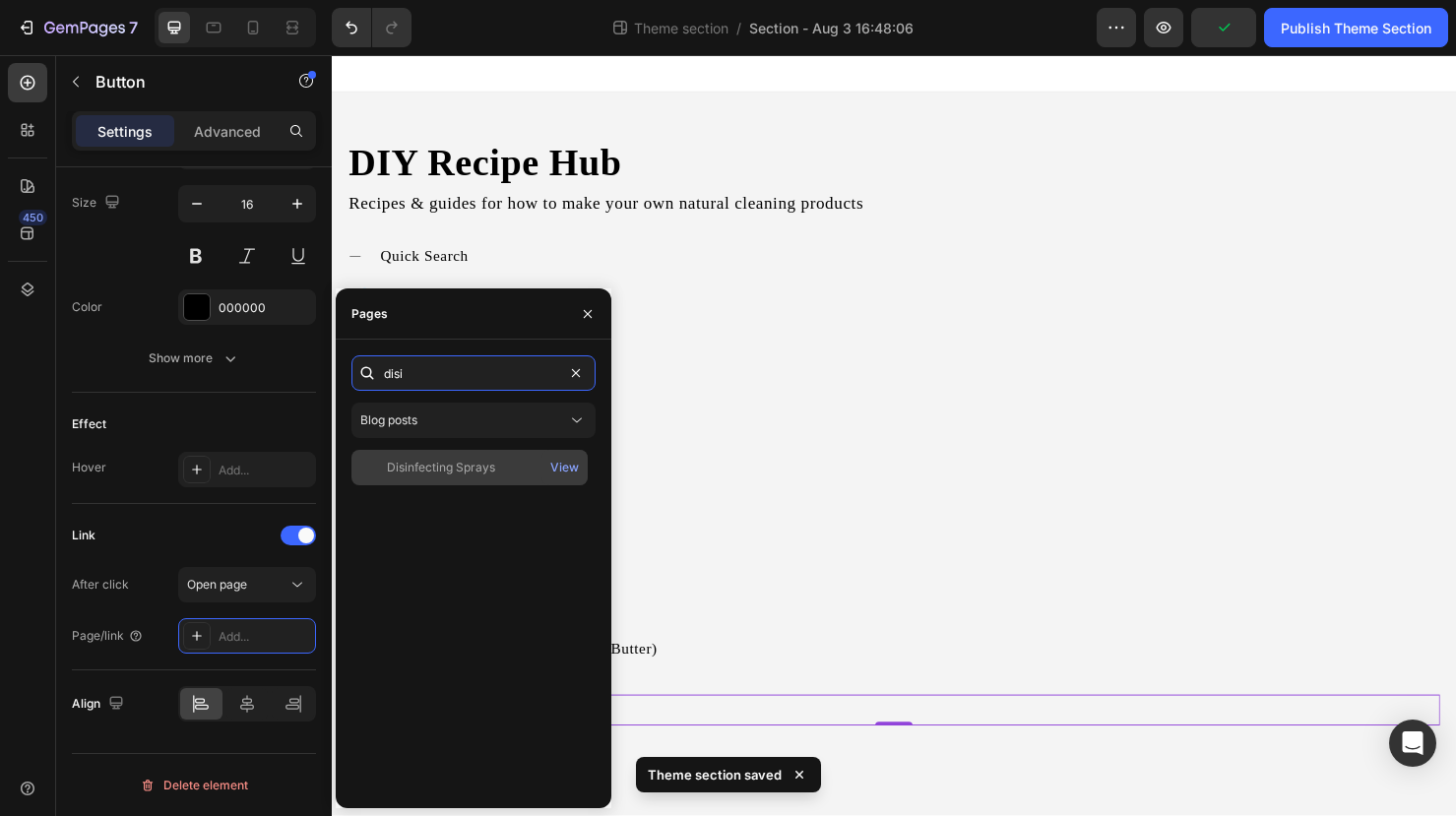 type on "disi" 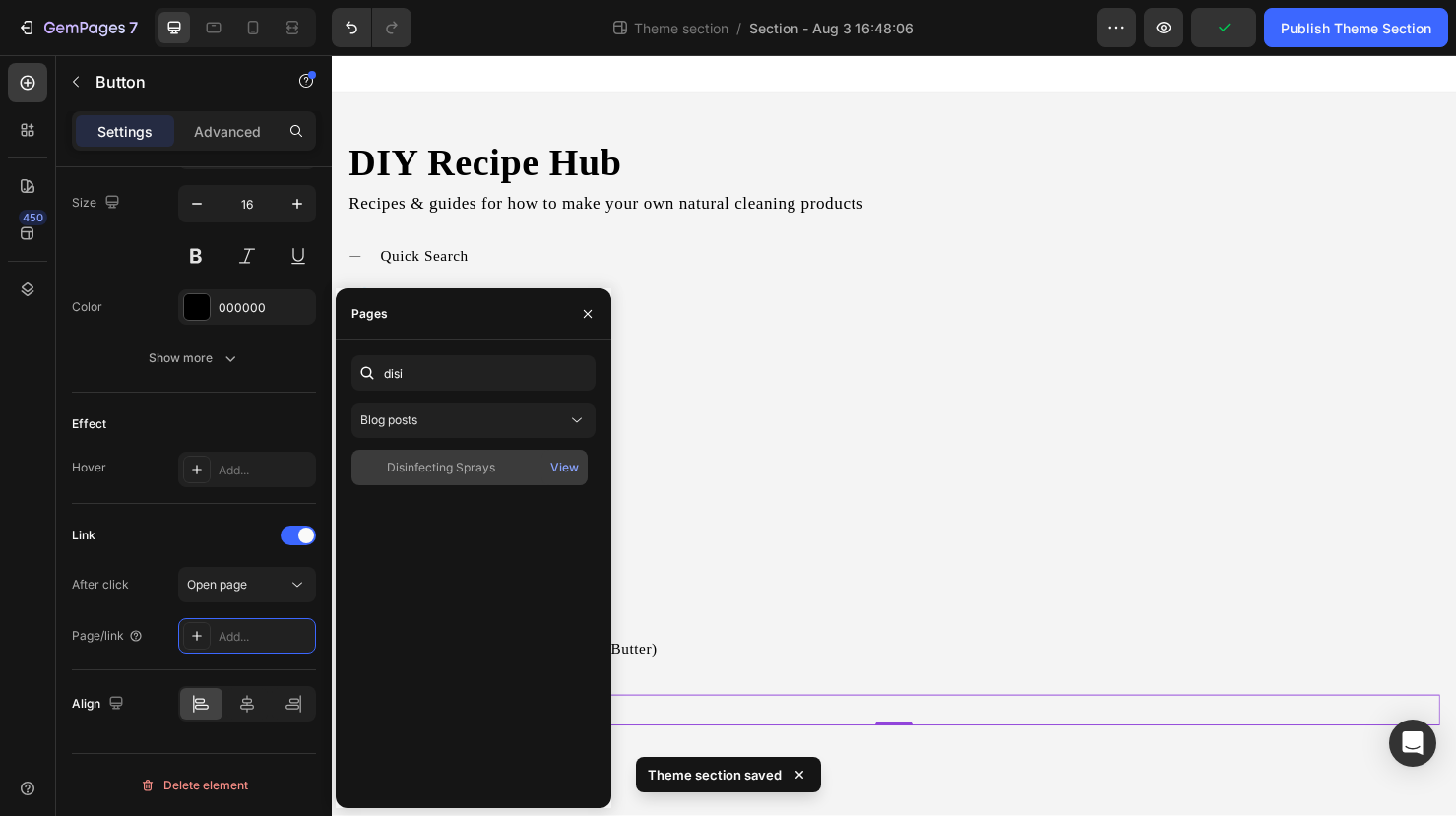 click on "Disinfecting Sprays" 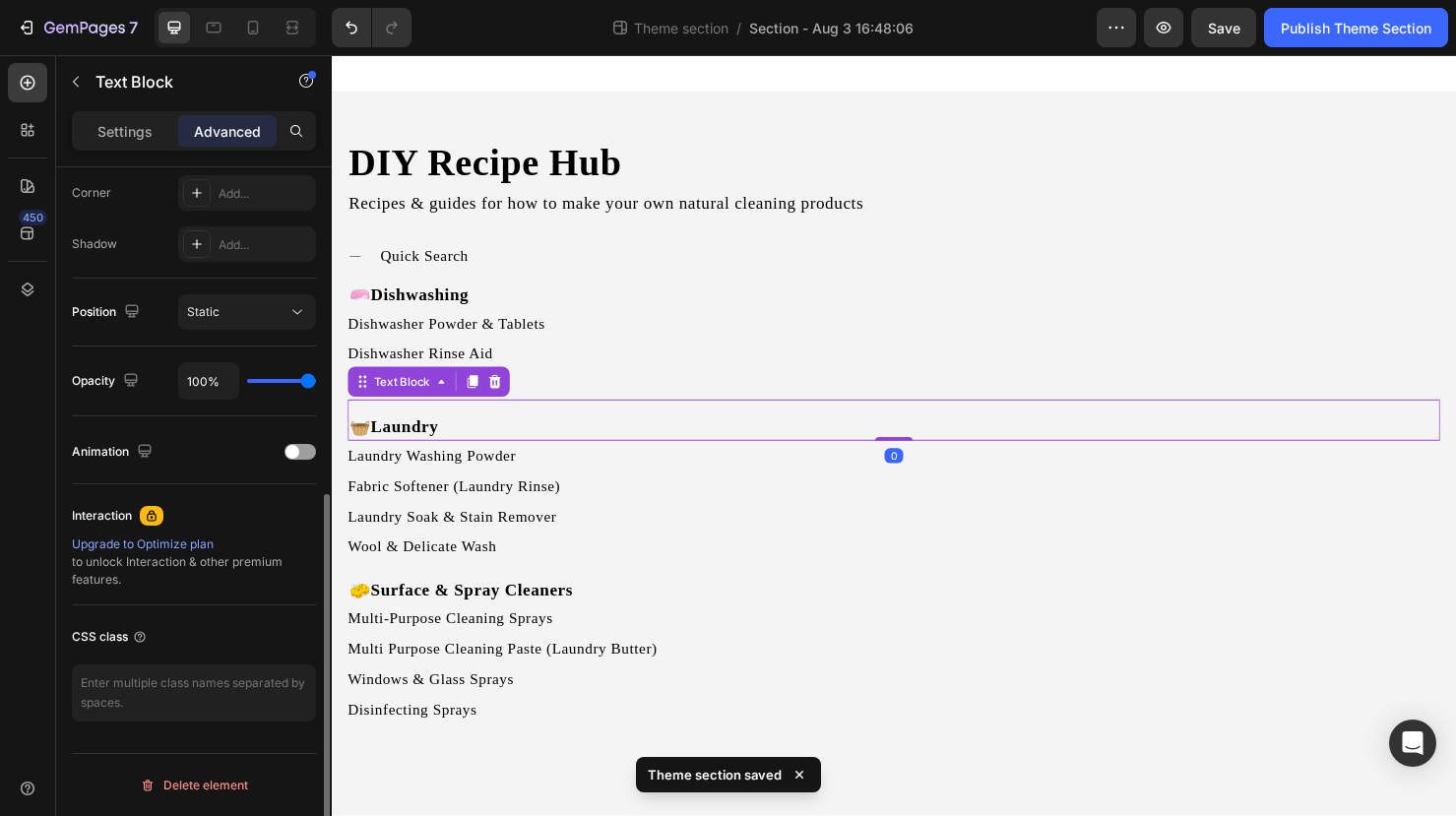 scroll, scrollTop: 0, scrollLeft: 0, axis: both 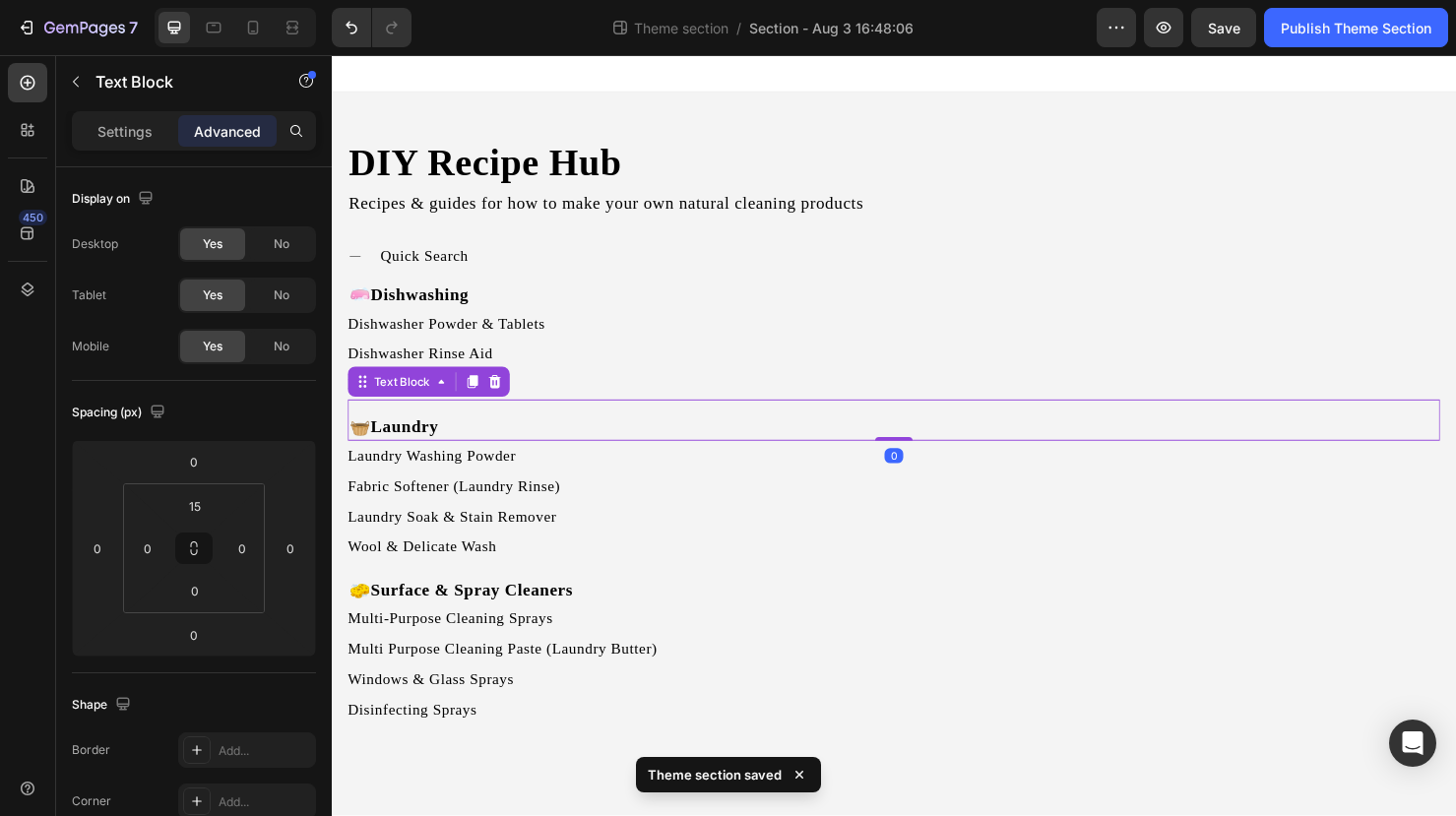 click on "🧺  Laundry" at bounding box center (922, 446) 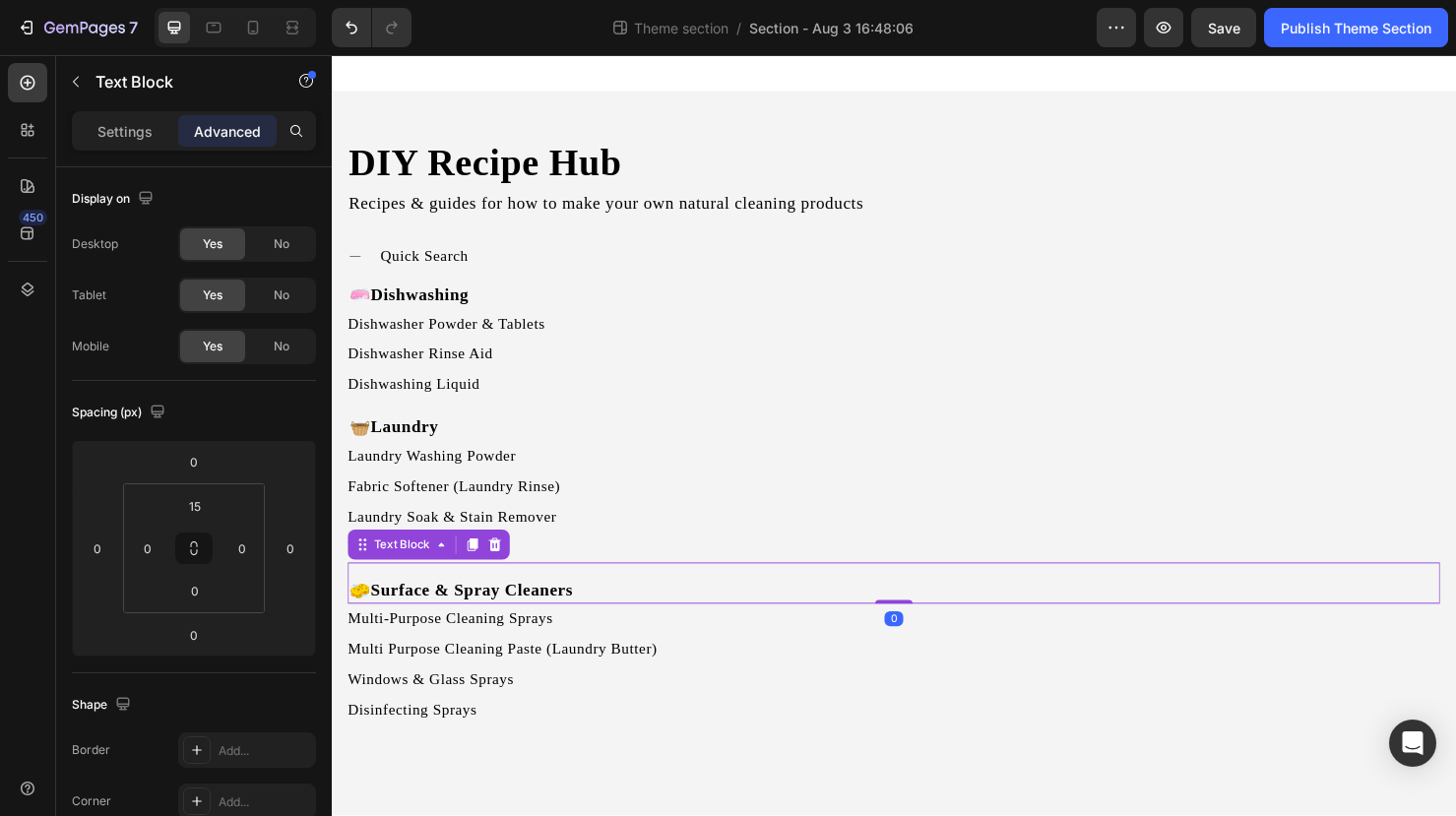 click on "🧽  Surface & Spray Cleaners" at bounding box center (922, 617) 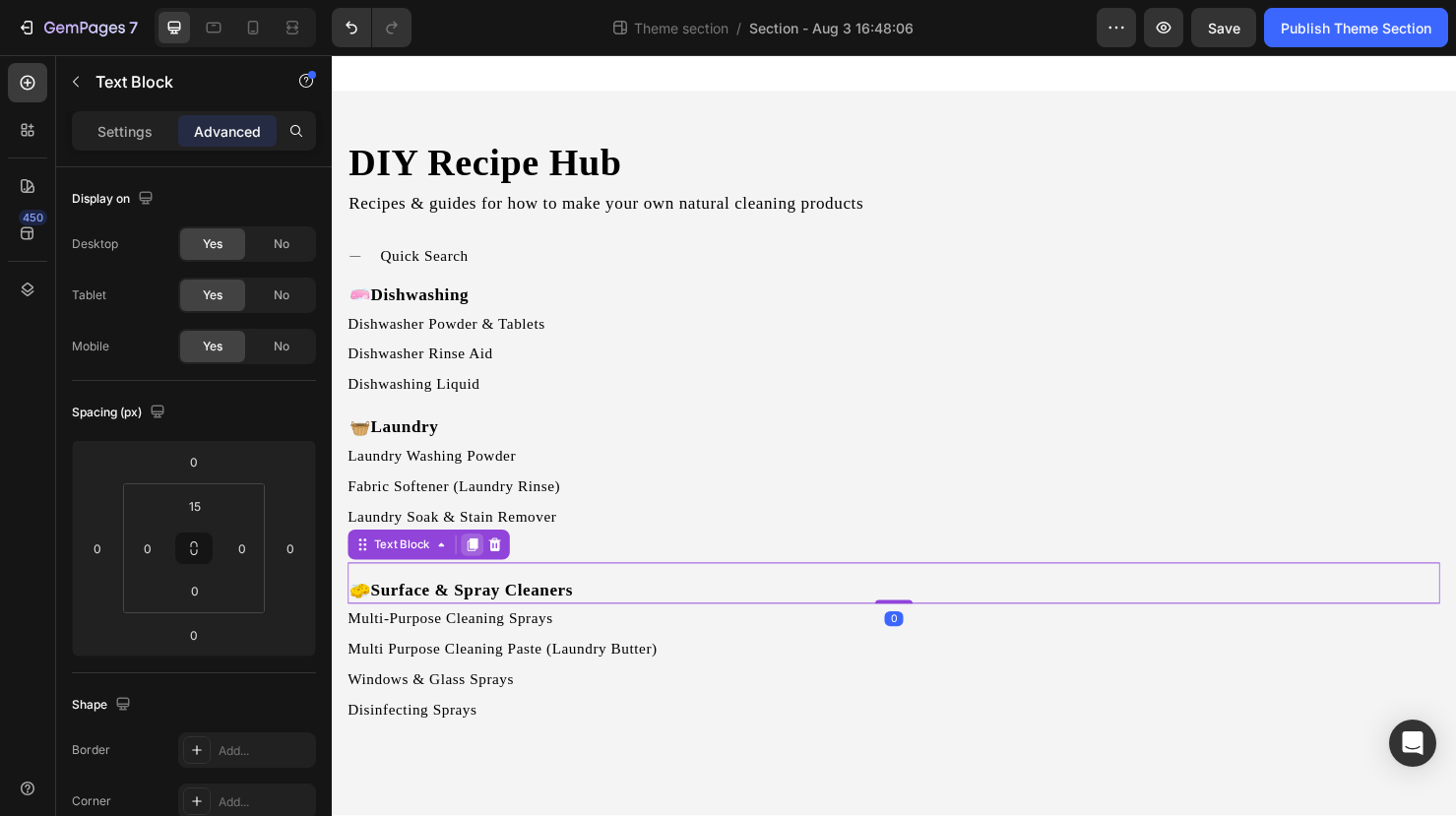 click 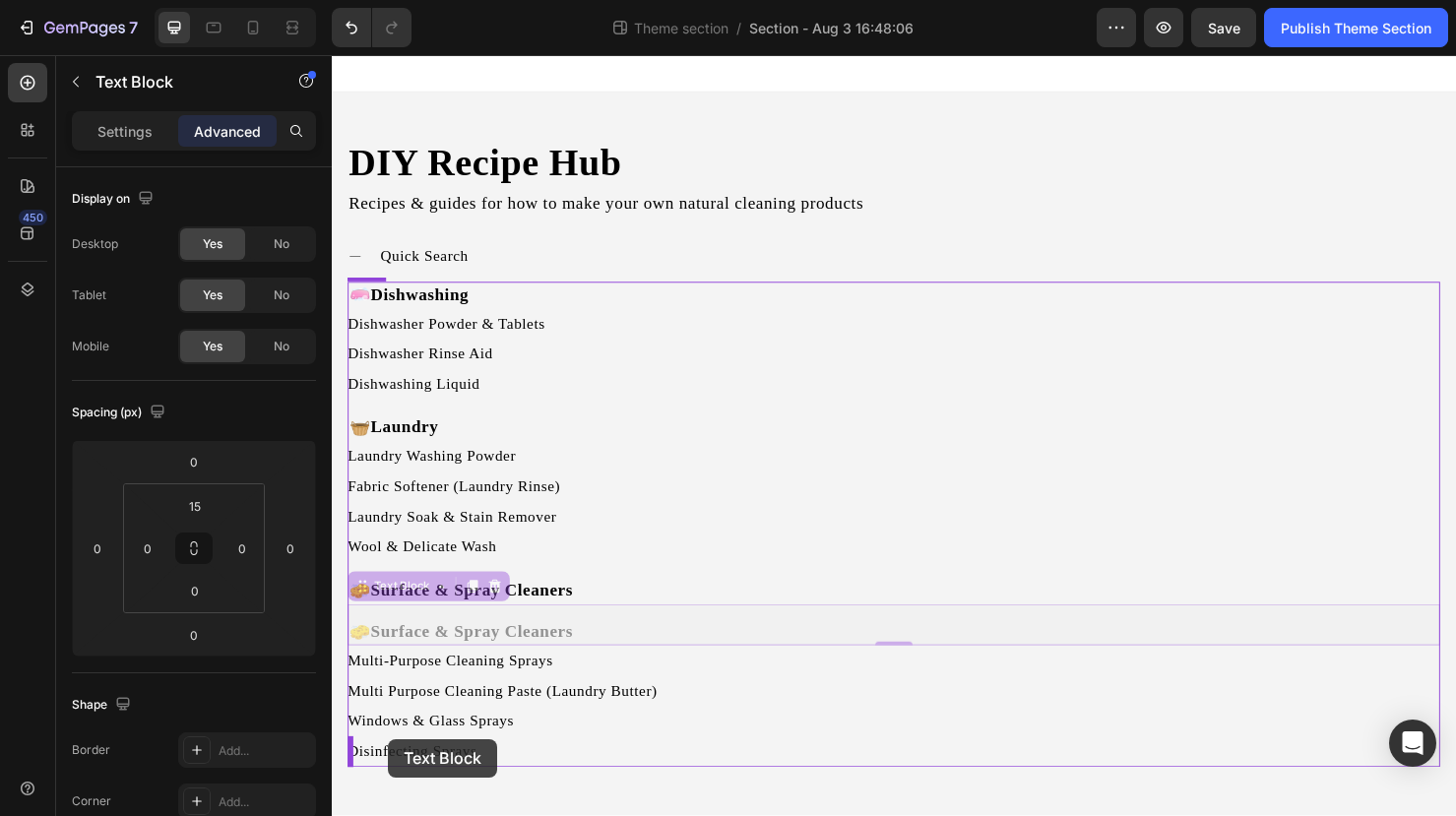 scroll, scrollTop: 7, scrollLeft: 0, axis: vertical 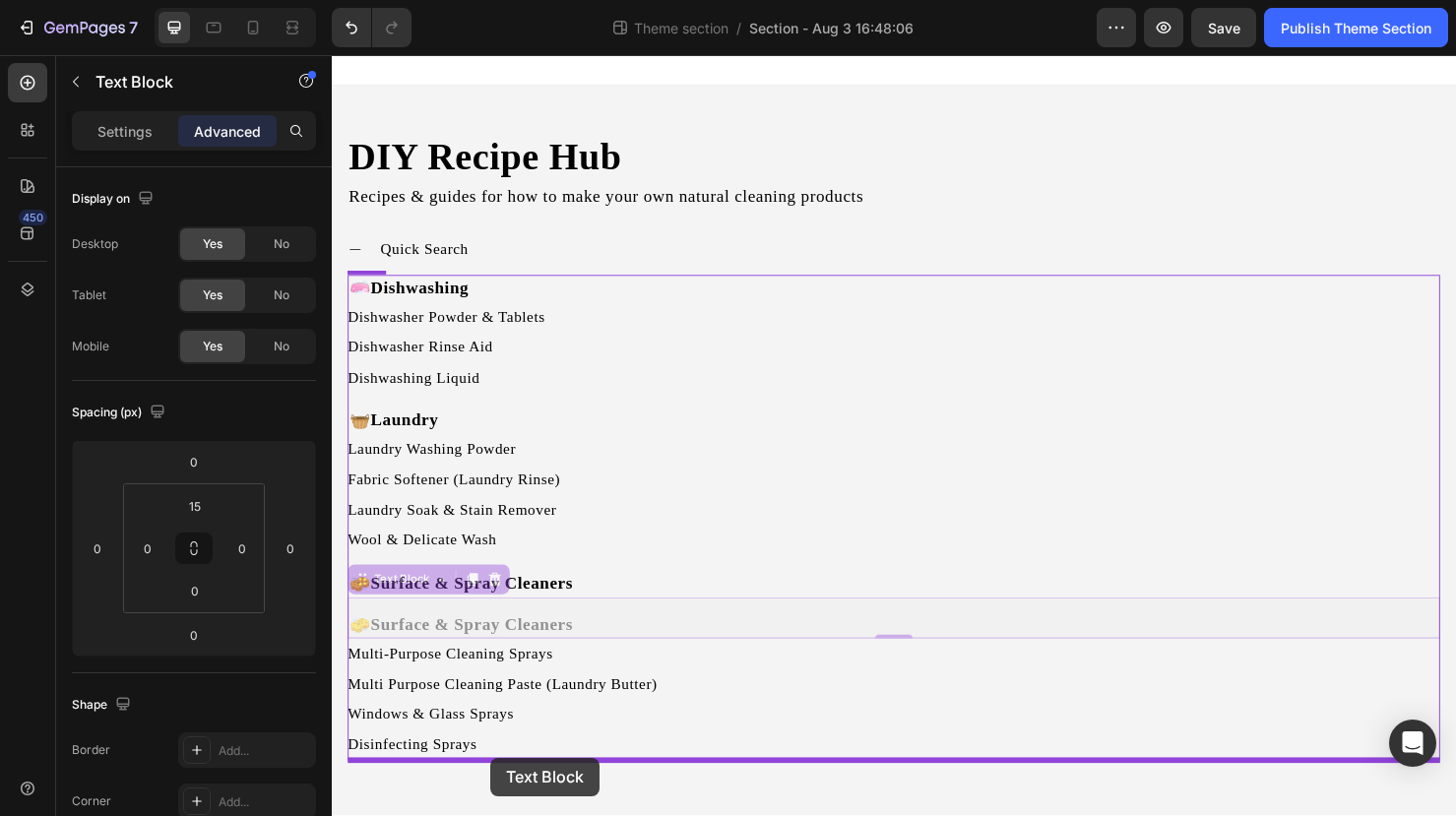 drag, startPoint x: 401, startPoint y: 619, endPoint x: 498, endPoint y: 792, distance: 198.3381 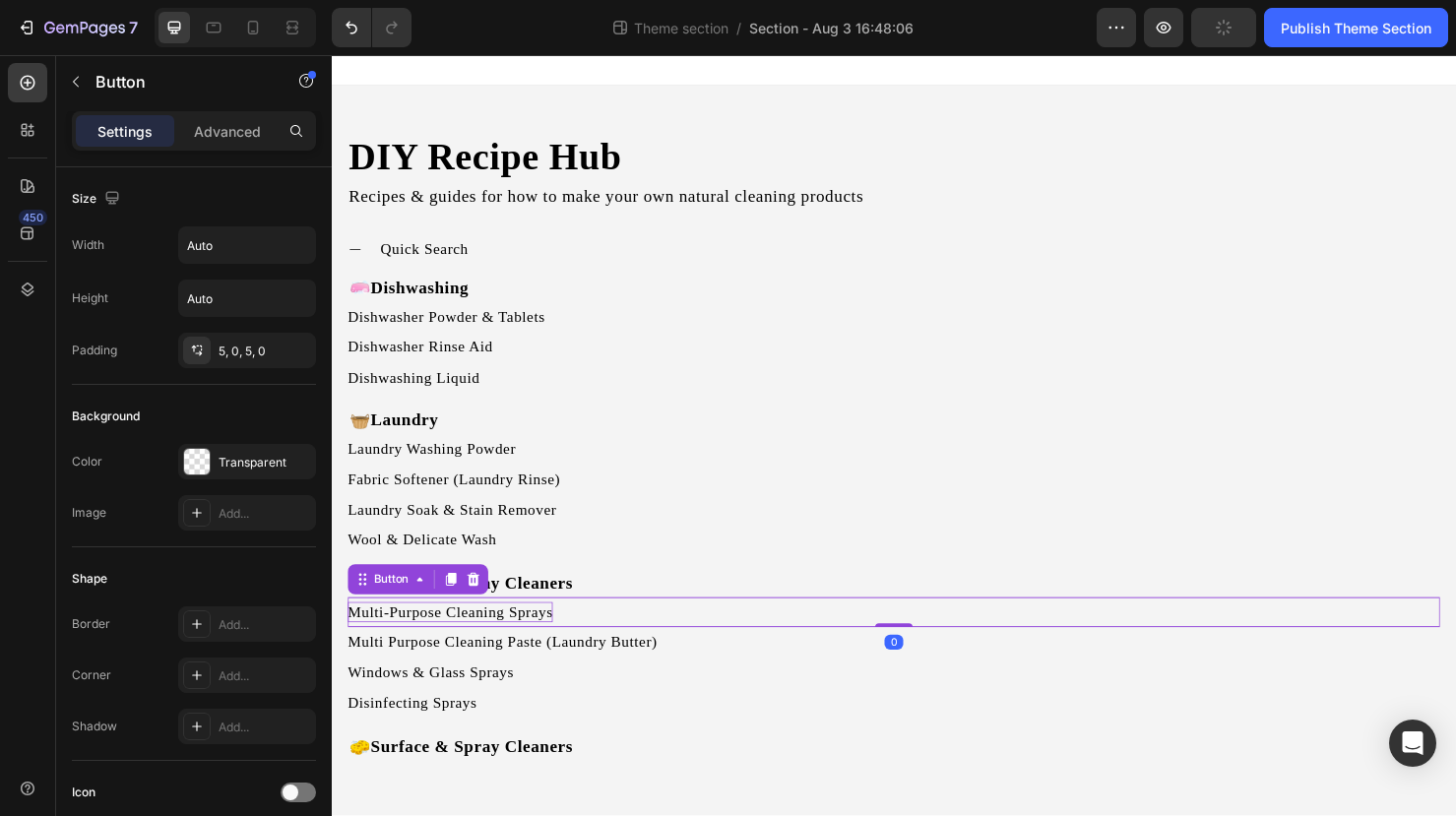 click on "Multi-Purpose Cleaning Sprays" at bounding box center [456, 641] 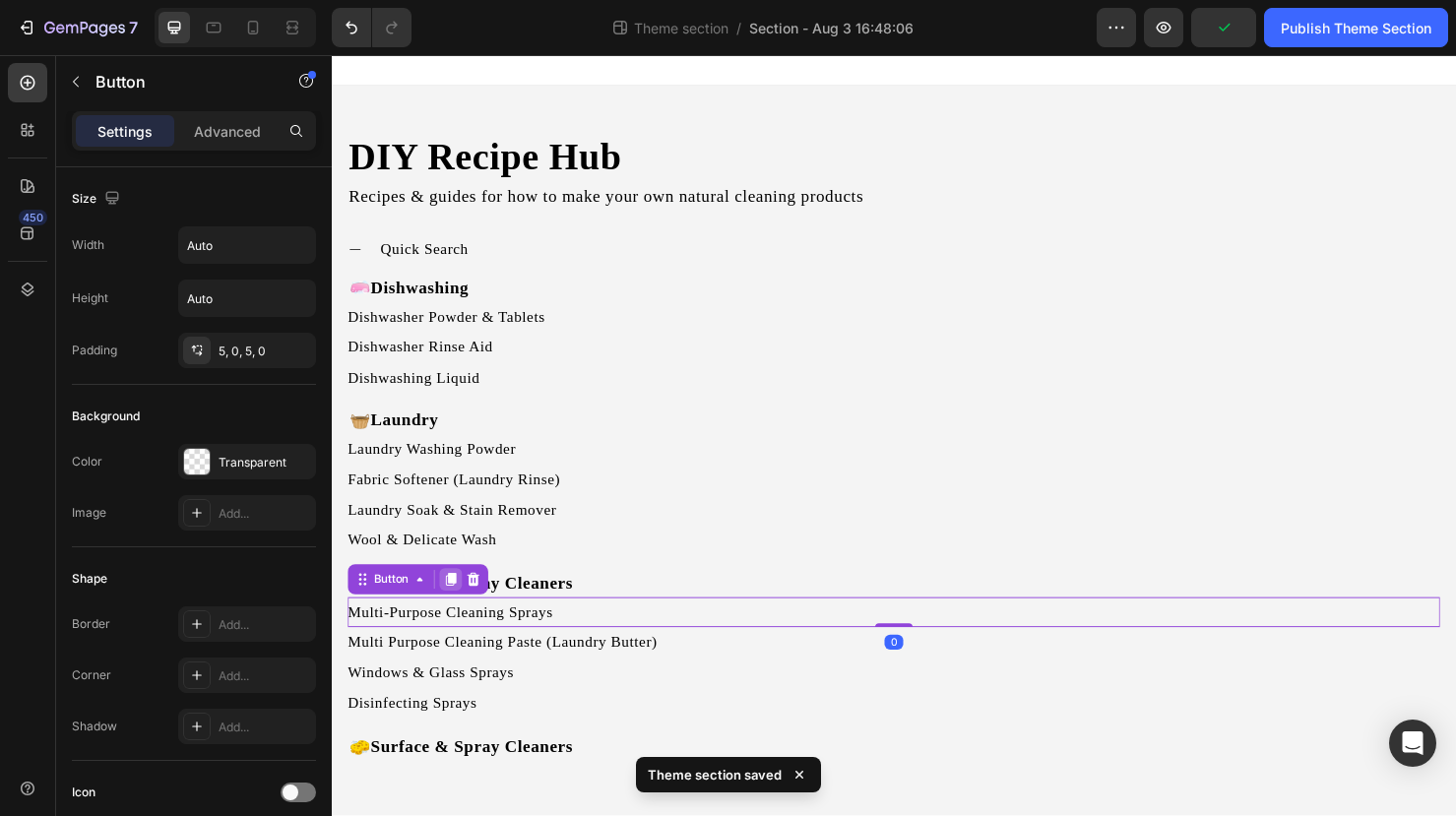 click 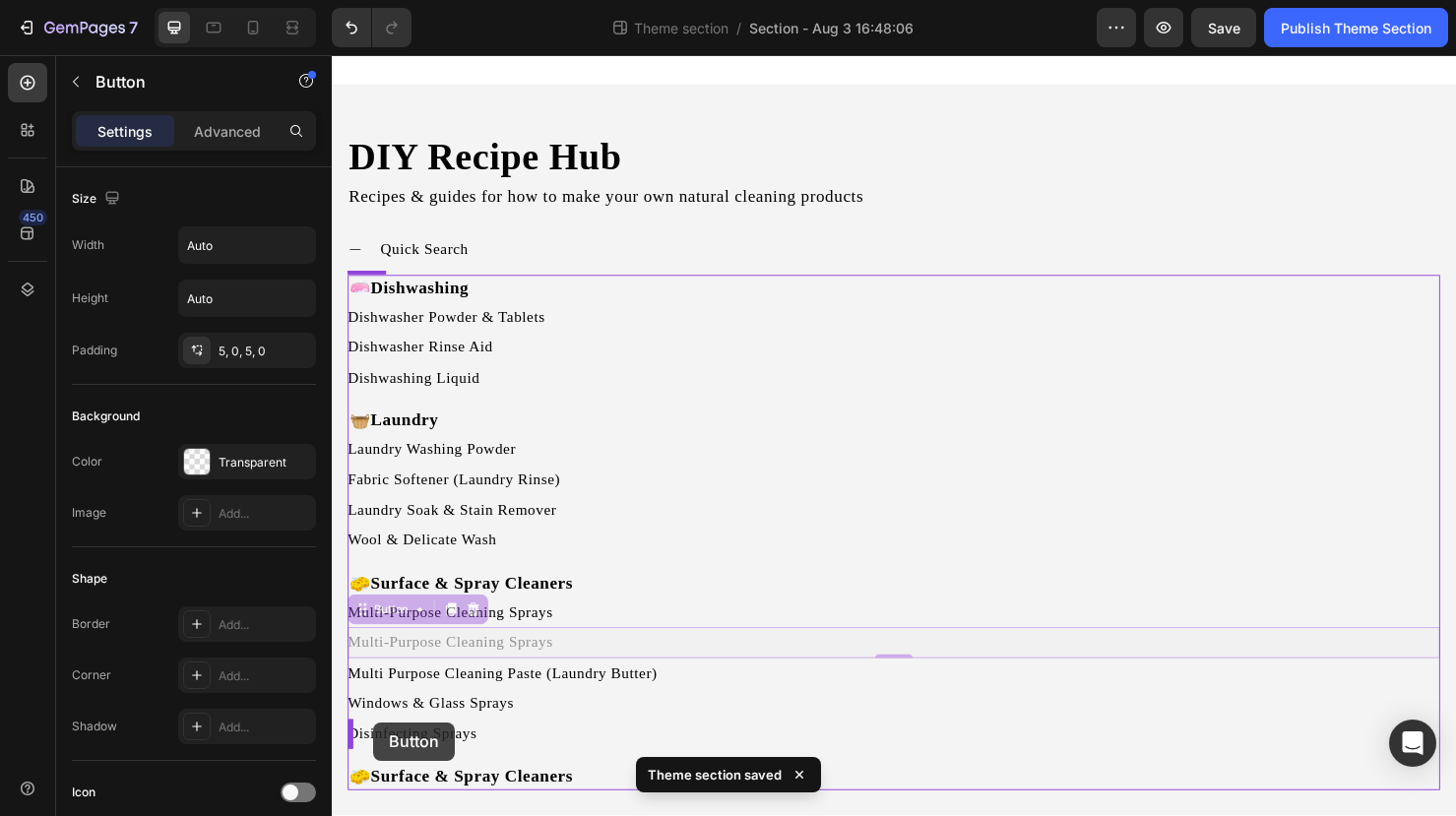 scroll, scrollTop: 38, scrollLeft: 0, axis: vertical 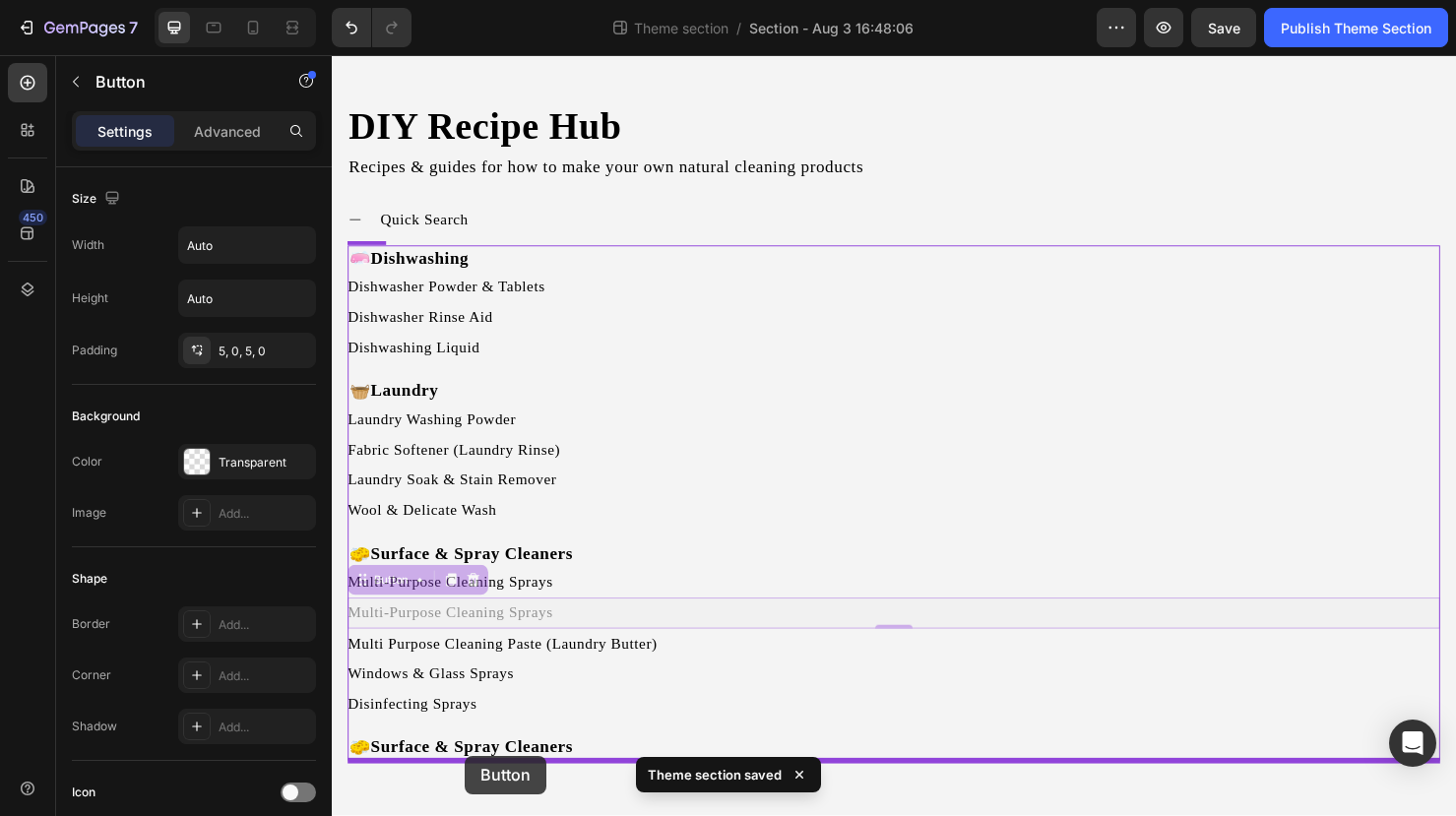 drag, startPoint x: 364, startPoint y: 637, endPoint x: 472, endPoint y: 791, distance: 188.09572 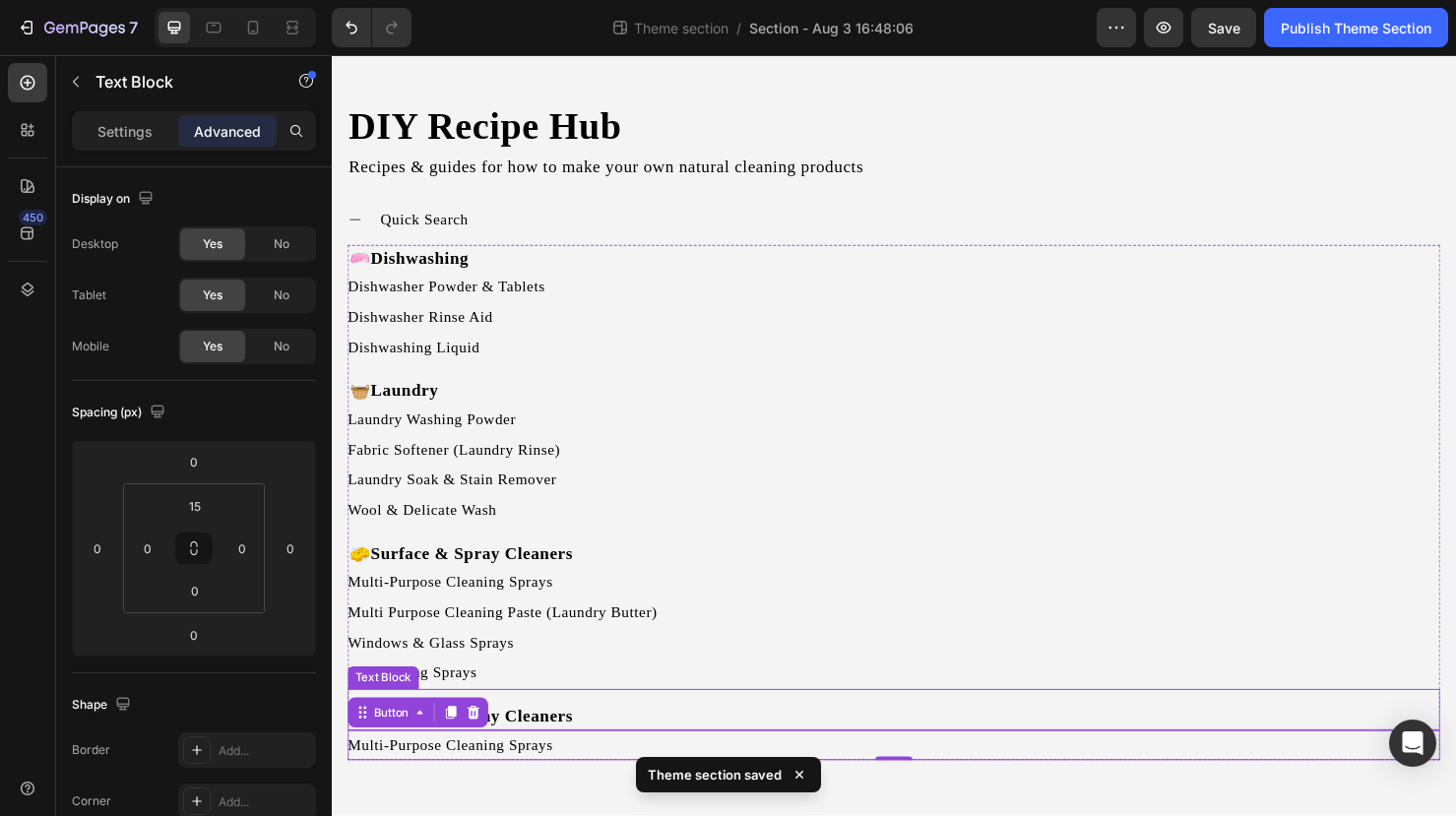 click on "Surface & Spray Cleaners" at bounding box center [479, 750] 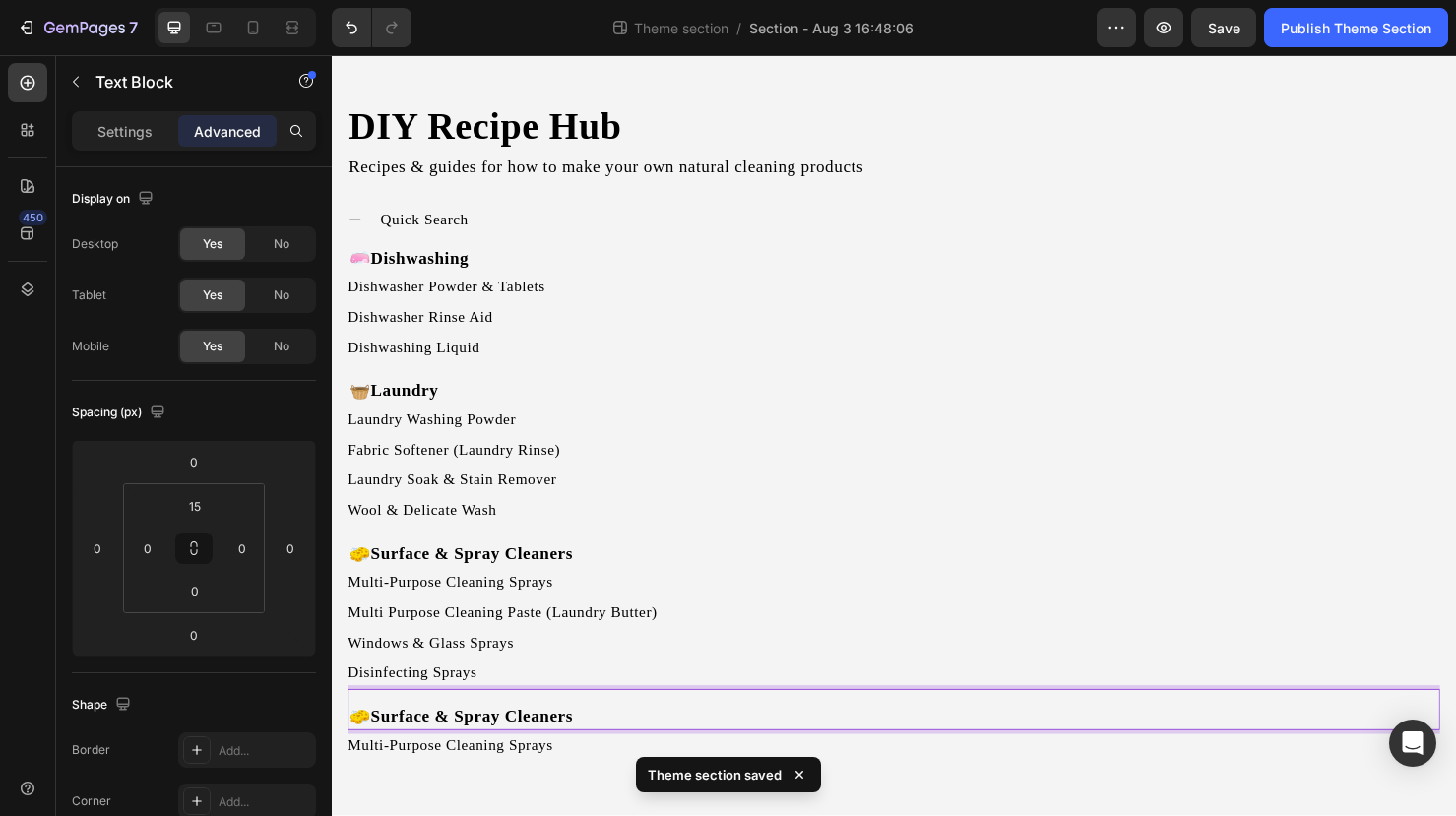 click on "Surface & Spray Cleaners" at bounding box center (479, 750) 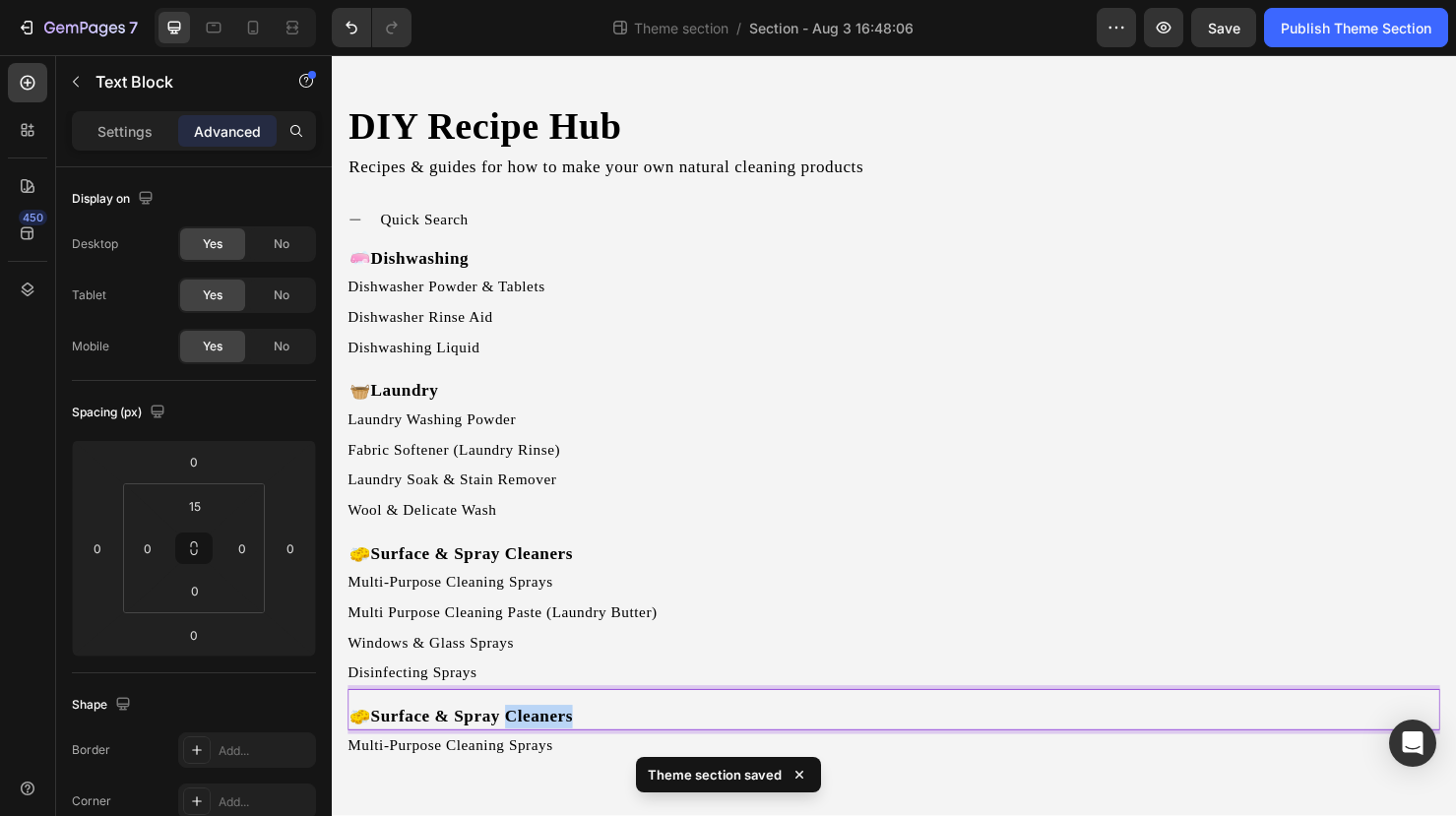 click on "Surface & Spray Cleaners" at bounding box center (479, 750) 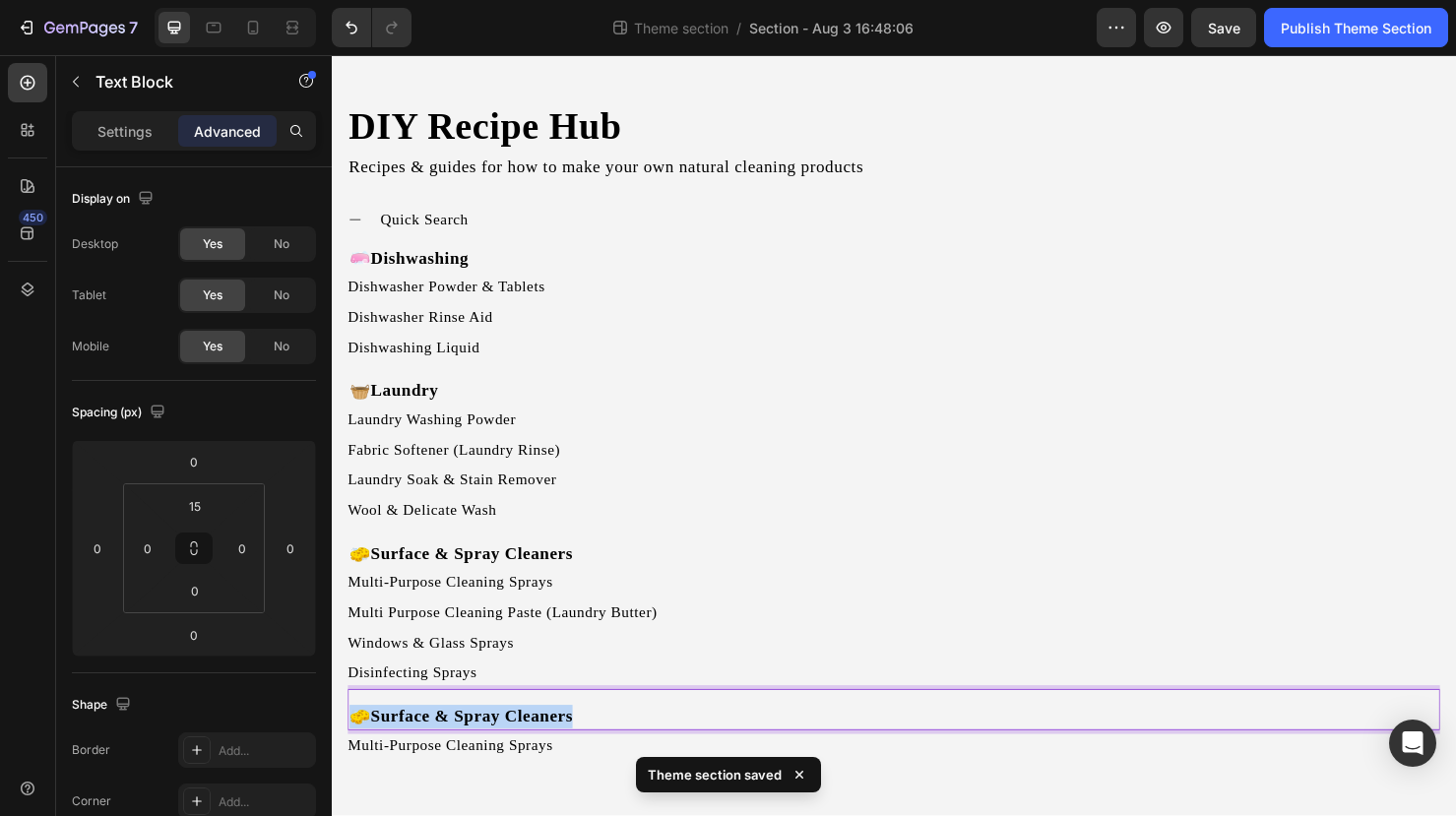 click on "Surface & Spray Cleaners" at bounding box center (479, 750) 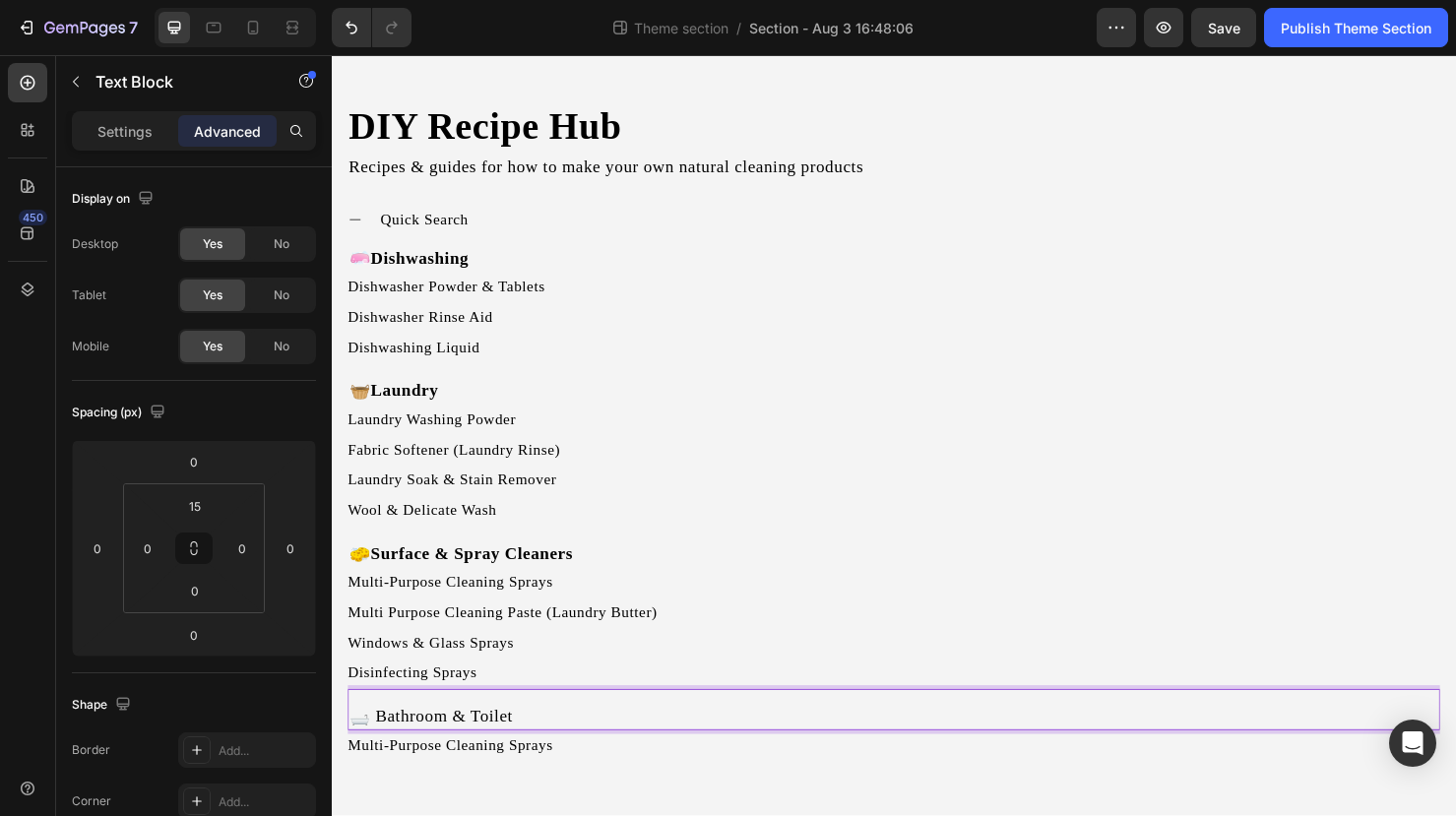 click on "🛁 Bathroom & Toilet" at bounding box center (922, 750) 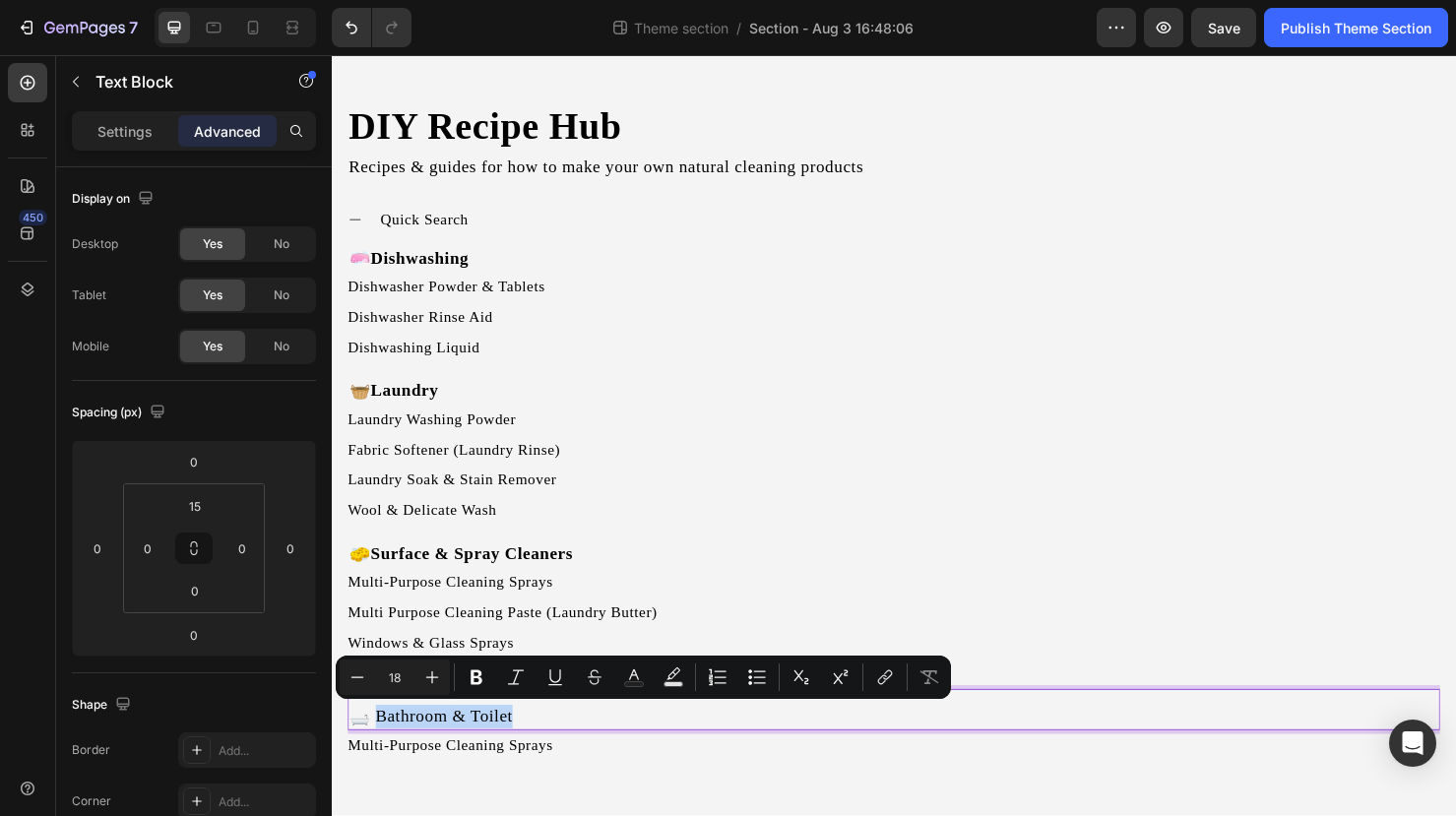 drag, startPoint x: 527, startPoint y: 755, endPoint x: 377, endPoint y: 747, distance: 150.21318 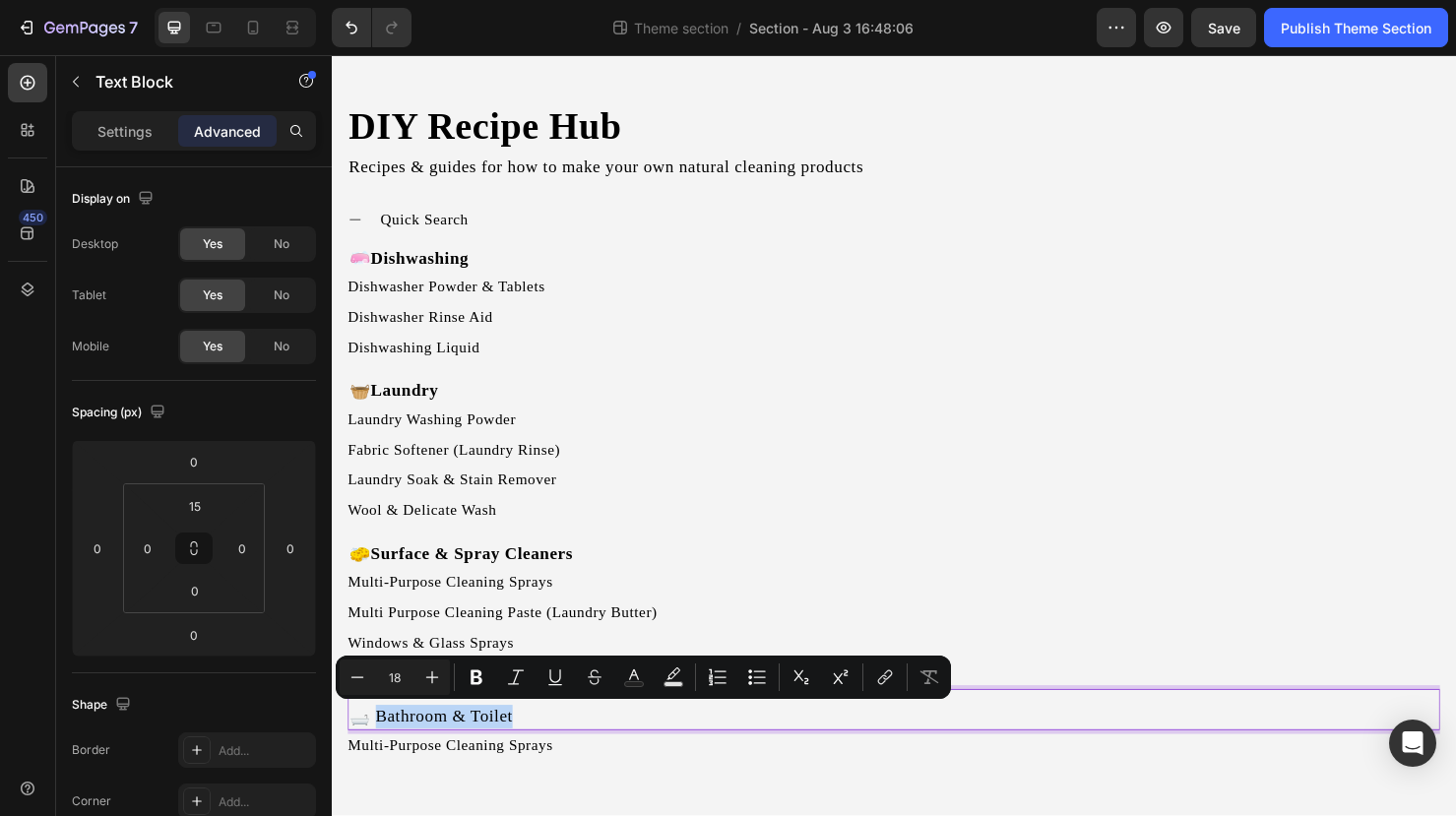 click on "🛁 Bathroom & Toilet" at bounding box center [922, 750] 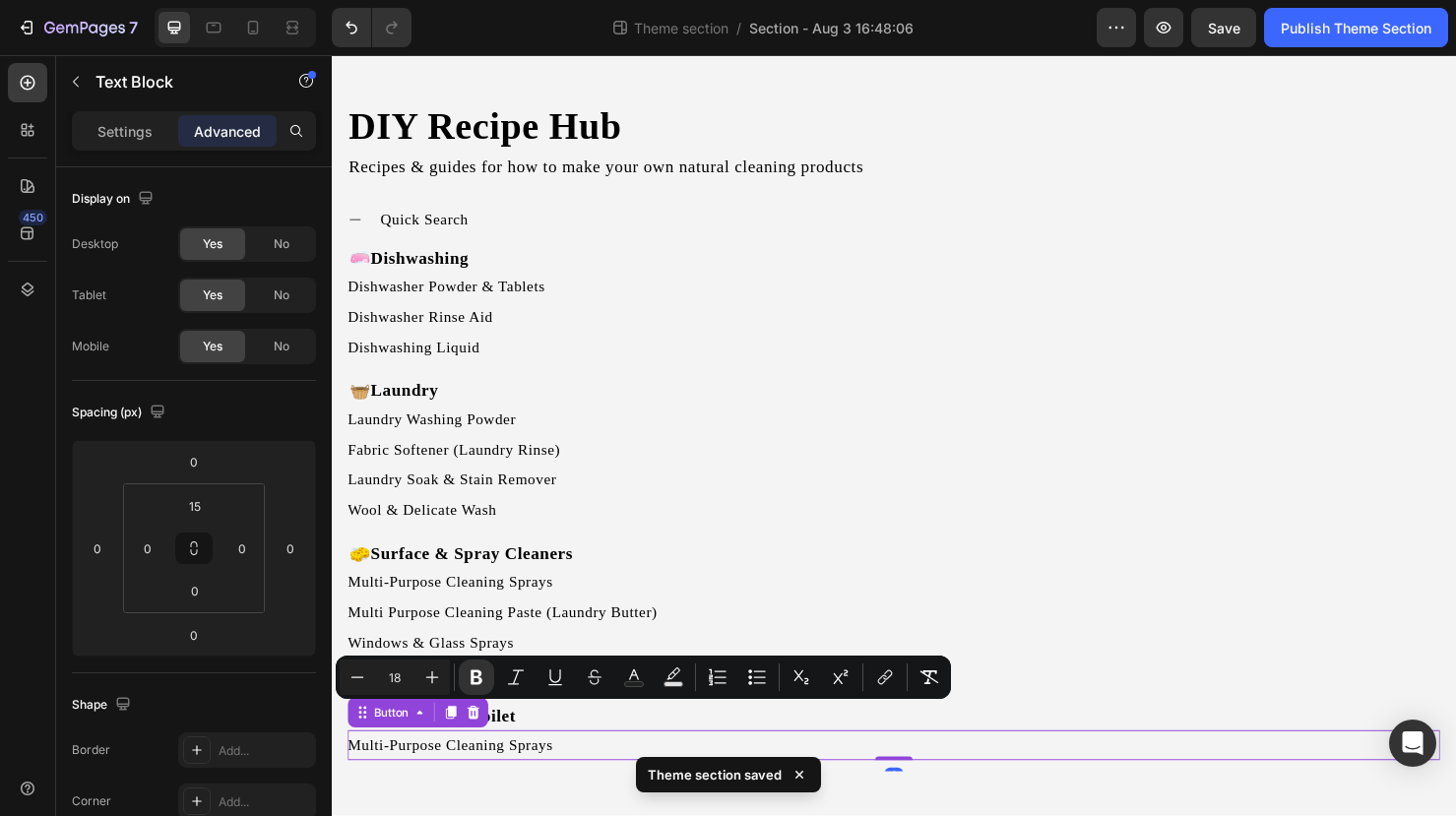 click on "Multi-Purpose Cleaning Sprays Button   0" at bounding box center (922, 781) 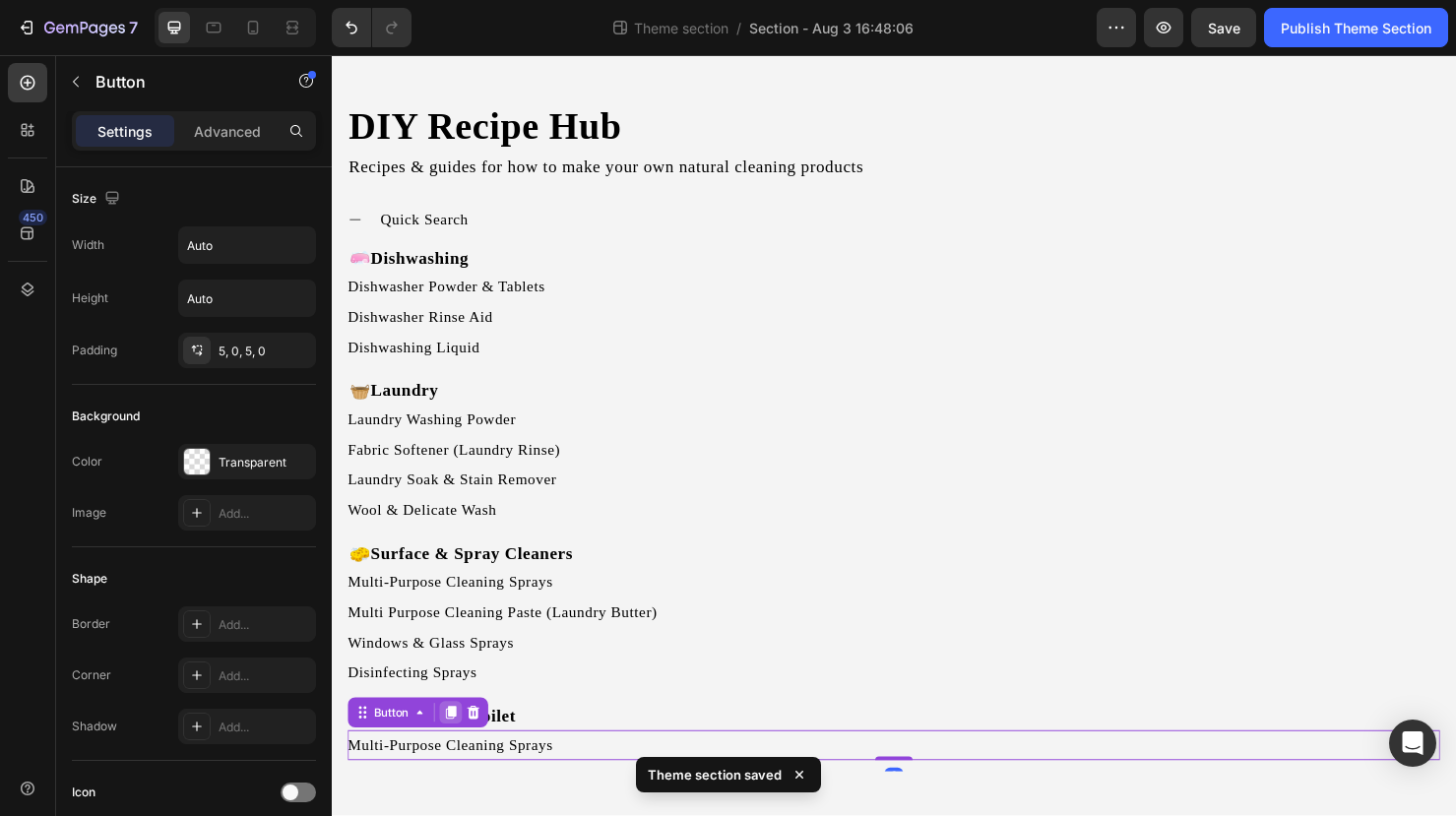 click 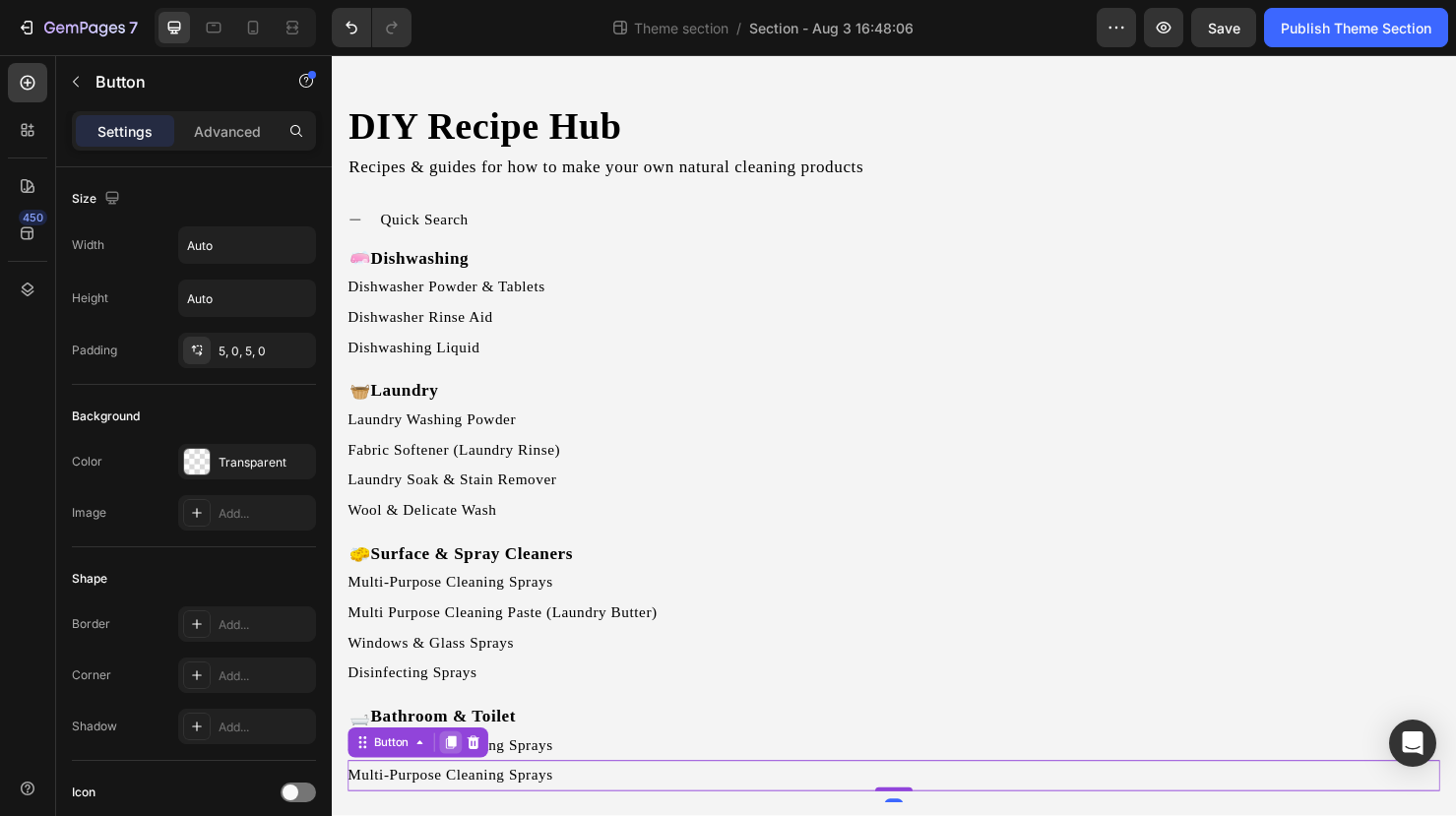 click 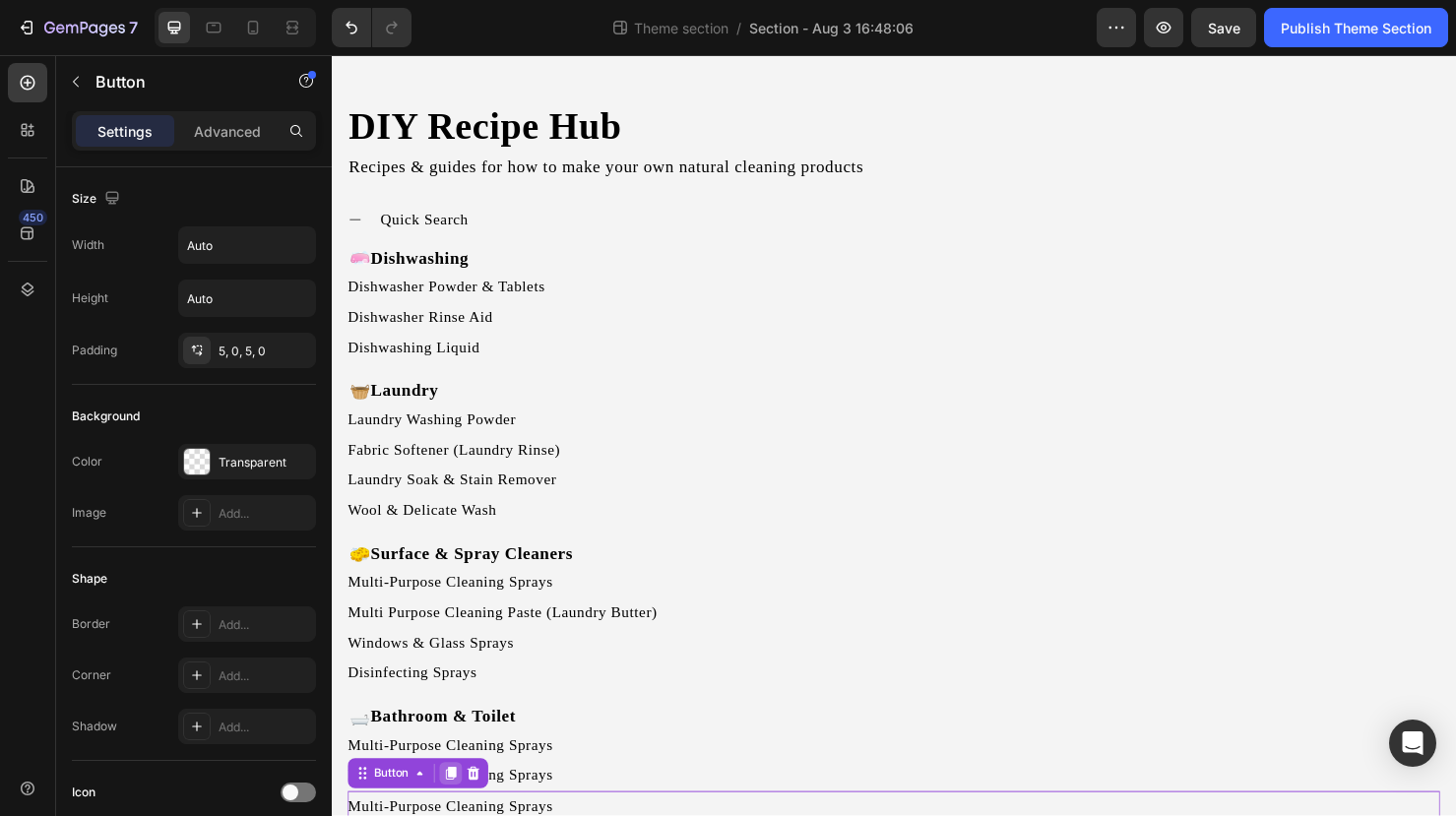 click 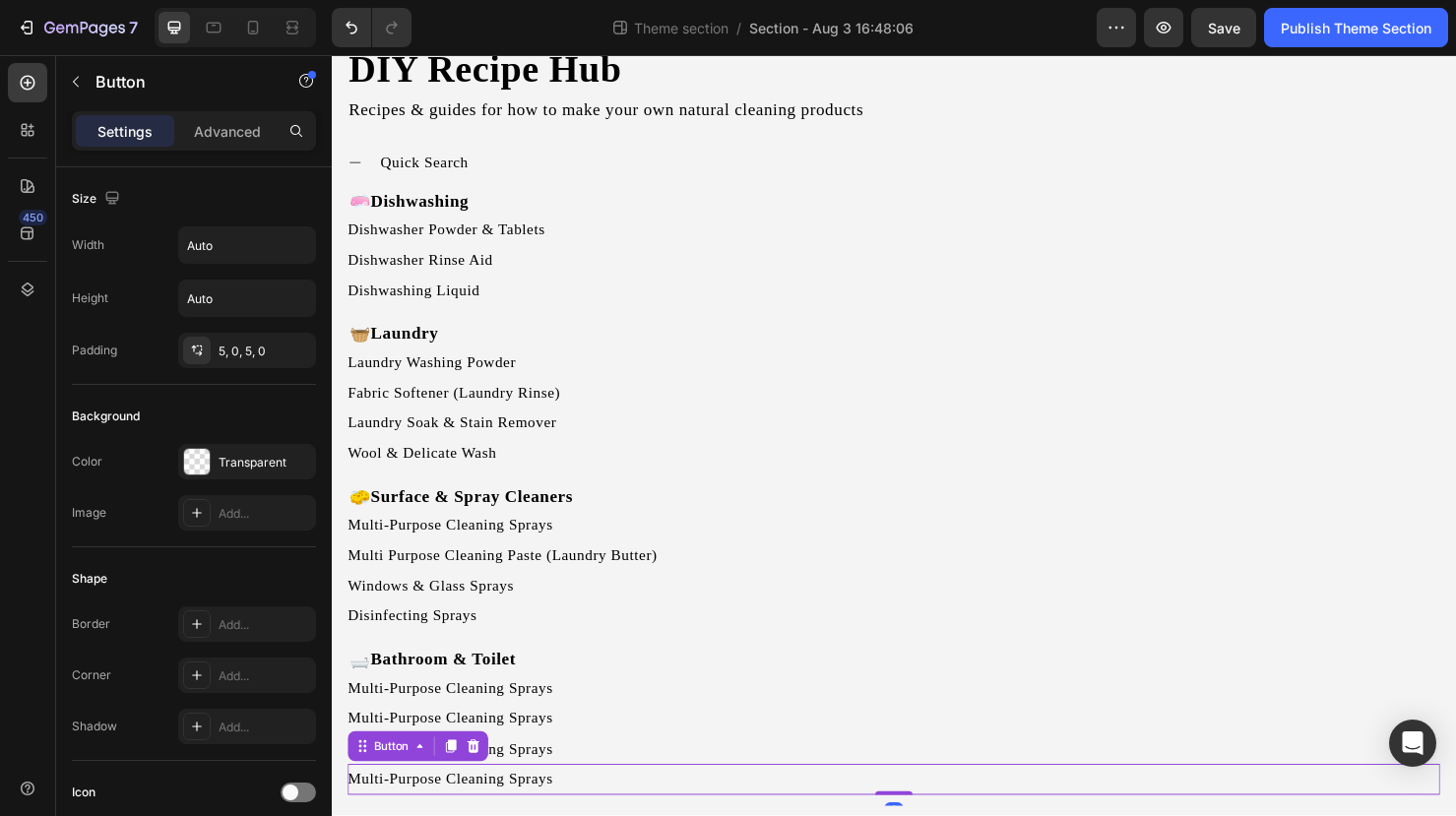 scroll, scrollTop: 135, scrollLeft: 0, axis: vertical 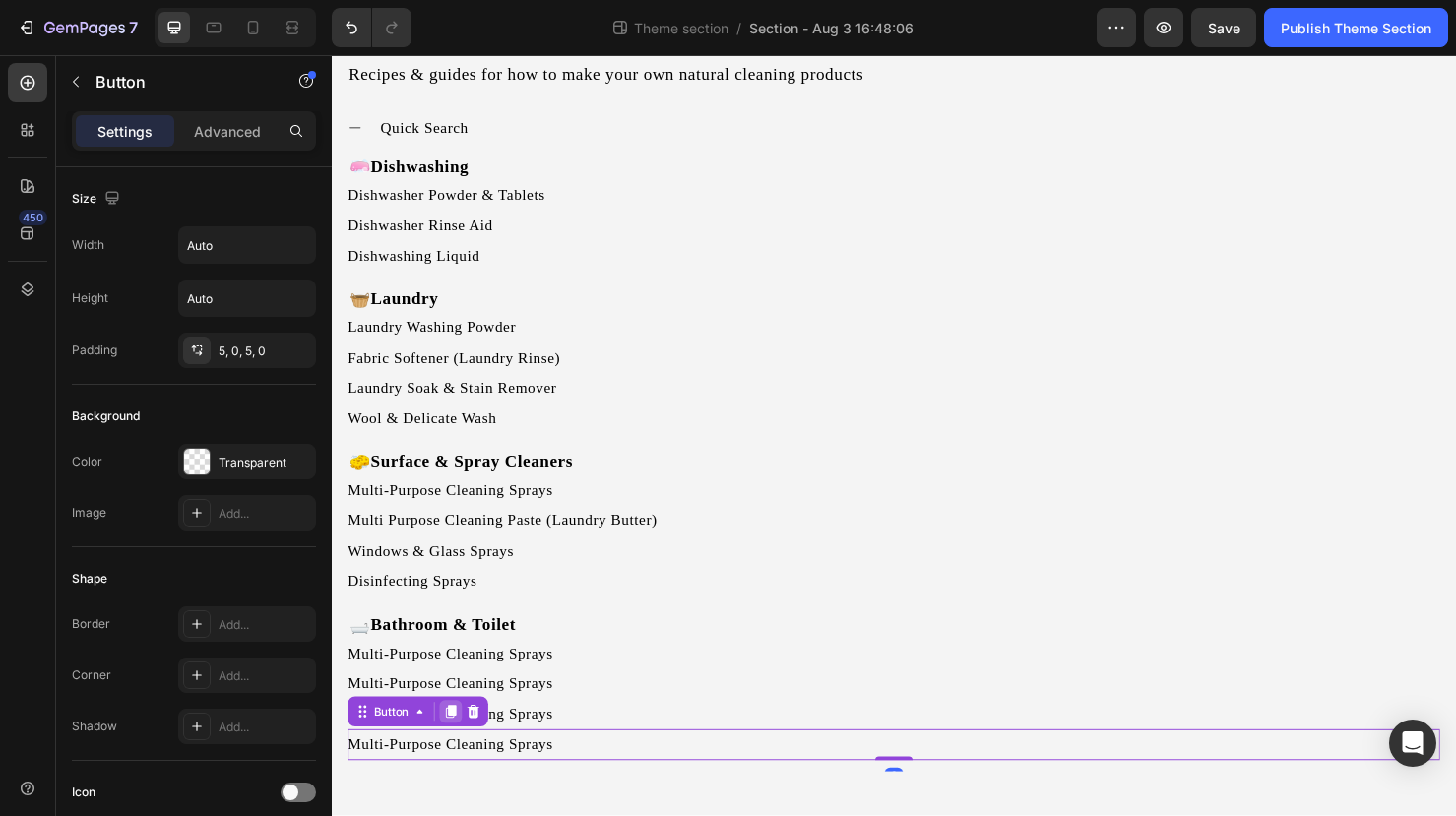 click 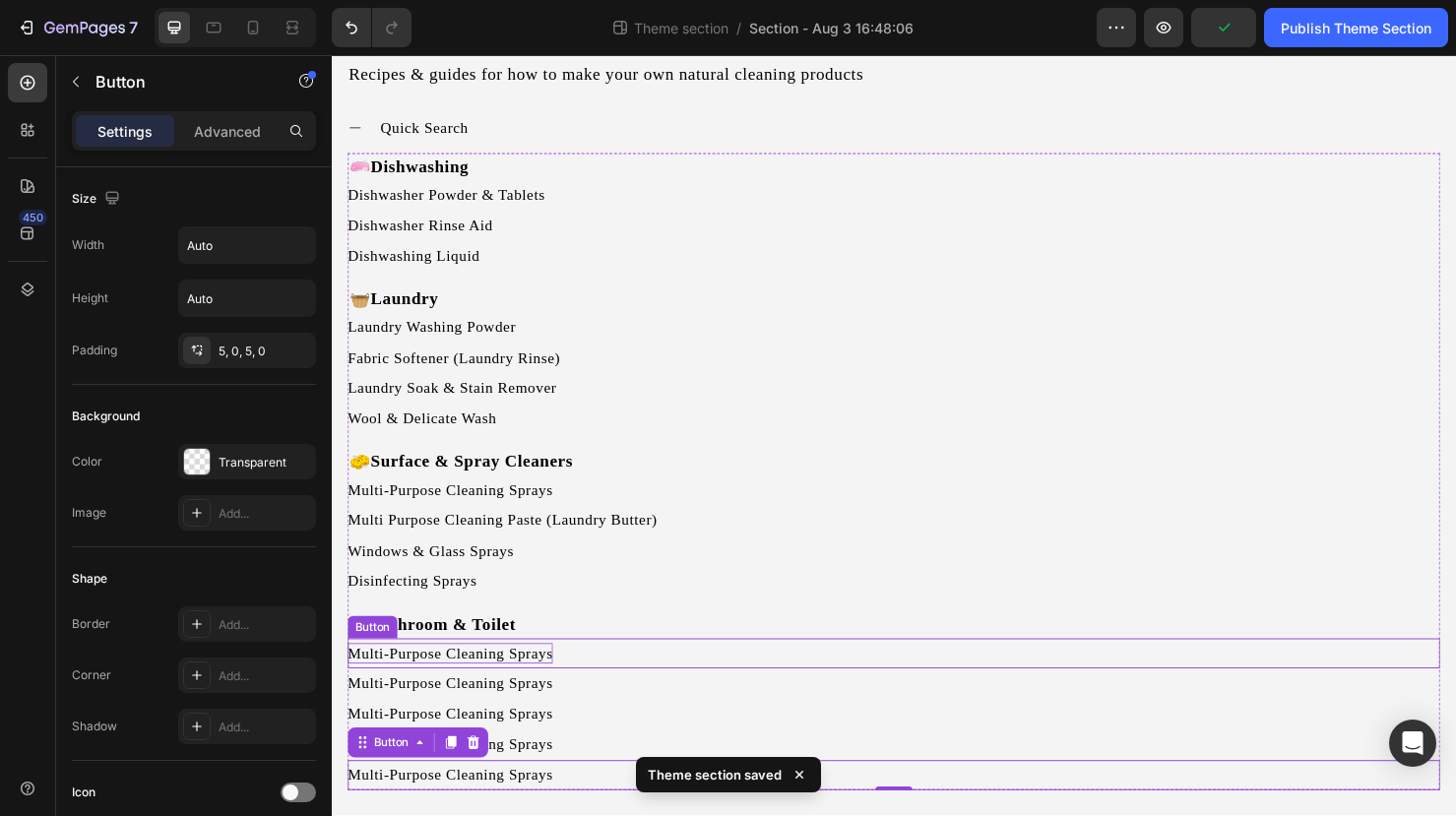 click on "Multi-Purpose Cleaning Sprays" at bounding box center (456, 684) 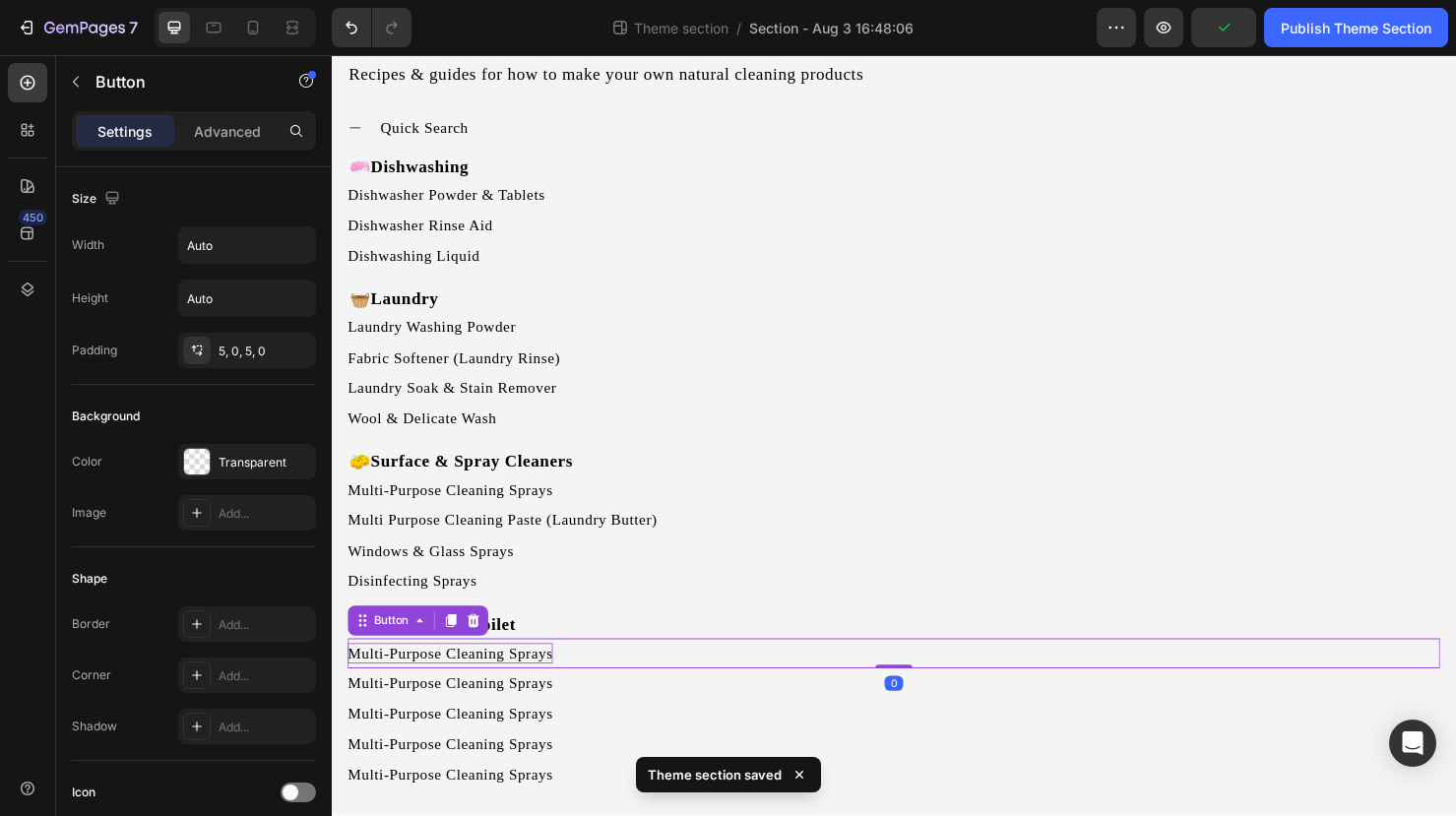 click on "Multi-Purpose Cleaning Sprays" at bounding box center (456, 684) 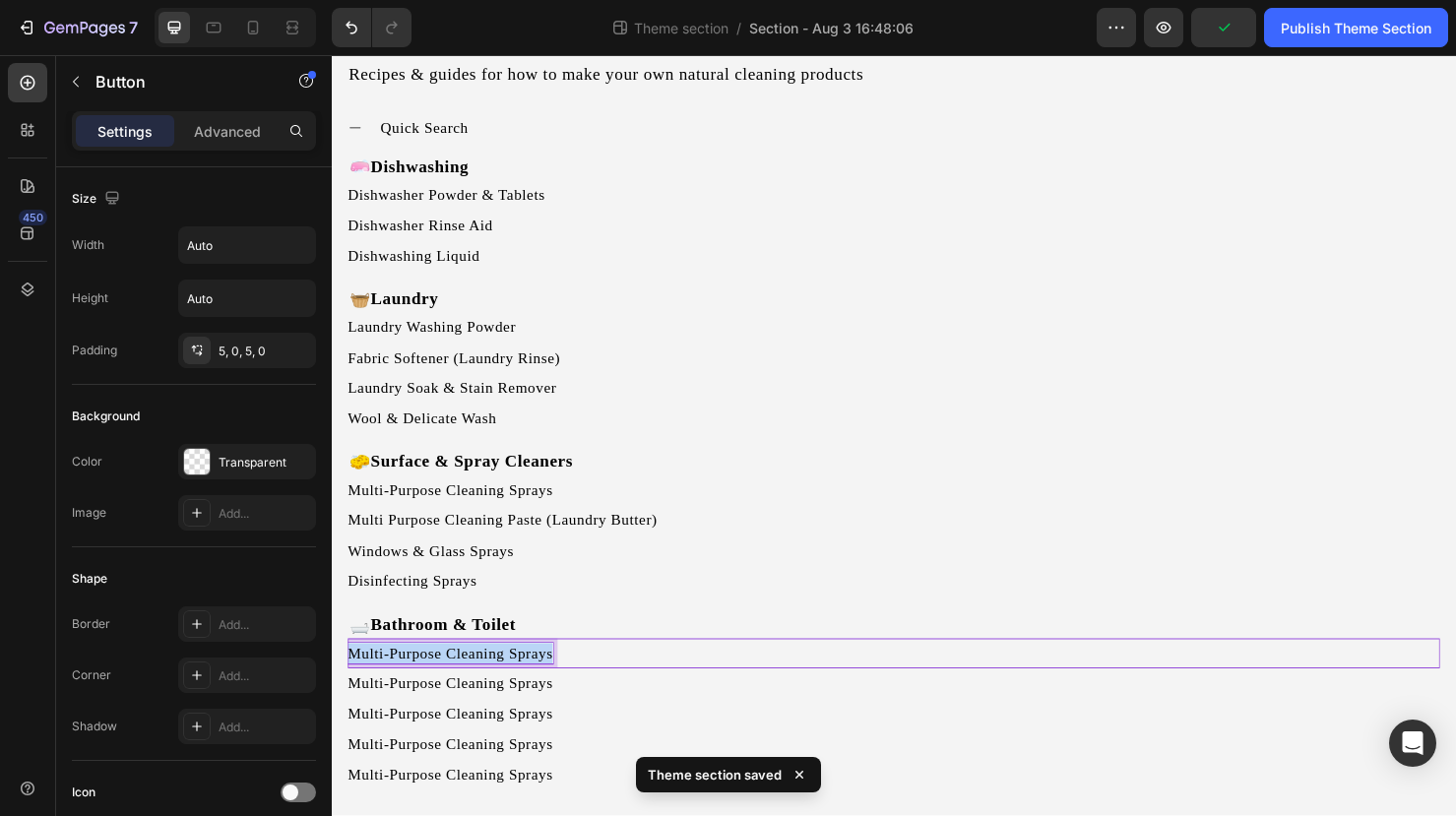 click on "Multi-Purpose Cleaning Sprays" at bounding box center (456, 684) 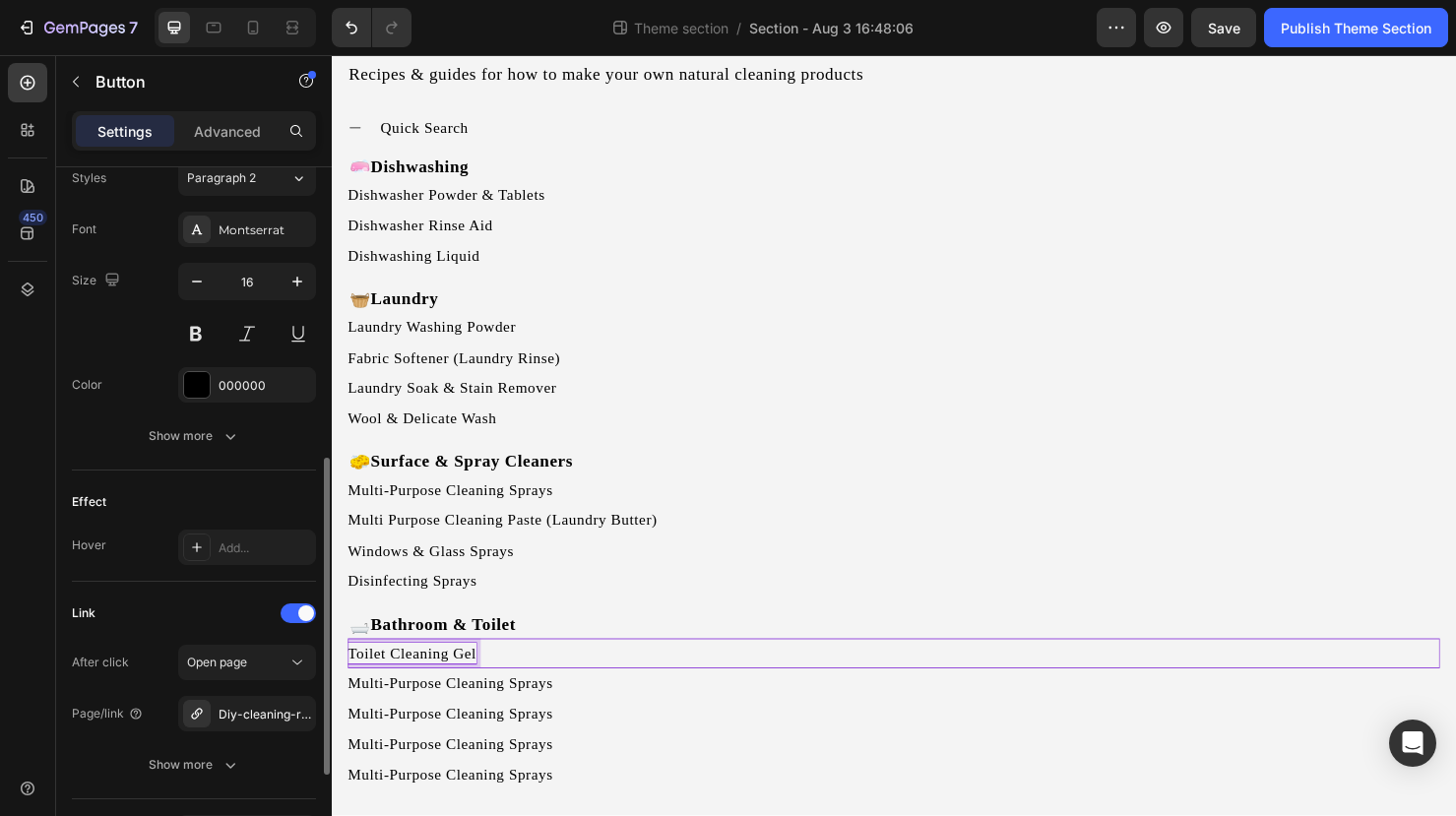 scroll, scrollTop: 737, scrollLeft: 0, axis: vertical 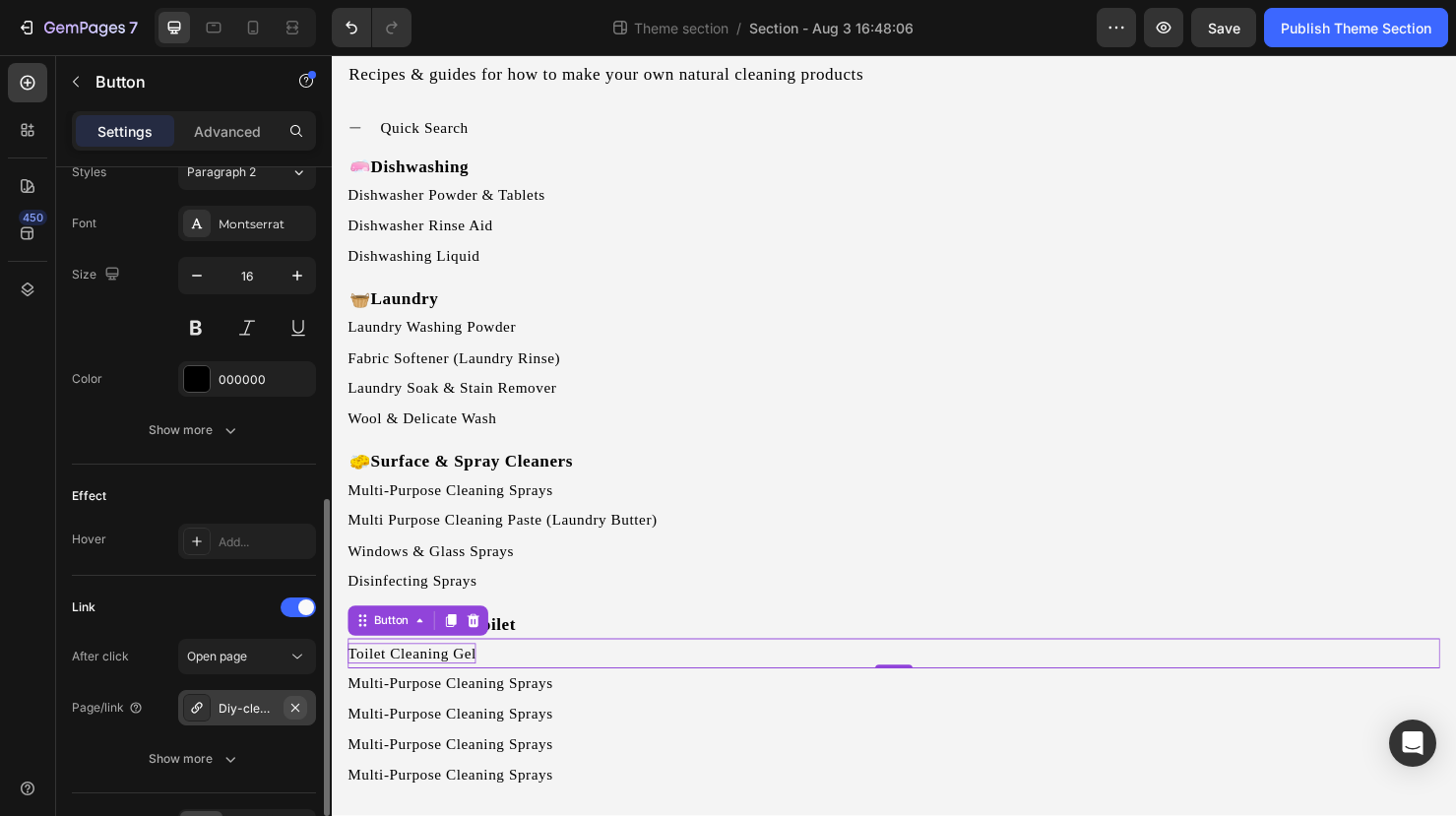 click 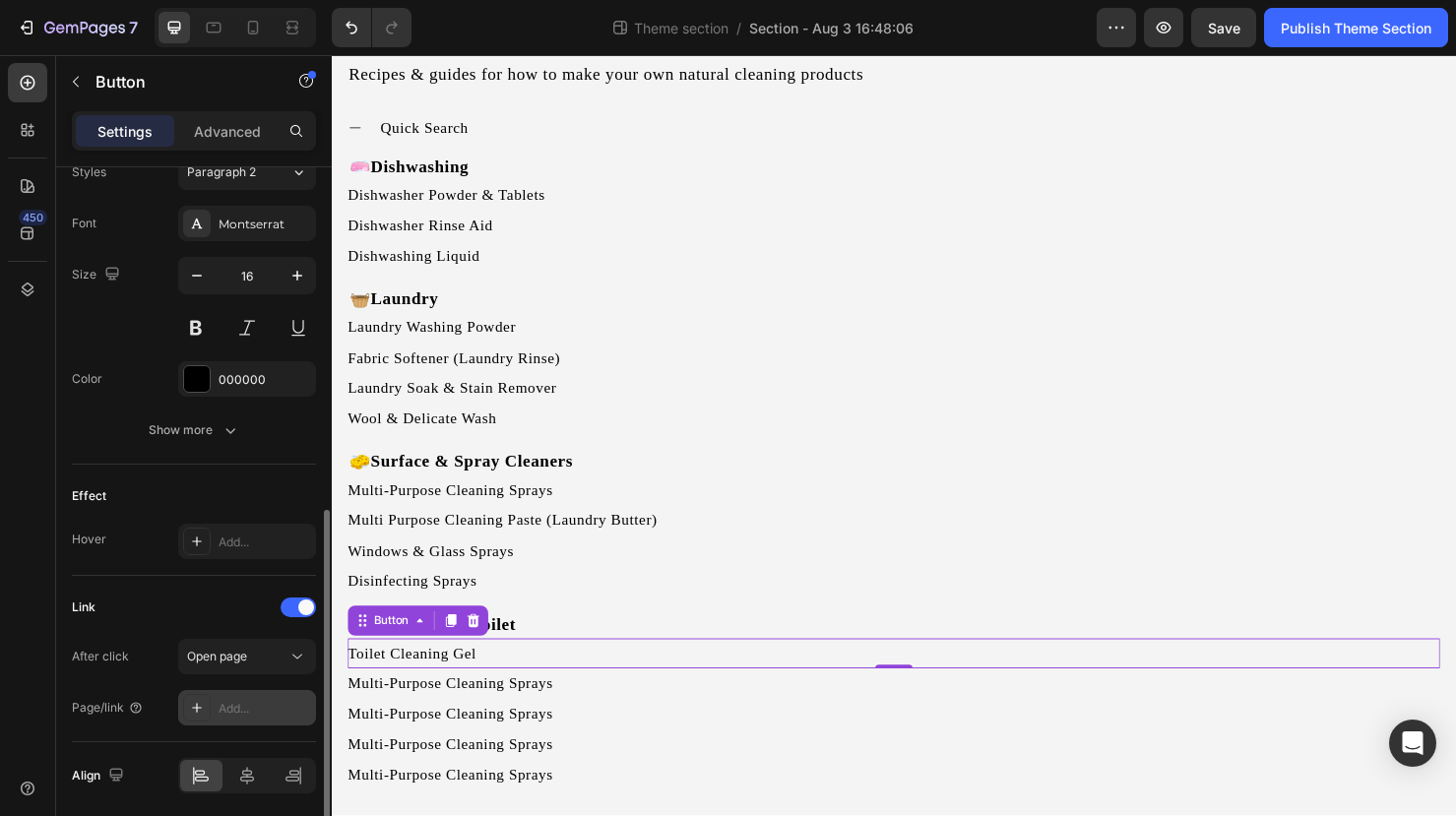 click on "Add..." at bounding box center [265, 709] 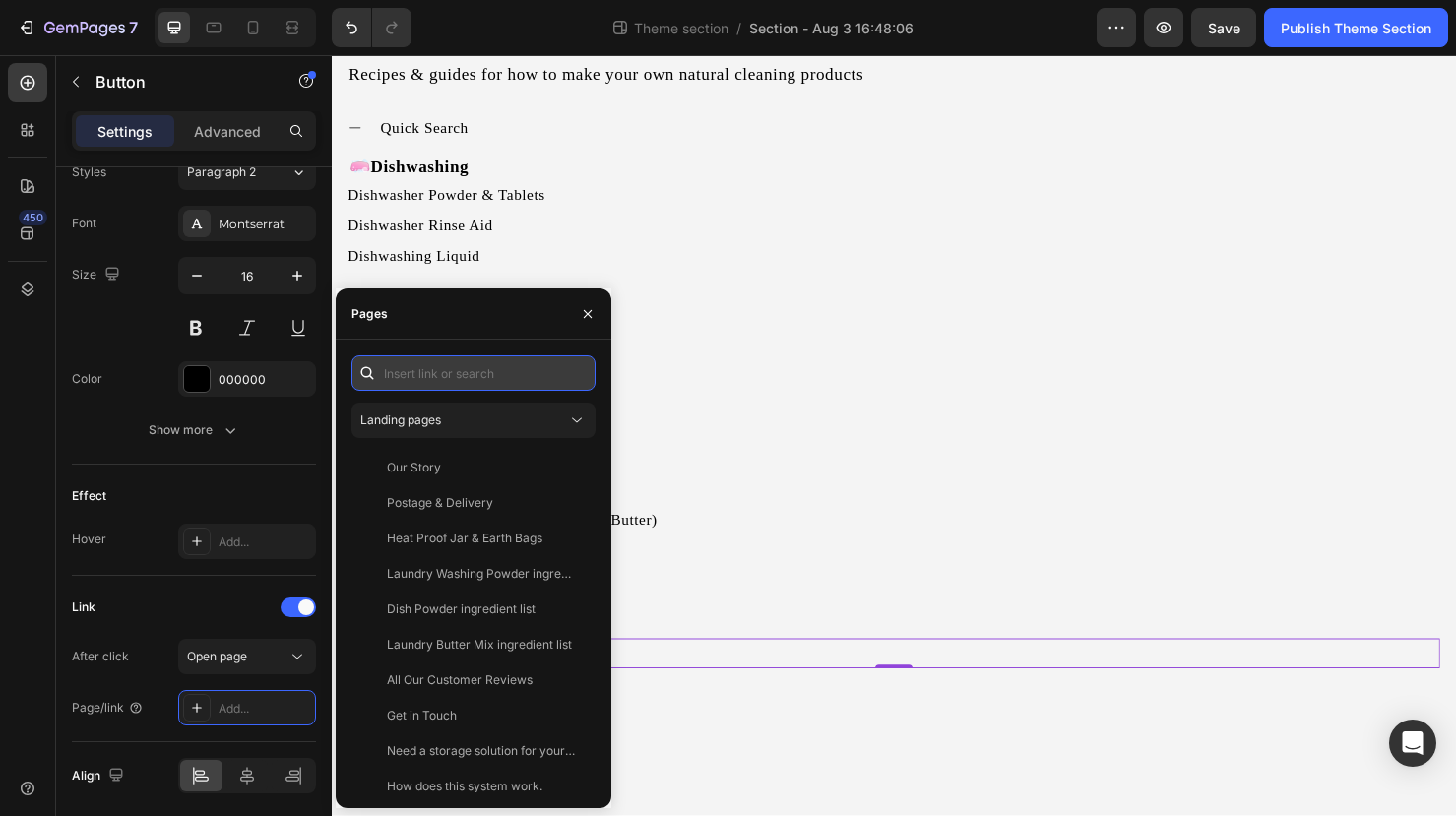 click at bounding box center (474, 373) 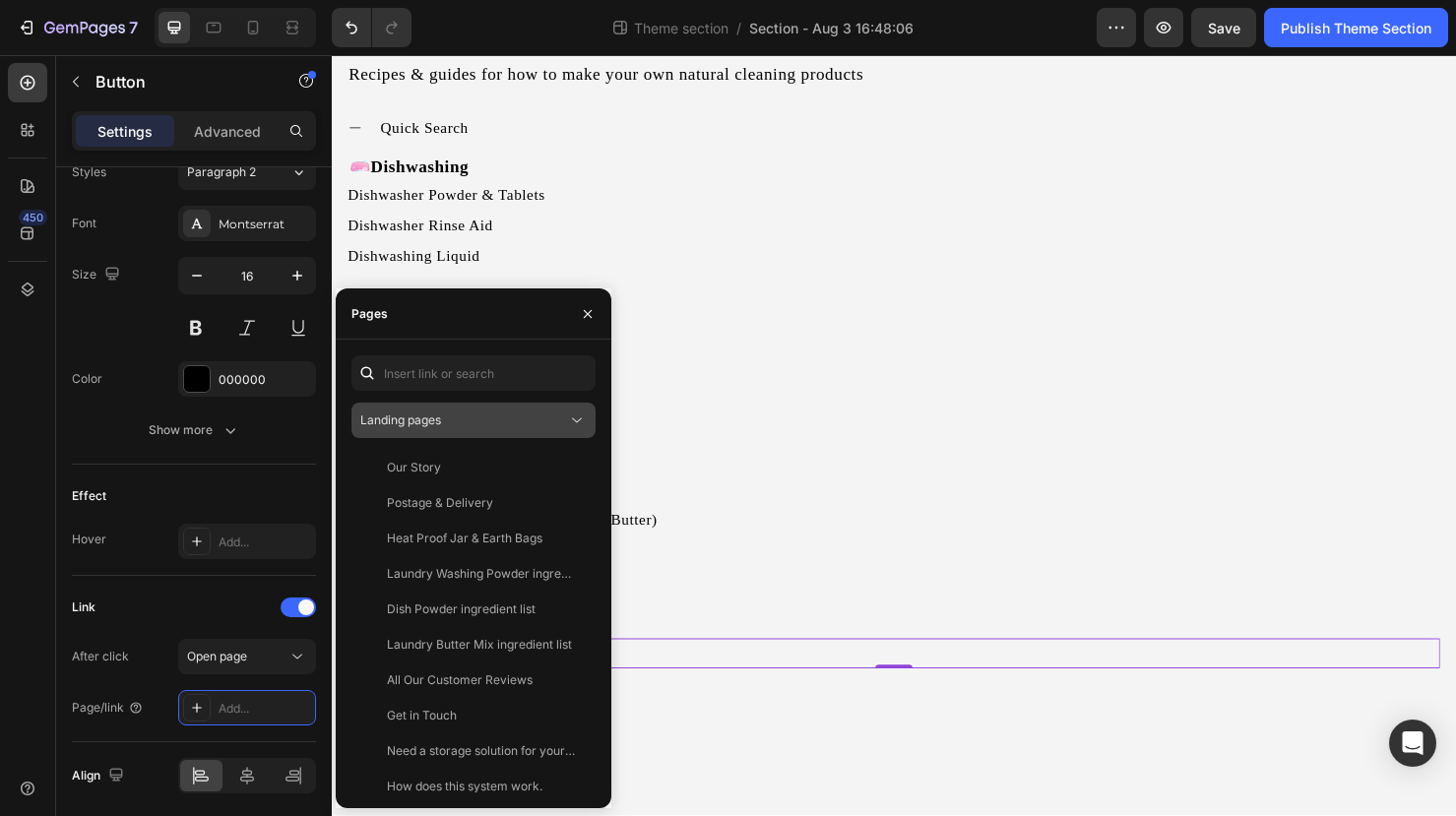 click on "Landing pages" at bounding box center (401, 419) 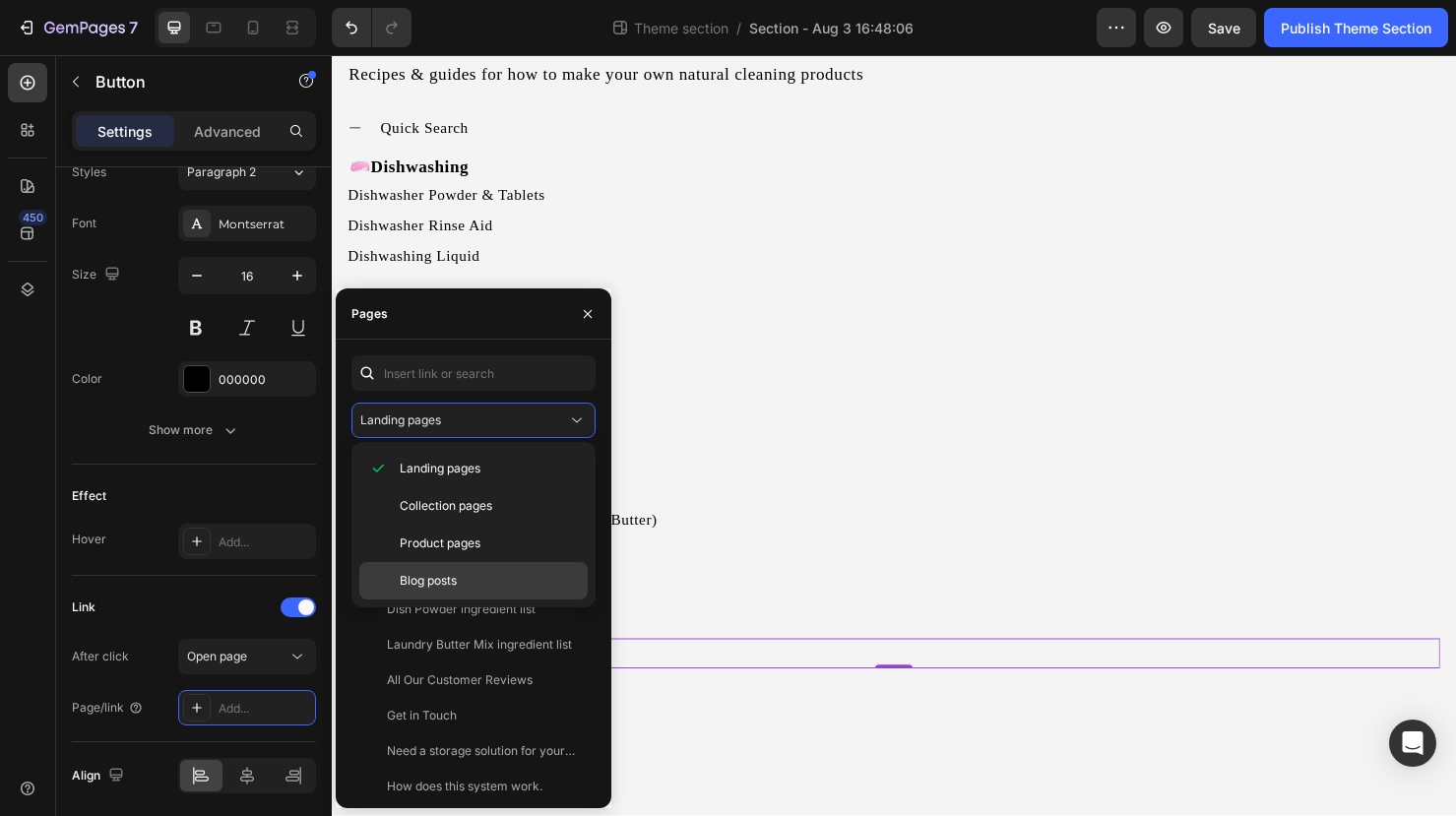 click on "Blog posts" at bounding box center (428, 581) 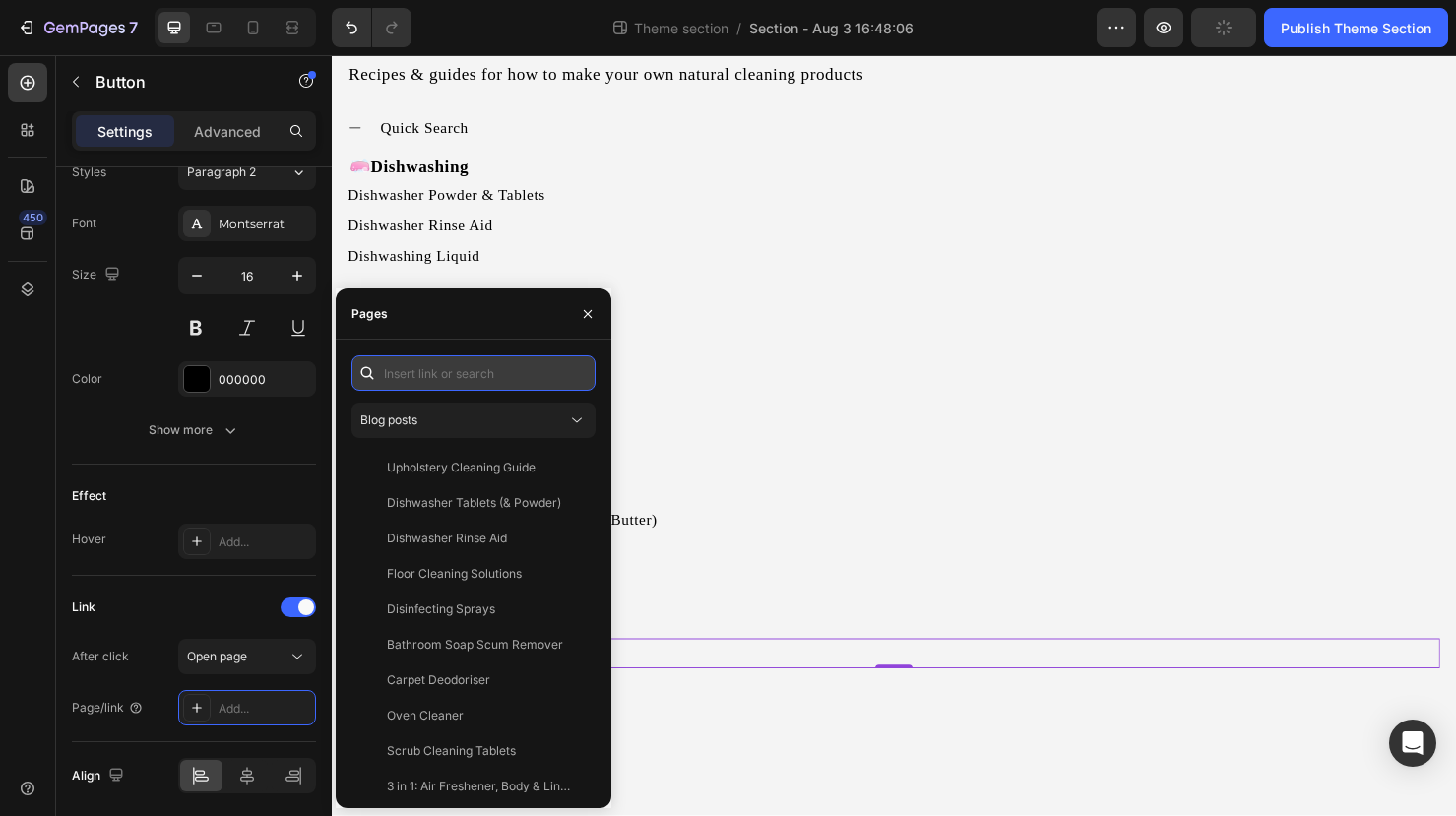 click at bounding box center [474, 373] 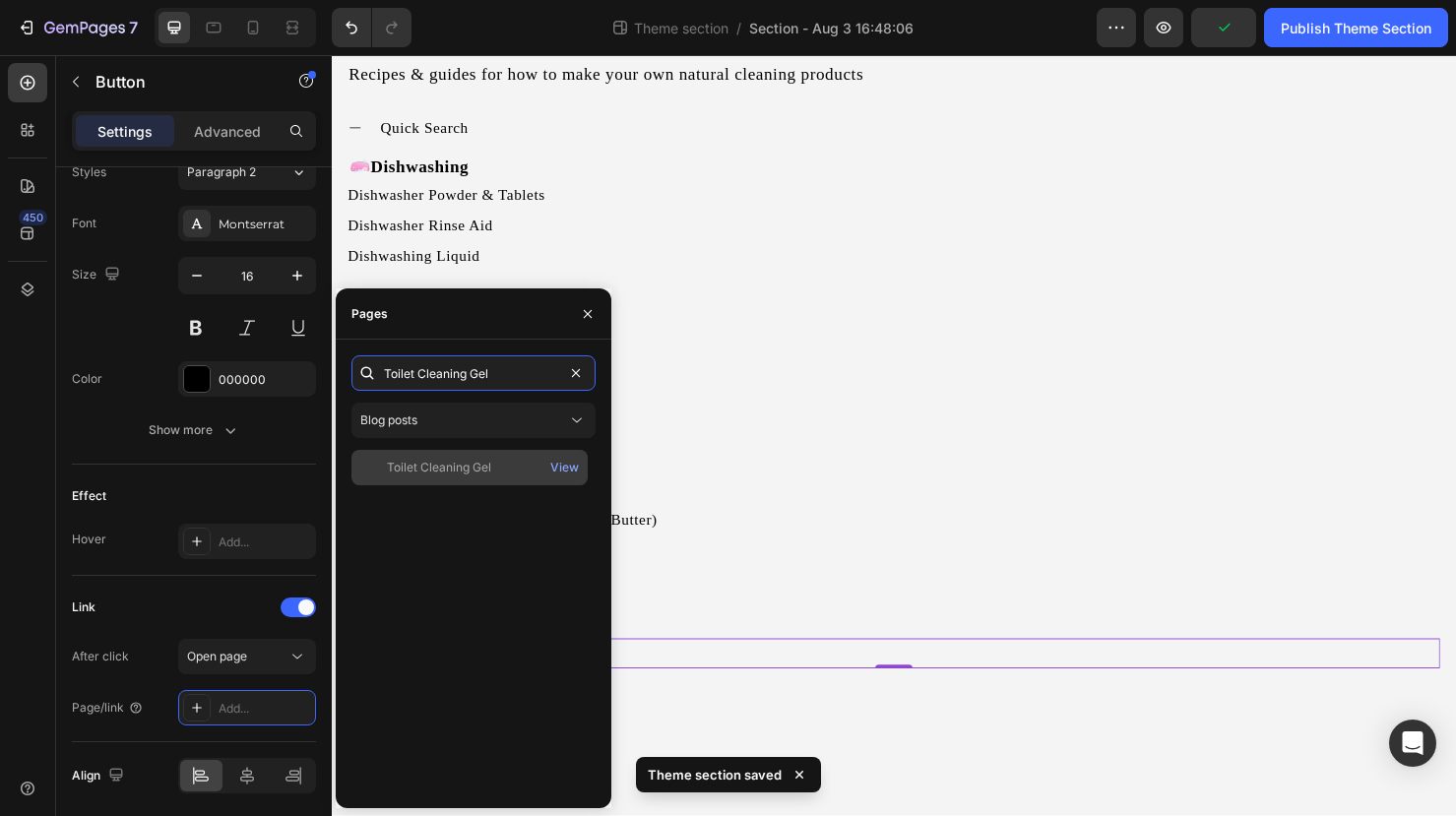 type on "Toilet Cleaning Gel" 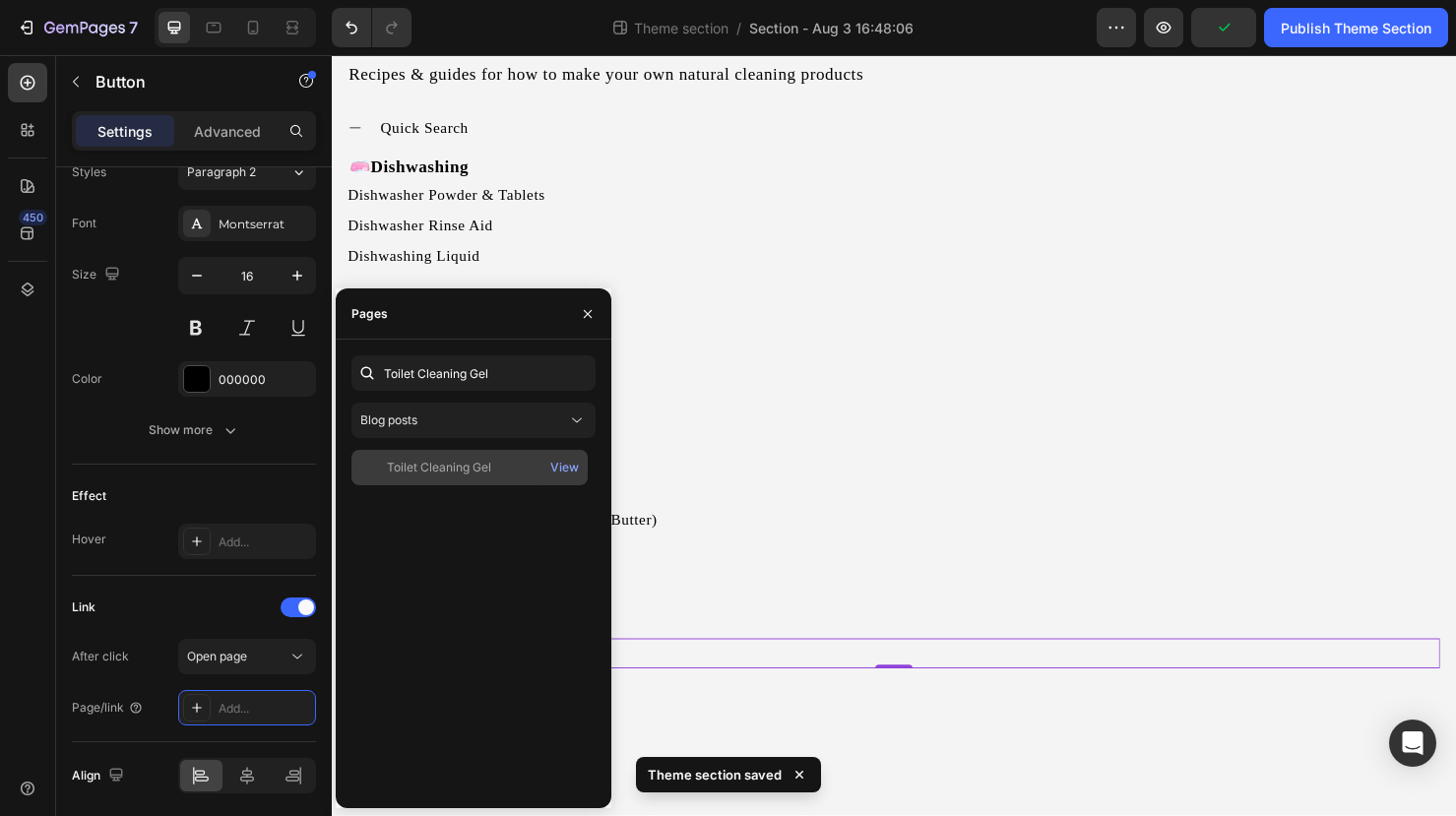 click on "Toilet Cleaning Gel   View" 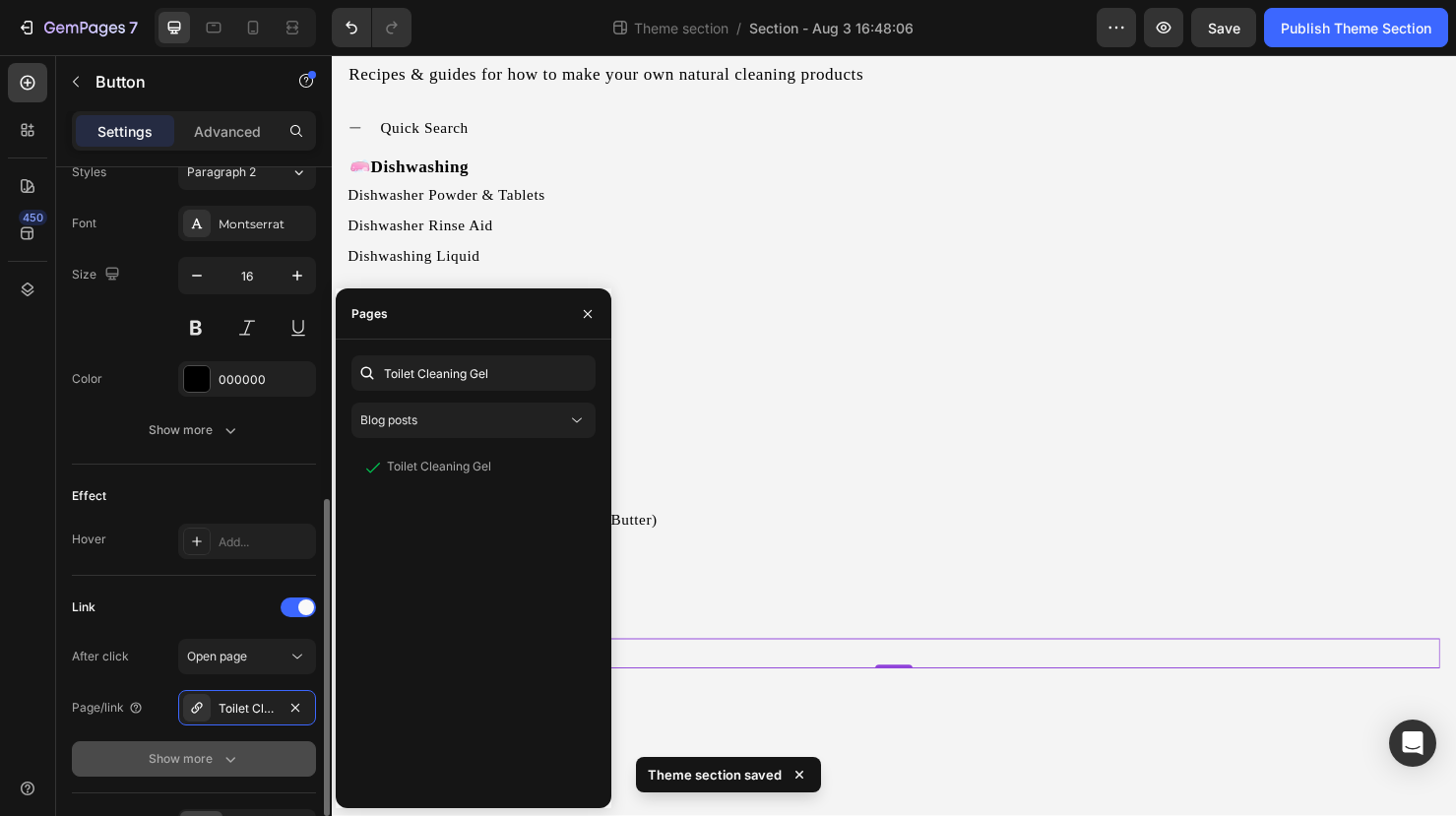 click on "Show more" 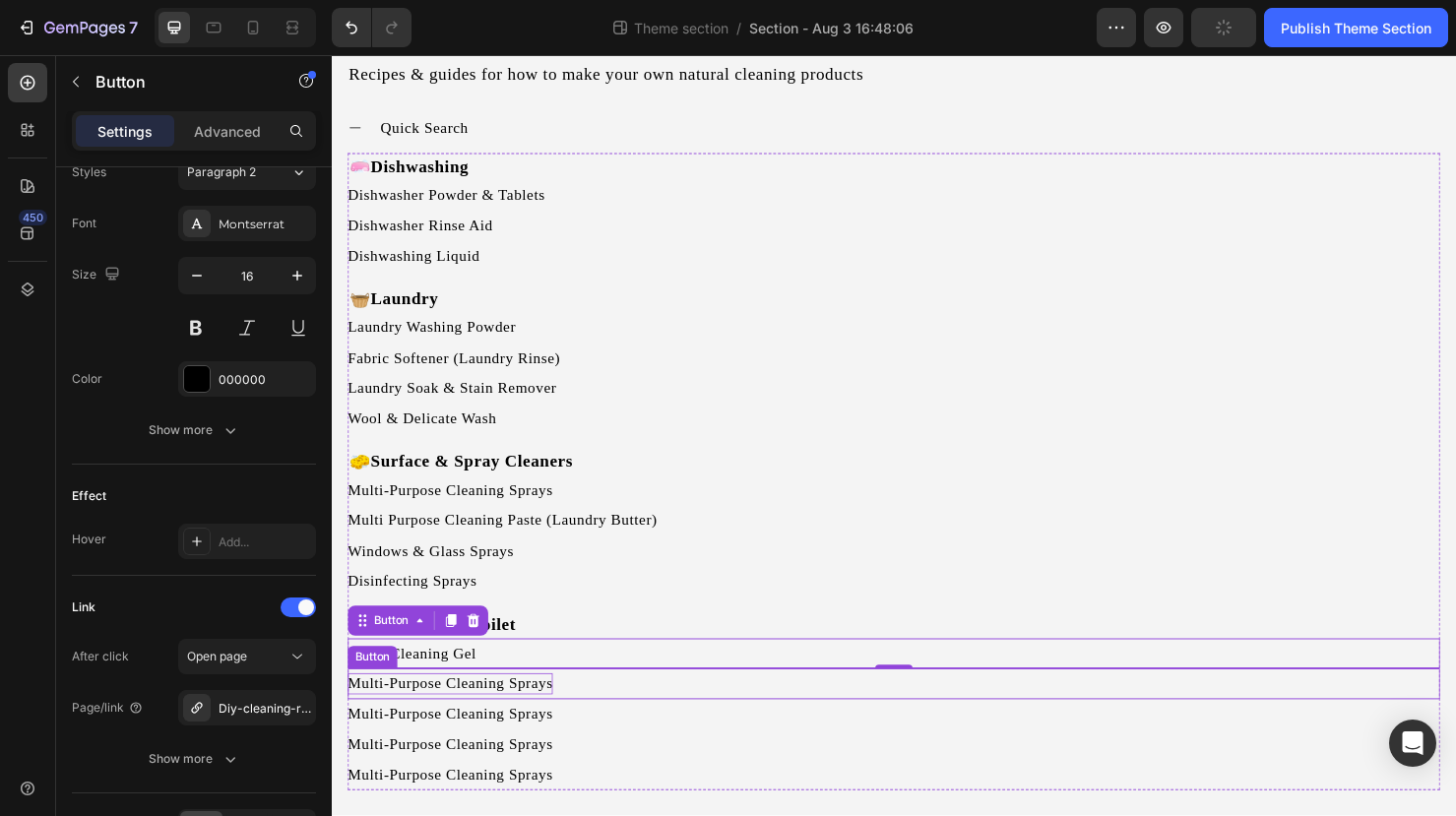 click on "Multi-Purpose Cleaning Sprays" at bounding box center (456, 716) 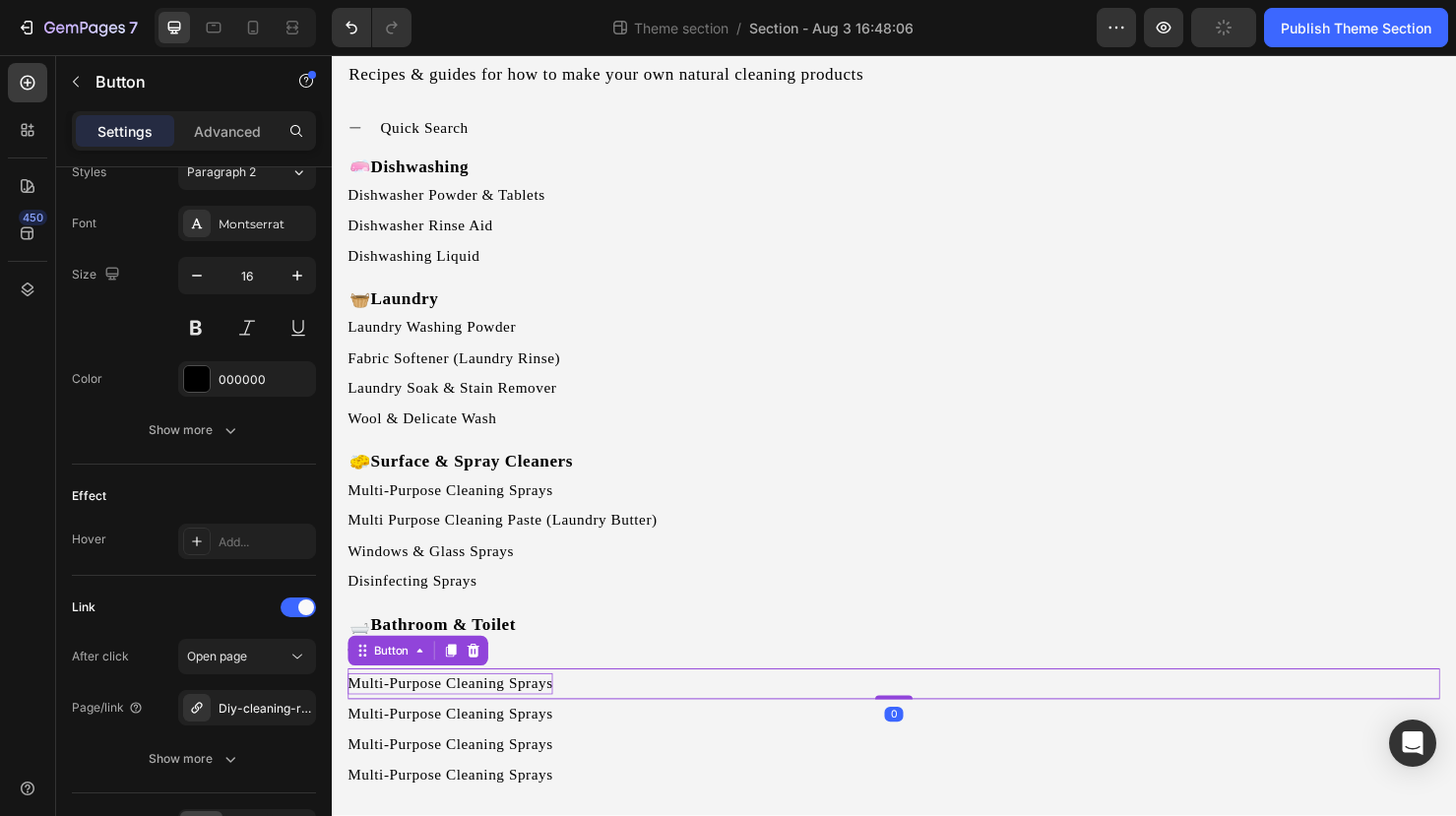 click on "Multi-Purpose Cleaning Sprays" at bounding box center (456, 716) 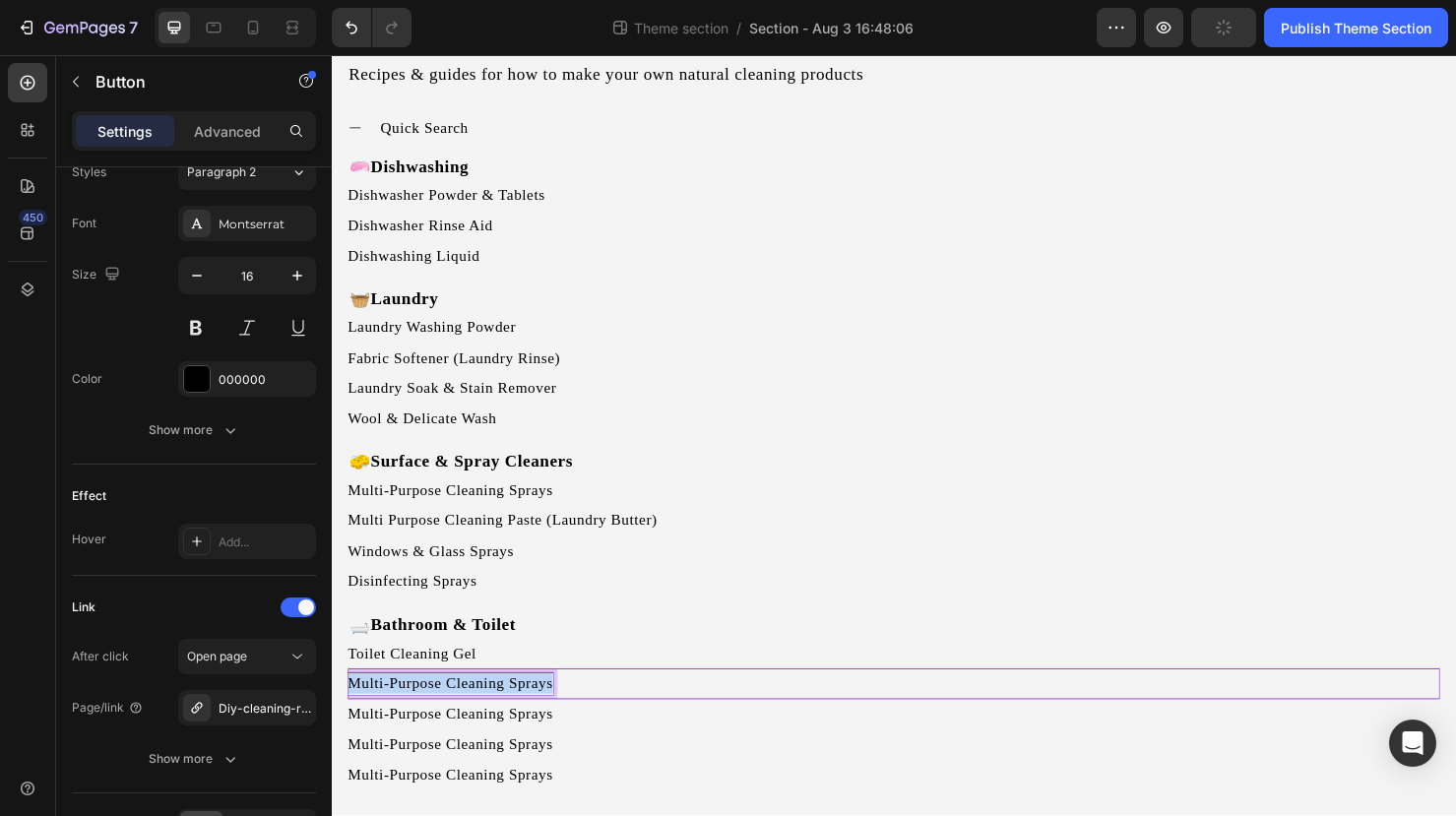 click on "Multi-Purpose Cleaning Sprays" at bounding box center (456, 716) 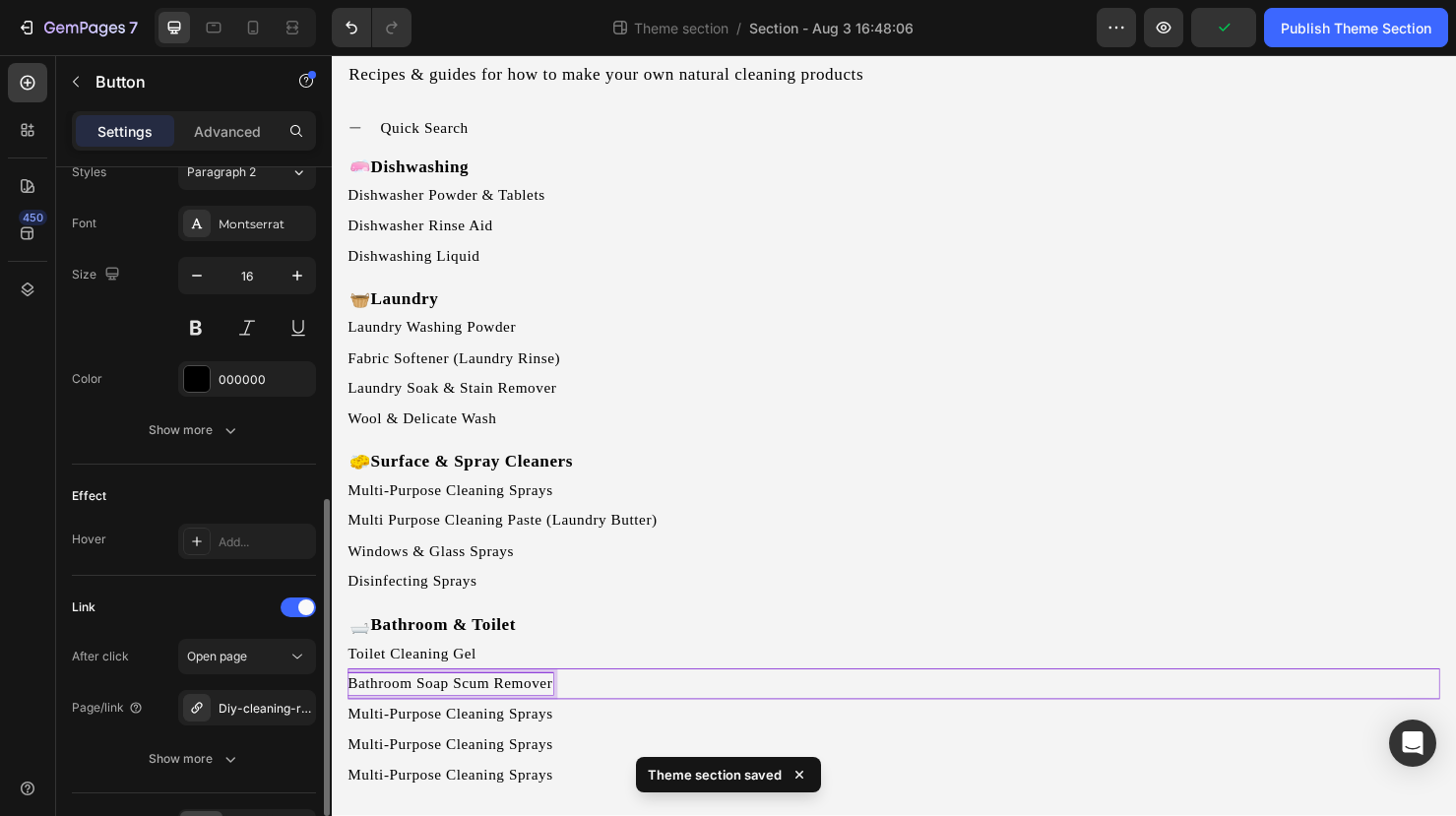 scroll, scrollTop: 860, scrollLeft: 0, axis: vertical 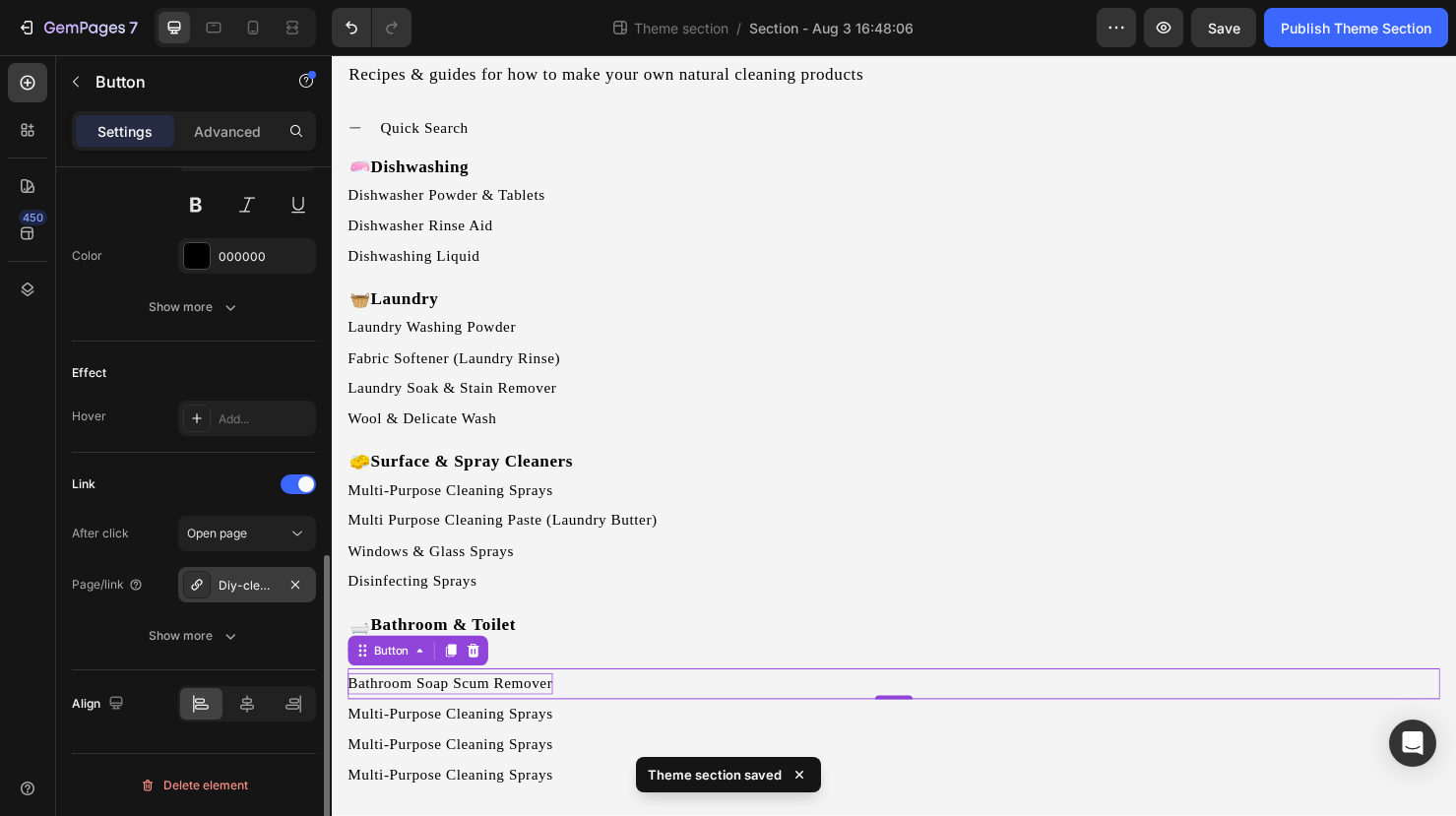 click on "Diy-cleaning-recipes/diy-multi-purpose-sprays" at bounding box center (247, 585) 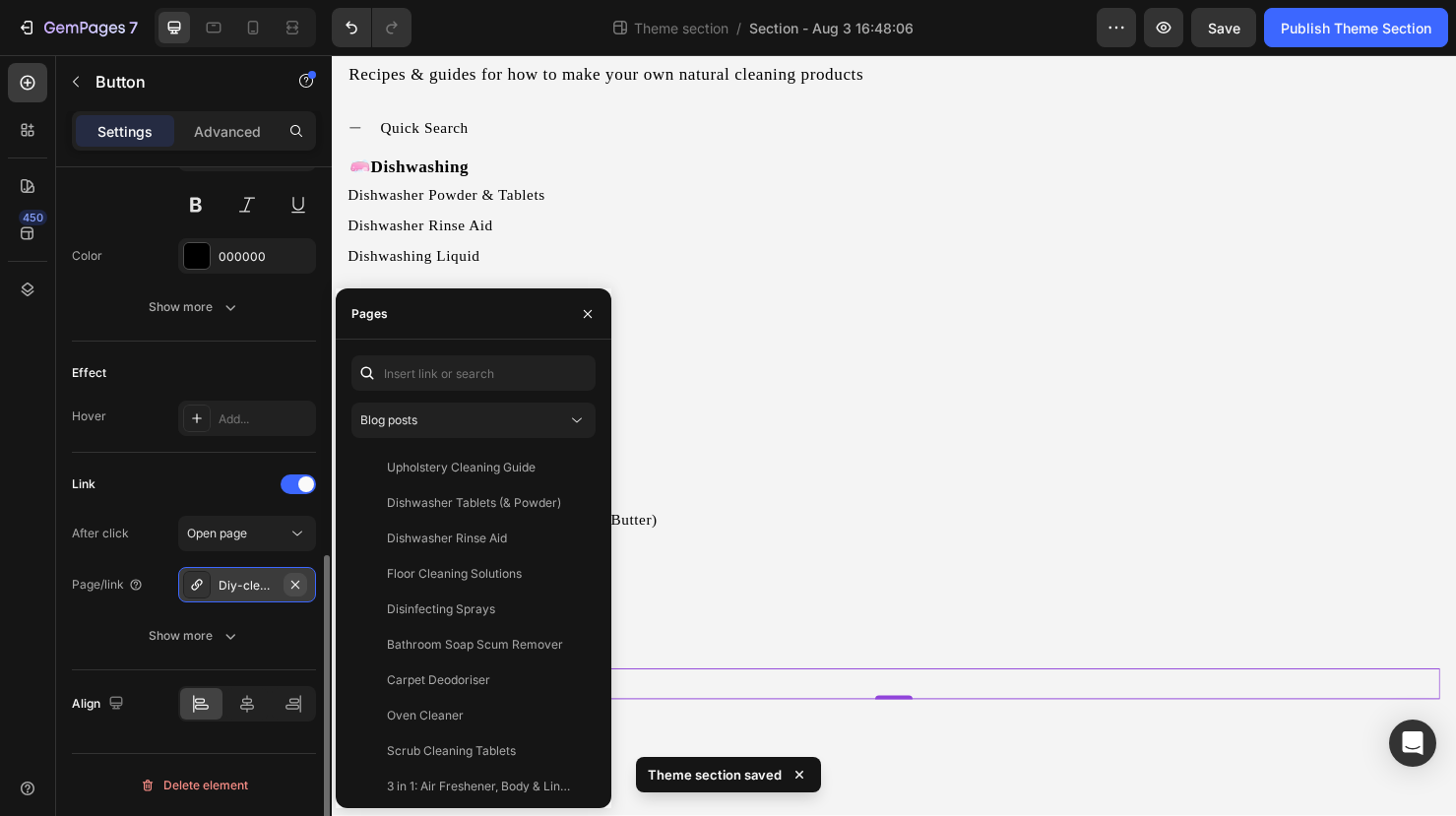 click 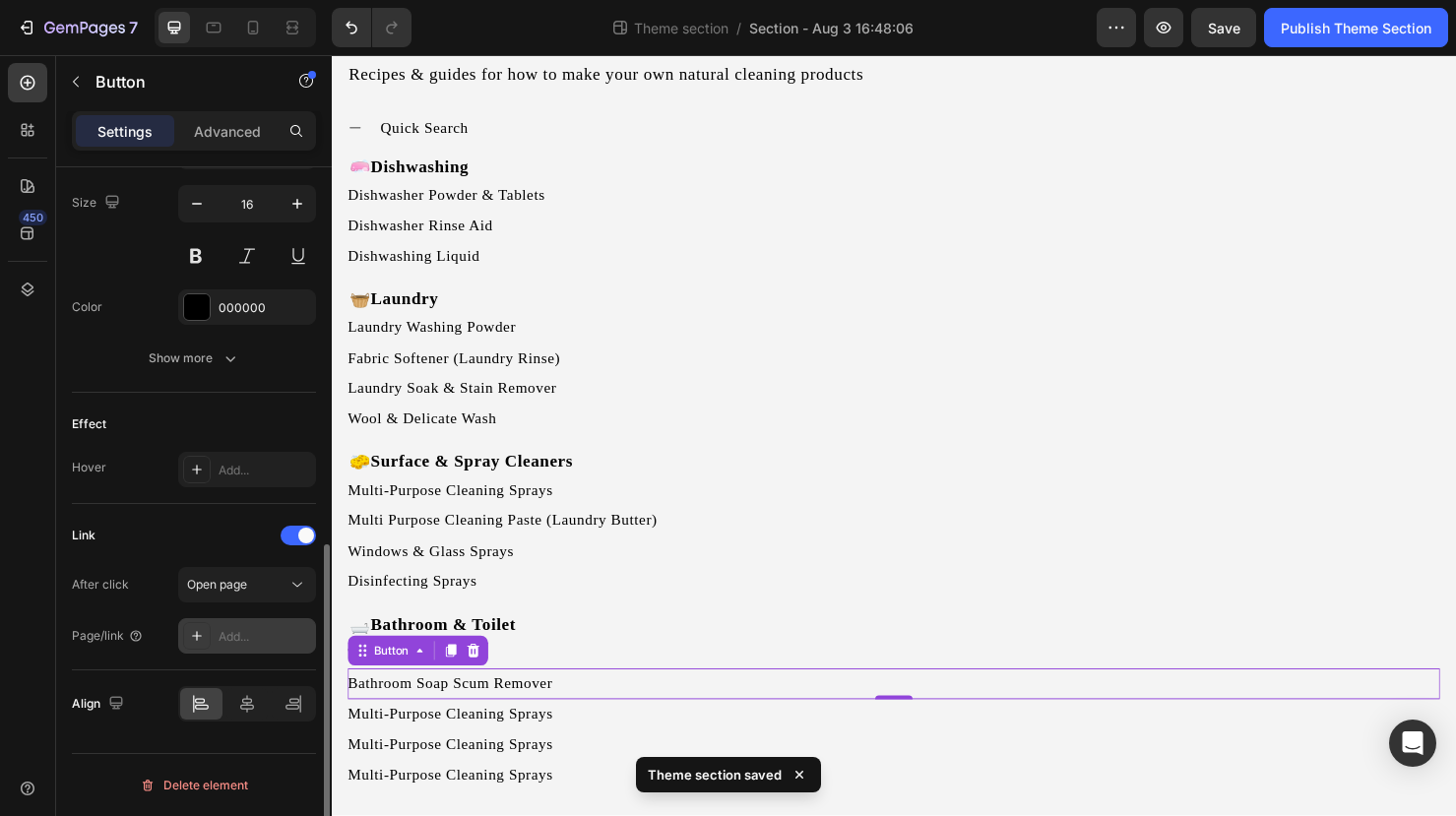 scroll, scrollTop: 809, scrollLeft: 0, axis: vertical 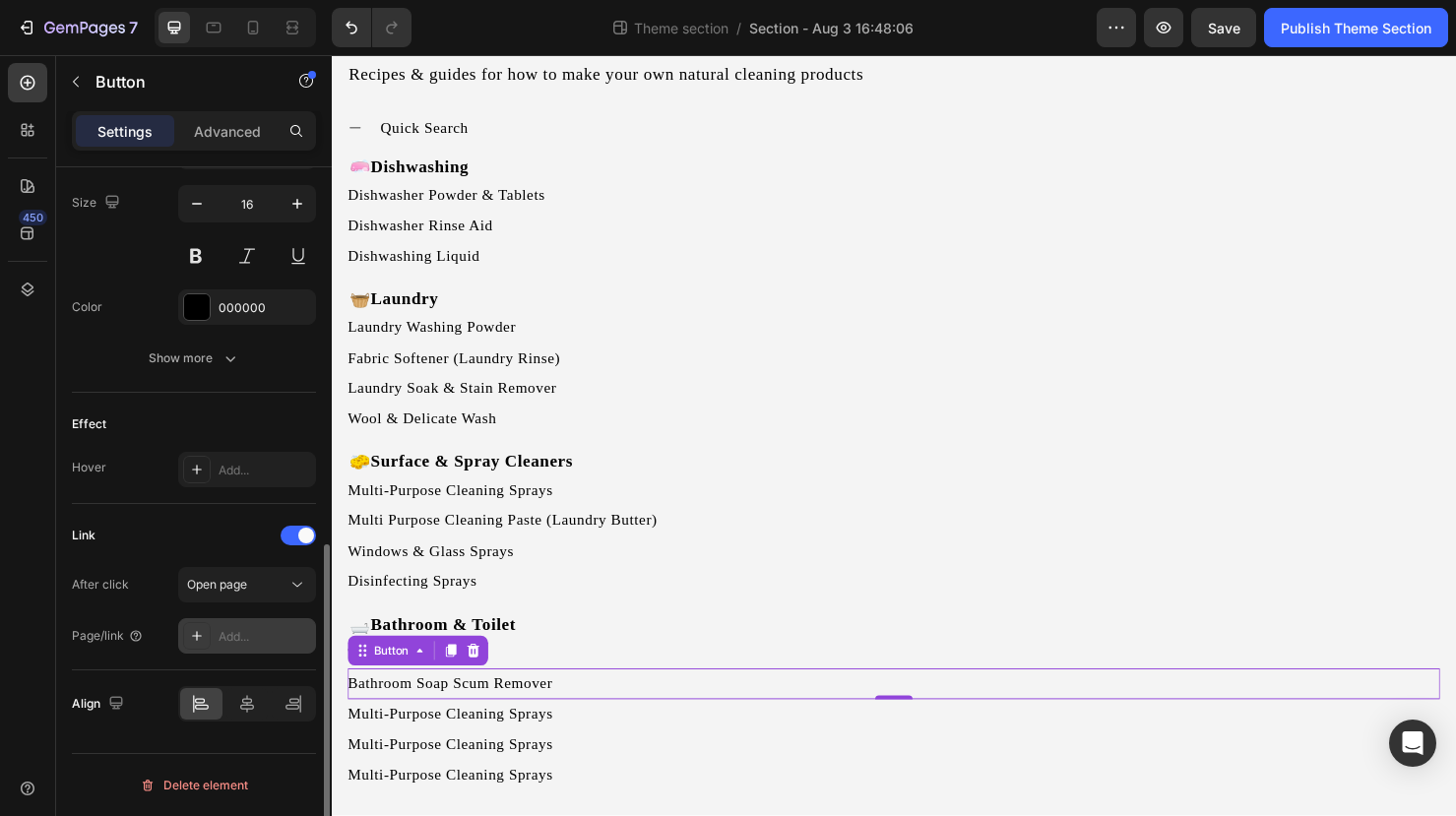 click on "Add..." at bounding box center (265, 637) 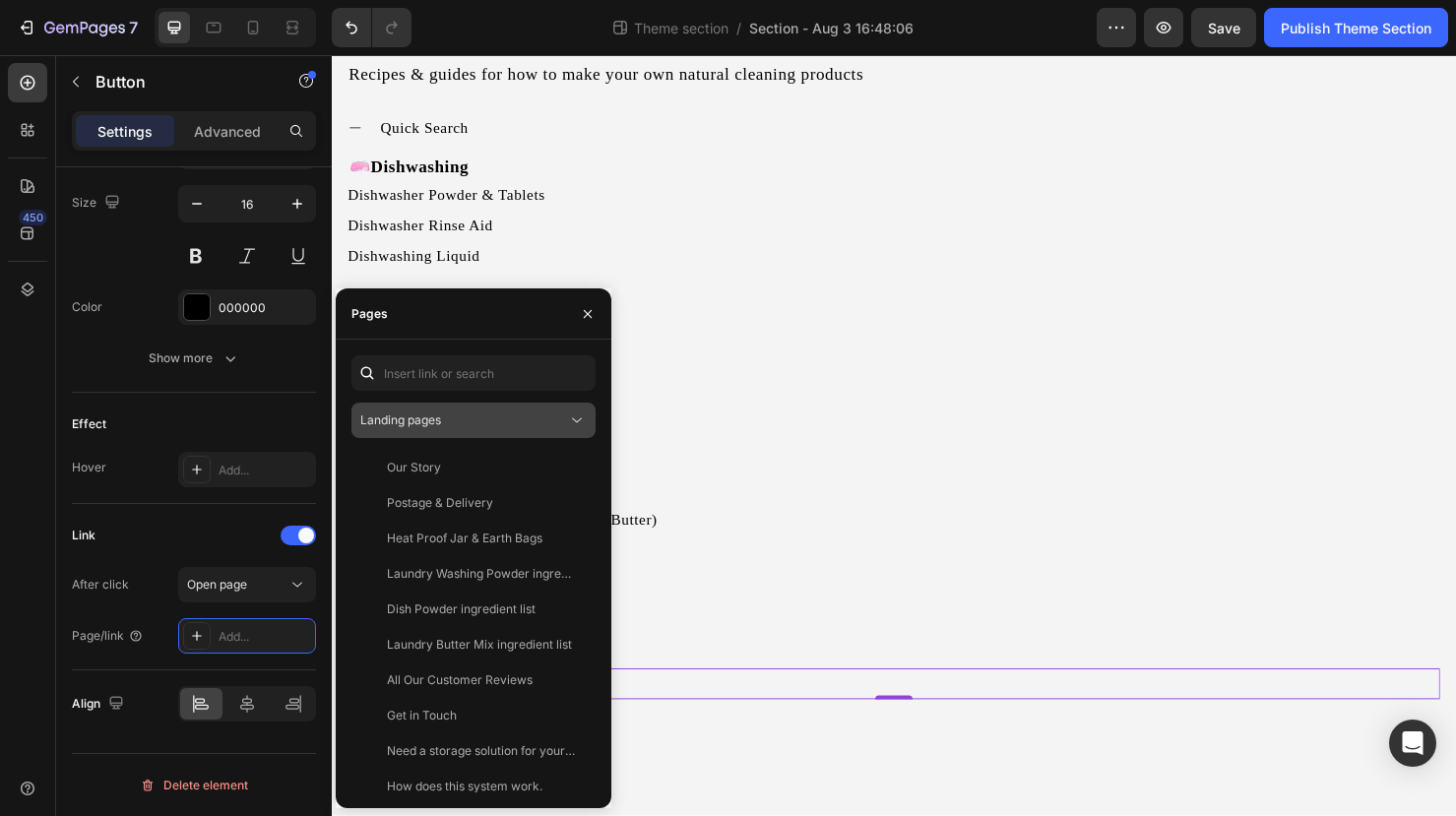 click on "Landing pages" at bounding box center (464, 420) 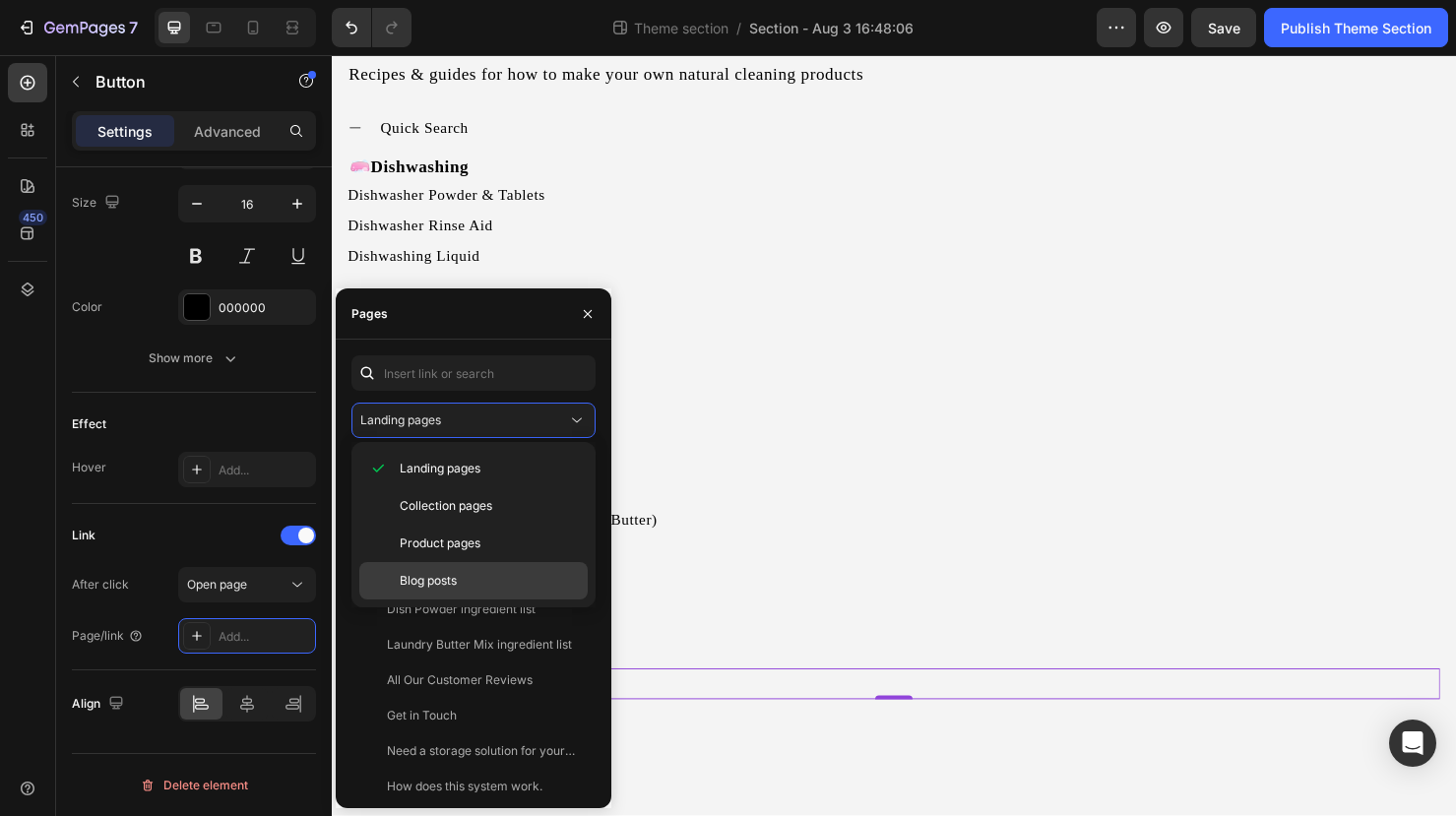 click on "Blog posts" at bounding box center (428, 581) 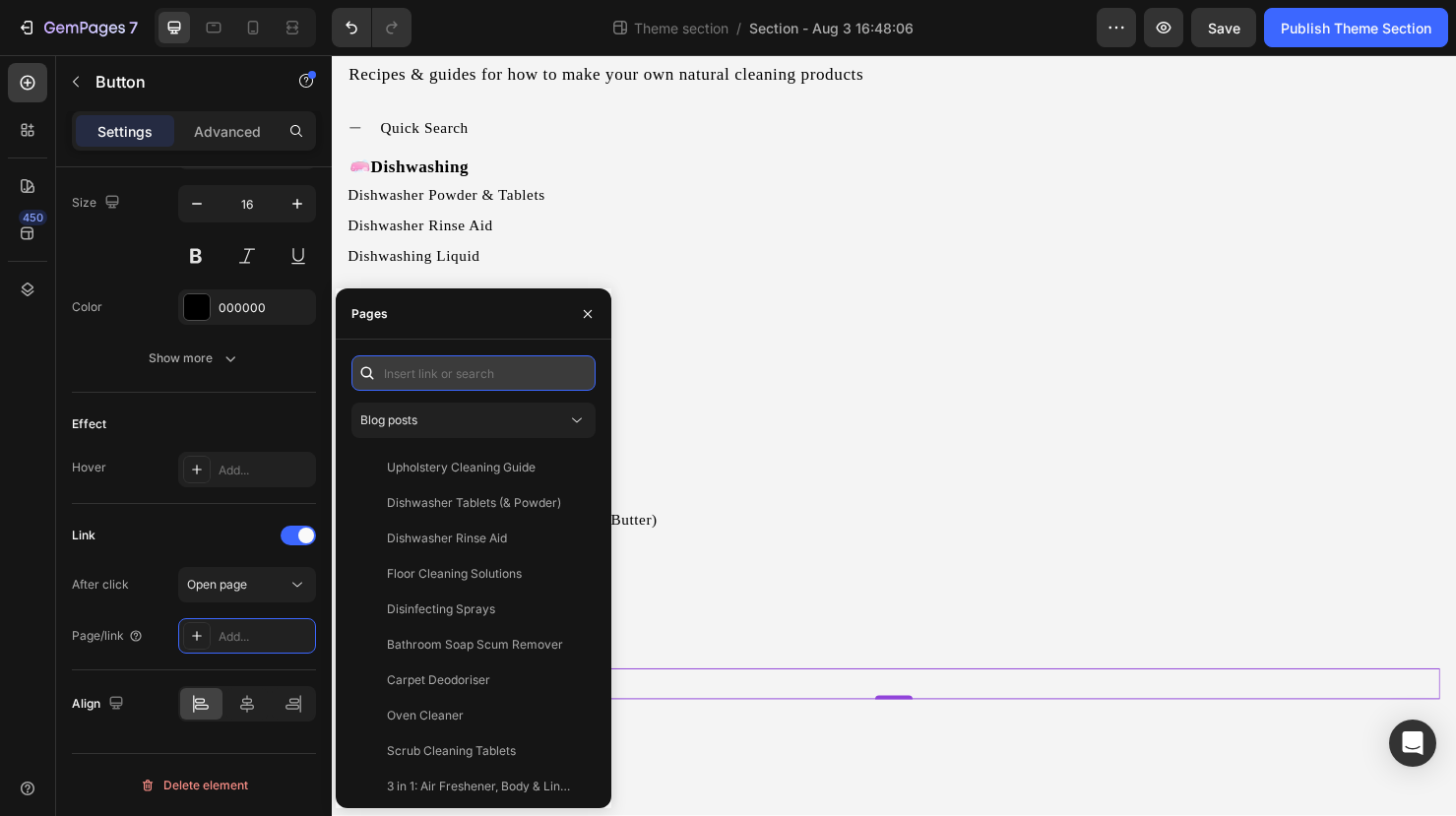 click at bounding box center (474, 373) 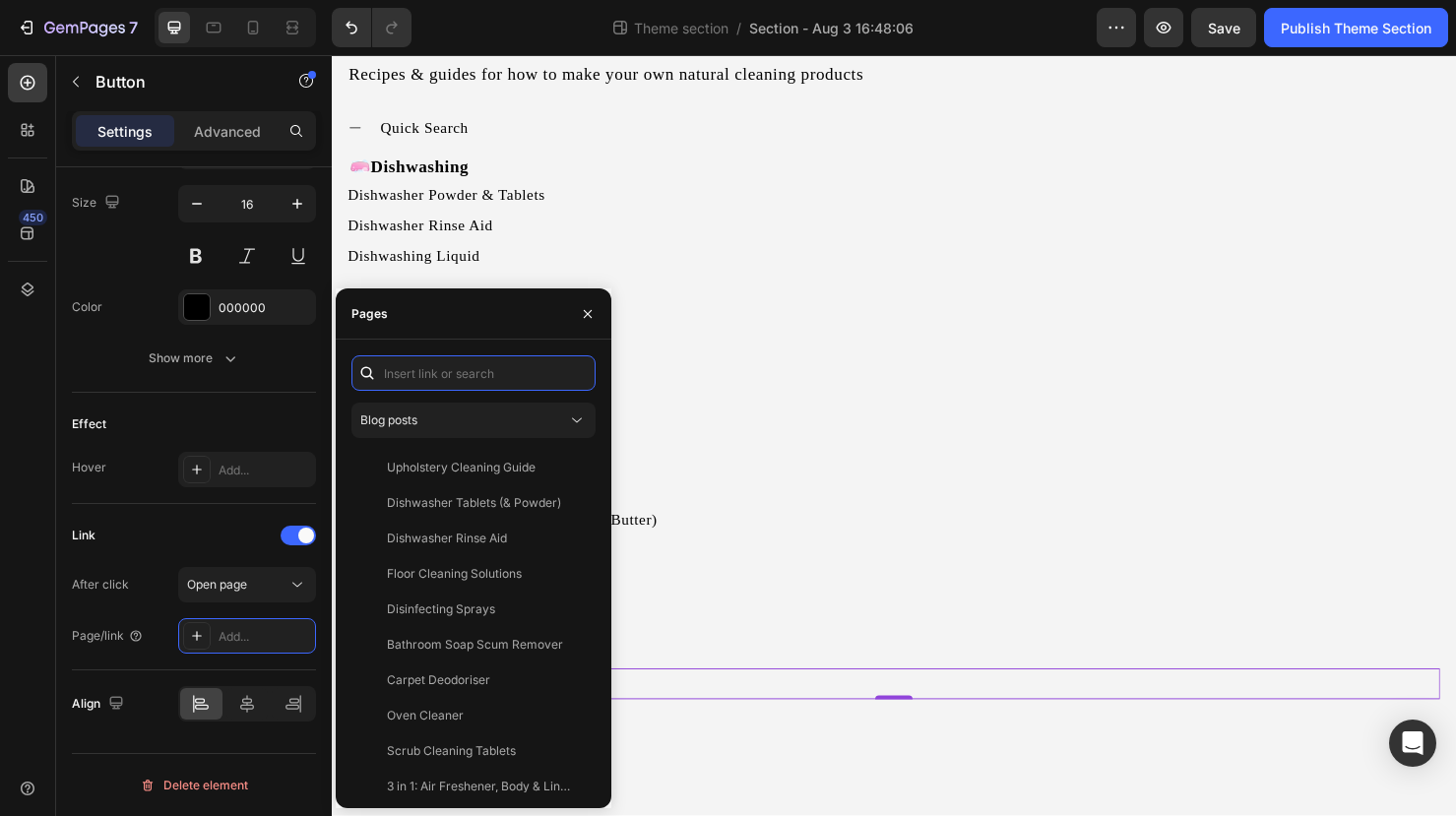 paste on "Bathroom Soap Scum Remover" 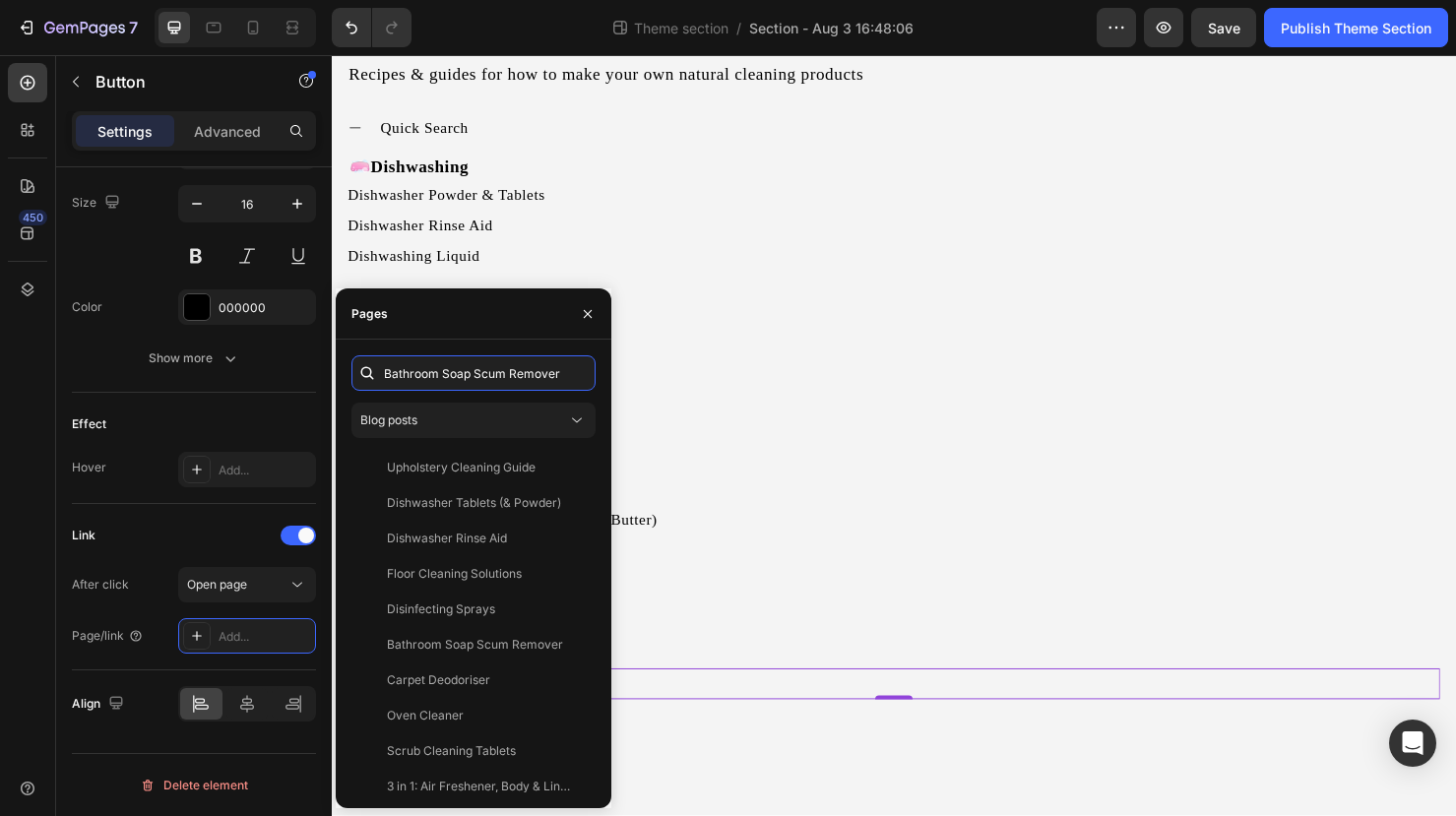 scroll, scrollTop: 0, scrollLeft: 2, axis: horizontal 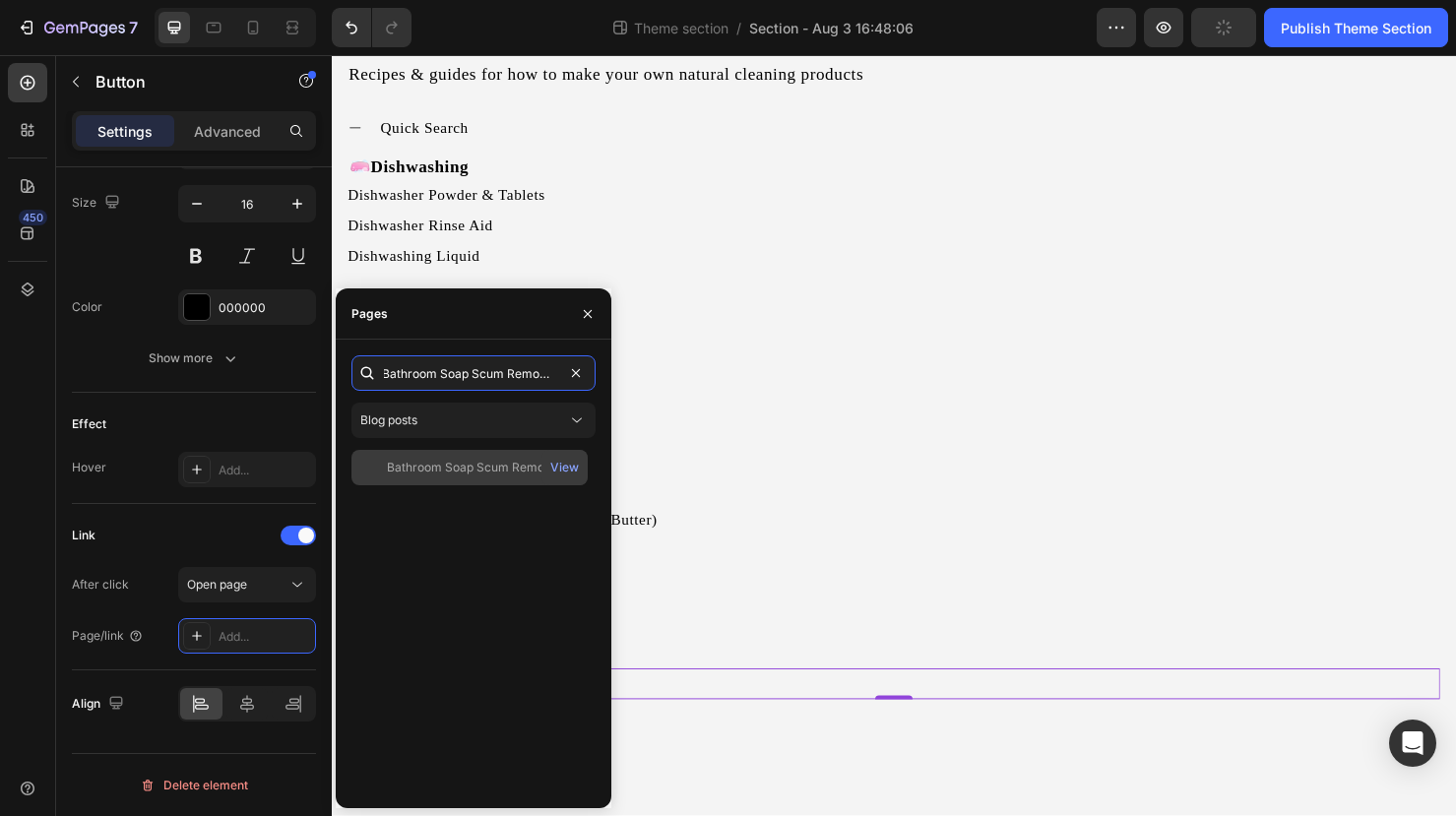 type on "Bathroom Soap Scum Remover" 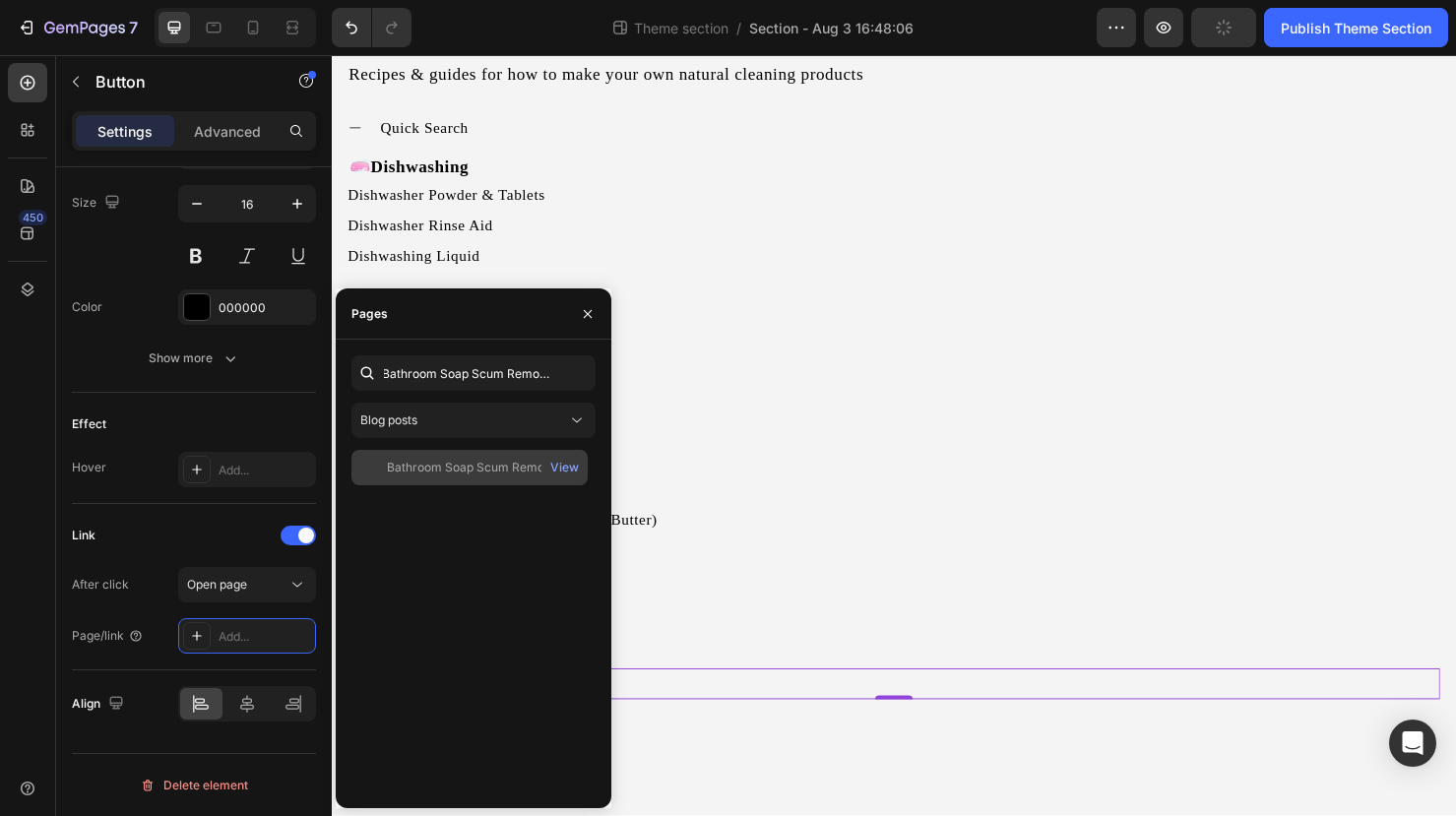 scroll, scrollTop: 0, scrollLeft: 0, axis: both 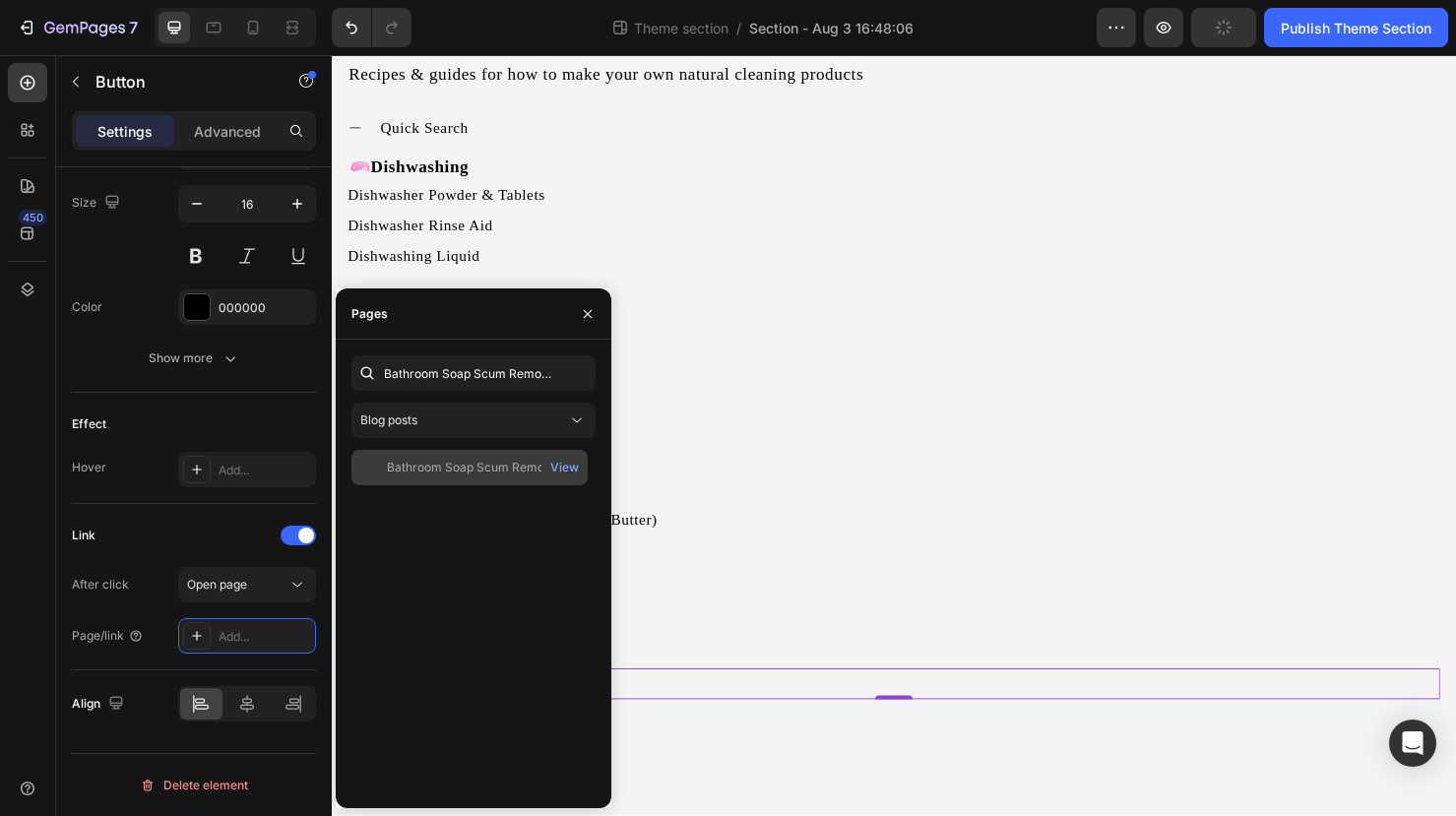 click on "Bathroom Soap Scum Remover   View" 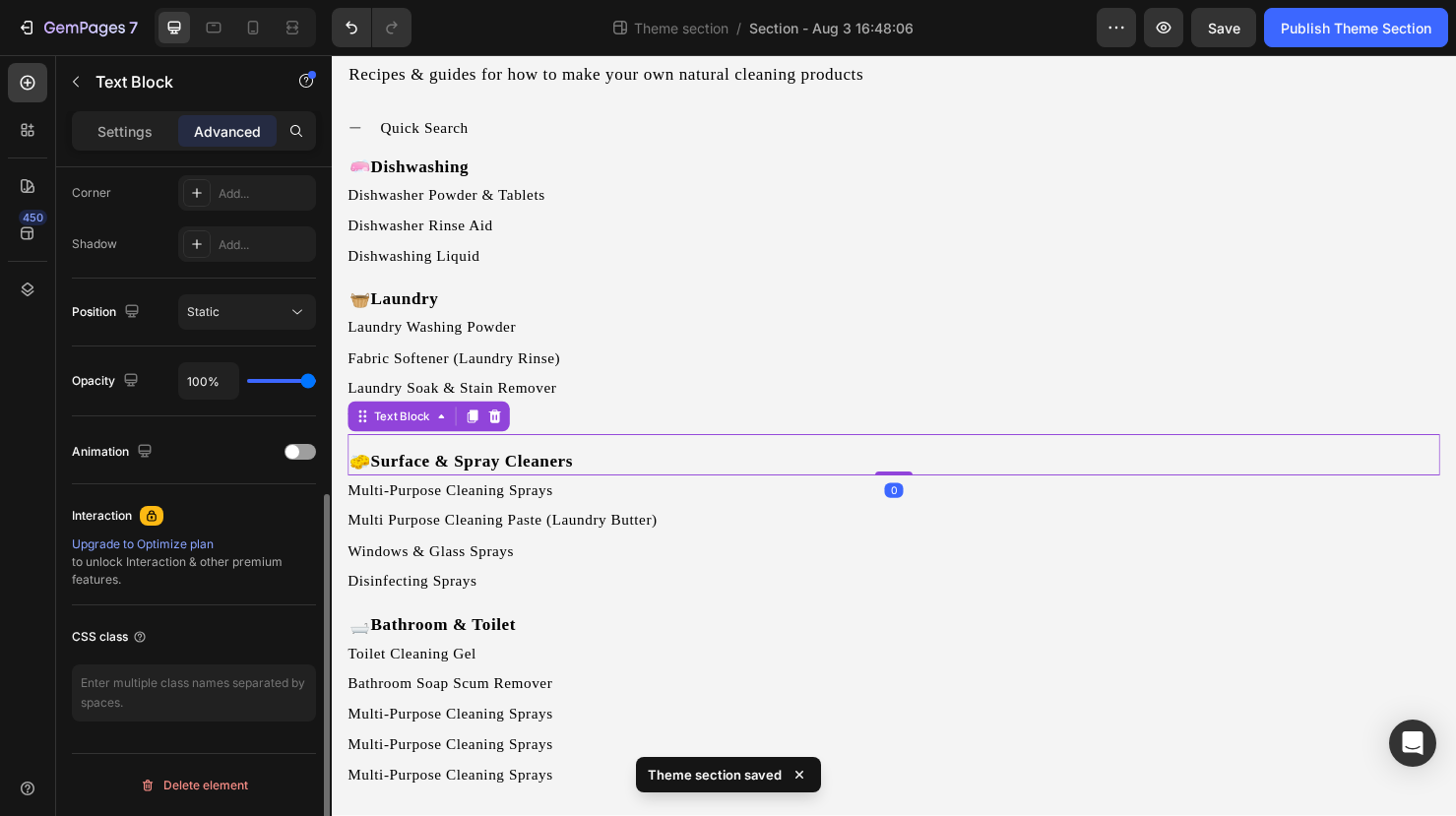 scroll, scrollTop: 0, scrollLeft: 0, axis: both 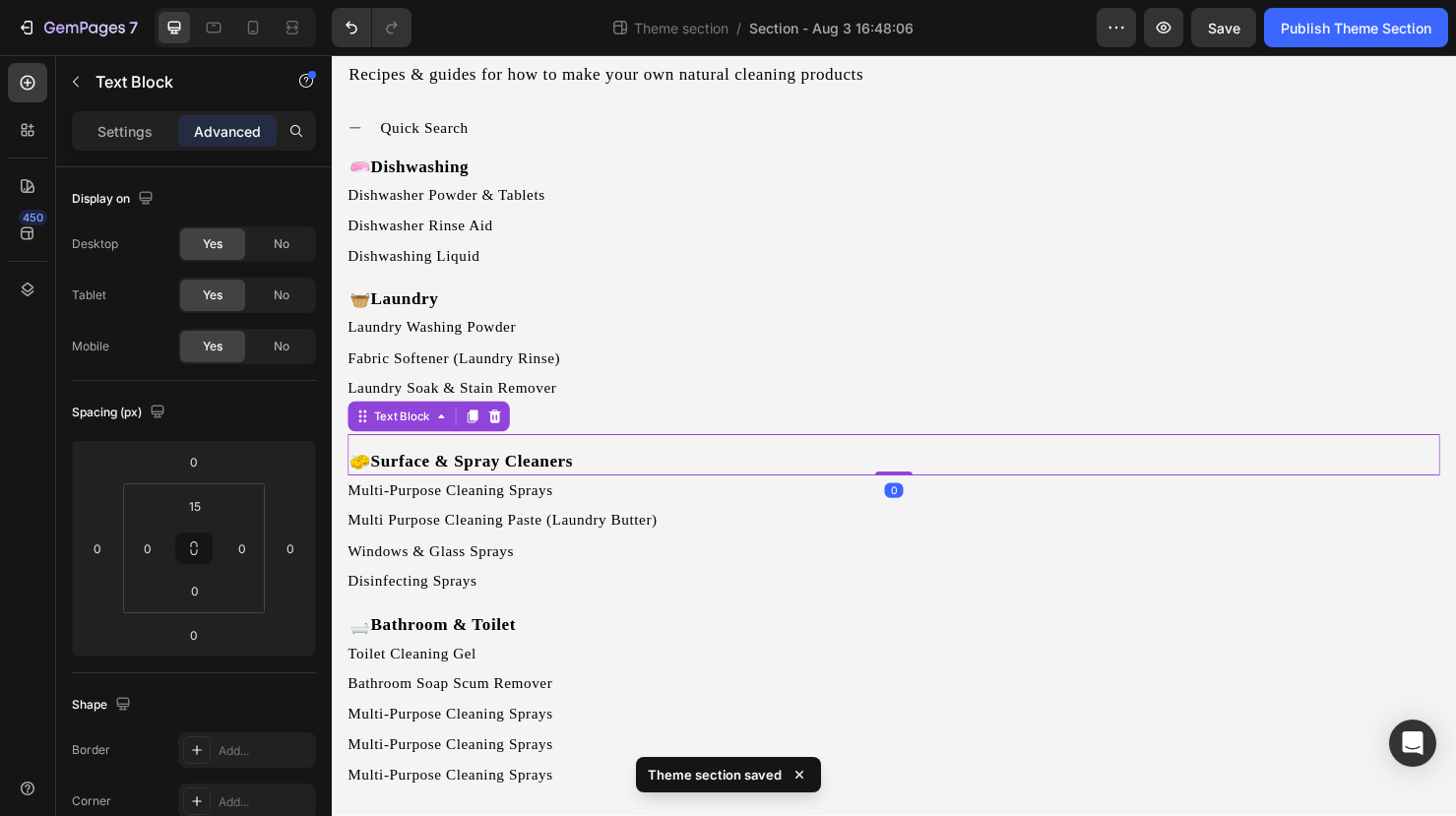 click on "🧽  Surface & Spray Cleaners Text Block   0" at bounding box center (922, 475) 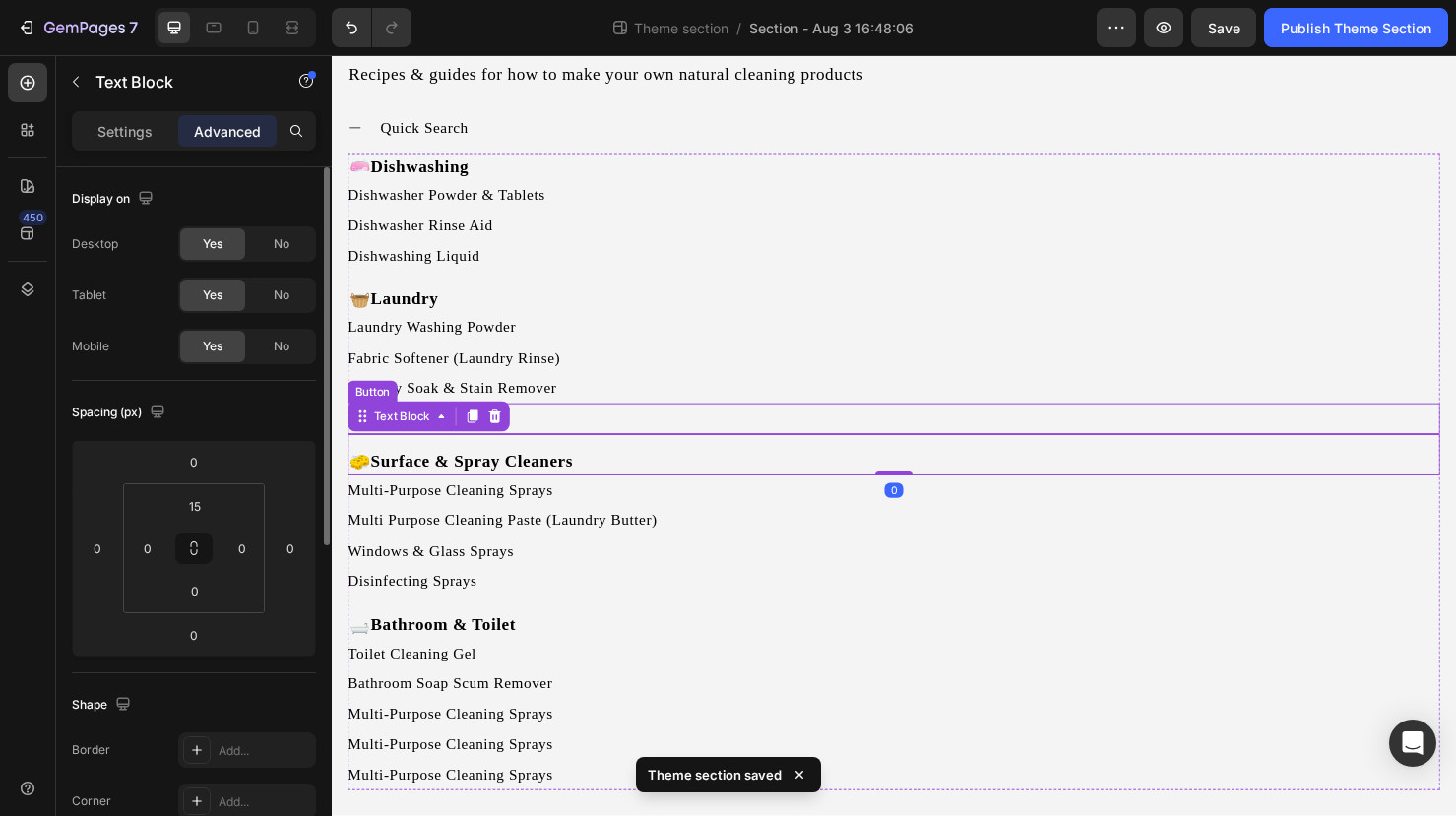 scroll, scrollTop: 166, scrollLeft: 0, axis: vertical 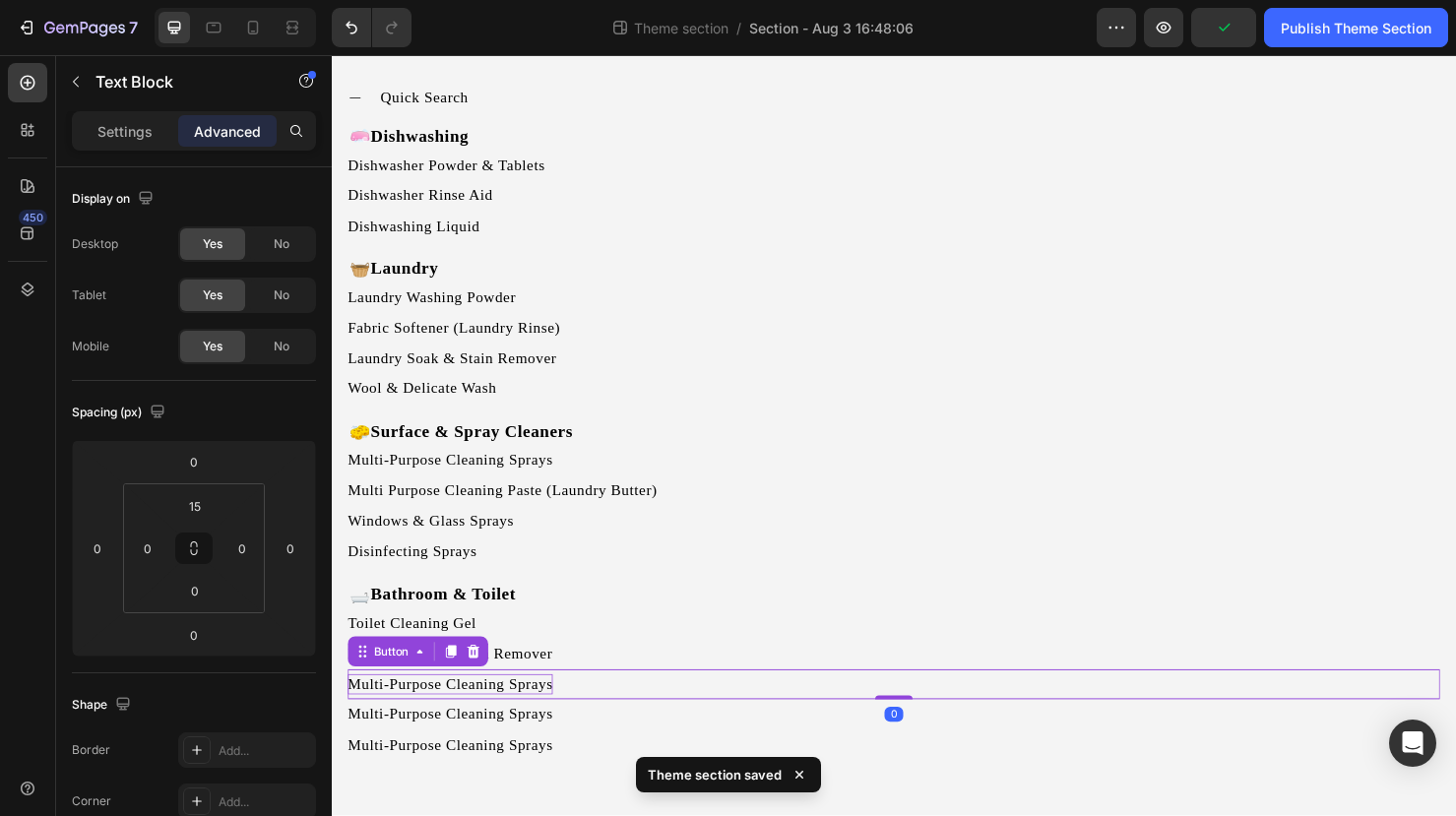 click on "Multi-Purpose Cleaning Sprays" at bounding box center (456, 717) 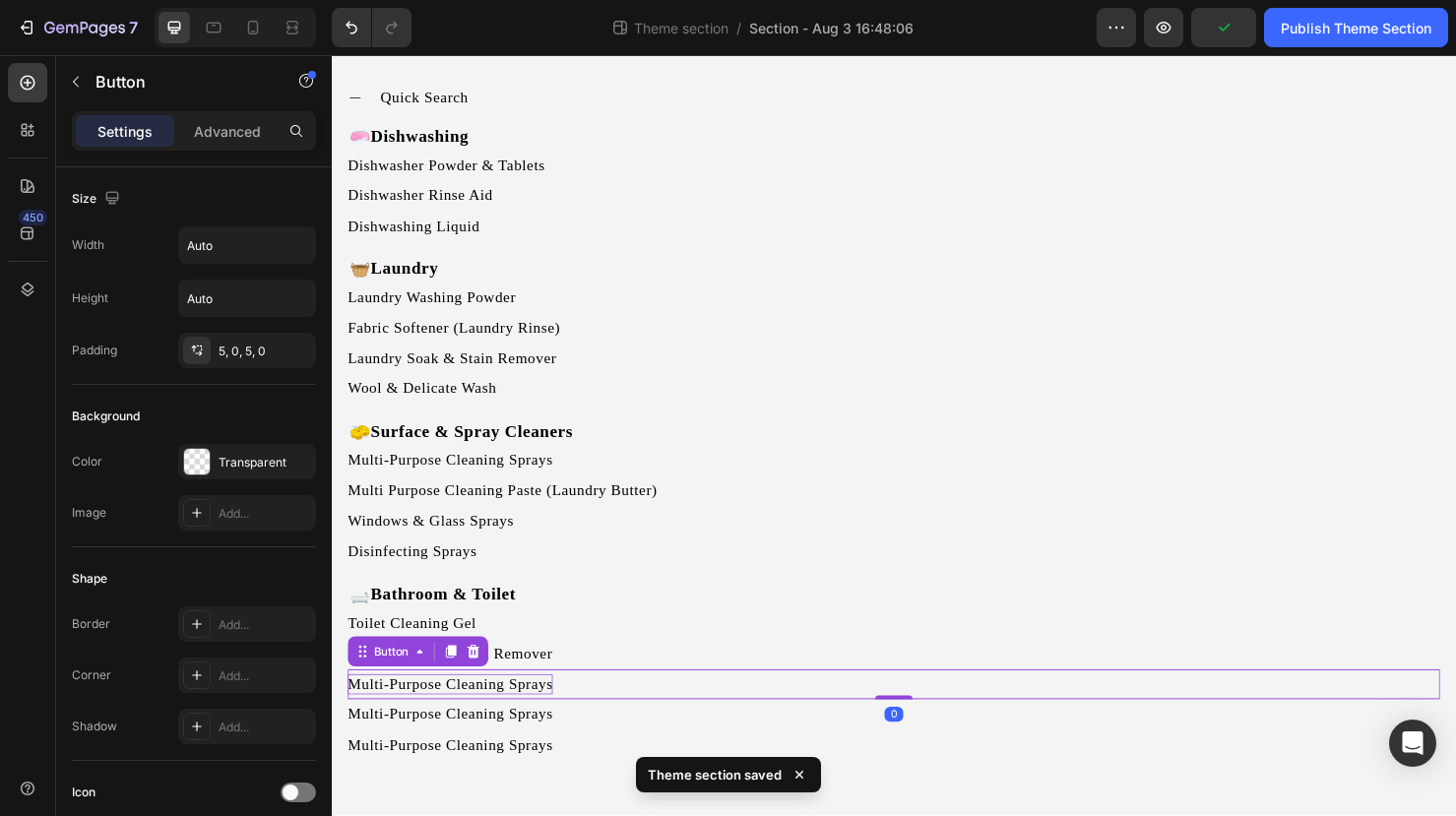 click on "Multi-Purpose Cleaning Sprays" at bounding box center [456, 717] 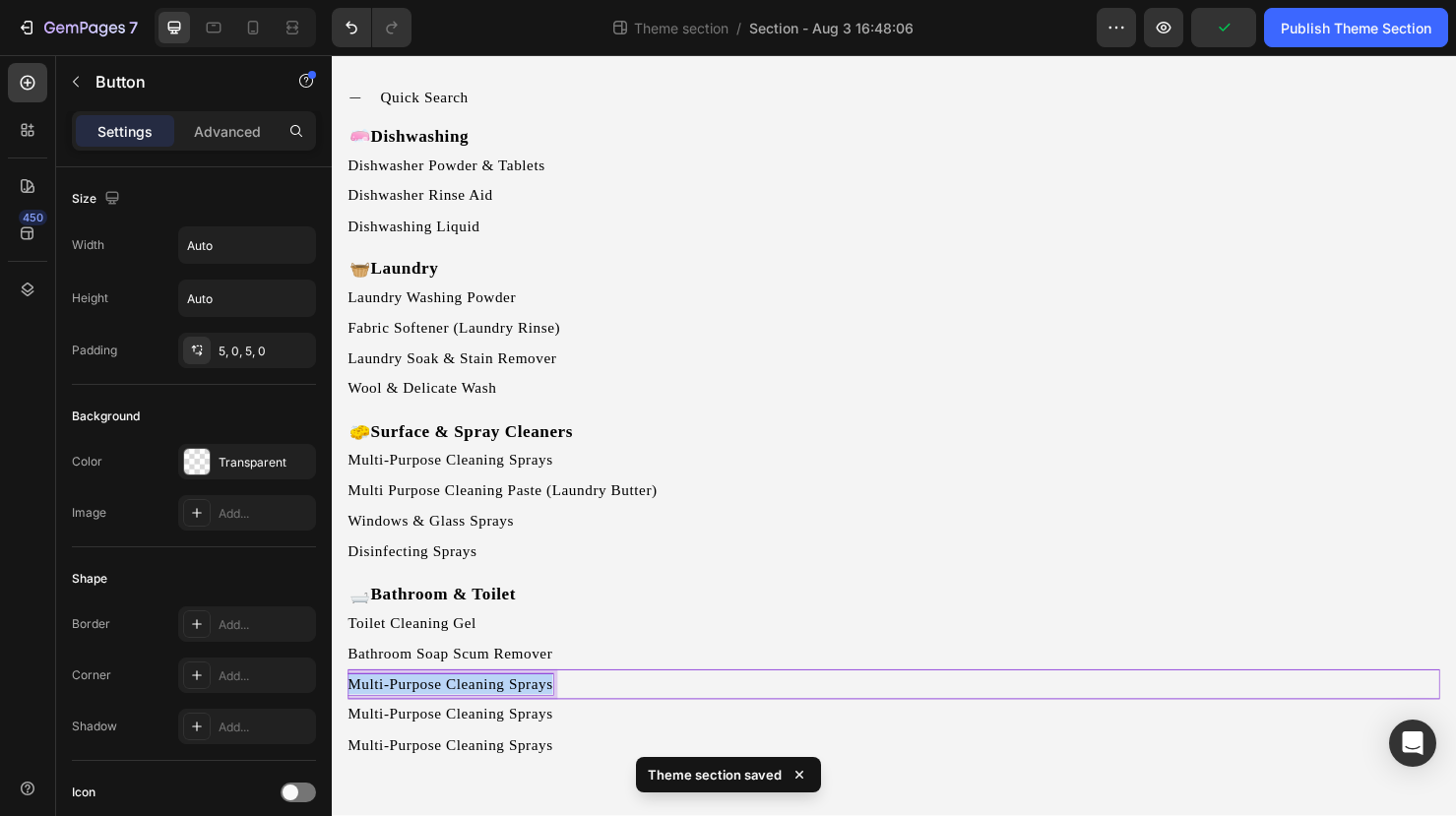 click on "Multi-Purpose Cleaning Sprays" at bounding box center (456, 717) 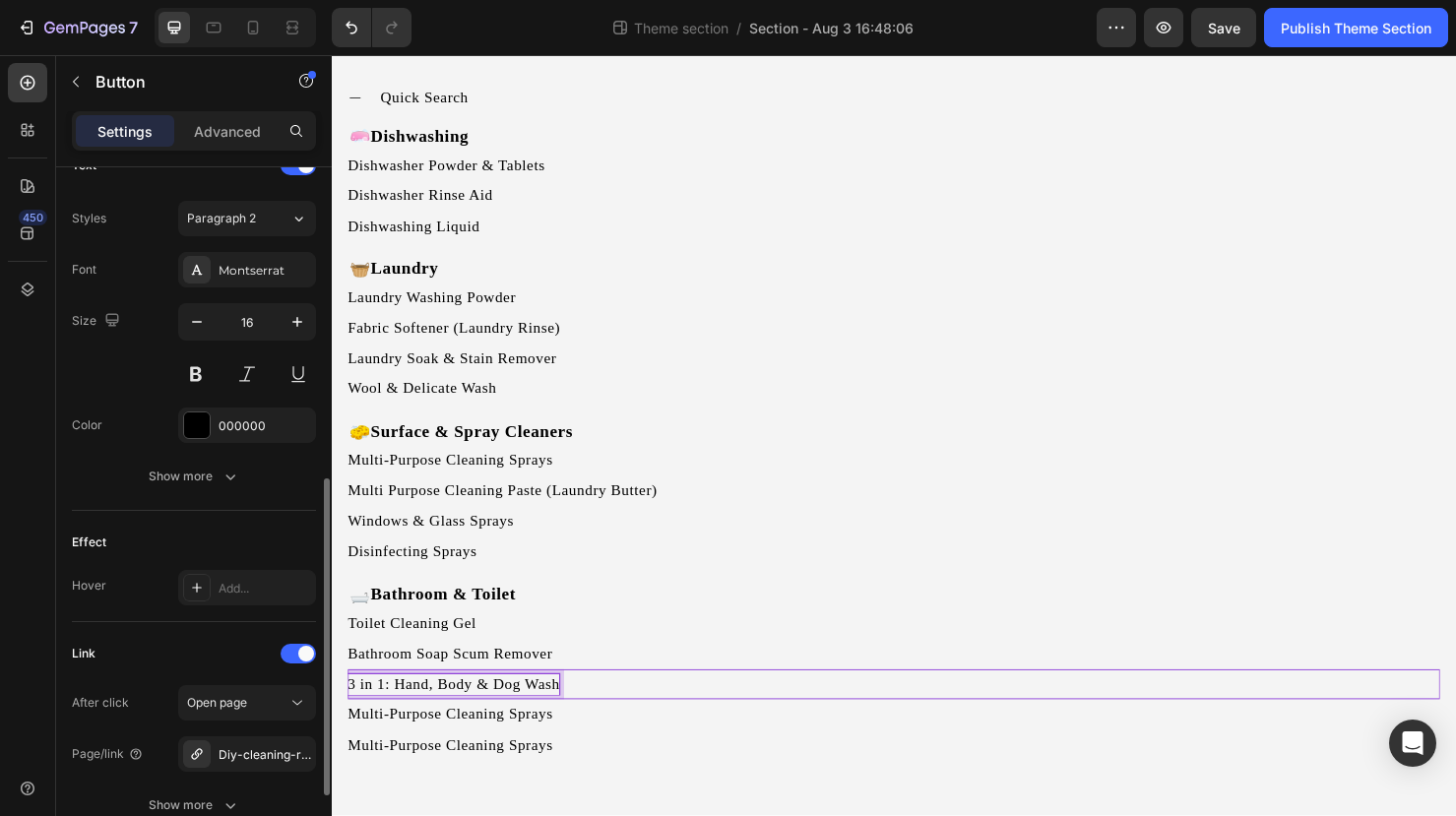 scroll, scrollTop: 692, scrollLeft: 0, axis: vertical 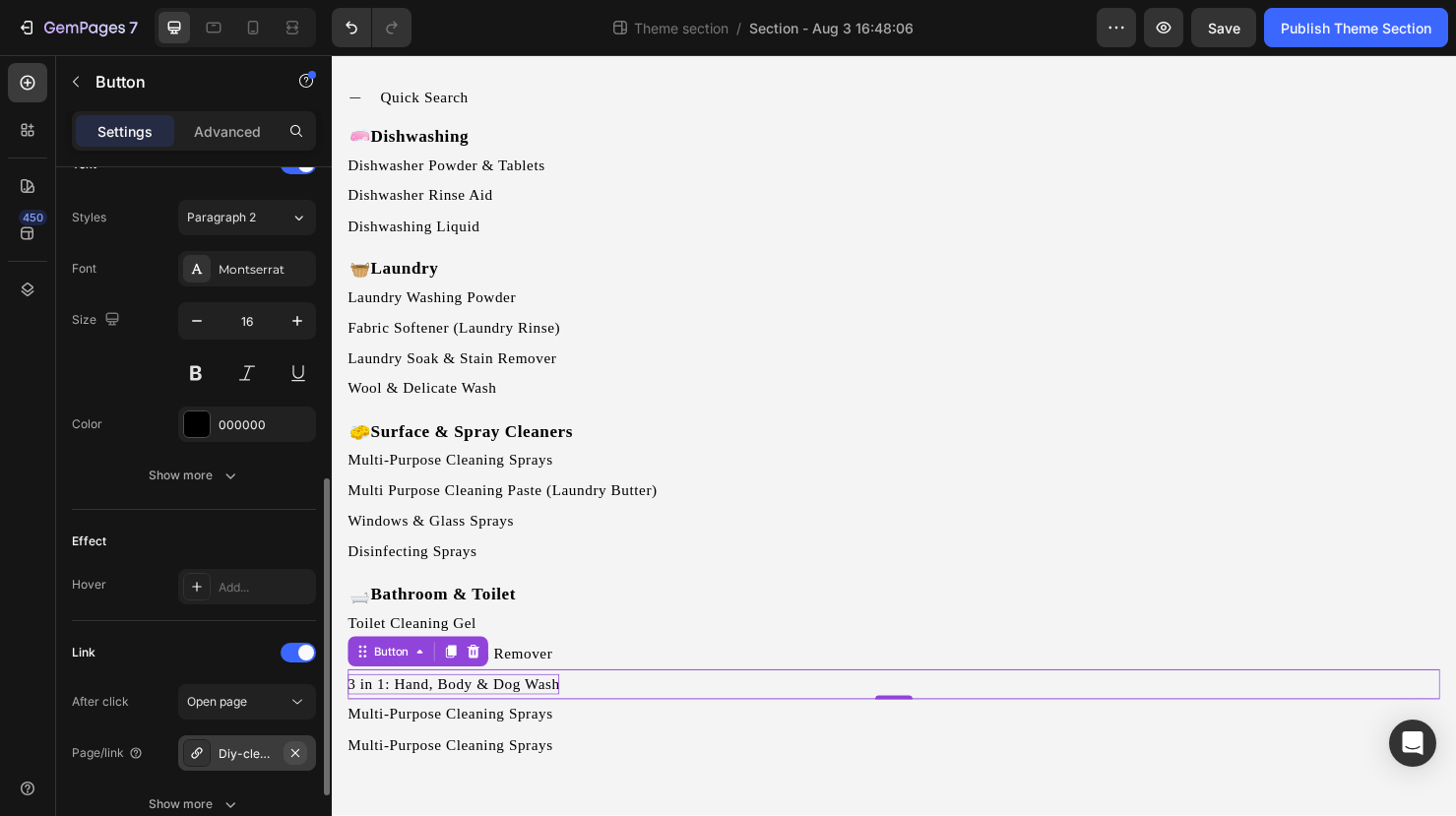click 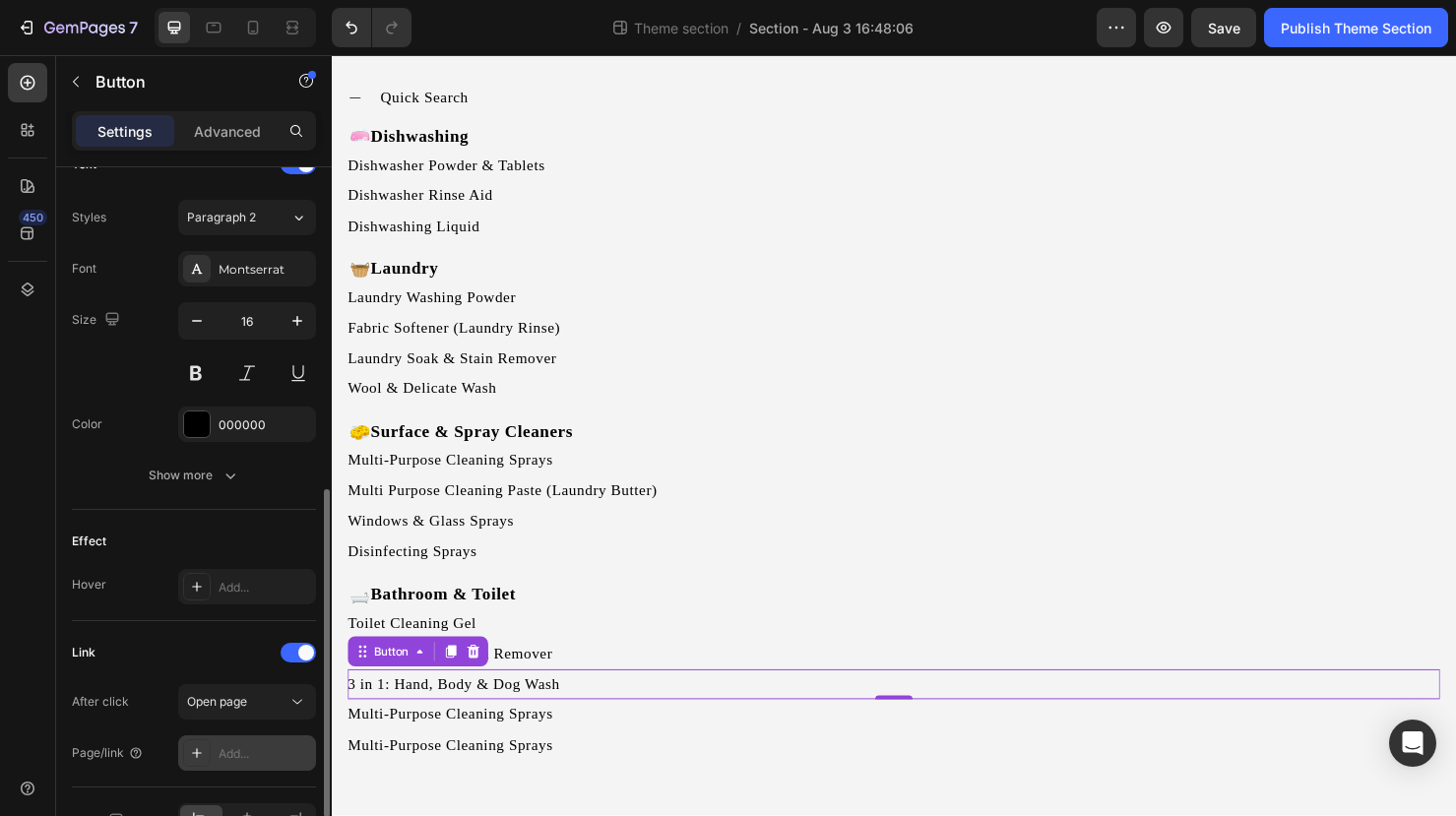 click on "Add..." at bounding box center [265, 754] 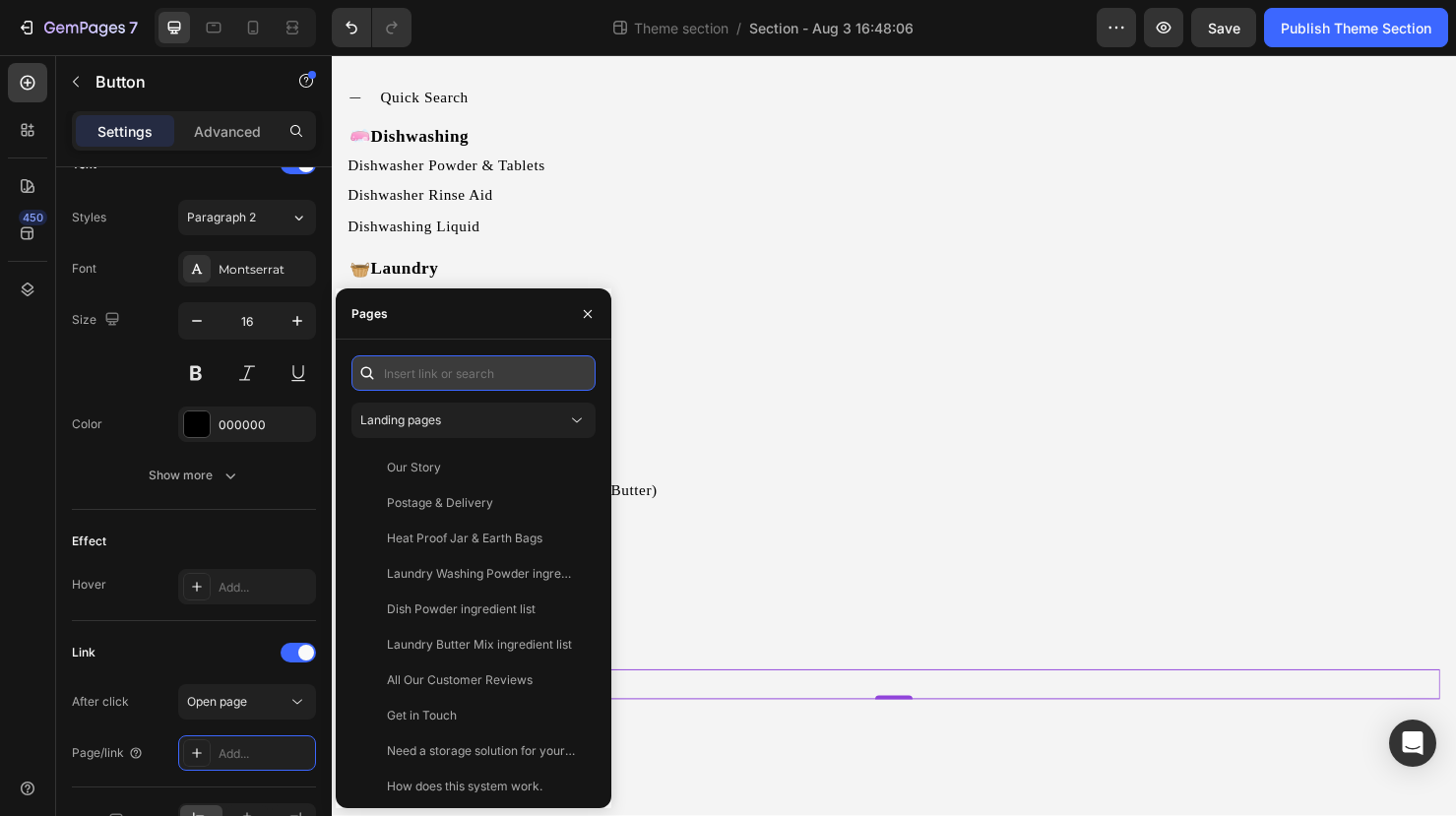 click at bounding box center [474, 373] 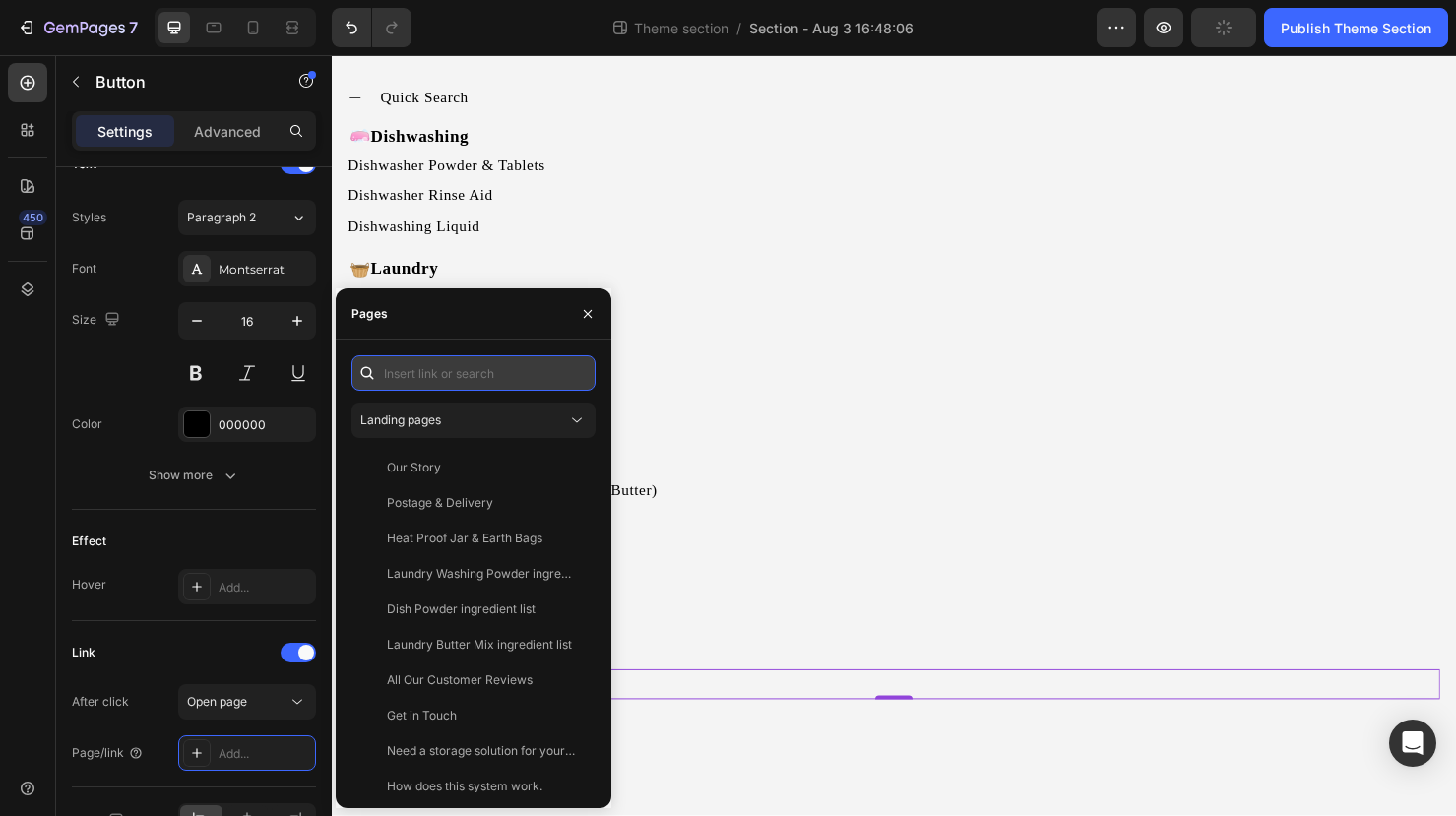 paste on "3 in 1: Hand, Body & Dog Wash" 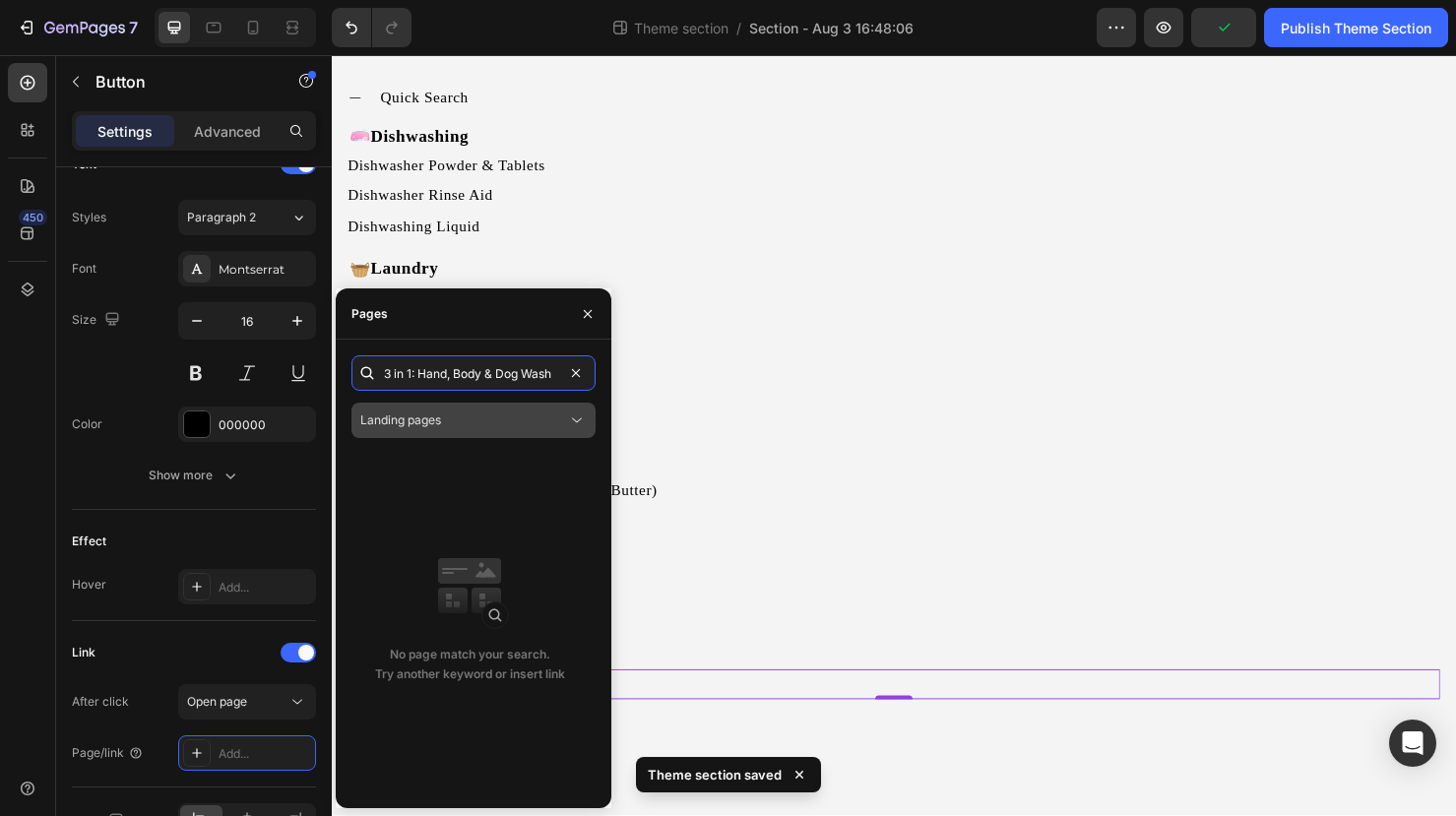type on "3 in 1: Hand, Body & Dog Wash" 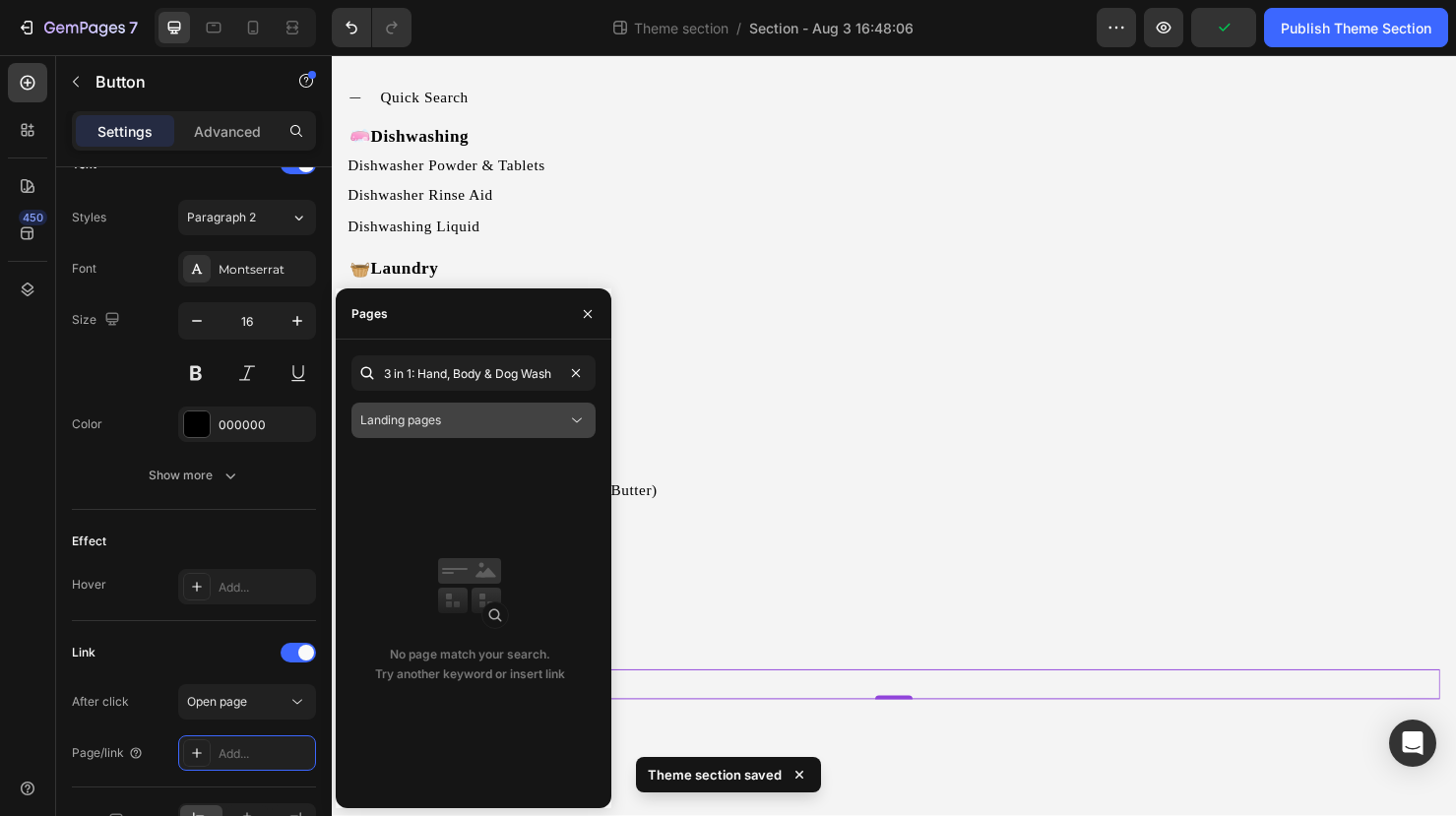 click on "Landing pages" at bounding box center (464, 420) 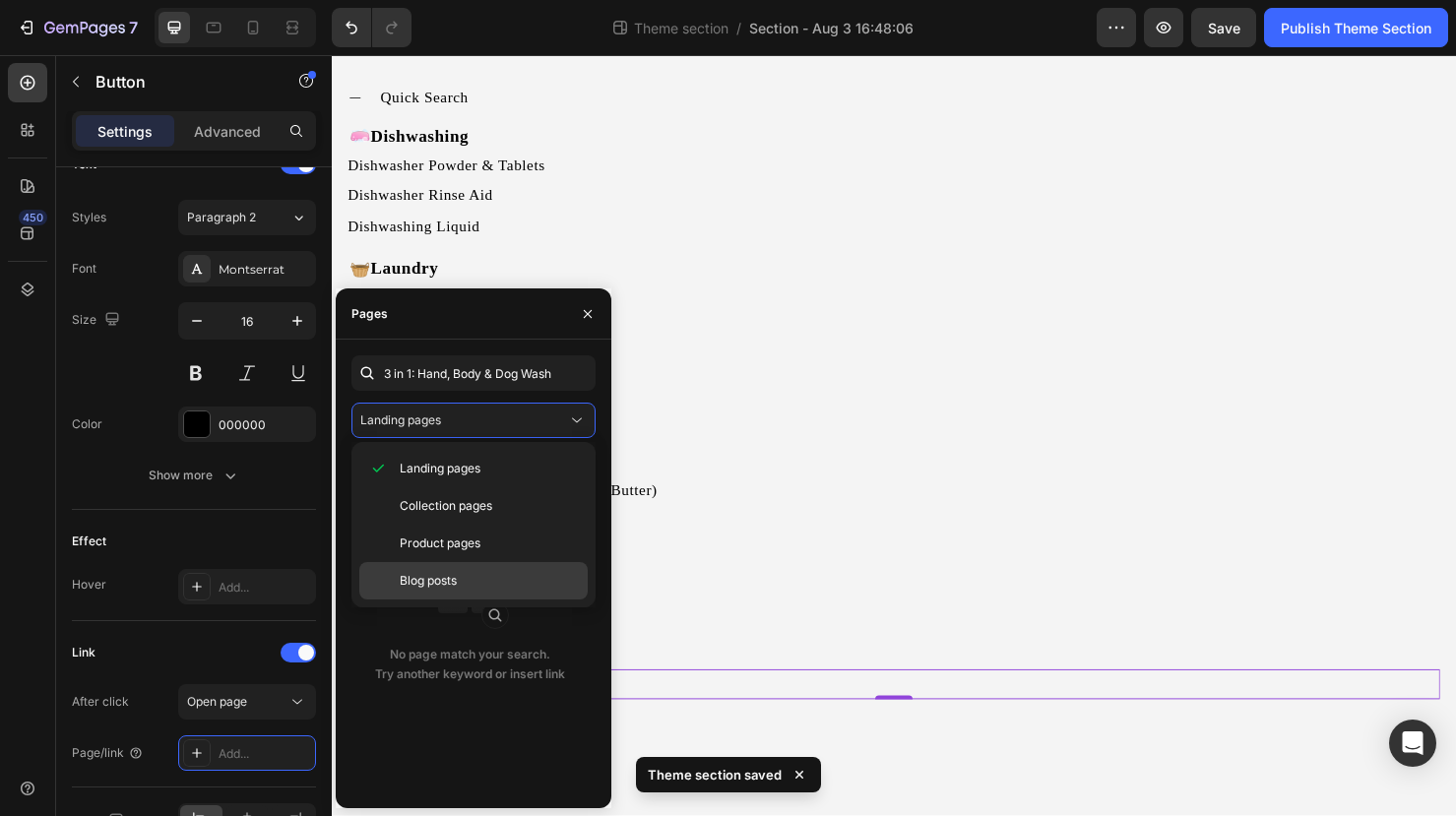 click on "Blog posts" at bounding box center [489, 581] 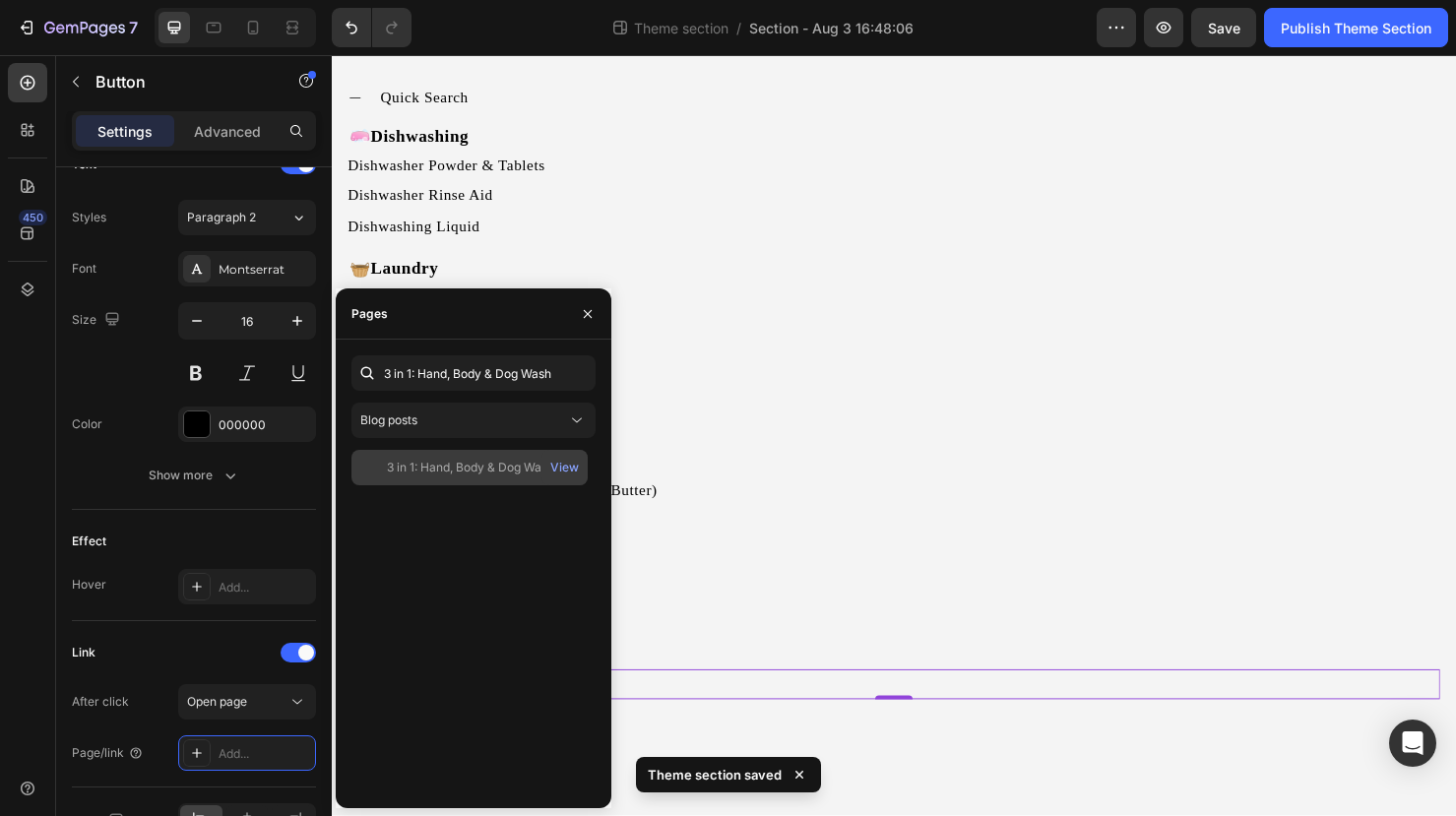 click on "3 in 1: Hand, Body & Dog Wash" 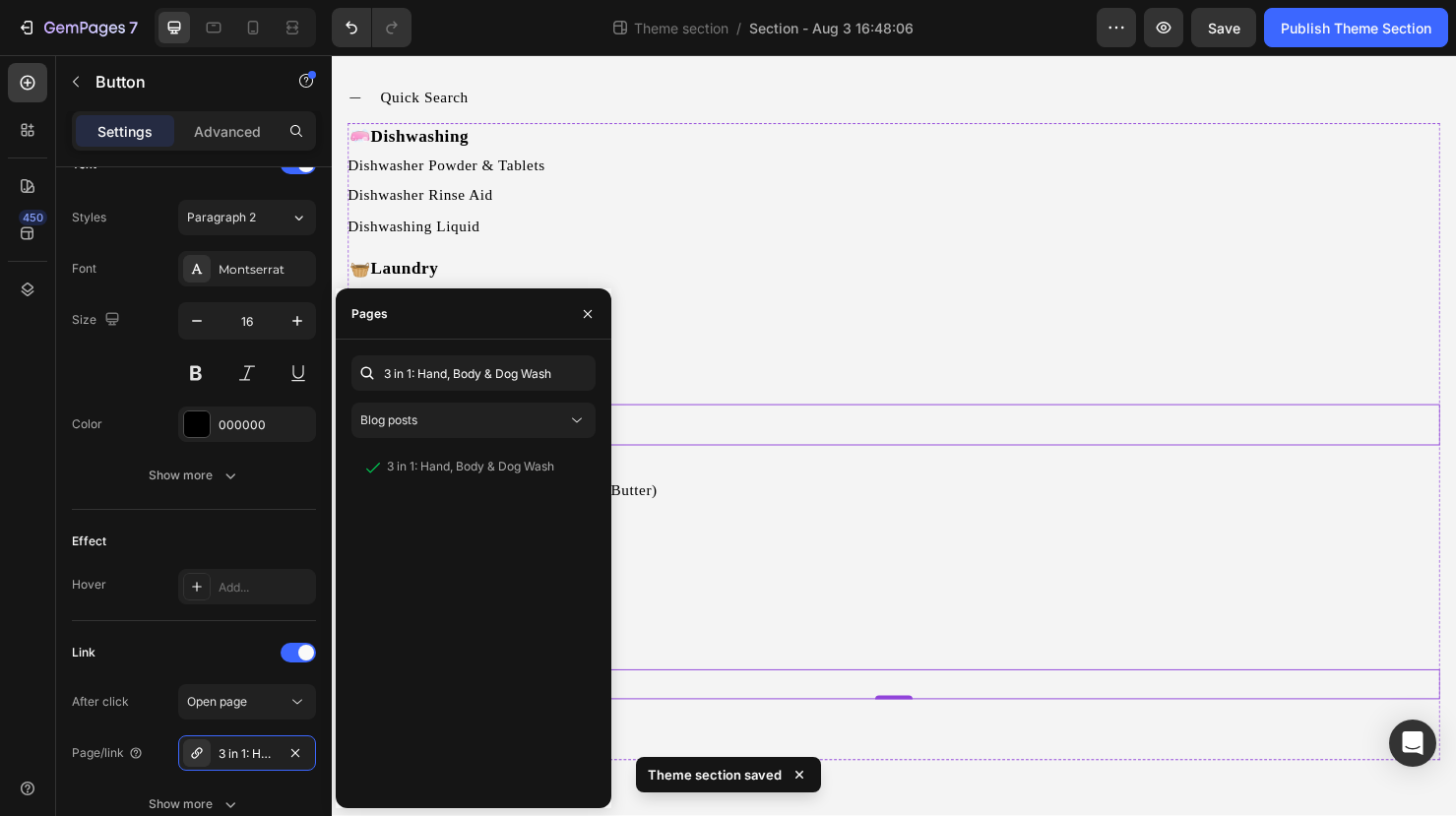click on "🧽  Surface & Spray Cleaners" at bounding box center (922, 451) 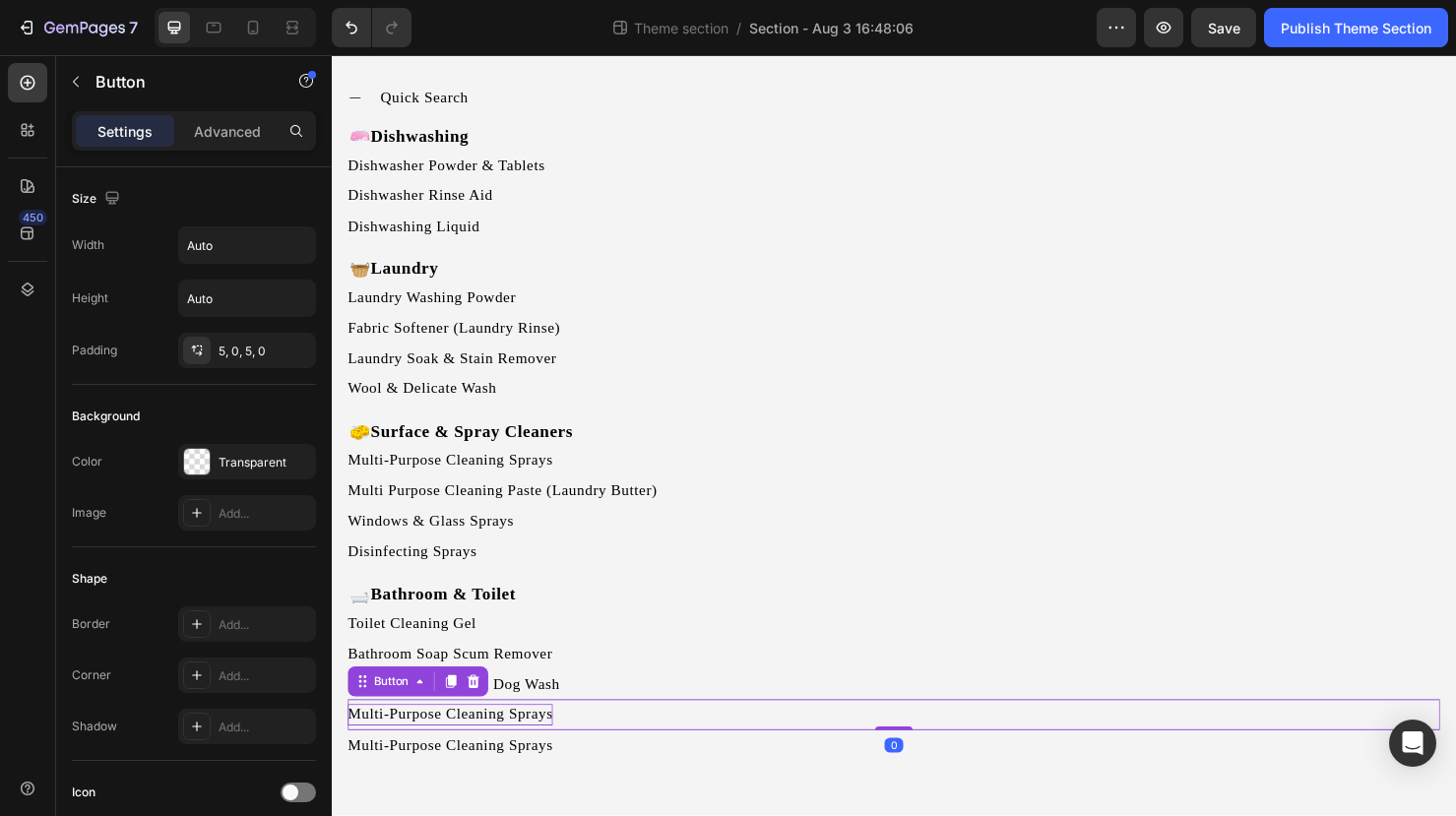 click on "Multi-Purpose Cleaning Sprays" at bounding box center [456, 748] 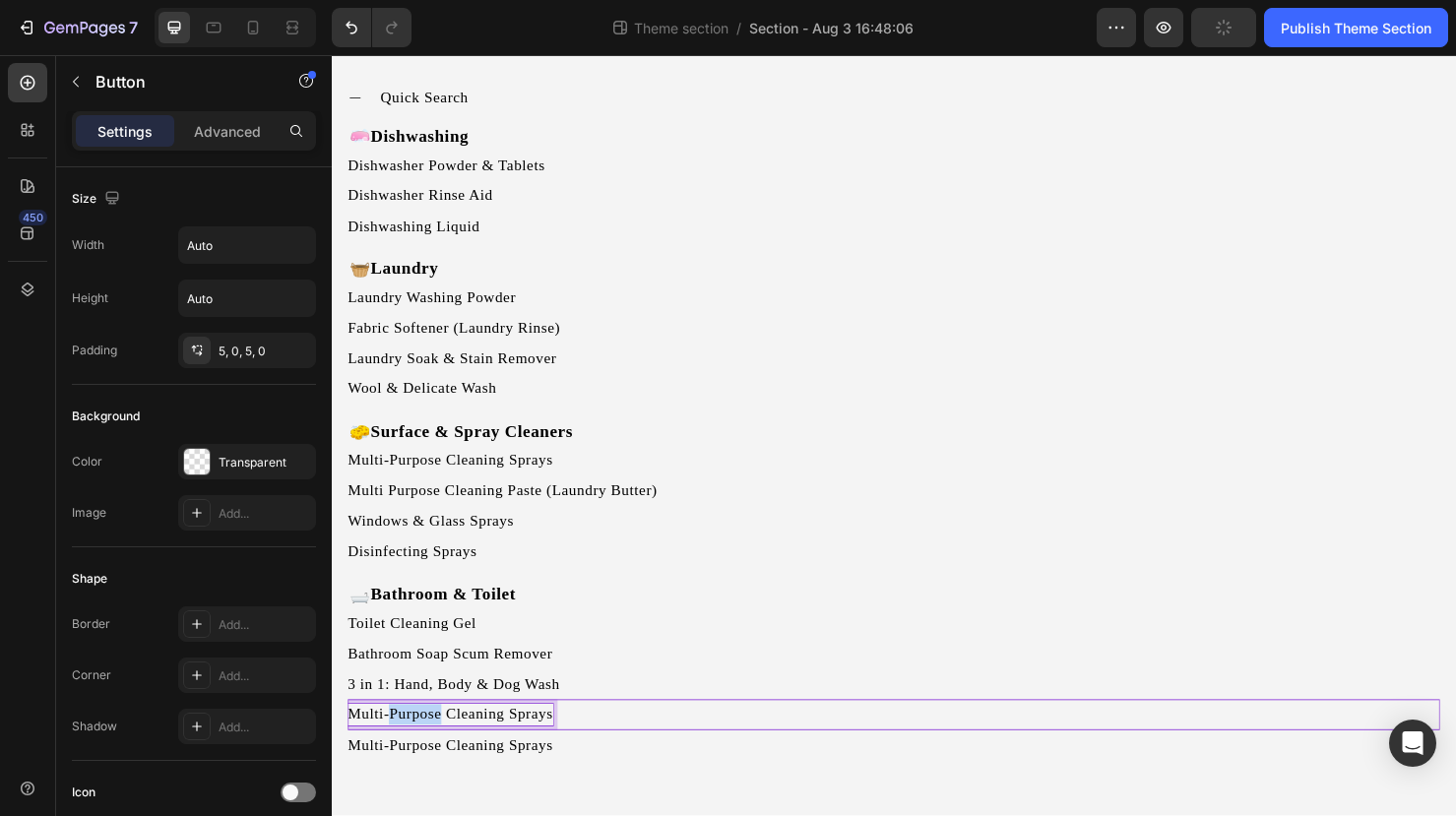click on "Multi-Purpose Cleaning Sprays" at bounding box center (456, 748) 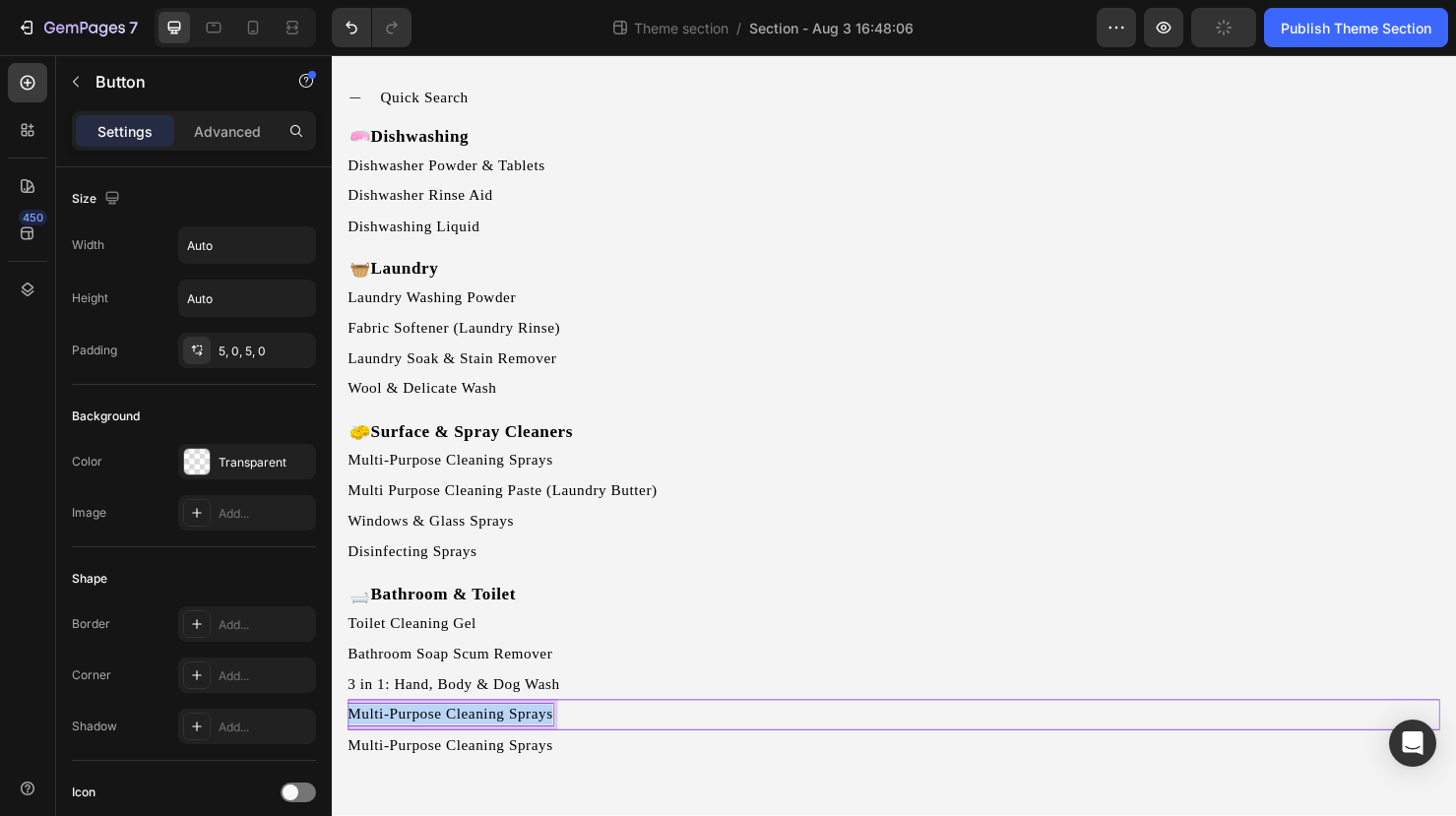 click on "Multi-Purpose Cleaning Sprays" at bounding box center (456, 748) 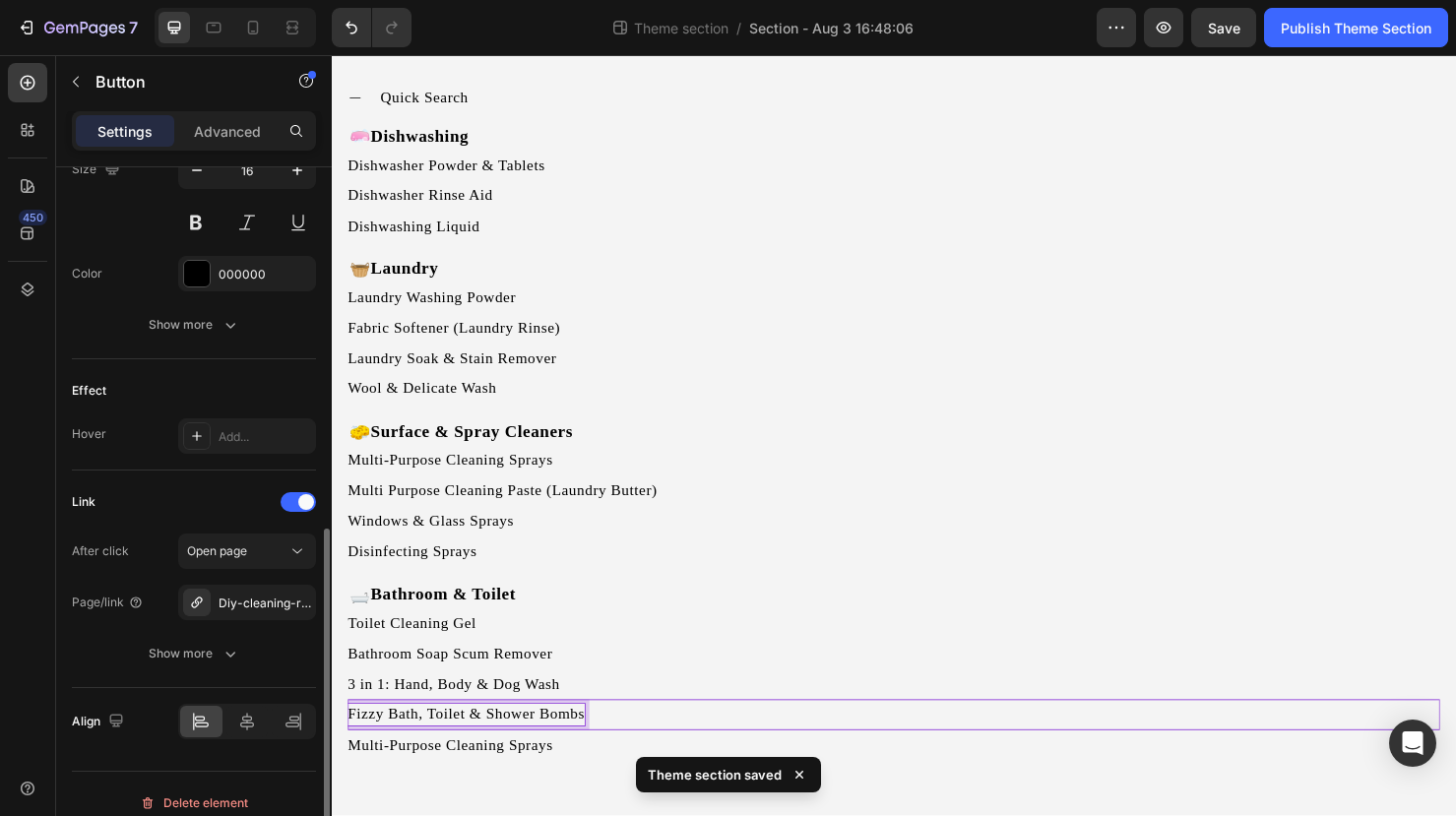 scroll, scrollTop: 846, scrollLeft: 0, axis: vertical 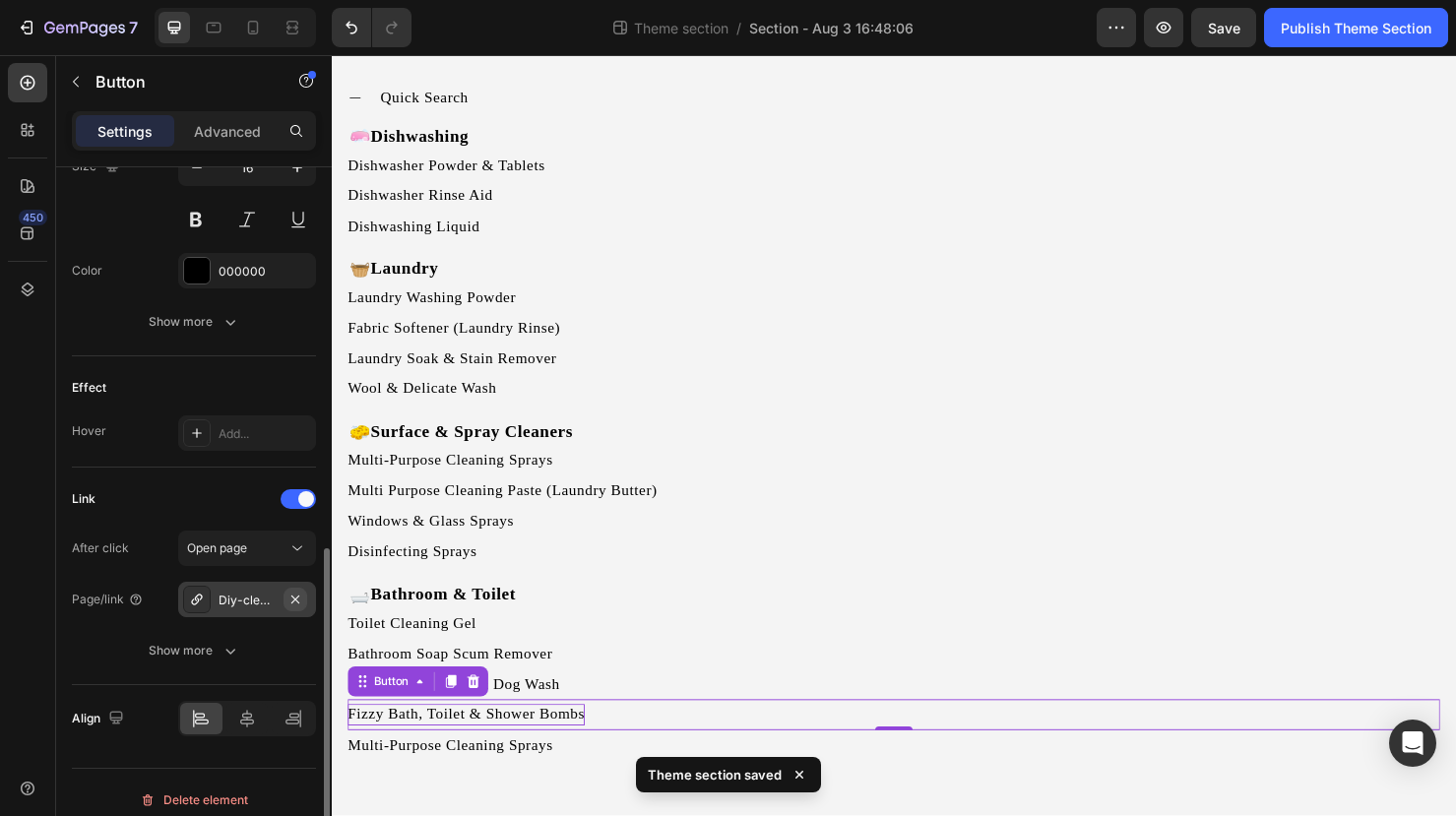 click 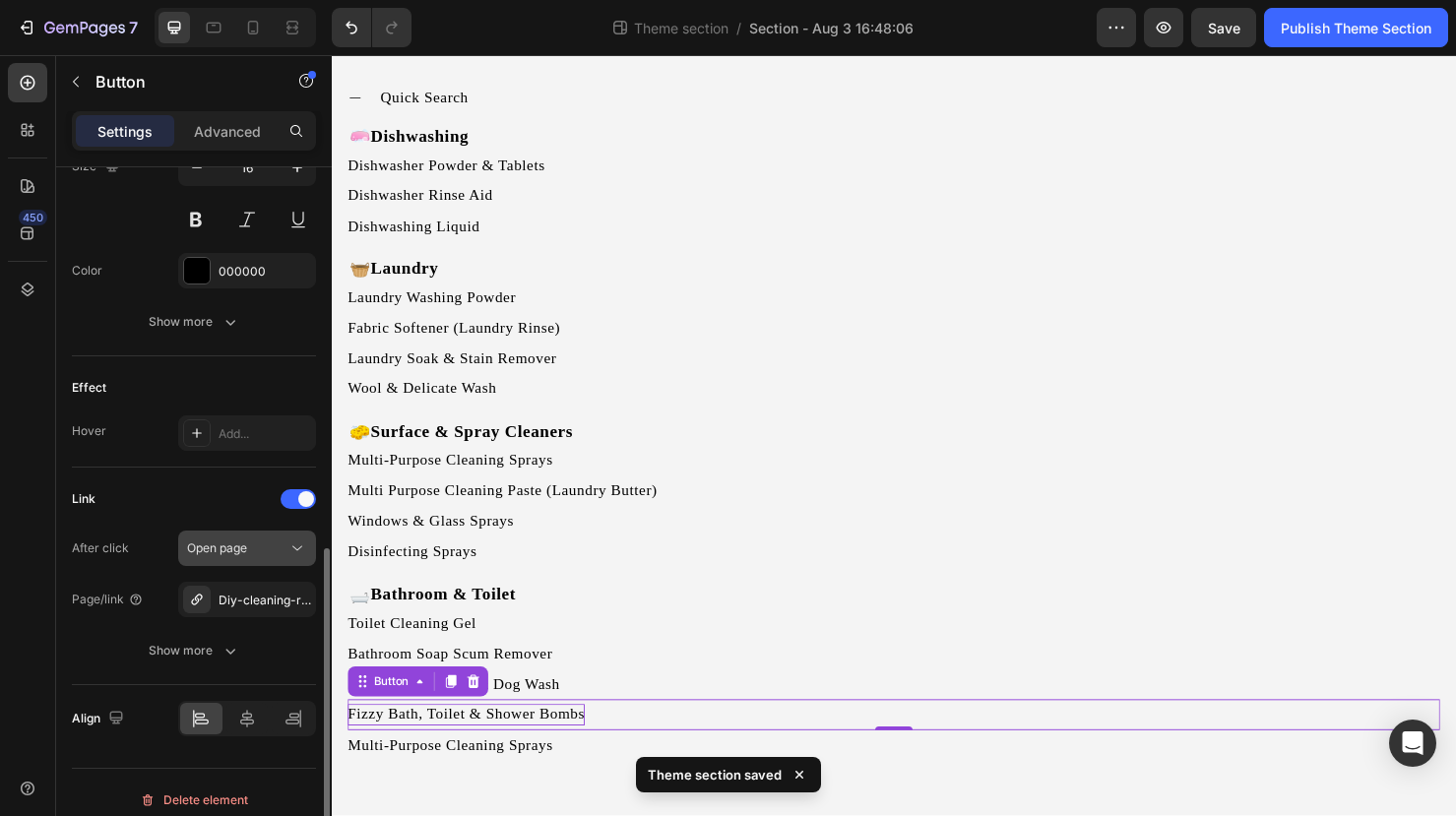 scroll, scrollTop: 809, scrollLeft: 0, axis: vertical 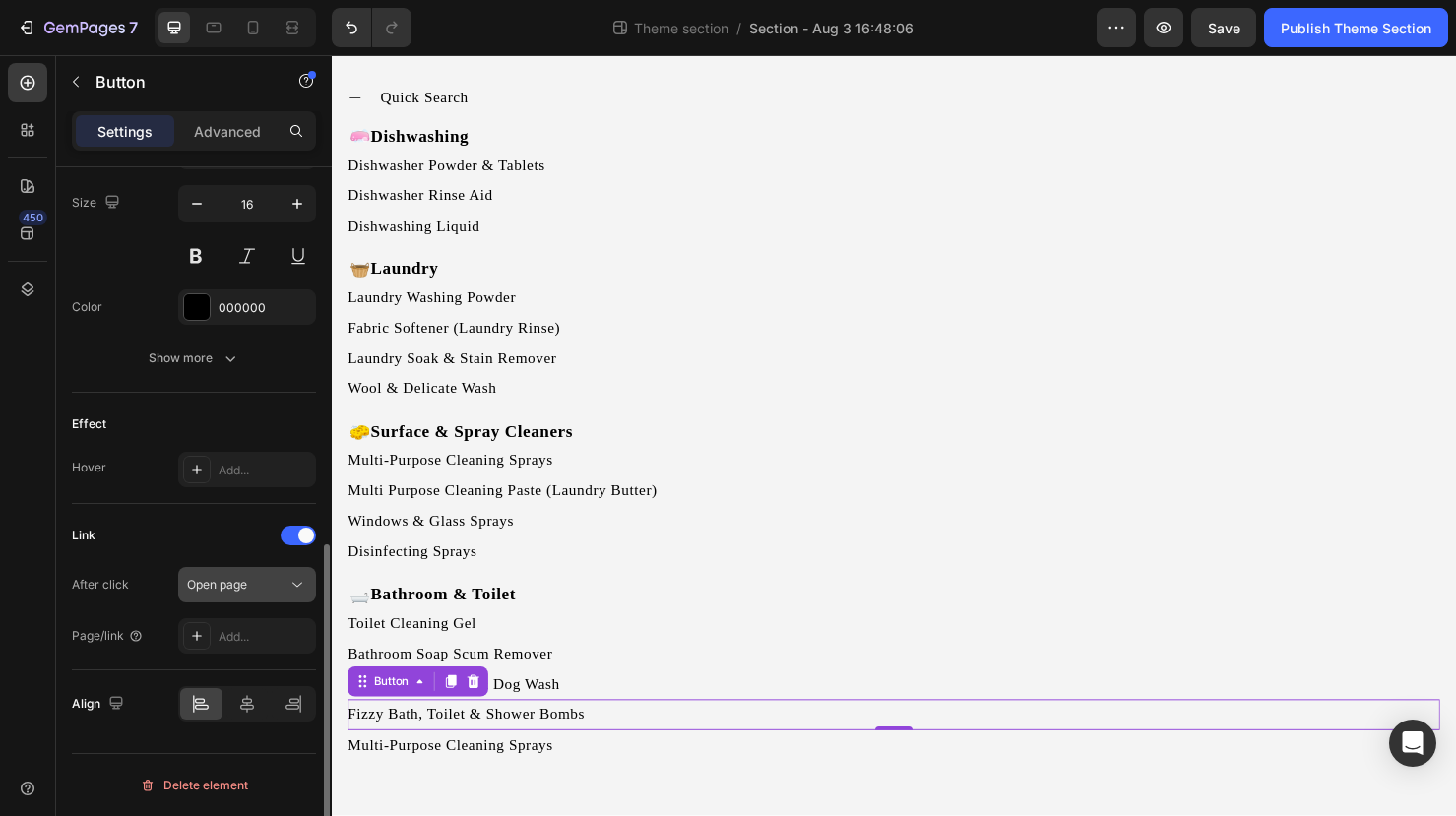 click on "Open page" at bounding box center (217, 585) 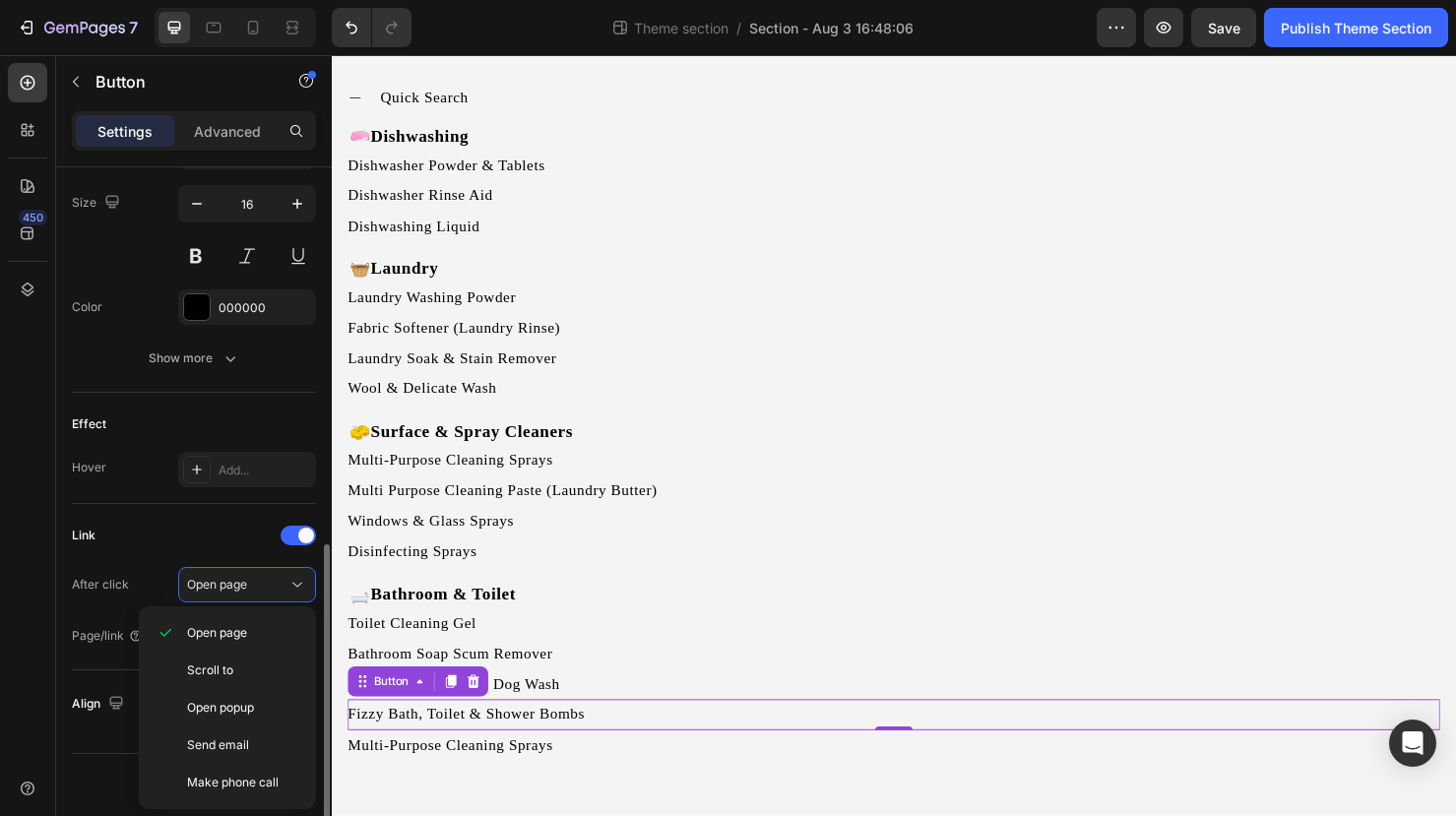 click on "Link" at bounding box center (194, 535) 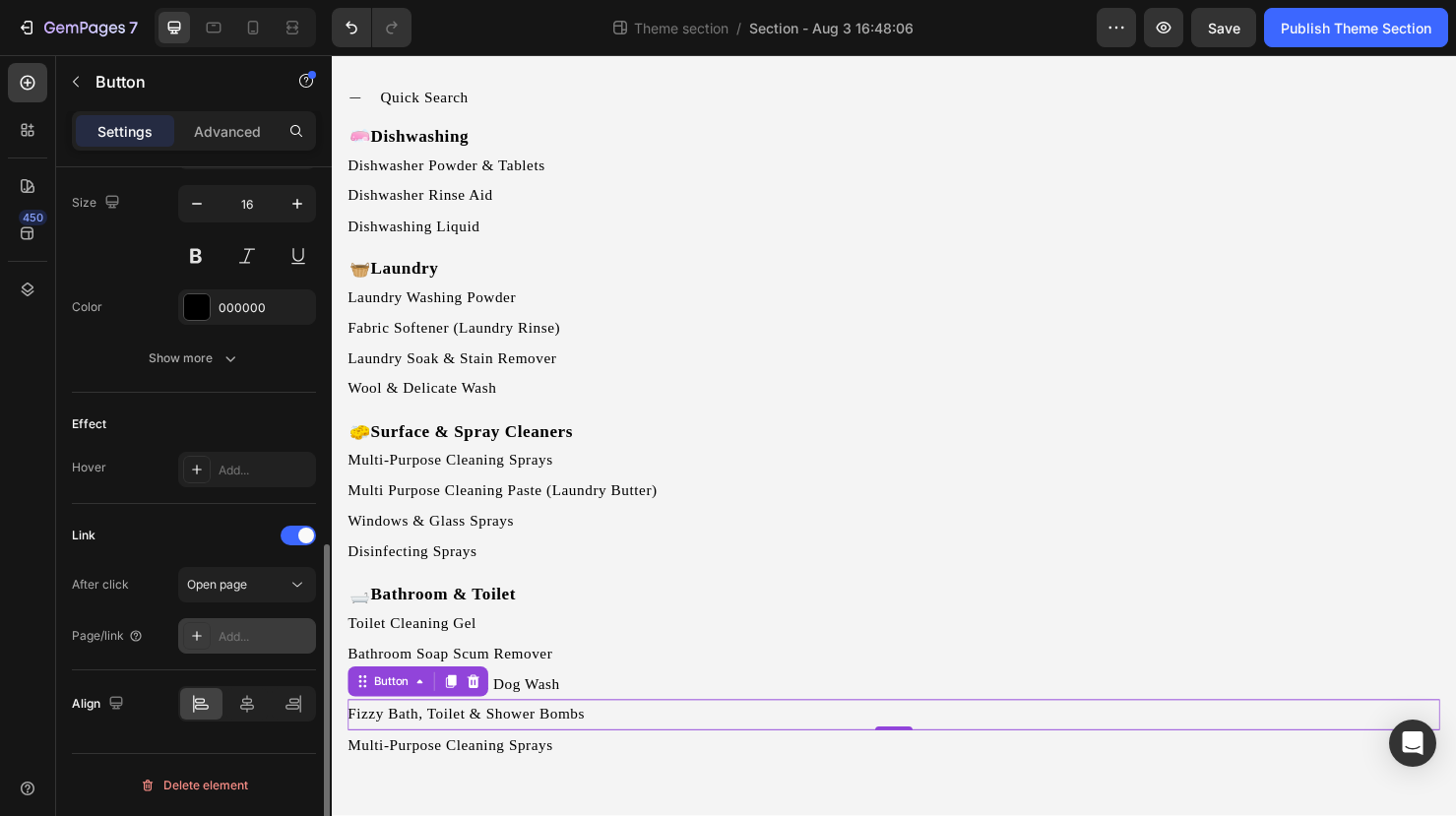 click on "Add..." at bounding box center (247, 636) 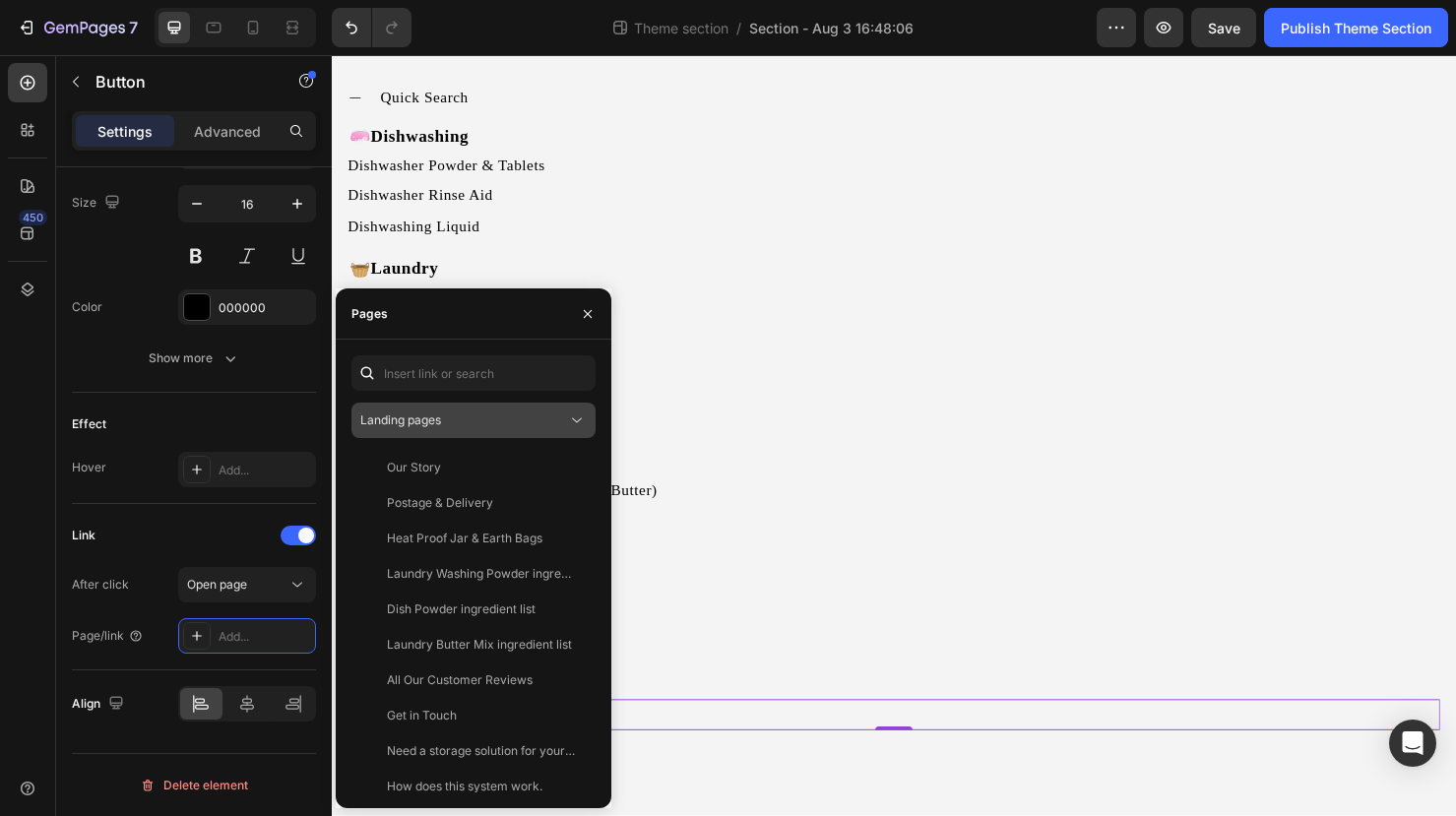 click on "Landing pages" at bounding box center [401, 419] 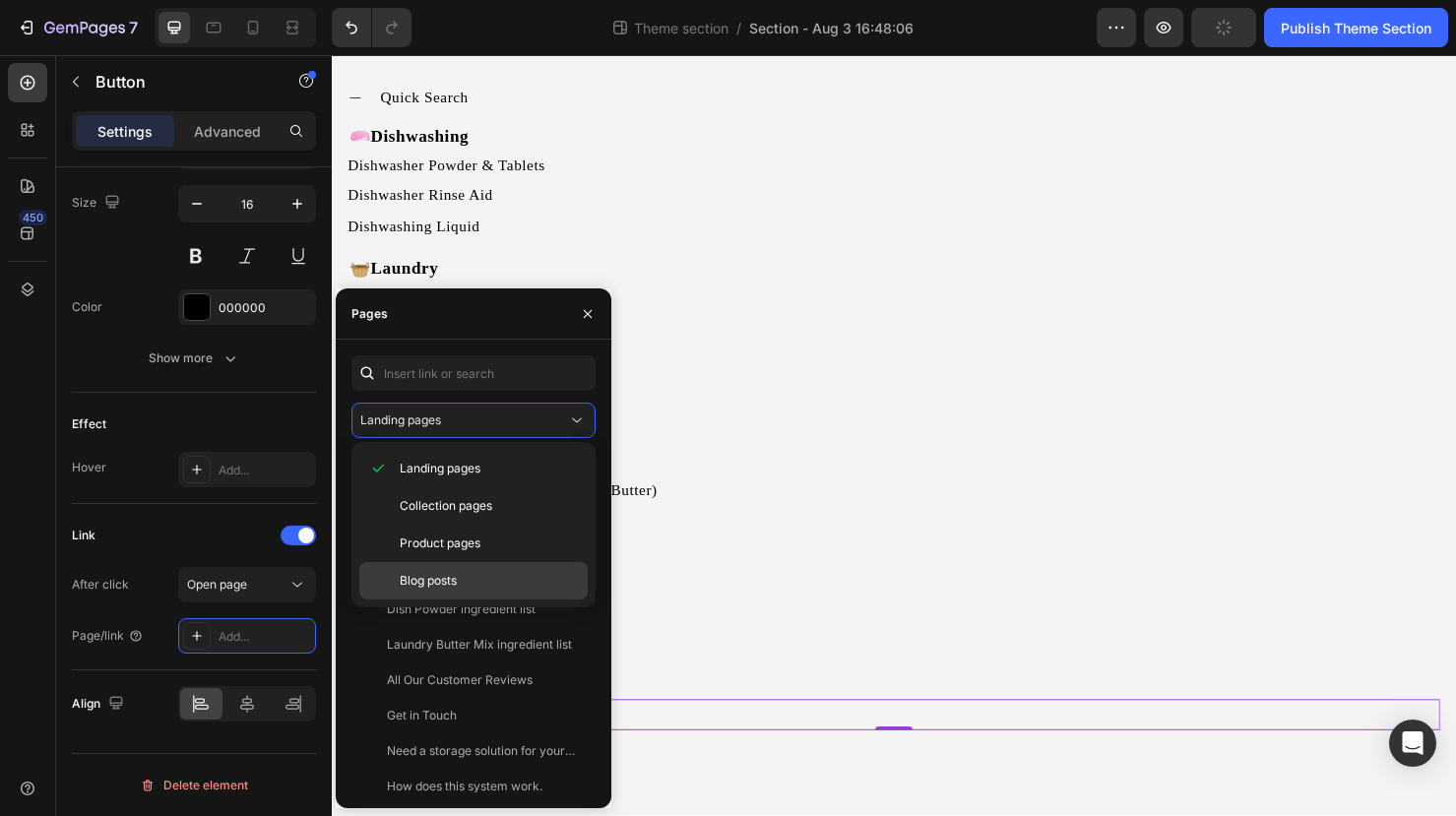 click on "Blog posts" 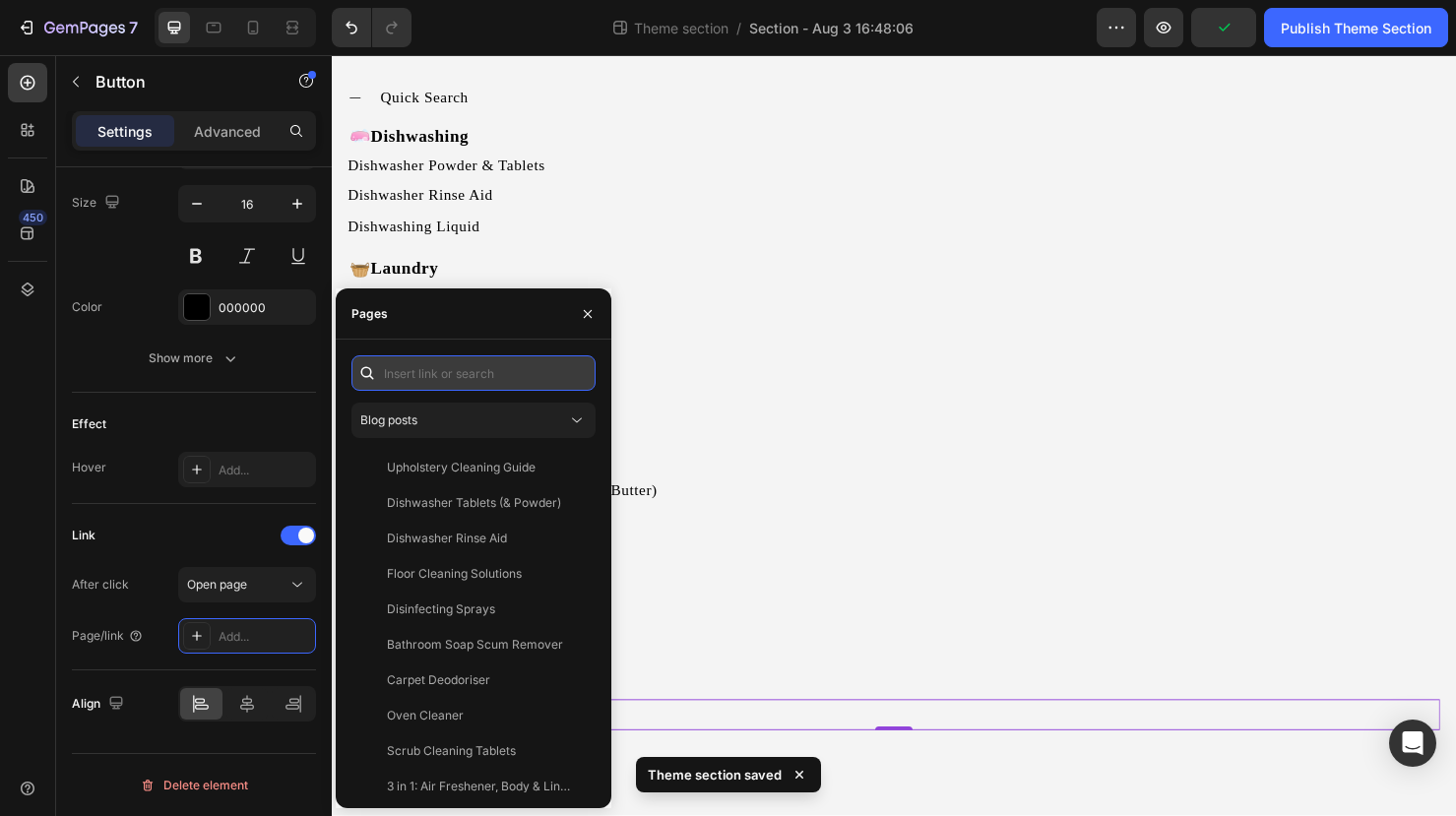 click at bounding box center [474, 373] 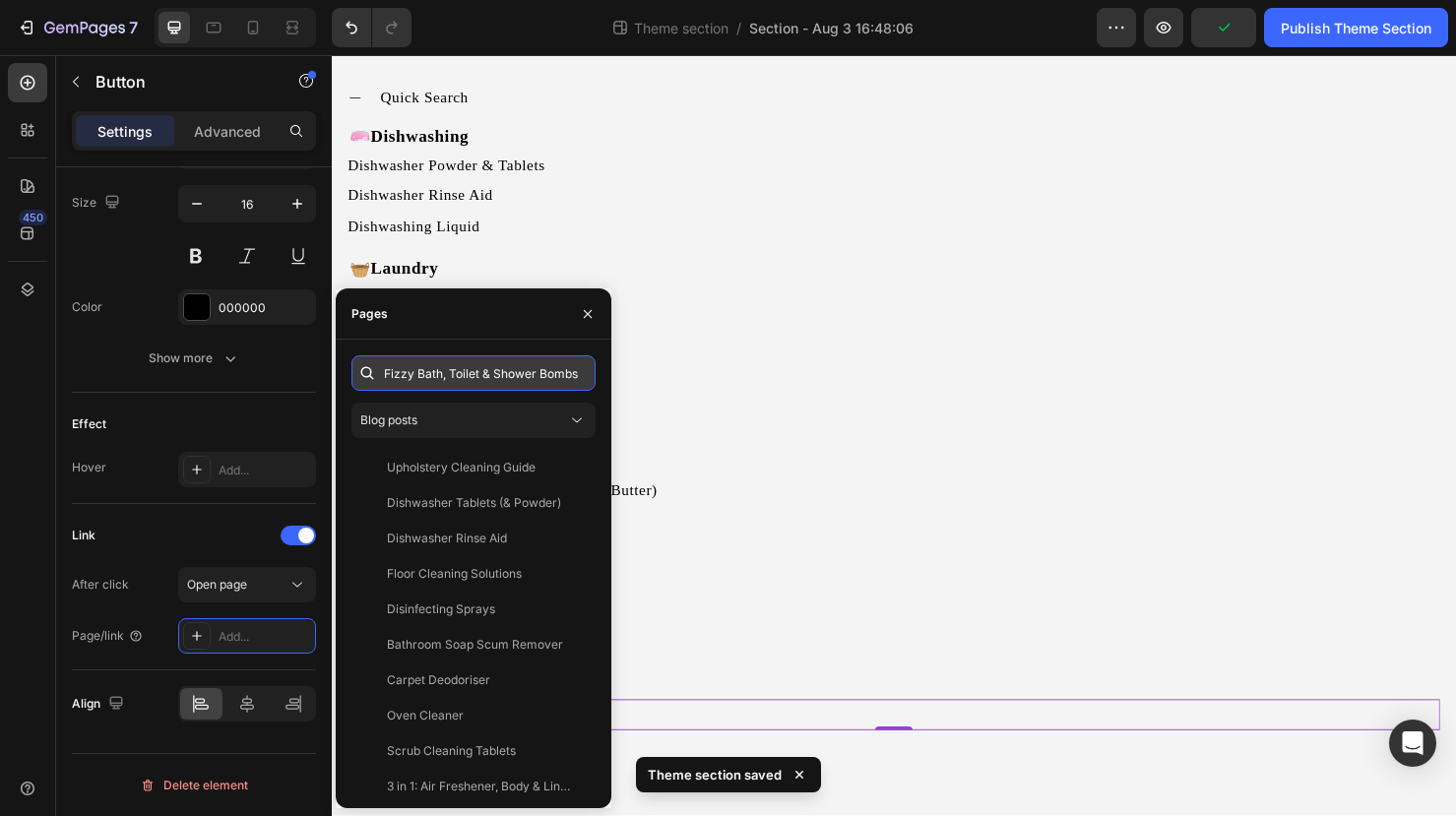 scroll, scrollTop: 0, scrollLeft: 22, axis: horizontal 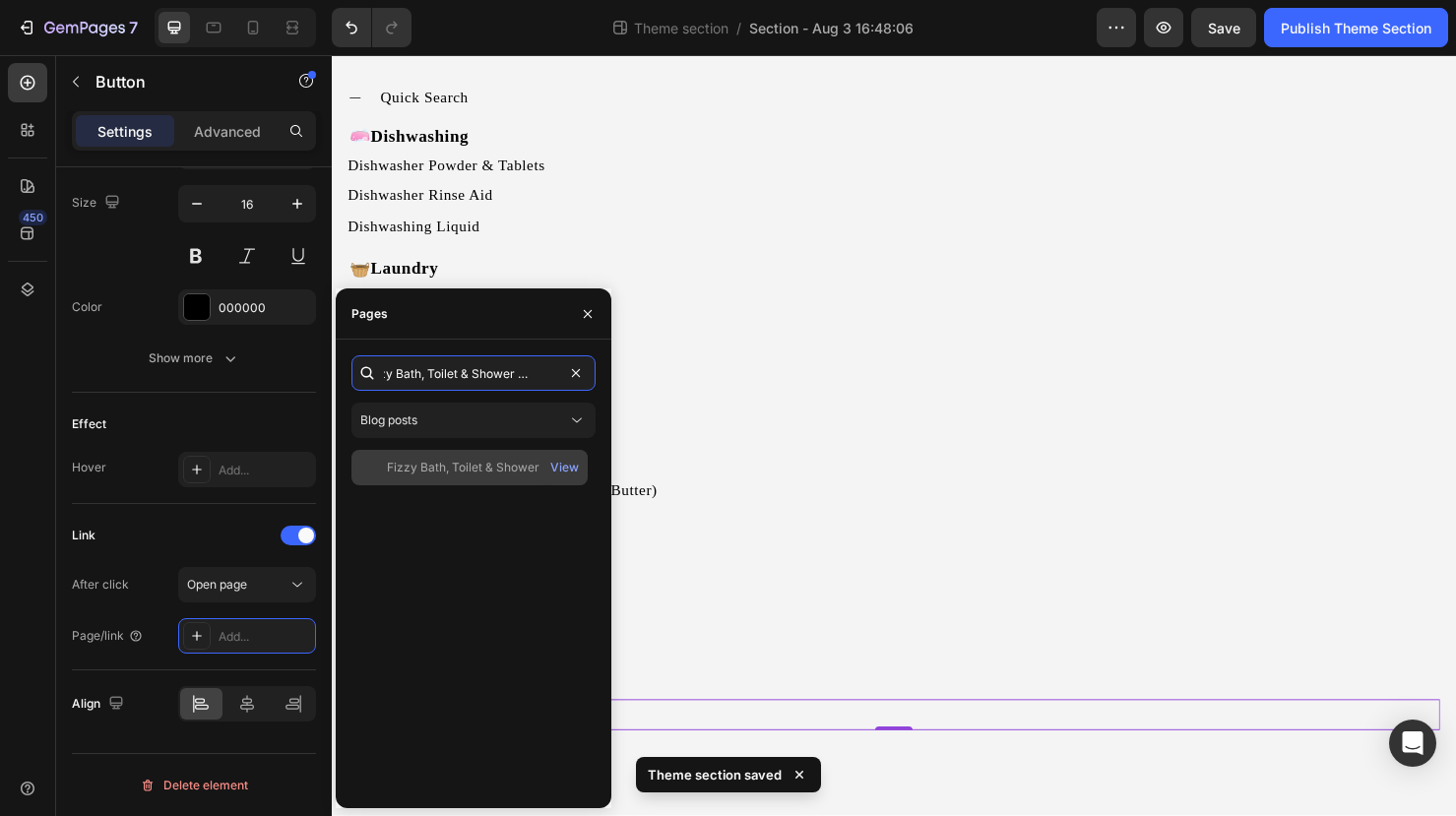 type on "Fizzy Bath, Toilet & Shower Bombs" 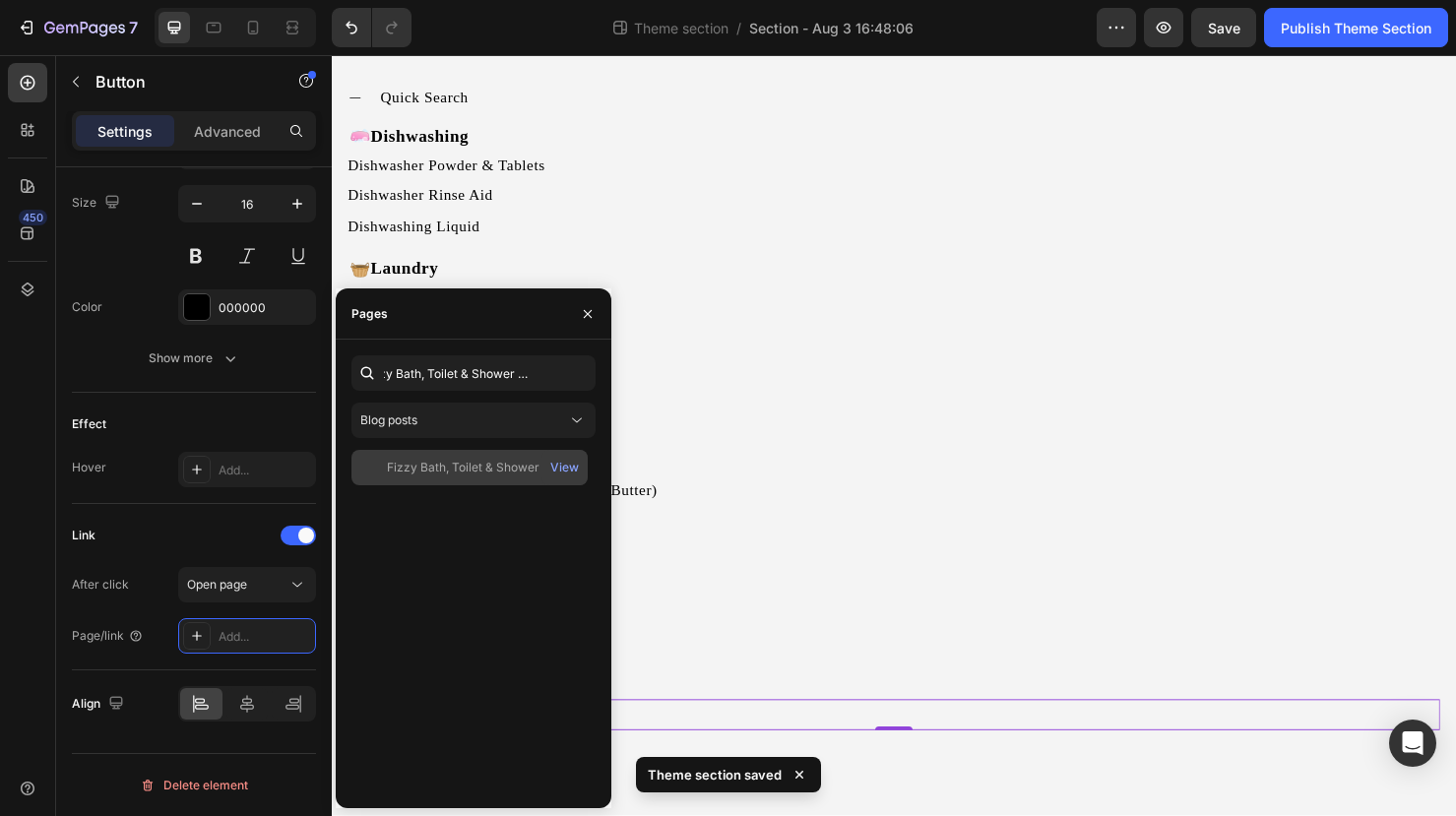 scroll, scrollTop: 0, scrollLeft: 0, axis: both 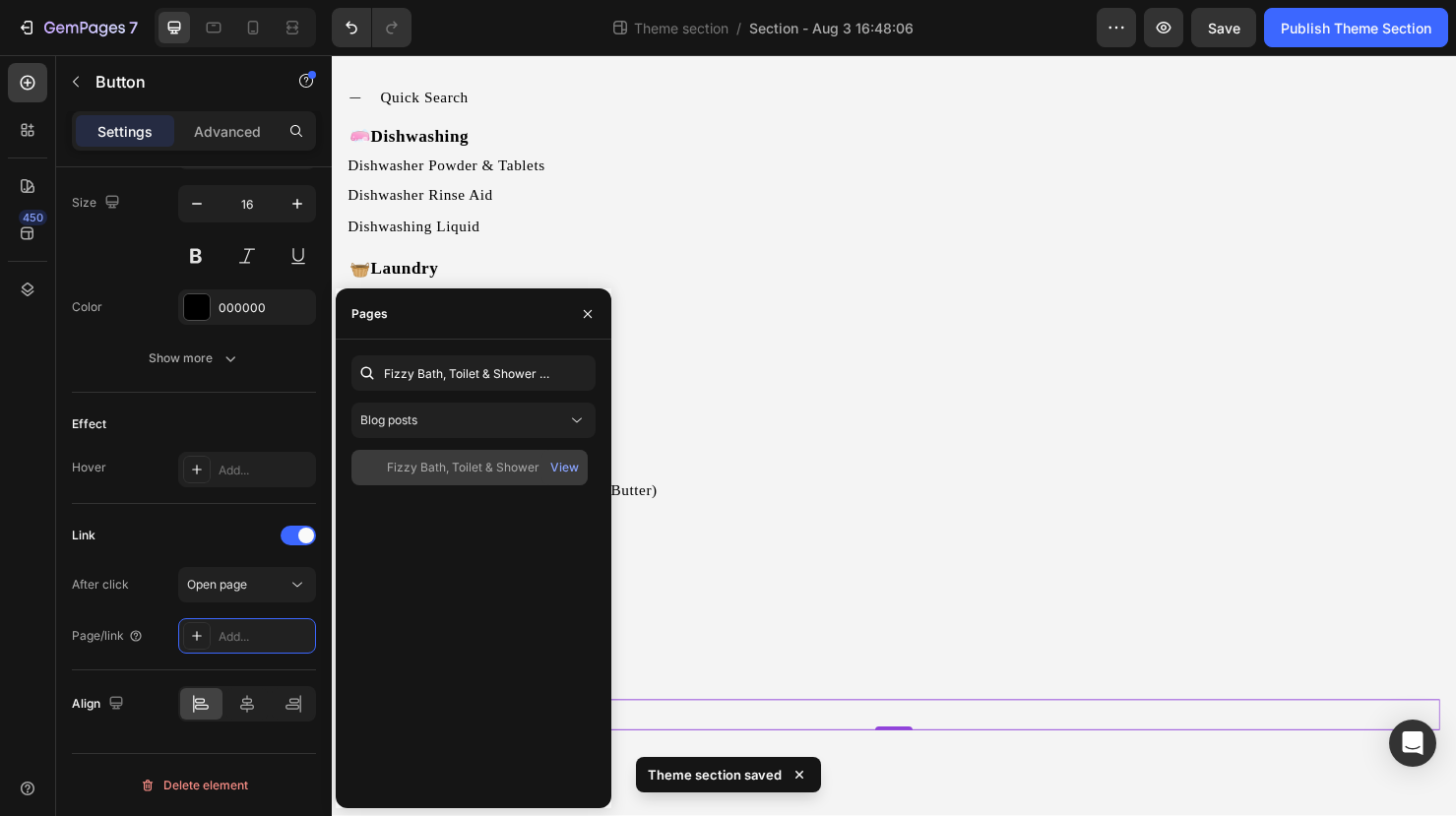click on "Fizzy Bath, Toilet & Shower Bombs" 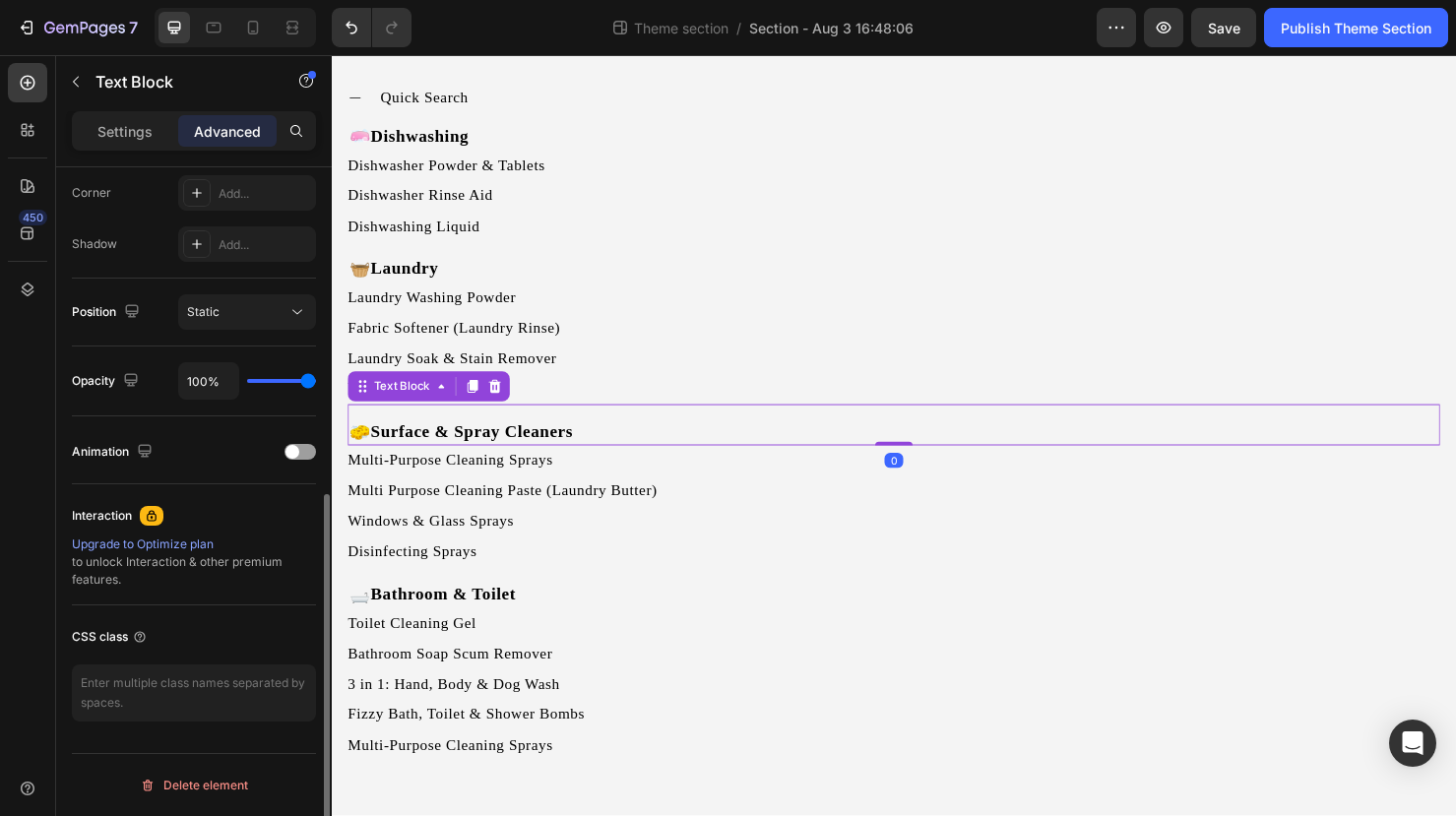 click on "🧽  Surface & Spray Cleaners" at bounding box center (922, 451) 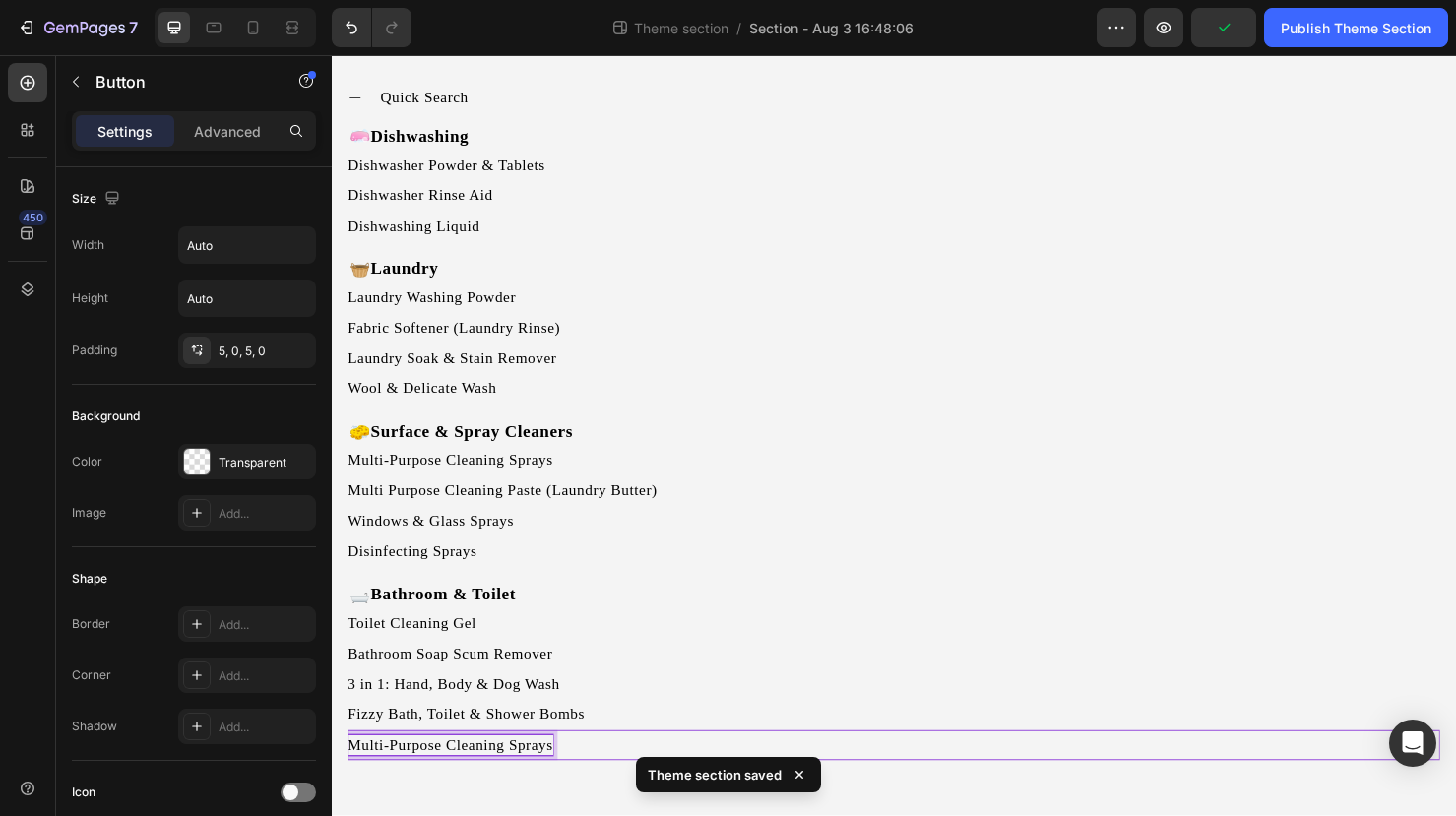 click on "Multi-Purpose Cleaning Sprays" at bounding box center (456, 781) 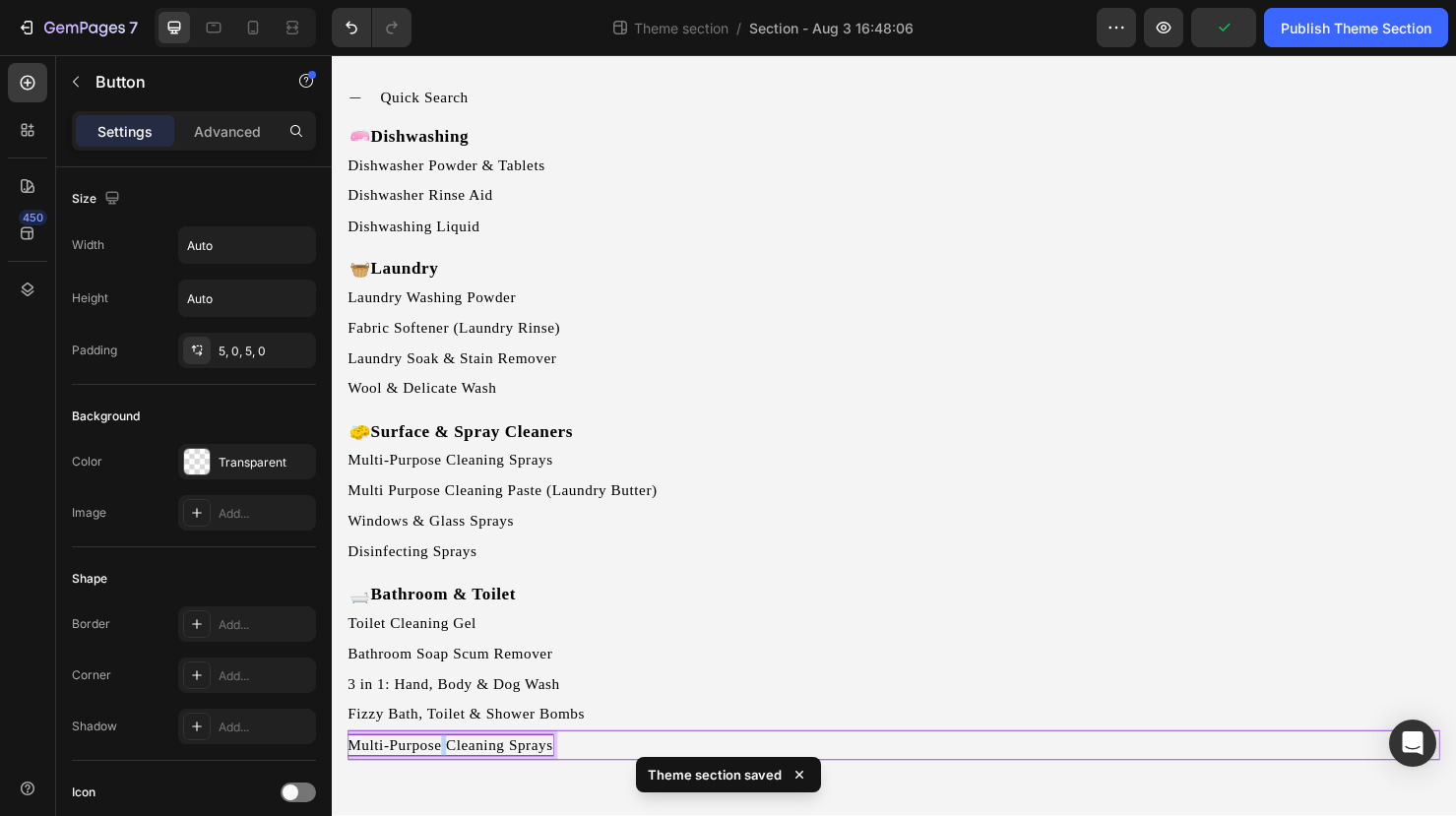 click on "Multi-Purpose Cleaning Sprays" at bounding box center [456, 781] 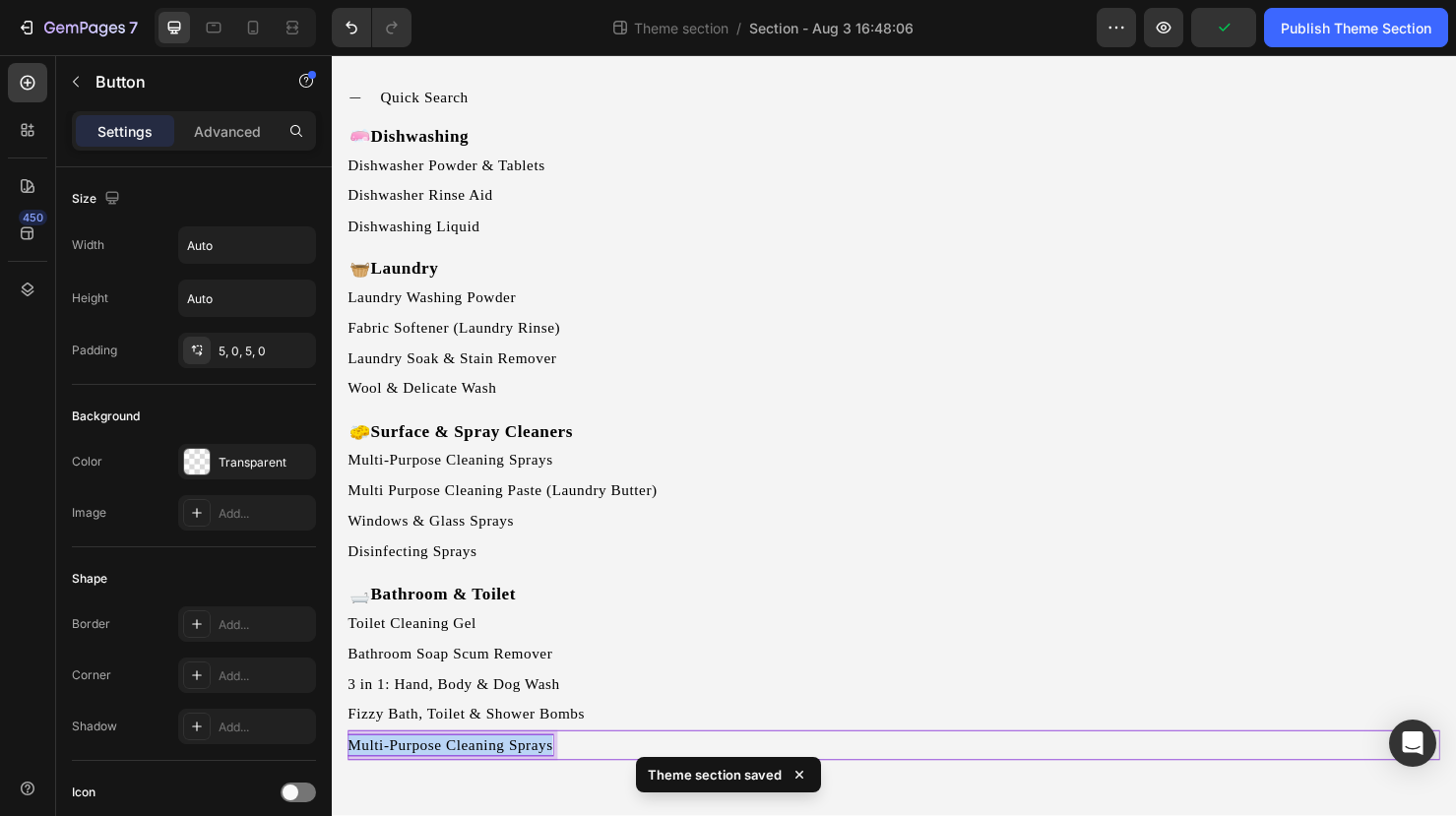 click on "Multi-Purpose Cleaning Sprays" at bounding box center [456, 781] 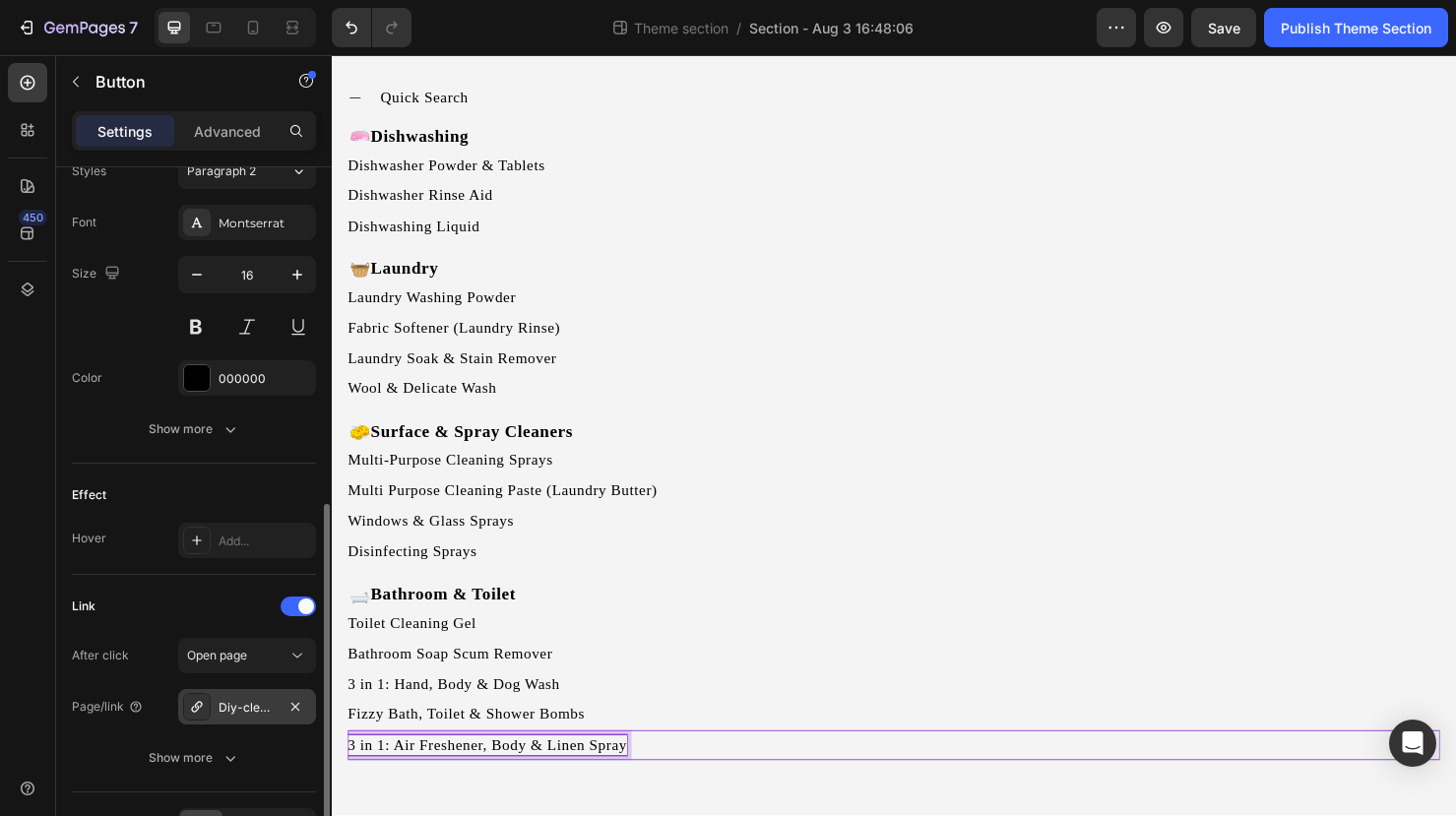 scroll, scrollTop: 741, scrollLeft: 0, axis: vertical 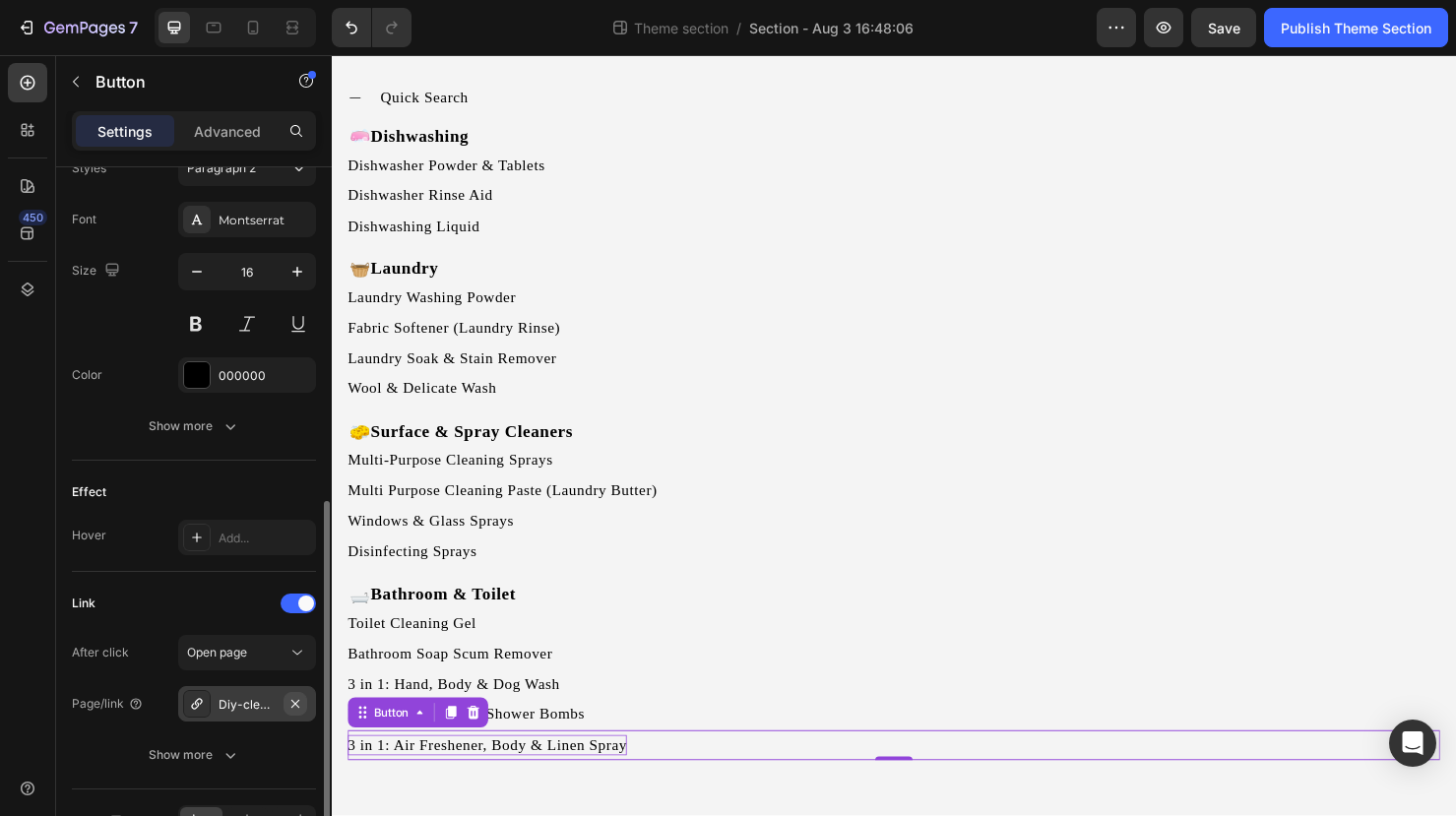 click 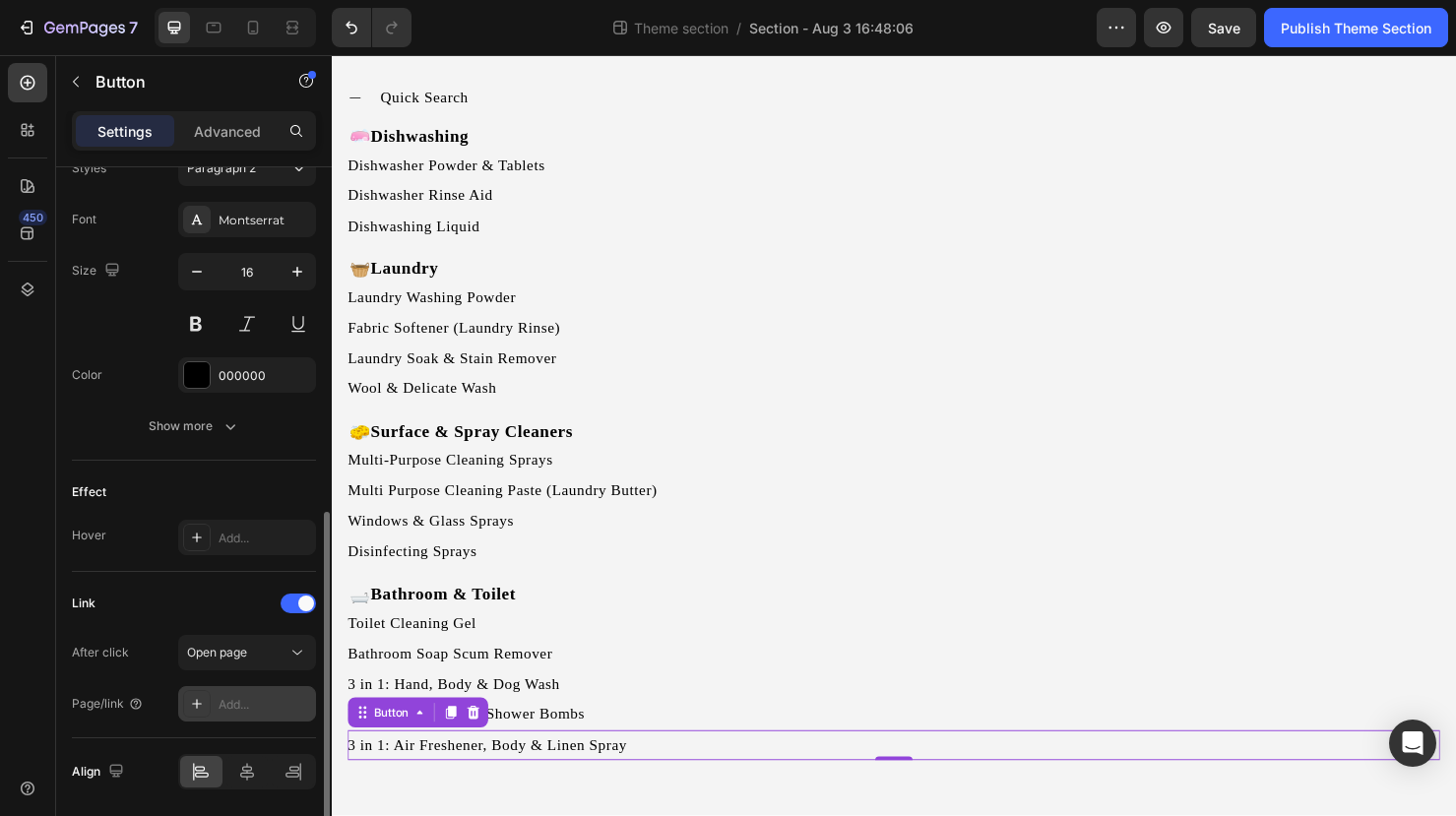 click on "Add..." at bounding box center (265, 705) 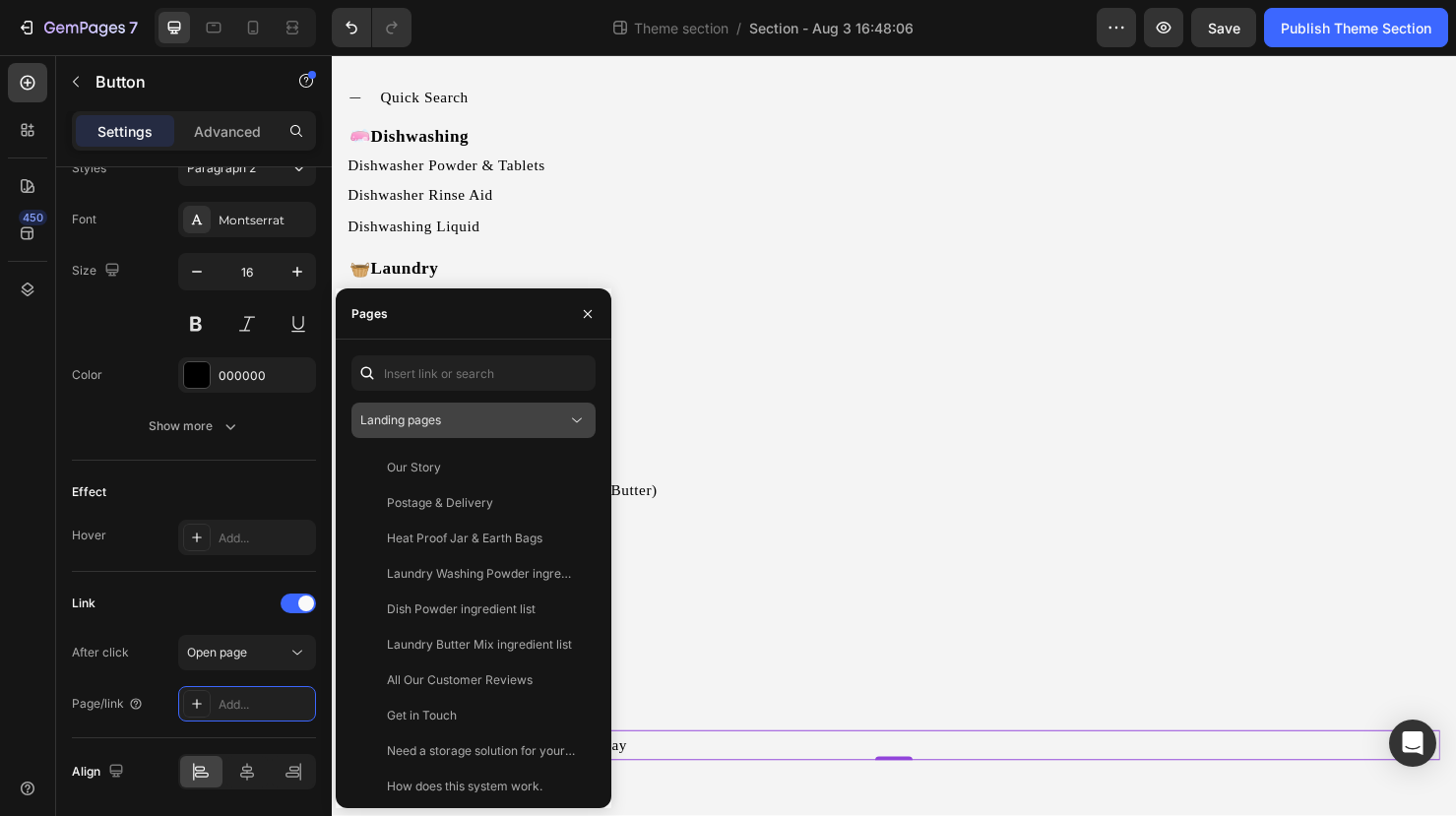 click on "Landing pages" at bounding box center [464, 420] 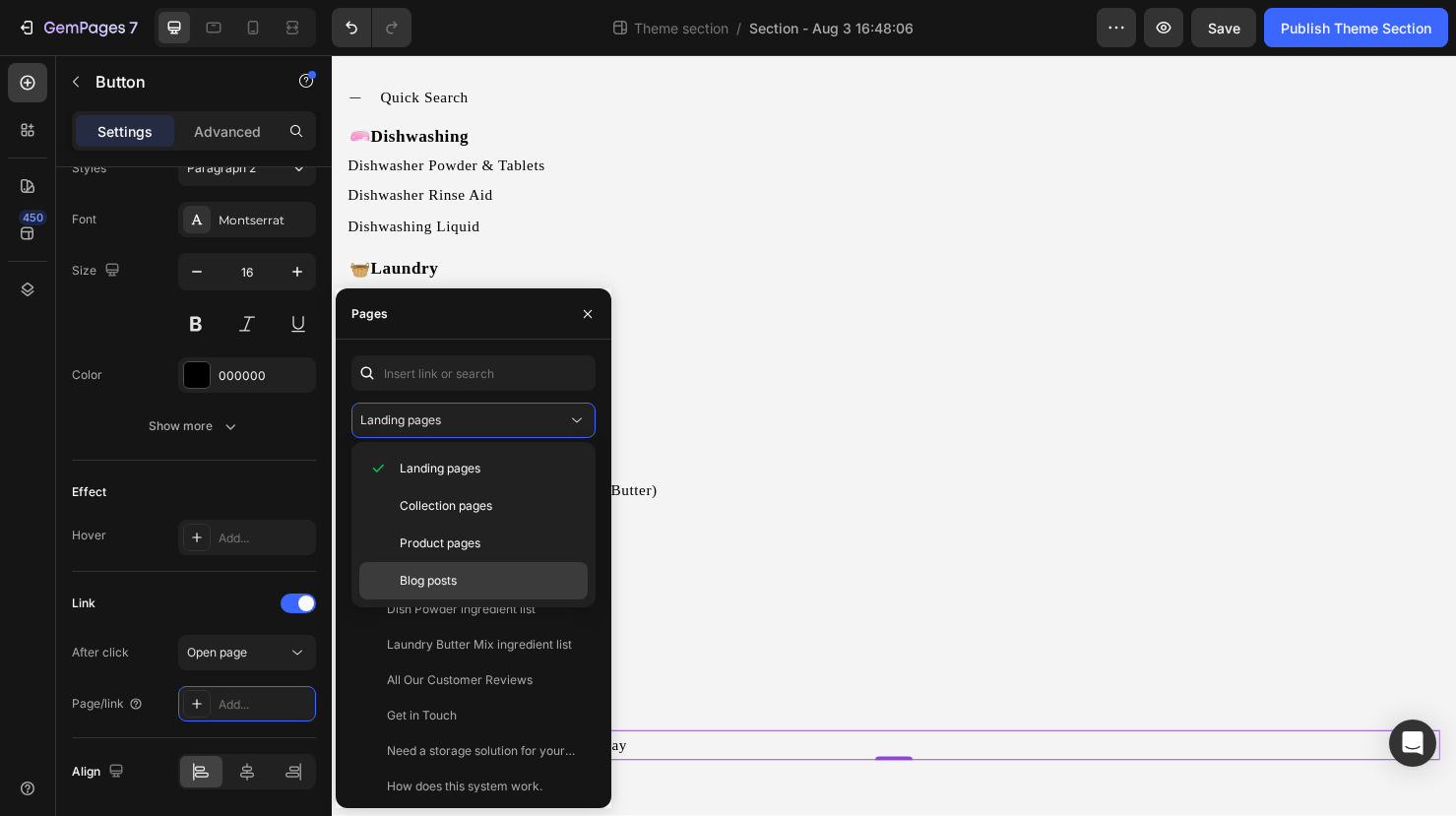 click on "Blog posts" at bounding box center [428, 581] 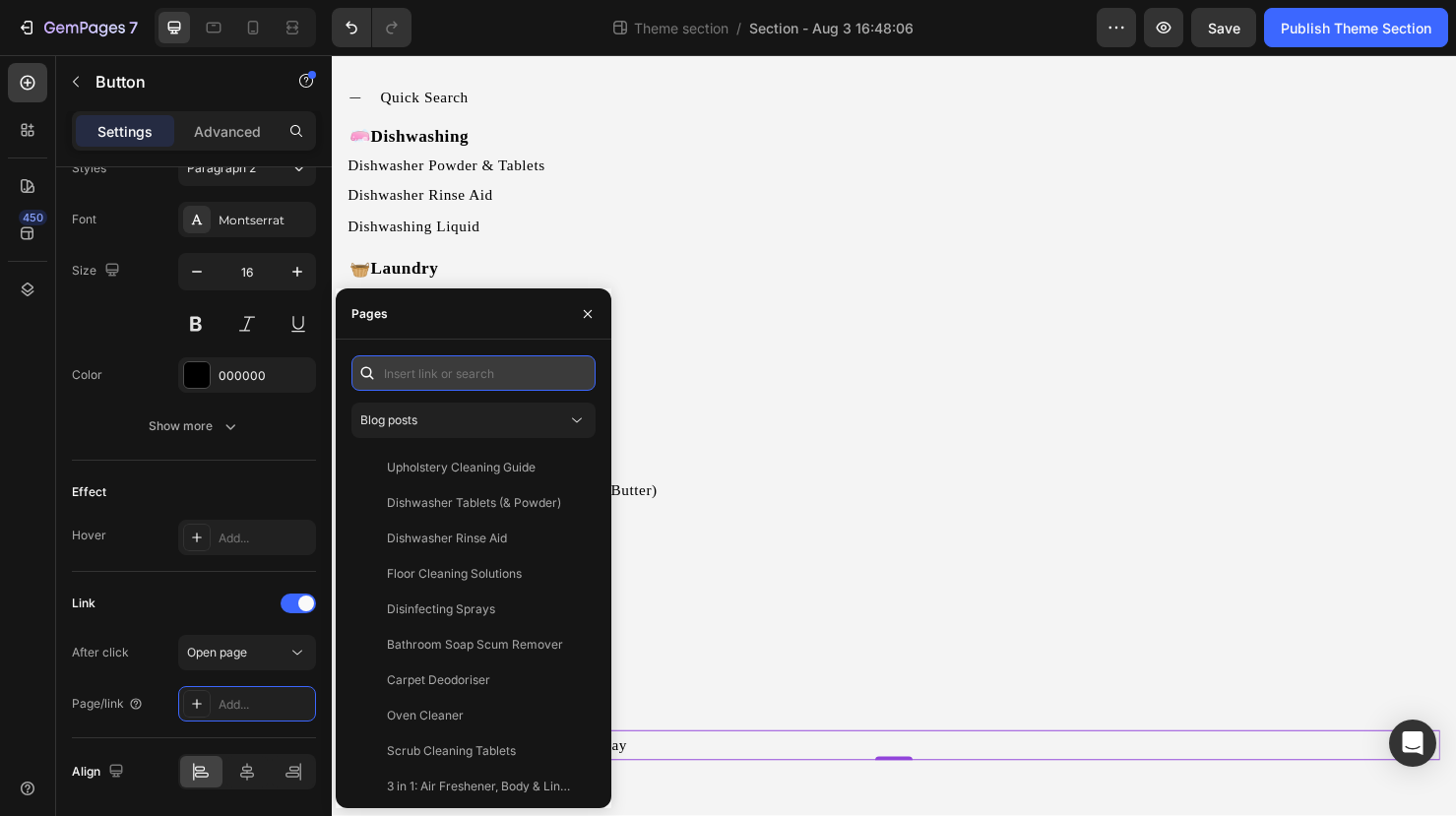 click at bounding box center [474, 373] 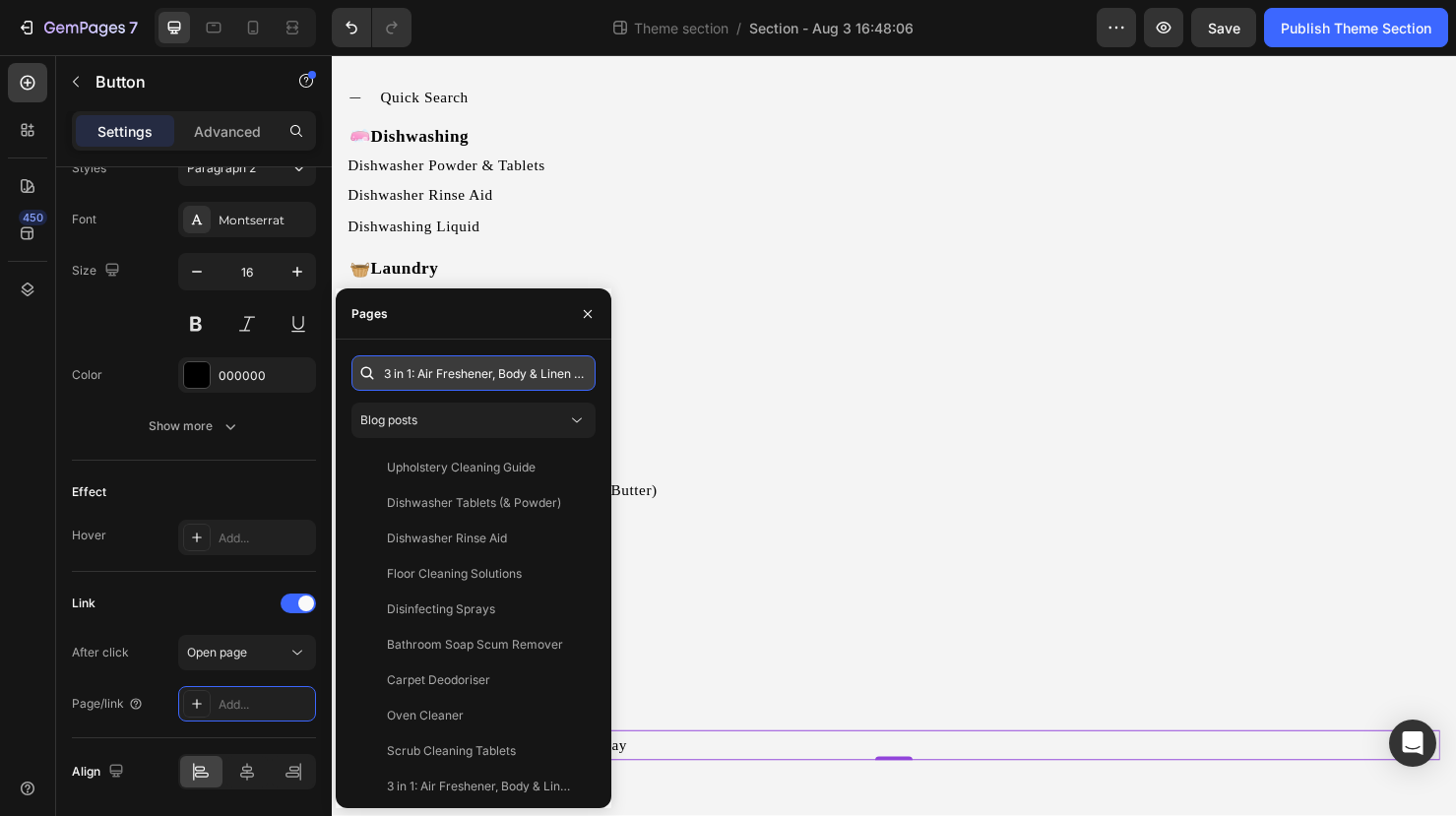 scroll, scrollTop: 0, scrollLeft: 53, axis: horizontal 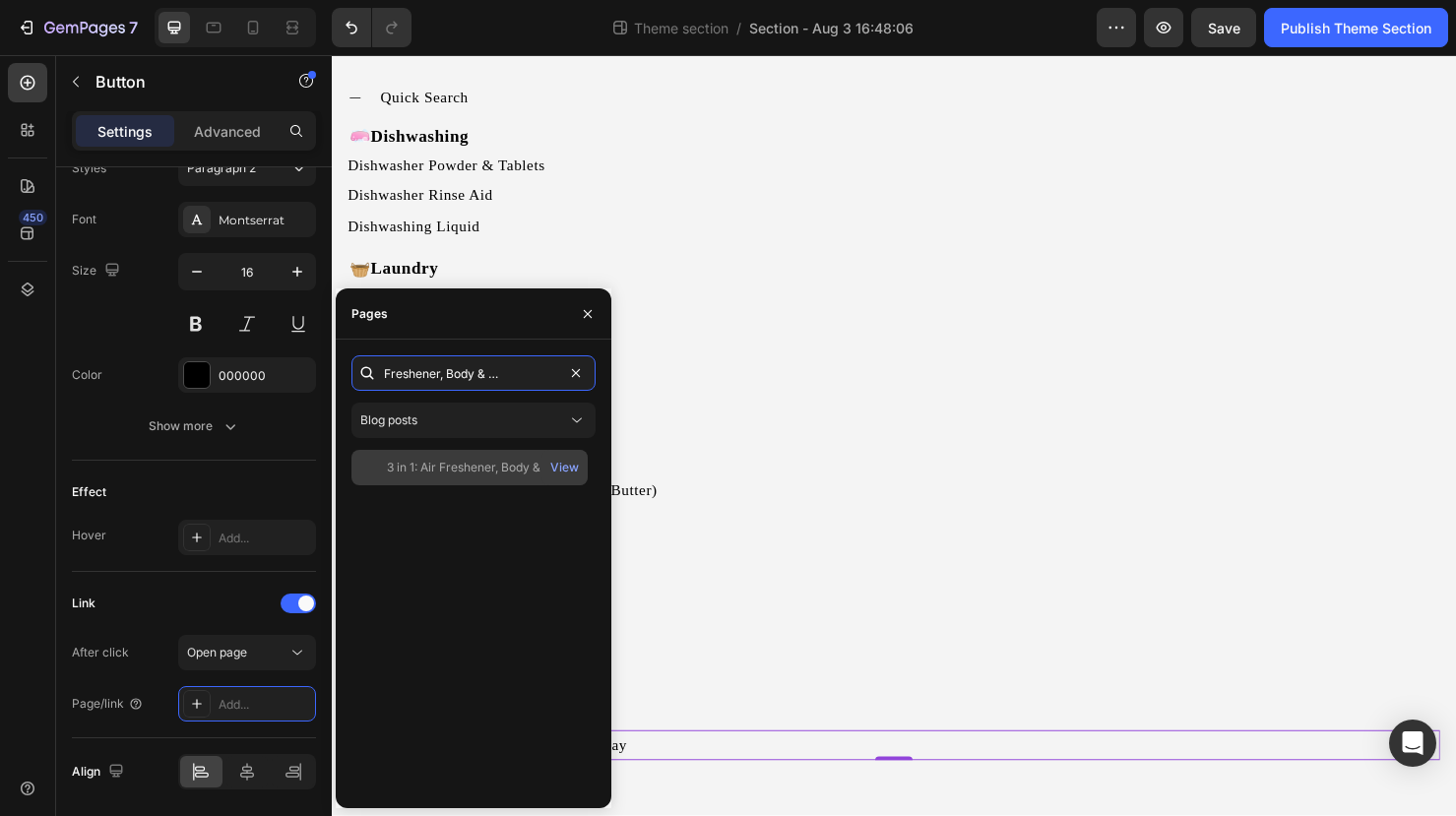 type on "3 in 1: Air Freshener, Body & Linen Spray" 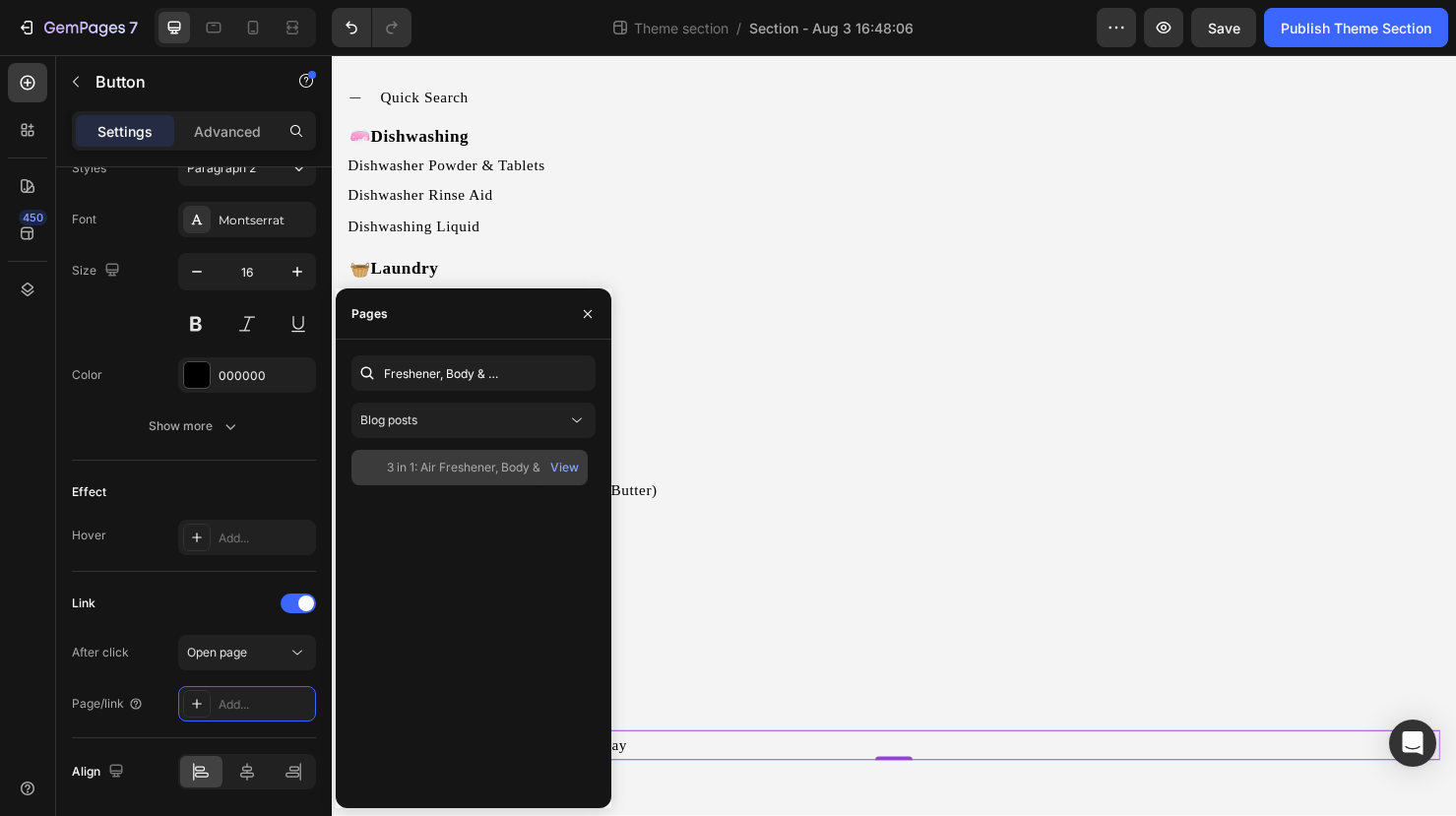 scroll, scrollTop: 0, scrollLeft: 0, axis: both 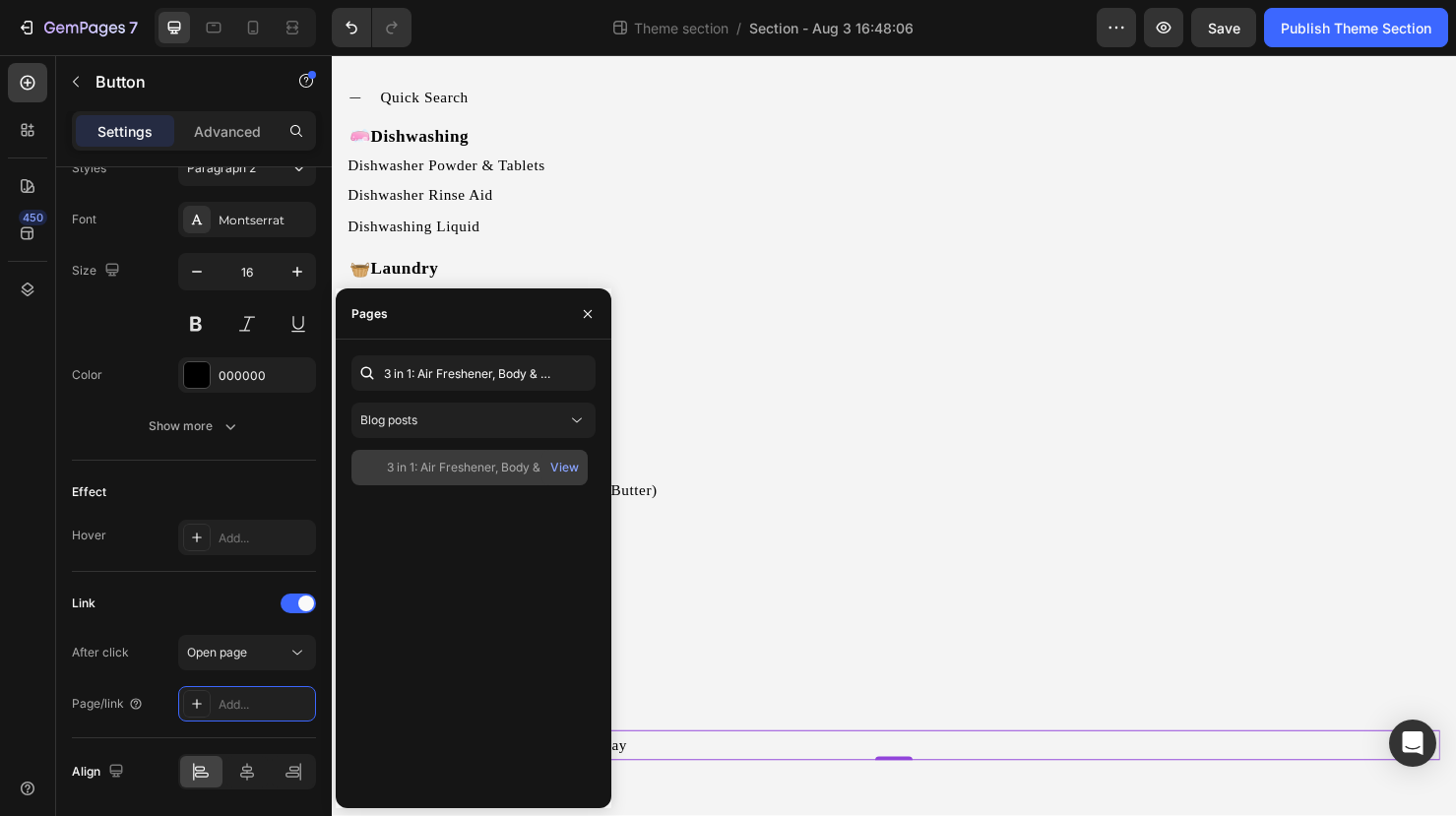click on "3 in 1: Air Freshener, Body & Linen Spray" 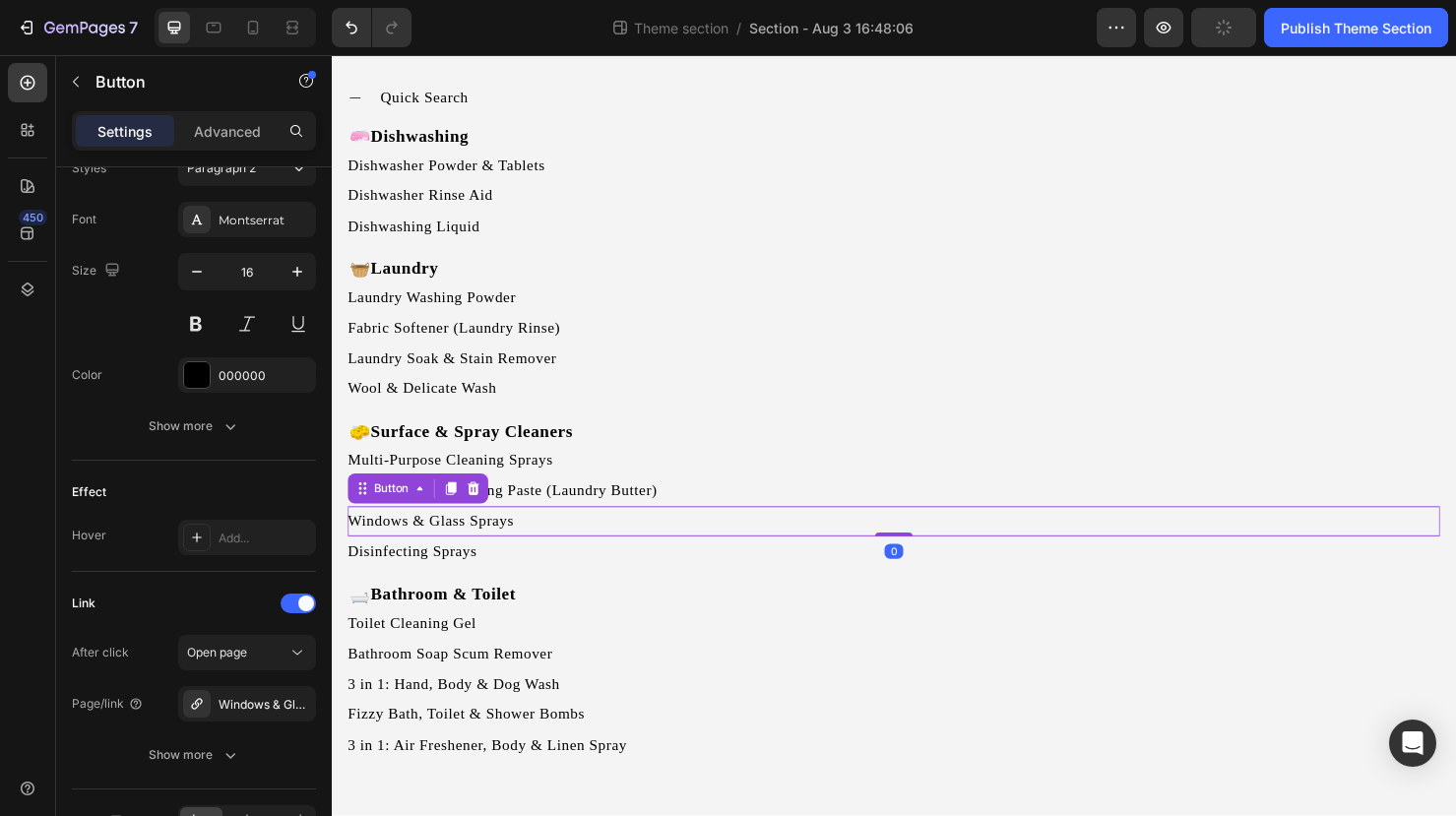 click on "Windows & Glass Sprays Button   0" at bounding box center [922, 545] 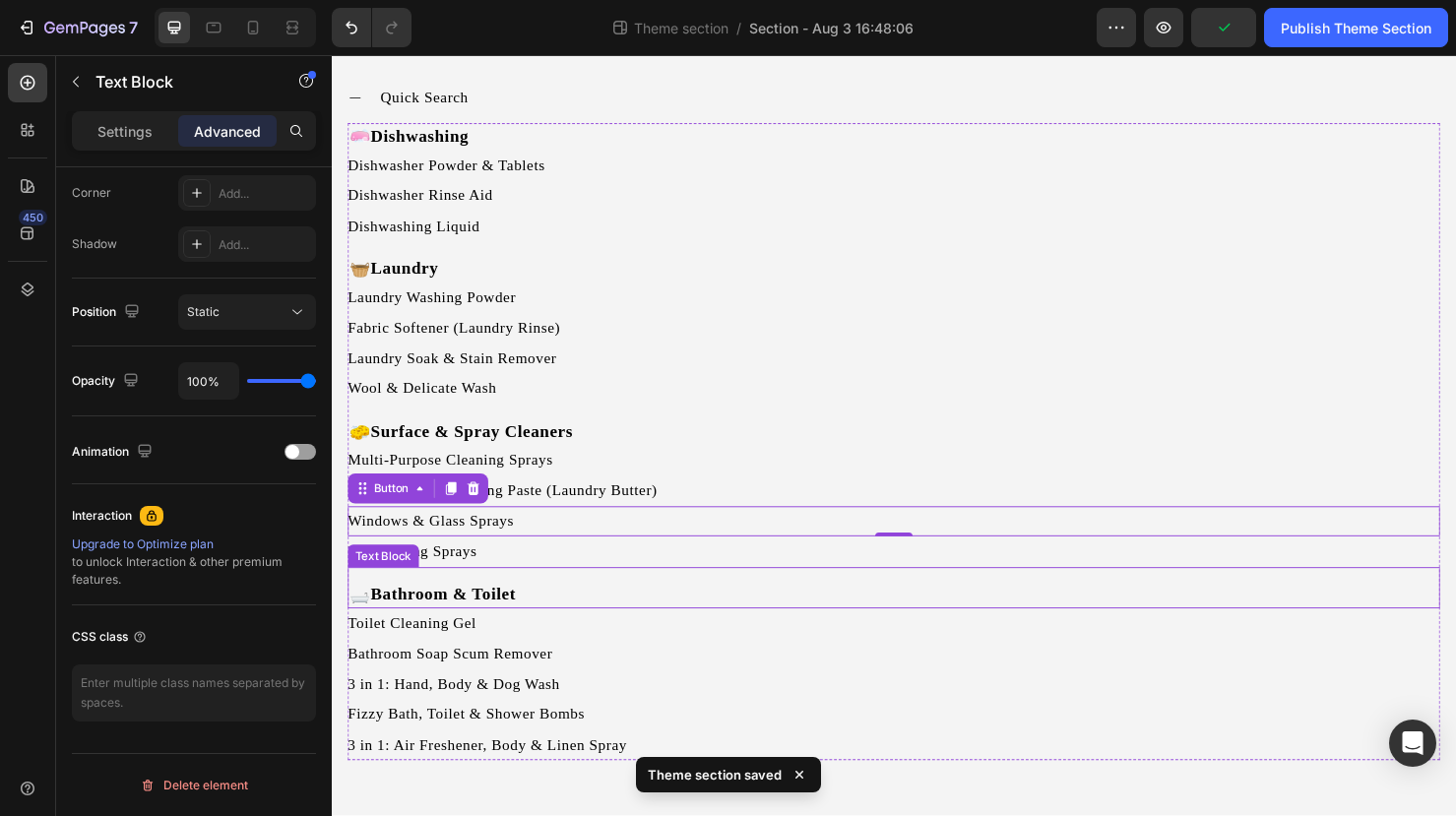 click on "🛁  Bathroom & Toilet" at bounding box center (922, 622) 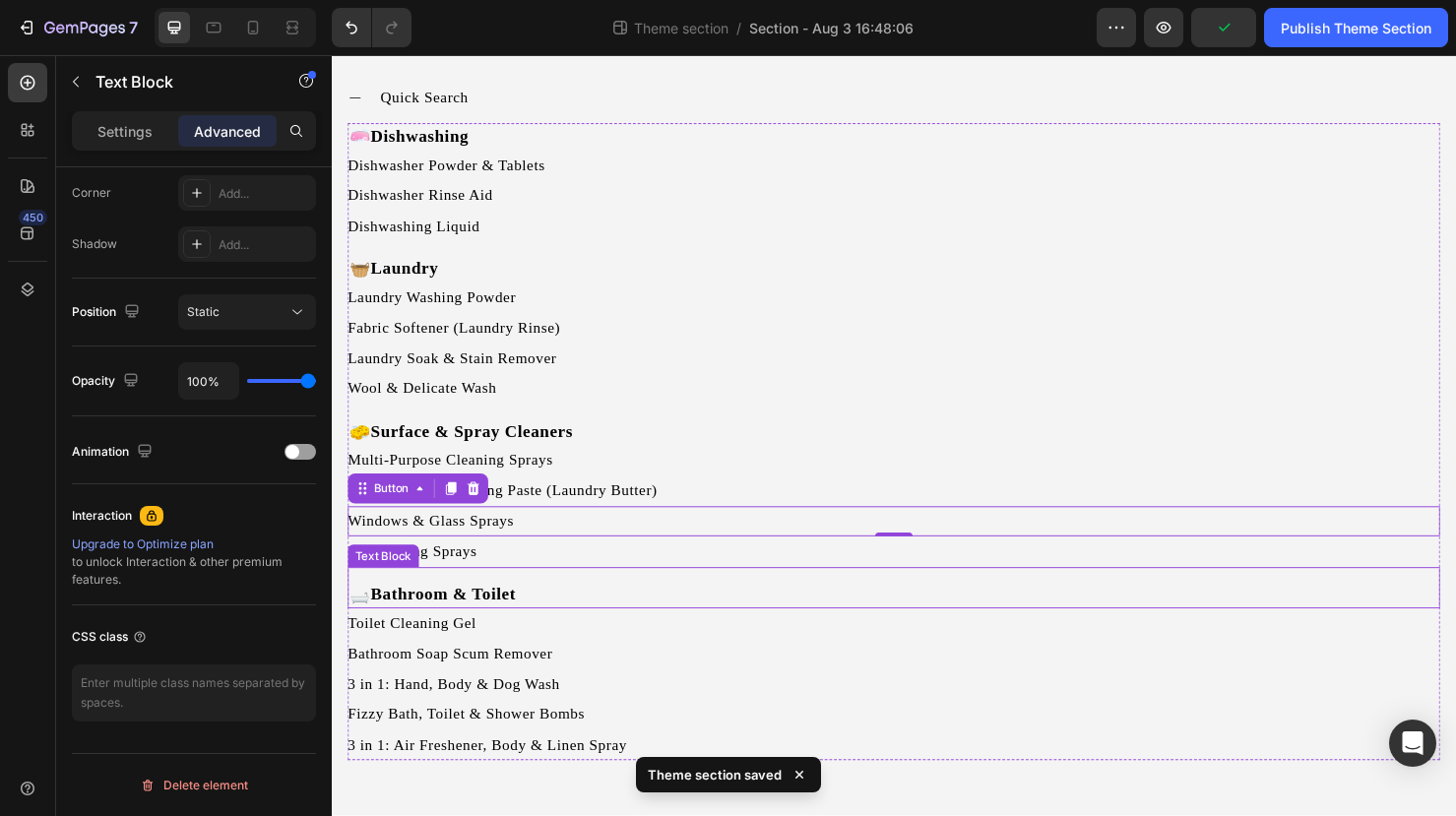 scroll, scrollTop: 0, scrollLeft: 0, axis: both 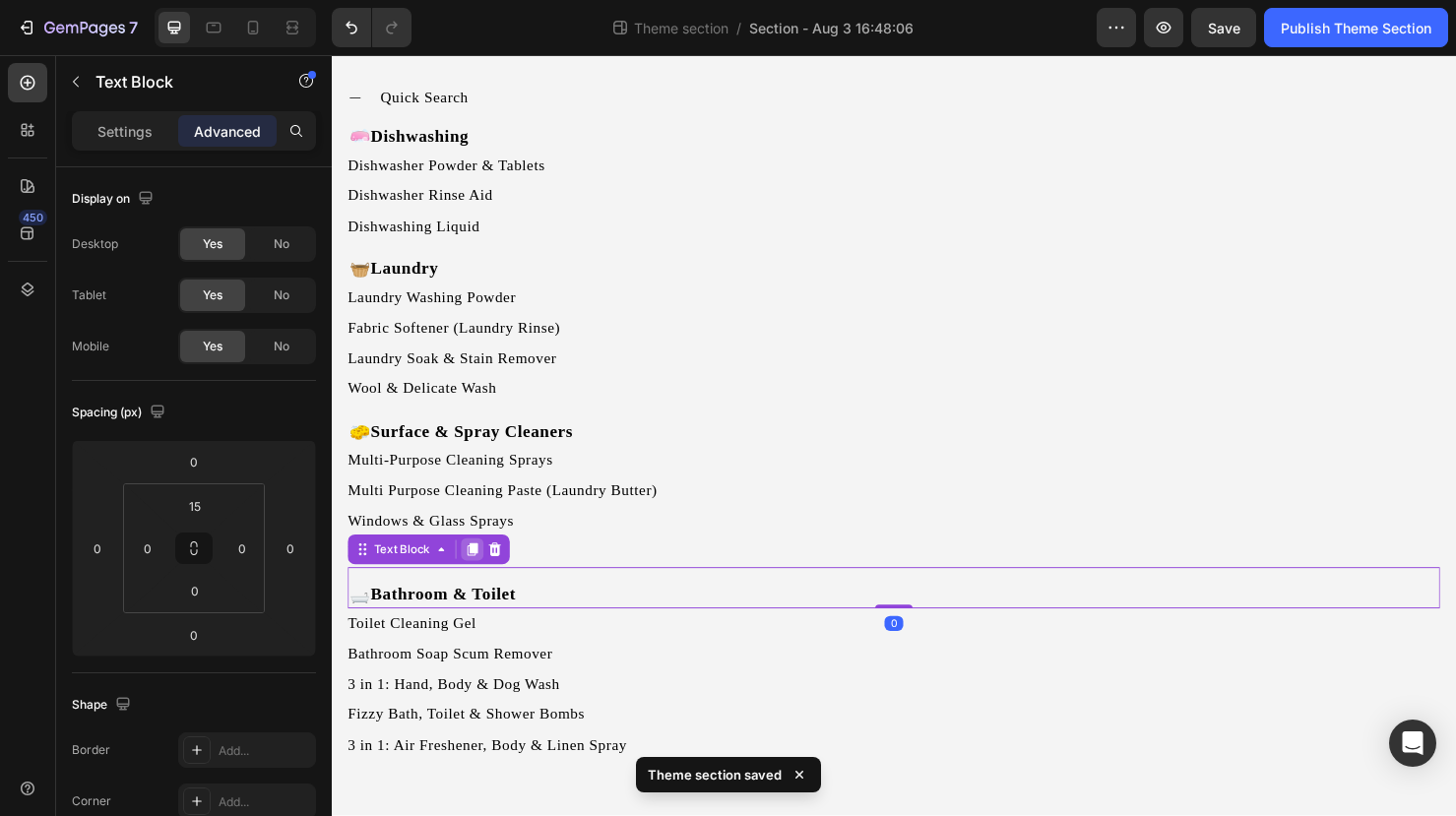 click 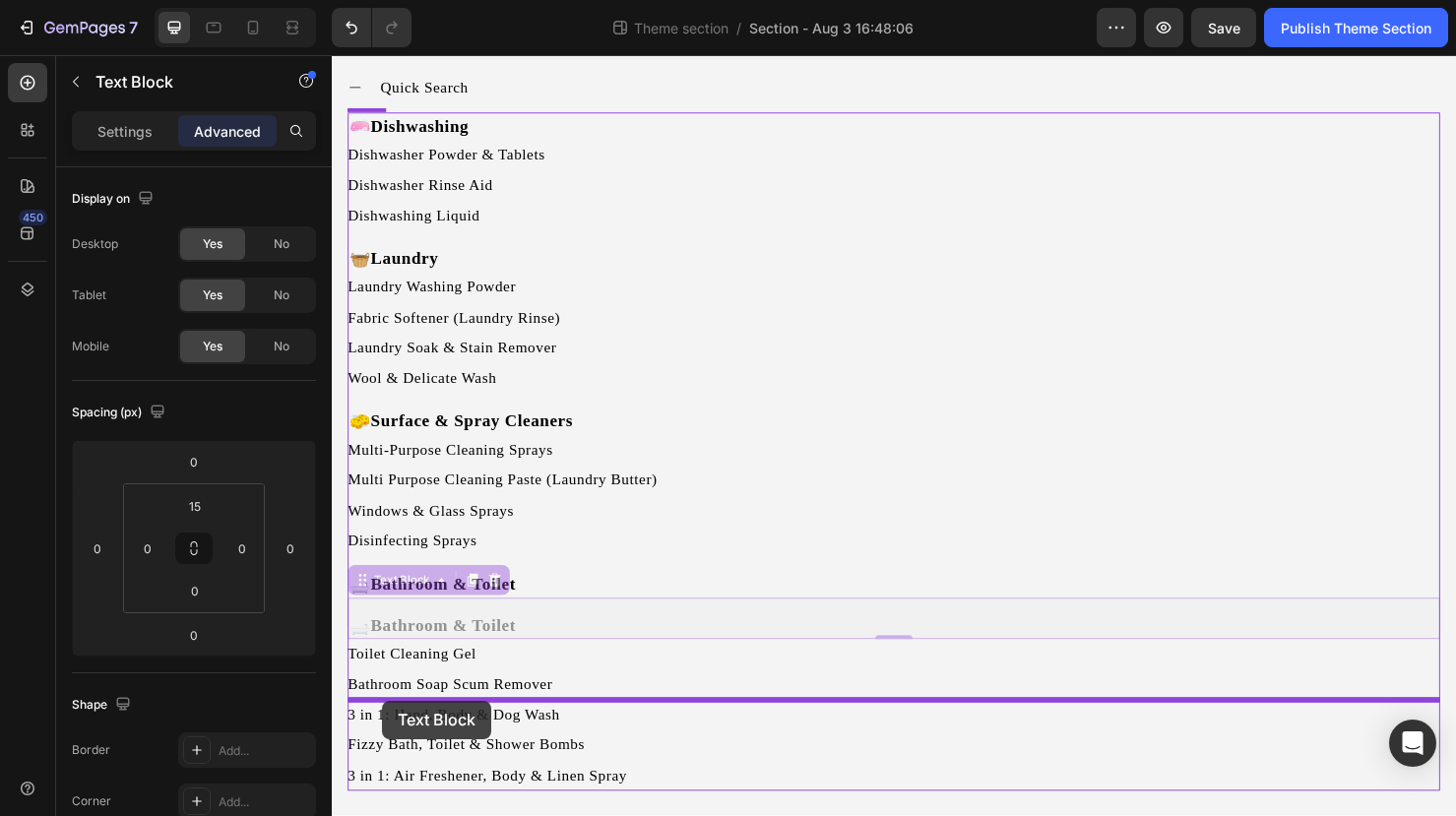 scroll, scrollTop: 210, scrollLeft: 0, axis: vertical 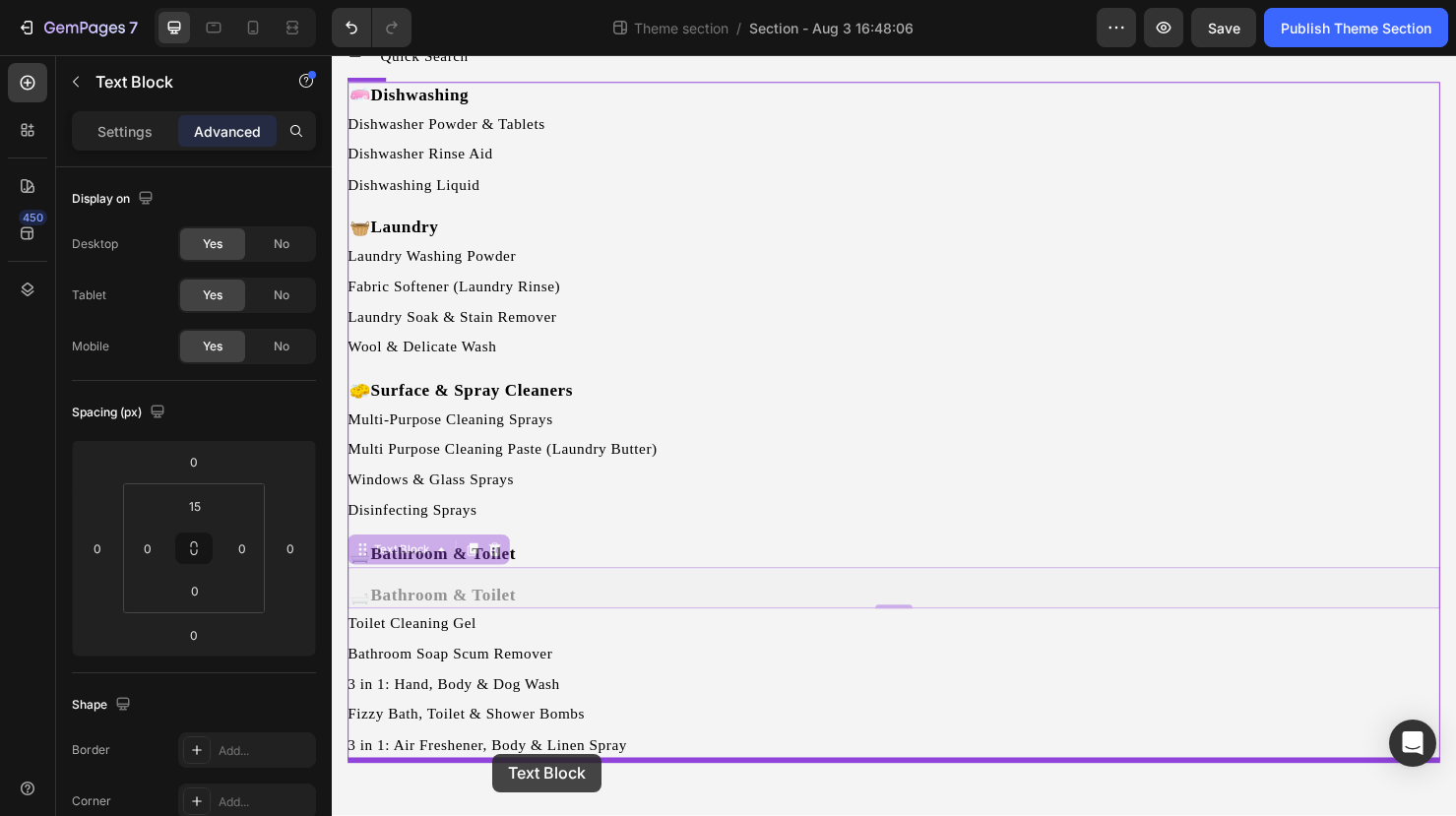 drag, startPoint x: 392, startPoint y: 621, endPoint x: 500, endPoint y: 789, distance: 199.7198 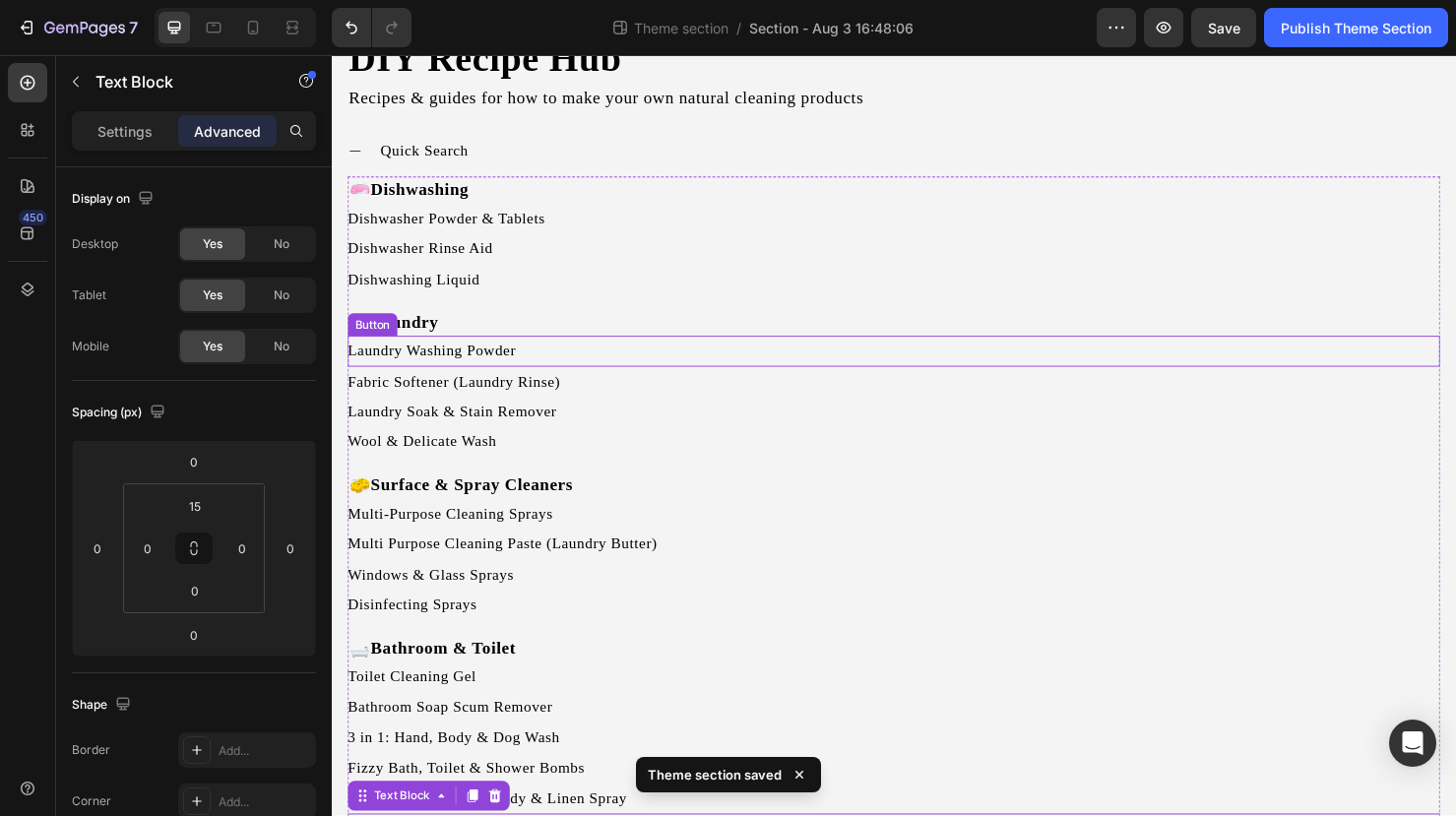 scroll, scrollTop: 104, scrollLeft: 0, axis: vertical 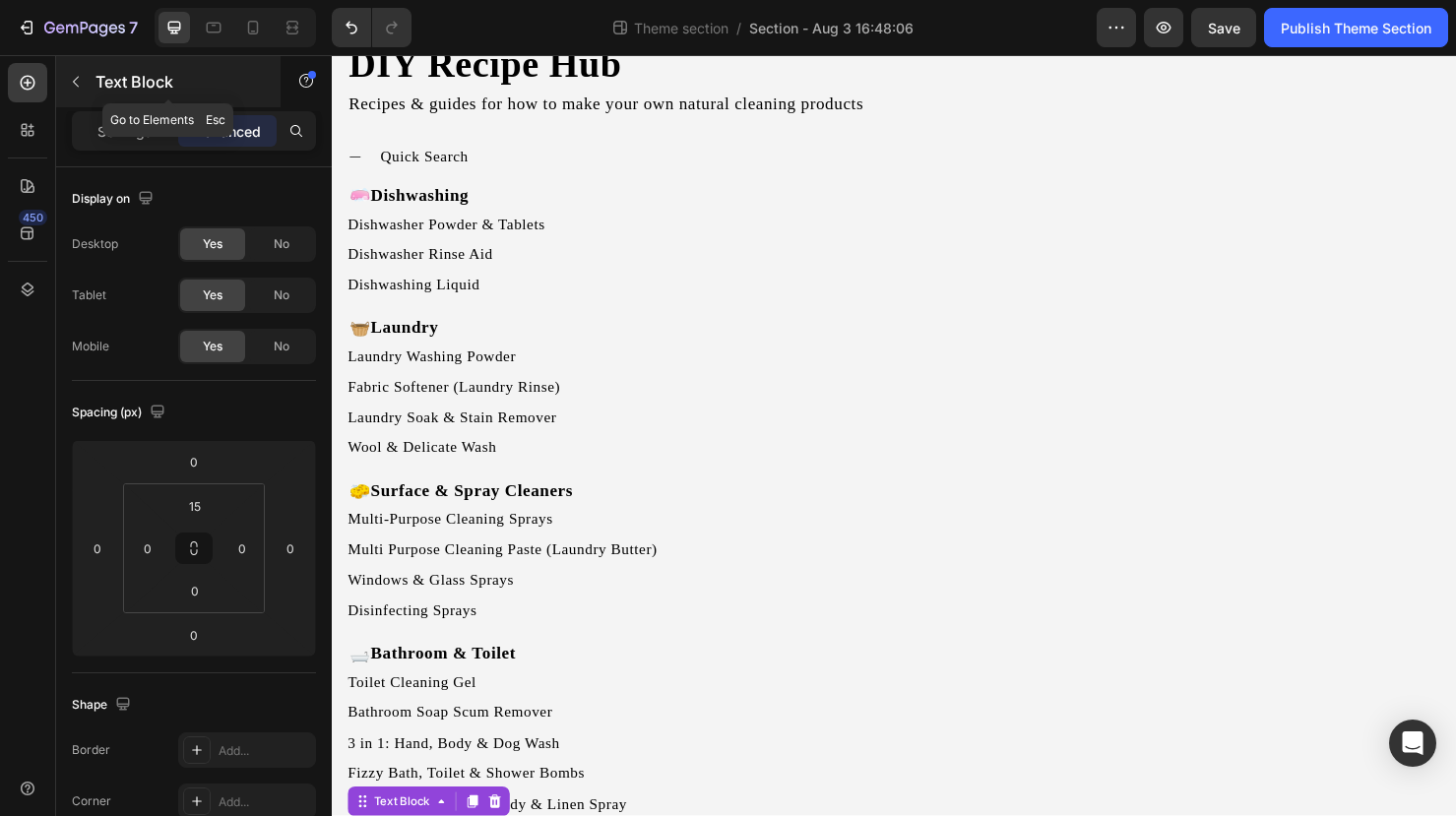 click 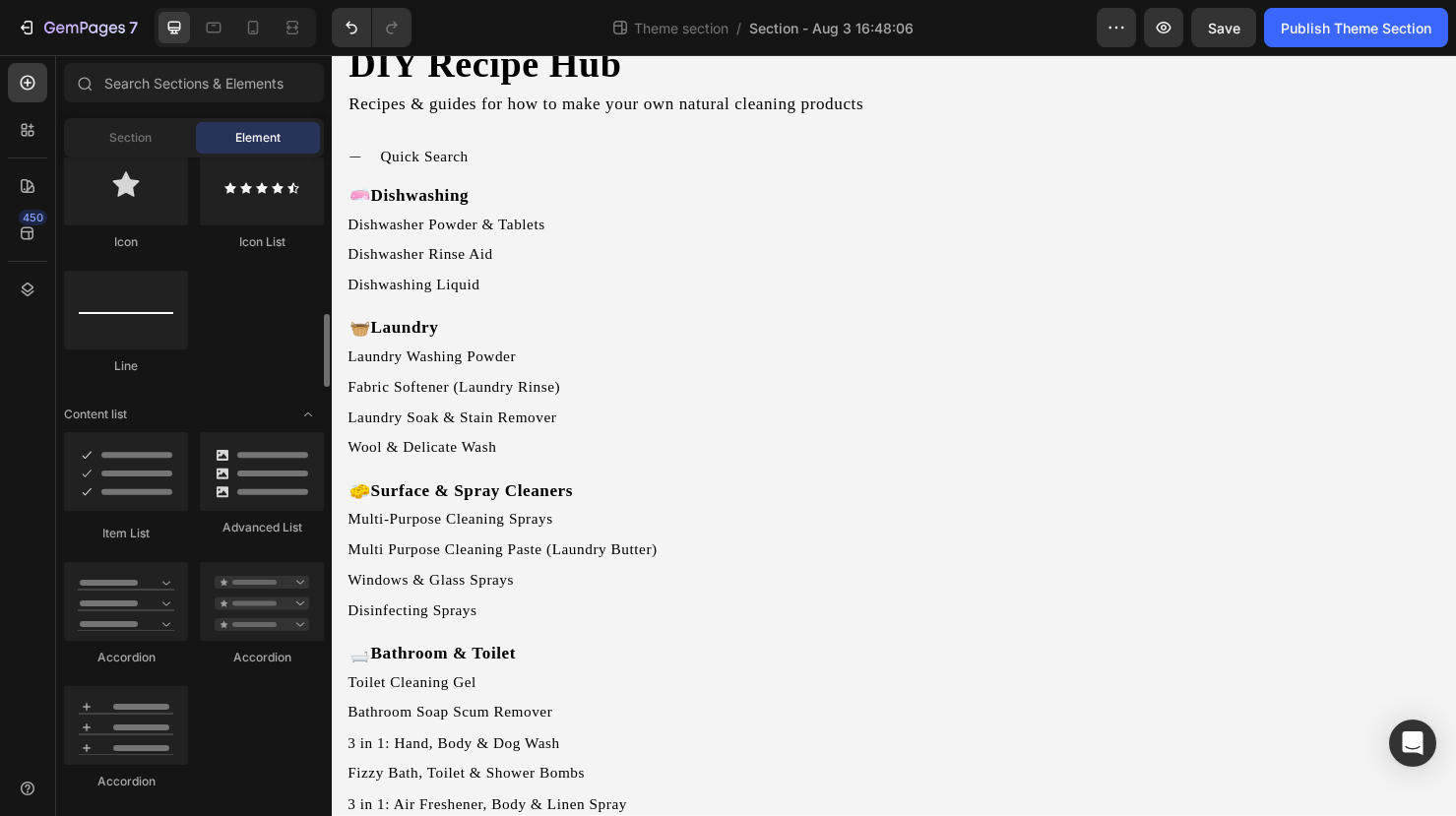 scroll, scrollTop: 1330, scrollLeft: 0, axis: vertical 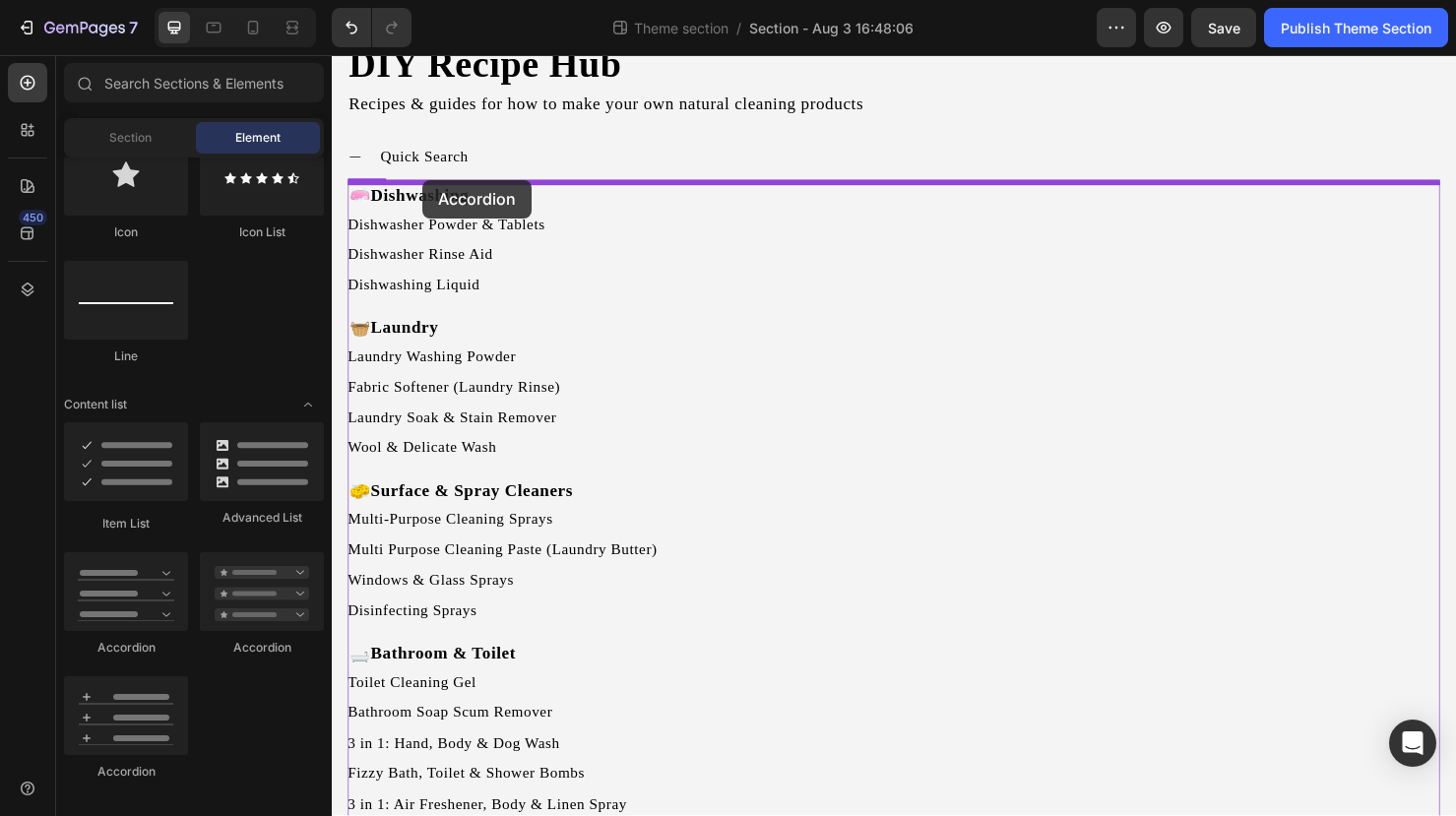 drag, startPoint x: 469, startPoint y: 758, endPoint x: 427, endPoint y: 186, distance: 573.5399 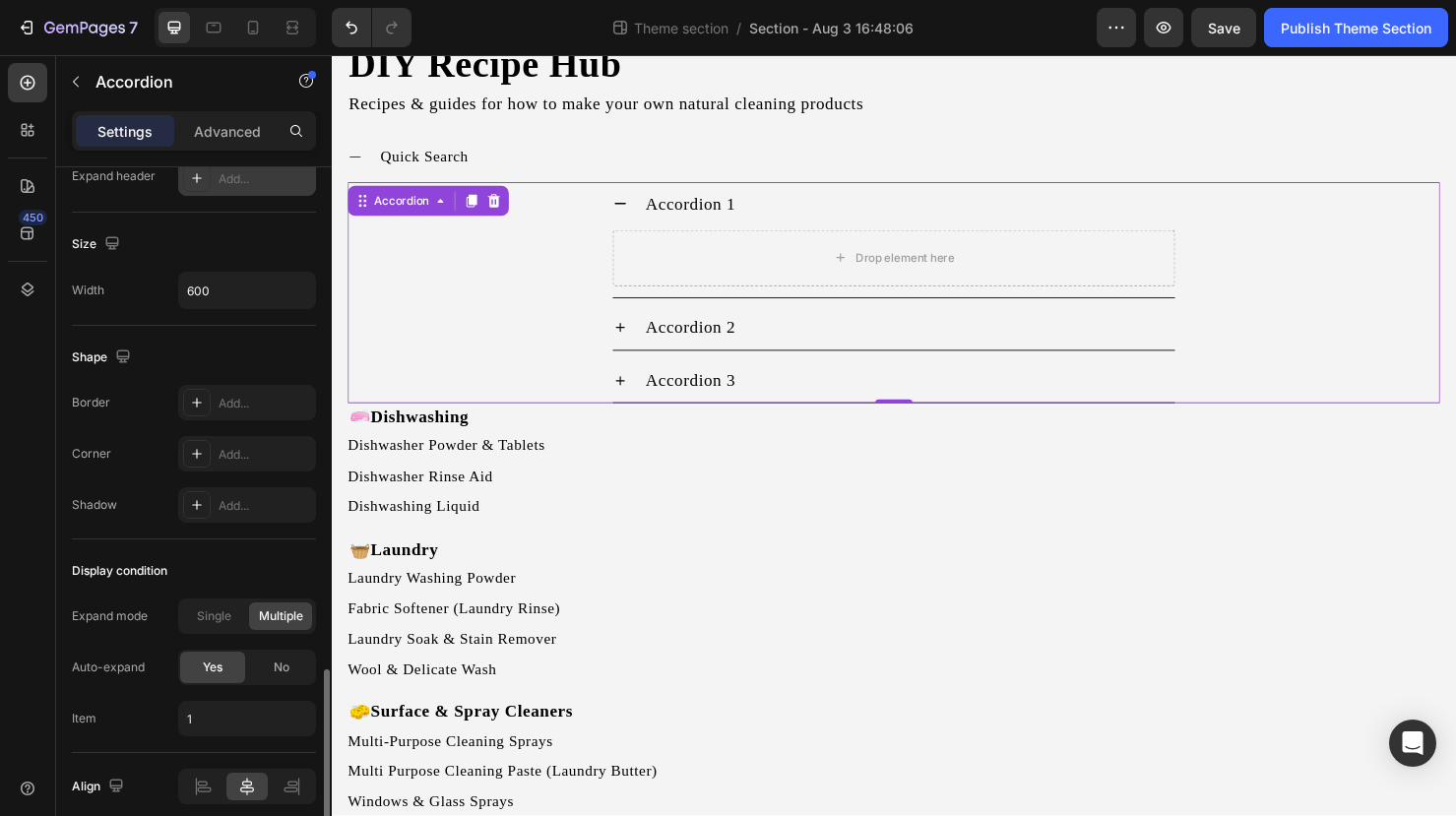 scroll, scrollTop: 1221, scrollLeft: 0, axis: vertical 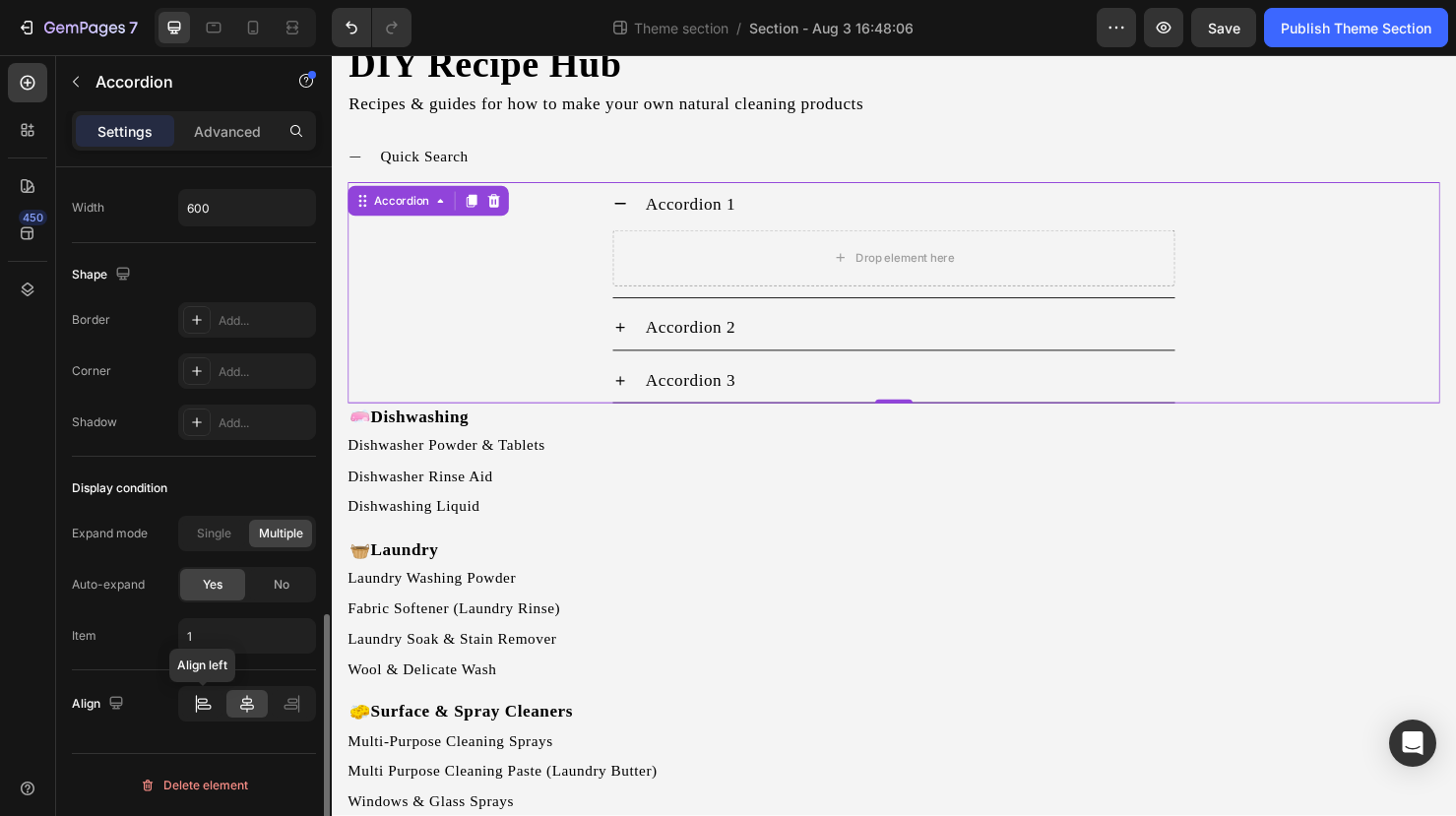 click 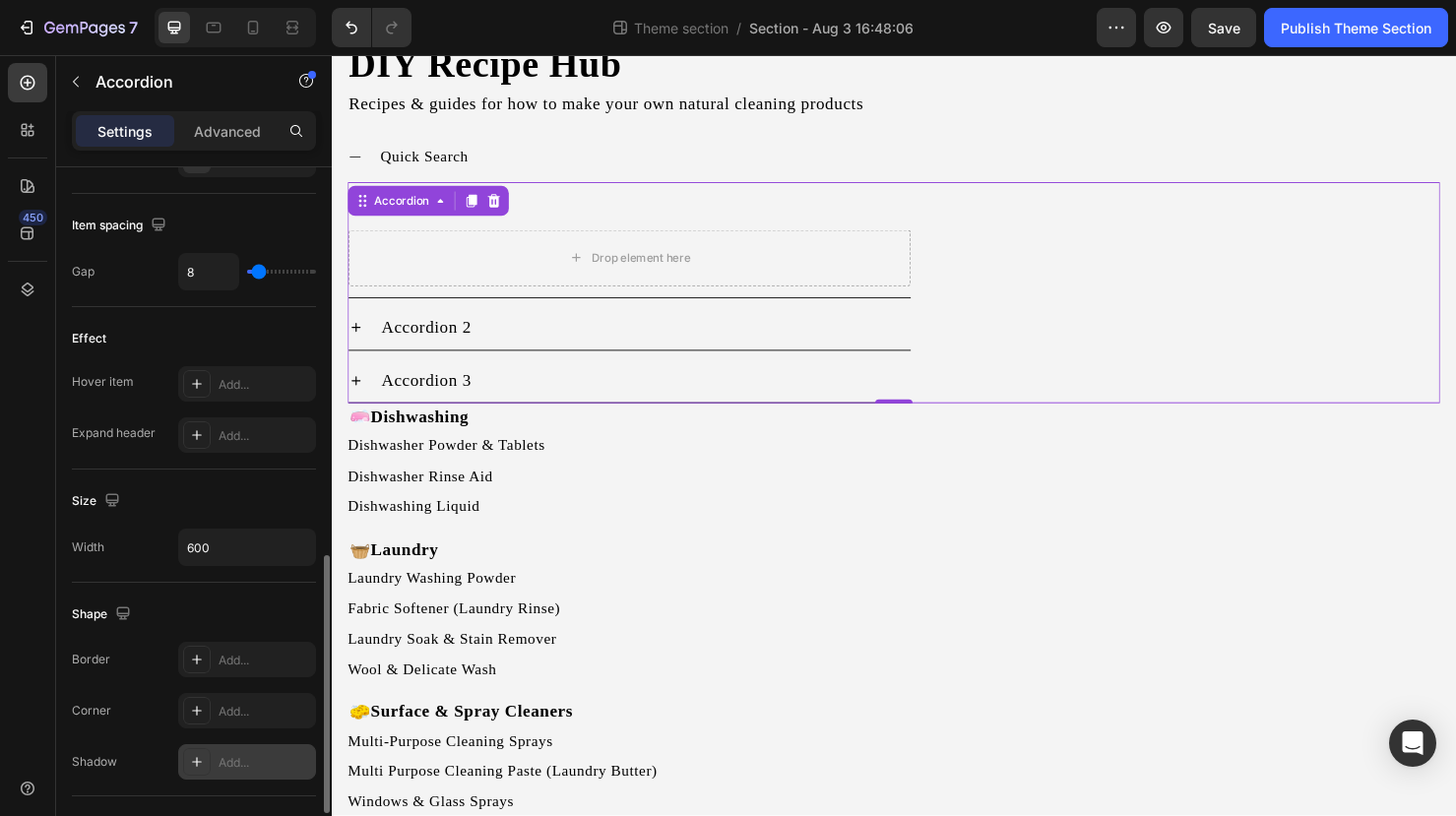 scroll, scrollTop: 874, scrollLeft: 0, axis: vertical 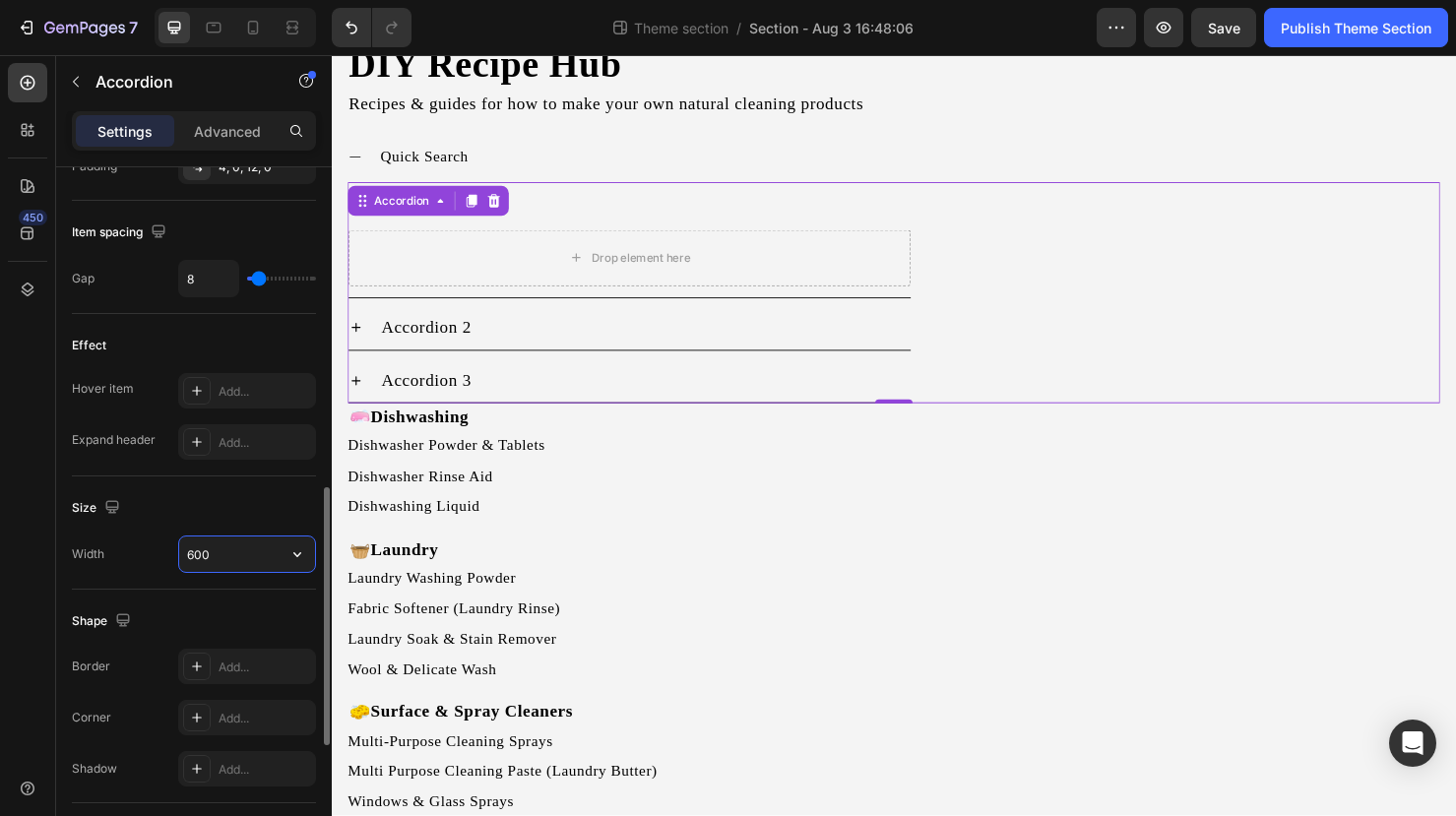 click on "600" at bounding box center (247, 554) 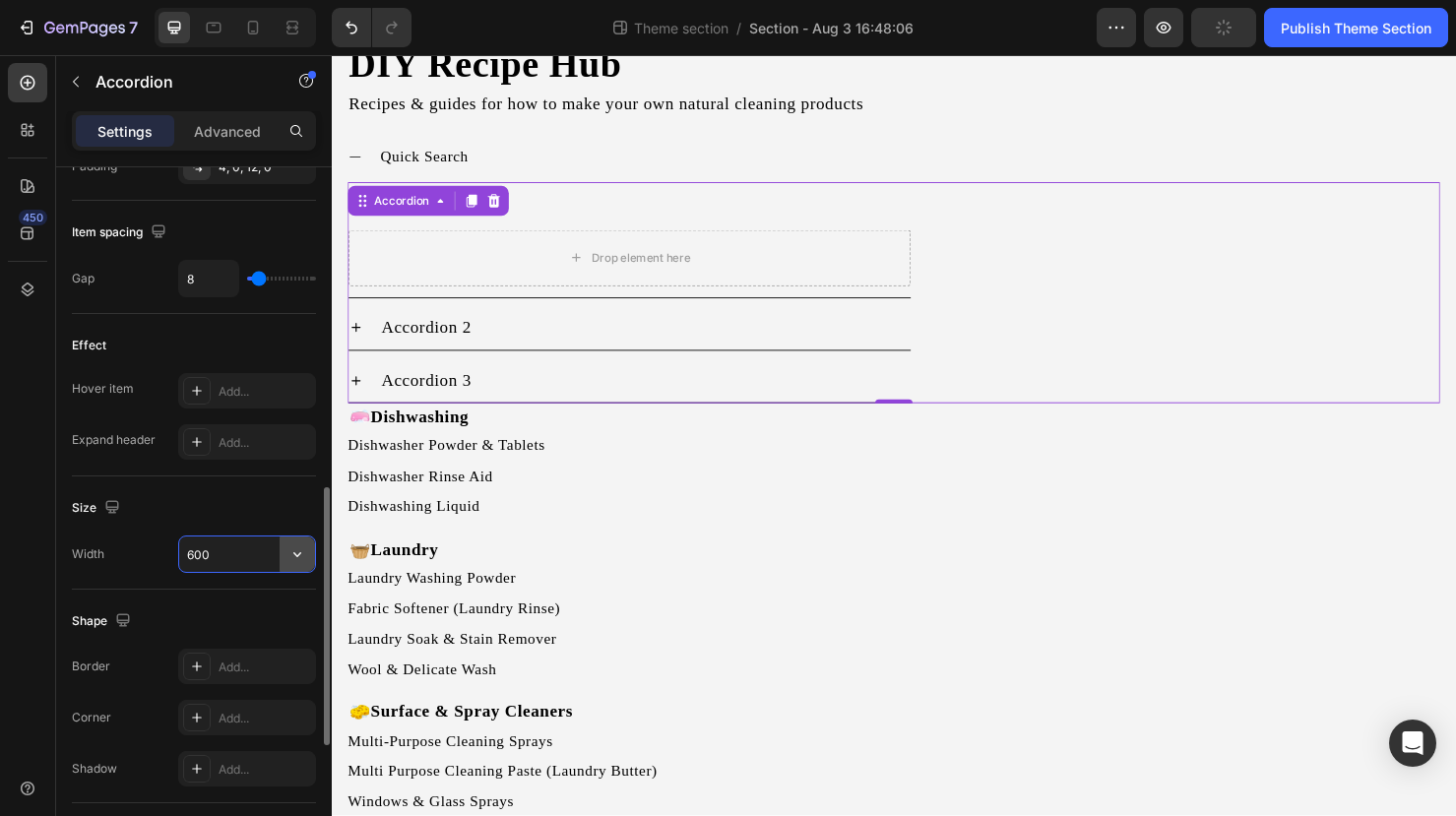 click 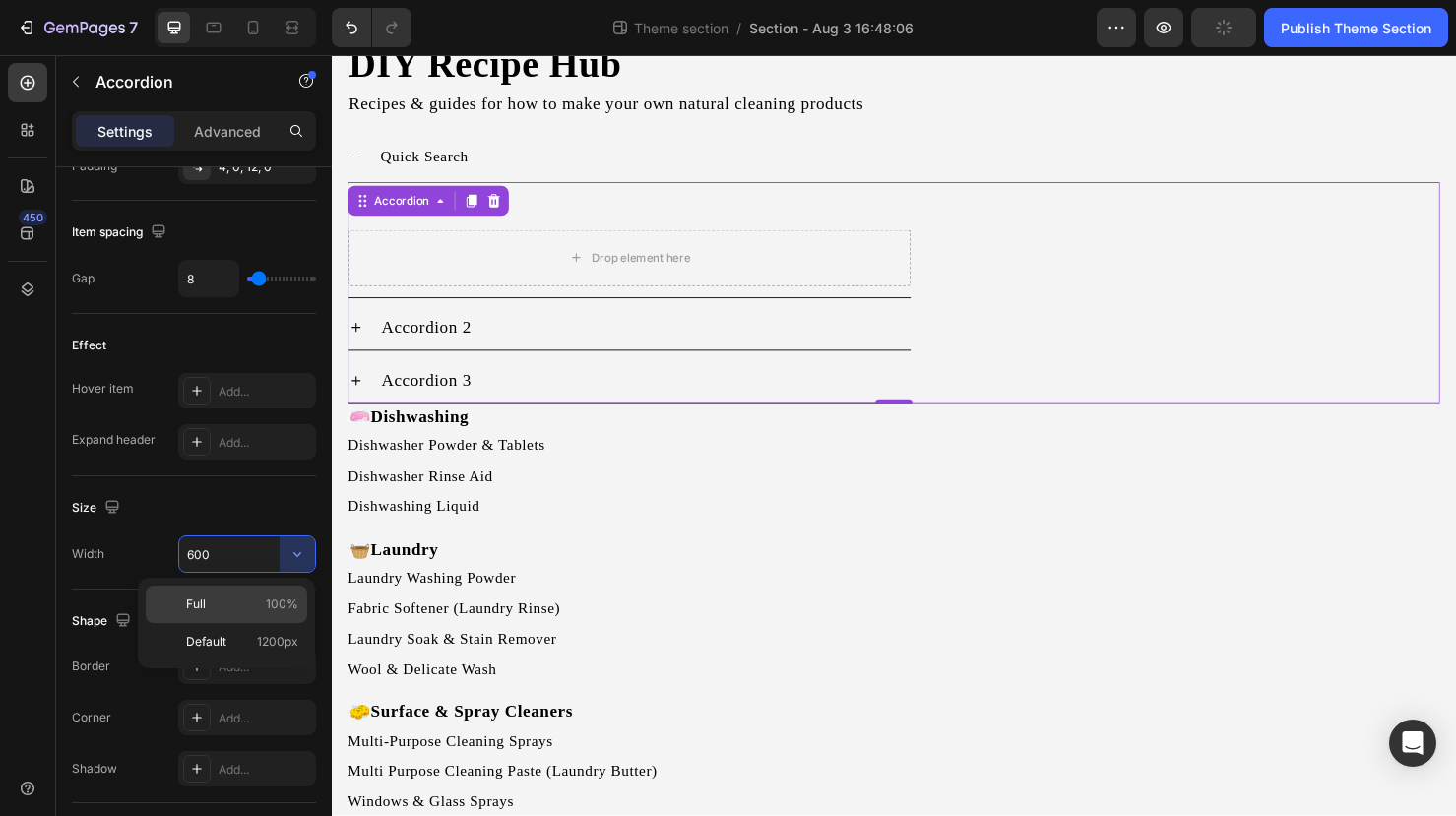 click on "Full 100%" 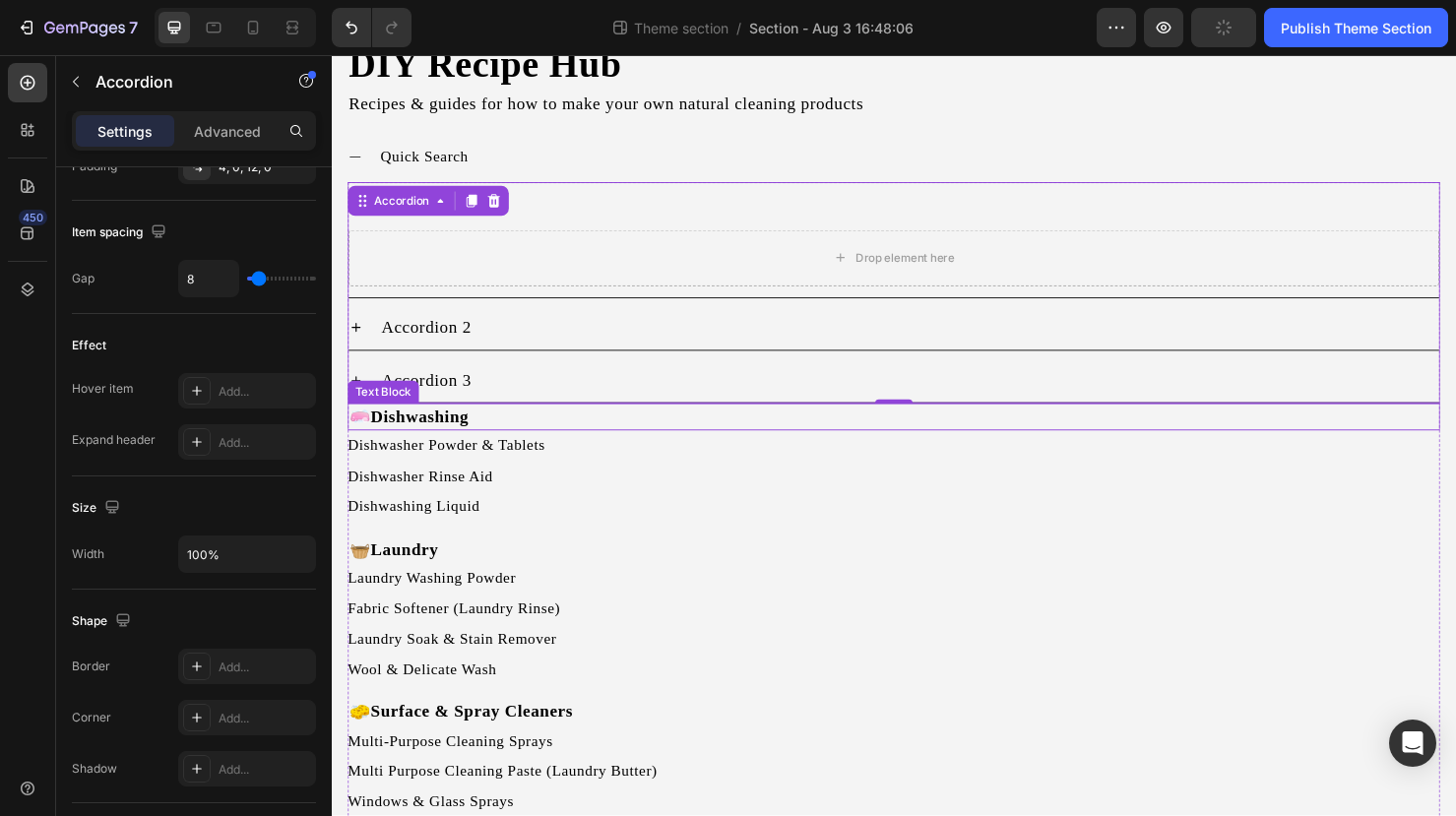 scroll, scrollTop: 0, scrollLeft: 0, axis: both 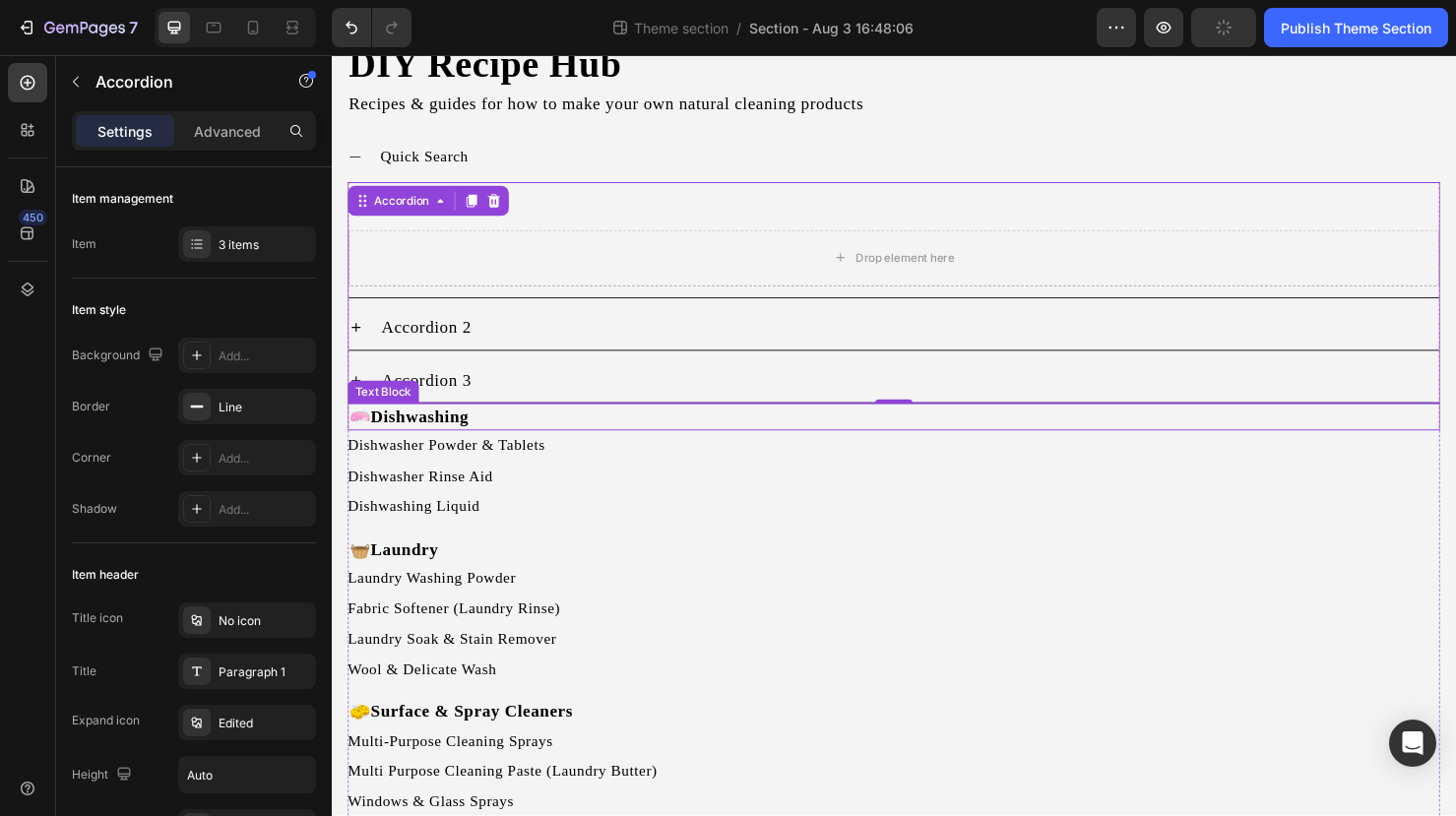 click on "Dishwashing" at bounding box center [424, 435] 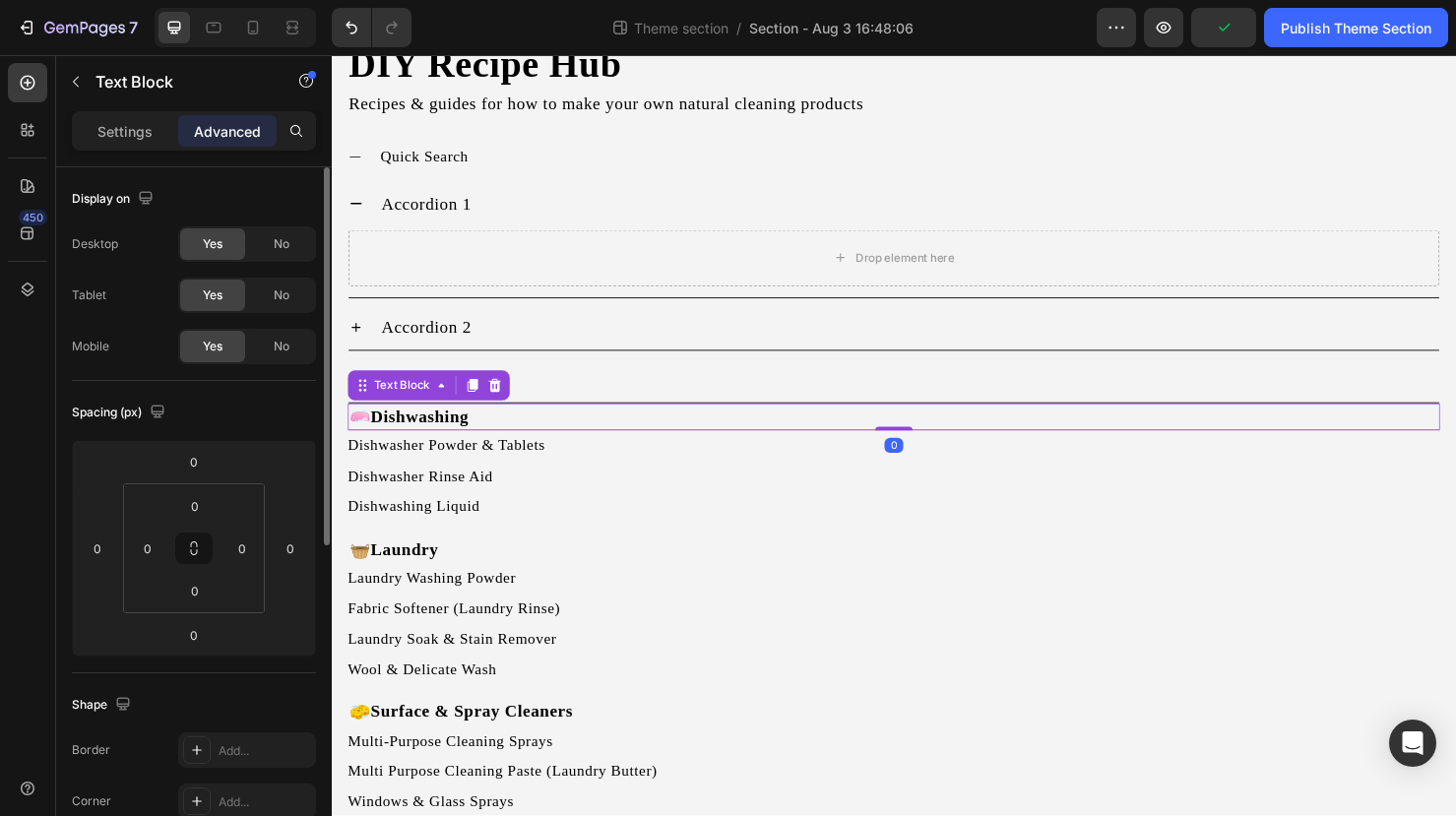 click on "Dishwashing" at bounding box center [424, 435] 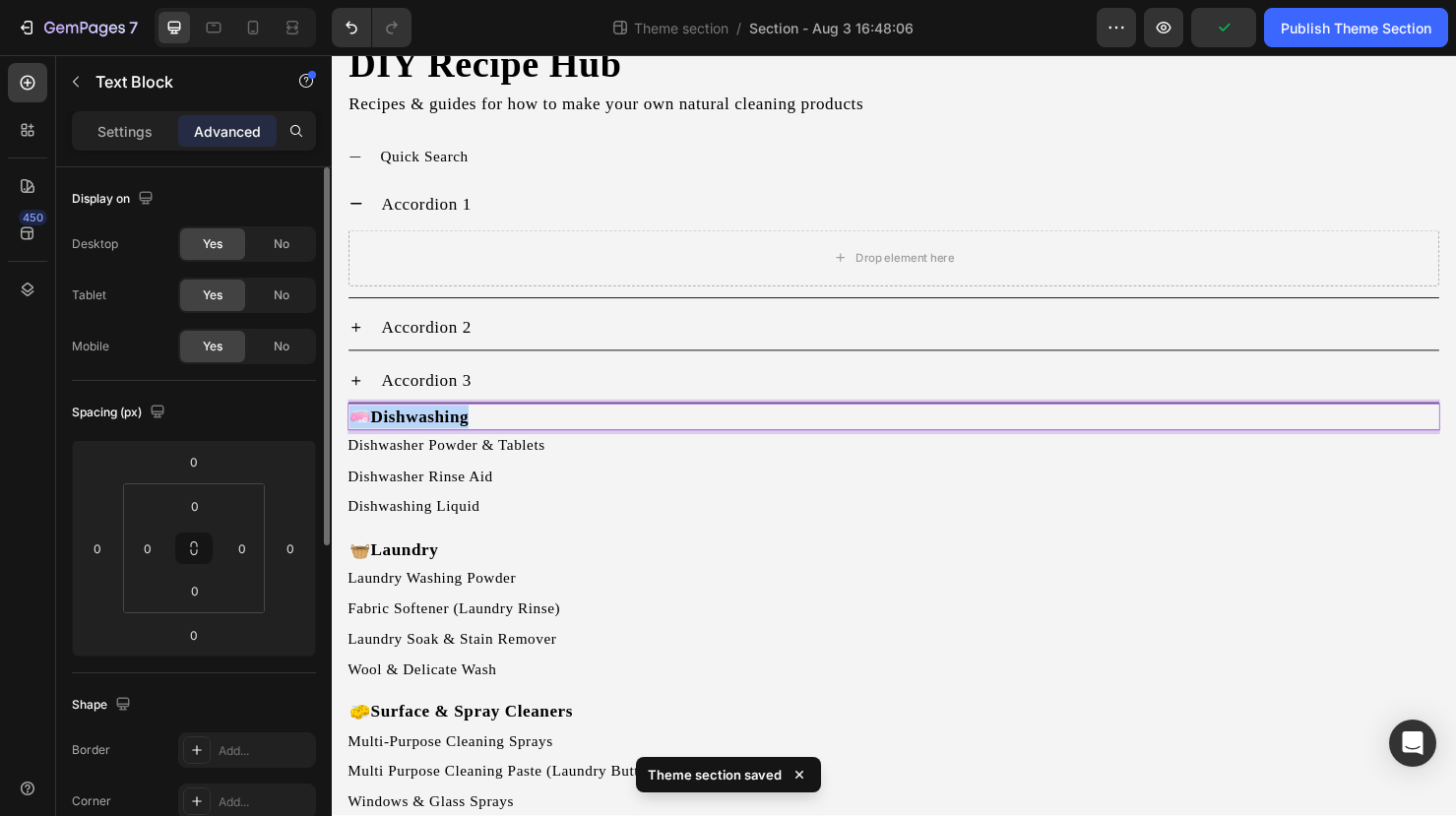 click on "Dishwashing" at bounding box center (424, 435) 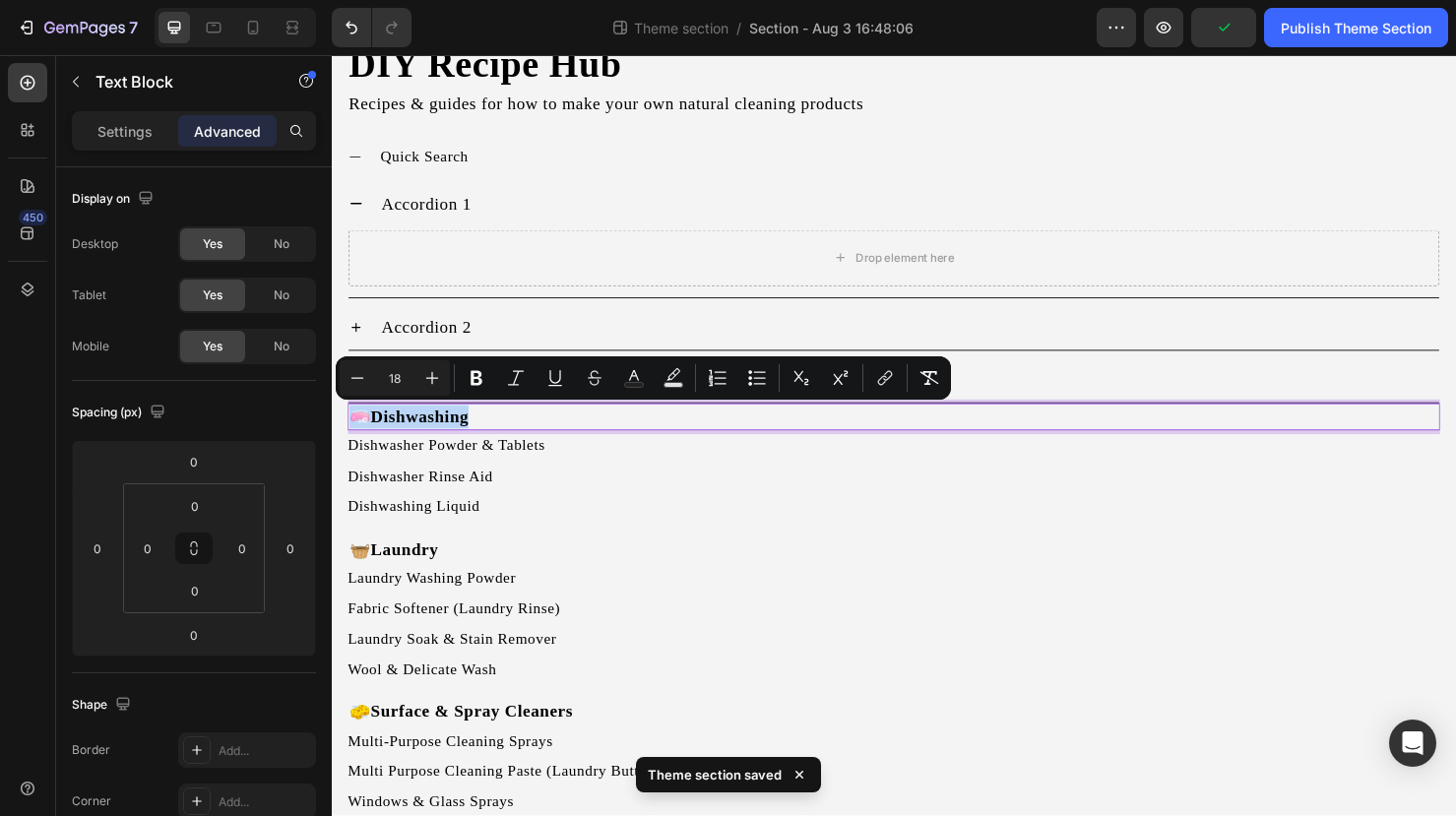 copy on "🧼  Dishwashing" 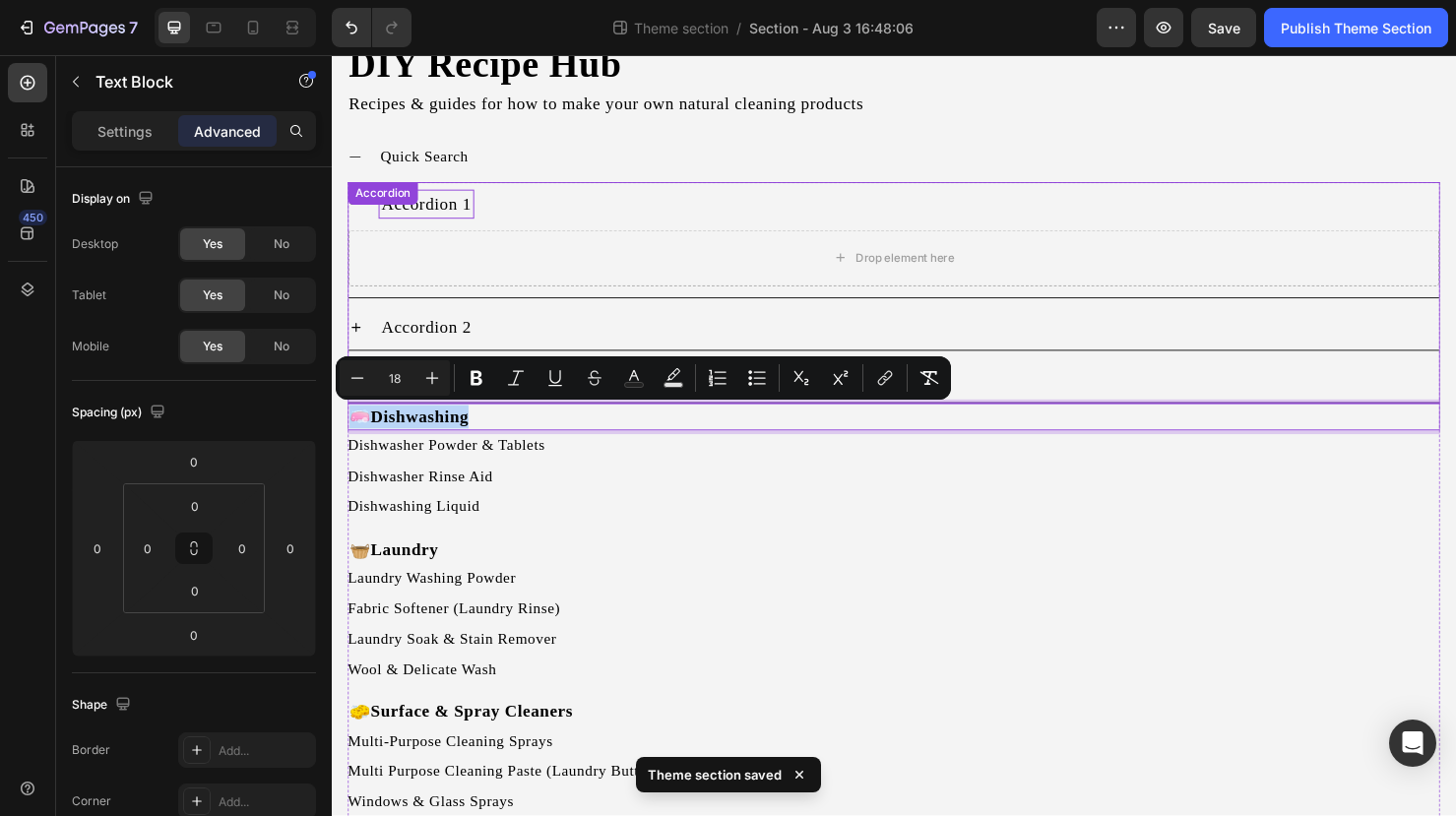 click on "Accordion 1
Drop element here
Accordion 2
Accordion 3 Accordion" at bounding box center [922, 305] 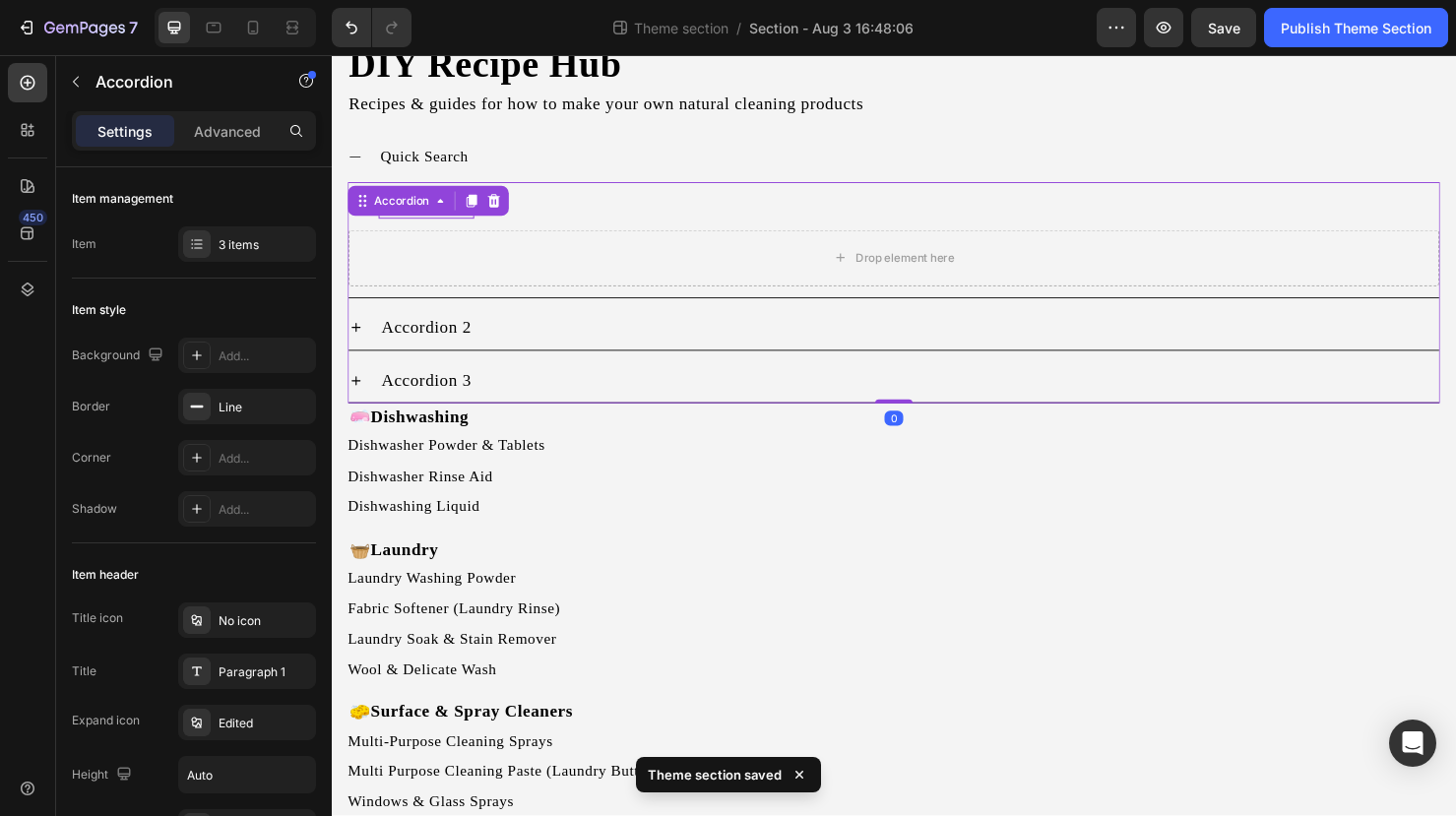 click on "Accordion" at bounding box center (405, 209) 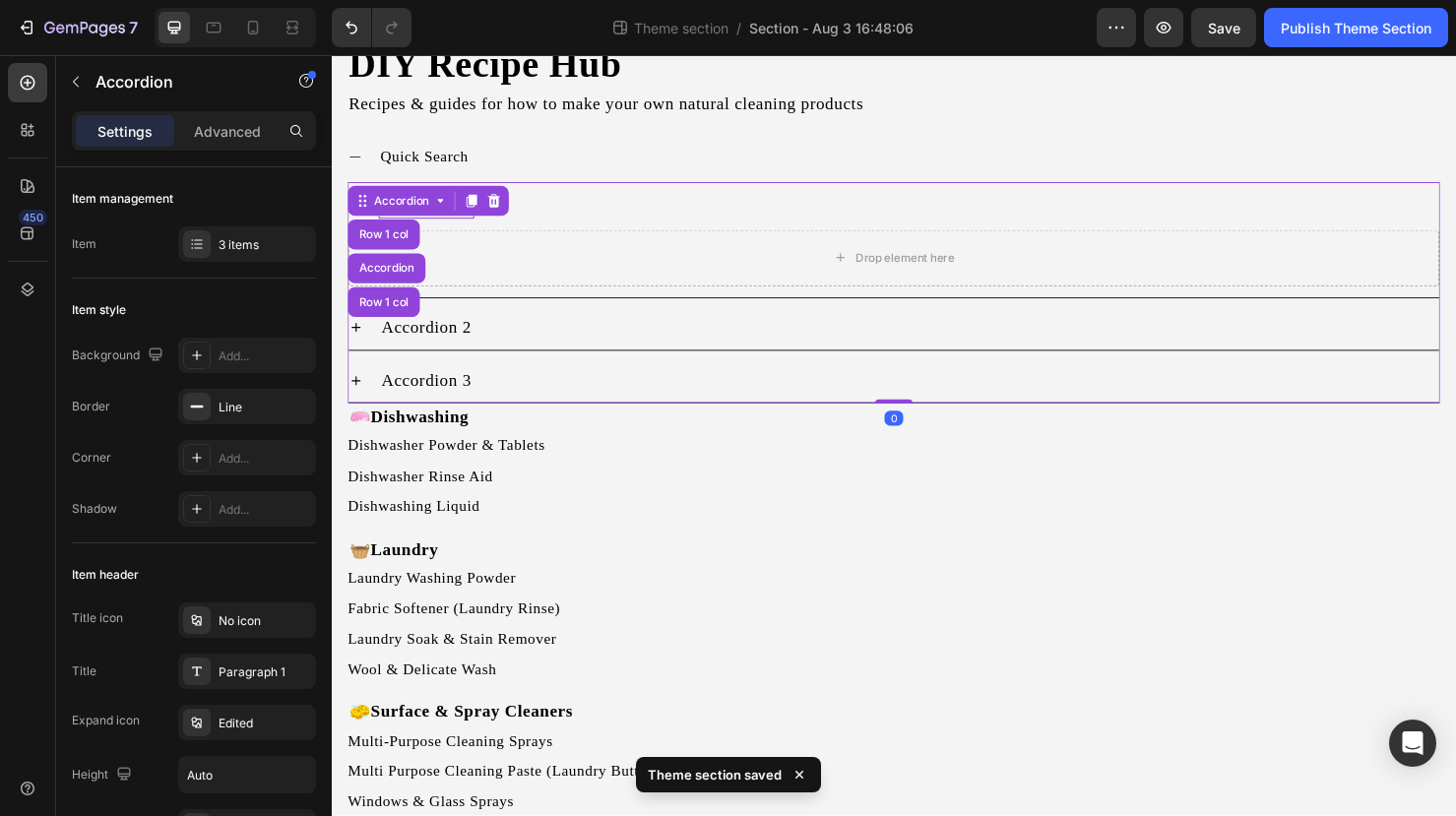 click on "Accordion" at bounding box center [405, 209] 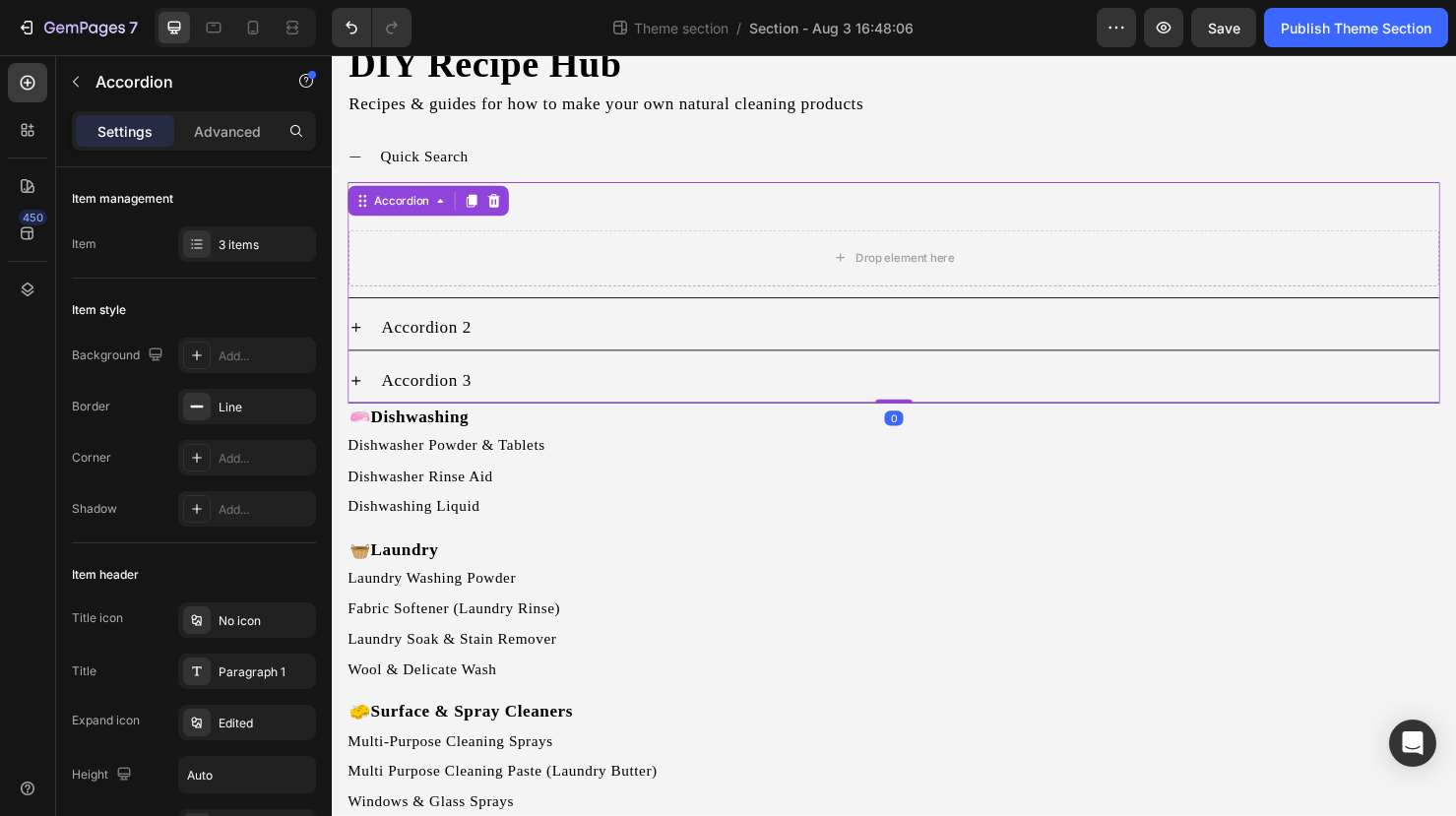 click on "Accordion 1" at bounding box center [938, 212] 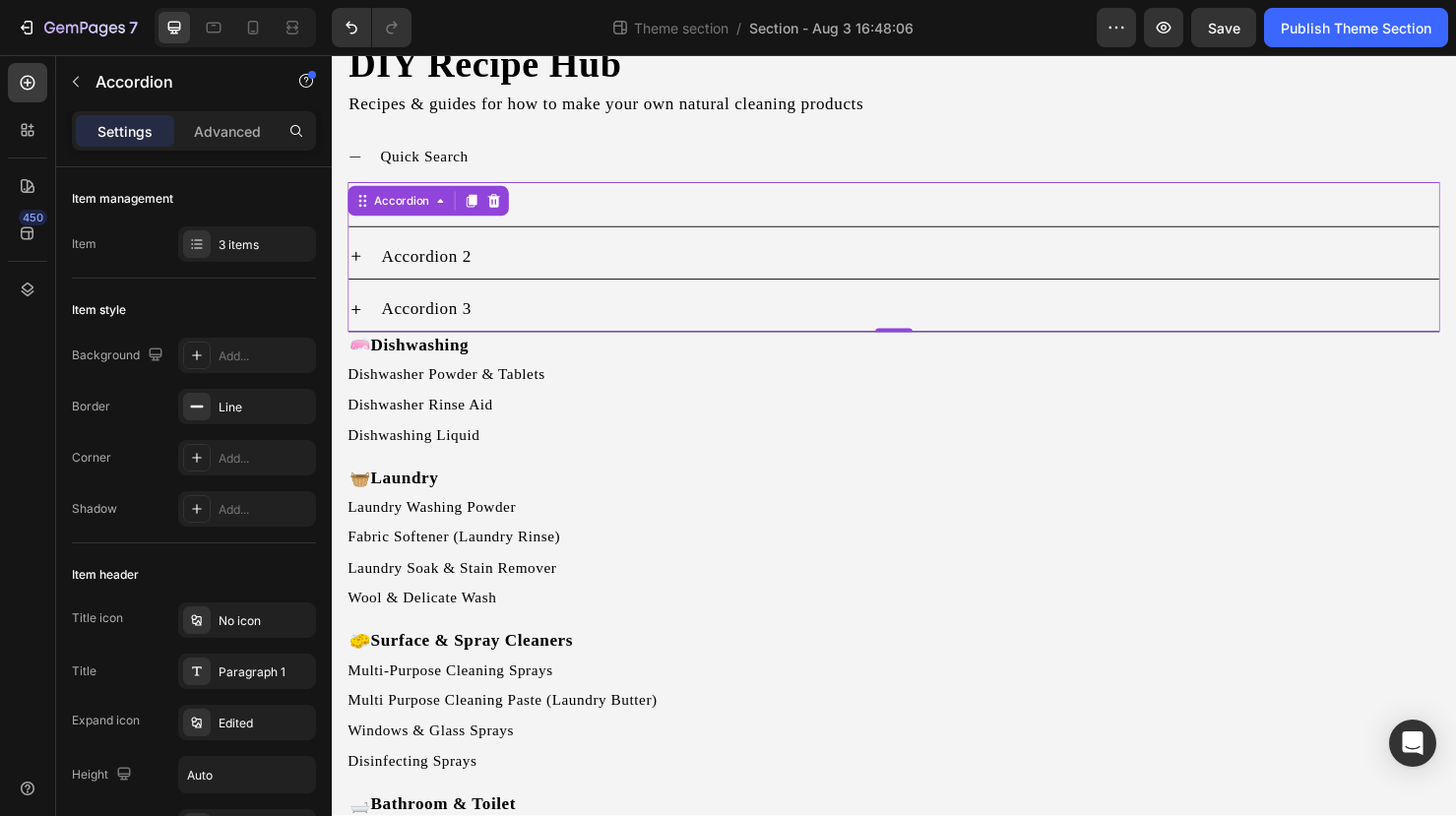 click on "Accordion 1" at bounding box center [938, 212] 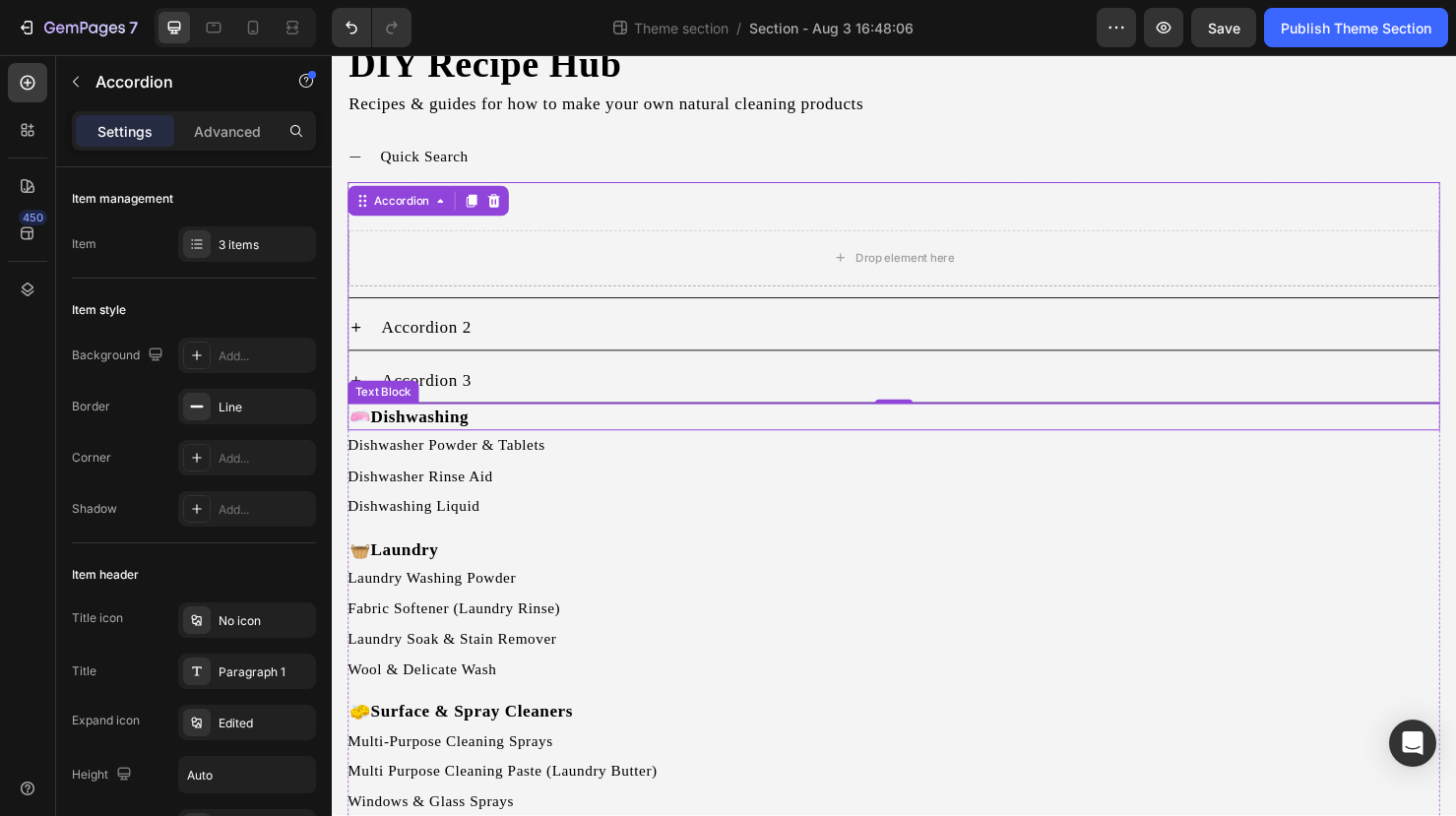 click on "🧼  Dishwashing" at bounding box center (922, 435) 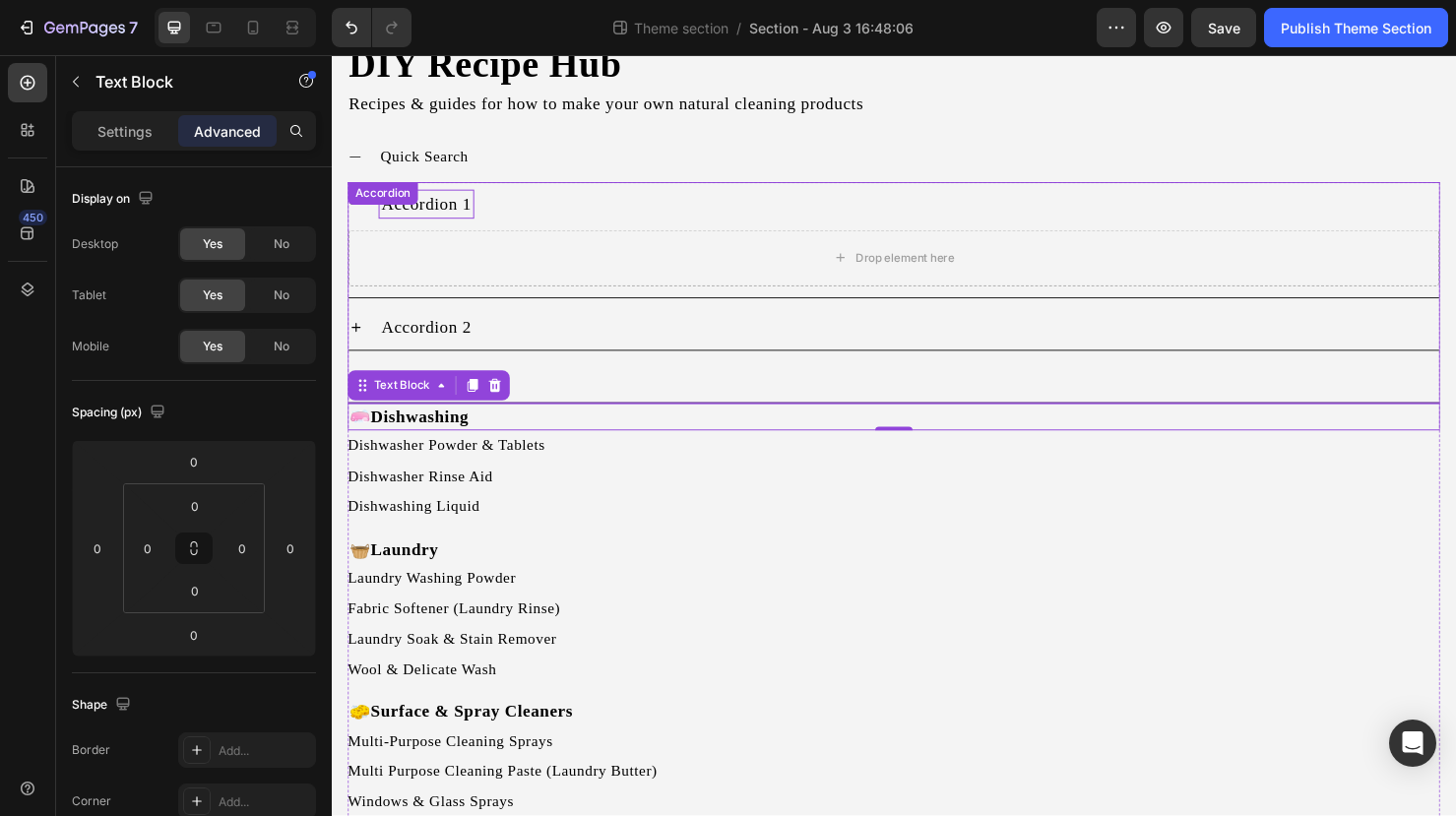 click on "Accordion 1
Drop element here
Accordion 2
Accordion 3 Accordion" at bounding box center (922, 305) 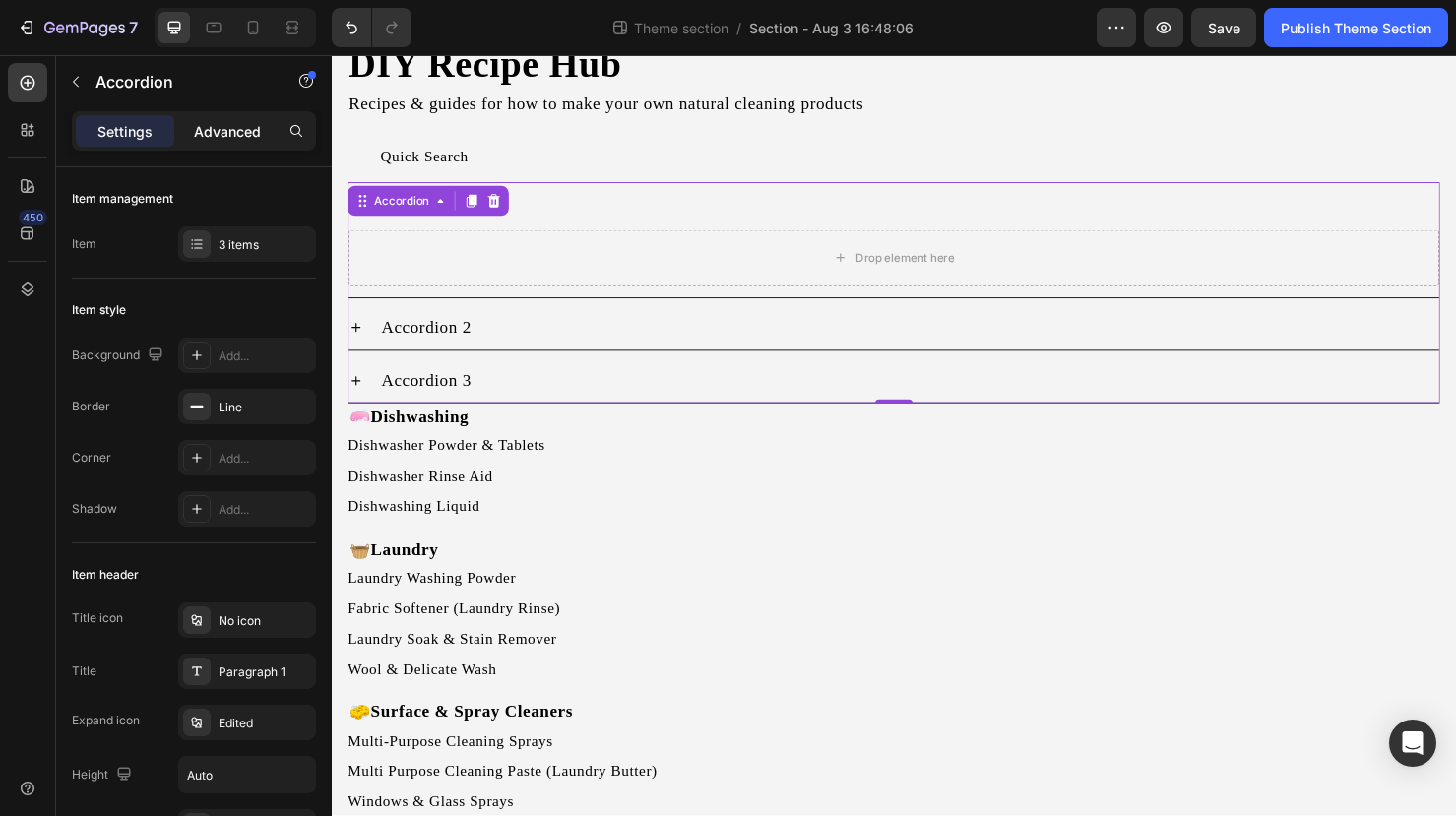 click on "Advanced" at bounding box center (227, 131) 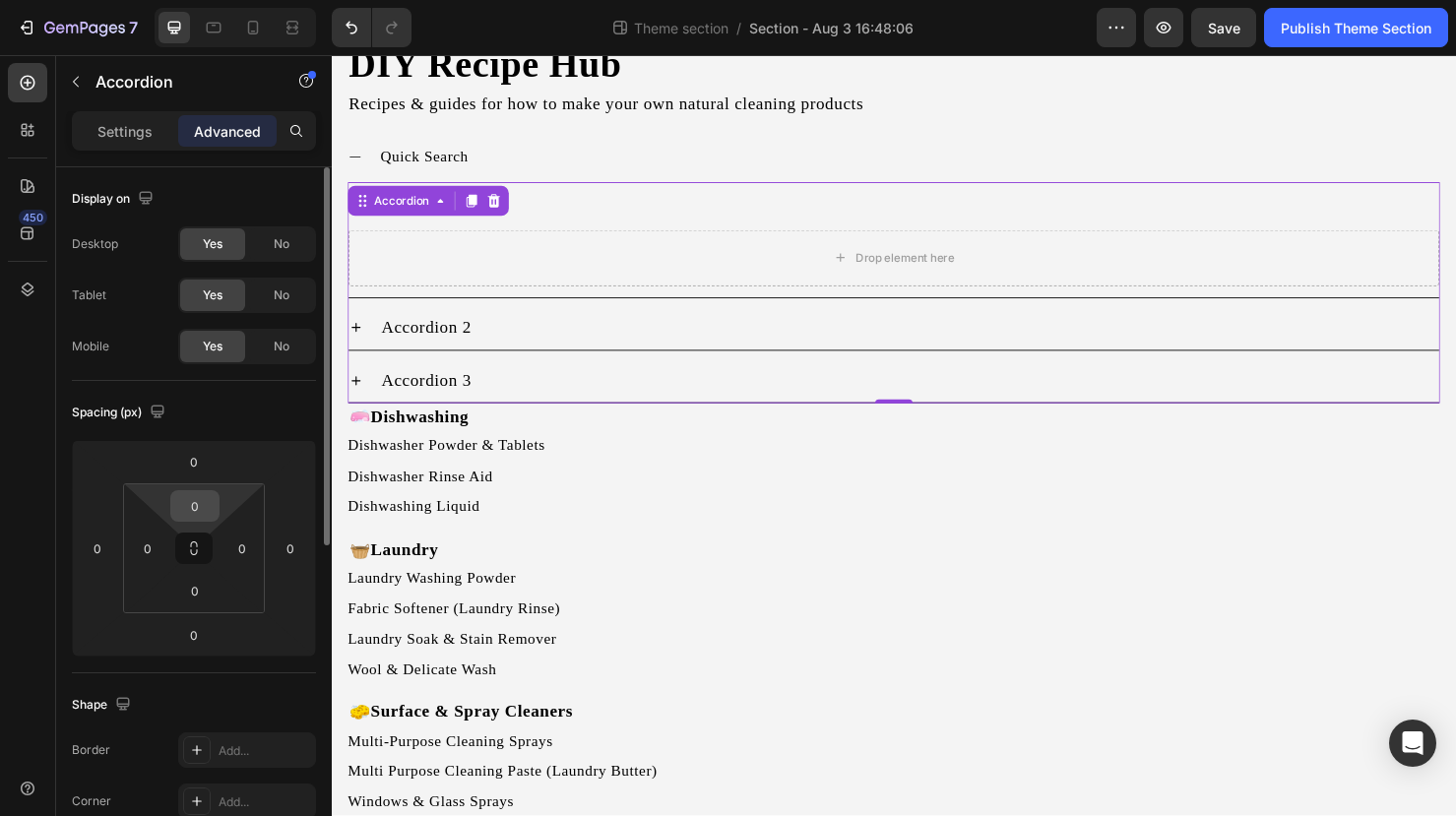 click on "0" at bounding box center (195, 506) 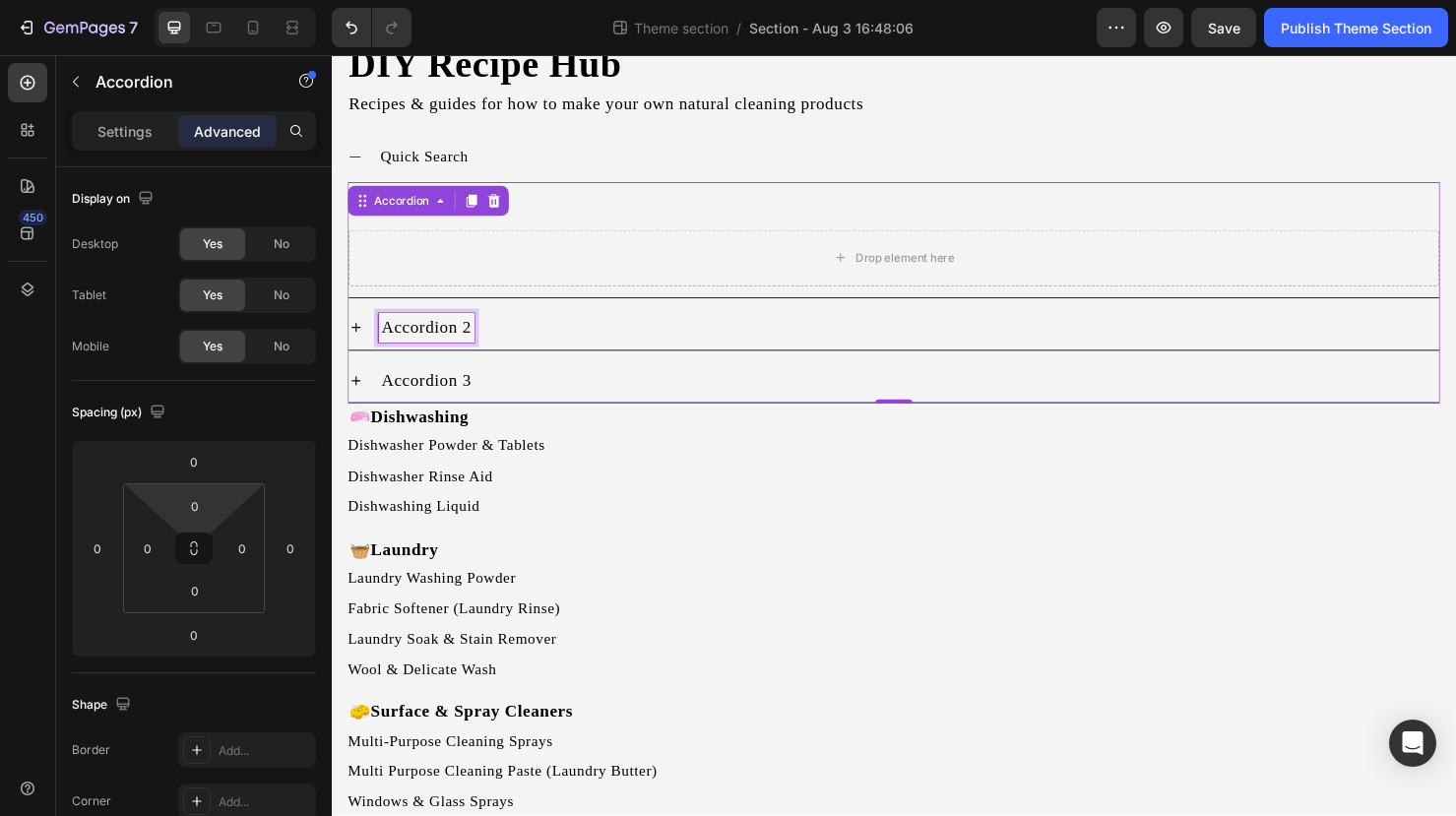 click on "Accordion 2" at bounding box center (431, 342) 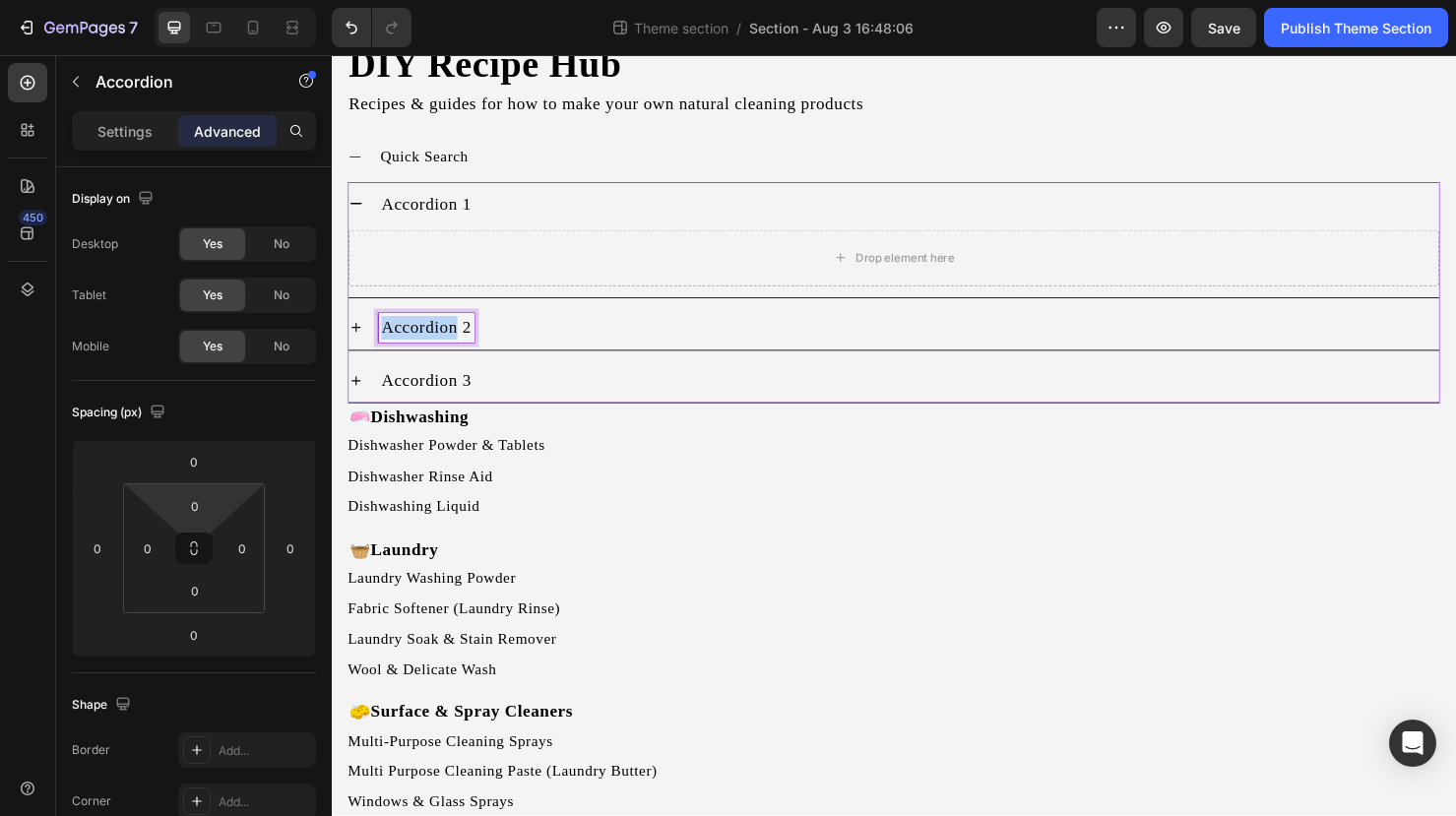 click on "Accordion 2" at bounding box center (431, 342) 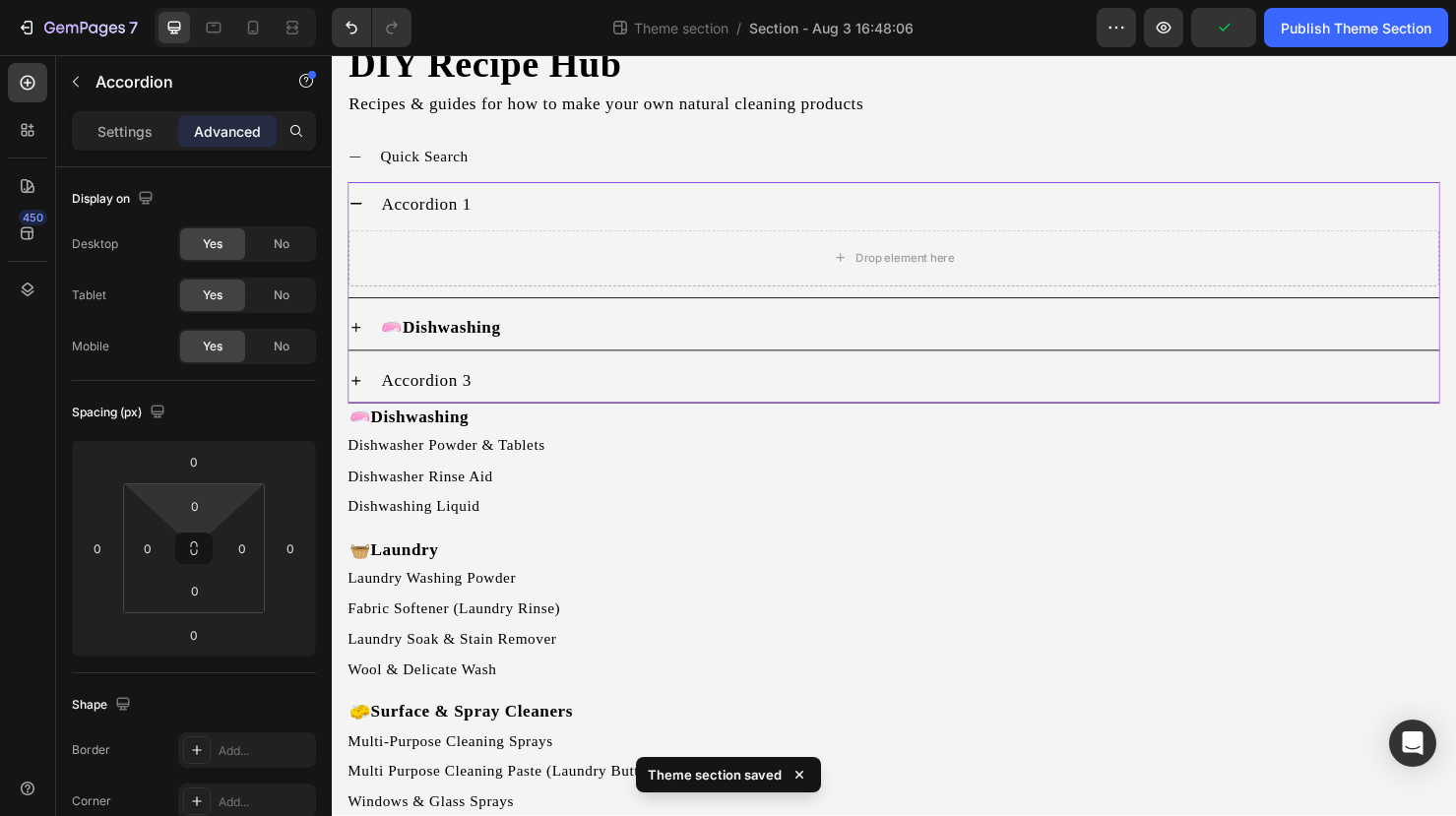 click on "🧼  Dishwashing" at bounding box center (938, 342) 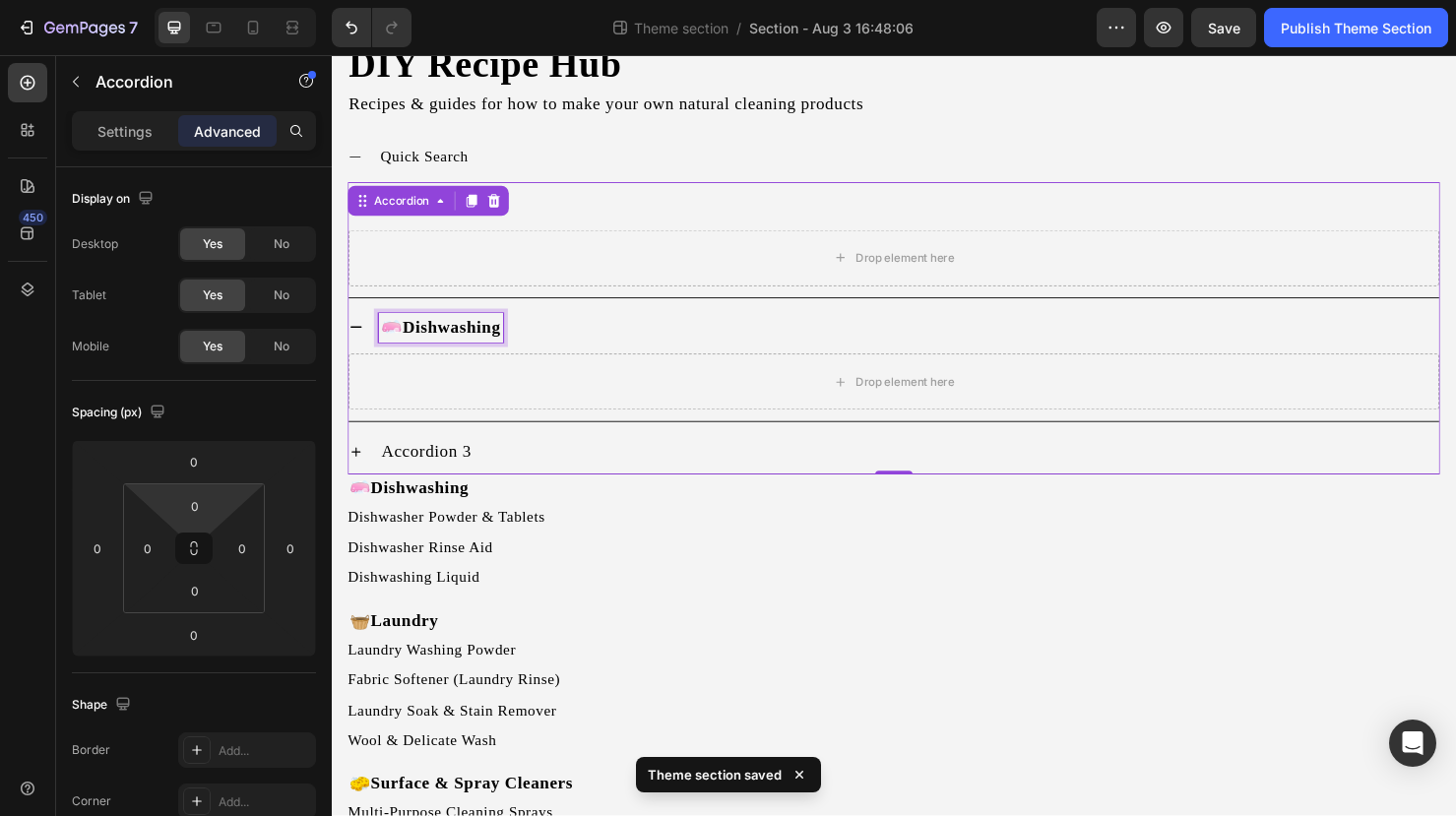 click on "Dishwashing" at bounding box center (458, 342) 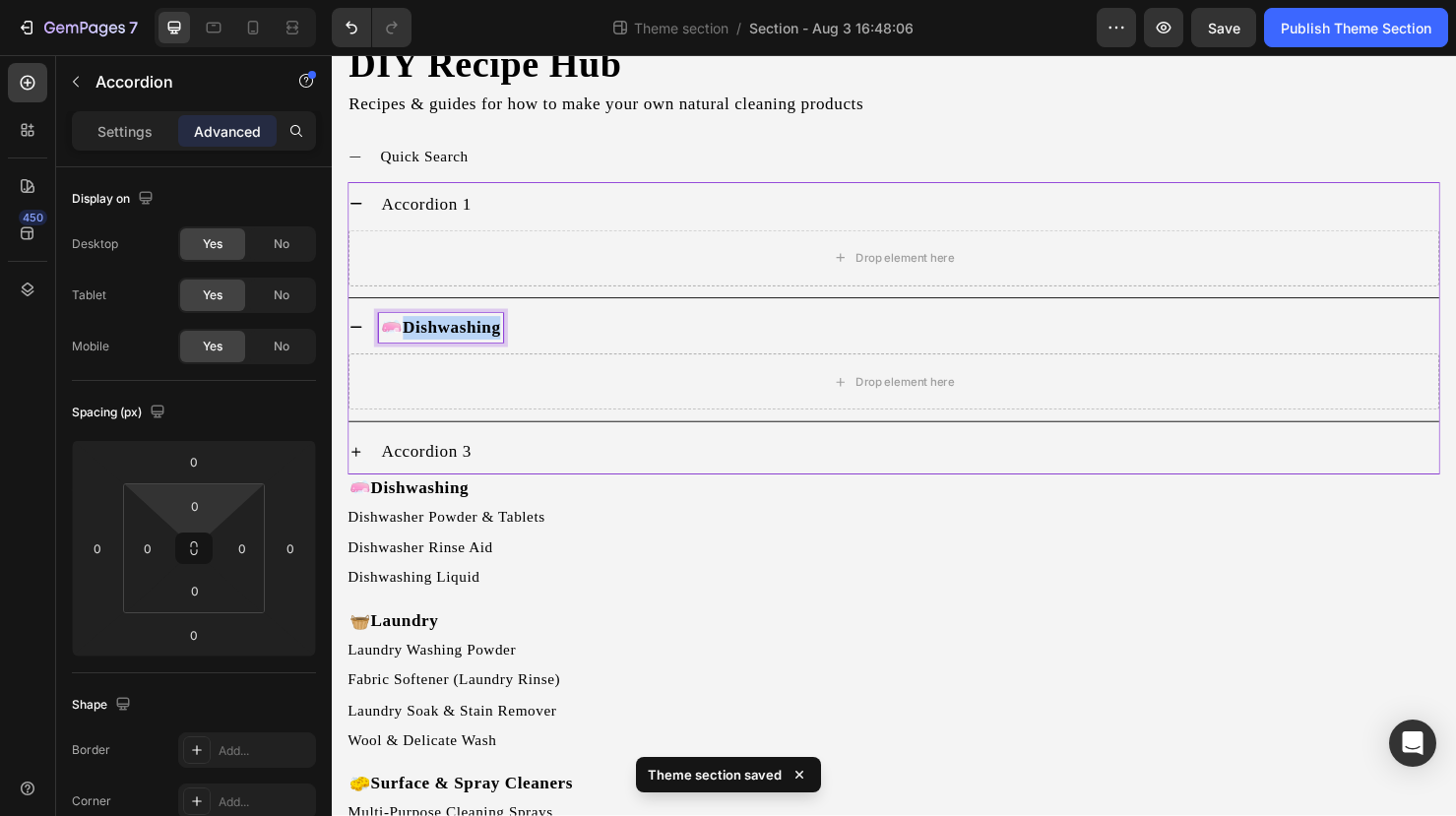 click on "Dishwashing" at bounding box center [458, 342] 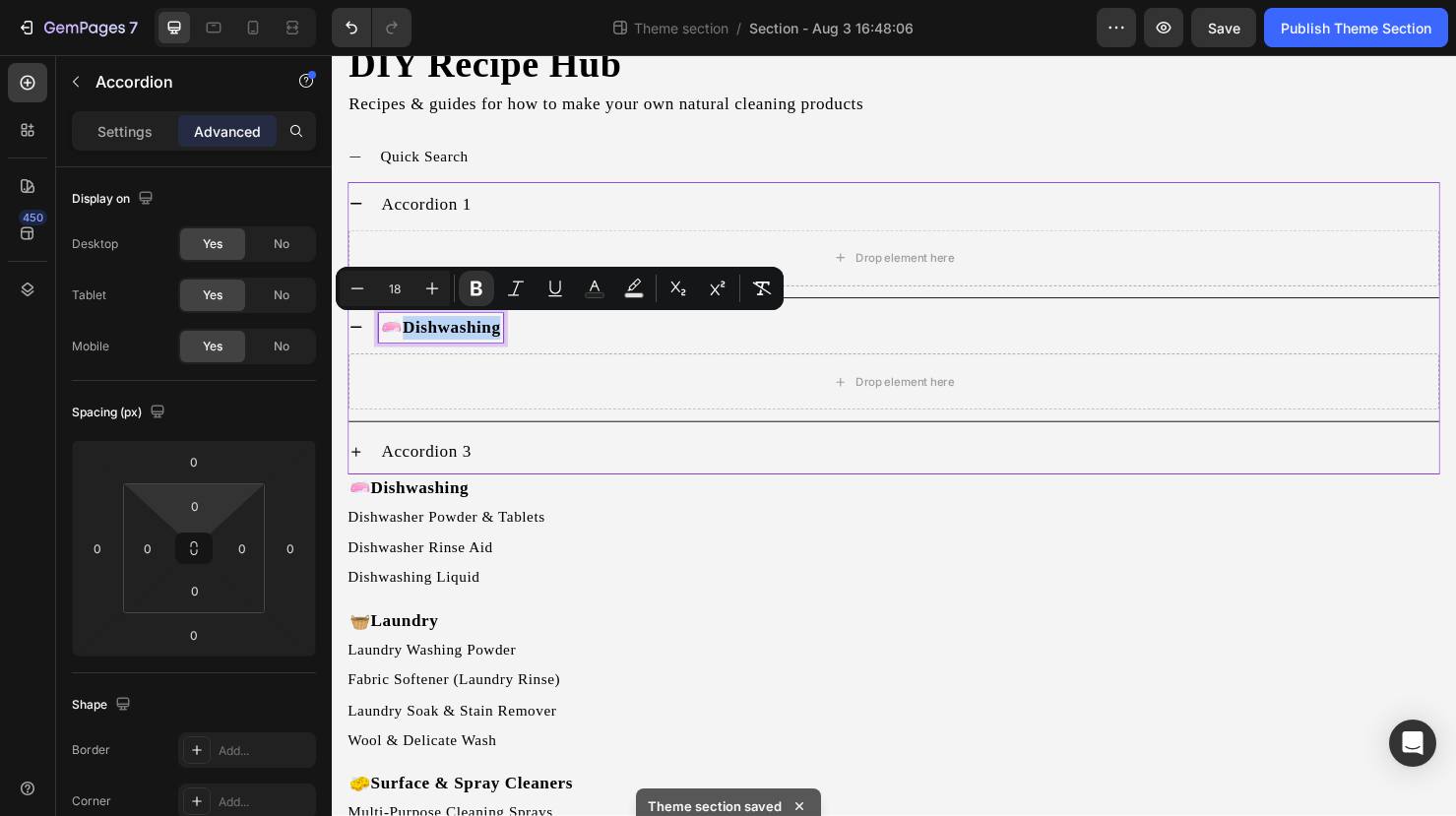 click on "Dishwashing" at bounding box center [458, 342] 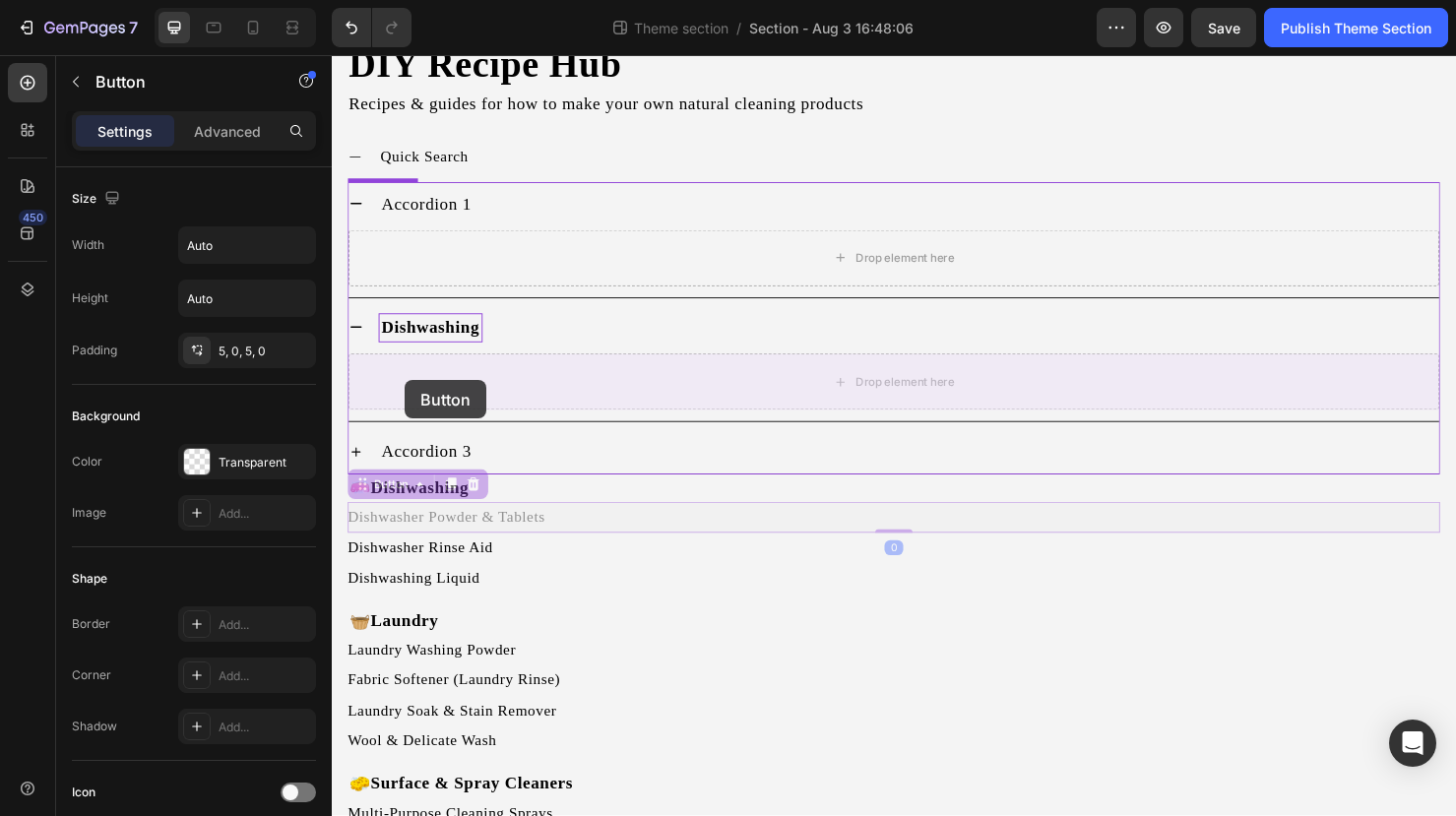 drag, startPoint x: 415, startPoint y: 547, endPoint x: 409, endPoint y: 397, distance: 150.11995 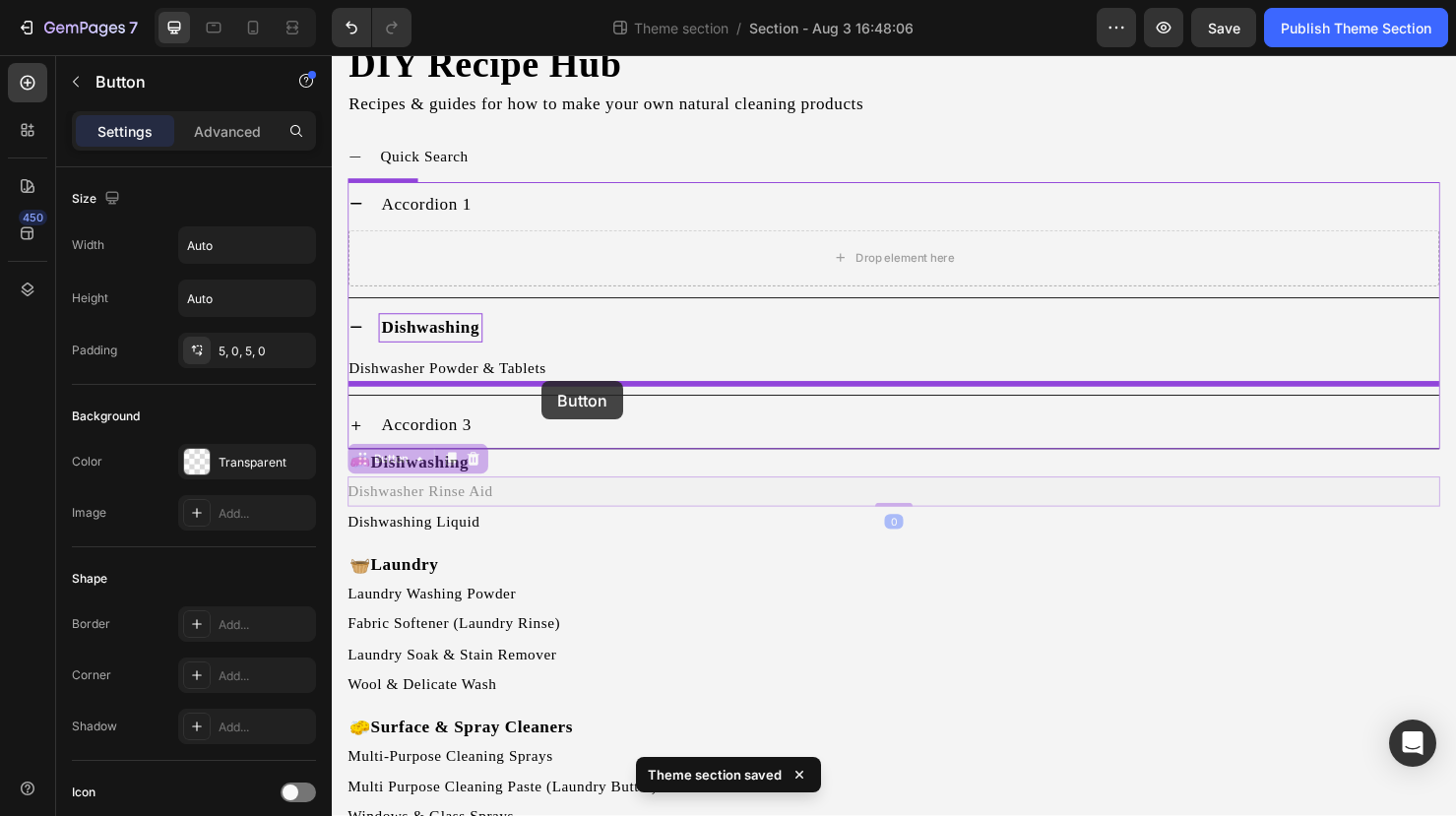 drag, startPoint x: 411, startPoint y: 522, endPoint x: 552, endPoint y: 398, distance: 187.76847 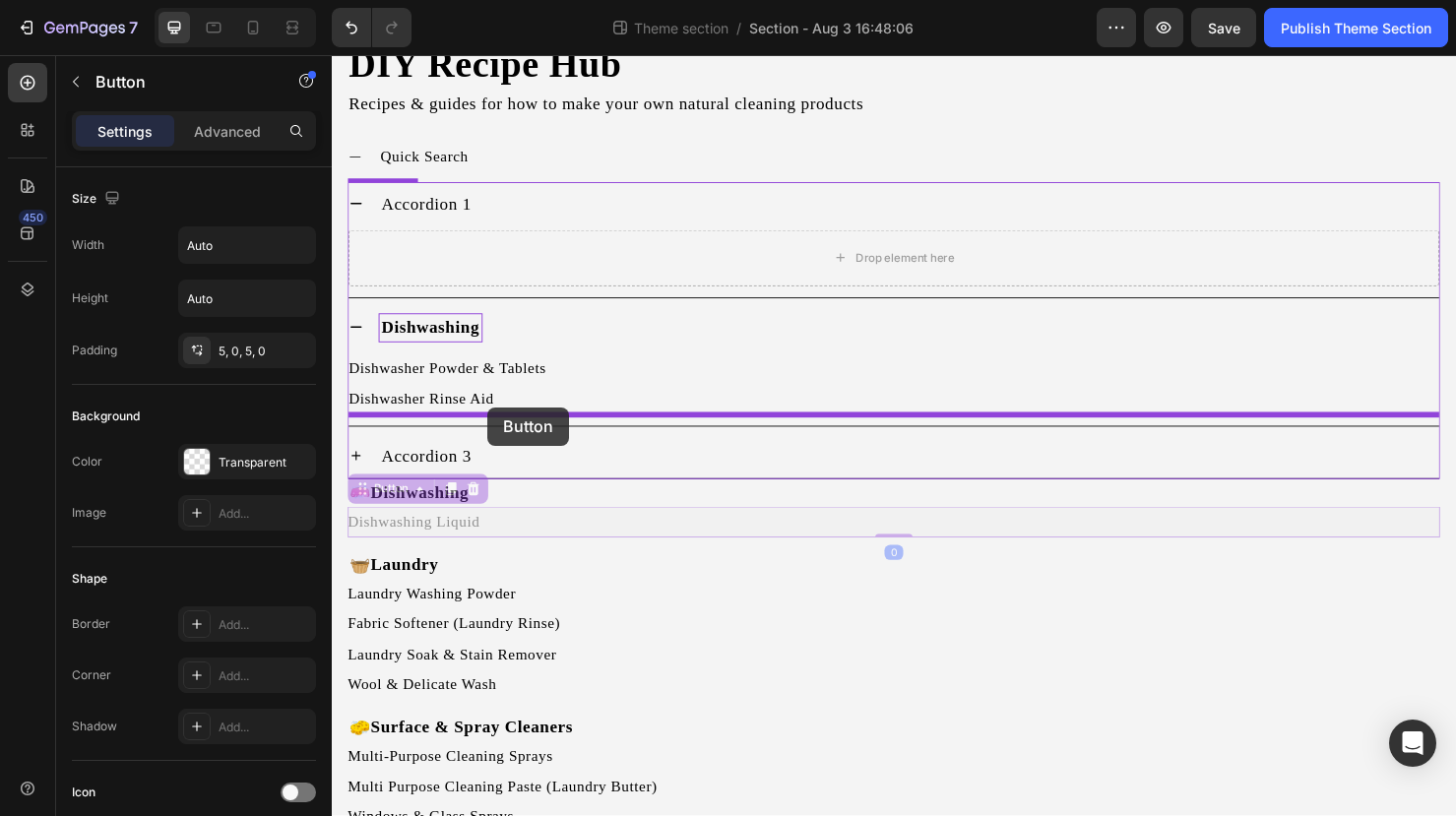 drag, startPoint x: 491, startPoint y: 542, endPoint x: 495, endPoint y: 425, distance: 117.06836 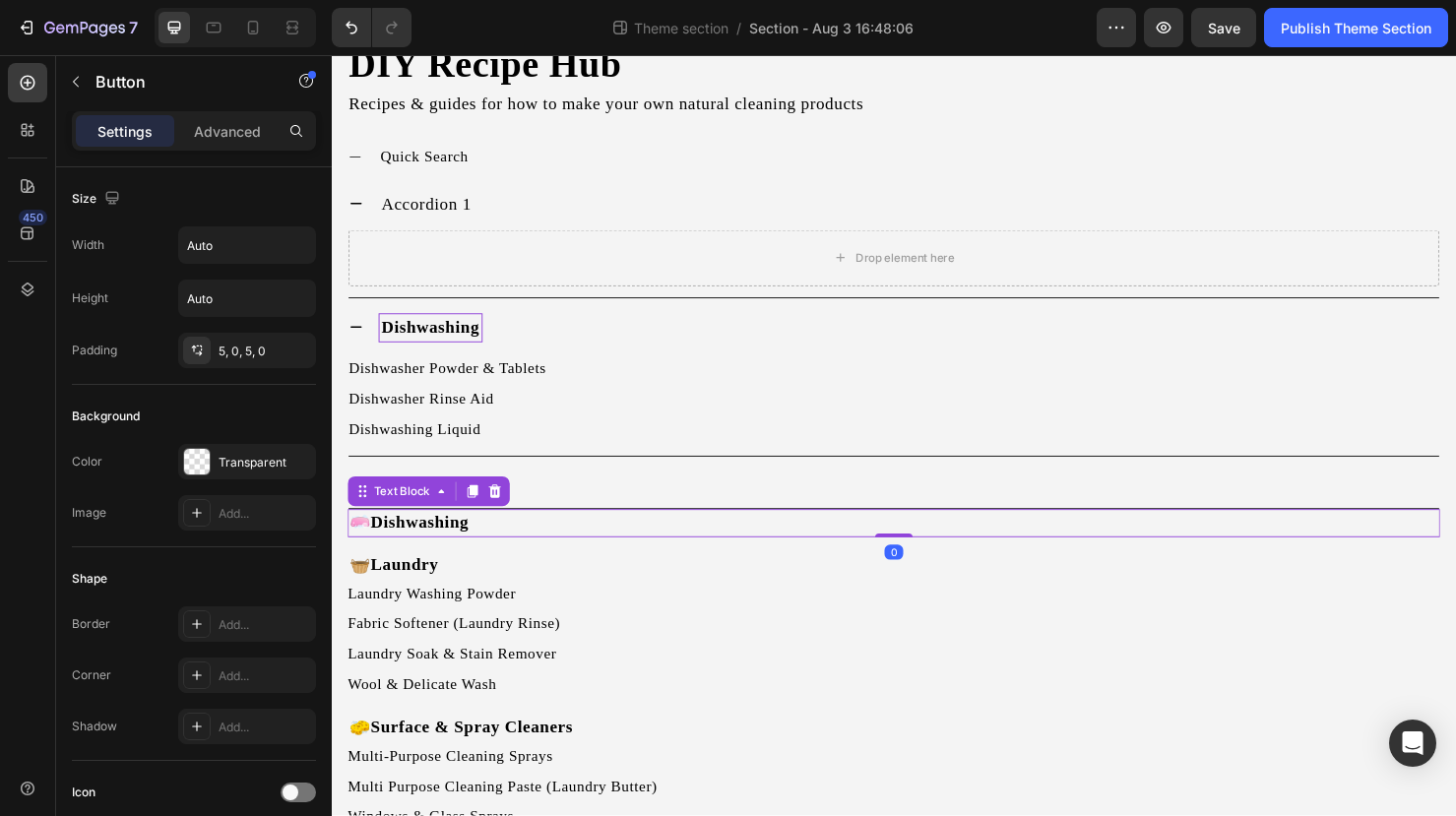 click on "🧼  Dishwashing" at bounding box center [922, 546] 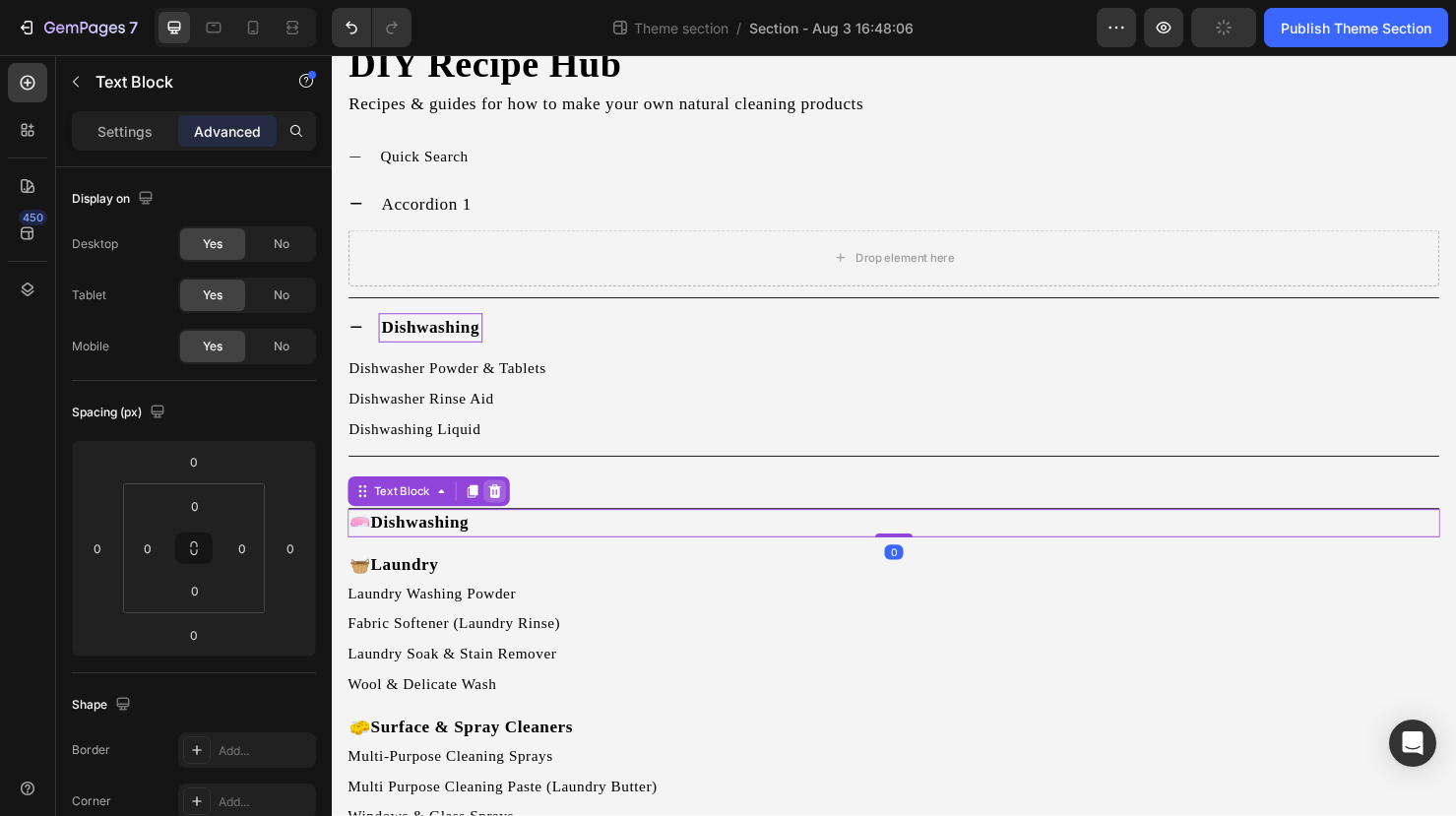 click 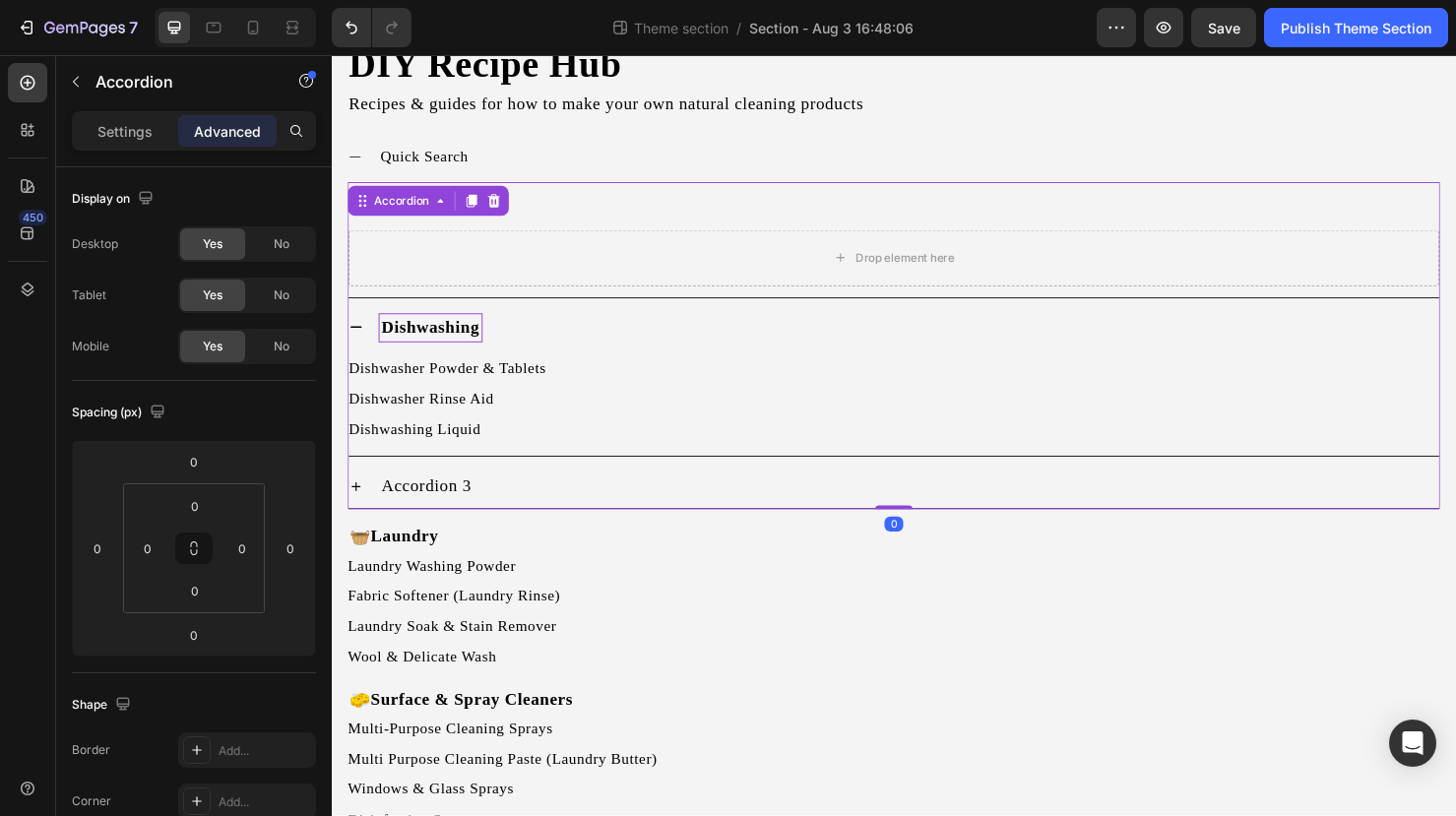 click on "Dishwashing" at bounding box center [922, 342] 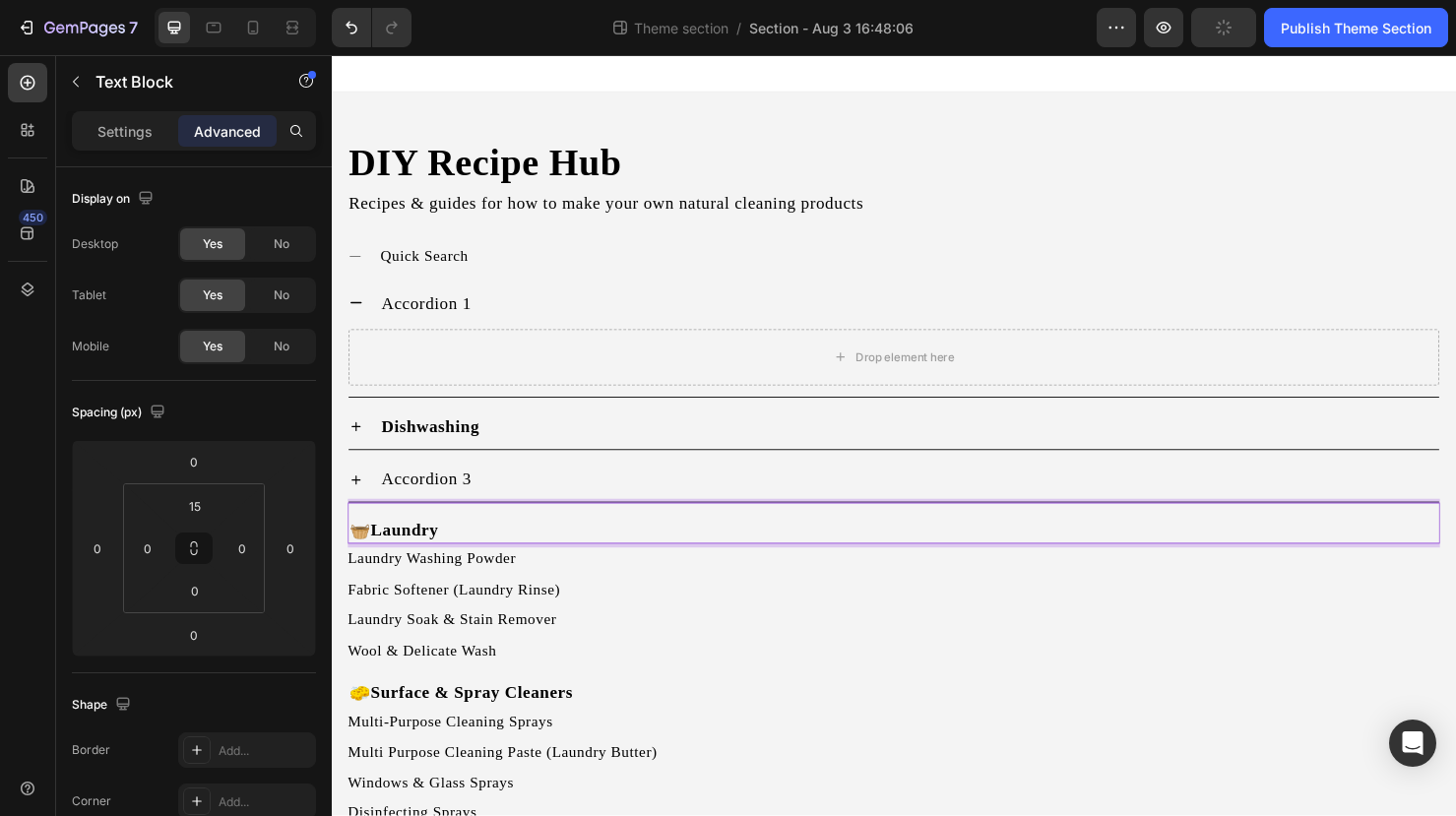 scroll, scrollTop: 104, scrollLeft: 0, axis: vertical 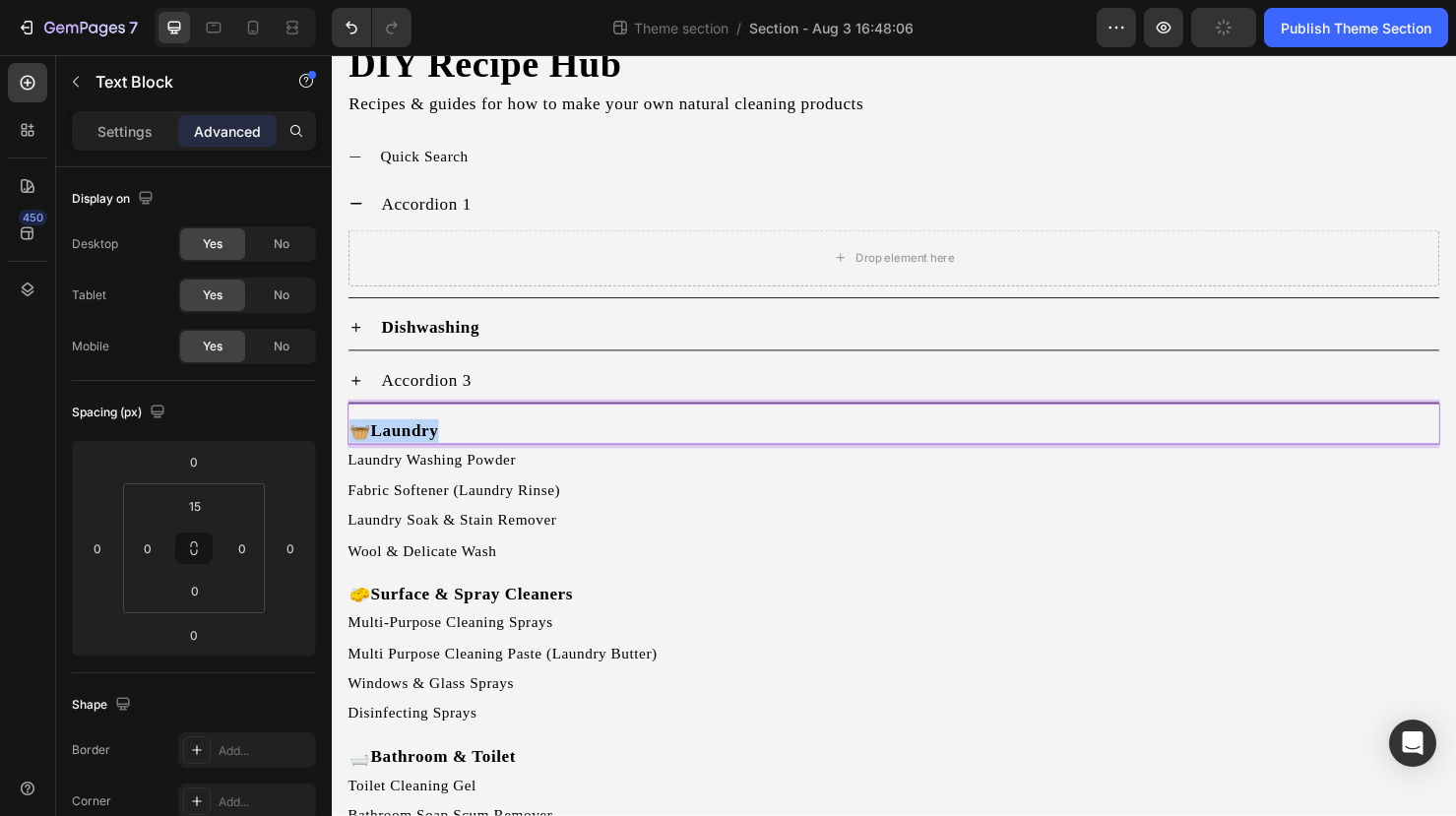 click on "Laundry" at bounding box center (409, 450) 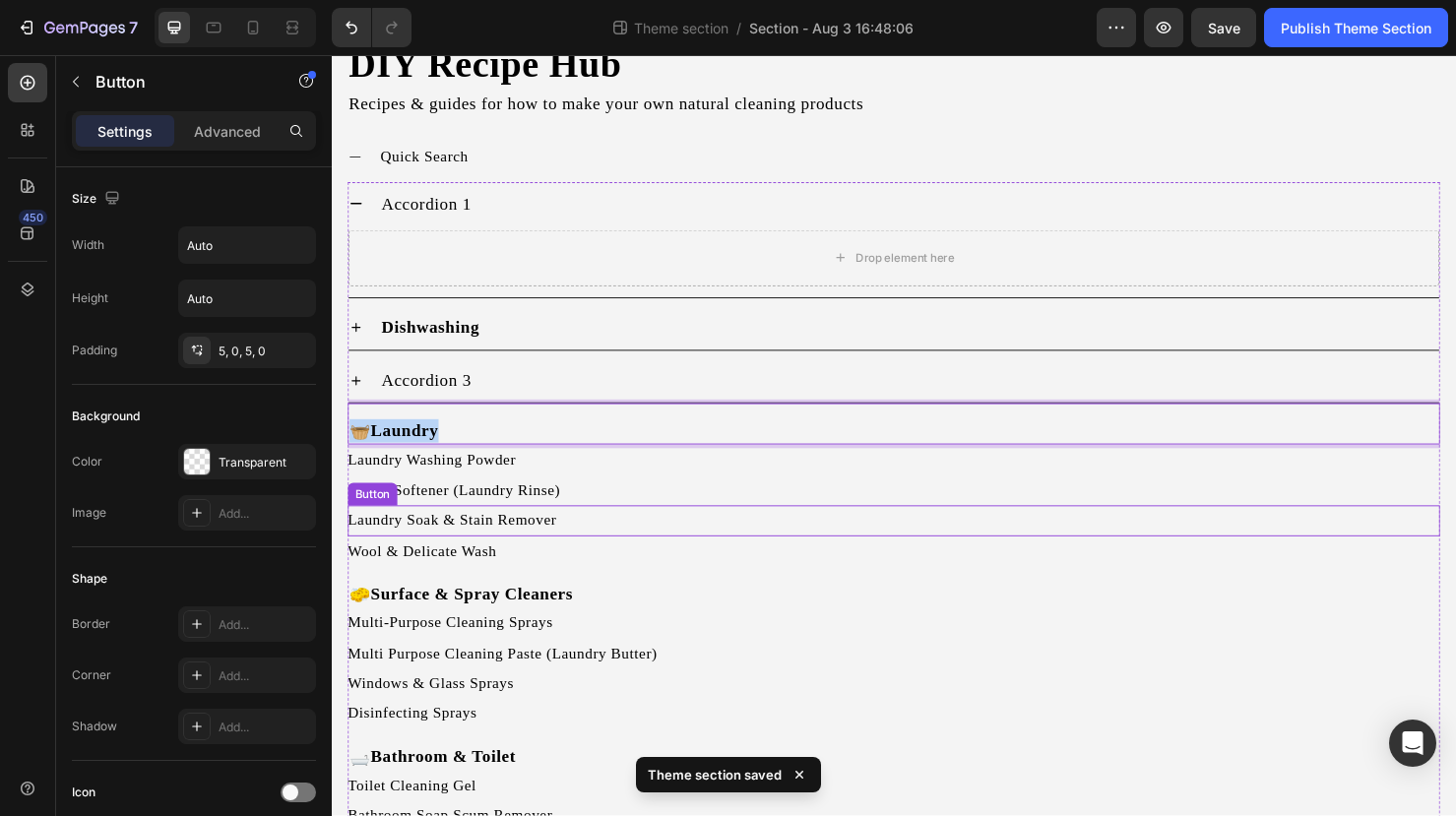 click on "Laundry Soak & Stain Remover Button" at bounding box center [922, 544] 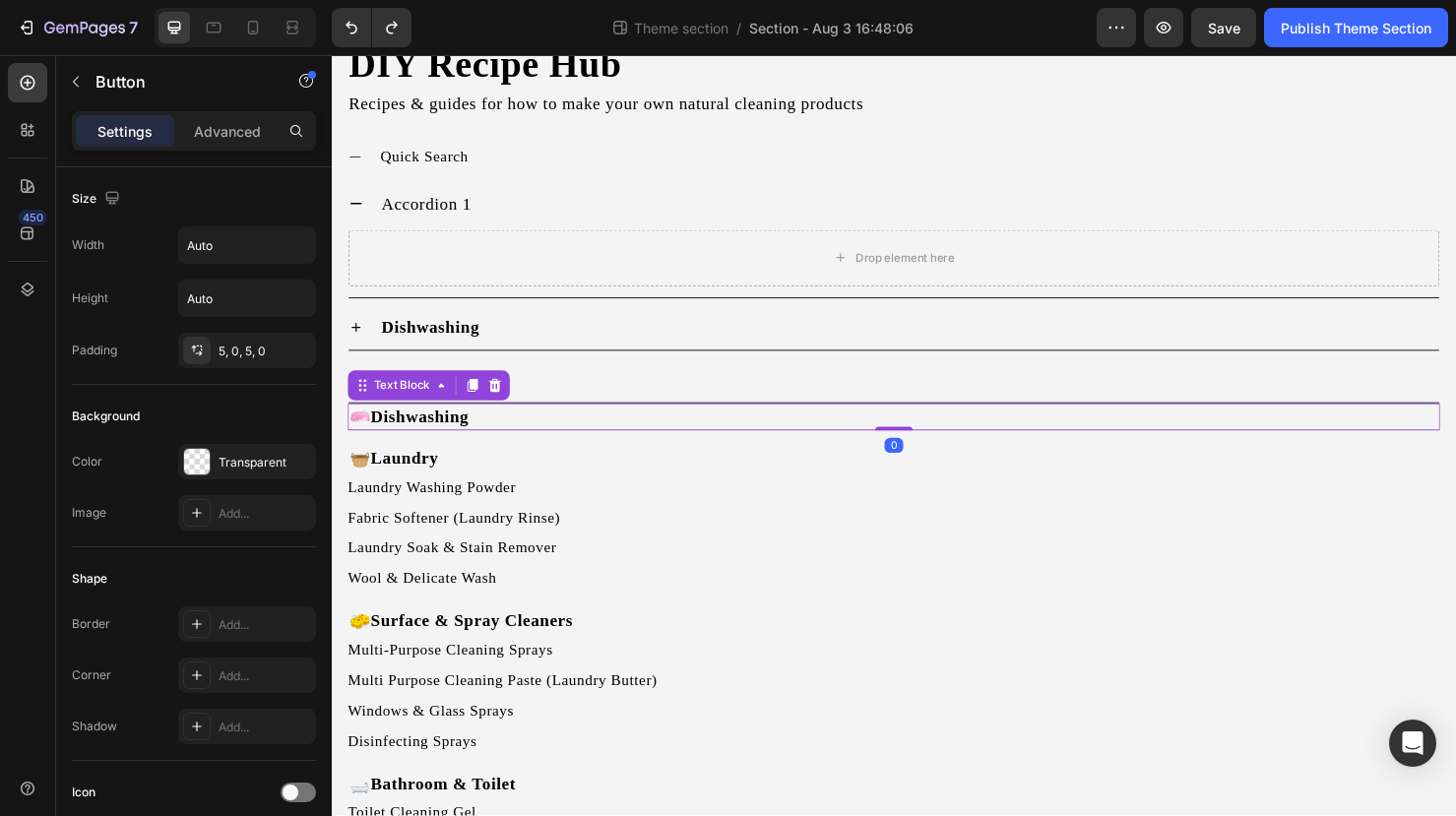 click on "Dishwashing" at bounding box center (424, 435) 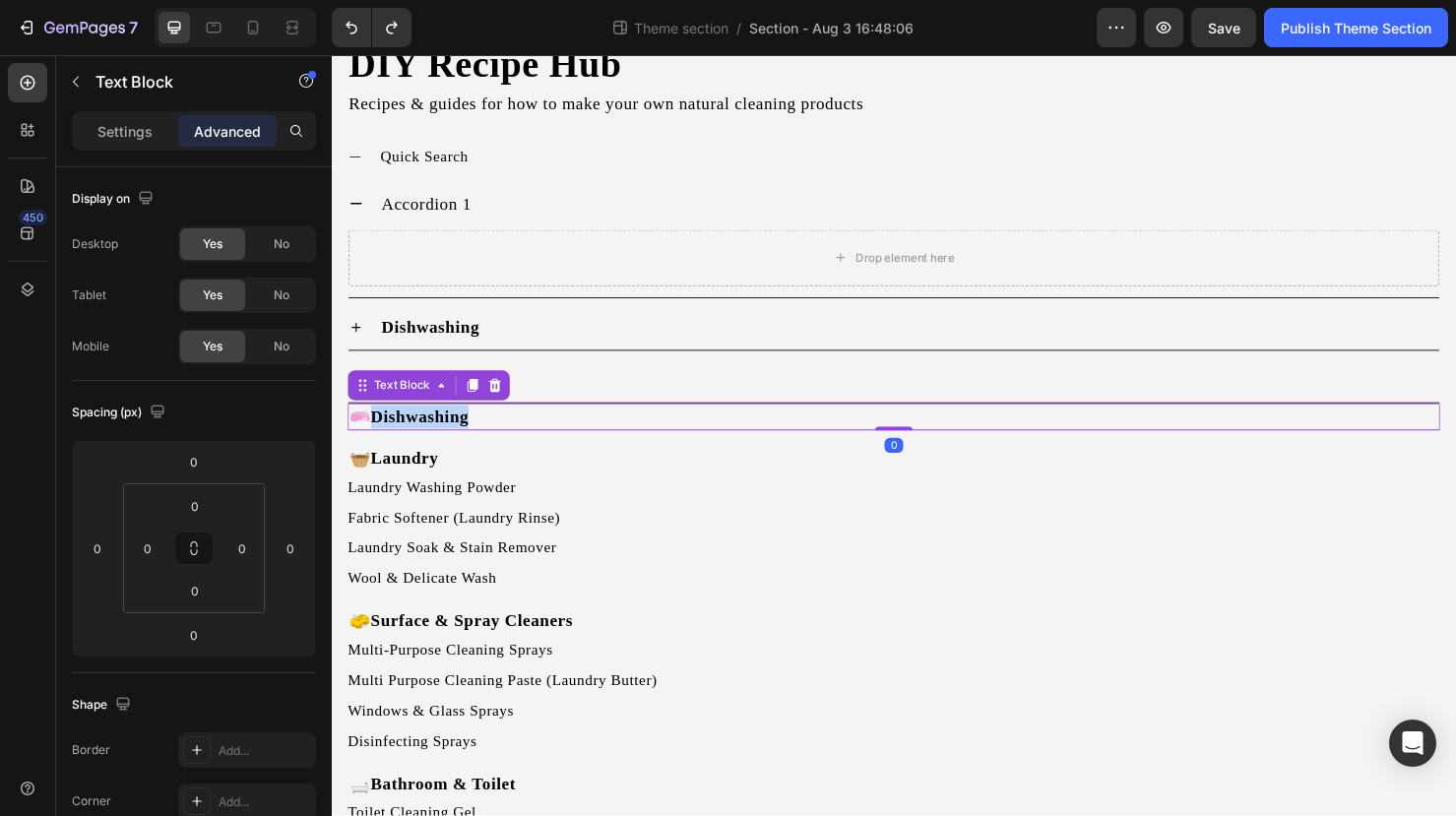 click on "Dishwashing" at bounding box center (424, 435) 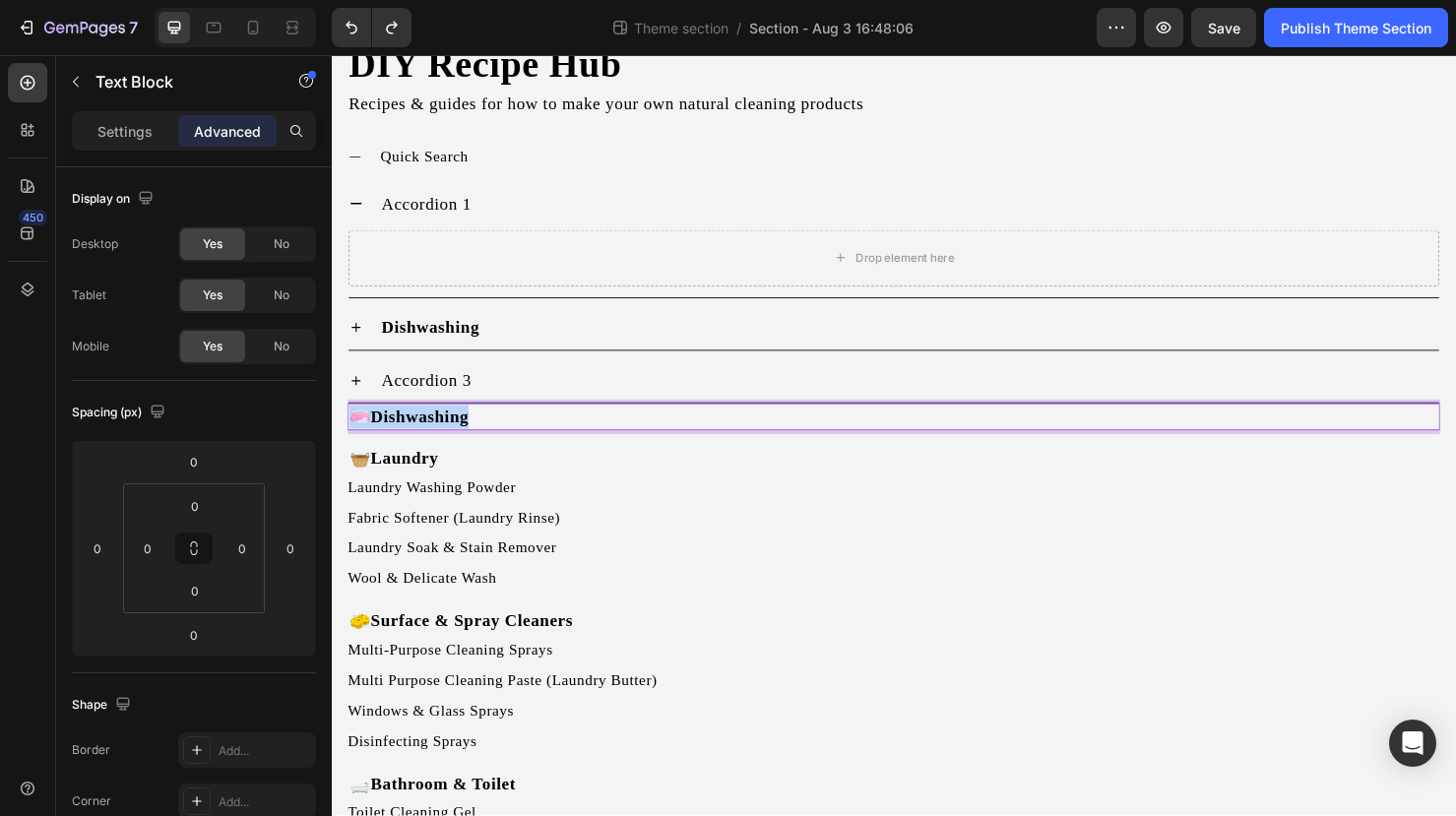 click on "Dishwashing" at bounding box center (424, 435) 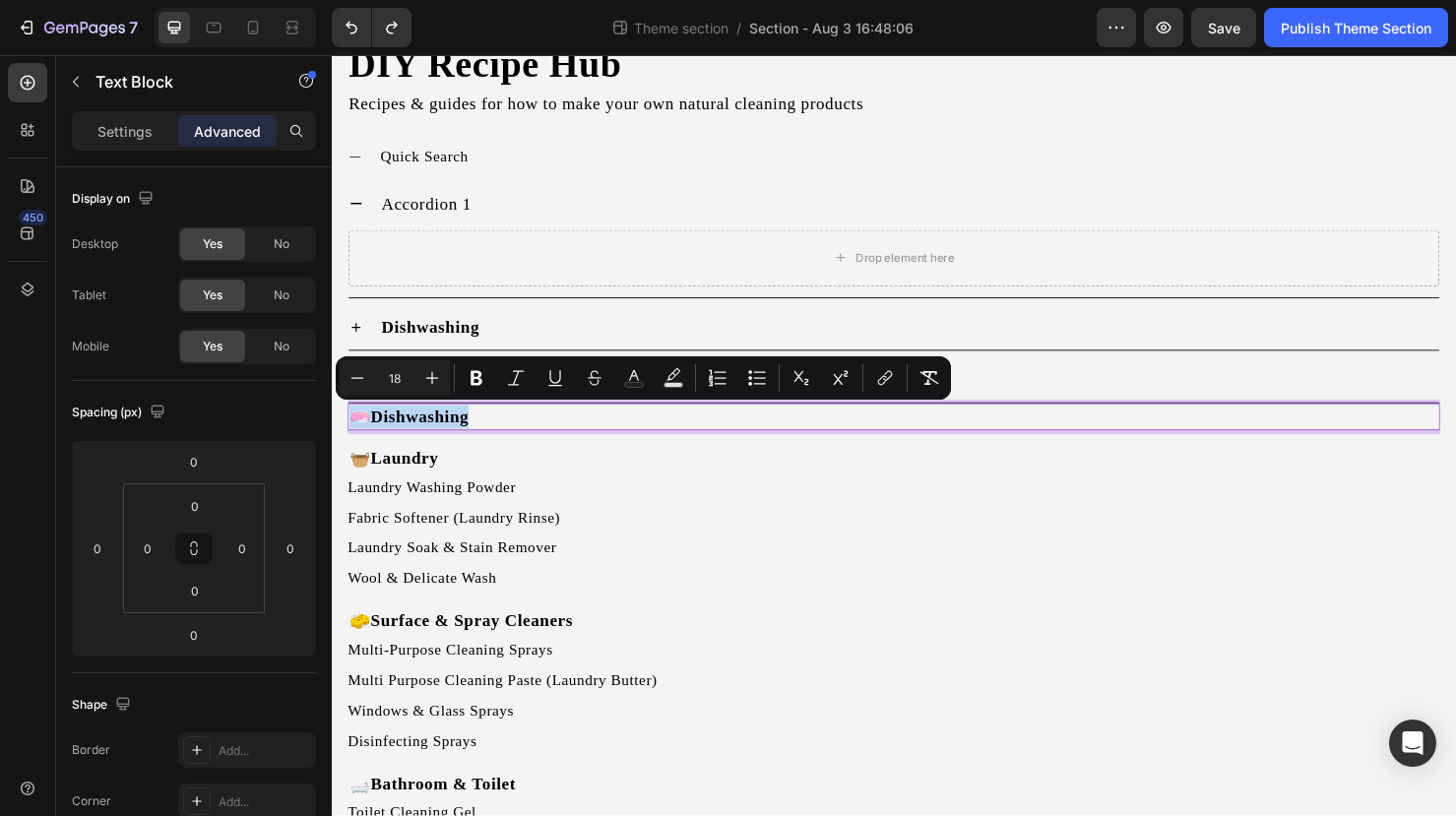 copy on "🧼  Dishwashing" 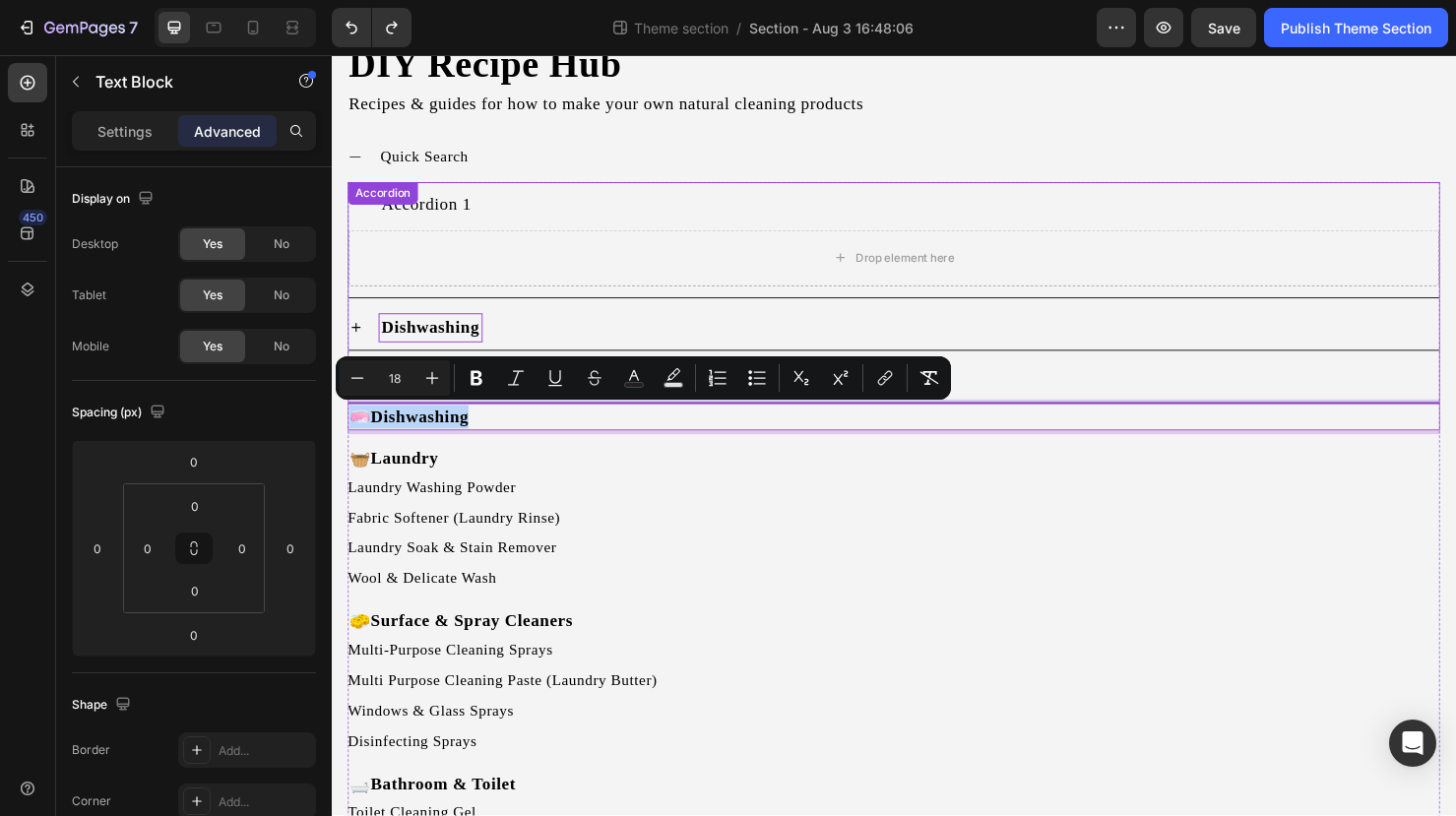 click on "Dishwashing" at bounding box center (435, 342) 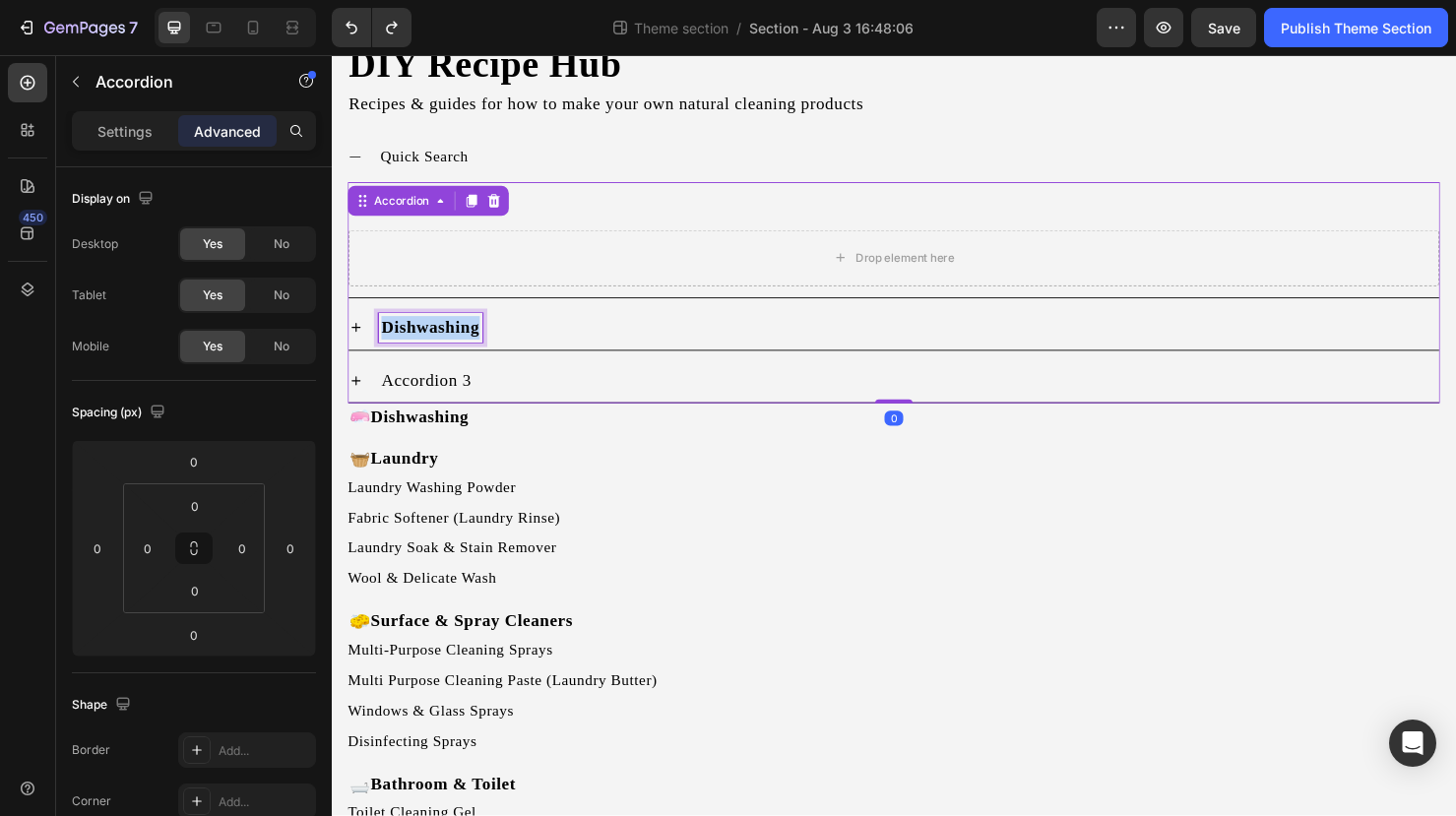 click on "Dishwashing" at bounding box center (435, 342) 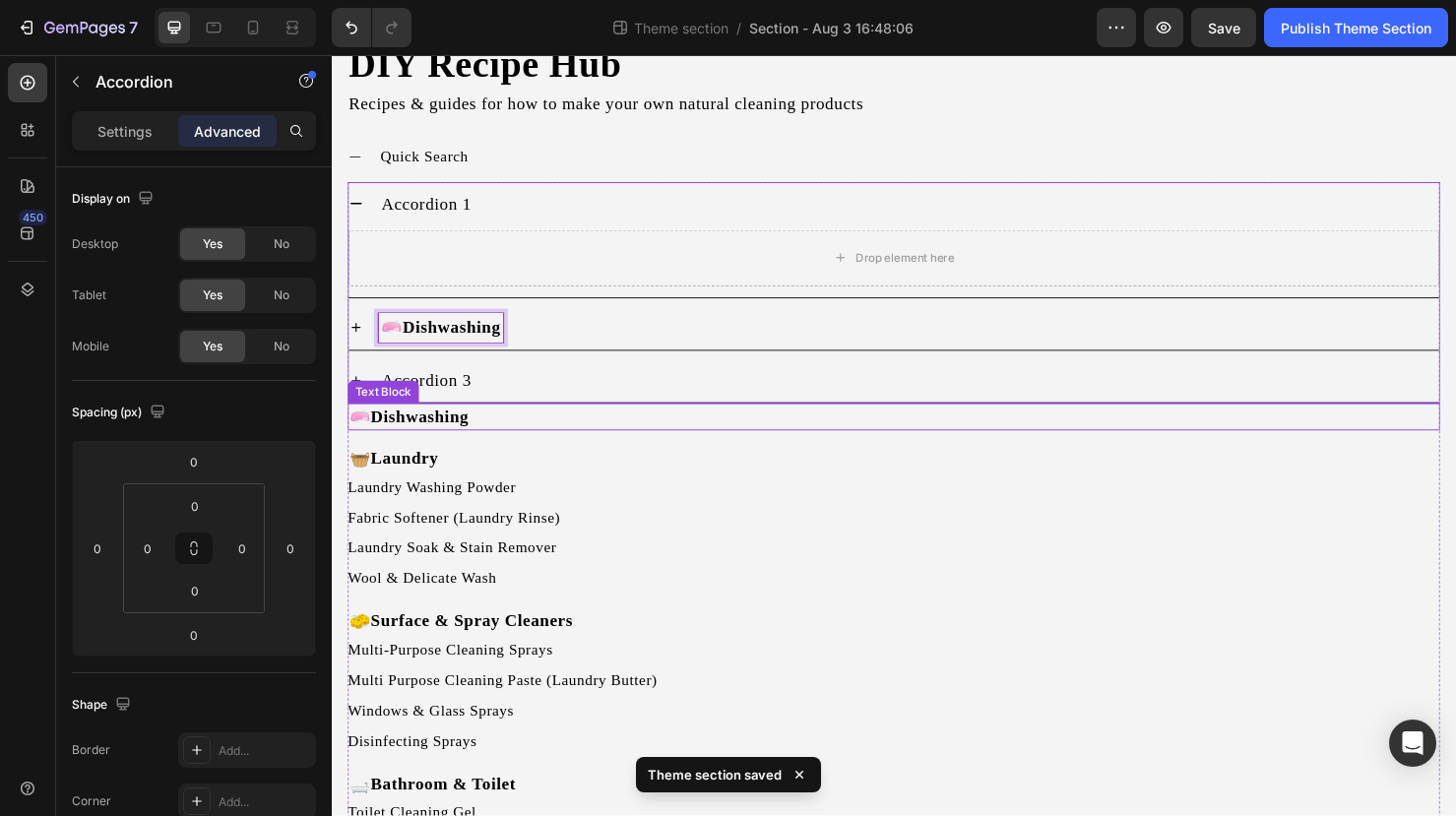 click on "Dishwashing" at bounding box center [424, 435] 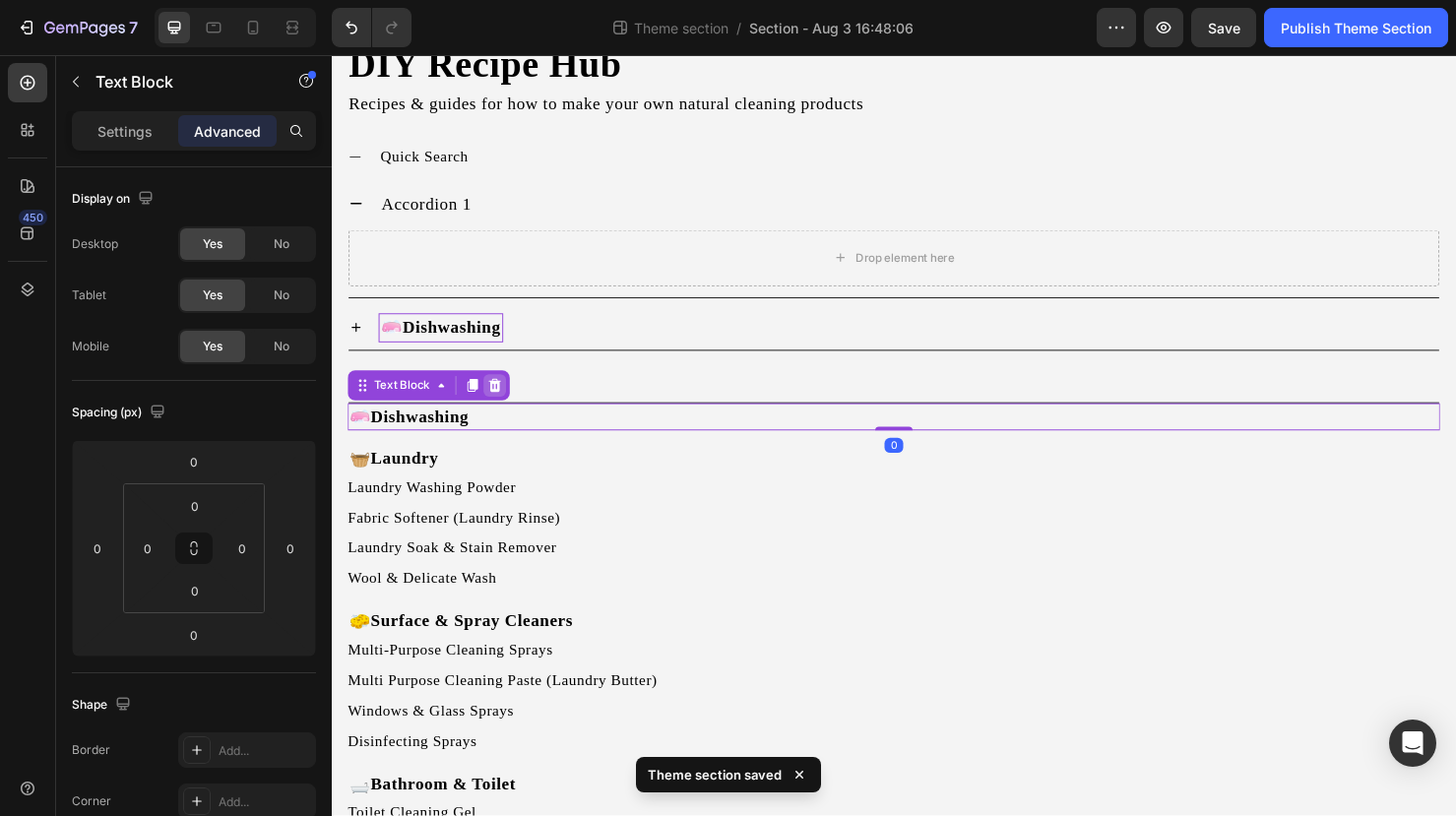 click 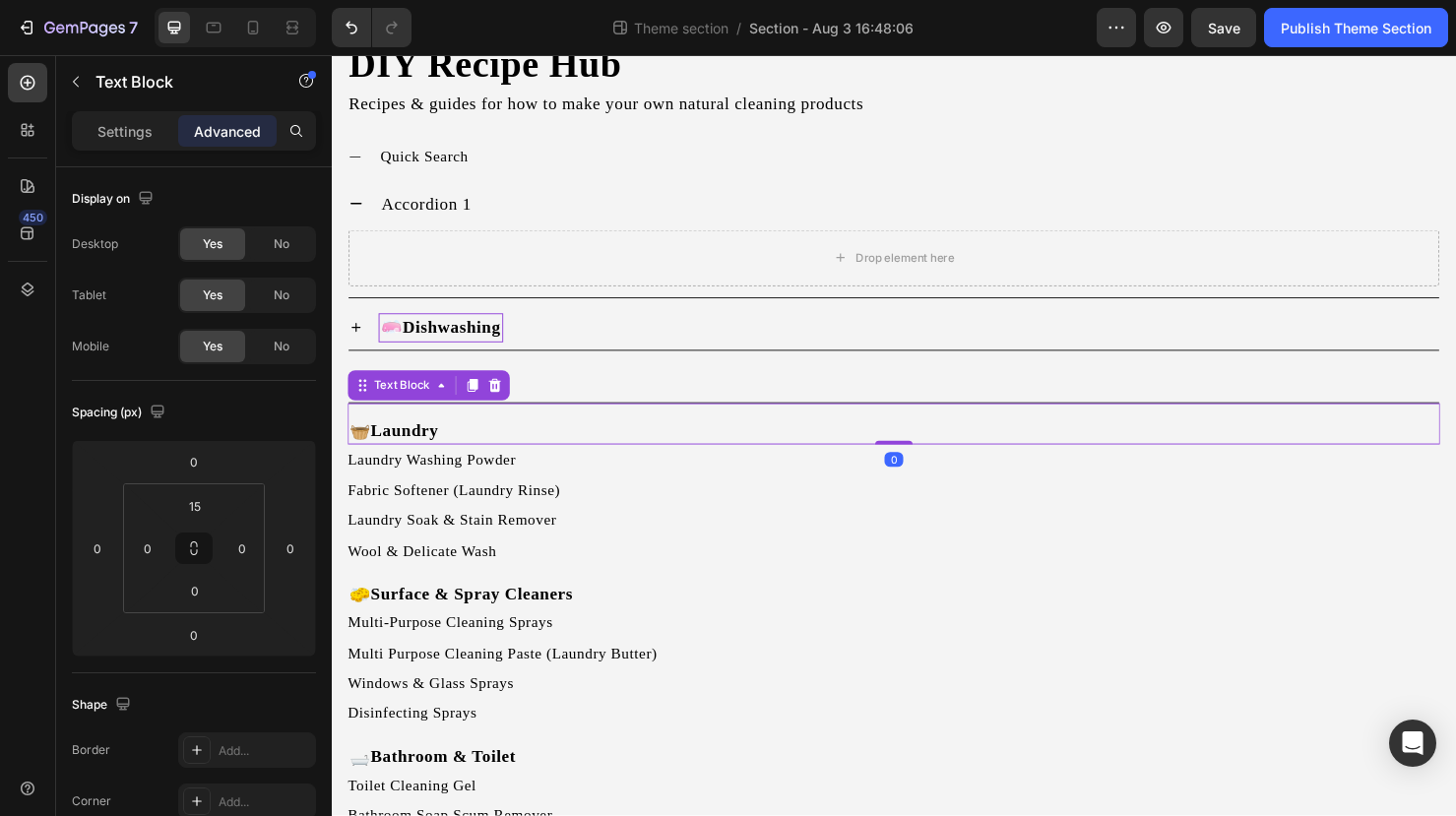 click on "Laundry" at bounding box center (409, 450) 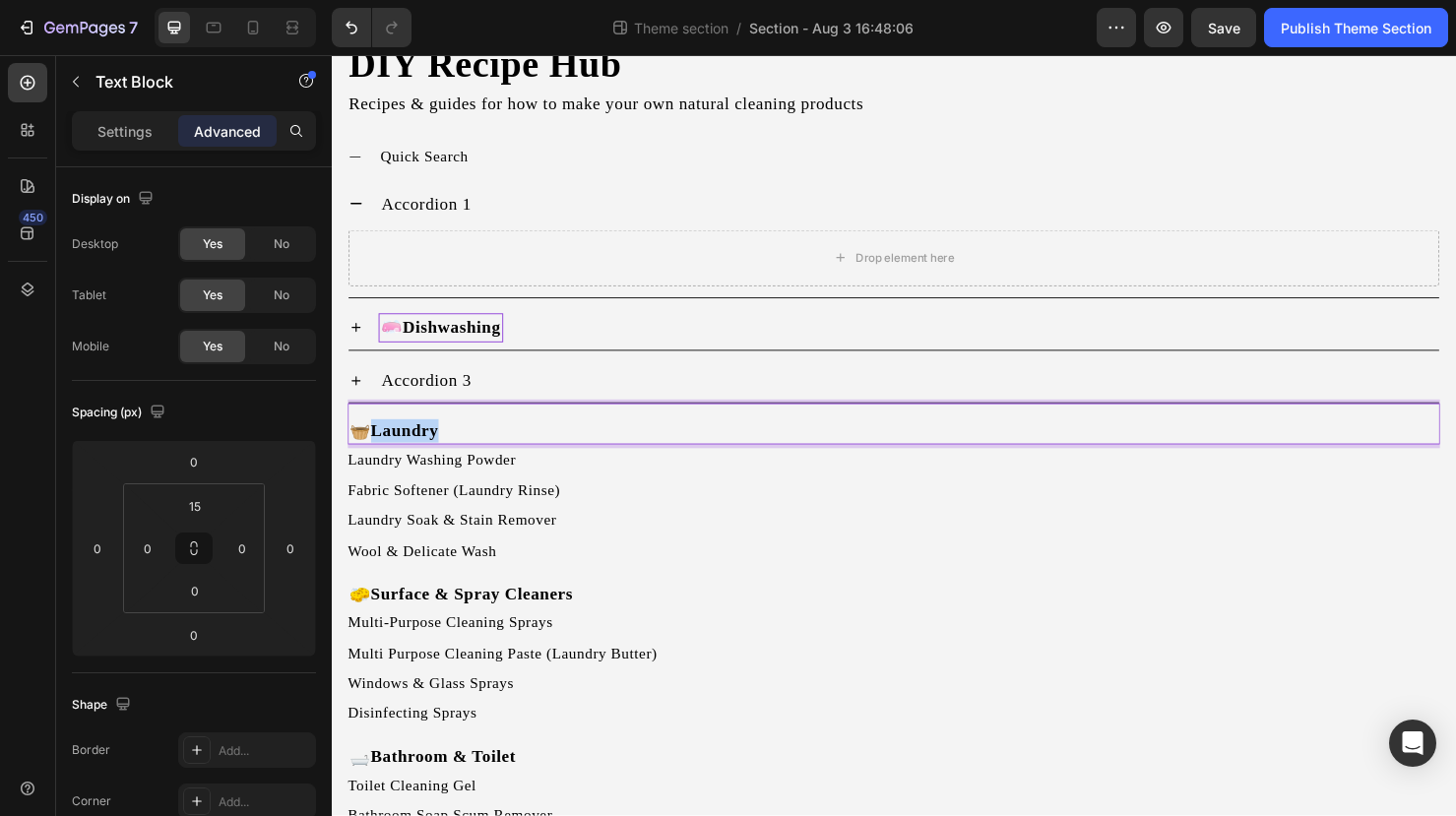 click on "Laundry" at bounding box center [409, 450] 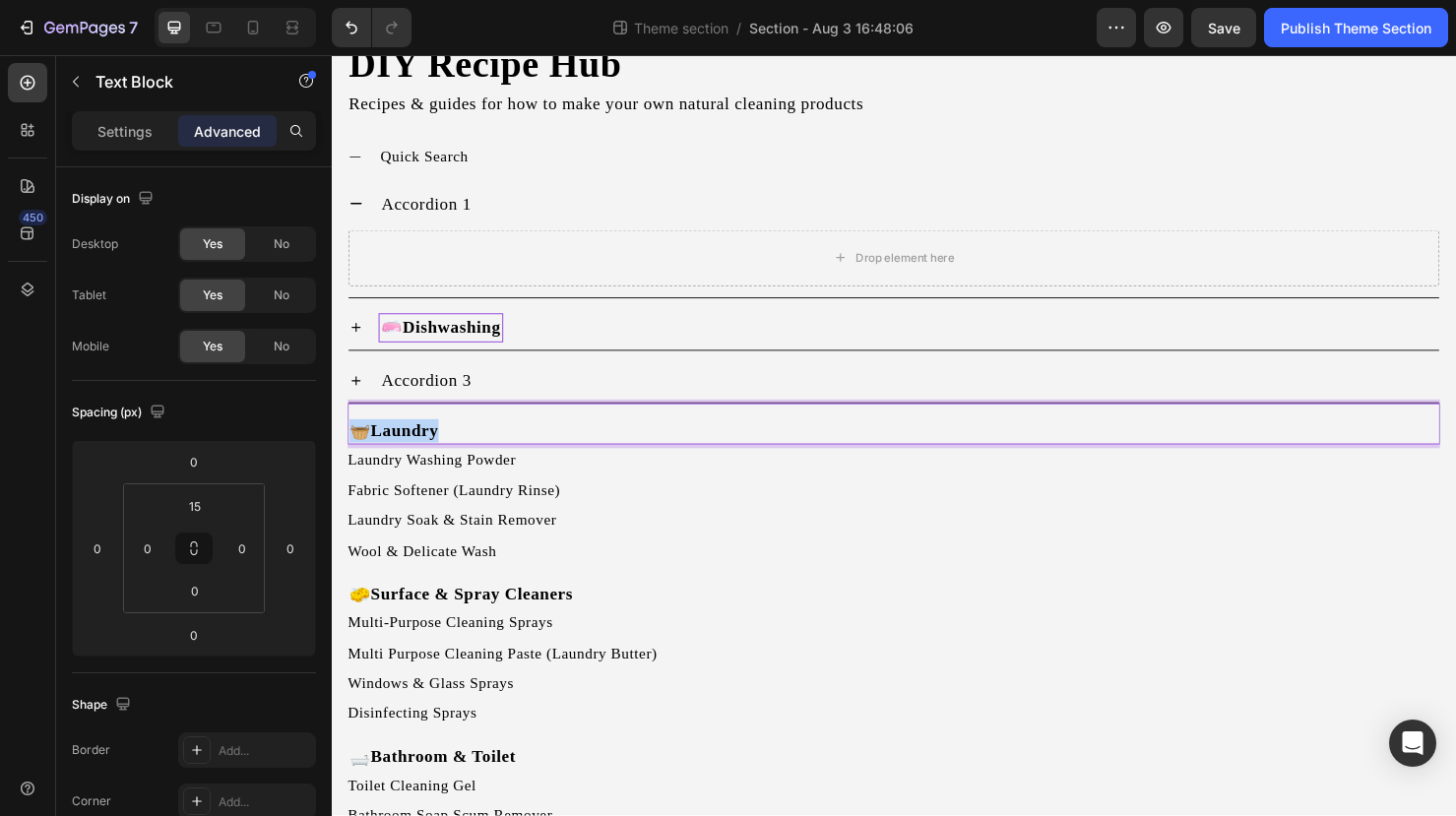 click on "Laundry" at bounding box center [409, 450] 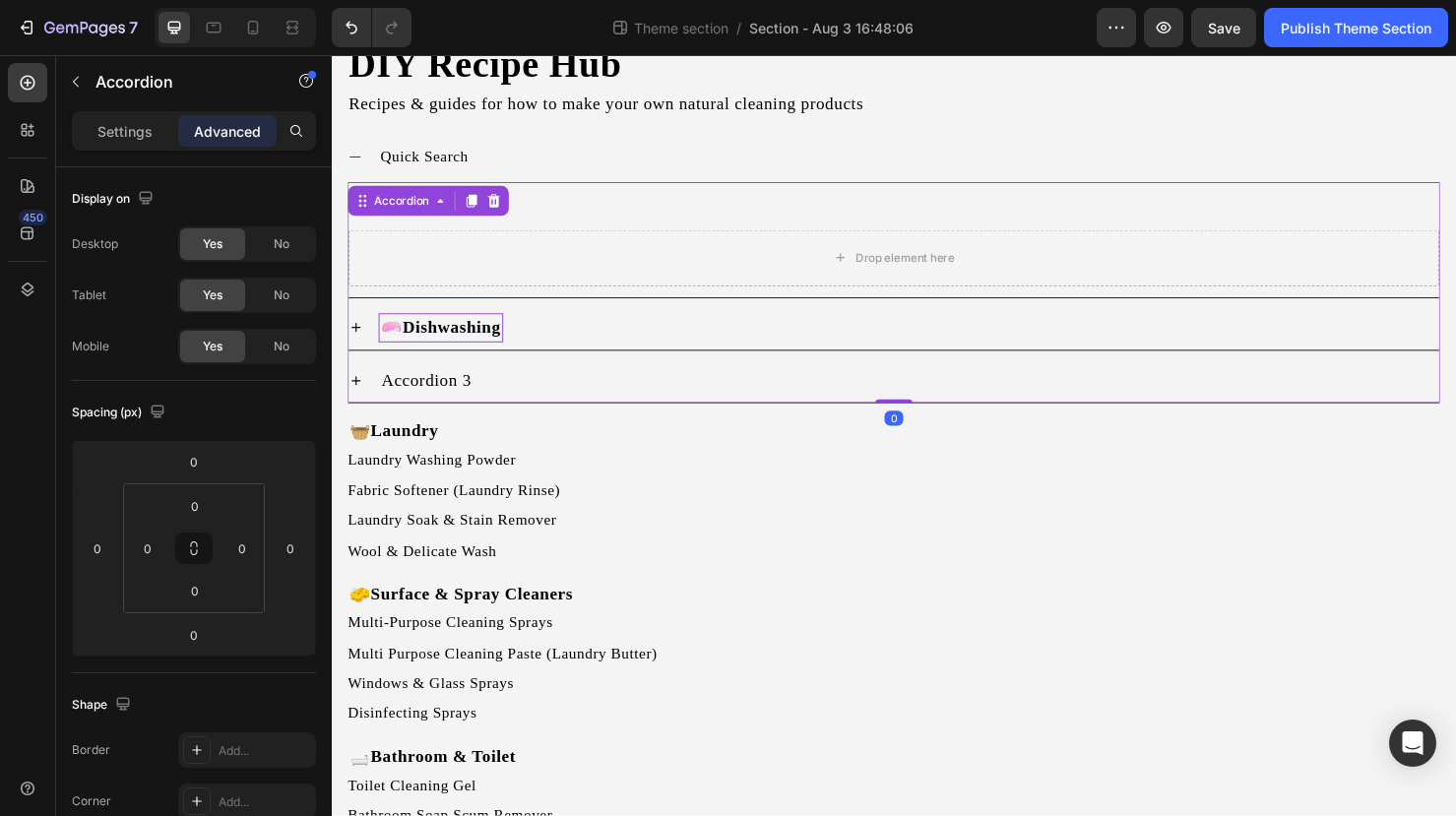click on "Accordion 3" at bounding box center [922, 397] 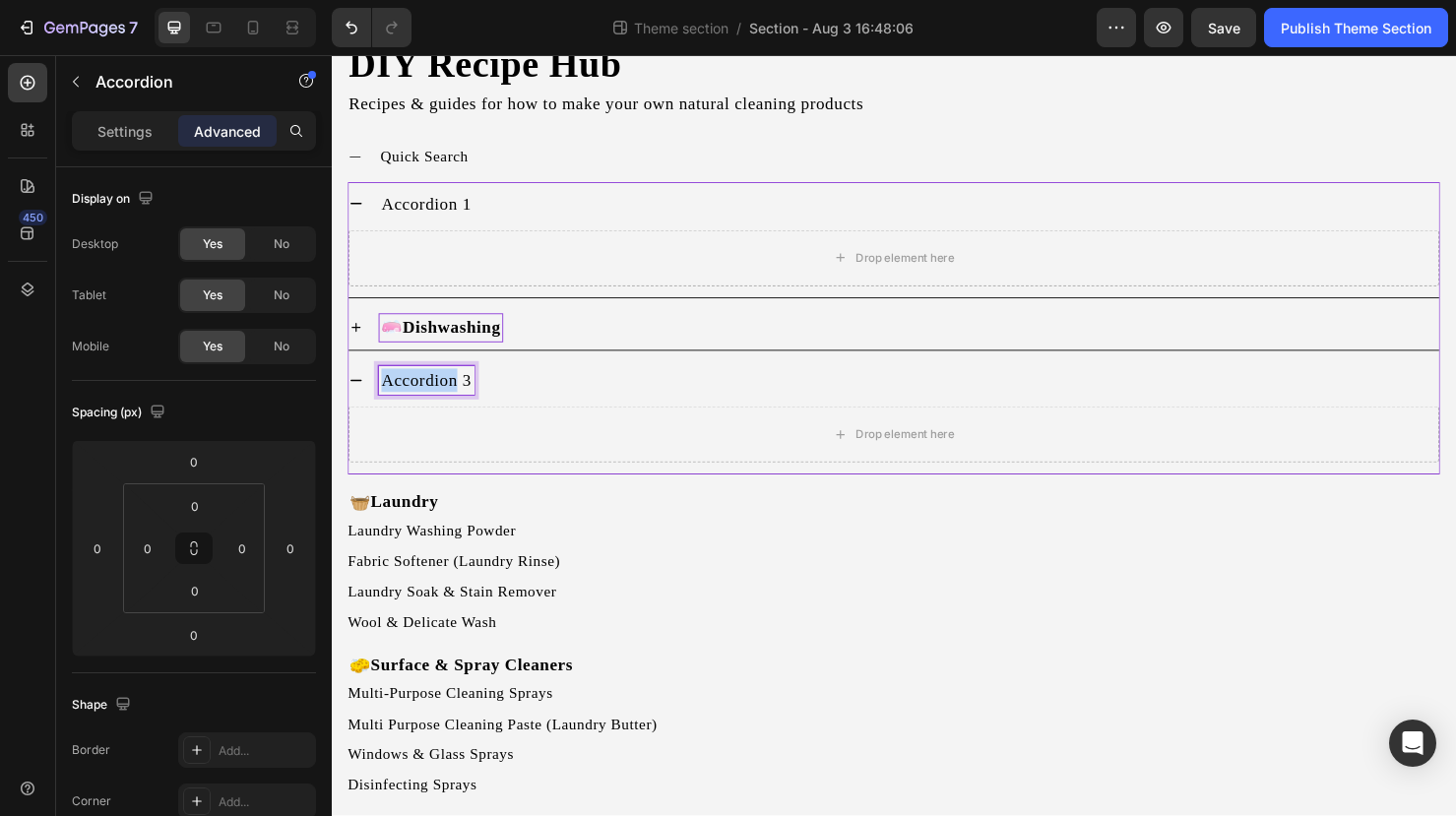 click on "Accordion 3" at bounding box center (431, 397) 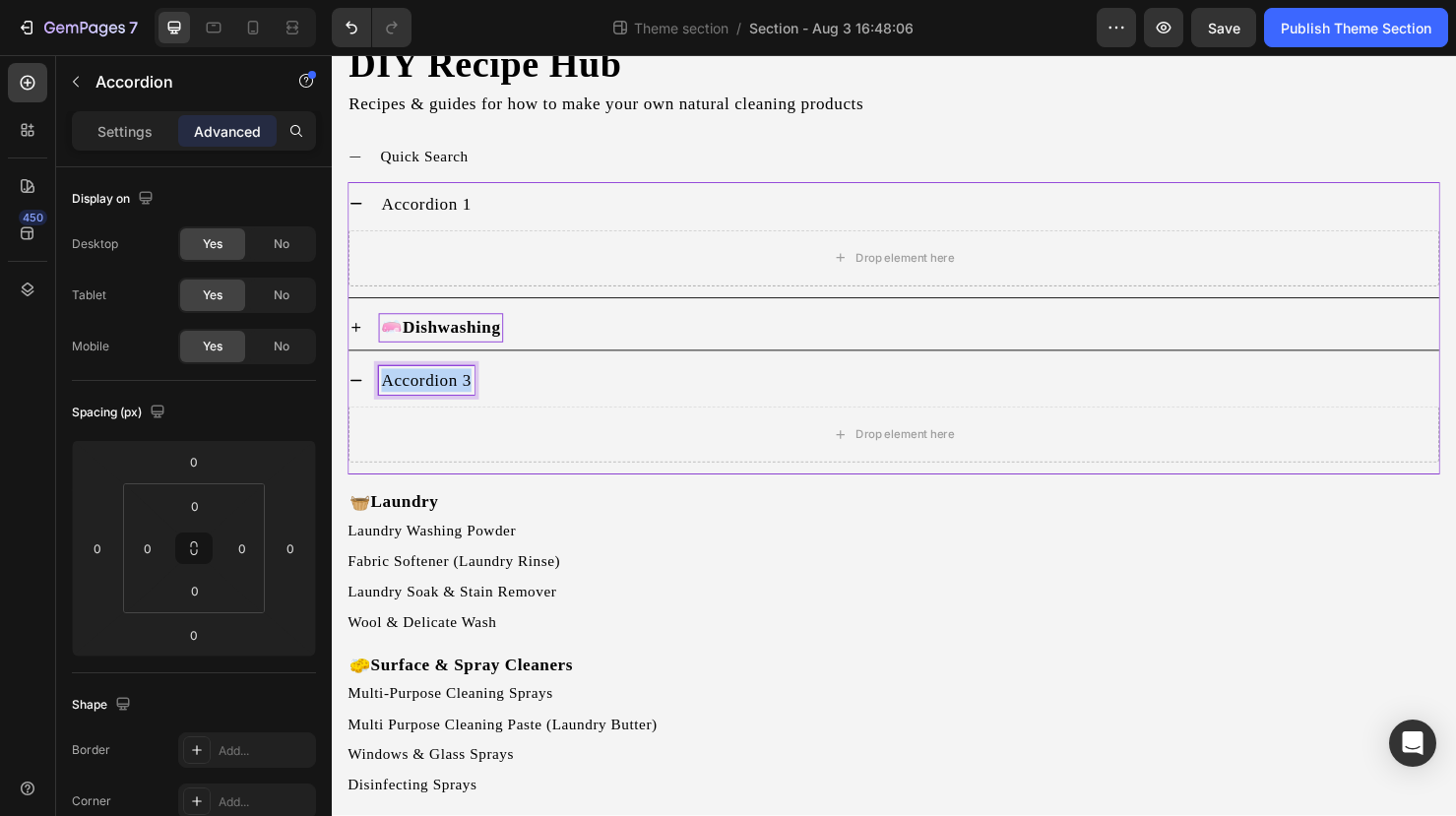 click on "Accordion 3" at bounding box center (431, 397) 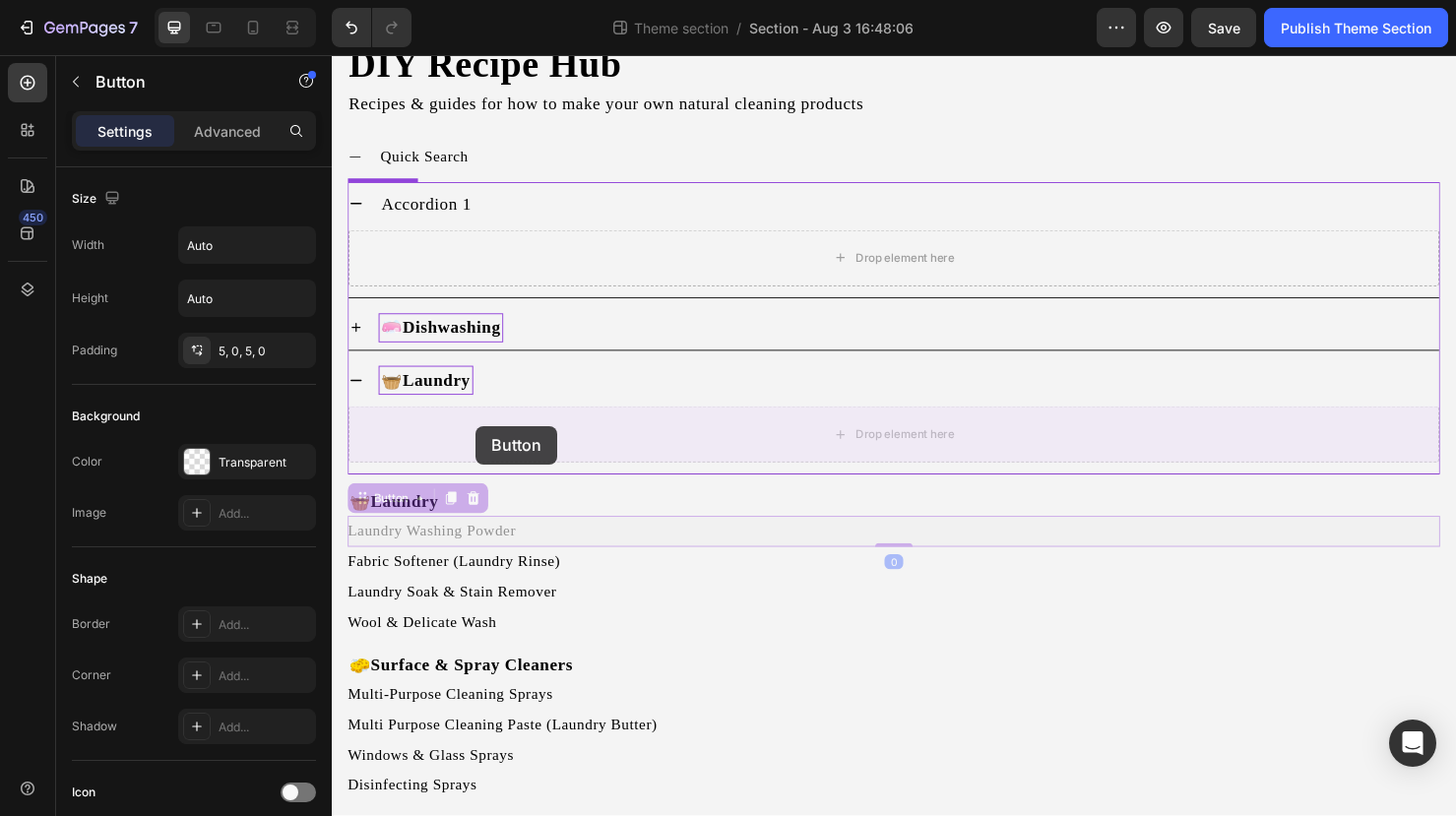 drag, startPoint x: 437, startPoint y: 550, endPoint x: 482, endPoint y: 445, distance: 114.2366 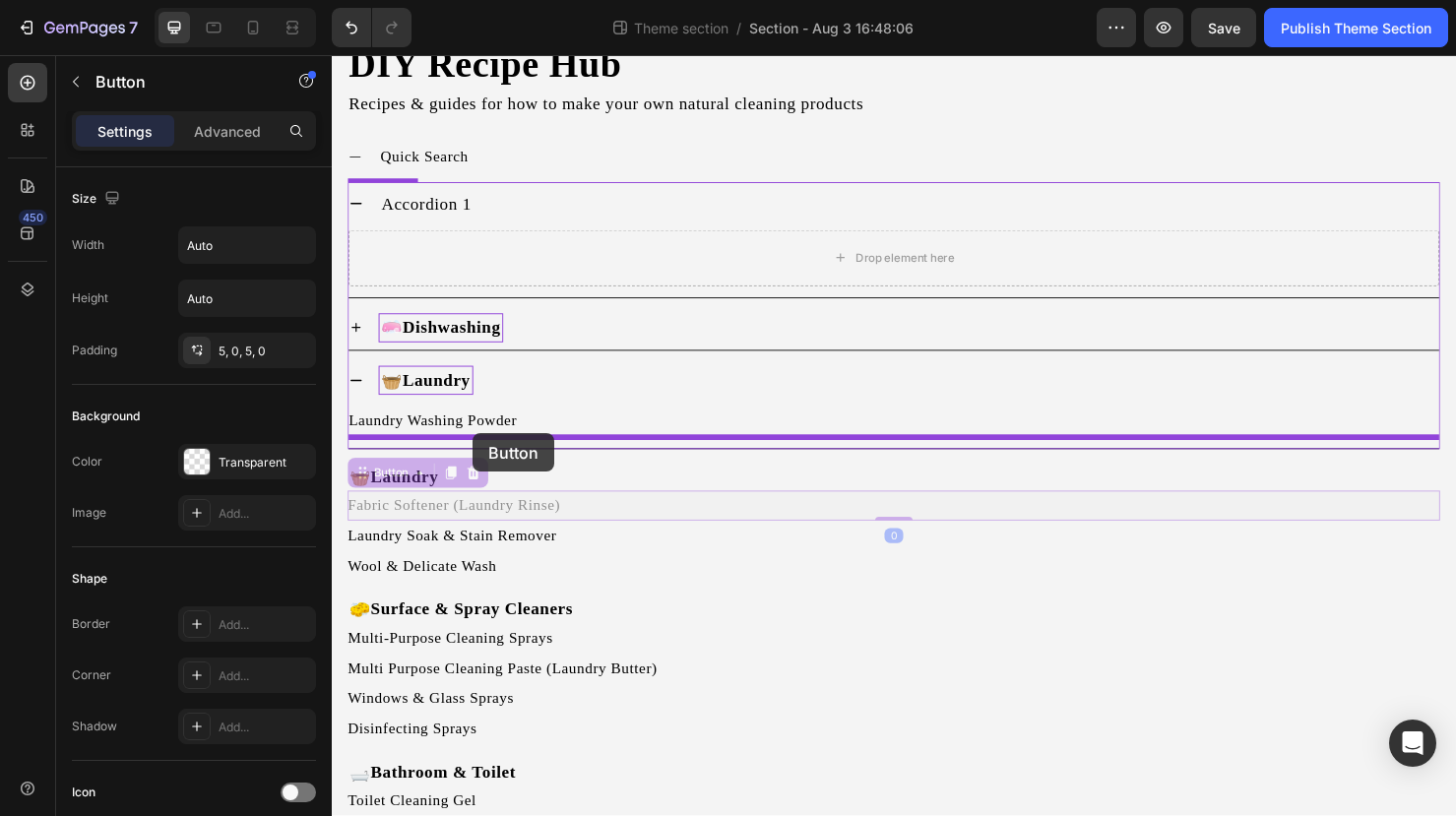 drag, startPoint x: 457, startPoint y: 529, endPoint x: 479, endPoint y: 453, distance: 79.12016 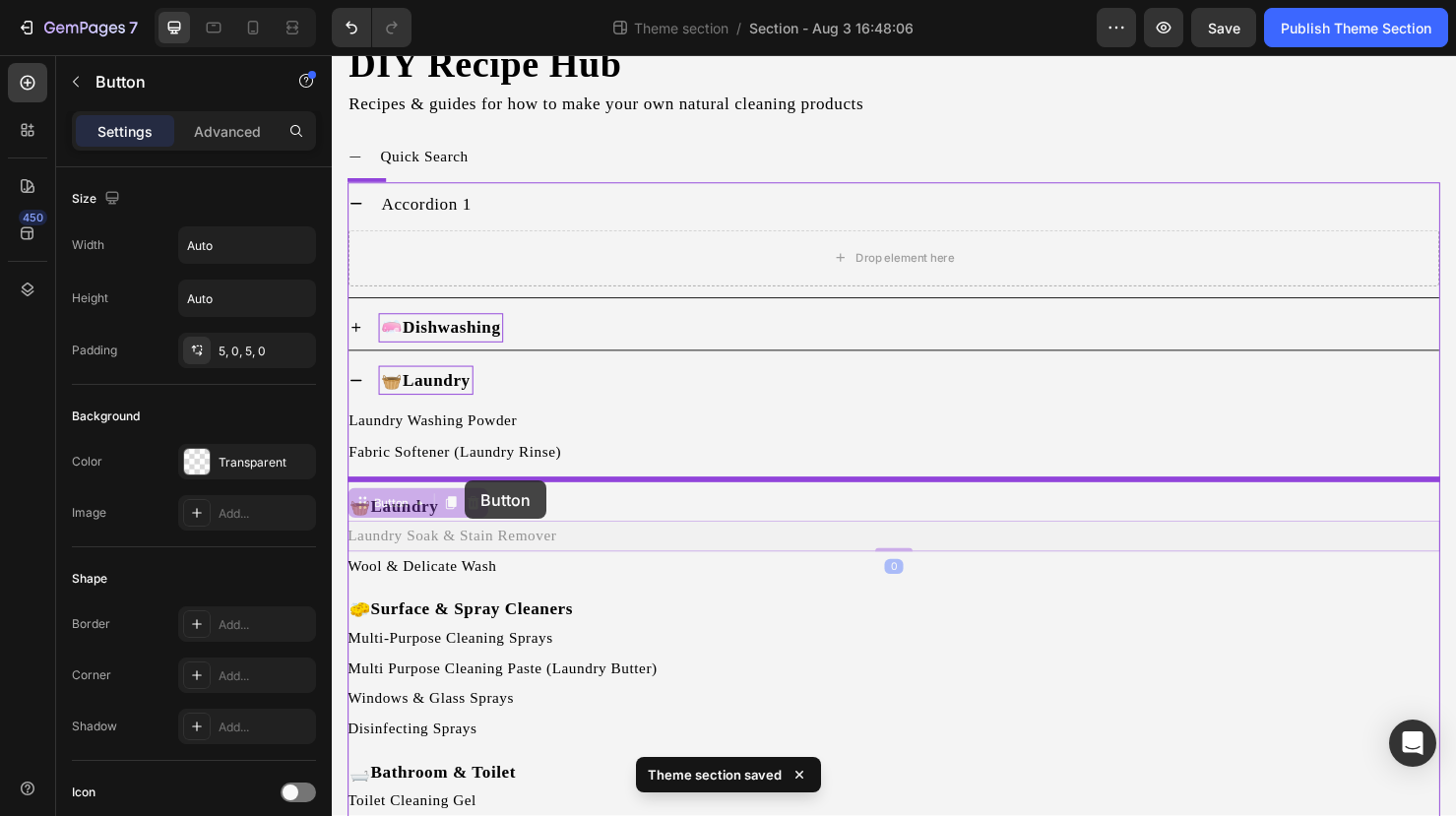 drag, startPoint x: 451, startPoint y: 558, endPoint x: 472, endPoint y: 502, distance: 59.80803 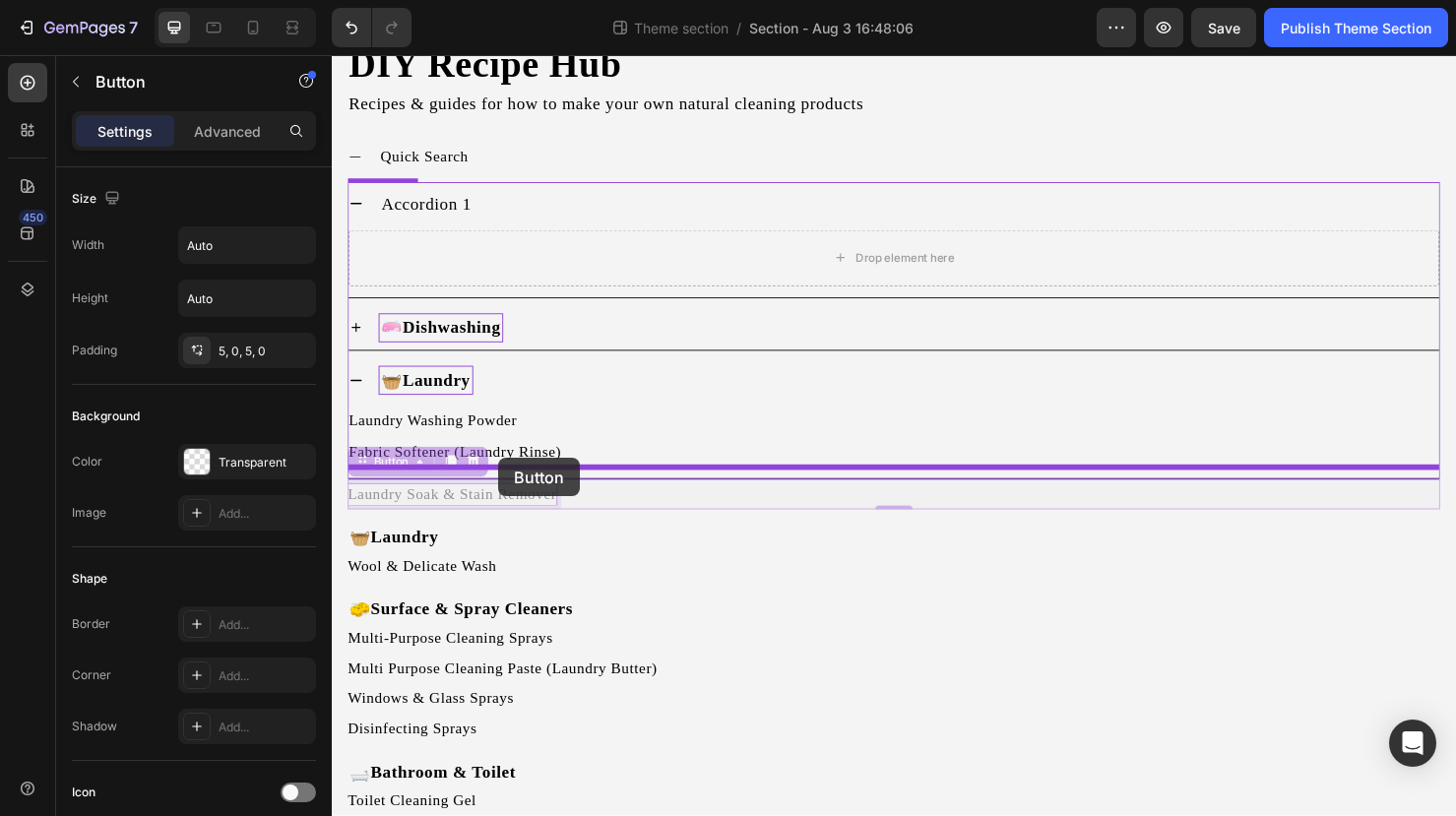 drag, startPoint x: 506, startPoint y: 522, endPoint x: 507, endPoint y: 478, distance: 44.011362 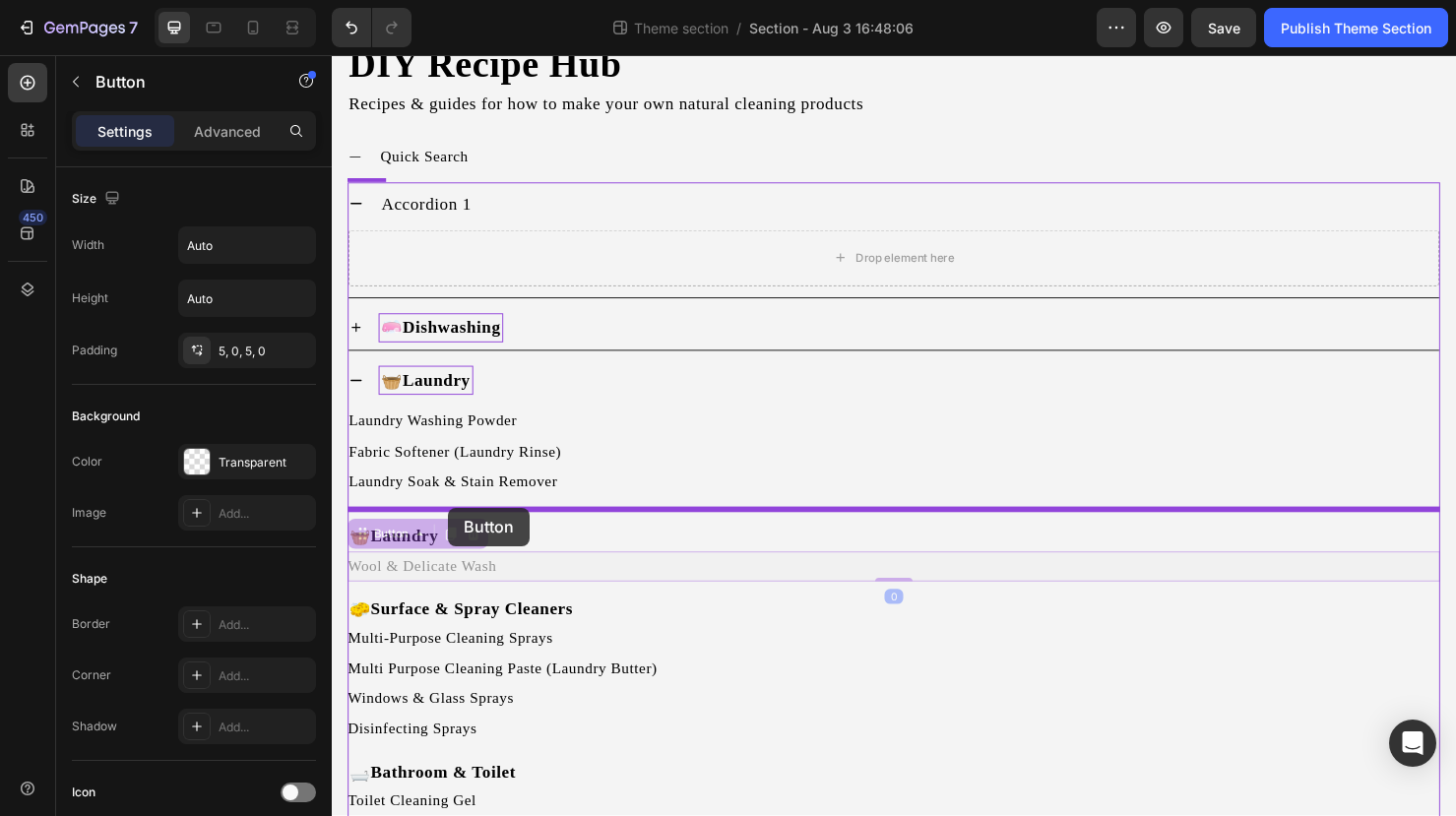 drag, startPoint x: 463, startPoint y: 588, endPoint x: 454, endPoint y: 531, distance: 57.706152 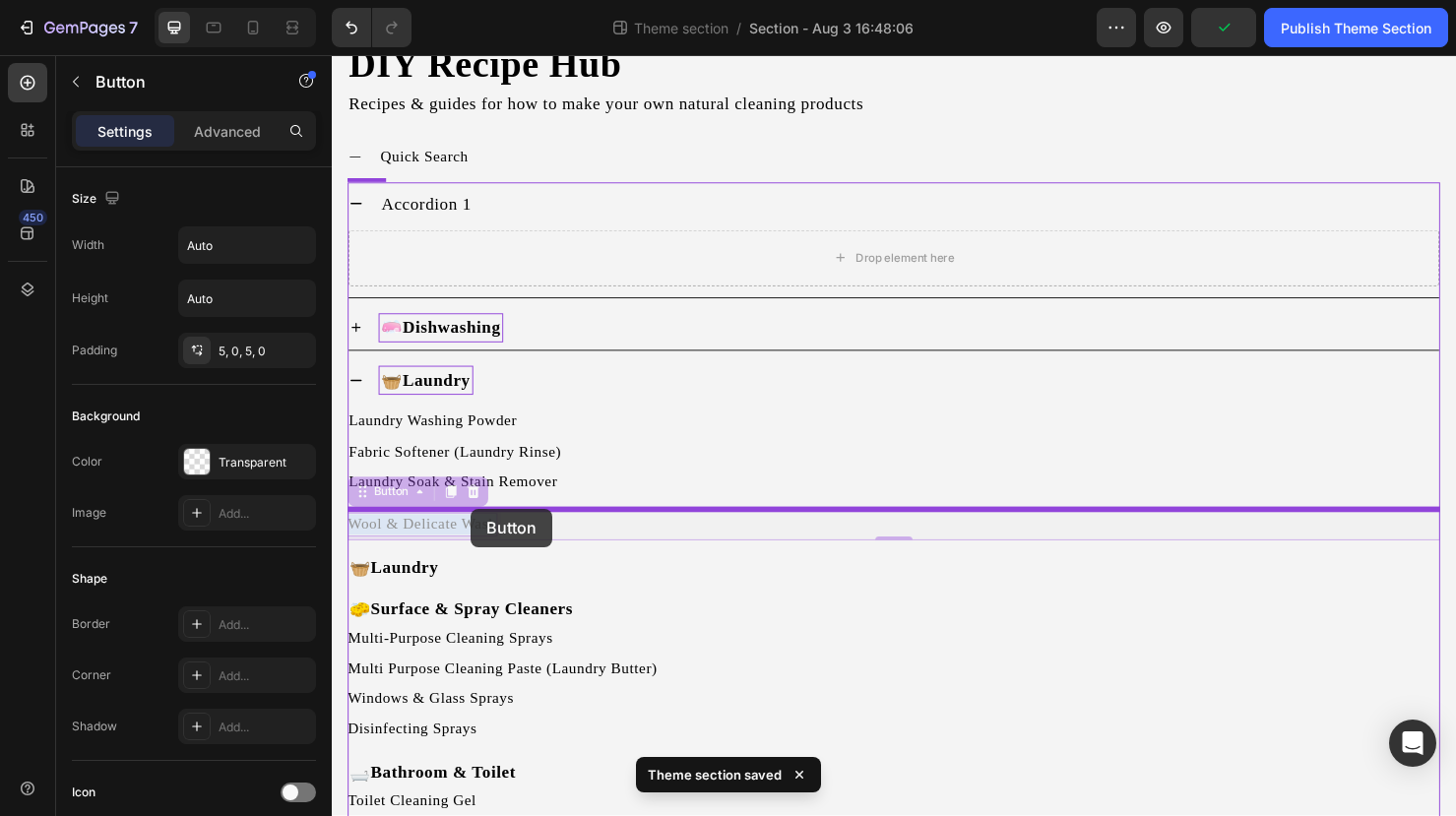 drag, startPoint x: 478, startPoint y: 552, endPoint x: 477, endPoint y: 532, distance: 20.024984 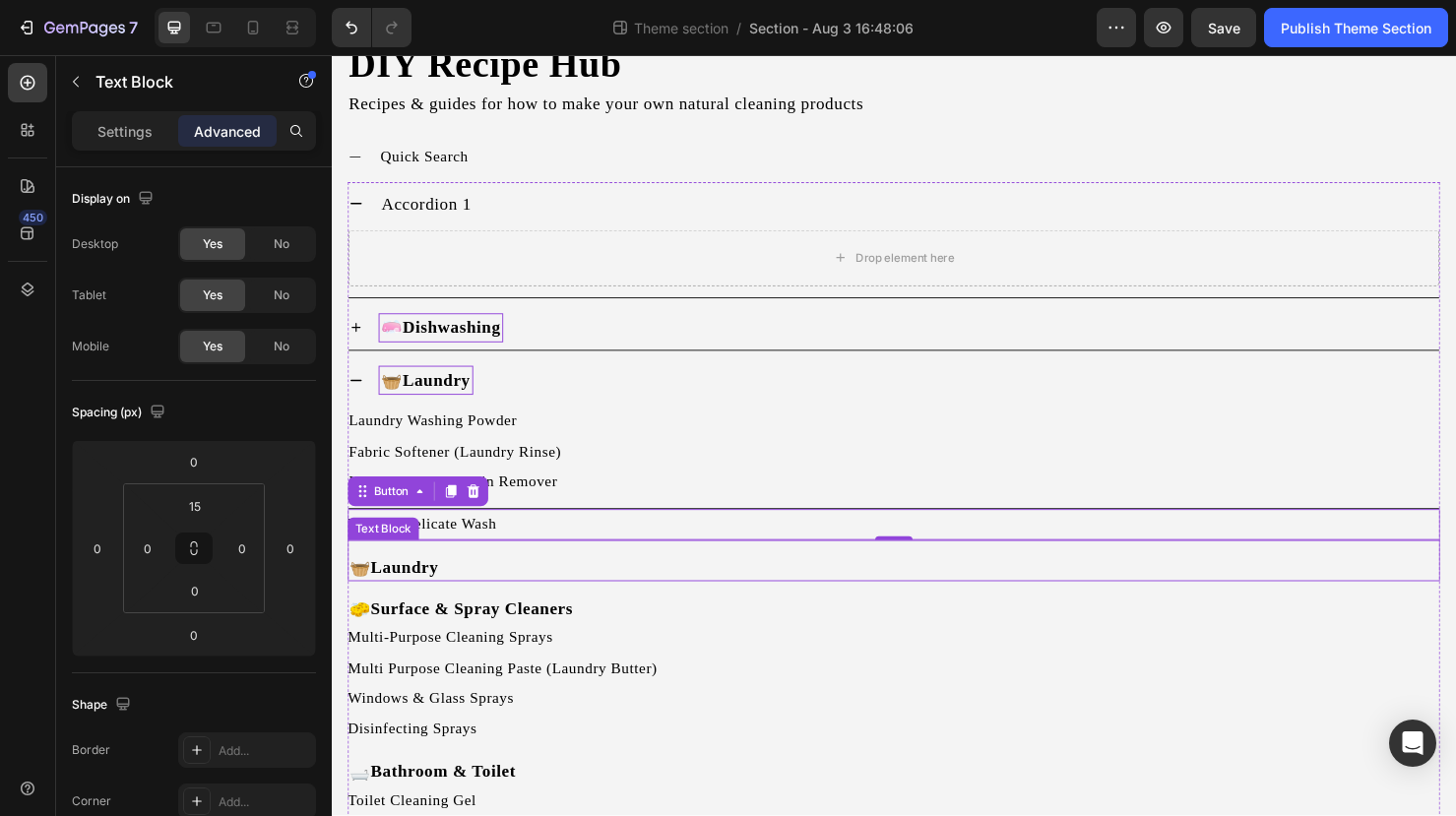 click on "🧺  Laundry" at bounding box center (922, 594) 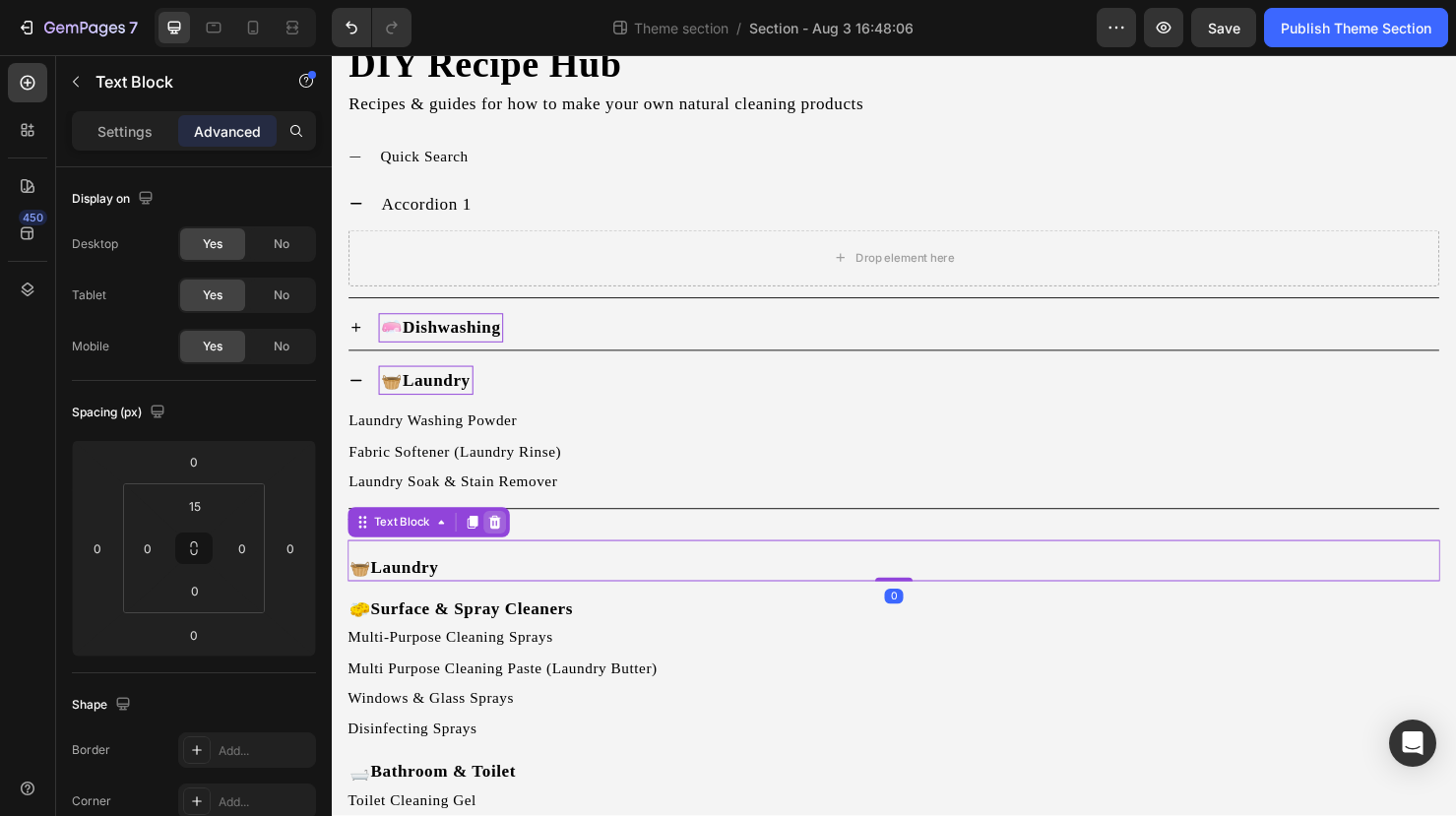 click 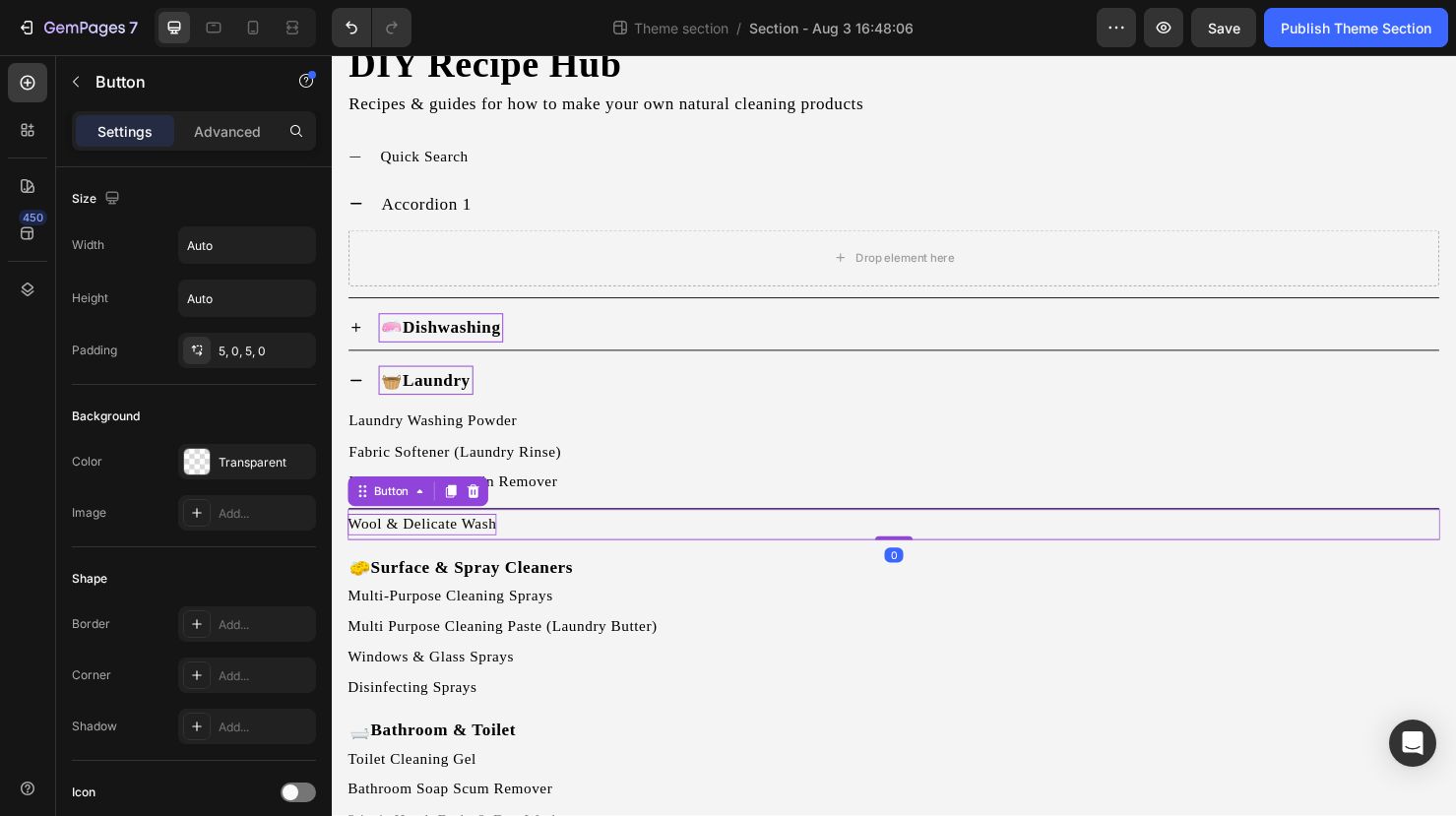 click on "Wool & Delicate Wash" at bounding box center (426, 548) 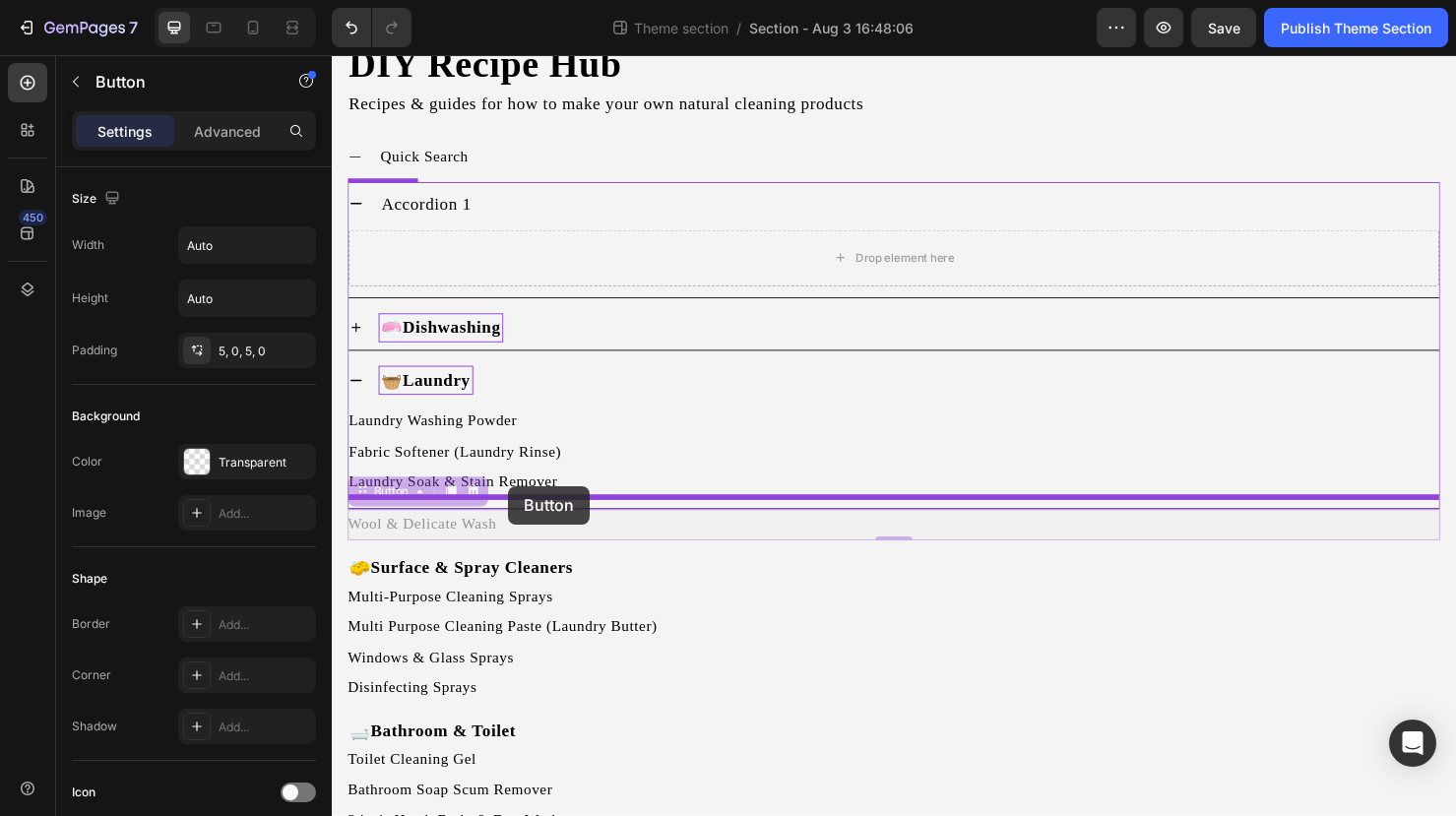 drag, startPoint x: 367, startPoint y: 518, endPoint x: 517, endPoint y: 508, distance: 150.333 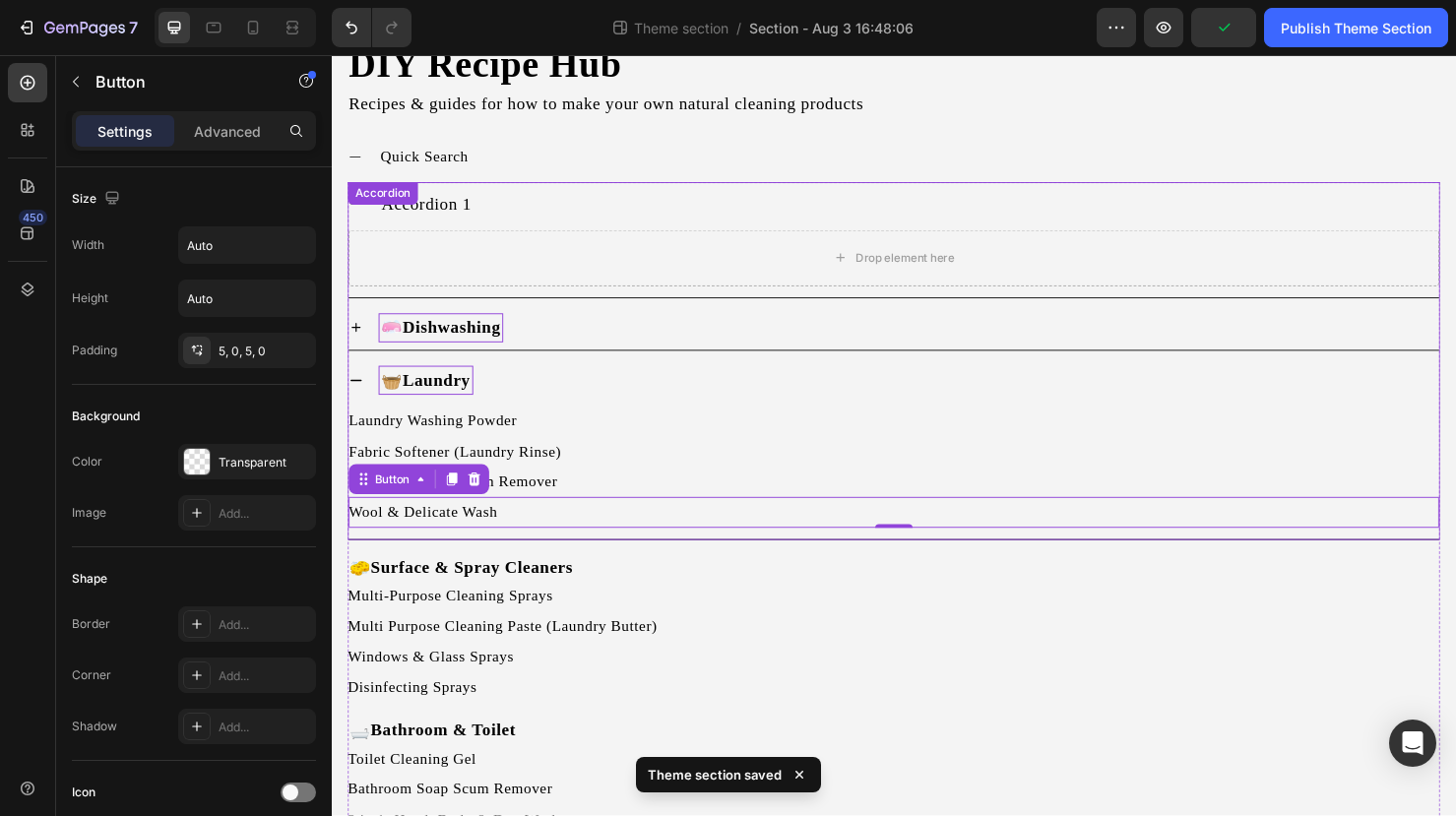 click on "🧺  Laundry" at bounding box center [922, 397] 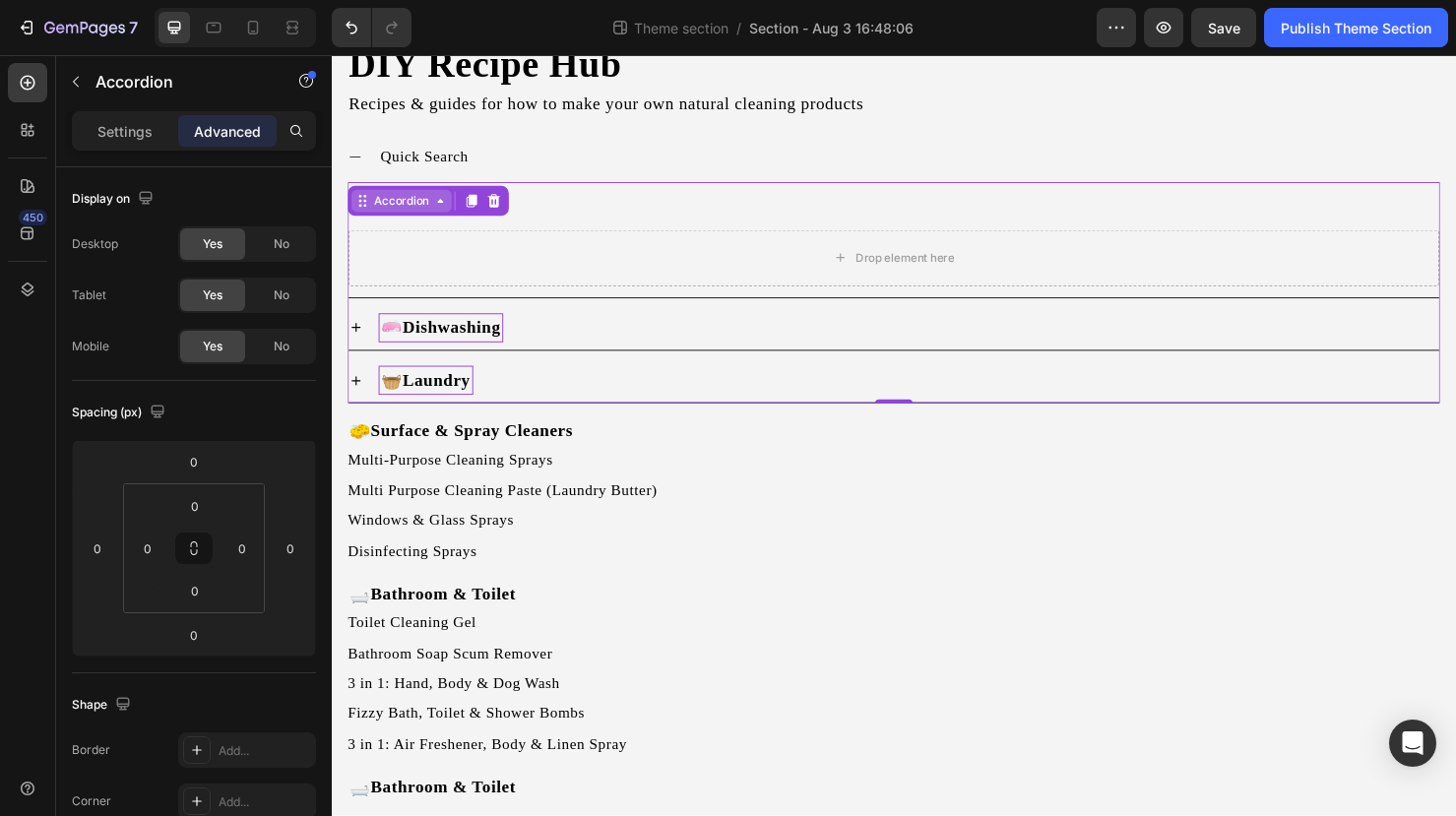 click on "Accordion" at bounding box center [405, 209] 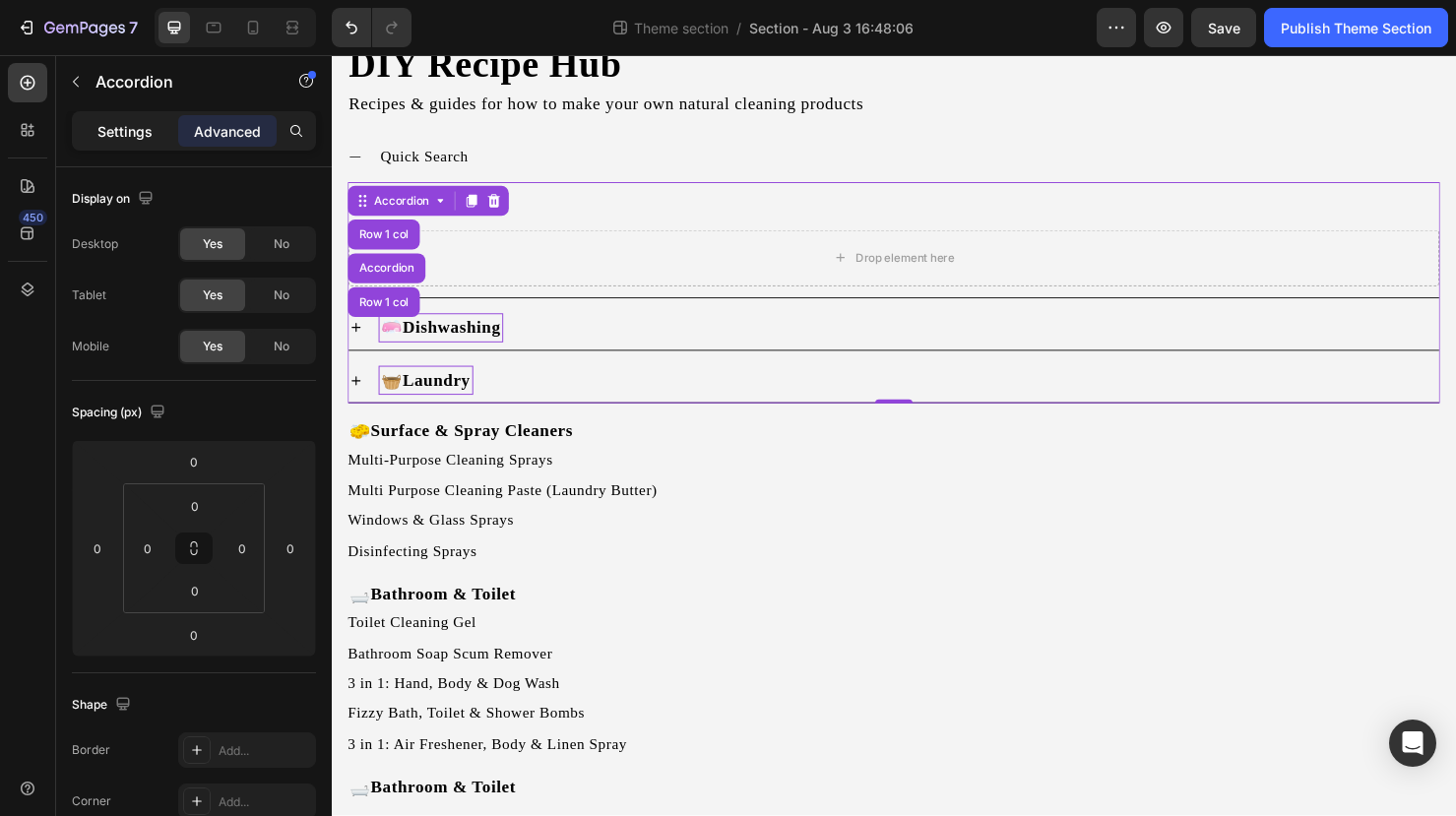 click on "Settings" at bounding box center [125, 131] 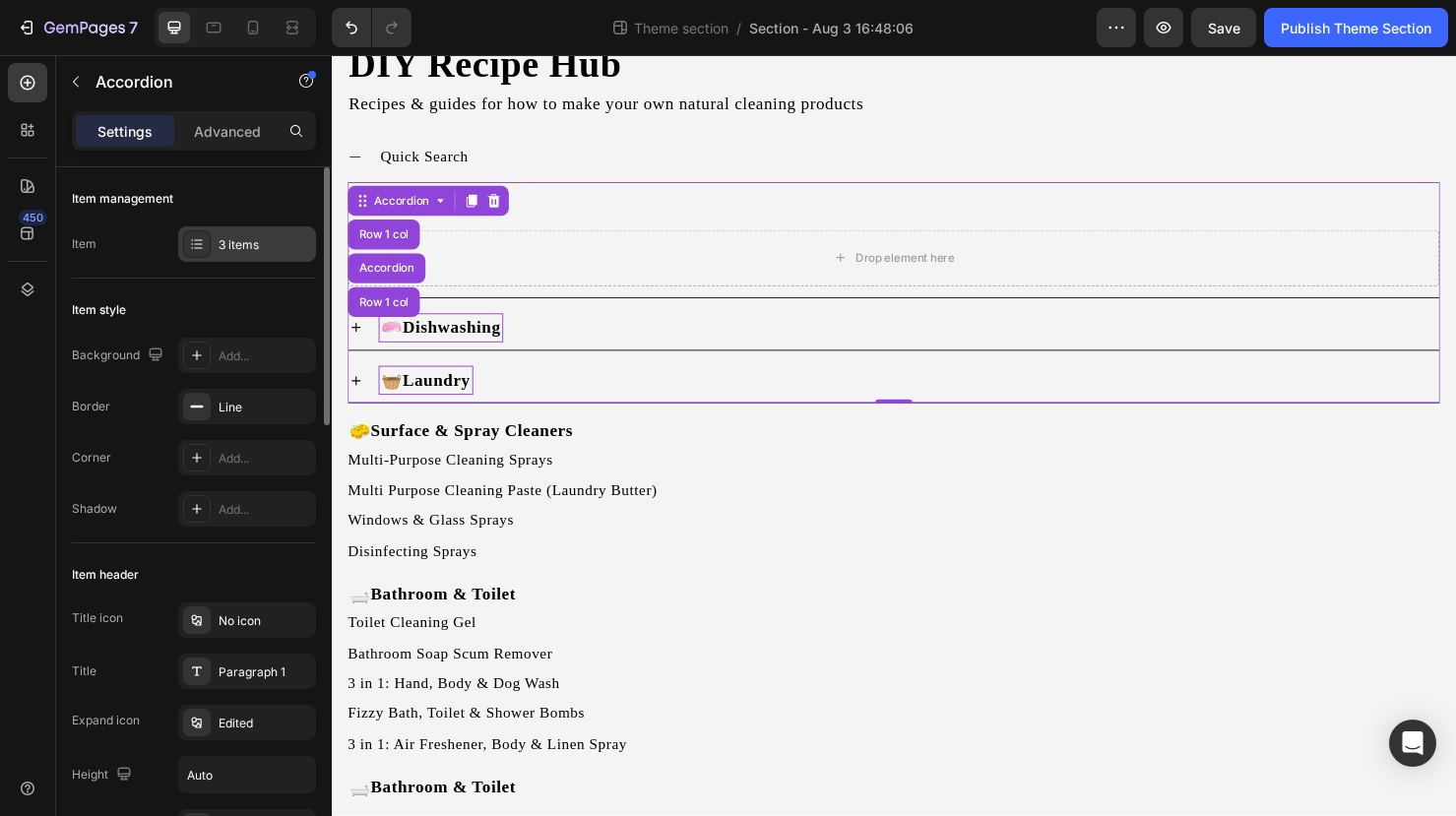 click on "3 items" at bounding box center [247, 244] 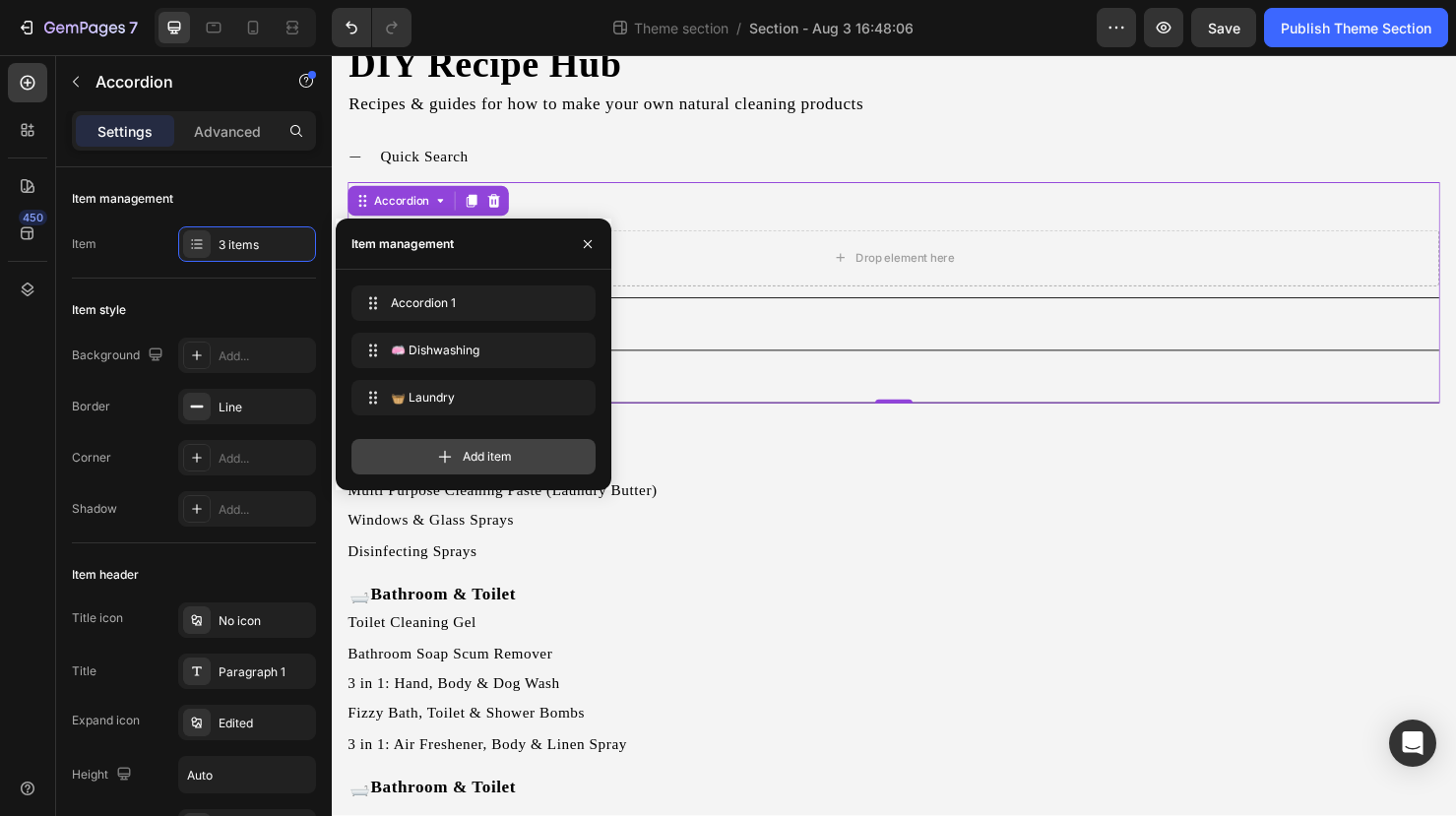 click 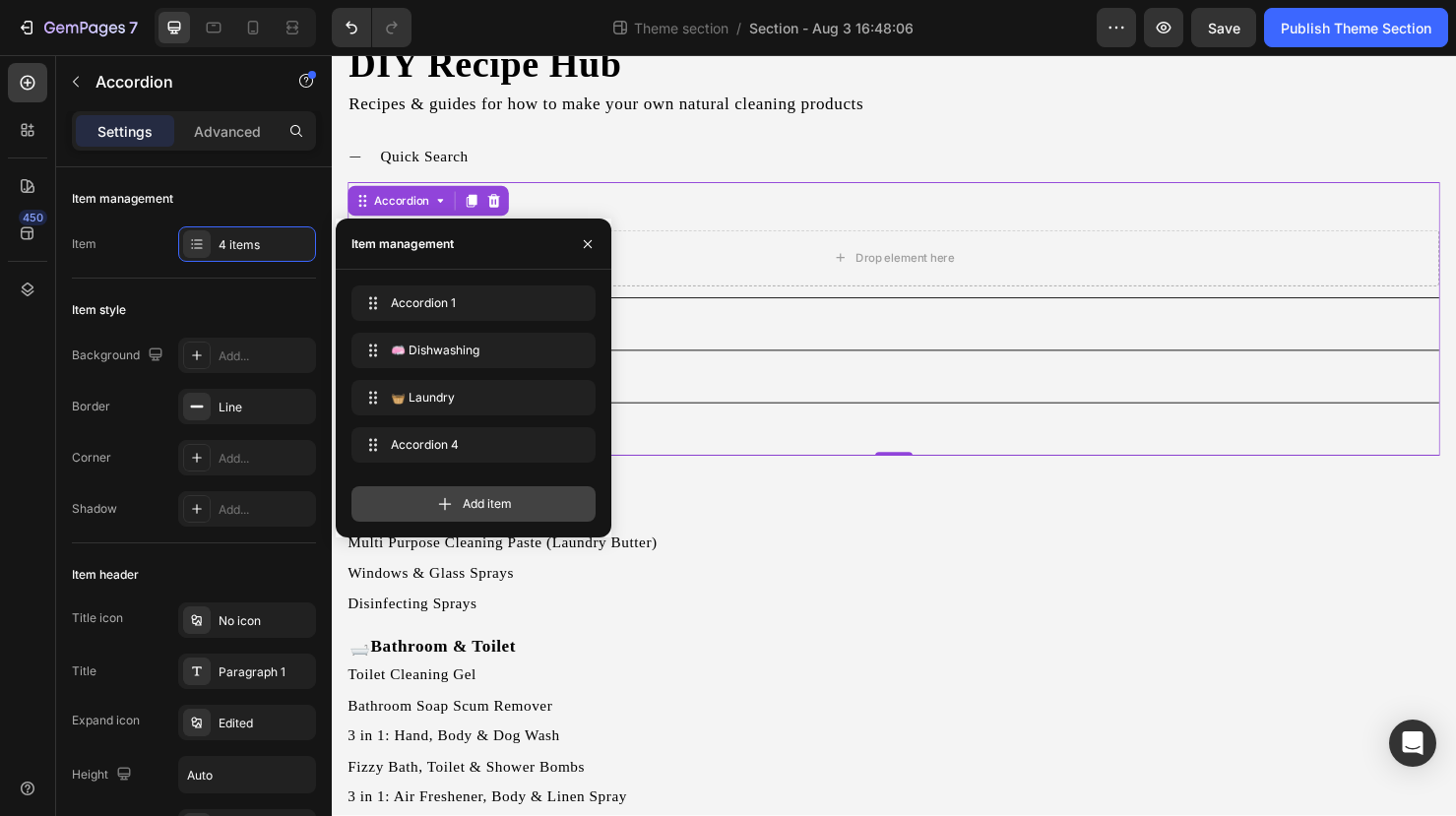click on "Add item" at bounding box center [487, 504] 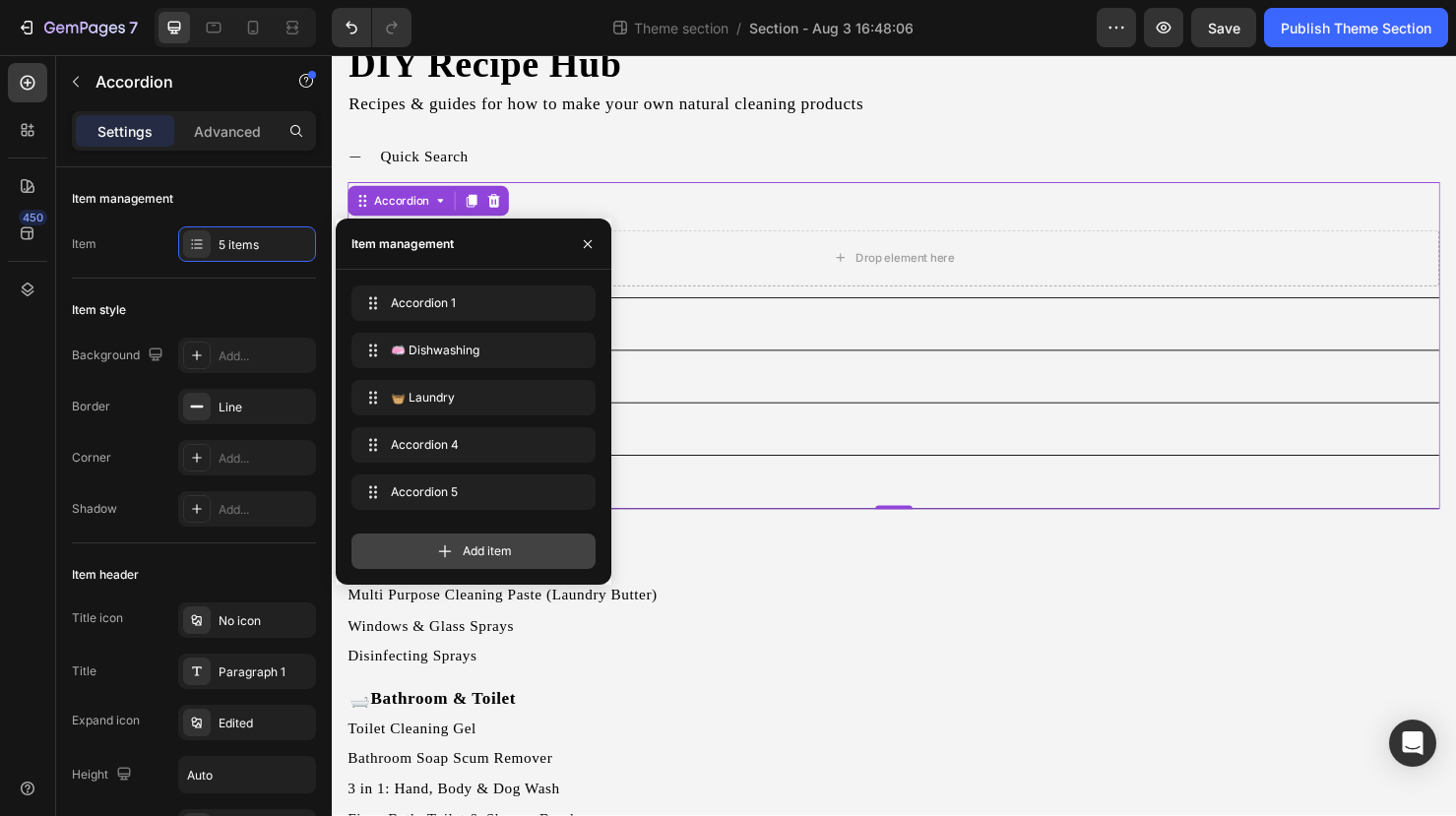 click on "Add item" at bounding box center [487, 551] 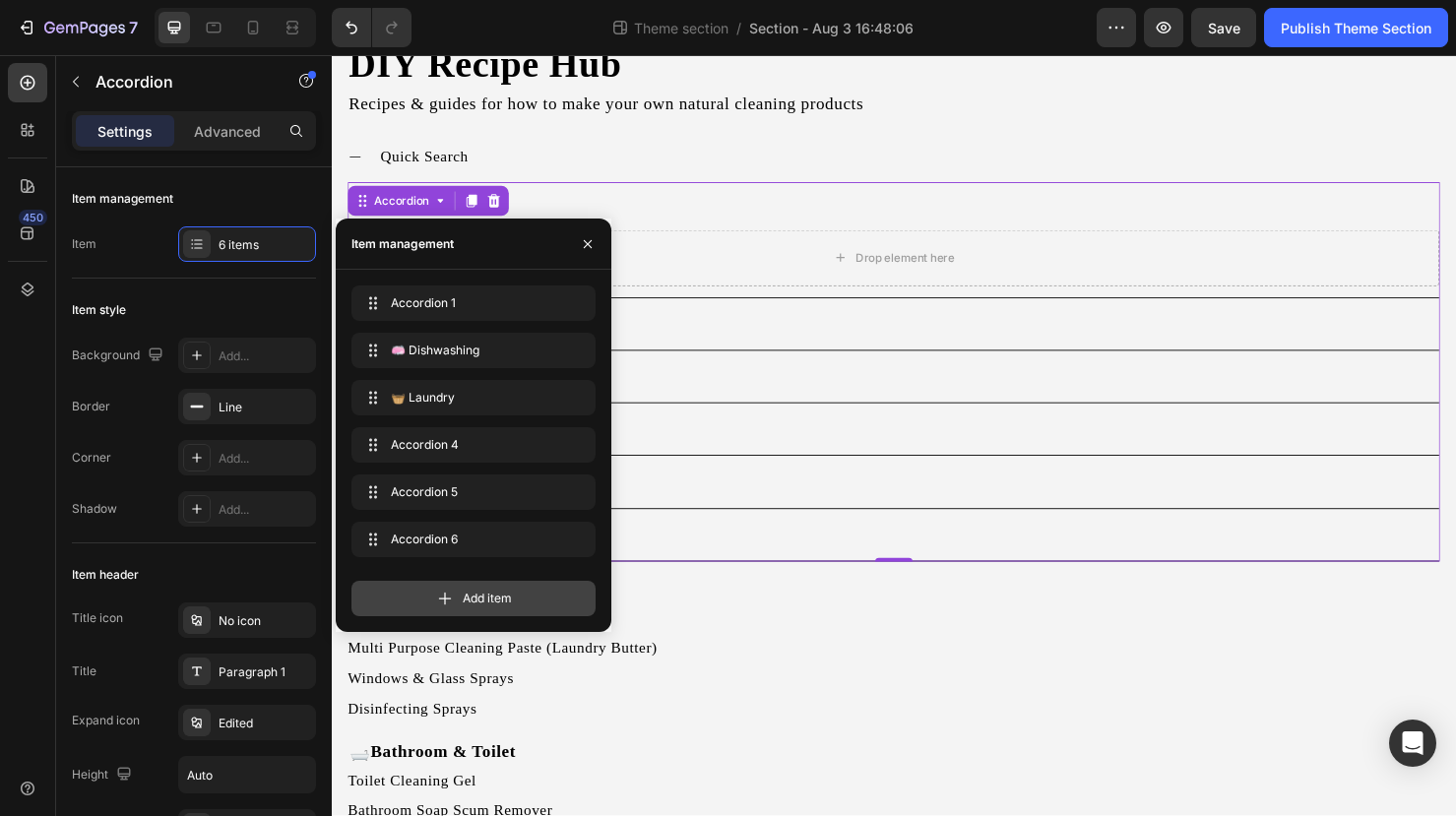 click on "Add item" at bounding box center (487, 598) 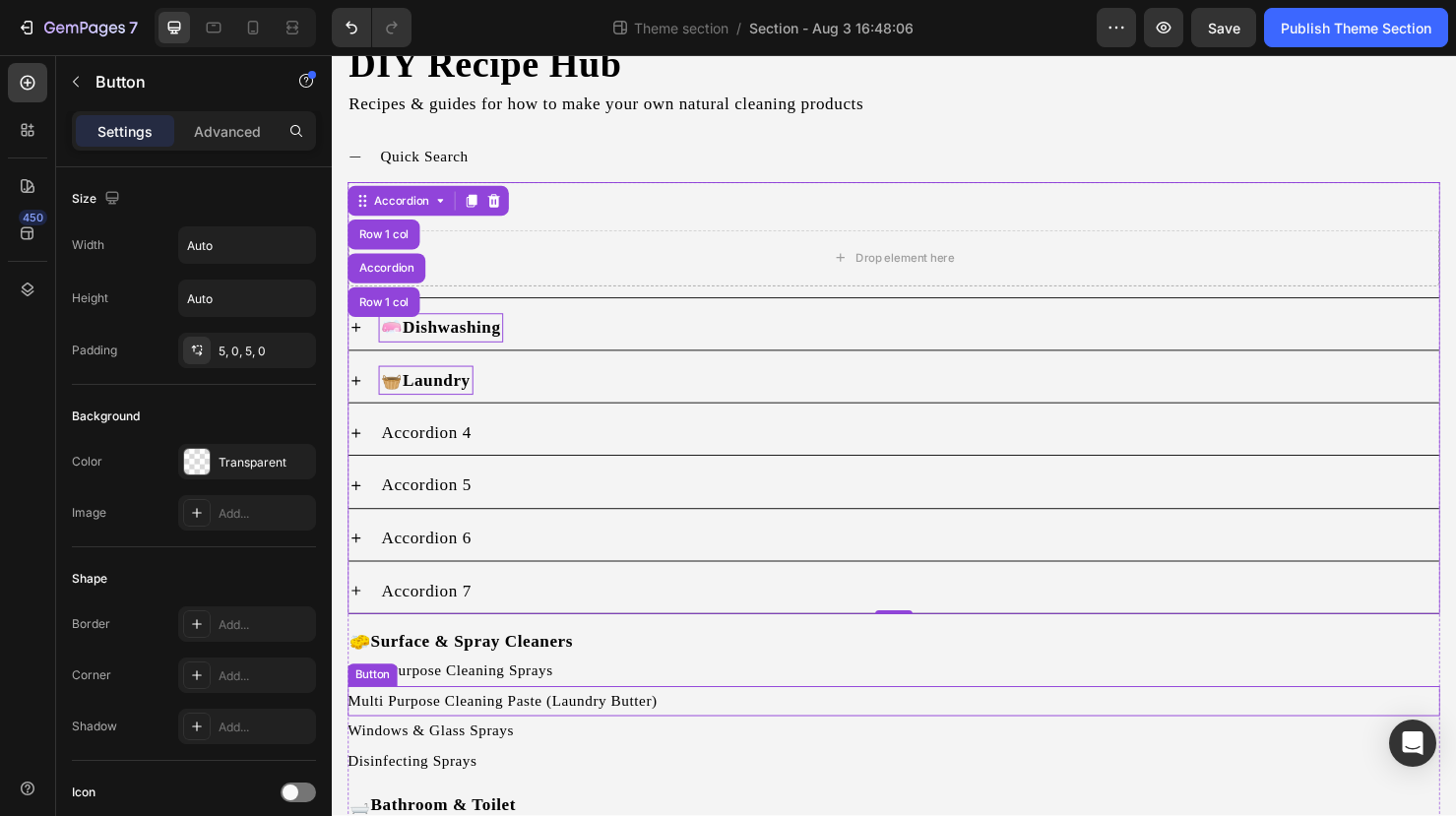 click on "Multi-Purpose Cleaning Sprays Button" at bounding box center (922, 702) 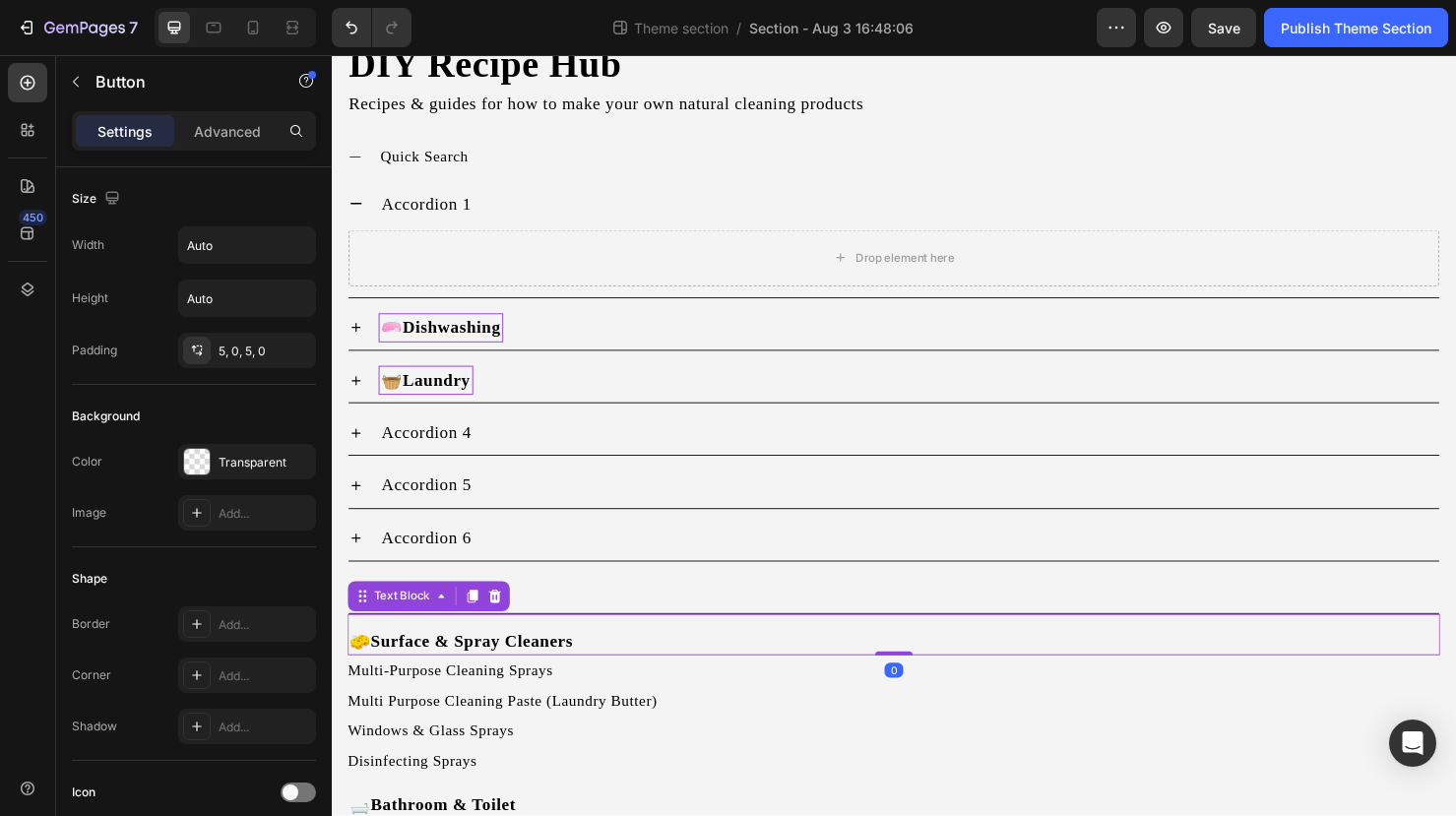 click on "Surface & Spray Cleaners" at bounding box center (479, 671) 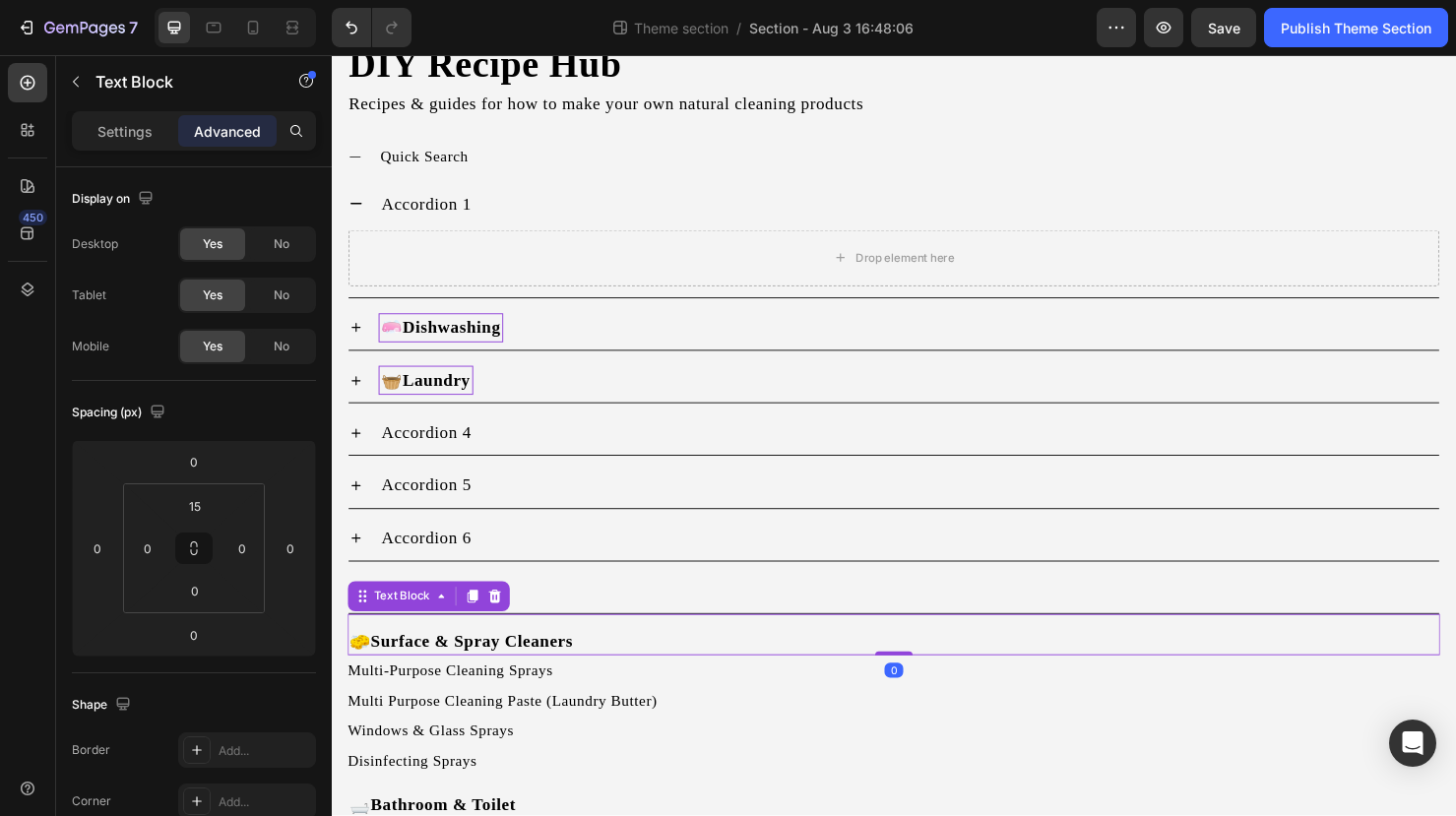 click on "Surface & Spray Cleaners" at bounding box center [479, 671] 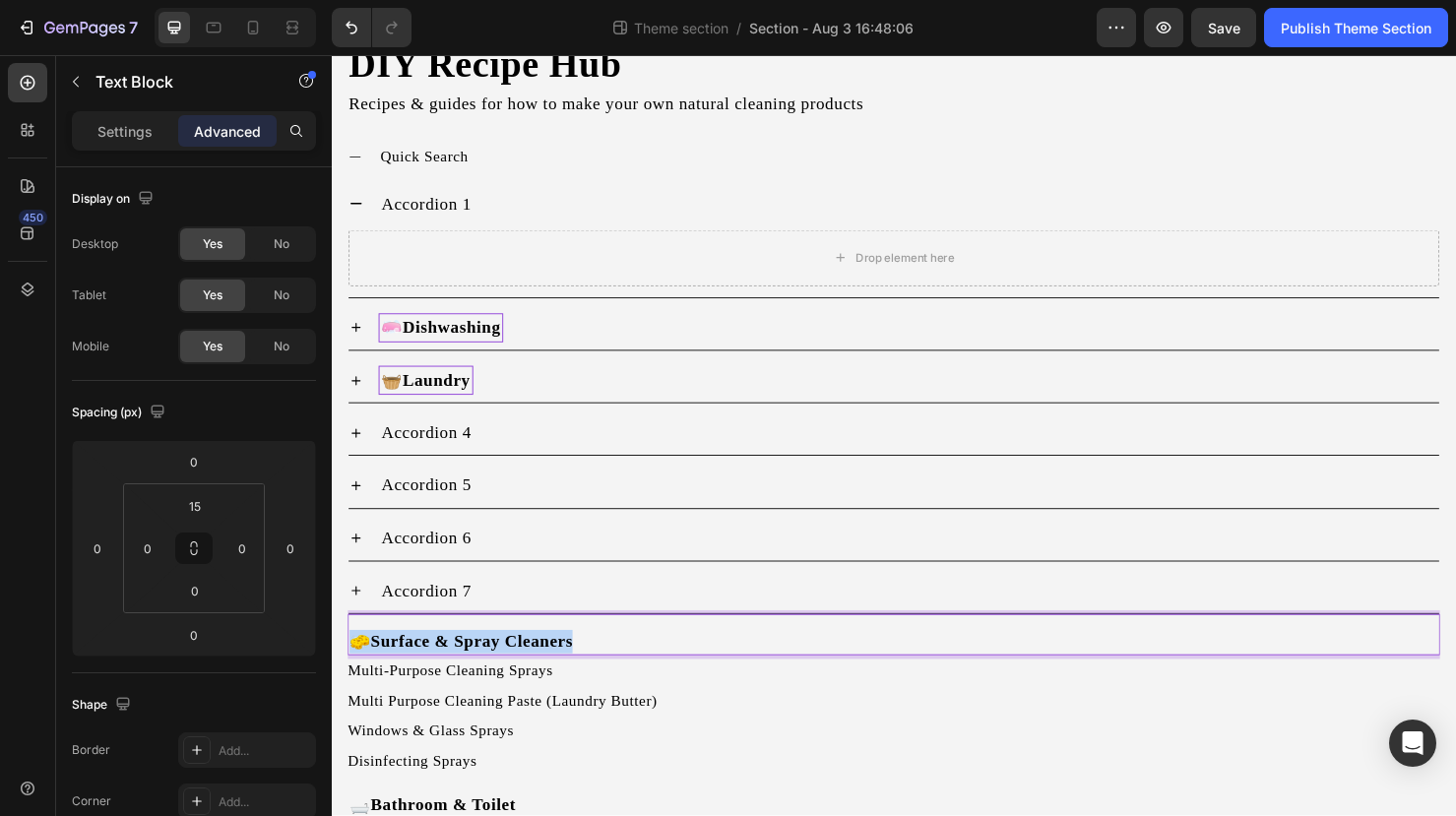 click on "Surface & Spray Cleaners" at bounding box center [479, 671] 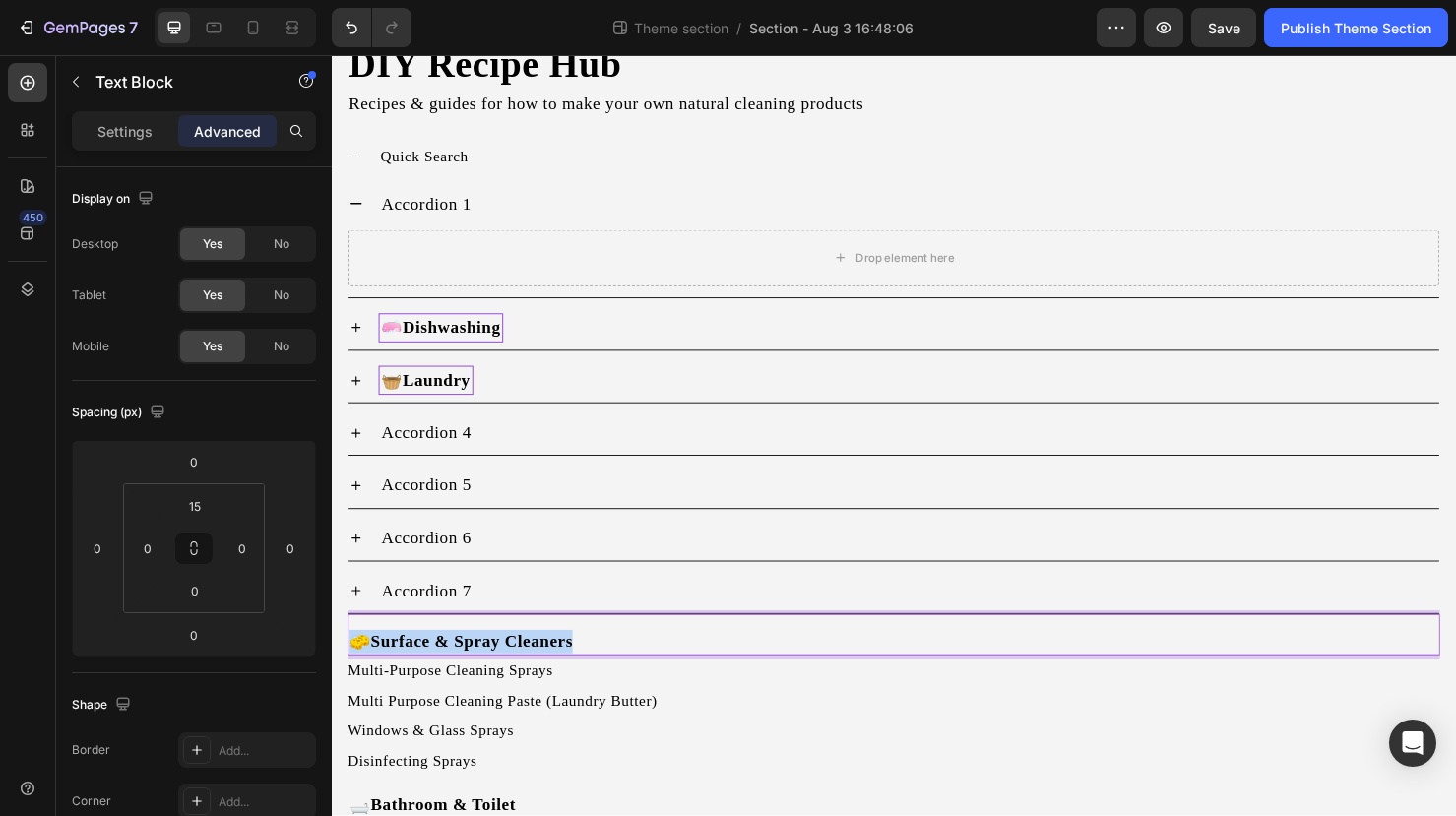 click on "Surface & Spray Cleaners" at bounding box center (479, 671) 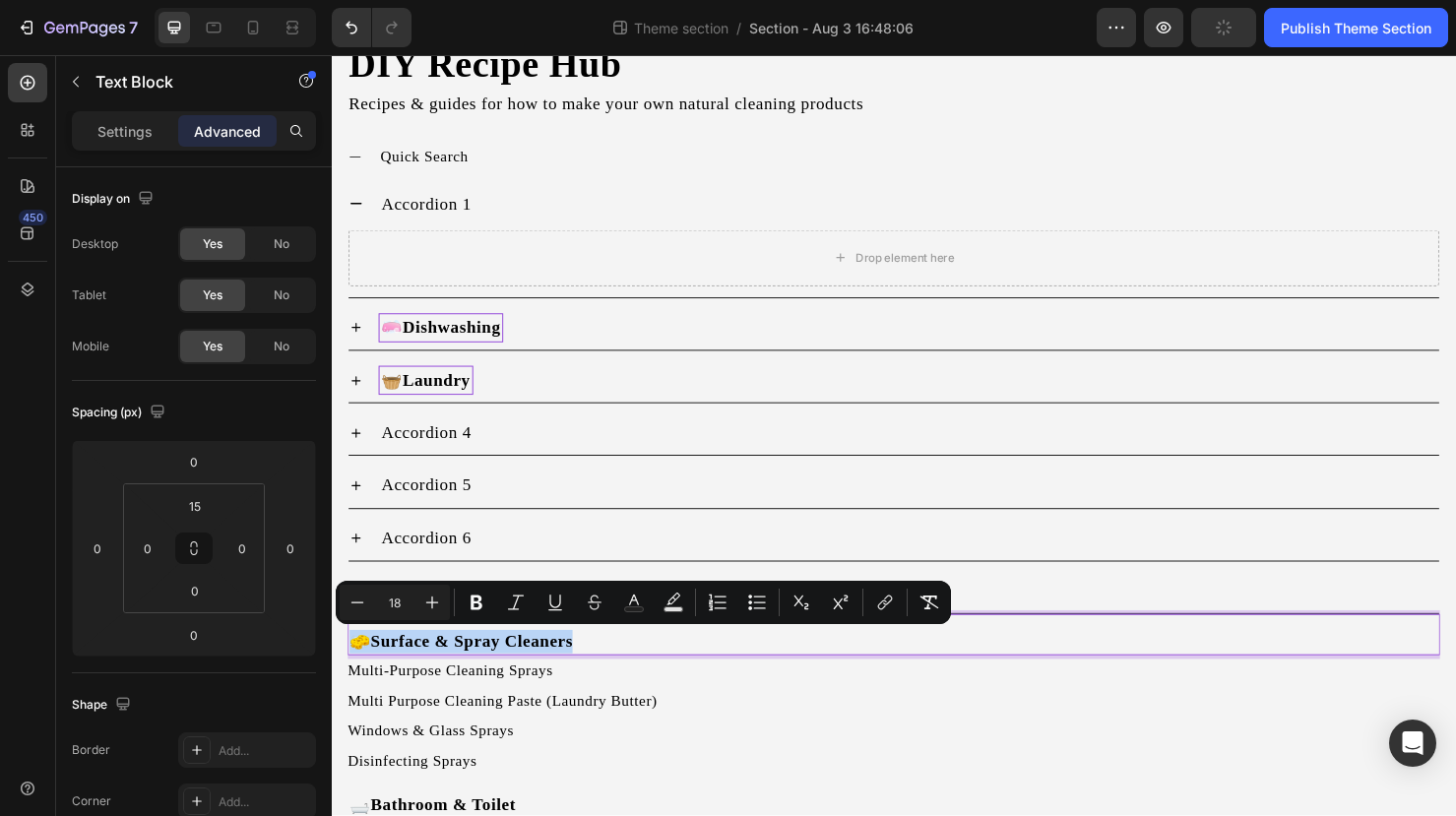 copy on "🧽  Surface & Spray Cleaners" 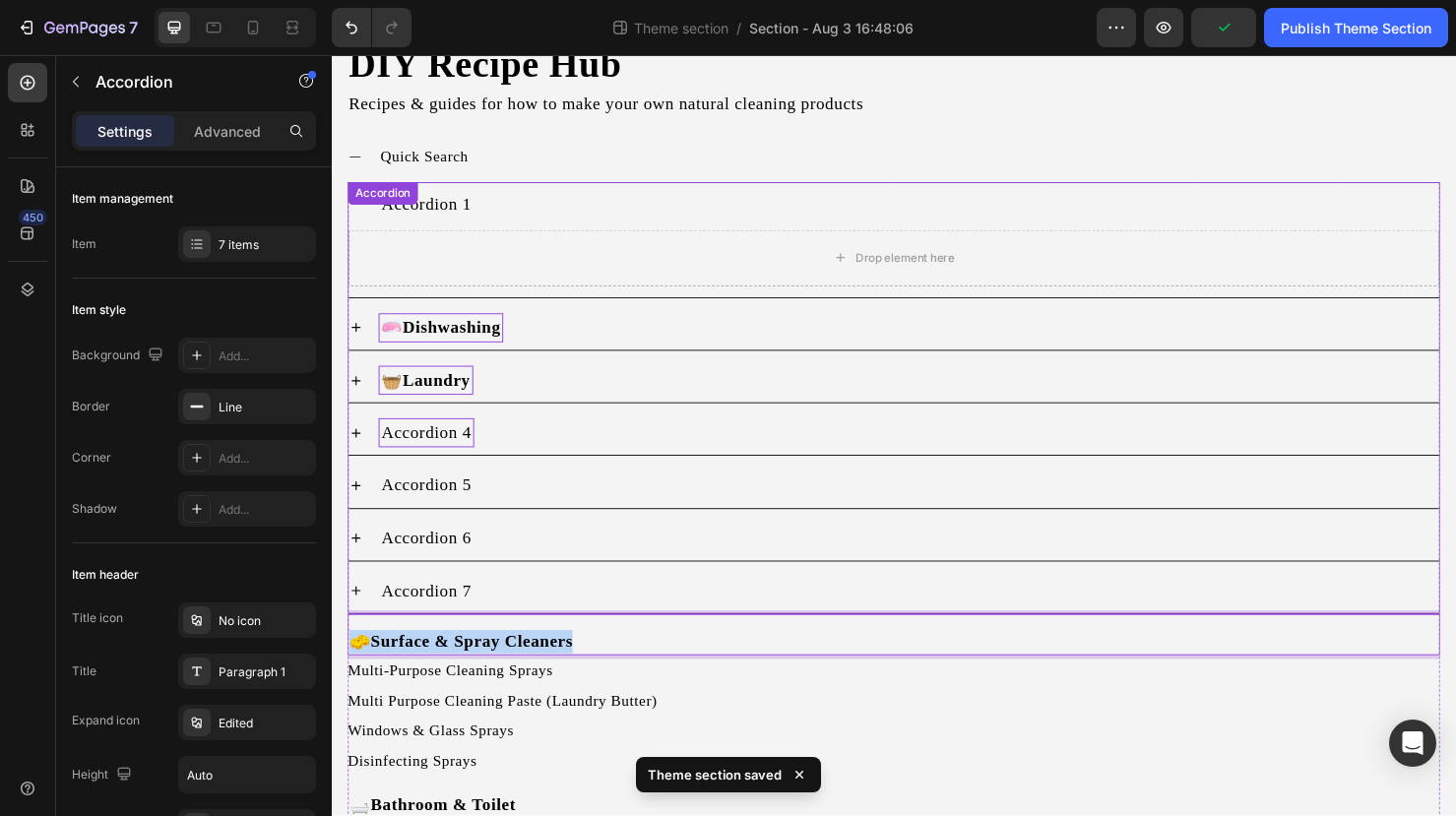 click on "Accordion 4" at bounding box center [431, 452] 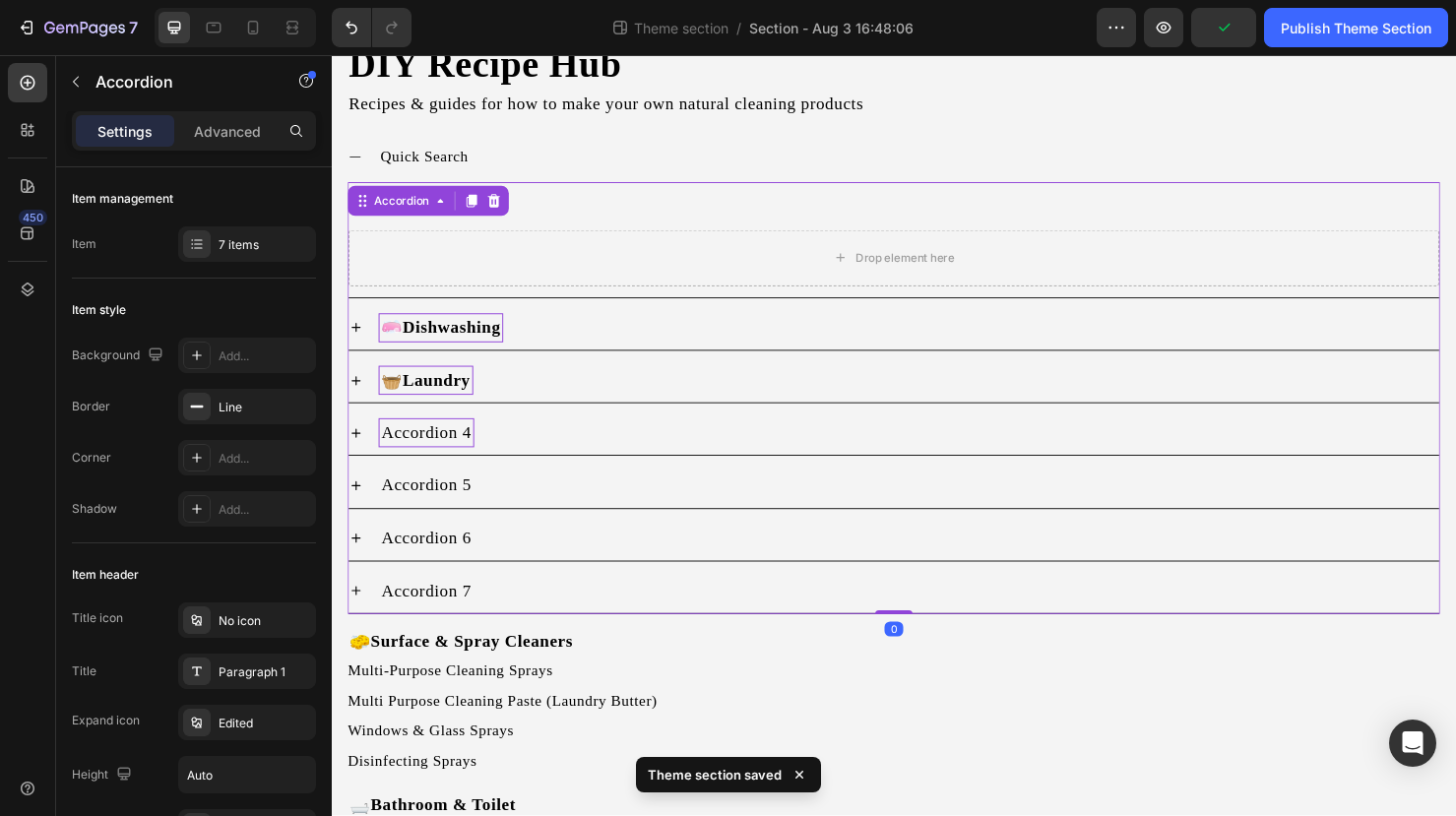 click on "Accordion 4" at bounding box center (431, 452) 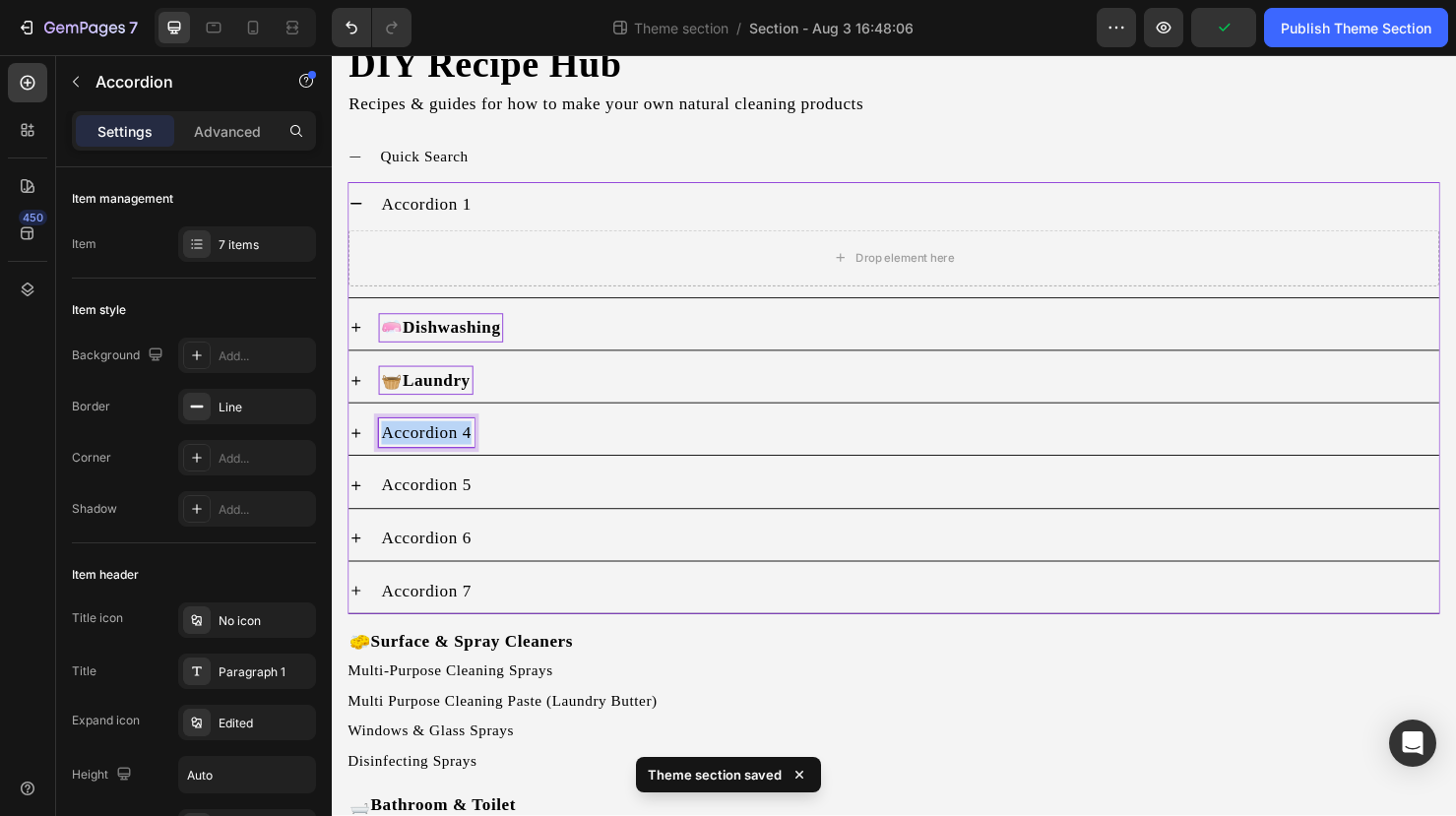 click on "Accordion 4" at bounding box center (431, 452) 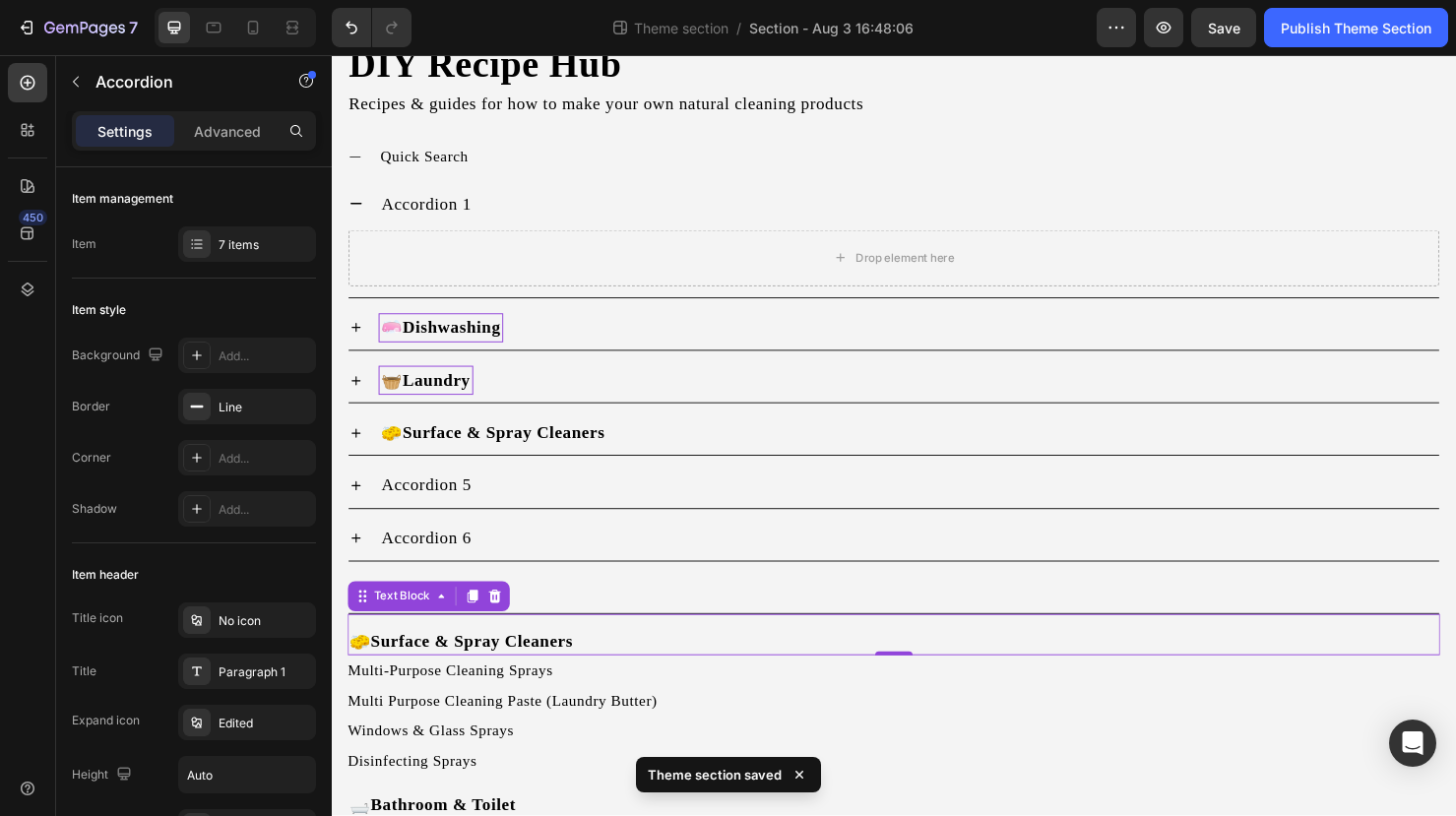 click on "Surface & Spray Cleaners" at bounding box center [479, 671] 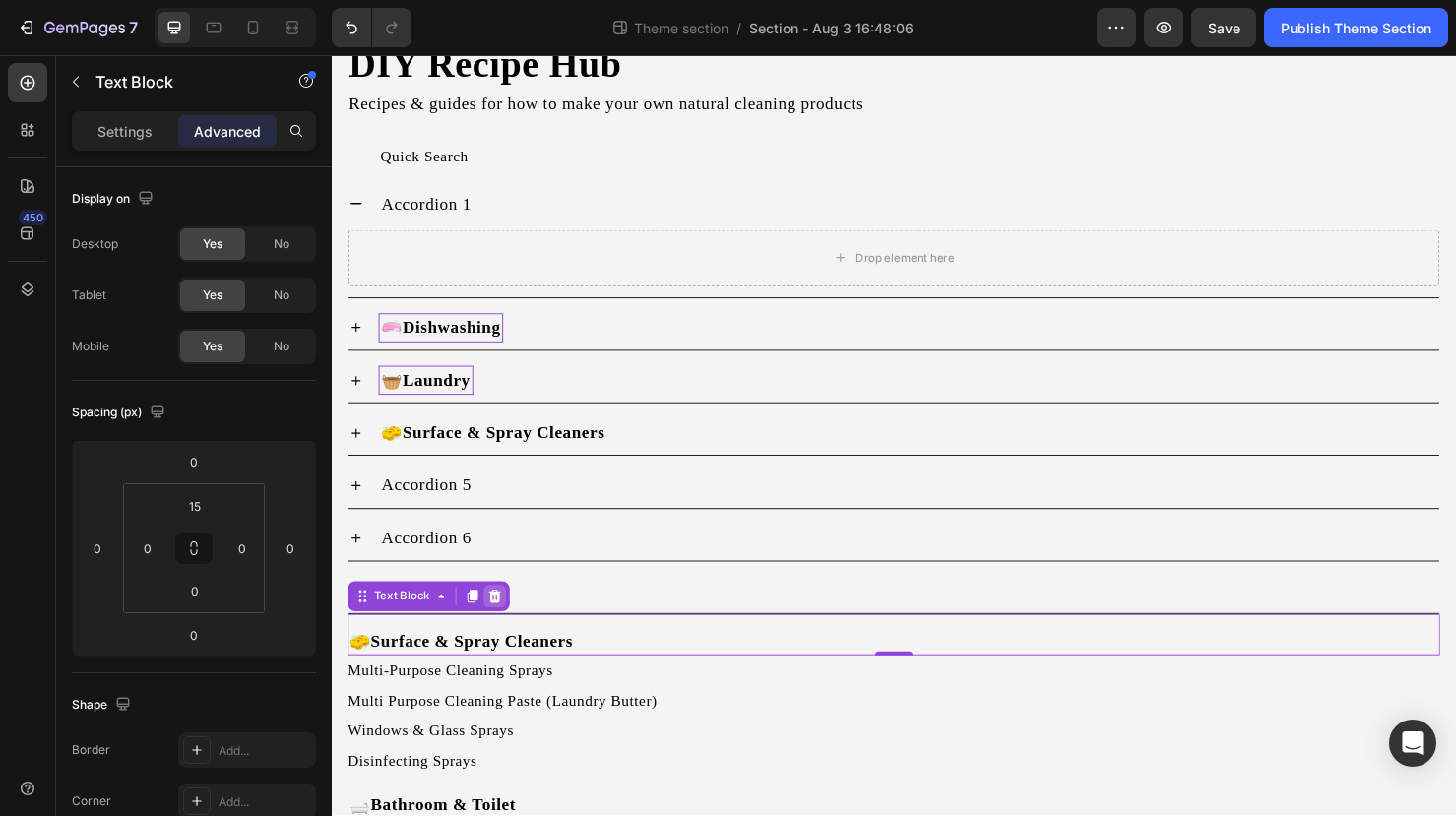 click 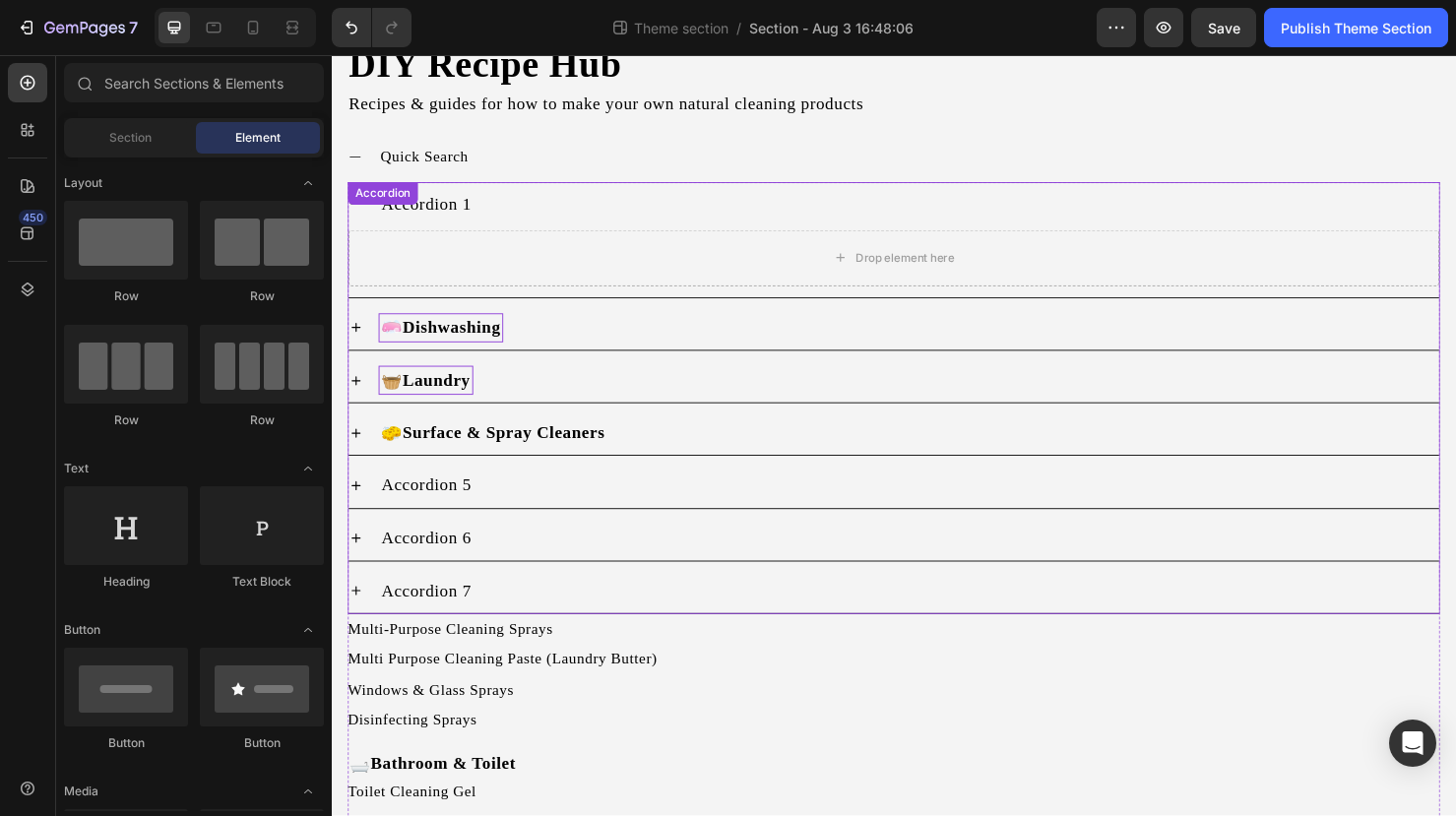 click 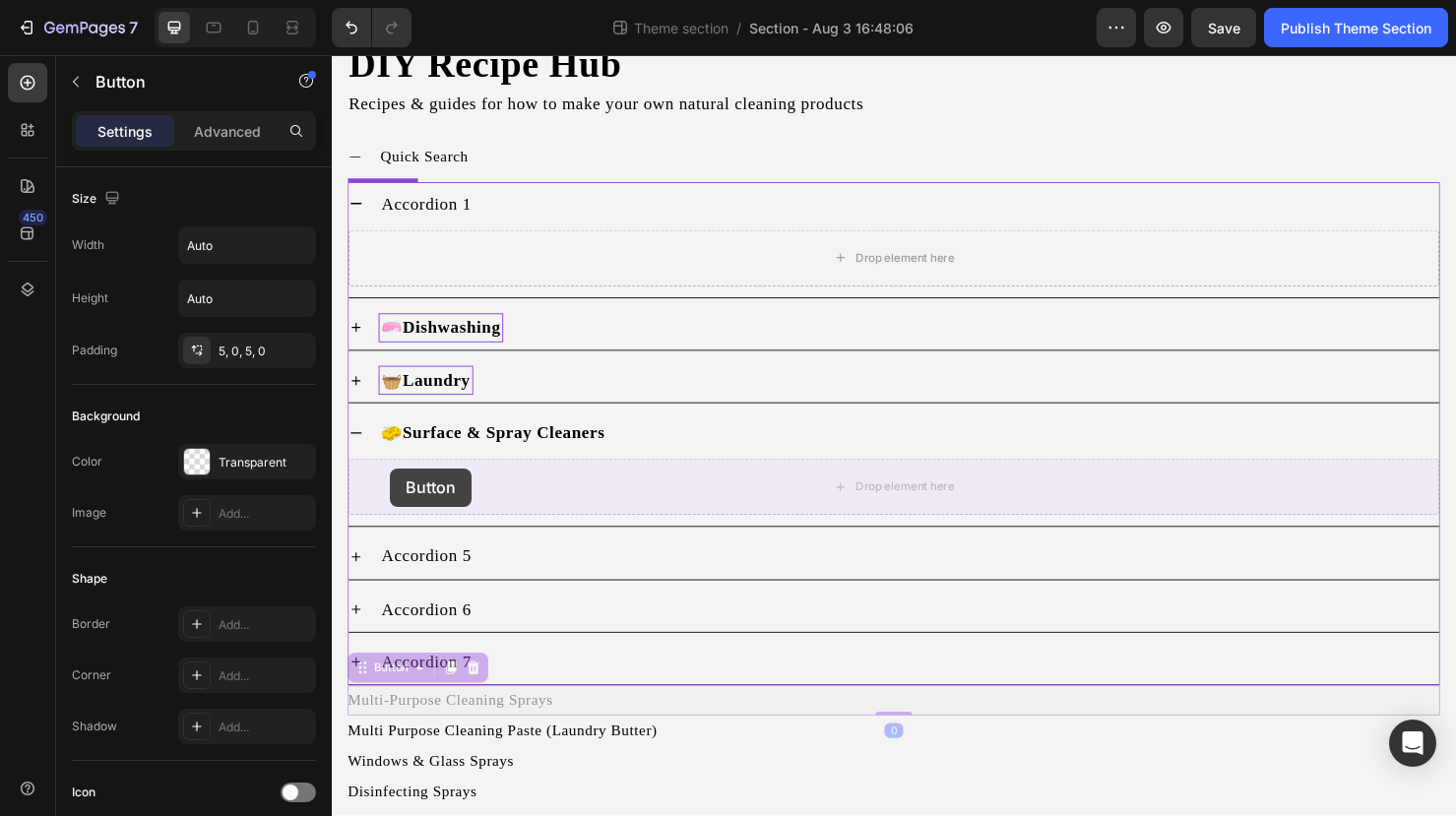 drag, startPoint x: 388, startPoint y: 739, endPoint x: 393, endPoint y: 489, distance: 250.05 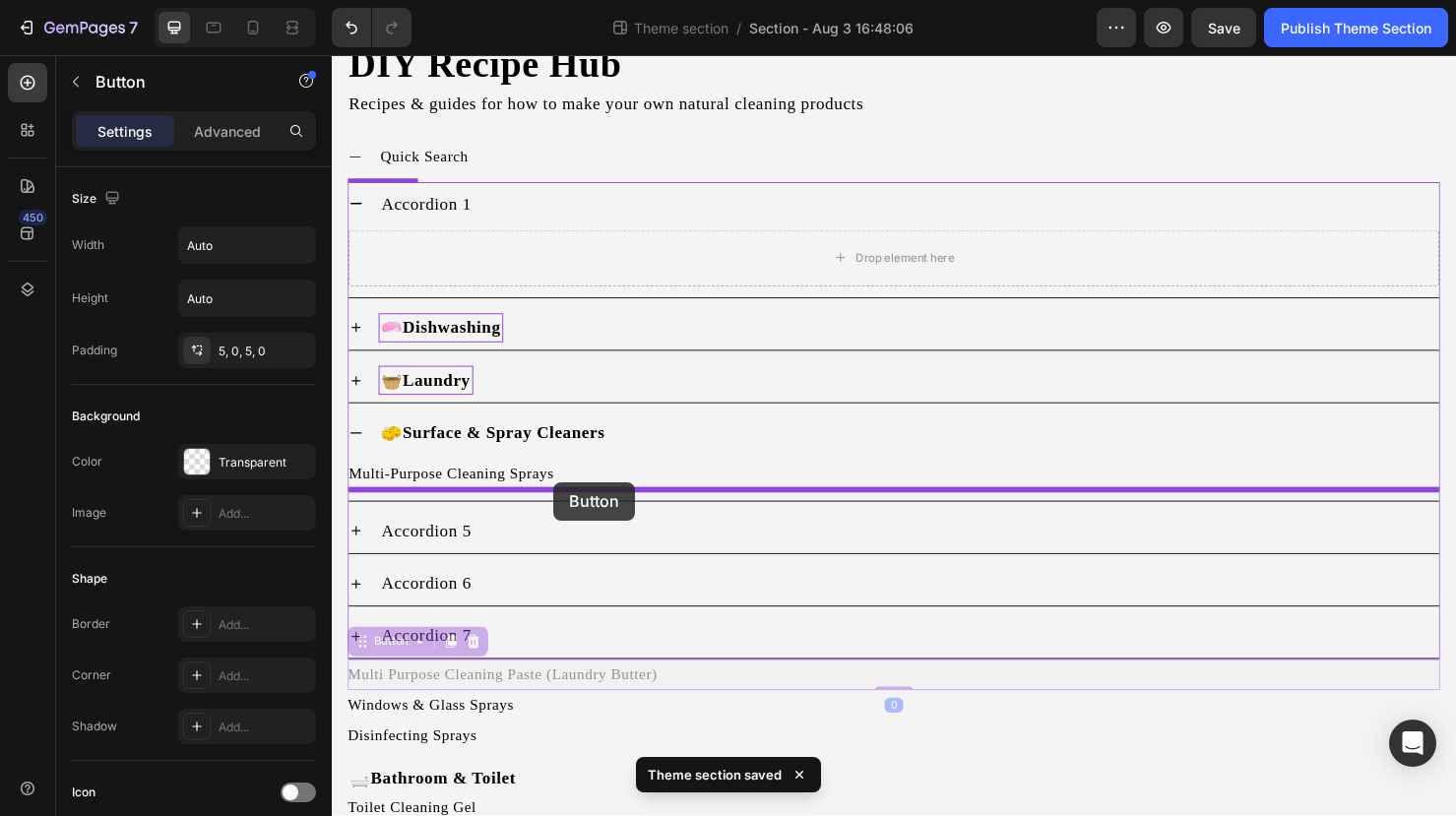 drag, startPoint x: 417, startPoint y: 706, endPoint x: 564, endPoint y: 504, distance: 249.8259 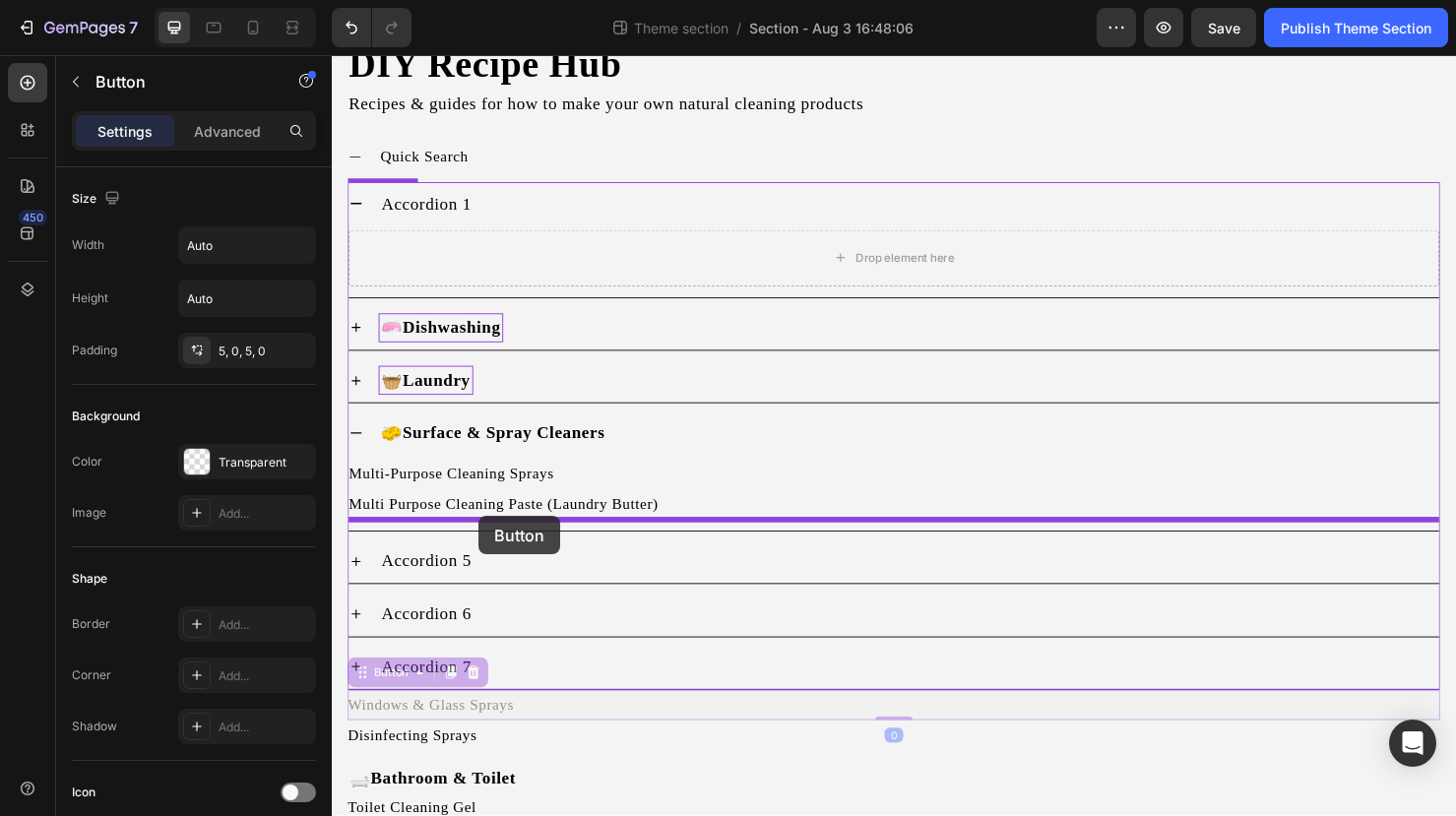 drag, startPoint x: 427, startPoint y: 738, endPoint x: 486, endPoint y: 539, distance: 207.56204 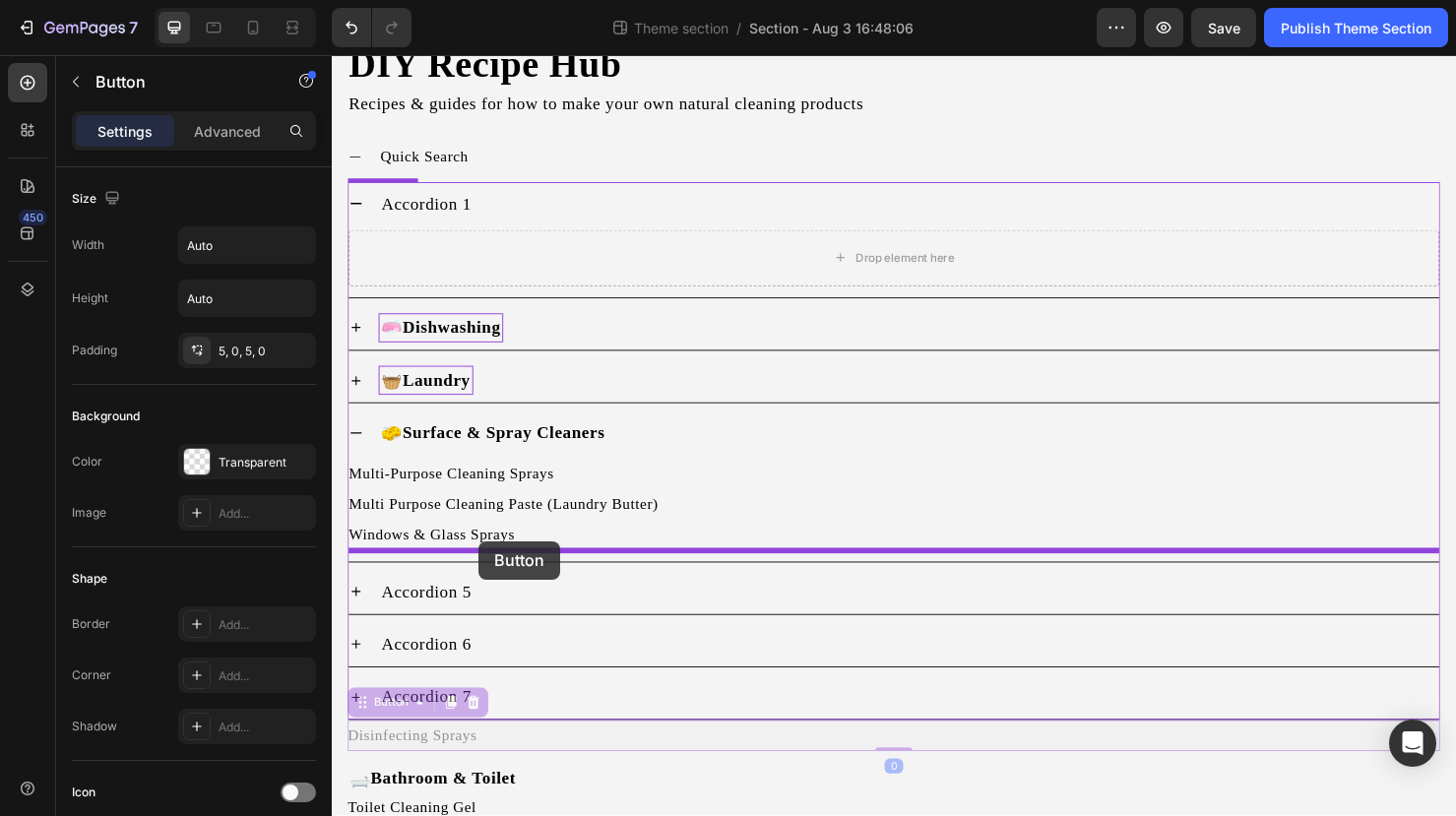 drag, startPoint x: 429, startPoint y: 771, endPoint x: 486, endPoint y: 566, distance: 212.77688 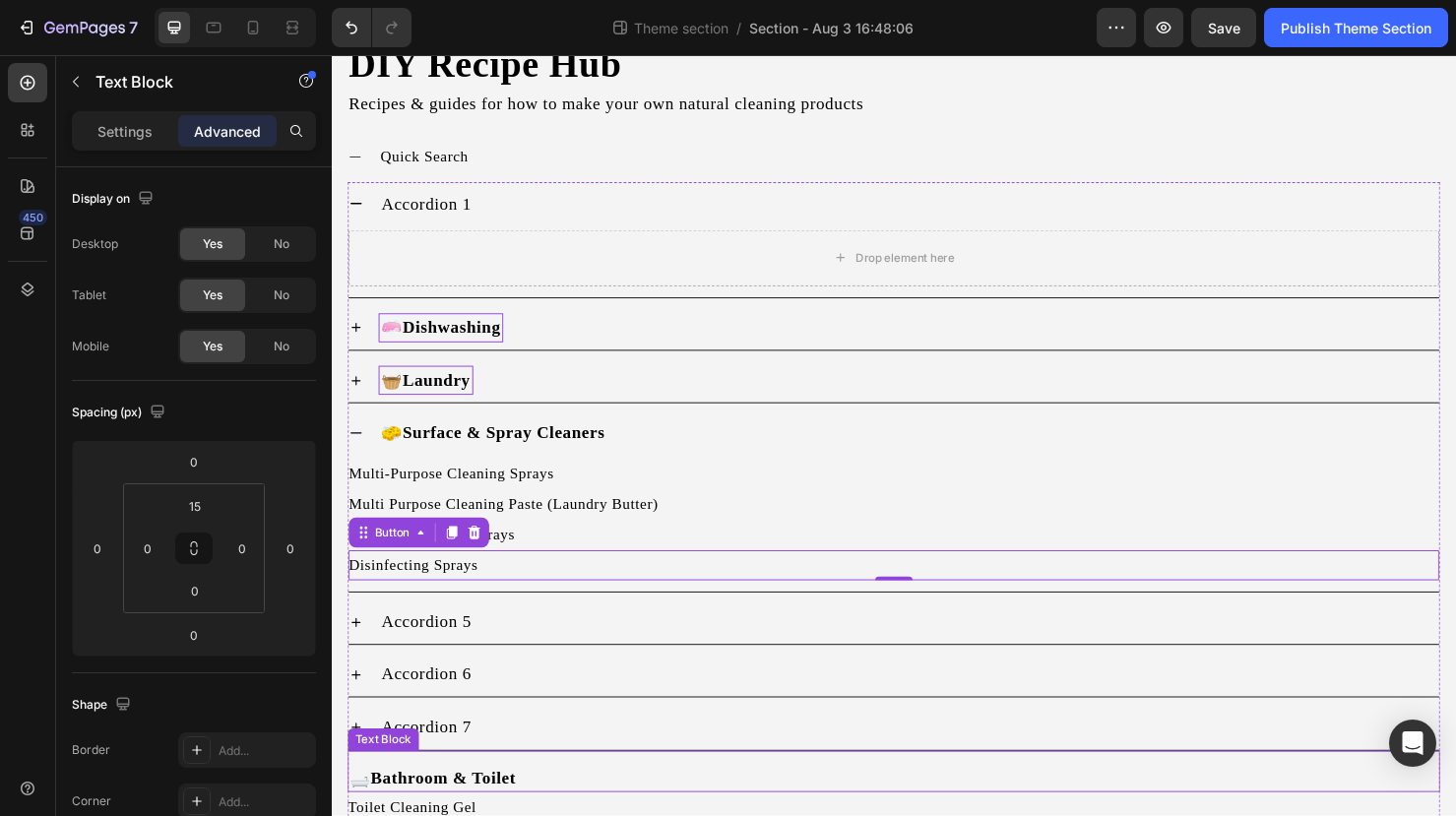 click on "Bathroom & Toilet" at bounding box center (449, 815) 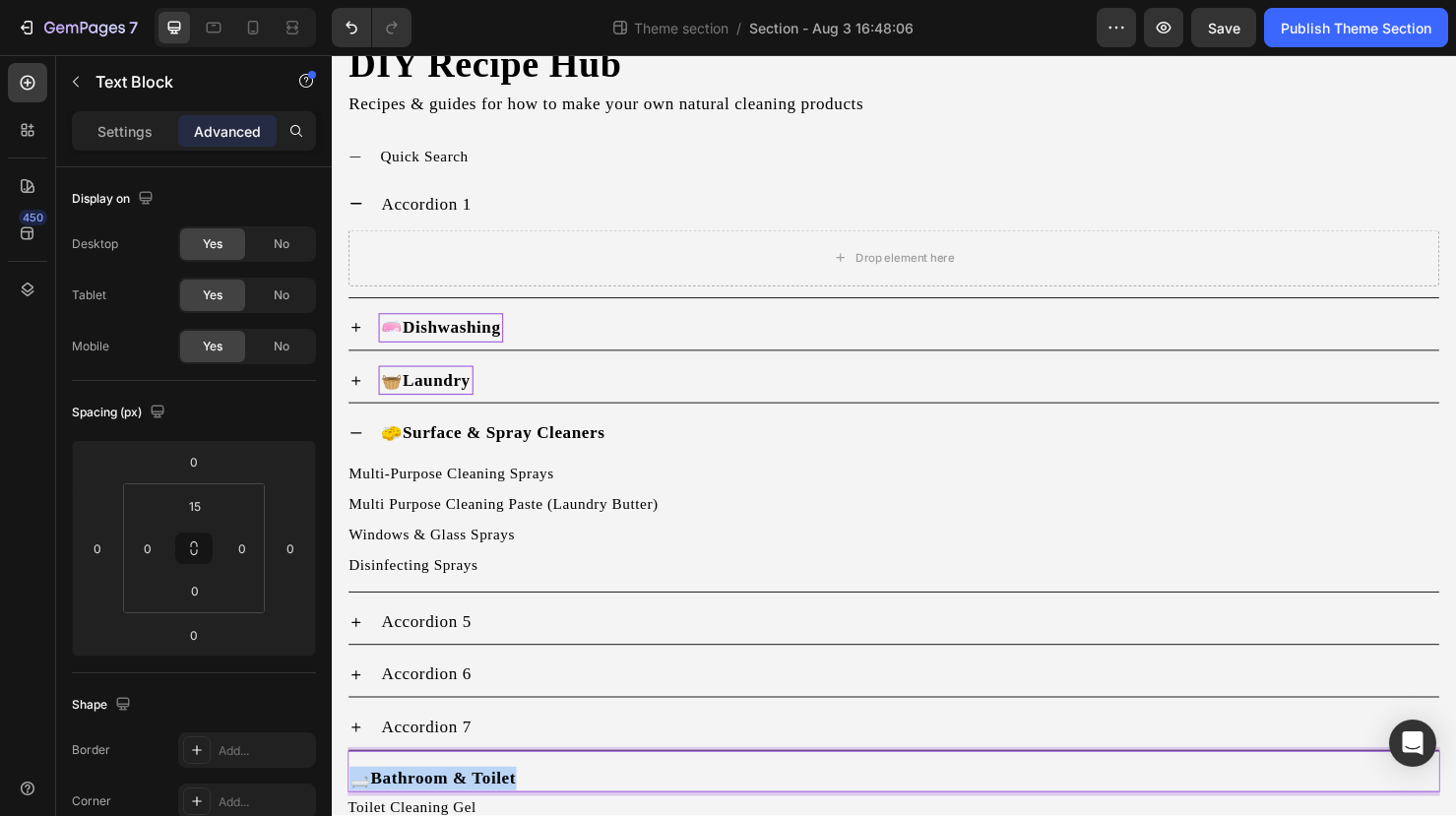 click on "Bathroom & Toilet" at bounding box center (449, 815) 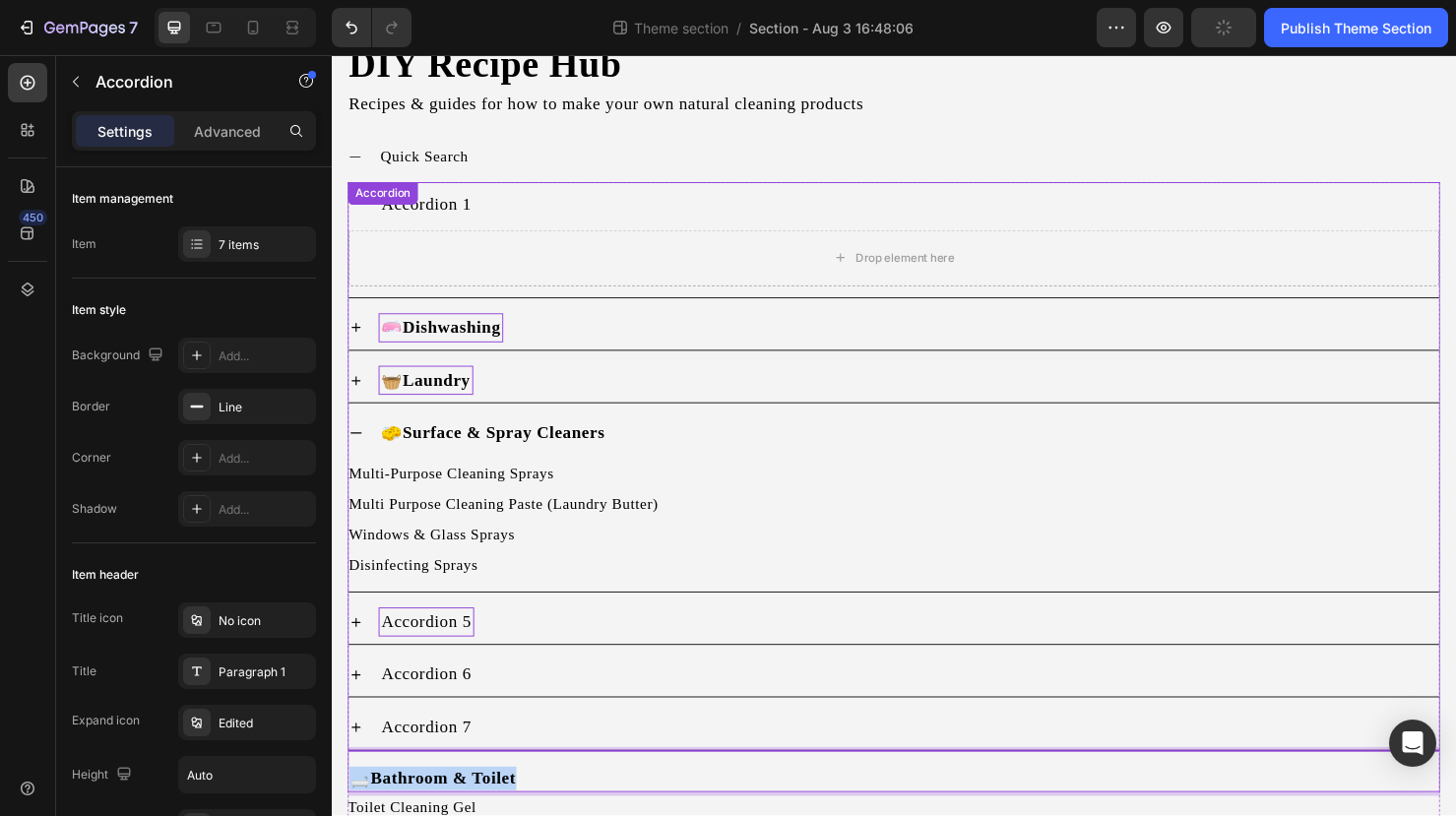 click on "Accordion 5" at bounding box center (431, 651) 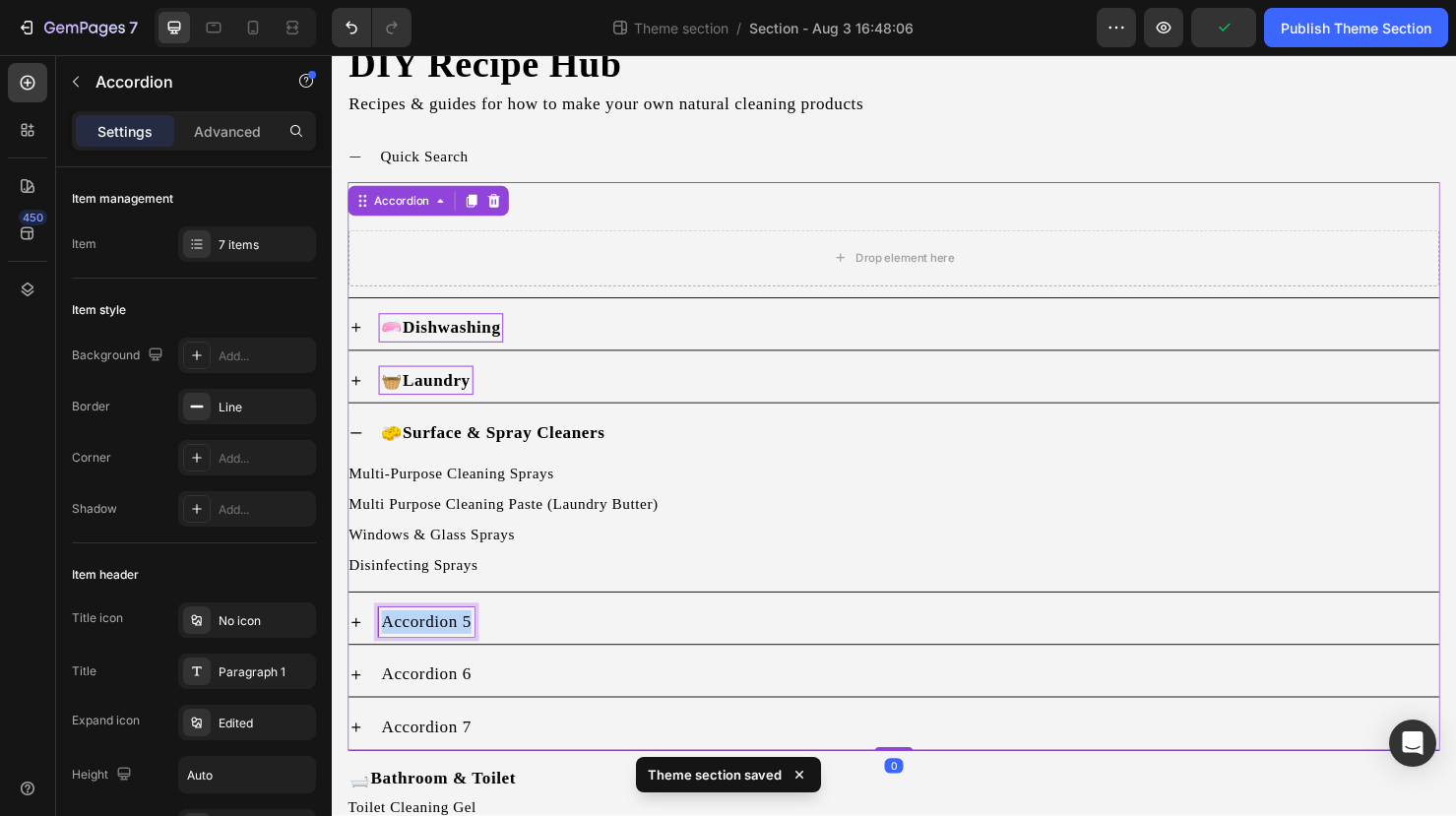 click on "Accordion 5" at bounding box center [431, 651] 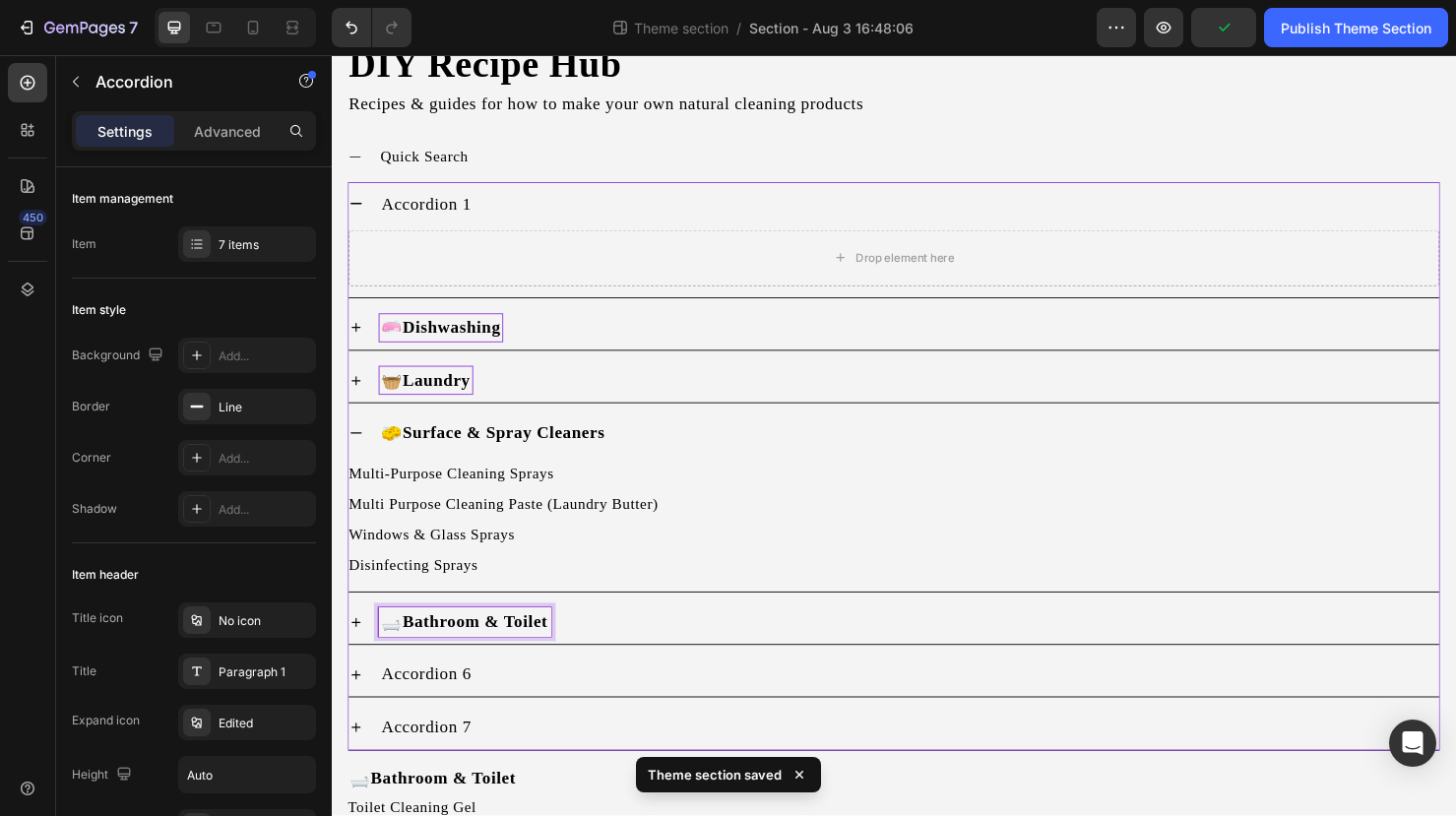 scroll, scrollTop: 258, scrollLeft: 0, axis: vertical 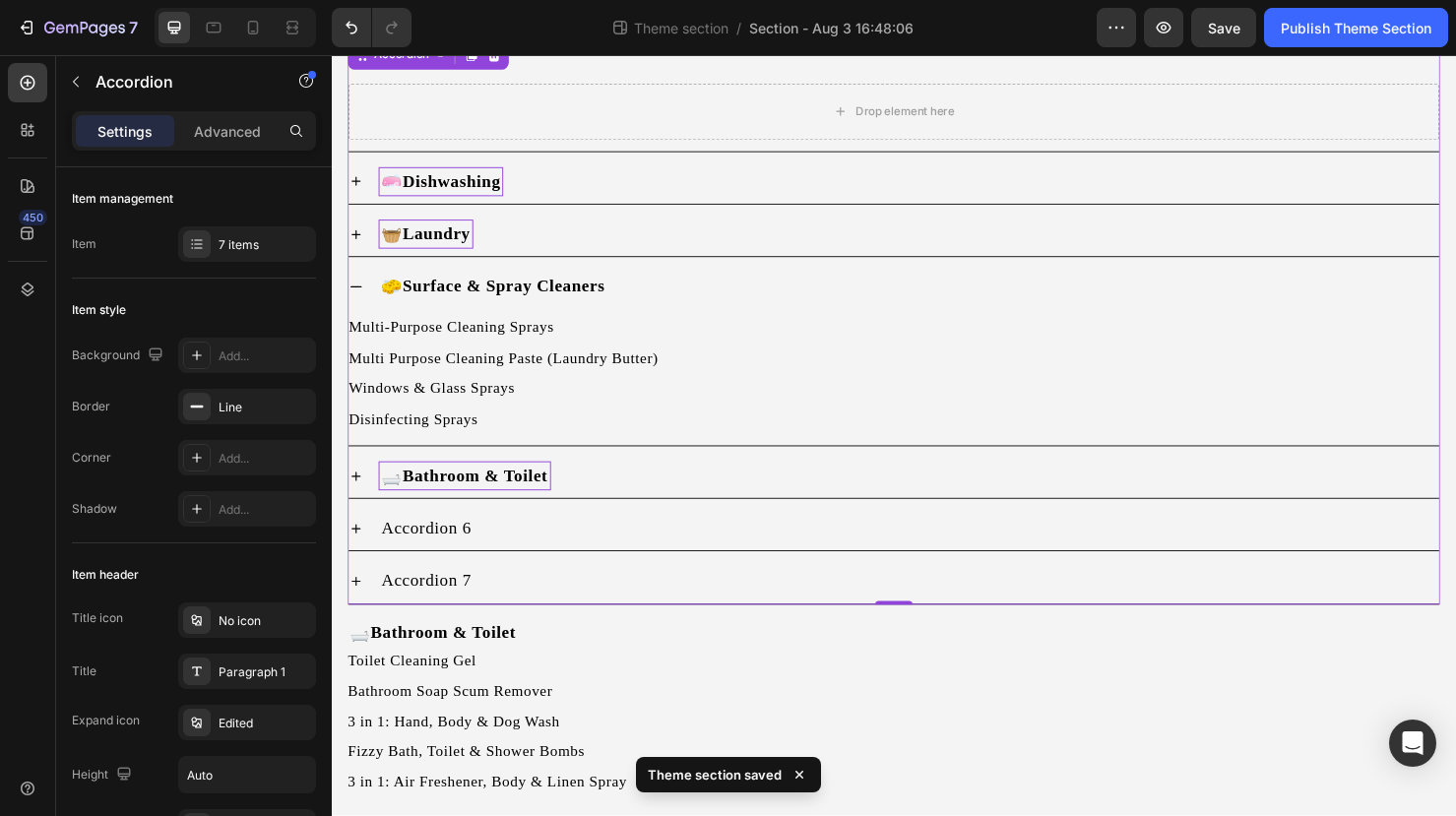 click 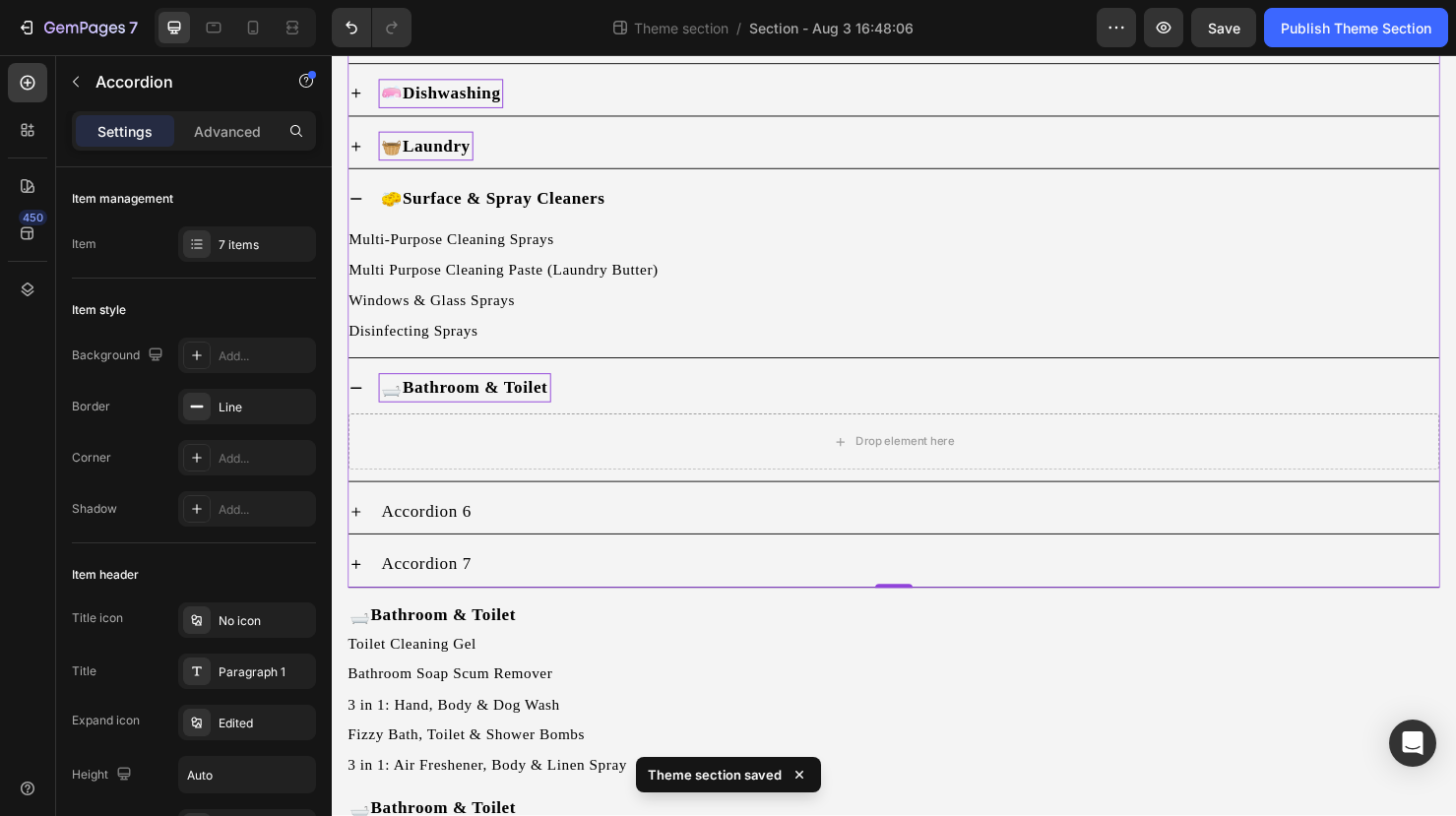 scroll, scrollTop: 359, scrollLeft: 0, axis: vertical 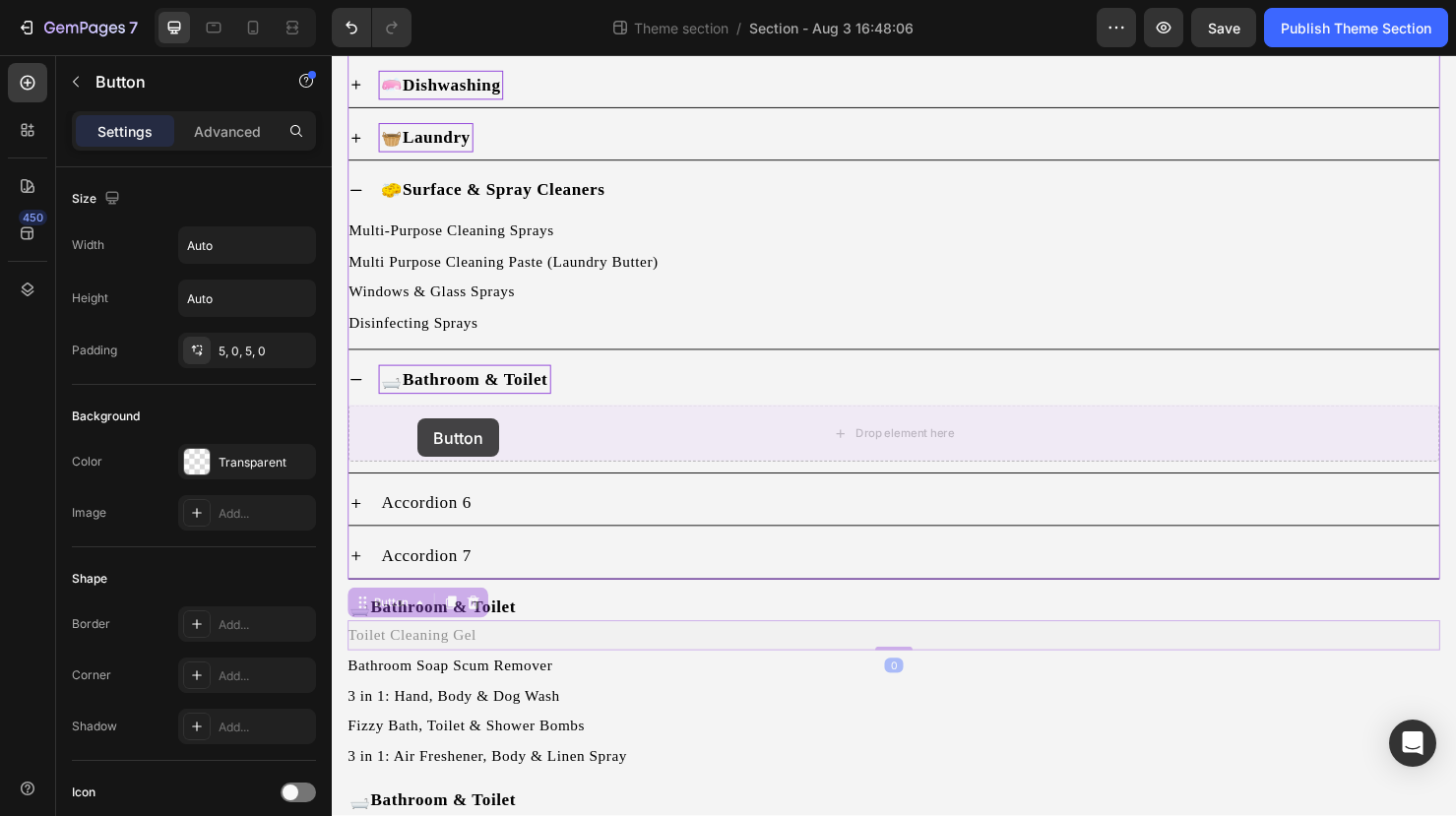 drag, startPoint x: 381, startPoint y: 674, endPoint x: 421, endPoint y: 437, distance: 240.35183 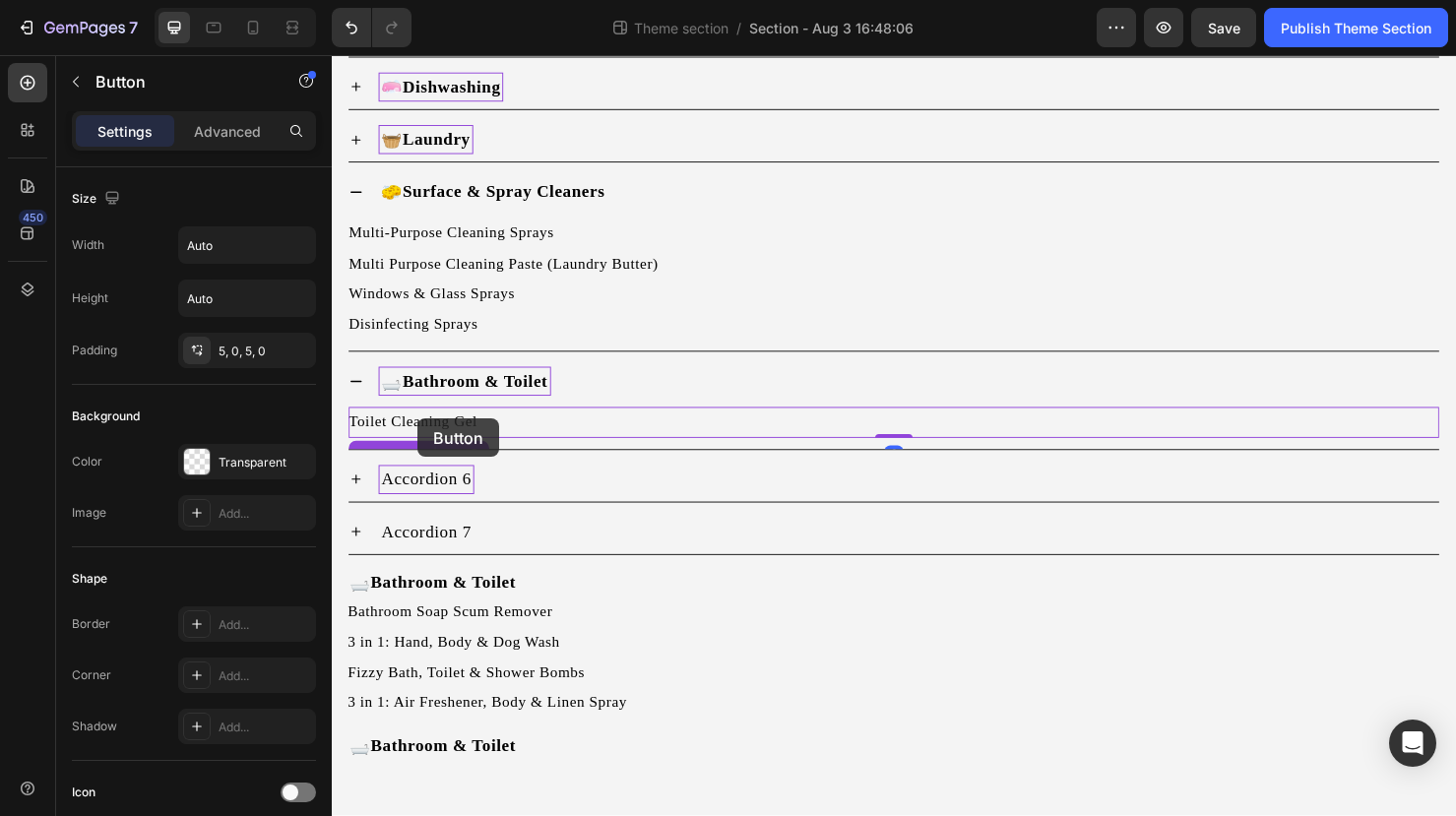 scroll, scrollTop: 356, scrollLeft: 0, axis: vertical 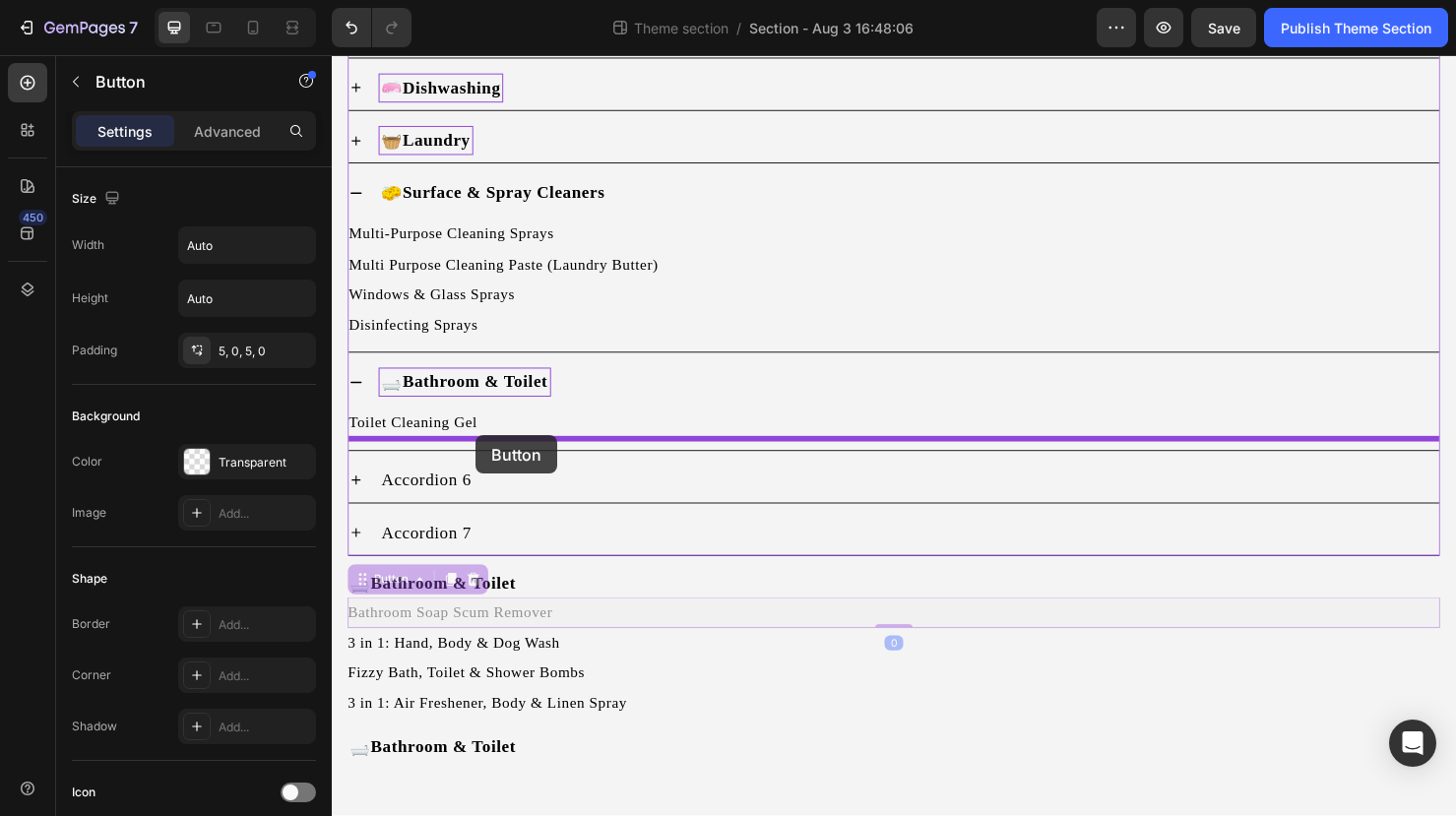 drag, startPoint x: 401, startPoint y: 642, endPoint x: 482, endPoint y: 455, distance: 203.78911 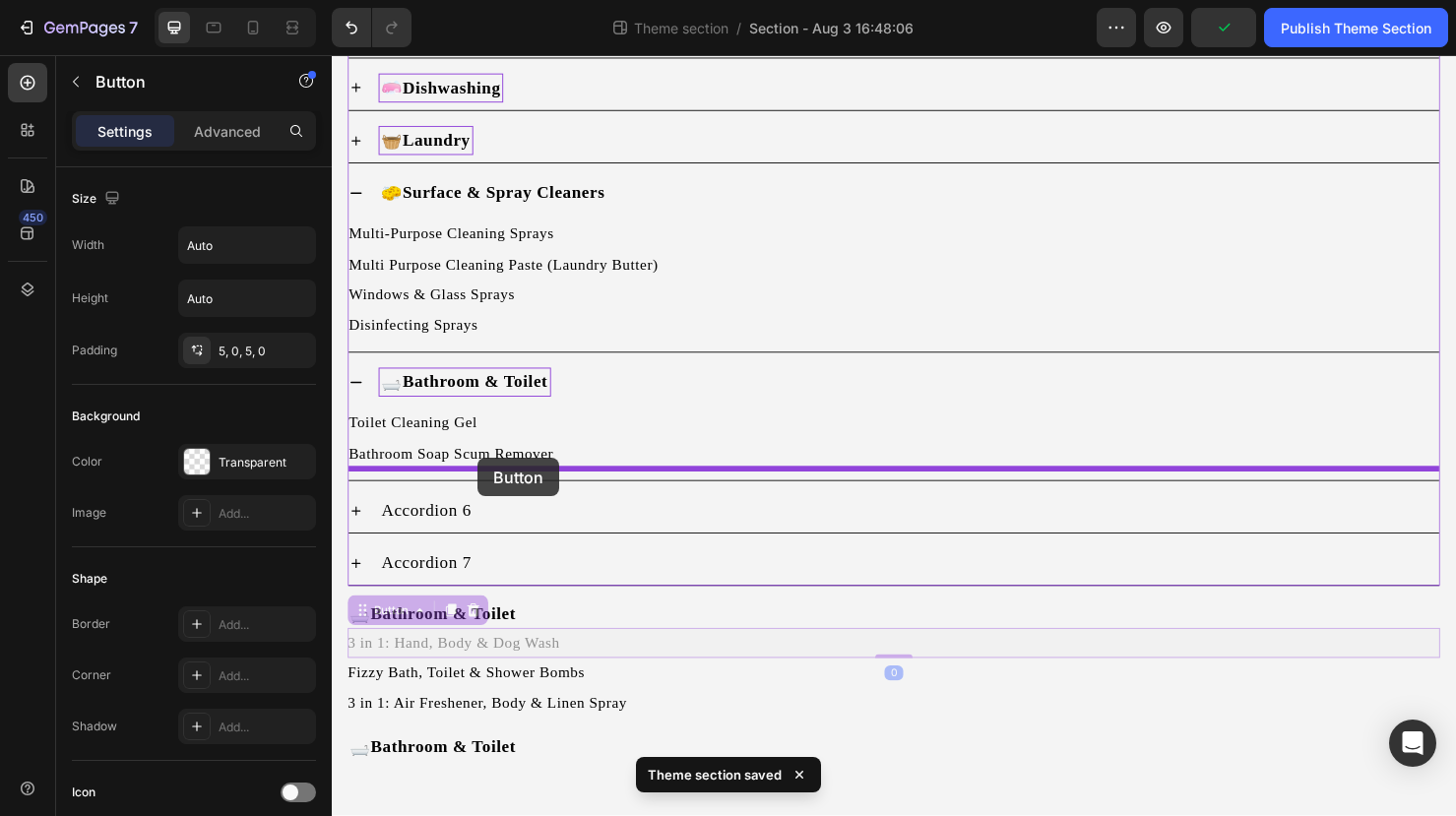 drag, startPoint x: 444, startPoint y: 671, endPoint x: 485, endPoint y: 478, distance: 197.3069 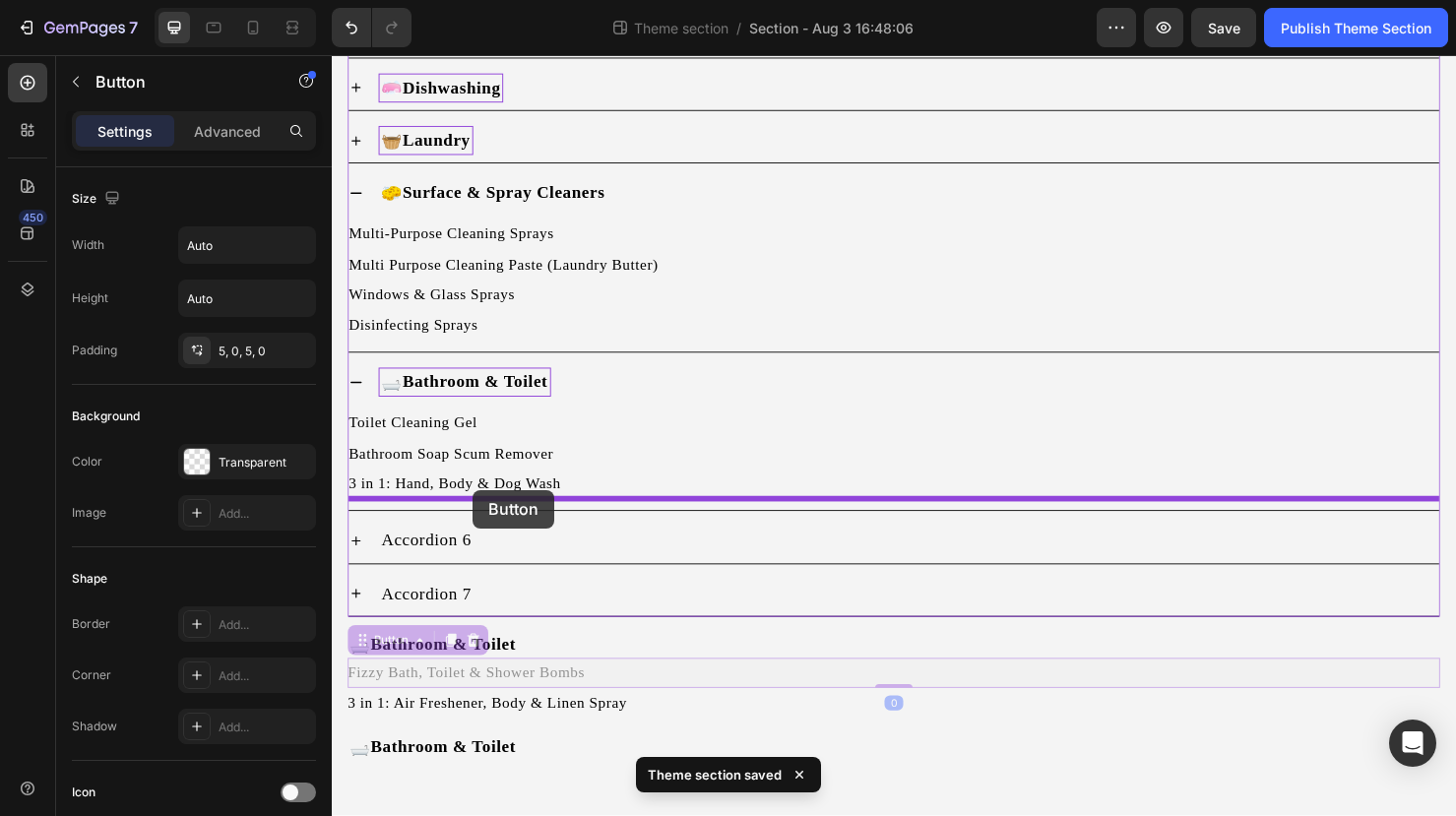 drag, startPoint x: 434, startPoint y: 709, endPoint x: 479, endPoint y: 511, distance: 203.0493 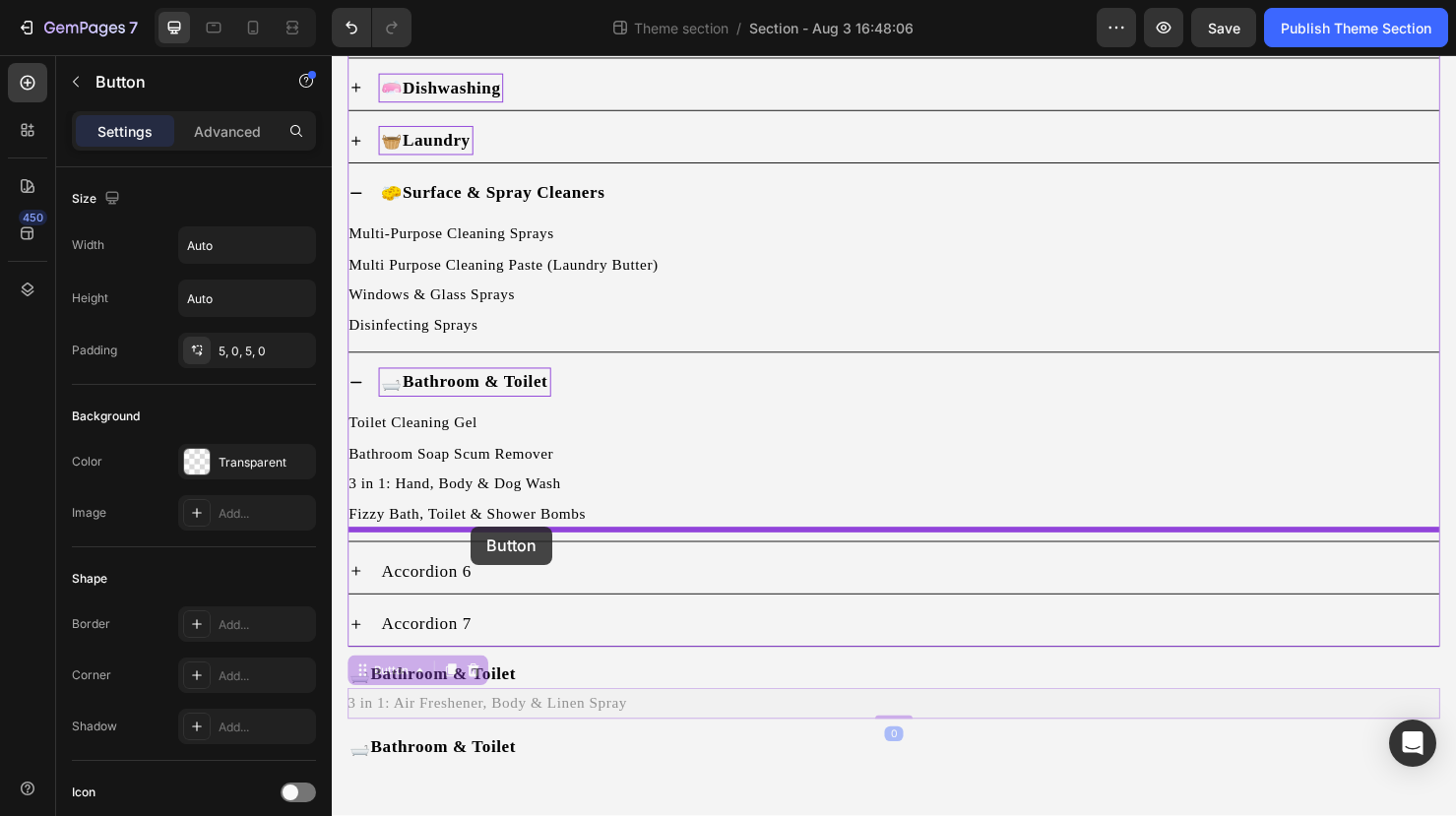 drag, startPoint x: 440, startPoint y: 738, endPoint x: 477, endPoint y: 550, distance: 191.60637 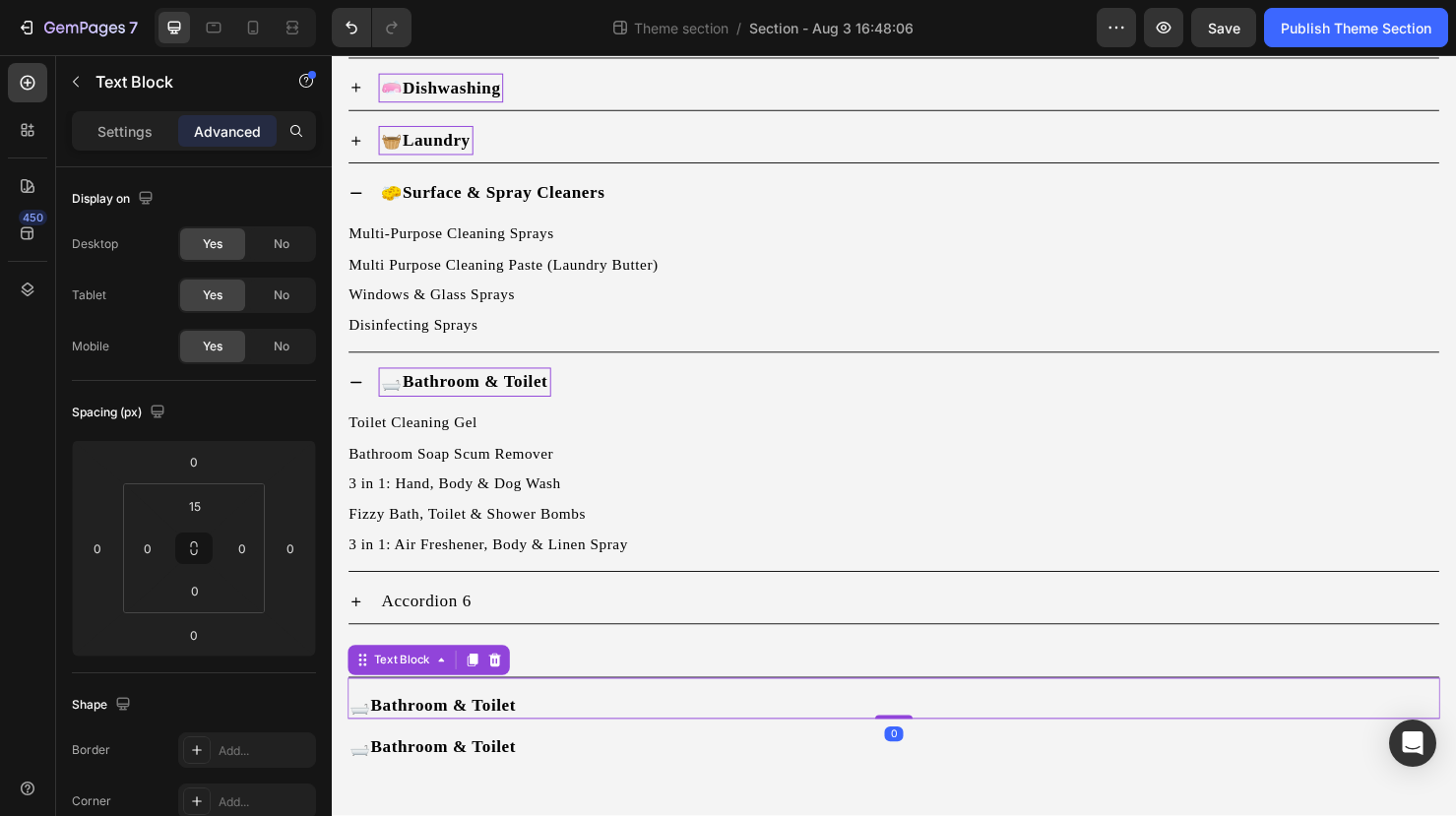 click on "Bathroom & Toilet" at bounding box center (449, 738) 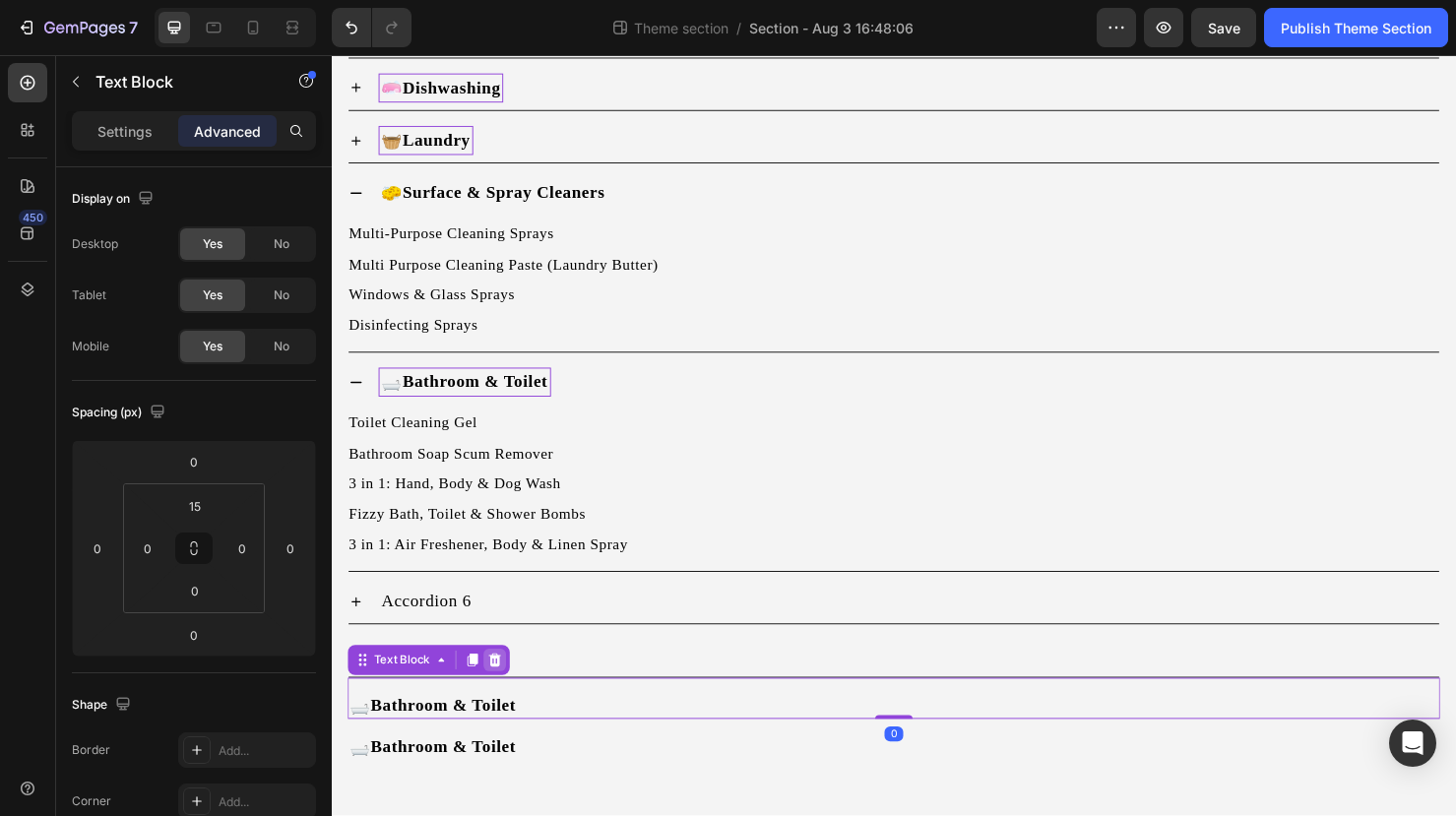 click 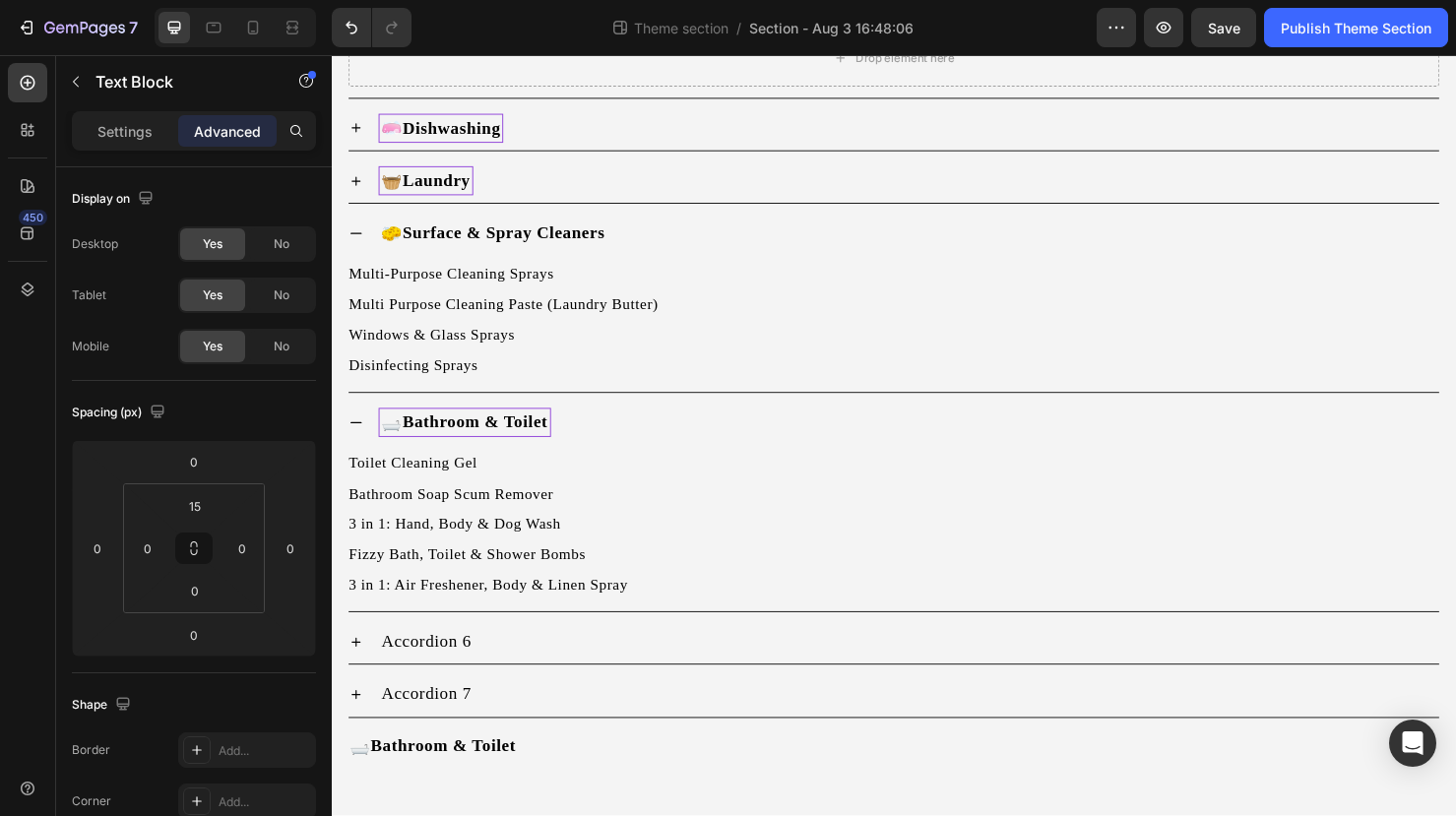 scroll, scrollTop: 313, scrollLeft: 0, axis: vertical 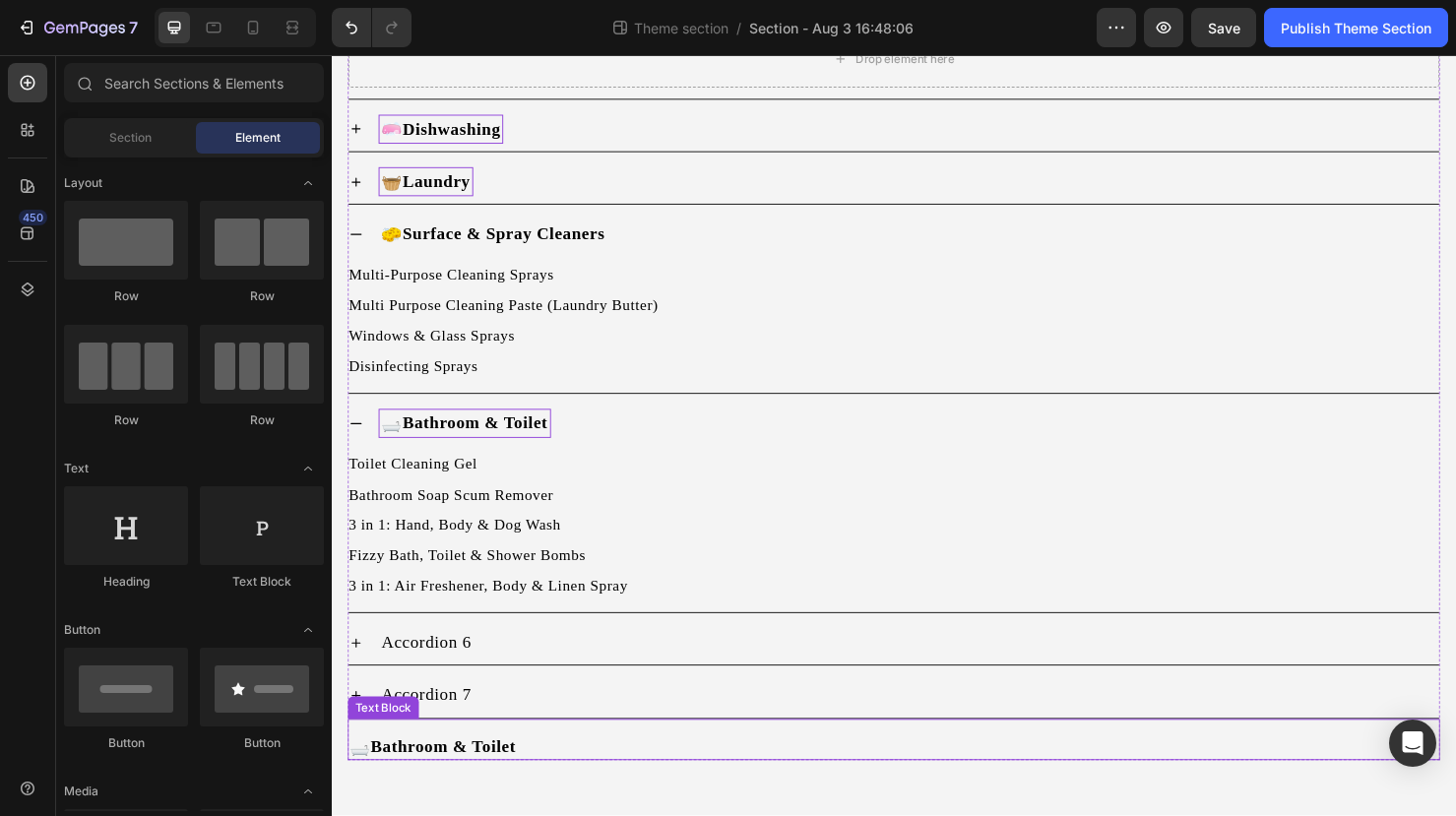 click on "Bathroom & Toilet" at bounding box center [449, 782] 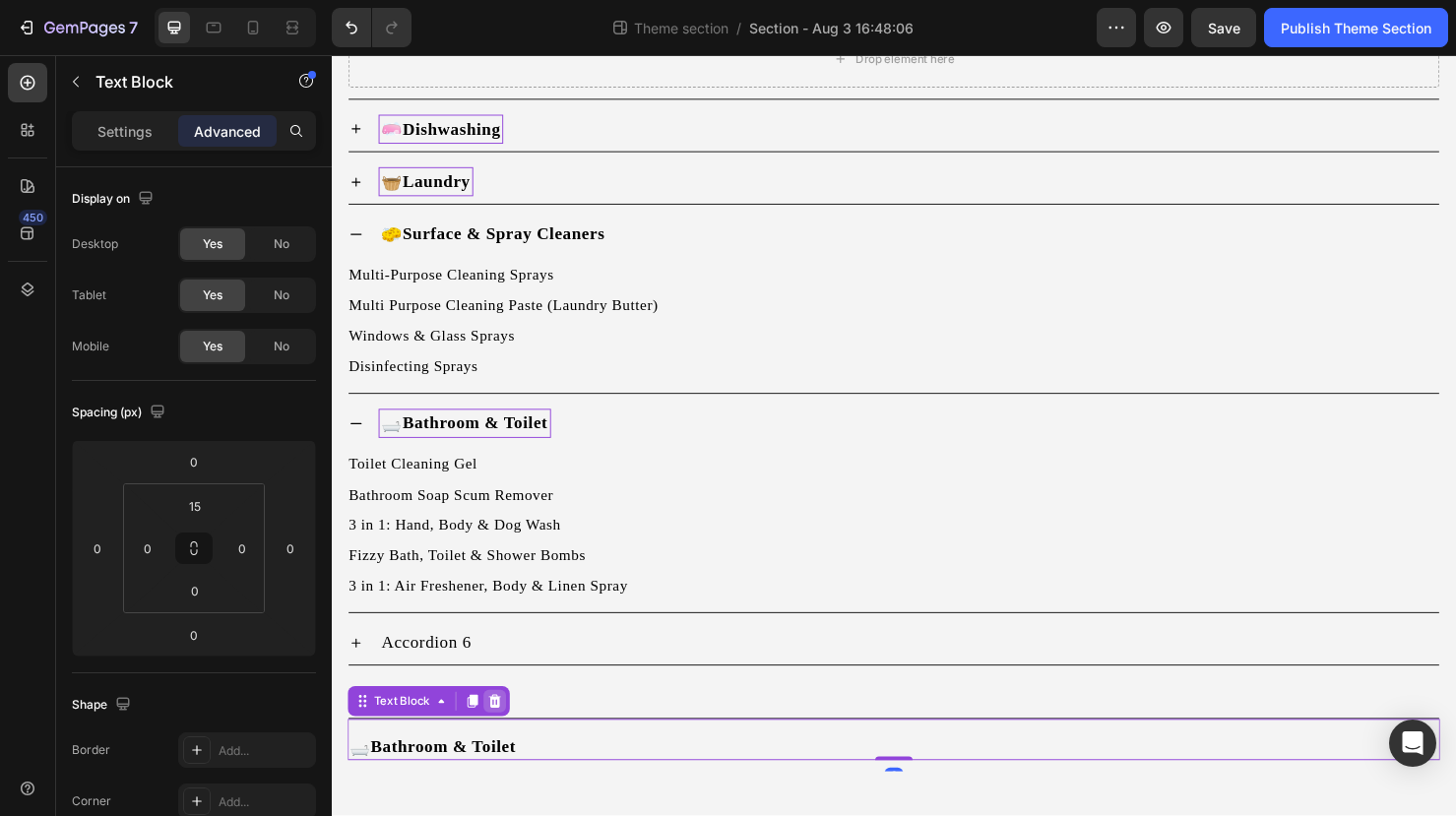 click 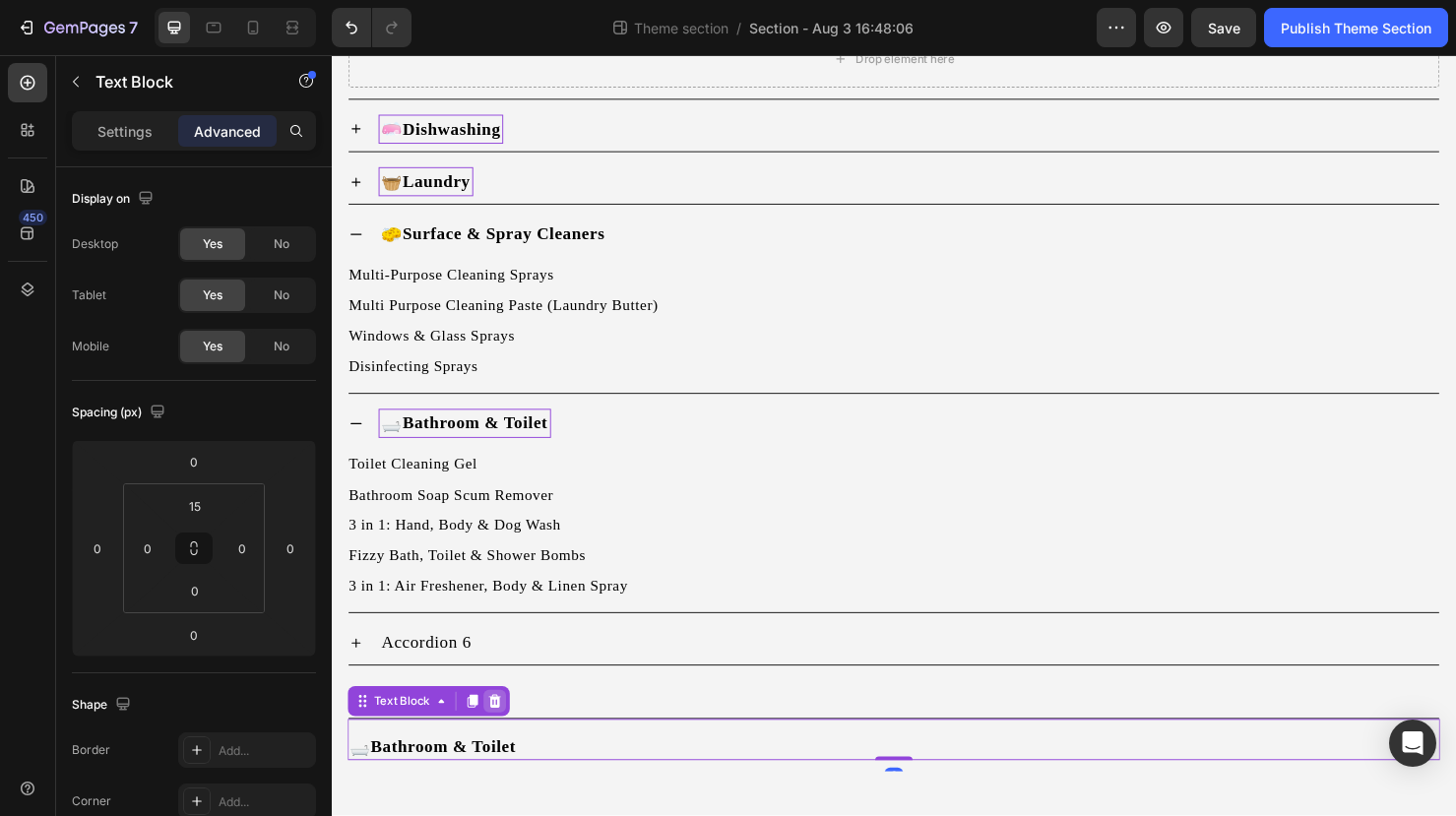 scroll, scrollTop: 270, scrollLeft: 0, axis: vertical 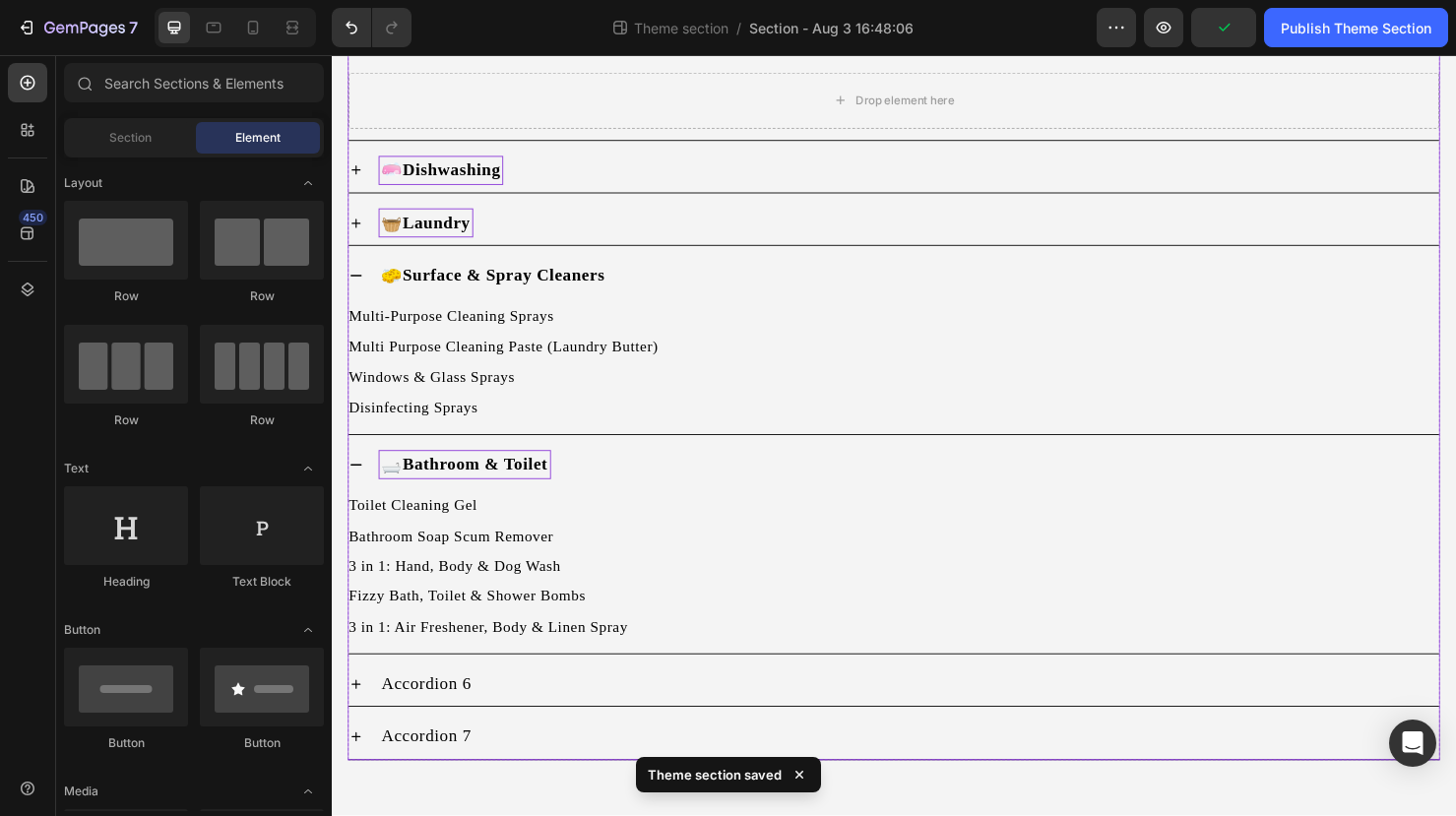 click on "🧽  Surface & Spray Cleaners" at bounding box center [922, 286] 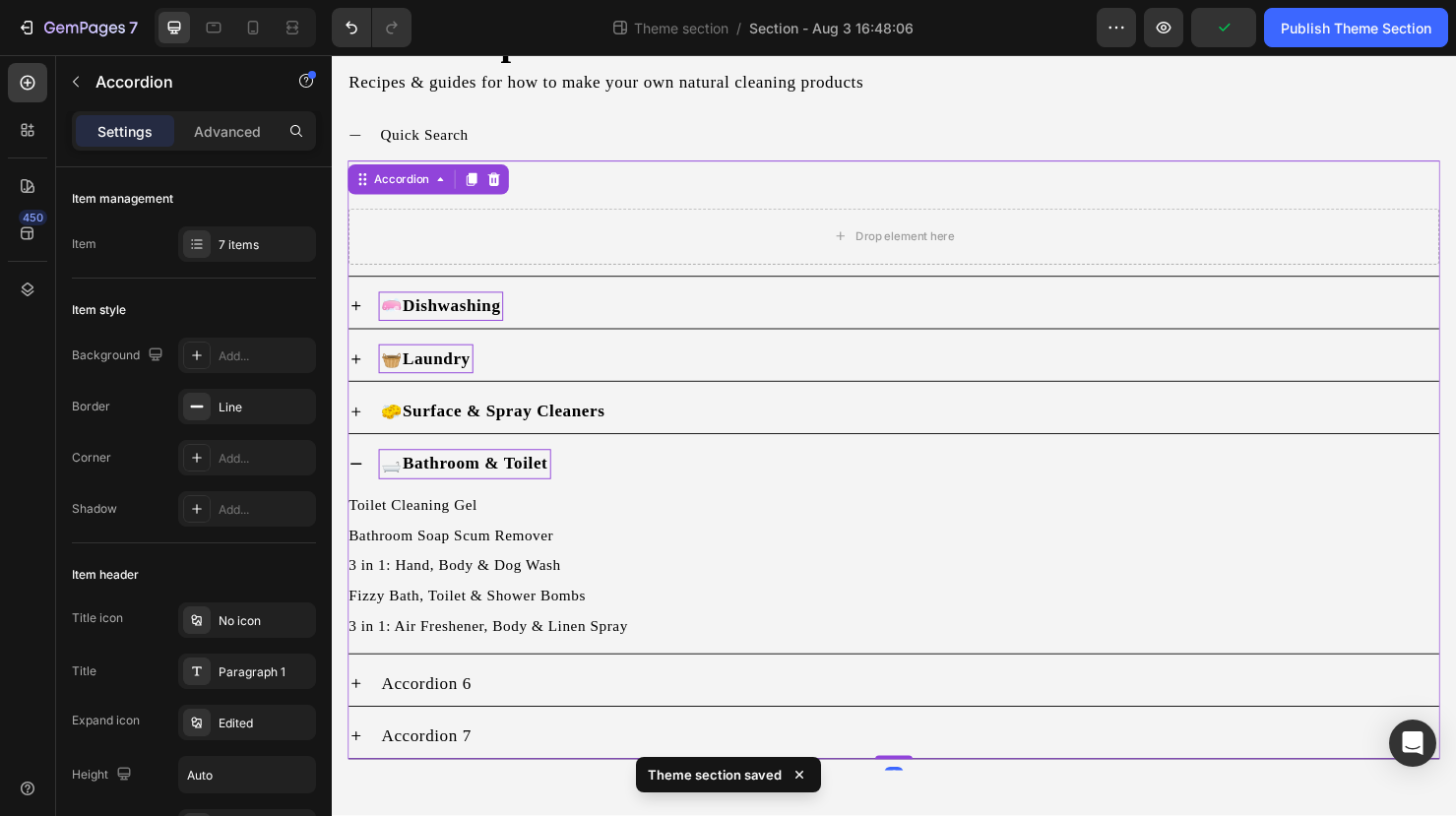 scroll, scrollTop: 126, scrollLeft: 0, axis: vertical 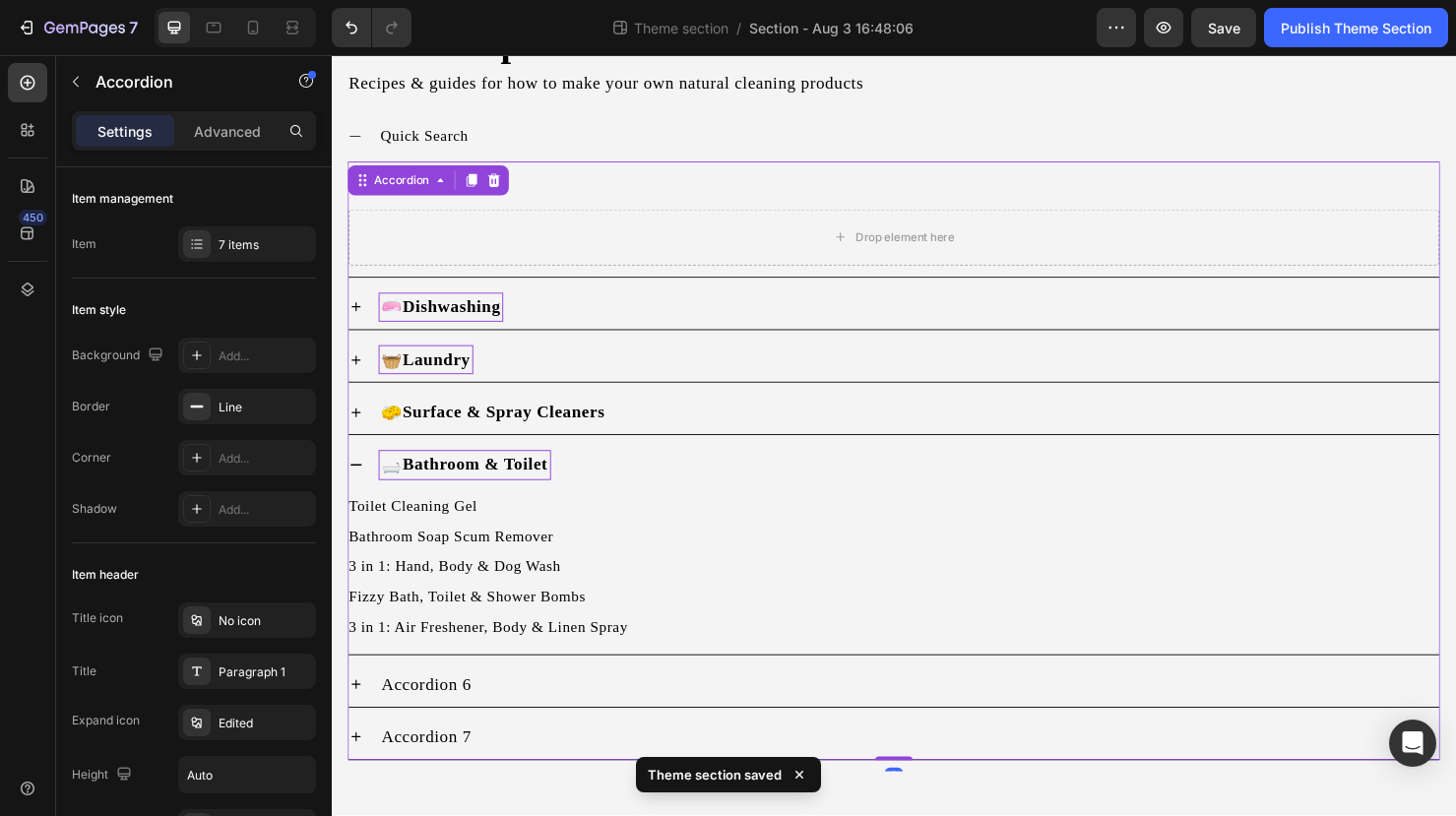 click on "🛁  Bathroom & Toilet" at bounding box center (922, 485) 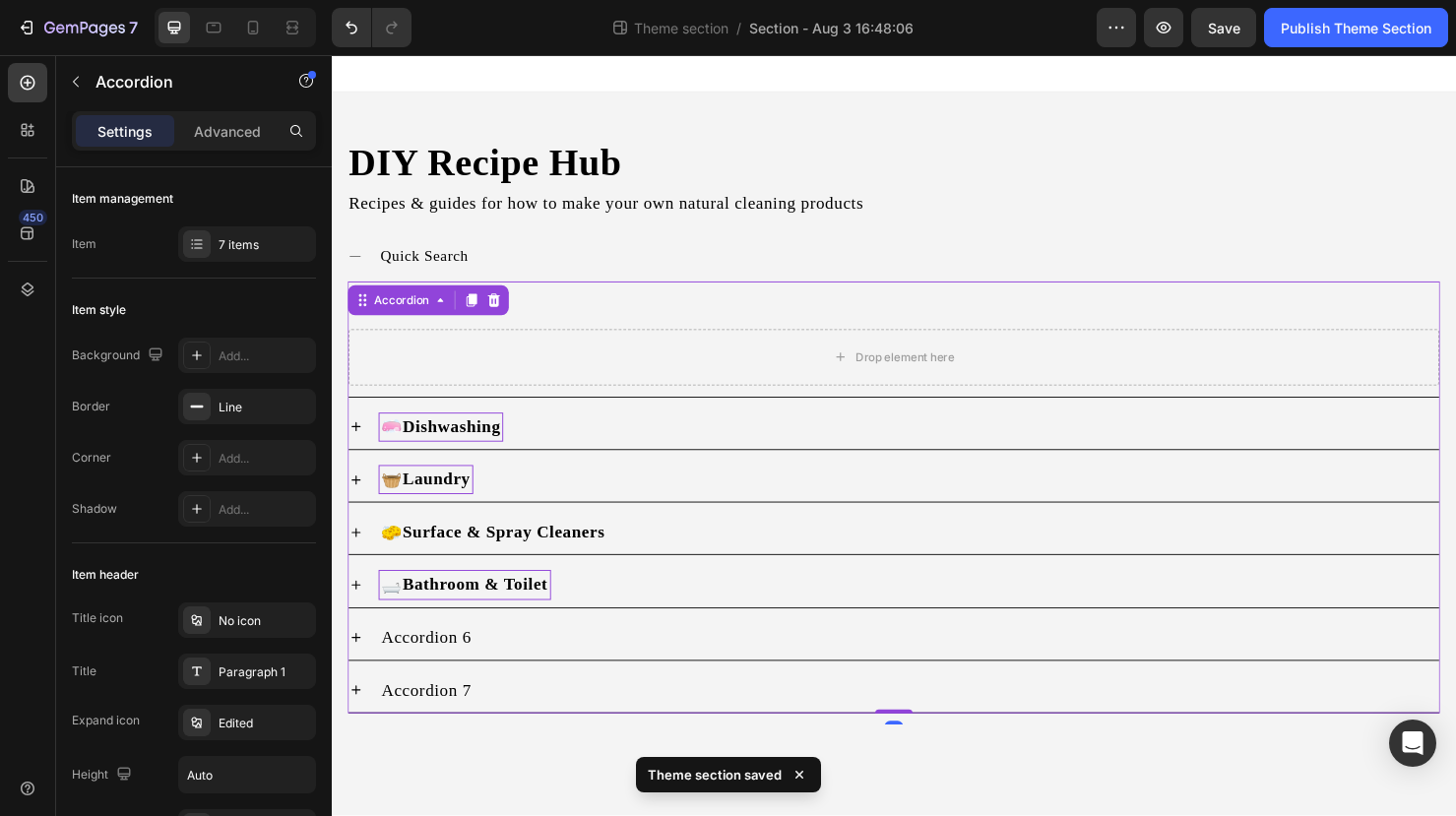 scroll, scrollTop: 0, scrollLeft: 0, axis: both 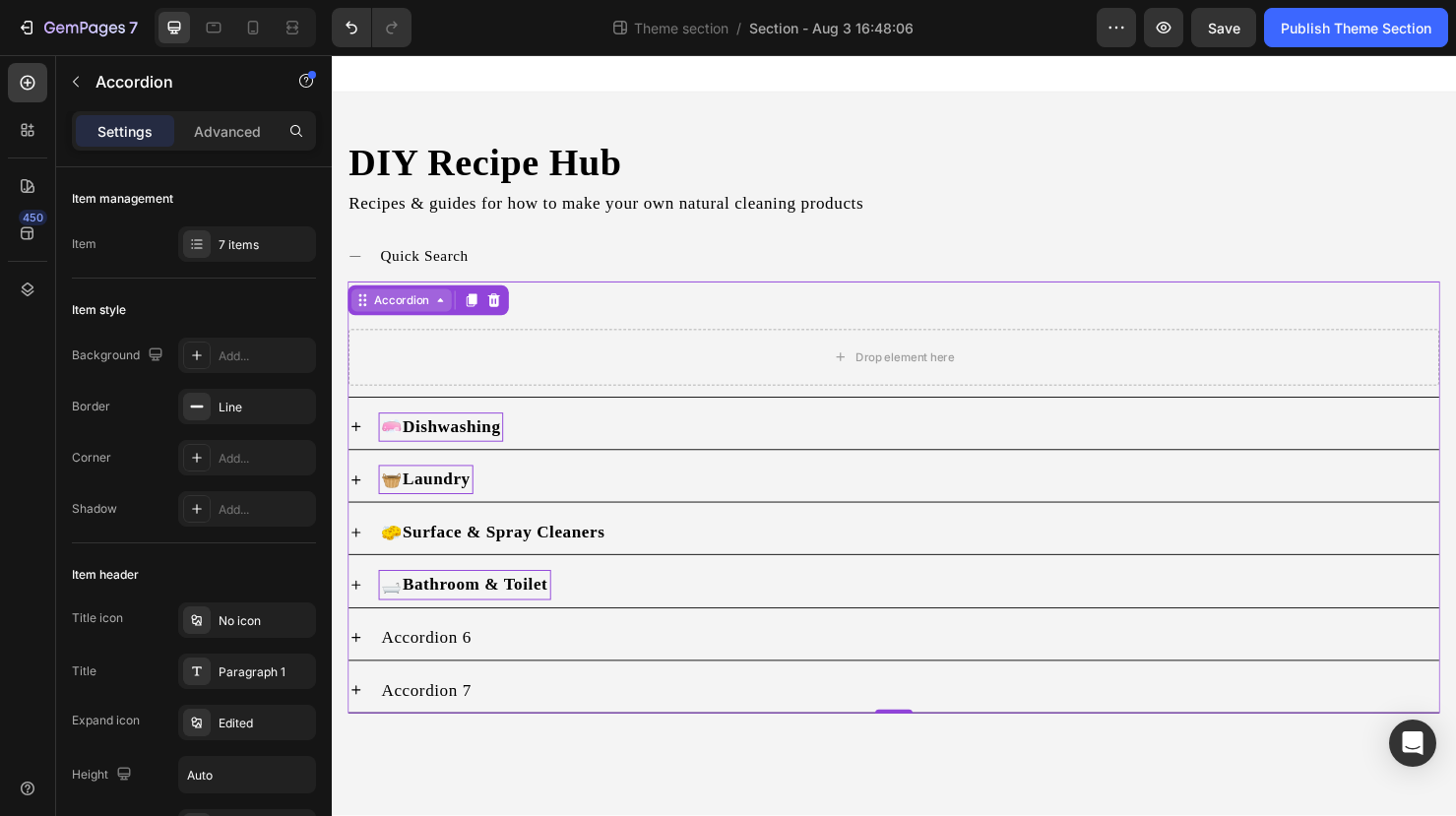 click on "Accordion" at bounding box center (405, 313) 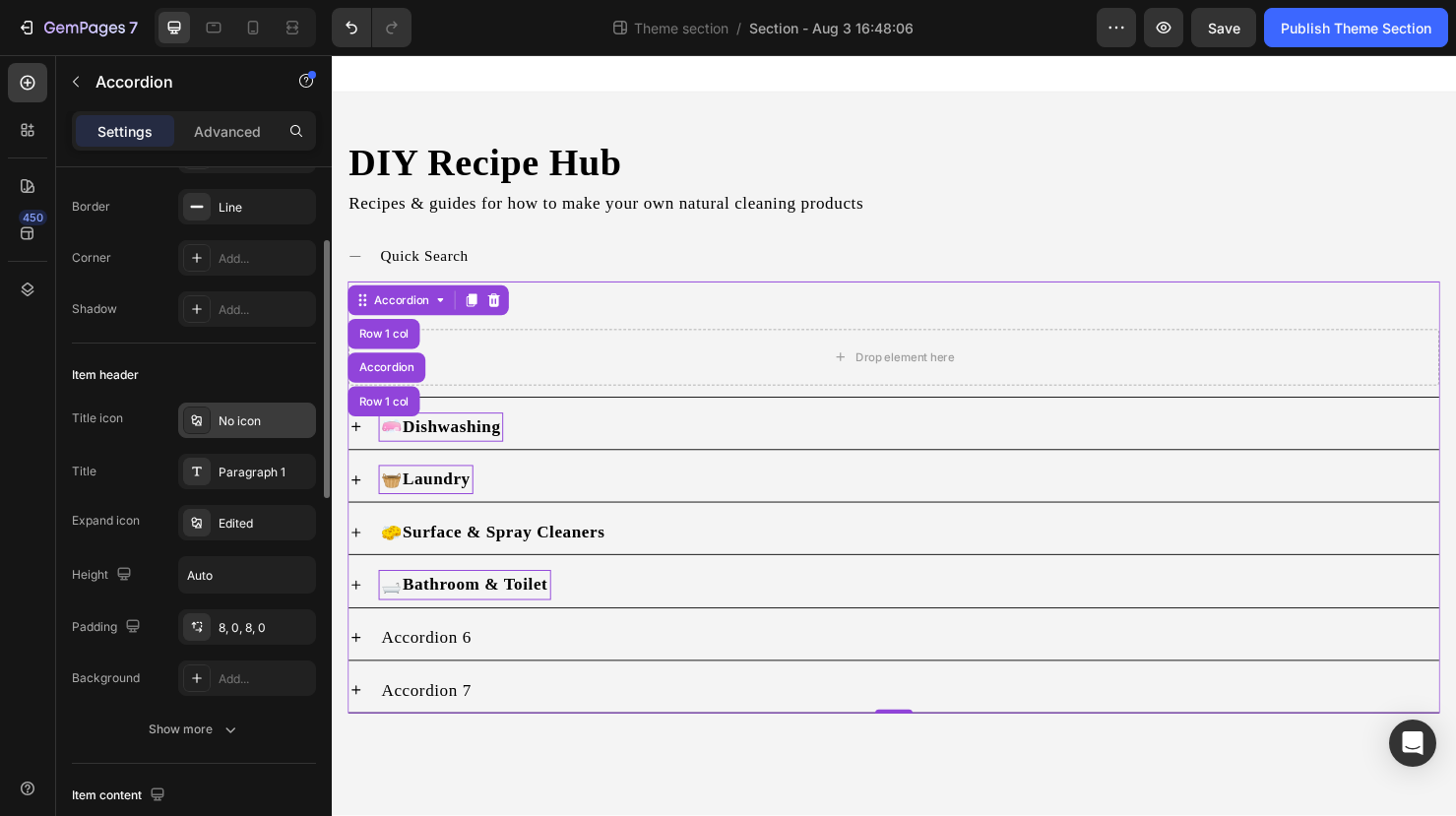 scroll, scrollTop: 205, scrollLeft: 0, axis: vertical 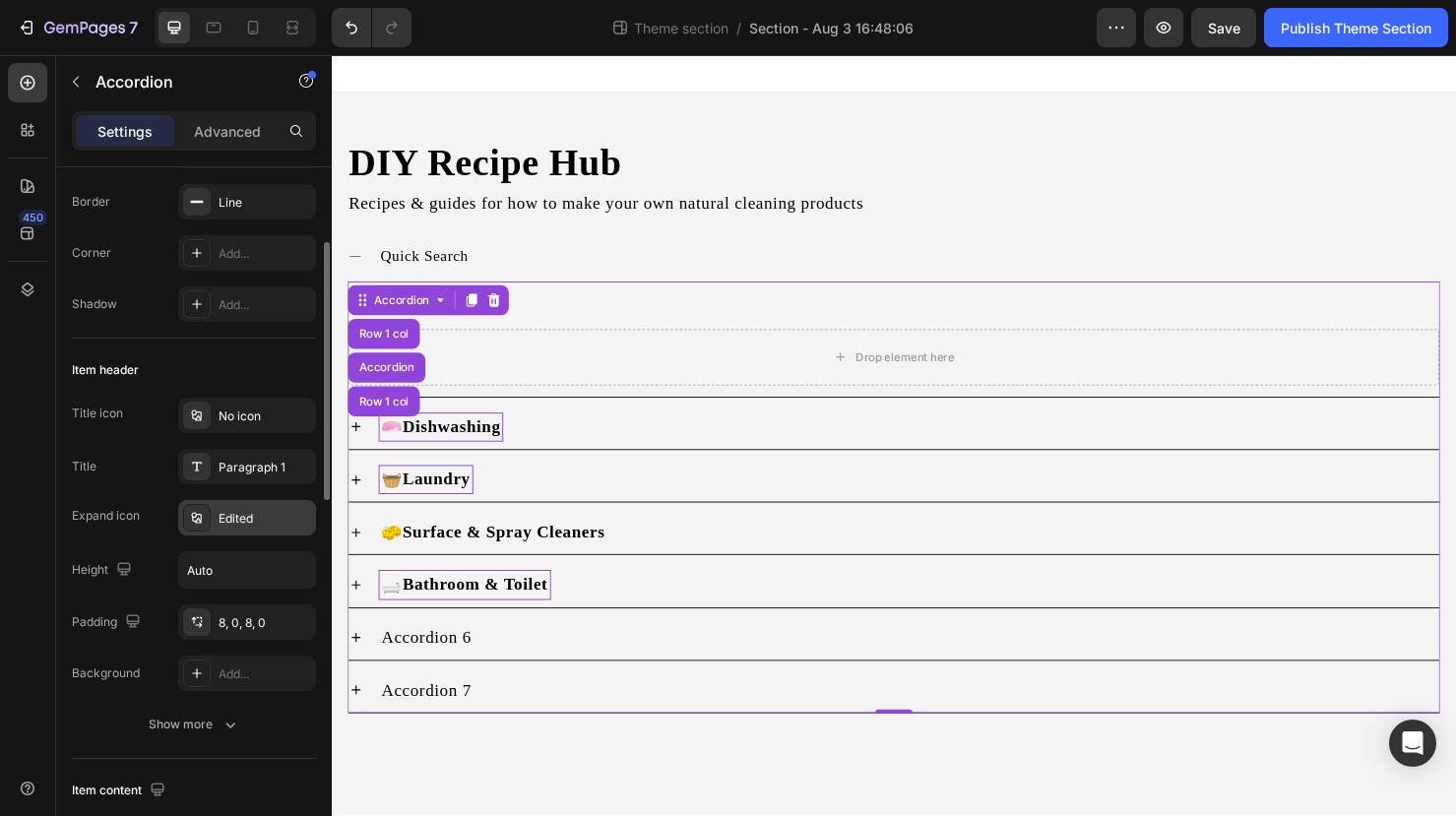 click on "Edited" at bounding box center (265, 519) 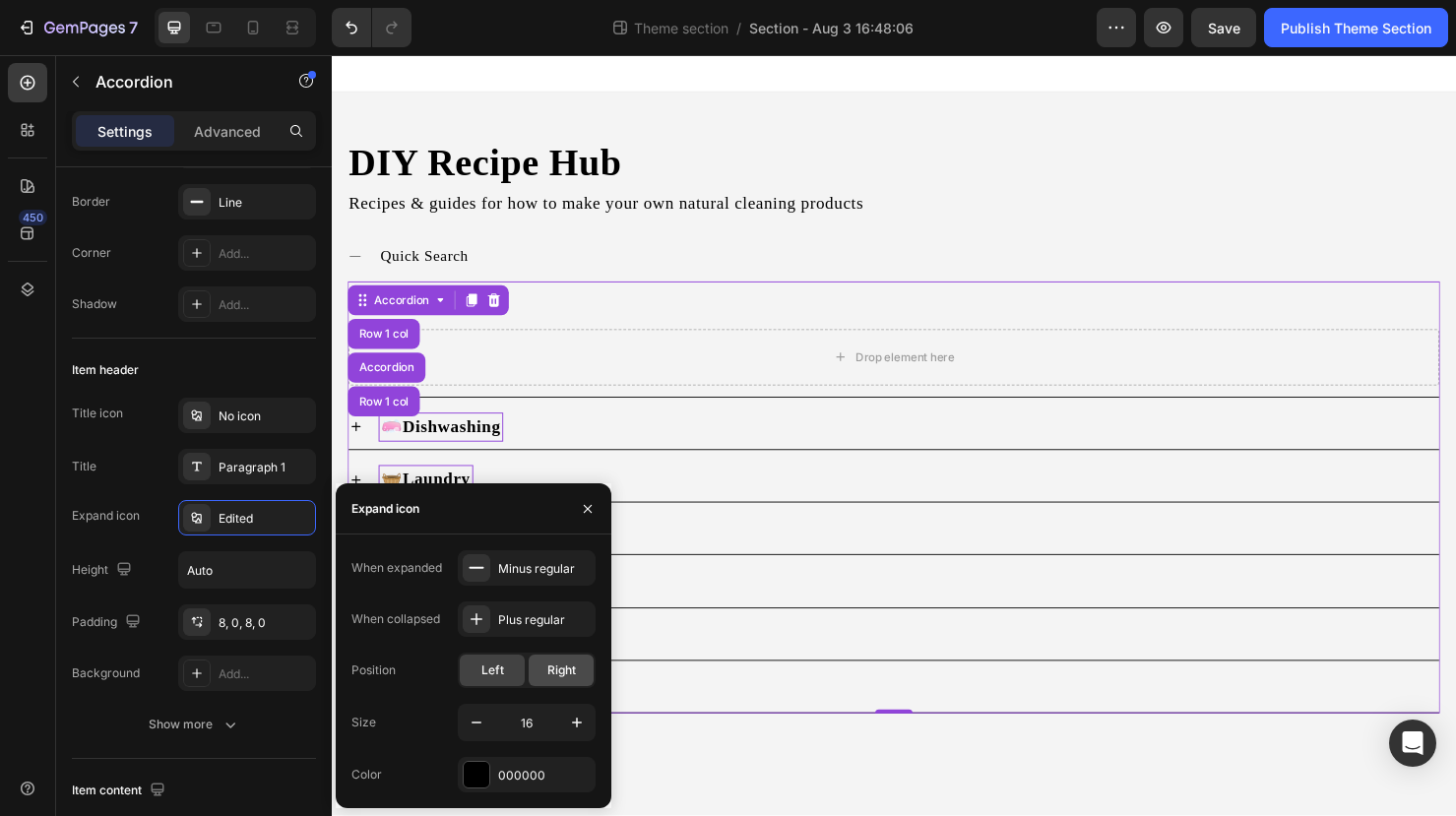 click on "Right" 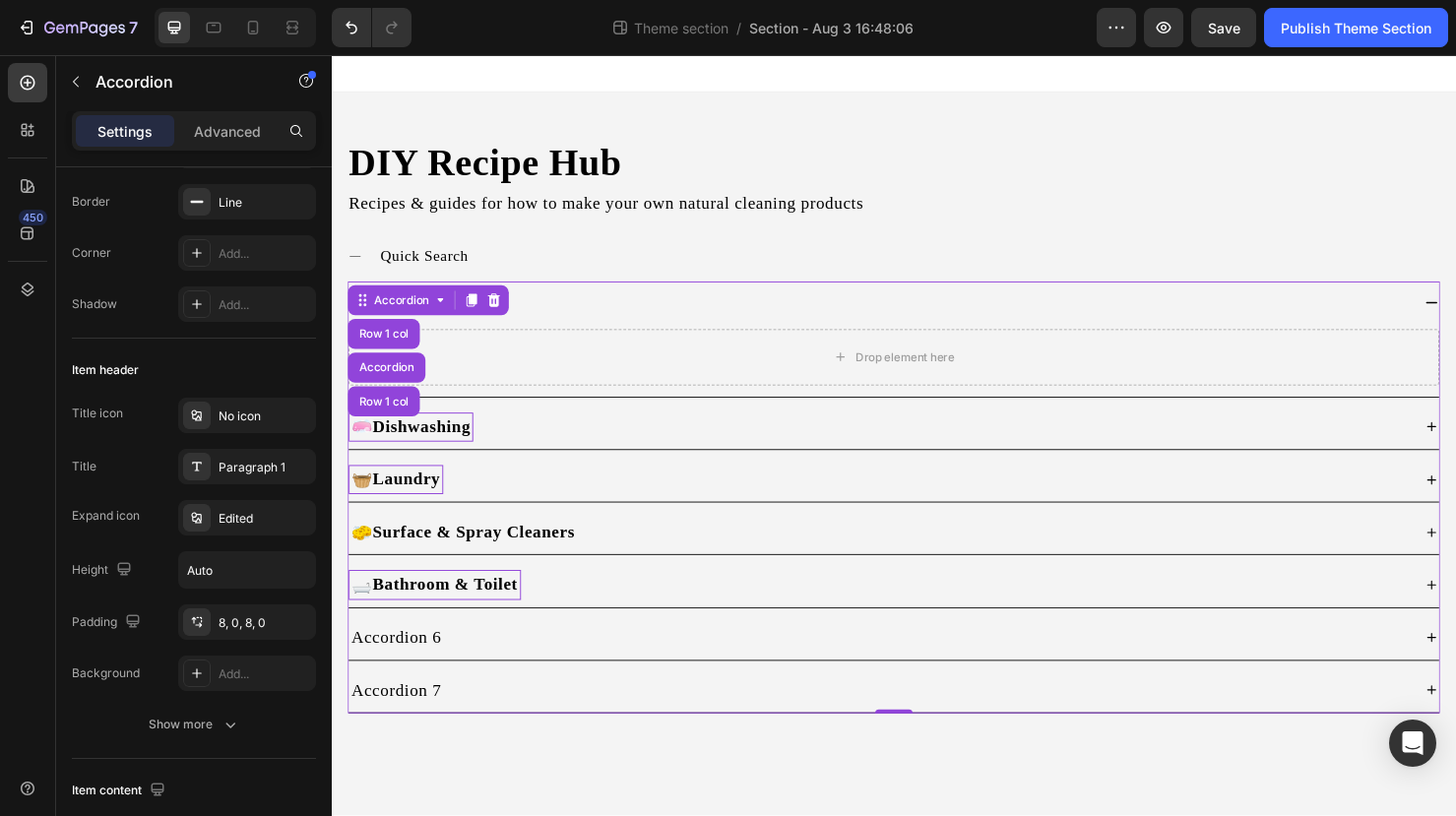 click on "🧼  Dishwashing" at bounding box center (907, 446) 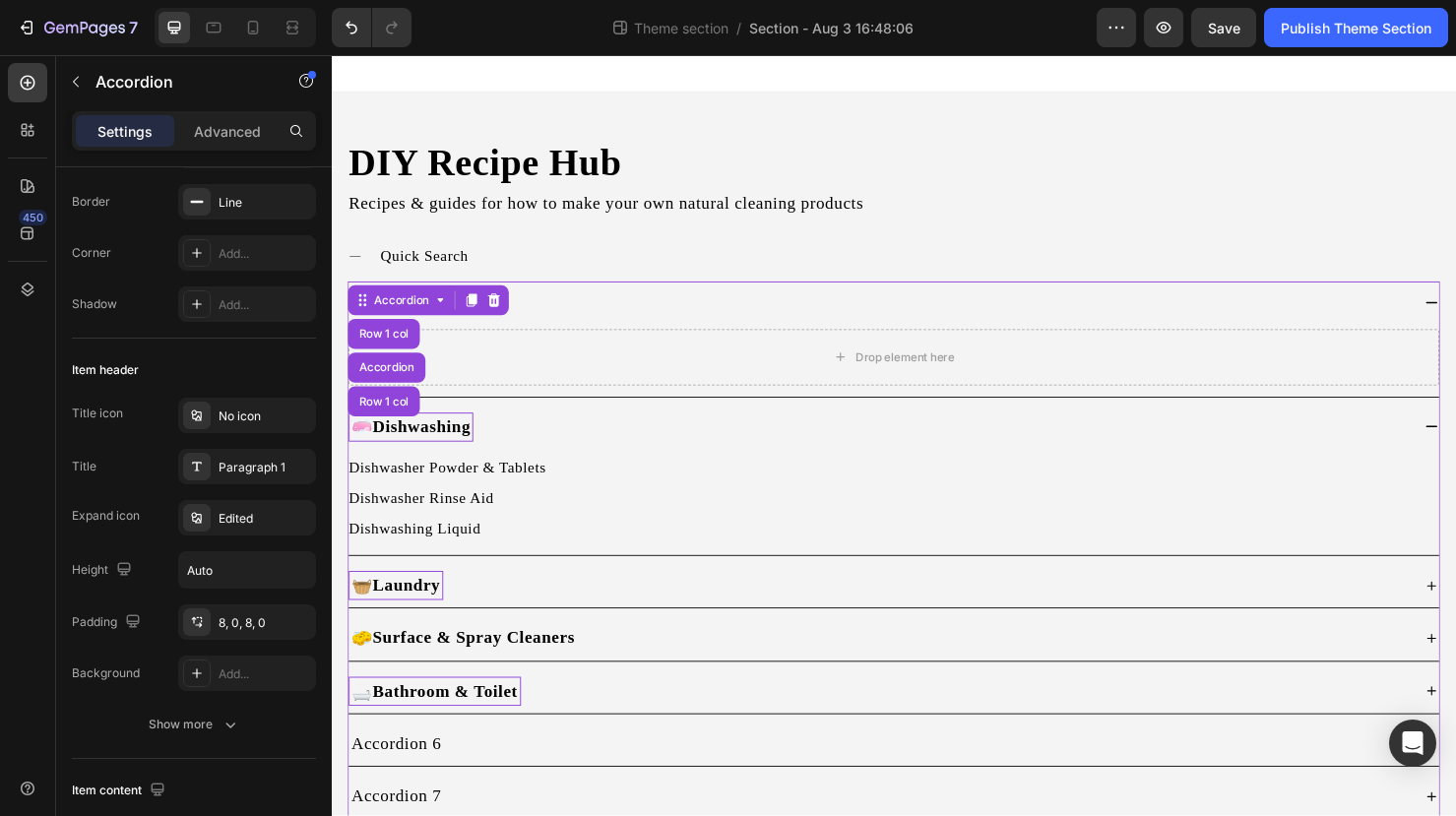 click on "🧼  Dishwashing" at bounding box center (907, 446) 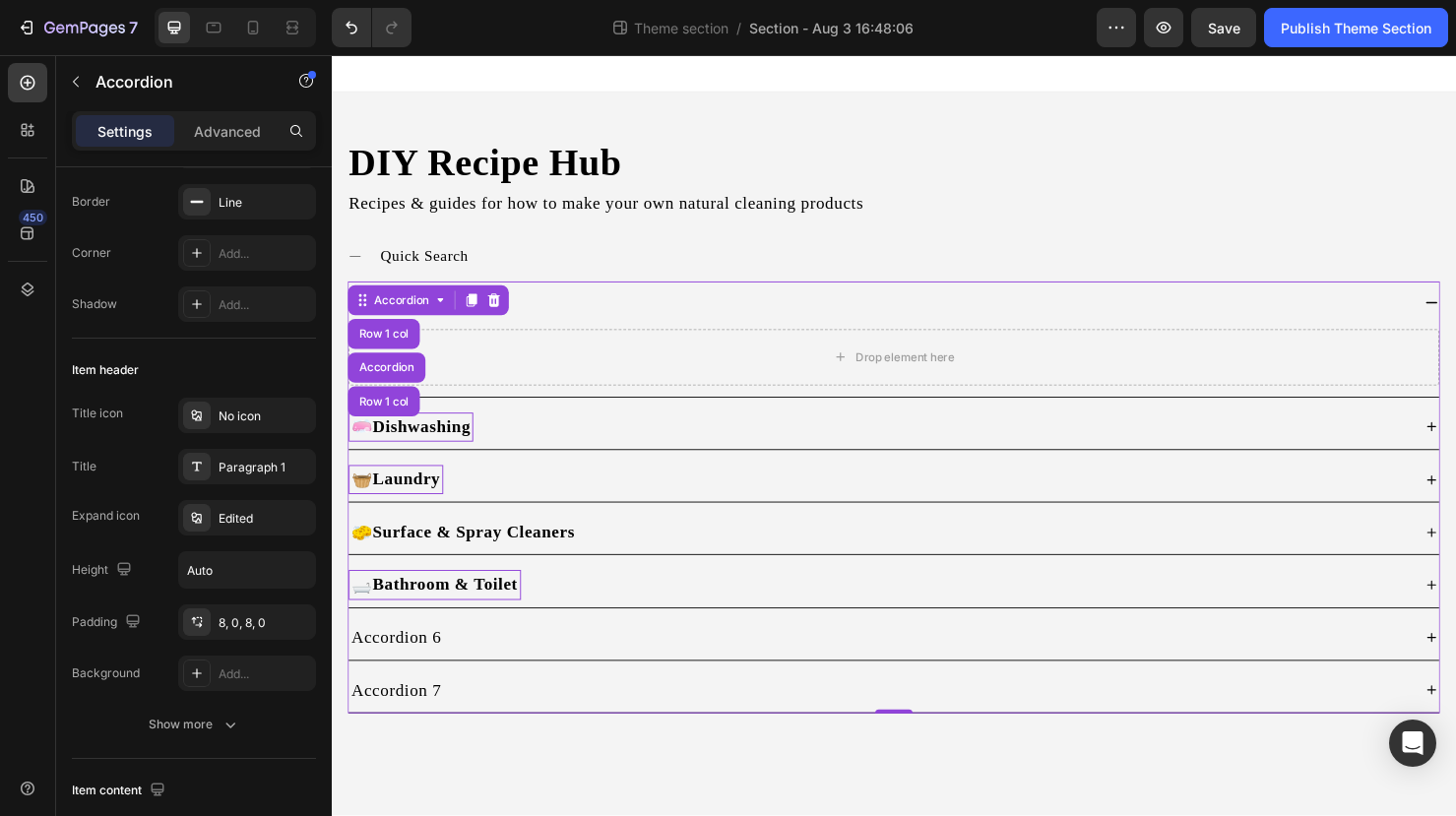 click on "🧺  Laundry" at bounding box center (907, 501) 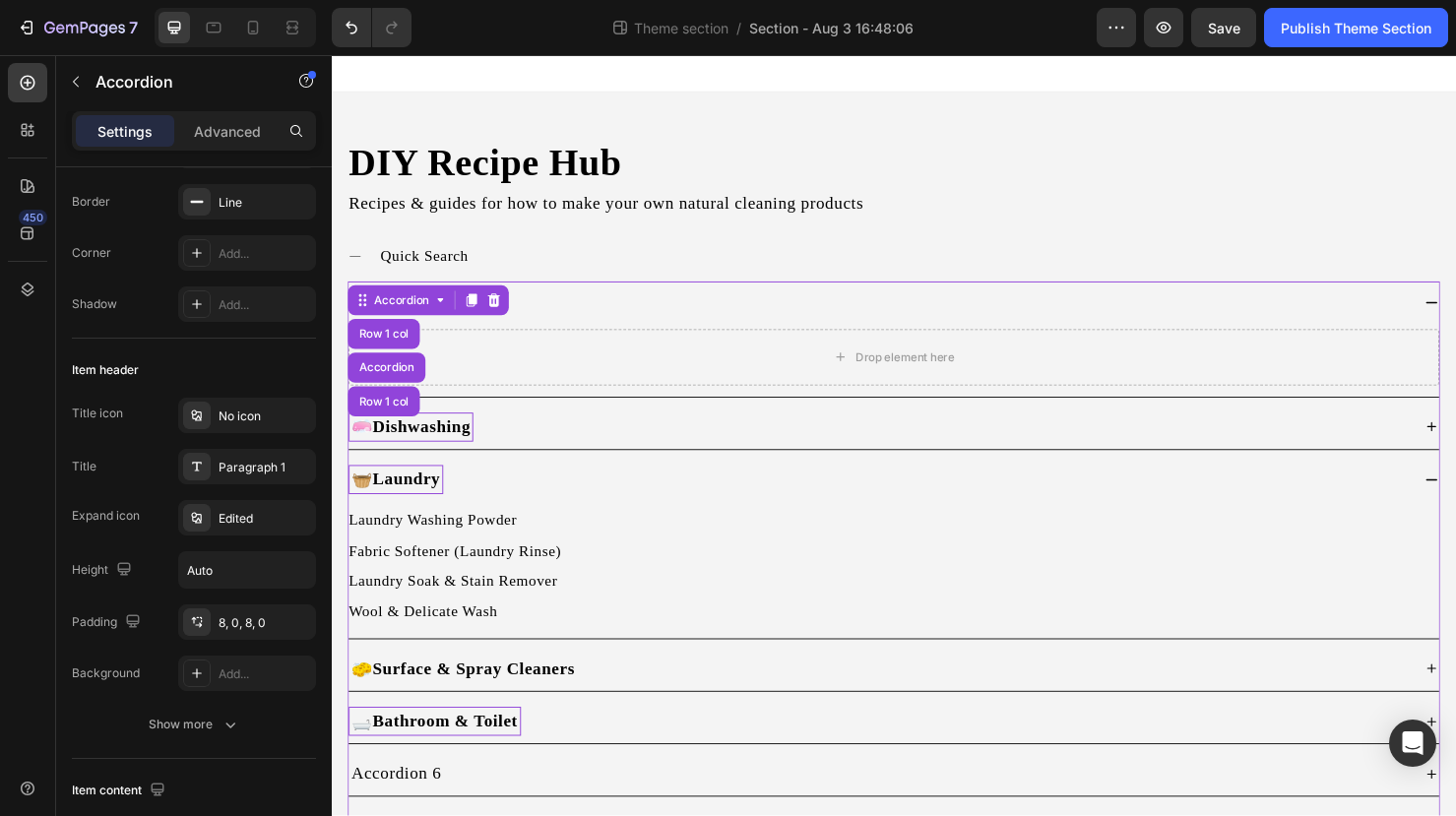 click on "🧺  Laundry" at bounding box center [907, 501] 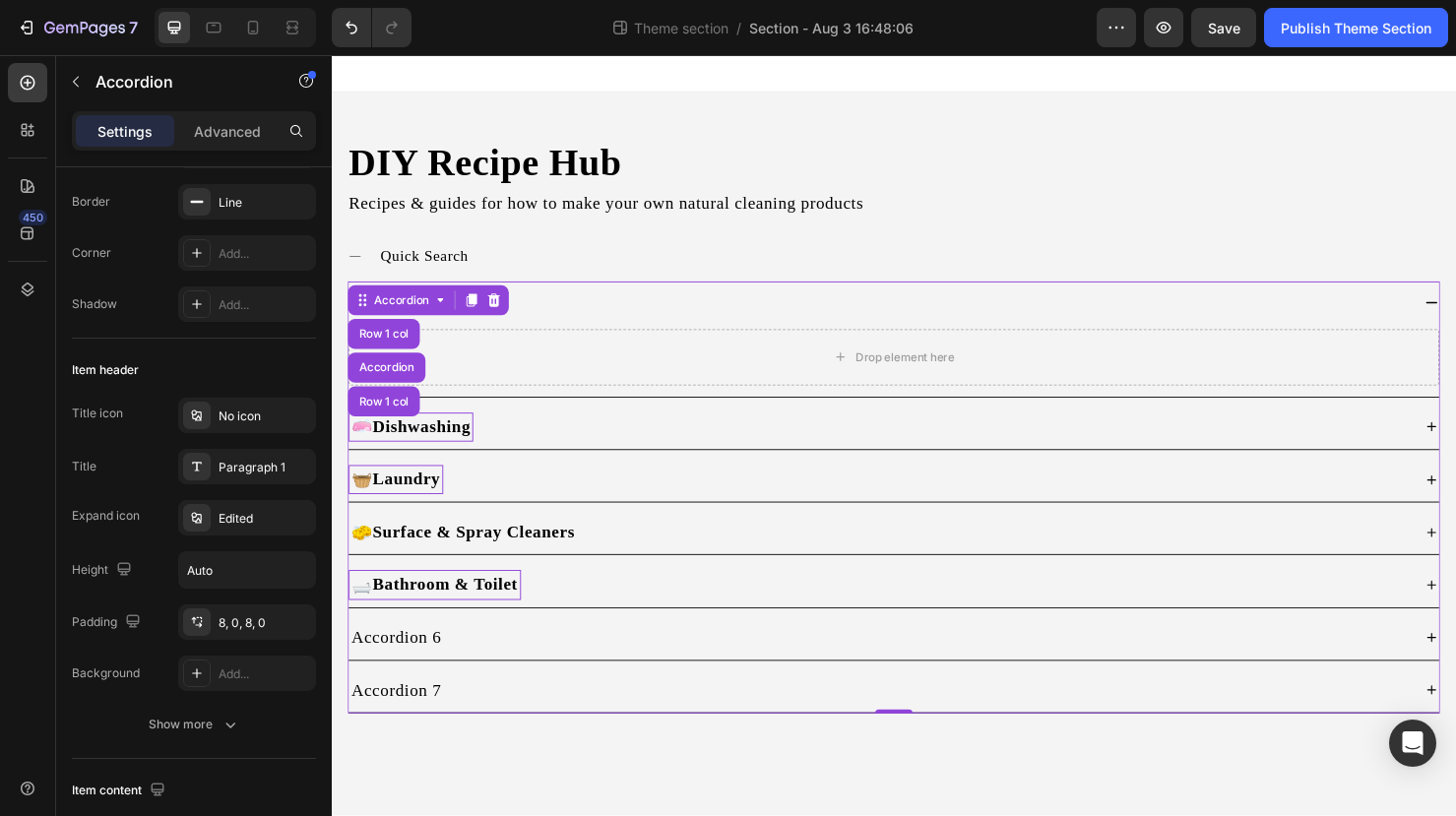 click on "🛁  Bathroom & Toilet" at bounding box center (907, 611) 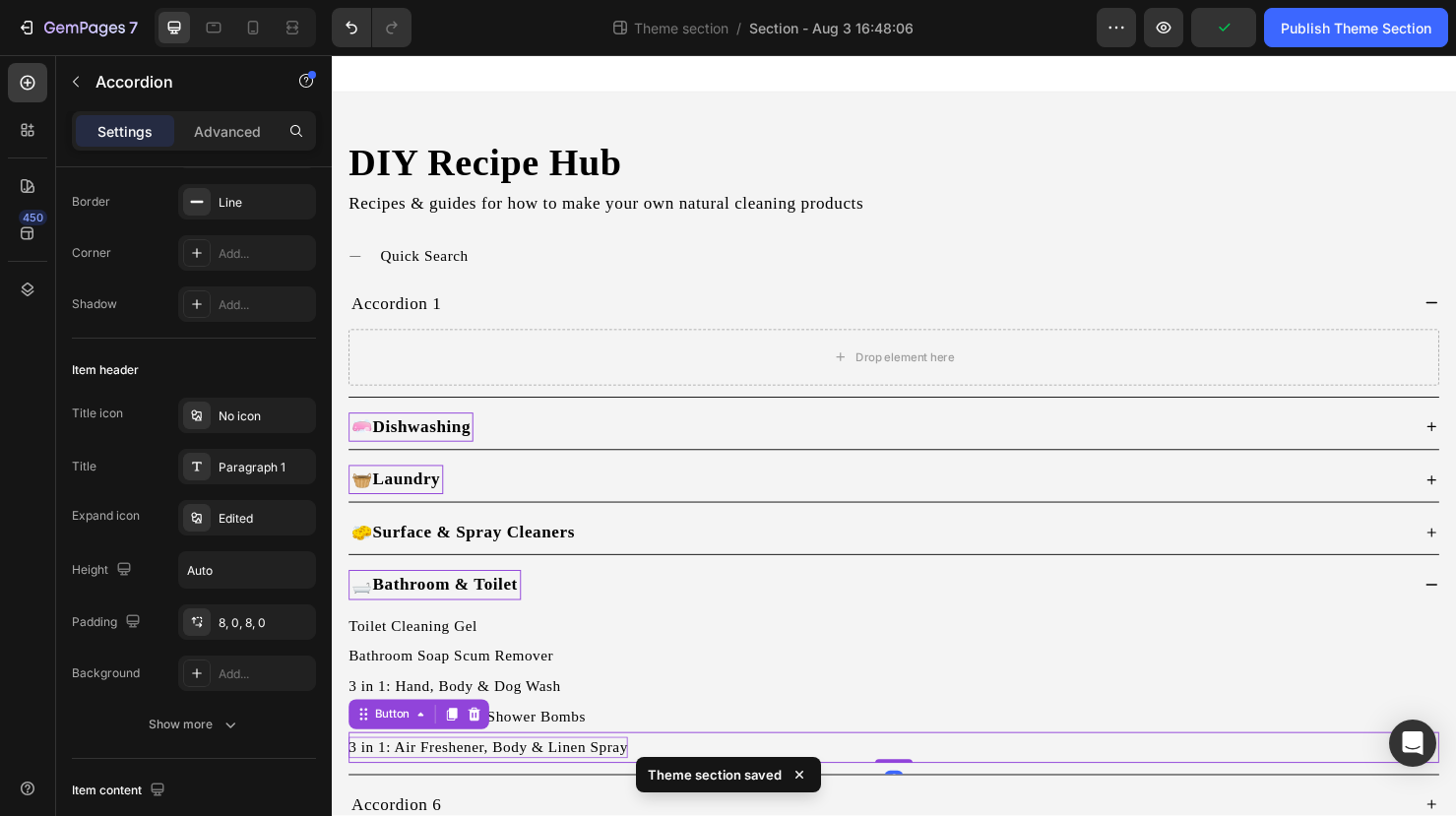click on "3 in 1: Air Freshener, Body & Linen Spray" at bounding box center [496, 783] 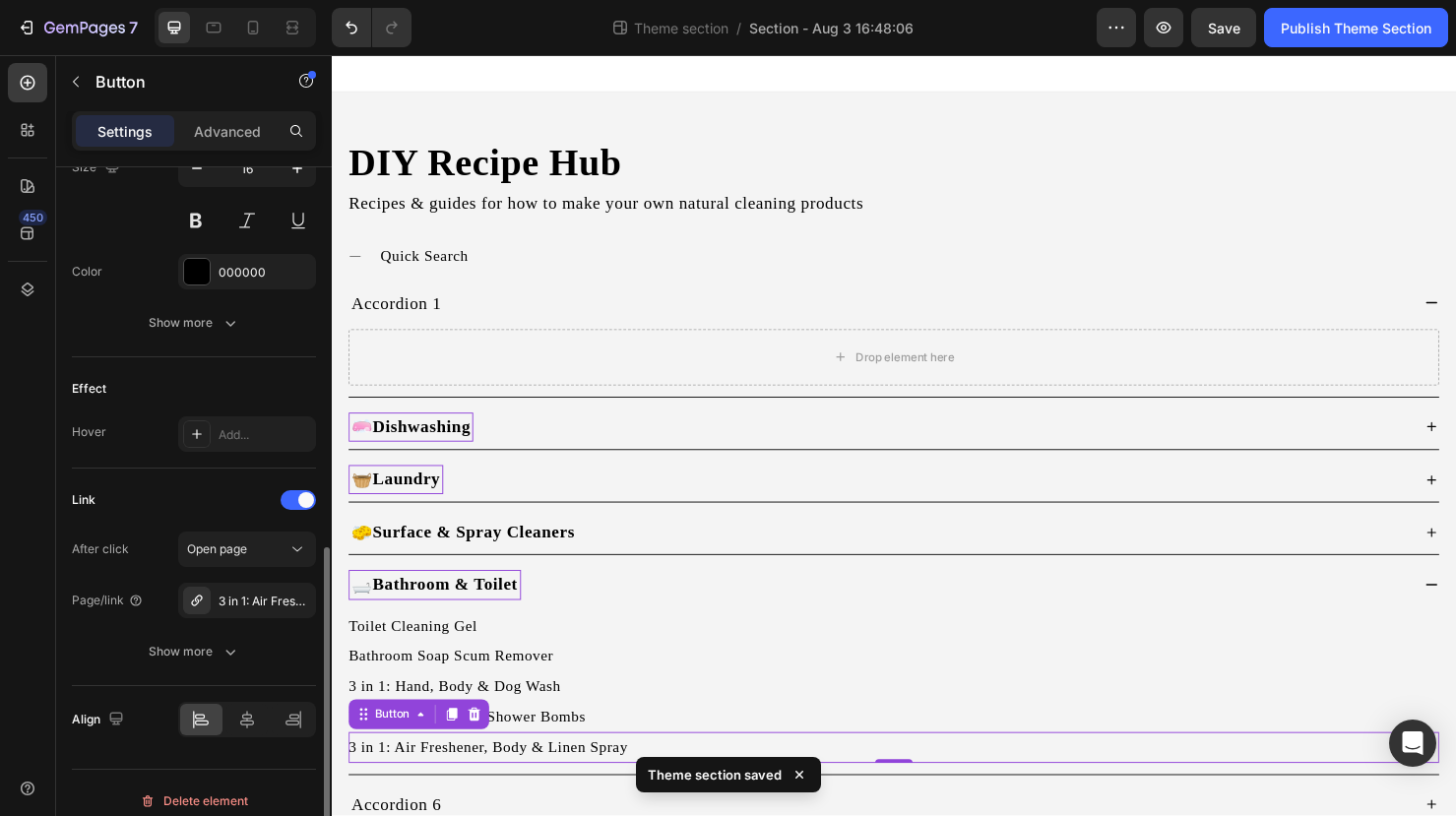 scroll, scrollTop: 860, scrollLeft: 0, axis: vertical 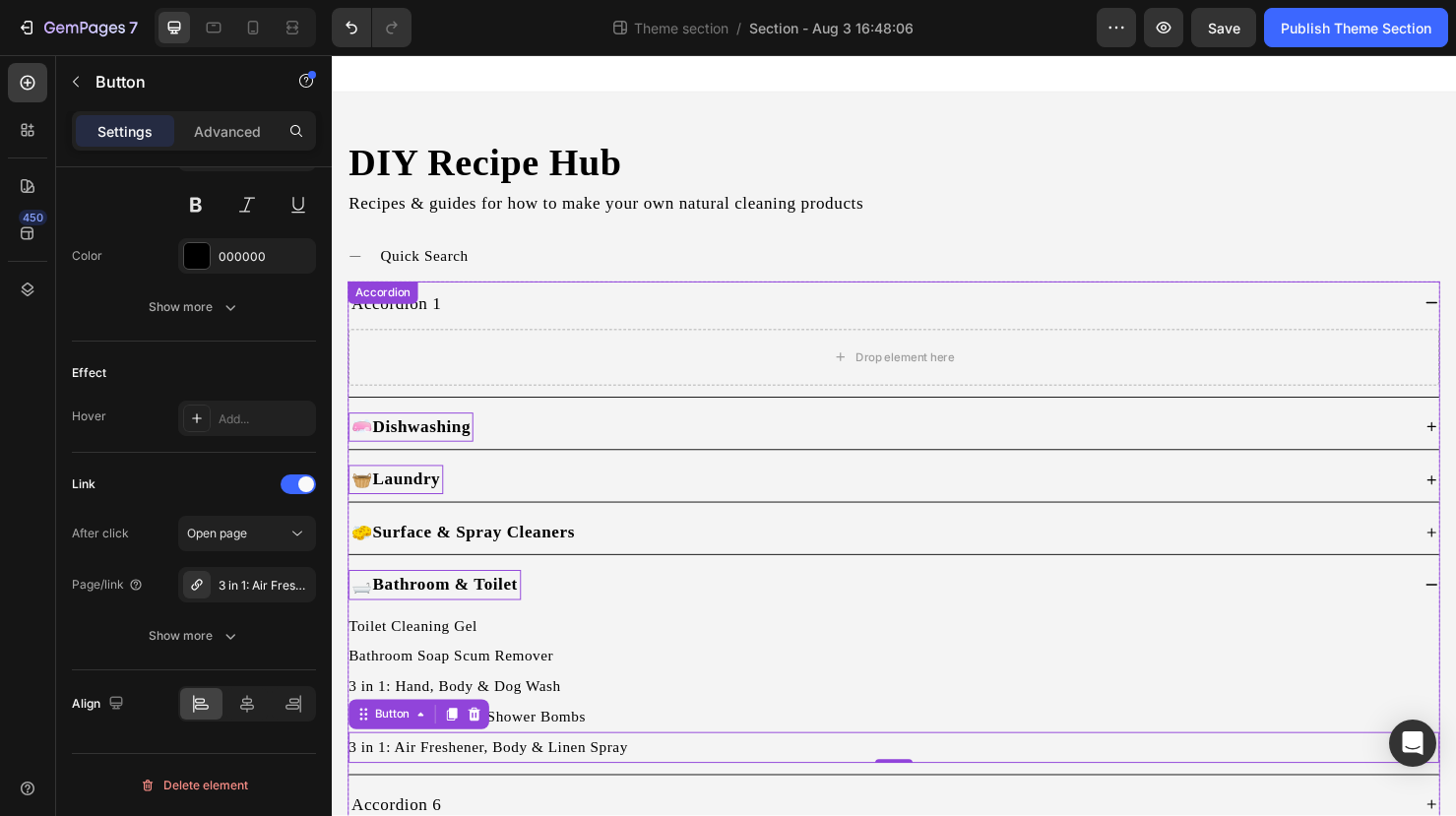 click on "🛁  Bathroom & Toilet" at bounding box center (907, 611) 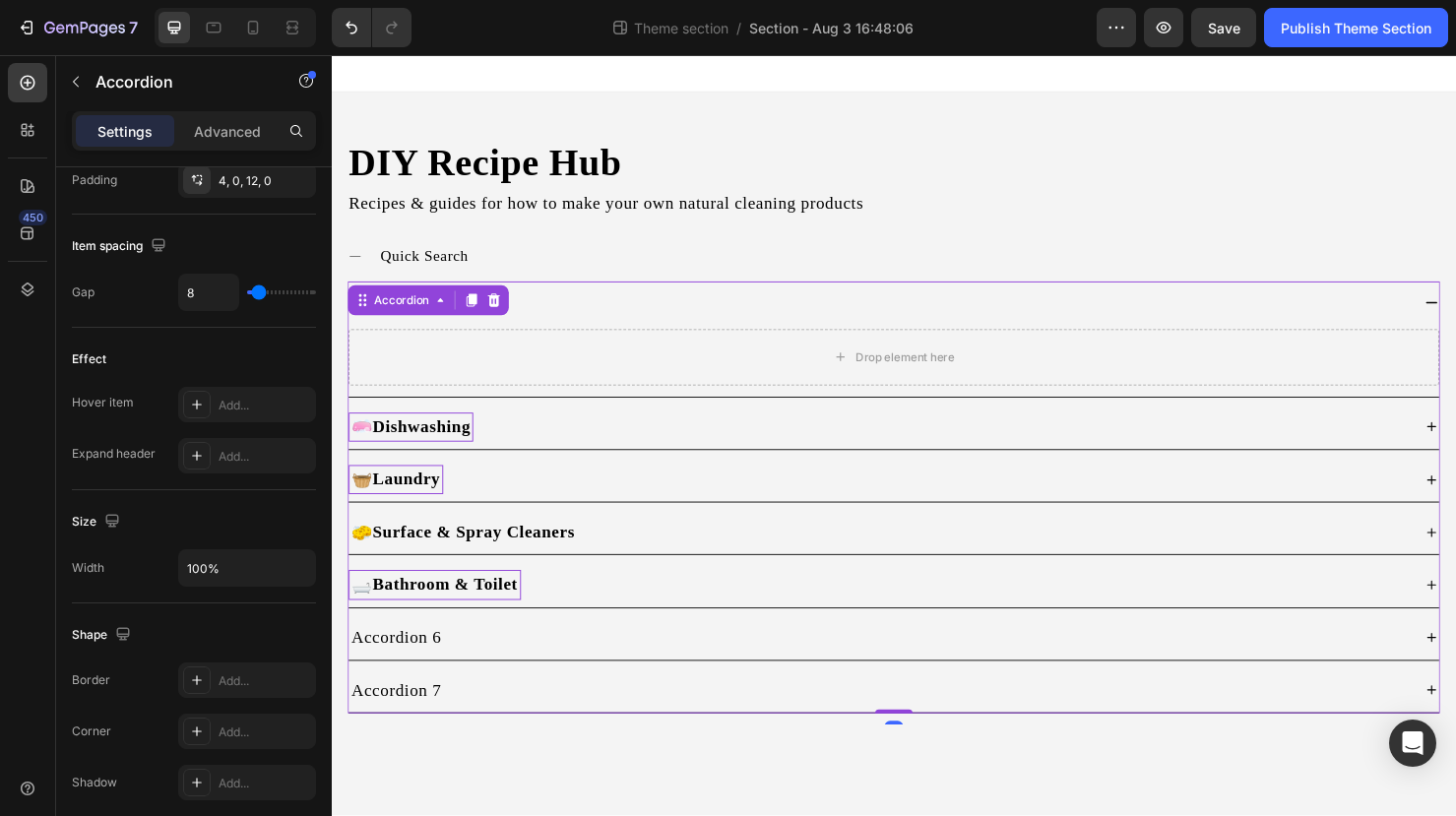 scroll, scrollTop: 0, scrollLeft: 0, axis: both 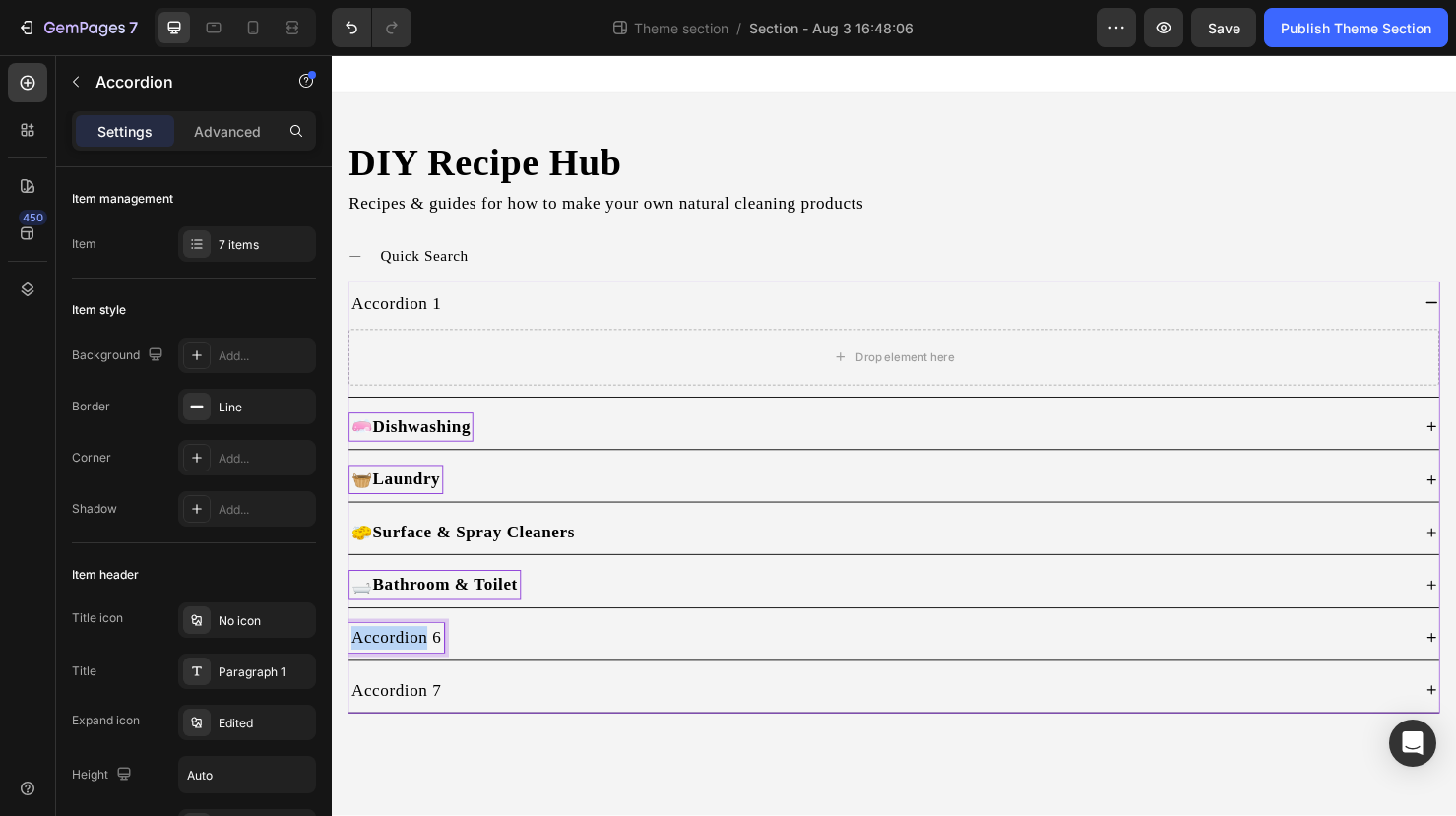 click on "Accordion 6" at bounding box center (400, 667) 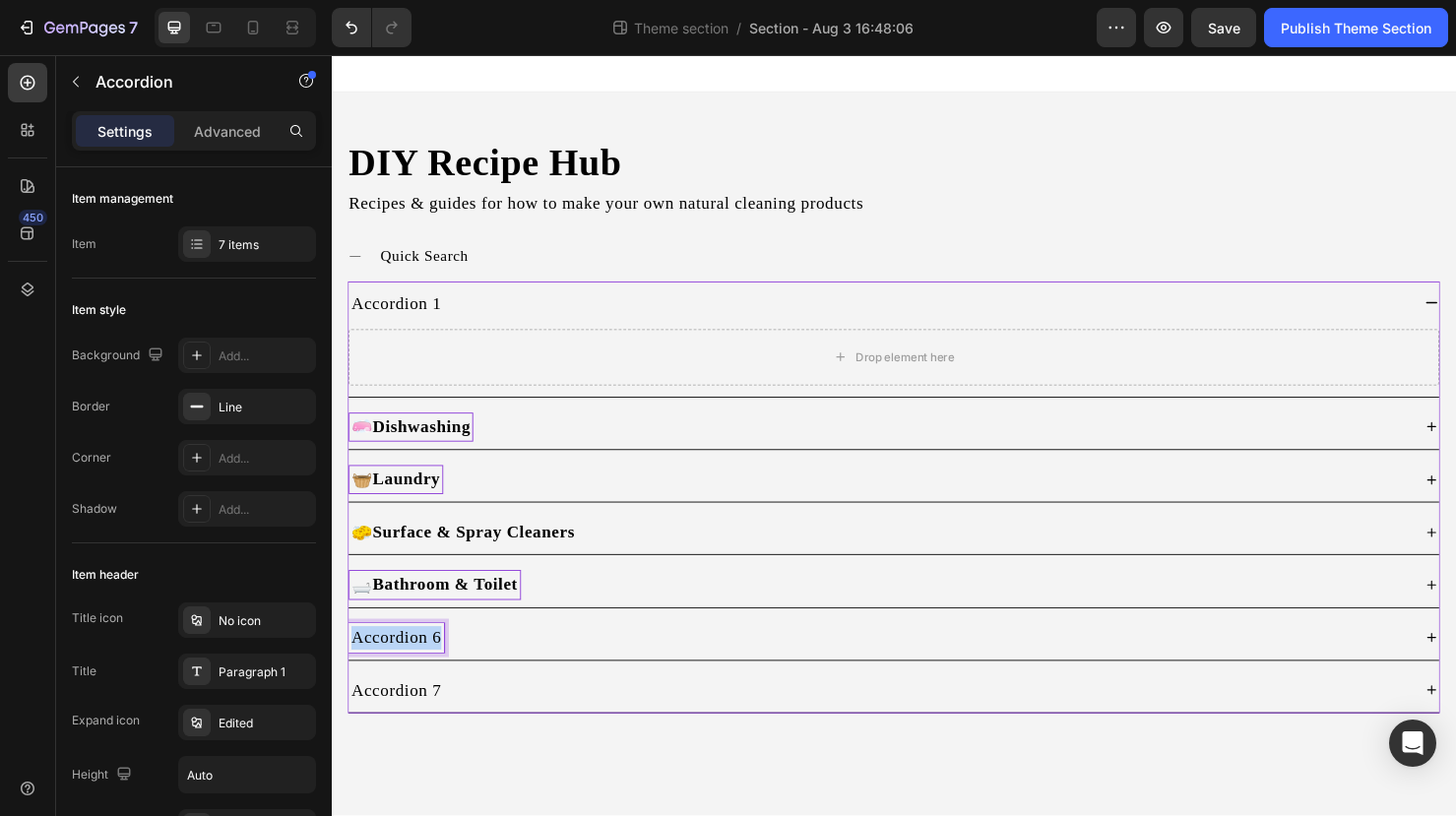 click on "Accordion 6" at bounding box center [400, 667] 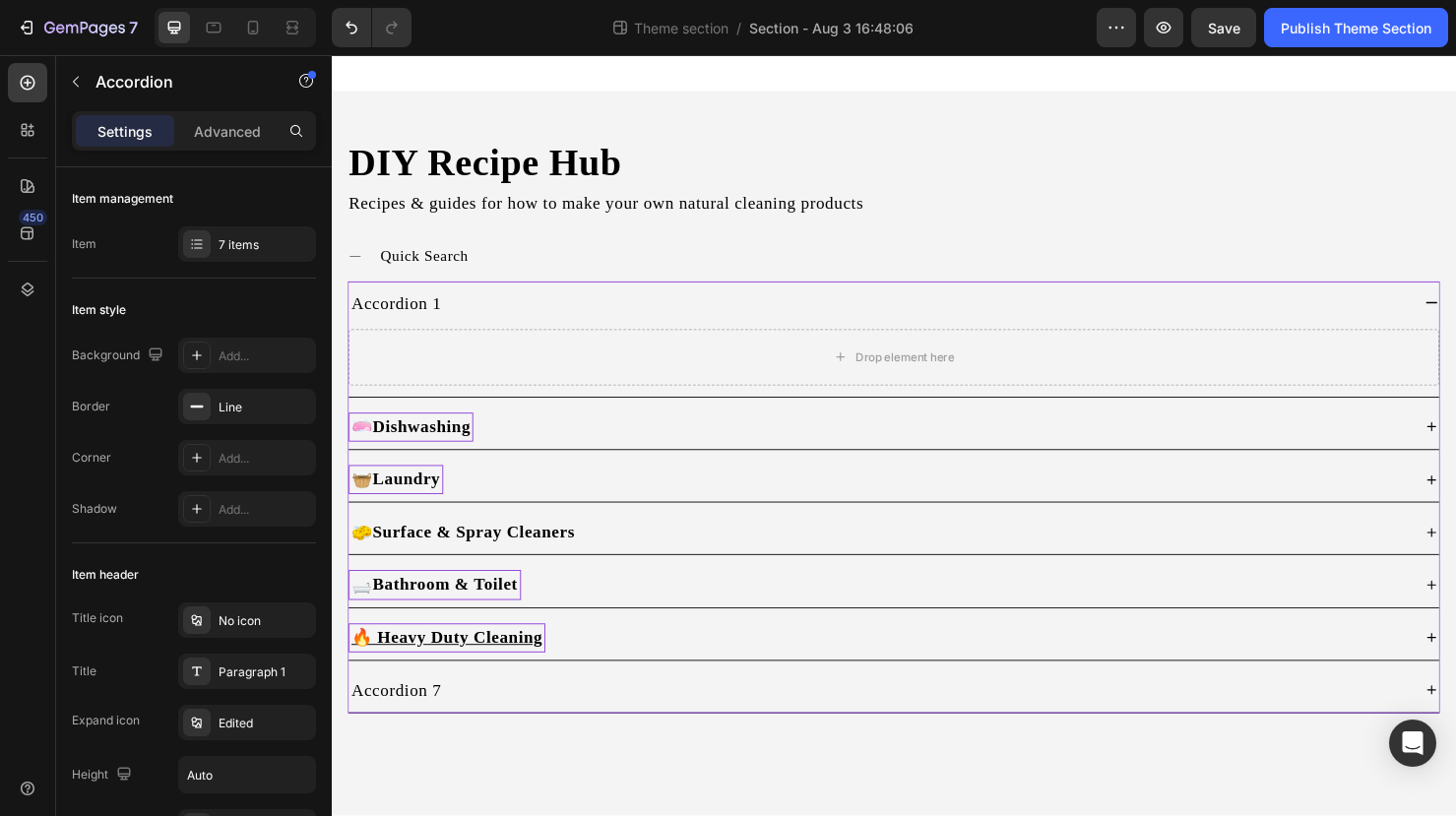 click on "🔥 Heavy Duty Cleaning" at bounding box center (907, 667) 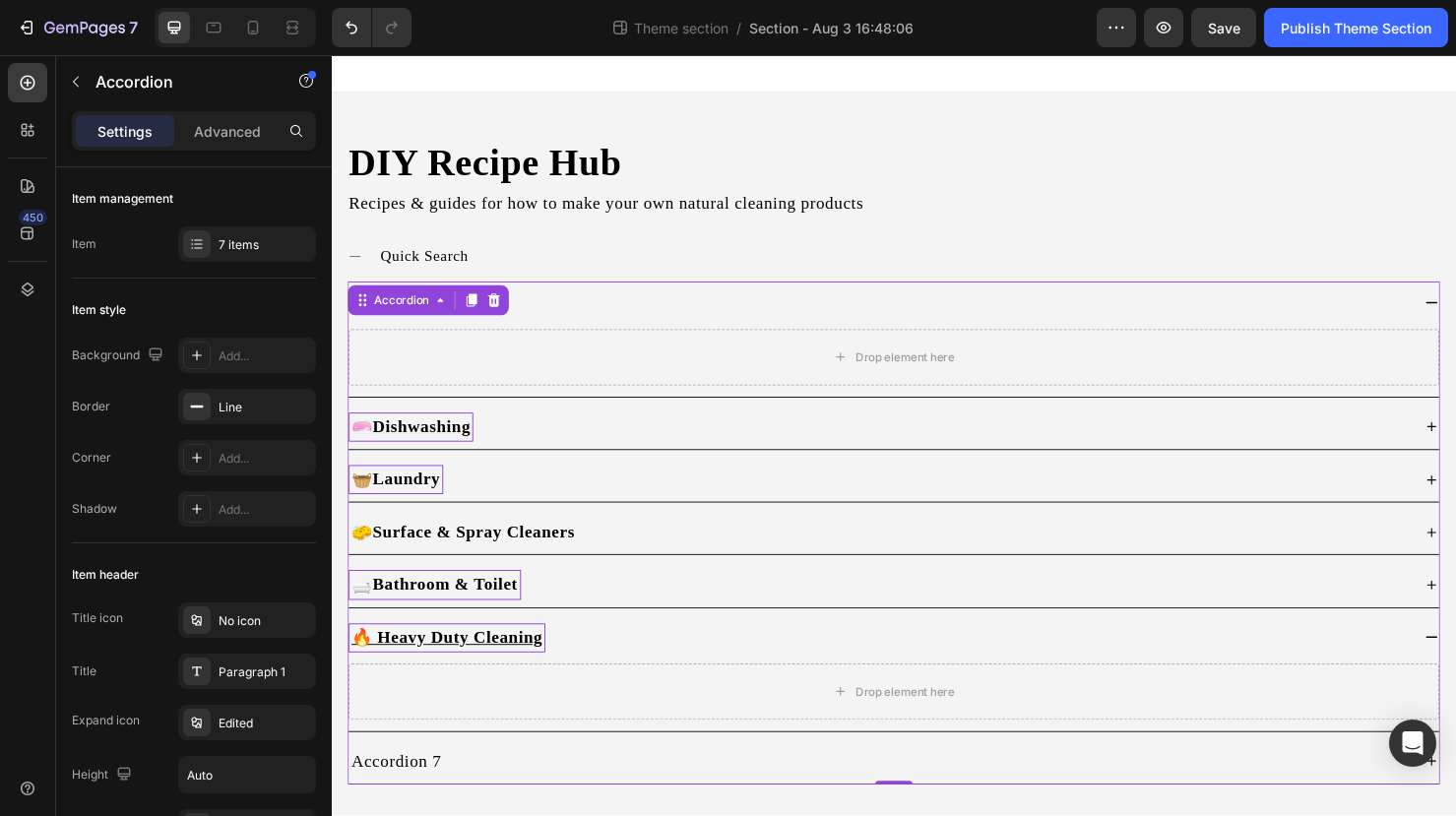 click on "🔥 Heavy Duty Cleaning" at bounding box center [907, 667] 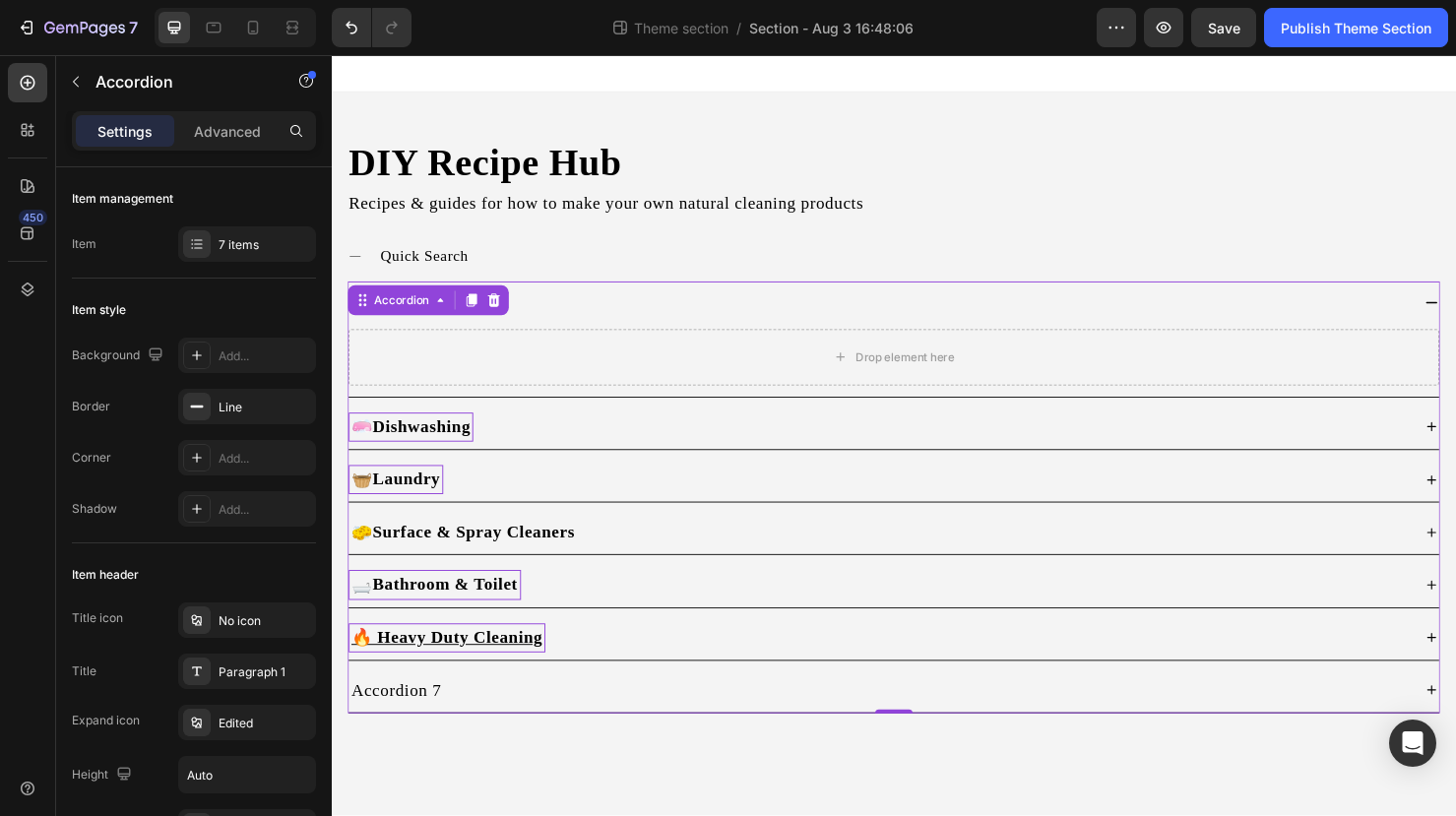 click on "🔥 Heavy Duty Cleaning" at bounding box center (453, 667) 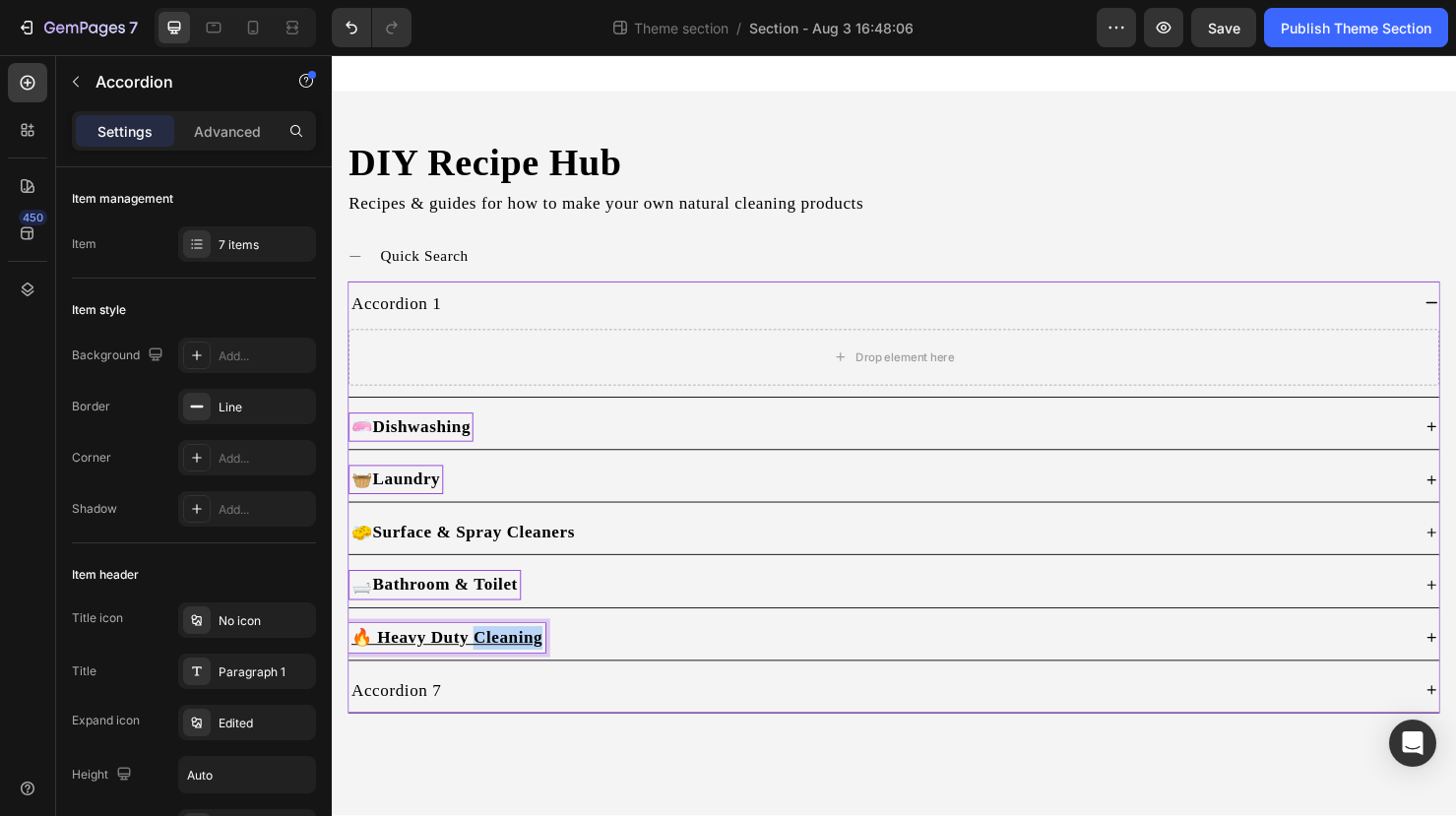 click on "🔥 Heavy Duty Cleaning" at bounding box center (453, 667) 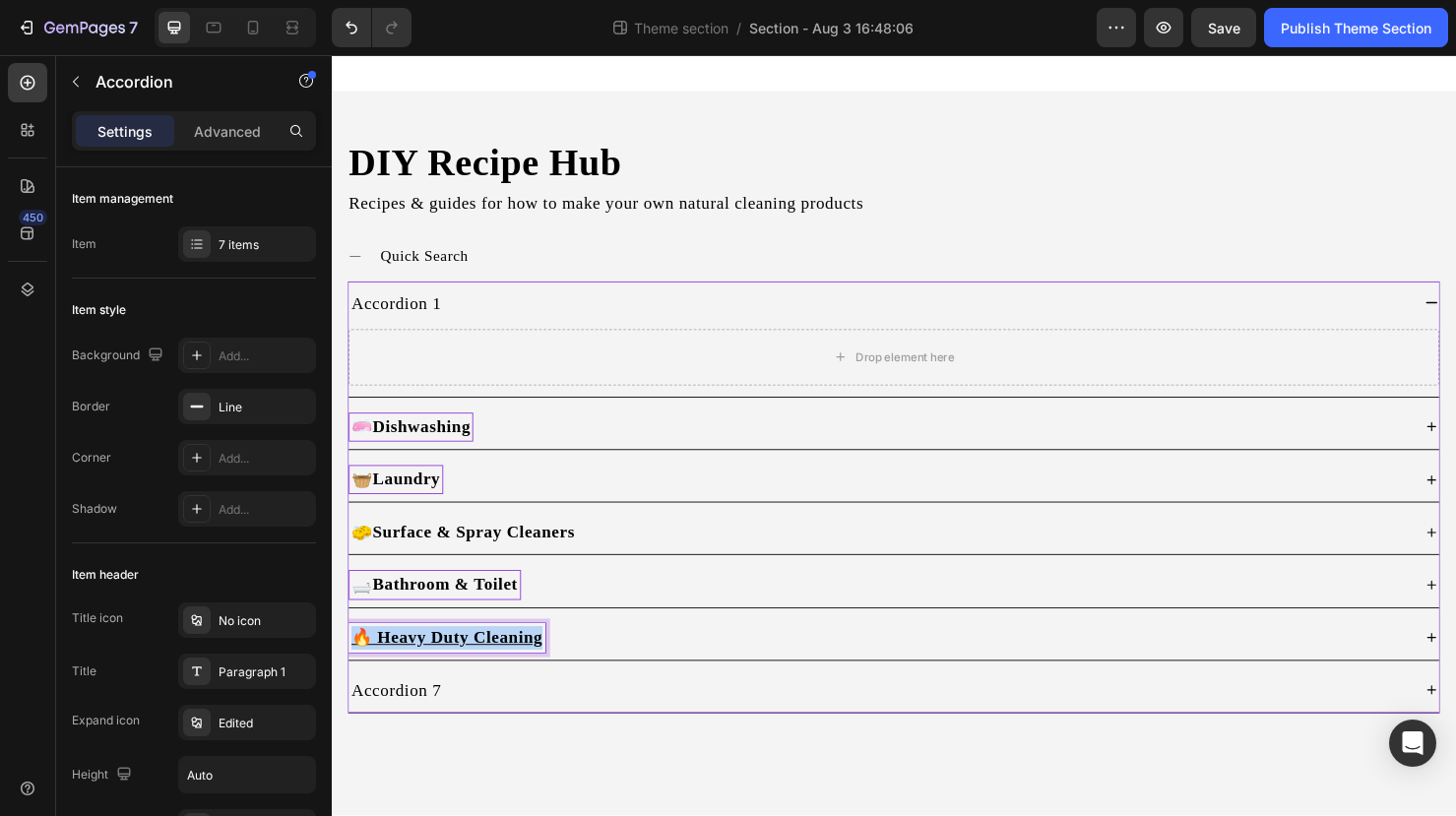 click on "🔥 Heavy Duty Cleaning" at bounding box center (453, 667) 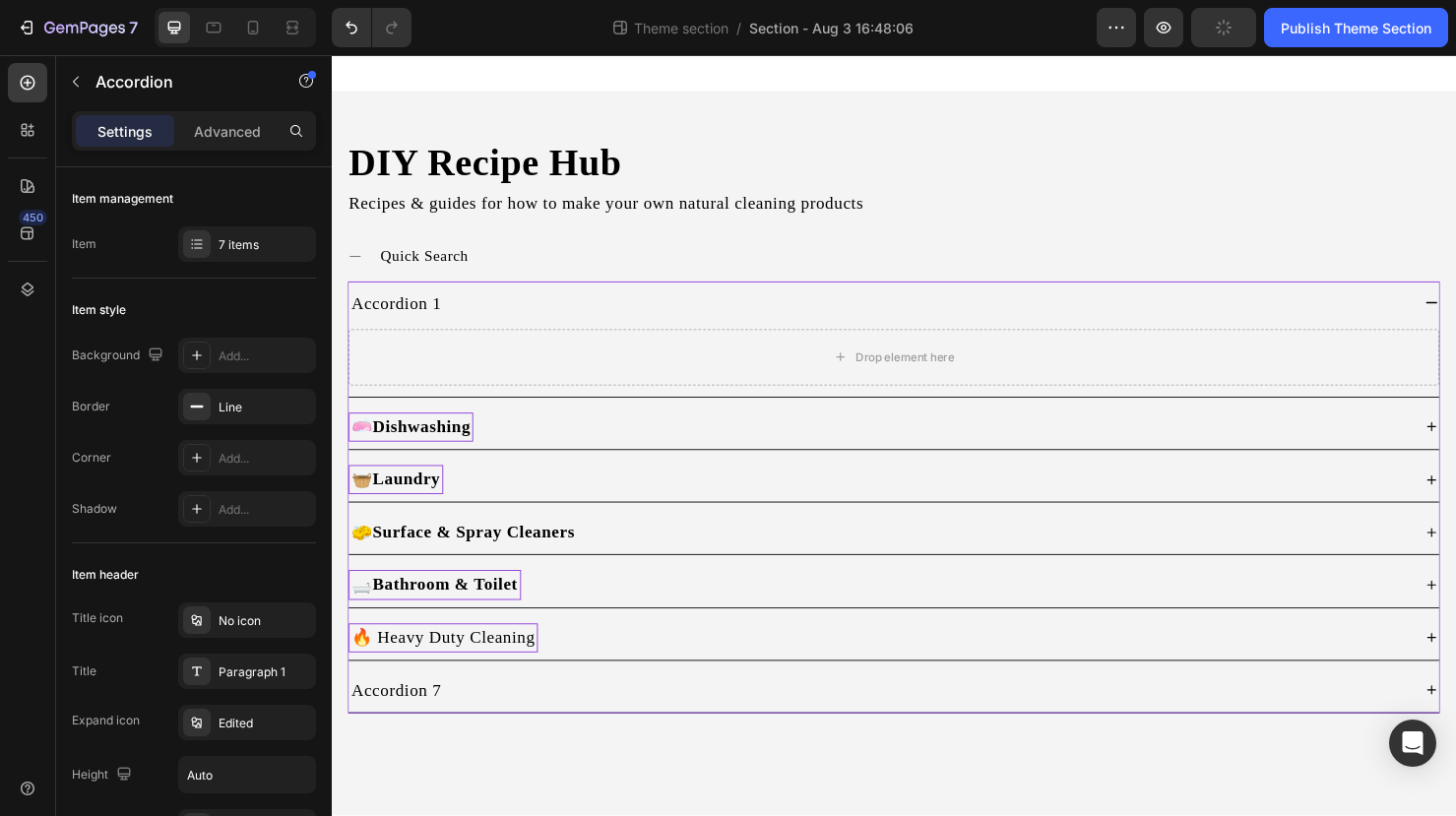 click on "Accordion 7" at bounding box center (907, 722) 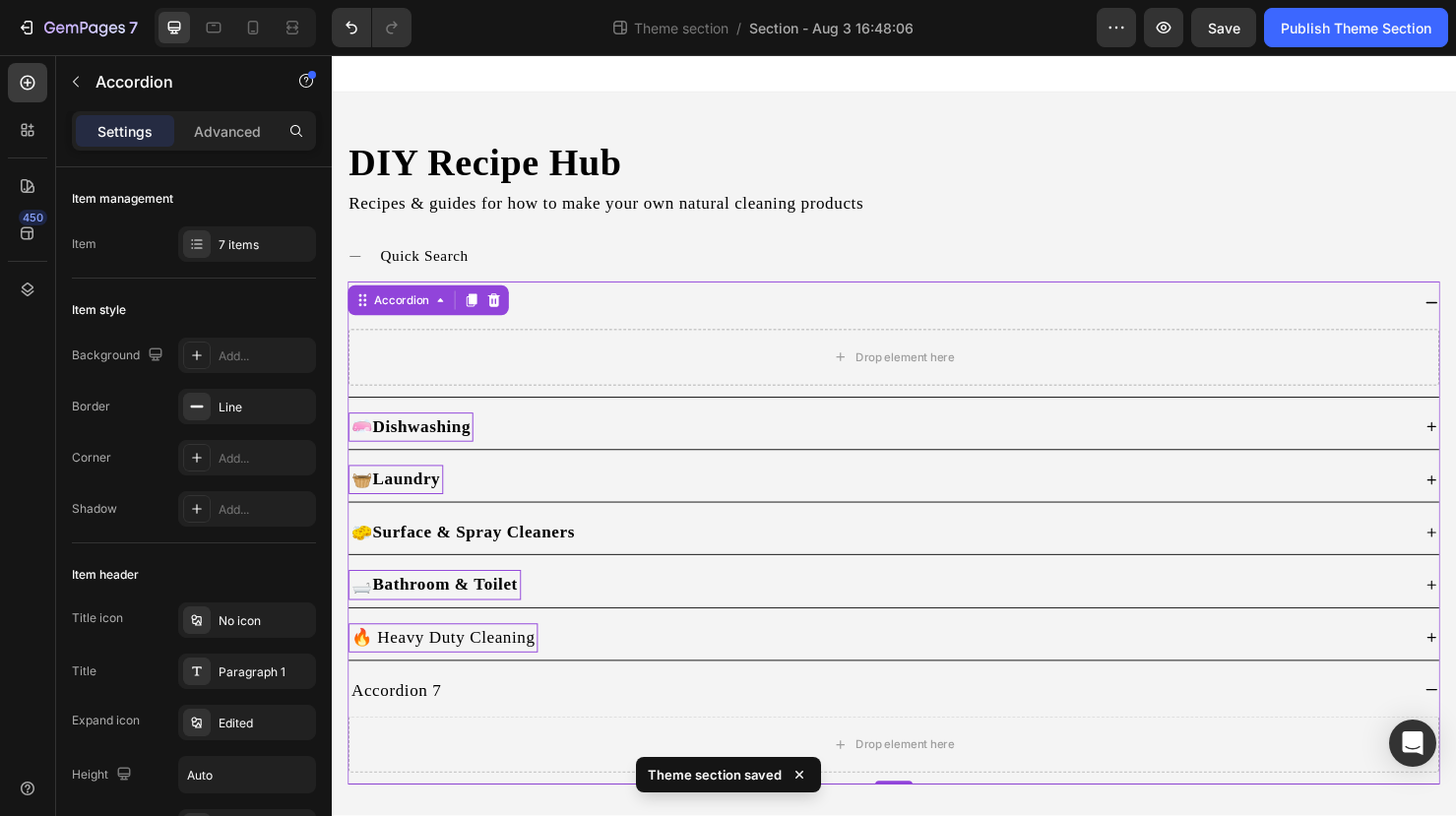 click on "🔥 Heavy Duty Cleaning" at bounding box center (449, 667) 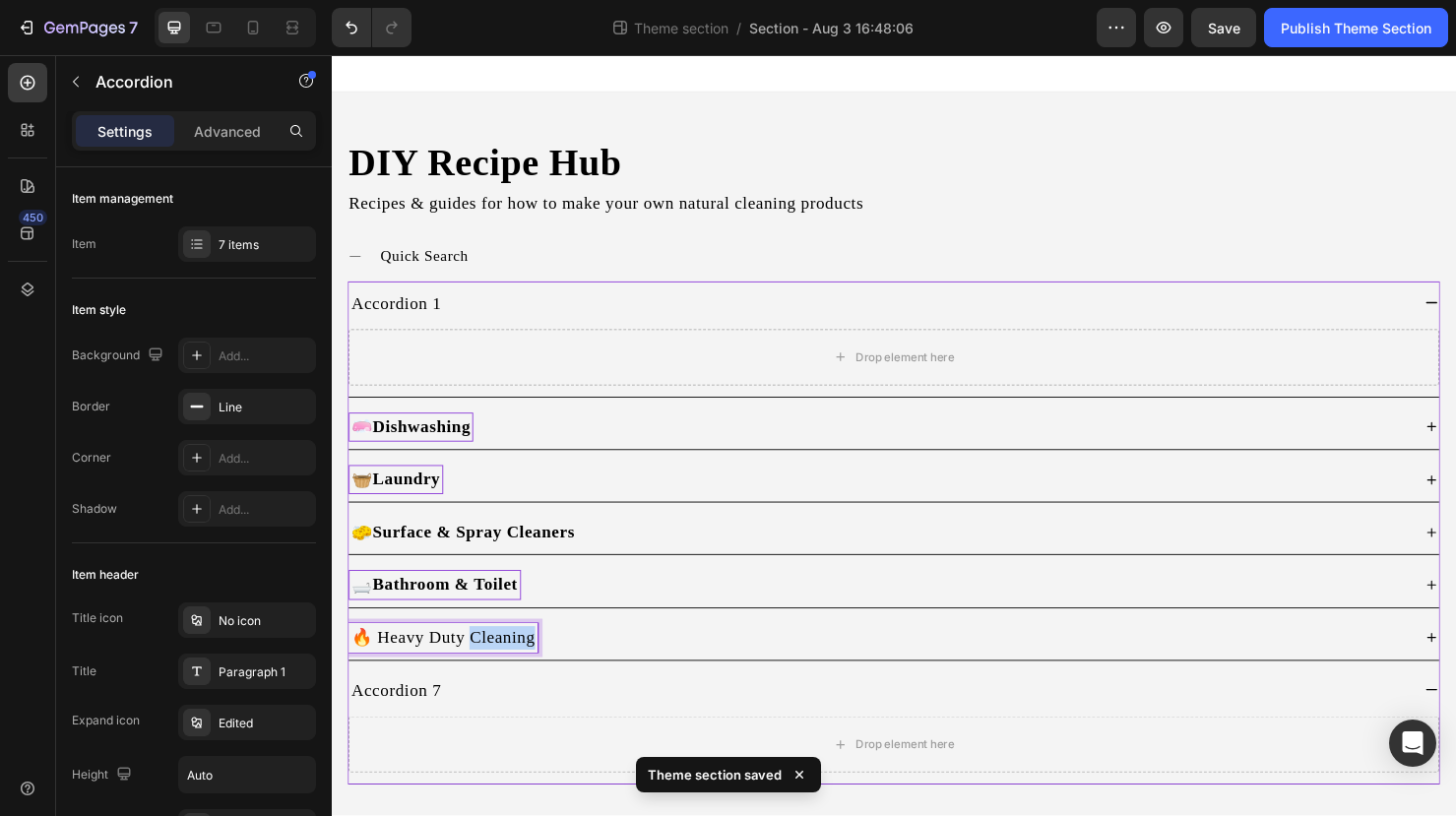 click on "🔥 Heavy Duty Cleaning" at bounding box center (449, 667) 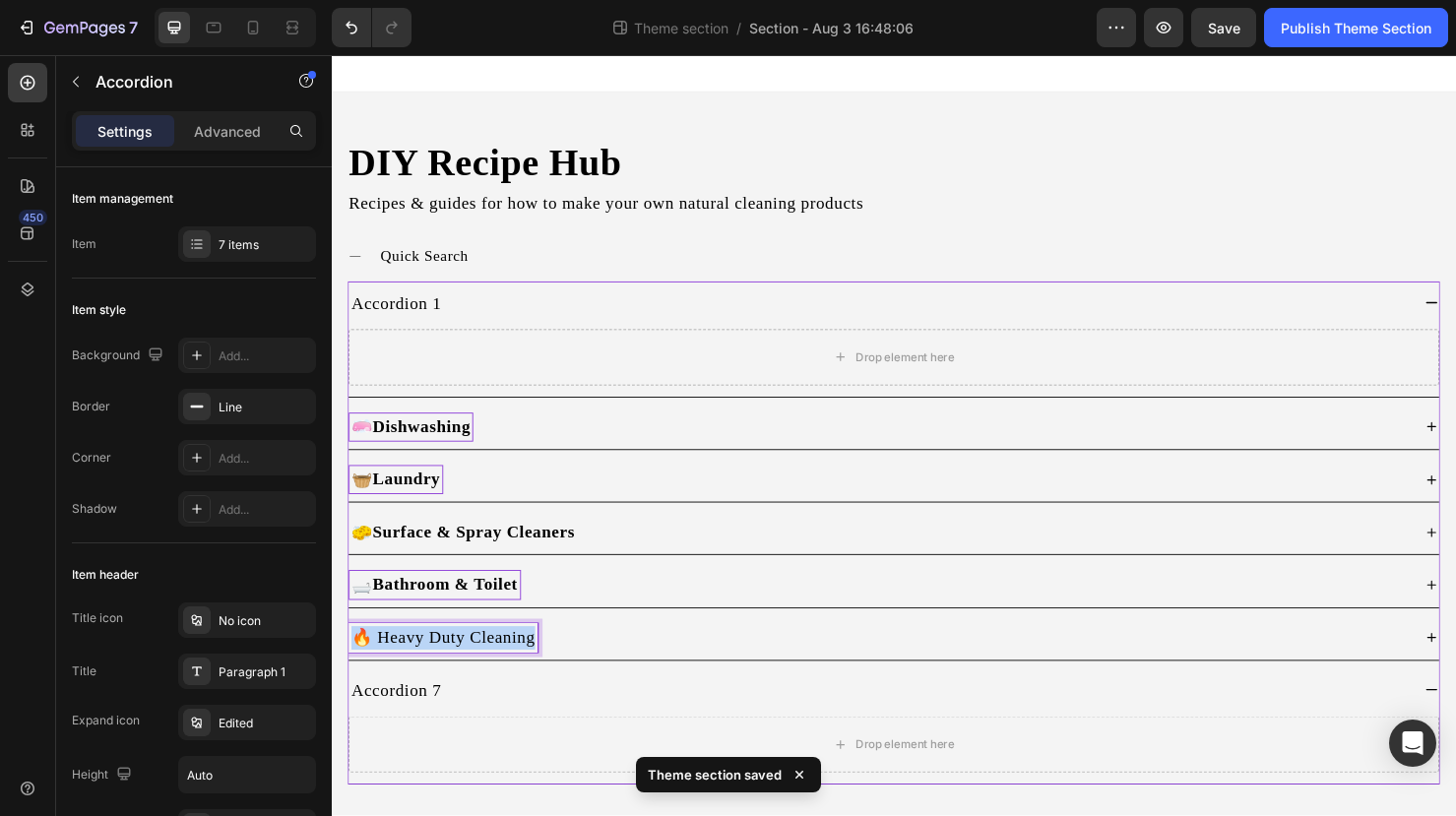 click on "🔥 Heavy Duty Cleaning" at bounding box center [449, 667] 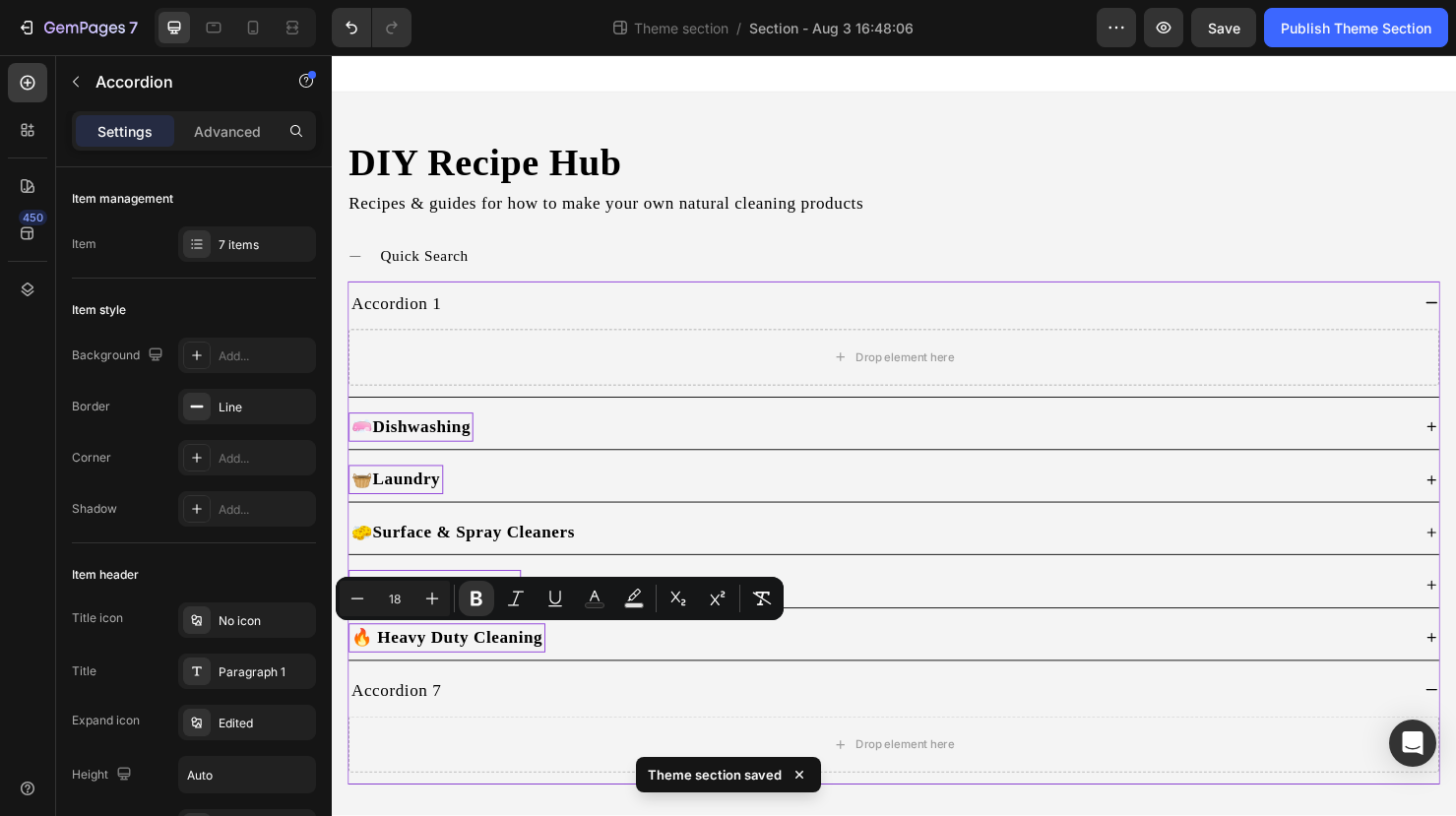 click on "🔥 Heavy Duty Cleaning" at bounding box center [907, 667] 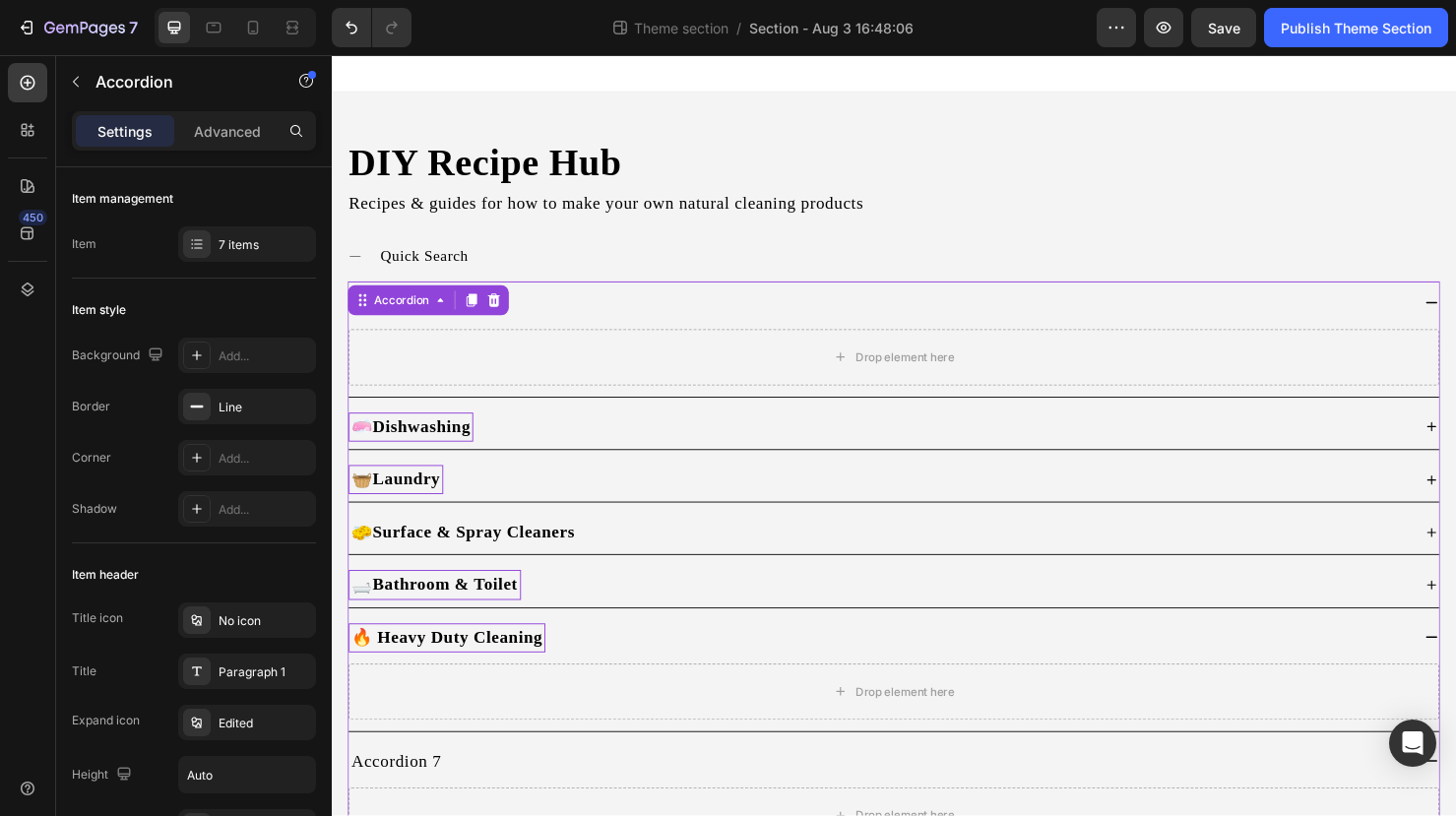 click on "Bathroom & Toilet" at bounding box center (451, 611) 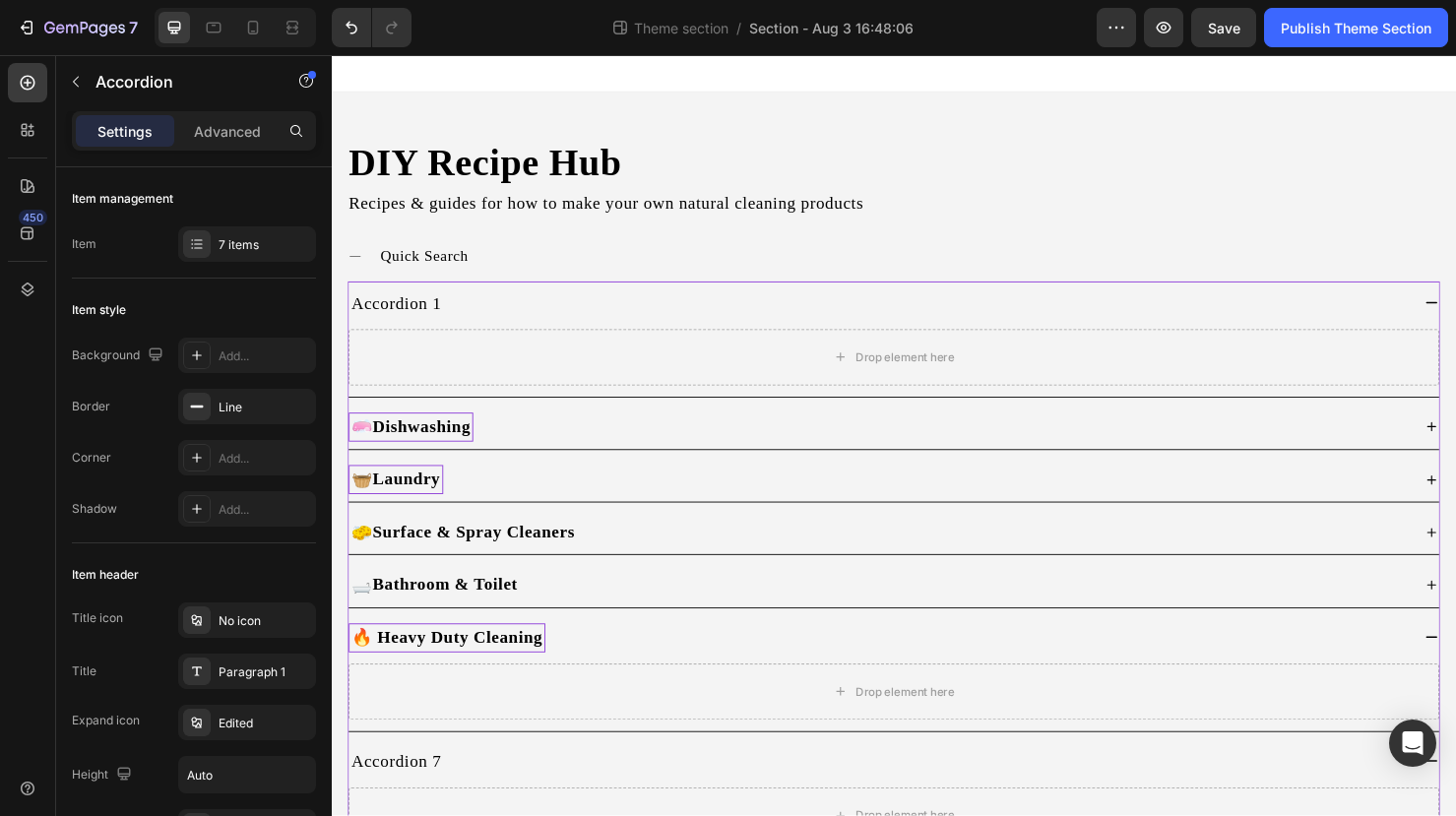 click on "🛁  Bathroom & Toilet" at bounding box center [922, 611] 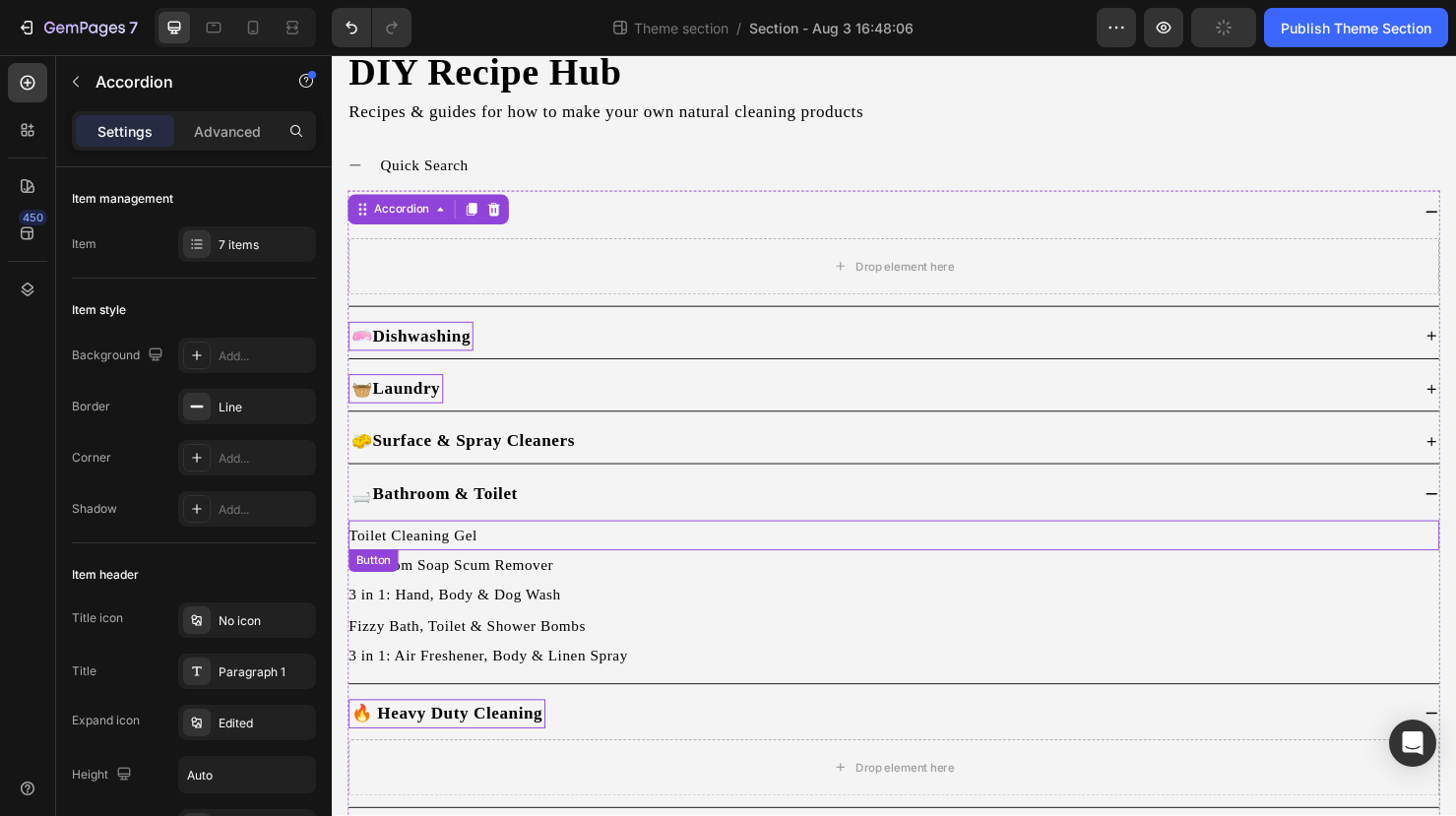 scroll, scrollTop: 193, scrollLeft: 0, axis: vertical 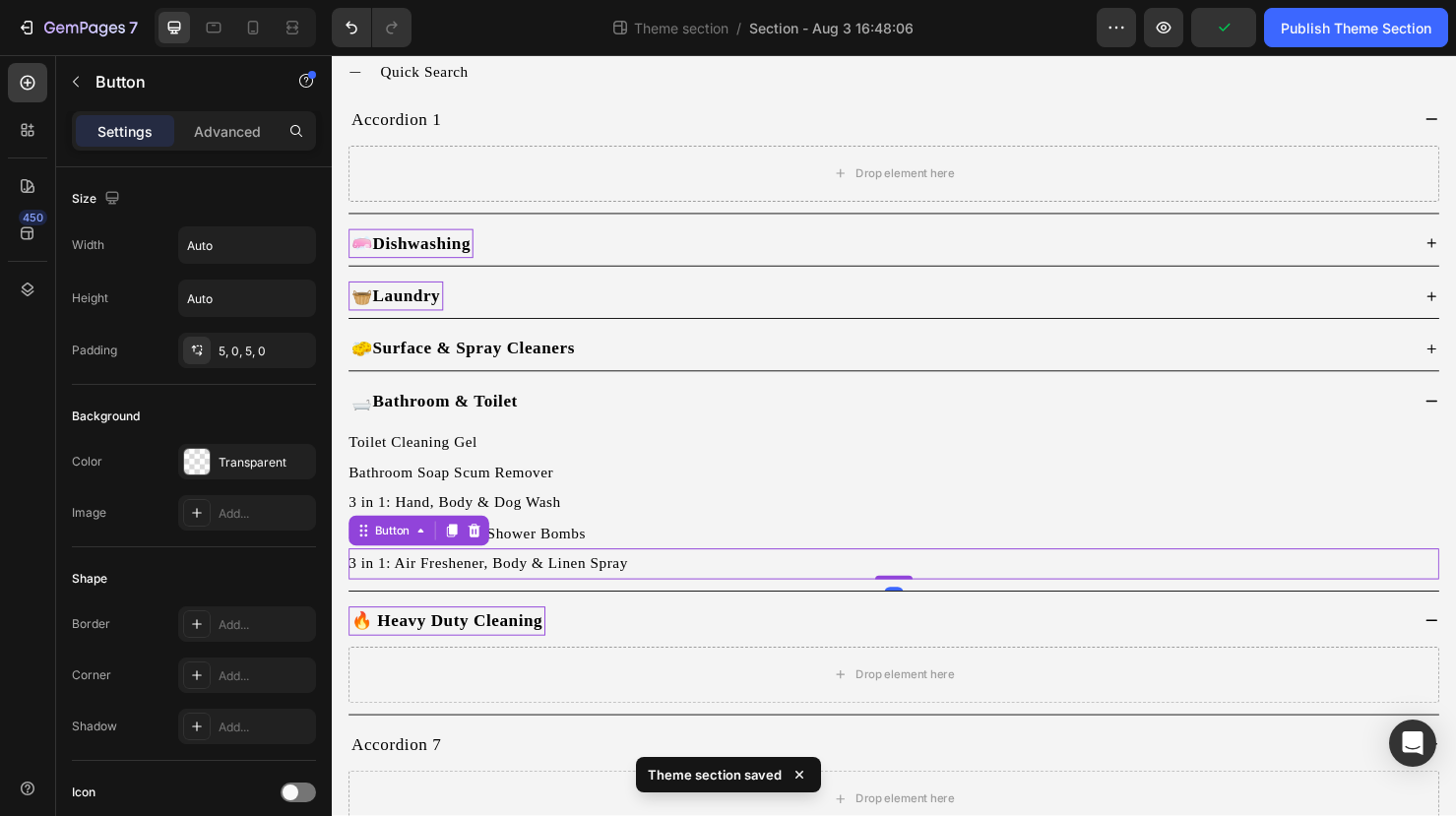 click on "3 in 1: Air Freshener, Body & Linen Spray Button   0" at bounding box center (922, 590) 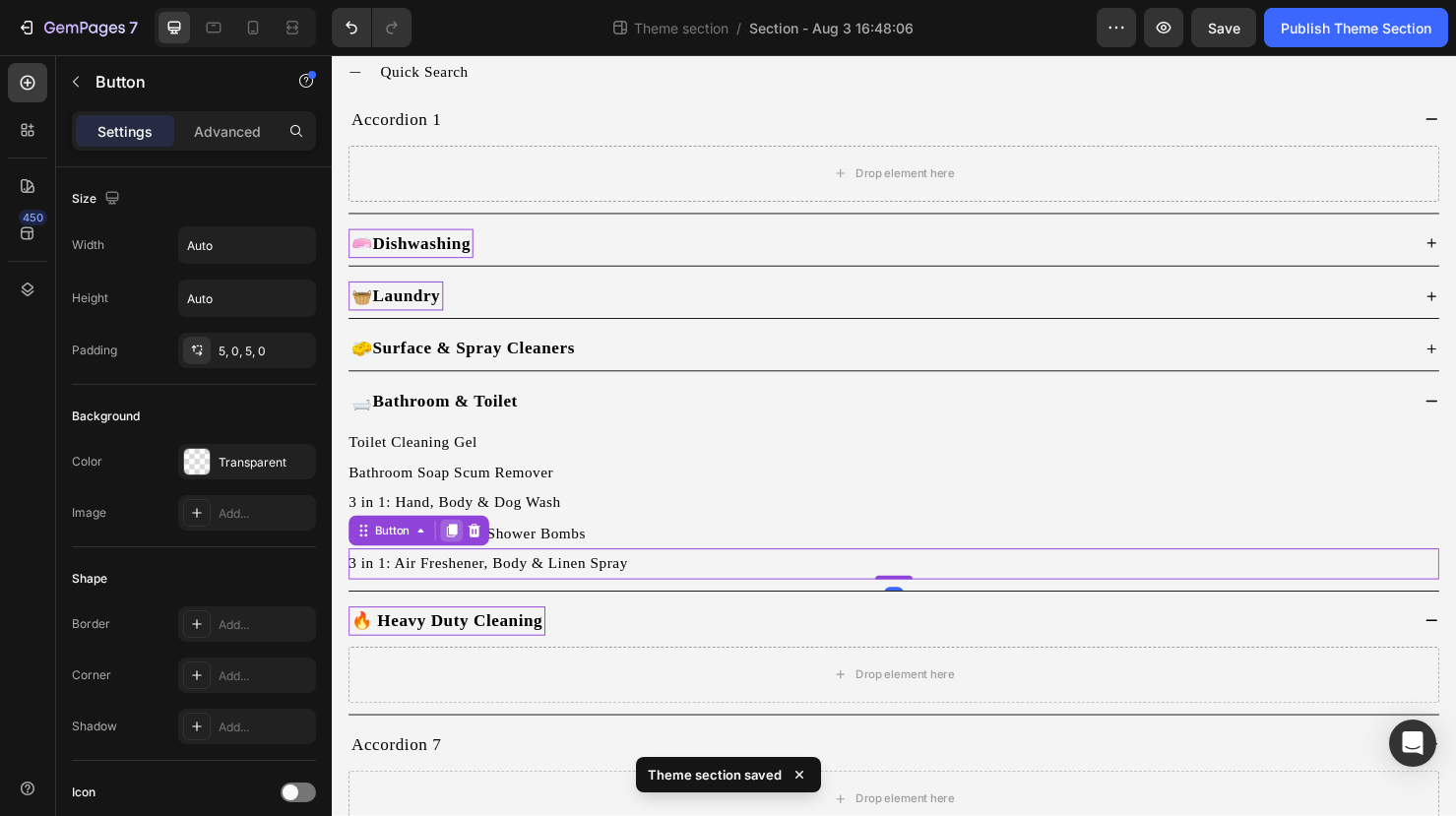 click 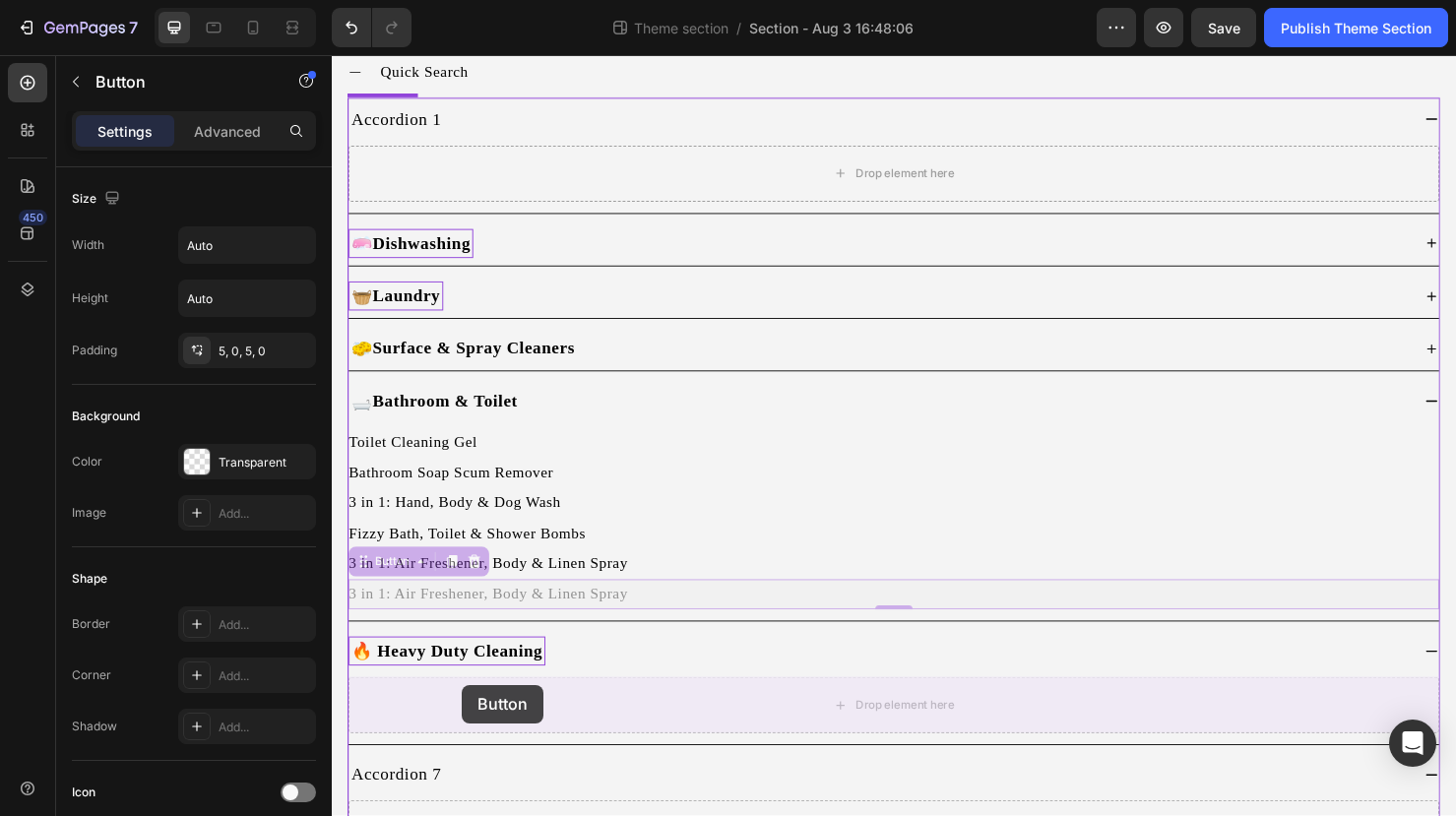 drag, startPoint x: 372, startPoint y: 589, endPoint x: 469, endPoint y: 717, distance: 160.60199 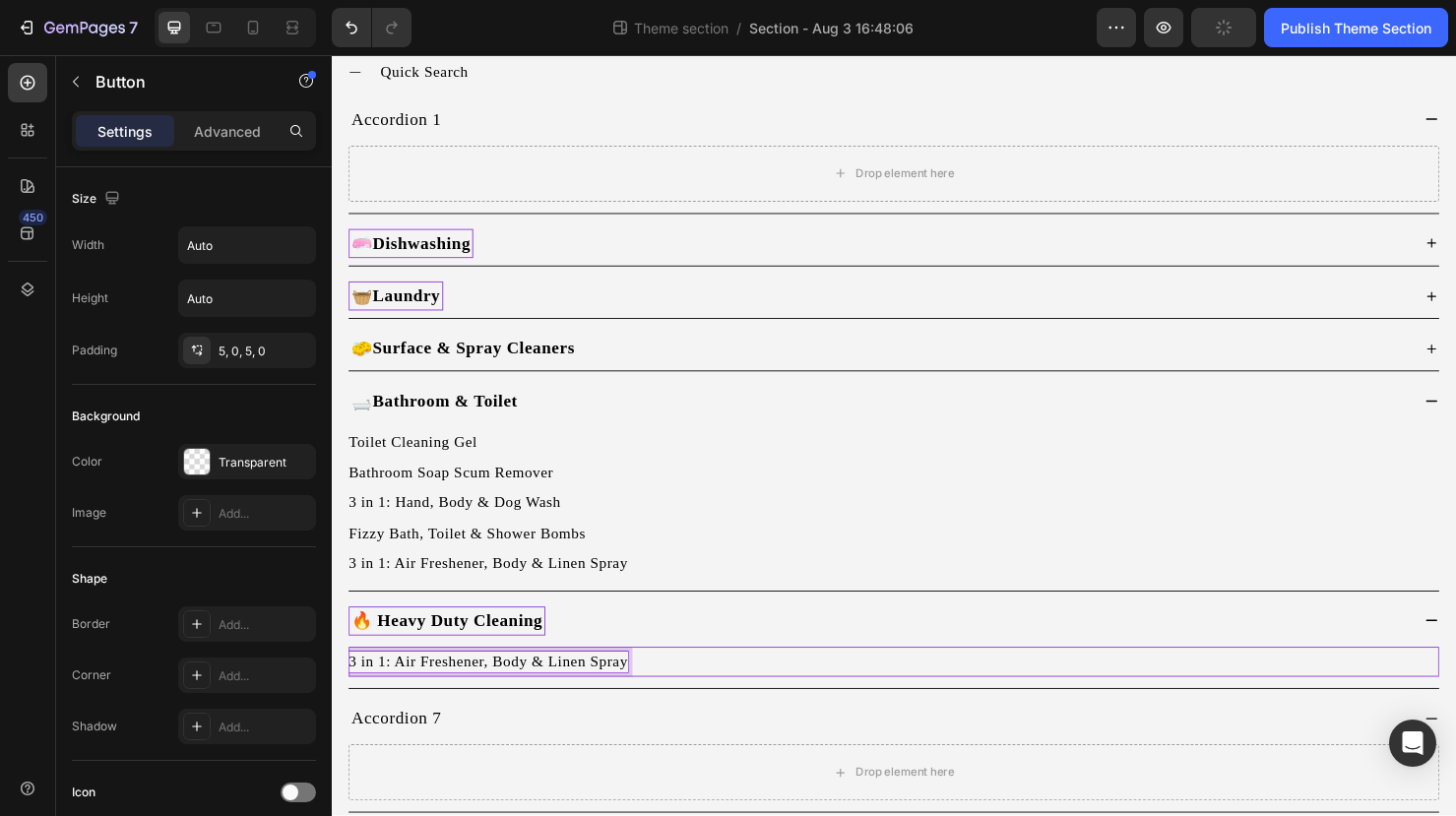 click on "3 in 1: Air Freshener, Body & Linen Spray" at bounding box center (496, 693) 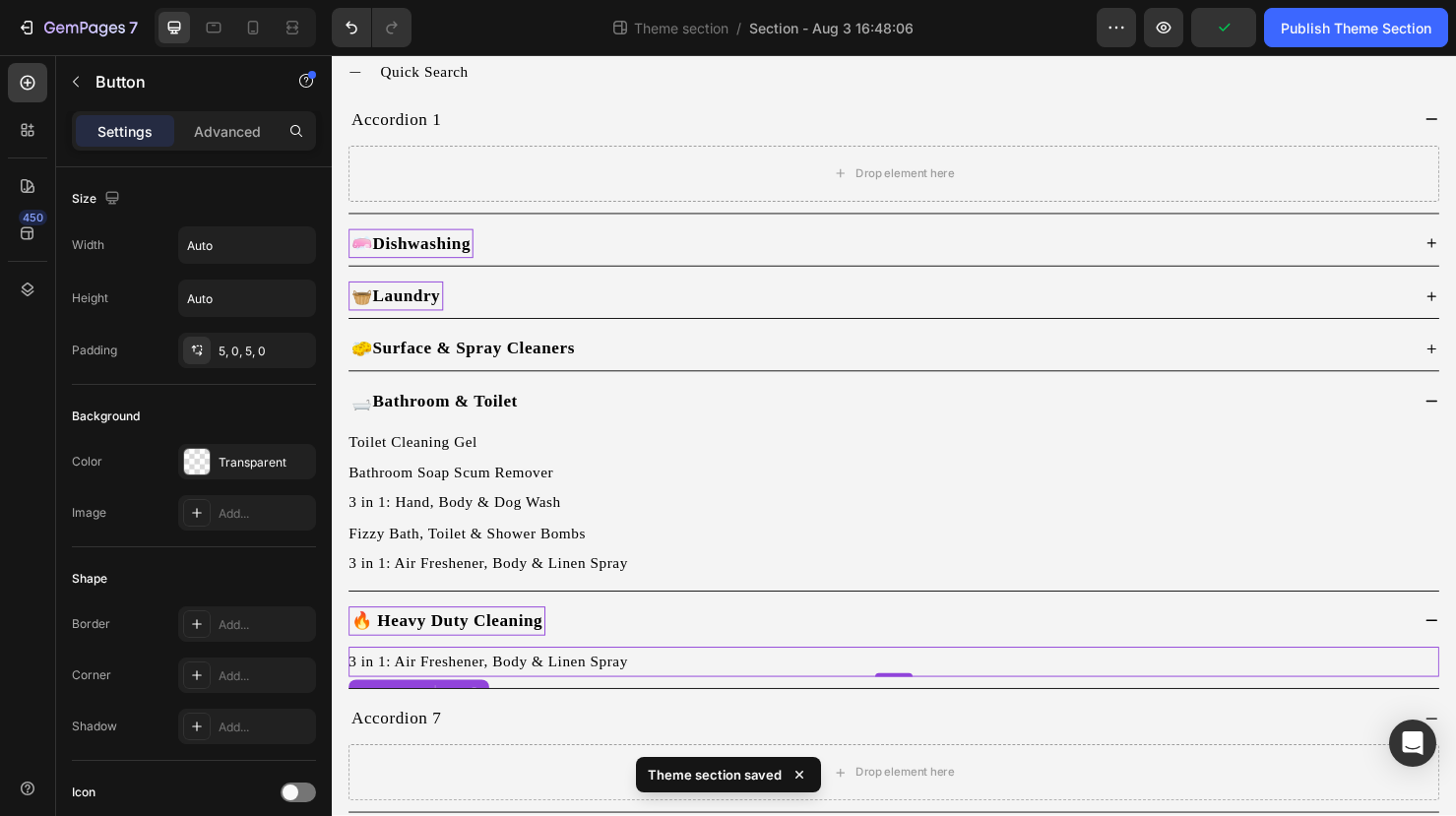 click on "3 in 1: Air Freshener, Body & Linen Spray Button   0" at bounding box center [922, 693] 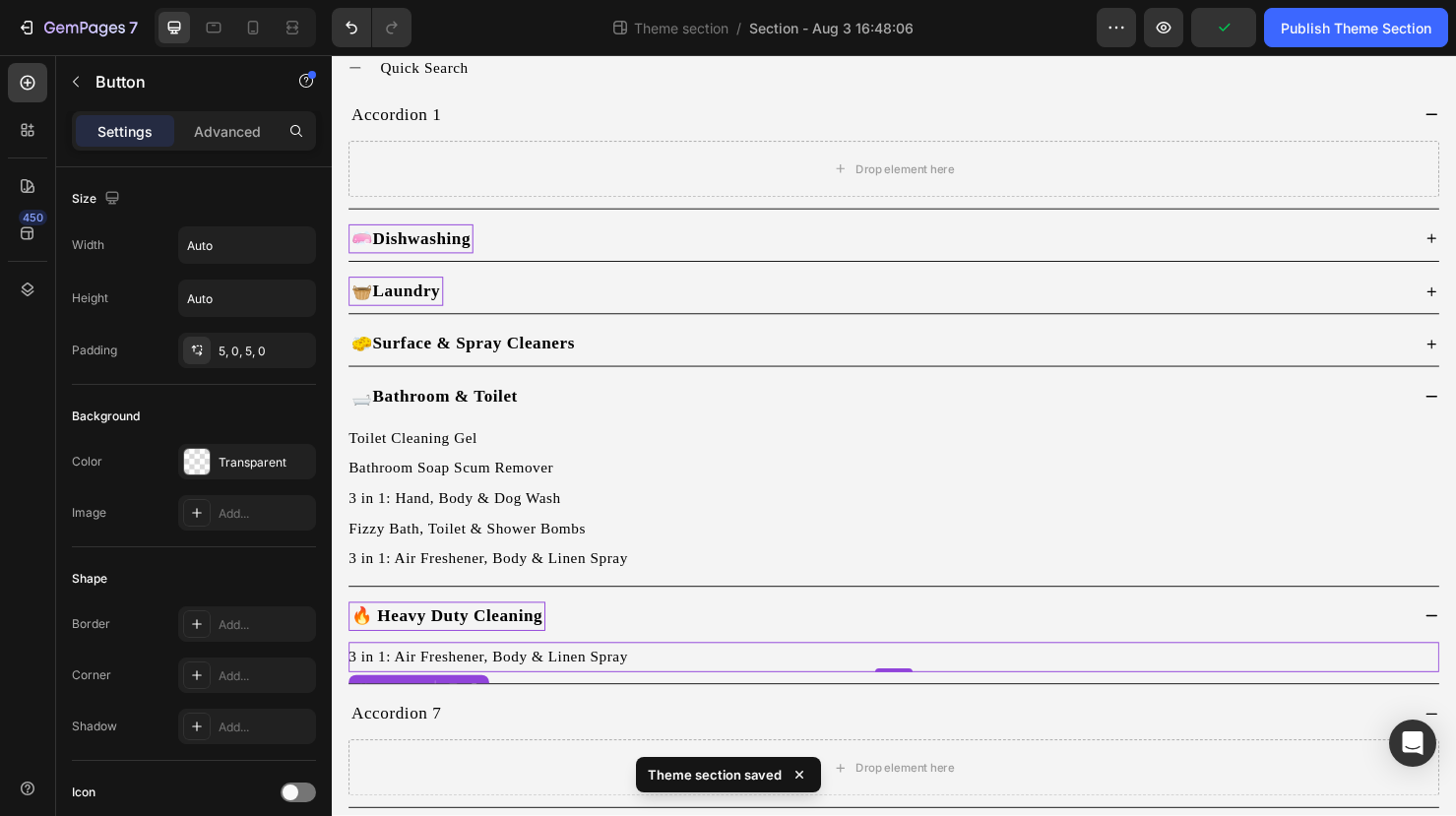 scroll, scrollTop: 200, scrollLeft: 0, axis: vertical 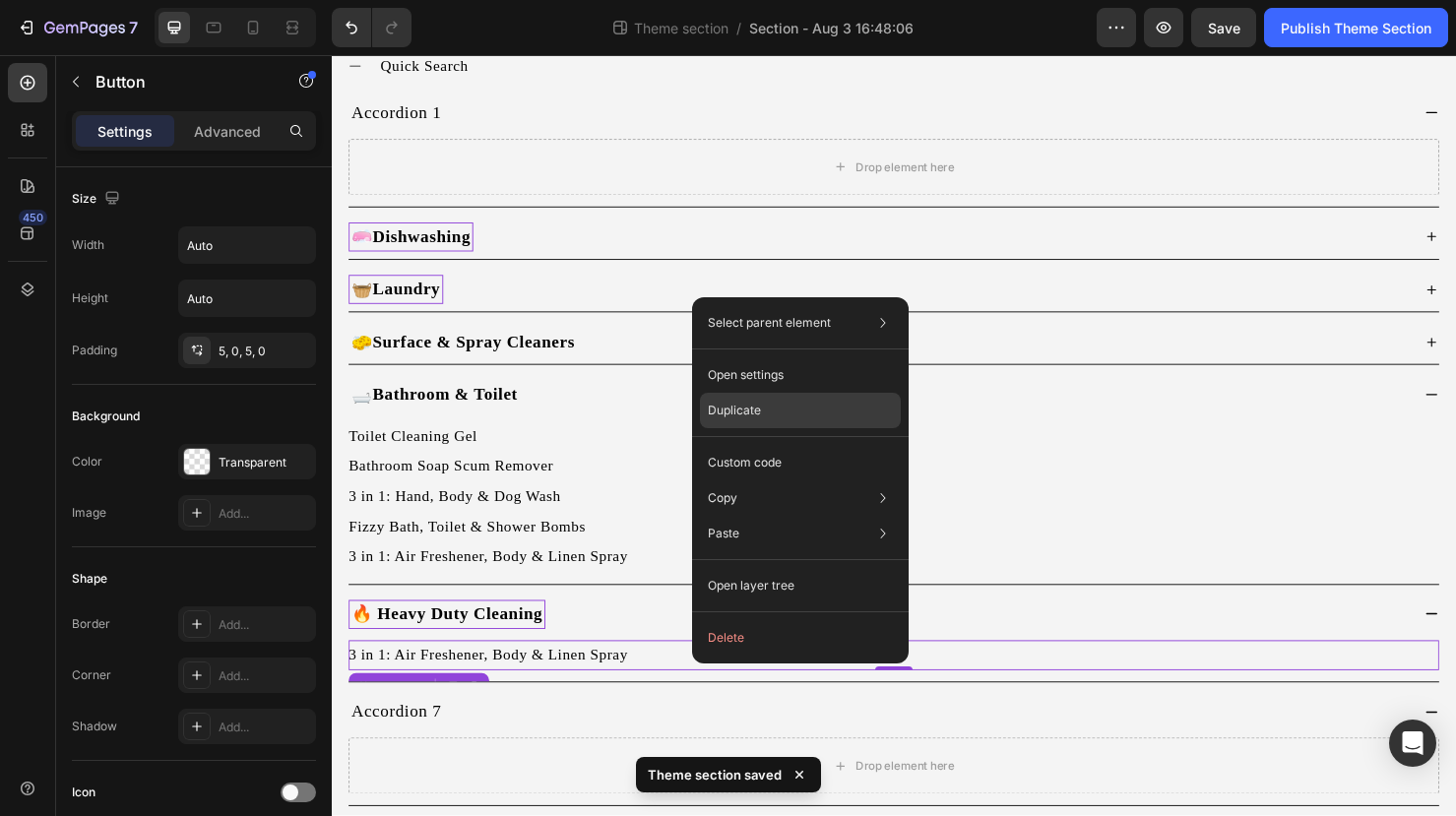 click on "Duplicate" at bounding box center [734, 410] 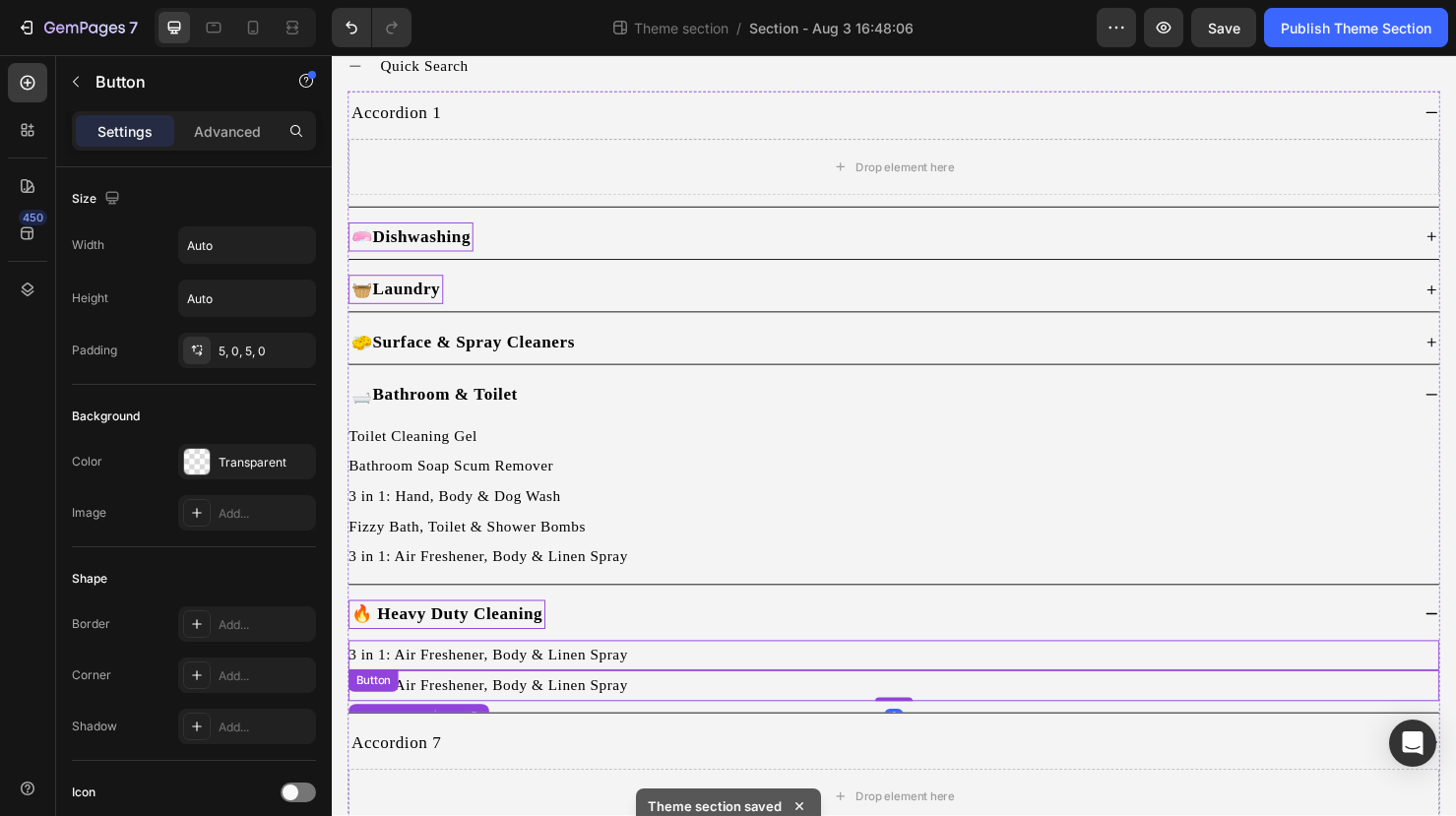 click on "3 in 1: Air Freshener, Body & Linen Spray Button" at bounding box center (922, 686) 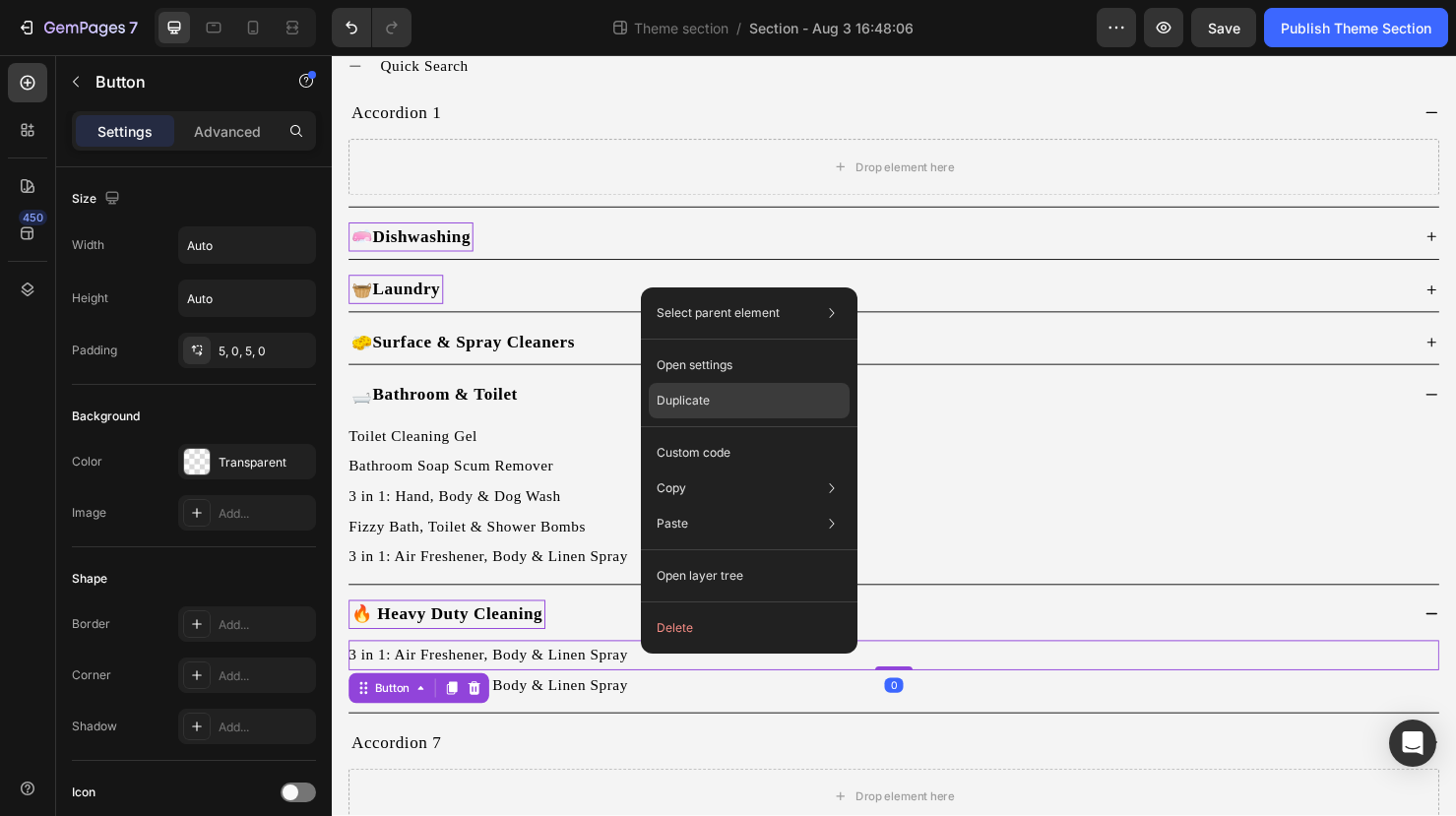 click on "Duplicate" at bounding box center (683, 401) 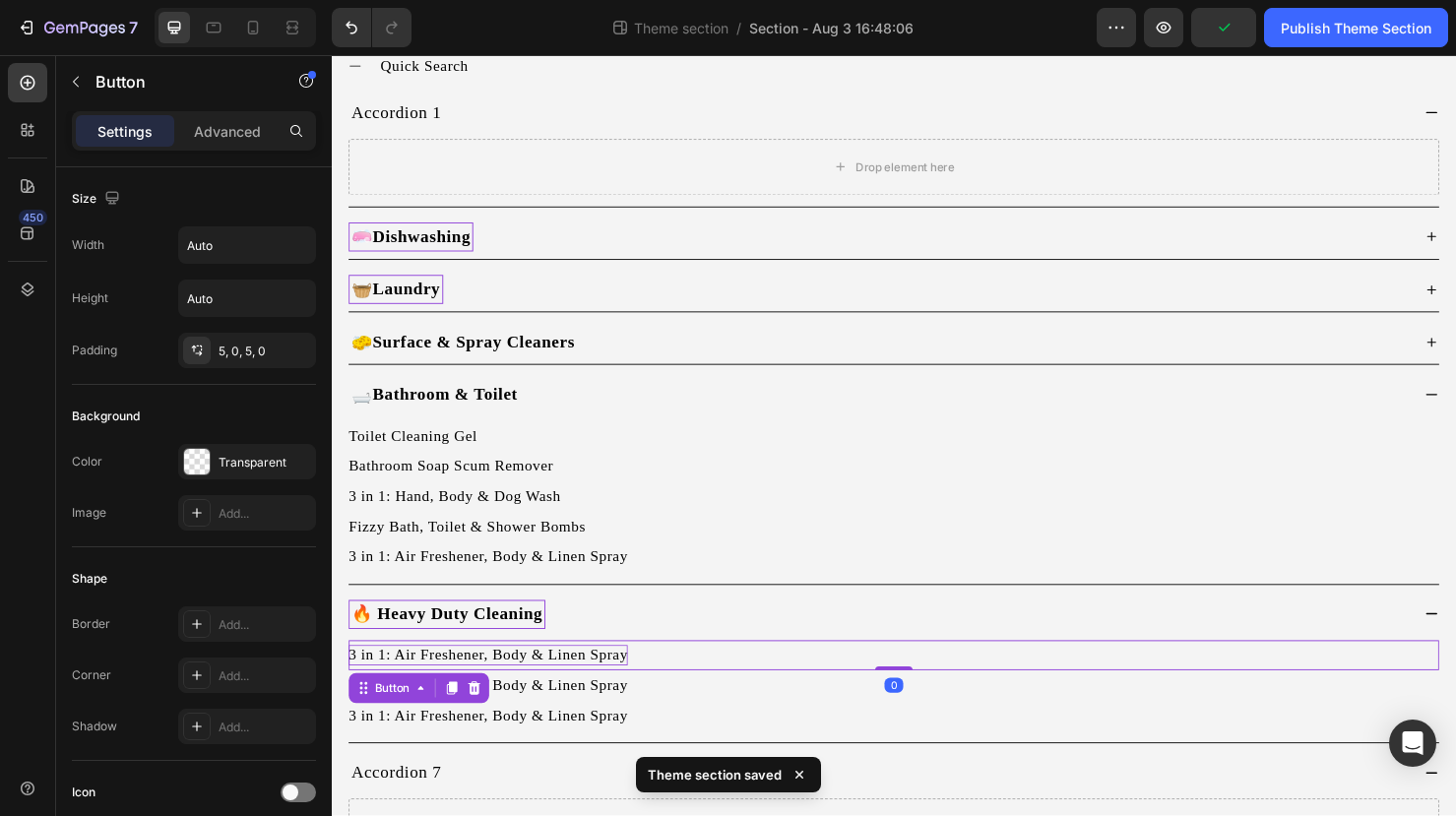 click on "3 in 1: Air Freshener, Body & Linen Spray" at bounding box center (496, 686) 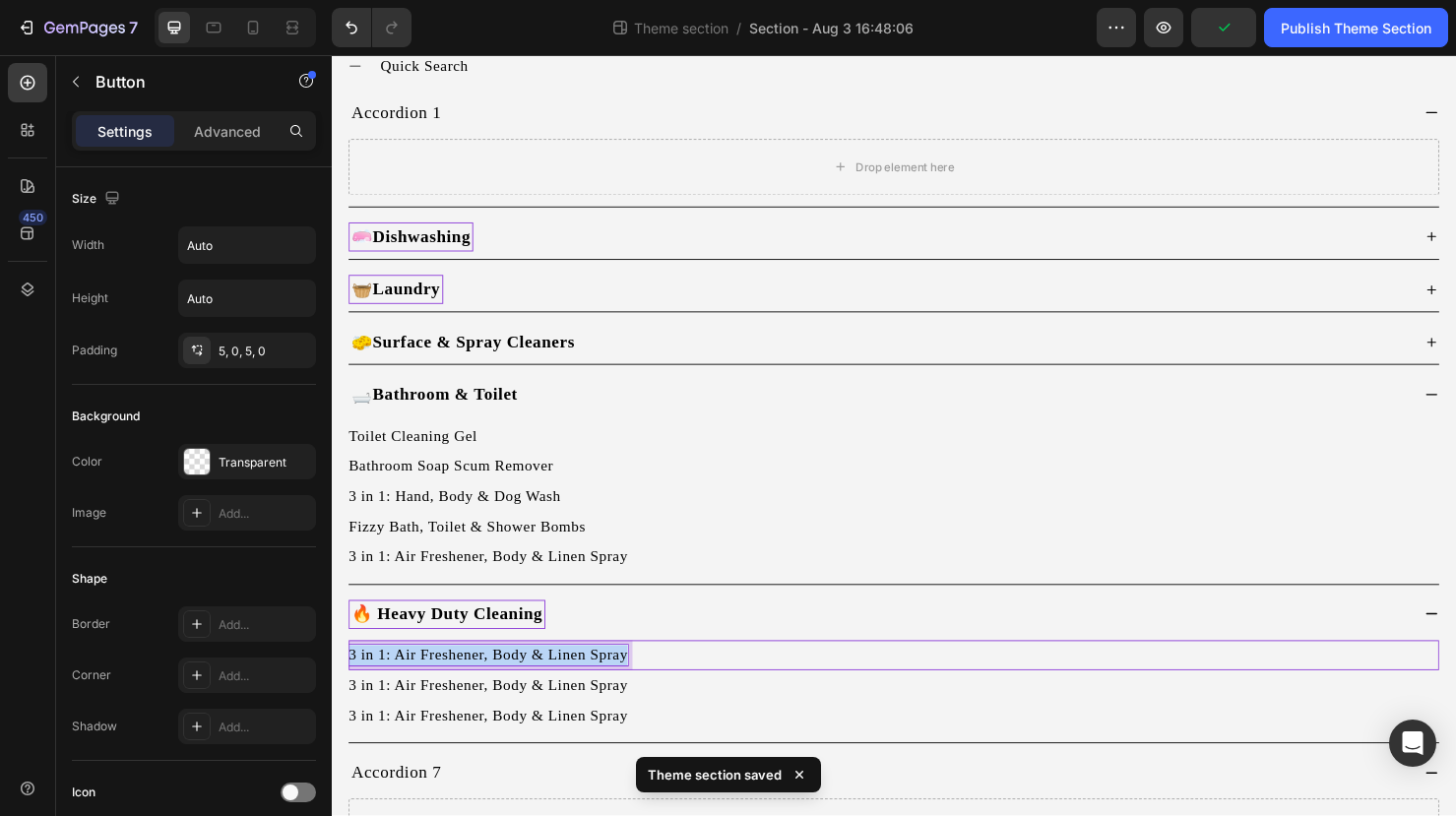 click on "3 in 1: Air Freshener, Body & Linen Spray" at bounding box center [496, 686] 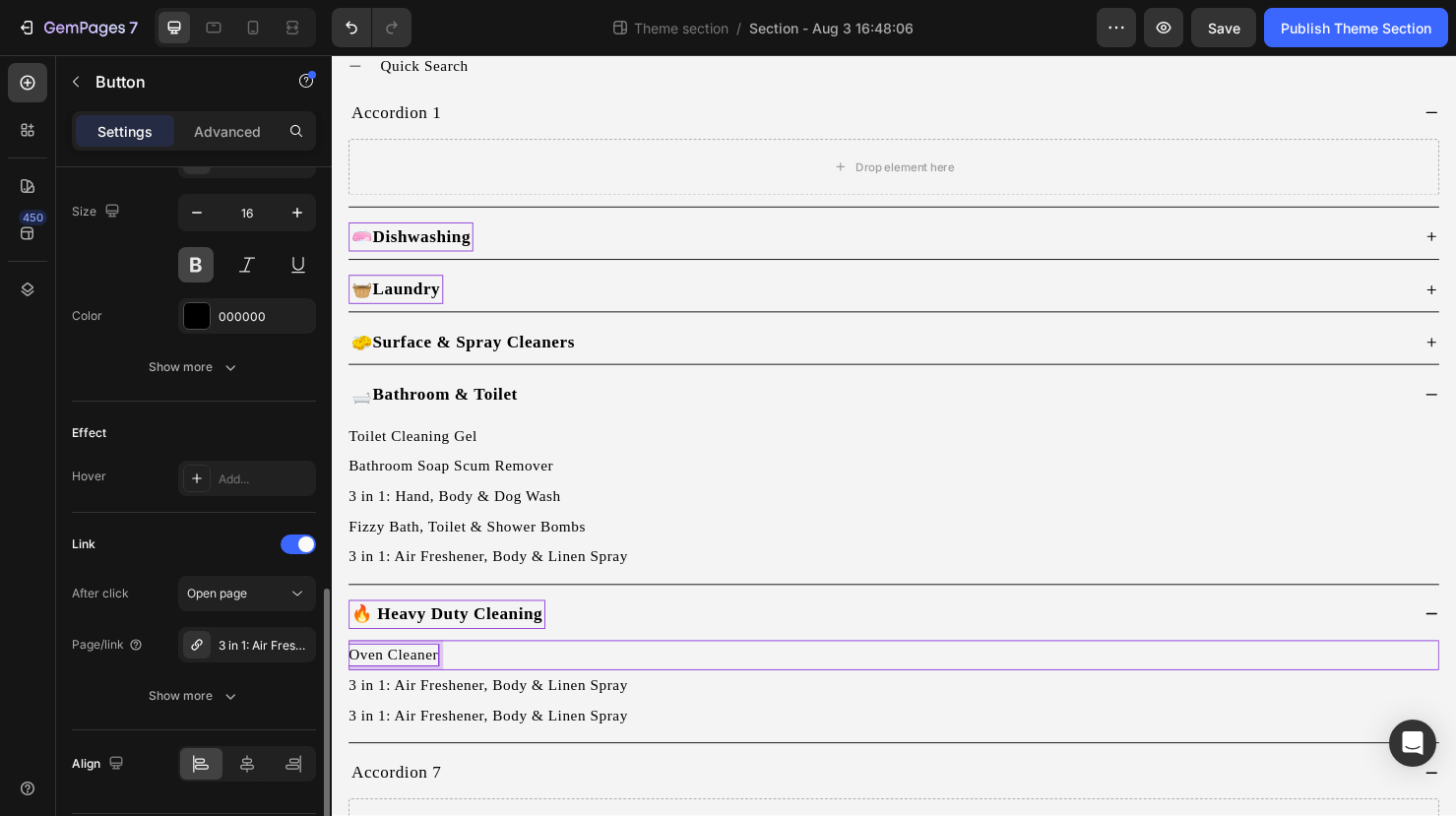 scroll, scrollTop: 844, scrollLeft: 0, axis: vertical 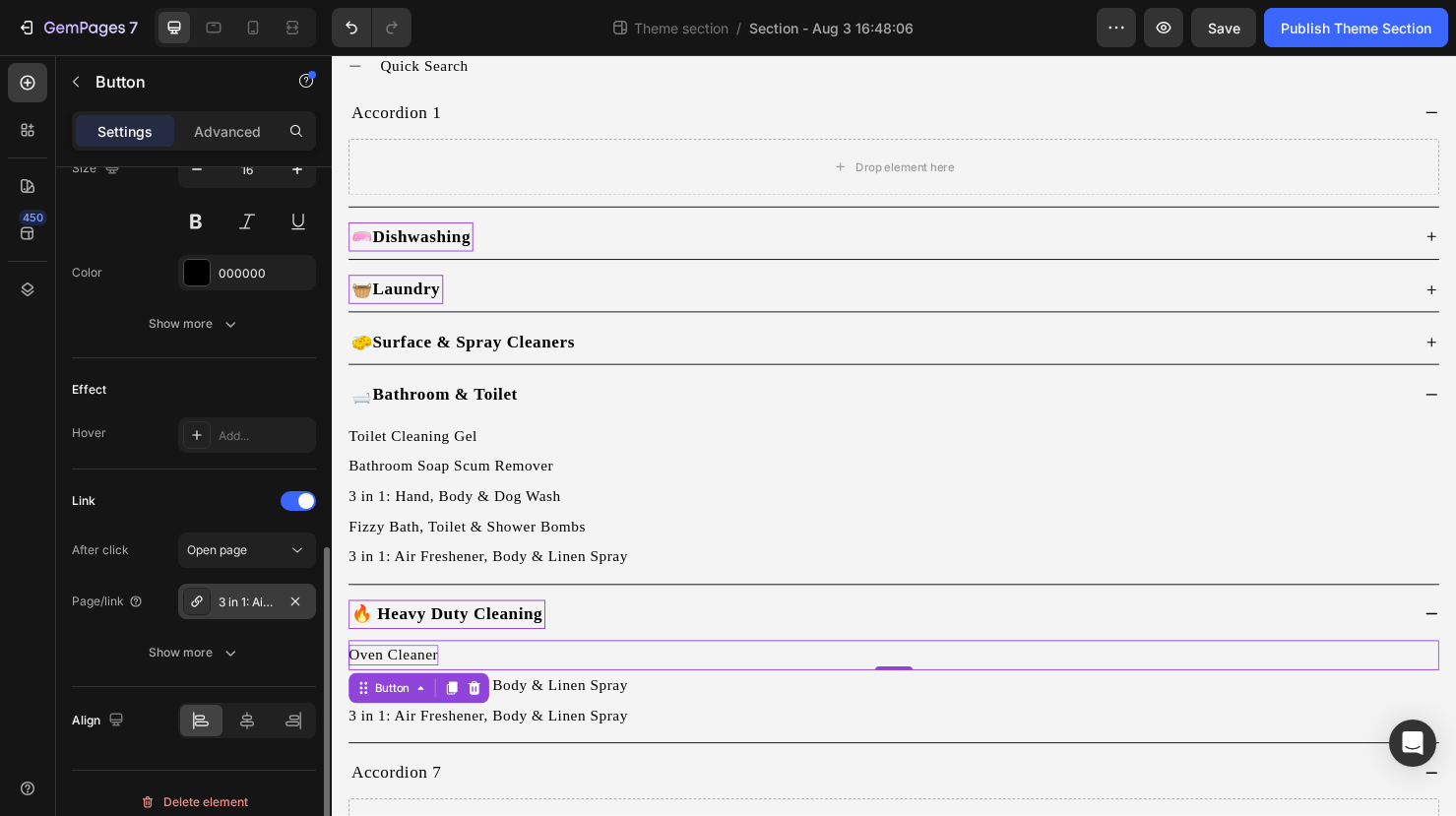 click on "3 in 1: Air Freshener, Body & Linen Spray" at bounding box center (247, 602) 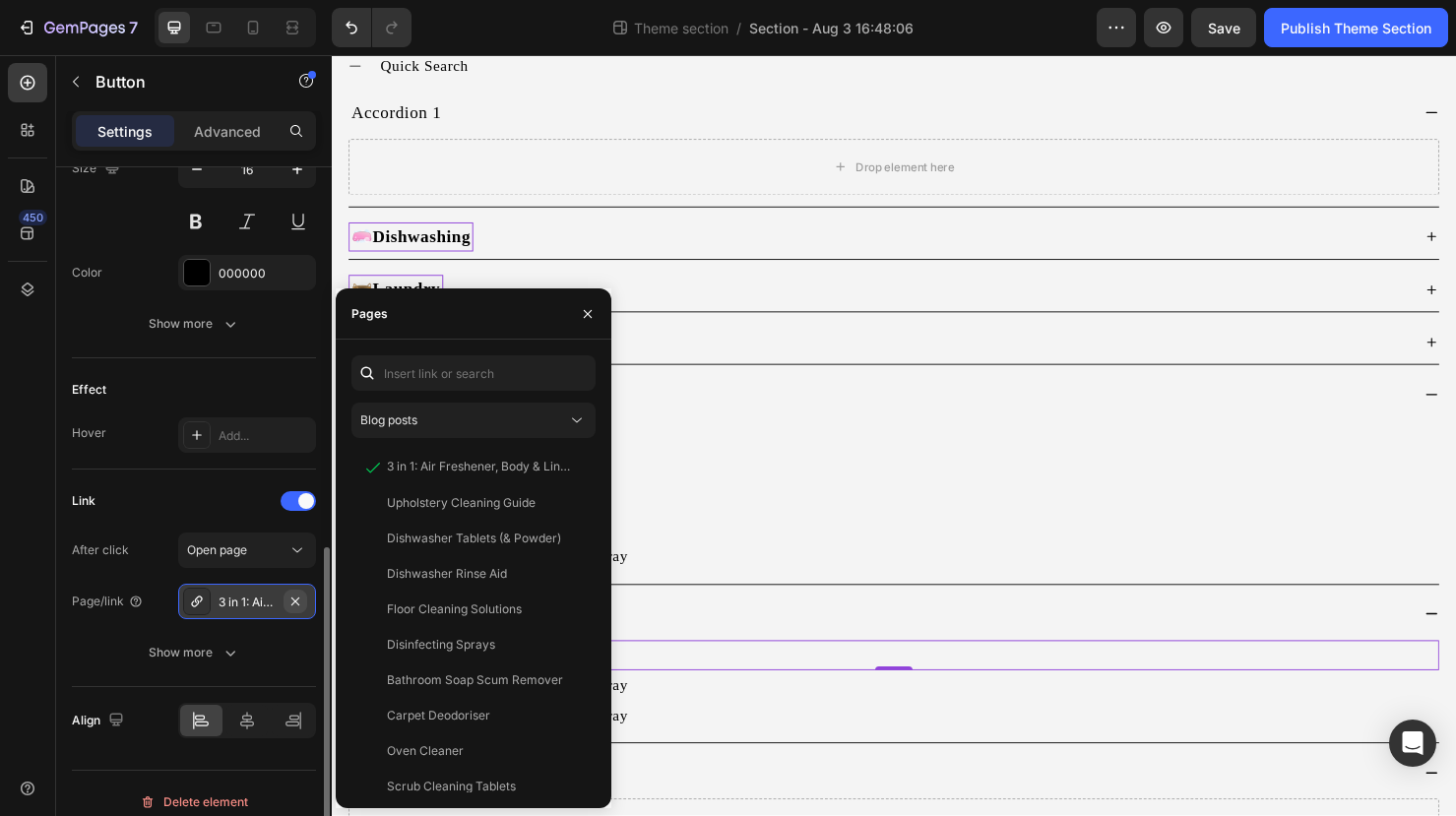 click 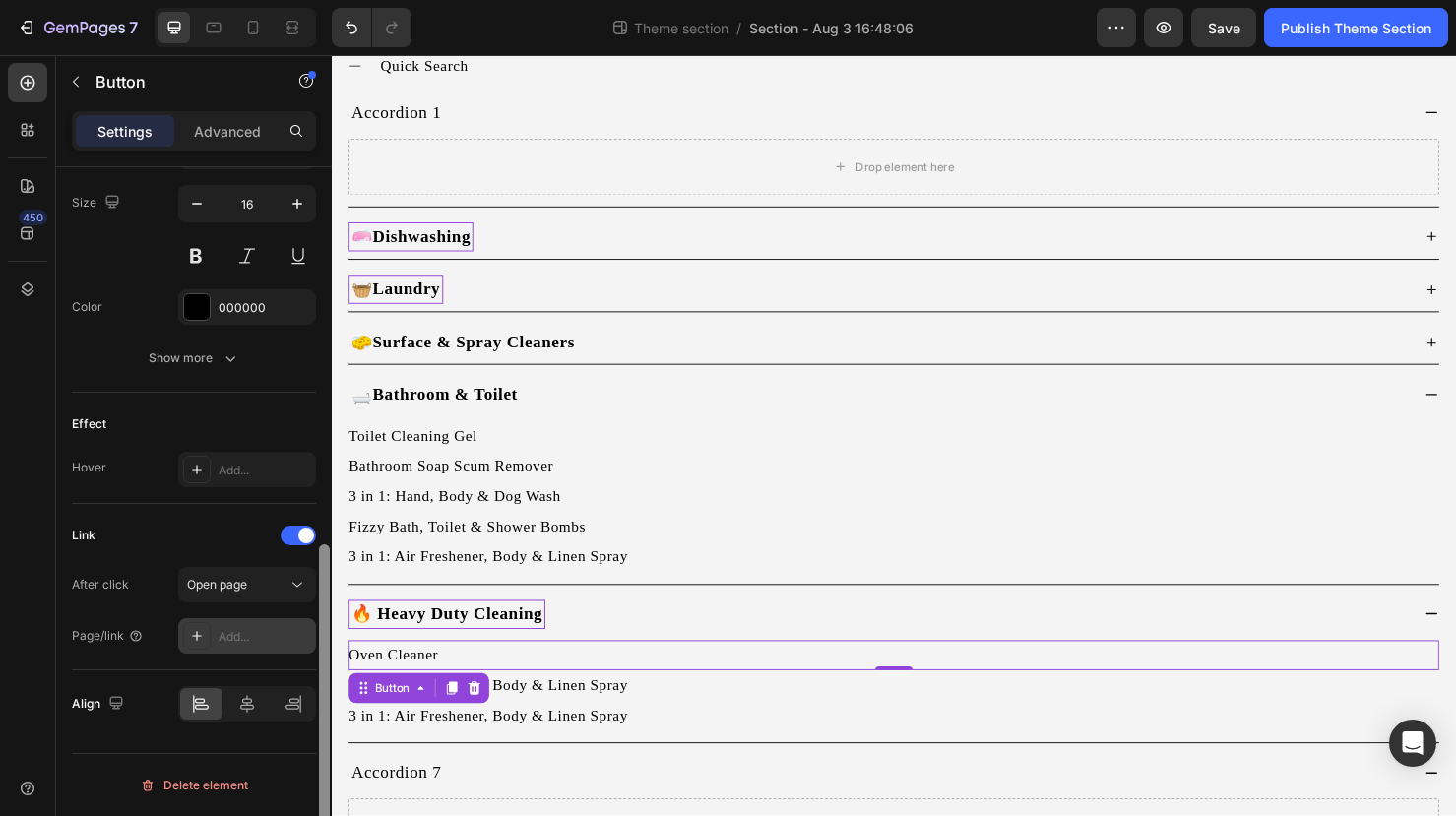 scroll, scrollTop: 809, scrollLeft: 0, axis: vertical 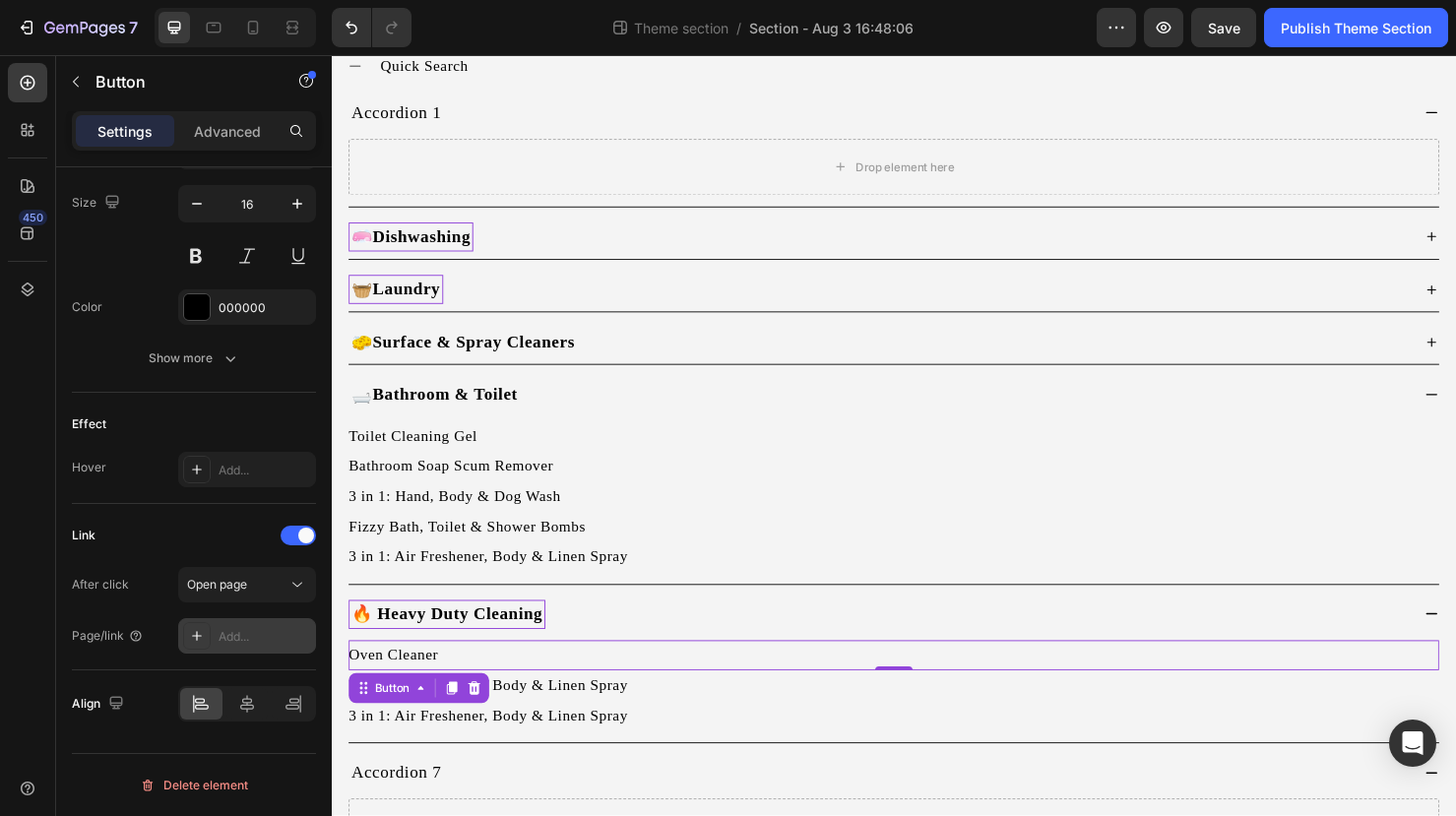 click on "Add..." at bounding box center (247, 636) 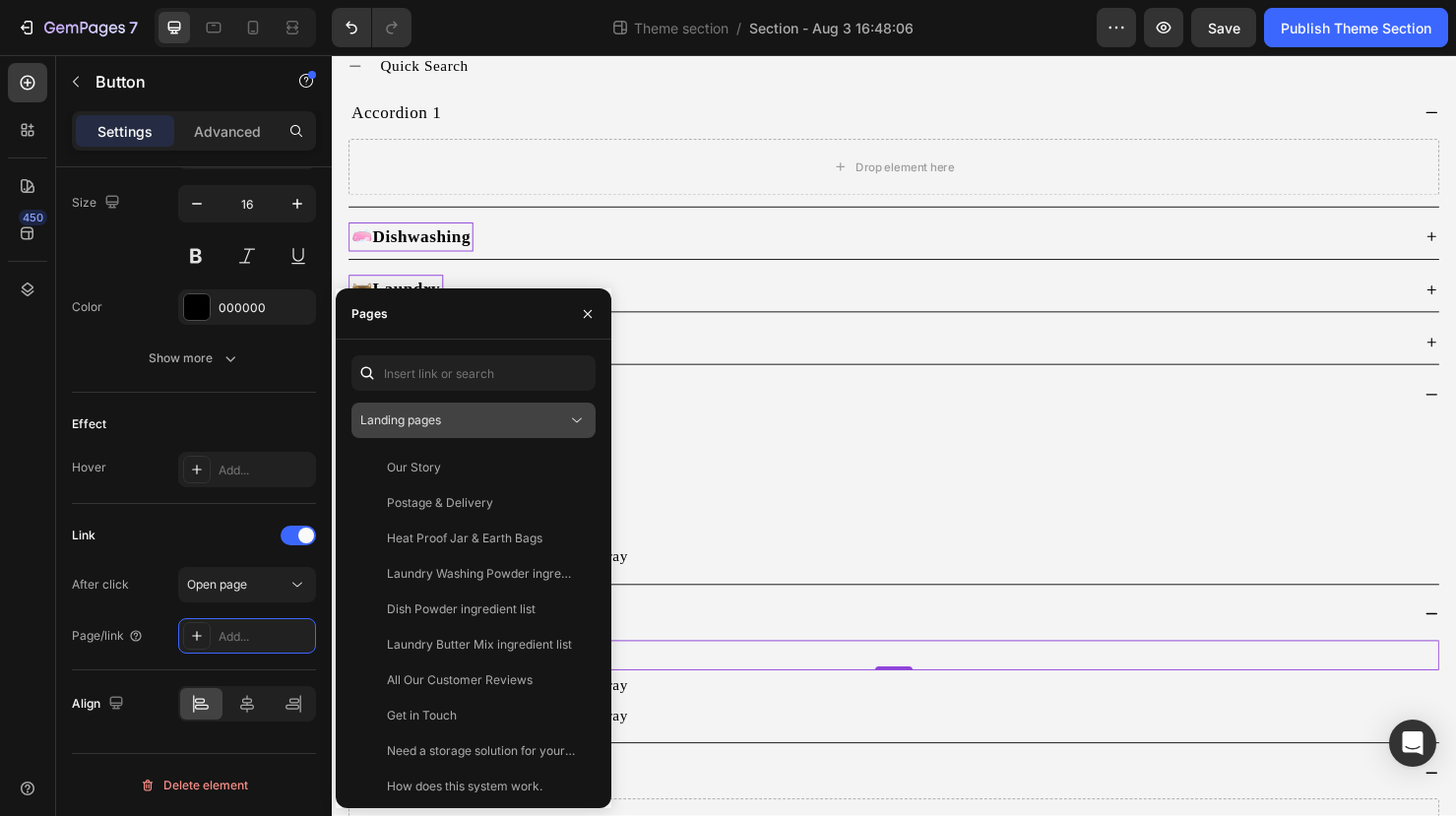 click on "Landing pages" at bounding box center [464, 420] 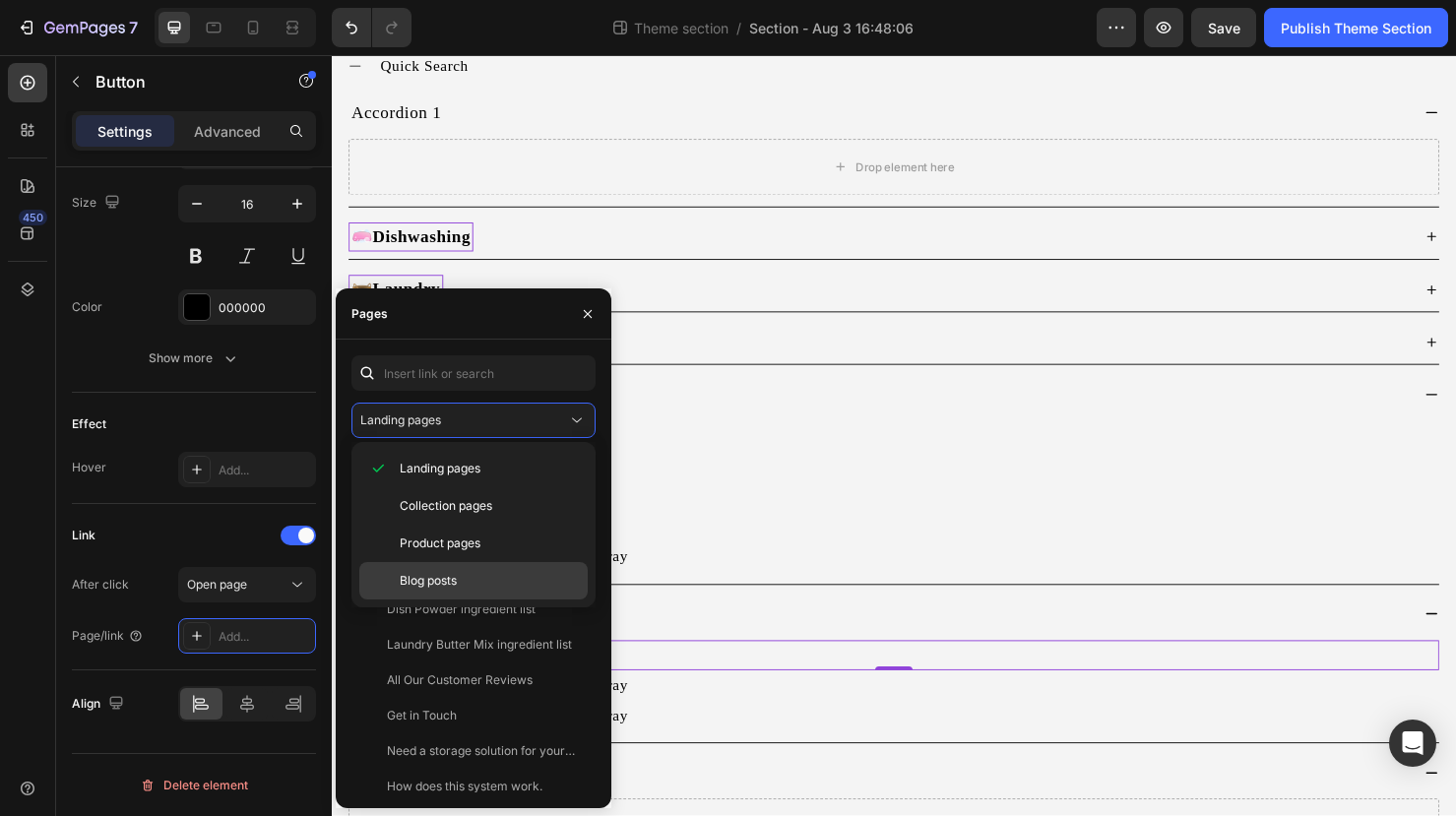 click on "Blog posts" at bounding box center (428, 581) 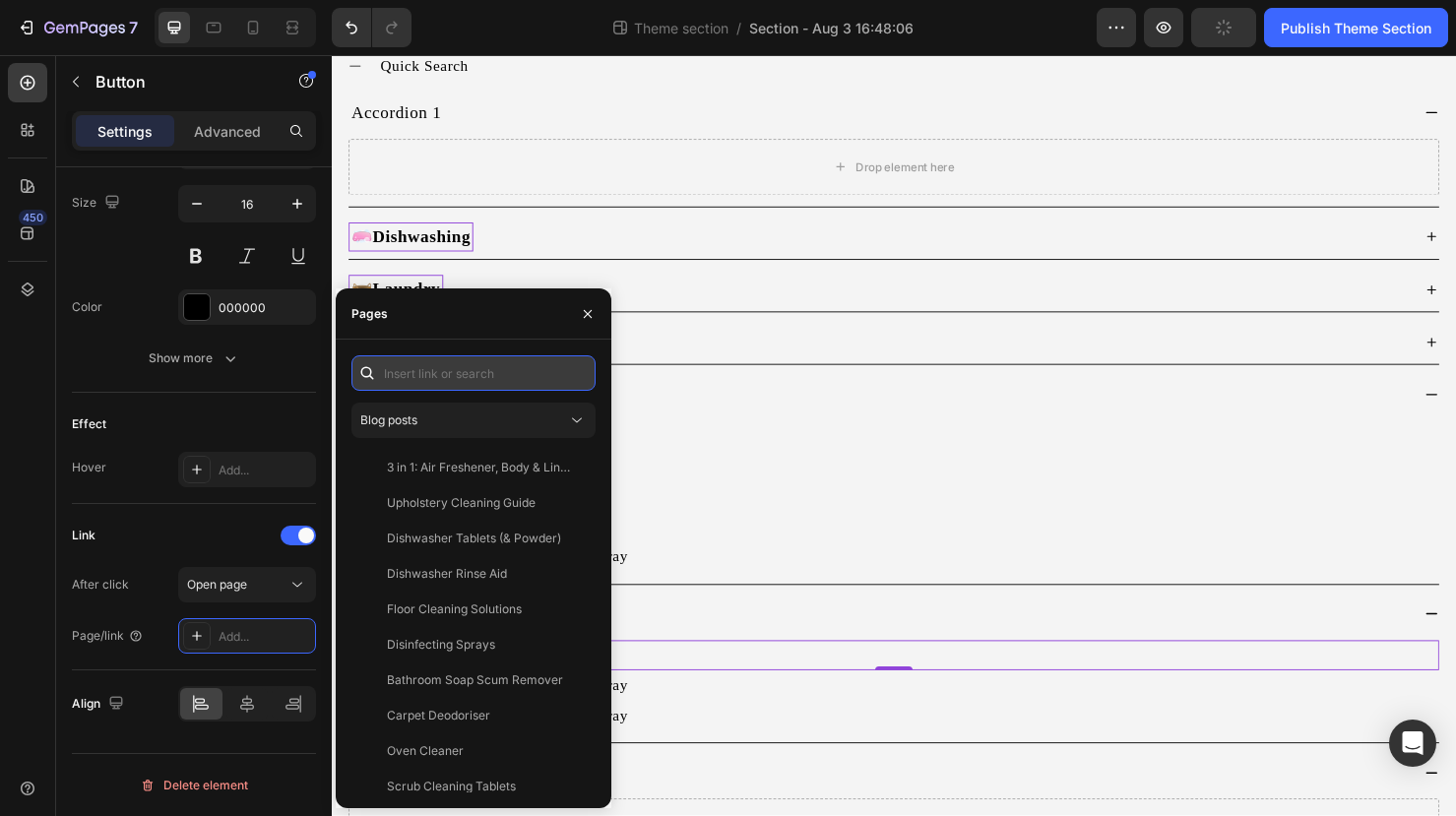 click at bounding box center [474, 373] 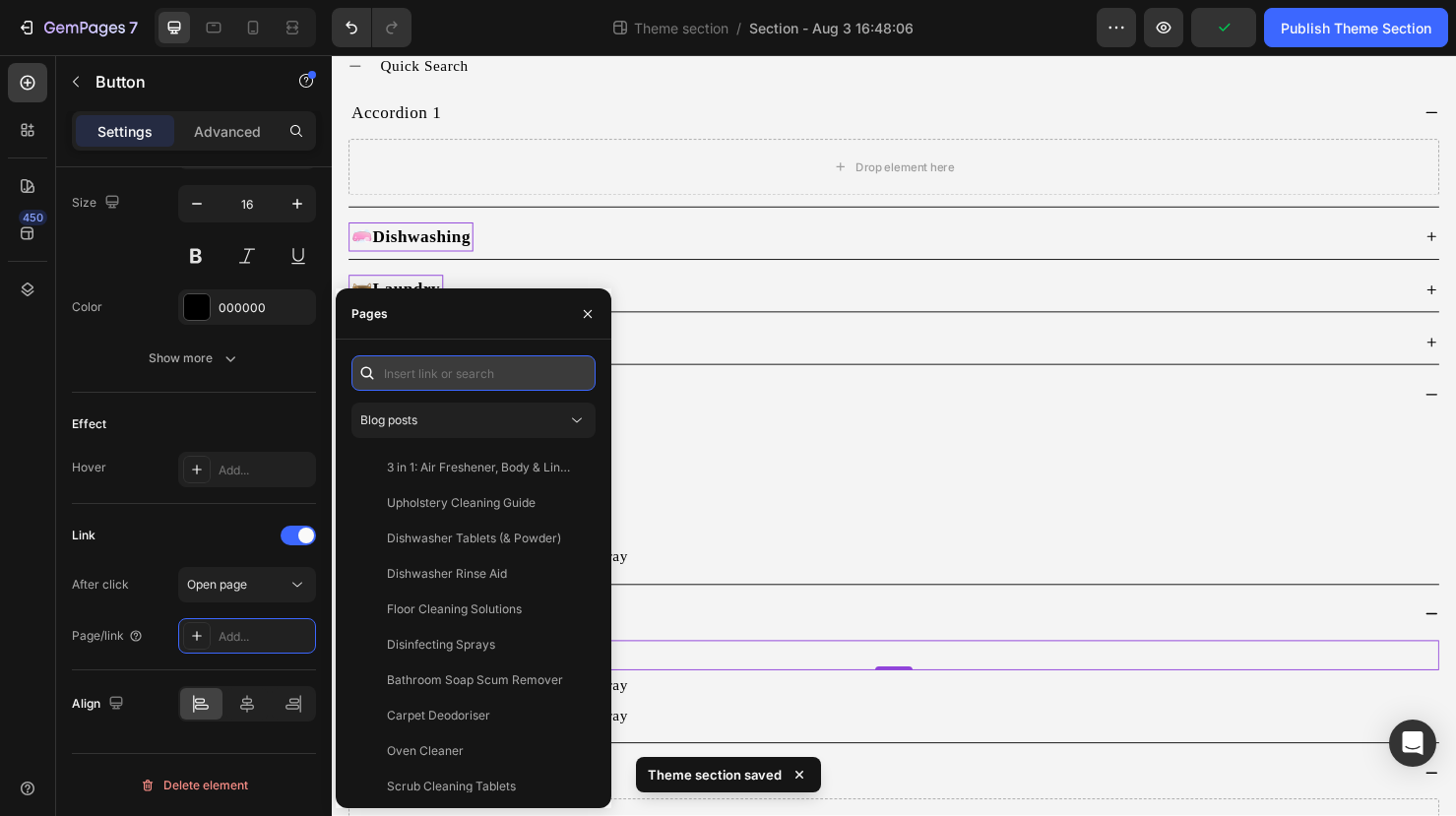 paste on "Oven Cleaner" 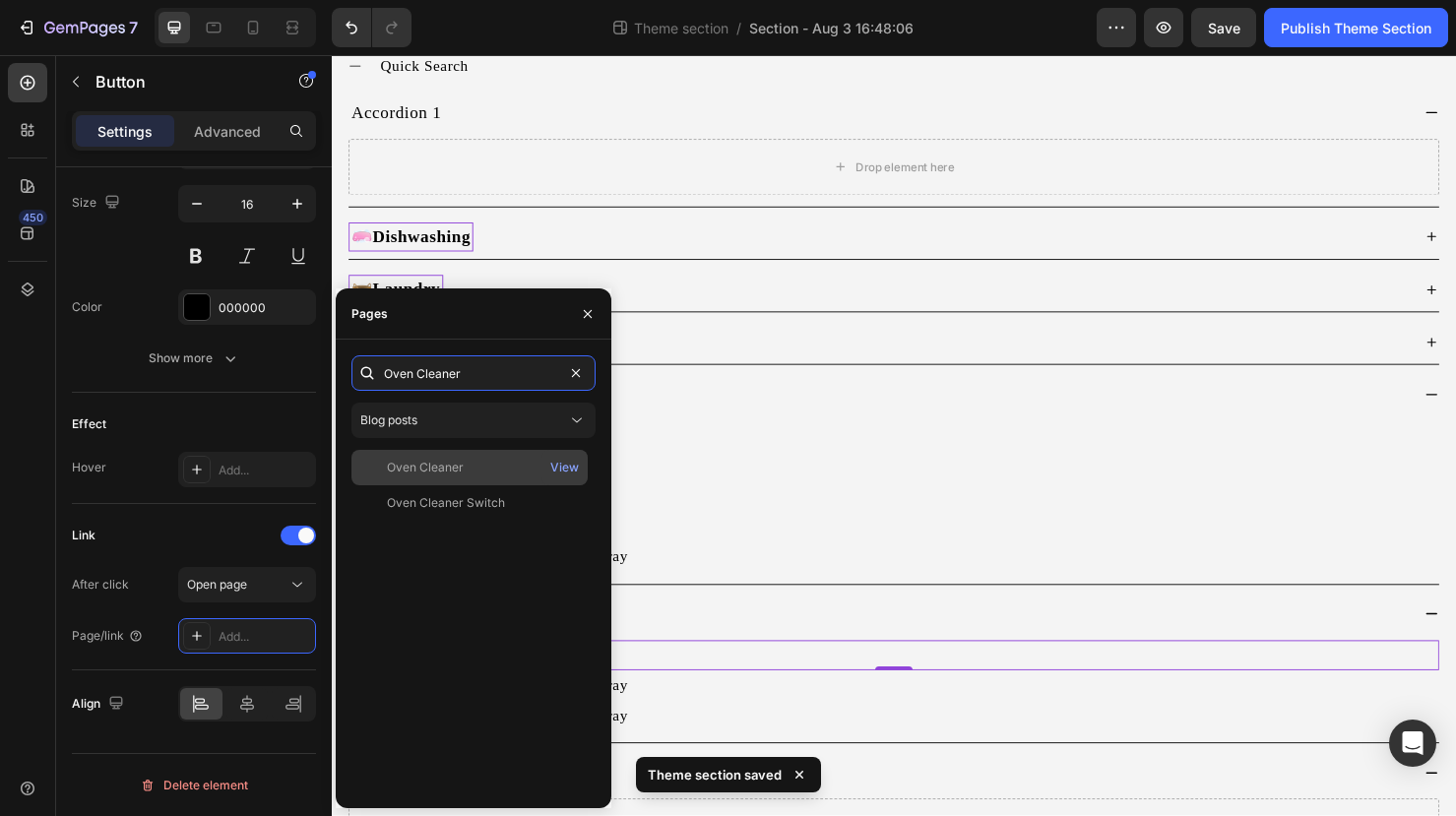 type on "Oven Cleaner" 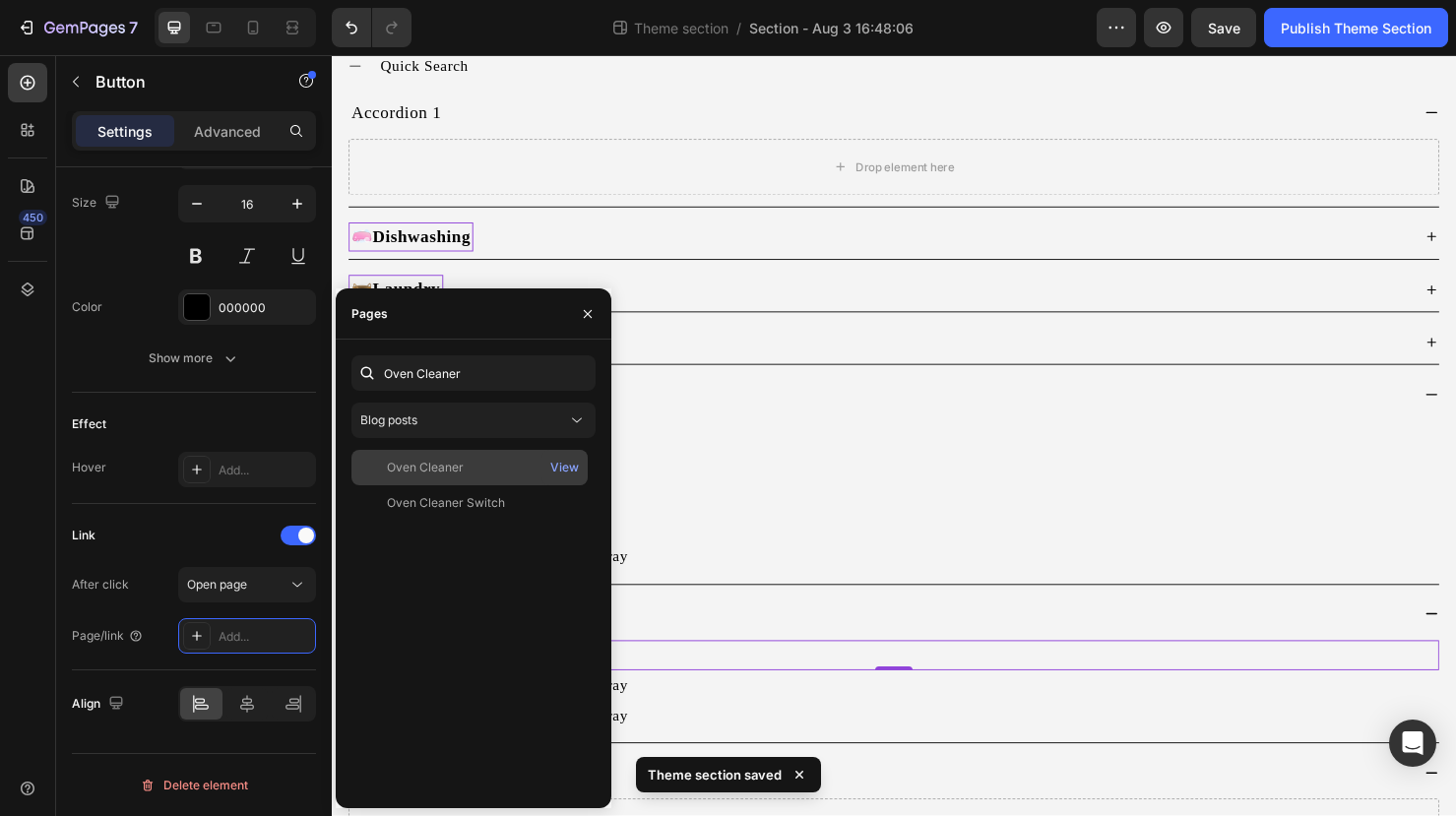 click on "Oven Cleaner" 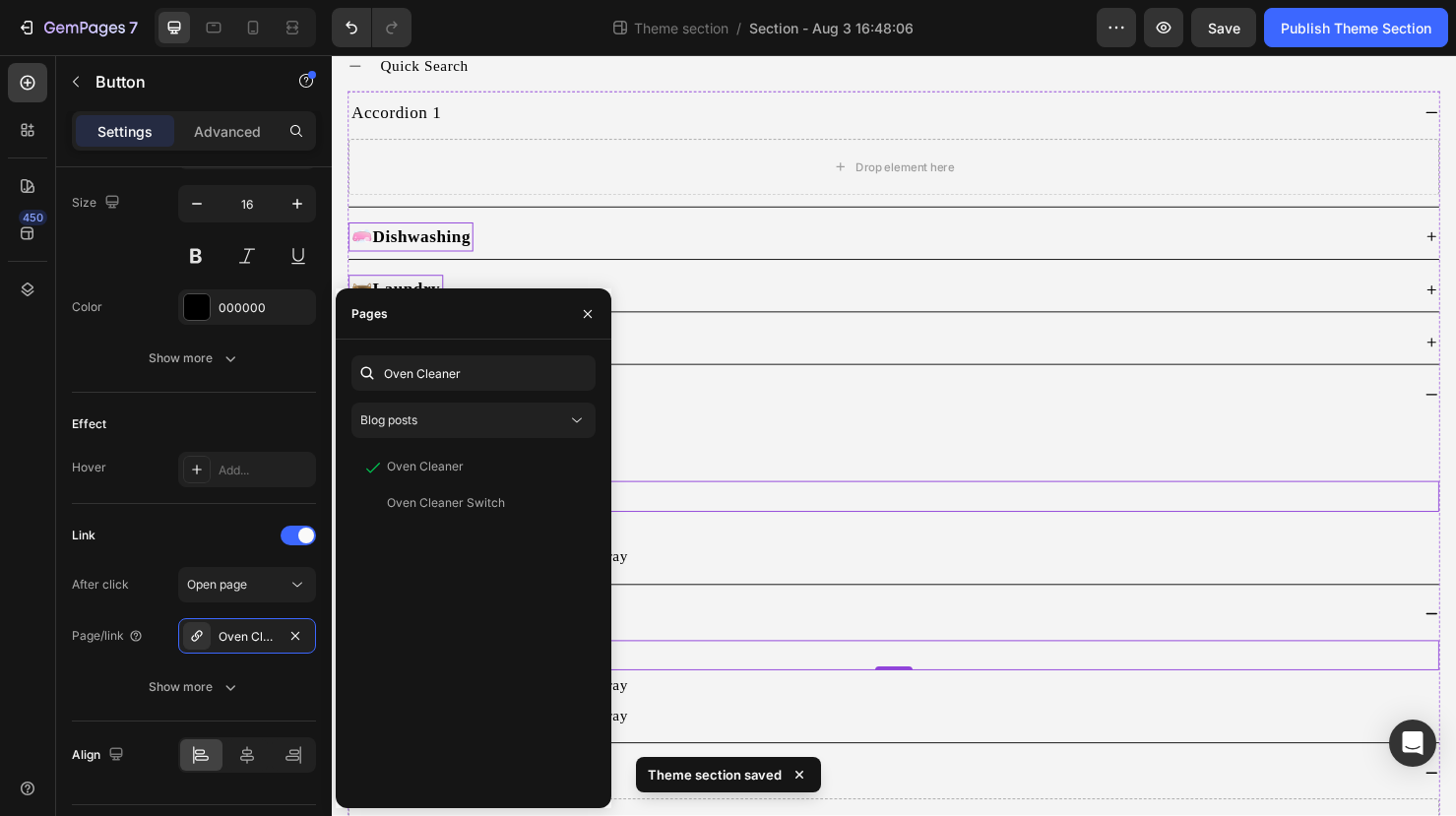 click on "3 in 1: Hand, Body & Dog Wash Button" at bounding box center (922, 519) 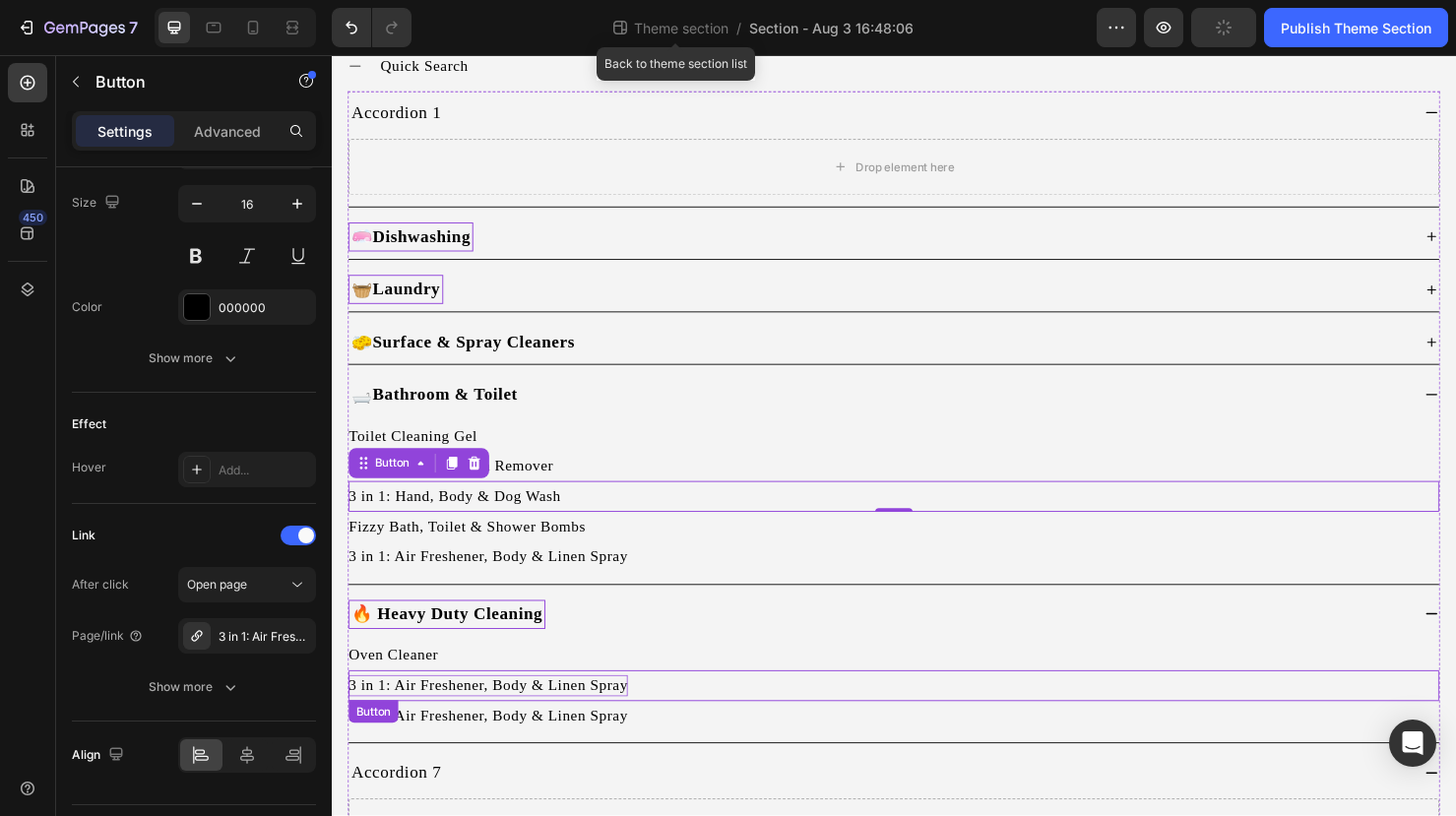 click on "3 in 1: Air Freshener, Body & Linen Spray" at bounding box center [496, 718] 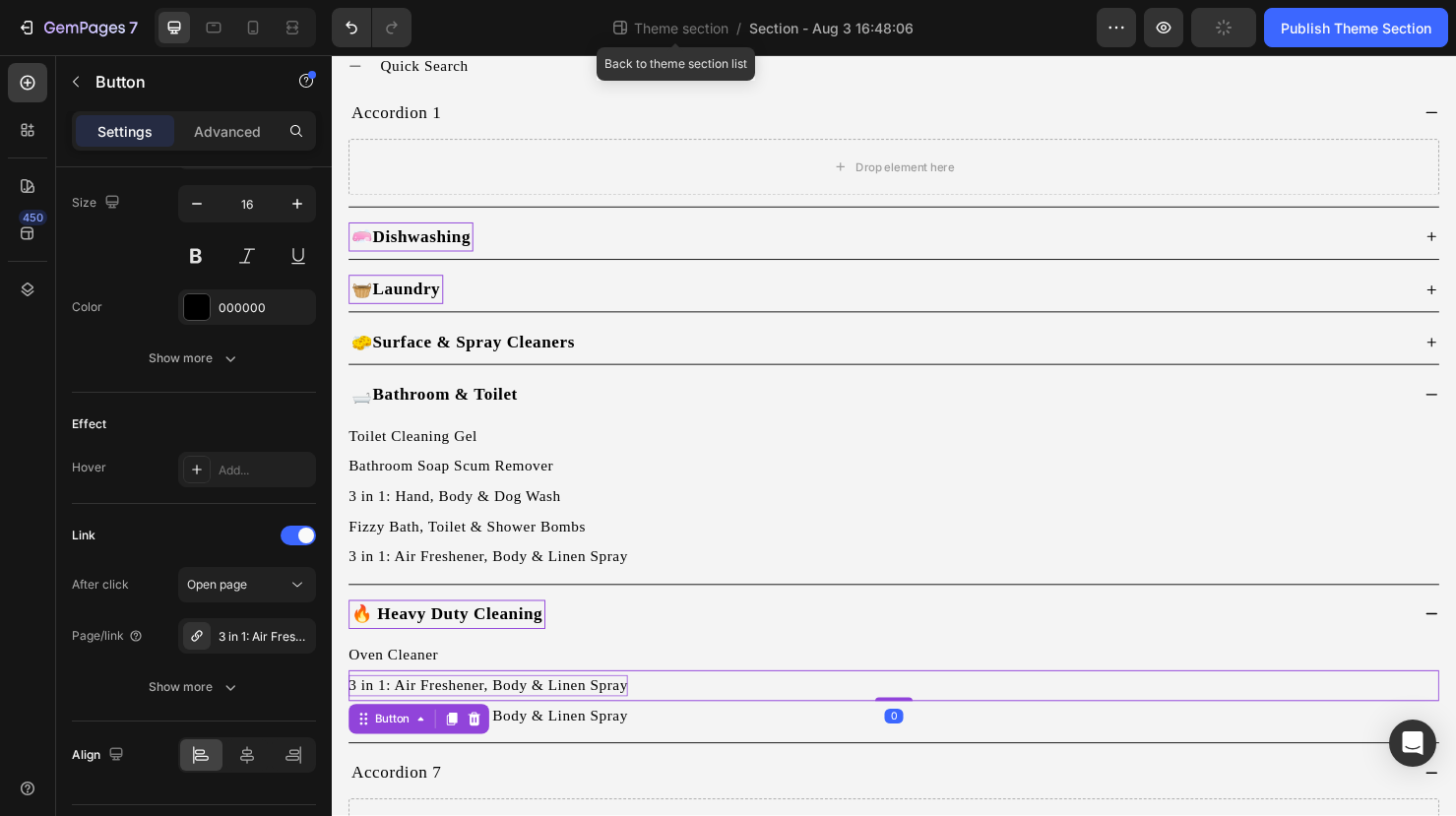 click on "3 in 1: Air Freshener, Body & Linen Spray" at bounding box center (496, 718) 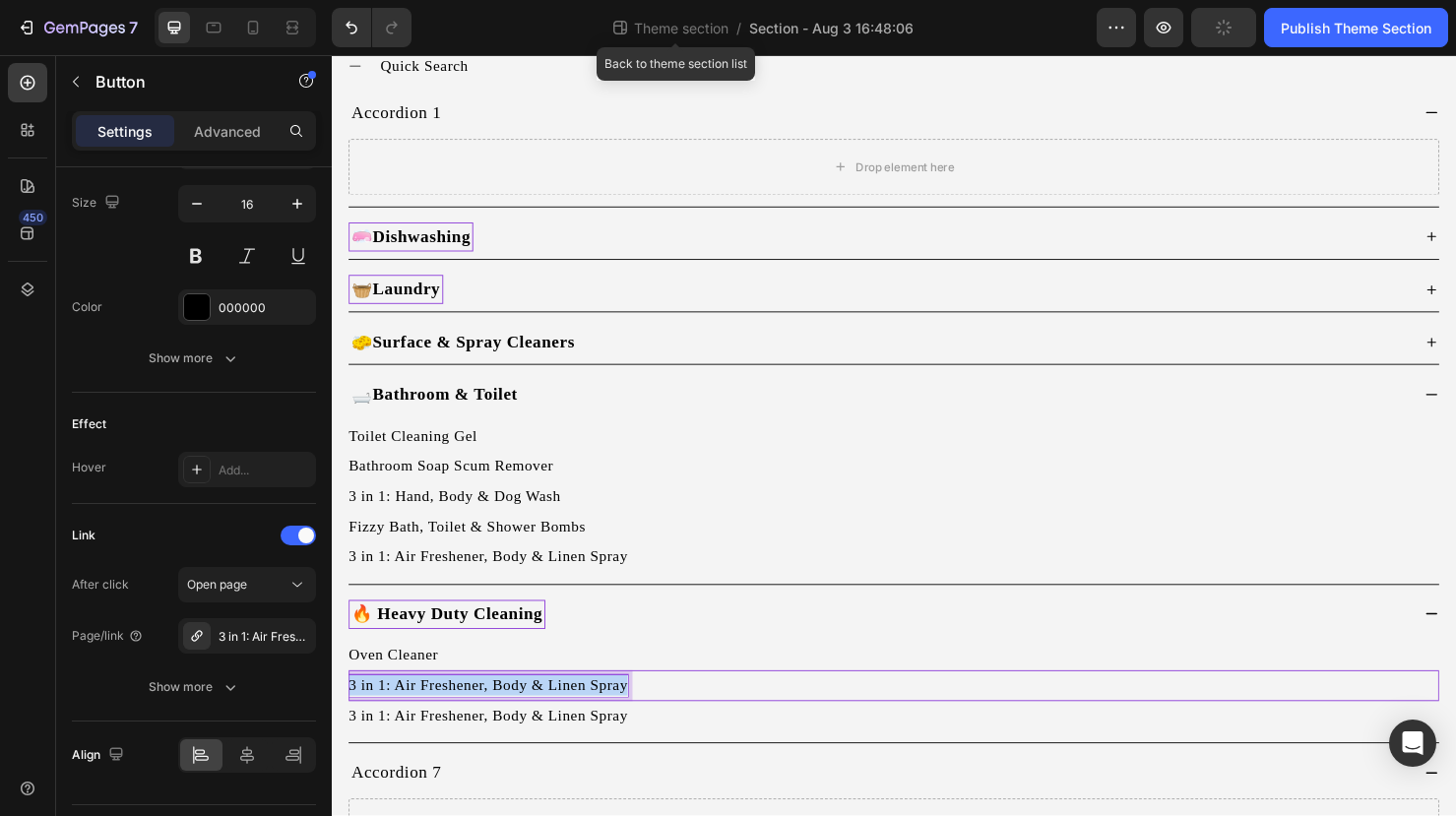 click on "3 in 1: Air Freshener, Body & Linen Spray" at bounding box center [496, 718] 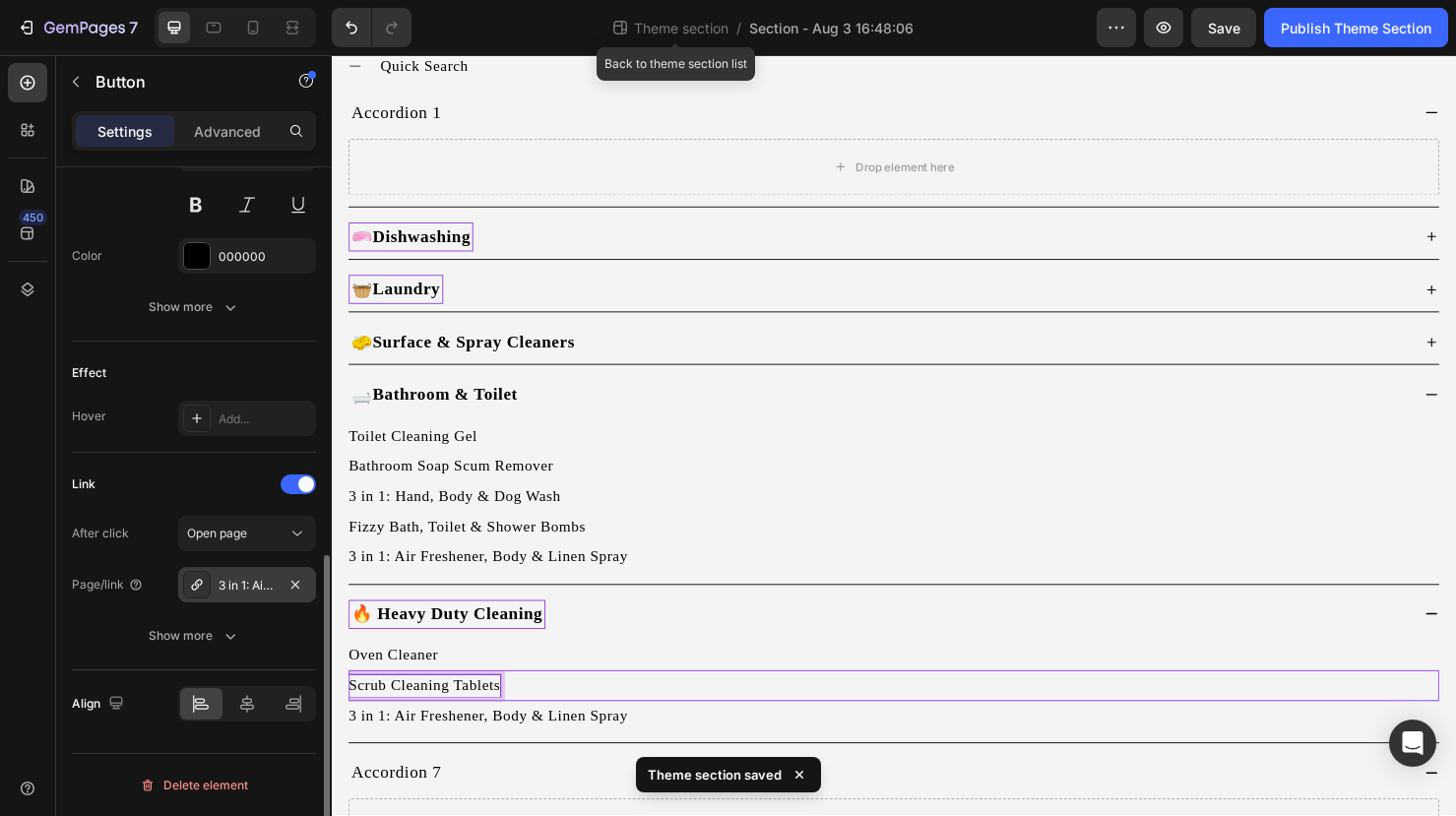 scroll, scrollTop: 859, scrollLeft: 0, axis: vertical 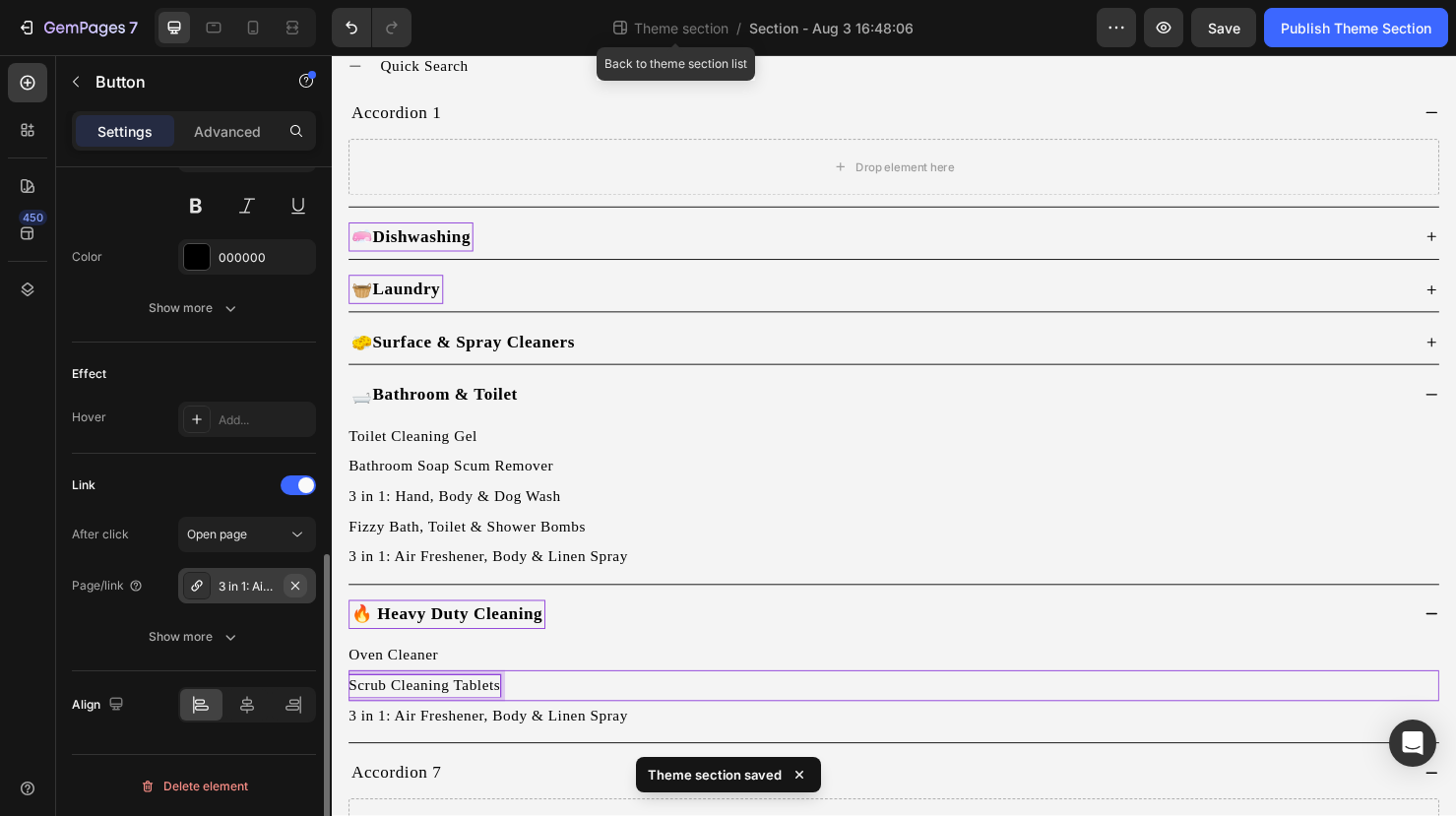 click 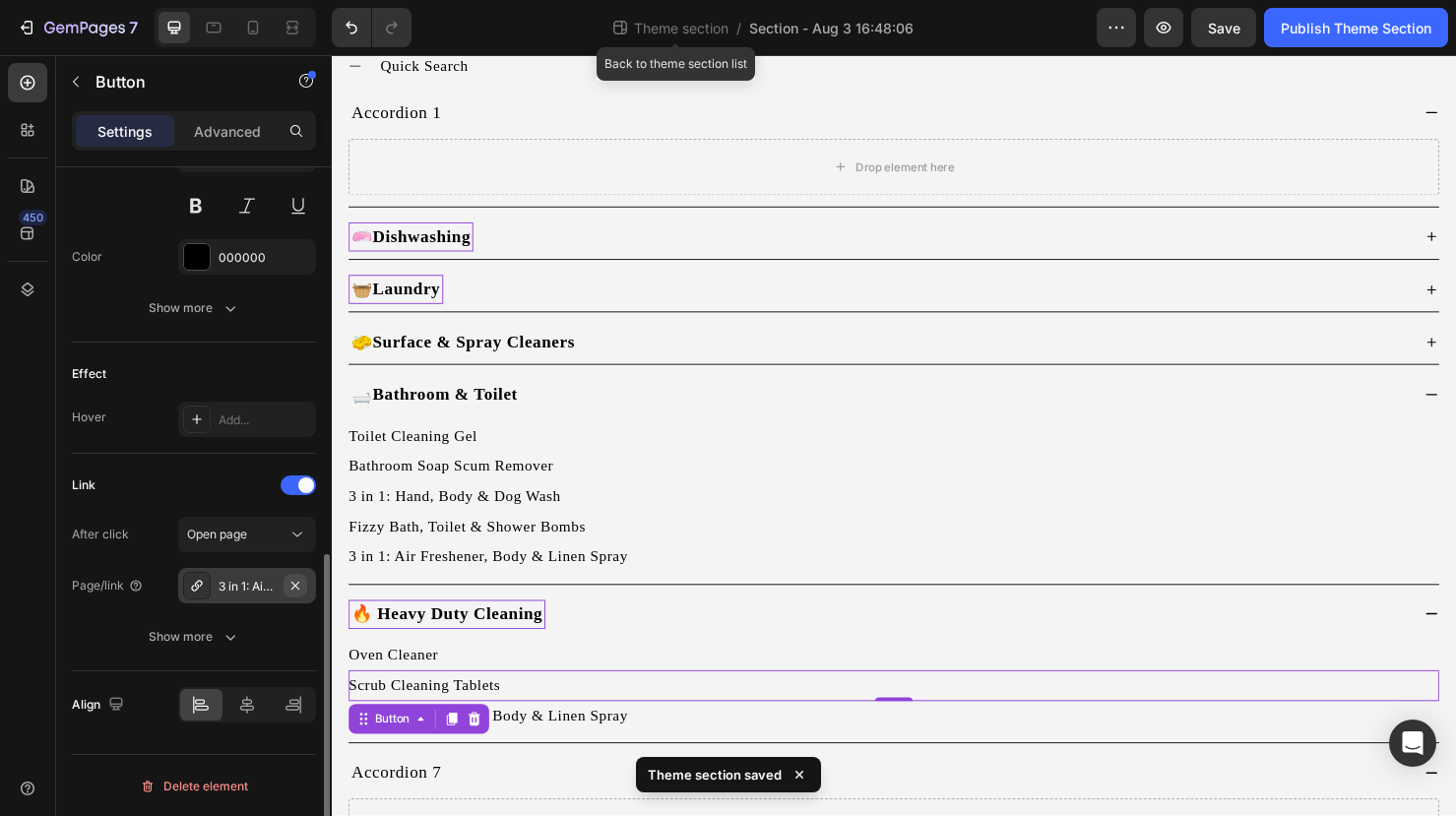 scroll, scrollTop: 809, scrollLeft: 0, axis: vertical 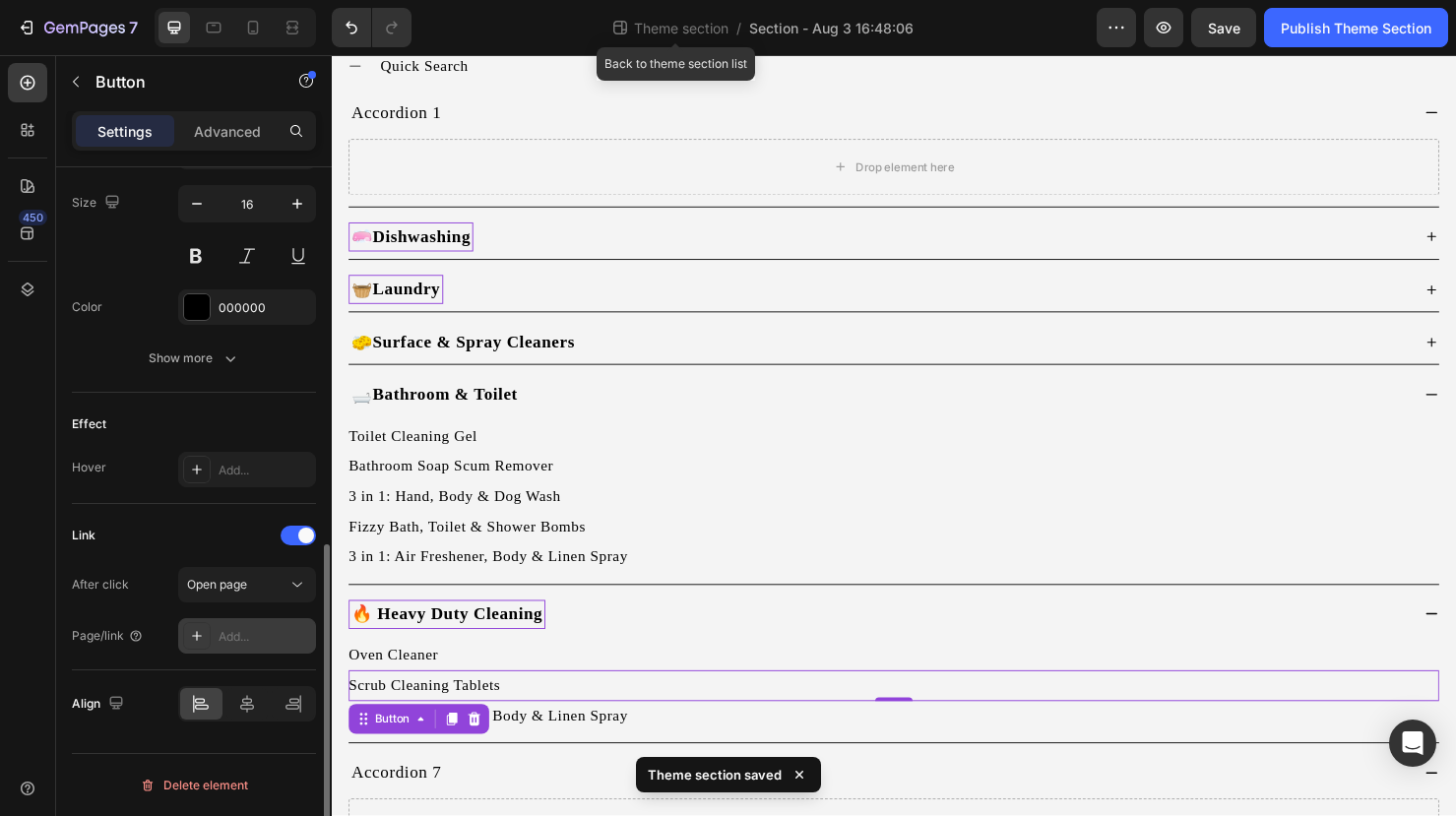 click on "Add..." at bounding box center [265, 637] 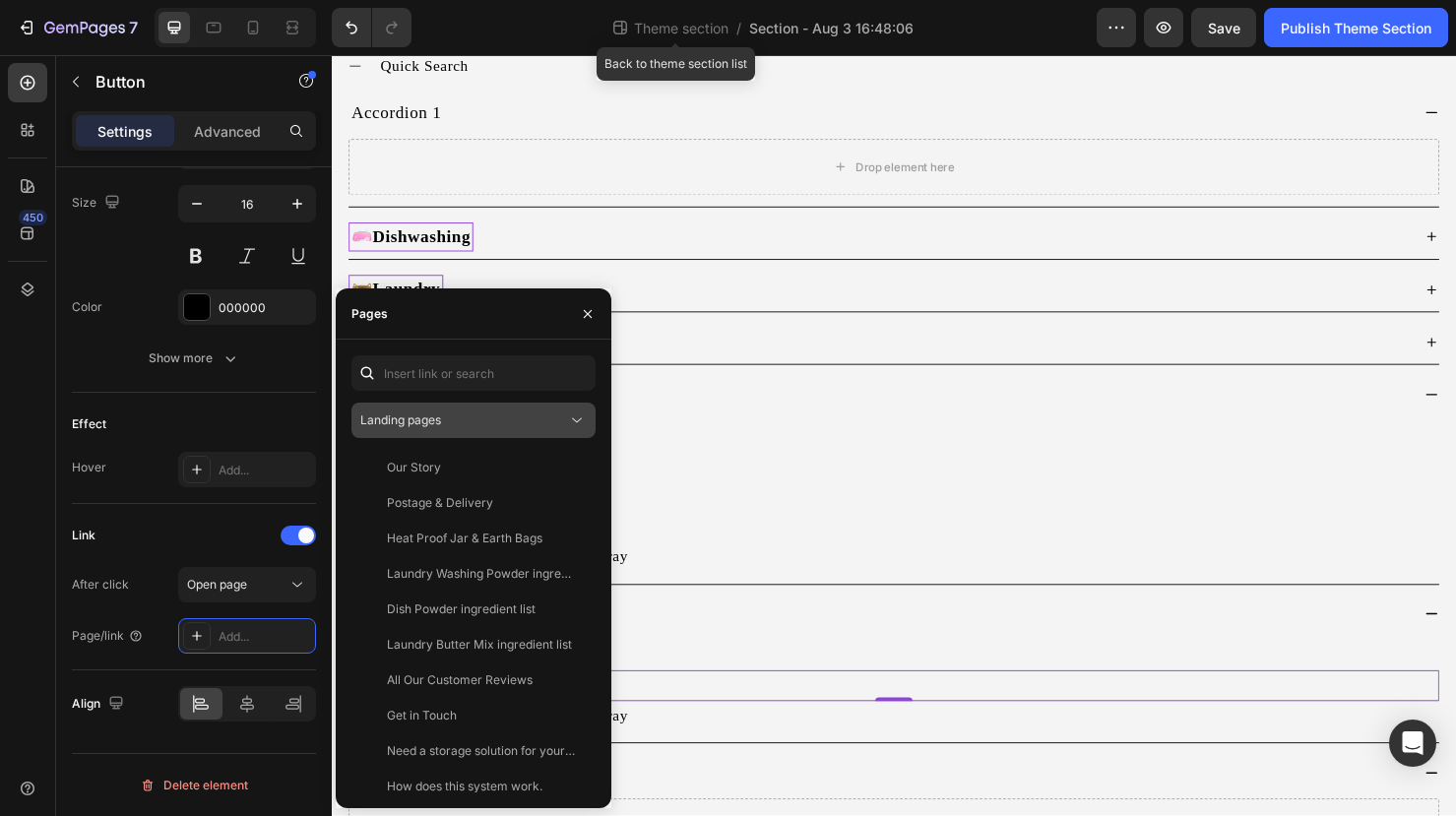 click on "Landing pages" at bounding box center (464, 420) 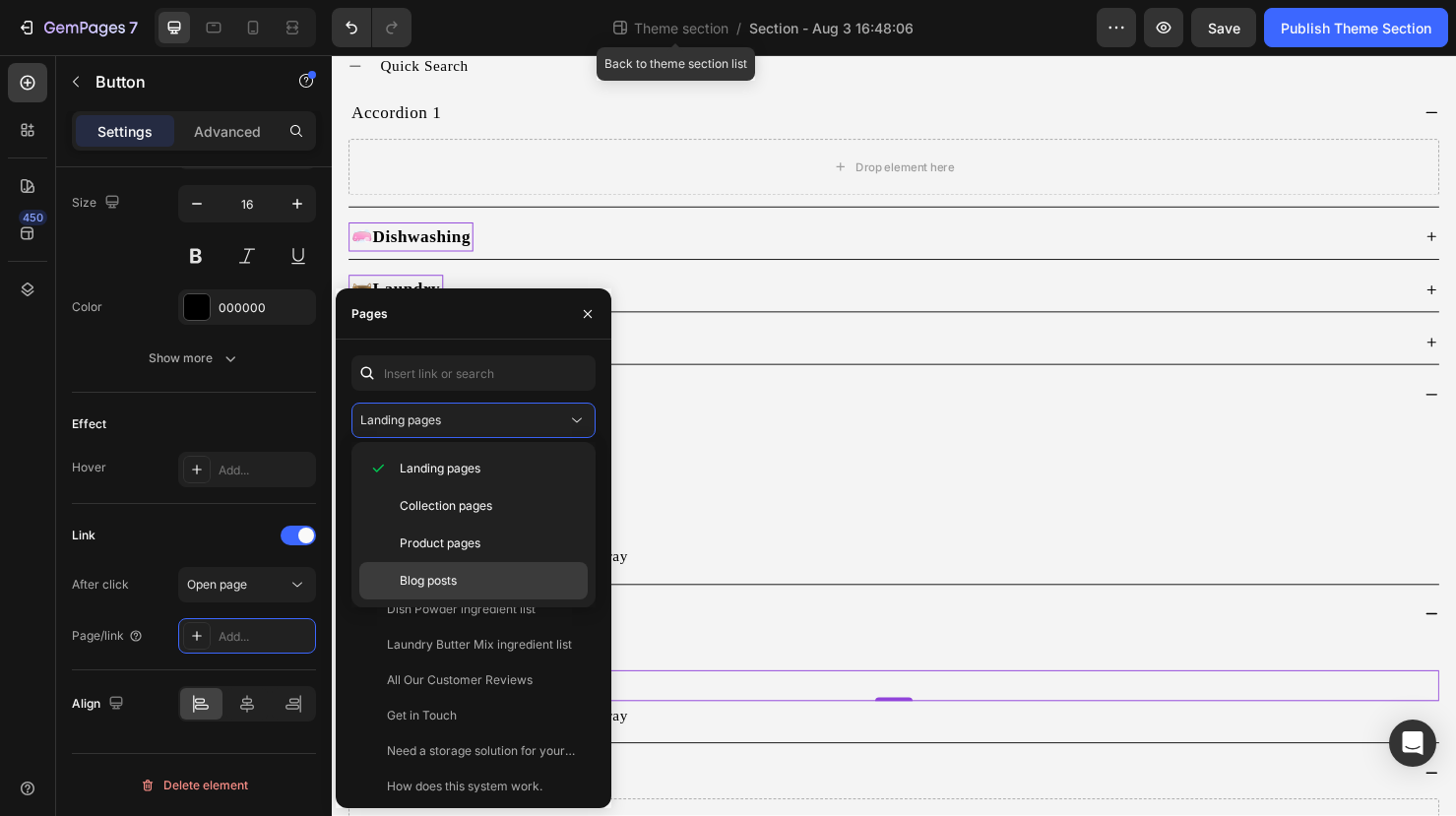 click on "Blog posts" 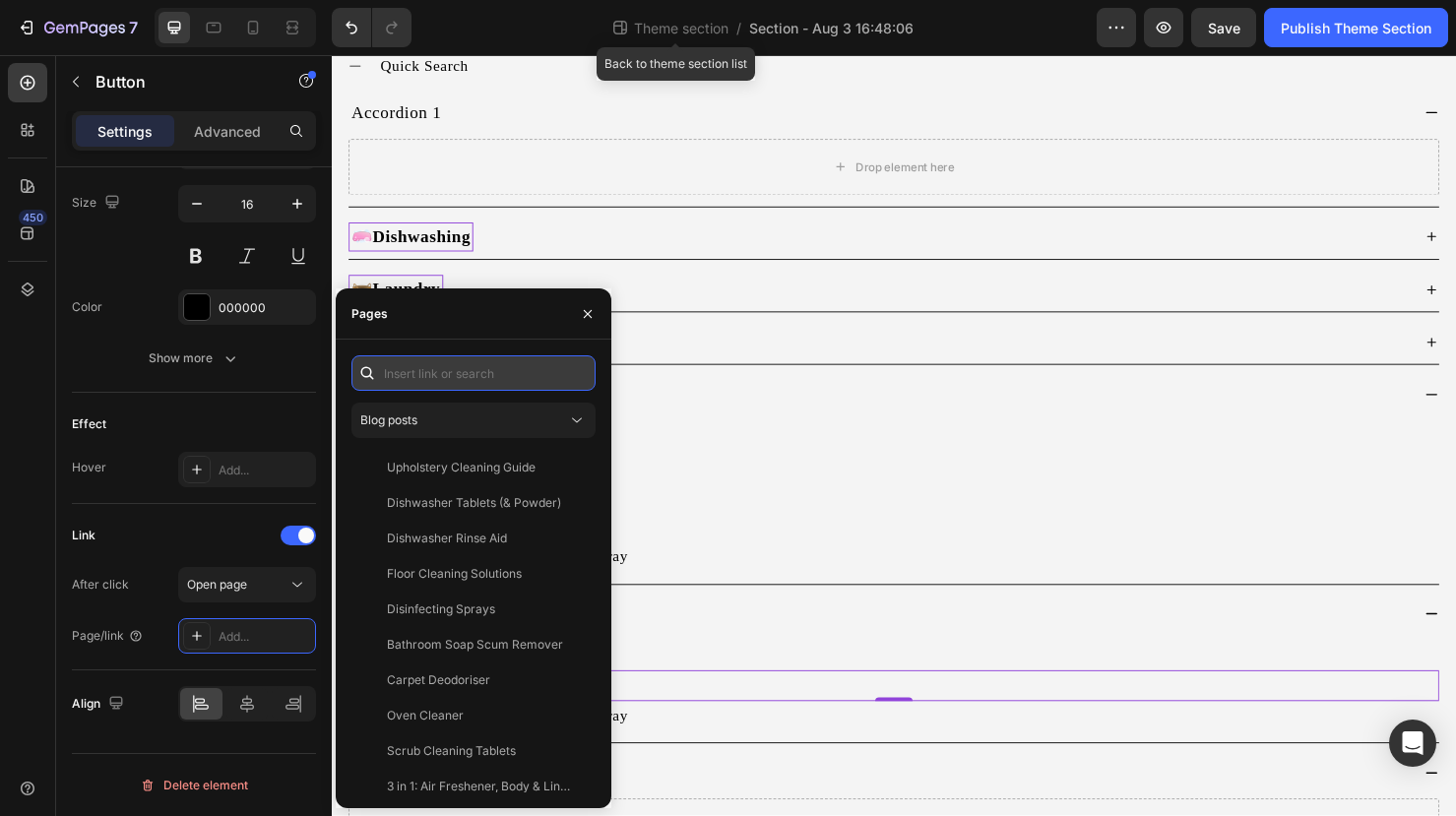 click at bounding box center (474, 373) 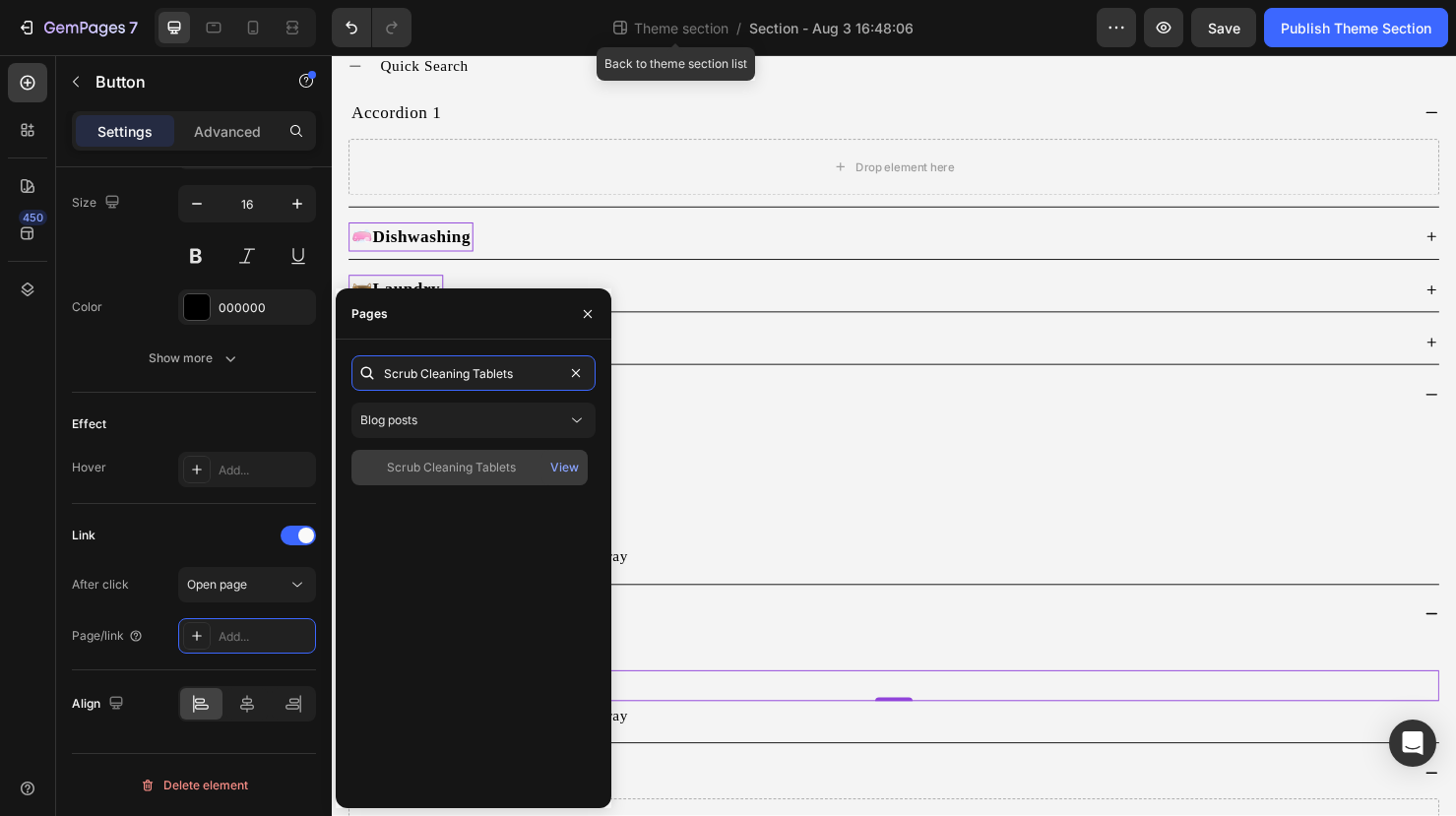 type on "Scrub Cleaning Tablets" 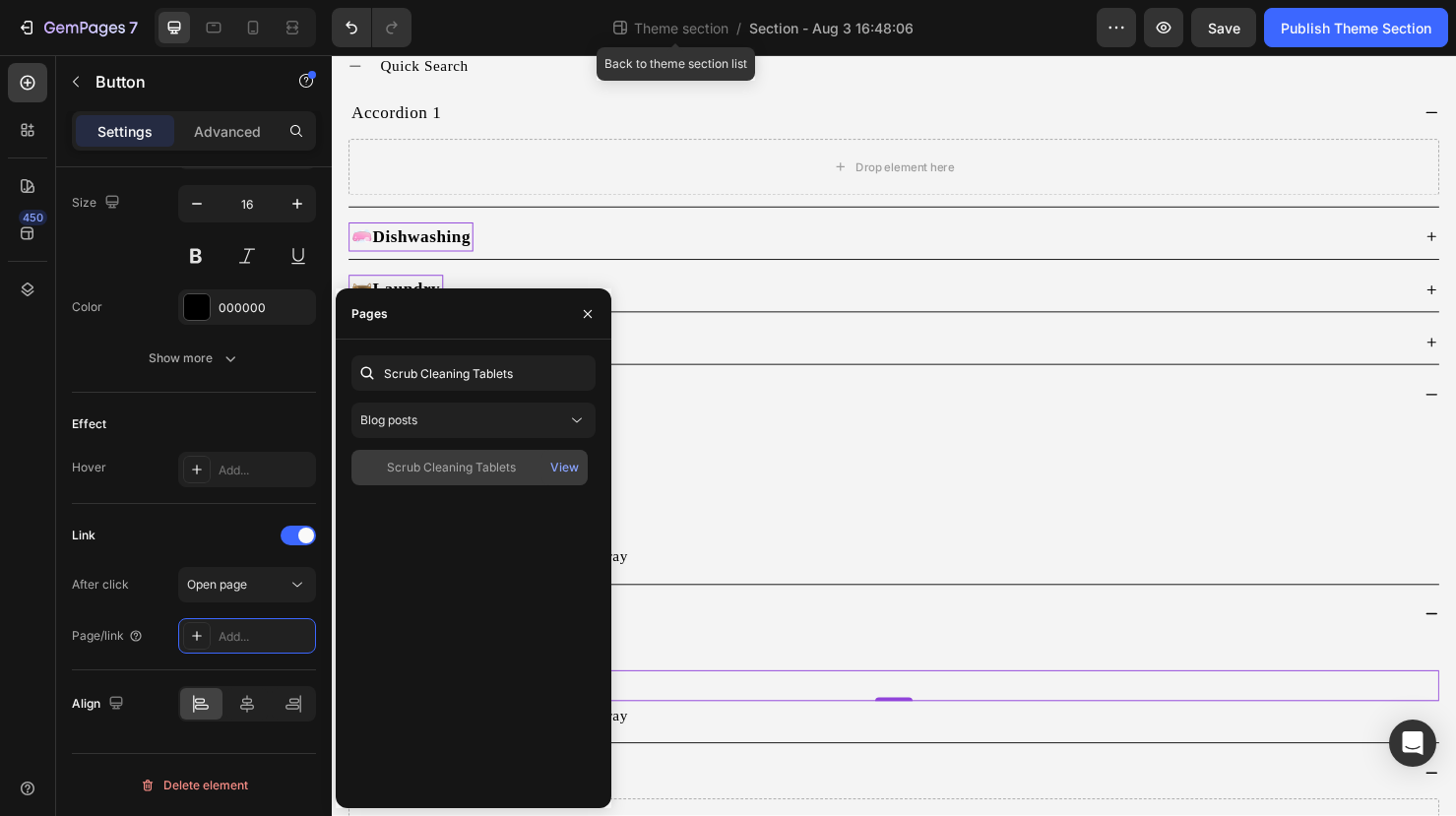 click on "Scrub Cleaning Tablets" 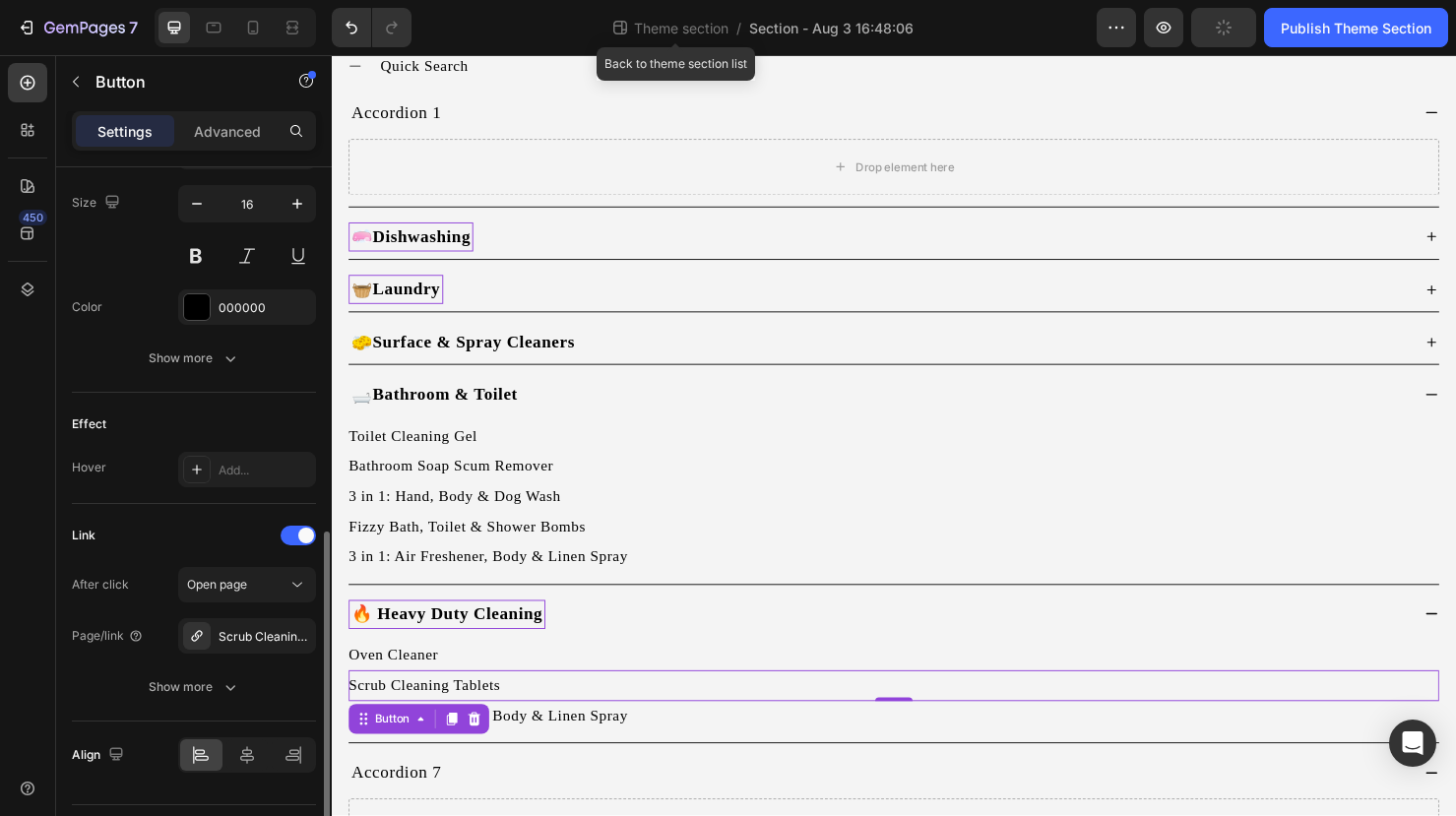 click on "Link" at bounding box center [194, 535] 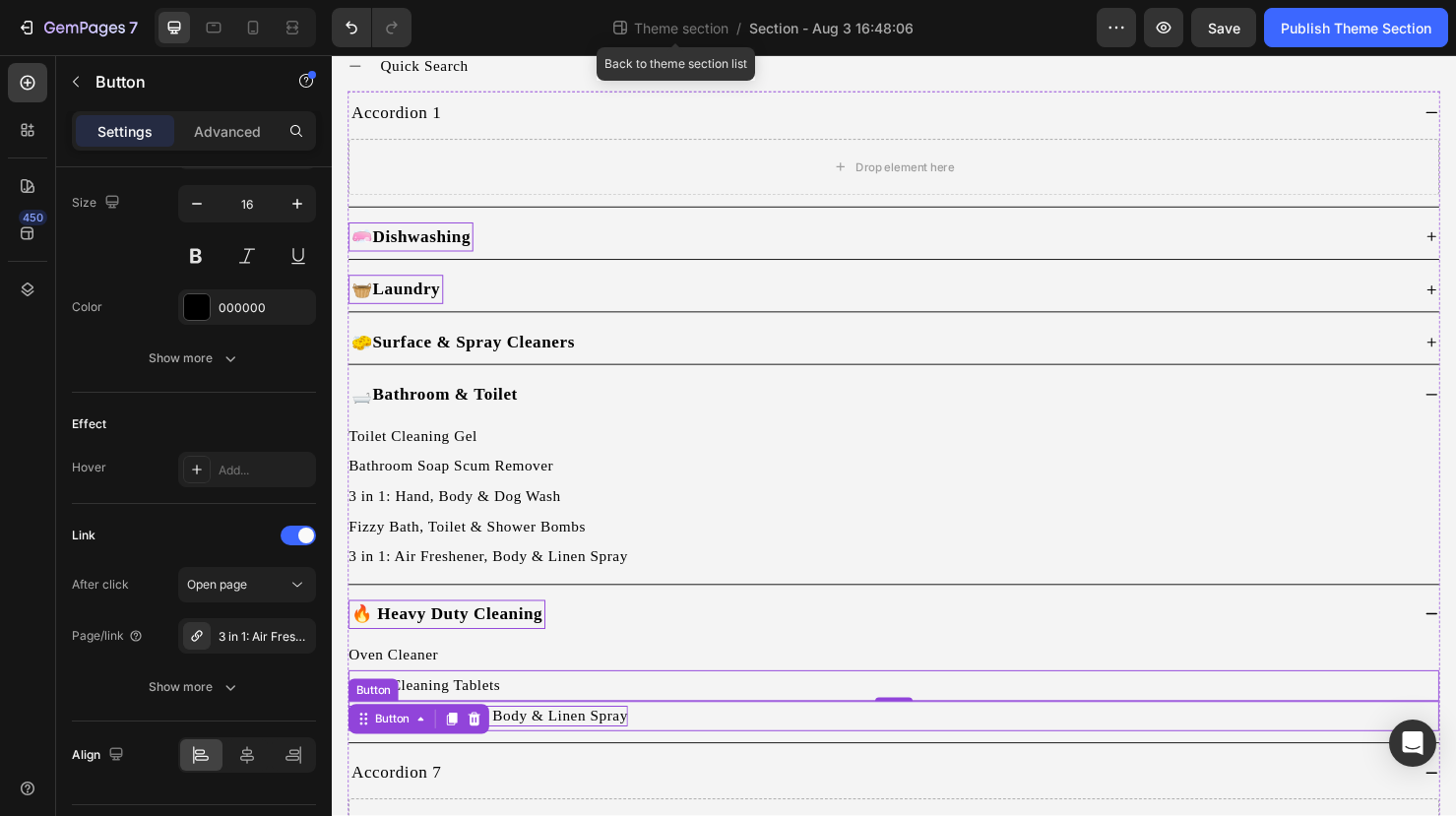 click on "3 in 1: Air Freshener, Body & Linen Spray" at bounding box center [496, 750] 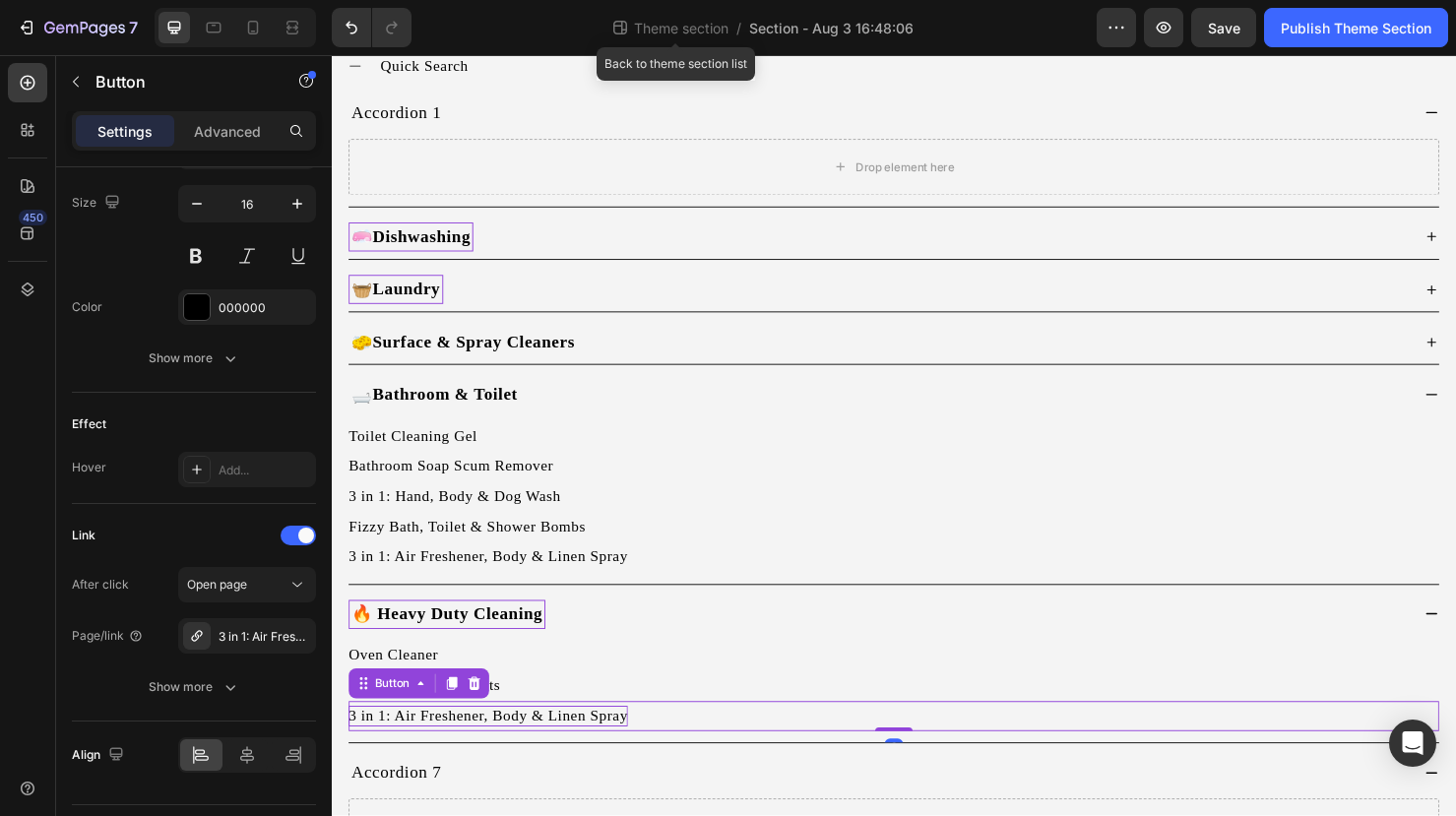 click on "3 in 1: Air Freshener, Body & Linen Spray" at bounding box center [496, 750] 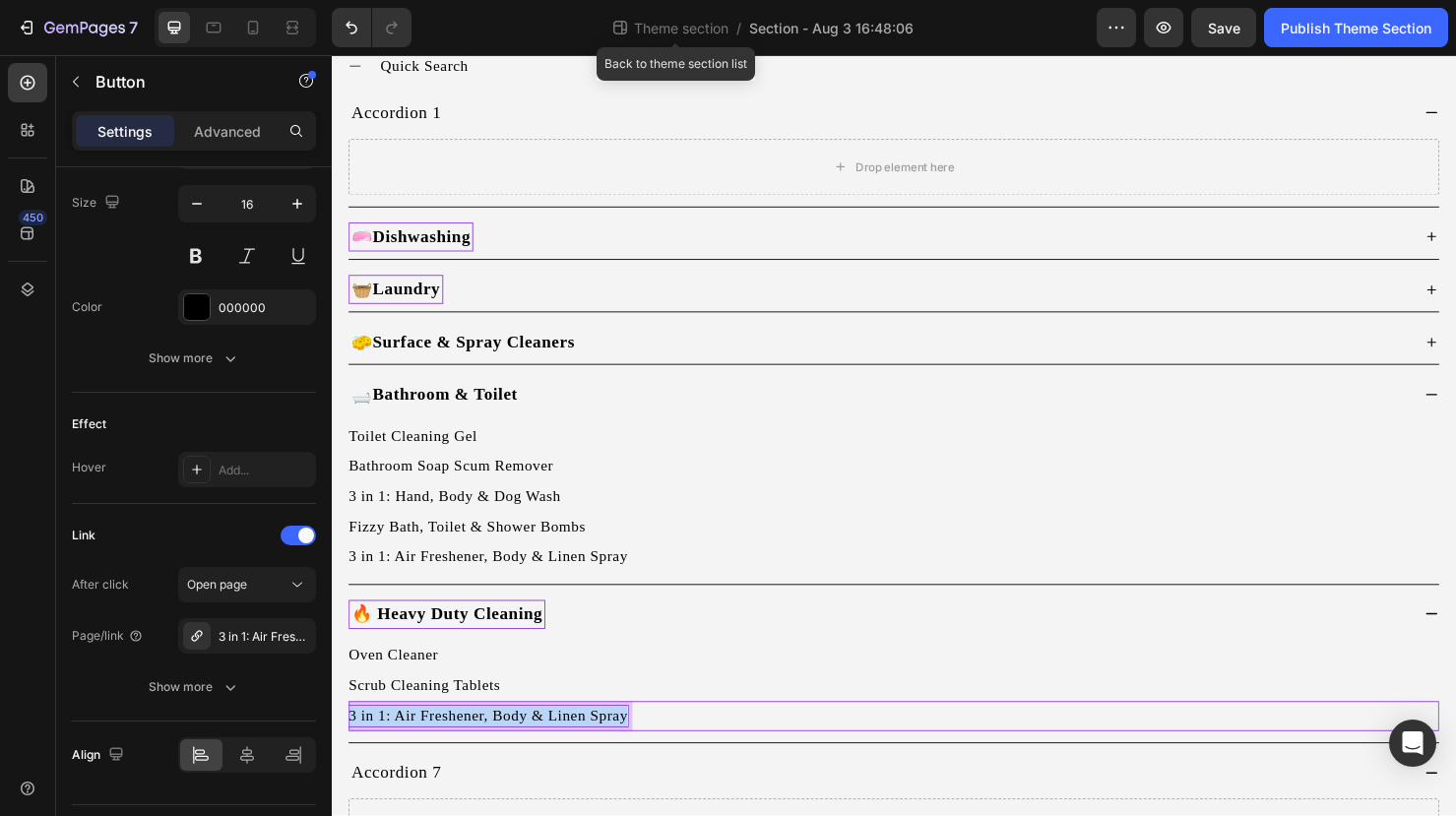 click on "3 in 1: Air Freshener, Body & Linen Spray" at bounding box center (496, 750) 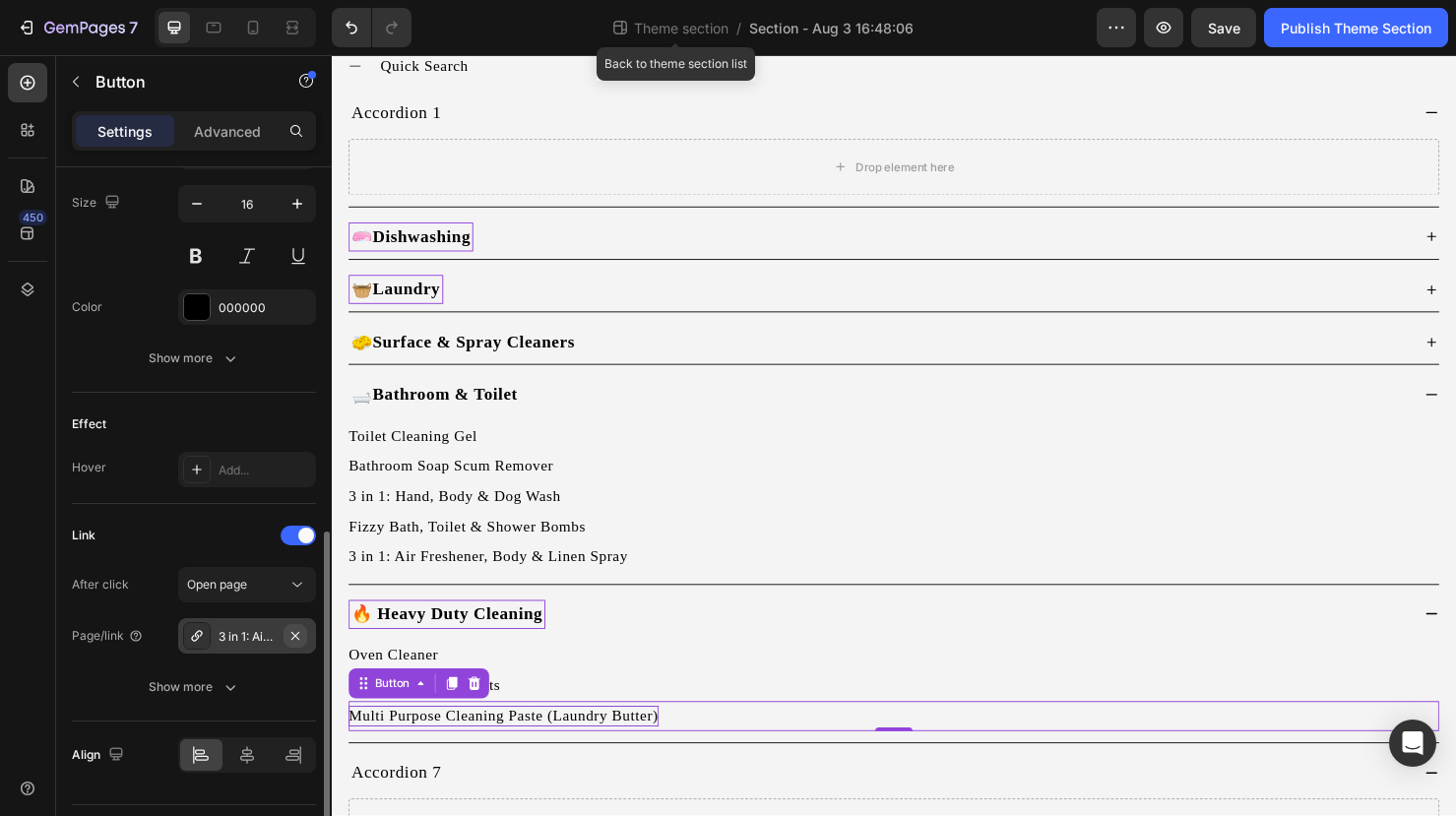 click 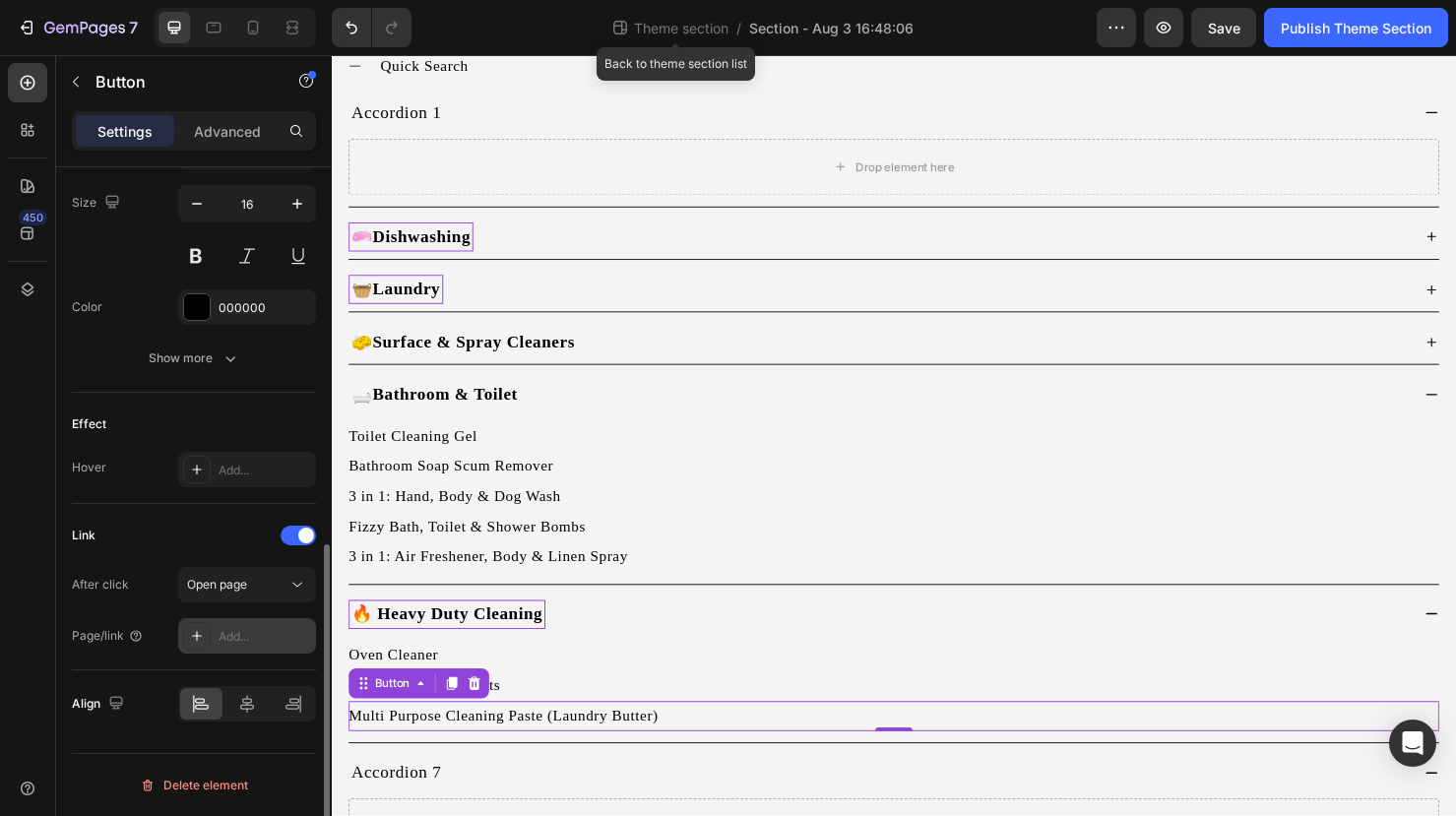click on "Add..." at bounding box center [265, 637] 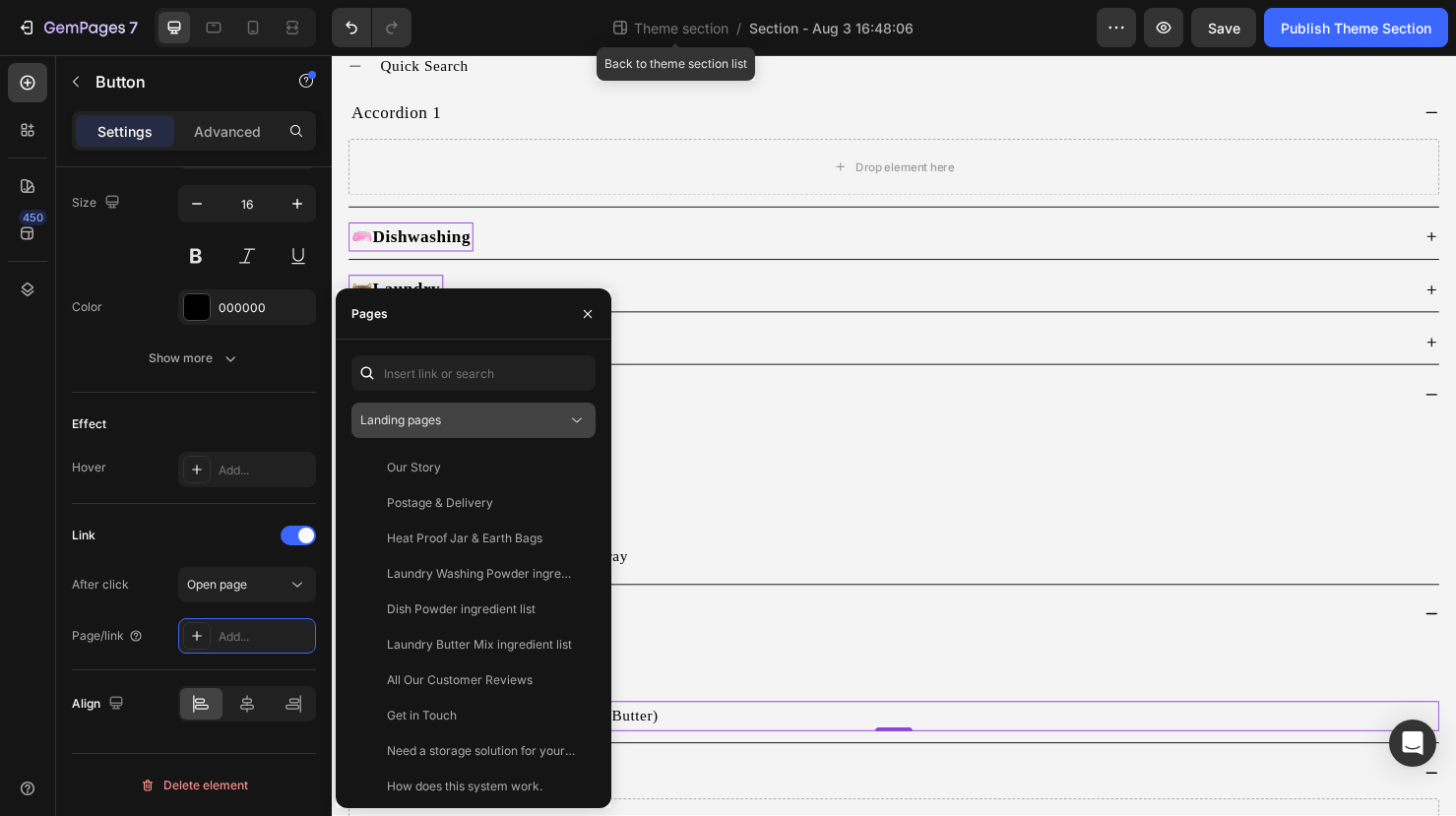 click on "Landing pages" at bounding box center [474, 420] 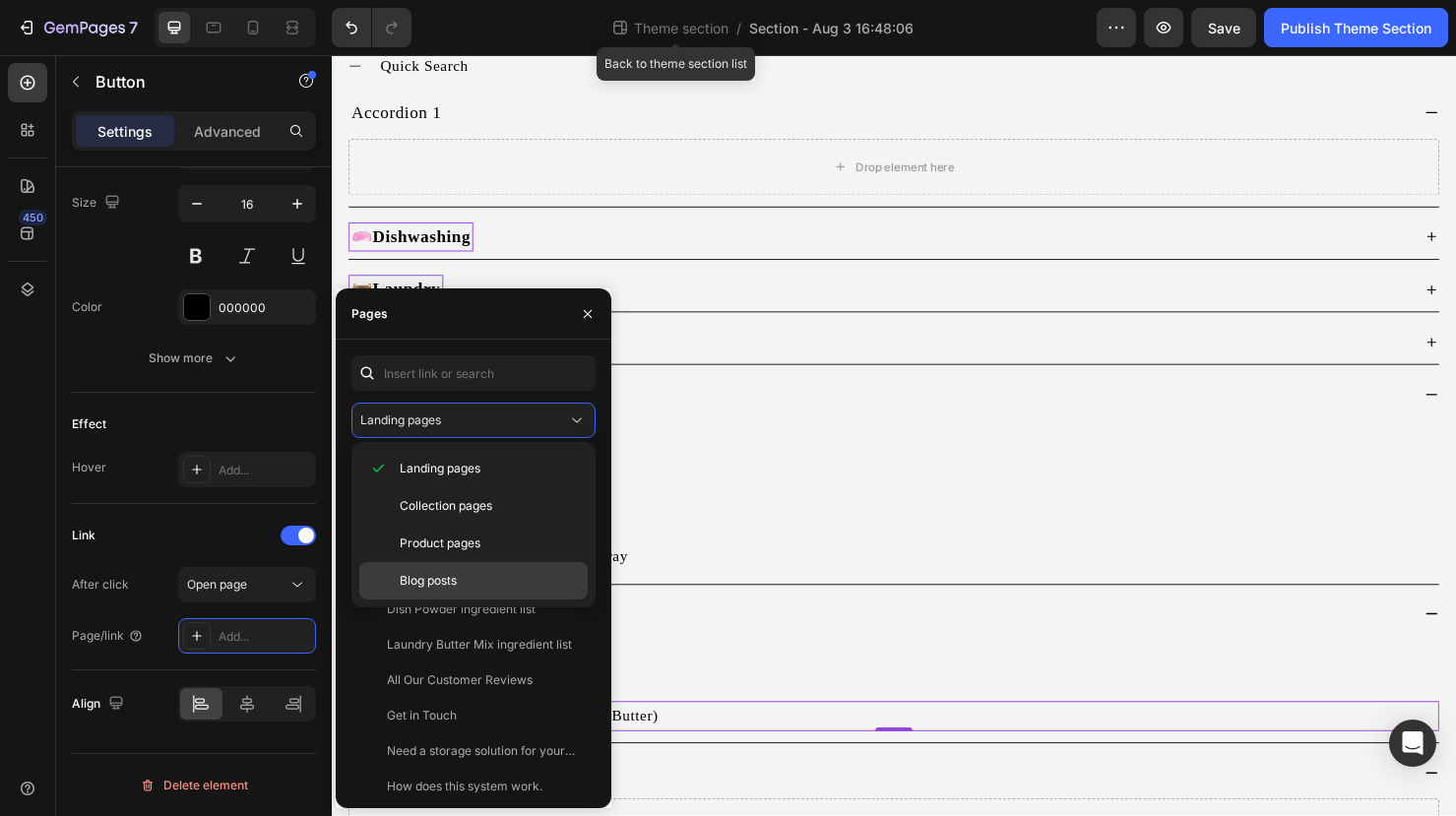 click on "Blog posts" at bounding box center (489, 581) 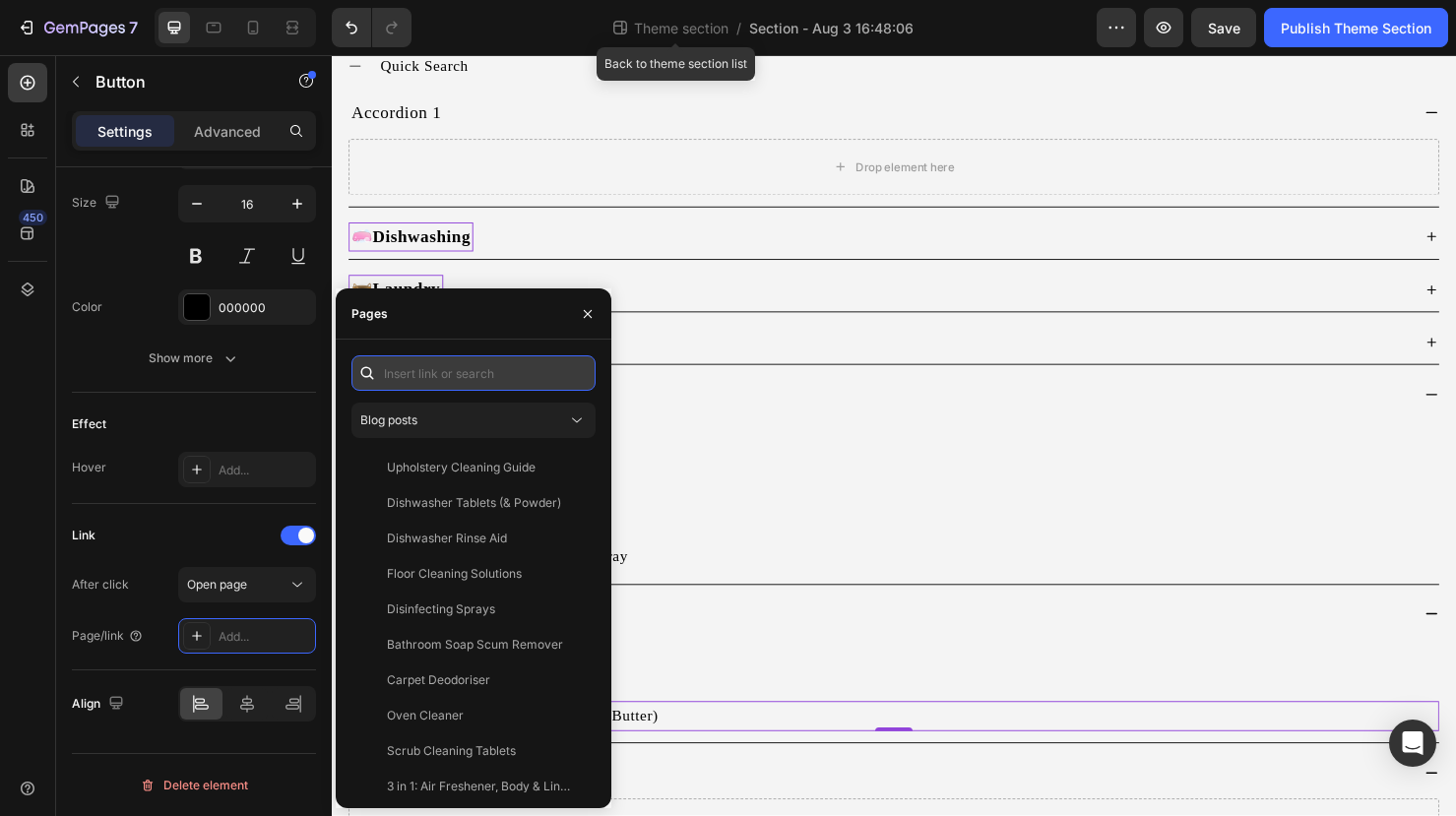 click at bounding box center (474, 373) 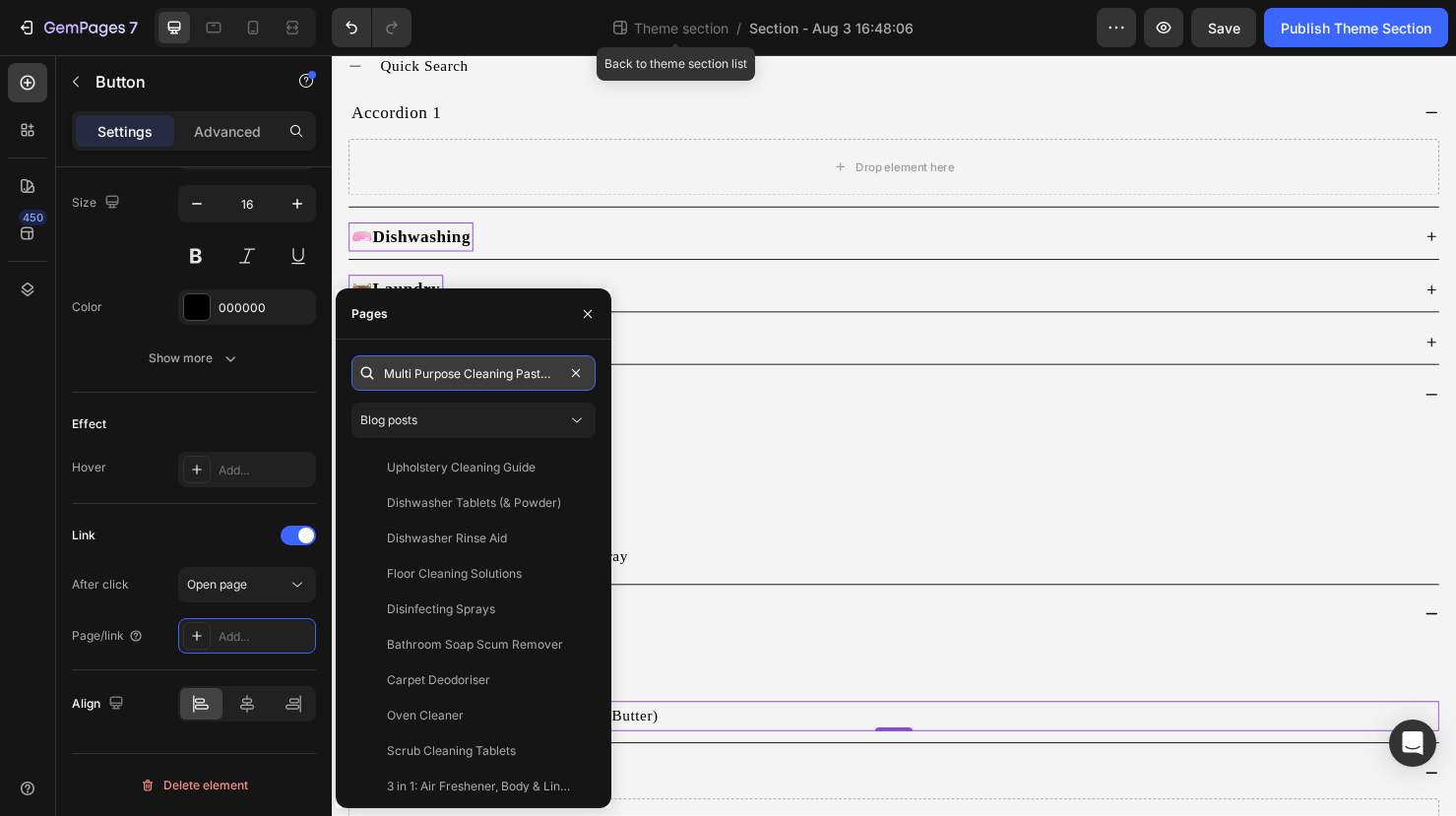 scroll, scrollTop: 0, scrollLeft: 88, axis: horizontal 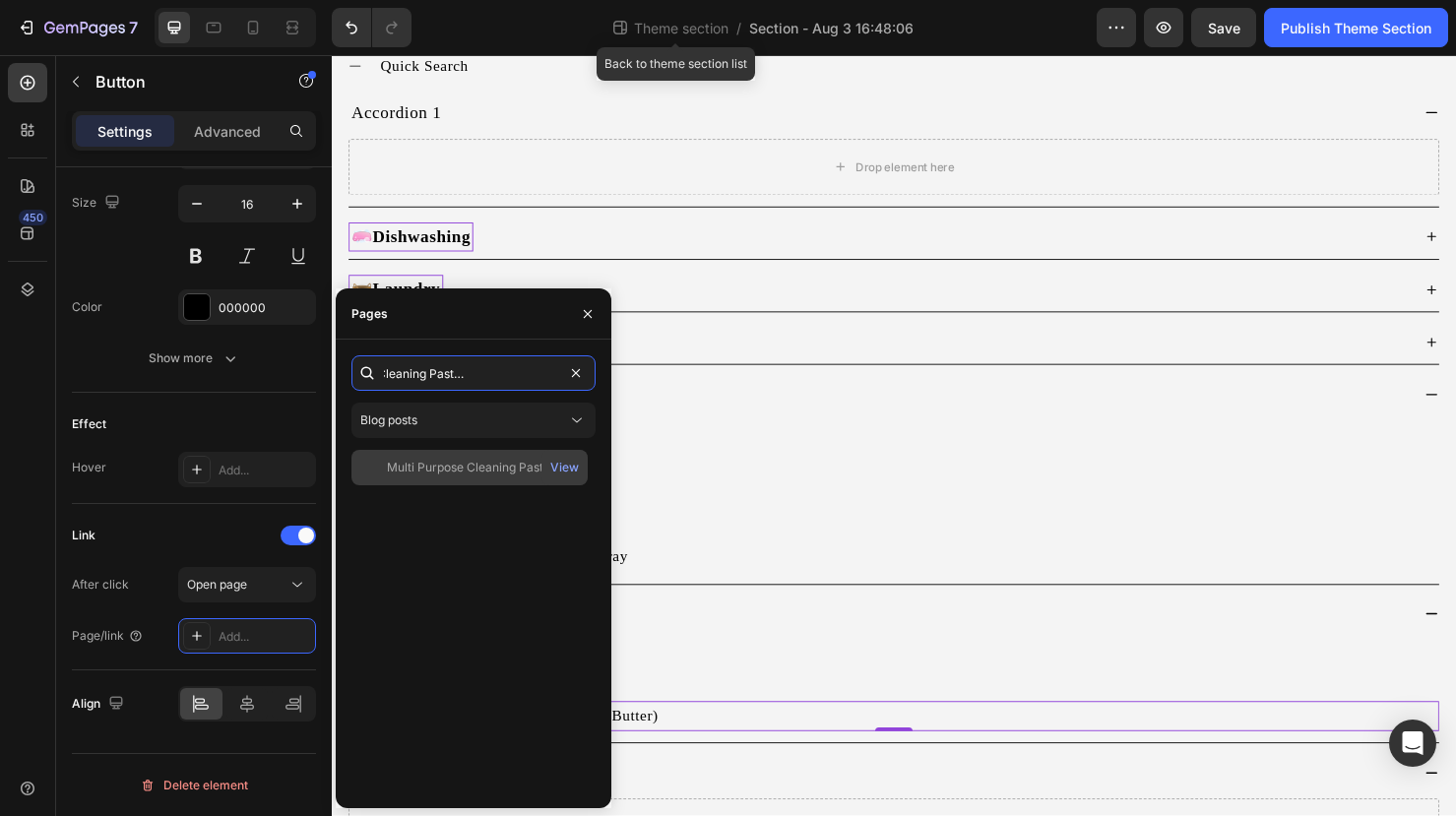 type on "Multi Purpose Cleaning Paste (Laundry Butter)" 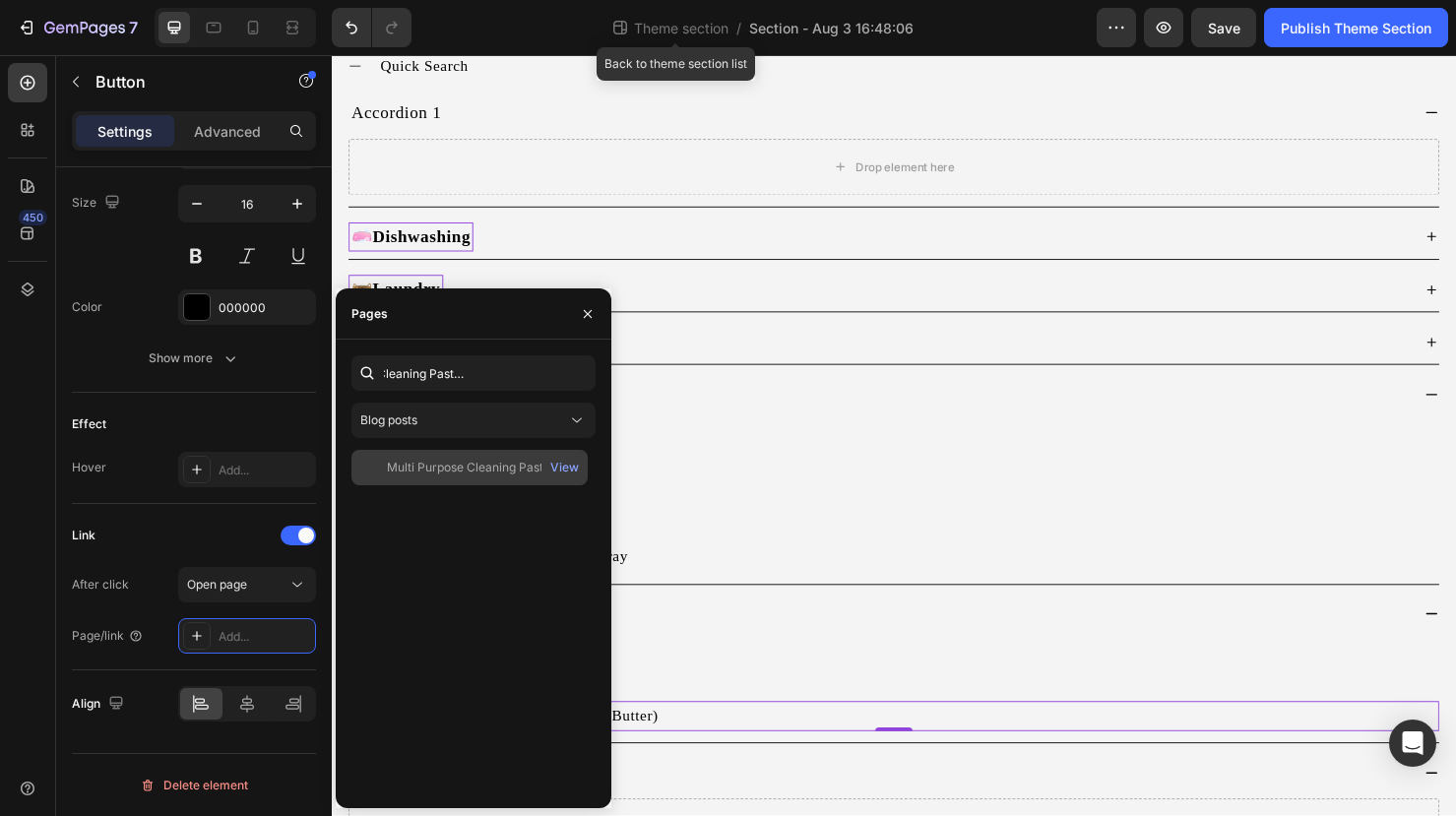 scroll, scrollTop: 0, scrollLeft: 0, axis: both 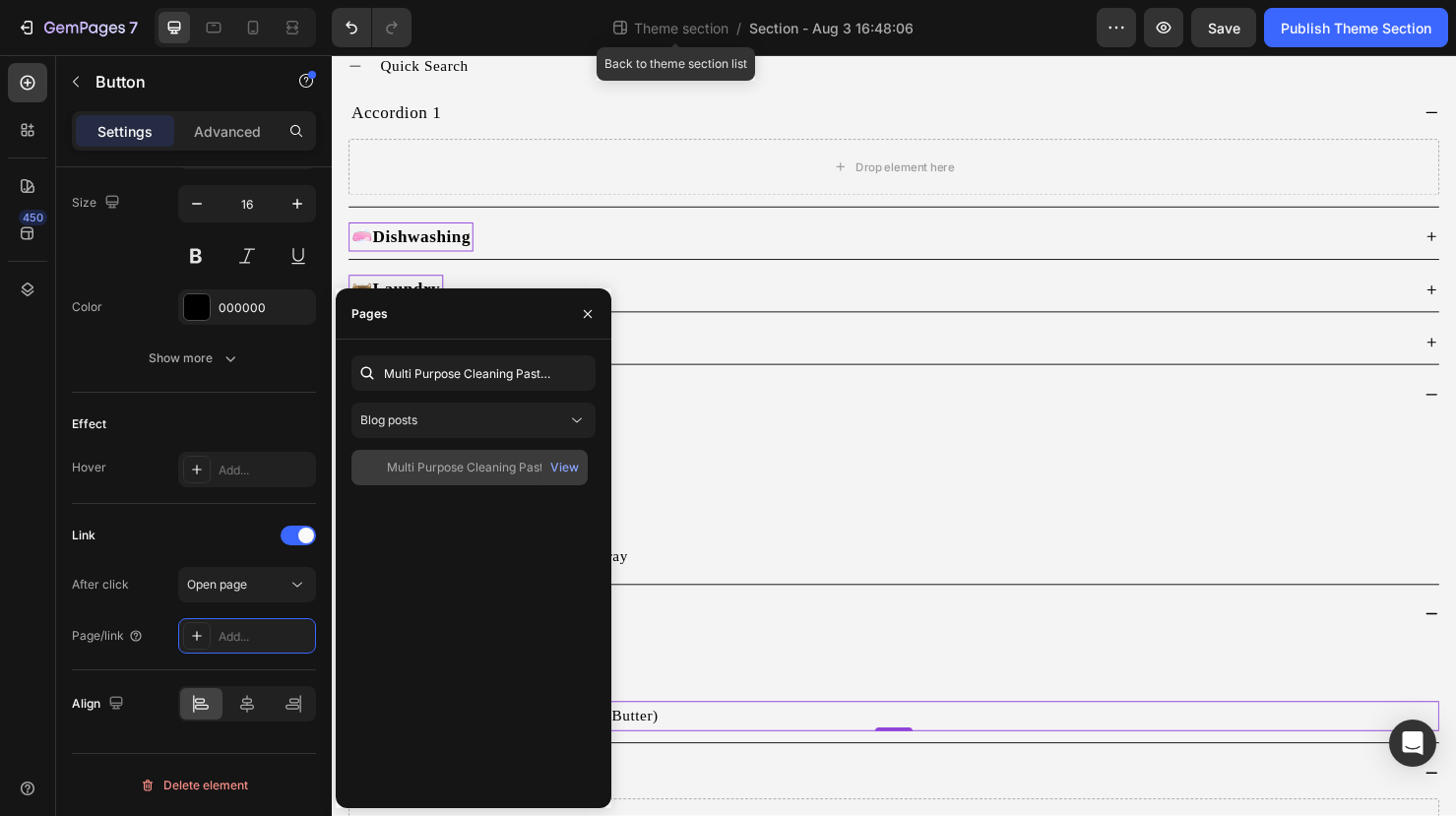 click on "Multi Purpose Cleaning Paste (Laundry Butter)" 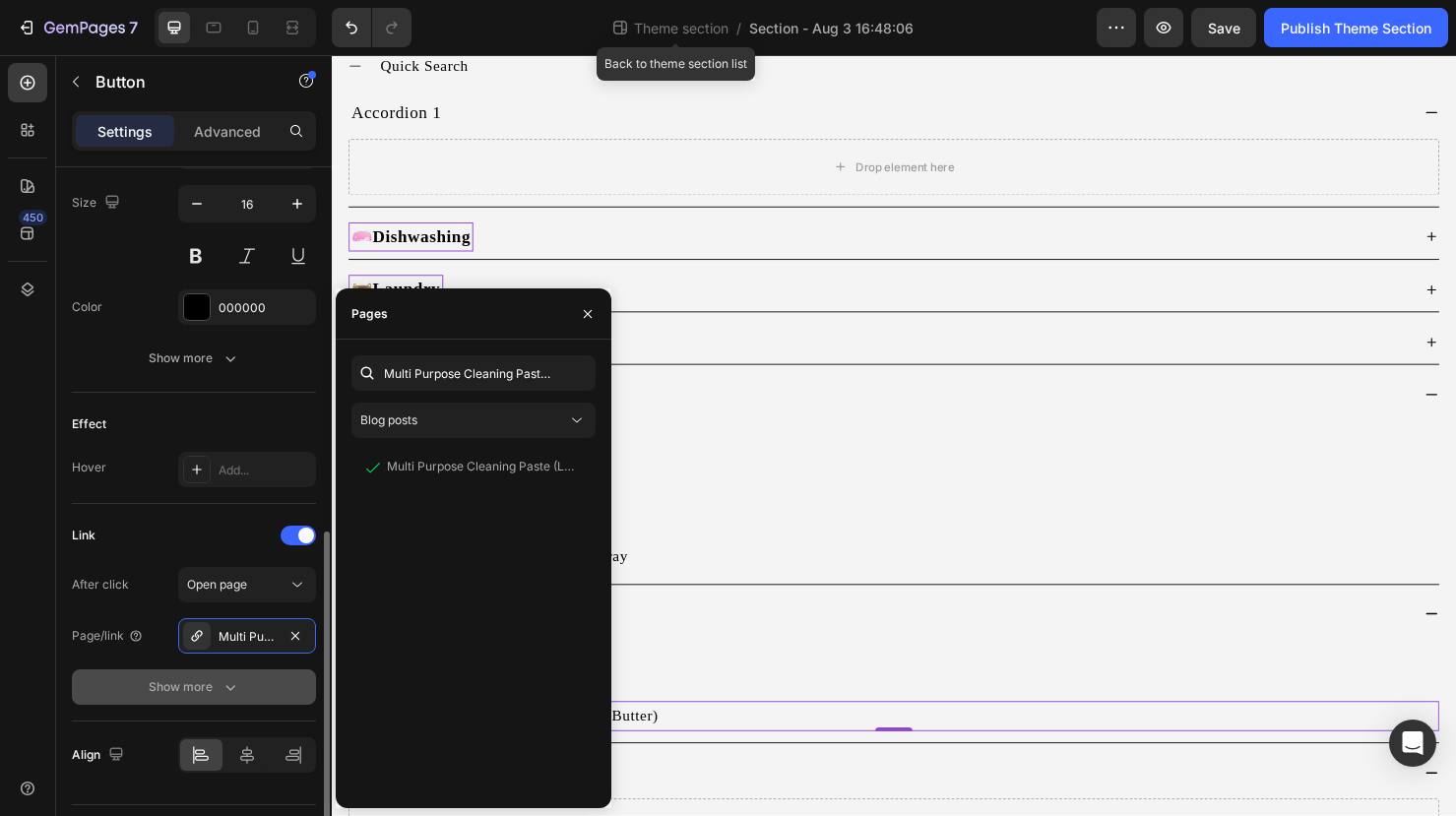 click on "Show more" 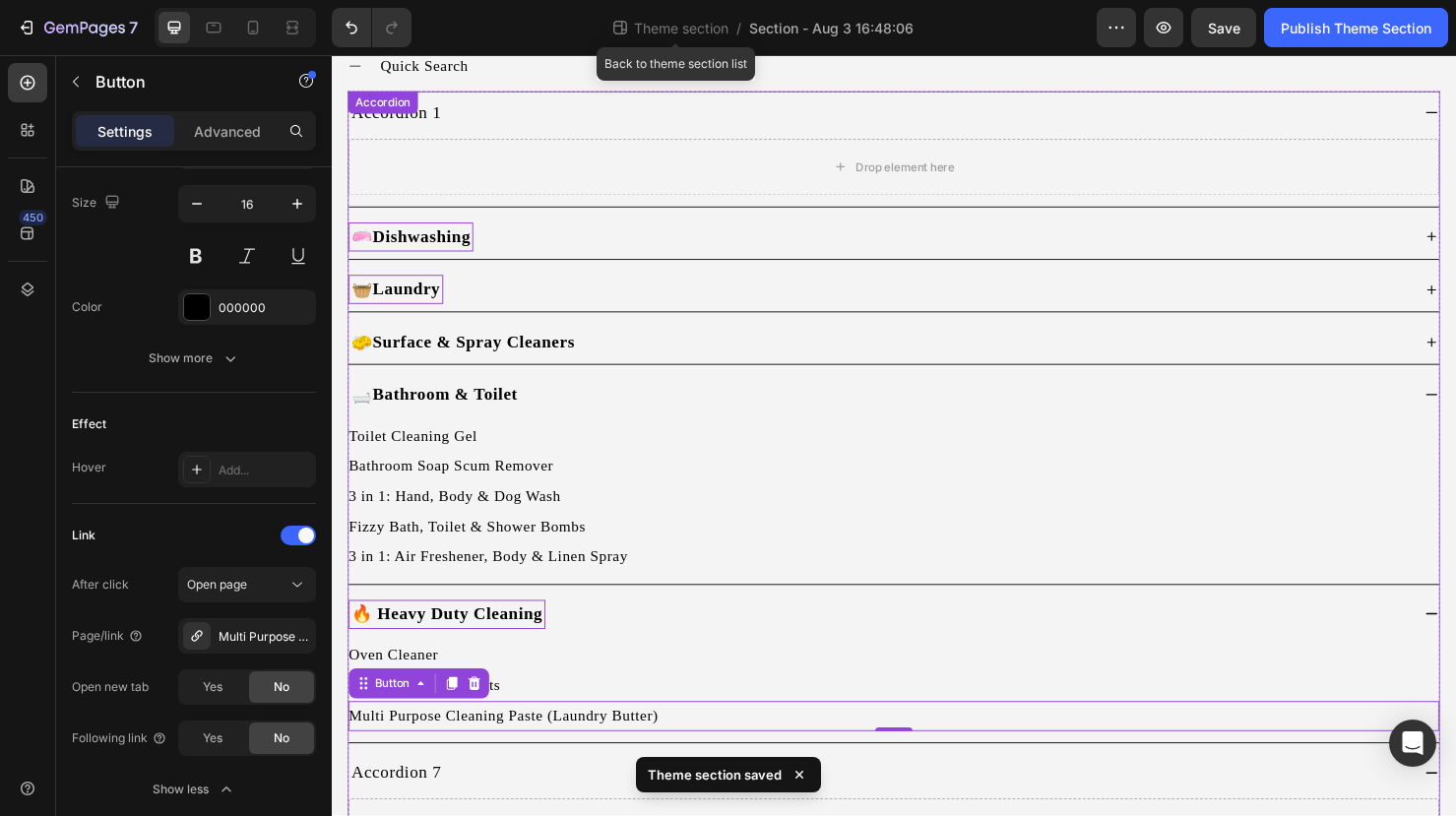 click 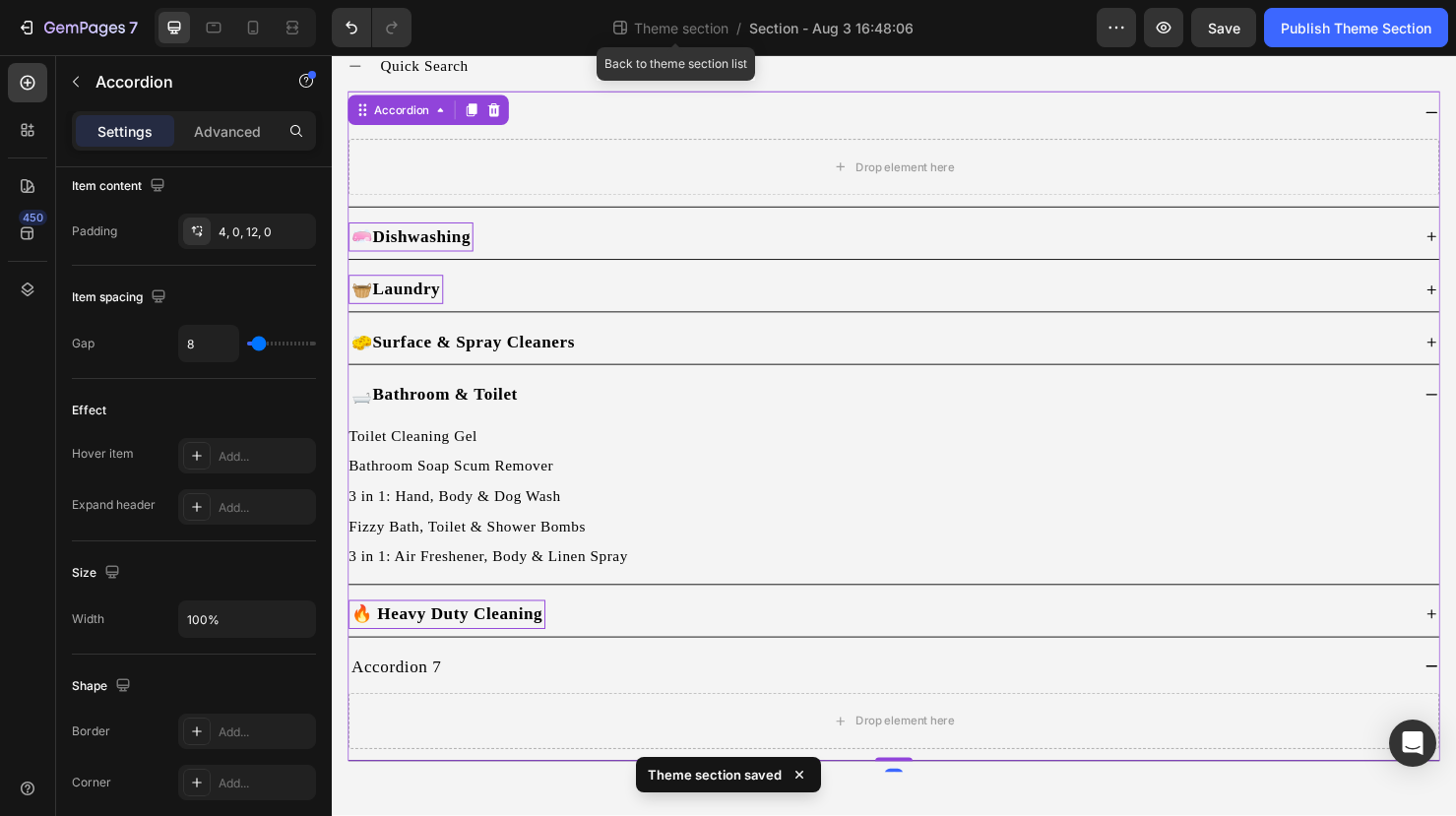 scroll, scrollTop: 0, scrollLeft: 0, axis: both 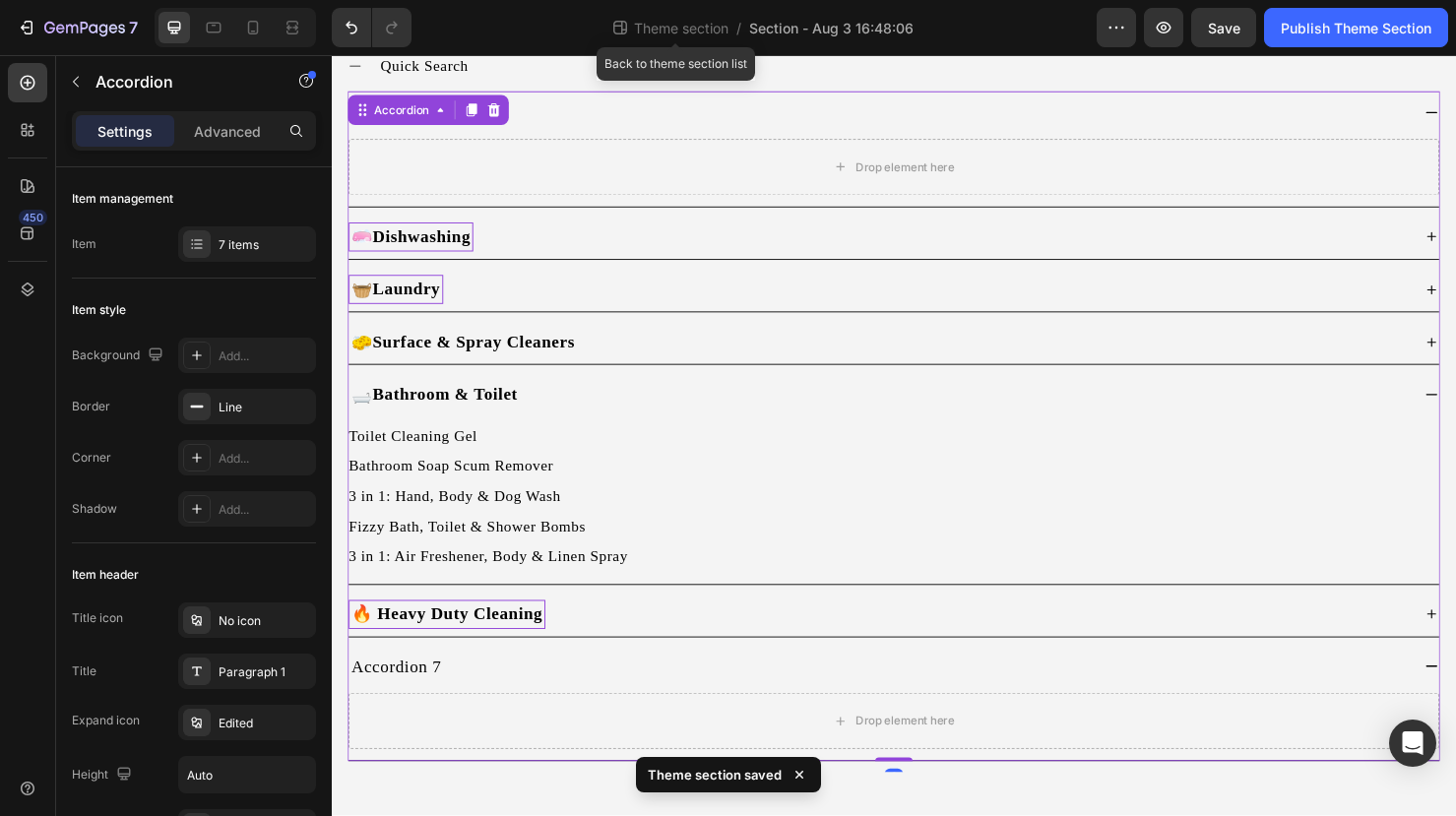 click 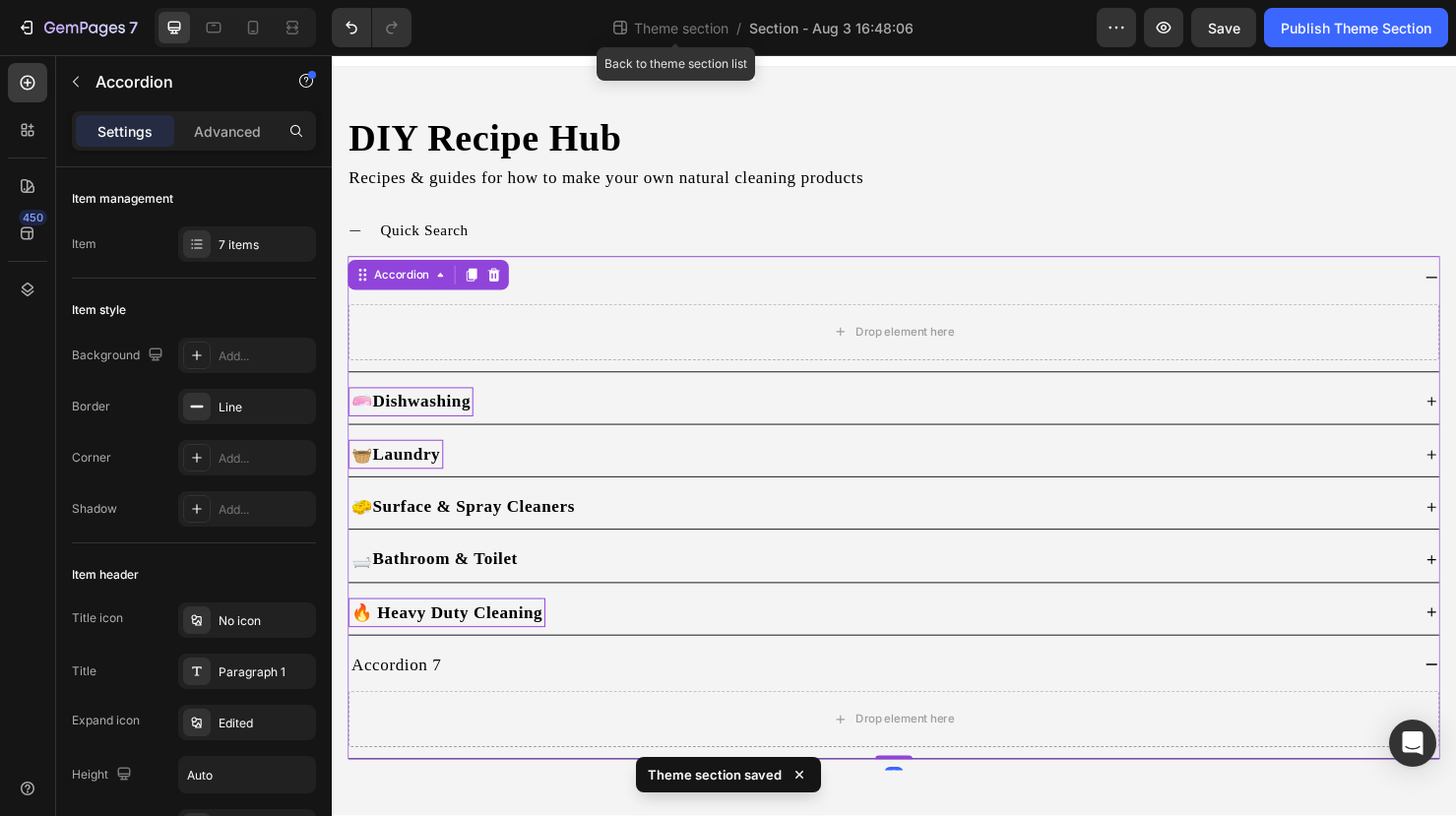 scroll, scrollTop: 26, scrollLeft: 0, axis: vertical 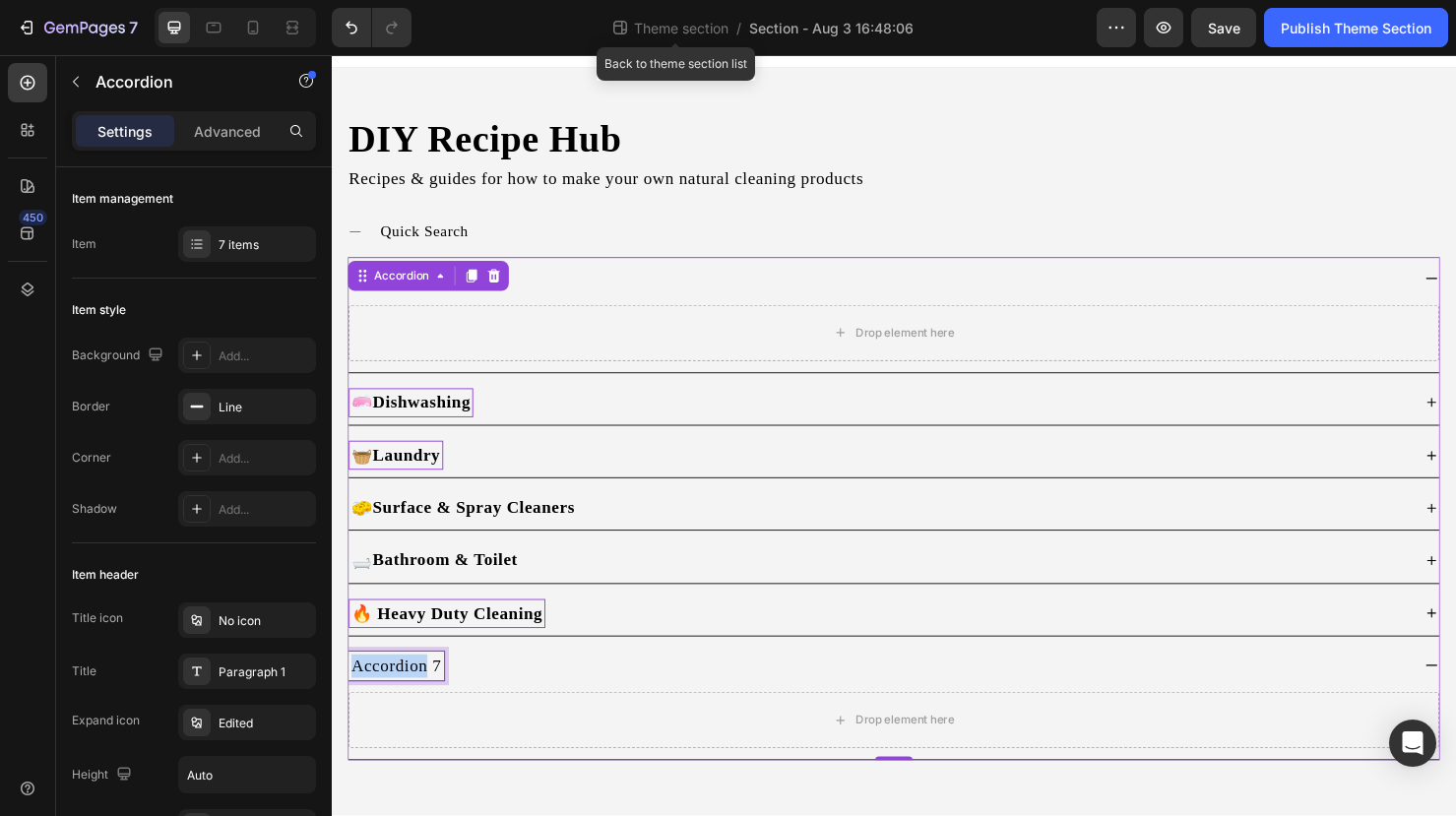 click on "Accordion 7" at bounding box center (400, 697) 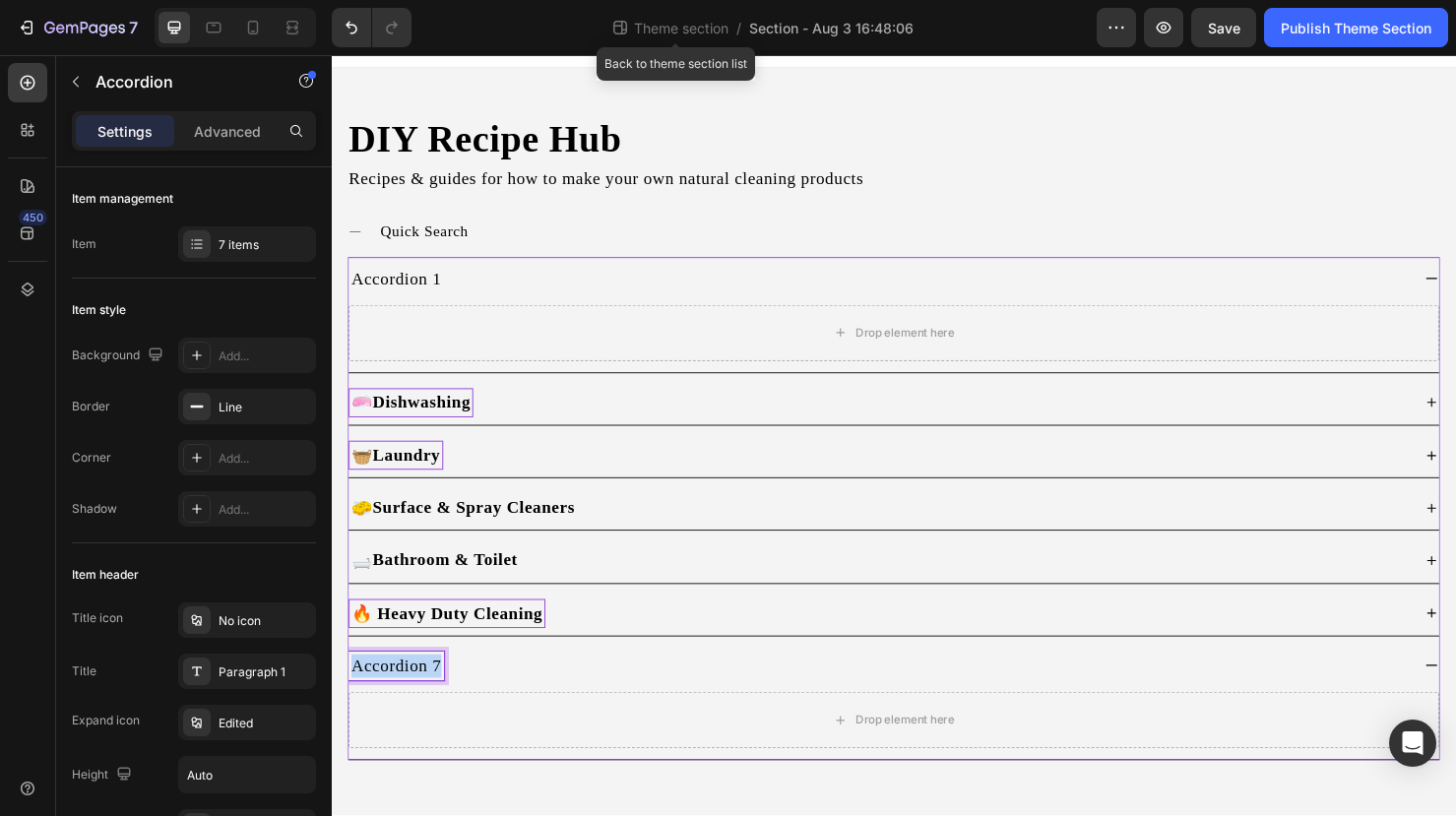 click on "Accordion 7" at bounding box center [400, 697] 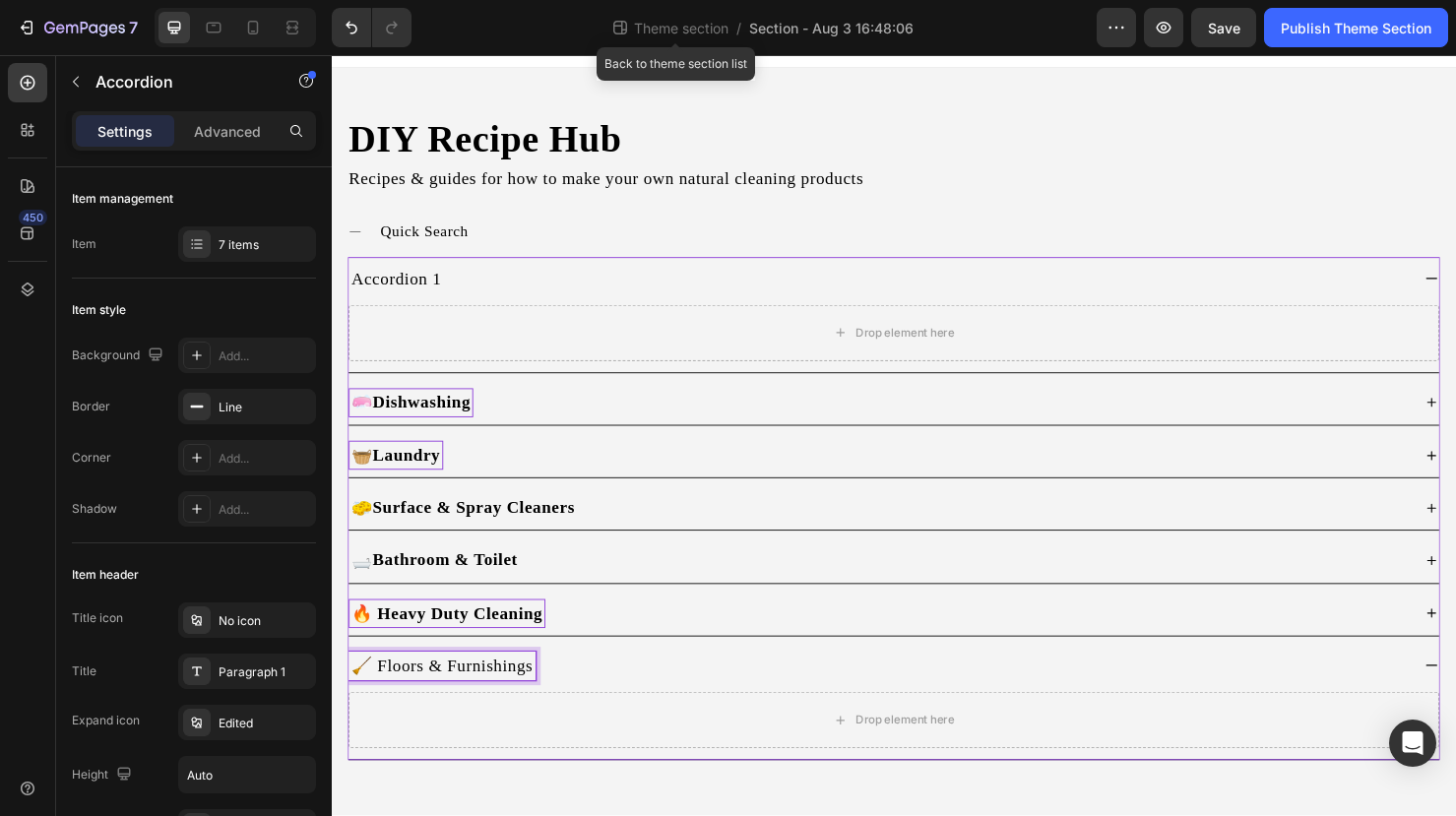 click on "🧹 Floors & Furnishings" at bounding box center (448, 697) 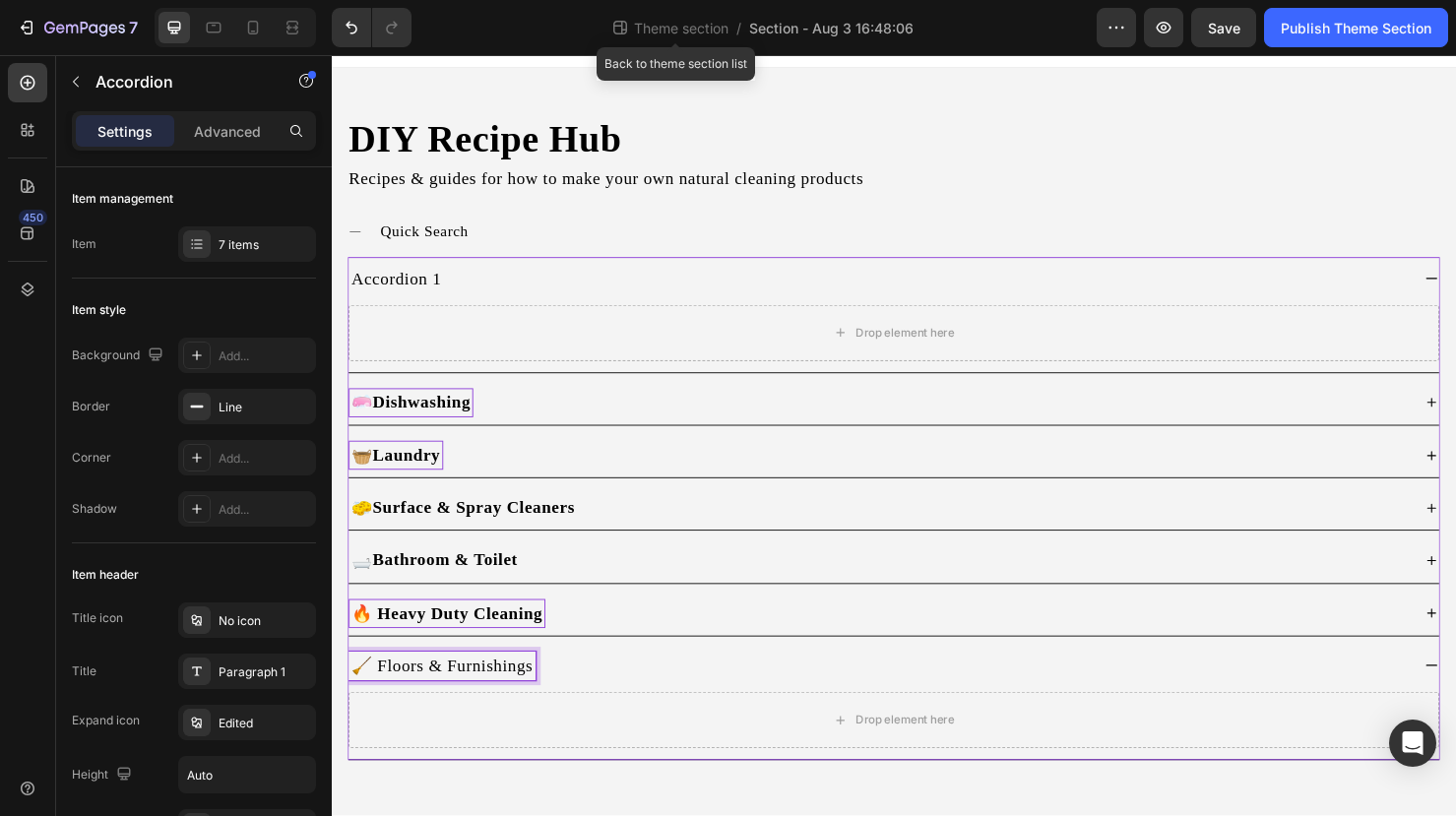 click on "🧹 Floors & Furnishings" at bounding box center [448, 697] 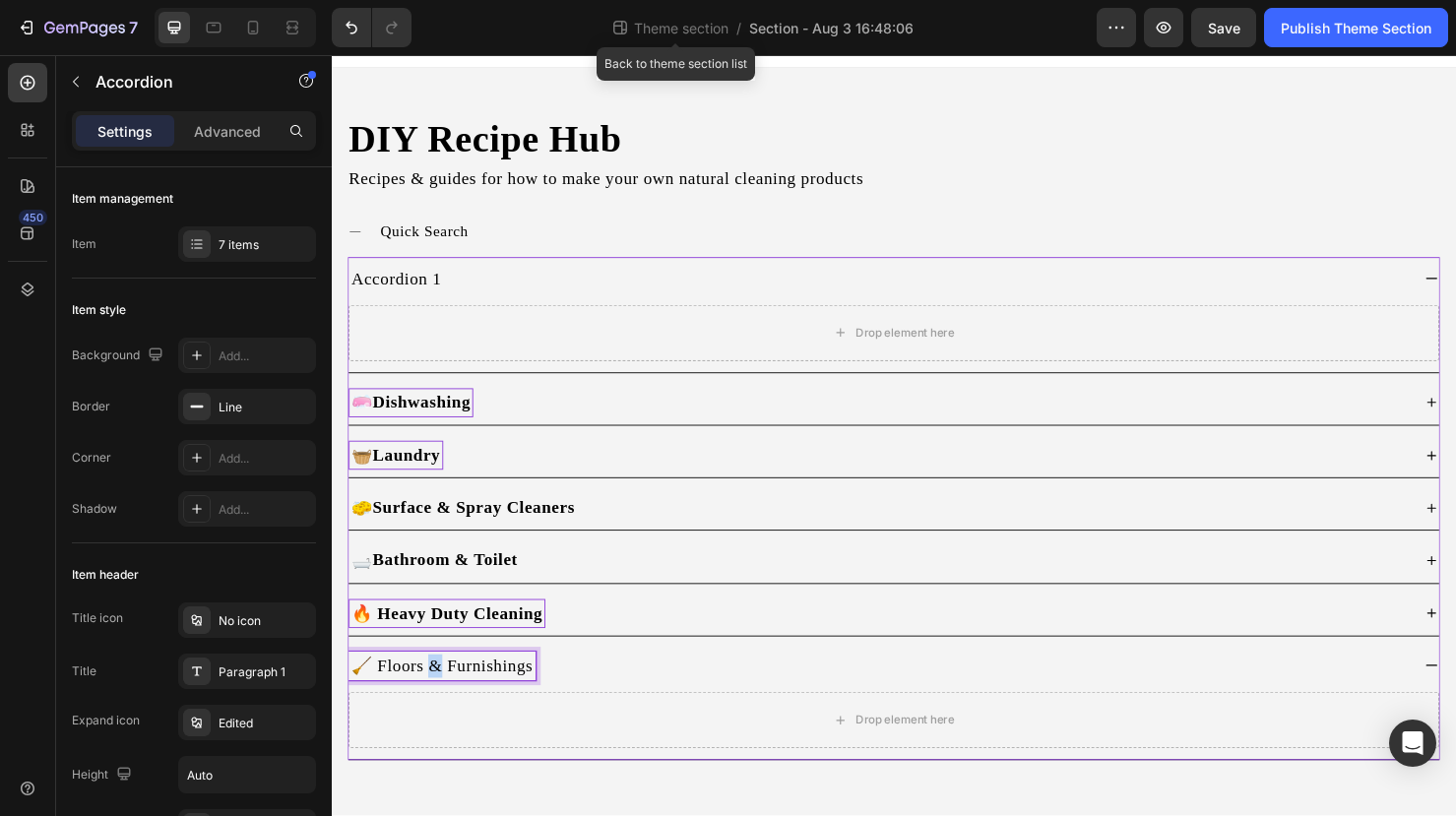 click on "🧹 Floors & Furnishings" at bounding box center (448, 697) 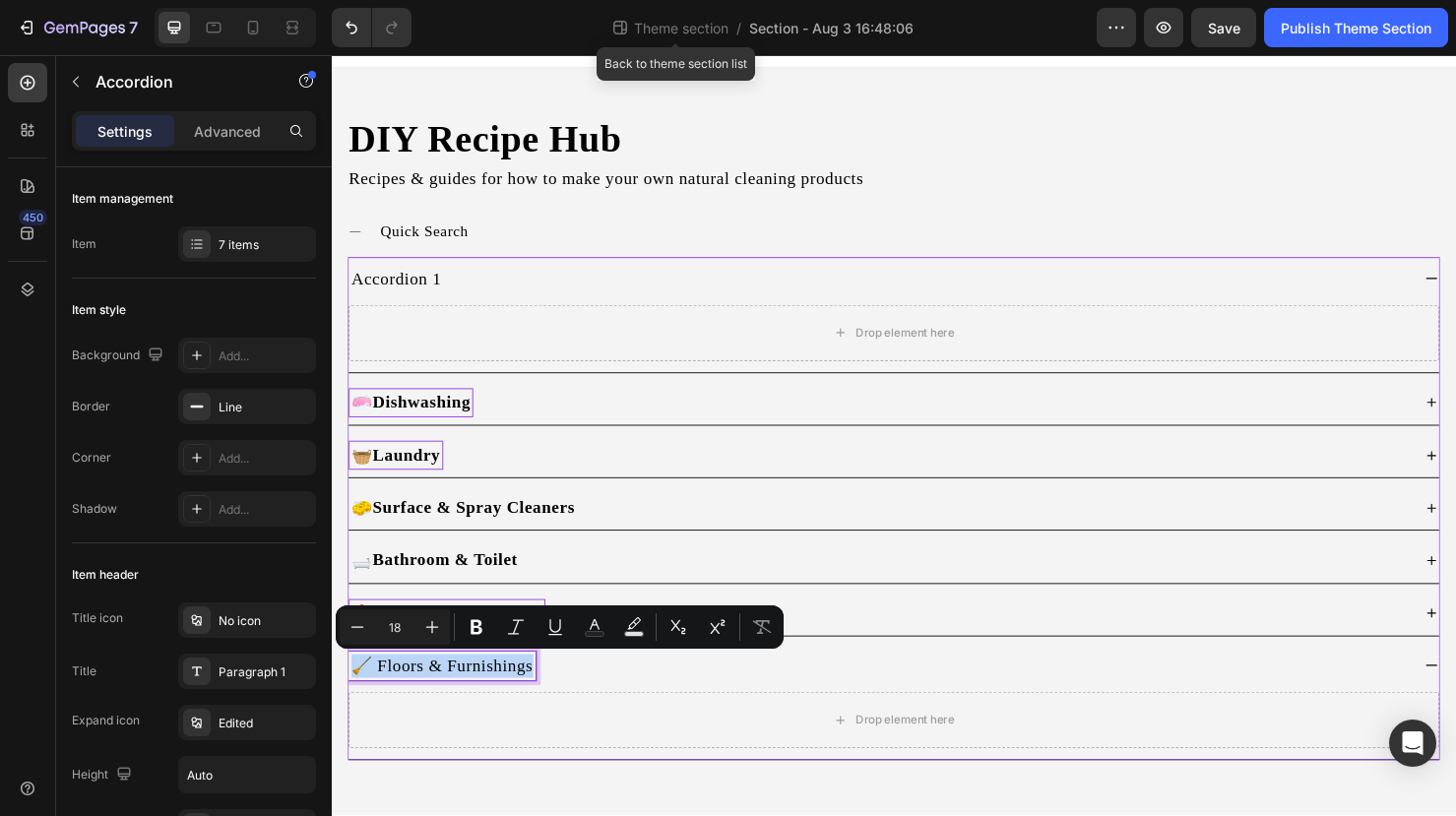 click on "🧹 Floors & Furnishings" at bounding box center [448, 697] 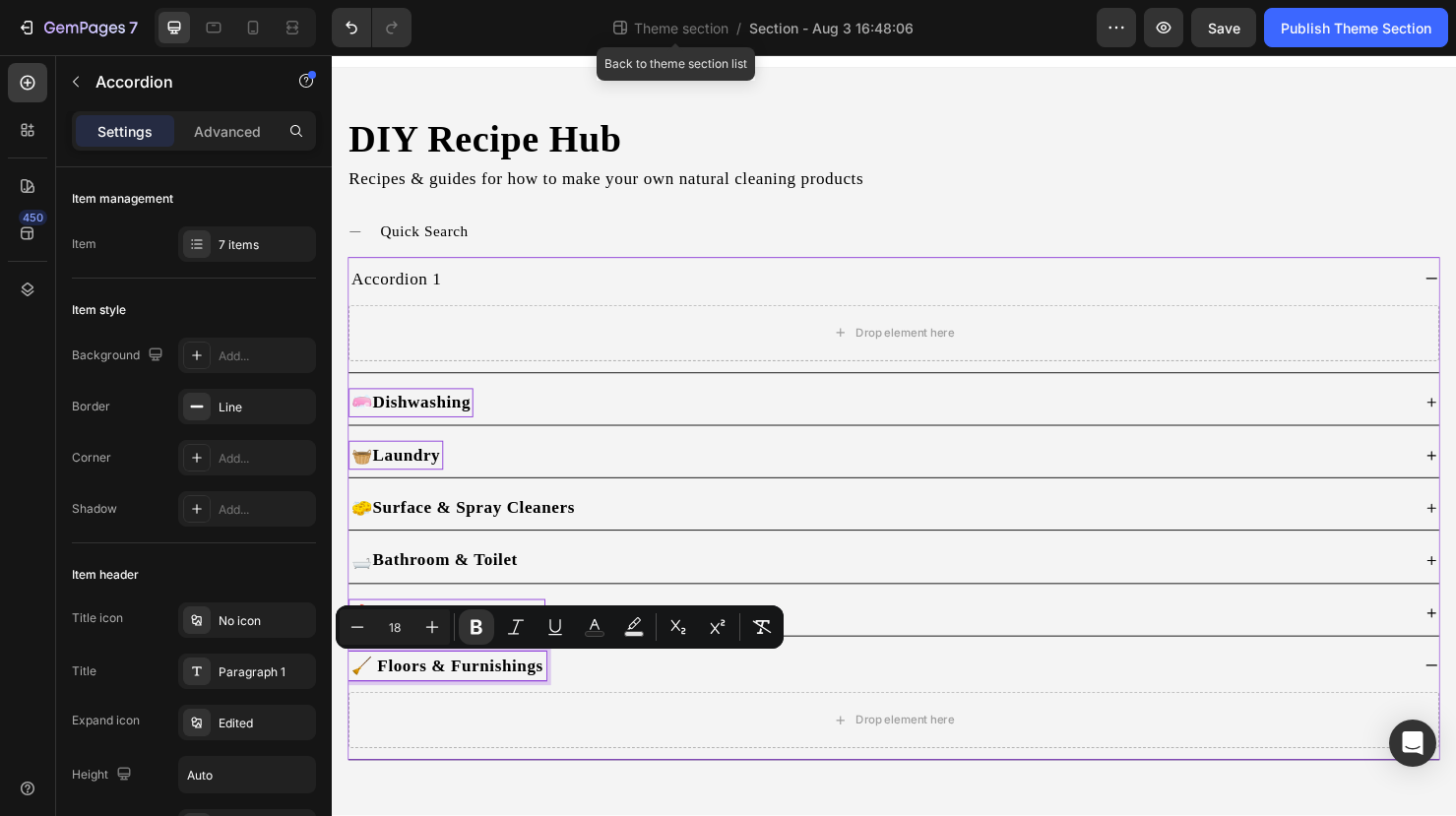 click on "Drop element here" at bounding box center (922, 754) 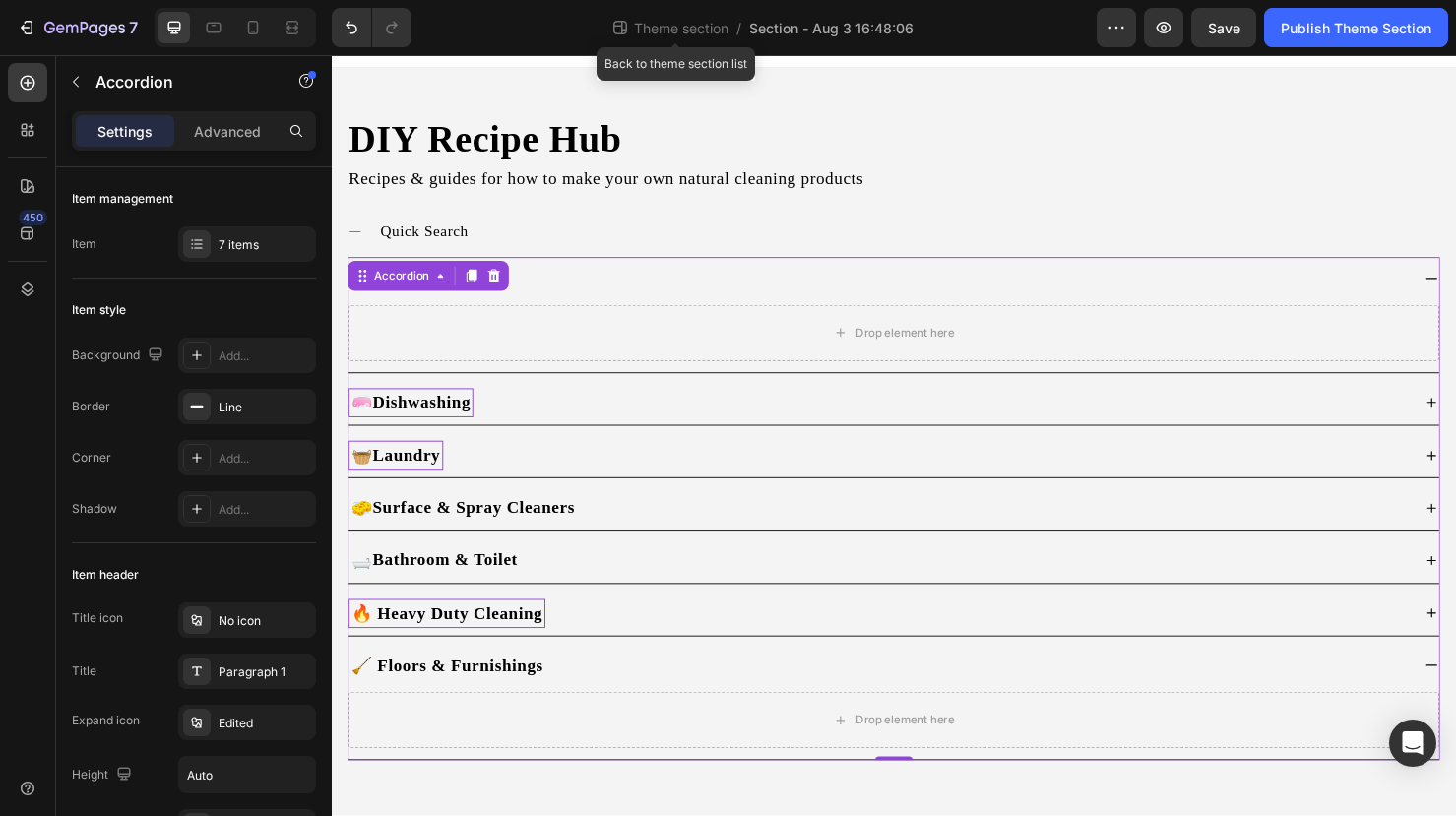 click on "🔥 Heavy Duty Cleaning" at bounding box center [907, 642] 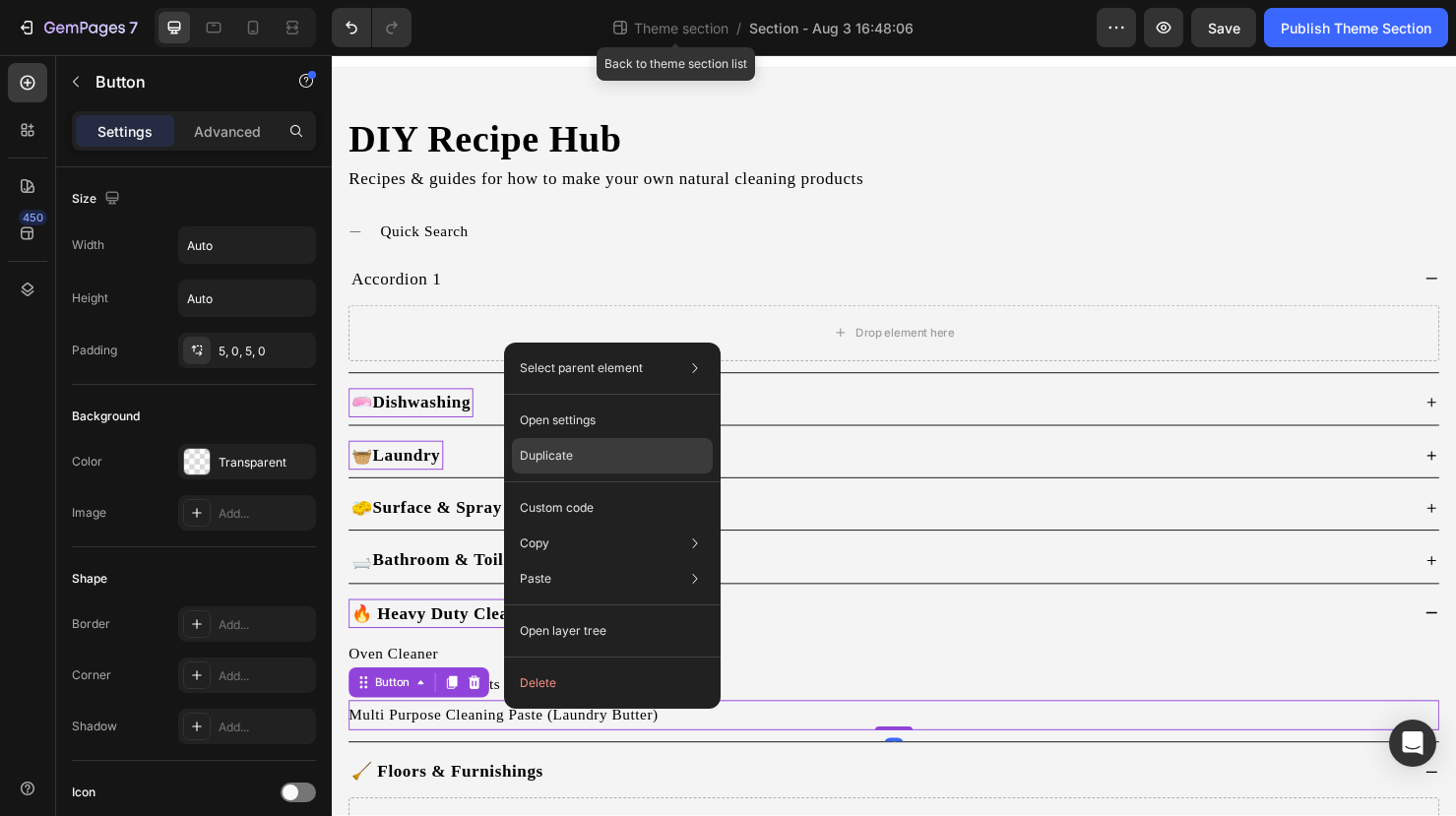 drag, startPoint x: 574, startPoint y: 458, endPoint x: 210, endPoint y: 552, distance: 375.94148 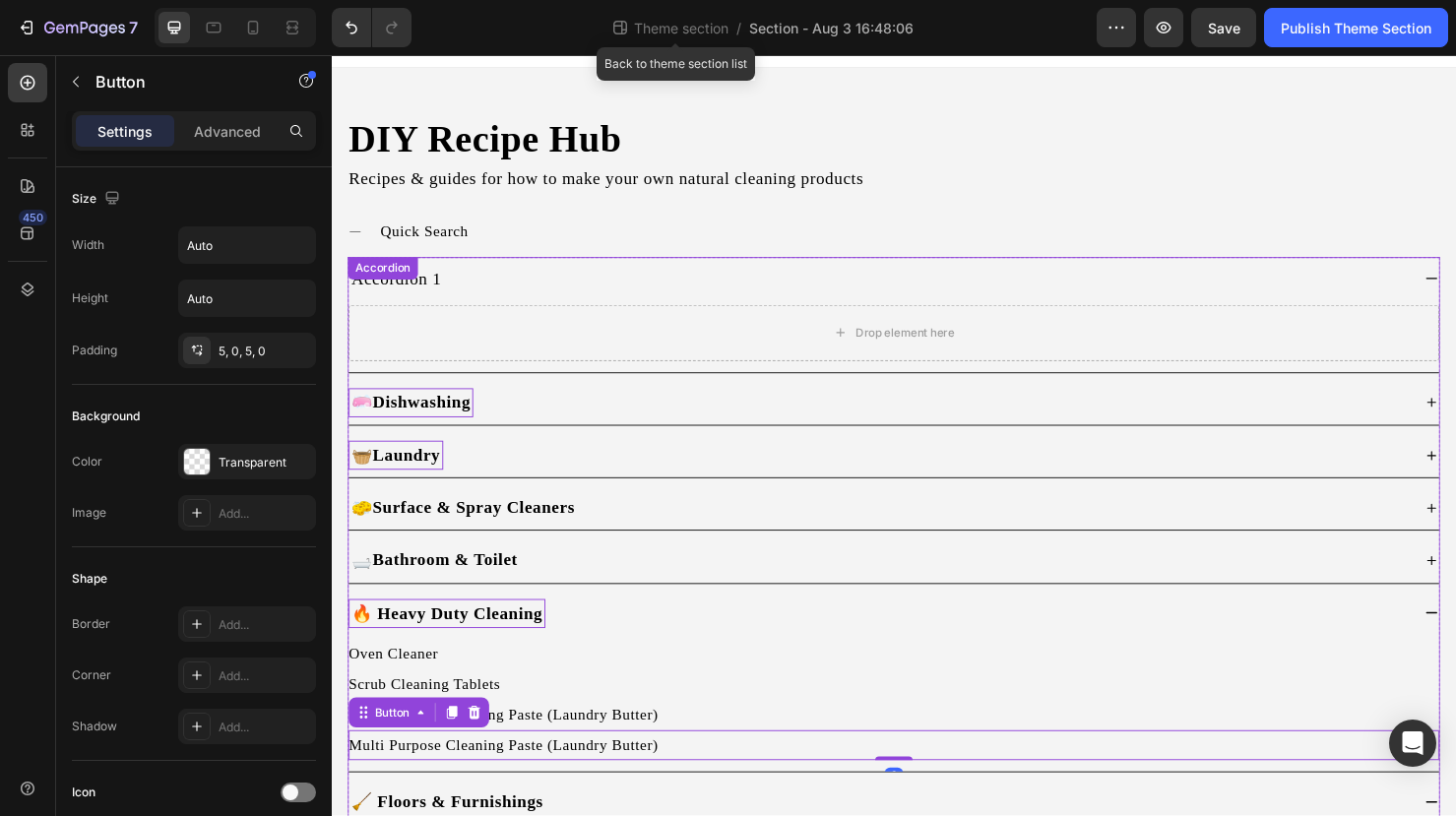 scroll, scrollTop: 169, scrollLeft: 0, axis: vertical 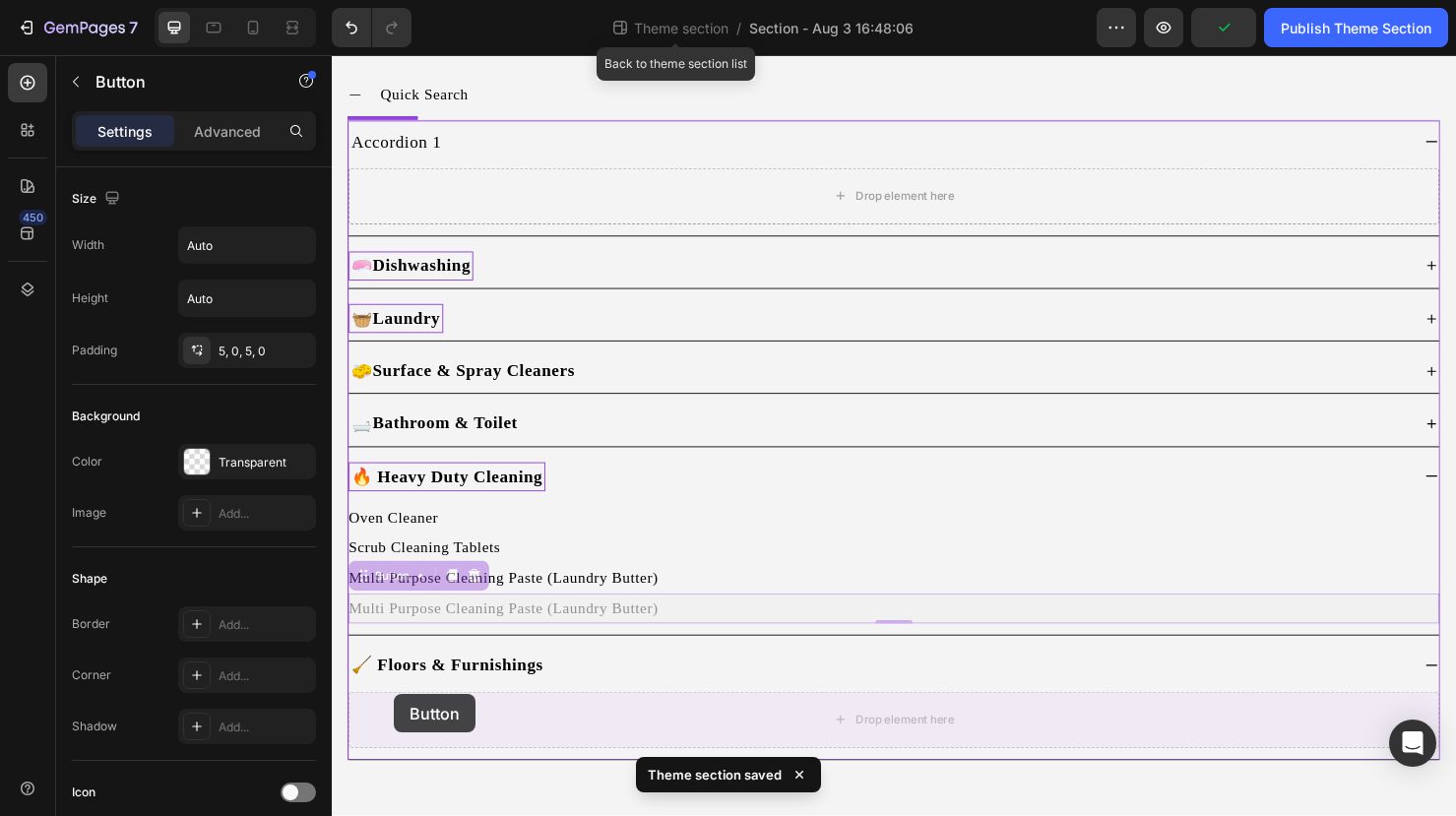 drag, startPoint x: 368, startPoint y: 603, endPoint x: 397, endPoint y: 726, distance: 126.37247 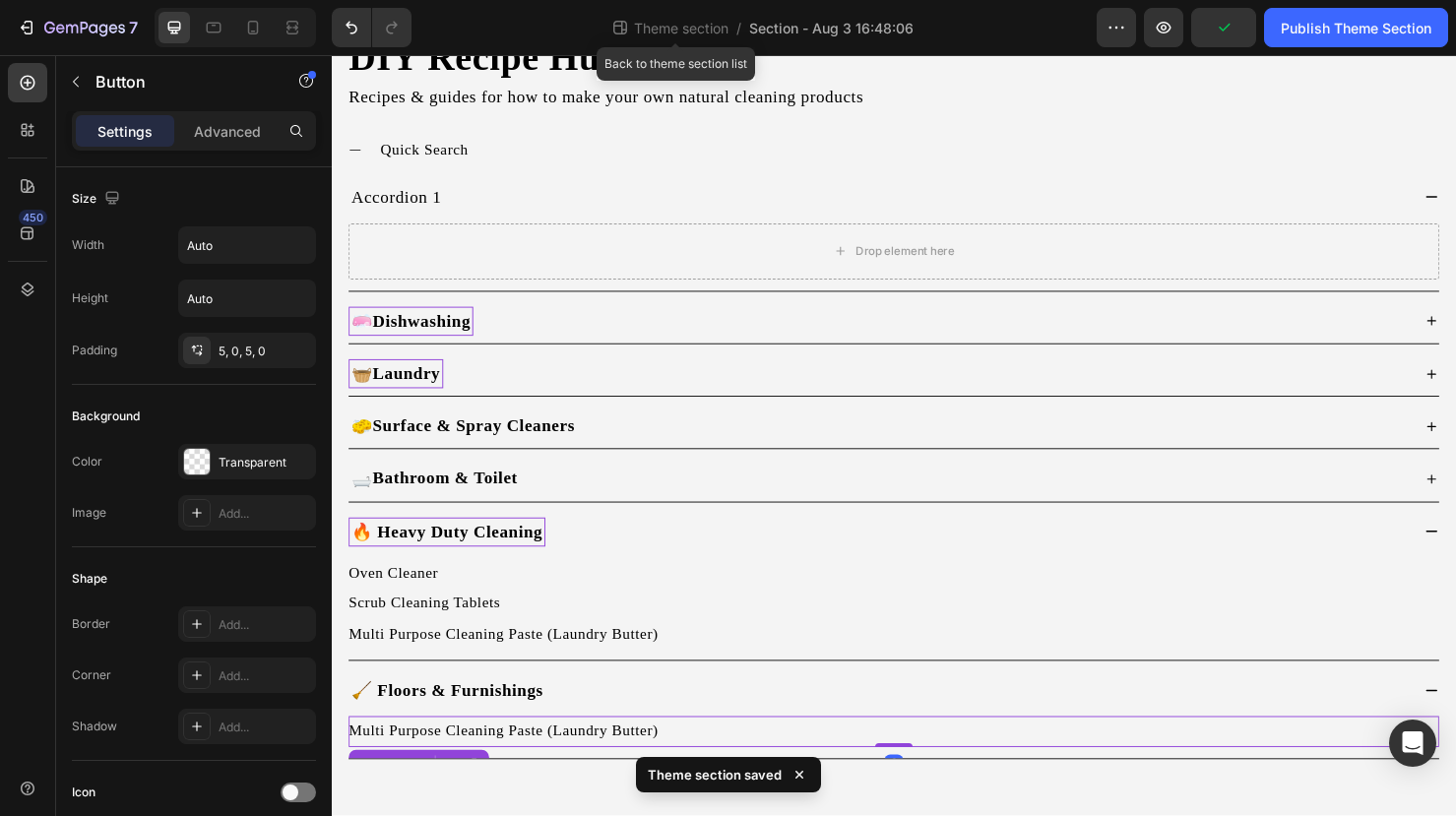 scroll, scrollTop: 110, scrollLeft: 0, axis: vertical 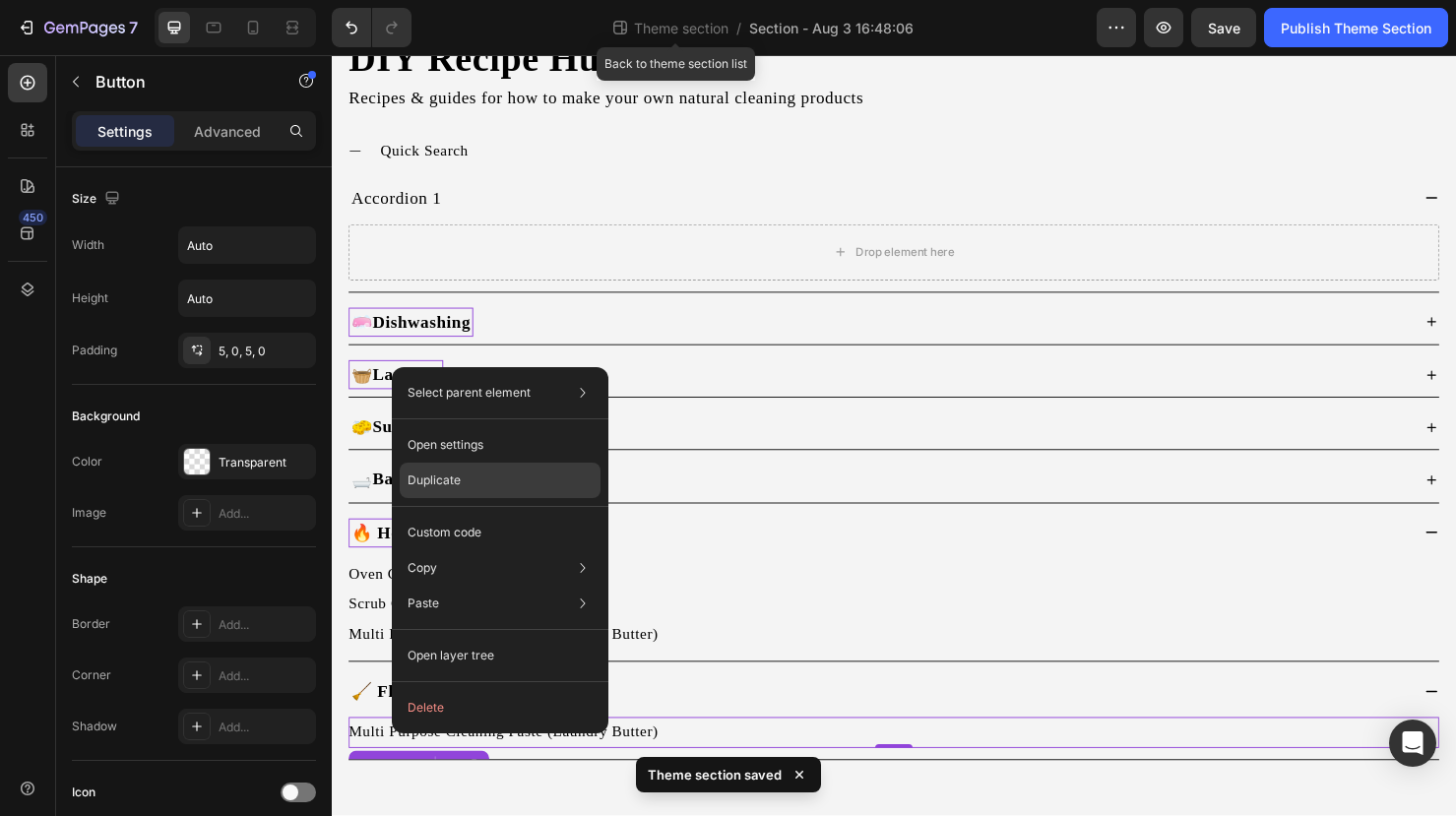 click on "Duplicate" 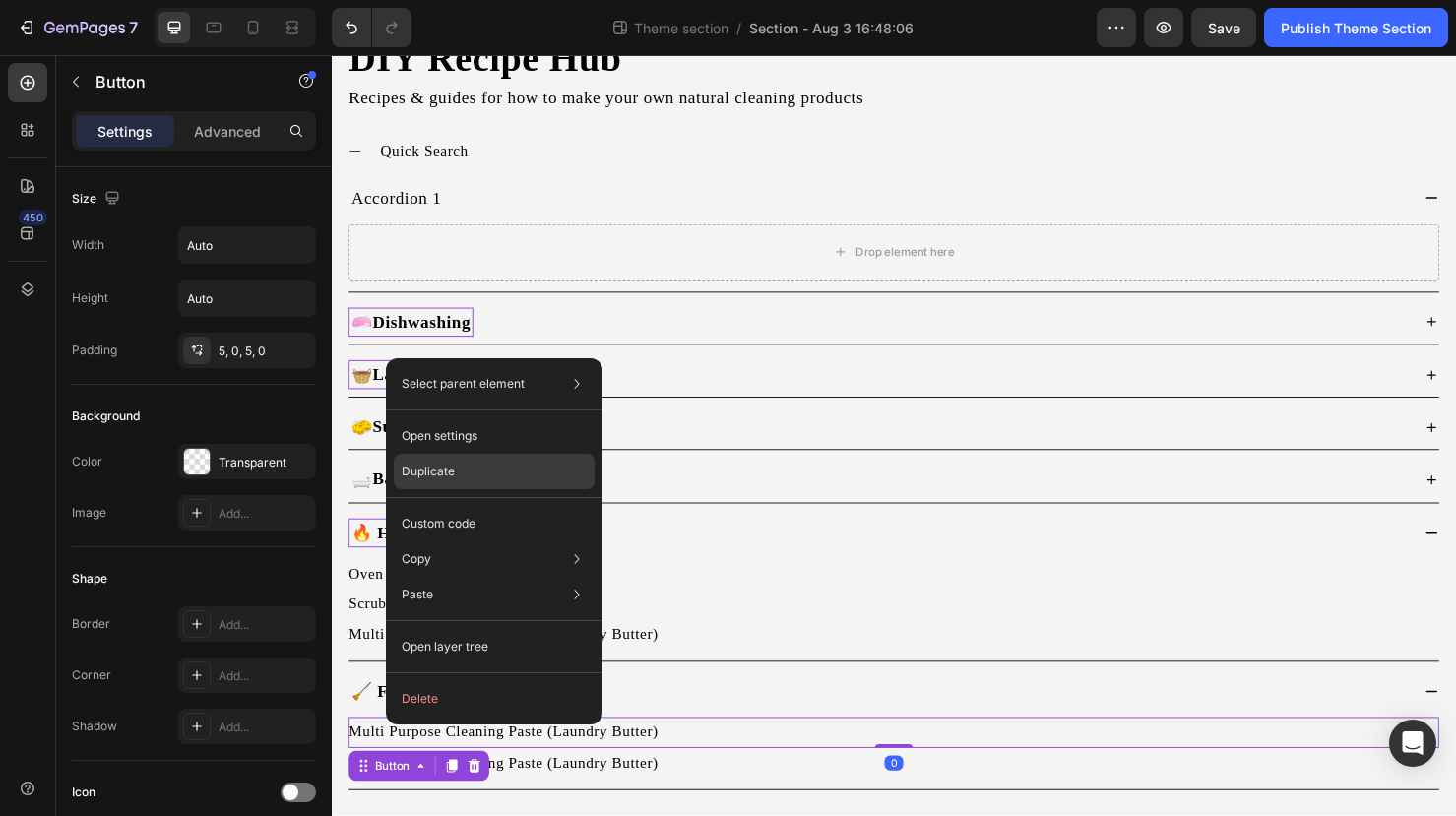 click on "Duplicate" 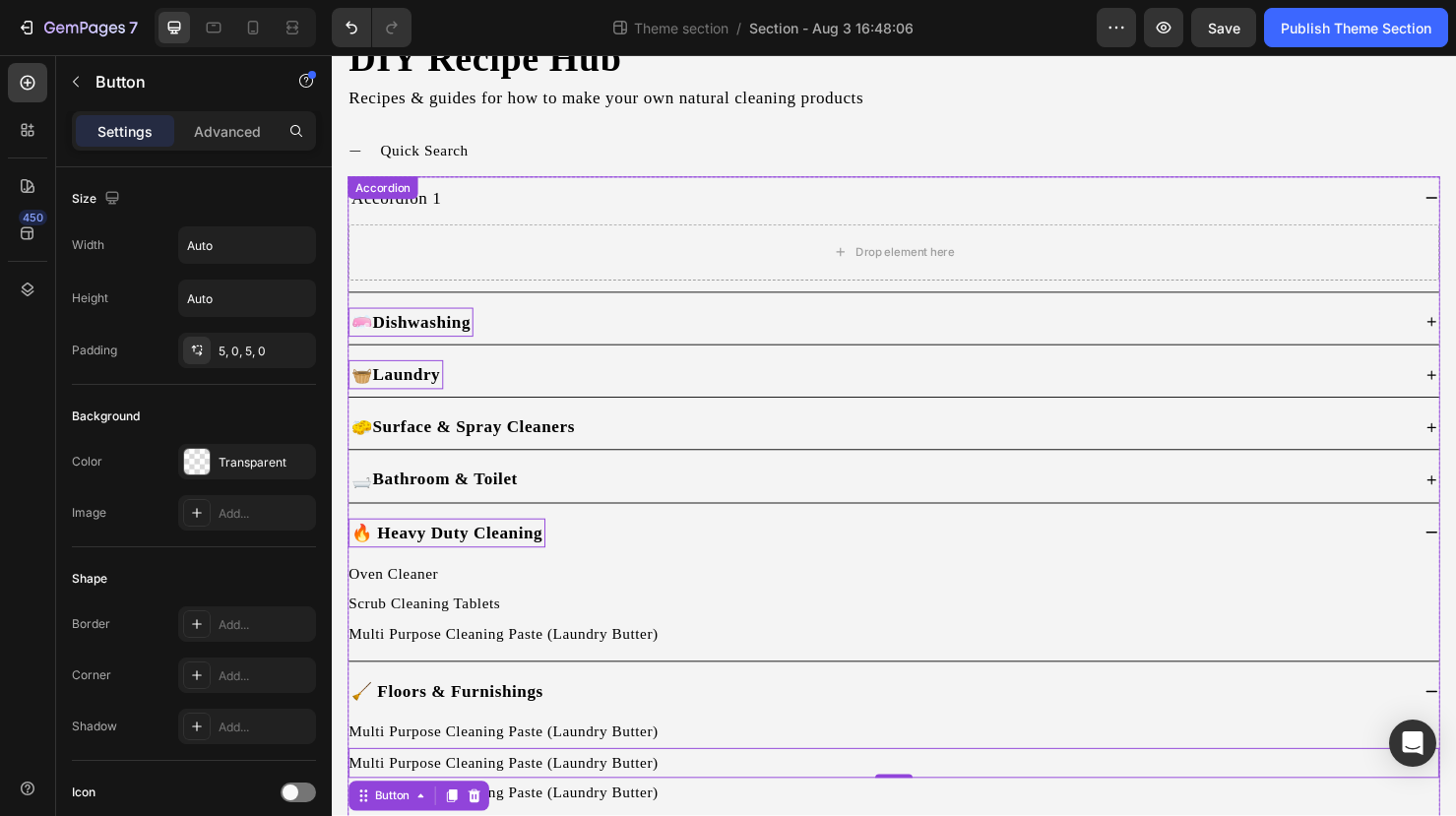 scroll, scrollTop: 174, scrollLeft: 0, axis: vertical 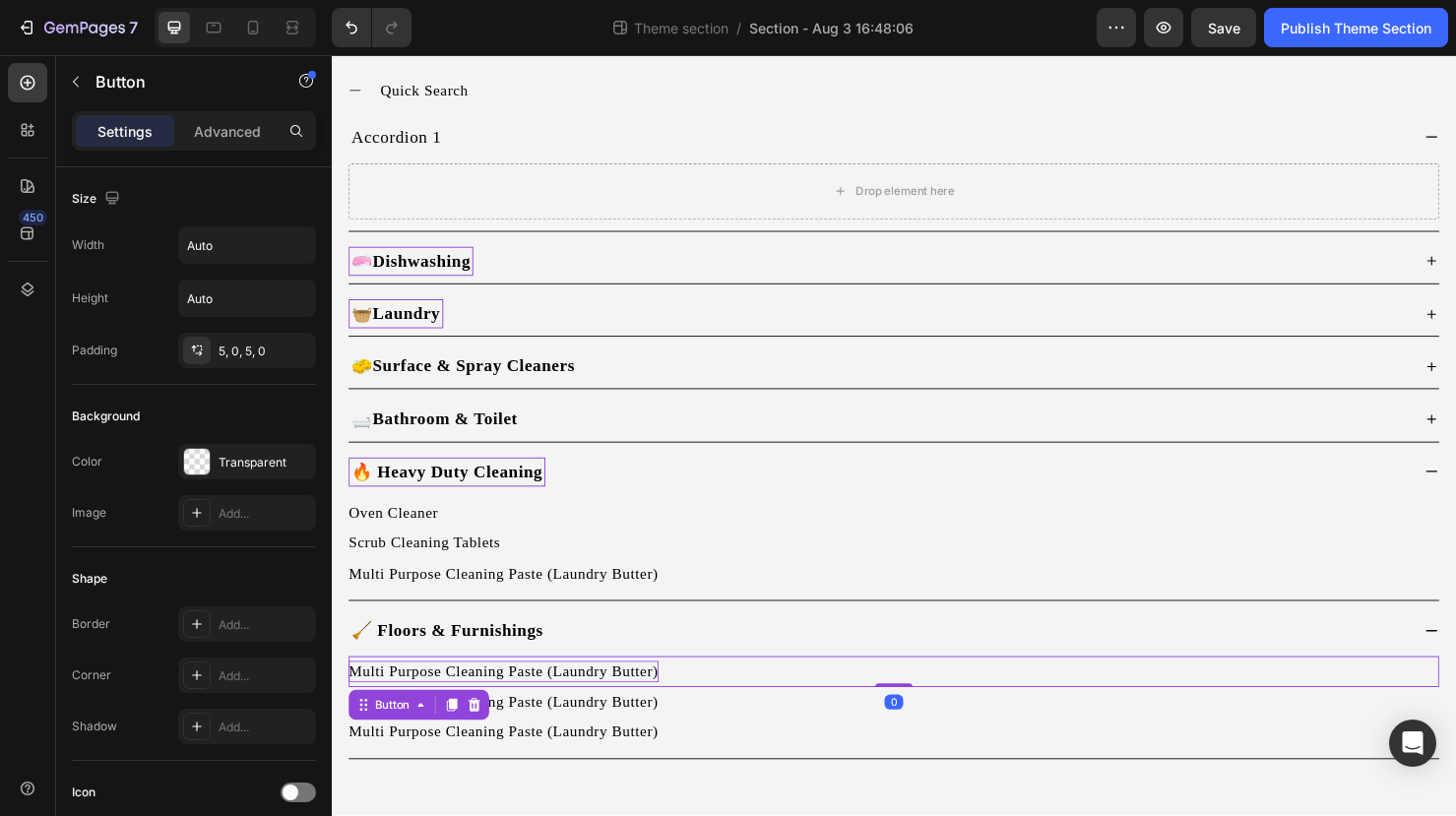 click on "Multi Purpose Cleaning Paste (Laundry Butter)" at bounding box center [512, 703] 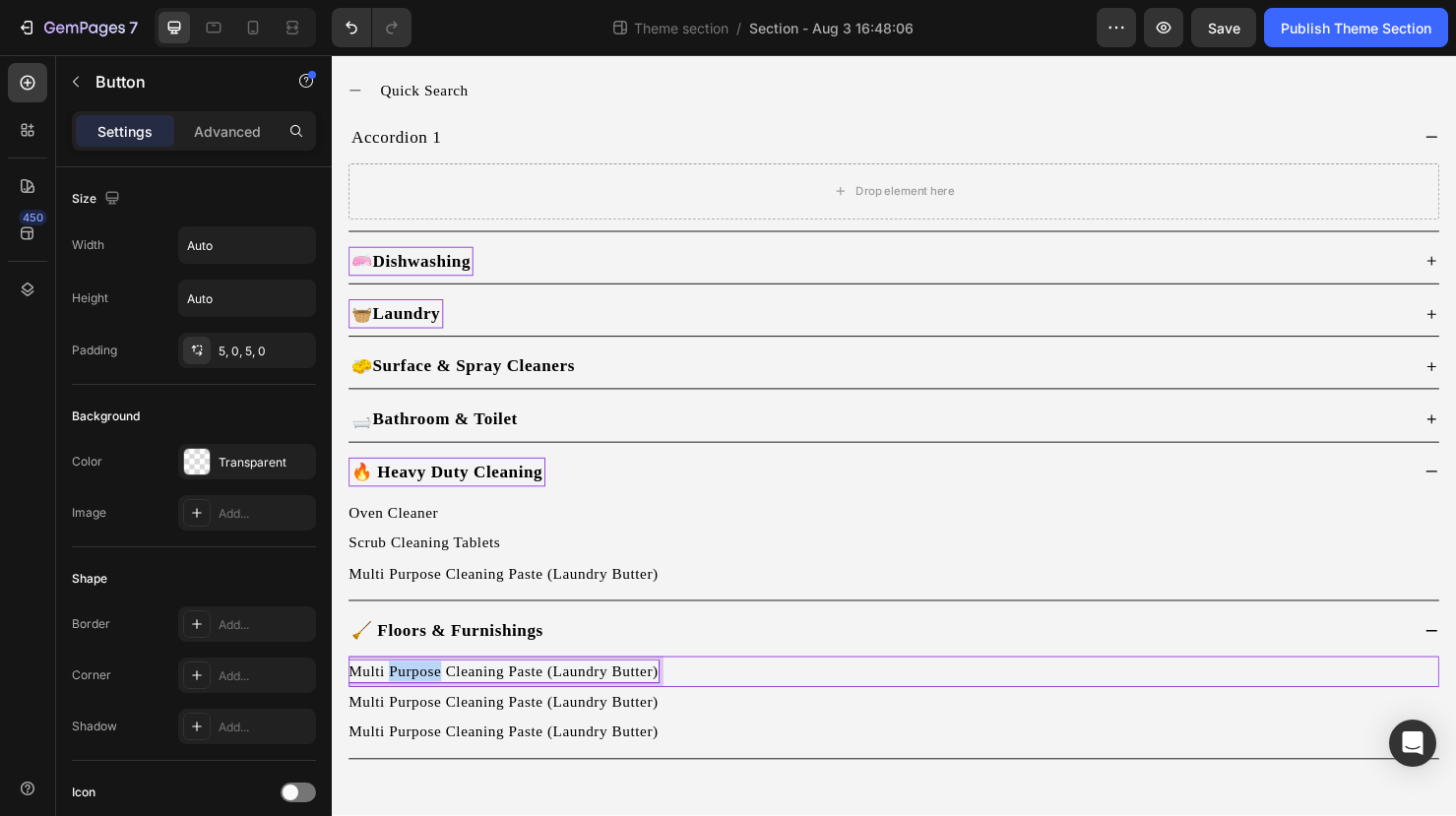 click on "Multi Purpose Cleaning Paste (Laundry Butter)" at bounding box center [512, 703] 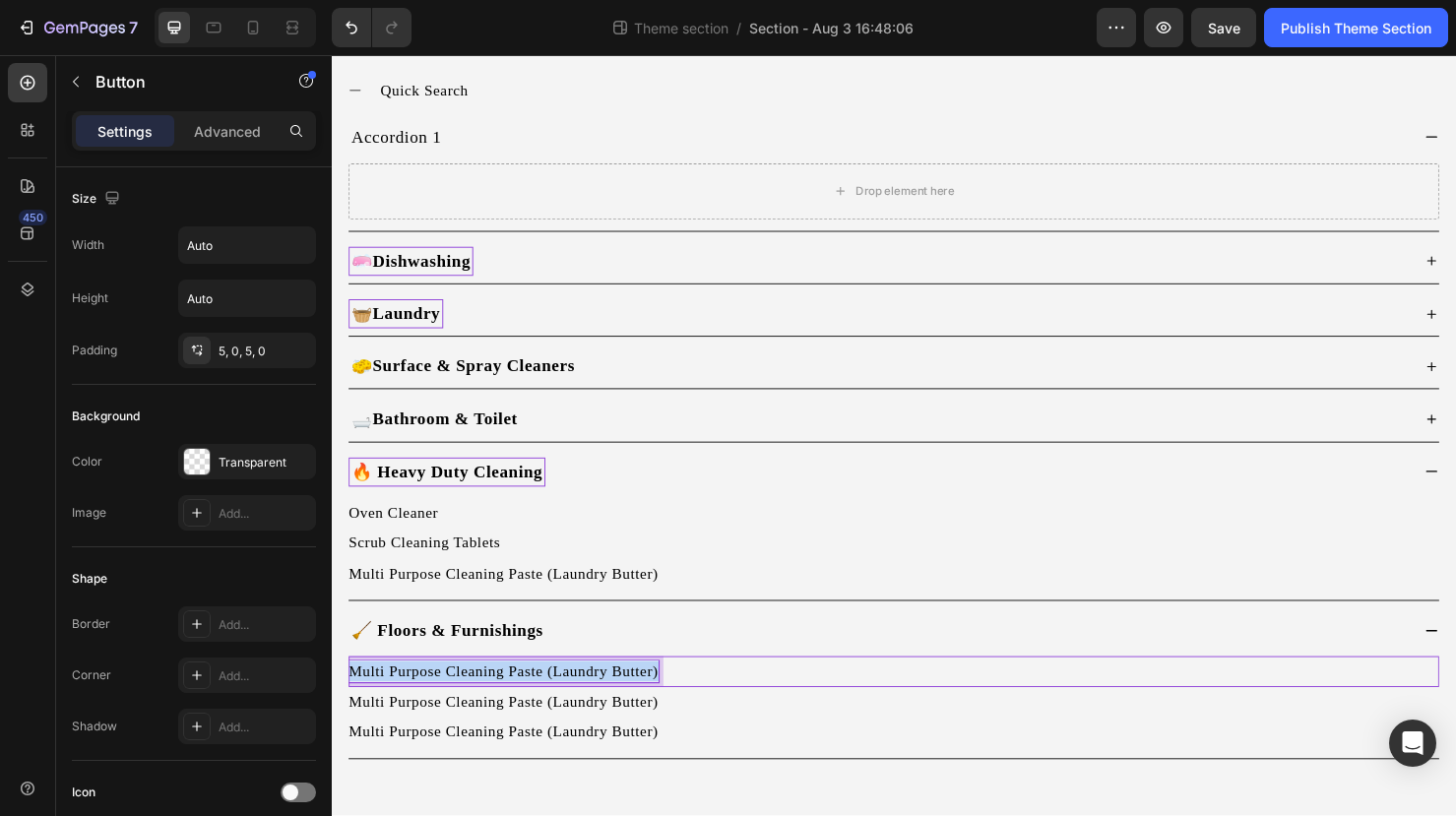 click on "Multi Purpose Cleaning Paste (Laundry Butter)" at bounding box center [512, 703] 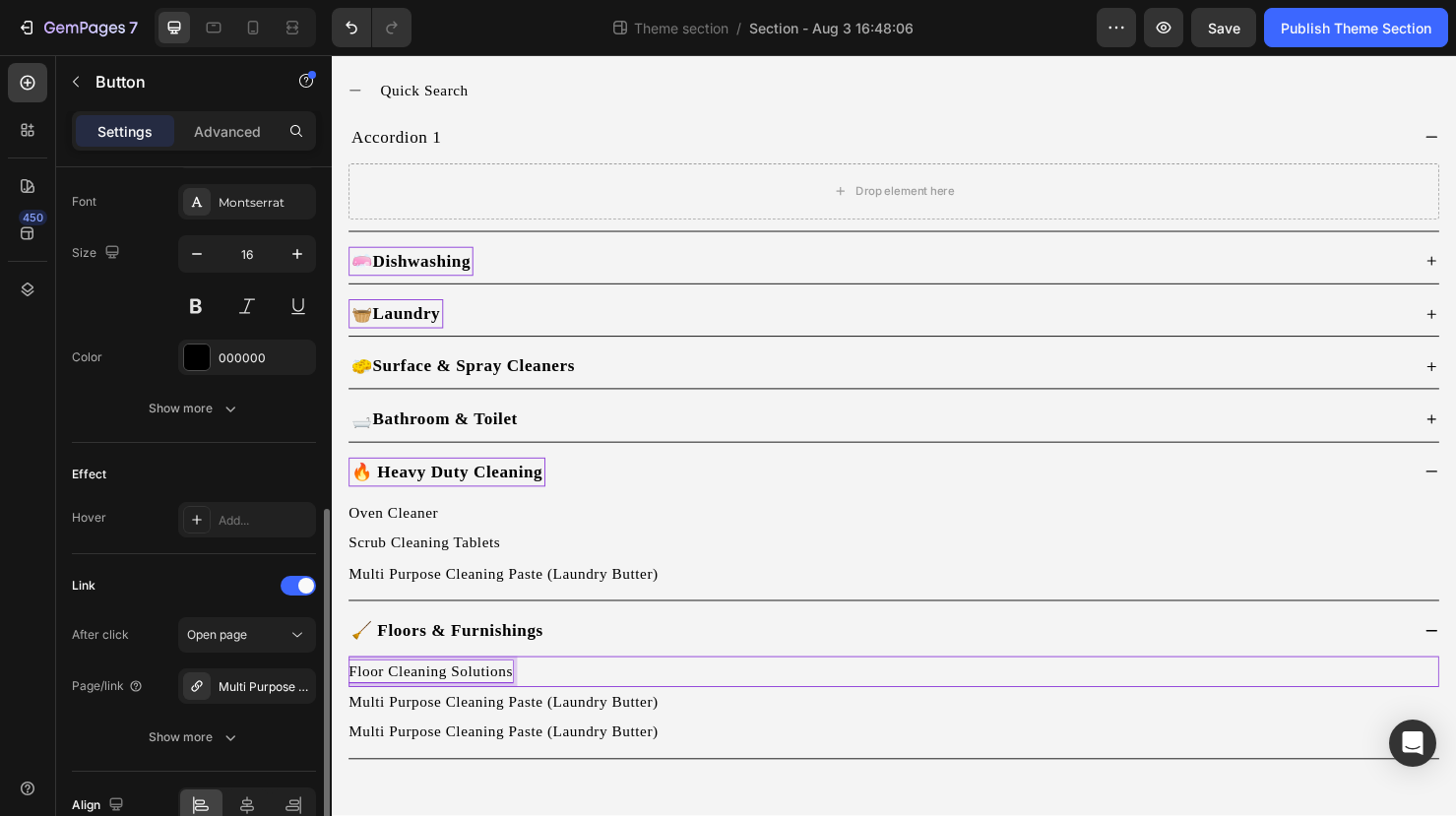 scroll, scrollTop: 860, scrollLeft: 0, axis: vertical 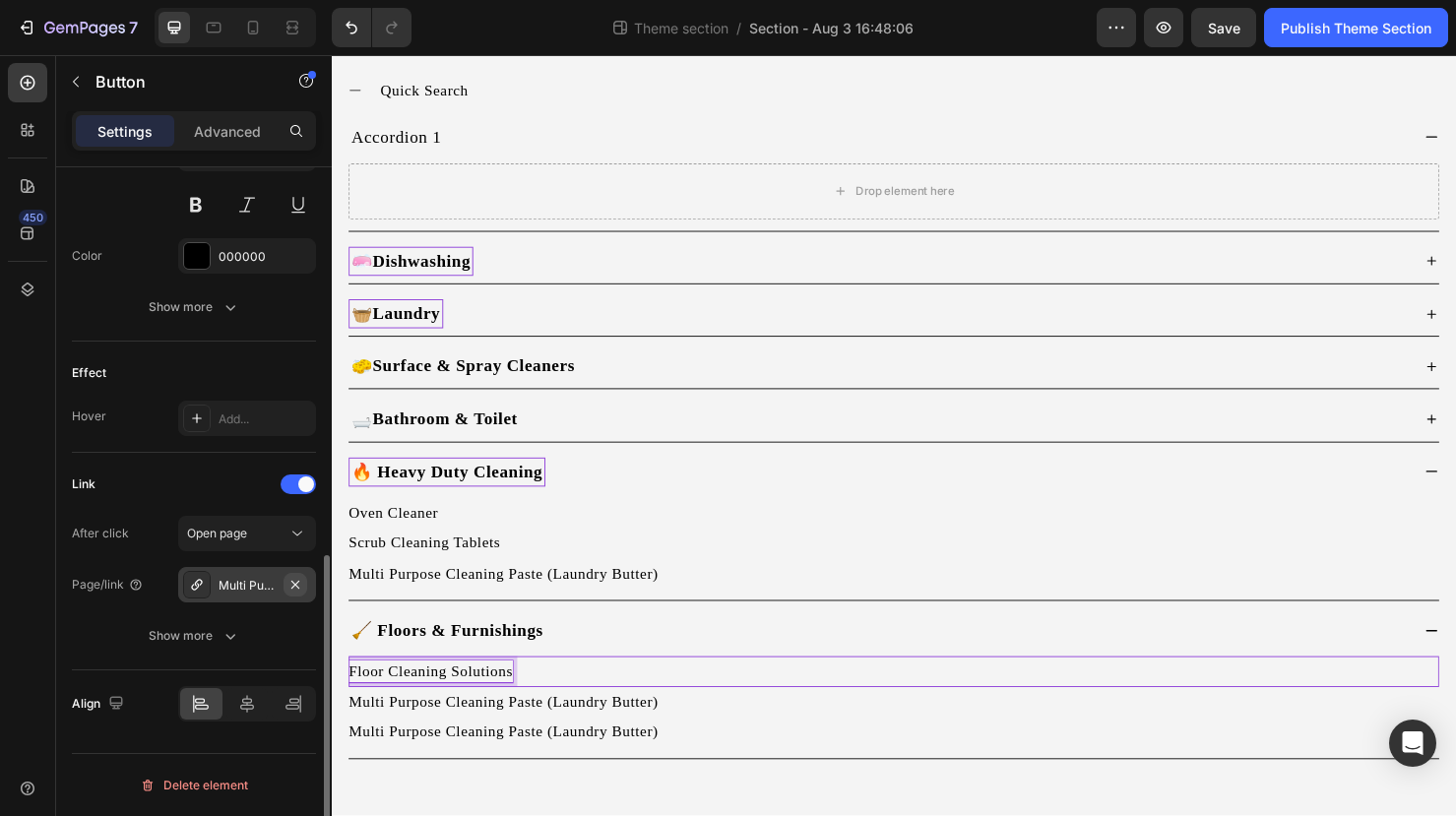 click 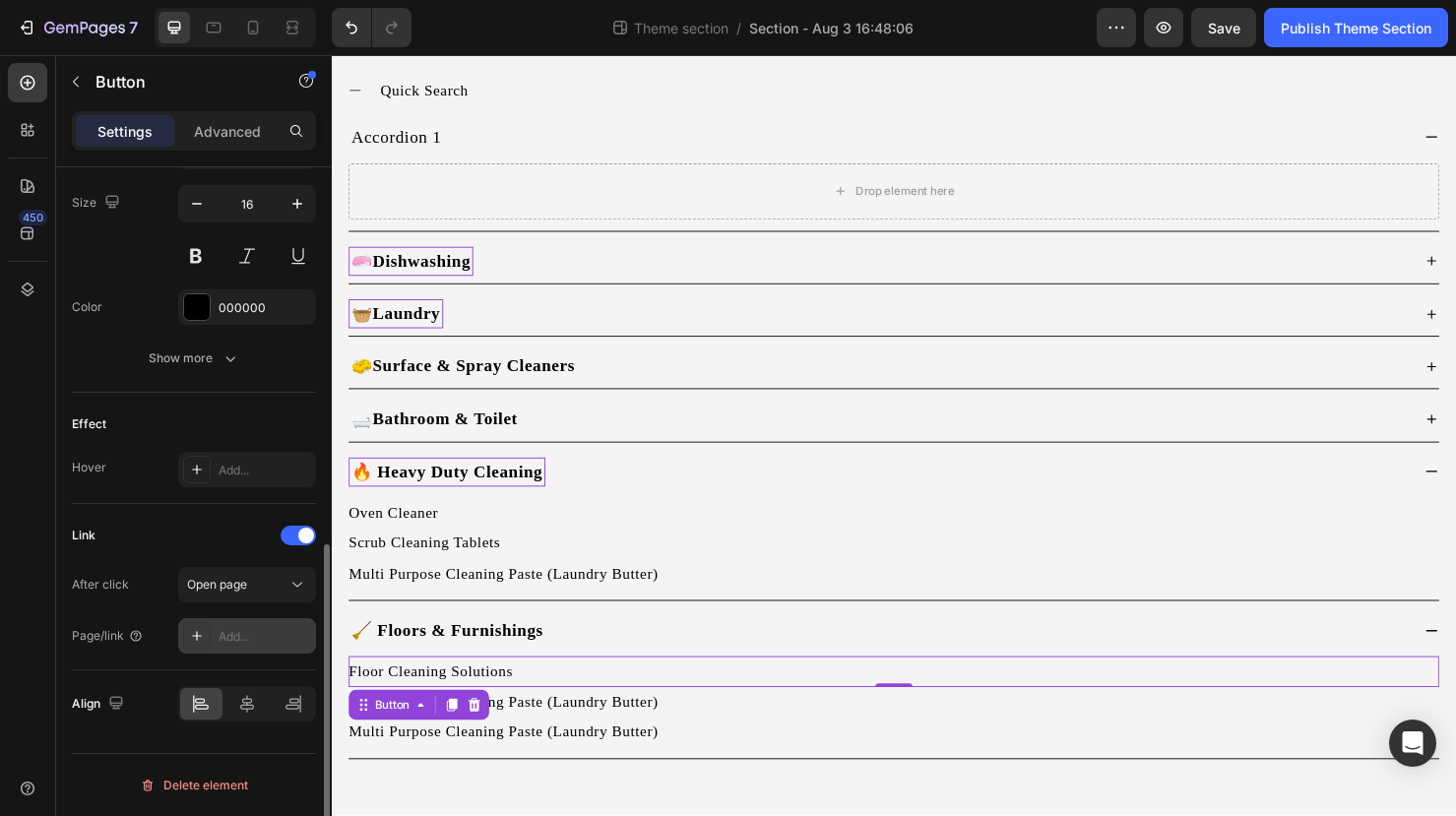scroll, scrollTop: 809, scrollLeft: 0, axis: vertical 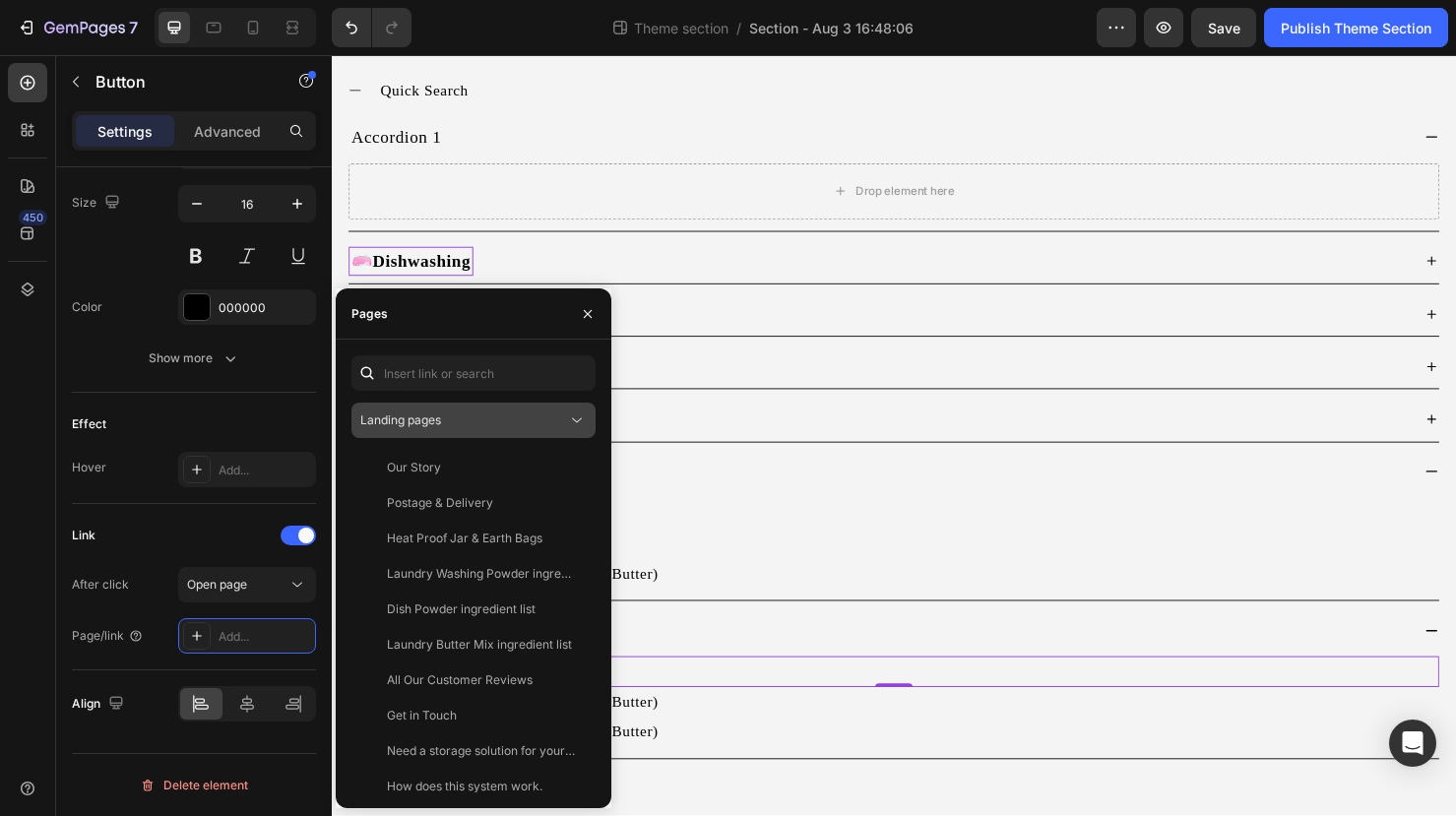 click on "Landing pages" 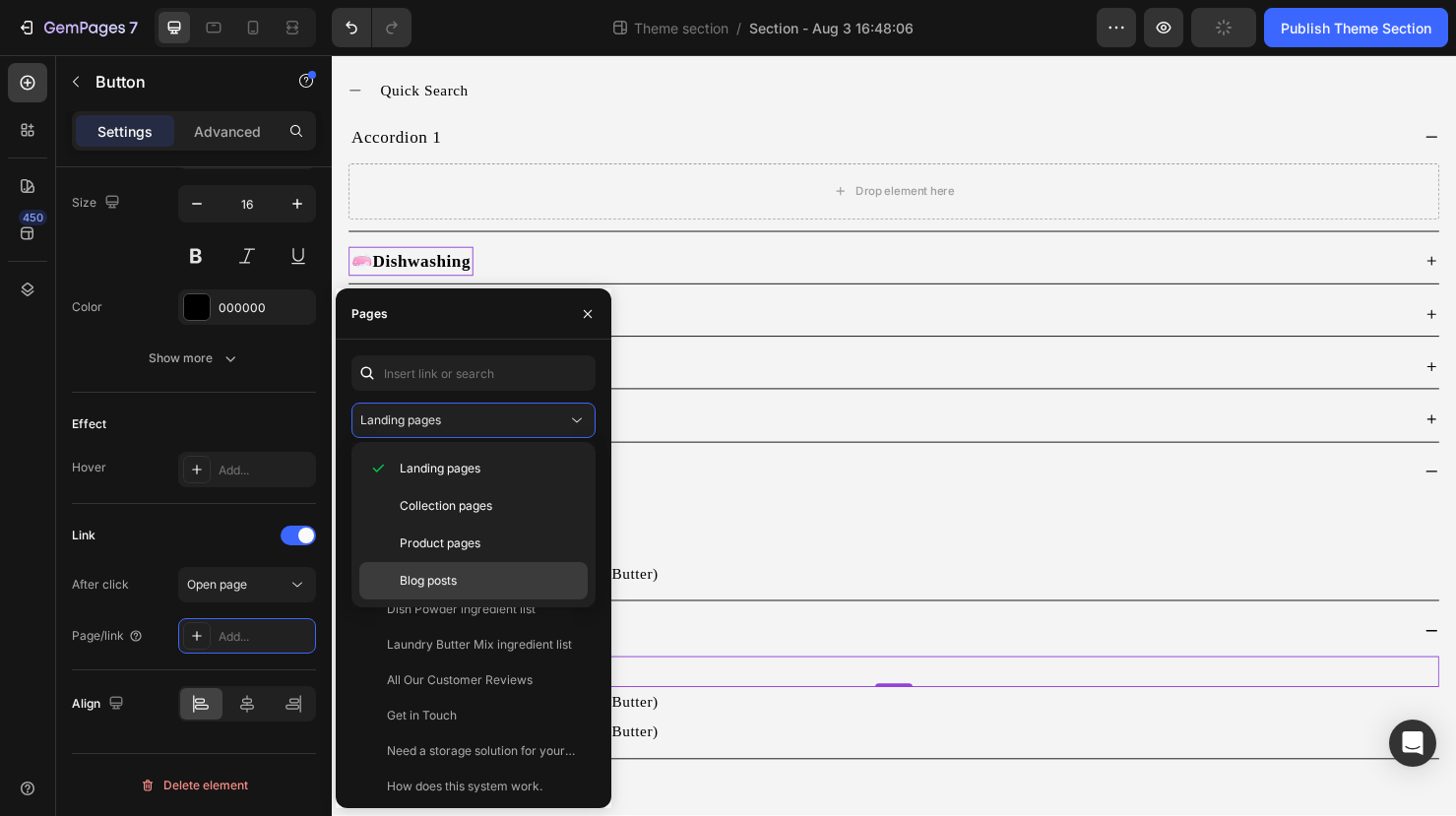 click on "Blog posts" at bounding box center [489, 581] 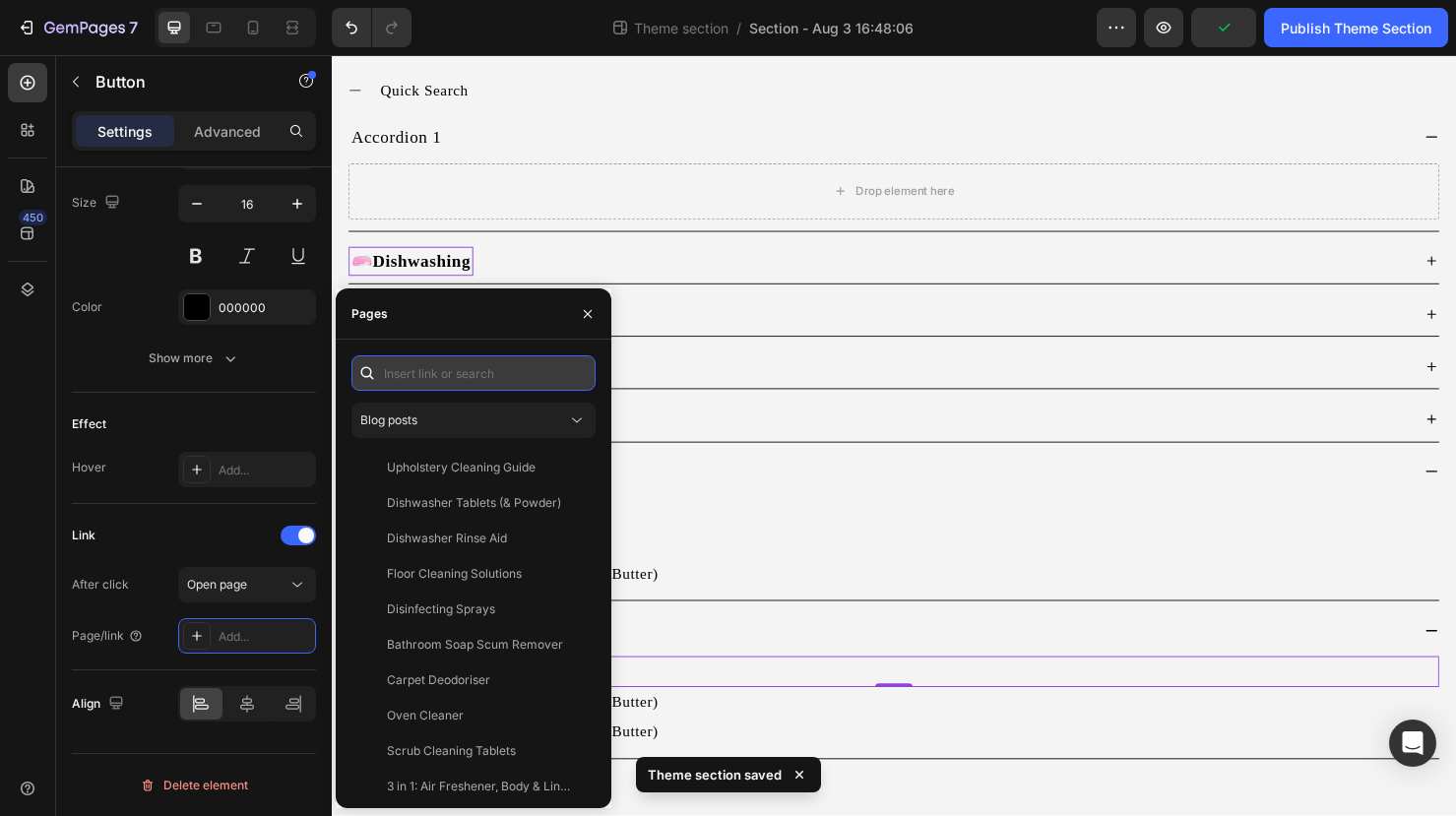 click at bounding box center [474, 373] 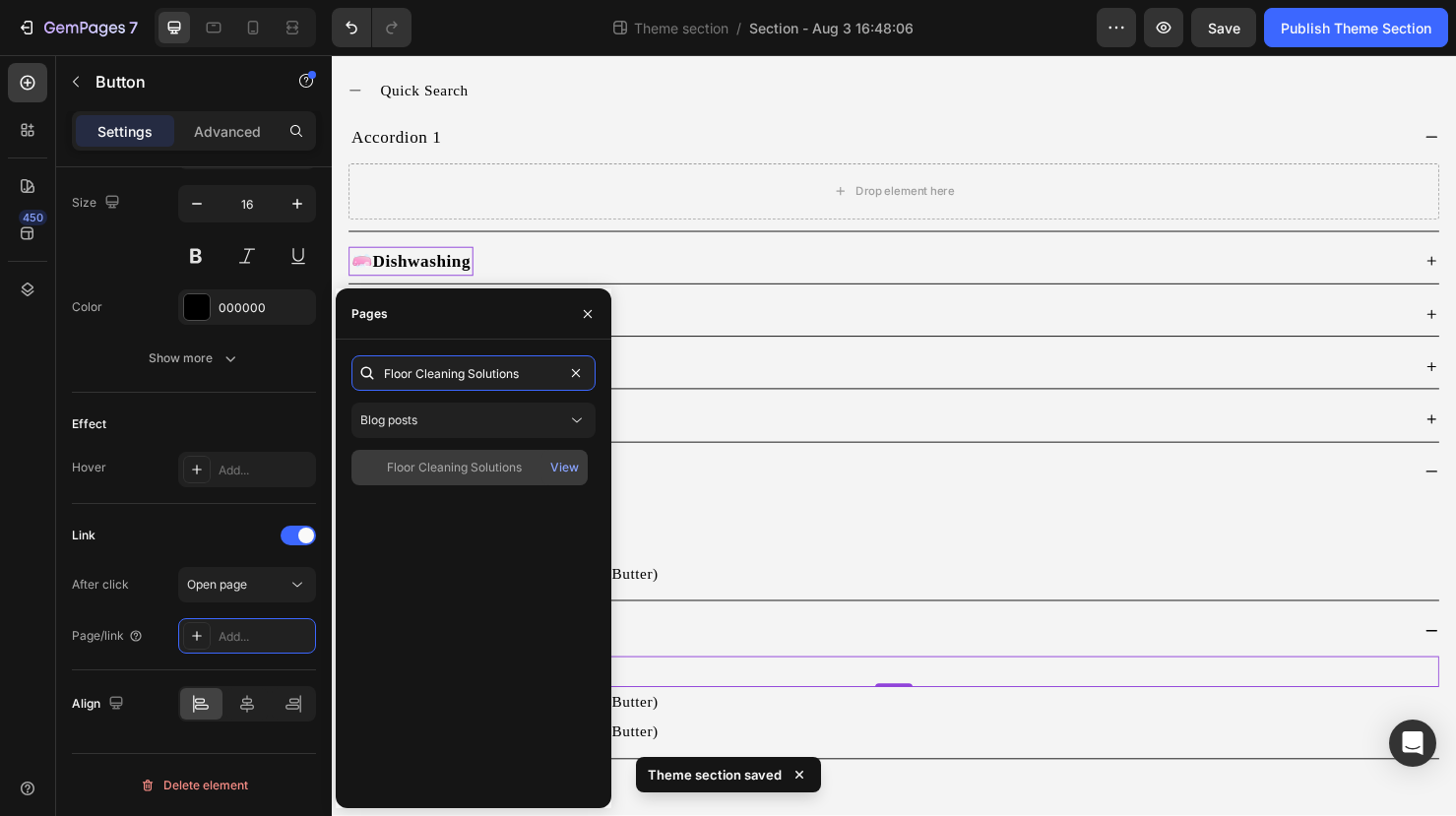 type on "Floor Cleaning Solutions" 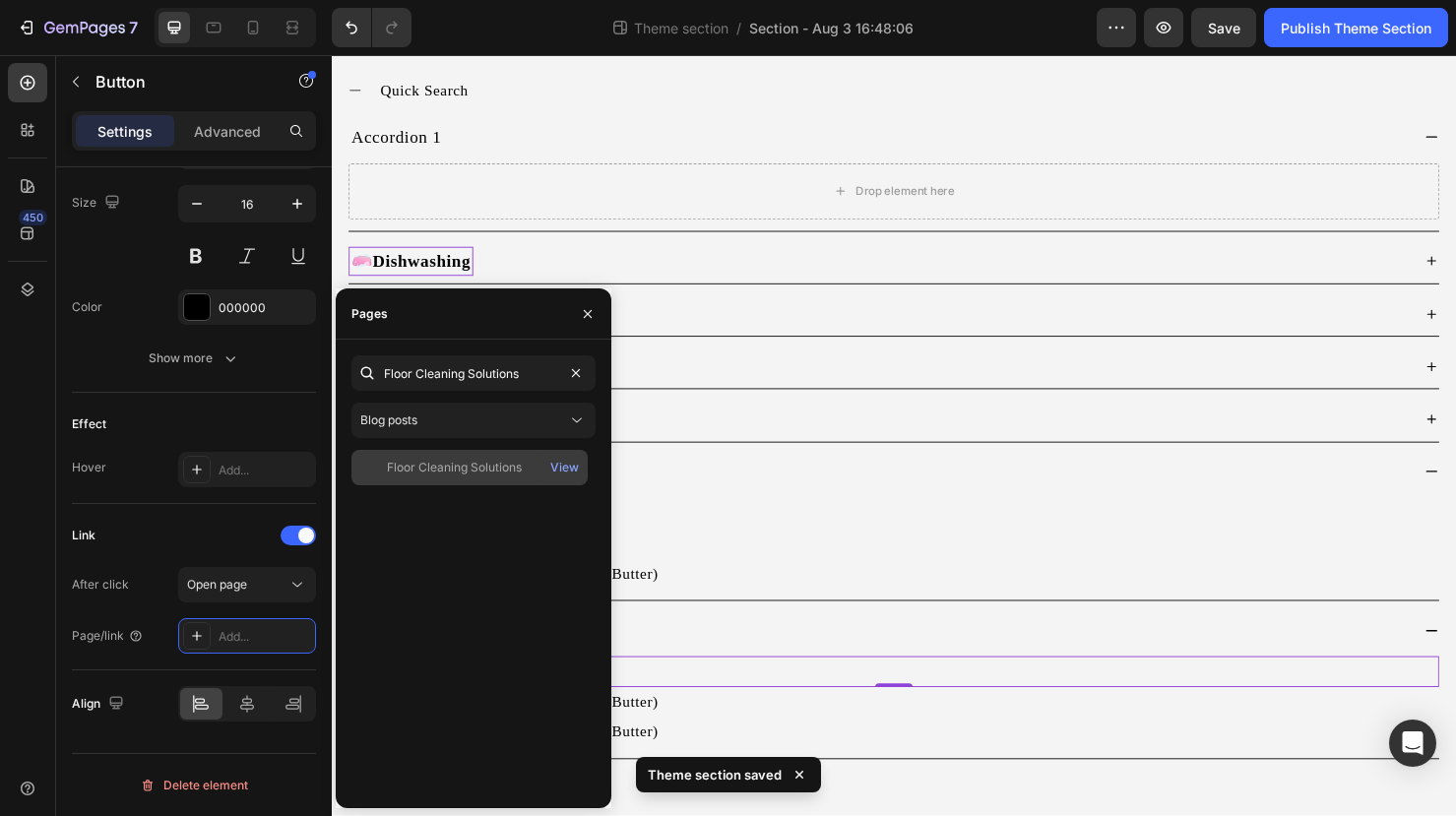 click on "Floor Cleaning Solutions" 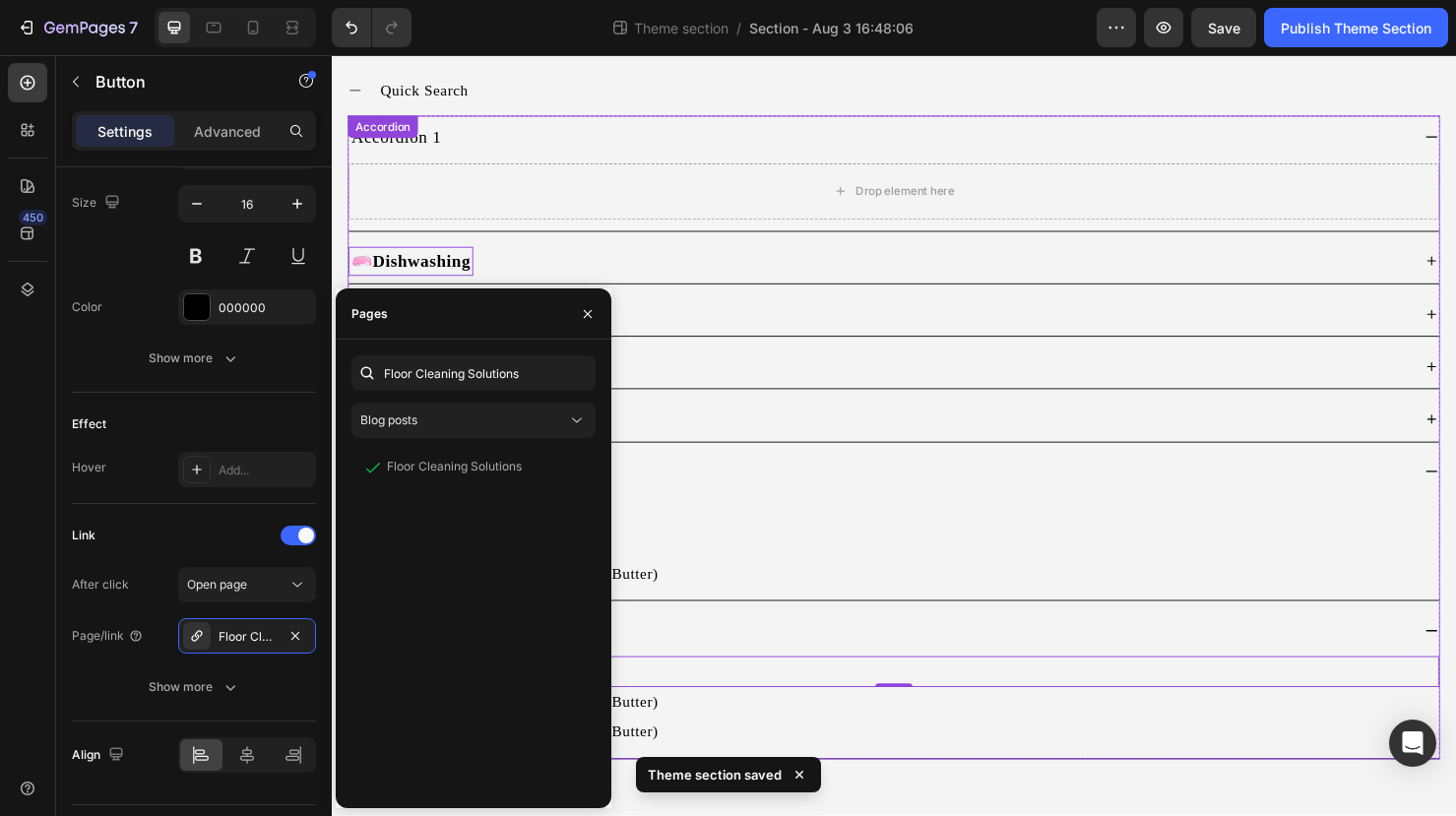 click on "🛁  Bathroom & Toilet" at bounding box center (907, 437) 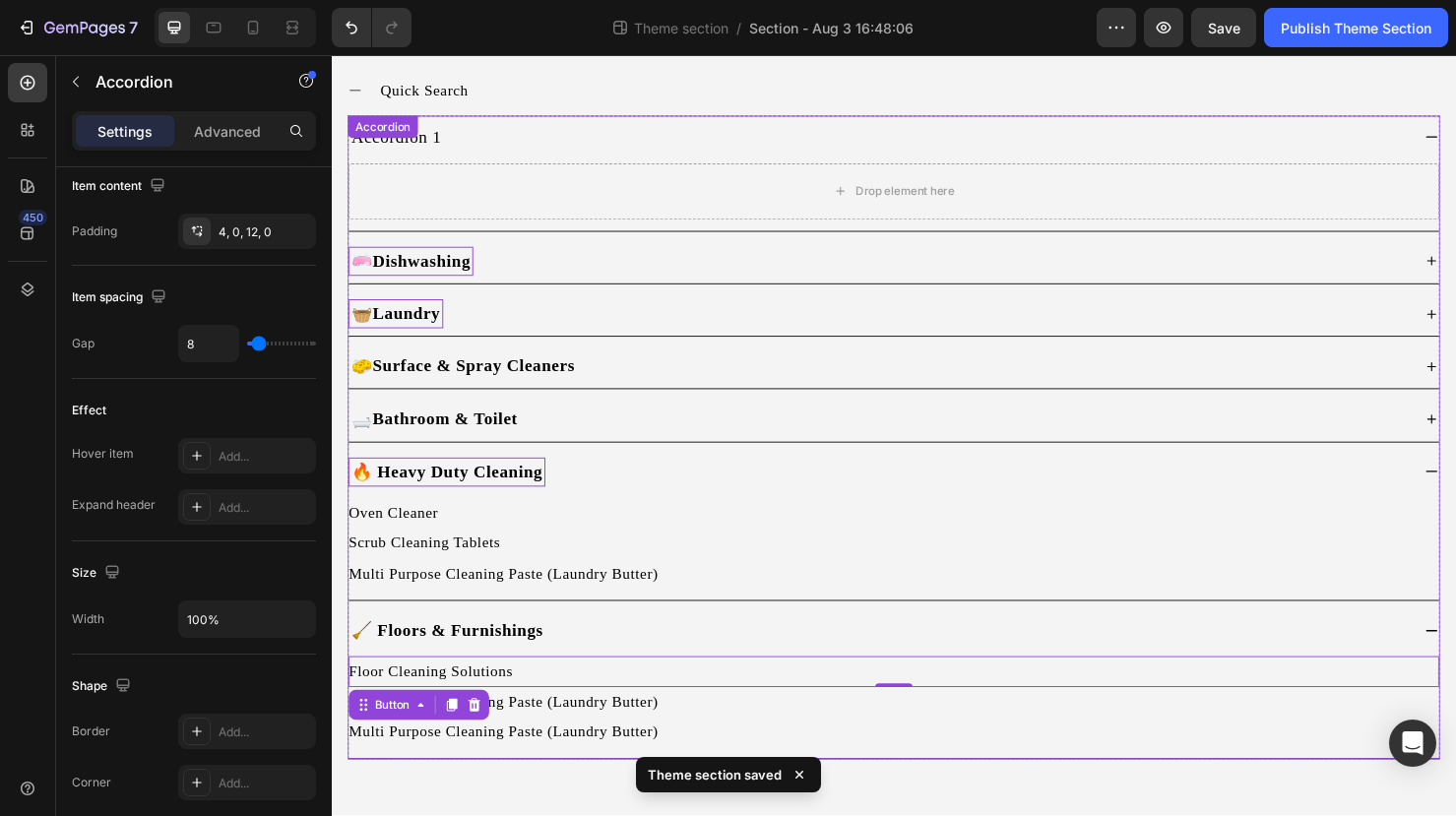 scroll, scrollTop: 0, scrollLeft: 0, axis: both 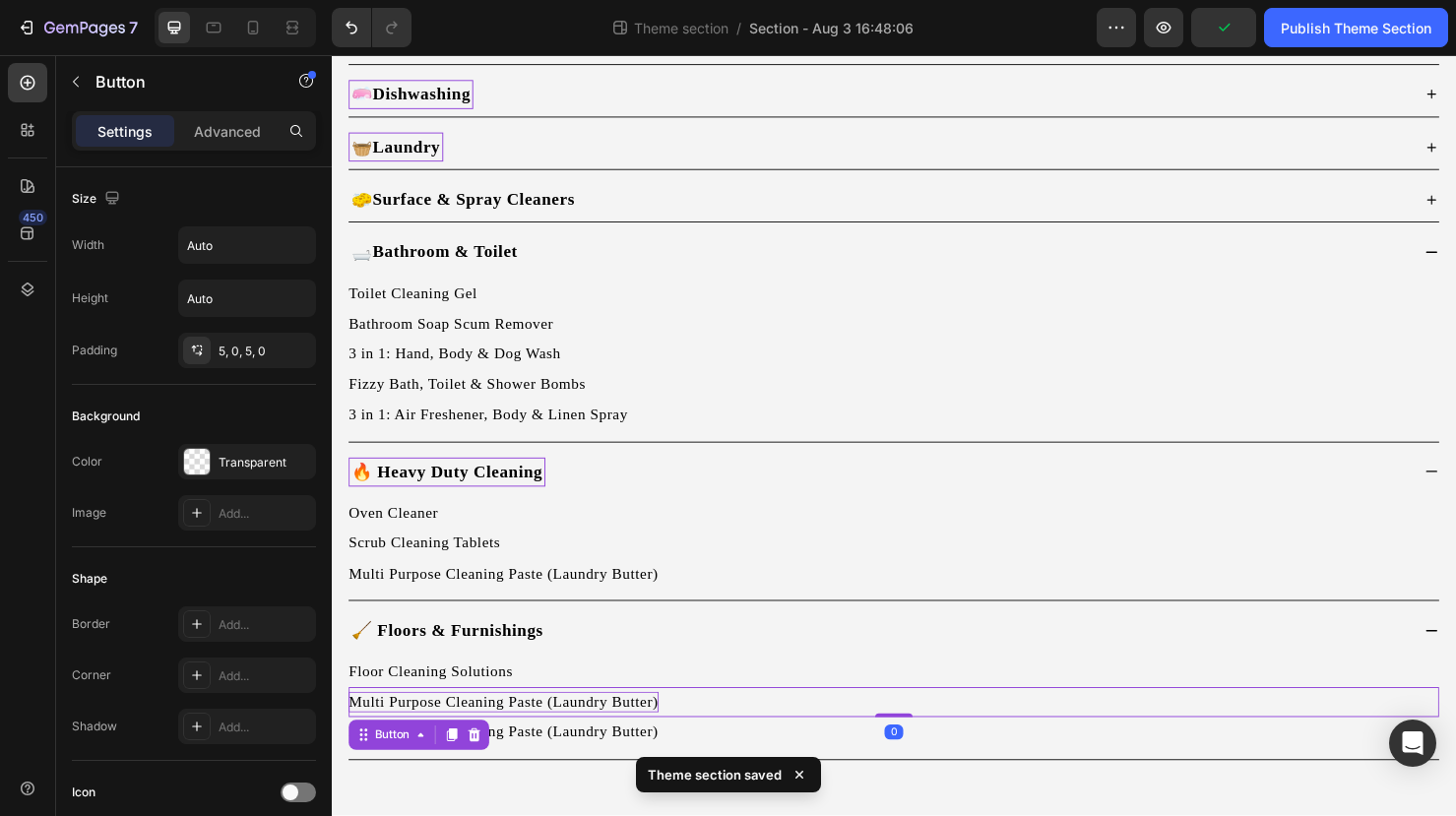 click on "Multi Purpose Cleaning Paste (Laundry Butter)" at bounding box center [512, 735] 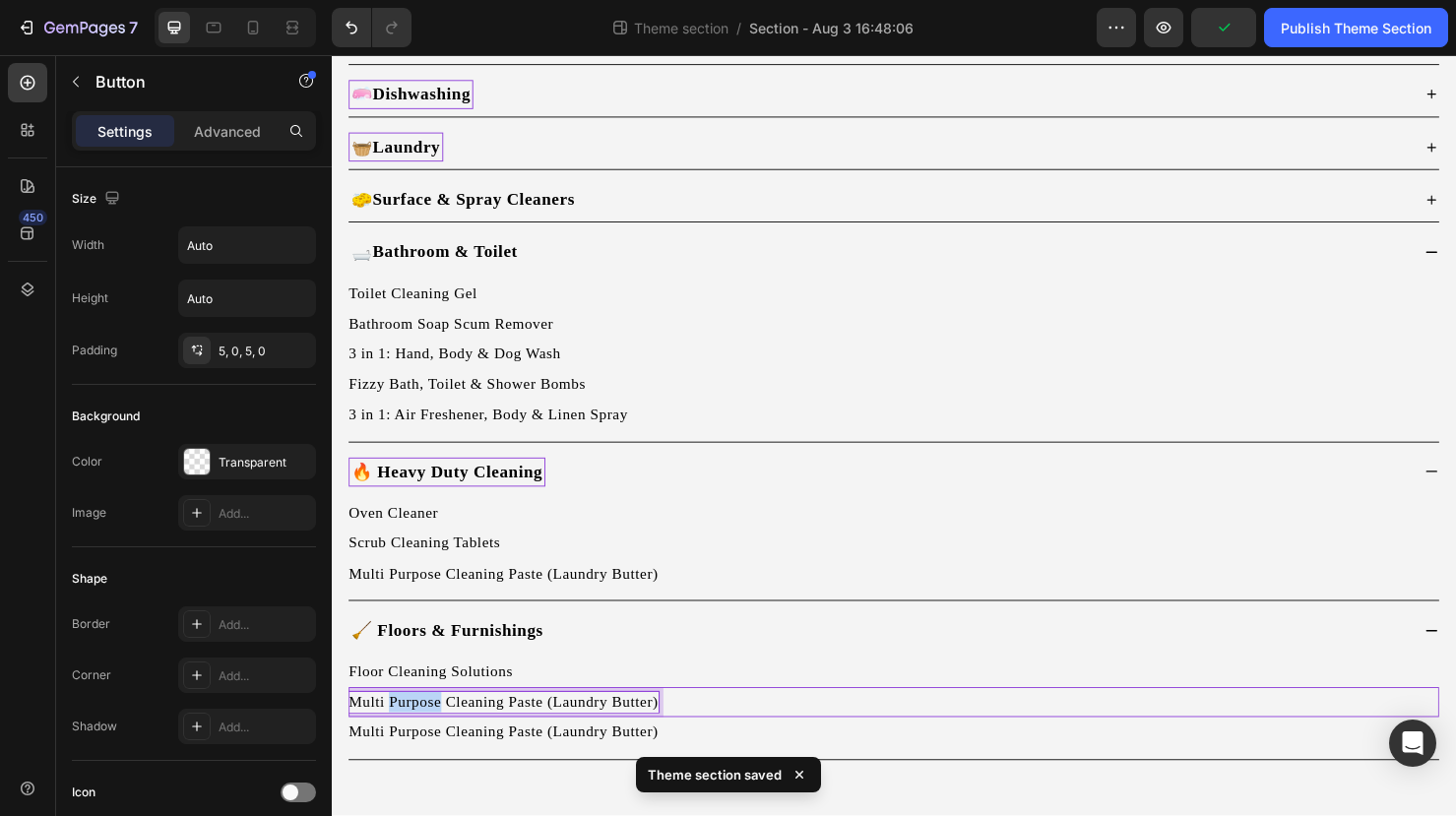 click on "Multi Purpose Cleaning Paste (Laundry Butter)" at bounding box center (512, 735) 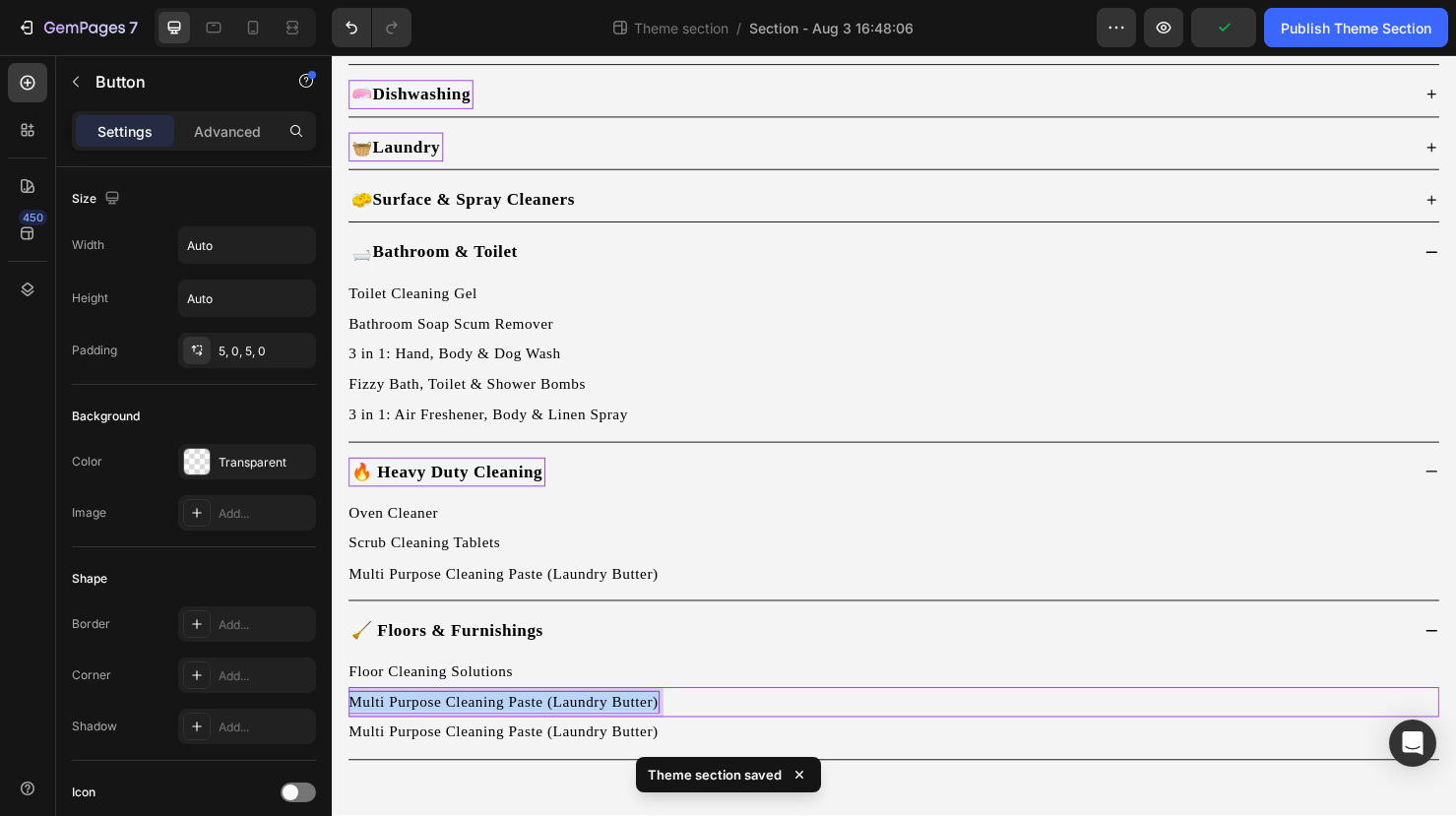 click on "Multi Purpose Cleaning Paste (Laundry Butter)" at bounding box center (512, 735) 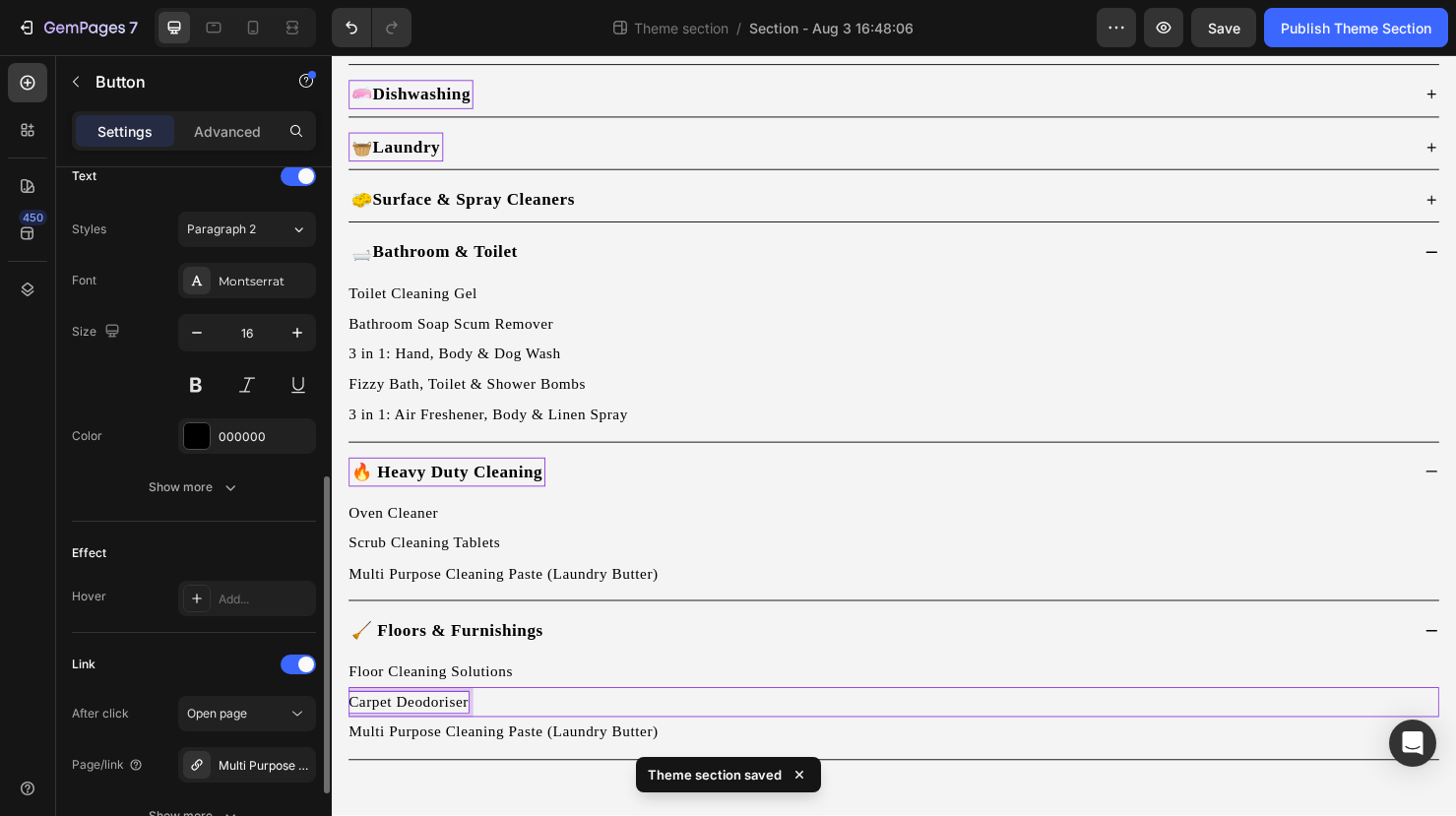 scroll, scrollTop: 682, scrollLeft: 0, axis: vertical 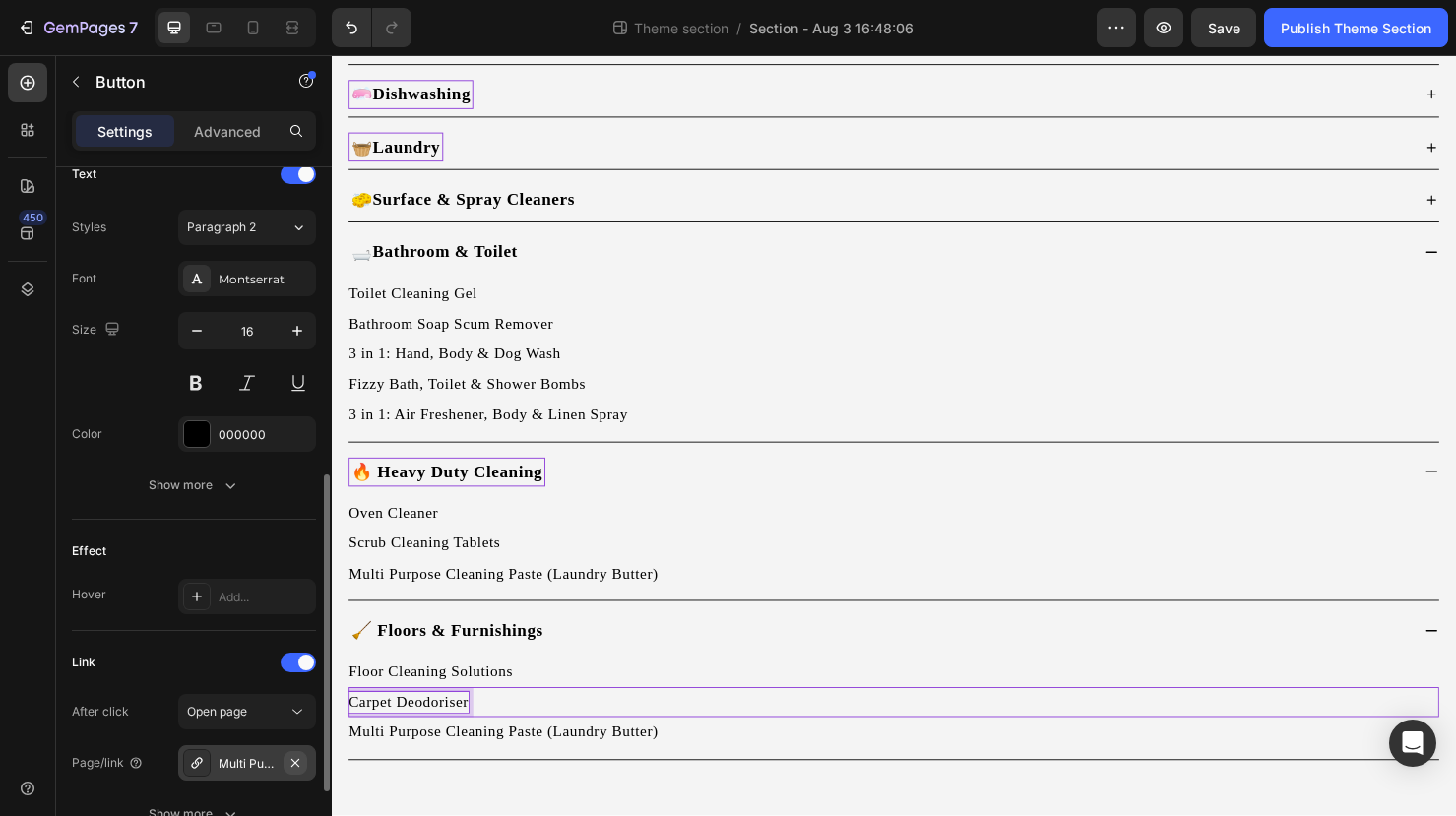 click 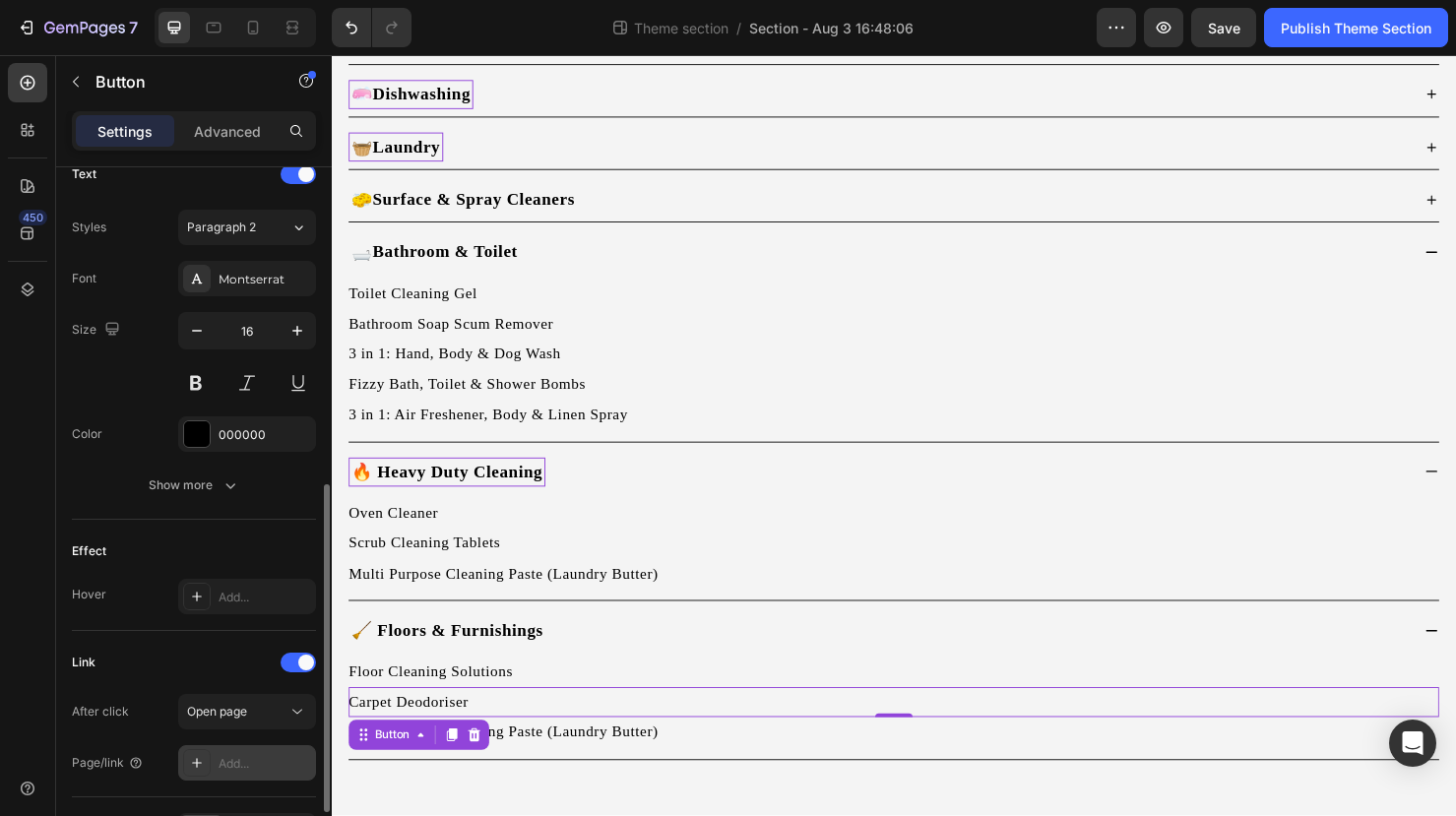 click on "Add..." at bounding box center (265, 764) 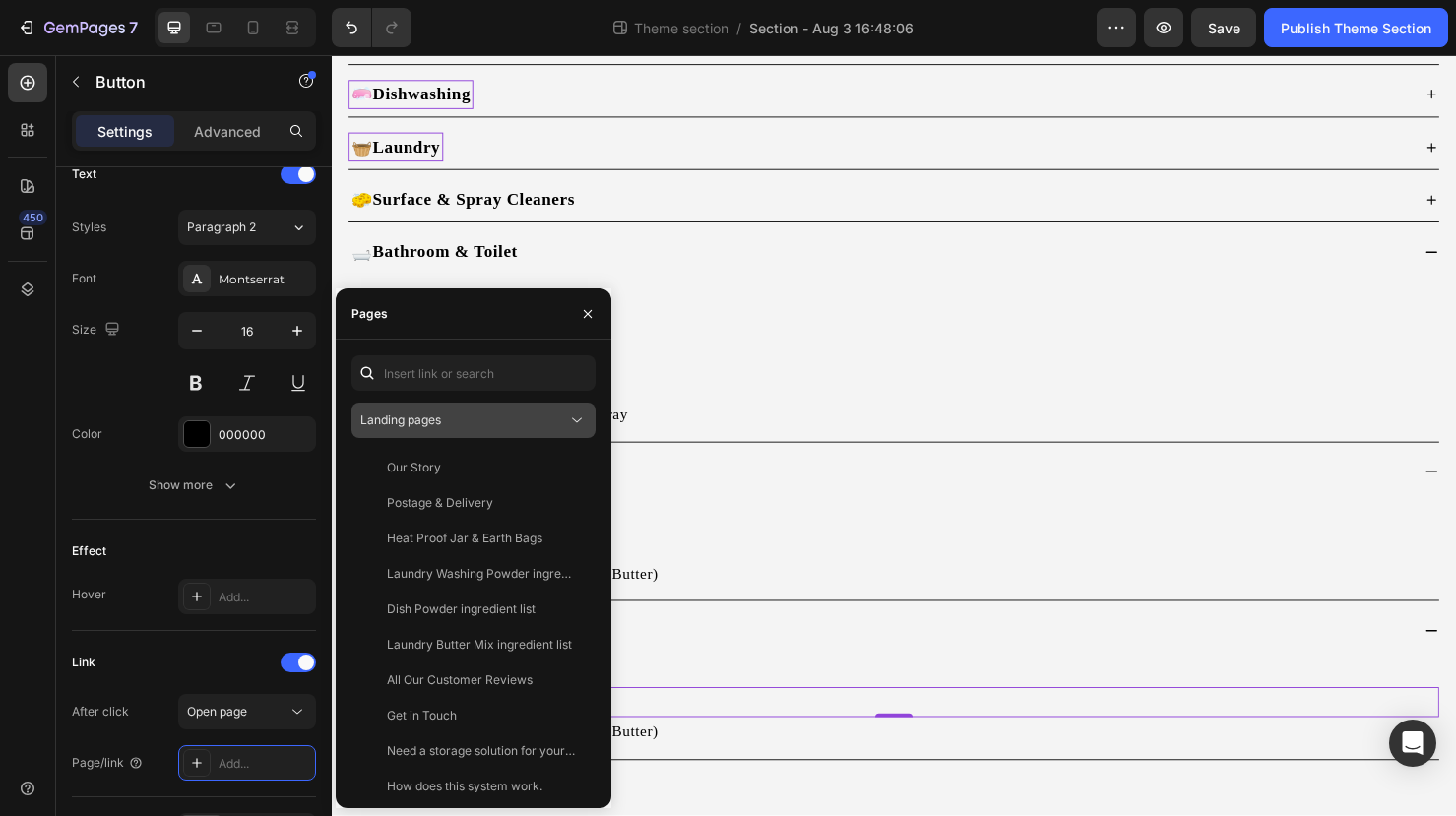 click on "Landing pages" at bounding box center (464, 420) 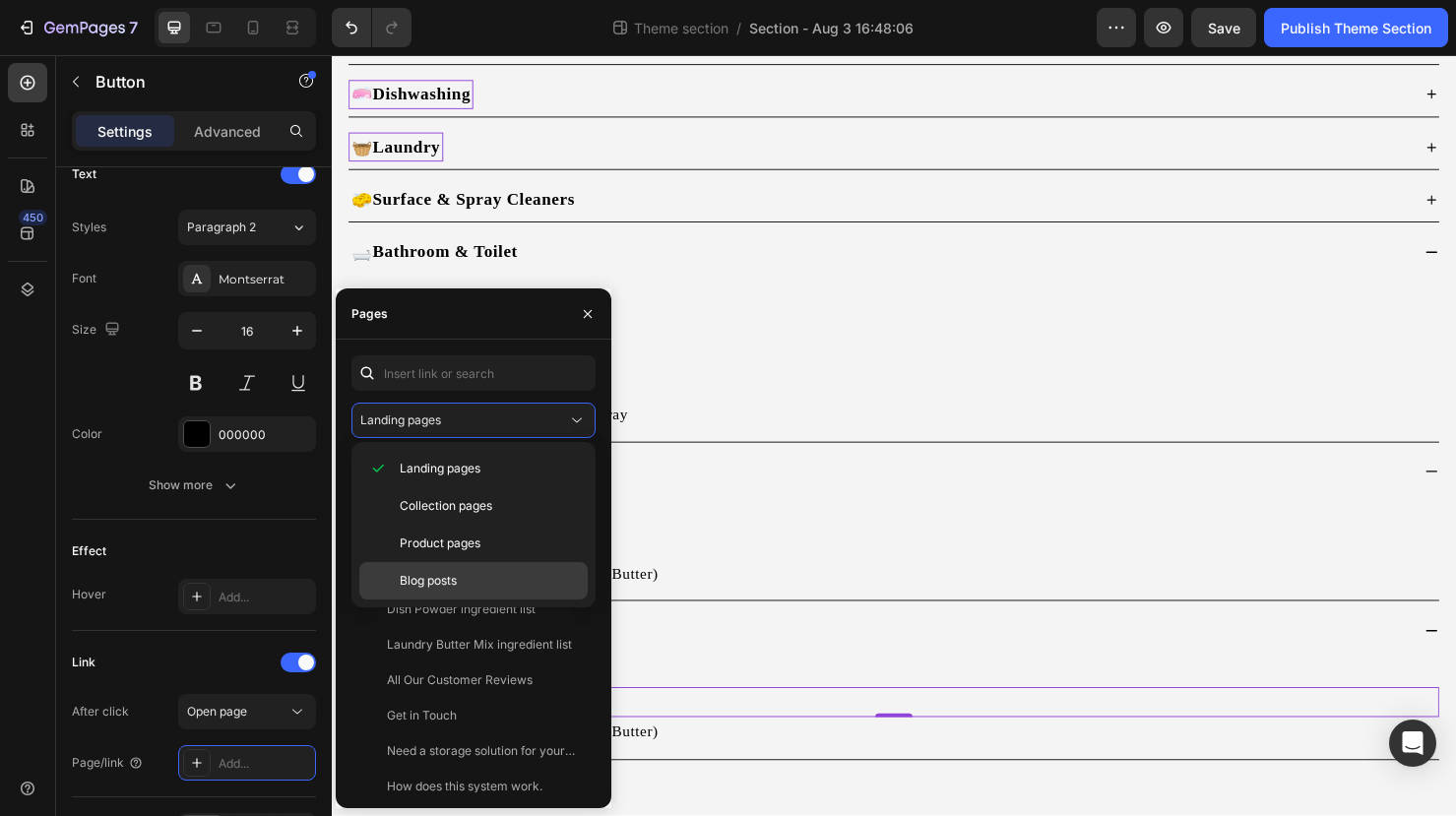 click on "Blog posts" 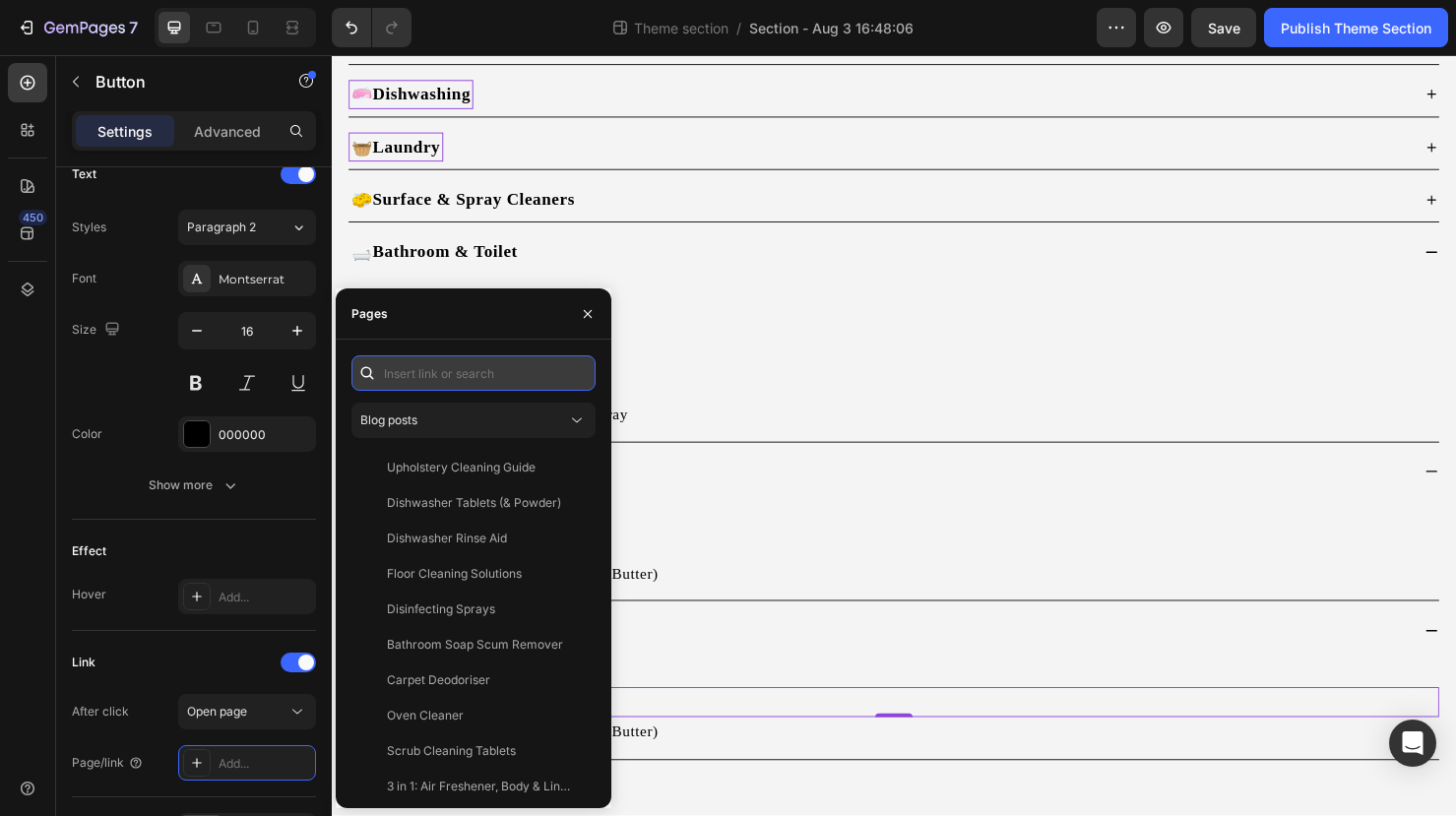 click at bounding box center [474, 373] 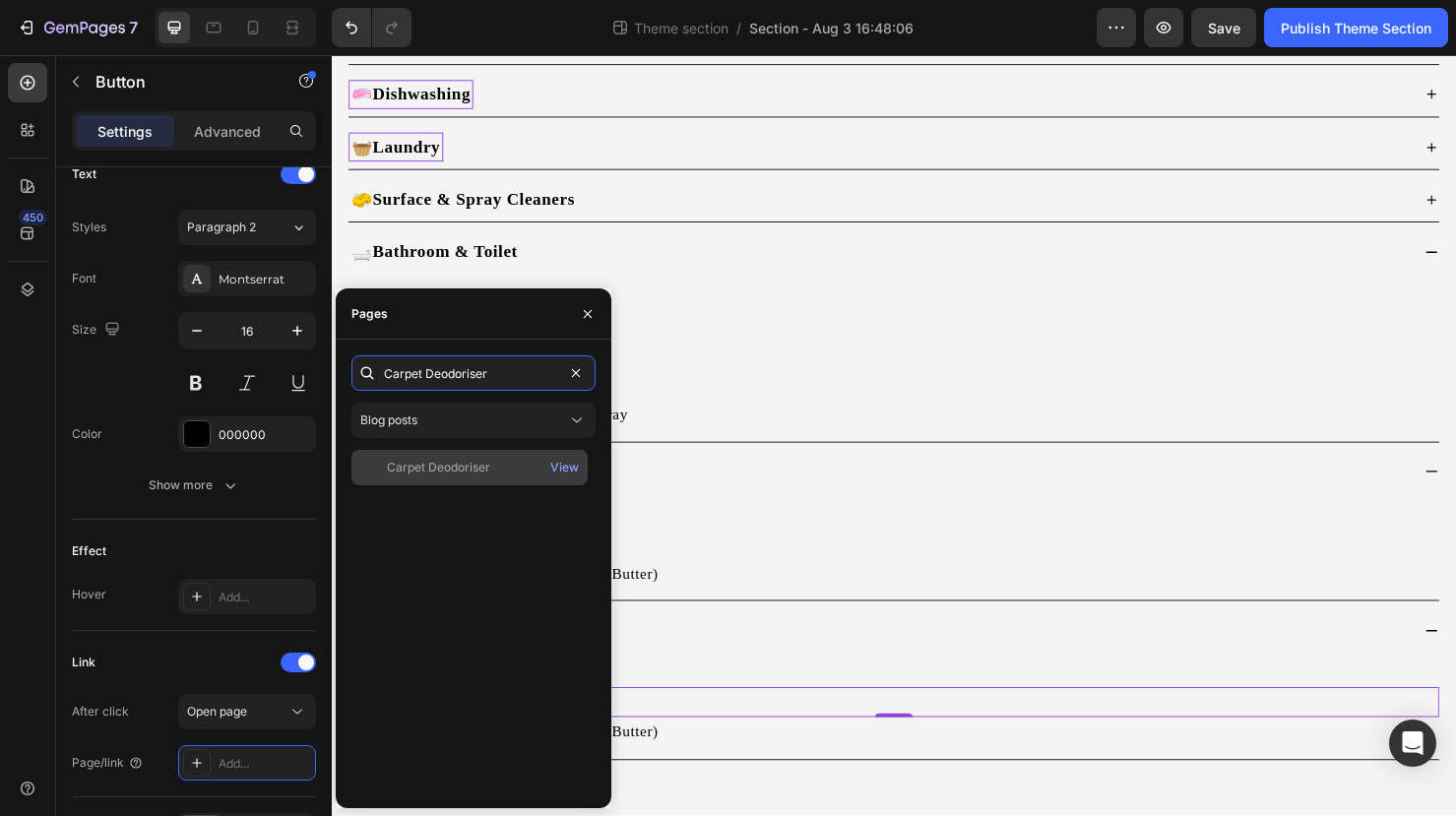 type on "Carpet Deodoriser" 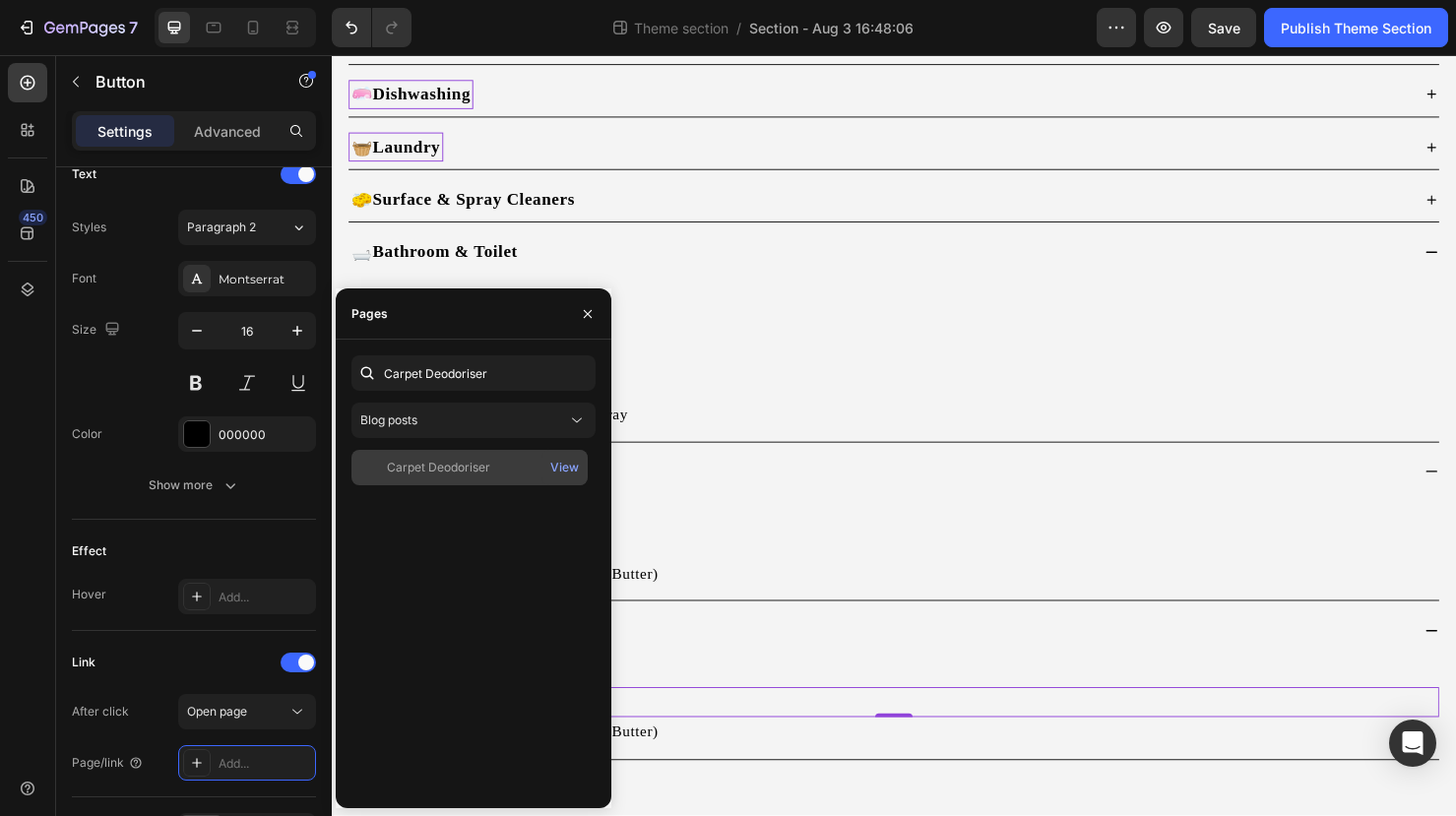 click on "Carpet Deodoriser" 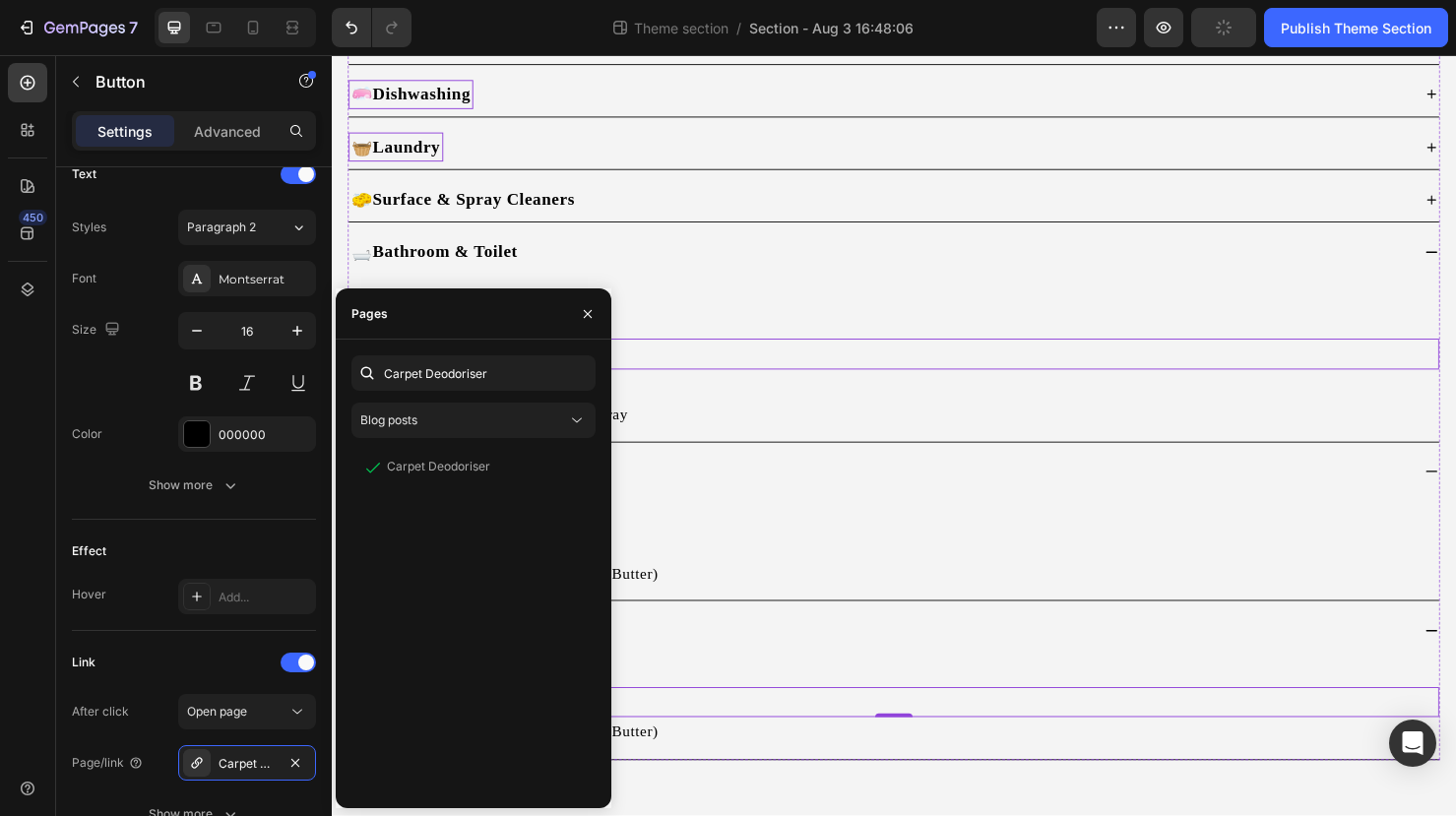 click on "3 in 1: Hand, Body & Dog Wash Button" at bounding box center (922, 369) 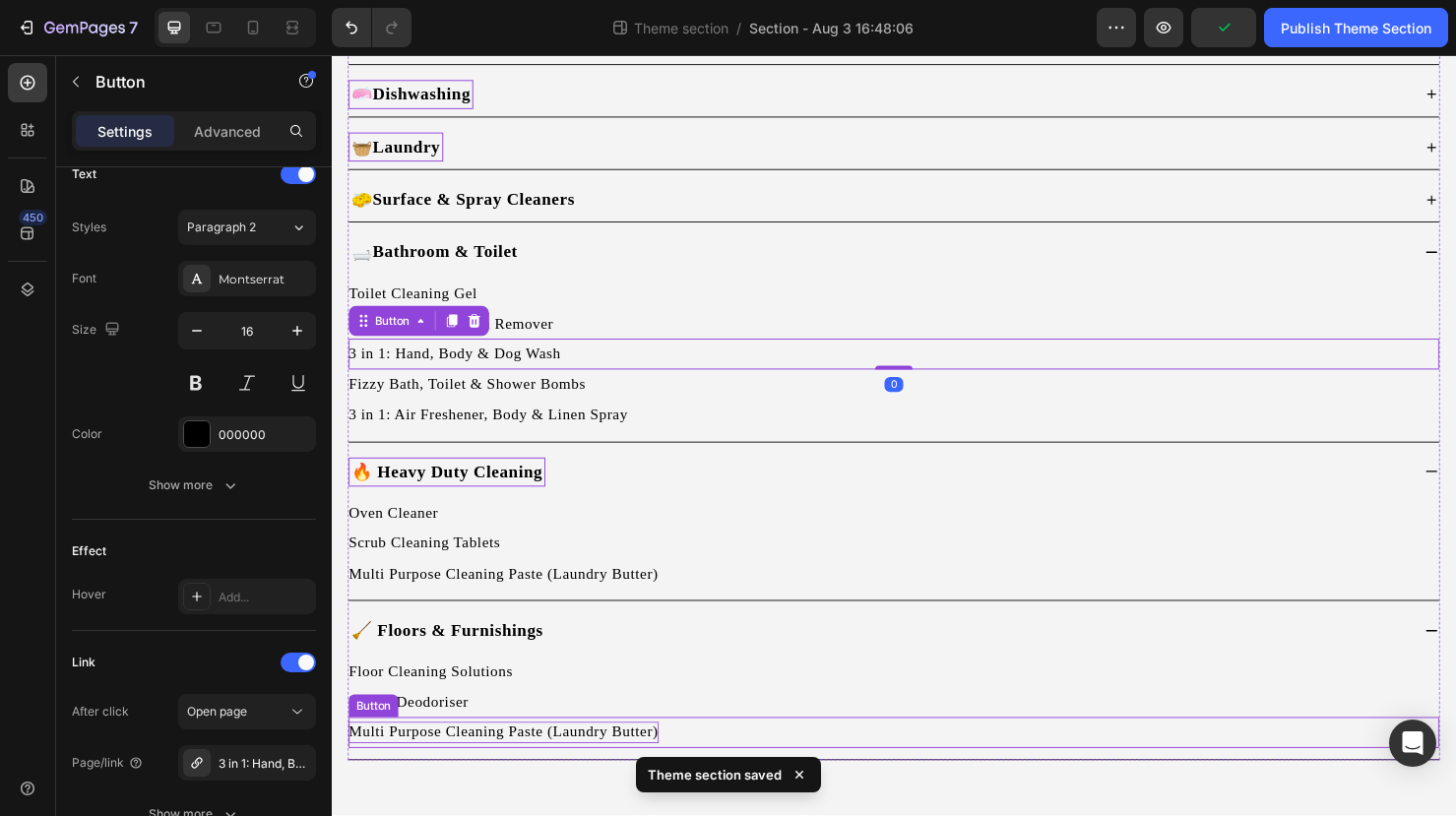click on "Multi Purpose Cleaning Paste (Laundry Butter)" at bounding box center (512, 767) 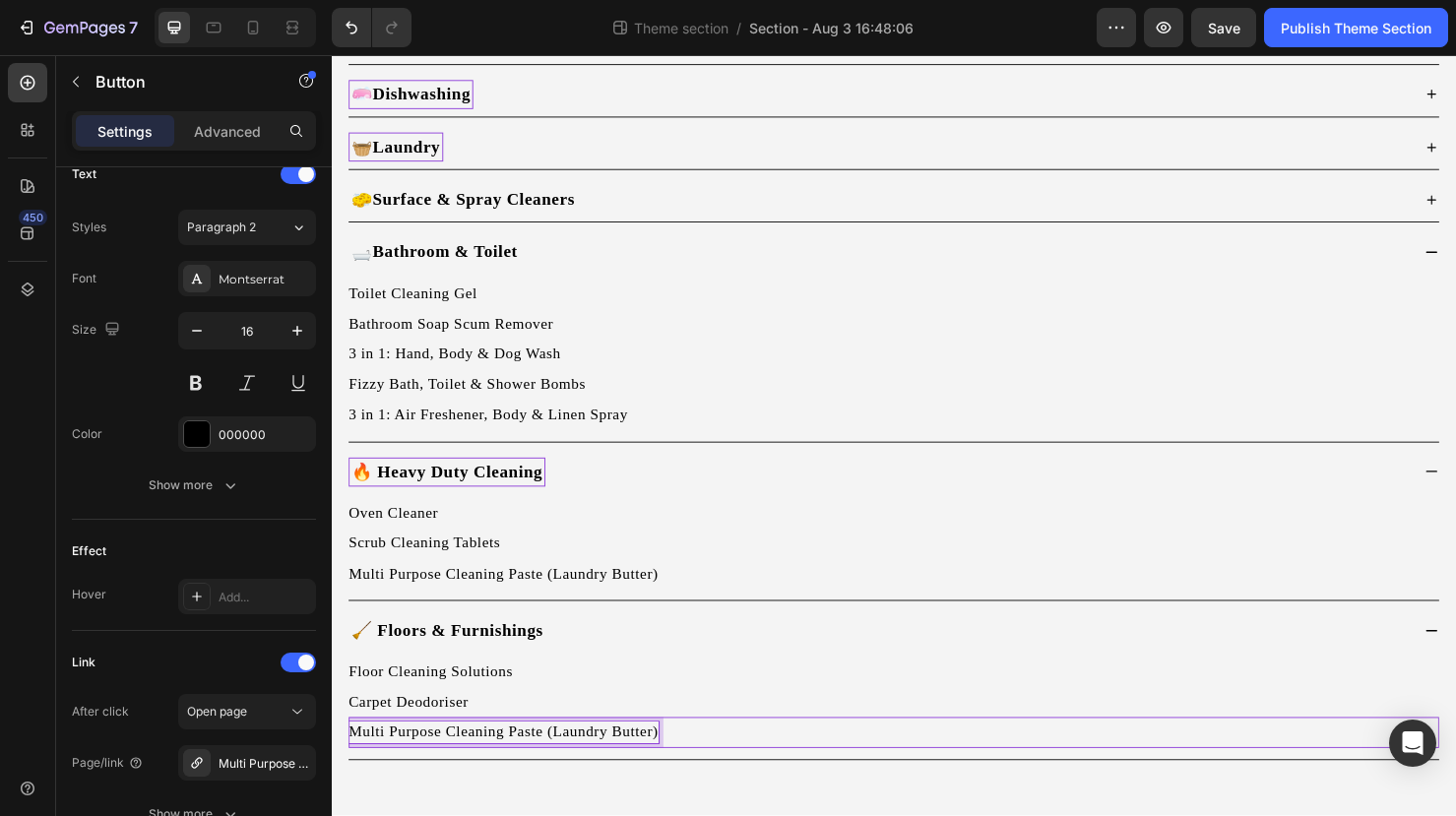click on "Multi Purpose Cleaning Paste (Laundry Butter)" at bounding box center (512, 767) 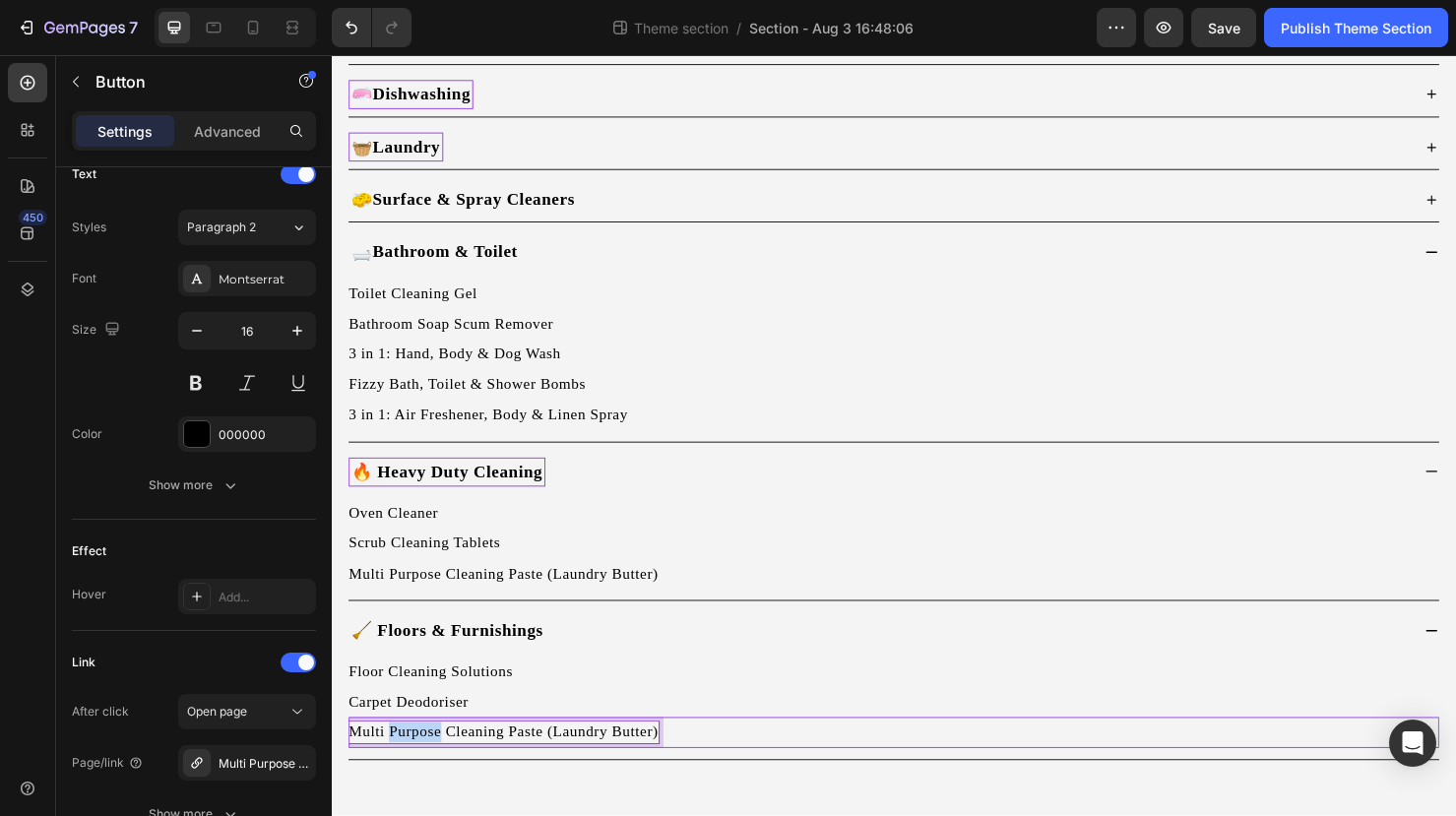 click on "Multi Purpose Cleaning Paste (Laundry Butter)" at bounding box center (512, 767) 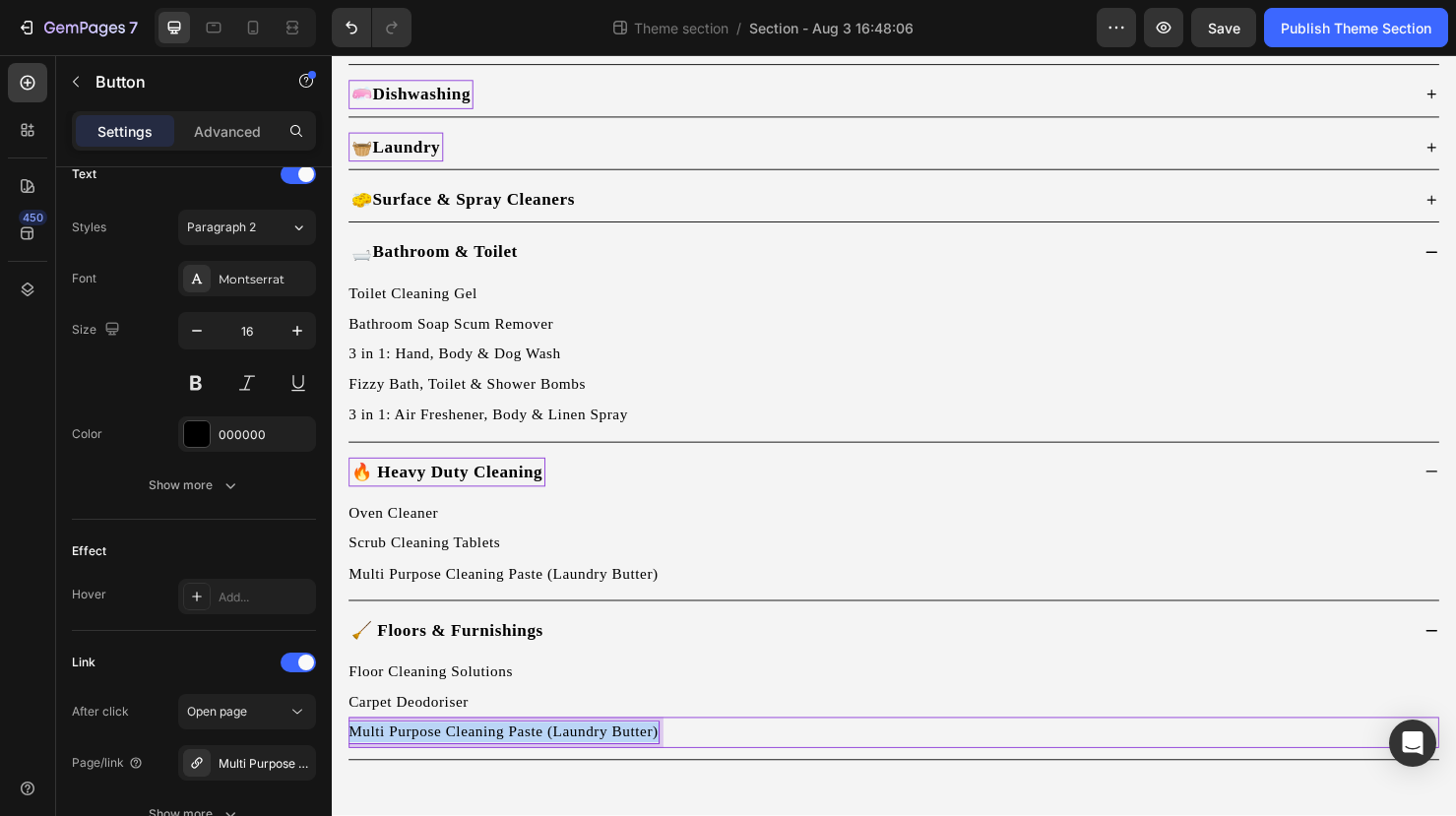 click on "Multi Purpose Cleaning Paste (Laundry Butter)" at bounding box center (512, 767) 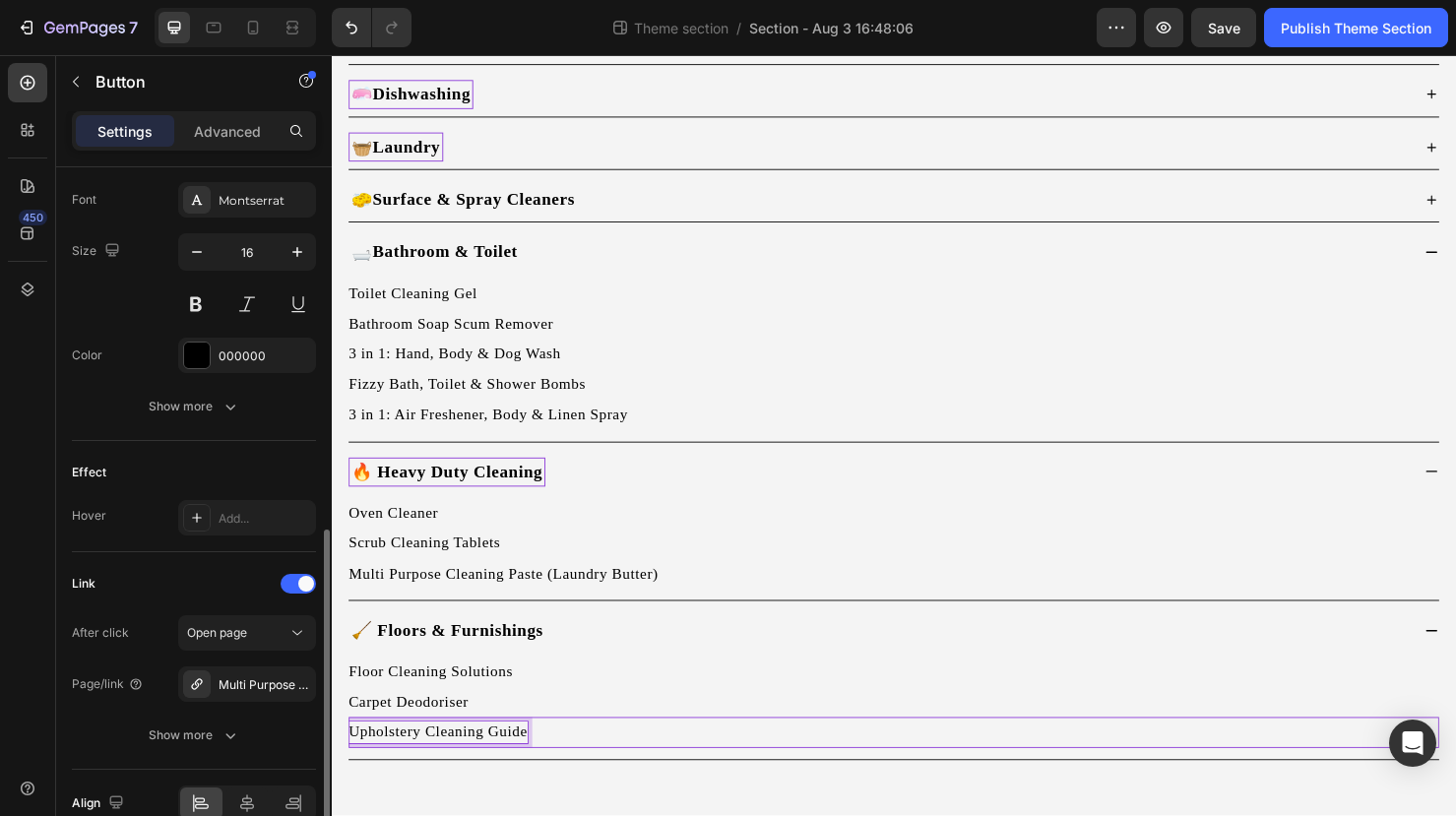 scroll, scrollTop: 860, scrollLeft: 0, axis: vertical 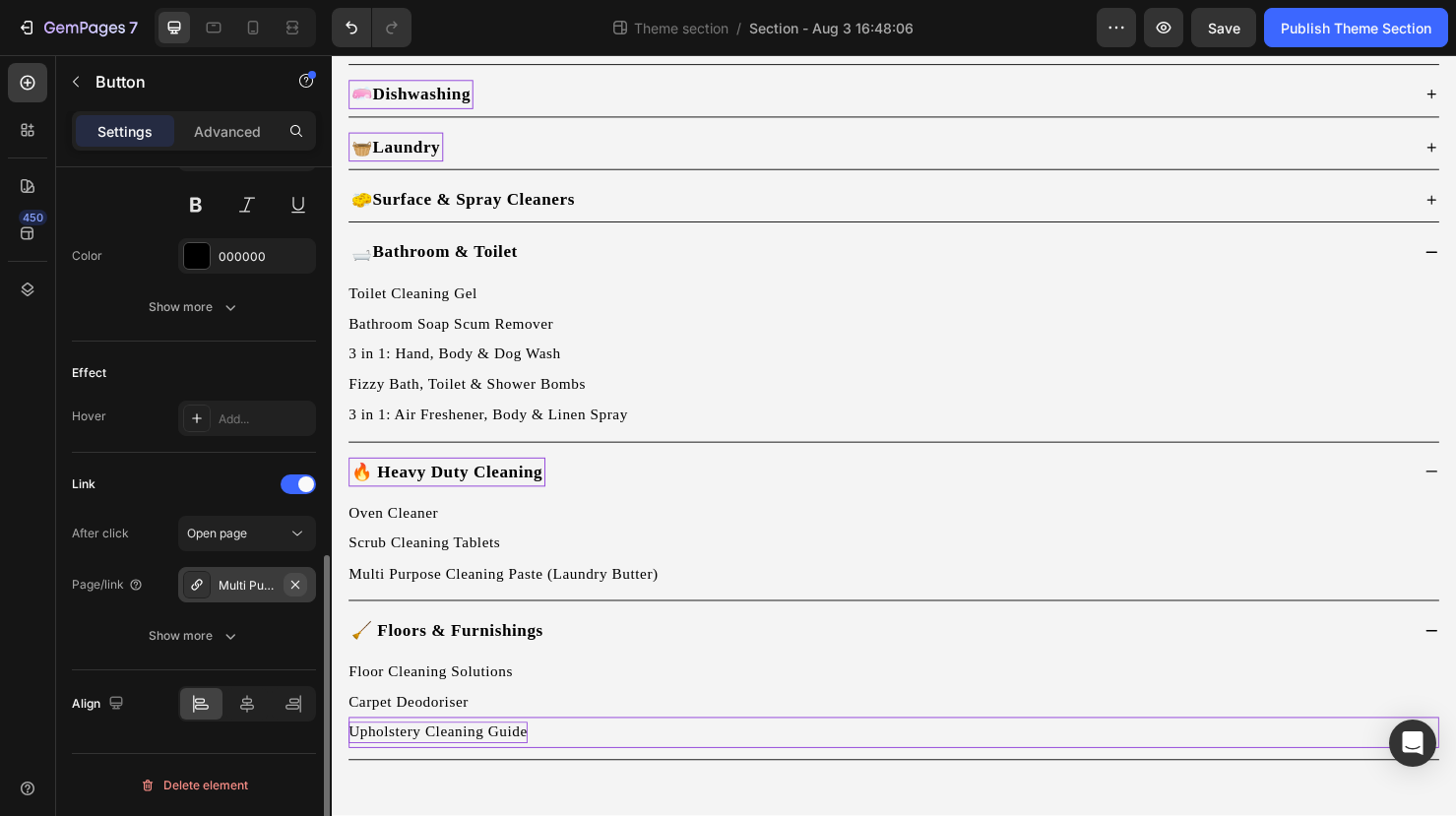 click 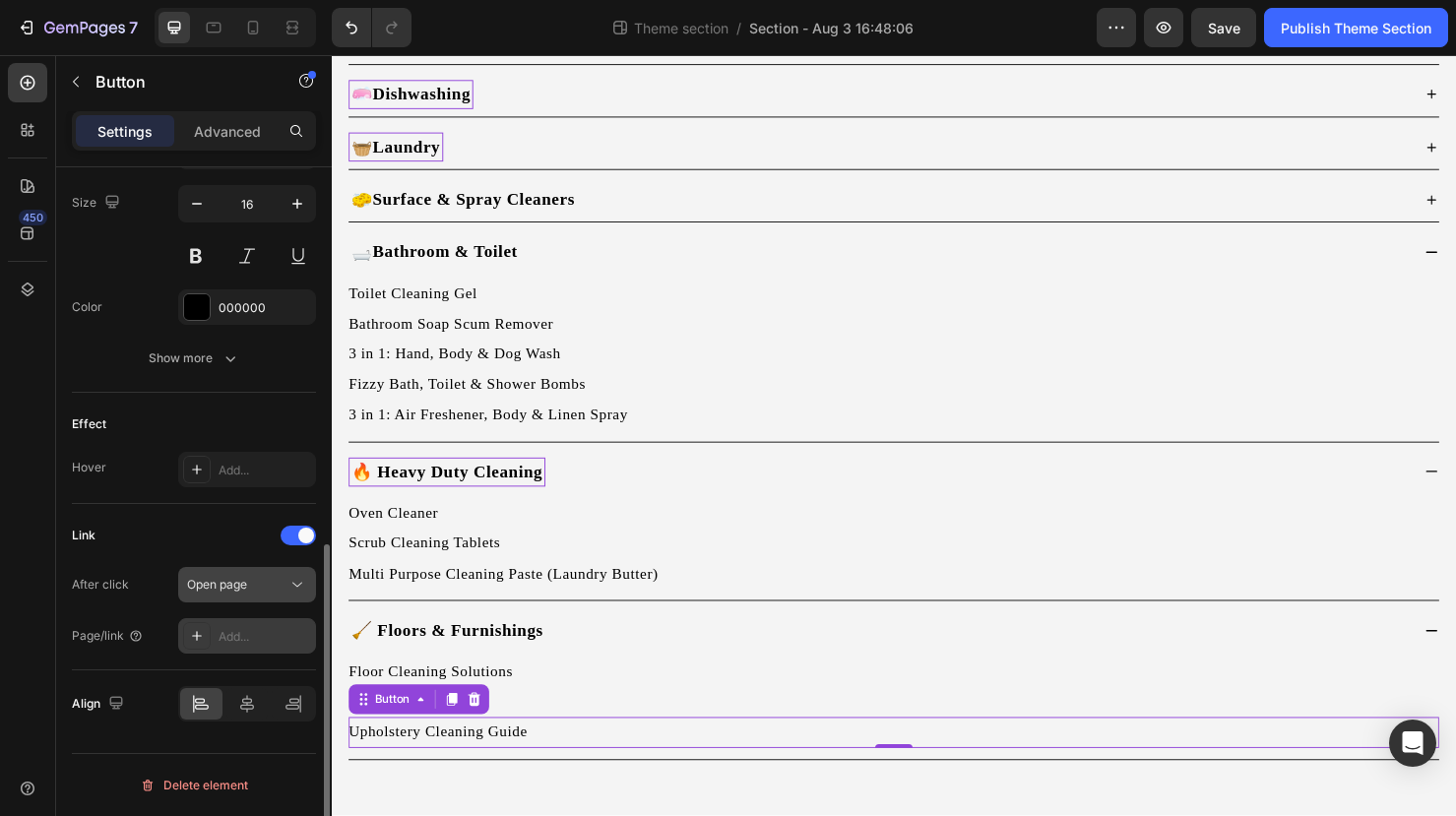 scroll, scrollTop: 809, scrollLeft: 0, axis: vertical 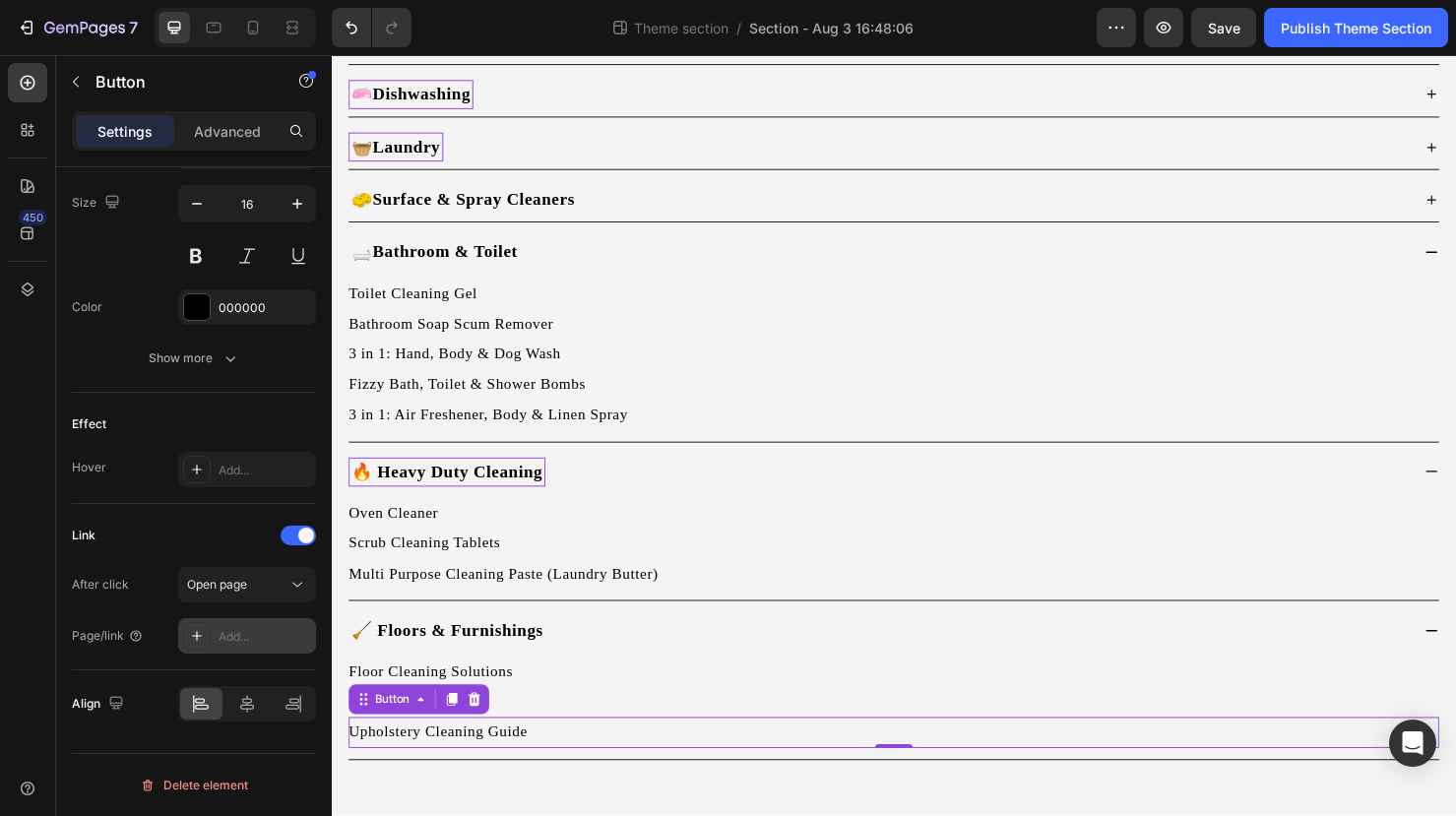 click on "Add..." at bounding box center (265, 637) 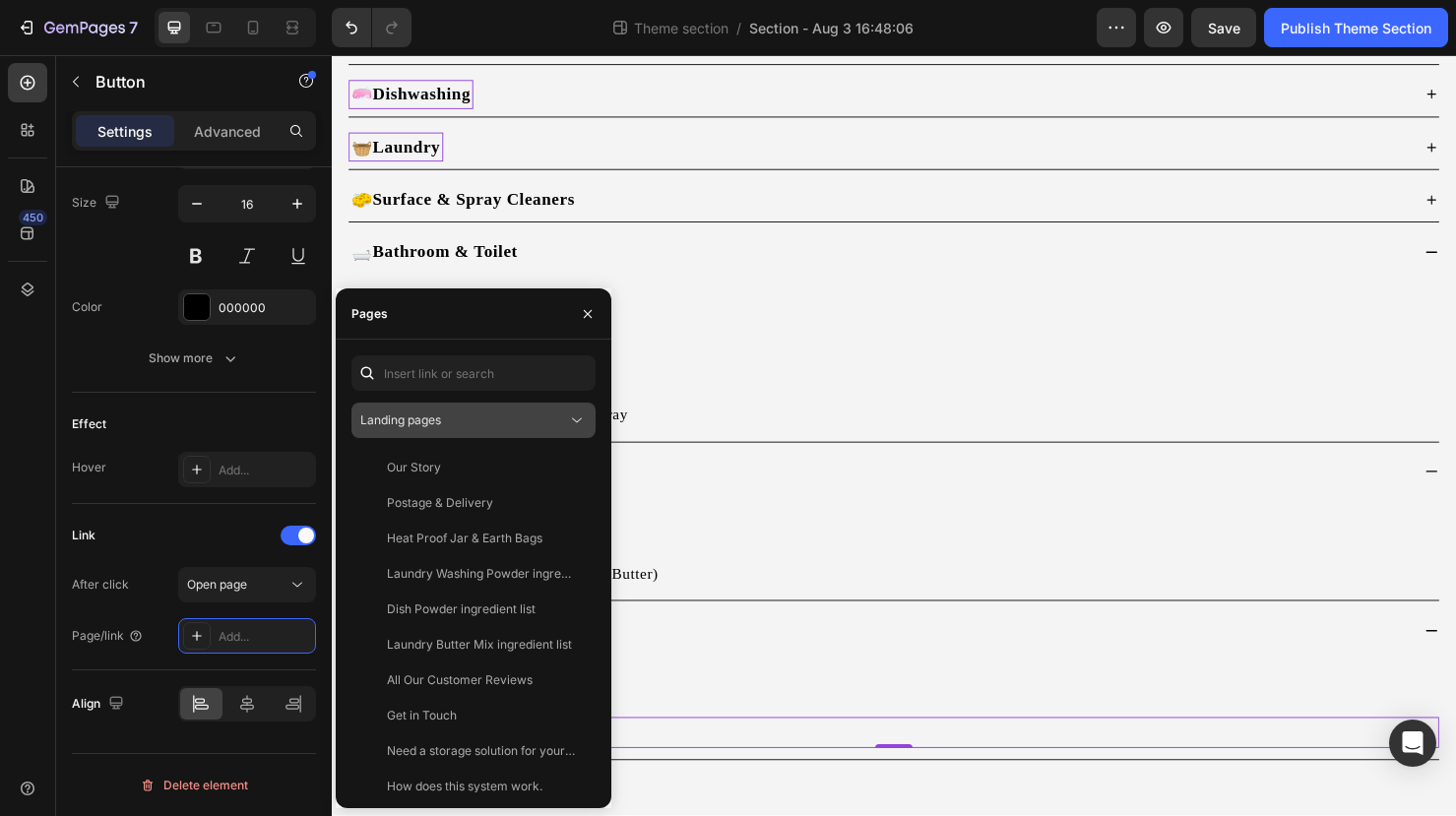 click on "Landing pages" at bounding box center (464, 420) 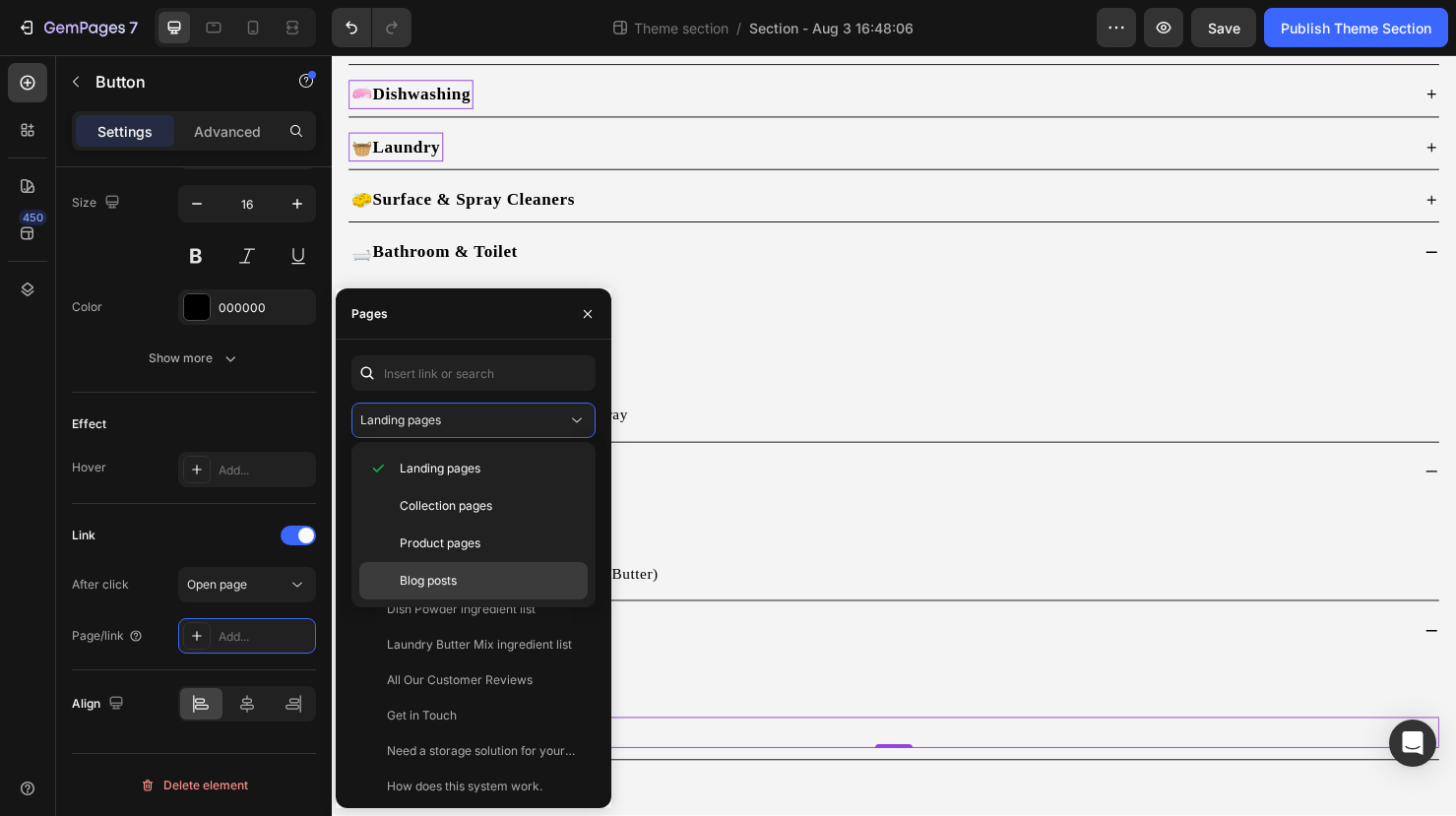 click on "Blog posts" at bounding box center [428, 581] 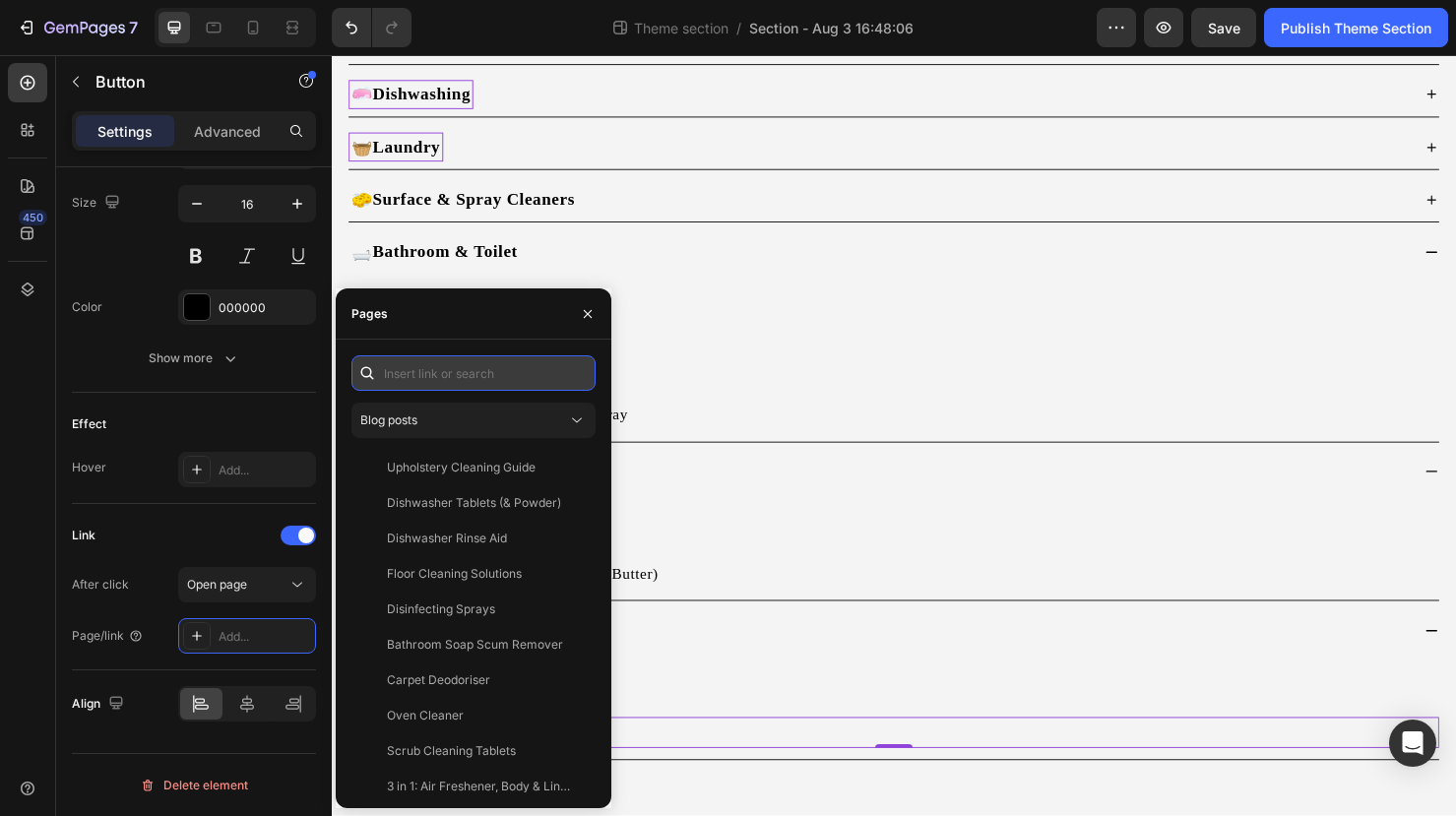 click at bounding box center [474, 373] 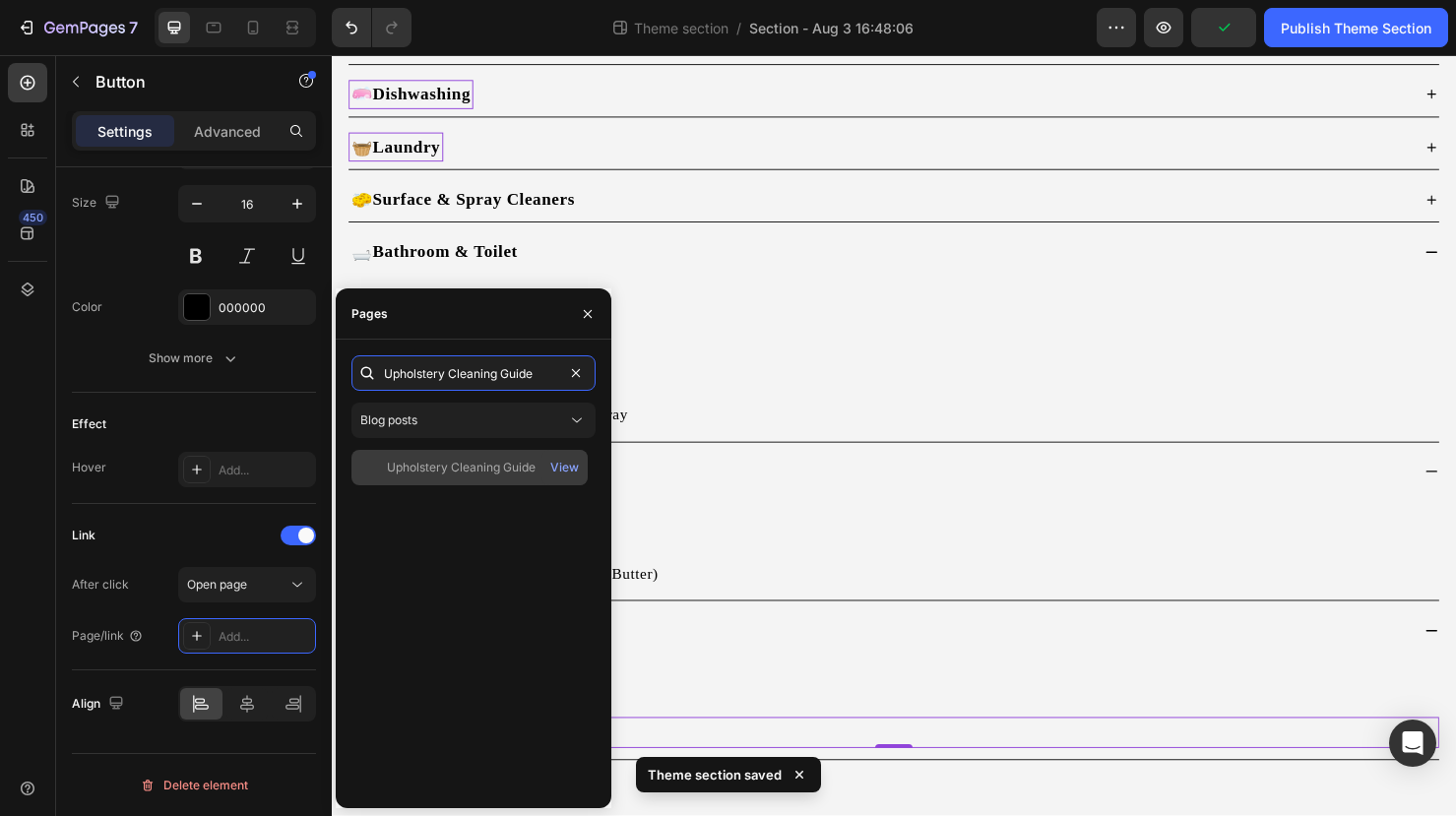 type on "Upholstery Cleaning Guide" 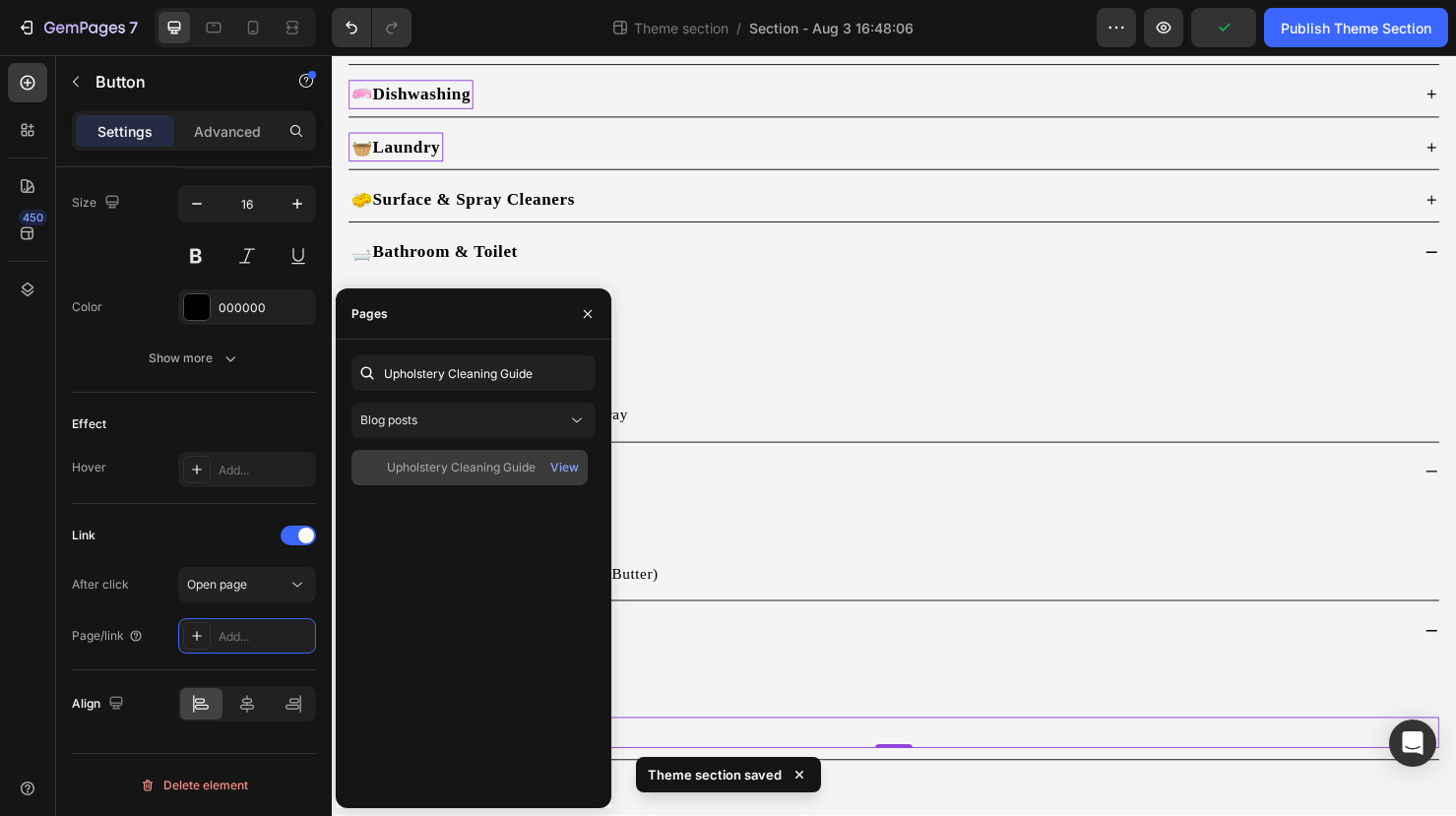 click on "Upholstery Cleaning Guide" 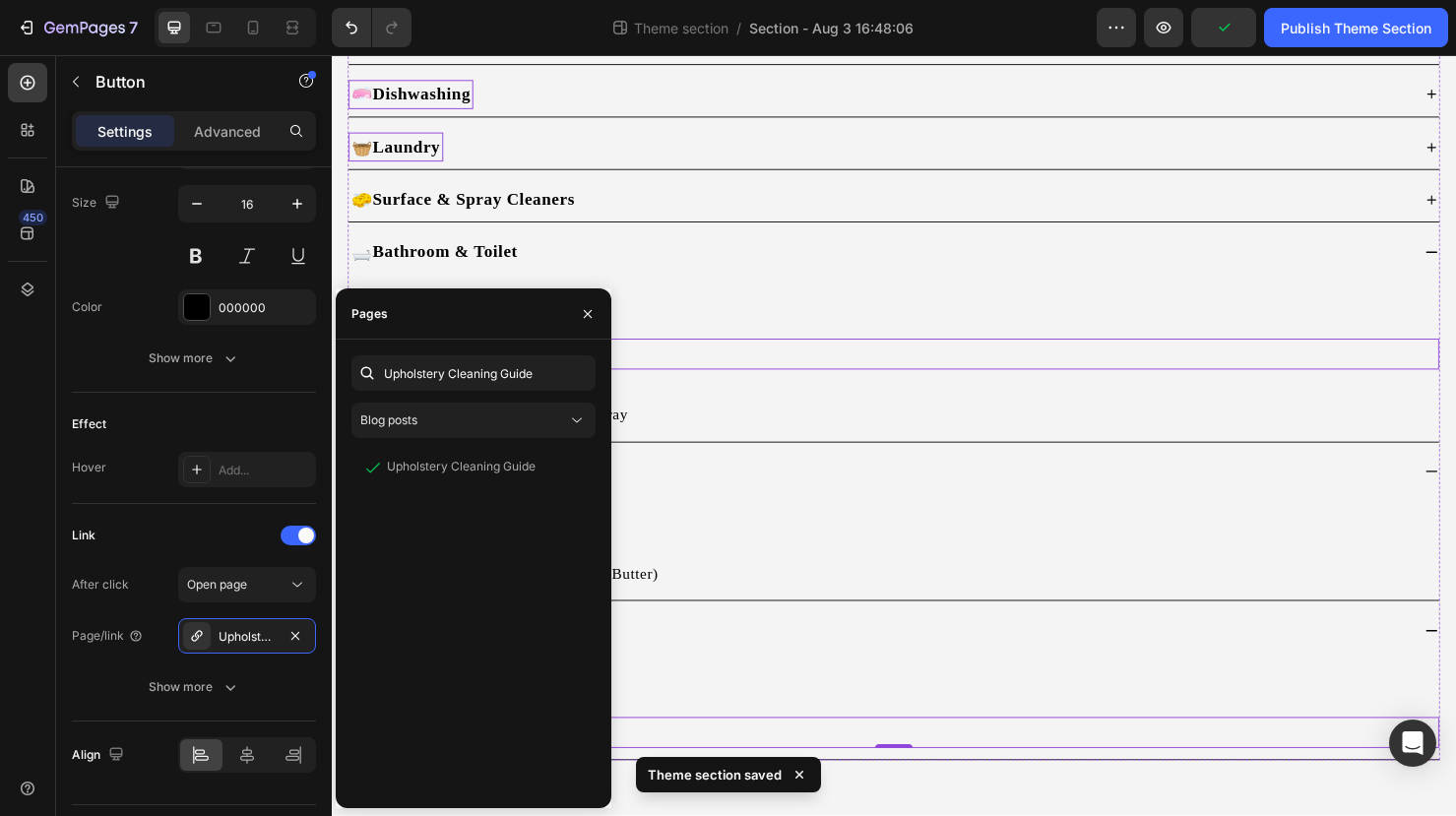 click on "3 in 1: Hand, Body & Dog Wash Button" at bounding box center [922, 369] 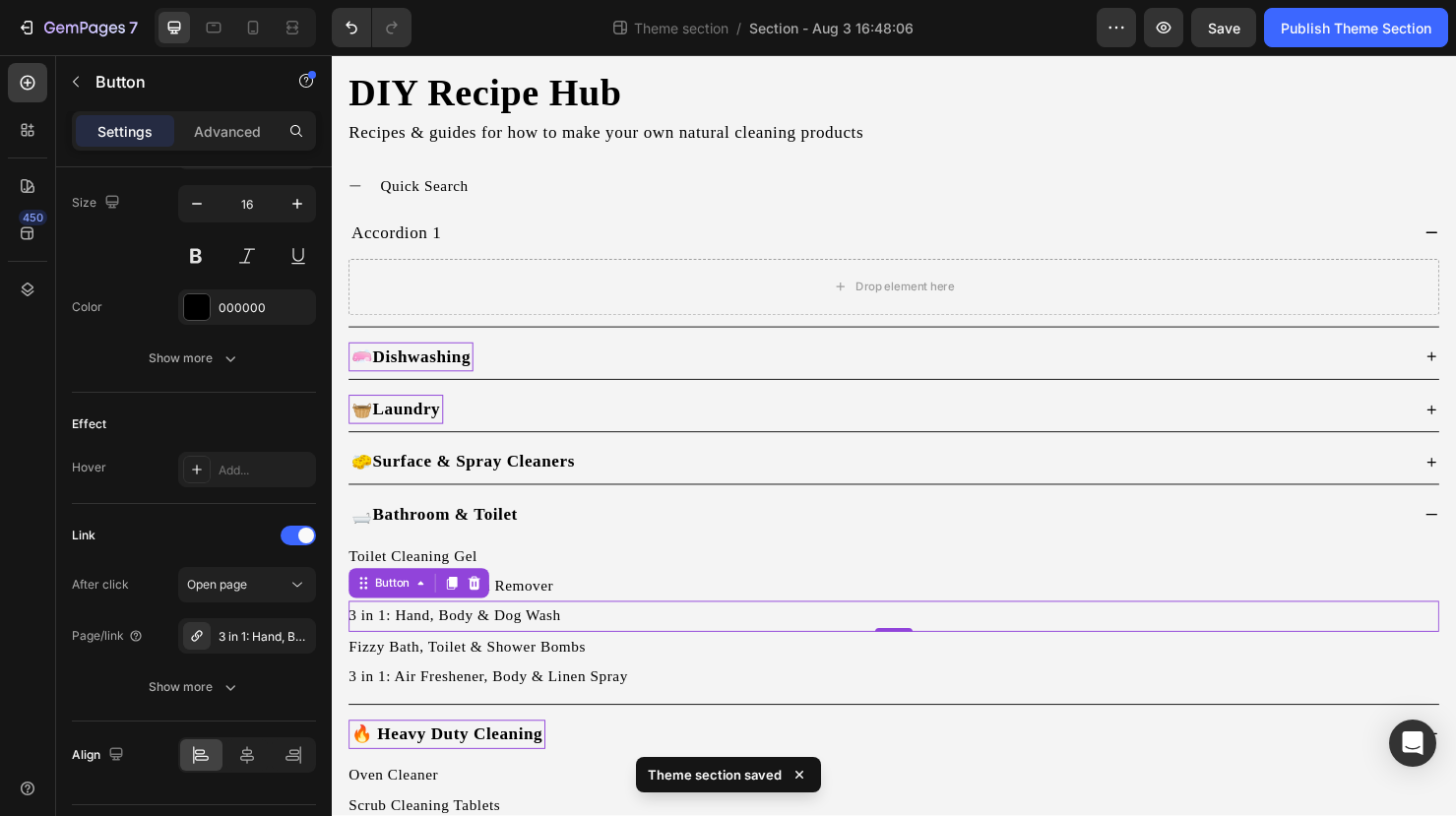 scroll, scrollTop: 69, scrollLeft: 0, axis: vertical 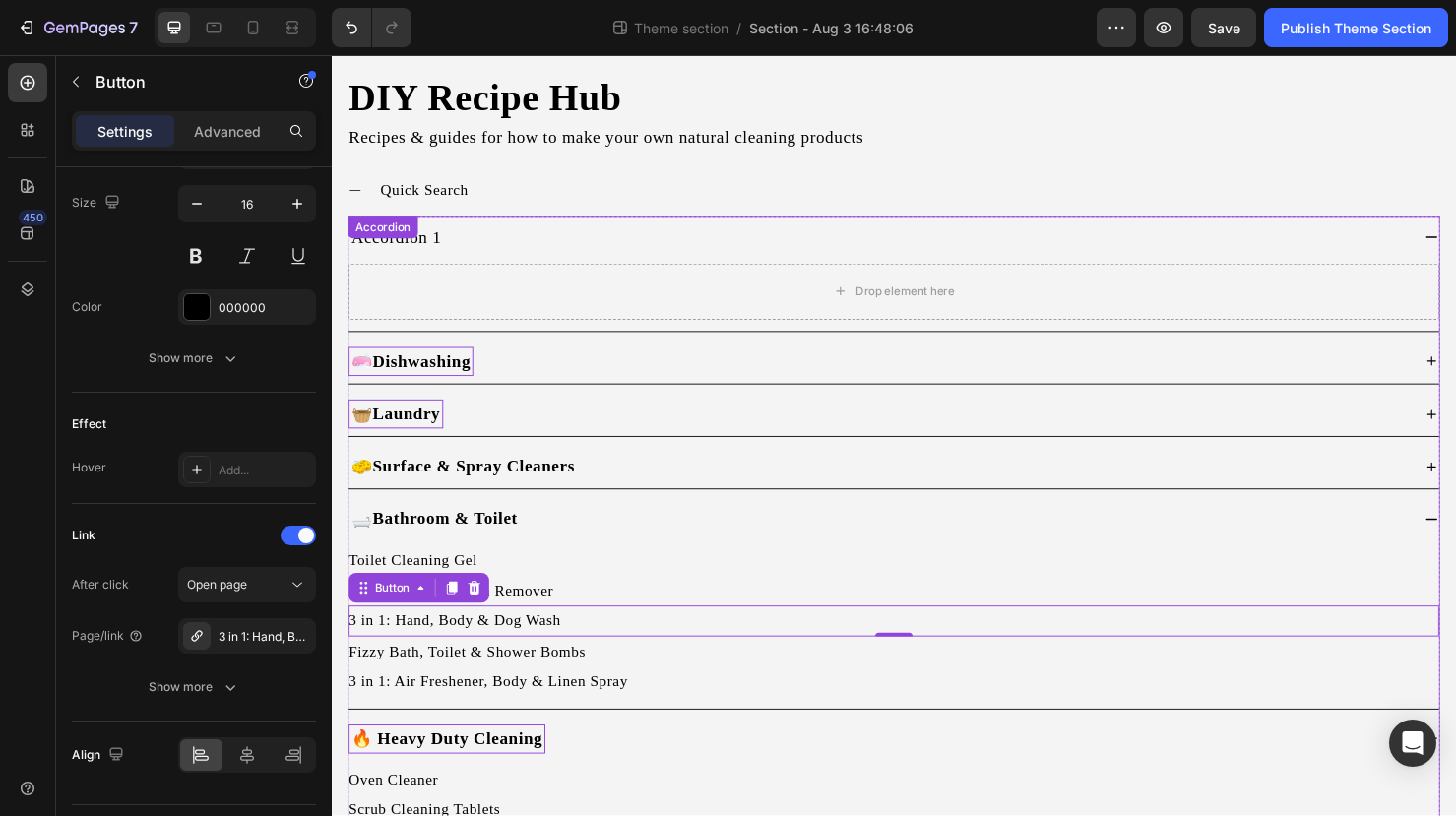 click on "Accordion 1" at bounding box center [907, 247] 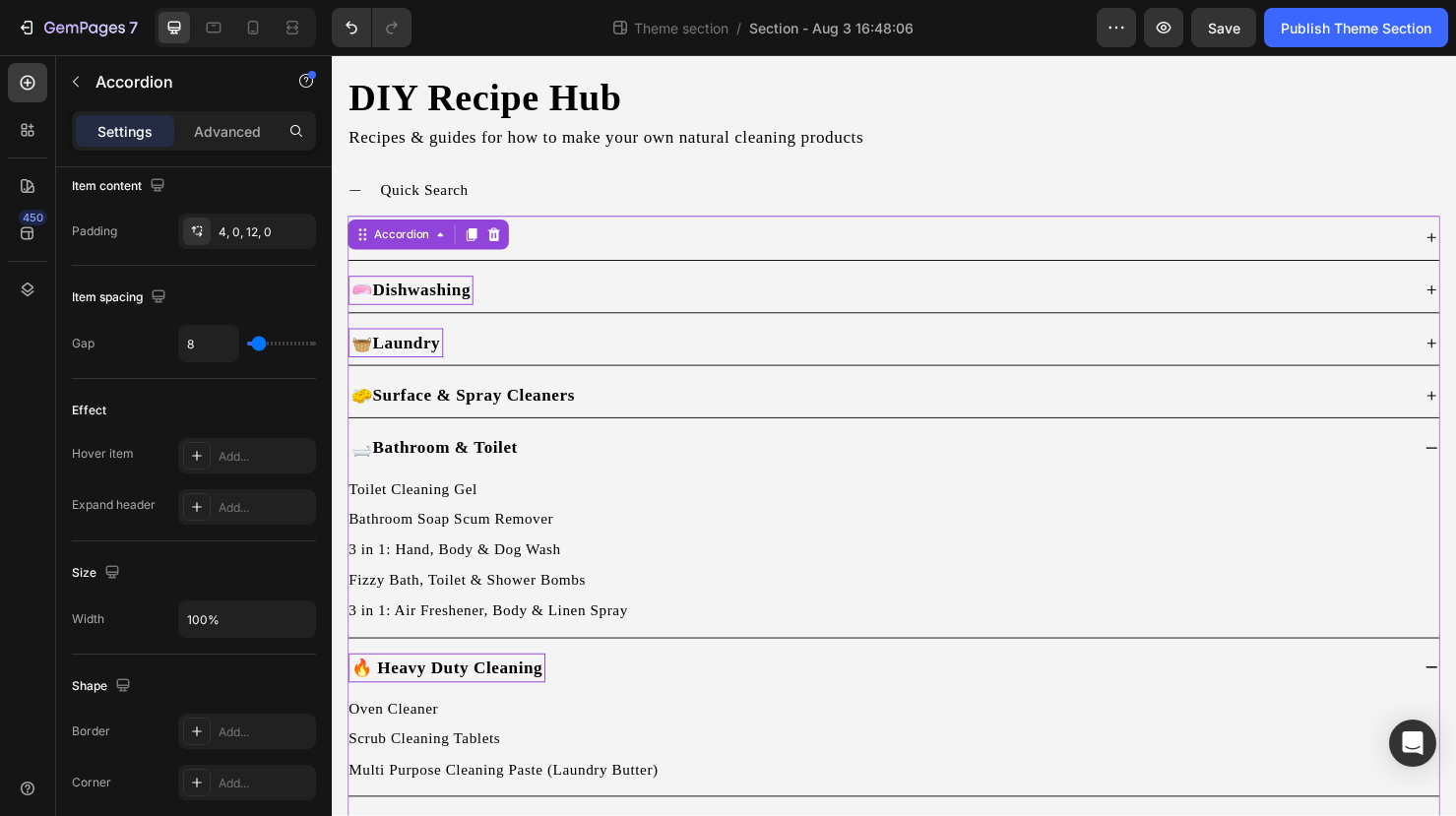 scroll, scrollTop: 0, scrollLeft: 0, axis: both 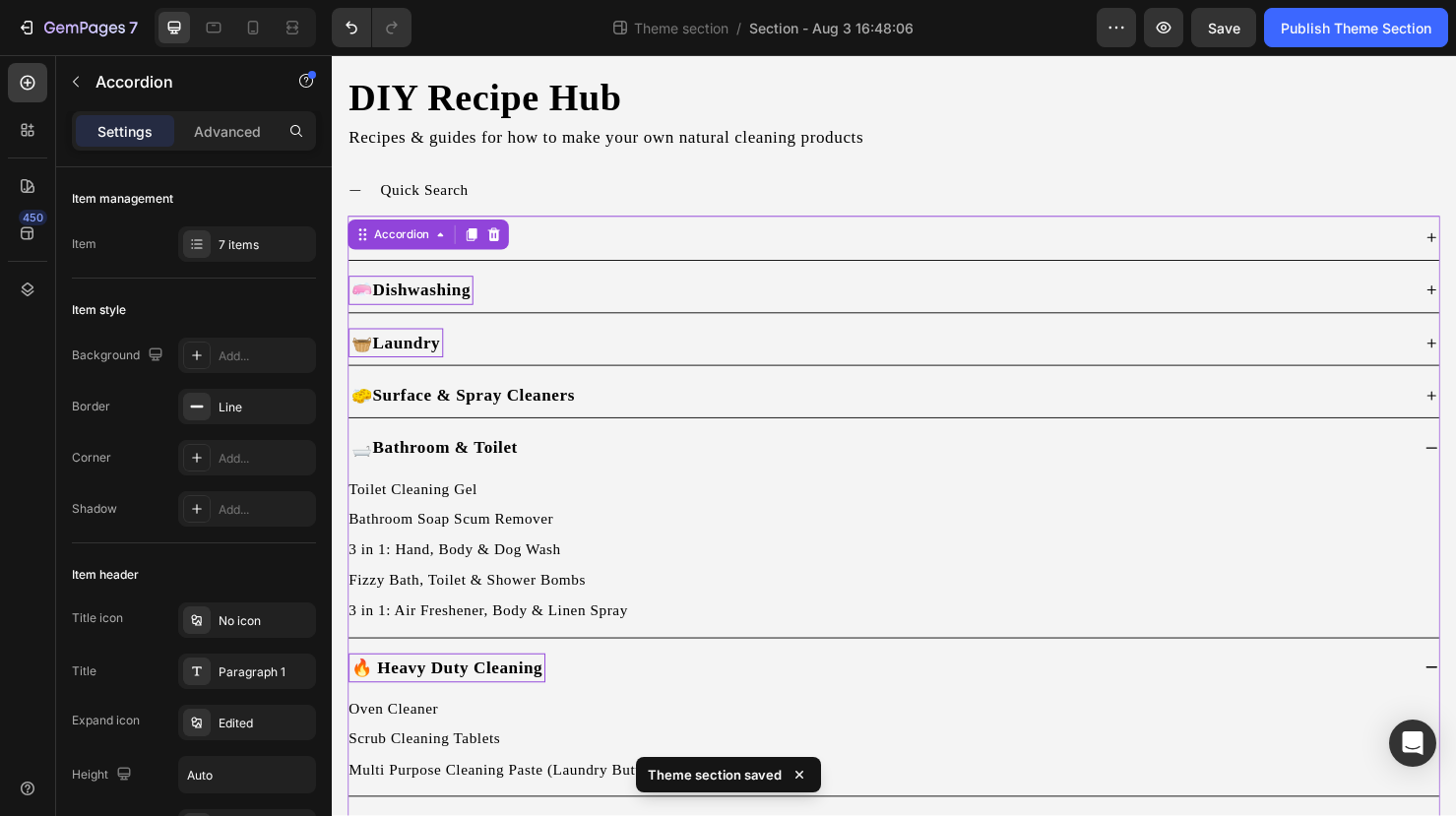 click on "Accordion 1" at bounding box center (907, 247) 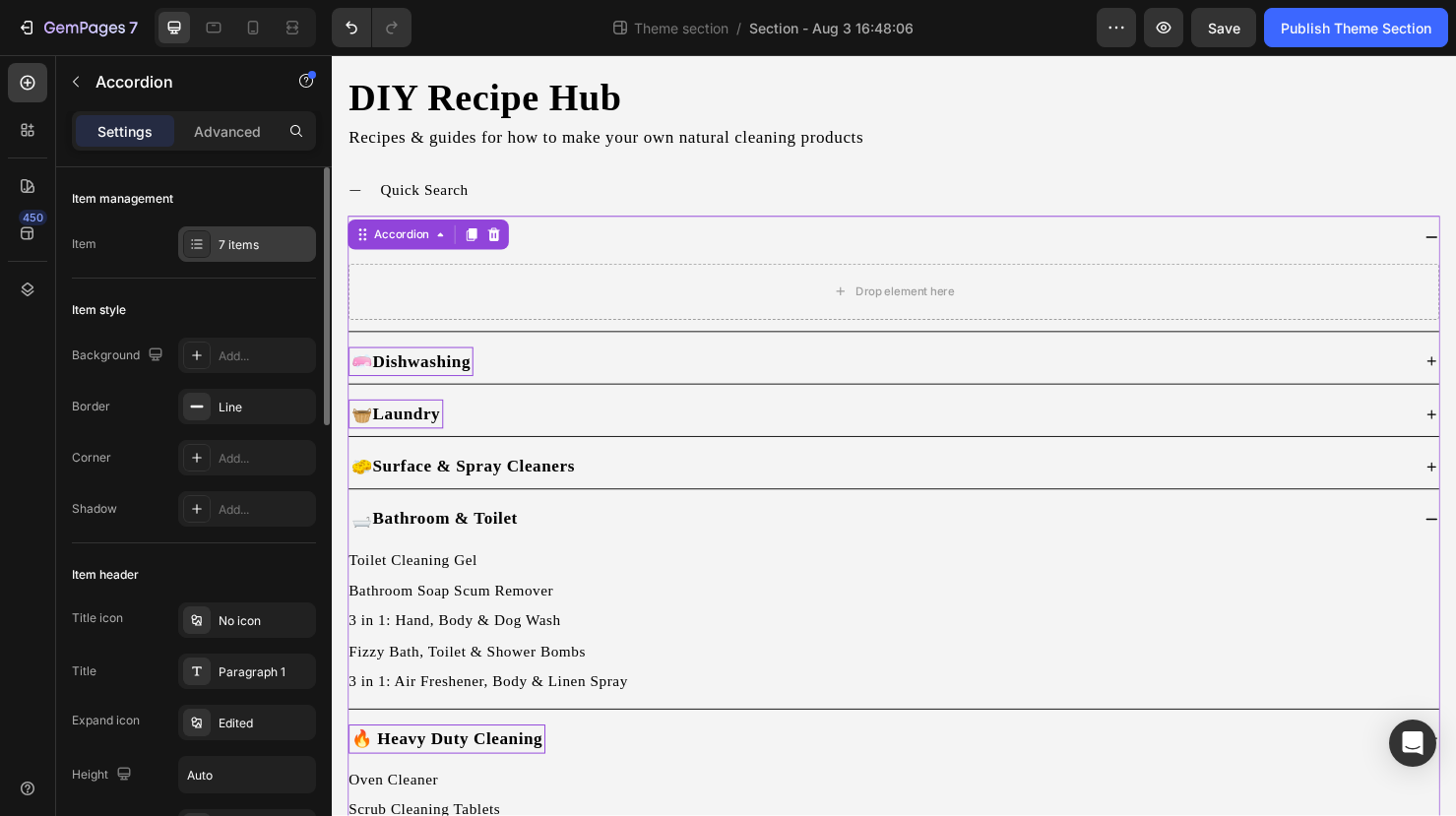click on "7 items" at bounding box center (265, 245) 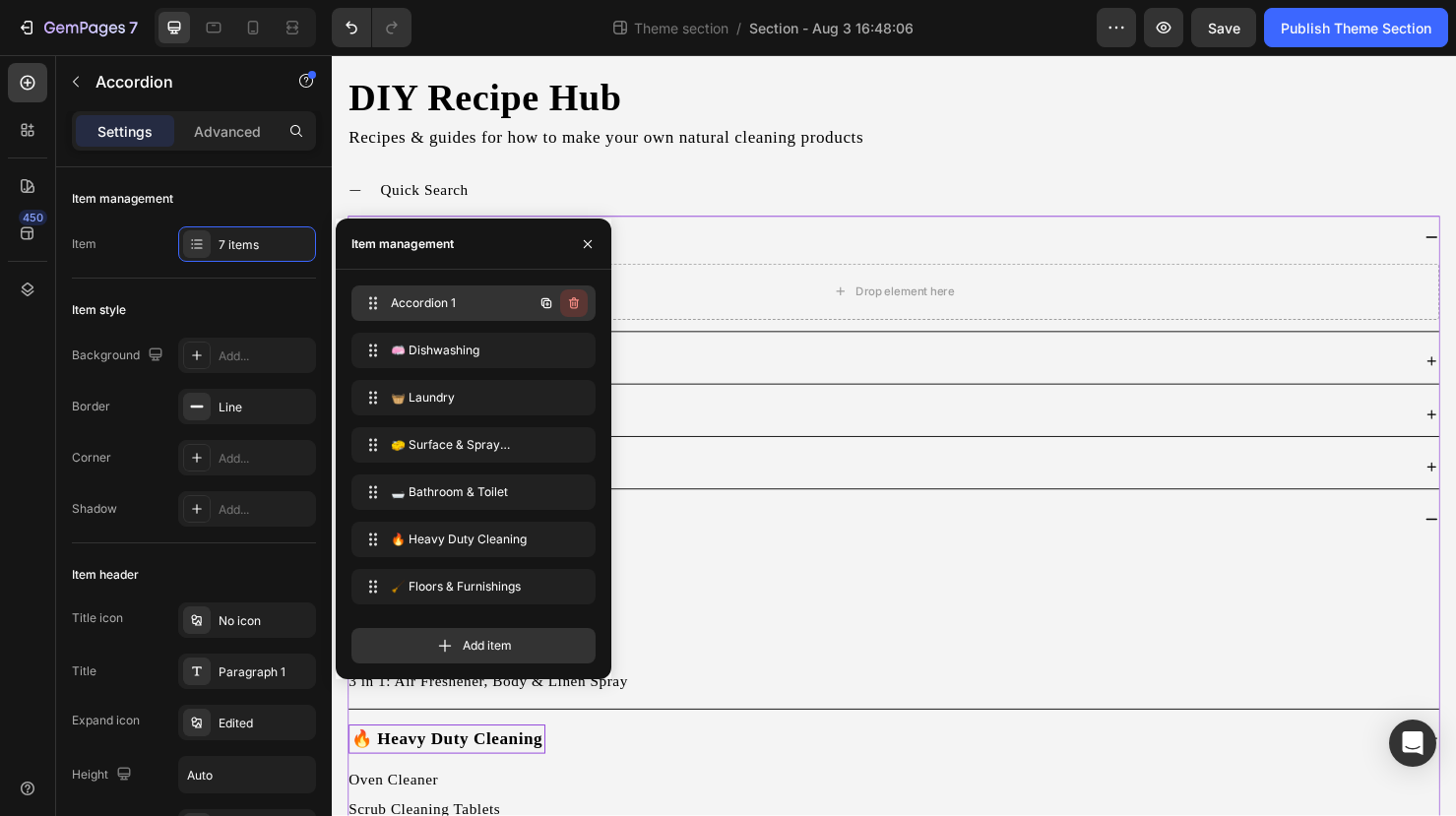 click 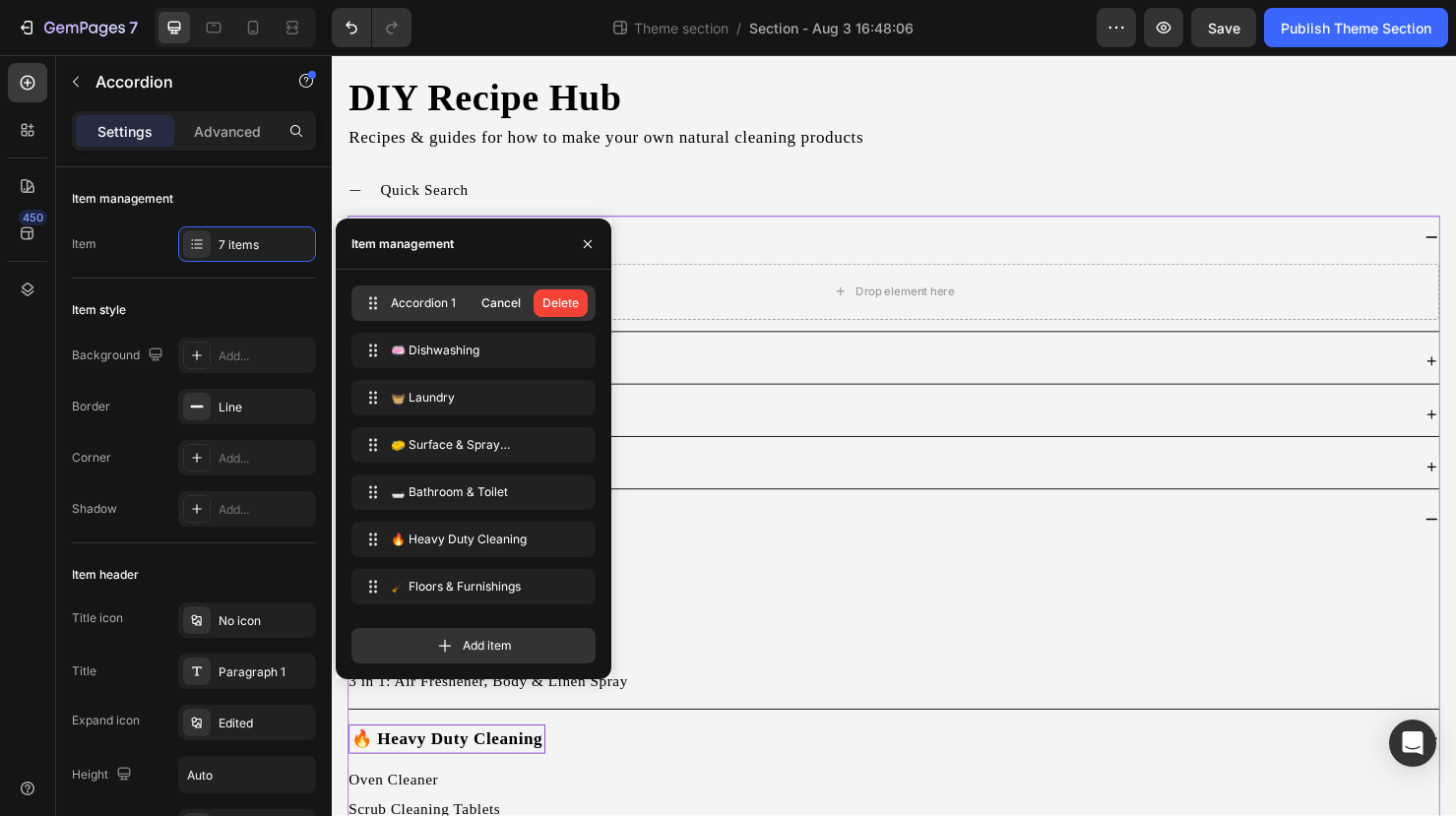 click on "Delete" at bounding box center [560, 303] 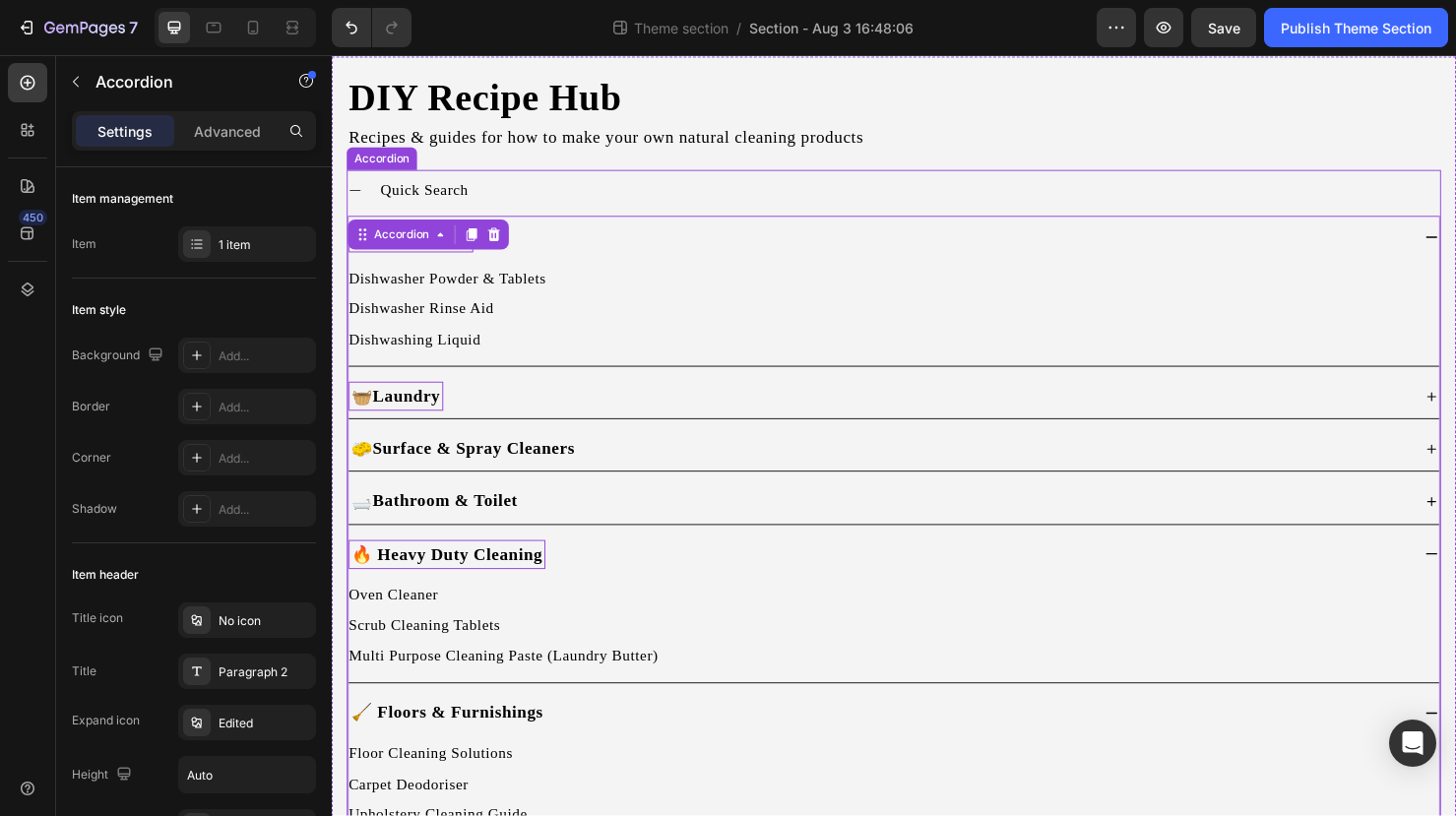 click on "Quick Search" at bounding box center [922, 198] 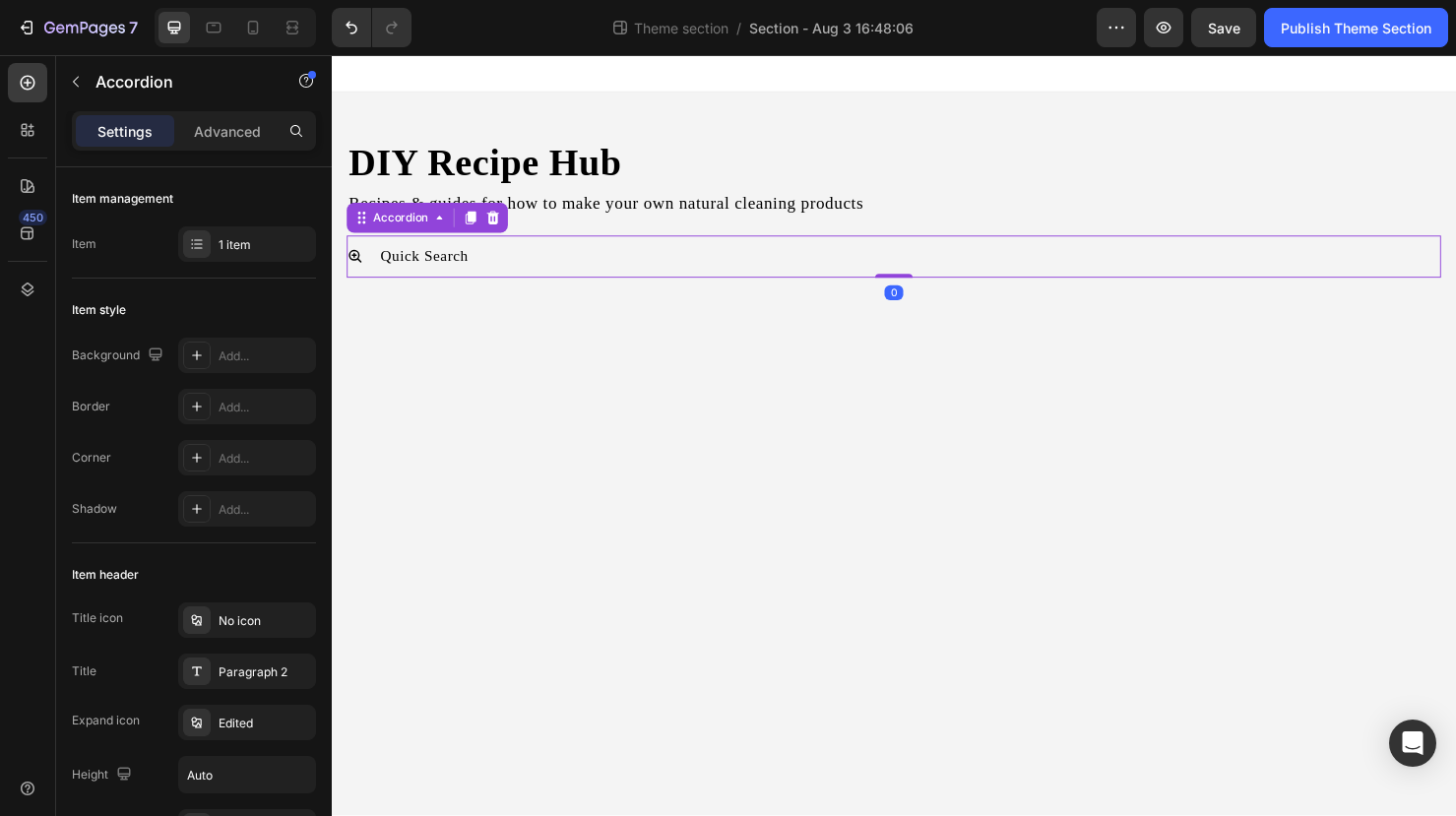 scroll, scrollTop: 0, scrollLeft: 0, axis: both 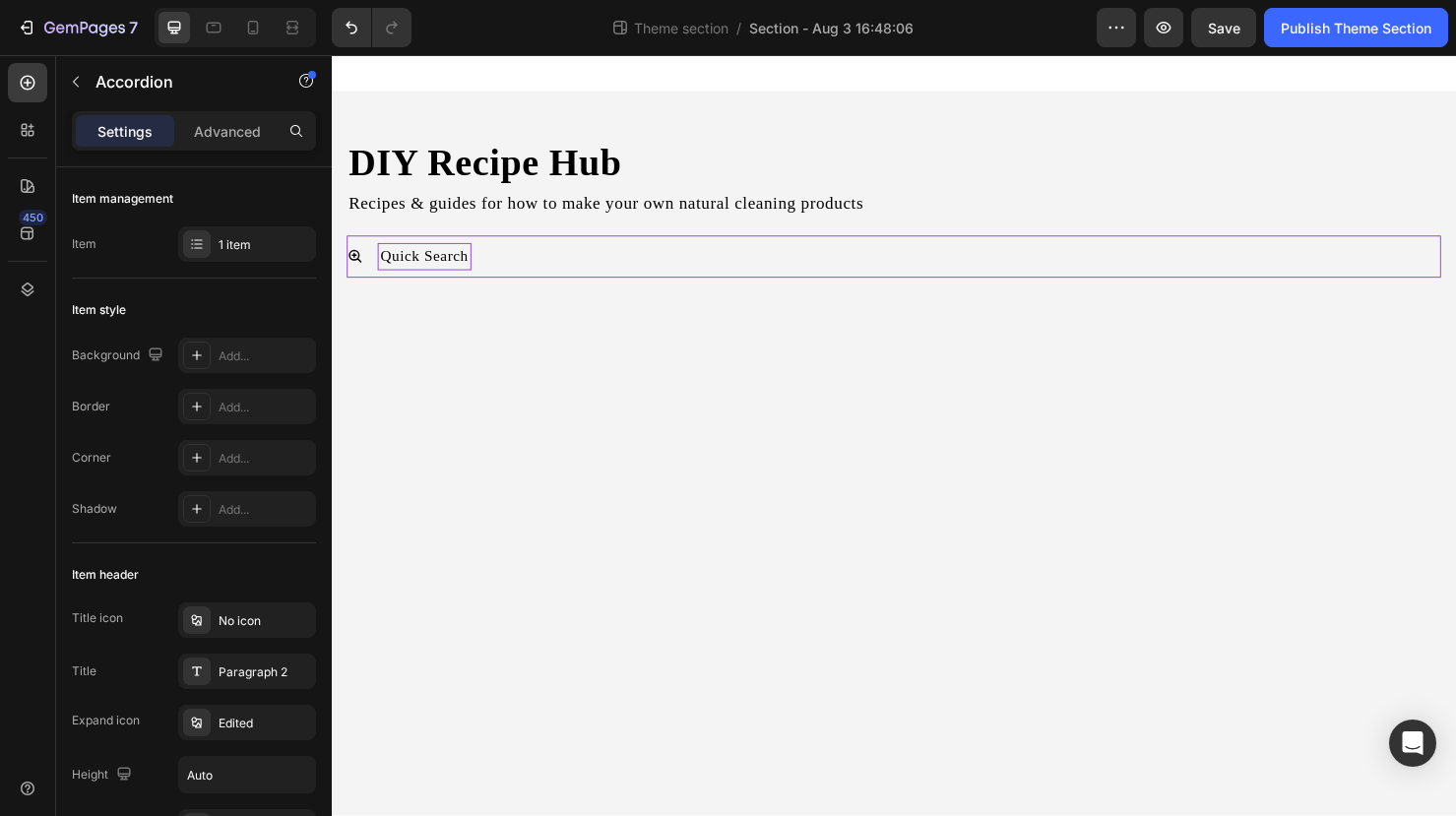 click 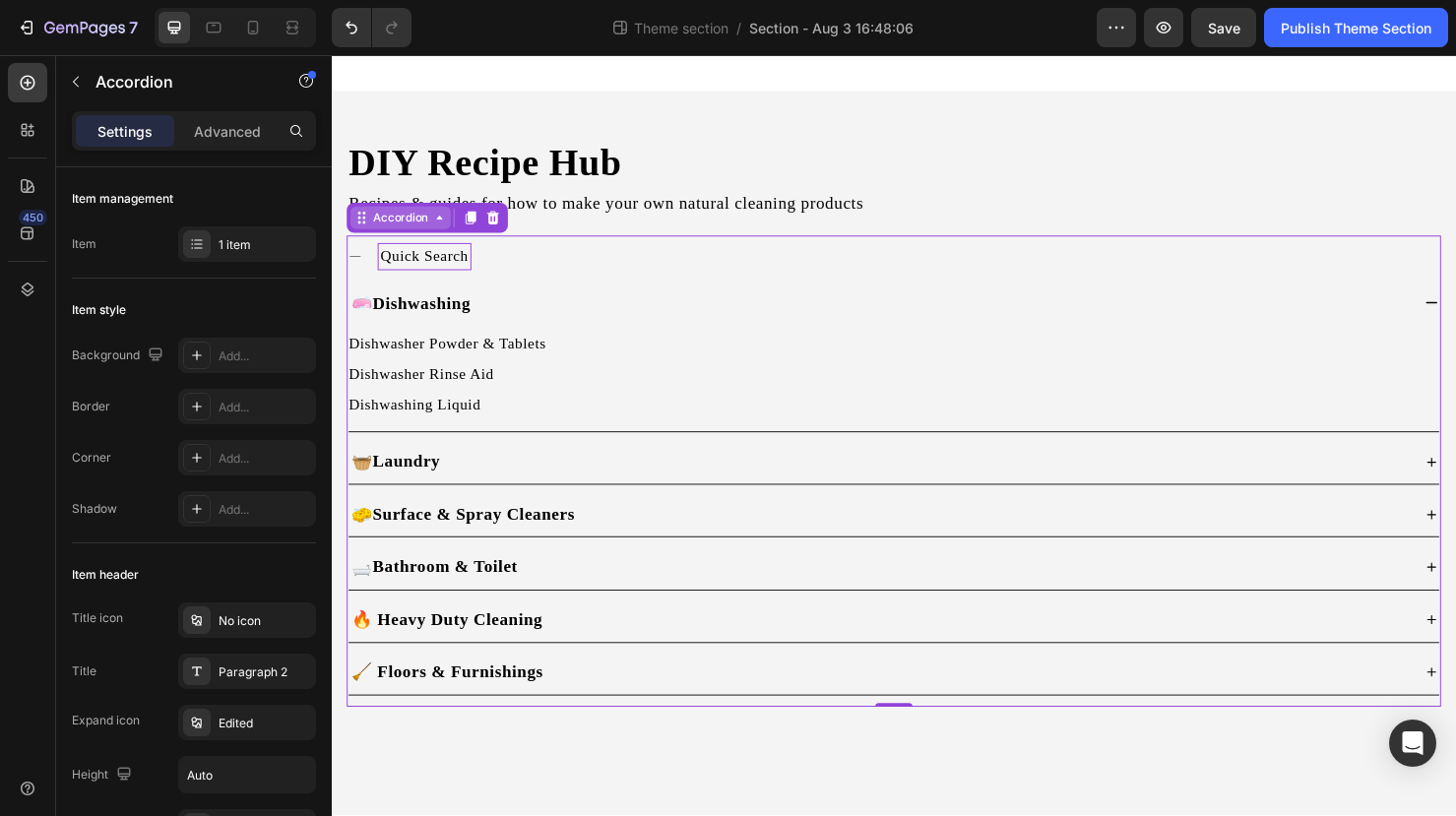 click on "Accordion" at bounding box center (404, 226) 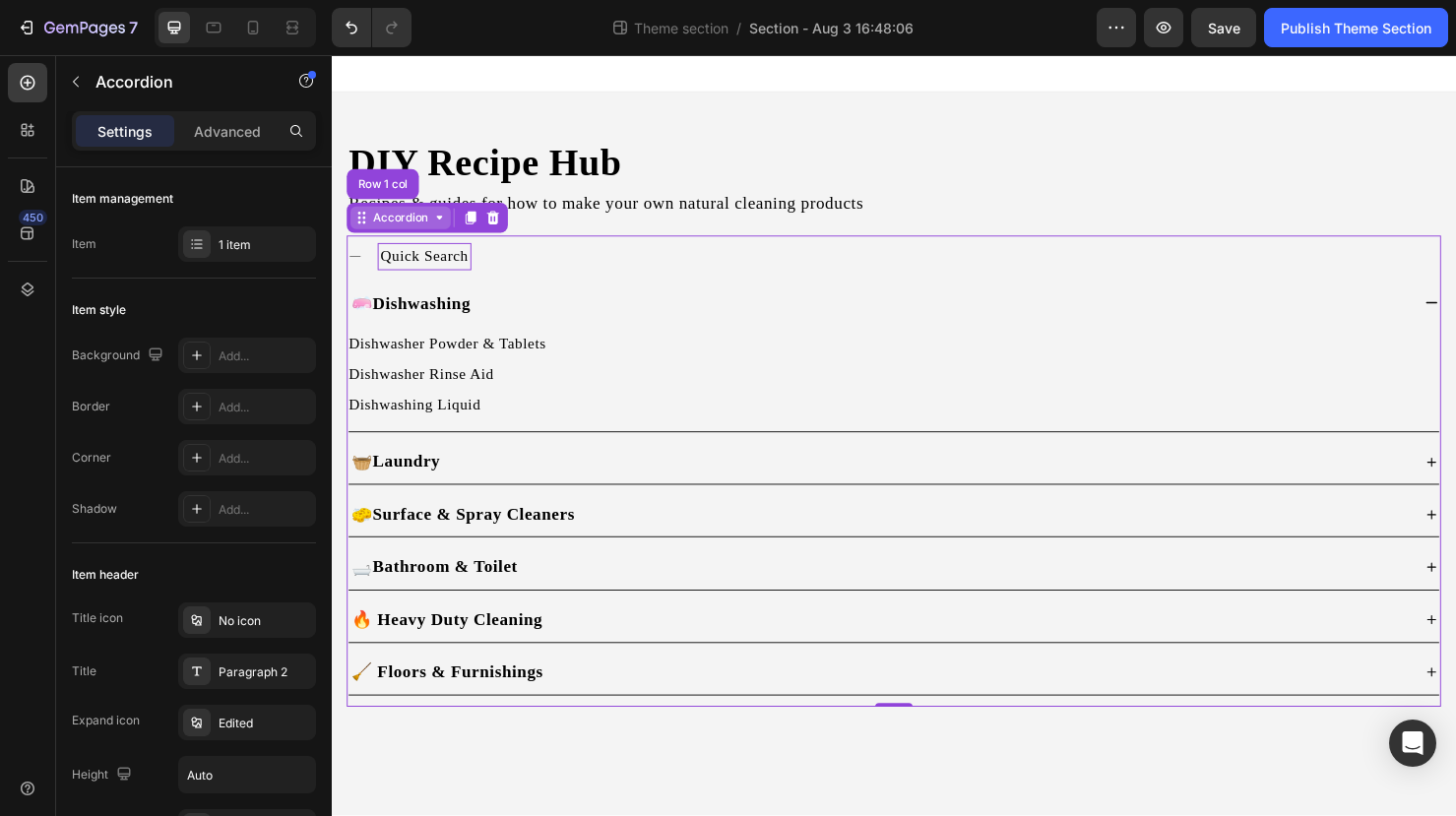 click on "Accordion" at bounding box center [404, 226] 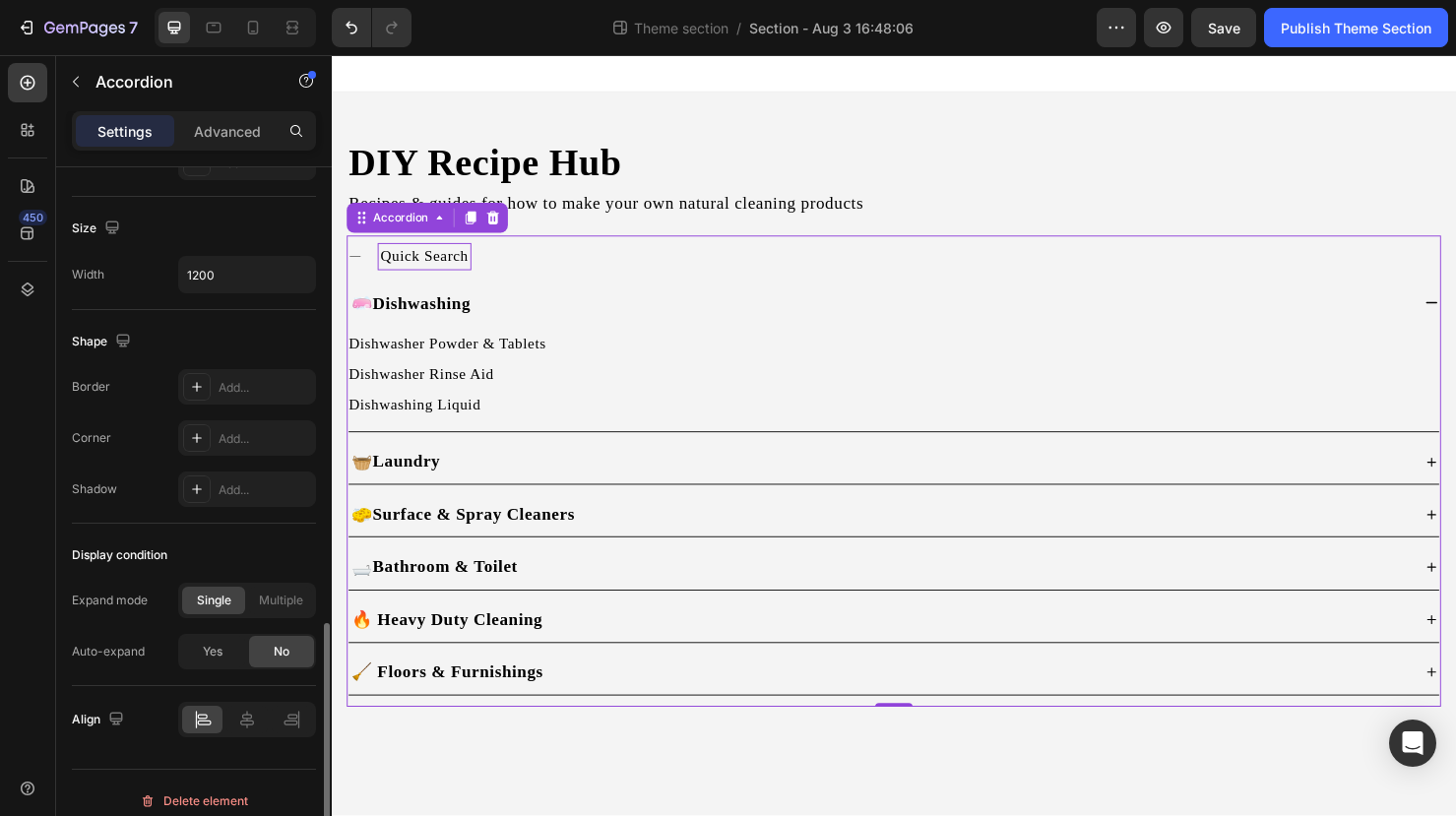 scroll, scrollTop: 1169, scrollLeft: 0, axis: vertical 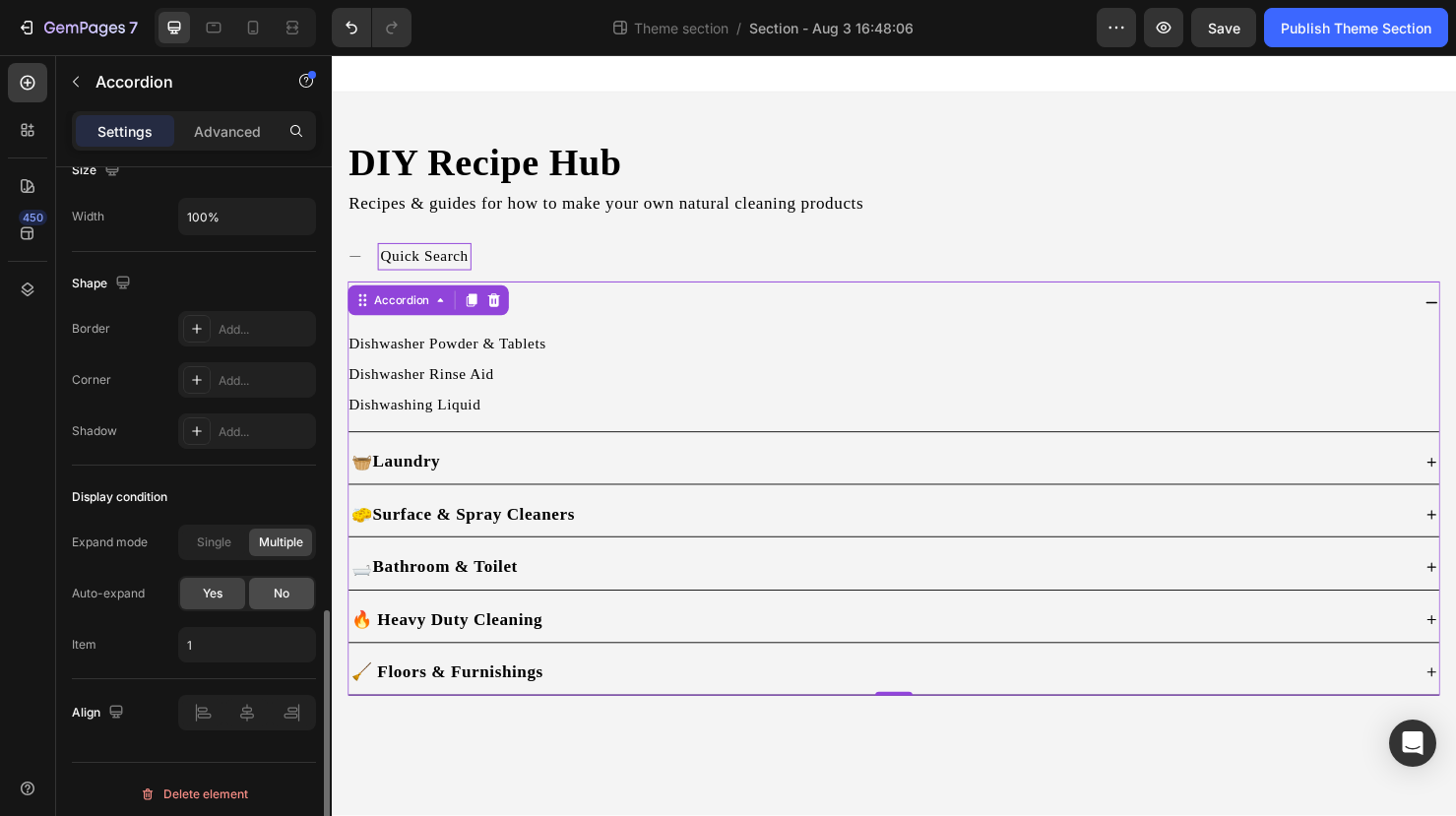 click on "No" 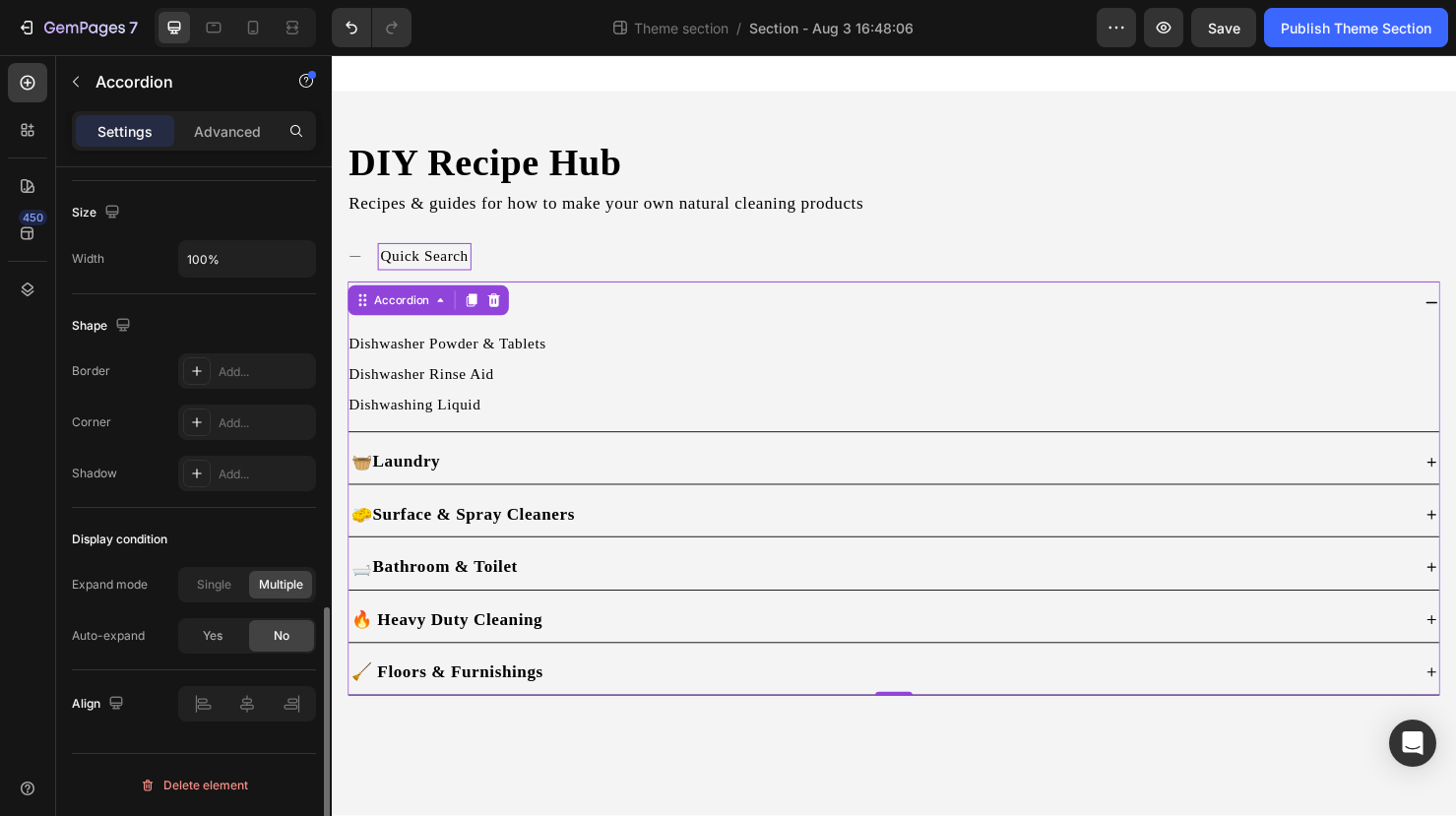 scroll, scrollTop: 1169, scrollLeft: 0, axis: vertical 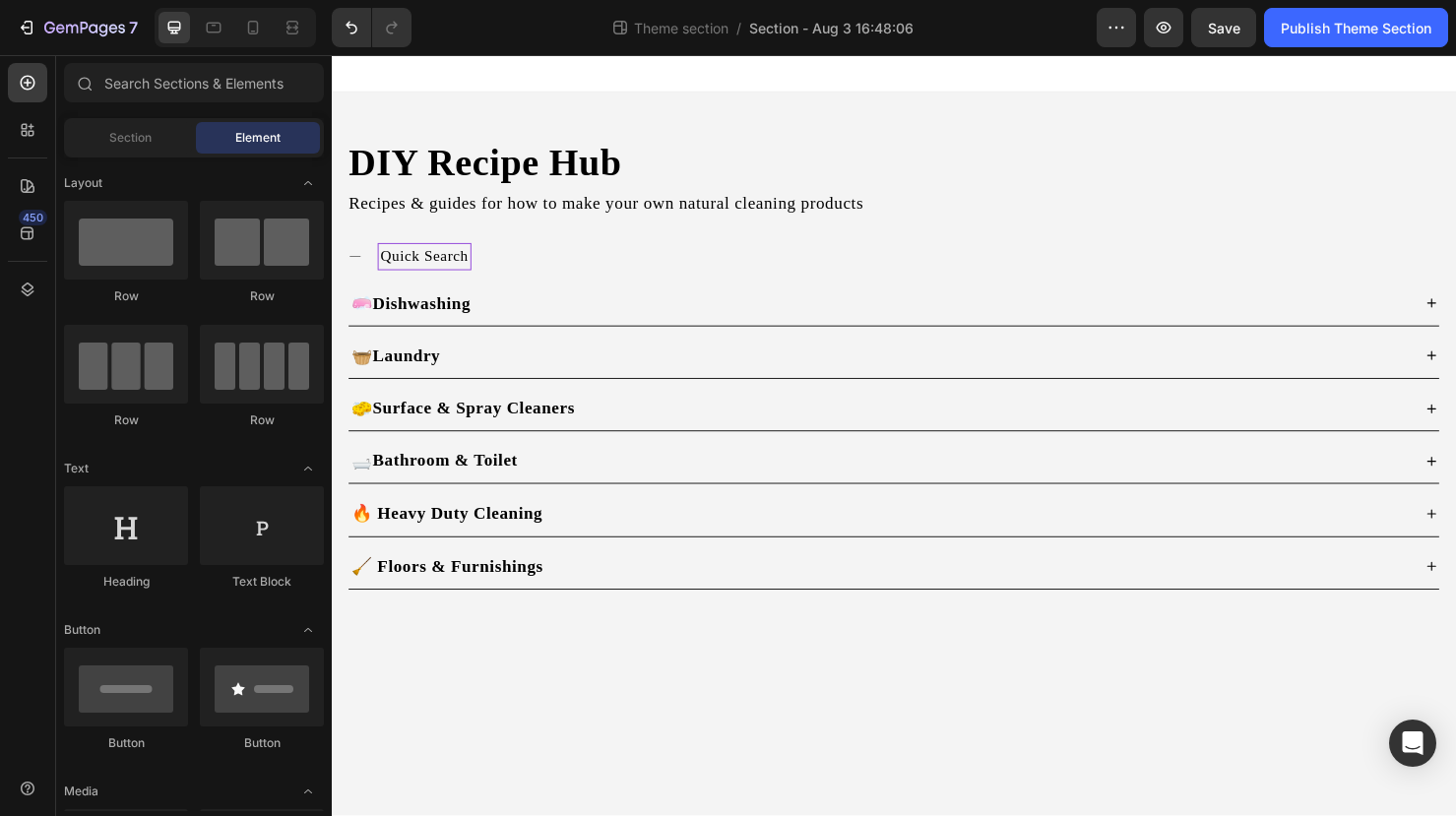 click on "DIY Recipe Hub Heading Recipes & guides for how to make your own natural cleaning products Text Block
Quick Search
🧼  Dishwashing
🧺  Laundry
🧽  Surface & Spray Cleaners
🛁  Bathroom & Toilet
🔥 Heavy Duty Cleaning
🧹 Floors & Furnishings Accordion Row Accordion Row Root
Drag & drop element from sidebar or
Explore Library
Add section Choose templates inspired by CRO experts Generate layout from URL or image Add blank section then drag & drop elements" at bounding box center [922, 455] 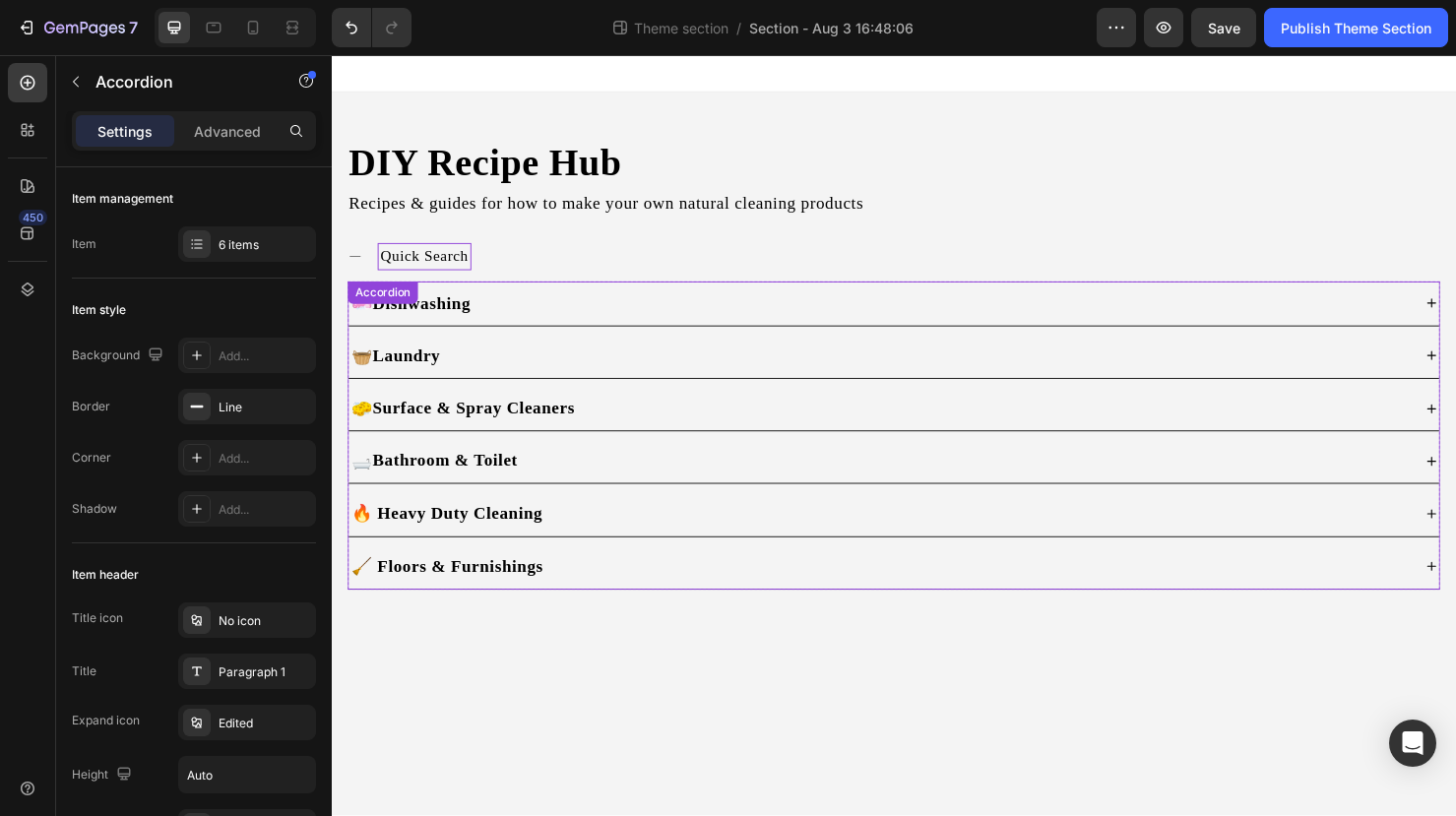 click on "Accordion" at bounding box center (385, 305) 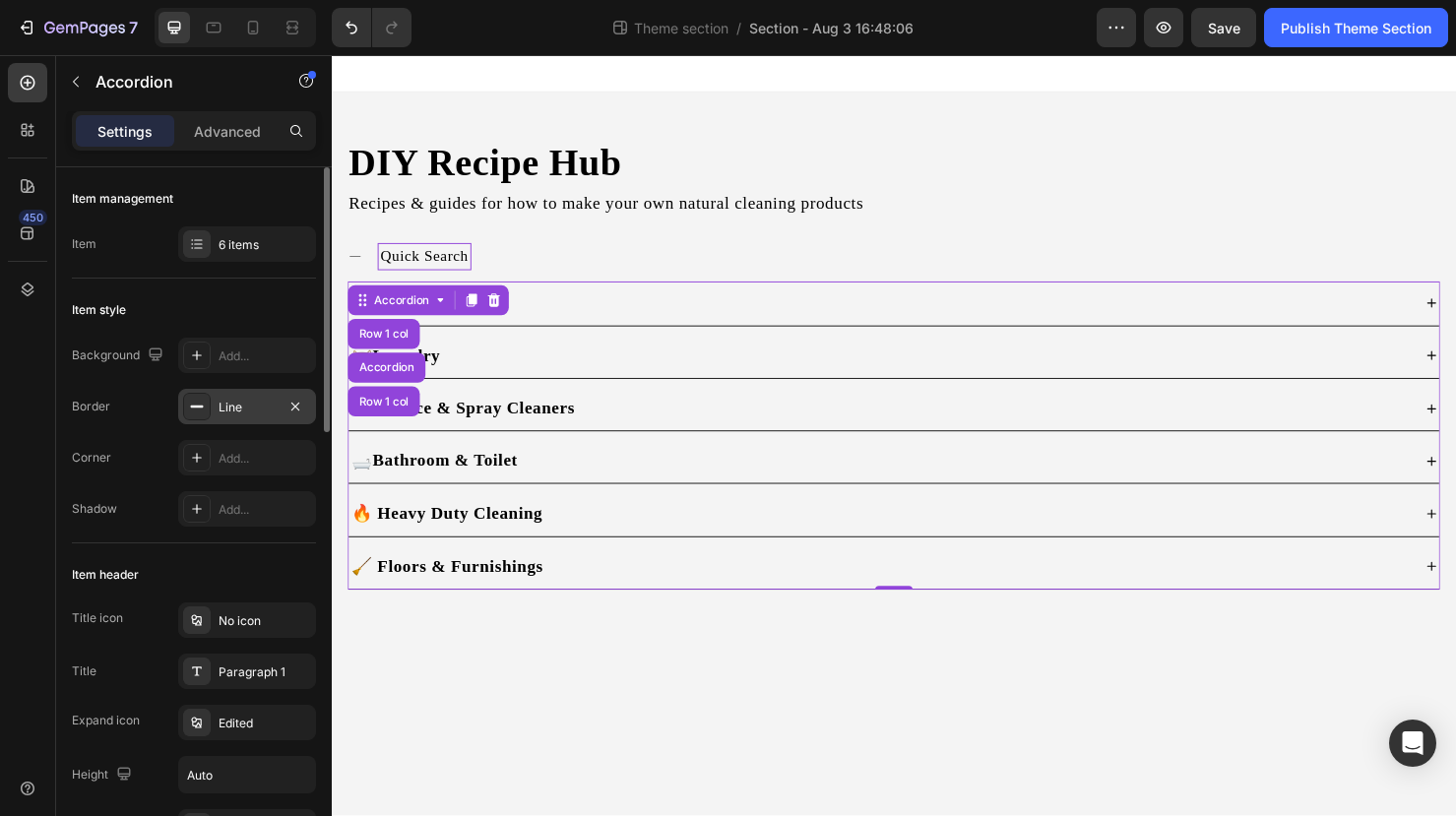 click 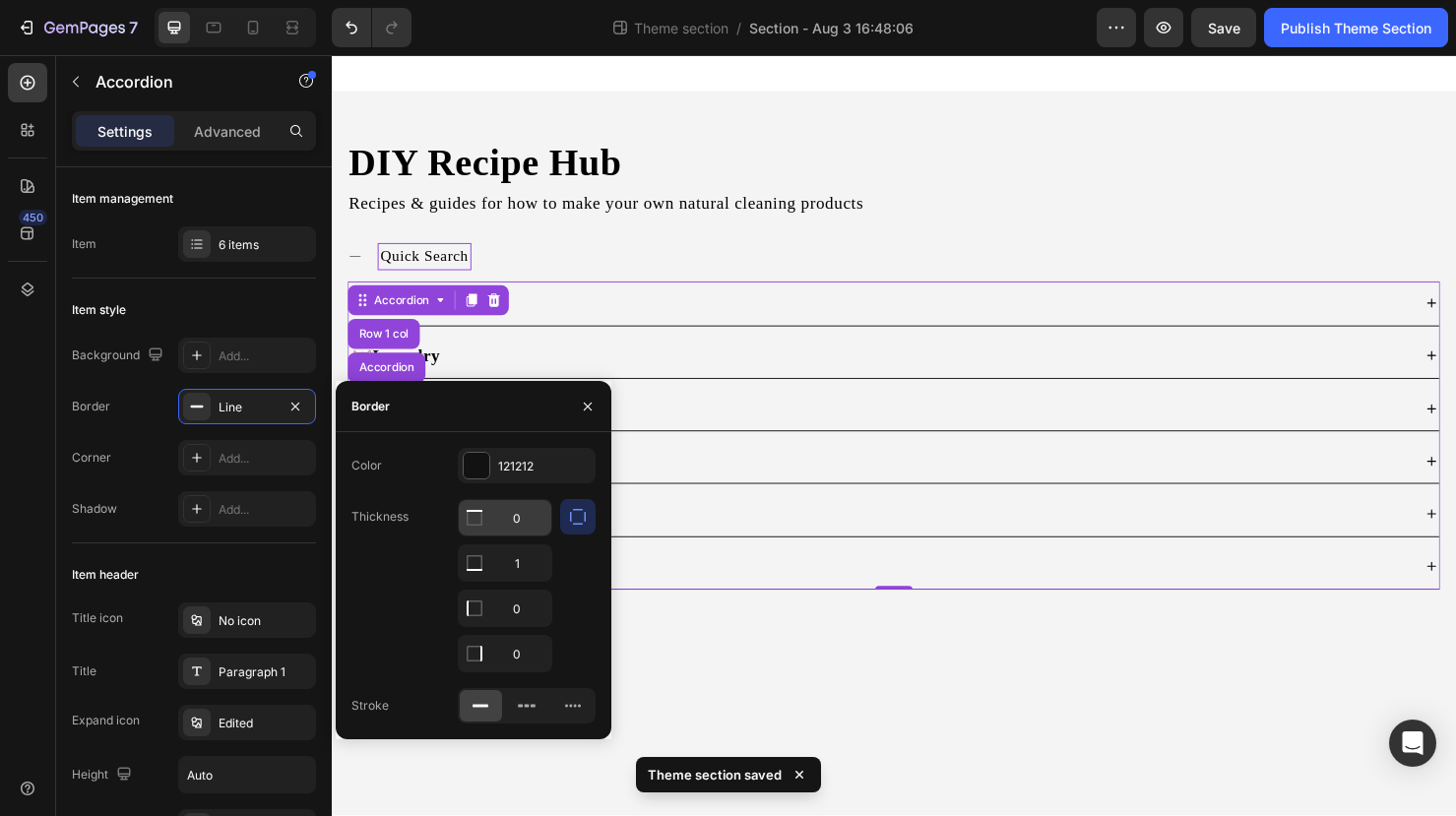 click on "0" at bounding box center [505, 518] 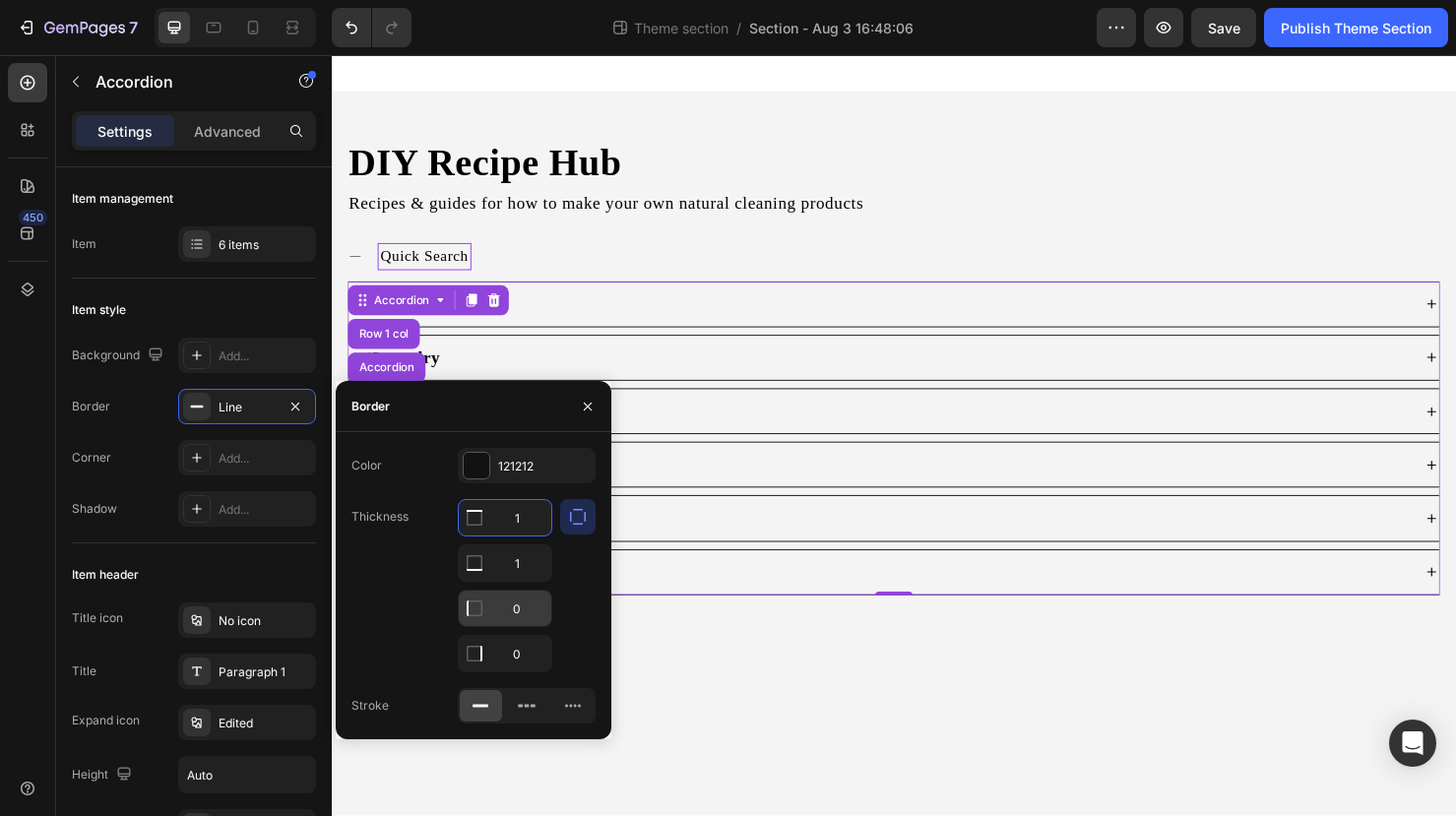 type on "1" 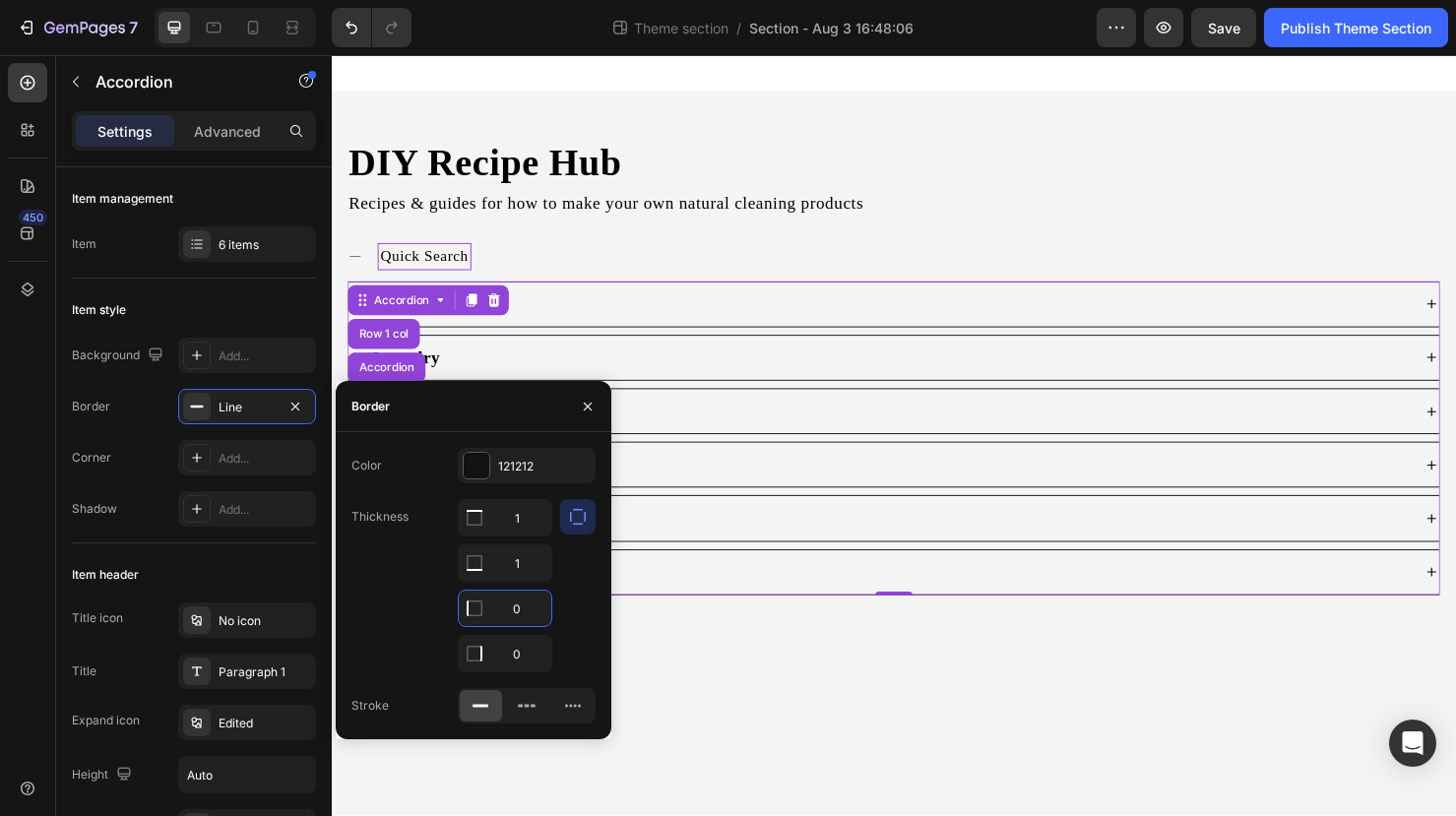 click on "0" at bounding box center [505, 608] 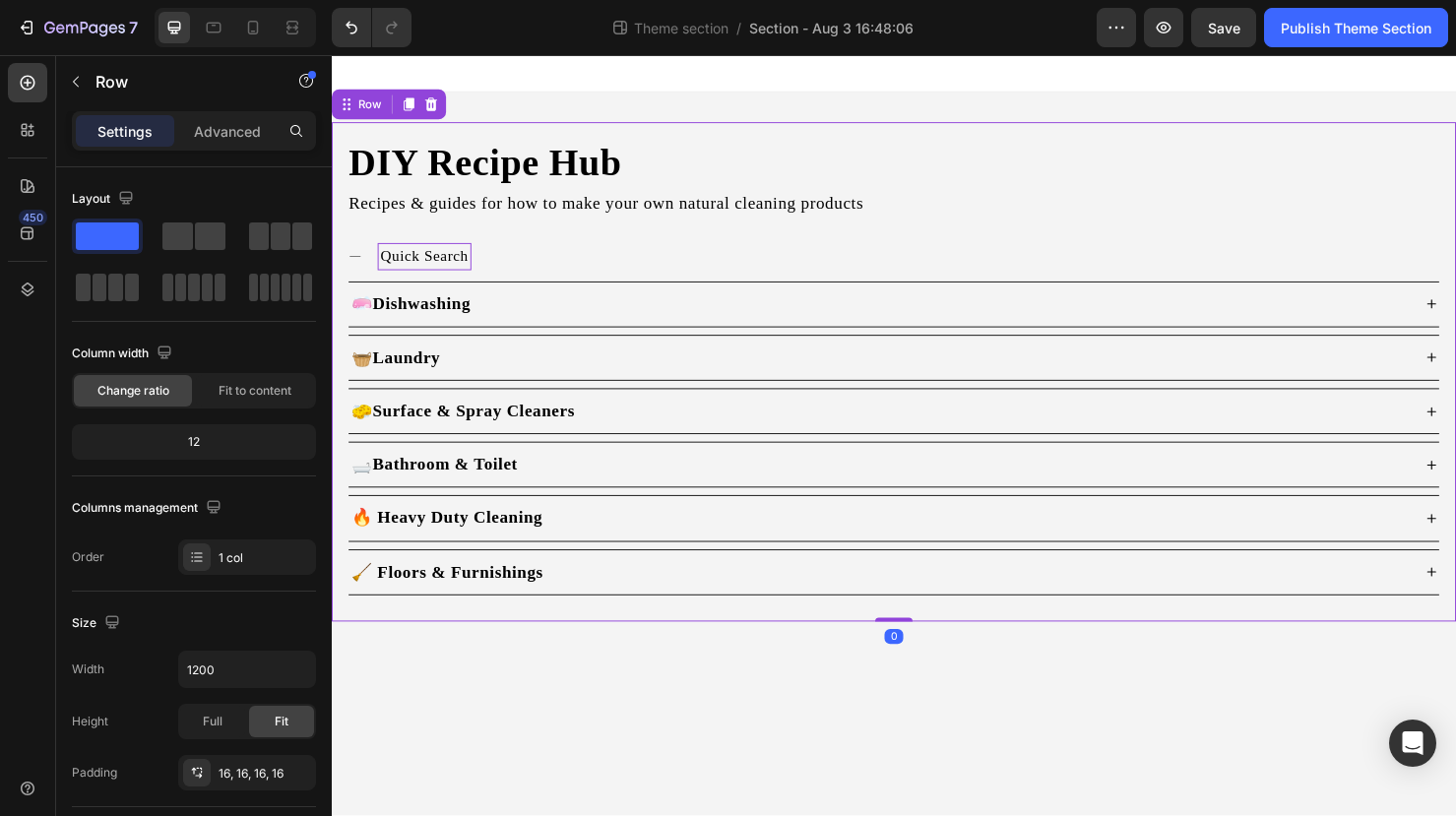 click on "DIY Recipe Hub Heading Recipes & guides for how to make your own natural cleaning products Text Block
Quick Search
🧼  Dishwashing
🧺  Laundry
🧽  Surface & Spray Cleaners
🛁  Bathroom & Toilet
🔥 Heavy Duty Cleaning
🧹 Floors & Furnishings Accordion Row Accordion Row   0" at bounding box center (922, 388) 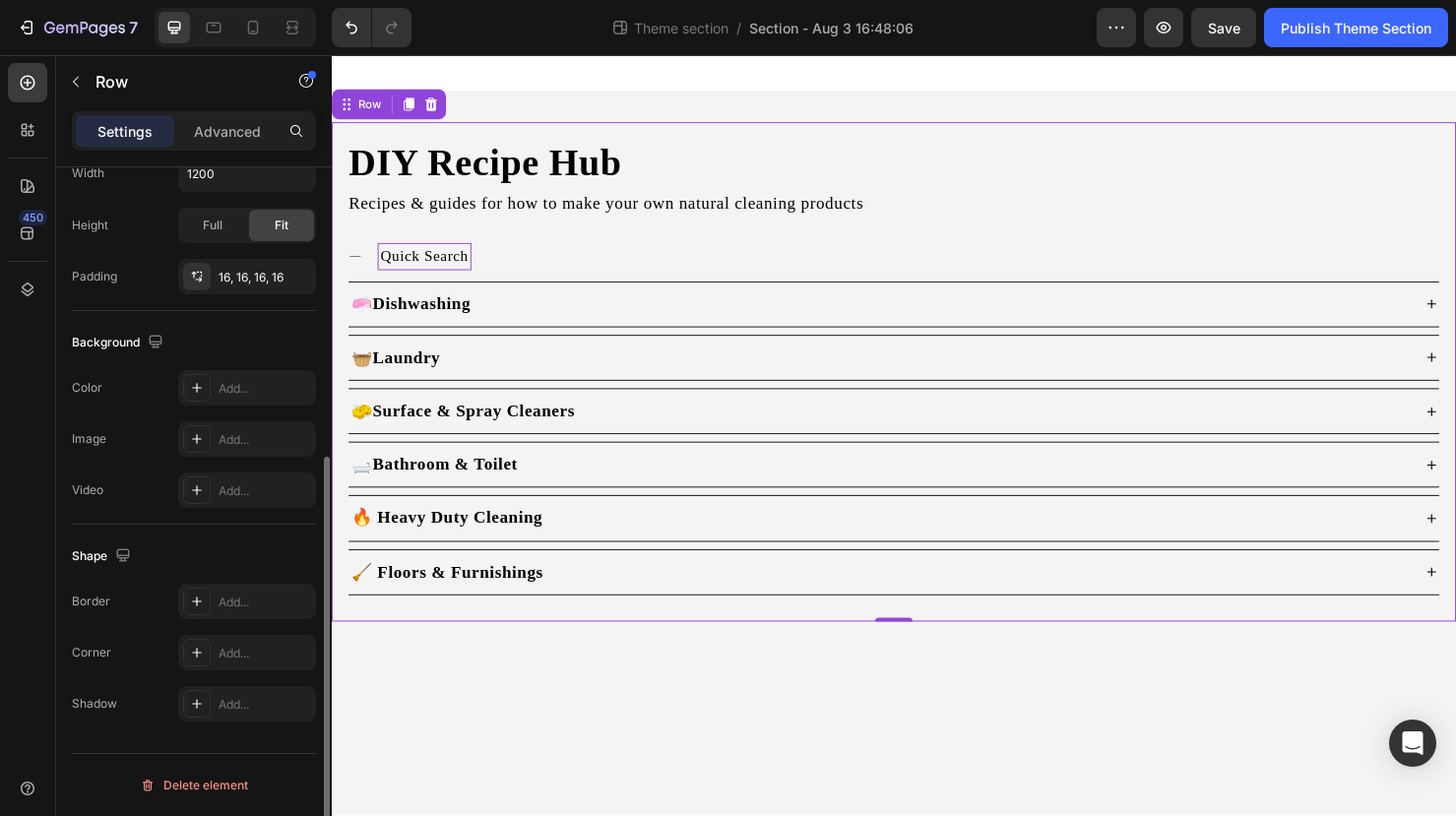 scroll, scrollTop: 487, scrollLeft: 0, axis: vertical 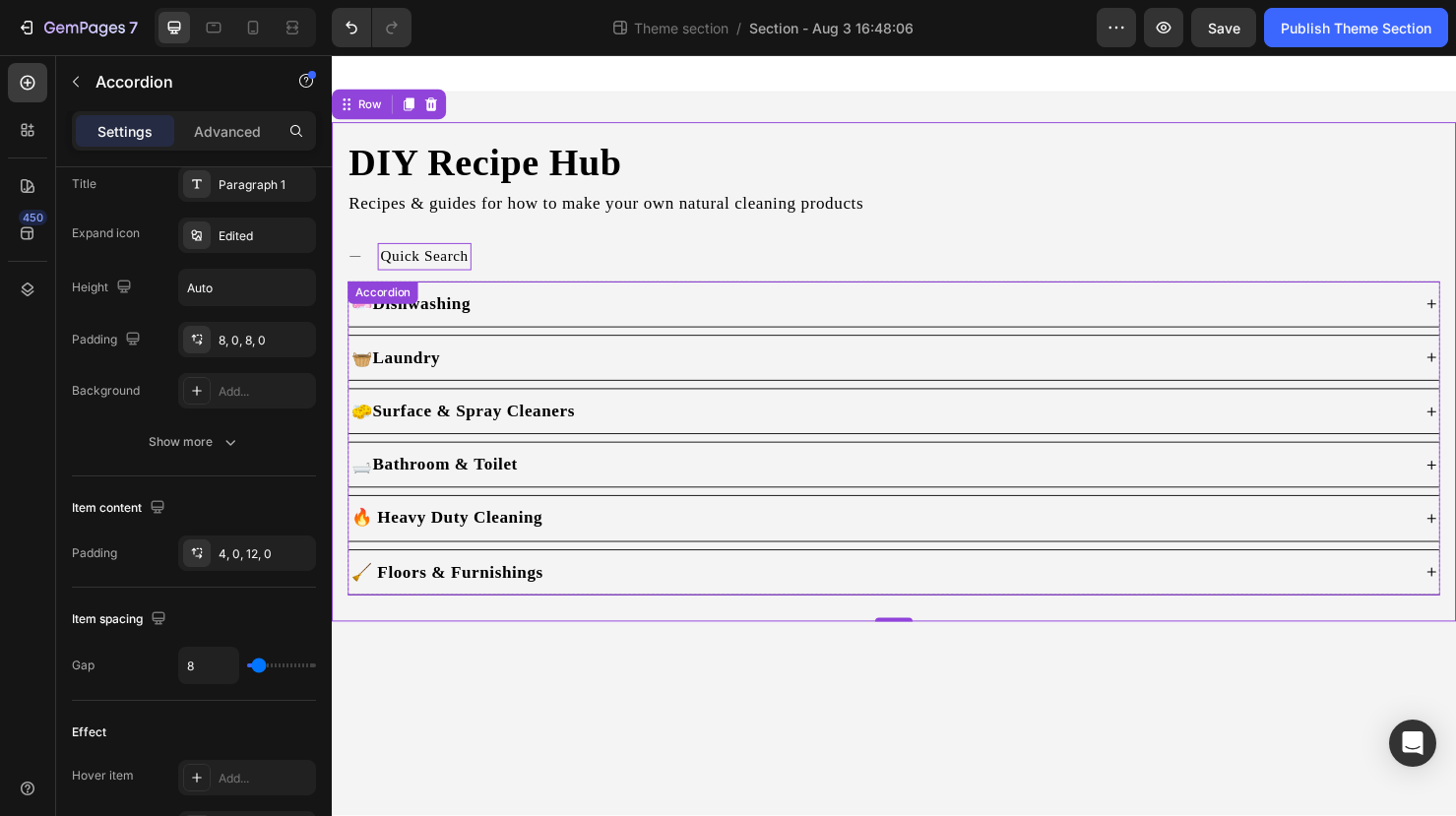 click on "Accordion" at bounding box center (385, 305) 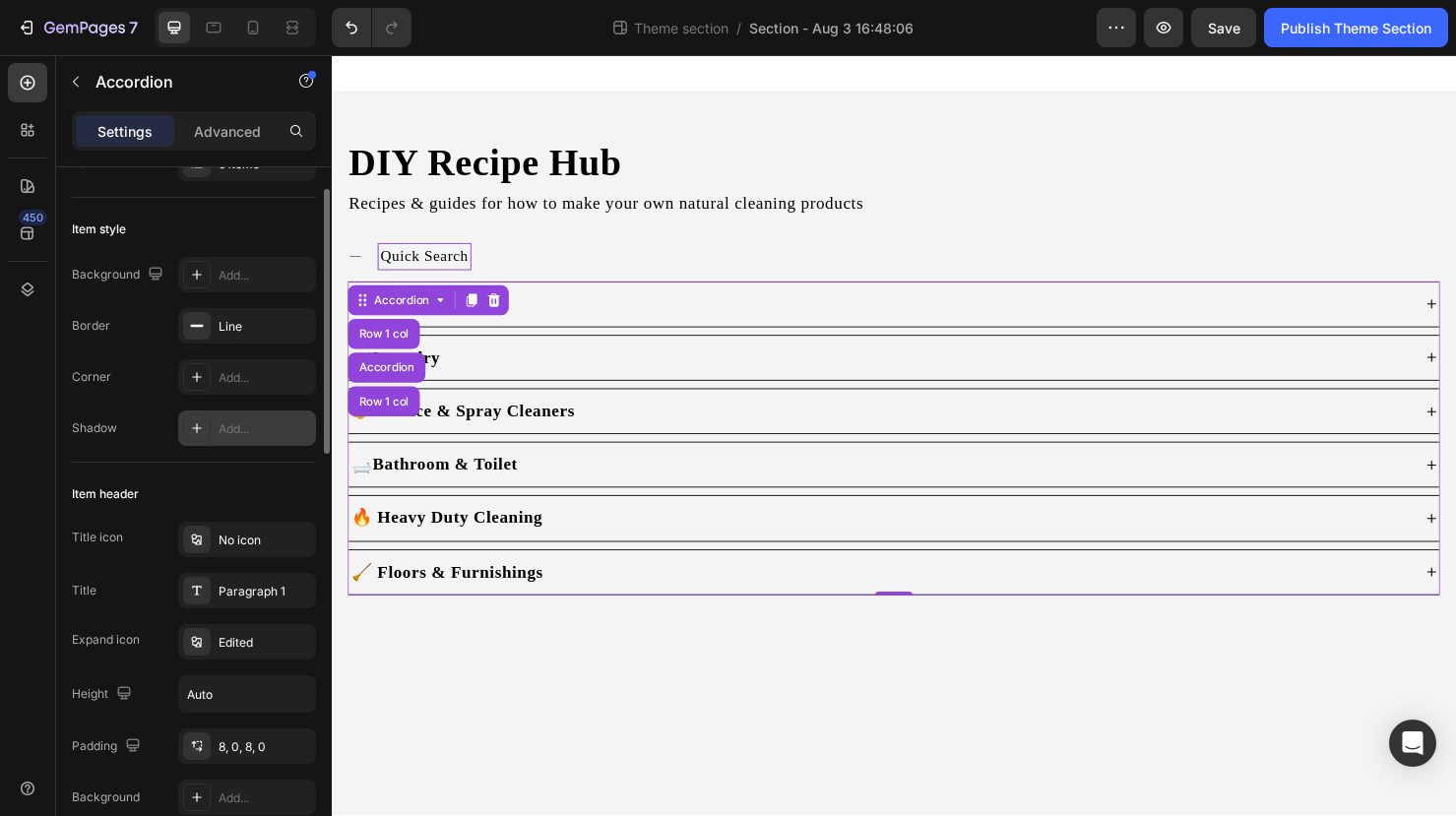 scroll, scrollTop: 85, scrollLeft: 0, axis: vertical 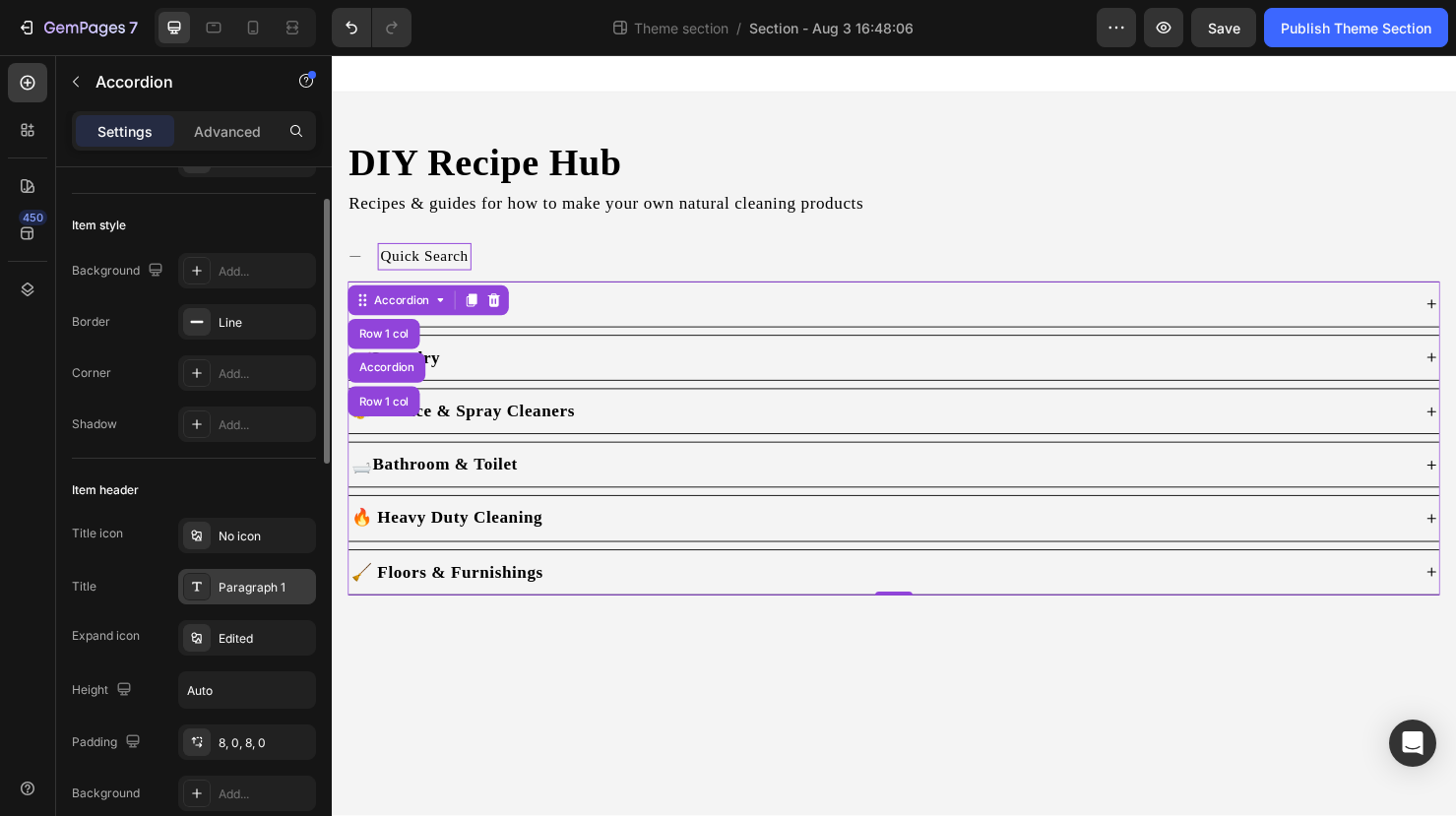 click on "Paragraph 1" at bounding box center (265, 588) 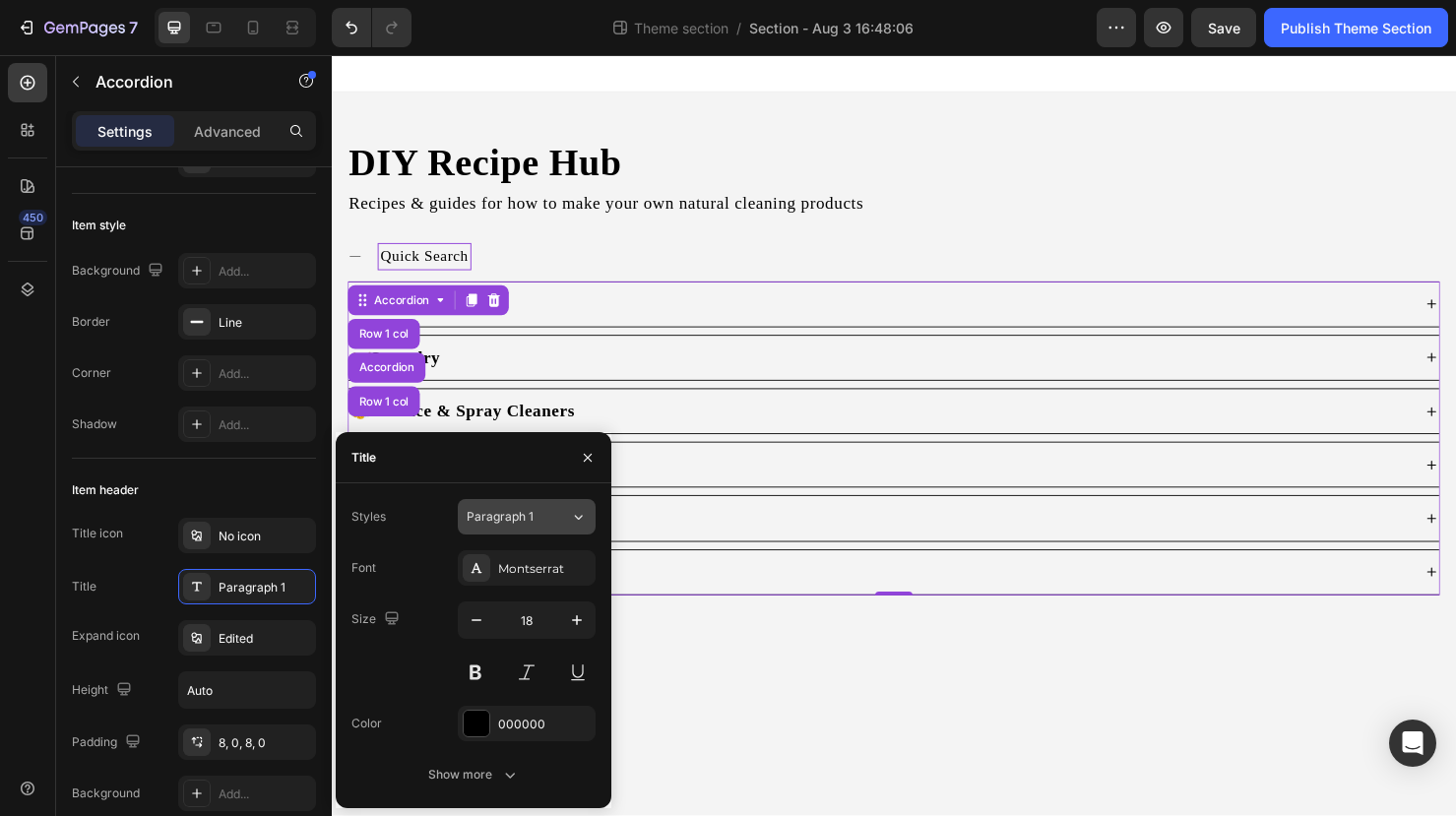 click on "Paragraph 1" 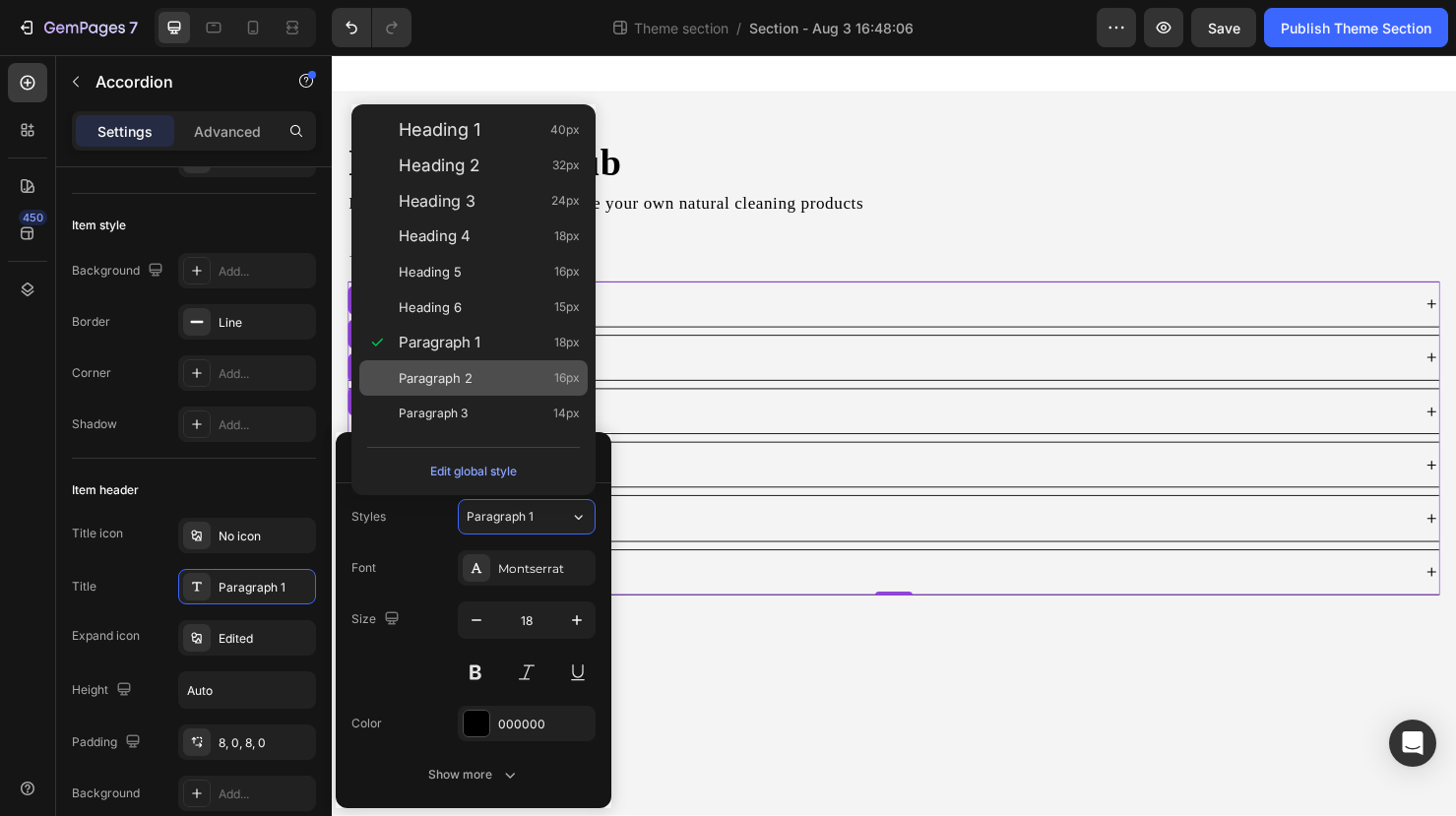 click on "Paragraph 2 16px" at bounding box center (489, 378) 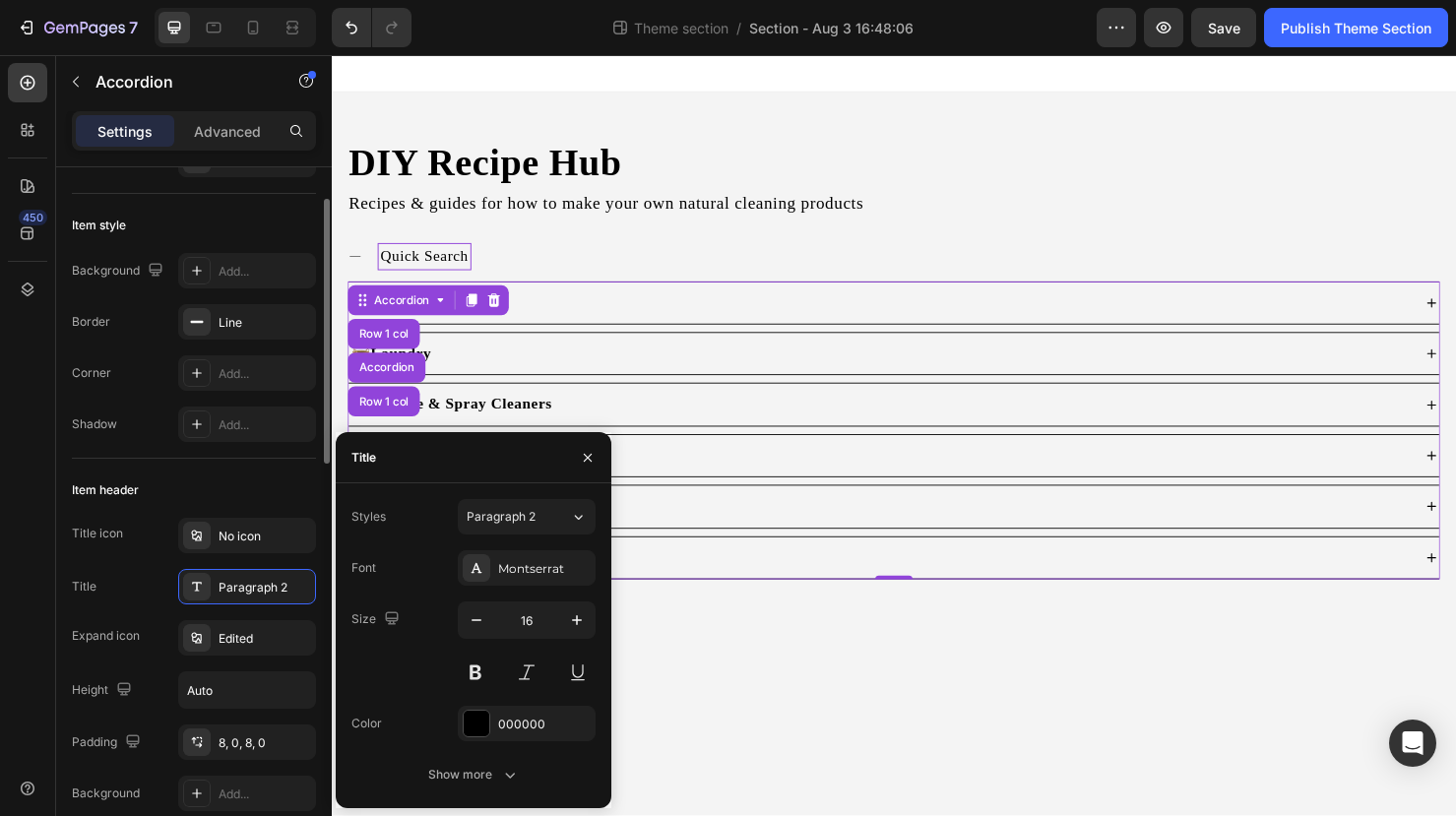 click on "Item header" at bounding box center (194, 490) 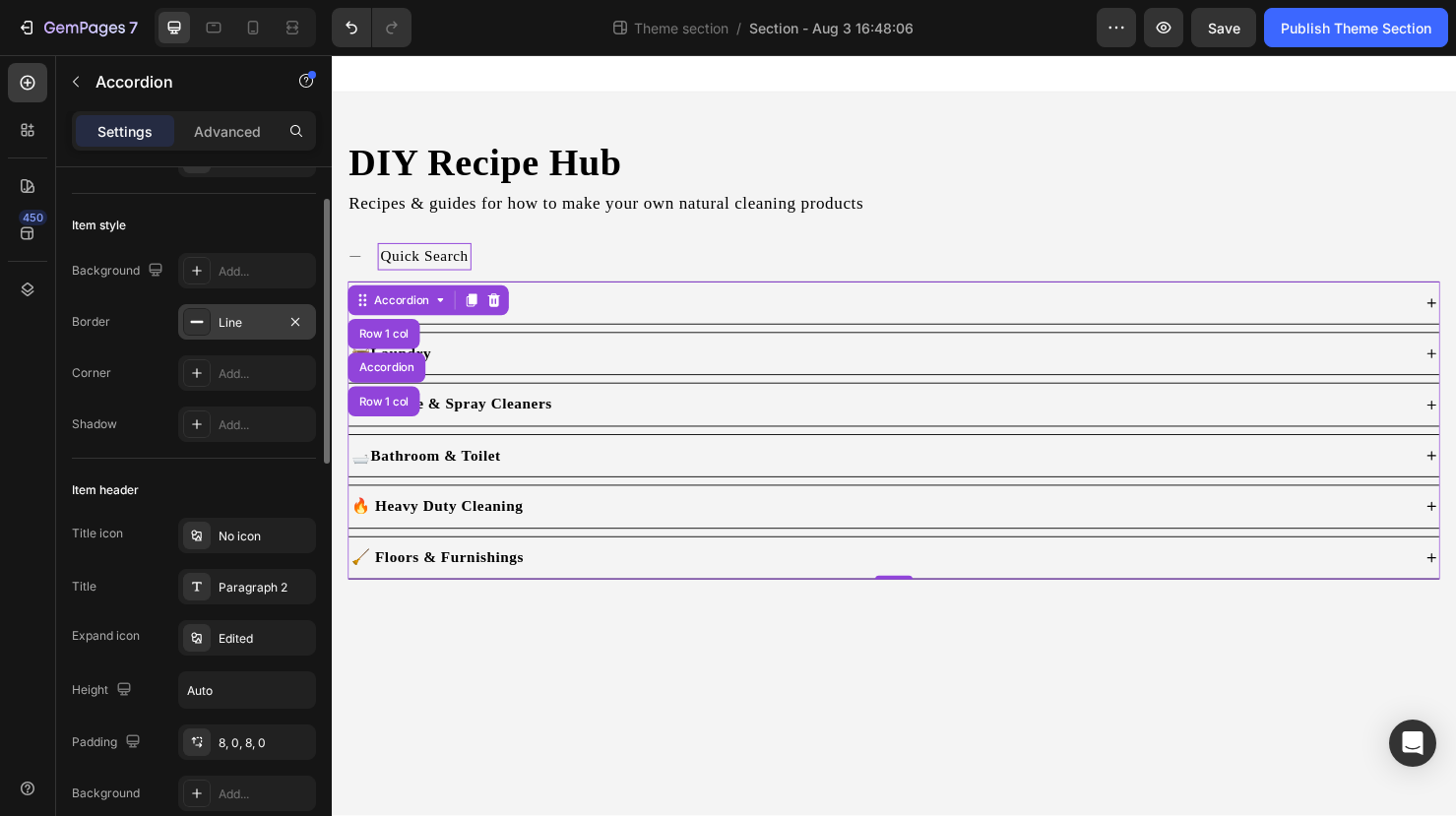 click 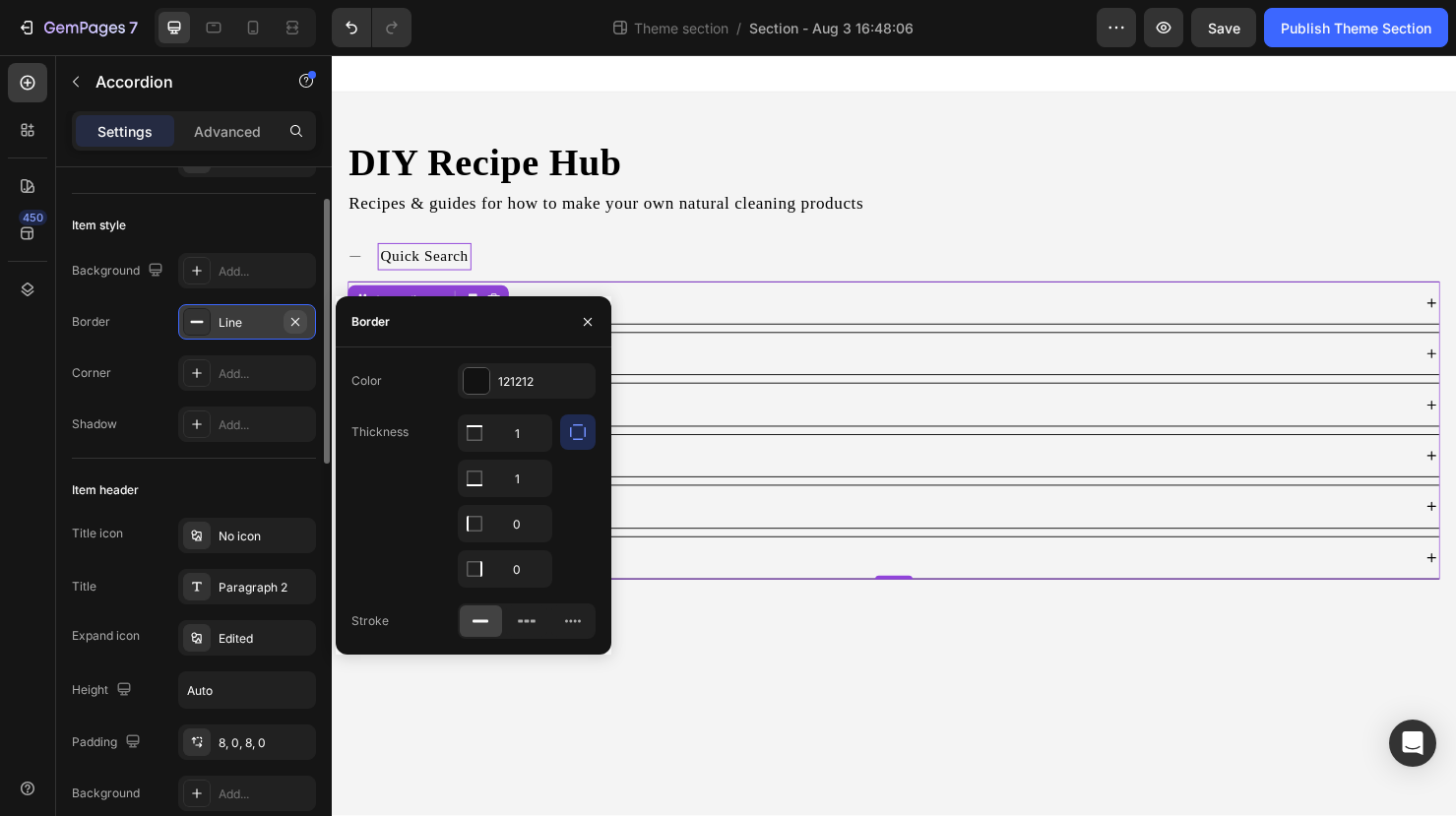click 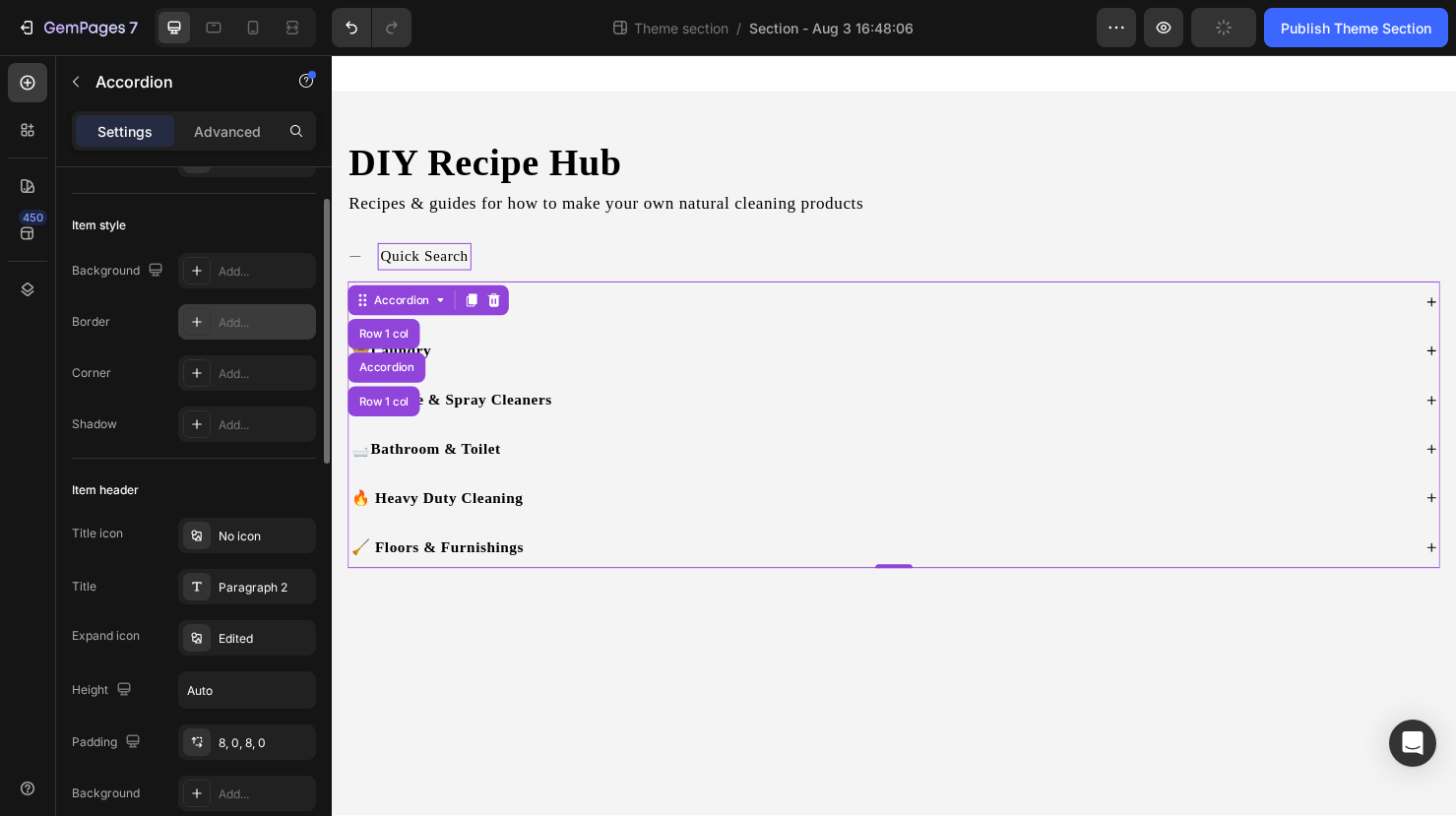 click on "Add..." at bounding box center (265, 323) 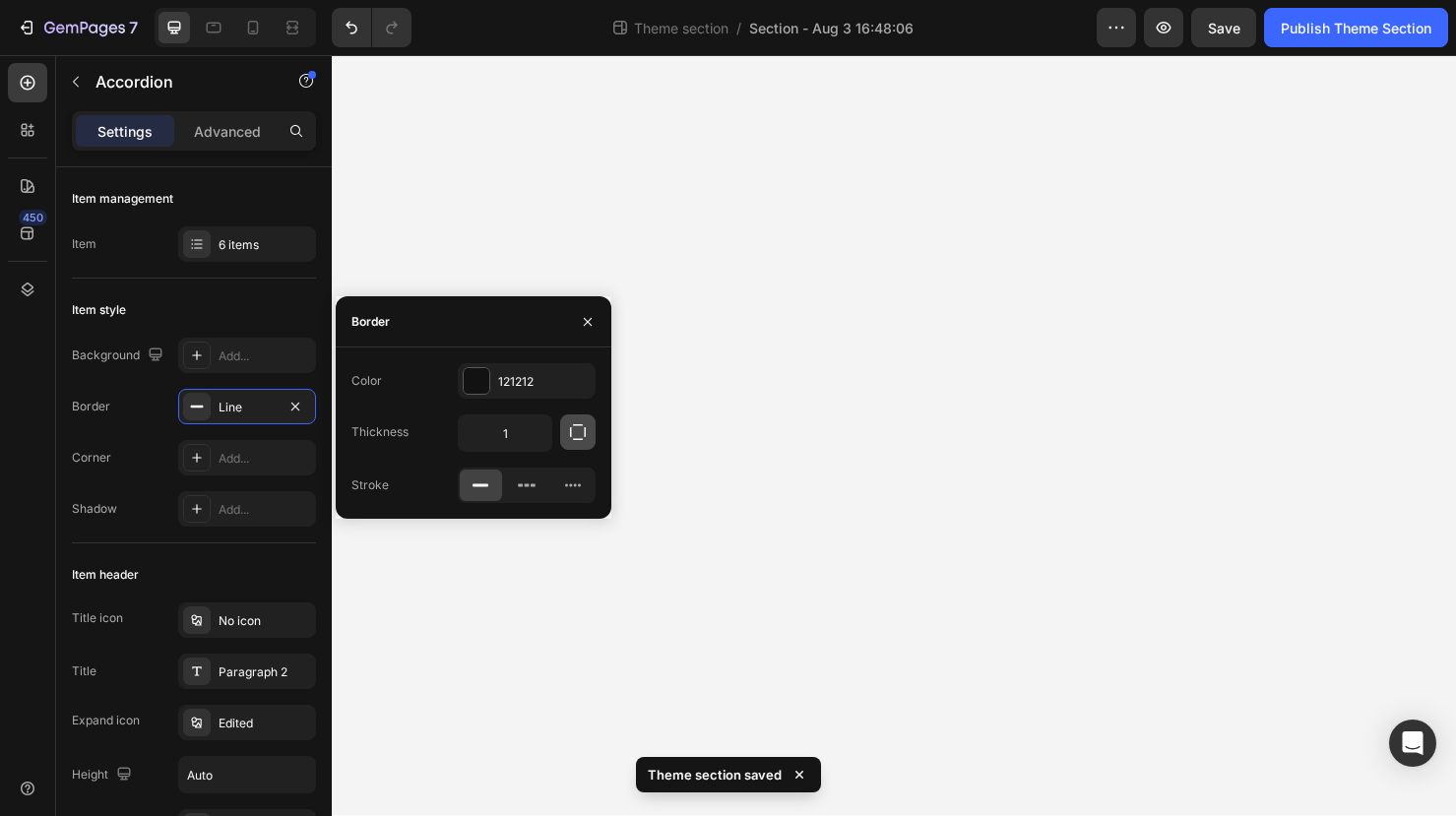 scroll, scrollTop: 0, scrollLeft: 0, axis: both 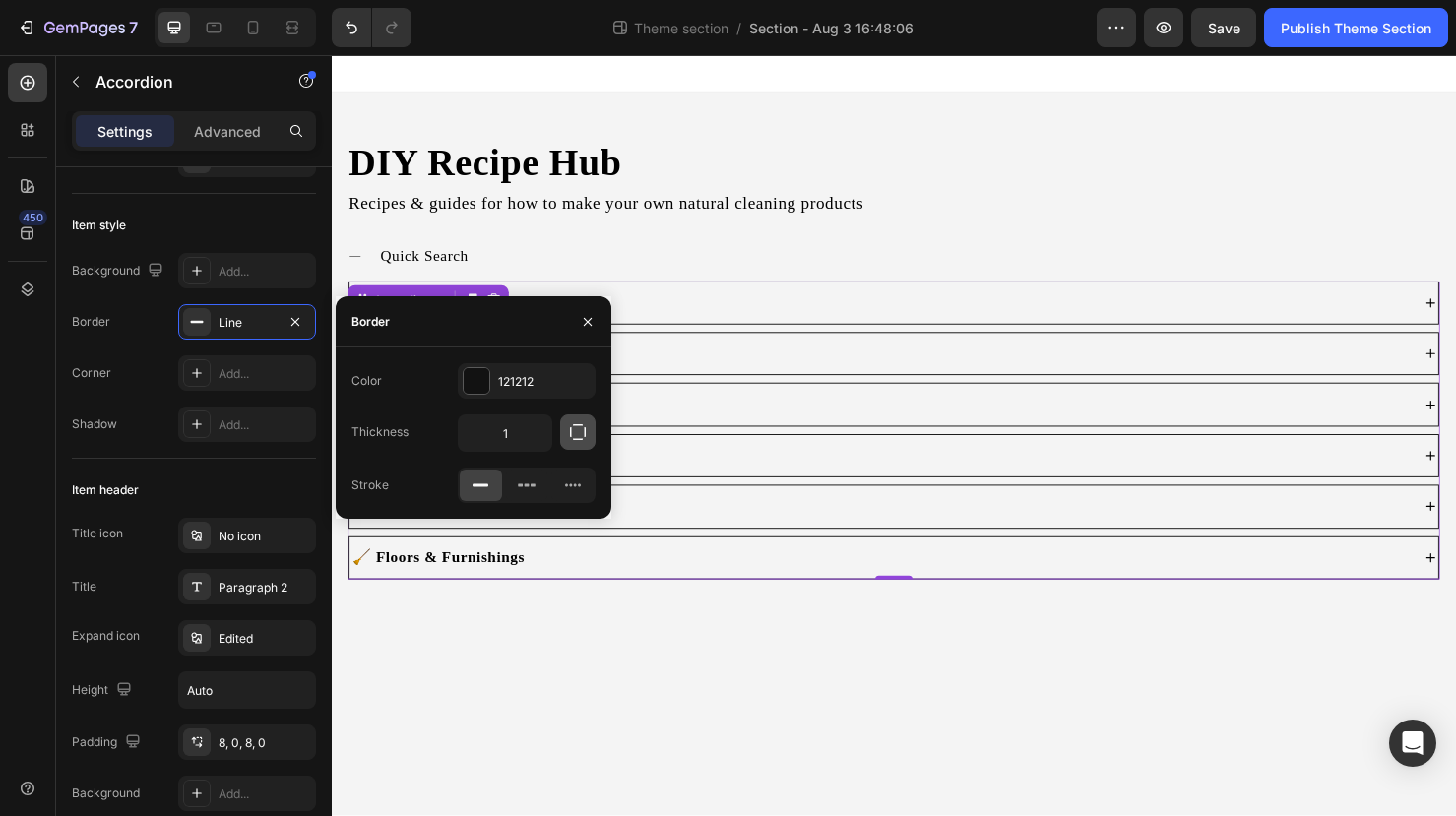 click 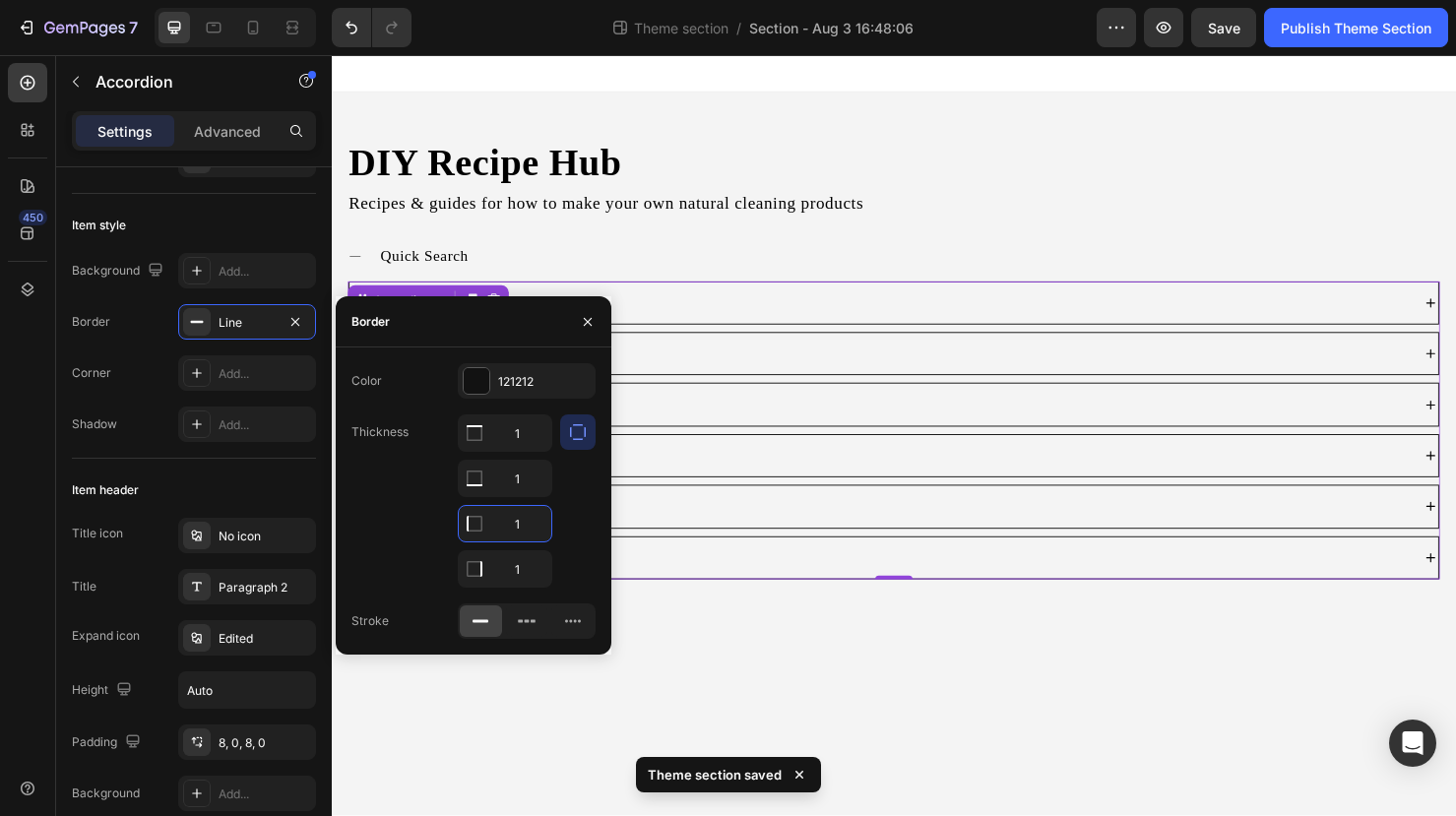 click on "1" at bounding box center (505, 524) 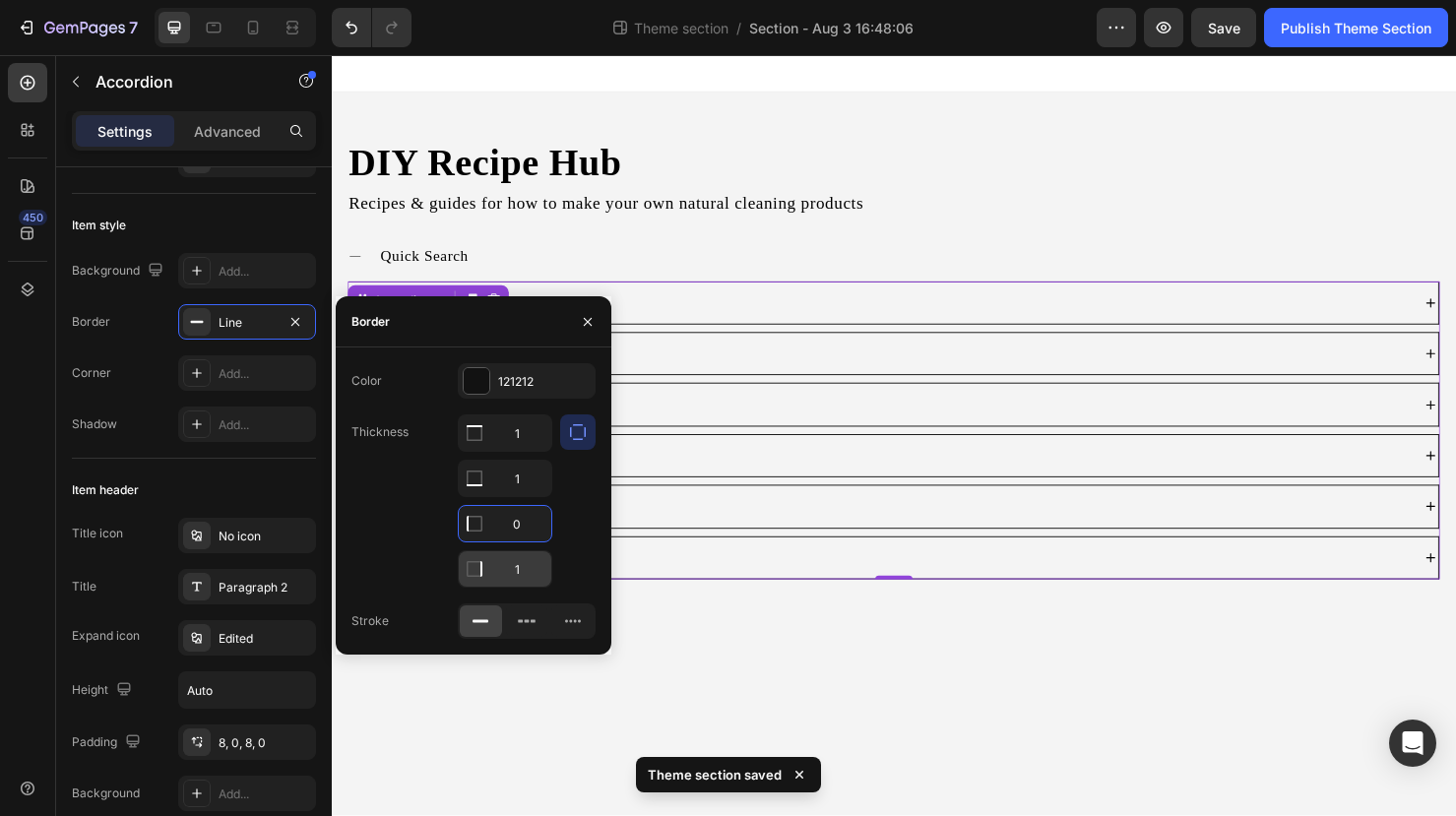type on "0" 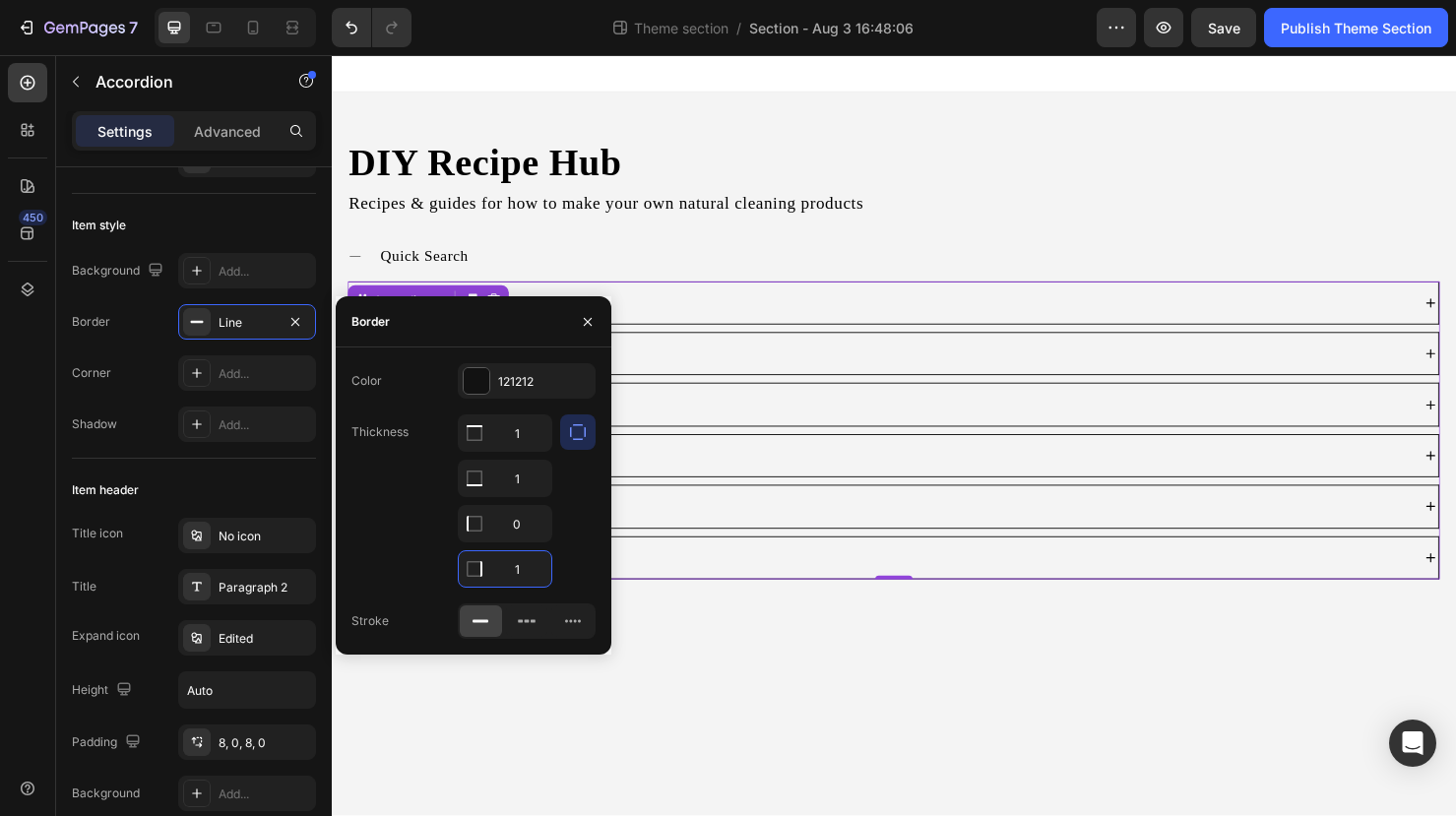 click on "1" at bounding box center (505, 569) 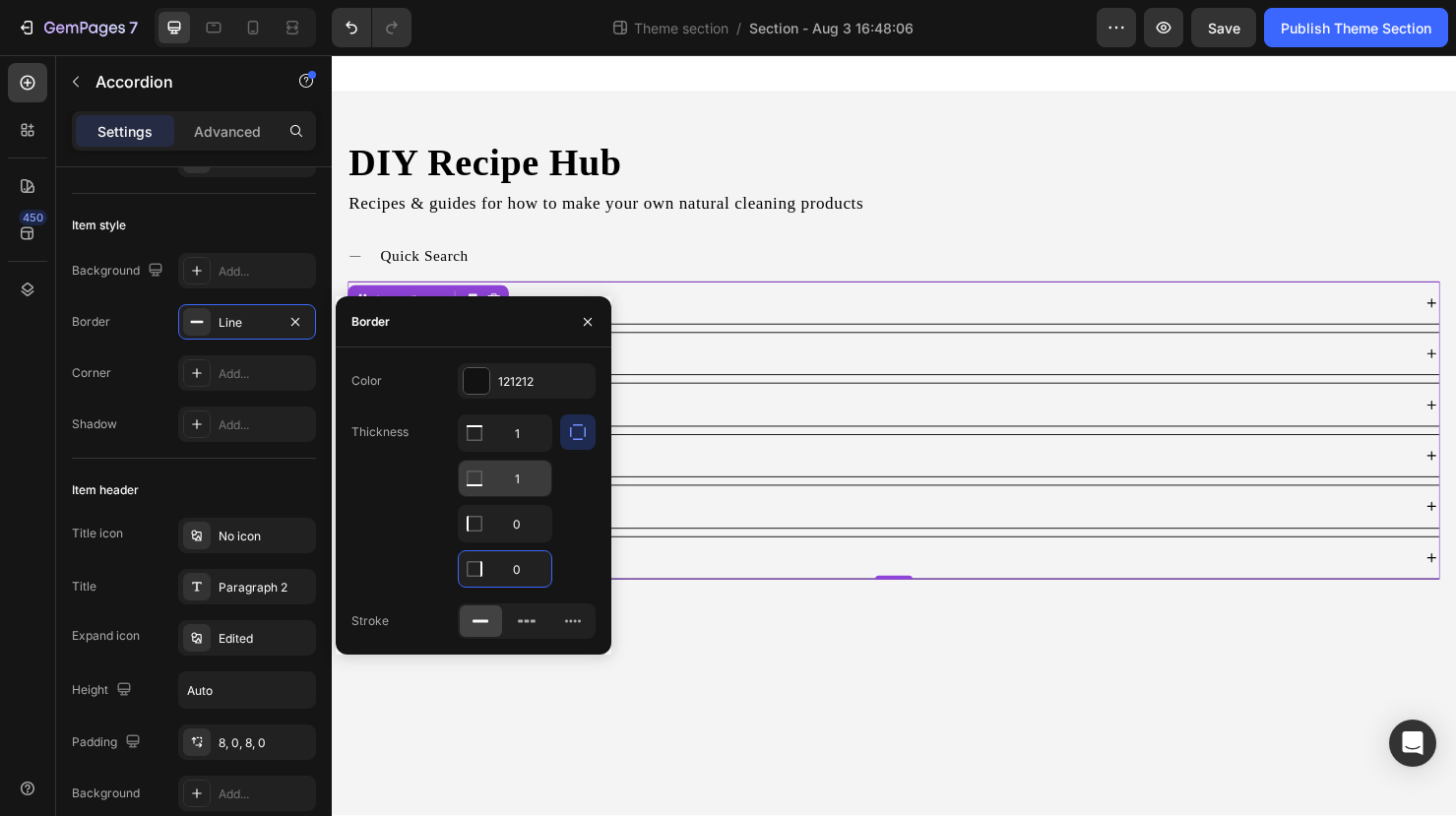 type on "0" 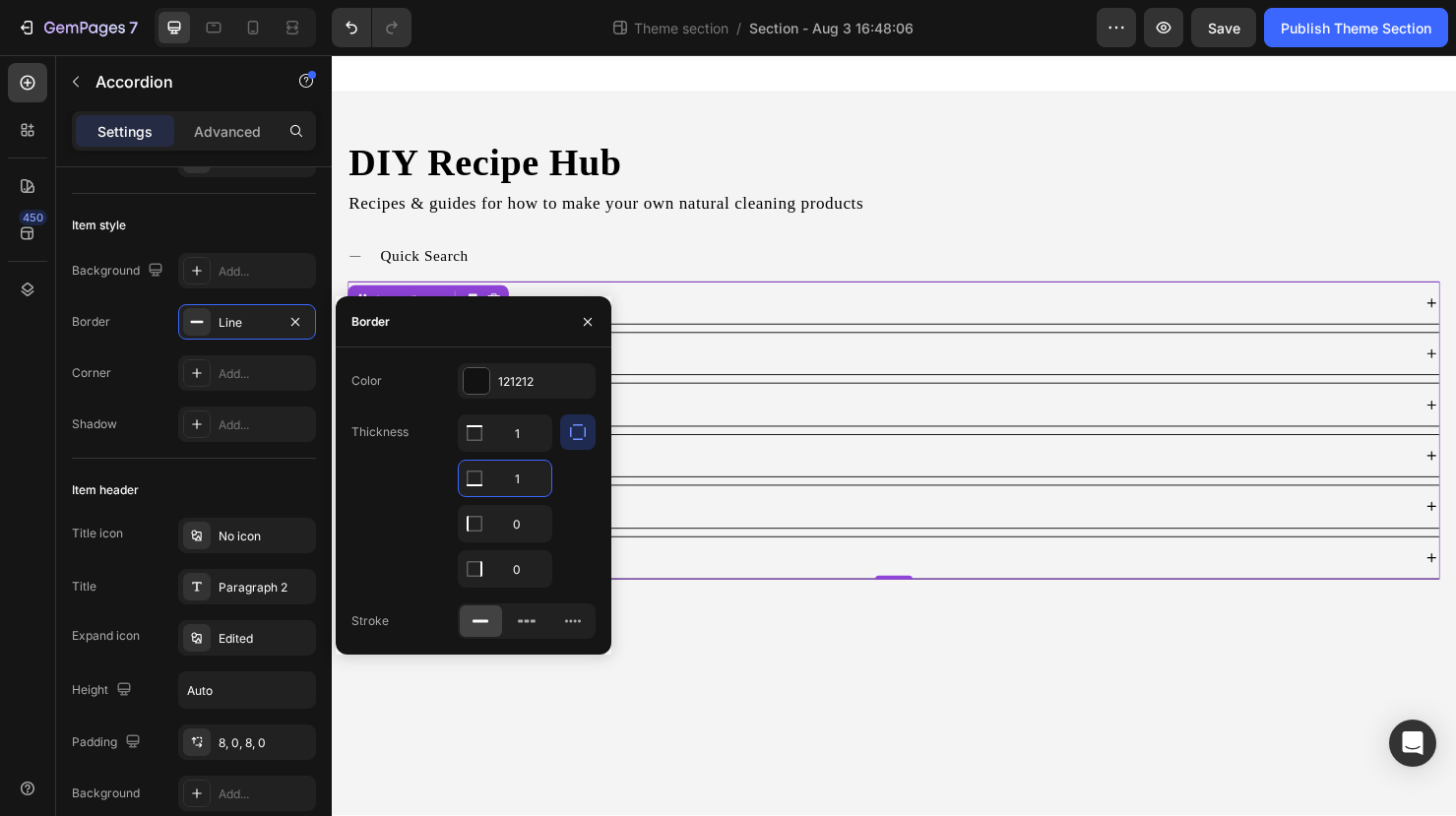 click on "1" at bounding box center [505, 478] 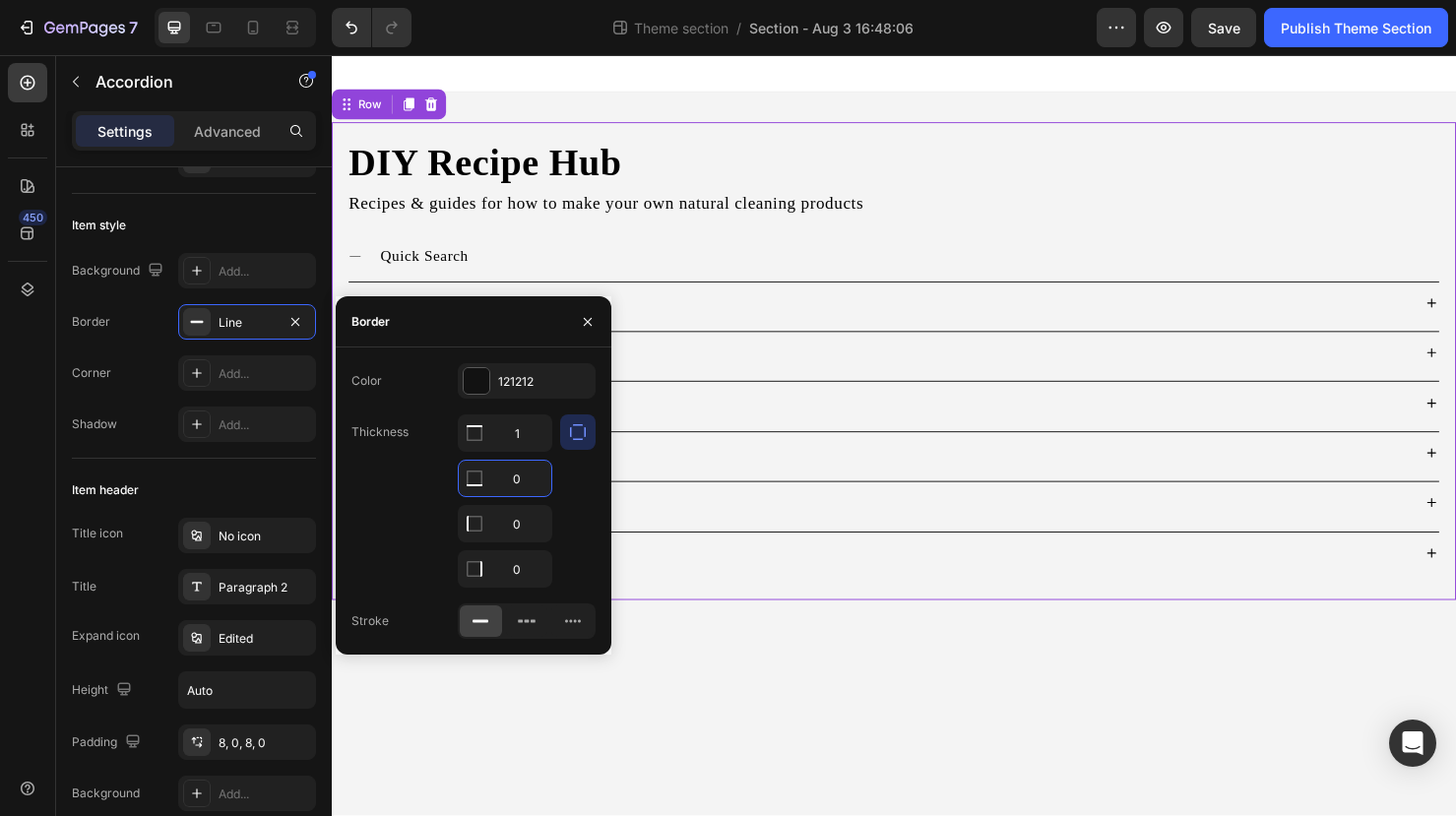 click on "DIY Recipe Hub Heading Recipes & guides for how to make your own natural cleaning products Text Block
Quick Search
🧼  Dishwashing
🧺  Laundry
🧽  Surface & Spray Cleaners
🛁  Bathroom & Toilet
🔥 Heavy Duty Cleaning
🧹 Floors & Furnishings Accordion Row Accordion Row   0" at bounding box center (922, 377) 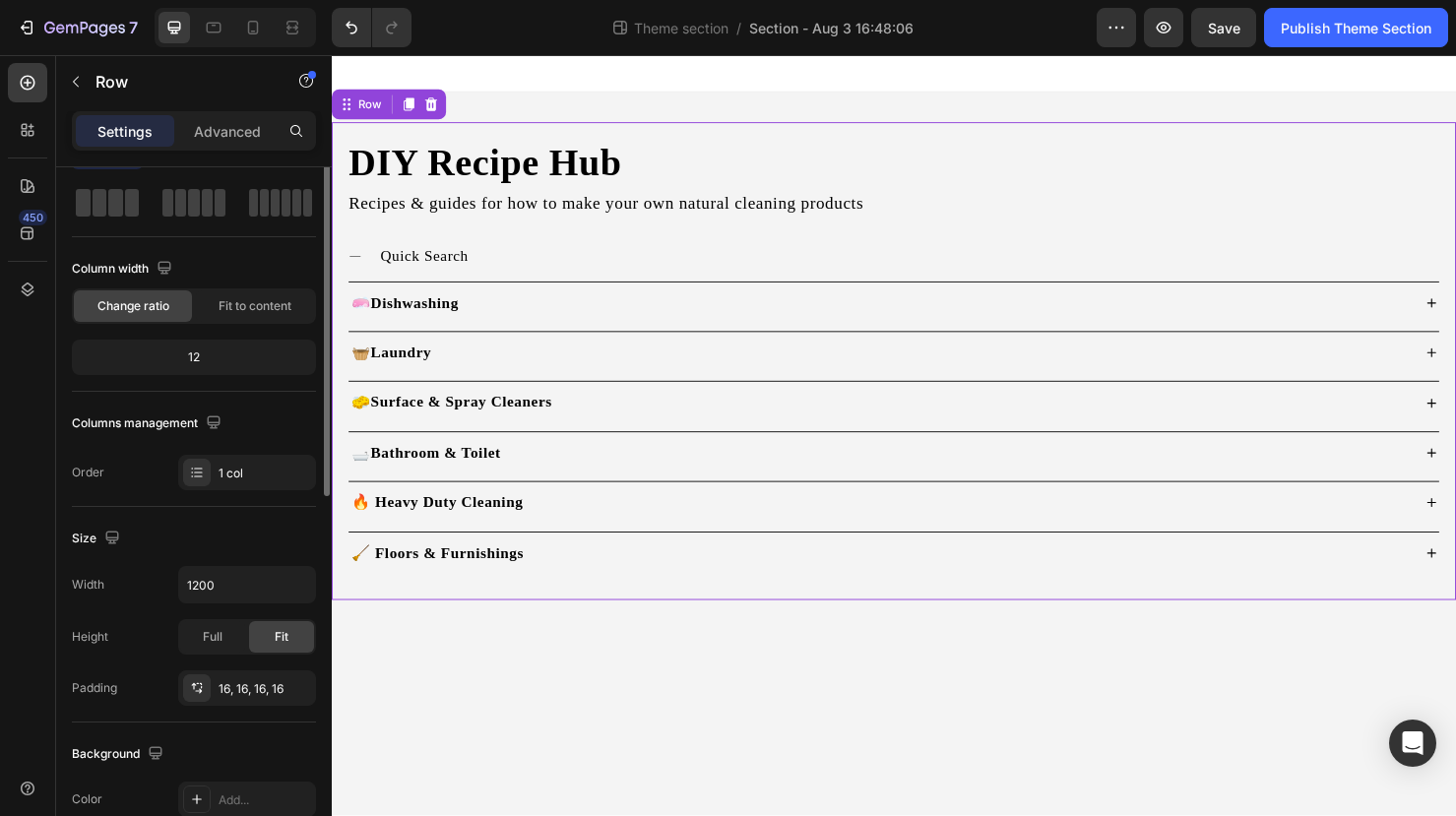 scroll, scrollTop: 0, scrollLeft: 0, axis: both 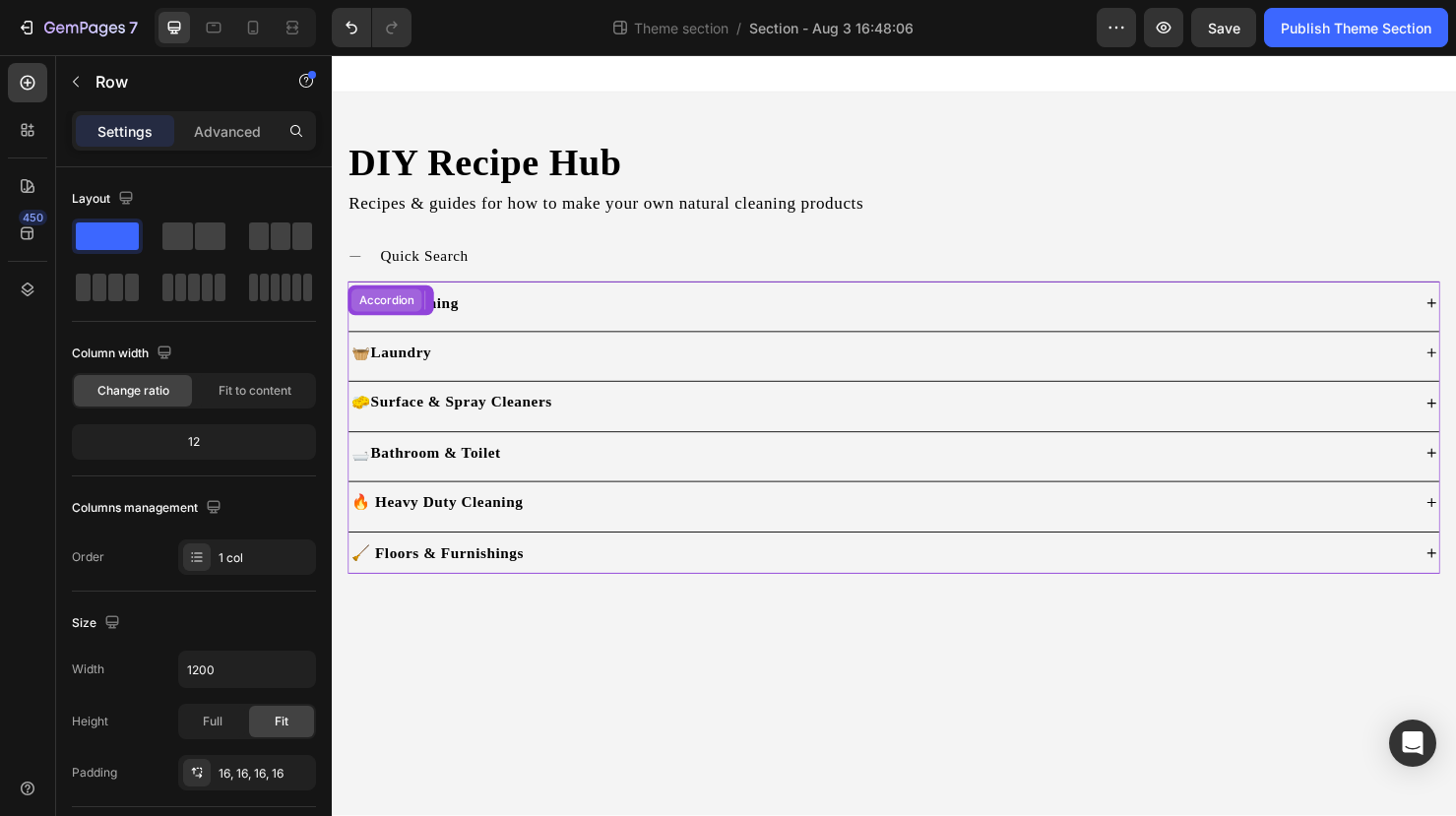click on "Accordion" at bounding box center (389, 313) 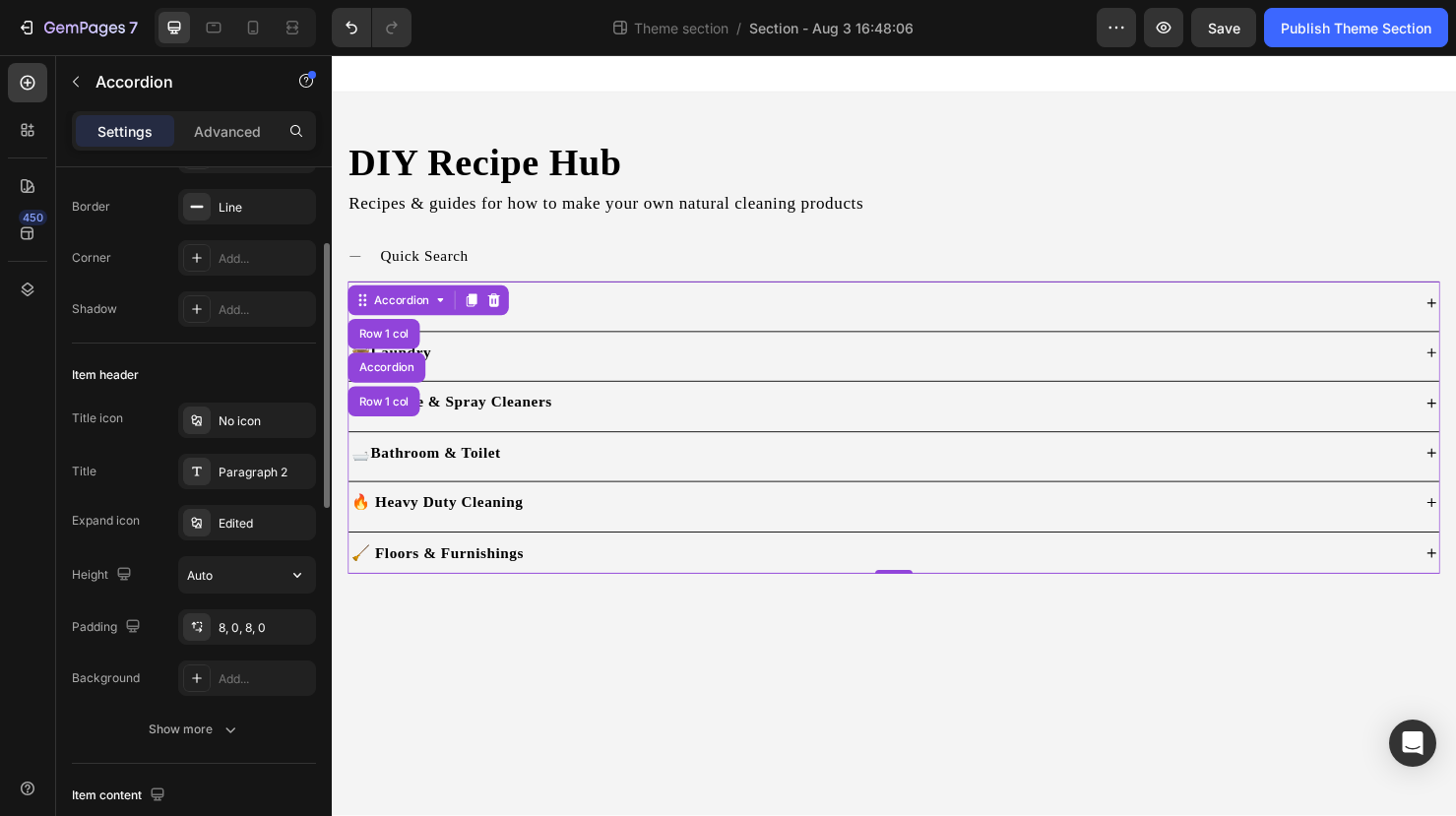 scroll, scrollTop: 201, scrollLeft: 0, axis: vertical 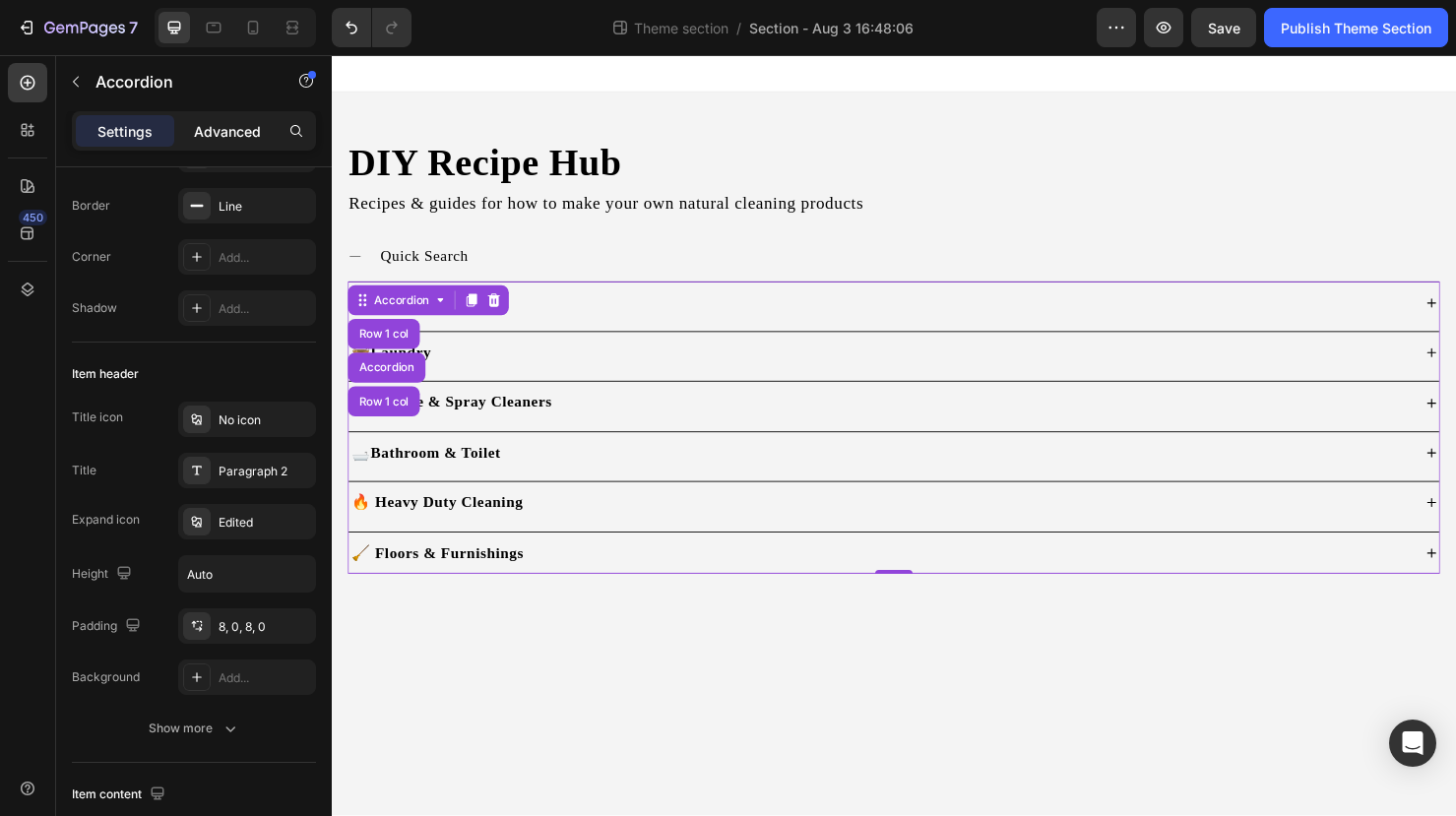 click on "Advanced" at bounding box center [227, 131] 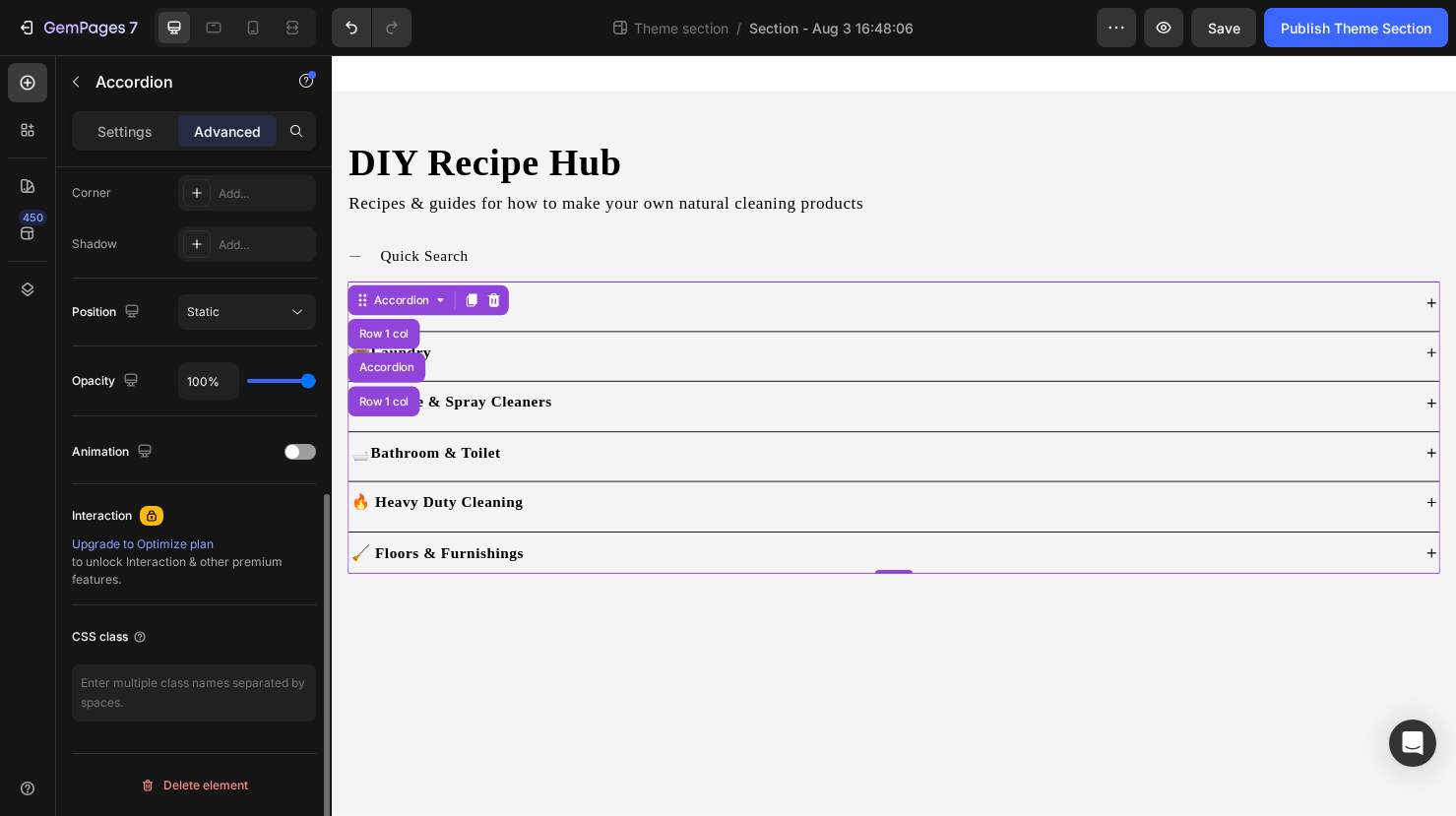 scroll, scrollTop: 606, scrollLeft: 0, axis: vertical 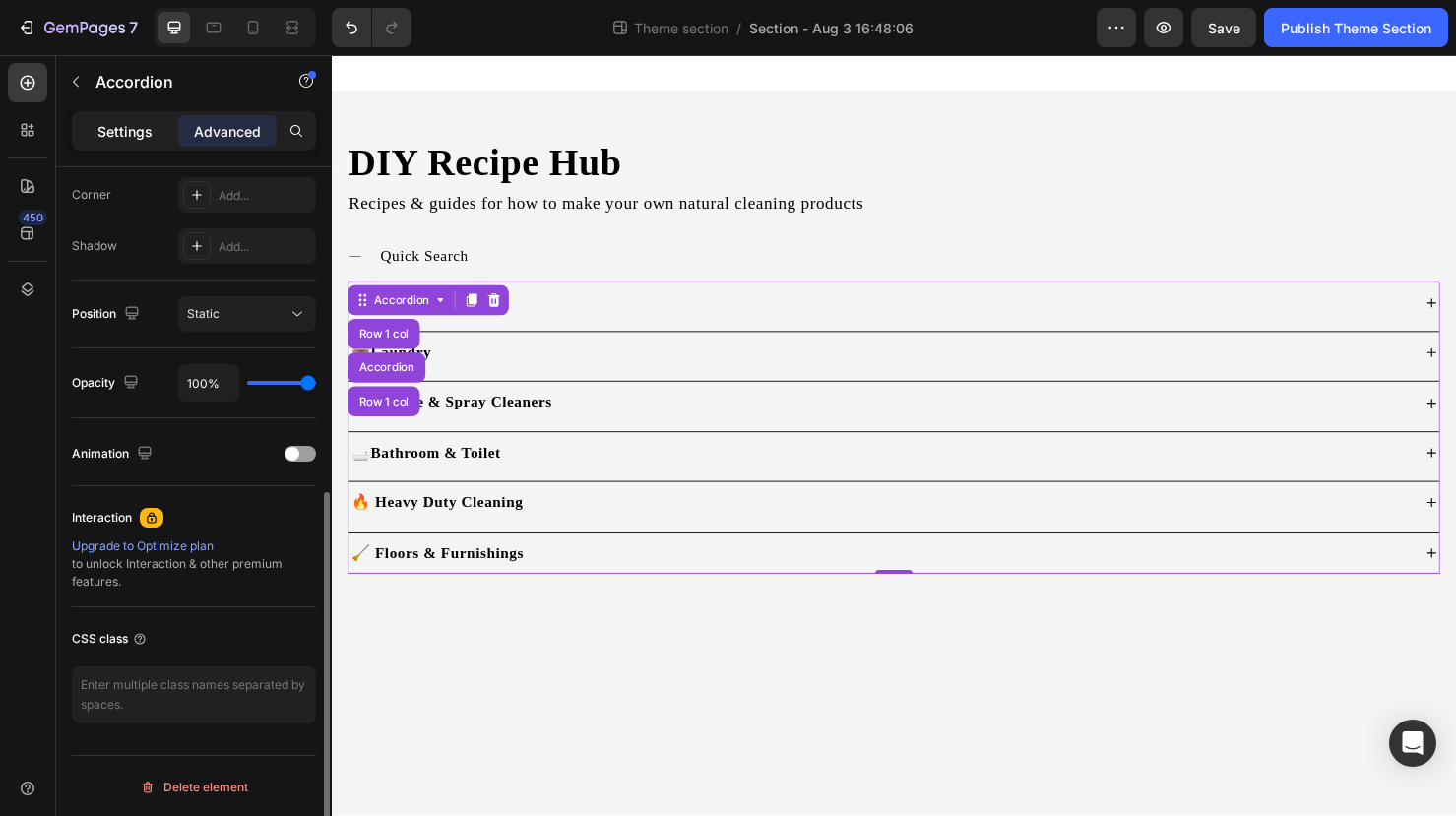 click on "Settings" at bounding box center (125, 131) 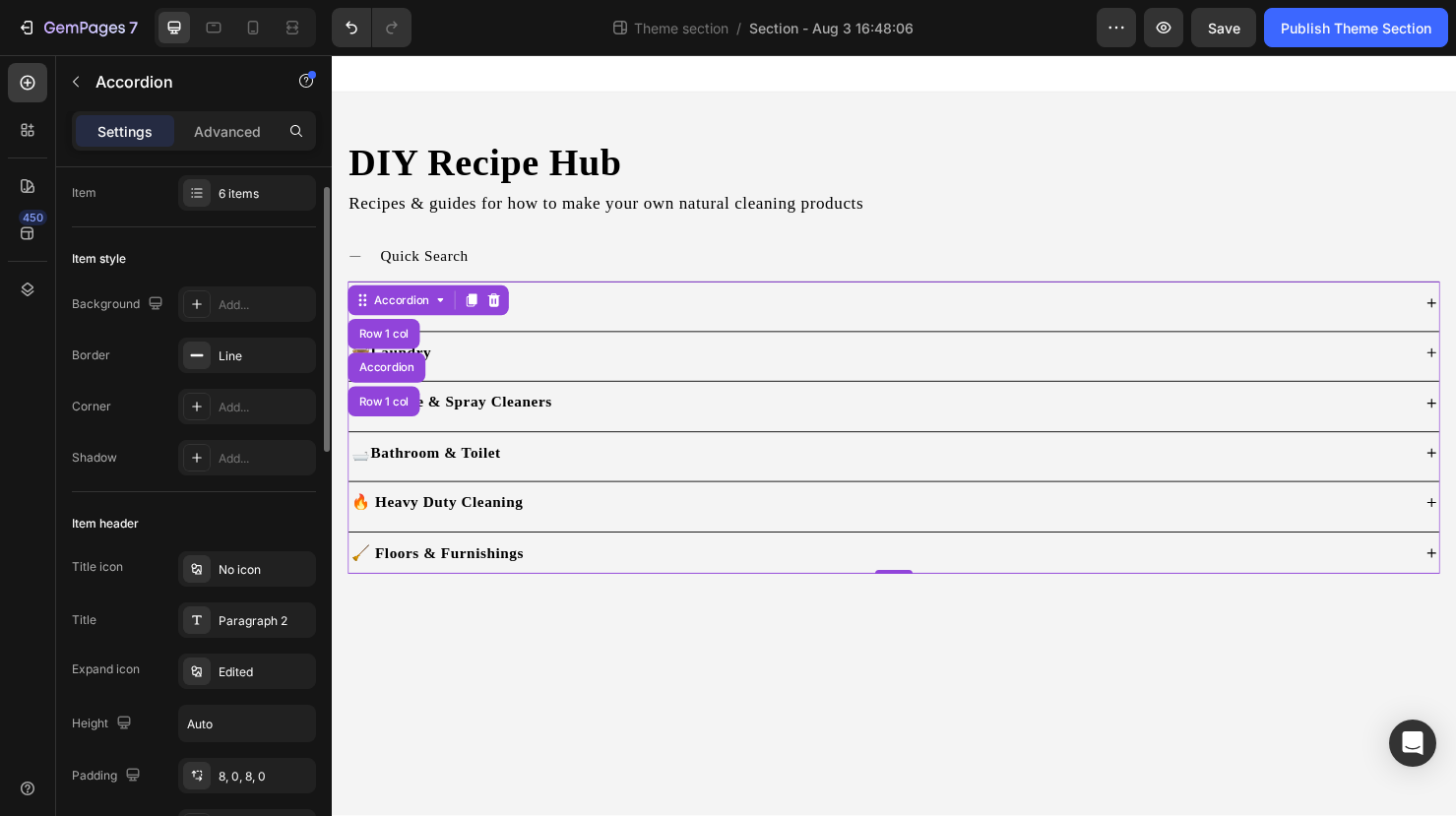 scroll, scrollTop: 44, scrollLeft: 0, axis: vertical 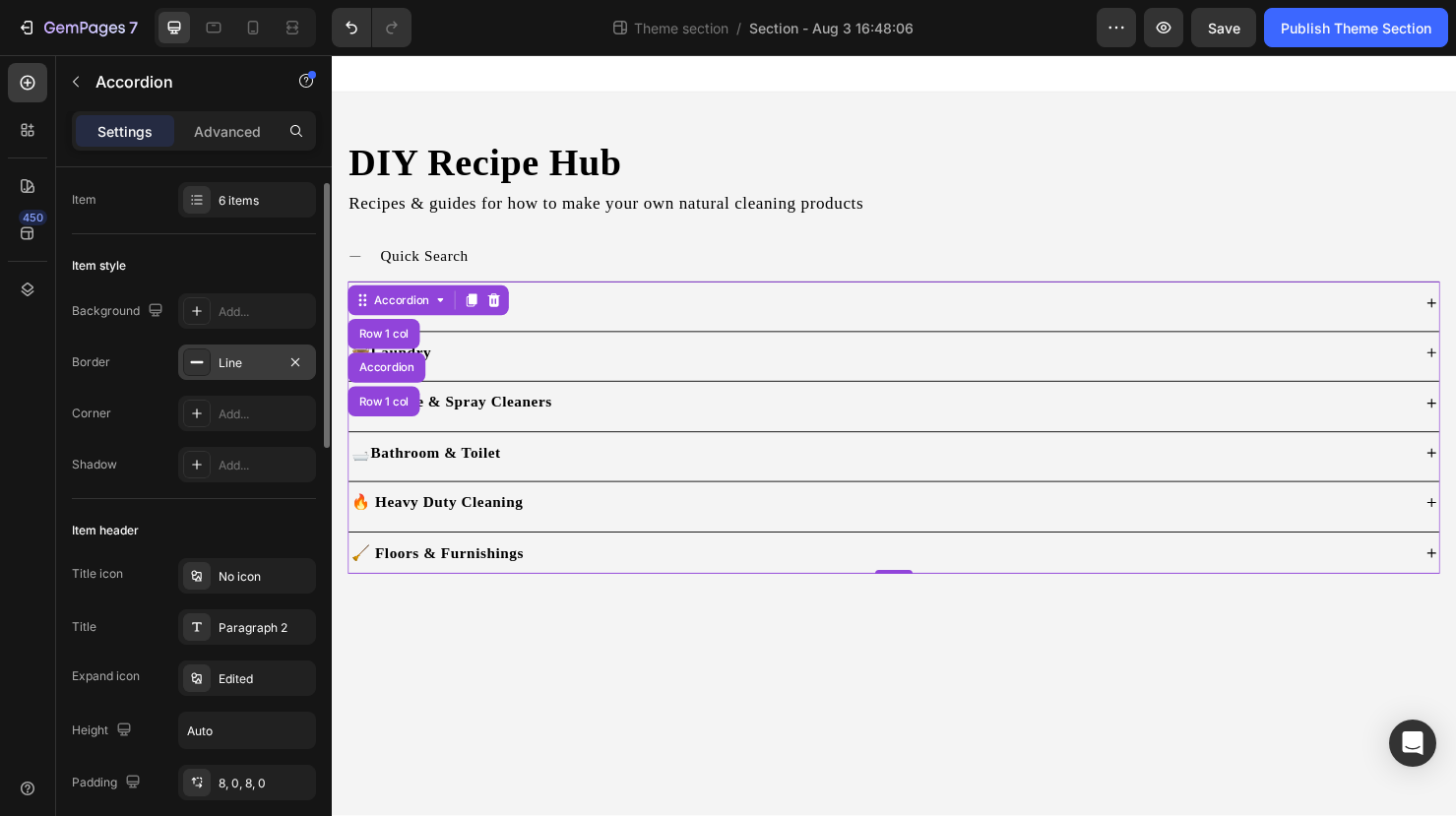 click 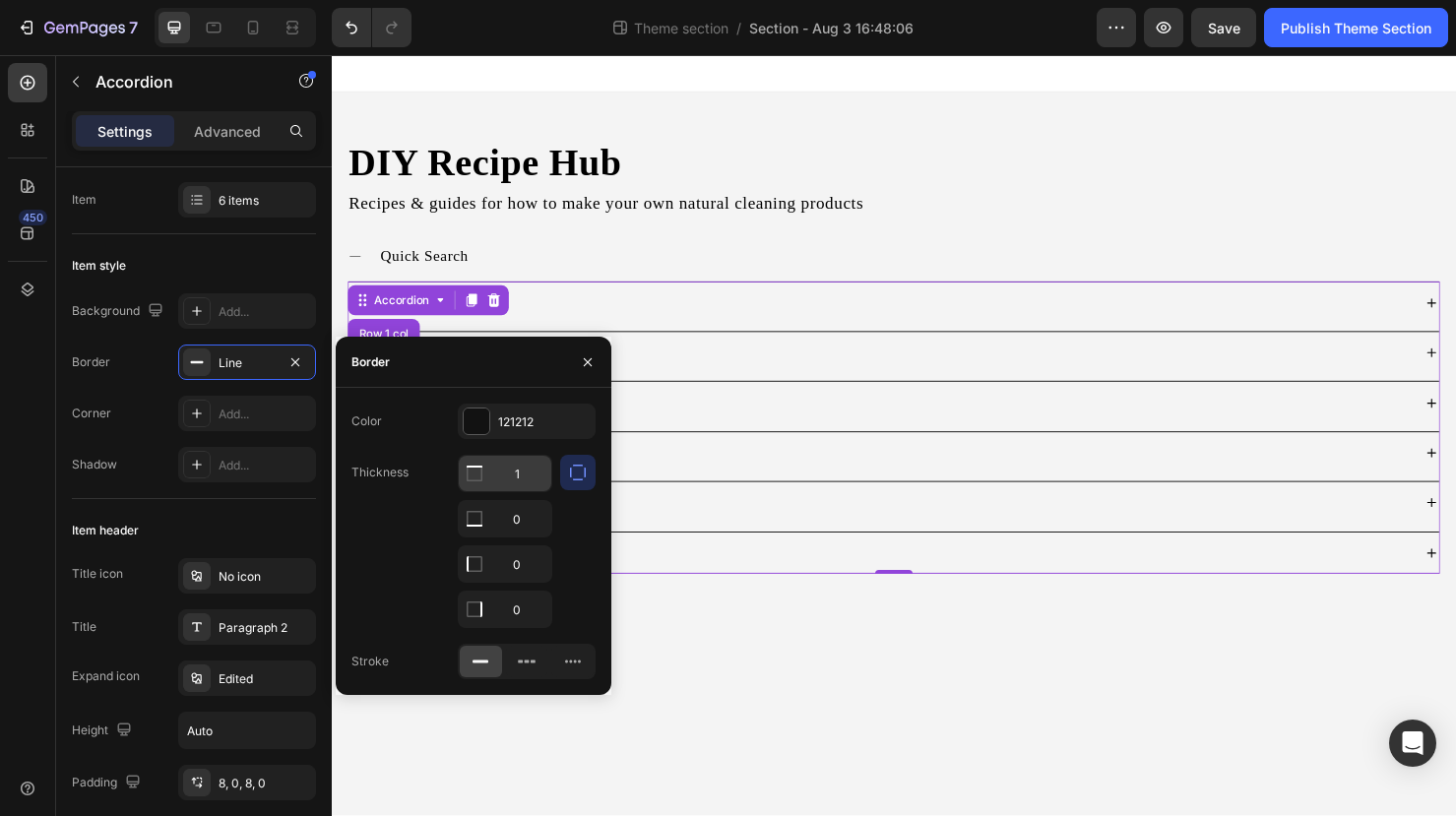 click on "1" at bounding box center [505, 473] 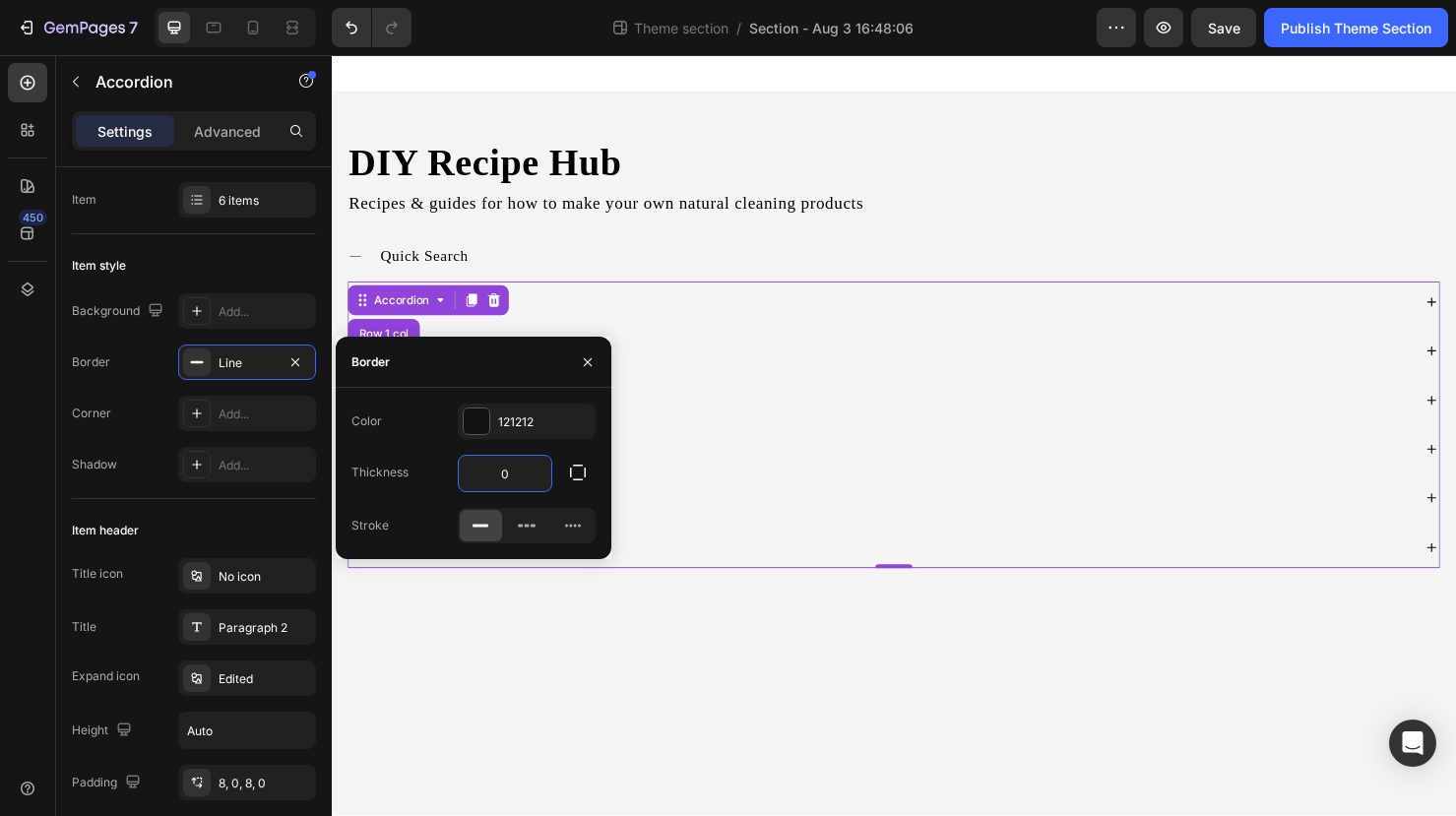click on "0" at bounding box center [505, 473] 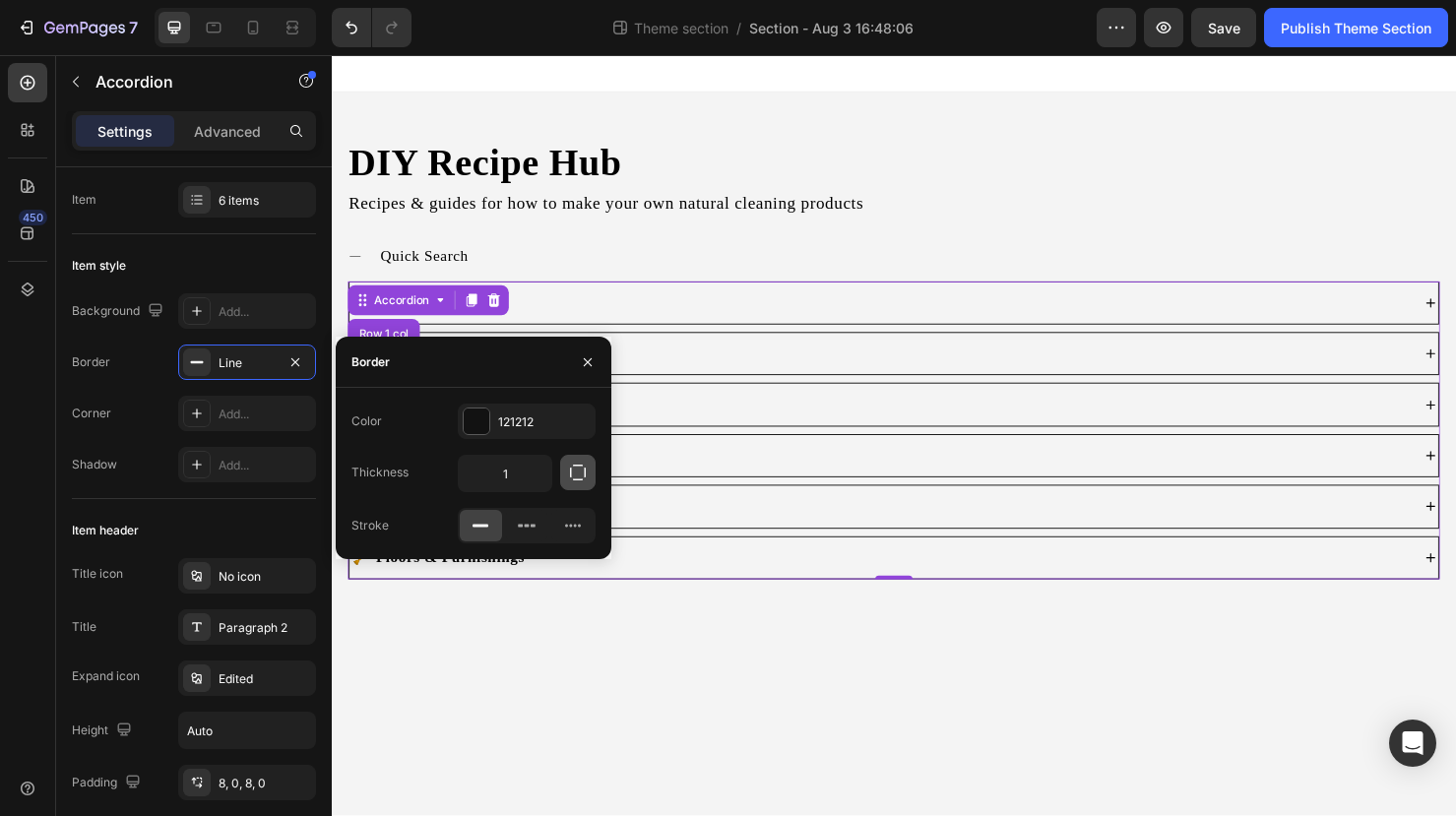 click 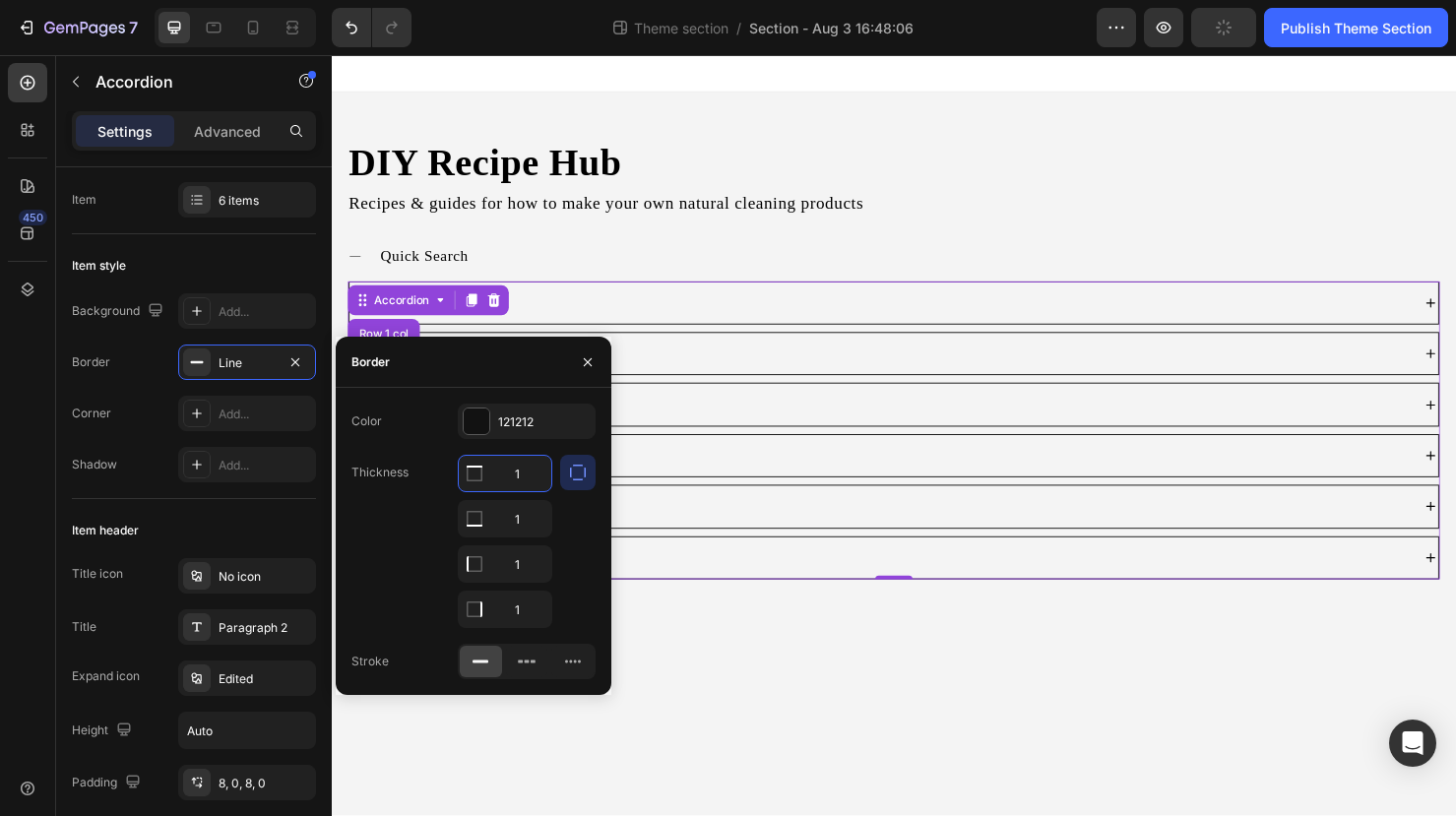 click on "1" at bounding box center [505, 473] 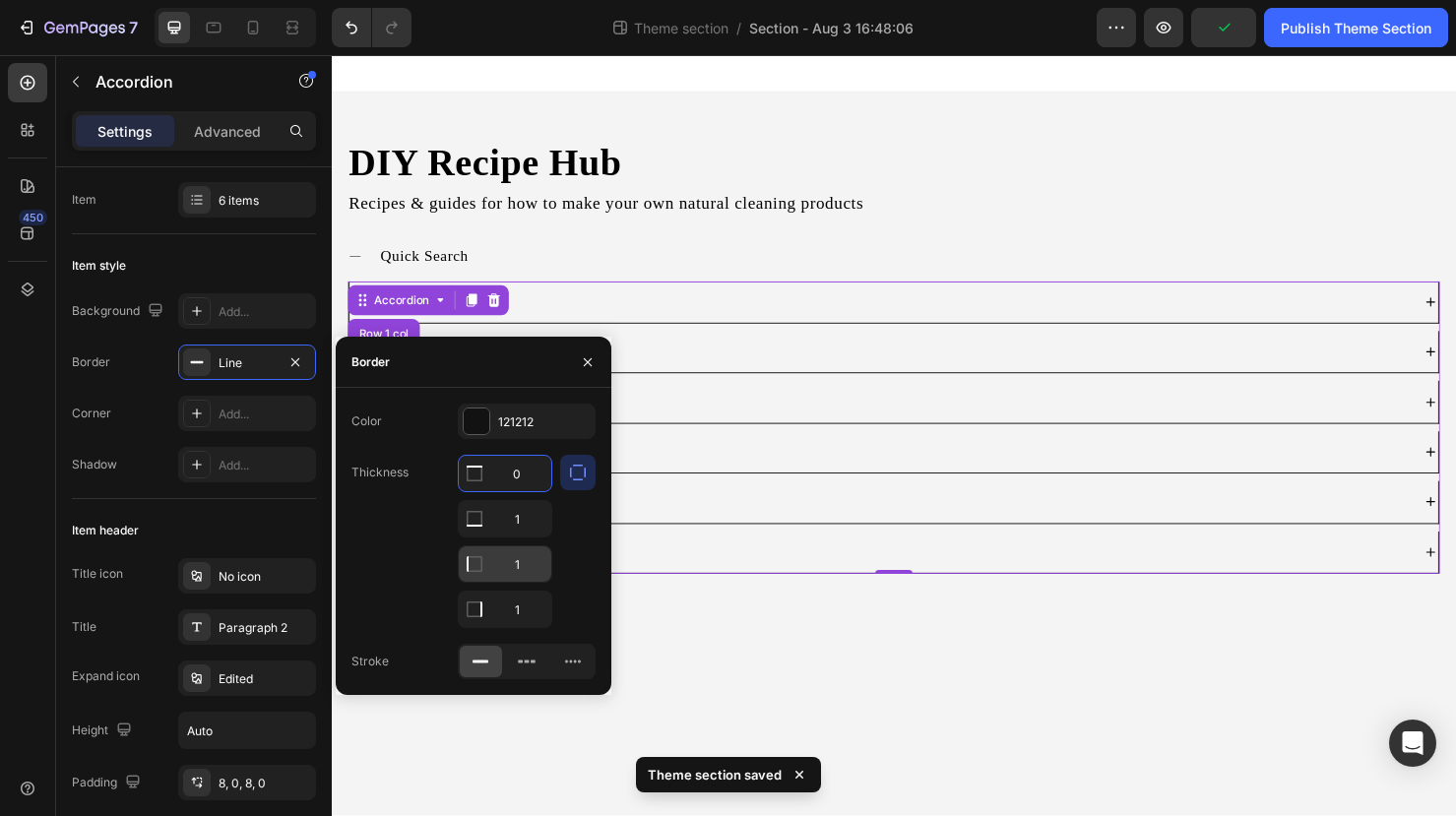type on "0" 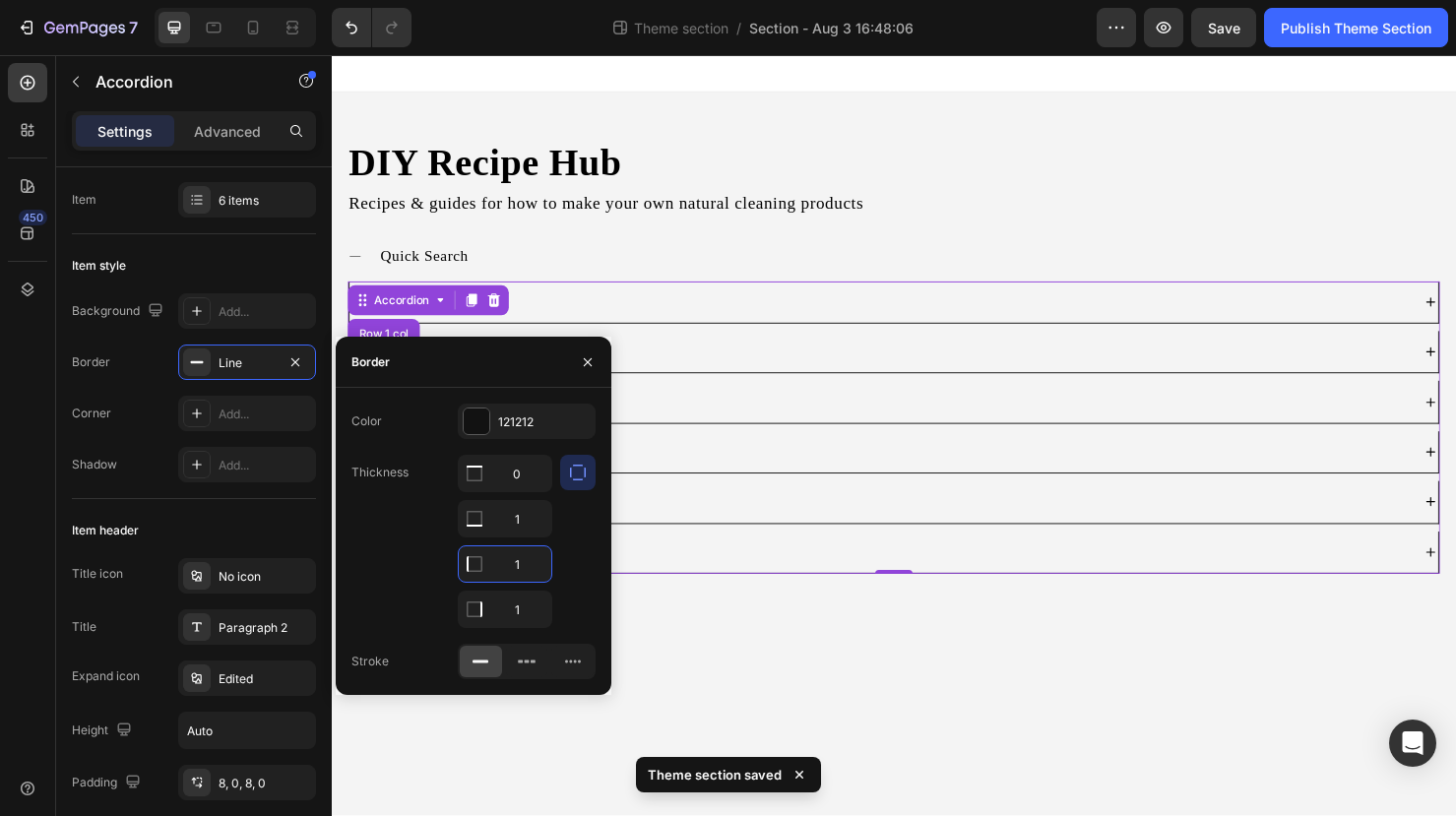 click on "1" at bounding box center [505, 564] 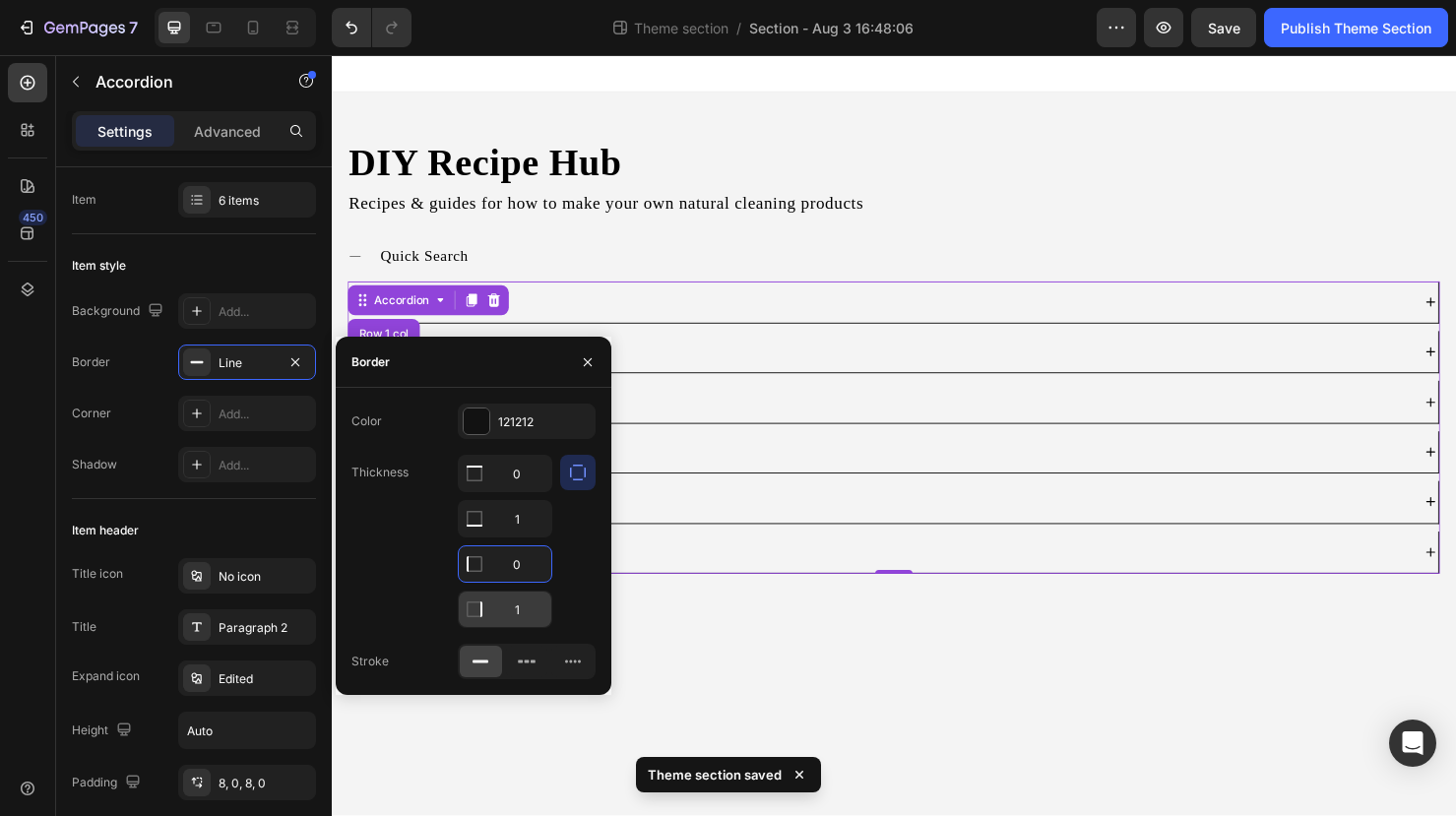 type on "0" 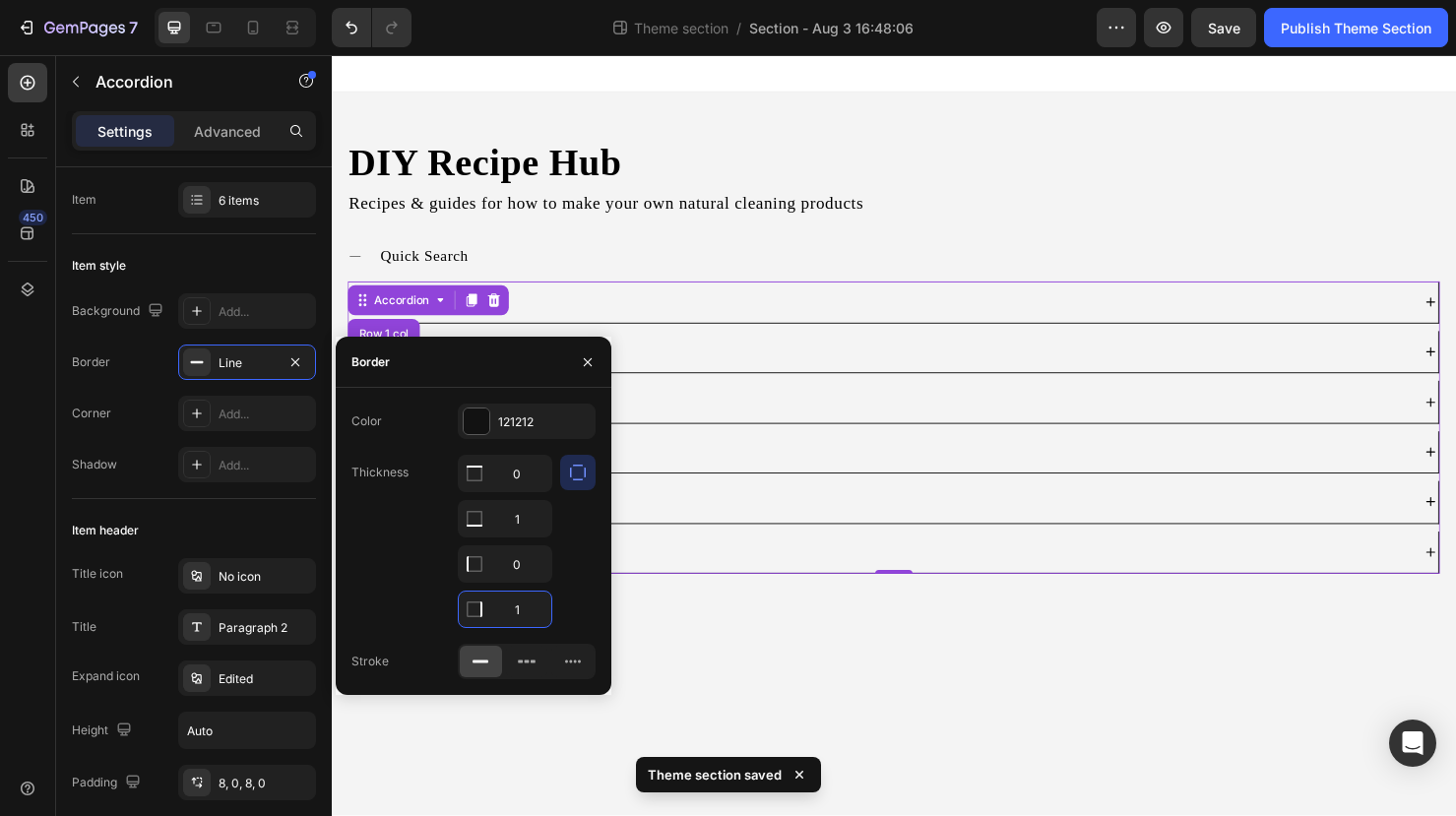 click on "1" at bounding box center [505, 609] 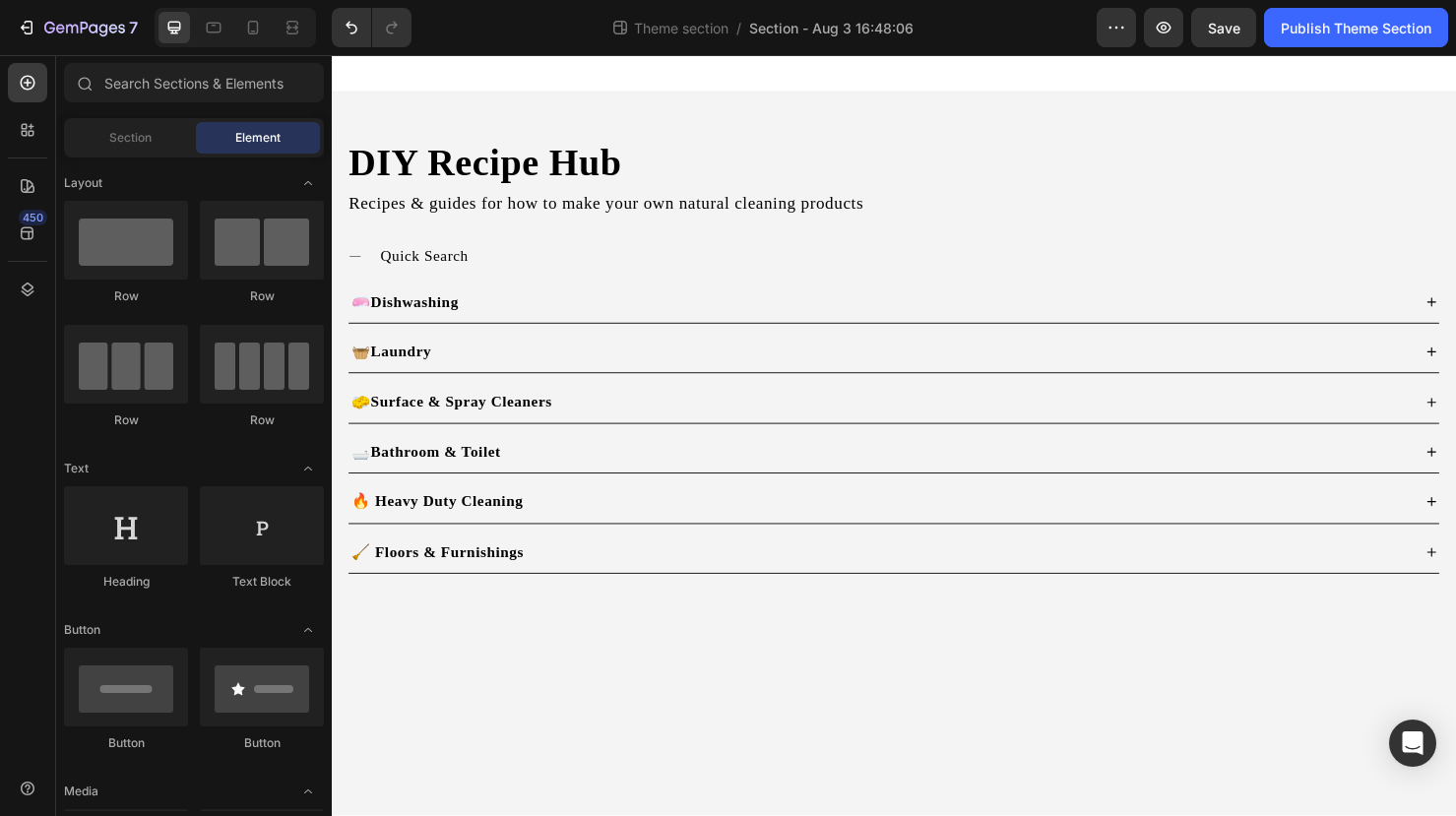 click on "DIY Recipe Hub Heading Recipes & guides for how to make your own natural cleaning products Text Block
Quick Search
🧼  Dishwashing
🧺  Laundry
🧽  Surface & Spray Cleaners
🛁  Bathroom & Toilet
🔥 Heavy Duty Cleaning
🧹 Floors & Furnishings Accordion Row Accordion Row Root
Drag & drop element from sidebar or
Explore Library
Add section Choose templates inspired by CRO experts Generate layout from URL or image Add blank section then drag & drop elements" at bounding box center (922, 455) 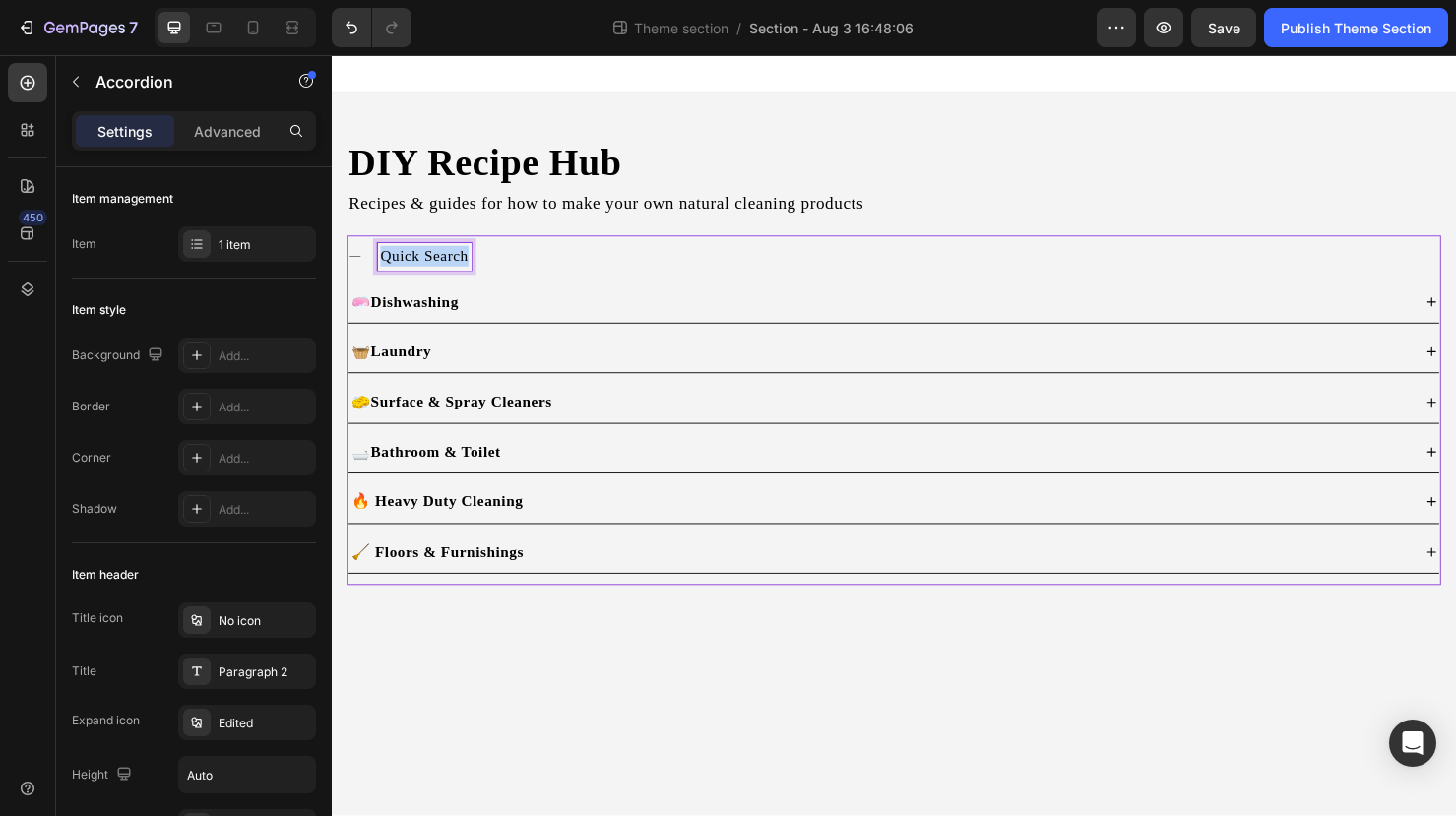 click on "Quick Search" at bounding box center (429, 267) 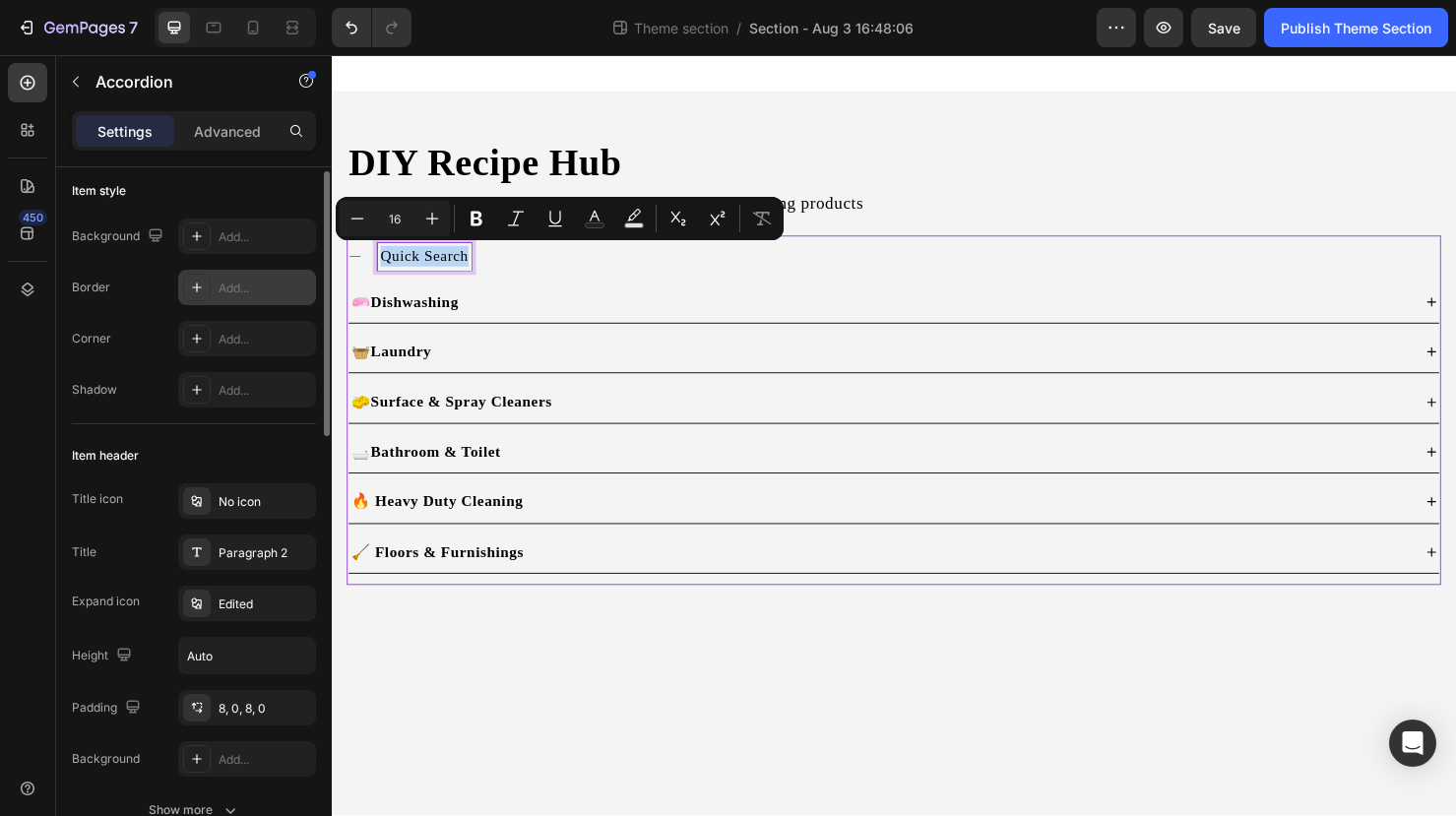 scroll, scrollTop: 0, scrollLeft: 0, axis: both 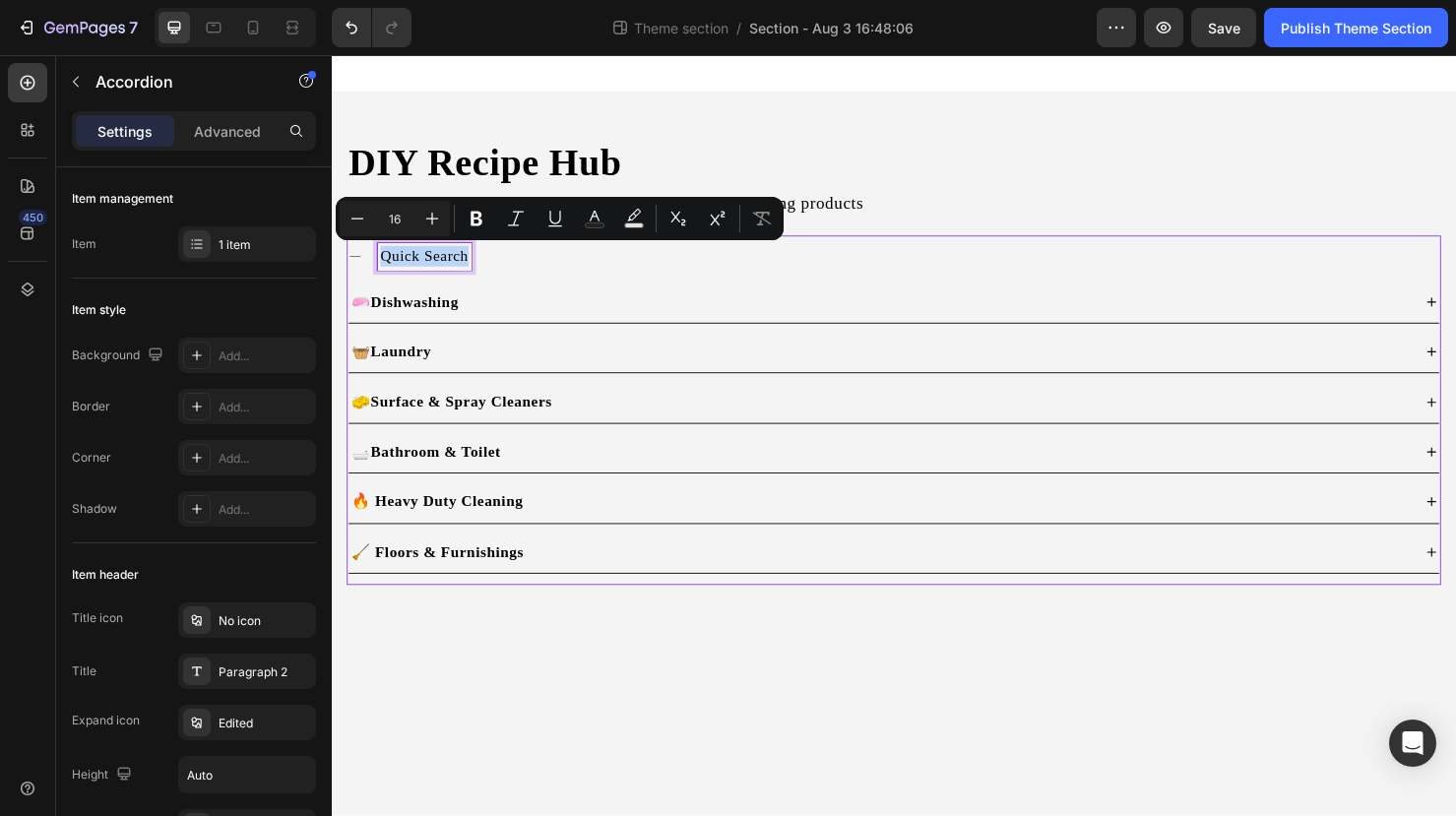 click on "Quick Search" at bounding box center (429, 267) 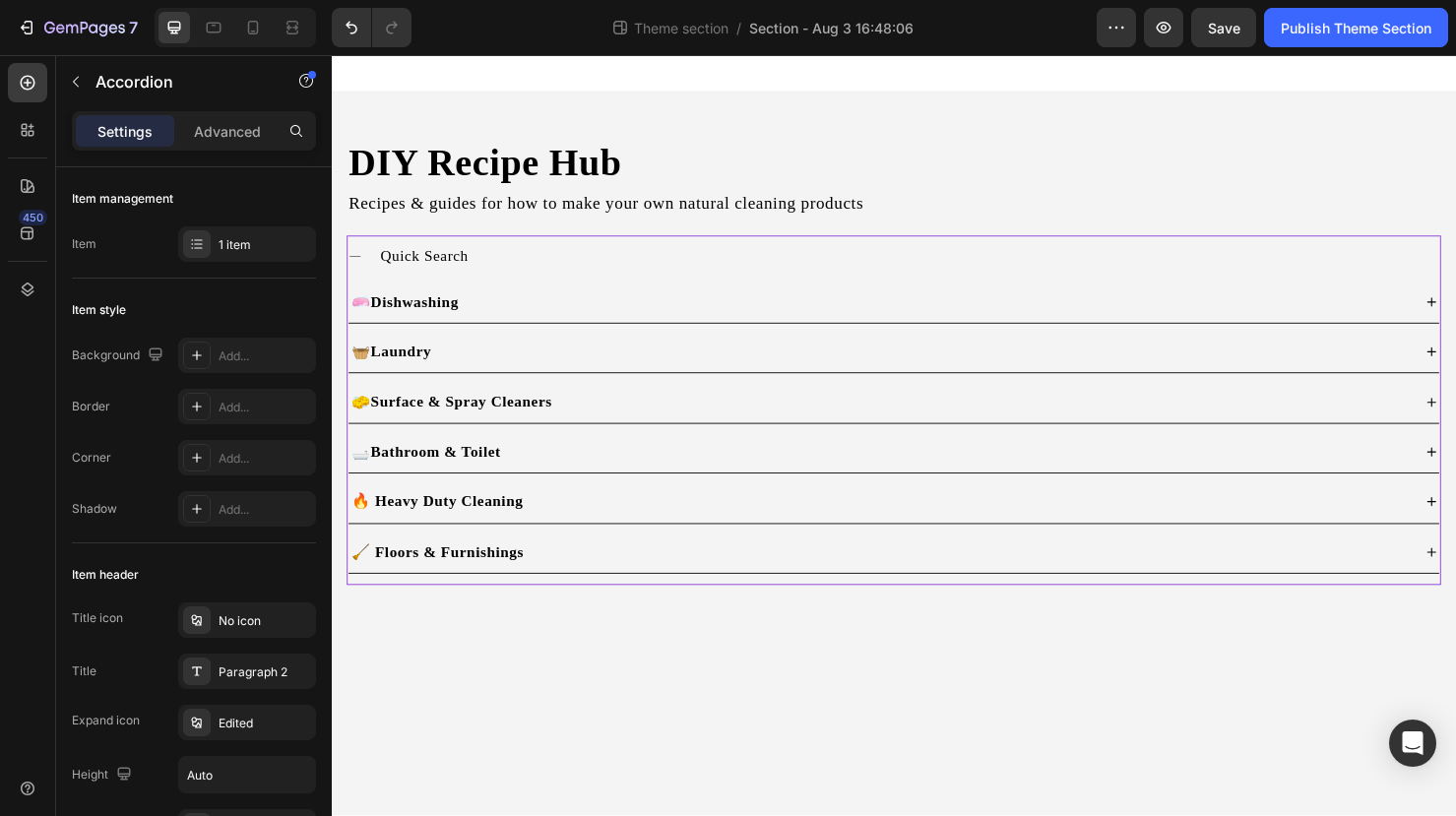 click on "Quick Search" at bounding box center (938, 267) 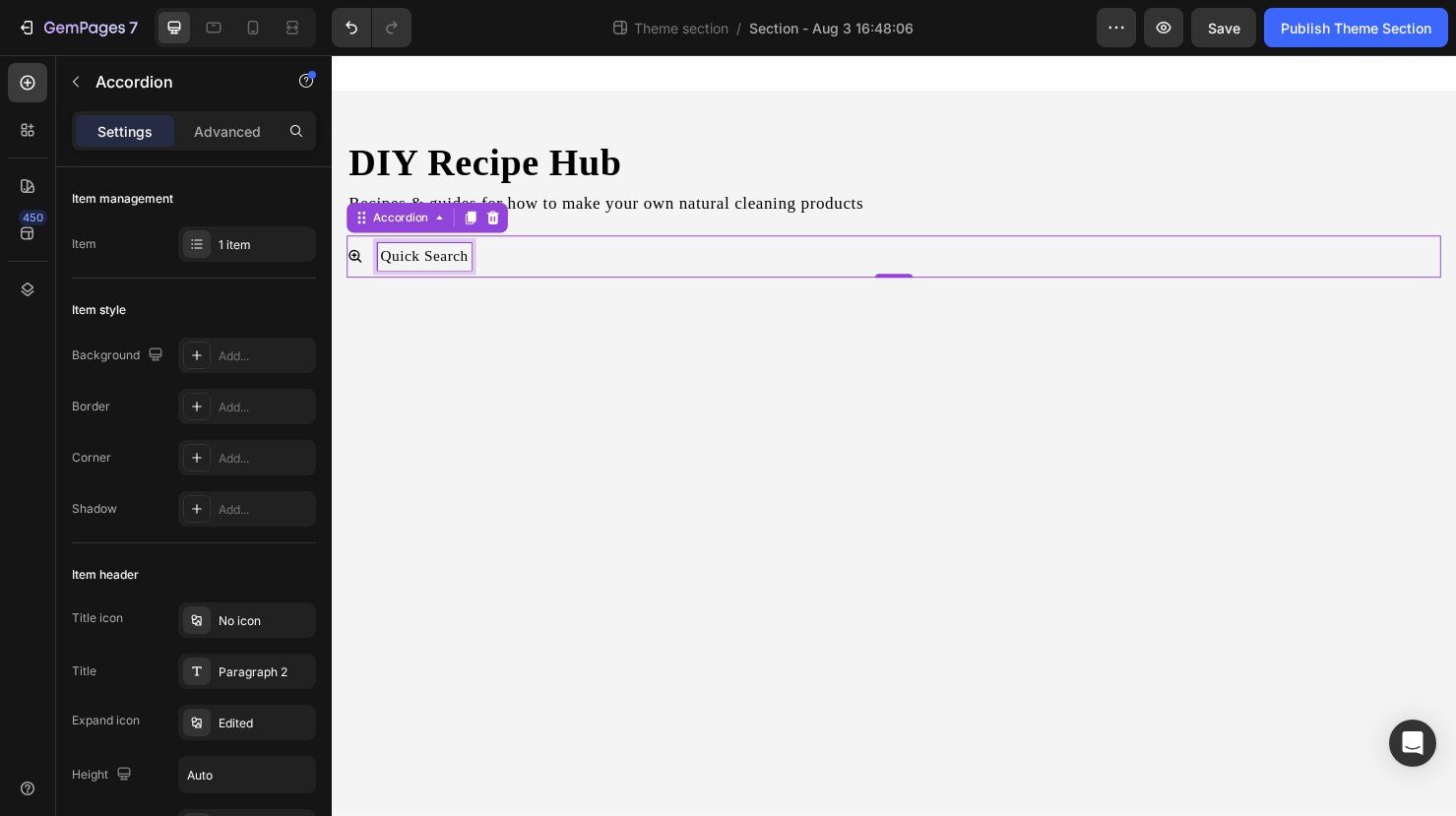 click on "Quick Search" at bounding box center (429, 267) 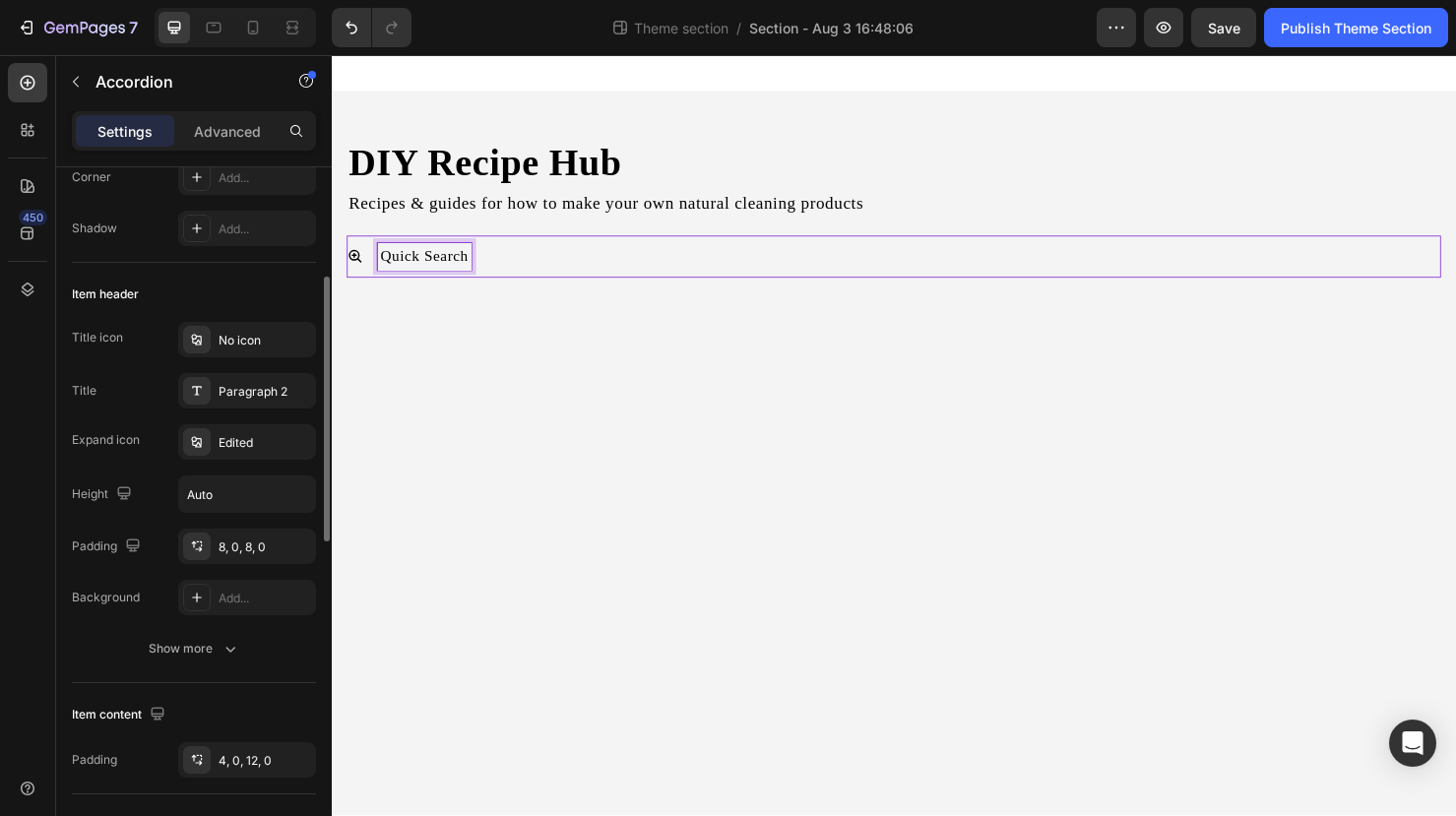 scroll, scrollTop: 286, scrollLeft: 0, axis: vertical 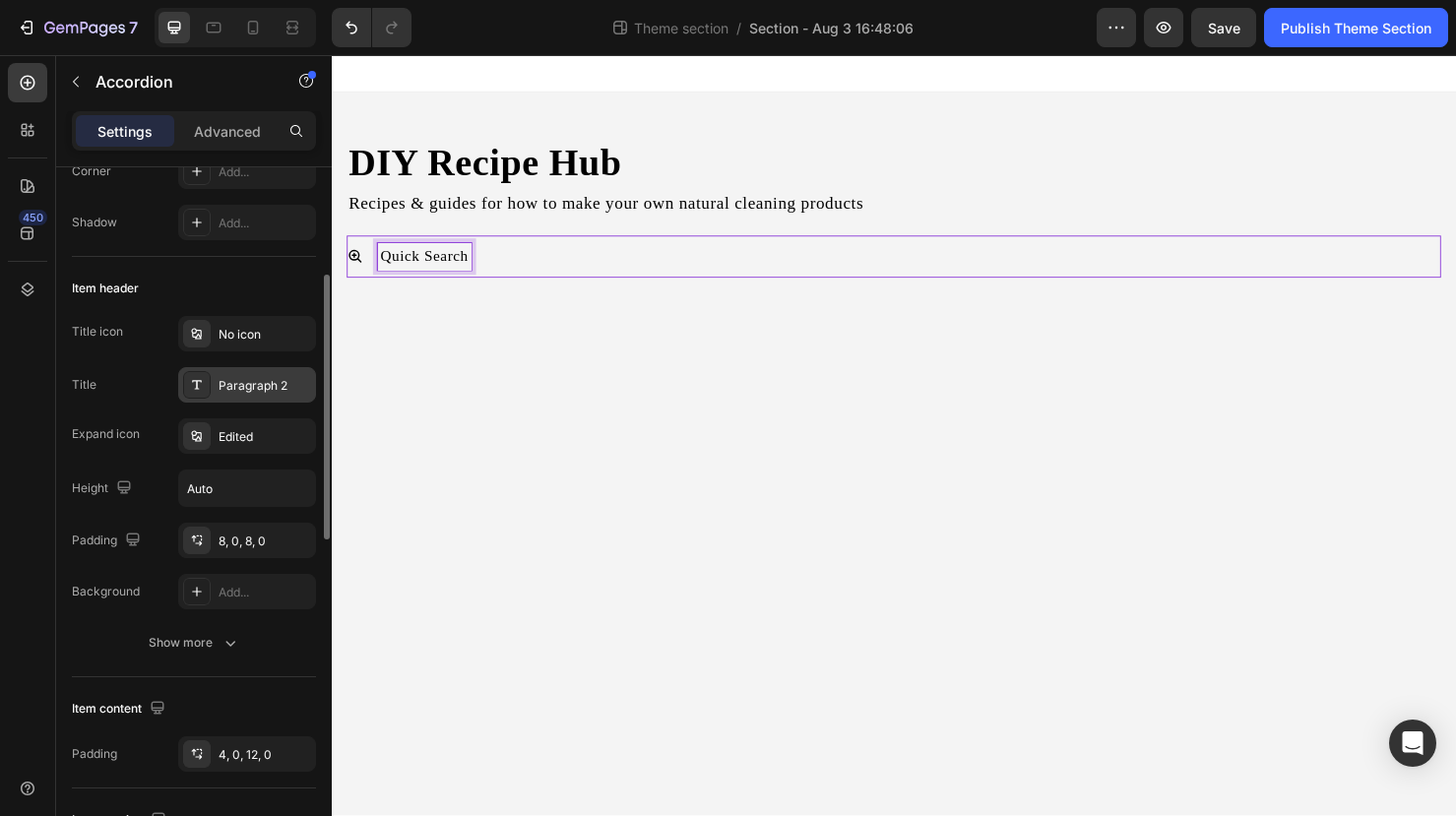 click on "Paragraph 2" at bounding box center (265, 386) 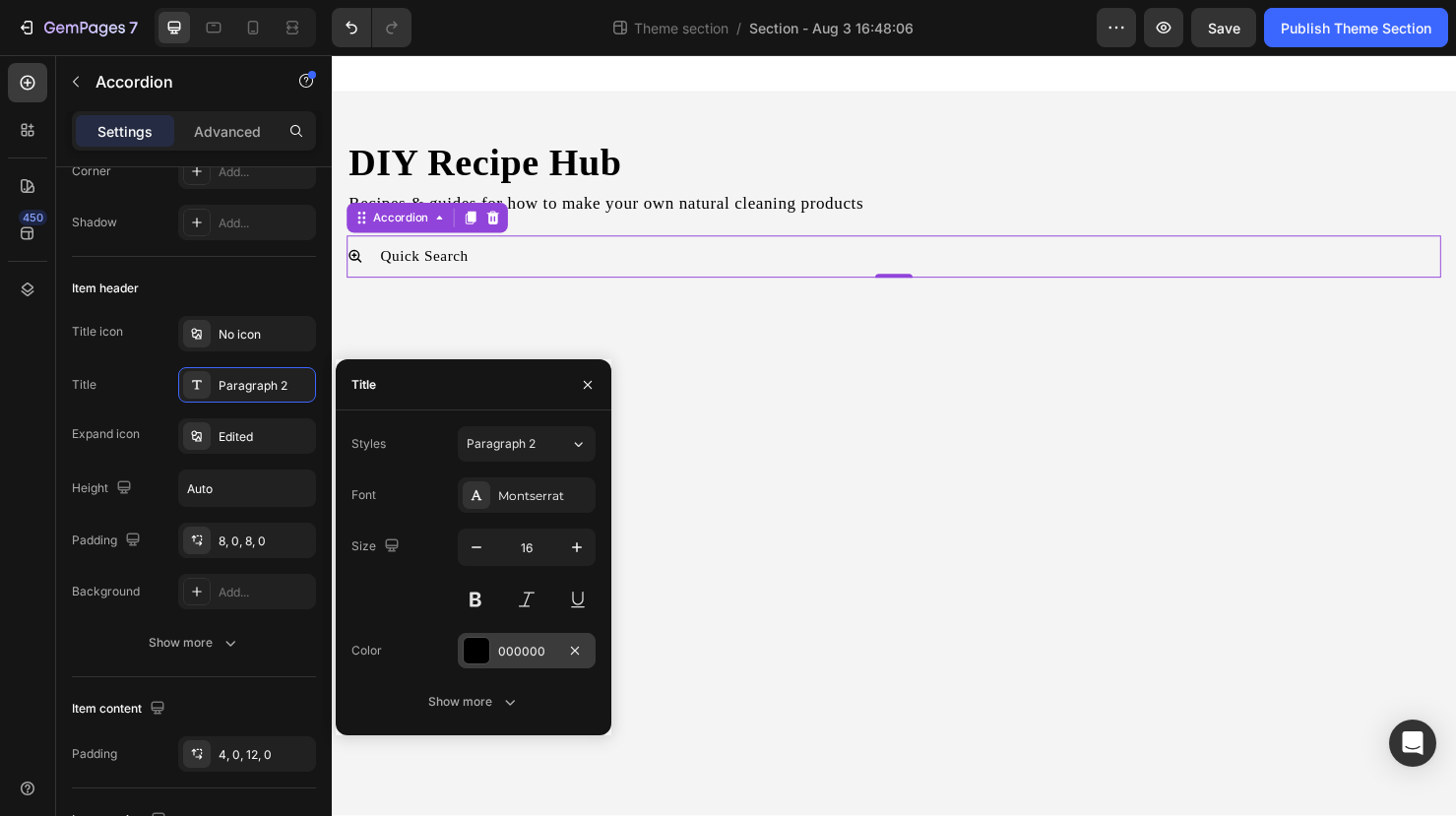 click at bounding box center [476, 651] 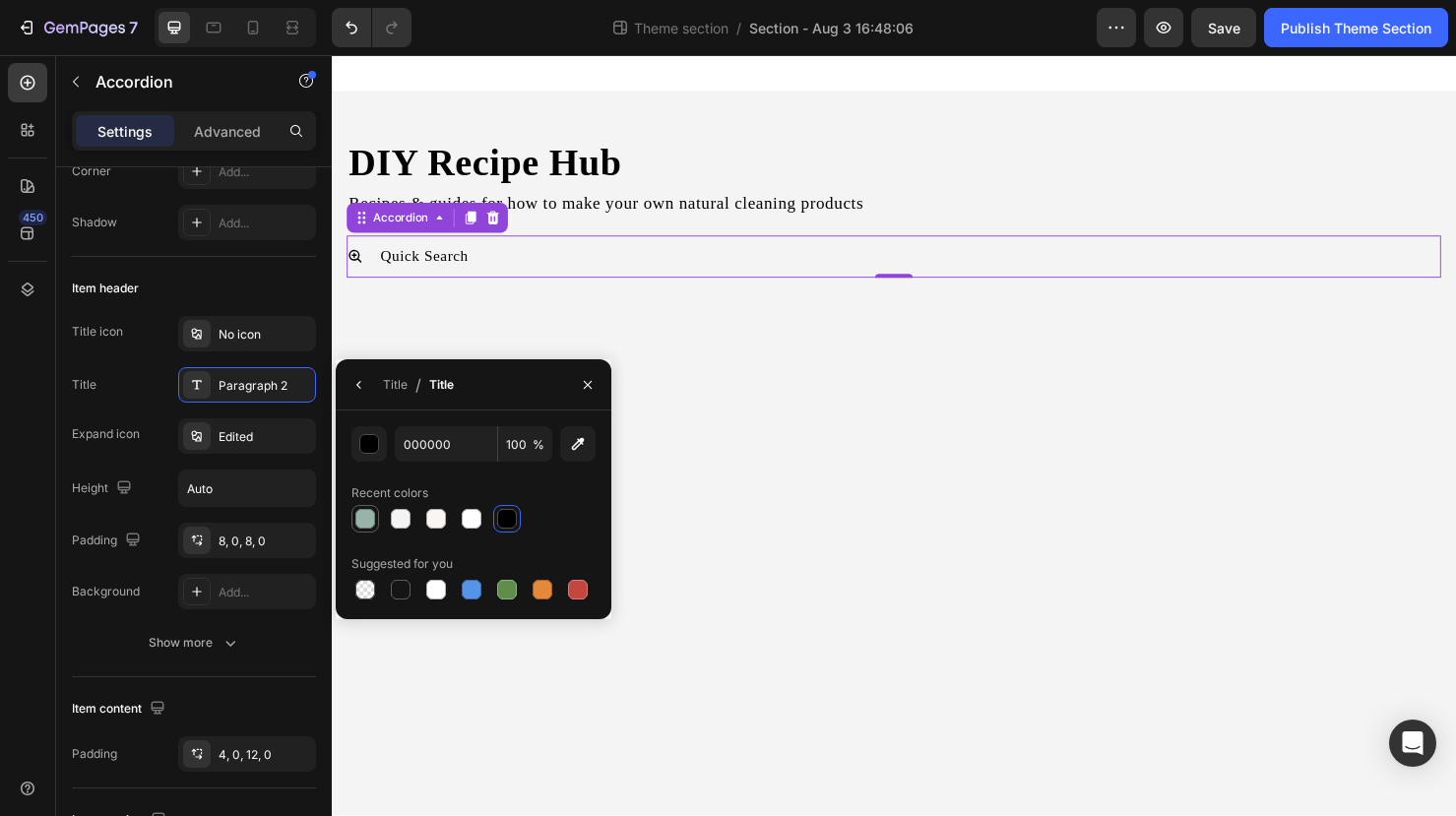 click at bounding box center (365, 519) 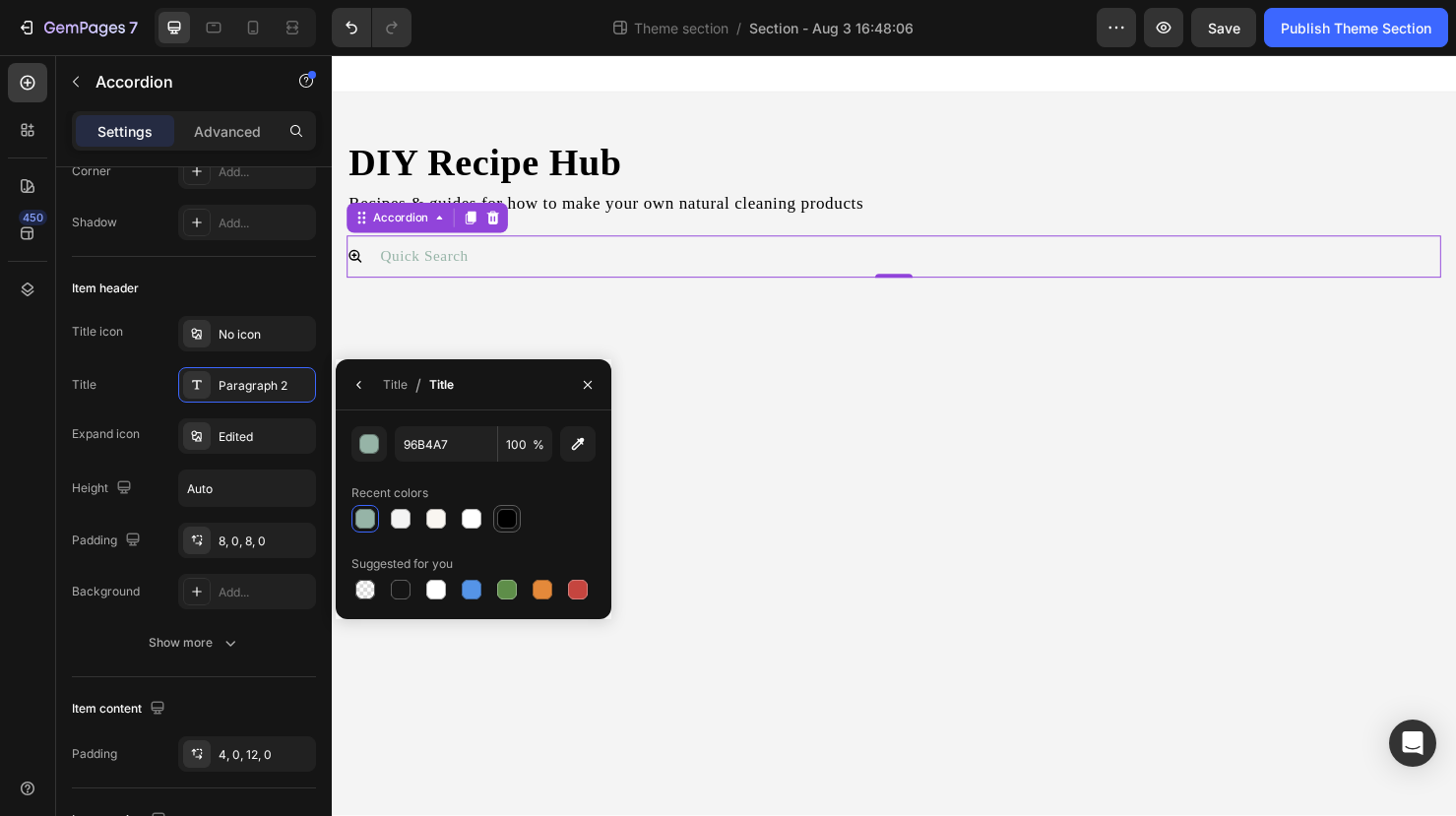 click at bounding box center (507, 519) 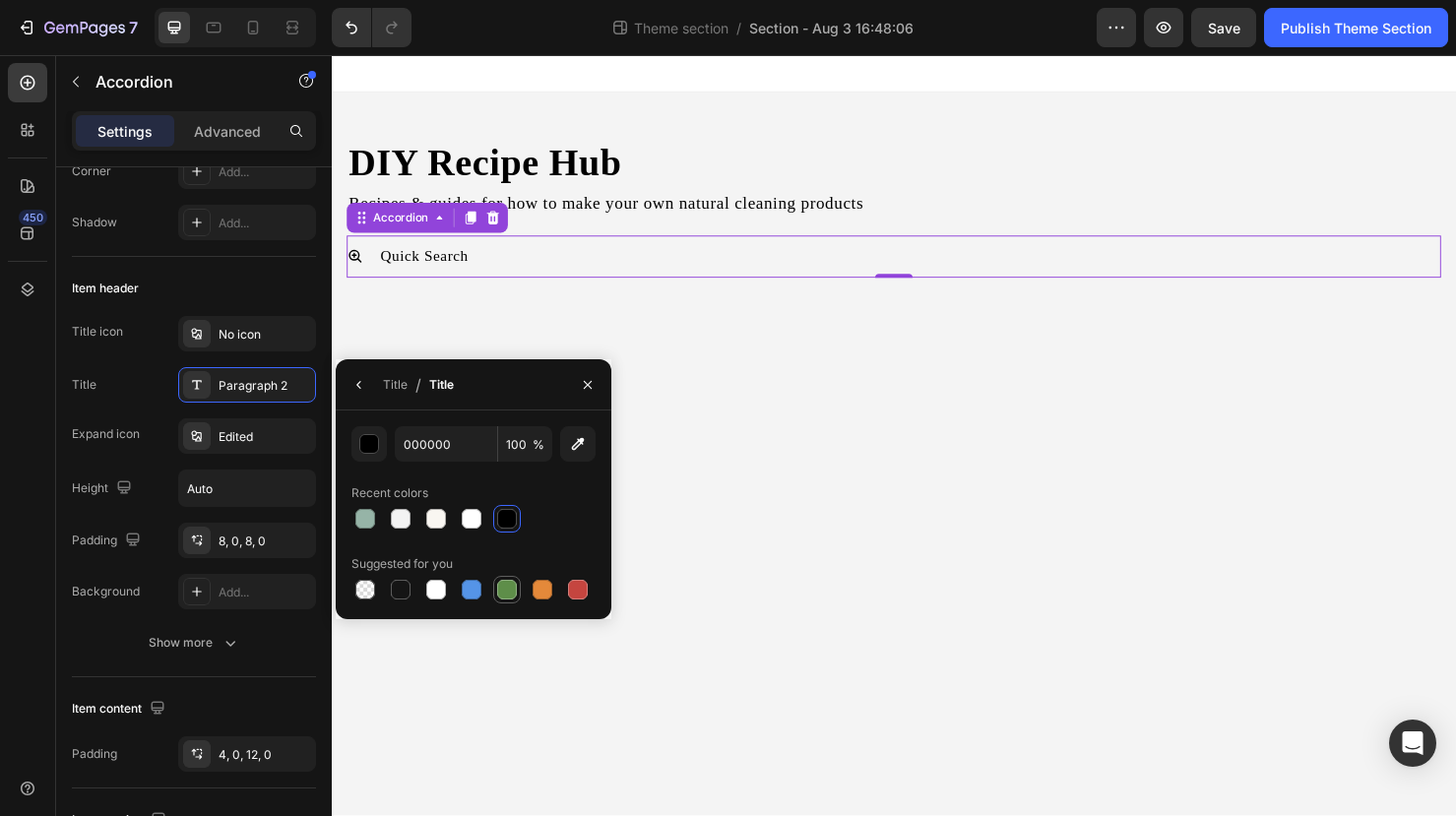 click at bounding box center (507, 590) 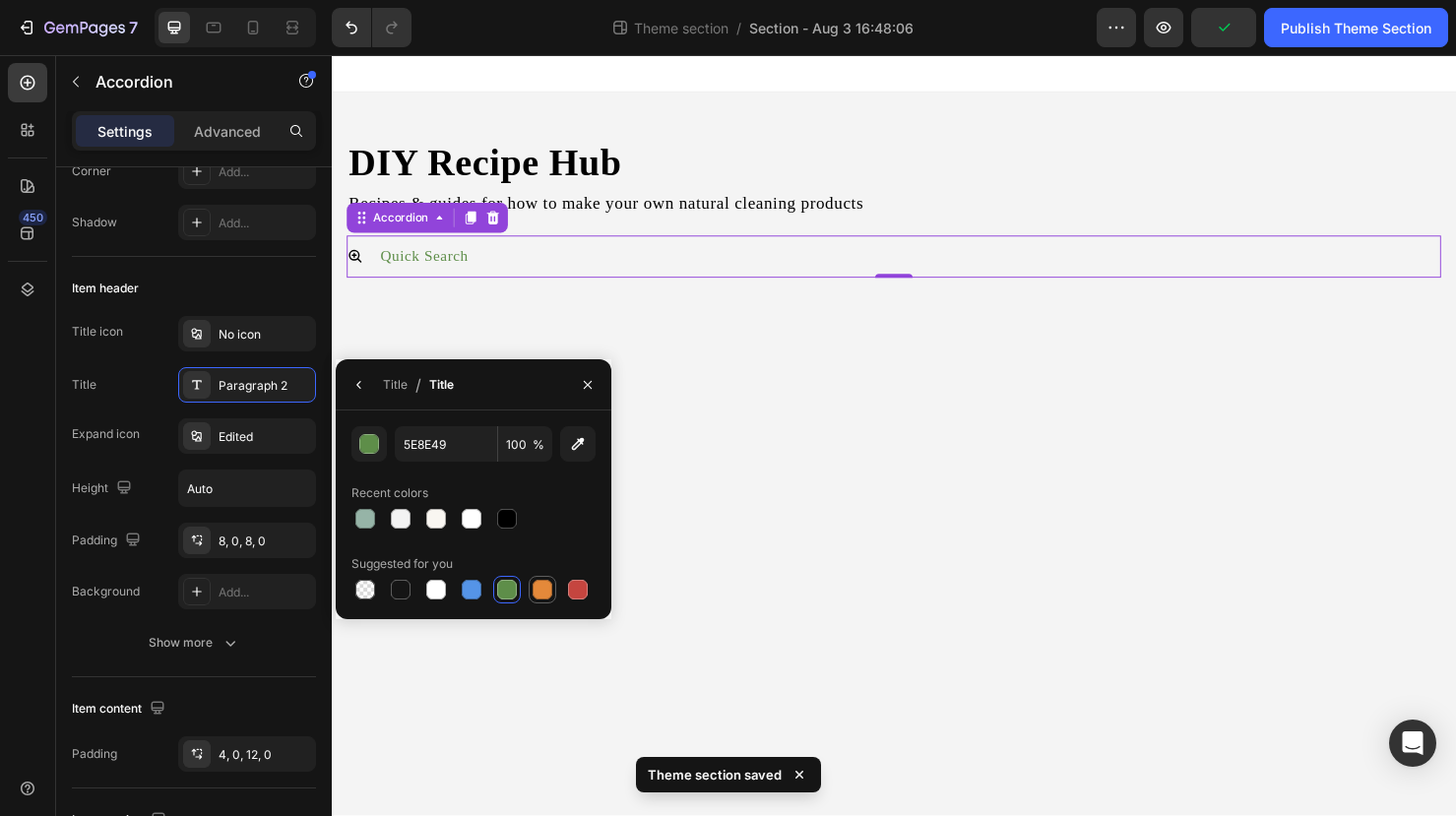 click at bounding box center [542, 590] 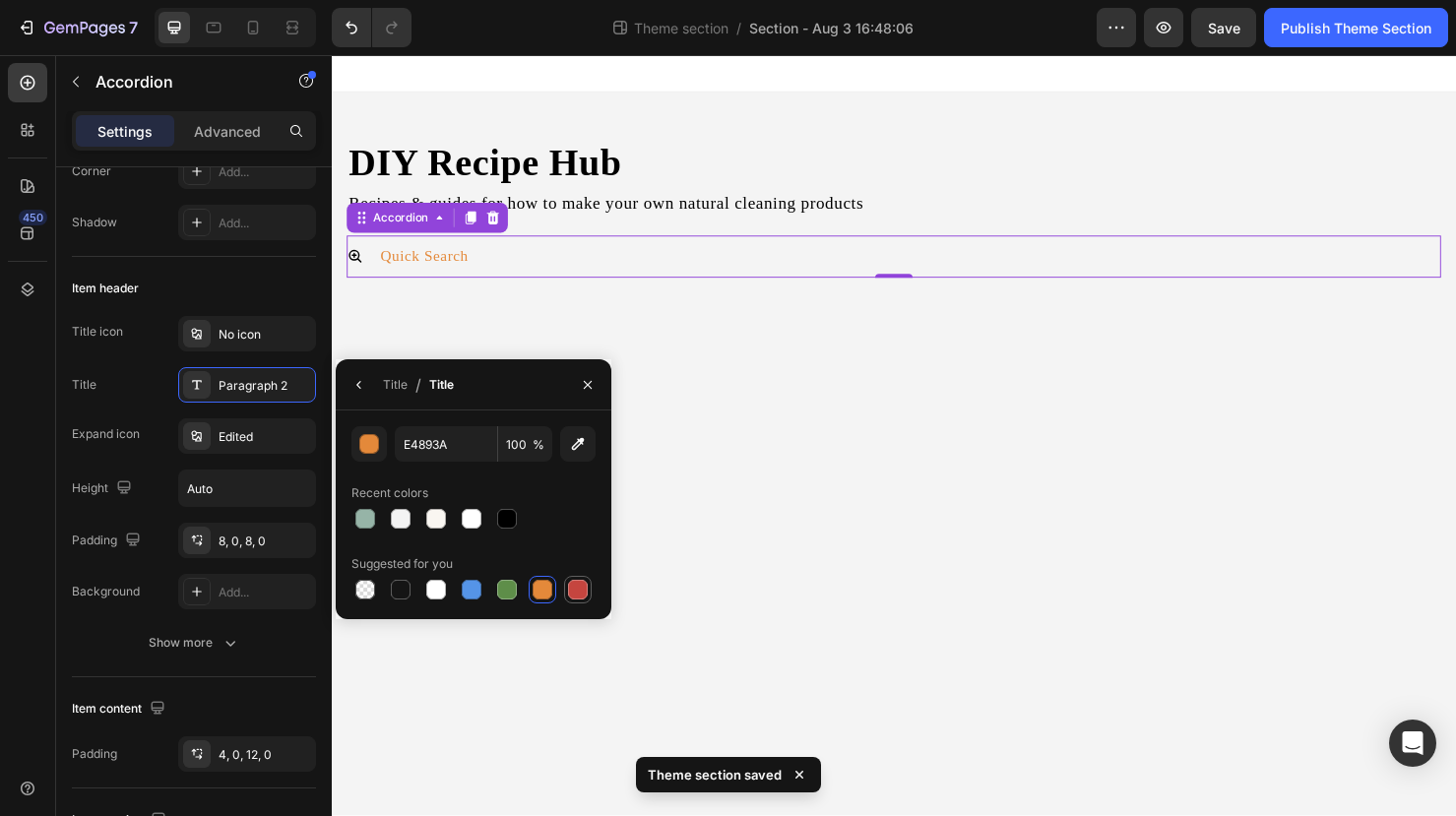 click at bounding box center (578, 590) 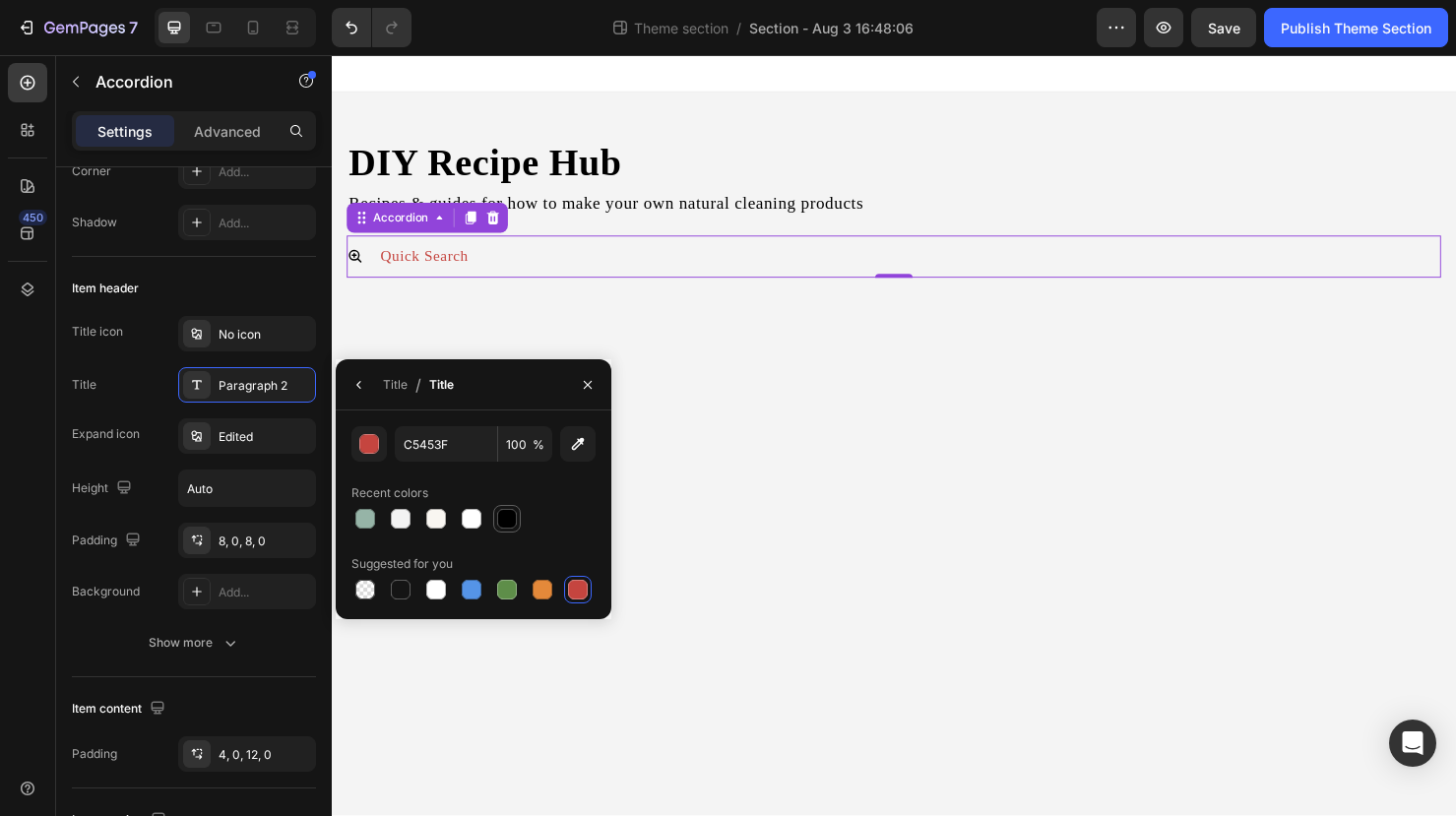 click at bounding box center [507, 519] 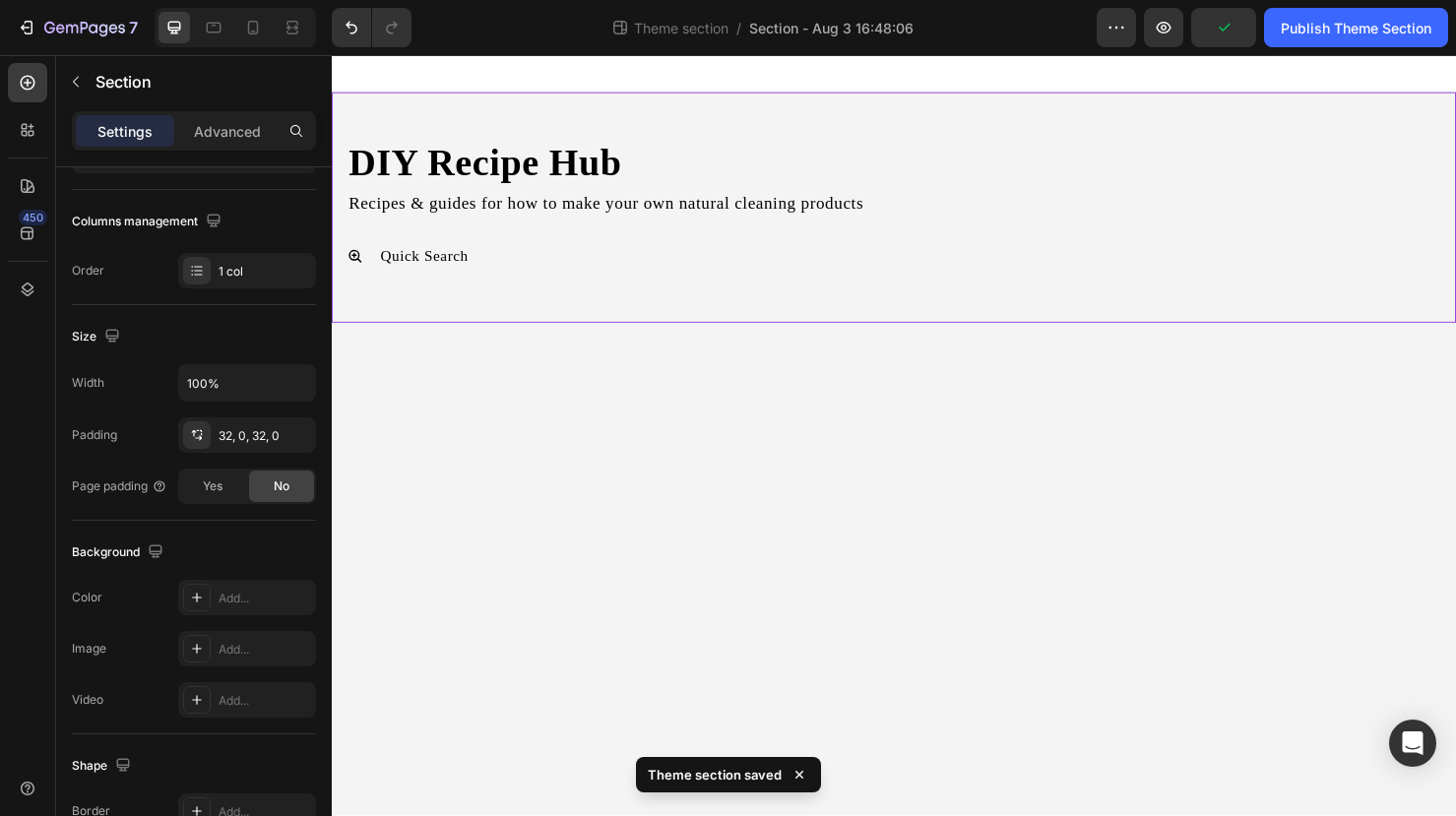 click on "DIY Recipe Hub Heading Recipes & guides for how to make your own natural cleaning products Text Block
Quick Search Accordion Row" at bounding box center [922, 216] 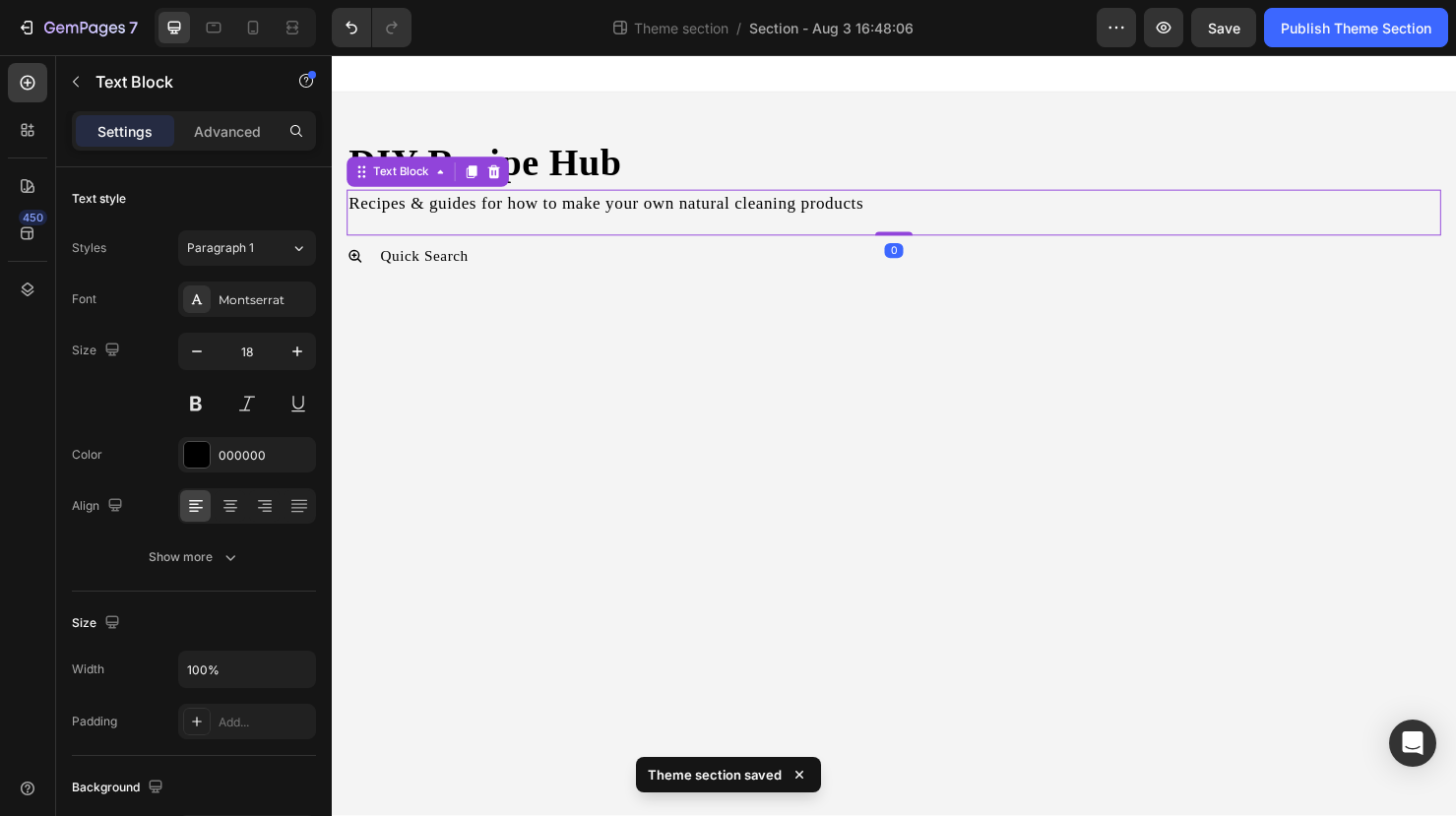 click on "Recipes & guides for how to make your own natural cleaning products Text Block   0" at bounding box center [922, 220] 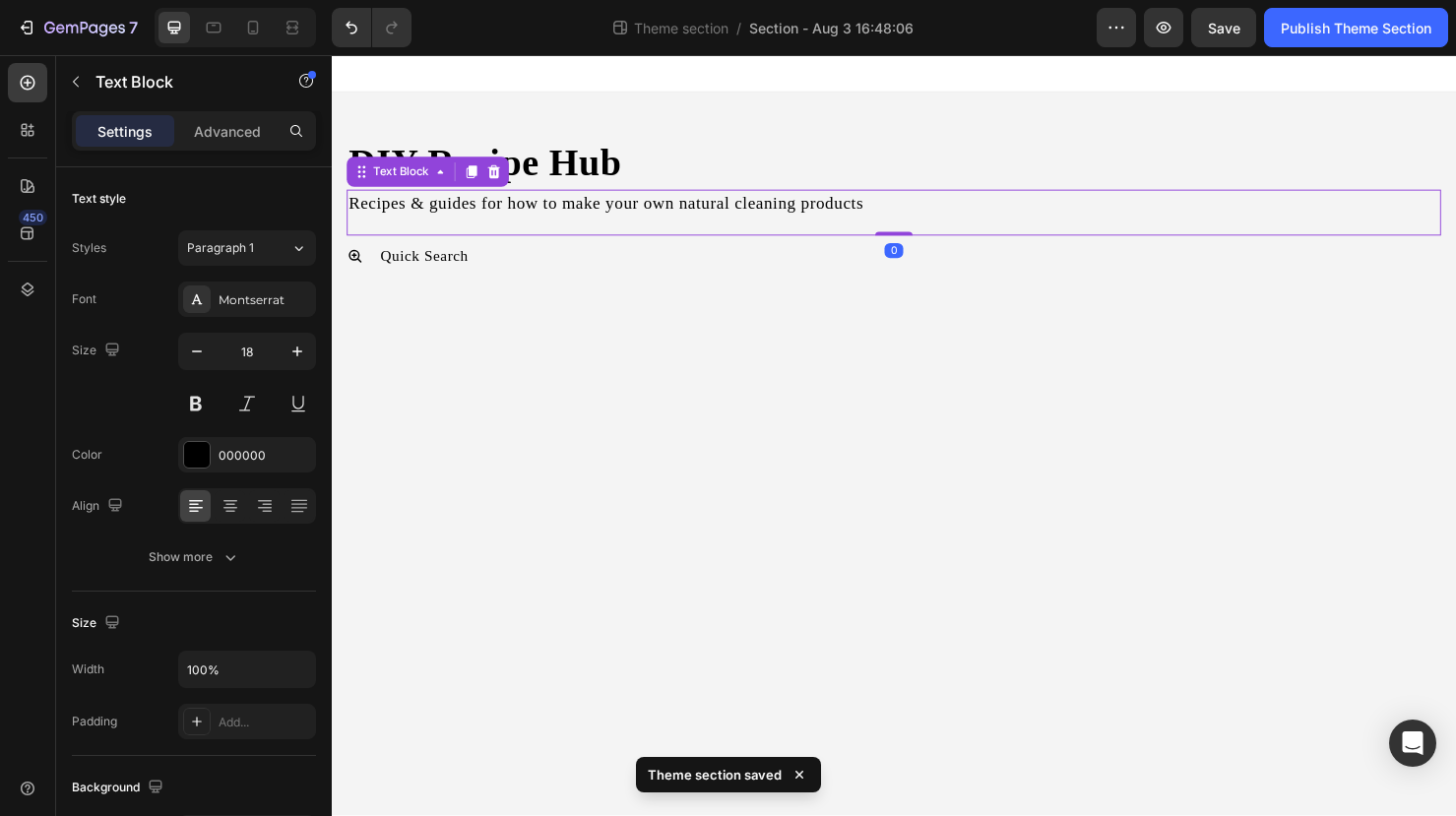 click on "Recipes & guides for how to make your own natural cleaning products Text Block   0" at bounding box center [922, 220] 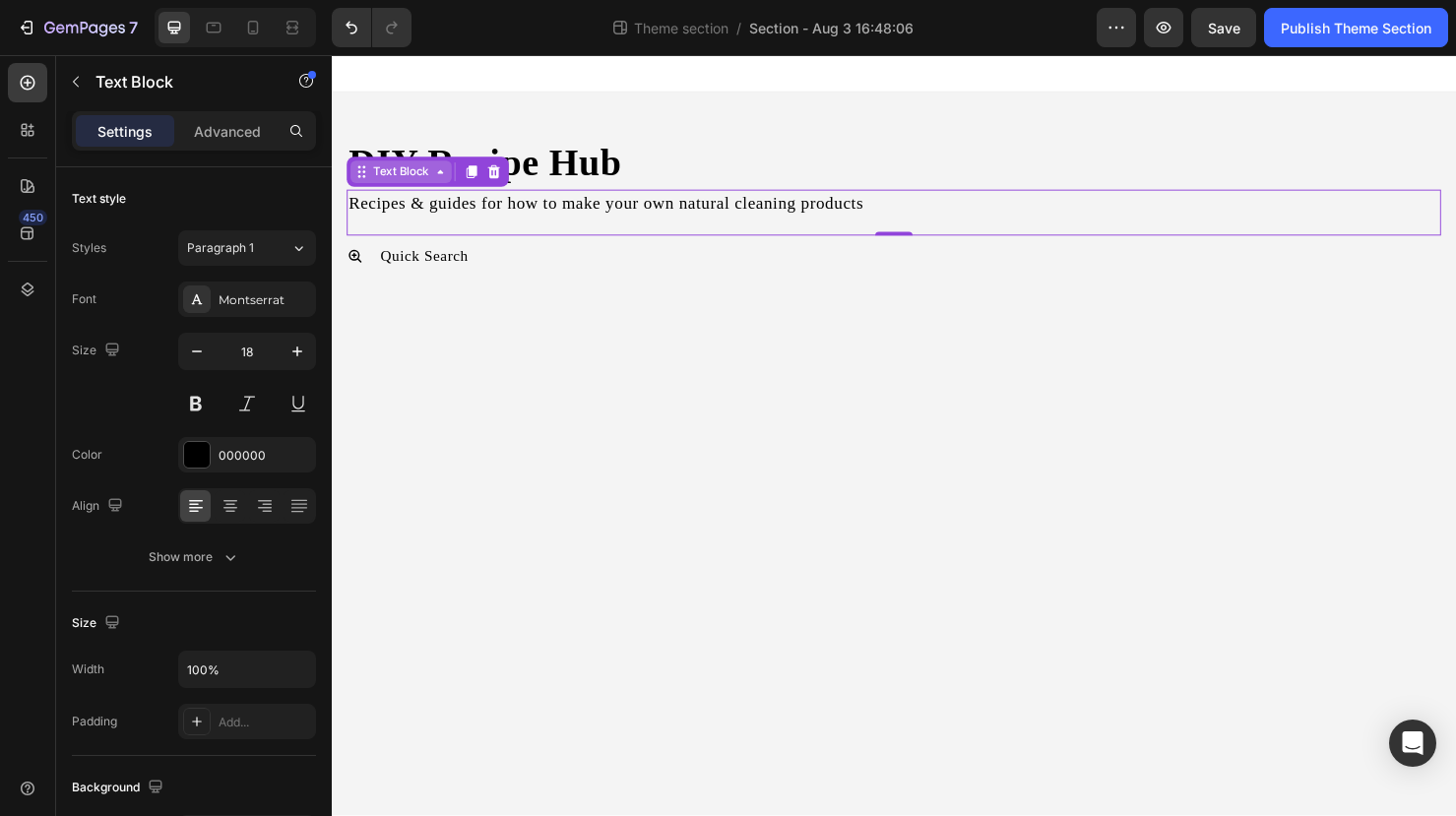 click on "Text Block" at bounding box center [405, 178] 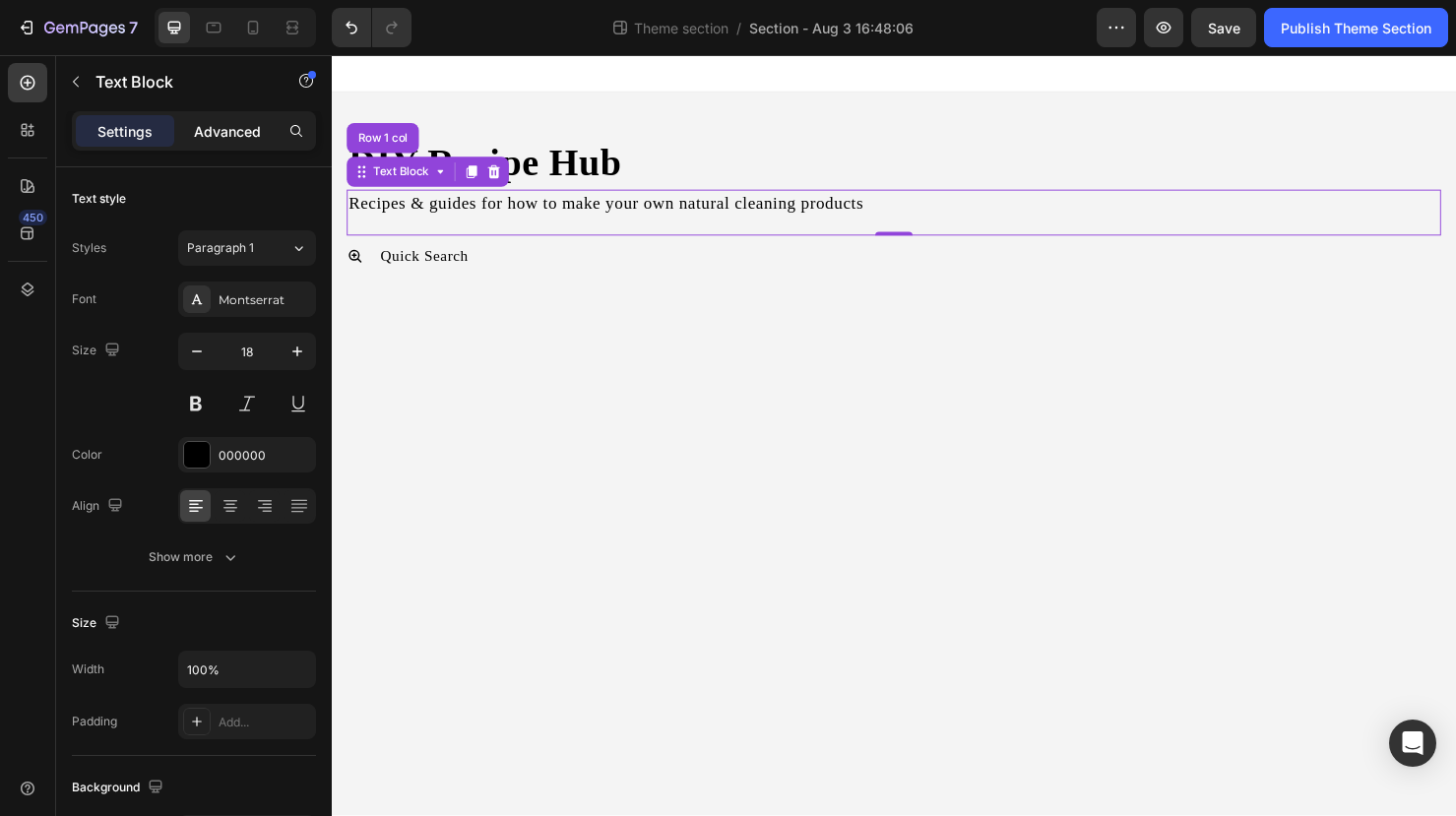 click on "Advanced" at bounding box center [227, 131] 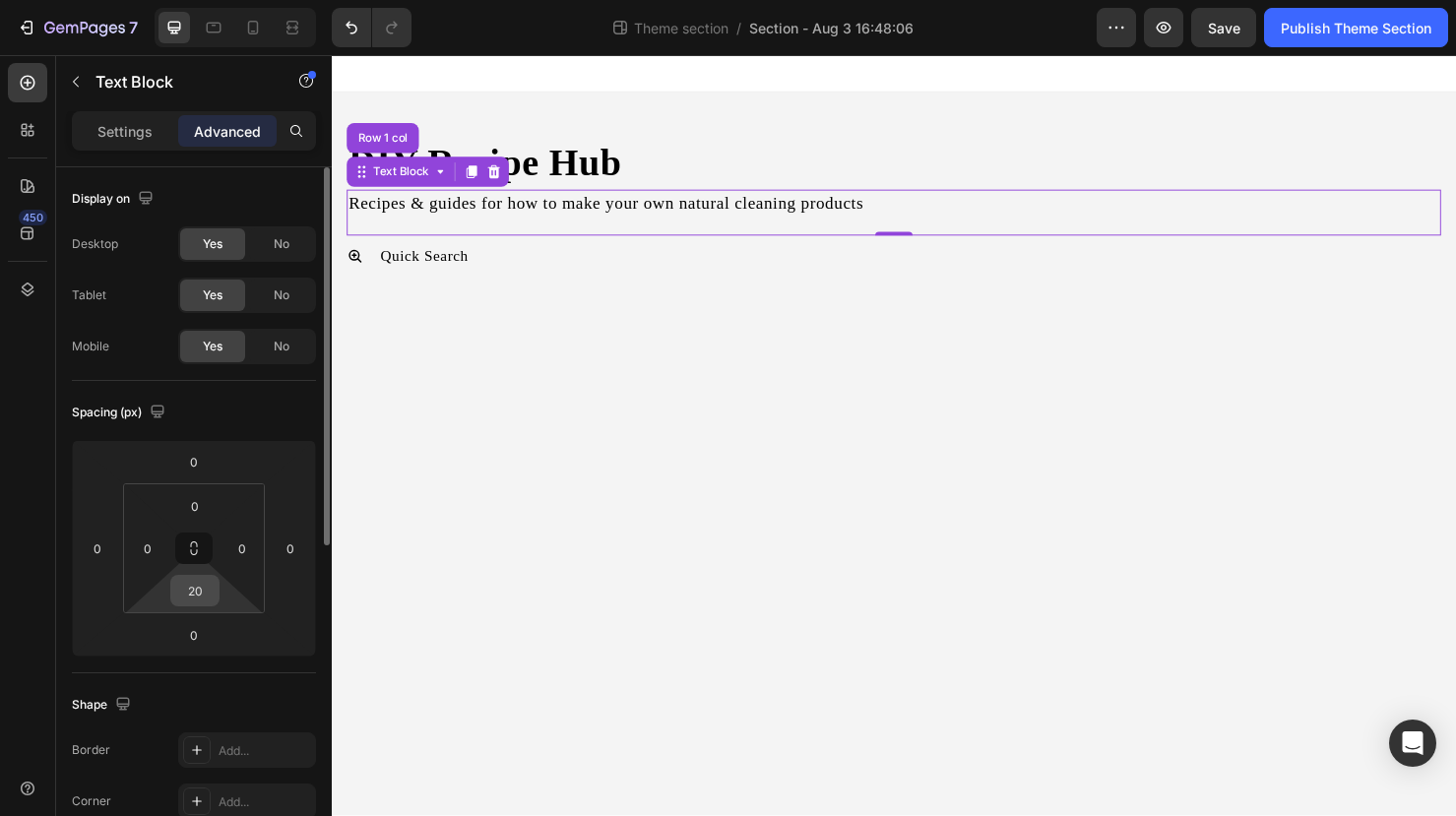 click on "20" at bounding box center [195, 591] 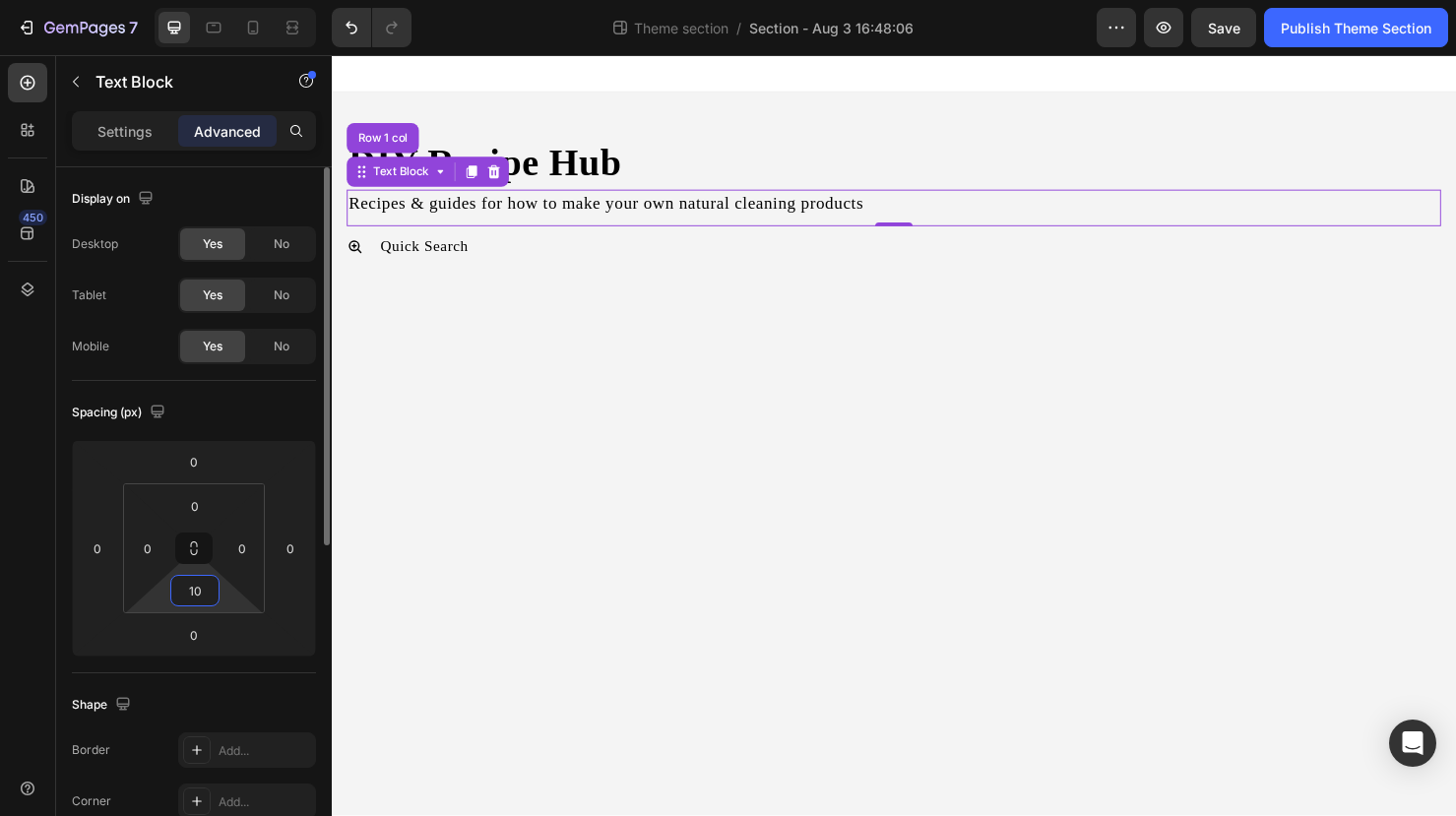 type on "1" 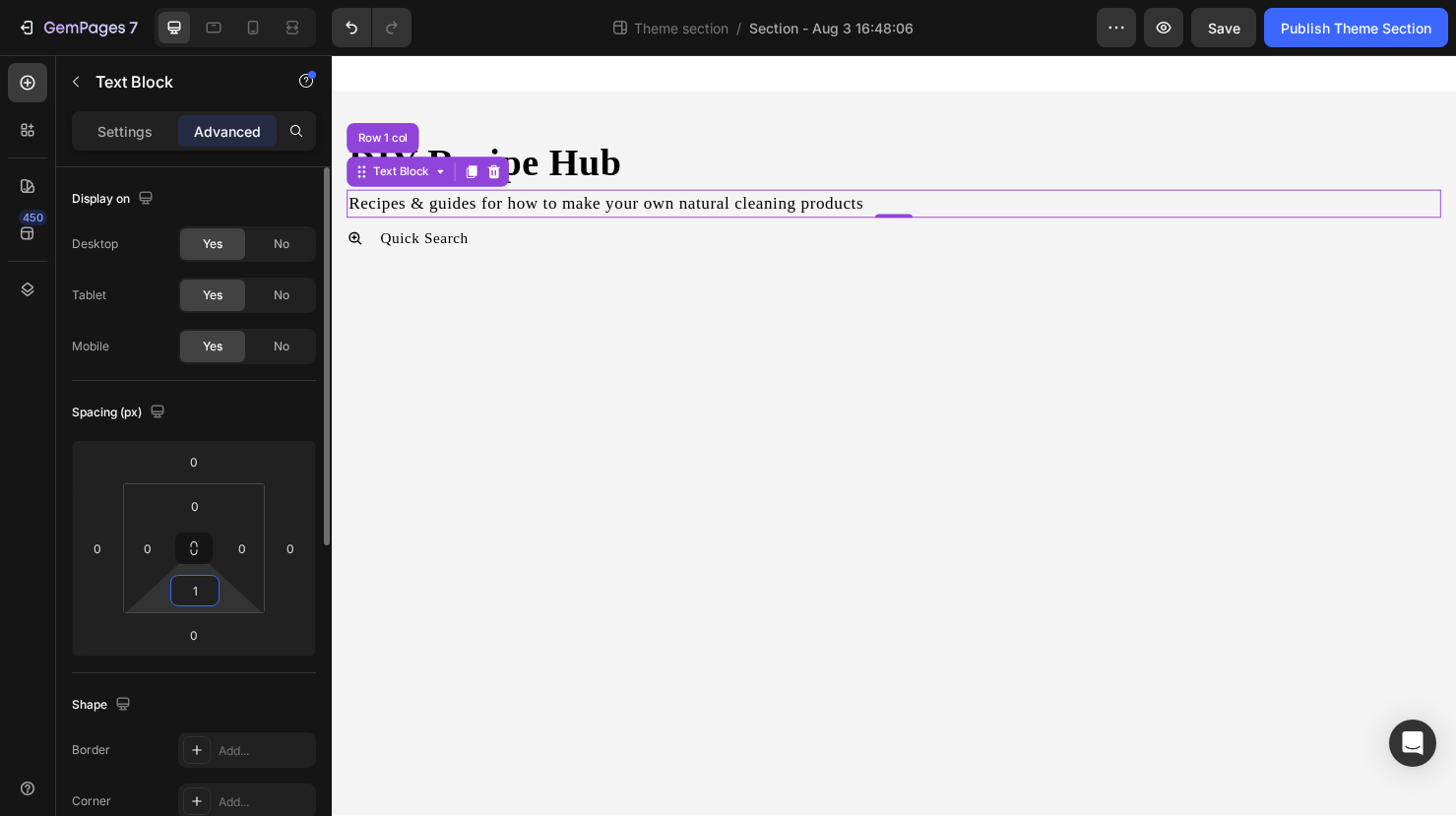 type 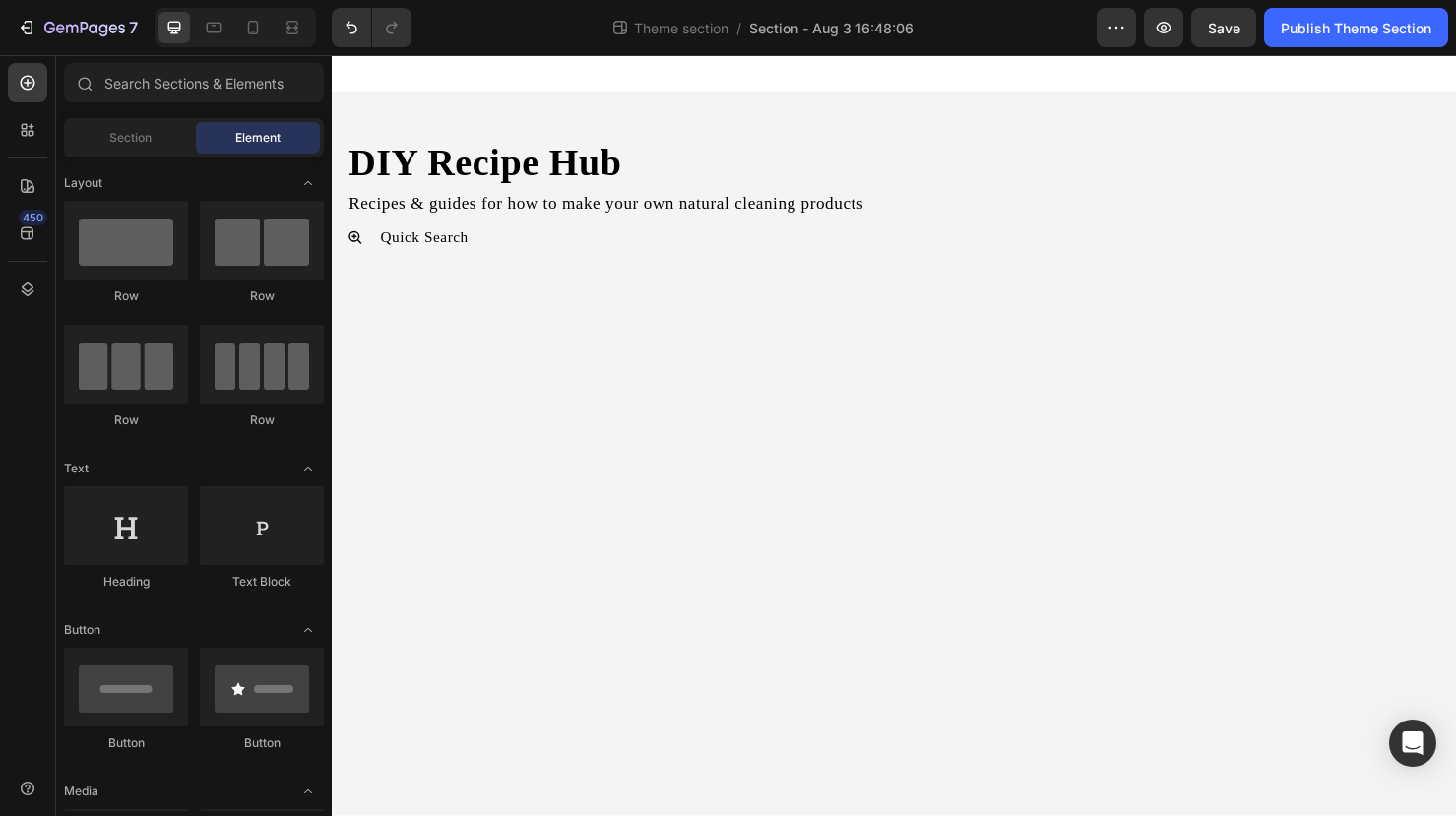 click on "DIY Recipe Hub Heading Recipes & guides for how to make your own natural cleaning products Text Block
Quick Search Accordion Row Root
Drag & drop element from sidebar or
Explore Library
Add section Choose templates inspired by CRO experts Generate layout from URL or image Add blank section then drag & drop elements" at bounding box center [922, 455] 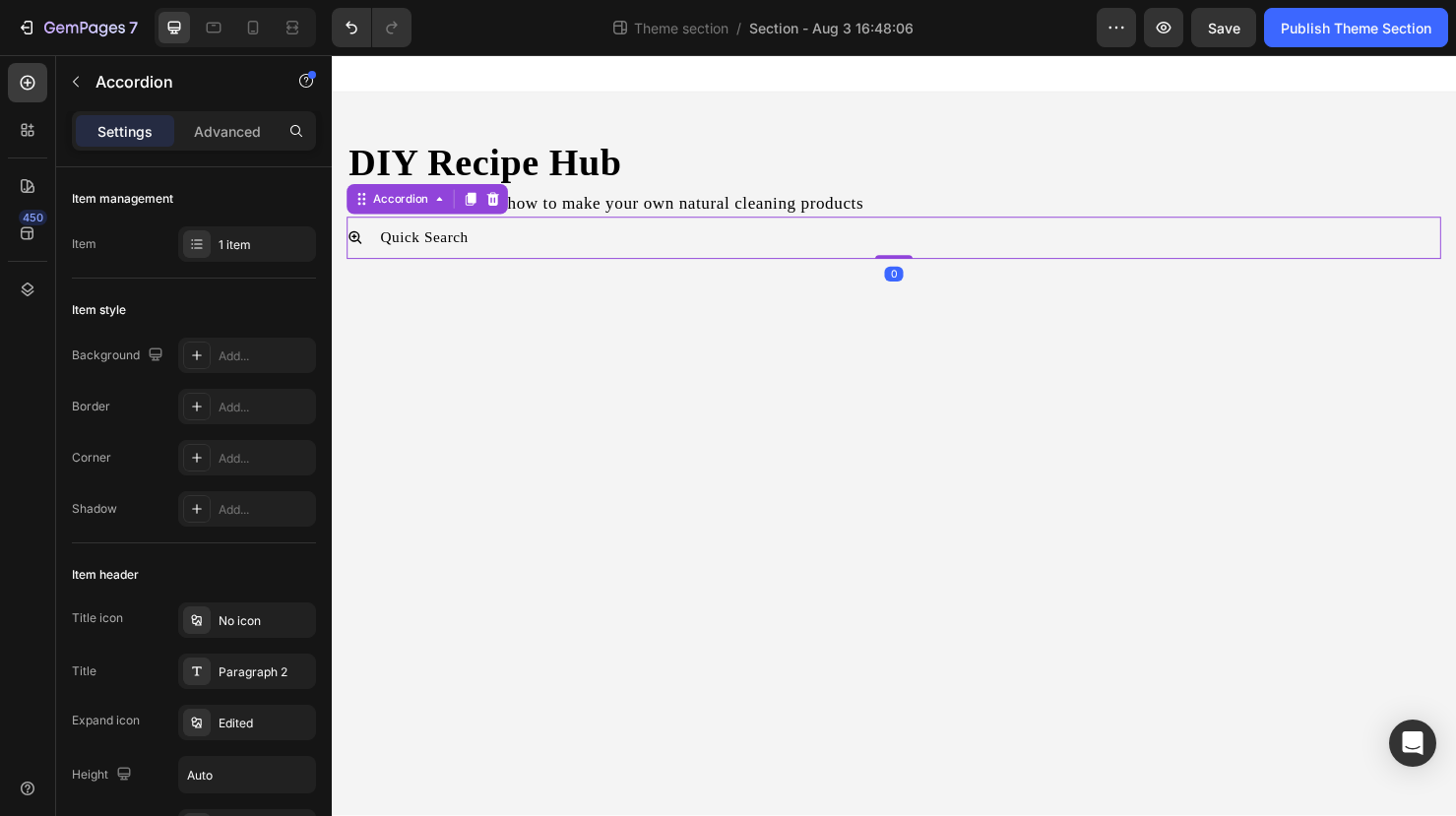 click on "Quick Search" at bounding box center [922, 247] 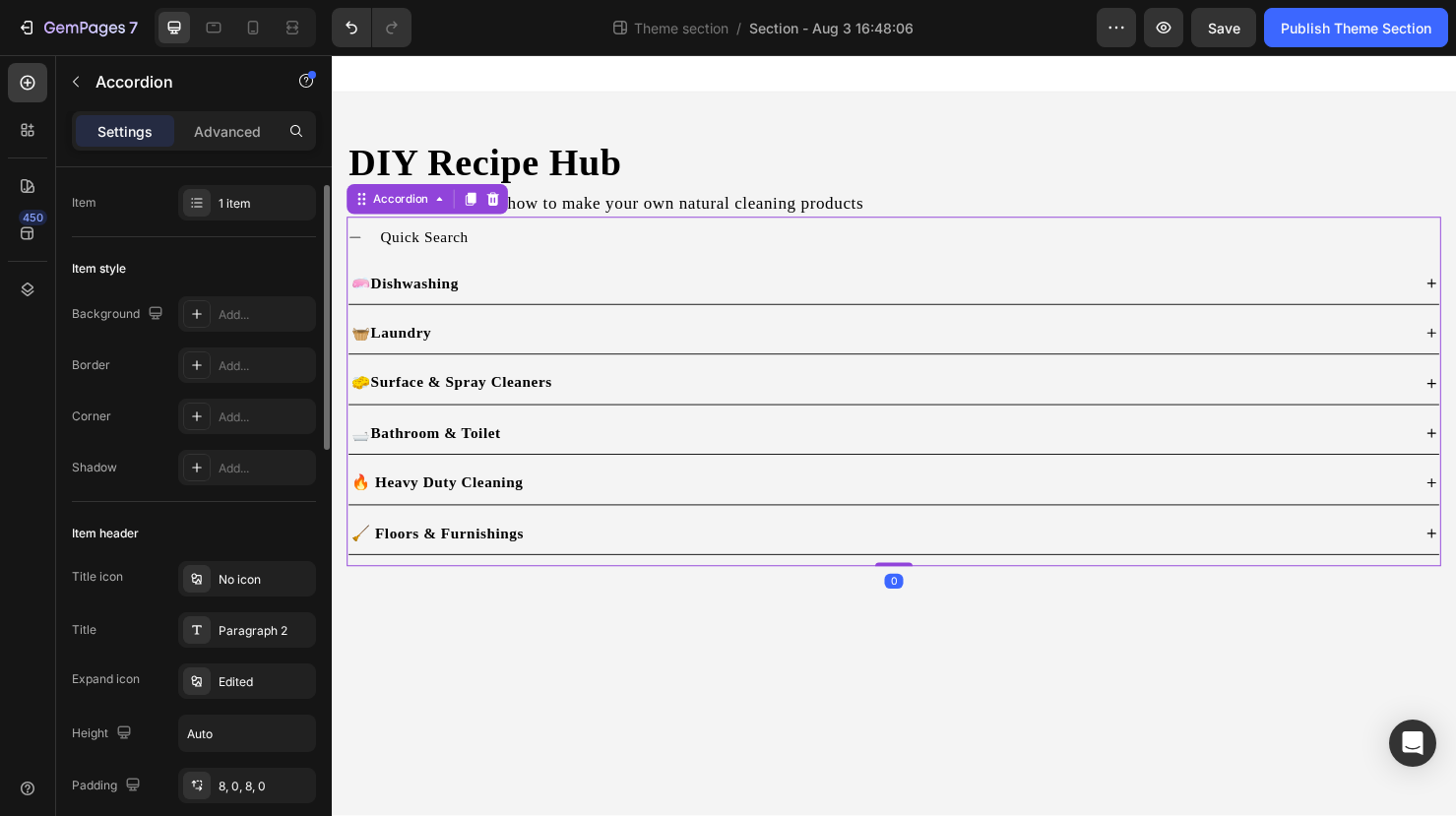 scroll, scrollTop: 43, scrollLeft: 0, axis: vertical 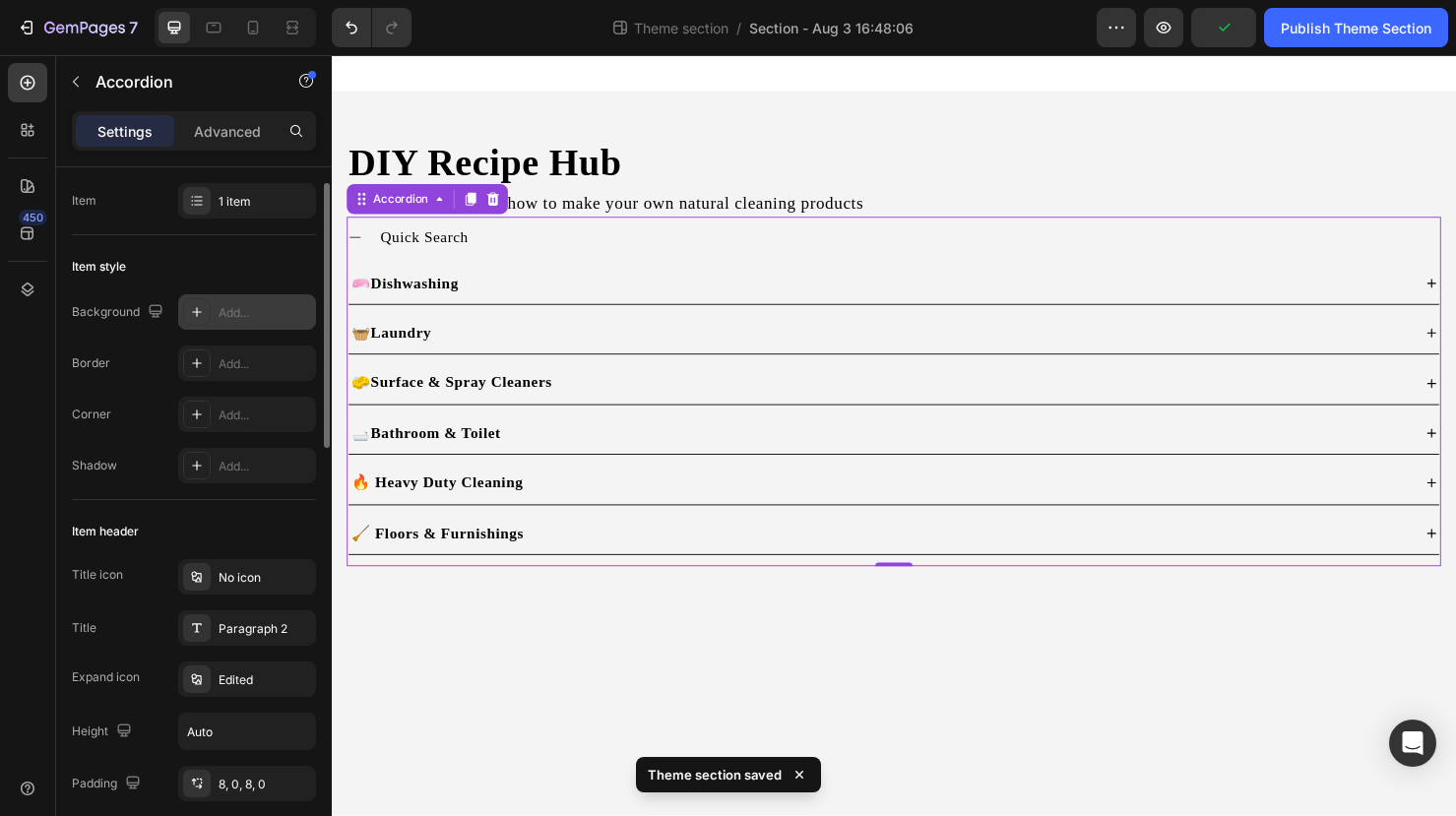 click on "Add..." at bounding box center (265, 313) 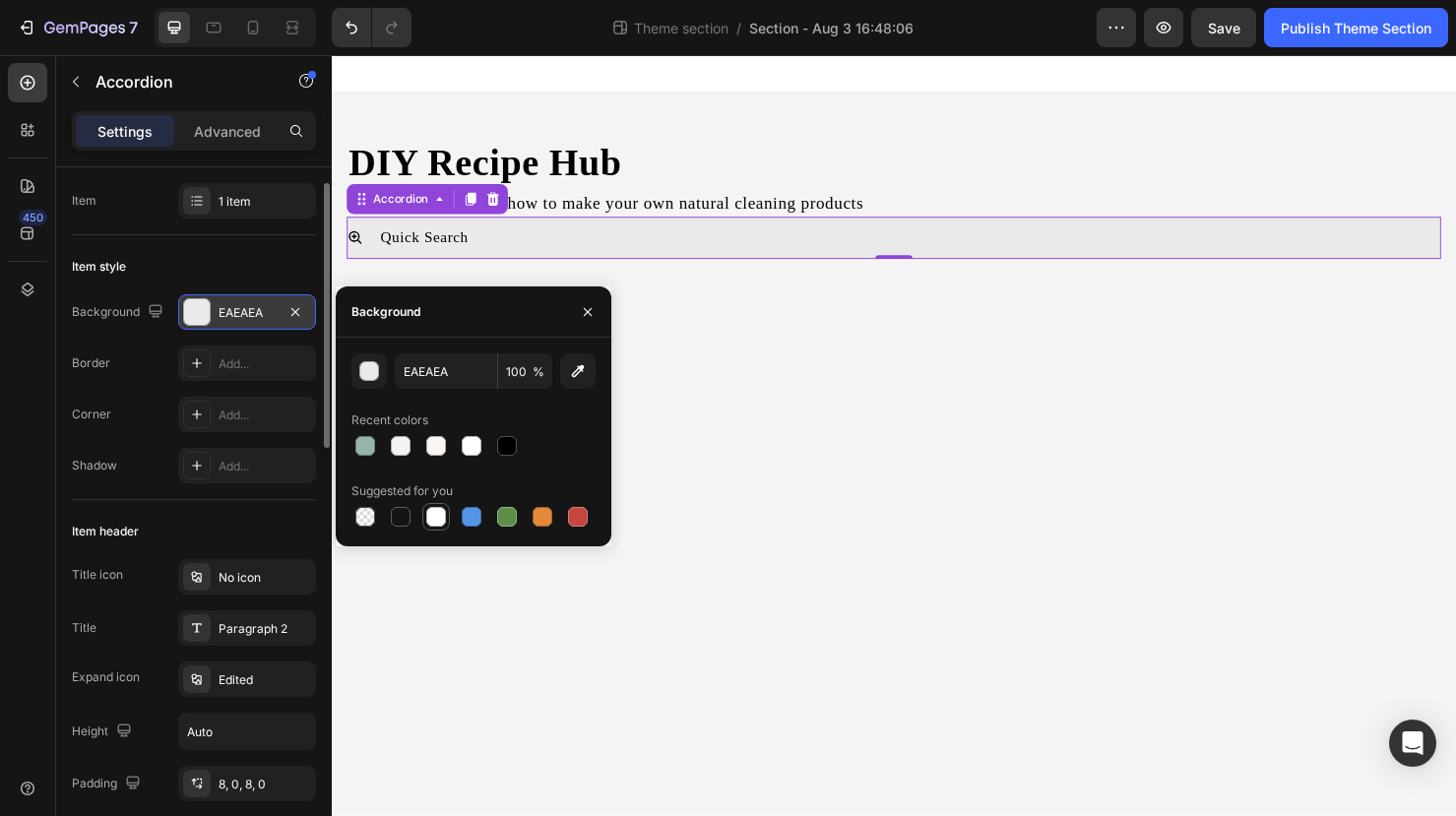 click at bounding box center (436, 517) 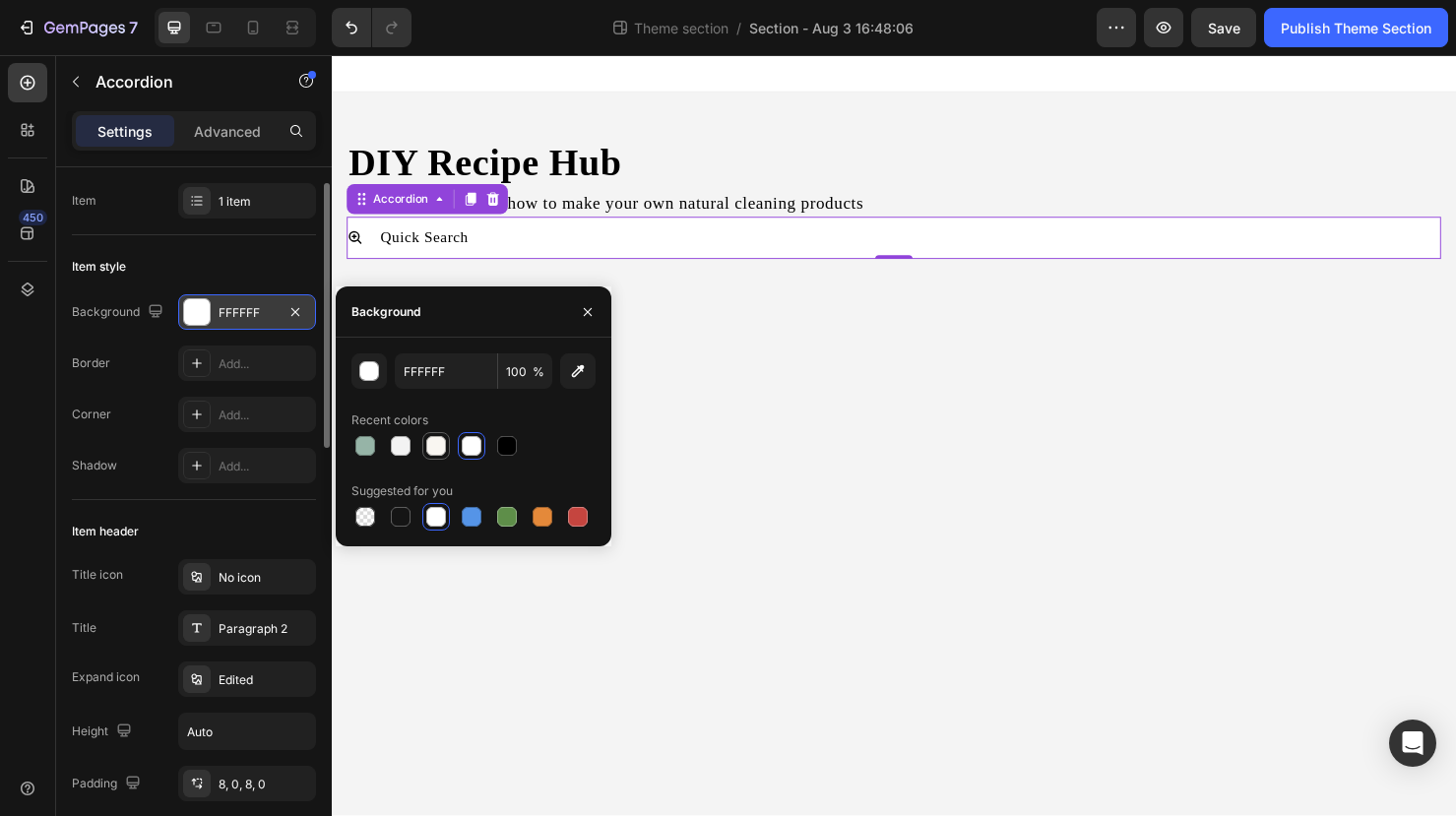click at bounding box center (436, 446) 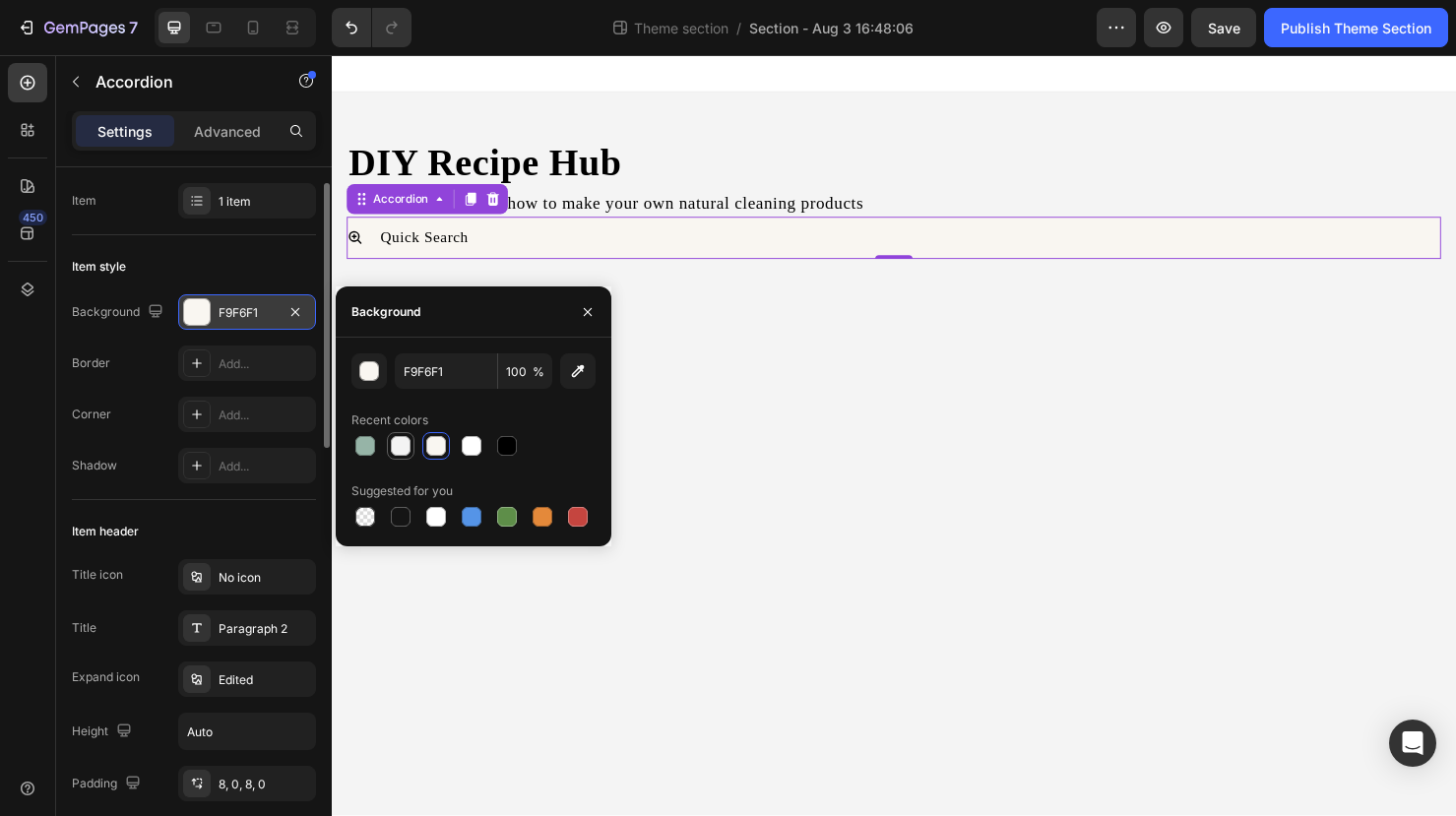 click at bounding box center [401, 446] 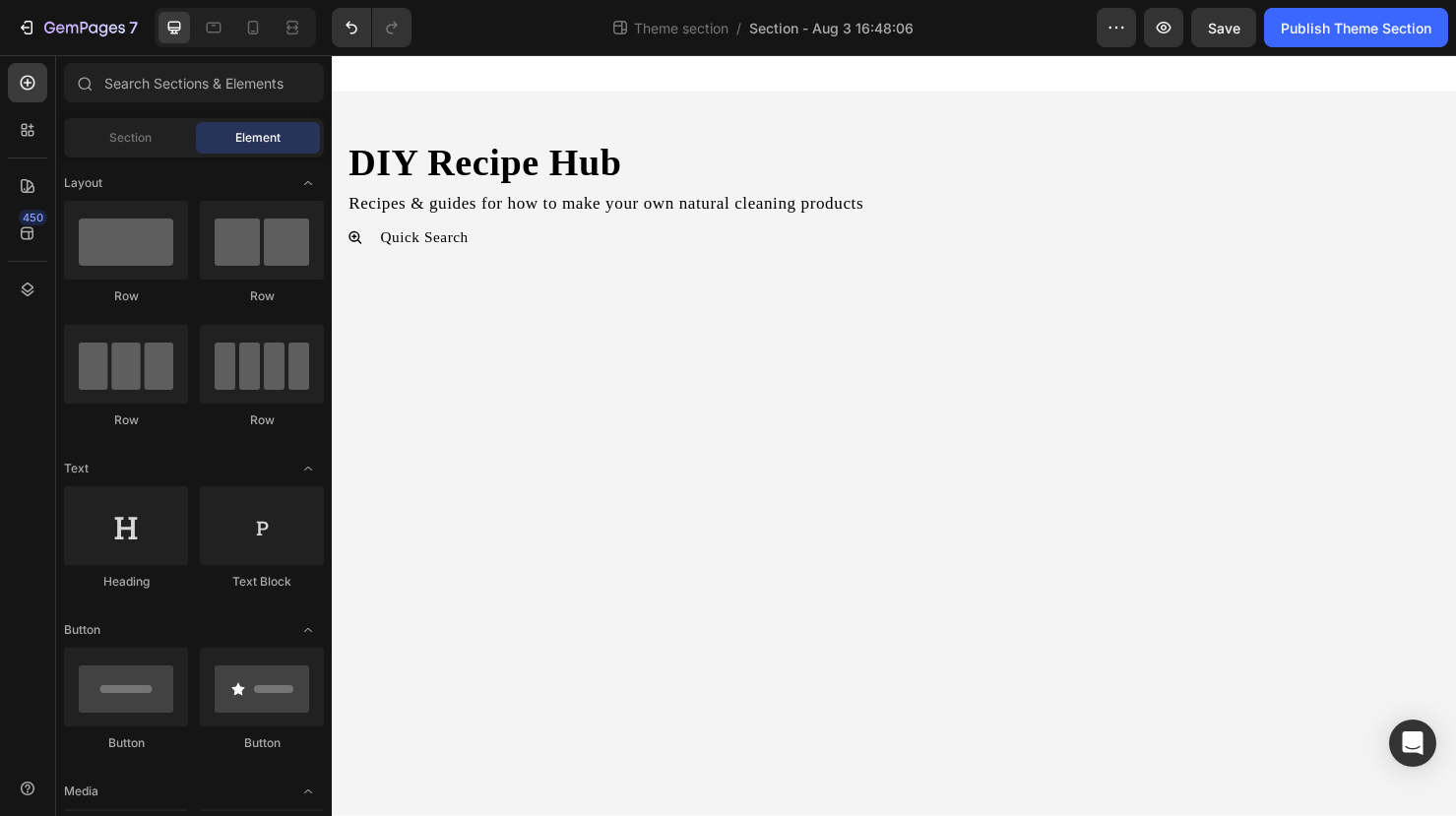 click on "DIY Recipe Hub Heading Recipes & guides for how to make your own natural cleaning products Text Block
Quick Search Accordion Row Root
Drag & drop element from sidebar or
Explore Library
Add section Choose templates inspired by CRO experts Generate layout from URL or image Add blank section then drag & drop elements" at bounding box center [922, 455] 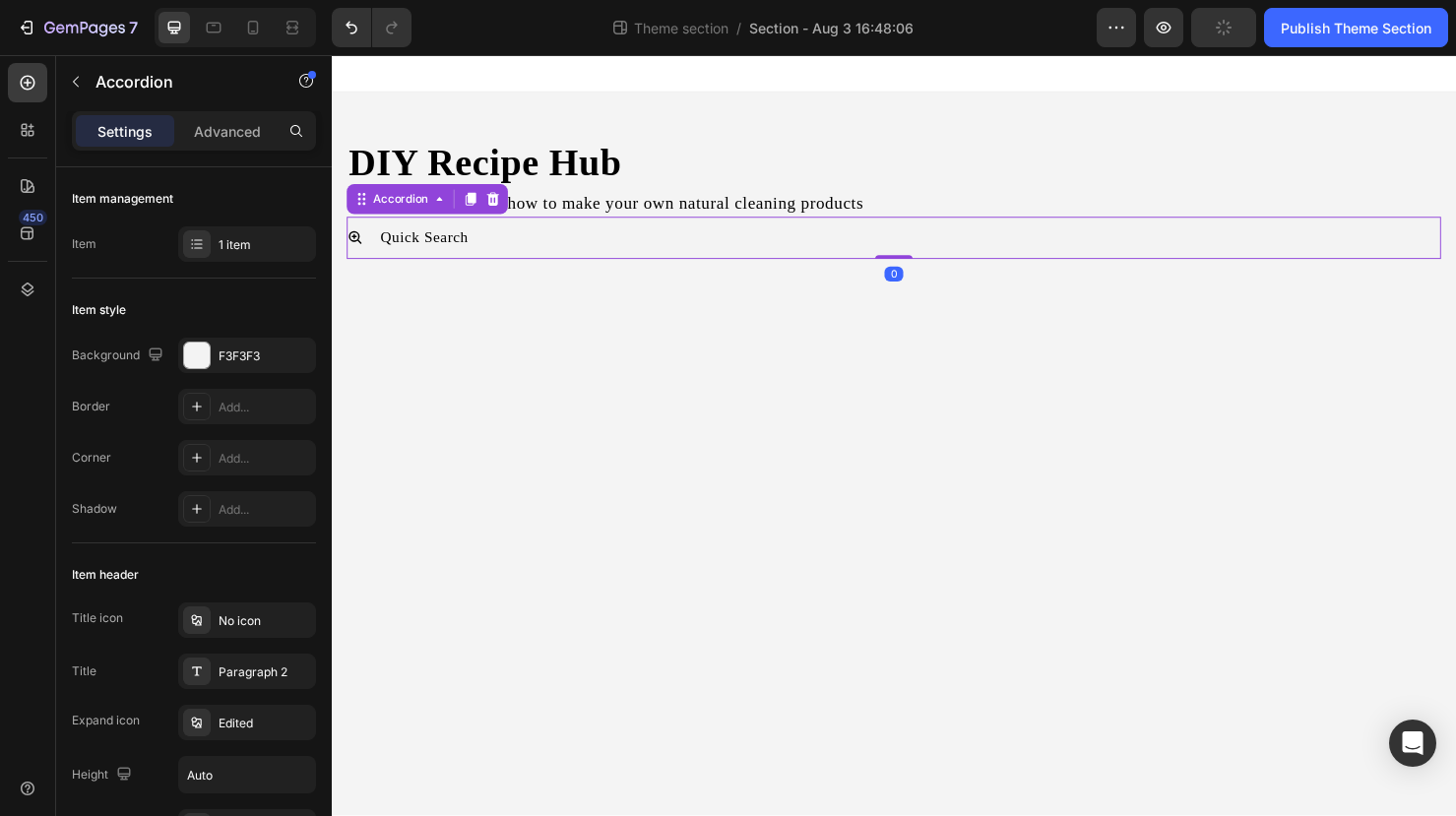 click on "Quick Search" at bounding box center (938, 247) 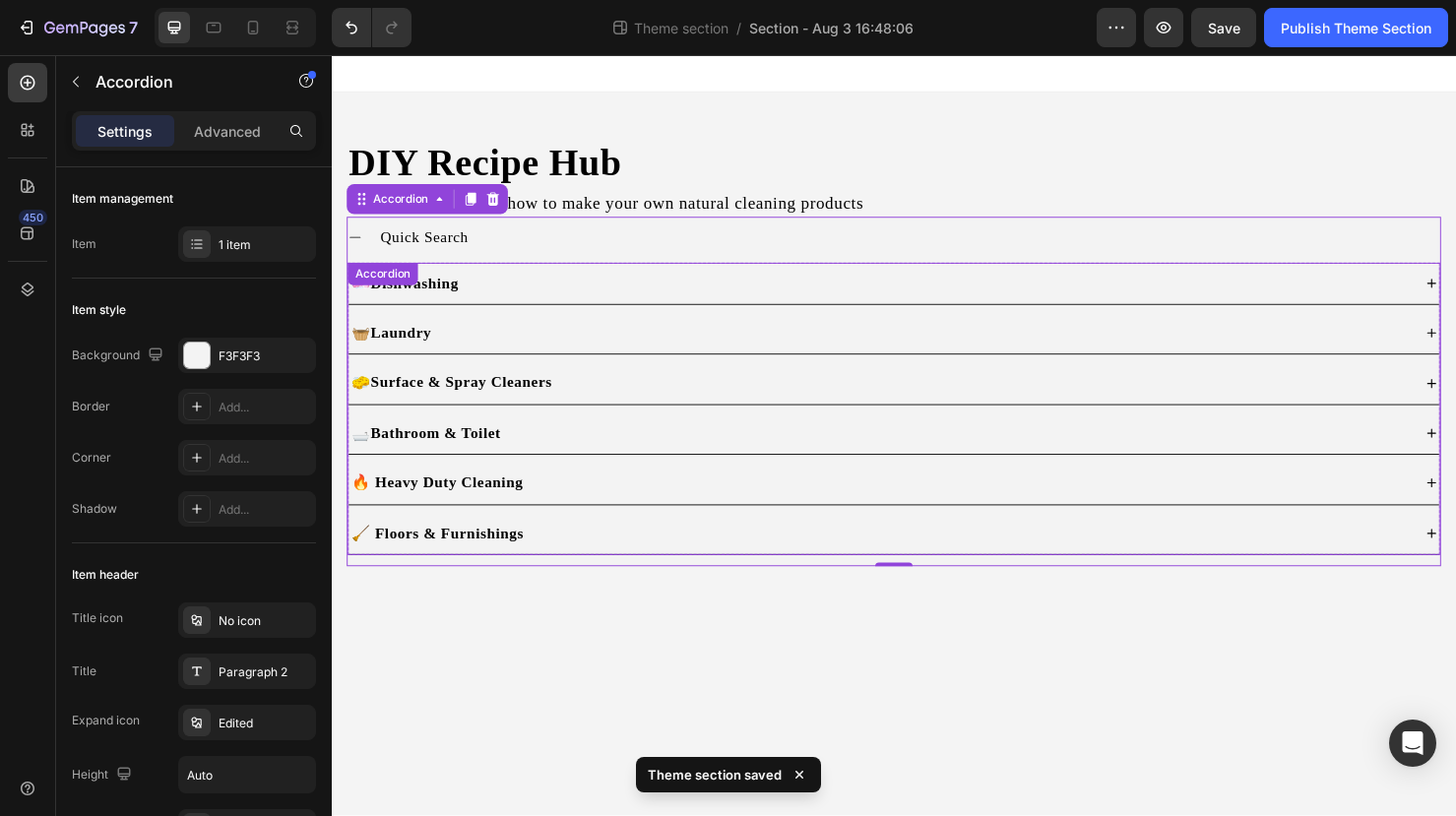 click on "🧼  Dishwashing" at bounding box center (907, 295) 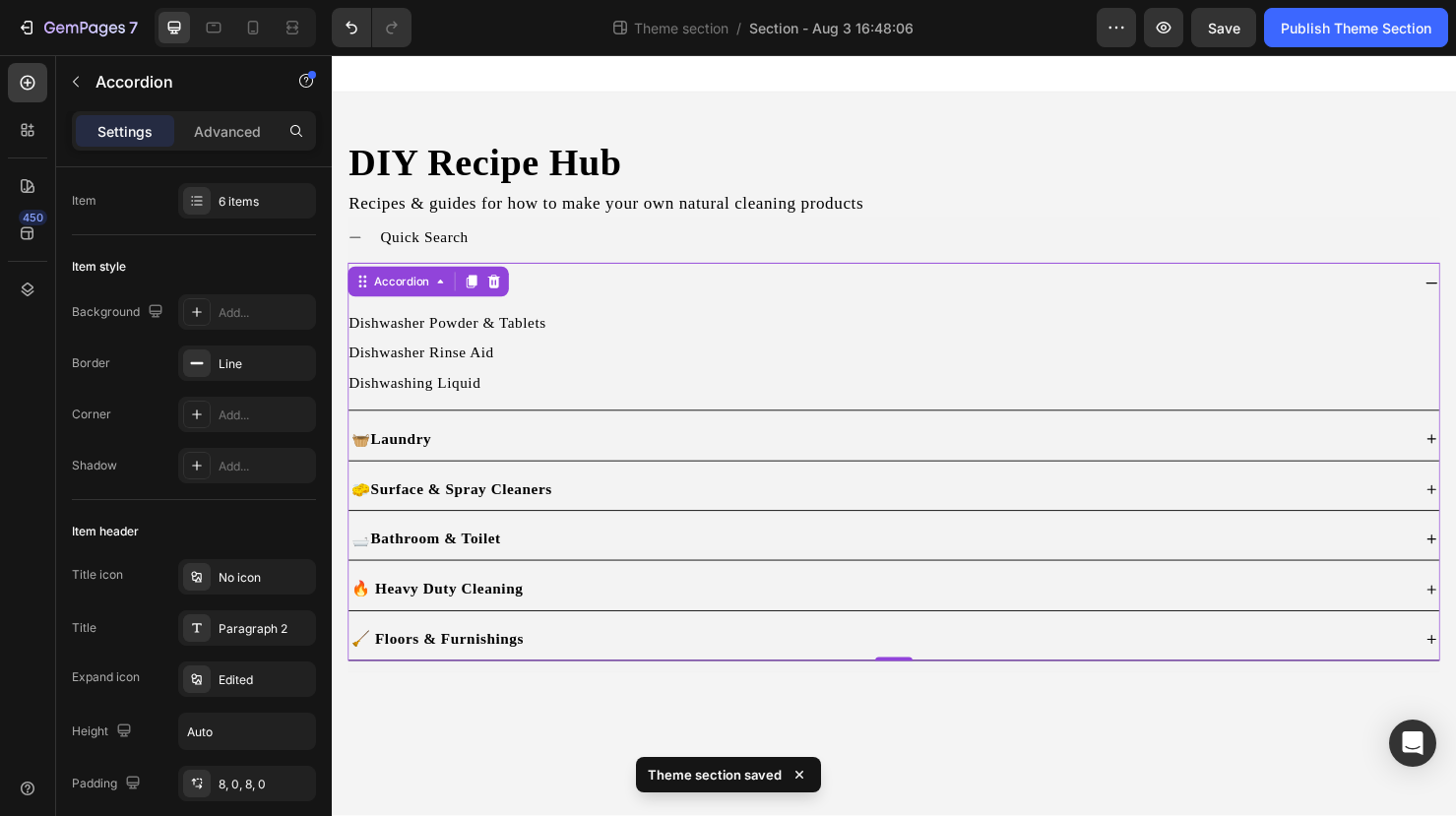 click on "🧼  Dishwashing" at bounding box center (907, 295) 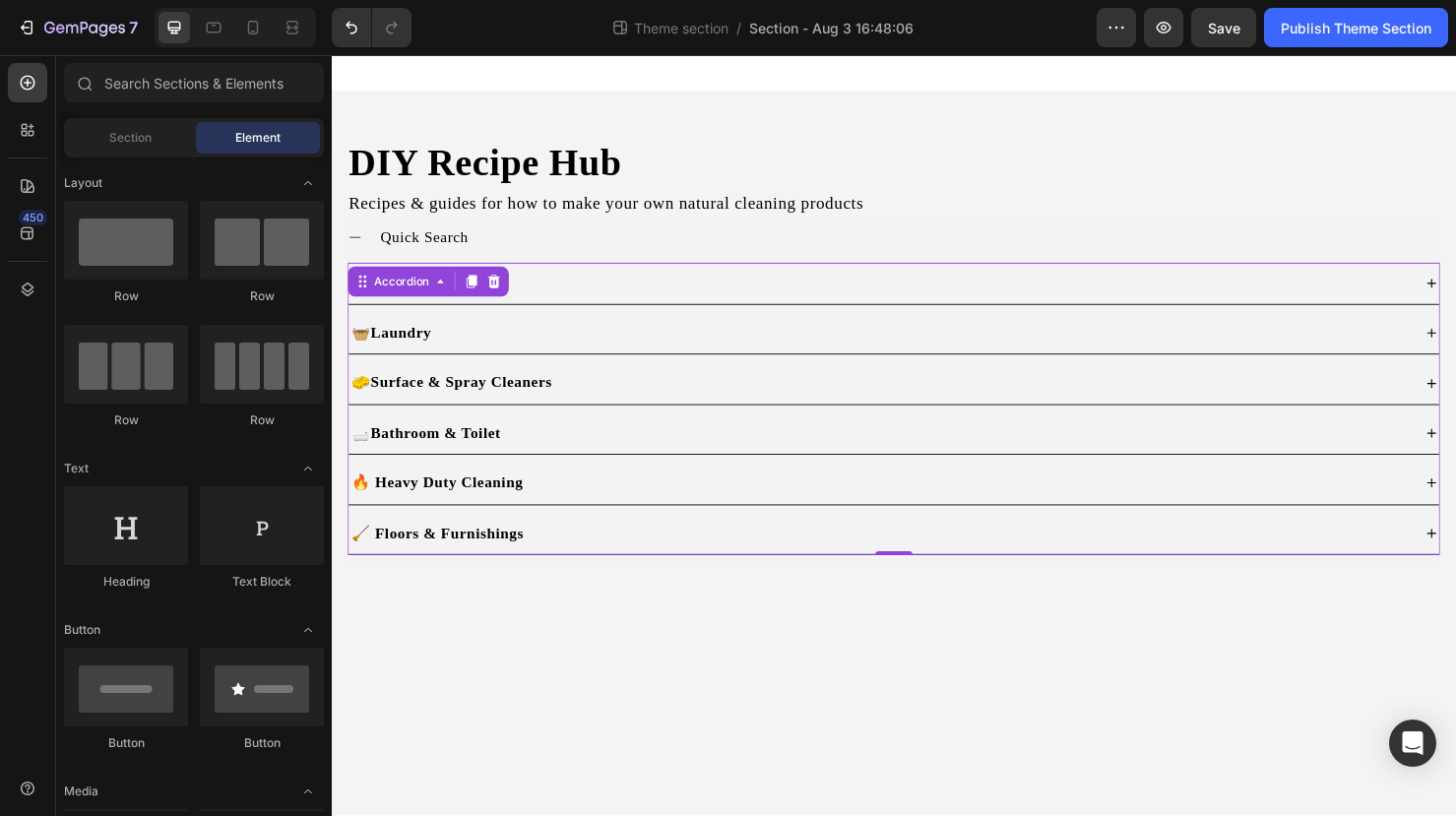 click on "DIY Recipe Hub Heading Recipes & guides for how to make your own natural cleaning products Text Block
Quick Search
🧼  Dishwashing
🧺  Laundry
🧽  Surface & Spray Cleaners
🛁  Bathroom & Toilet
🔥 Heavy Duty Cleaning
🧹 Floors & Furnishings Accordion   0 Row Accordion Row Root
Drag & drop element from sidebar or
Explore Library
Add section Choose templates inspired by CRO experts Generate layout from URL or image Add blank section then drag & drop elements" at bounding box center [922, 455] 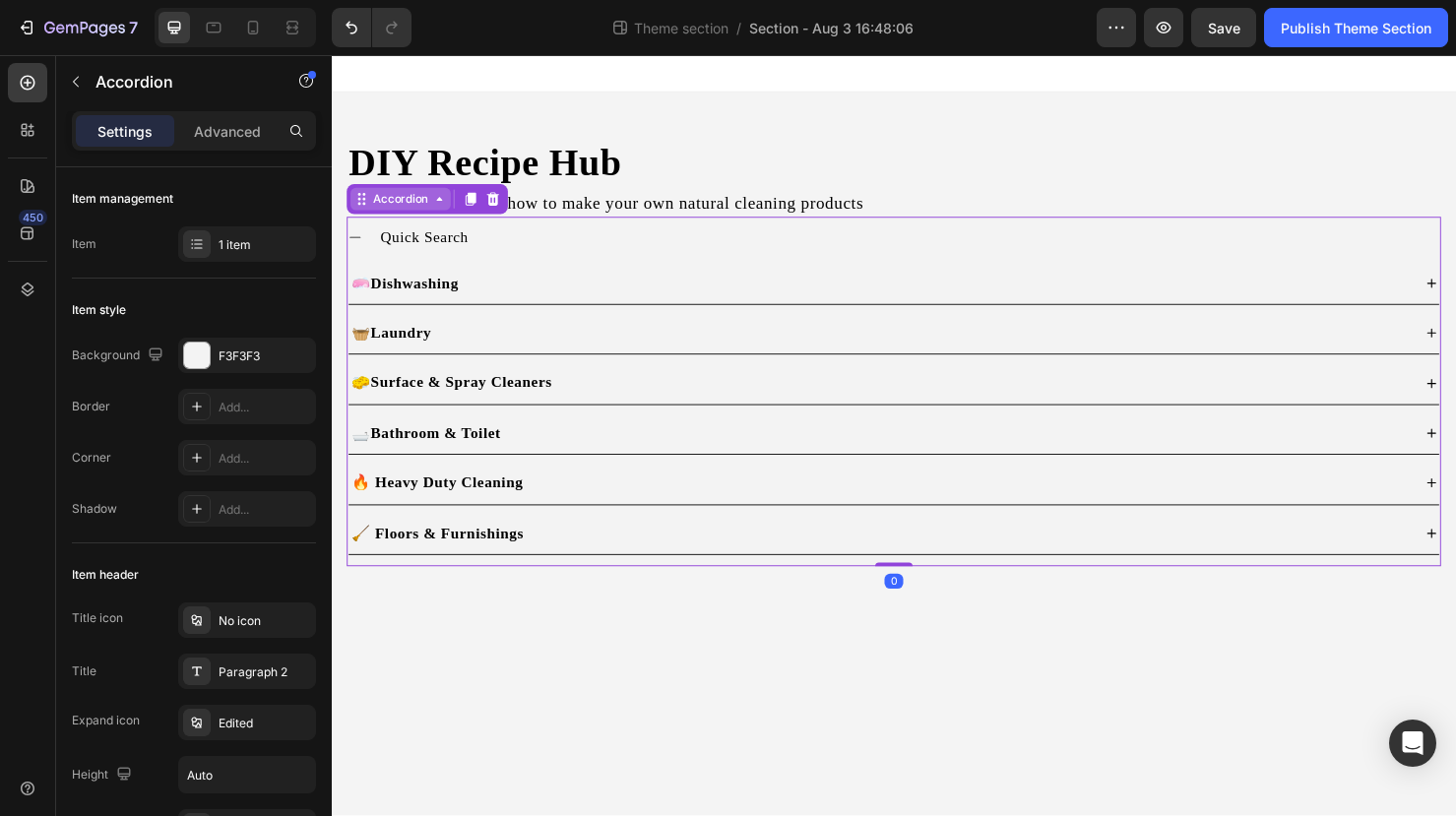 click on "Accordion" at bounding box center (404, 207) 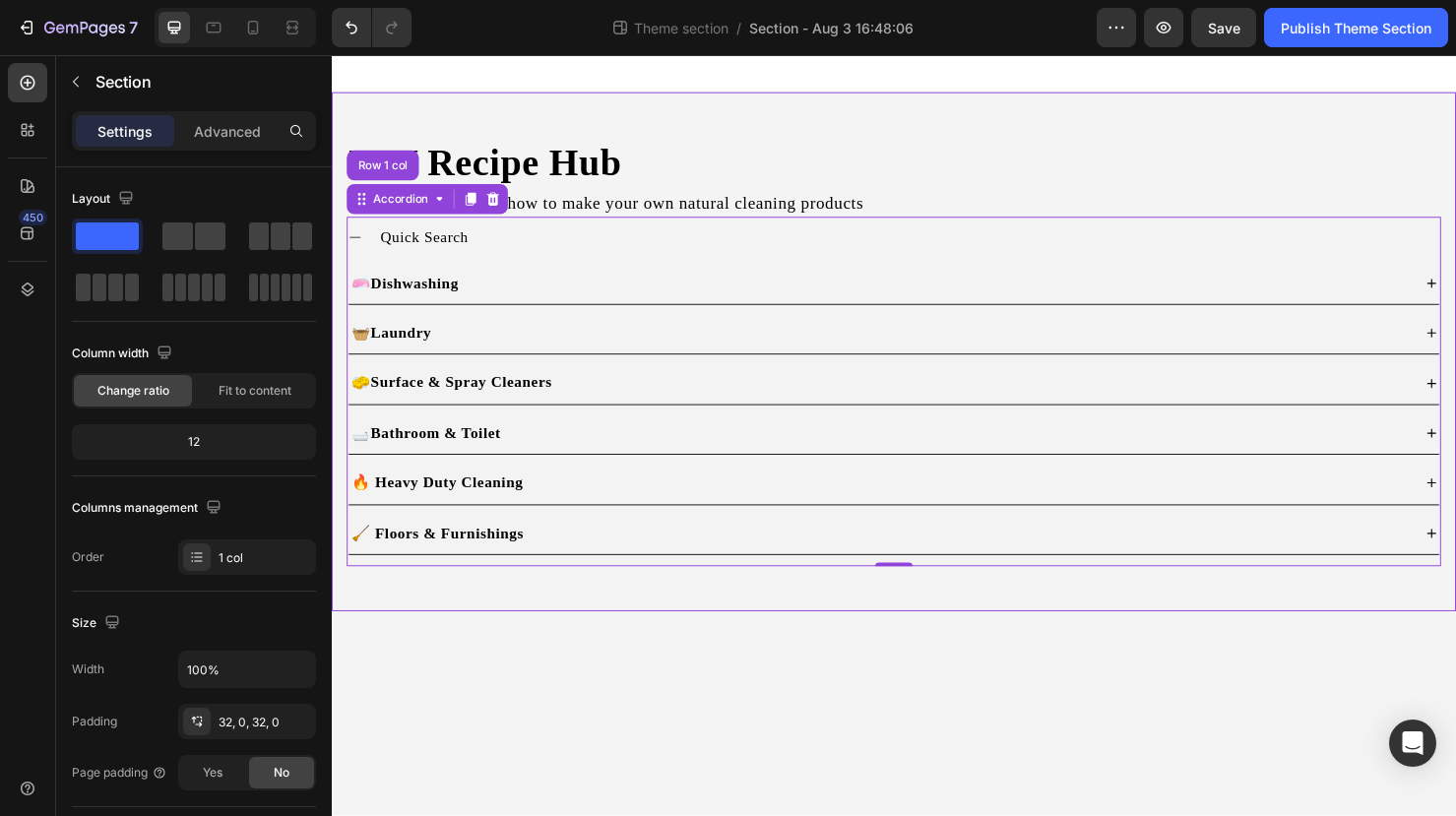 click on "DIY Recipe Hub Heading Recipes & guides for how to make your own natural cleaning products Text Block
Quick Search
🧼  Dishwashing
🧺  Laundry
🧽  Surface & Spray Cleaners
🛁  Bathroom & Toilet
🔥 Heavy Duty Cleaning
🧹 Floors & Furnishings Accordion Row Accordion Row 1 col   0 Row" at bounding box center [922, 367] 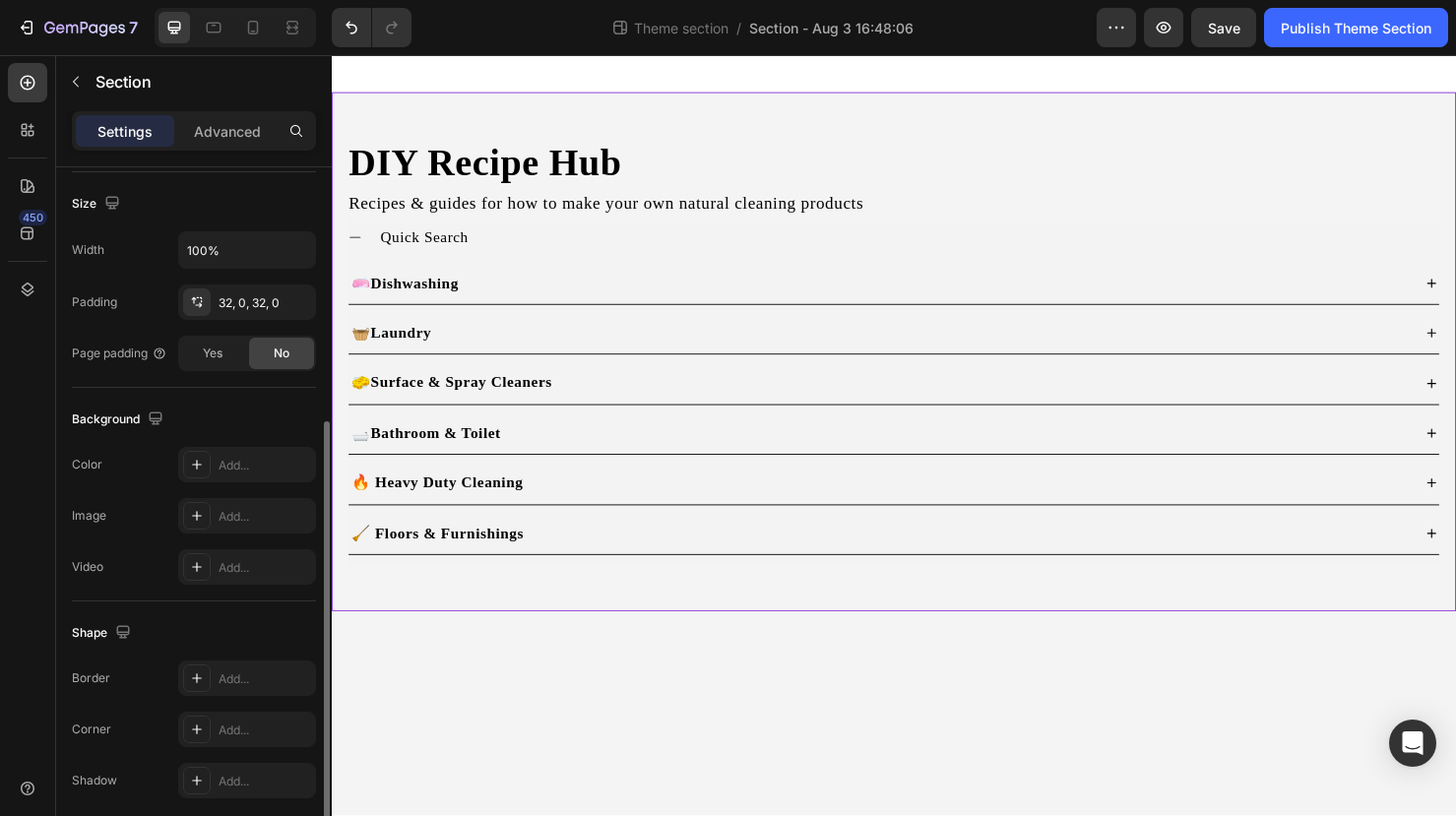 scroll, scrollTop: 426, scrollLeft: 0, axis: vertical 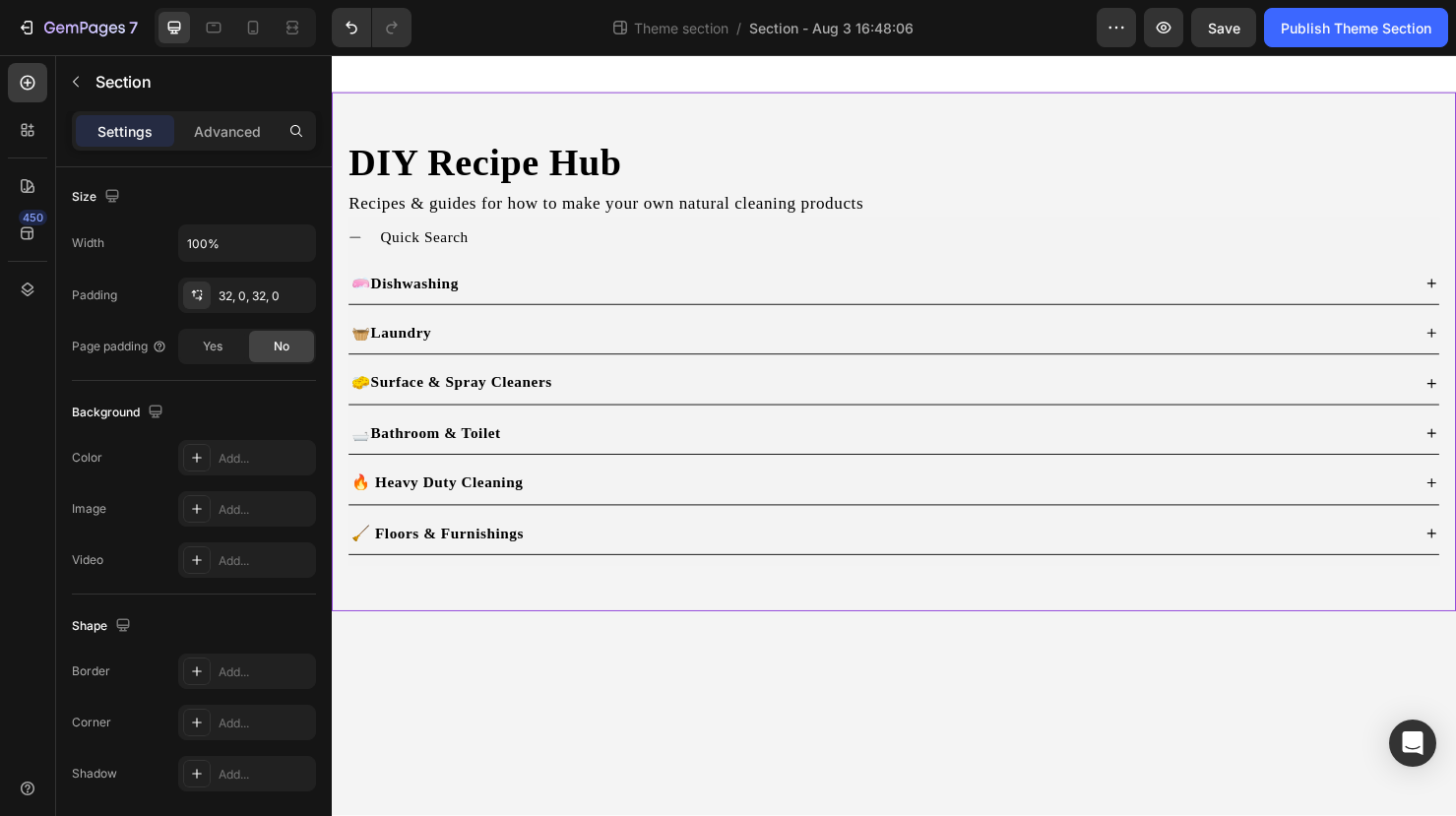 click on "DIY Recipe Hub Heading Recipes & guides for how to make your own natural cleaning products Text Block
Quick Search
🧼  Dishwashing
🧺  Laundry
🧽  Surface & Spray Cleaners
🛁  Bathroom & Toilet
🔥 Heavy Duty Cleaning
🧹 Floors & Furnishings Accordion Row Accordion Row" at bounding box center (922, 367) 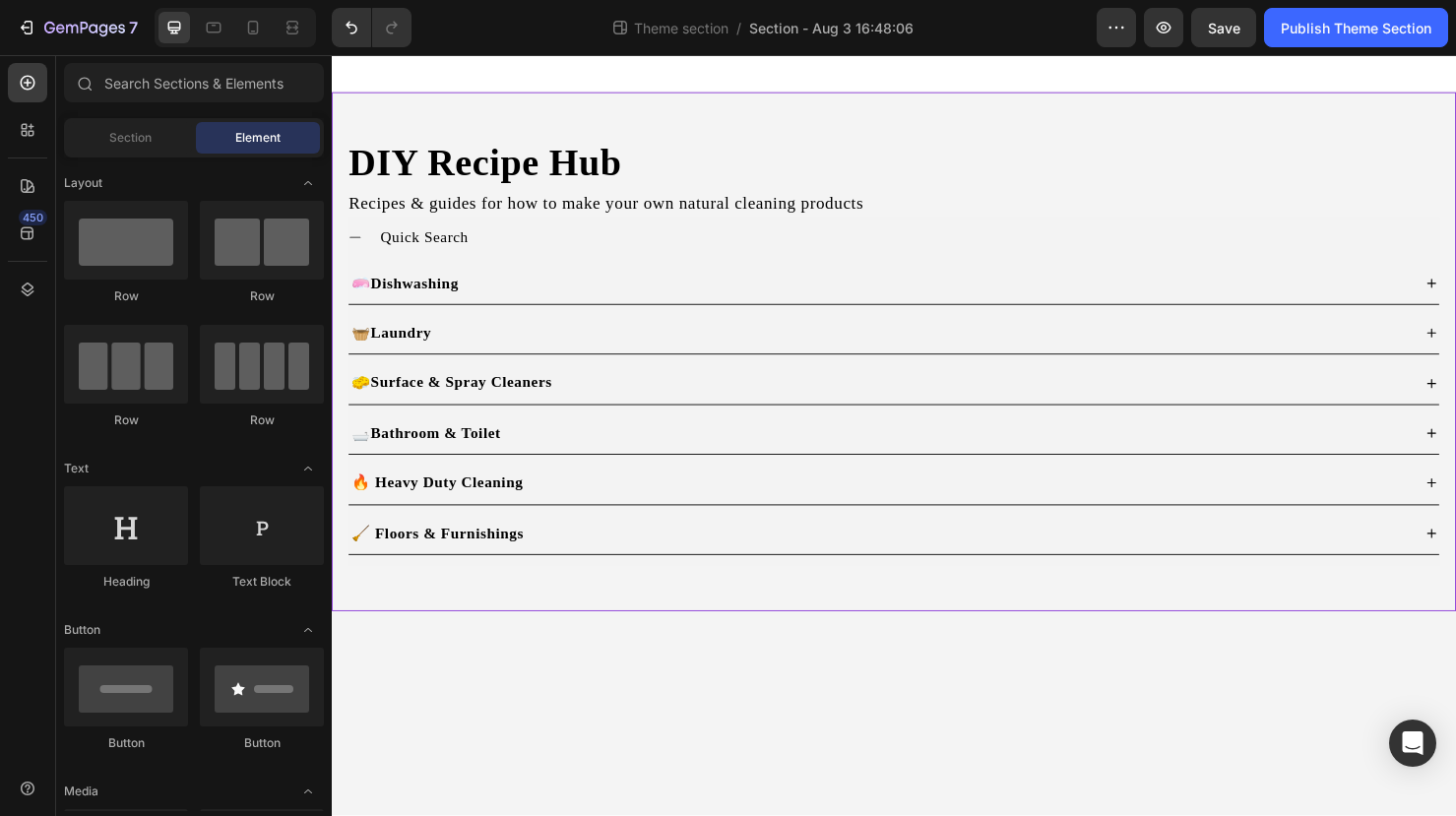 click on "DIY Recipe Hub Heading Recipes & guides for how to make your own natural cleaning products Text Block
Quick Search
🧼  Dishwashing
🧺  Laundry
🧽  Surface & Spray Cleaners
🛁  Bathroom & Toilet
🔥 Heavy Duty Cleaning
🧹 Floors & Furnishings Accordion Row Accordion Row Root
Drag & drop element from sidebar or
Explore Library
Add section Choose templates inspired by CRO experts Generate layout from URL or image Add blank section then drag & drop elements" at bounding box center [922, 455] 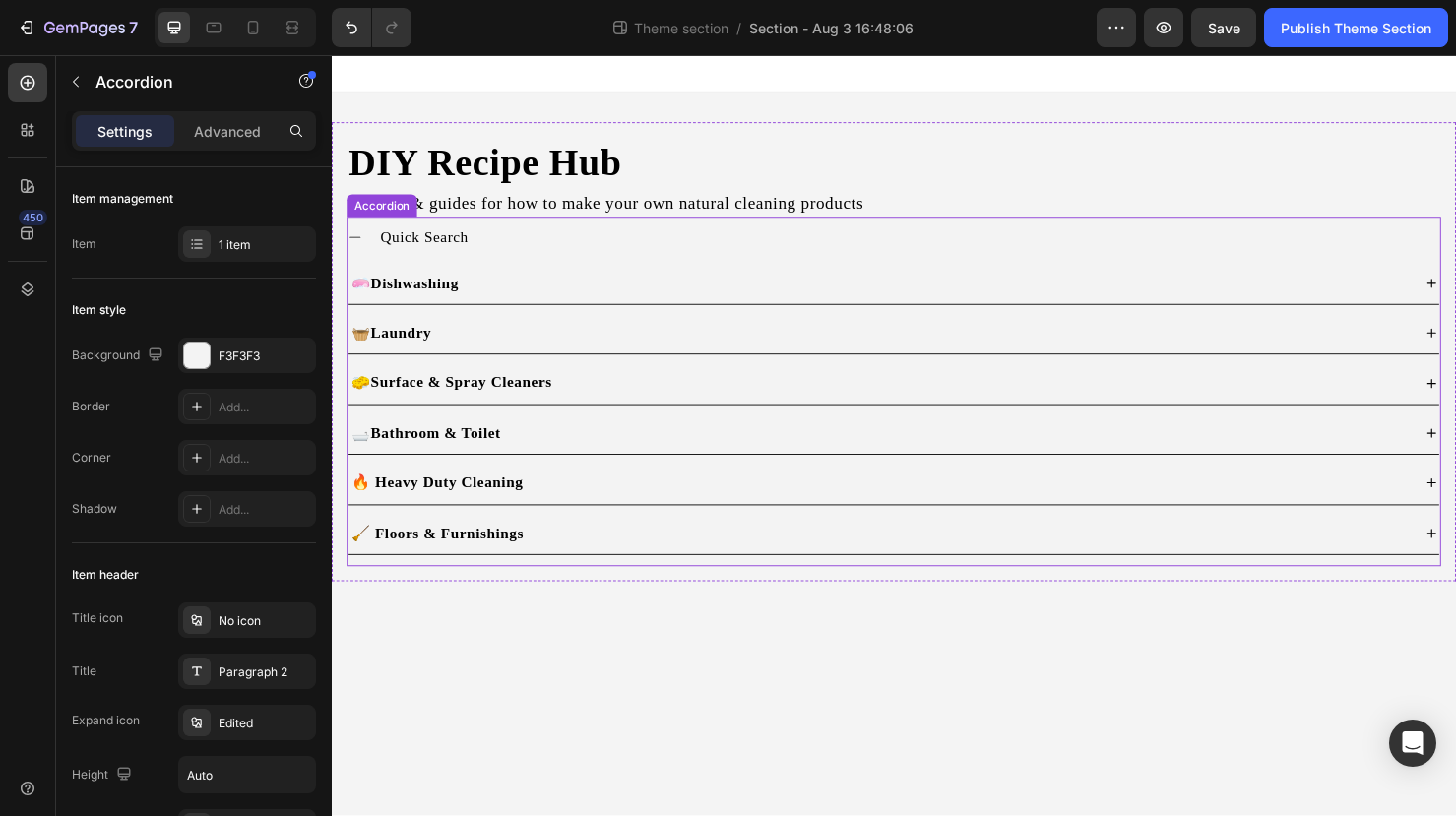 click on "Quick Search" at bounding box center (922, 247) 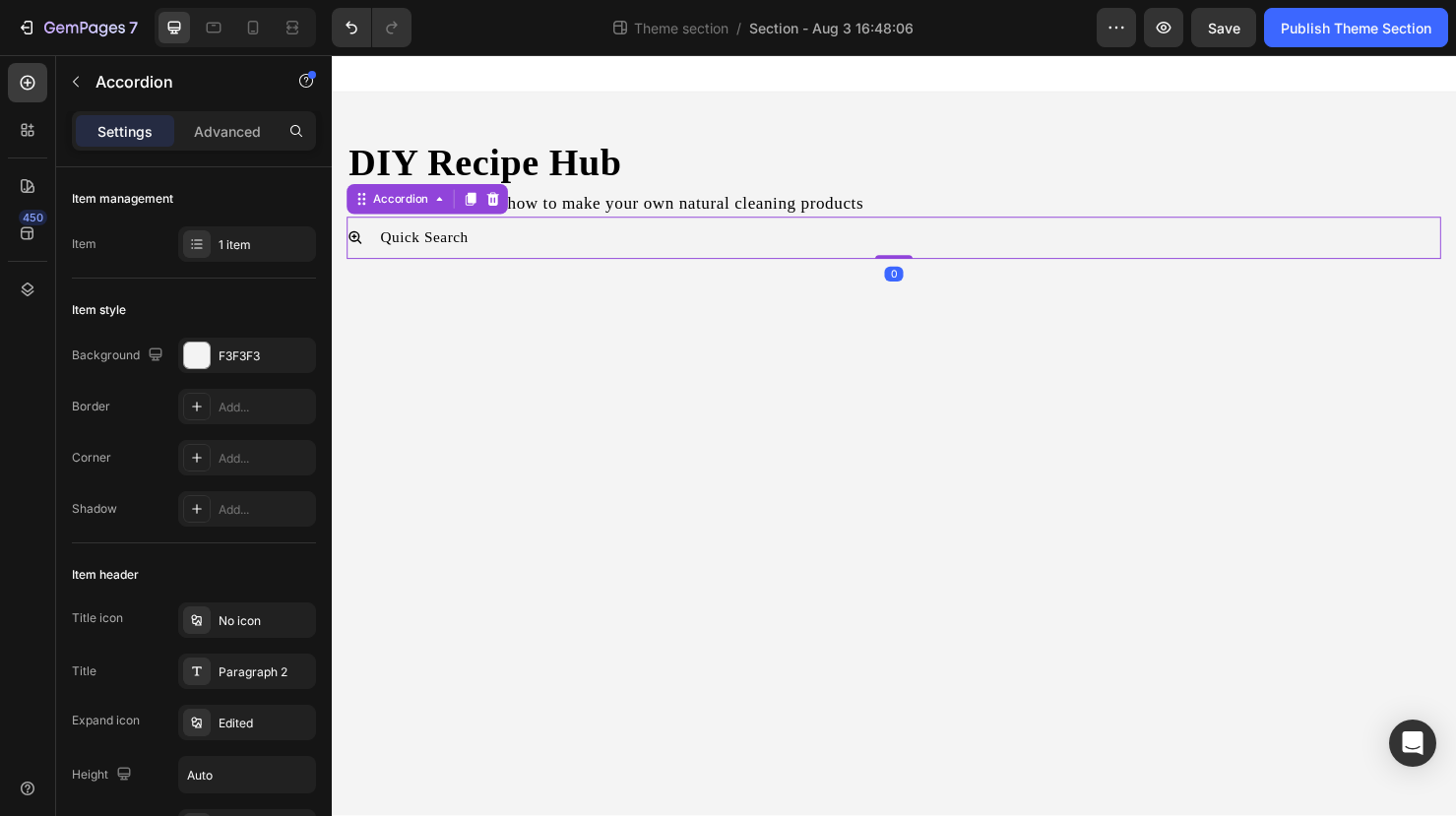 click on "Quick Search" at bounding box center [922, 247] 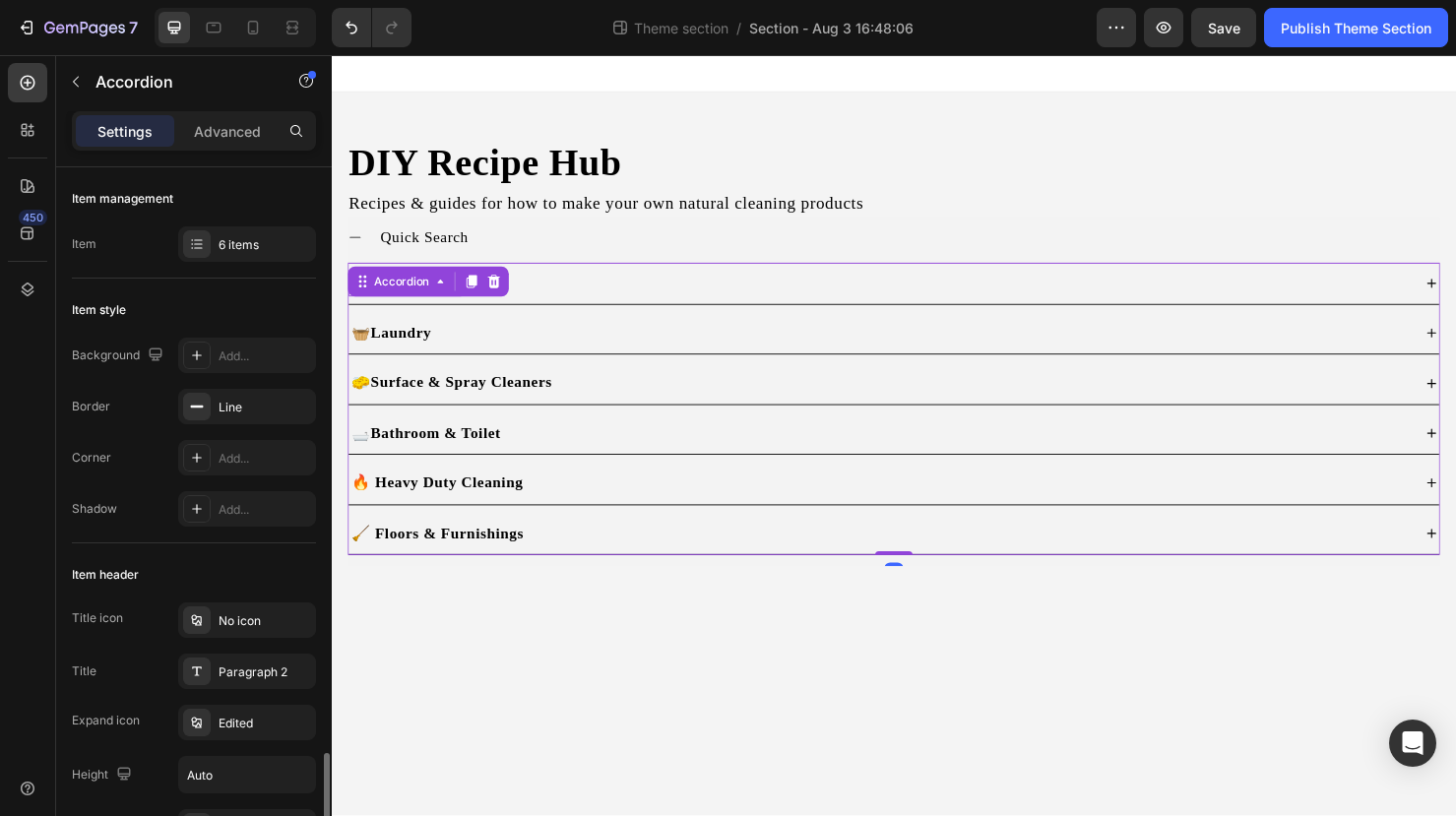 scroll, scrollTop: 426, scrollLeft: 0, axis: vertical 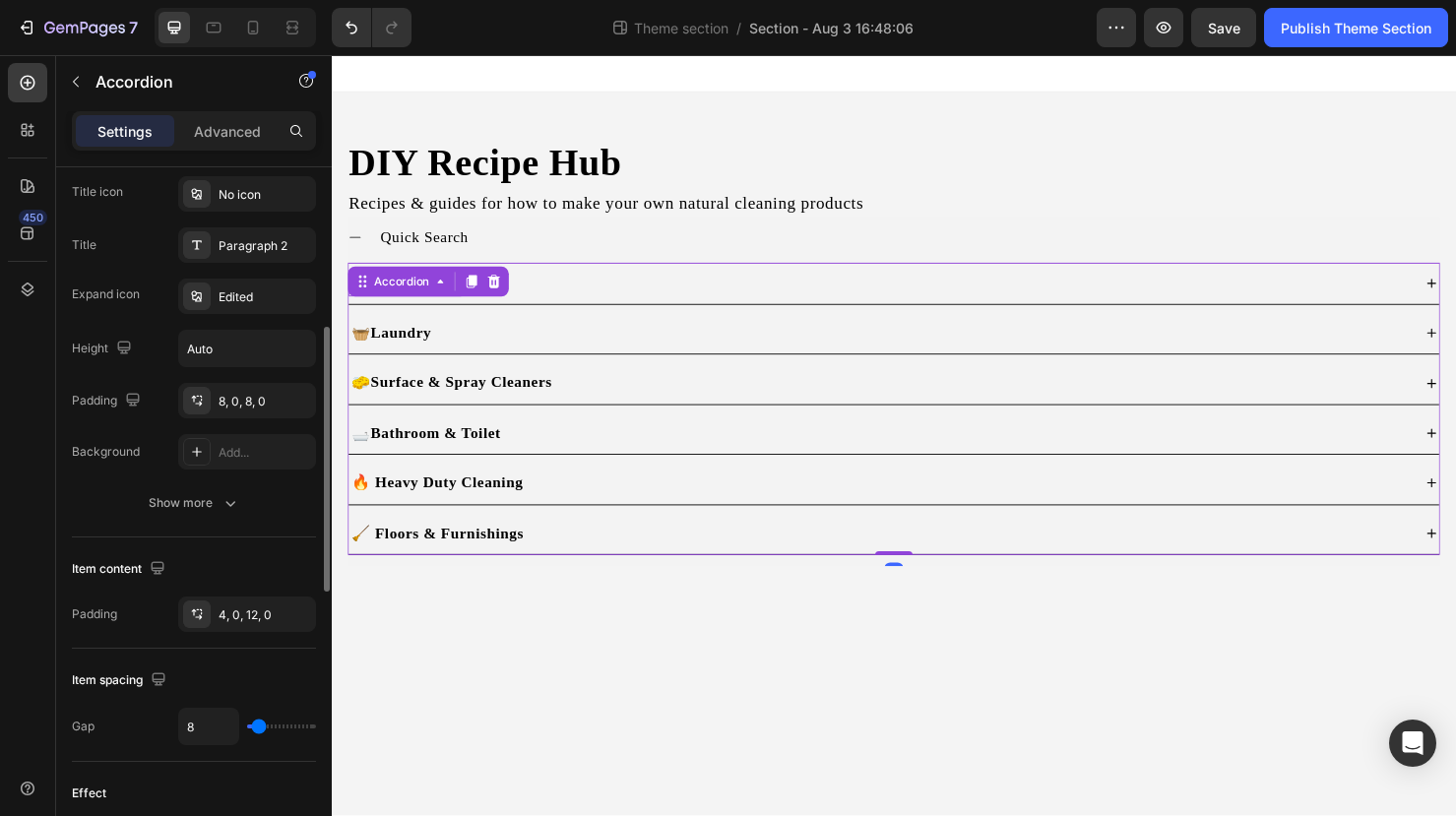 click on "🧼  Dishwashing
🧺  Laundry
🧽  Surface & Spray Cleaners
🛁  Bathroom & Toilet
🔥 Heavy Duty Cleaning
🧹 Floors & Furnishings Accordion   0" at bounding box center (922, 427) 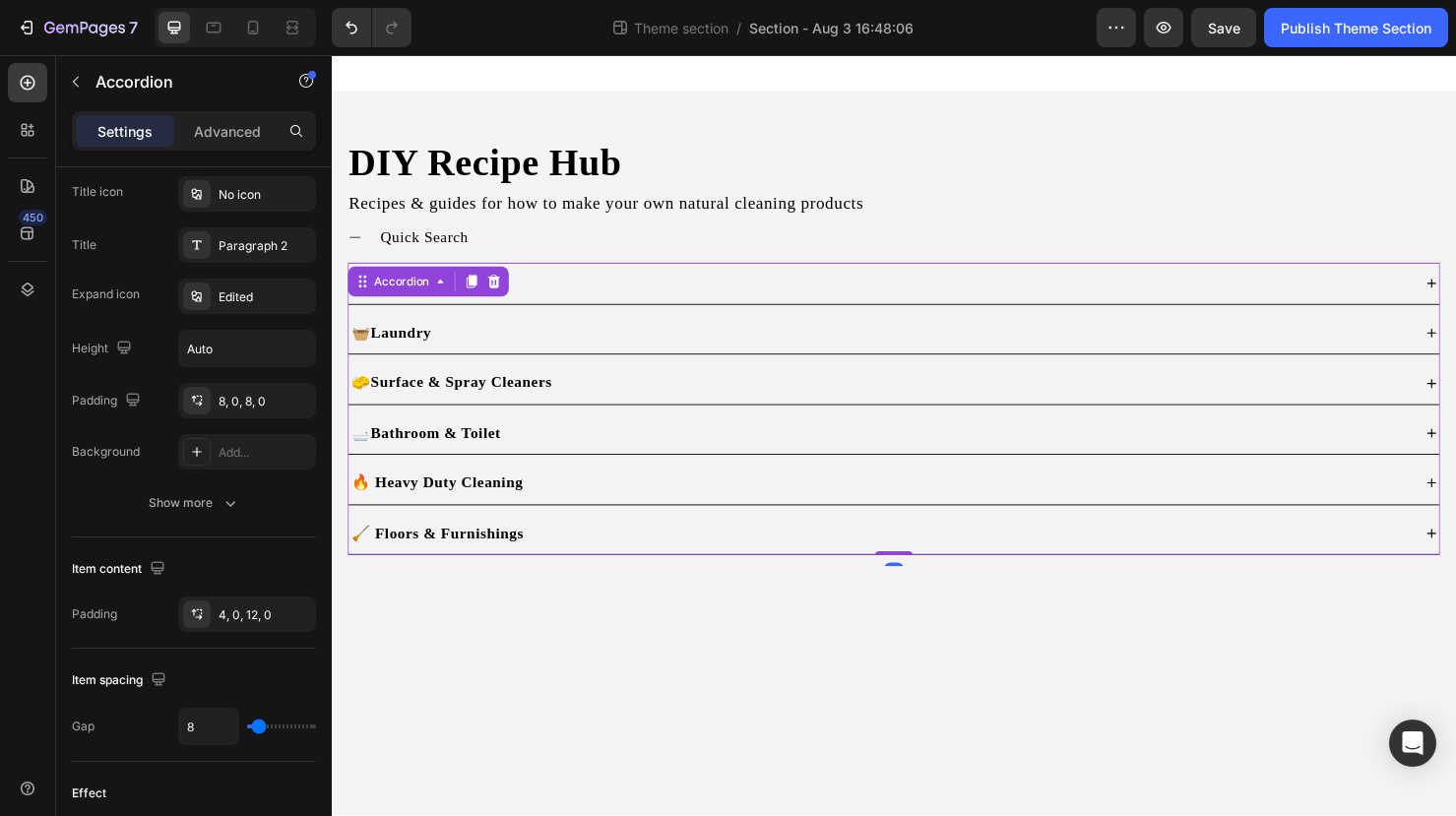 click on "🧼  Dishwashing" at bounding box center [907, 295] 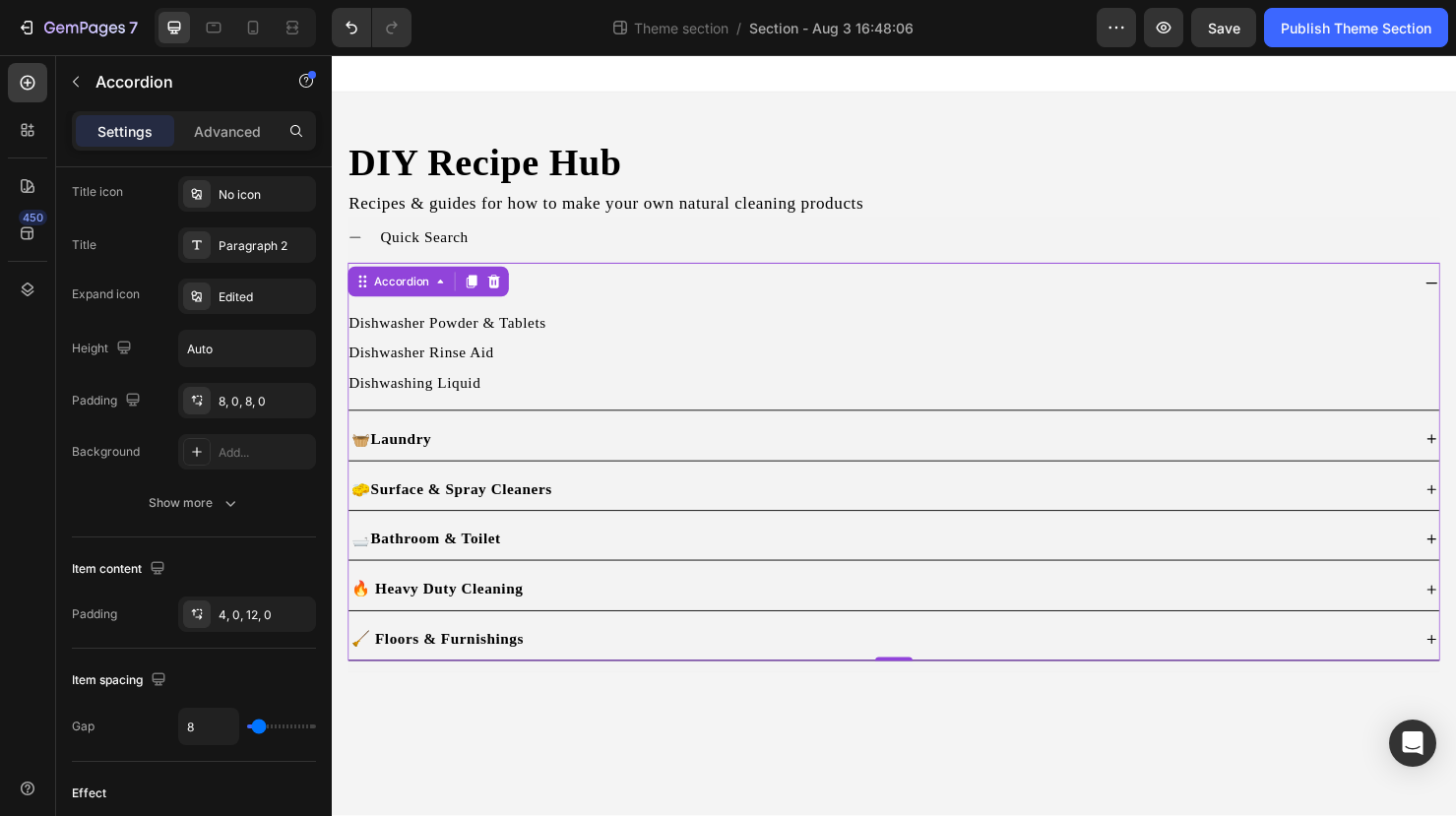 click on "🧼  Dishwashing" at bounding box center (907, 295) 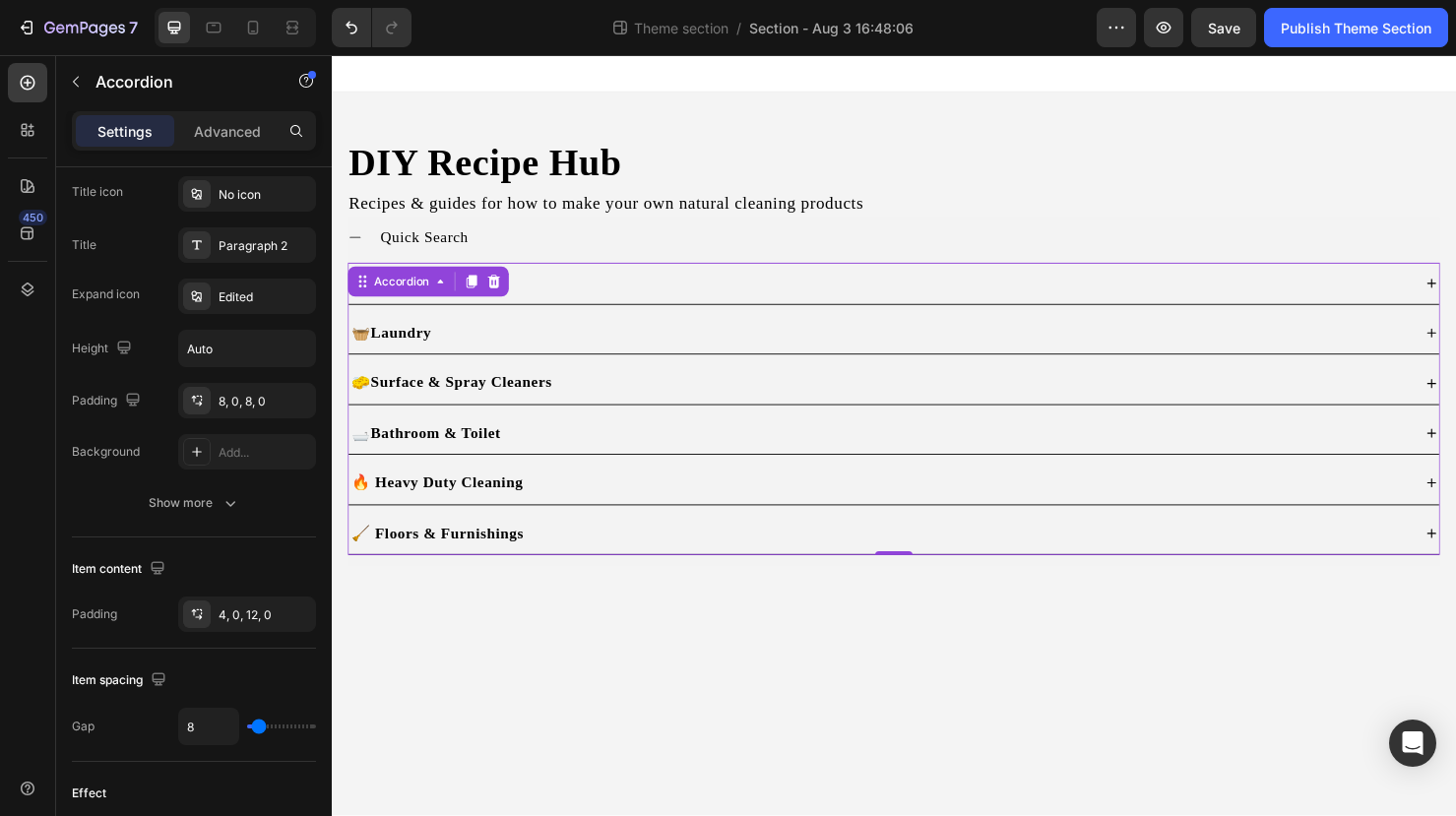 click on "🧺  Laundry" at bounding box center (922, 347) 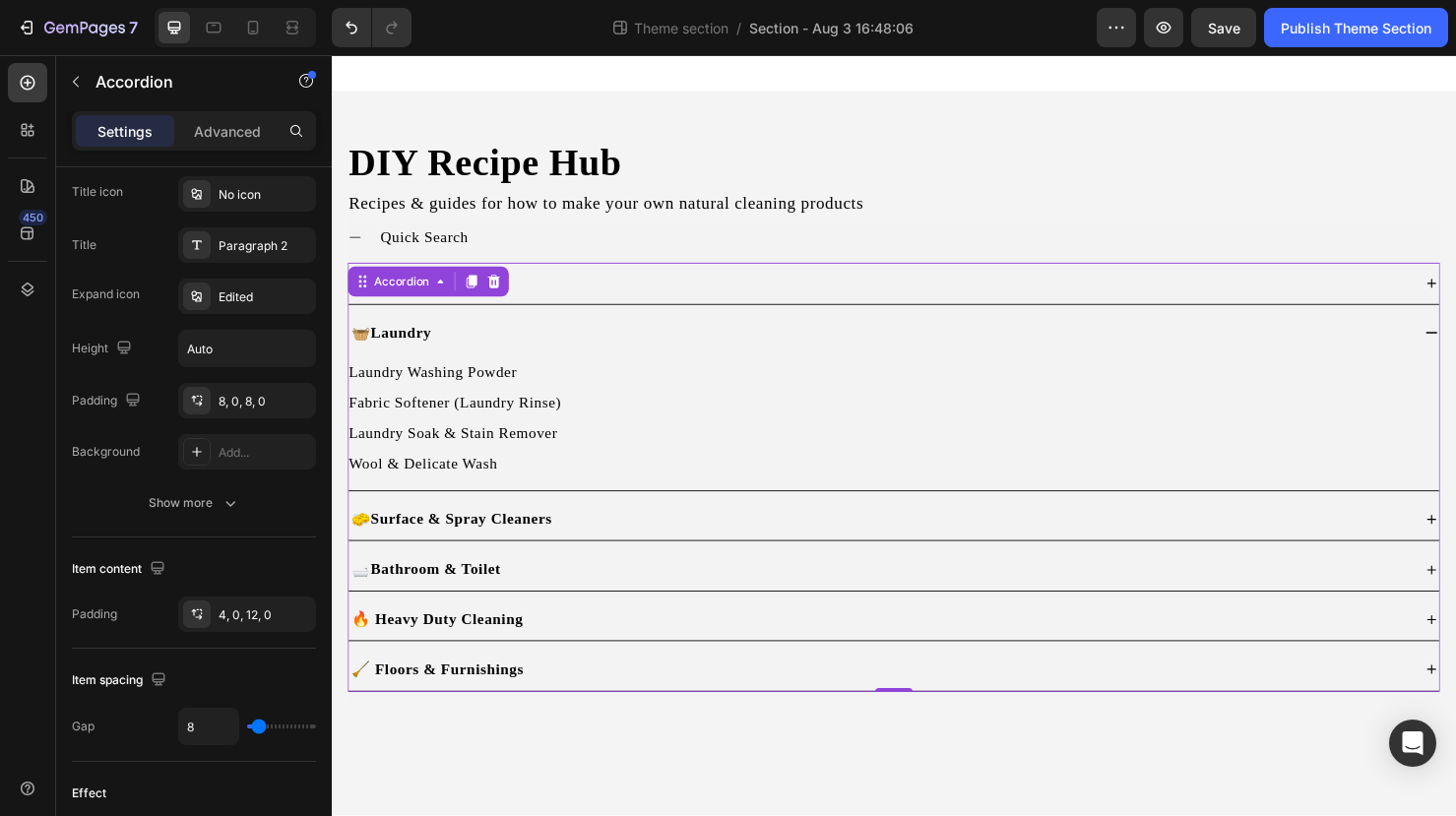 click on "🧺  Laundry" at bounding box center (922, 347) 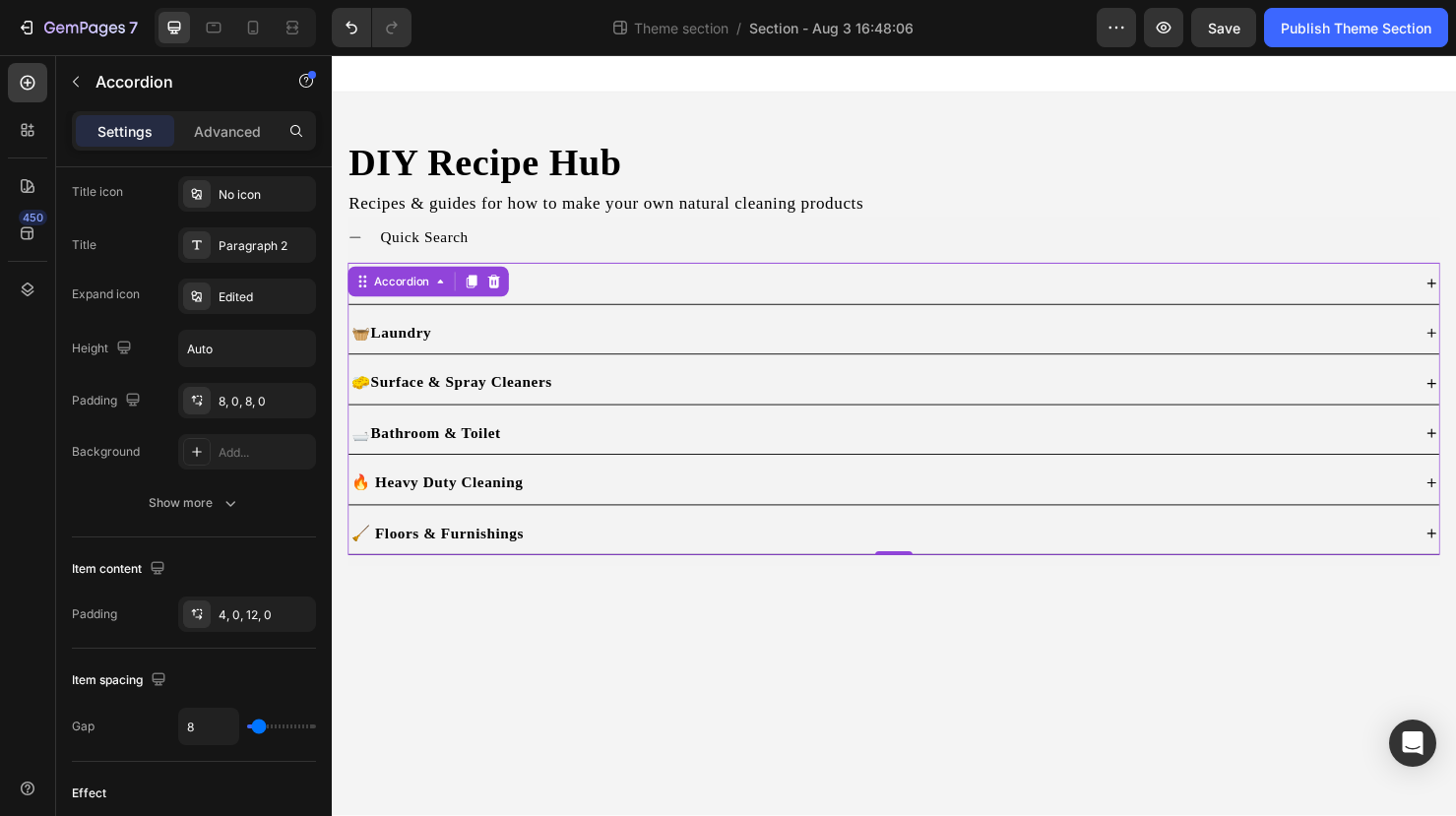 click on "🧽  Surface & Spray Cleaners" at bounding box center [907, 400] 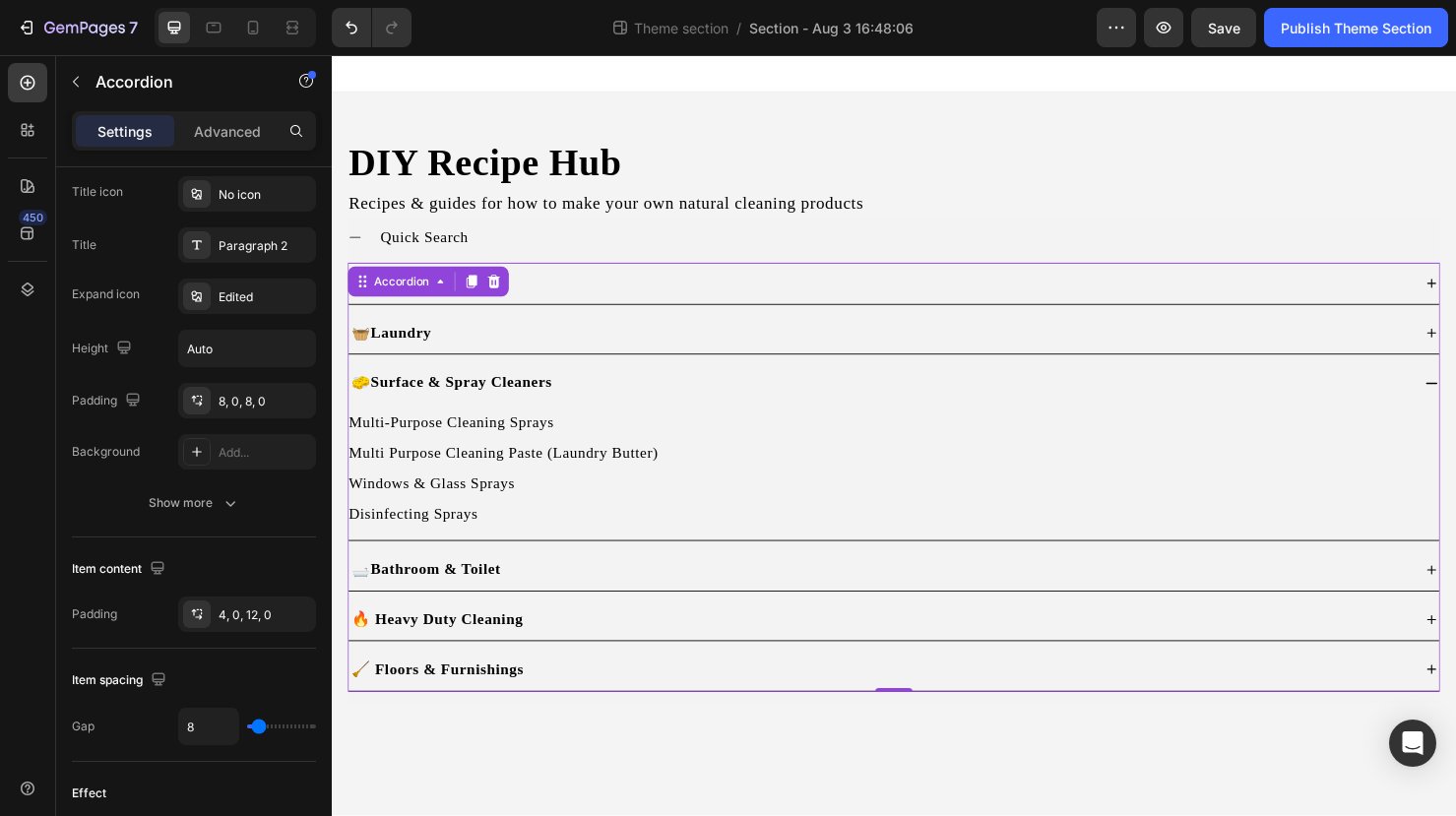 click on "🧽  Surface & Spray Cleaners" at bounding box center [907, 400] 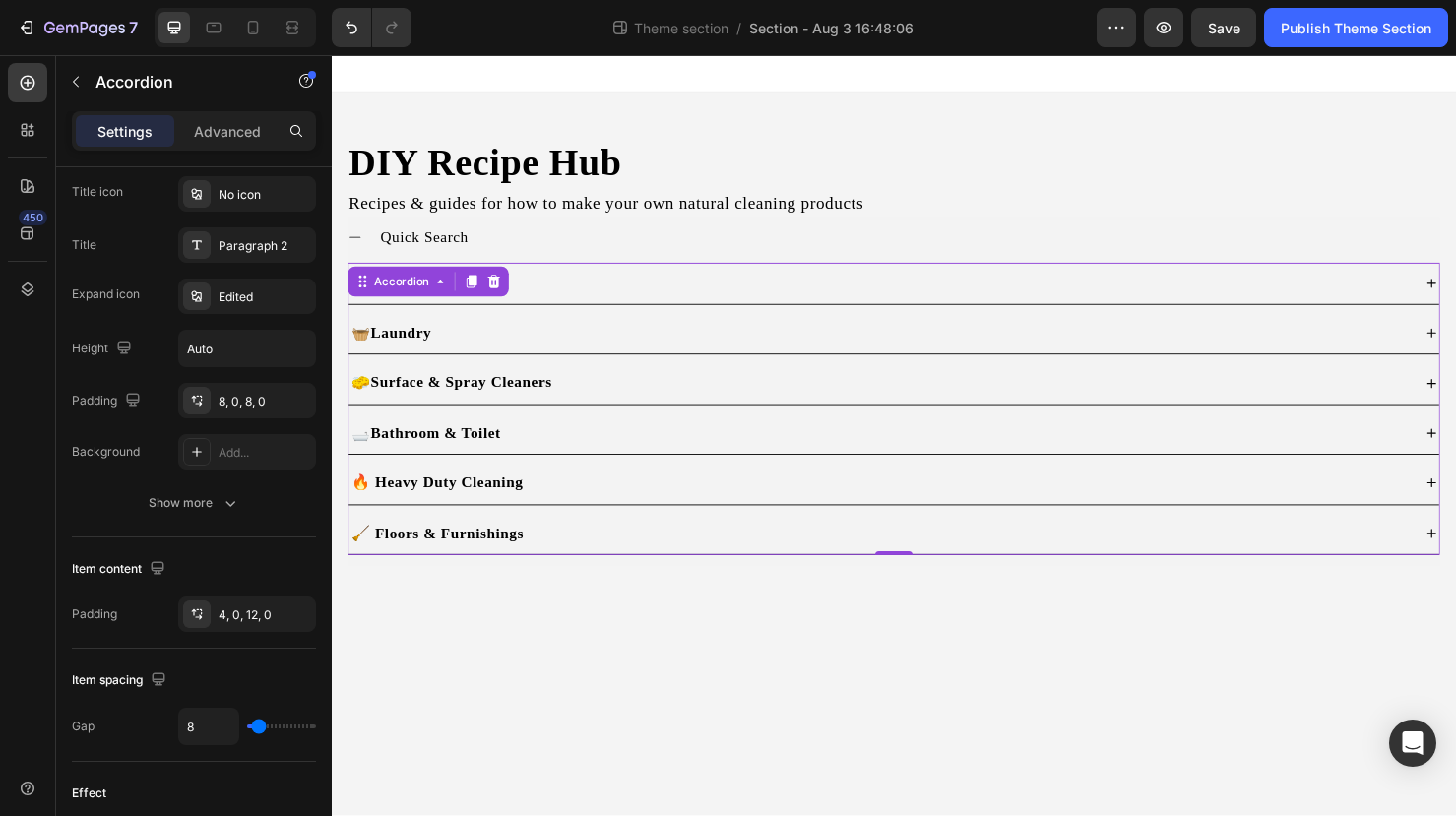 click on "🛁  Bathroom & Toilet" at bounding box center (907, 453) 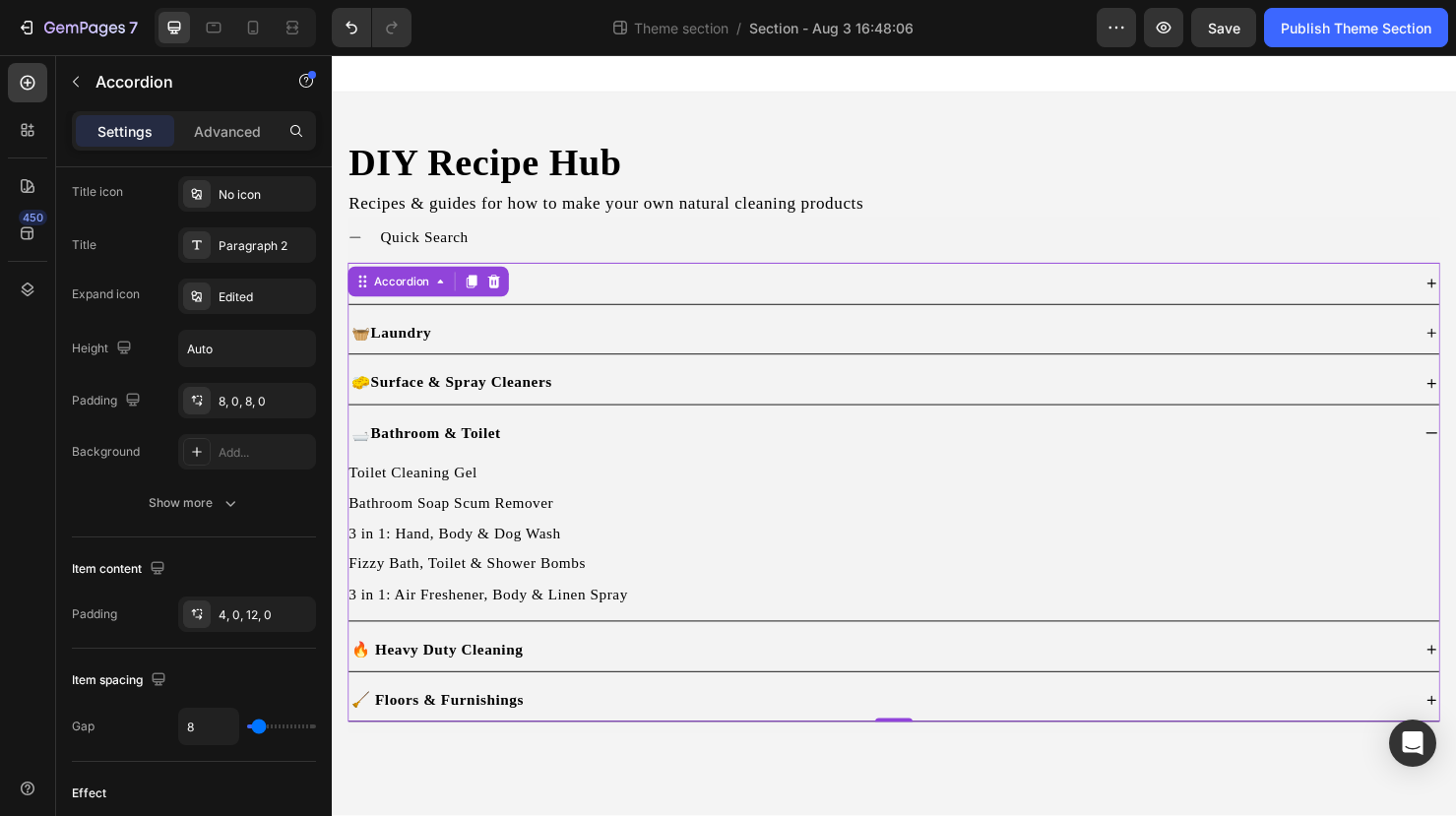 click on "🛁  Bathroom & Toilet" at bounding box center (907, 453) 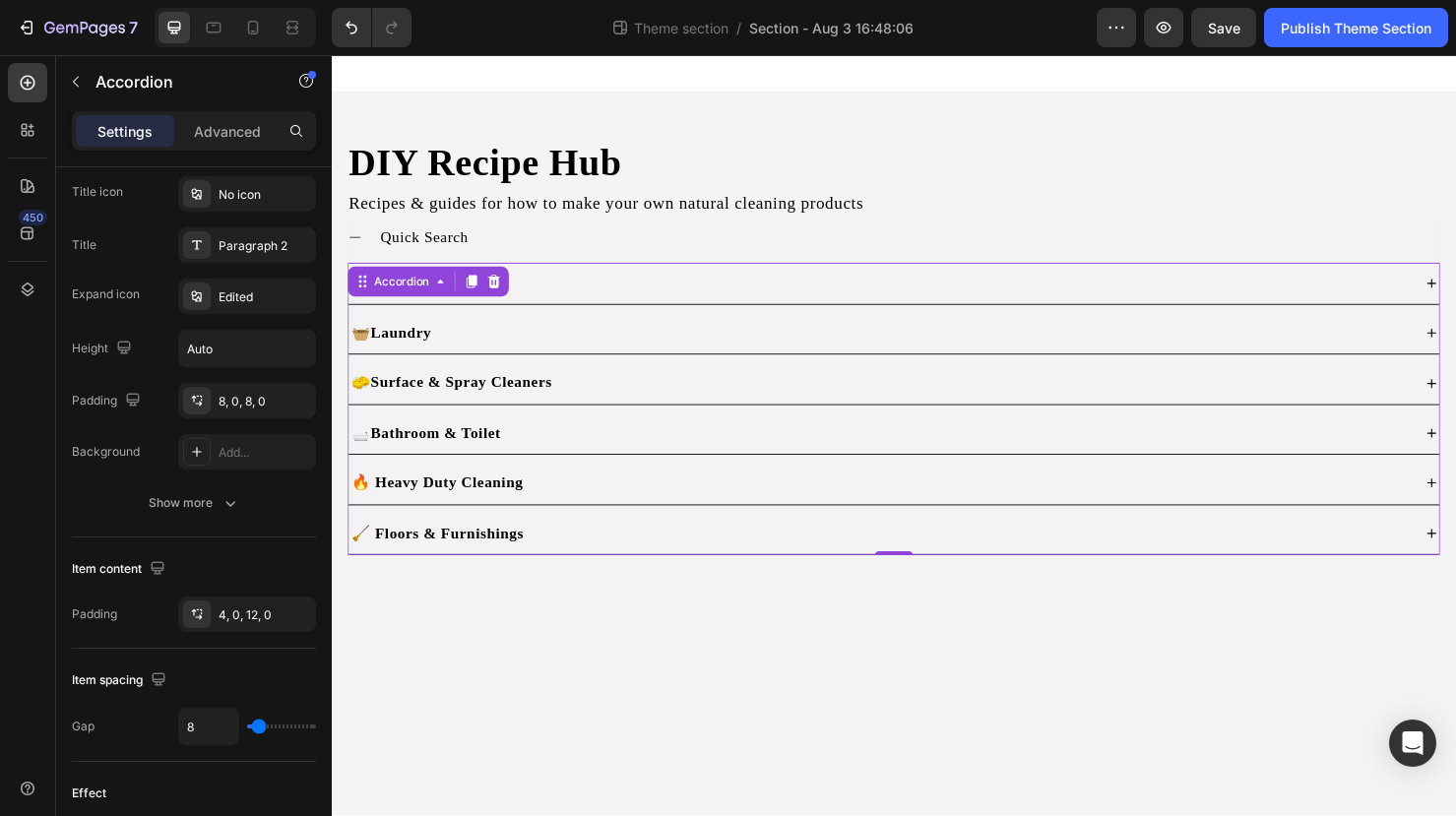 click on "🔥 Heavy Duty Cleaning" at bounding box center [907, 505] 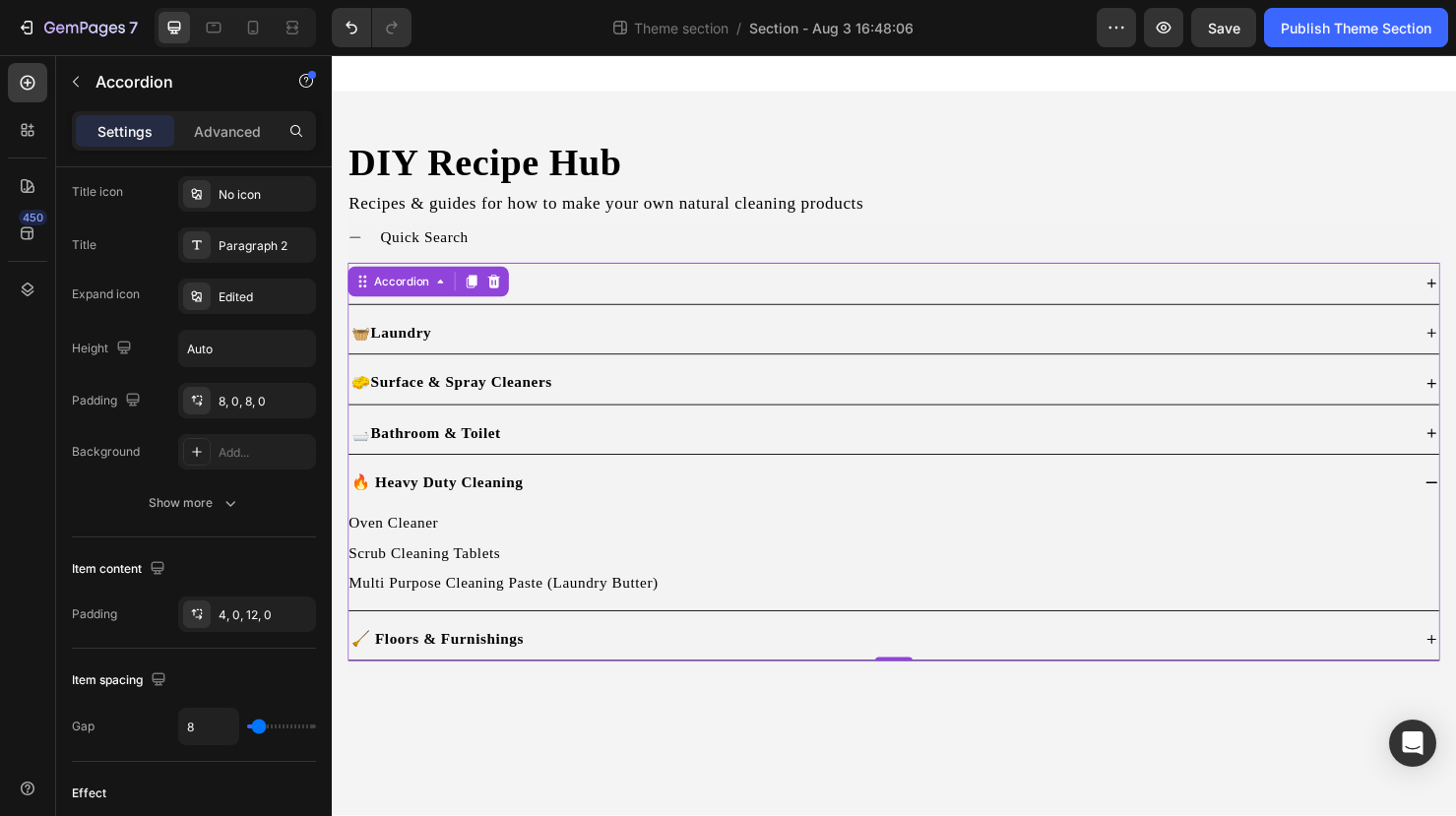 click on "🔥 Heavy Duty Cleaning" at bounding box center [907, 505] 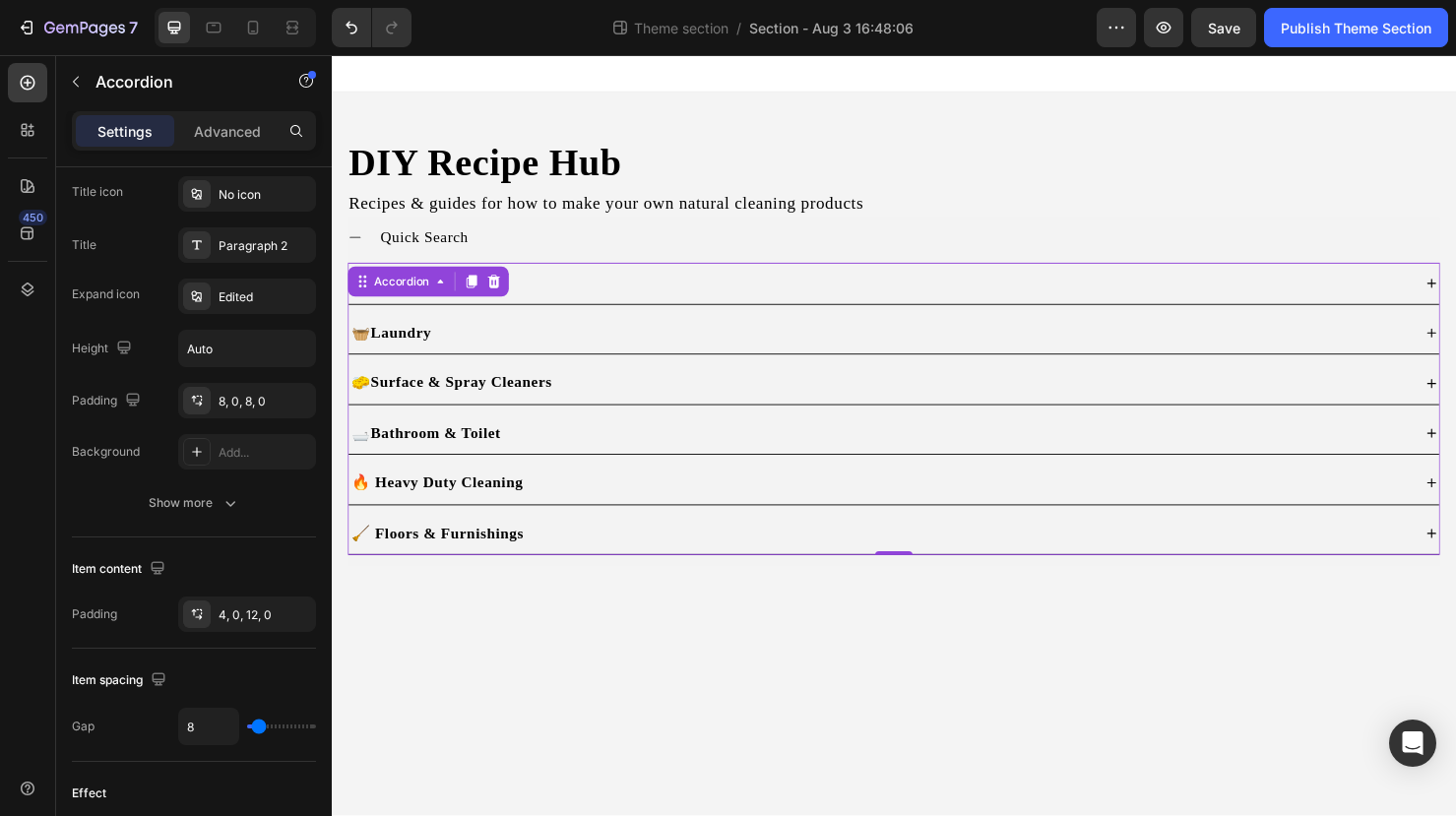 click on "🧹 Floors & Furnishings" at bounding box center (907, 558) 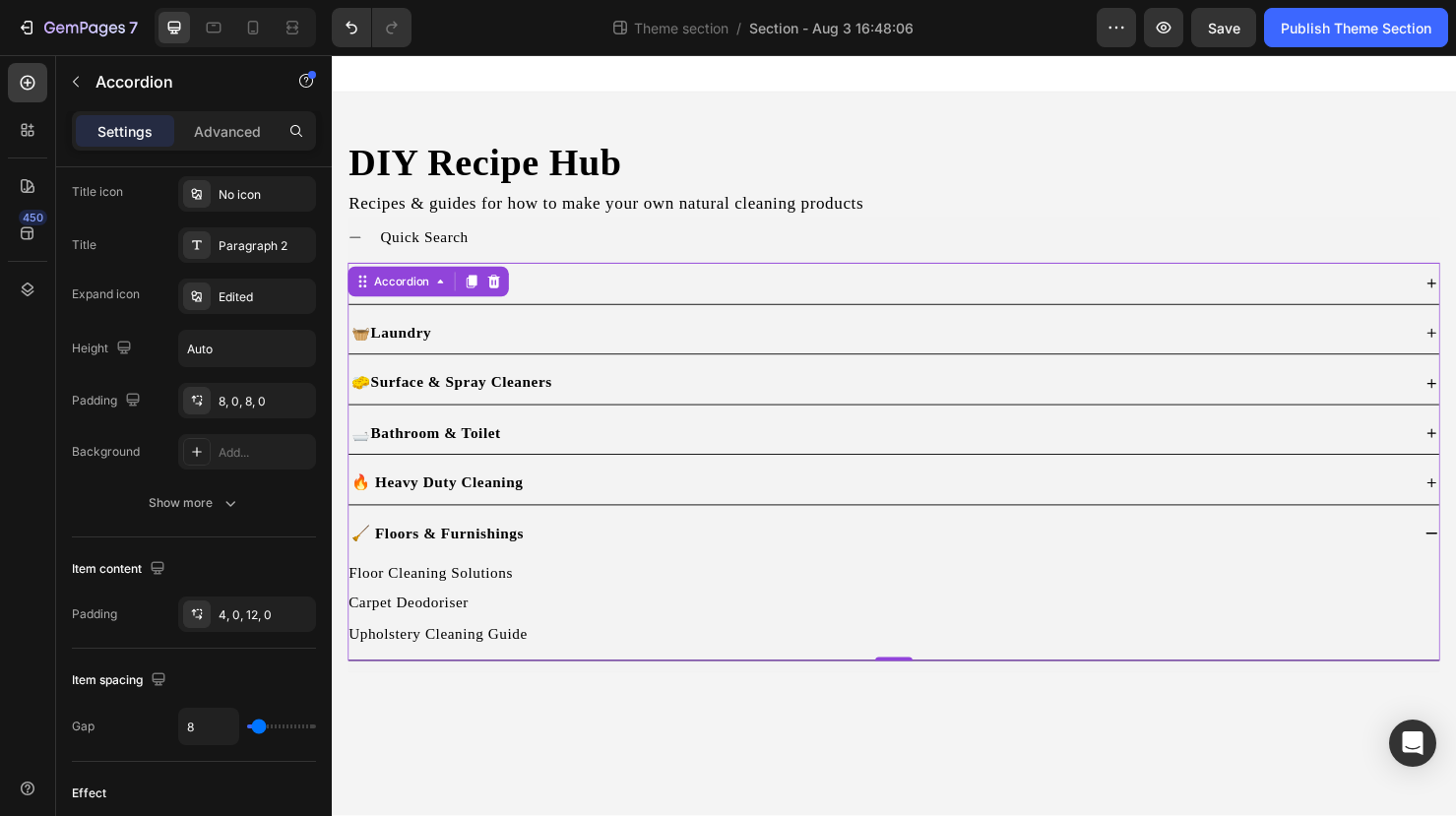 click on "🧹 Floors & Furnishings" at bounding box center (907, 558) 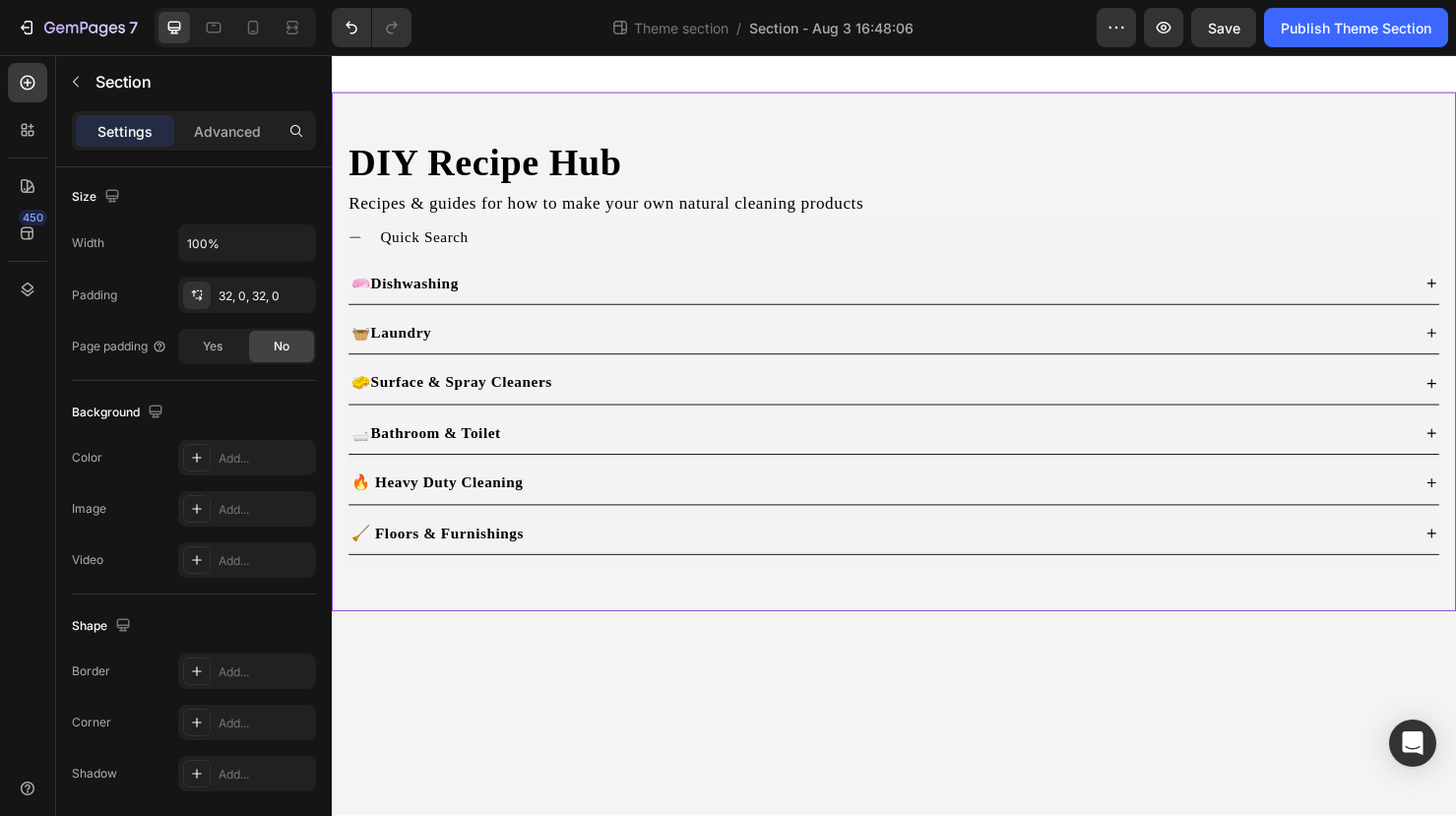 click on "DIY Recipe Hub Heading Recipes & guides for how to make your own natural cleaning products Text Block
Quick Search
🧼  Dishwashing
🧺  Laundry
🧽  Surface & Spray Cleaners
🛁  Bathroom & Toilet
🔥 Heavy Duty Cleaning
🧹 Floors & Furnishings Accordion Row Accordion Row" at bounding box center (922, 367) 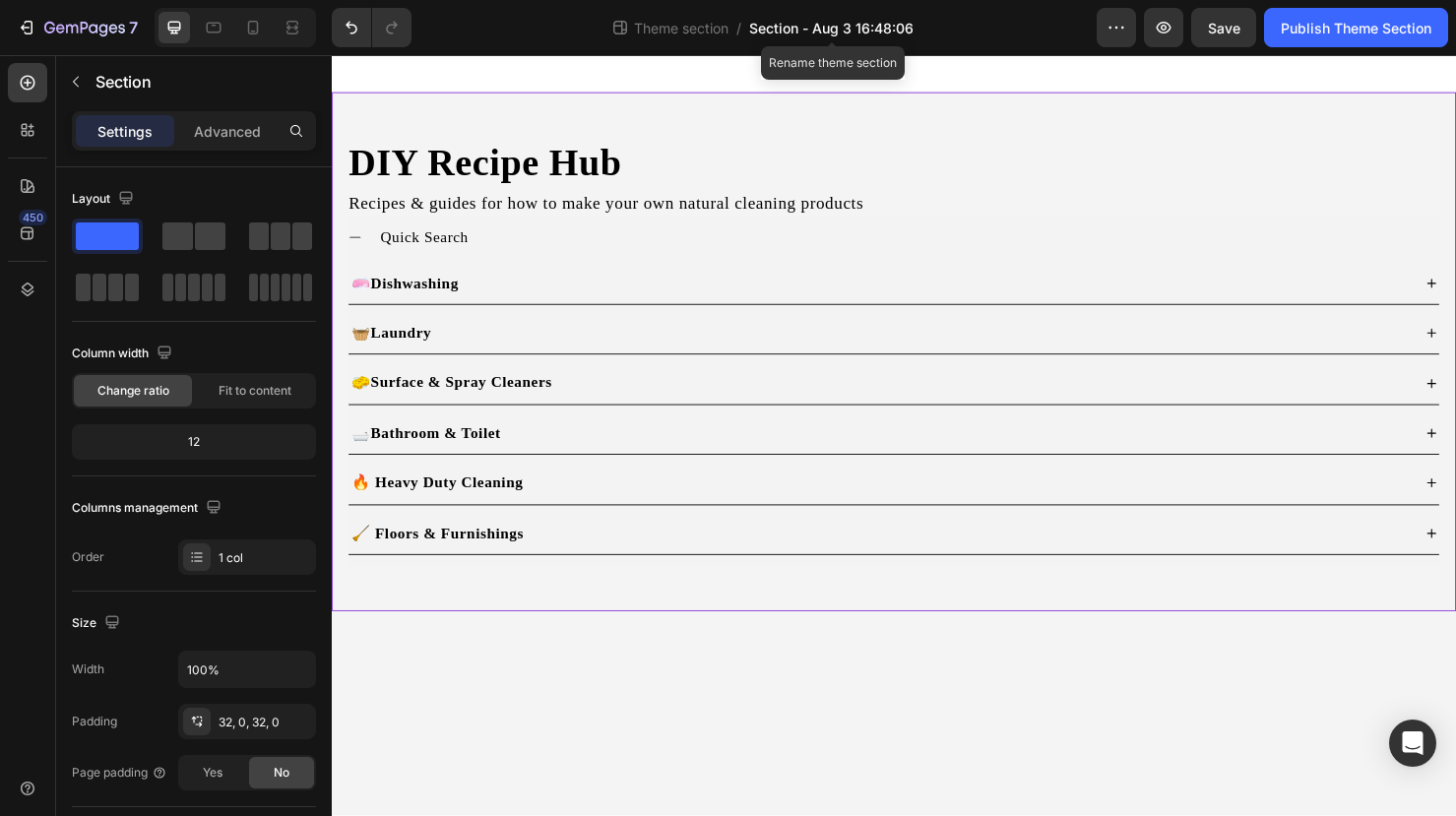 click on "Section - Aug 3 16:48:06" 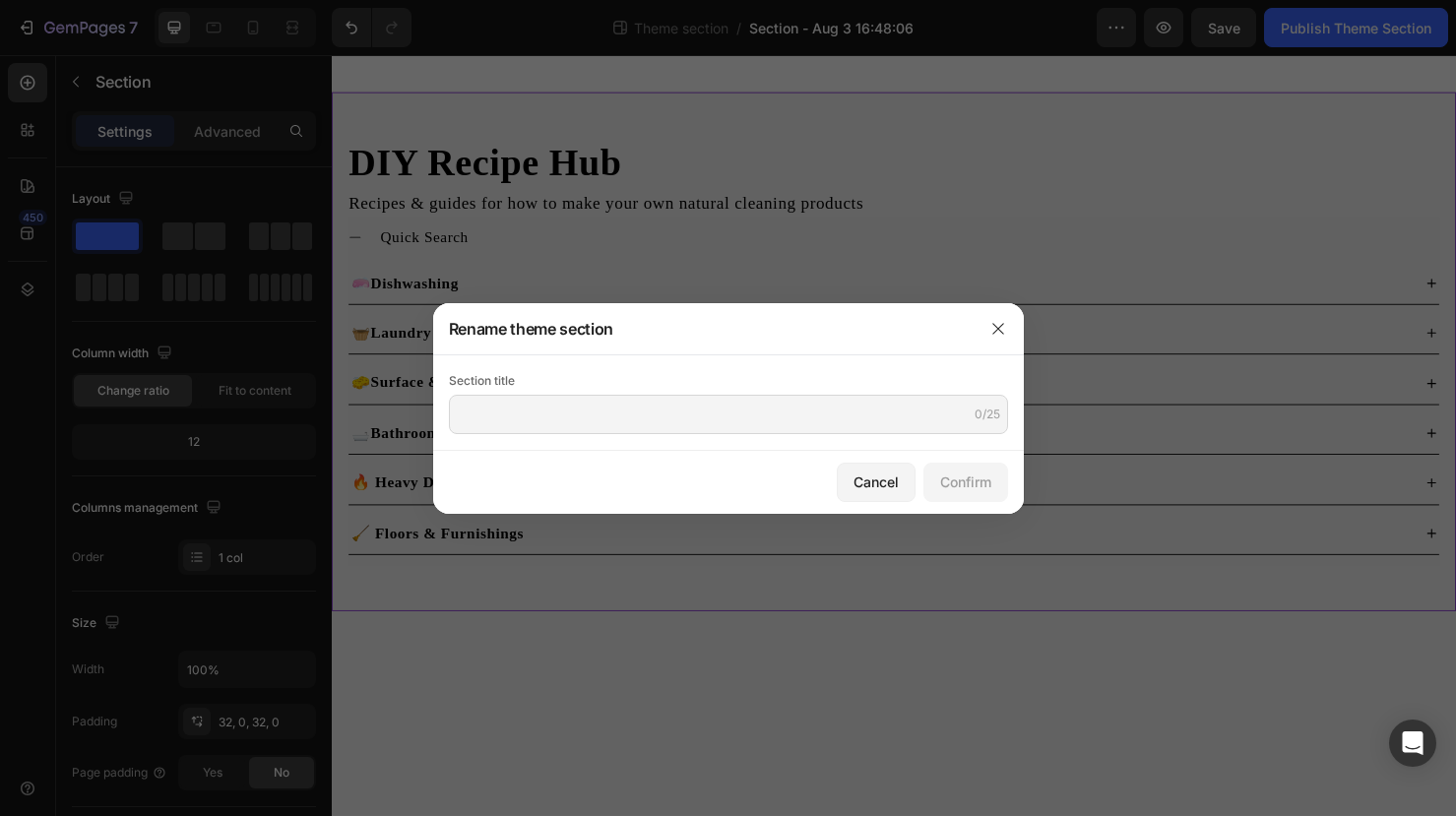 click at bounding box center [728, 408] 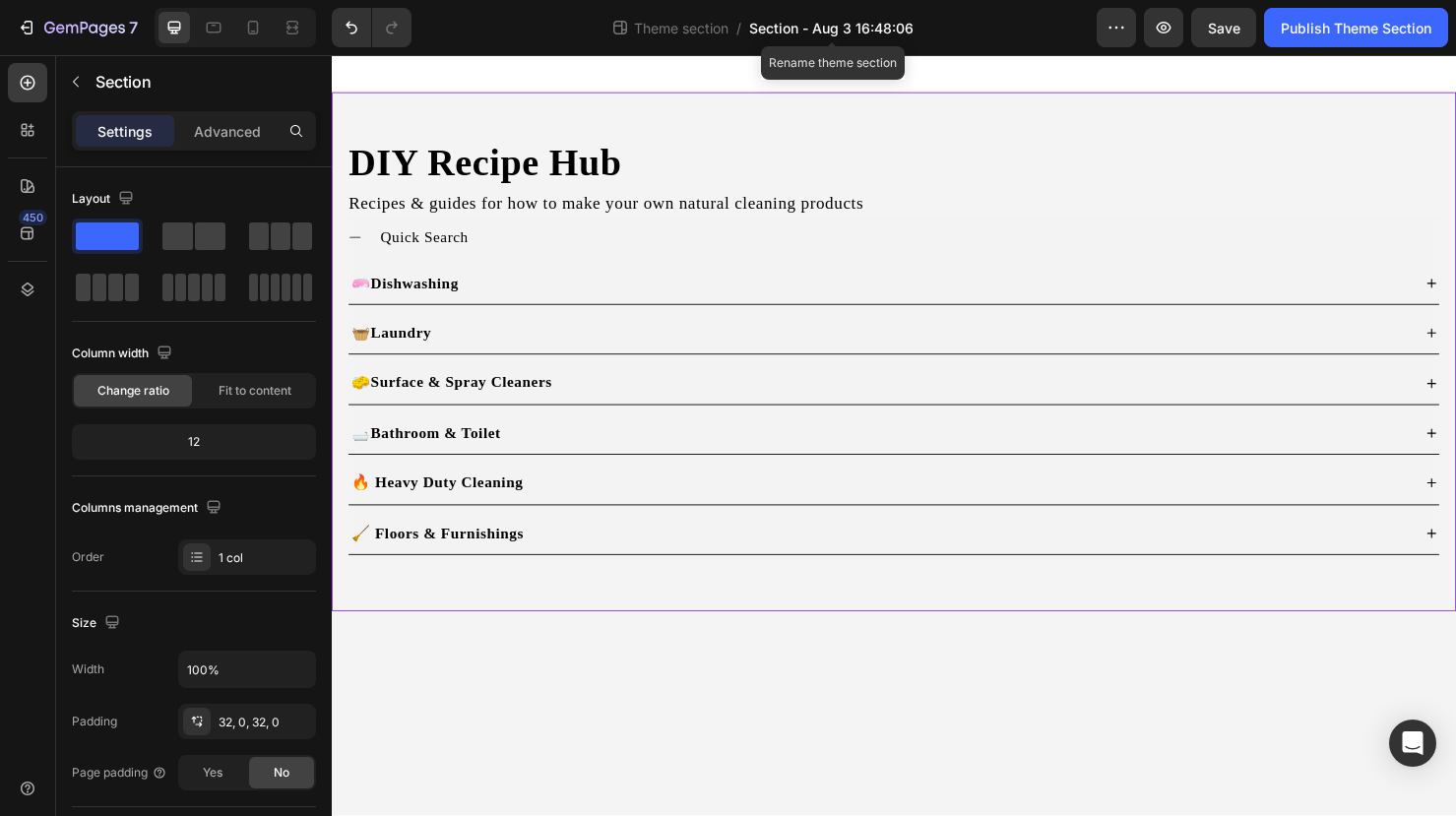 click on "Section - Aug 3 16:48:06" 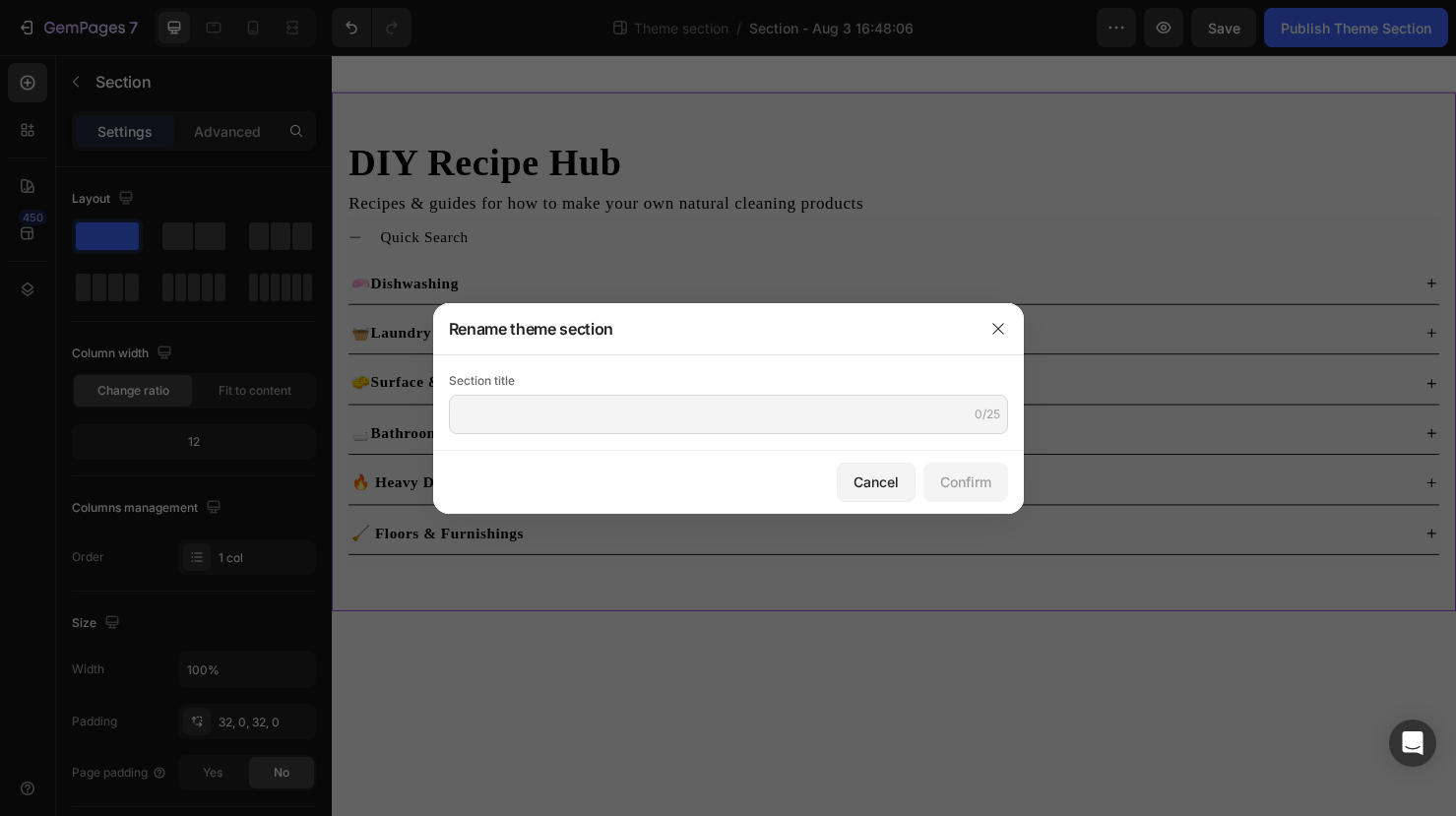 click on "Section title 0/25" at bounding box center [728, 403] 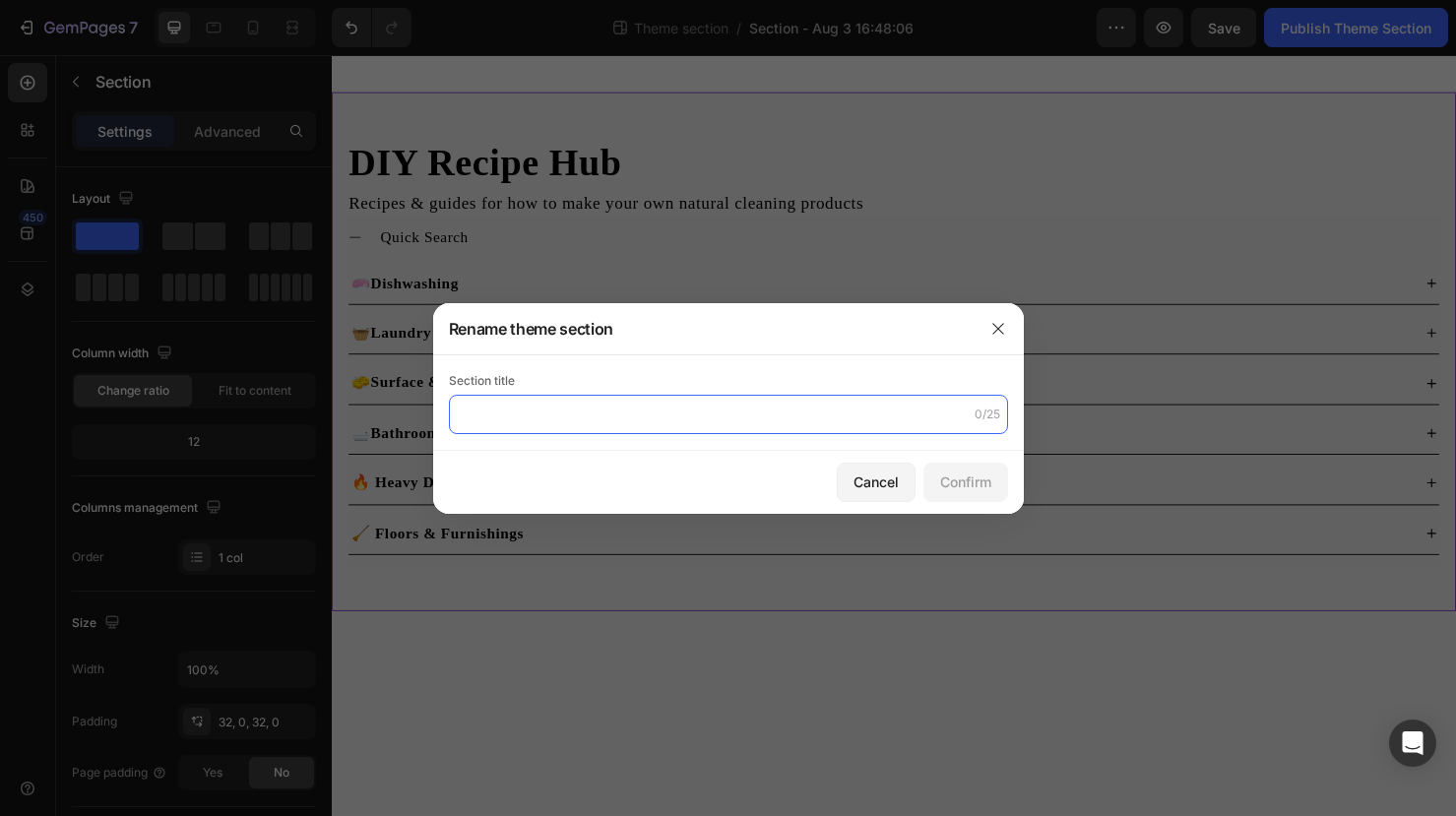 click 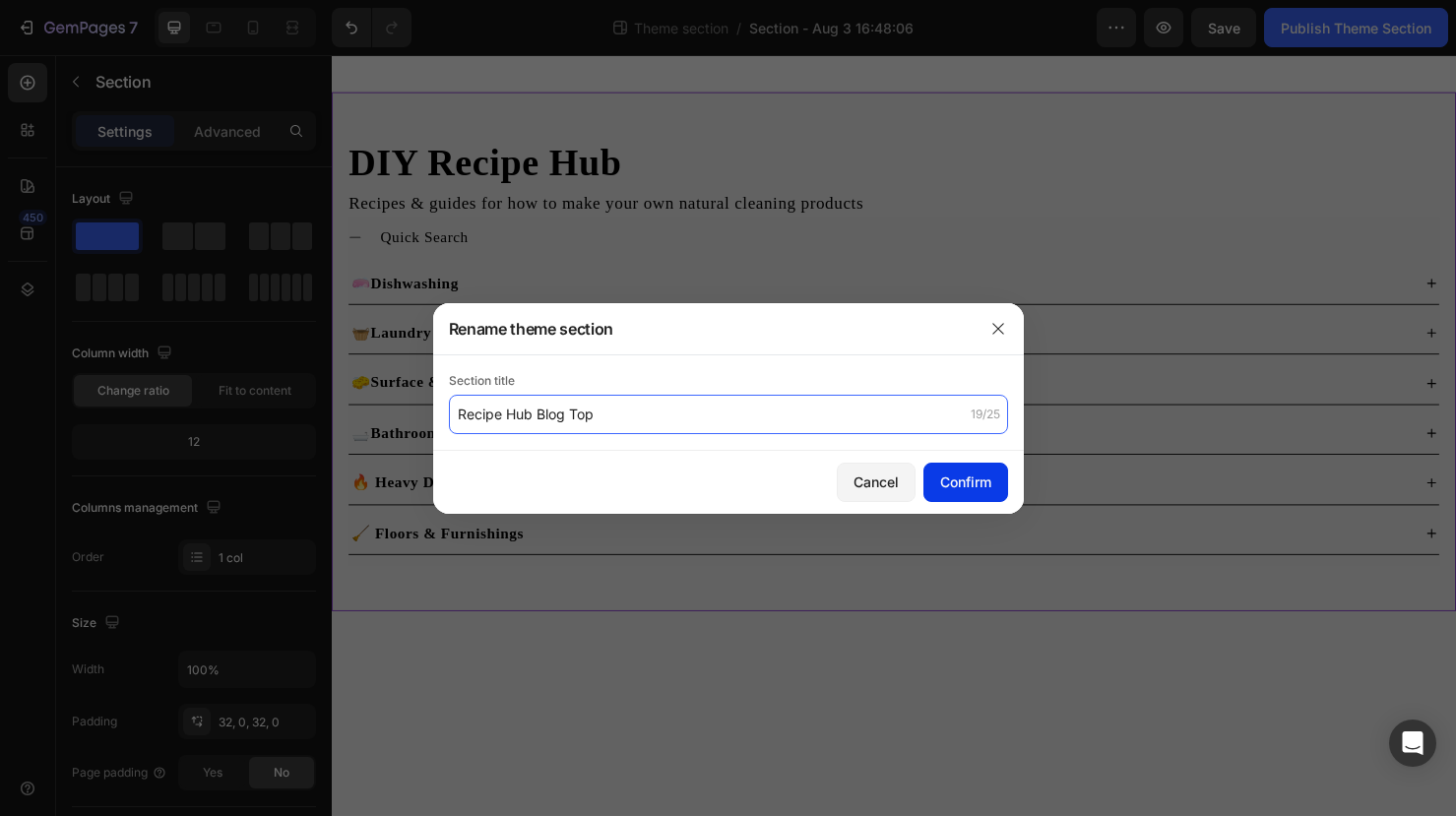 type on "Recipe Hub Blog Top" 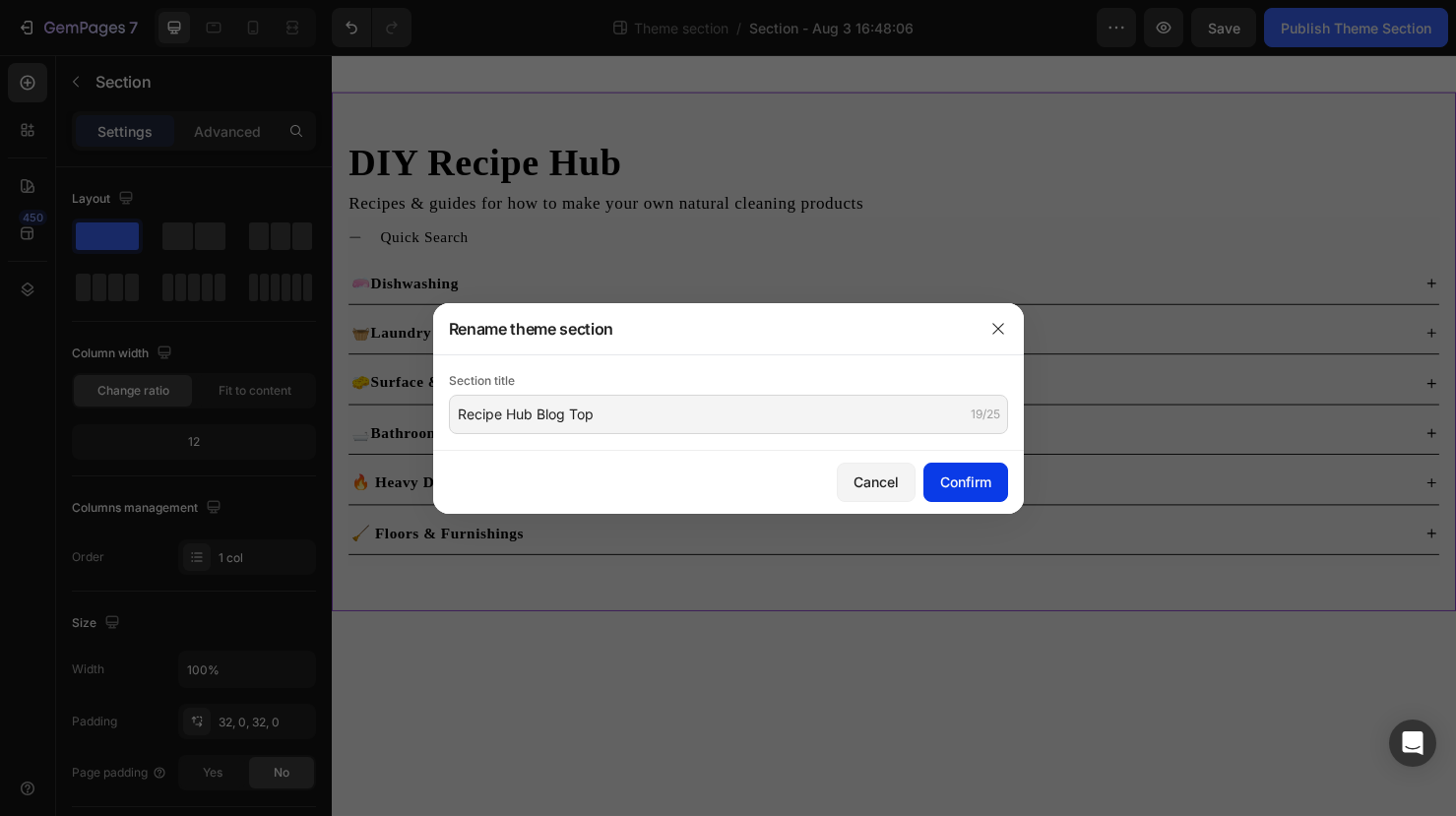 click on "Confirm" at bounding box center (966, 481) 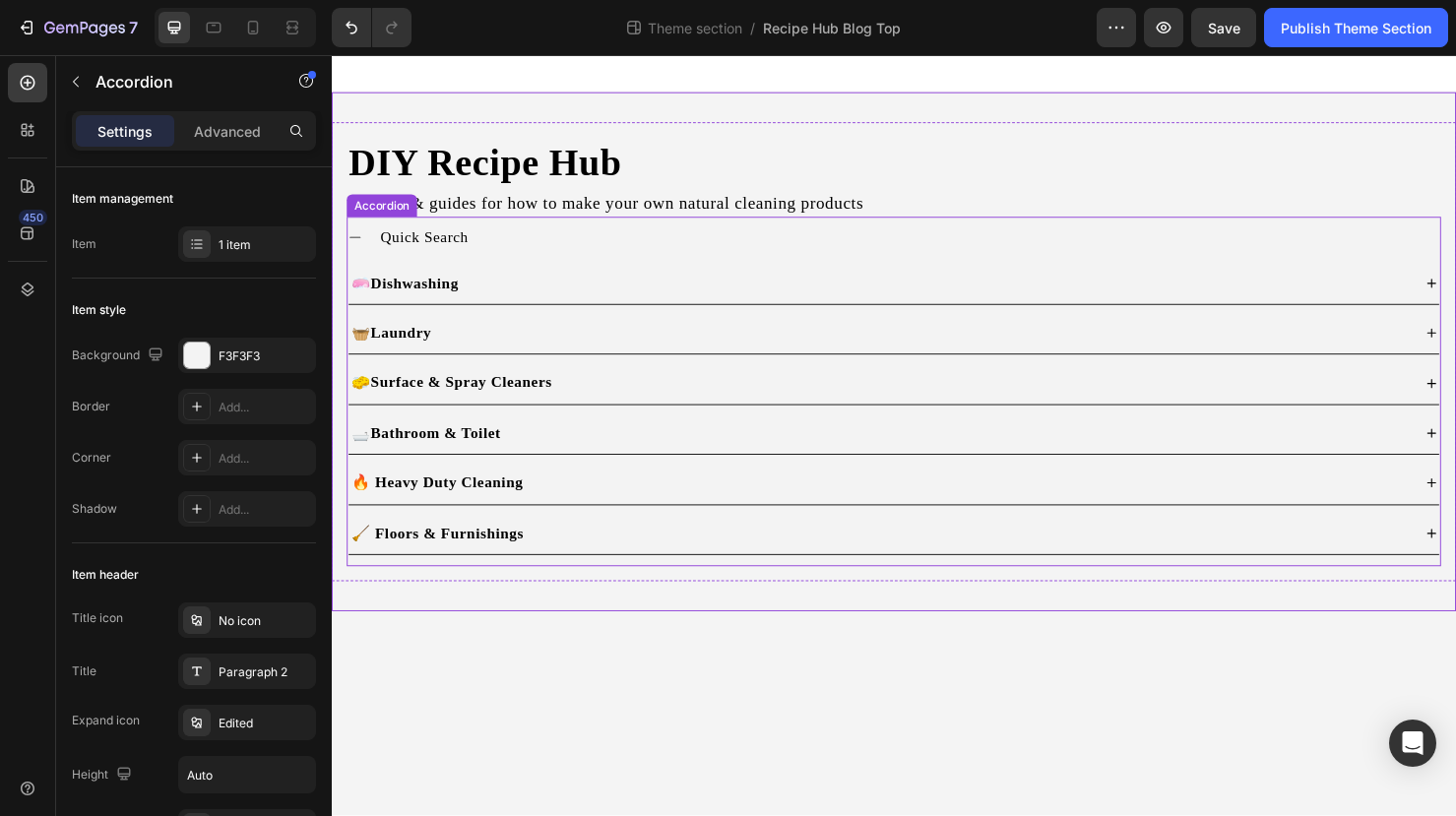 click 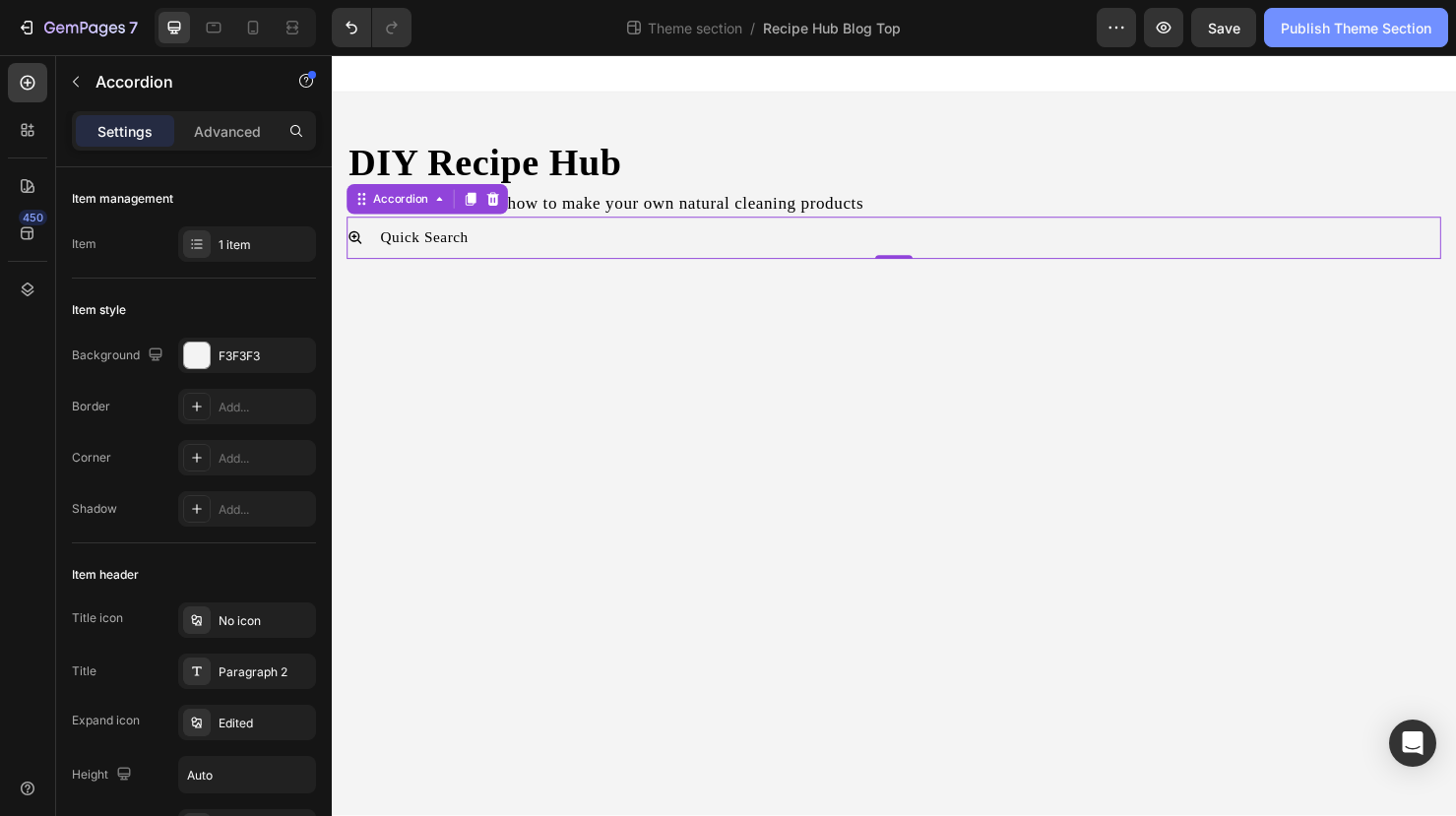 click on "Publish Theme Section" 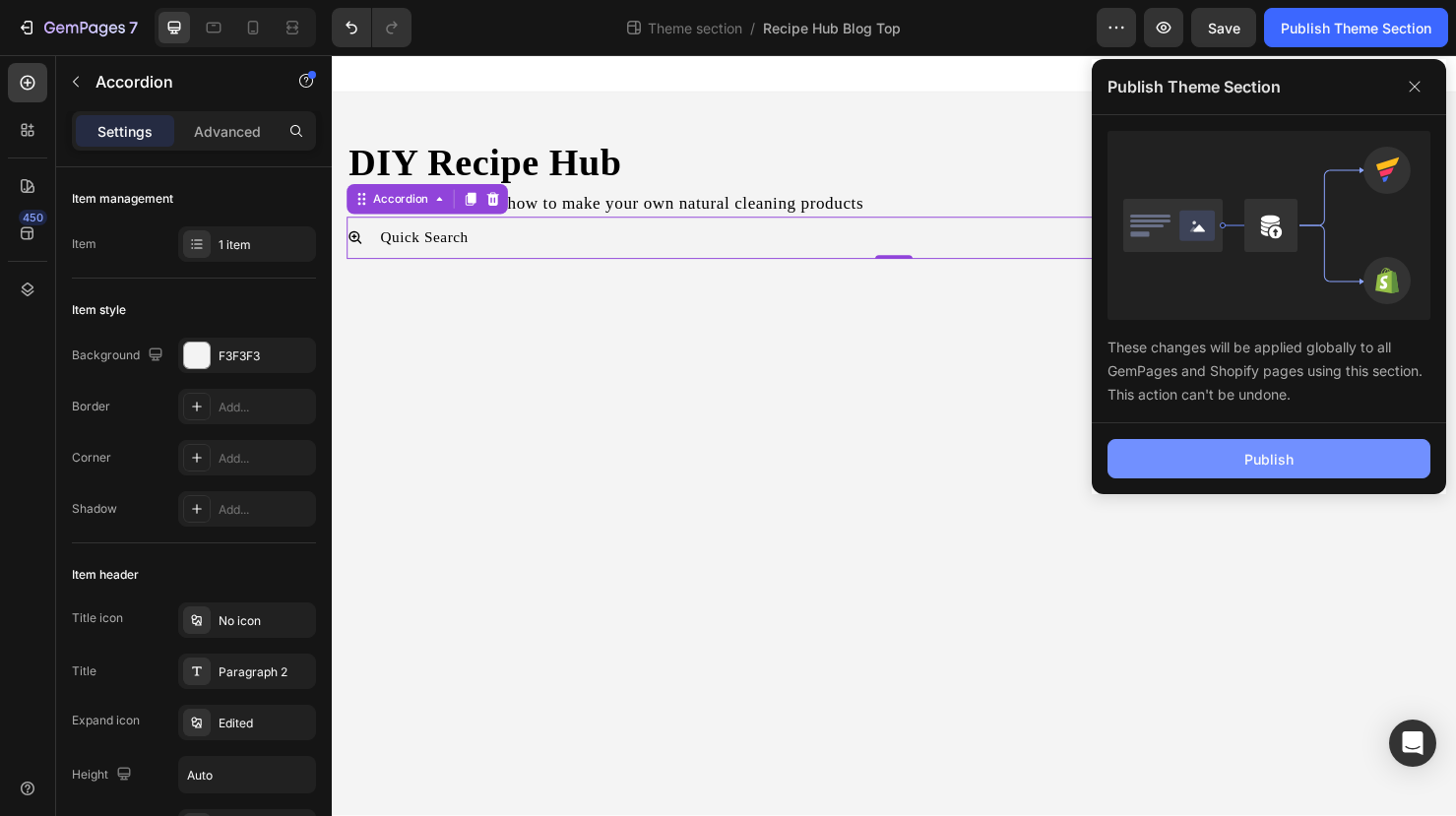 click on "Publish" 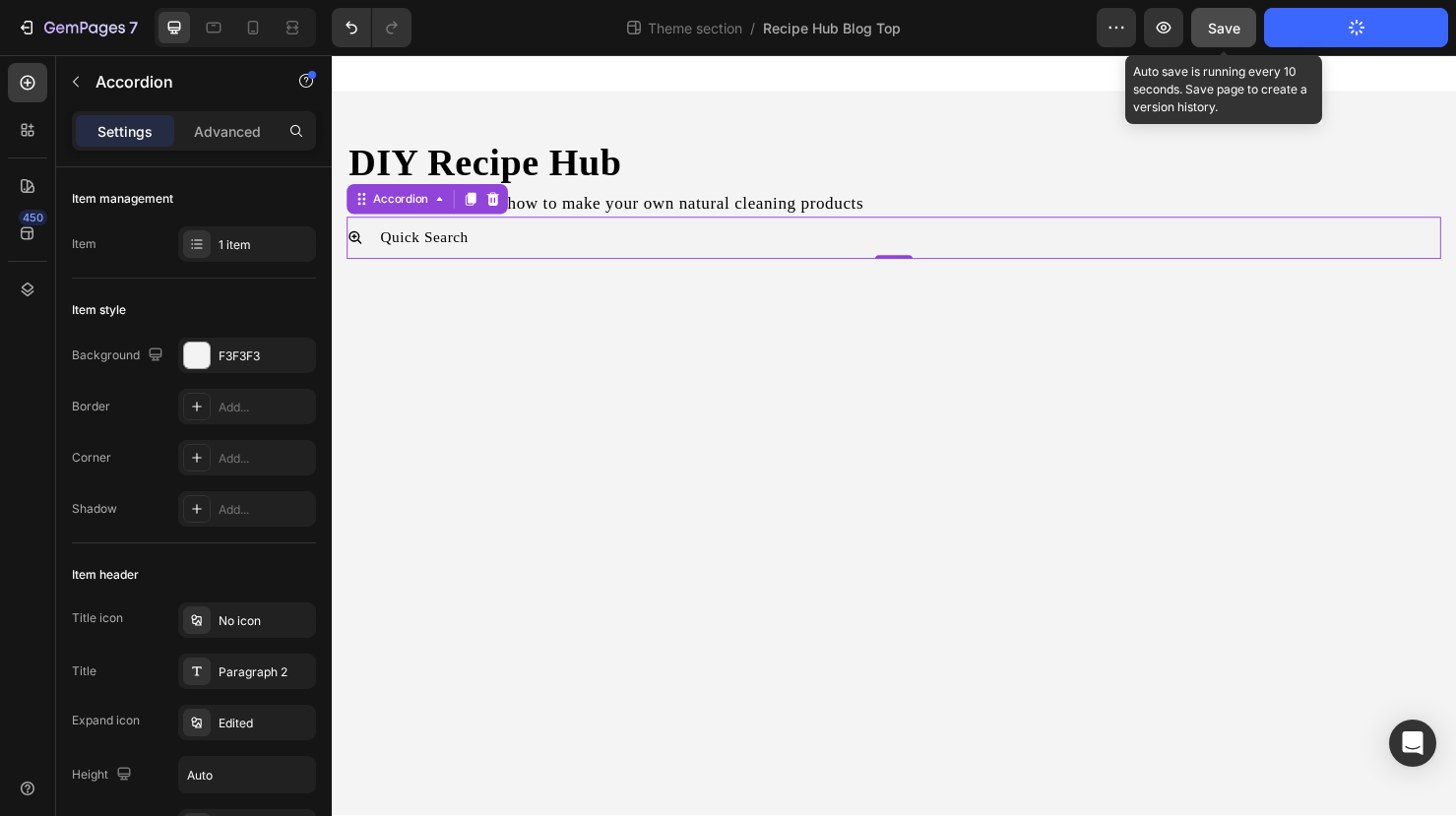 click on "Save" at bounding box center (1224, 28) 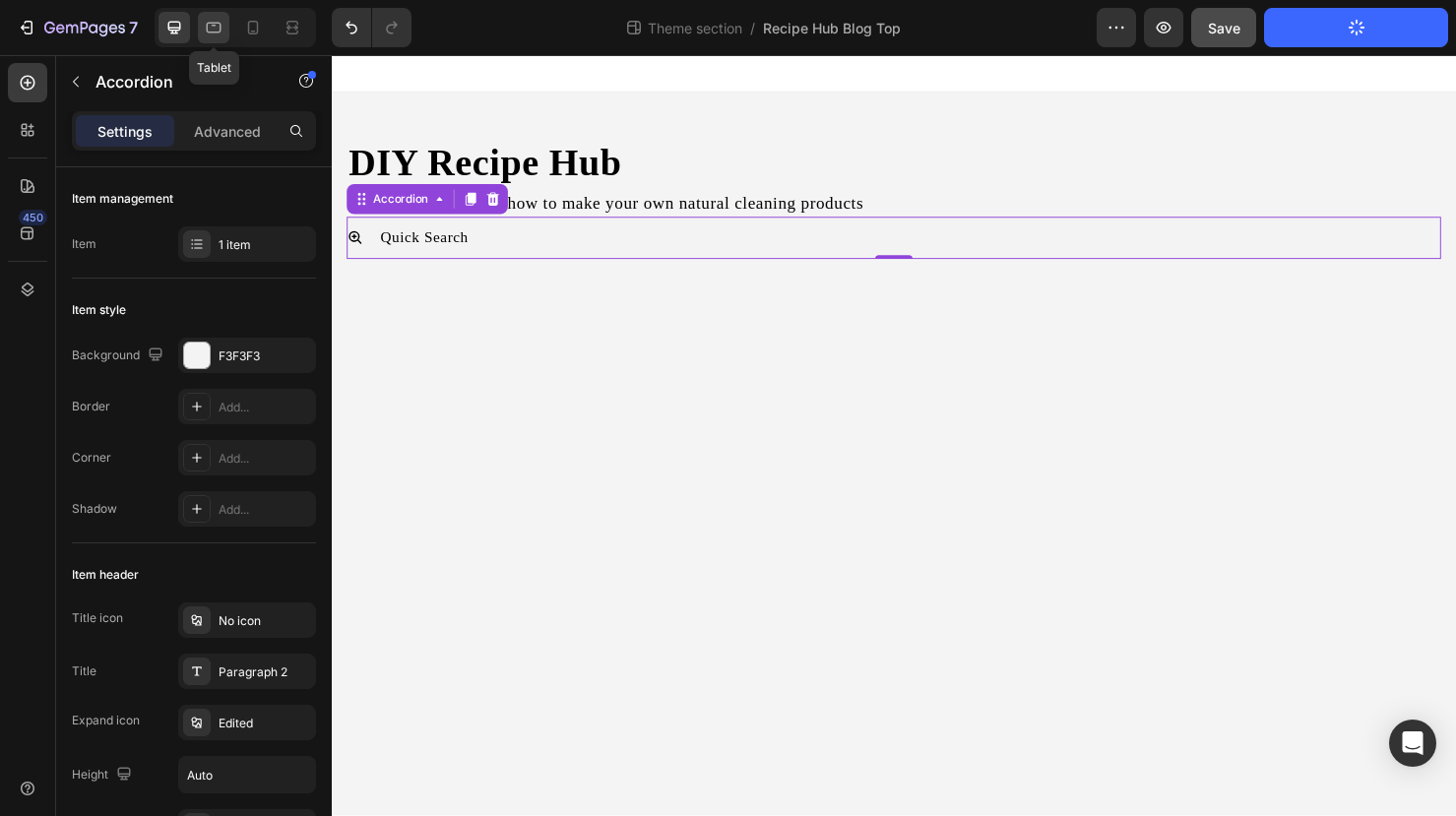 click 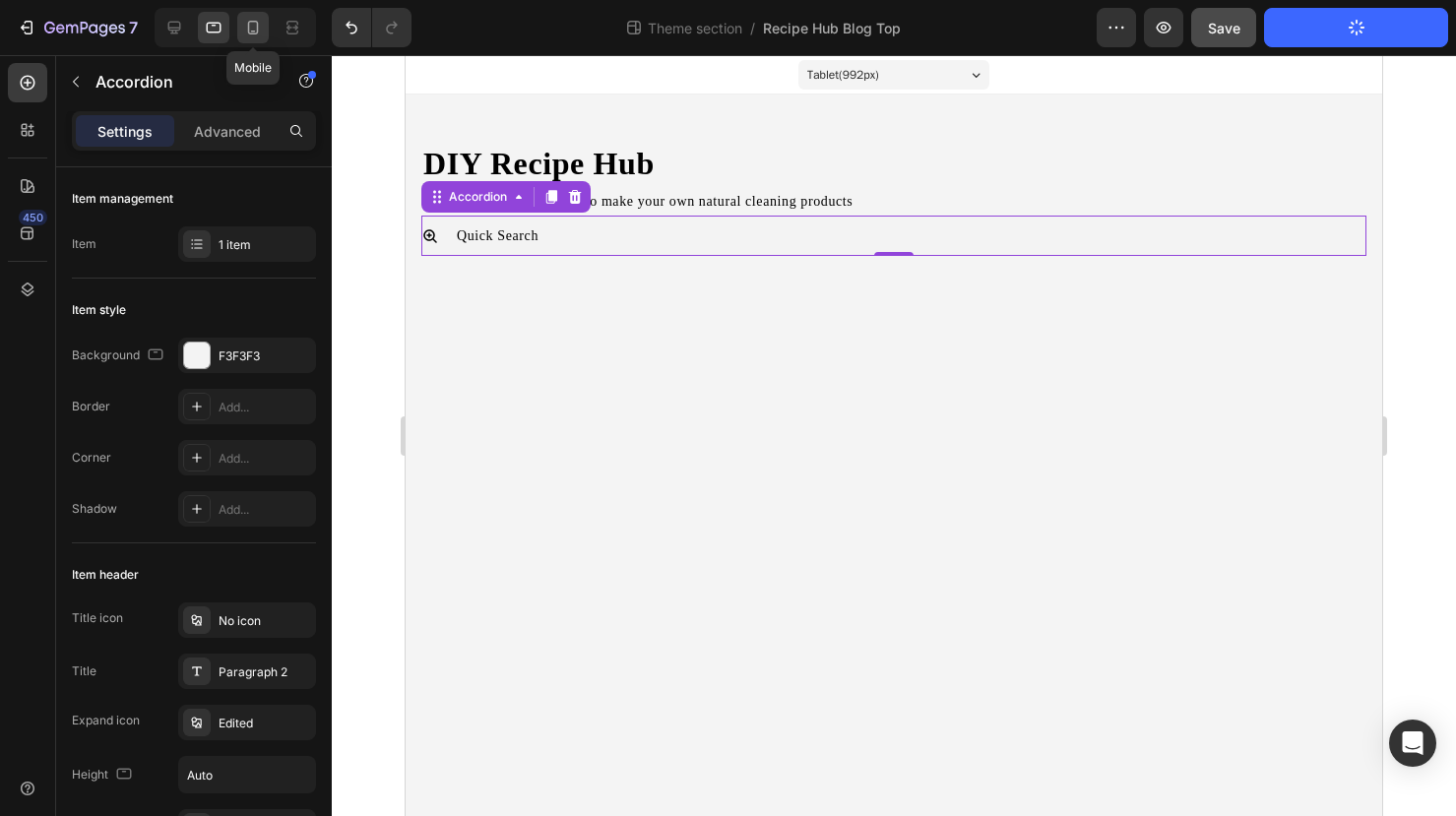 click 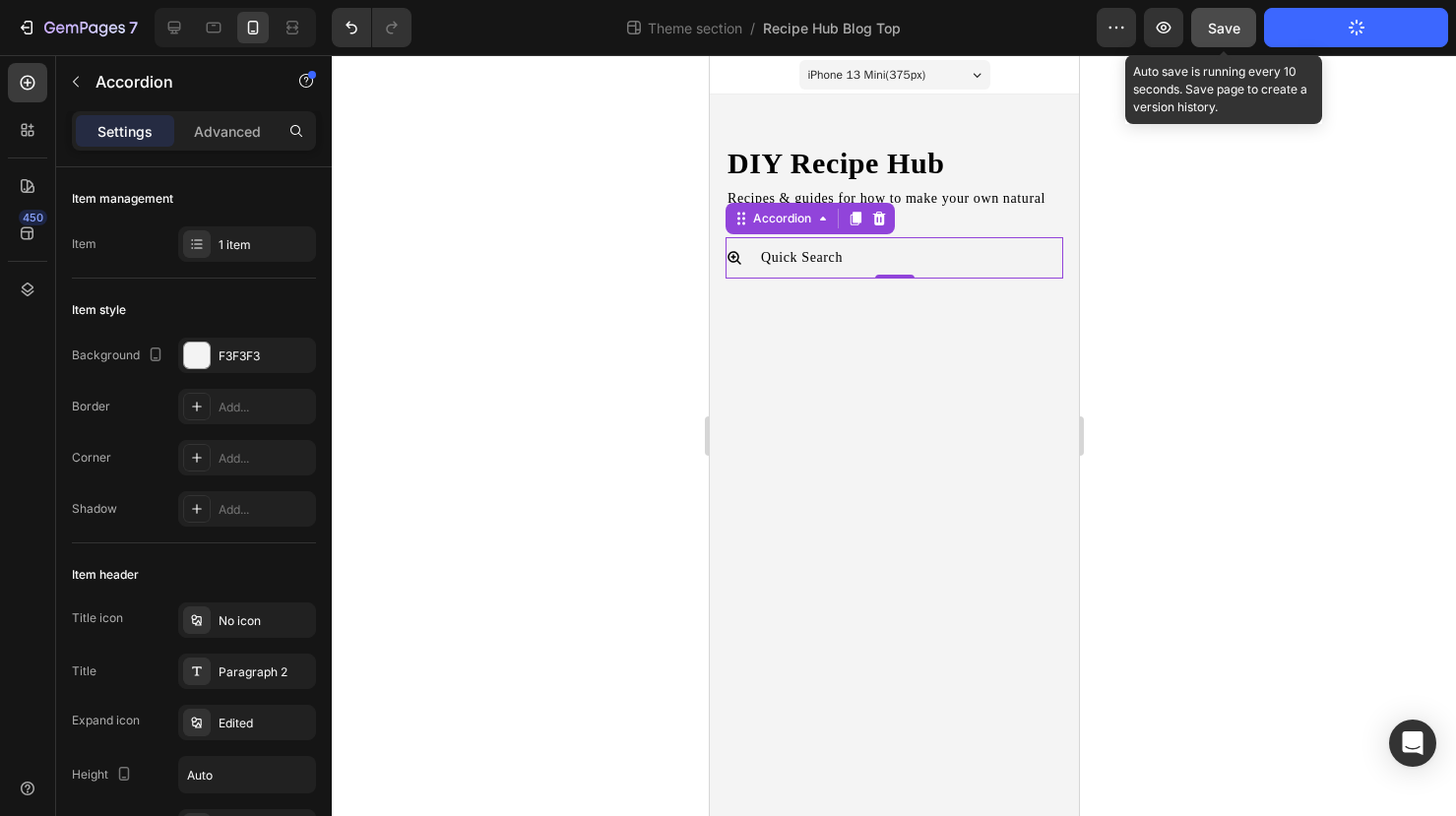 click on "Save" at bounding box center [1224, 28] 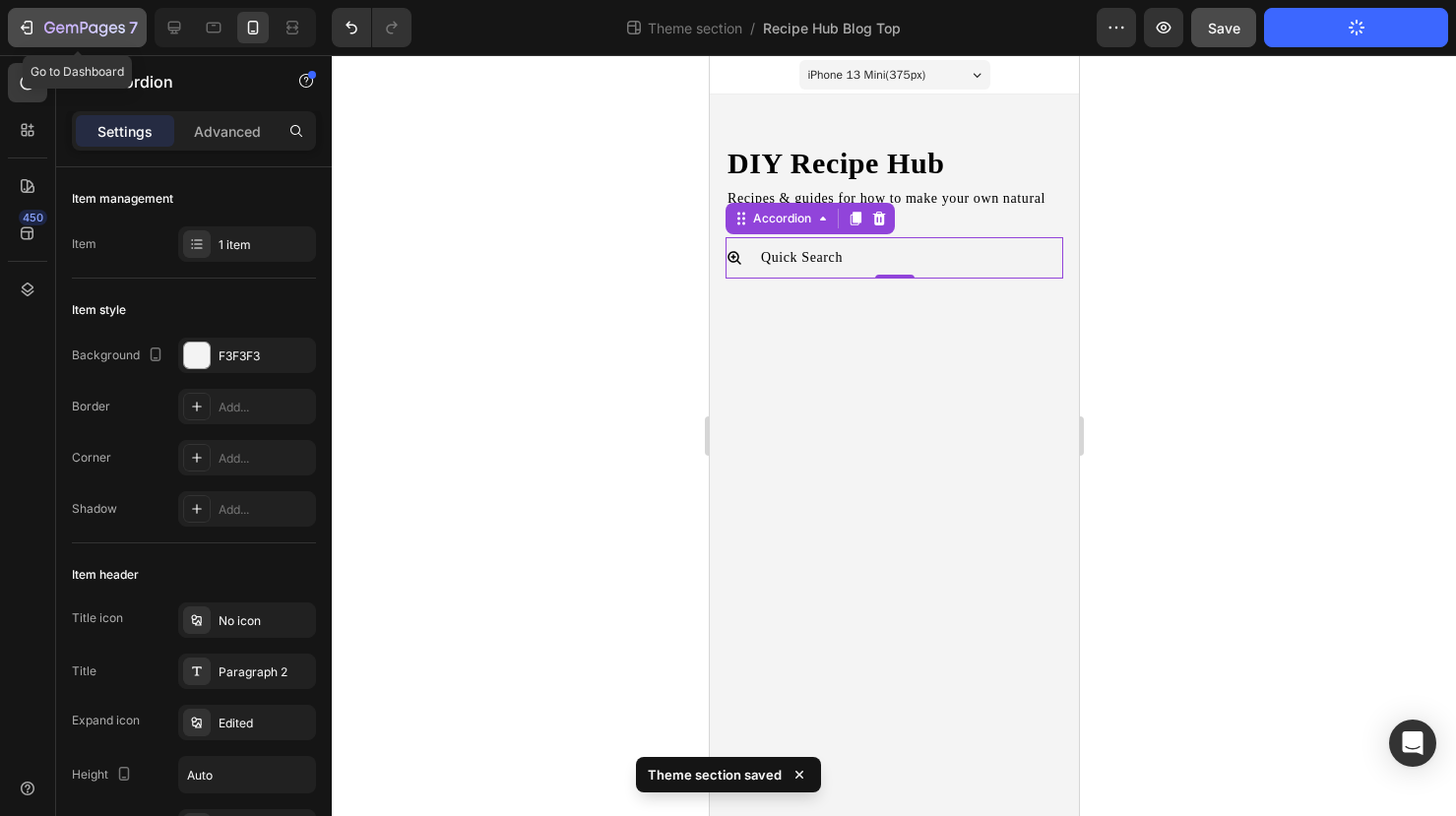 click 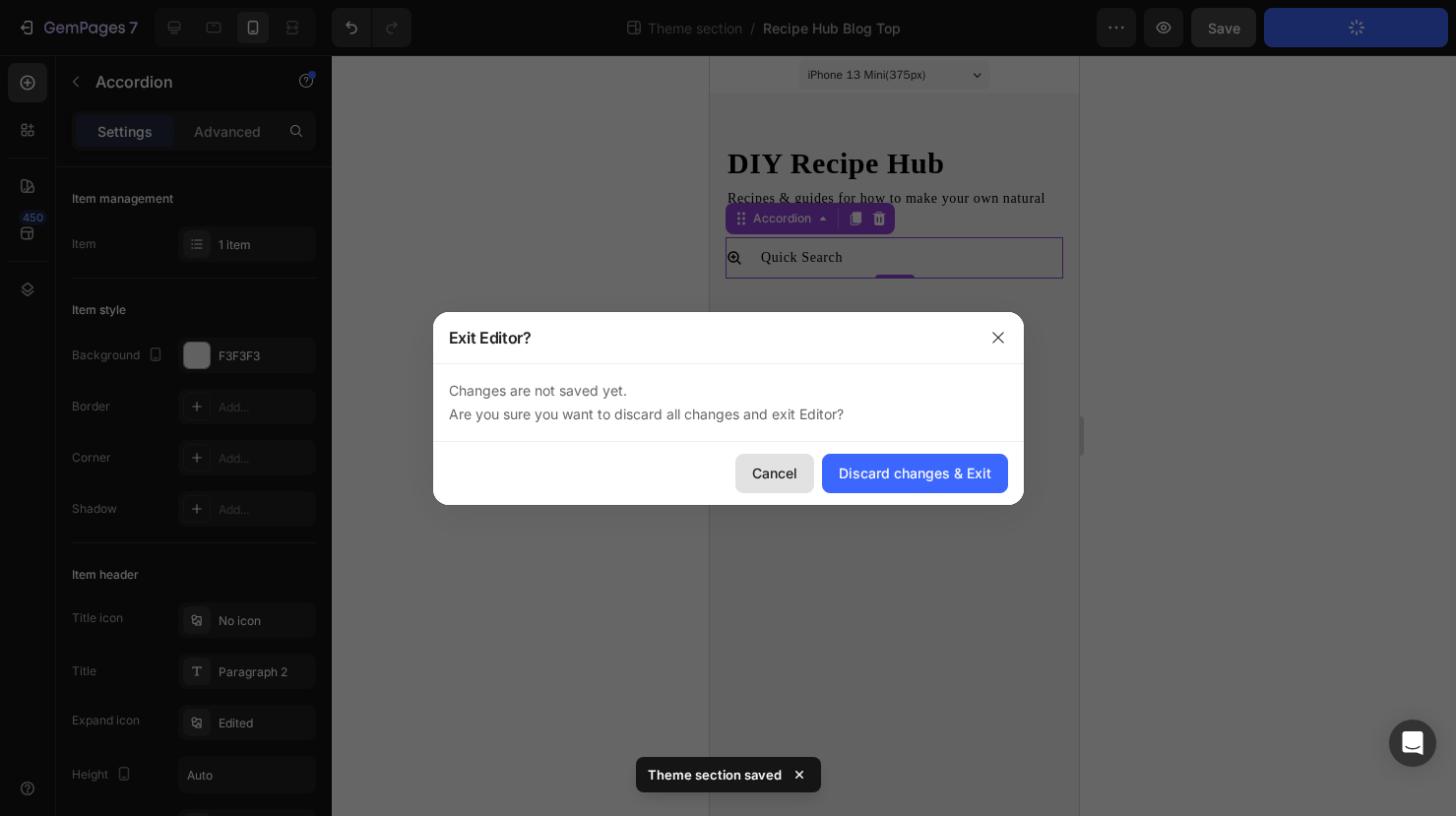 click on "Cancel" at bounding box center [775, 472] 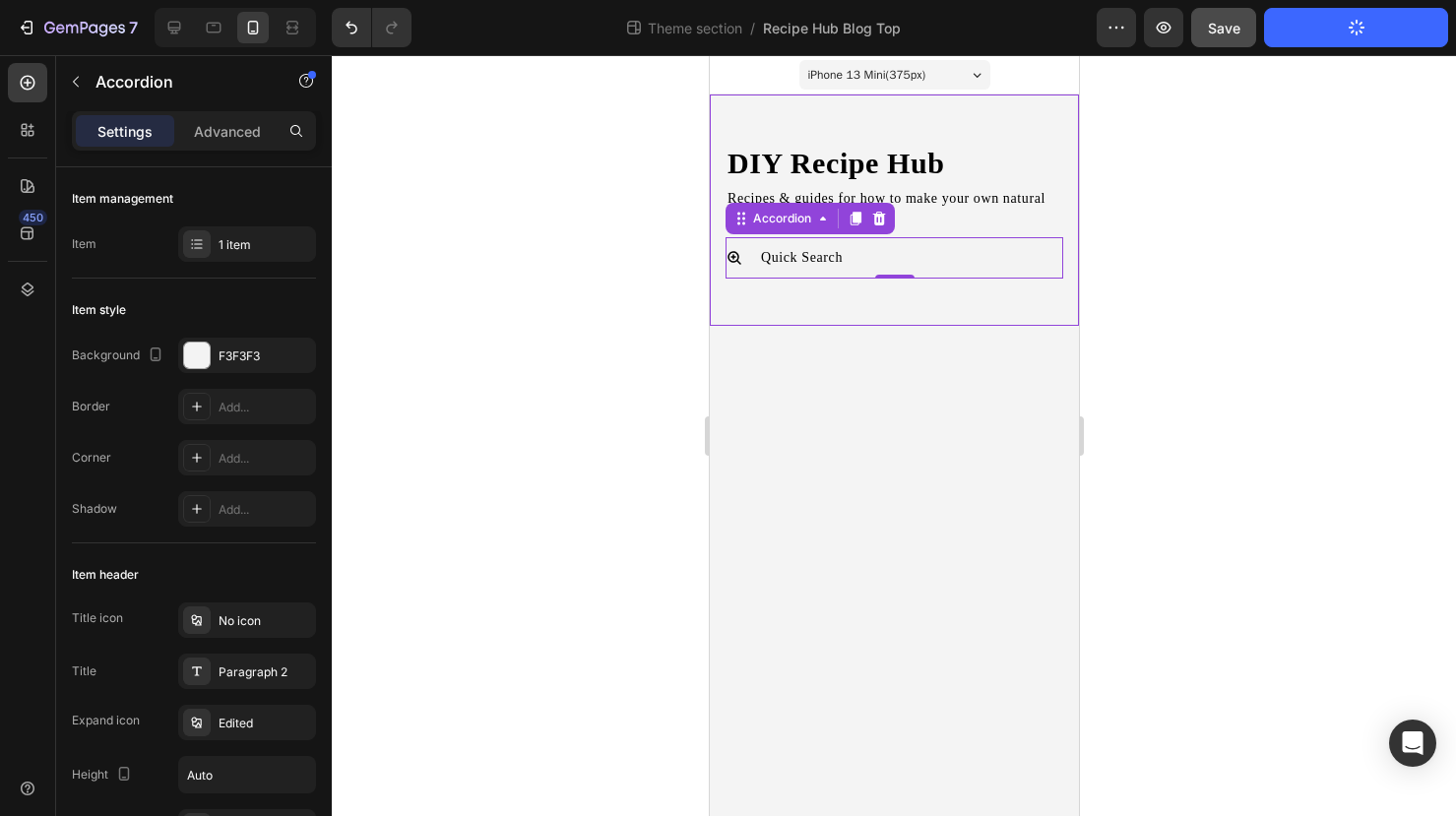 click on "DIY Recipe Hub Heading Recipes & guides for how to make your own natural cleaning products Text Block
Quick Search Accordion   0 Row" at bounding box center [893, 210] 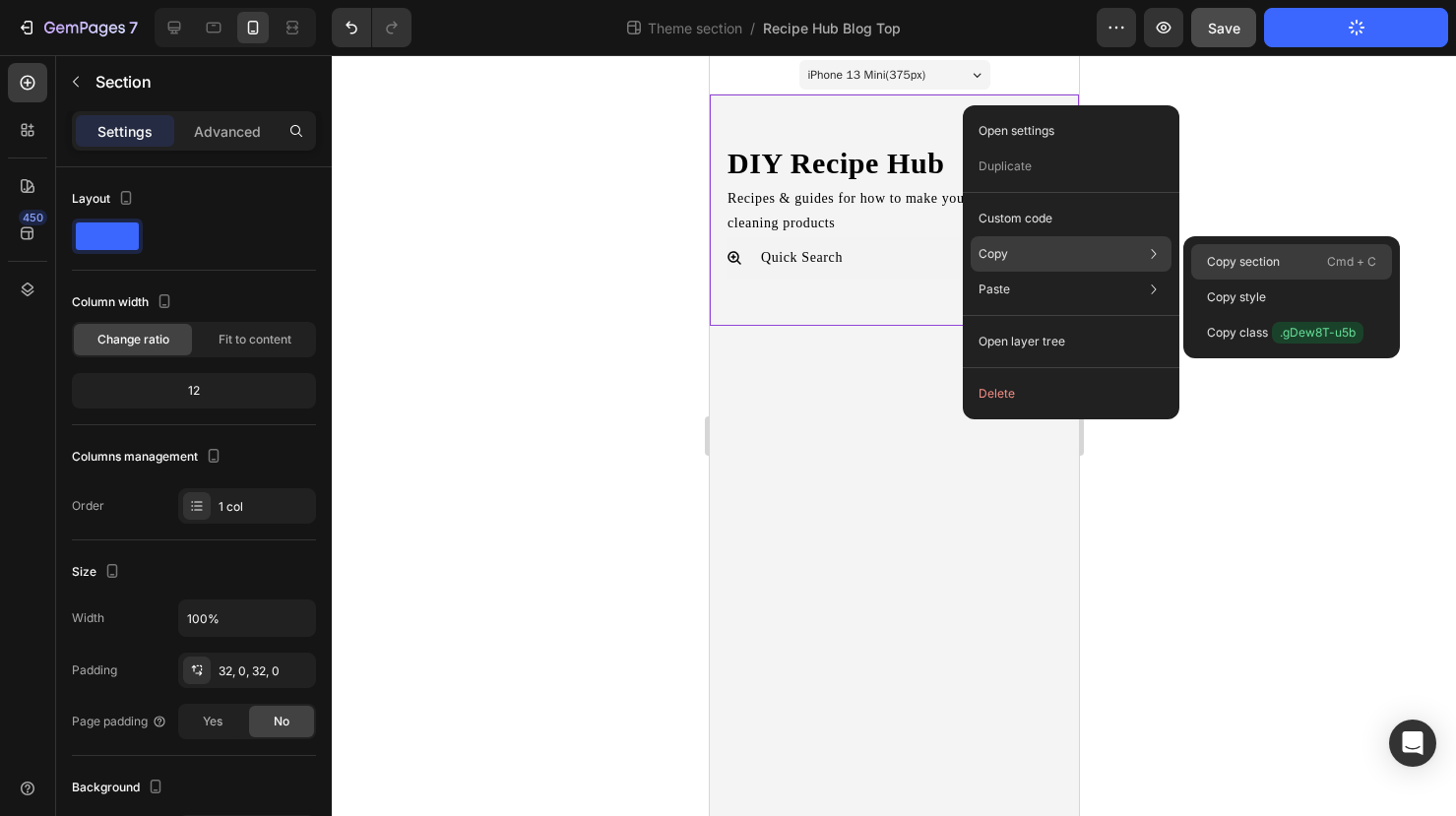 click on "Copy section" at bounding box center (1243, 262) 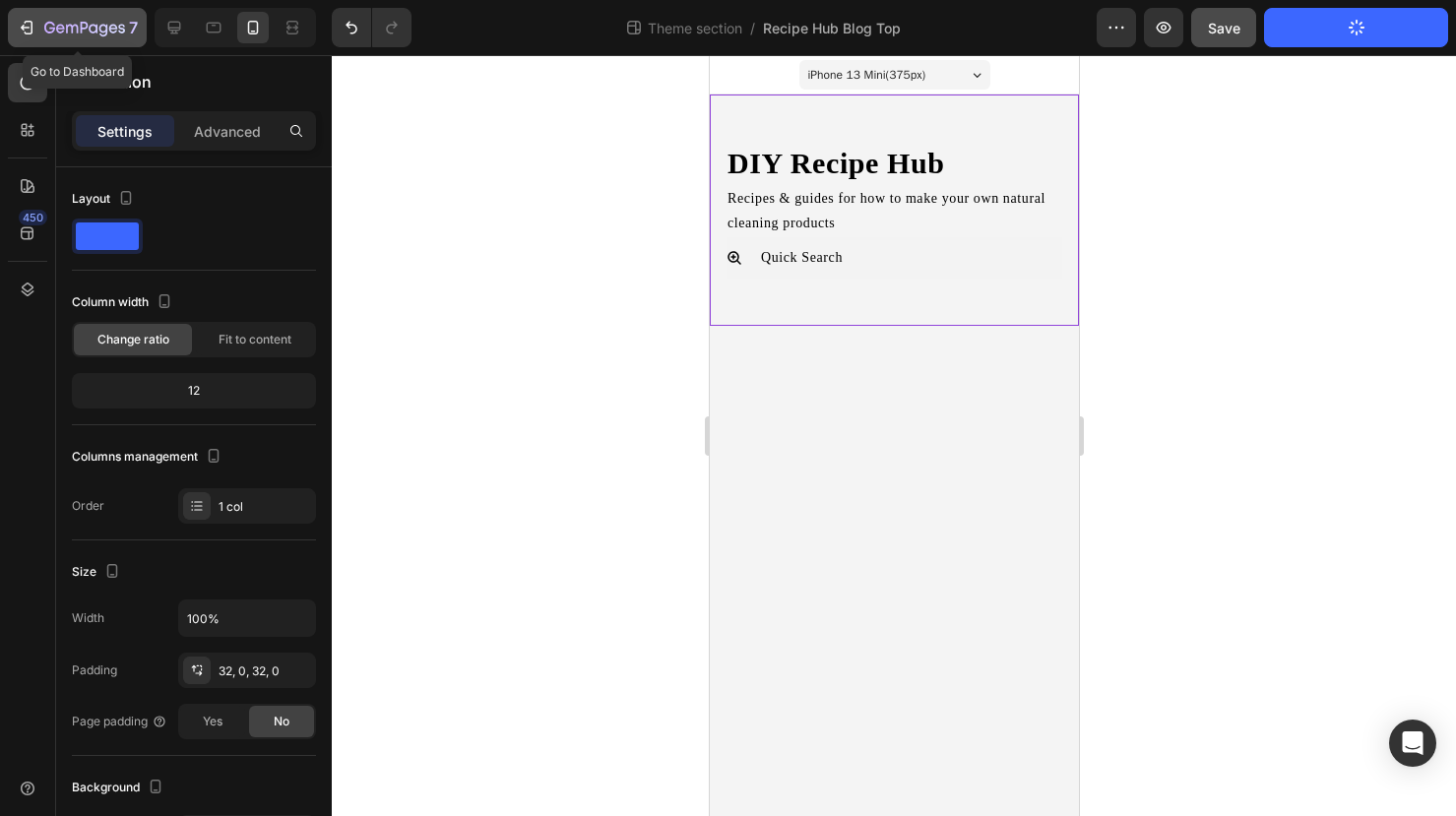 click 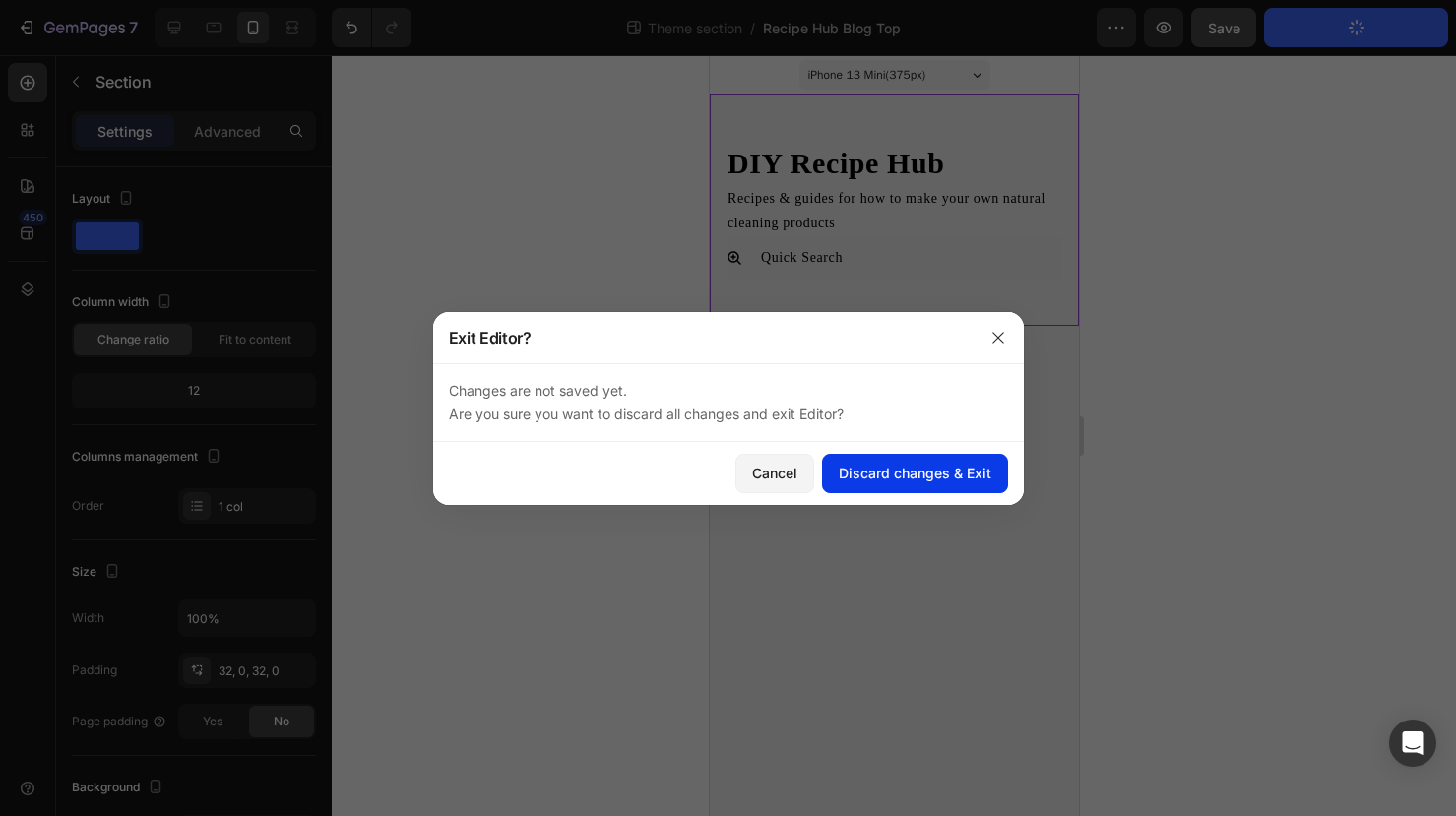 click on "Discard changes & Exit" 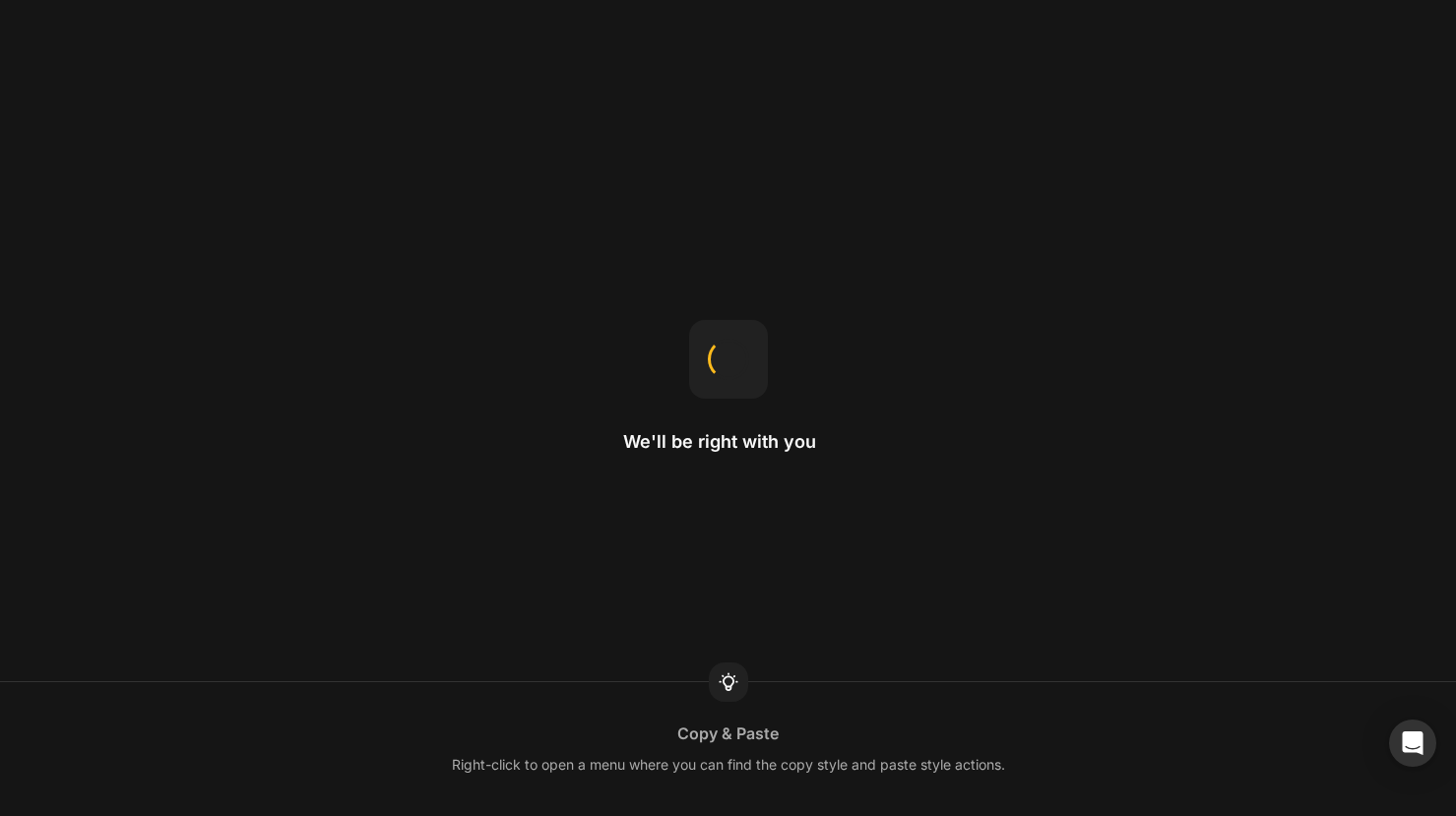 scroll, scrollTop: 0, scrollLeft: 0, axis: both 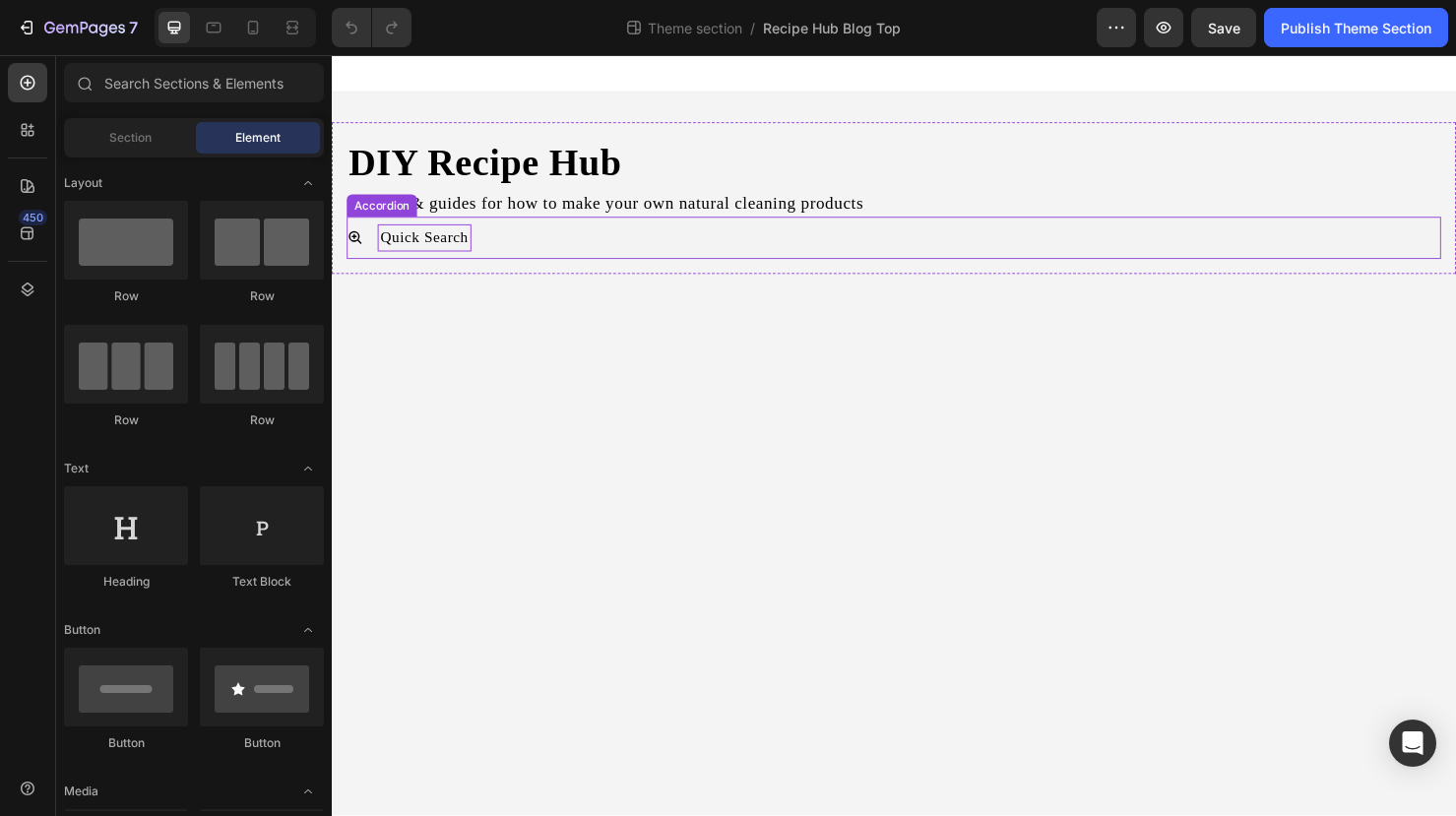 click on "Quick Search" at bounding box center (429, 247) 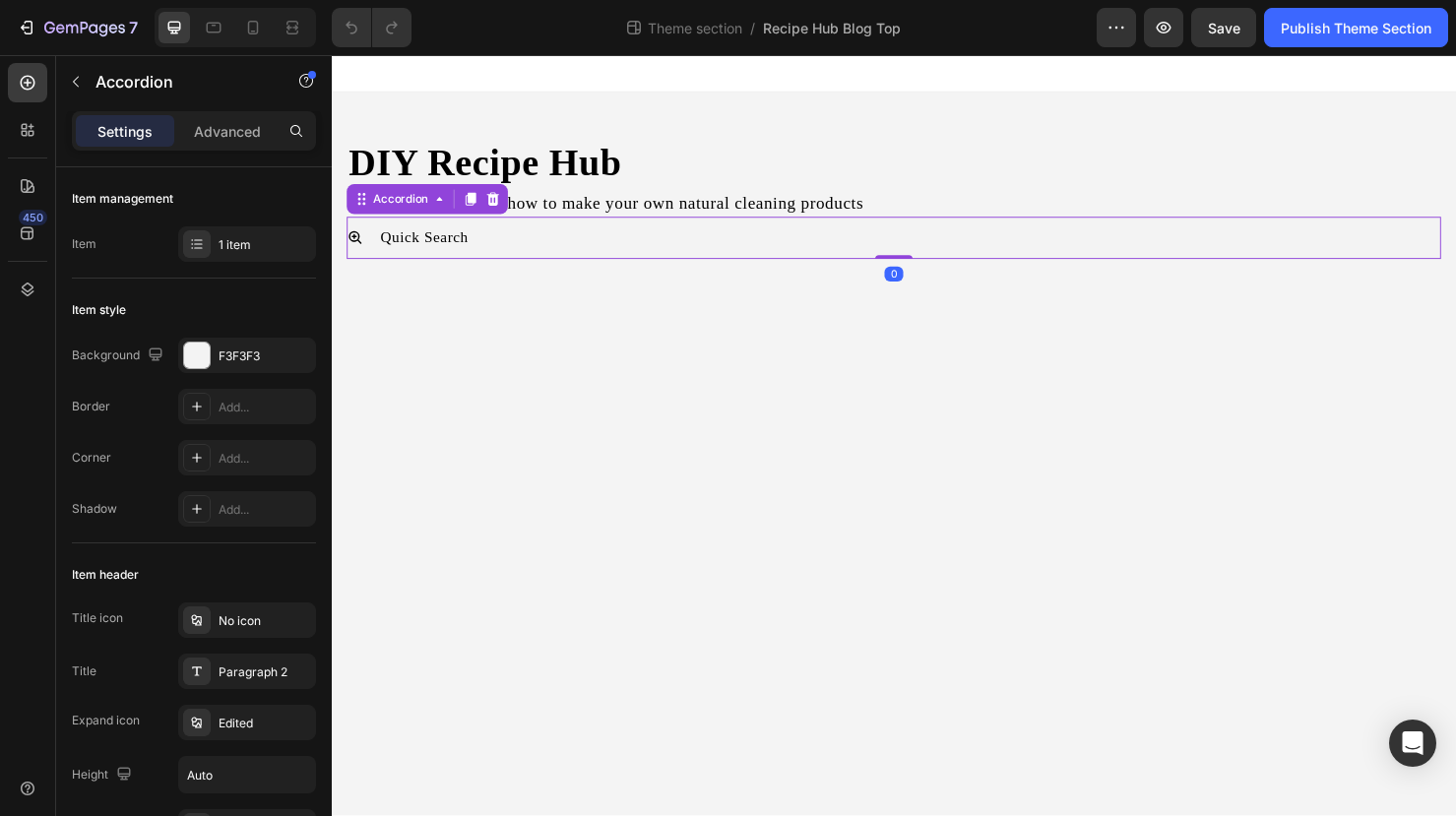scroll, scrollTop: 0, scrollLeft: 0, axis: both 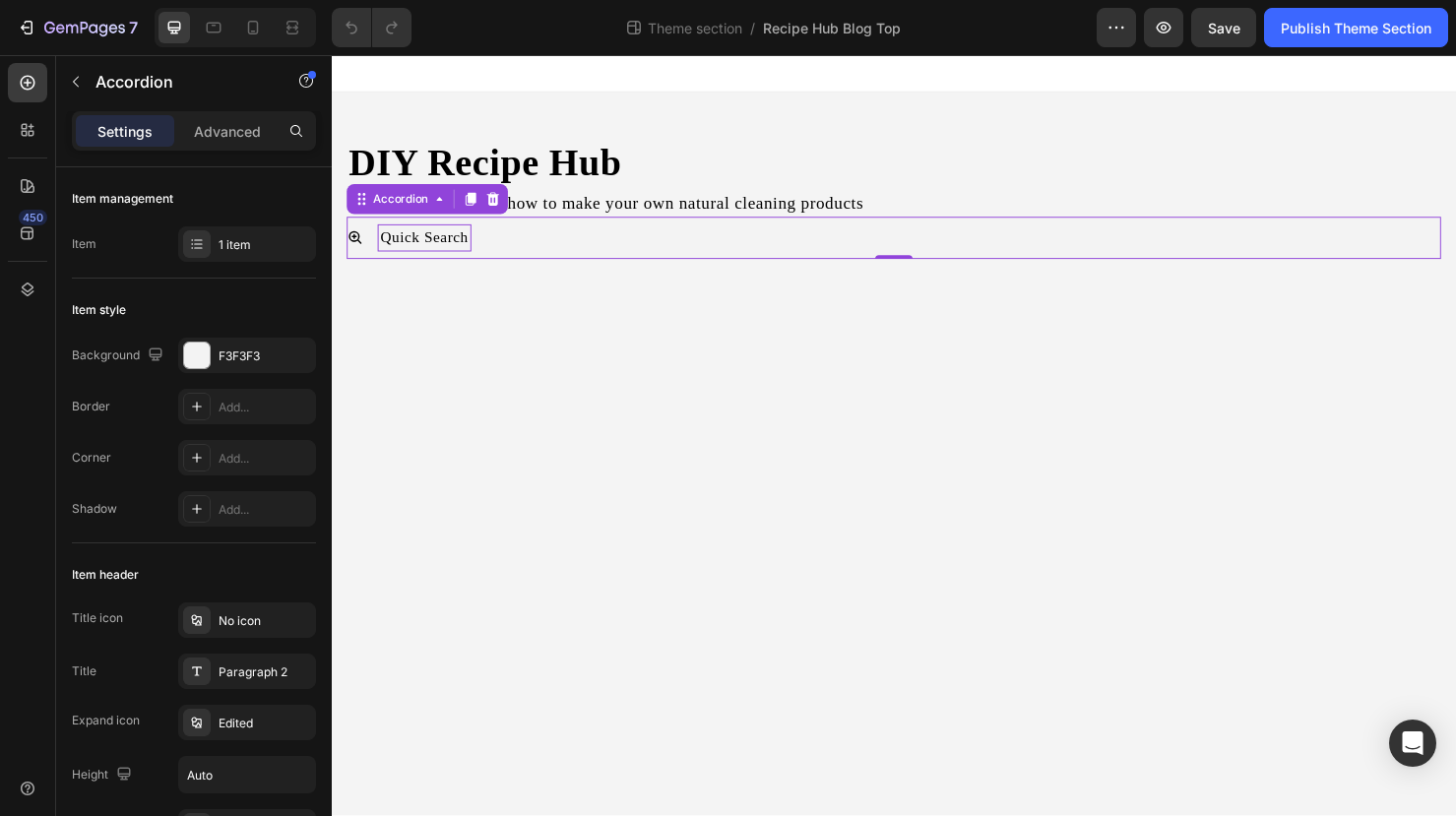 click on "Quick Search" at bounding box center [429, 247] 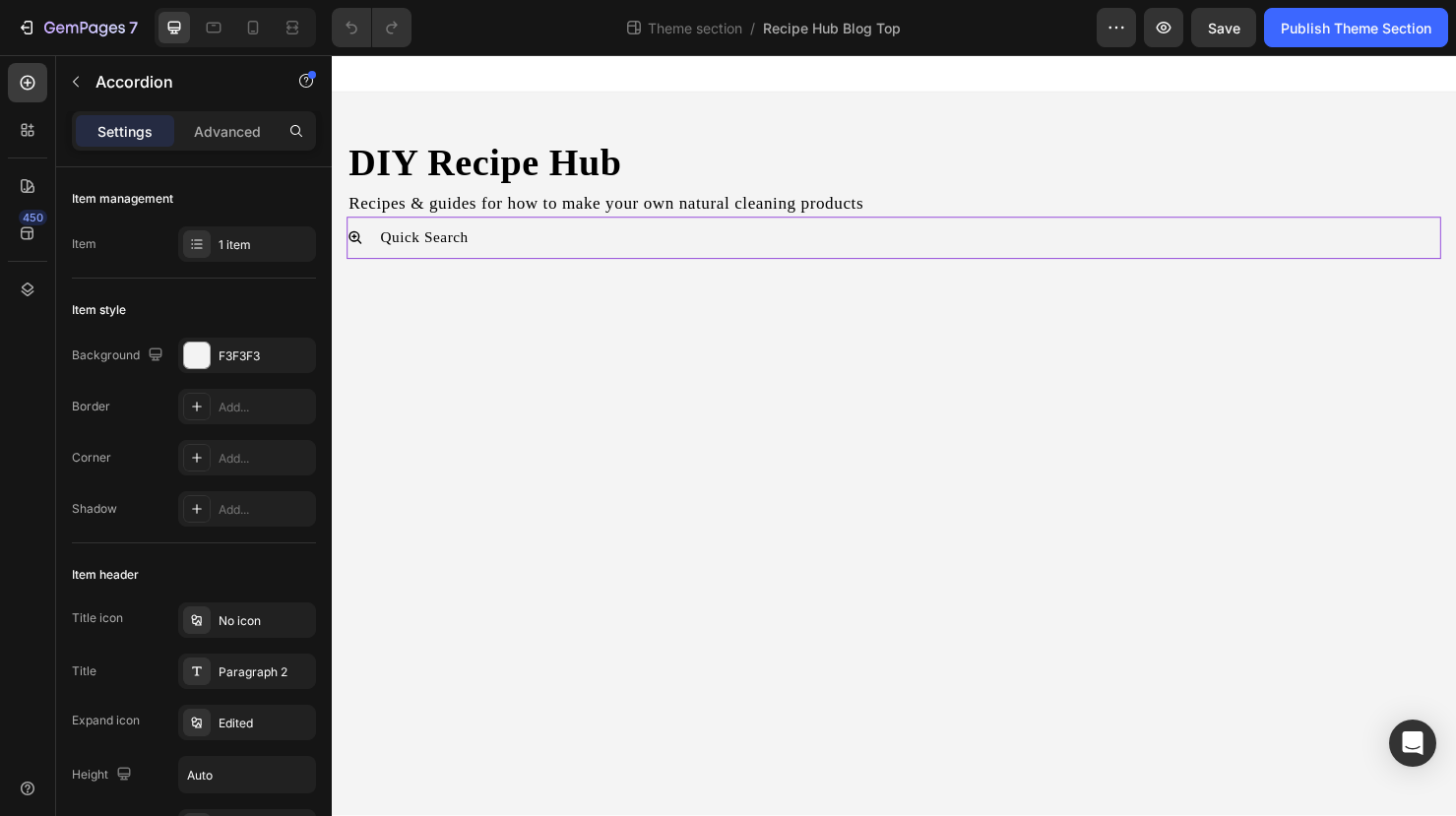 click 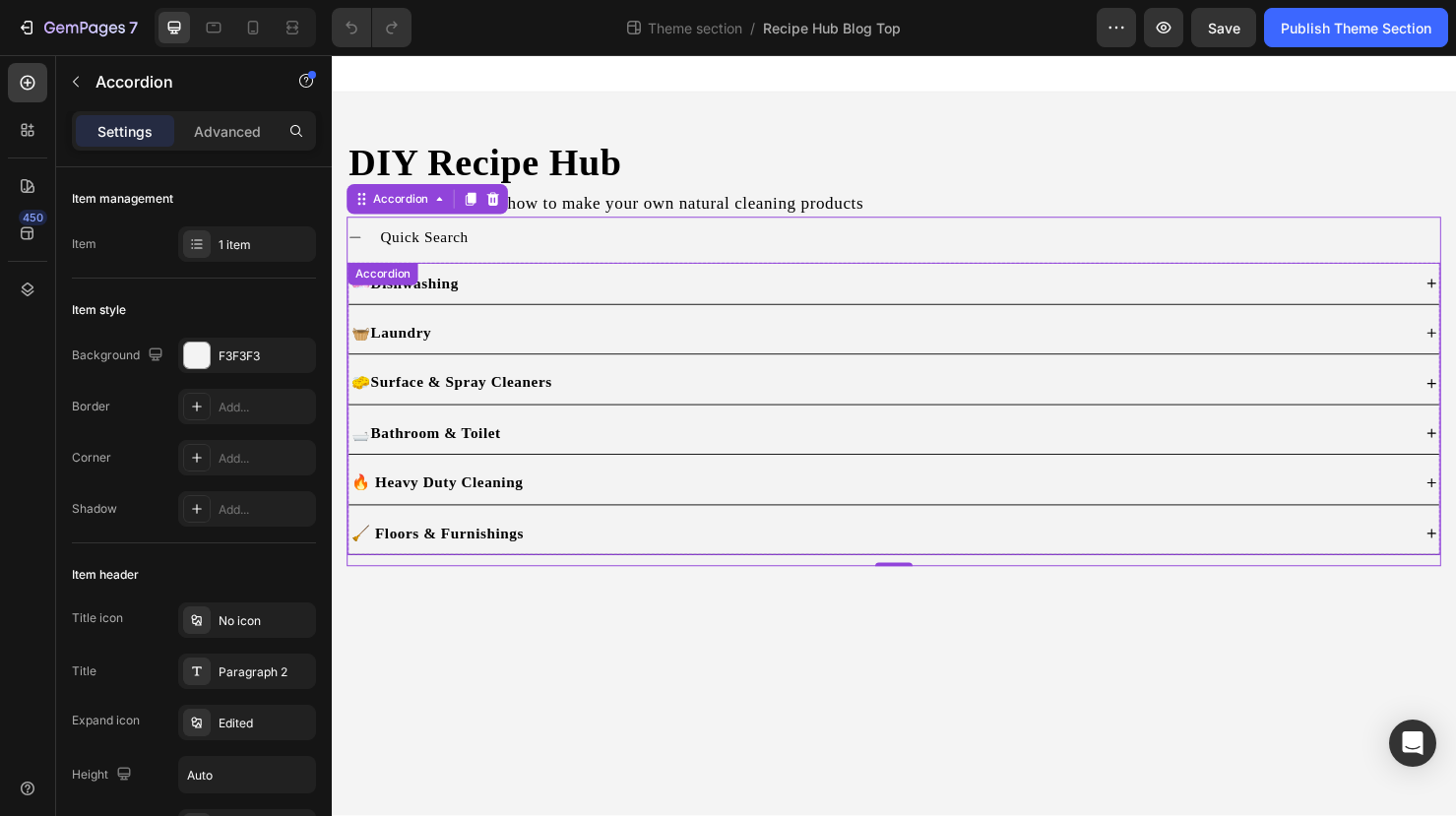 click on "🧼  Dishwashing" at bounding box center (922, 295) 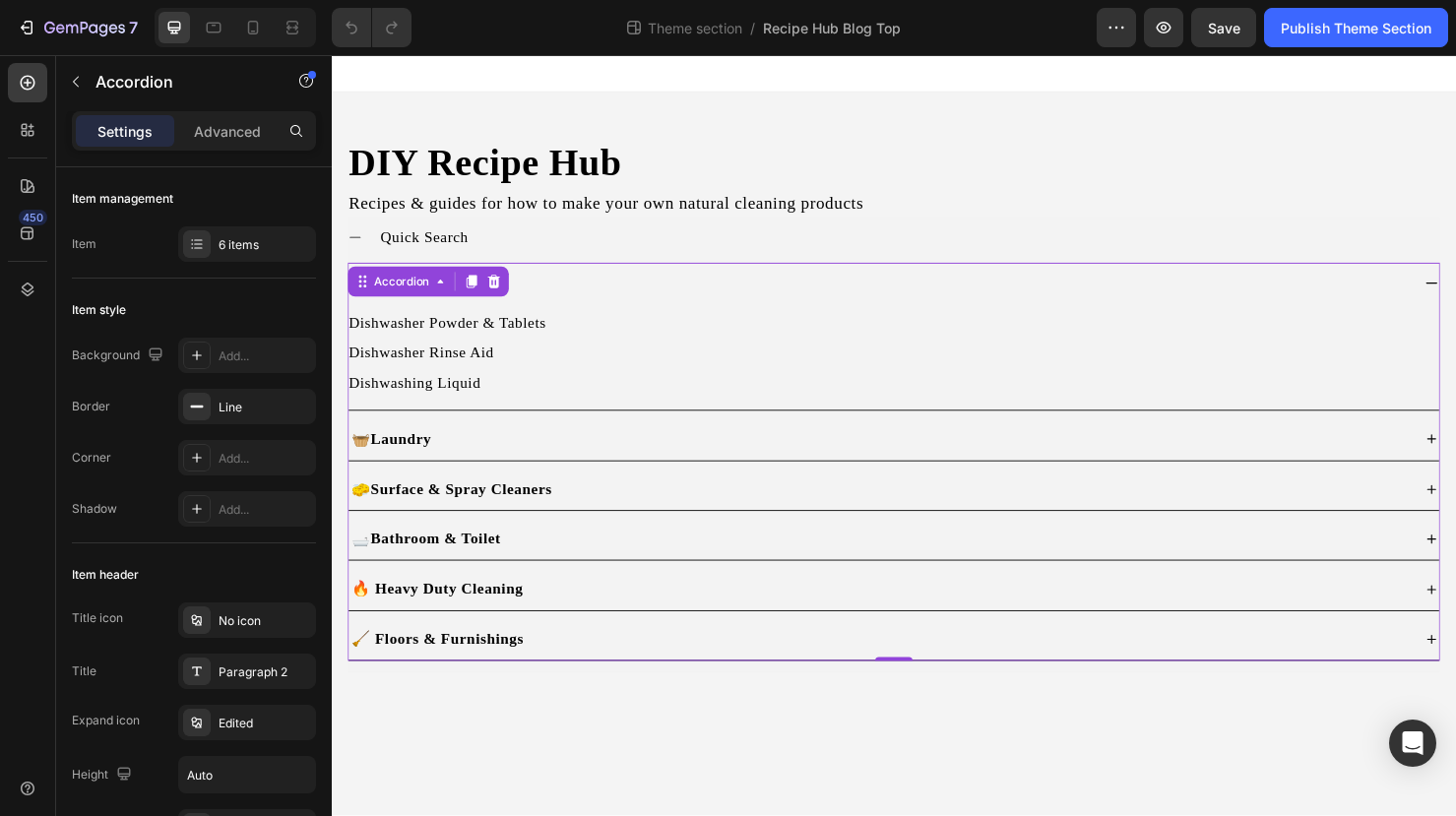 click on "🧹 Floors & Furnishings" at bounding box center [907, 669] 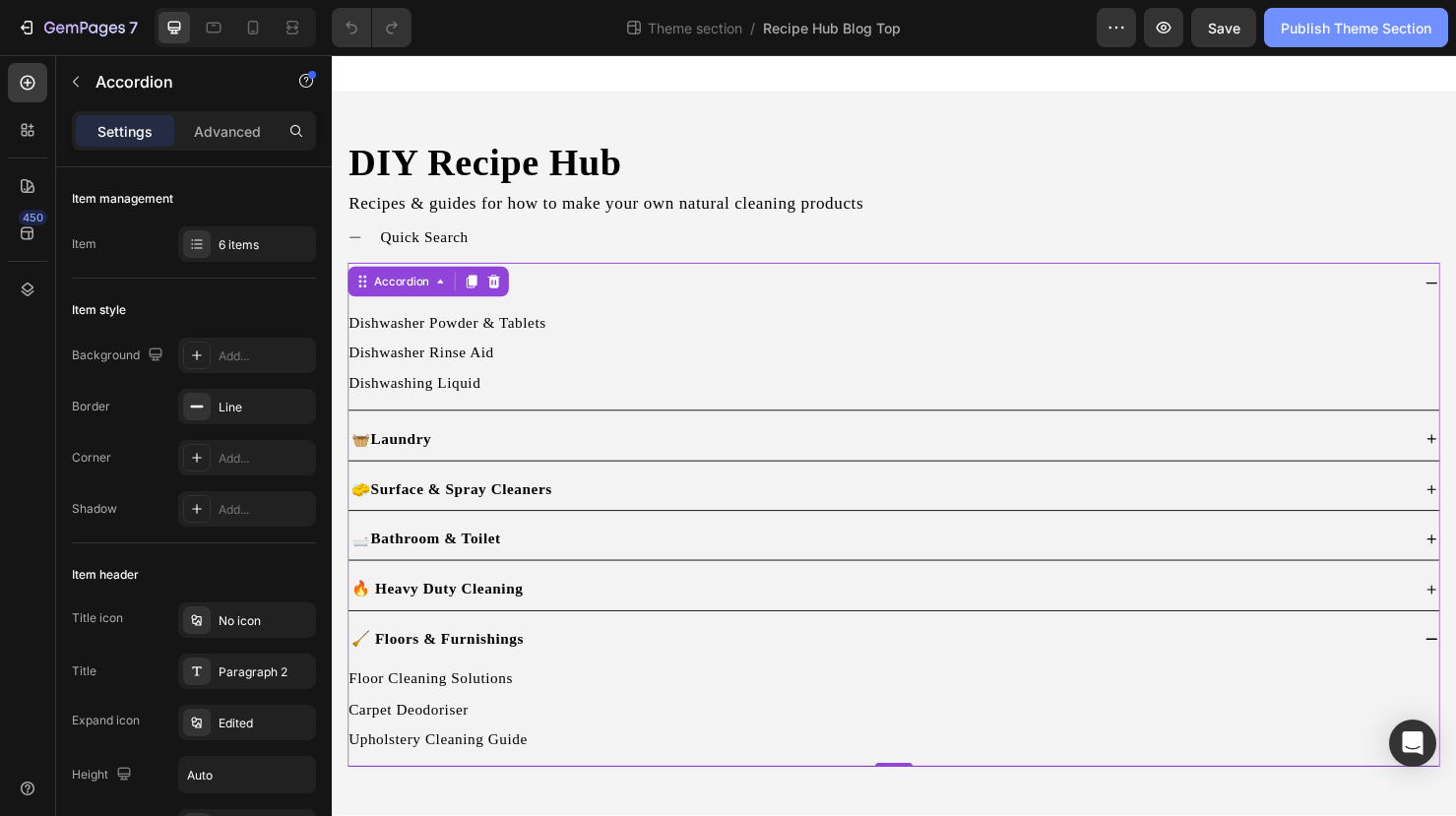 click on "Publish Theme Section" at bounding box center [1356, 28] 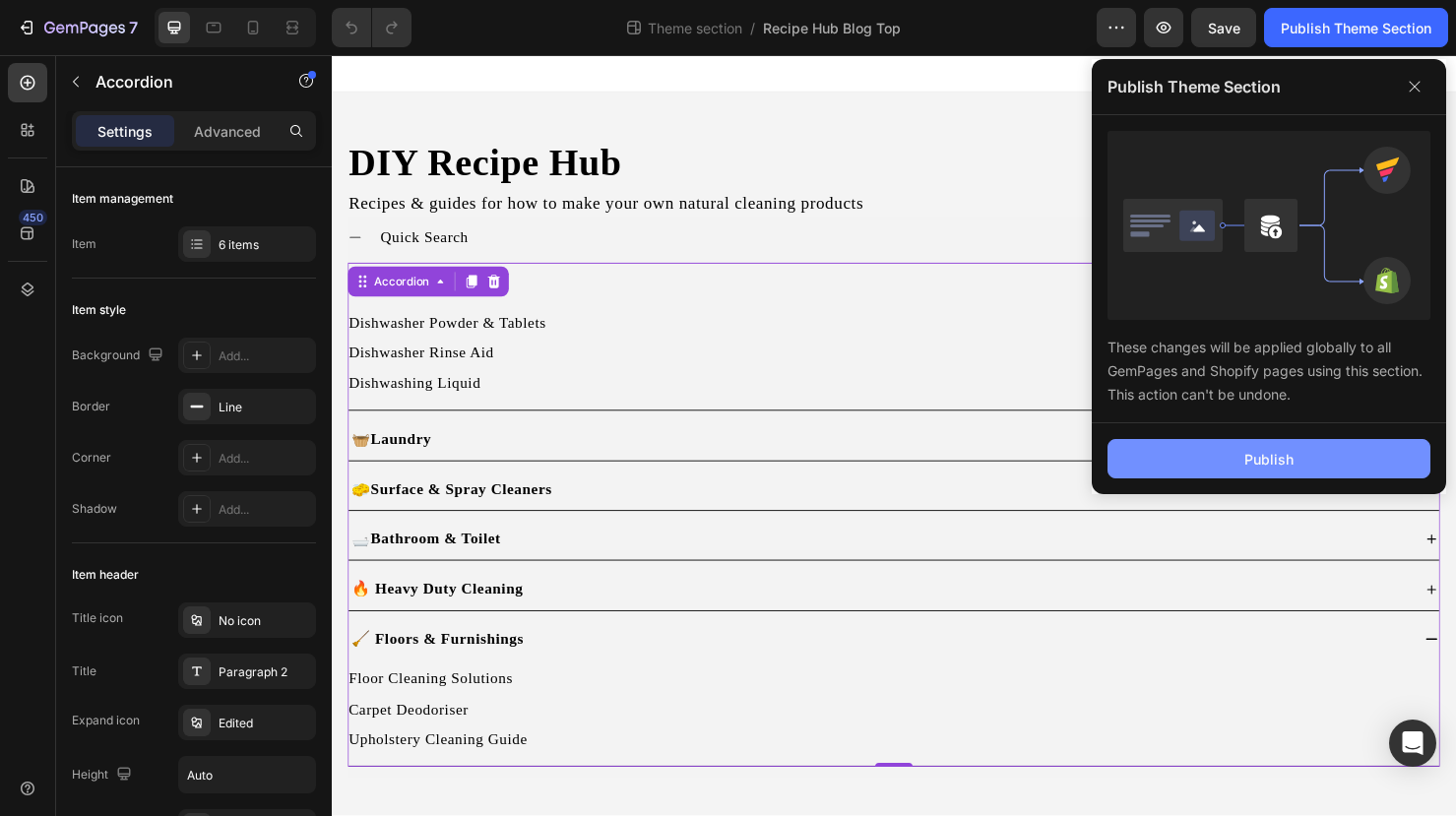 click on "Publish" at bounding box center [1269, 459] 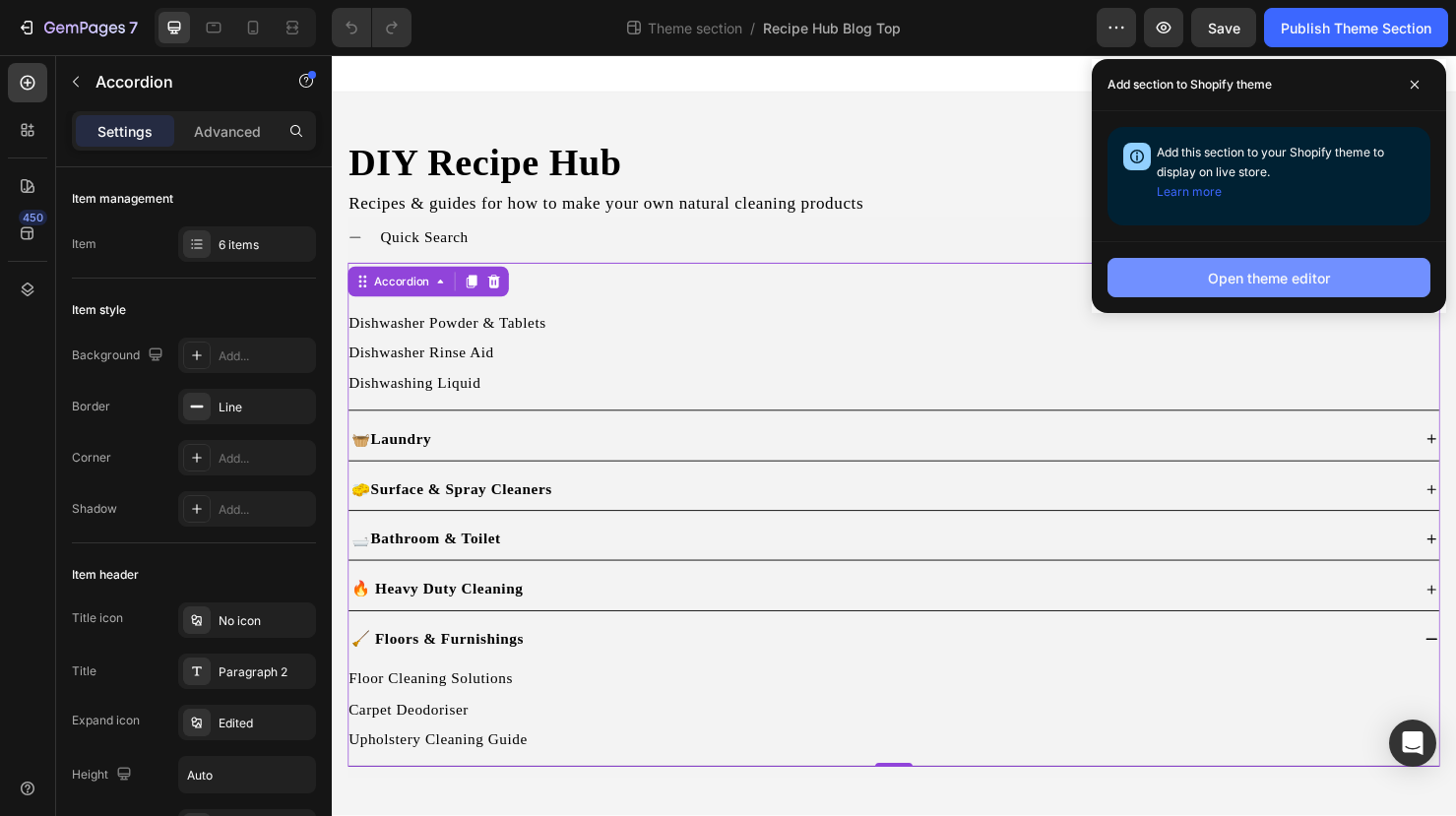 click on "Open theme editor" at bounding box center (1269, 278) 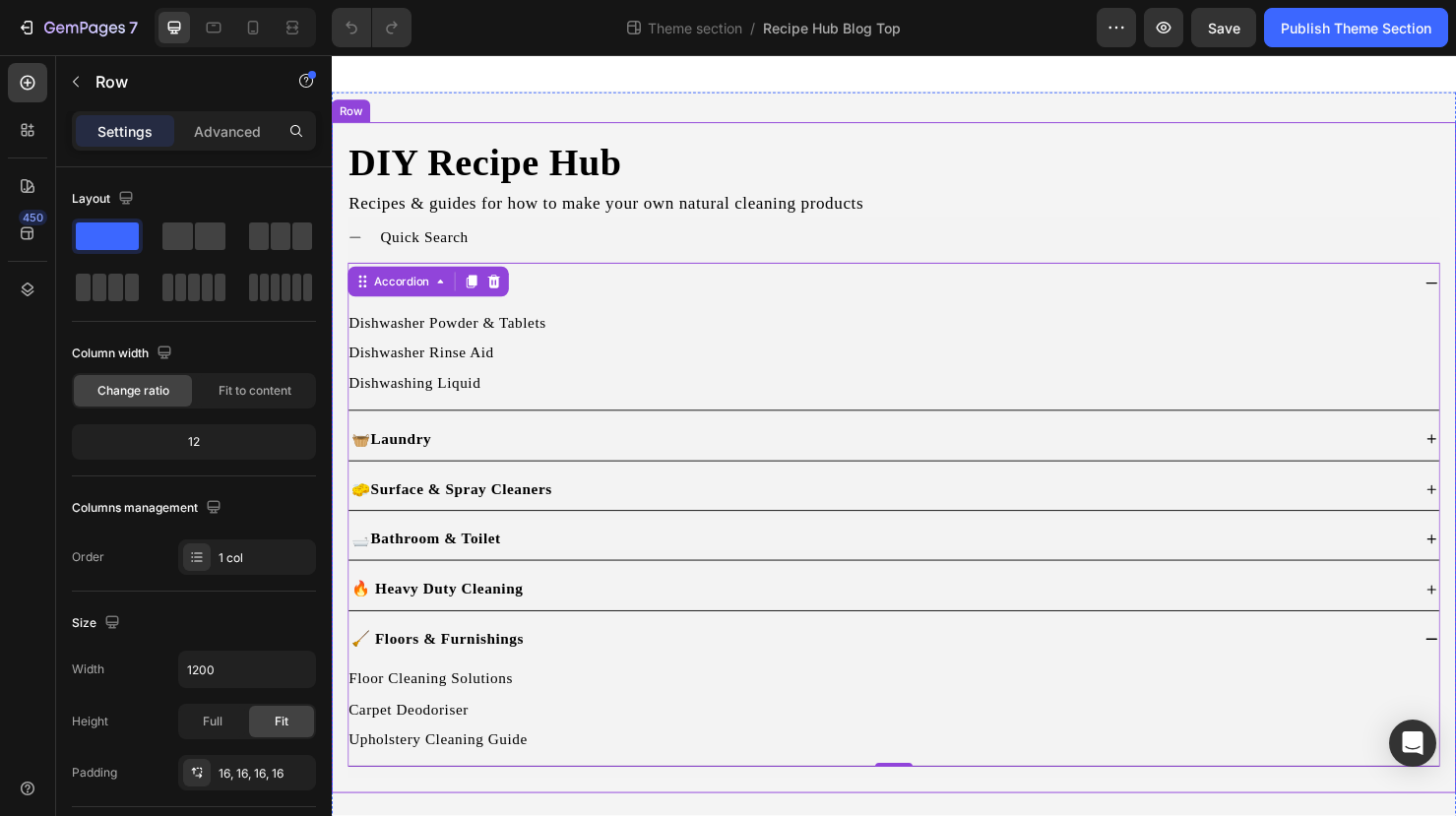 click on "Row" at bounding box center (351, 114) 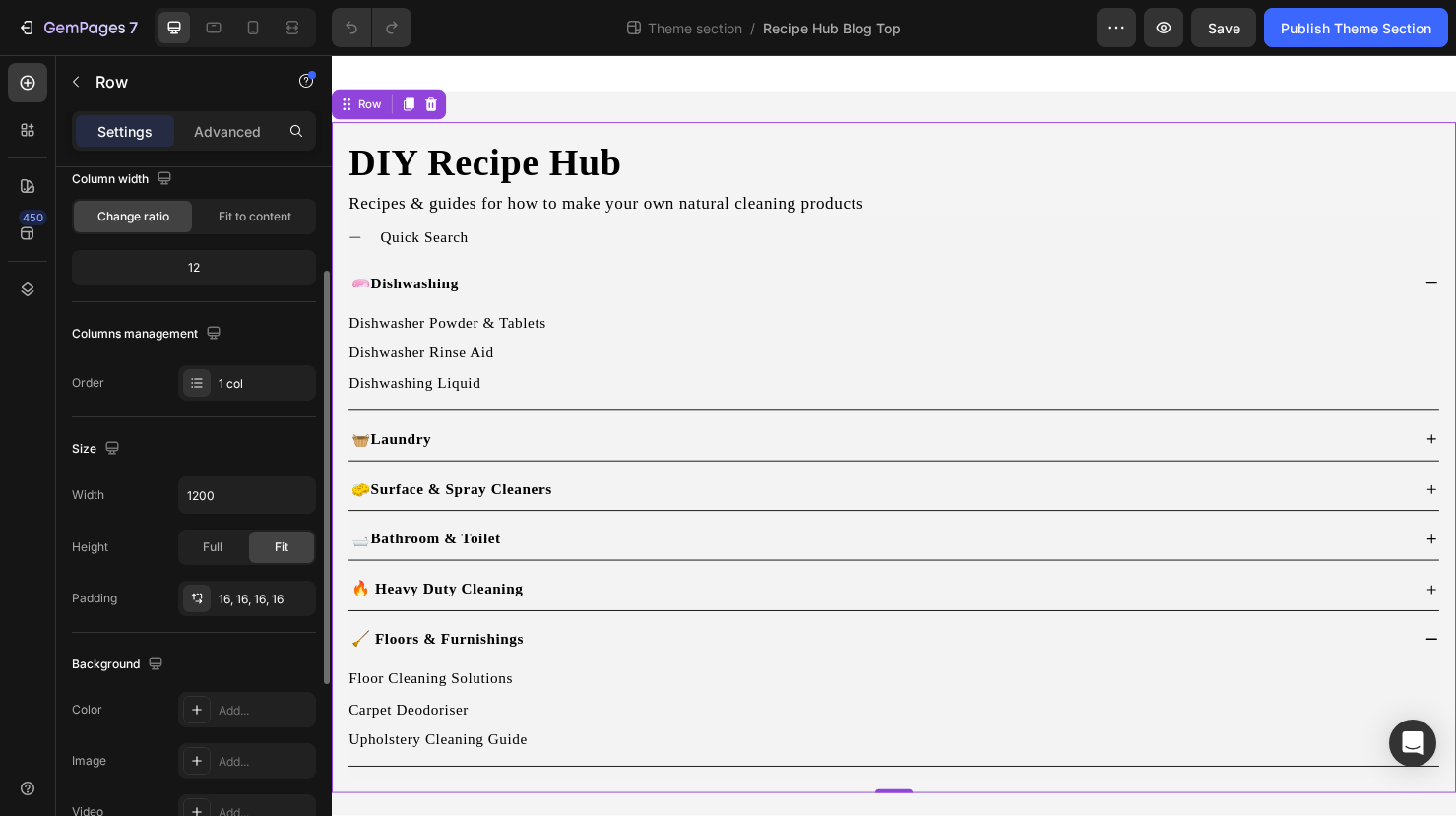 scroll, scrollTop: 175, scrollLeft: 0, axis: vertical 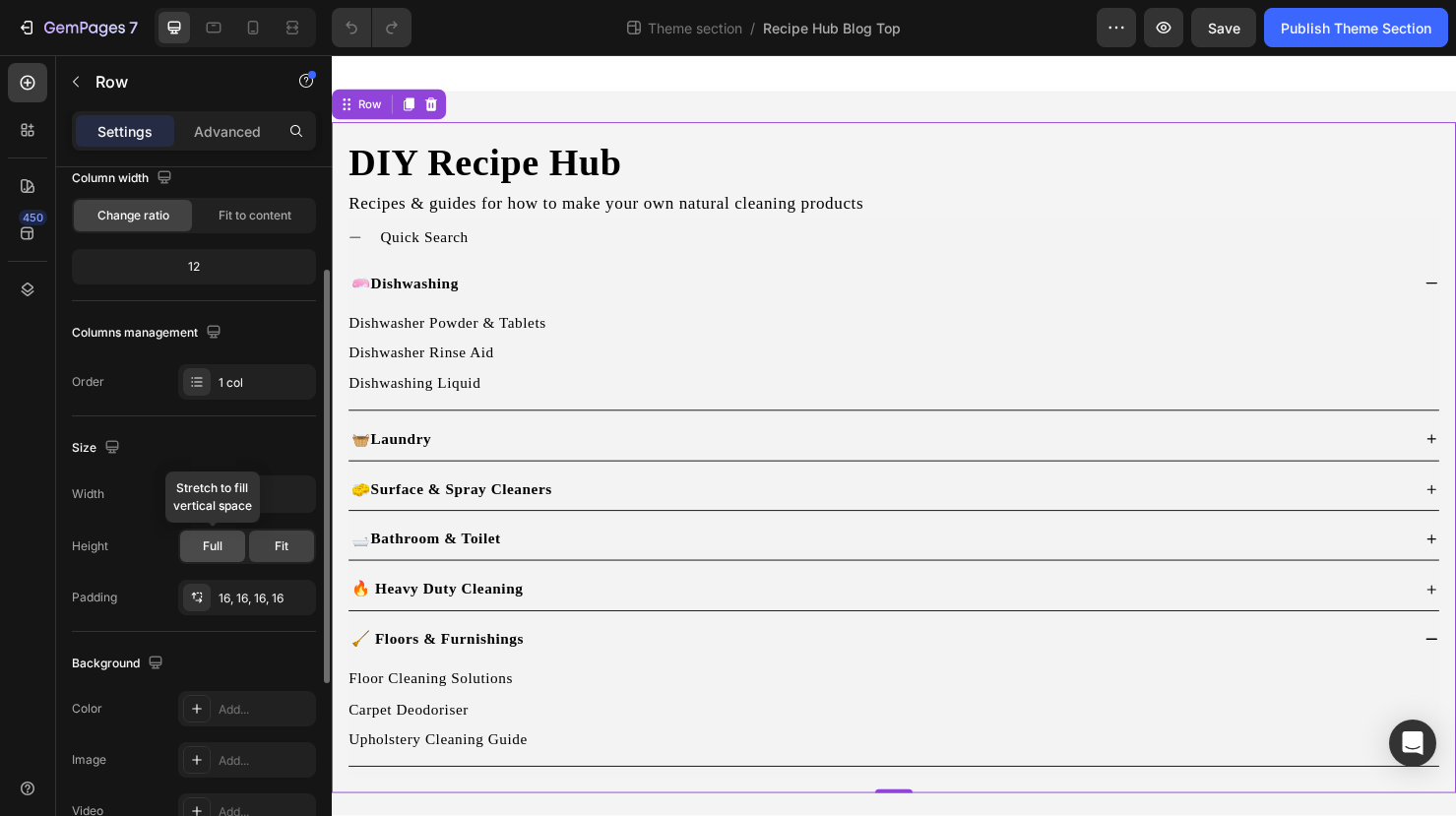 click on "Full" 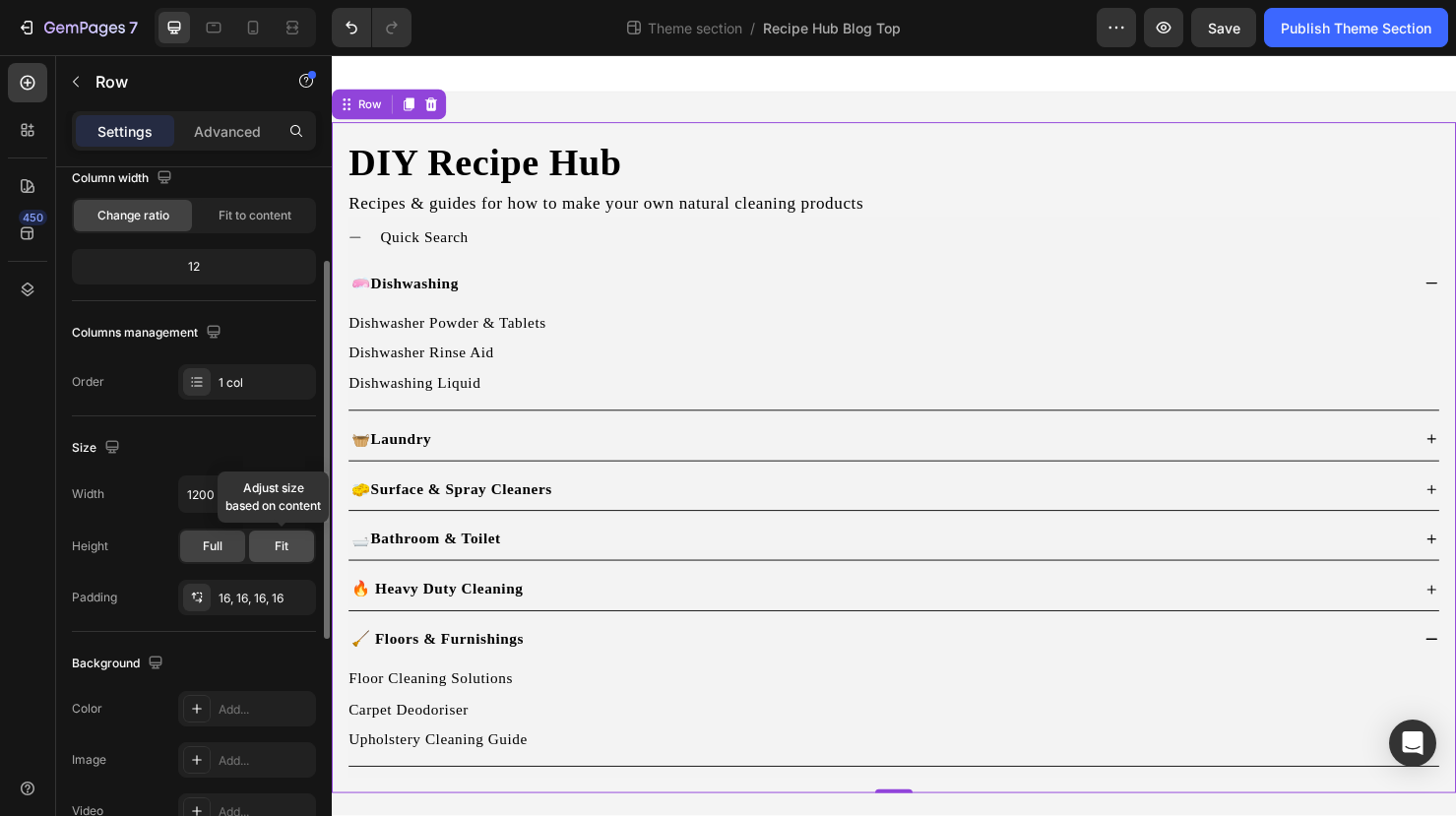 click on "Fit" 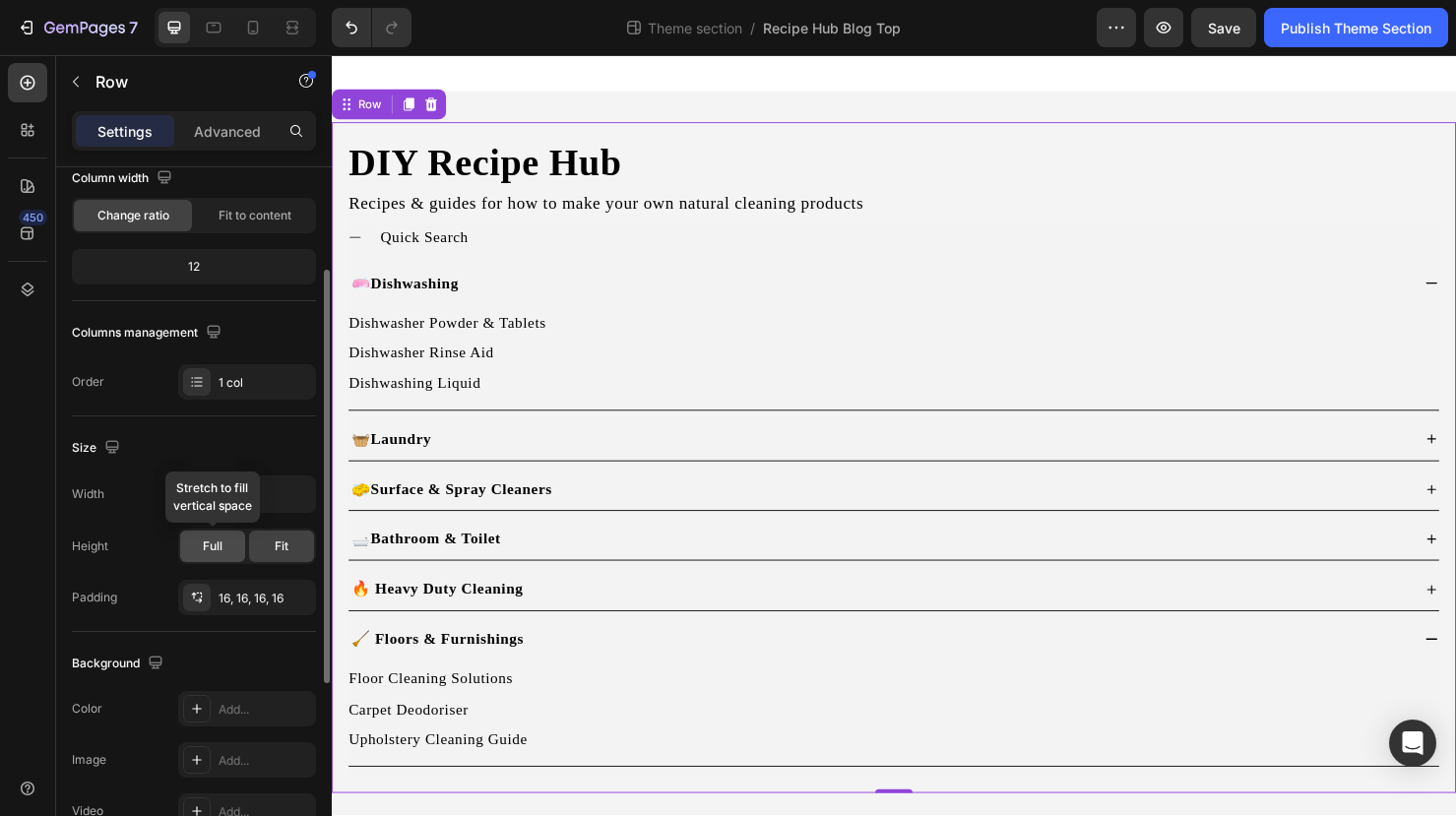 click on "Full" 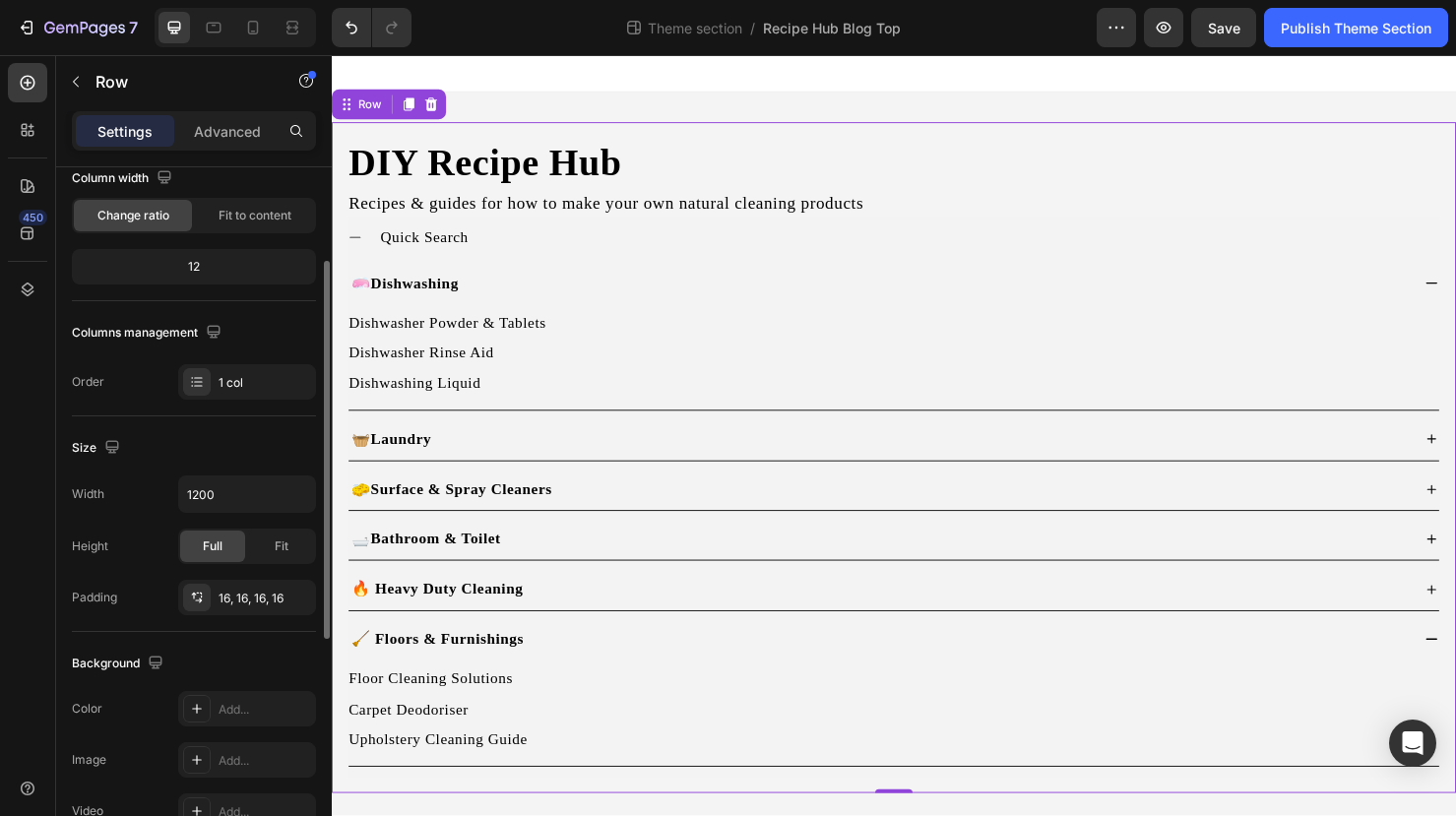 click on "Size" at bounding box center (194, 448) 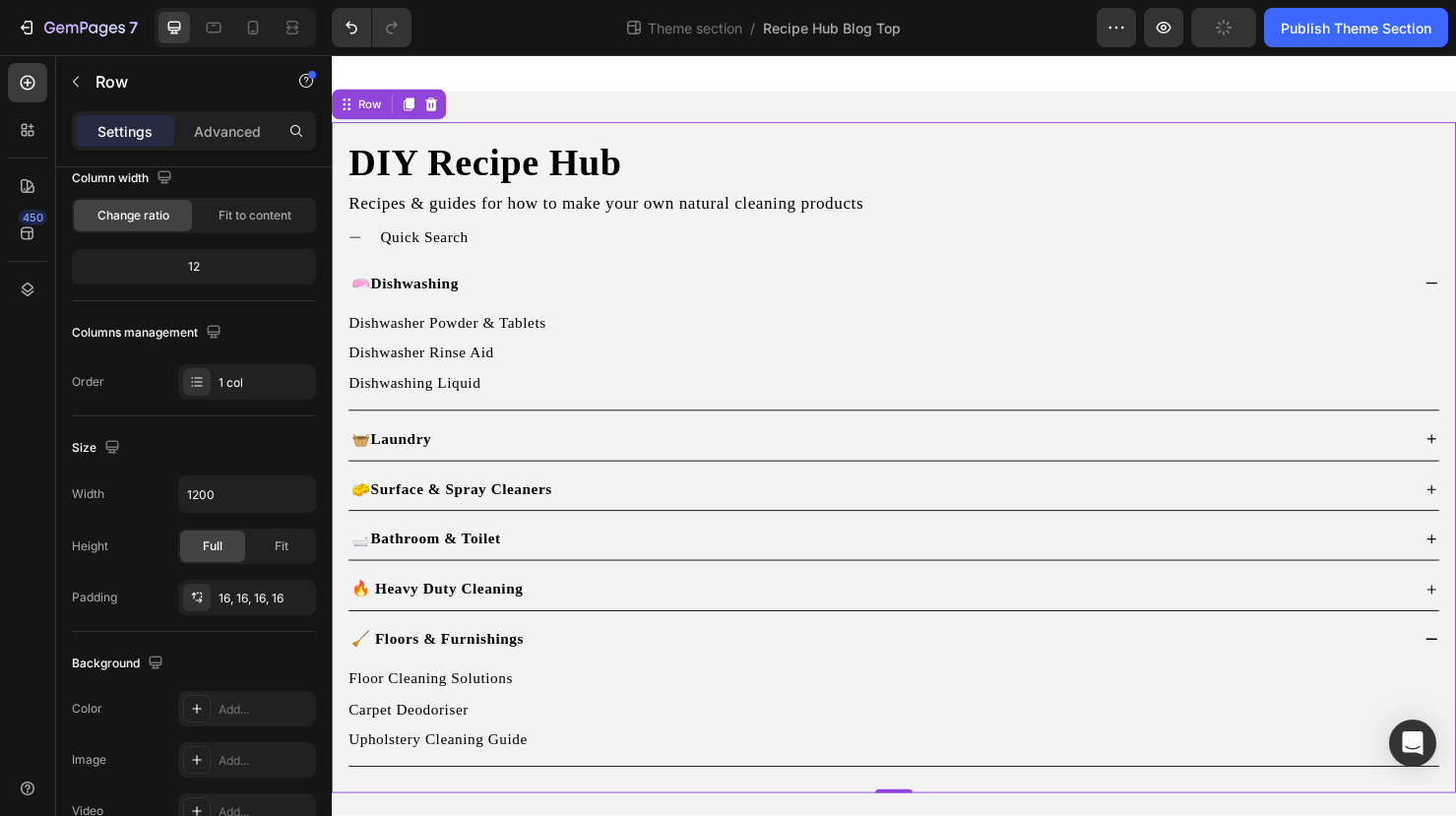 click on "DIY Recipe Hub Heading Recipes & guides for how to make your own natural cleaning products Text Block
Quick Search
🧼  Dishwashing Dishwasher Powder & Tablets Button Dishwasher Rinse Aid Button Dishwashing Liquid Button
🧺  Laundry
🧽  Surface & Spray Cleaners
🛁  Bathroom & Toilet
🔥 Heavy Duty Cleaning
🧹 Floors & Furnishings Floor Cleaning Solutions Button Carpet Deodoriser Button Upholstery Cleaning Guide Button Accordion Row Accordion Row   0" at bounding box center (922, 478) 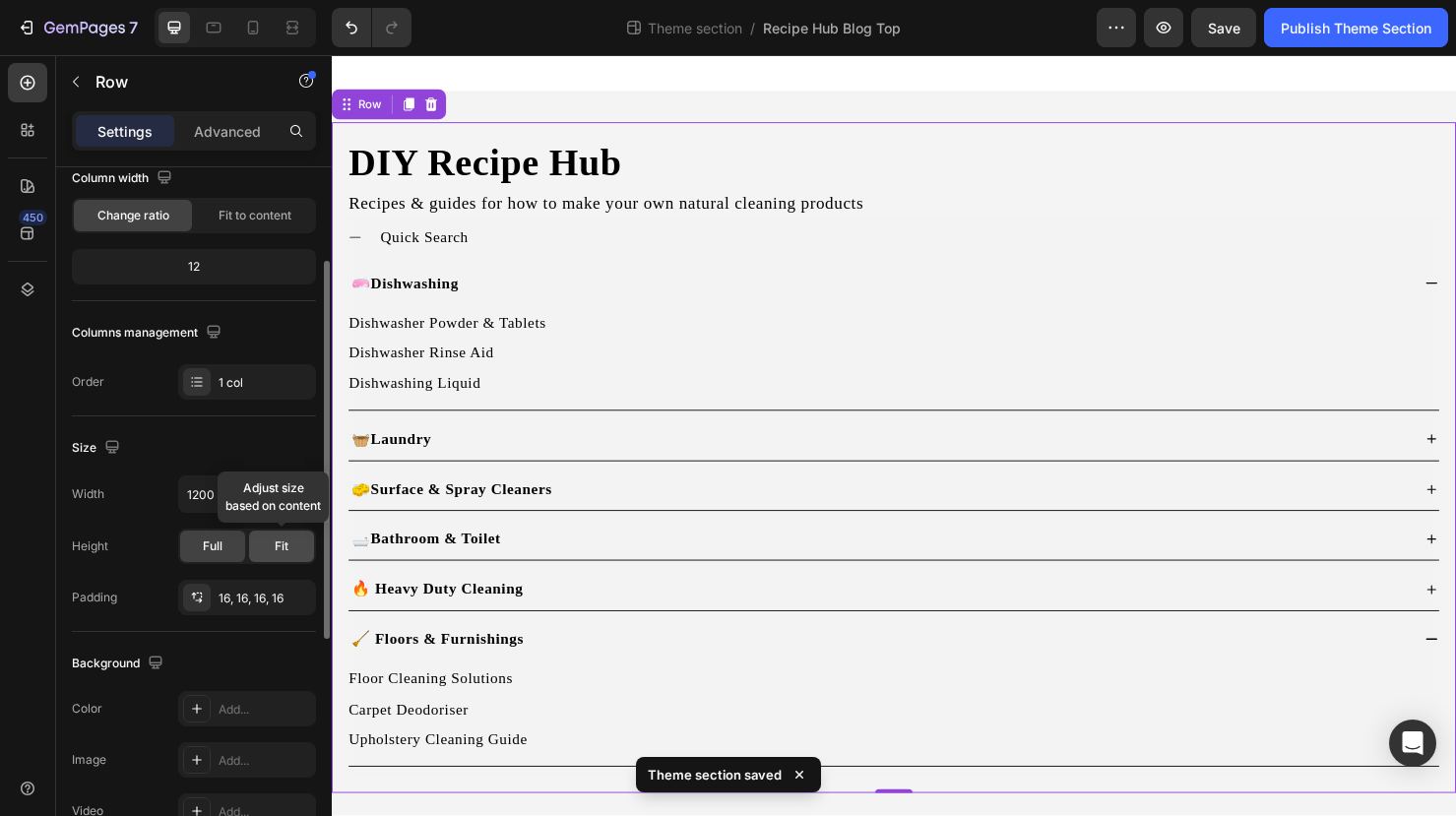 click on "Fit" 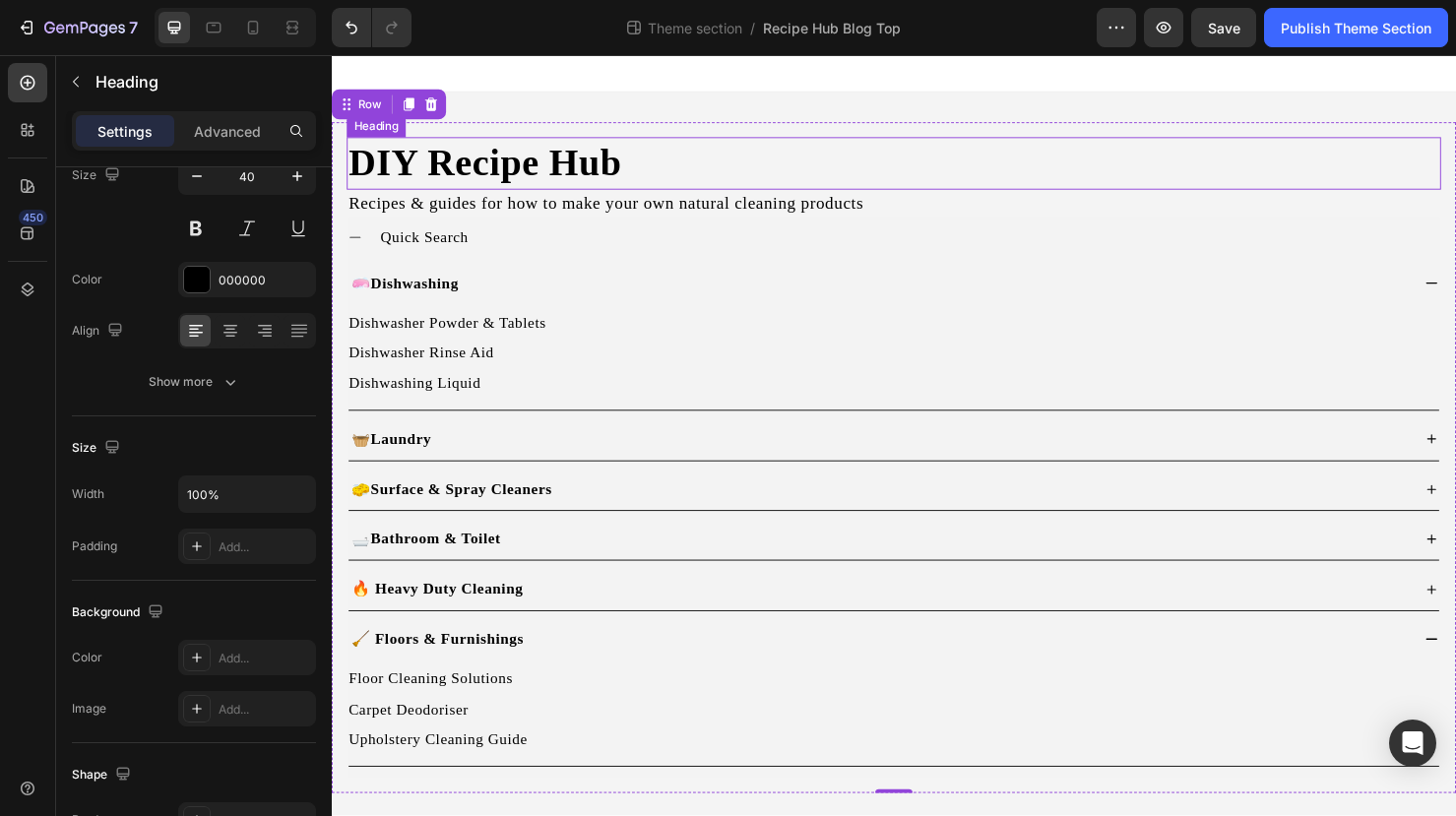 click on "DIY Recipe Hub" at bounding box center (922, 169) 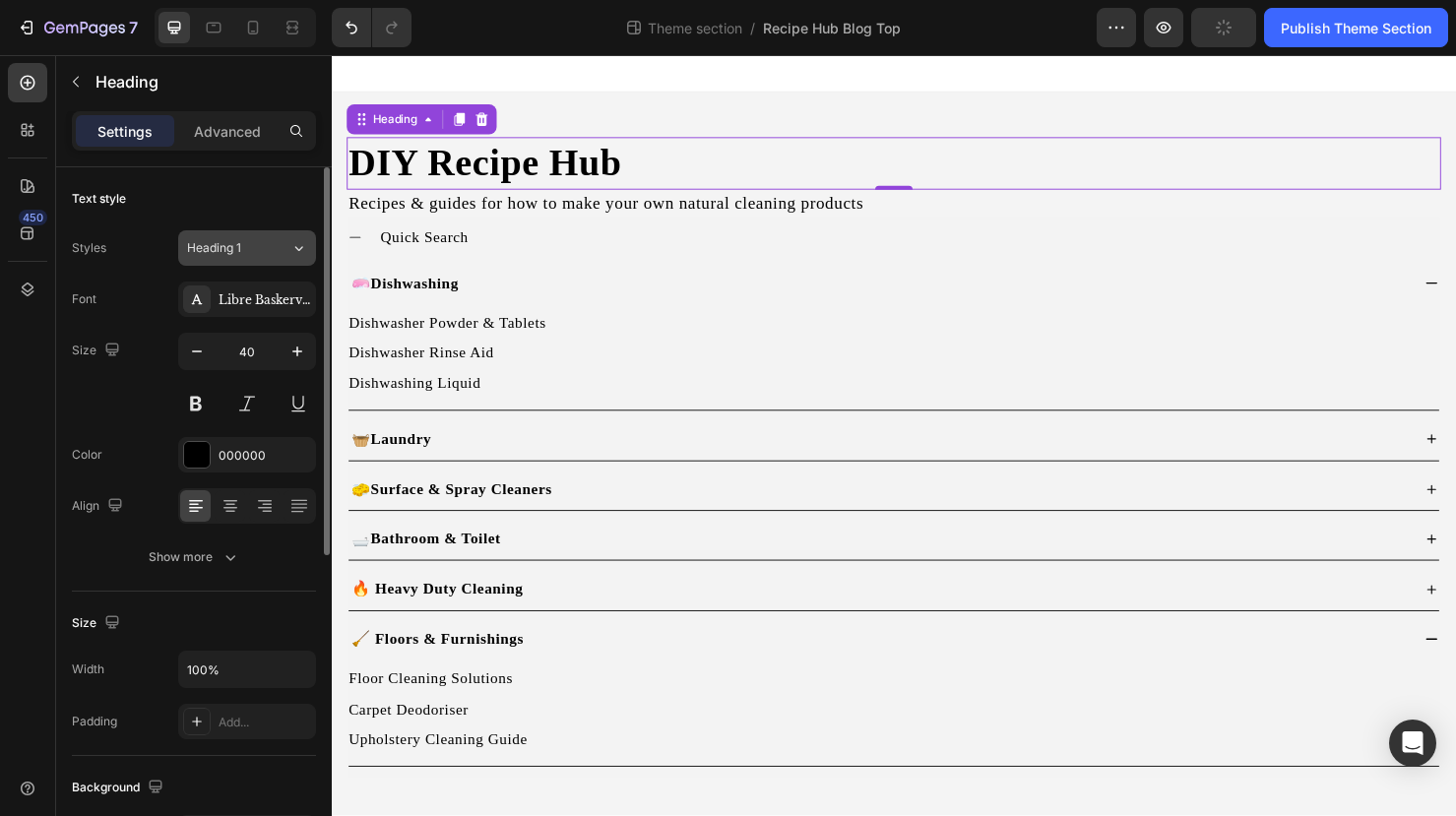 click on "Heading 1" at bounding box center [226, 248] 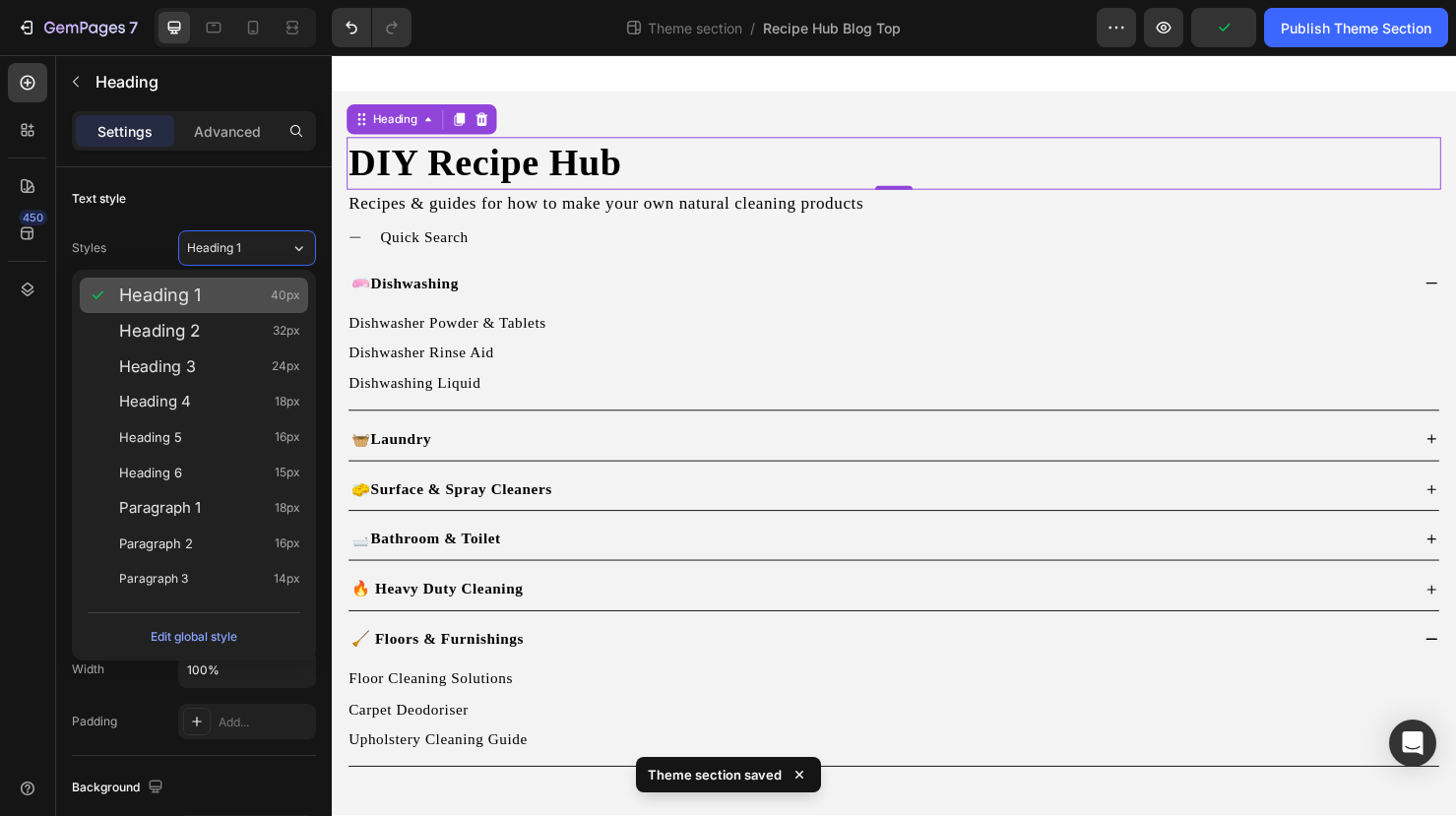 click on "Heading 1 40px" at bounding box center (210, 295) 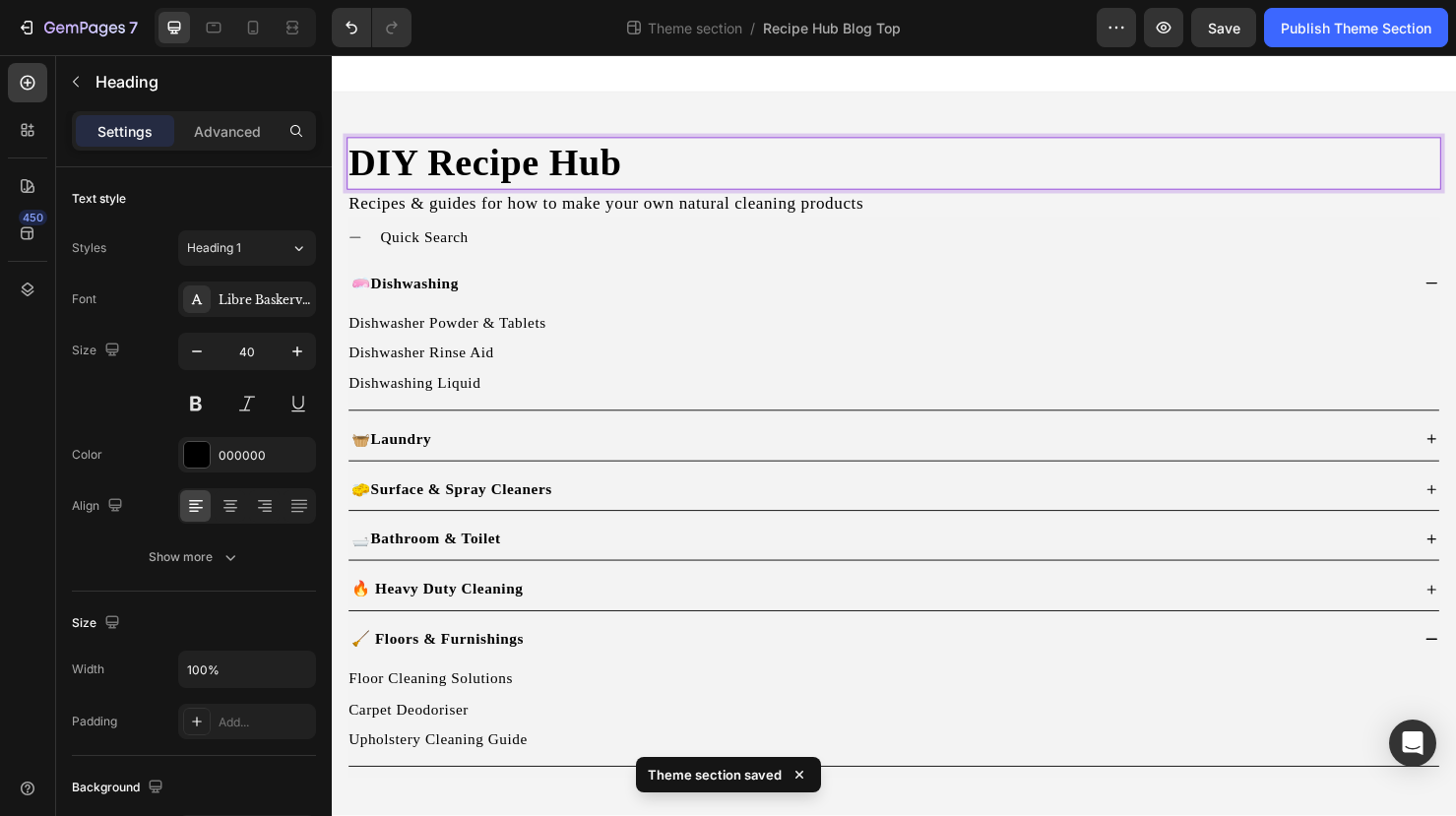 click on "DIY Recipe Hub" at bounding box center (922, 169) 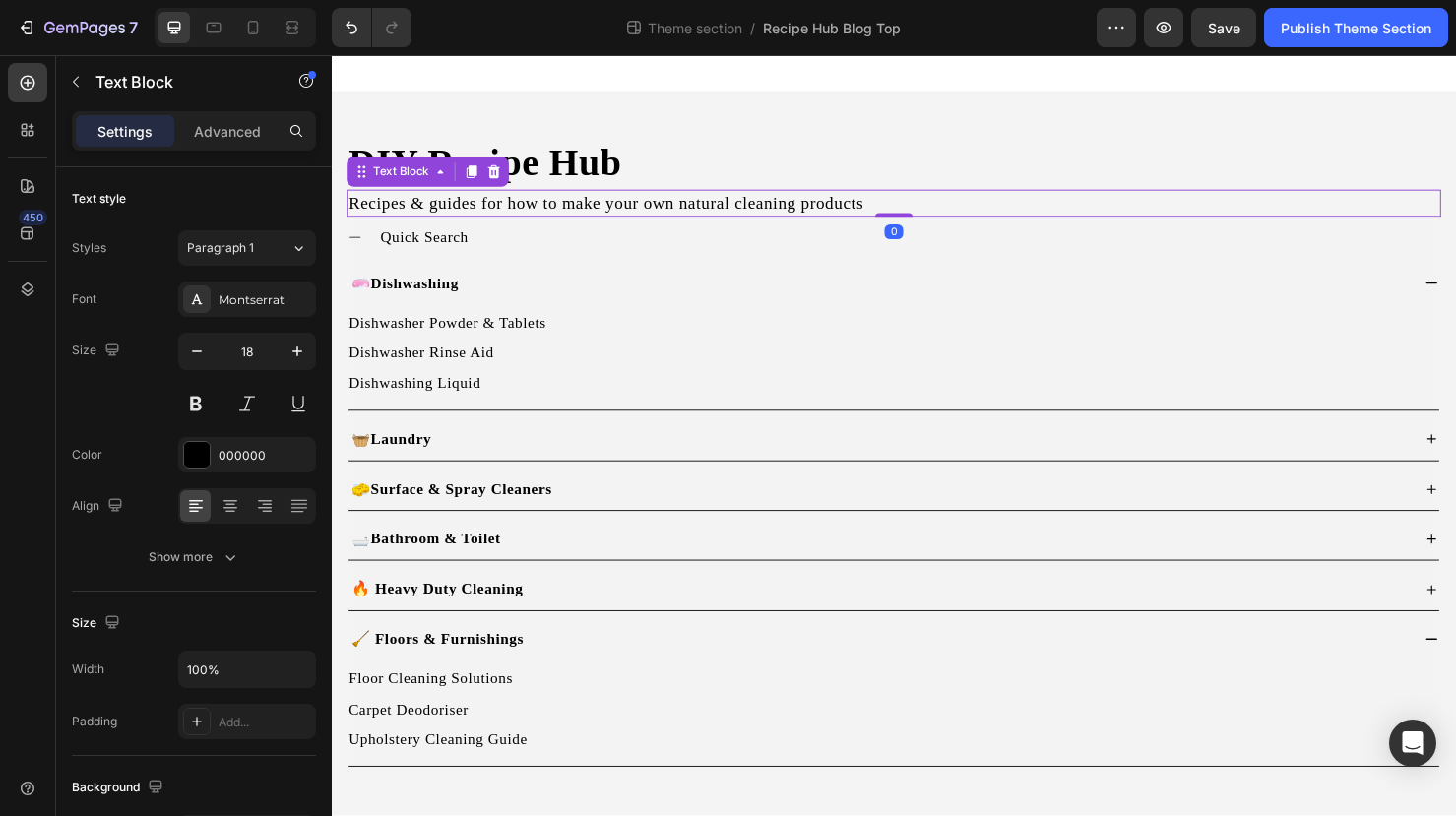 click on "Recipes & guides for how to make your own natural cleaning products" at bounding box center (922, 211) 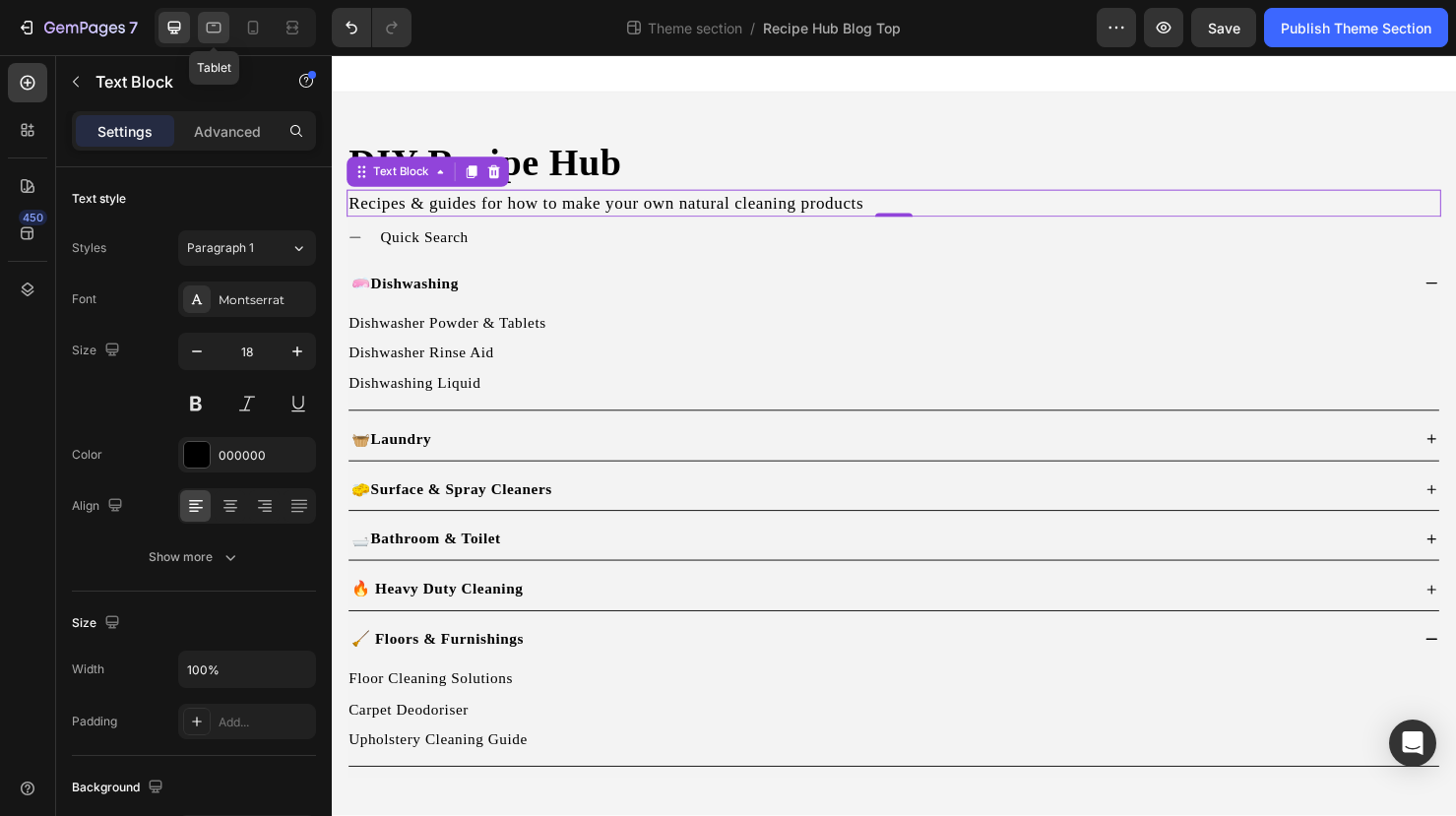 click 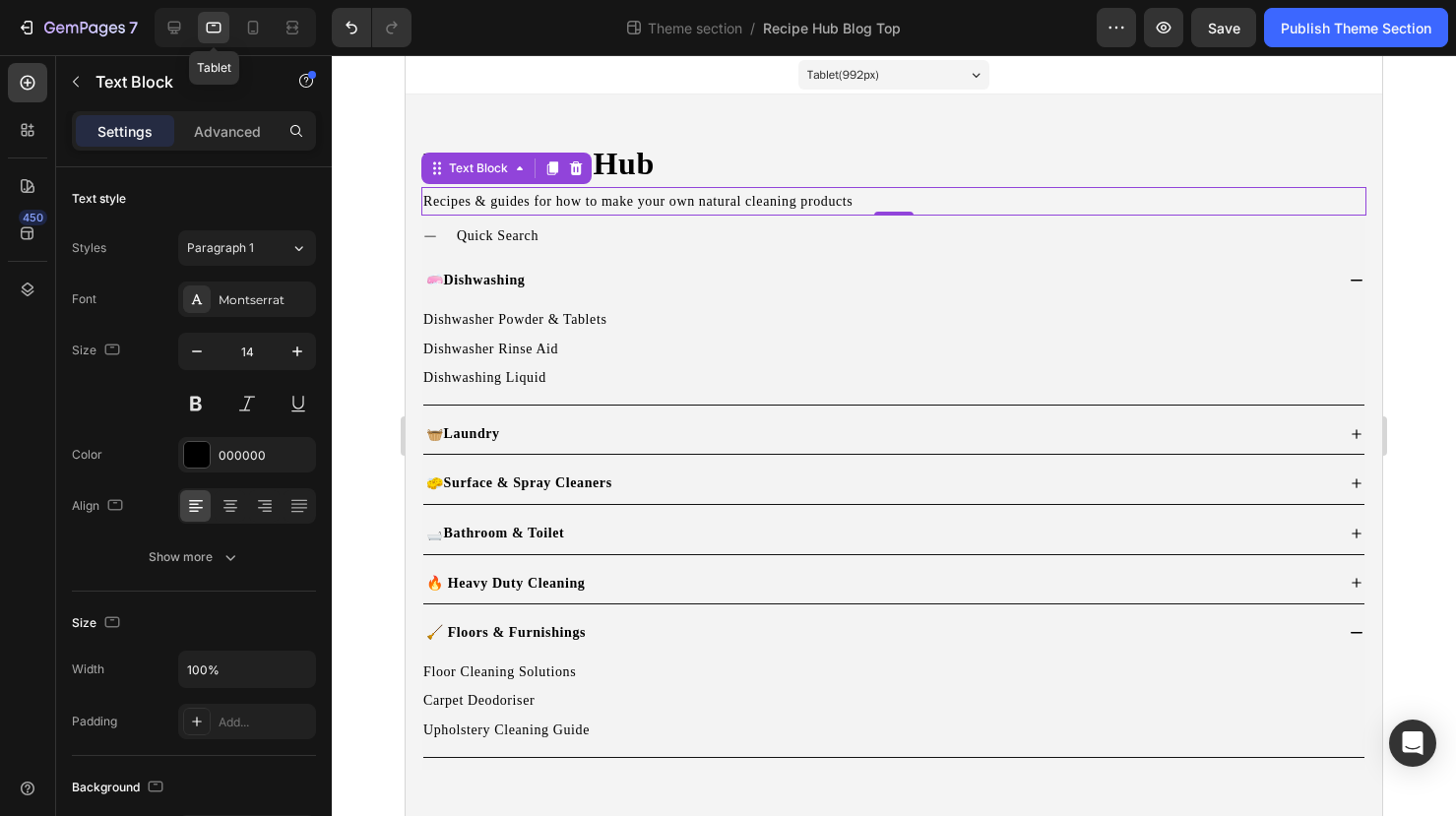 scroll, scrollTop: 0, scrollLeft: 0, axis: both 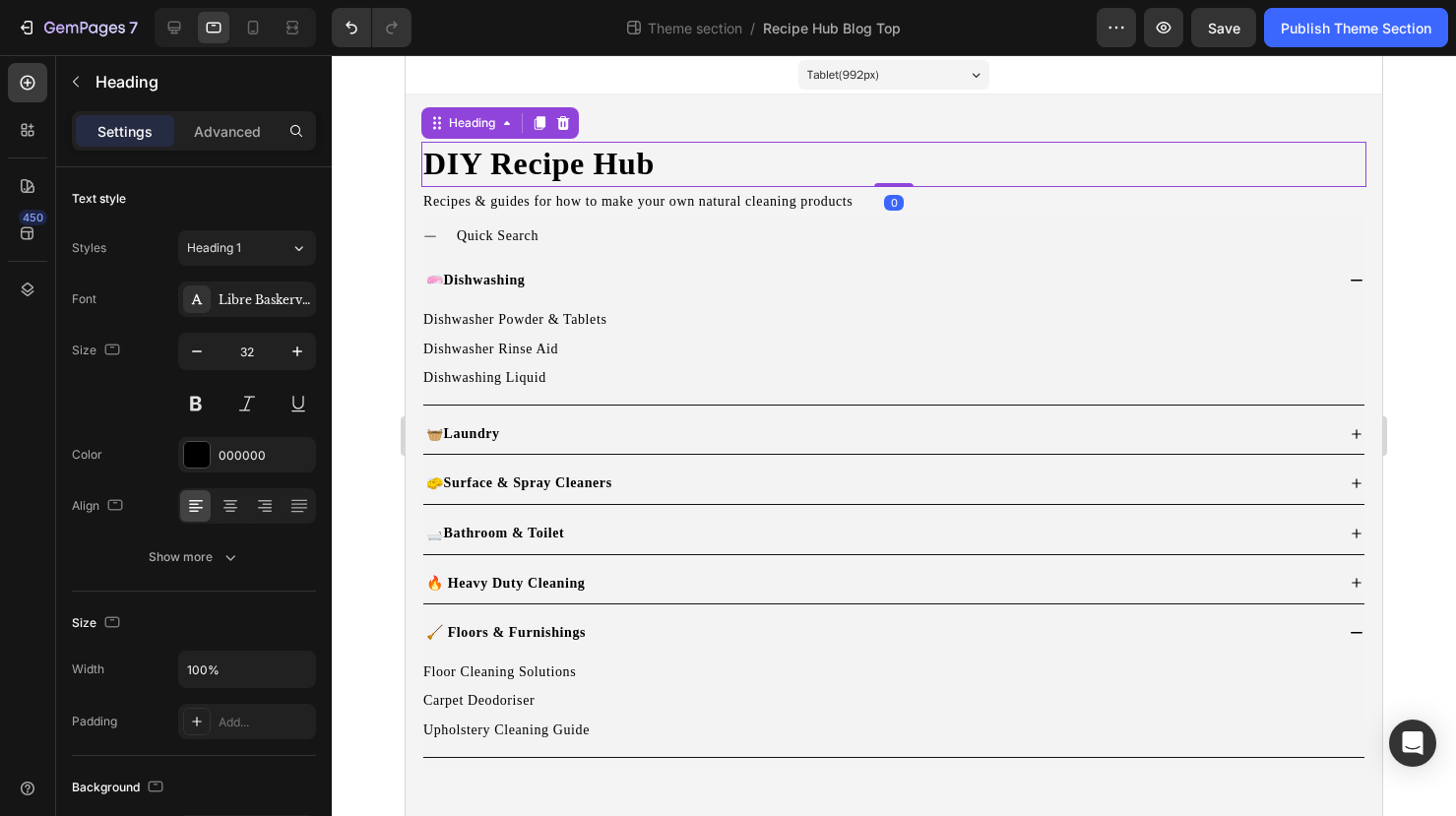 click on "DIY Recipe Hub" at bounding box center [894, 164] 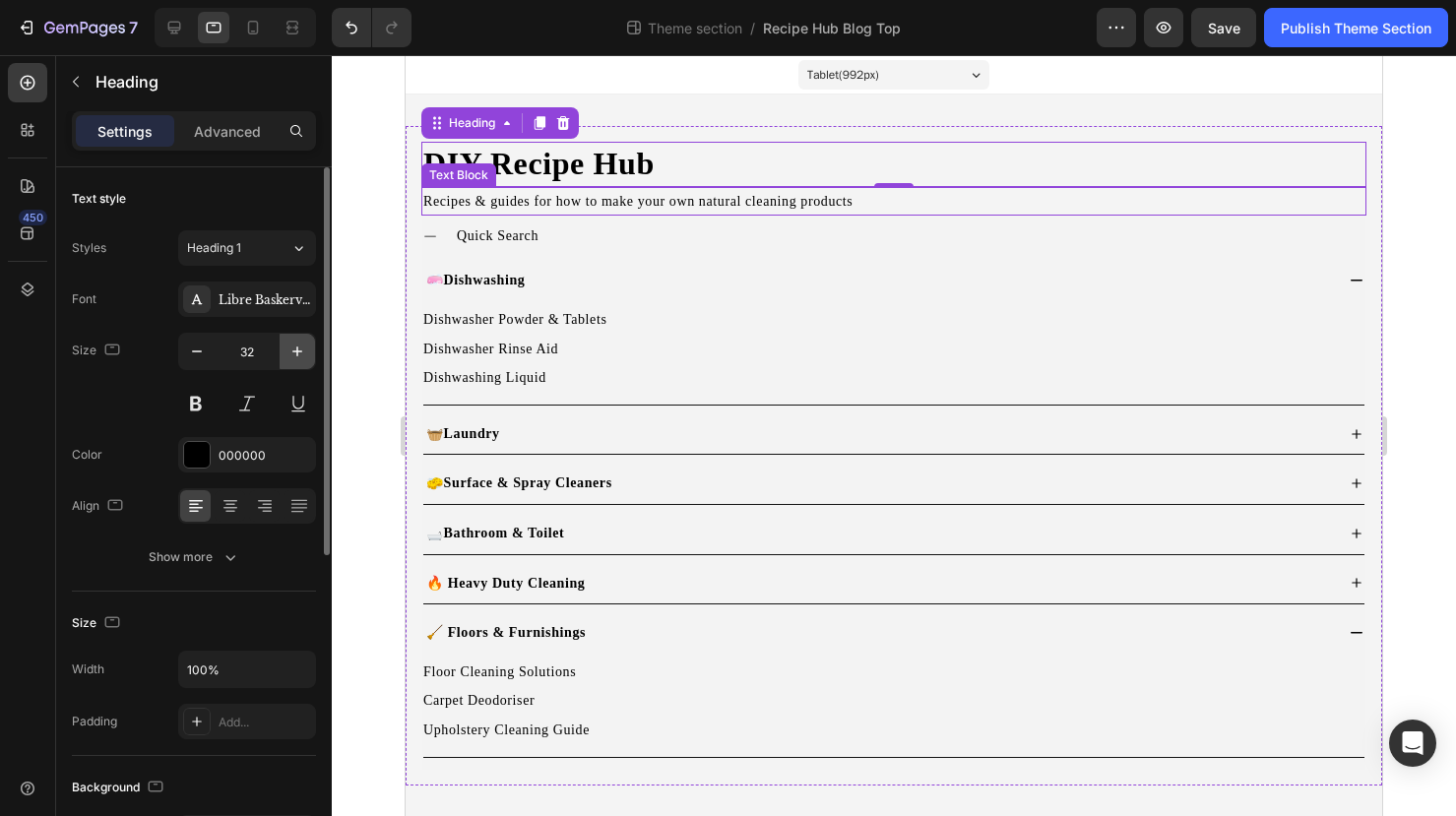 click 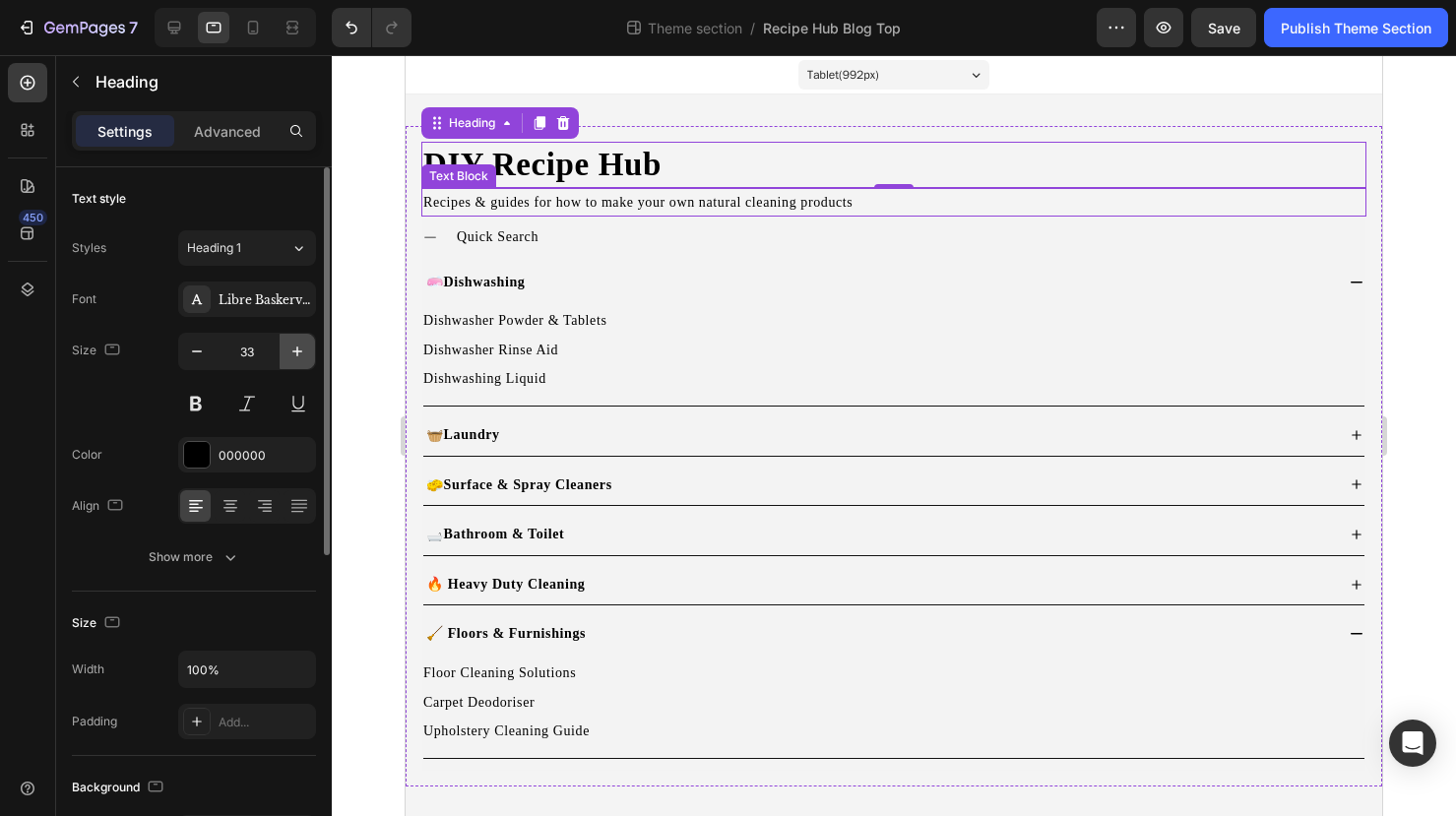 click 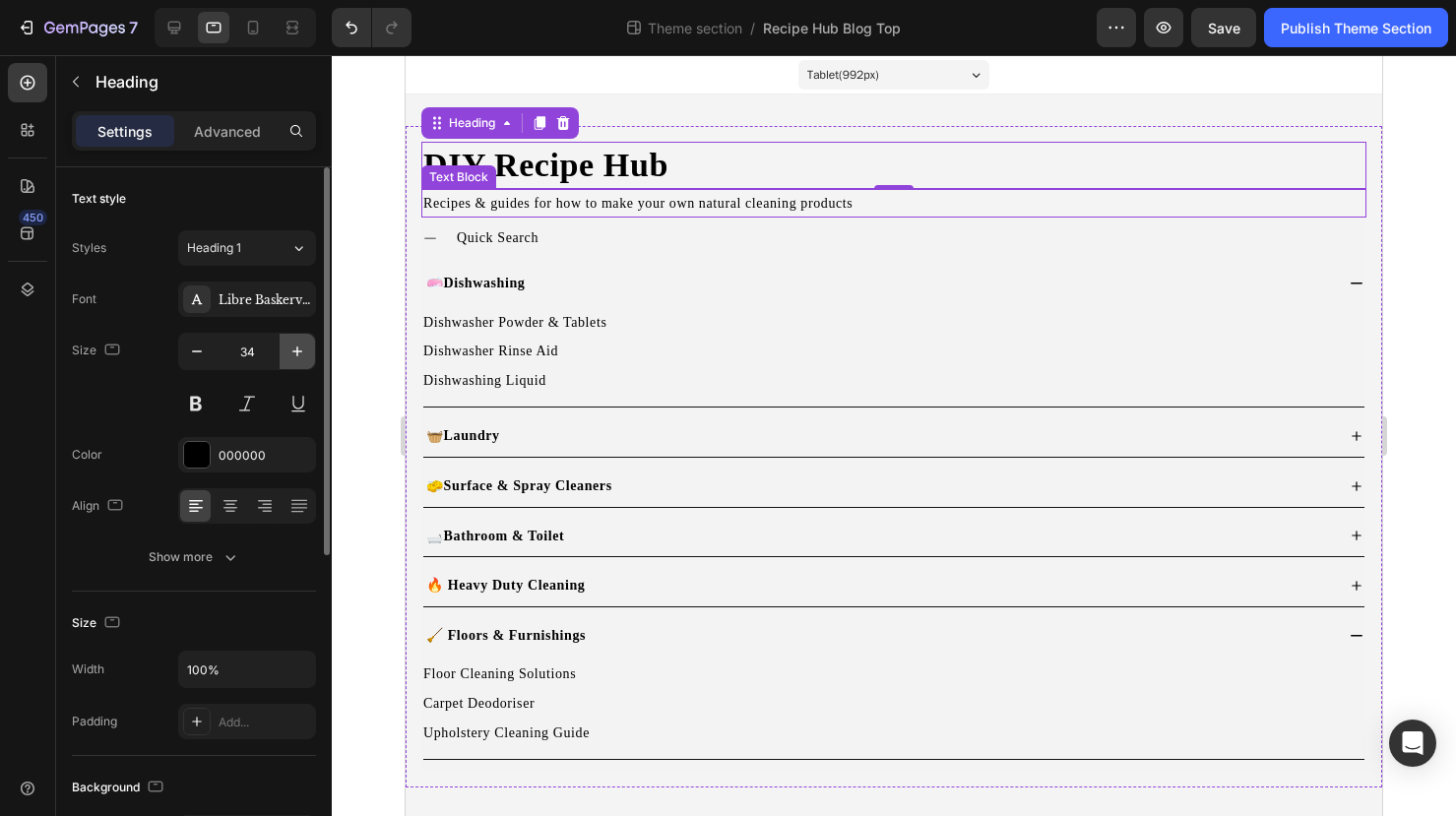 click 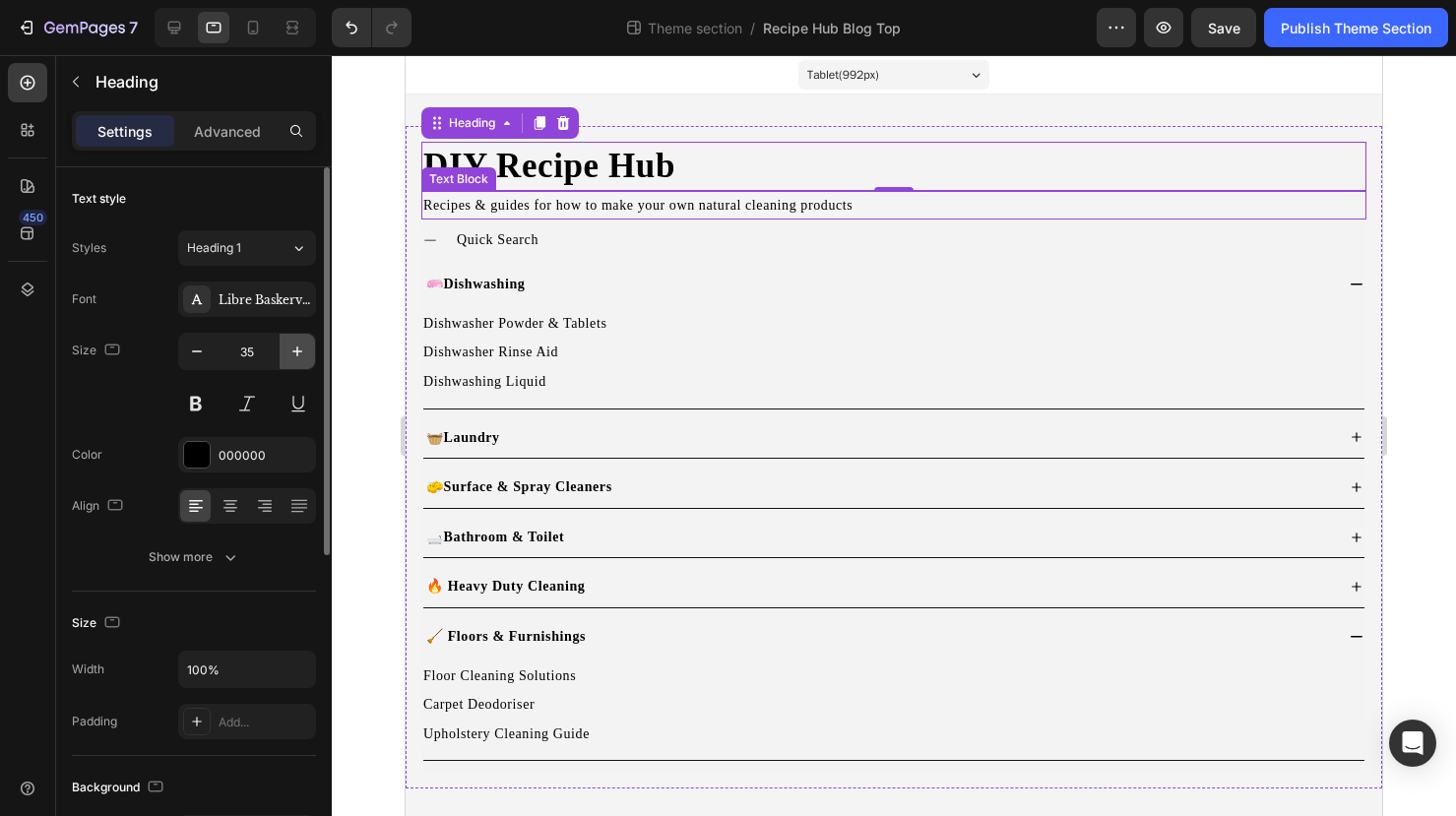 click 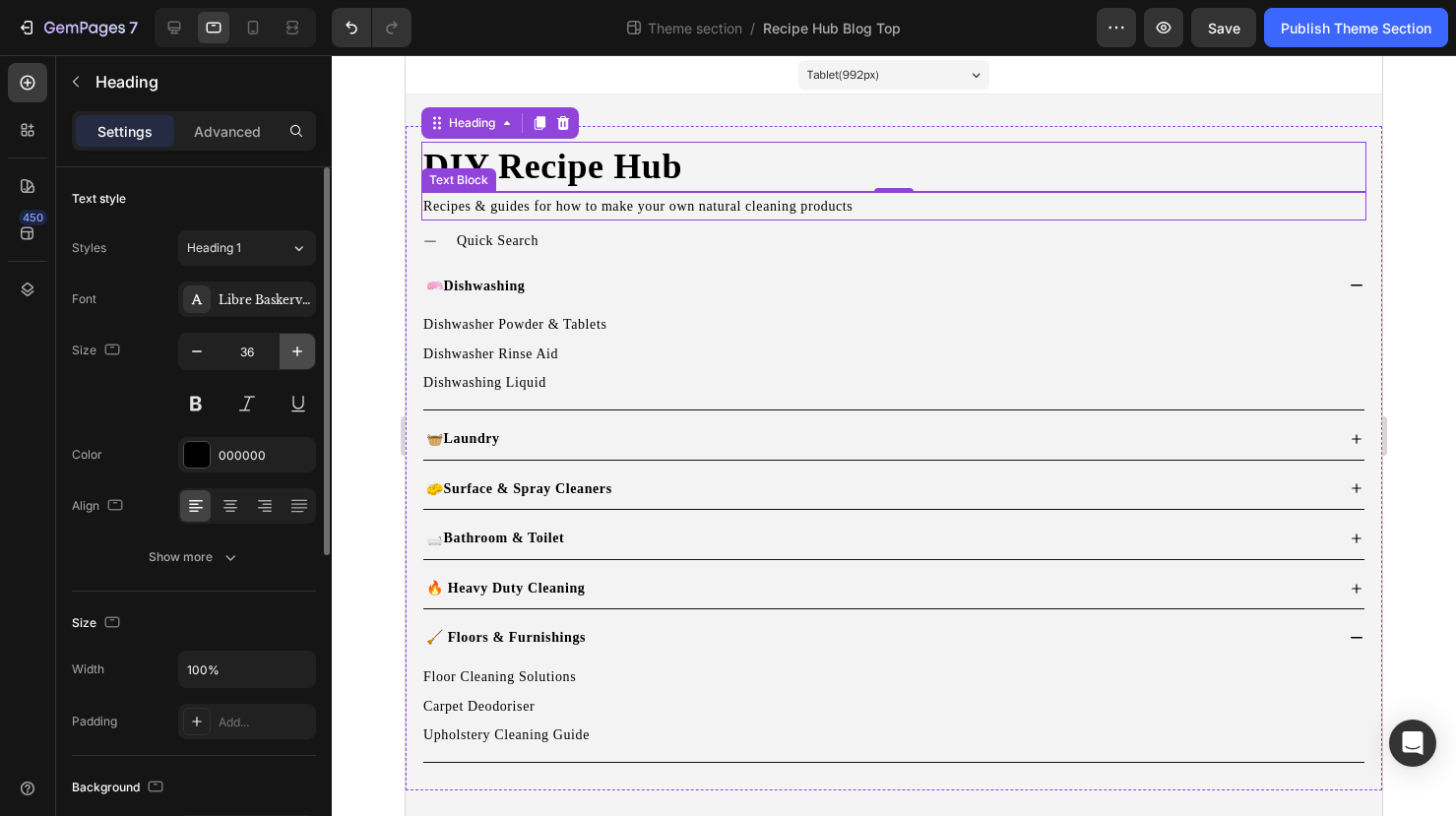 click 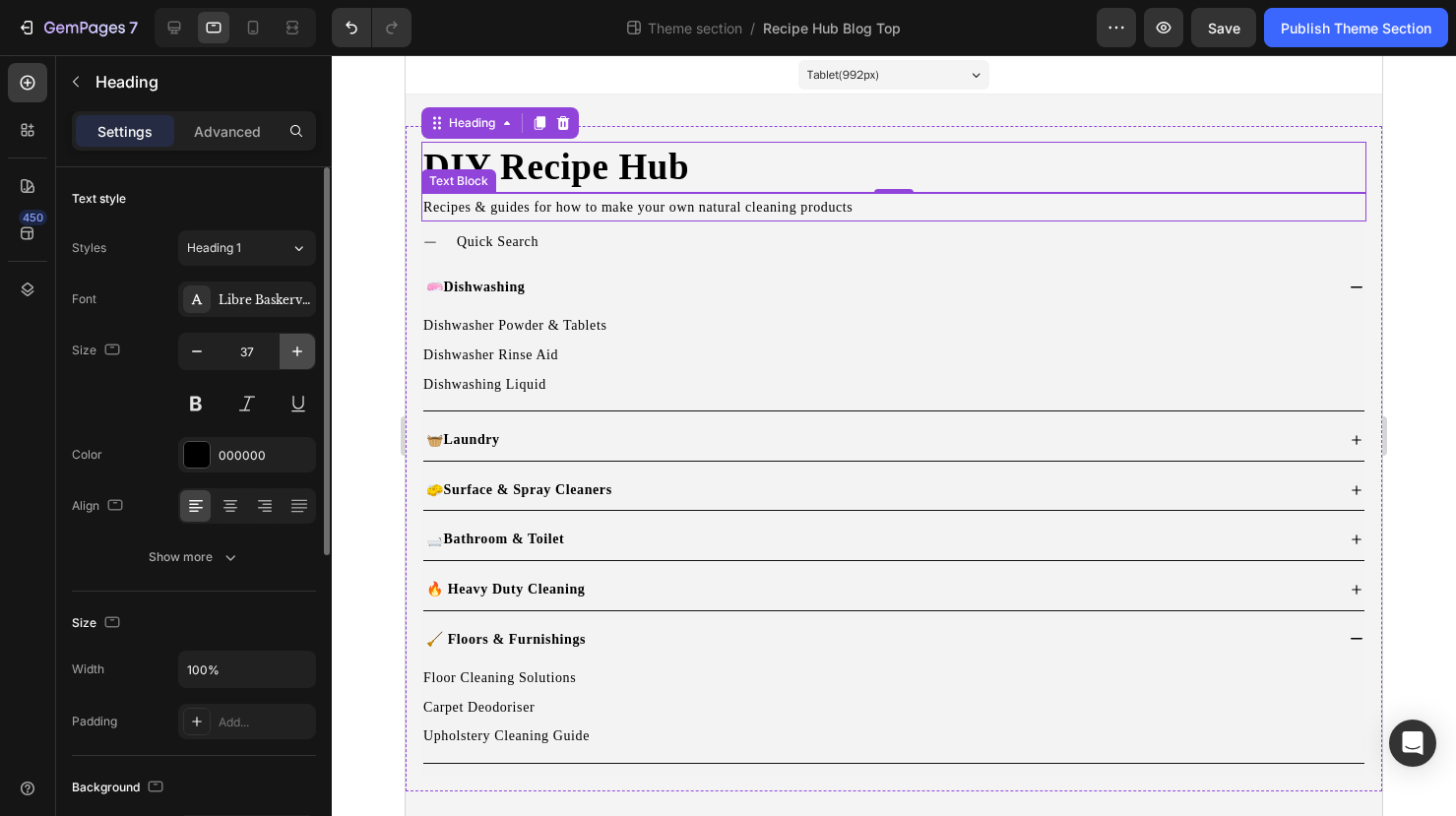 click 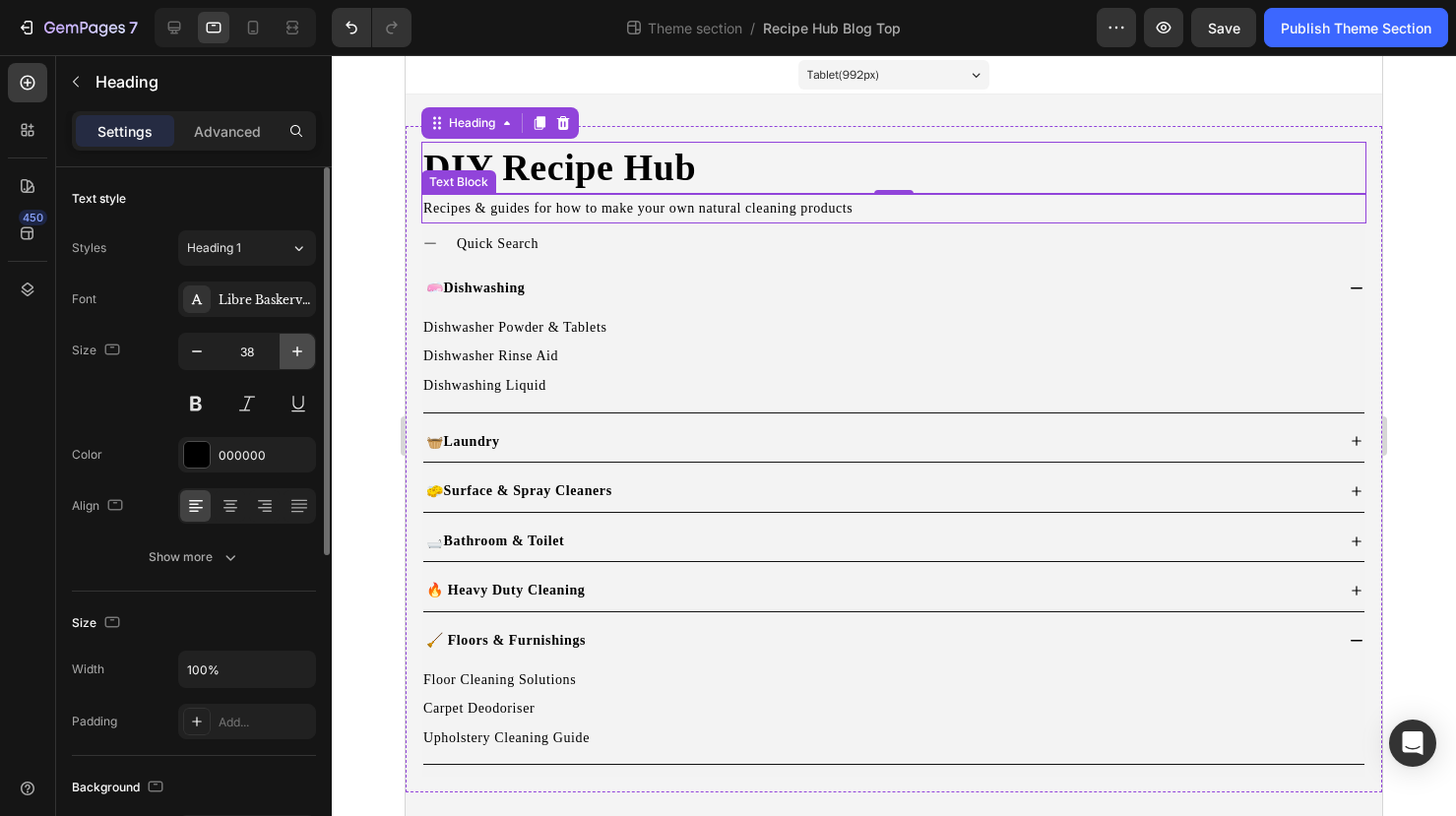 click 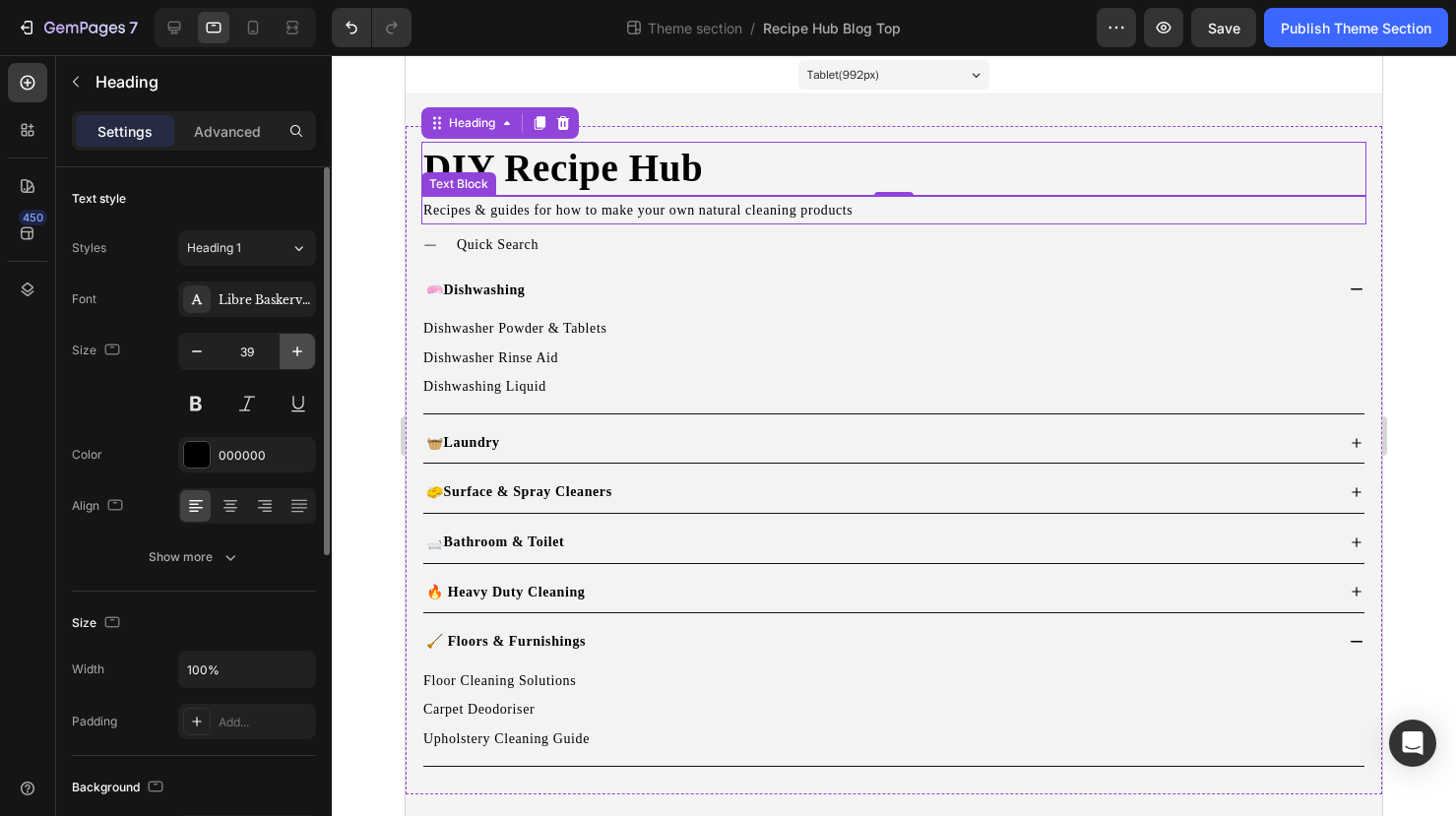 click 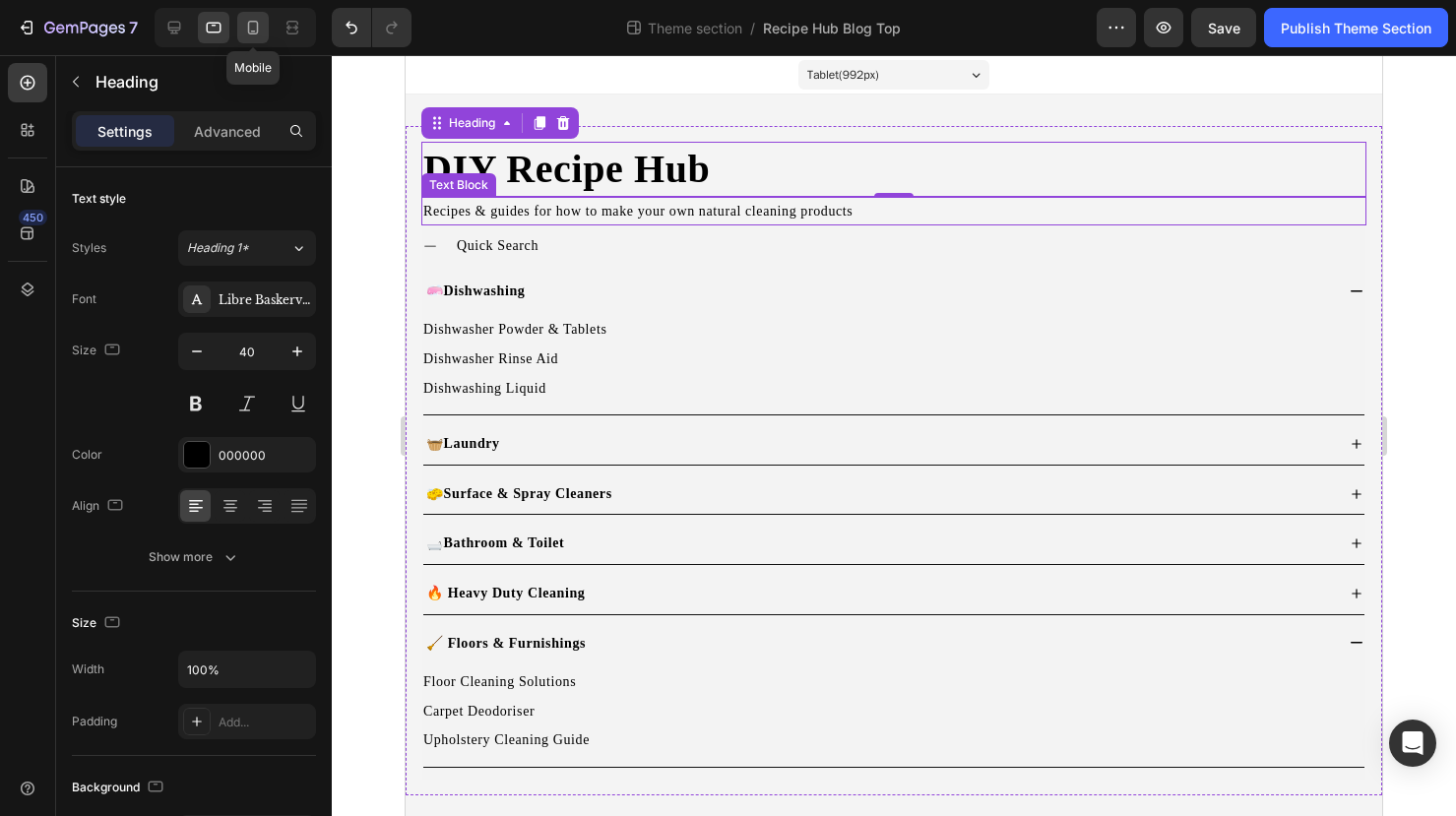 click 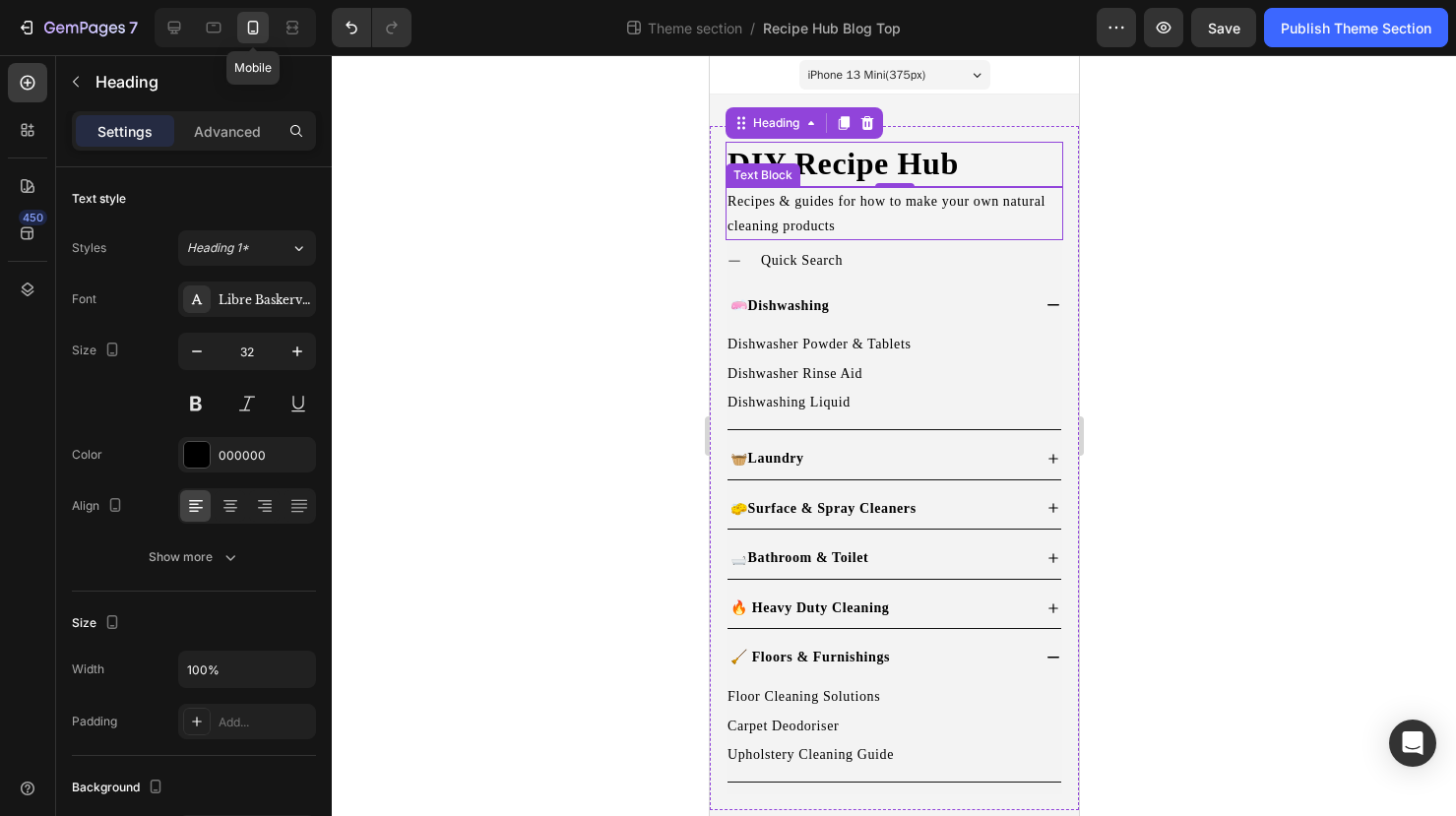 scroll, scrollTop: 18, scrollLeft: 0, axis: vertical 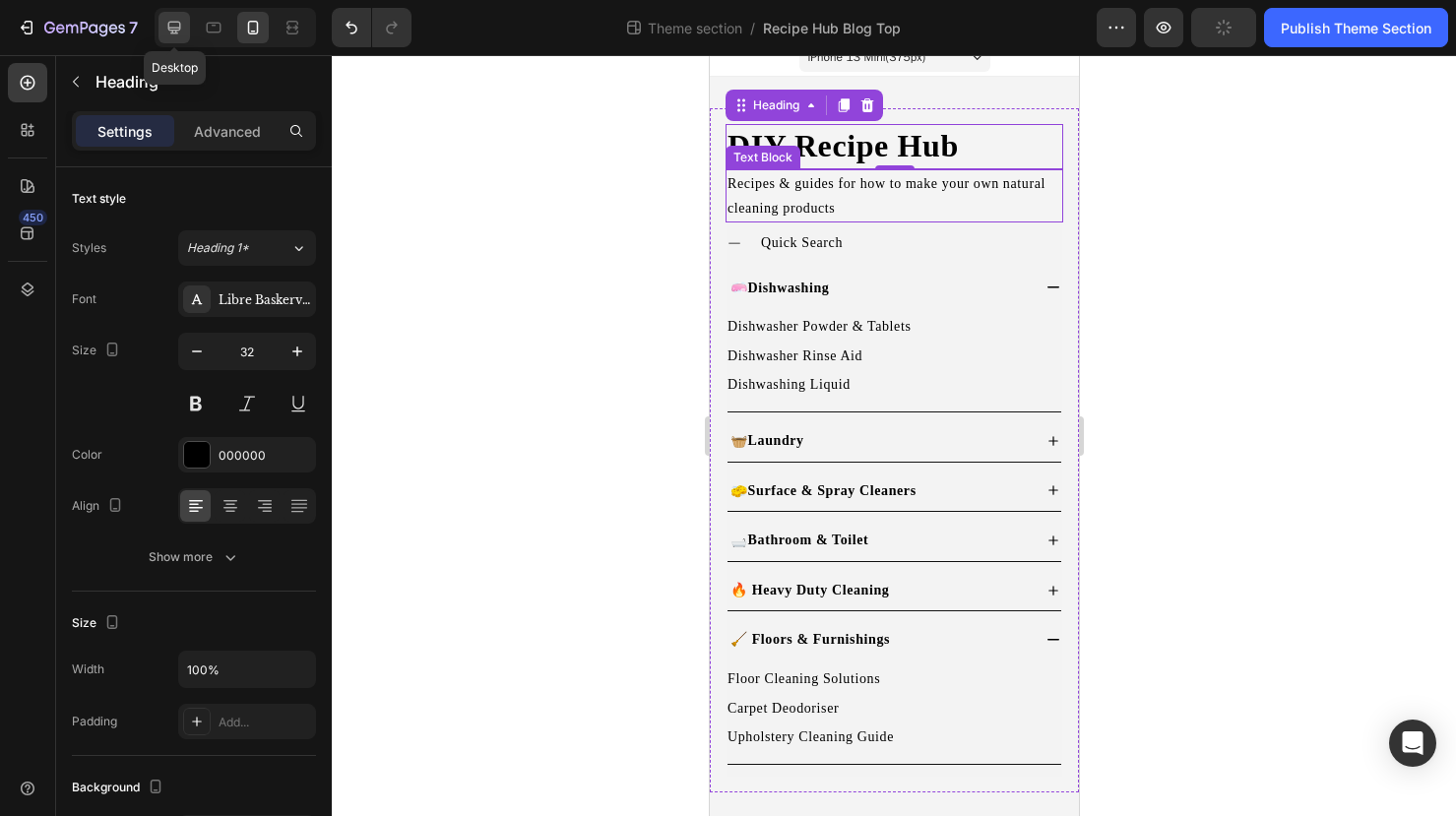 click 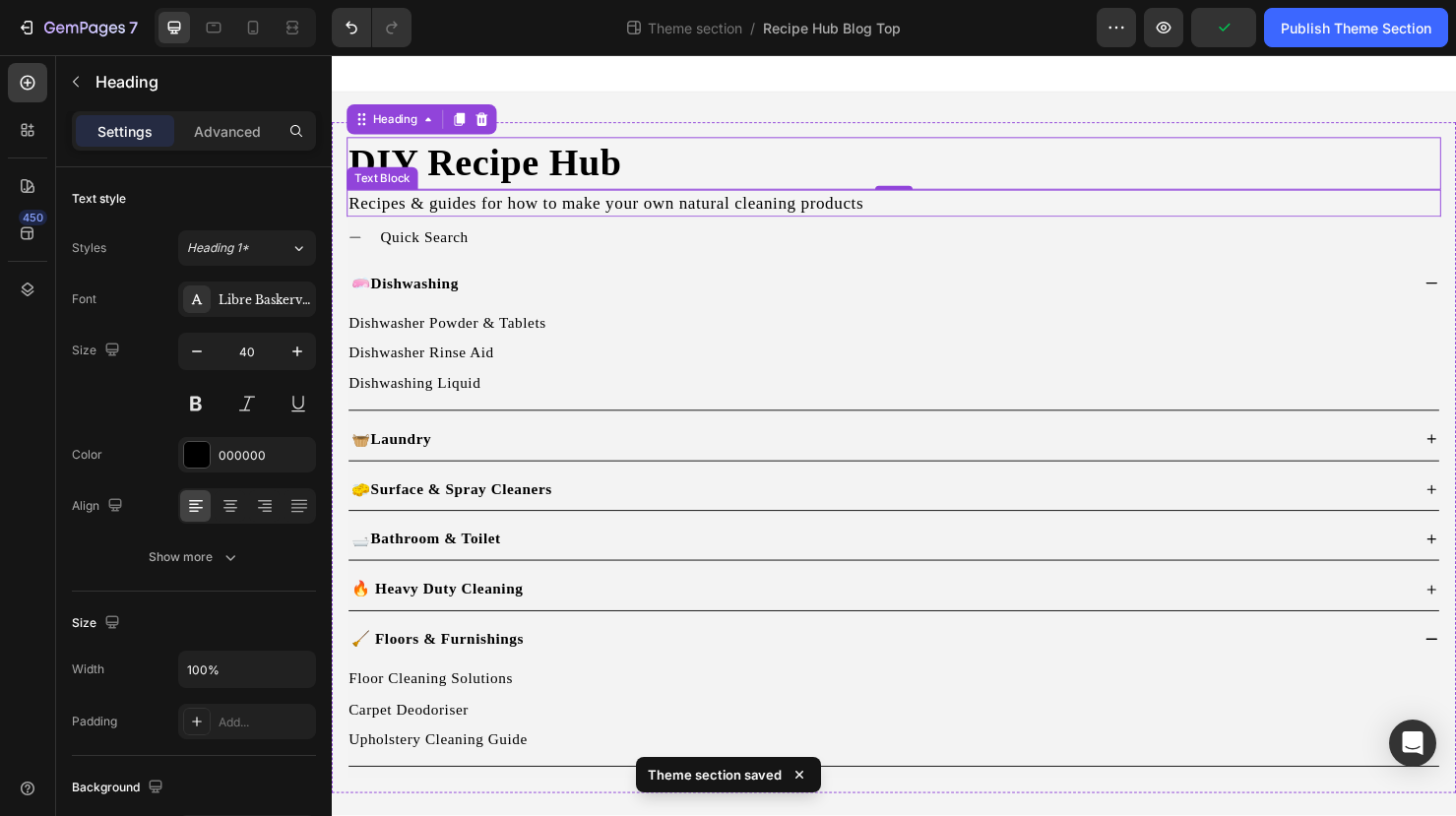 scroll, scrollTop: 8, scrollLeft: 0, axis: vertical 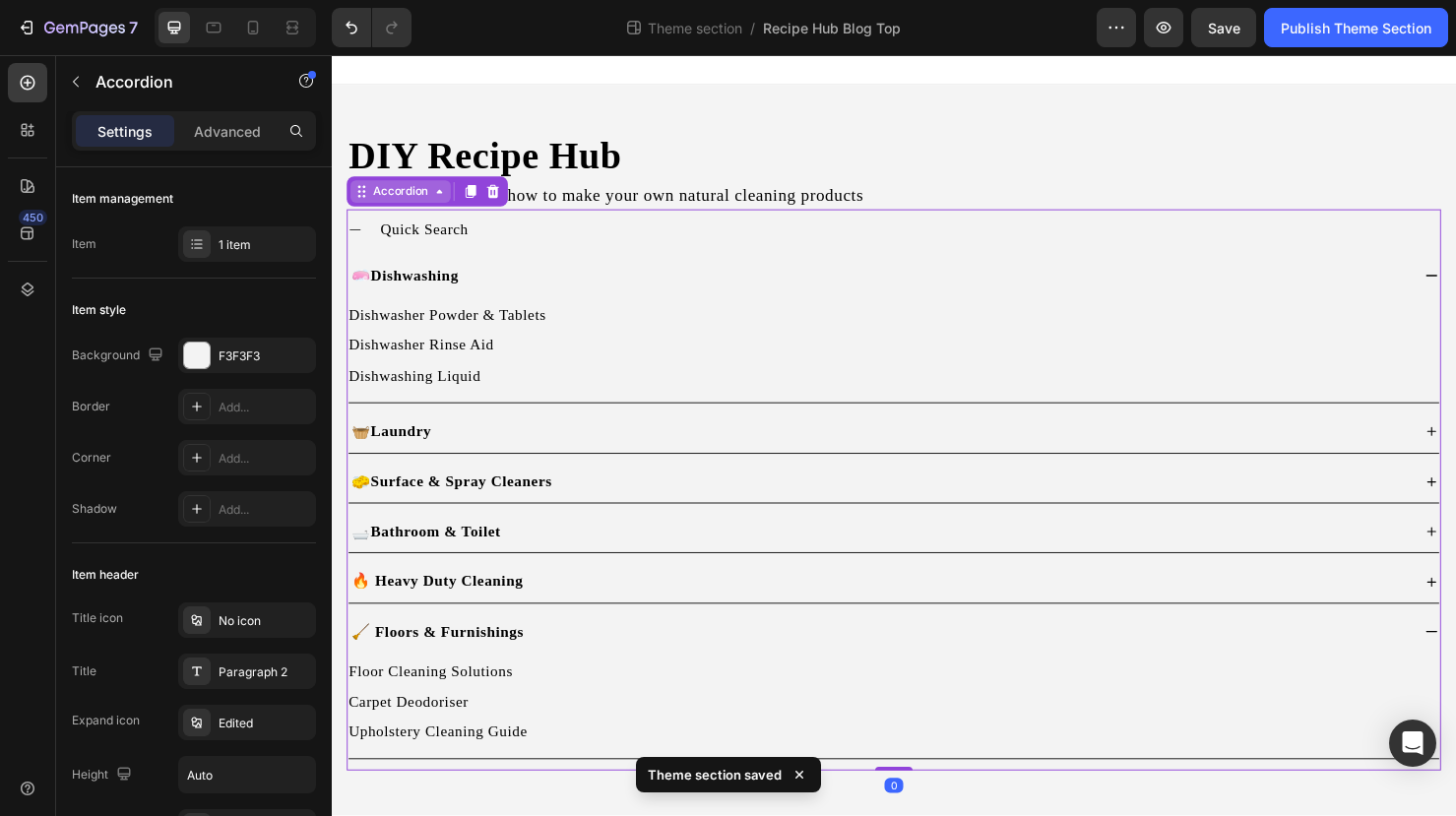 click on "Accordion" at bounding box center [432, 199] 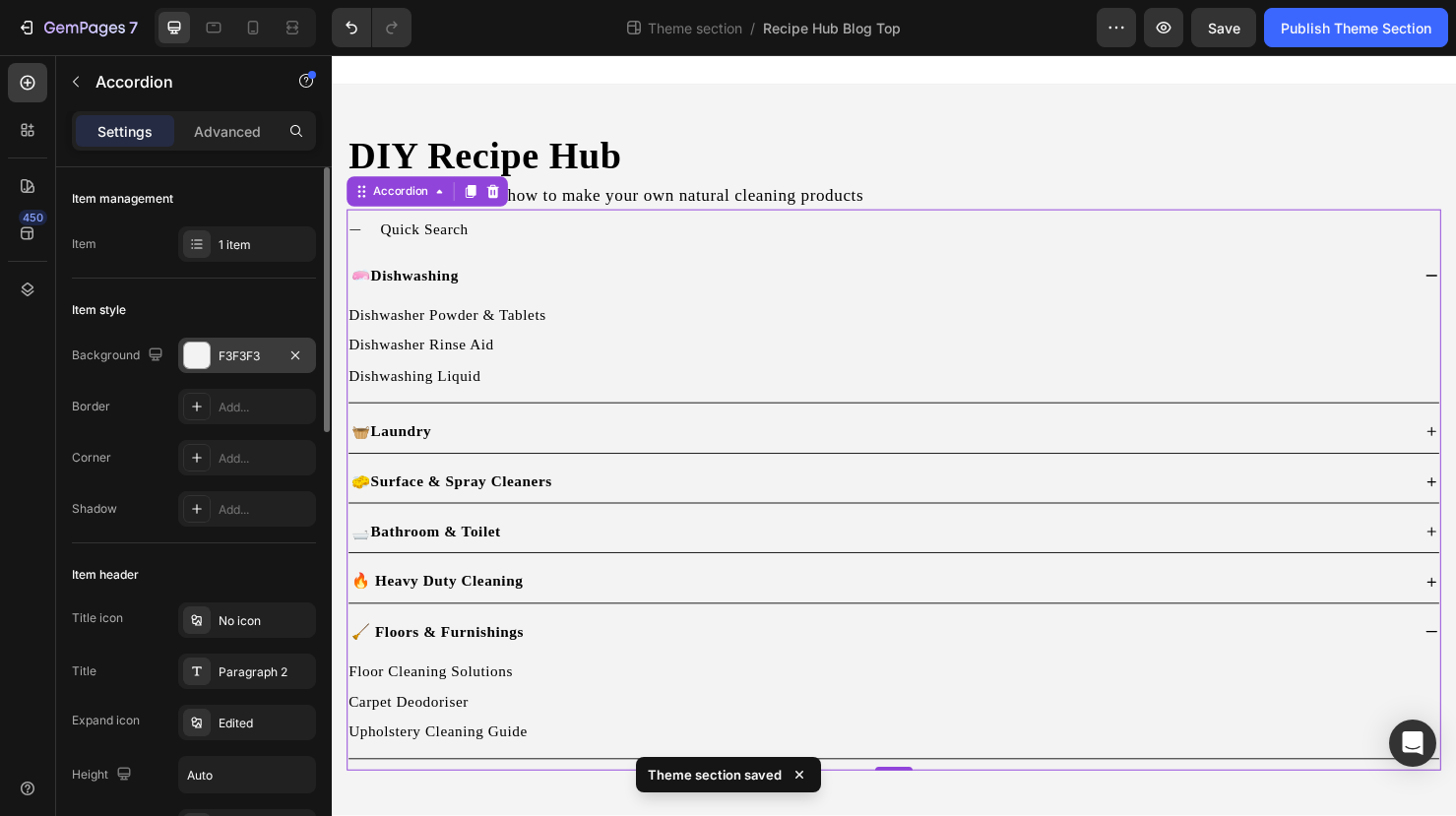 click at bounding box center [197, 355] 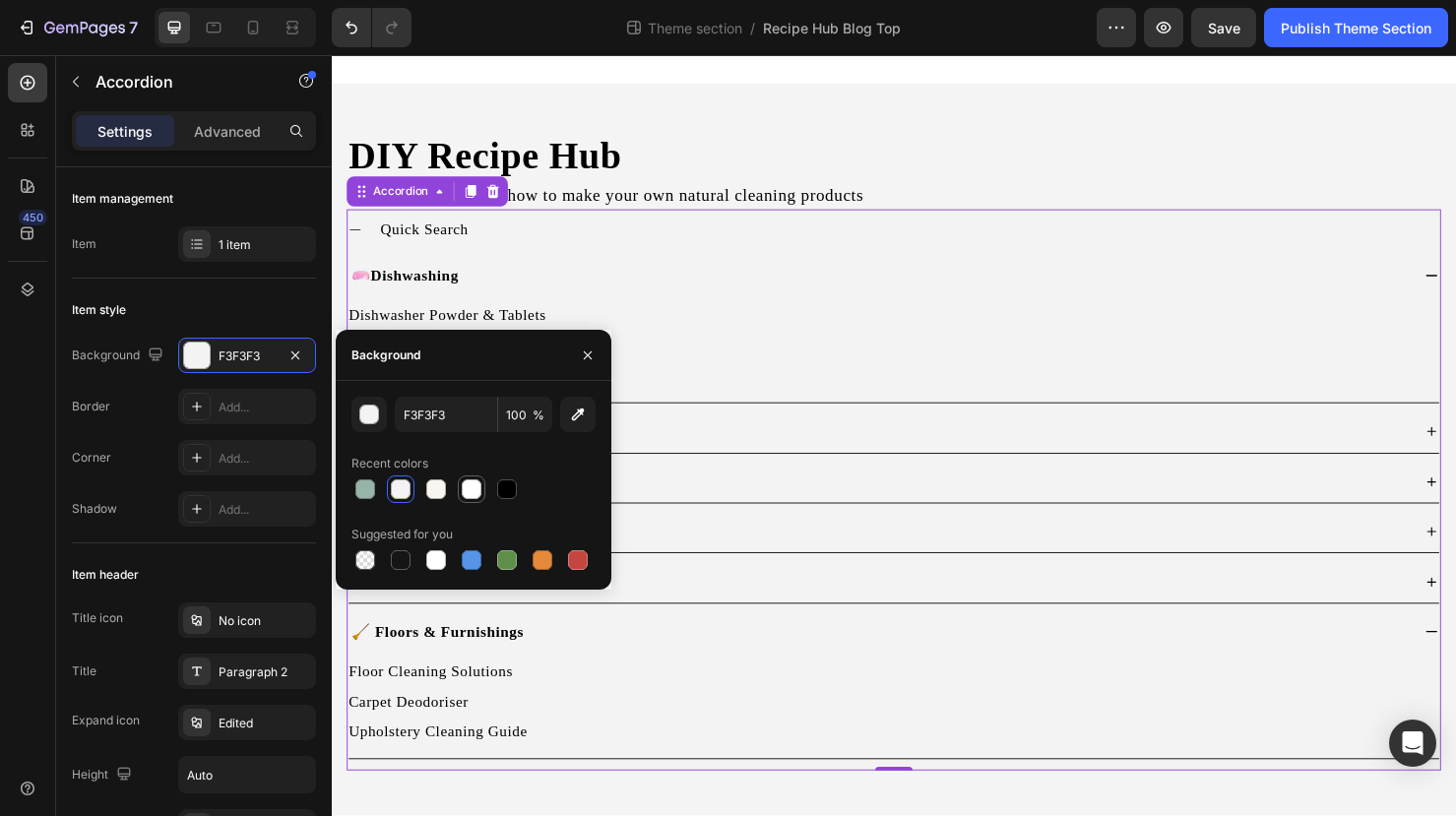 click at bounding box center (472, 489) 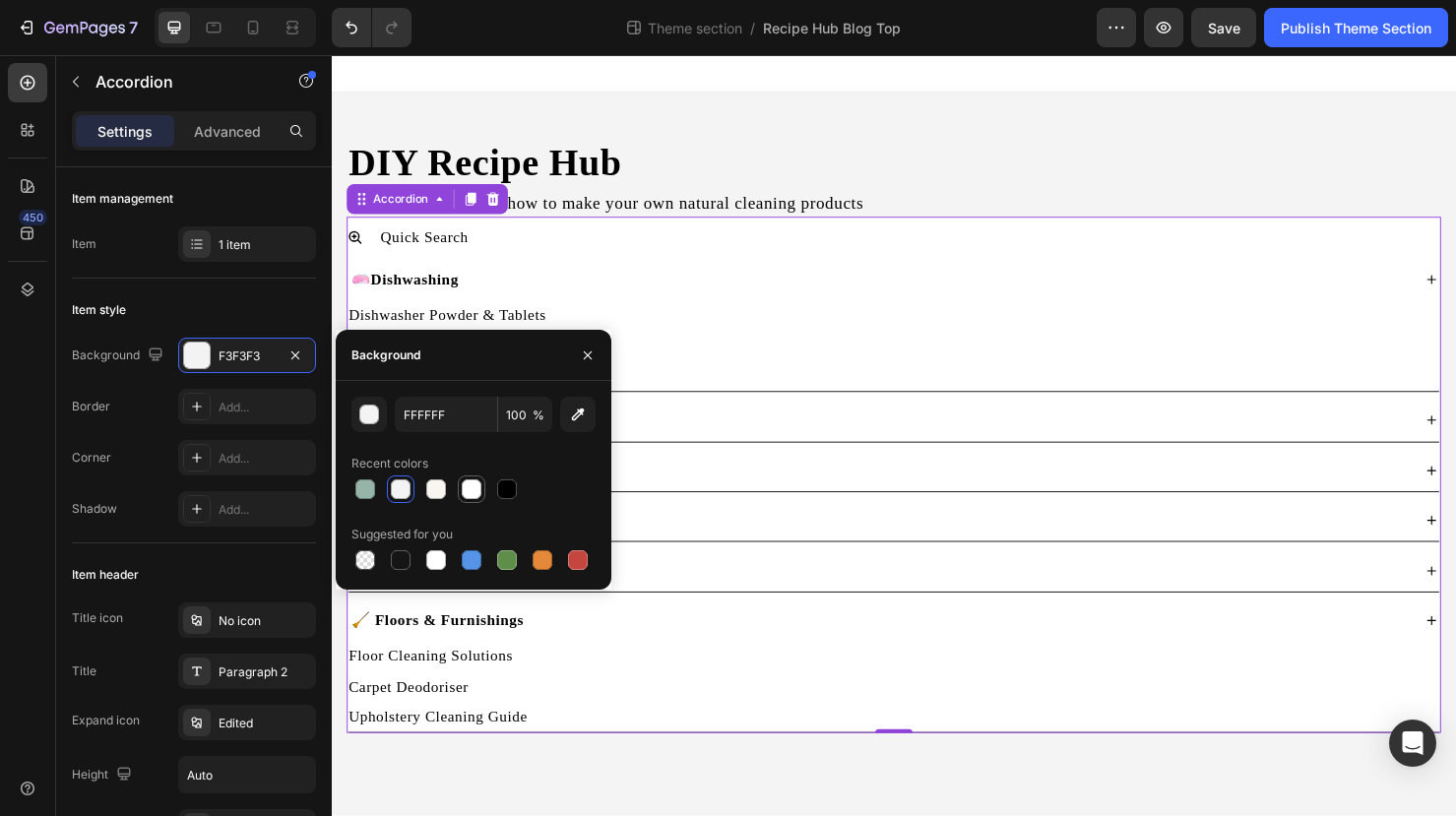 scroll, scrollTop: 0, scrollLeft: 0, axis: both 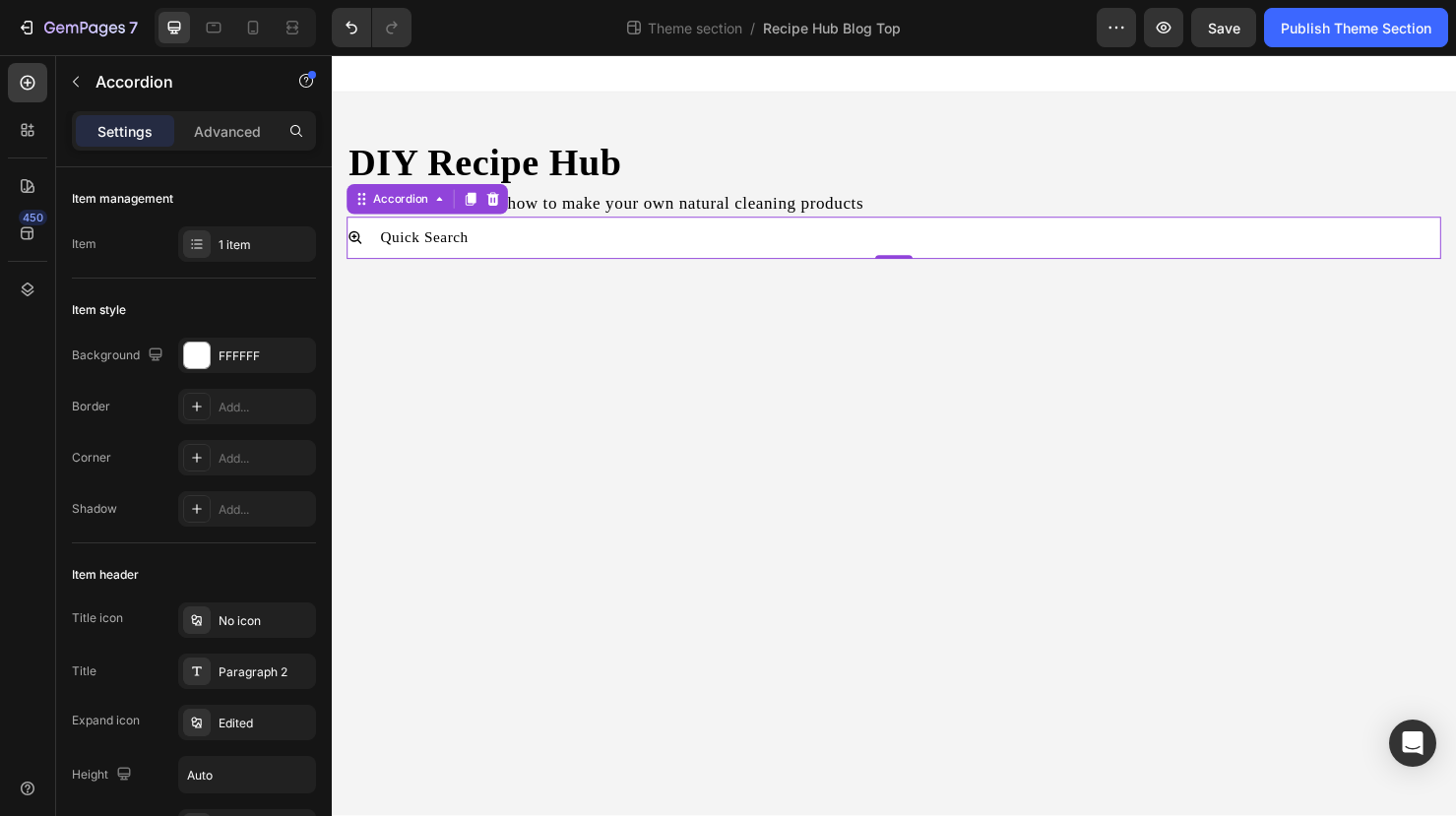 click on "Quick Search" at bounding box center (938, 247) 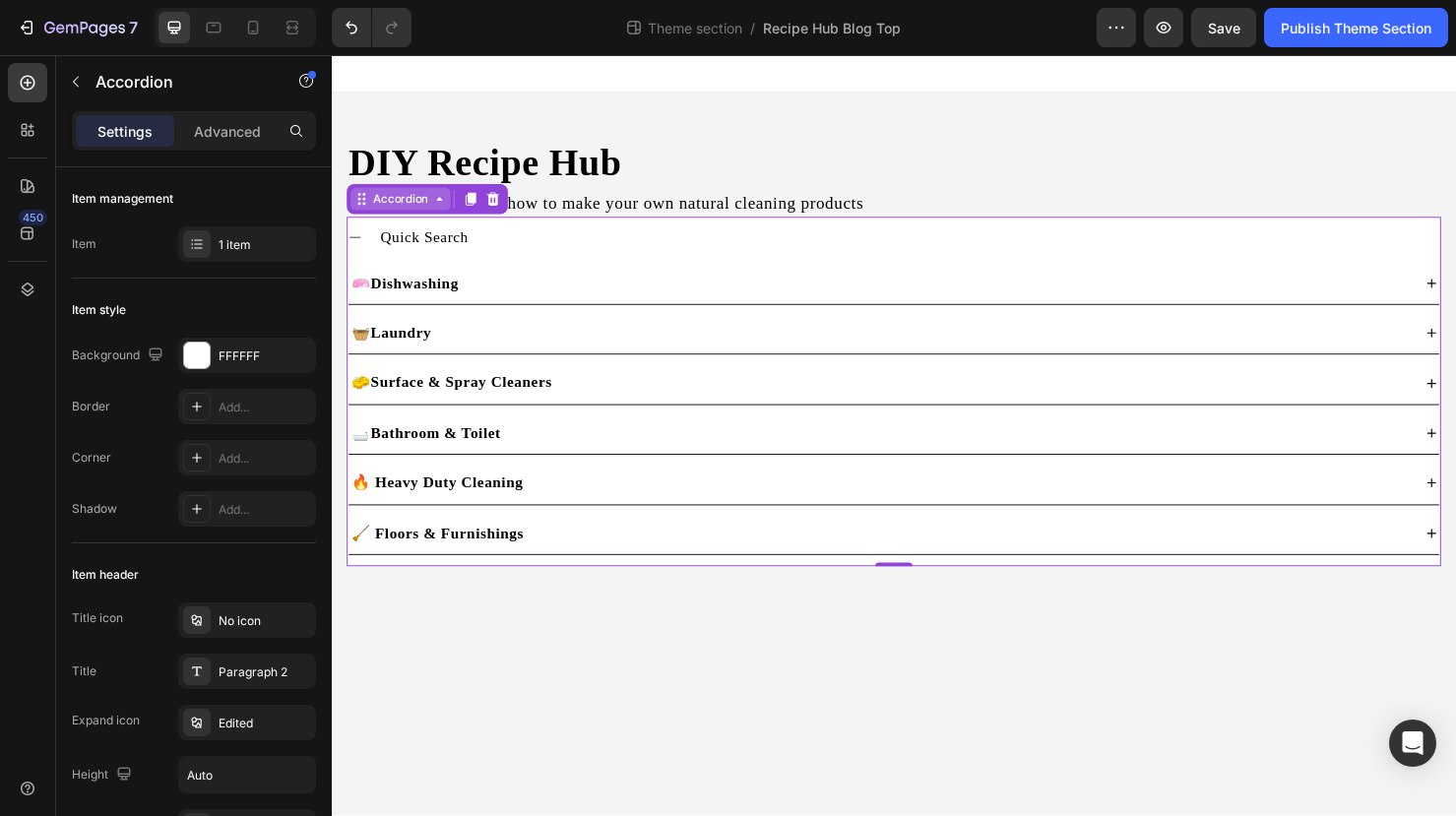 click on "Accordion" at bounding box center [404, 207] 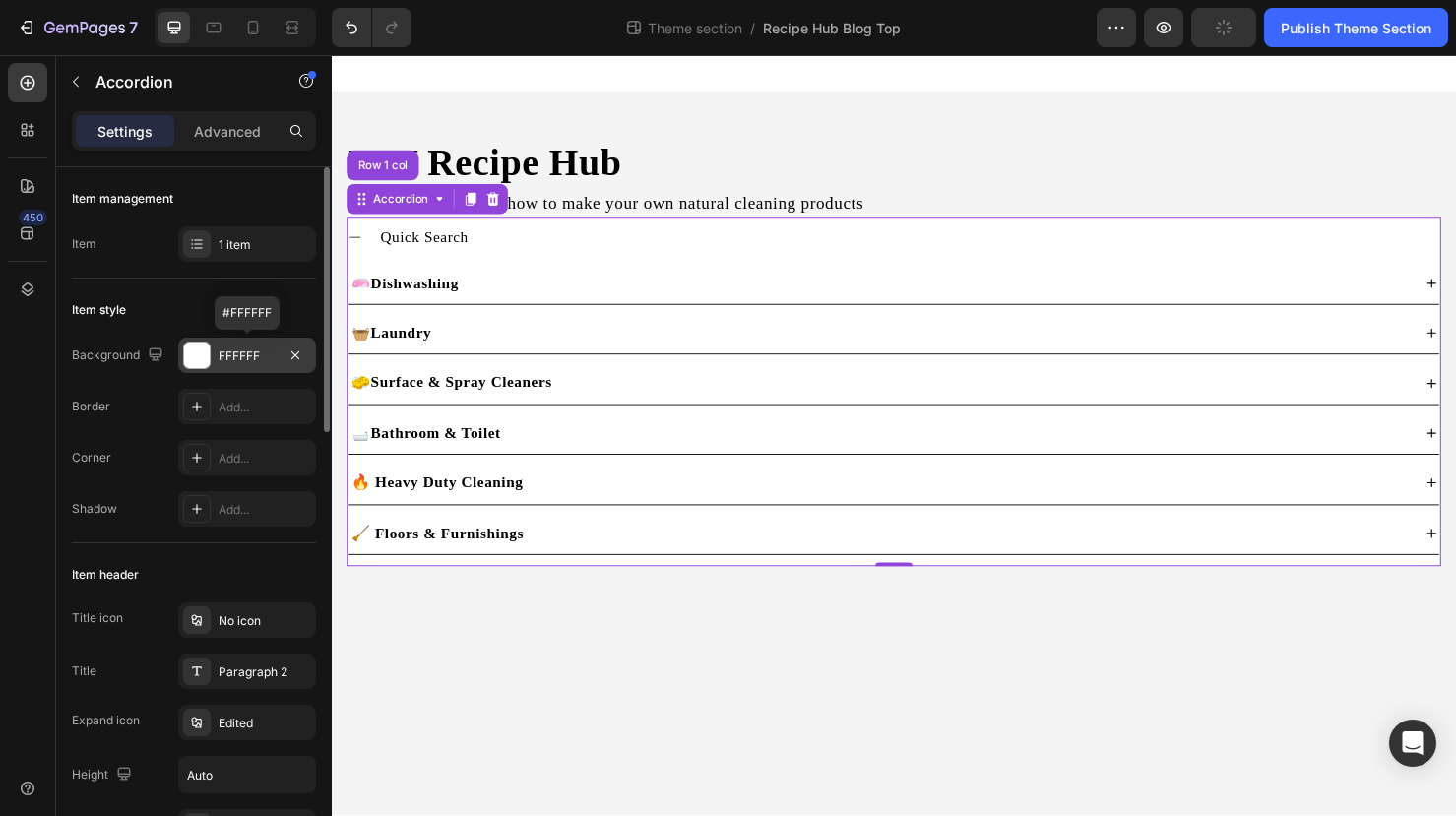 click at bounding box center [197, 355] 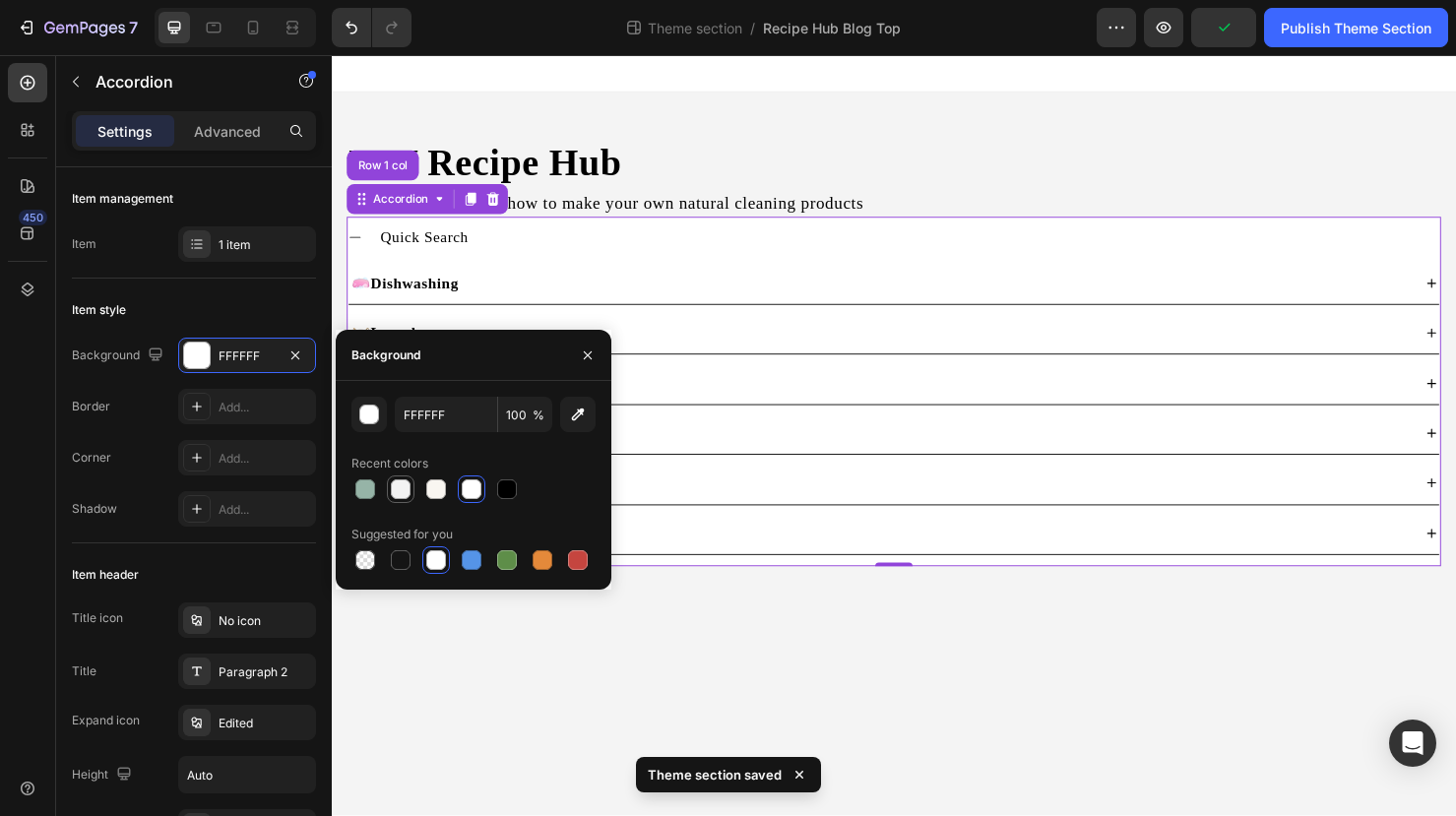 click at bounding box center (401, 489) 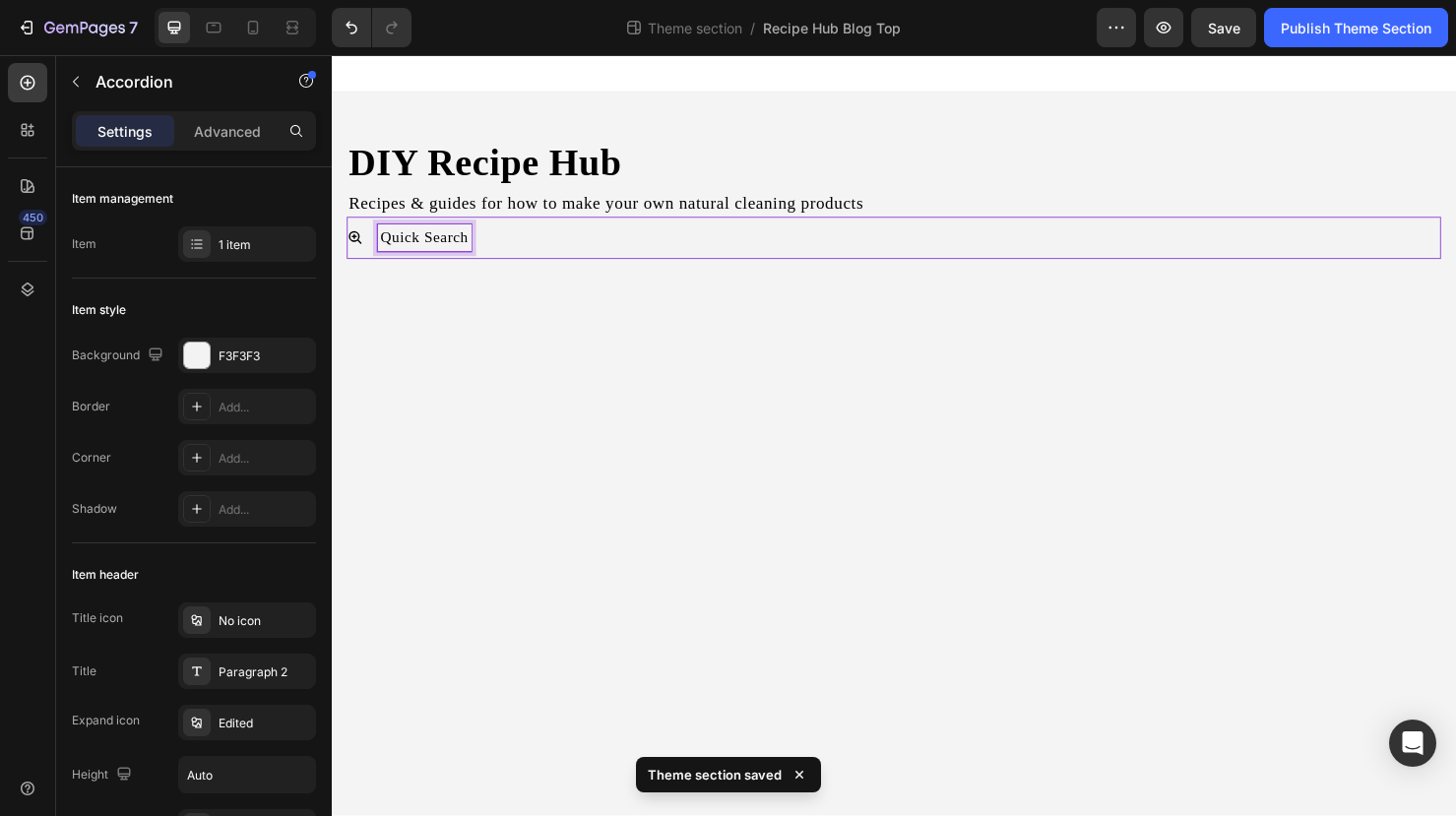 click 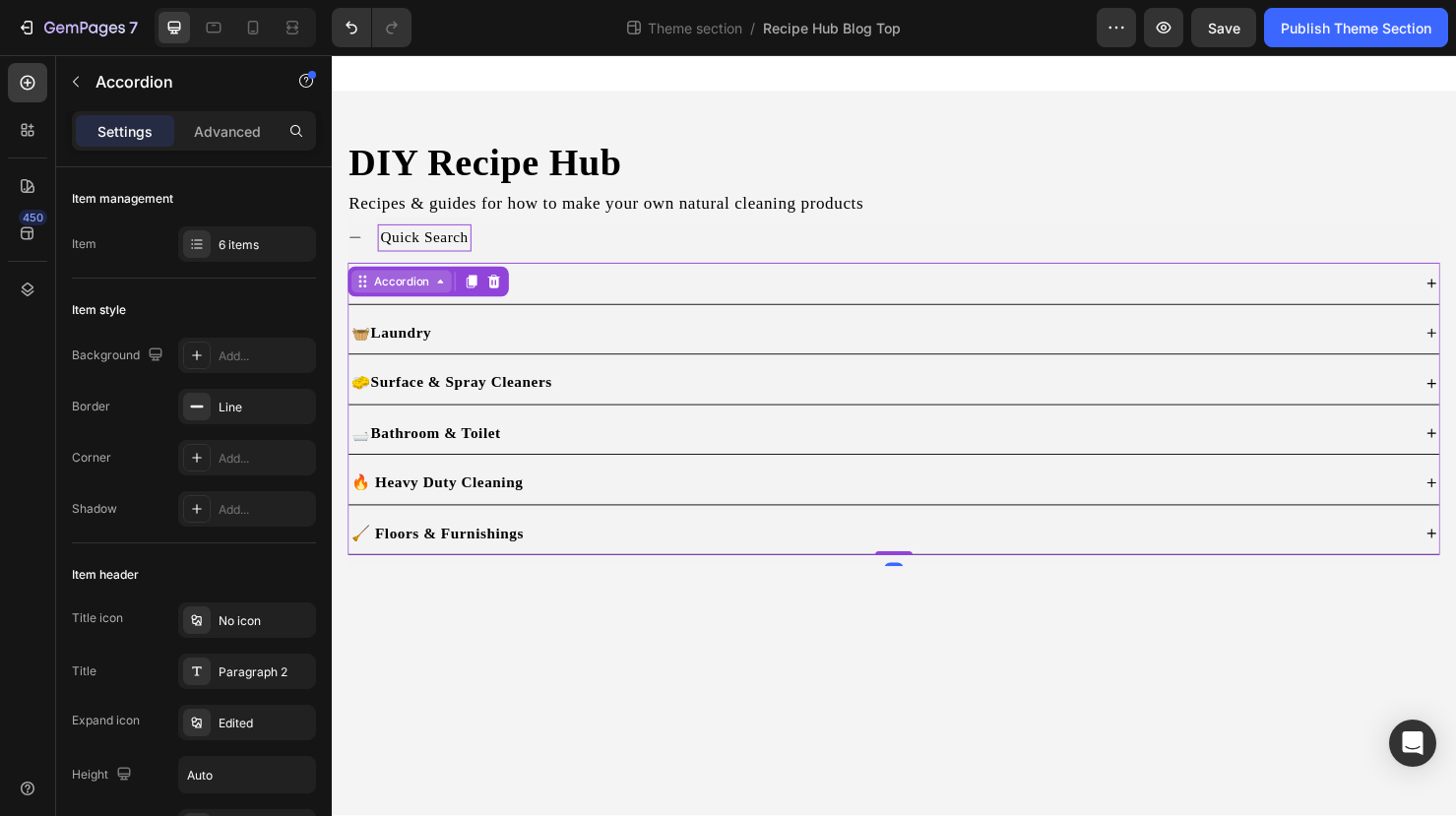 click on "Accordion" at bounding box center [405, 293] 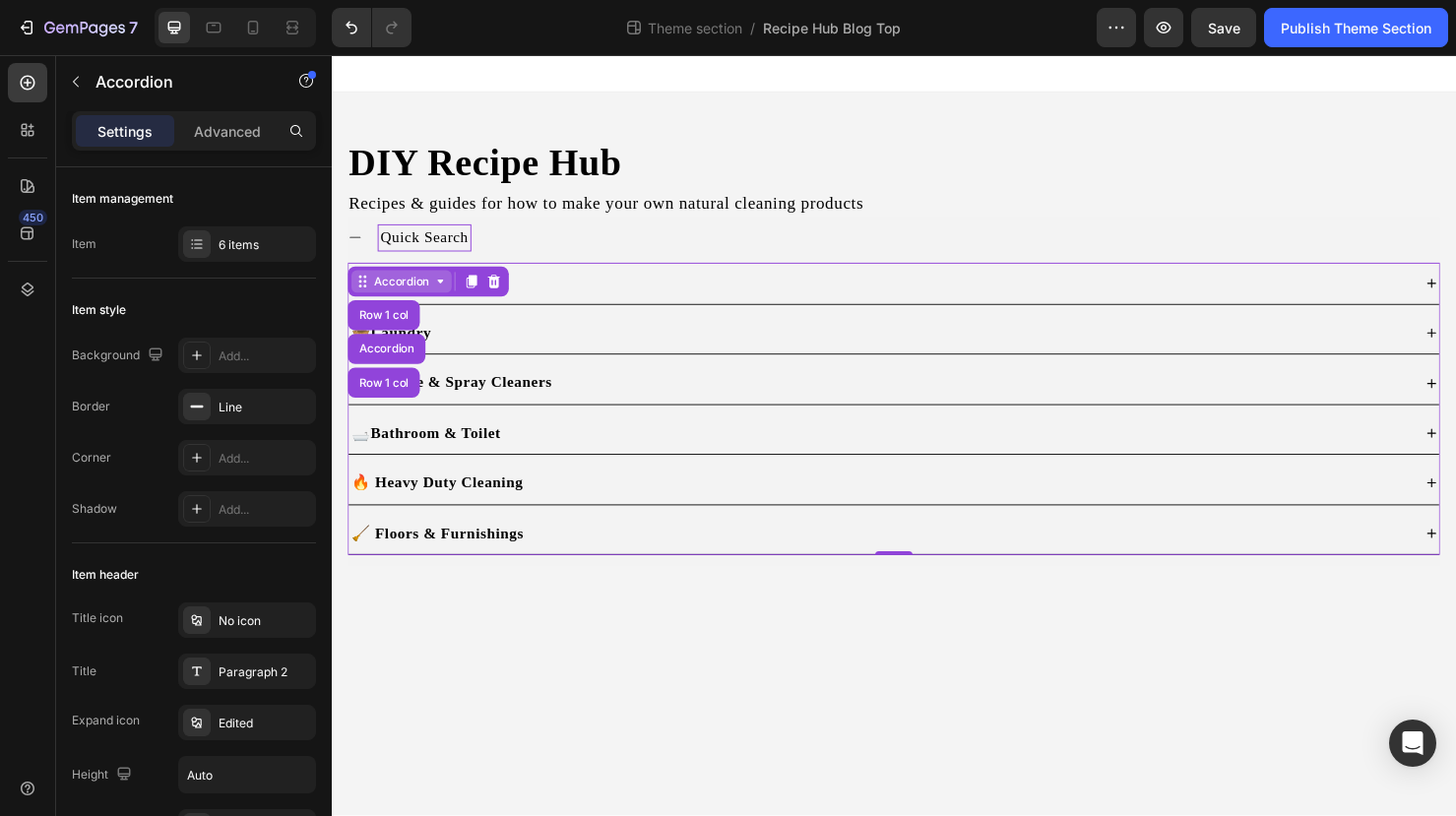 click on "Accordion" at bounding box center [405, 293] 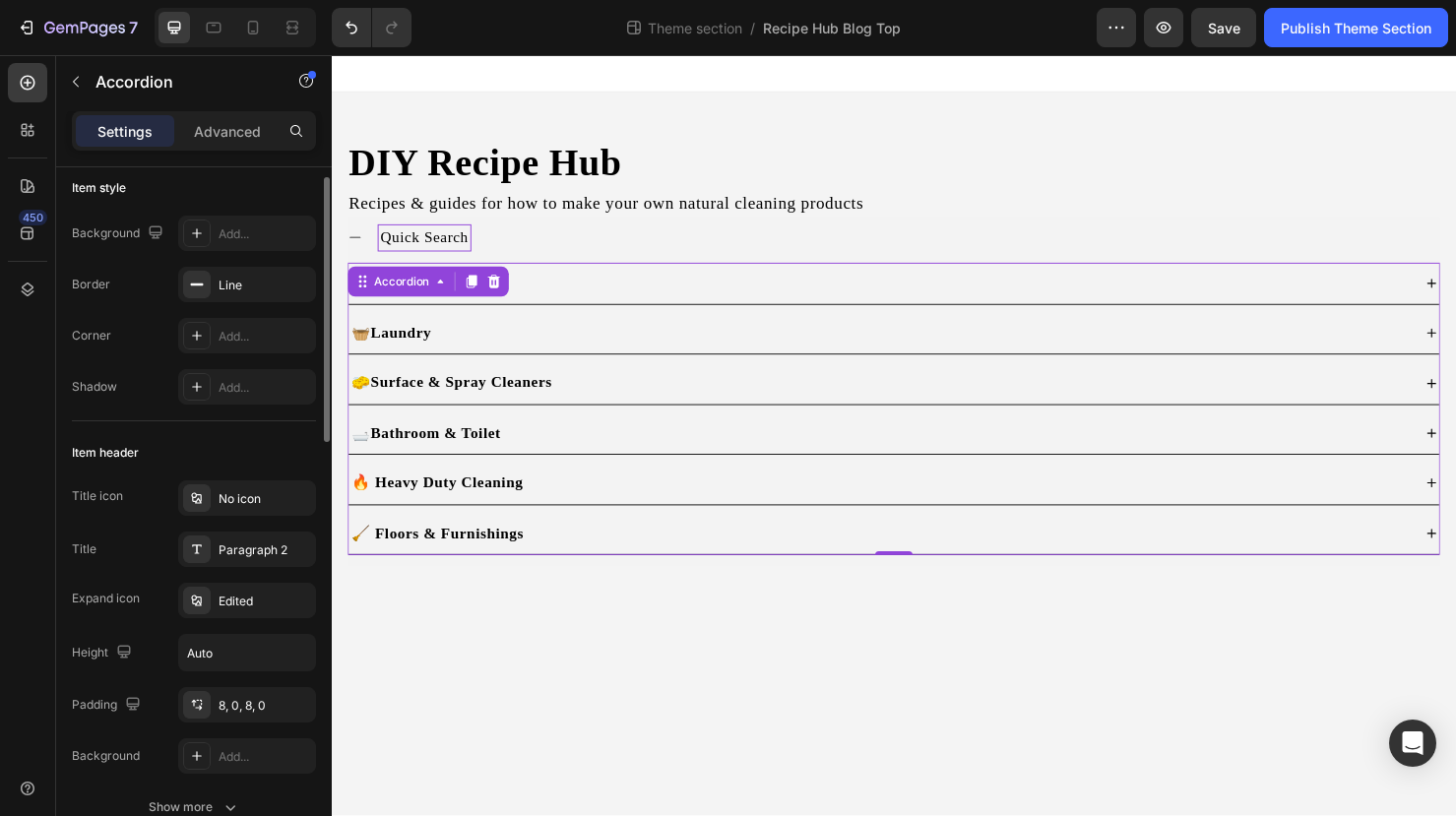 scroll, scrollTop: 57, scrollLeft: 0, axis: vertical 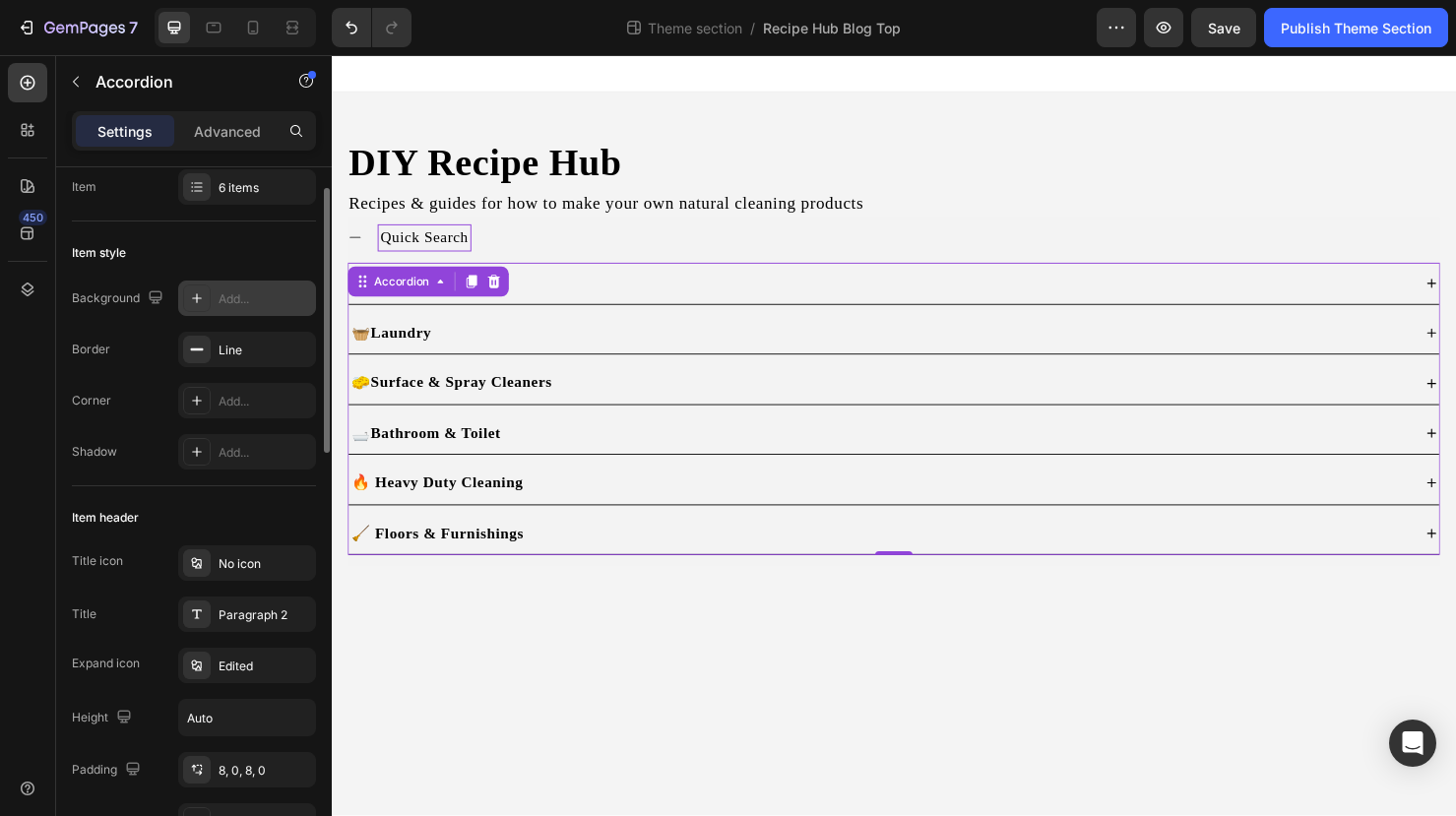 click on "Add..." at bounding box center (265, 299) 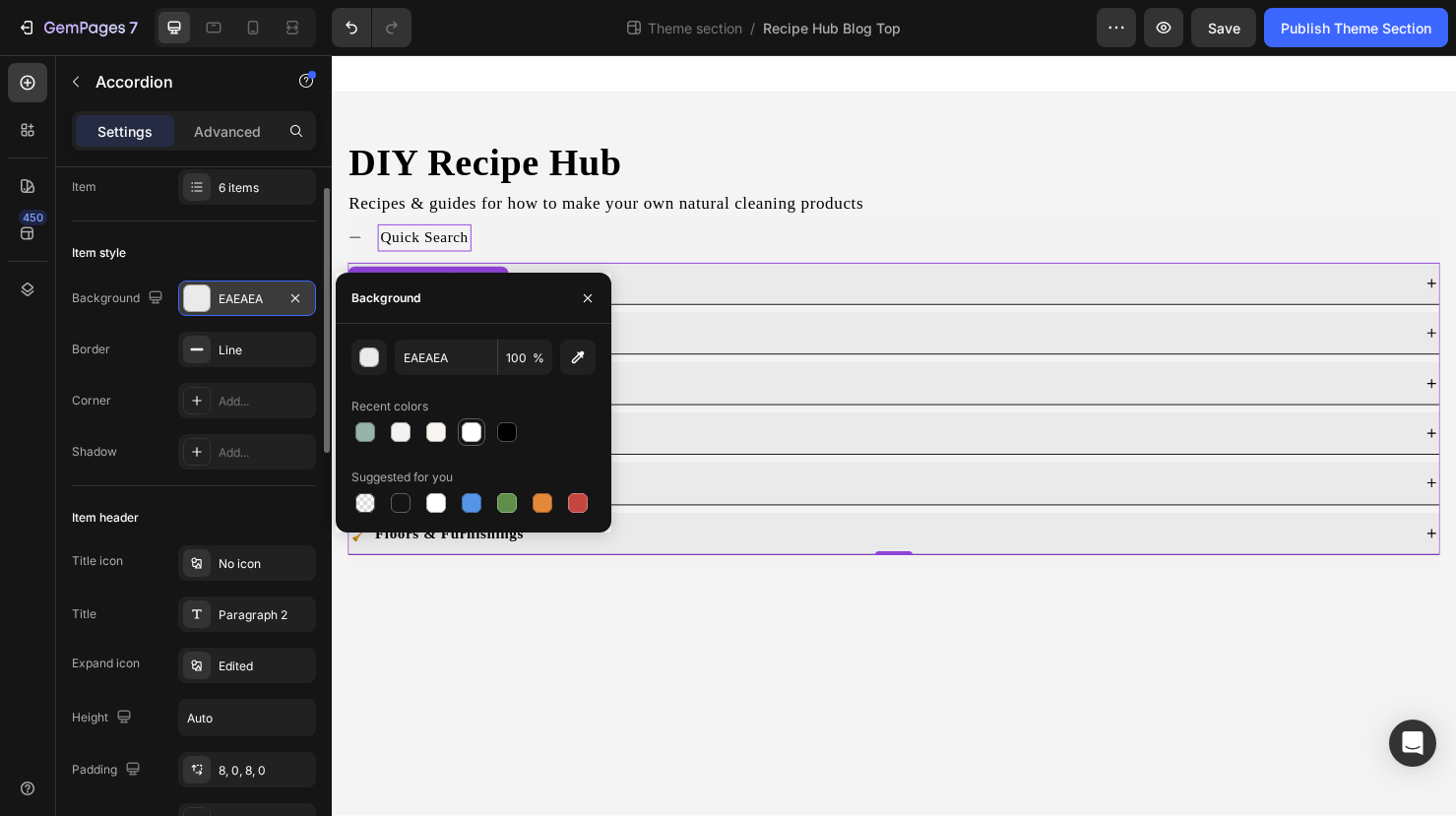 click at bounding box center (472, 432) 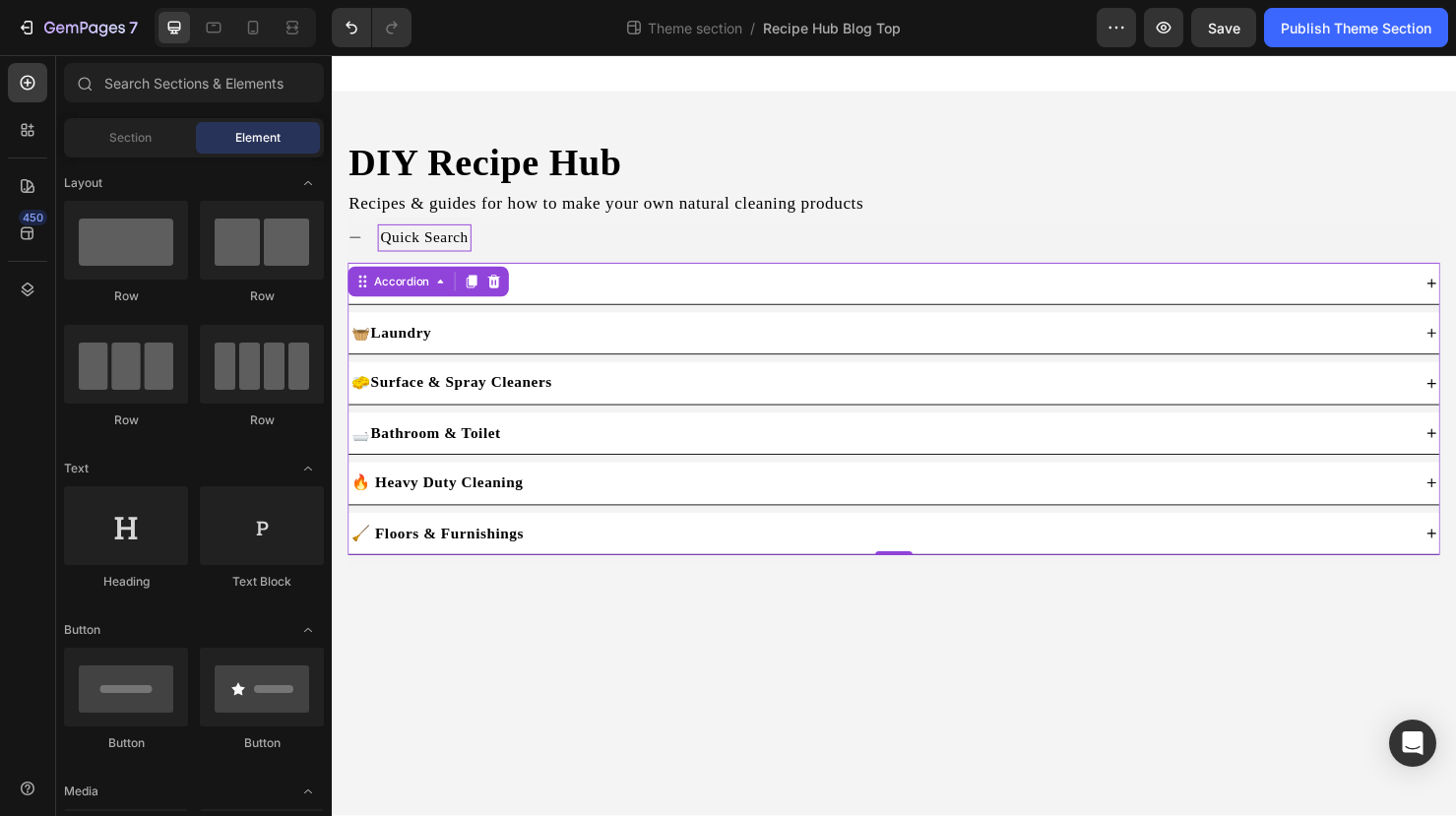 click on "DIY Recipe Hub Heading Recipes & guides for how to make your own natural cleaning products Text Block
Quick Search
🧼  Dishwashing
🧺  Laundry
🧽  Surface & Spray Cleaners
🛁  Bathroom & Toilet
🔥 Heavy Duty Cleaning
🧹 Floors & Furnishings Accordion   0 Row Accordion Row Root
Drag & drop element from sidebar or
Explore Library
Add section Choose templates inspired by CRO experts Generate layout from URL or image Add blank section then drag & drop elements" at bounding box center (922, 455) 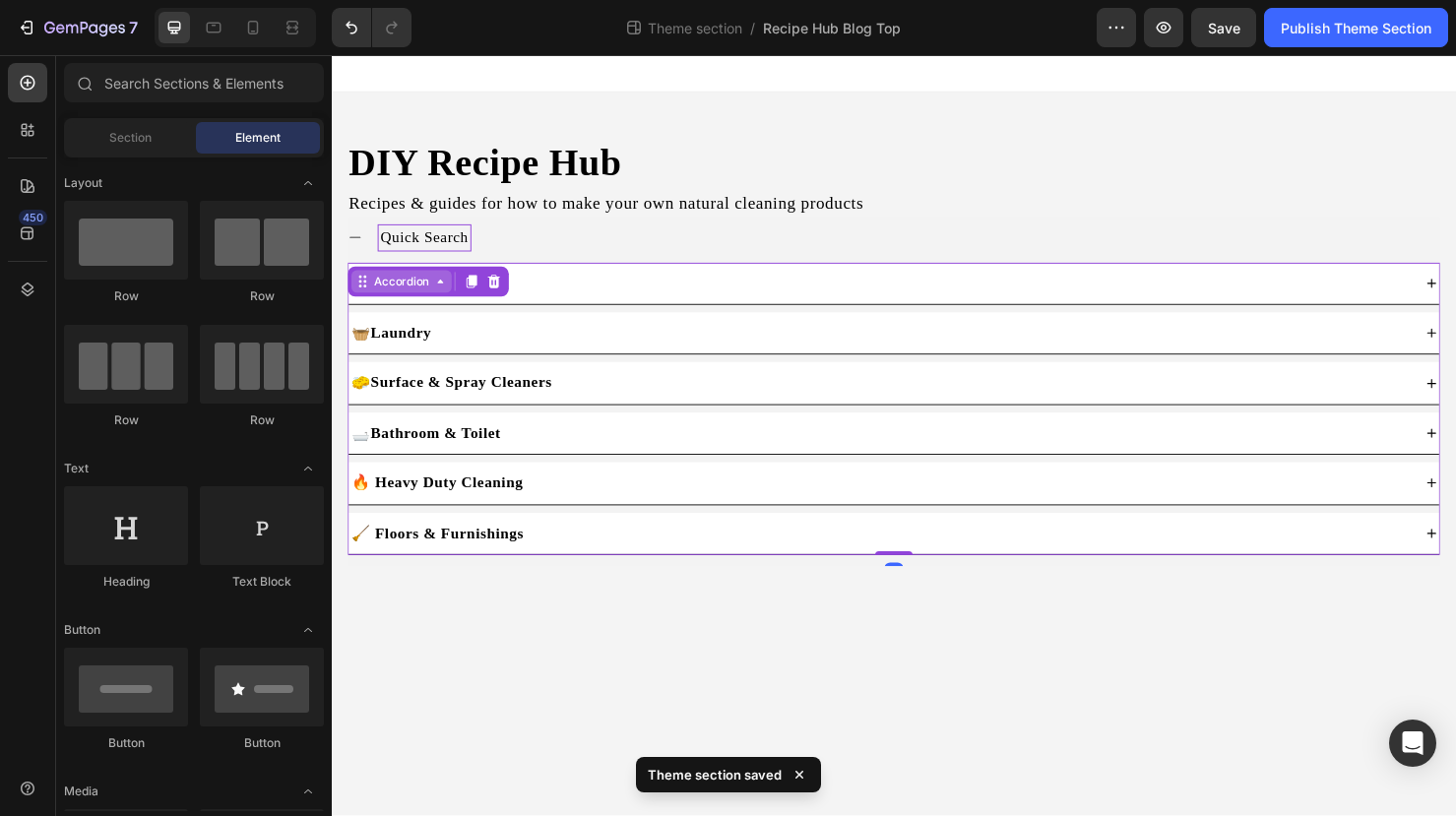 click on "Accordion" at bounding box center (405, 293) 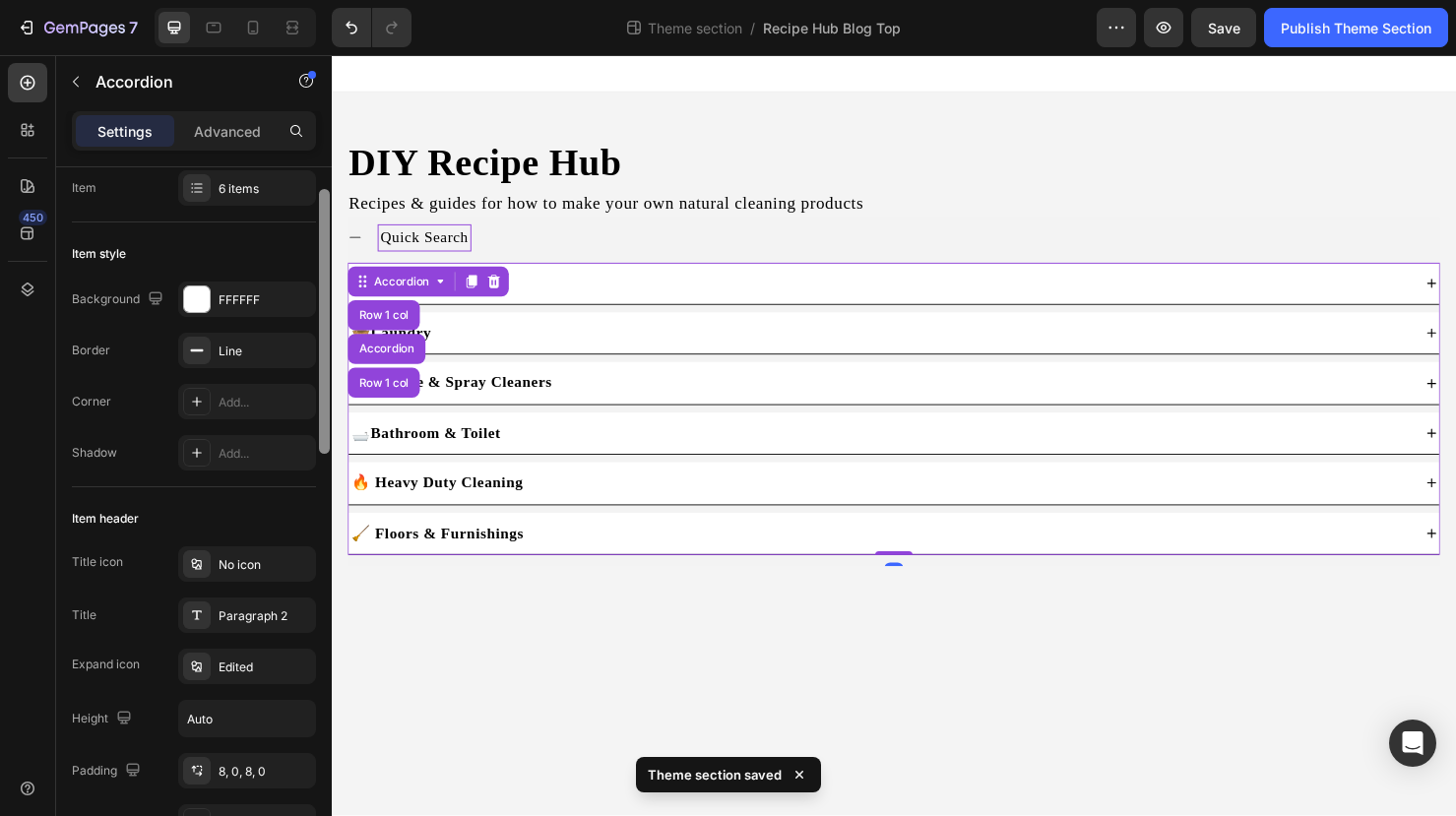 scroll, scrollTop: 59, scrollLeft: 0, axis: vertical 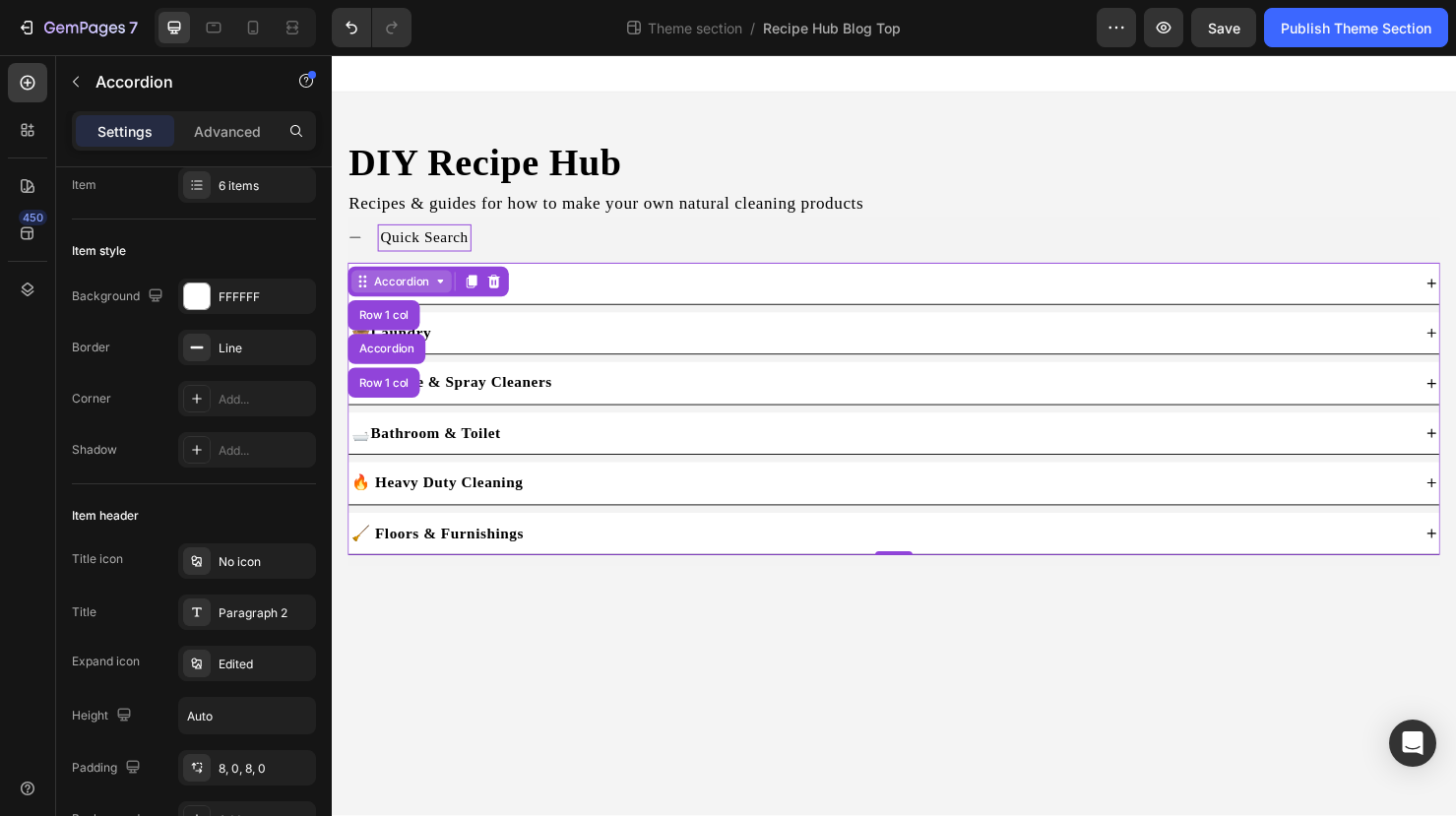 click on "Accordion" at bounding box center (405, 293) 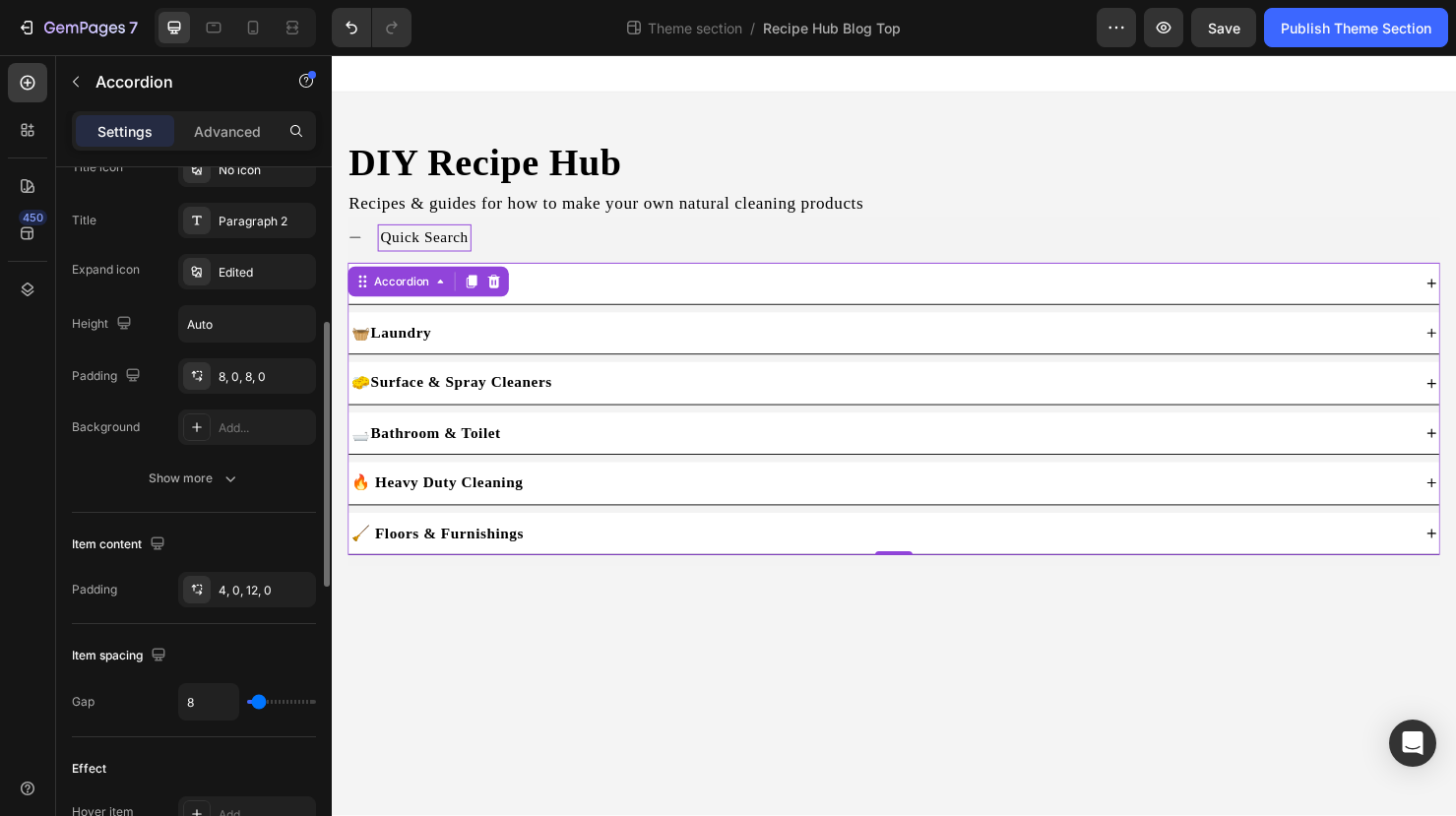 scroll, scrollTop: 452, scrollLeft: 0, axis: vertical 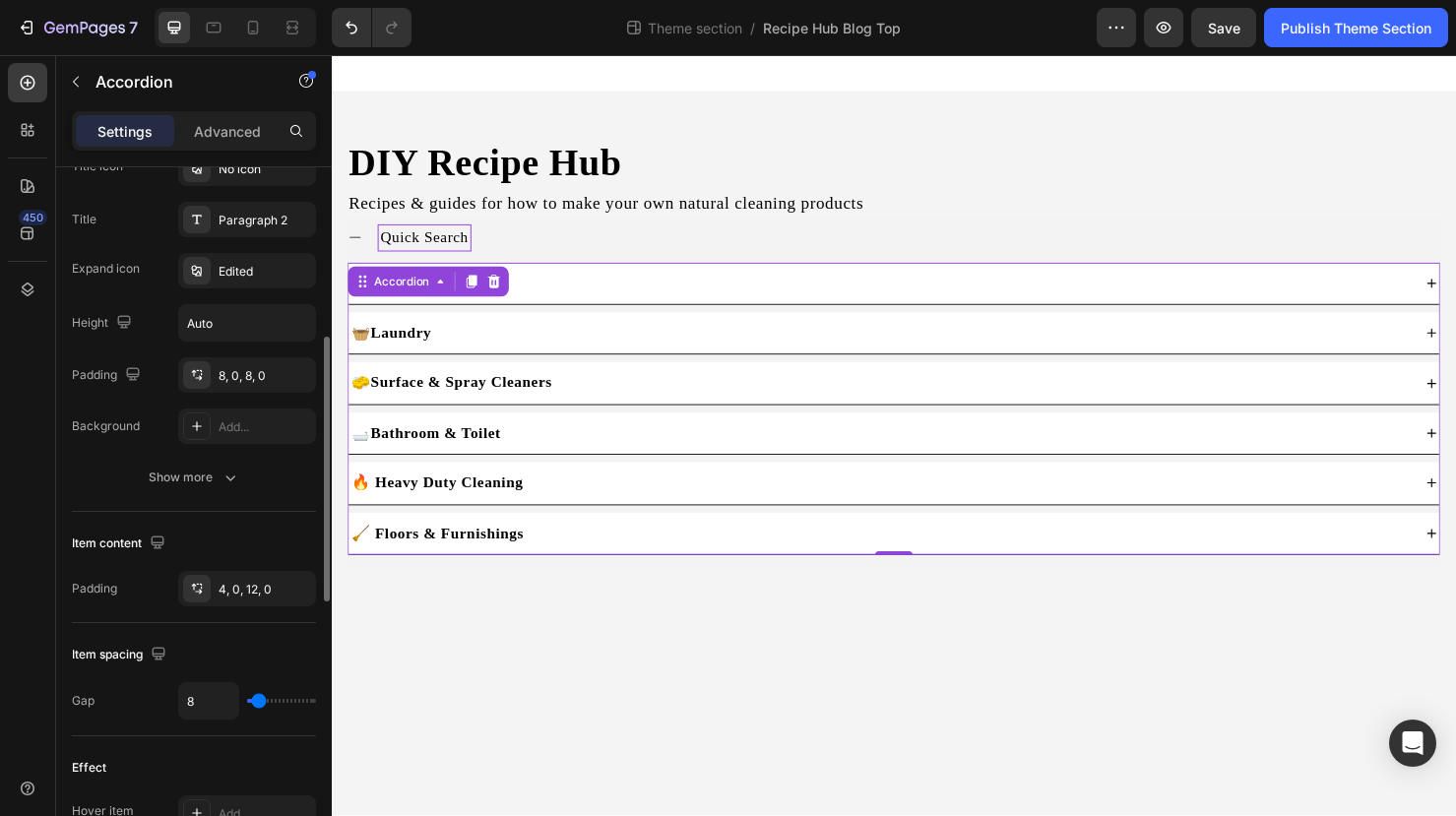 type on "3" 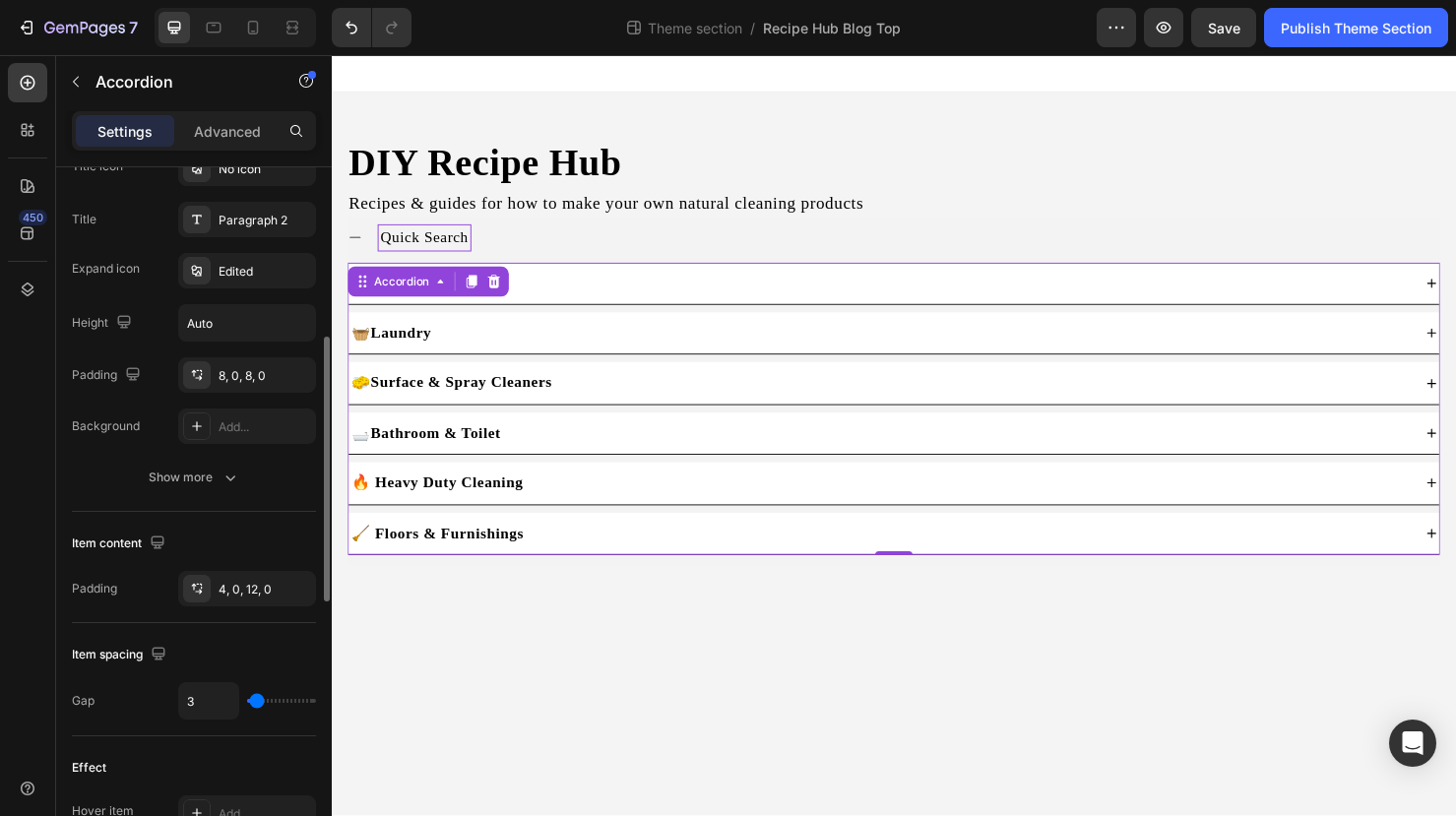 type on "0" 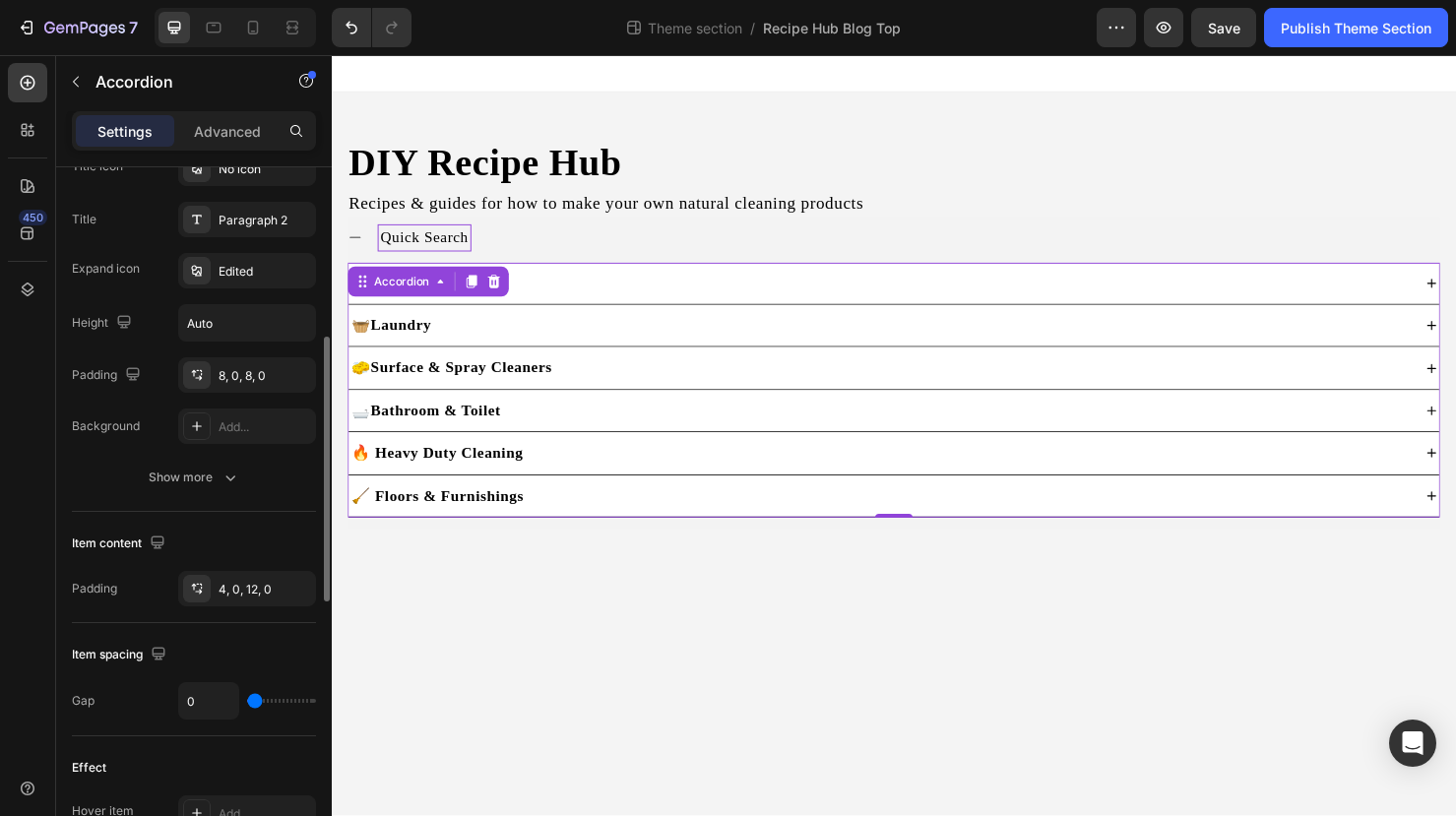 drag, startPoint x: 259, startPoint y: 699, endPoint x: 236, endPoint y: 697, distance: 23.086793 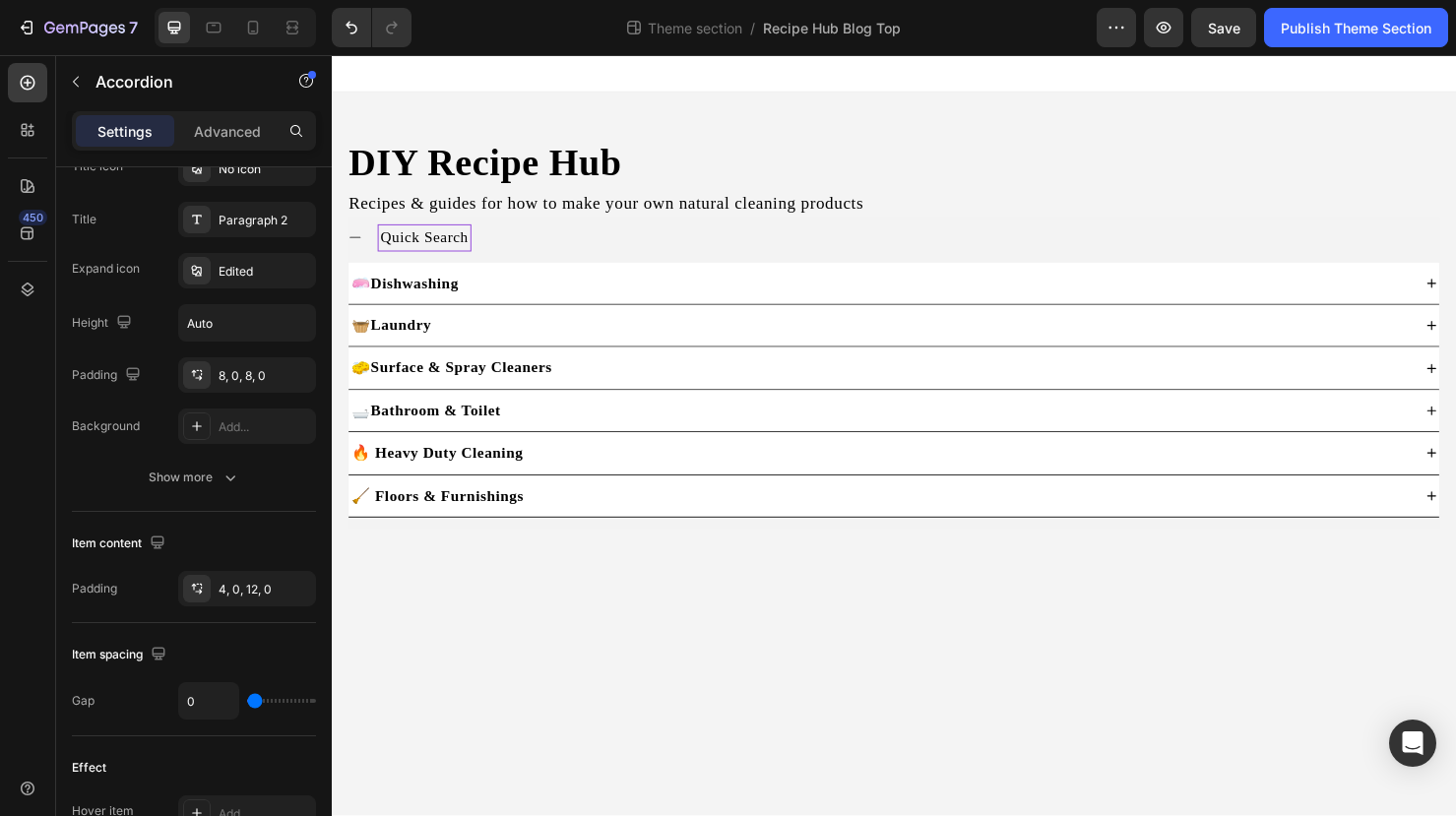 click on "DIY Recipe Hub Heading Recipes & guides for how to make your own natural cleaning products Text Block
Quick Search
🧼  Dishwashing
🧺  Laundry
🧽  Surface & Spray Cleaners
🛁  Bathroom & Toilet
🔥 Heavy Duty Cleaning
🧹 Floors & Furnishings Accordion Row Accordion Row Root
Drag & drop element from sidebar or
Explore Library
Add section Choose templates inspired by CRO experts Generate layout from URL or image Add blank section then drag & drop elements" at bounding box center (922, 455) 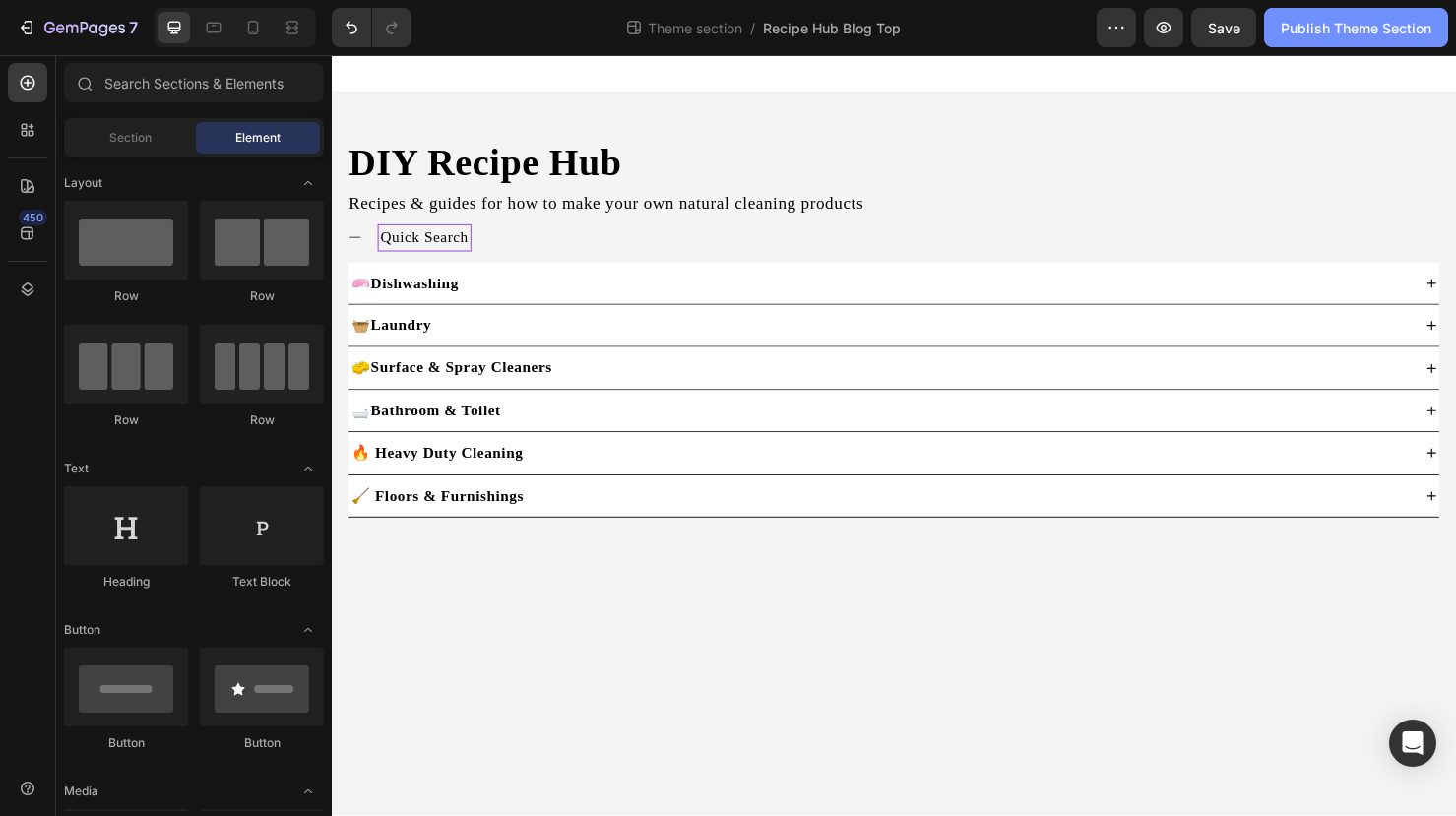 click on "Publish Theme Section" at bounding box center [1356, 28] 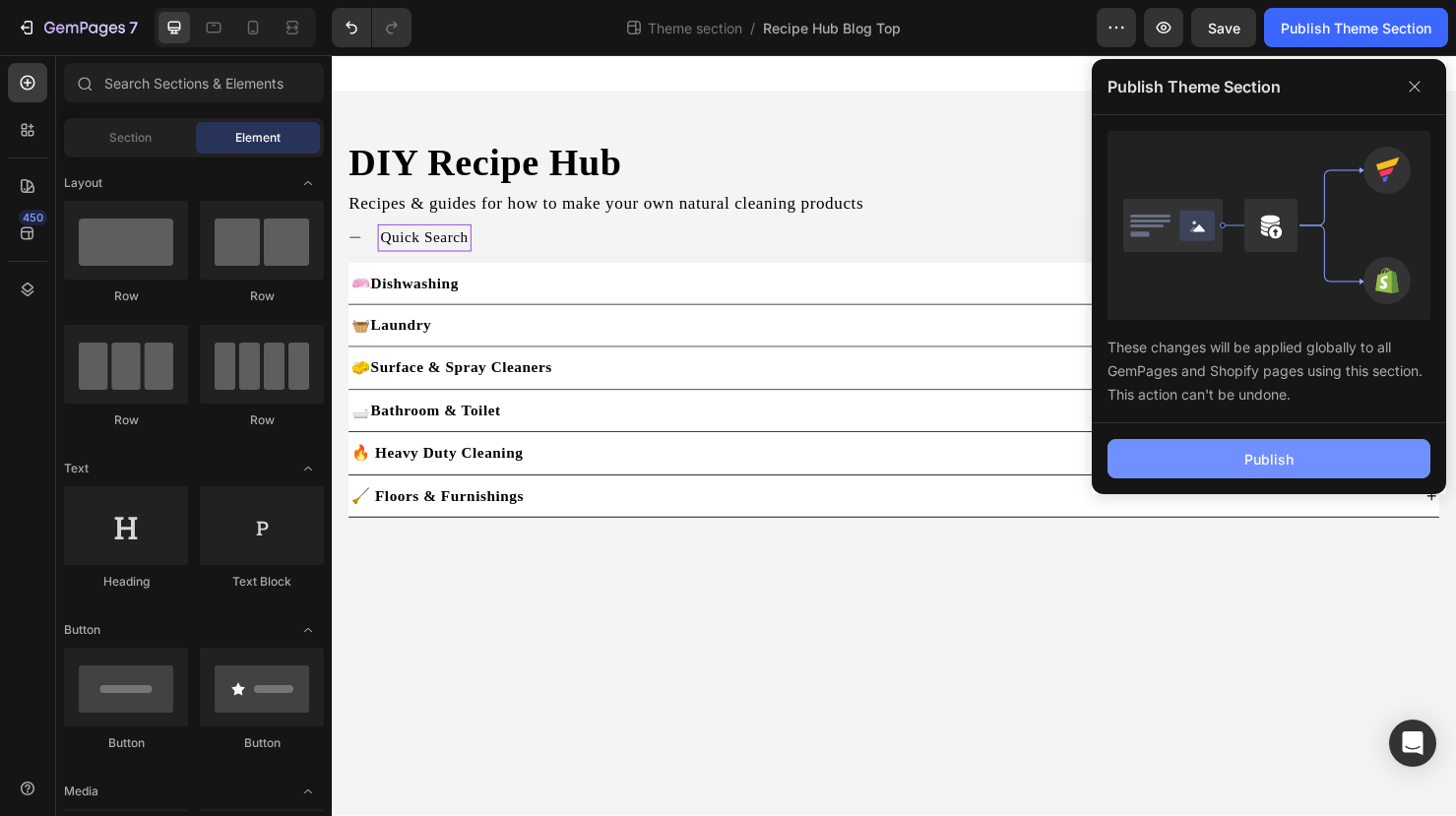 click on "Publish" 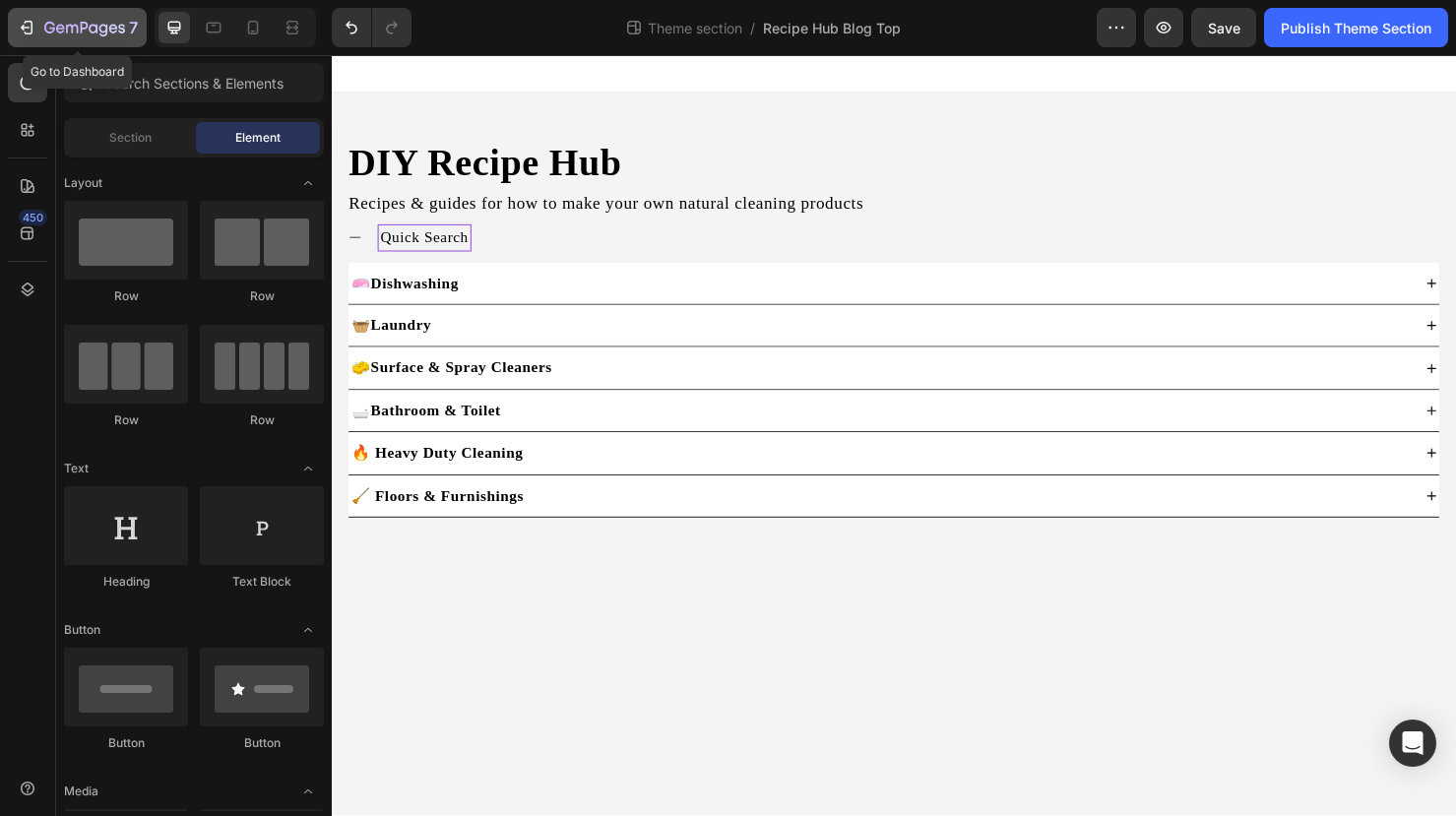 click 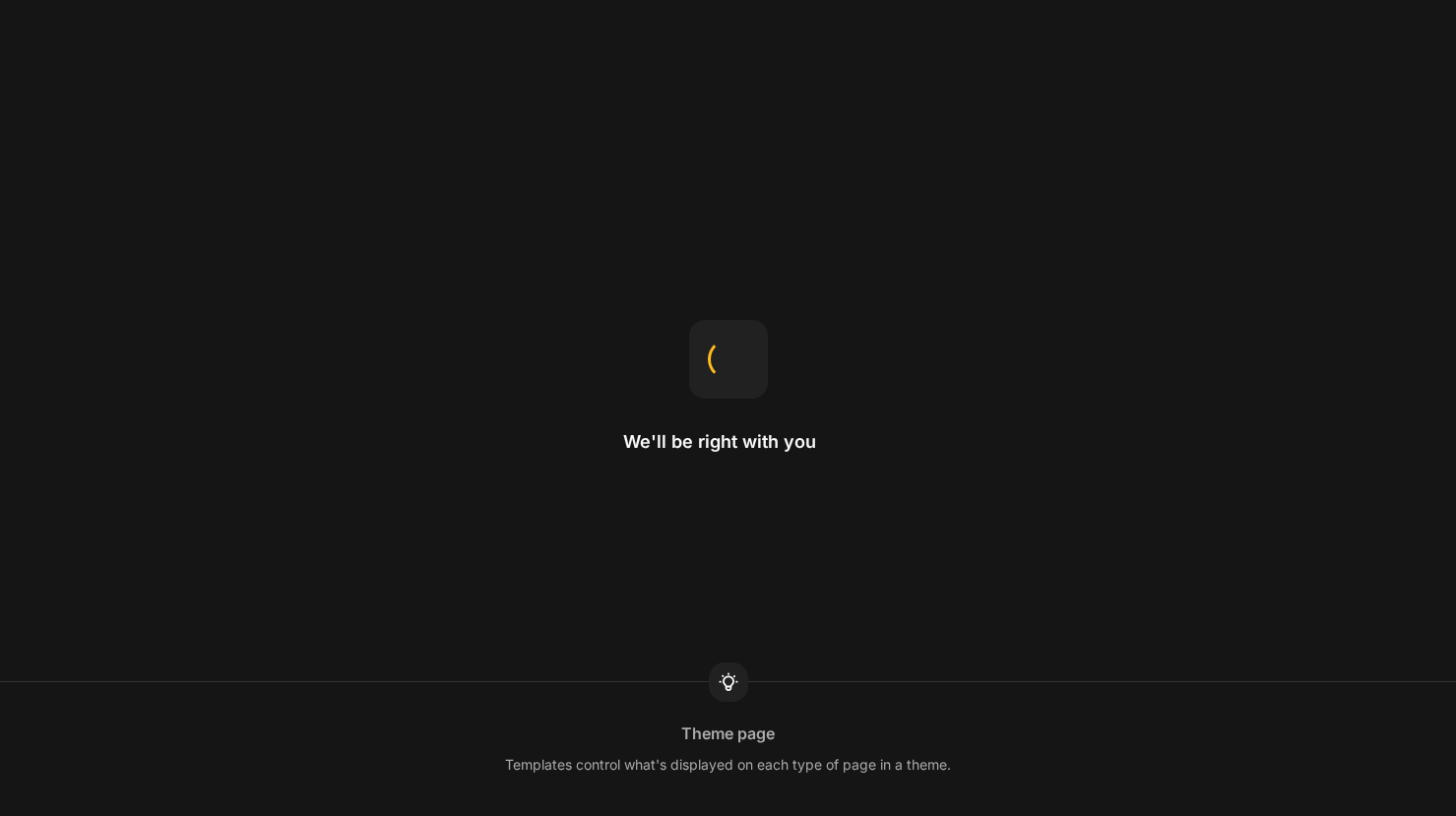 scroll, scrollTop: 0, scrollLeft: 0, axis: both 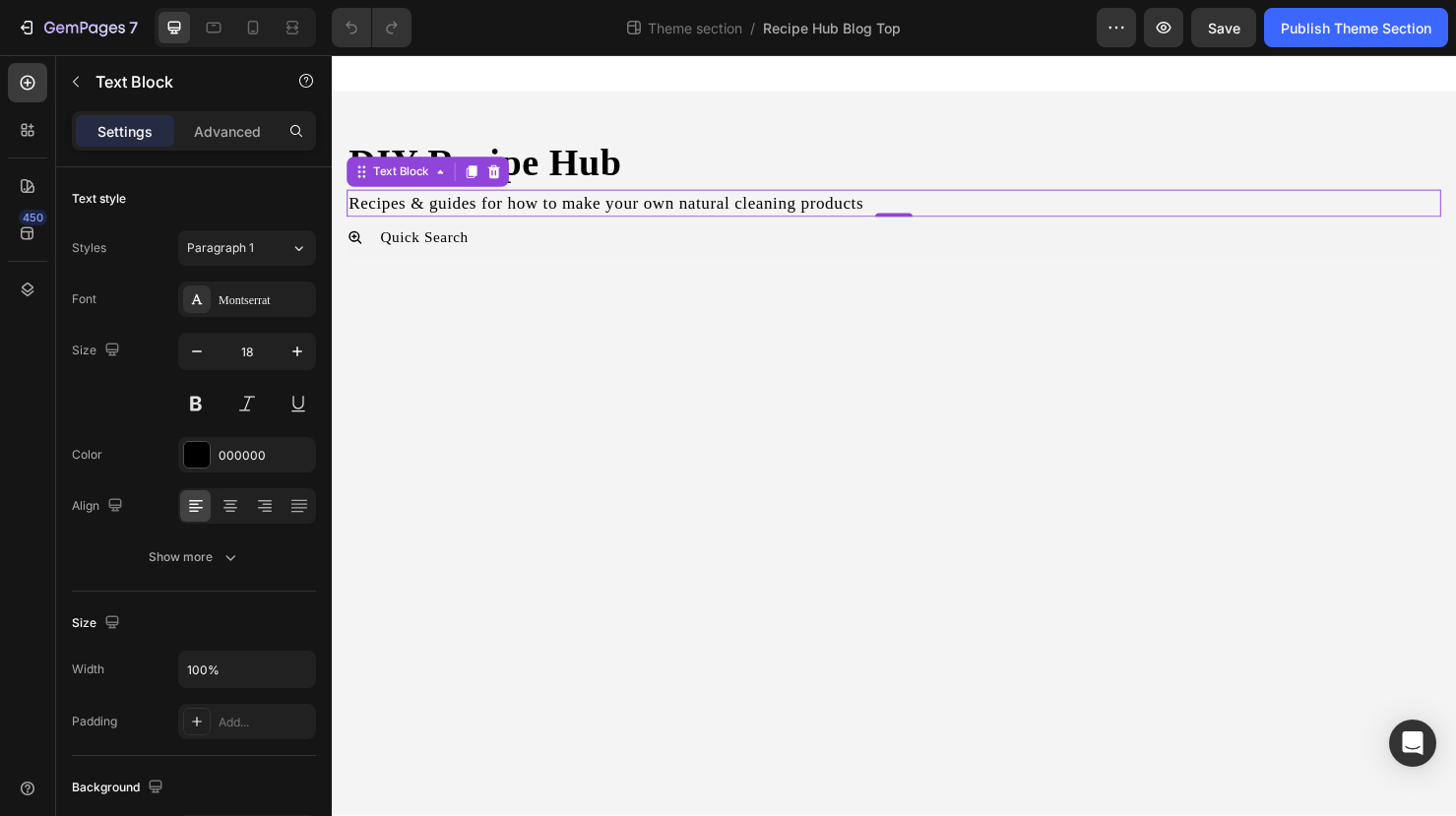click on "Recipes & guides for how to make your own natural cleaning products" at bounding box center [922, 211] 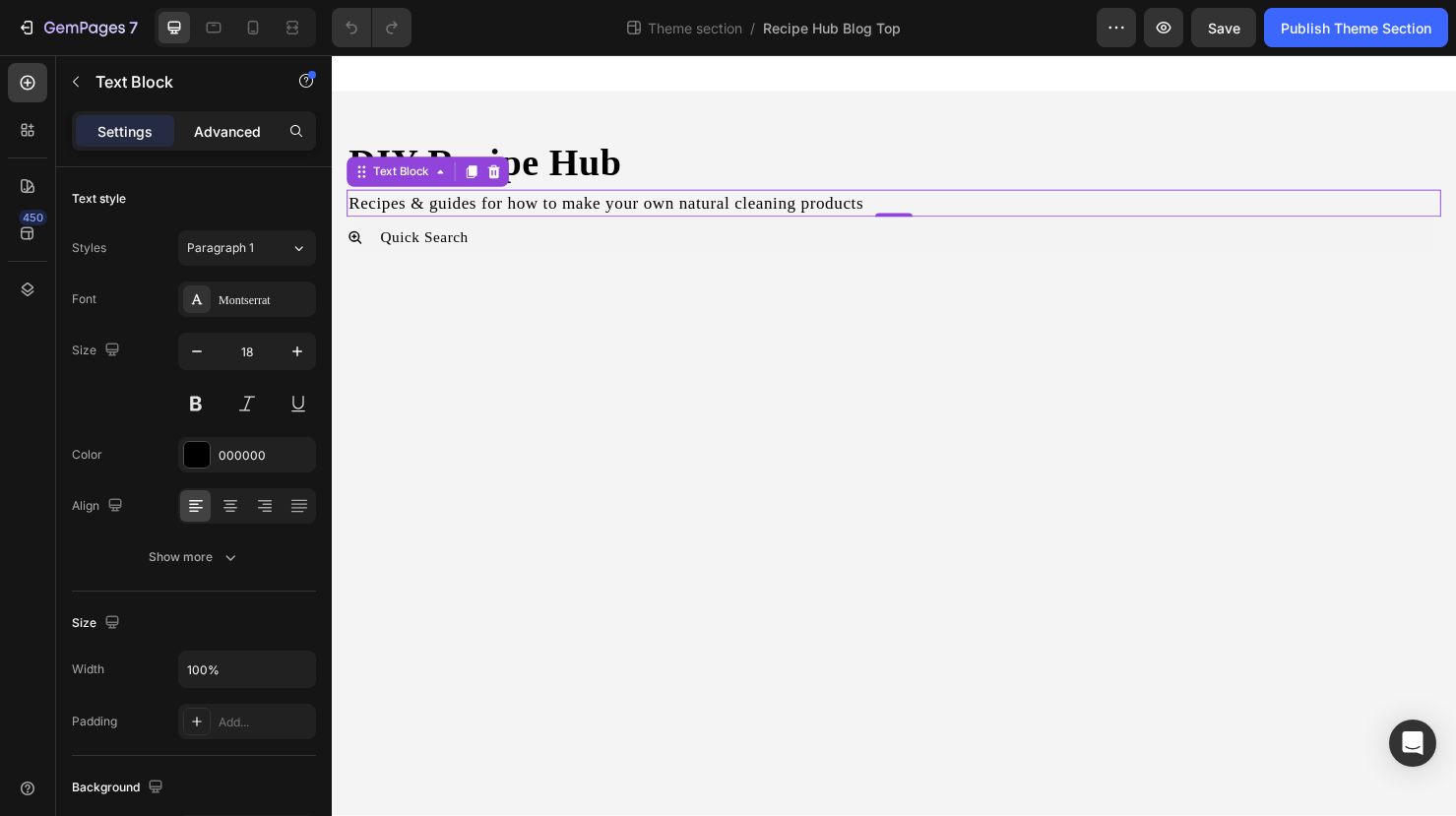click on "Advanced" at bounding box center (227, 131) 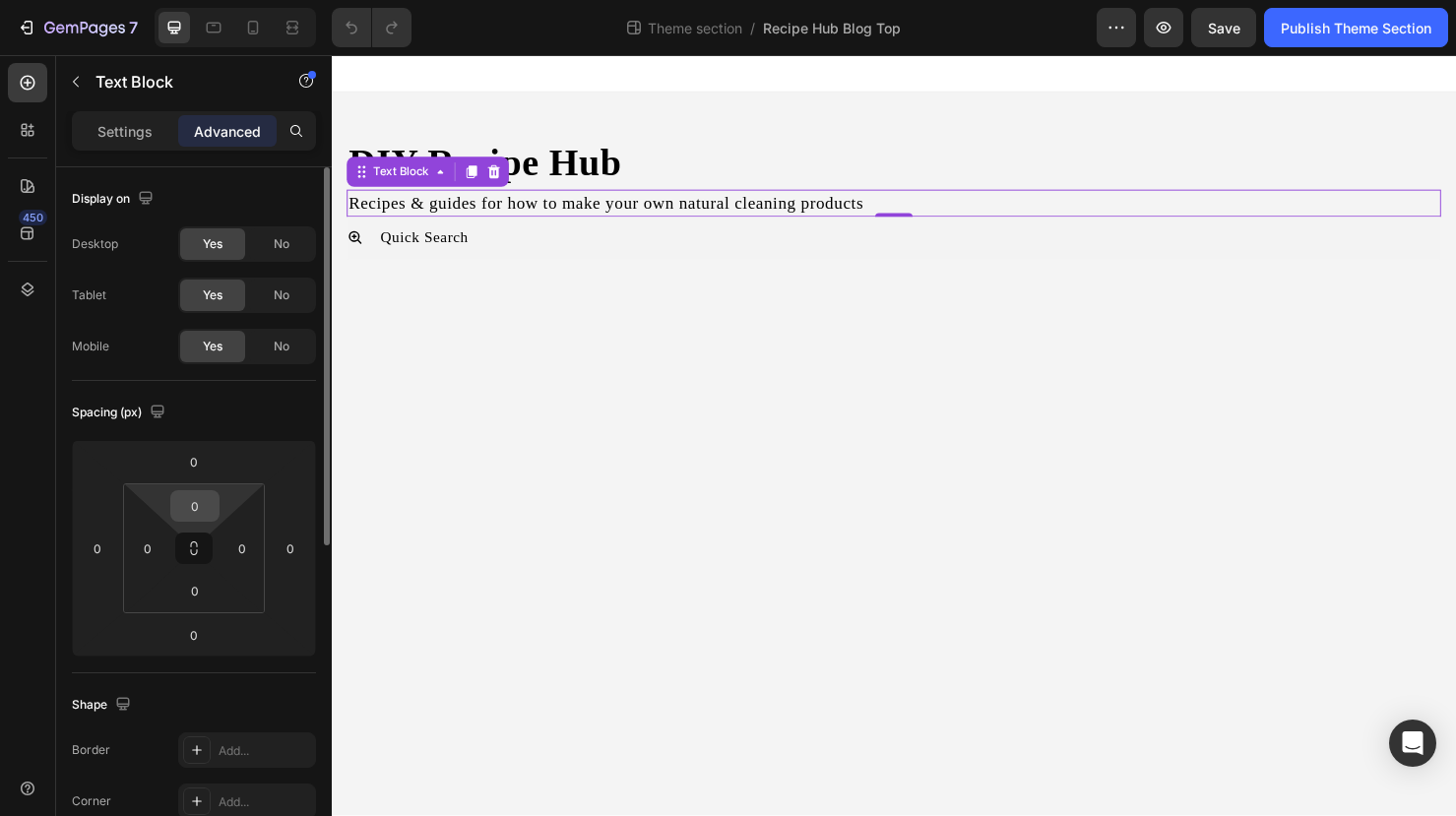 click on "0" at bounding box center [195, 506] 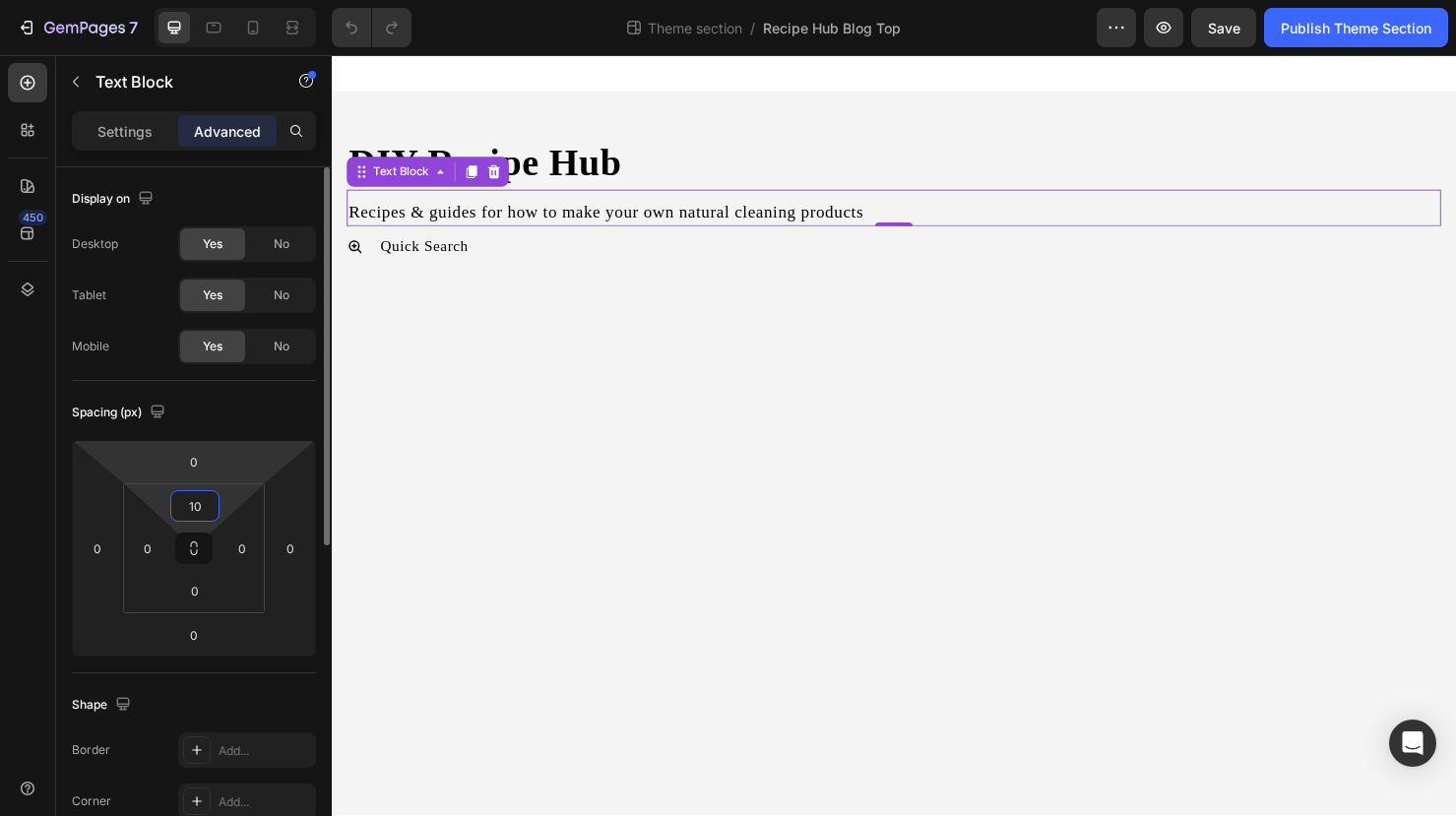 type on "10" 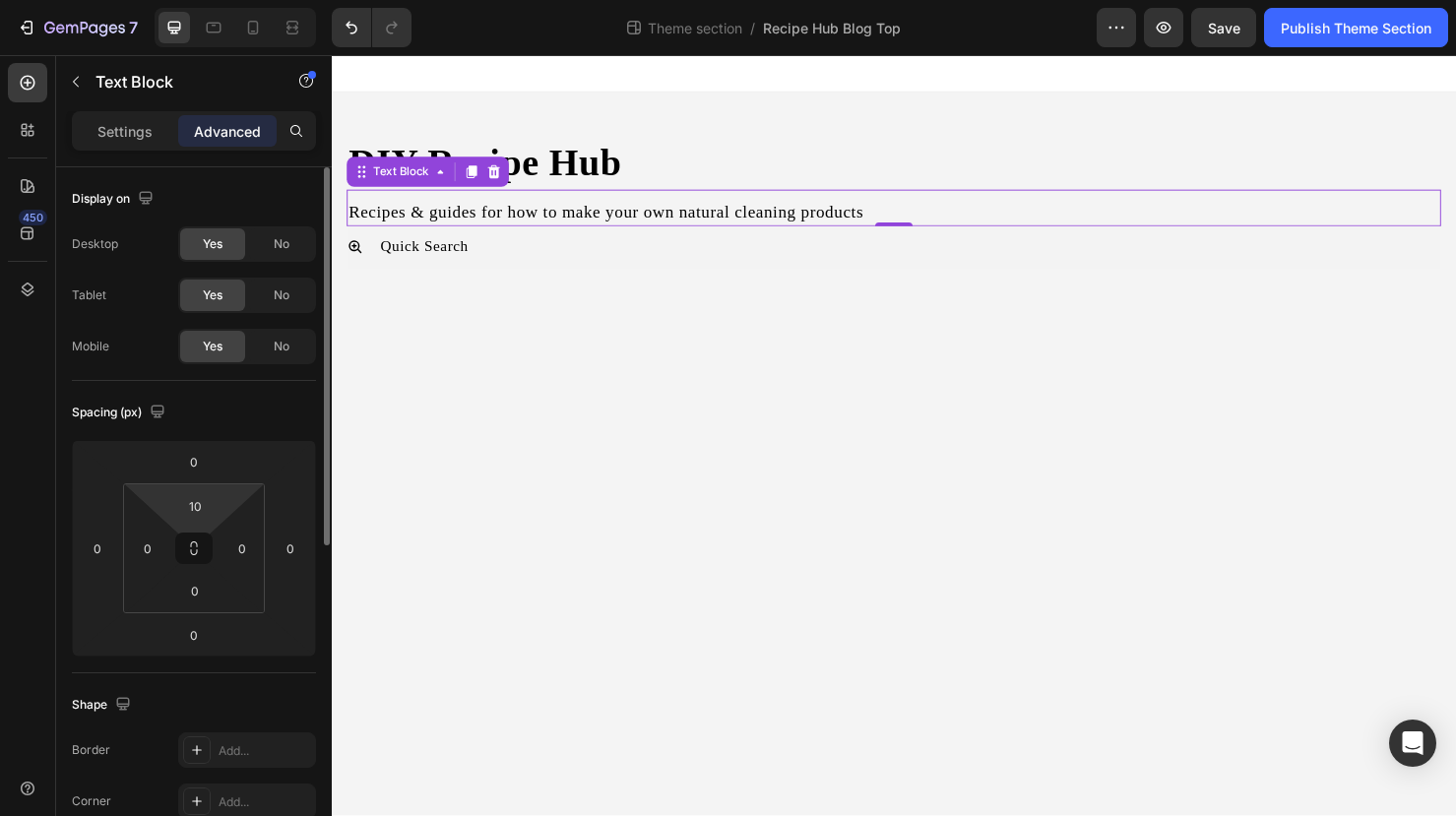 click on "Spacing (px)" at bounding box center (194, 412) 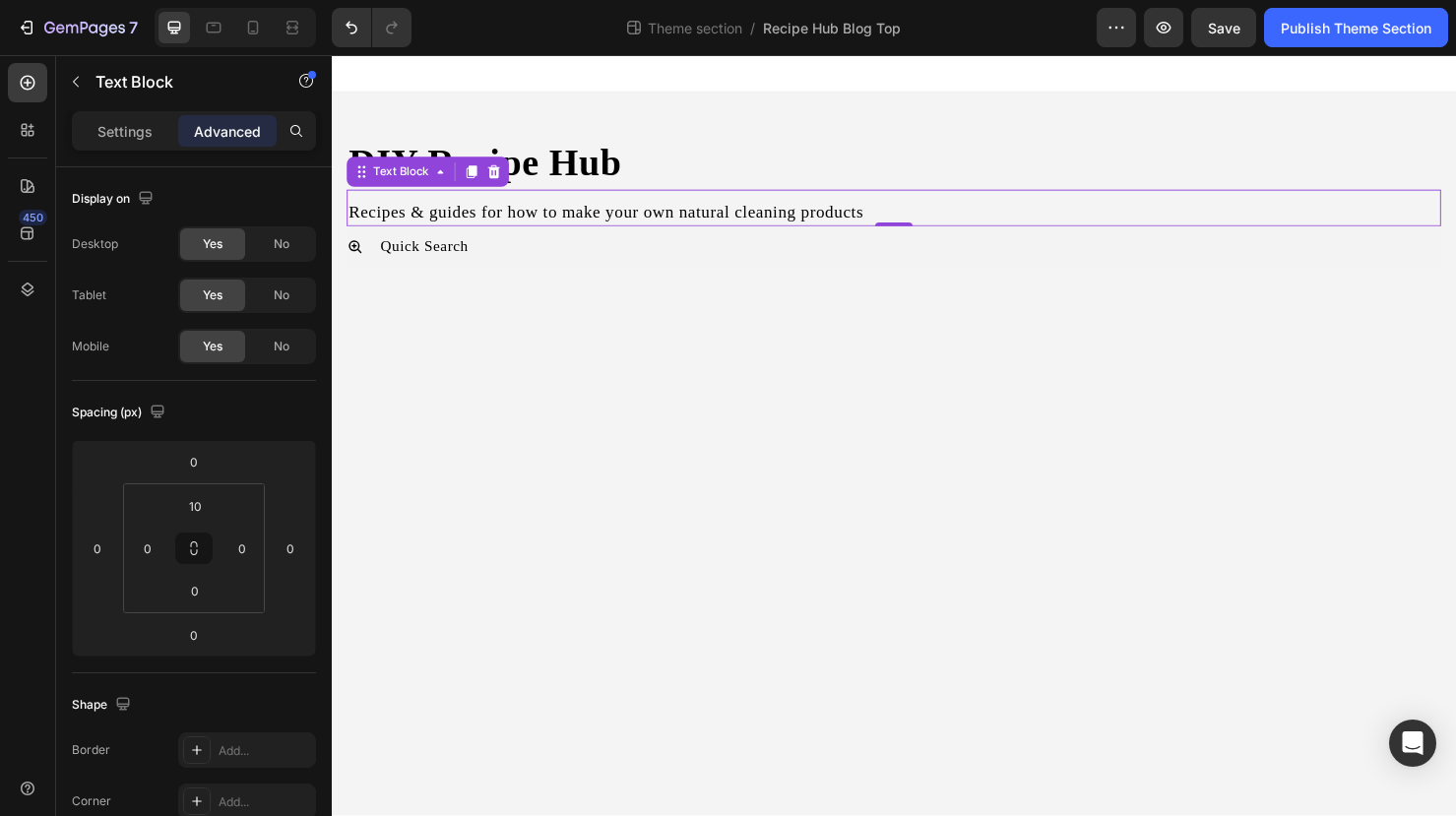 click on "Recipes & guides for how to make your own natural cleaning products" at bounding box center (922, 220) 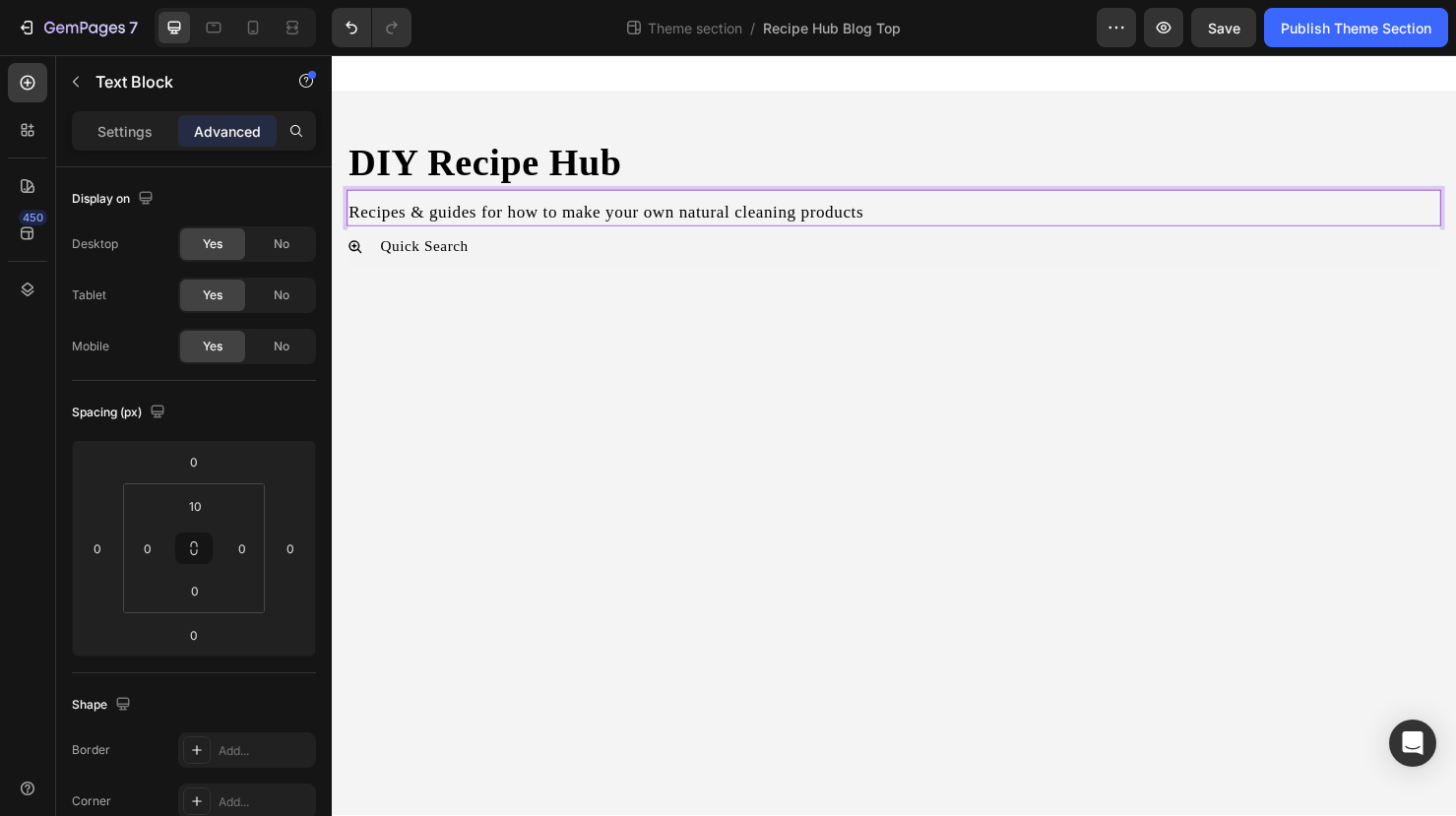 click on "Recipes & guides for how to make your own natural cleaning products" at bounding box center (922, 220) 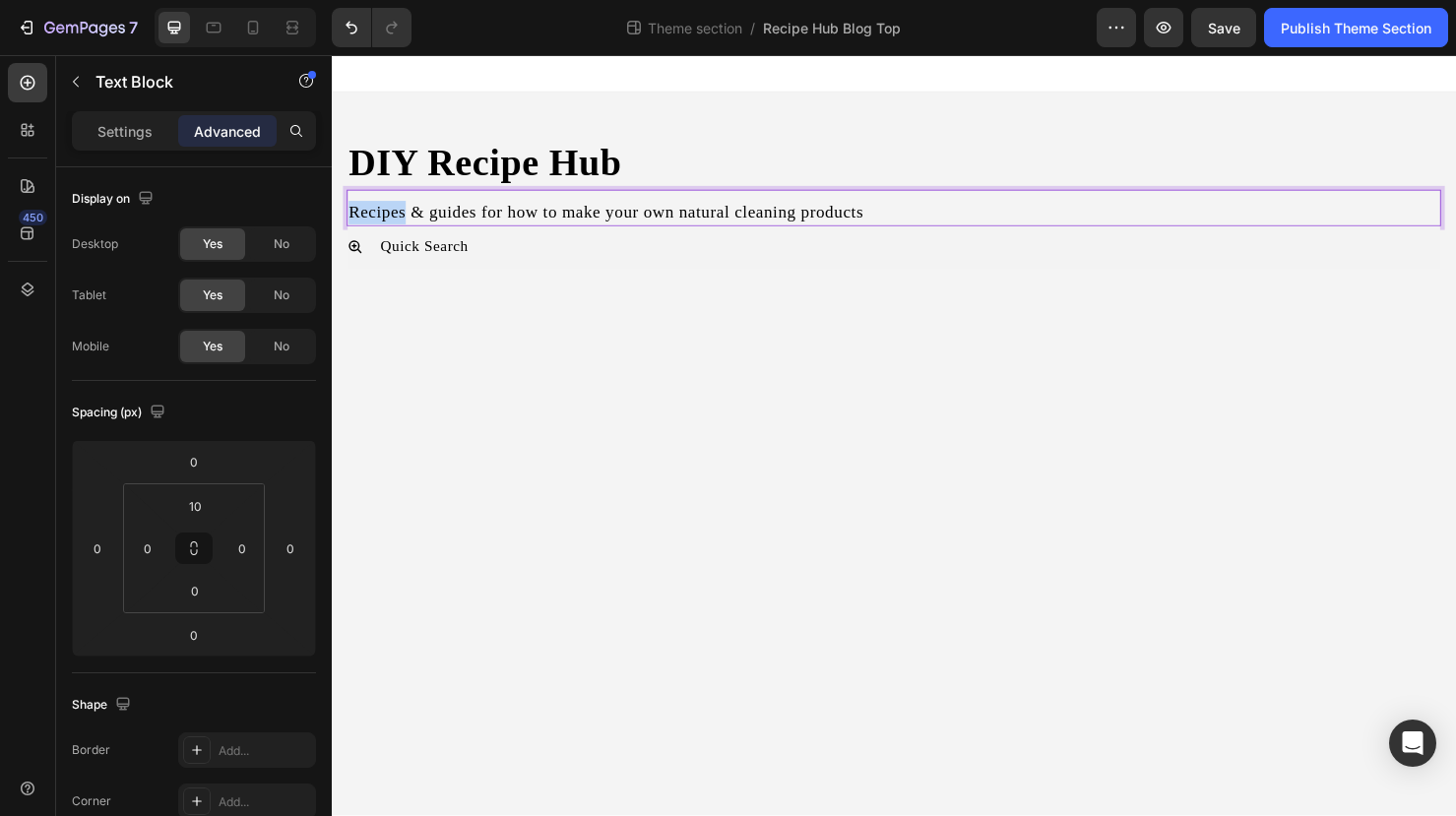 click on "Recipes & guides for how to make your own natural cleaning products" at bounding box center (922, 220) 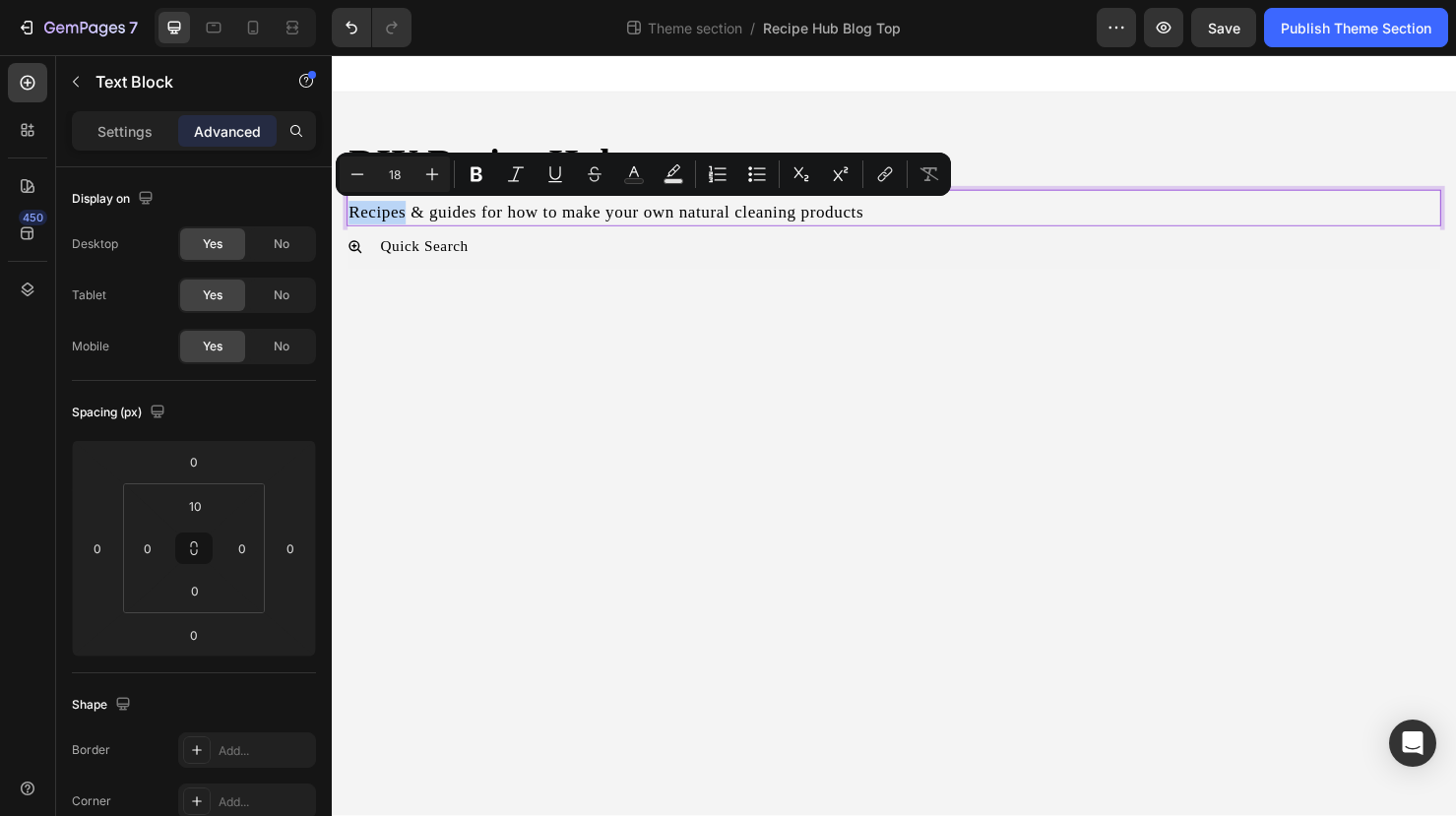 click on "Recipes & guides for how to make your own natural cleaning products" at bounding box center (922, 220) 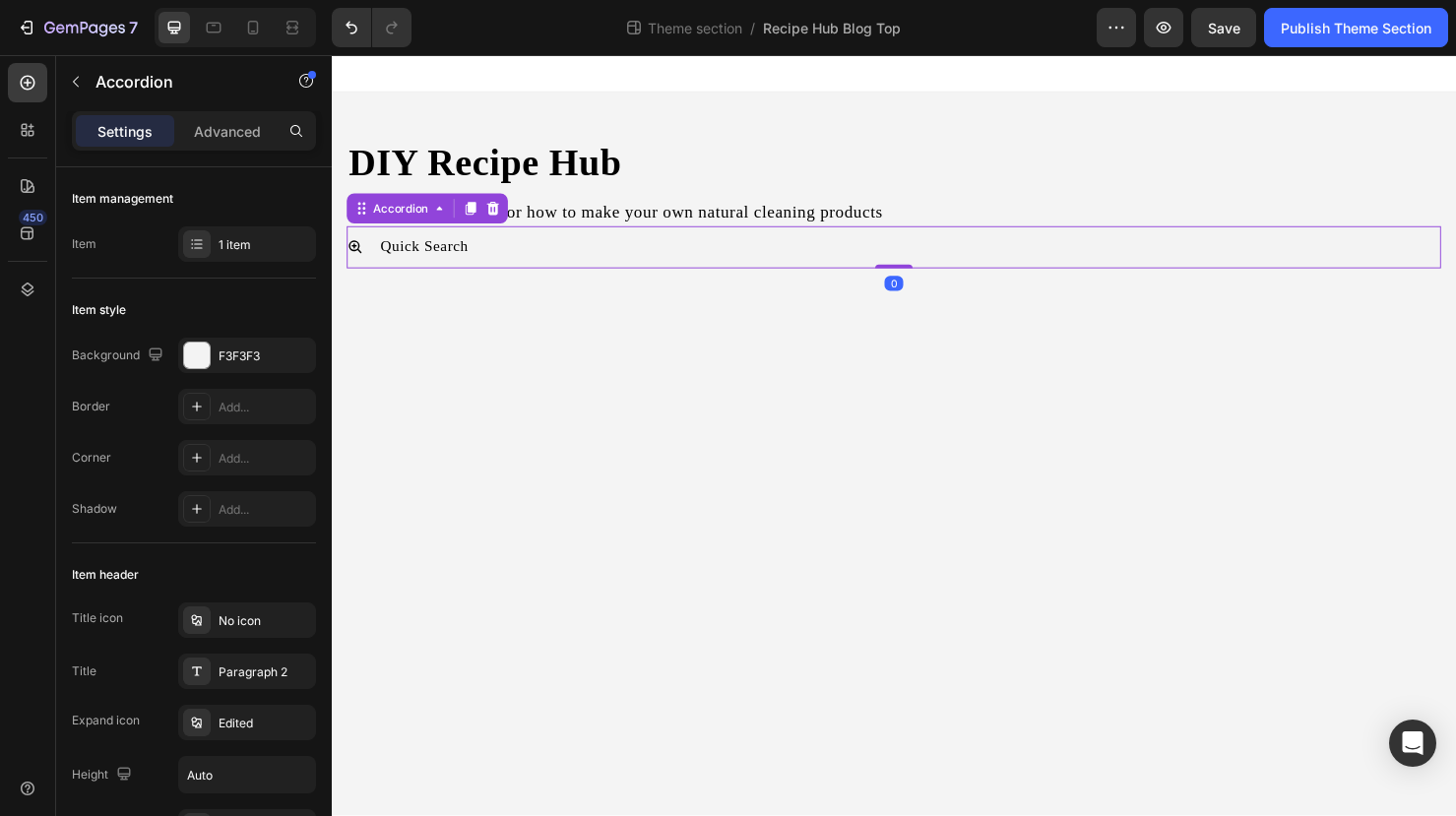 click on "Quick Search" at bounding box center (922, 257) 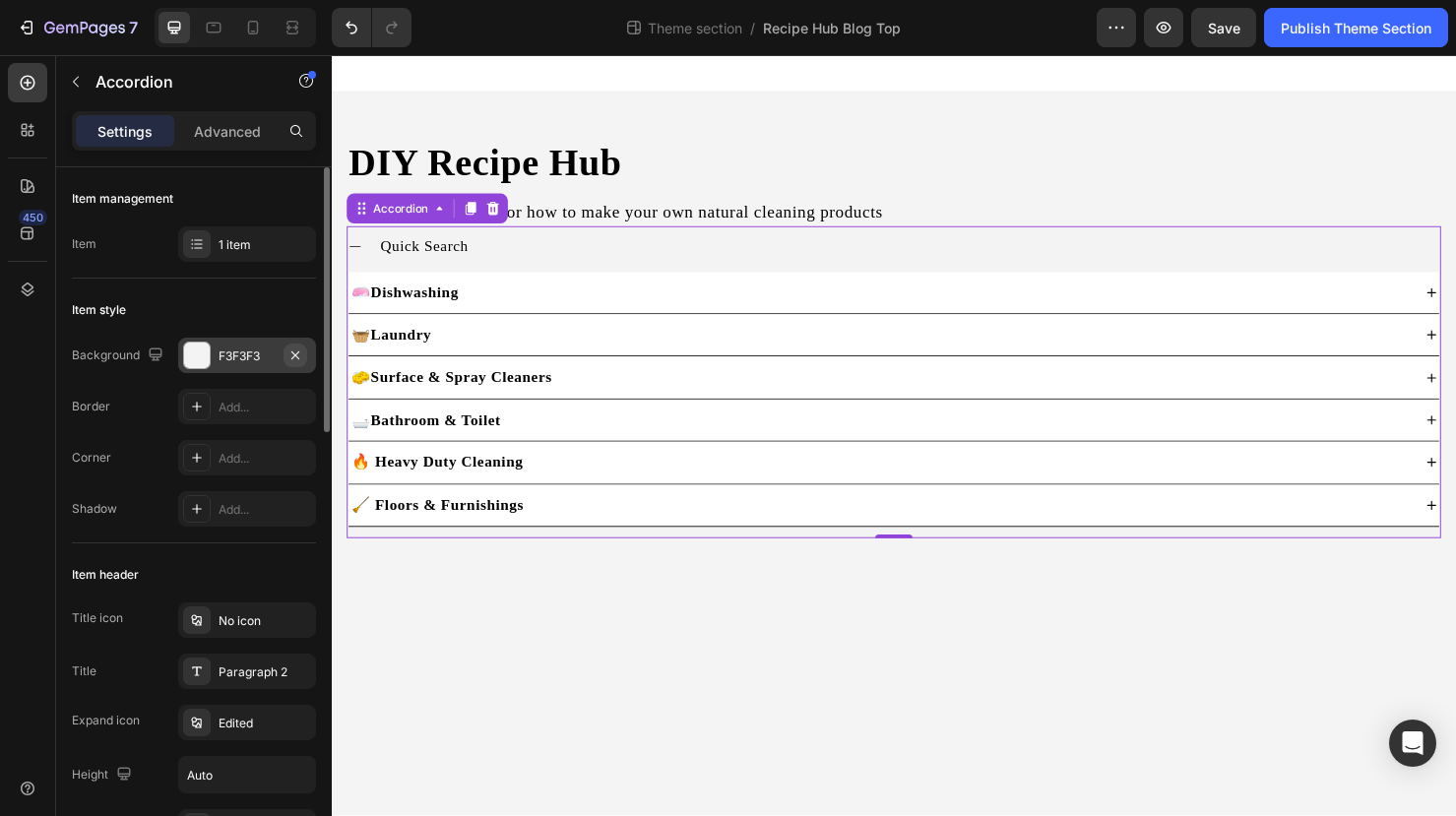 click 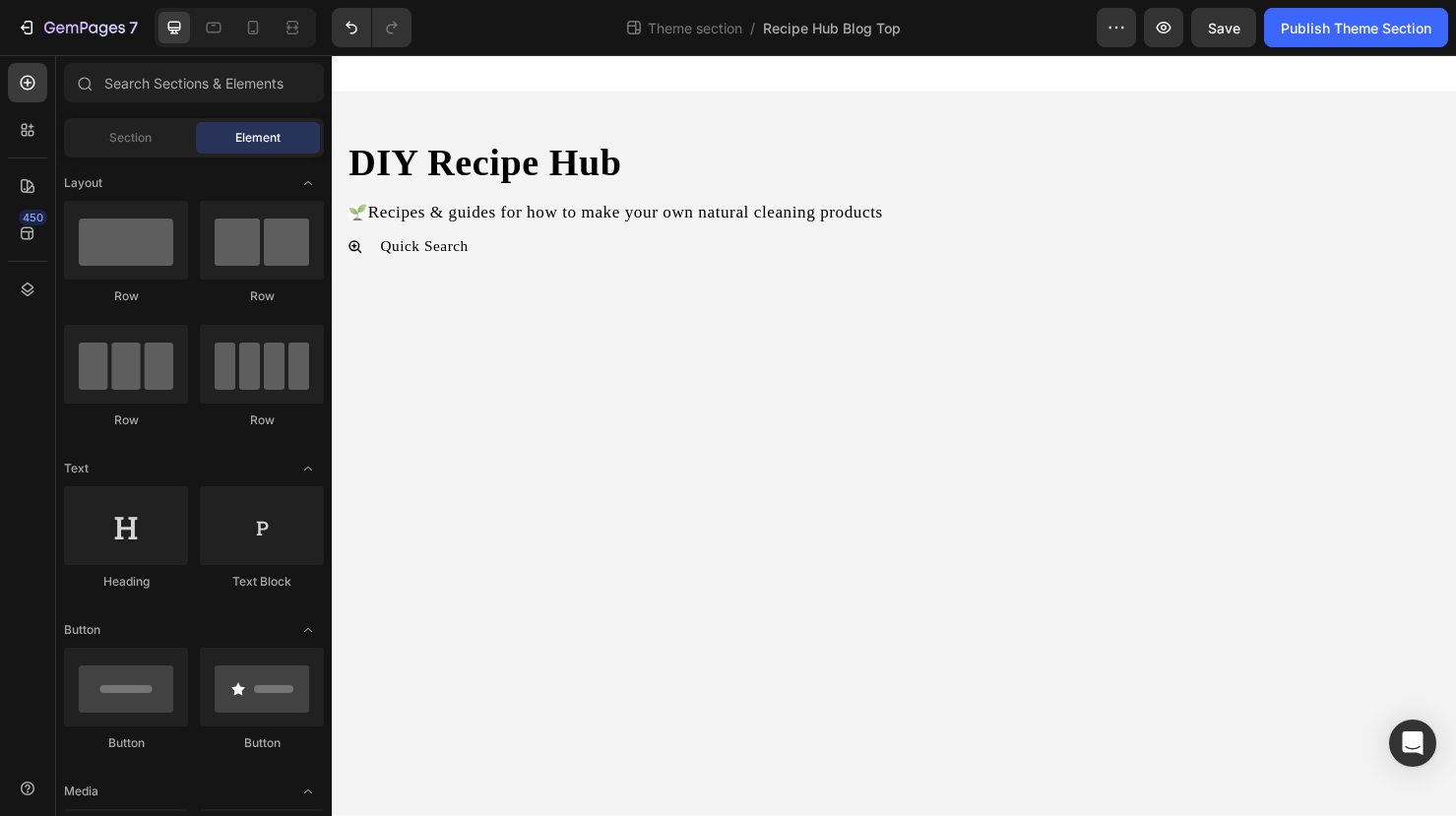 click on "DIY Recipe Hub Heading 🌱  Recipes & guides for how to make your own natural cleaning products Text Block
Quick Search Accordion Row Root
Drag & drop element from sidebar or
Explore Library
Add section Choose templates inspired by CRO experts Generate layout from URL or image Add blank section then drag & drop elements" at bounding box center (922, 455) 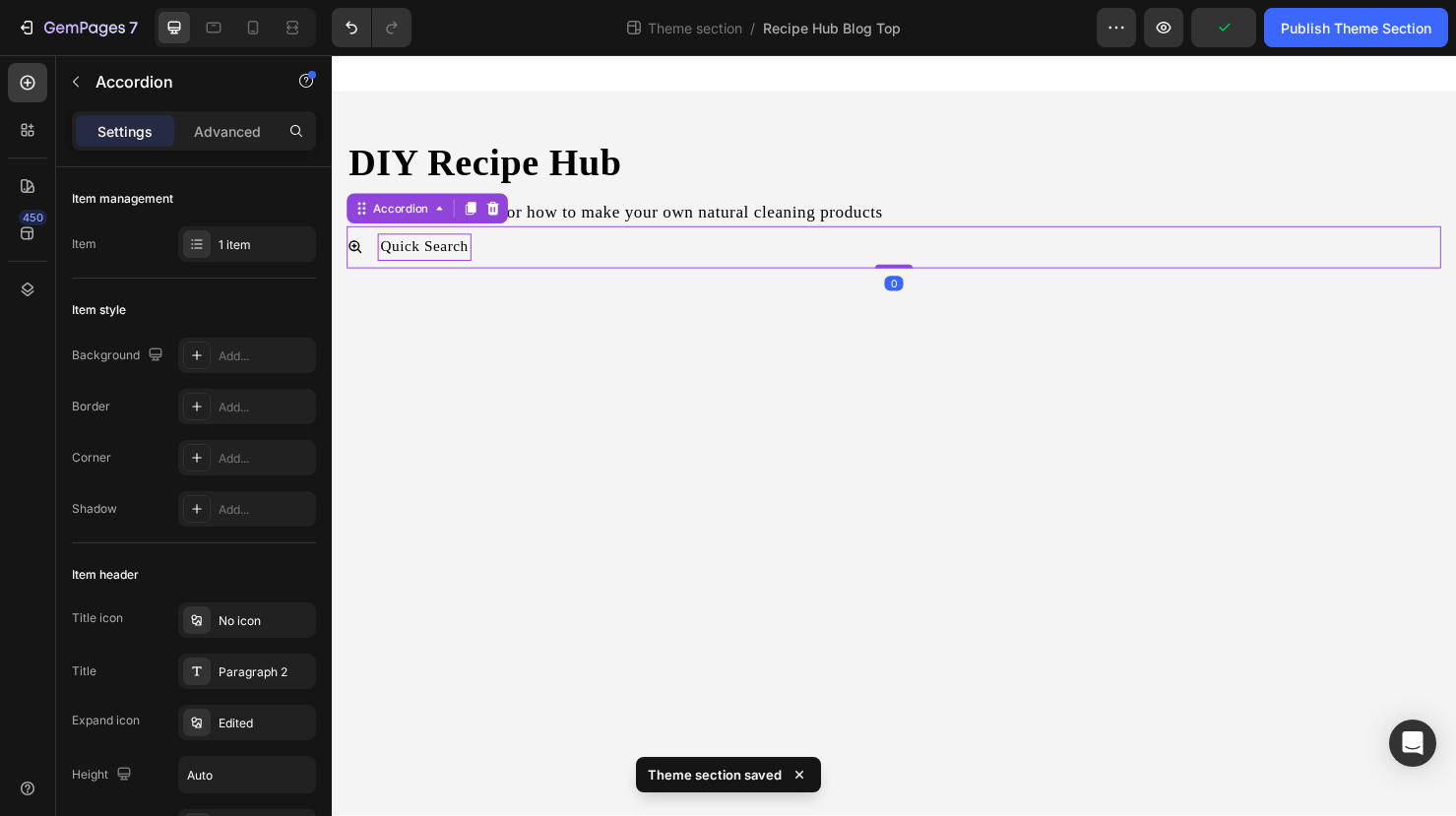click on "Quick Search" at bounding box center [429, 257] 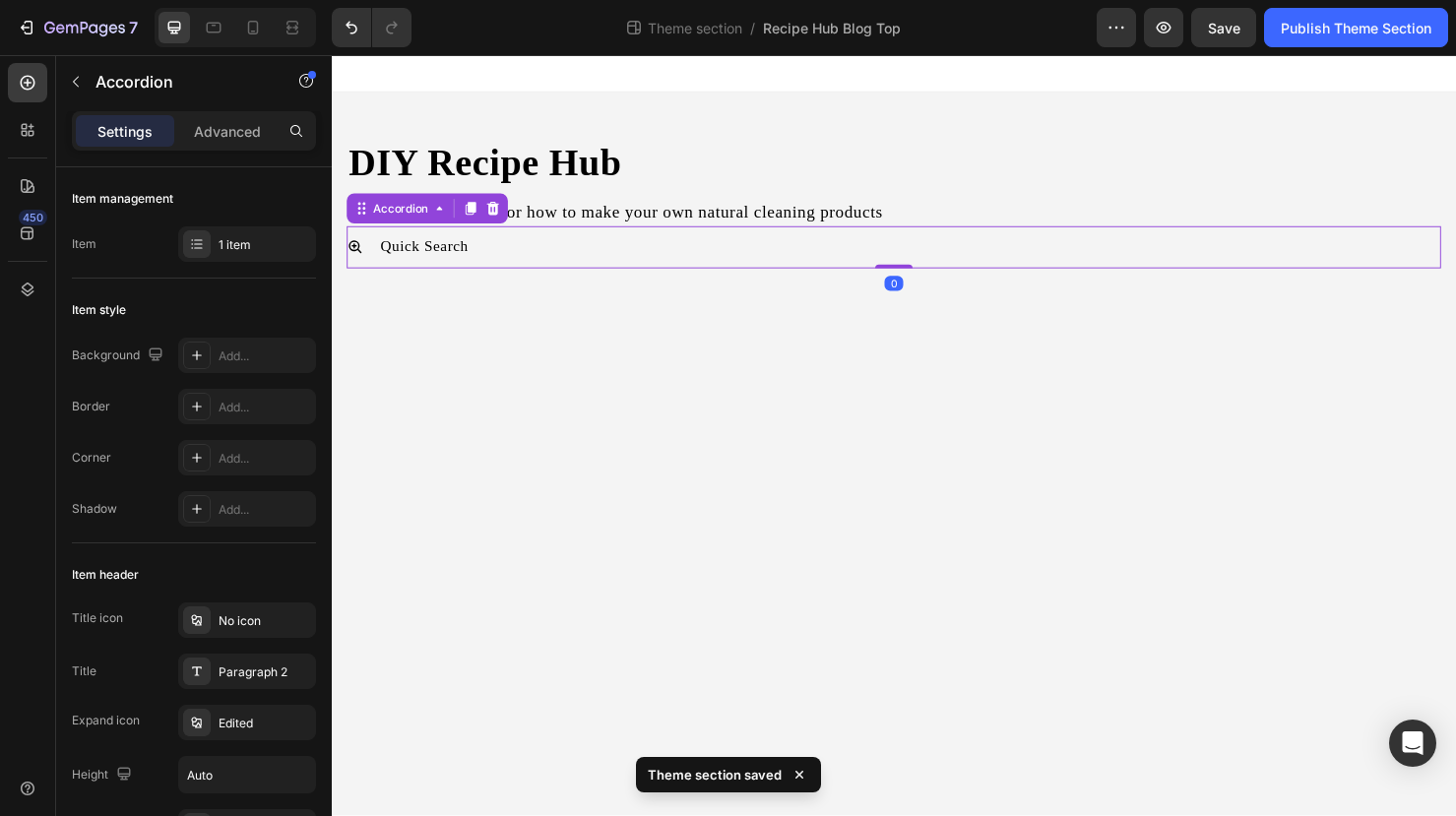 click on "Quick Search" at bounding box center [938, 257] 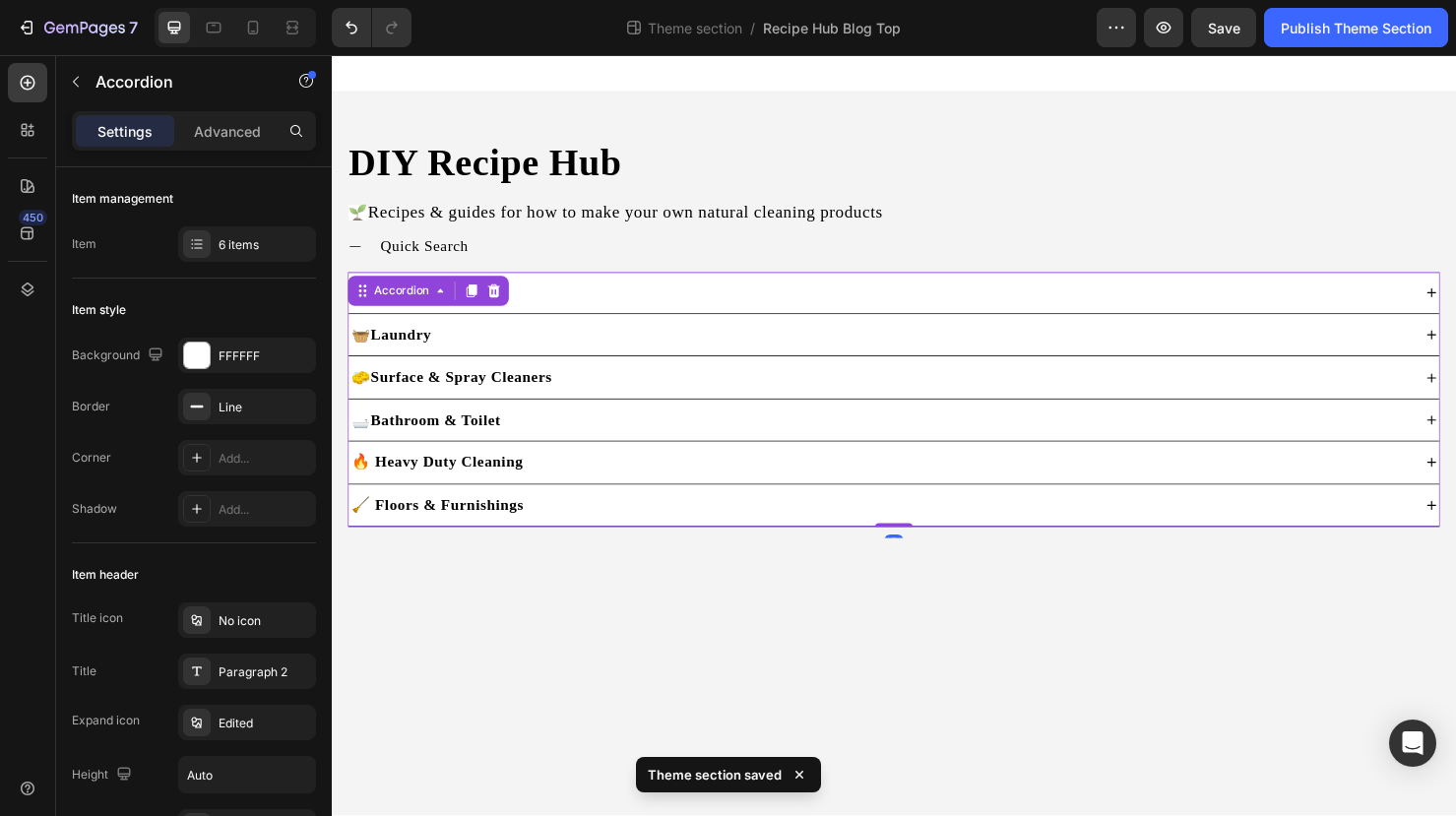 click on "🧼  Dishwashing
🧺  Laundry
🧽  Surface & Spray Cleaners
🛁  Bathroom & Toilet
🔥 Heavy Duty Cleaning
🧹 Floors & Furnishings Accordion   0" at bounding box center [922, 417] 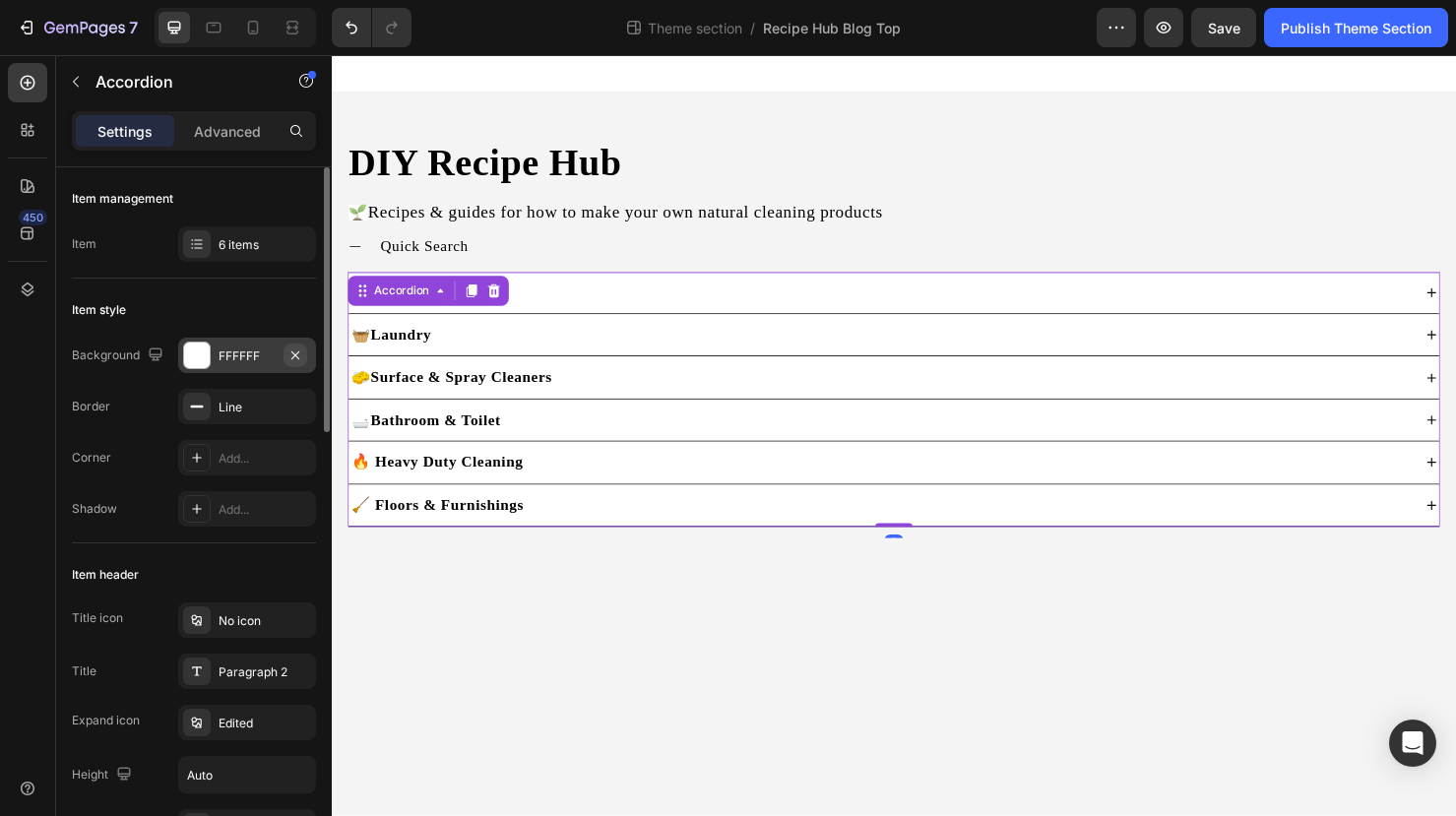 click 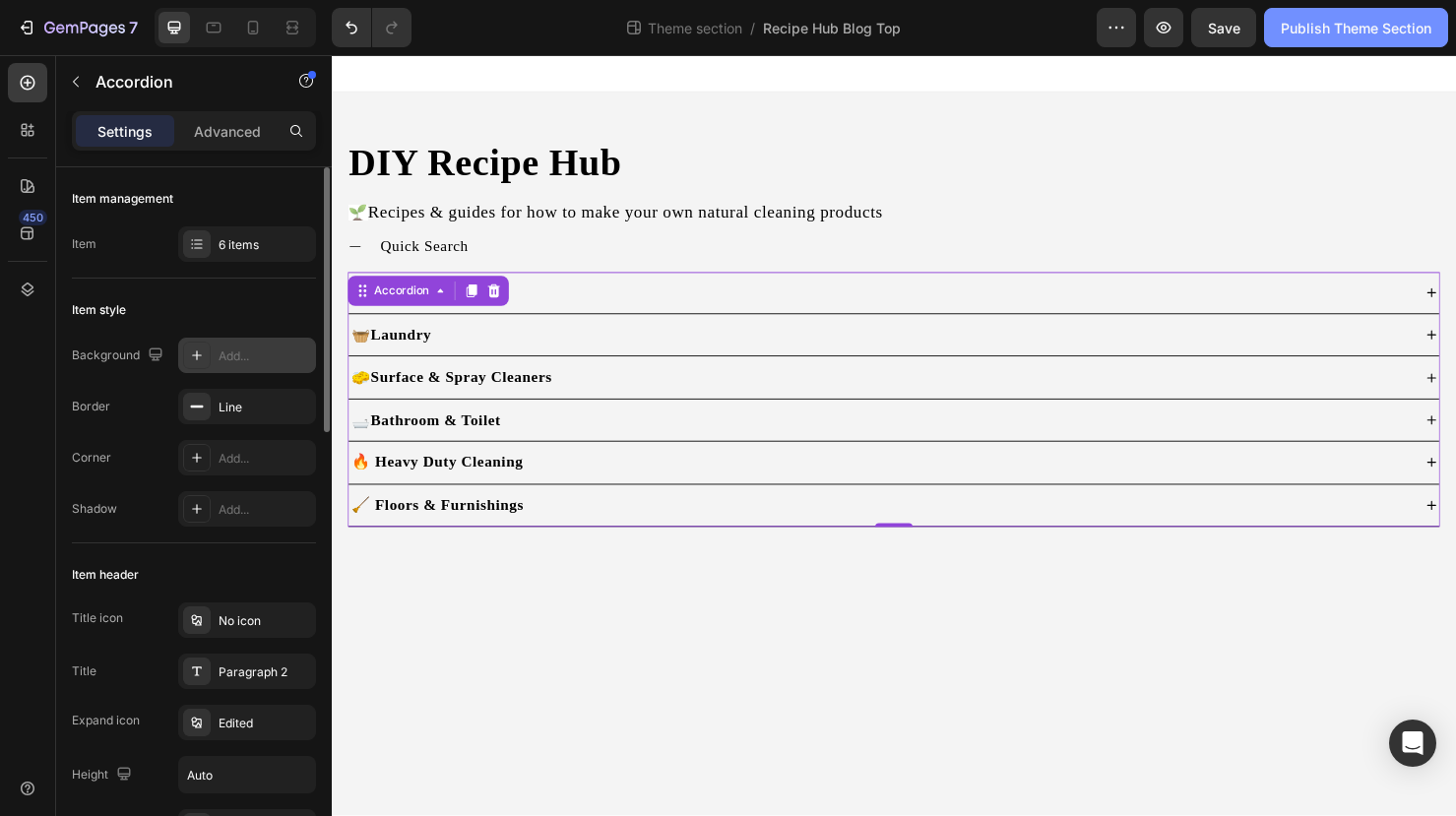 click on "Publish Theme Section" at bounding box center [1356, 28] 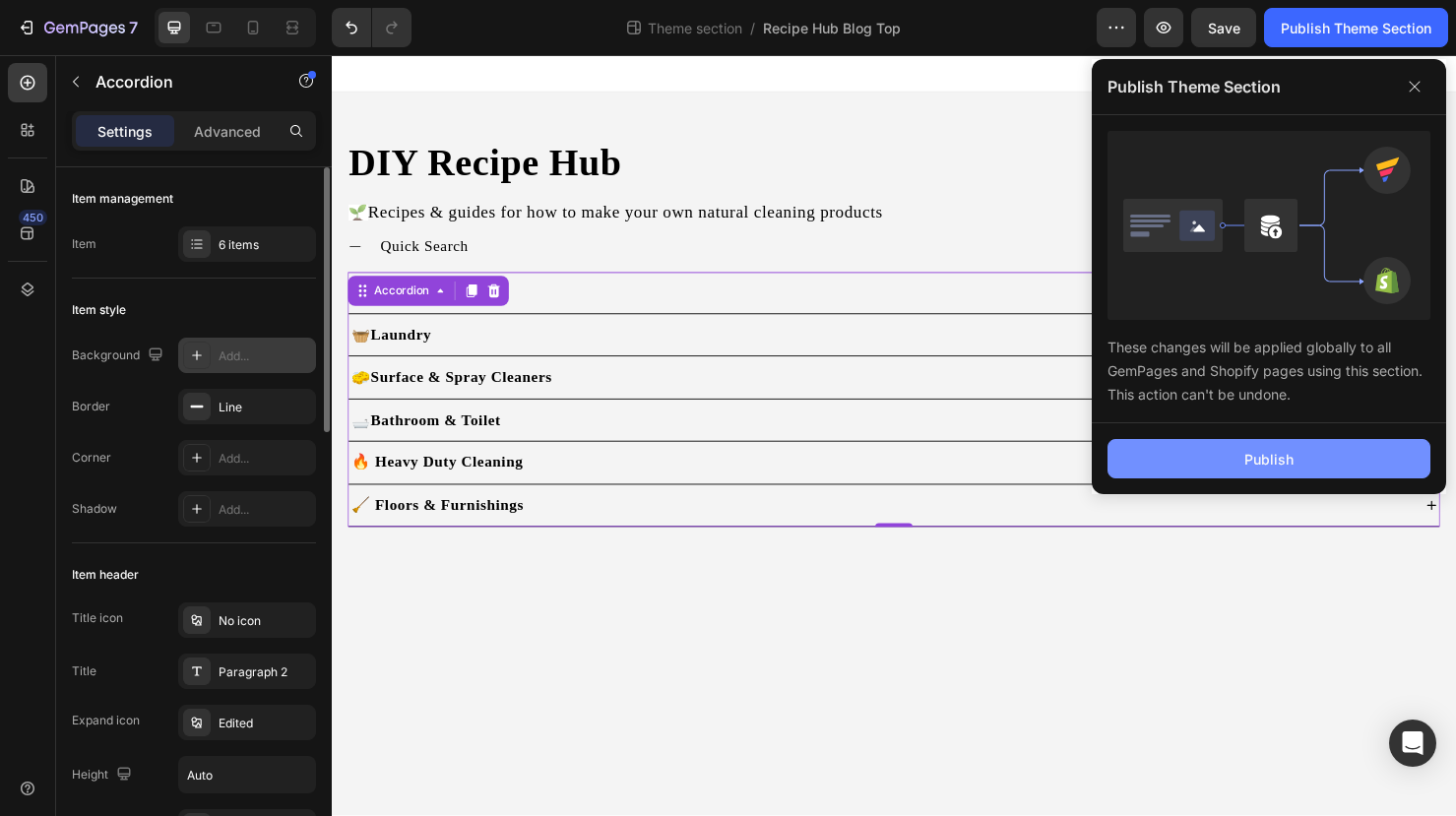 click on "Publish" 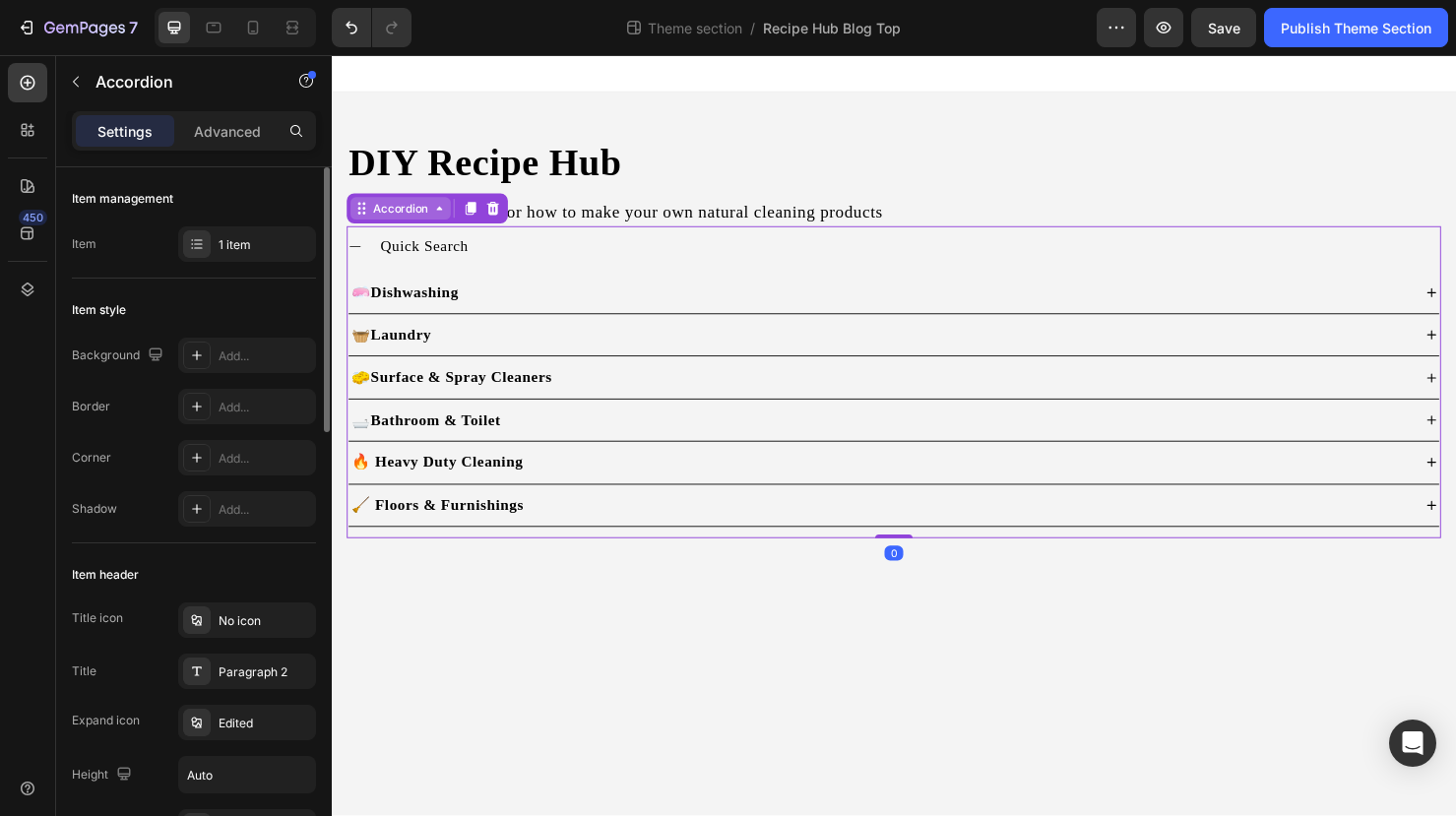 click on "Accordion" at bounding box center [404, 217] 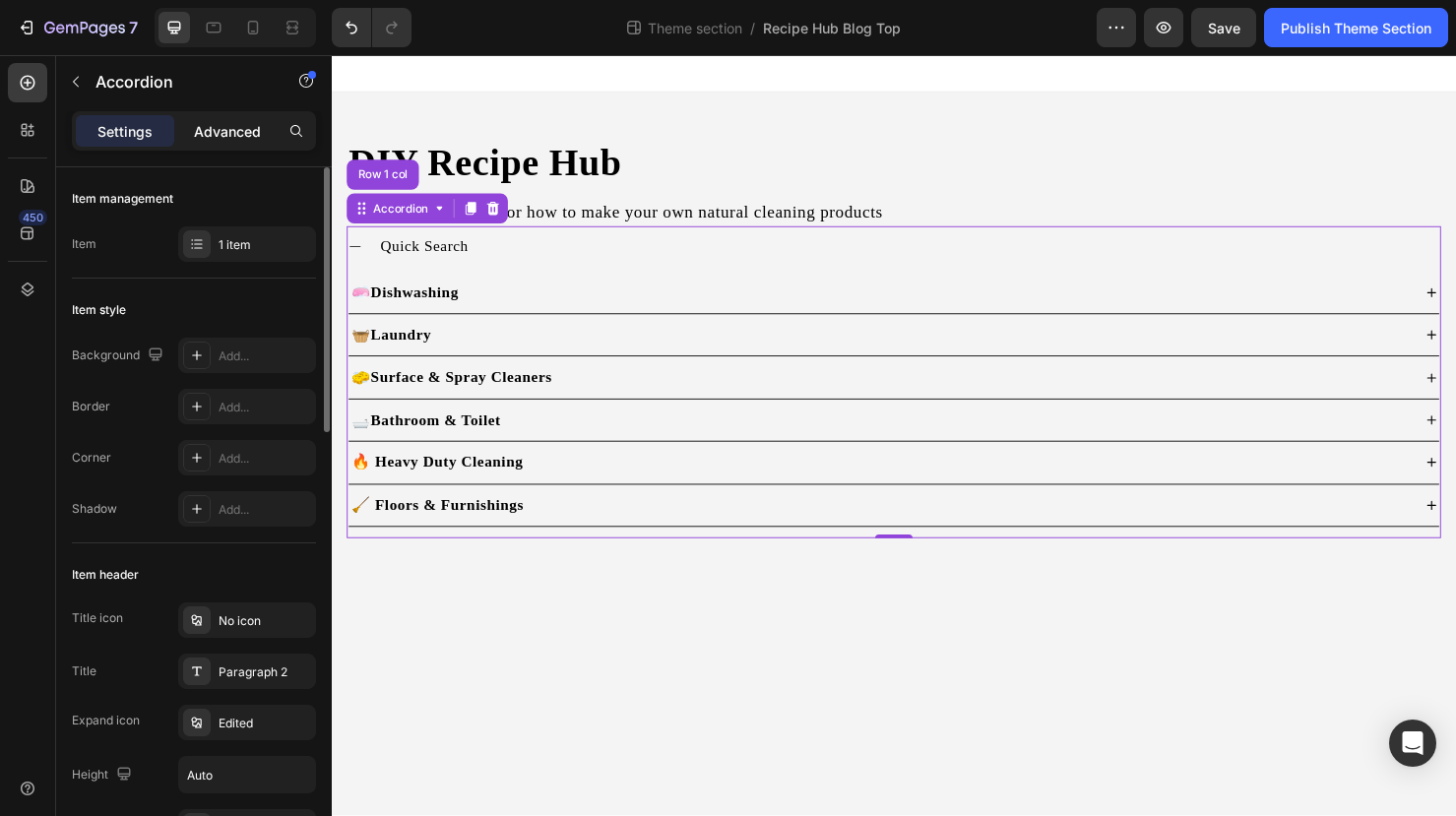click on "Advanced" at bounding box center [227, 131] 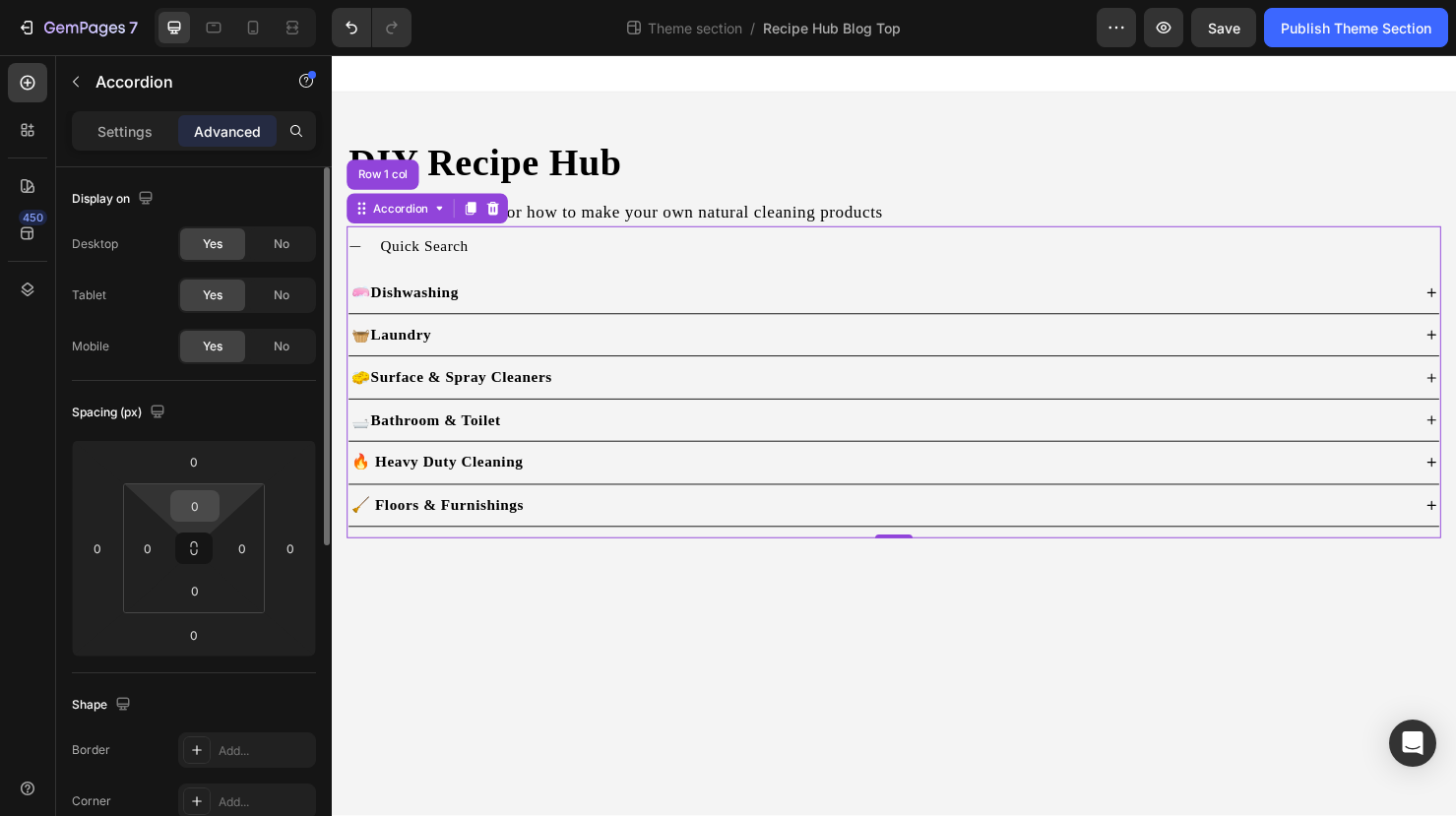 click on "0" at bounding box center [195, 506] 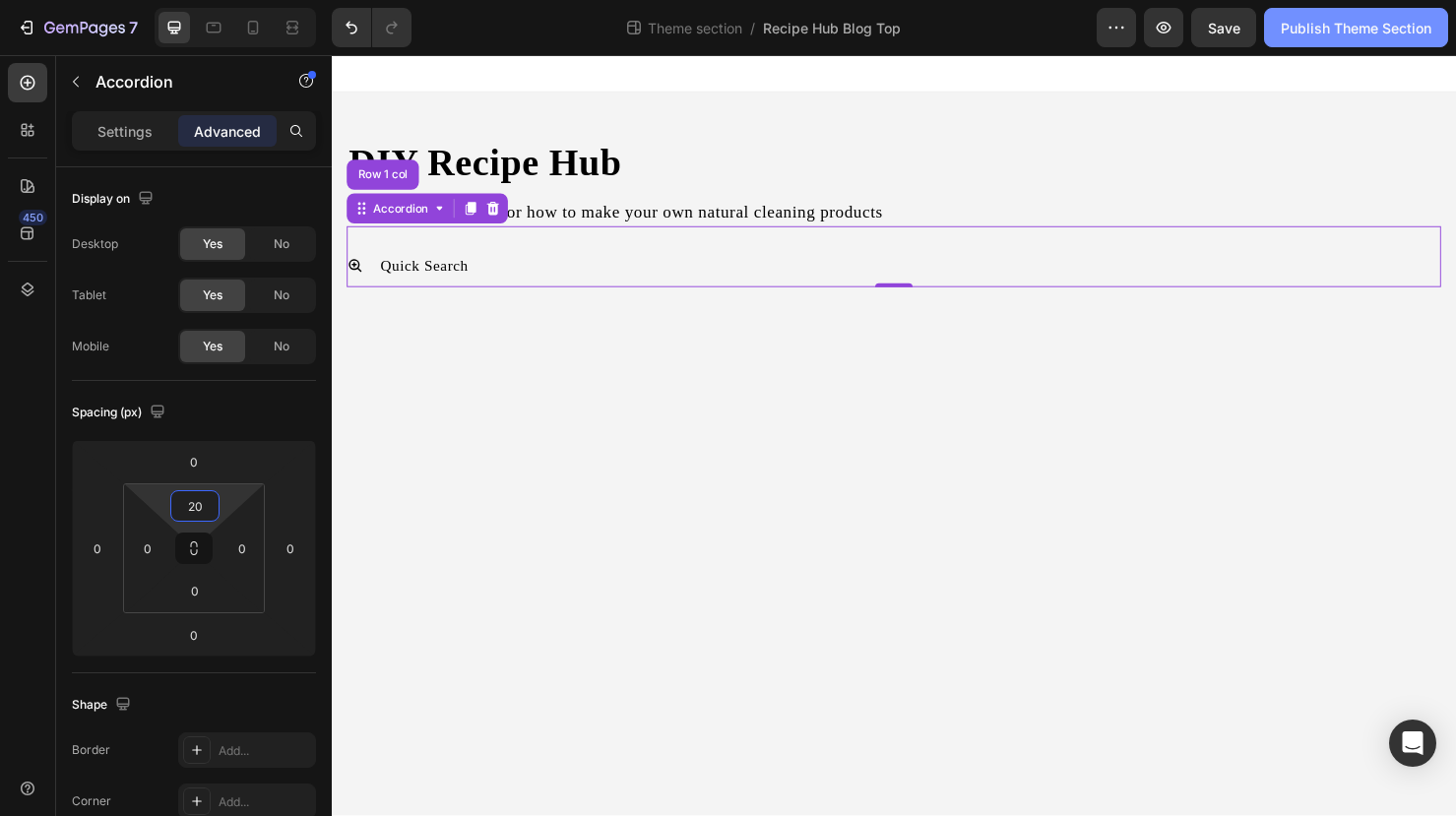 type on "20" 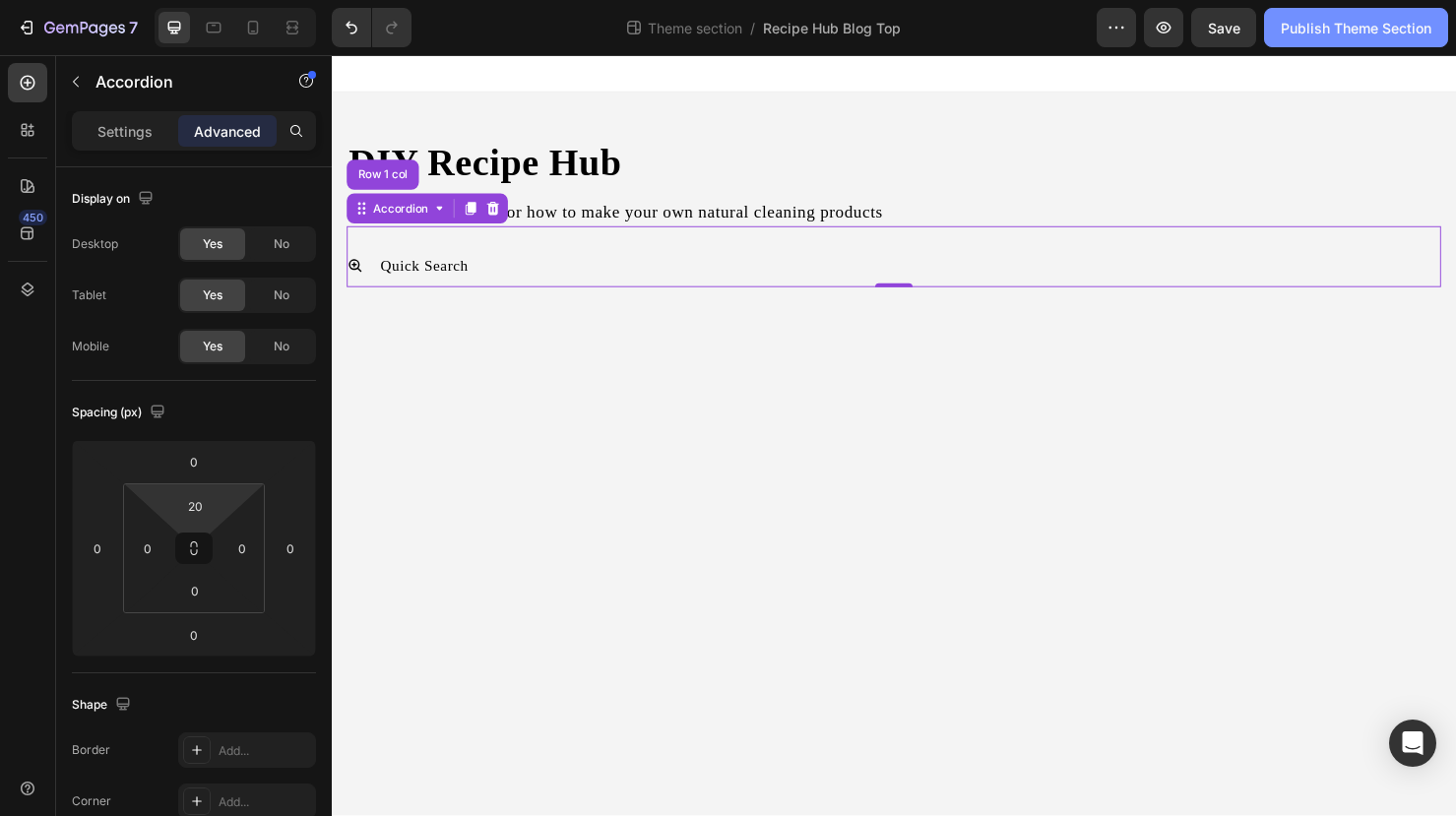 click on "Publish Theme Section" at bounding box center (1356, 28) 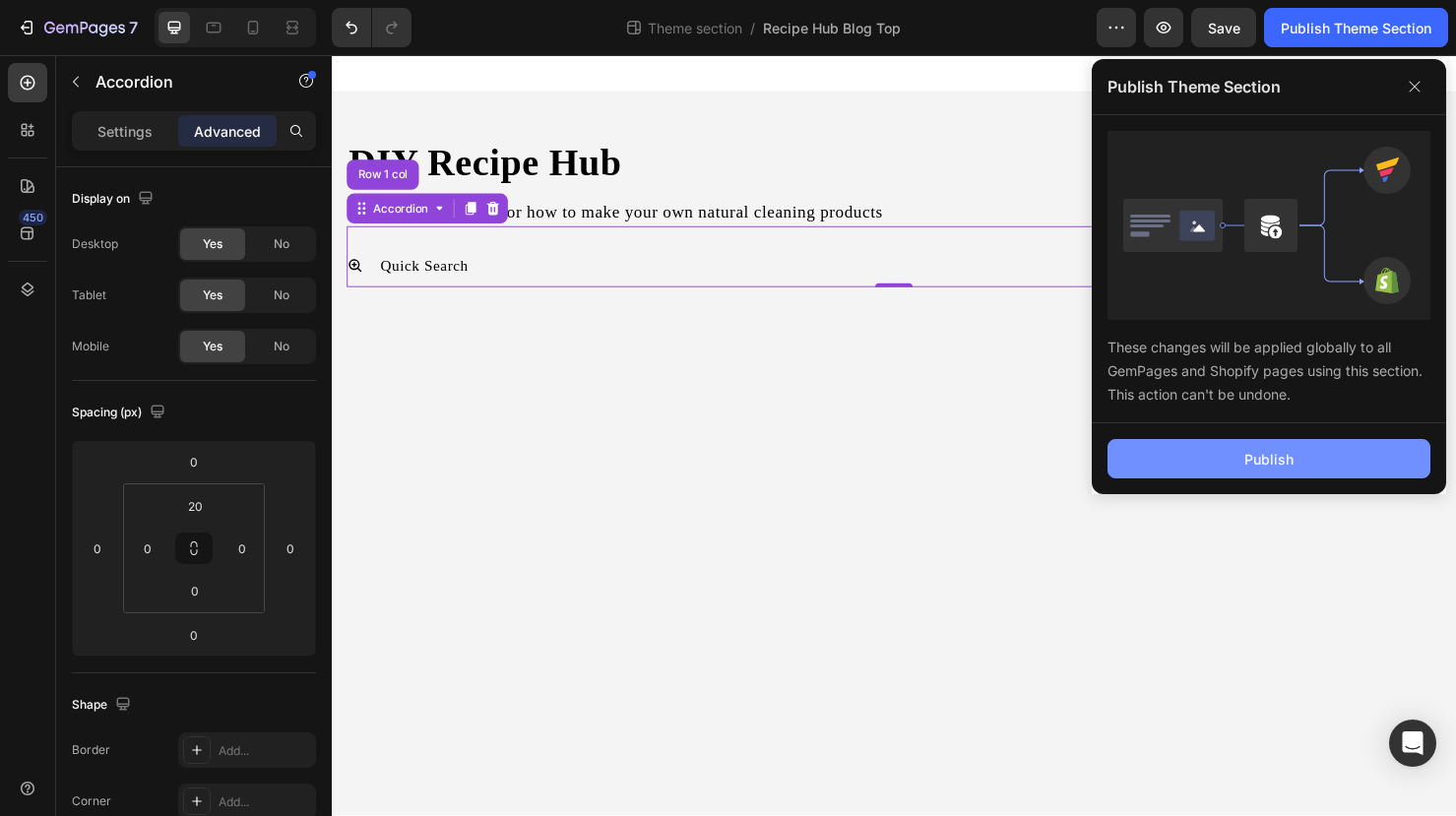 click on "Publish" at bounding box center (1269, 459) 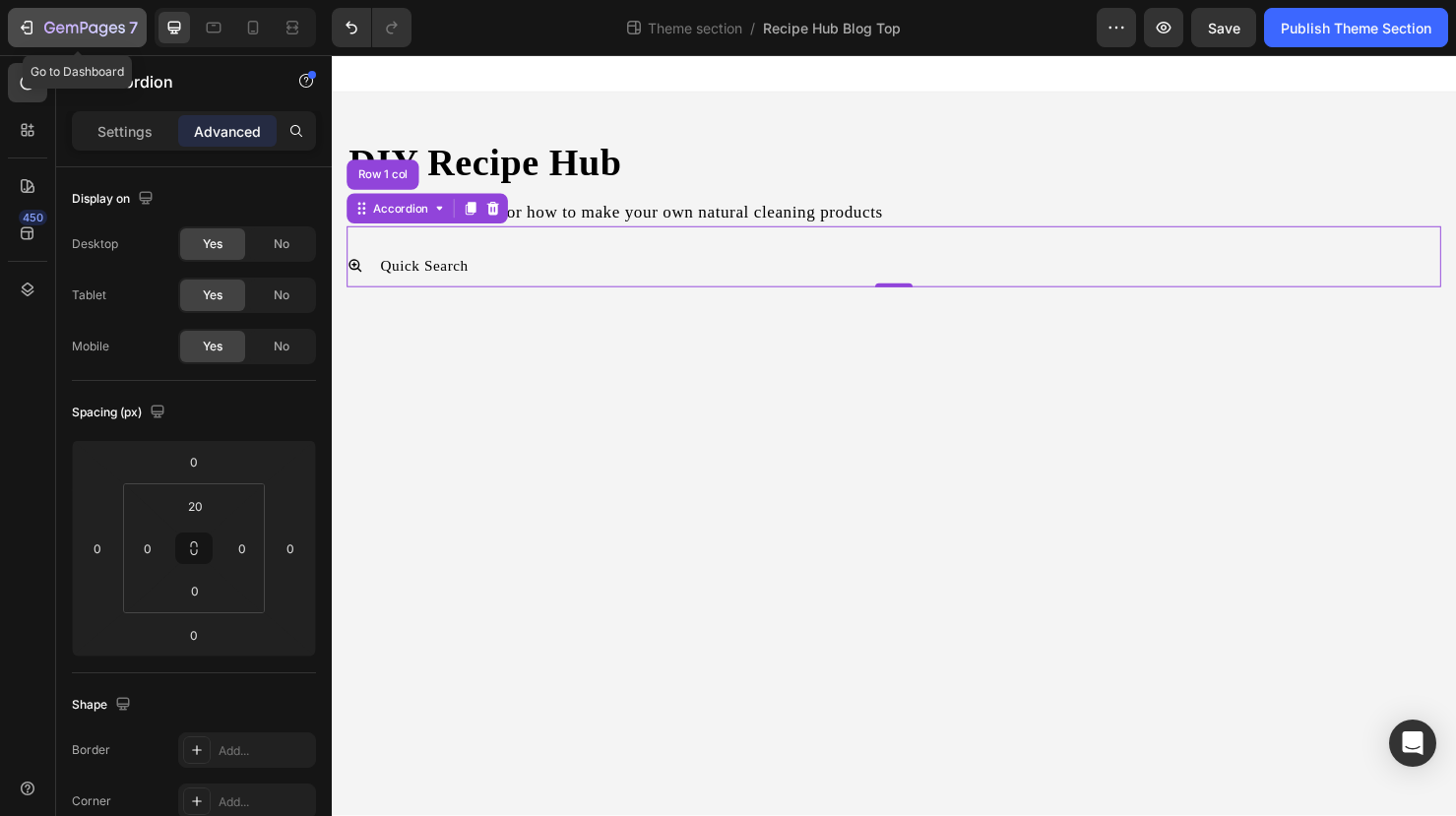 click on "7" at bounding box center (77, 28) 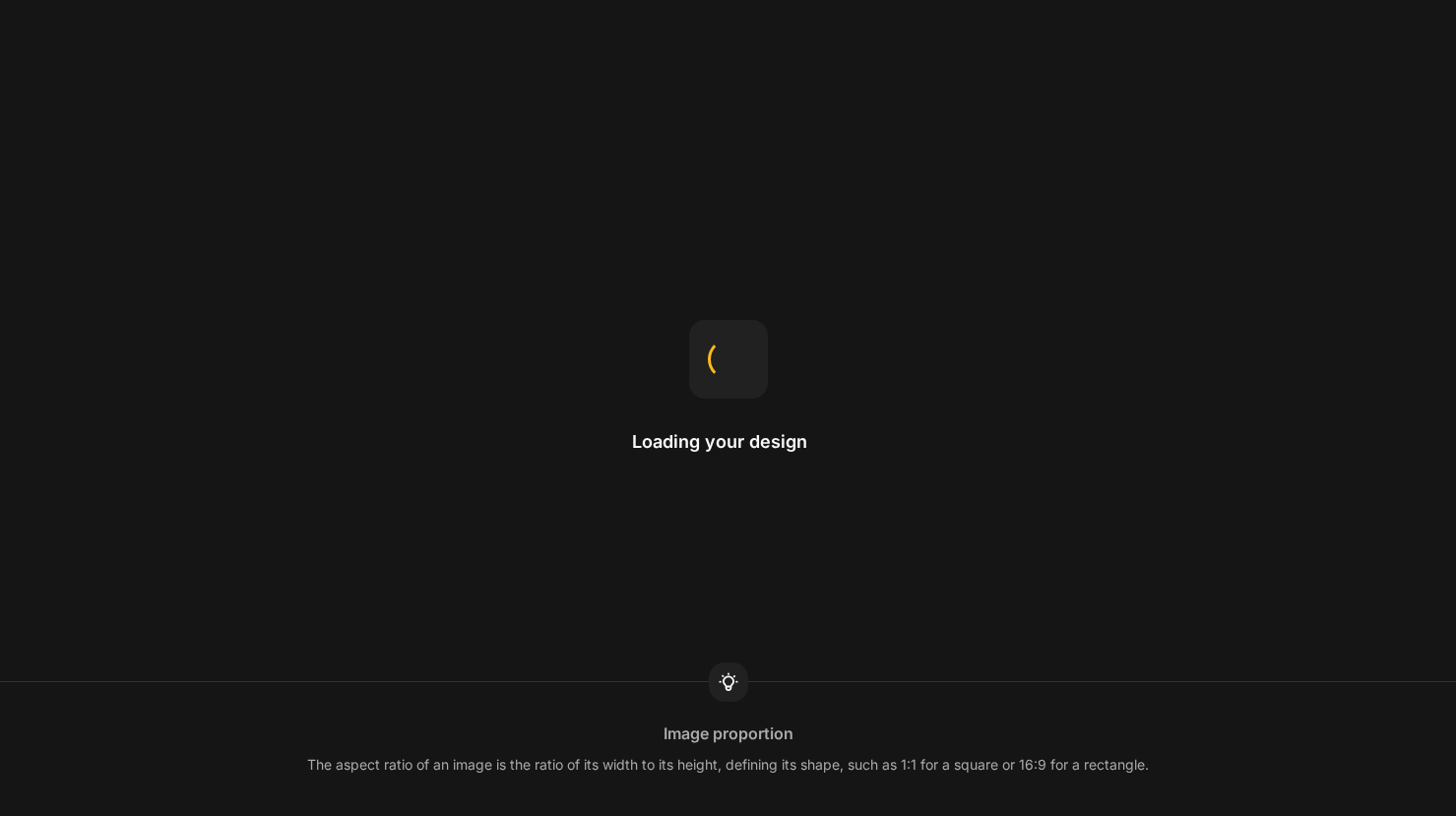 scroll, scrollTop: 0, scrollLeft: 0, axis: both 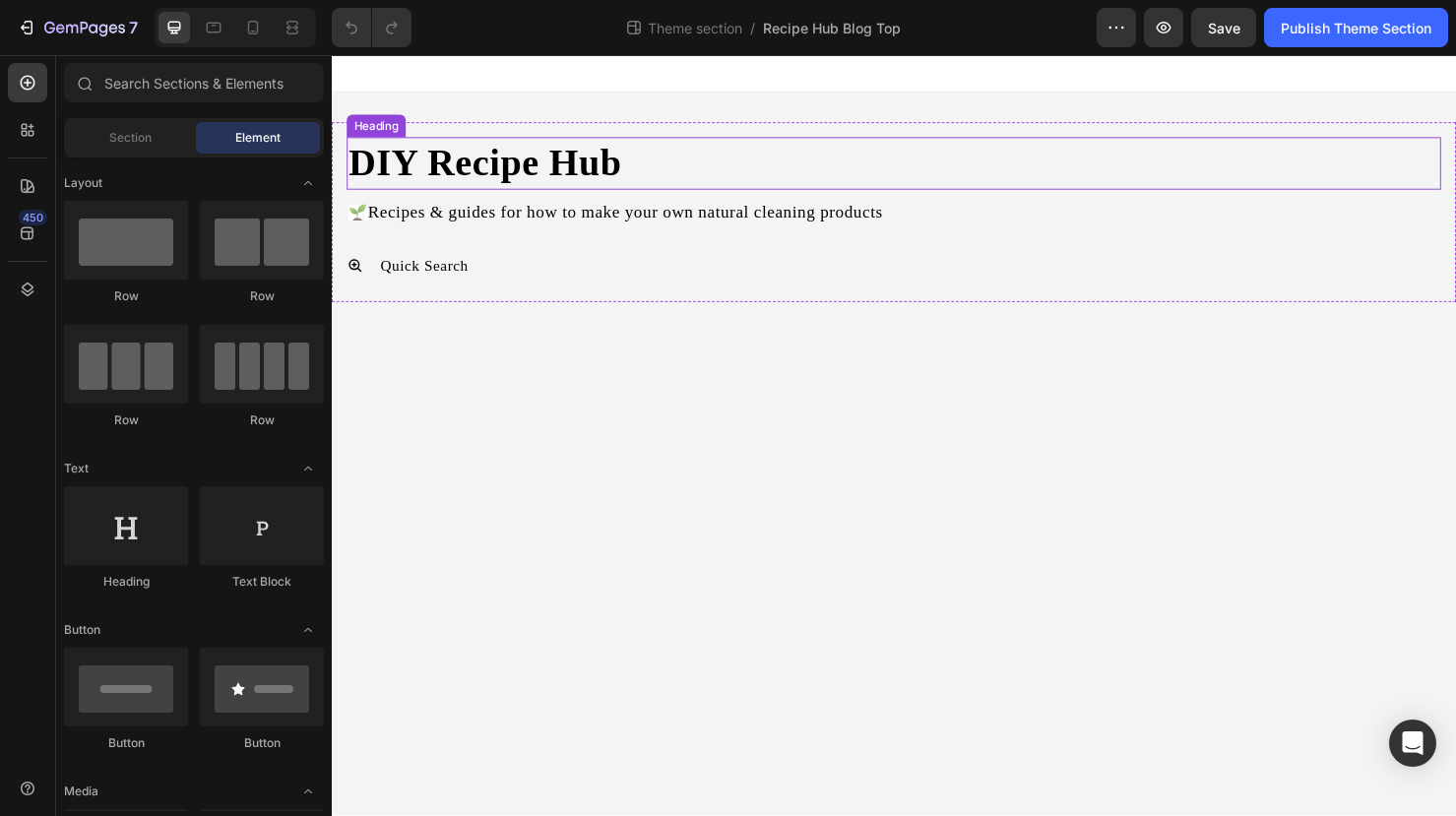 click on "DIY Recipe Hub" at bounding box center (922, 169) 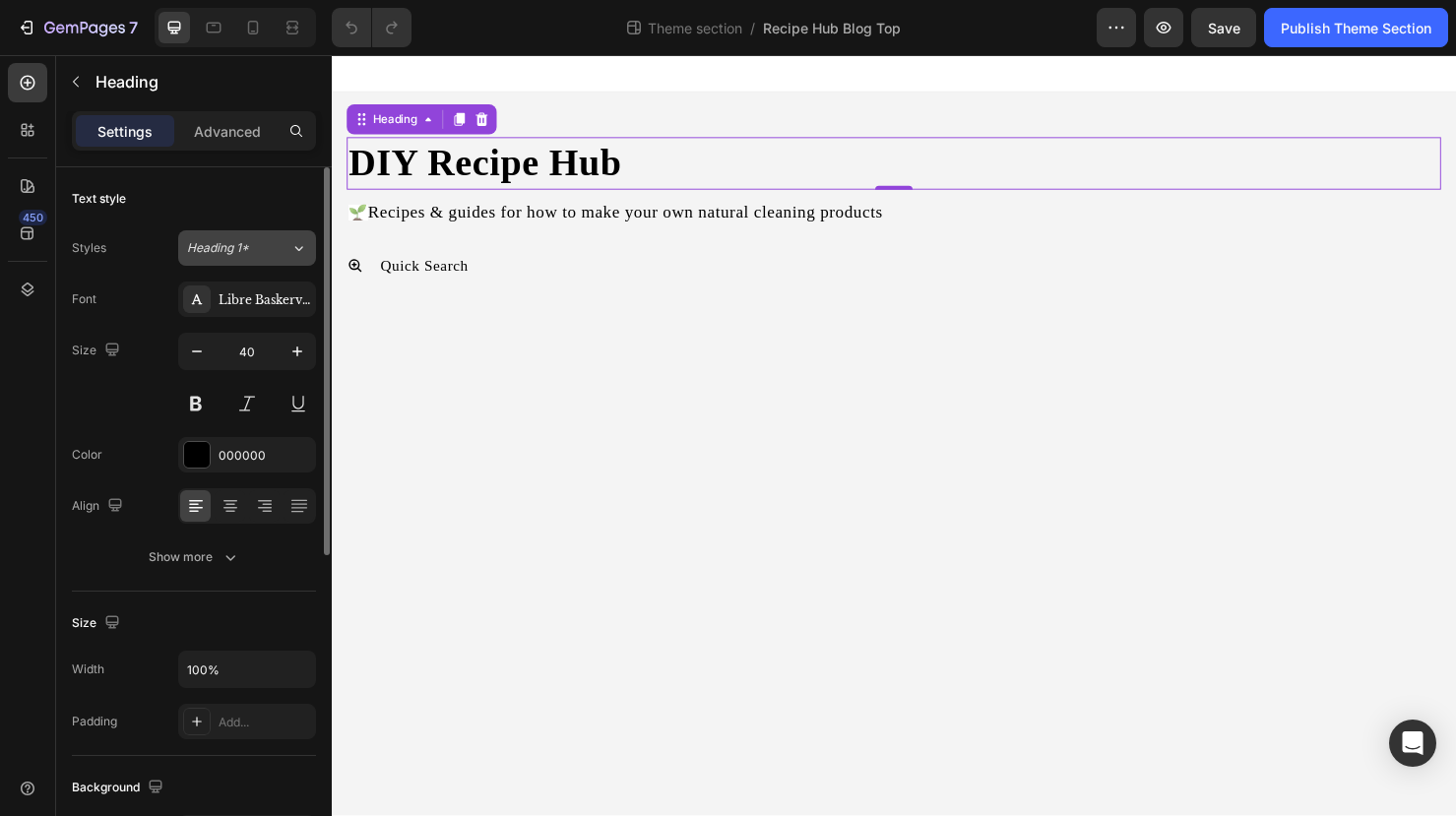 click on "Heading 1*" 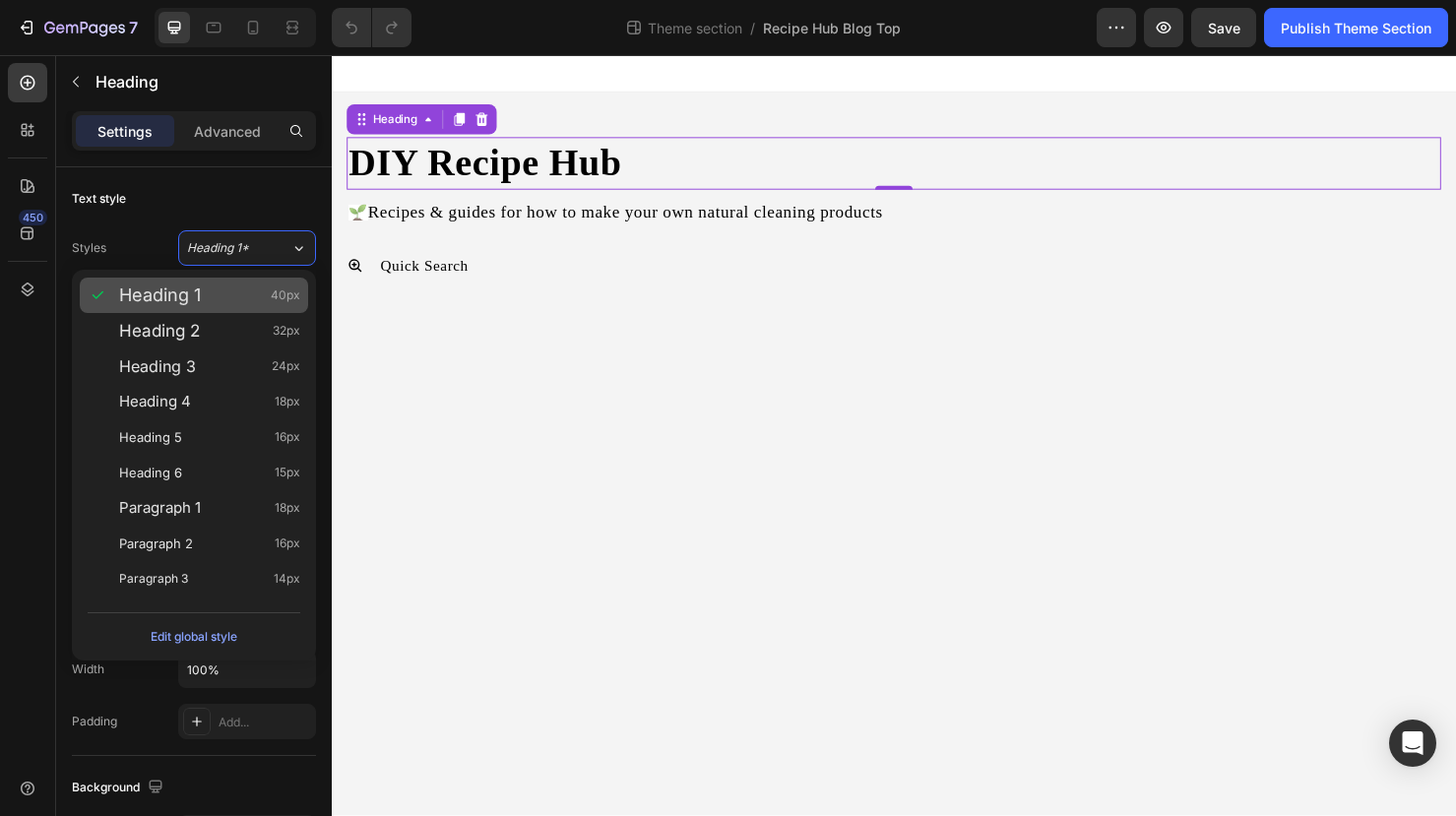 click on "Heading 1 40px" at bounding box center [210, 295] 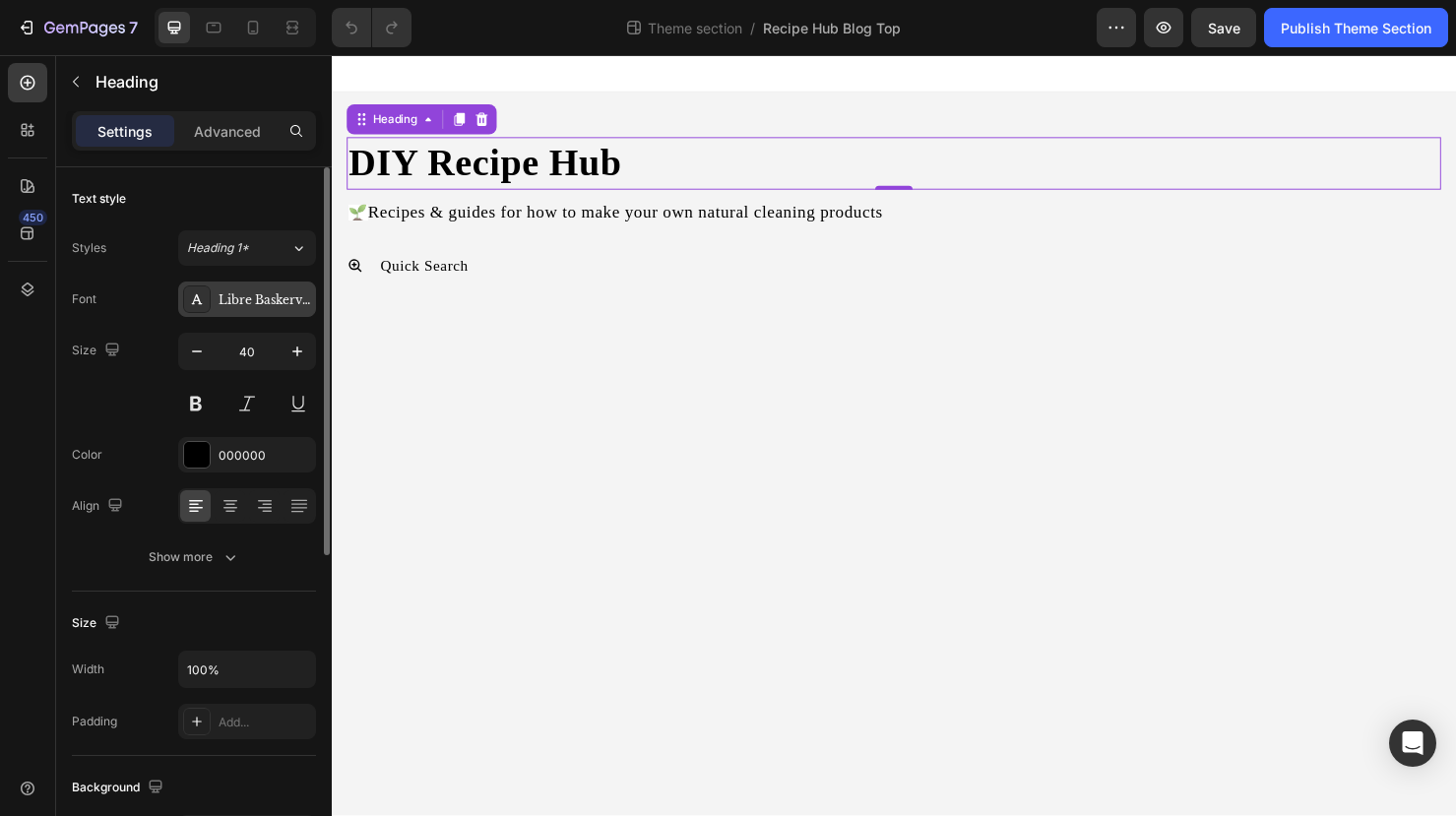 click on "Libre Baskerville" at bounding box center [265, 300] 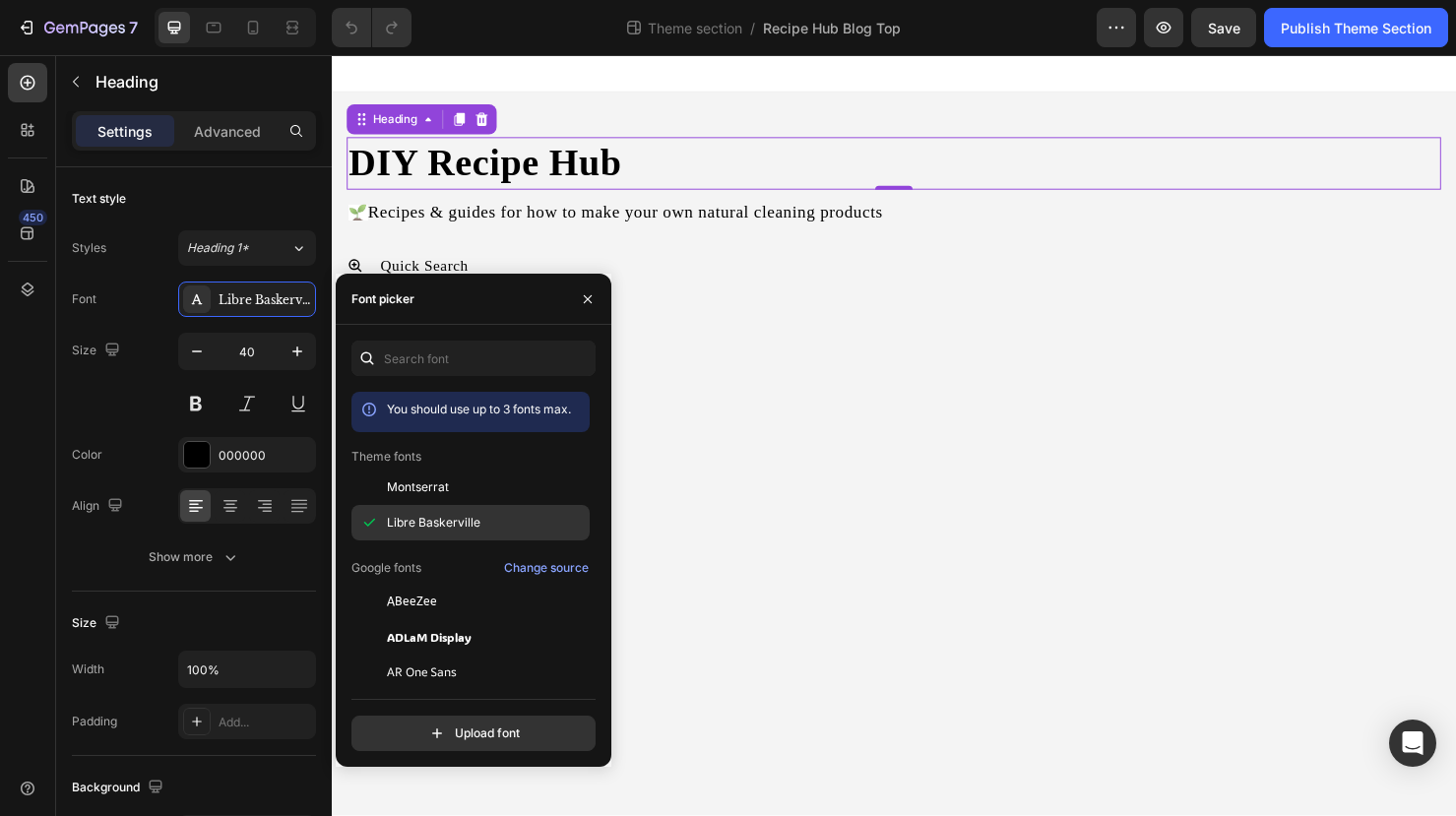 click on "Libre Baskerville" at bounding box center (433, 523) 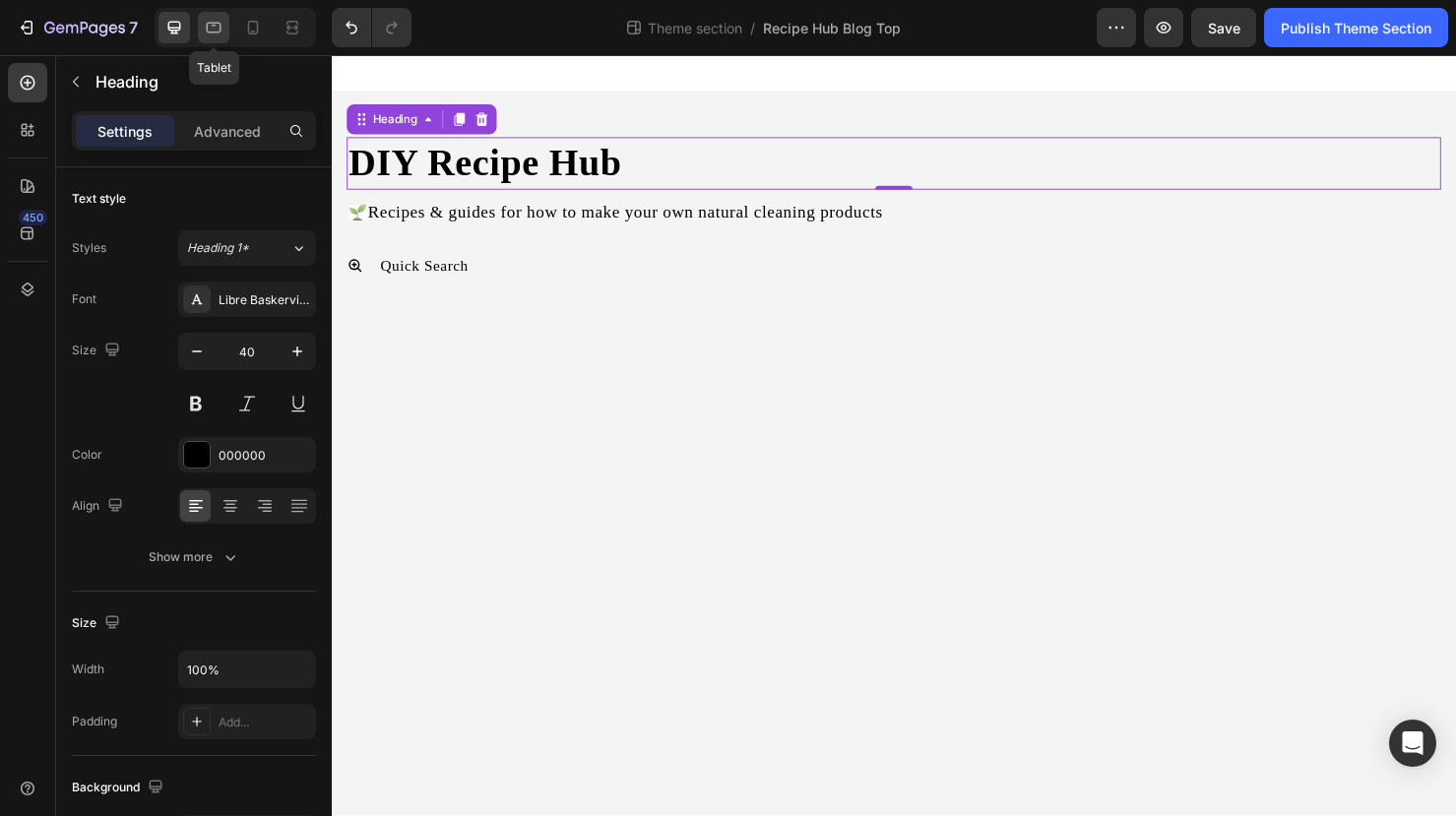 click 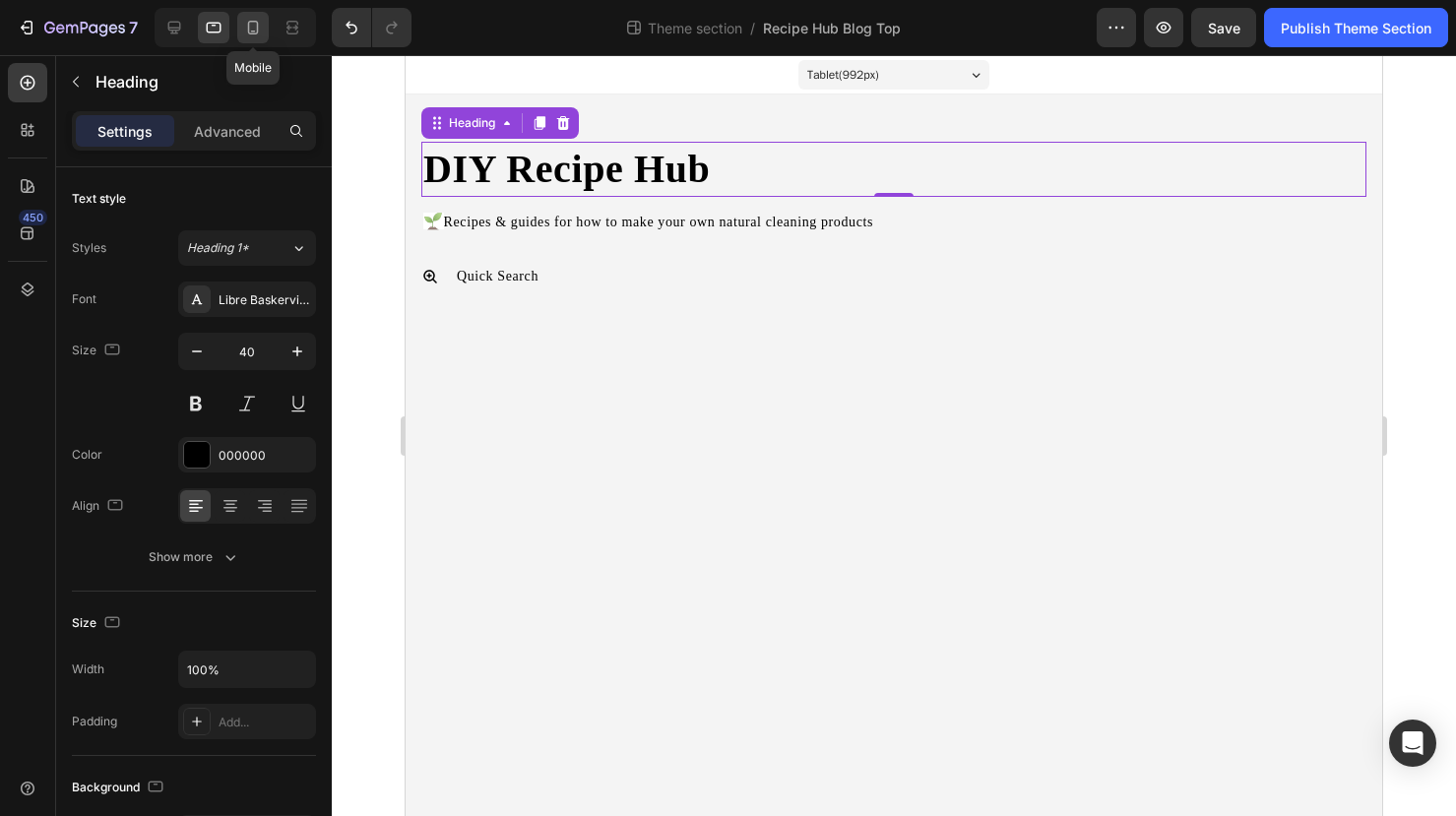 click 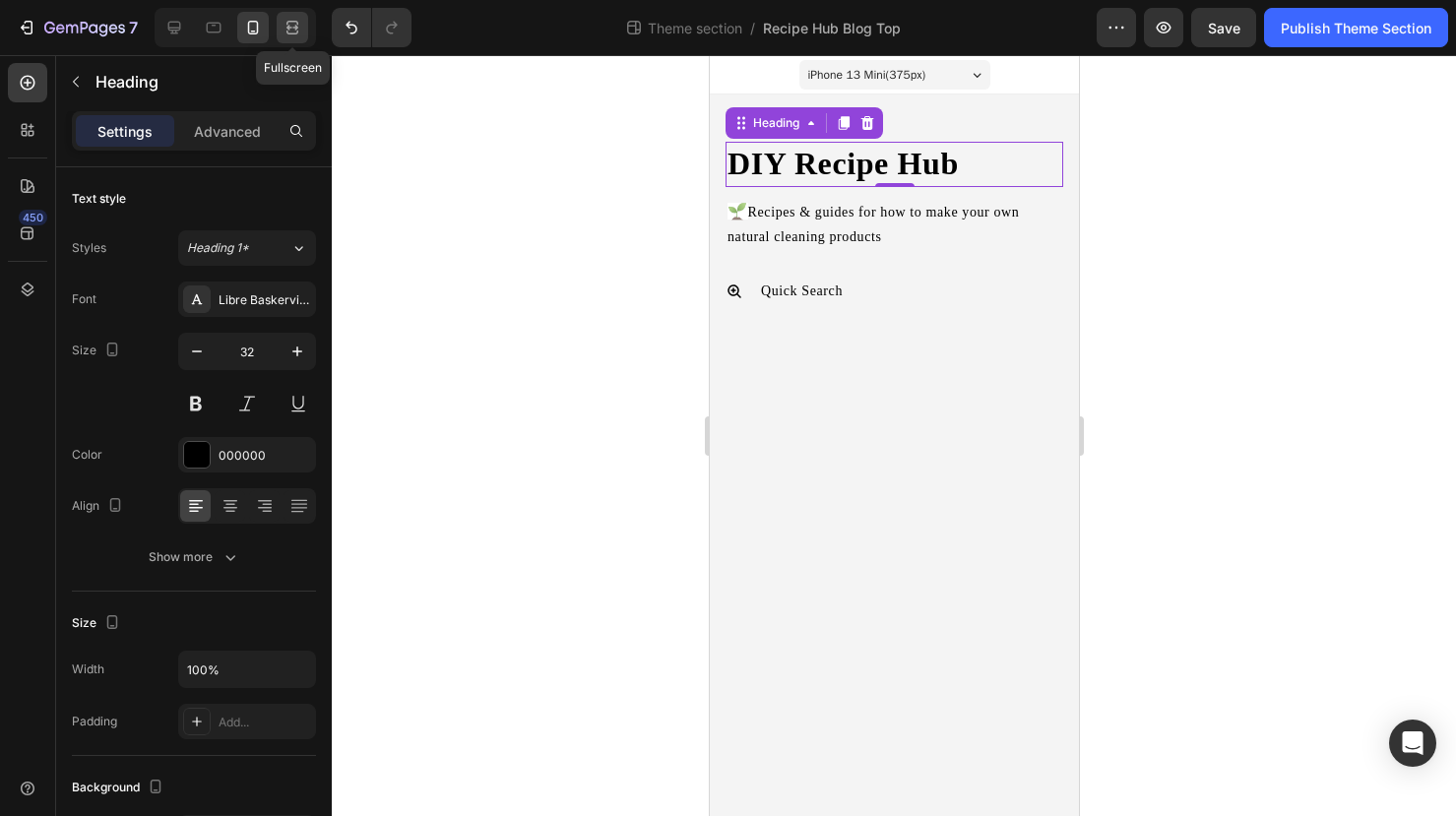 click 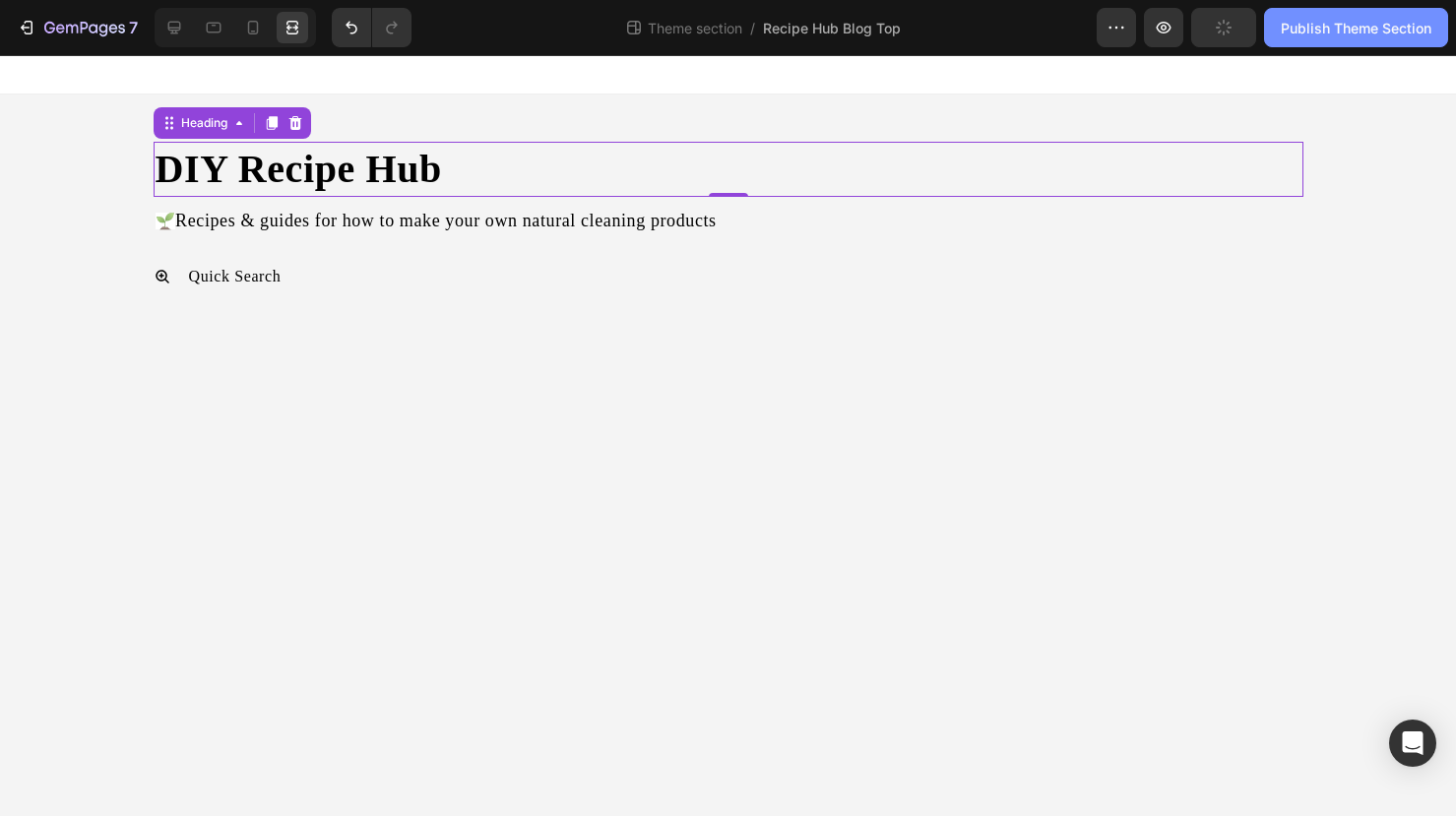 click on "Publish Theme Section" at bounding box center (1356, 28) 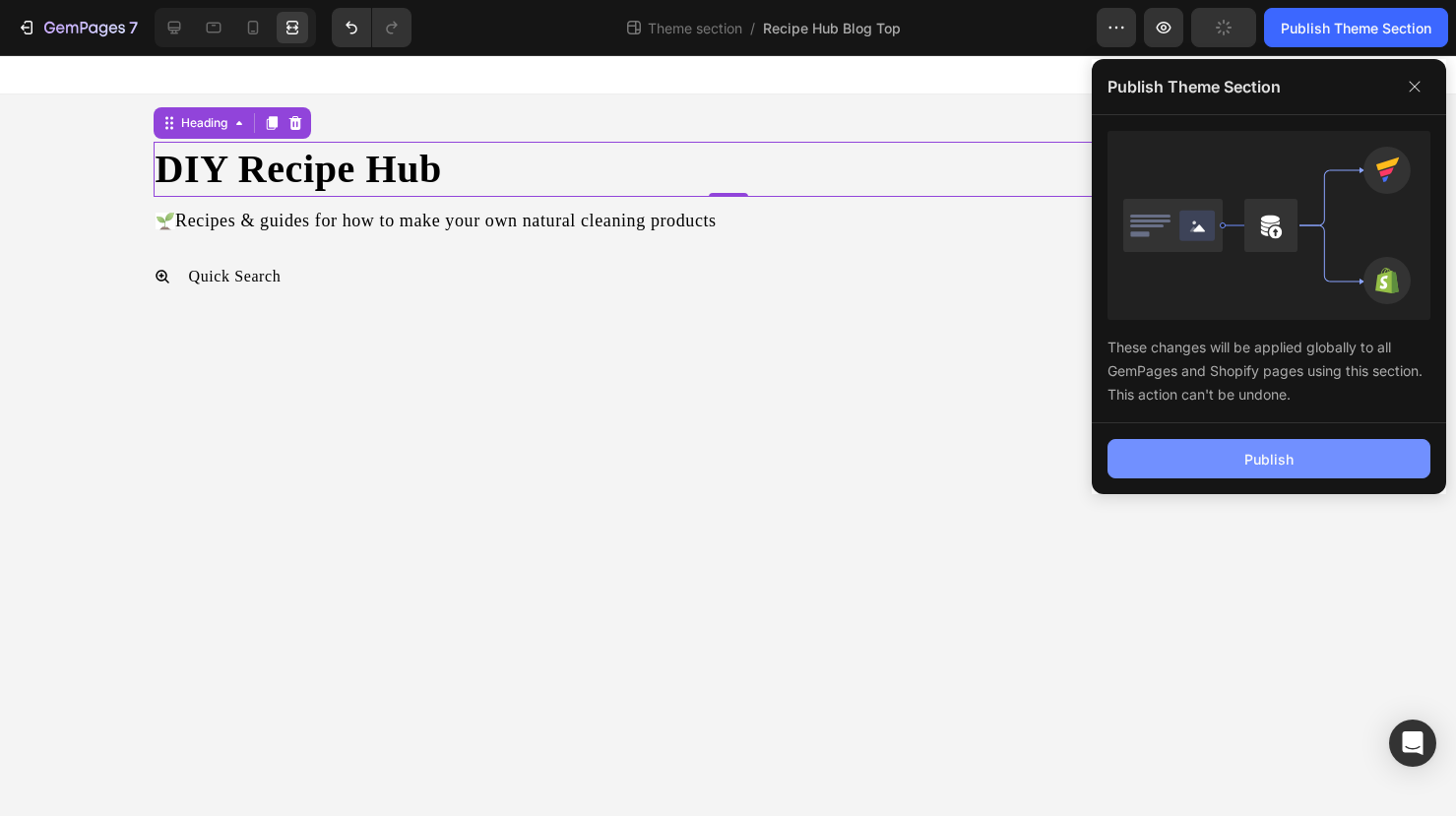 click on "Publish" at bounding box center [1269, 459] 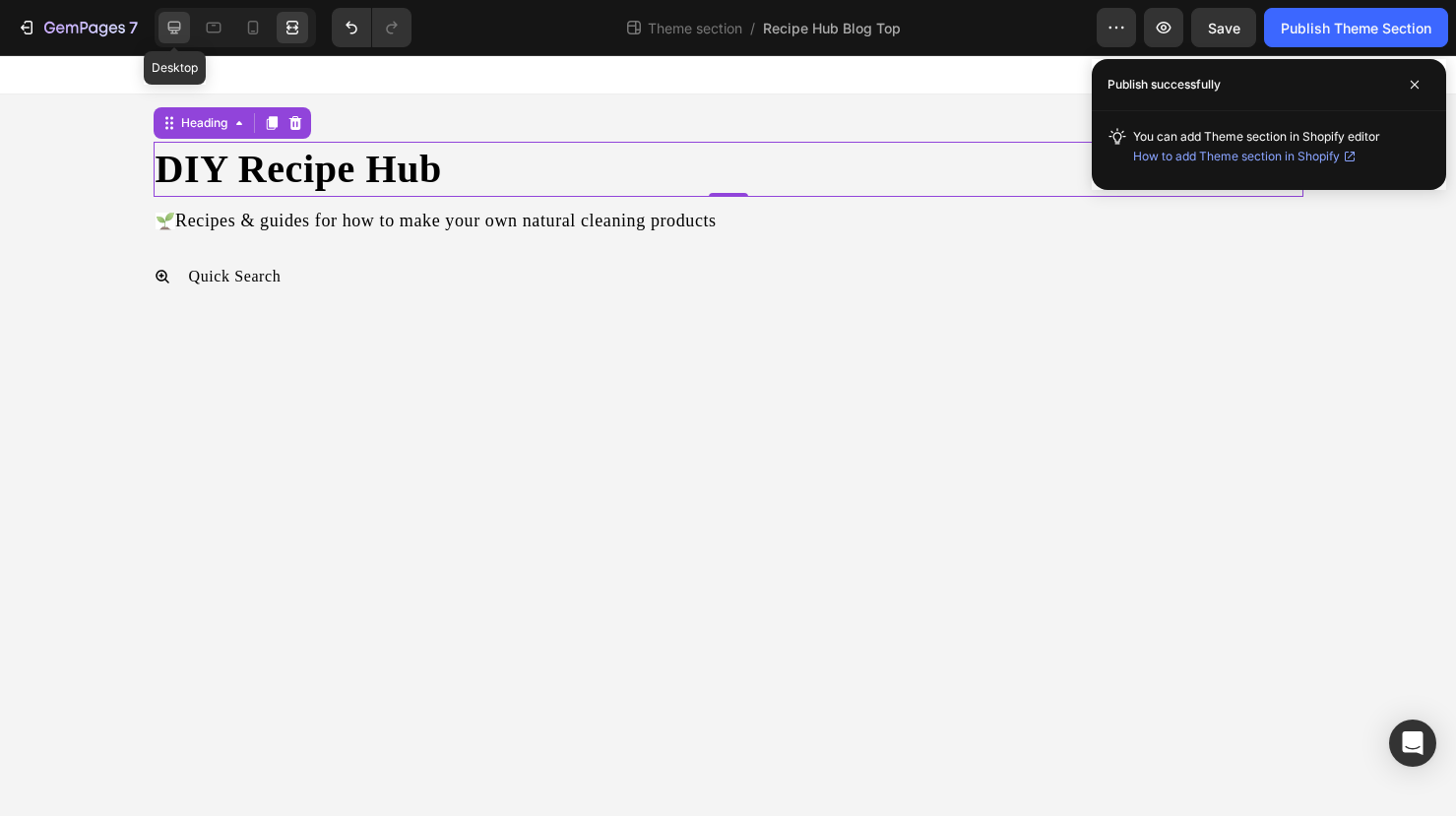 click 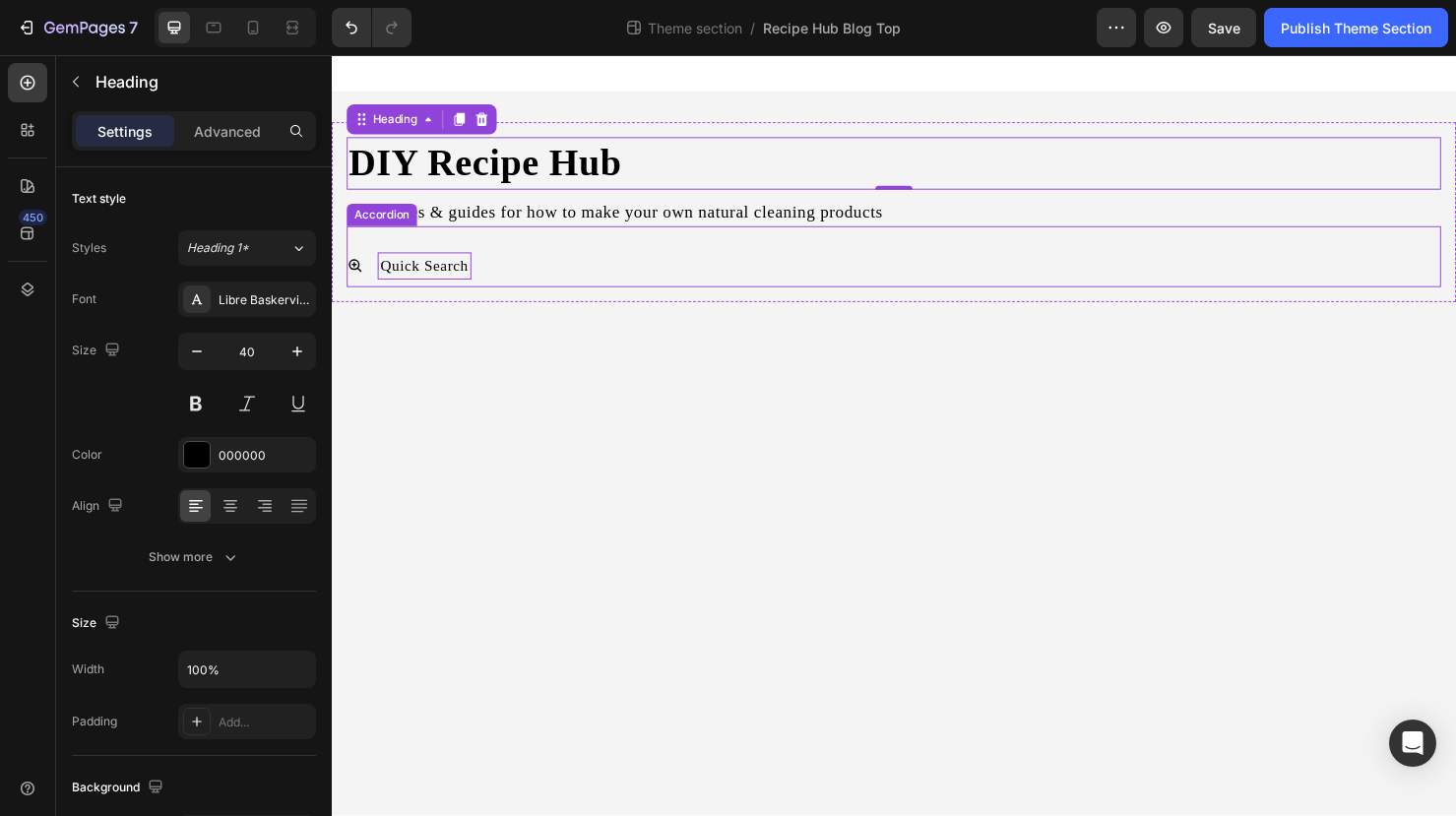 click on "Quick Search" at bounding box center [429, 277] 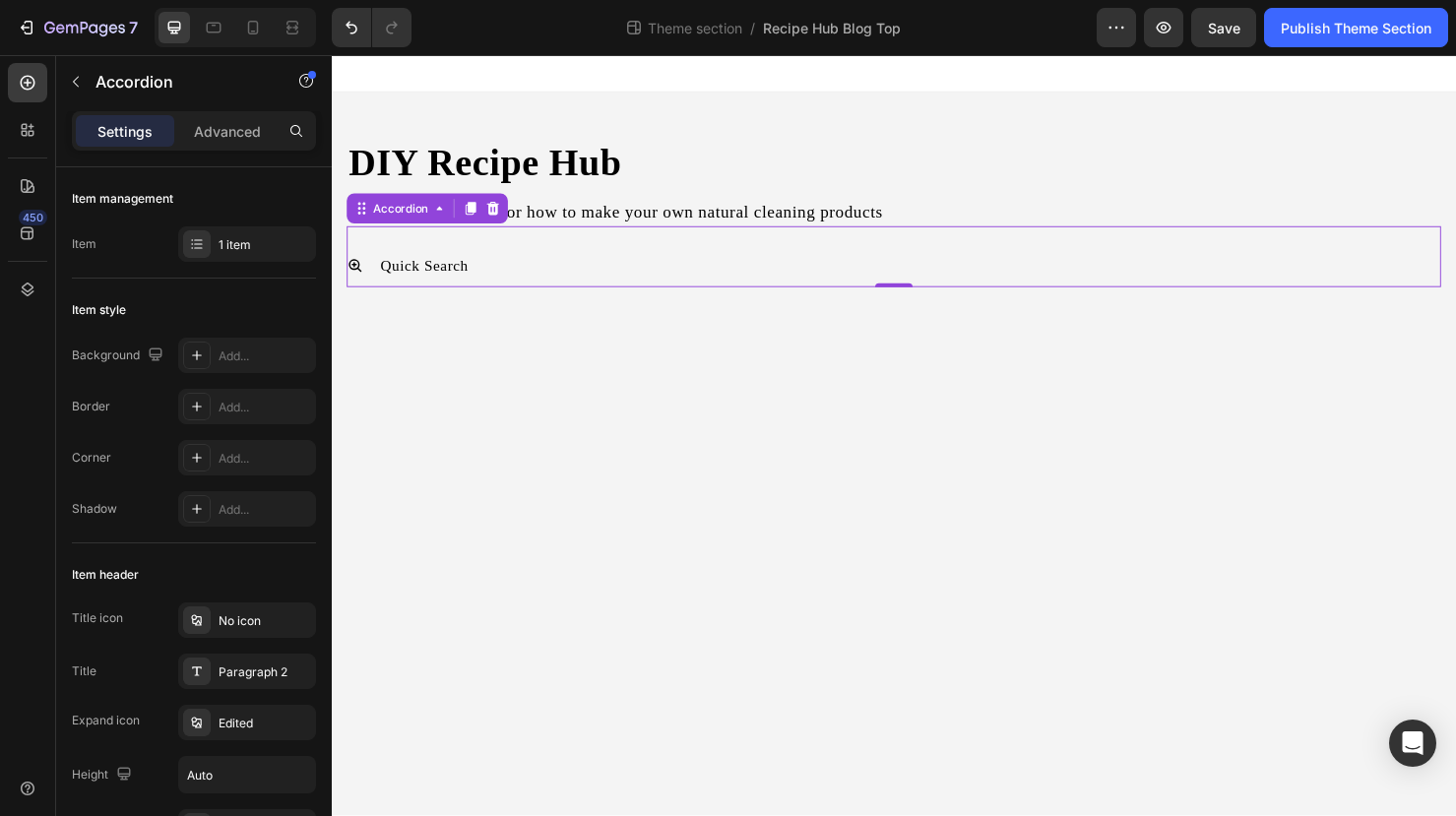 click 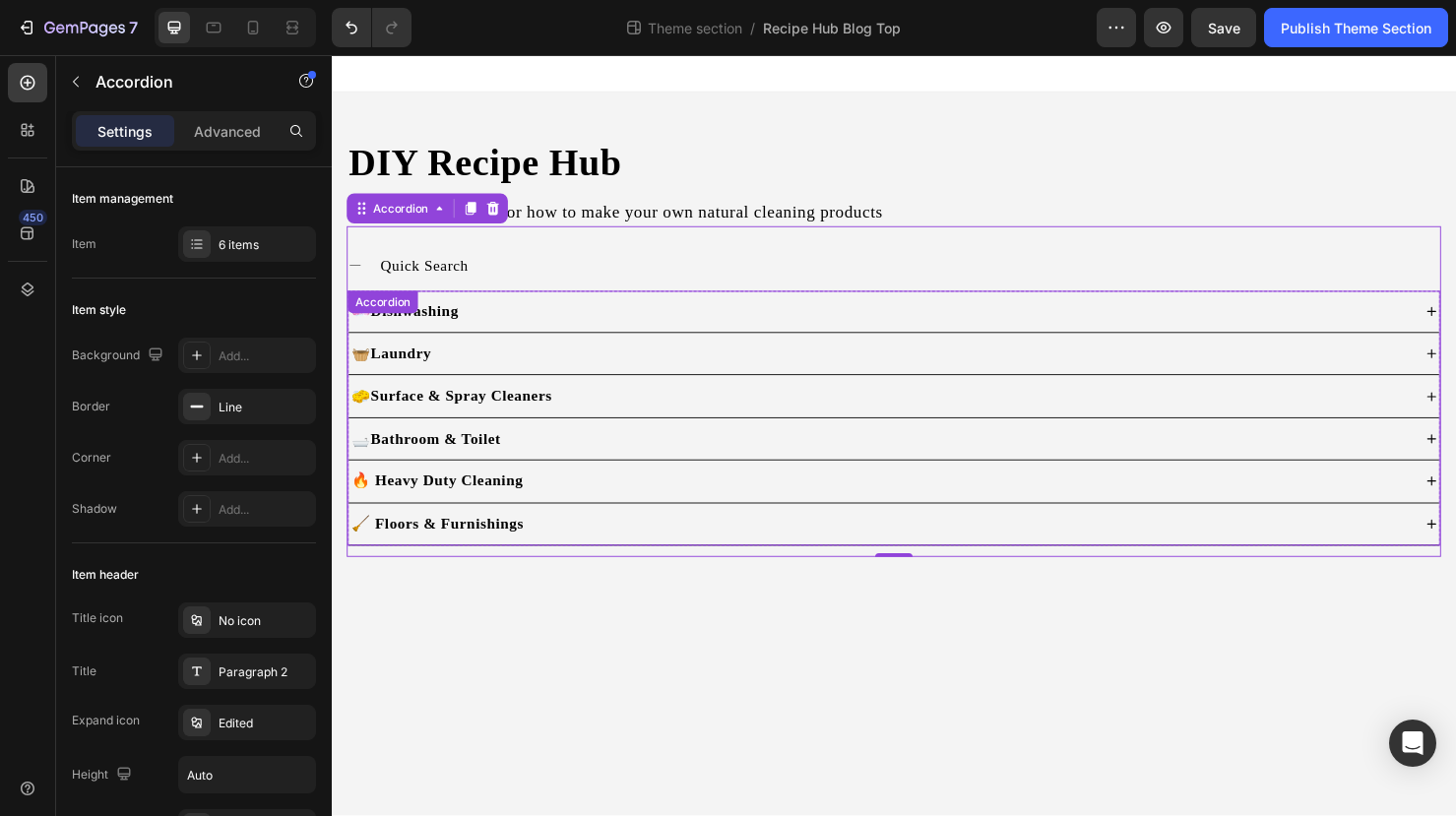 click on "🛁  Bathroom & Toilet" at bounding box center [907, 459] 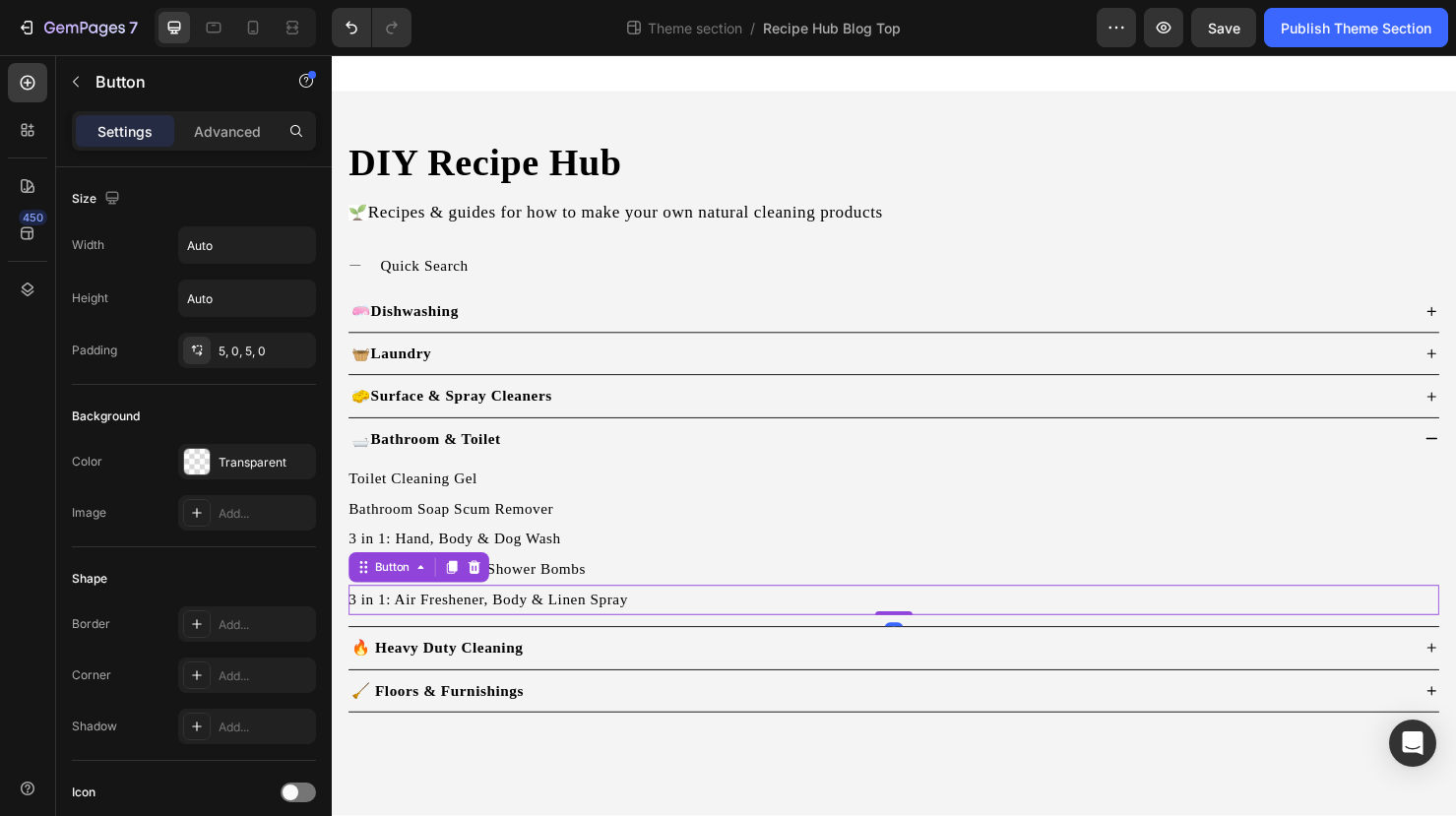 click on "3 in 1: Air Freshener, Body & Linen Spray Button   0" at bounding box center (922, 628) 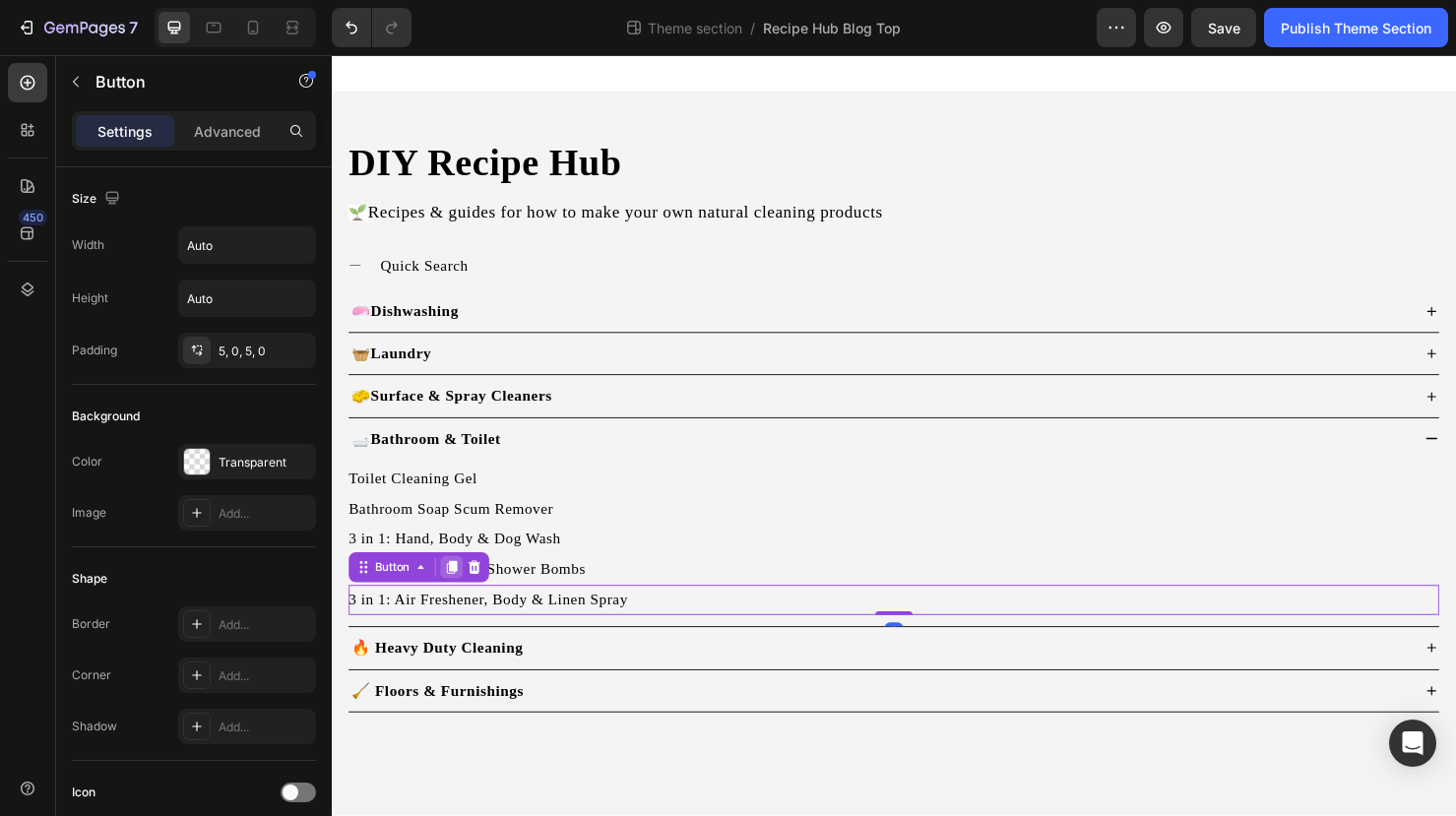 click 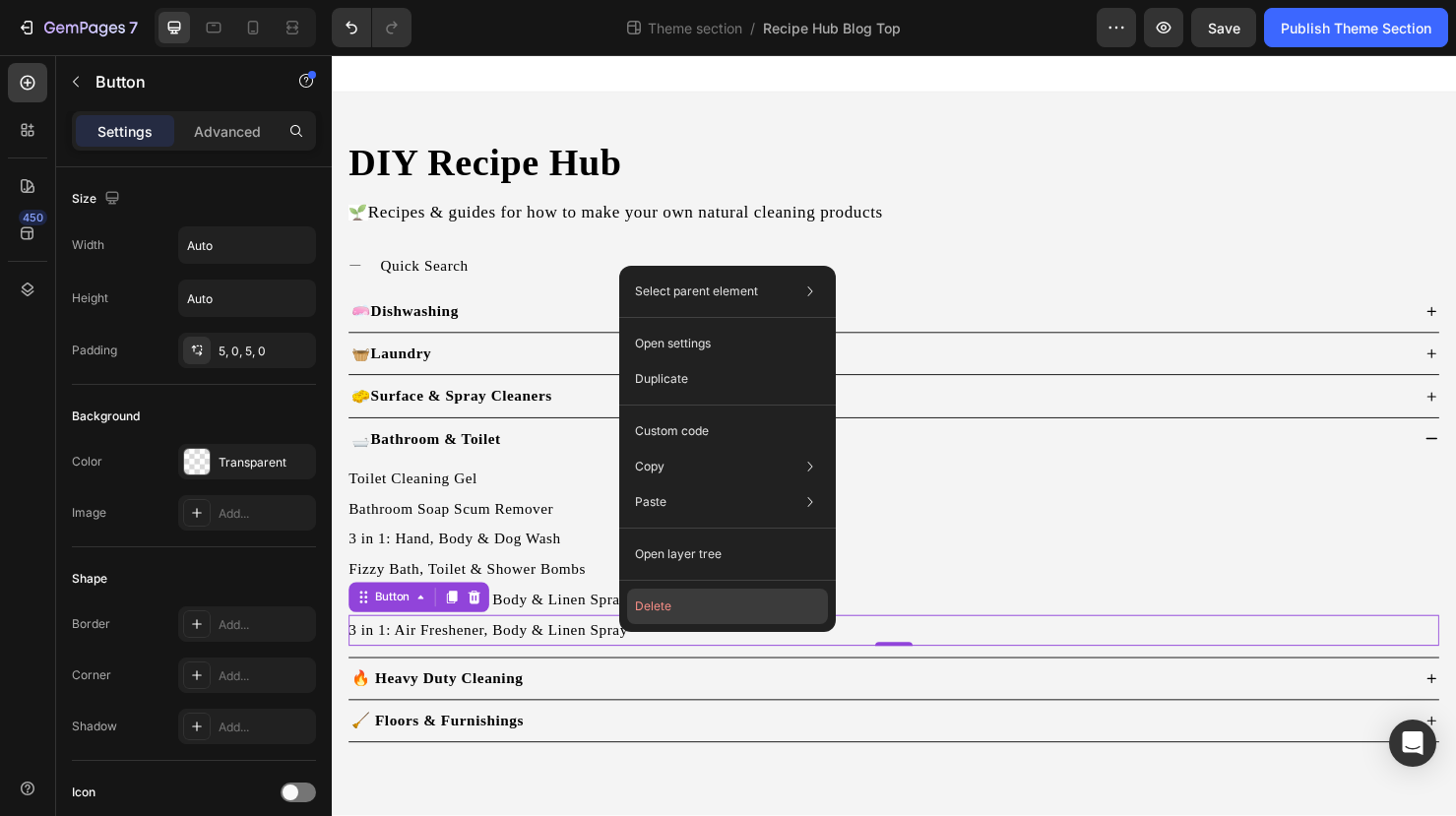 click on "Delete" 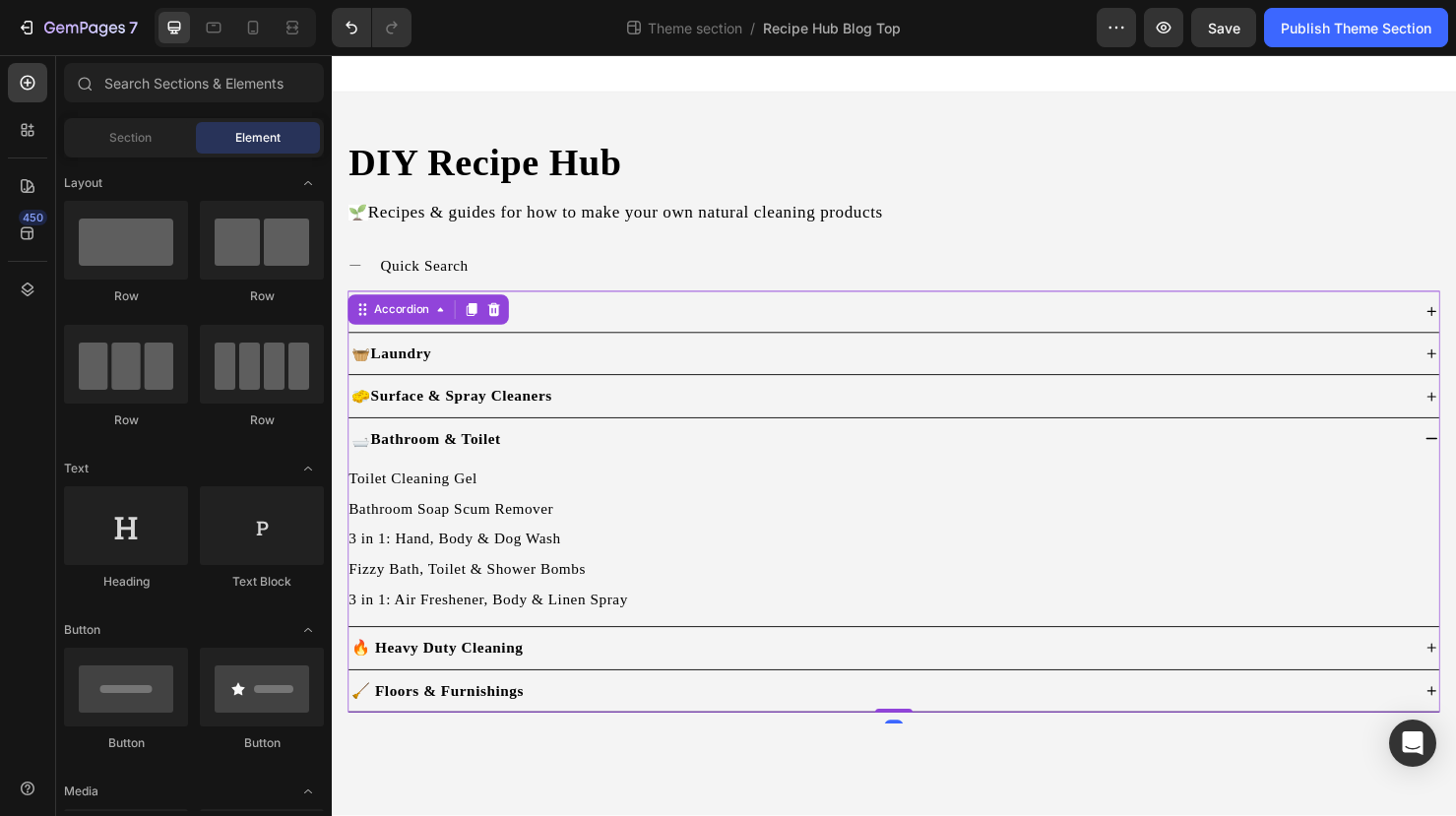click on "🔥 Heavy Duty Cleaning" at bounding box center (907, 678) 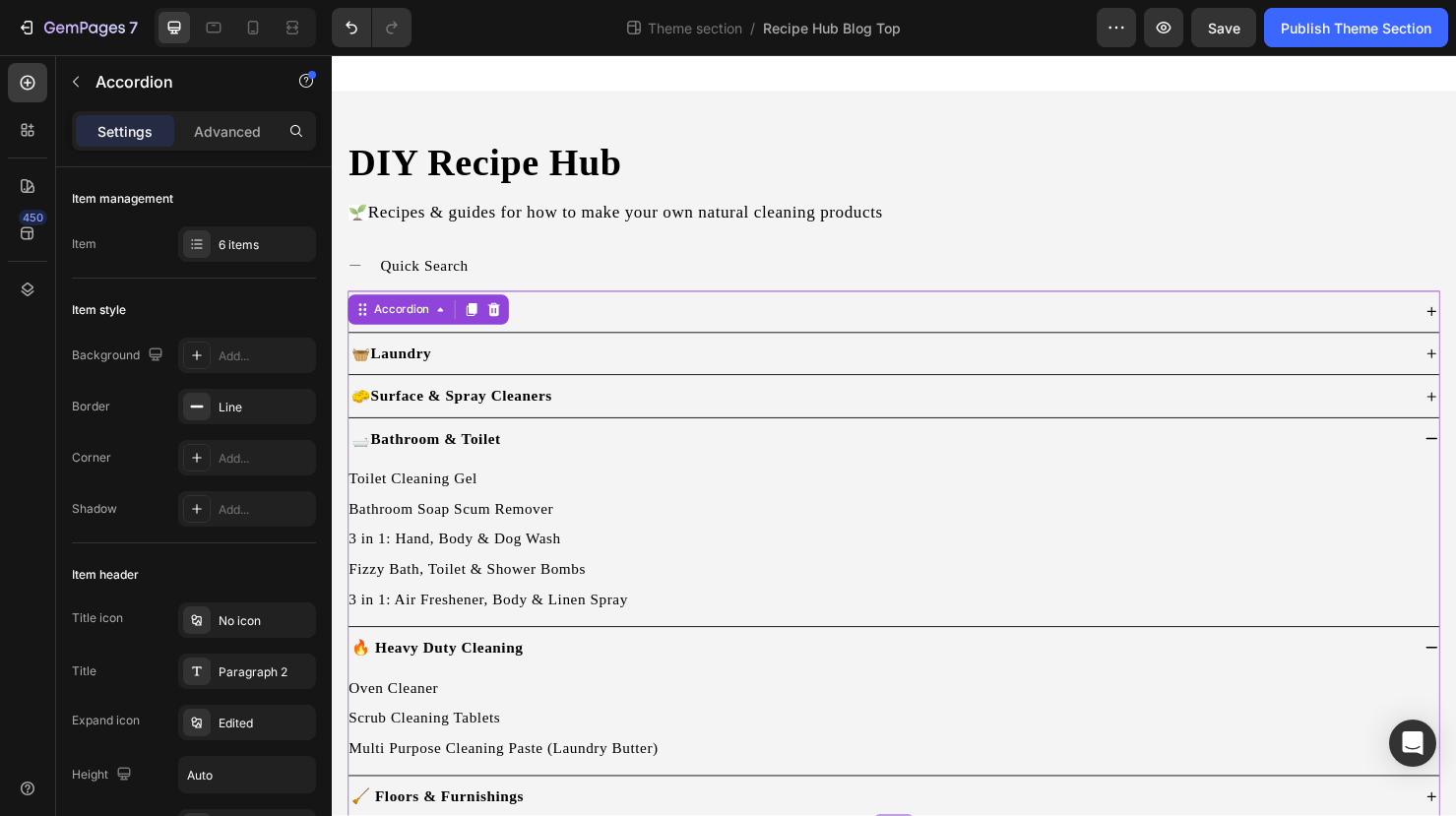 click on "🔥 Heavy Duty Cleaning" at bounding box center (907, 678) 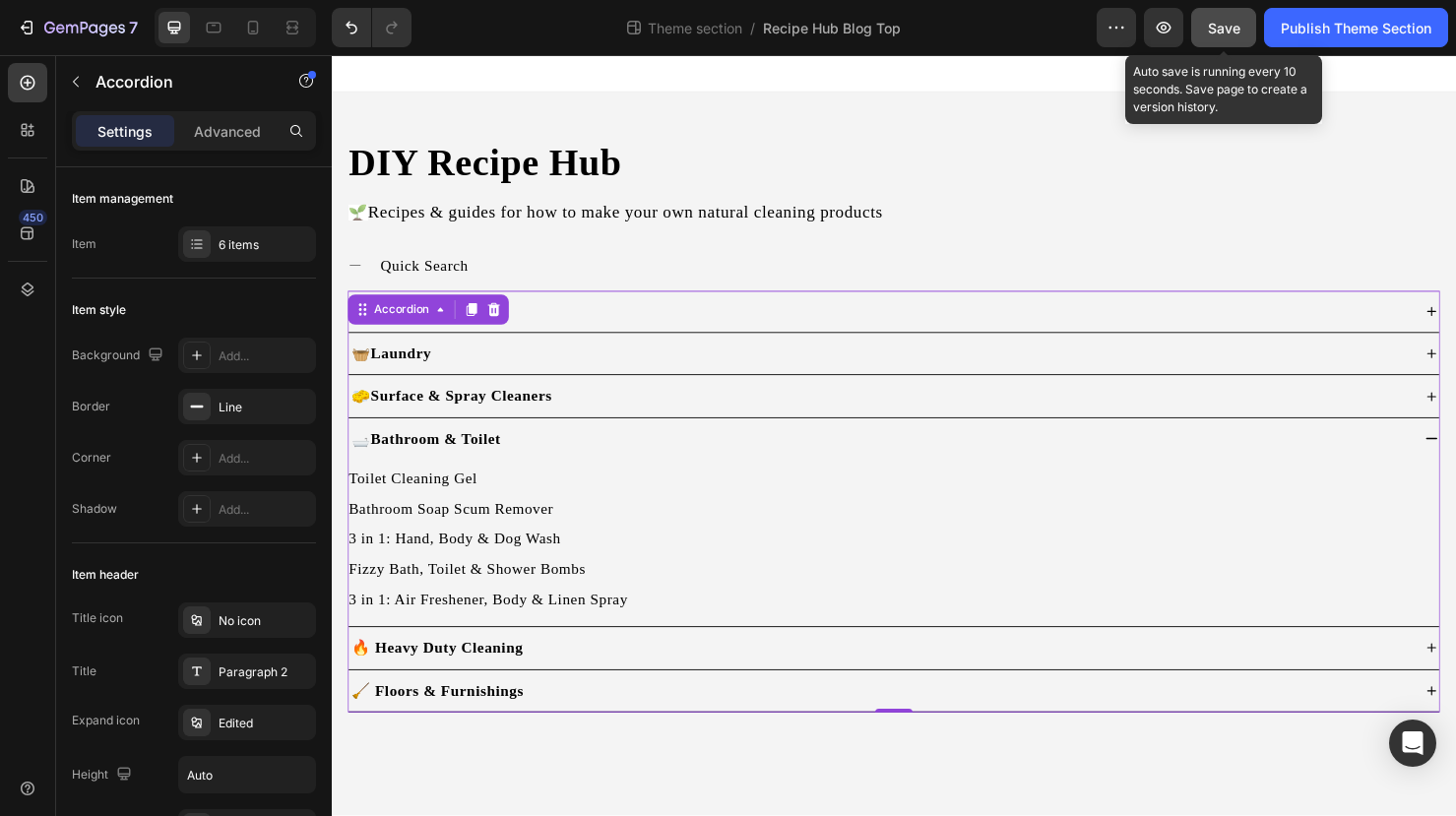 click on "Save" 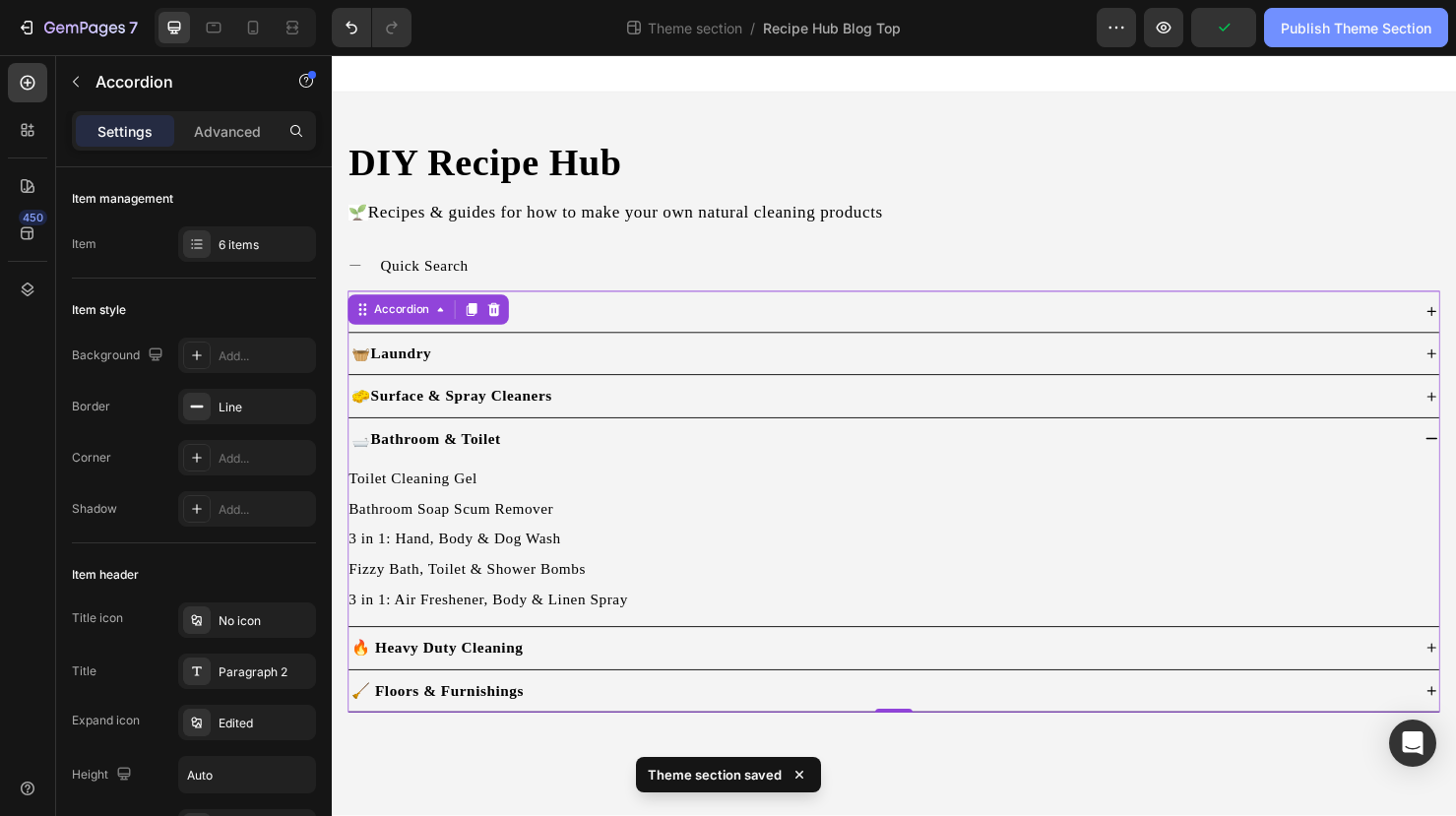 click on "Publish Theme Section" at bounding box center [1356, 28] 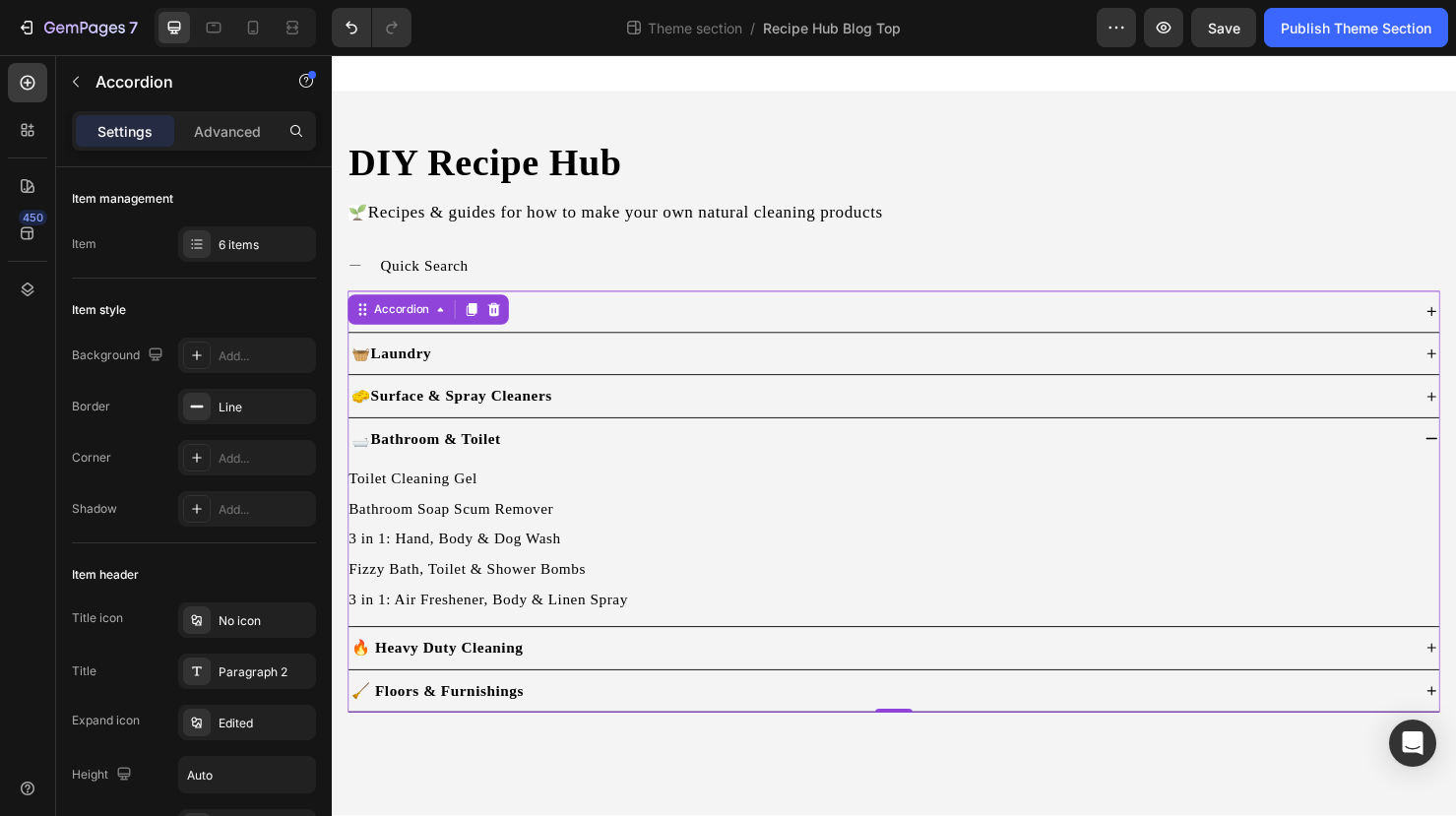 click on "🧼  Dishwashing" at bounding box center [907, 325] 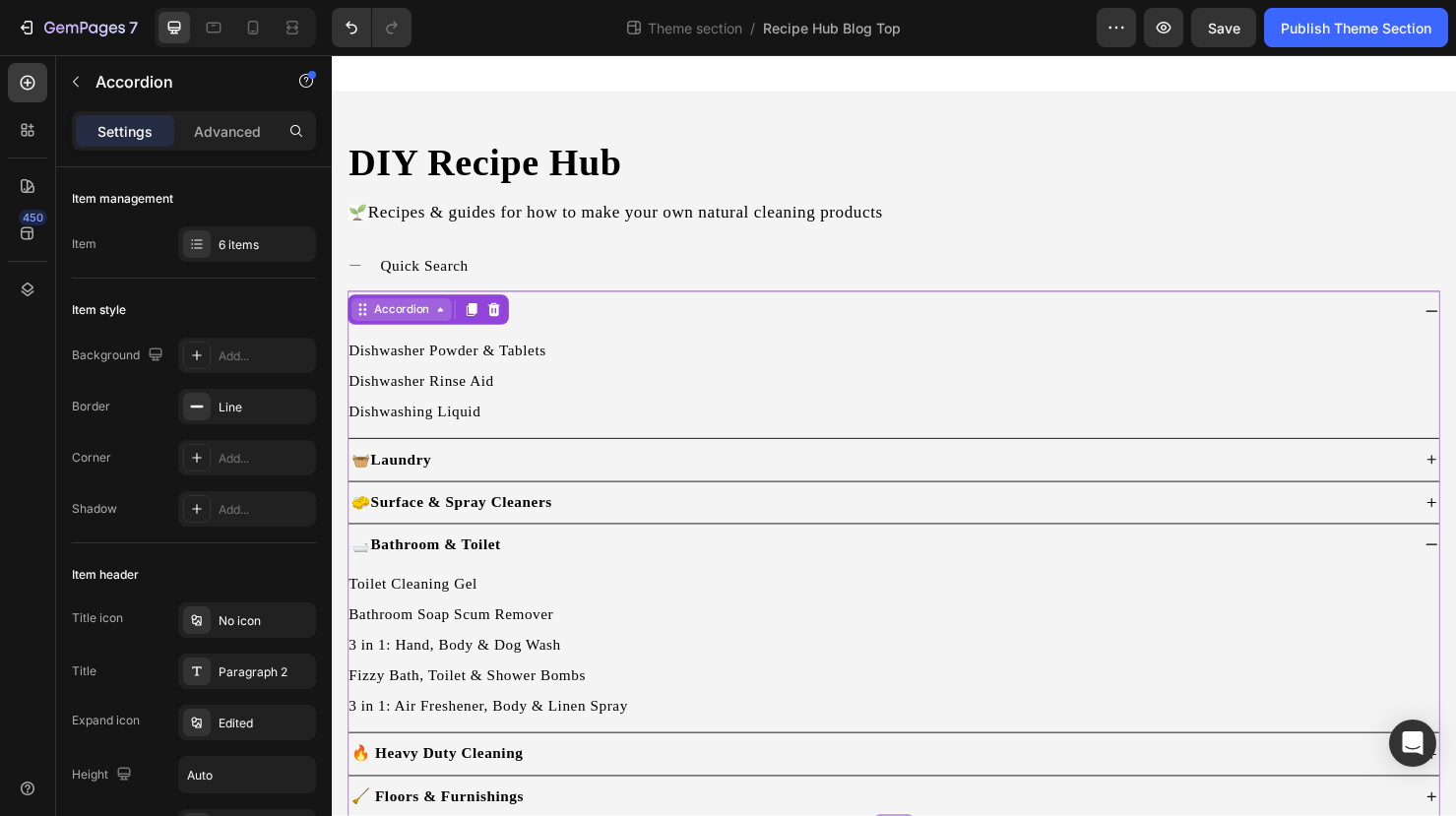 click on "Accordion" at bounding box center (405, 323) 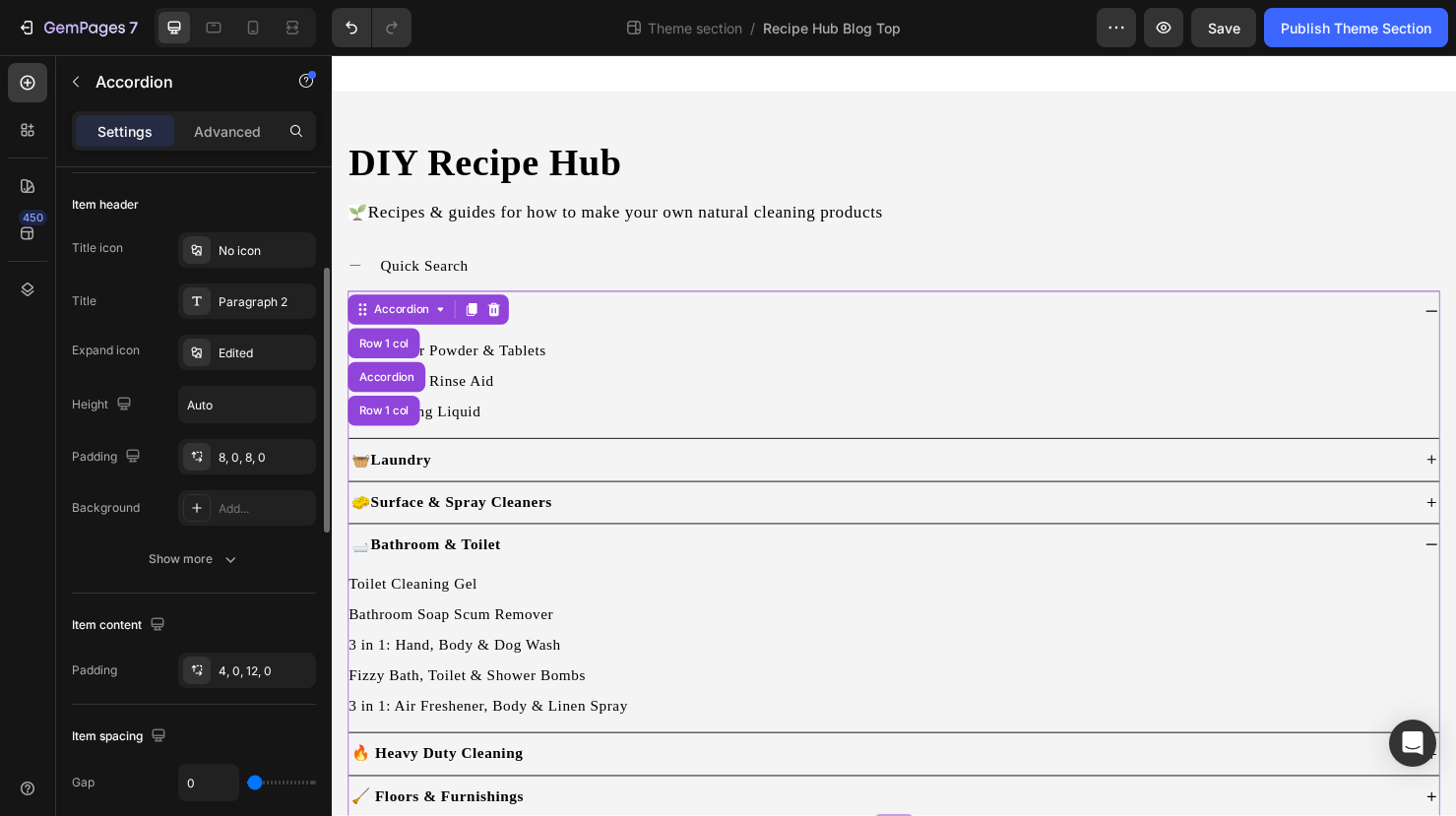 scroll, scrollTop: 342, scrollLeft: 0, axis: vertical 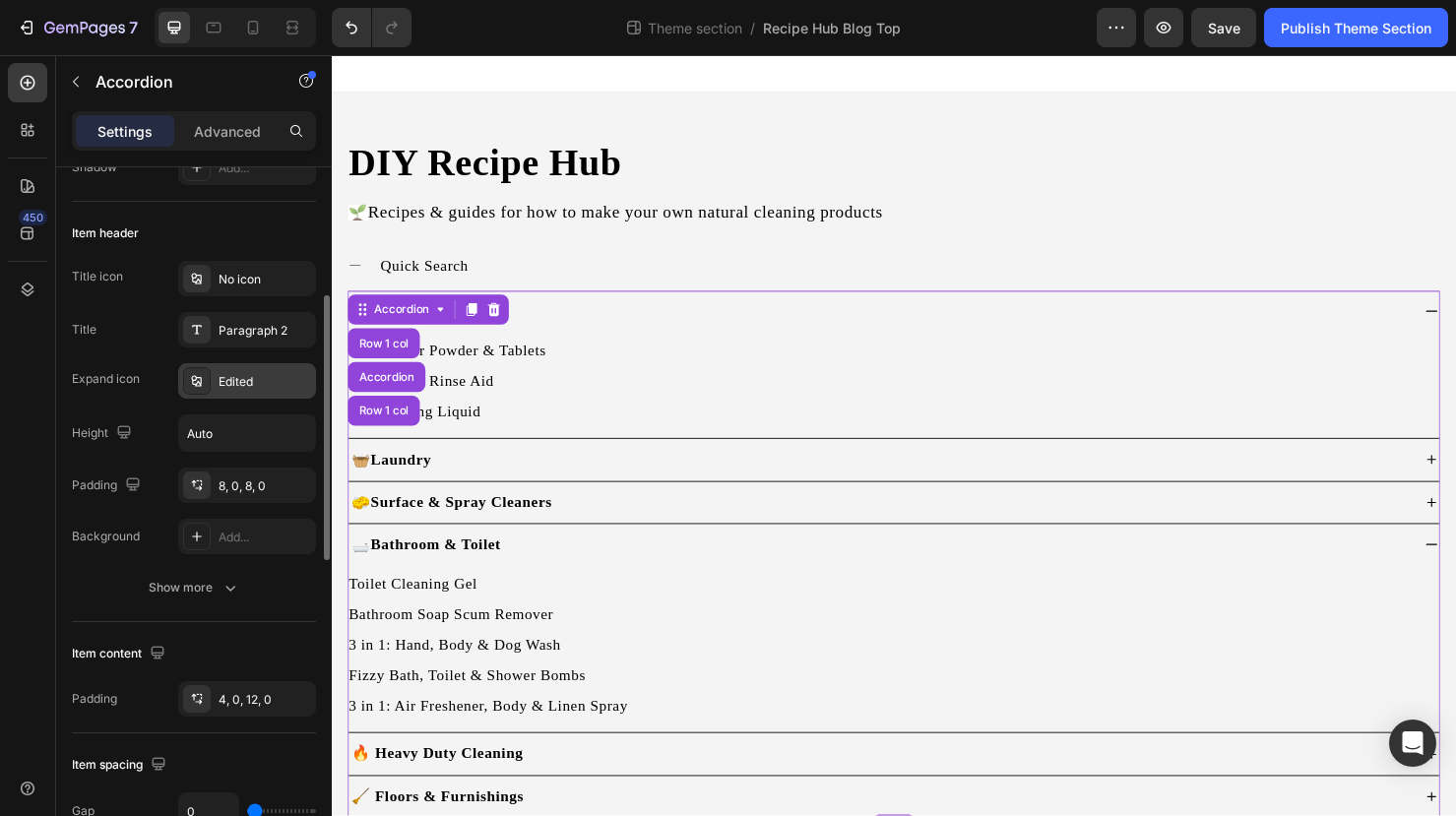 click on "Edited" at bounding box center (265, 382) 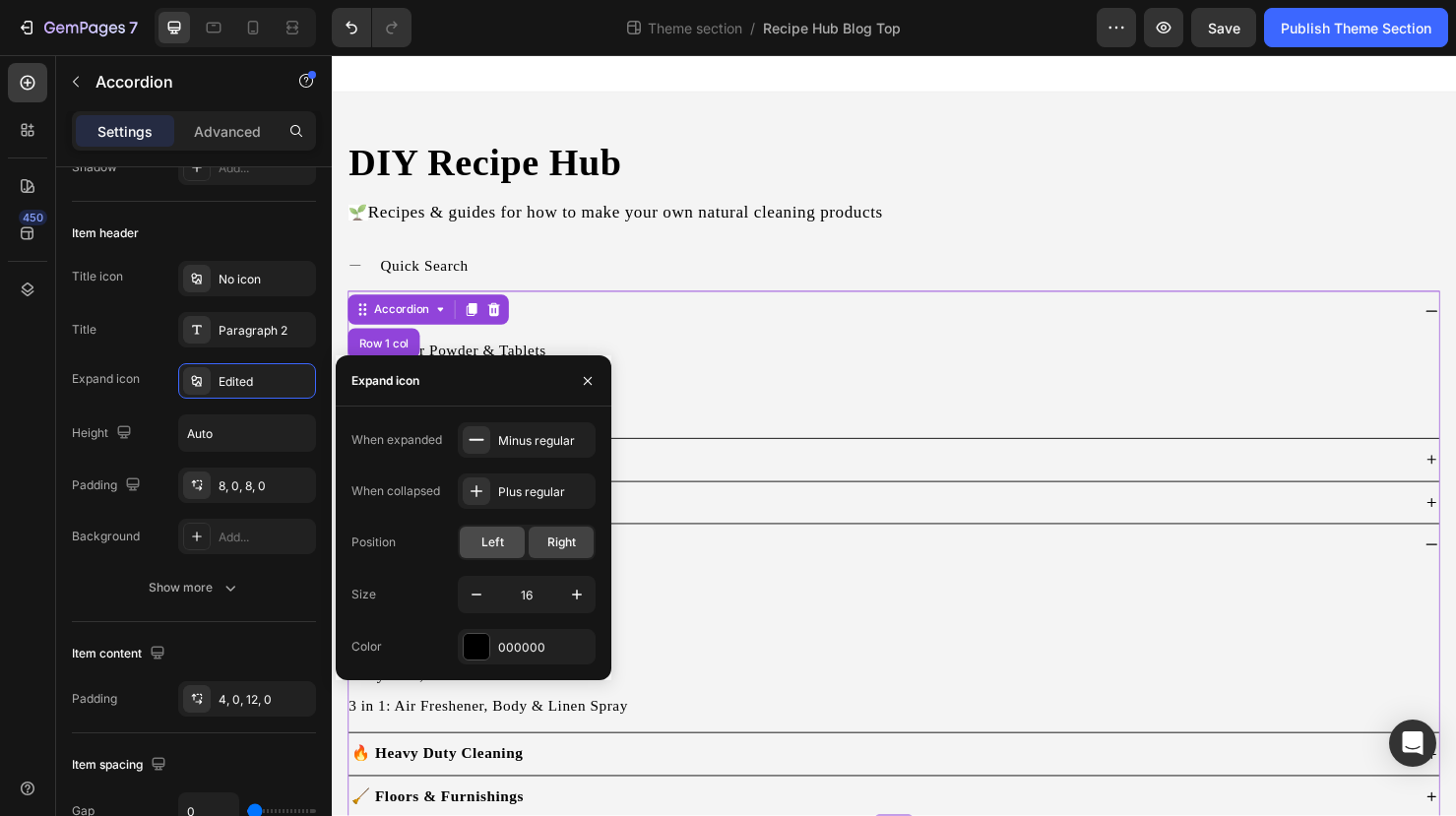 click on "Left" 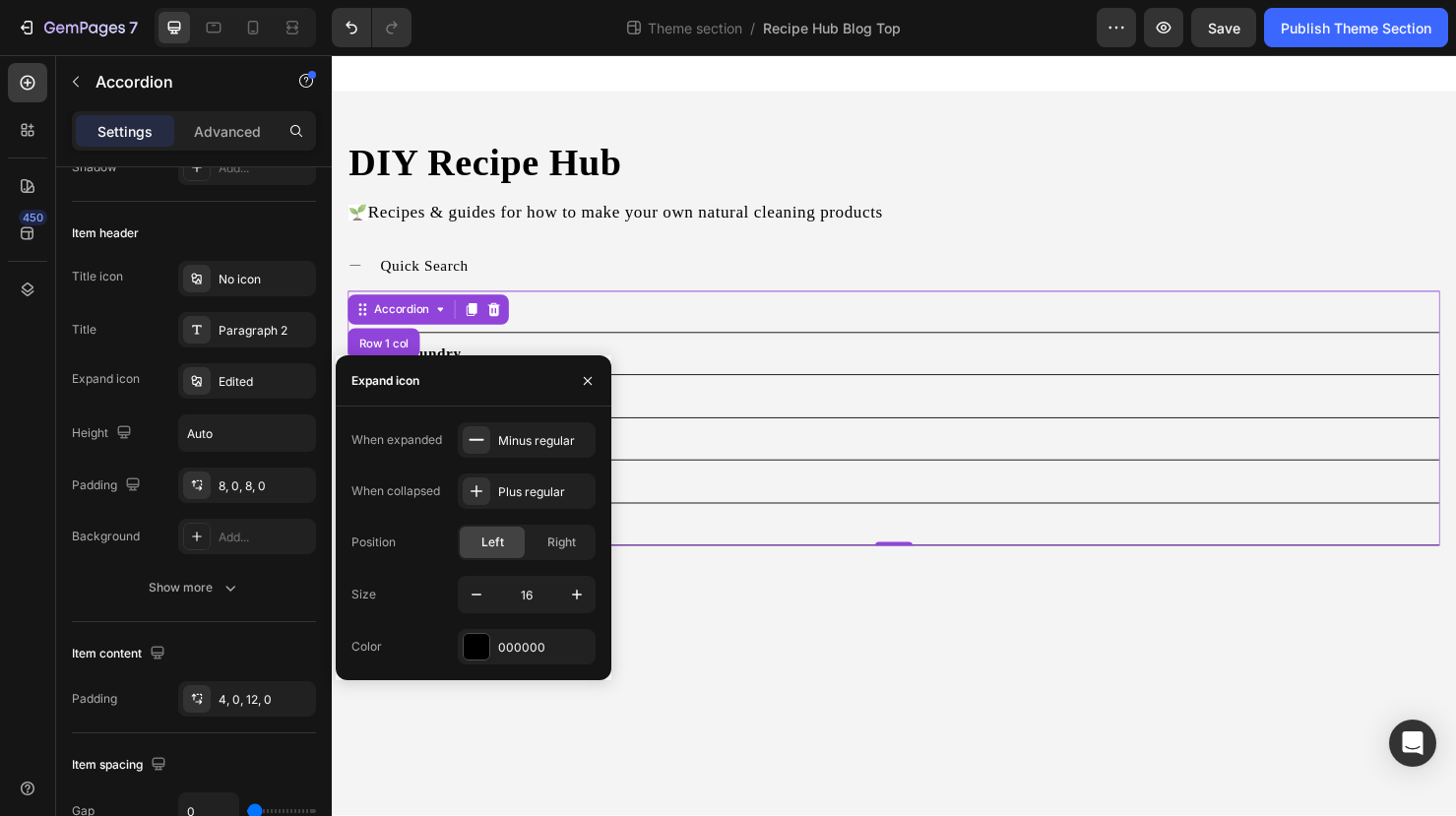 click on "🧼  Dishwashing" at bounding box center [938, 325] 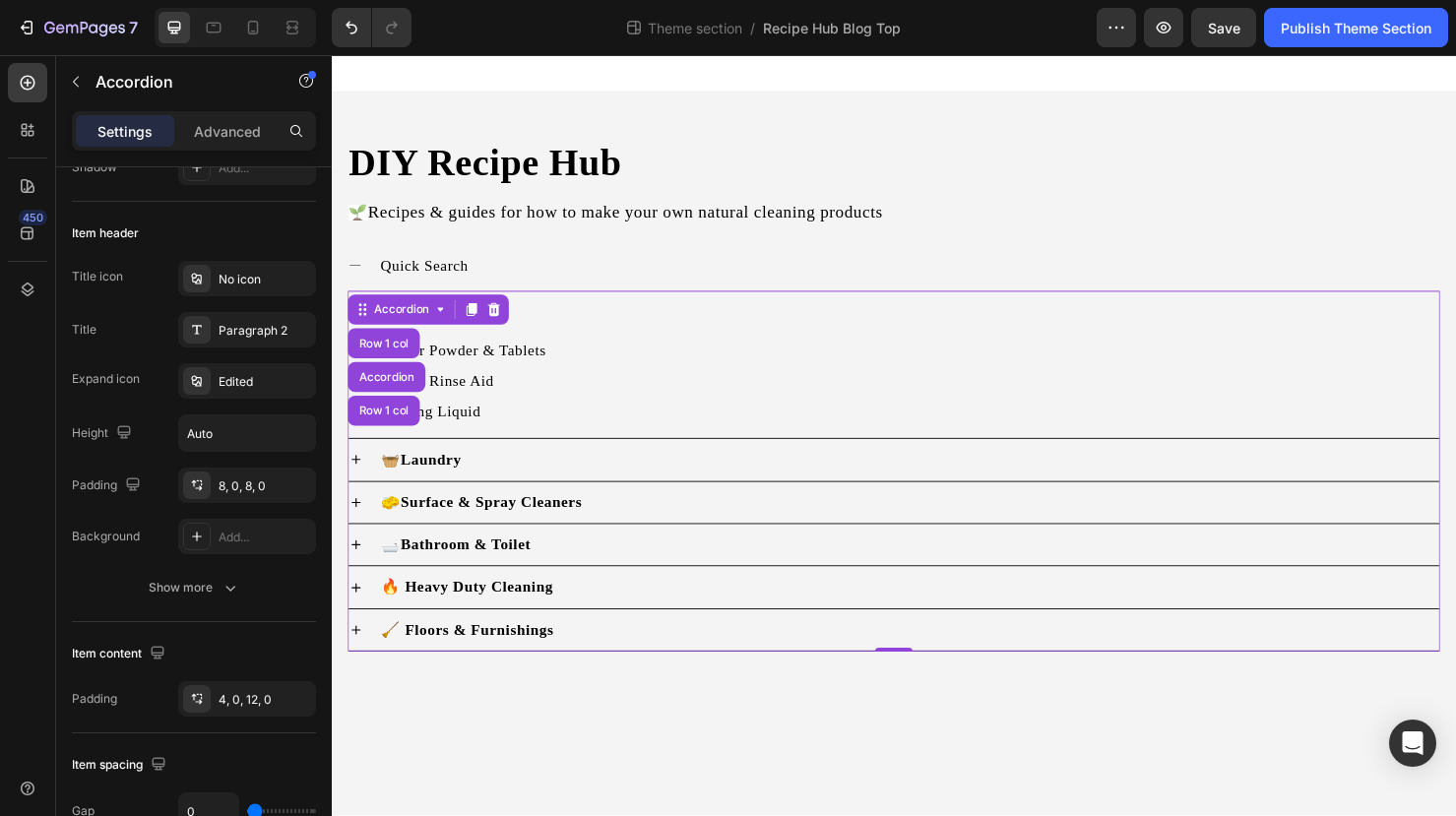 click on "🧼  Dishwashing" at bounding box center (938, 325) 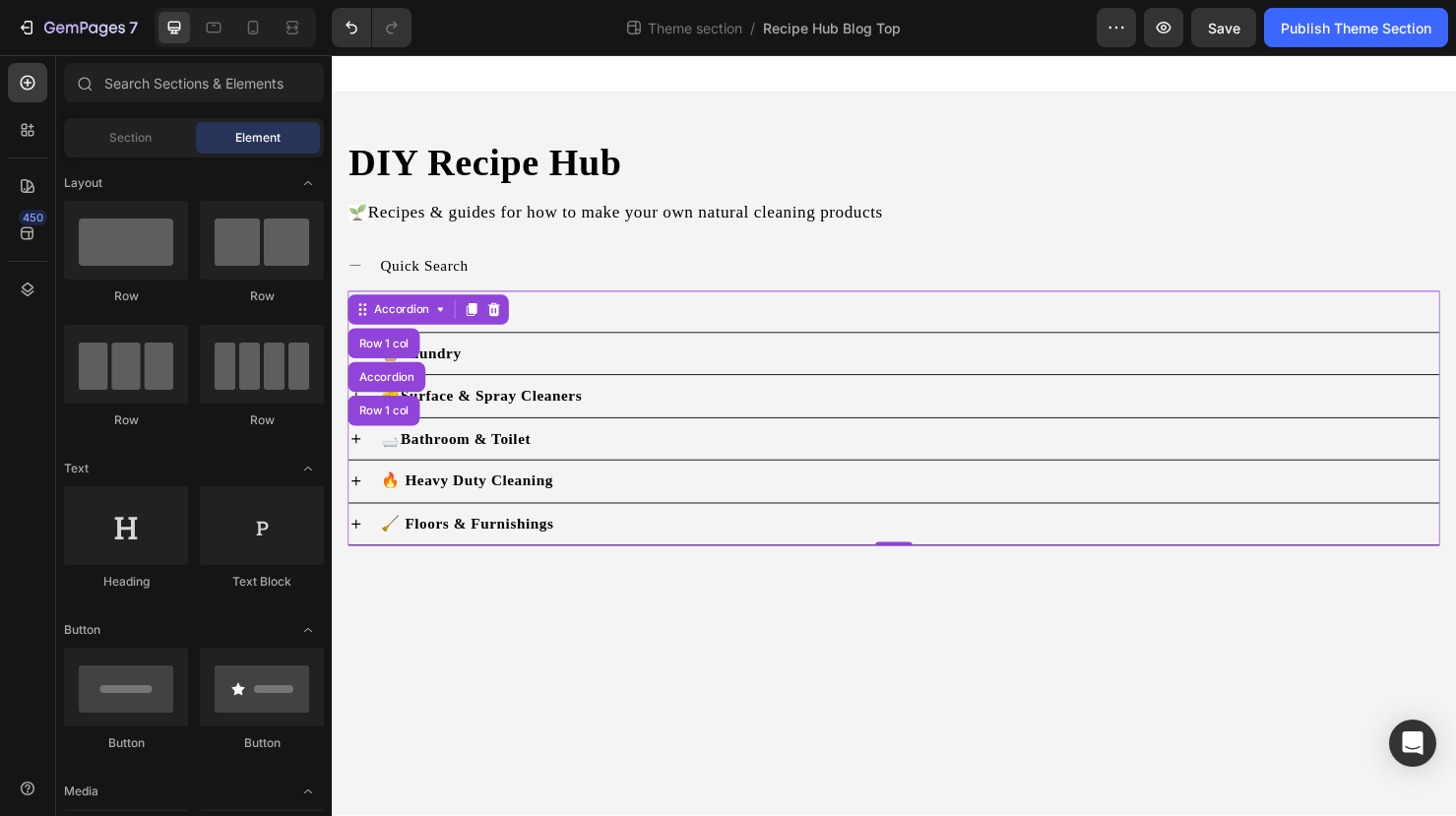click on "DIY Recipe Hub Heading 🌱  Recipes & guides for how to make your own natural cleaning products Text Block
Quick Search
🧼  Dishwashing
🧺  Laundry
🧽  Surface & Spray Cleaners
🛁  Bathroom & Toilet
🔥 Heavy Duty Cleaning
🧹 Floors & Furnishings Accordion Row 1 col Accordion Row 1 col   0 Row Accordion Row Root
Drag & drop element from sidebar or
Explore Library
Add section Choose templates inspired by CRO experts Generate layout from URL or image Add blank section then drag & drop elements" at bounding box center (922, 455) 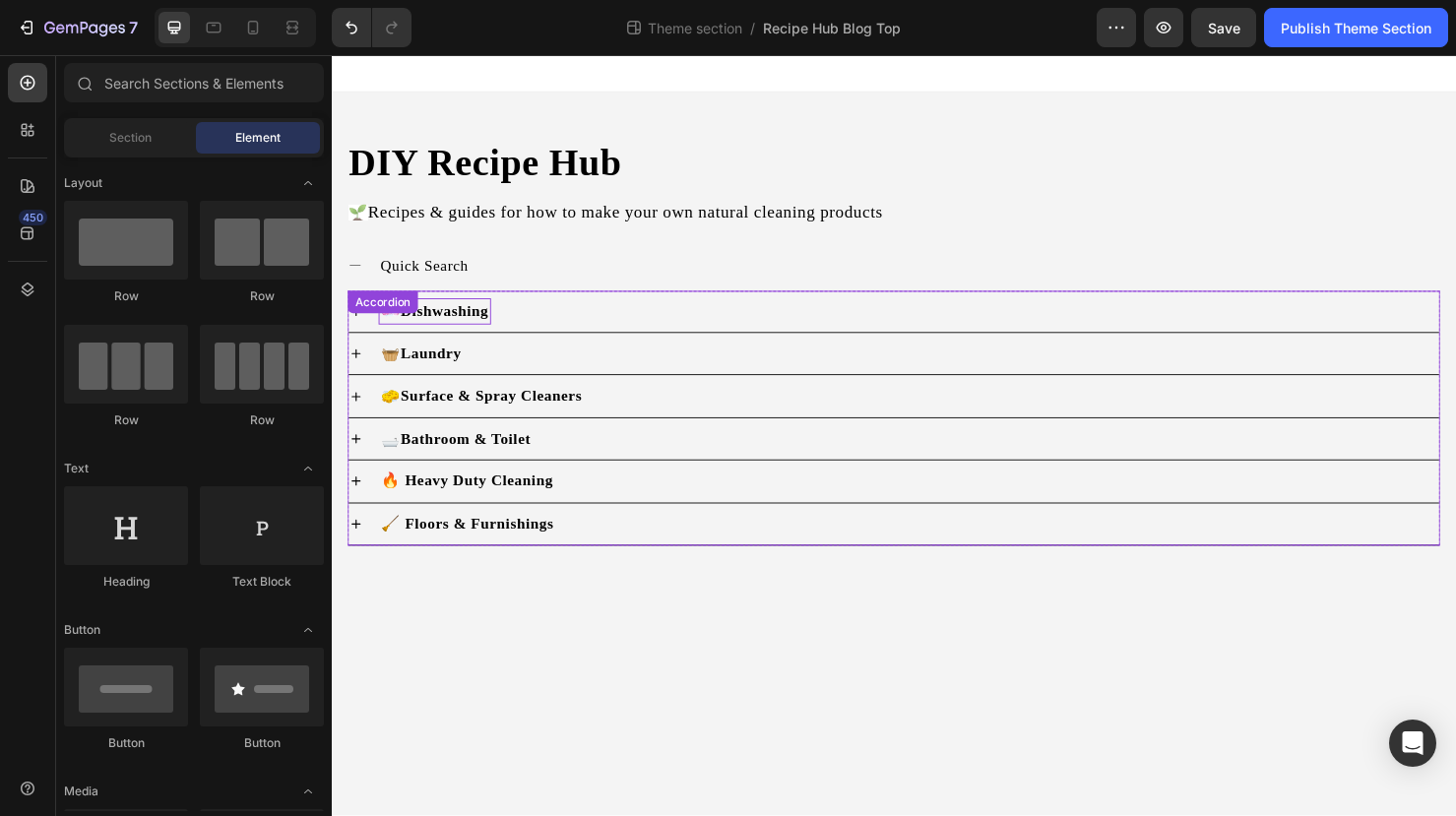 click on "🧼  Dishwashing
🧺  Laundry
🧽  Surface & Spray Cleaners
🛁  Bathroom & Toilet
🔥 Heavy Duty Cleaning
🧹 Floors & Furnishings Accordion" at bounding box center (922, 437) 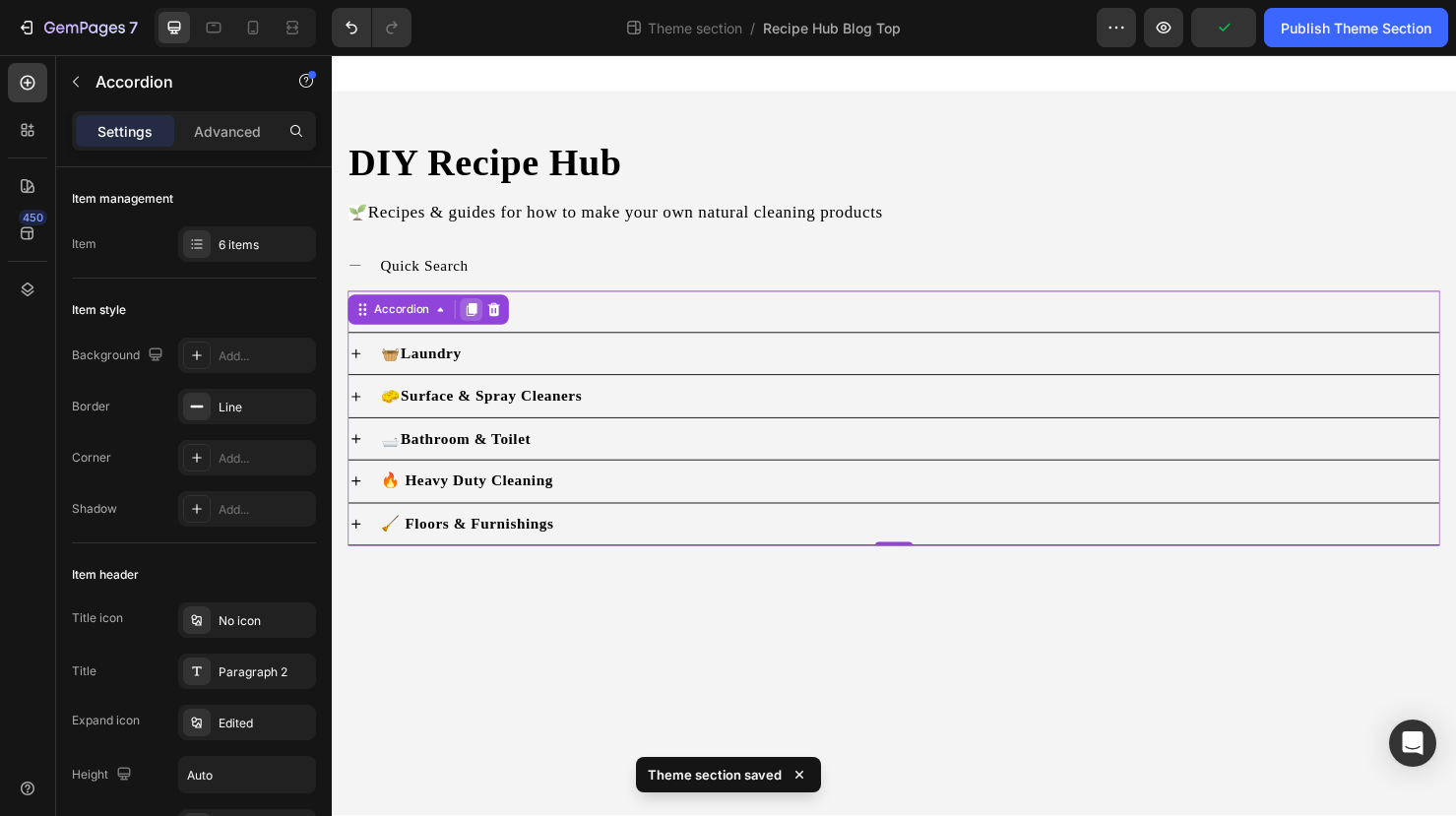 click 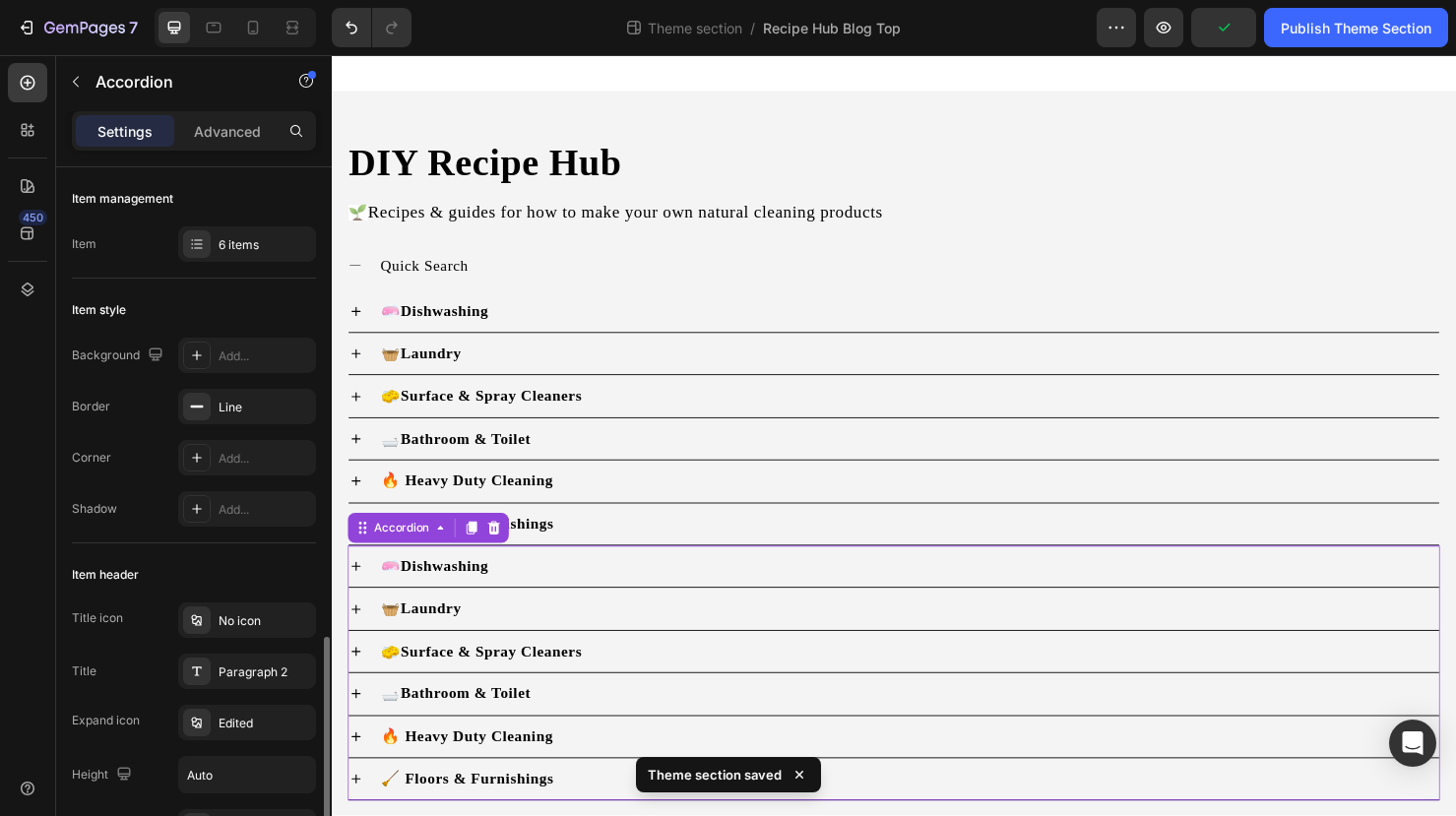 scroll, scrollTop: 342, scrollLeft: 0, axis: vertical 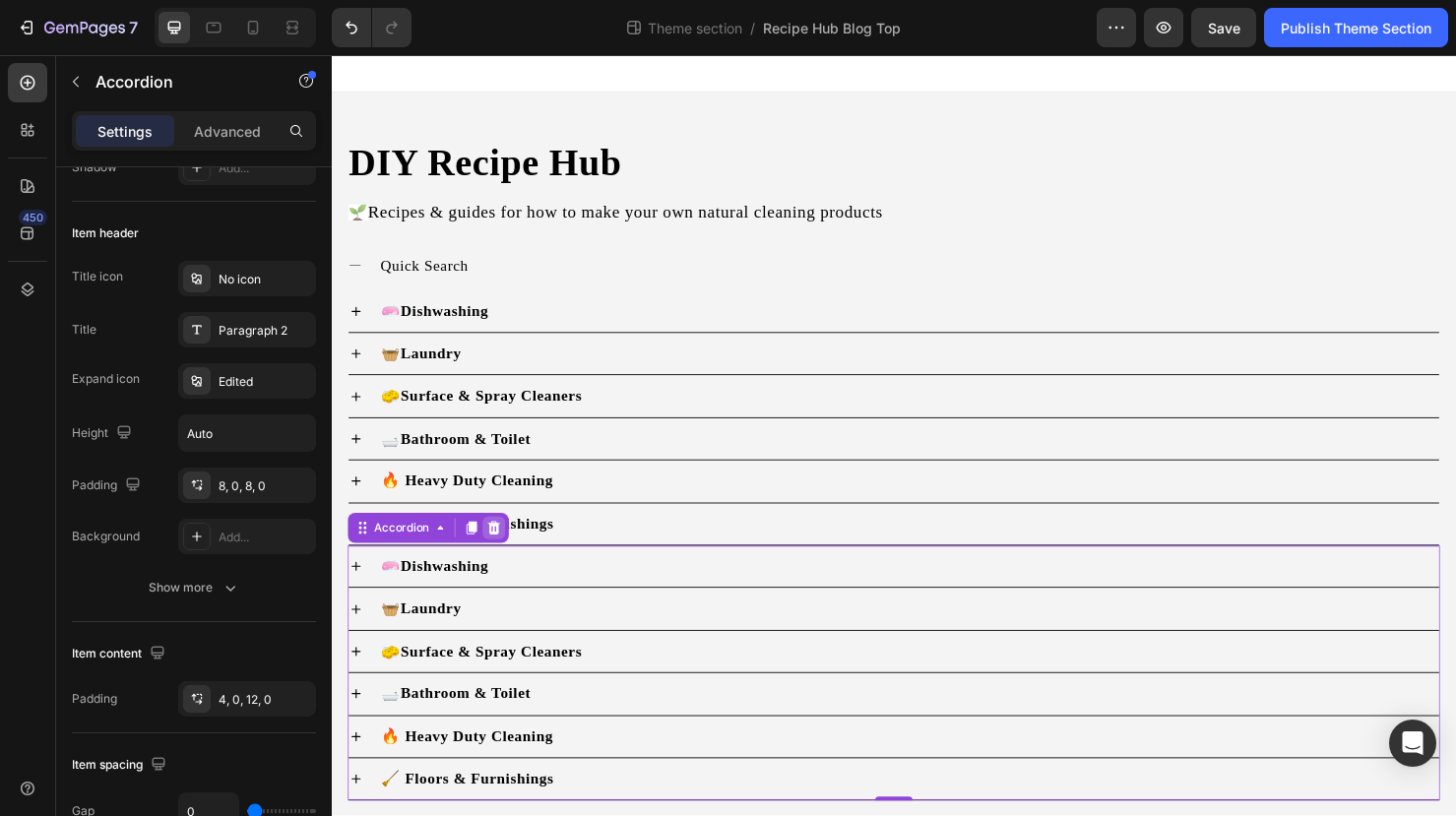 click 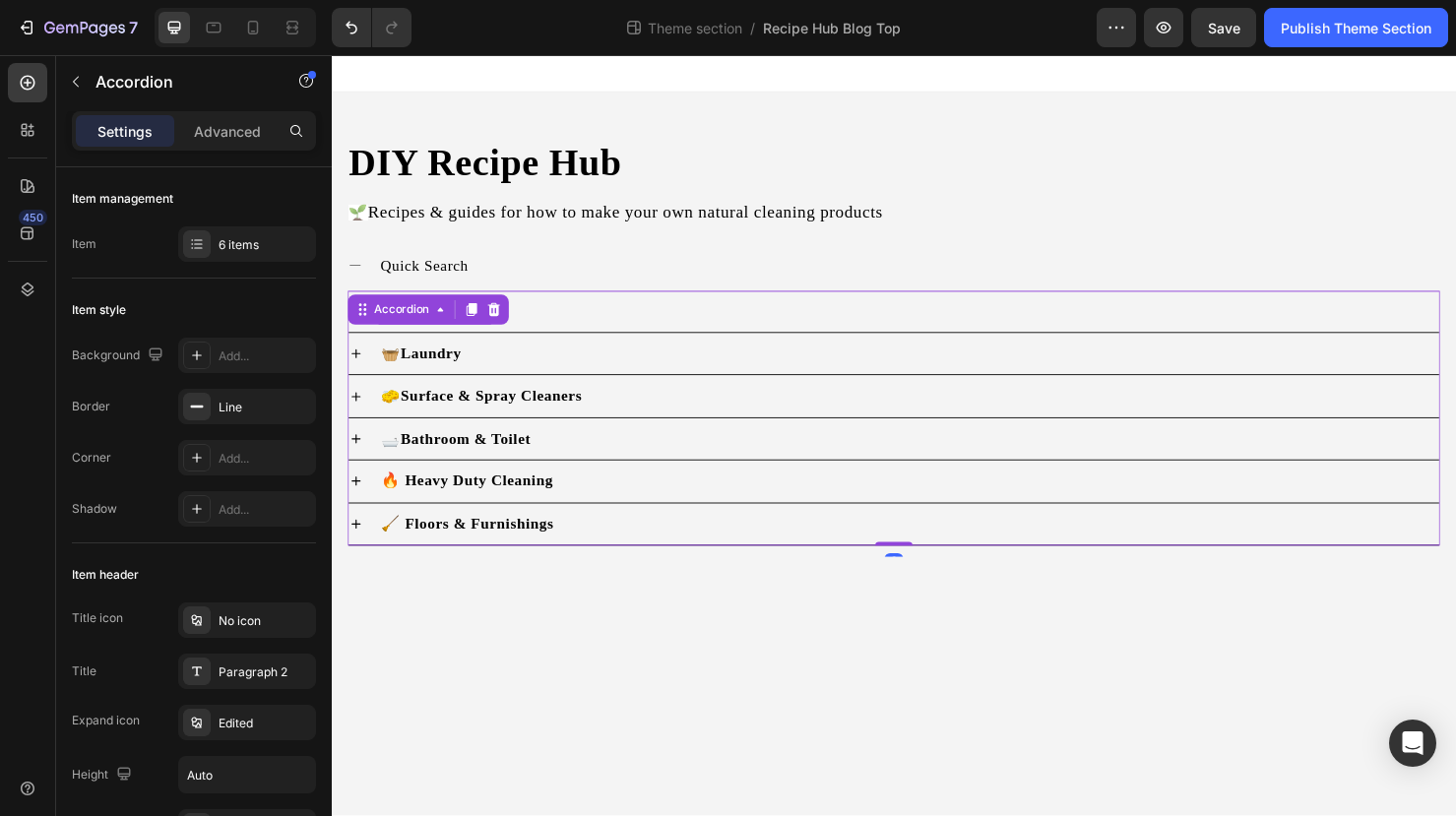 click on "🧼  Dishwashing
🧺  Laundry
🧽  Surface & Spray Cleaners
🛁  Bathroom & Toilet
🔥 Heavy Duty Cleaning
🧹 Floors & Furnishings Accordion   0" at bounding box center (922, 437) 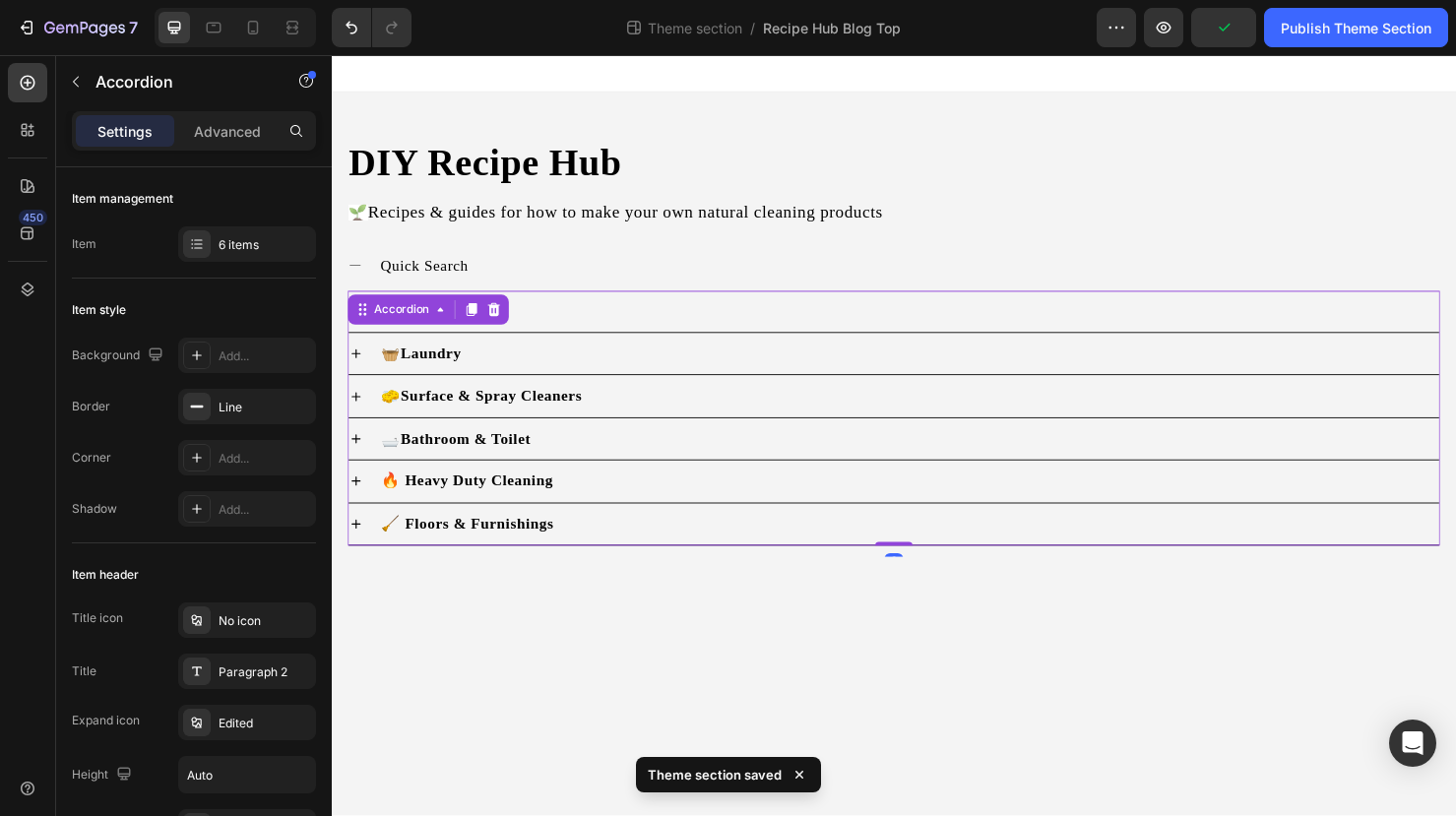 click on "🧼  Dishwashing" at bounding box center [938, 325] 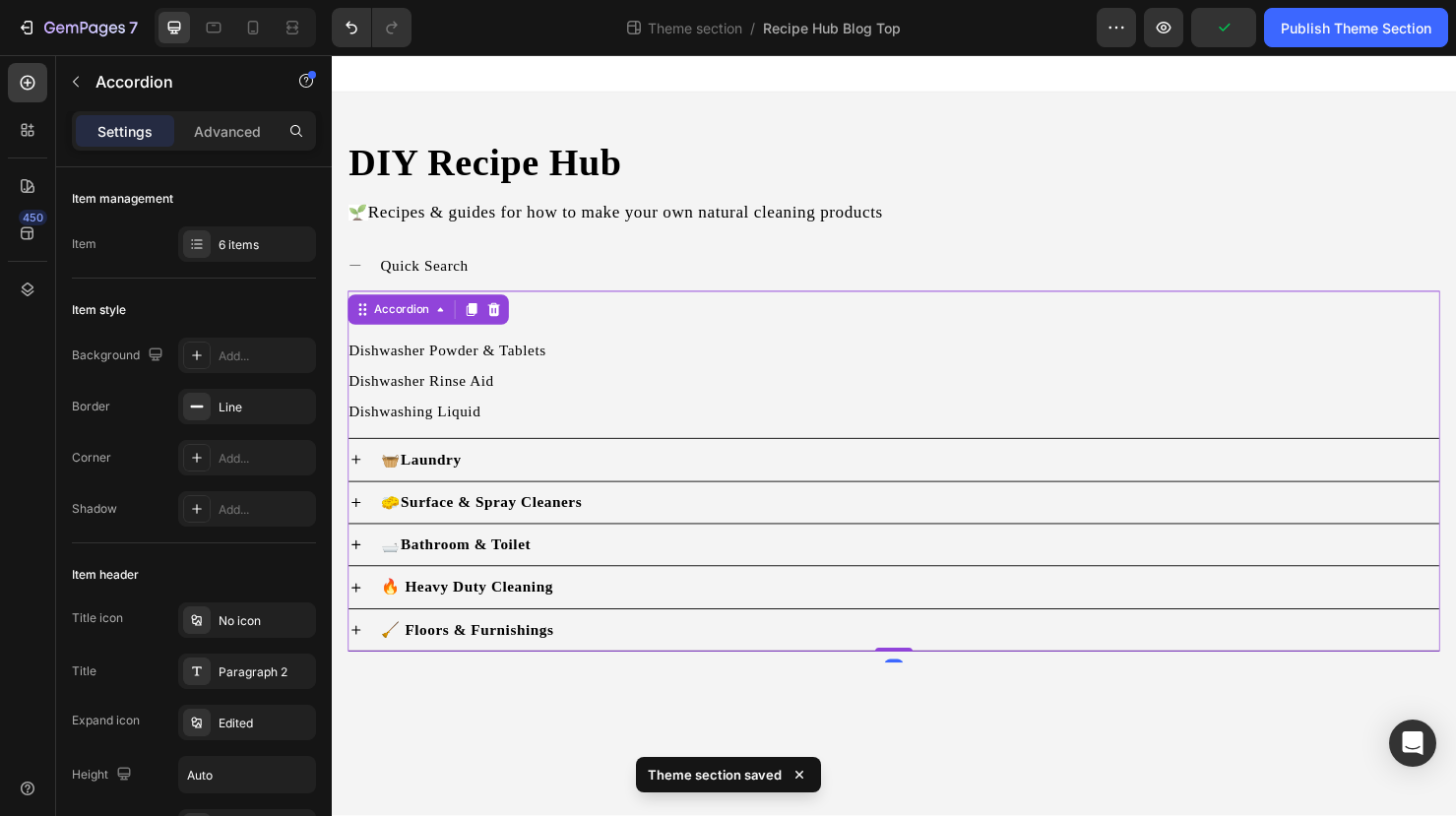 click on "🧼  Dishwashing" at bounding box center [938, 325] 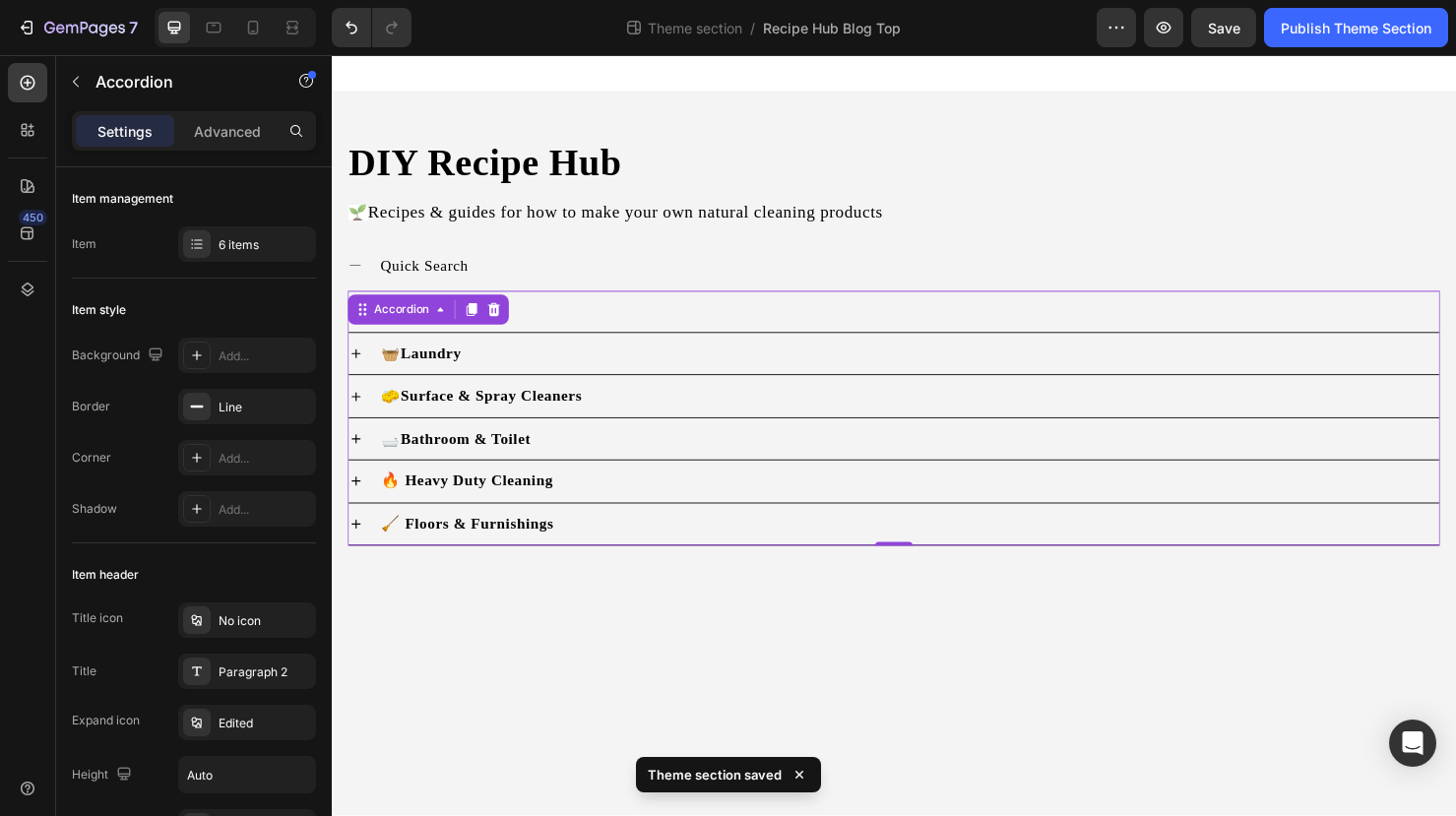 click on "🧼  Dishwashing" at bounding box center [938, 325] 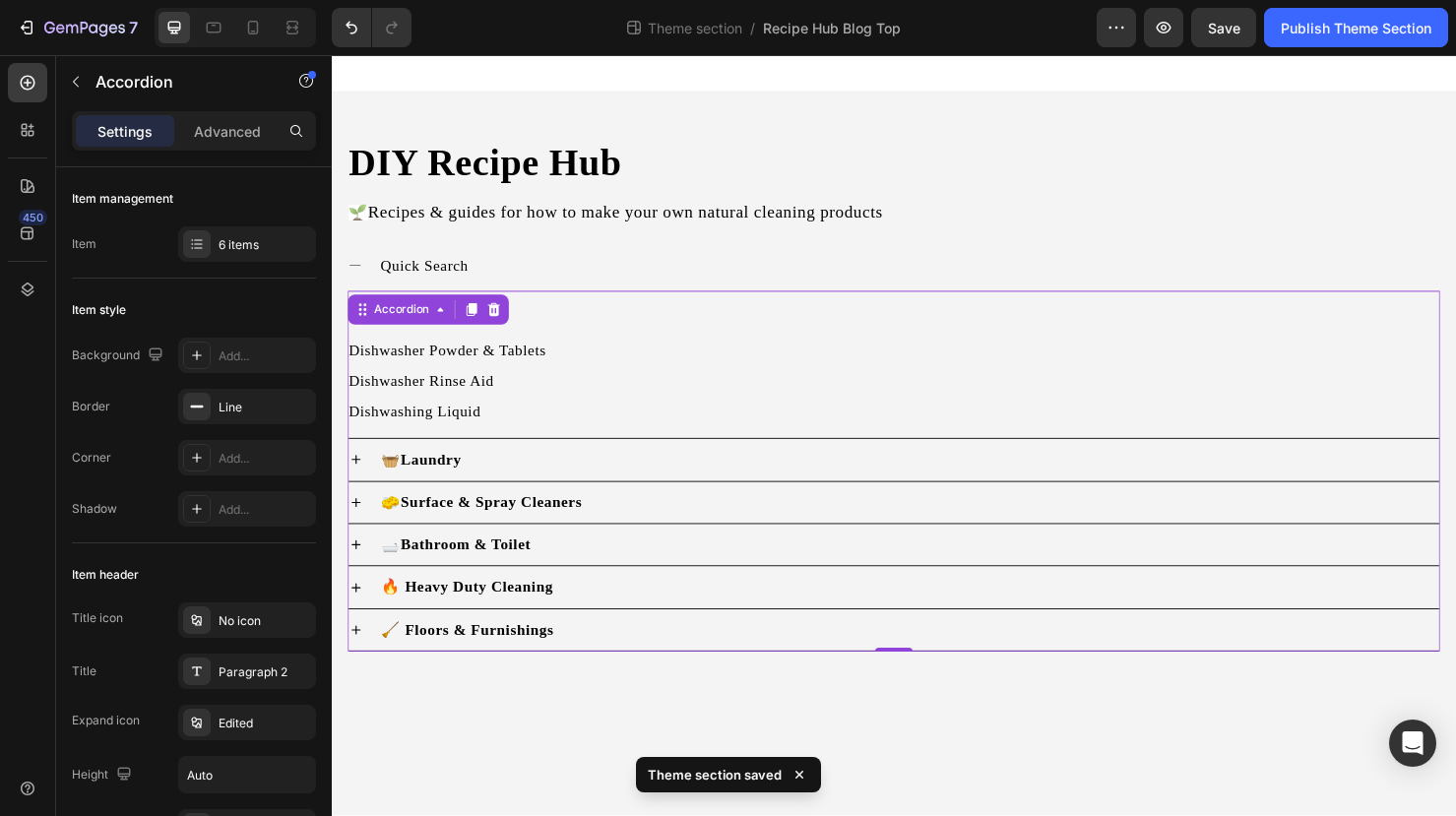 click on "🧼  Dishwashing" at bounding box center [938, 325] 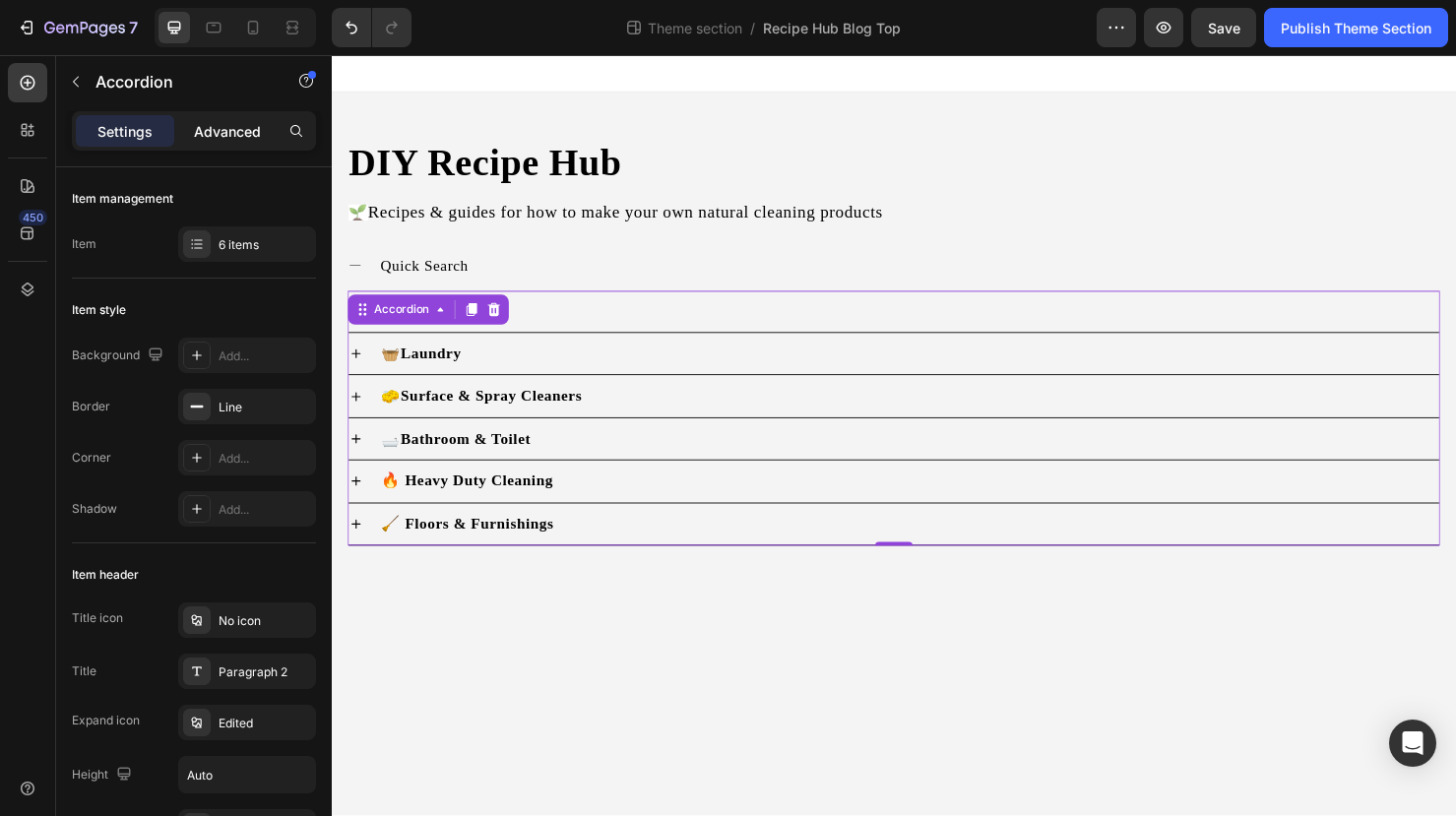 click on "Advanced" at bounding box center (227, 131) 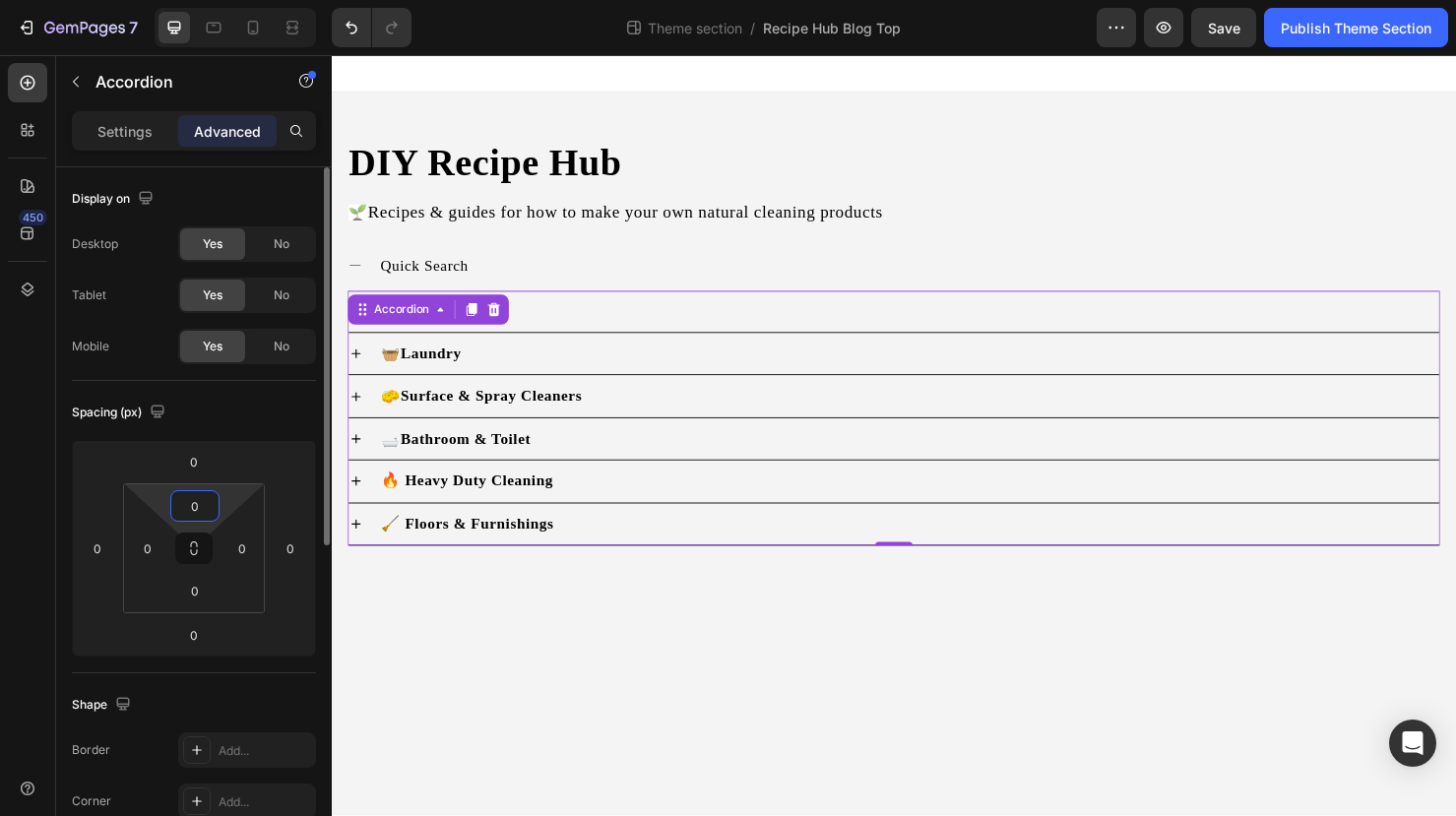 click on "0" at bounding box center (195, 506) 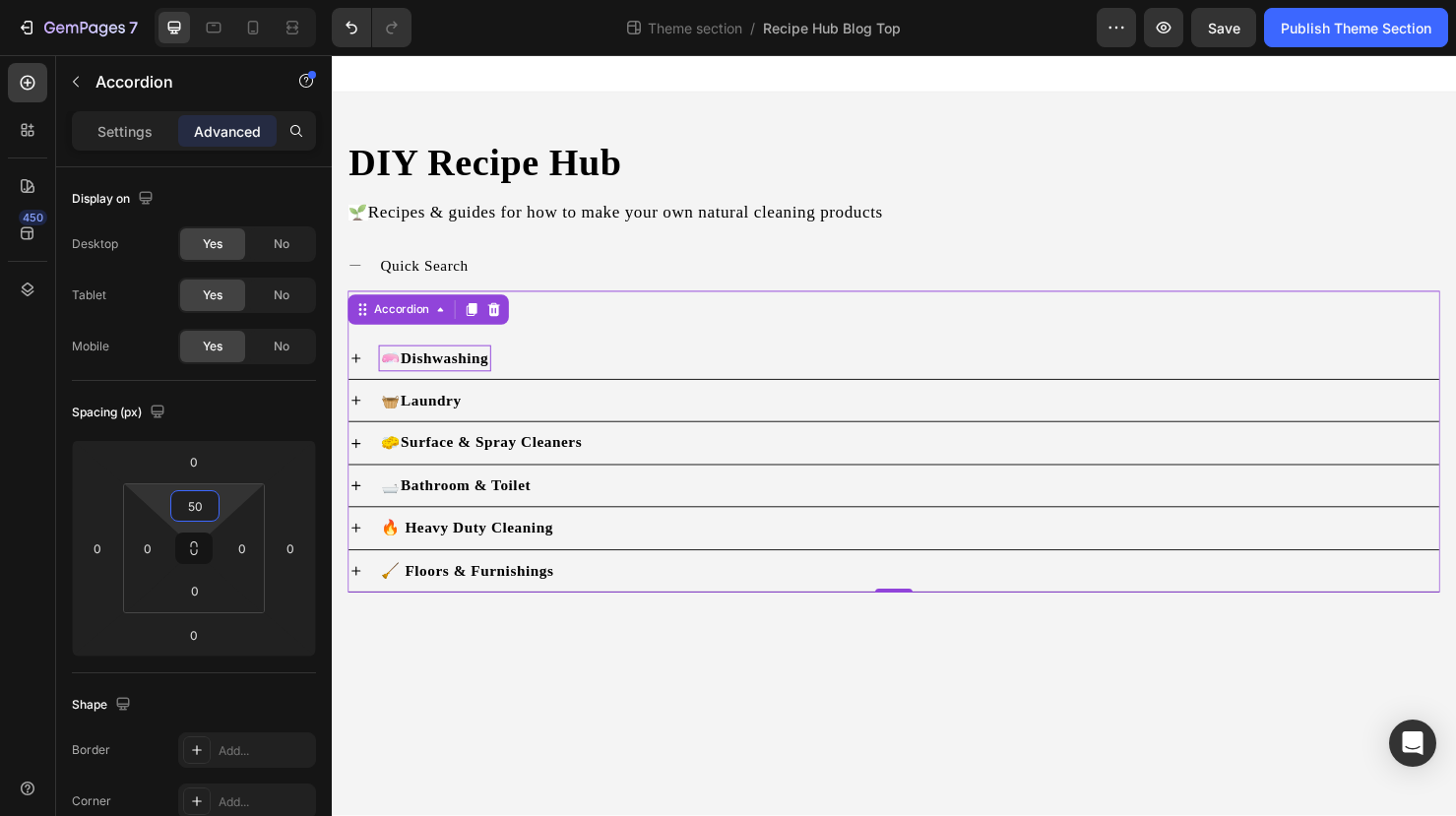 click on "Dishwashing" at bounding box center [451, 373] 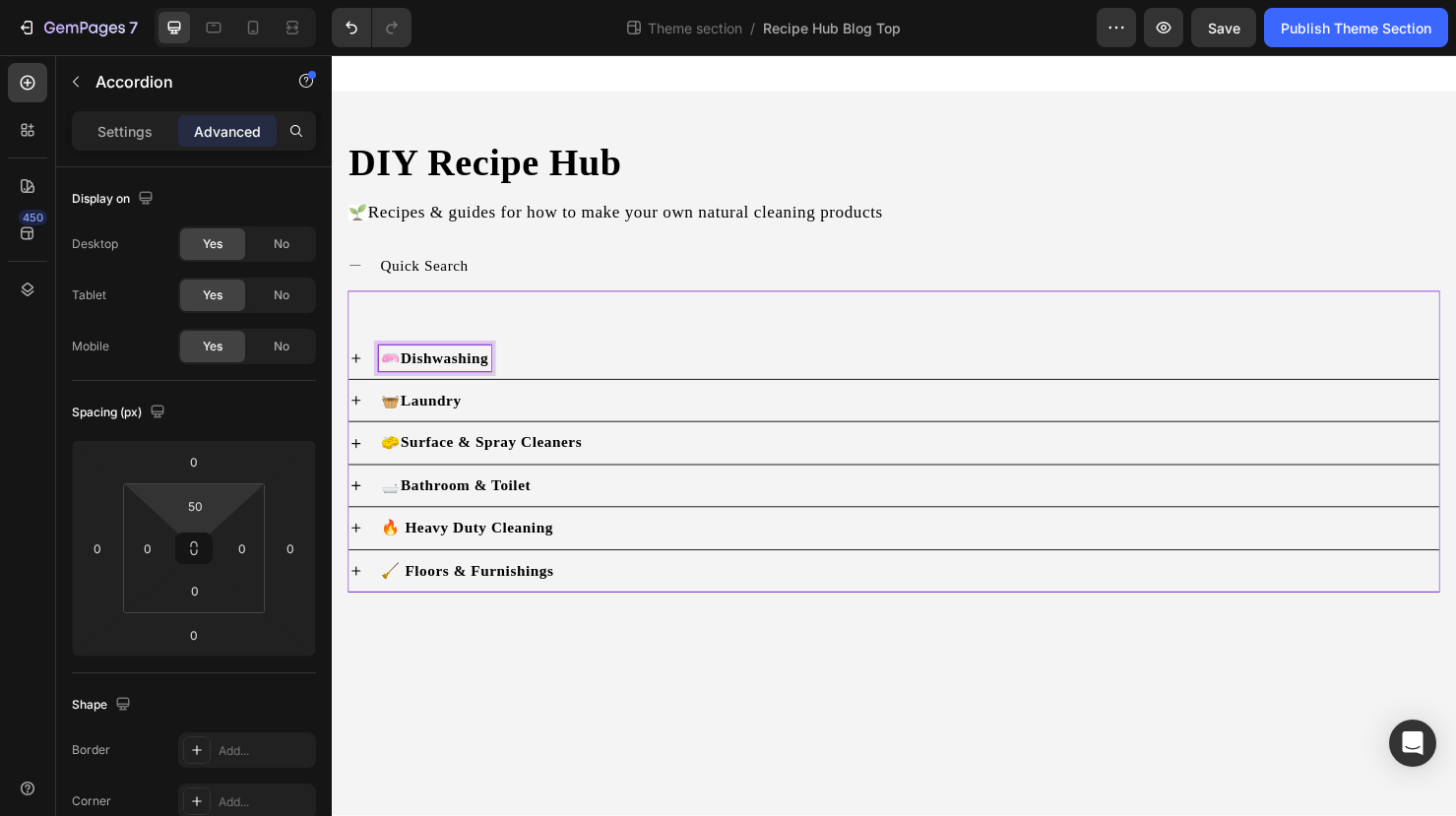 click on "🧼  Dishwashing" at bounding box center [440, 374] 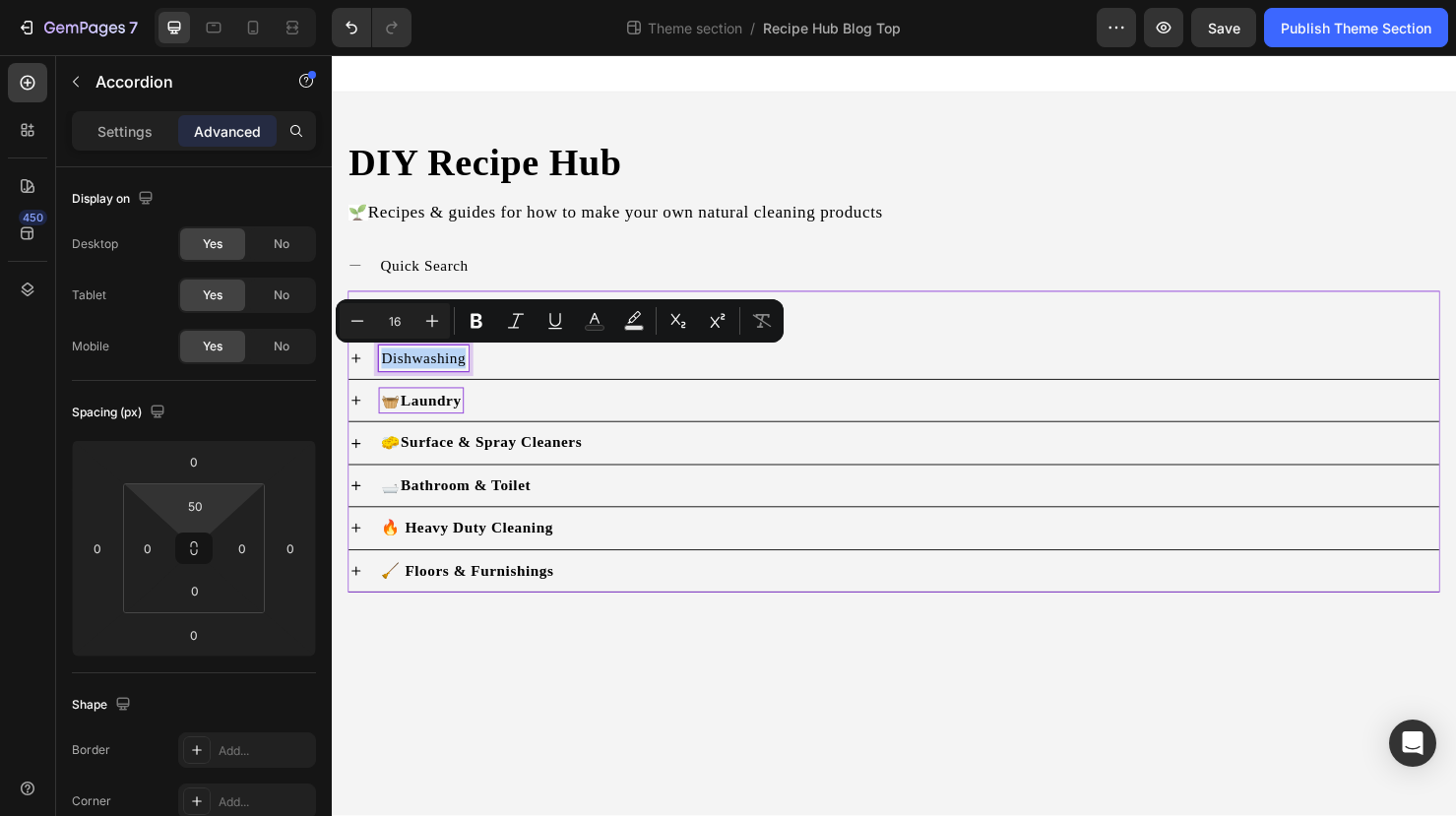 click on "Laundry" at bounding box center [436, 417] 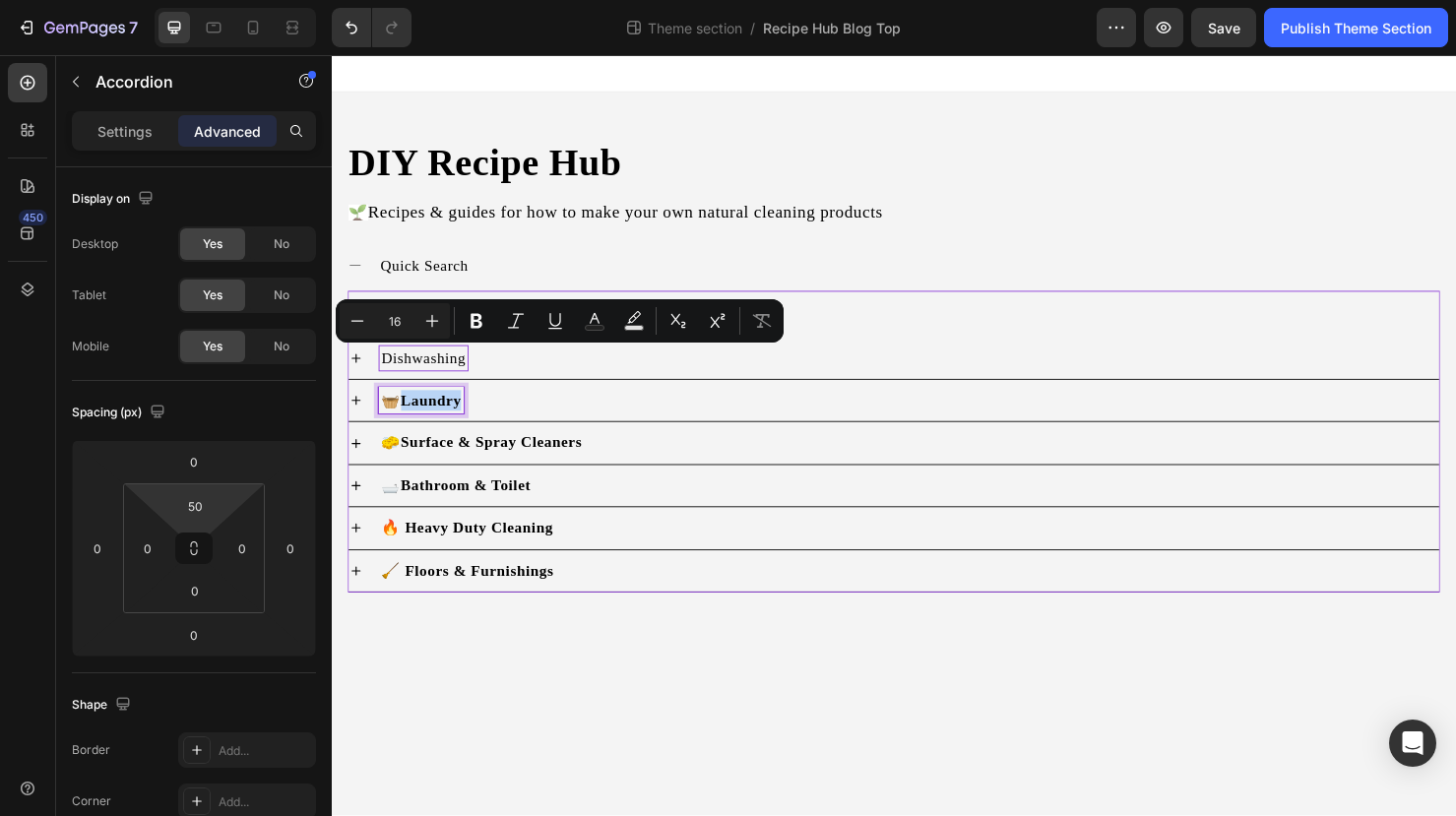 click on "Laundry" at bounding box center (436, 417) 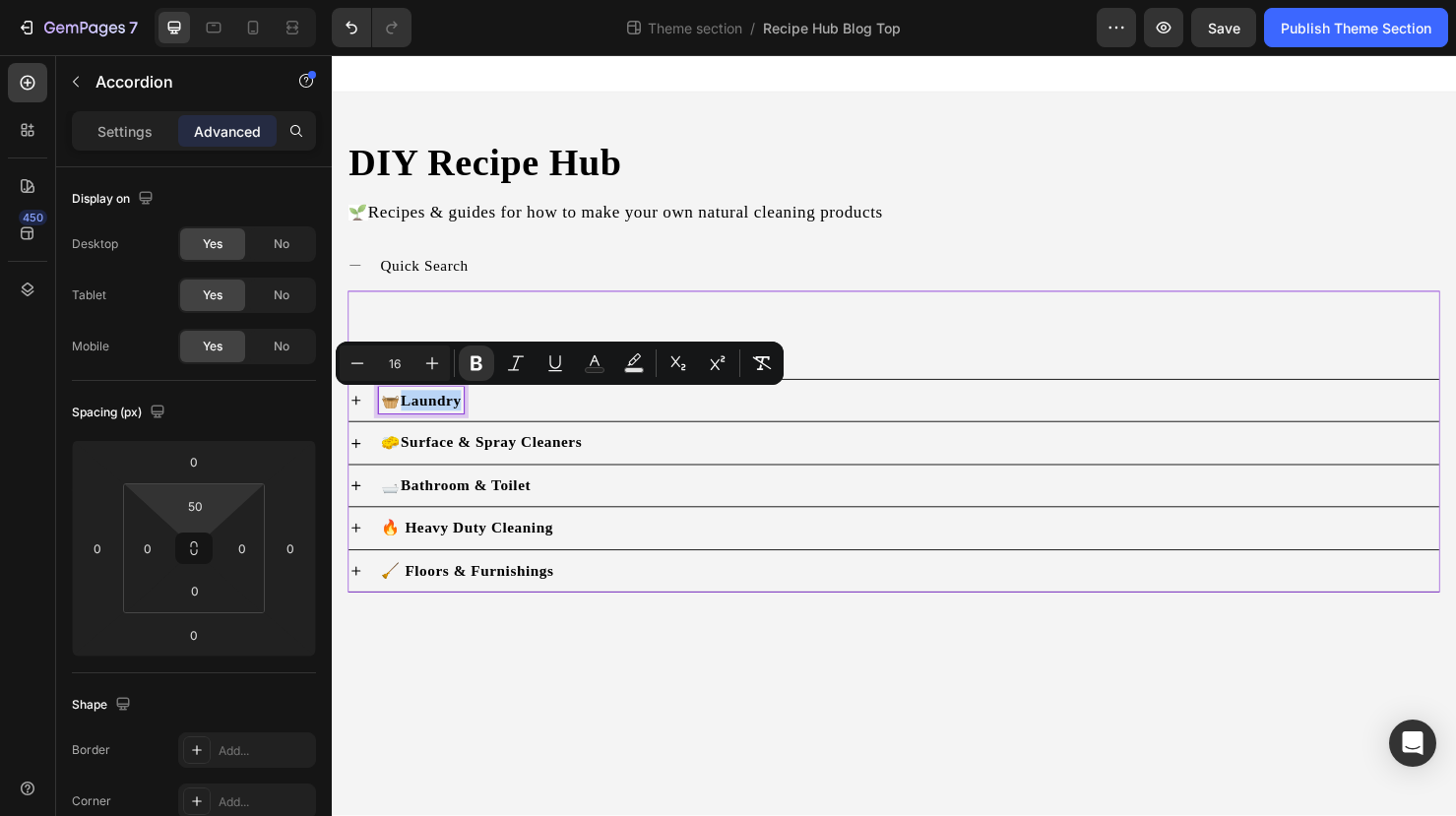 click on "Laundry" at bounding box center (436, 417) 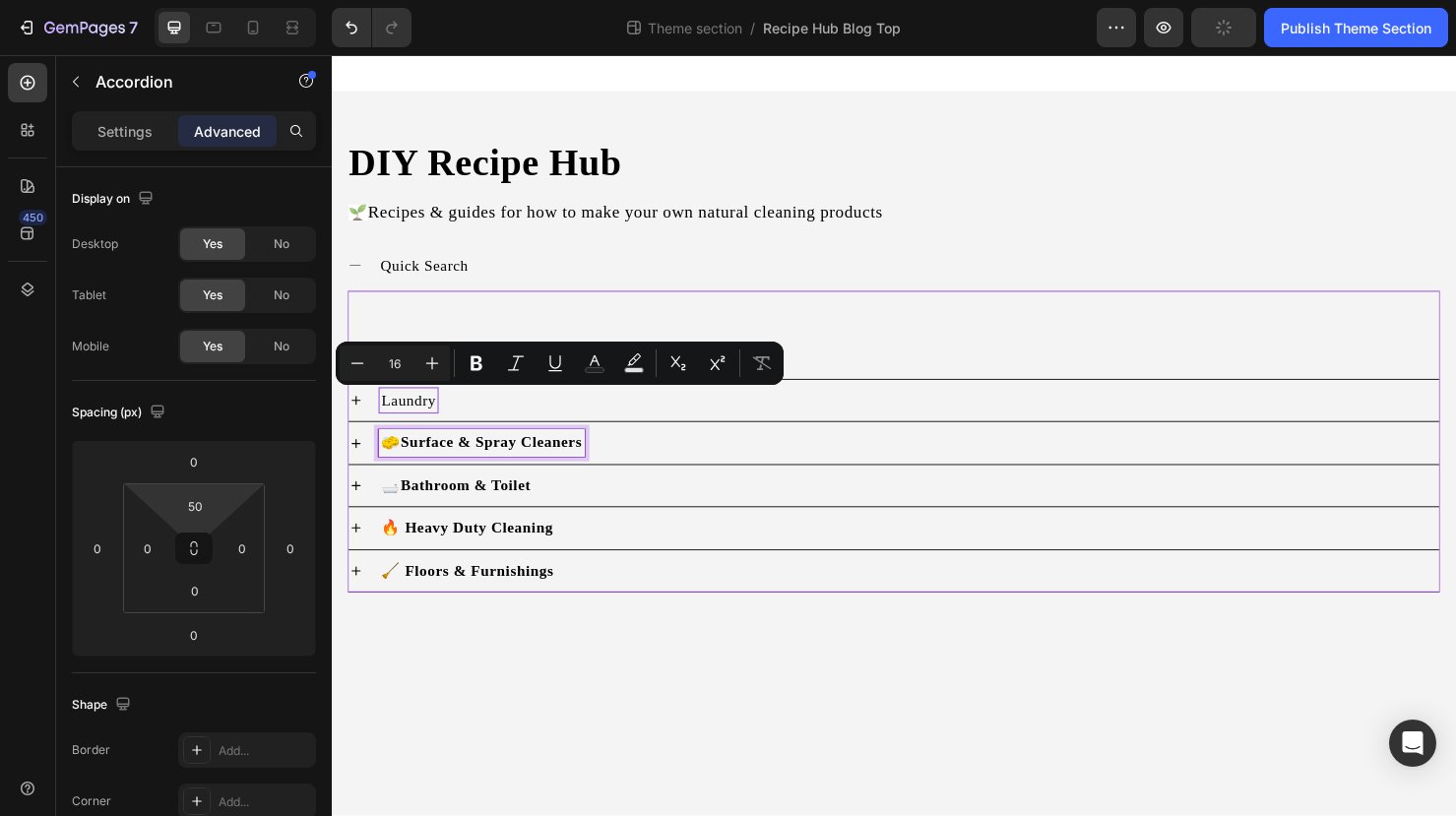 click on "Surface & Spray Cleaners" at bounding box center [500, 462] 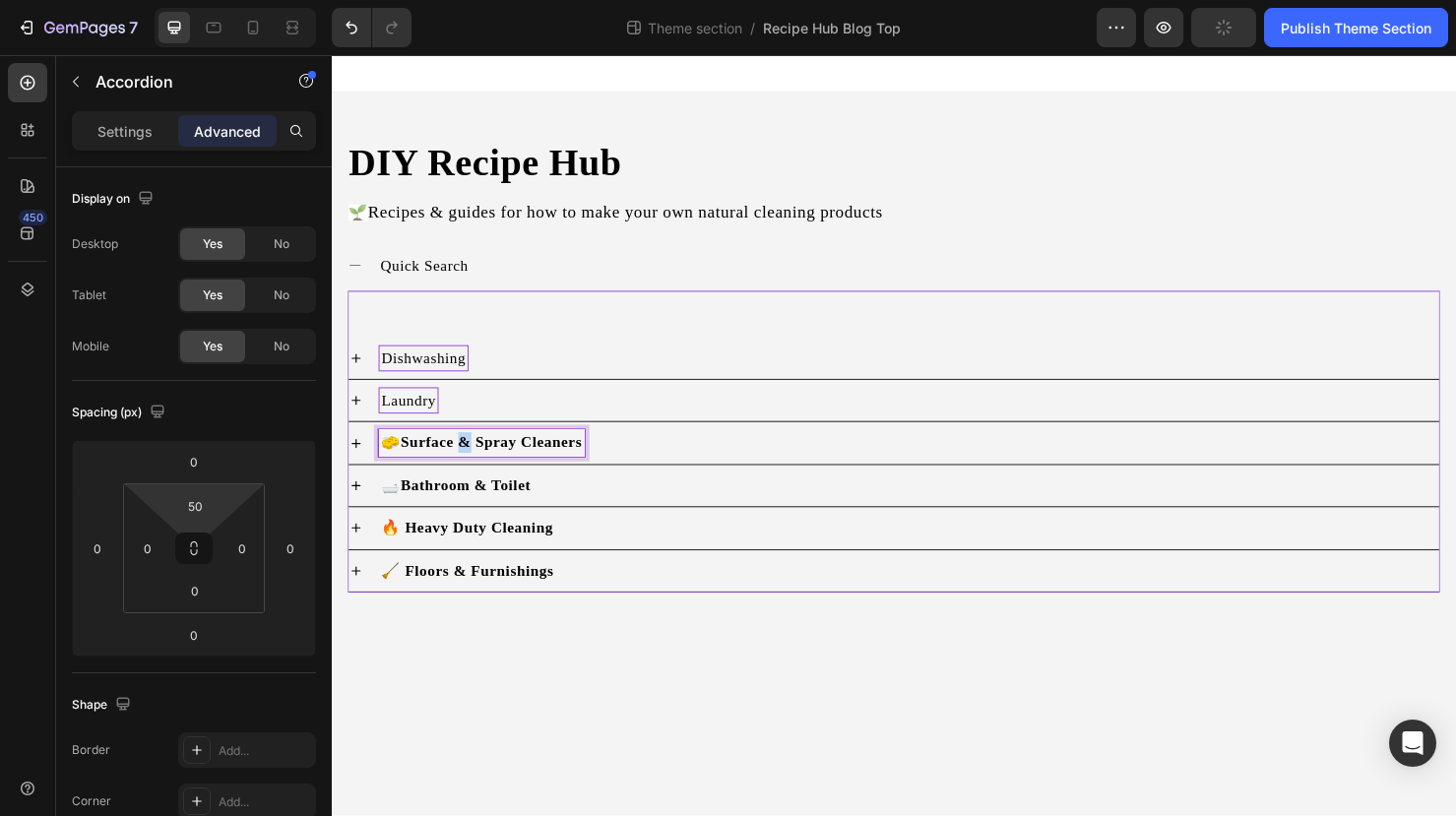 click on "Surface & Spray Cleaners" at bounding box center (500, 462) 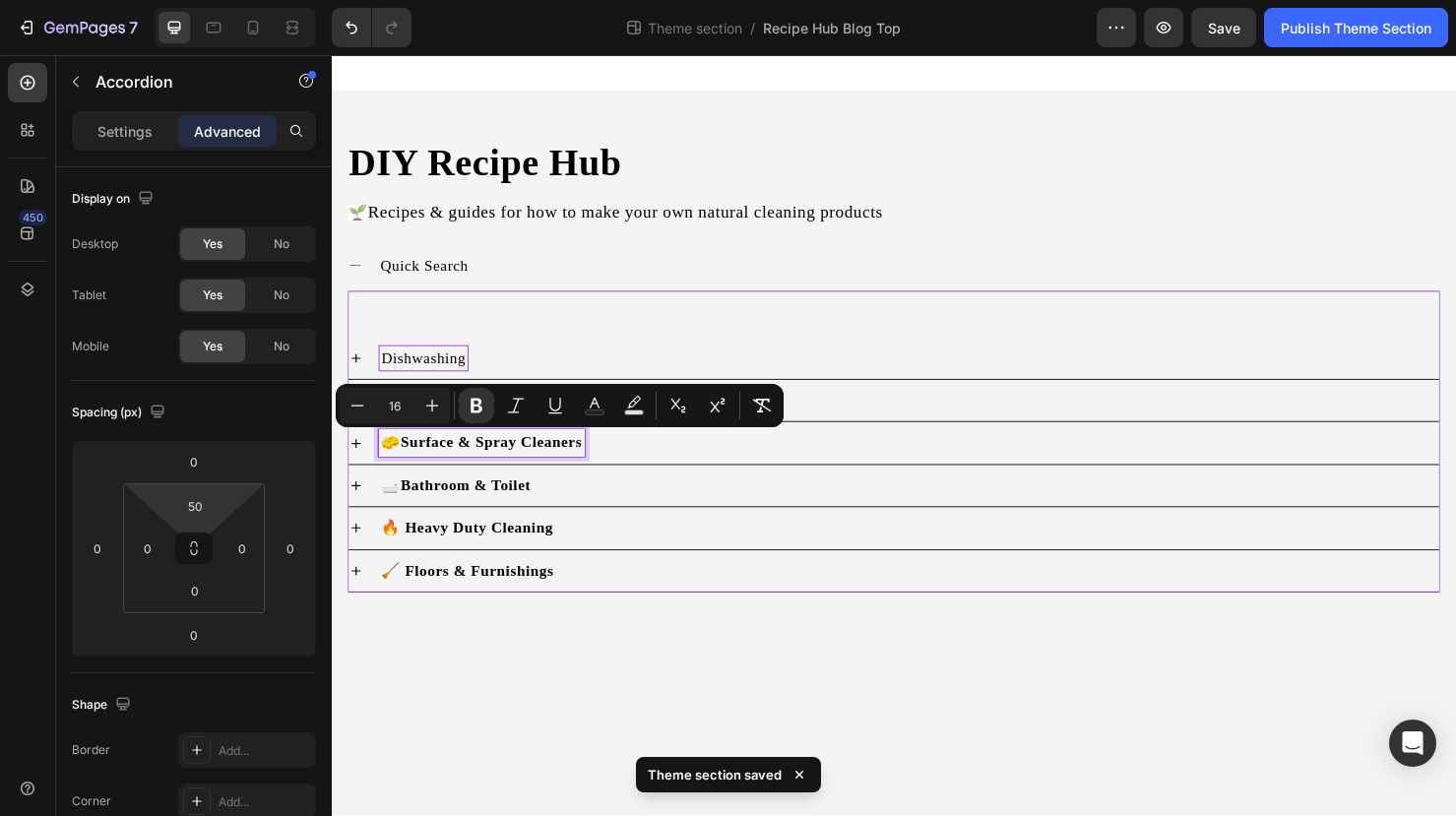 click on "🧽  Surface & Spray Cleaners" at bounding box center [489, 463] 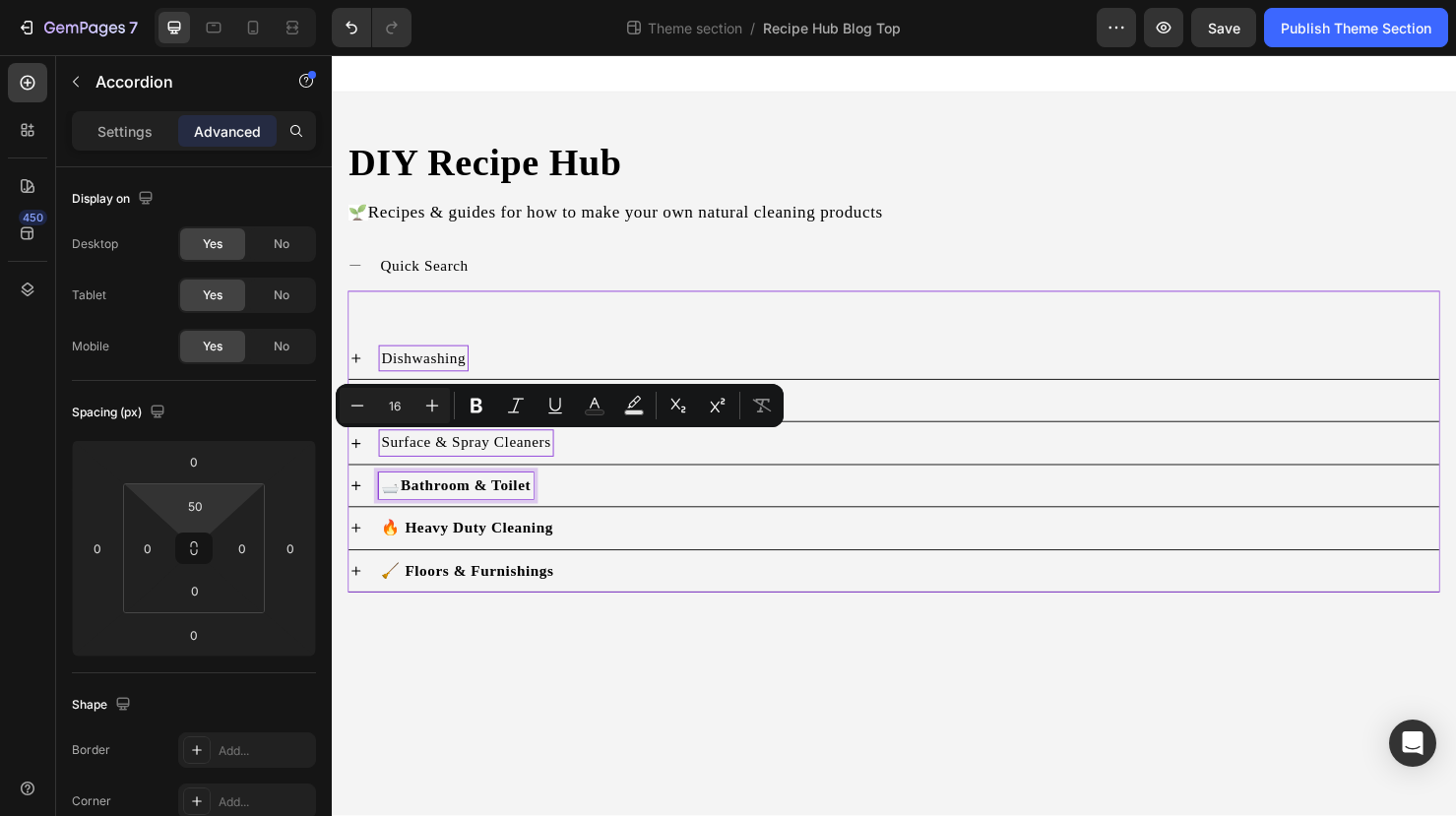 click on "Bathroom & Toilet" at bounding box center (473, 507) 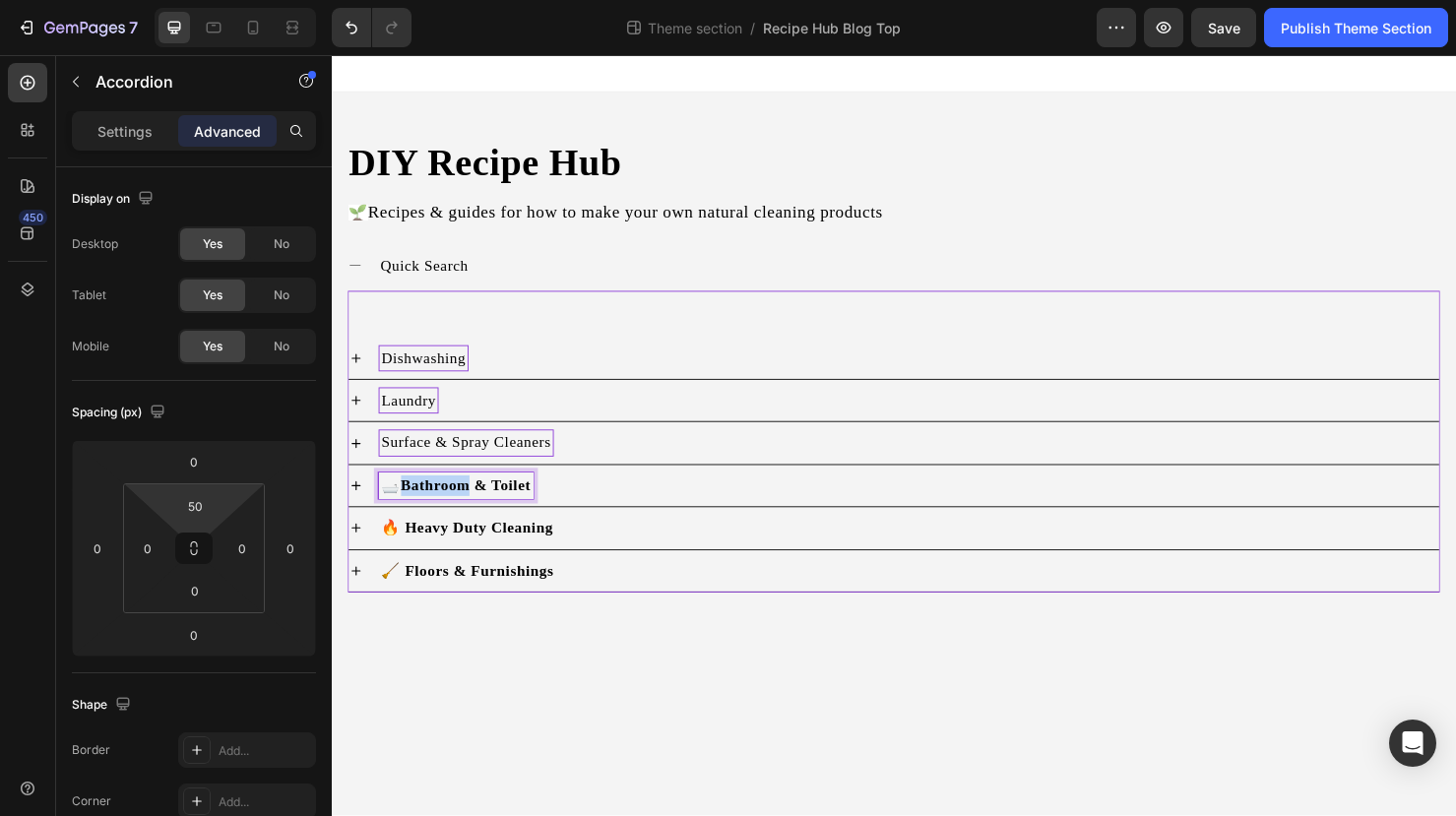 click on "Bathroom & Toilet" at bounding box center [473, 507] 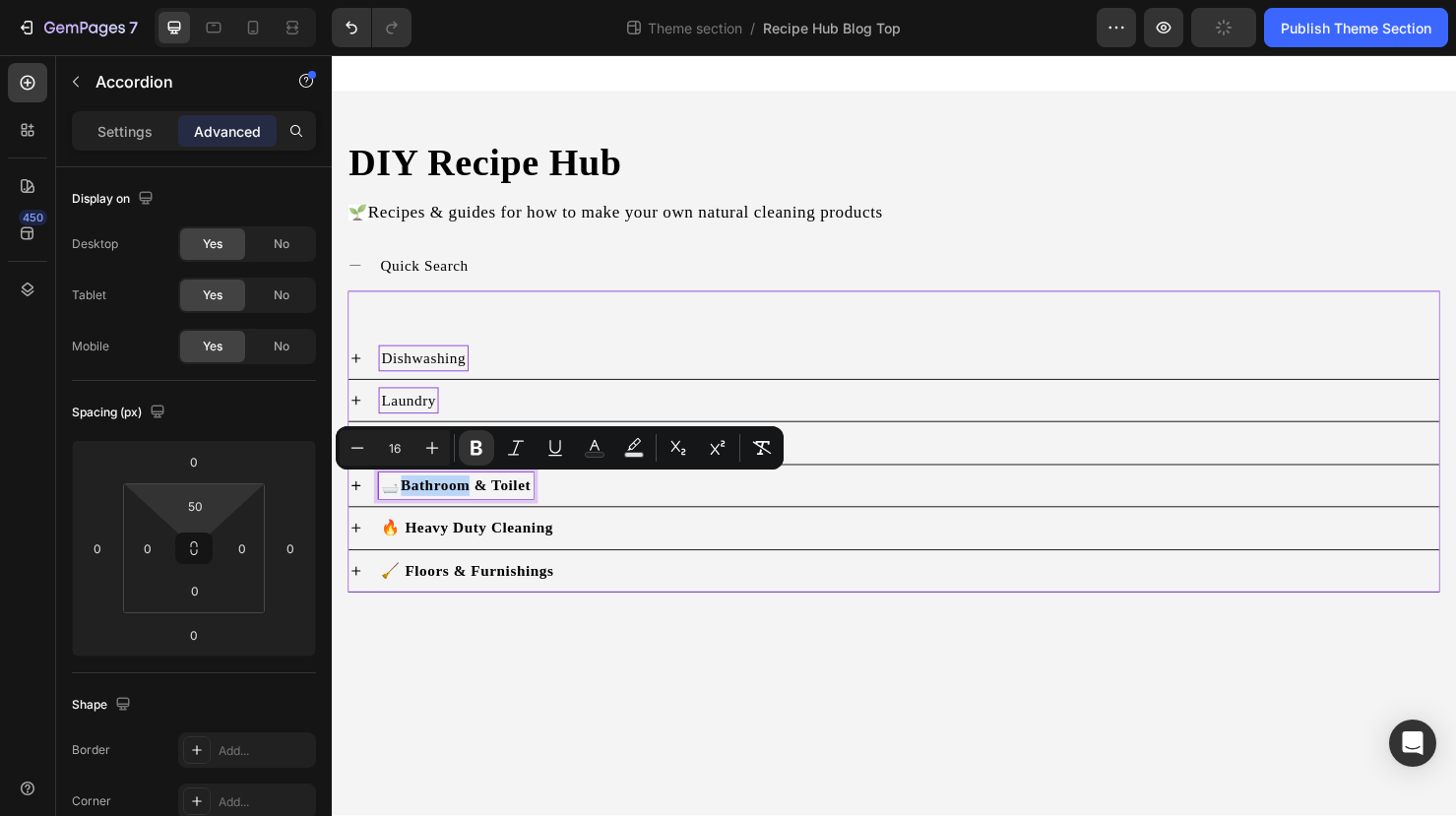 click on "Bathroom & Toilet" at bounding box center [473, 507] 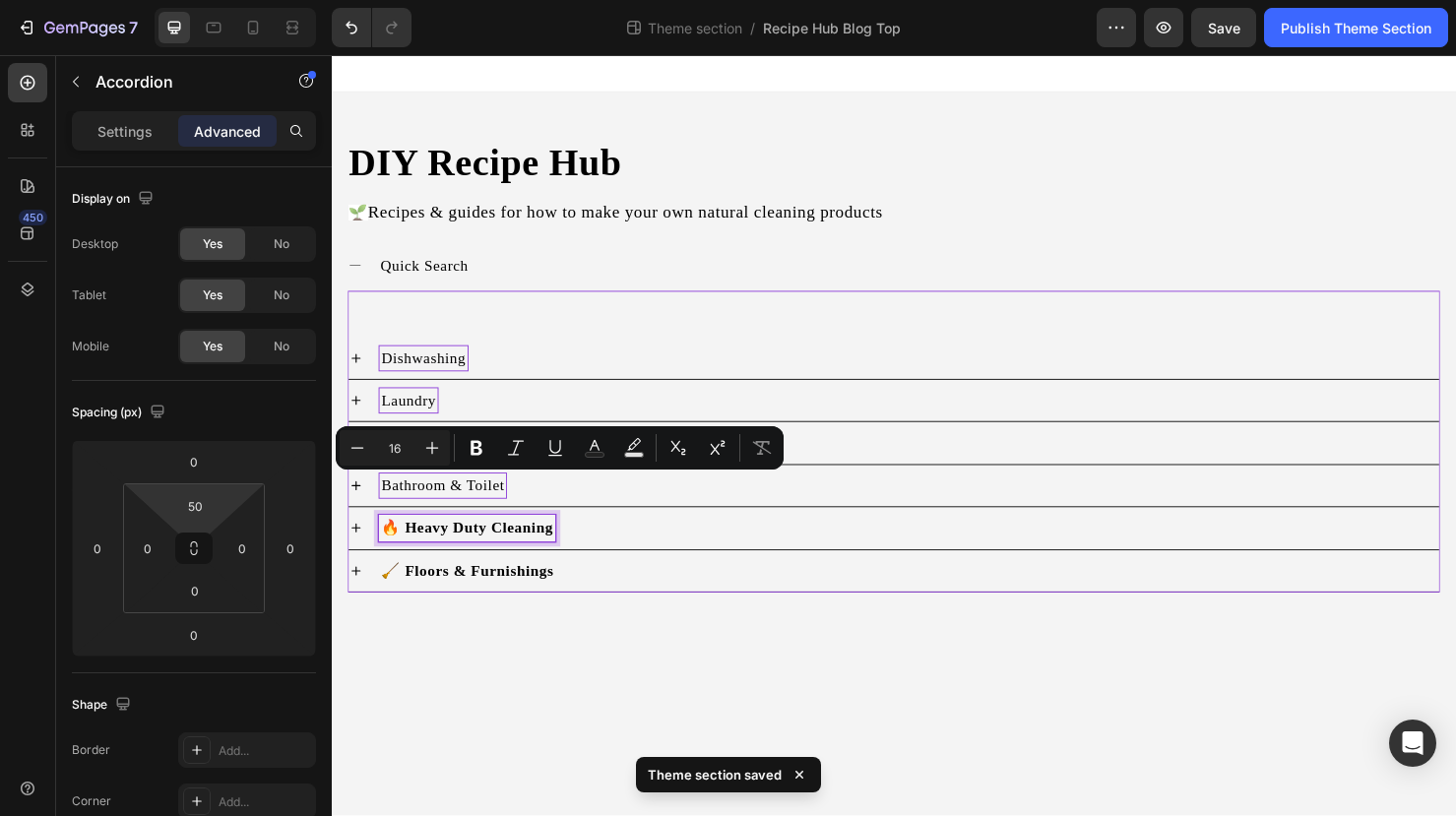 click on "🔥 Heavy Duty Cleaning" at bounding box center [474, 551] 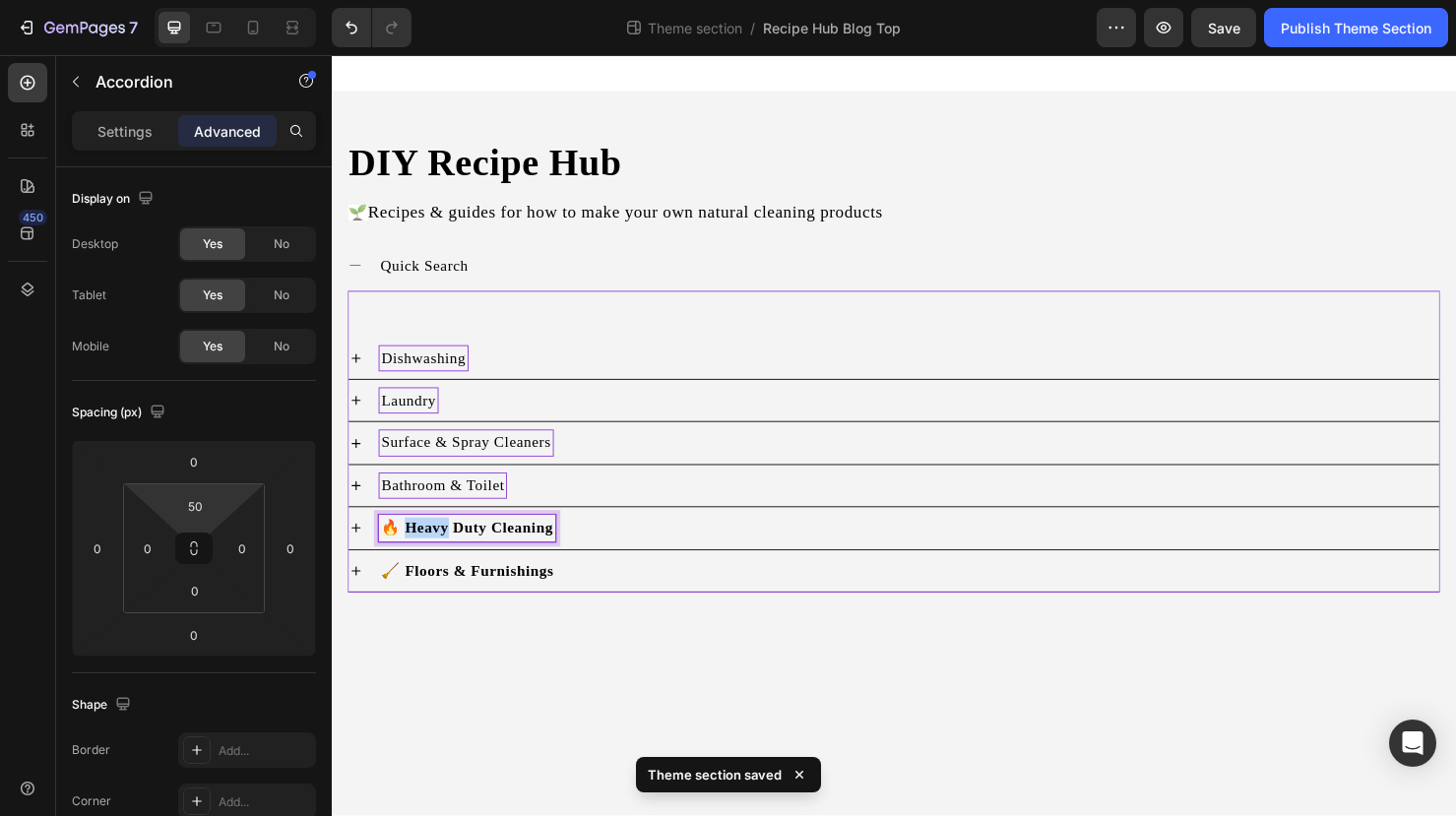 click on "🔥 Heavy Duty Cleaning" at bounding box center [474, 551] 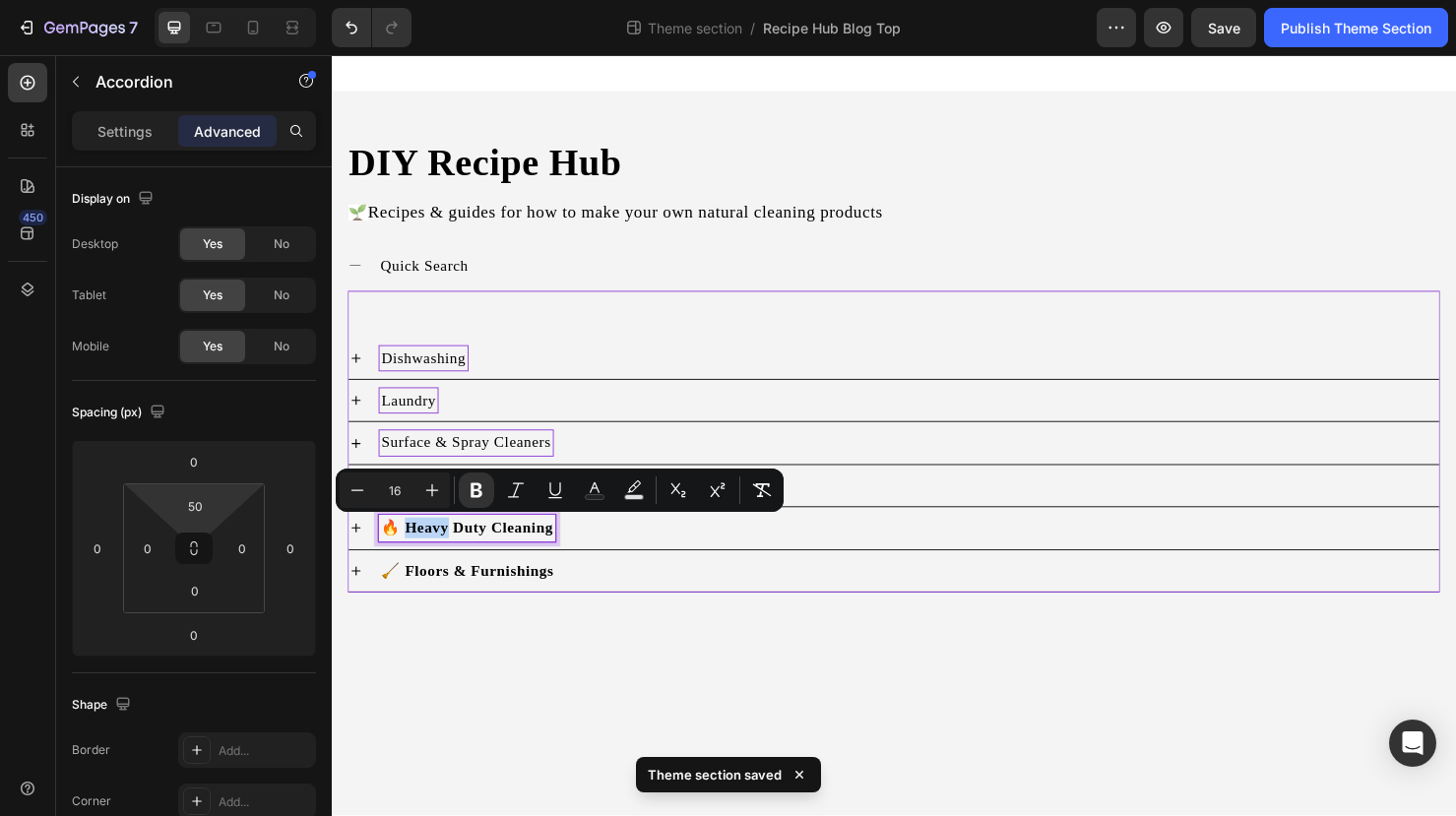 click on "🔥 Heavy Duty Cleaning" at bounding box center (474, 551) 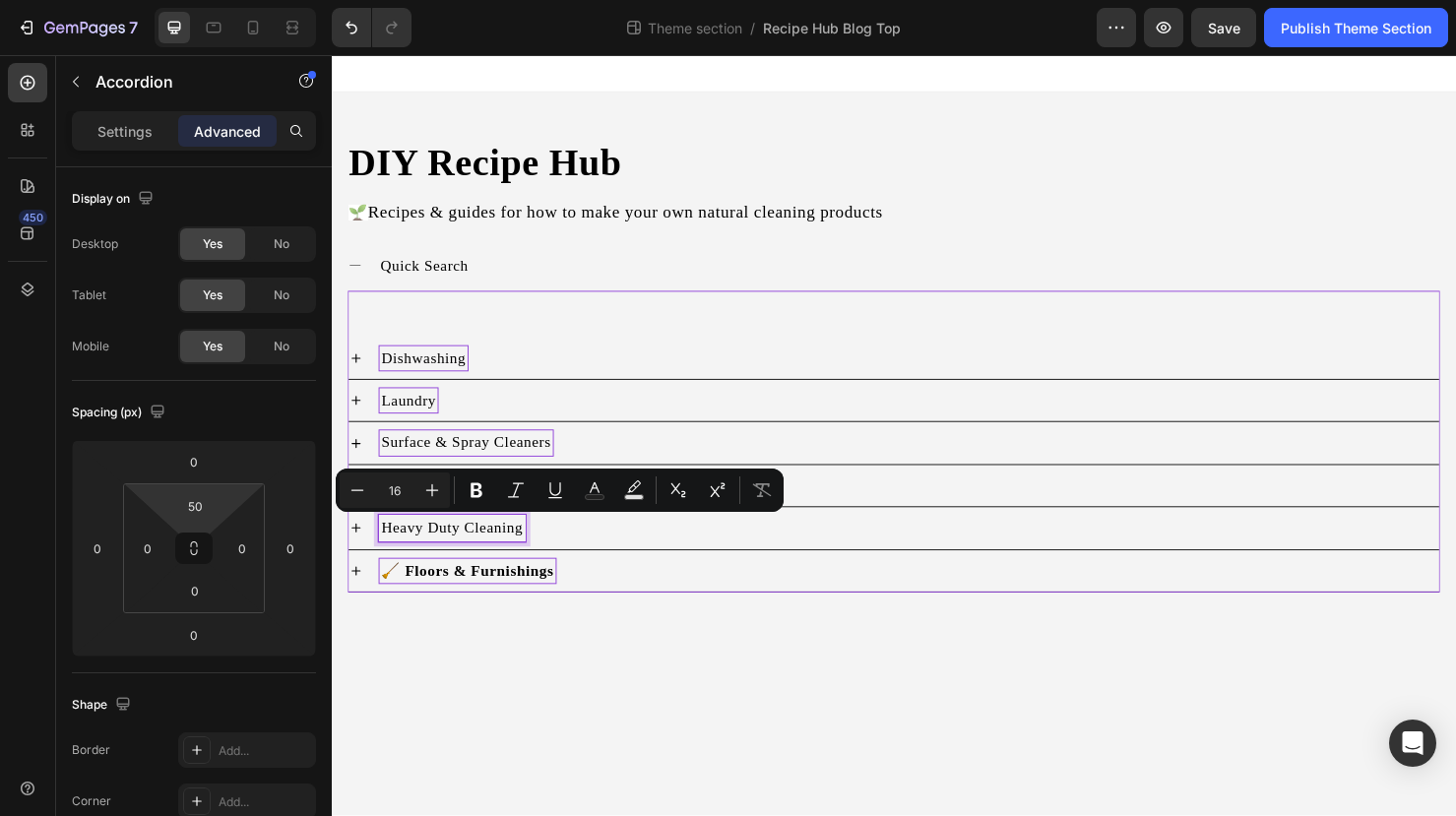 click on "🧹 Floors & Furnishings" at bounding box center (475, 596) 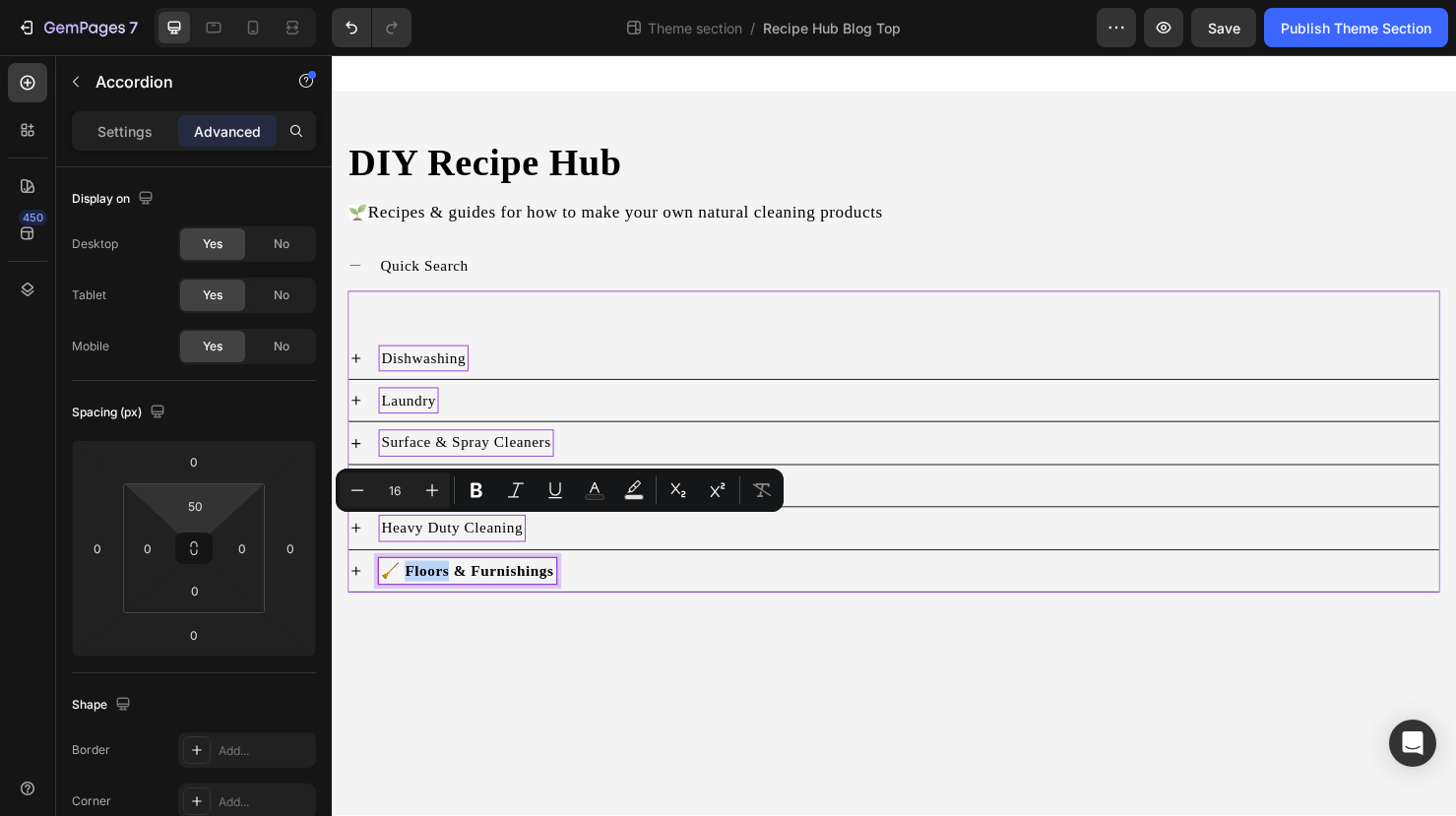 click on "🧹 Floors & Furnishings" at bounding box center [475, 596] 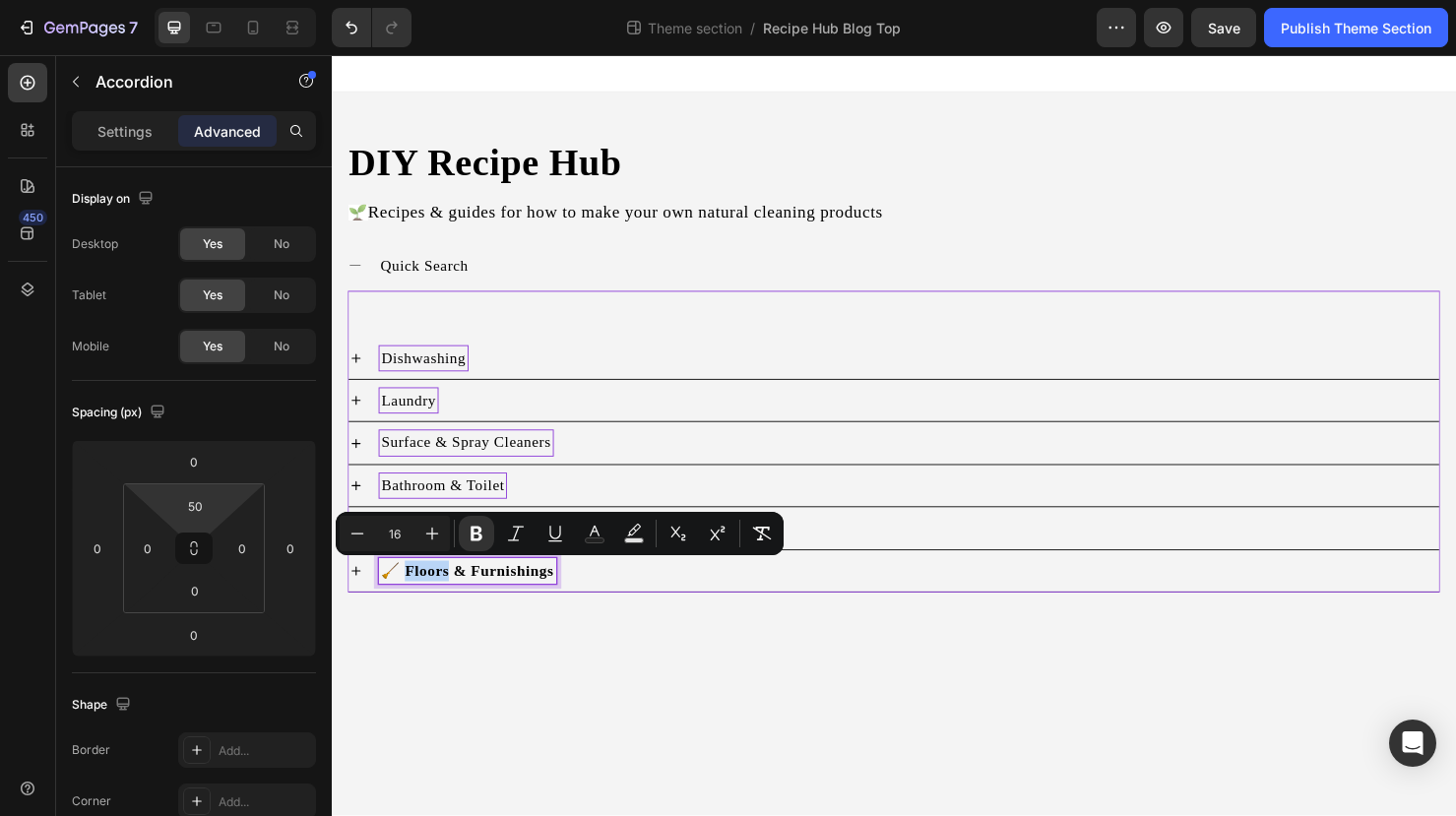 click on "🧹 Floors & Furnishings" at bounding box center [475, 596] 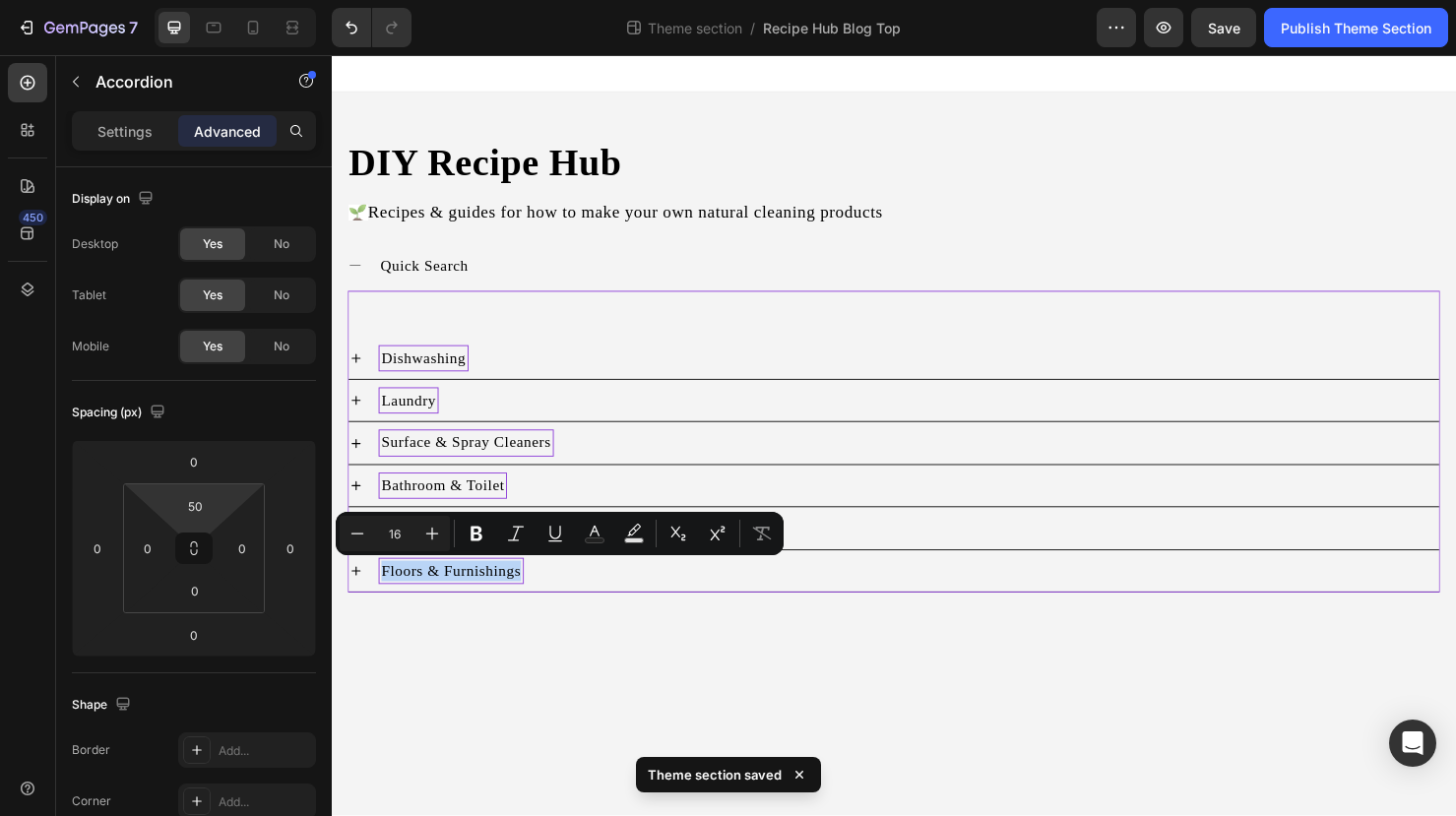 click on "Dishwashing
Laundry
Surface & Spray Cleaners
Bathroom & Toilet
Heavy Duty Cleaning
Floors & Furnishings Accordion   0" at bounding box center (922, 462) 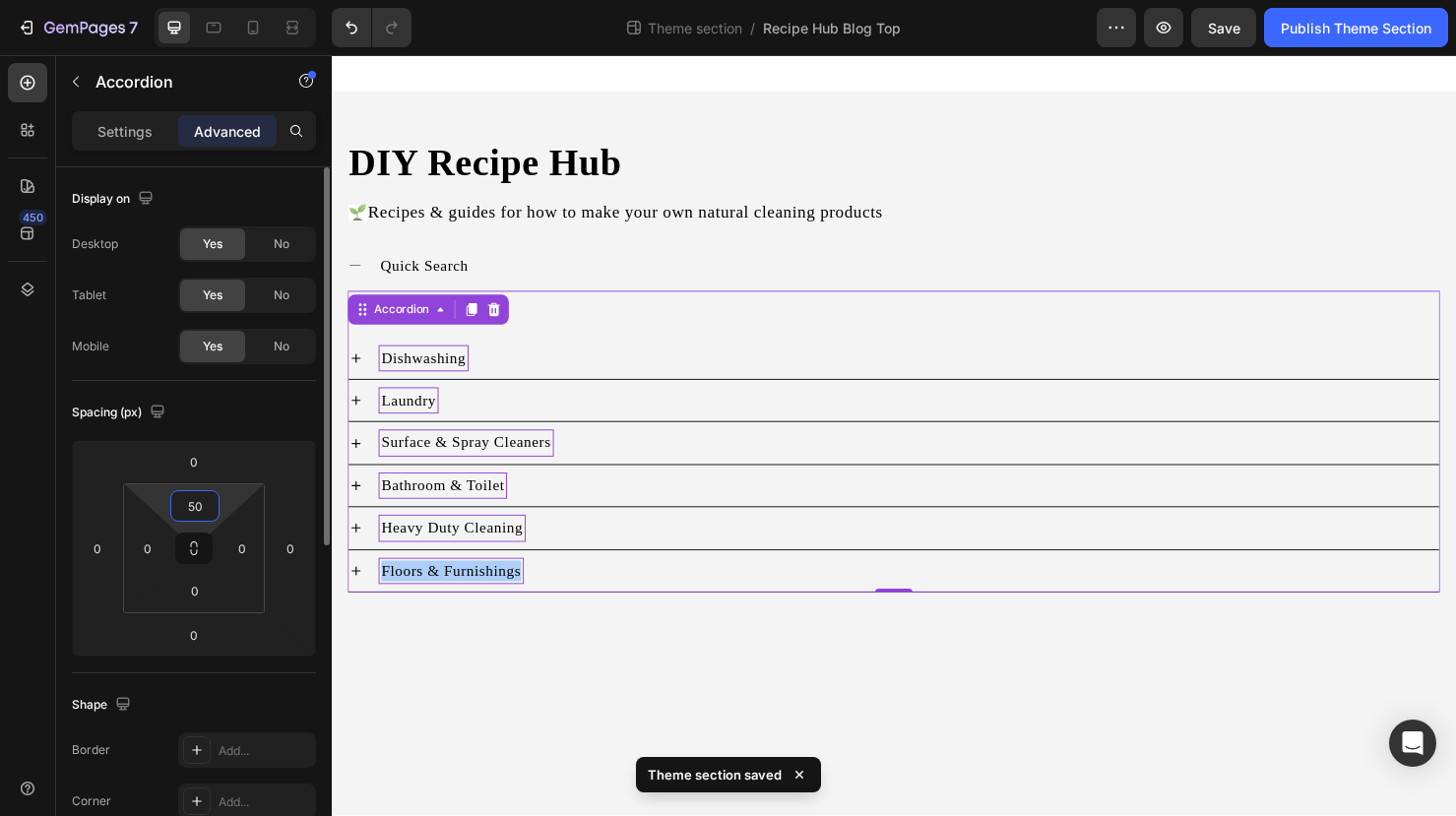 click on "50" at bounding box center [195, 506] 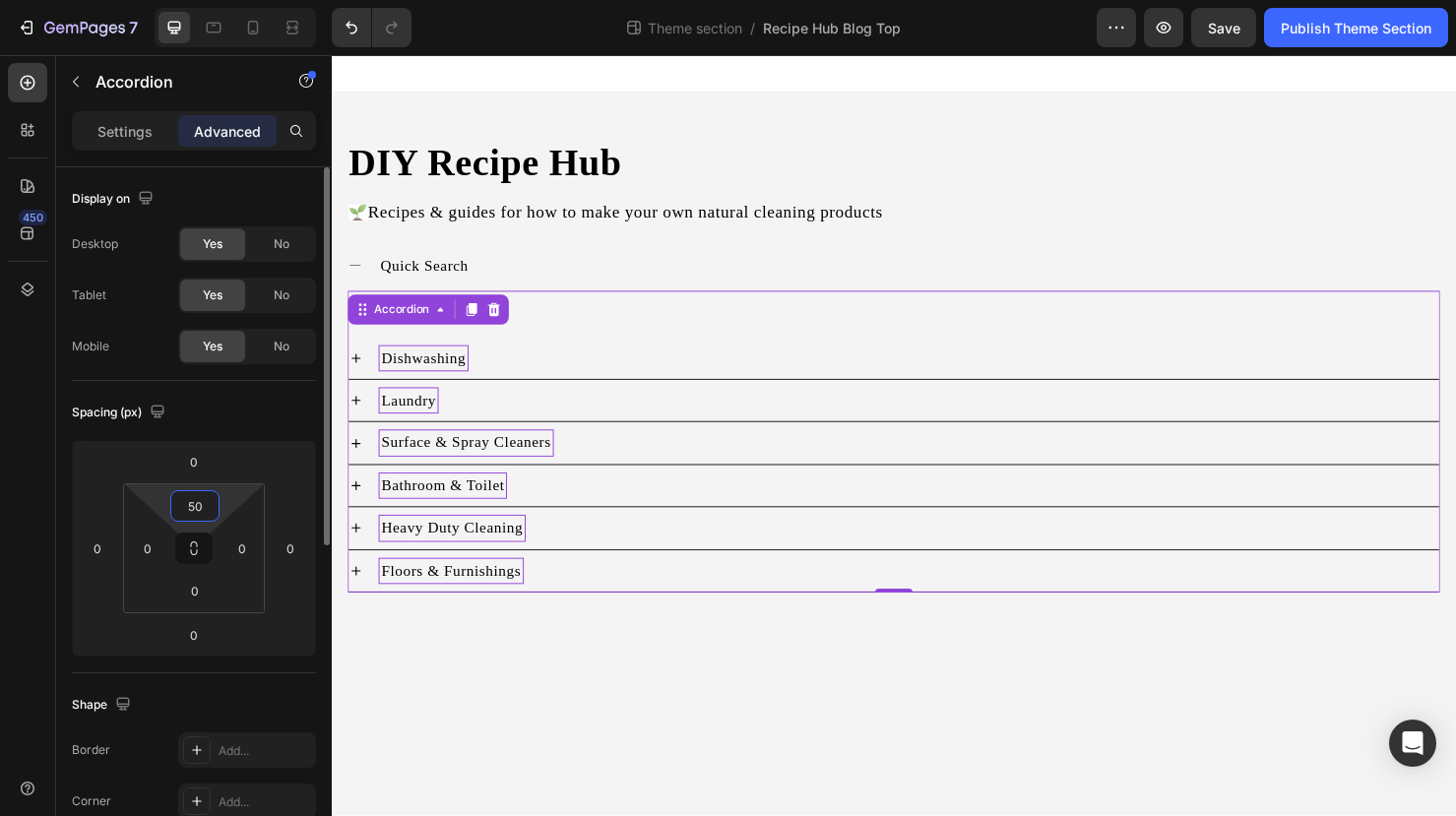 type on "5" 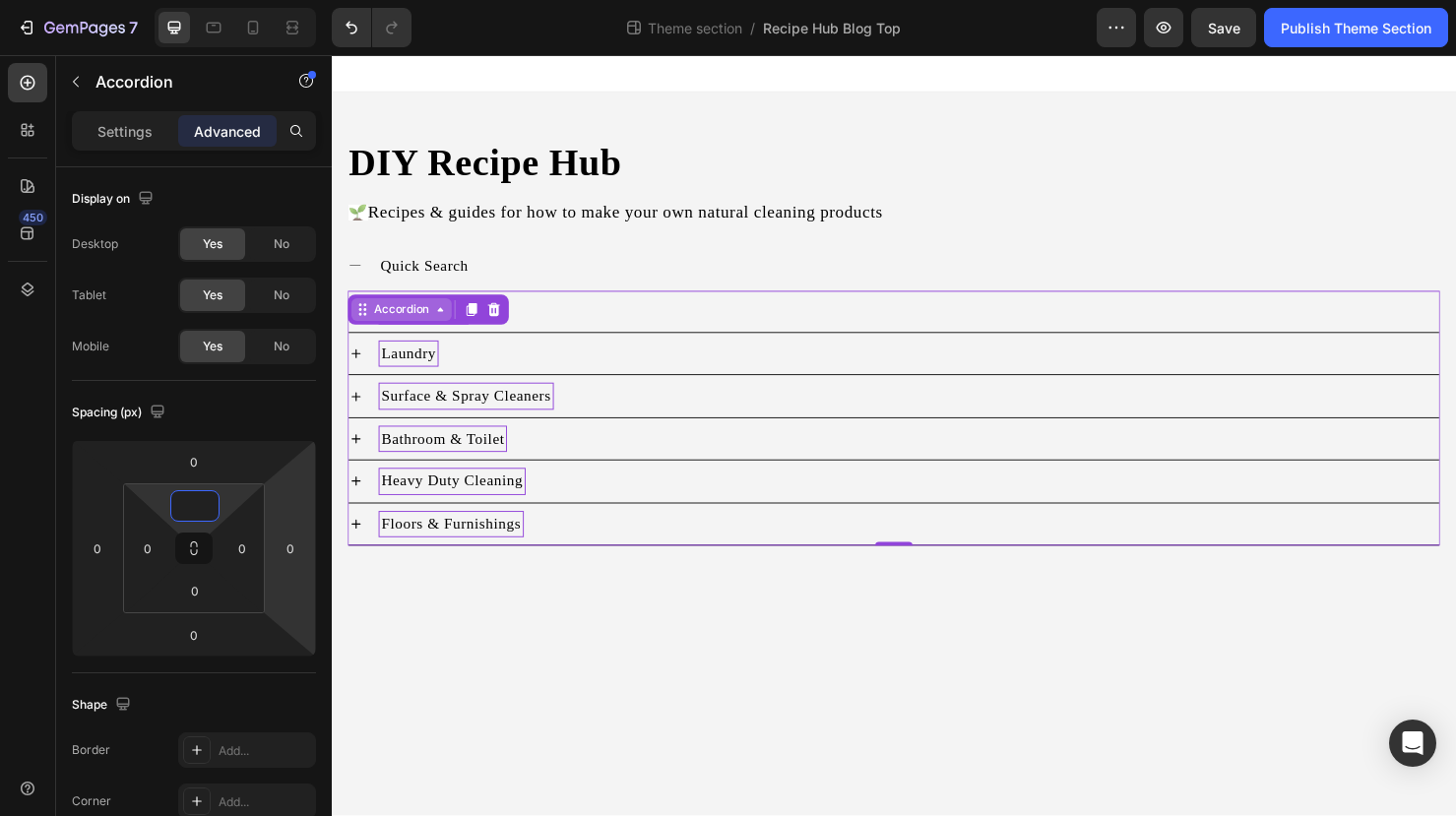 type on "0" 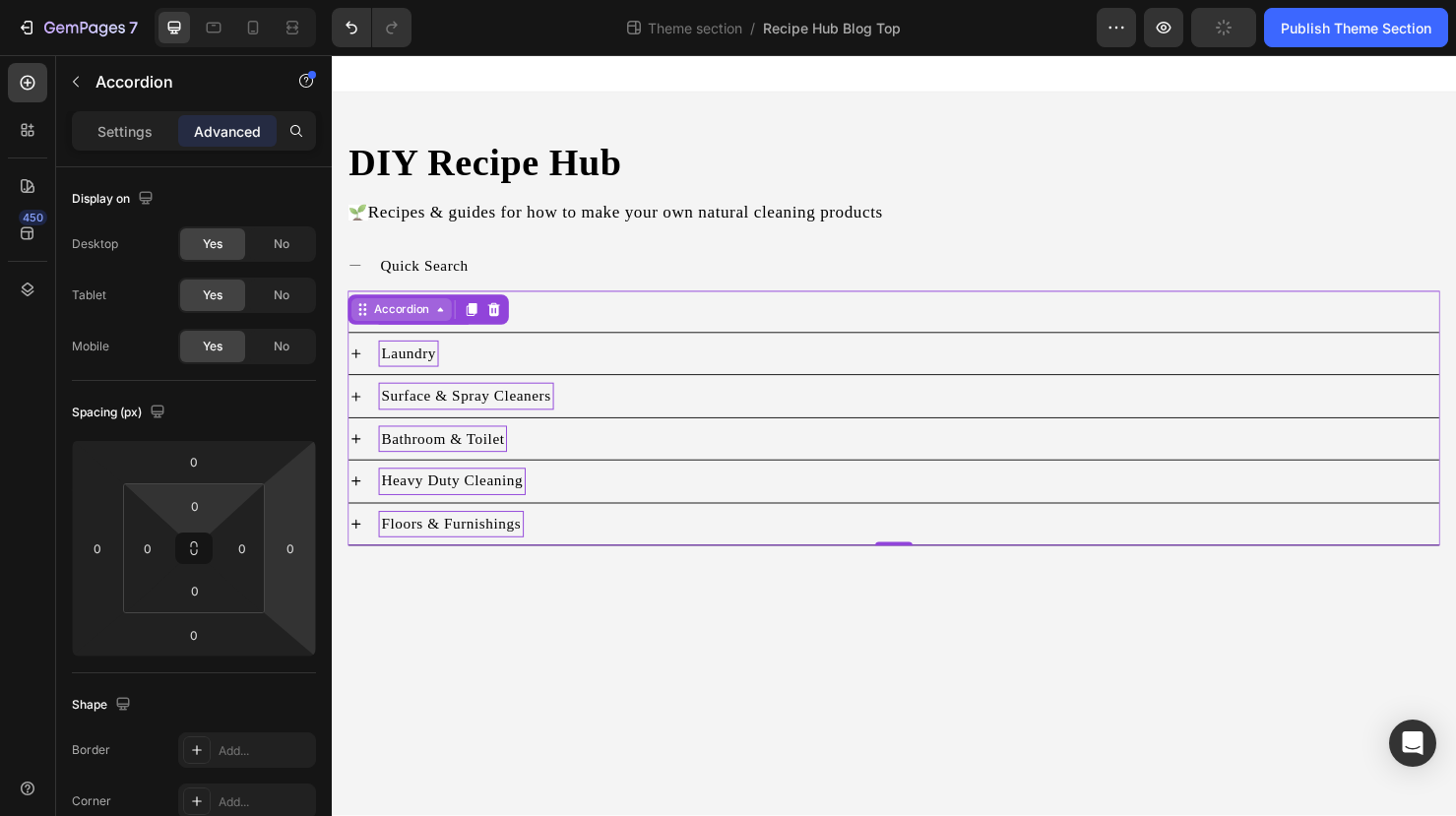 click on "Accordion" at bounding box center (405, 323) 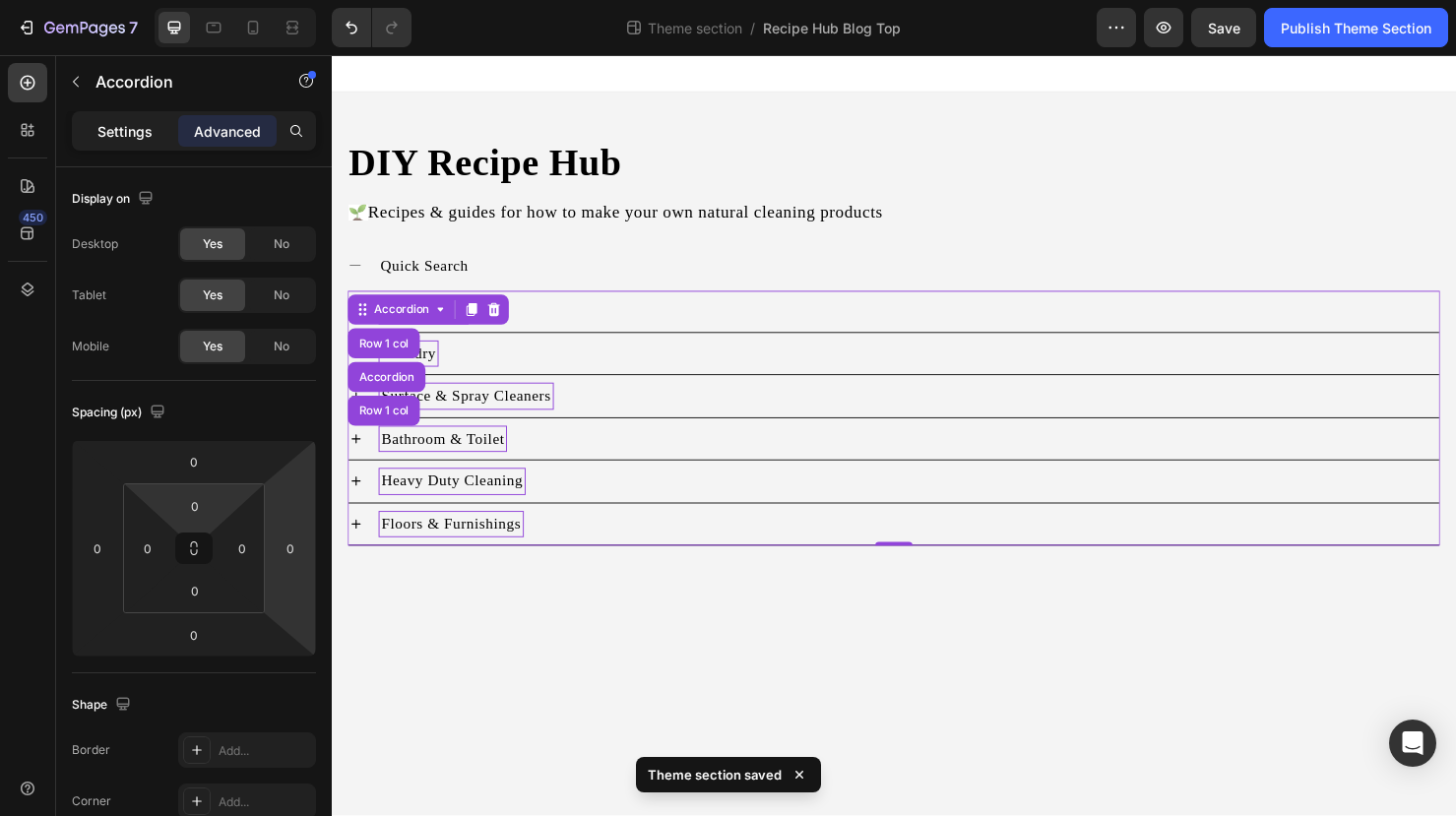 click on "Settings" at bounding box center [125, 131] 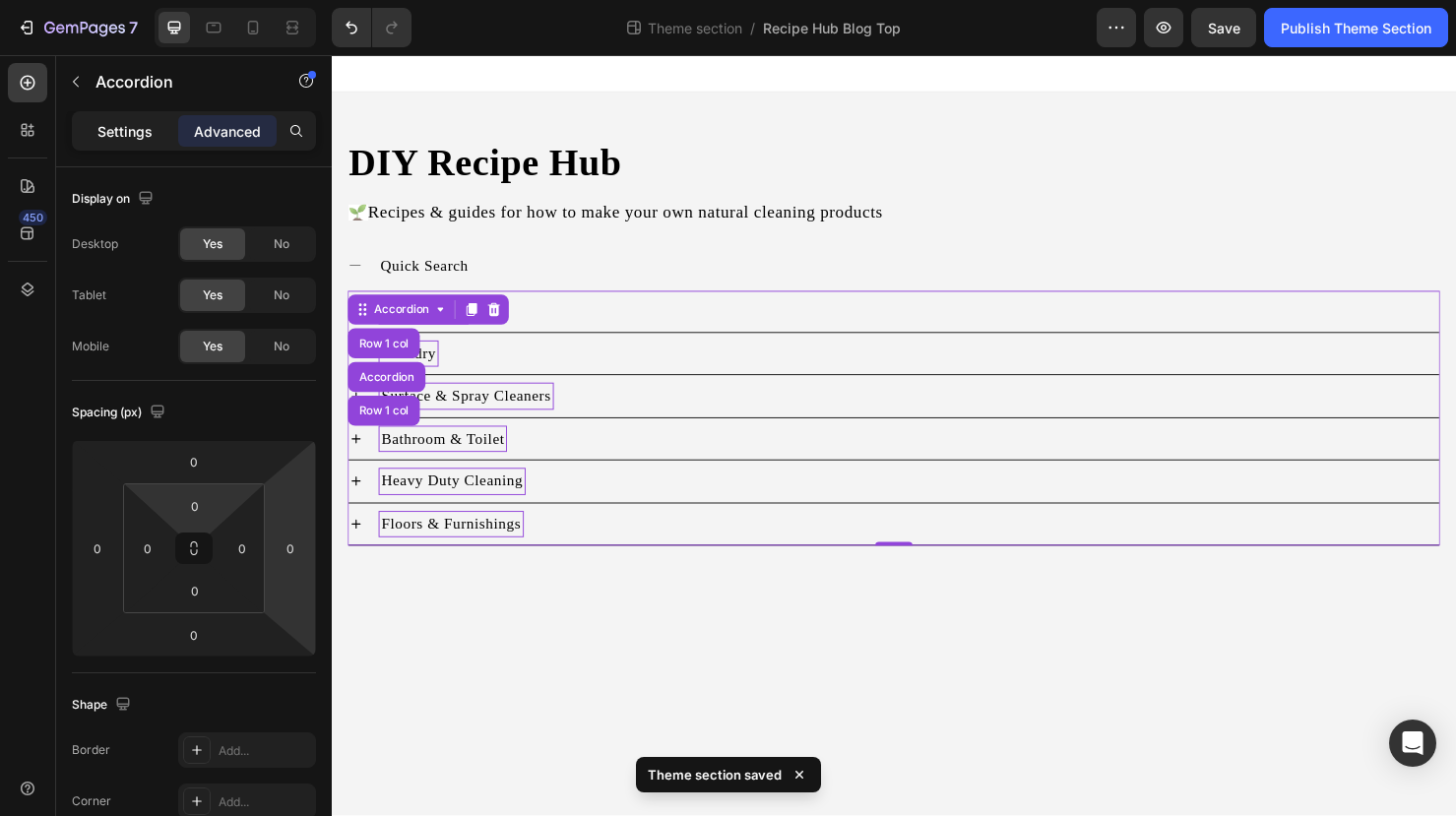 type on "0" 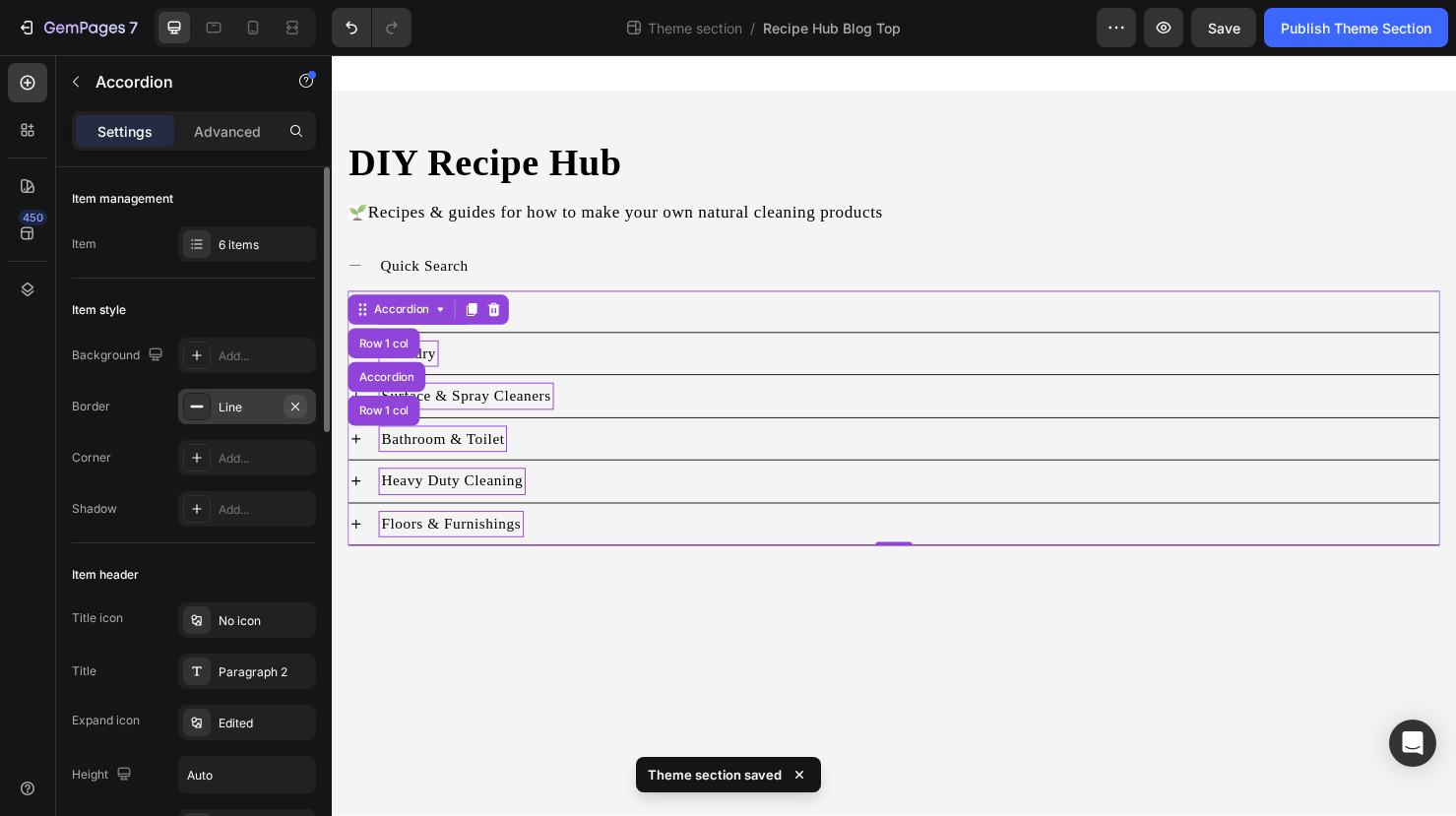 click 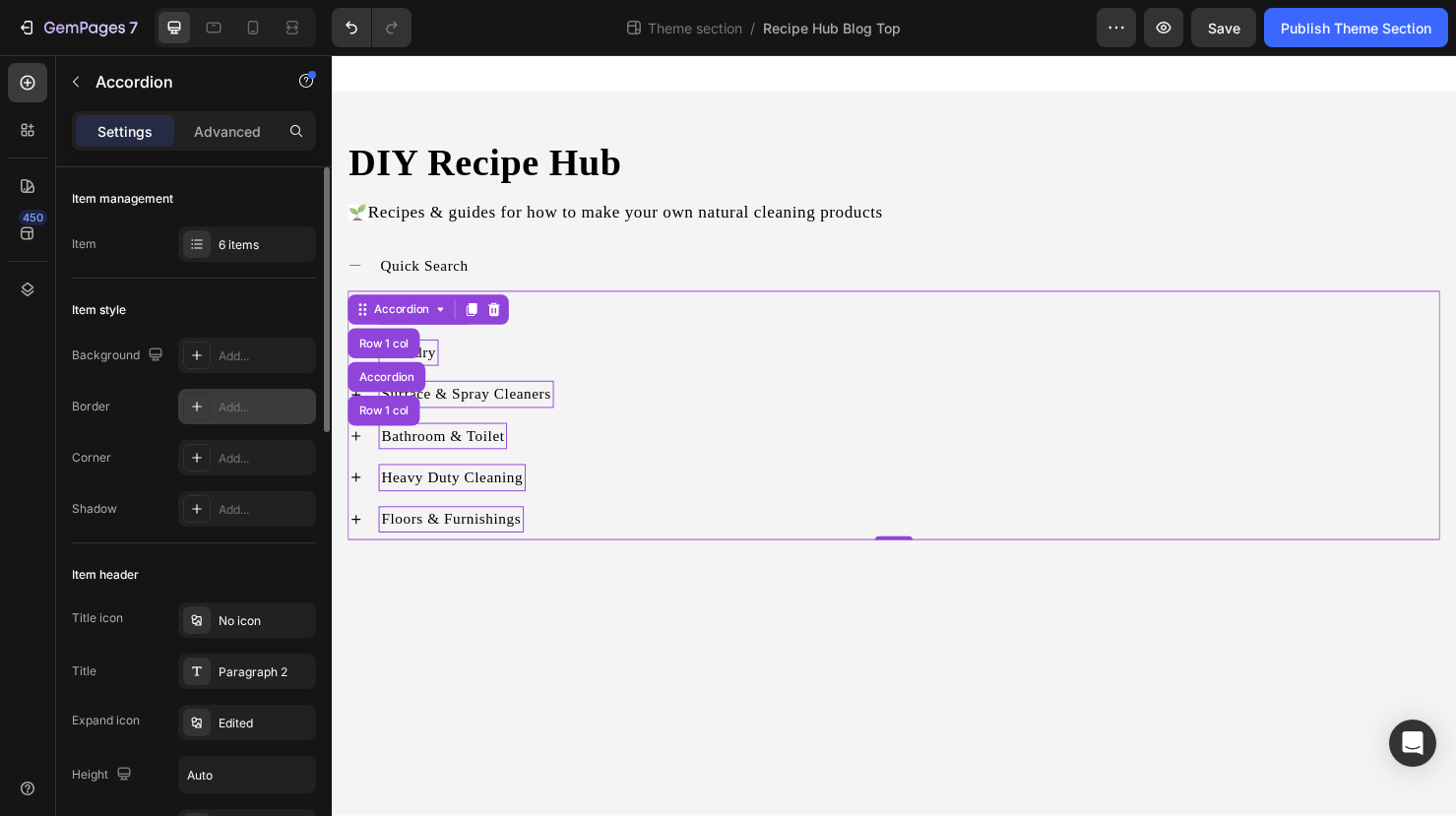 click 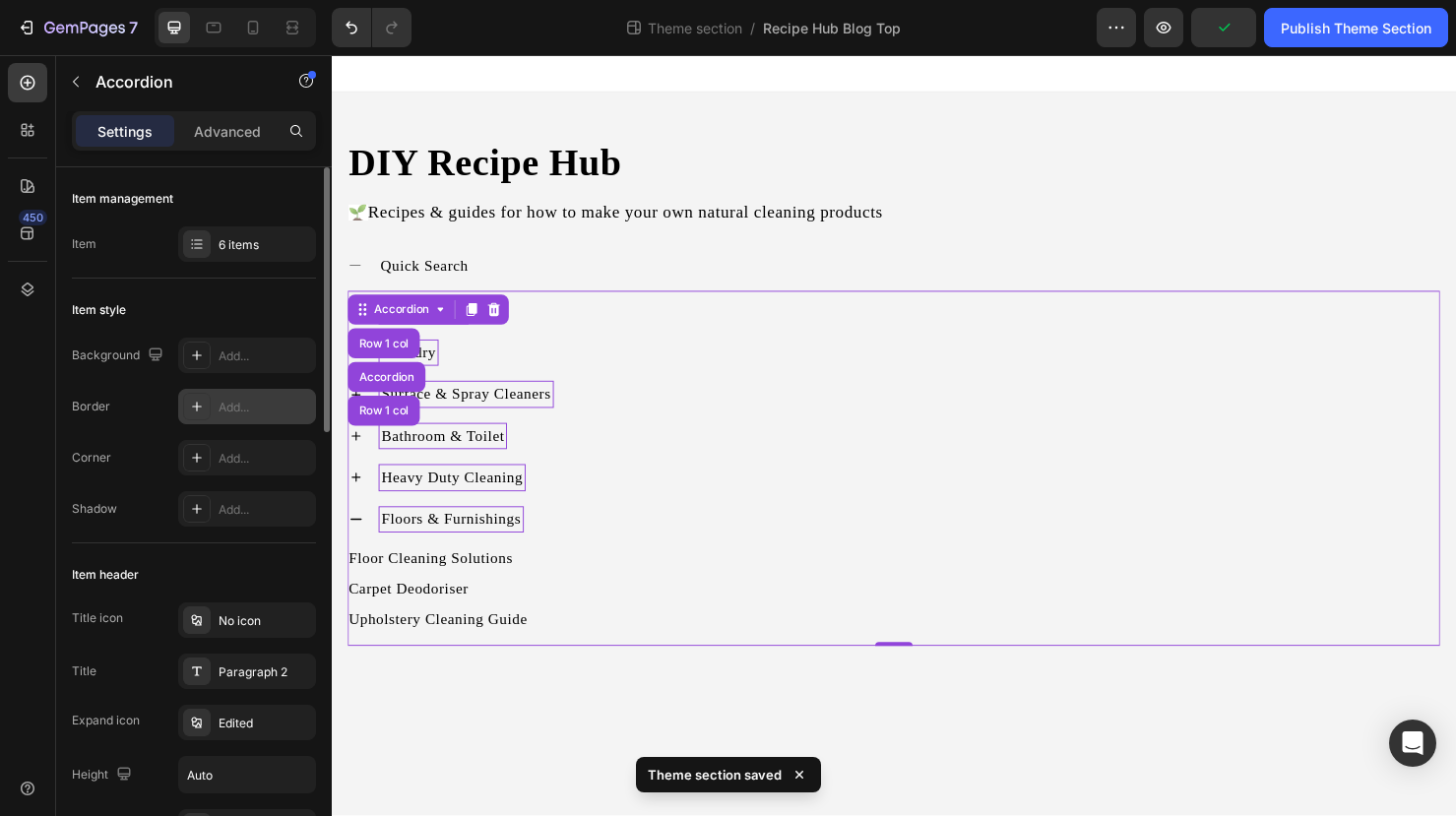 click 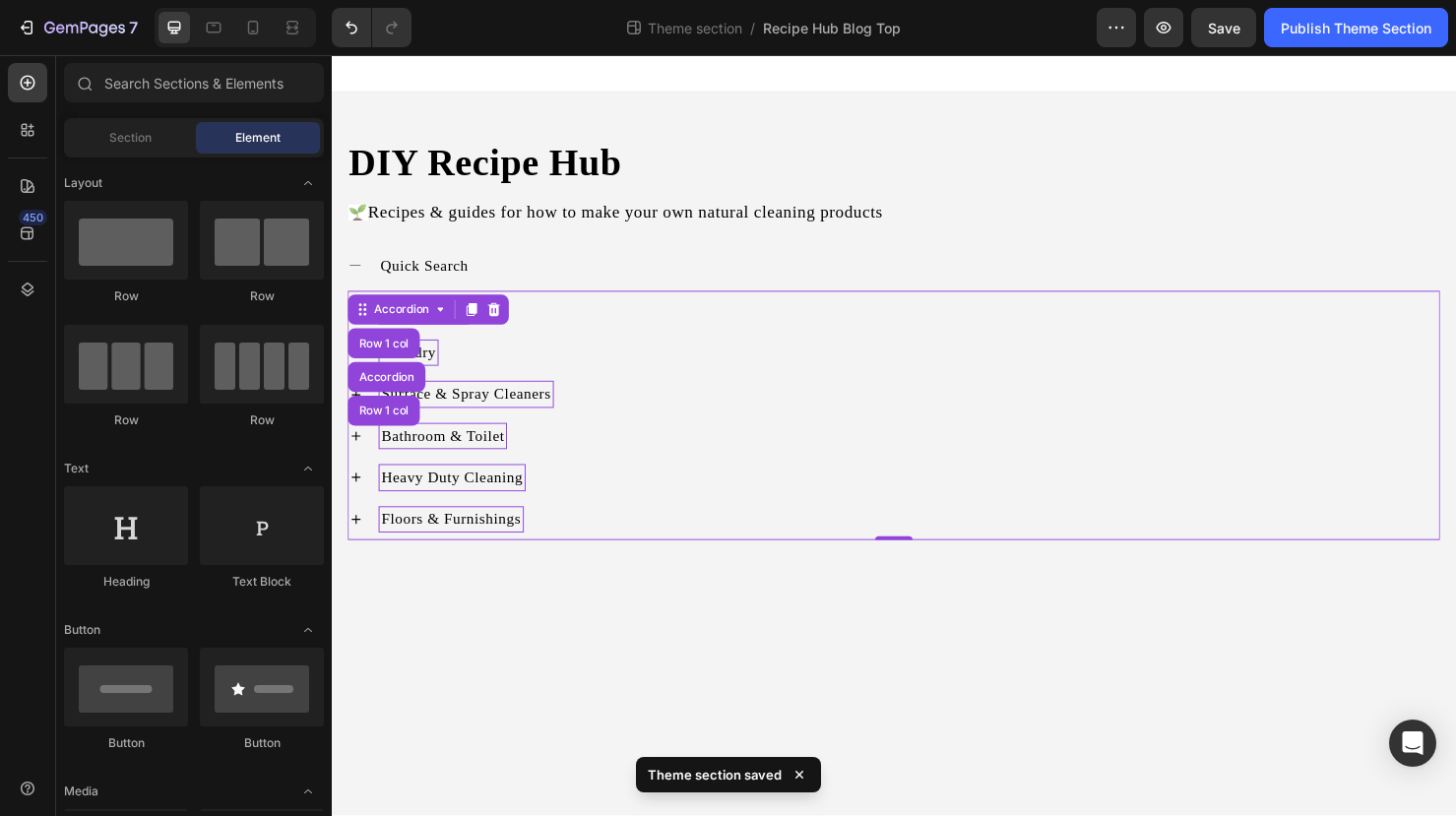 click on "DIY Recipe Hub Heading 🌱  Recipes & guides for how to make your own natural cleaning products Text Block
Quick Search
Dishwashing
Laundry
Surface & Spray Cleaners
Bathroom & Toilet
Heavy Duty Cleaning
Floors & Furnishings Accordion Row 1 col Accordion Row 1 col   0 Row Accordion Row Root
Drag & drop element from sidebar or
Explore Library
Add section Choose templates inspired by CRO experts Generate layout from URL or image Add blank section then drag & drop elements" at bounding box center (922, 455) 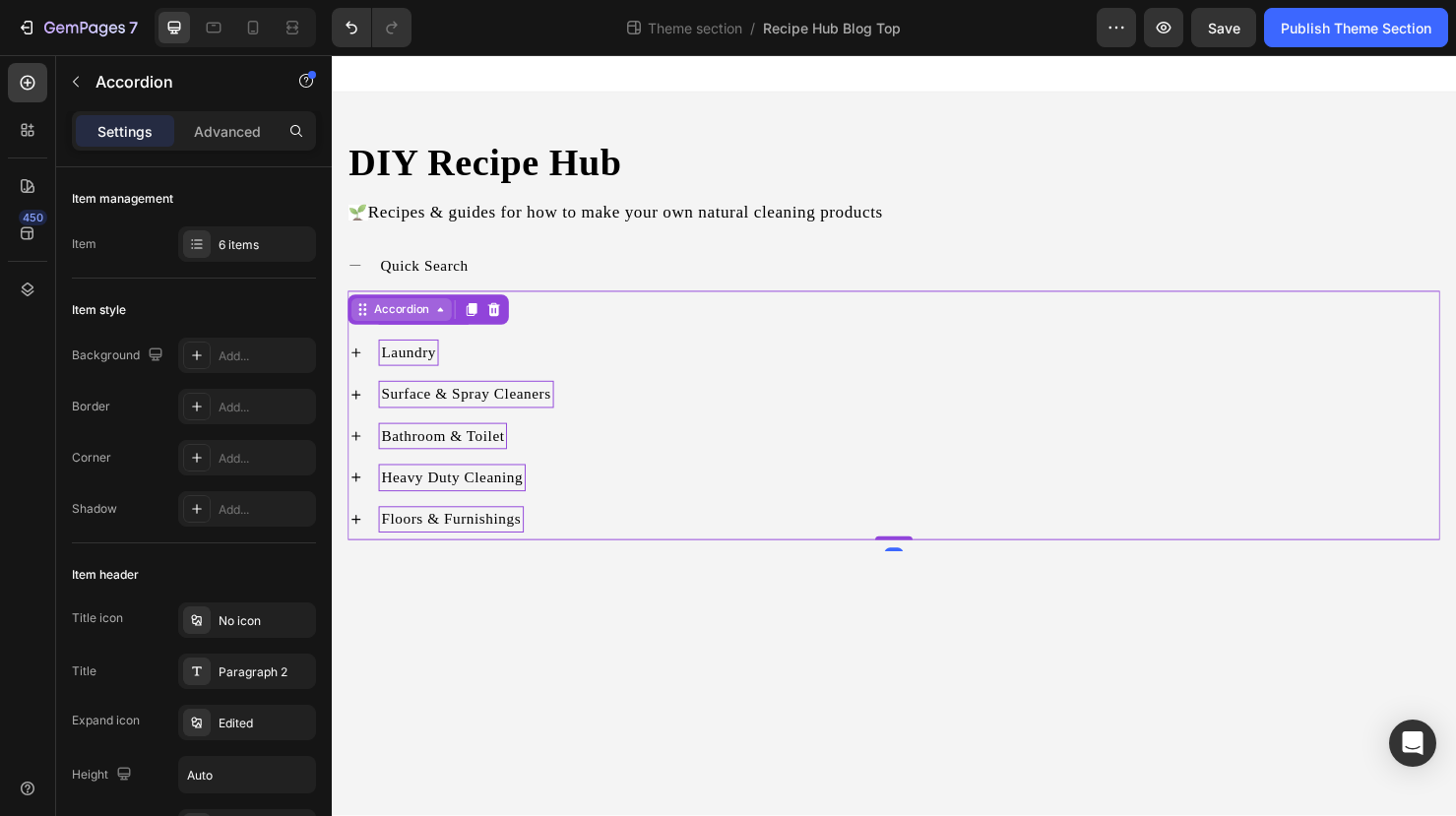 click on "Accordion" at bounding box center (405, 323) 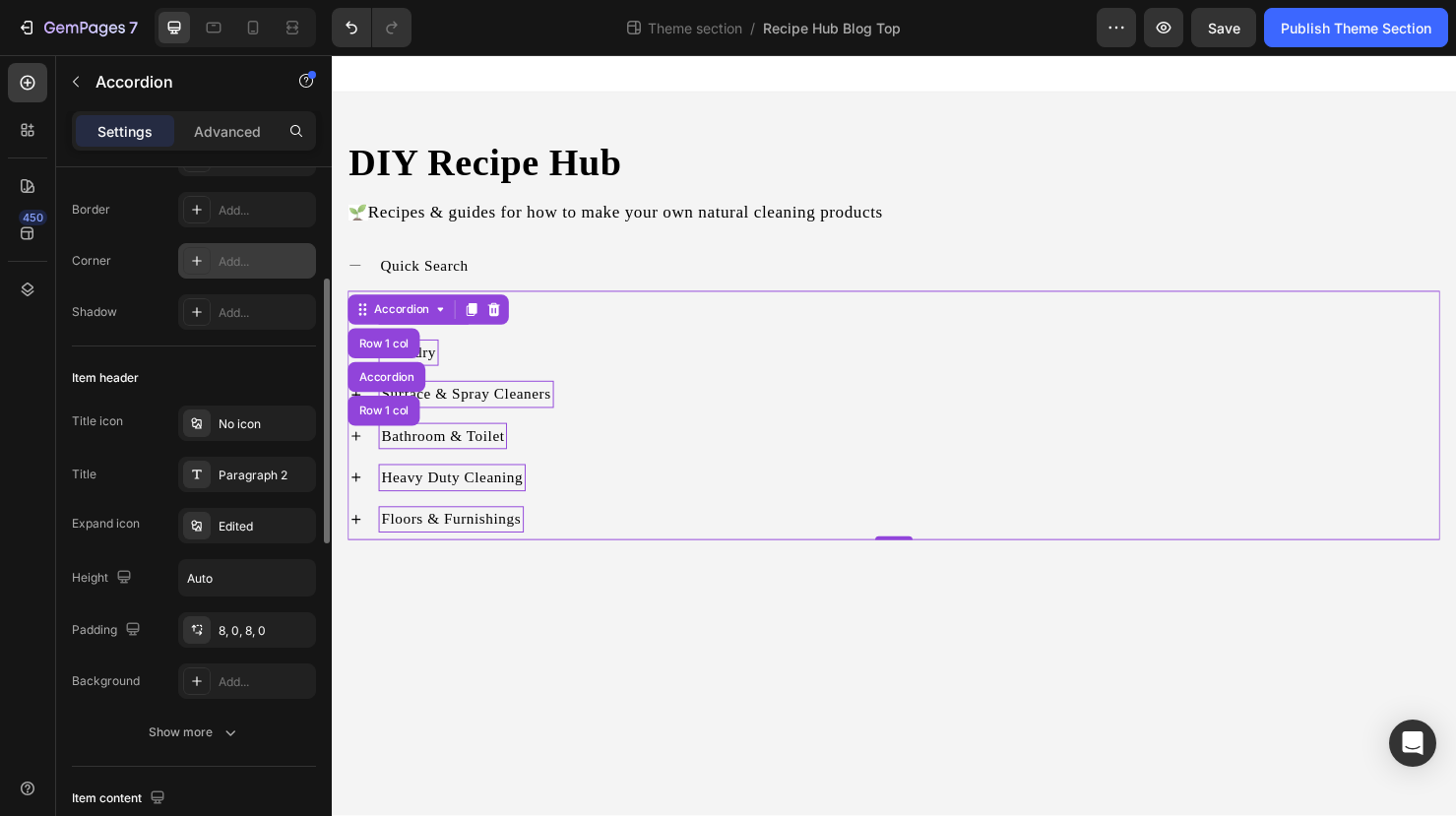 scroll, scrollTop: 249, scrollLeft: 0, axis: vertical 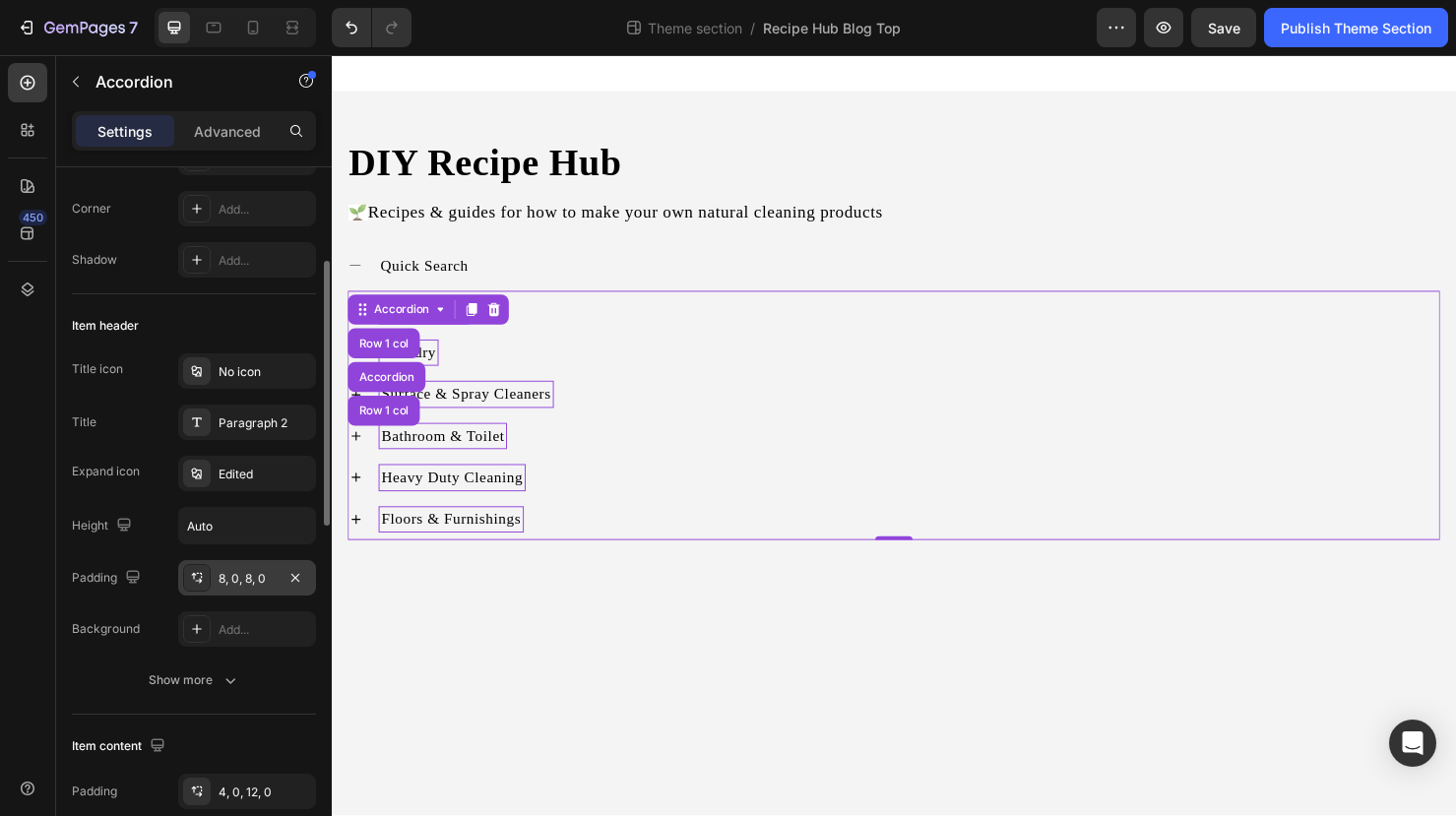 click on "8, 0, 8, 0" at bounding box center [247, 578] 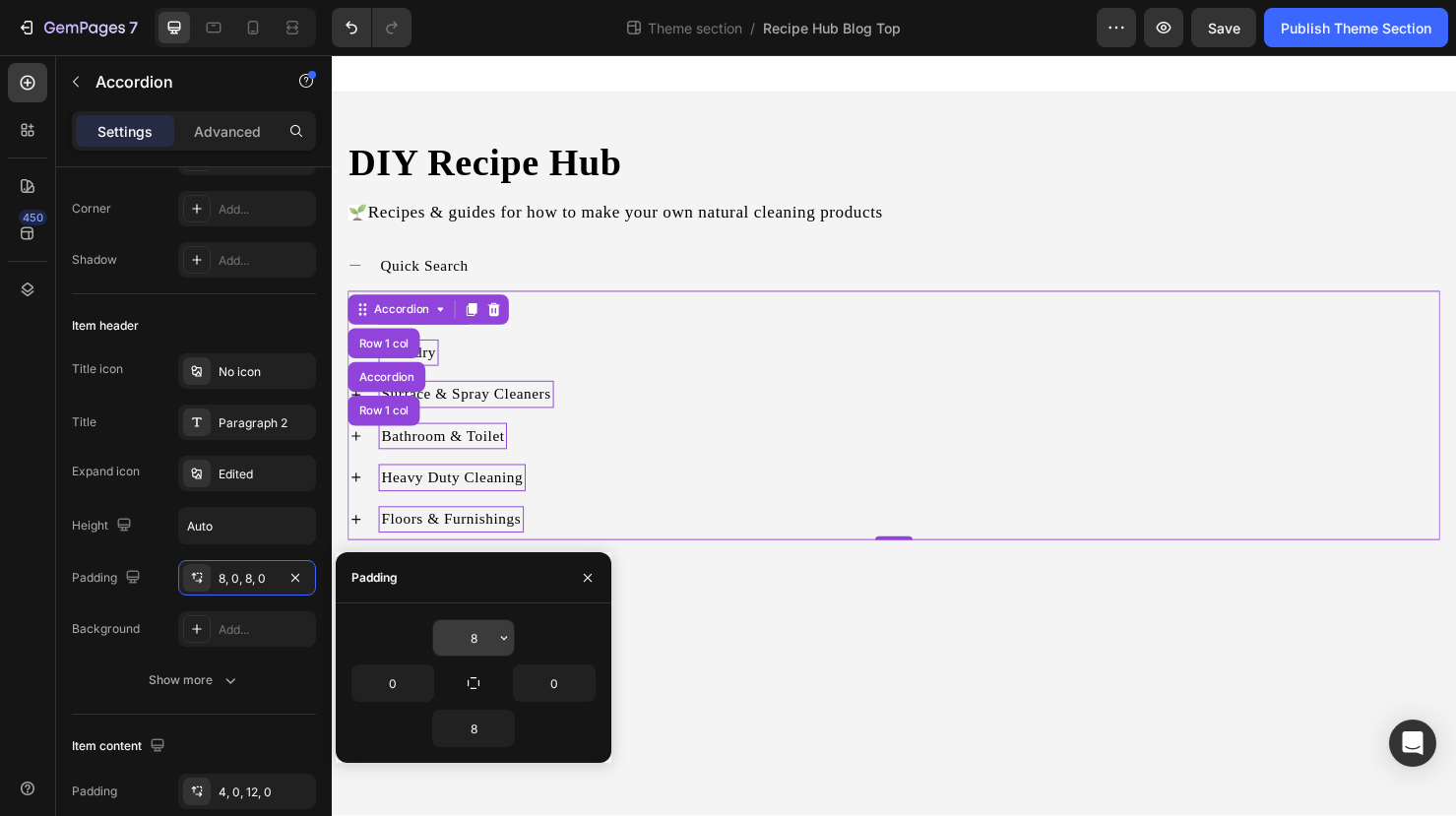 click on "8" at bounding box center [474, 638] 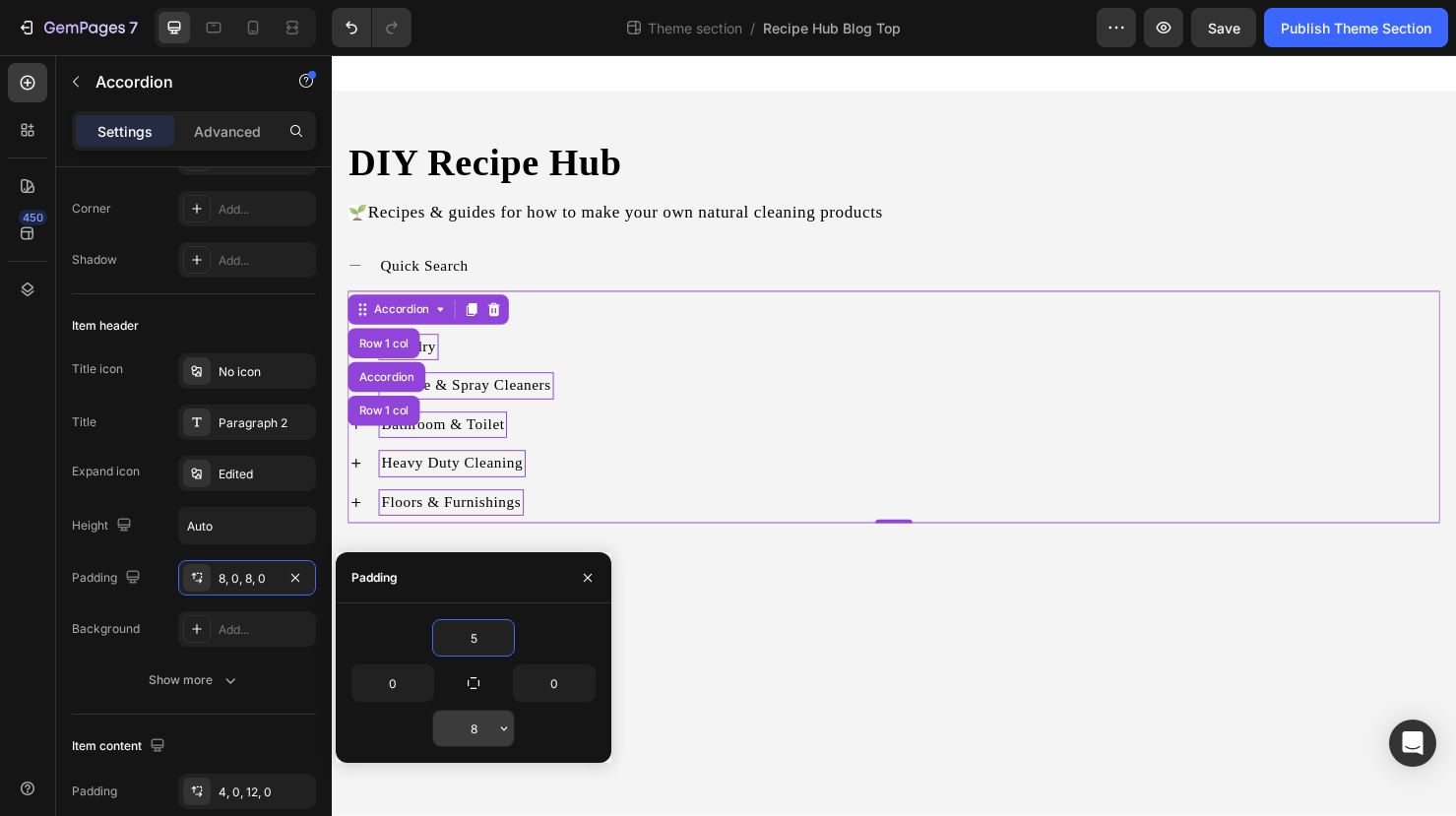 type on "5" 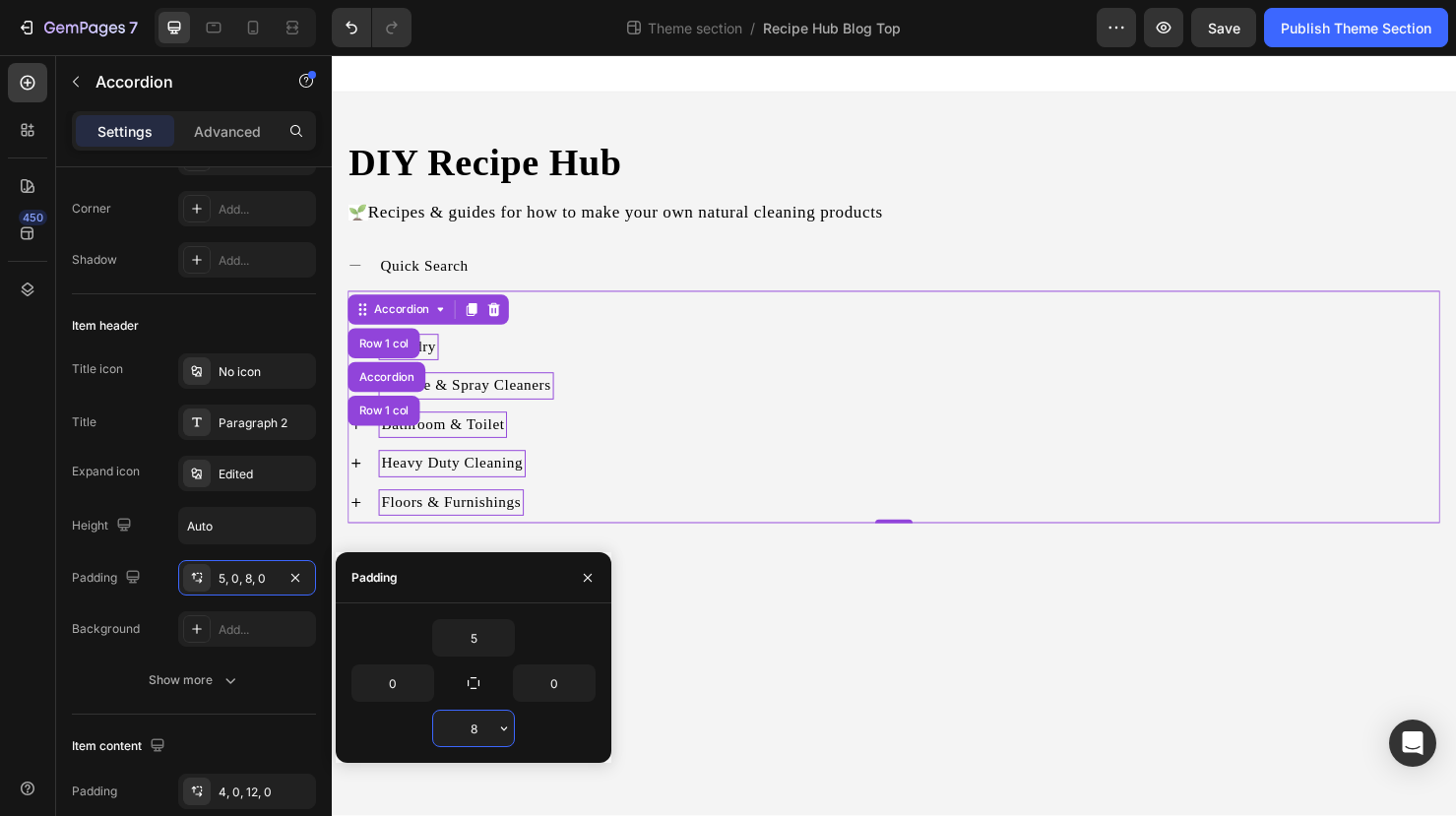 type on "5" 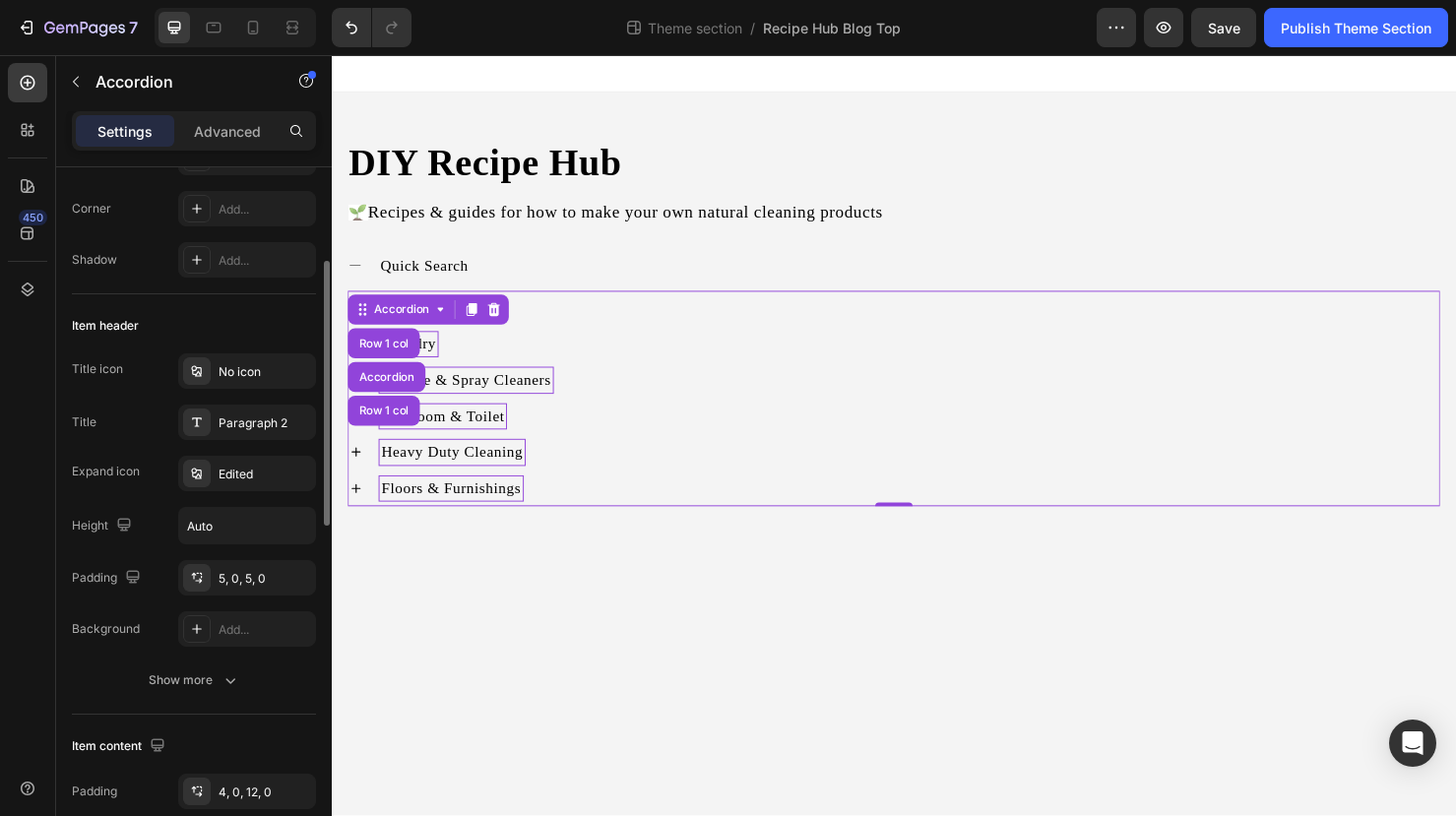 click on "Item header Title icon No icon Title Paragraph 2 Expand icon Edited Height Auto Padding 5, 0, 5, 0 Background Add... Show more" 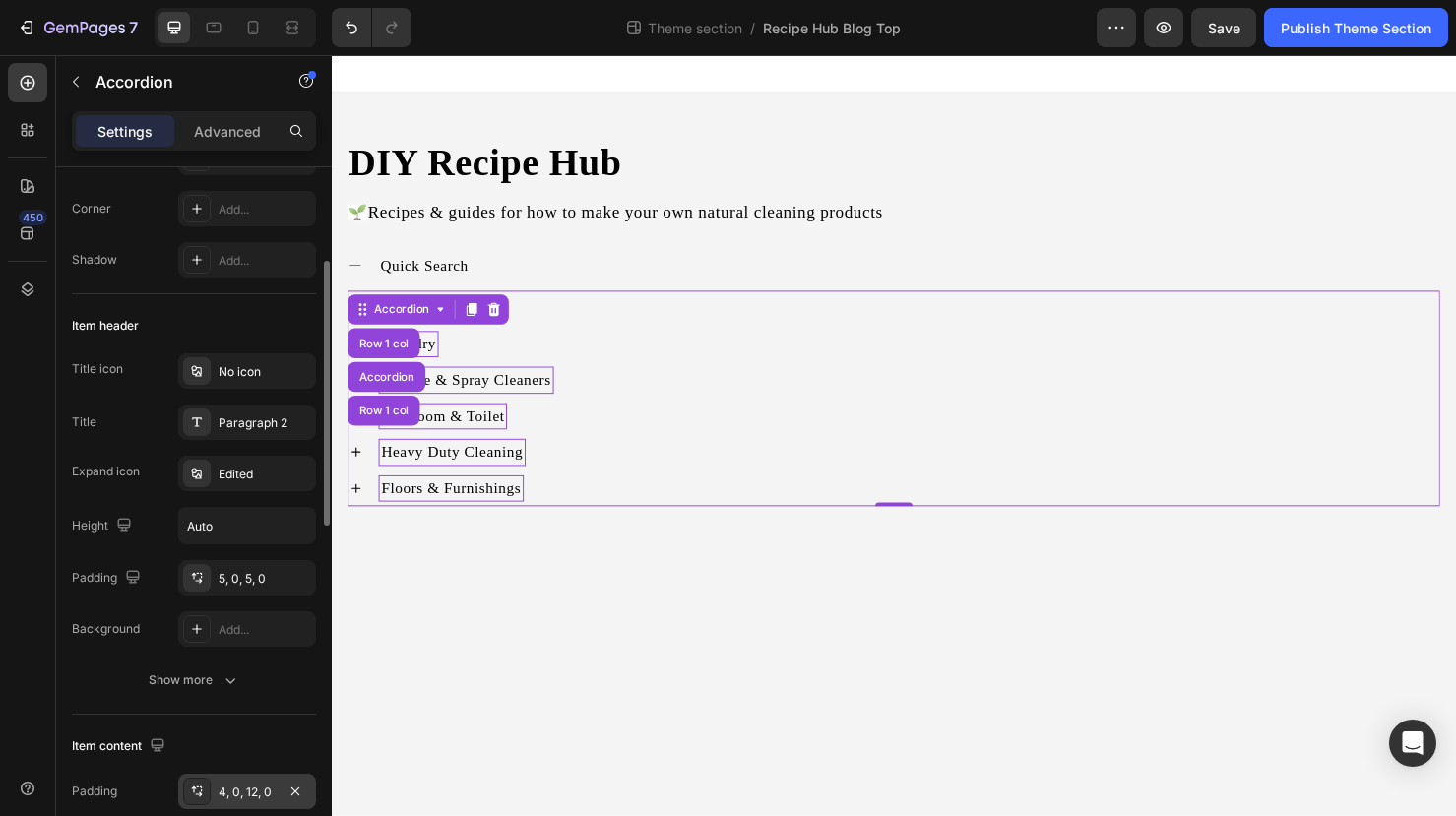 click on "4, 0, 12, 0" at bounding box center [247, 792] 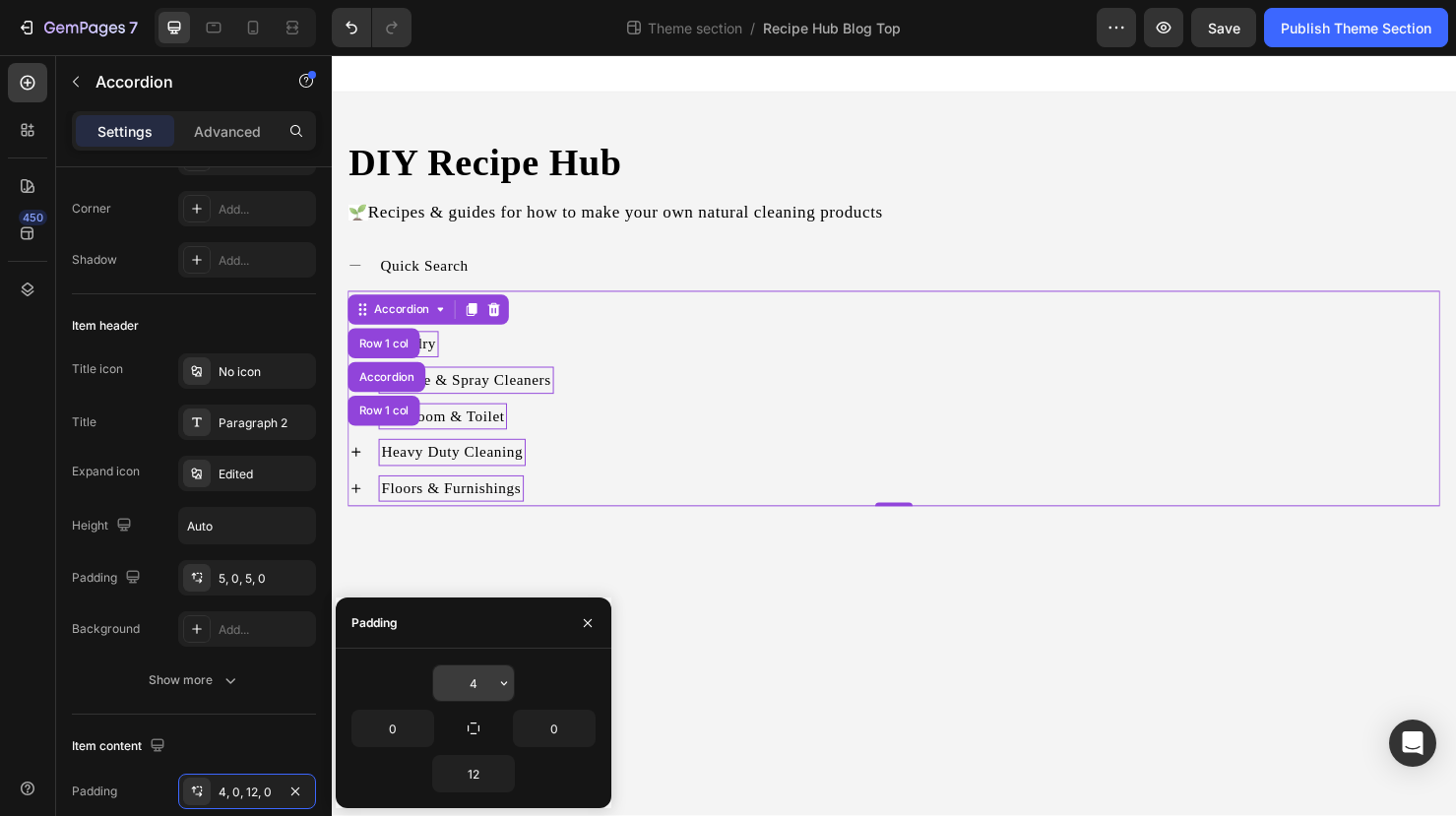 click on "4" at bounding box center (0, 0) 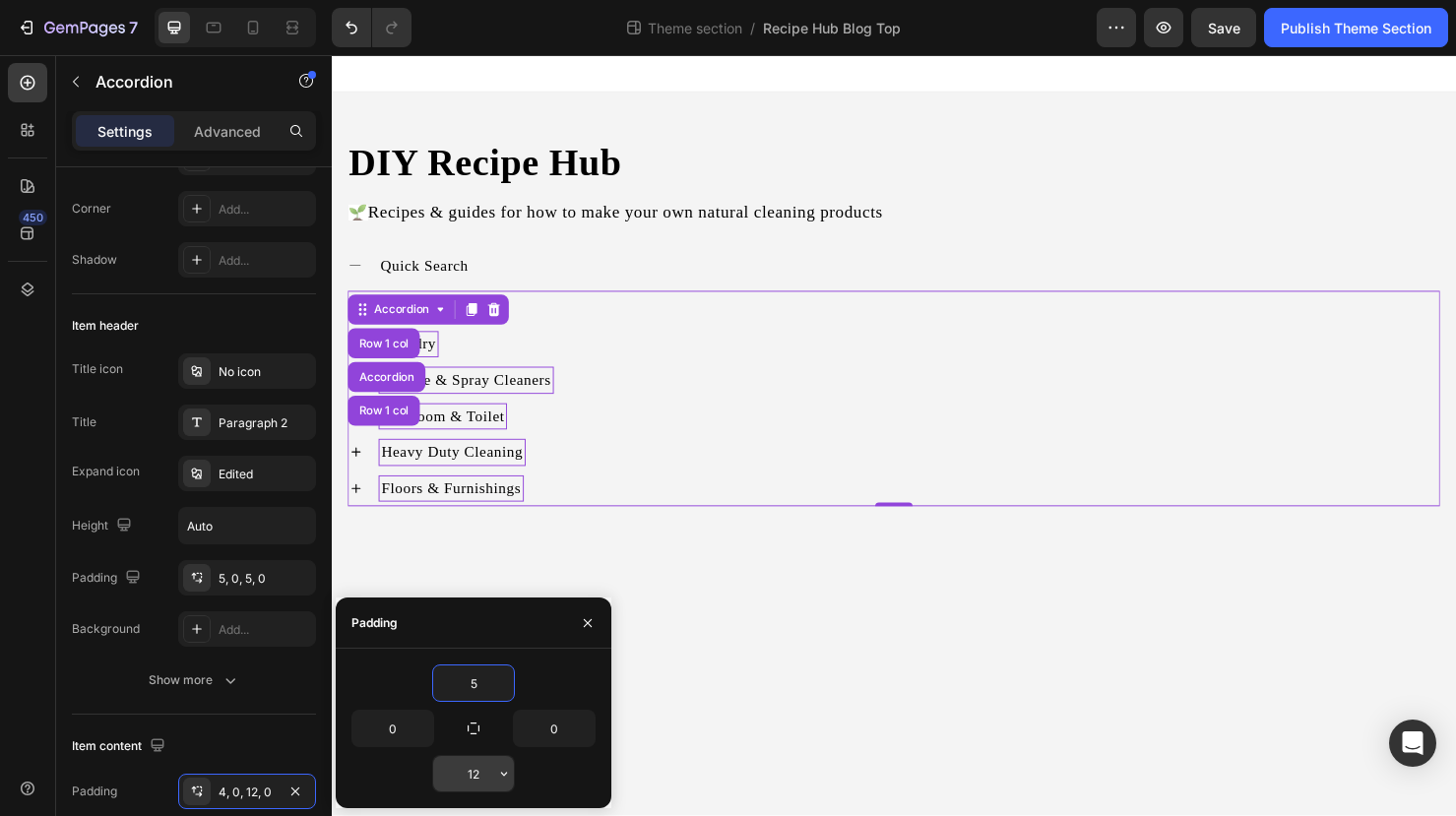 type on "5" 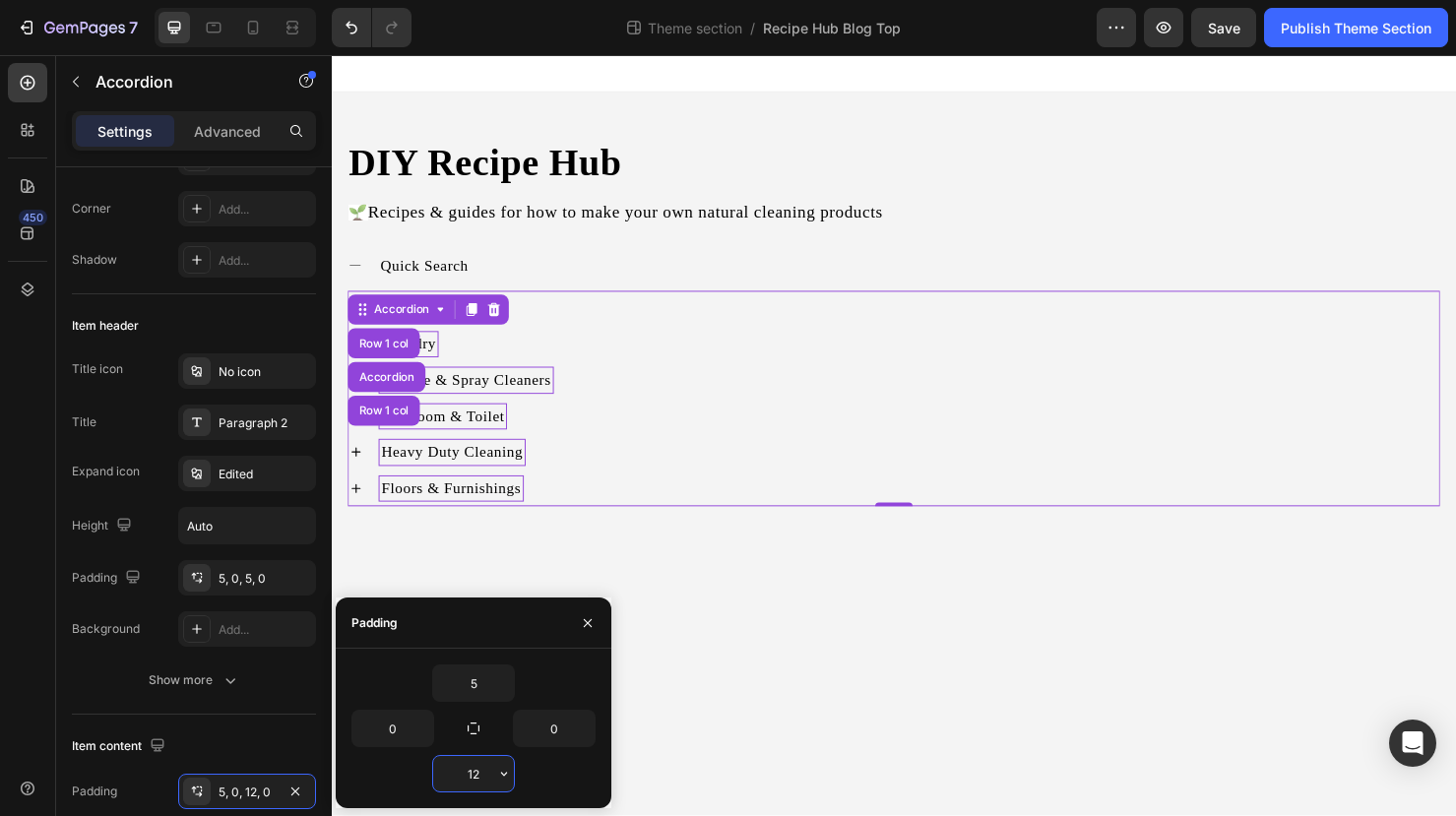 click on "12" at bounding box center [474, 774] 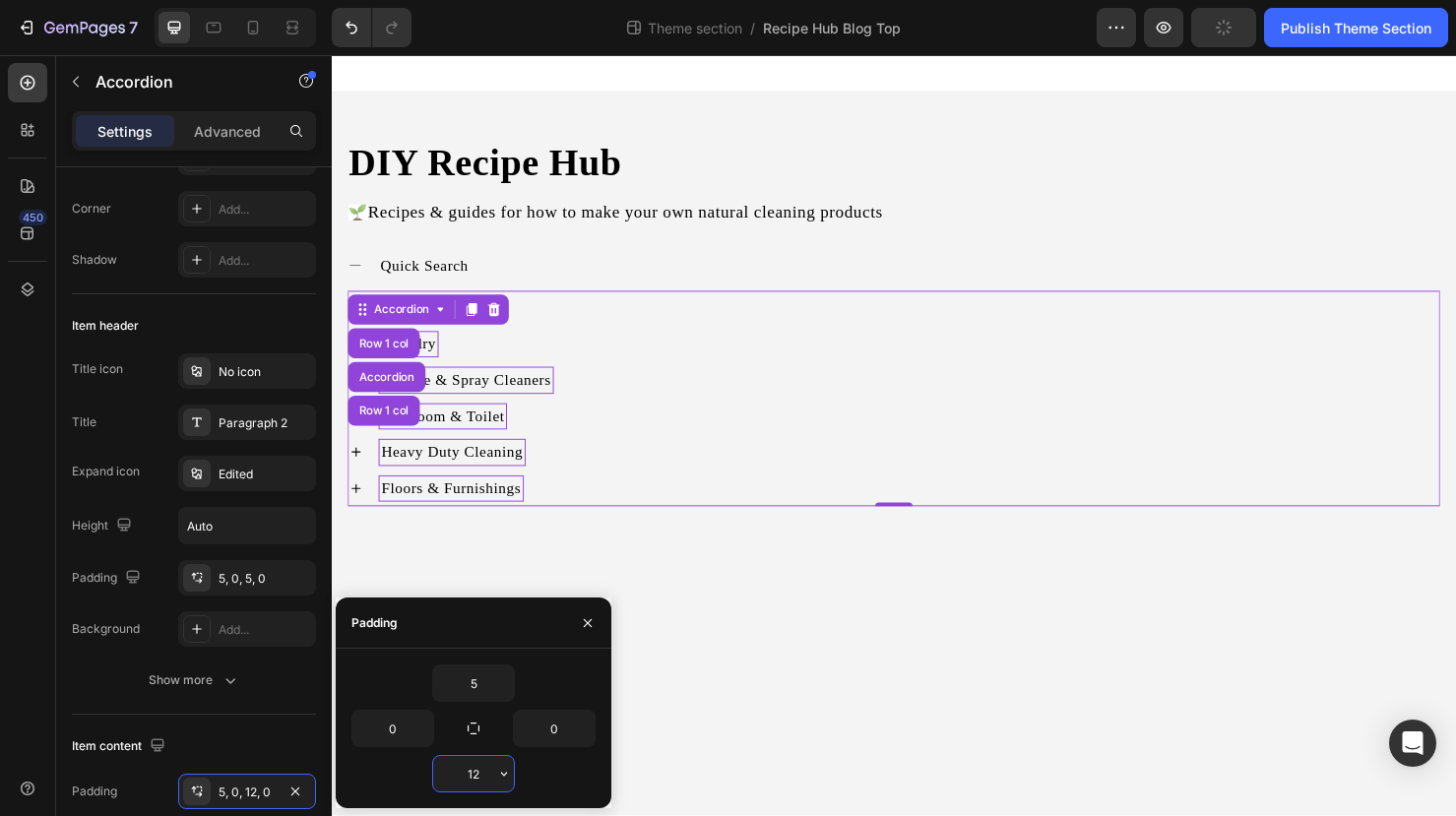 type on "5" 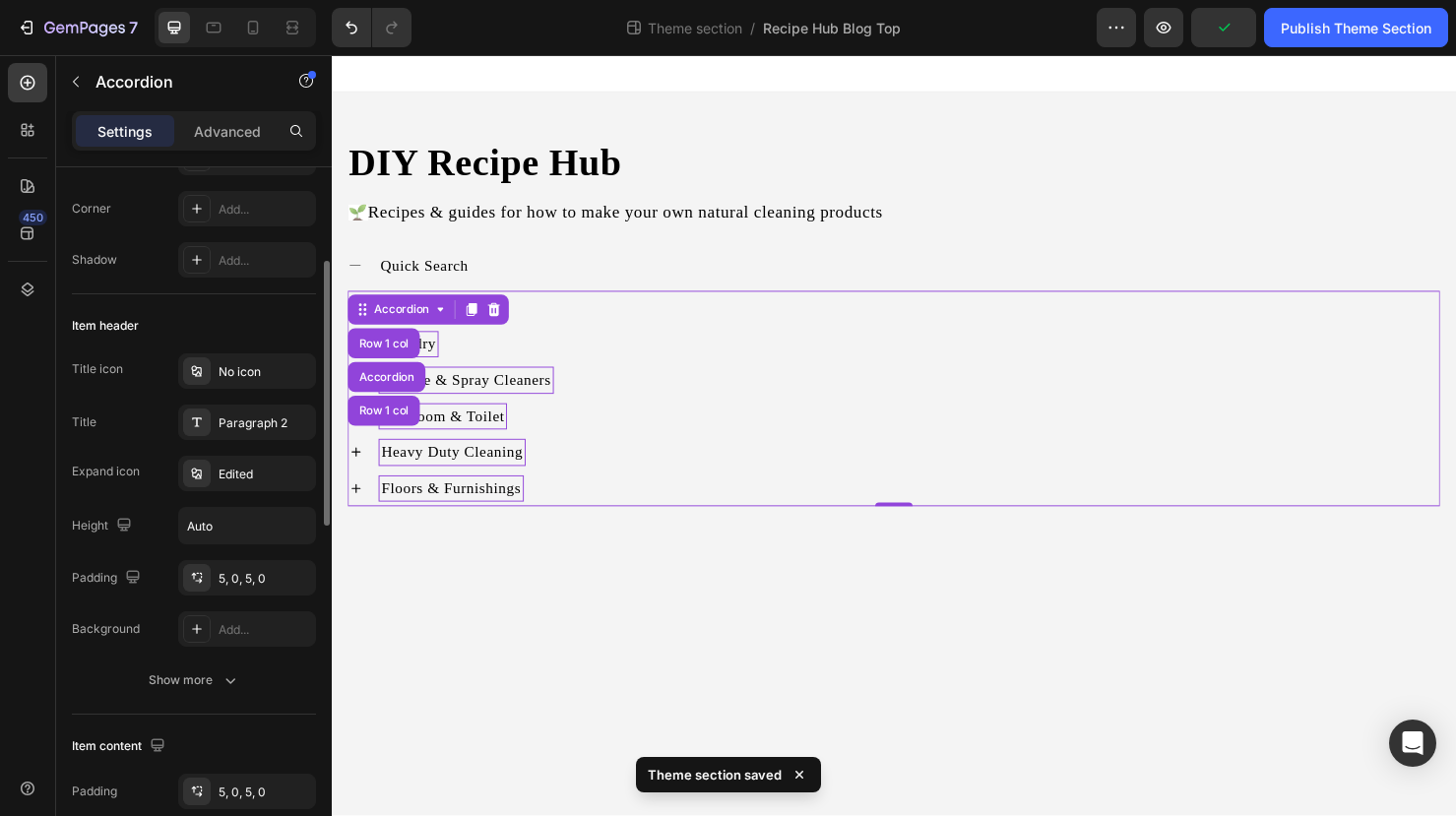 click on "Item content" at bounding box center (194, 746) 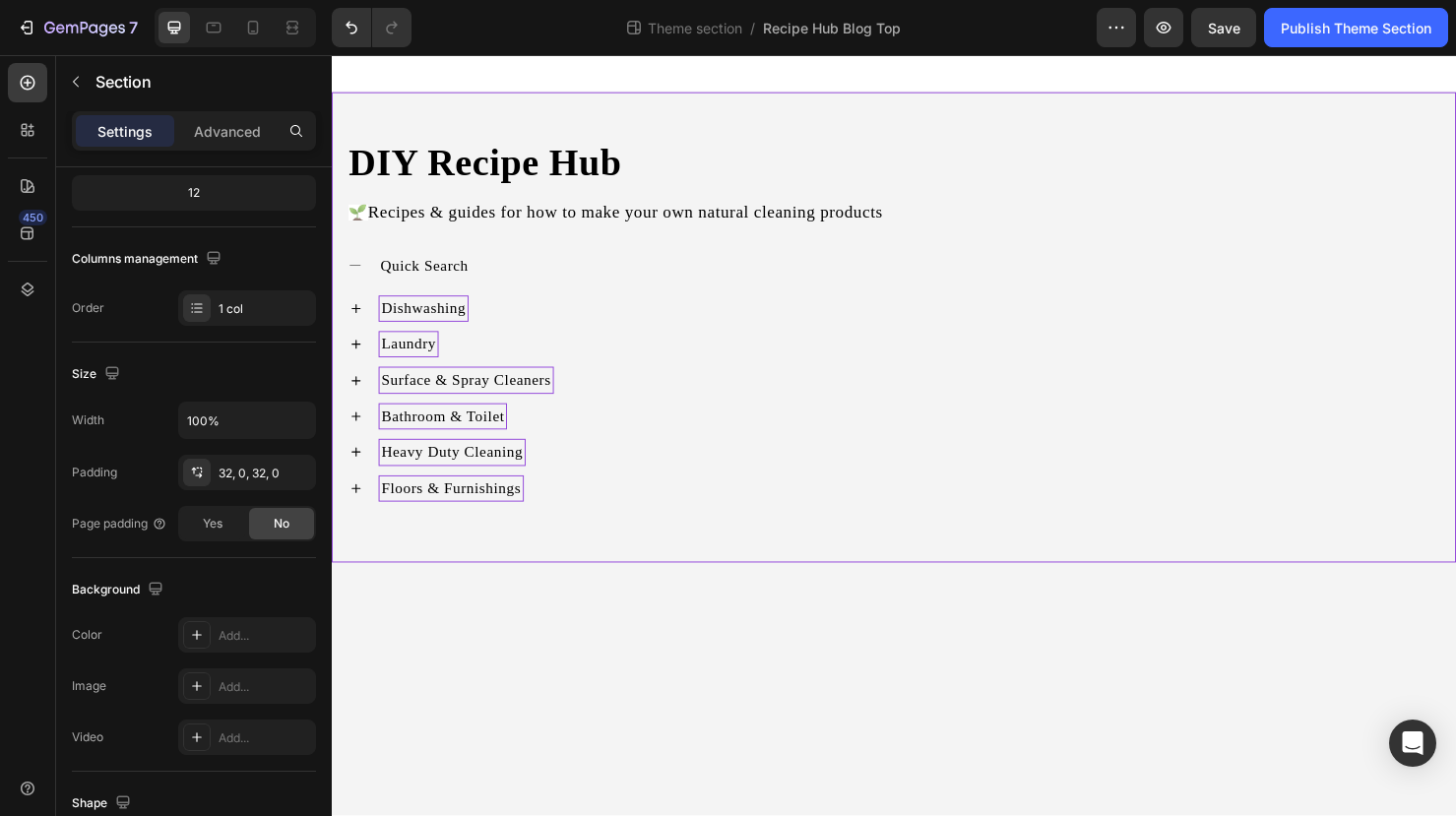 click on "DIY Recipe Hub Heading 🌱  Recipes & guides for how to make your own natural cleaning products Text Block
Quick Search
Dishwashing
Laundry
Surface & Spray Cleaners
Bathroom & Toilet
Heavy Duty Cleaning
Floors & Furnishings Accordion Row Accordion Row" at bounding box center (922, 342) 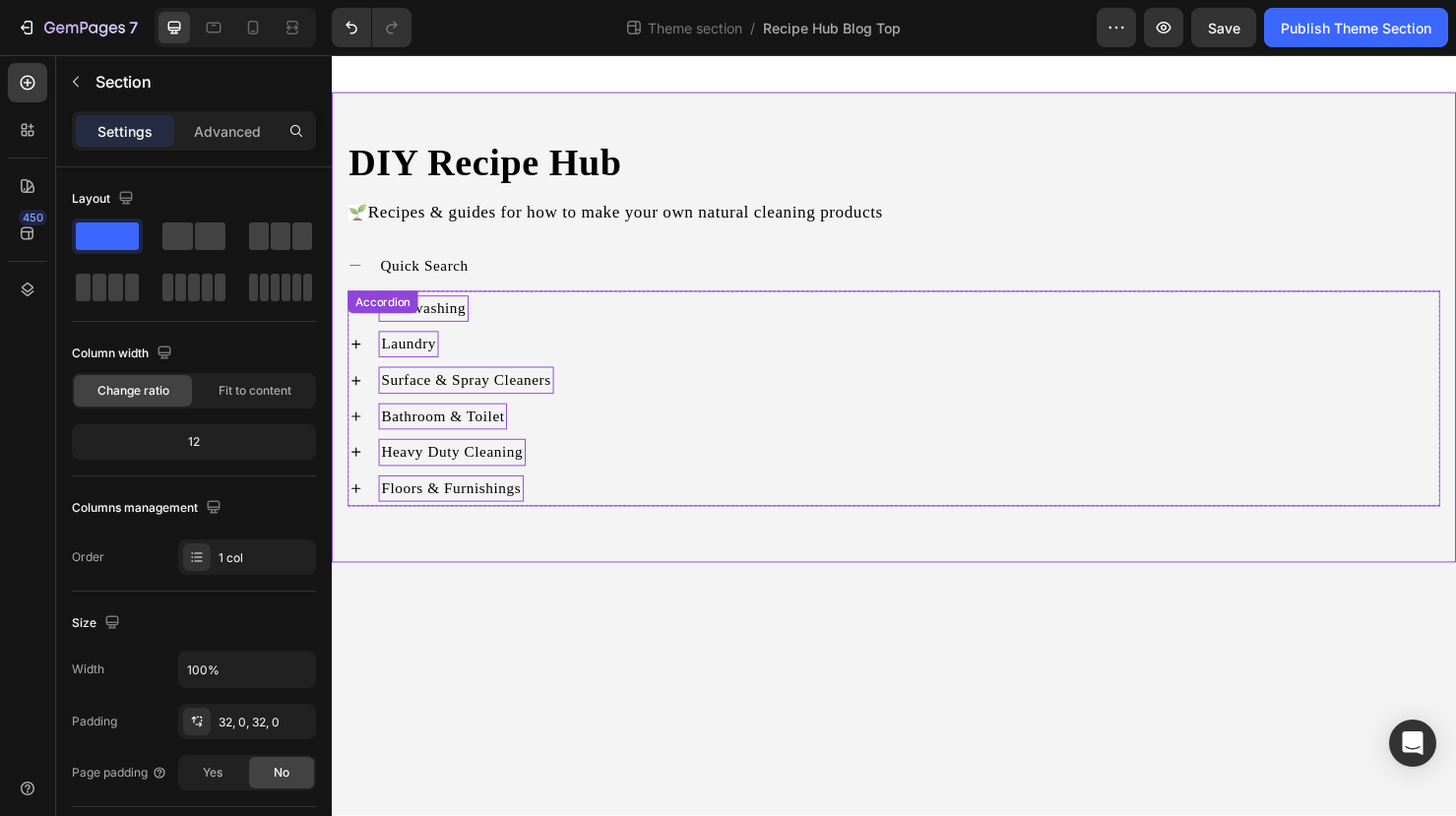 click on "Accordion" at bounding box center [385, 315] 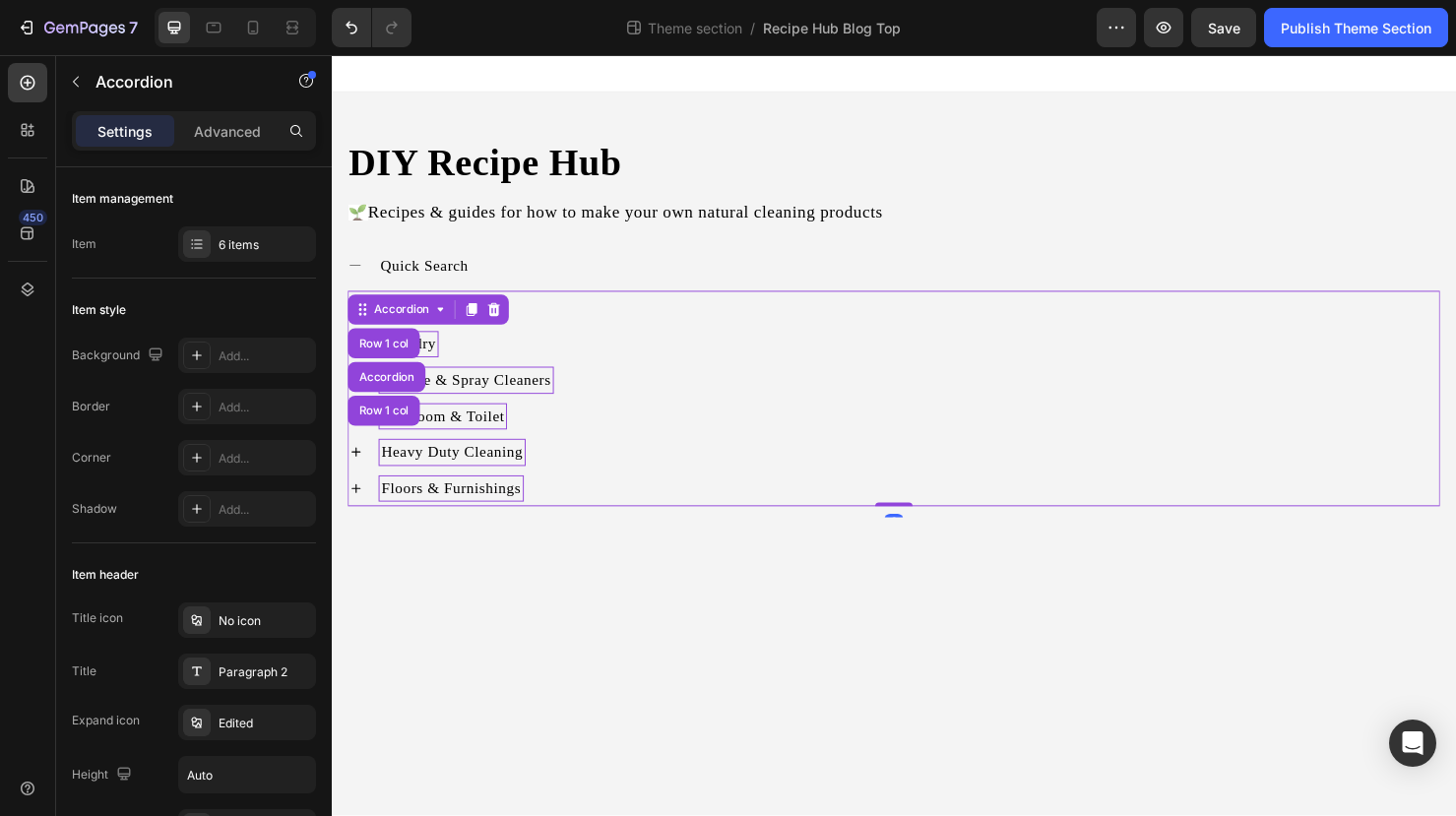 click on "Dishwashing" at bounding box center [938, 322] 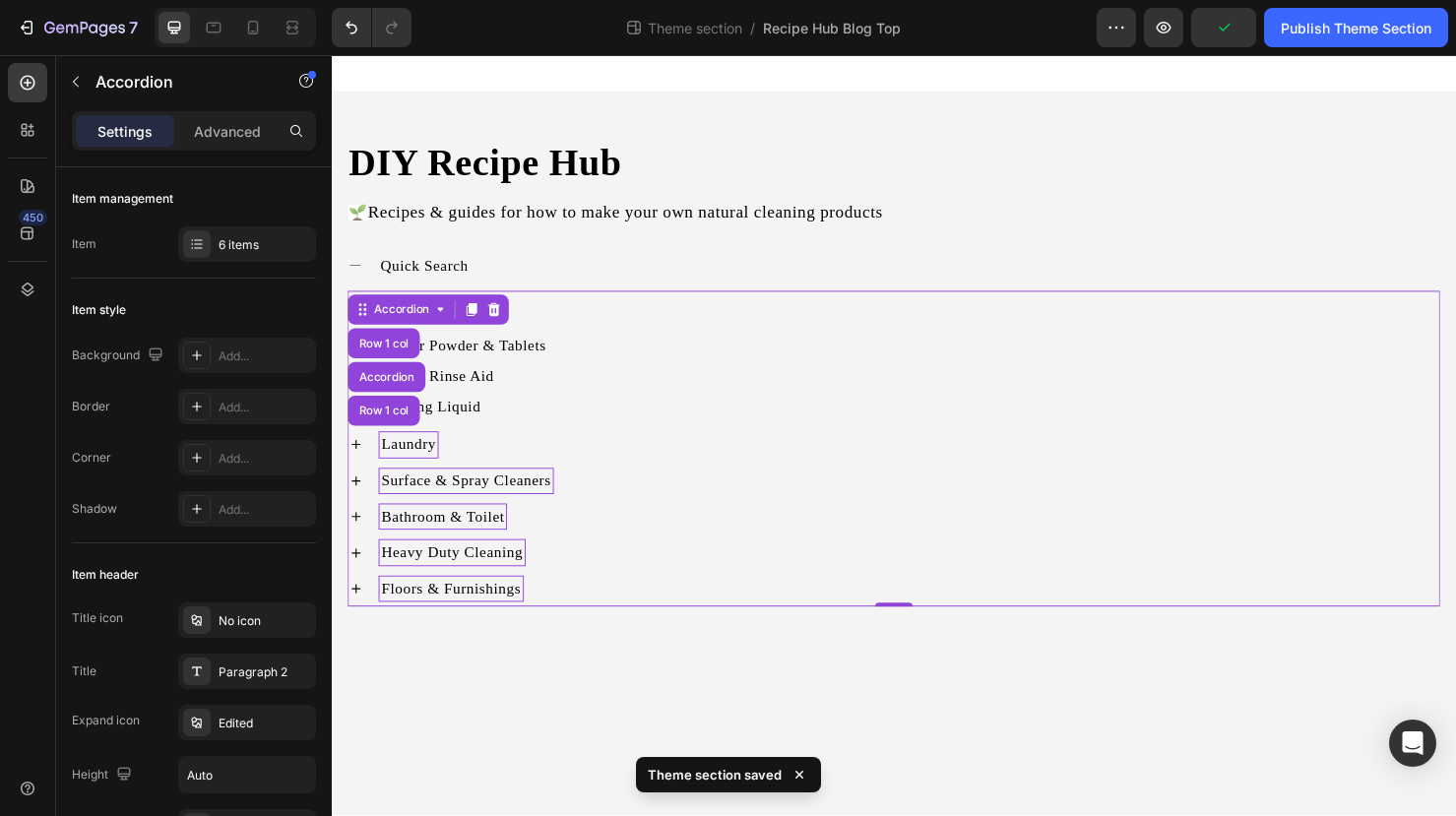 click on "Laundry" at bounding box center (938, 465) 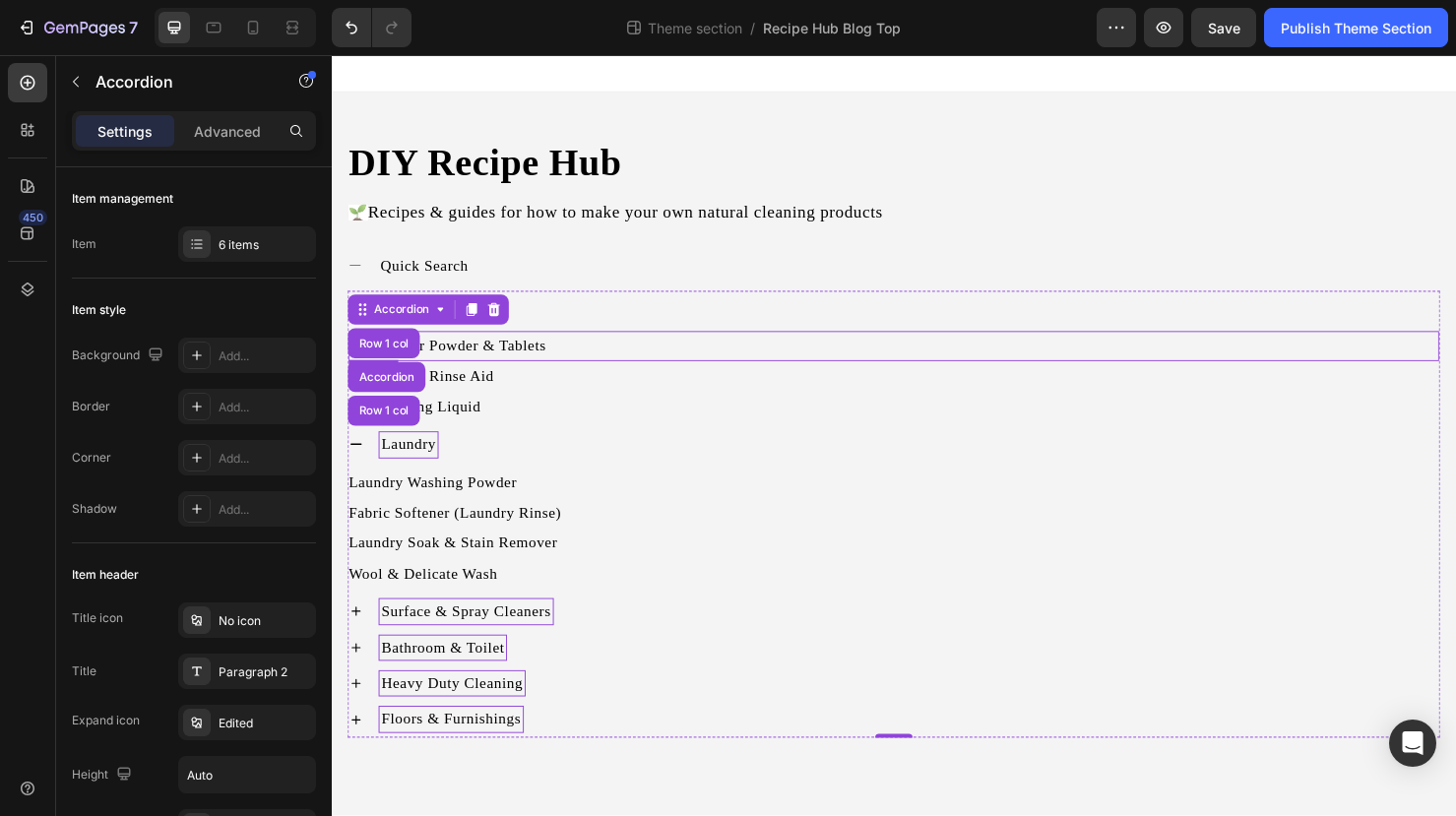 click on "Dishwasher Powder & Tablets Button" at bounding box center [922, 361] 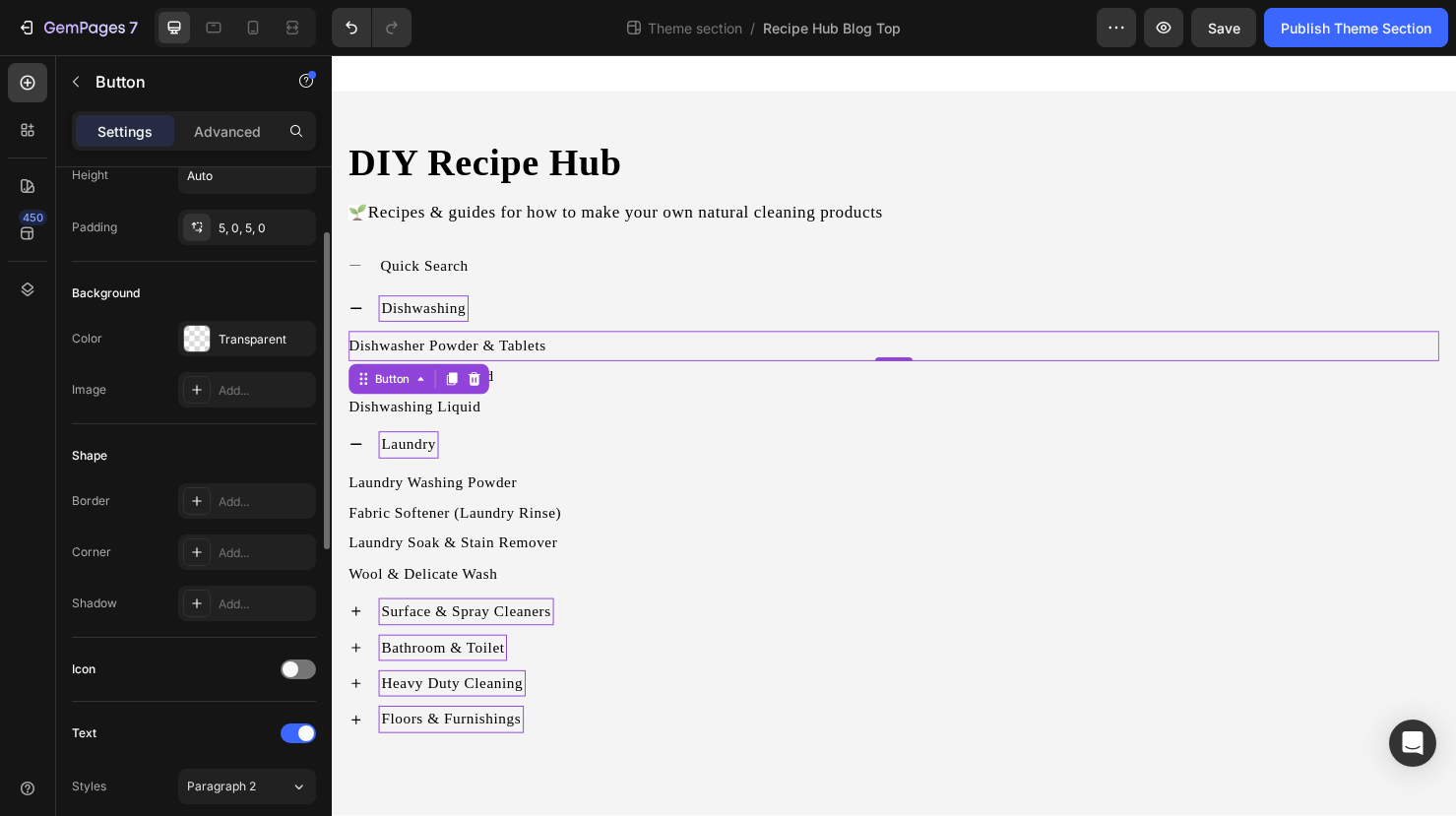 scroll, scrollTop: 130, scrollLeft: 0, axis: vertical 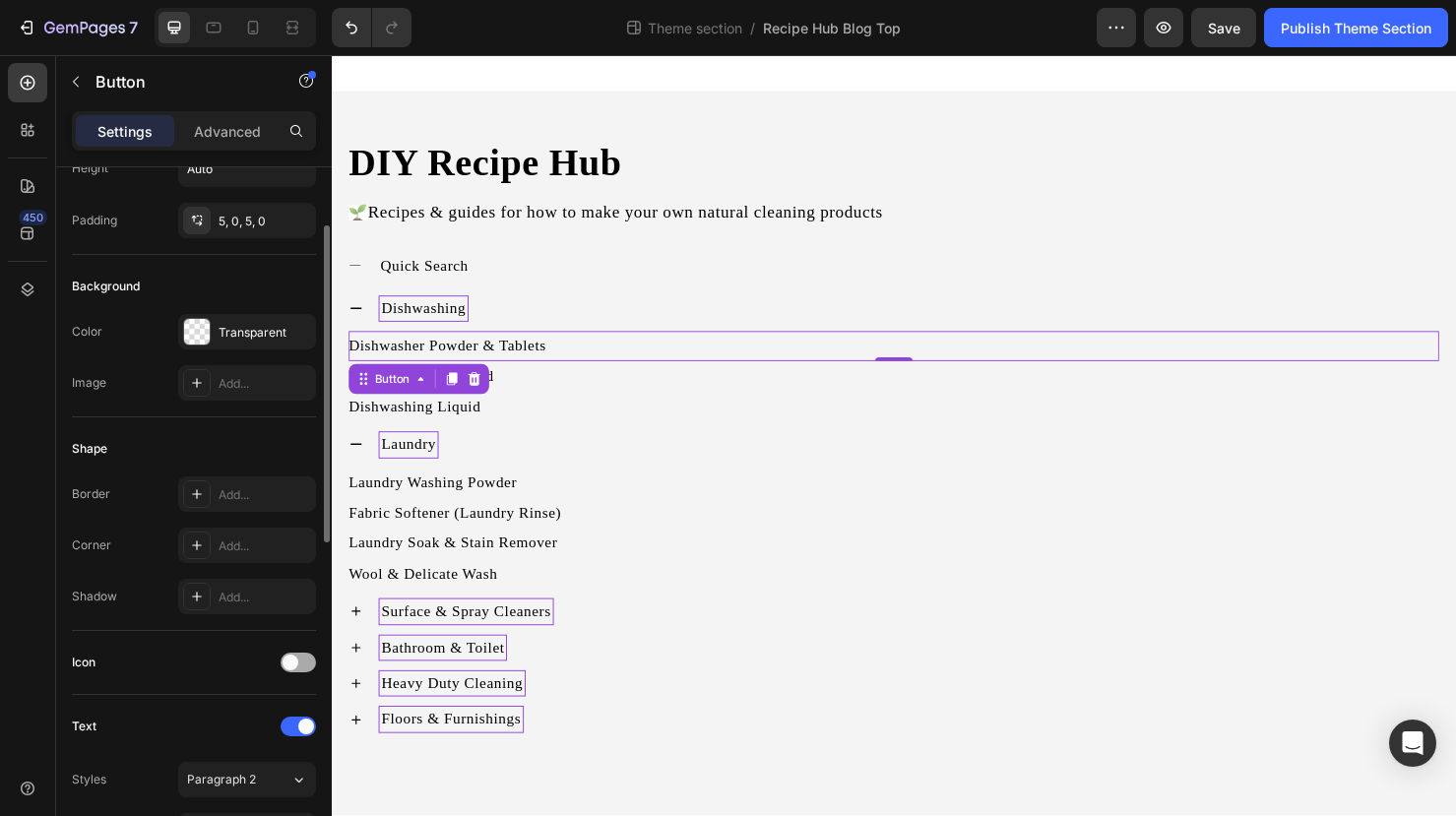 click at bounding box center (290, 662) 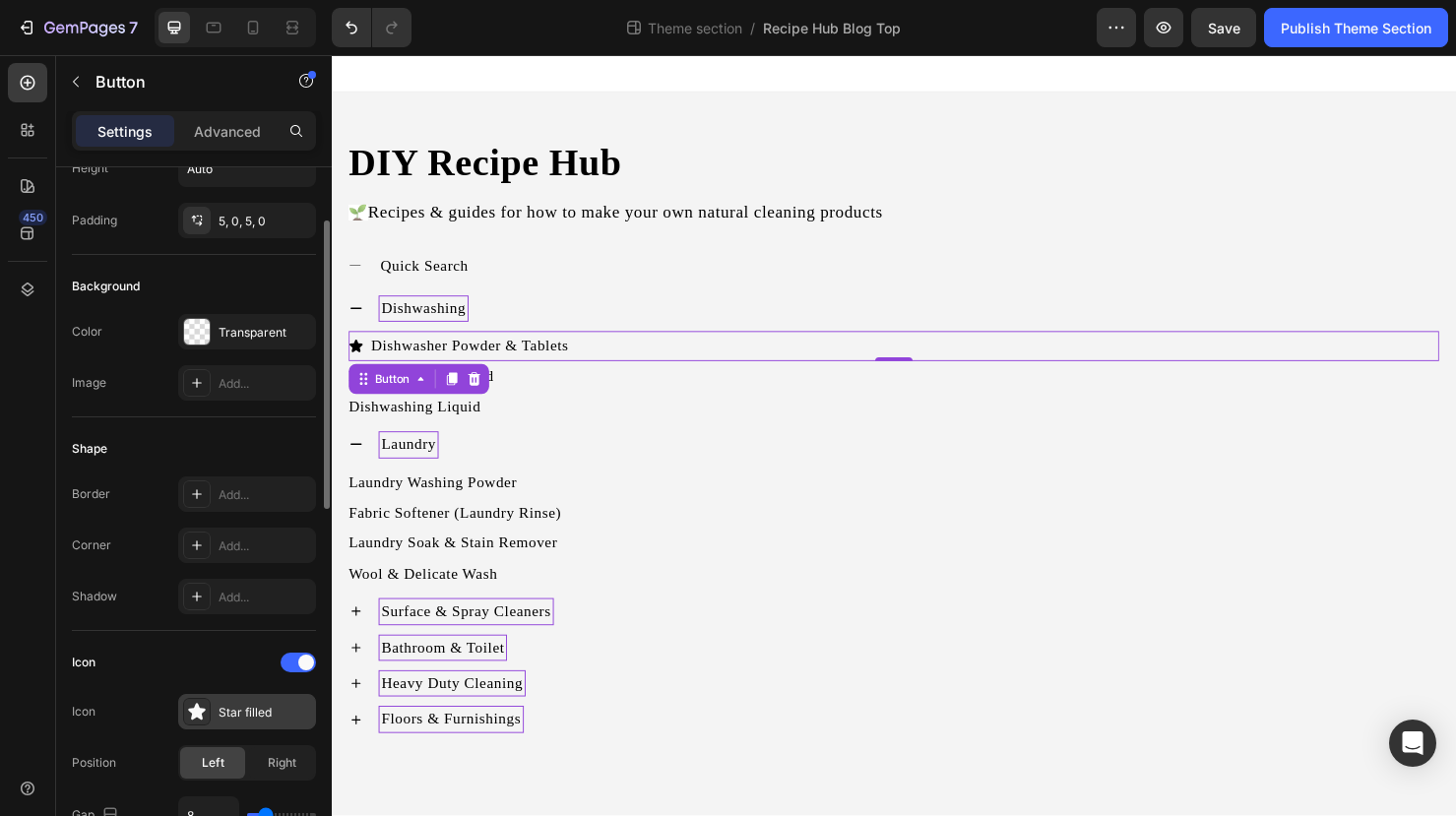 click 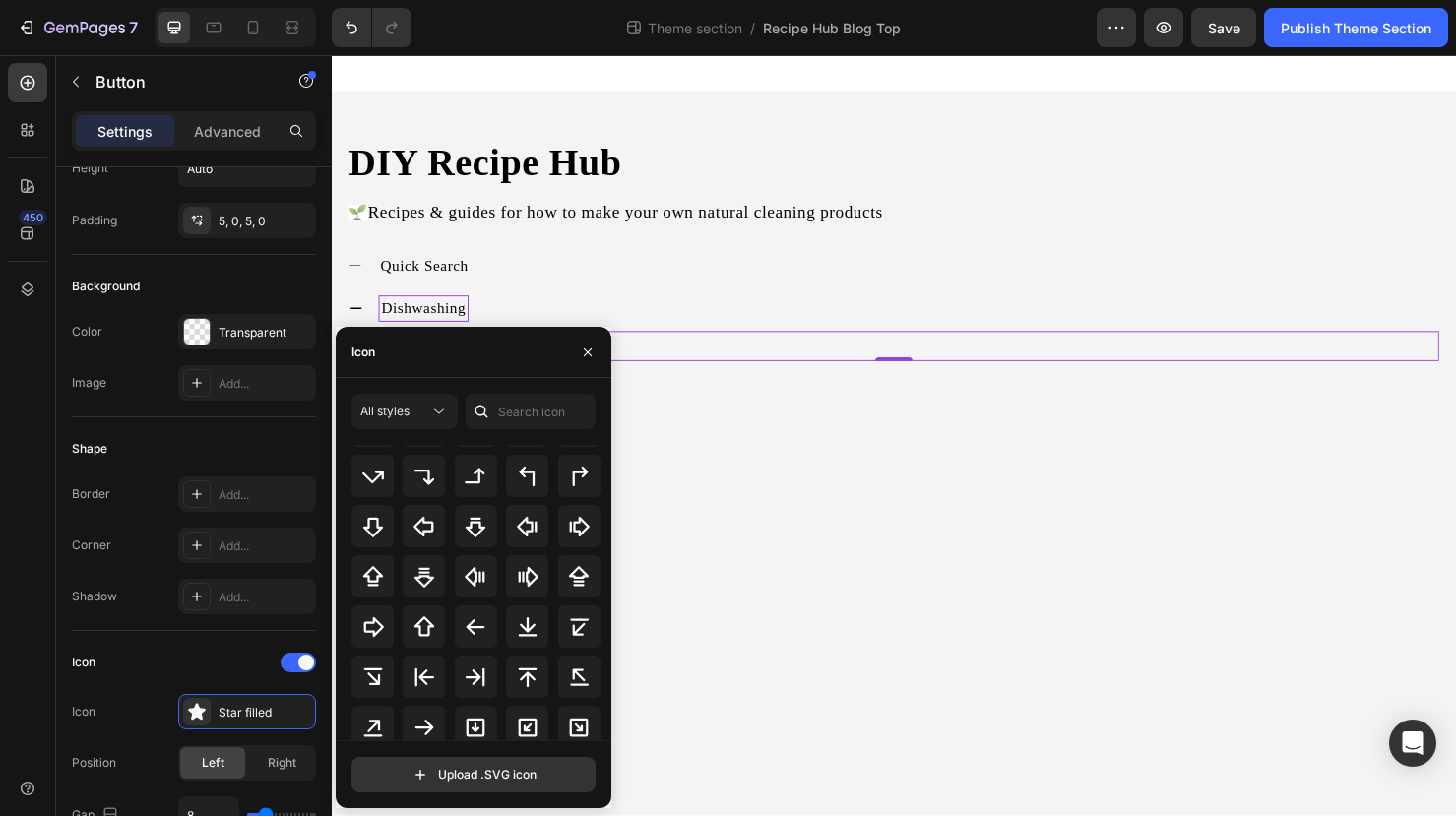 scroll, scrollTop: 717, scrollLeft: 0, axis: vertical 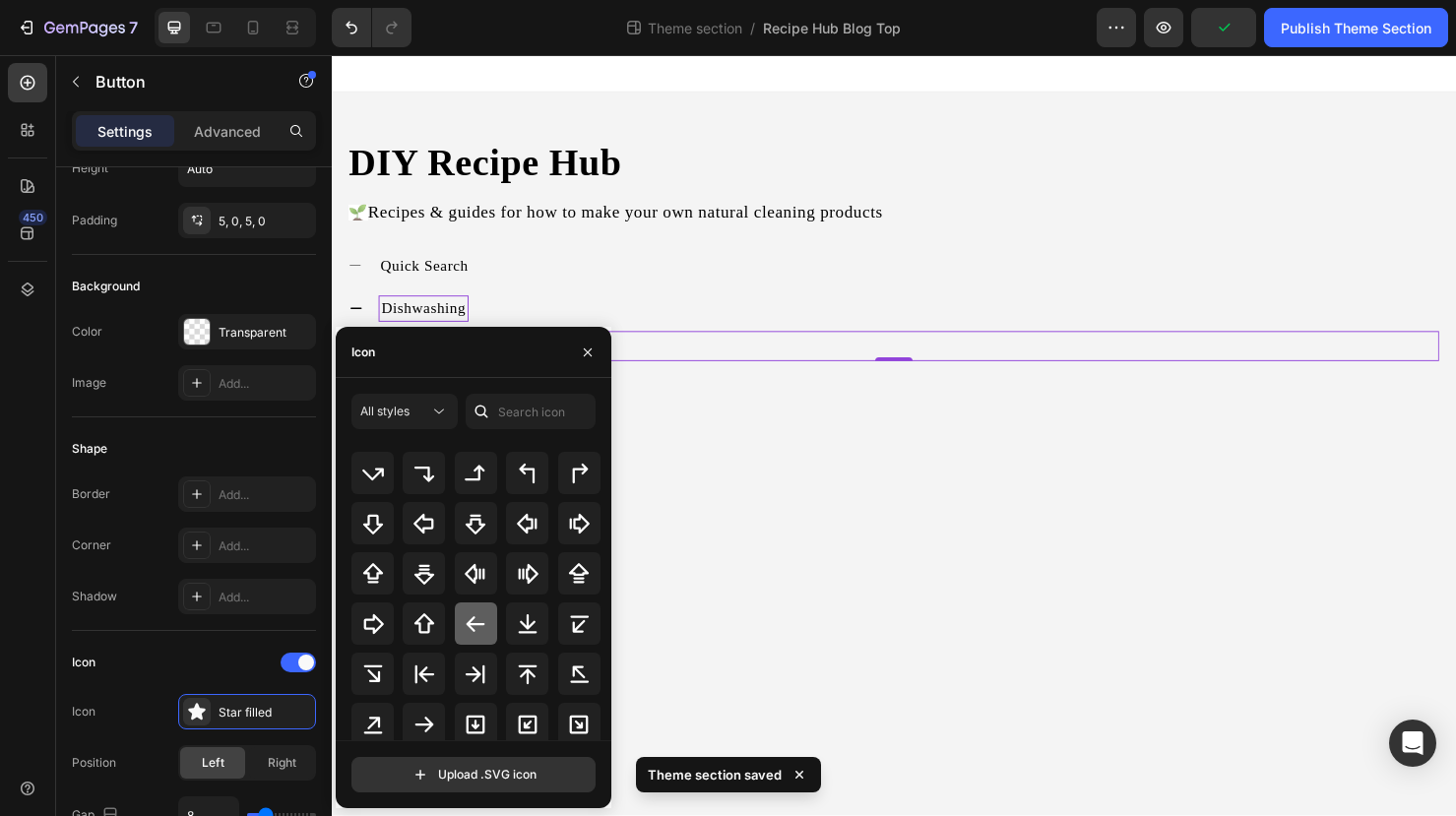 click 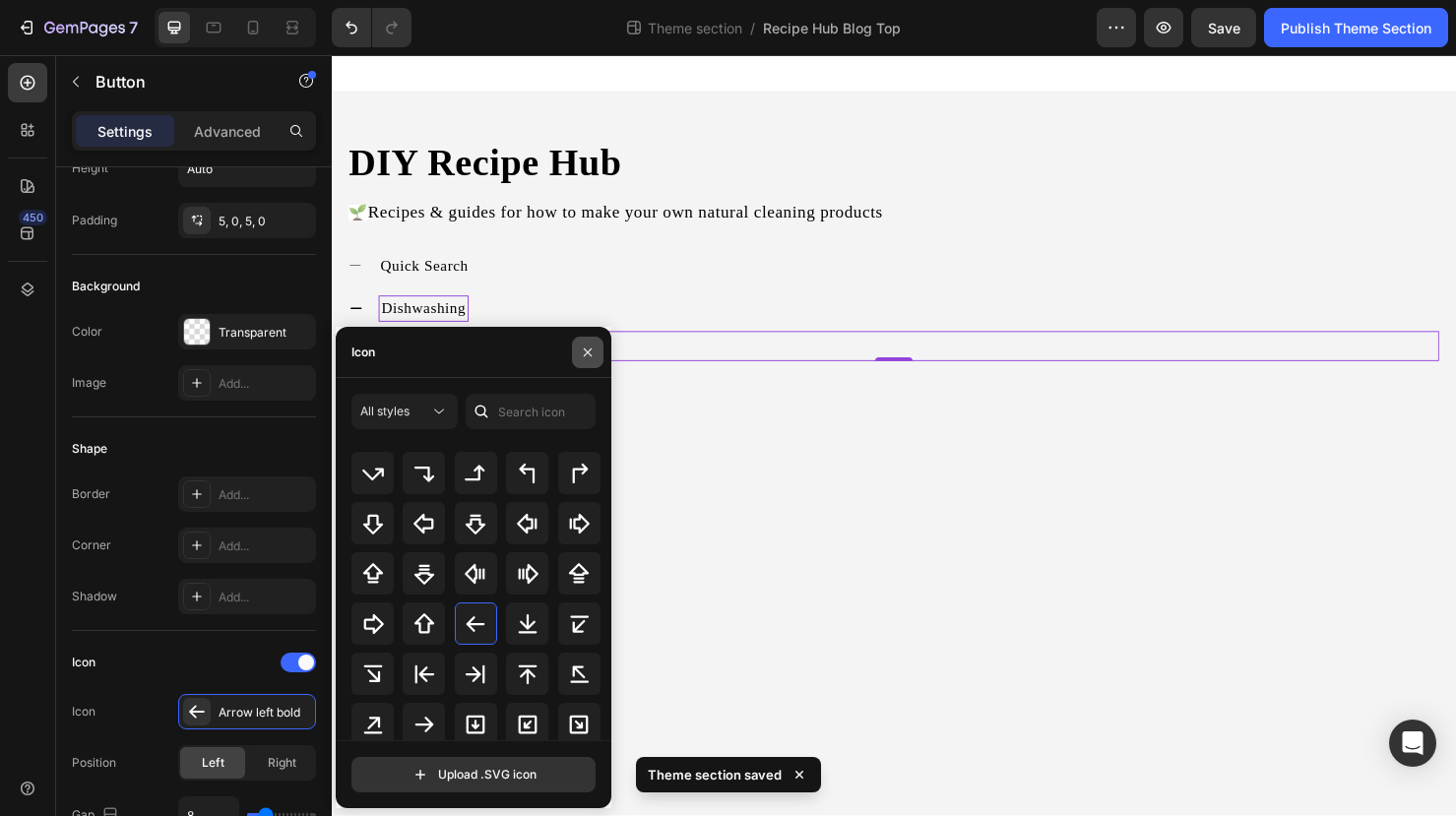 click 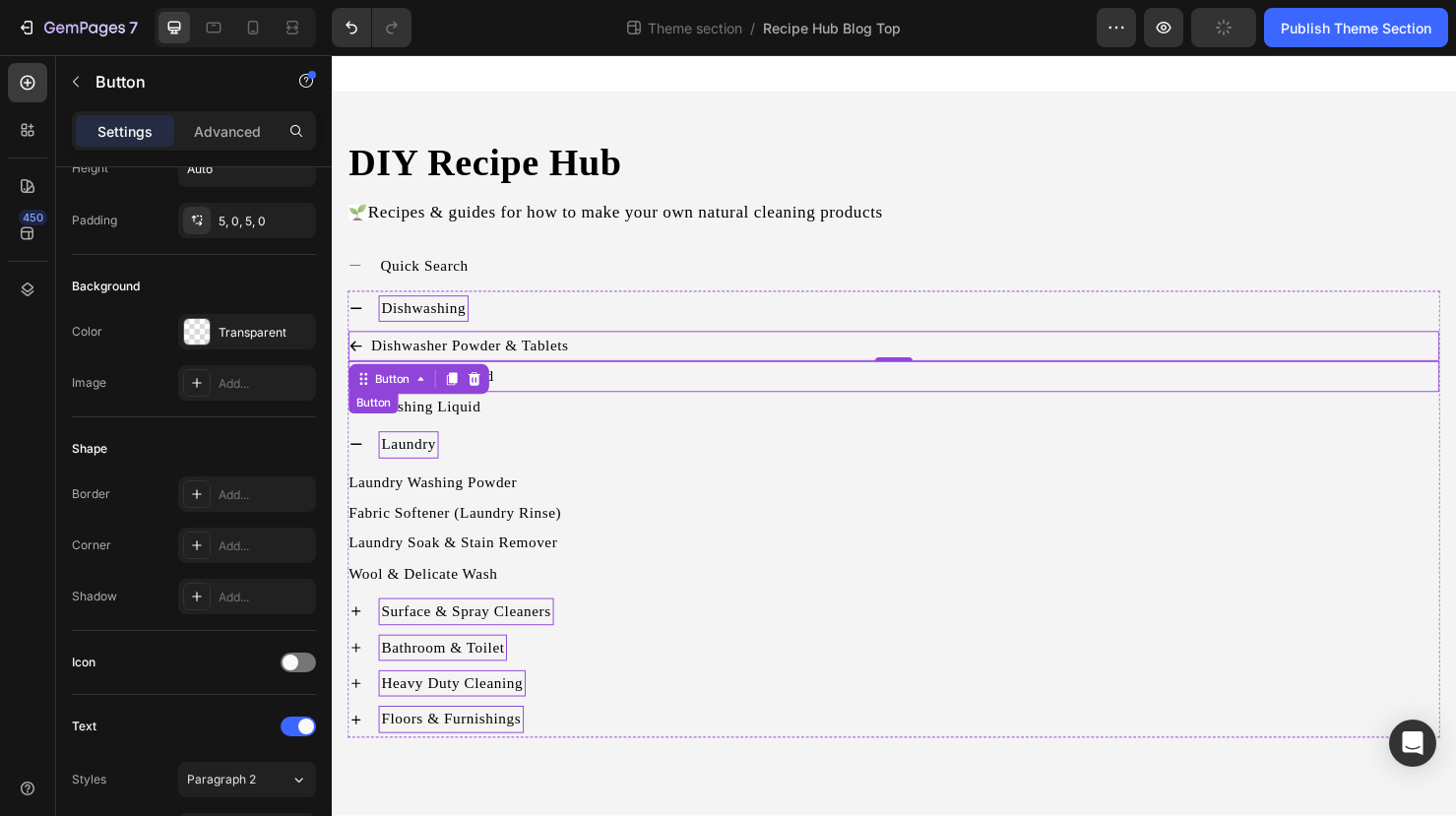 click on "Dishwasher Rinse Aid Button" at bounding box center (922, 393) 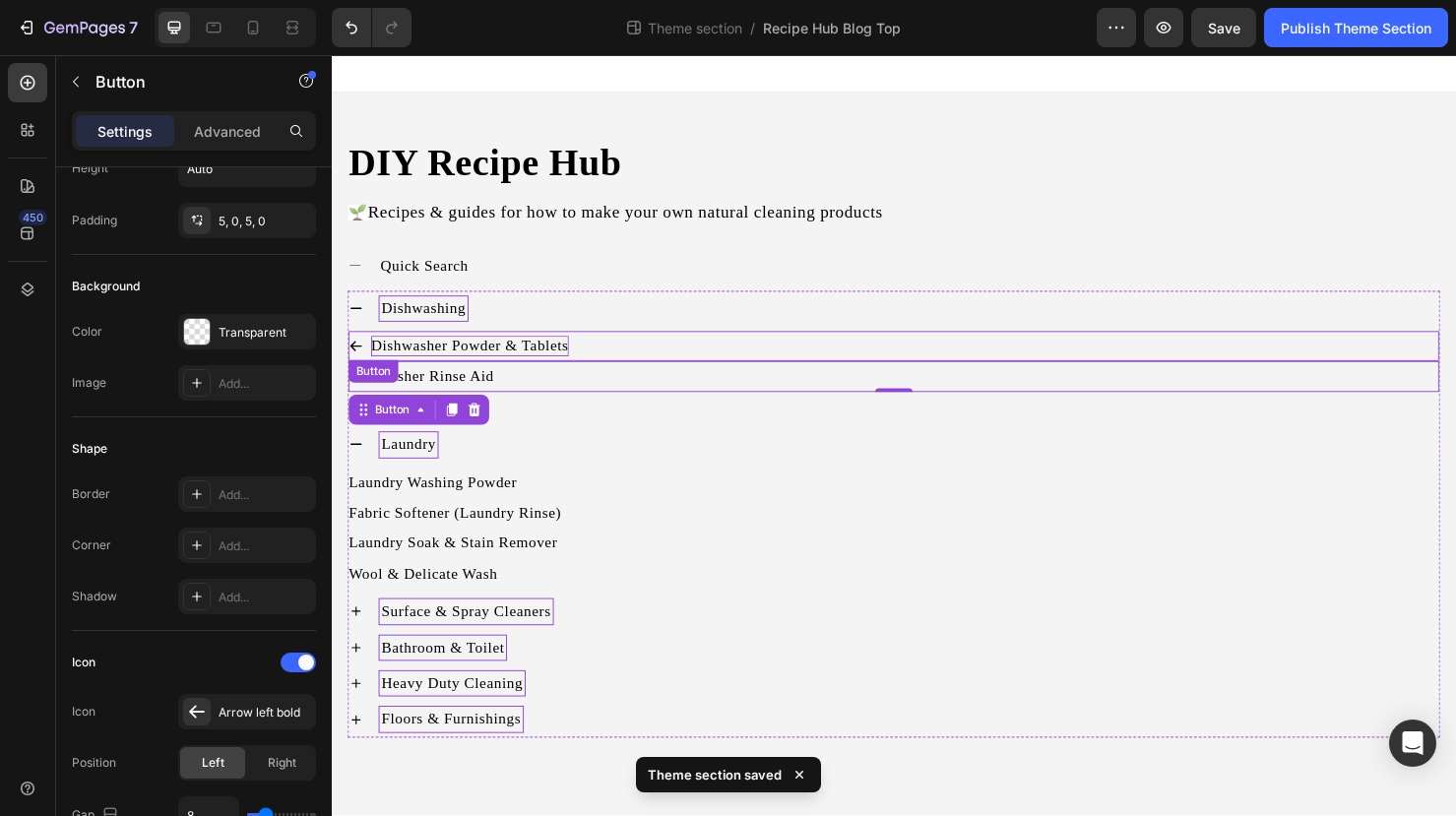 click on "Dishwasher Powder & Tablets" at bounding box center (476, 361) 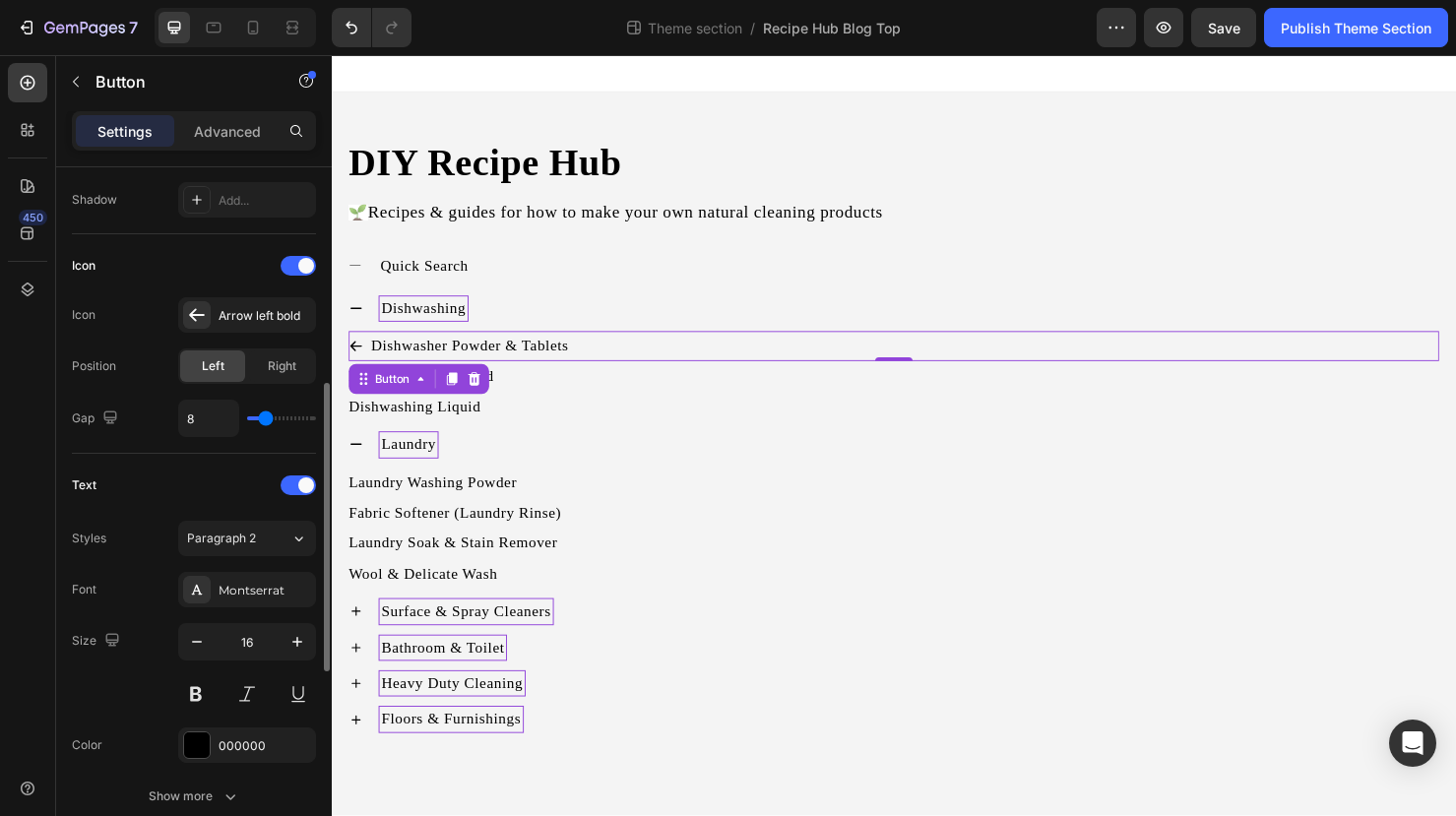 scroll, scrollTop: 528, scrollLeft: 0, axis: vertical 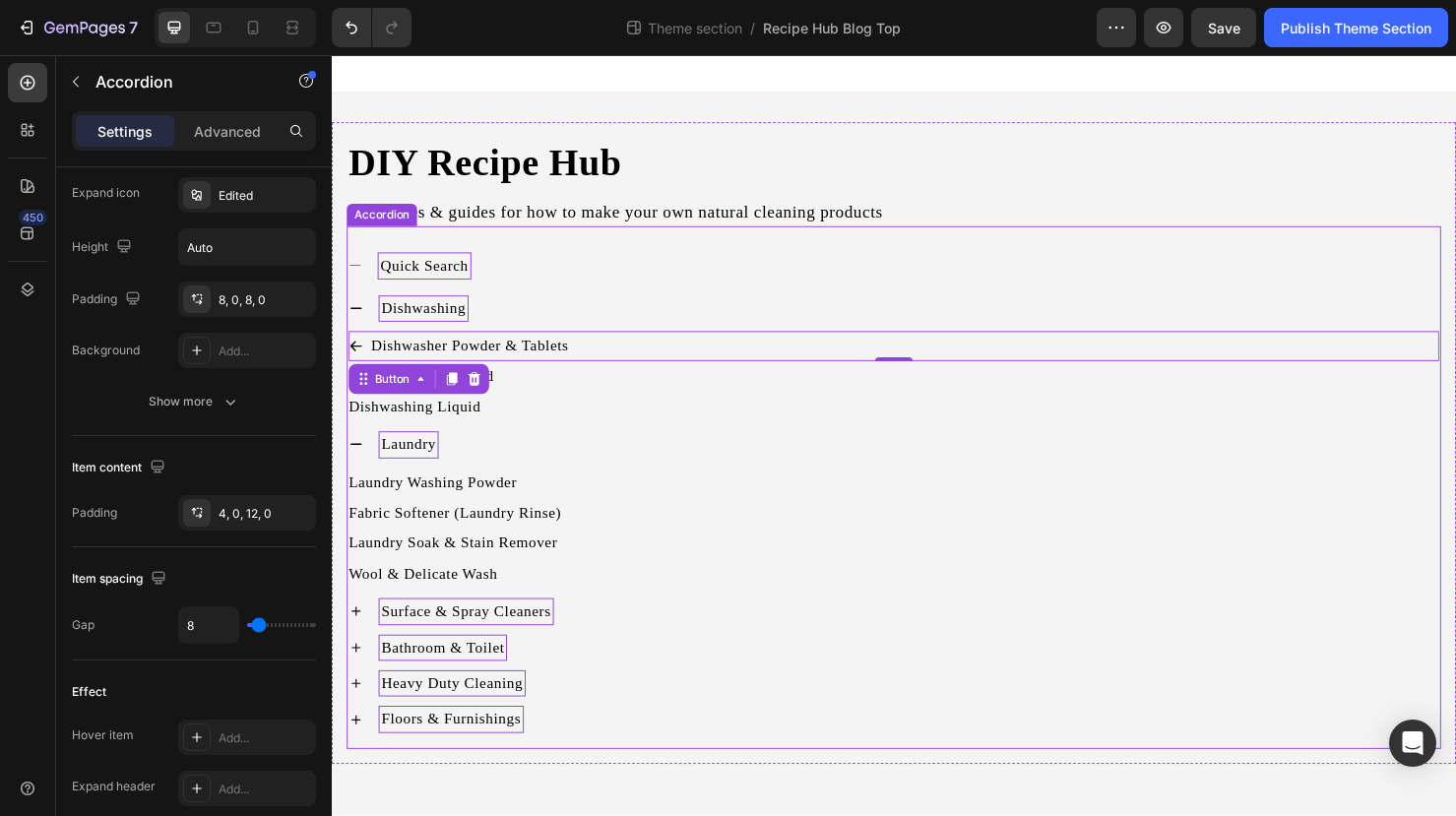 click on "Quick Search" at bounding box center [429, 277] 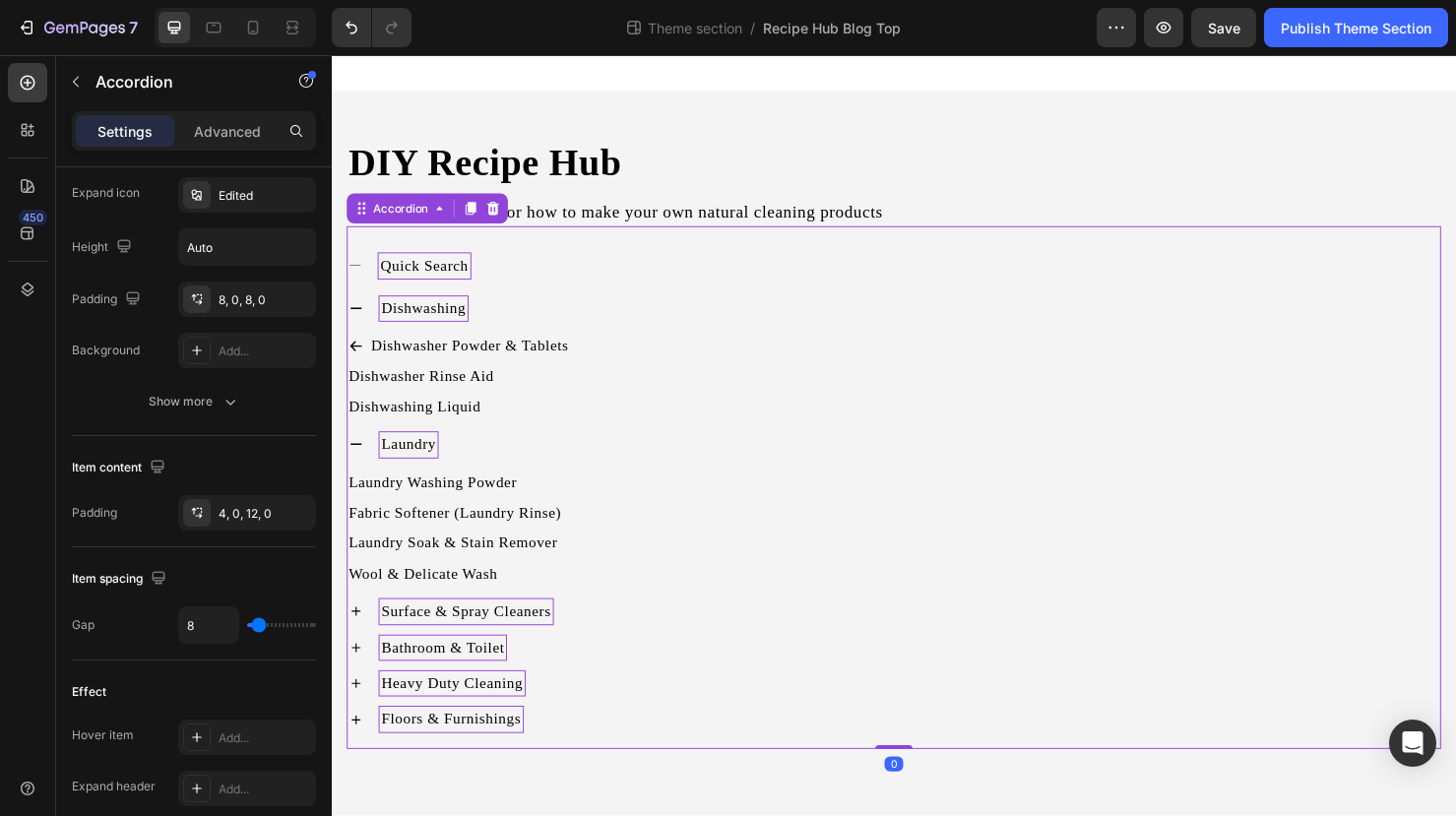 scroll, scrollTop: 0, scrollLeft: 0, axis: both 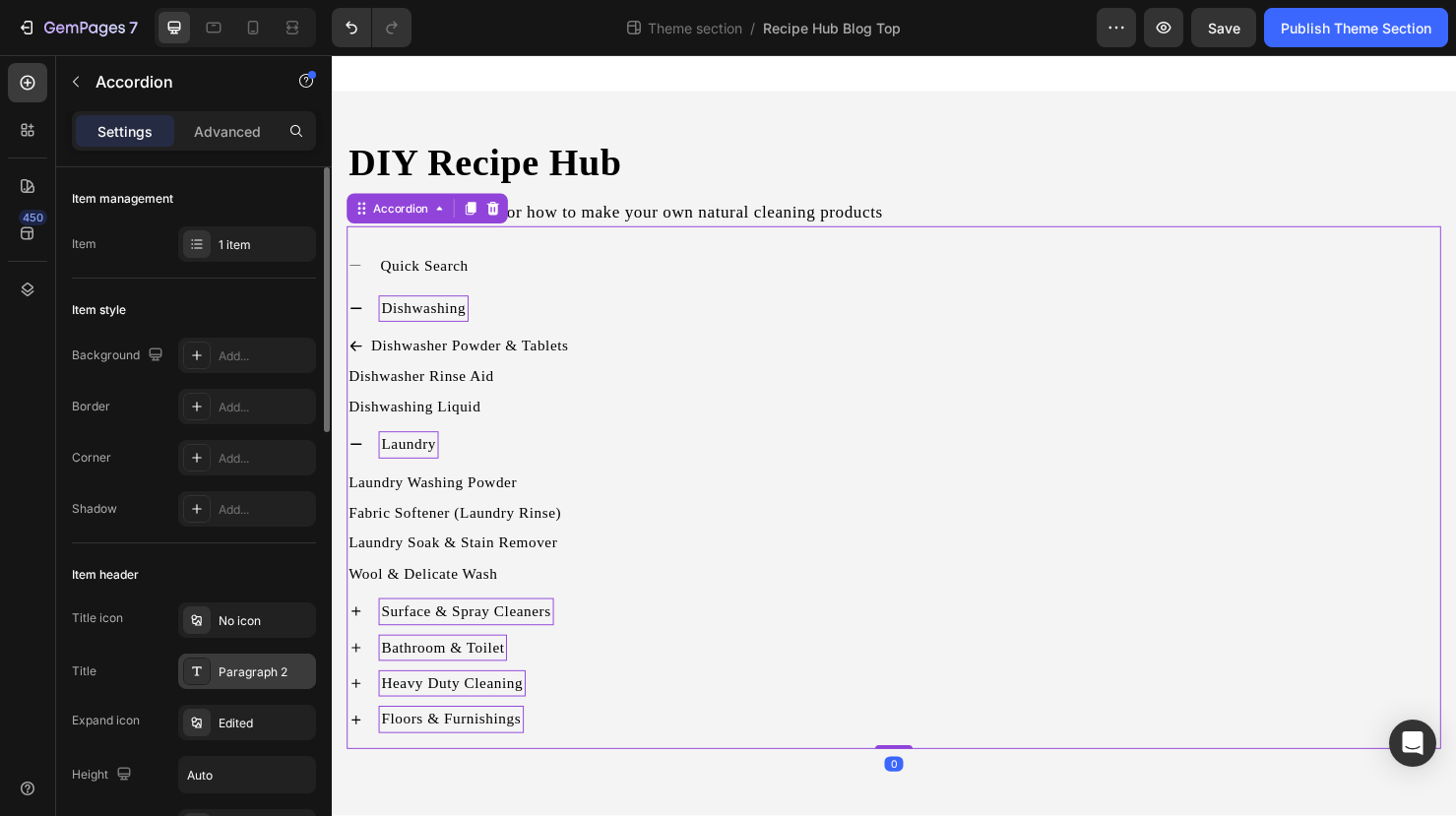 click on "Paragraph 2" at bounding box center [265, 672] 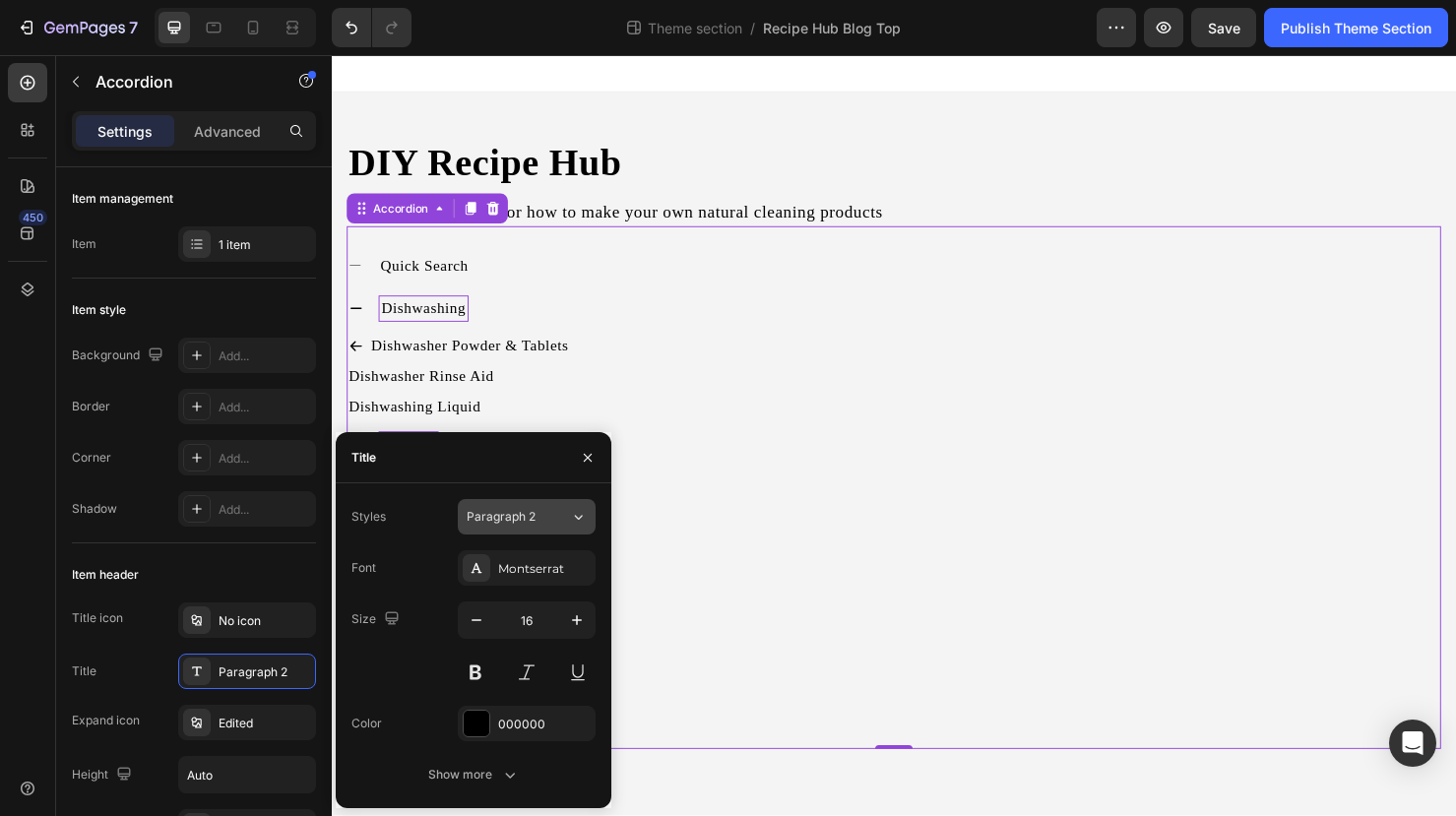 click on "Paragraph 2" 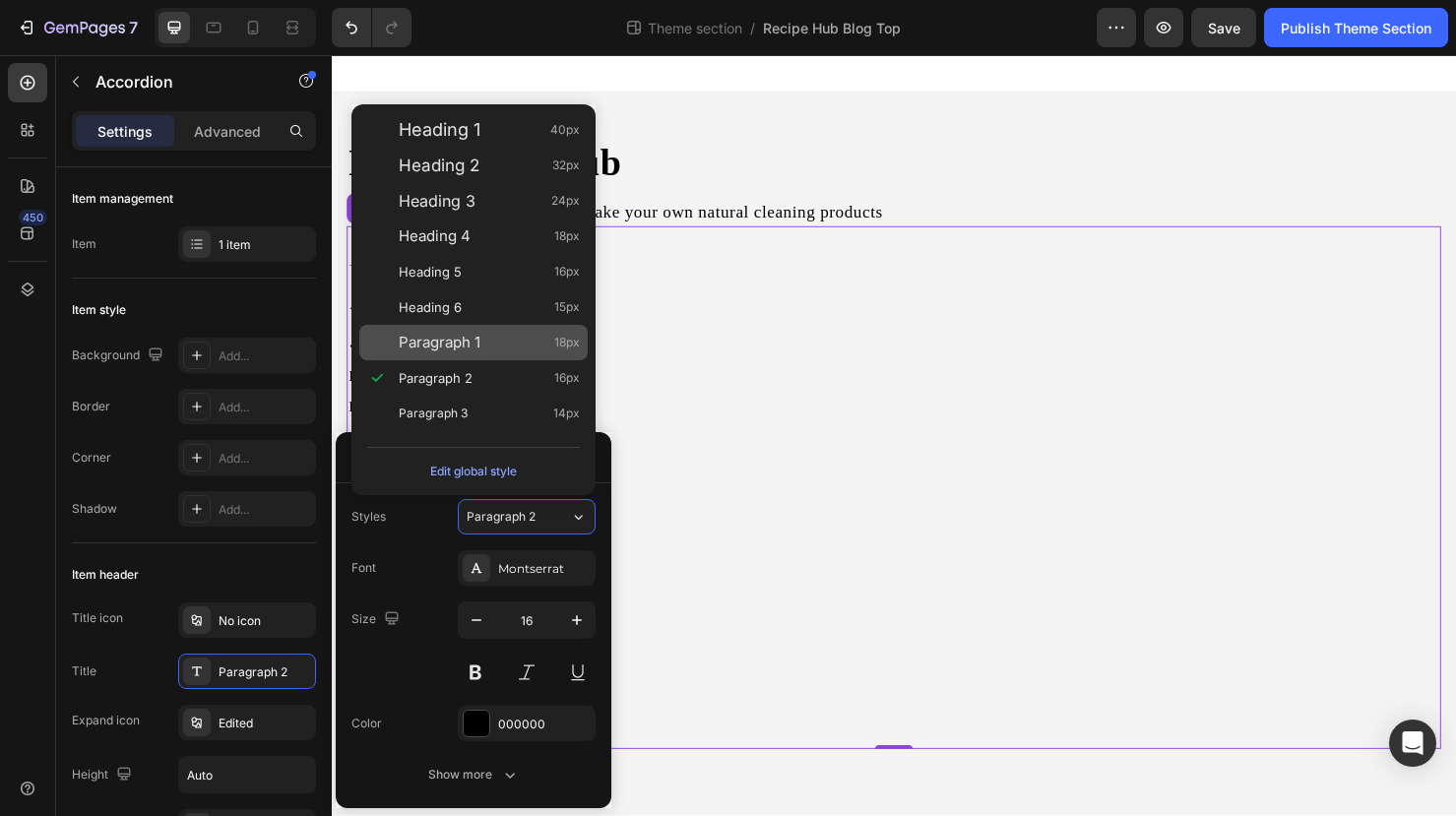 click on "Paragraph 1" at bounding box center [439, 343] 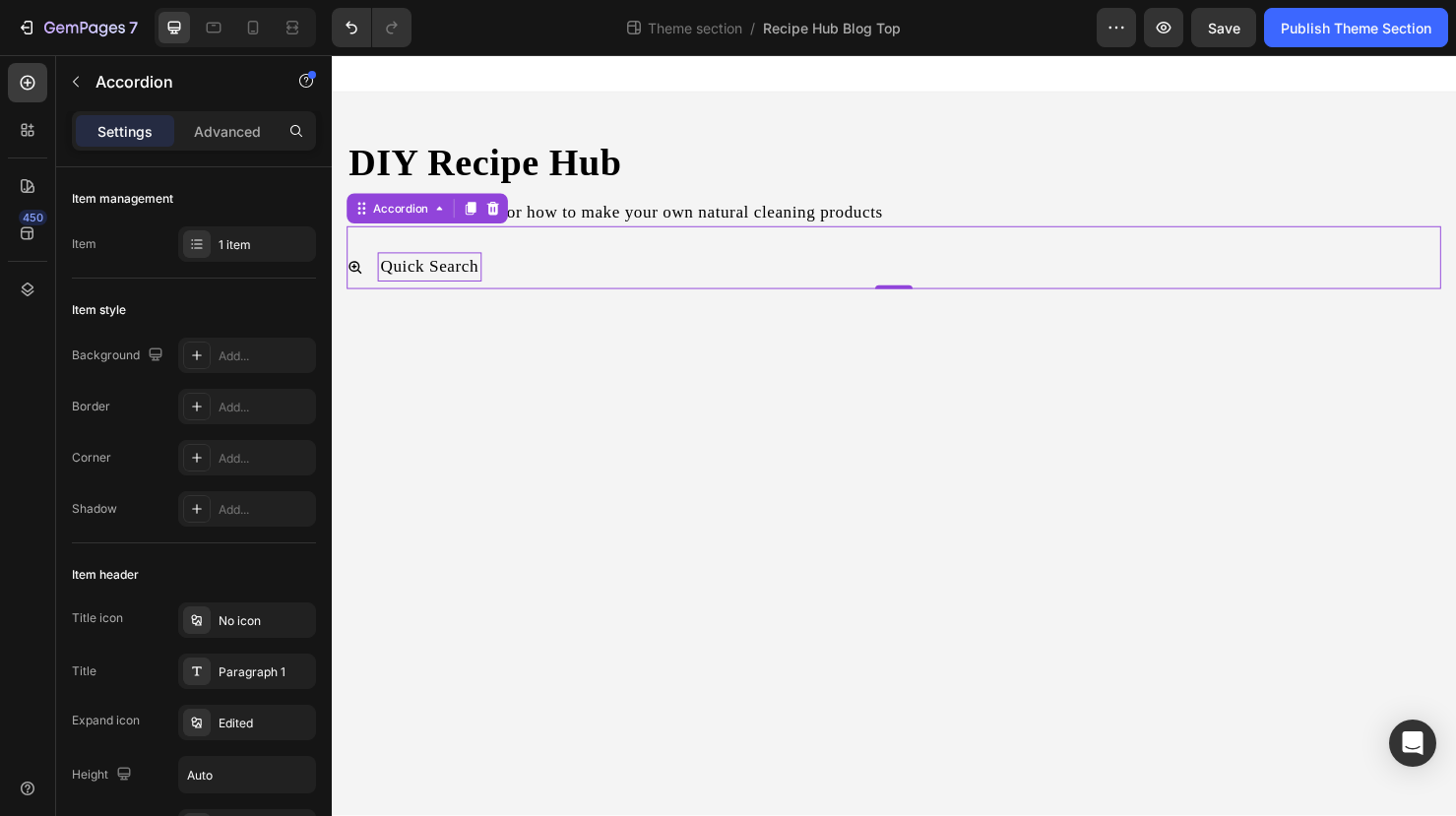 click on "Quick Search" at bounding box center (434, 278) 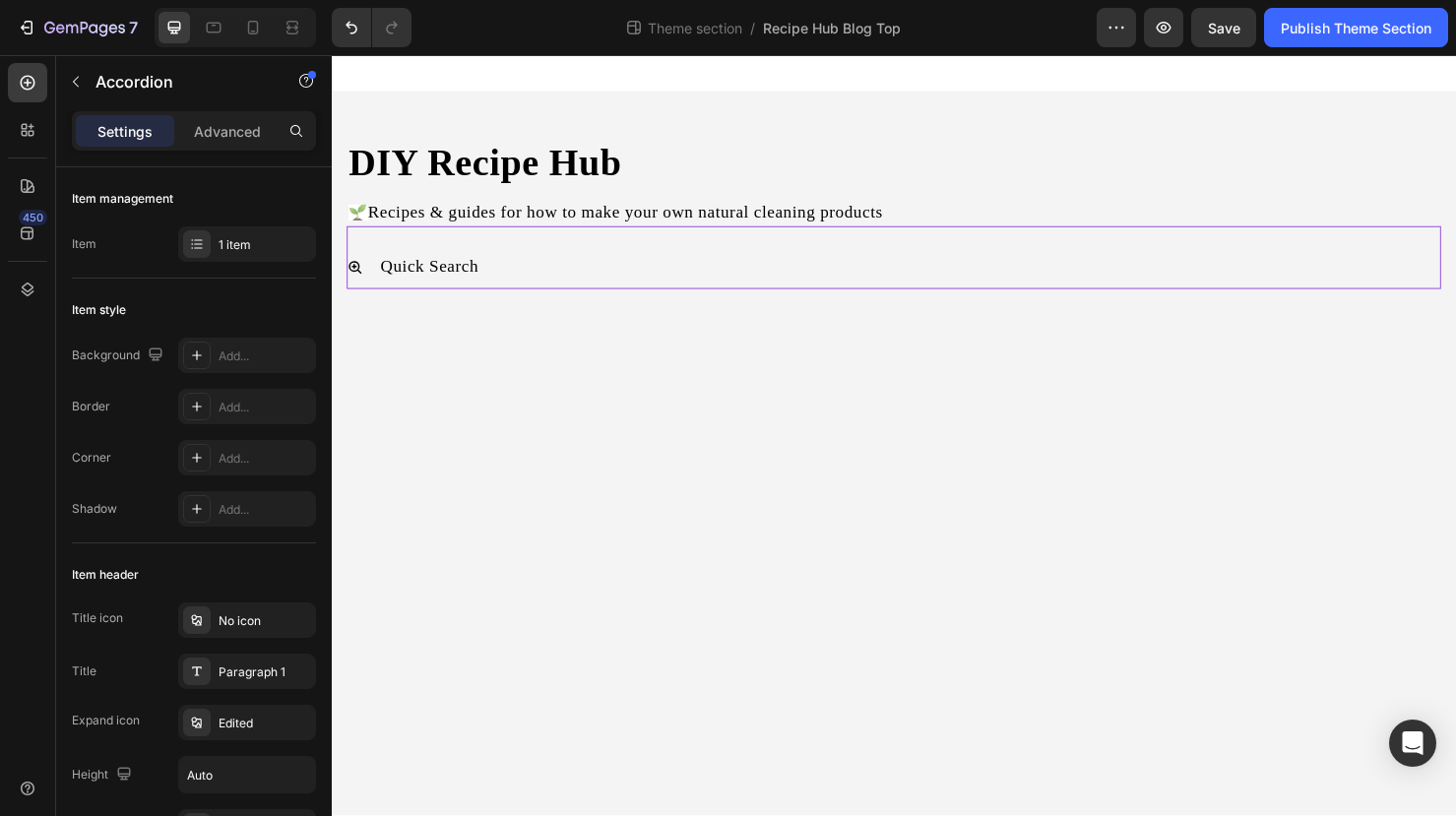 click on "Quick Search" at bounding box center (938, 278) 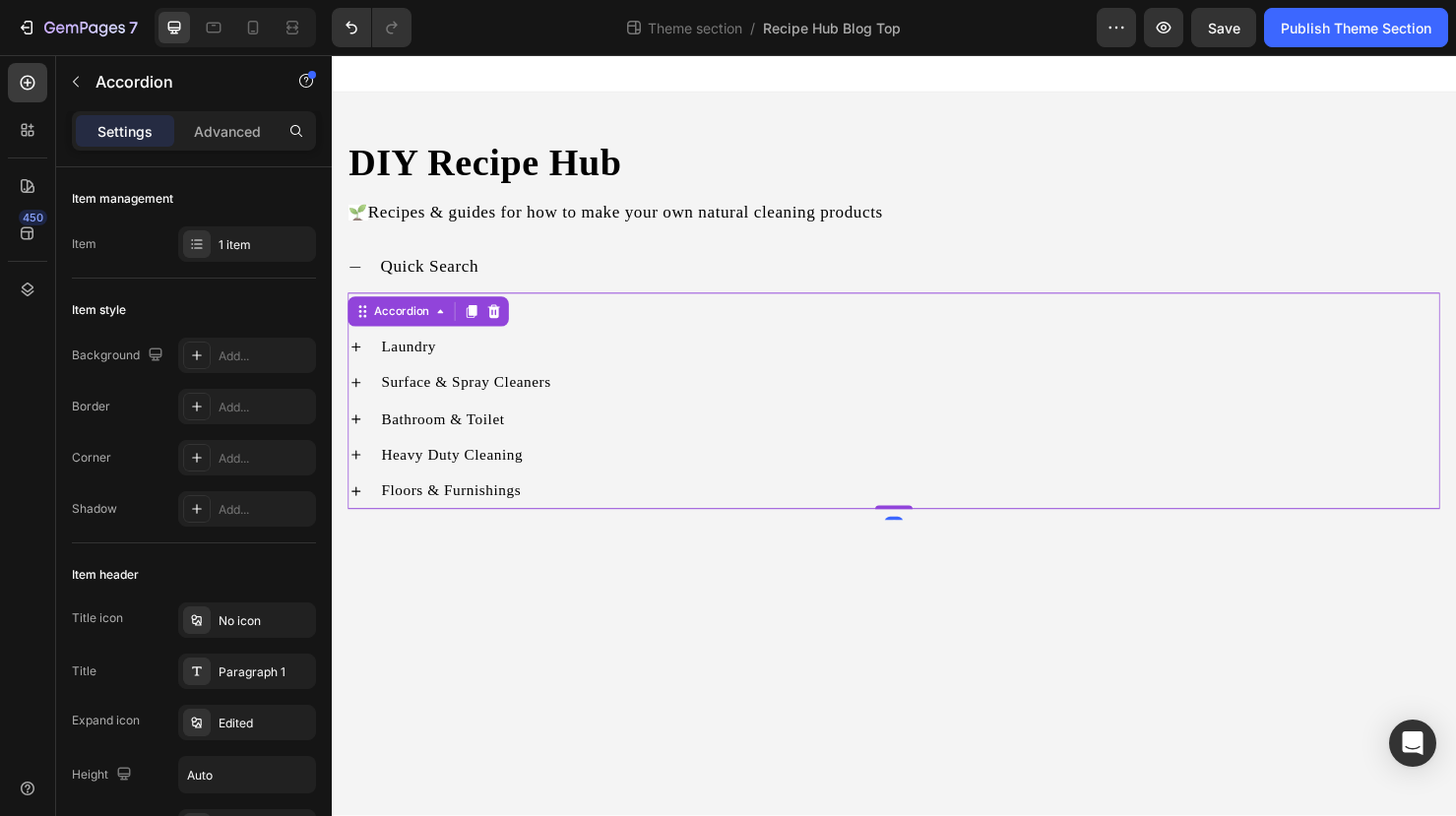 click on "Dishwashing
Laundry
Surface & Spray Cleaners
Bathroom & Toilet
Heavy Duty Cleaning
Floors & Furnishings Accordion   0" at bounding box center [922, 418] 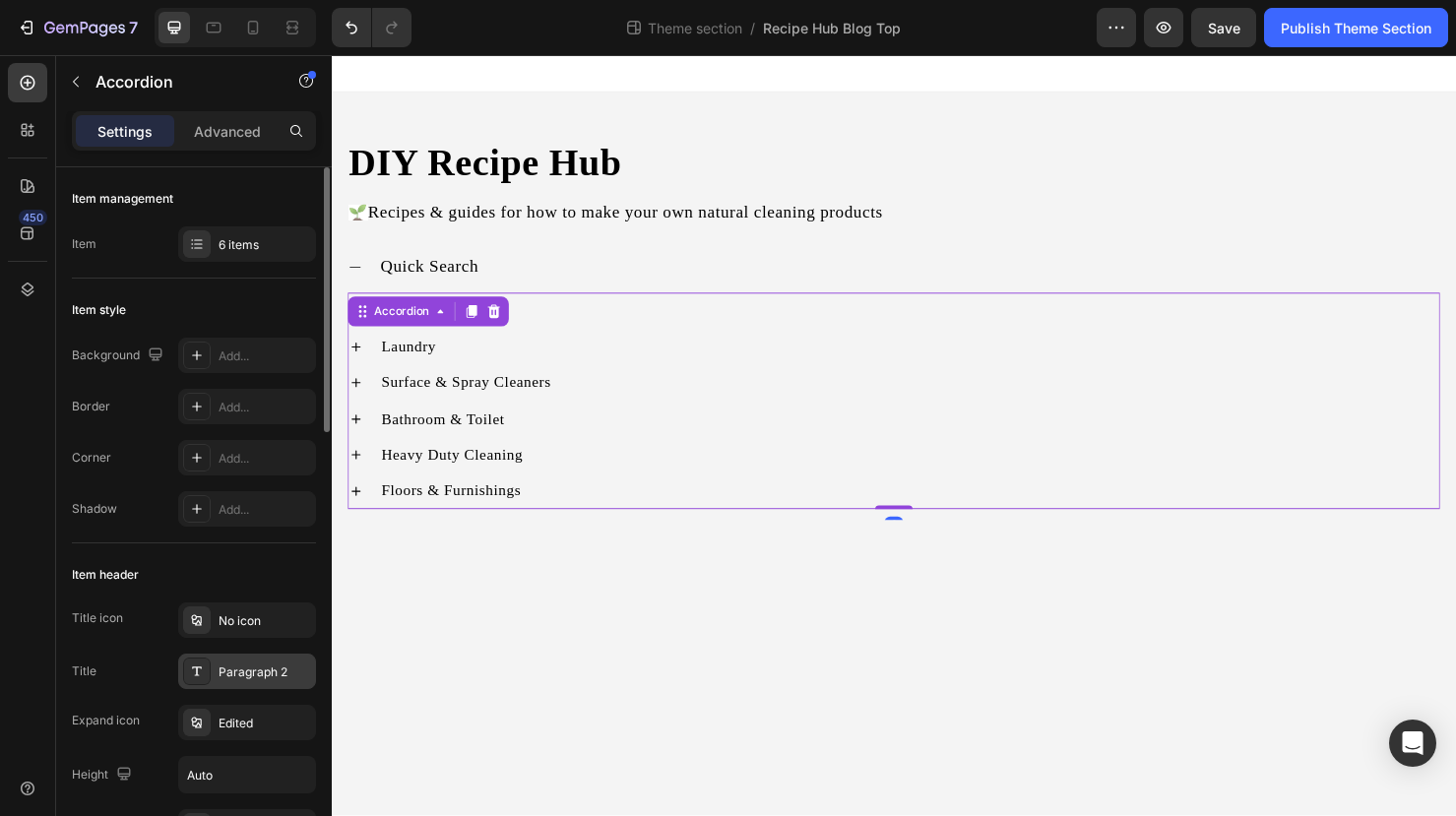 click on "Paragraph 2" at bounding box center (265, 672) 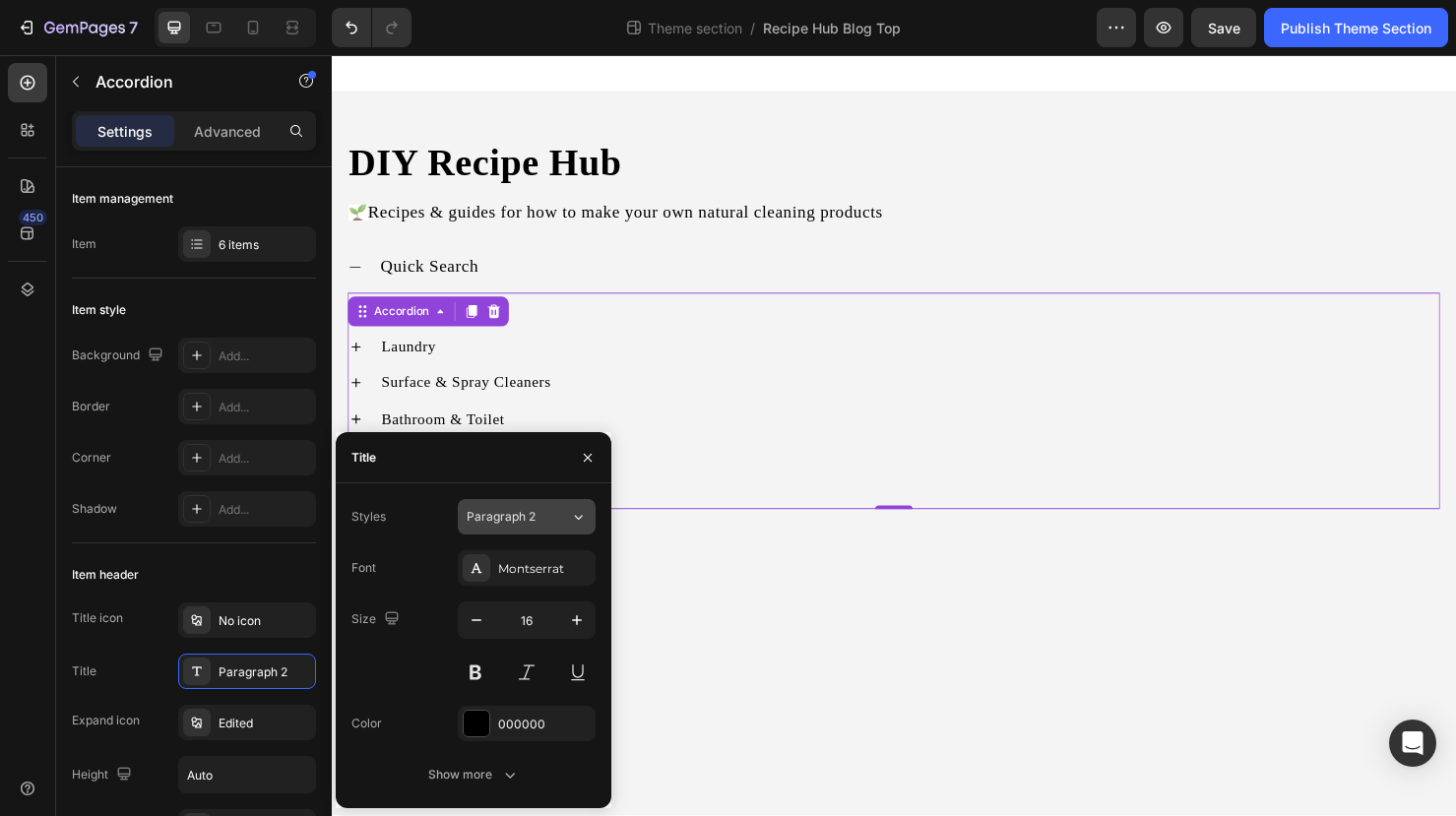click on "Paragraph 2" 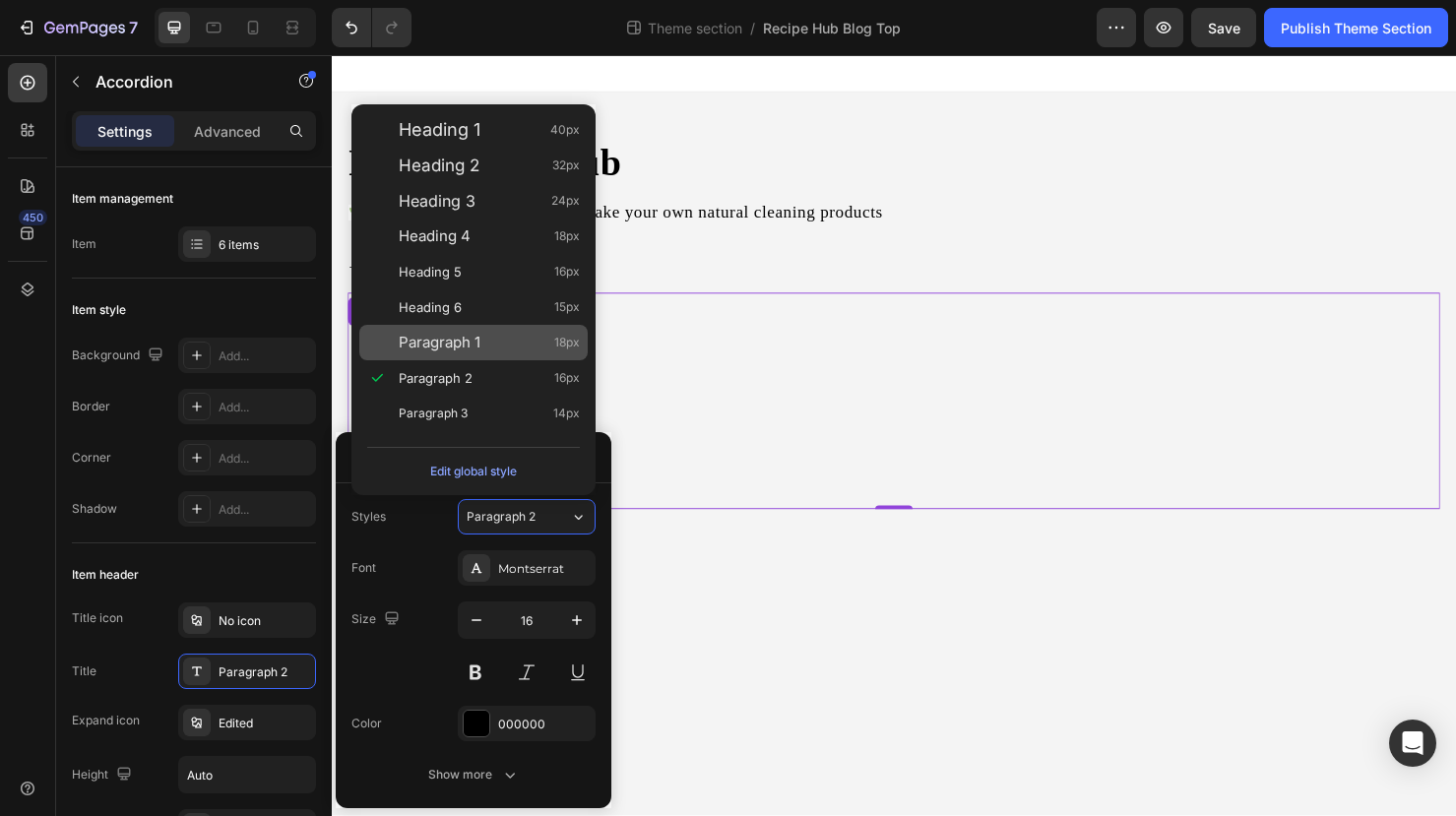 click on "Paragraph 1" at bounding box center [439, 343] 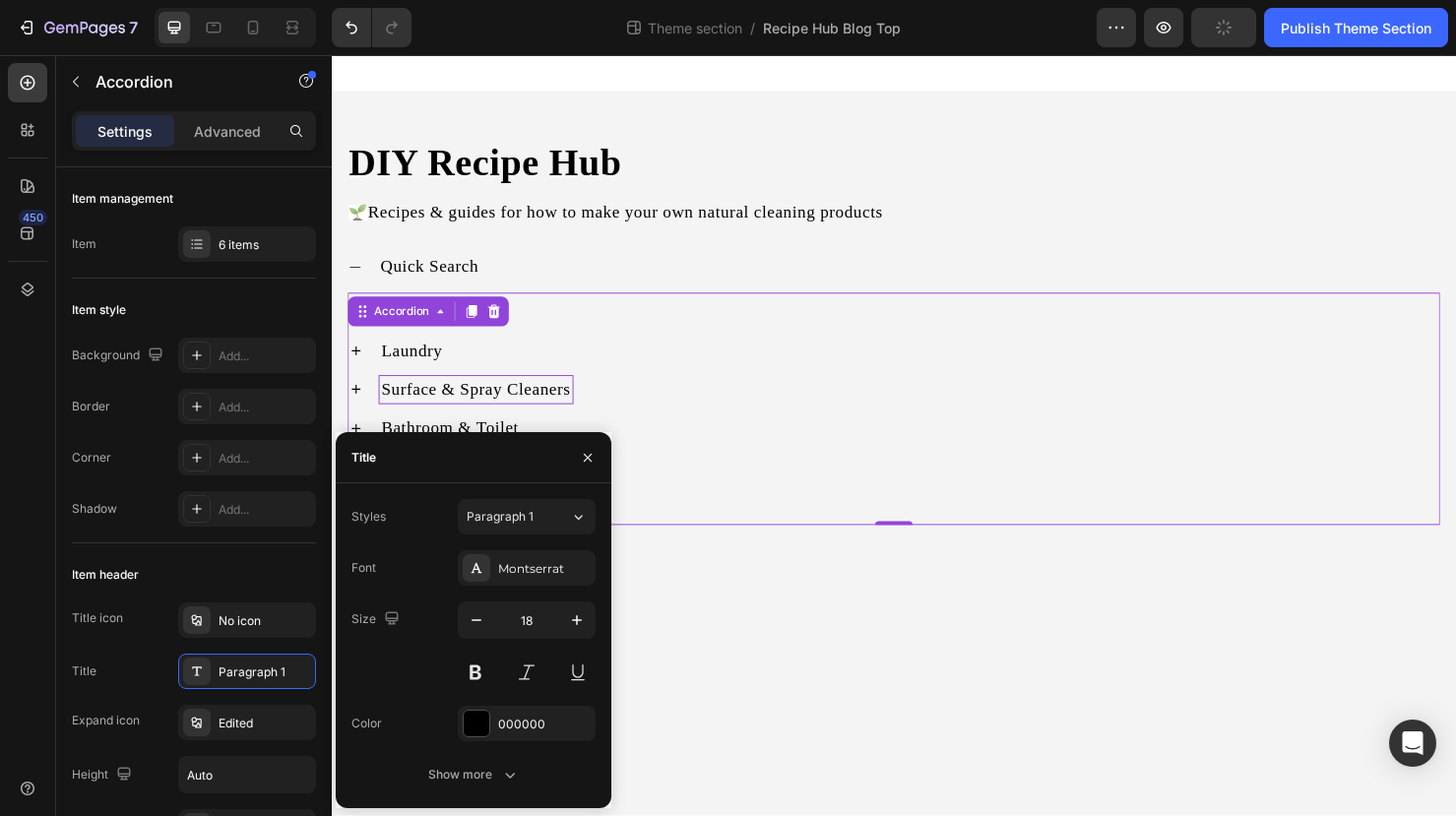 click on "Surface & Spray Cleaners" at bounding box center (483, 407) 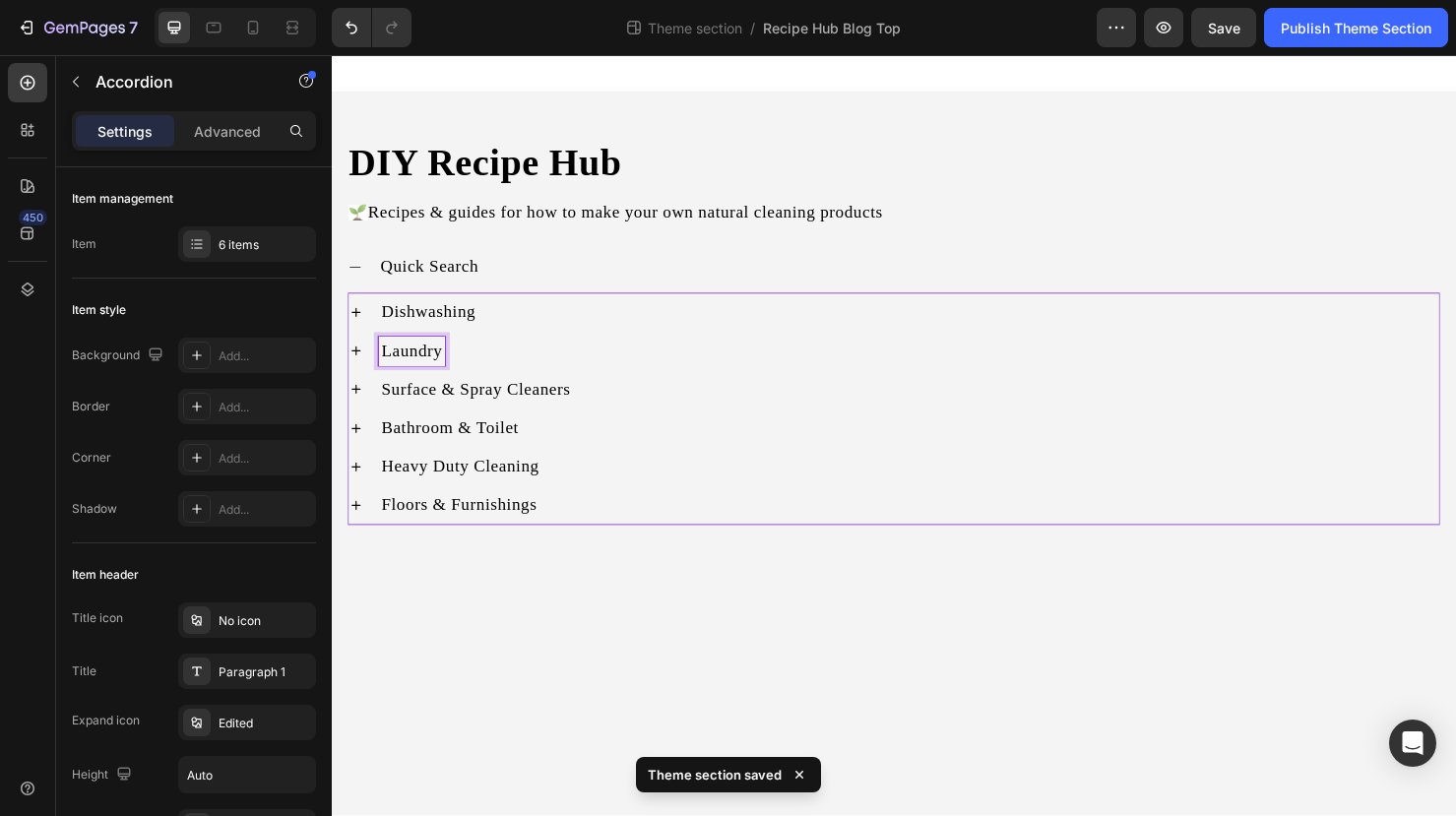 click on "Laundry" at bounding box center [415, 366] 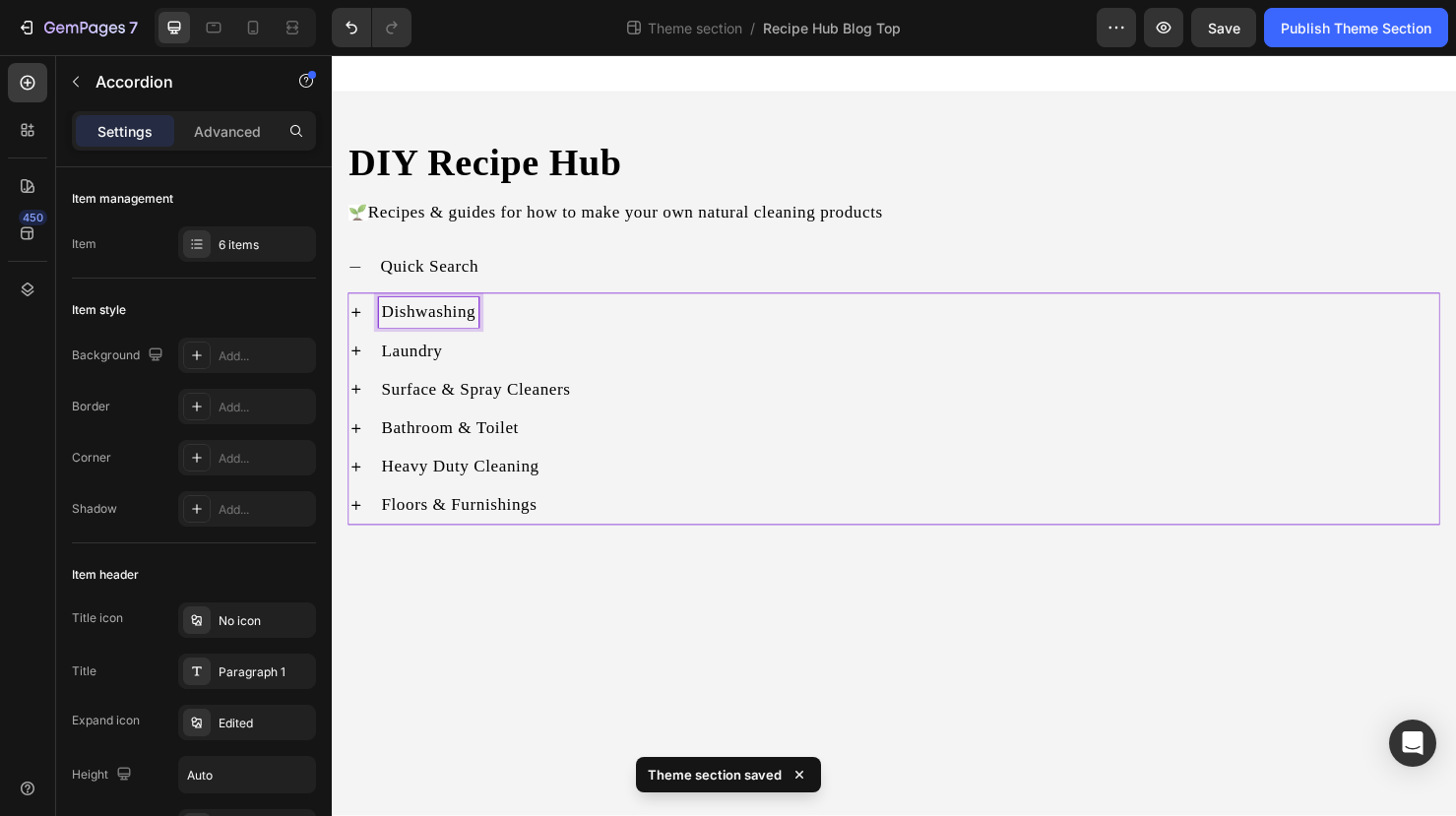 click on "Dishwashing" at bounding box center [433, 325] 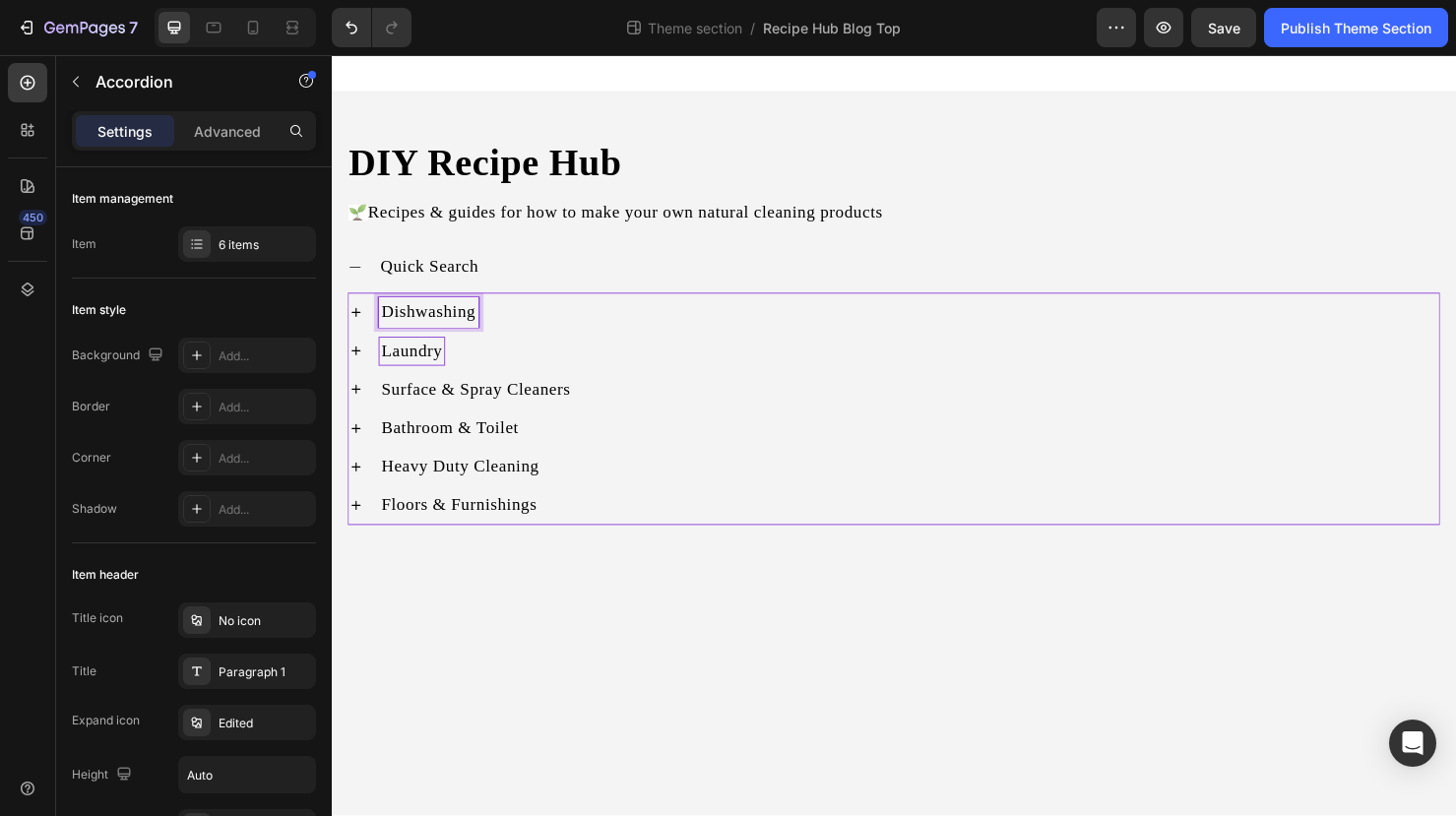 click on "Laundry" at bounding box center [415, 366] 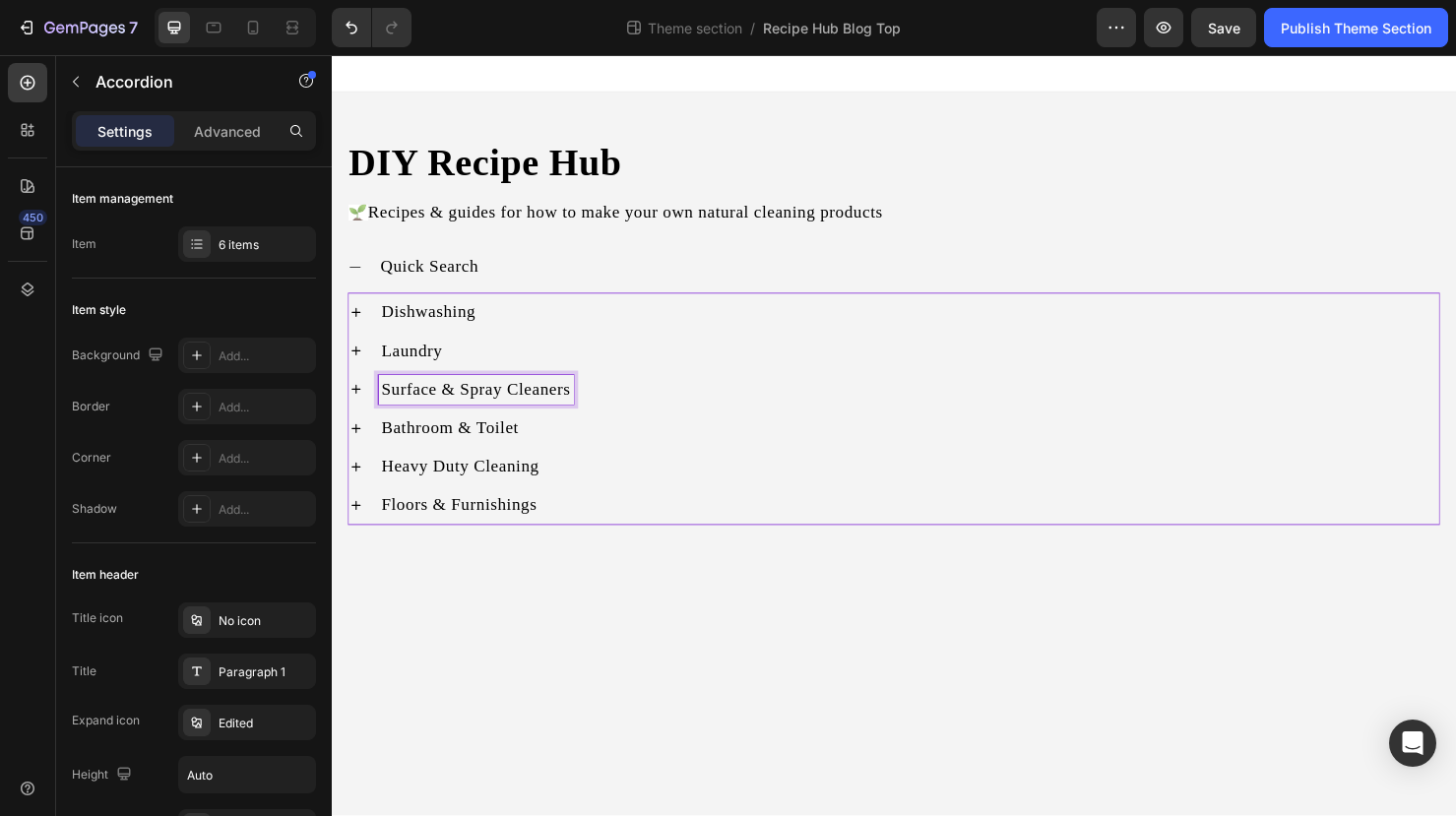 click on "Surface & Spray Cleaners" at bounding box center [483, 407] 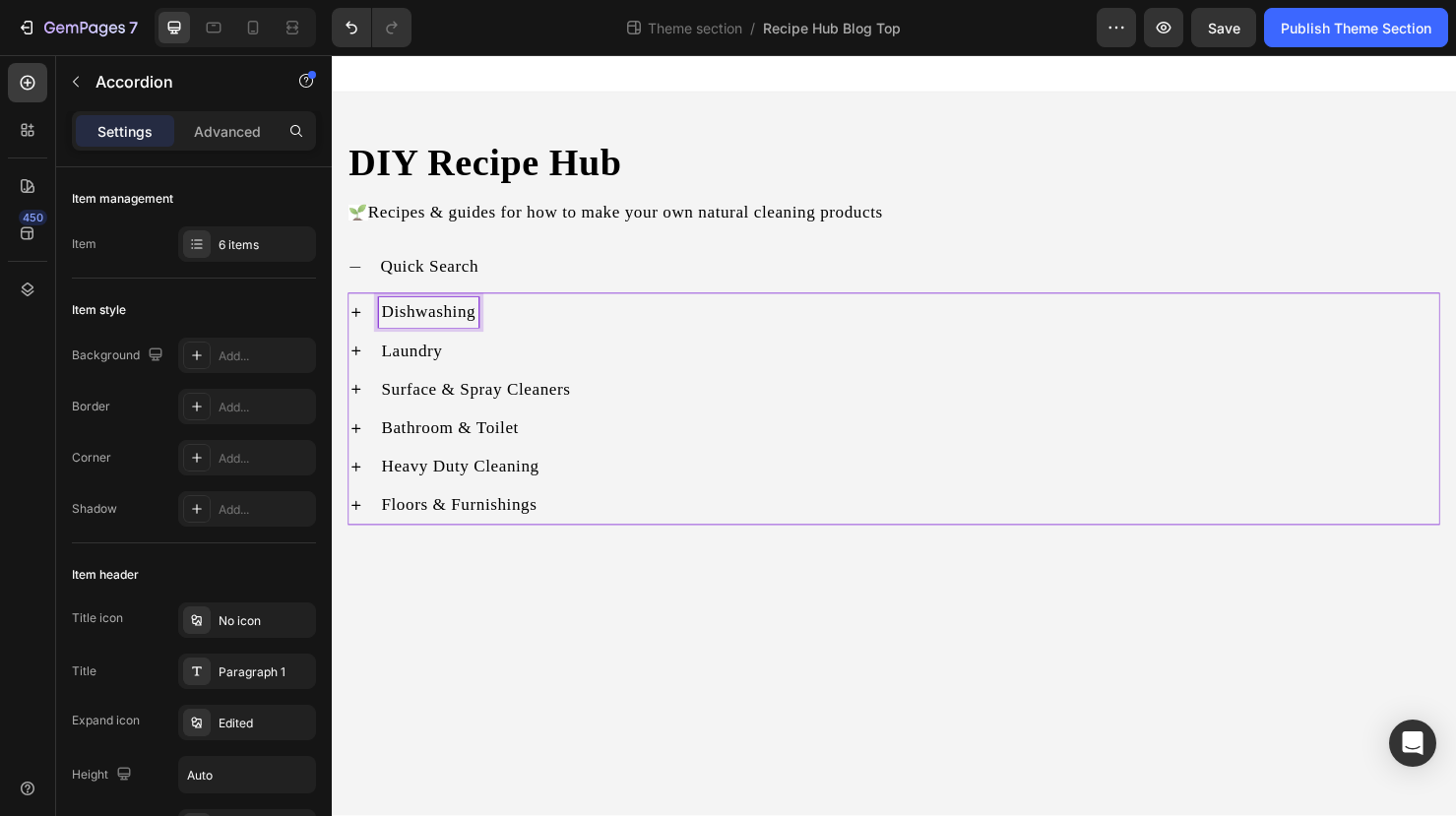 click on "Dishwashing" at bounding box center (433, 325) 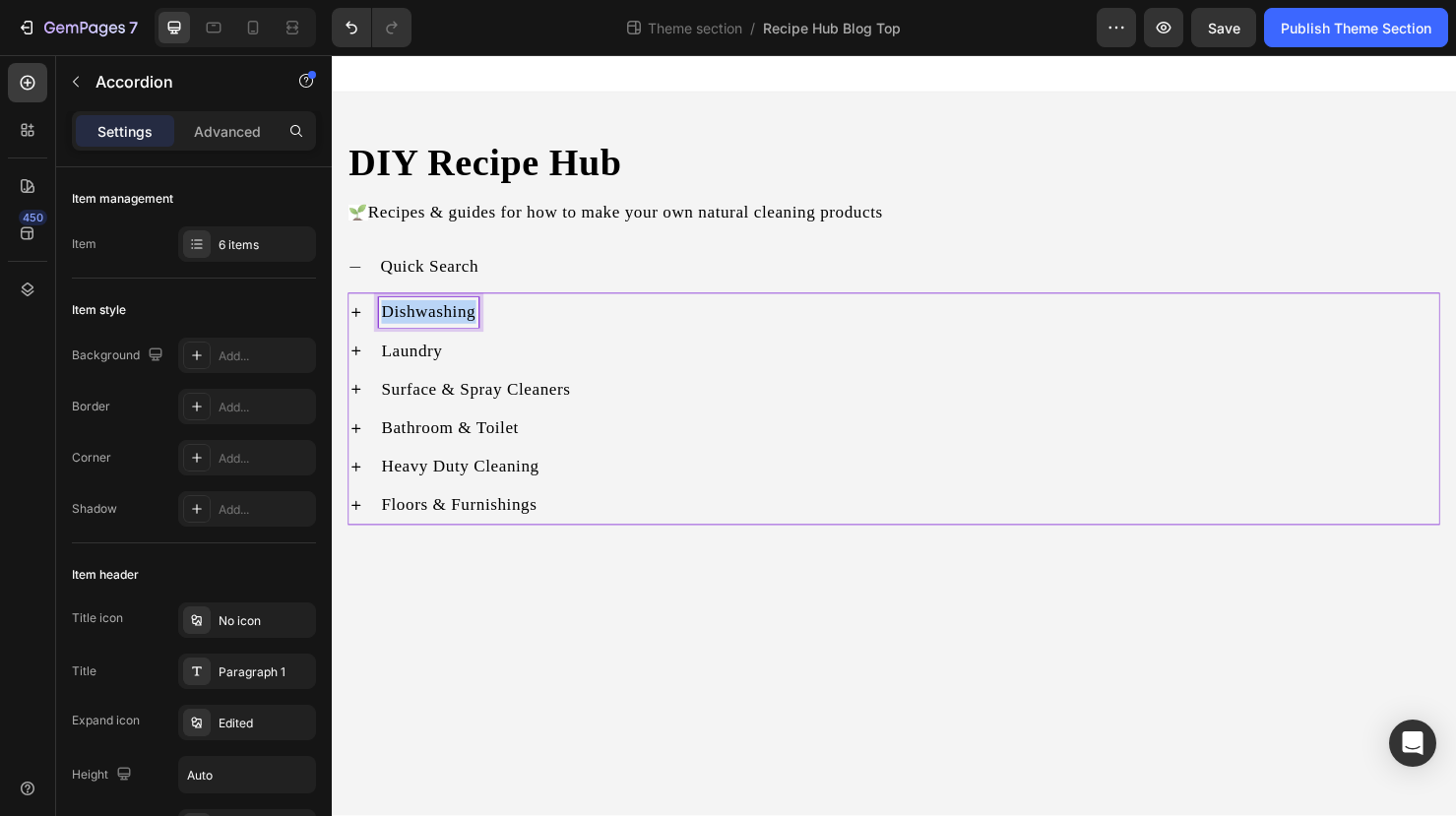 click on "Dishwashing" at bounding box center [433, 325] 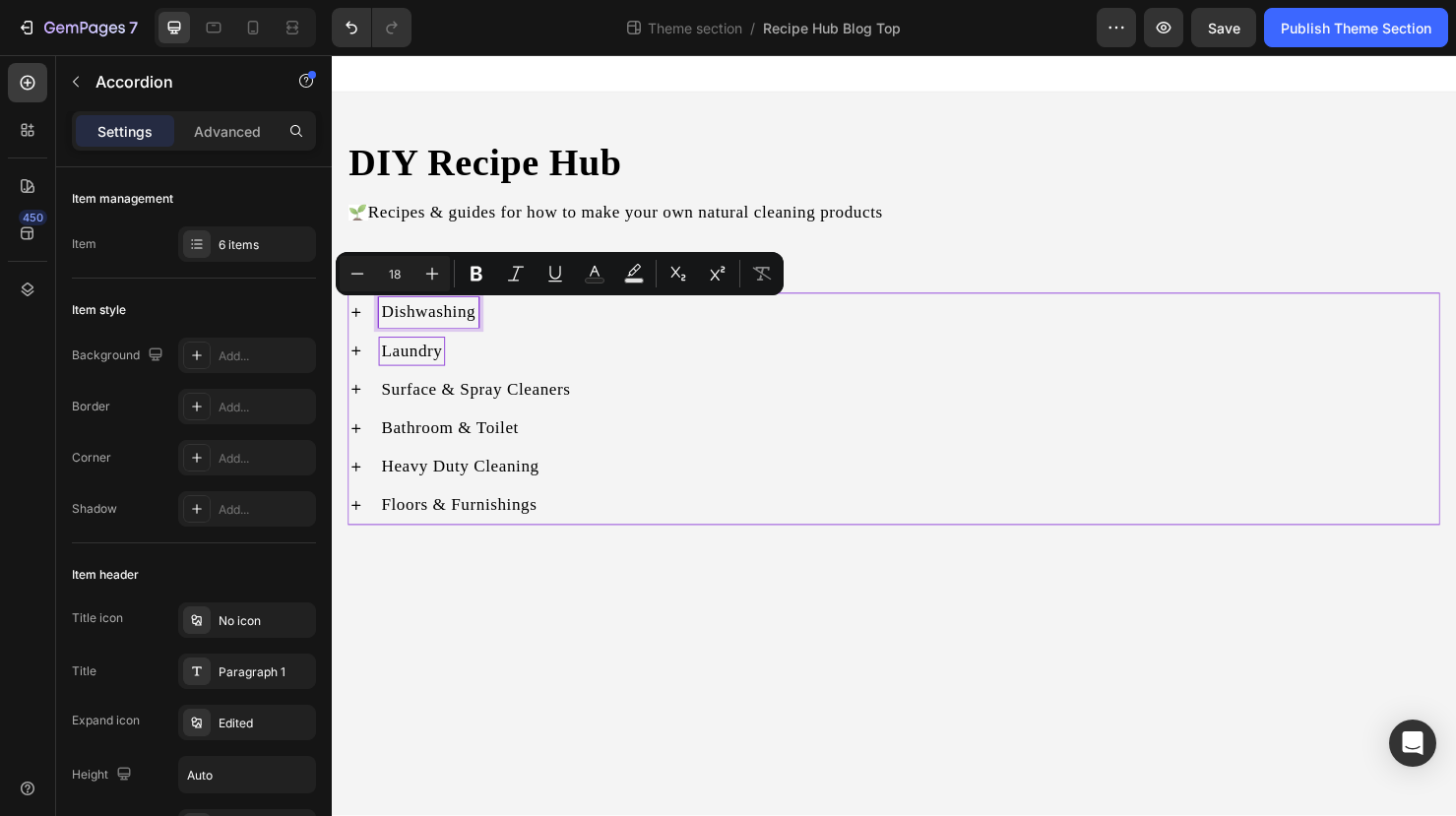 click on "Laundry" at bounding box center [415, 366] 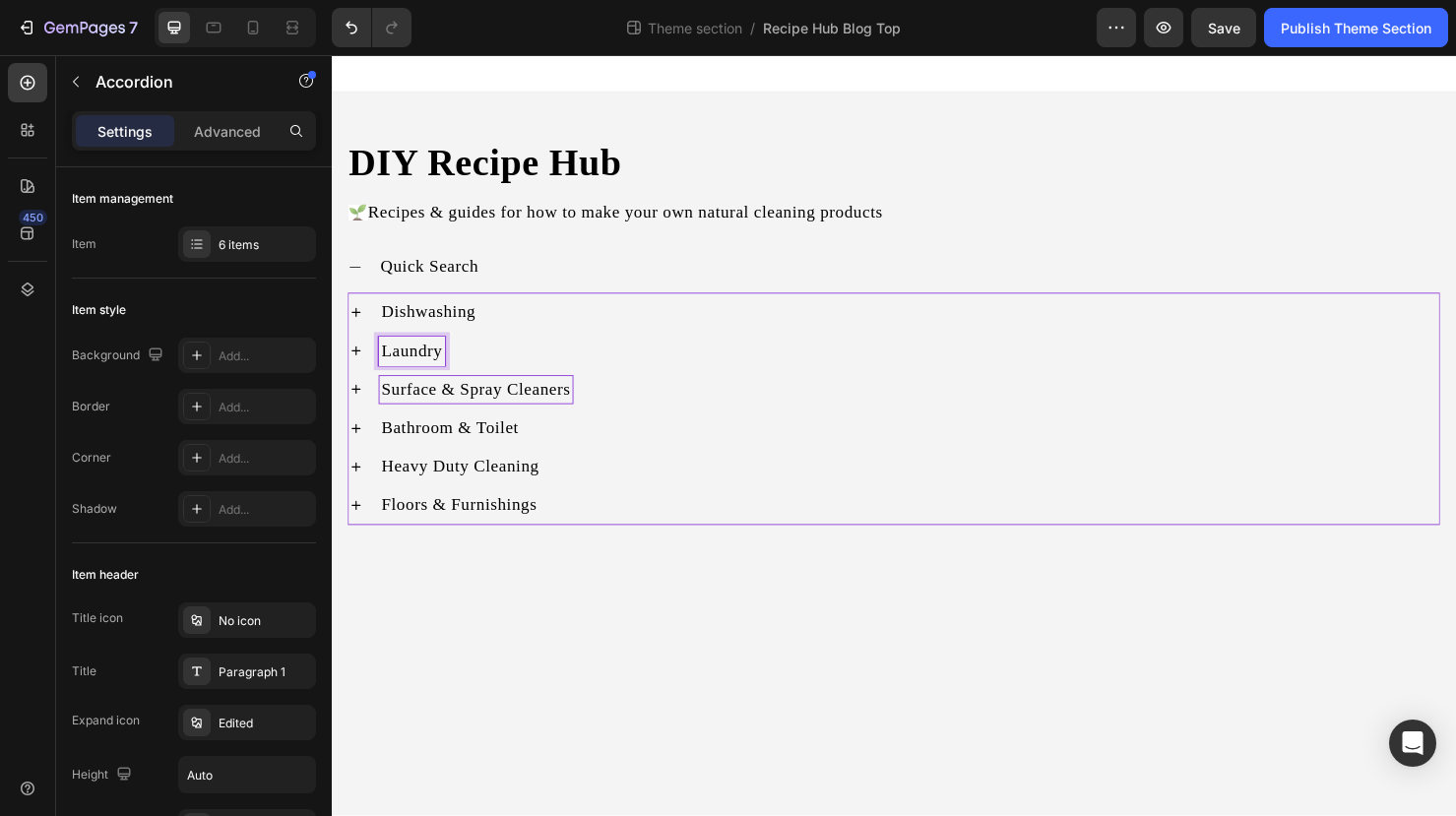 click on "Surface & Spray Cleaners" at bounding box center (483, 407) 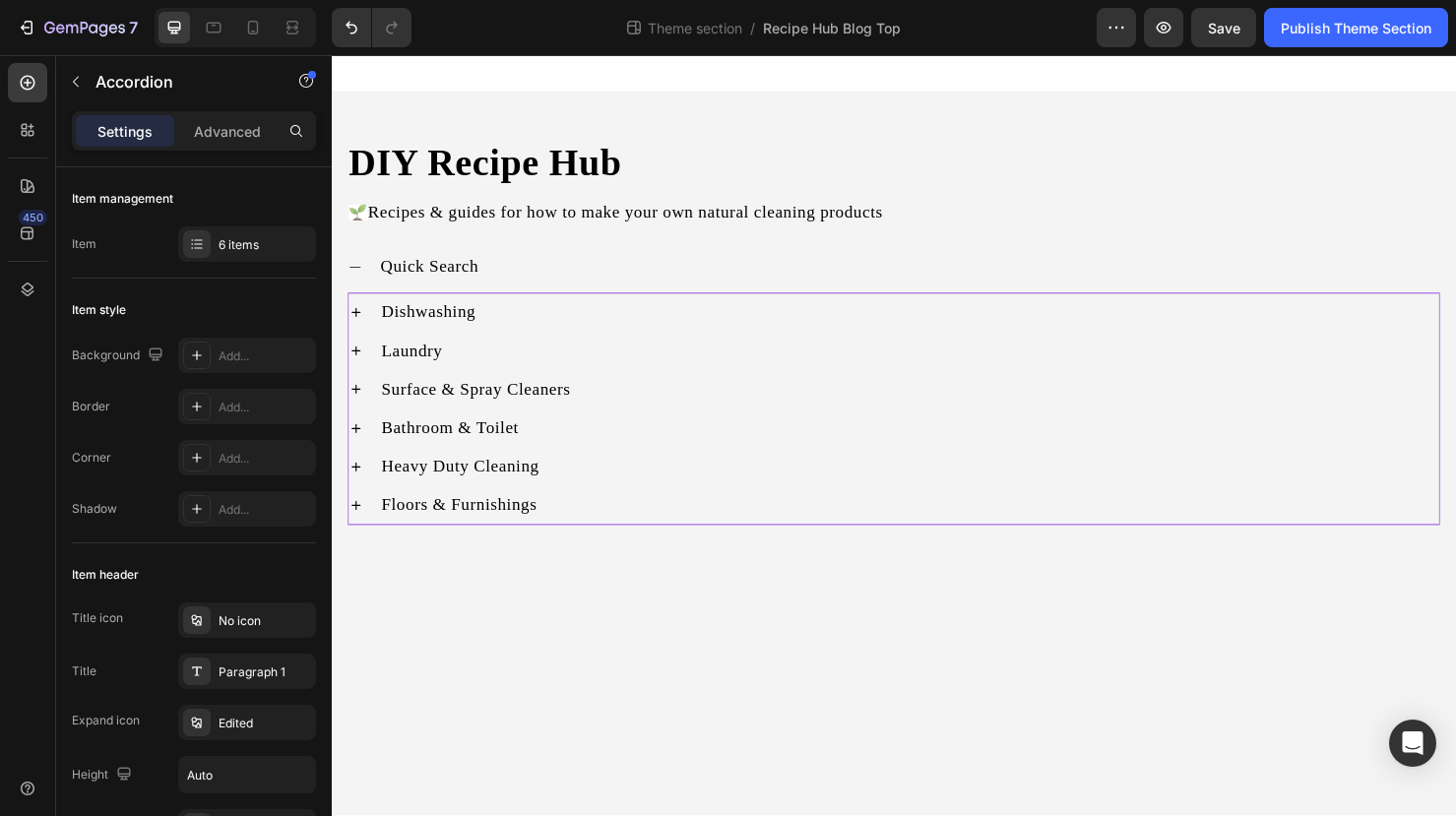 click 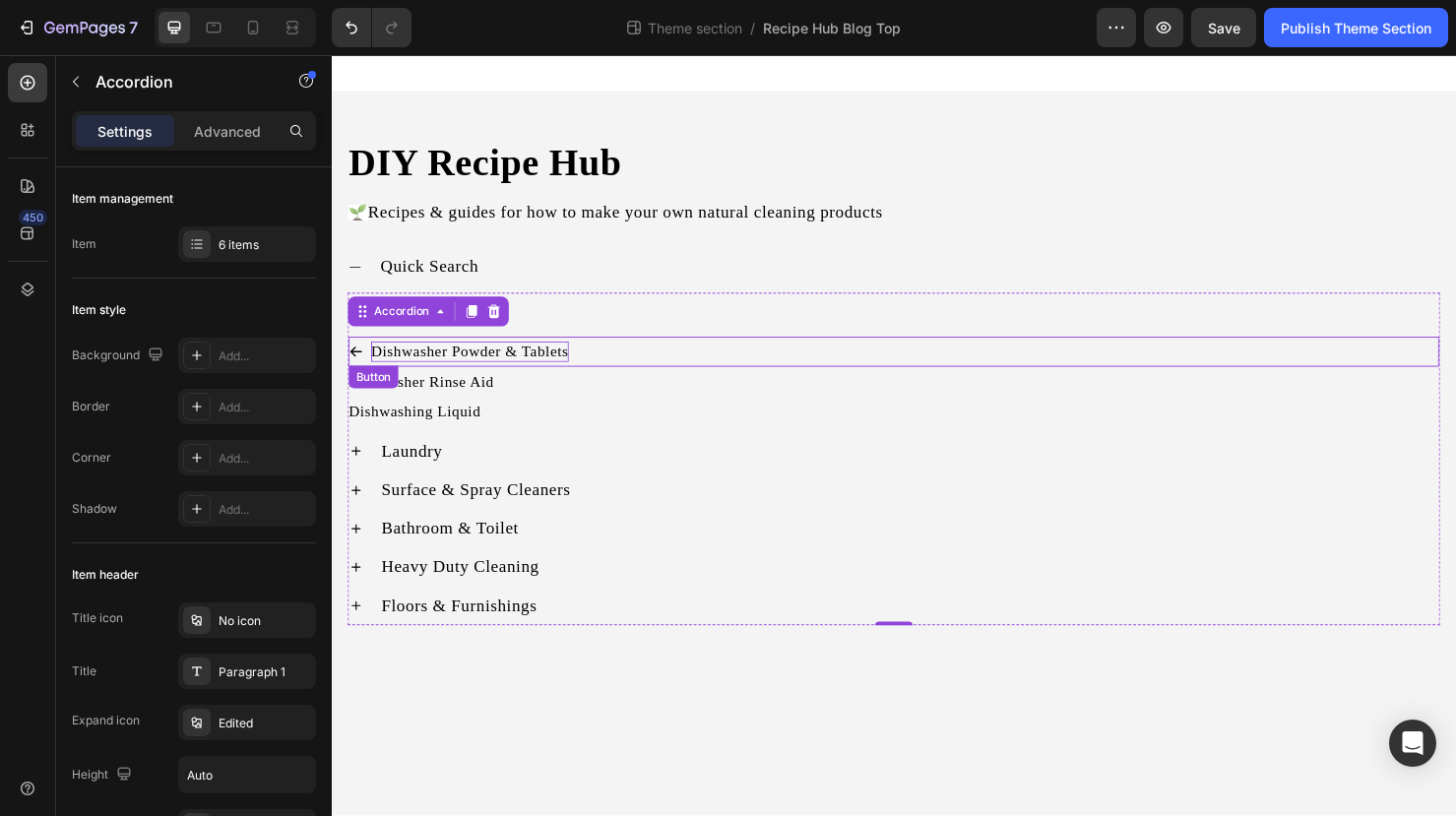 click on "Dishwasher Powder & Tablets" at bounding box center [476, 367] 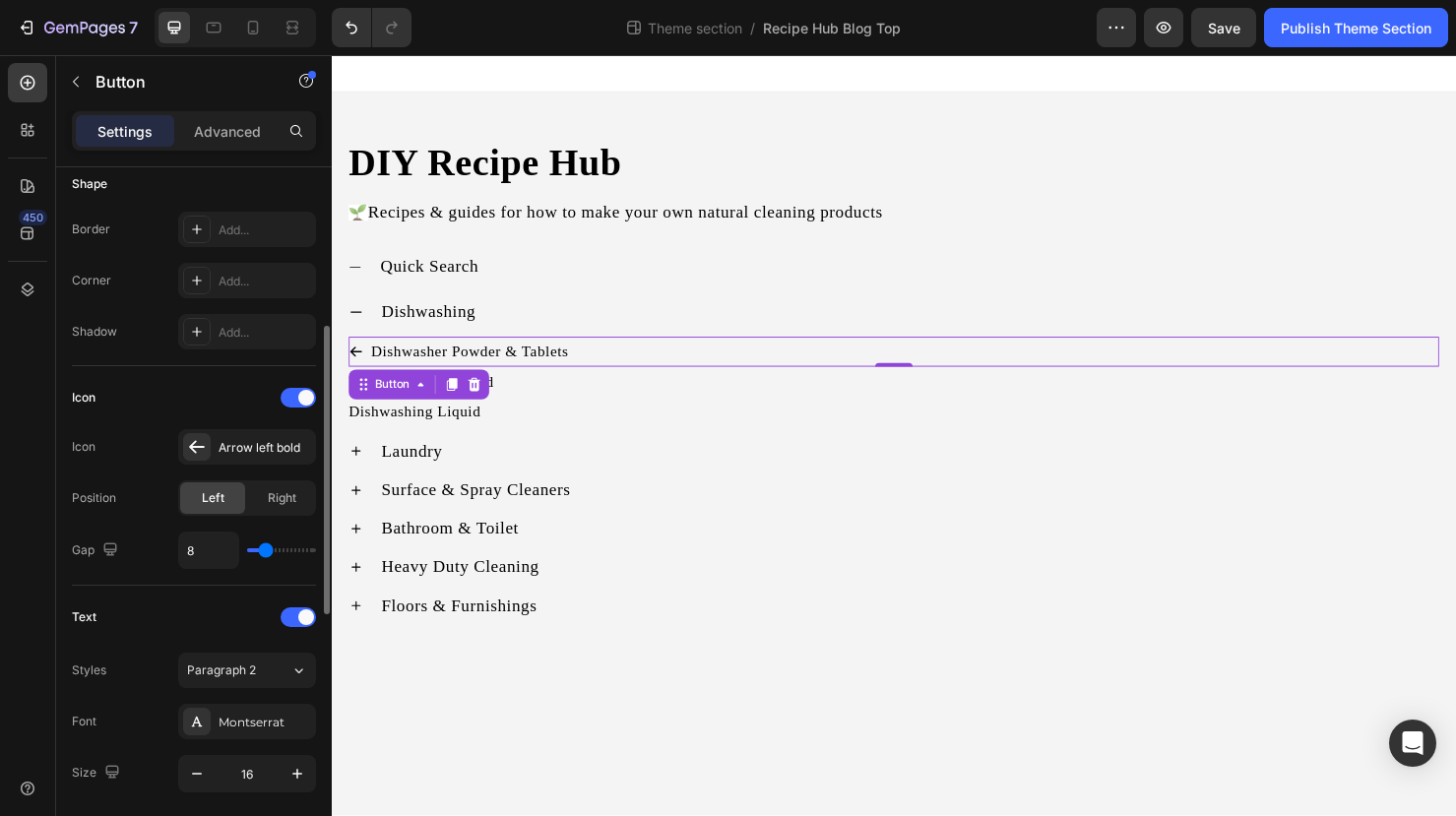 scroll, scrollTop: 396, scrollLeft: 0, axis: vertical 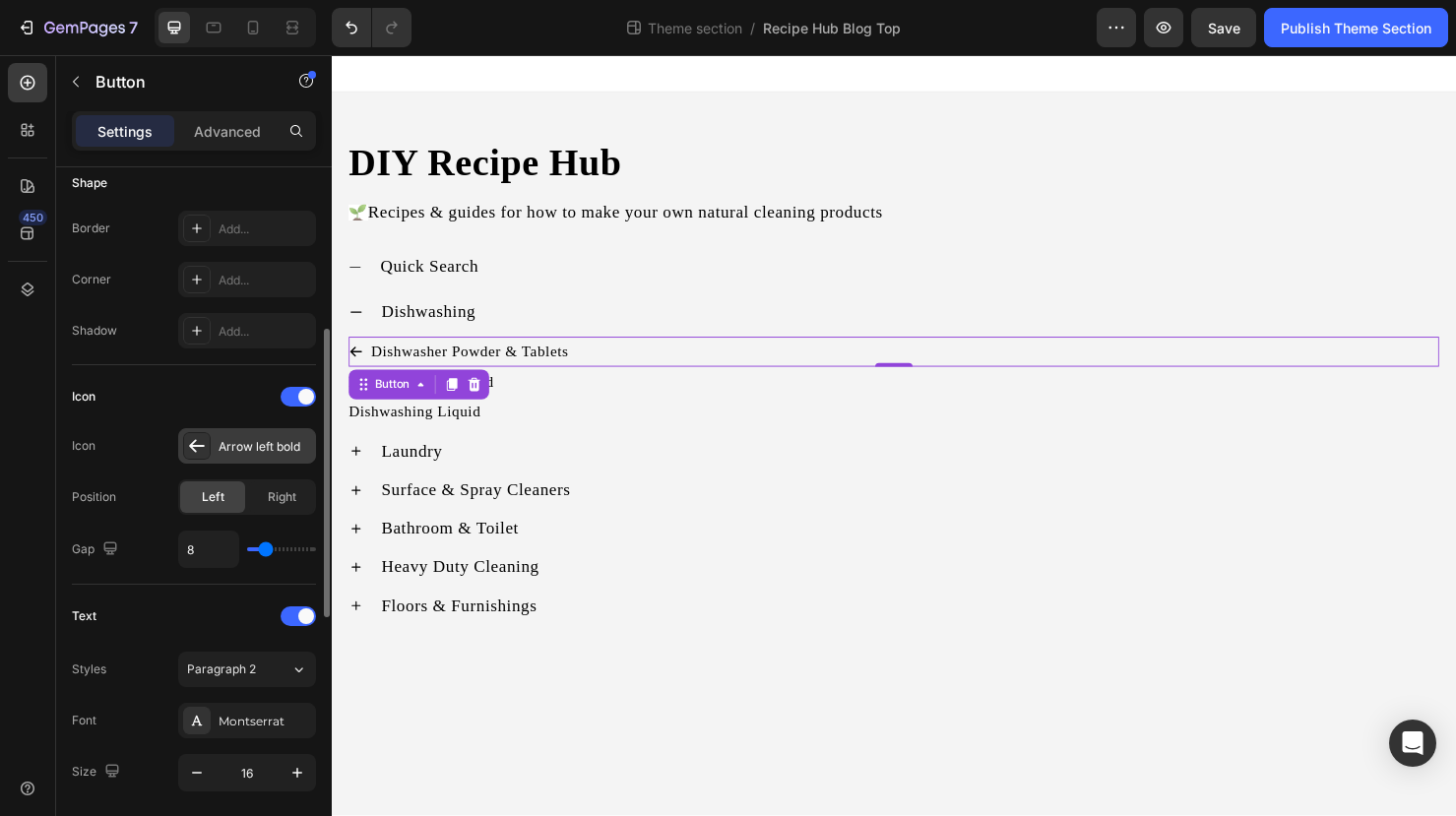 click on "Arrow left bold" at bounding box center [265, 447] 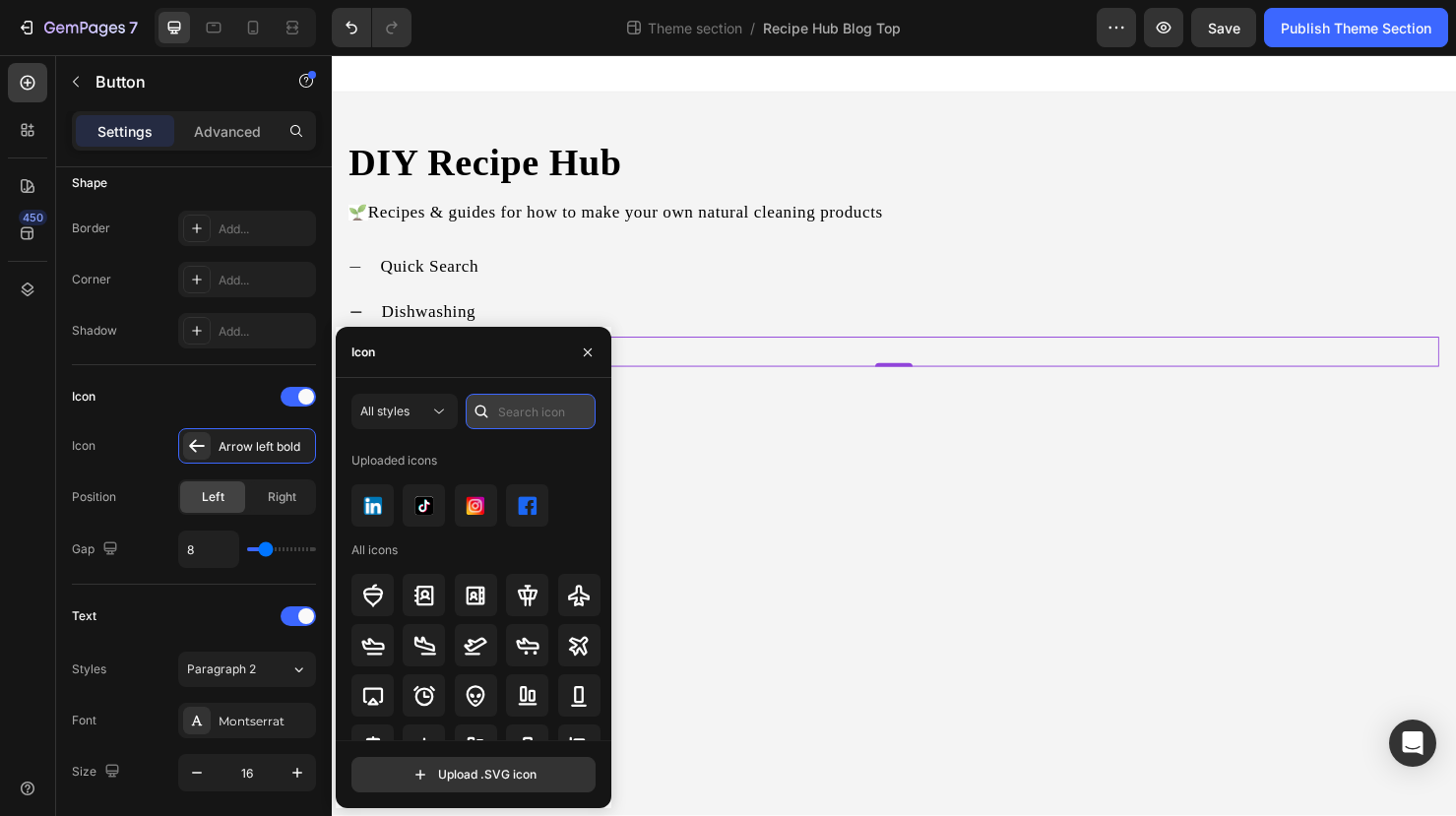 click at bounding box center (531, 411) 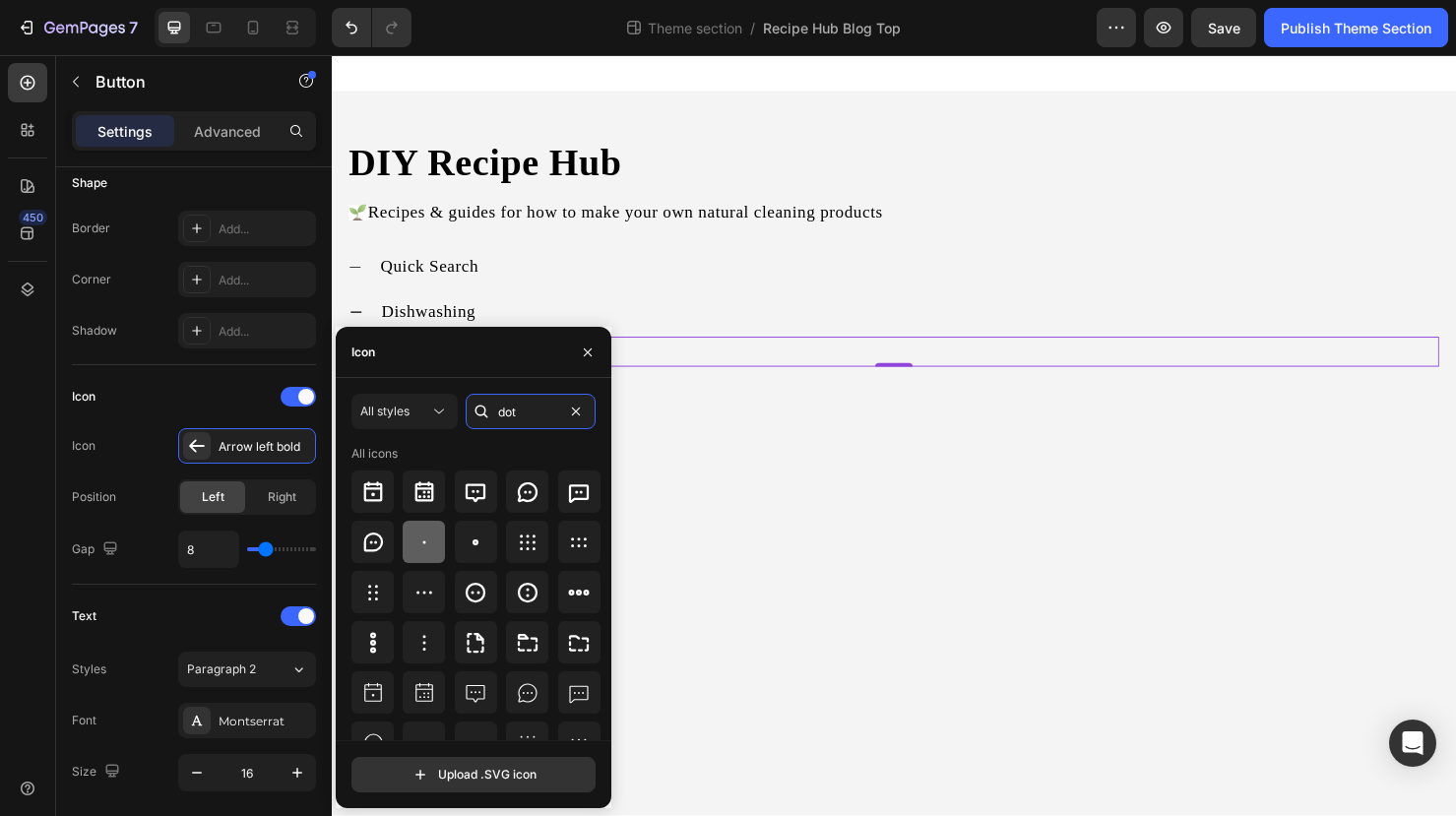 type on "dot" 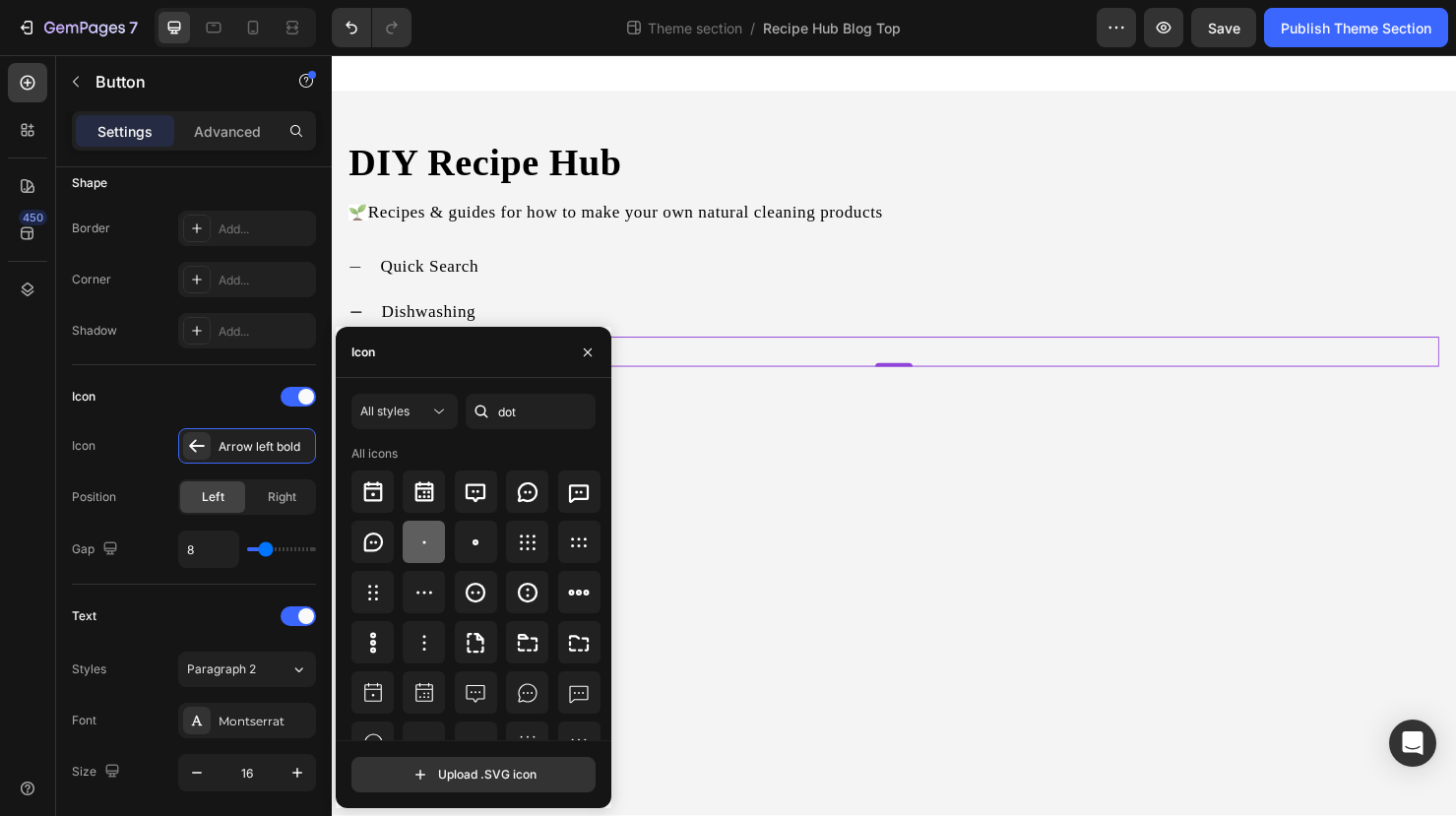 click 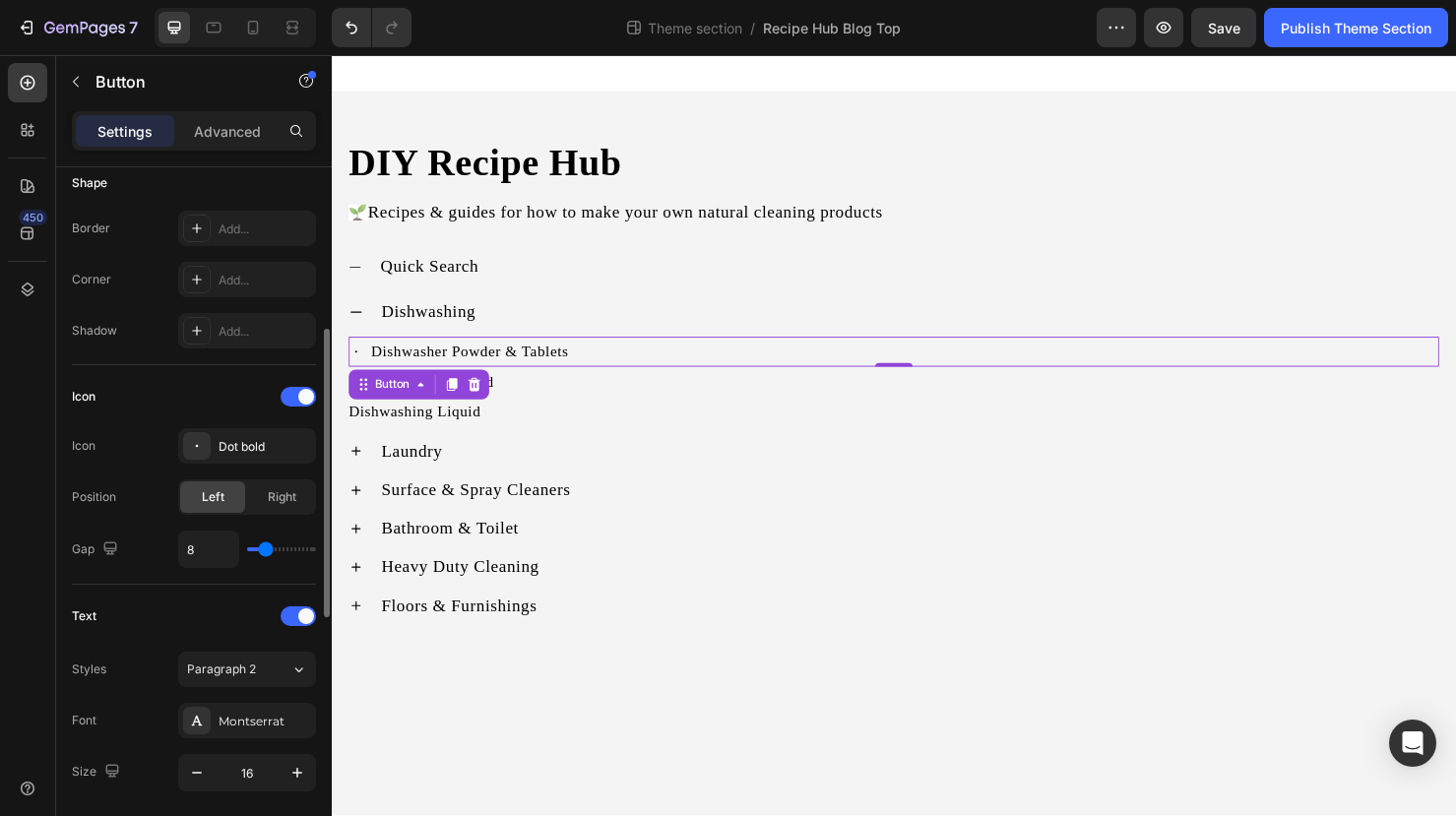 click on "Icon" at bounding box center (194, 397) 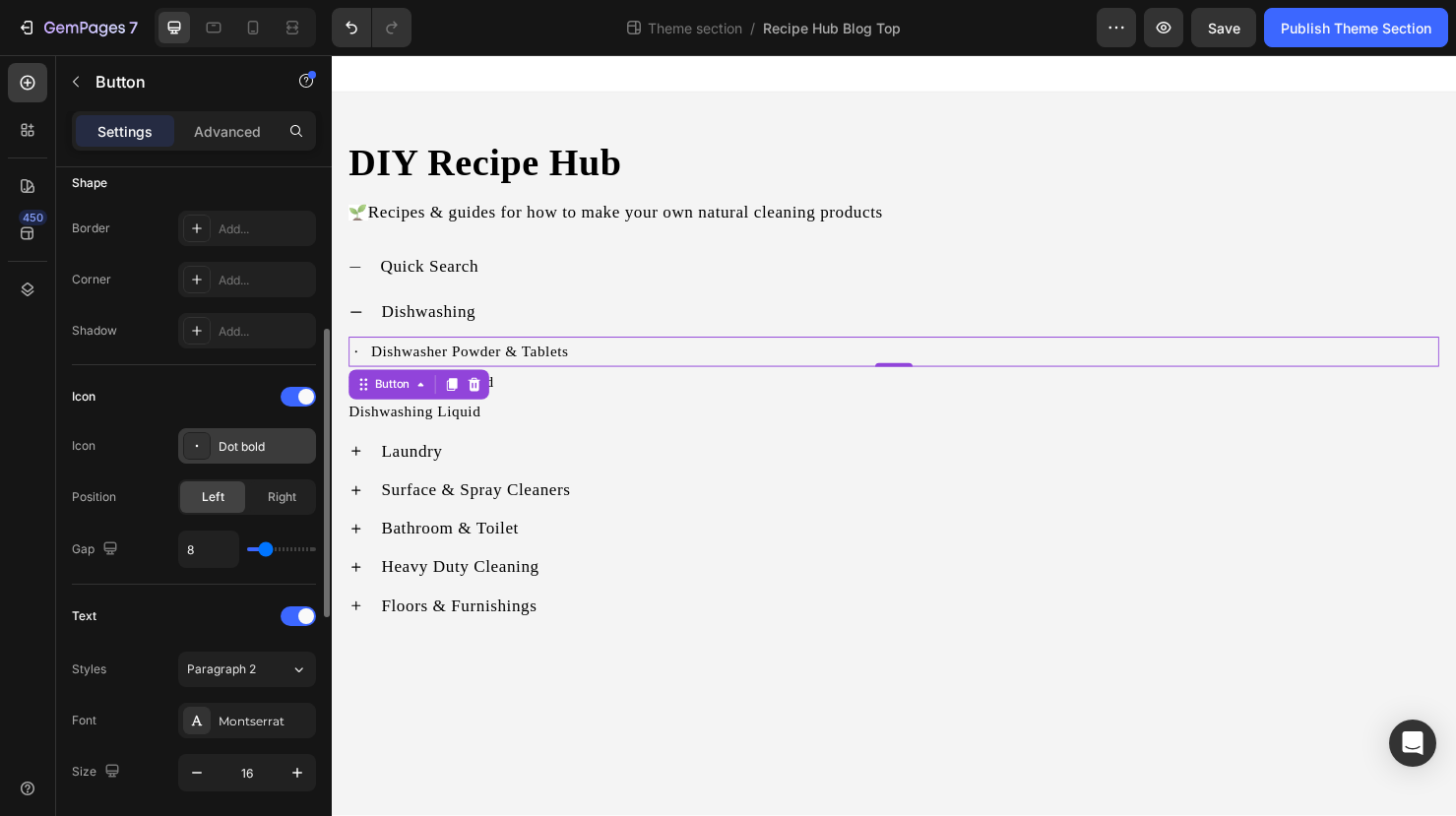 click on "Dot bold" at bounding box center (265, 447) 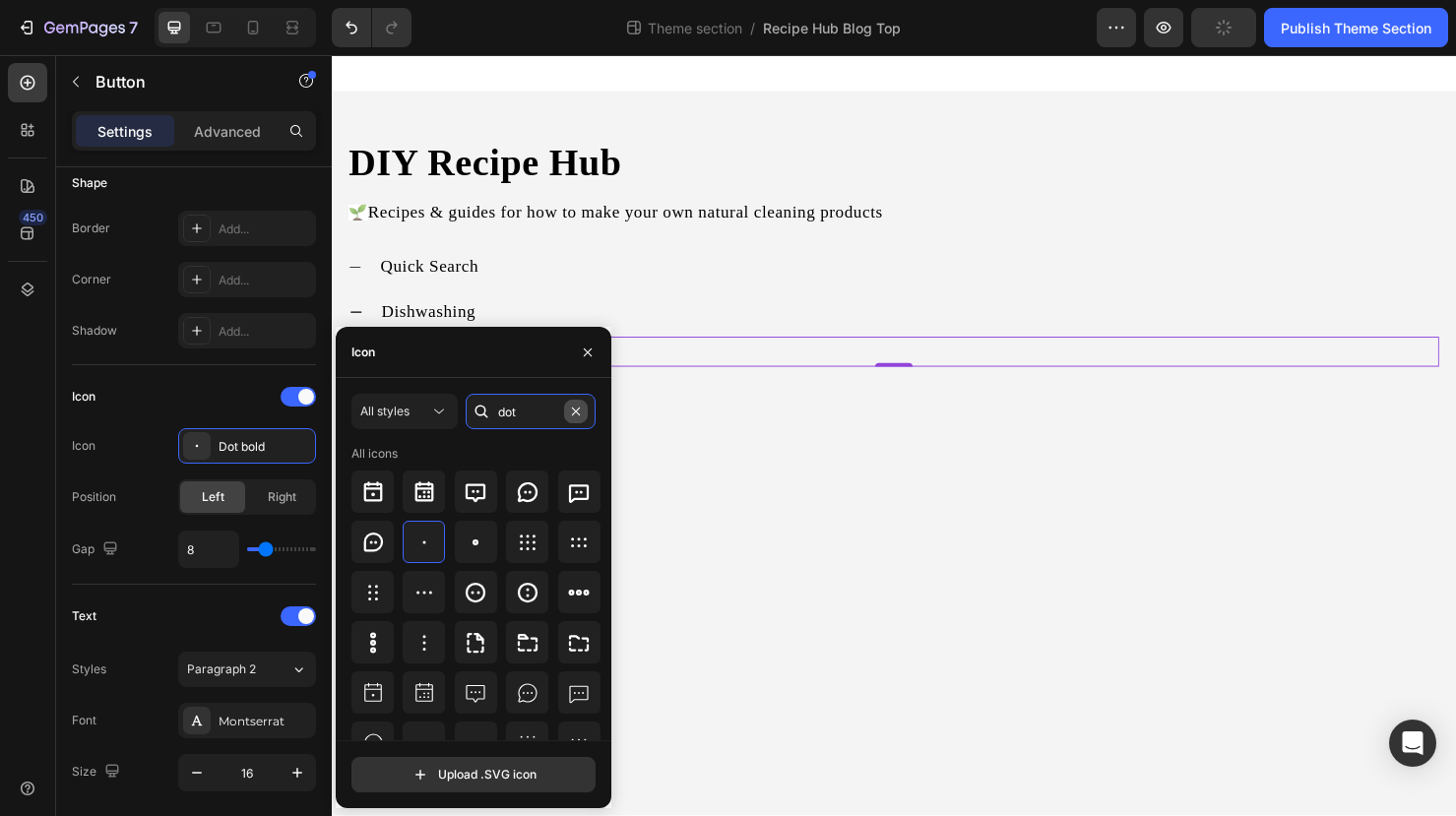 type 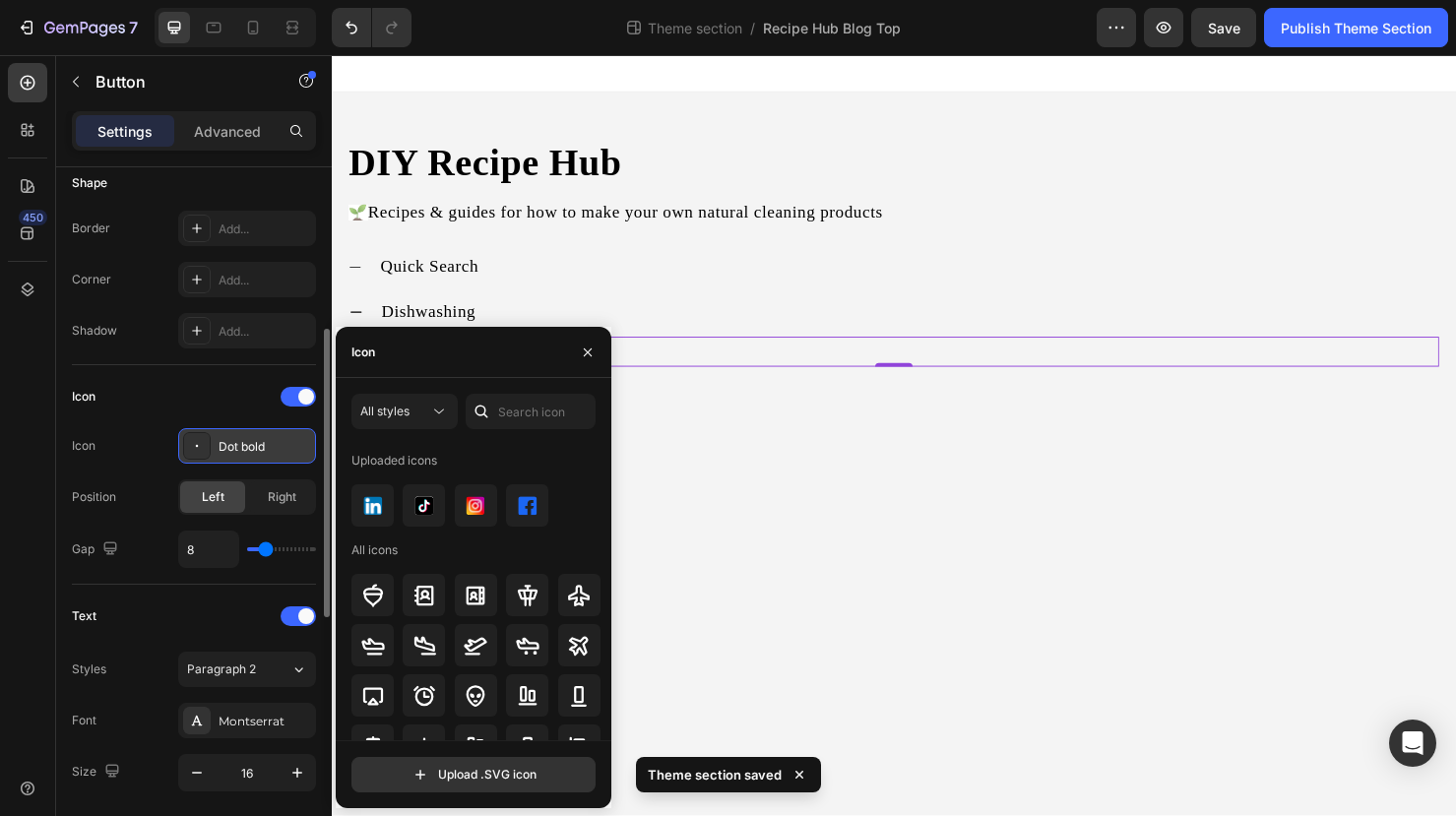 click 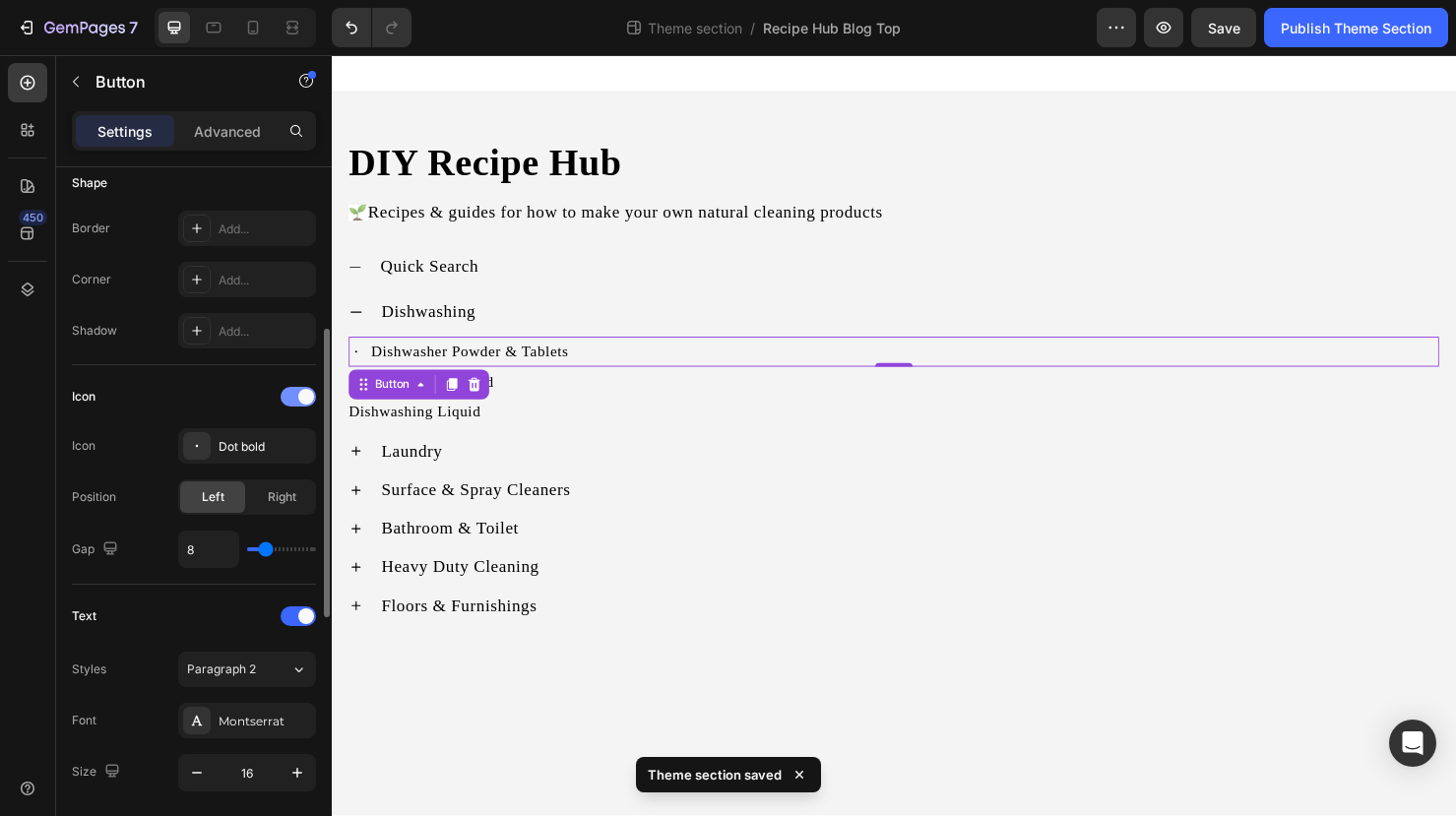click at bounding box center (306, 397) 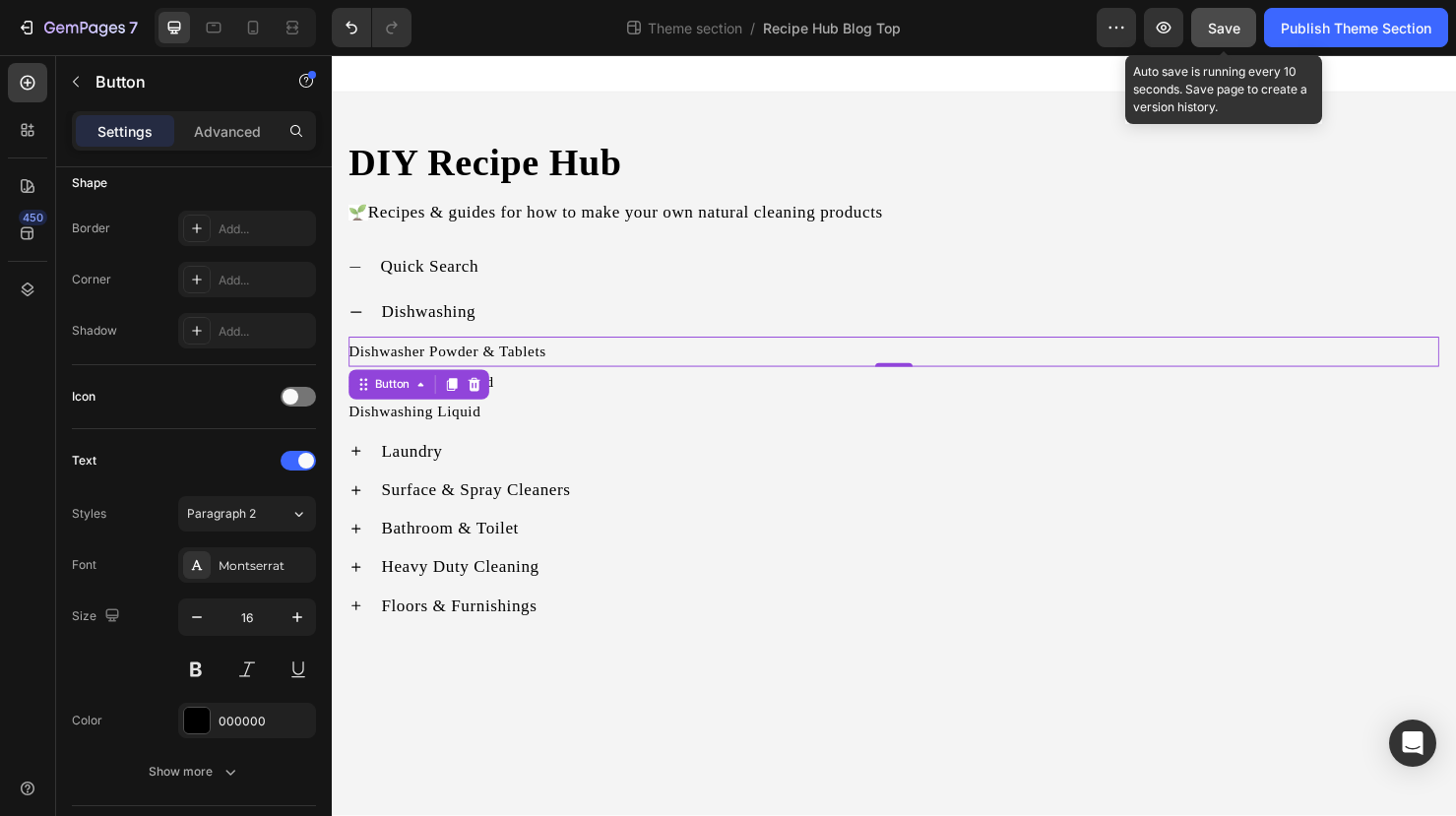 click on "Save" at bounding box center [1224, 28] 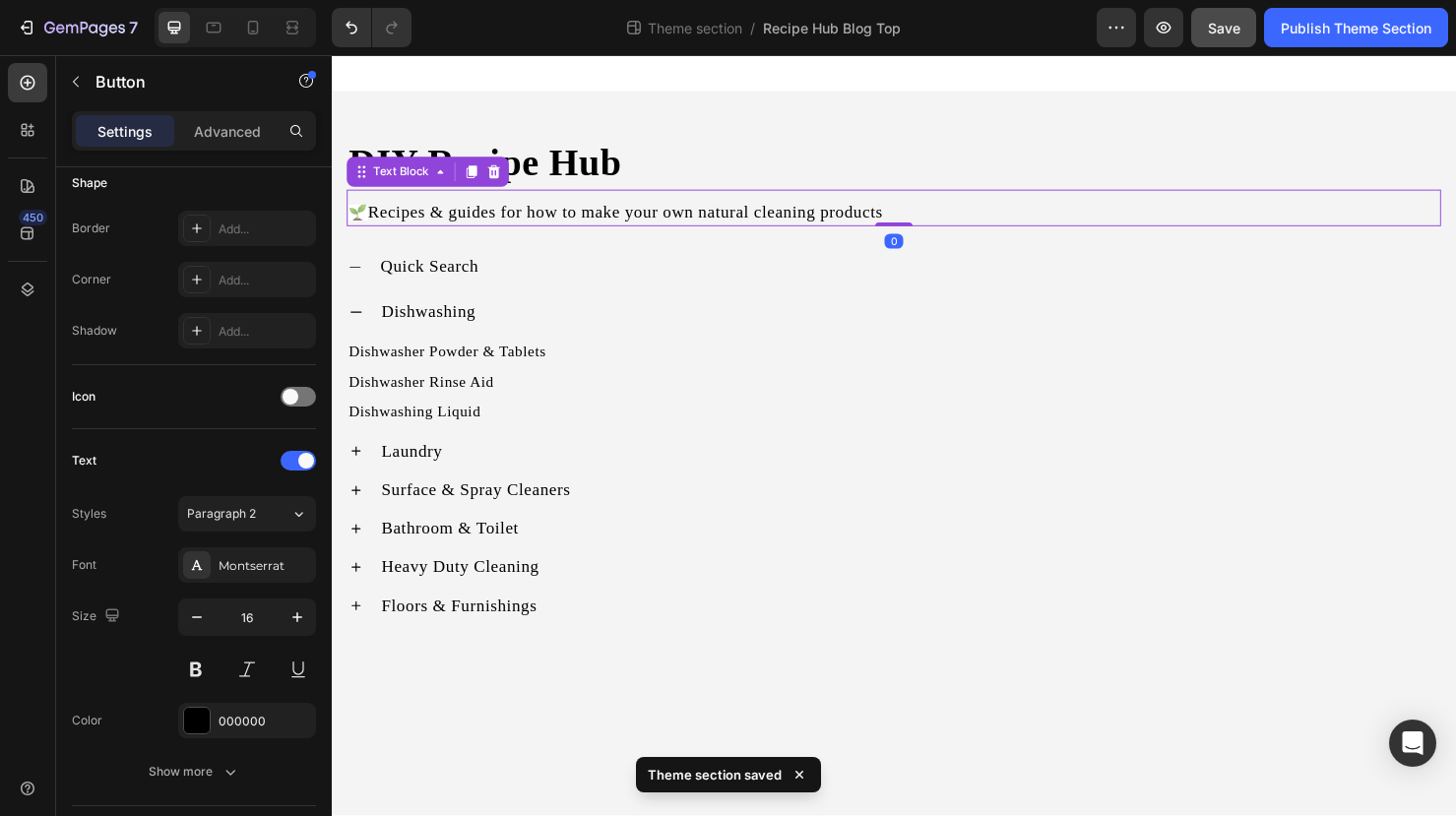 click on "🌱  Recipes & guides for how to make your own natural cleaning products" at bounding box center (922, 220) 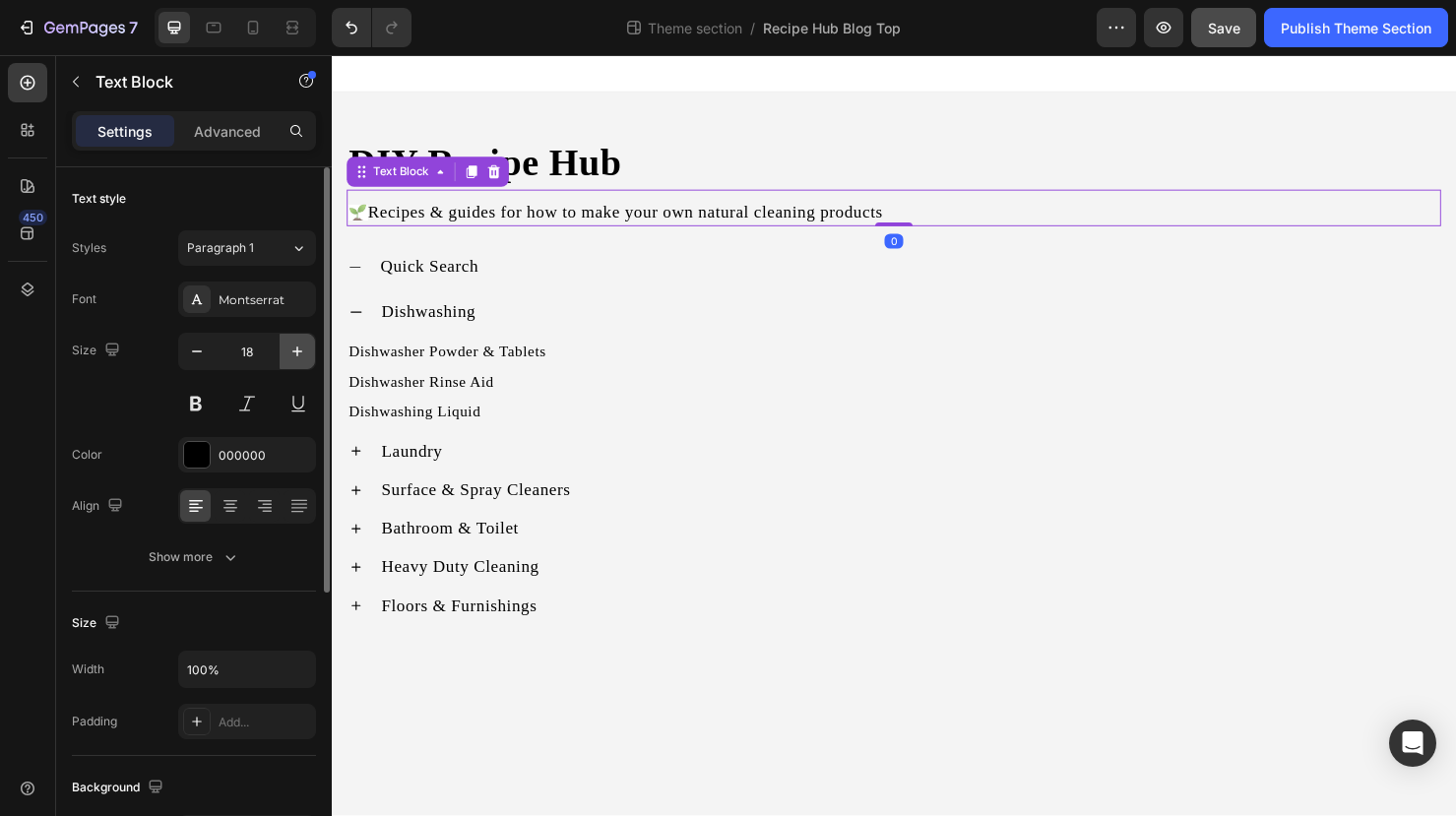 click 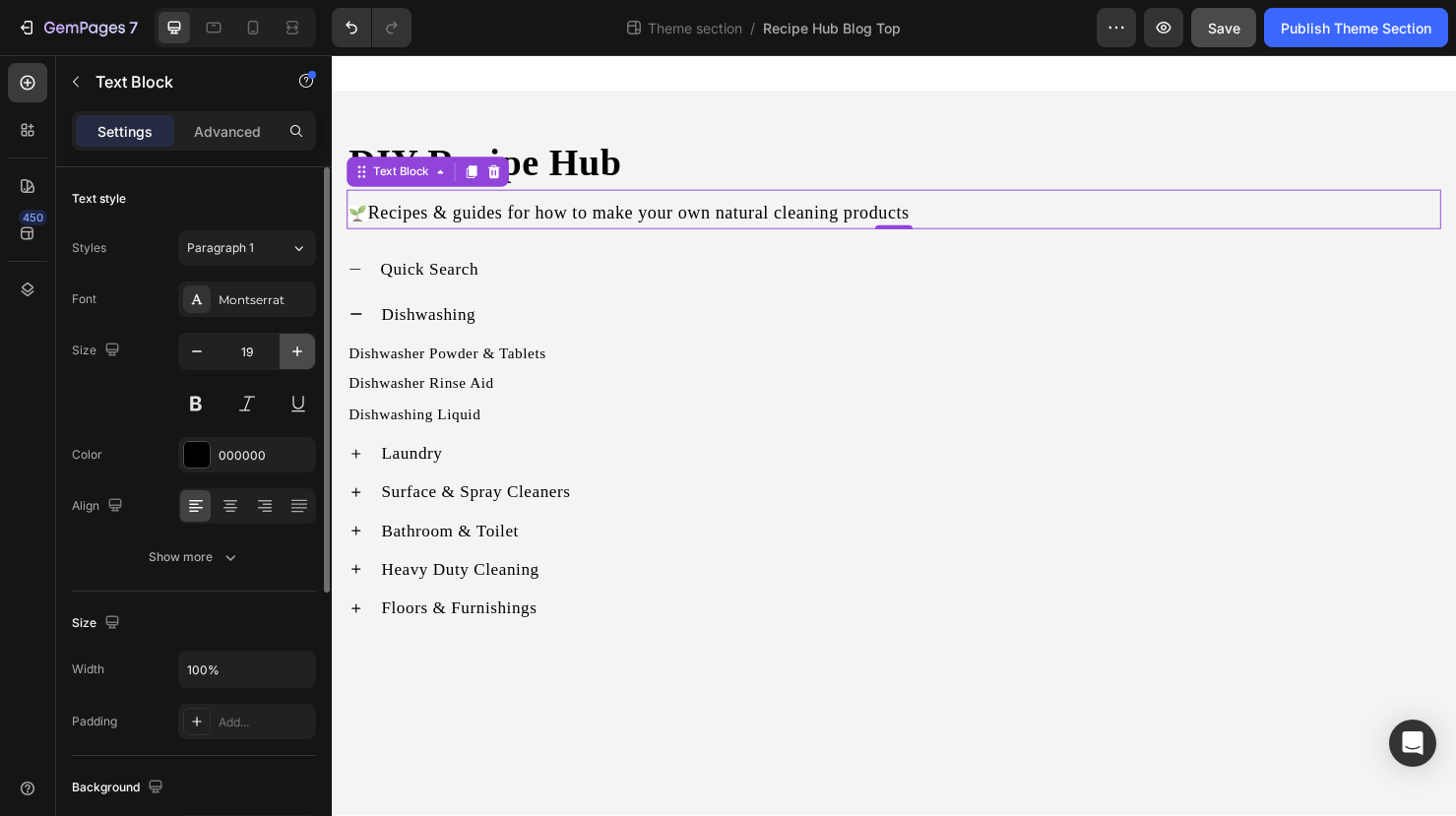 click 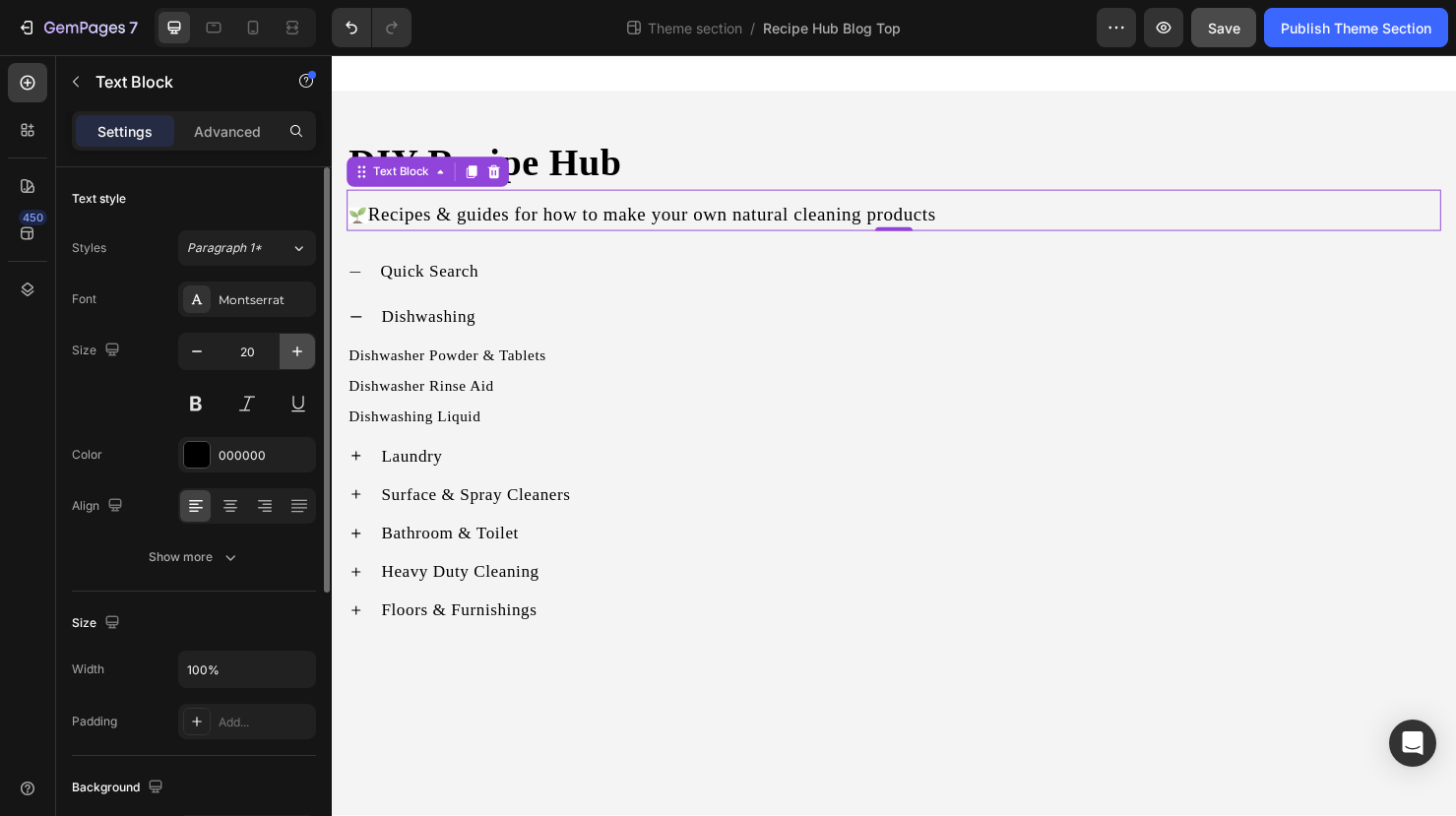 click 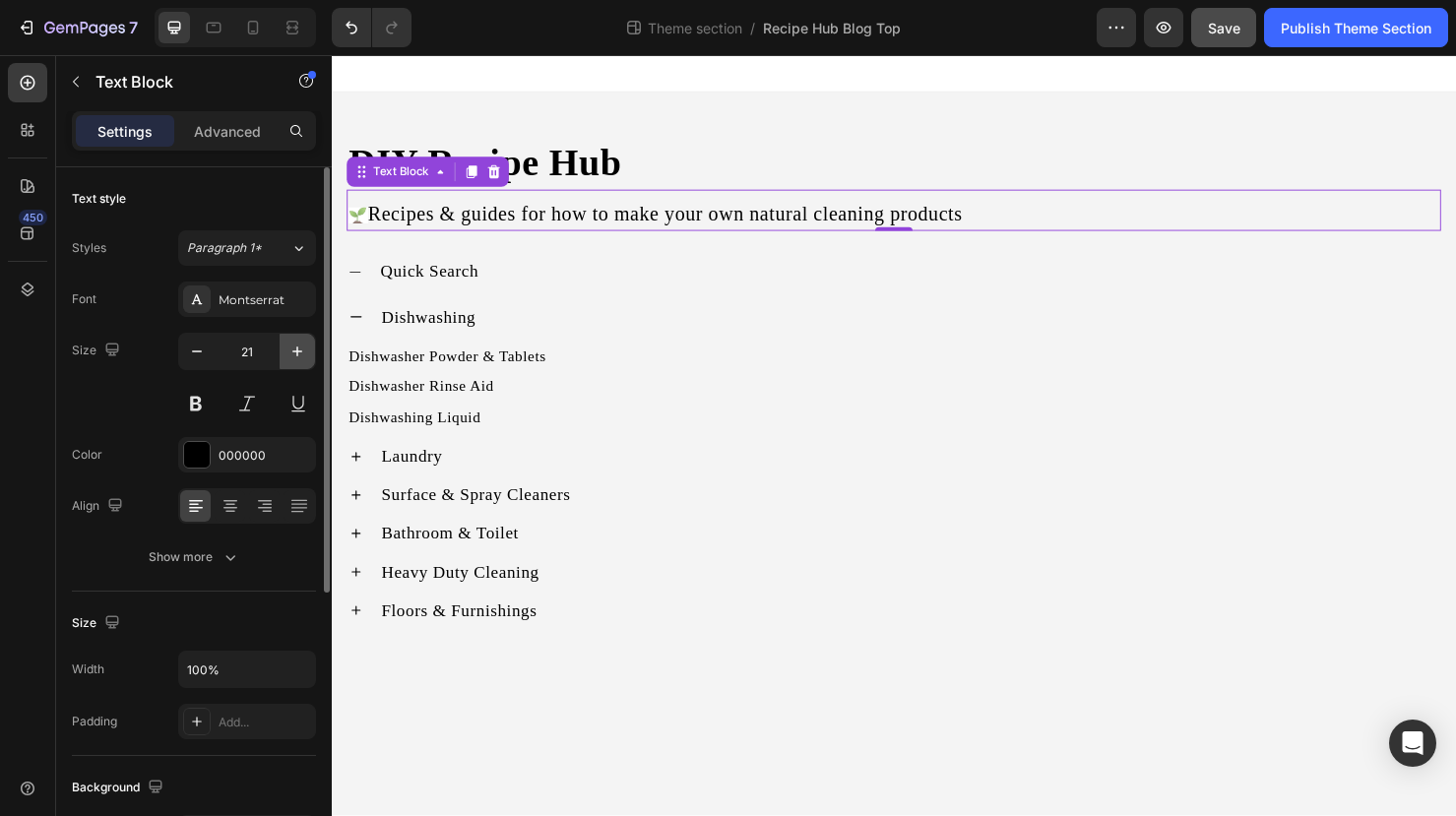 click 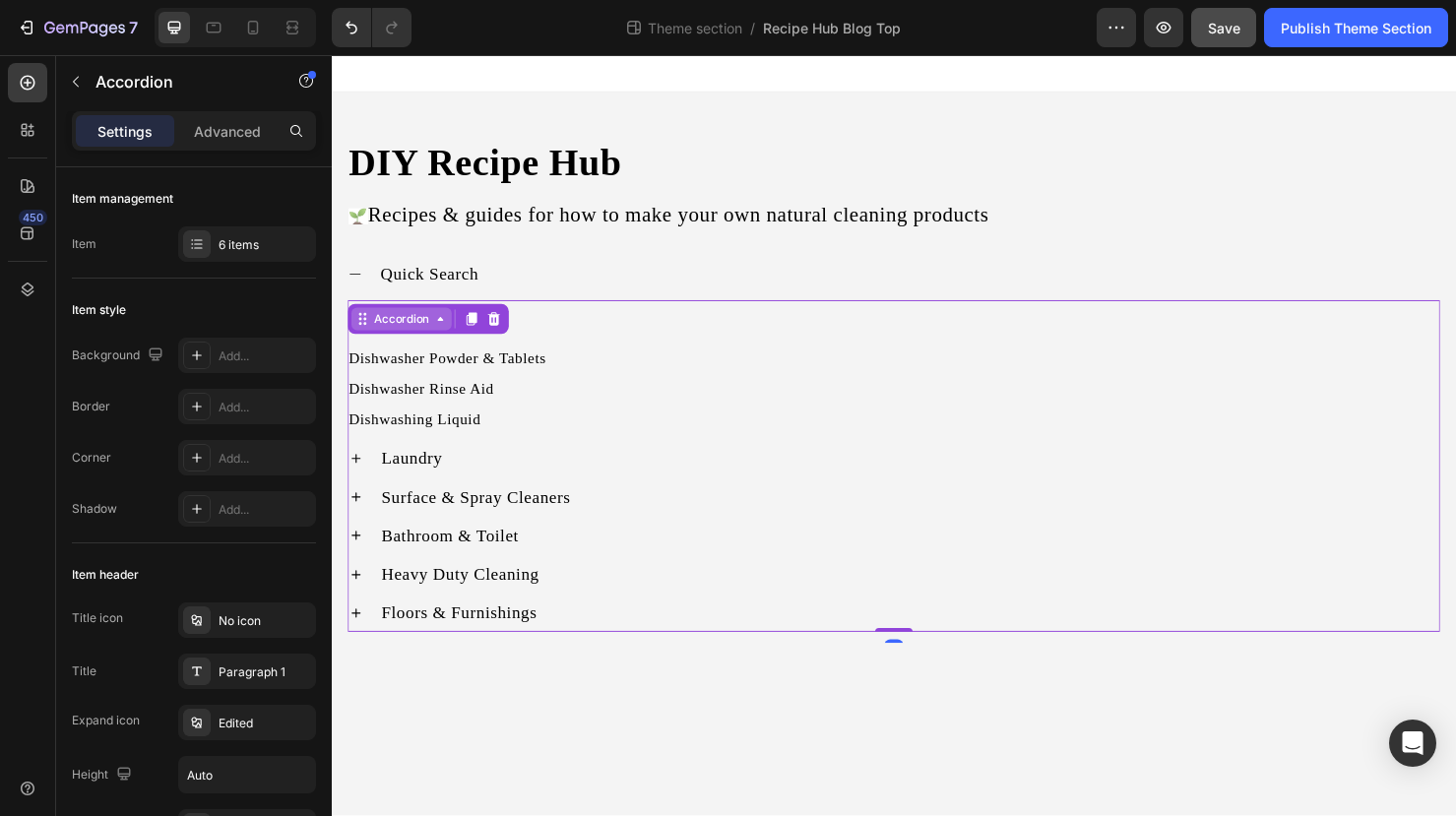 click on "Accordion" at bounding box center [405, 333] 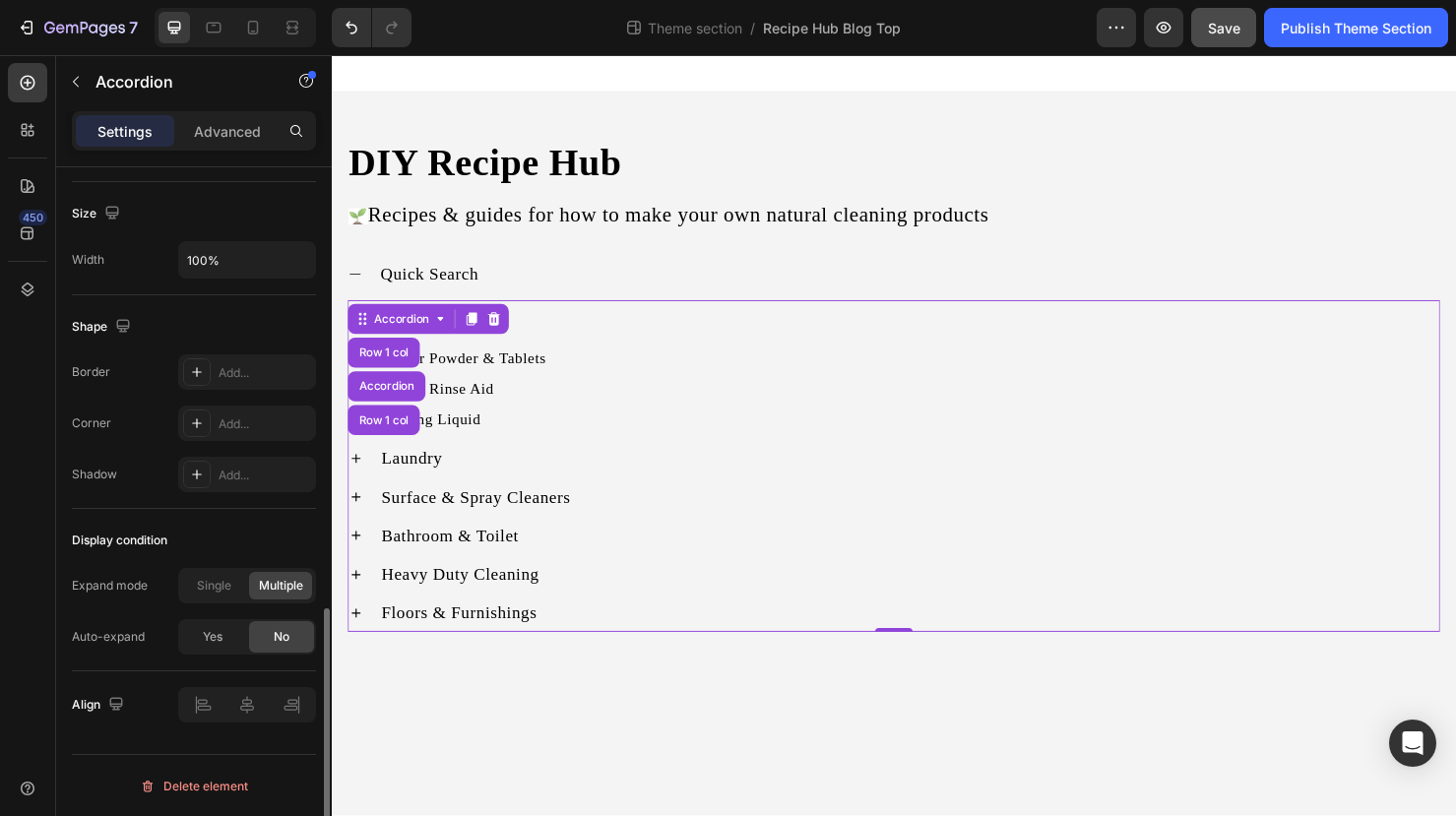 scroll, scrollTop: 1169, scrollLeft: 0, axis: vertical 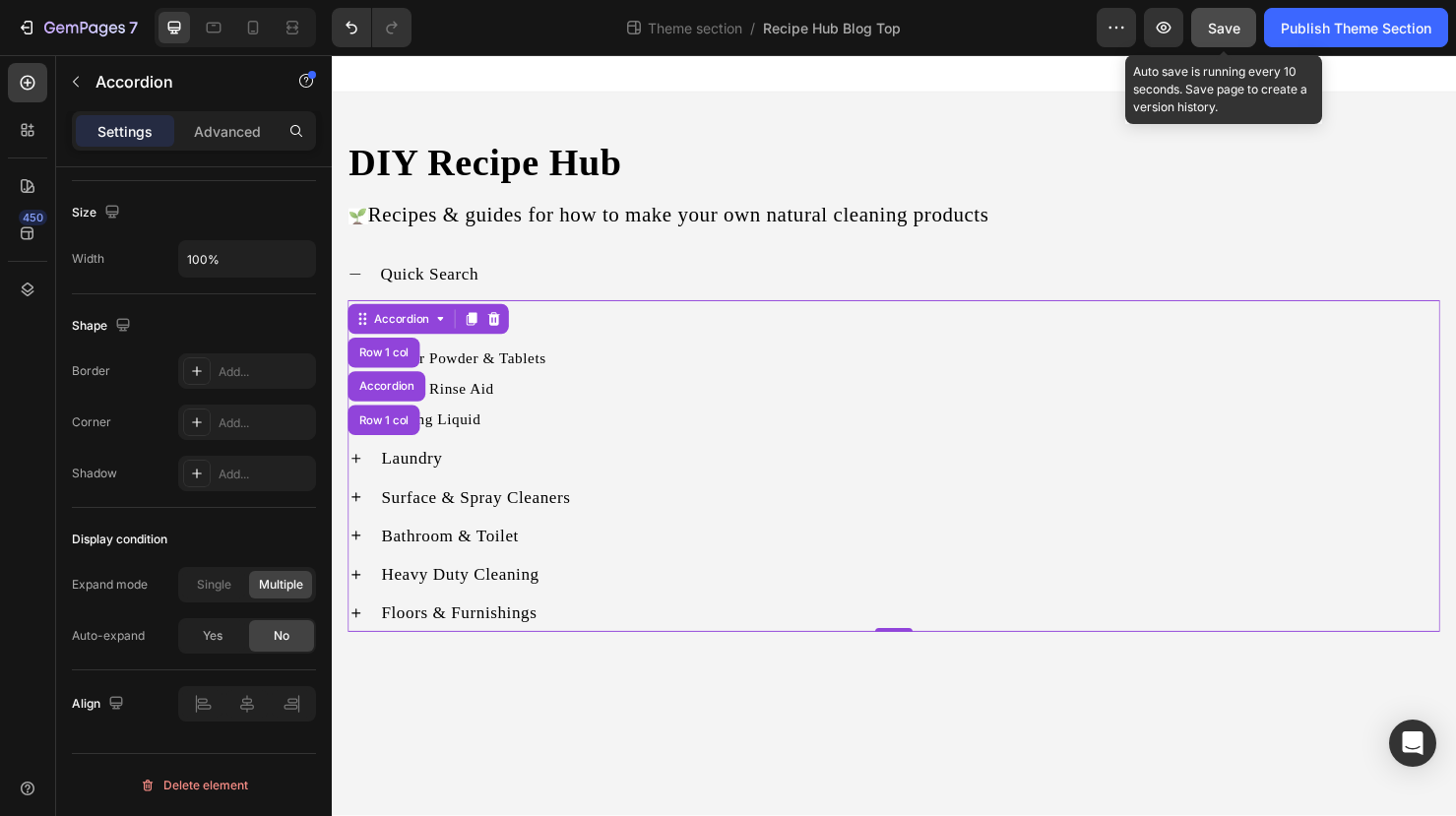 click on "Save" at bounding box center (1224, 28) 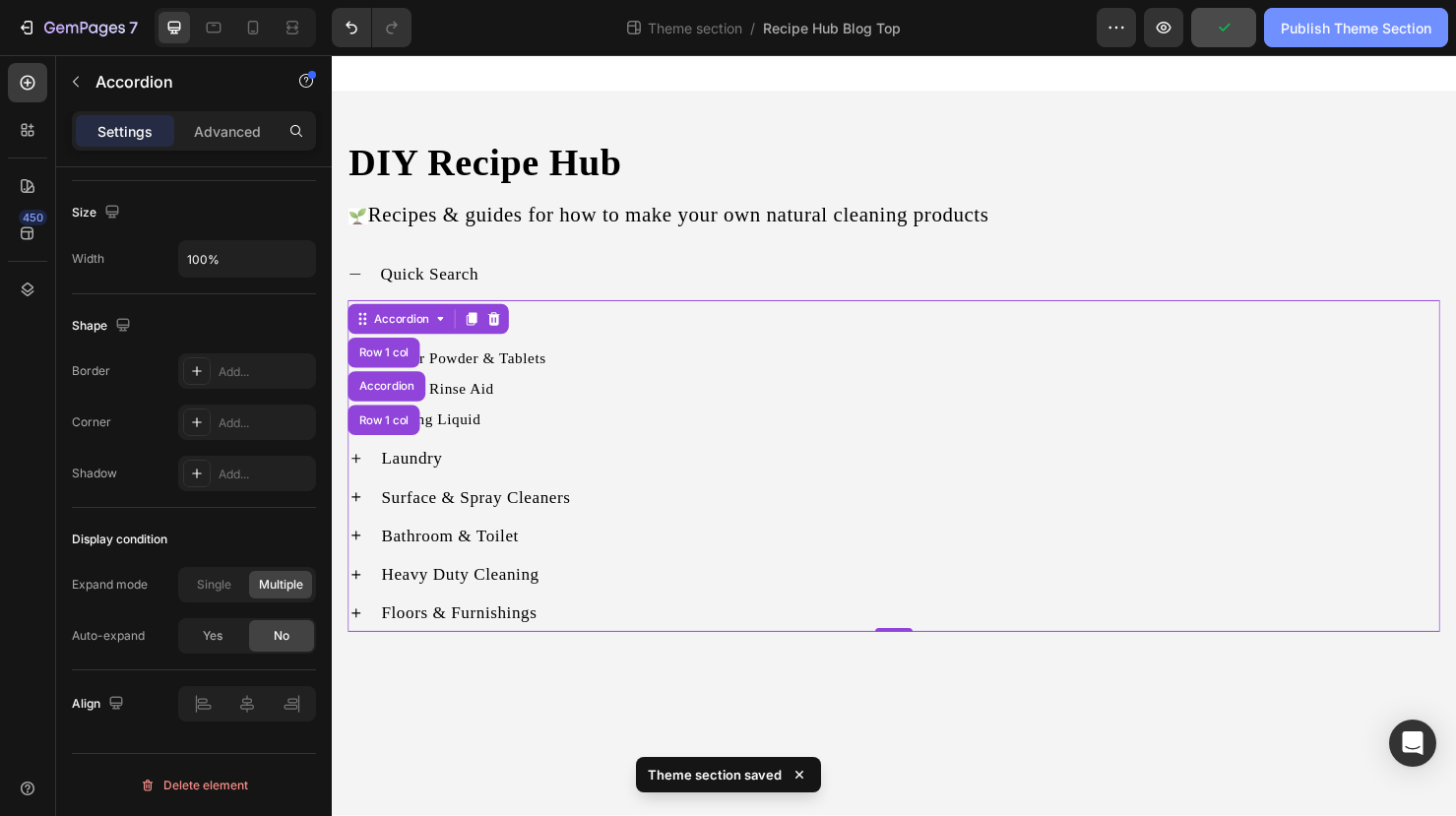click on "Publish Theme Section" at bounding box center [1356, 28] 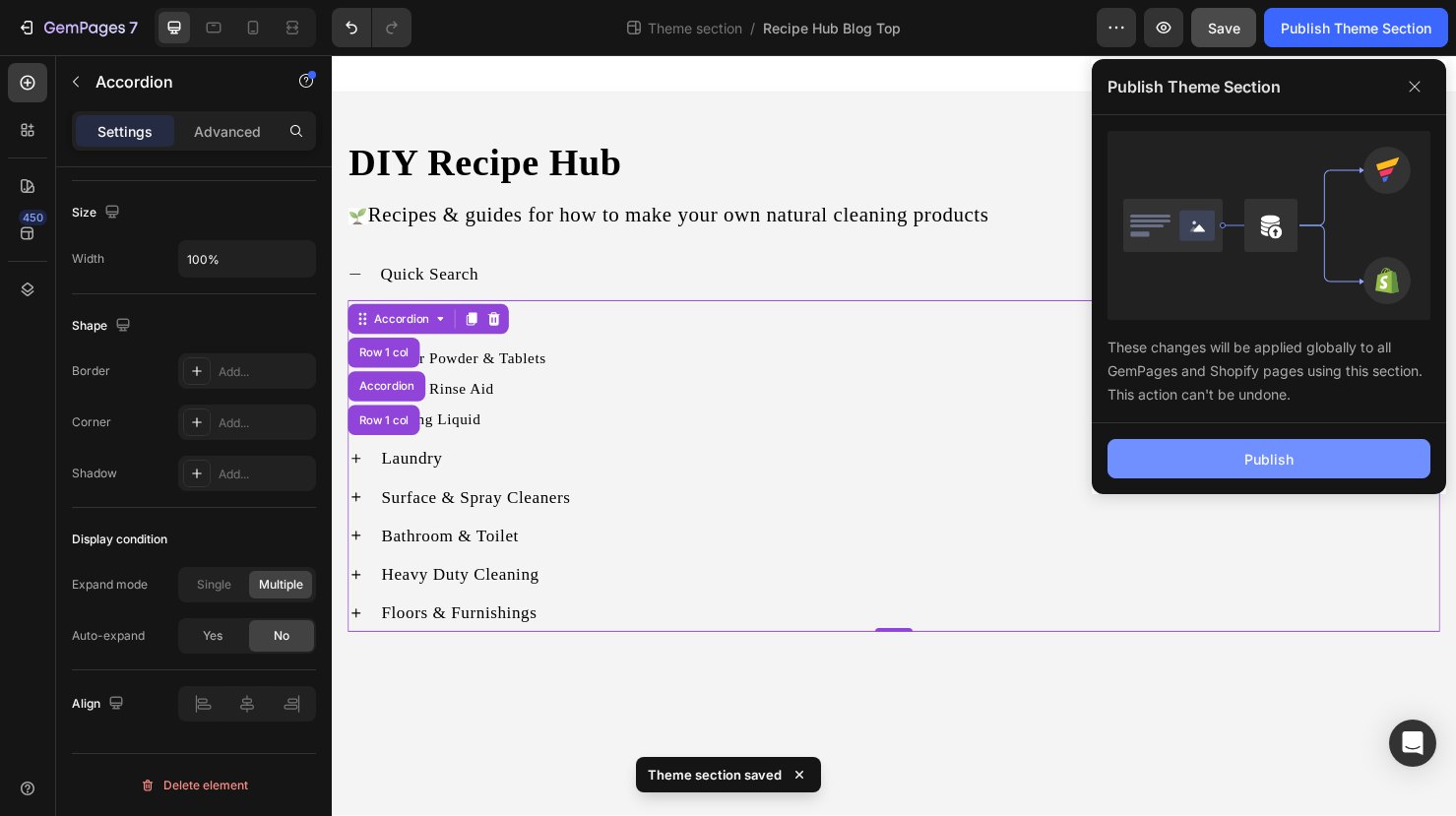 click on "Publish" at bounding box center (1269, 459) 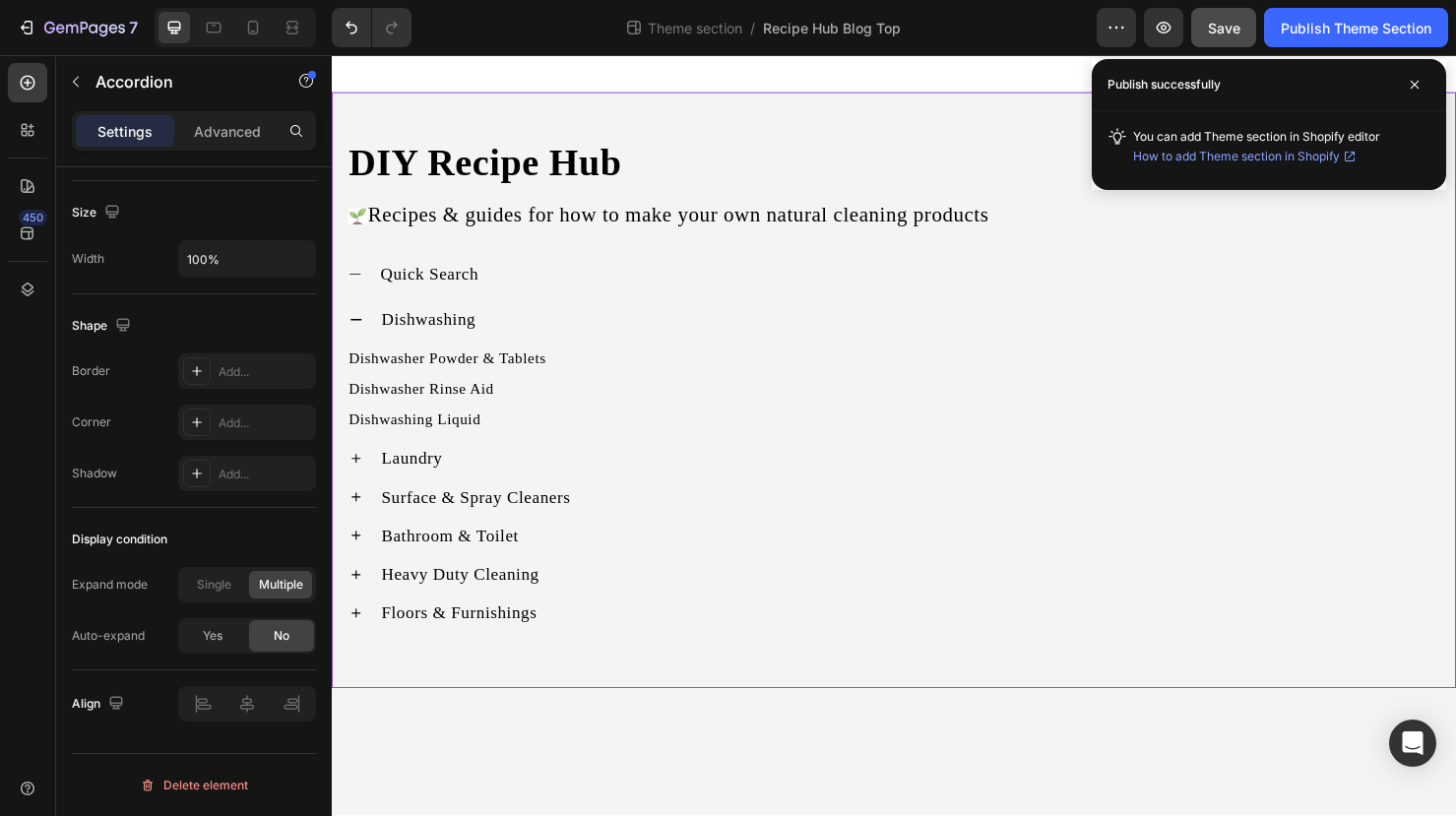 scroll, scrollTop: 0, scrollLeft: 0, axis: both 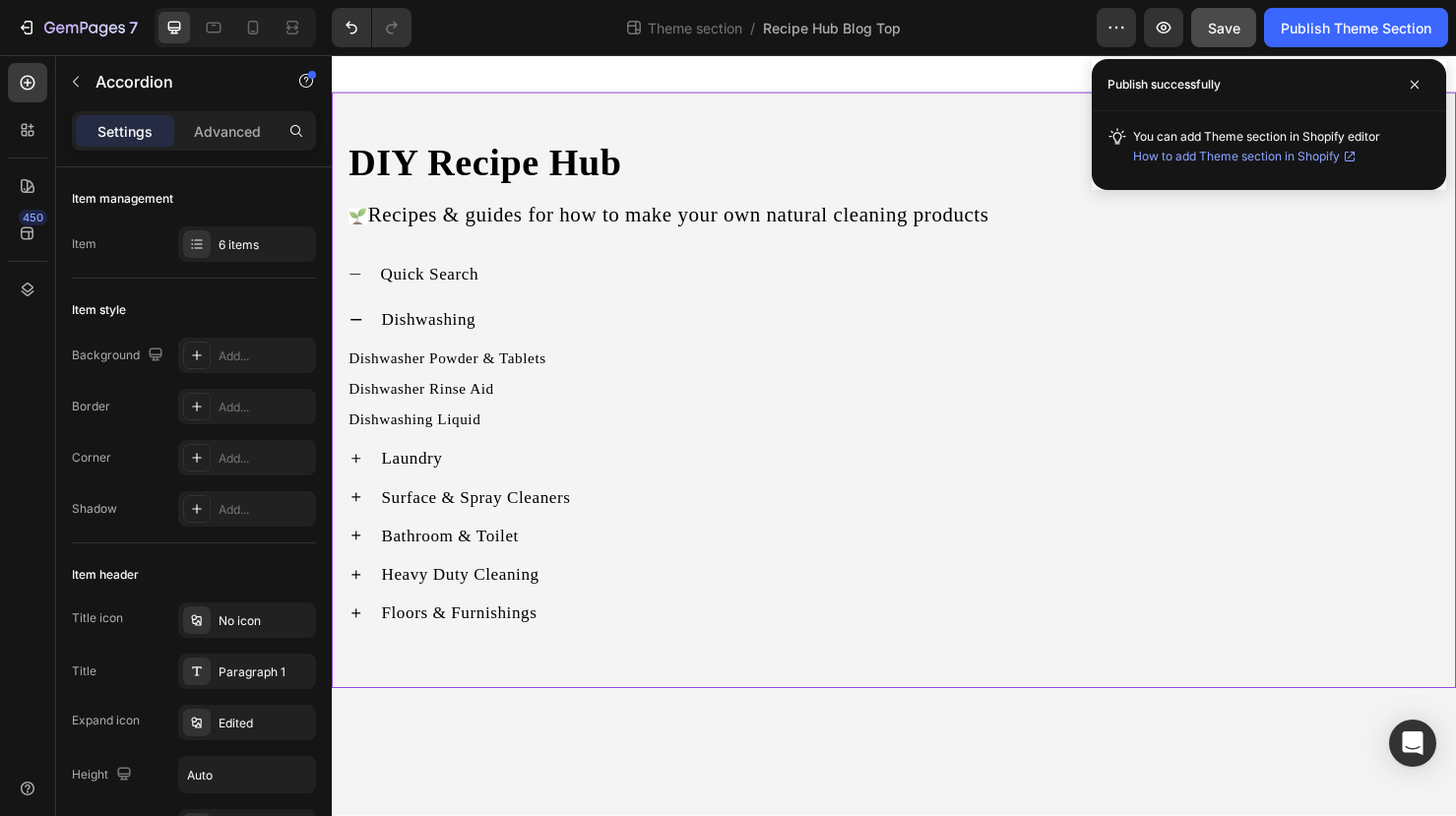 click on "DIY Recipe Hub Heading 🌱  Recipes & guides for how to make your own natural cleaning products Text Block
Quick Search
Dishwashing Dishwasher Powder & Tablets Button Dishwasher Rinse Aid Button Dishwashing Liquid Button
Laundry
Surface & Spray Cleaners
Bathroom & Toilet
Heavy Duty Cleaning
Floors & Furnishings Accordion Row Accordion Row" at bounding box center [922, 408] 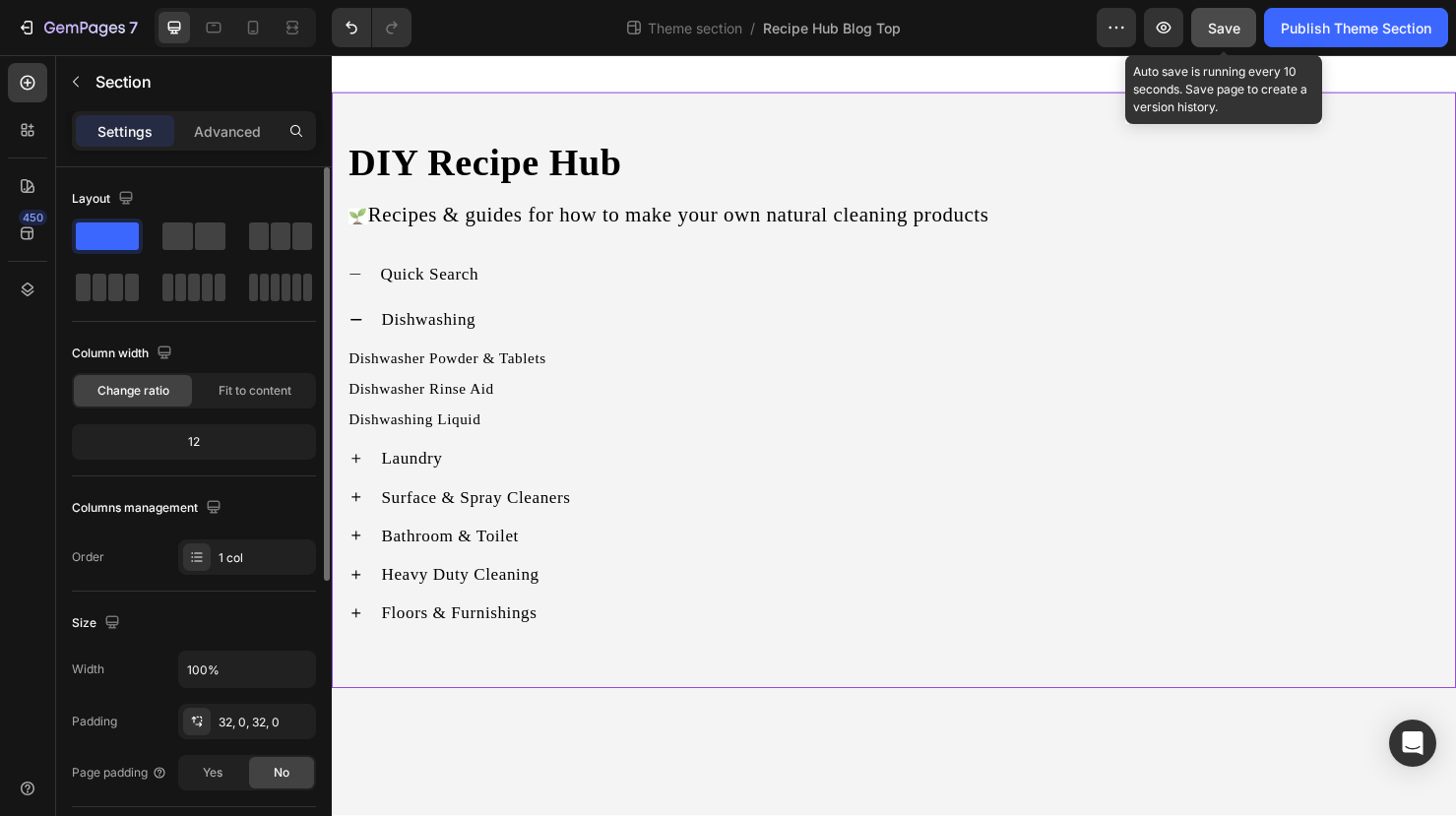 click on "Save" at bounding box center (1224, 28) 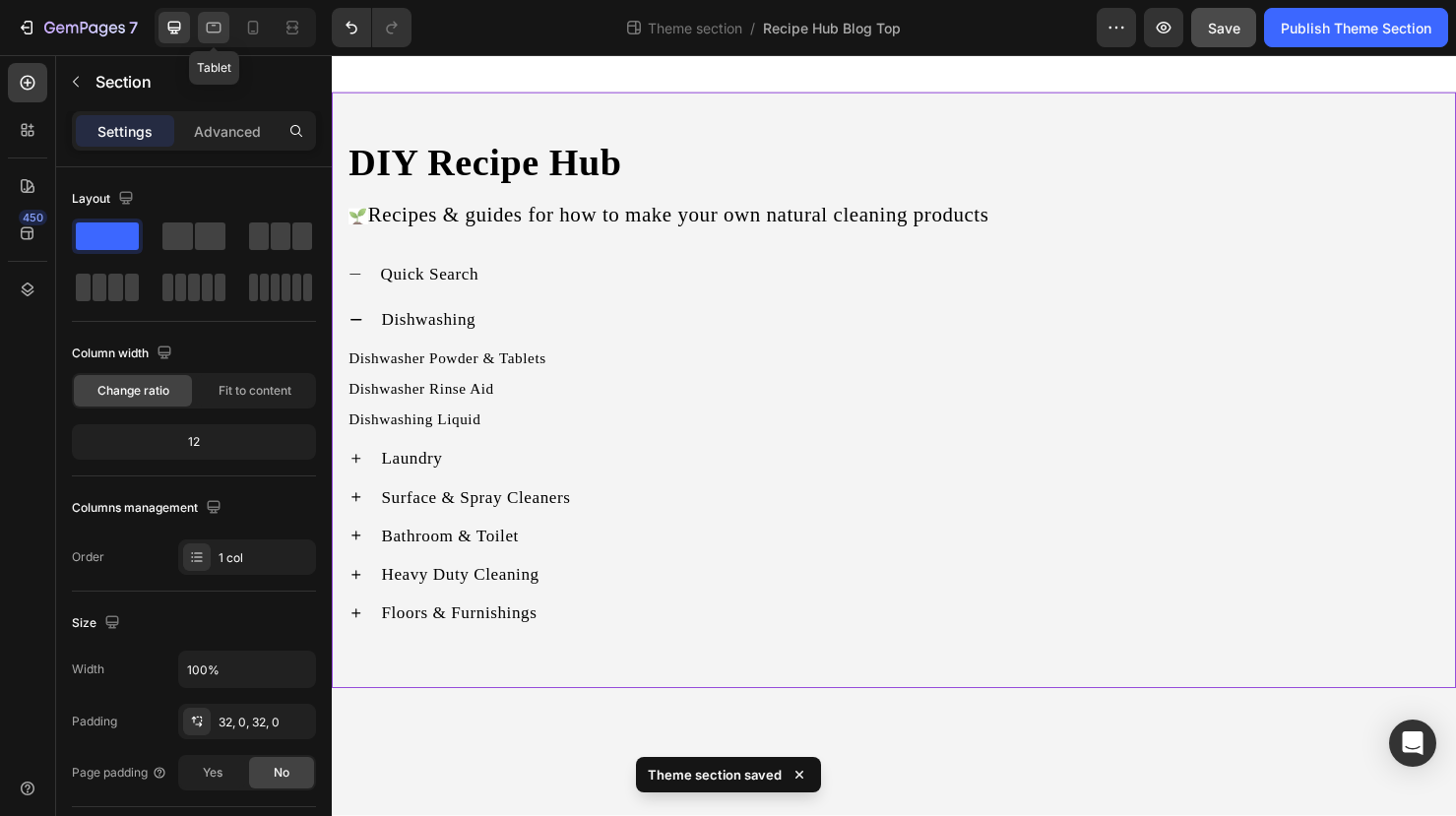 click 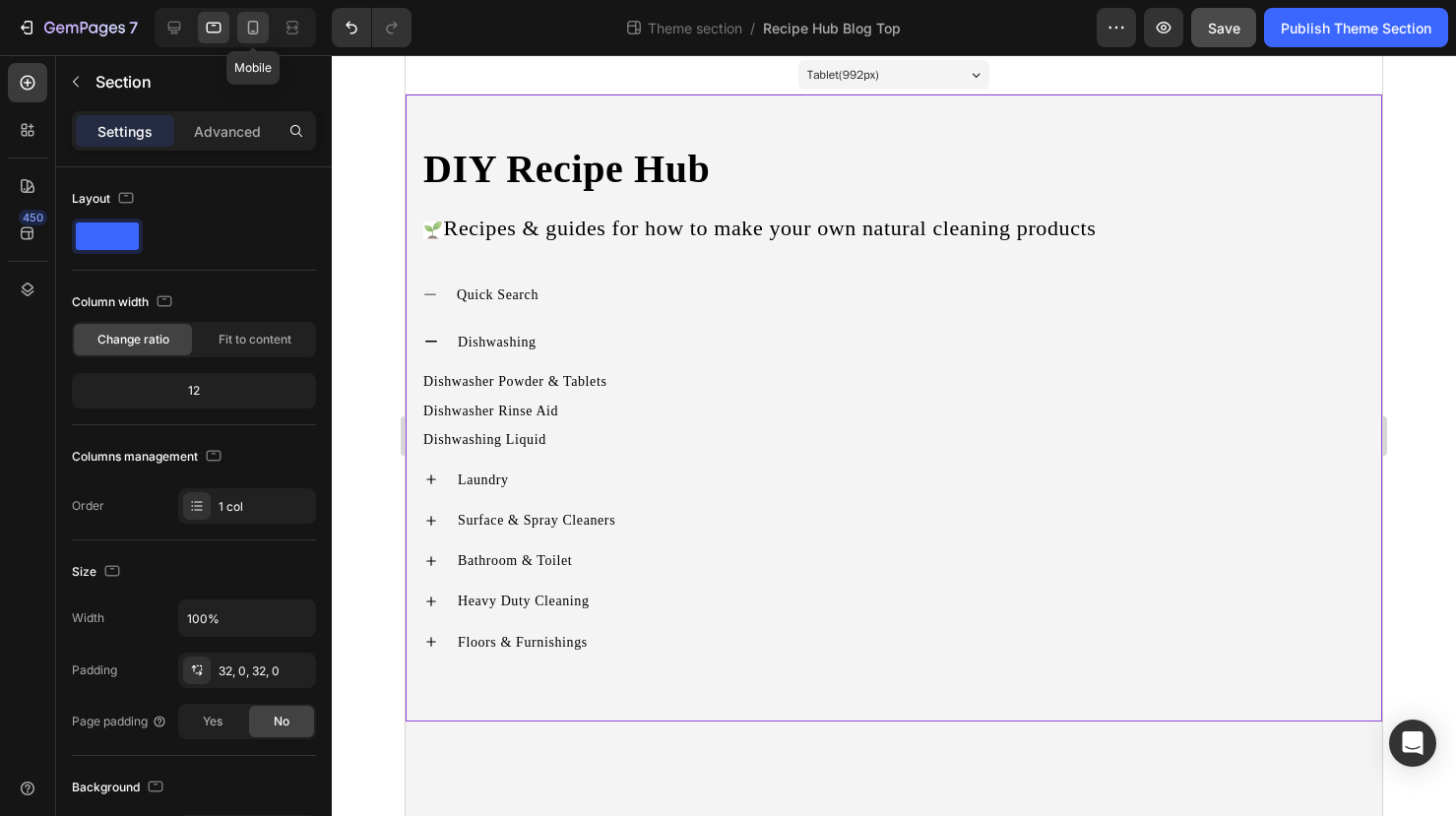 click 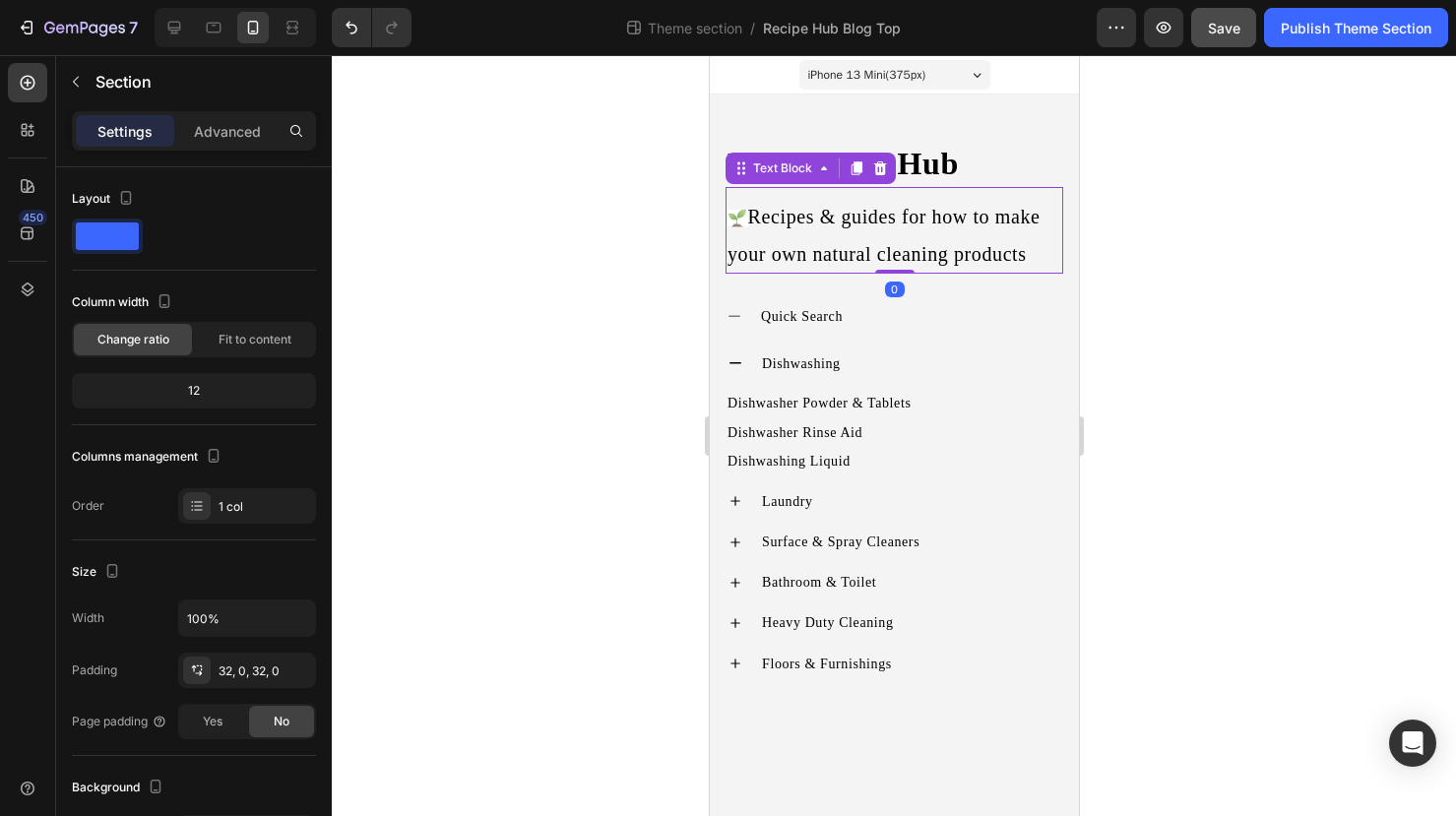 click on "🌱  Recipes & guides for how to make your own natural cleaning products" at bounding box center (893, 235) 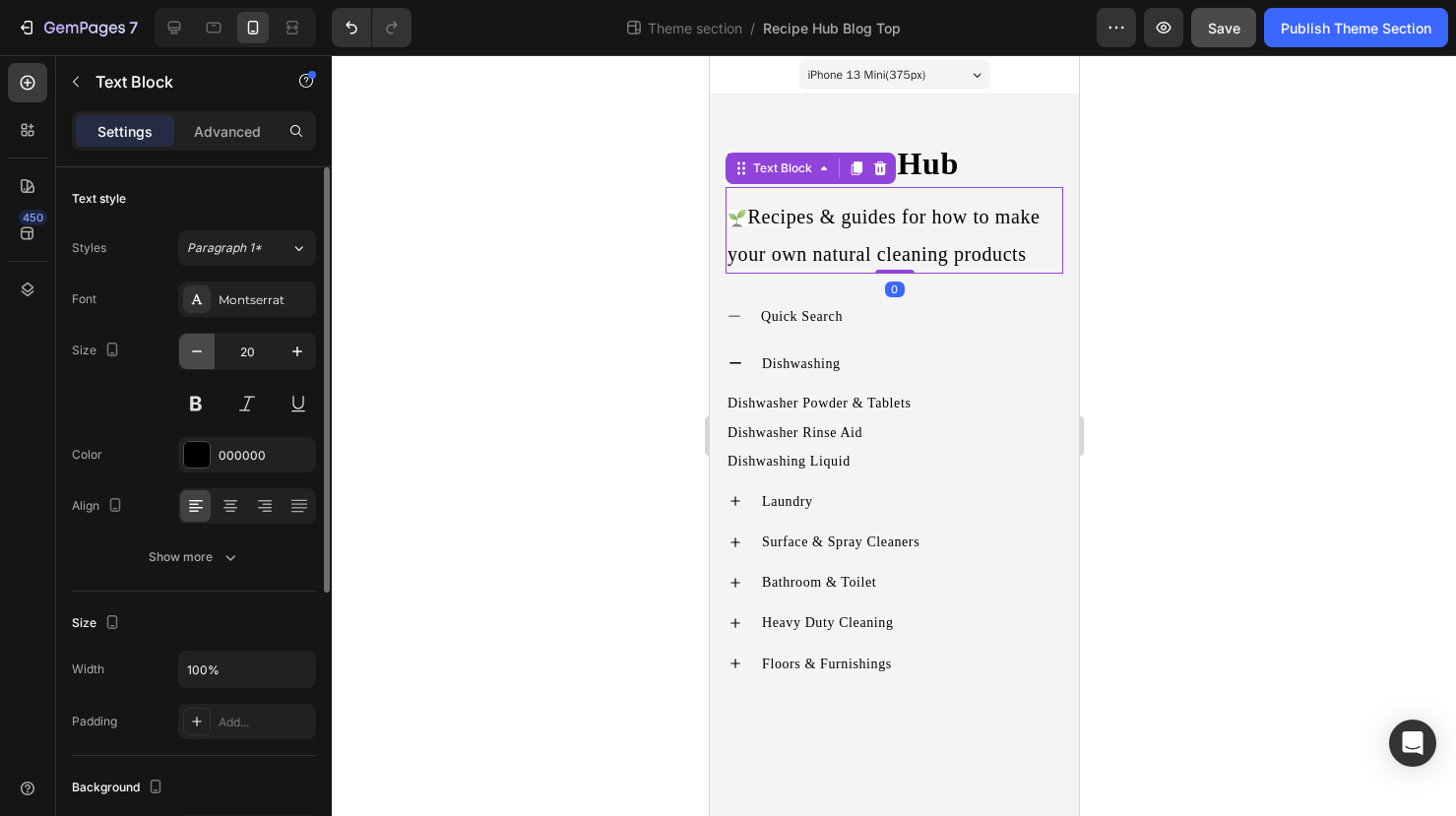 click 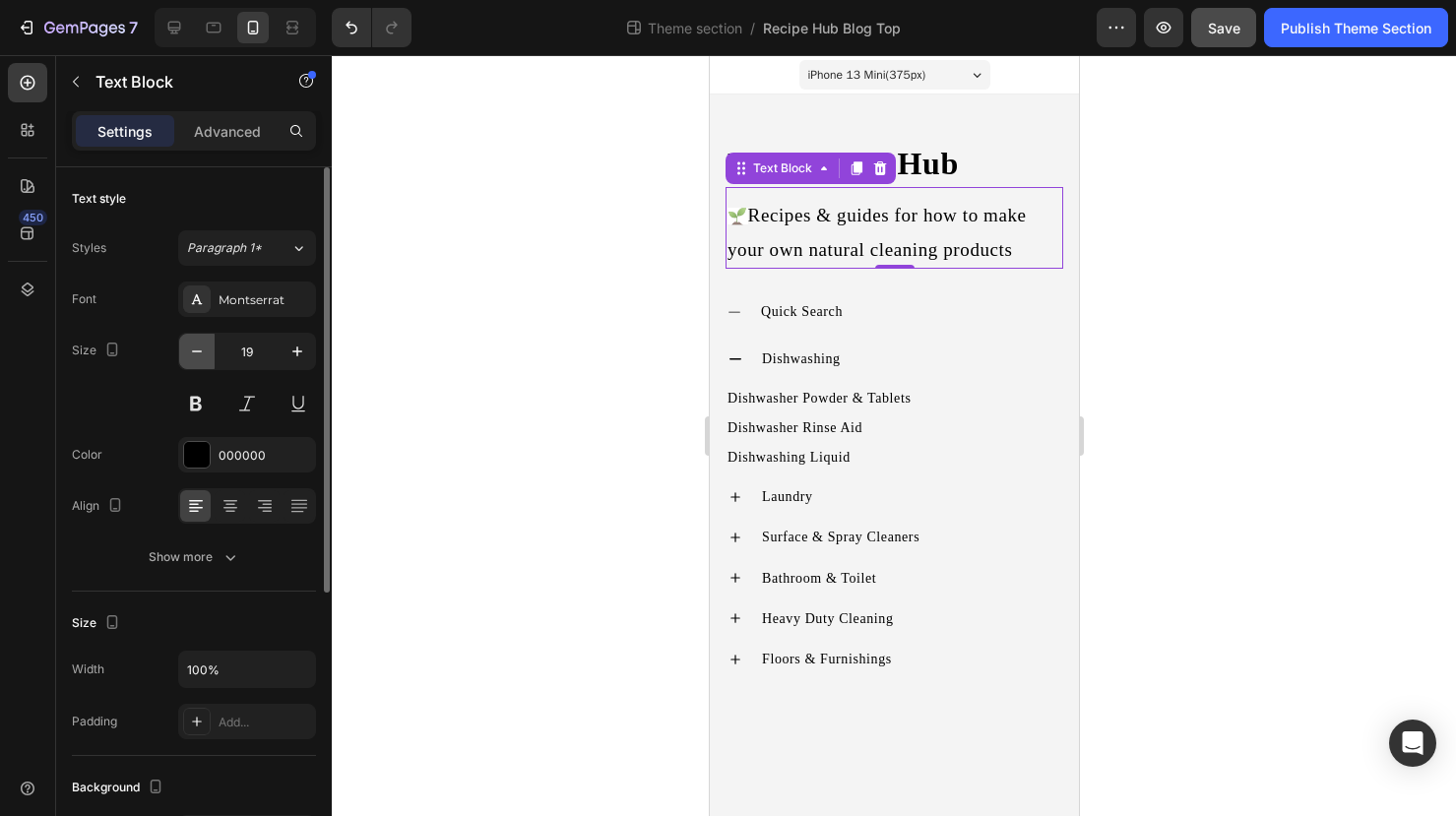 click 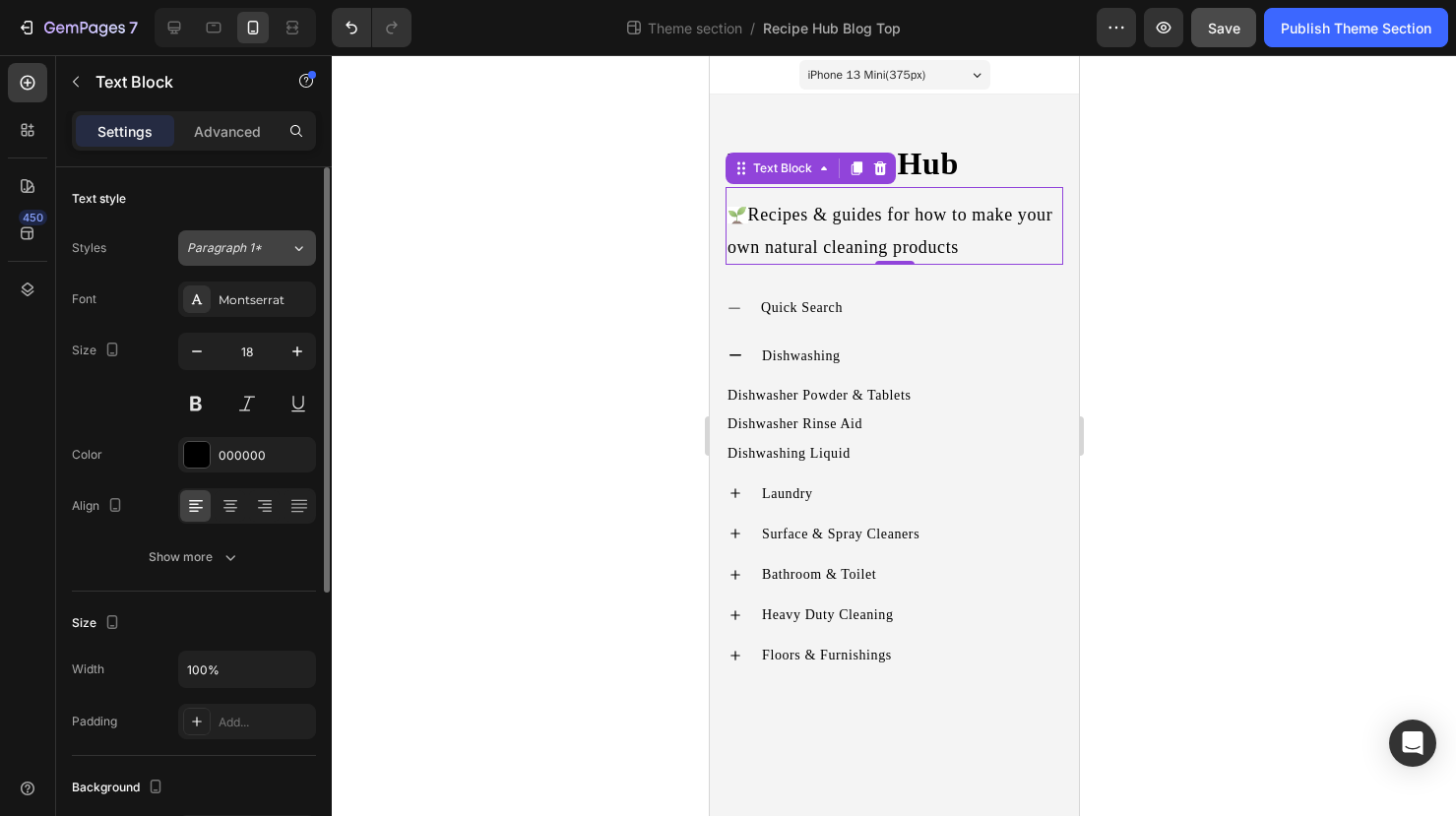 click on "Paragraph 1*" at bounding box center [238, 248] 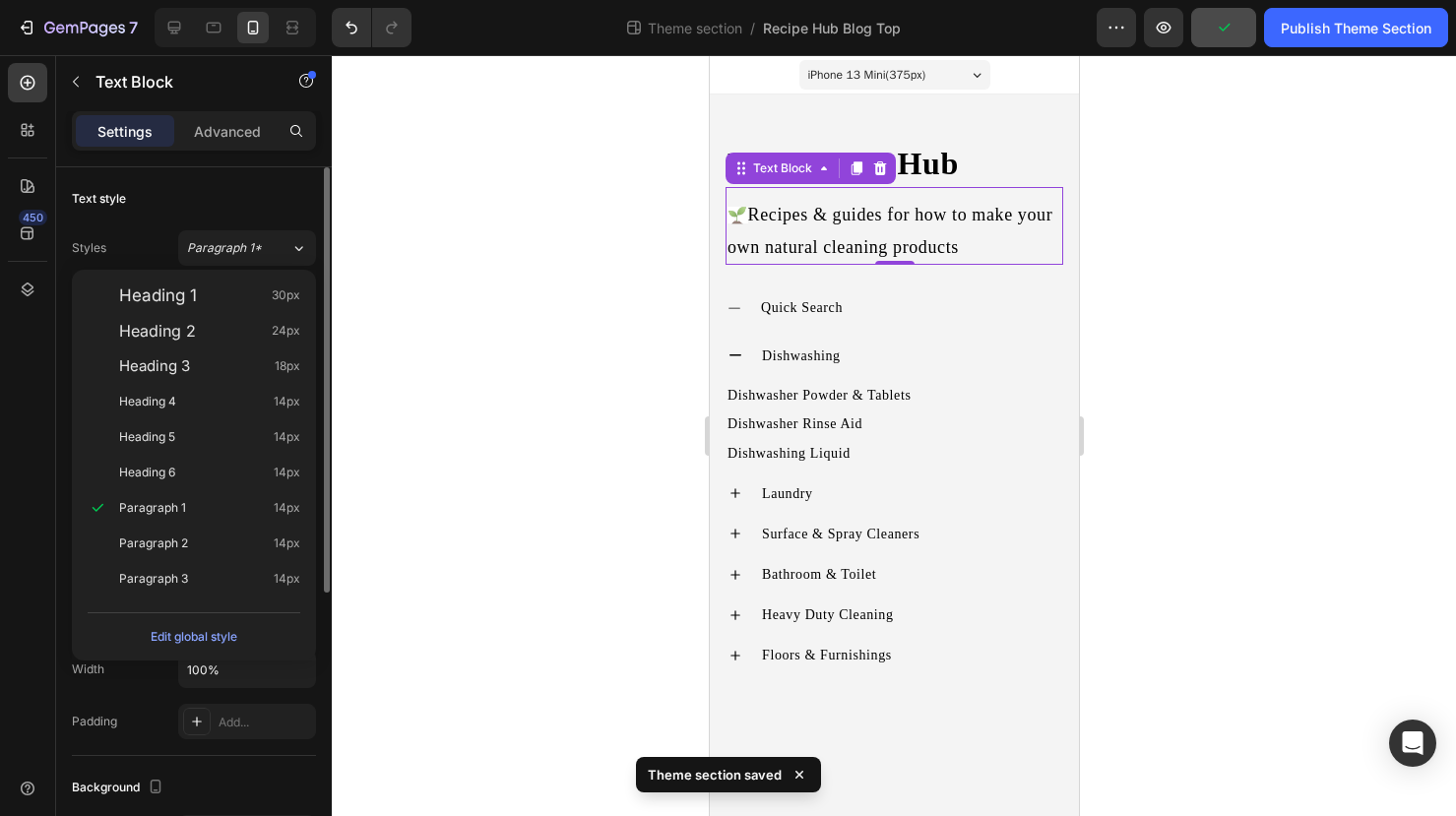 click on "Text style" at bounding box center (194, 199) 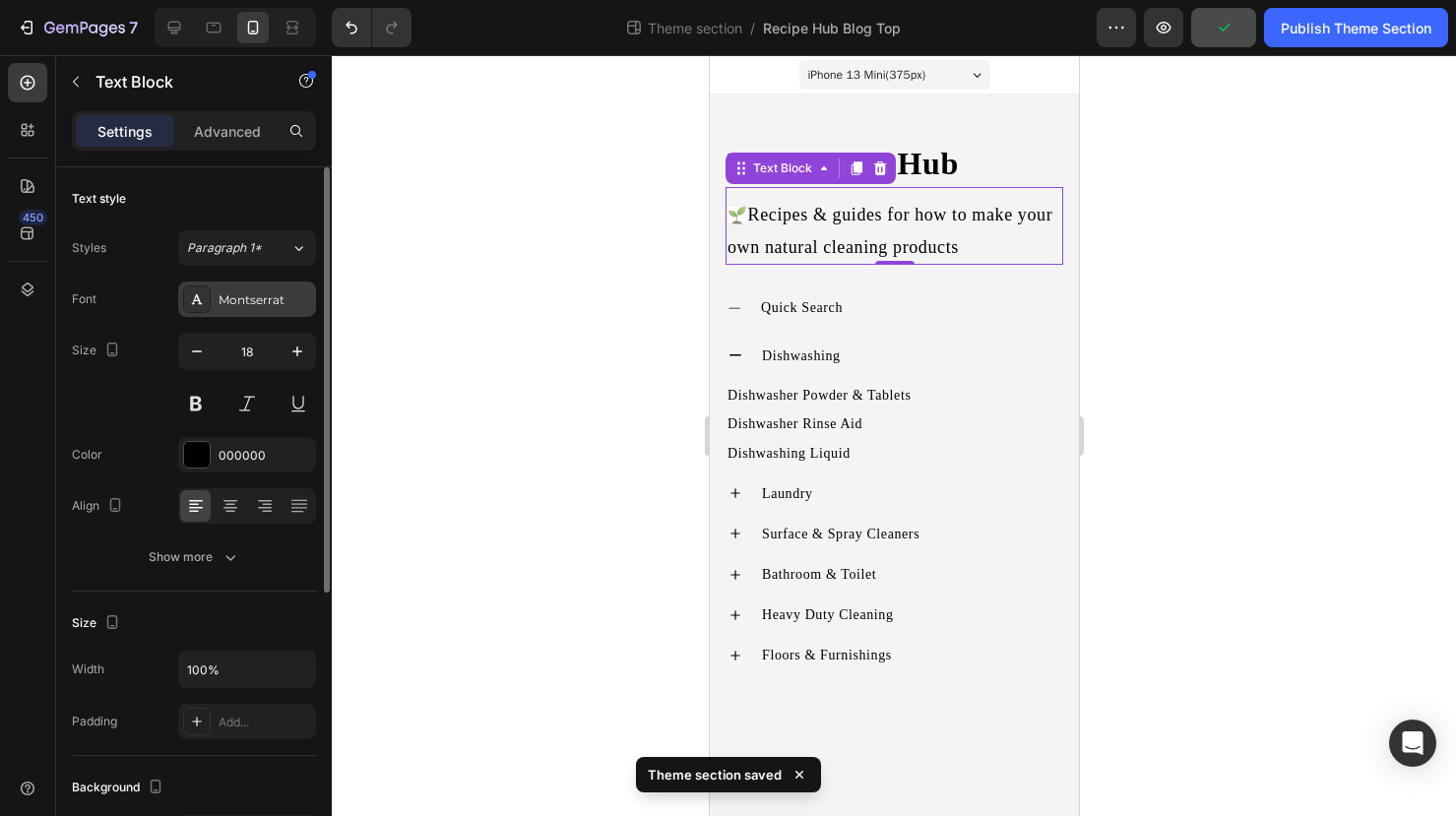 click on "Montserrat" at bounding box center (265, 300) 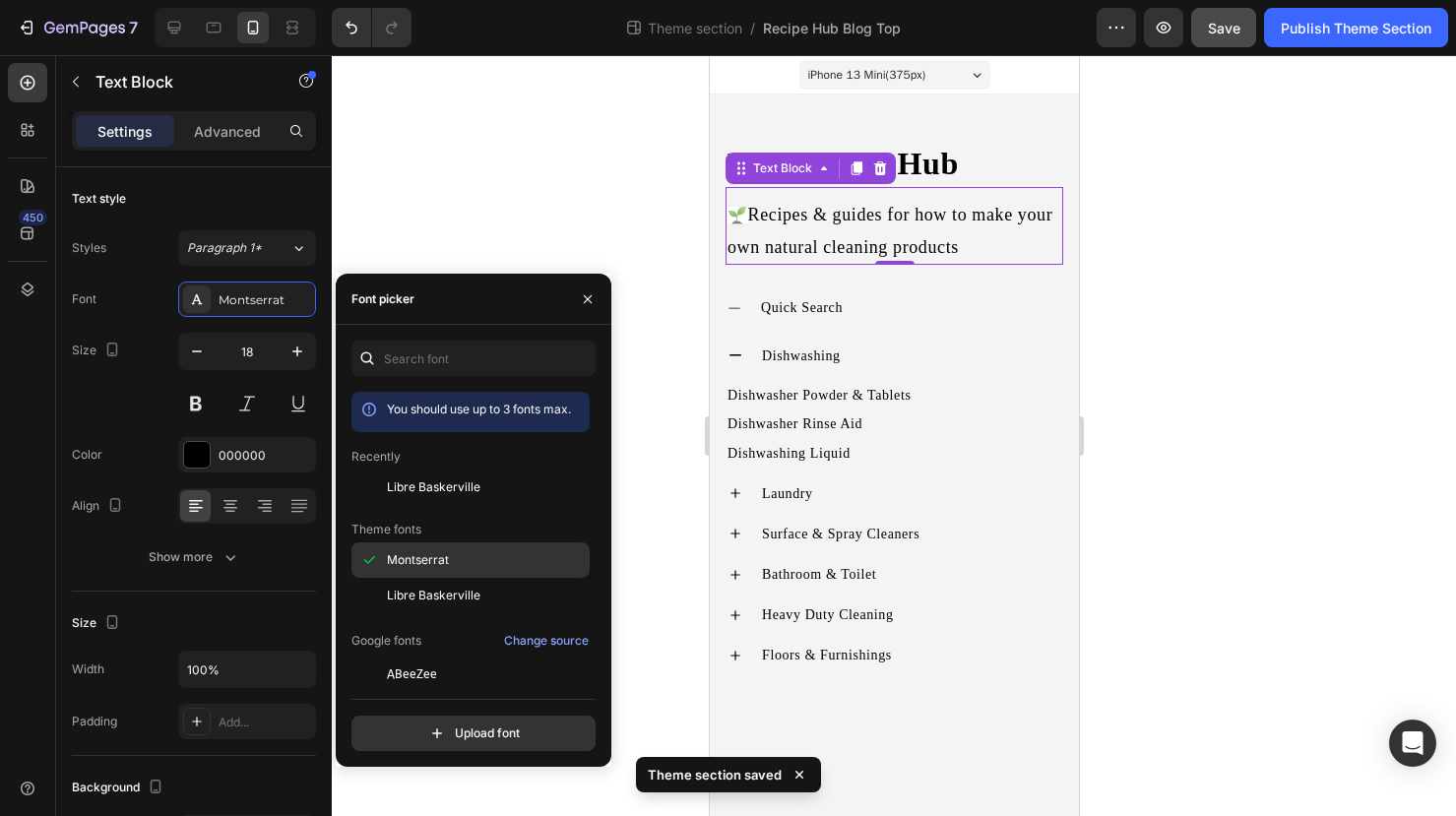 click on "Montserrat" at bounding box center (417, 560) 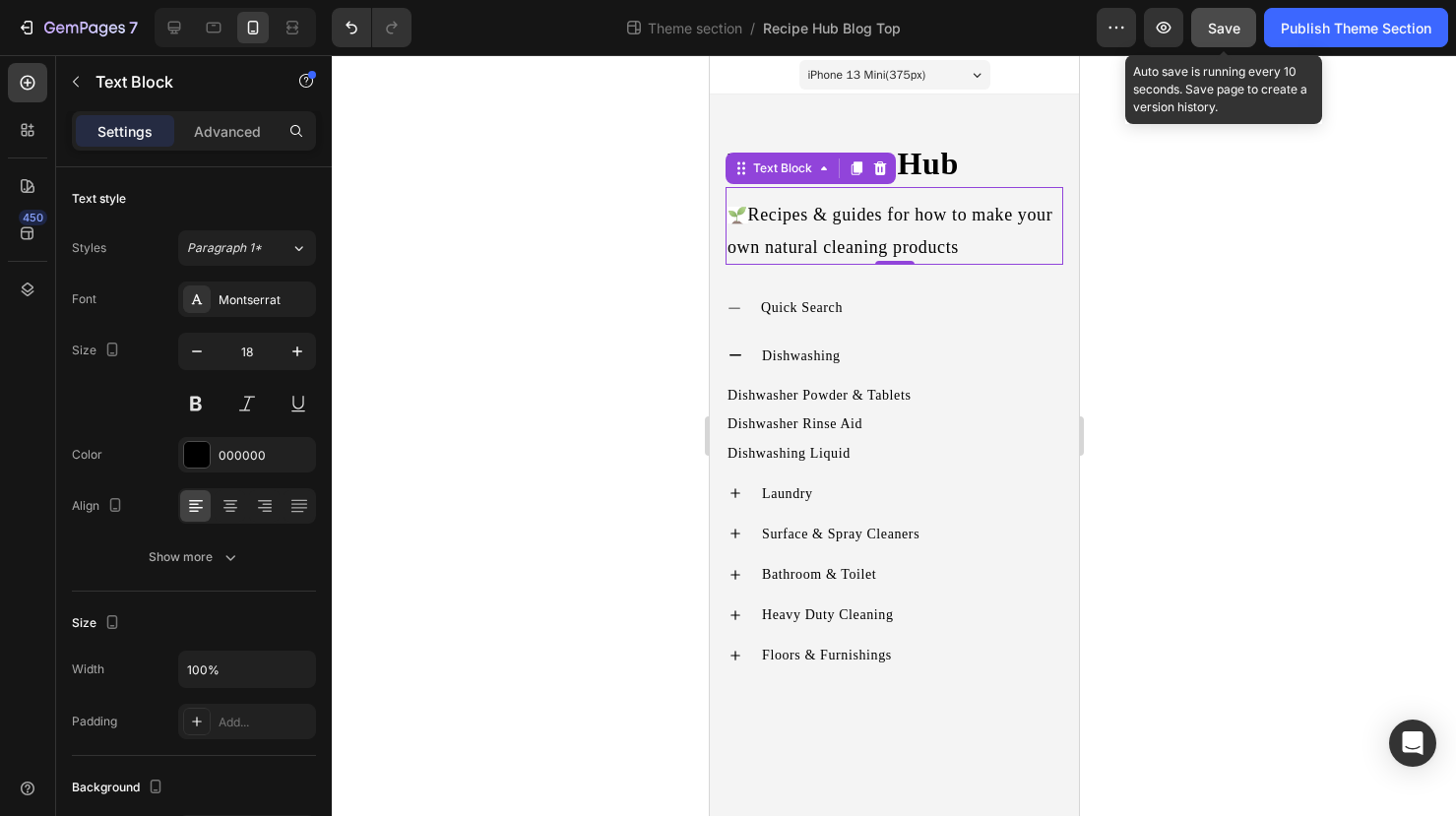 click on "Save" 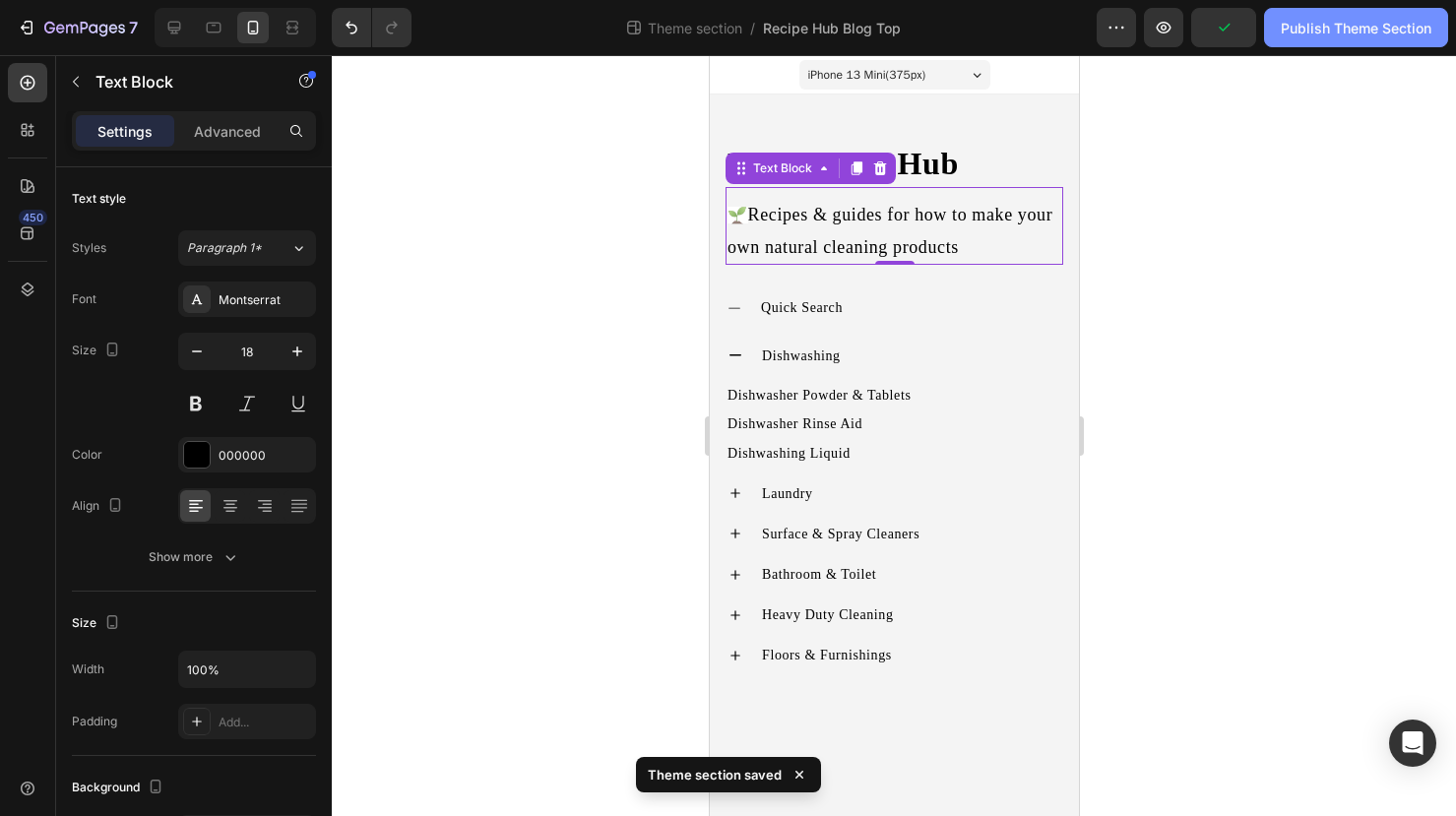 click on "Publish Theme Section" at bounding box center [1356, 28] 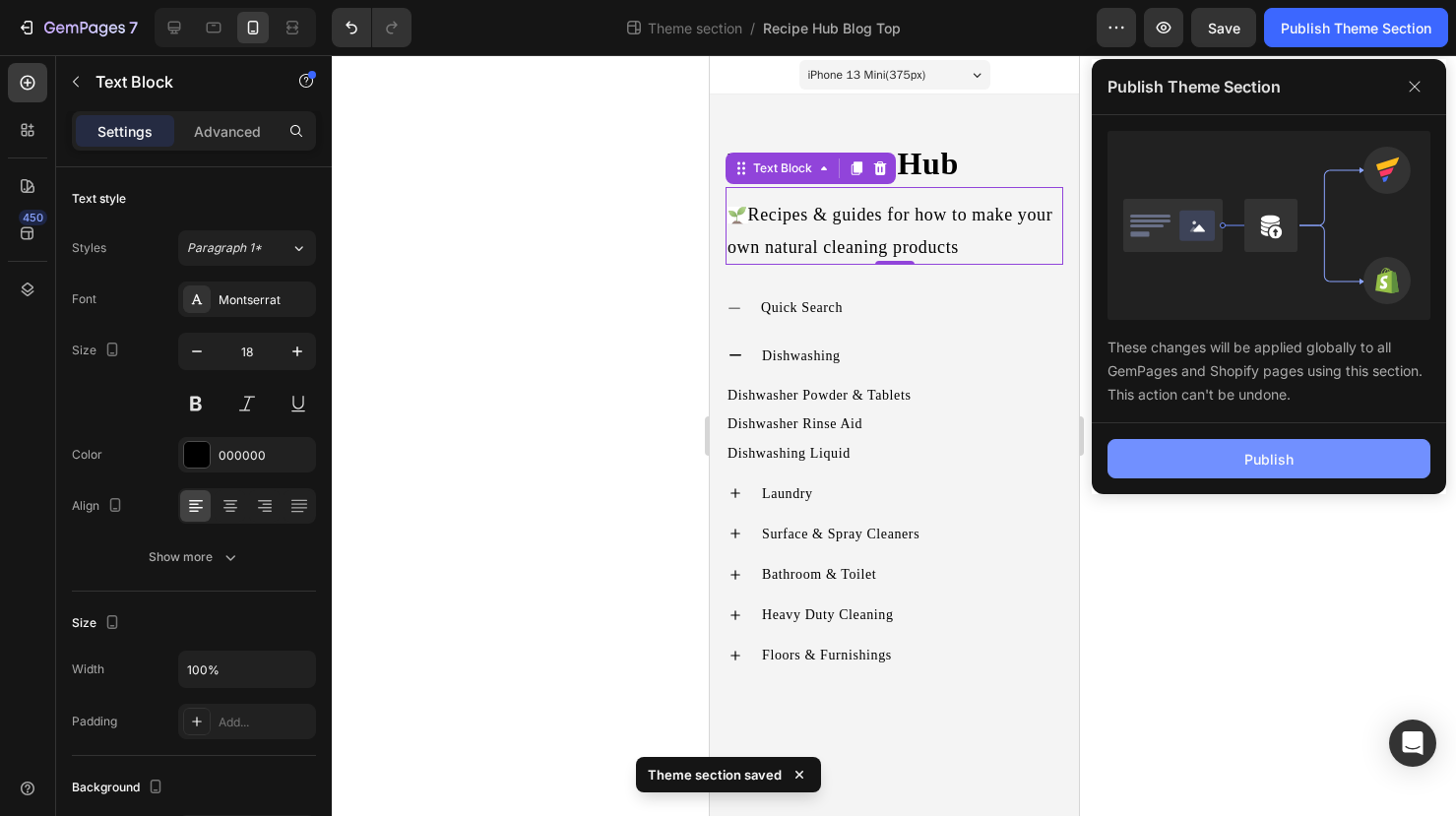 click on "Publish" at bounding box center (1269, 459) 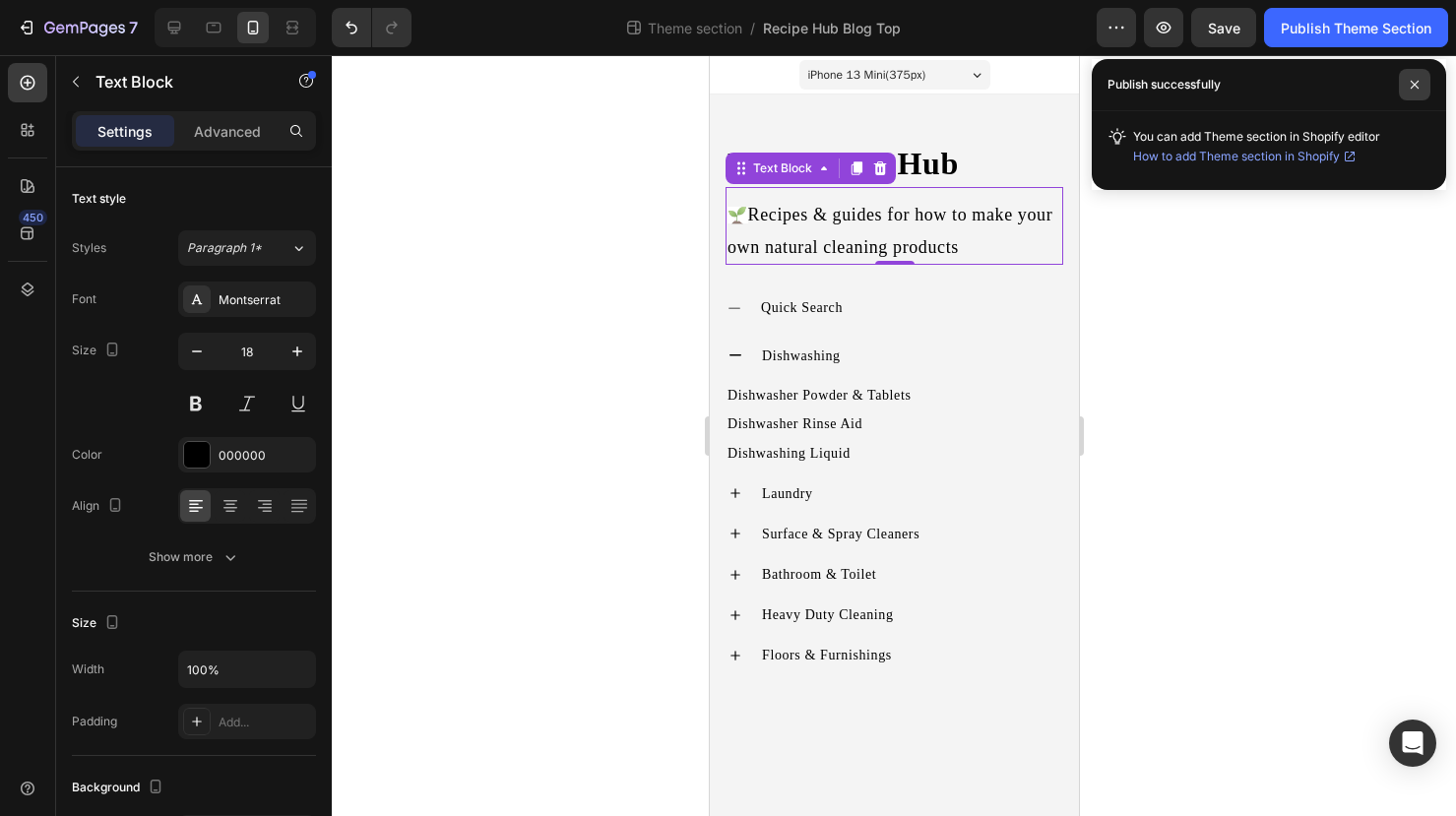 click 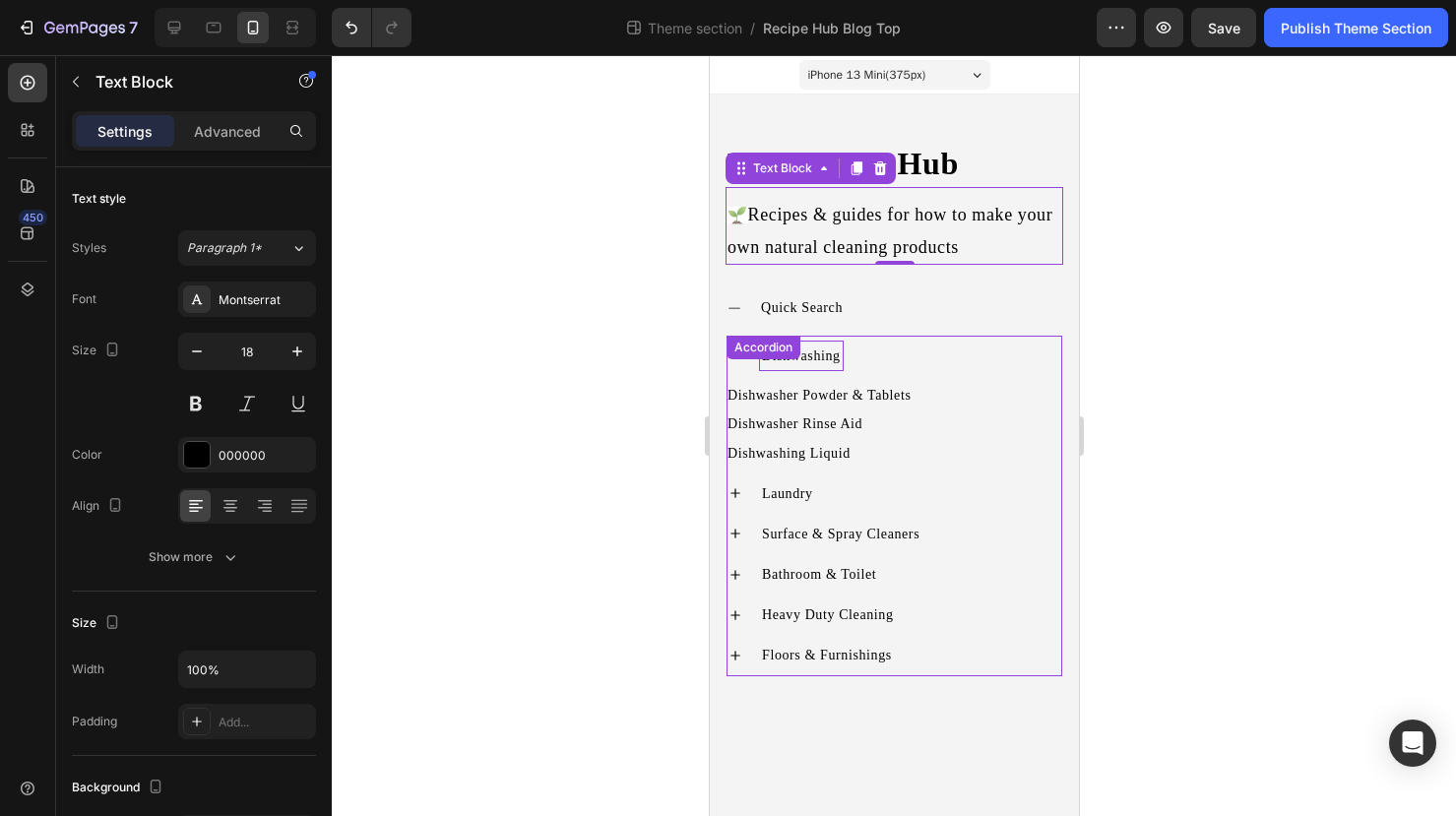 click on "Dishwashing Dishwasher Powder & Tablets Button Dishwasher Rinse Aid Button Dishwashing Liquid Button
Laundry
Surface & Spray Cleaners
Bathroom & Toilet
Heavy Duty Cleaning
Floors & Furnishings Accordion" at bounding box center [893, 506] 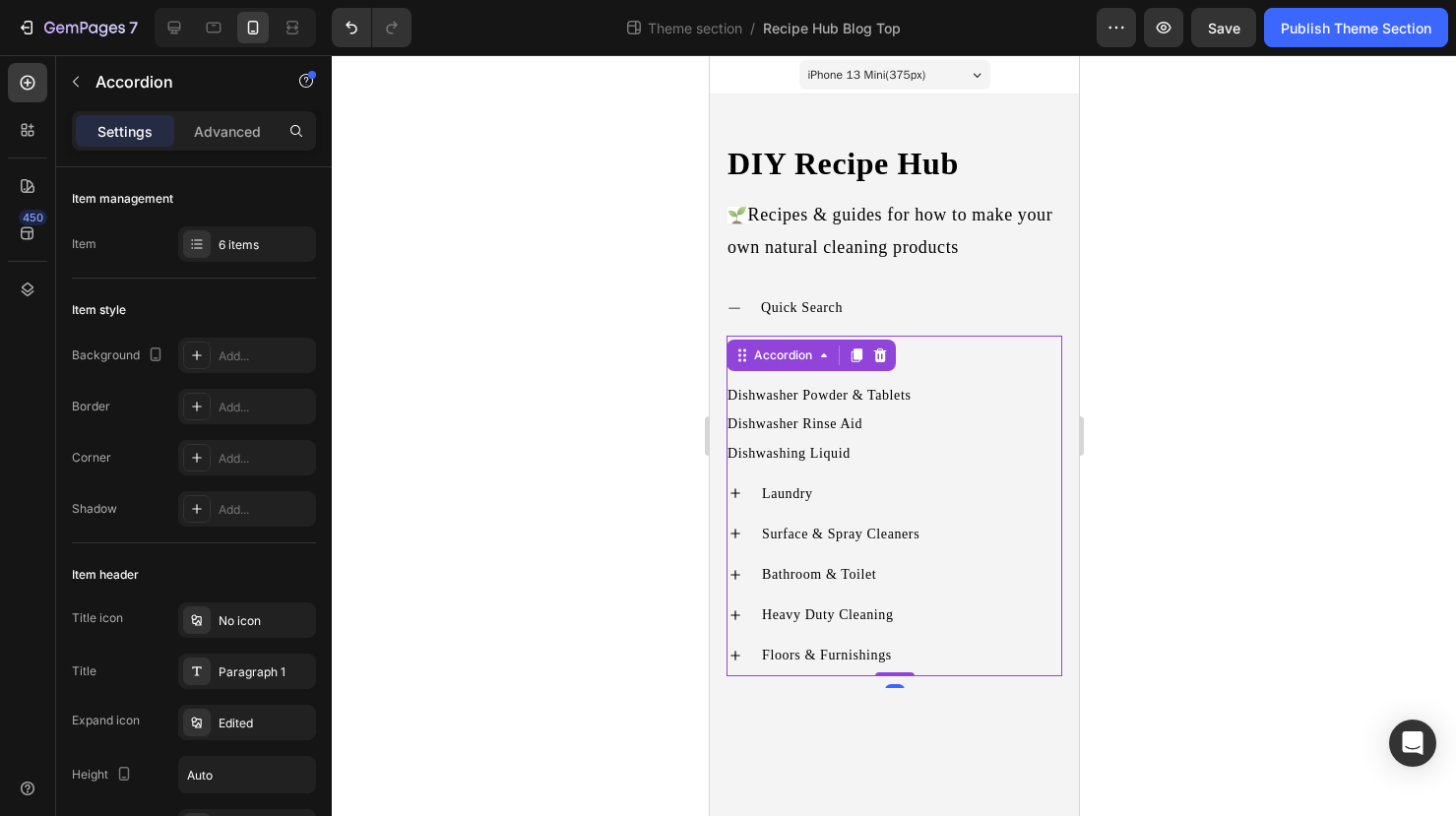 click 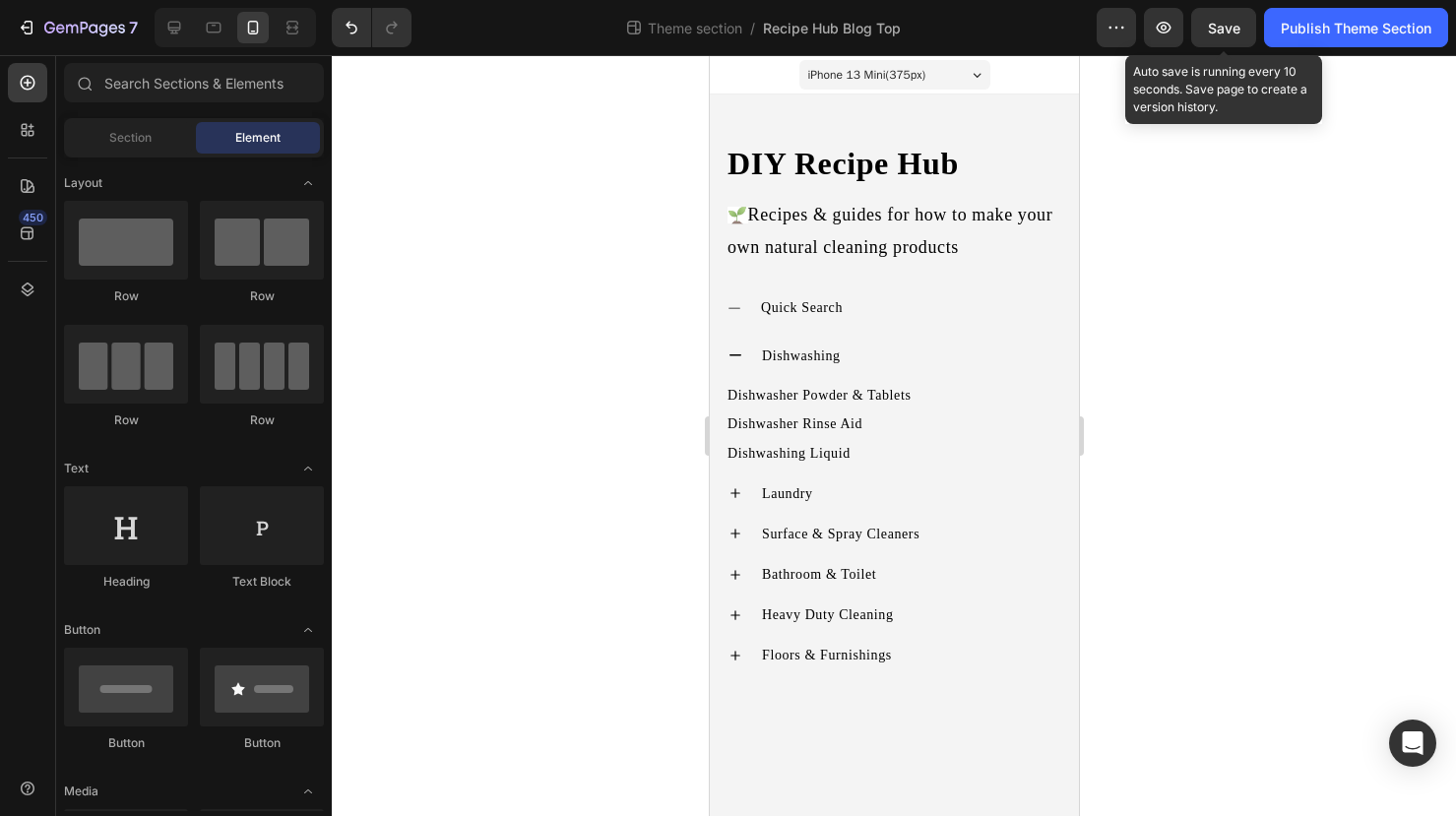 click on "Save" at bounding box center [1224, 28] 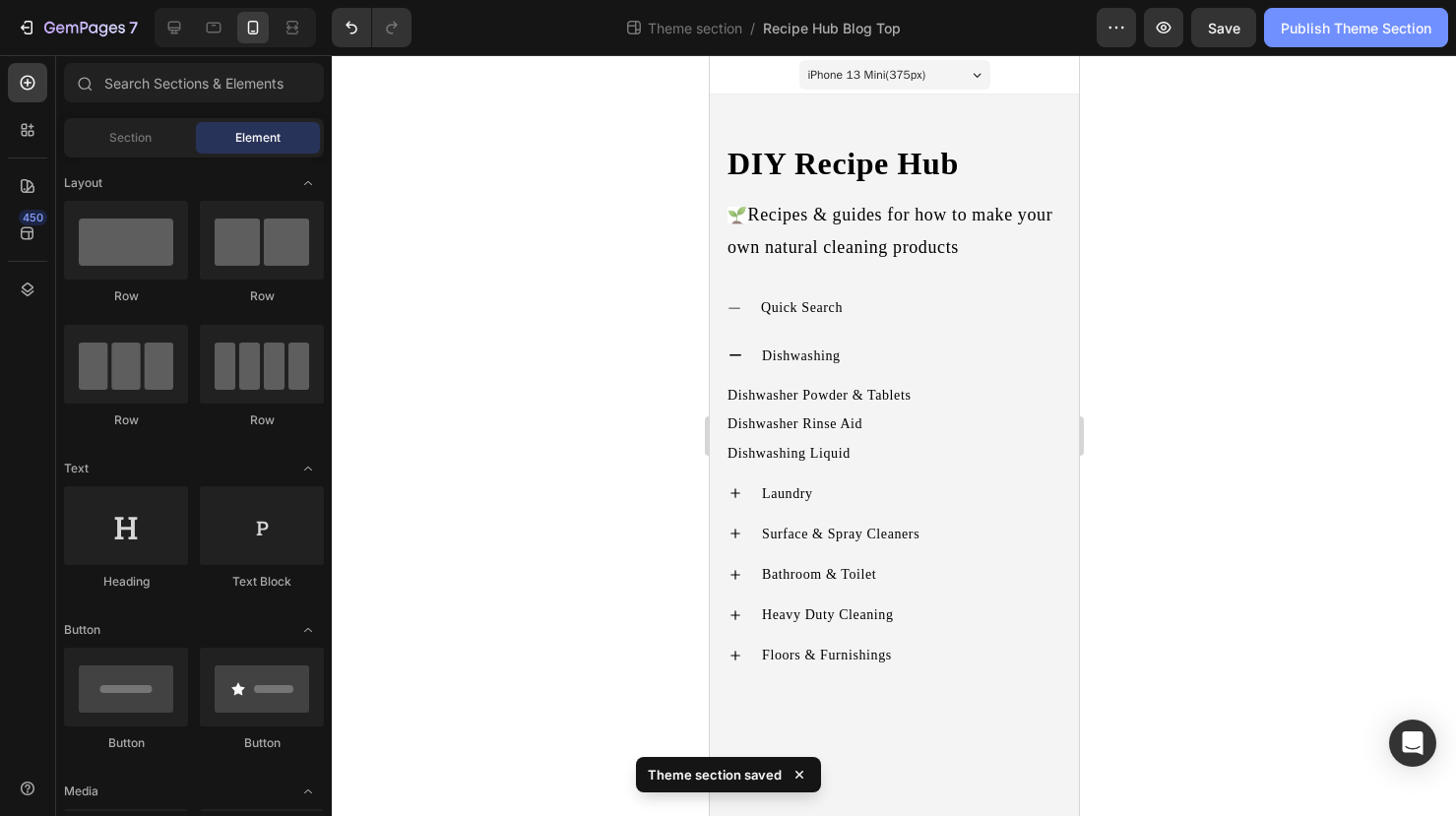 click on "Publish Theme Section" at bounding box center [1356, 28] 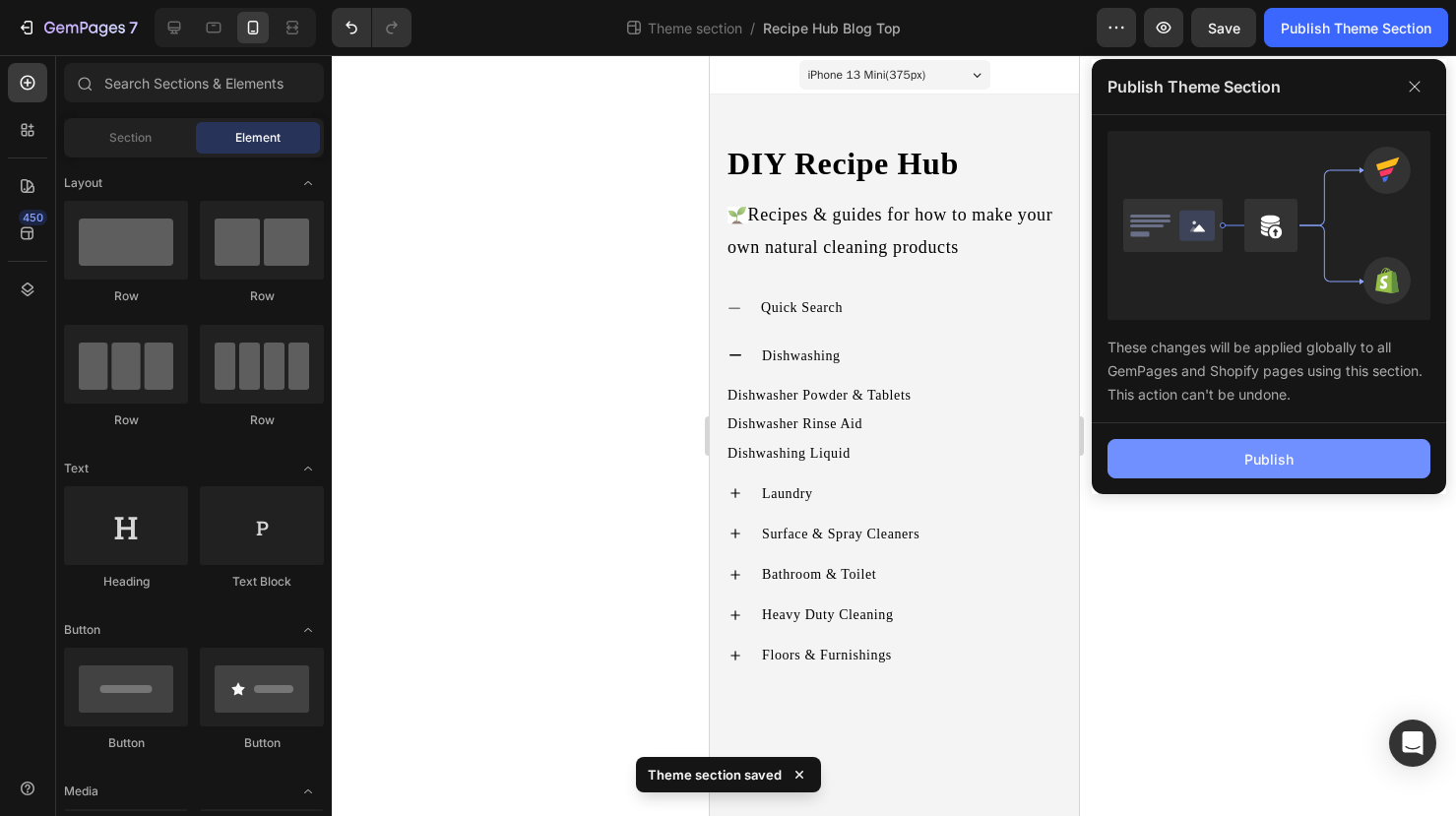 click on "Publish" 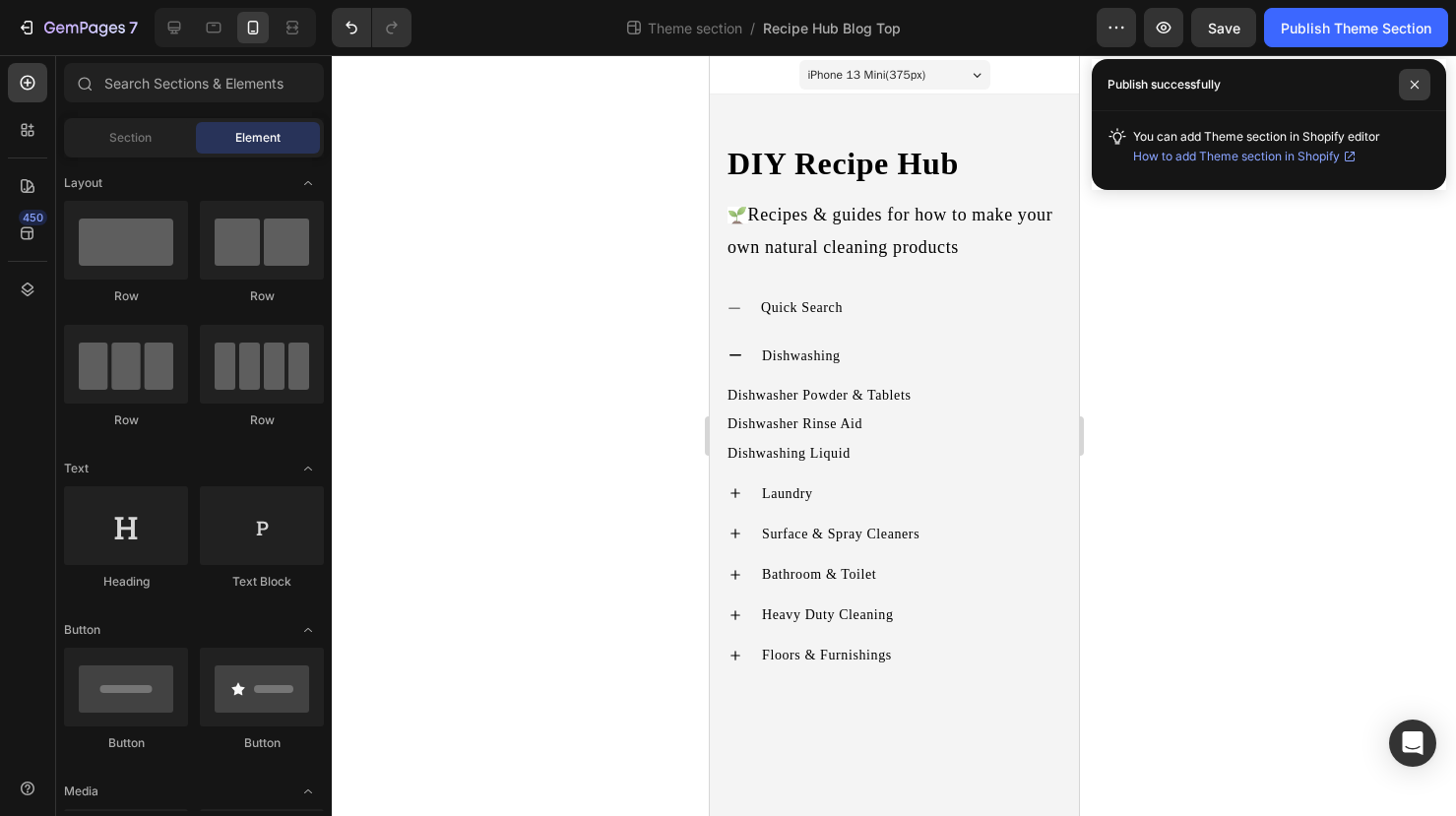 click 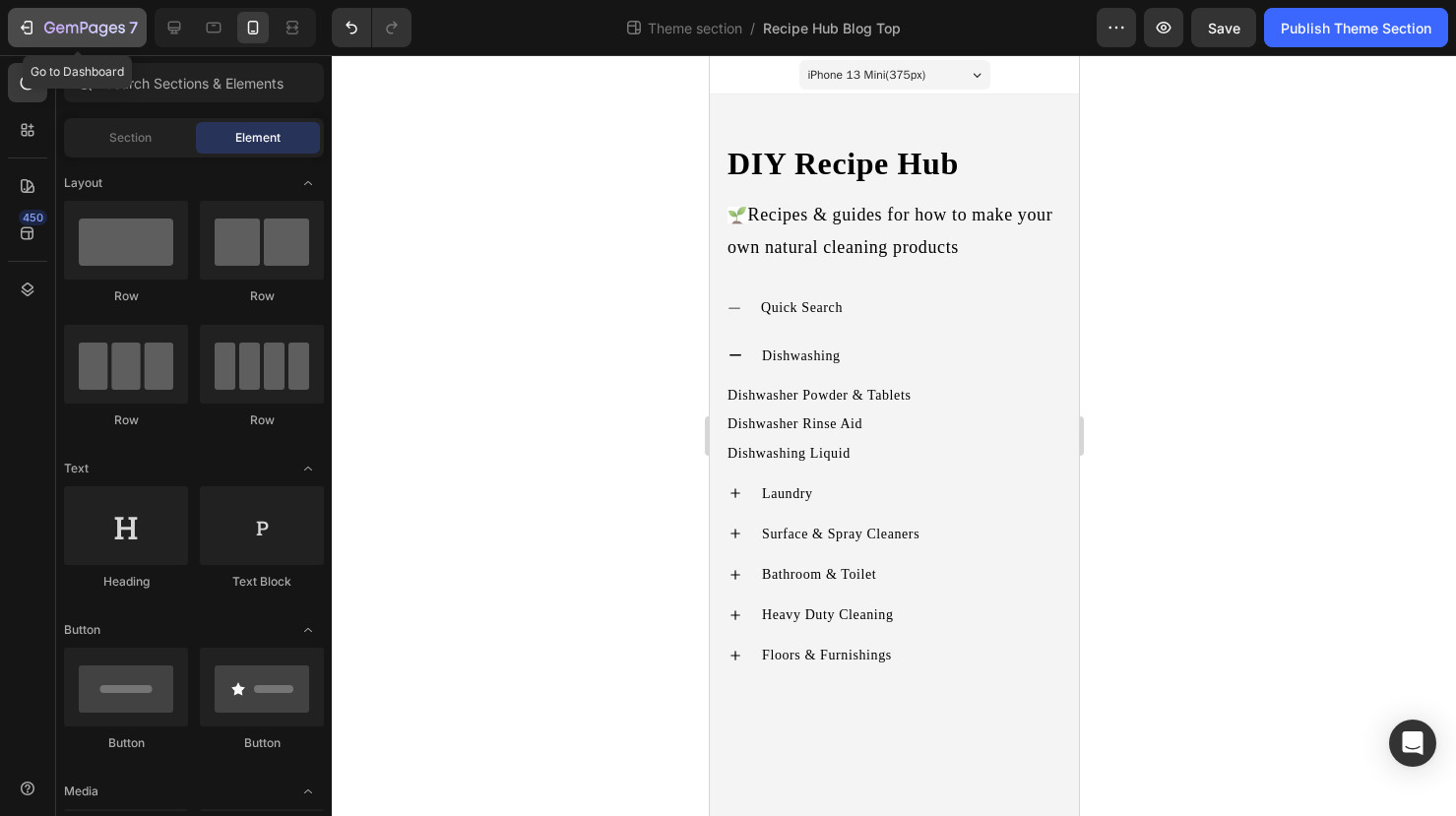click 